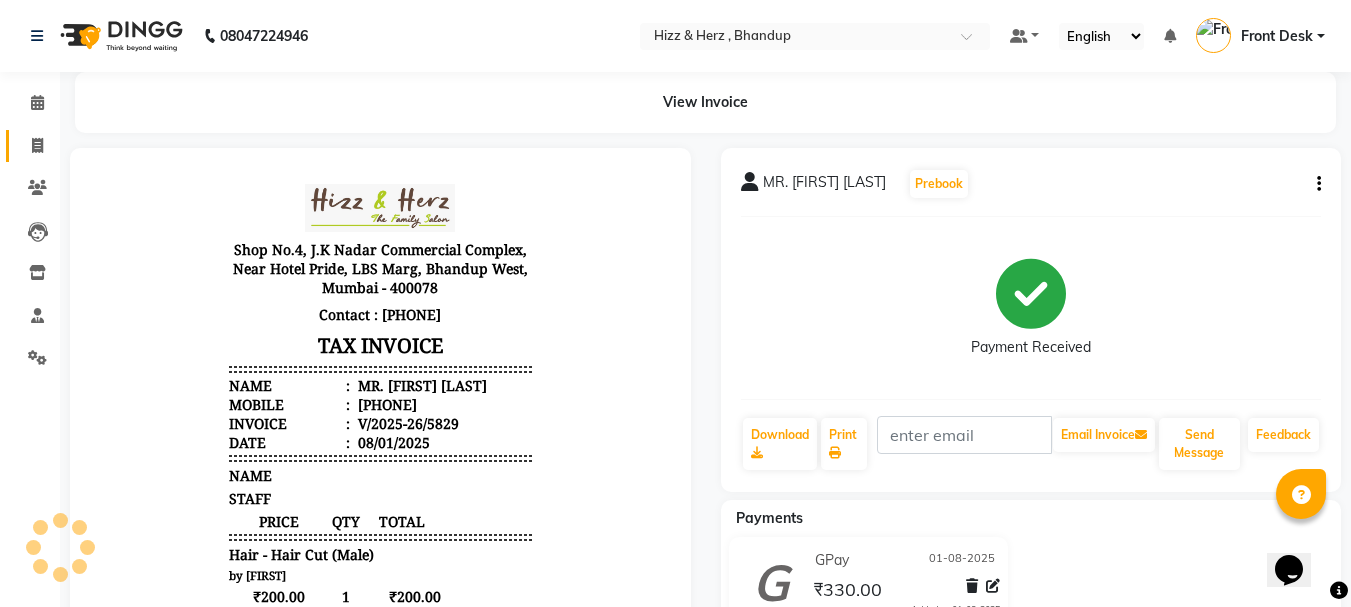 scroll, scrollTop: 0, scrollLeft: 0, axis: both 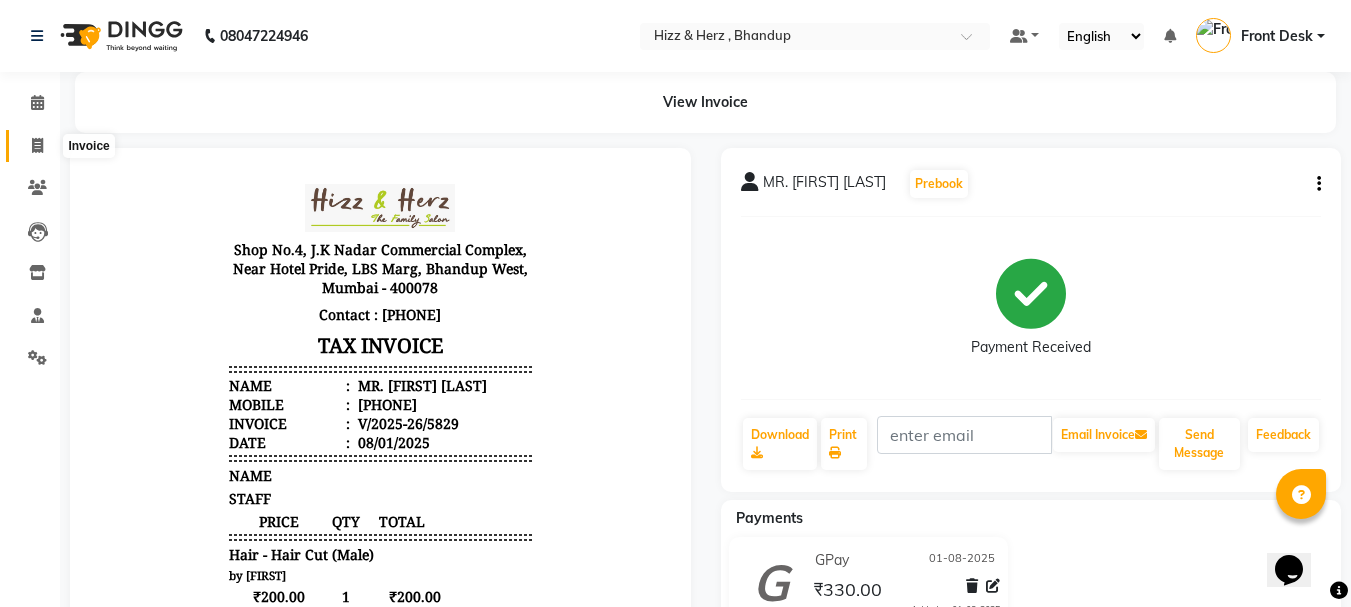 click 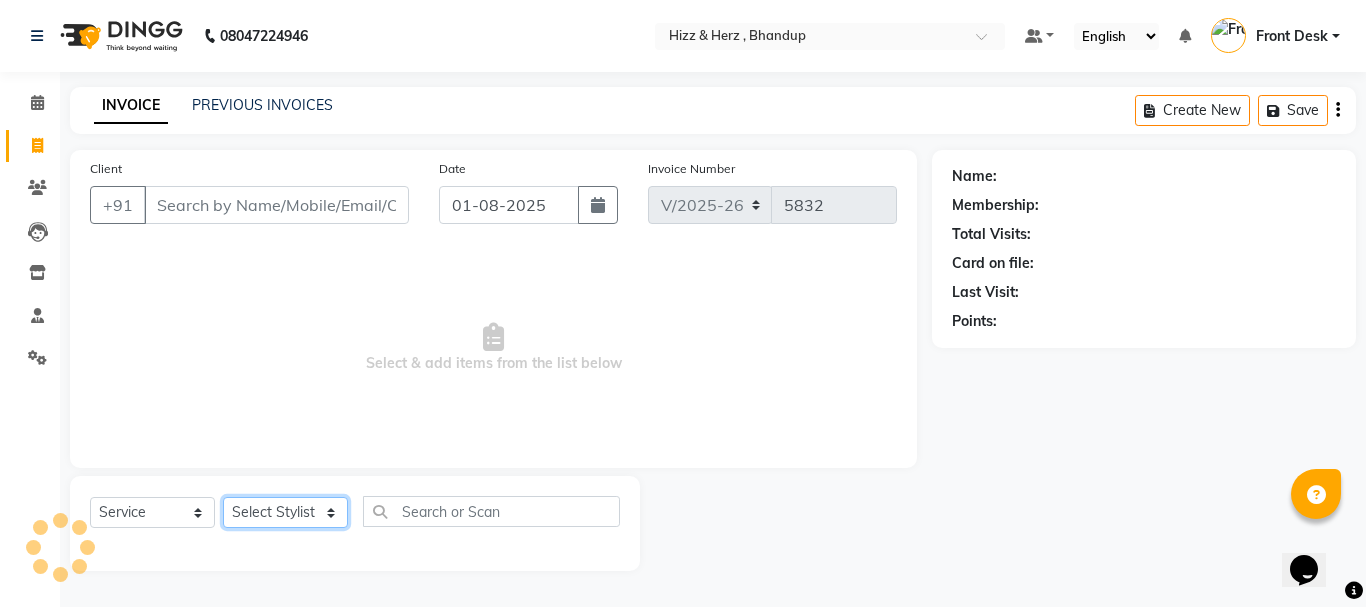 click on "Select Stylist" 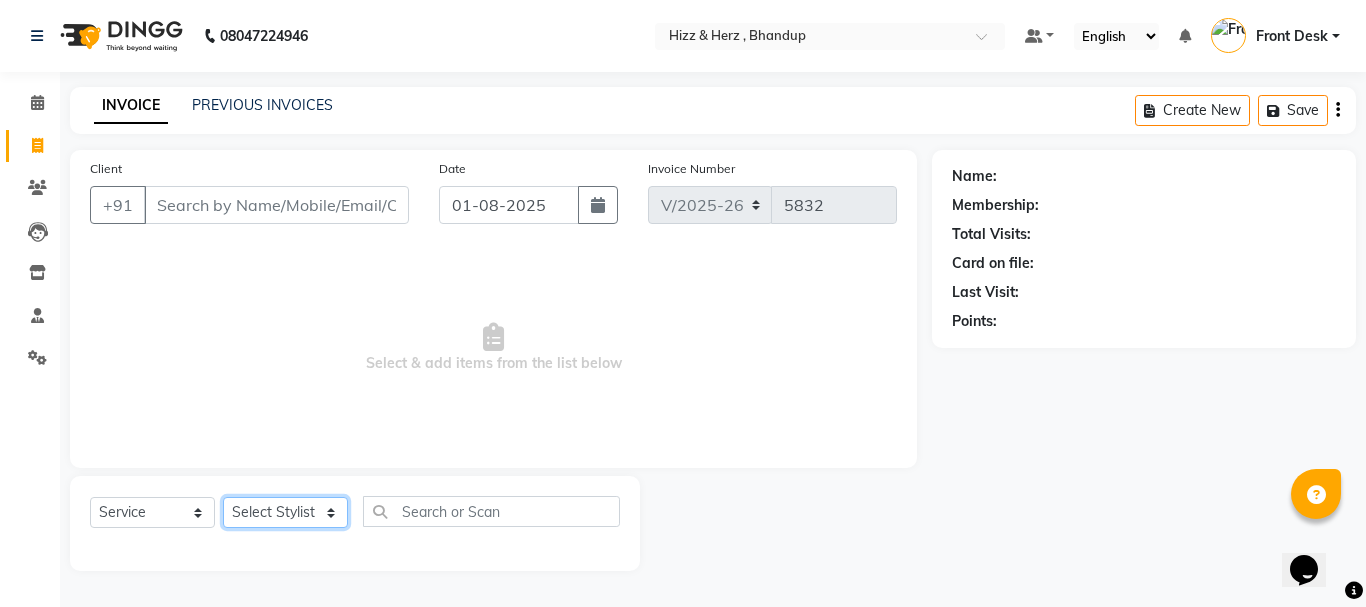 select on "82789" 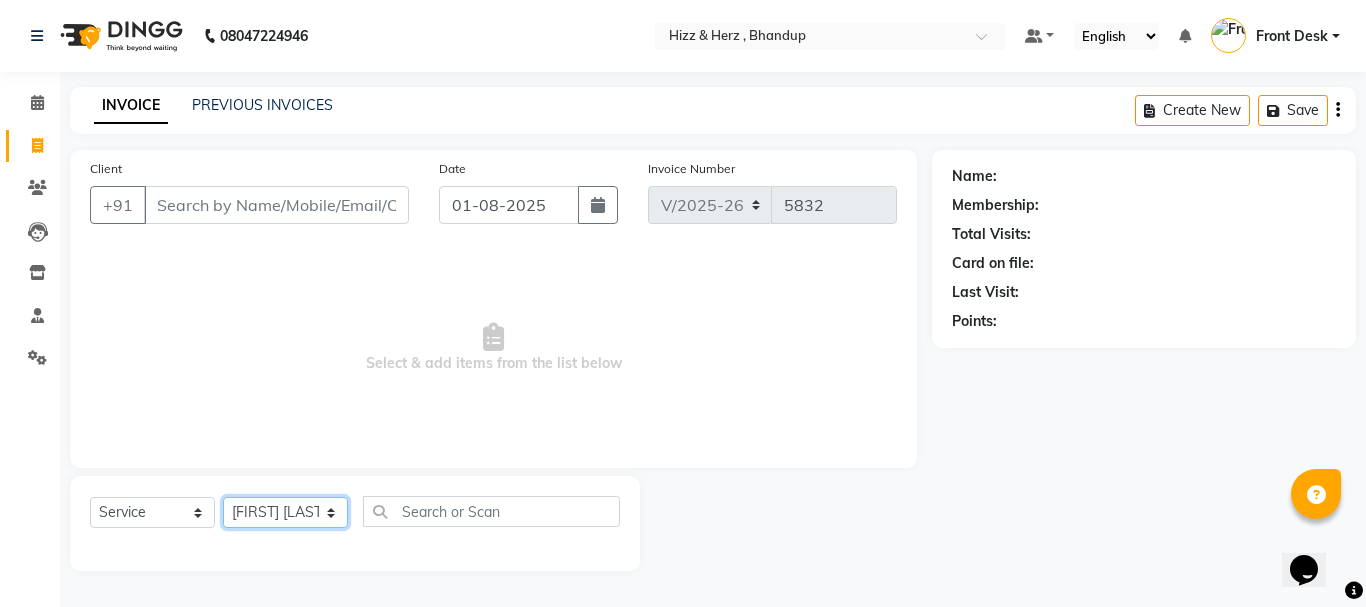 click on "Select Stylist Front Desk Gaurav Sharma HIZZ & HERZ 2 IRFAN AHMAD Jigna Goswami KHALID AHMAD Laxmi Mehboob MOHD PARVEJ NIZAM Salman Sangeeta  SUMITA  VEERENDRA SHARMA" 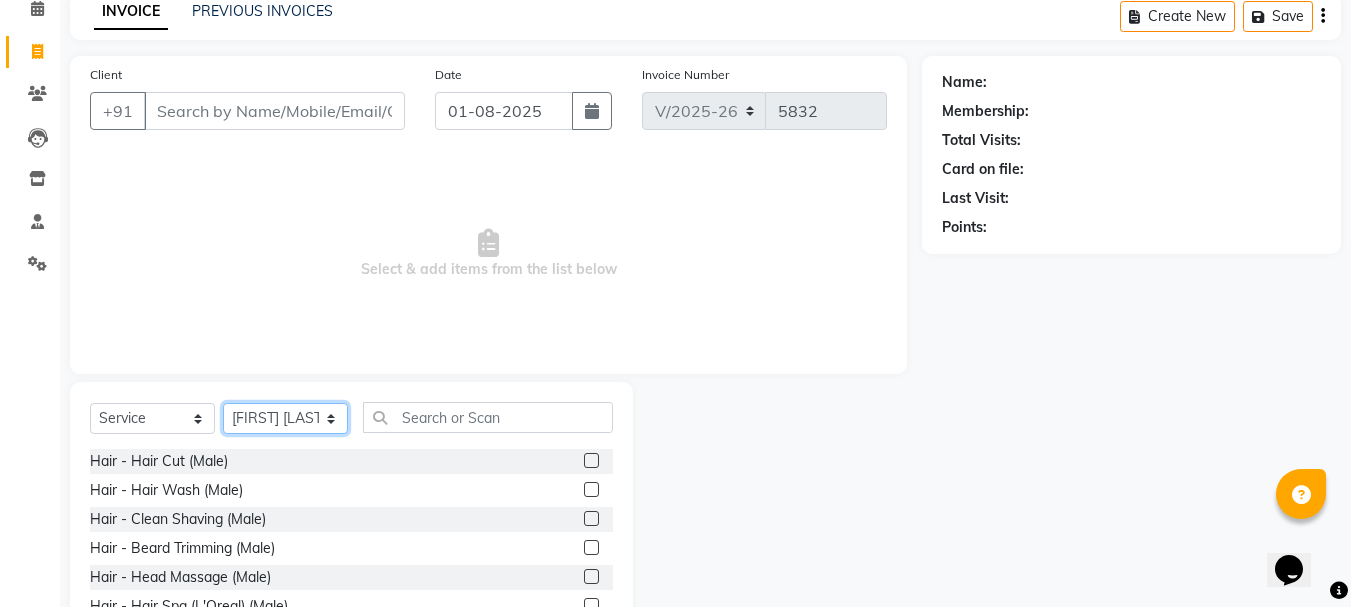 scroll, scrollTop: 194, scrollLeft: 0, axis: vertical 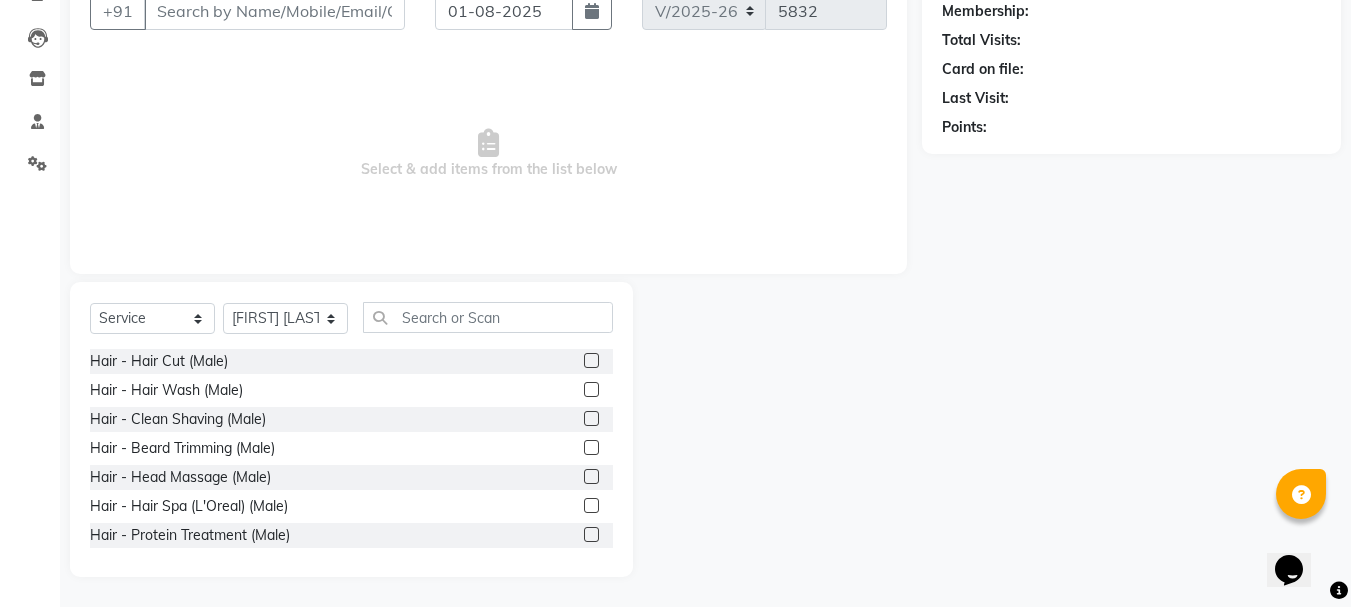 click 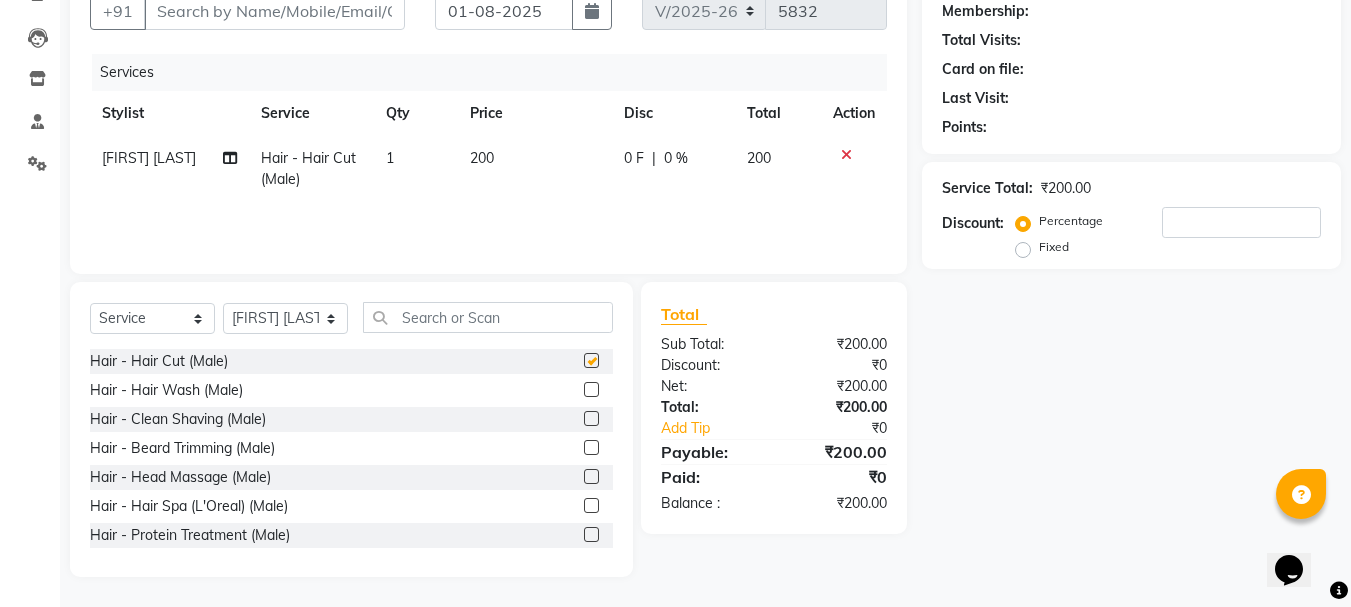 checkbox on "false" 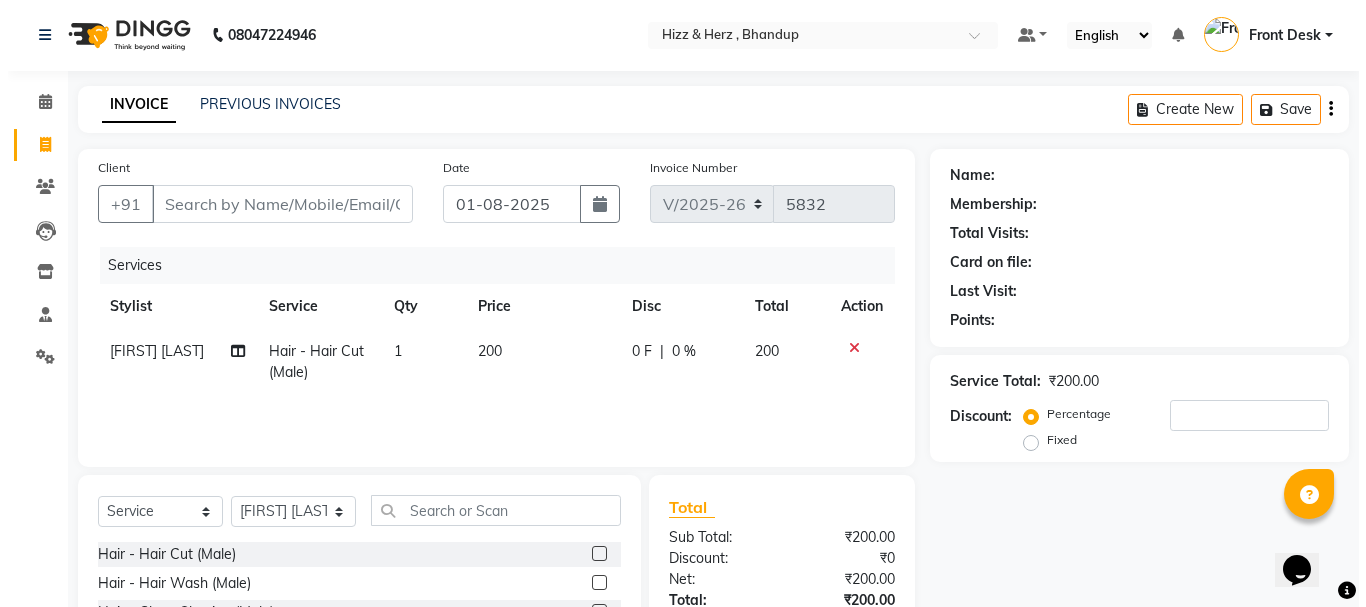 scroll, scrollTop: 0, scrollLeft: 0, axis: both 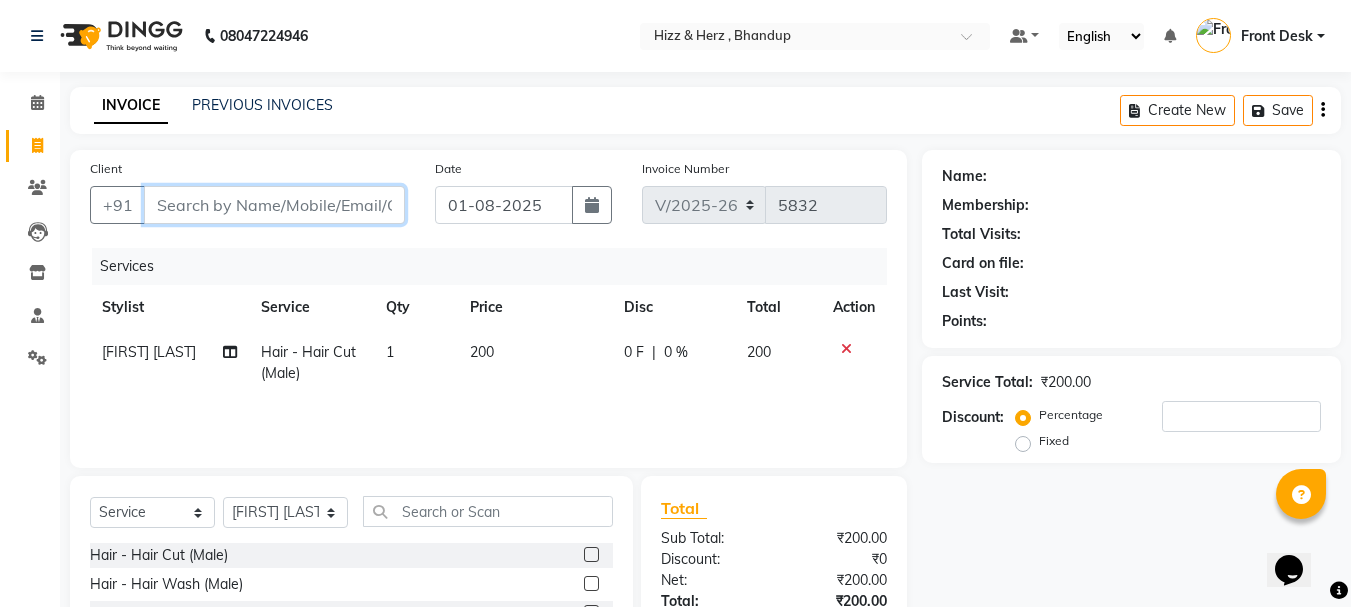 click on "Client" at bounding box center (274, 205) 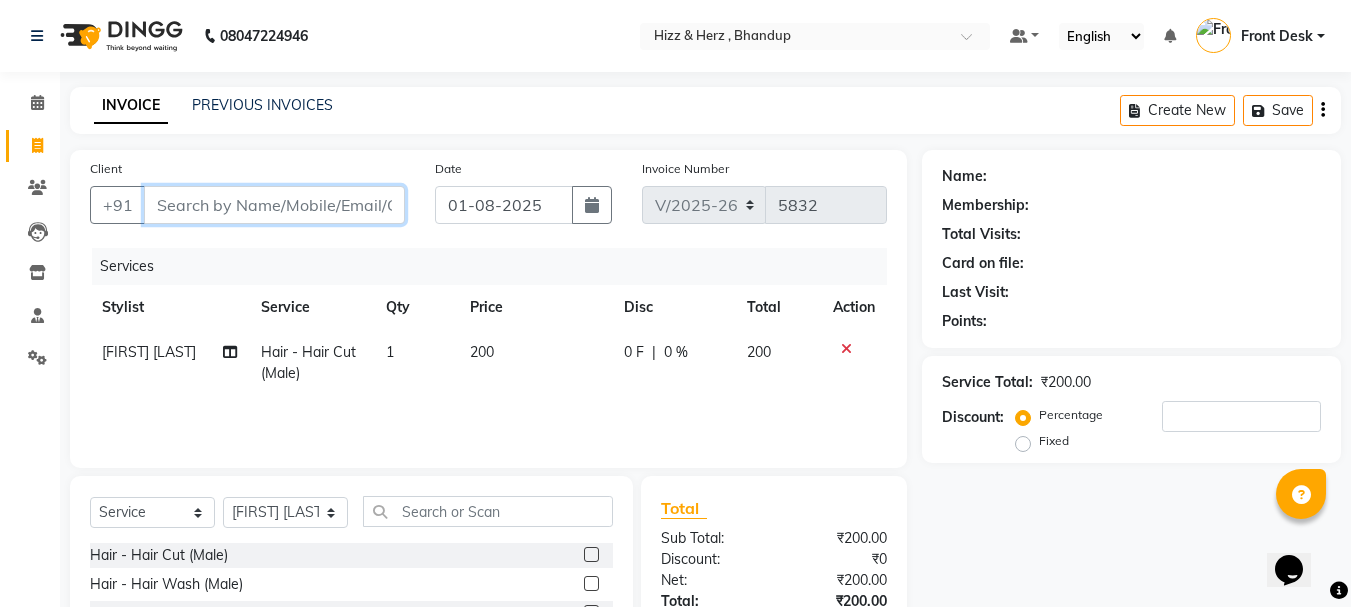 click on "Client" at bounding box center (274, 205) 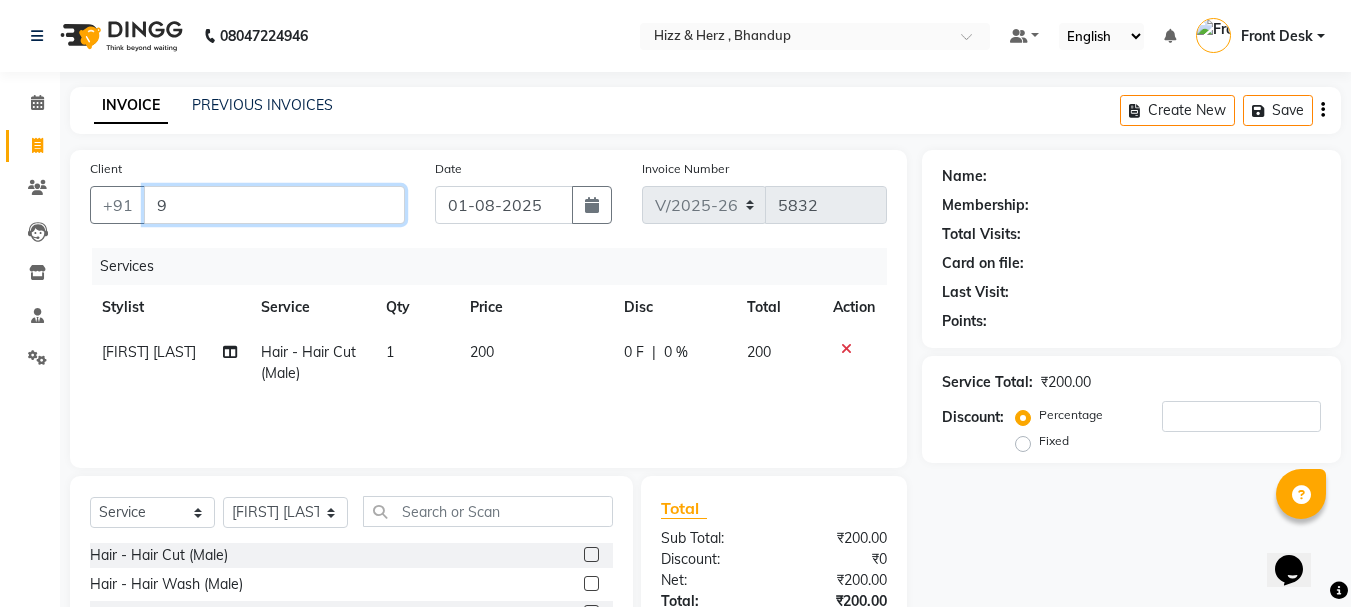 type on "0" 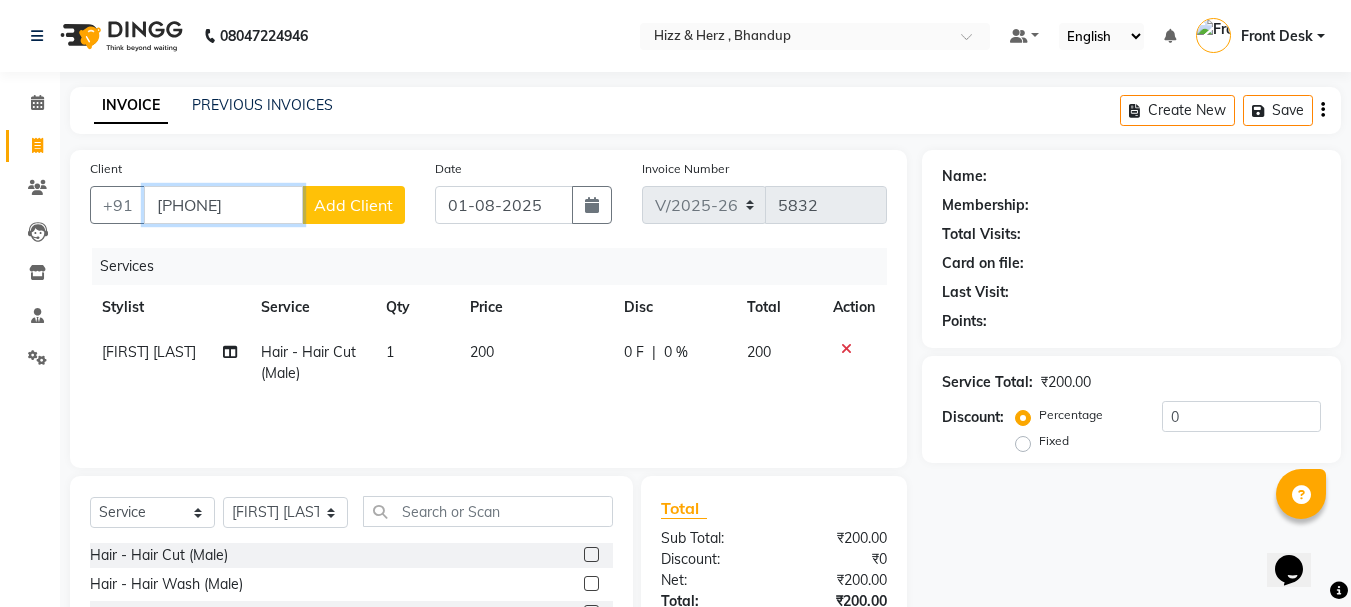 type on "9833742120" 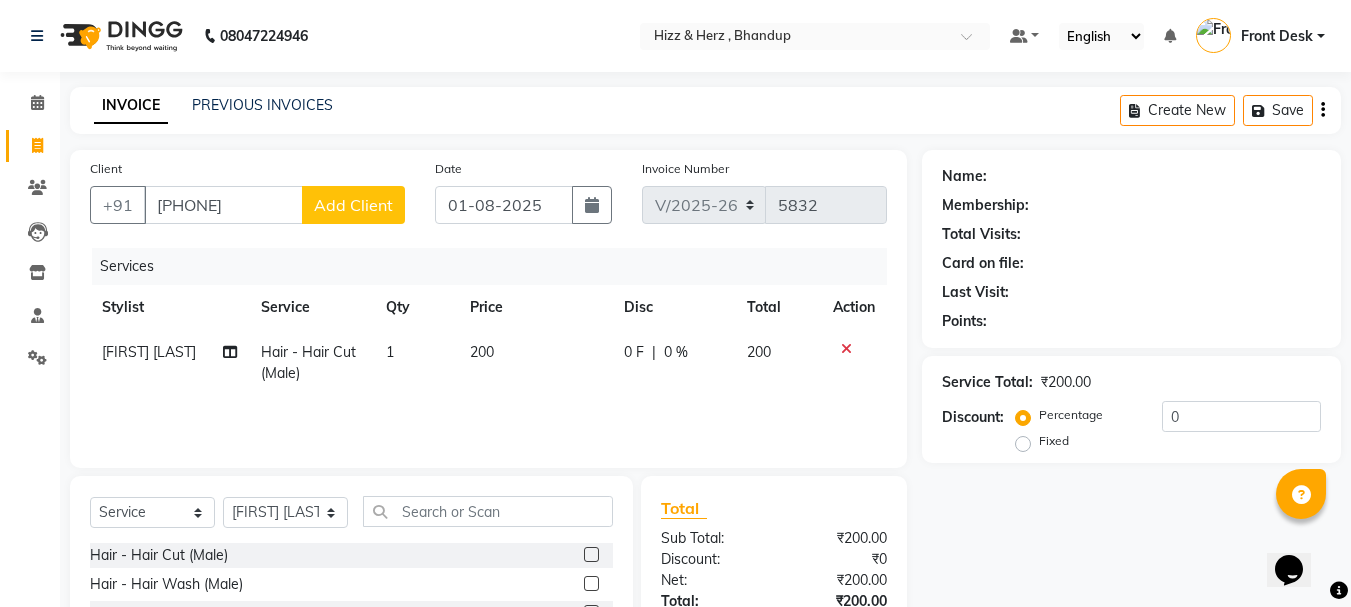 click on "Add Client" 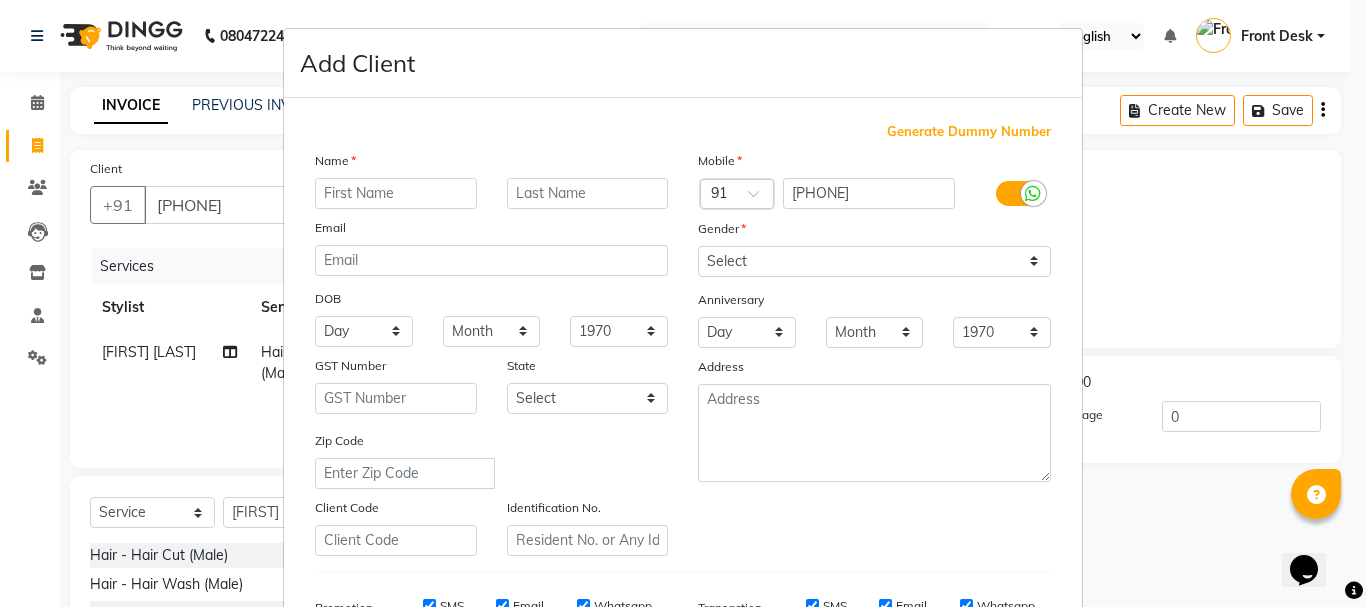 click at bounding box center (396, 193) 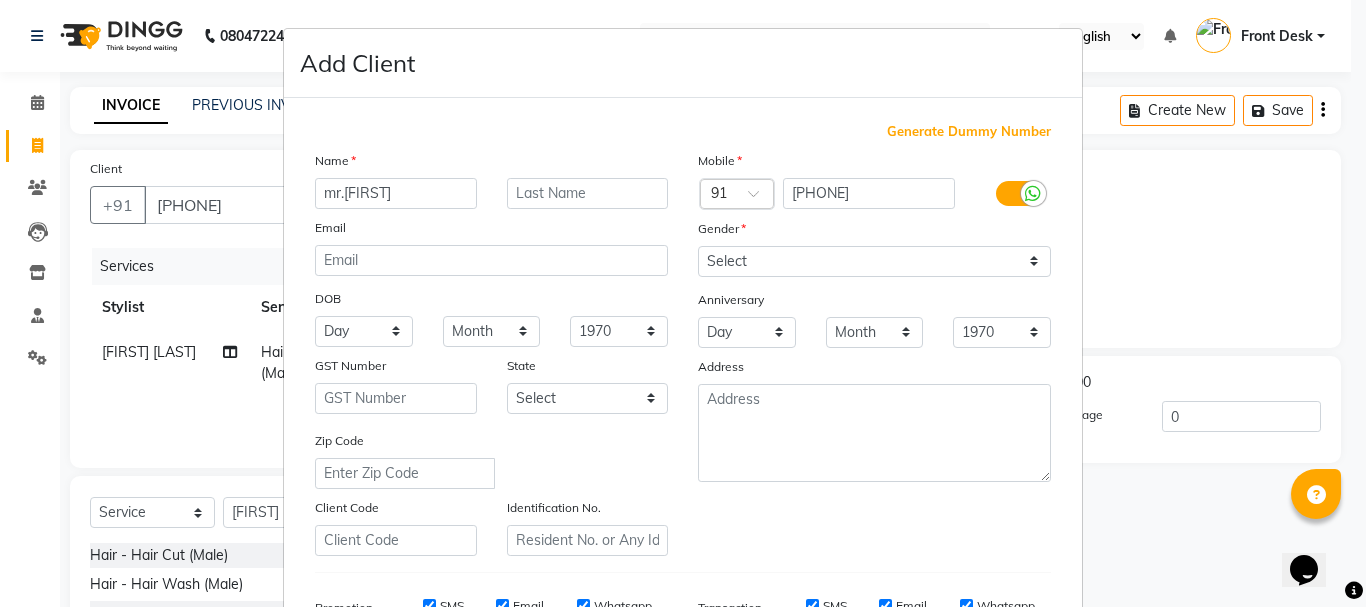 type on "mr. krishna" 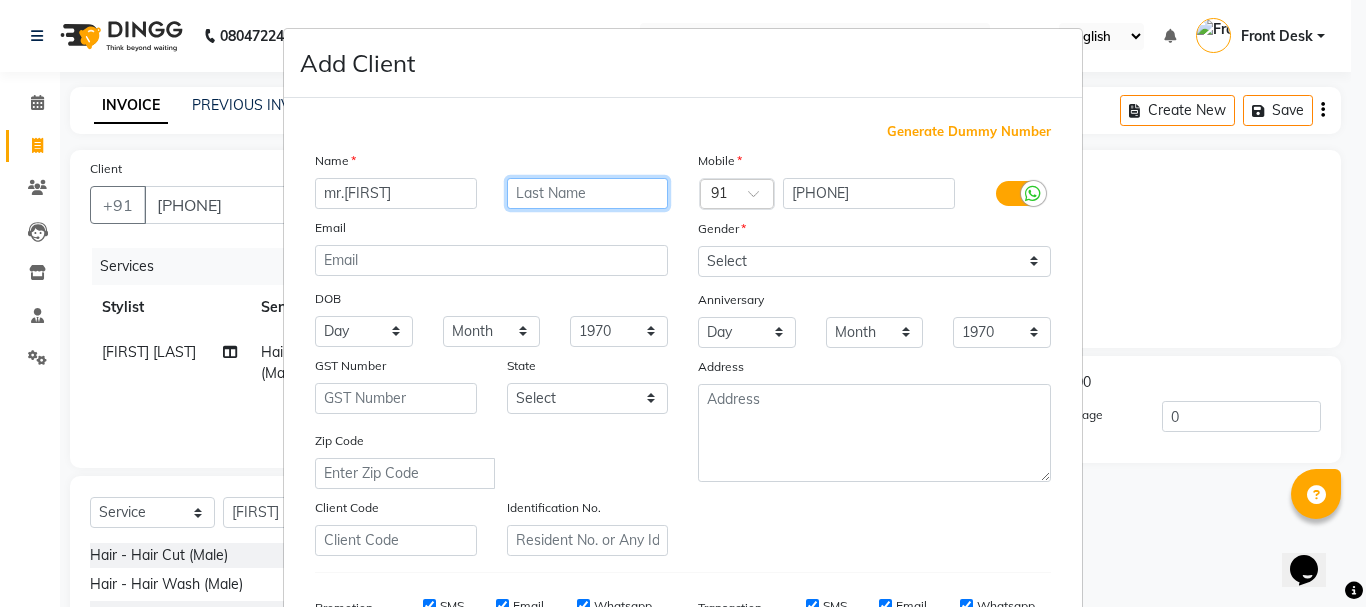 click at bounding box center (588, 193) 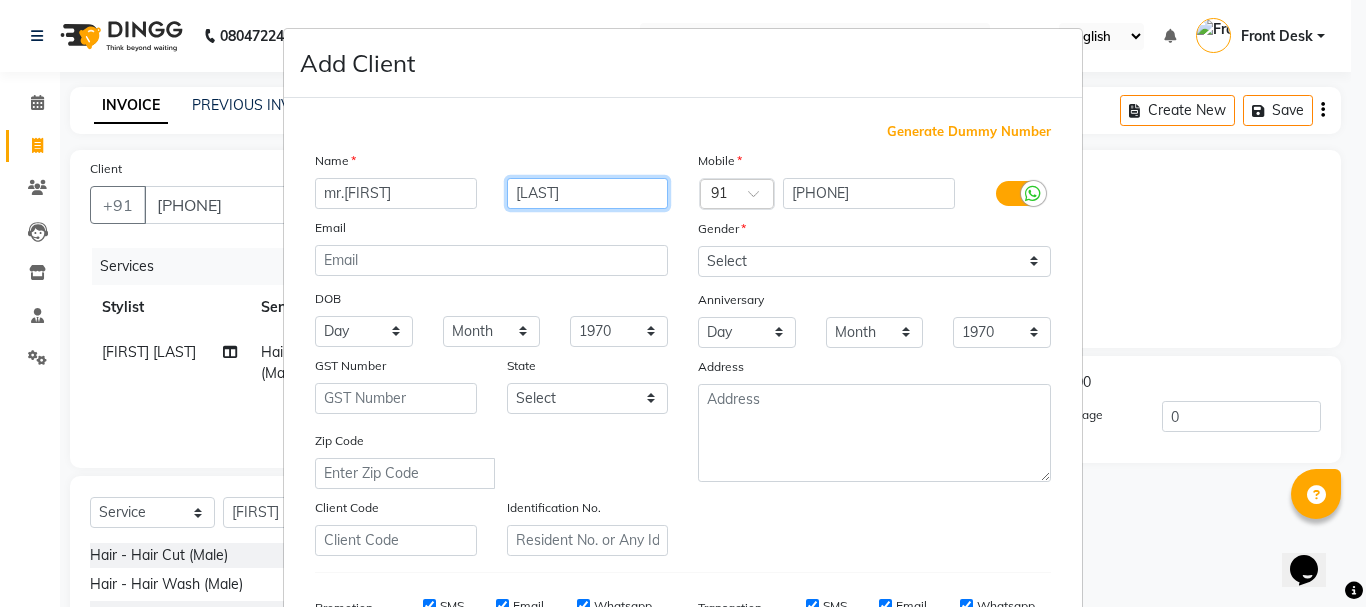 type on "pardeshi" 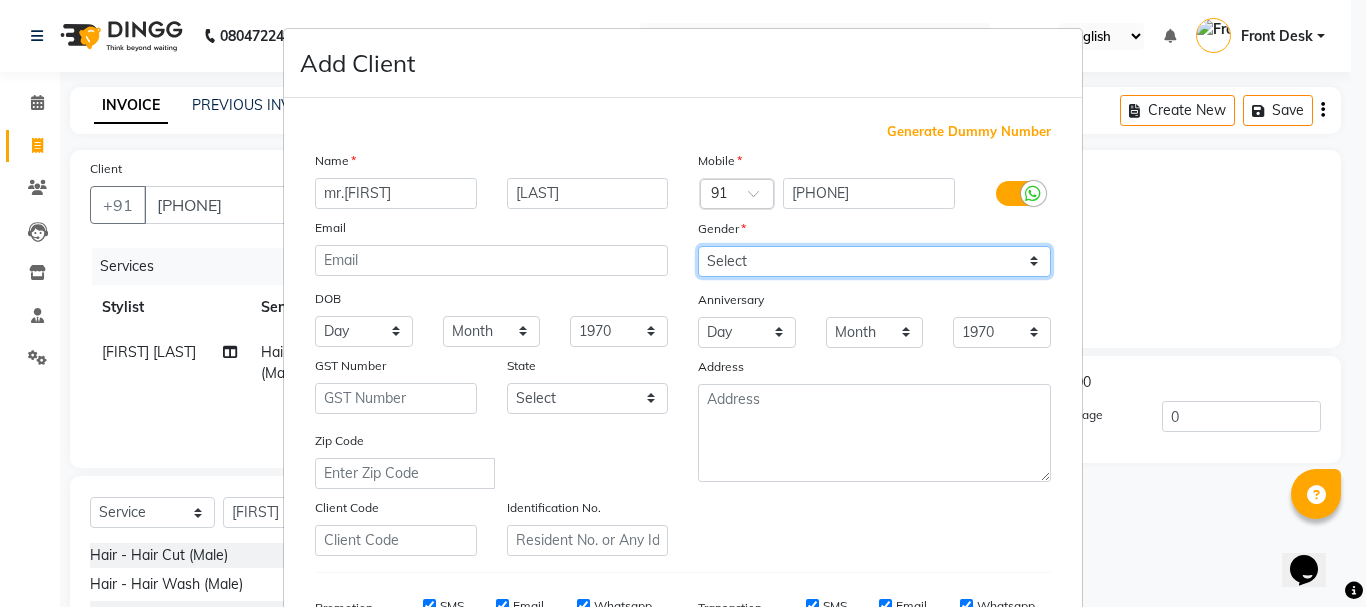 click on "Select Male Female Other Prefer Not To Say" at bounding box center (874, 261) 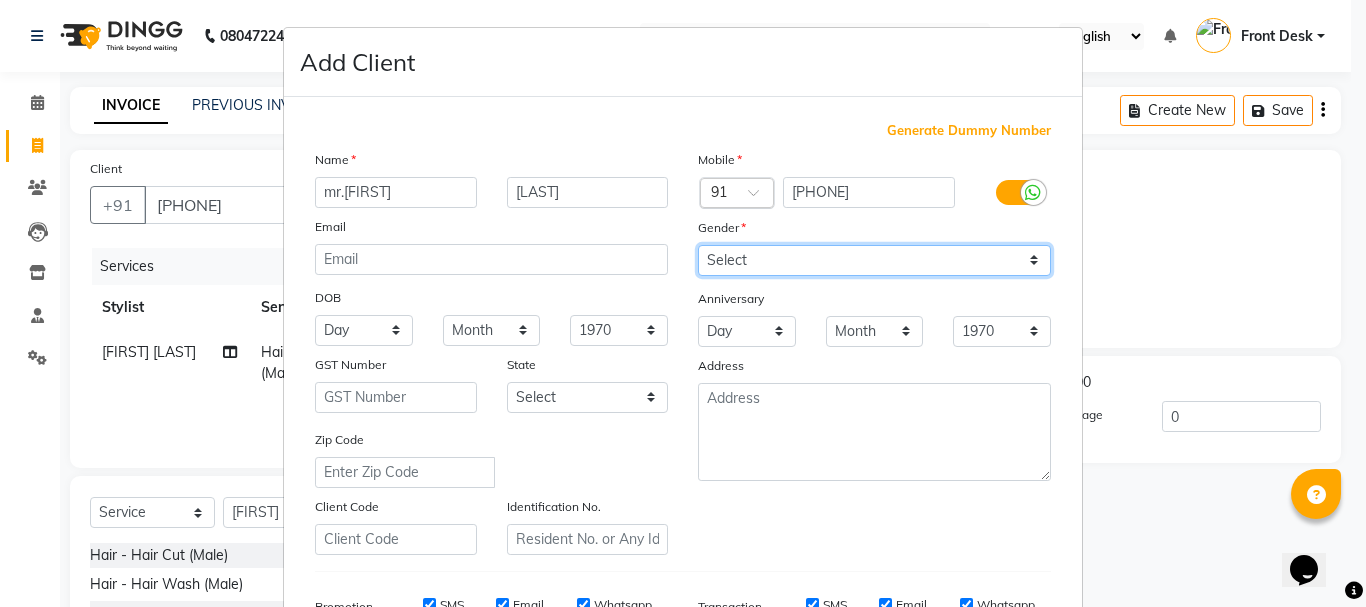 scroll, scrollTop: 0, scrollLeft: 0, axis: both 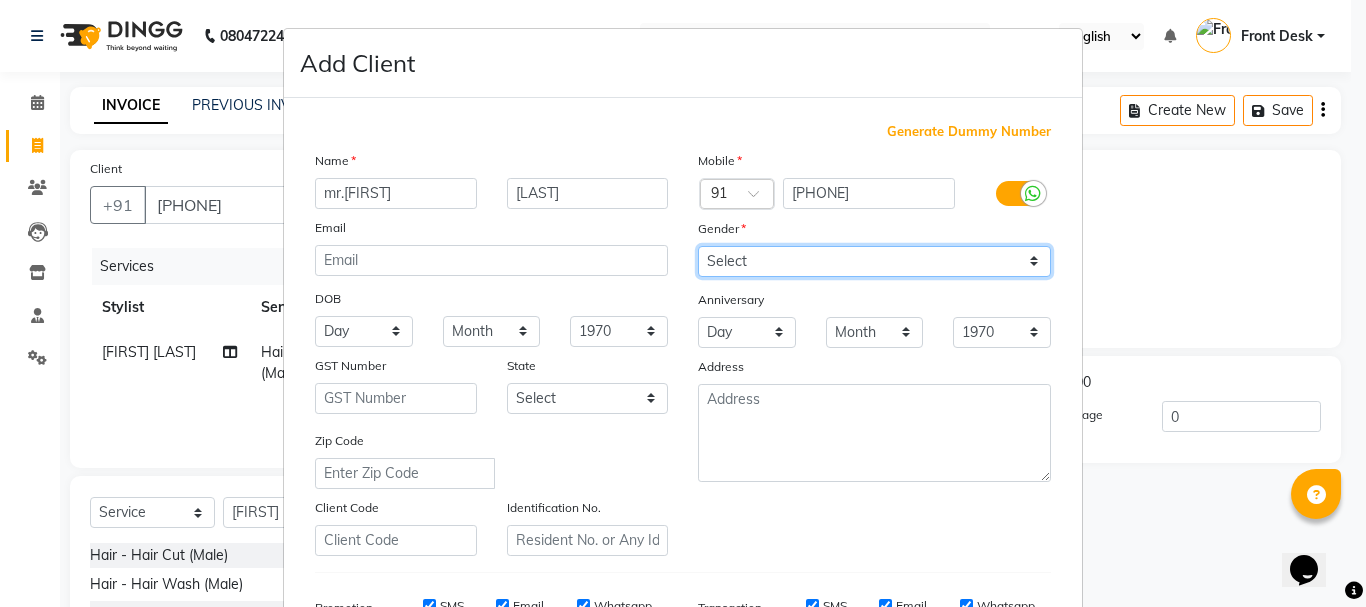 click on "Select Male Female Other Prefer Not To Say" at bounding box center [874, 261] 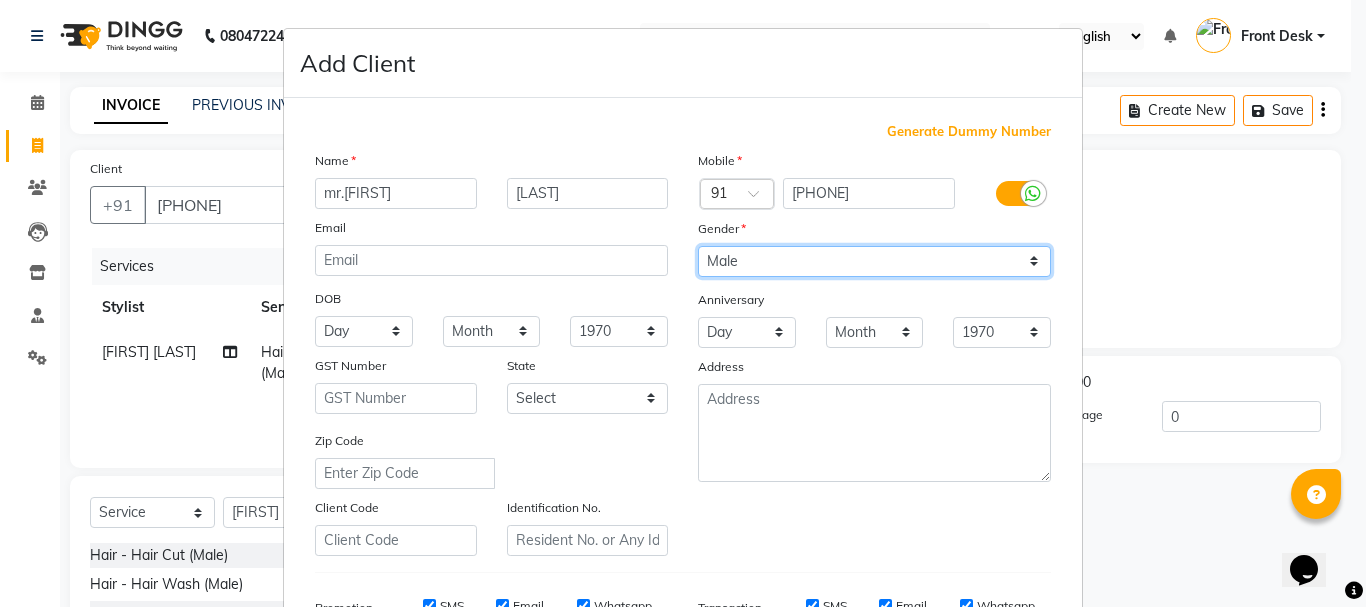 click on "Select Male Female Other Prefer Not To Say" at bounding box center (874, 261) 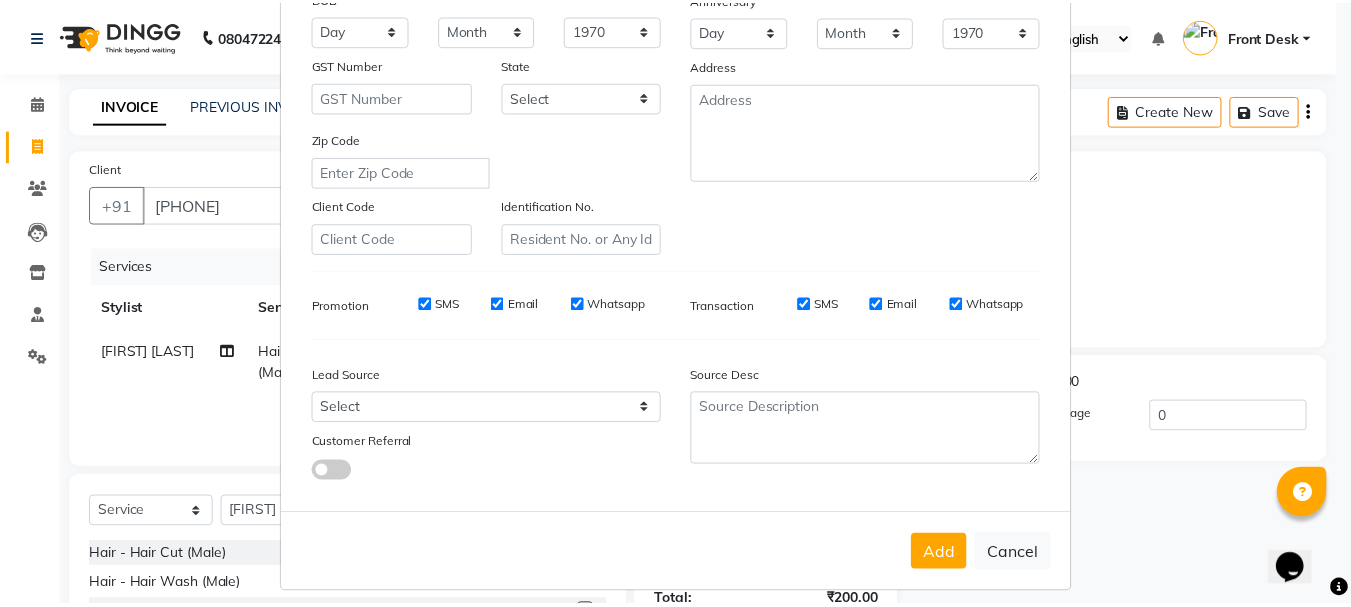 scroll, scrollTop: 316, scrollLeft: 0, axis: vertical 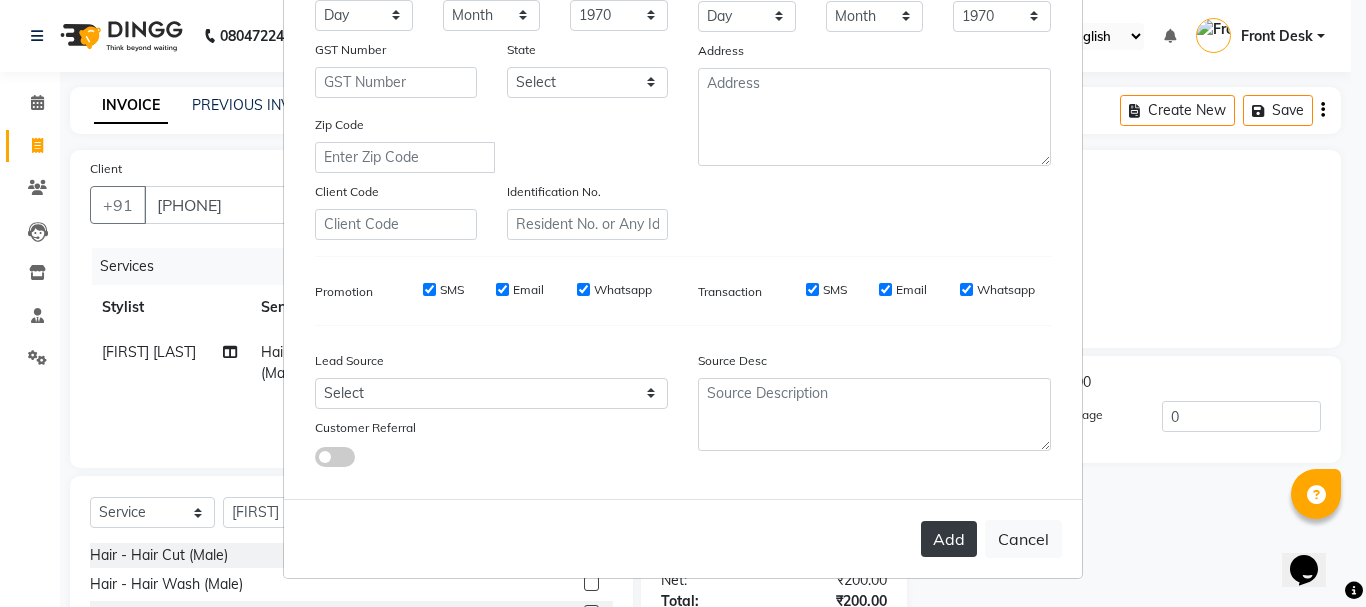 click on "Add" at bounding box center (949, 539) 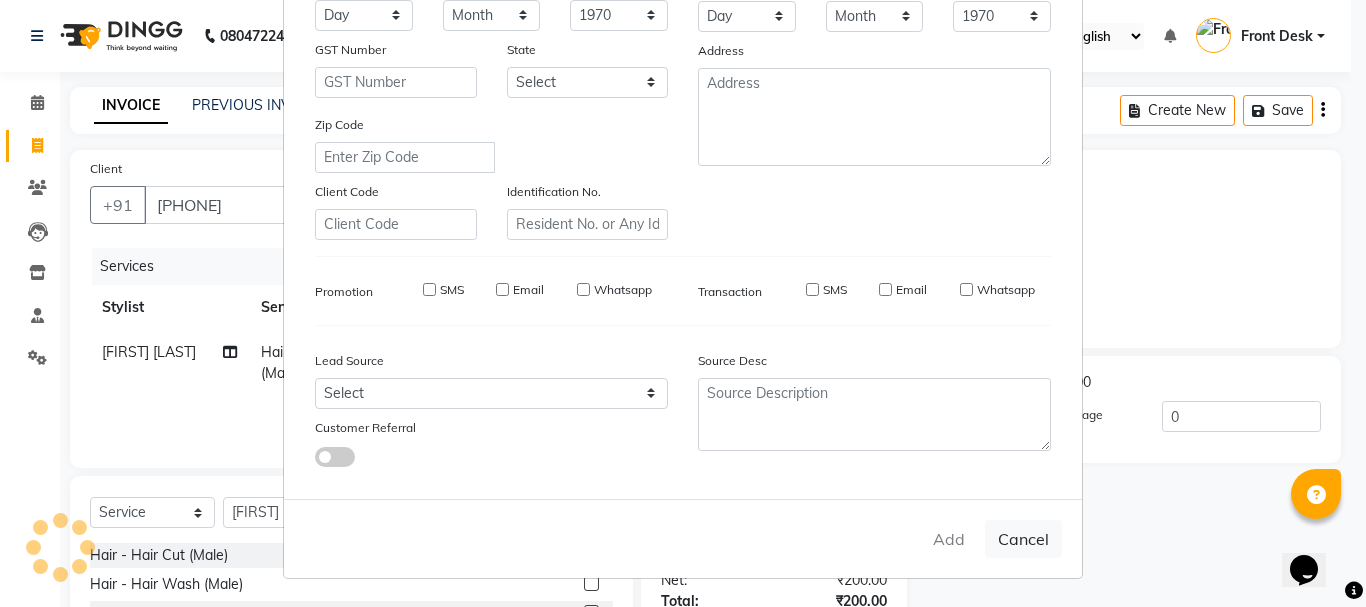 type 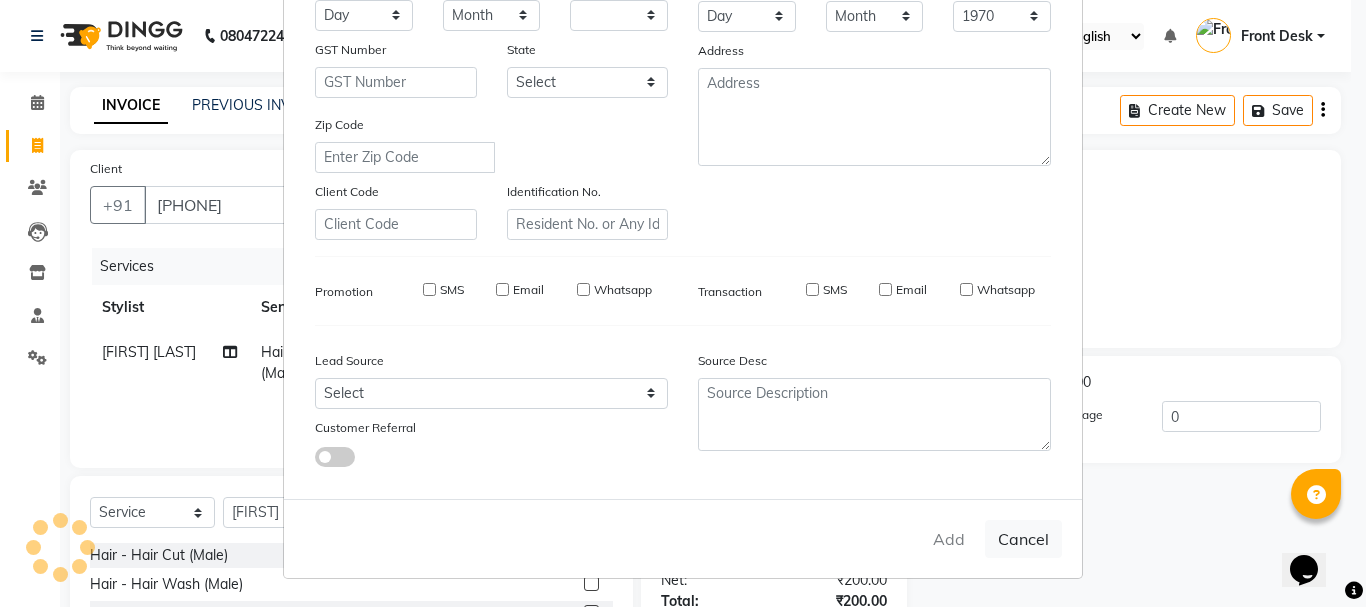 select 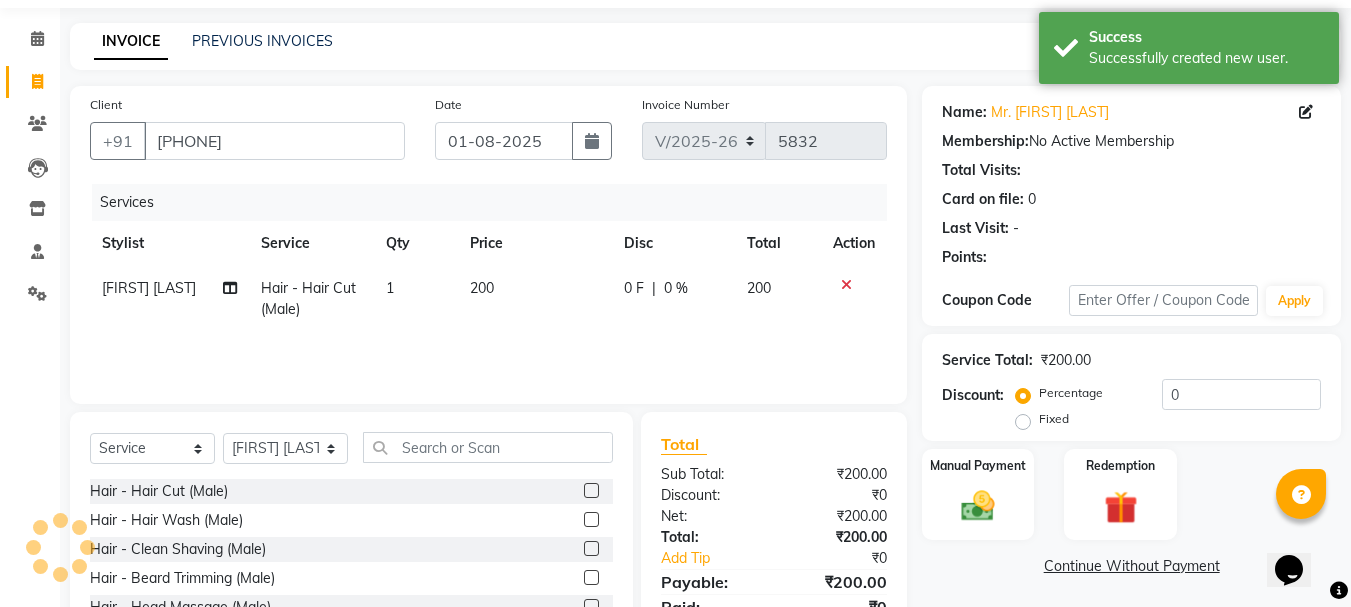 scroll, scrollTop: 194, scrollLeft: 0, axis: vertical 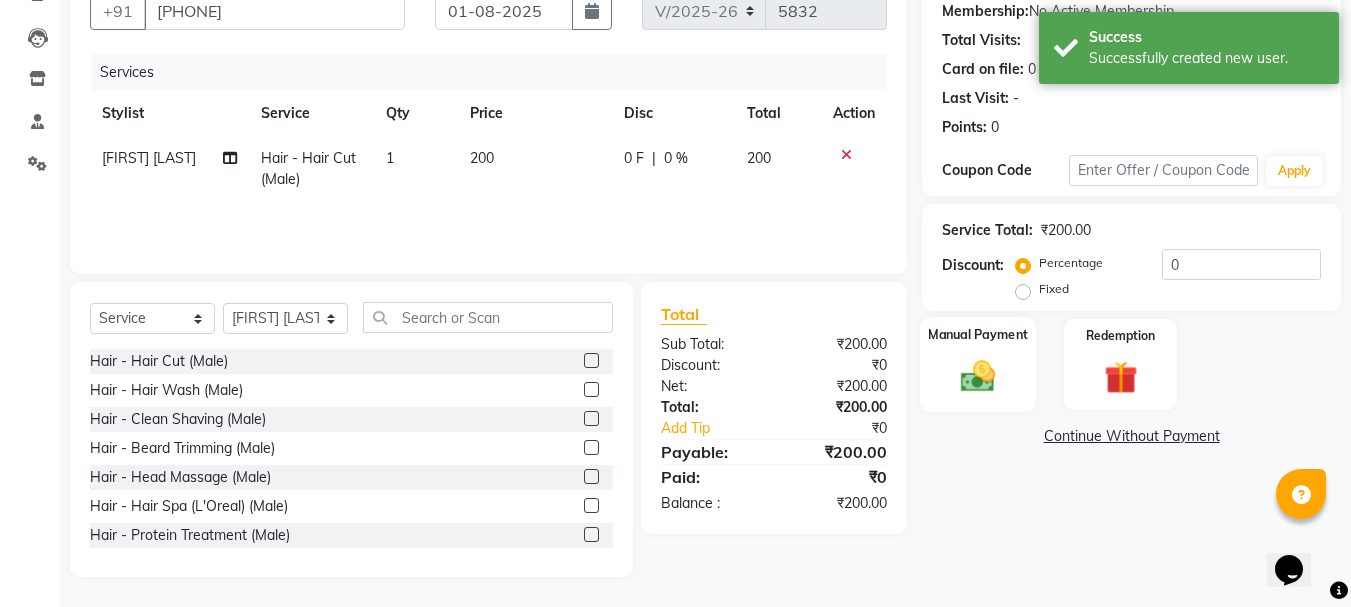 click 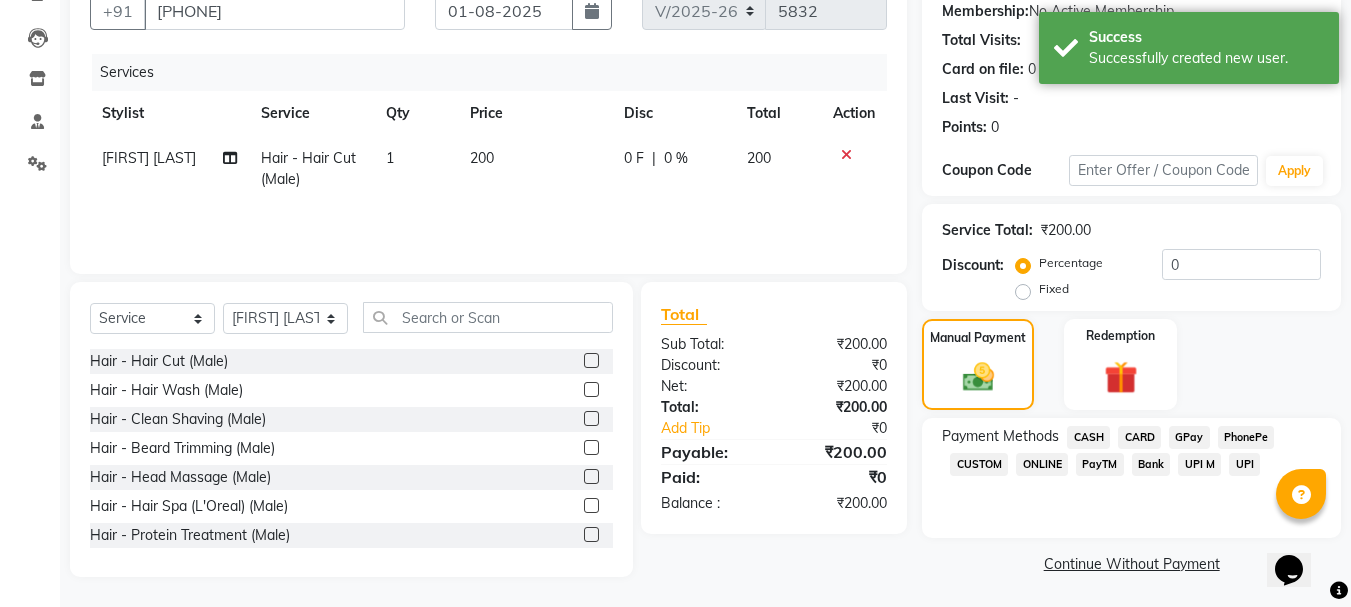 scroll, scrollTop: 196, scrollLeft: 0, axis: vertical 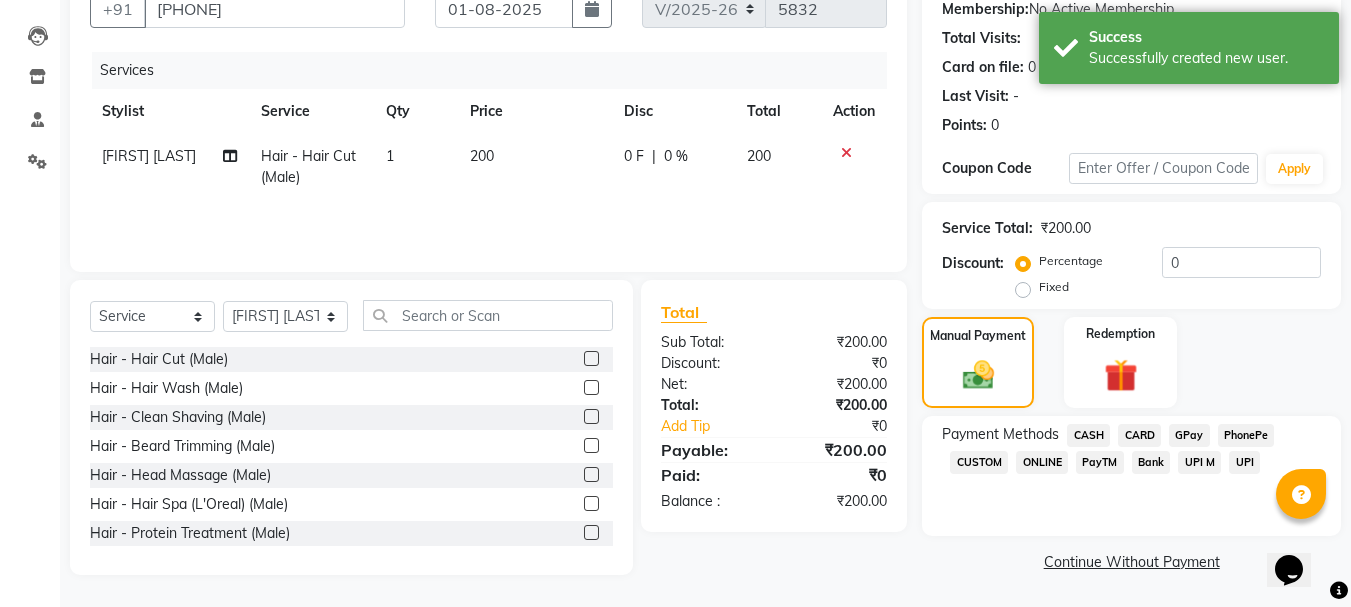 click on "GPay" 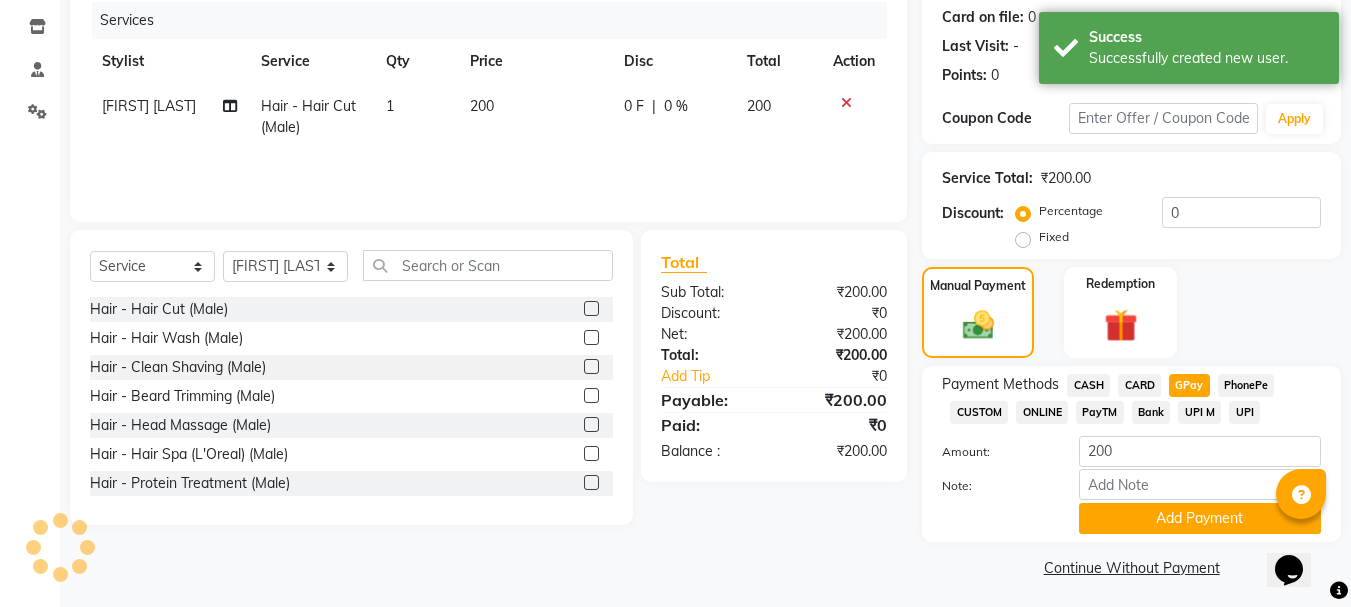 scroll, scrollTop: 252, scrollLeft: 0, axis: vertical 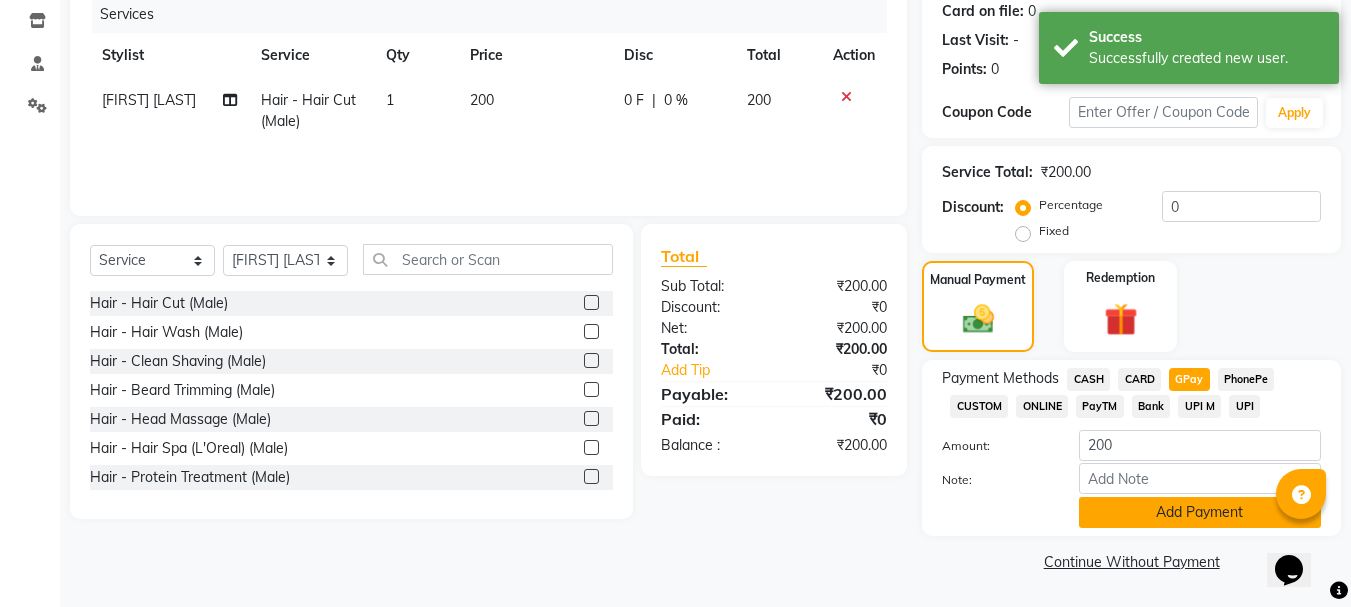 click on "Add Payment" 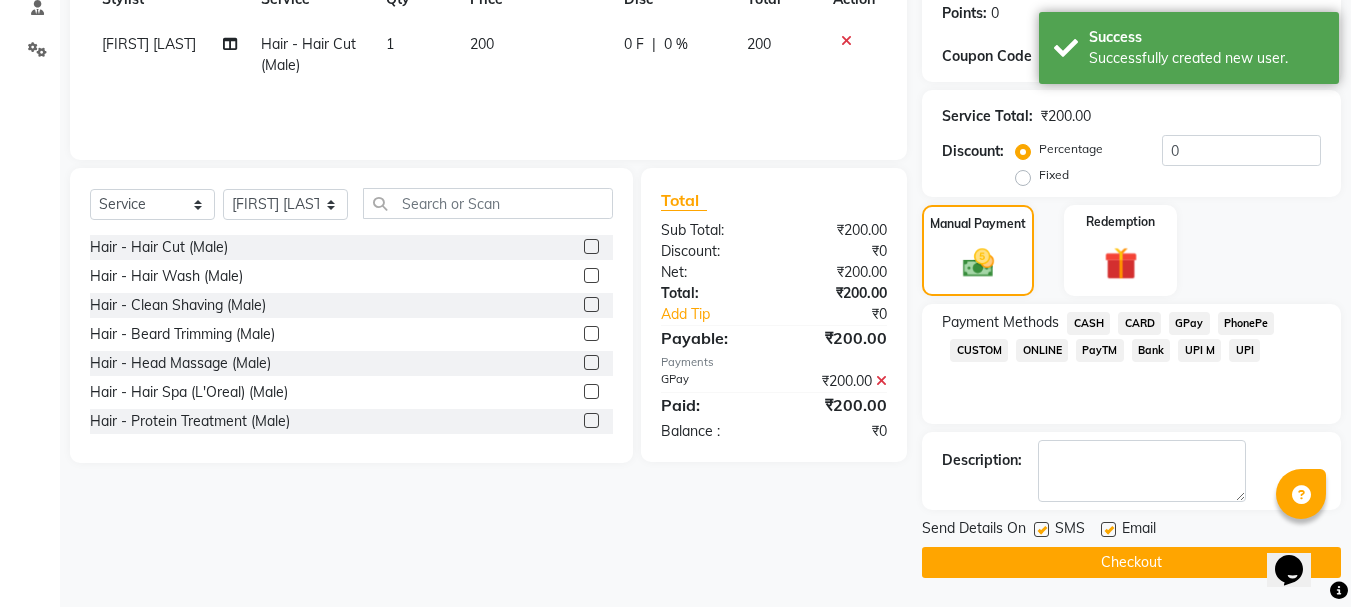 scroll, scrollTop: 309, scrollLeft: 0, axis: vertical 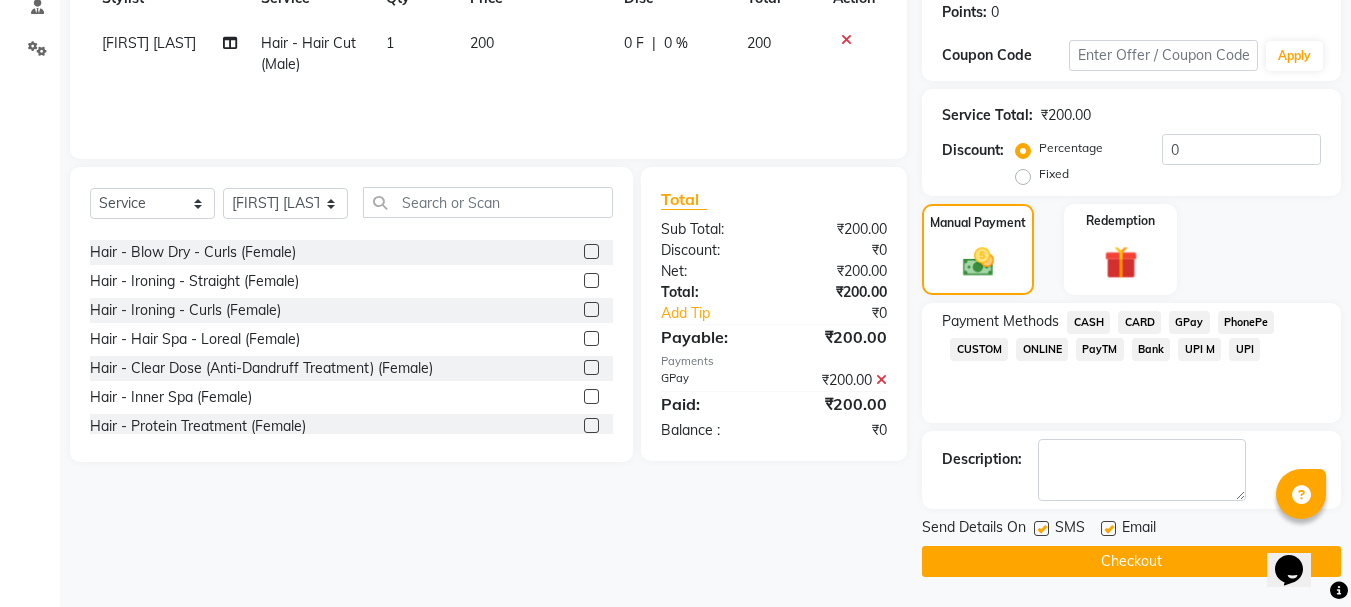 click on "Checkout" 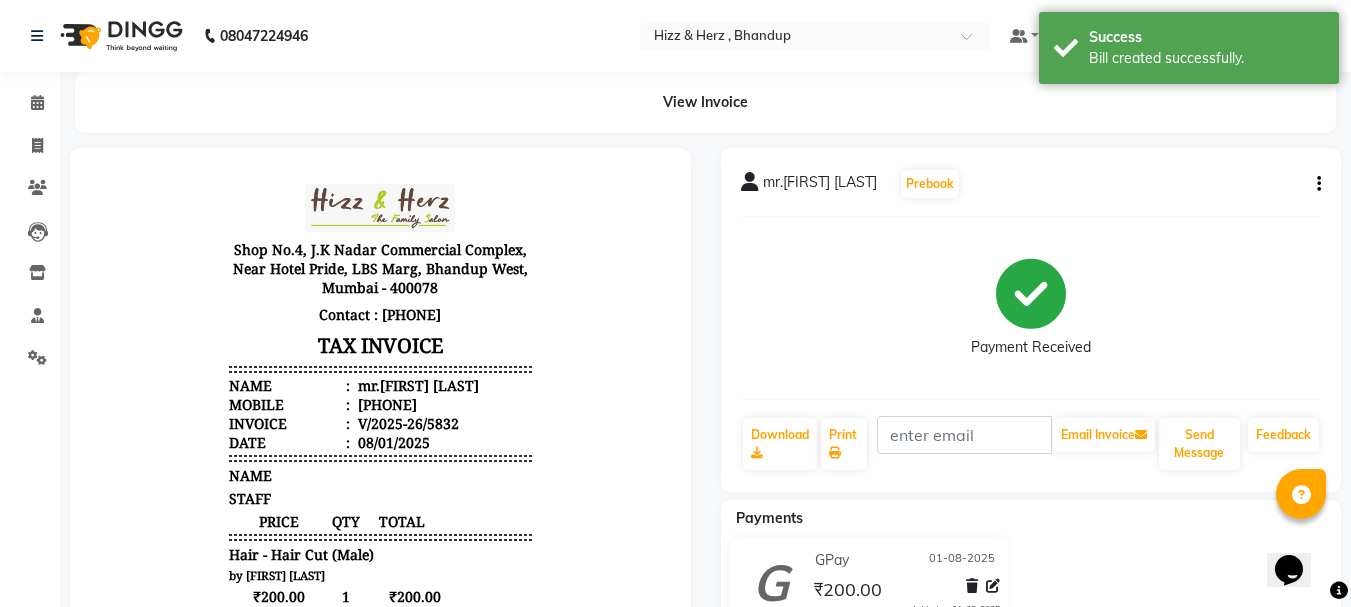 scroll, scrollTop: 0, scrollLeft: 0, axis: both 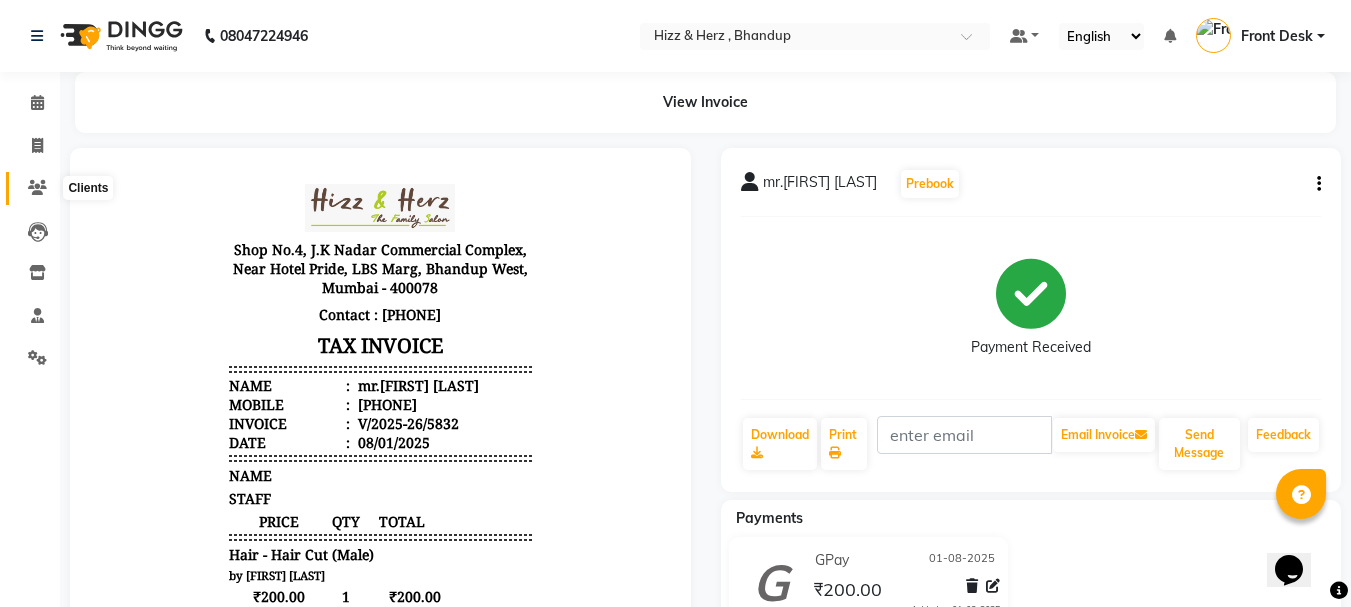click 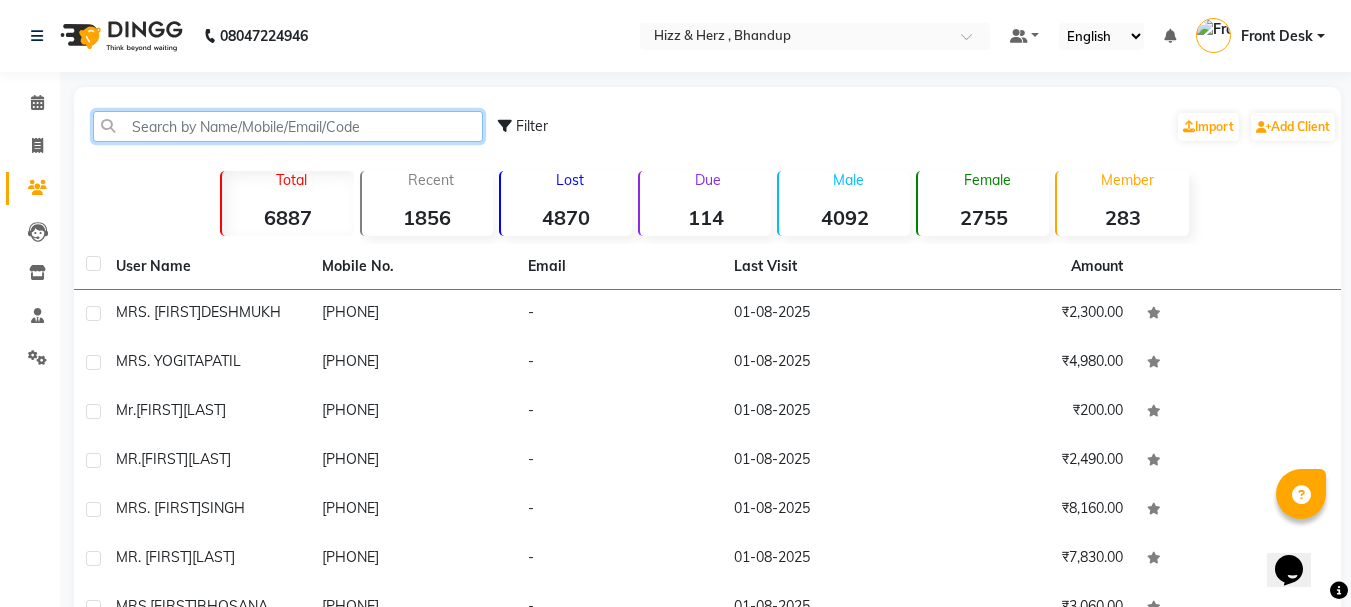 click 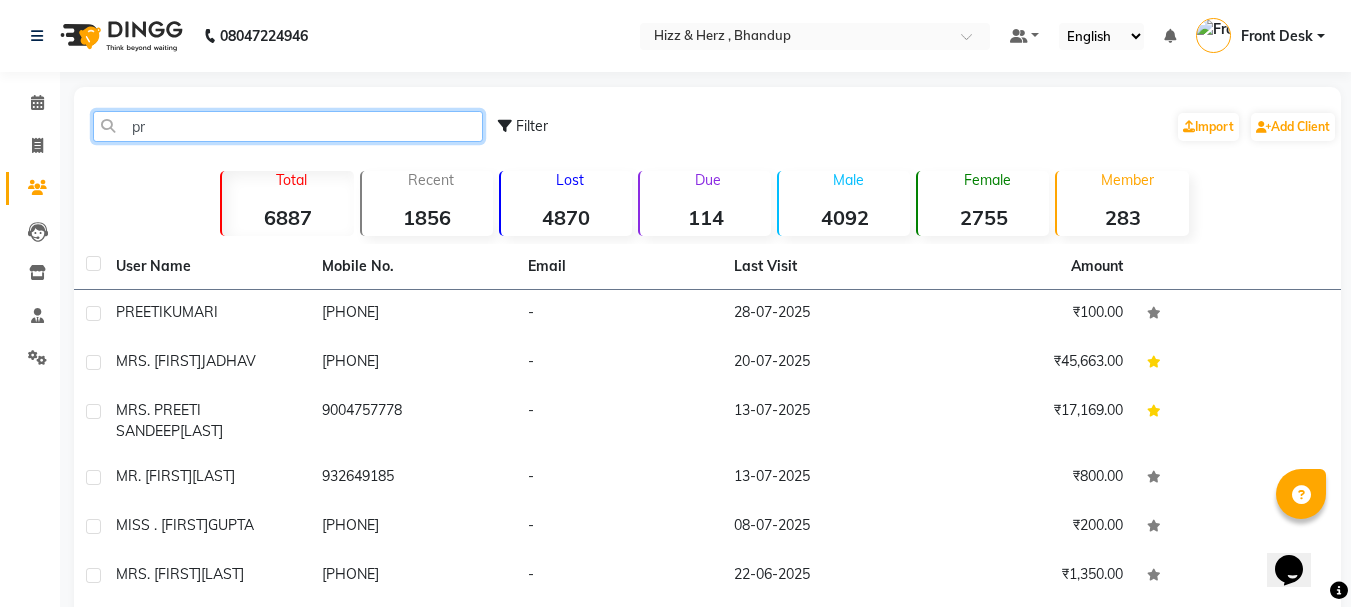 type on "p" 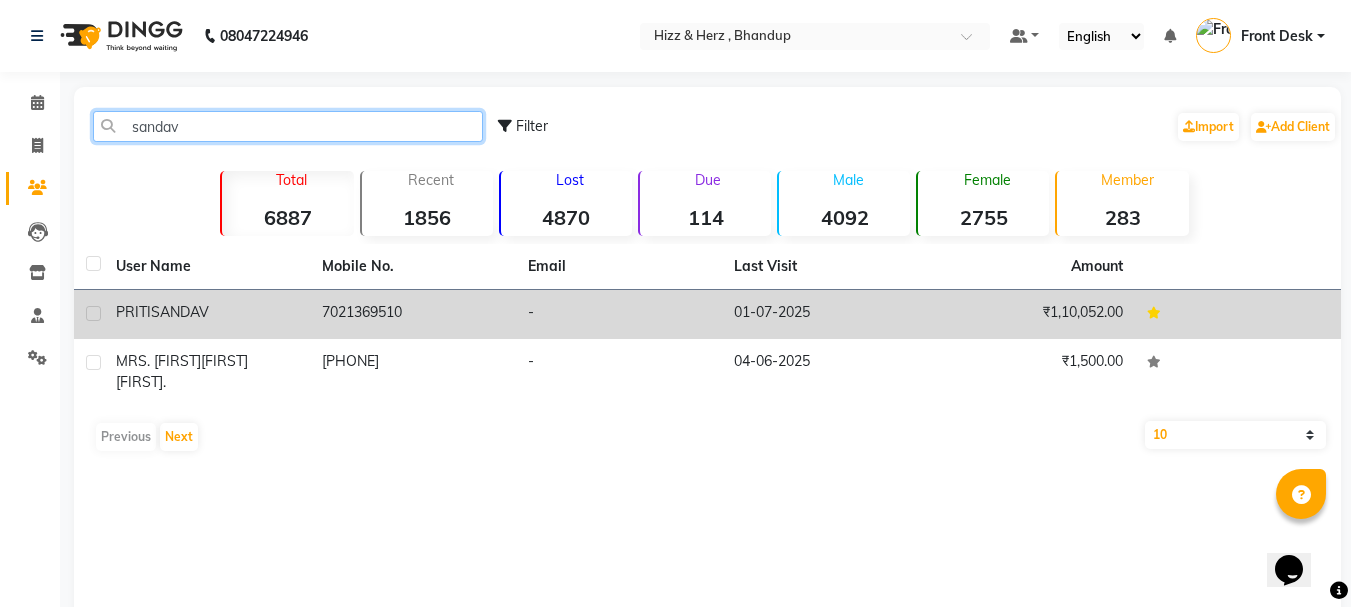 type on "sandav" 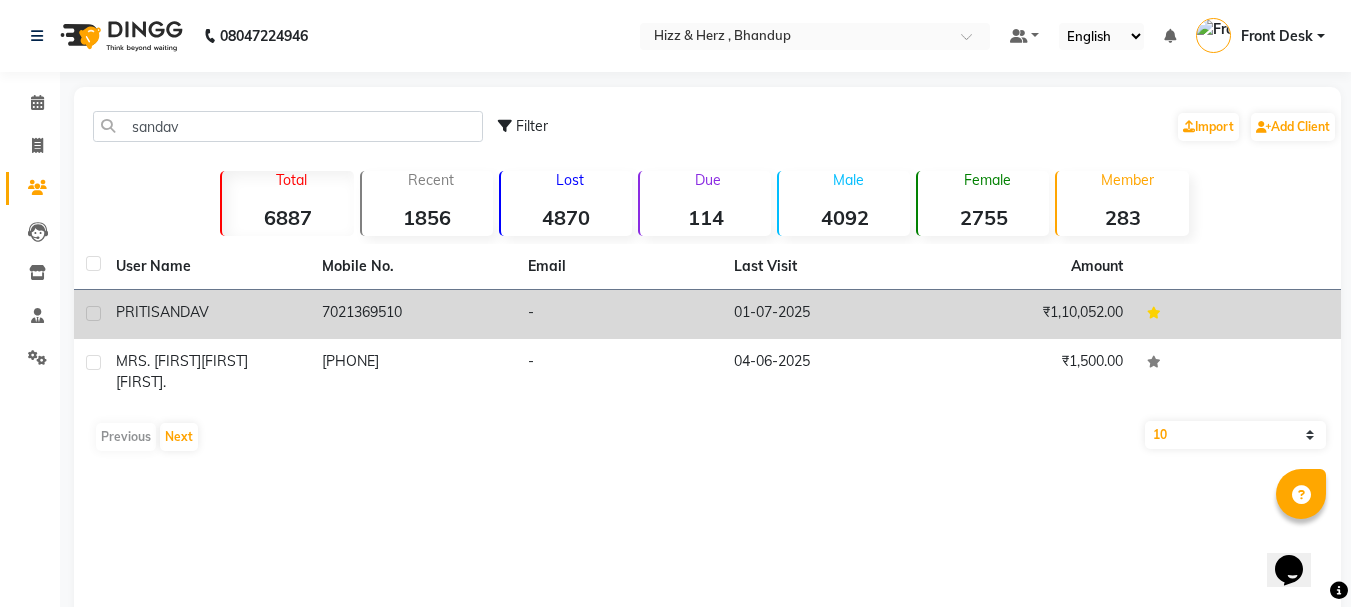 click on "7021369510" 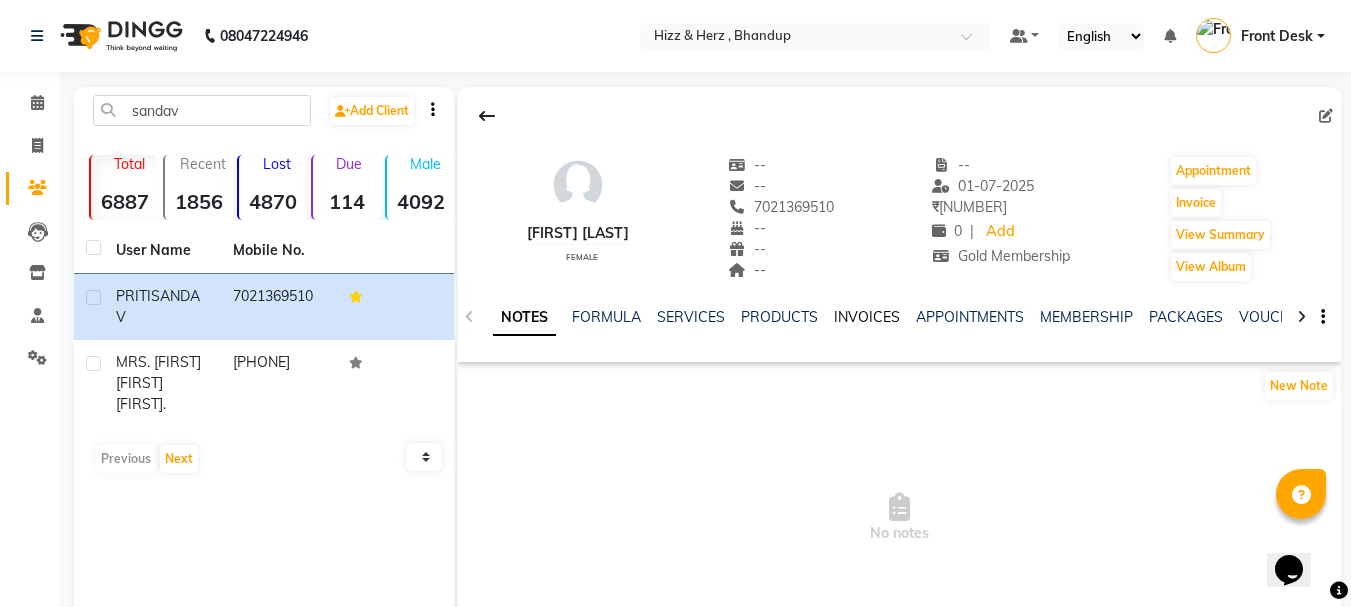 click on "INVOICES" 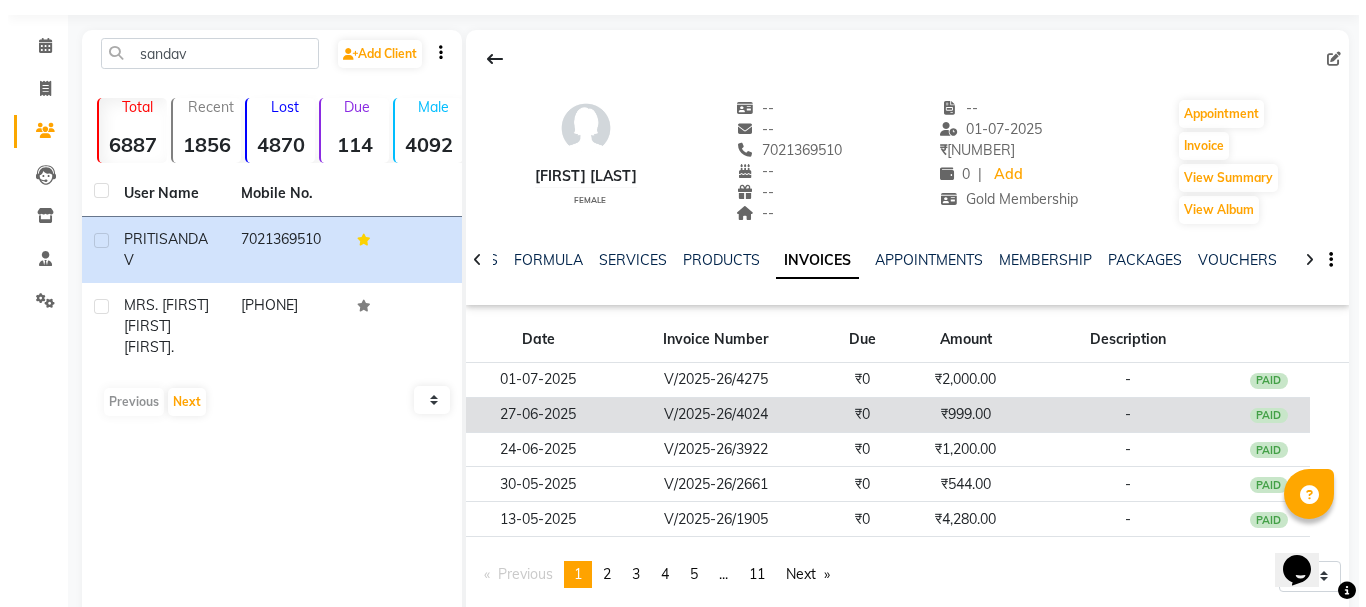scroll, scrollTop: 110, scrollLeft: 0, axis: vertical 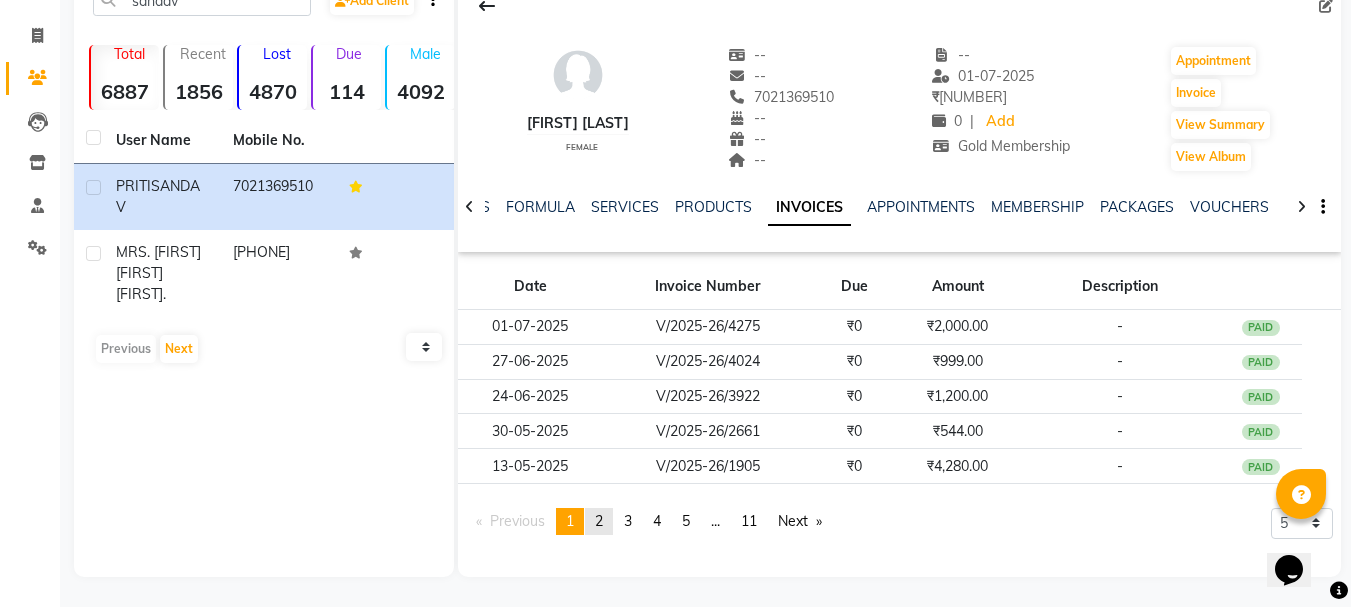 click on "page  2" 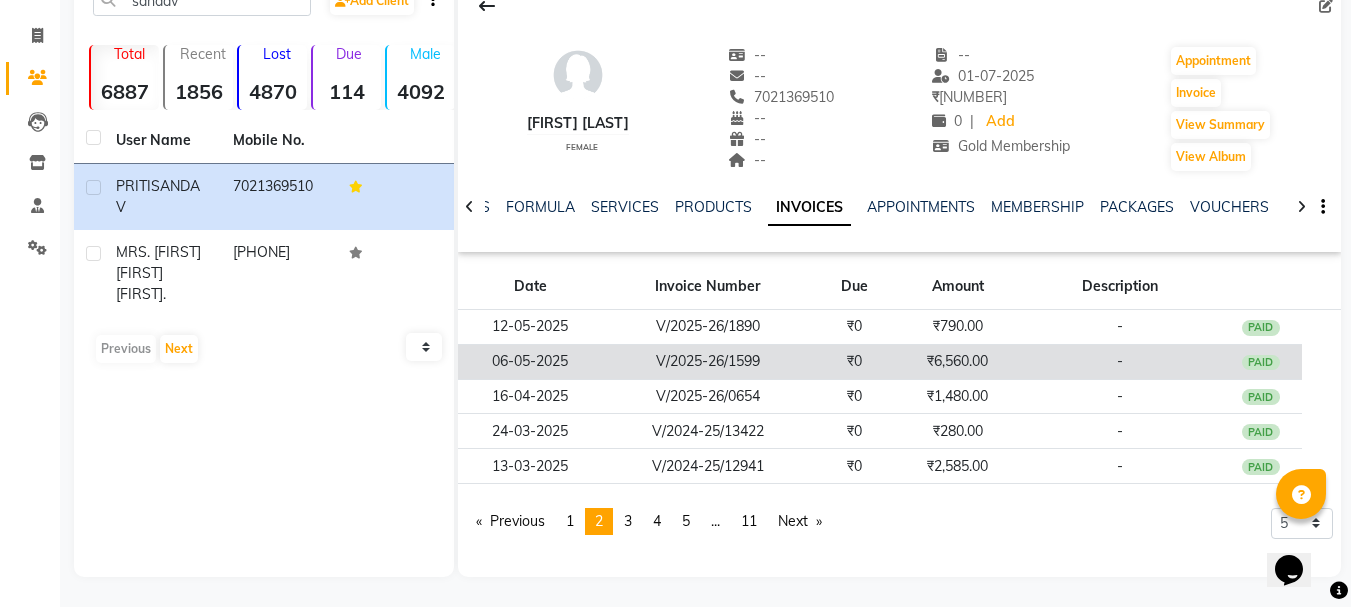click on "V/2025-26/1599" 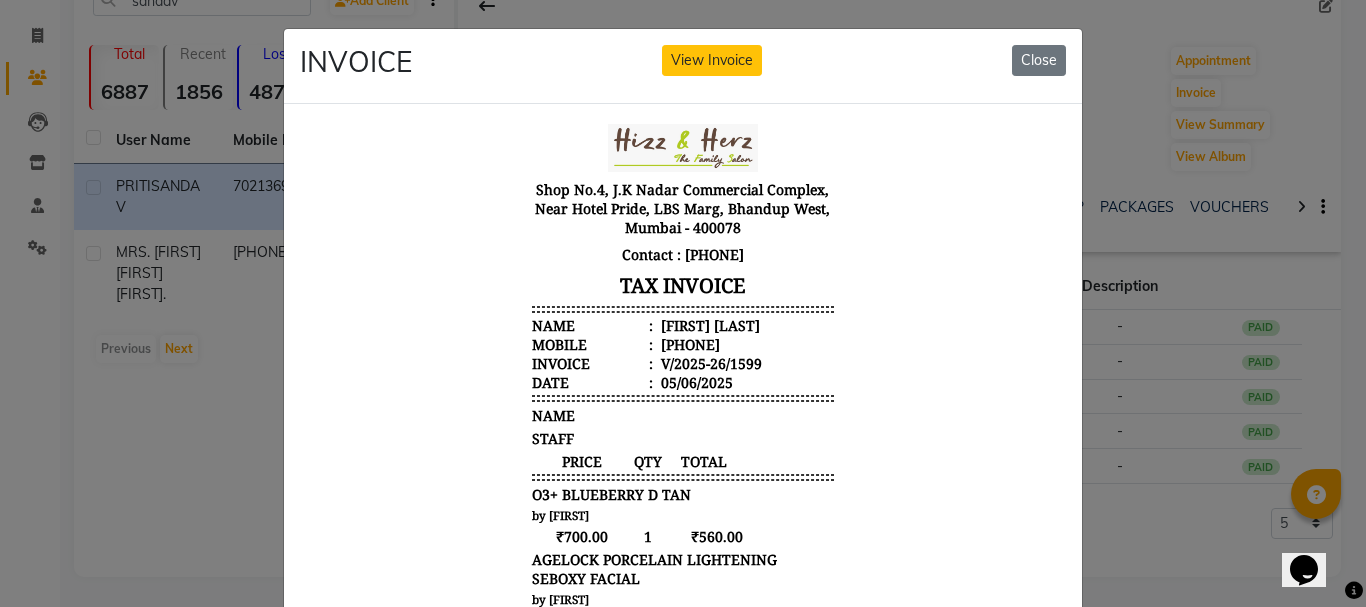 scroll, scrollTop: 16, scrollLeft: 0, axis: vertical 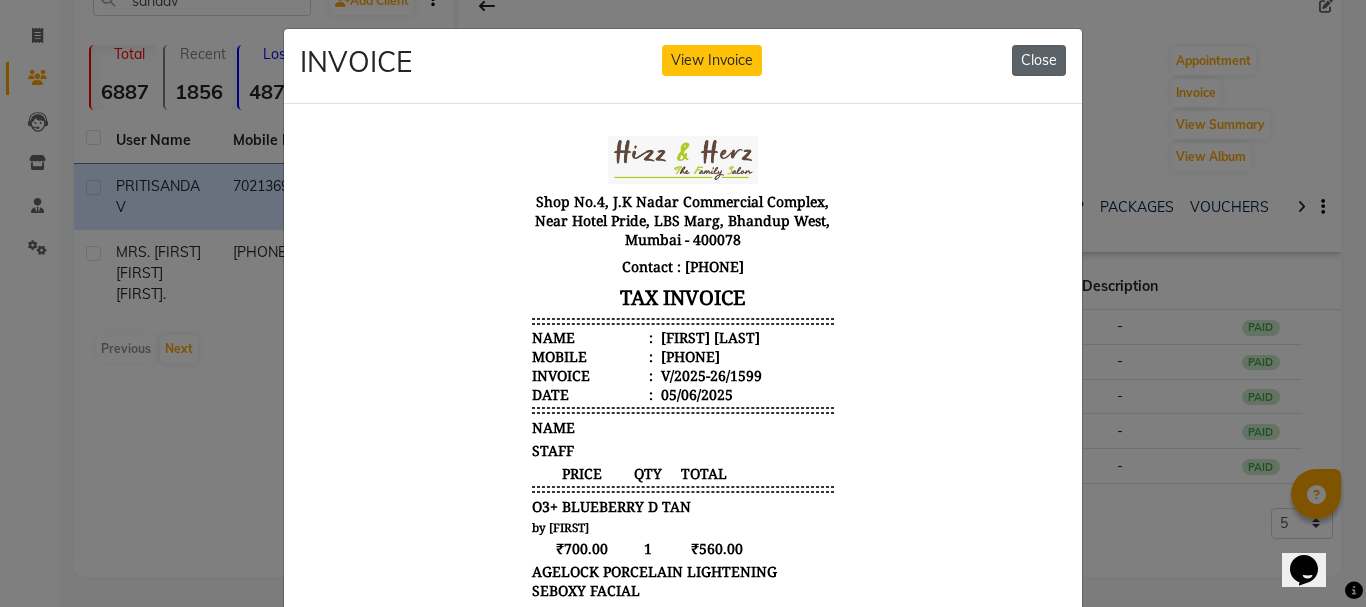 click on "Close" 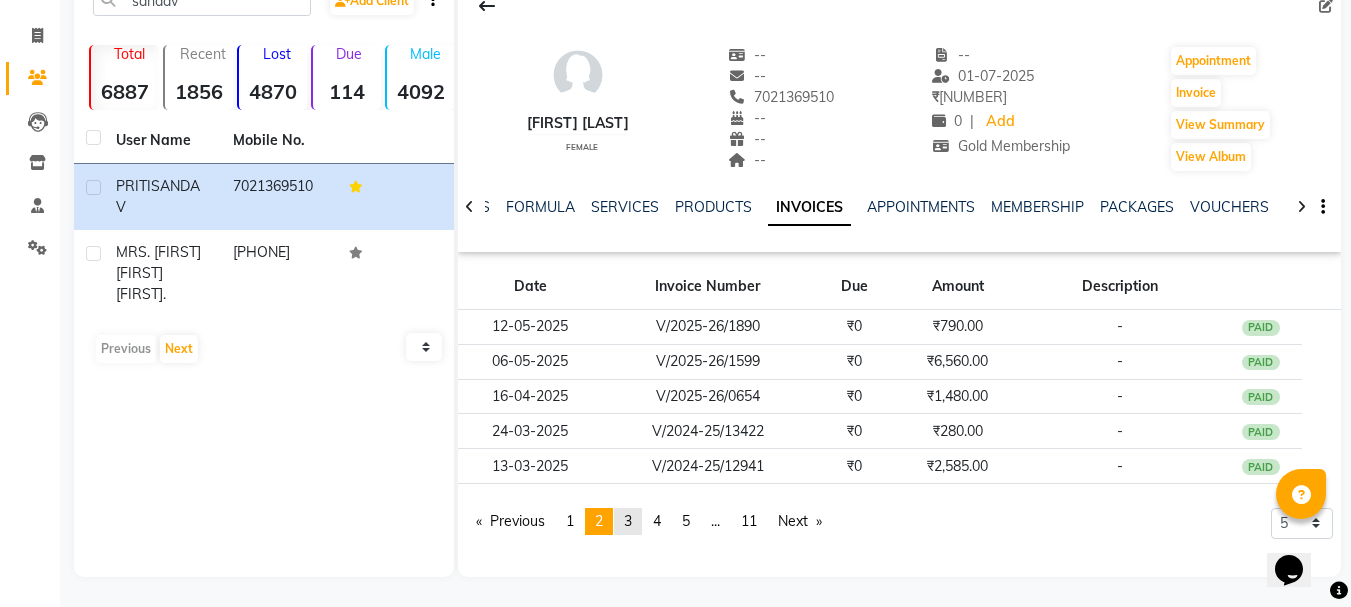 click on "3" 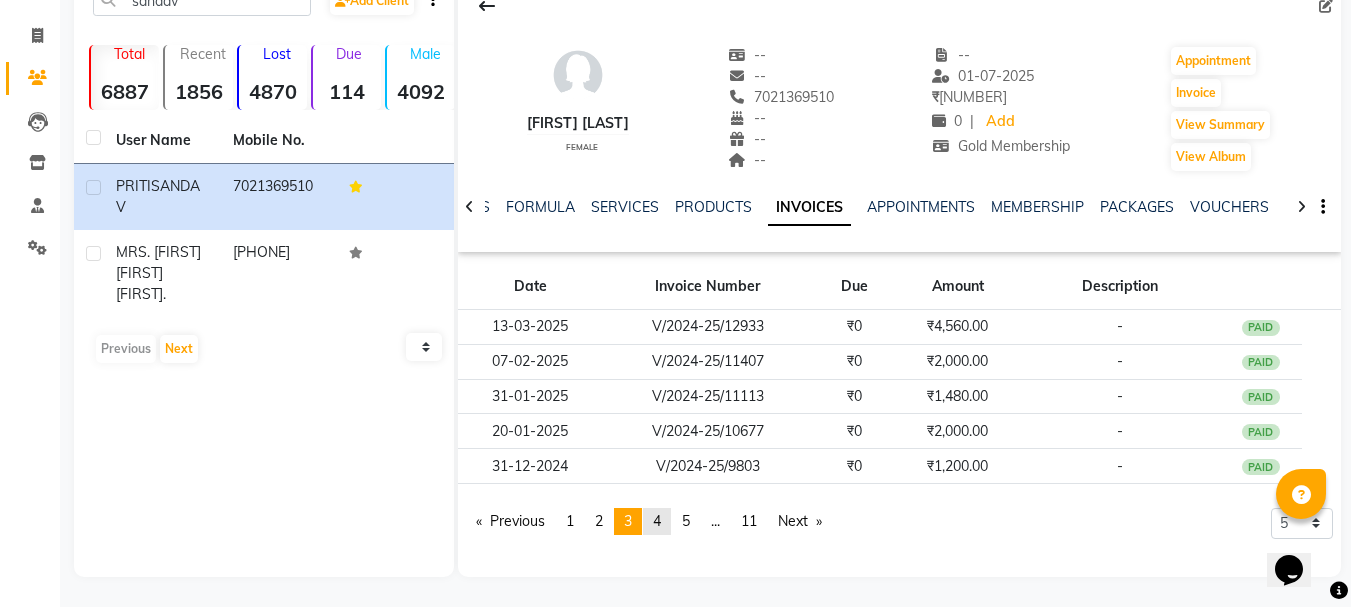 click on "page  4" 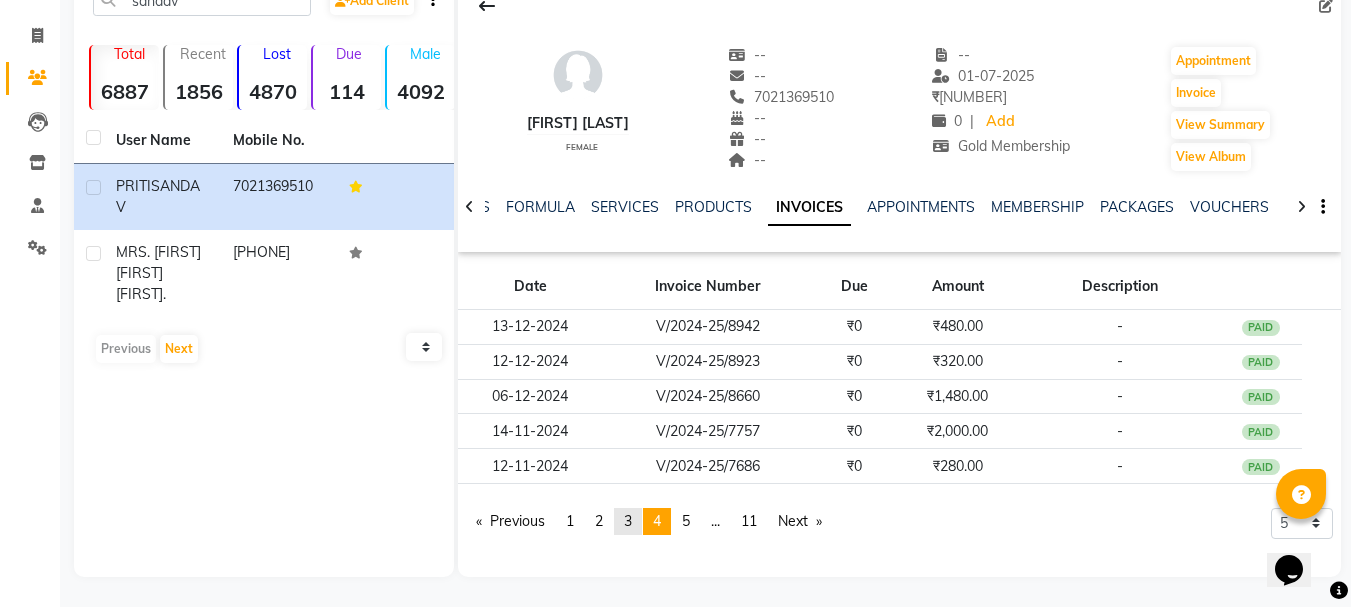 click on "page  3" 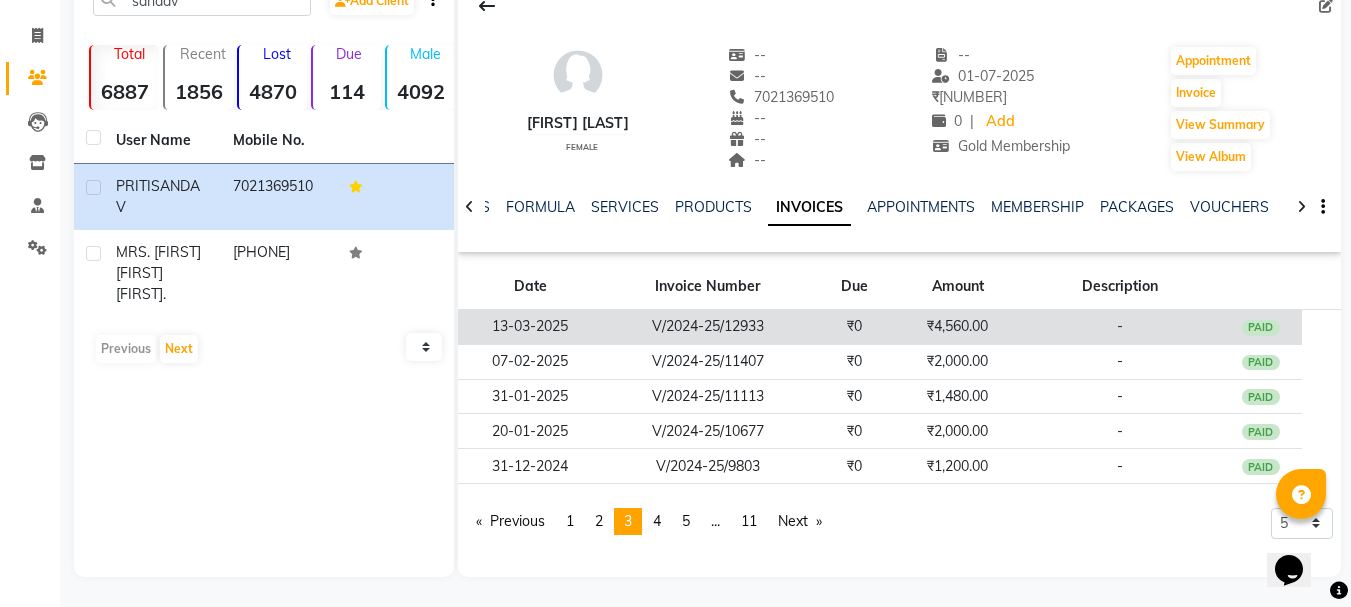 click on "₹0" 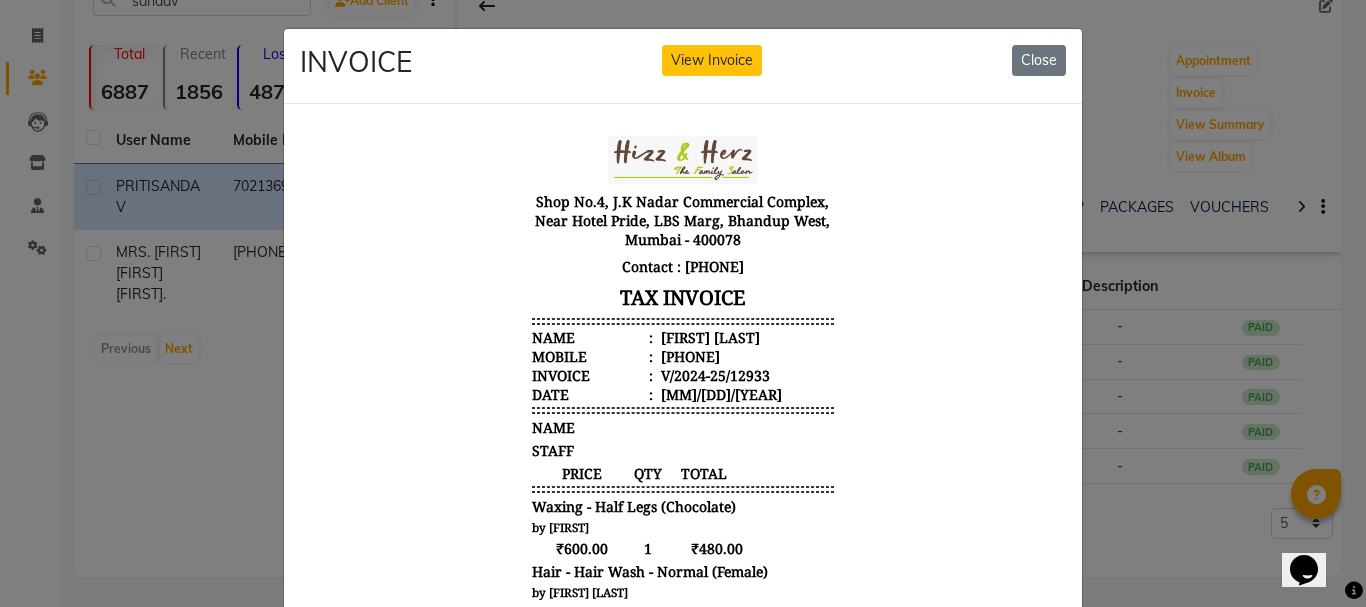 scroll, scrollTop: 16, scrollLeft: 0, axis: vertical 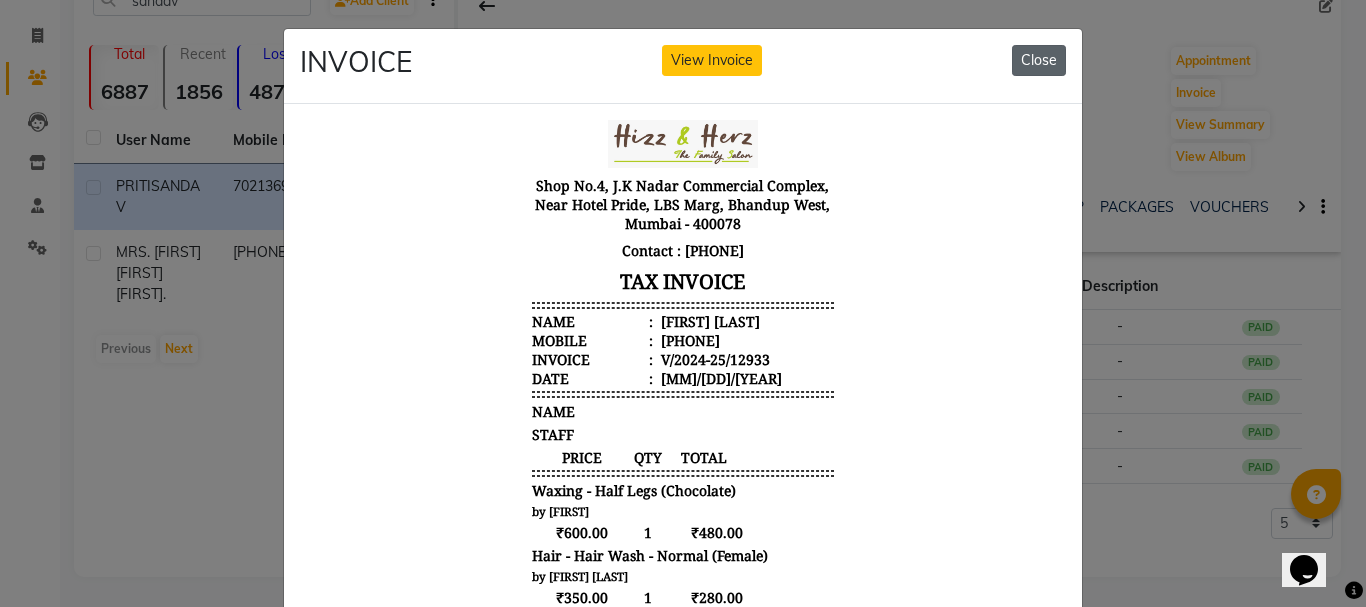 click on "Close" 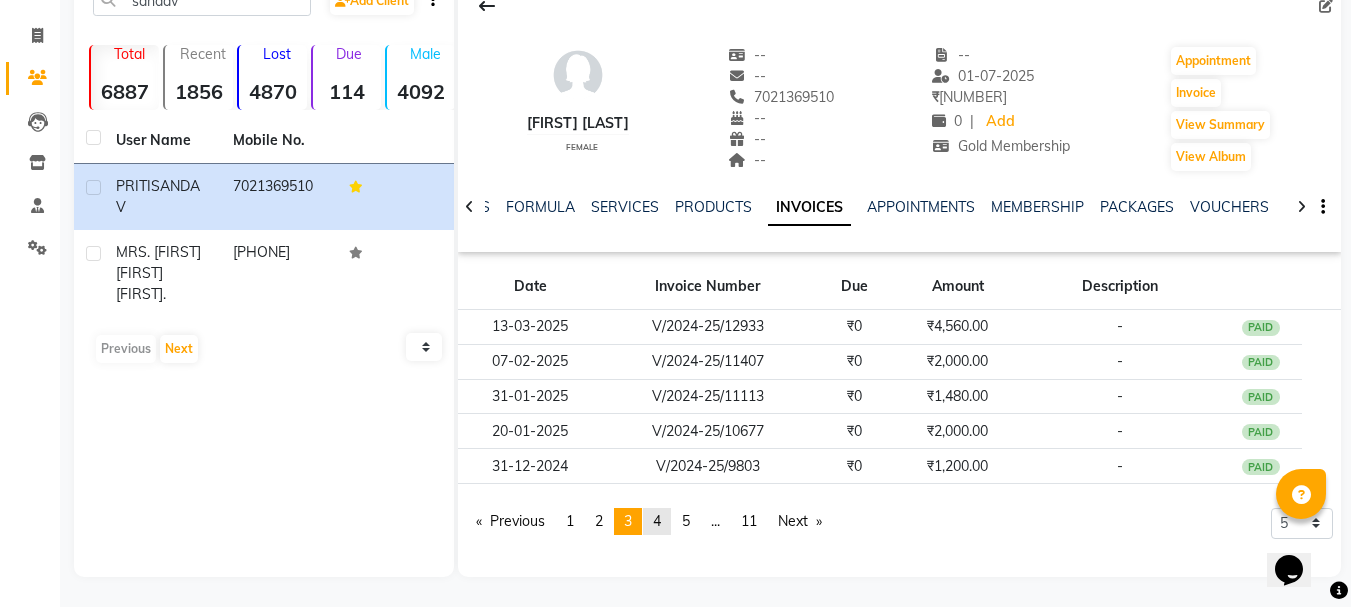 click on "page  4" 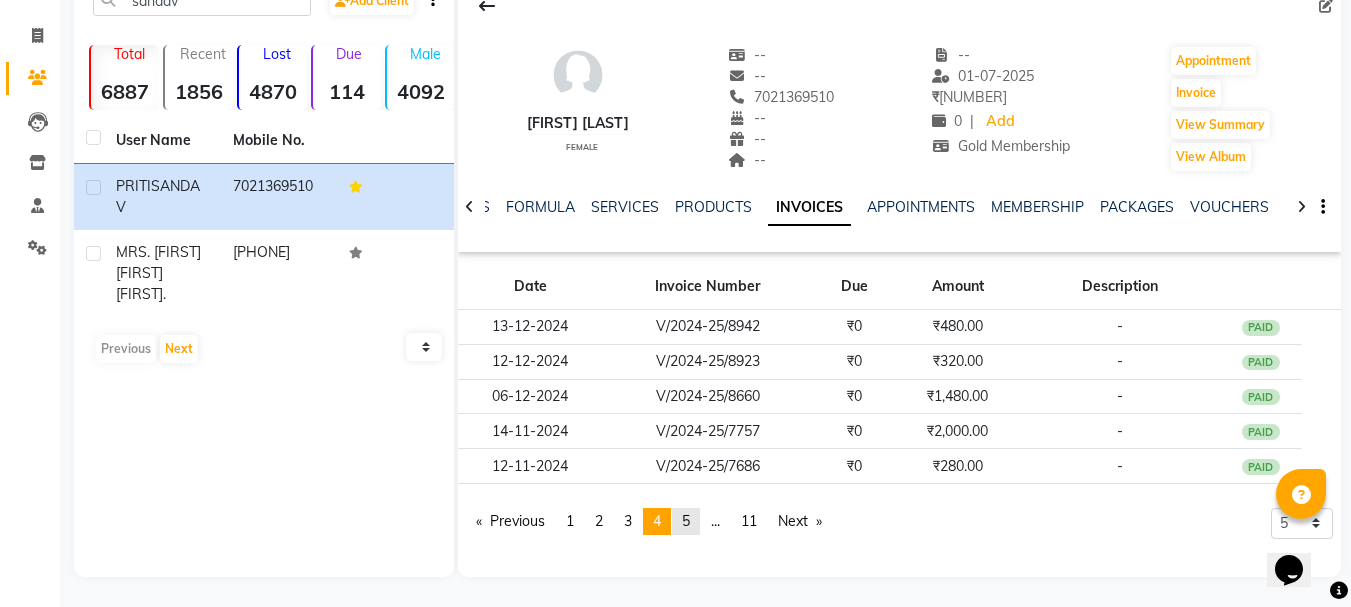 click on "5" 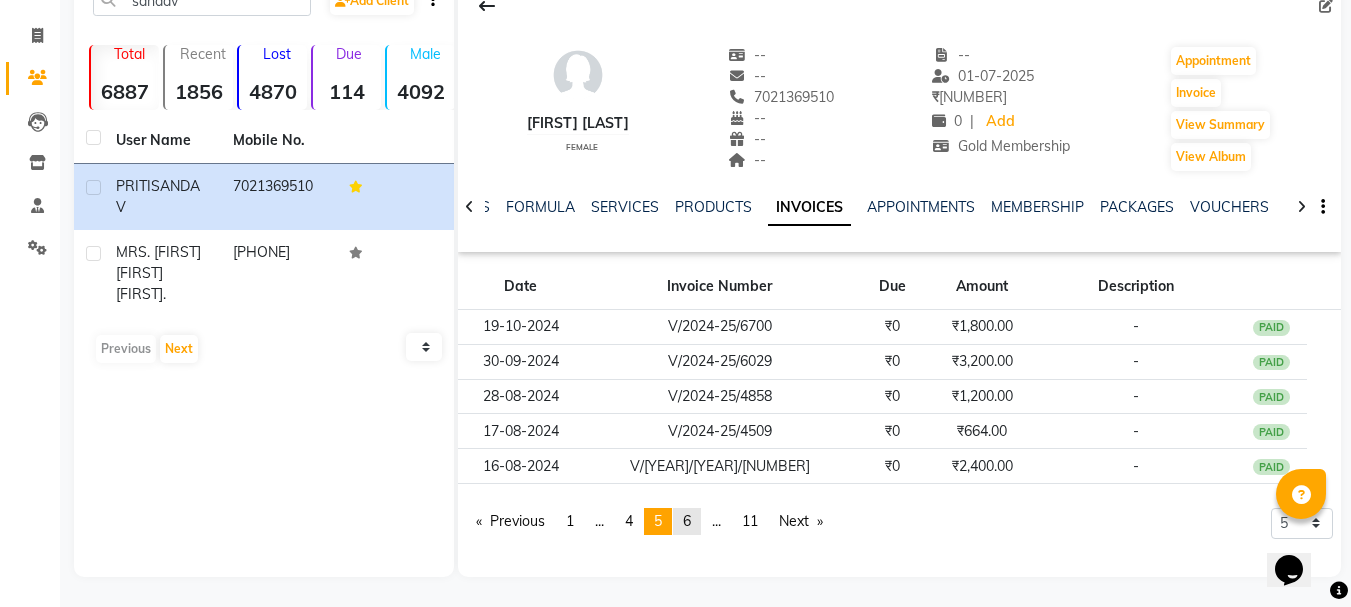 click on "6" 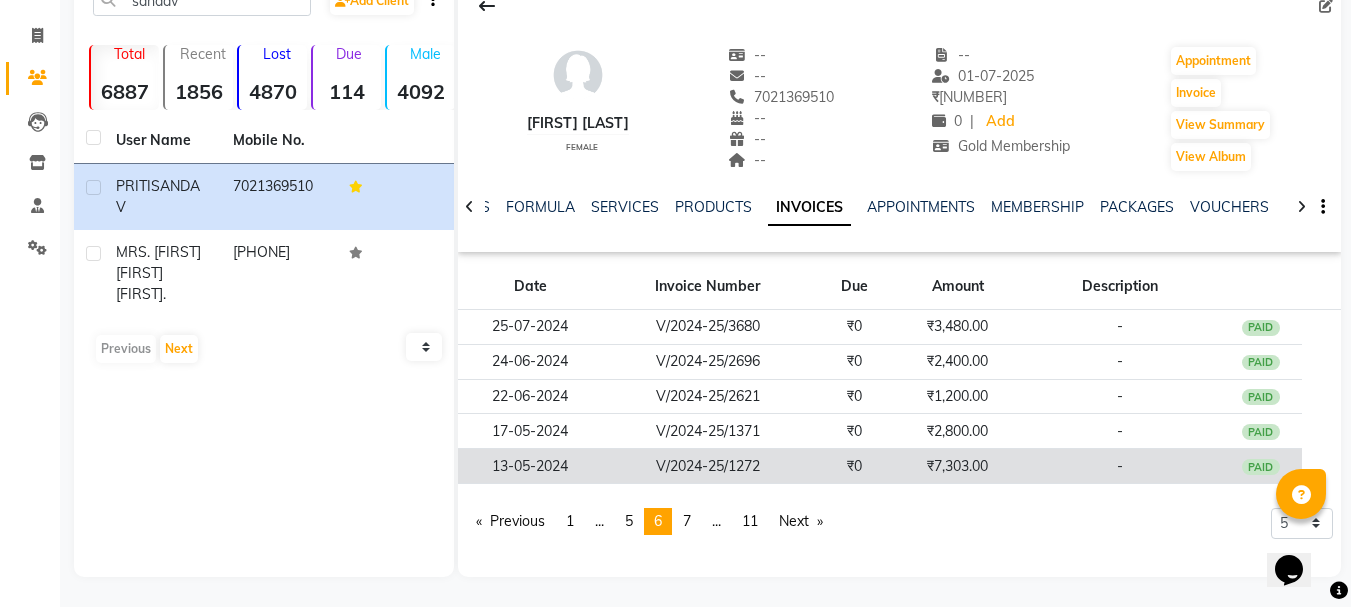 click on "₹0" 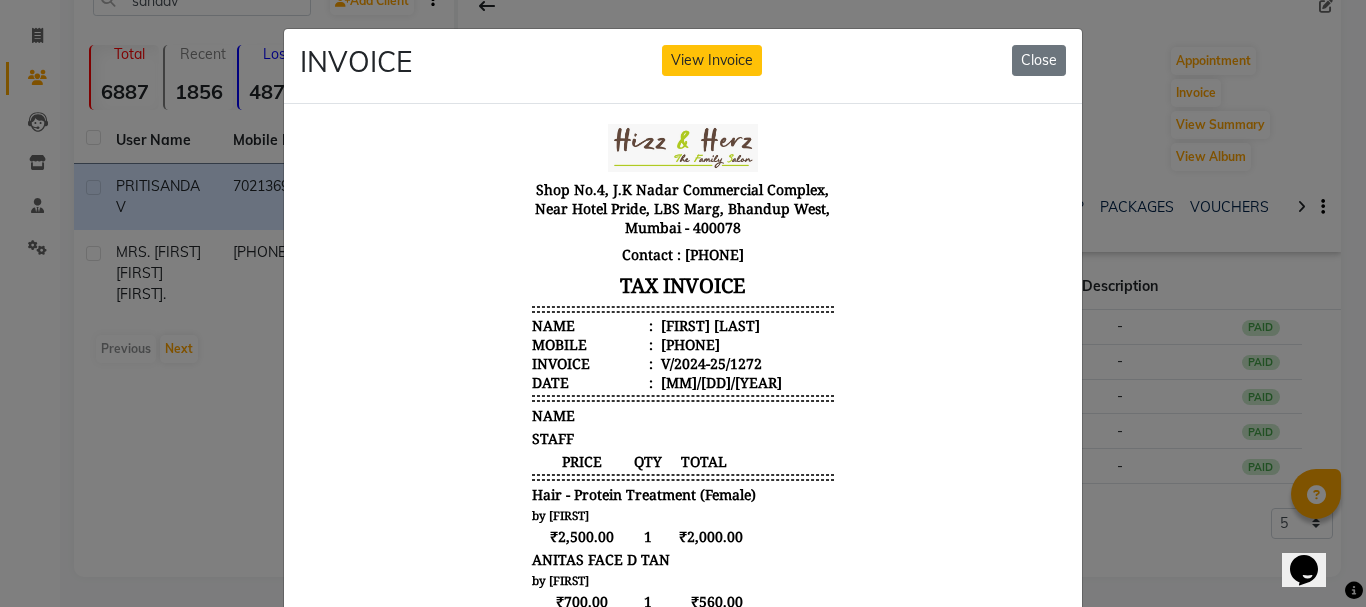 scroll, scrollTop: 16, scrollLeft: 0, axis: vertical 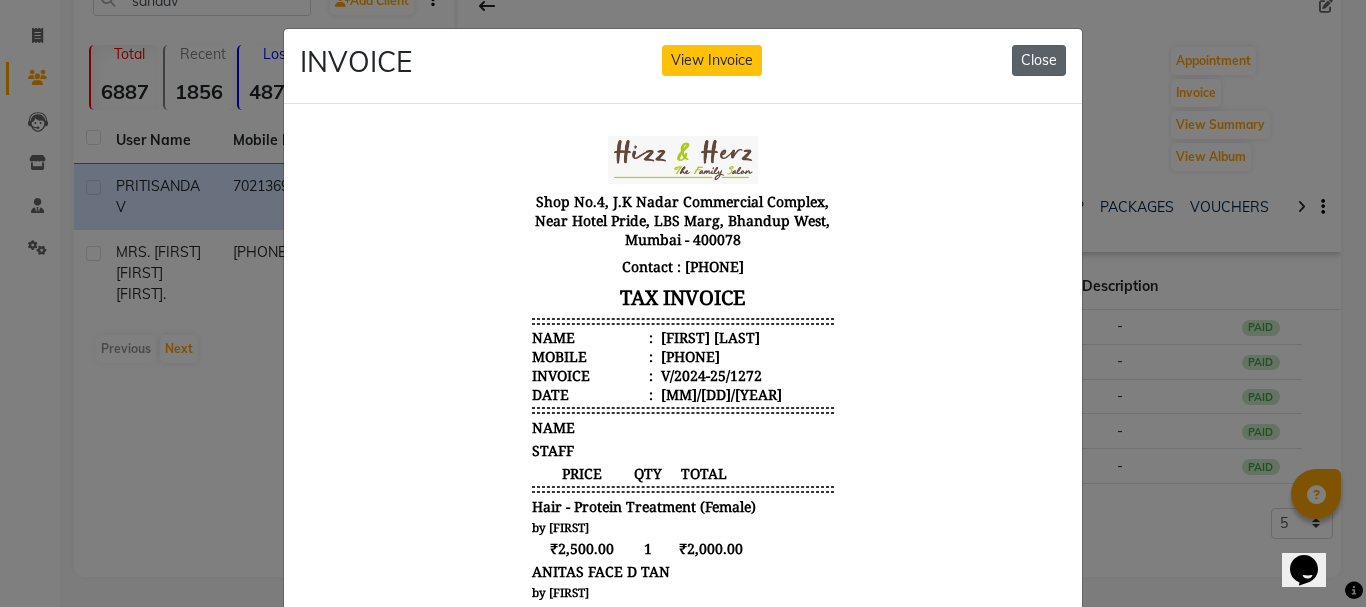 click on "Close" 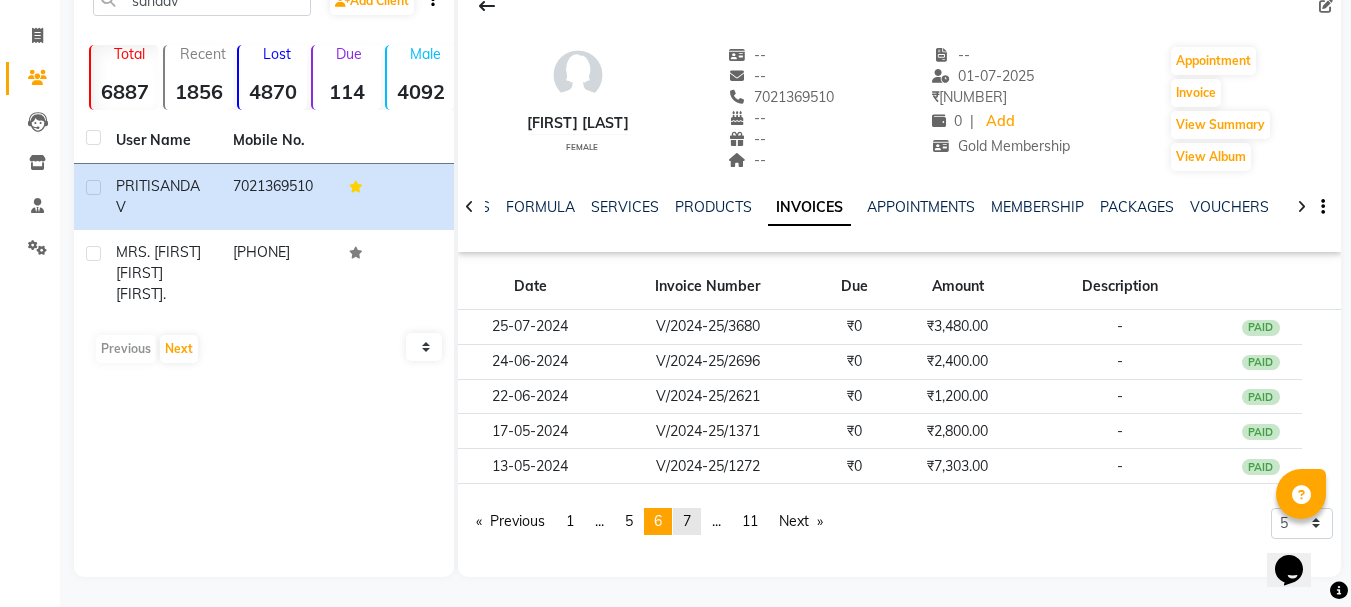 click on "page  7" 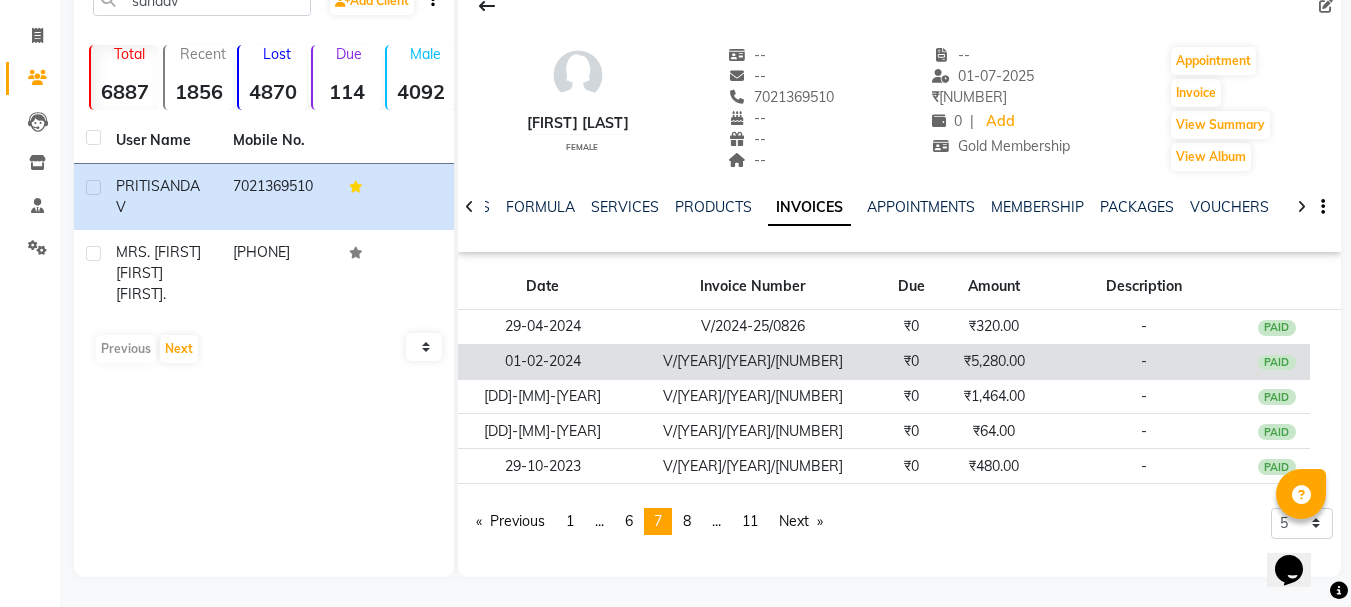 click on "V/2023-24/8726" 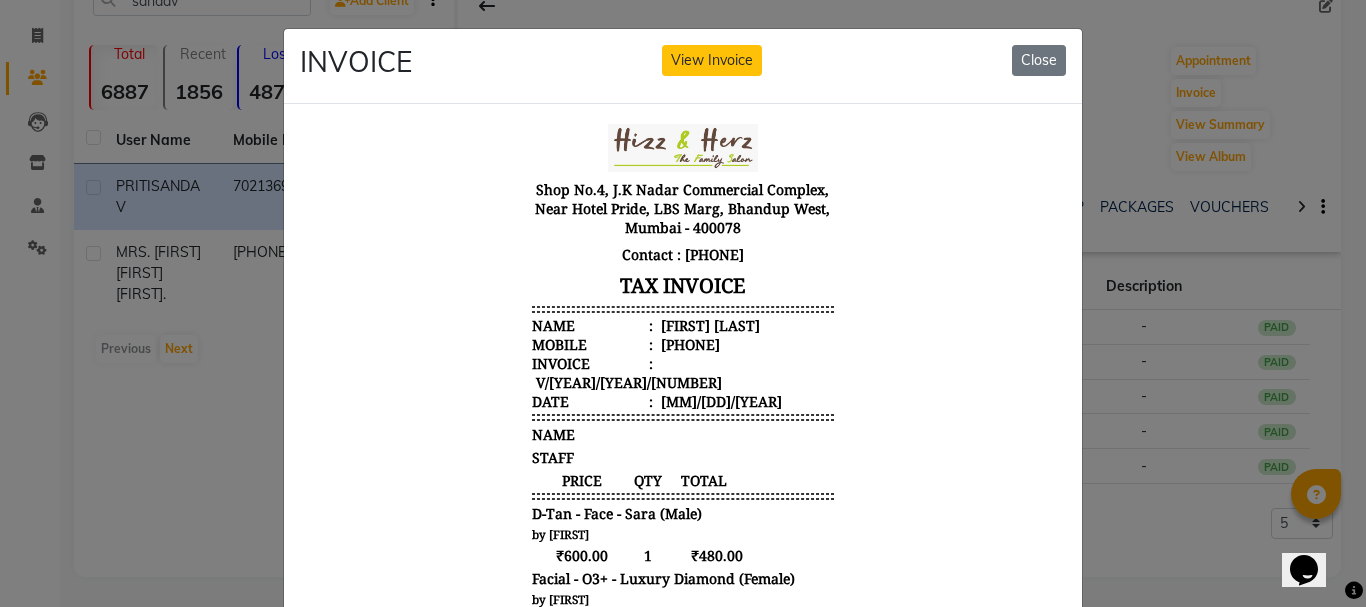 scroll, scrollTop: 16, scrollLeft: 0, axis: vertical 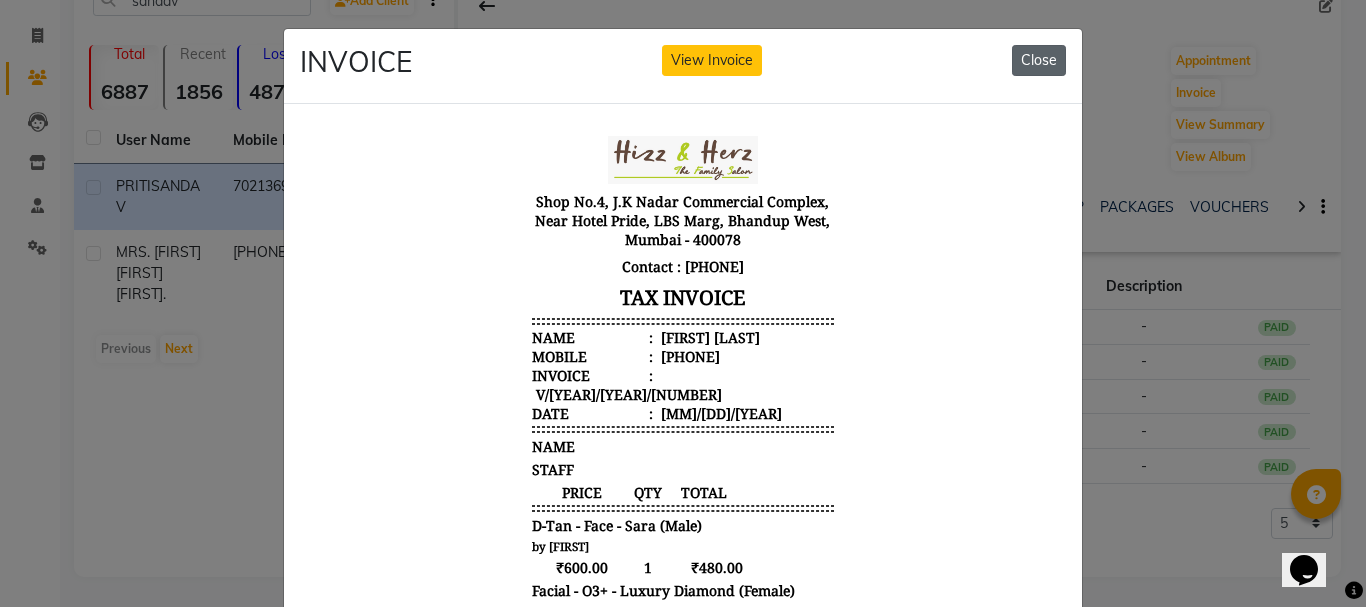 click on "Close" 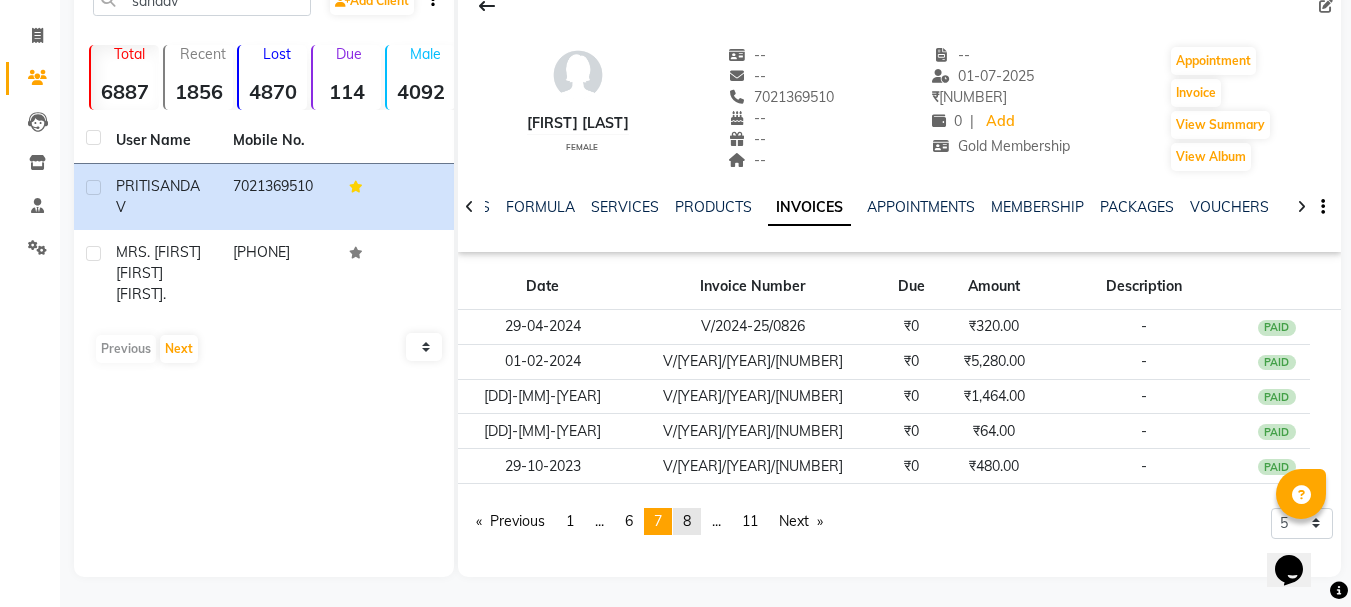 click on "8" 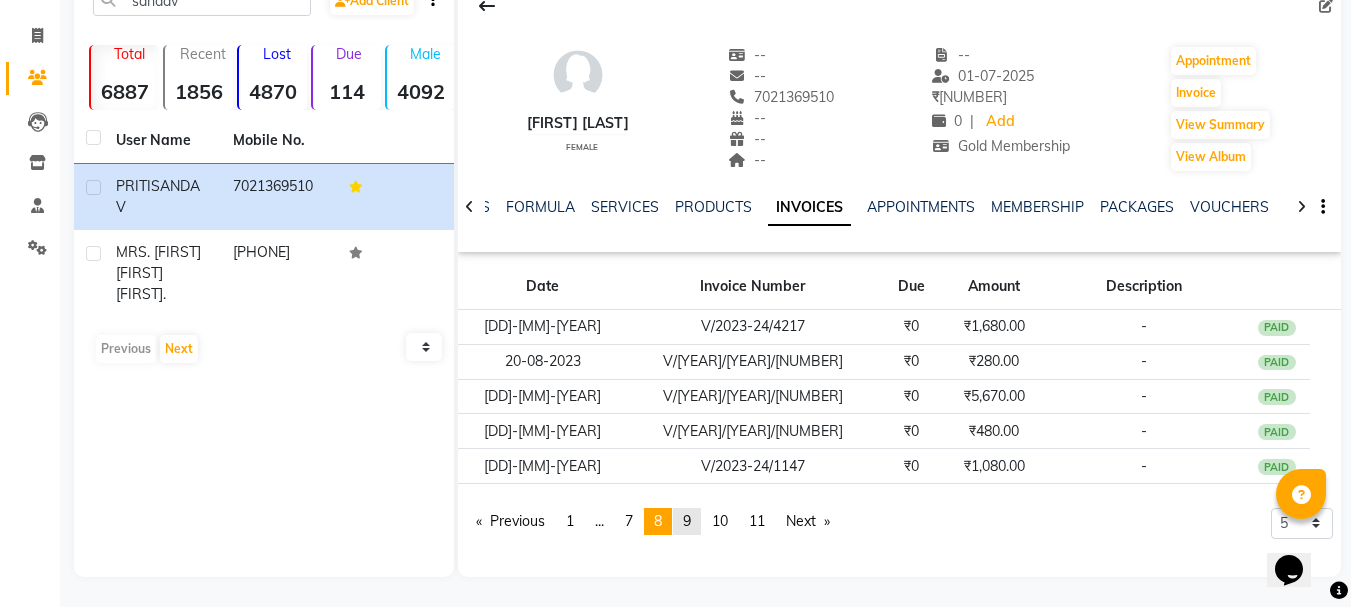 click on "page  9" 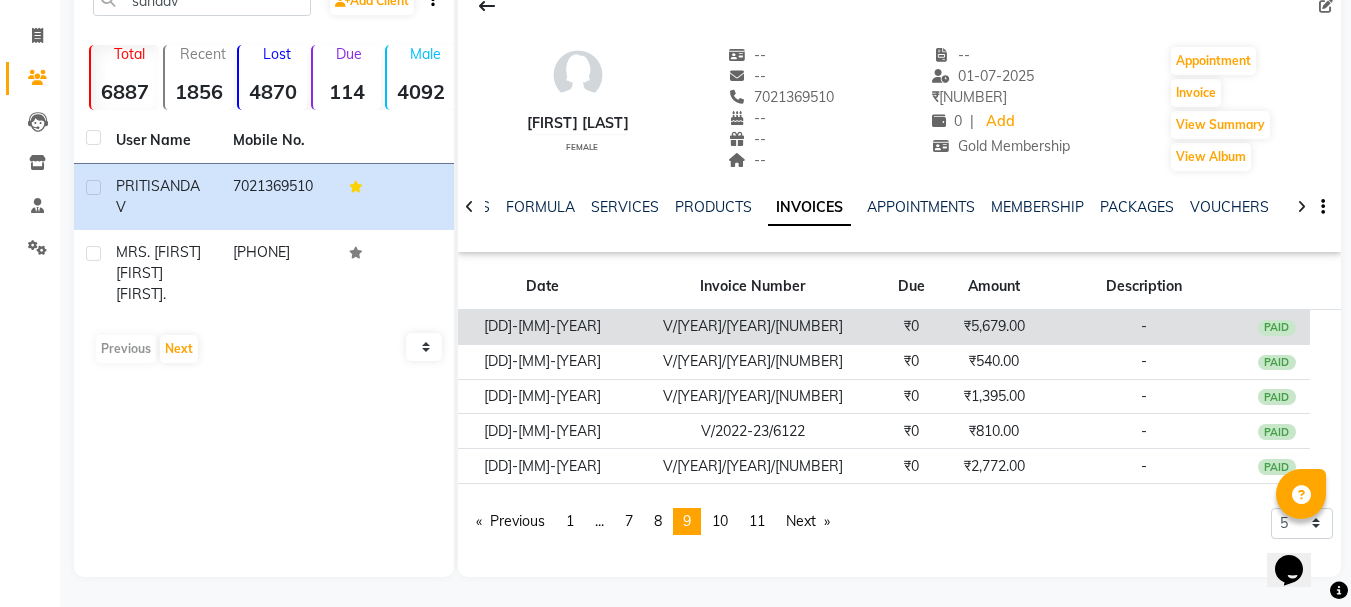 click on "₹0" 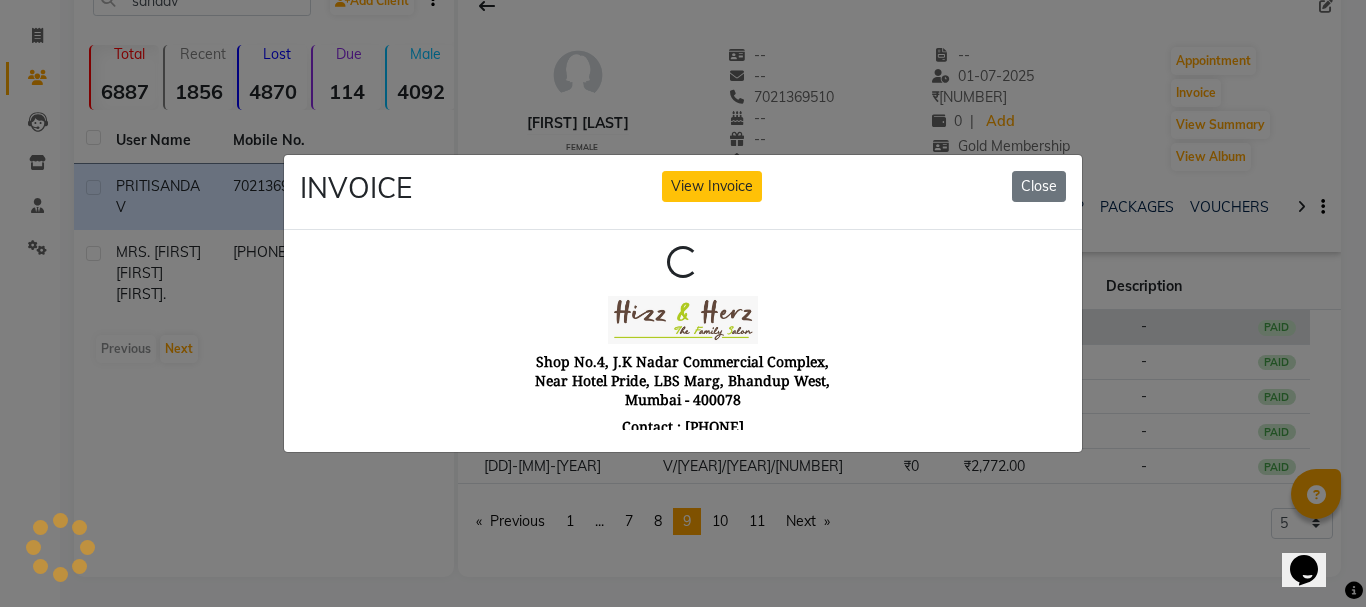 scroll, scrollTop: 0, scrollLeft: 0, axis: both 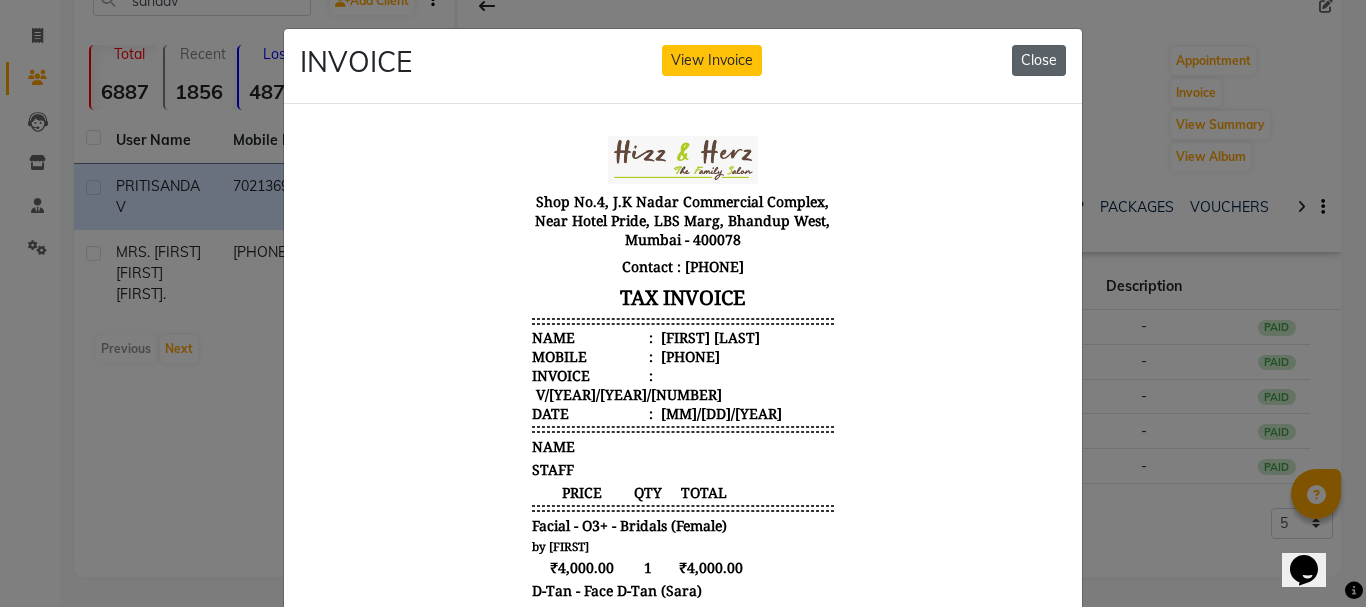 click on "Close" 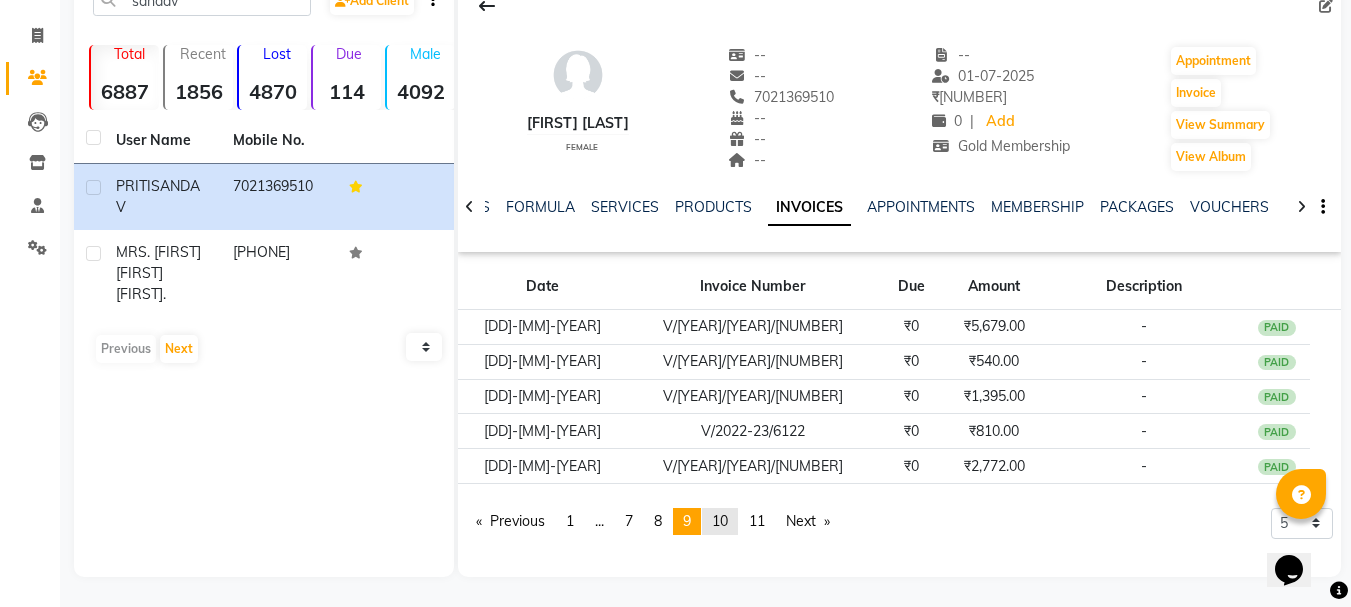 click on "10" 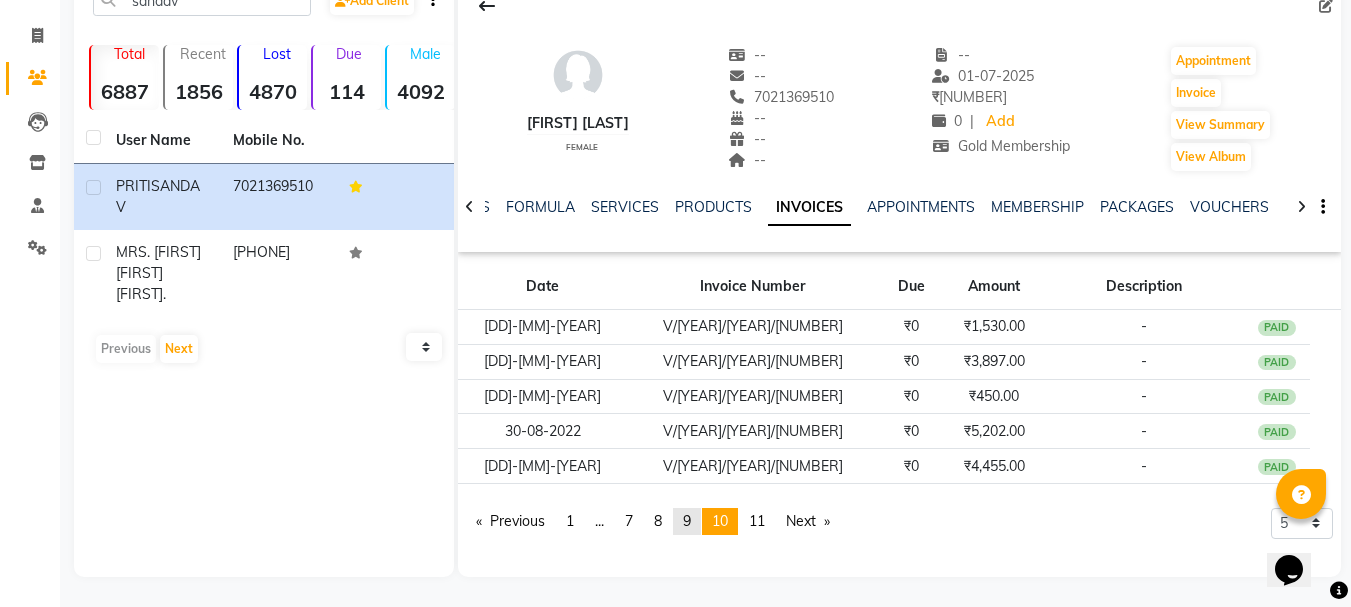 click on "page  9" 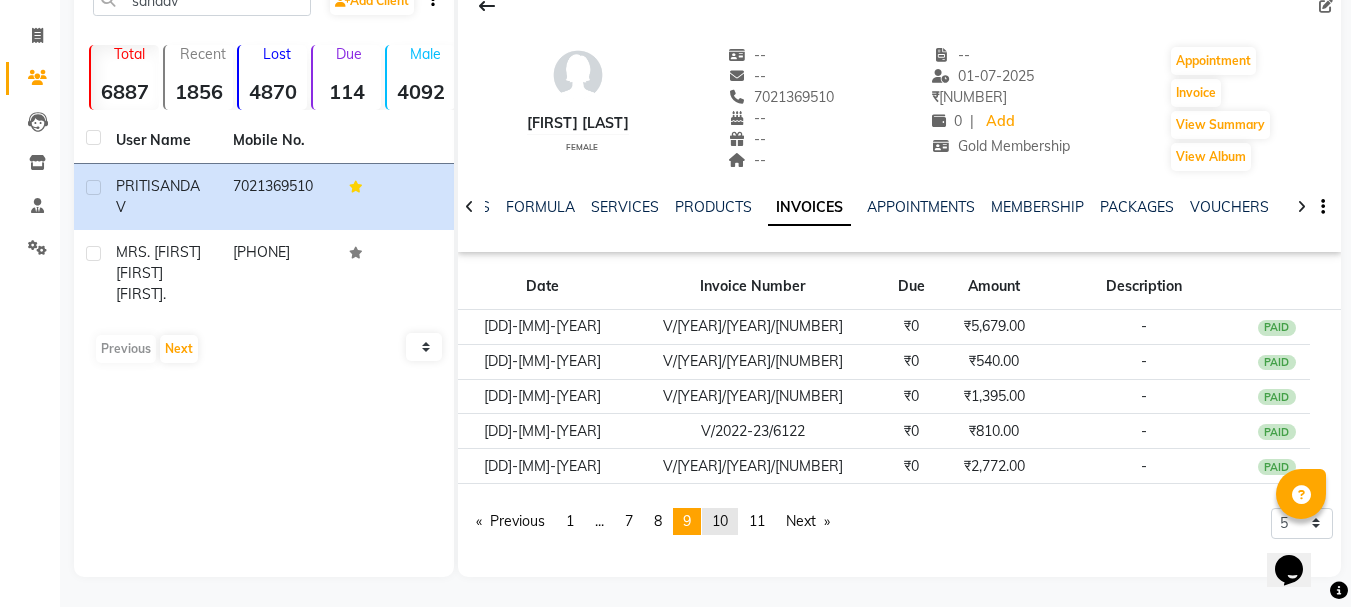 click on "page  10" 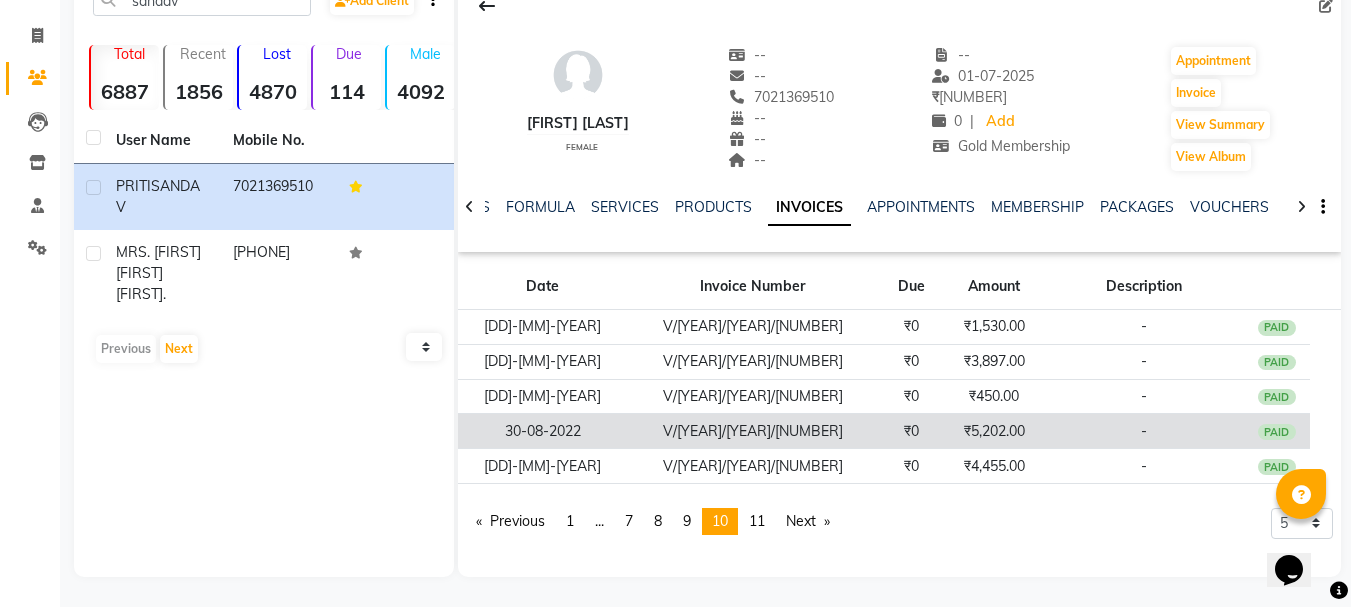 click on "V/2022-23/3263" 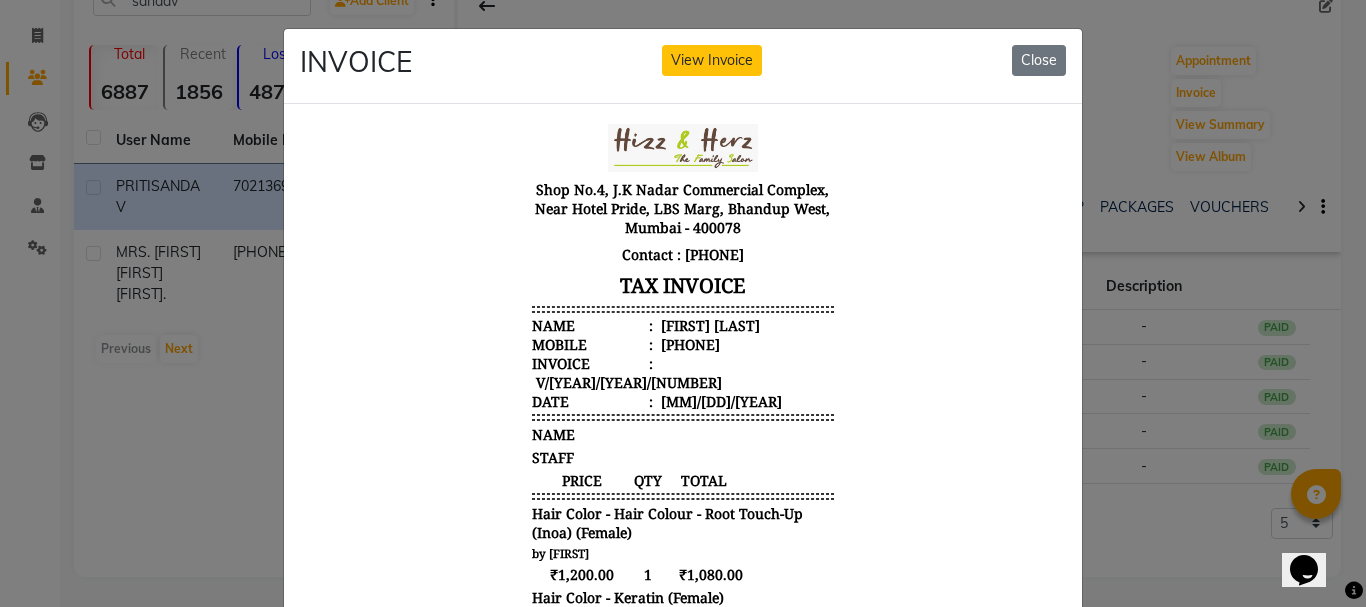 scroll, scrollTop: 16, scrollLeft: 0, axis: vertical 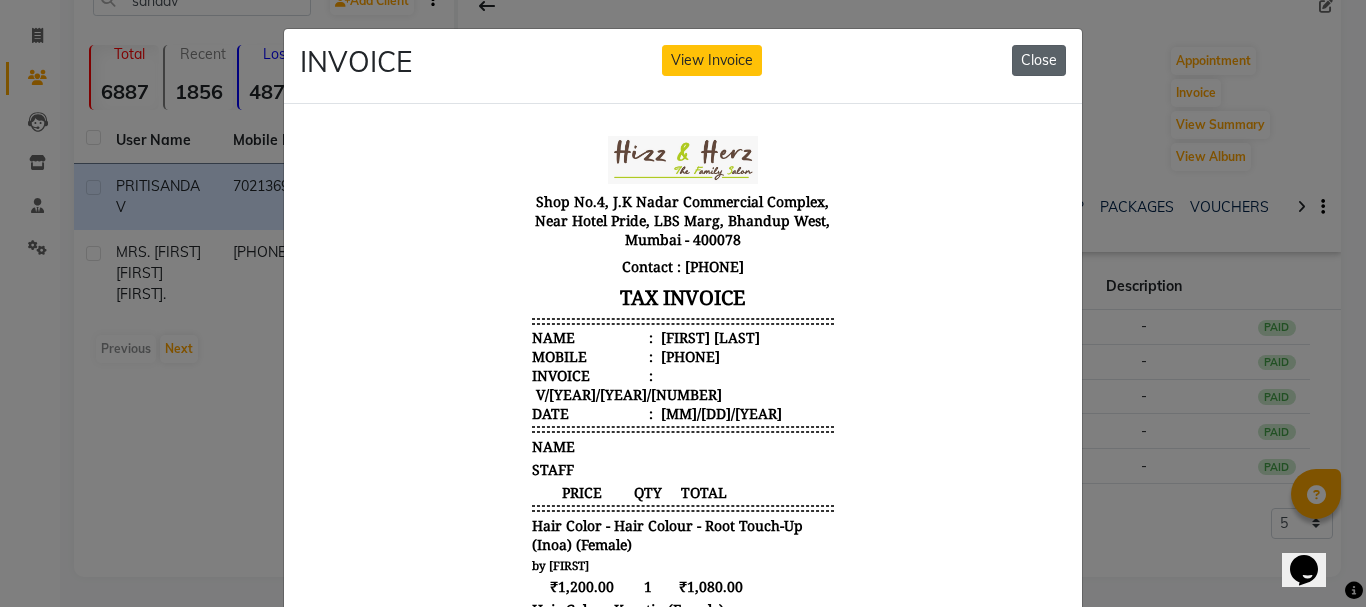 click on "Close" 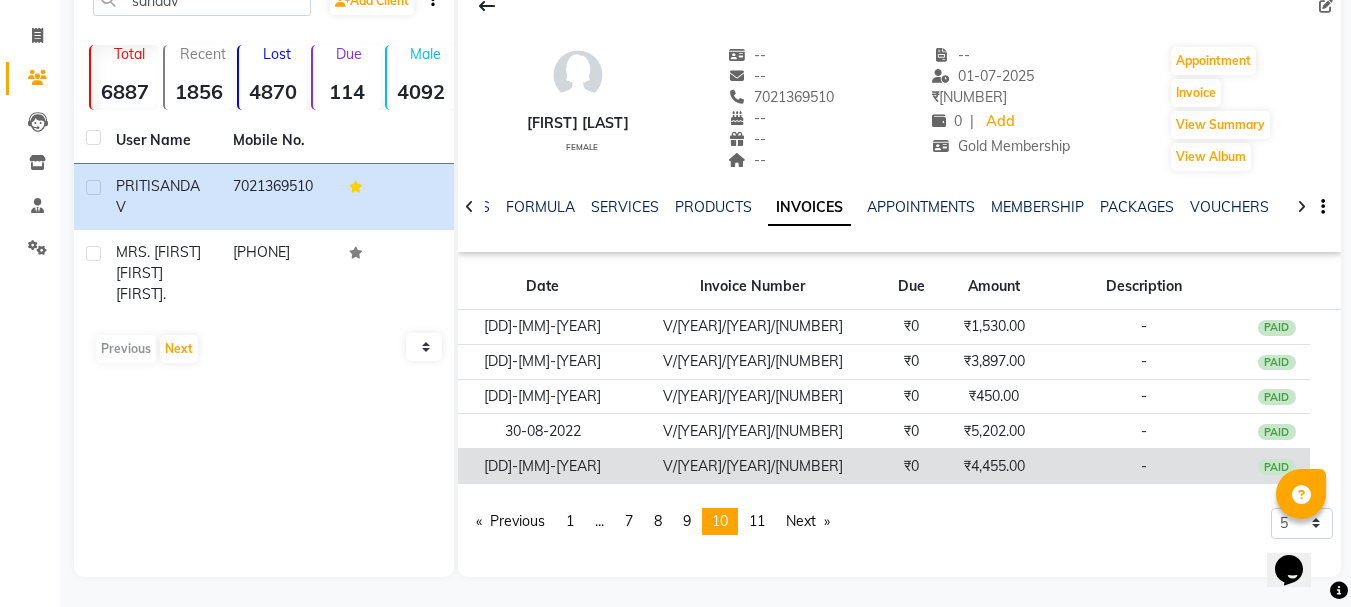 click on "₹0" 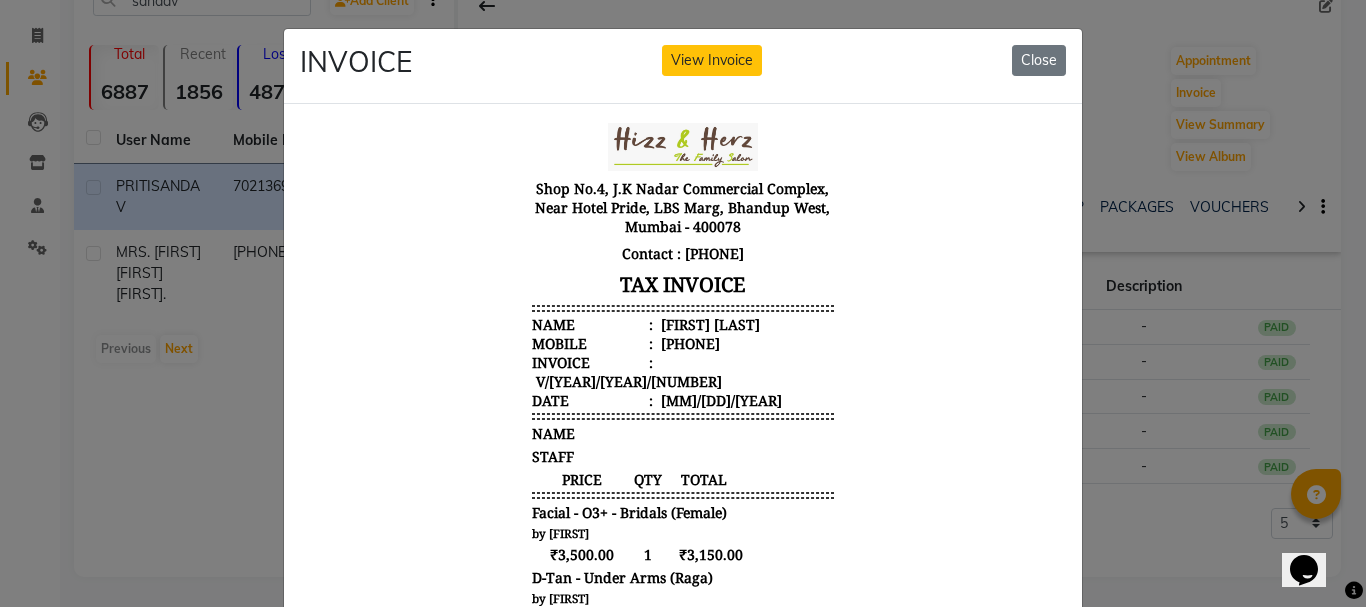 scroll, scrollTop: 16, scrollLeft: 0, axis: vertical 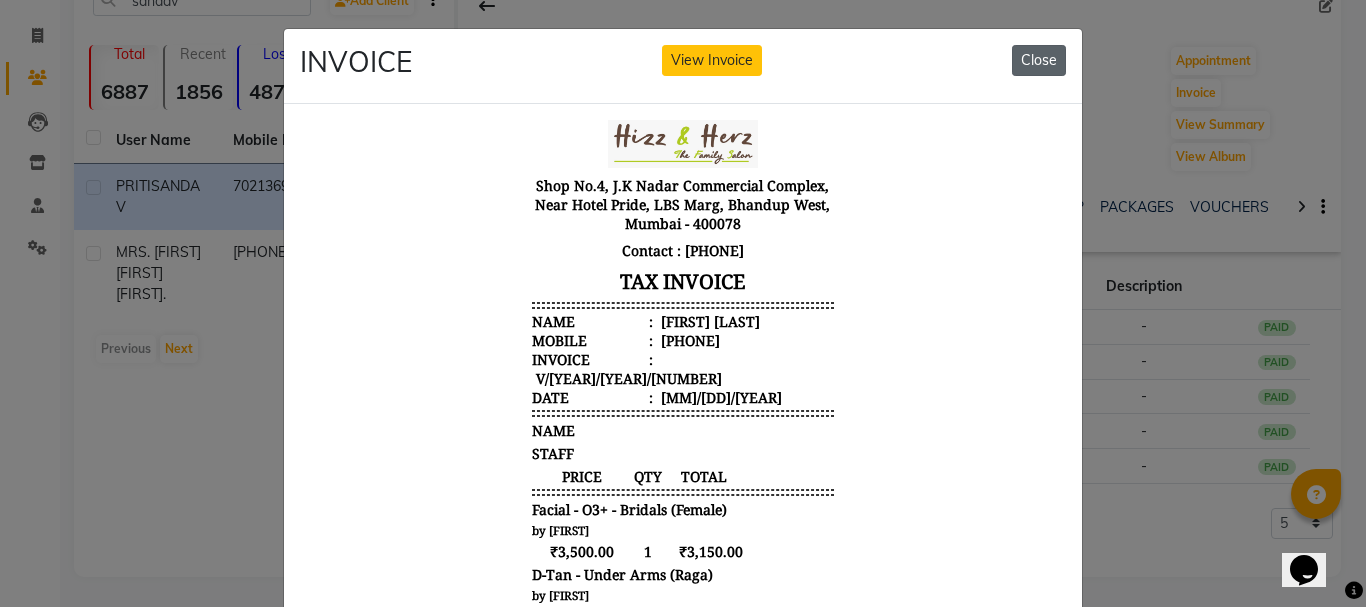 click on "Close" 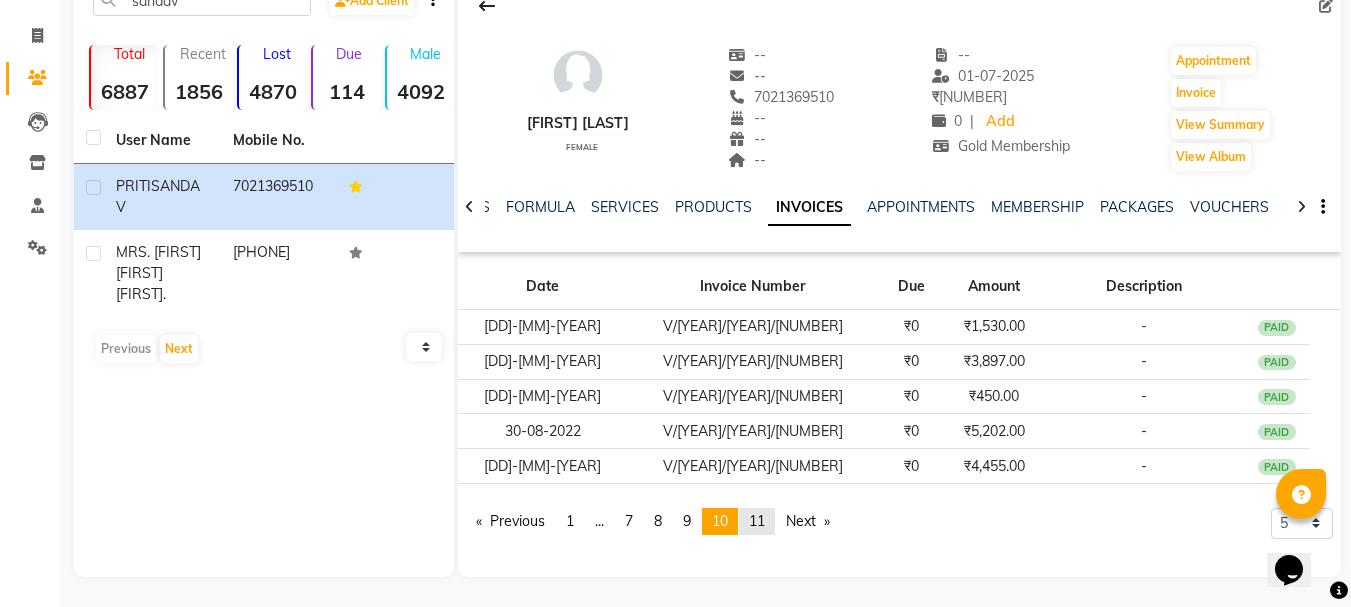 click on "11" 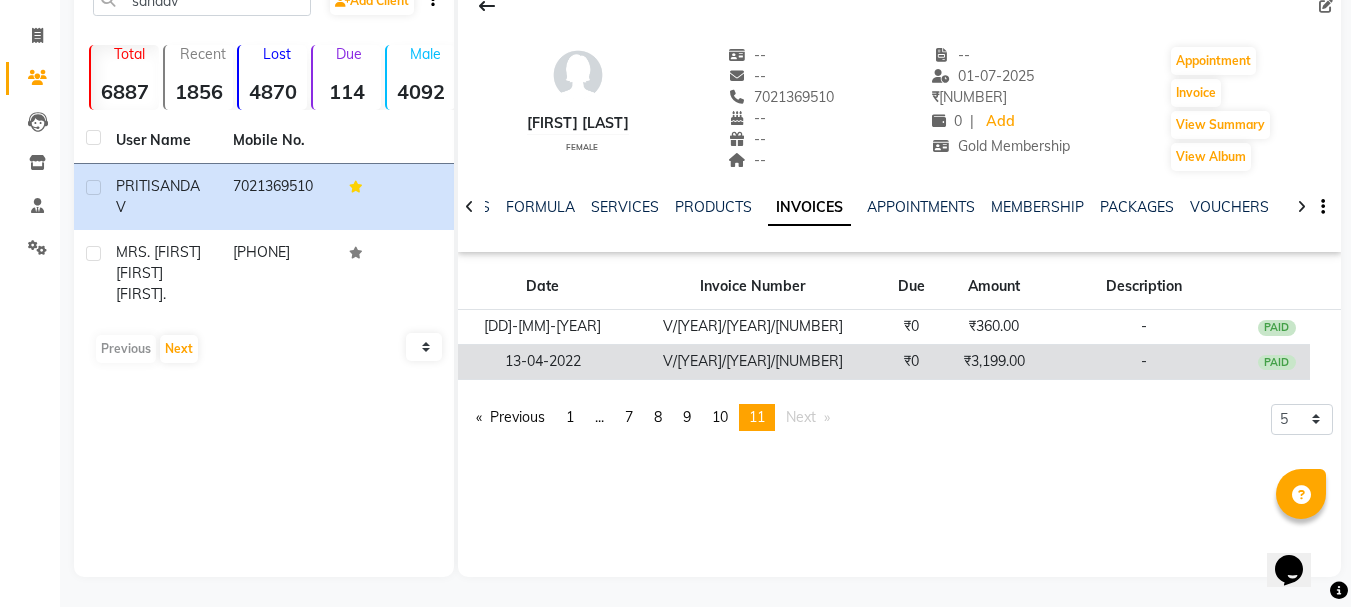 click on "V/2022-23/0277" 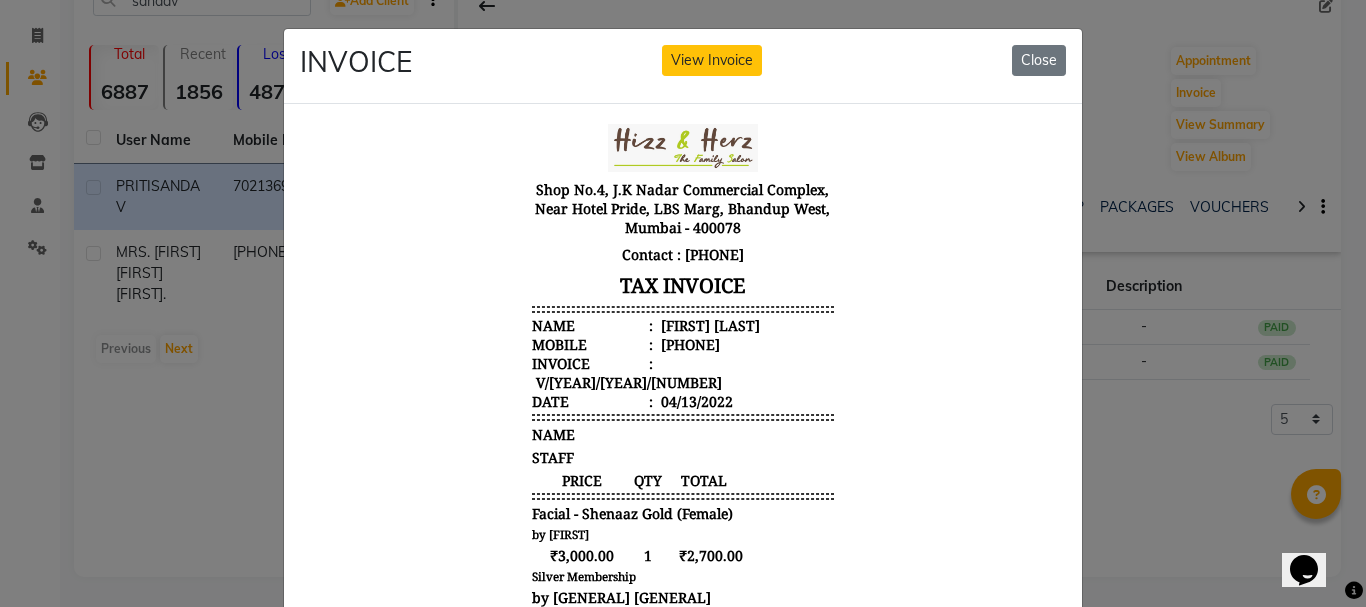 scroll, scrollTop: 16, scrollLeft: 0, axis: vertical 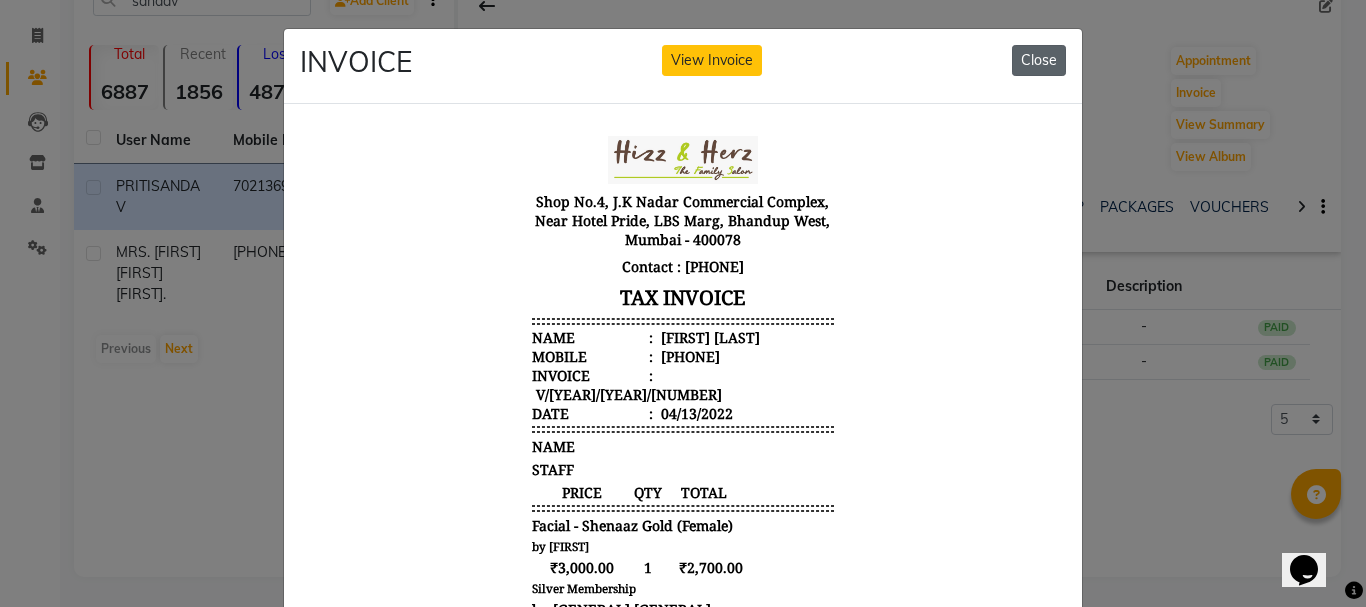 click on "Close" 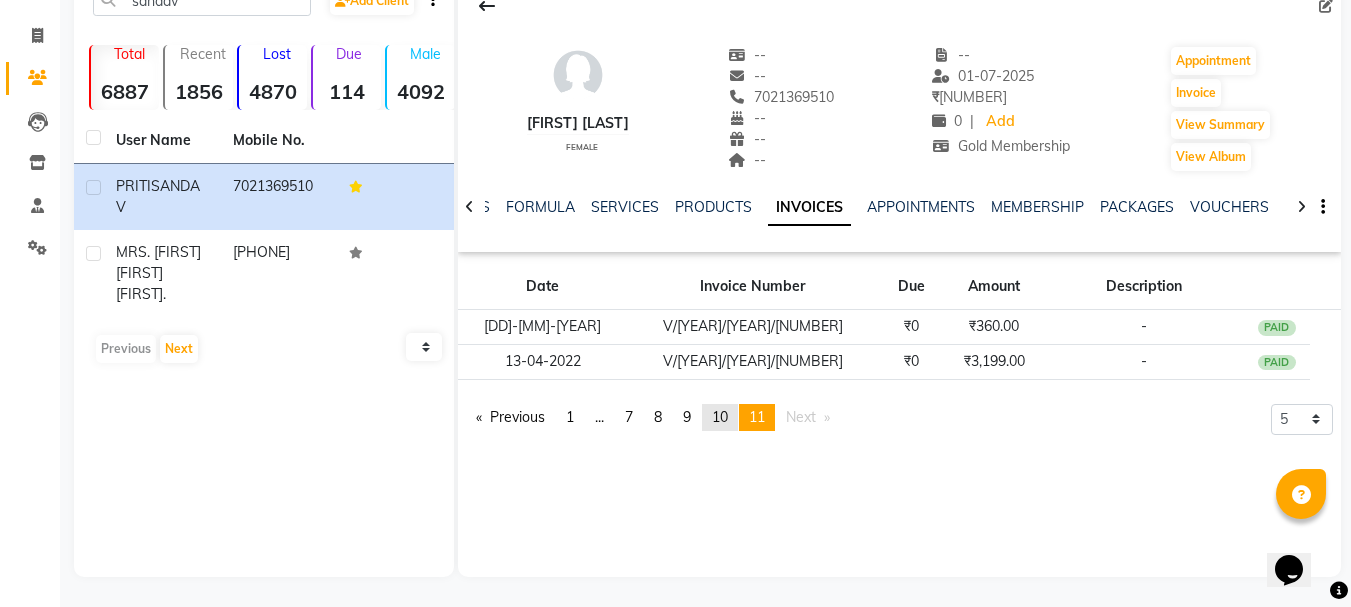 click on "10" 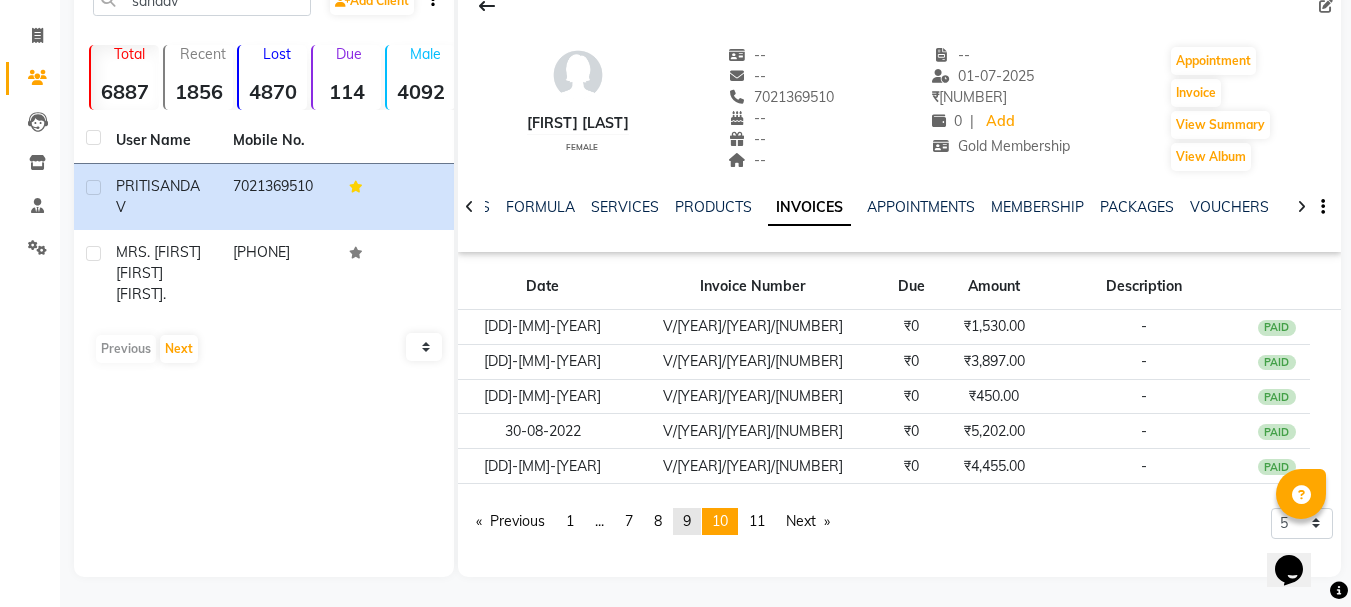 click on "9" 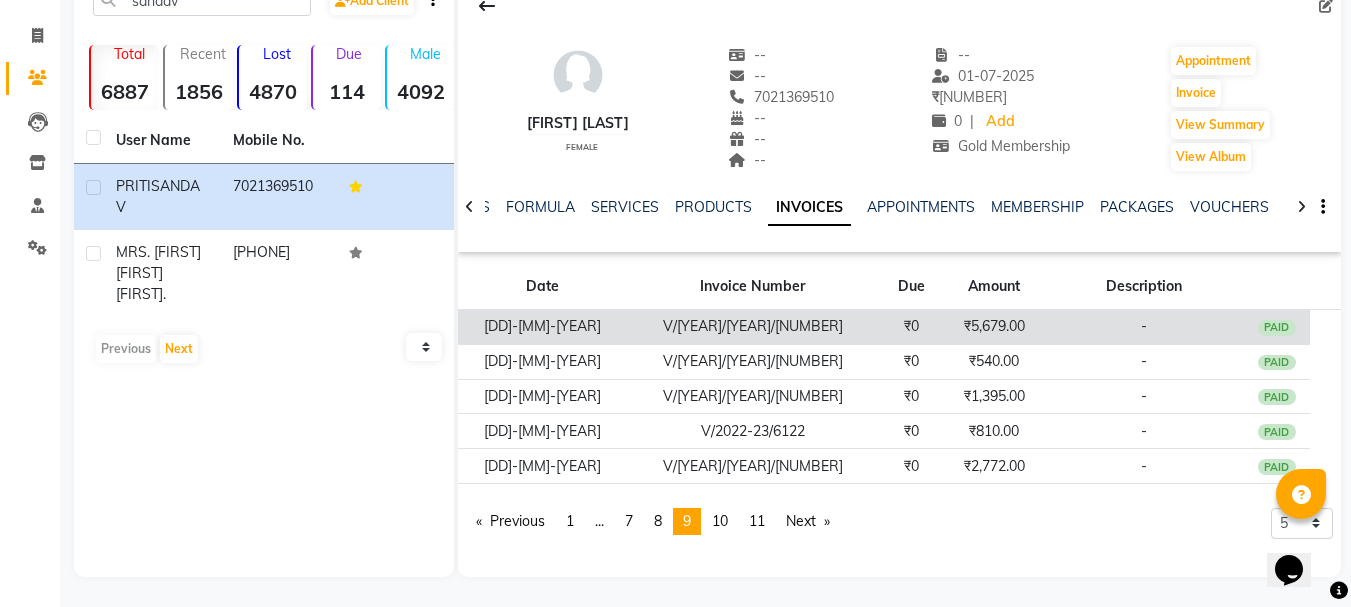 click on "₹0" 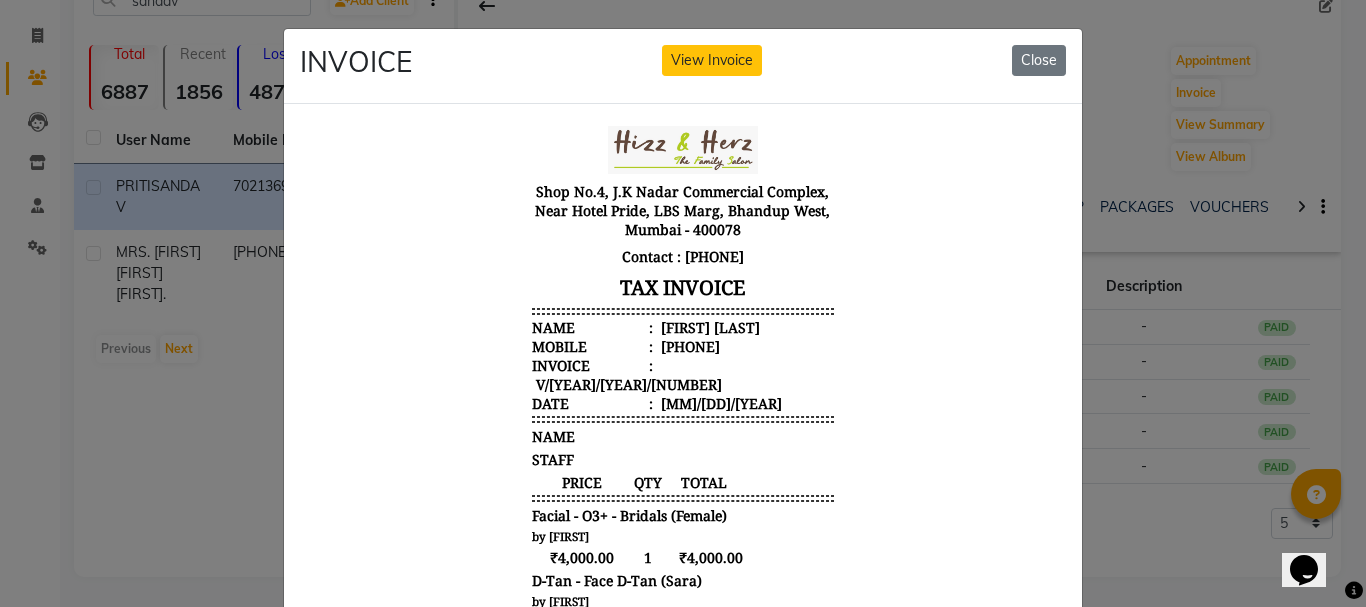 scroll, scrollTop: 16, scrollLeft: 0, axis: vertical 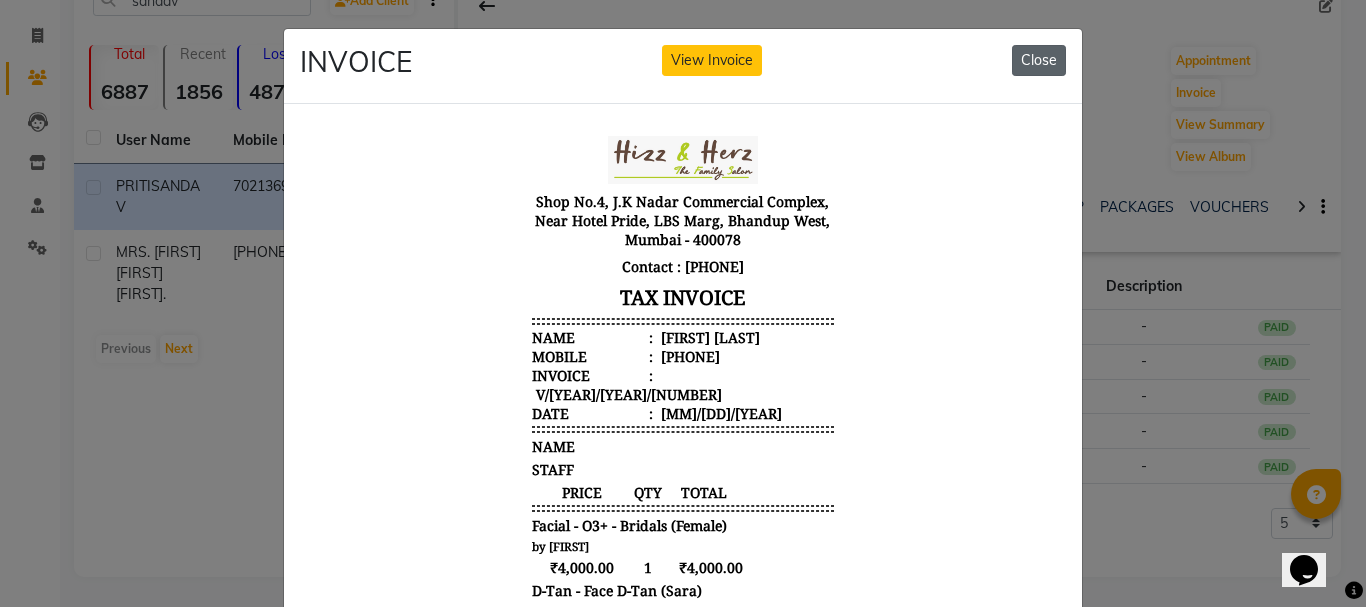 click on "Close" 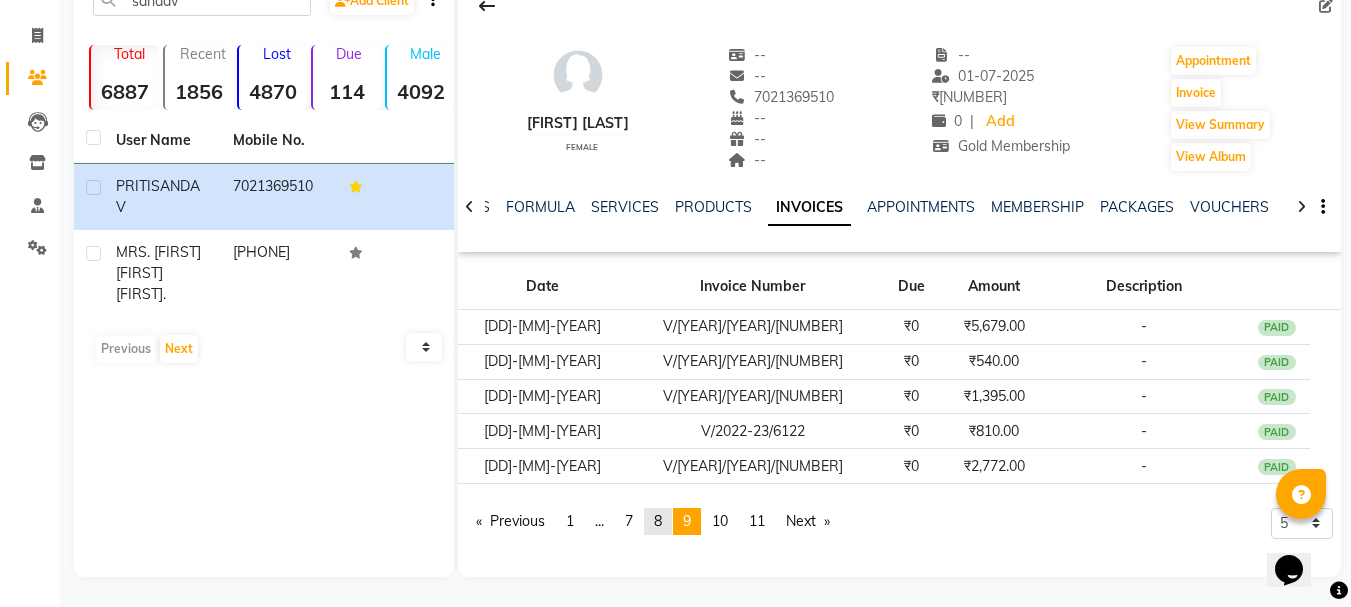 click on "page  8" 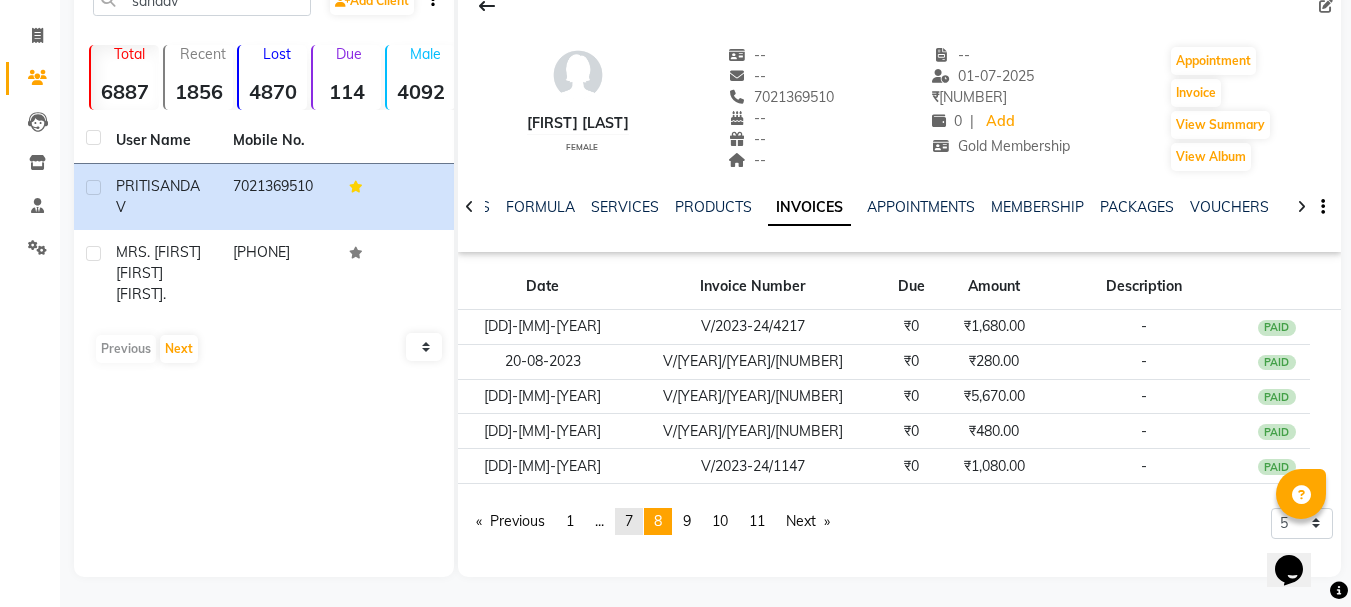 click on "7" 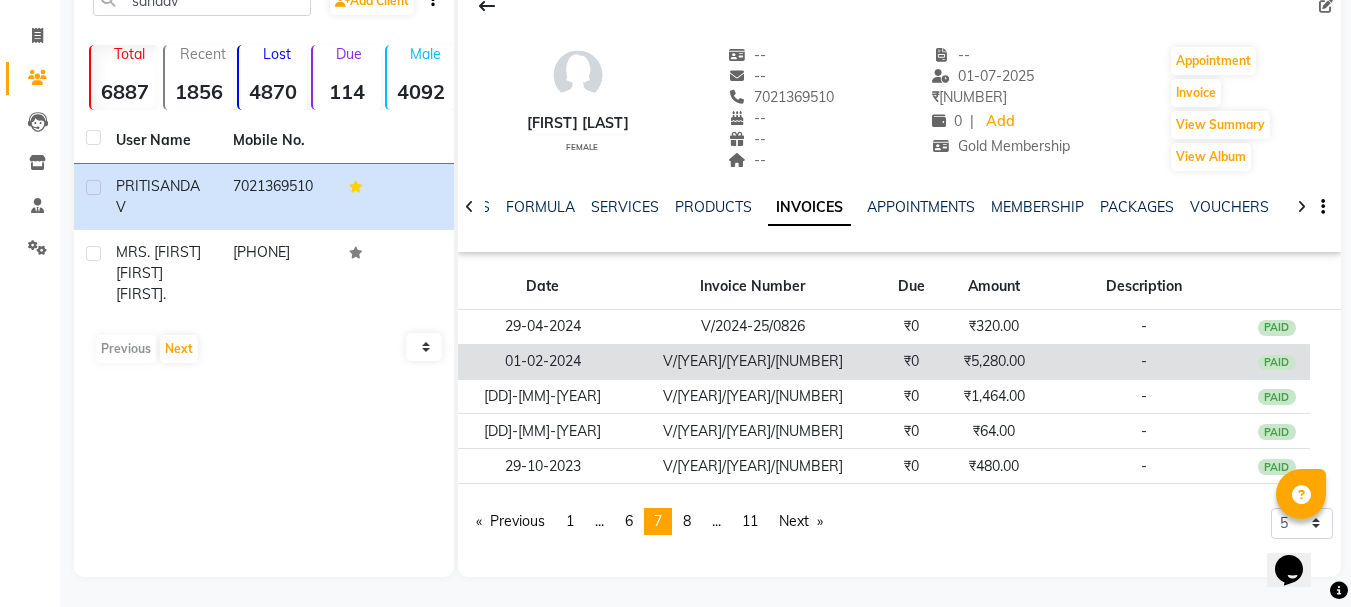 click on "V/2023-24/8726" 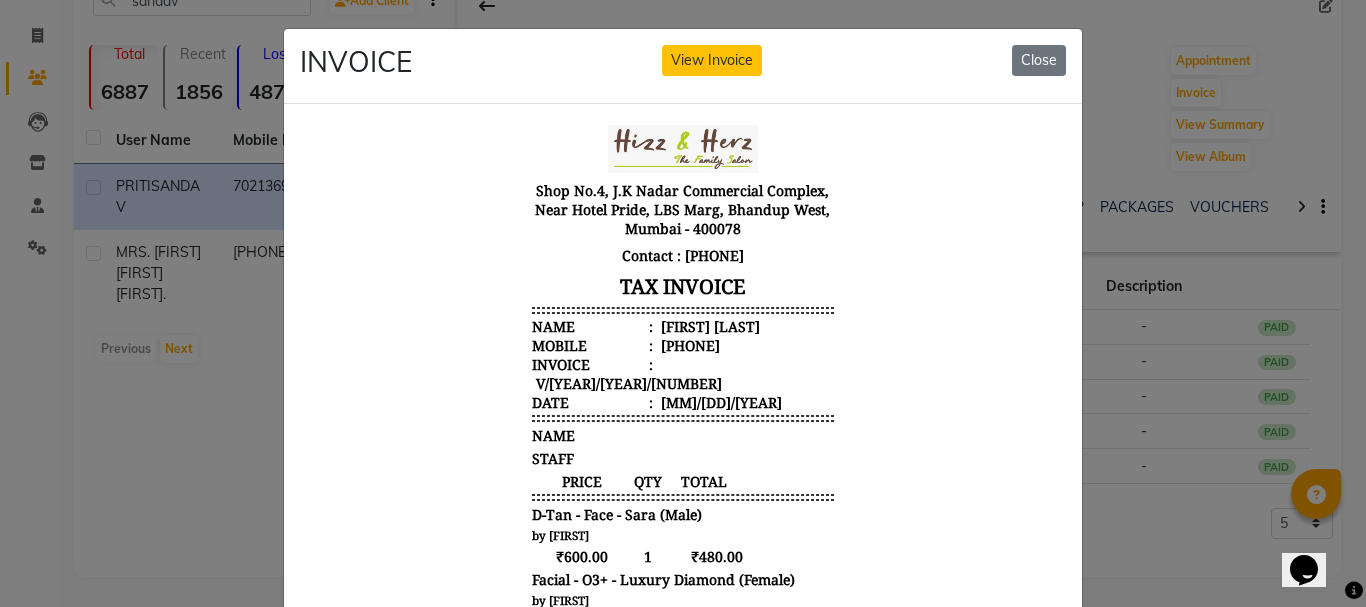 scroll, scrollTop: 16, scrollLeft: 0, axis: vertical 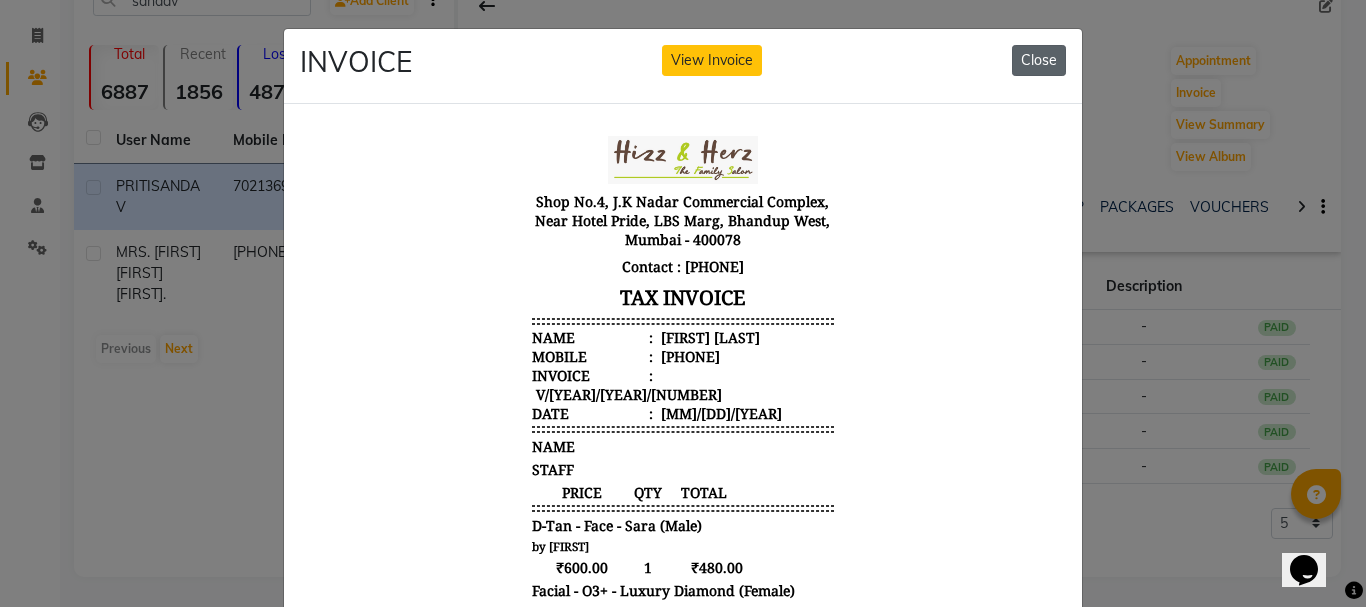 click on "Close" 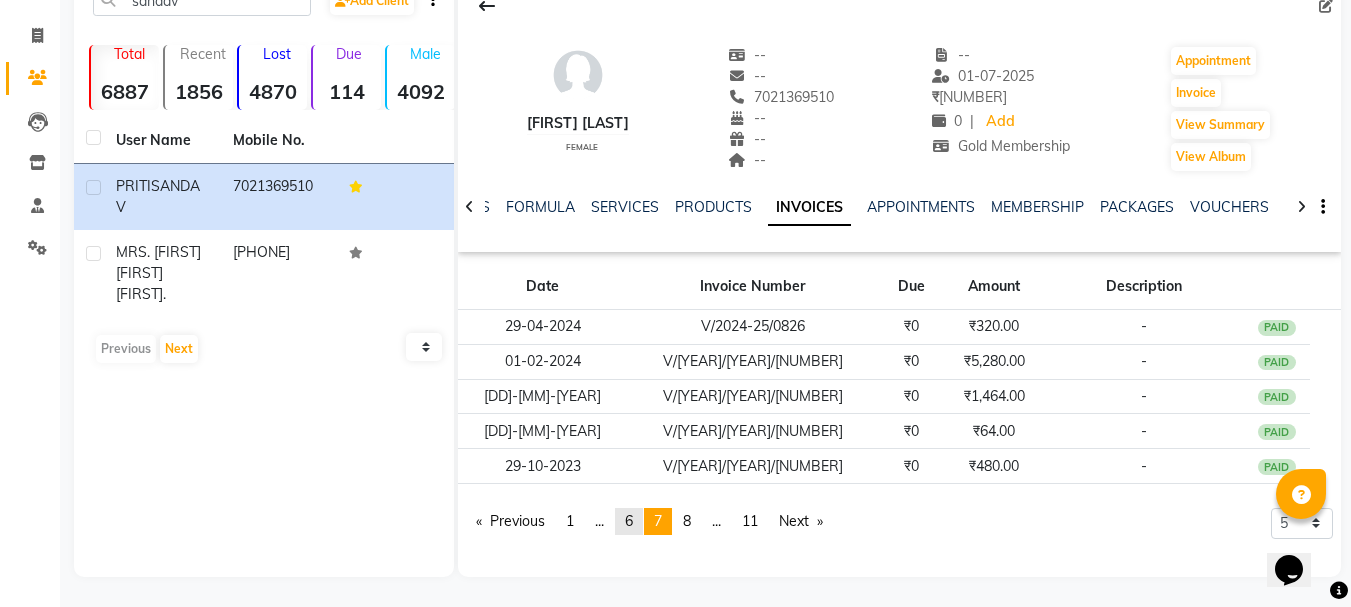click on "6" 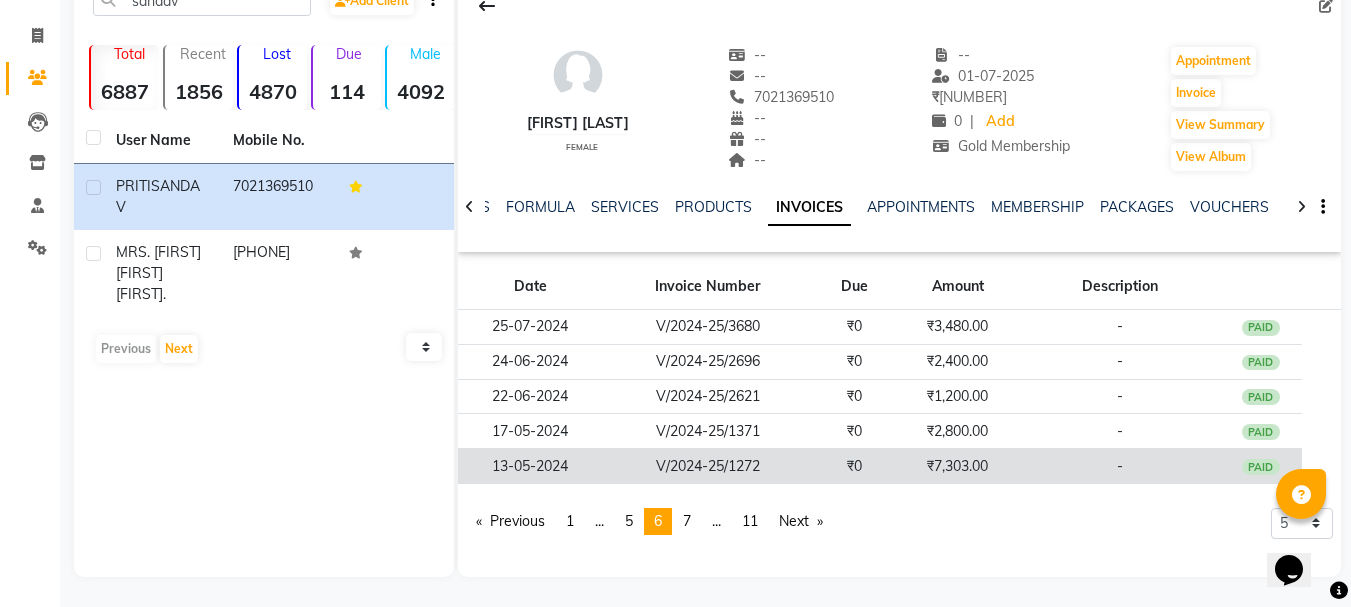 click on "V/2024-25/1272" 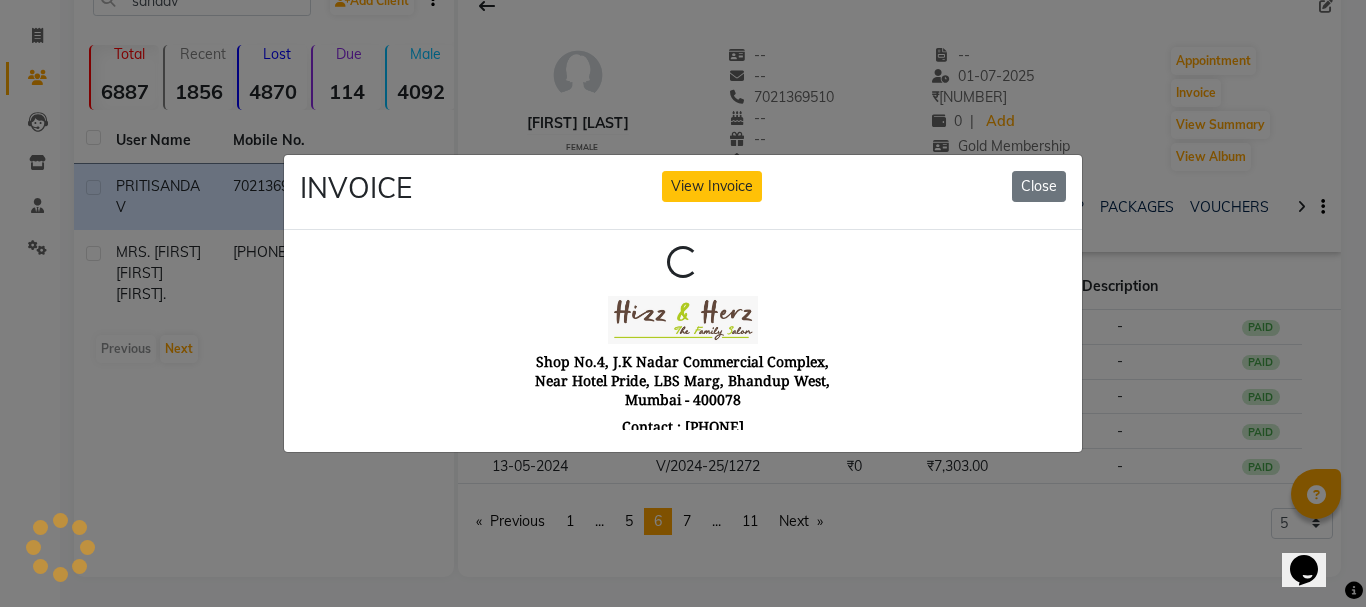 scroll, scrollTop: 0, scrollLeft: 0, axis: both 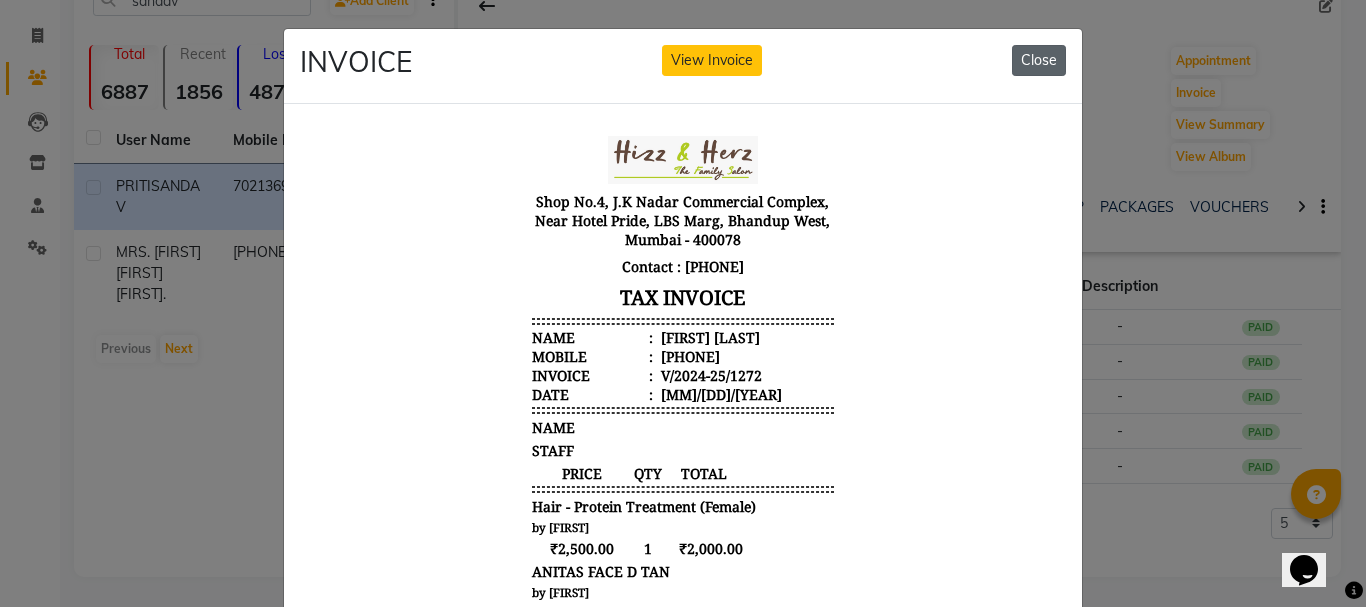 click on "Close" 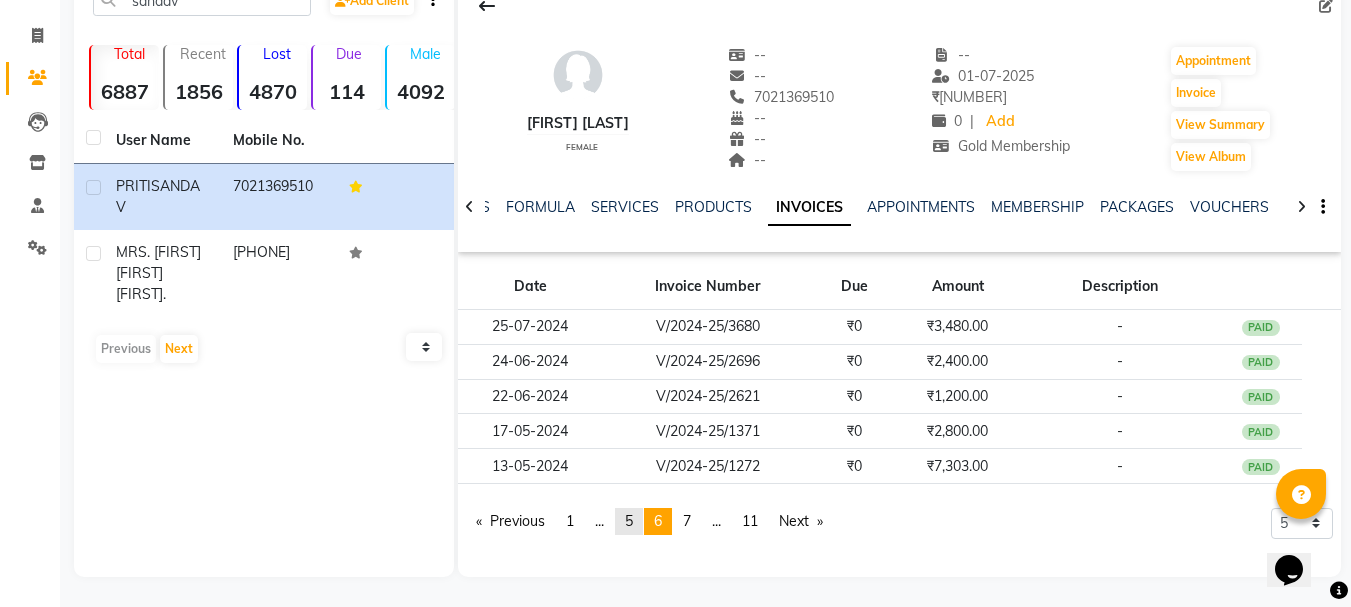 click on "page  5" 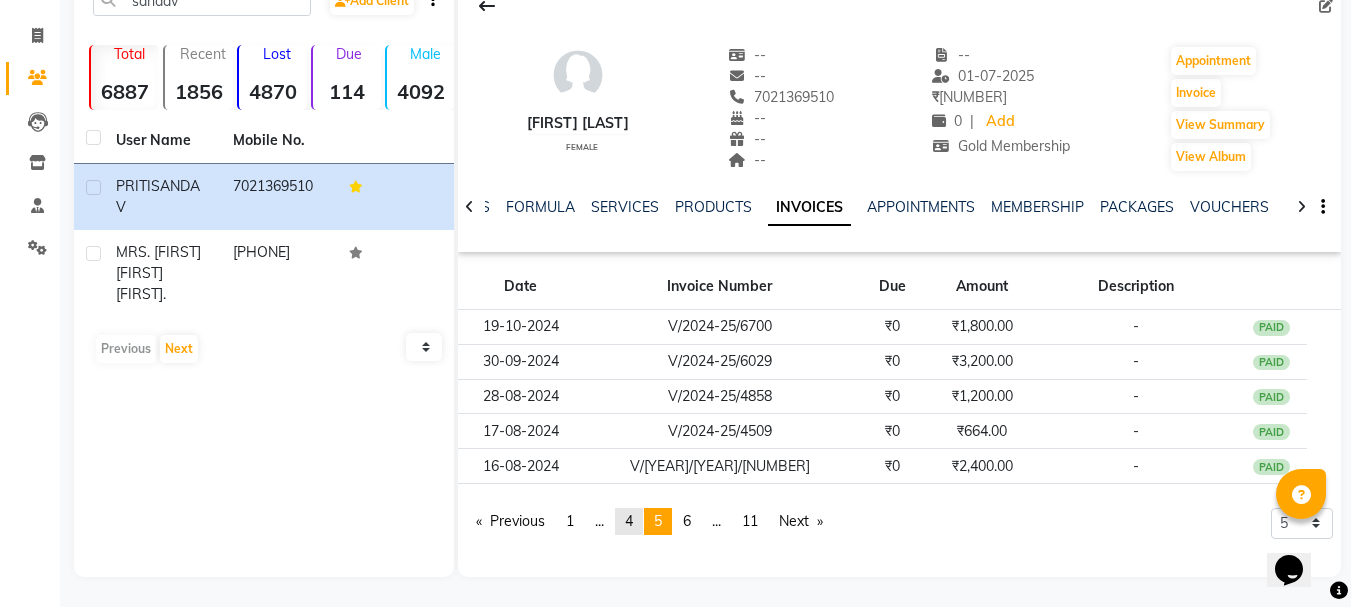 click on "page  4" 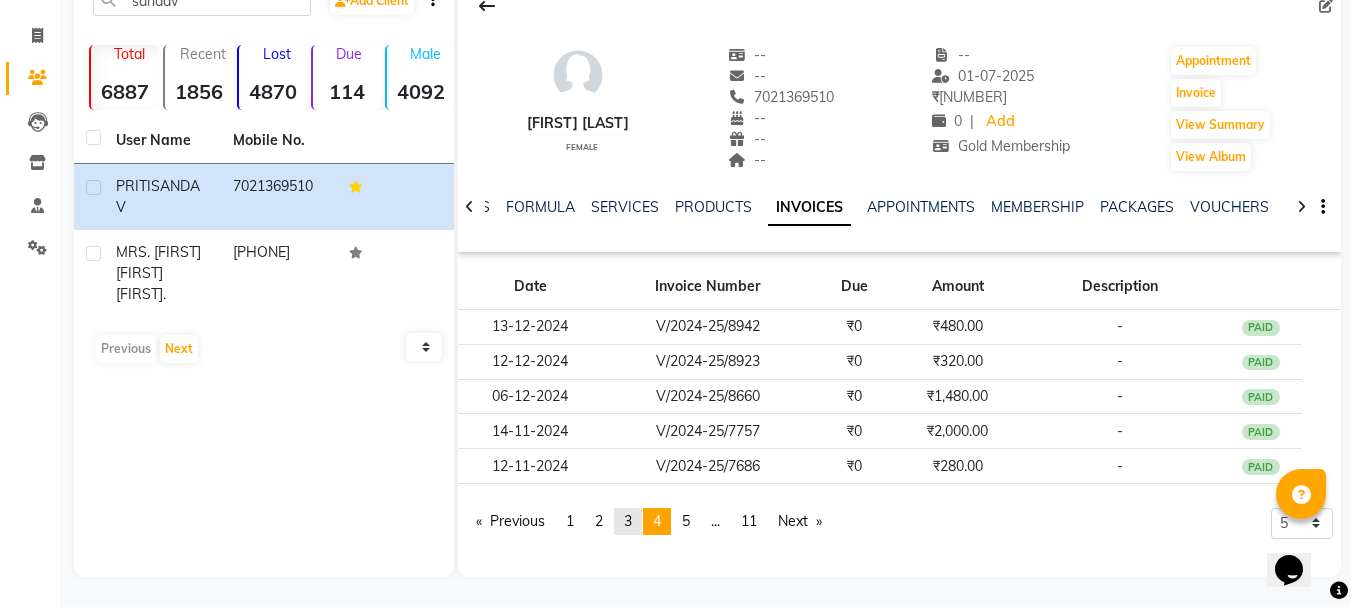 click on "3" 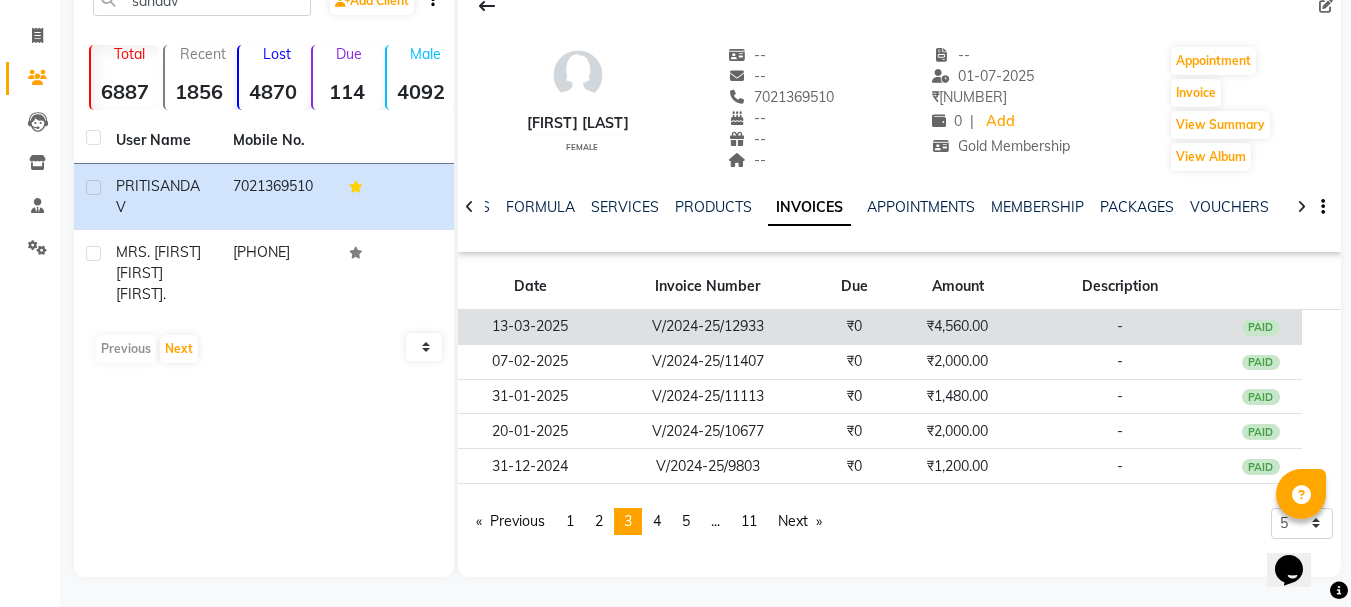 click on "V/2024-25/12933" 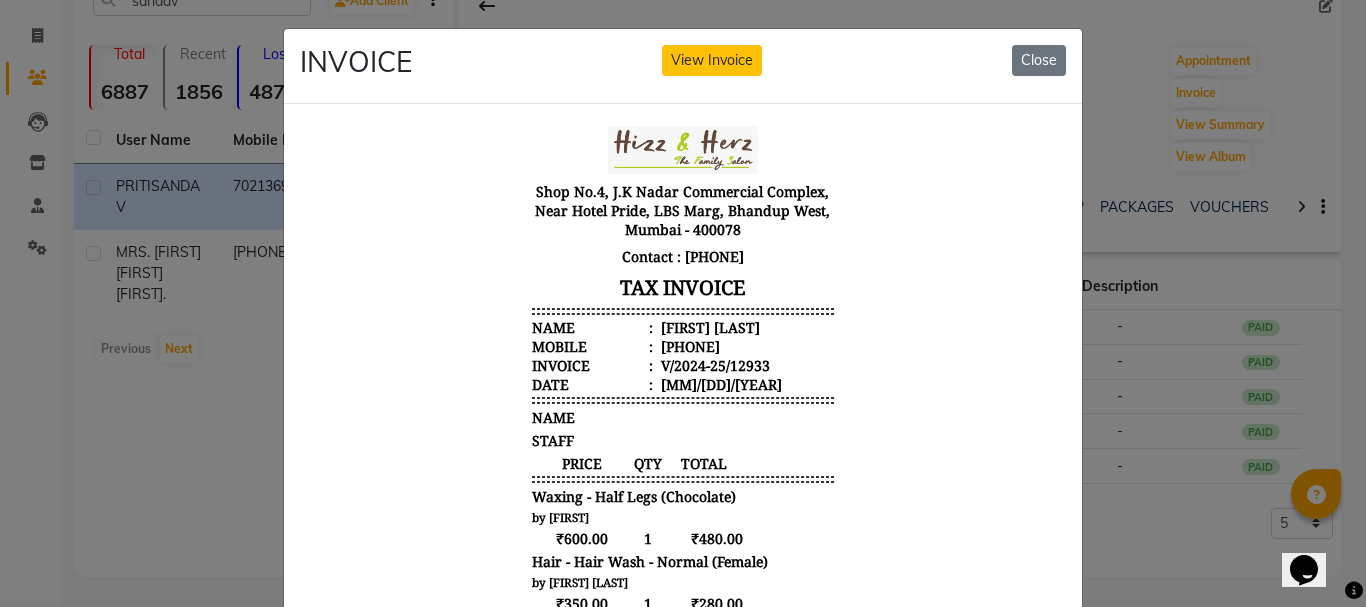 scroll, scrollTop: 16, scrollLeft: 0, axis: vertical 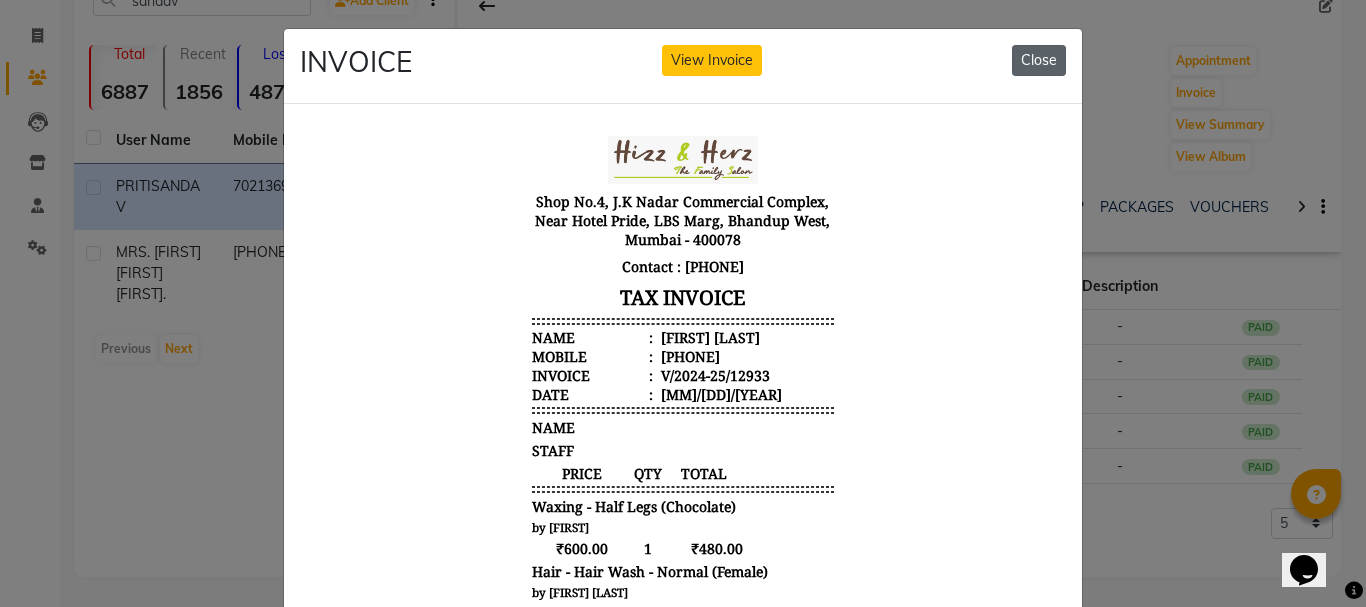 click on "Close" 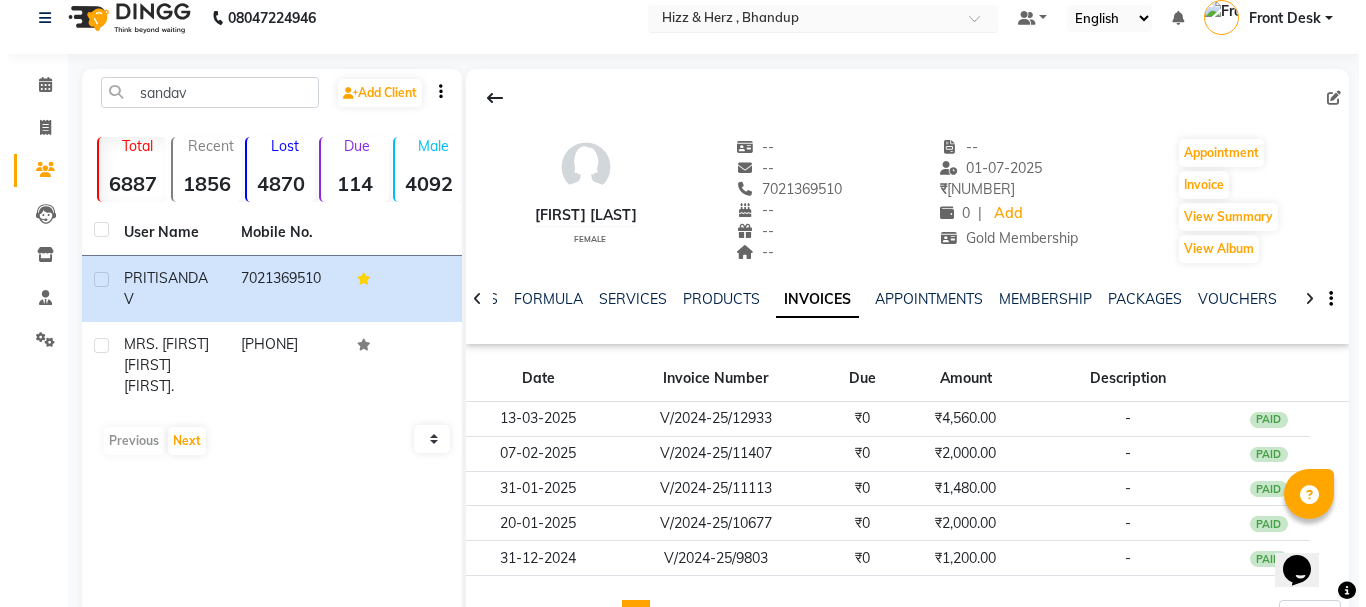 scroll, scrollTop: 0, scrollLeft: 0, axis: both 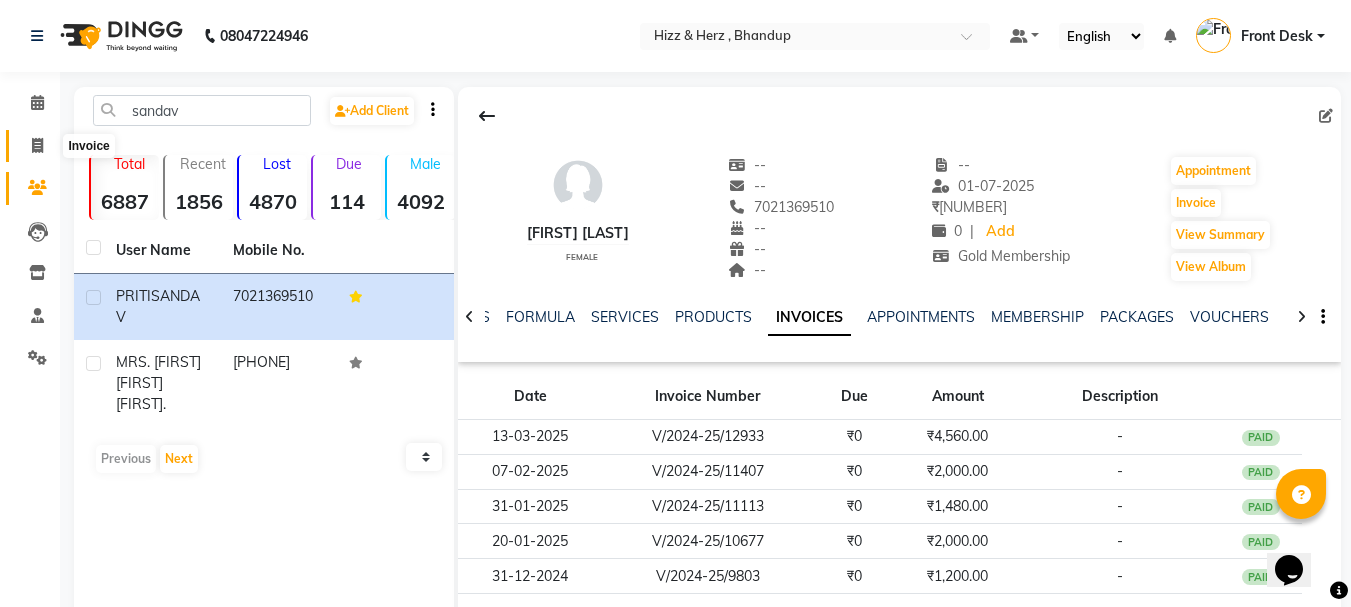 click 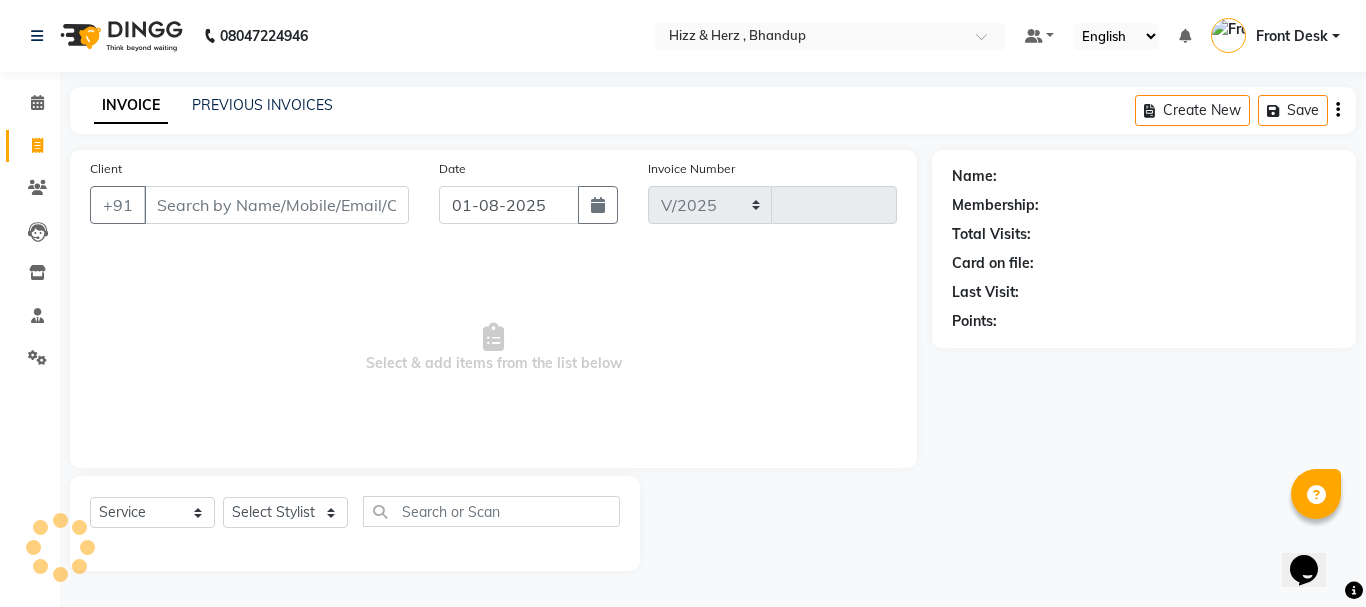 select on "629" 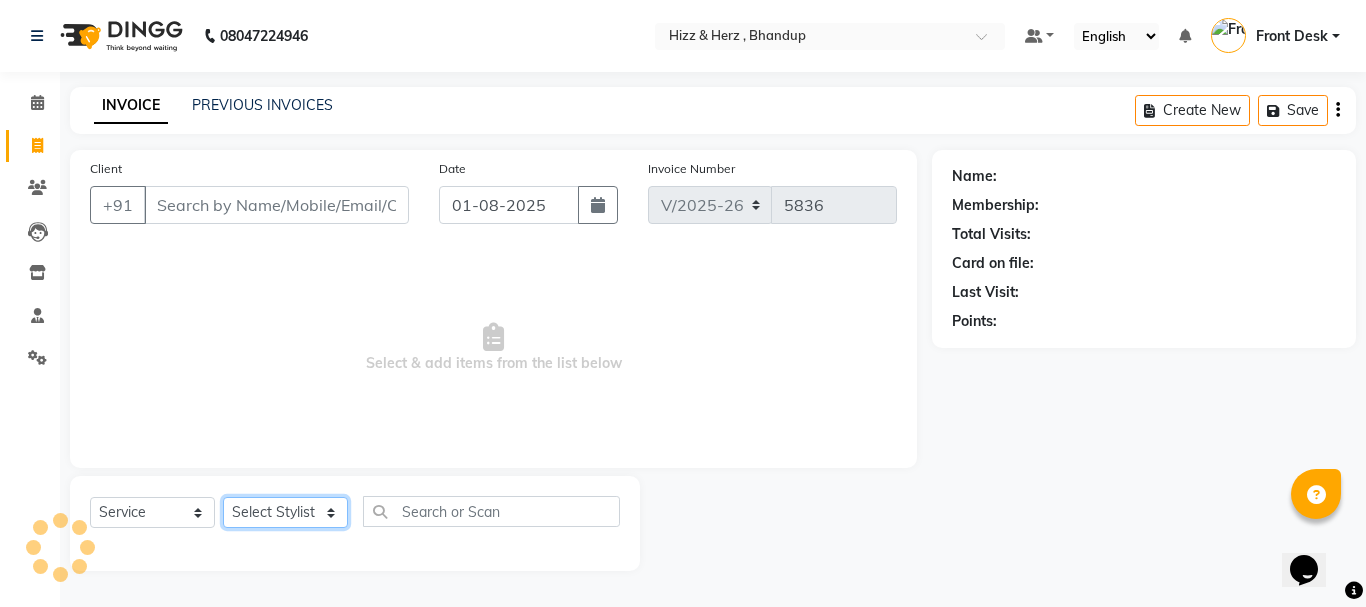 click on "Select Stylist" 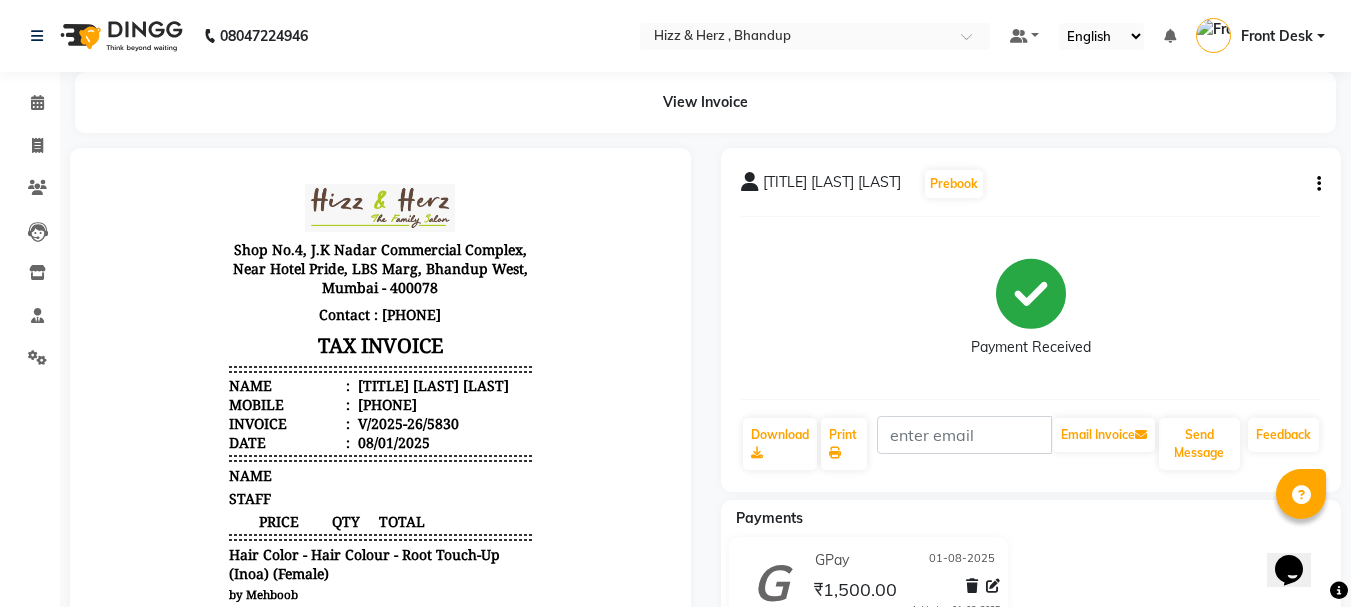 scroll, scrollTop: 0, scrollLeft: 0, axis: both 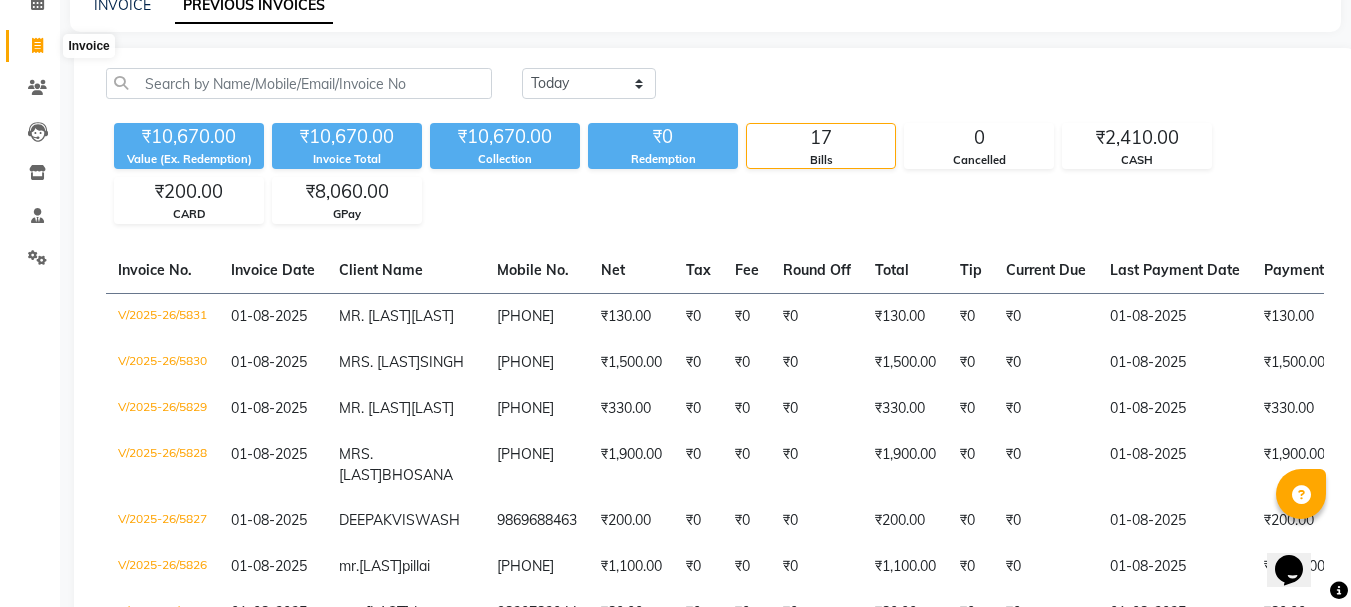 click 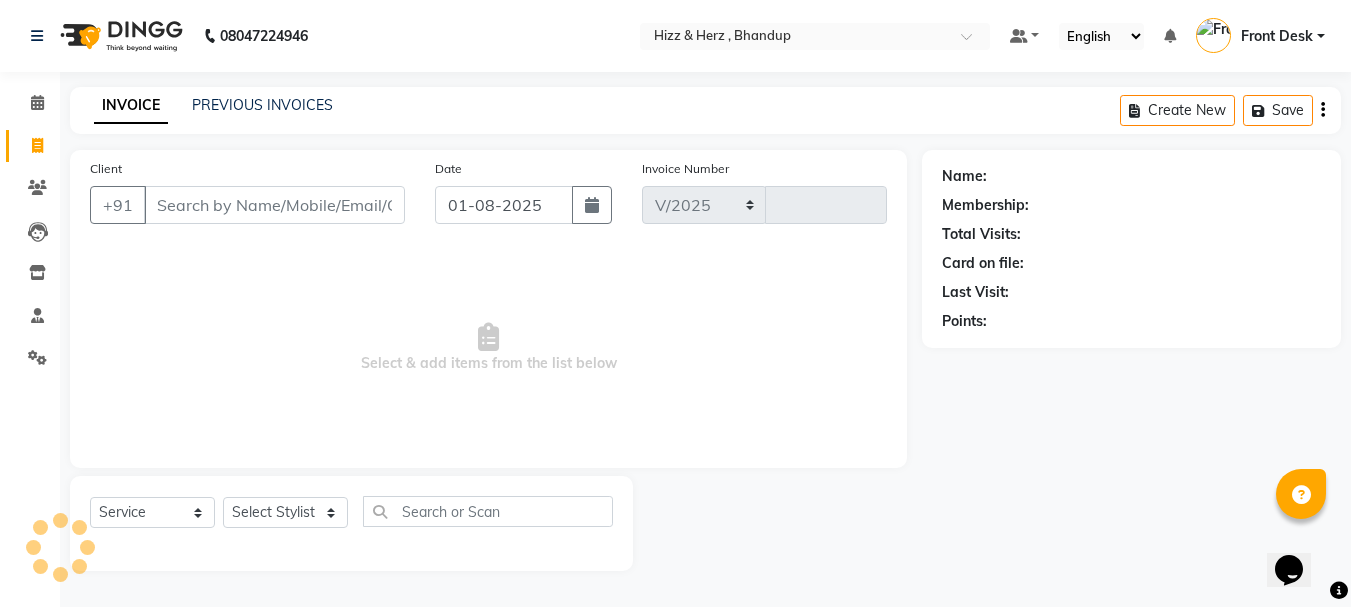 select on "629" 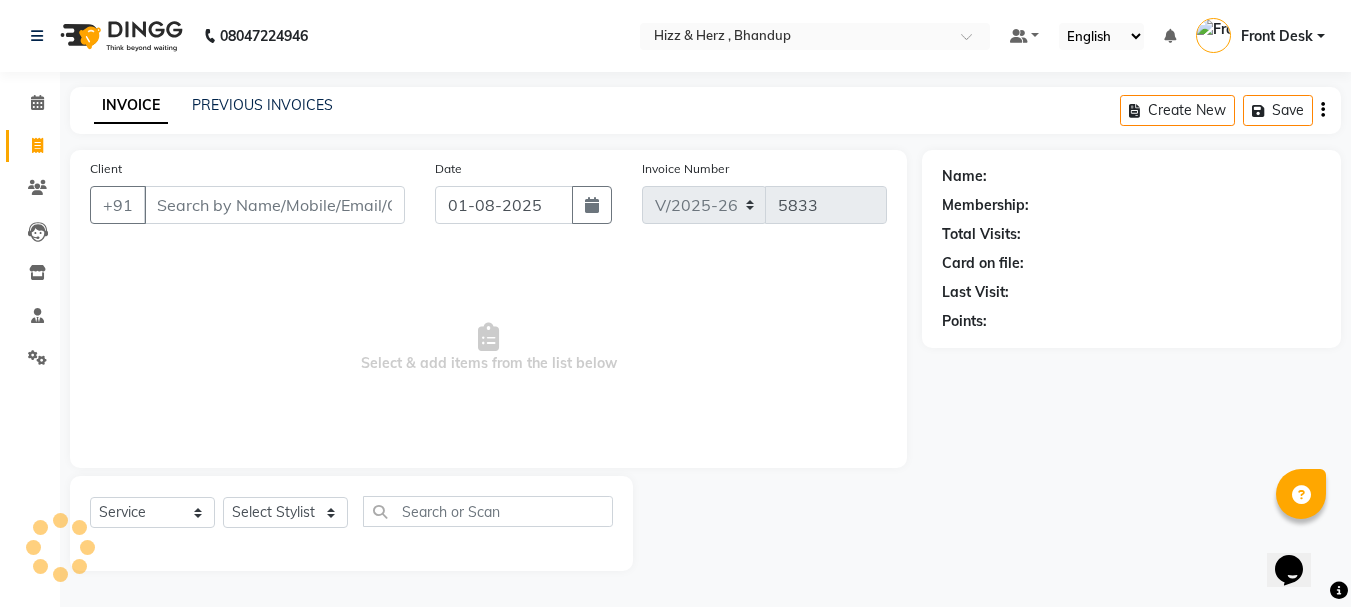 scroll, scrollTop: 0, scrollLeft: 0, axis: both 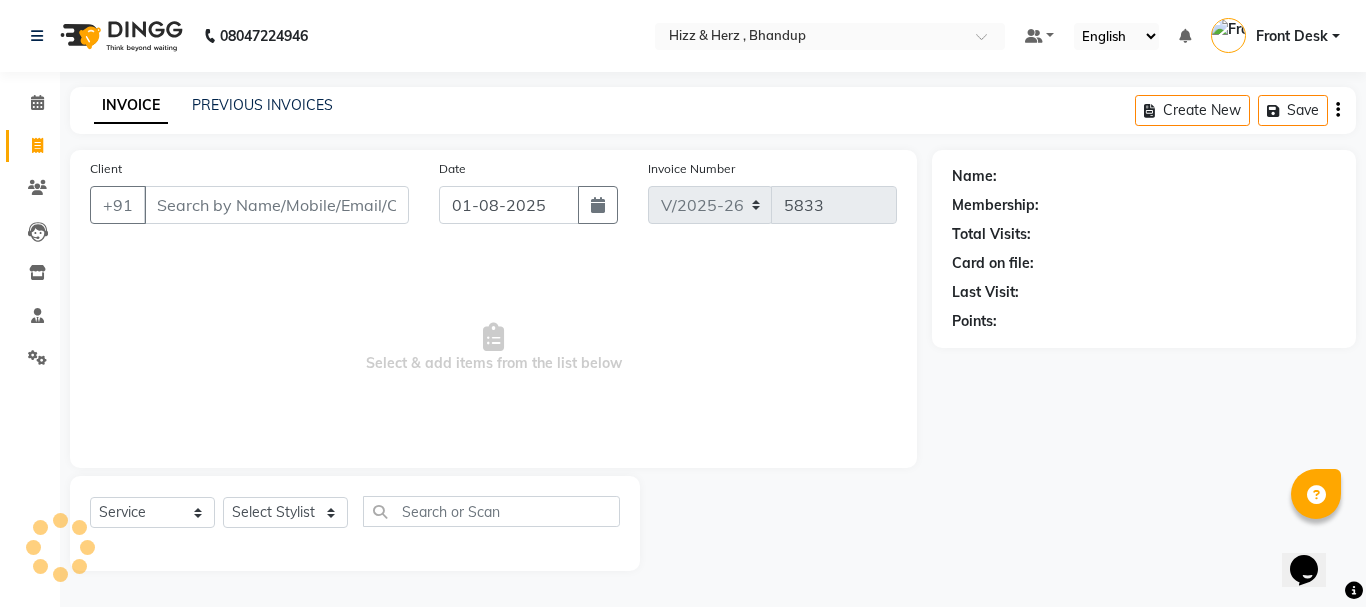 click on "Client" at bounding box center (276, 205) 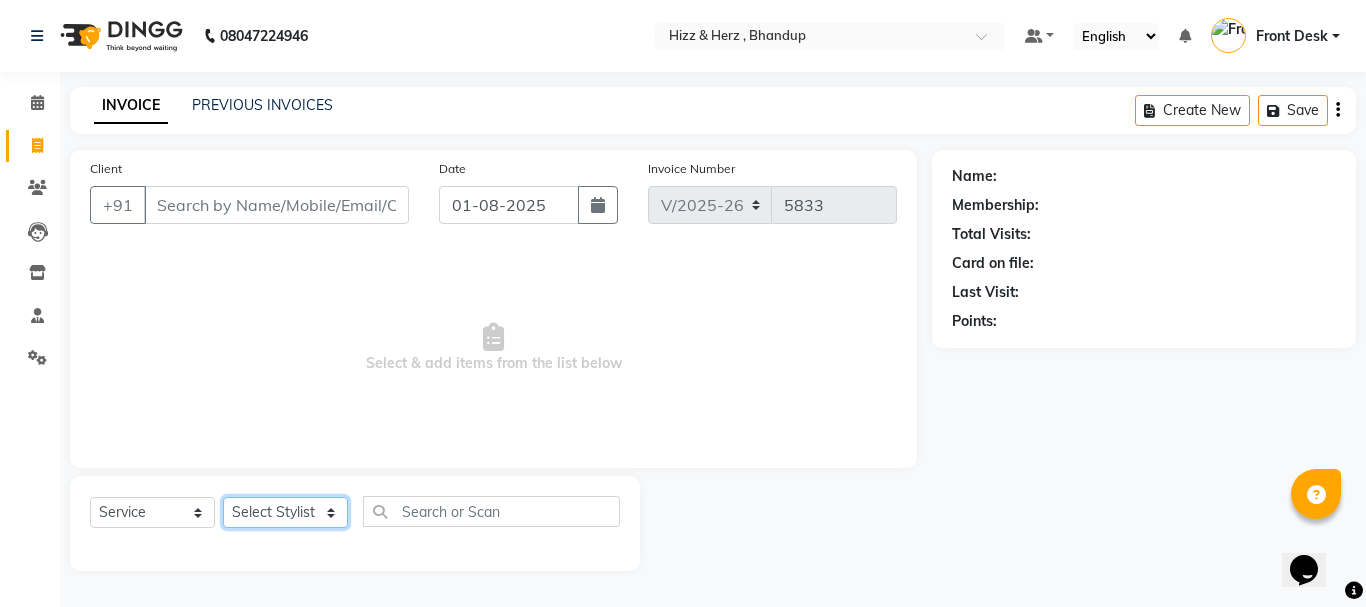 click on "Select Stylist Front Desk Gaurav Sharma HIZZ & HERZ 2 IRFAN AHMAD Jigna Goswami KHALID AHMAD Laxmi Mehboob MOHD PARVEJ NIZAM Salman Sangeeta  SUMITA  VEERENDRA SHARMA" 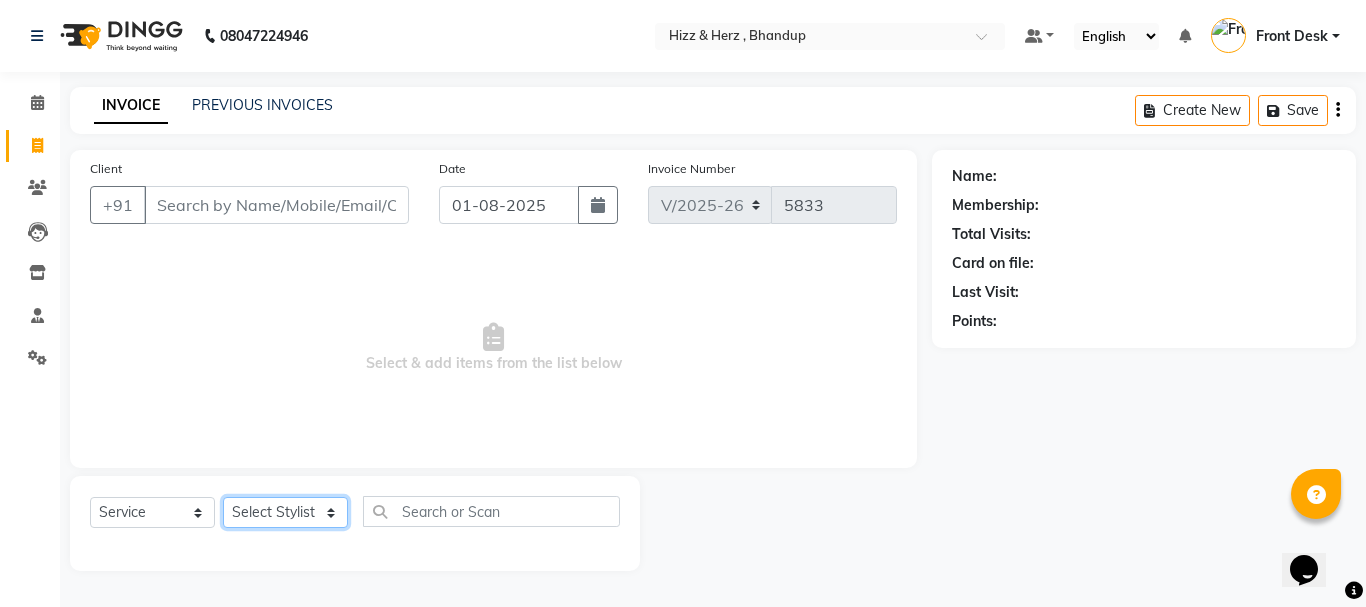 select on "9149" 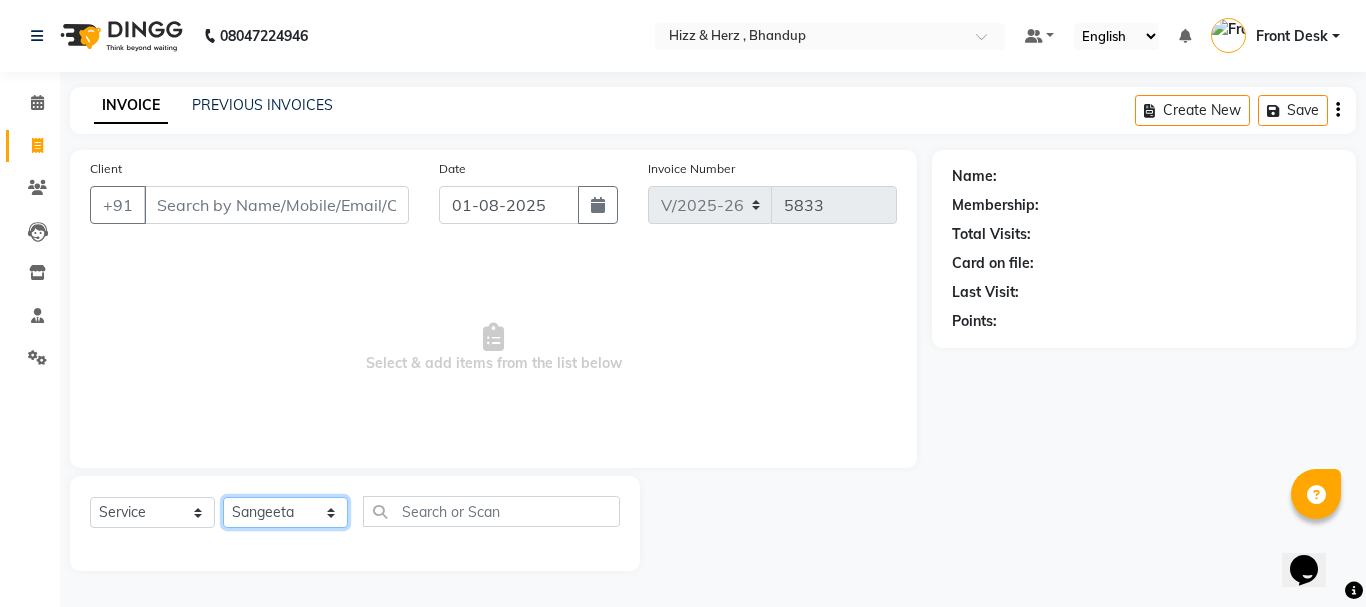 click on "Select Stylist Front Desk Gaurav Sharma HIZZ & HERZ 2 IRFAN AHMAD Jigna Goswami KHALID AHMAD Laxmi Mehboob MOHD PARVEJ NIZAM Salman Sangeeta  SUMITA  VEERENDRA SHARMA" 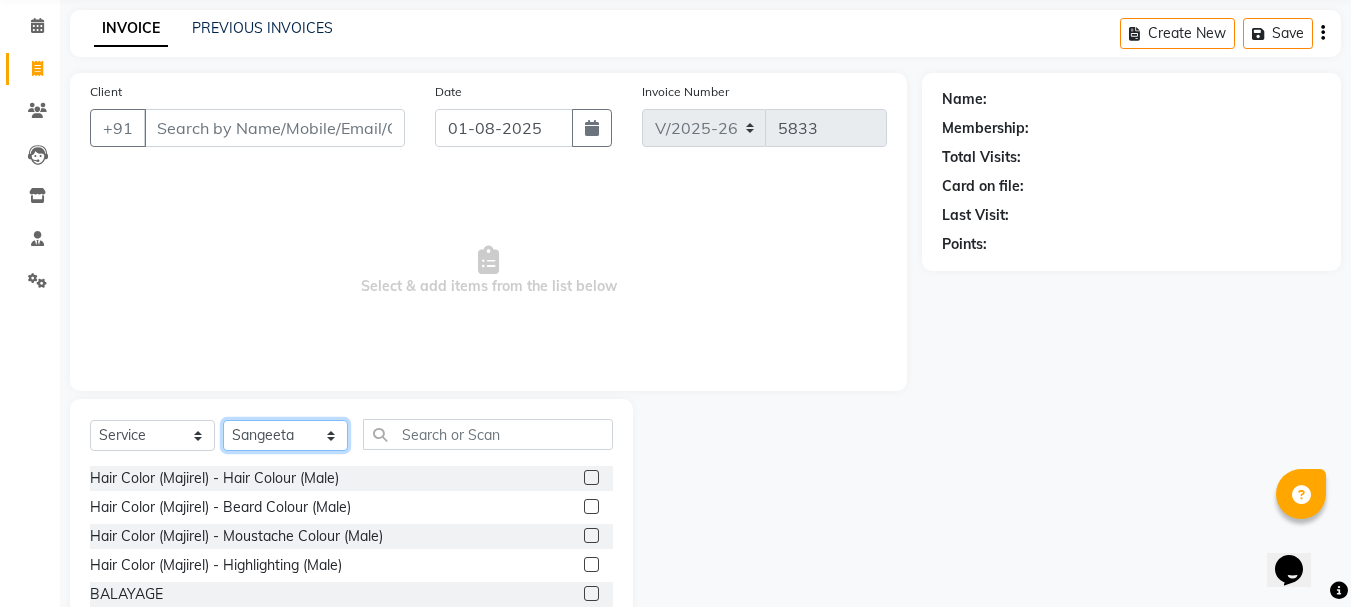 scroll, scrollTop: 194, scrollLeft: 0, axis: vertical 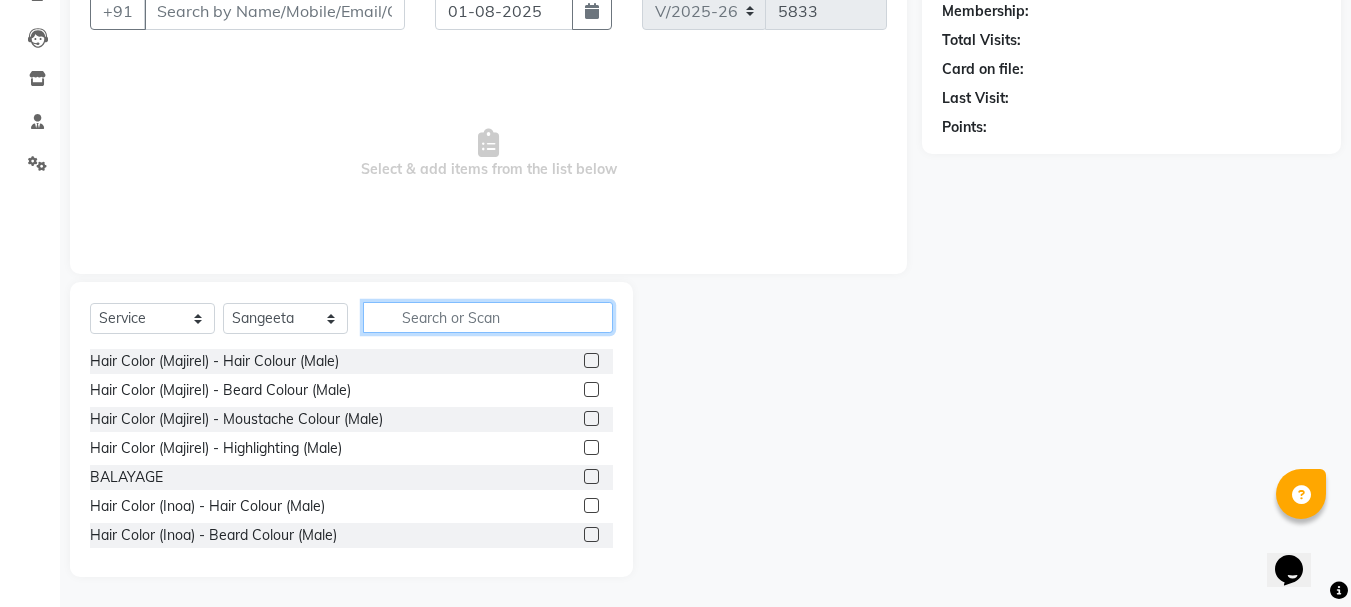 click 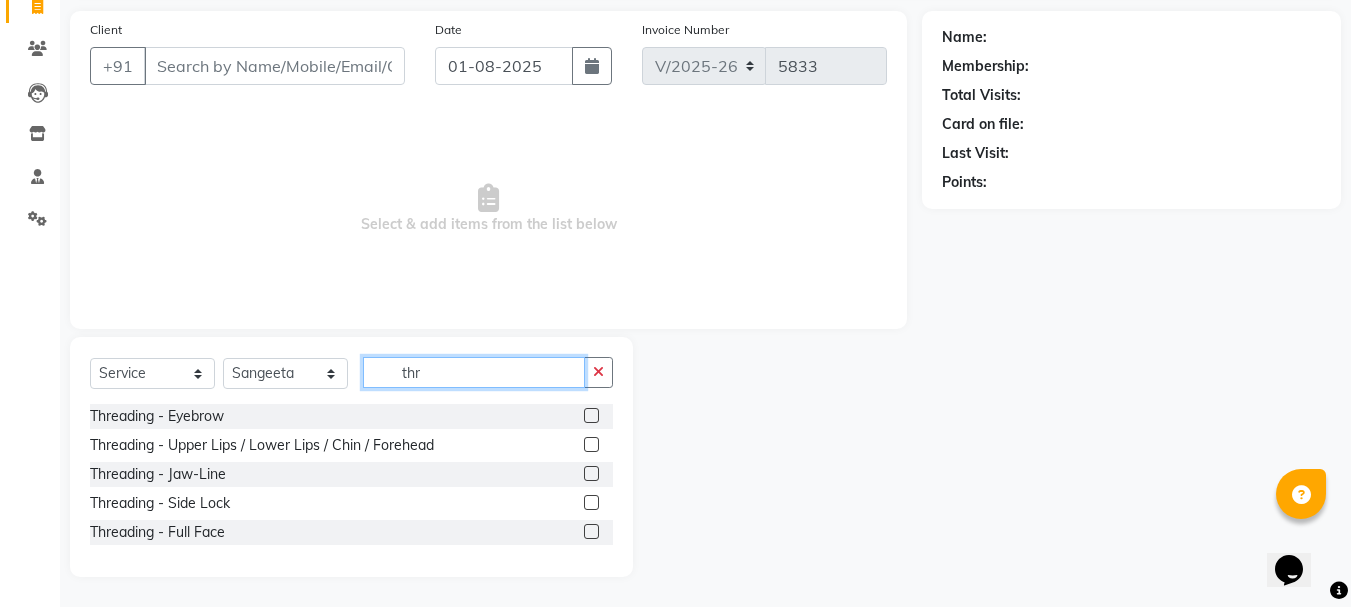 scroll, scrollTop: 139, scrollLeft: 0, axis: vertical 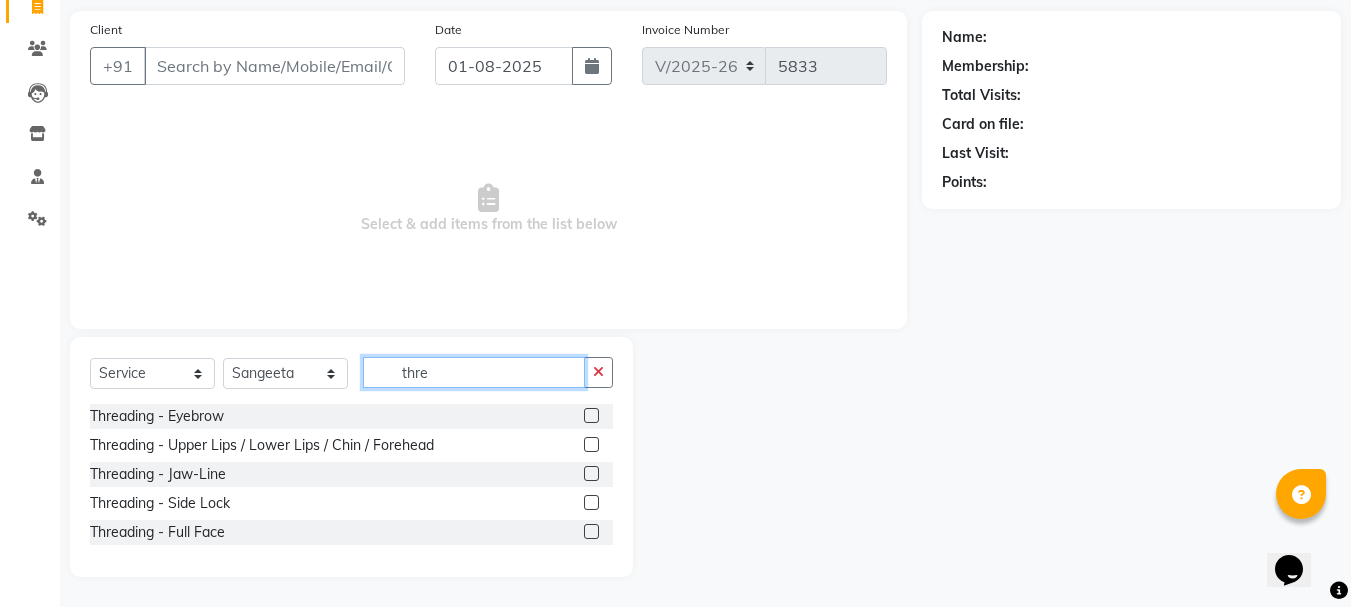 type on "thre" 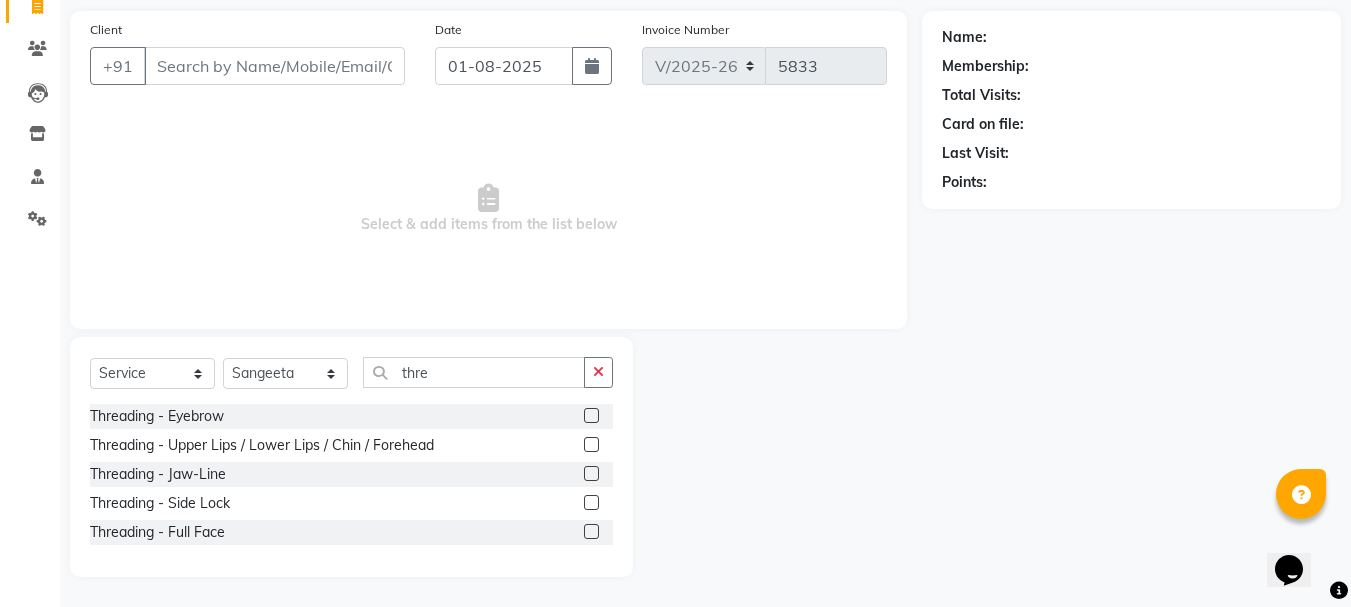 click 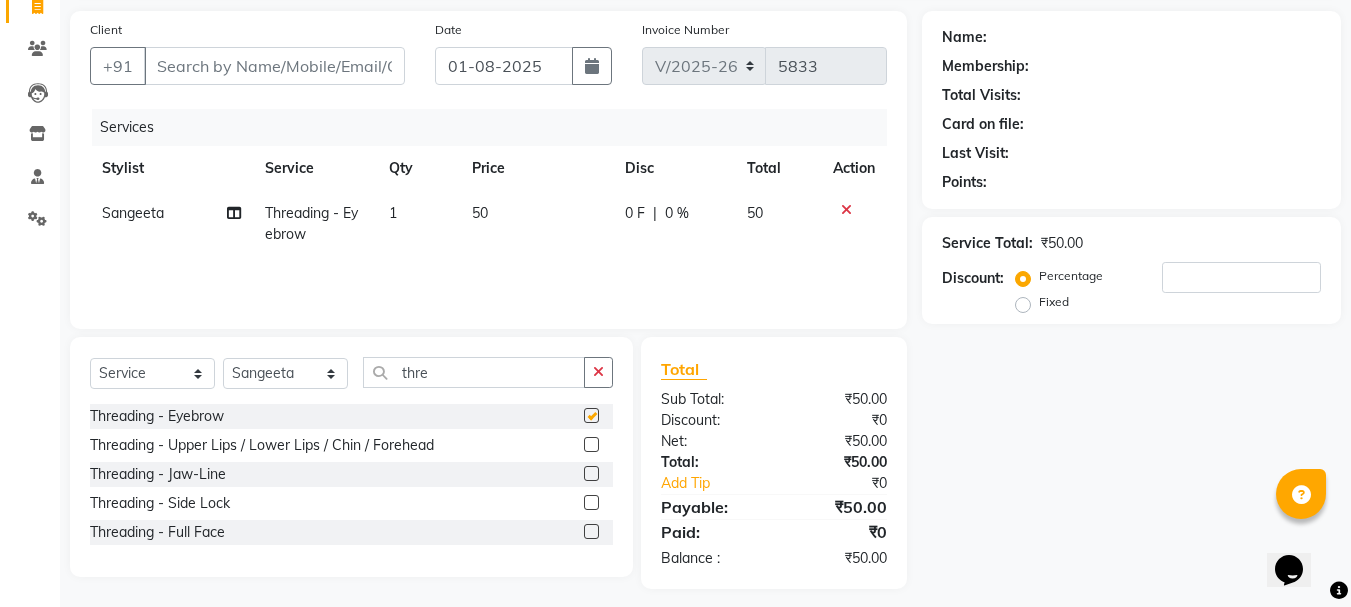 checkbox on "false" 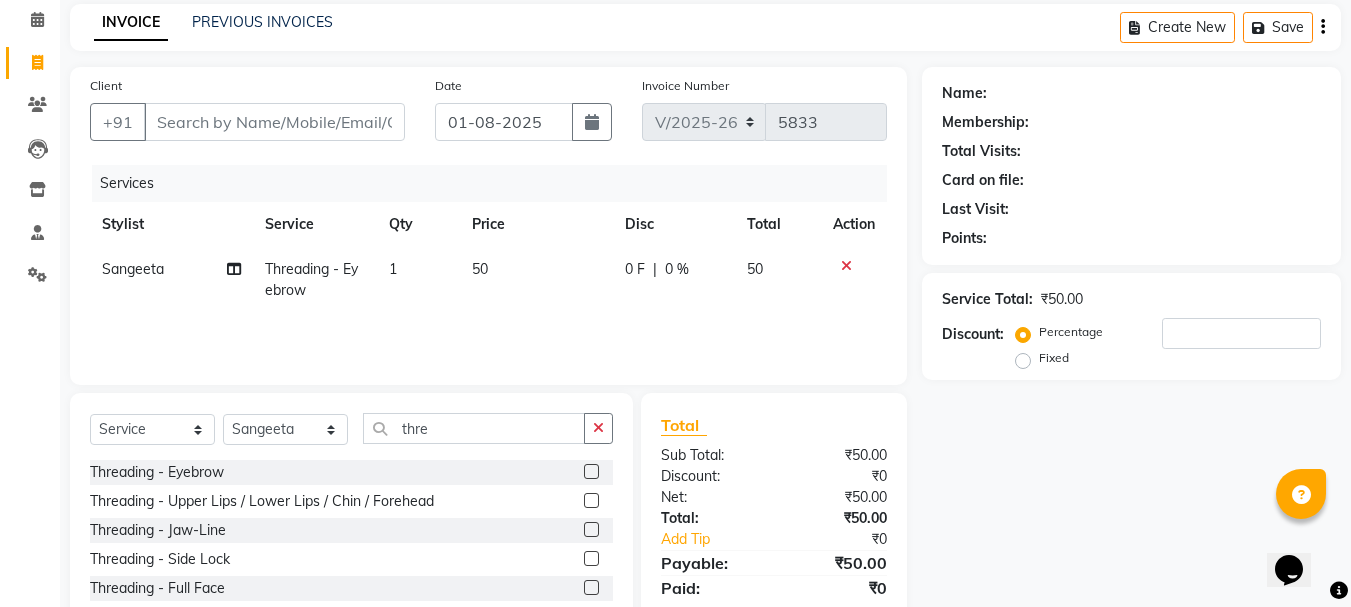 scroll, scrollTop: 0, scrollLeft: 0, axis: both 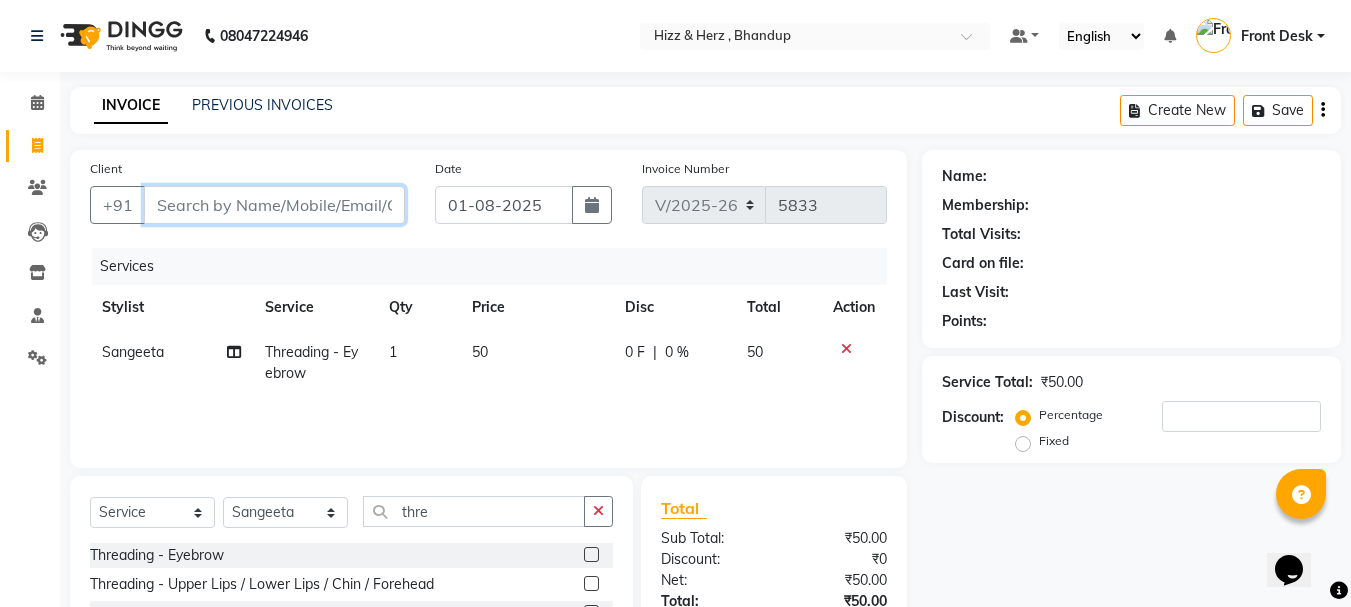 click on "Client" at bounding box center [274, 205] 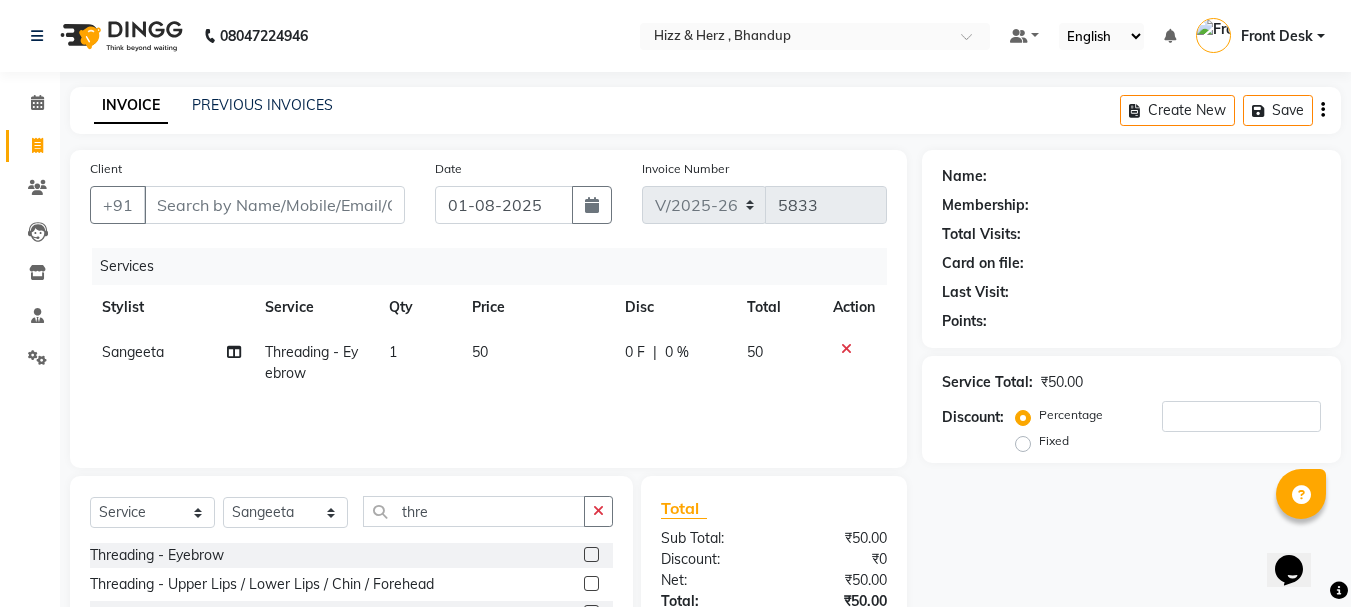 click on "Sangeeta" 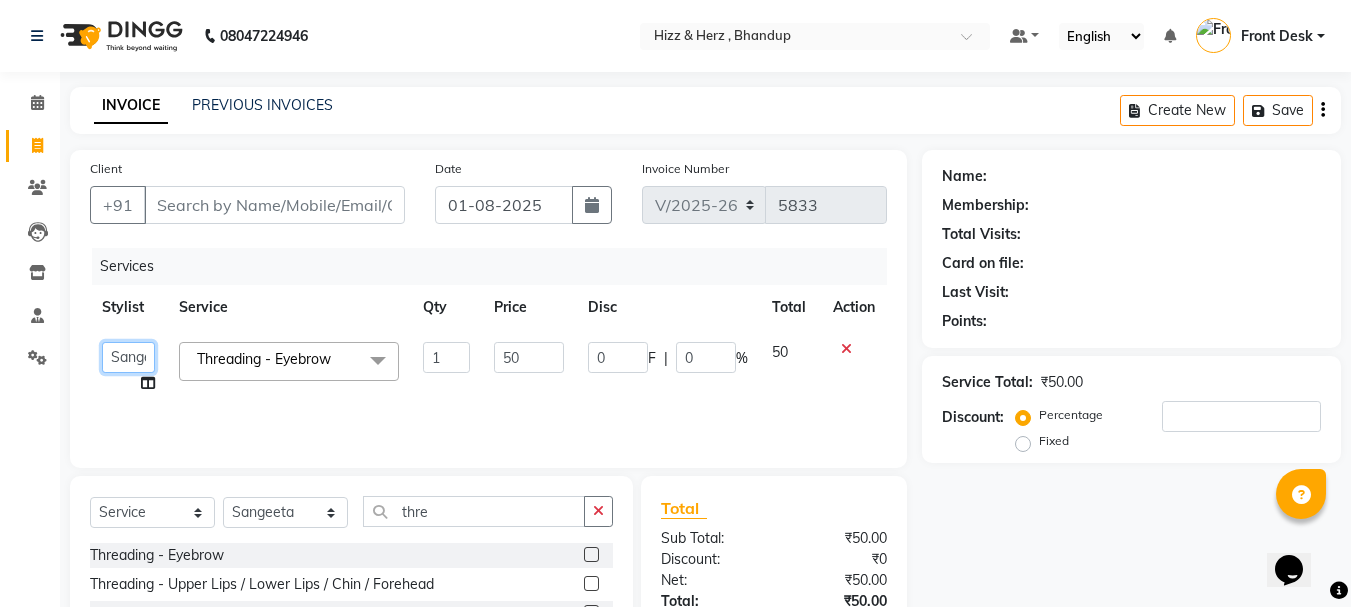 click on "Front Desk   Gaurav Sharma   HIZZ & HERZ 2   IRFAN AHMAD   Jigna Goswami   KHALID AHMAD   Laxmi   Mehboob   MOHD PARVEJ   NIZAM   Salman   Sangeeta    SUMITA    VEERENDRA SHARMA" 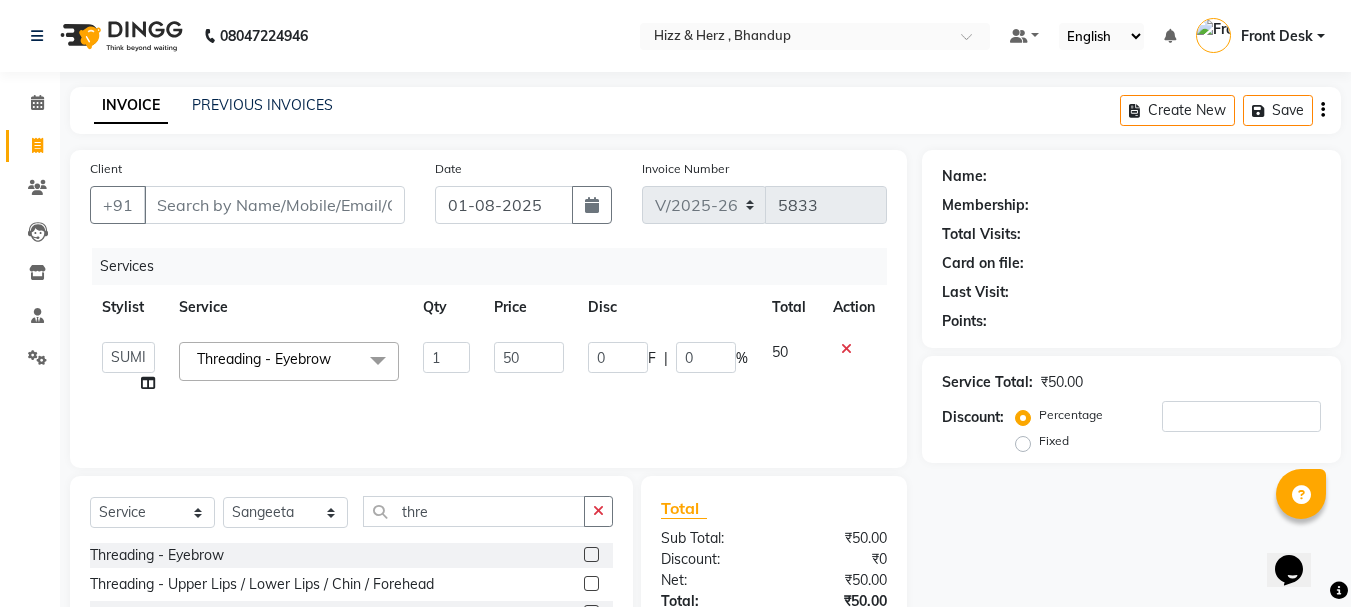 select on "24394" 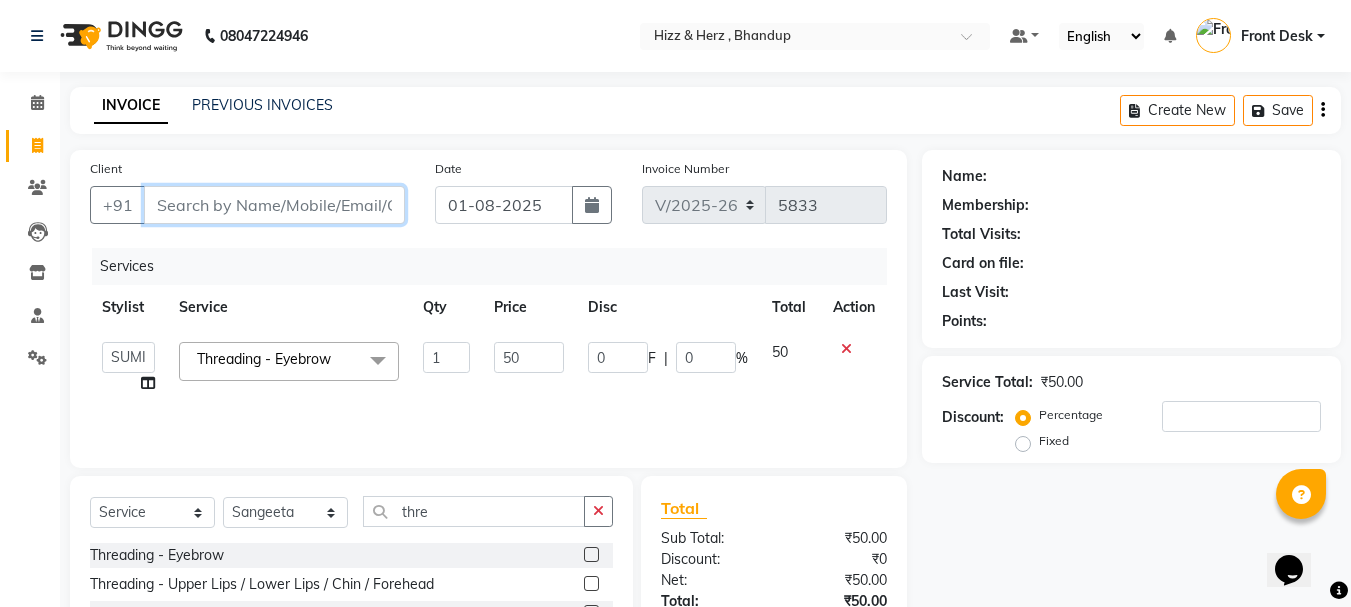 click on "Client" at bounding box center (274, 205) 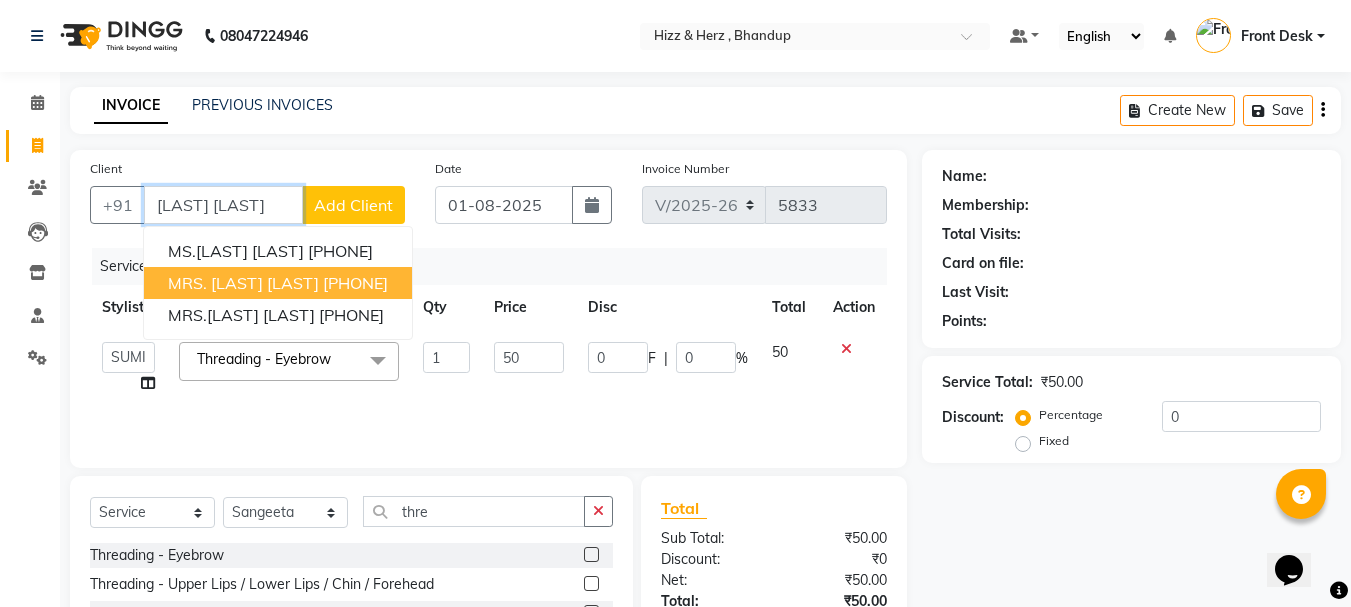 click on "9899677997" at bounding box center [355, 283] 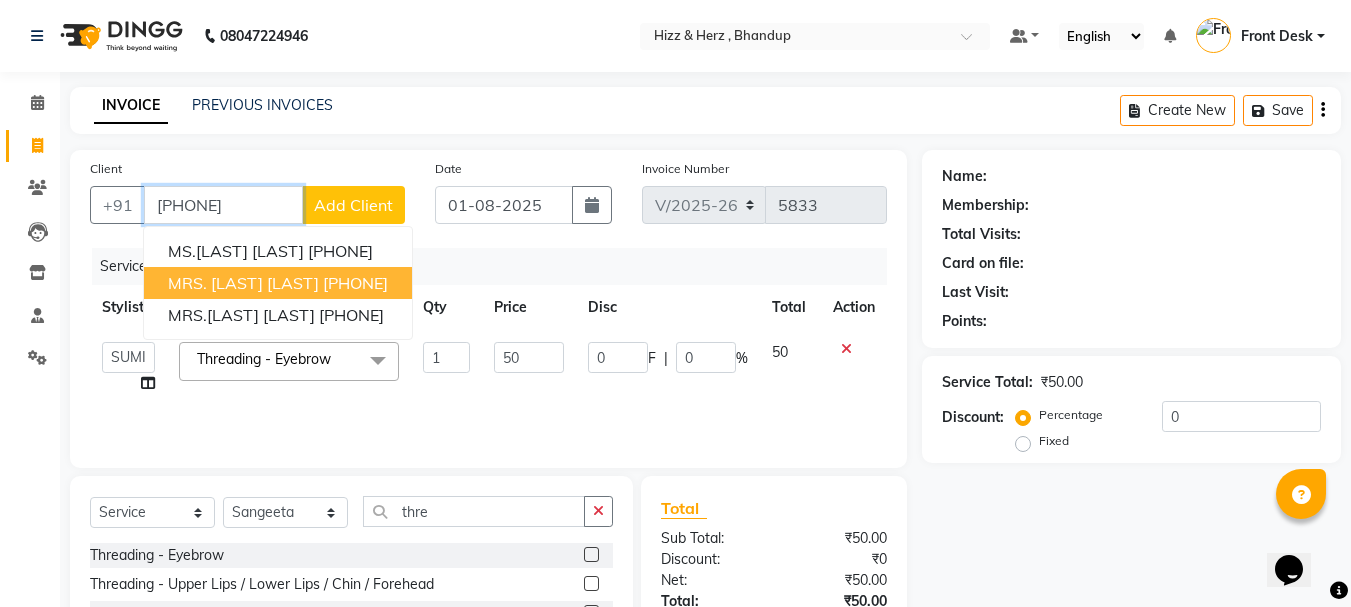 type on "9899677997" 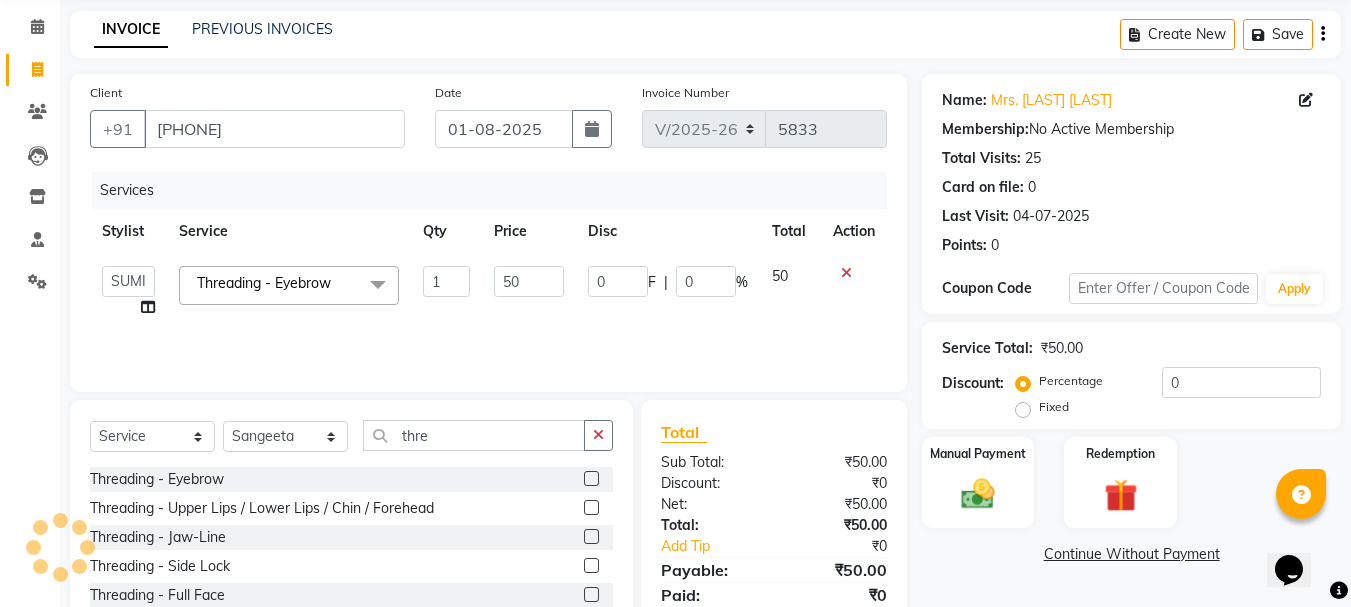scroll, scrollTop: 151, scrollLeft: 0, axis: vertical 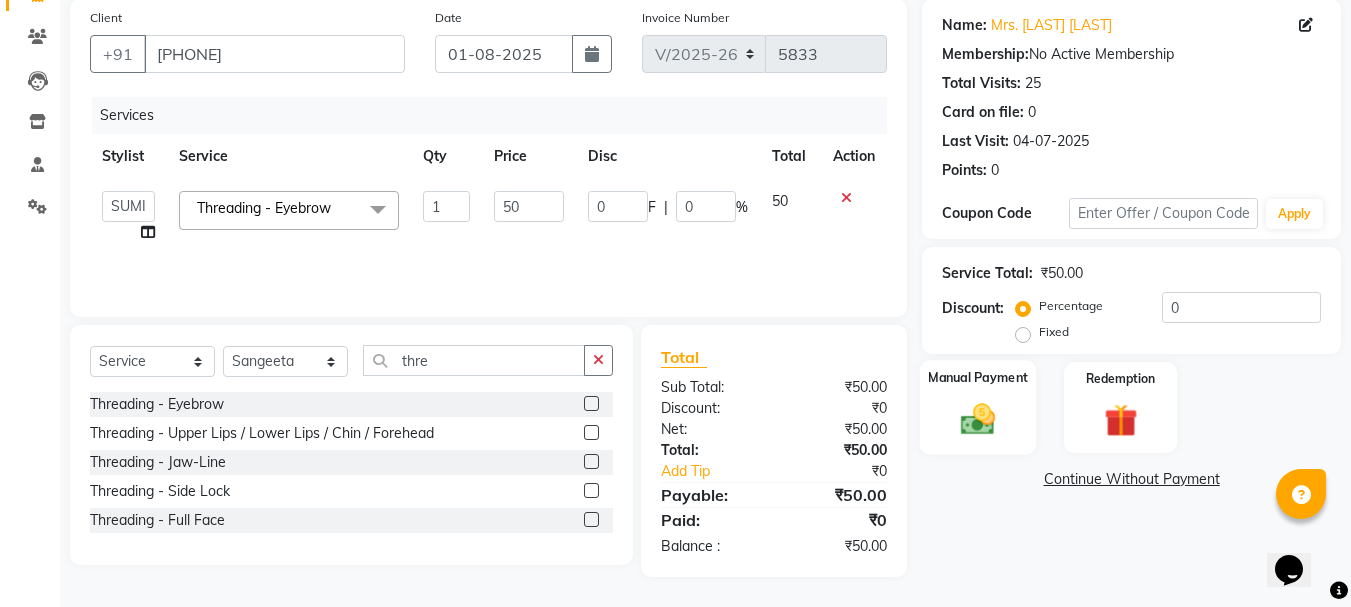 click 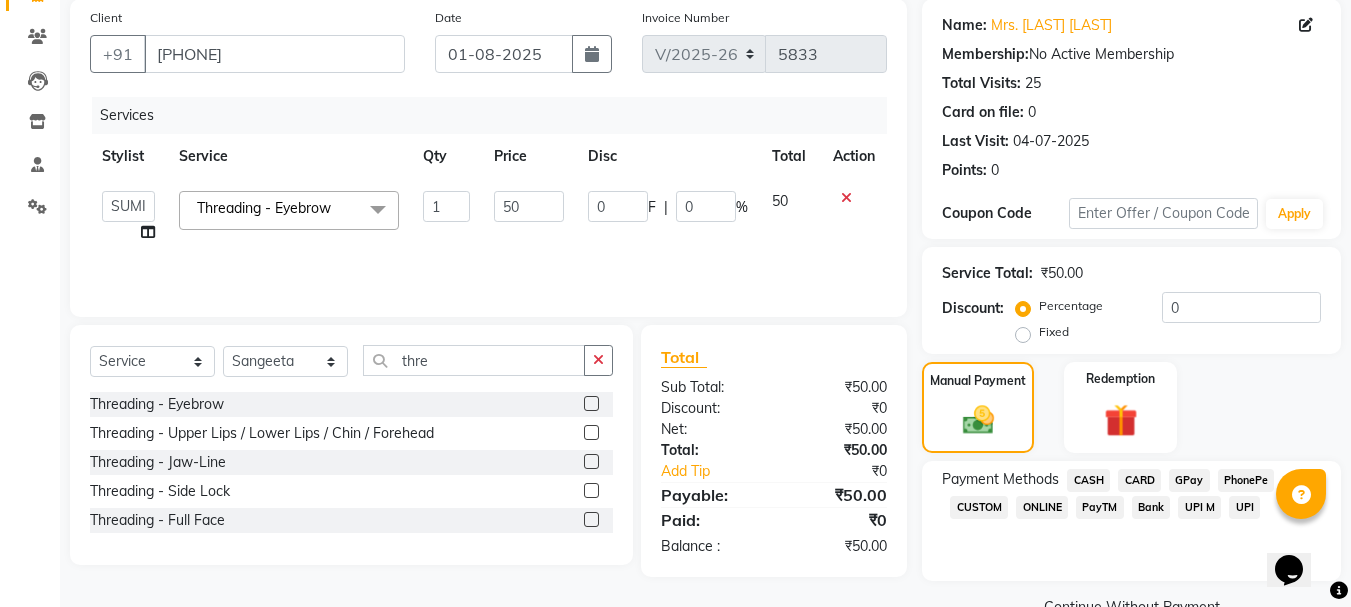 scroll, scrollTop: 196, scrollLeft: 0, axis: vertical 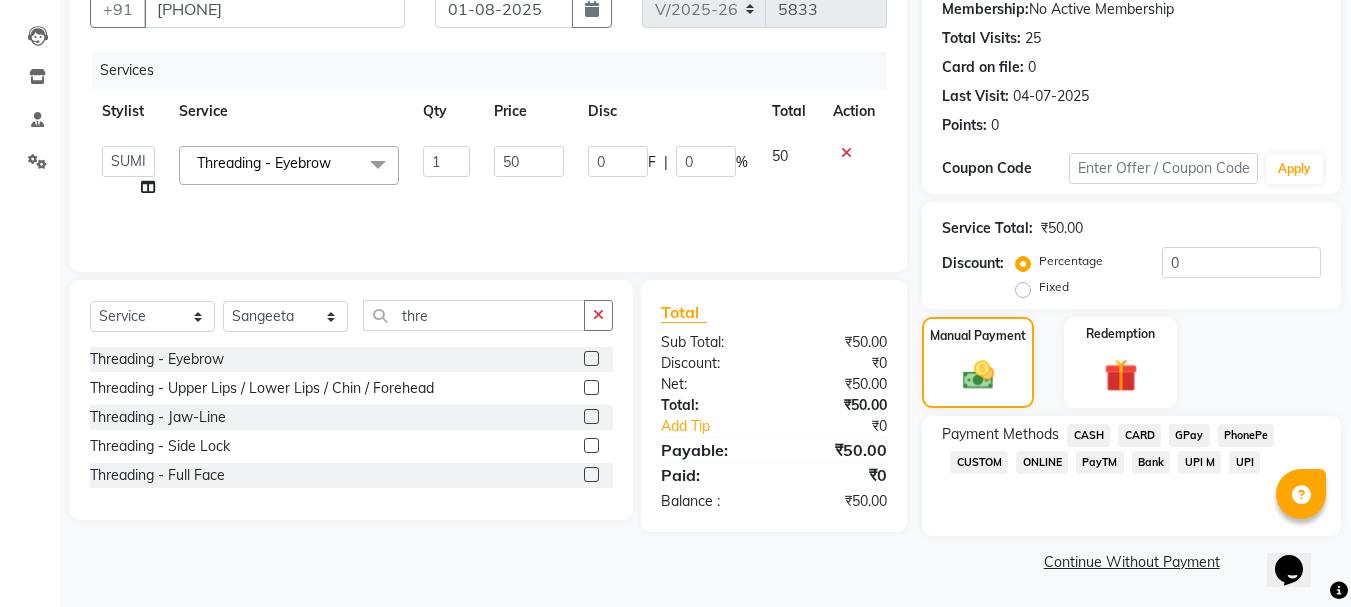 click on "GPay" 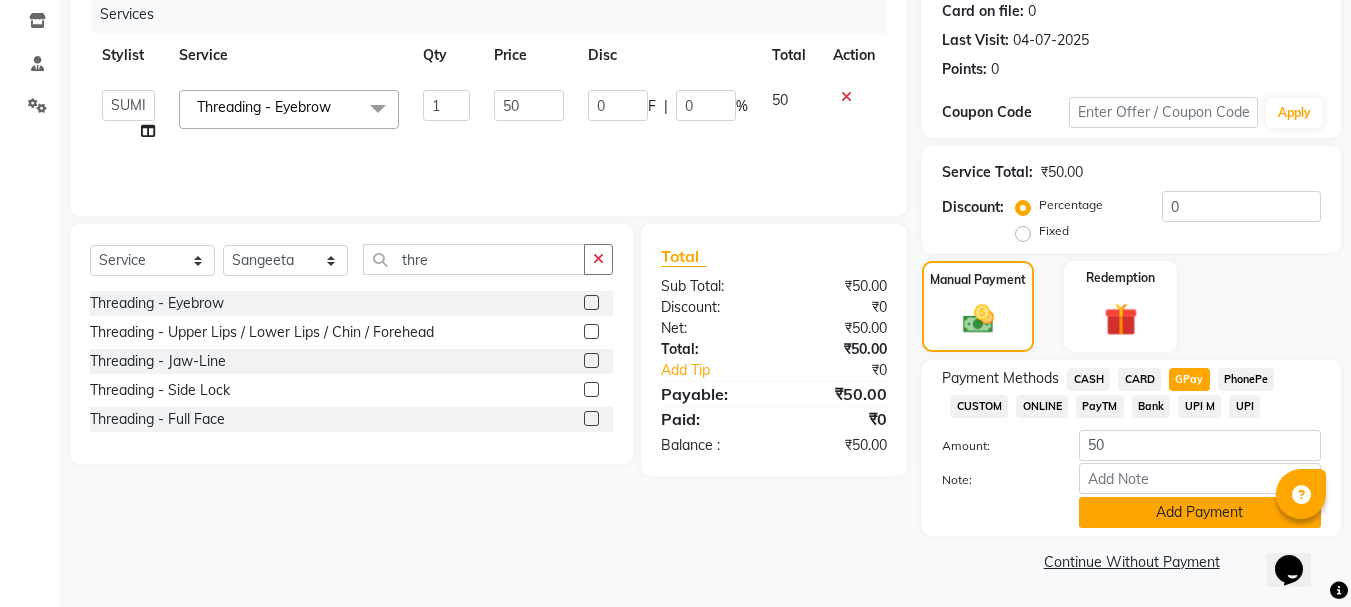 click on "Add Payment" 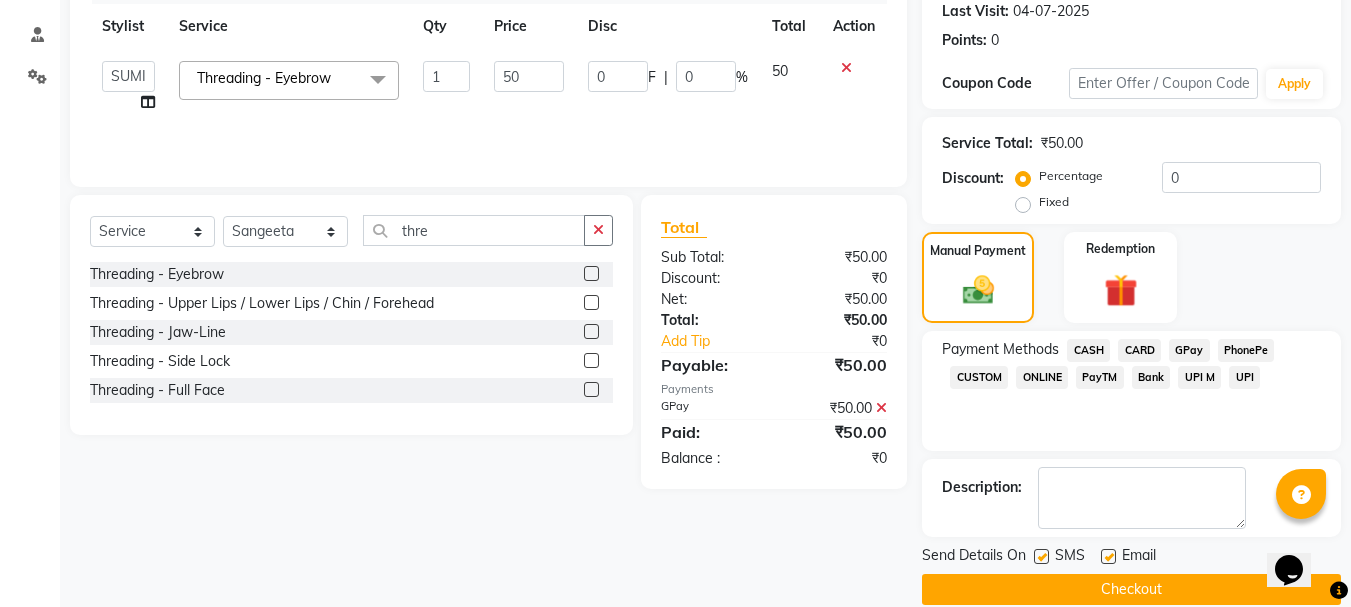 scroll, scrollTop: 309, scrollLeft: 0, axis: vertical 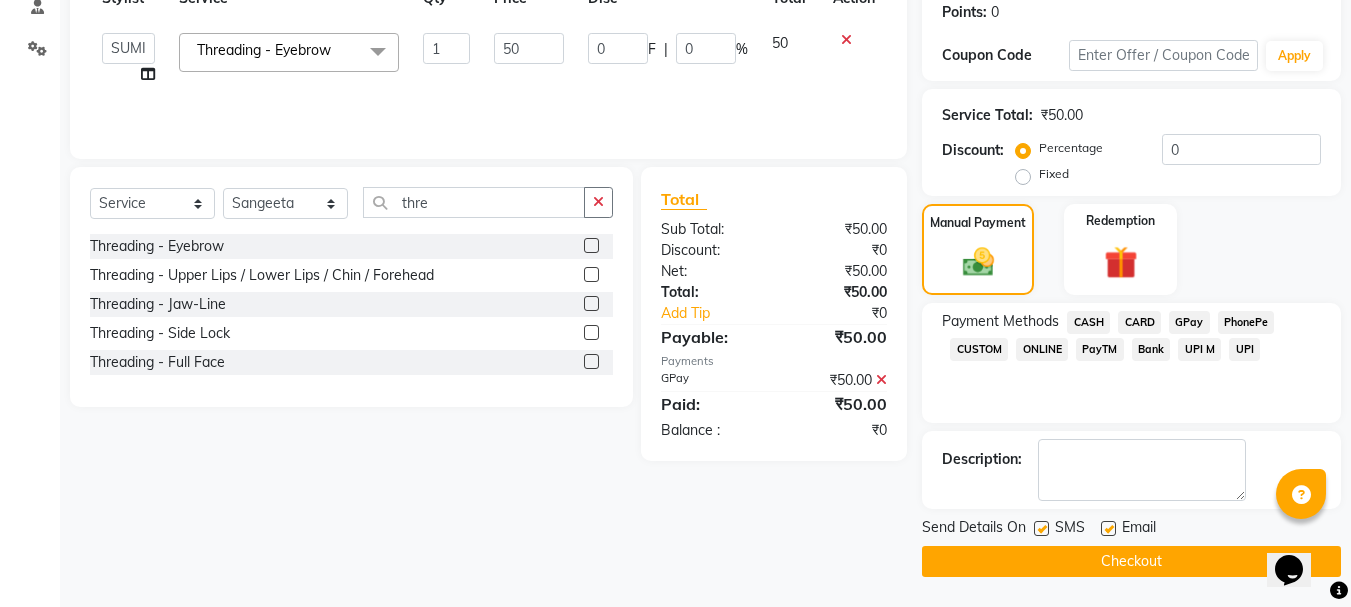 click on "Checkout" 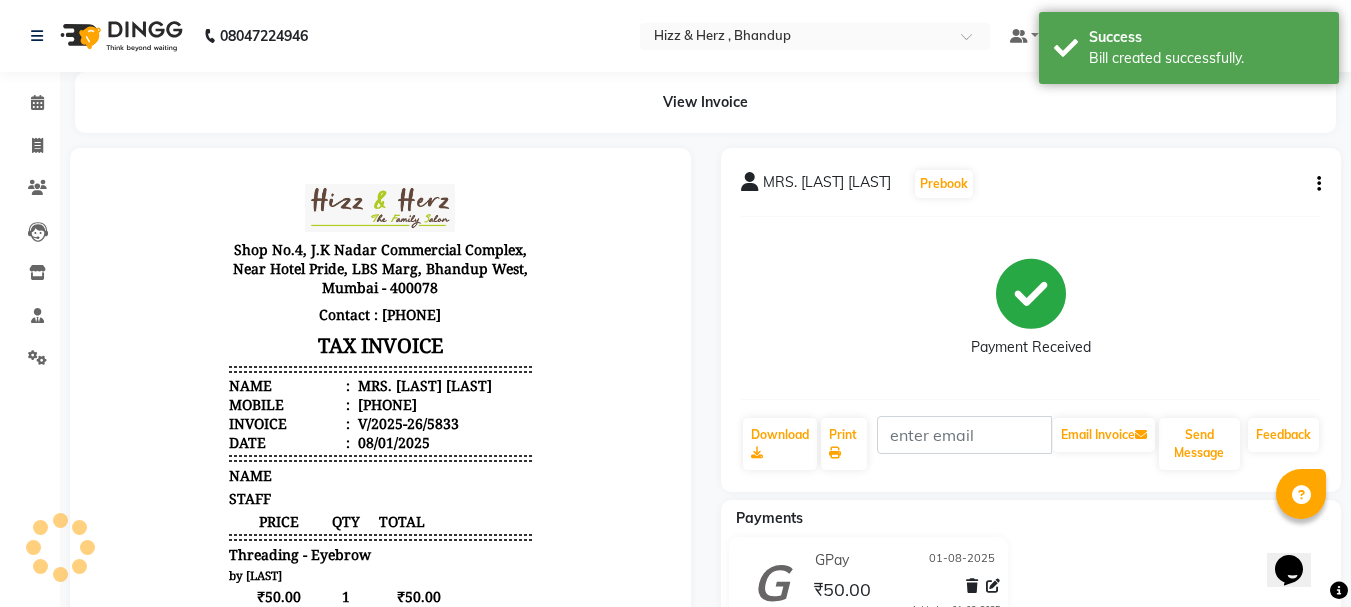 scroll, scrollTop: 0, scrollLeft: 0, axis: both 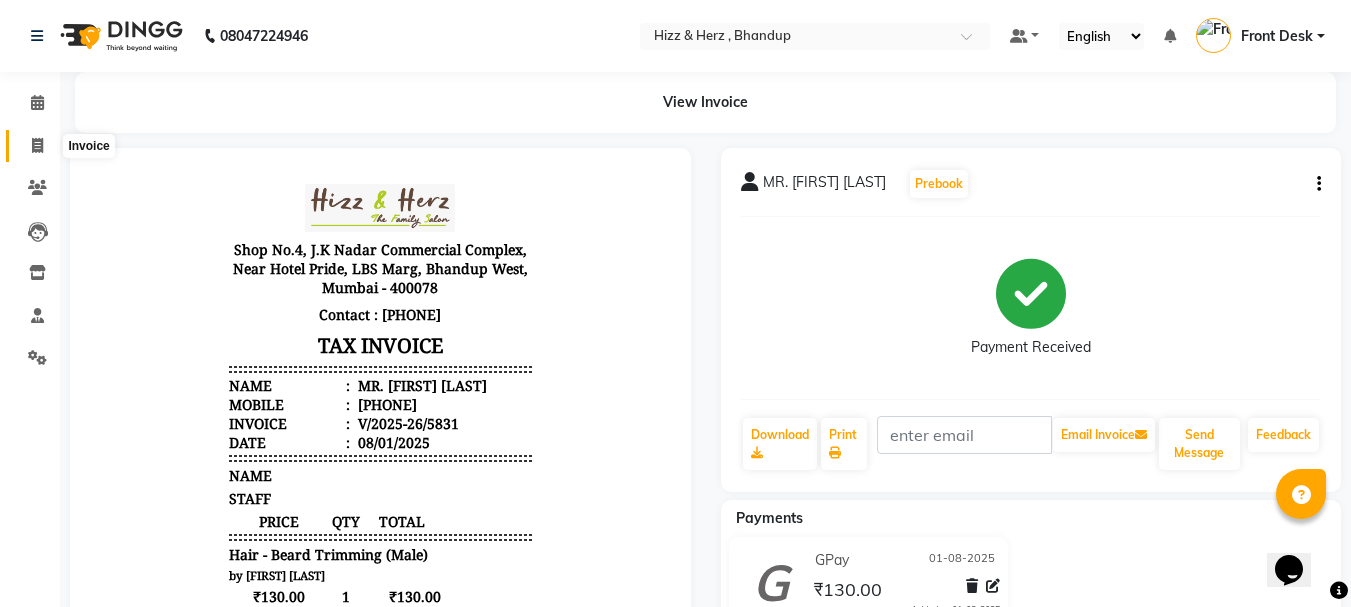 click 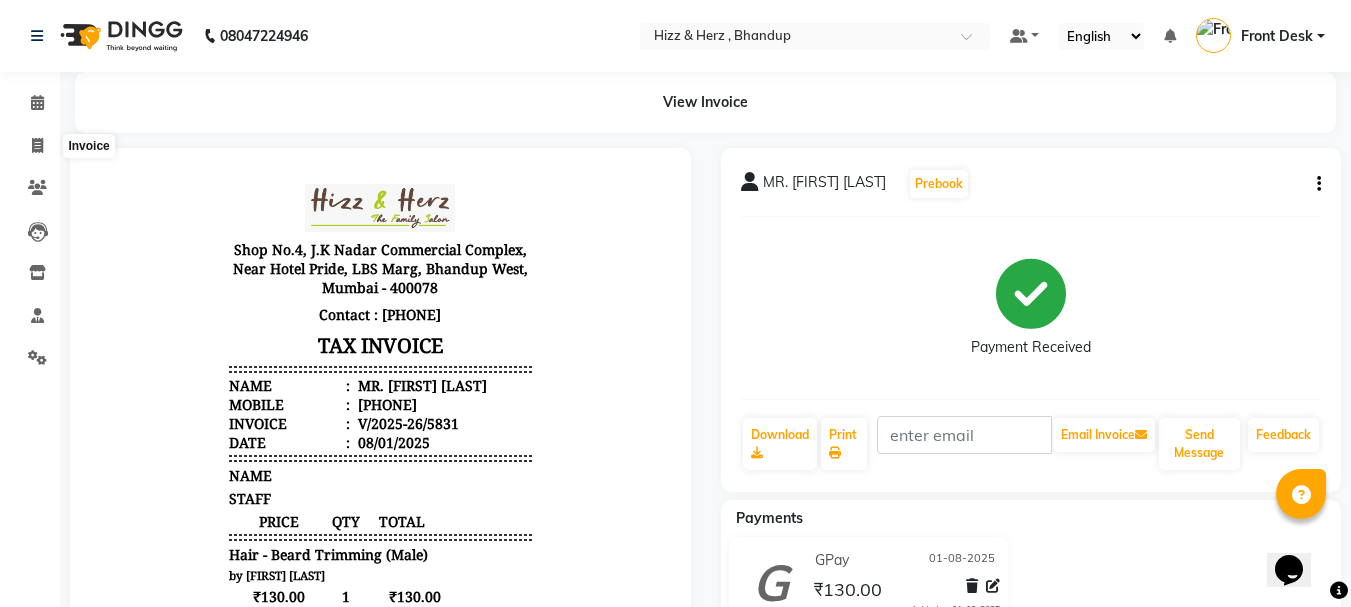 select on "629" 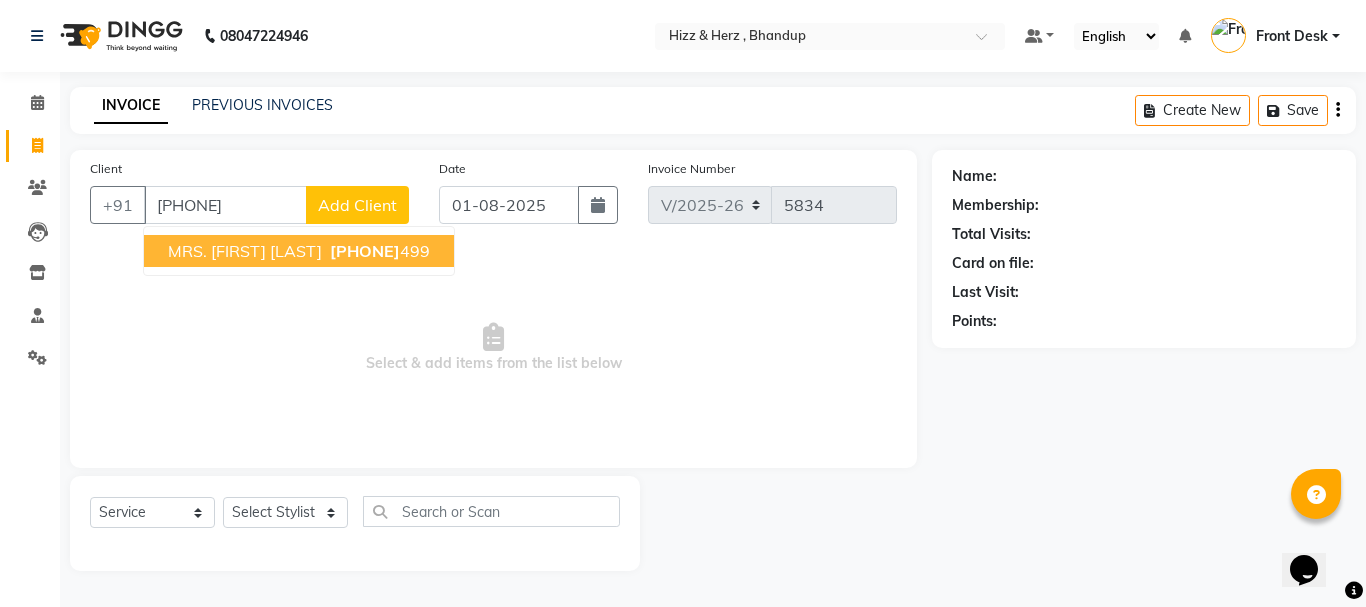 click on "MRS. [FIRST] [LAST]" at bounding box center [245, 251] 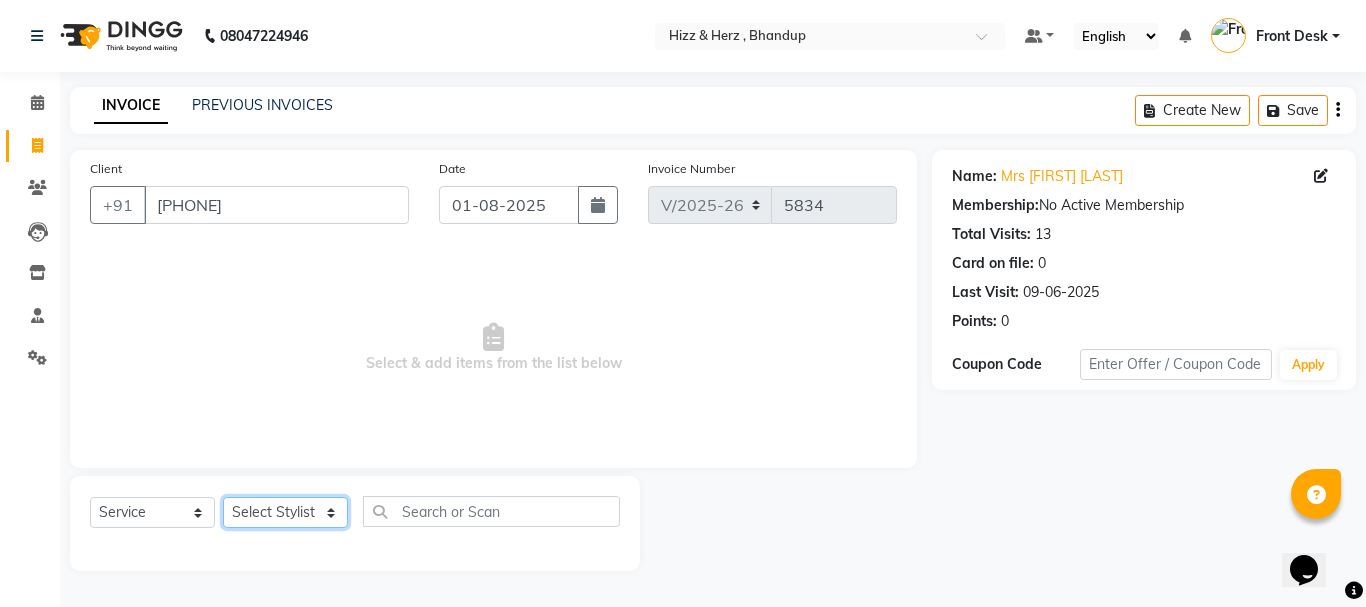 click on "Select Stylist Front Desk Gaurav Sharma HIZZ & HERZ 2 IRFAN AHMAD Jigna Goswami KHALID AHMAD Laxmi Mehboob MOHD PARVEJ NIZAM Salman Sangeeta  SUMITA  VEERENDRA SHARMA" 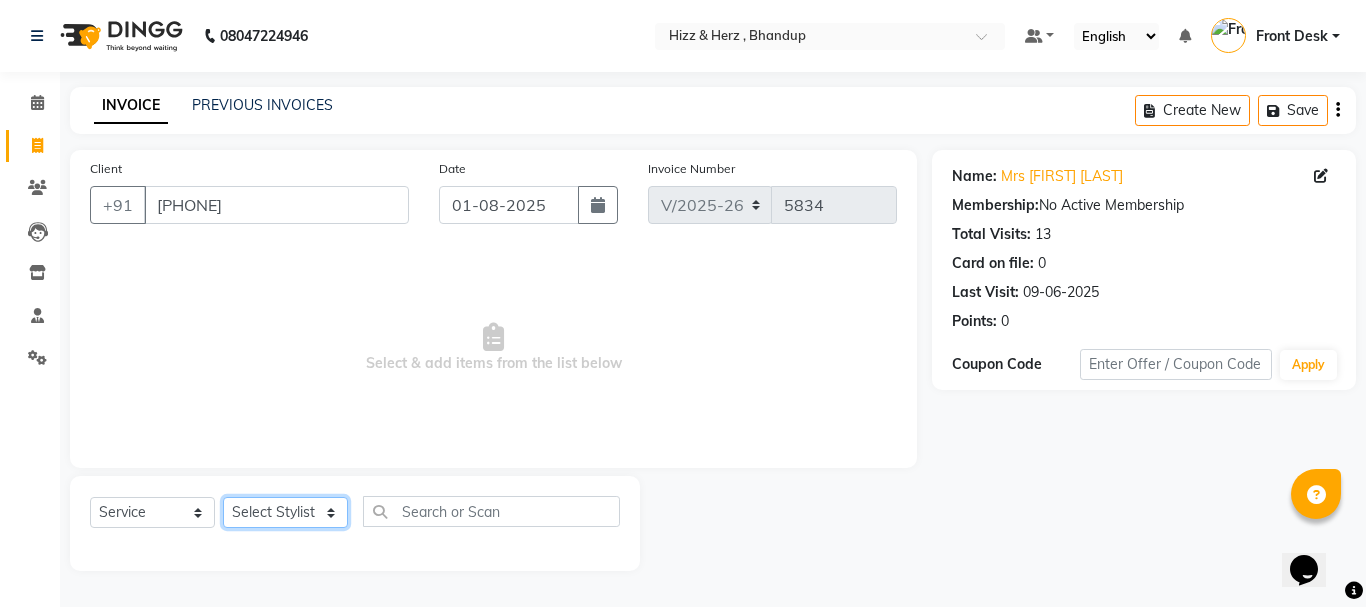 select on "24394" 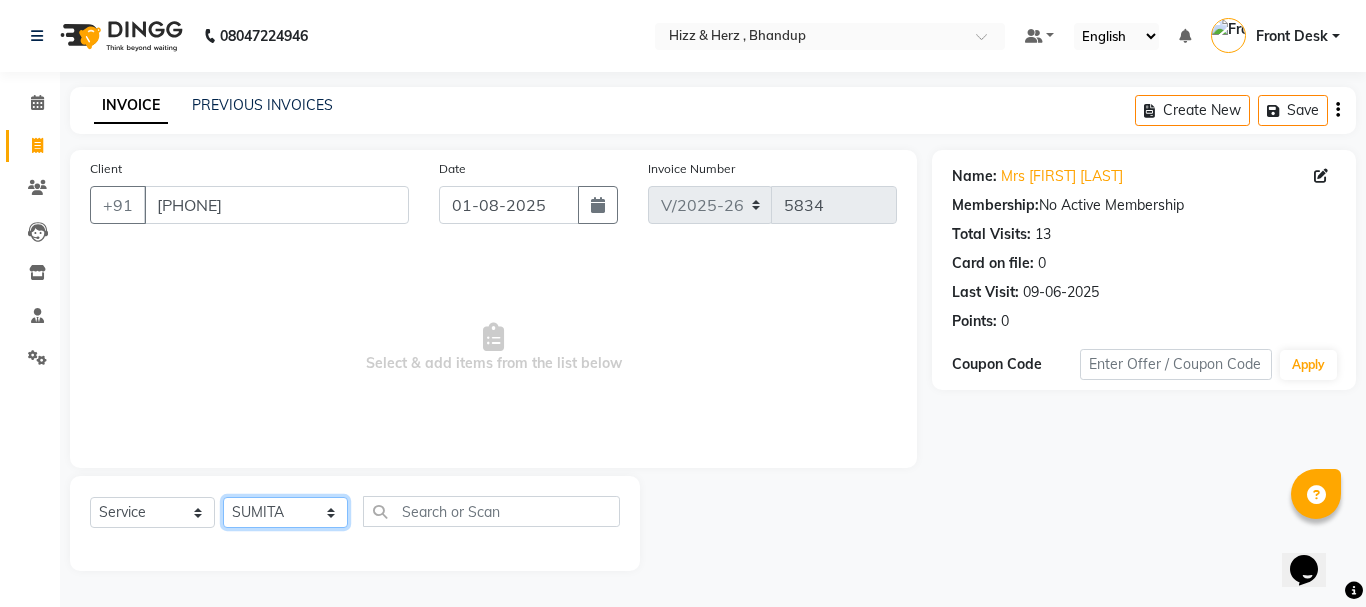 click on "Select Stylist Front Desk Gaurav Sharma HIZZ & HERZ 2 IRFAN AHMAD Jigna Goswami KHALID AHMAD Laxmi Mehboob MOHD PARVEJ NIZAM Salman Sangeeta  SUMITA  VEERENDRA SHARMA" 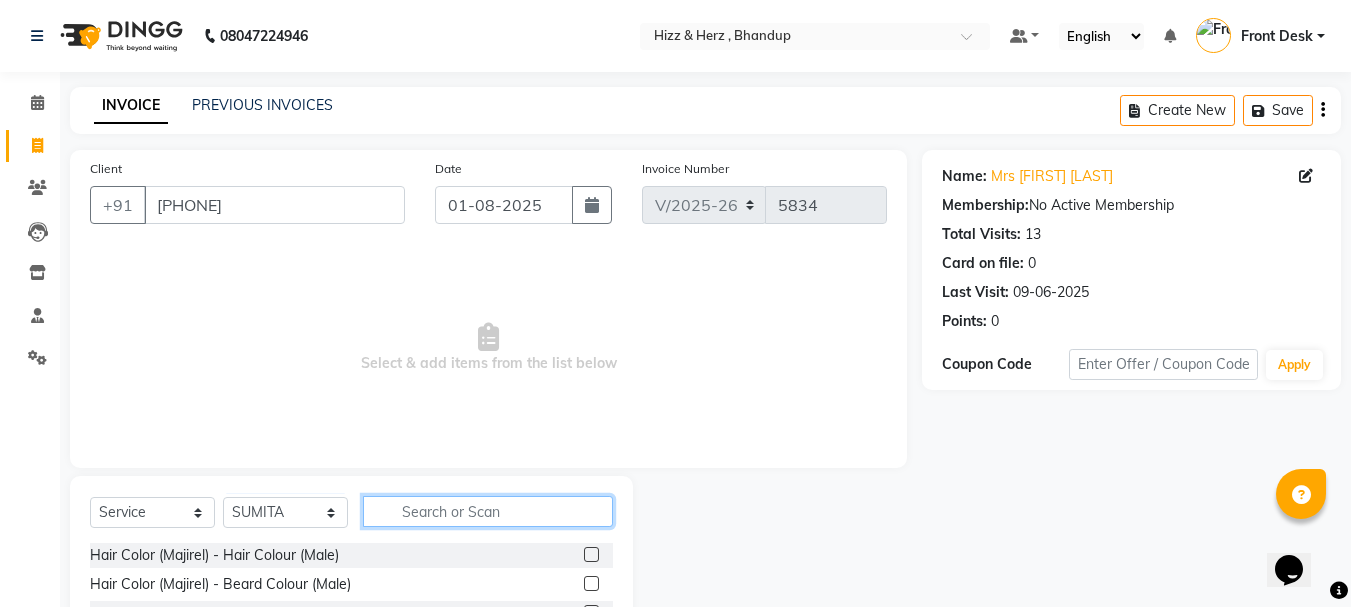 click 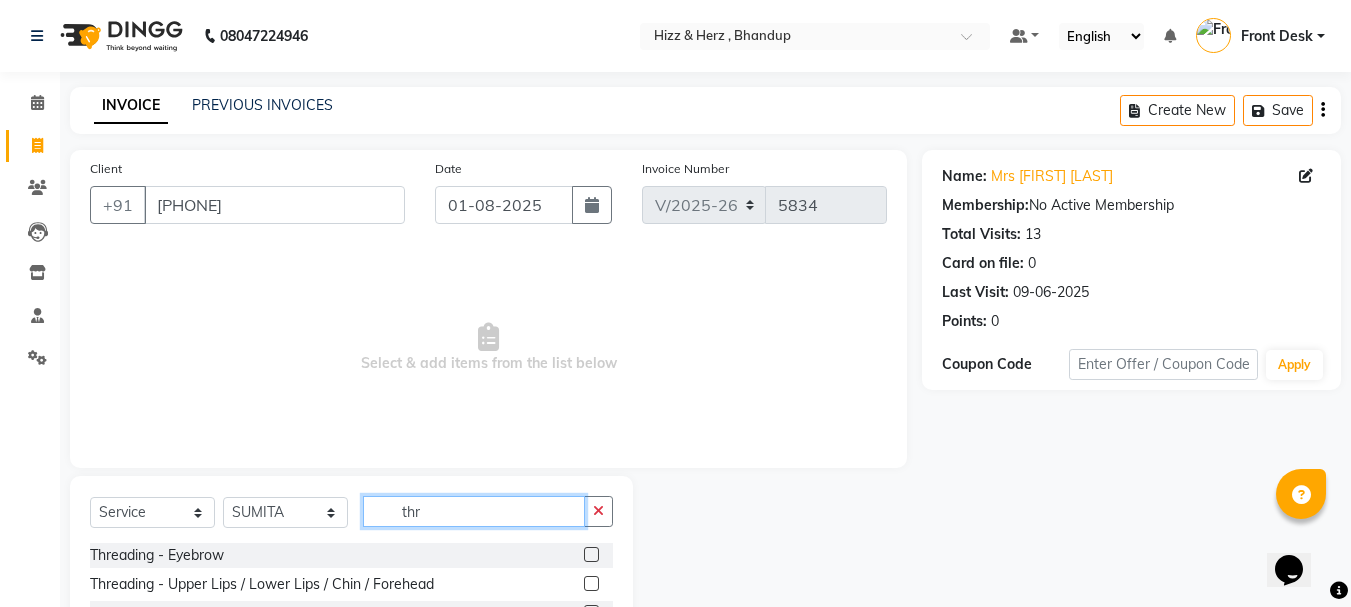 type on "thr" 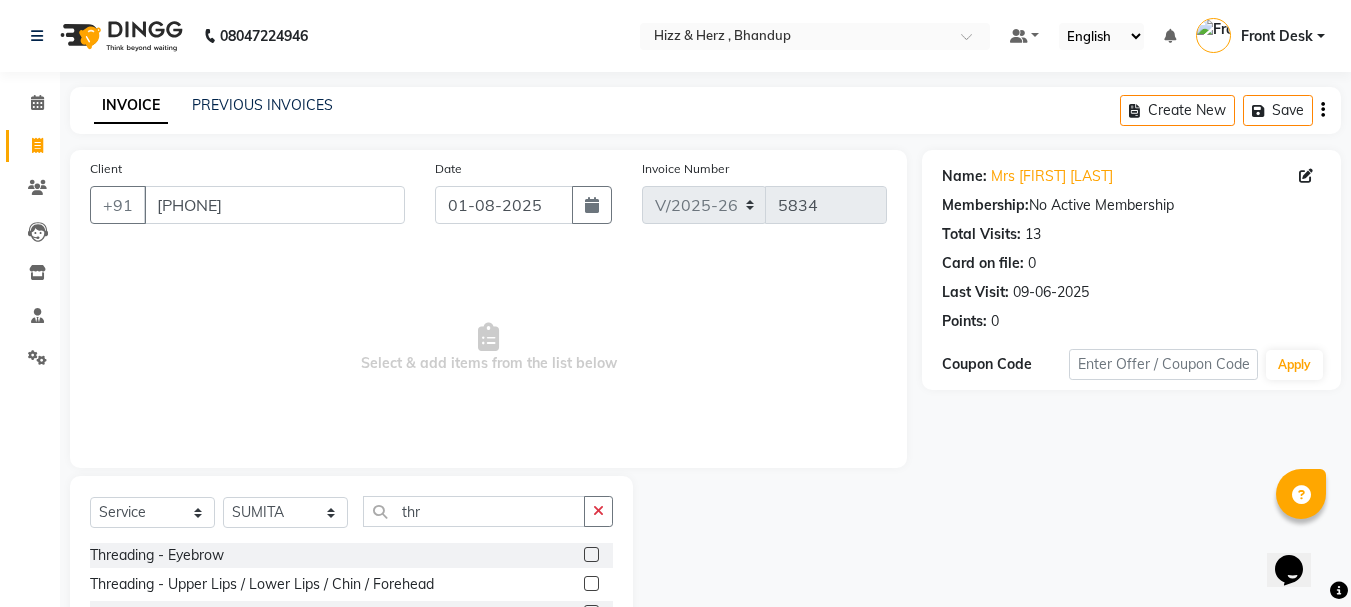 click 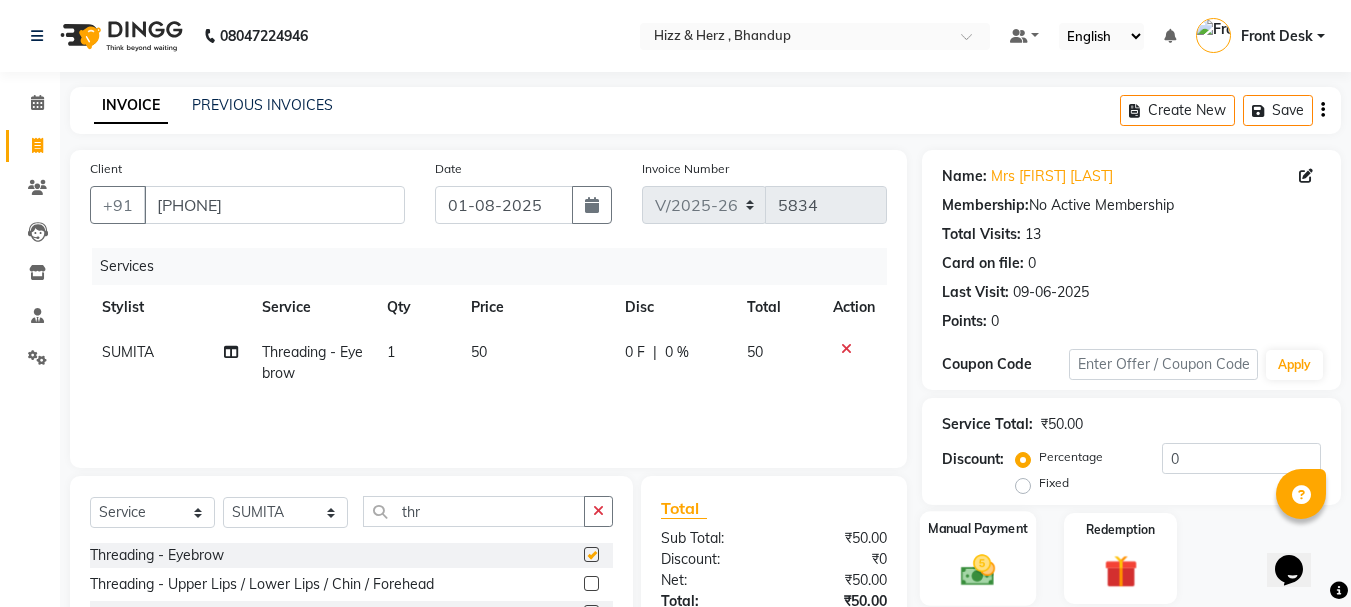checkbox on "false" 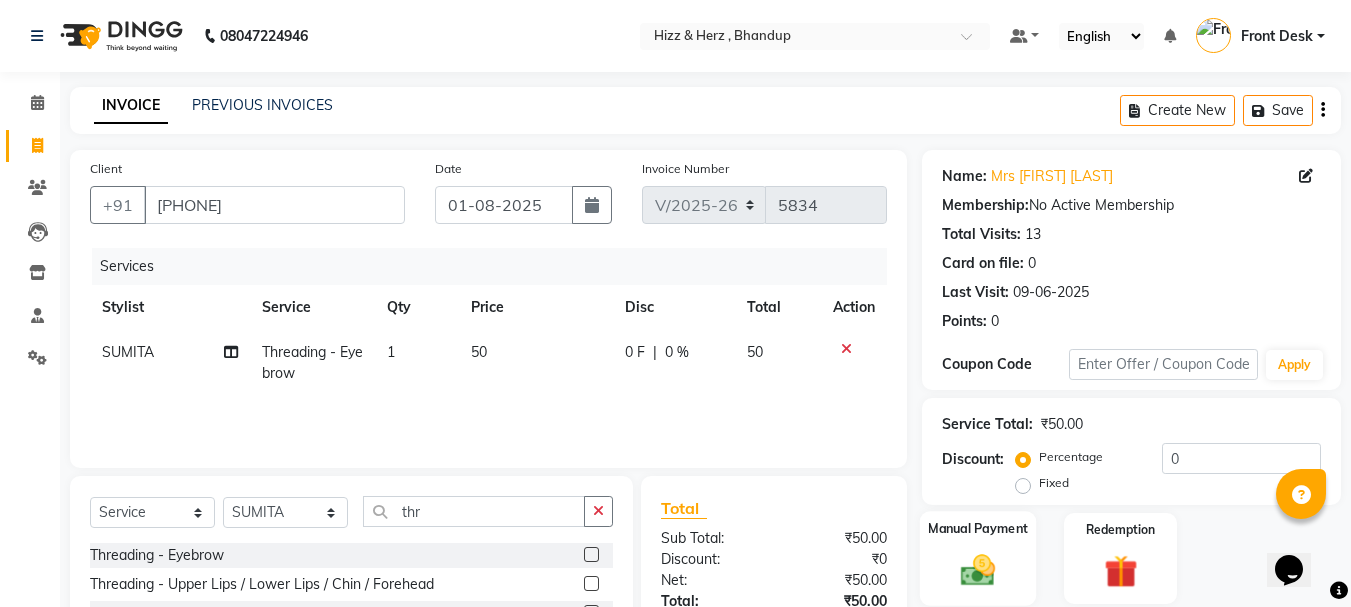 click 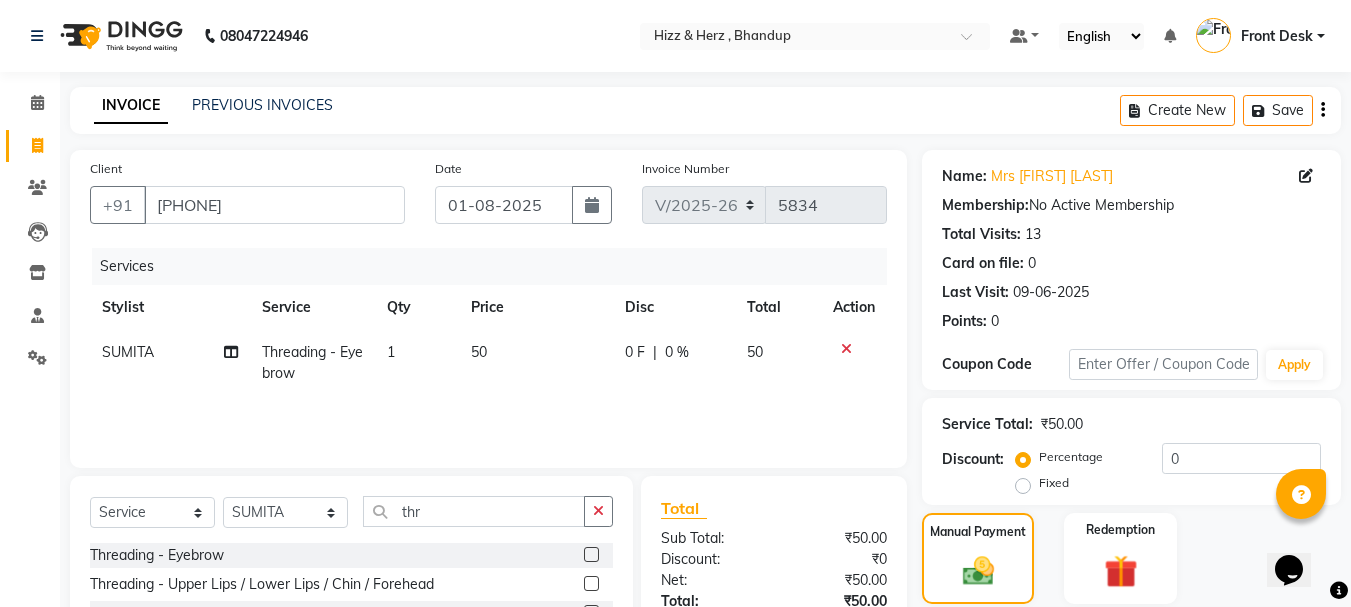 scroll, scrollTop: 196, scrollLeft: 0, axis: vertical 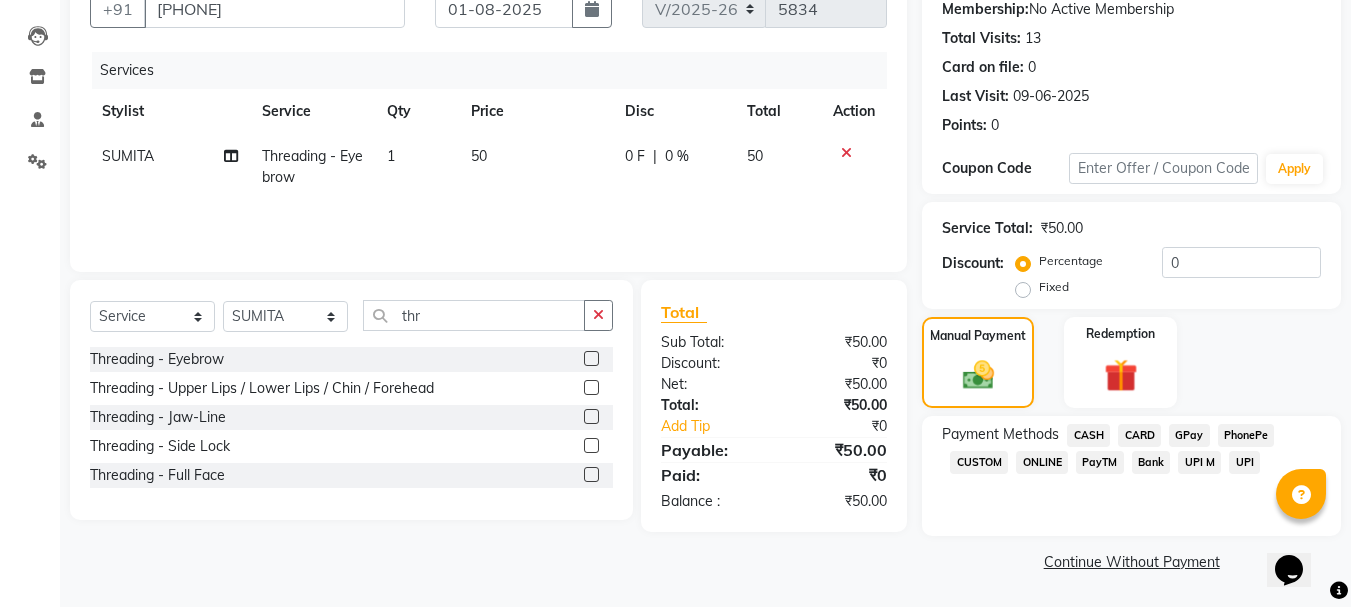 click on "CASH" 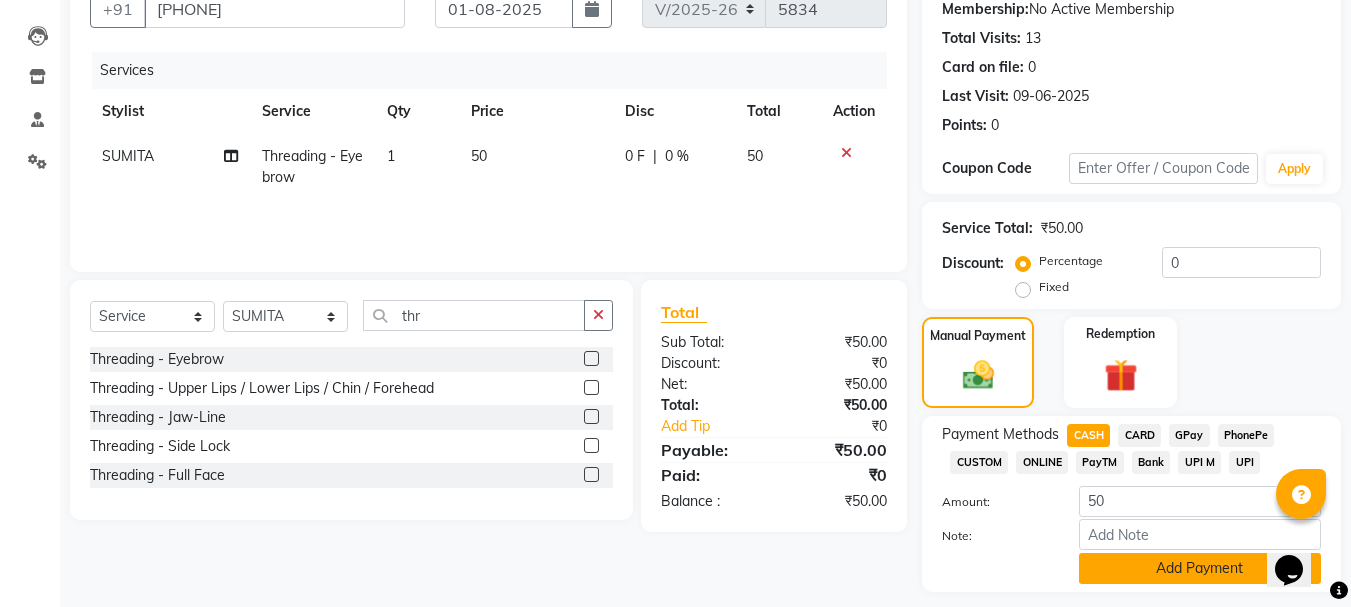 click on "Add Payment" 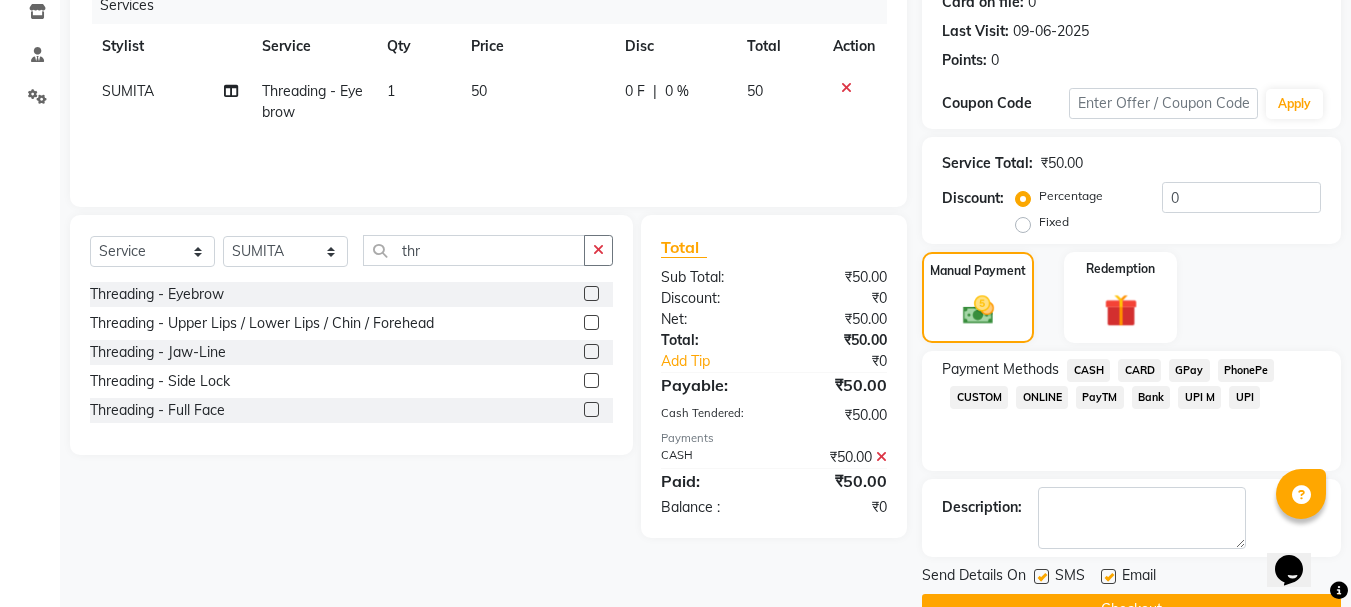 scroll, scrollTop: 309, scrollLeft: 0, axis: vertical 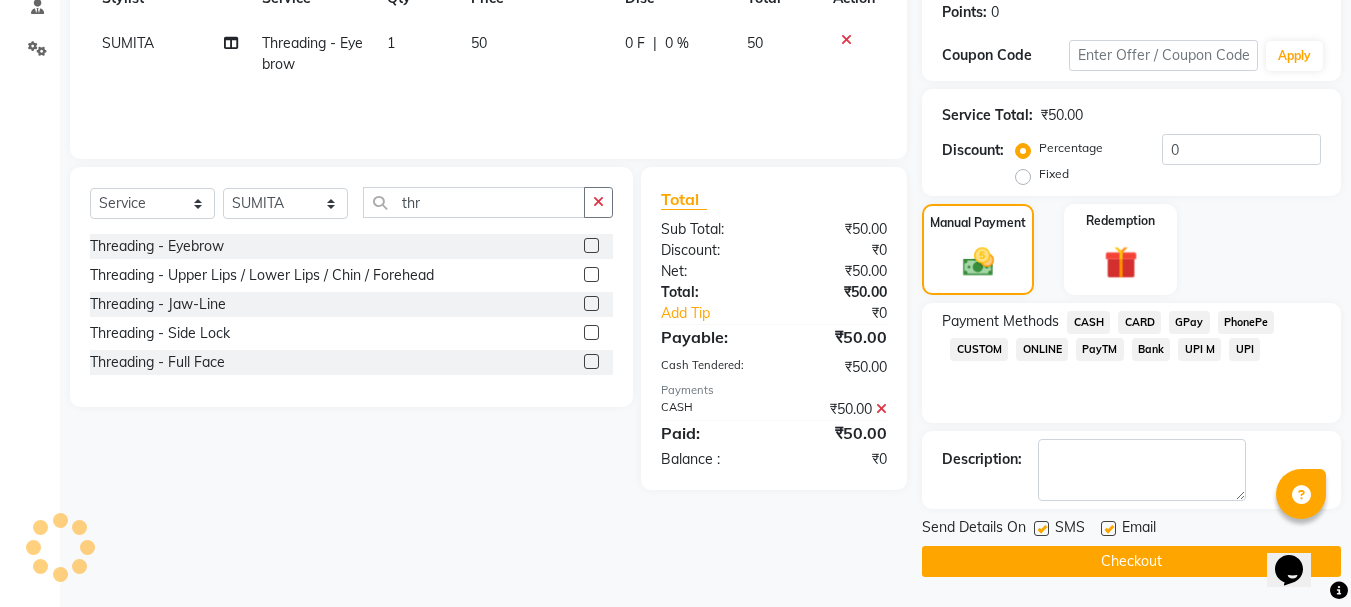 click on "Checkout" 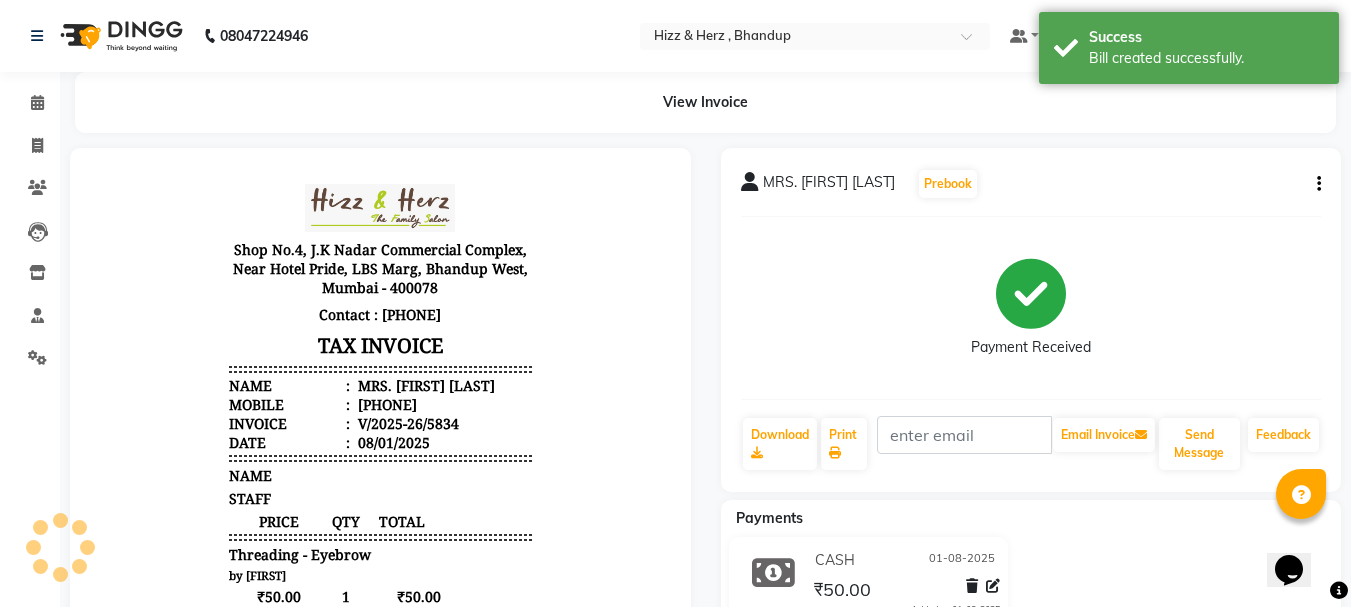 scroll, scrollTop: 0, scrollLeft: 0, axis: both 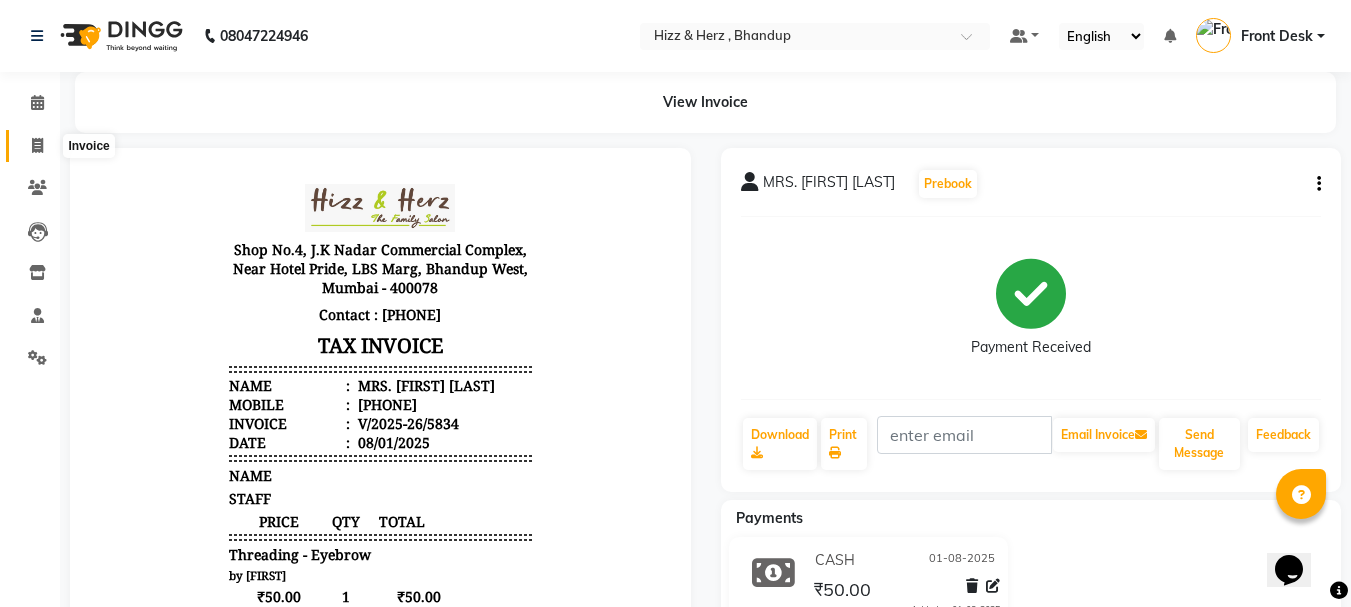 click 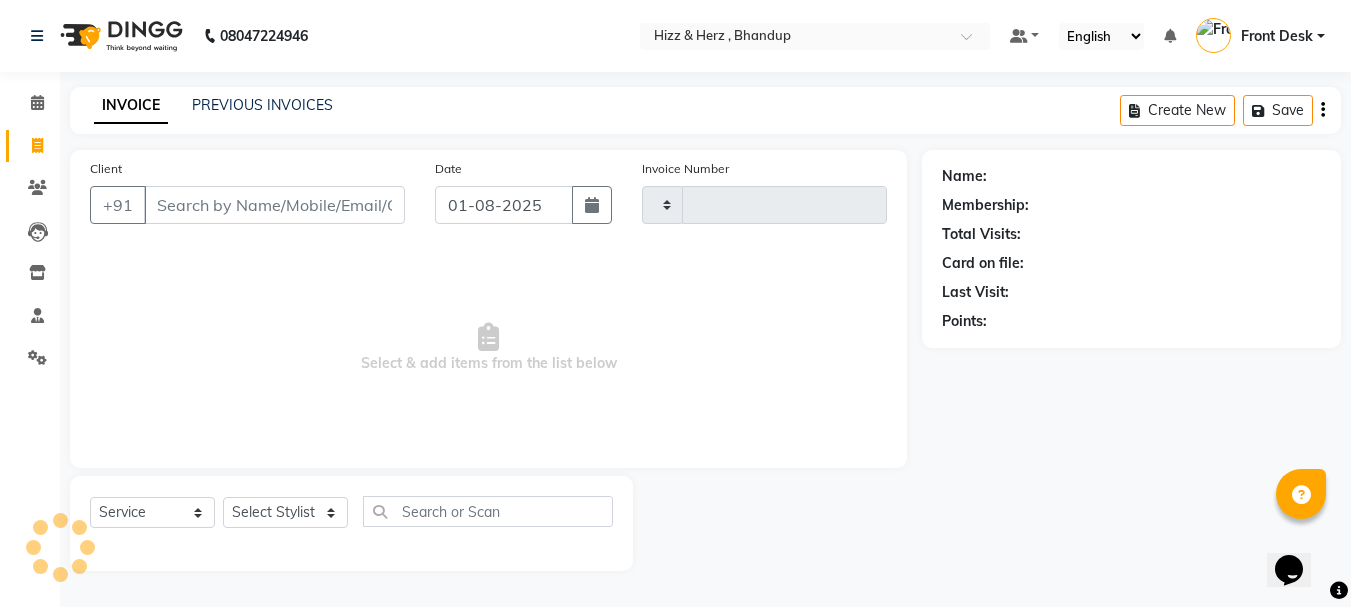 type on "[PHONE]" 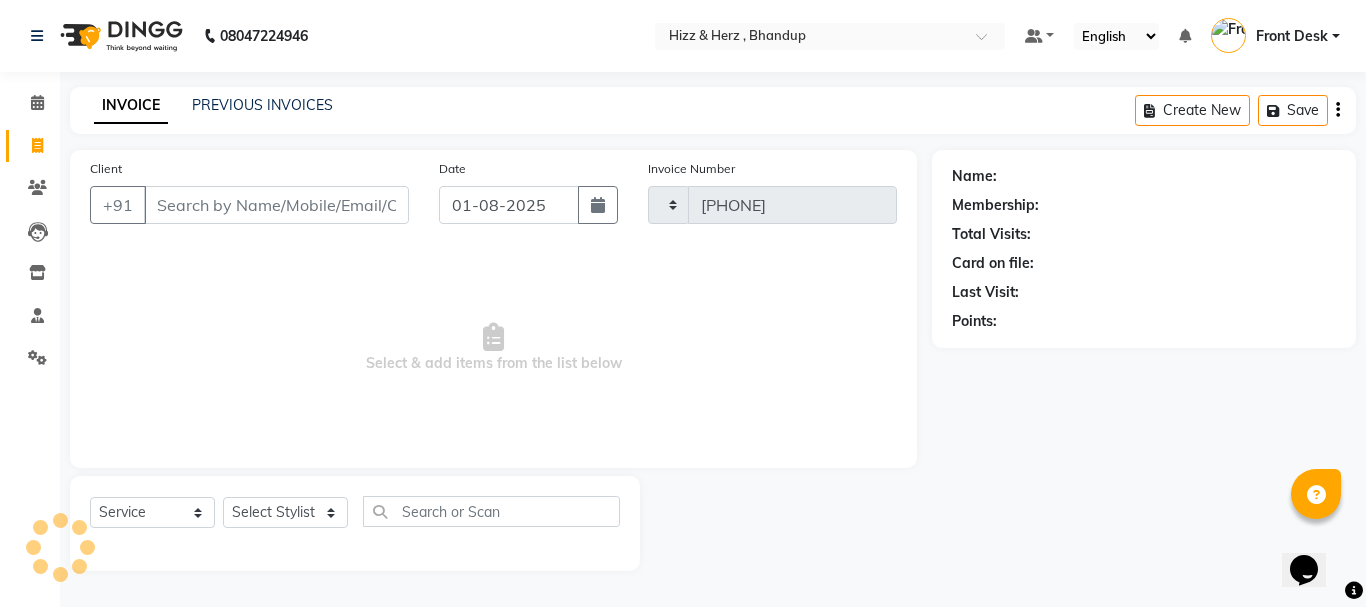select on "629" 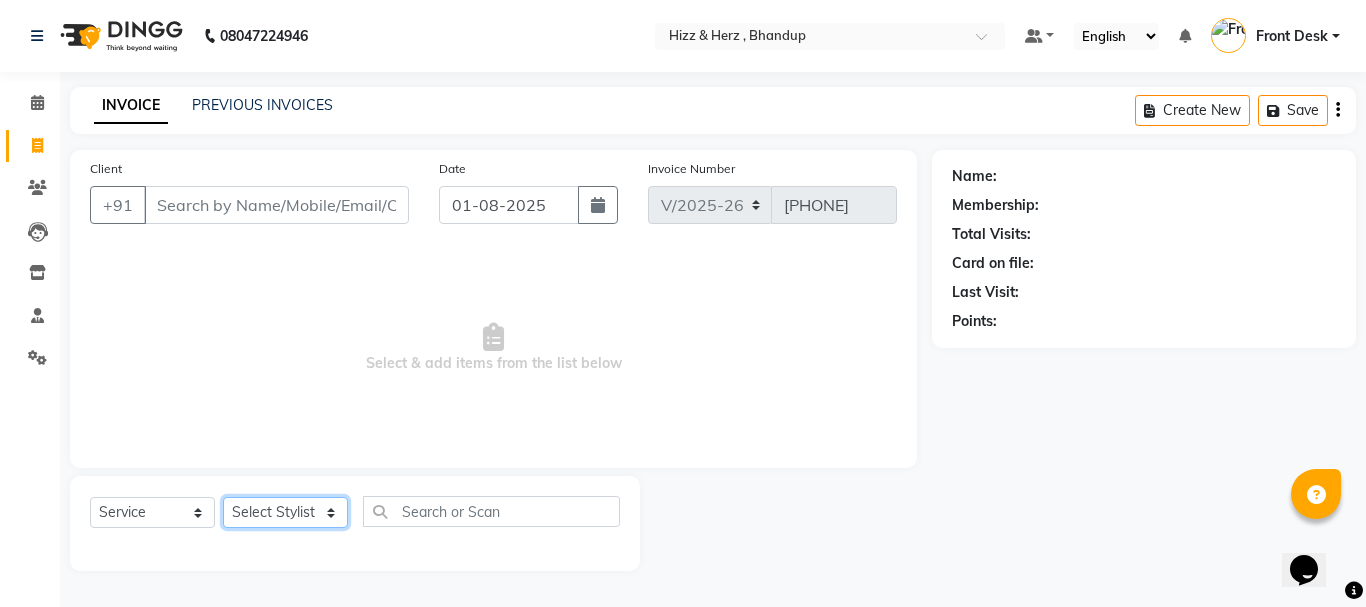 click on "Select Stylist Front Desk Gaurav Sharma HIZZ & HERZ 2 IRFAN AHMAD Jigna Goswami KHALID AHMAD Laxmi Mehboob MOHD PARVEJ NIZAM Salman Sangeeta  SUMITA  VEERENDRA SHARMA" 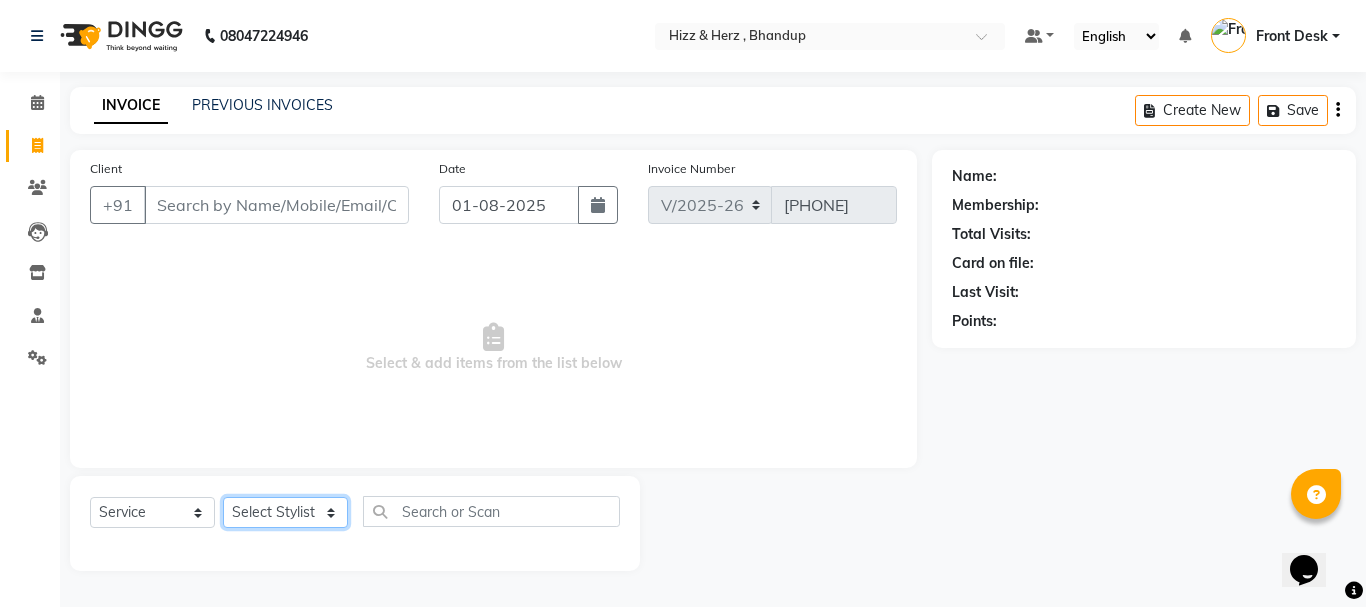 select on "24395" 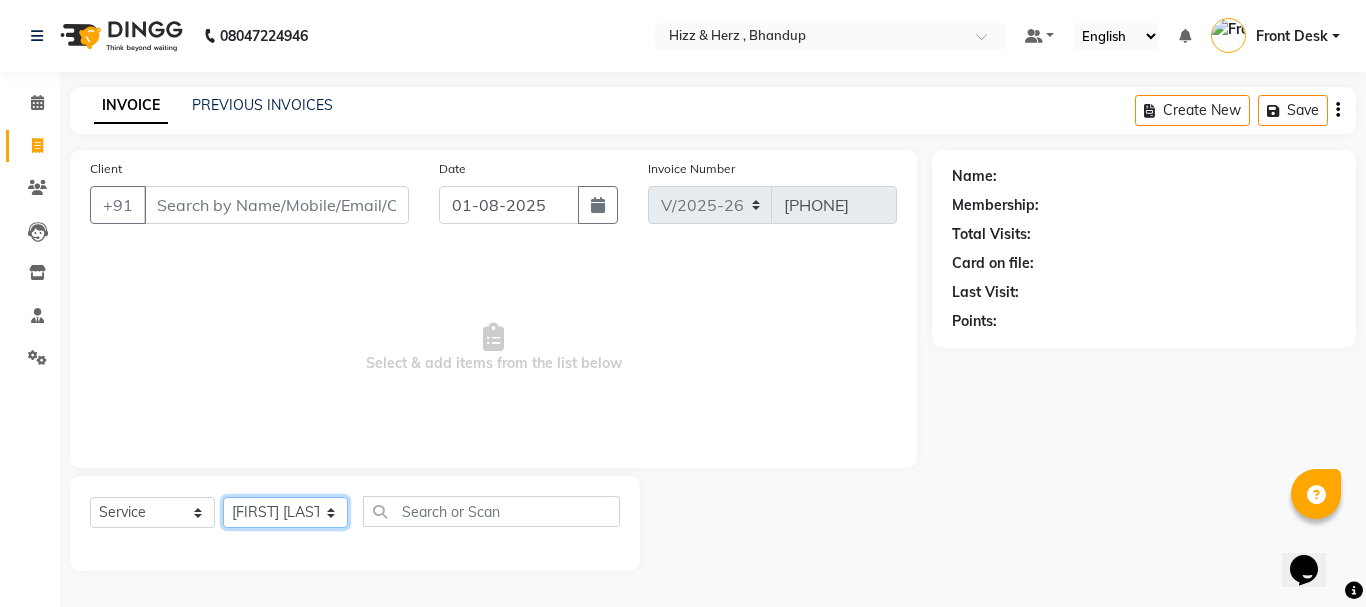 click on "Select Stylist Front Desk Gaurav Sharma HIZZ & HERZ 2 IRFAN AHMAD Jigna Goswami KHALID AHMAD Laxmi Mehboob MOHD PARVEJ NIZAM Salman Sangeeta  SUMITA  VEERENDRA SHARMA" 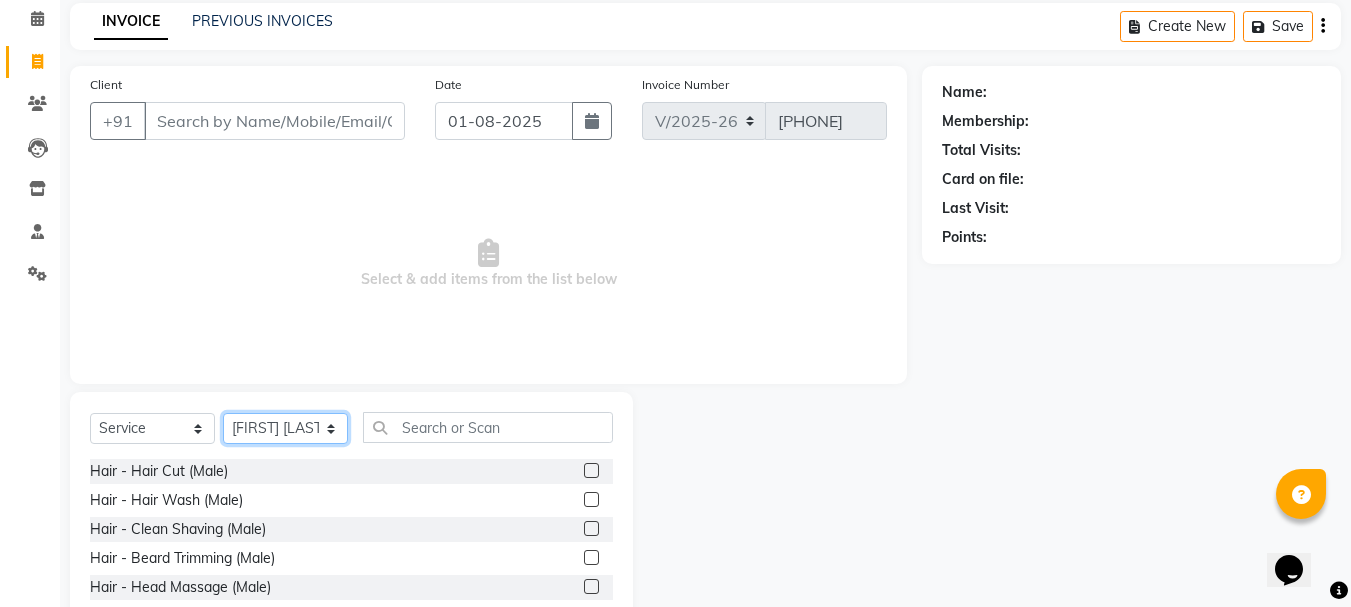 scroll, scrollTop: 194, scrollLeft: 0, axis: vertical 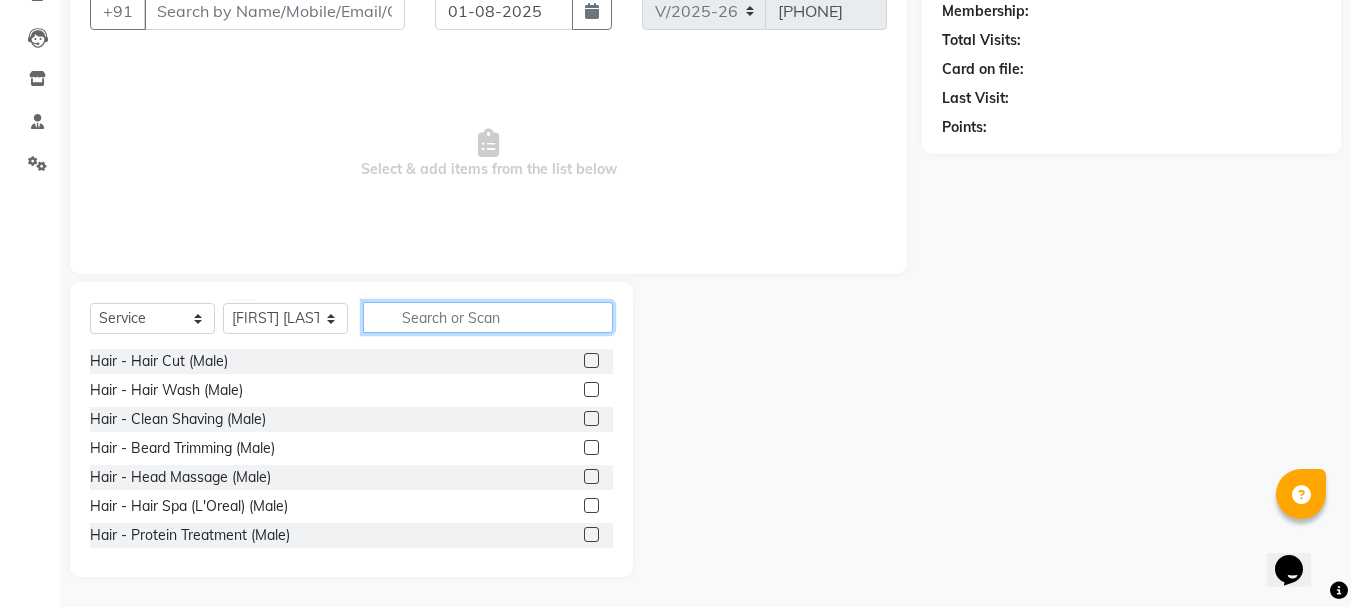 click 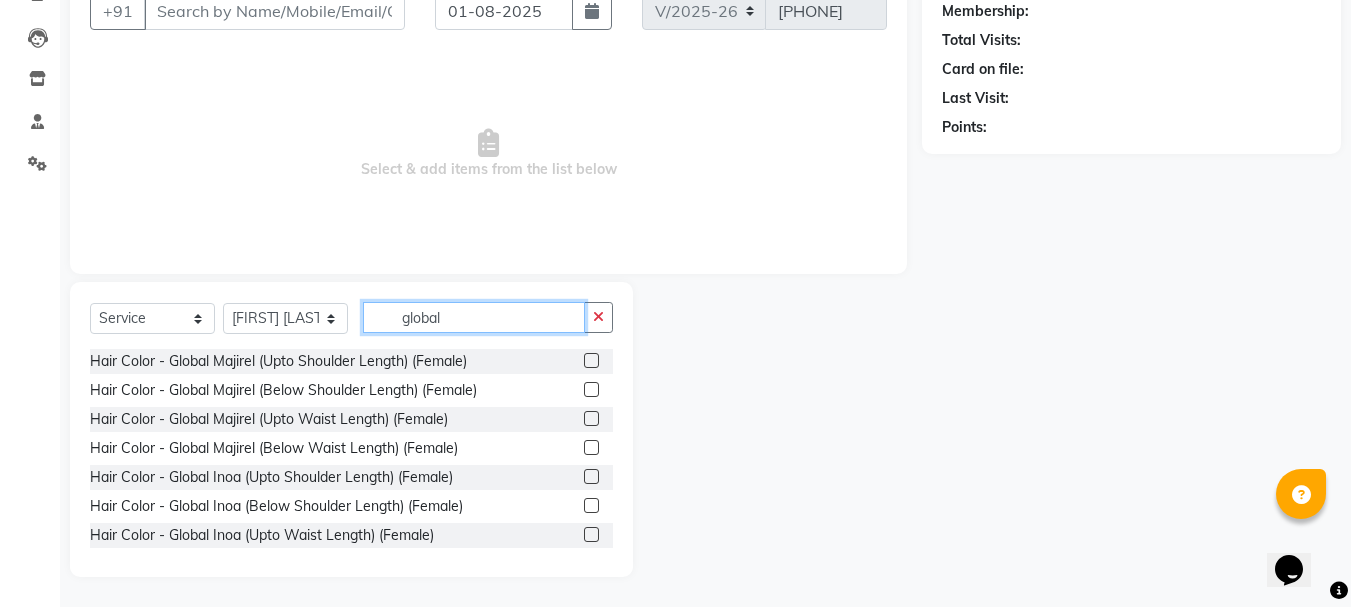 type on "global" 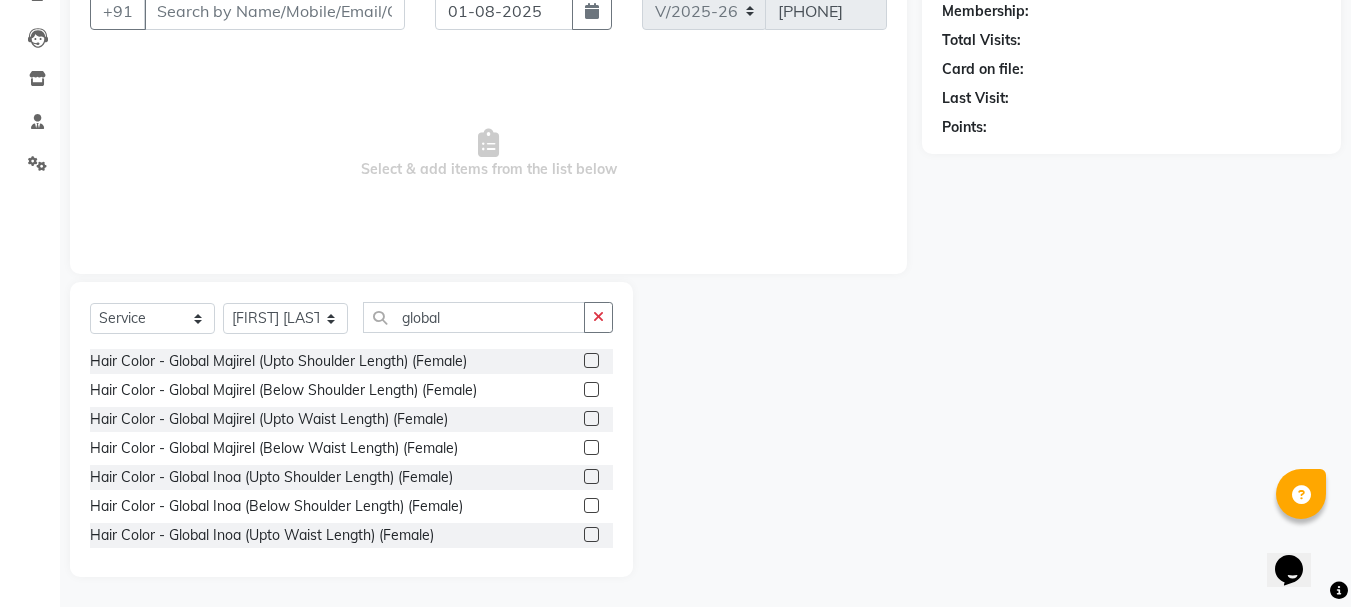 click 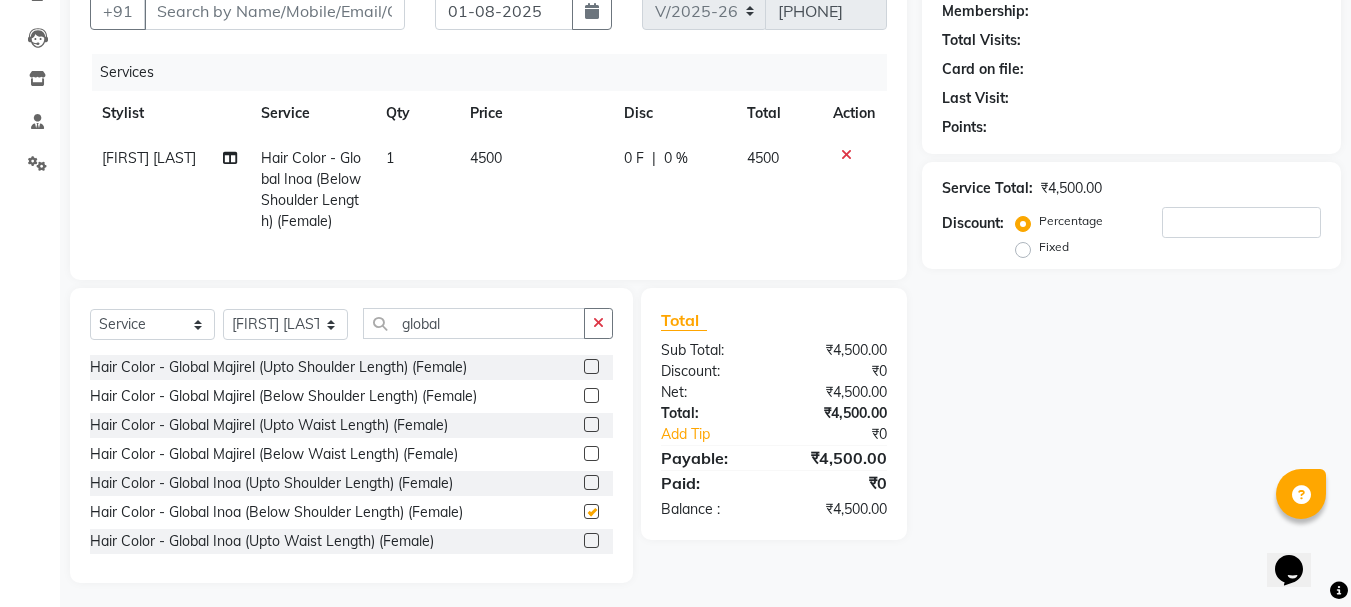 checkbox on "false" 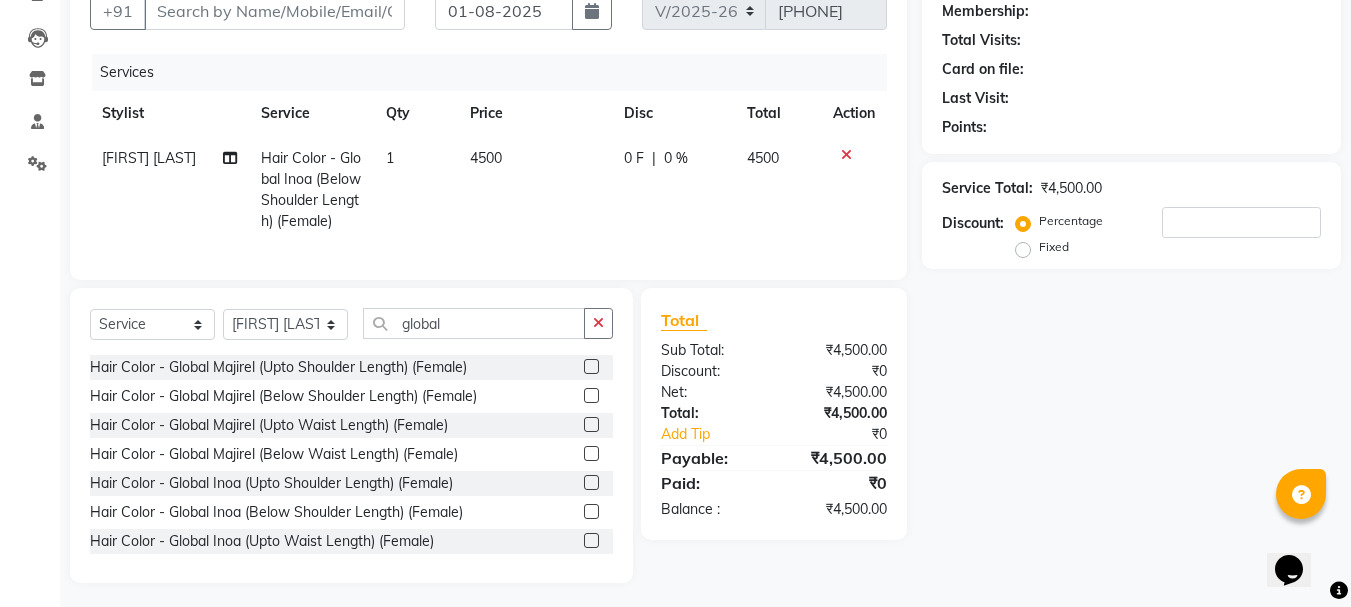 click on "4500" 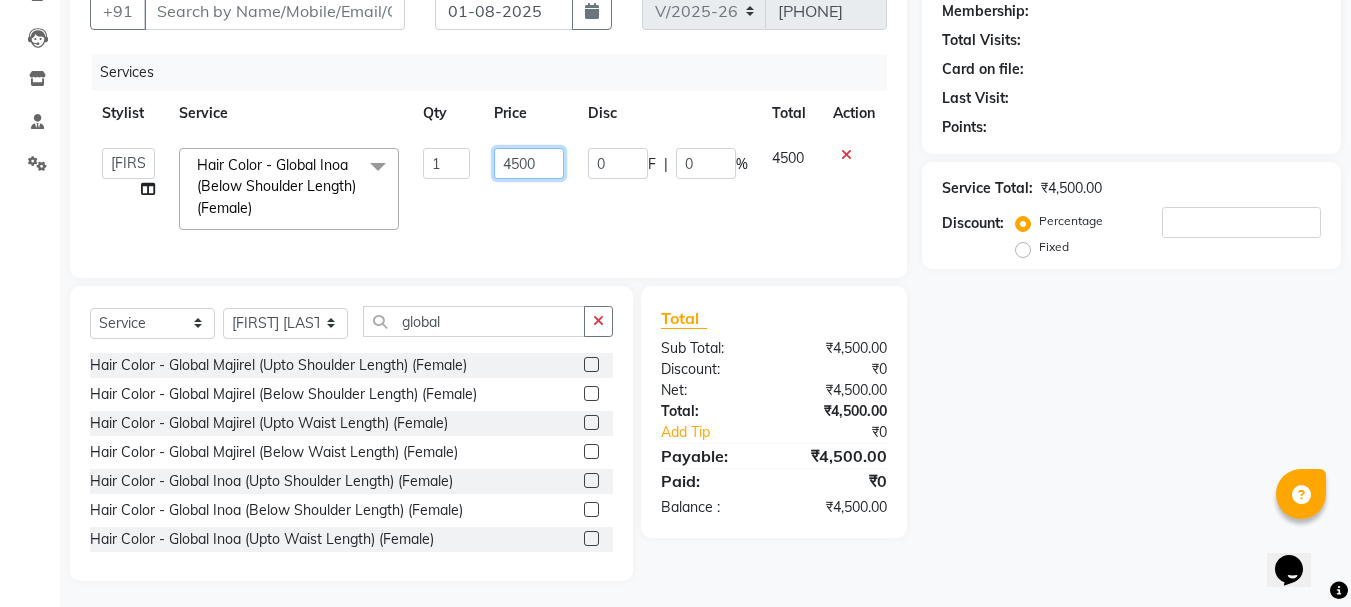 click on "4500" 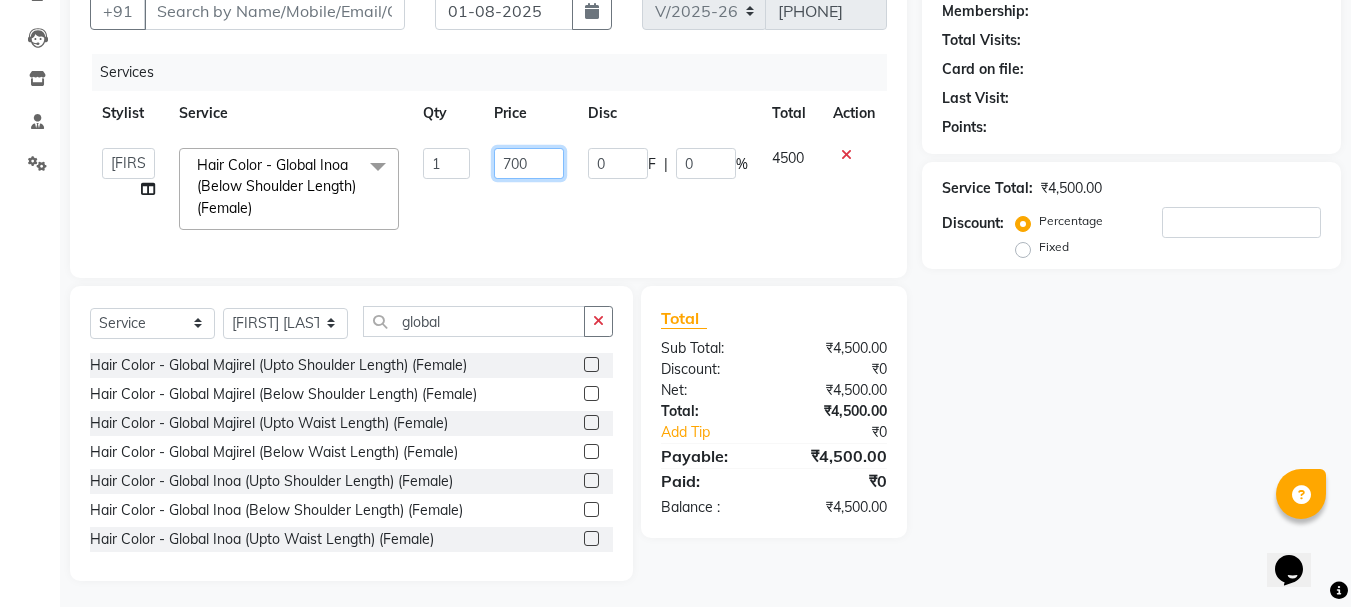 type on "7000" 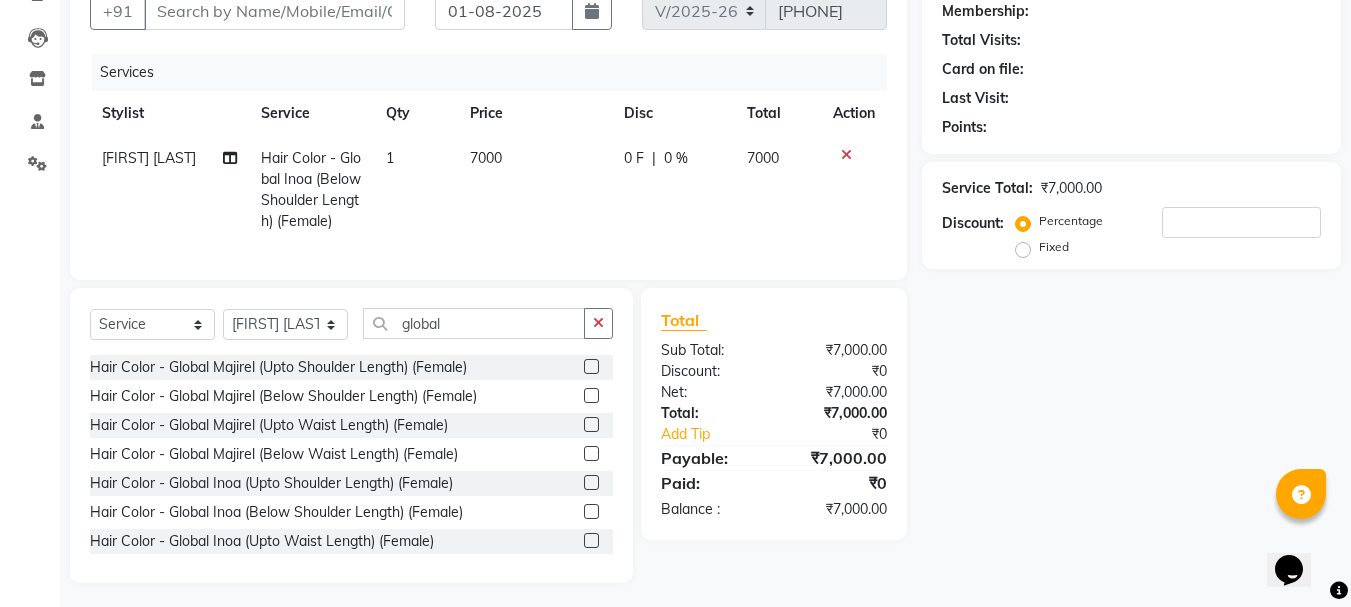 click on "7000" 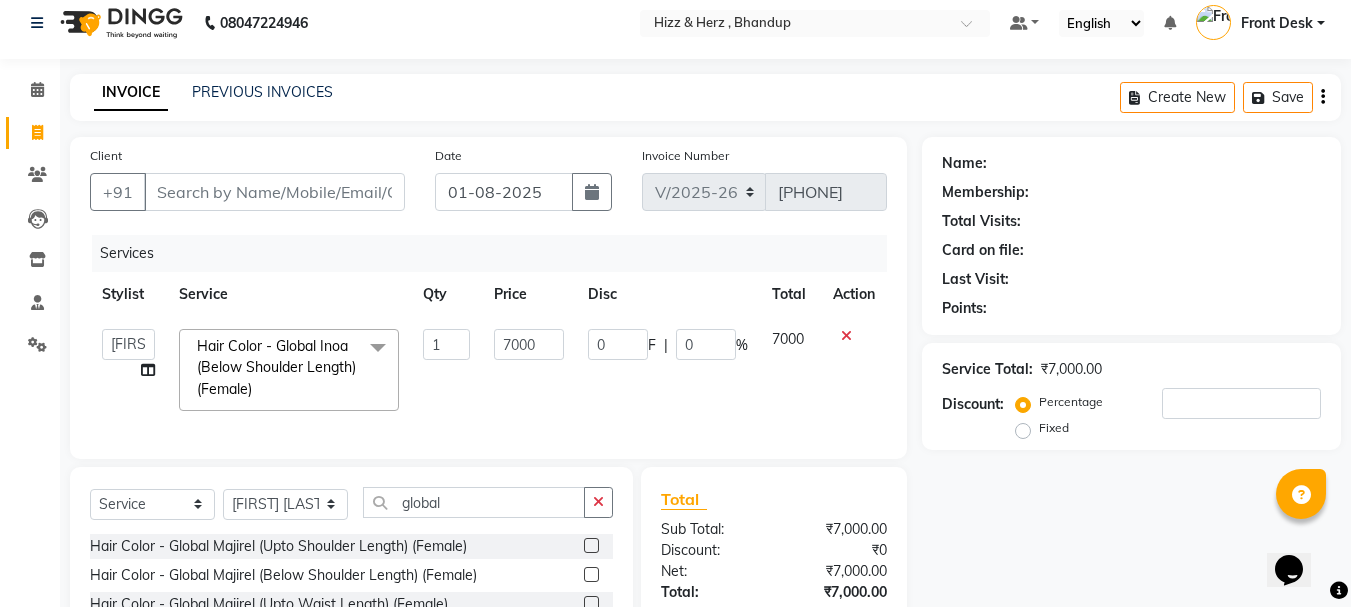 scroll, scrollTop: 0, scrollLeft: 0, axis: both 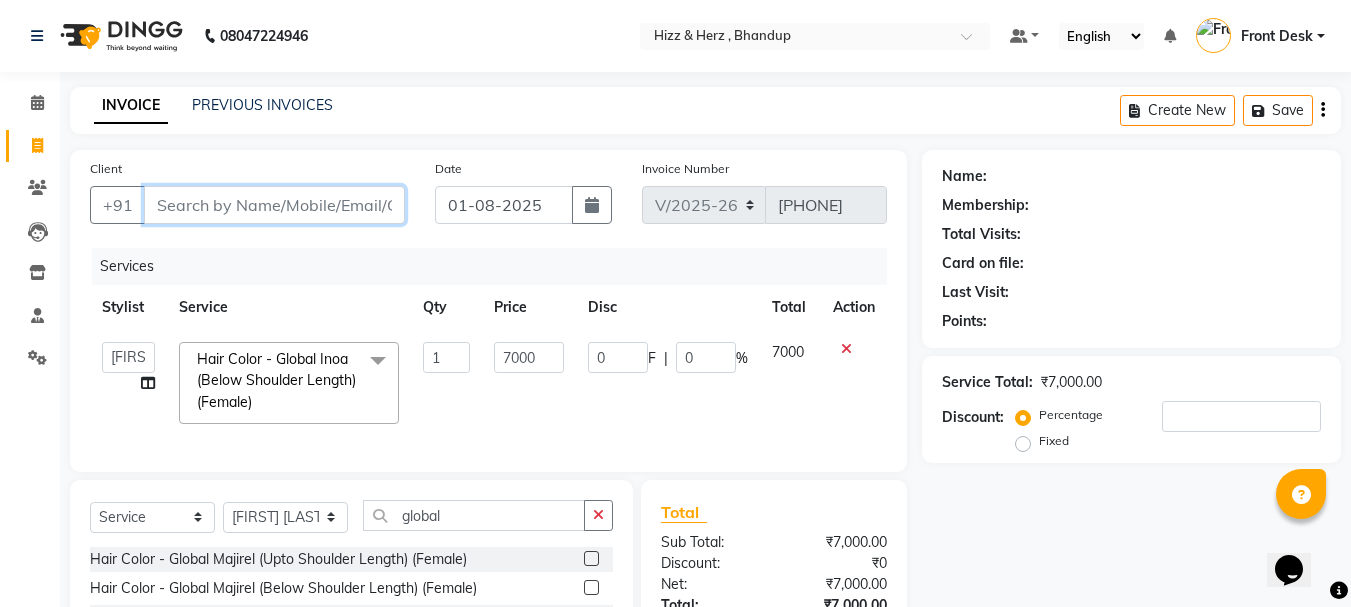 click on "Client" at bounding box center (274, 205) 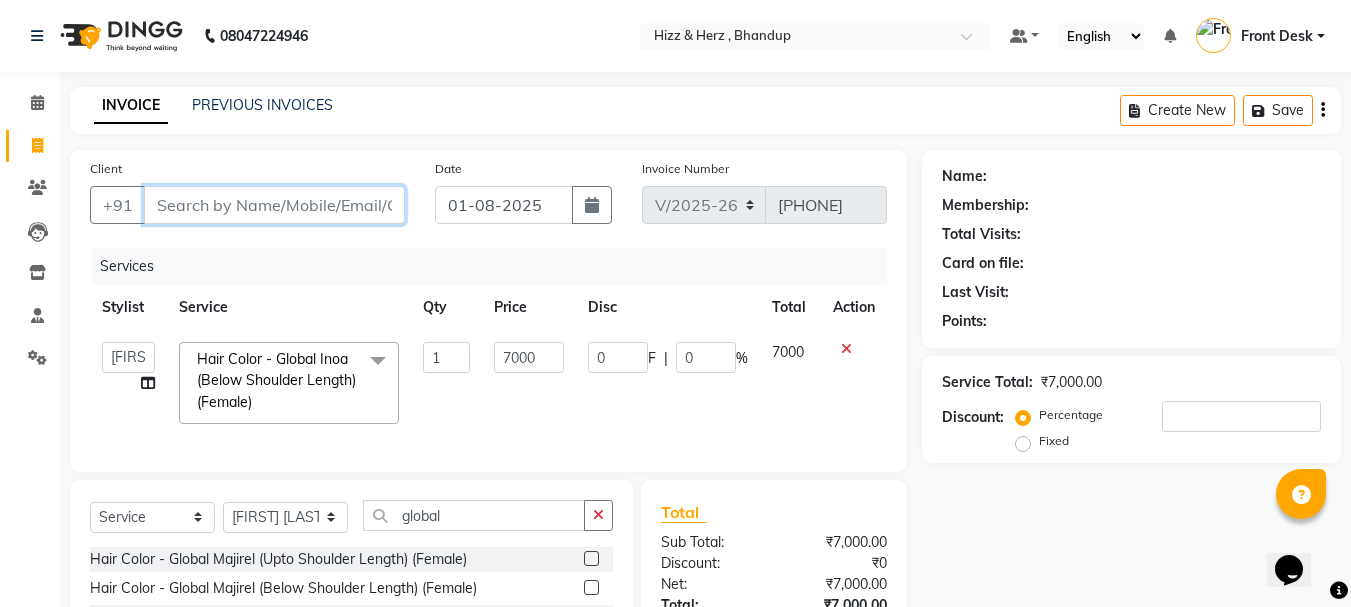 type on "p" 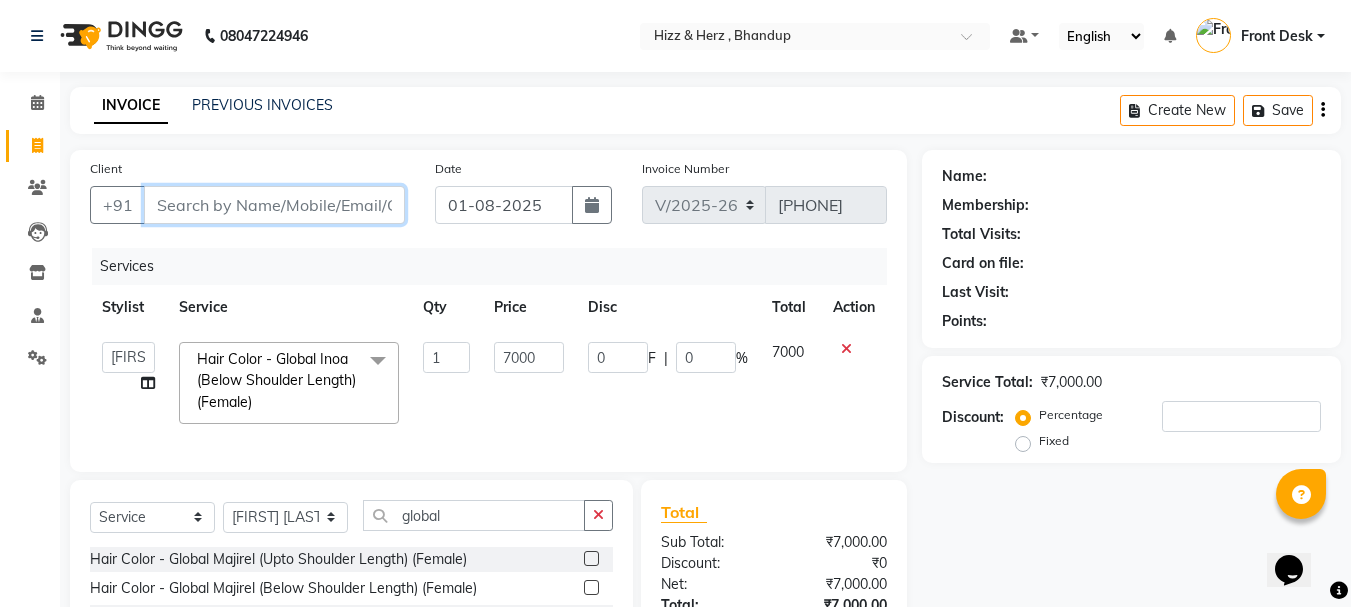 type on "0" 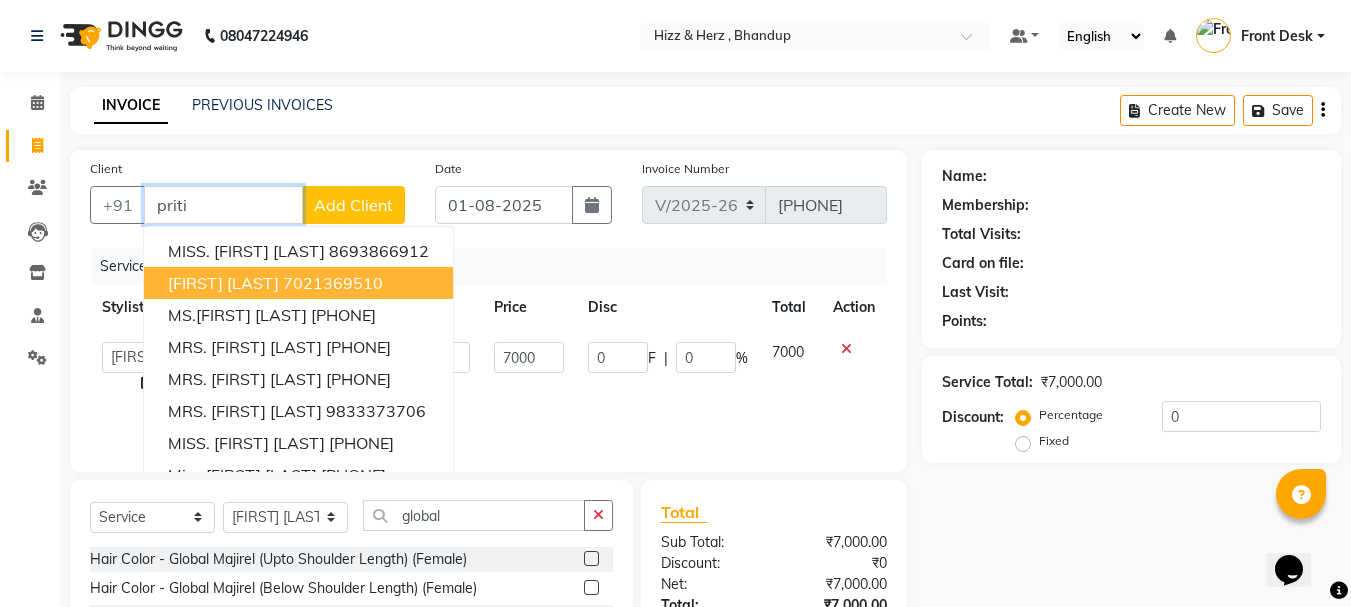 click on "7021369510" at bounding box center [333, 283] 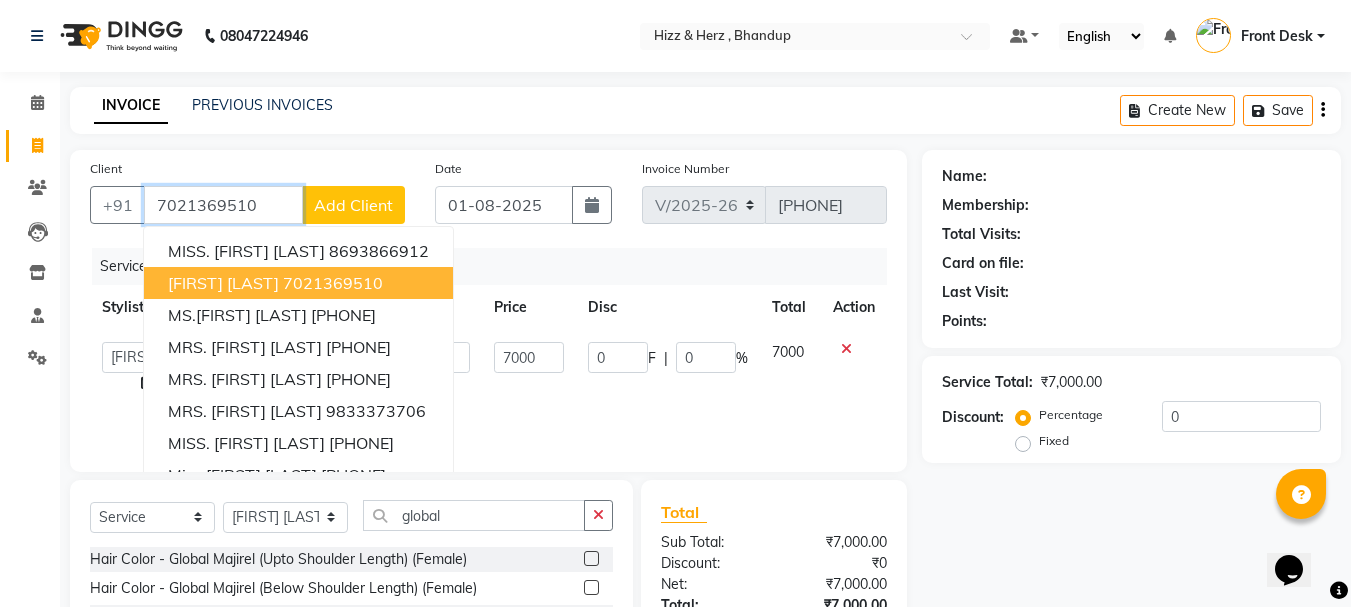 type on "7021369510" 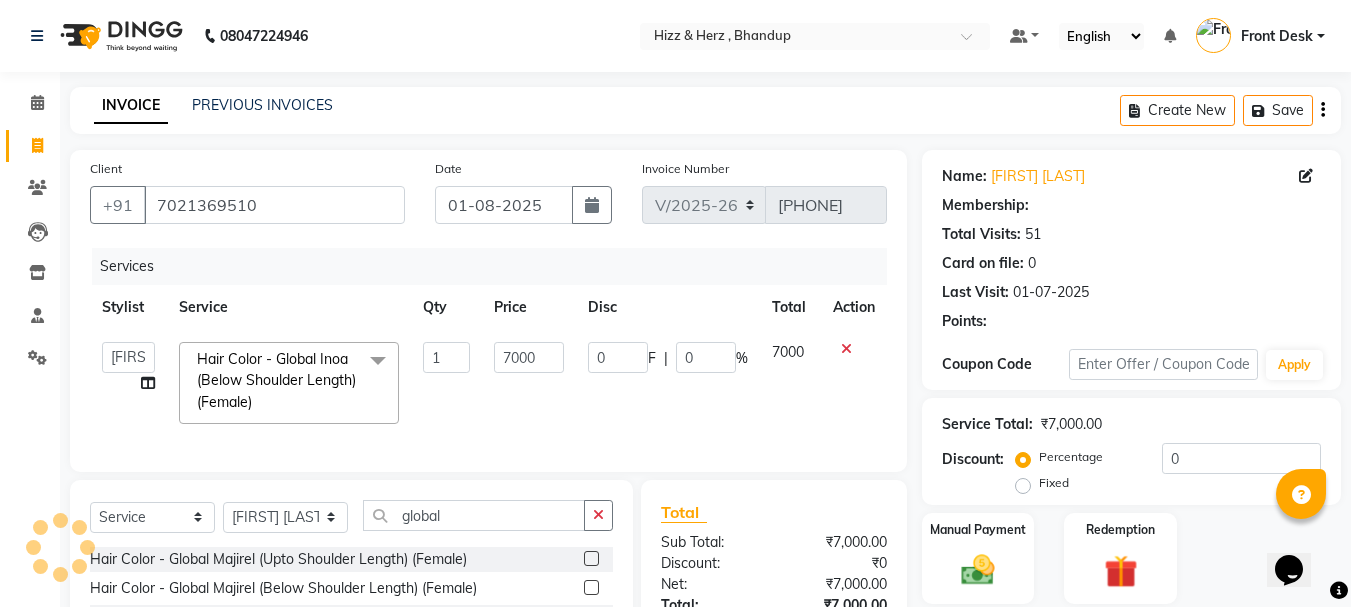 type on "1400" 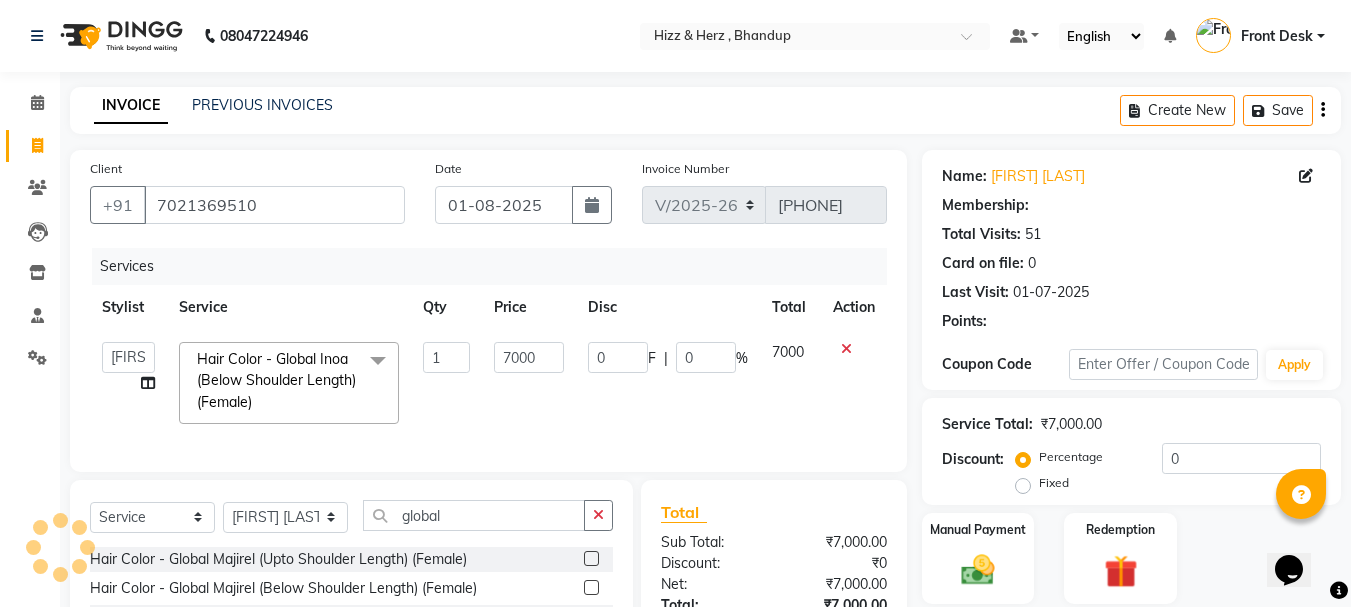 type on "20" 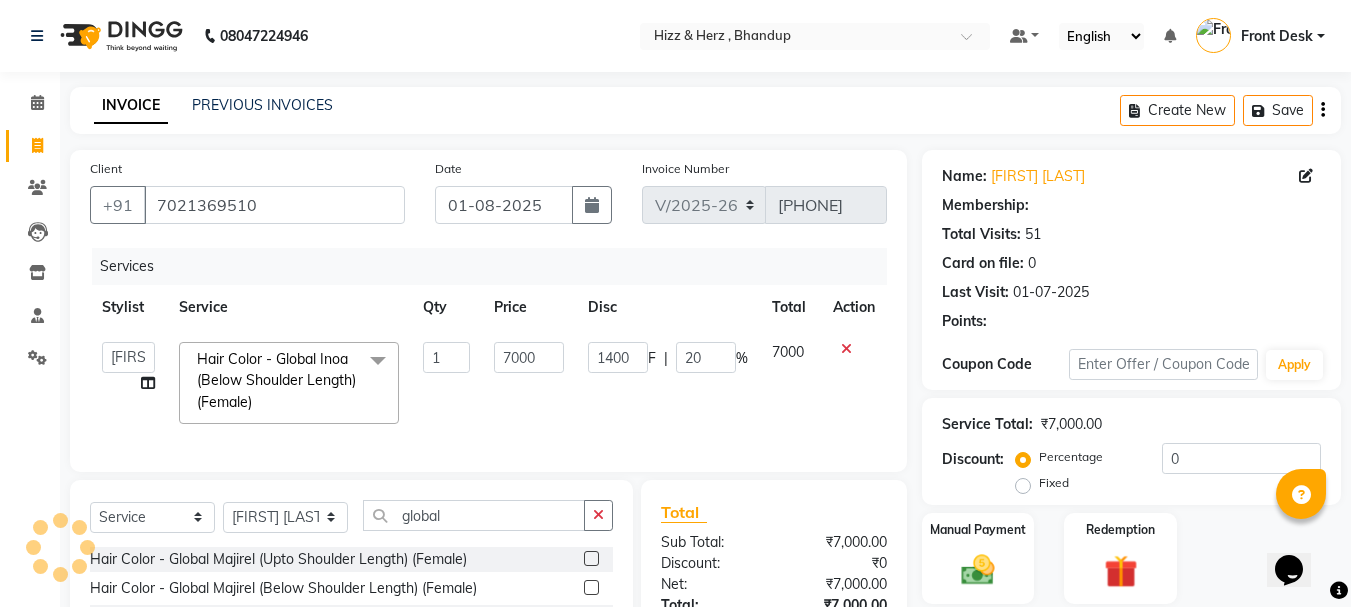 type on "20" 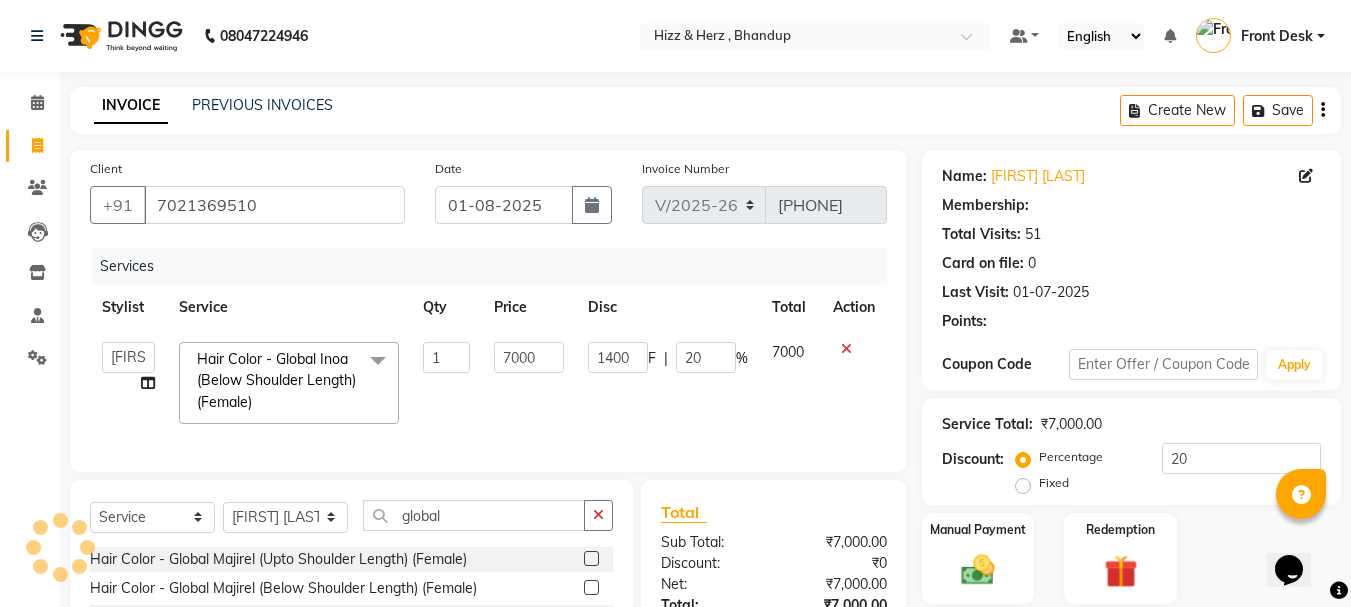 select on "1: Object" 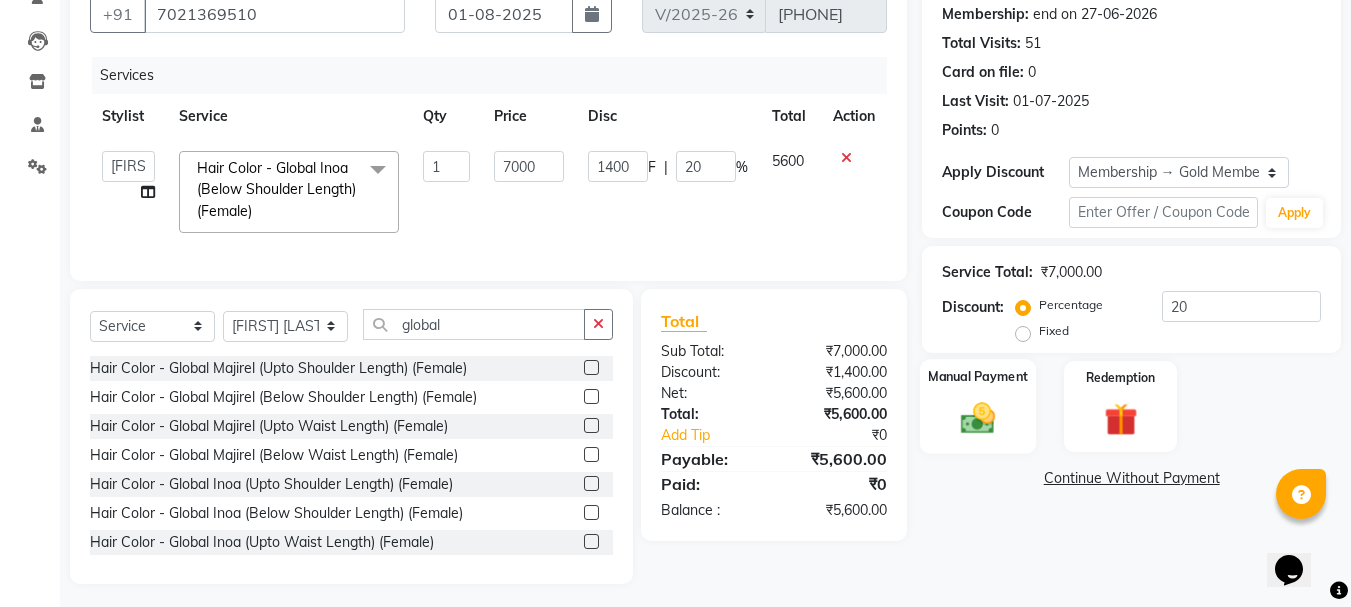 scroll, scrollTop: 213, scrollLeft: 0, axis: vertical 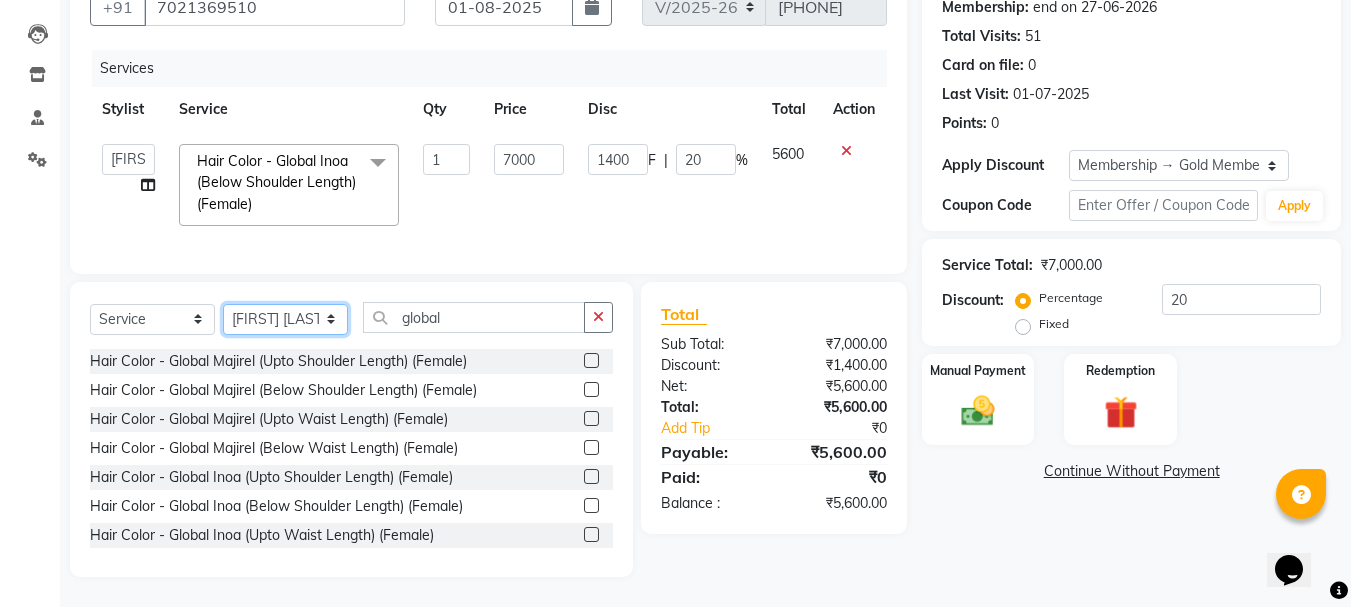 click on "Select Stylist Front Desk Gaurav Sharma HIZZ & HERZ 2 IRFAN AHMAD Jigna Goswami KHALID AHMAD Laxmi Mehboob MOHD PARVEJ NIZAM Salman Sangeeta  SUMITA  VEERENDRA SHARMA" 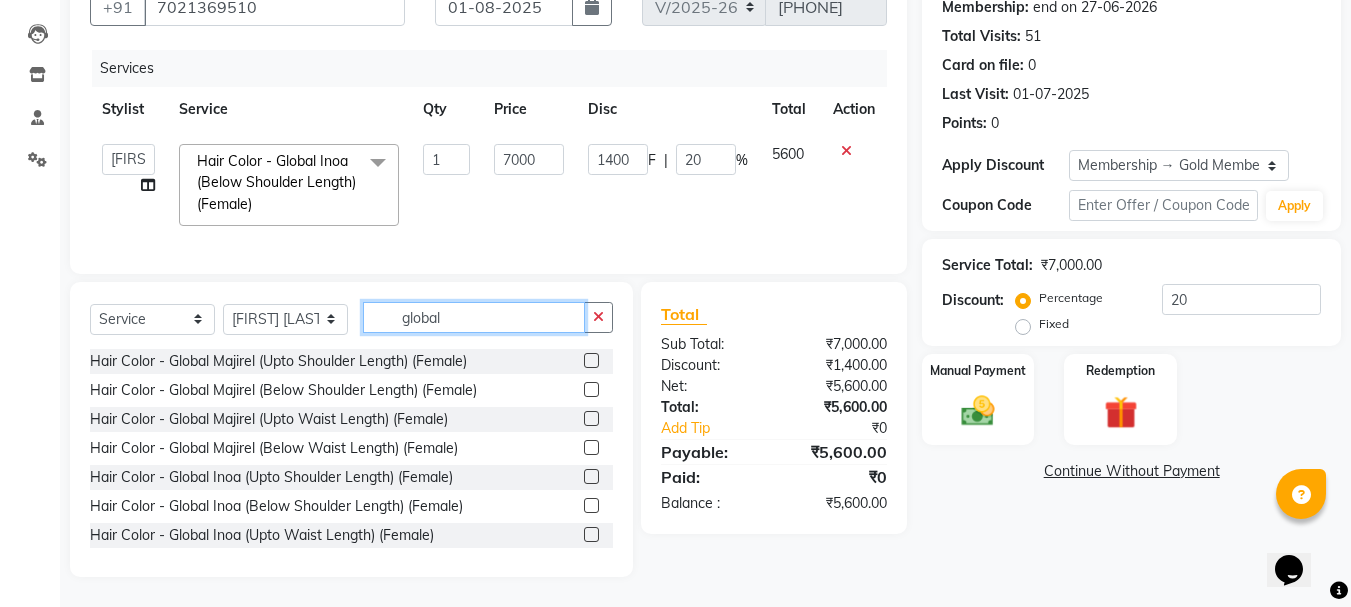 click on "global" 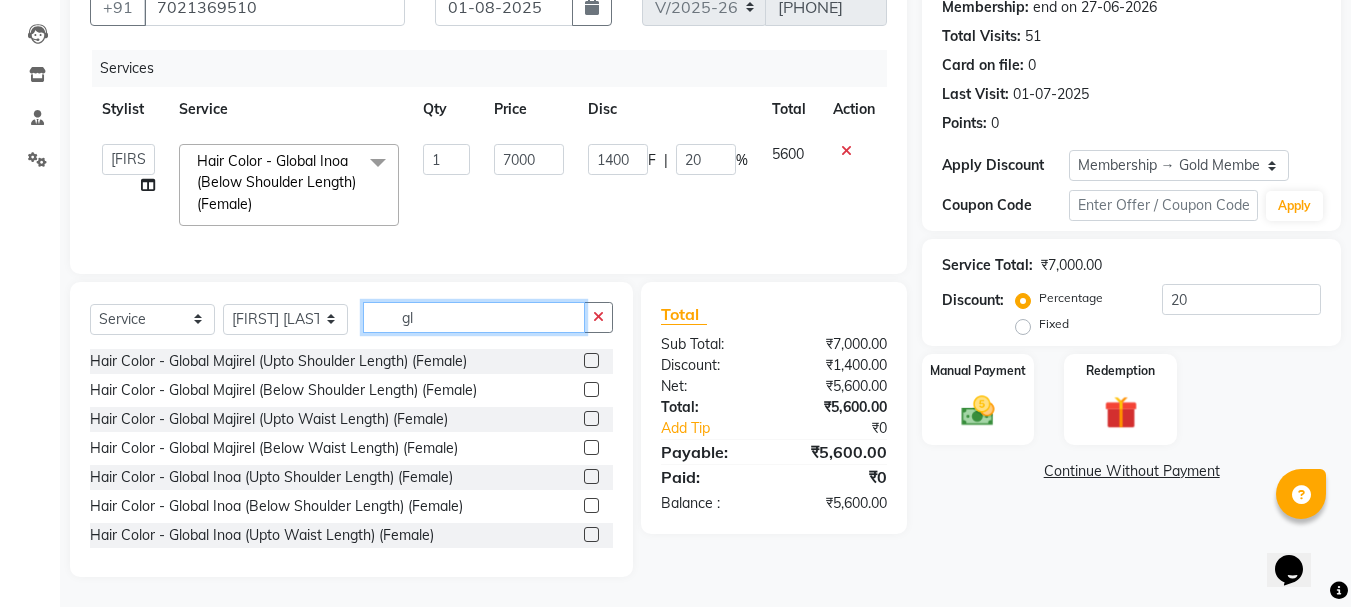 type on "g" 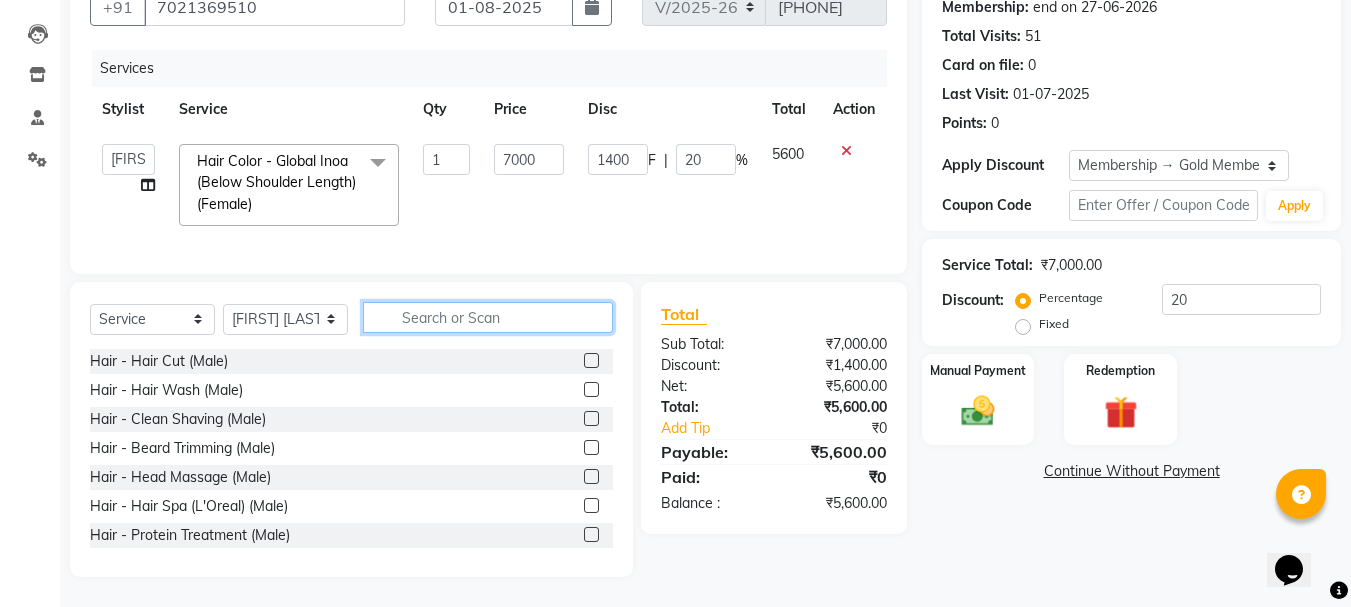 type 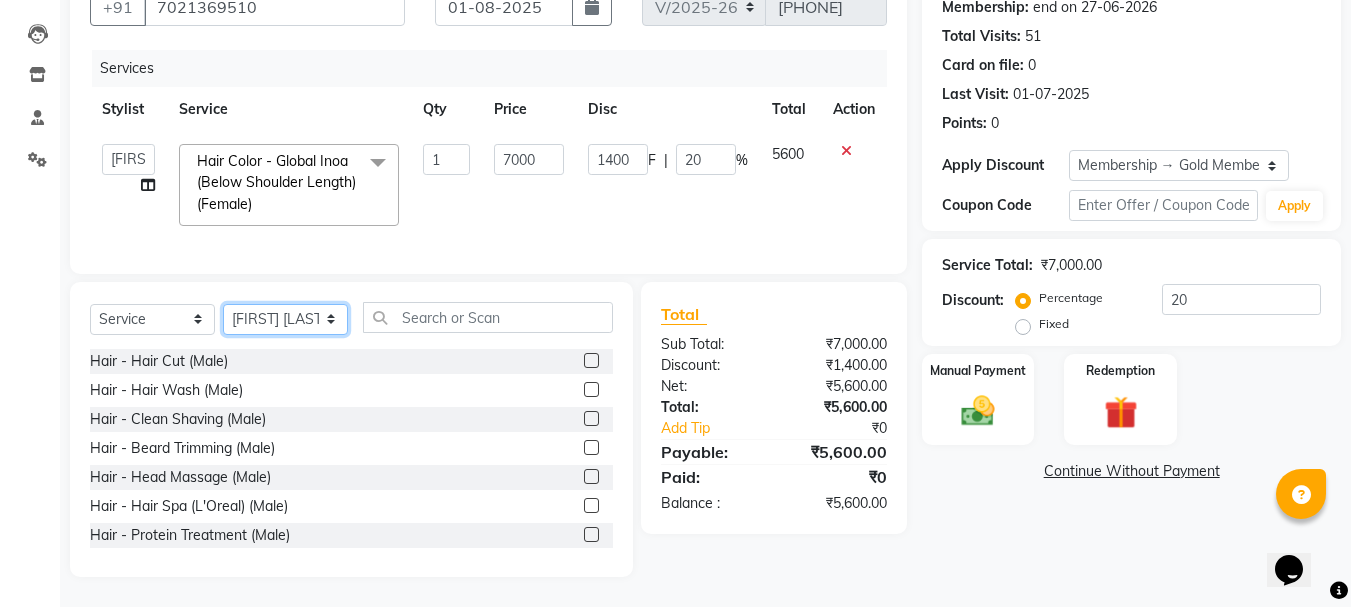 click on "Select Stylist Front Desk Gaurav Sharma HIZZ & HERZ 2 IRFAN AHMAD Jigna Goswami KHALID AHMAD Laxmi Mehboob MOHD PARVEJ NIZAM Salman Sangeeta  SUMITA  VEERENDRA SHARMA" 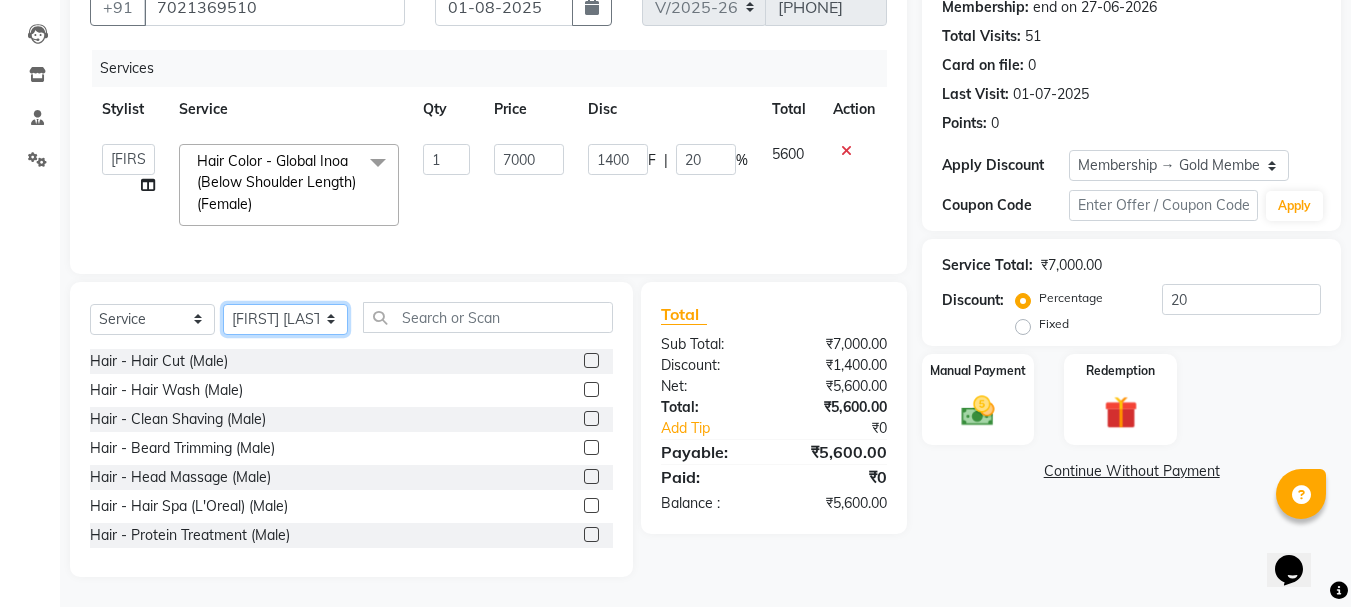 select on "9143" 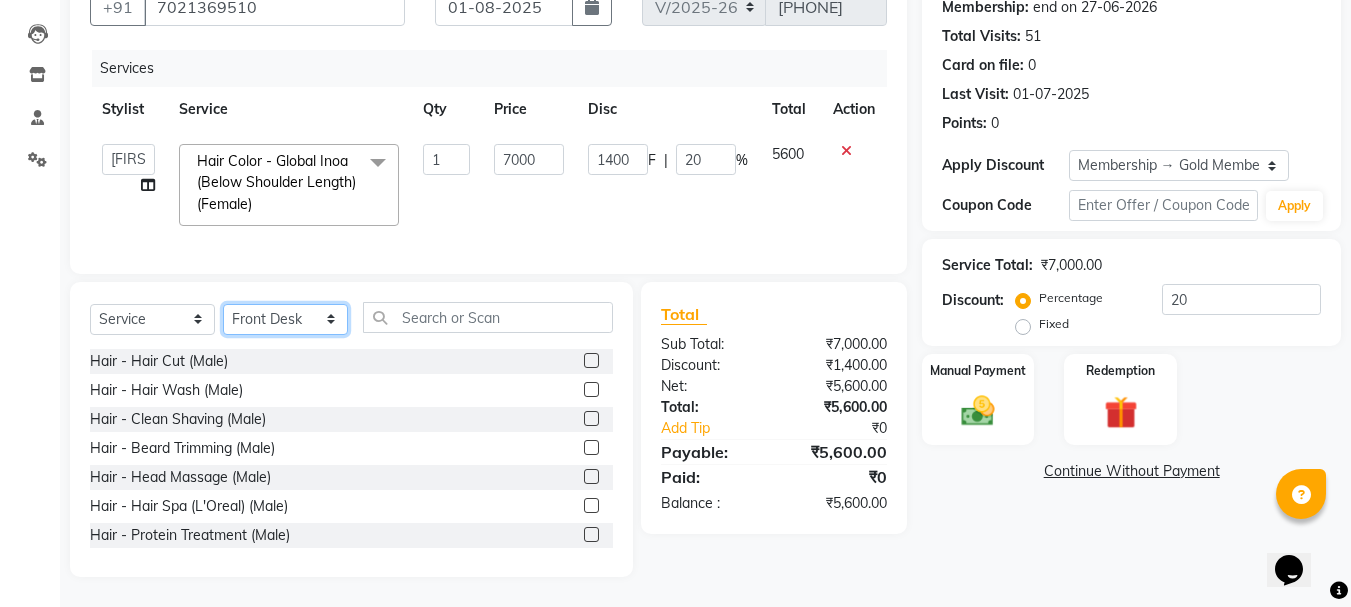 click on "Select Stylist Front Desk Gaurav Sharma HIZZ & HERZ 2 IRFAN AHMAD Jigna Goswami KHALID AHMAD Laxmi Mehboob MOHD PARVEJ NIZAM Salman Sangeeta  SUMITA  VEERENDRA SHARMA" 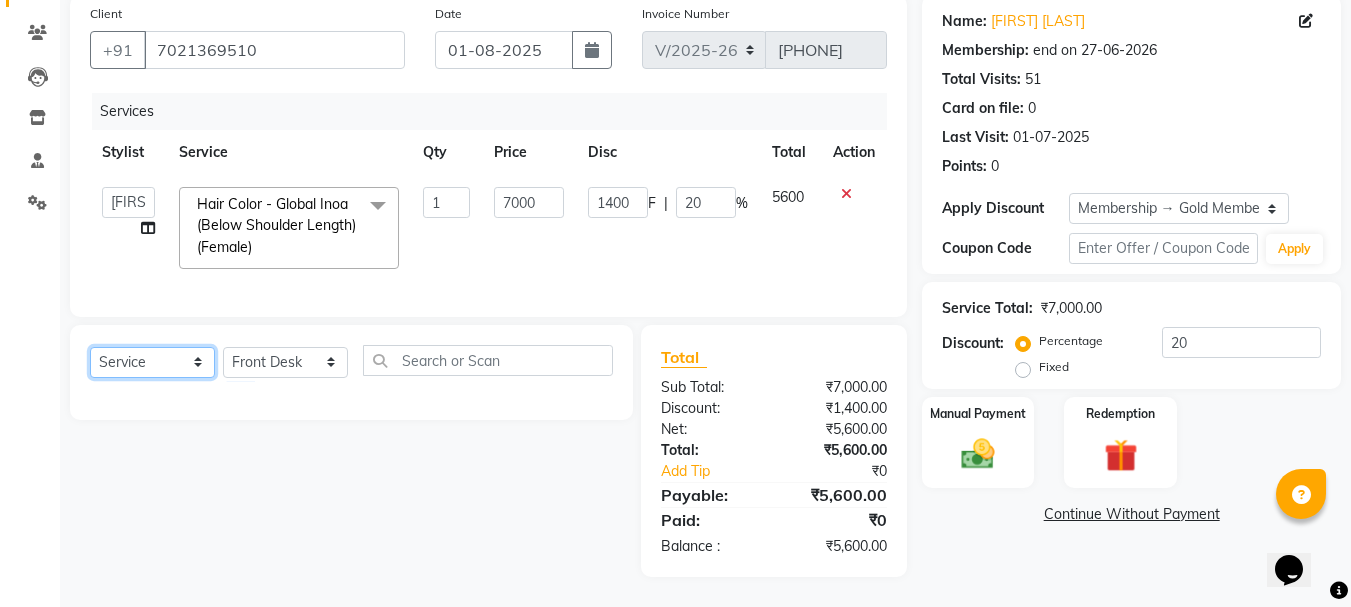 click on "Select  Service  Product  Membership  Package Voucher Prepaid Gift Card" 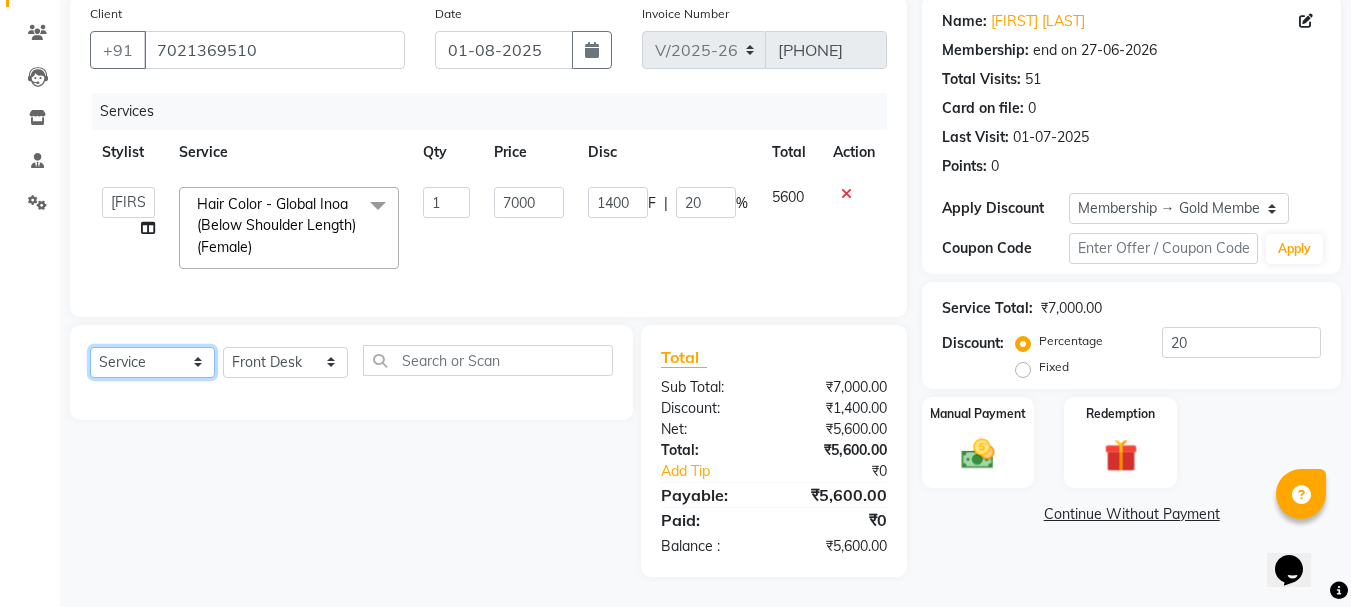 click on "Select  Service  Product  Membership  Package Voucher Prepaid Gift Card" 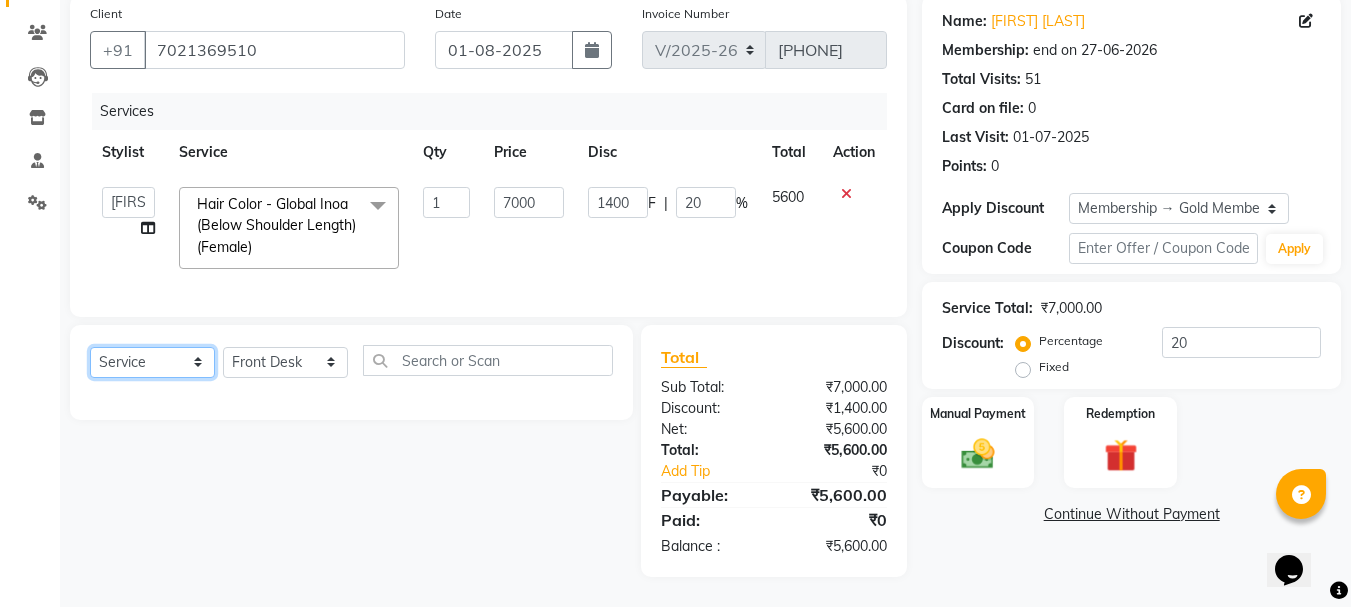 select on "product" 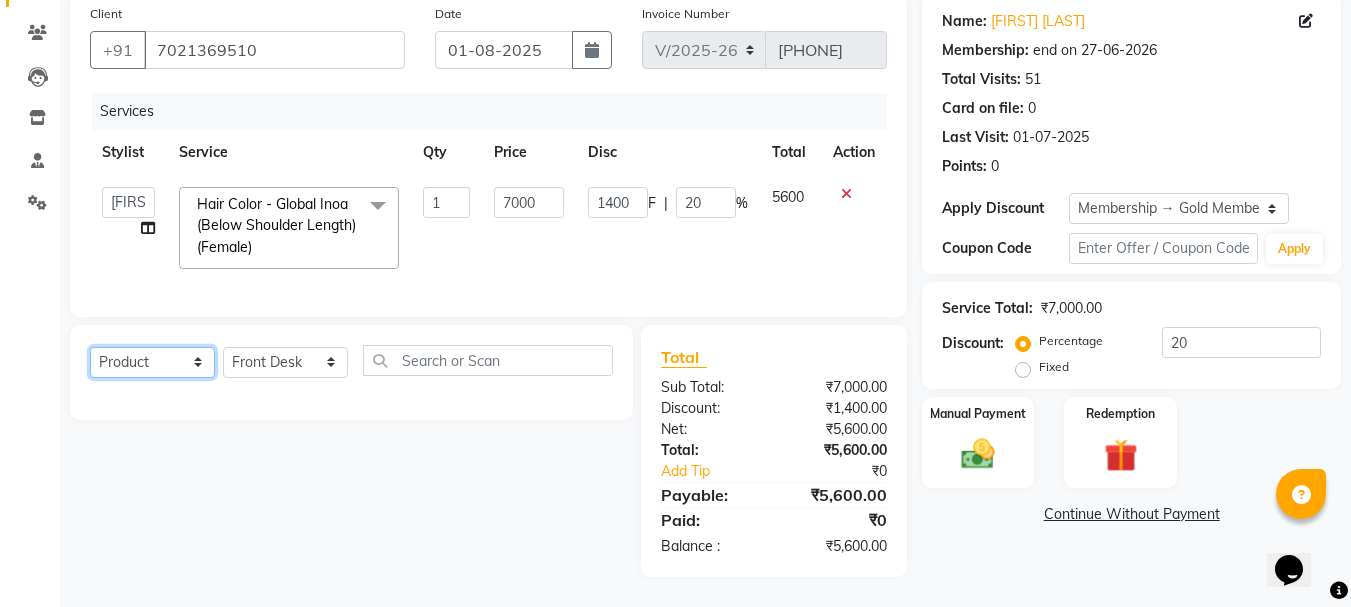 click on "Select  Service  Product  Membership  Package Voucher Prepaid Gift Card" 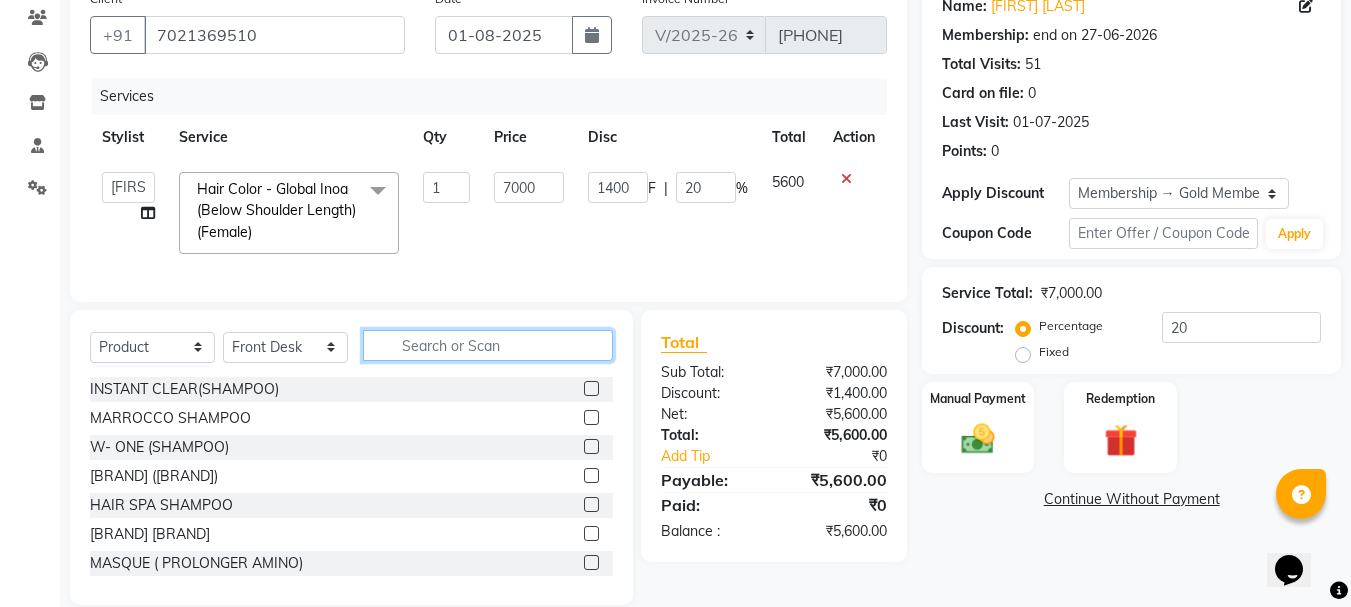 click 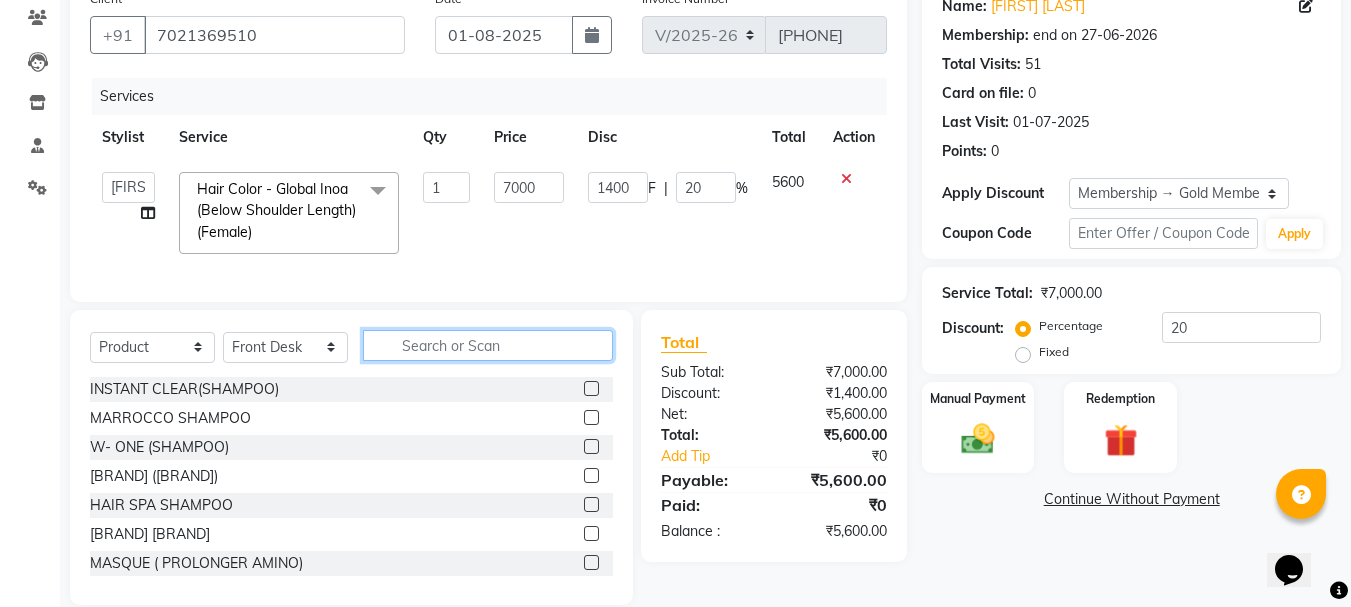 click 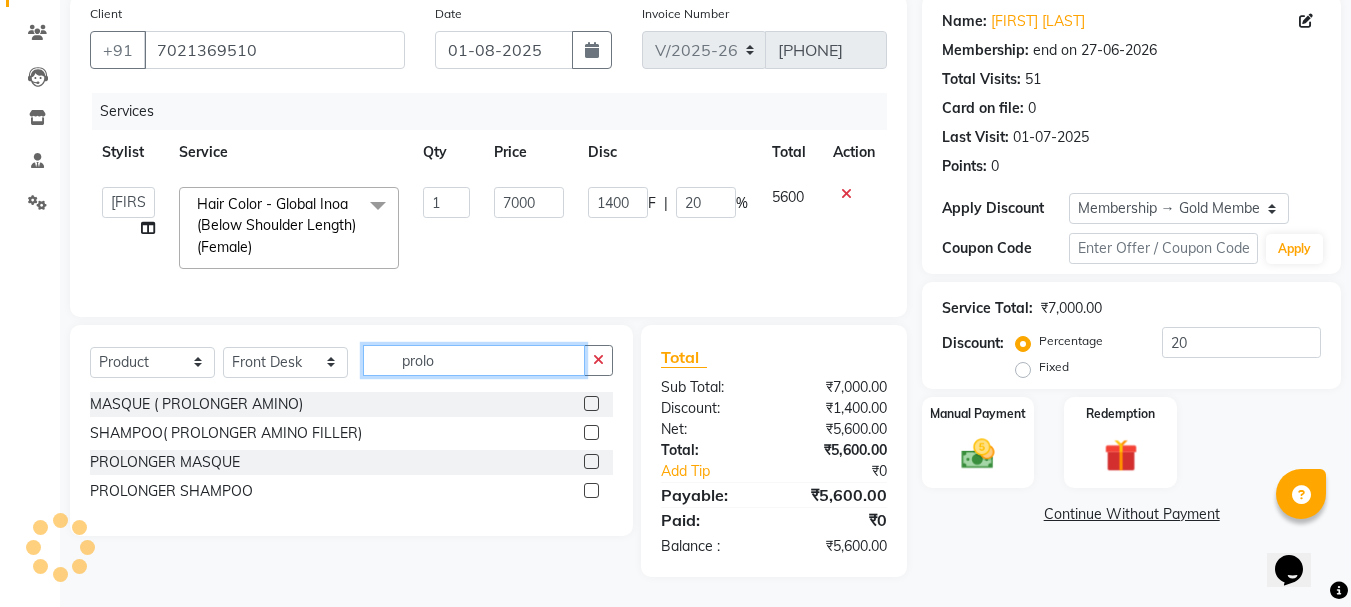 click on "prolo" 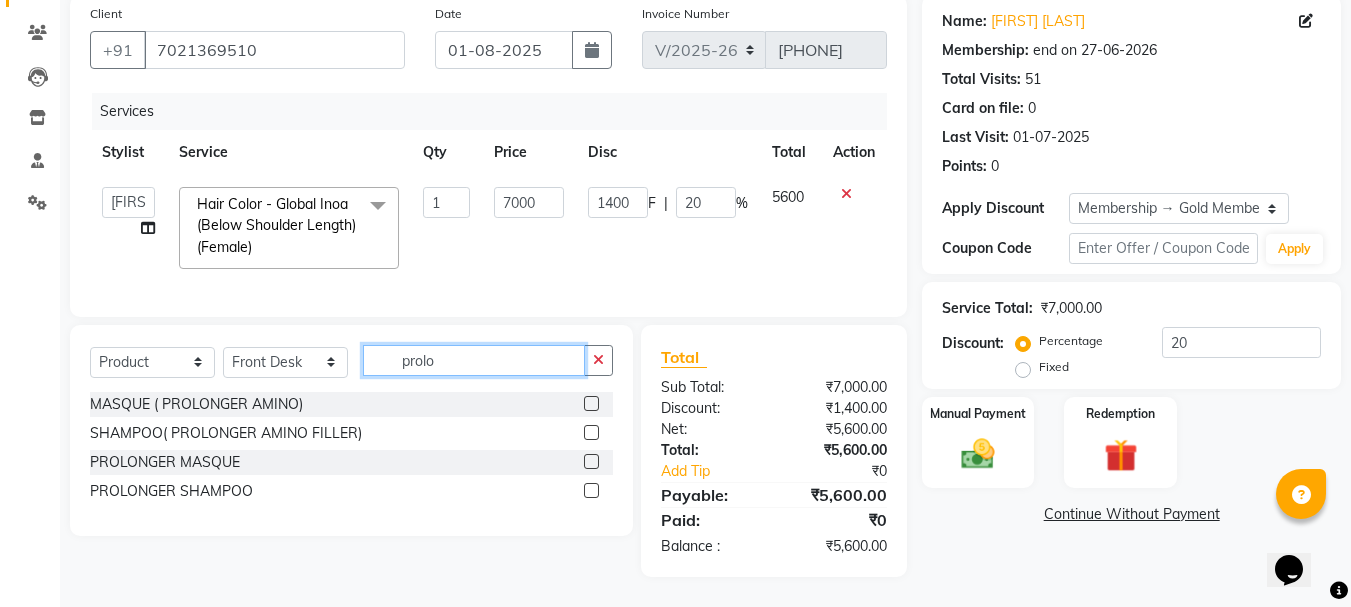 type on "prolo" 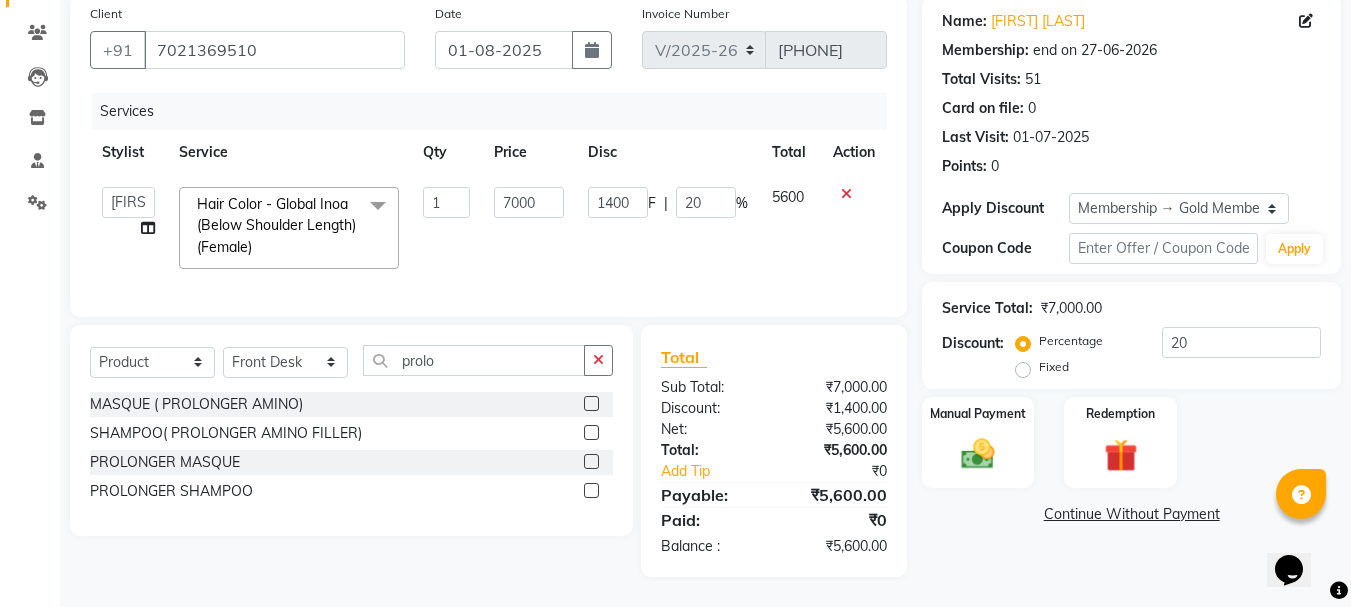 click 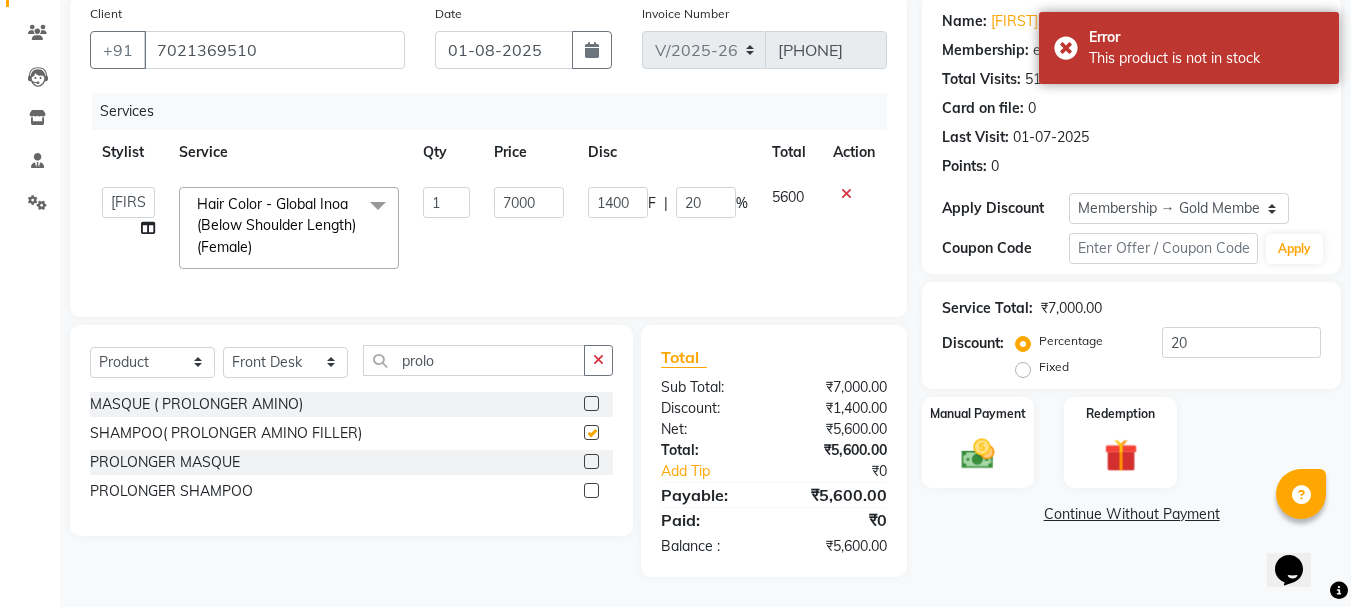 checkbox on "false" 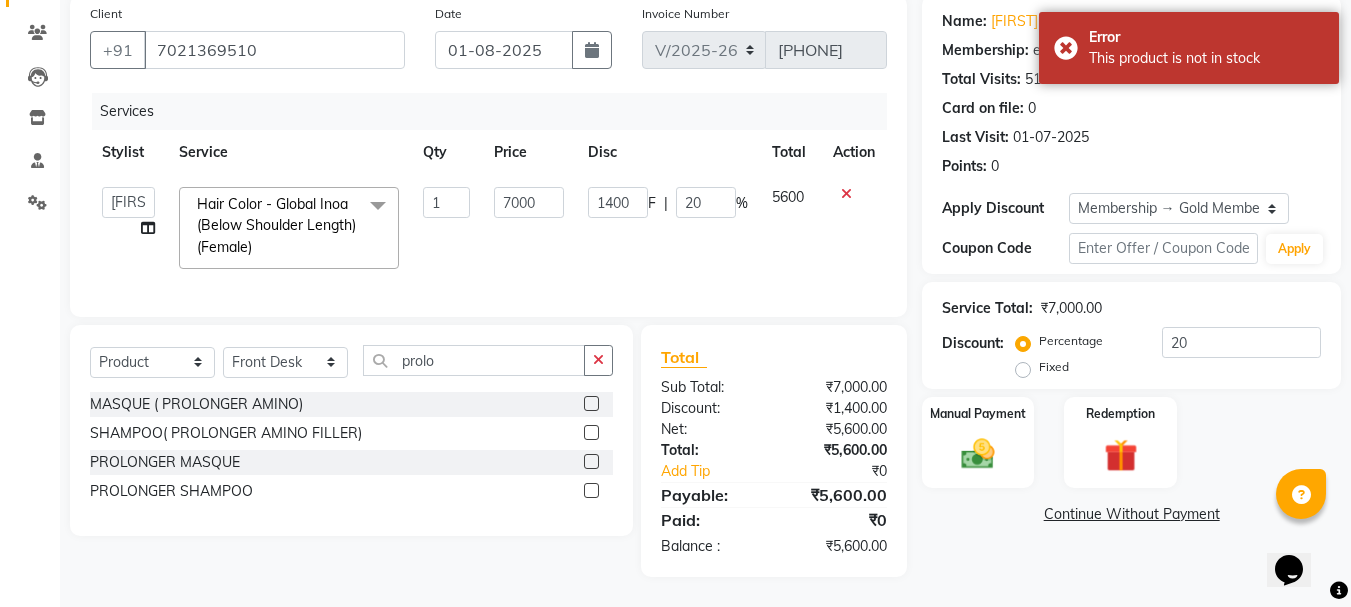 click 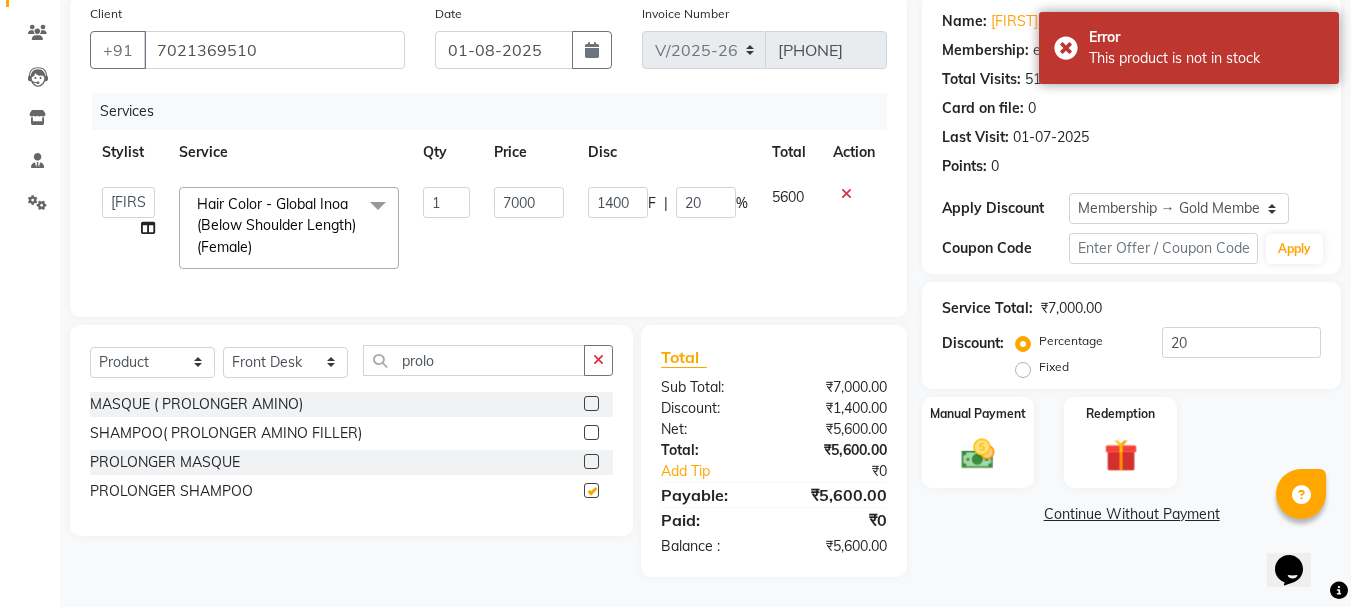 checkbox on "false" 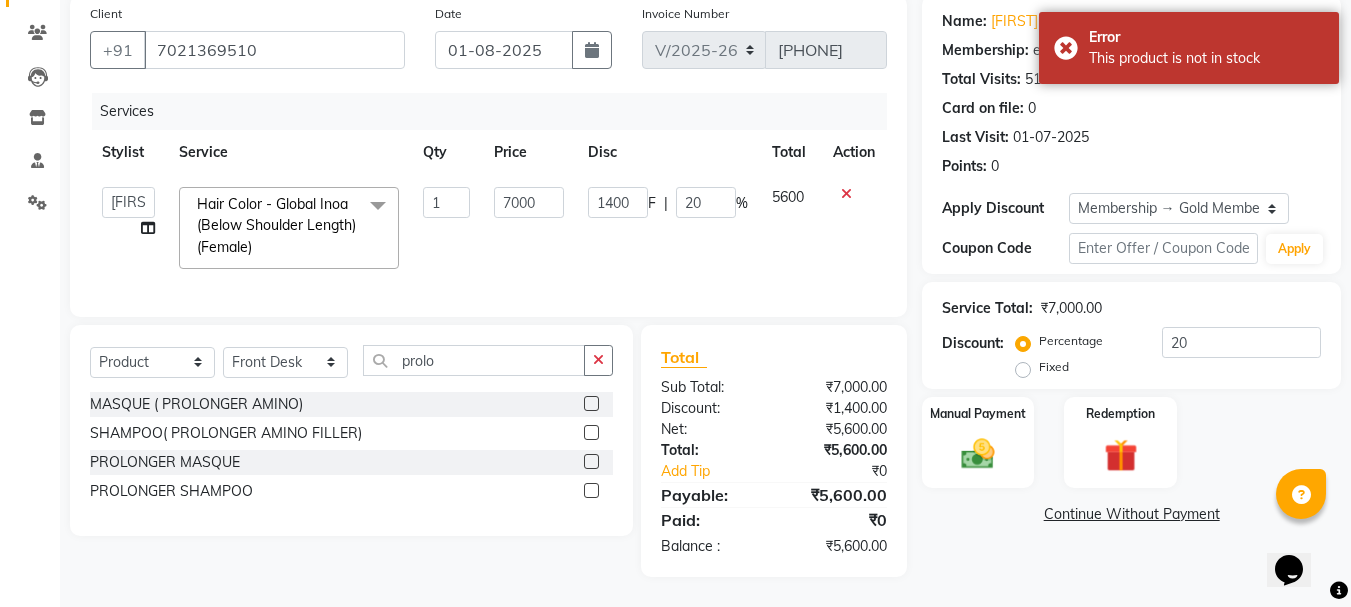 click 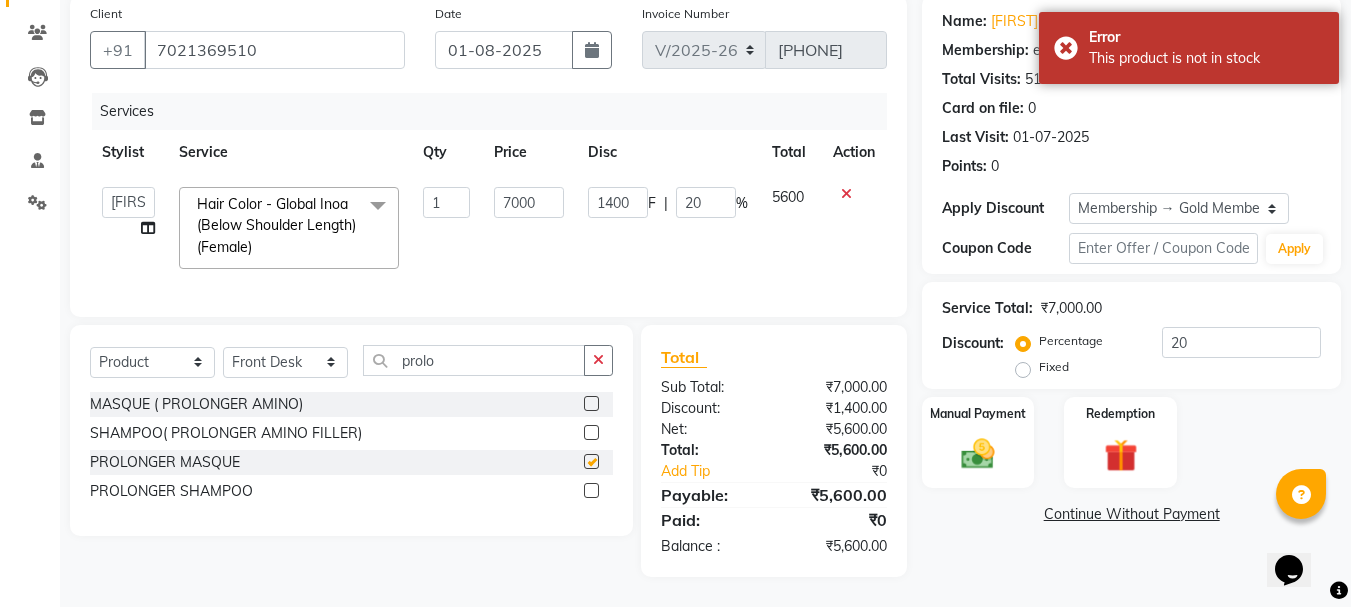checkbox on "false" 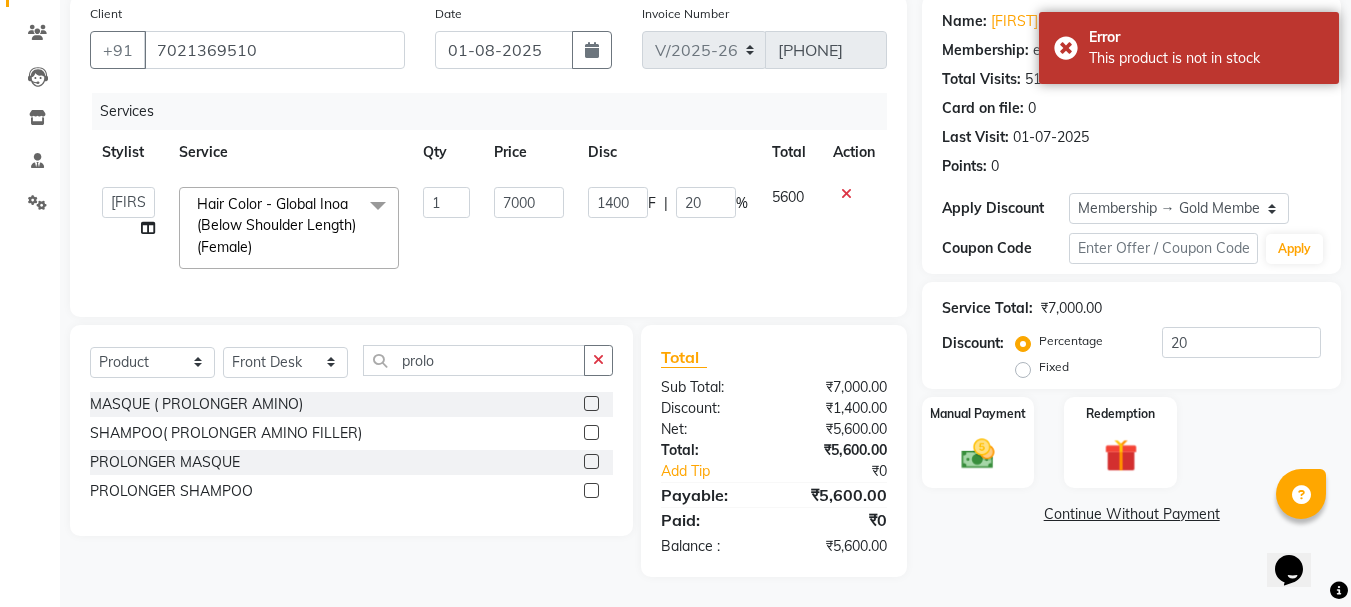 click 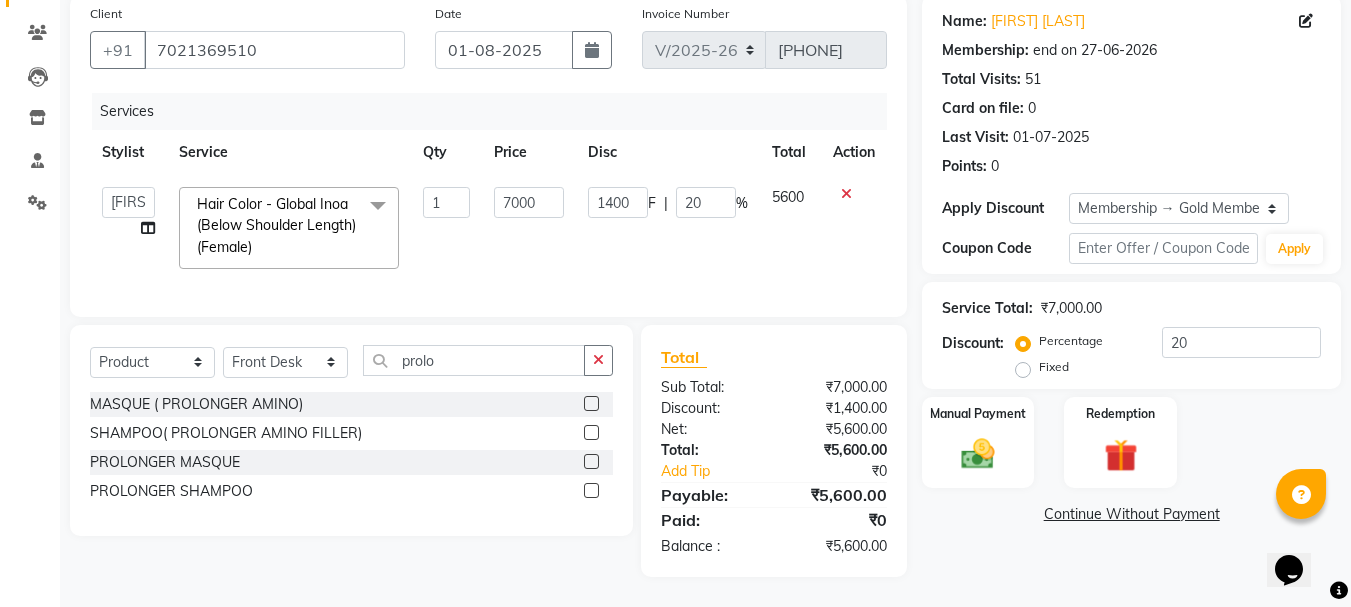 click 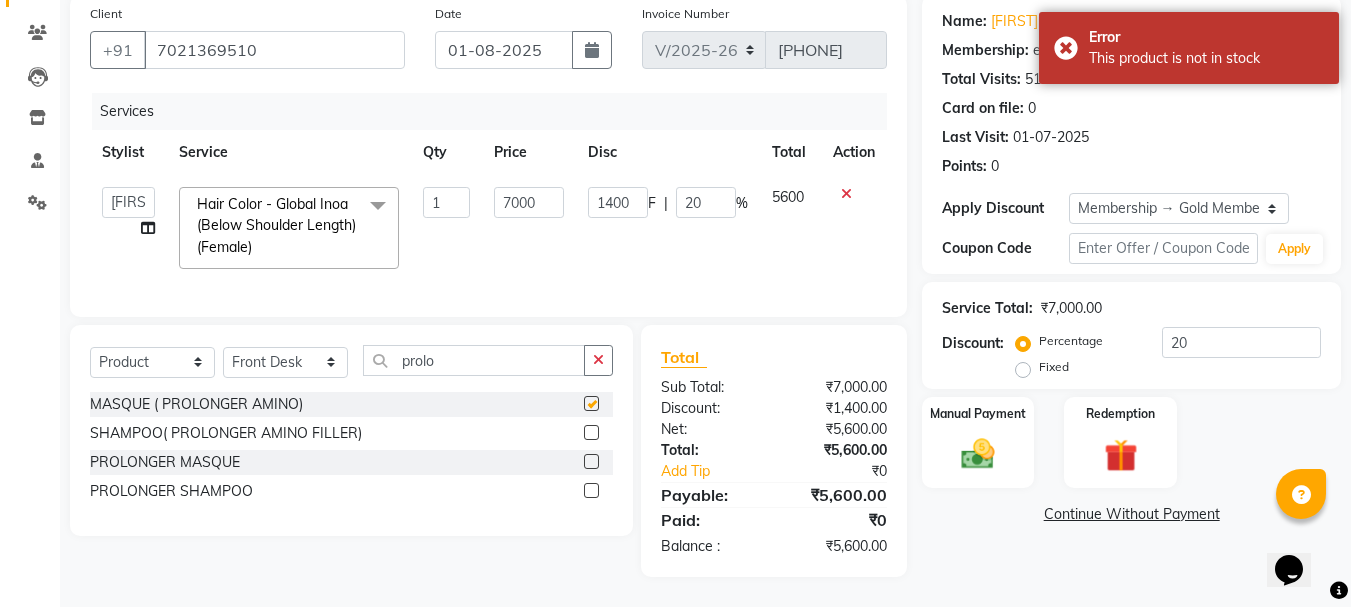 checkbox on "false" 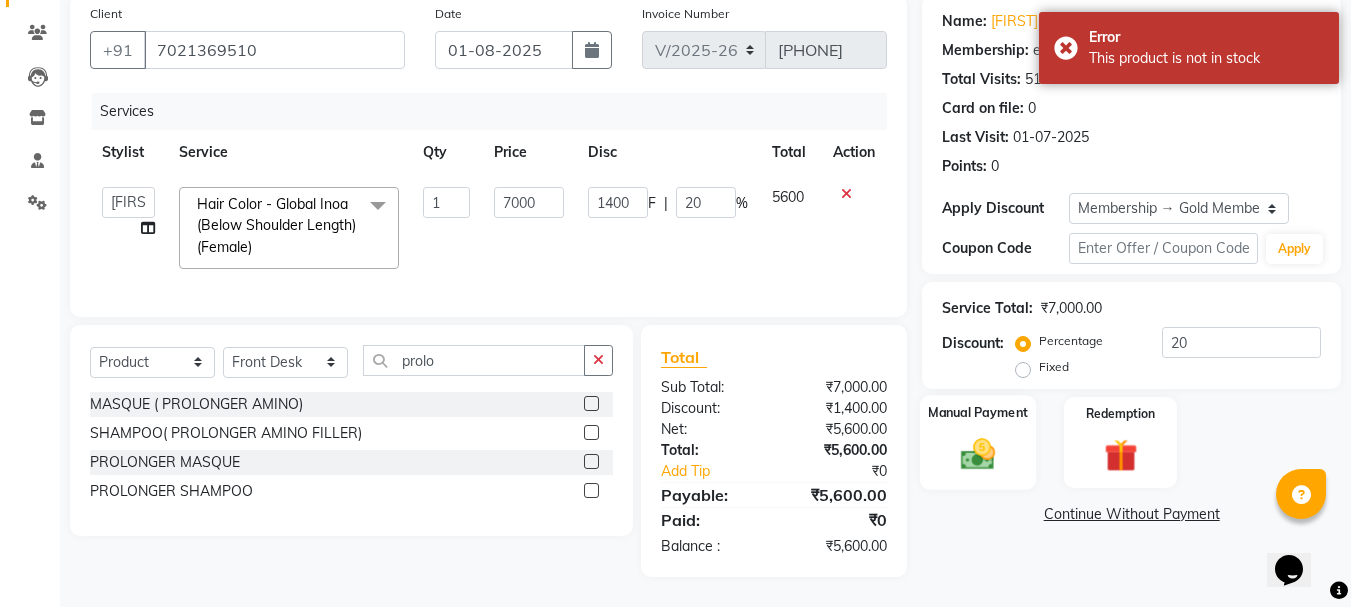 drag, startPoint x: 968, startPoint y: 447, endPoint x: 1022, endPoint y: 428, distance: 57.245087 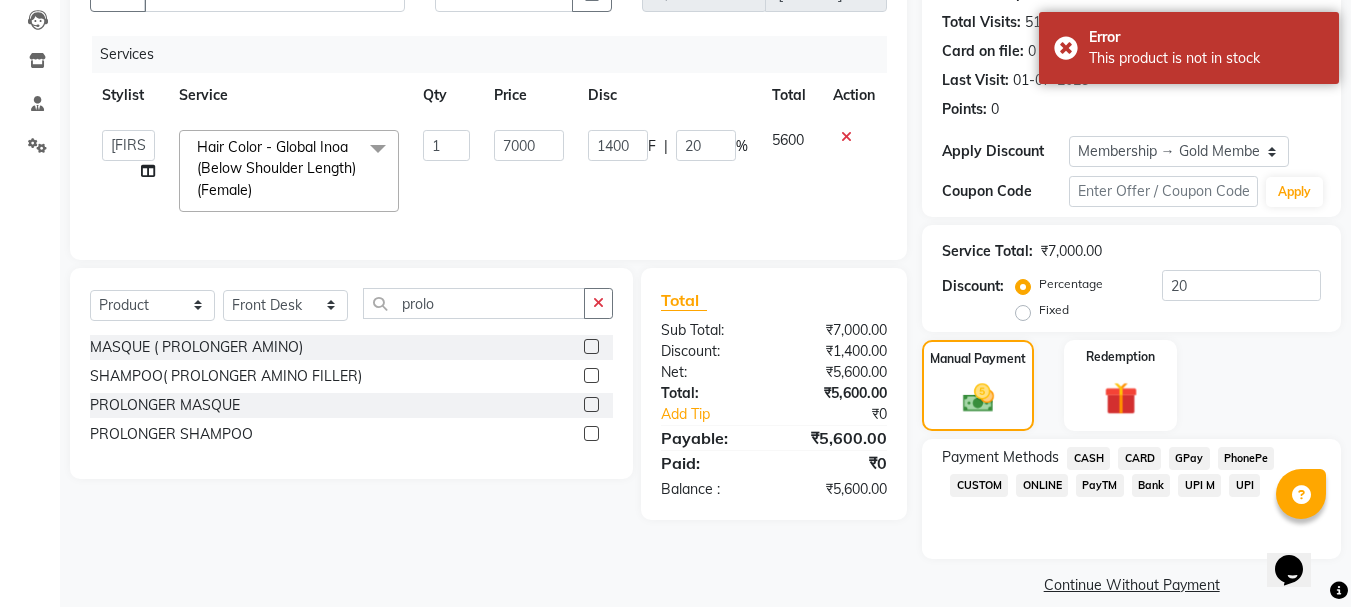 scroll, scrollTop: 235, scrollLeft: 0, axis: vertical 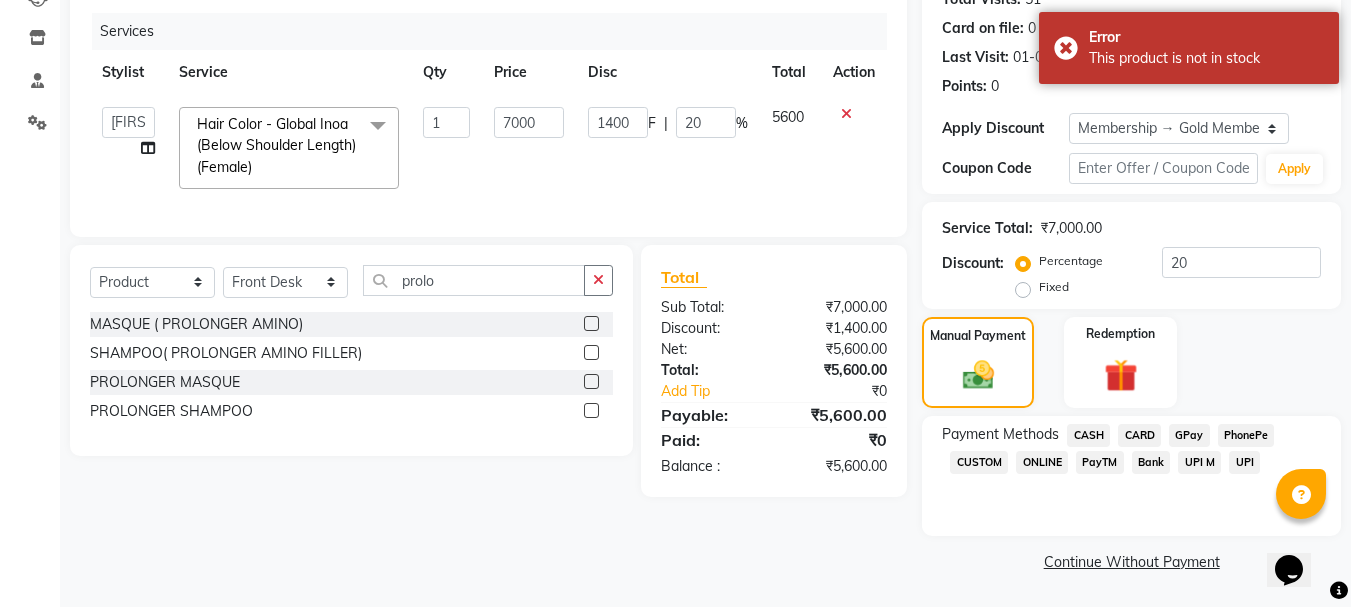 click on "GPay" 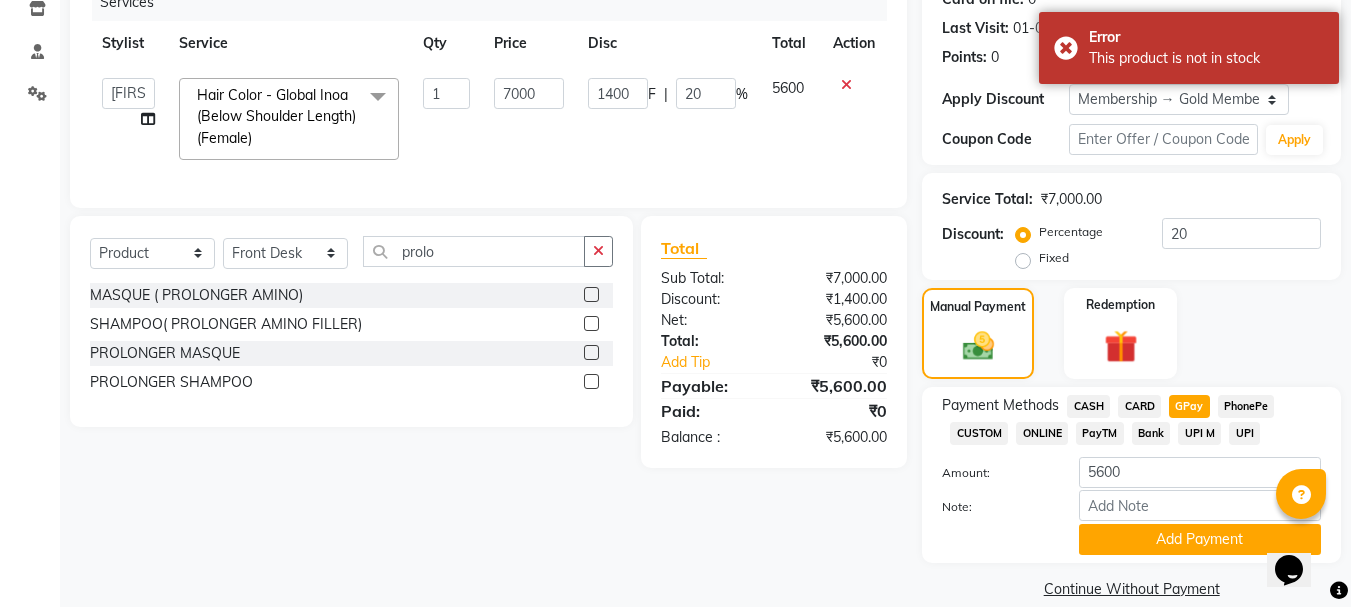 scroll, scrollTop: 291, scrollLeft: 0, axis: vertical 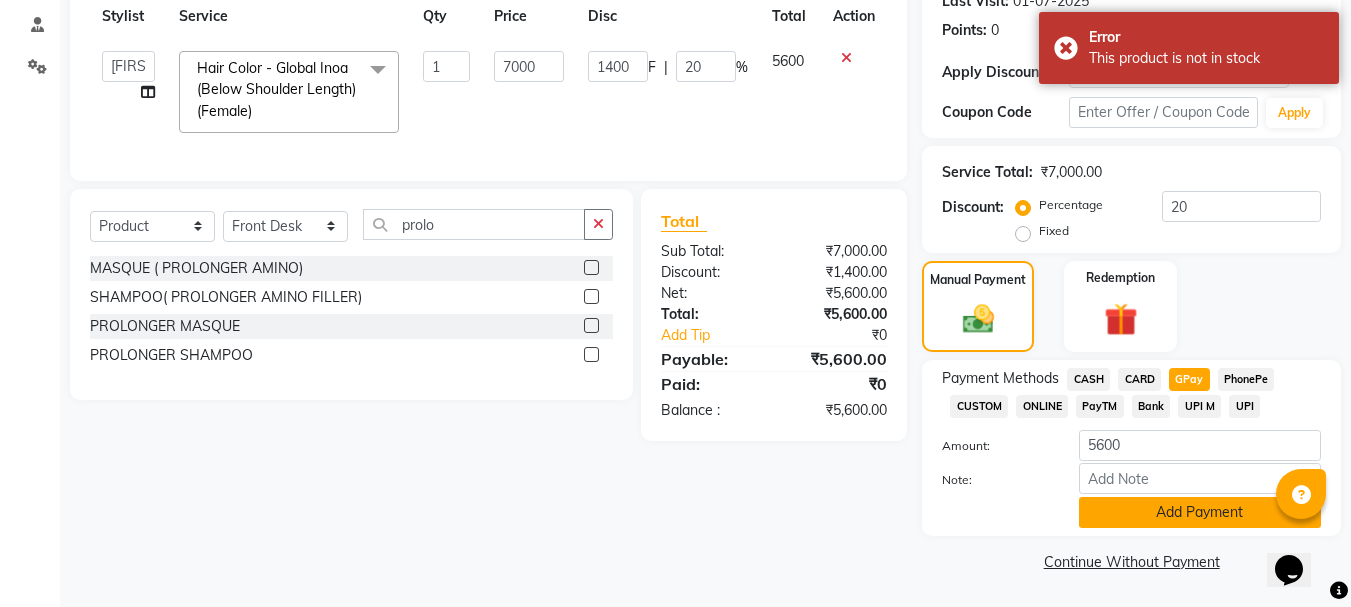 click on "Add Payment" 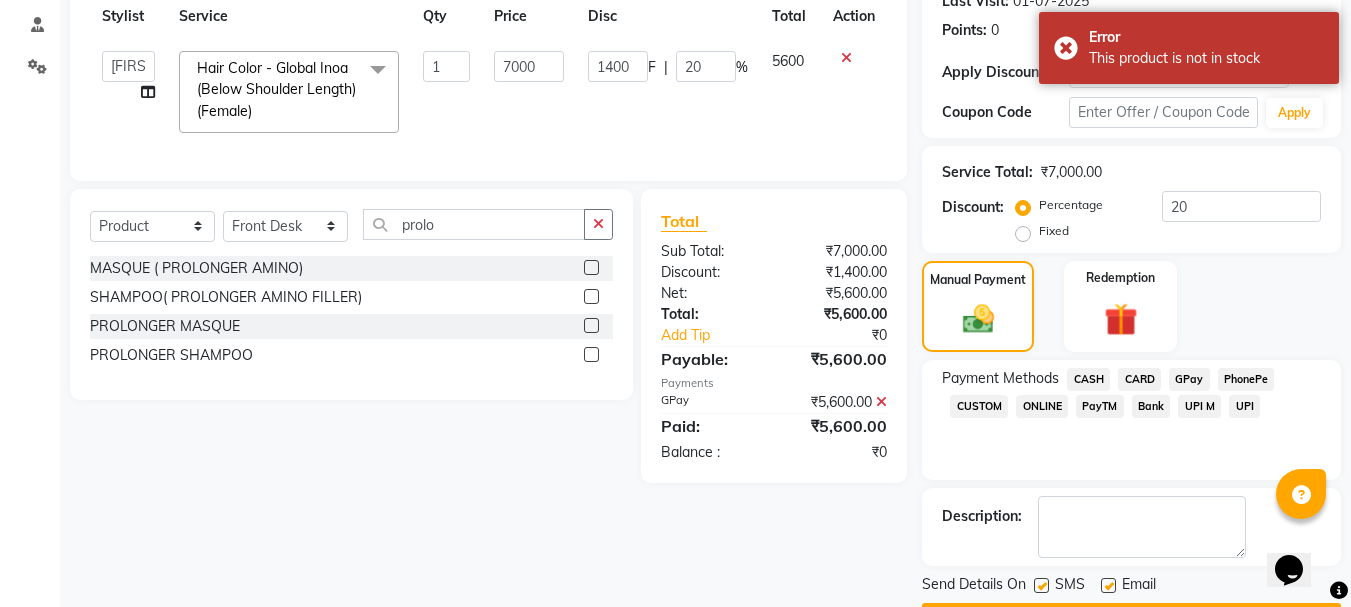 scroll, scrollTop: 348, scrollLeft: 0, axis: vertical 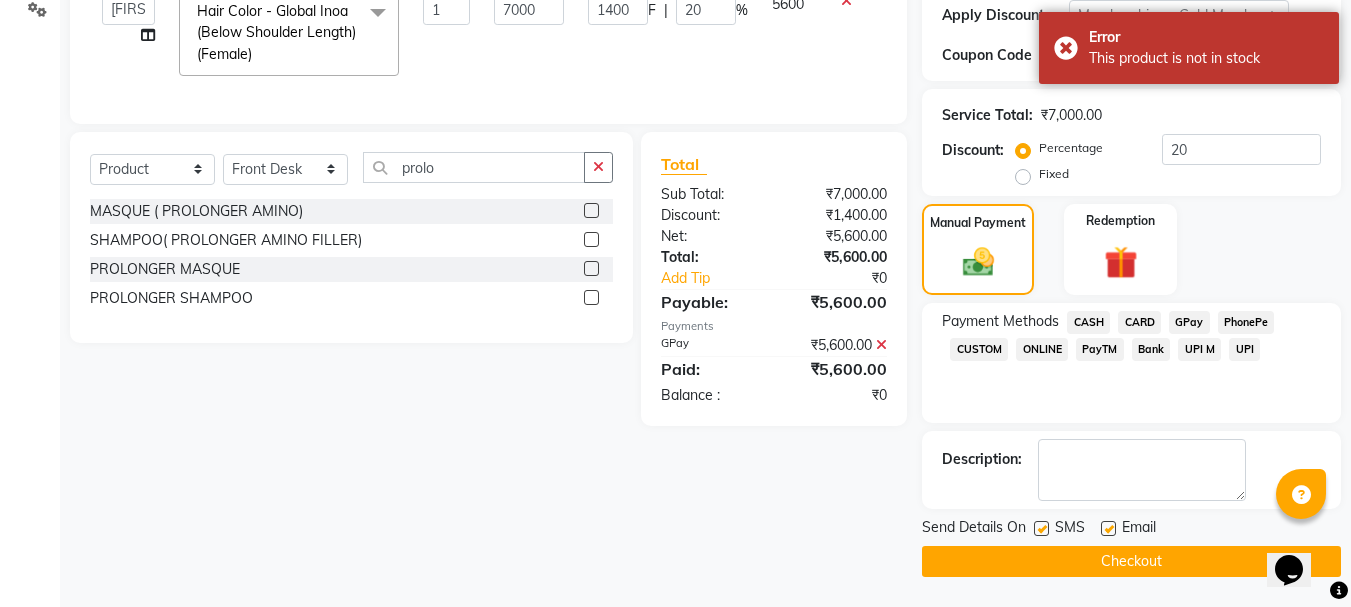 click on "Checkout" 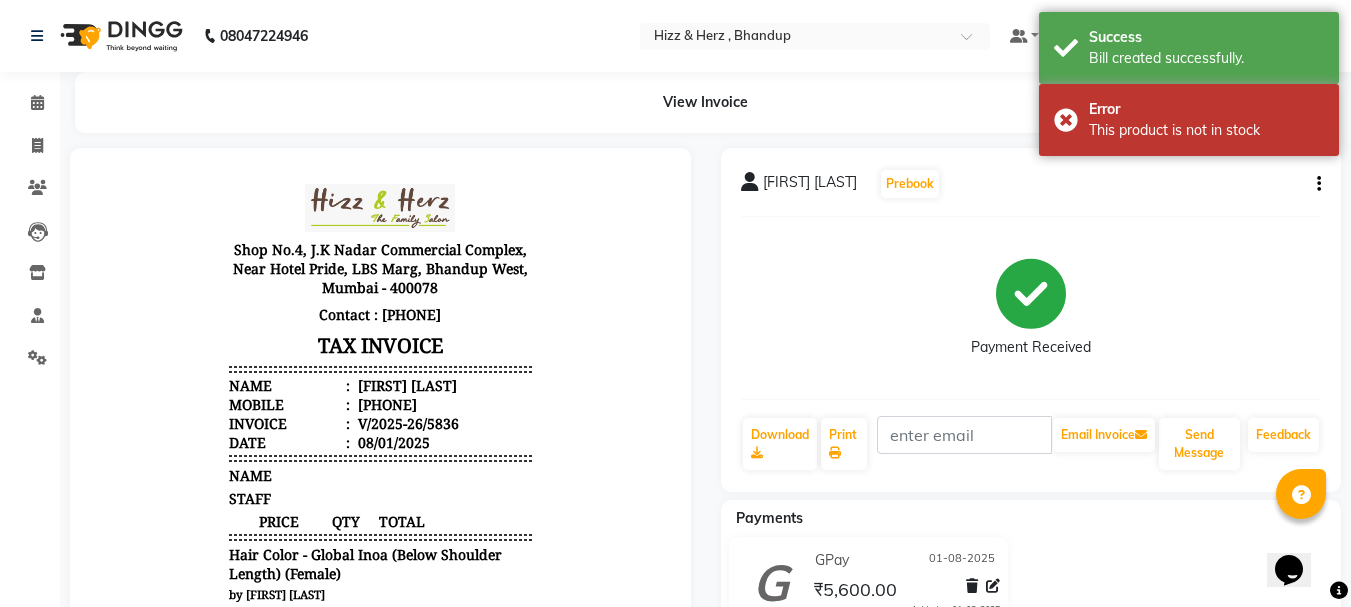 scroll, scrollTop: 0, scrollLeft: 0, axis: both 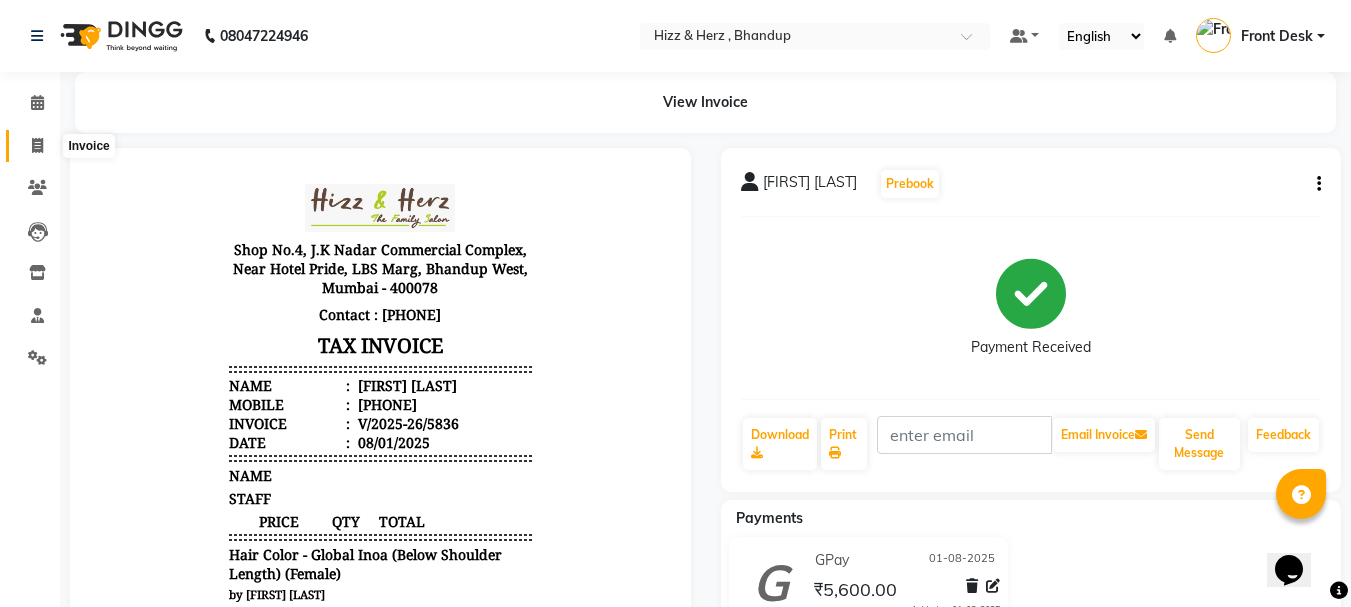 click 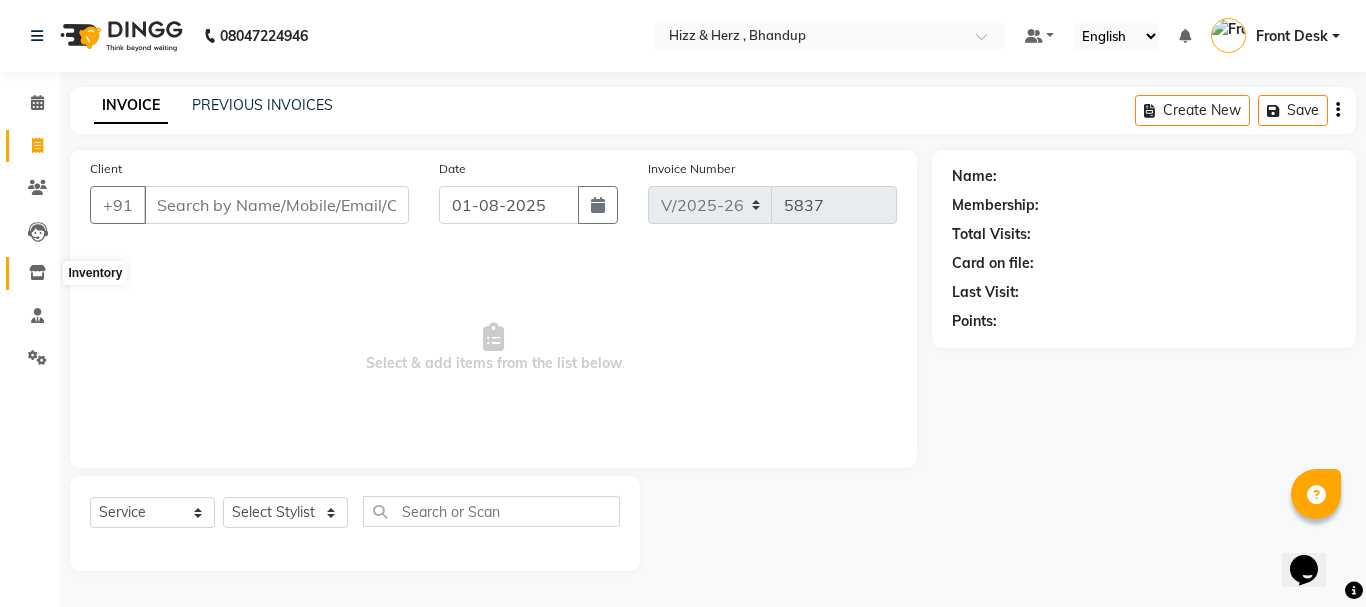click 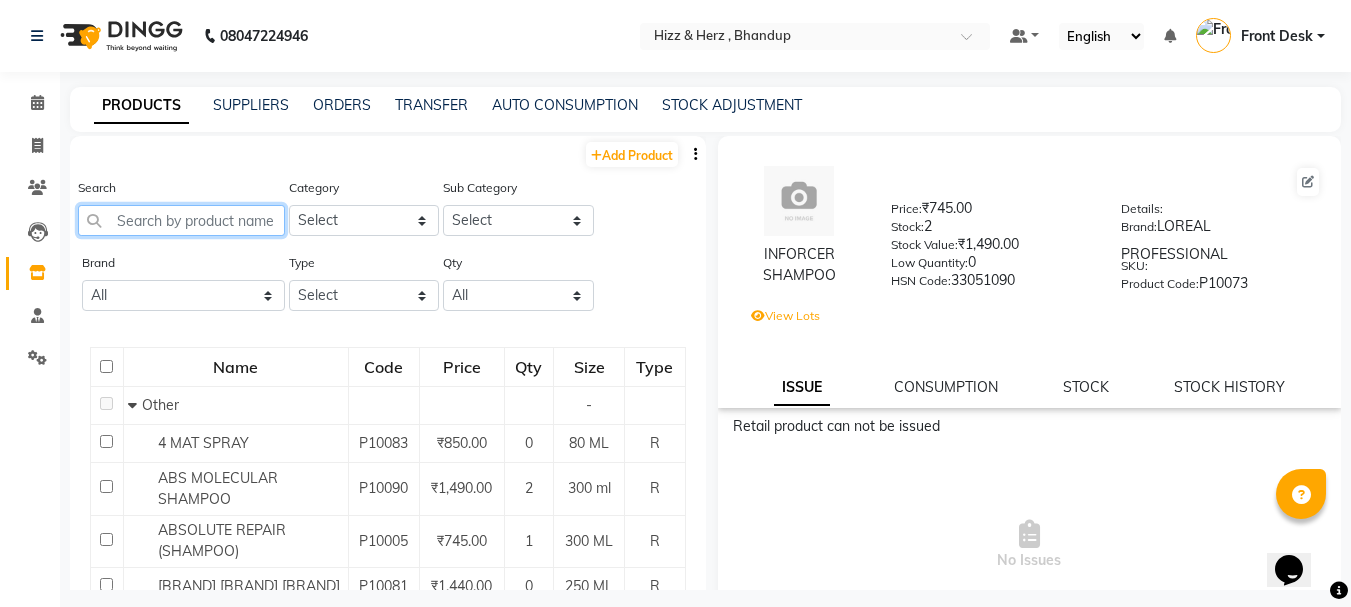 click 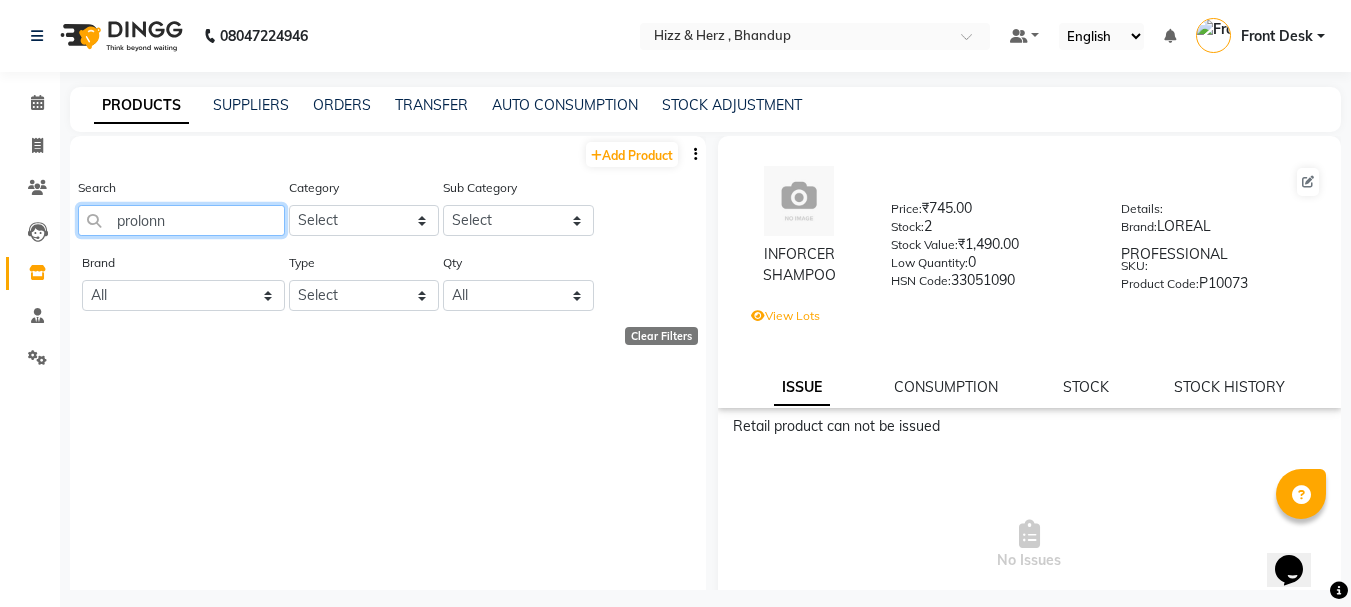 click on "prolonn" 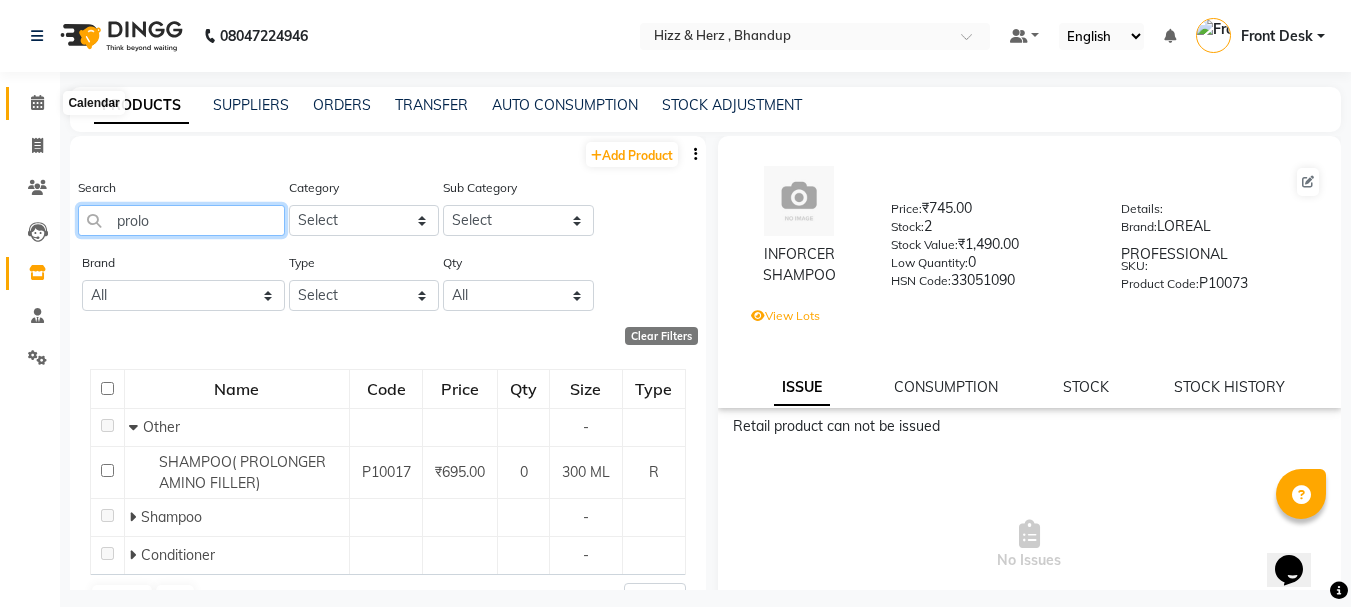 type on "prolo" 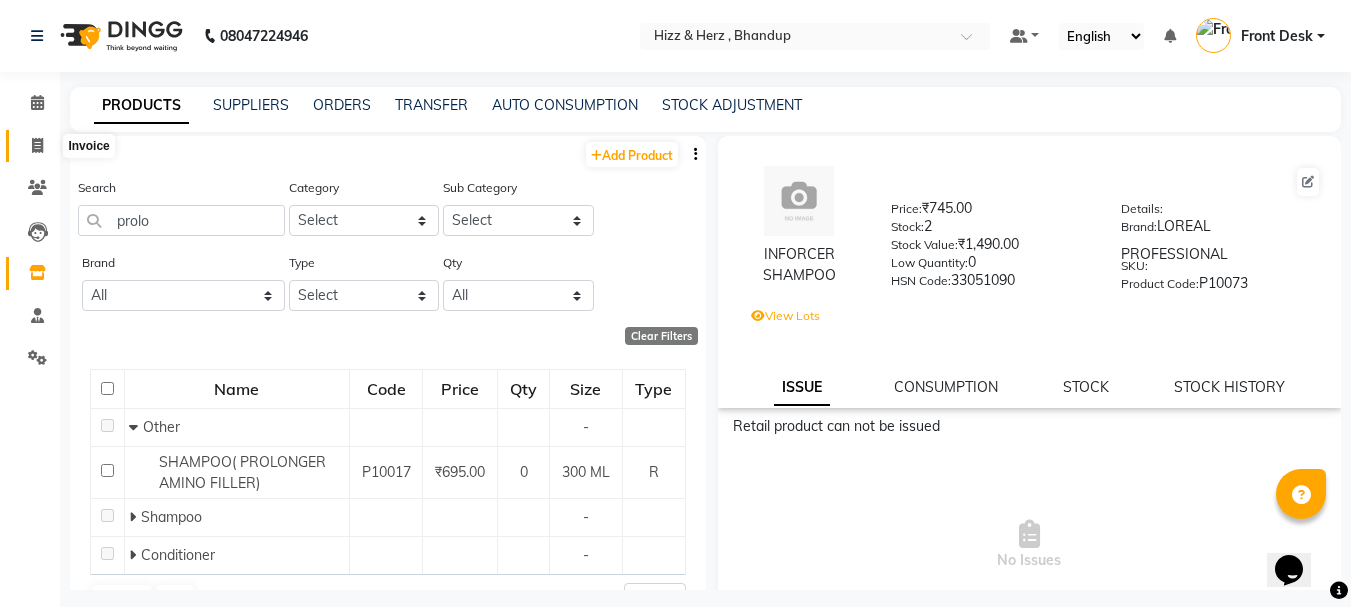 click 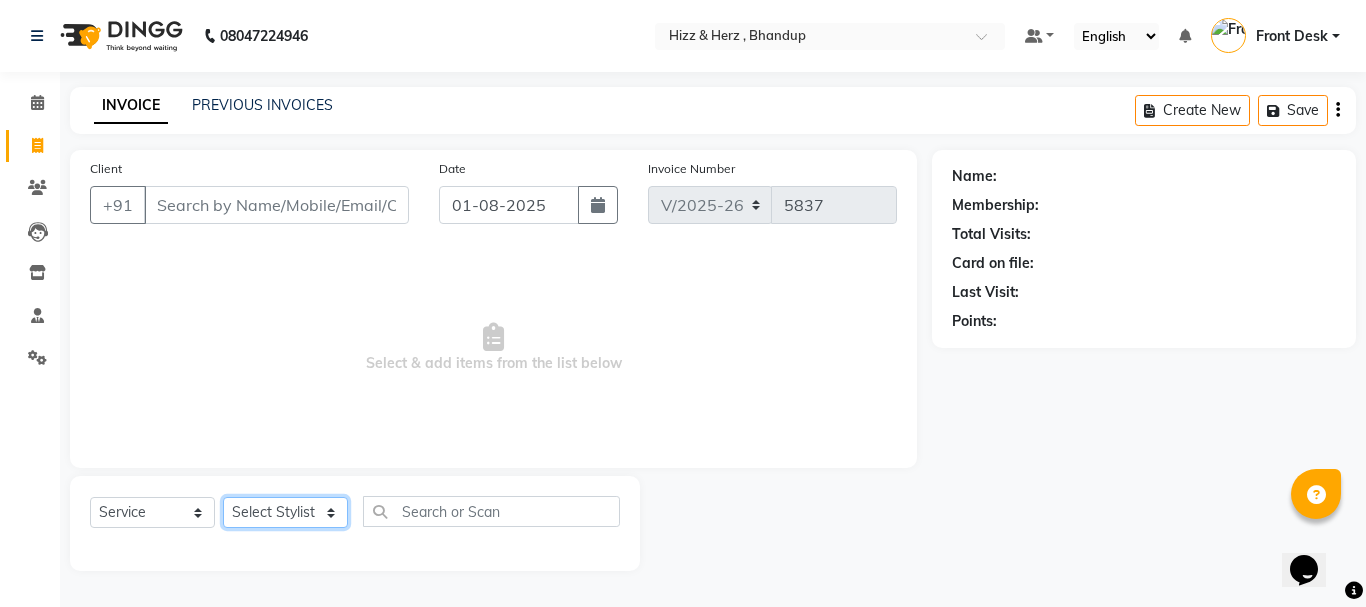click on "Select Stylist Front Desk Gaurav Sharma HIZZ & HERZ 2 IRFAN AHMAD Jigna Goswami KHALID AHMAD Laxmi Mehboob MOHD PARVEJ NIZAM Salman Sangeeta  SUMITA  VEERENDRA SHARMA" 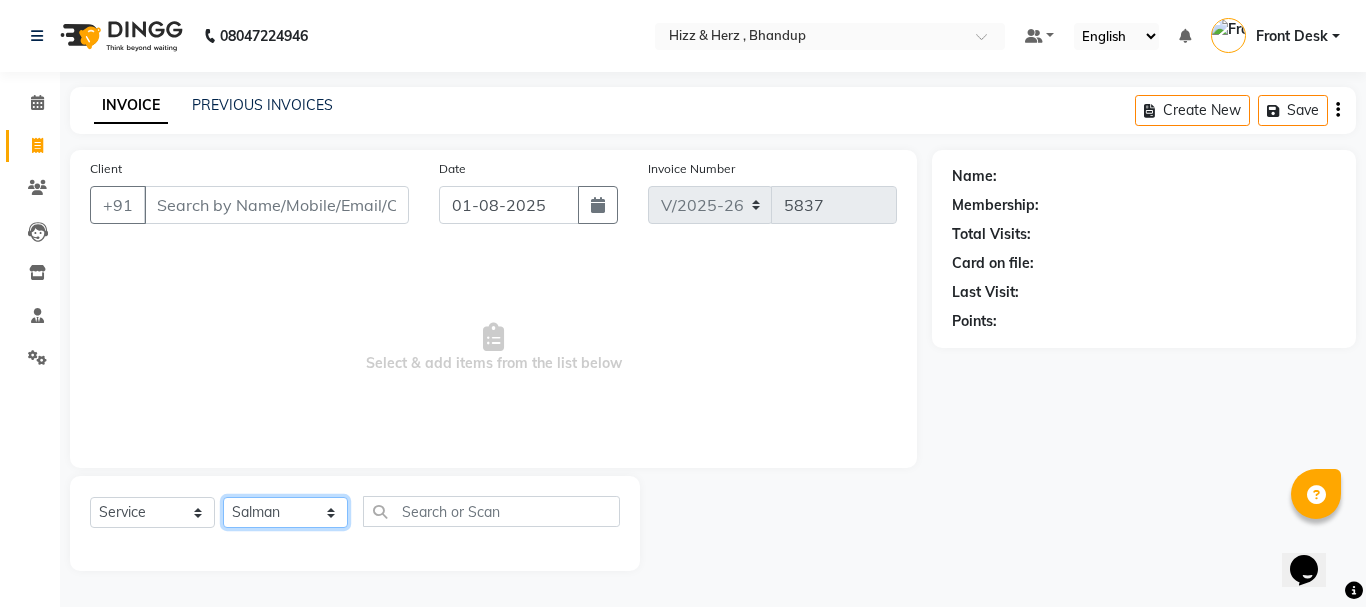 click on "Select Stylist Front Desk Gaurav Sharma HIZZ & HERZ 2 IRFAN AHMAD Jigna Goswami KHALID AHMAD Laxmi Mehboob MOHD PARVEJ NIZAM Salman Sangeeta  SUMITA  VEERENDRA SHARMA" 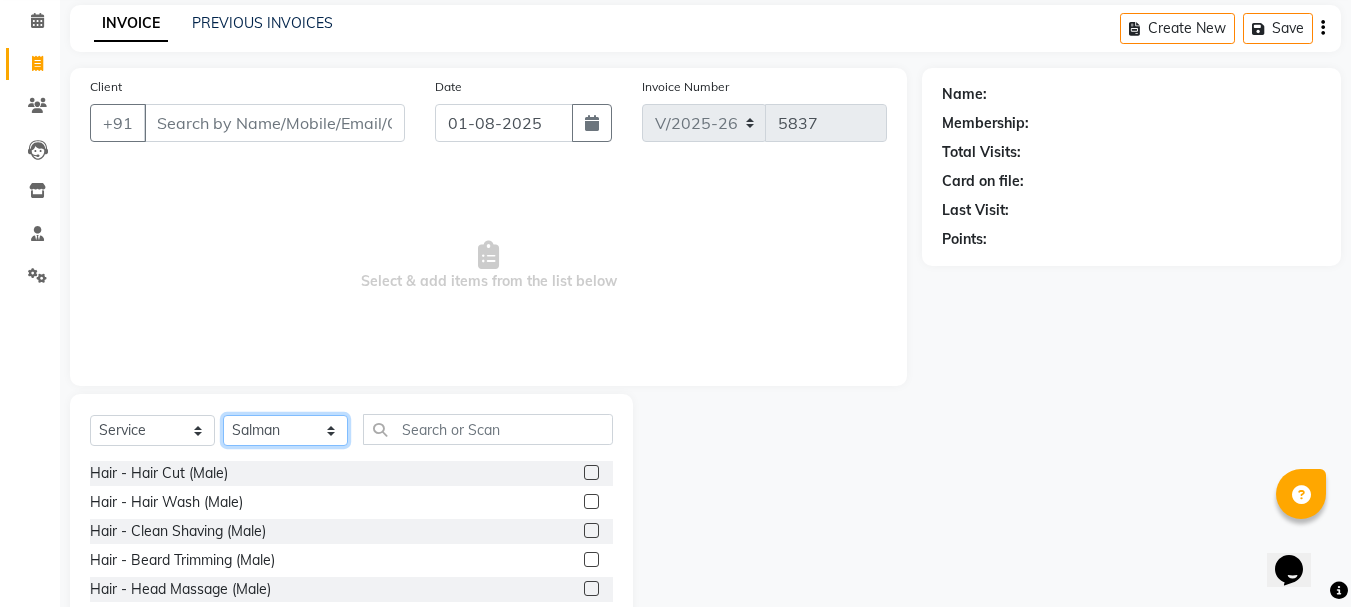 scroll, scrollTop: 194, scrollLeft: 0, axis: vertical 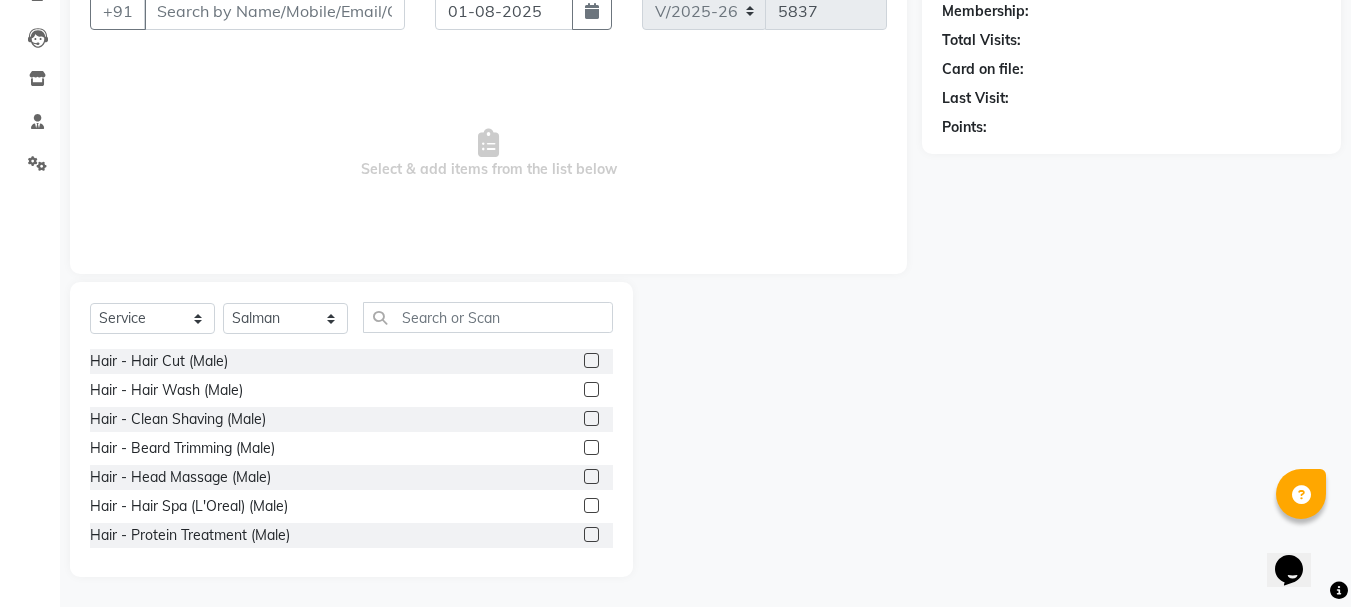 click 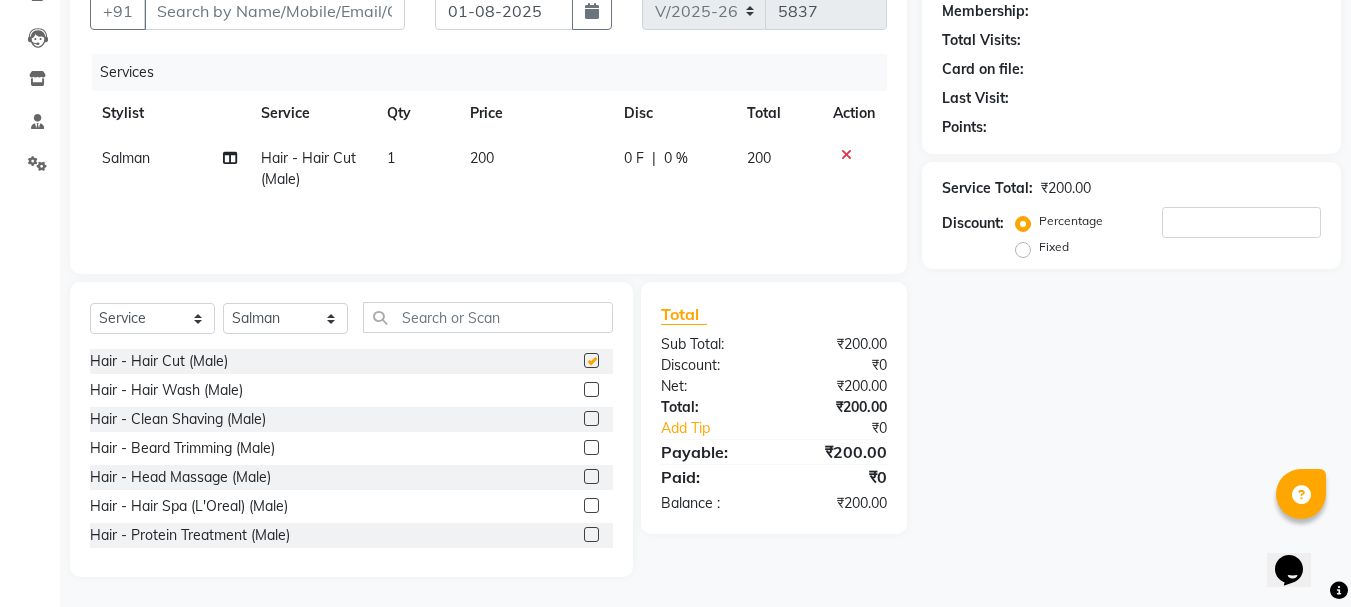 scroll, scrollTop: 92, scrollLeft: 0, axis: vertical 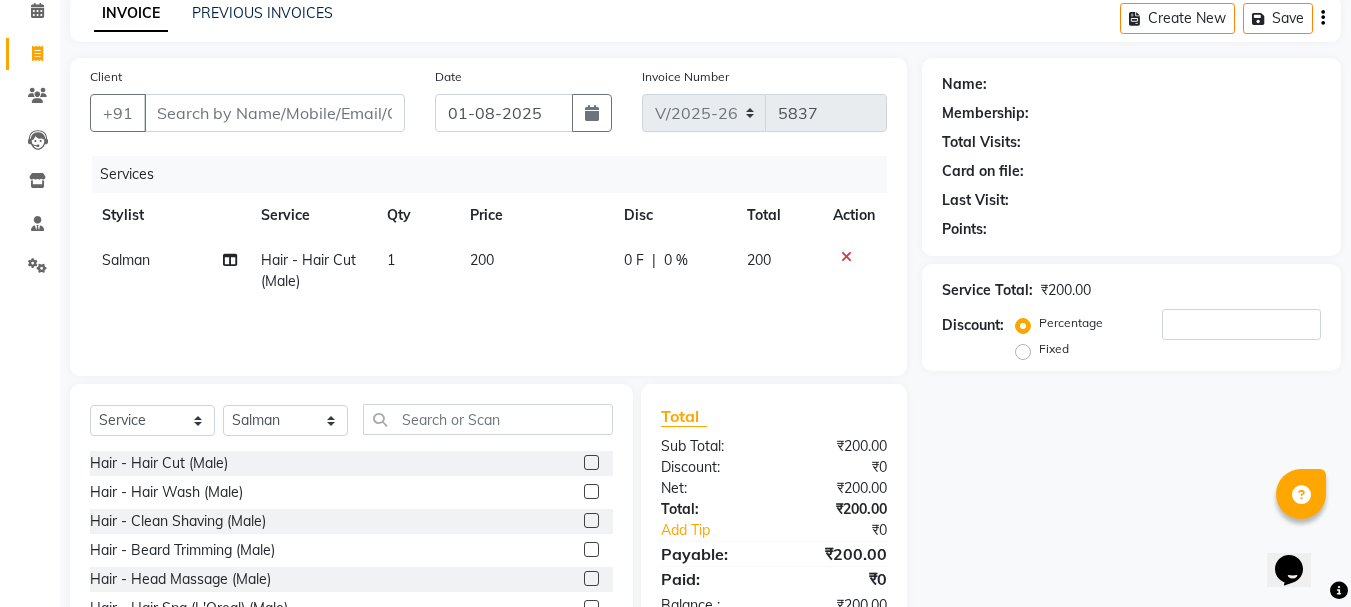 checkbox on "false" 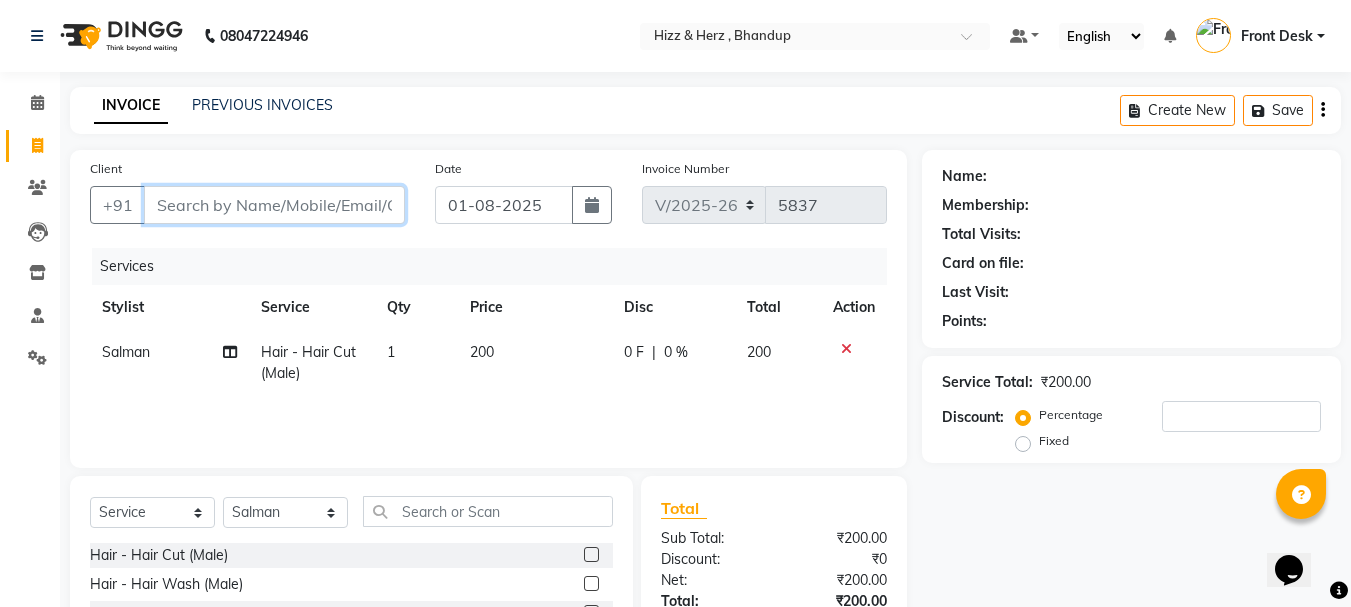 click on "Client" at bounding box center [274, 205] 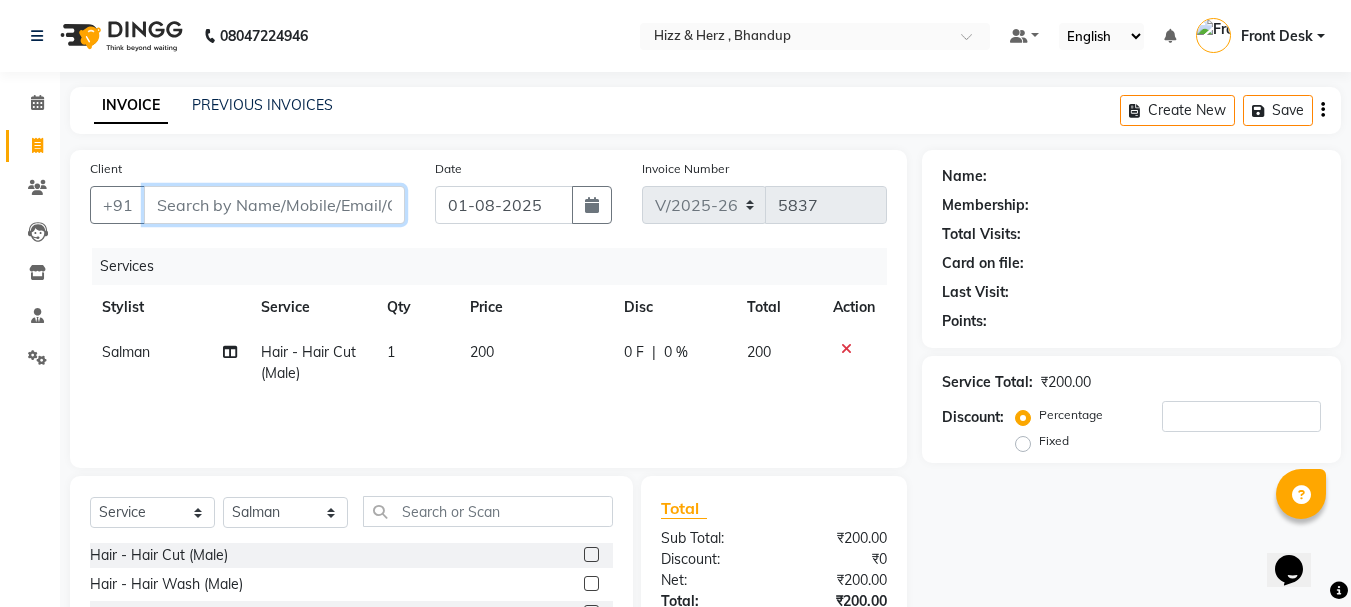 type on "r" 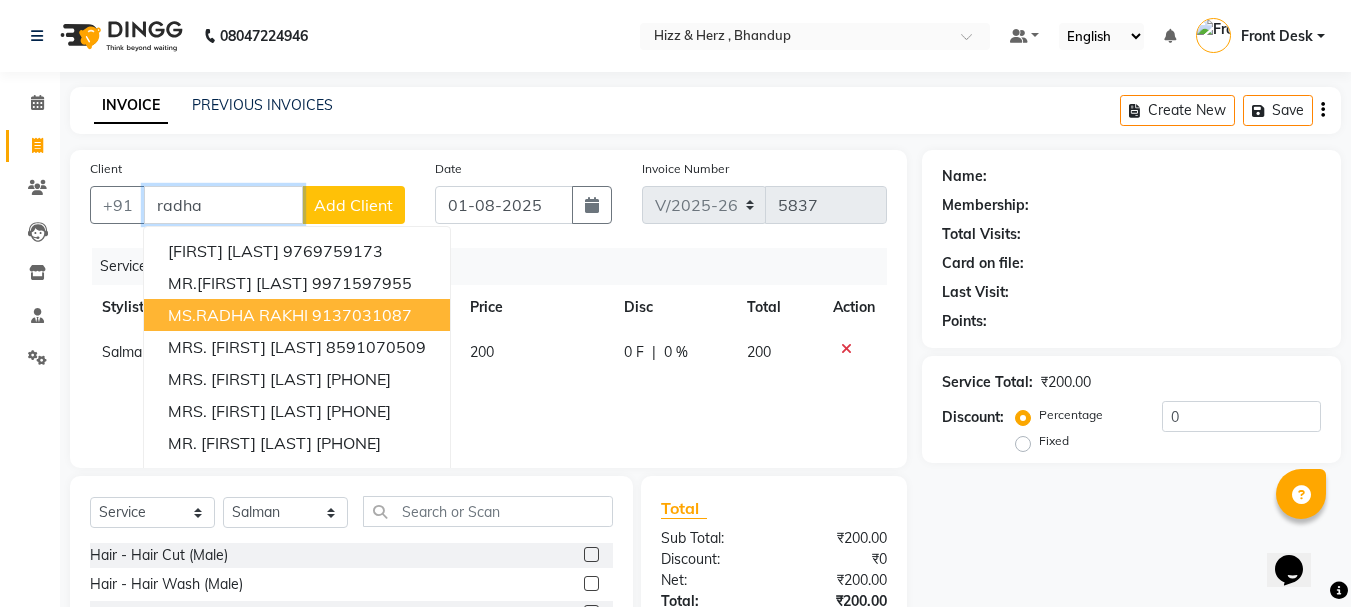 click on "MS.RADHA RAKHI" at bounding box center [238, 315] 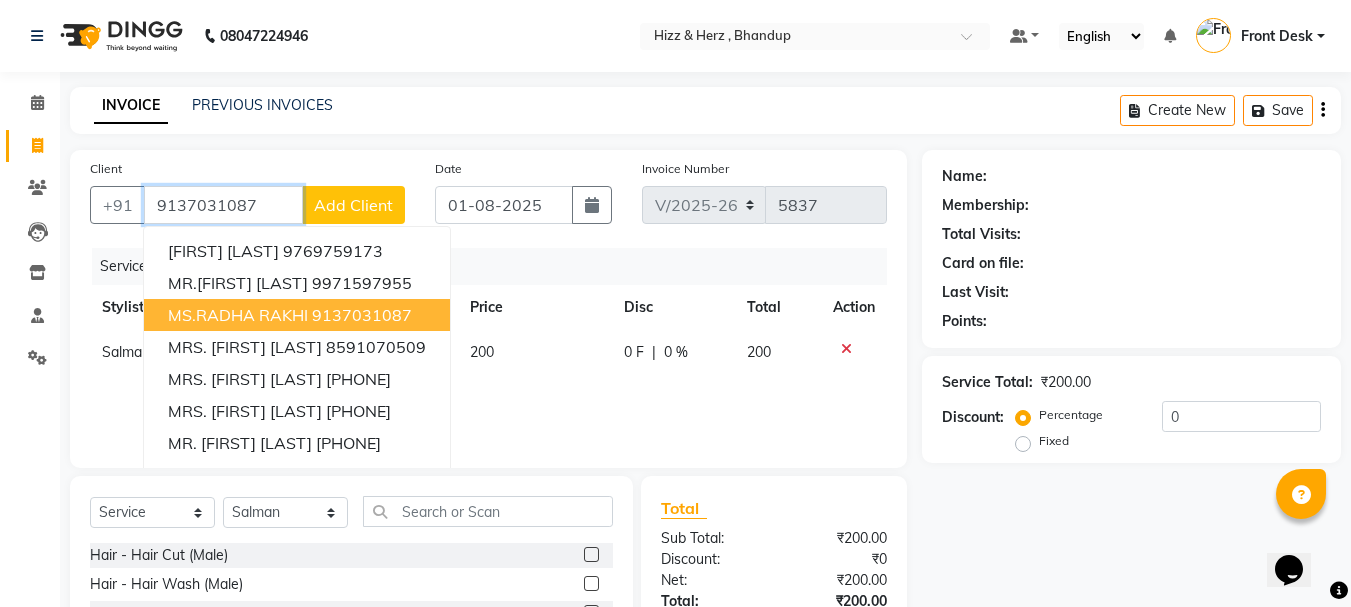 type on "9137031087" 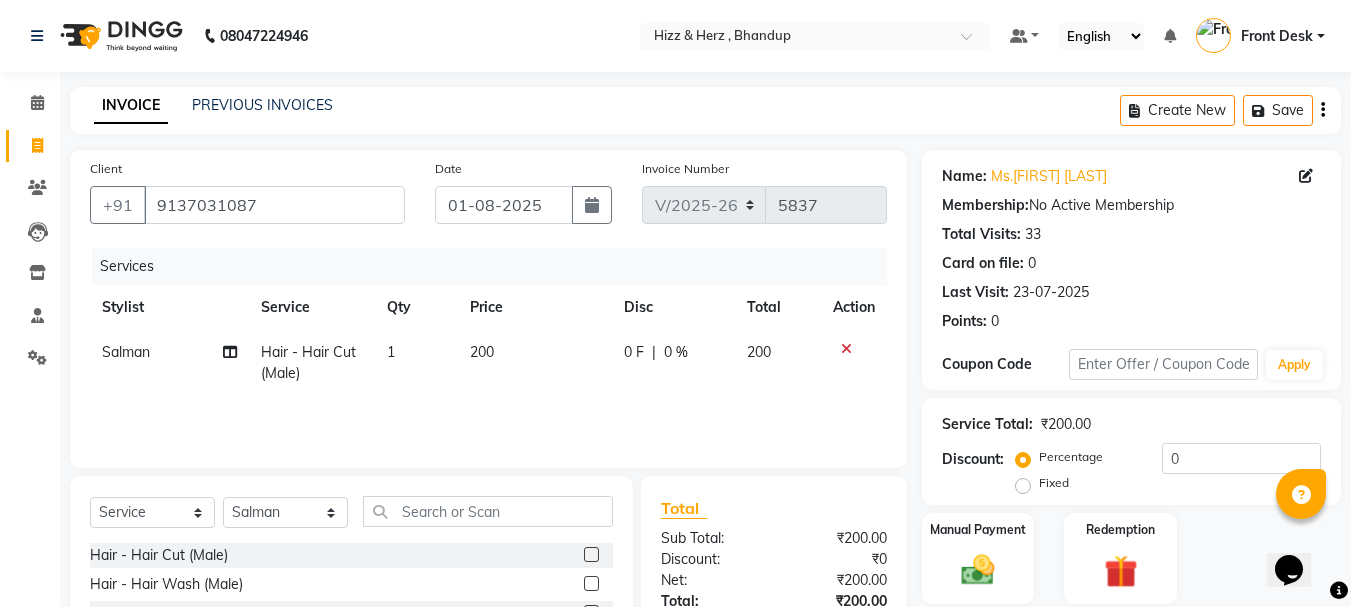 scroll, scrollTop: 194, scrollLeft: 0, axis: vertical 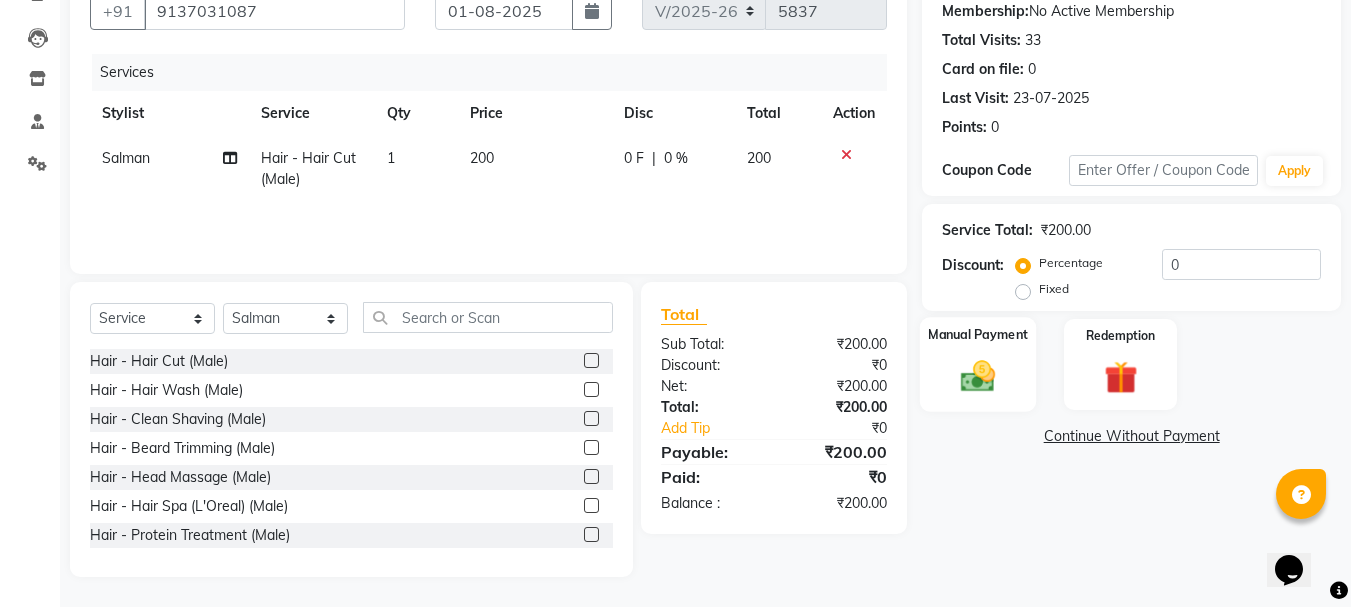 click 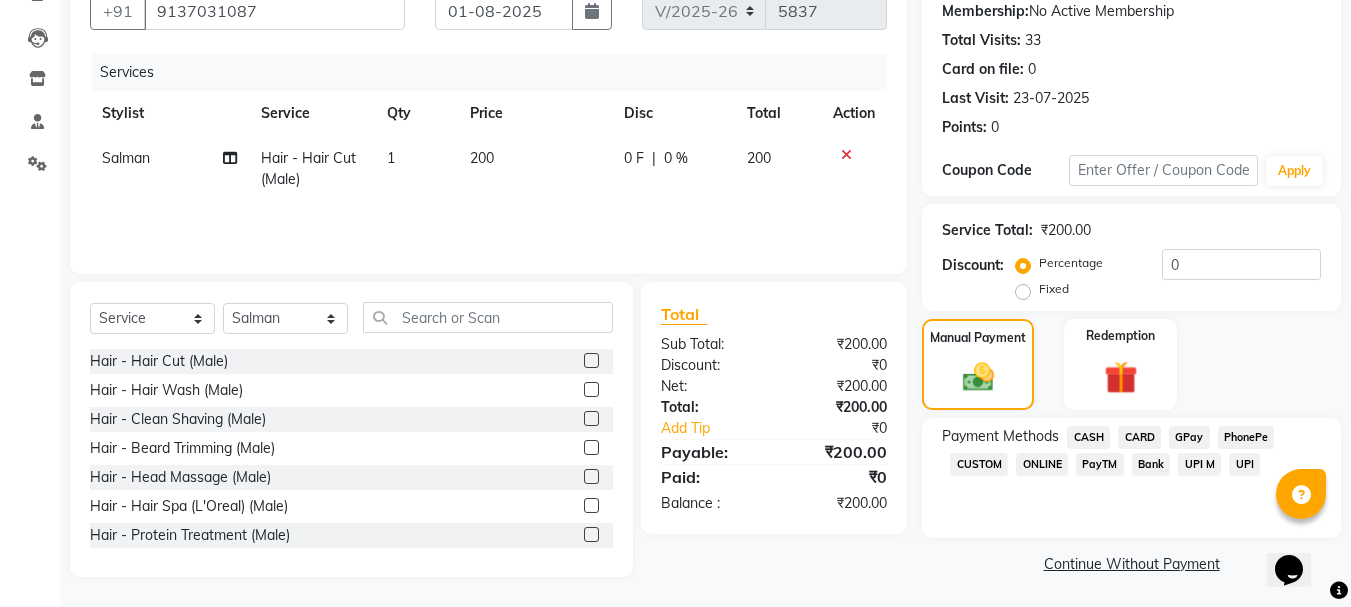 click on "GPay" 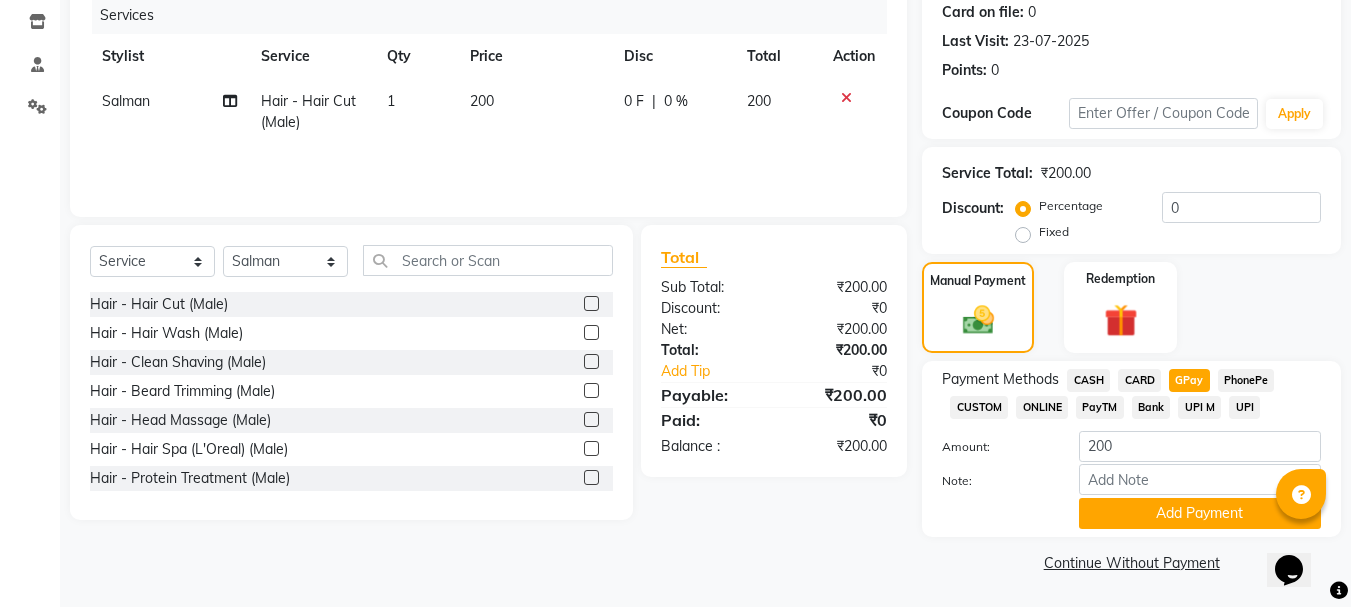scroll, scrollTop: 252, scrollLeft: 0, axis: vertical 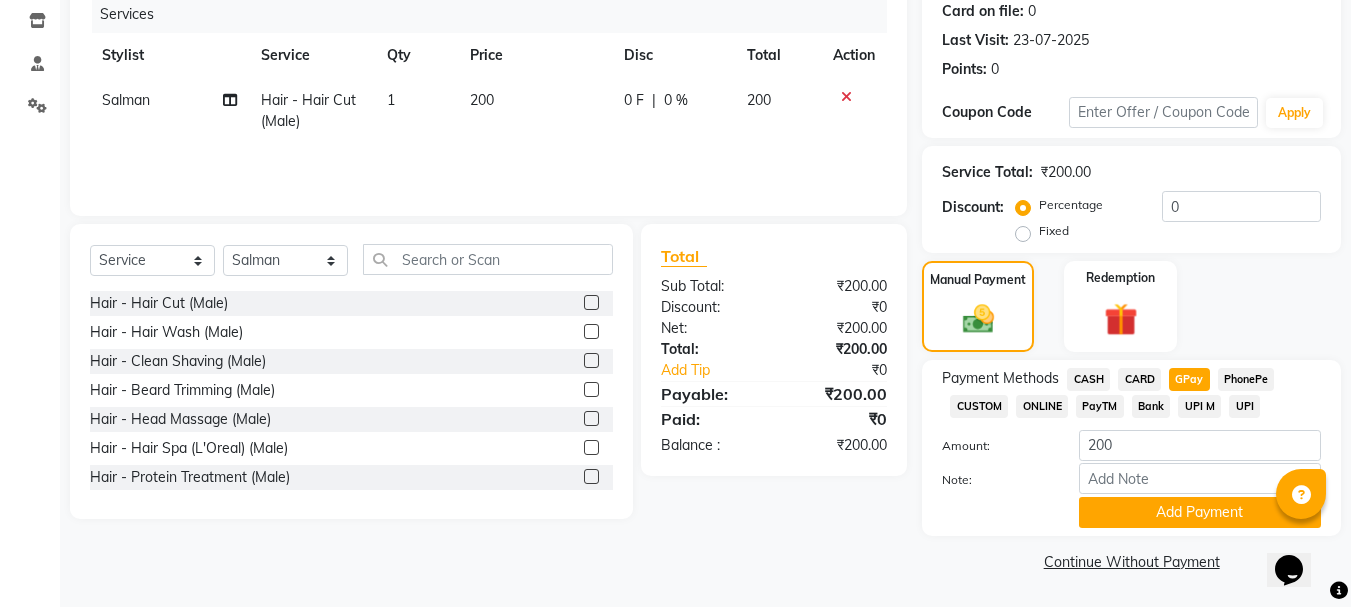 click on "Payment Methods  CASH   CARD   GPay   PhonePe   CUSTOM   ONLINE   PayTM   Bank   UPI M   UPI  Amount: 200 Note: Add Payment" 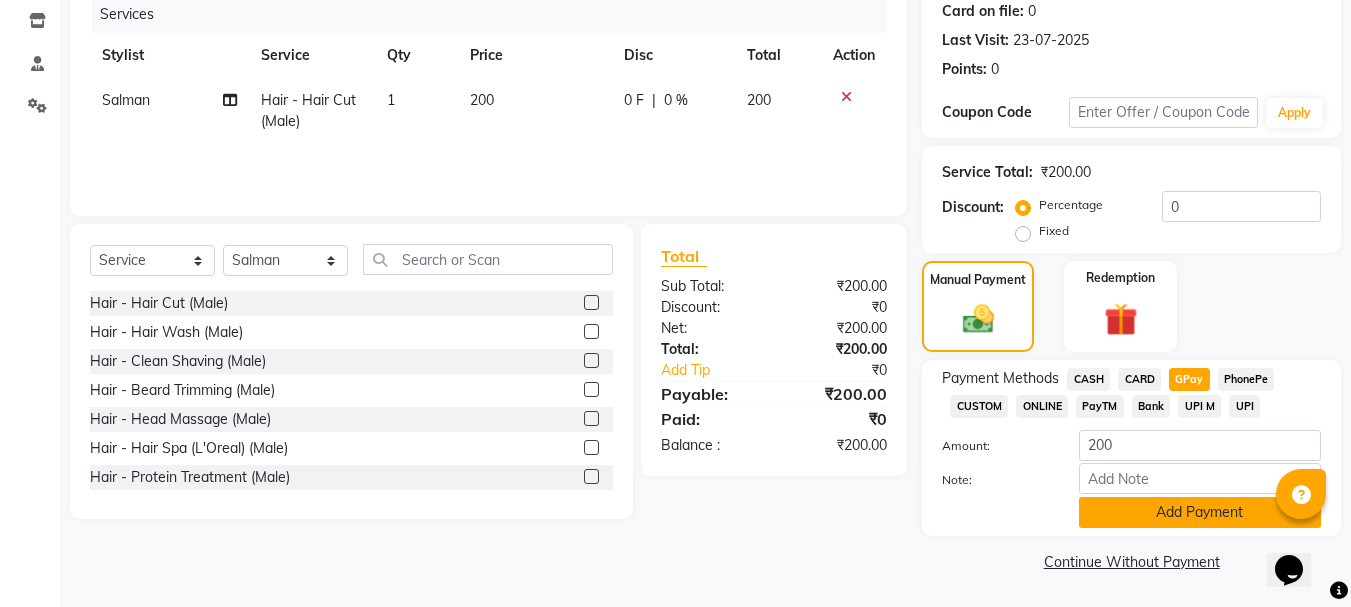 click on "Add Payment" 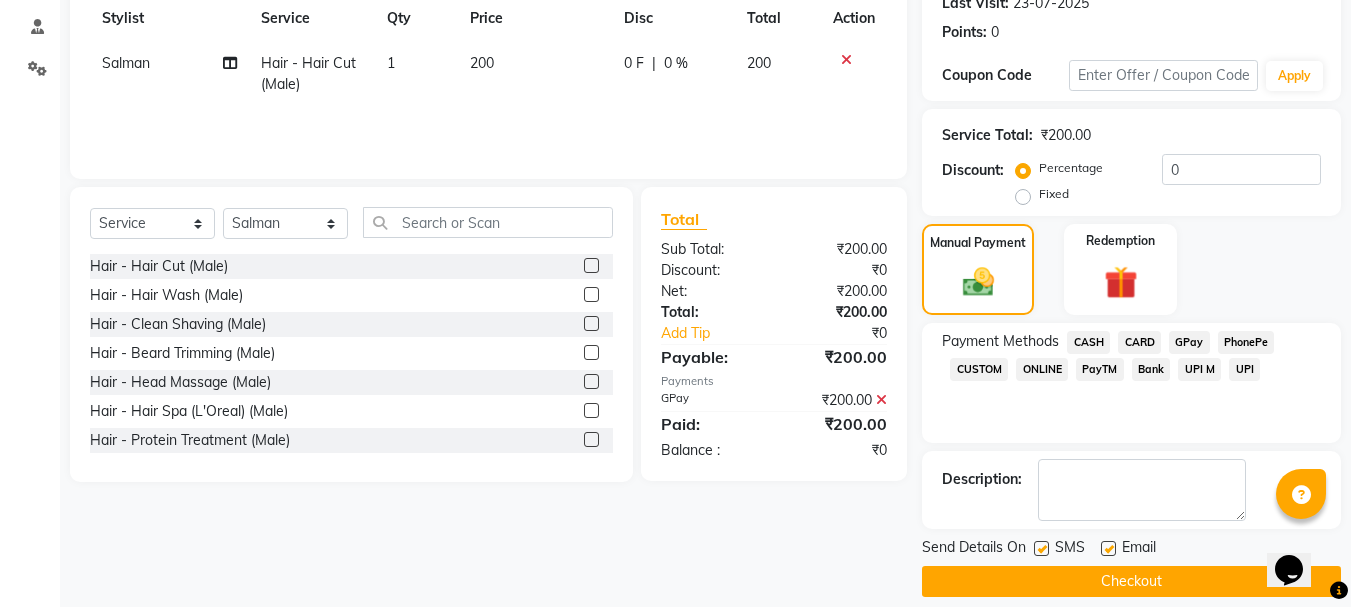 scroll, scrollTop: 309, scrollLeft: 0, axis: vertical 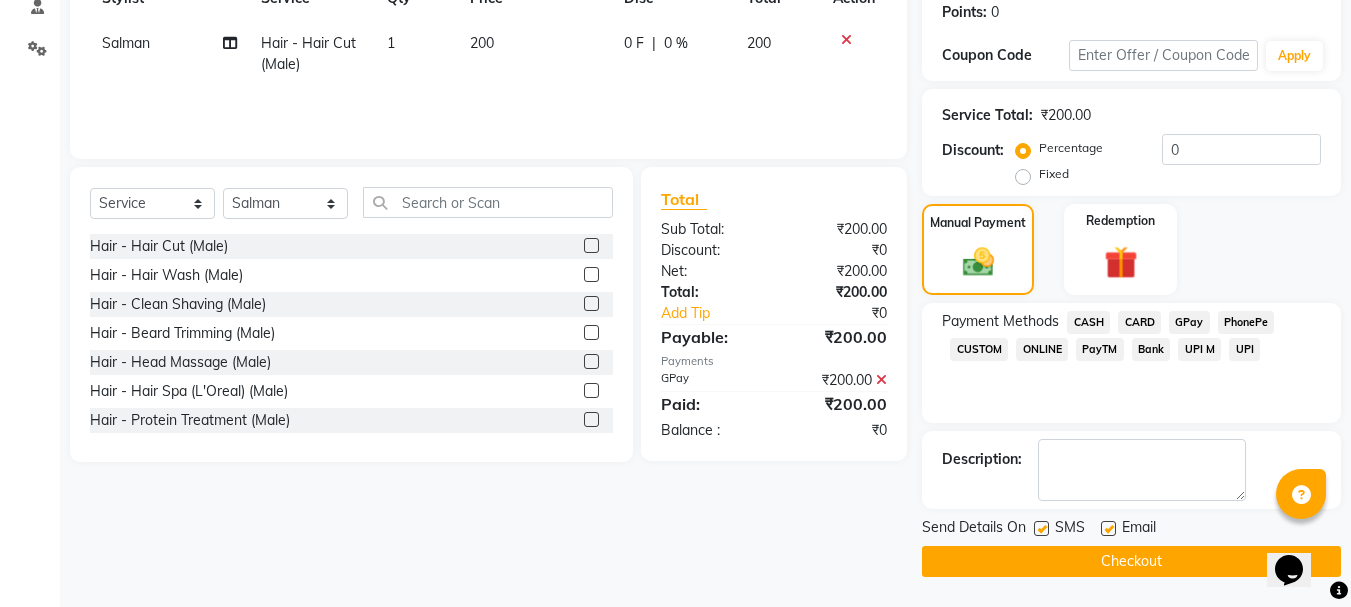 click on "Checkout" 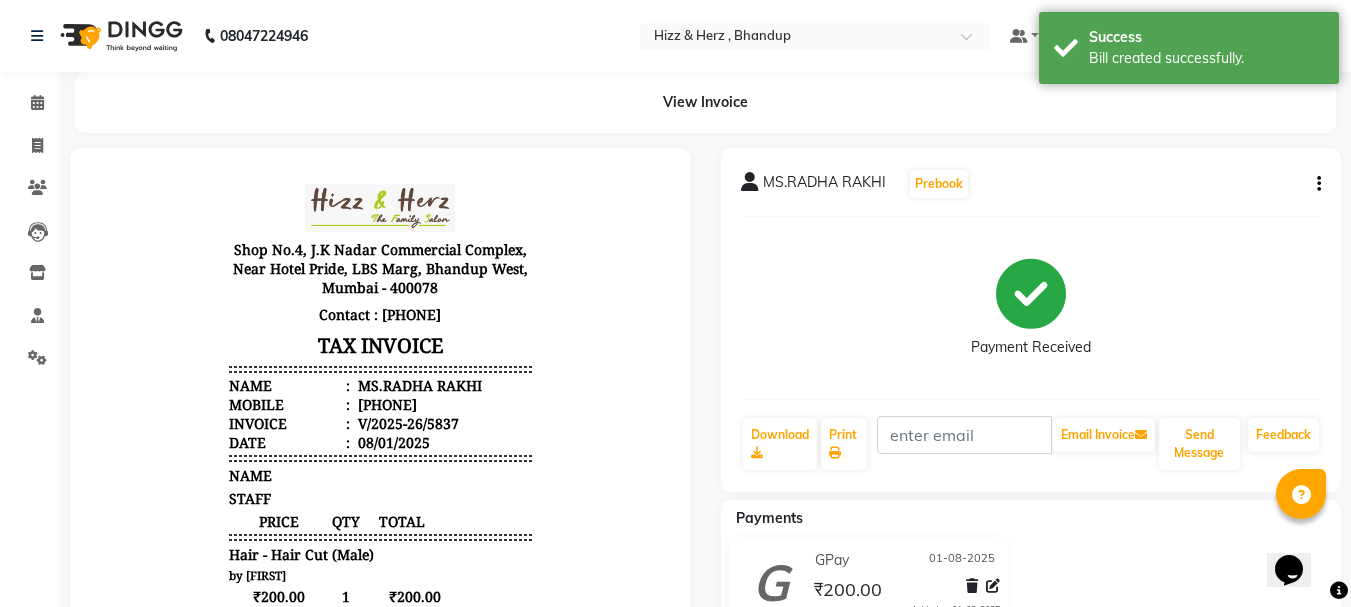 scroll, scrollTop: 0, scrollLeft: 0, axis: both 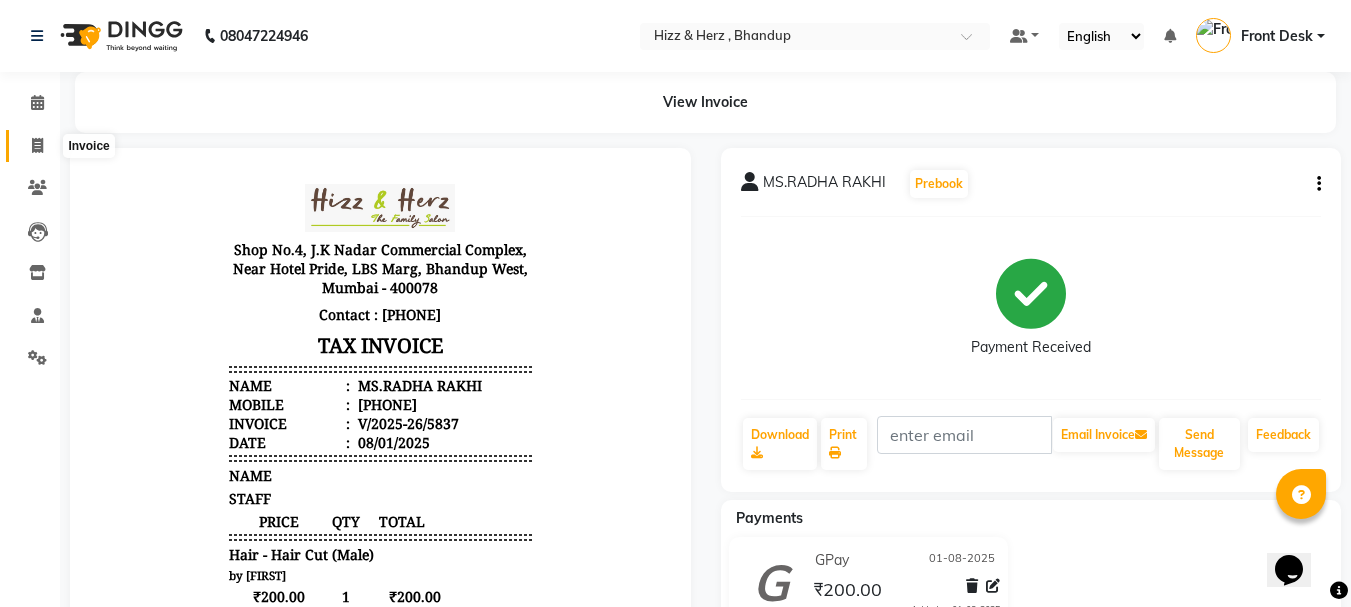 click 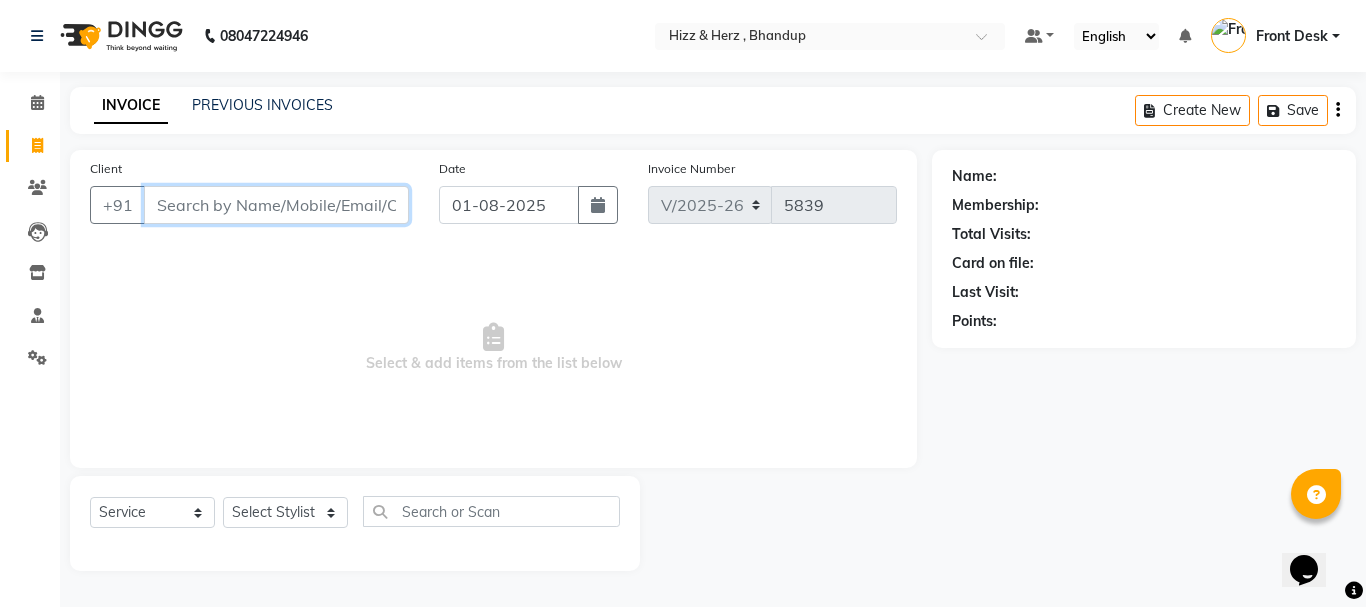 click on "Client" at bounding box center [276, 205] 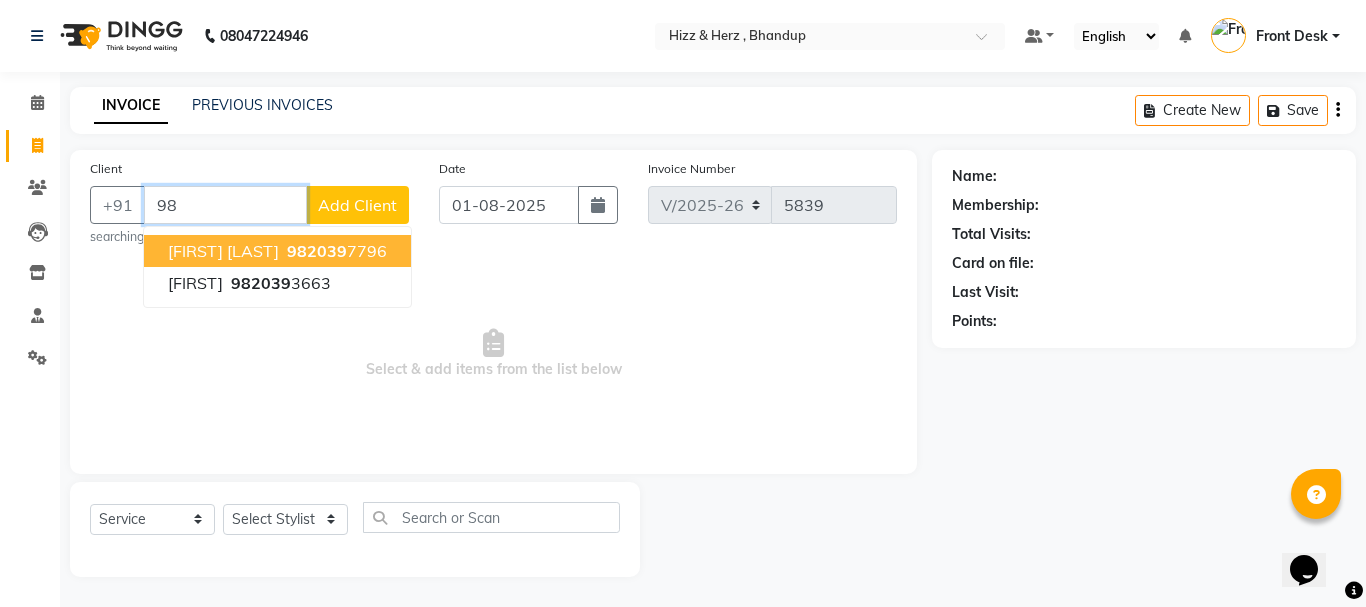 type on "9" 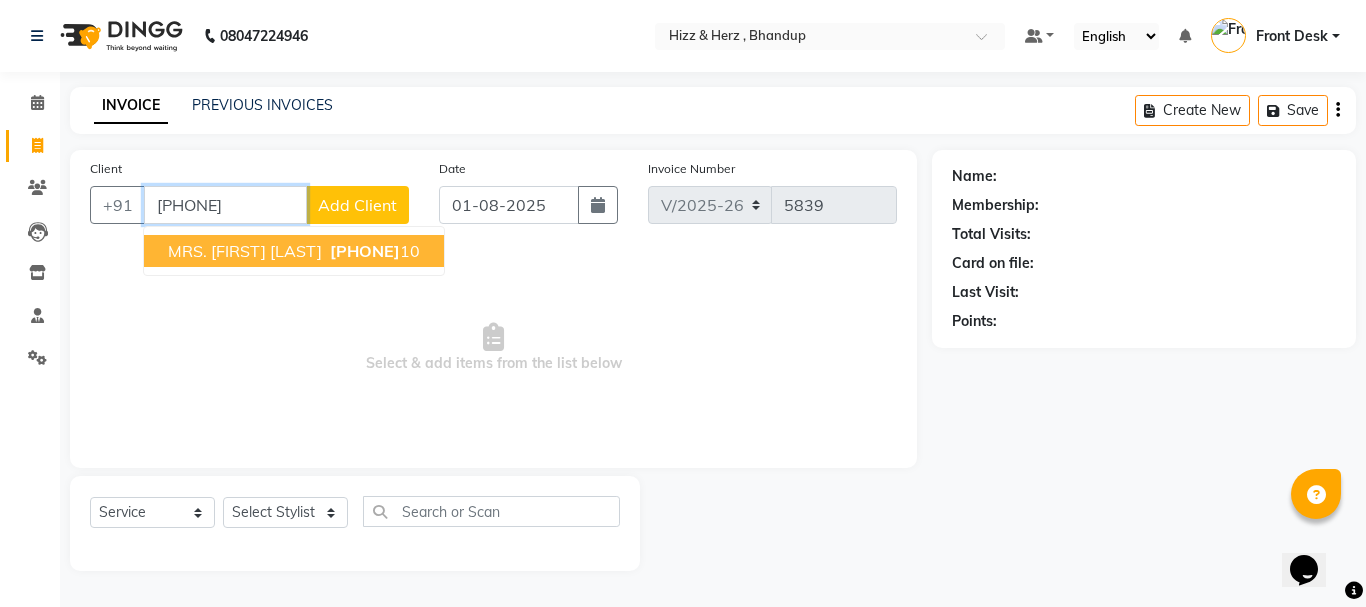 click on "MRS. NIRUPAMA SHAIKH" at bounding box center [245, 251] 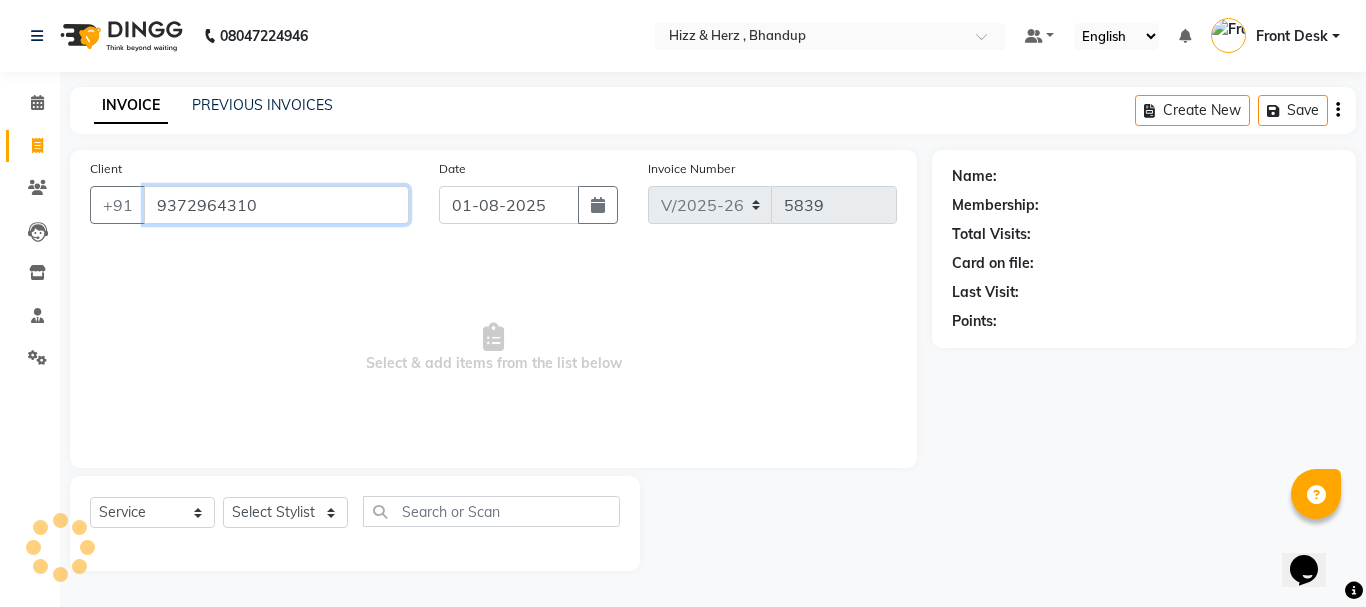 type on "9372964310" 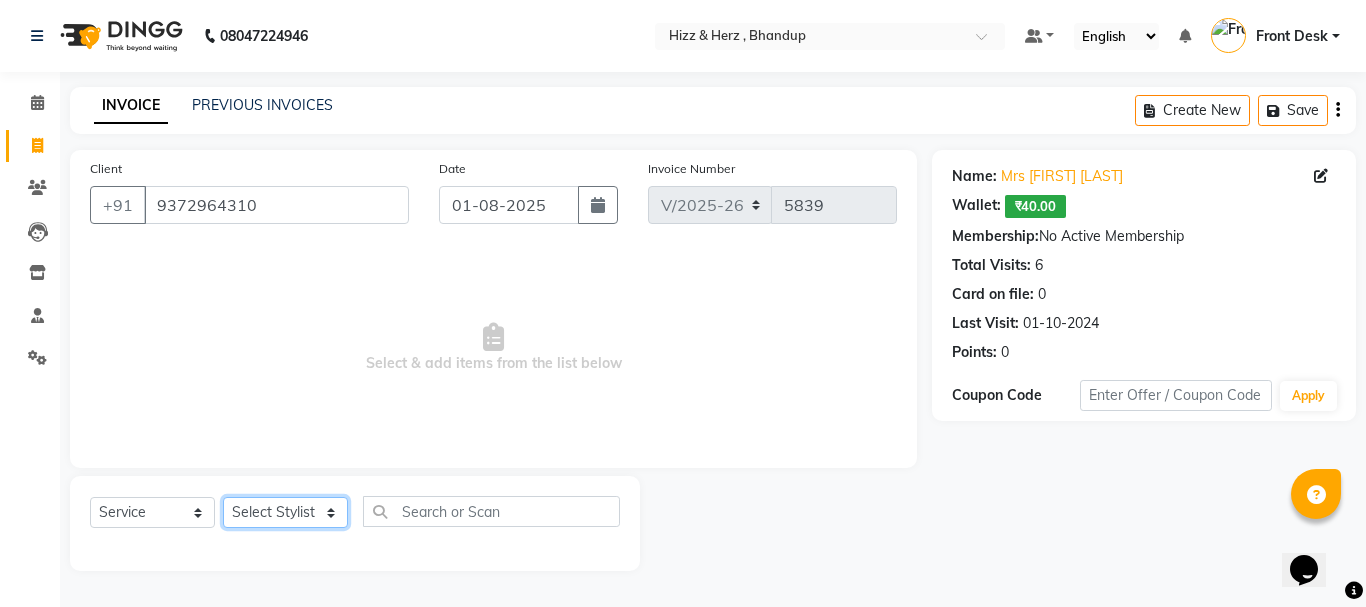 click on "Select Stylist Front Desk Gaurav Sharma HIZZ & HERZ 2 IRFAN AHMAD Jigna Goswami KHALID AHMAD Laxmi Mehboob MOHD PARVEJ NIZAM Salman Sangeeta  SUMITA  VEERENDRA SHARMA" 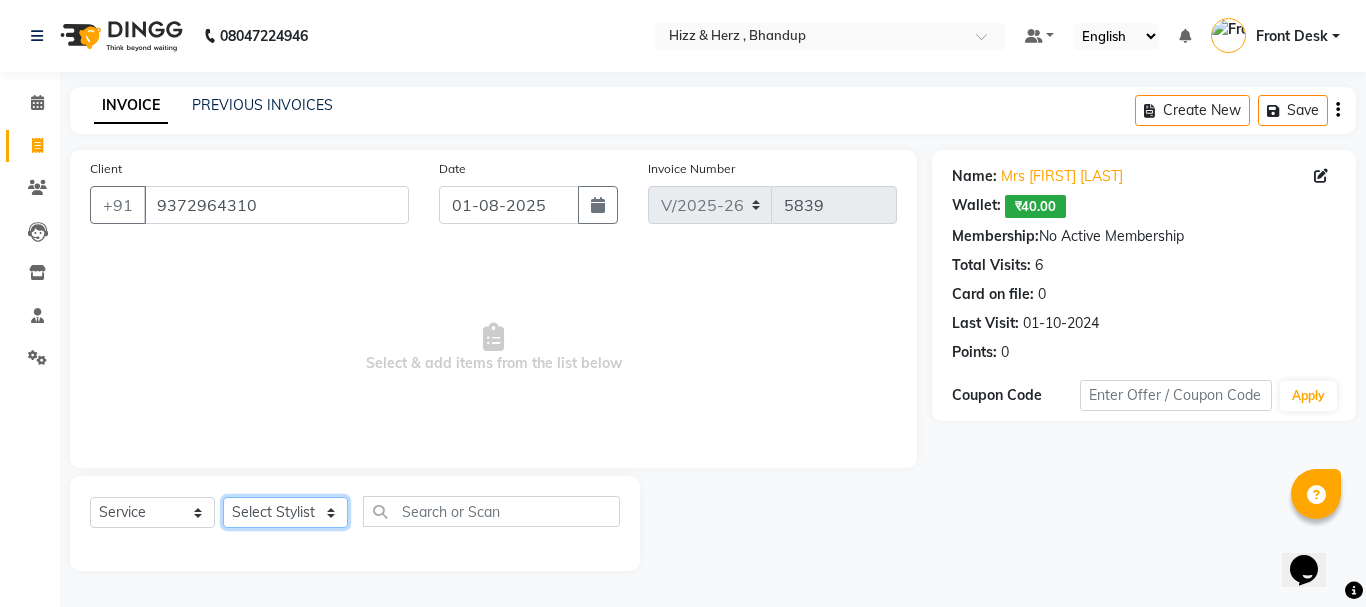 select on "24395" 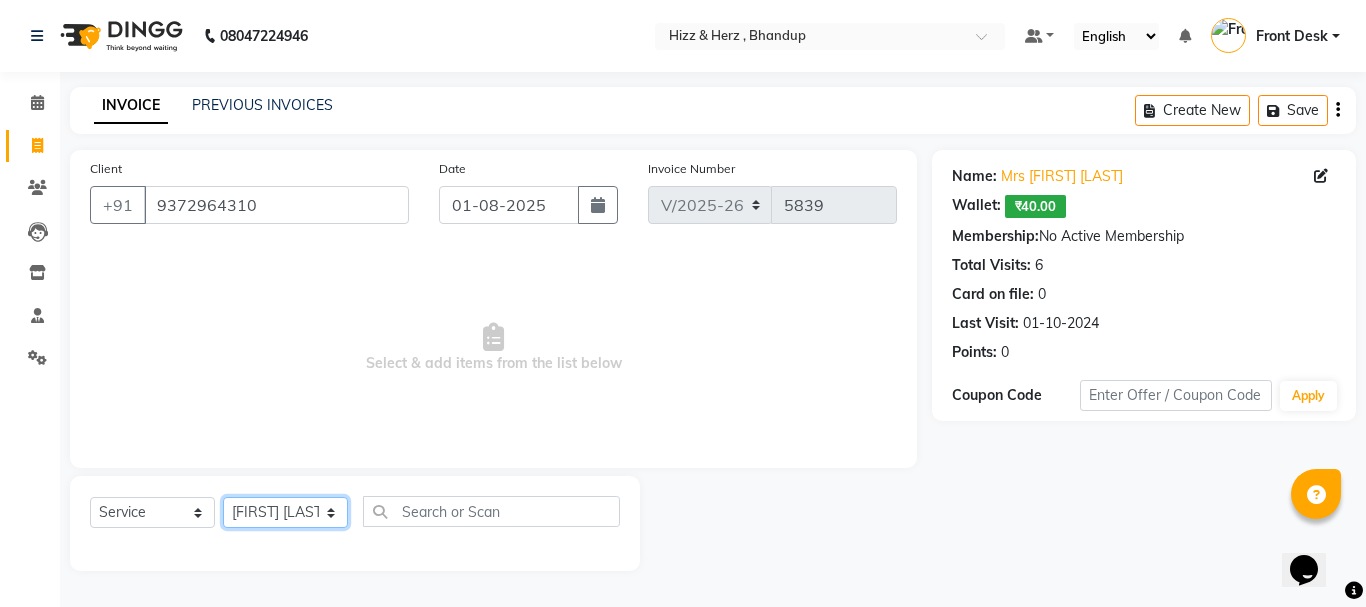 click on "Select Stylist Front Desk Gaurav Sharma HIZZ & HERZ 2 IRFAN AHMAD Jigna Goswami KHALID AHMAD Laxmi Mehboob MOHD PARVEJ NIZAM Salman Sangeeta  SUMITA  VEERENDRA SHARMA" 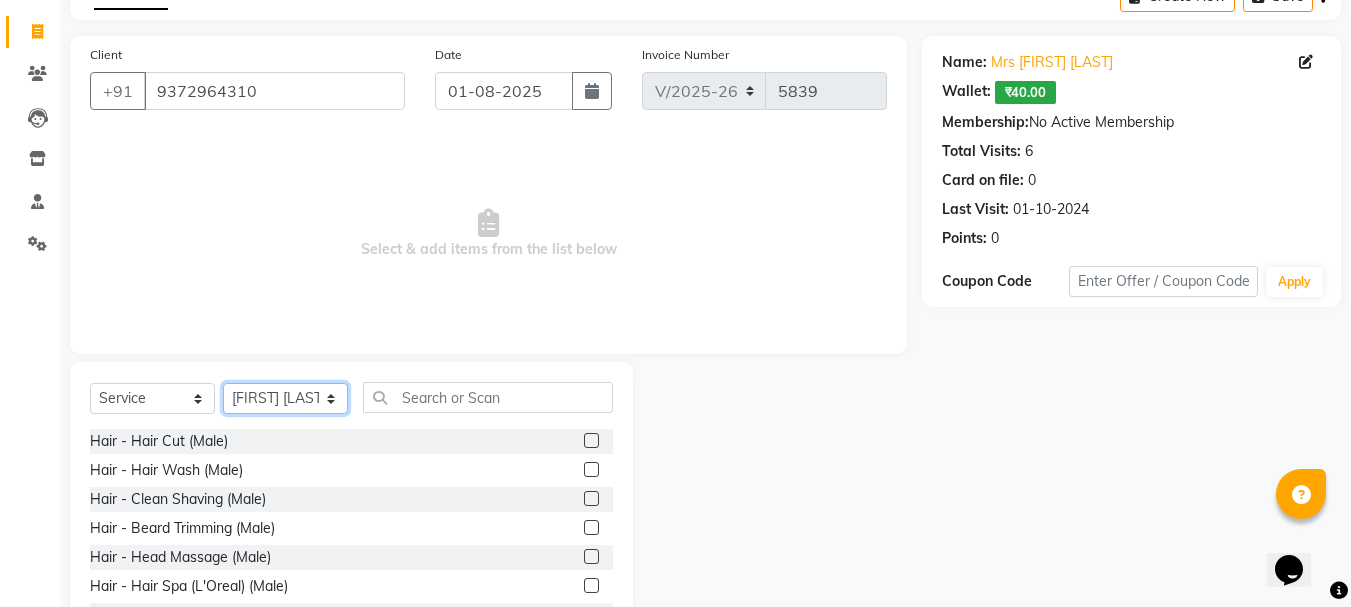 scroll, scrollTop: 194, scrollLeft: 0, axis: vertical 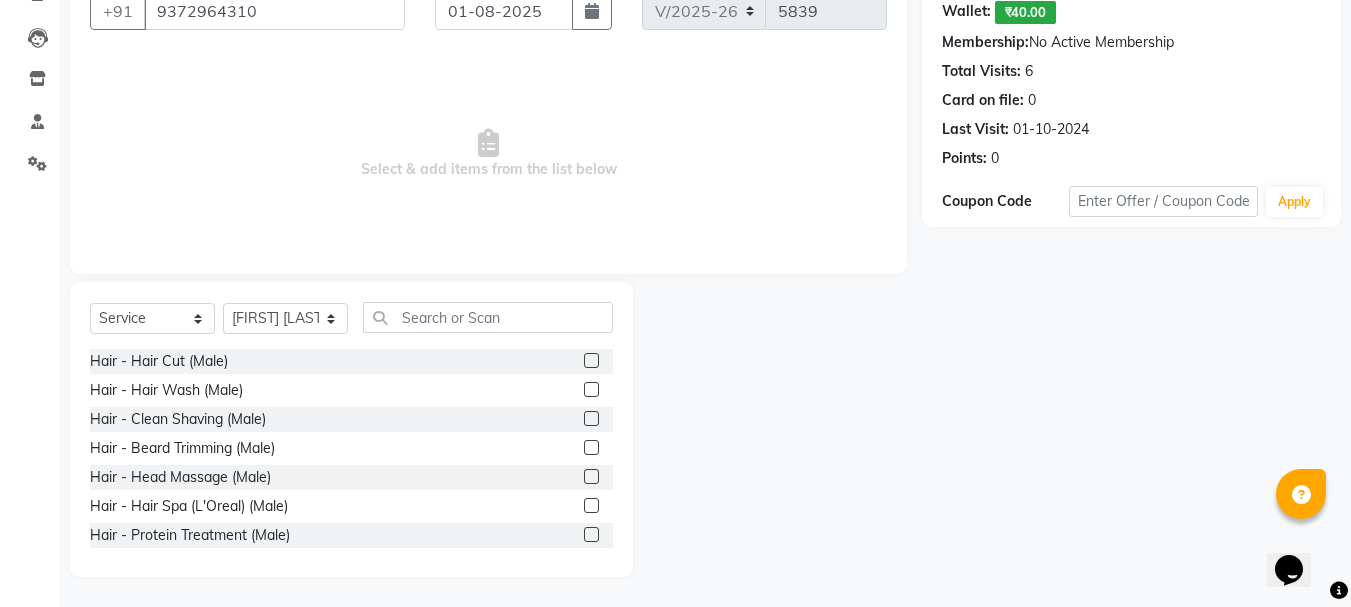 click 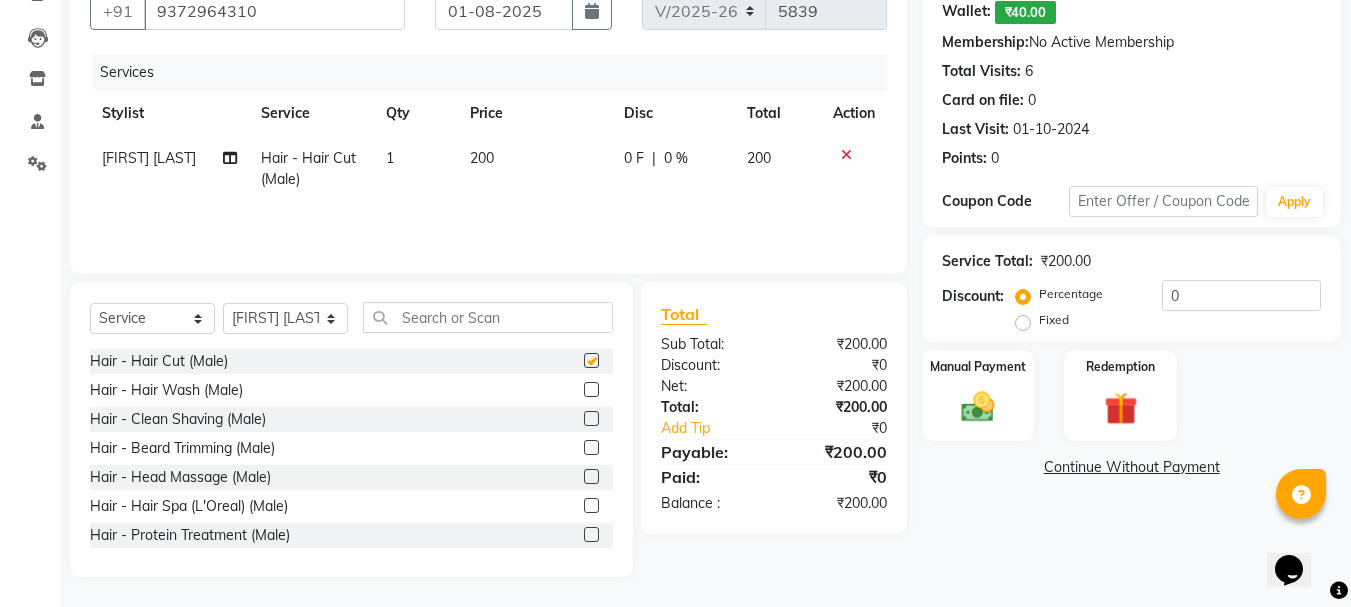 checkbox on "false" 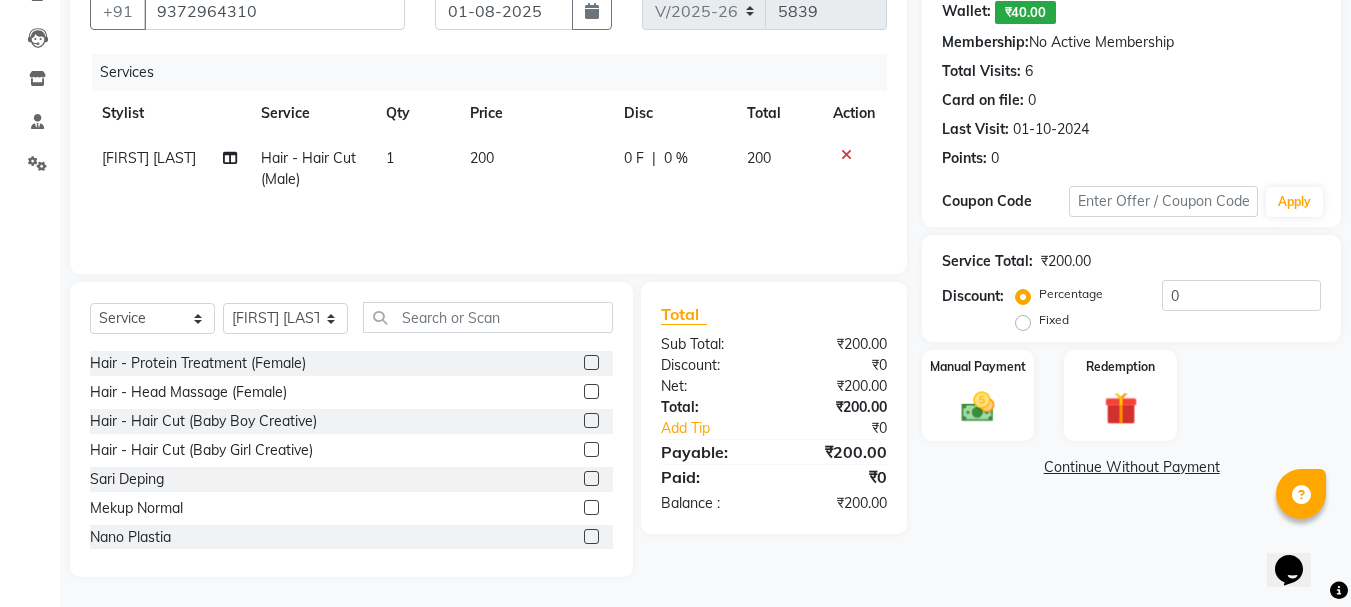 scroll, scrollTop: 600, scrollLeft: 0, axis: vertical 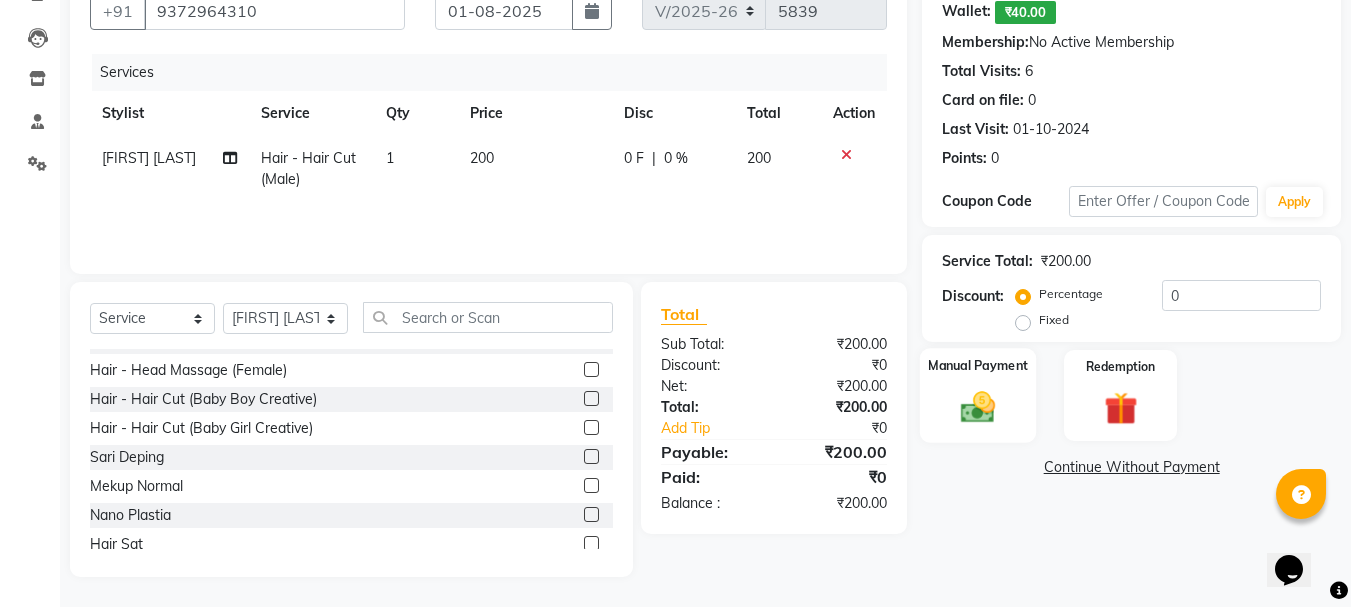 click 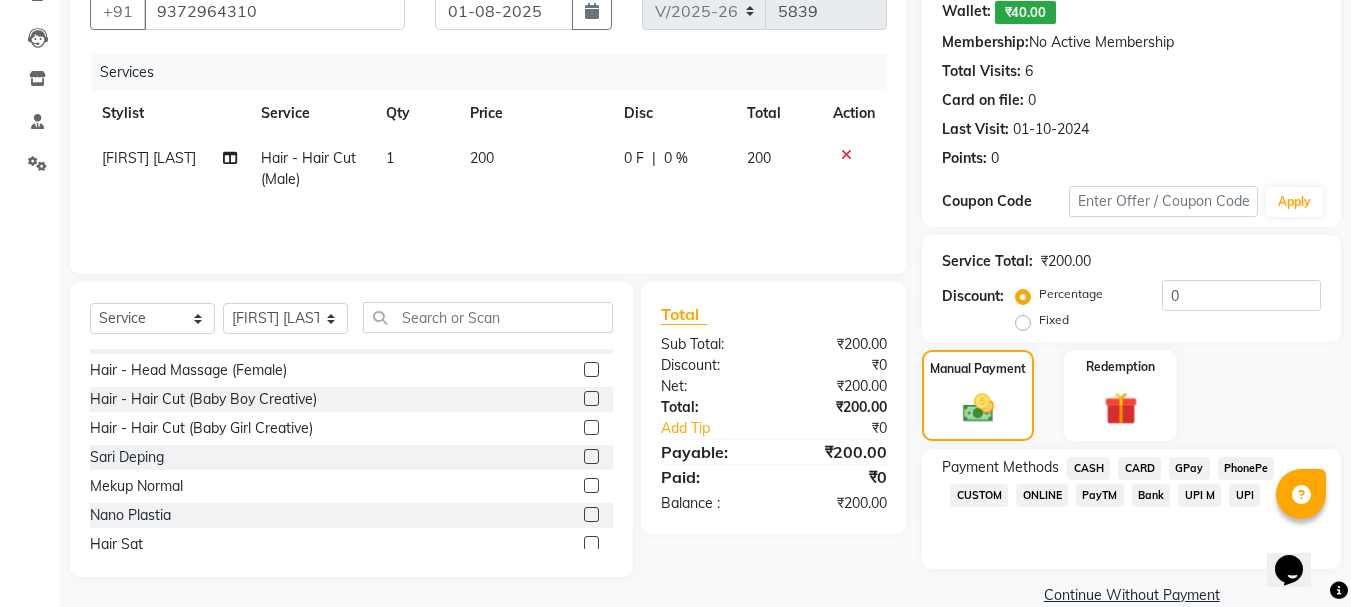 click on "CASH" 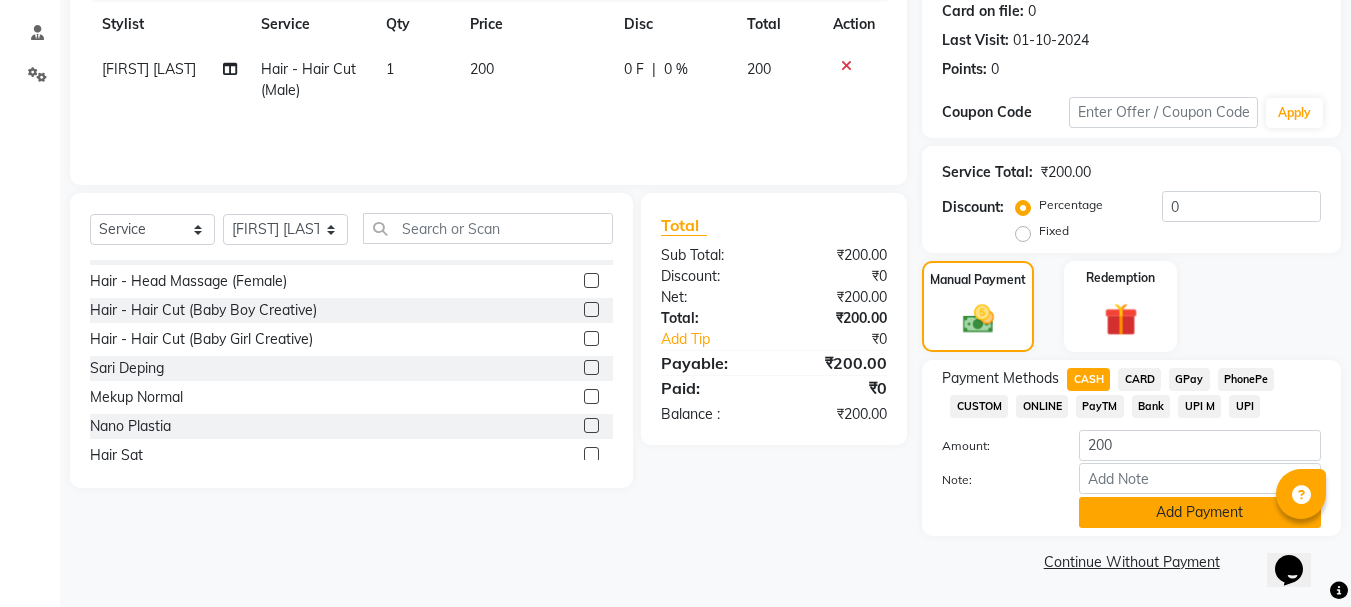 click on "Add Payment" 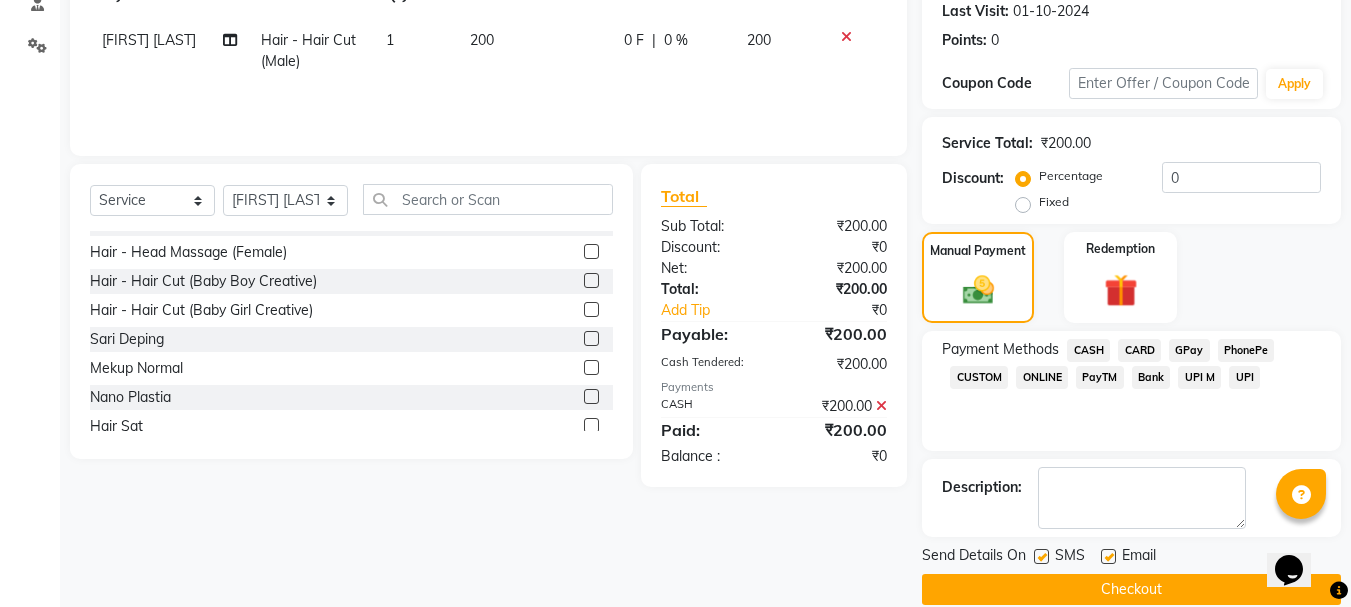 scroll, scrollTop: 340, scrollLeft: 0, axis: vertical 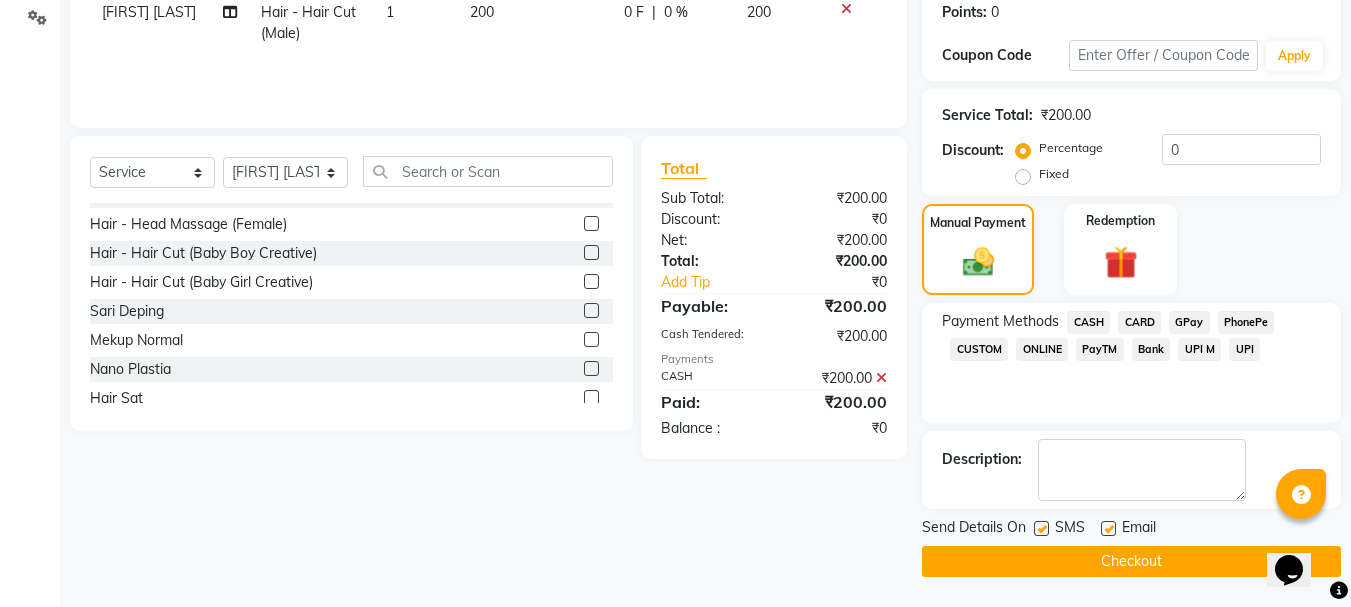 click on "Checkout" 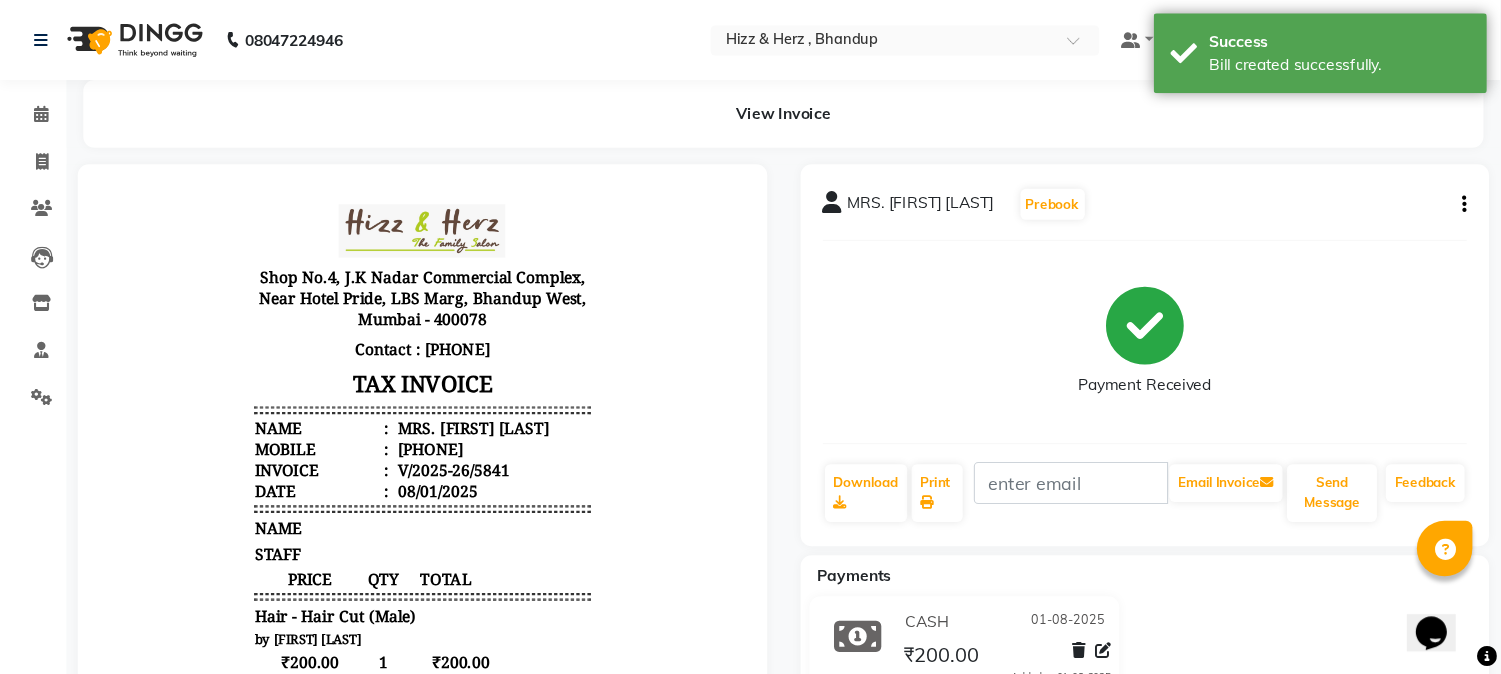 scroll, scrollTop: 0, scrollLeft: 0, axis: both 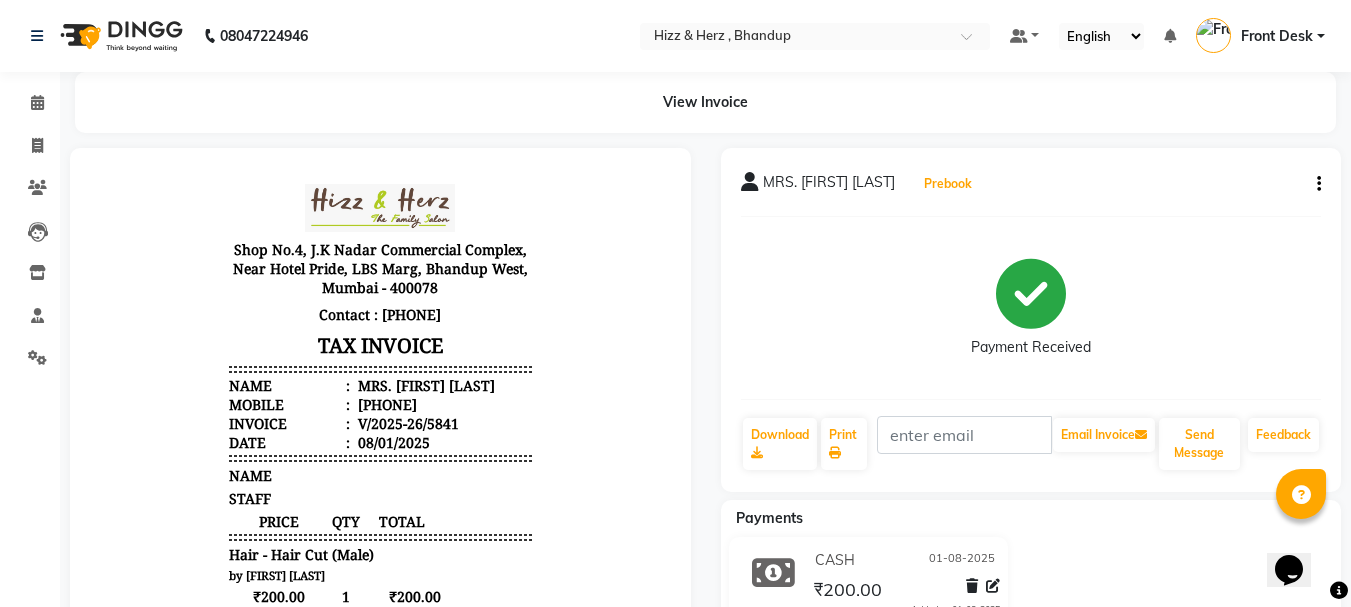 type 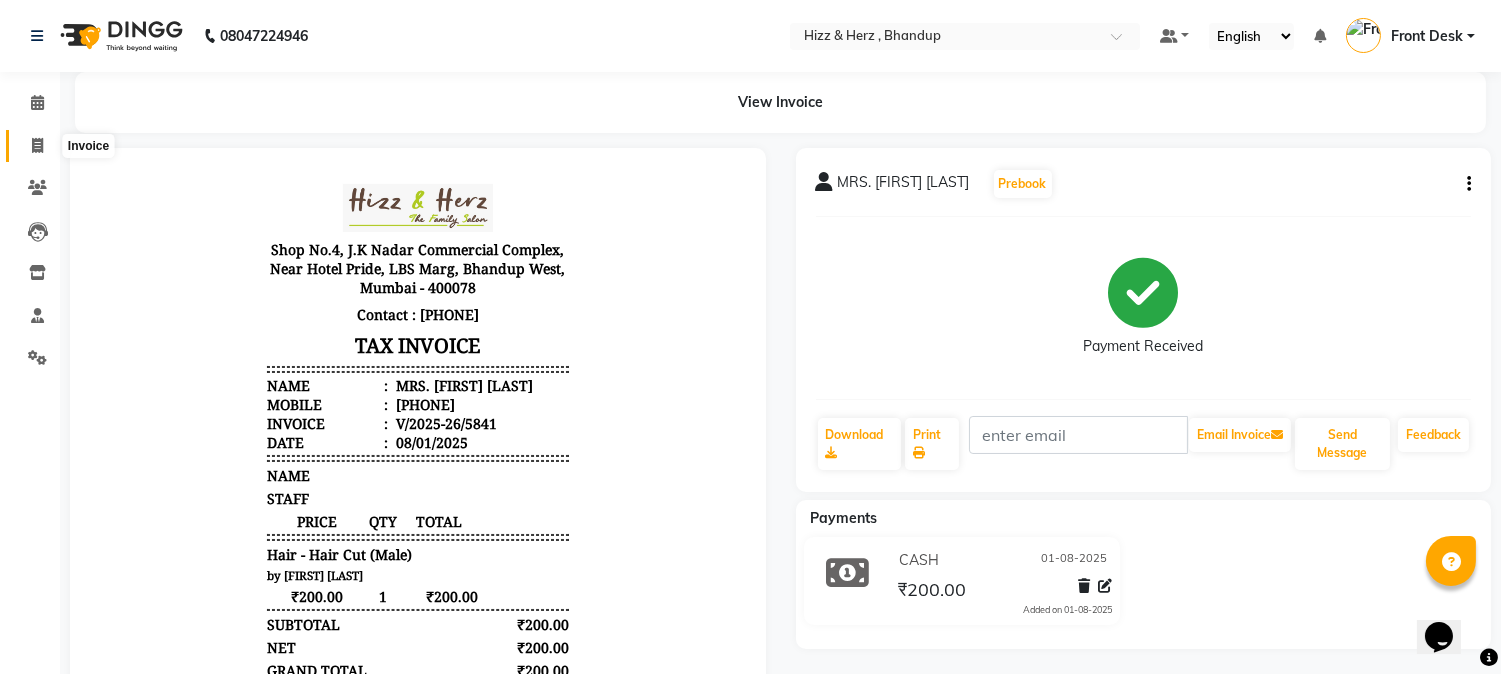 click 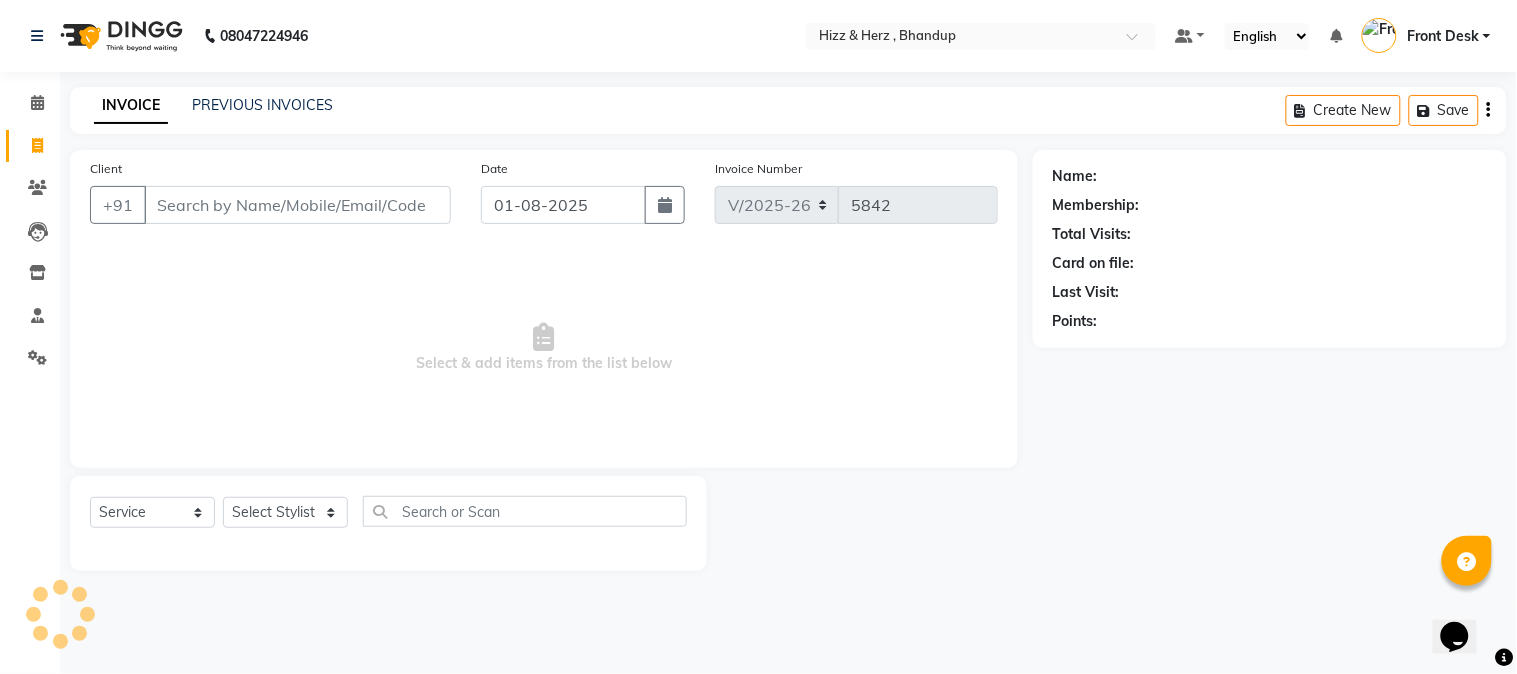 click on "Client" at bounding box center (297, 205) 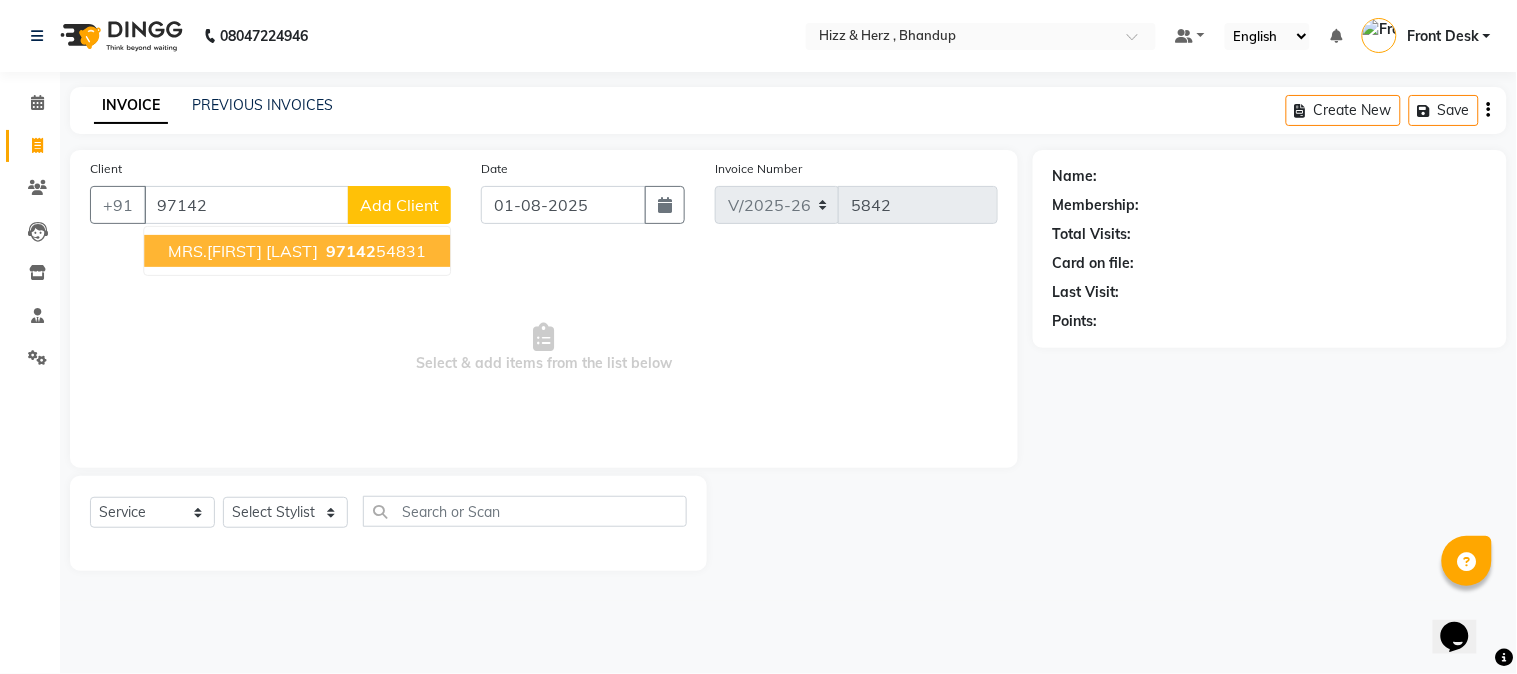 click on "97142 54831" at bounding box center [374, 251] 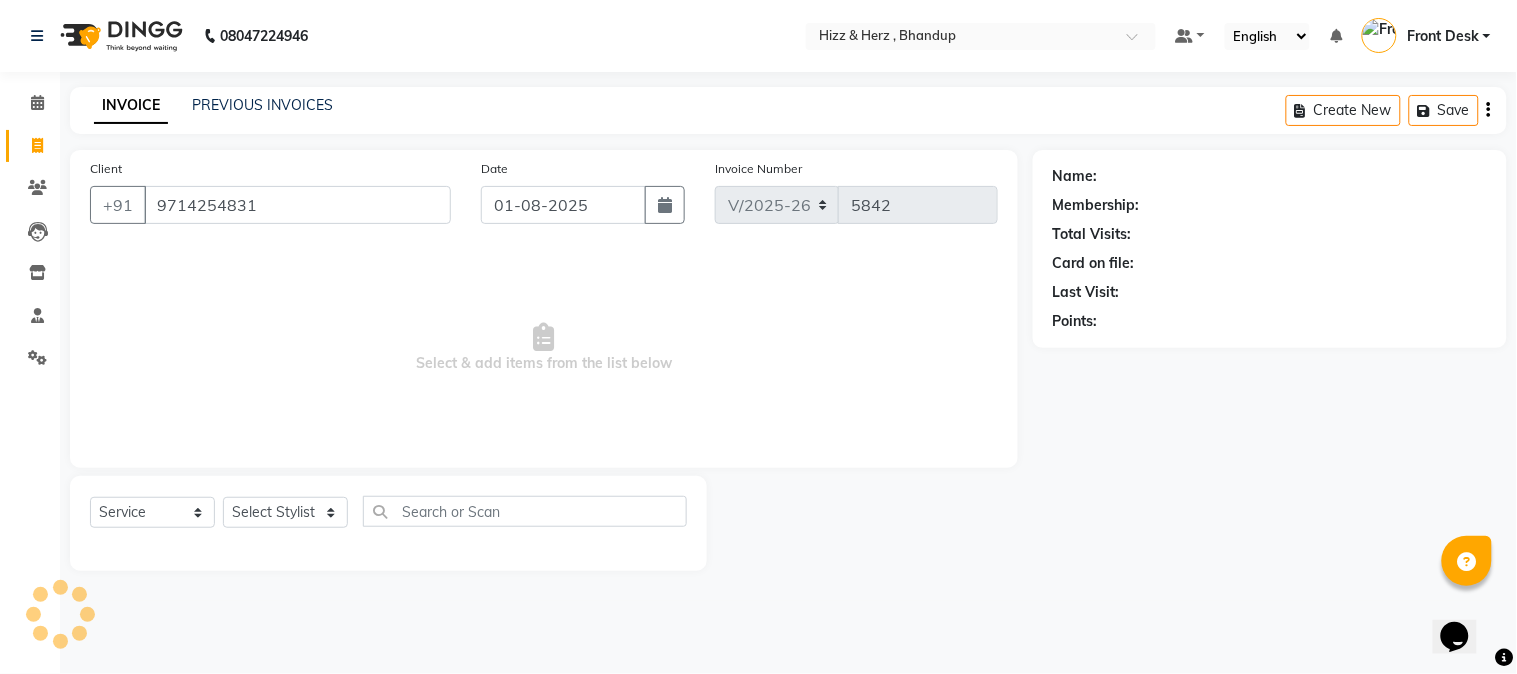 type on "[PHONE]" 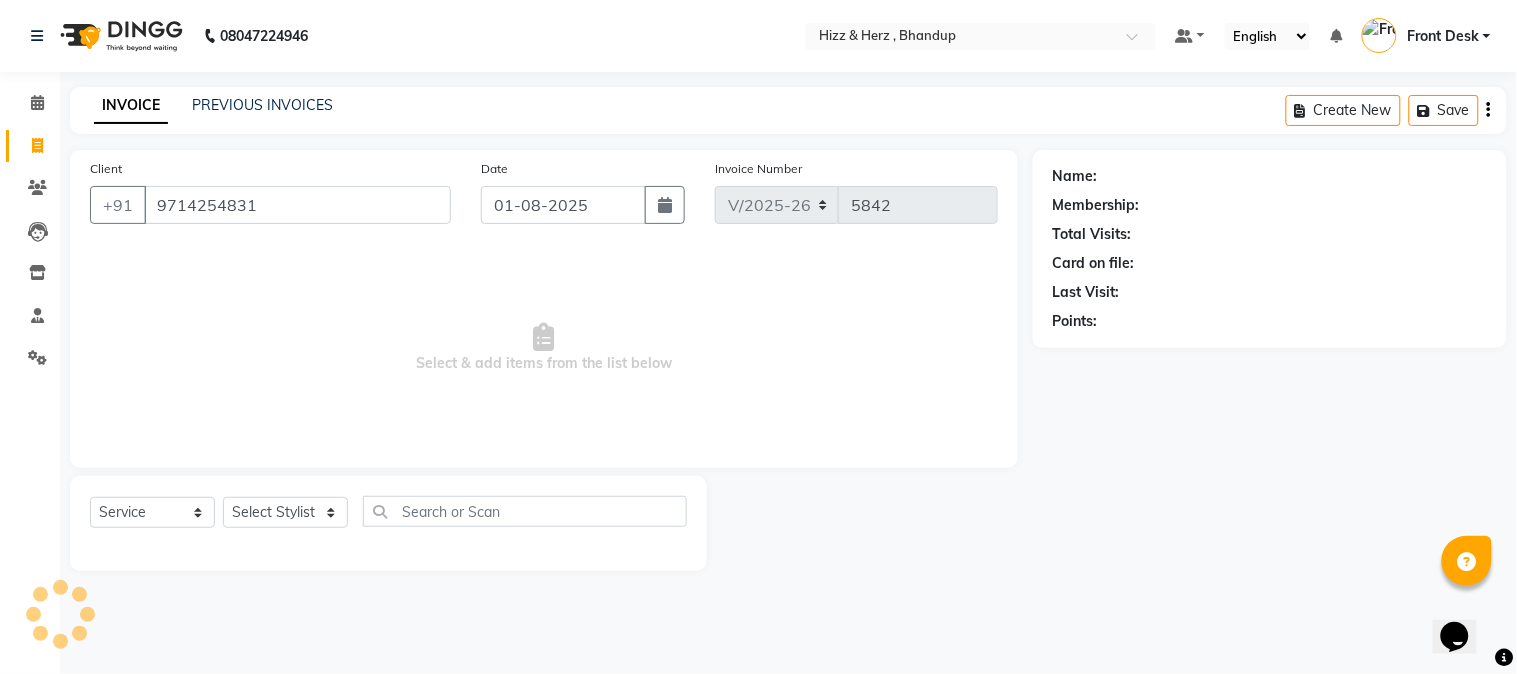 select on "1: Object" 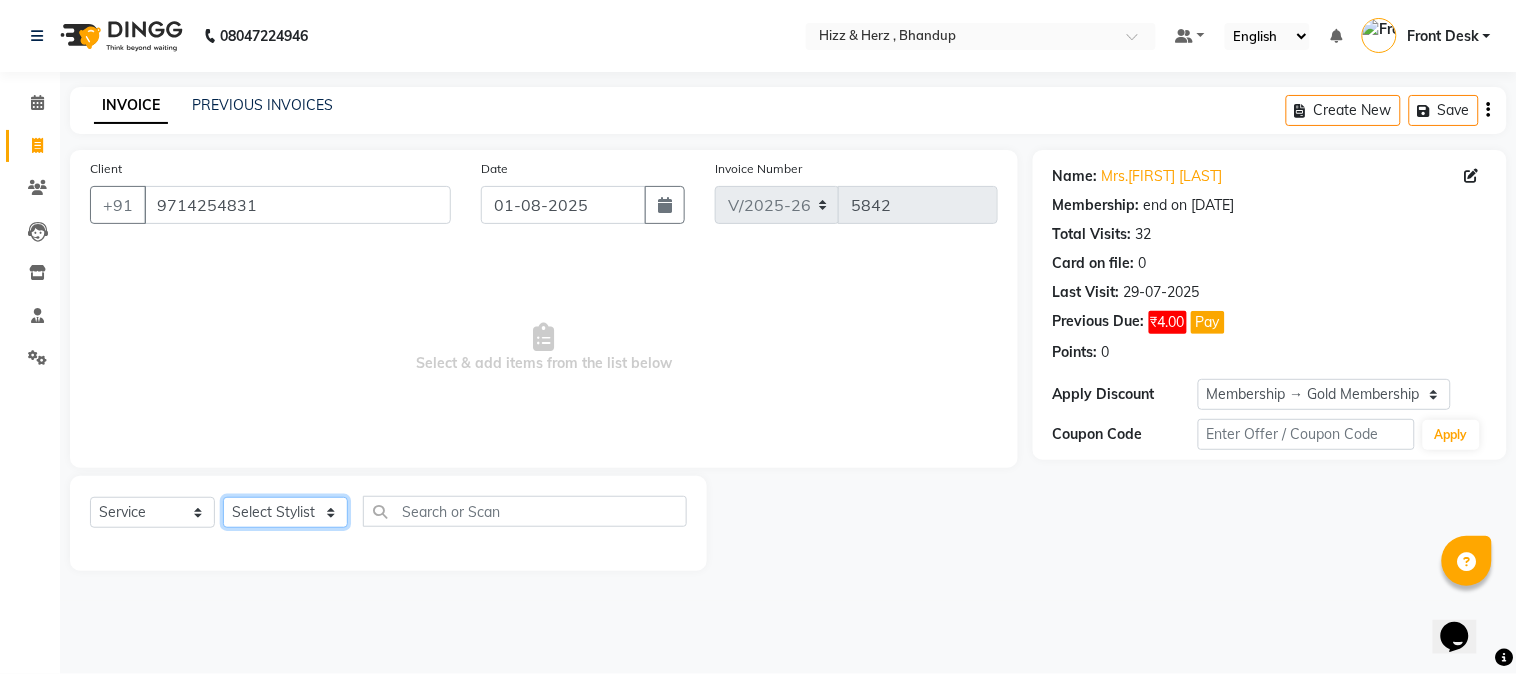 click on "Select Stylist Front Desk Gaurav Sharma HIZZ & HERZ 2 IRFAN AHMAD Jigna Goswami KHALID AHMAD Laxmi Mehboob MOHD PARVEJ NIZAM Salman Sangeeta  SUMITA  VEERENDRA SHARMA" 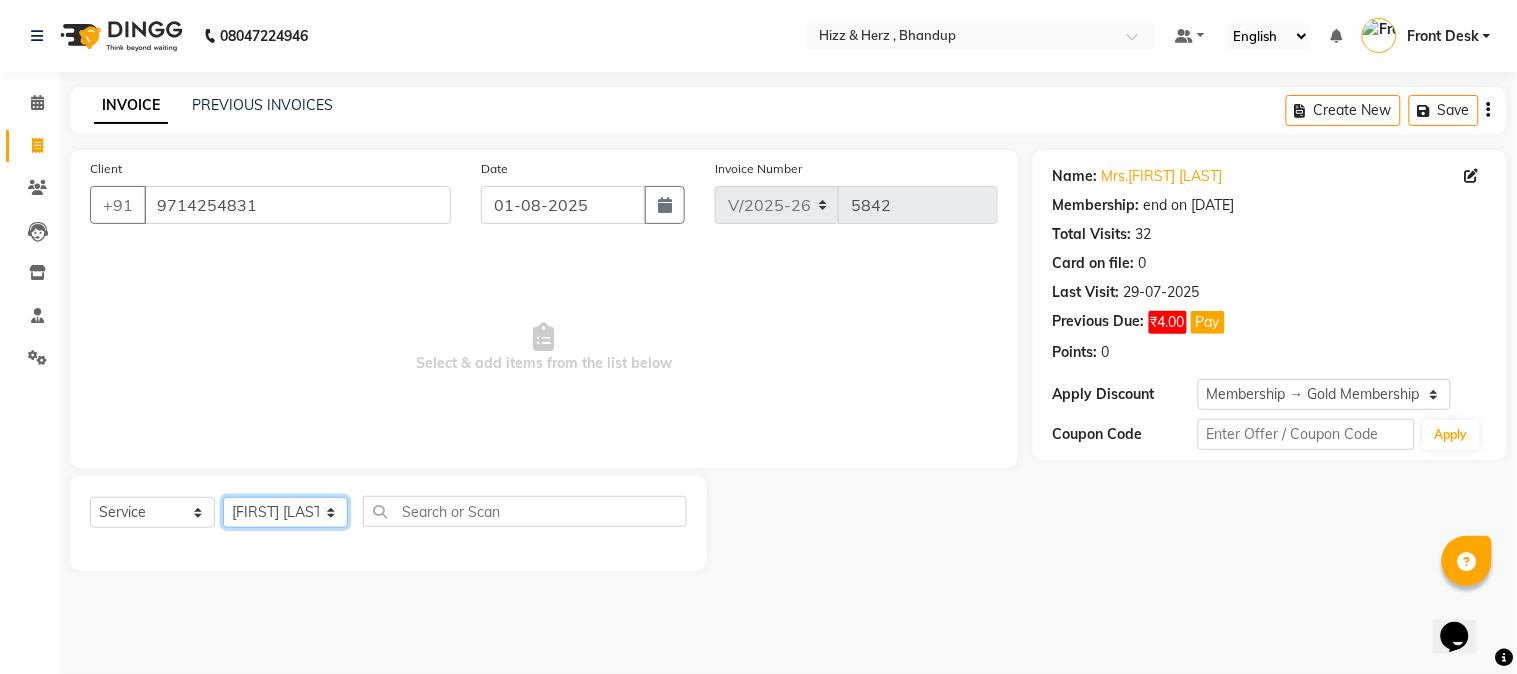 click on "Select Stylist Front Desk Gaurav Sharma HIZZ & HERZ 2 IRFAN AHMAD Jigna Goswami KHALID AHMAD Laxmi Mehboob MOHD PARVEJ NIZAM Salman Sangeeta  SUMITA  VEERENDRA SHARMA" 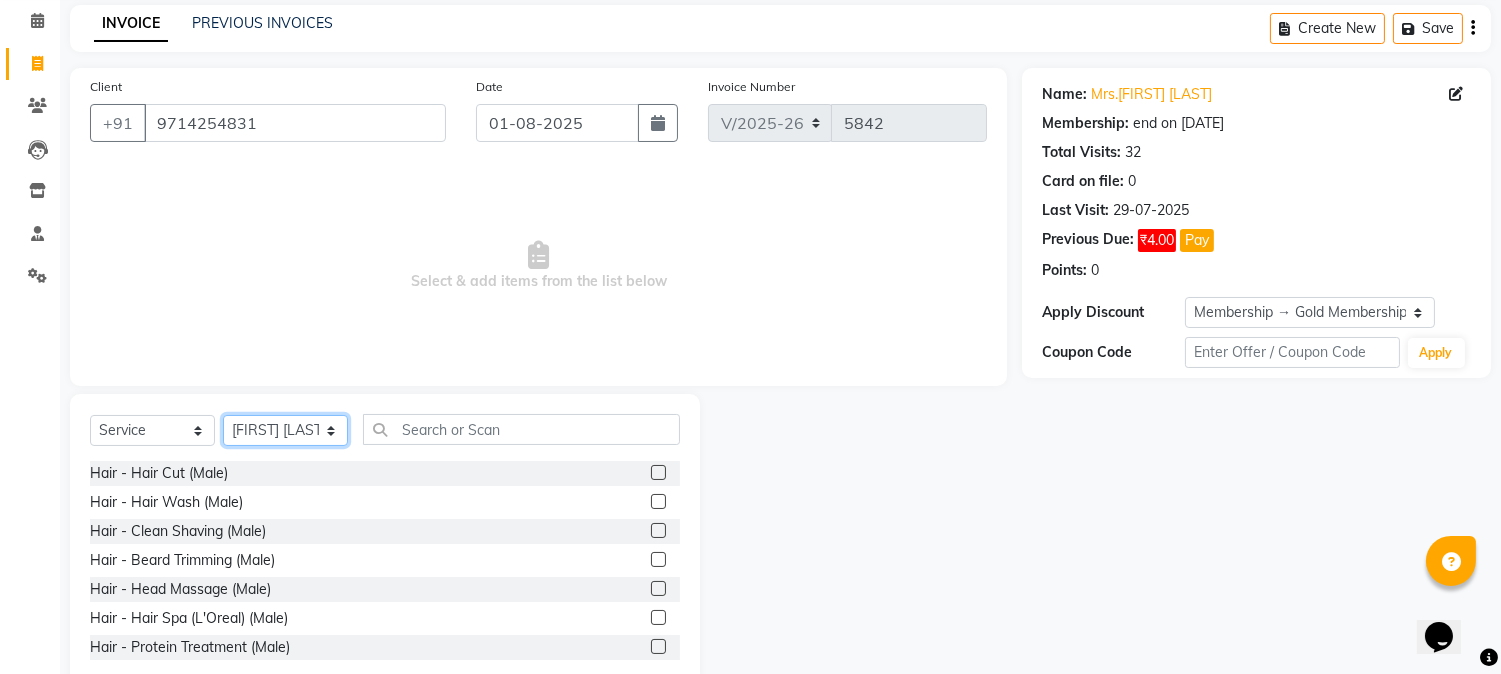 scroll, scrollTop: 126, scrollLeft: 0, axis: vertical 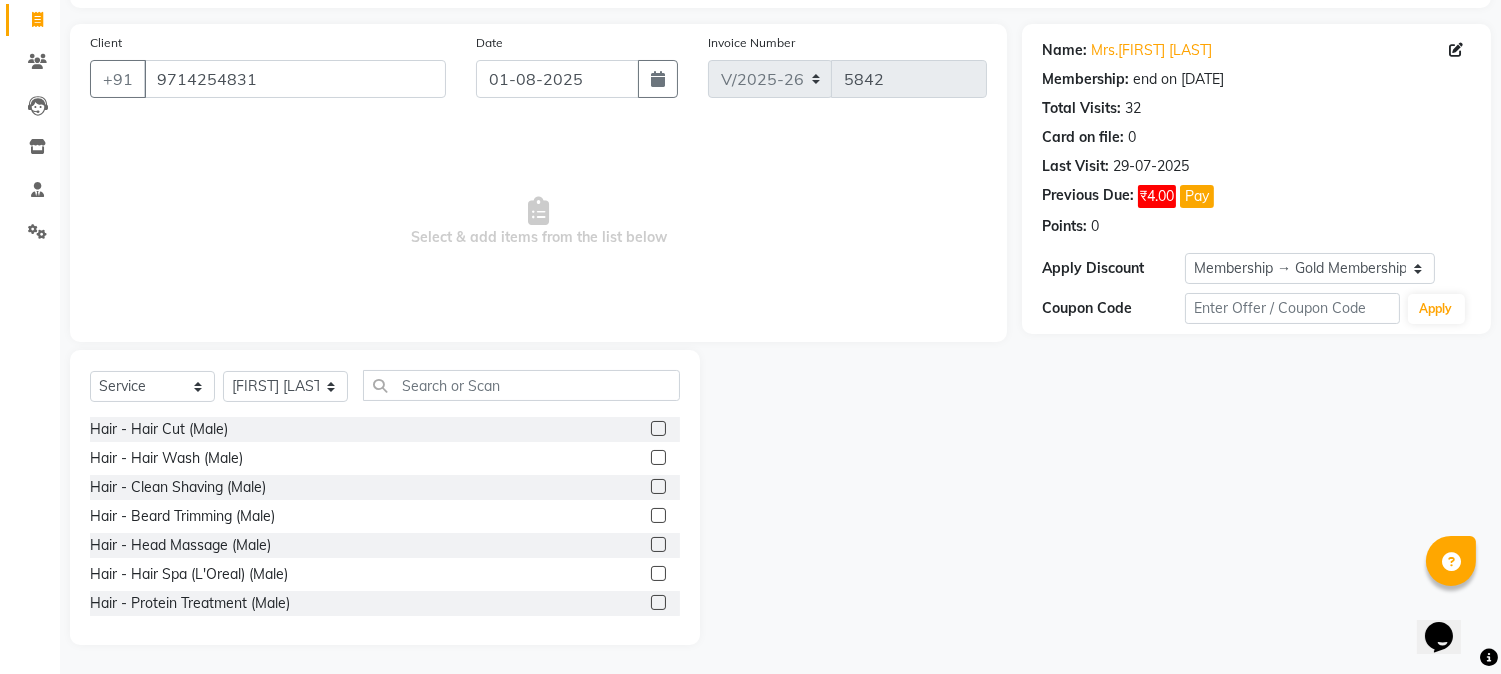 click 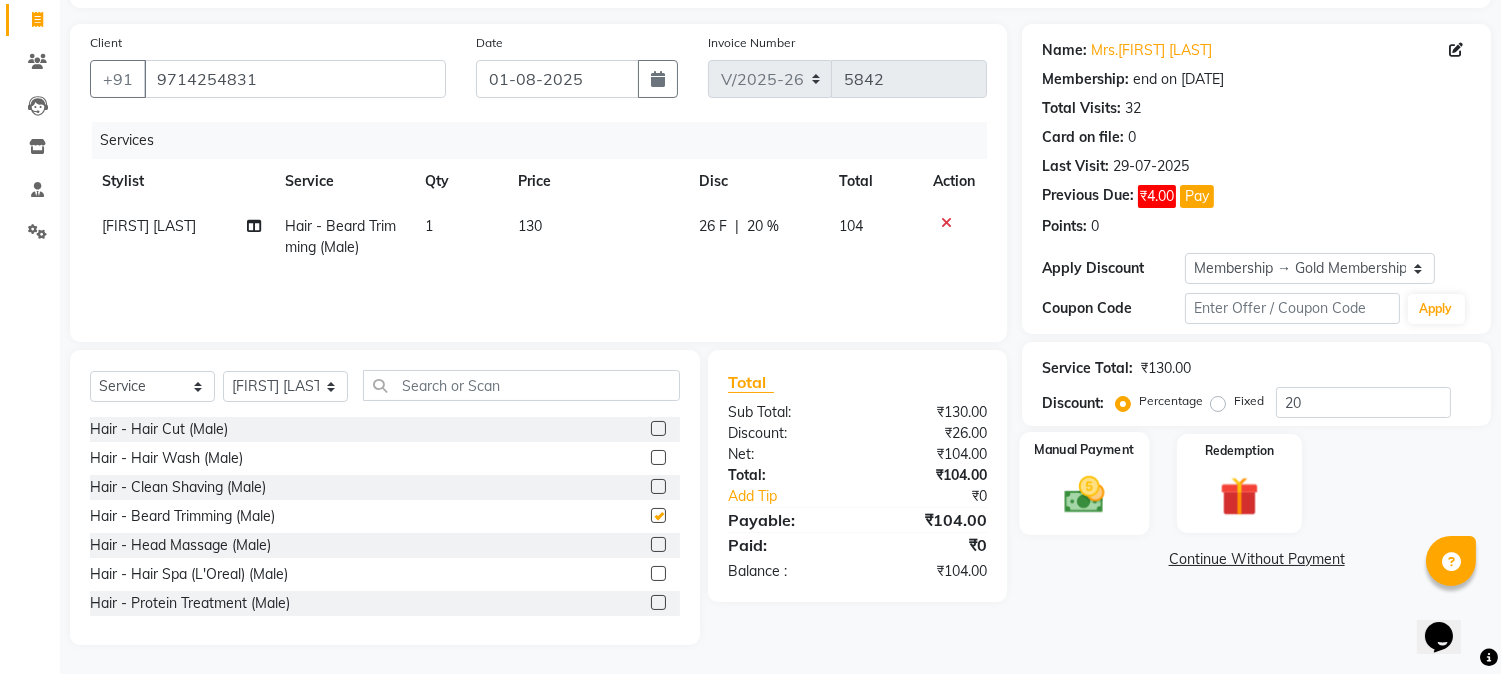 checkbox on "false" 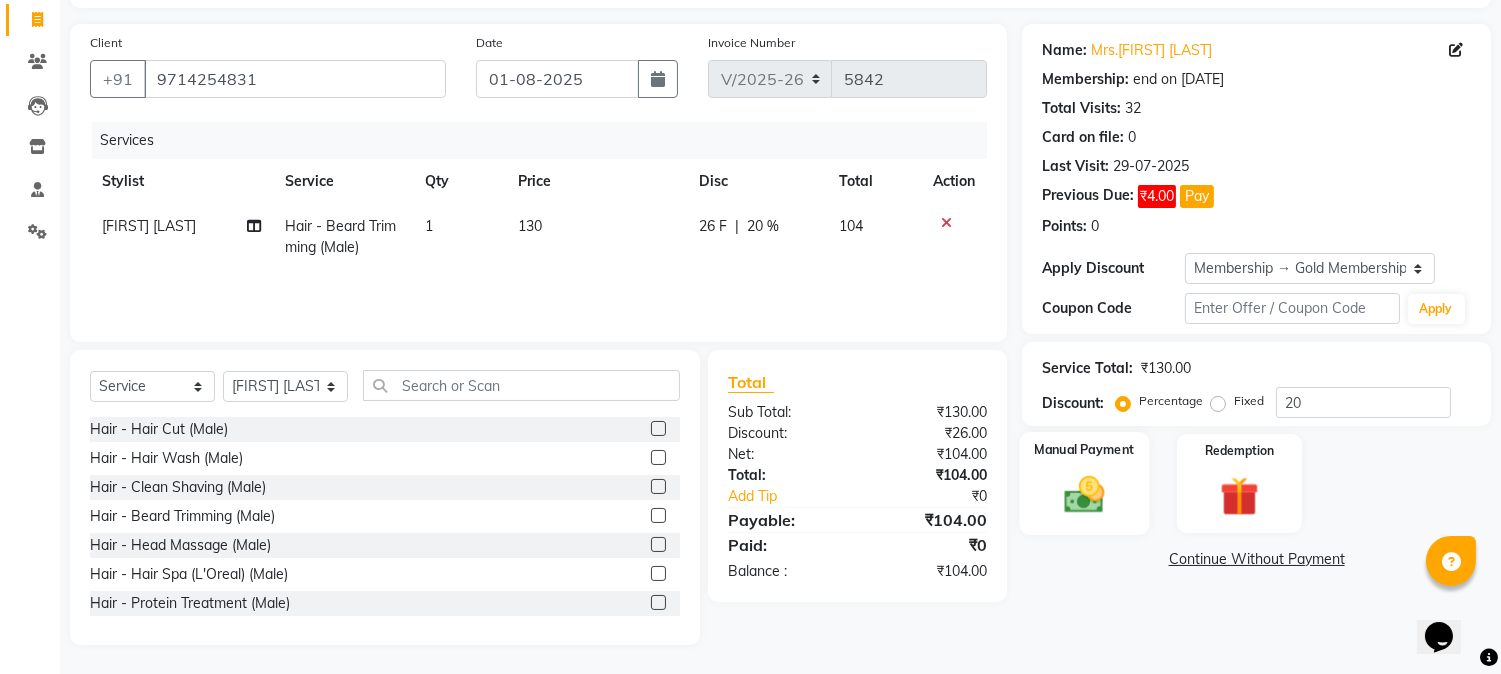 click 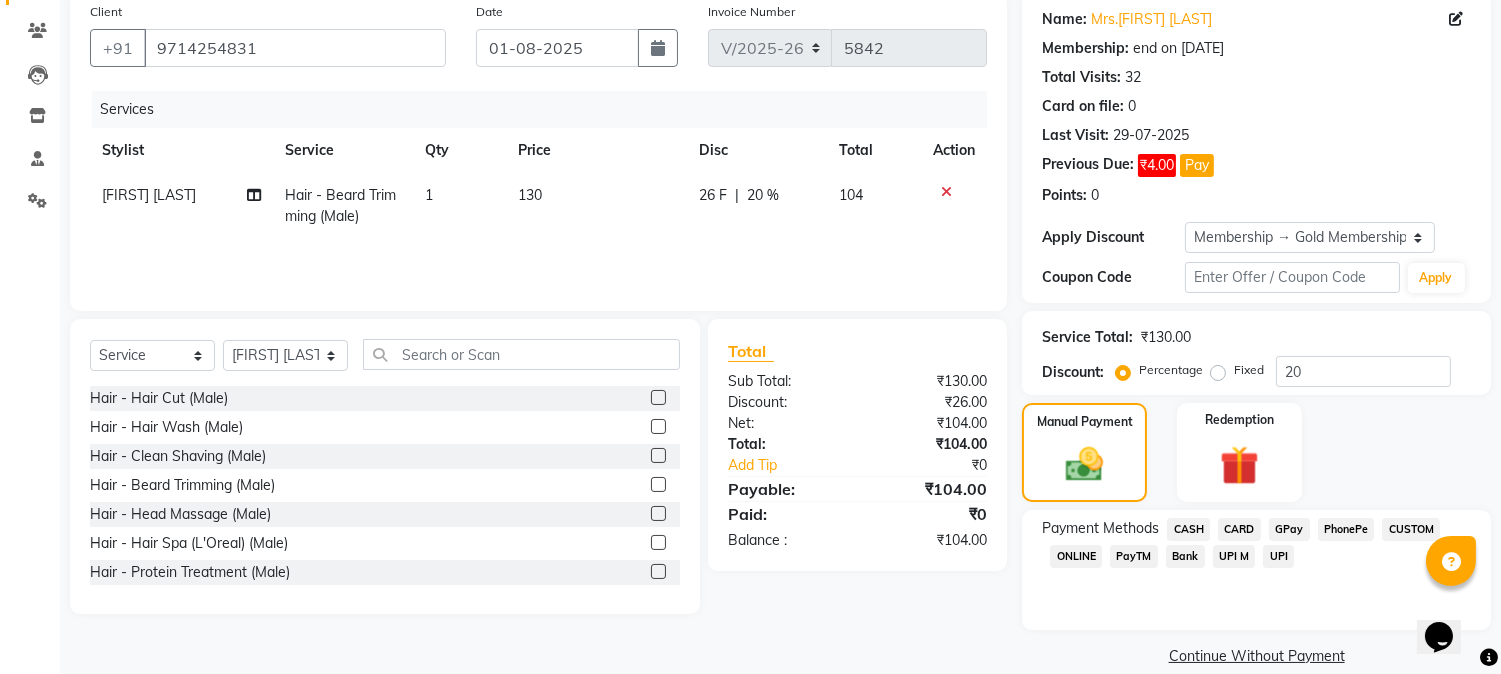 scroll, scrollTop: 183, scrollLeft: 0, axis: vertical 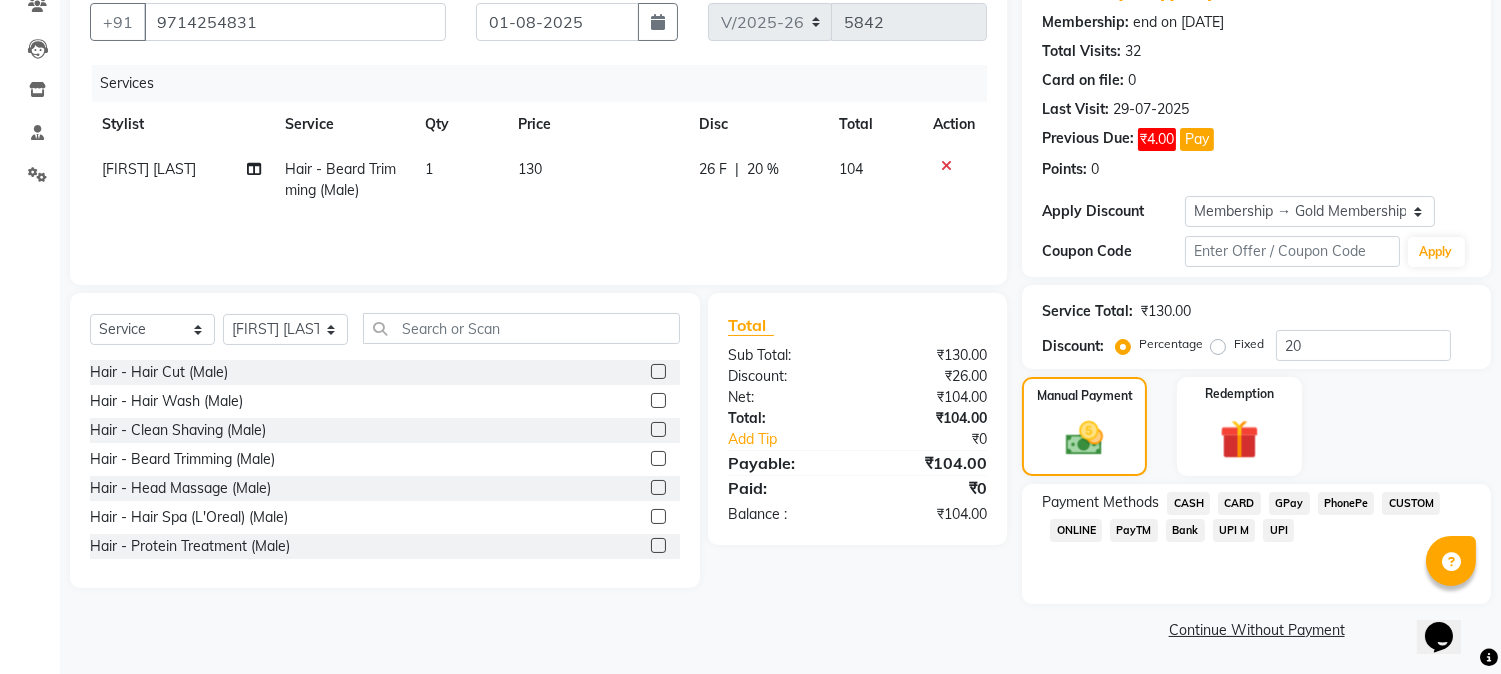 click on "GPay" 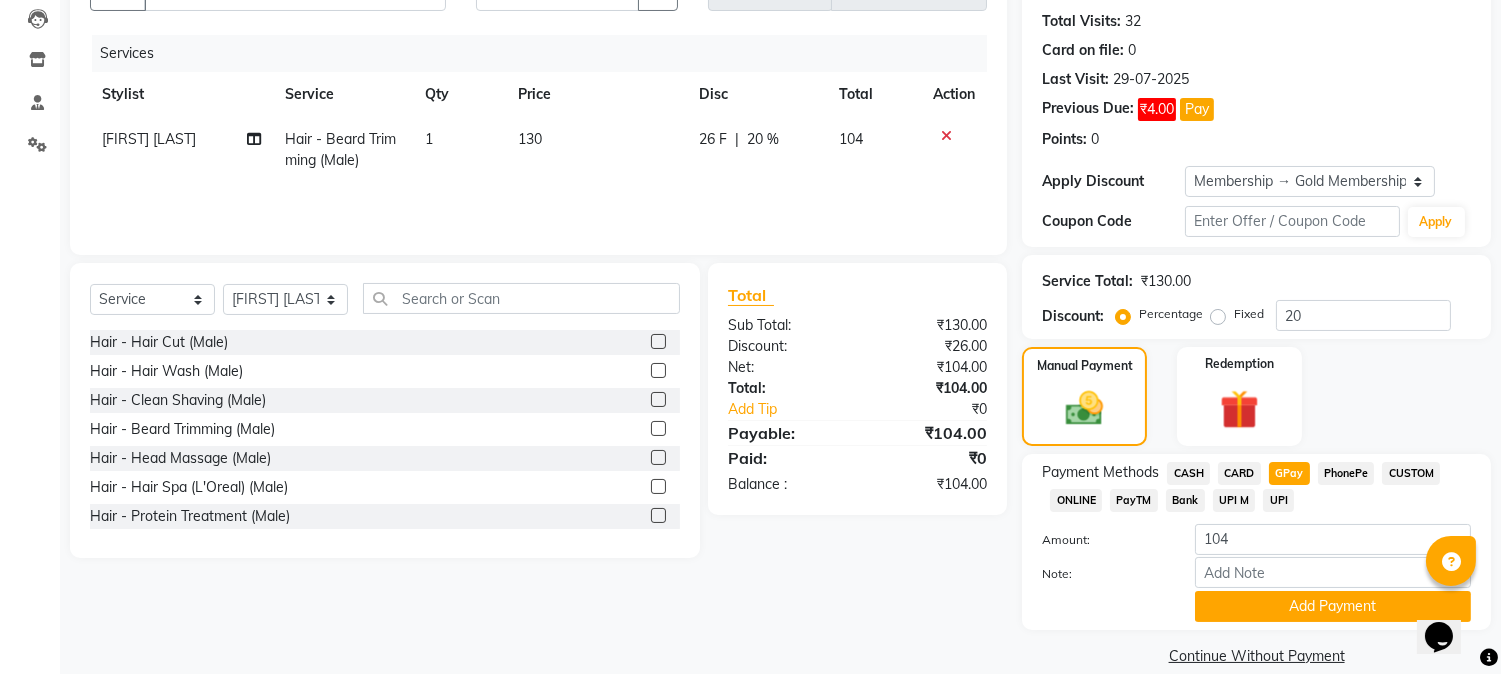 scroll, scrollTop: 240, scrollLeft: 0, axis: vertical 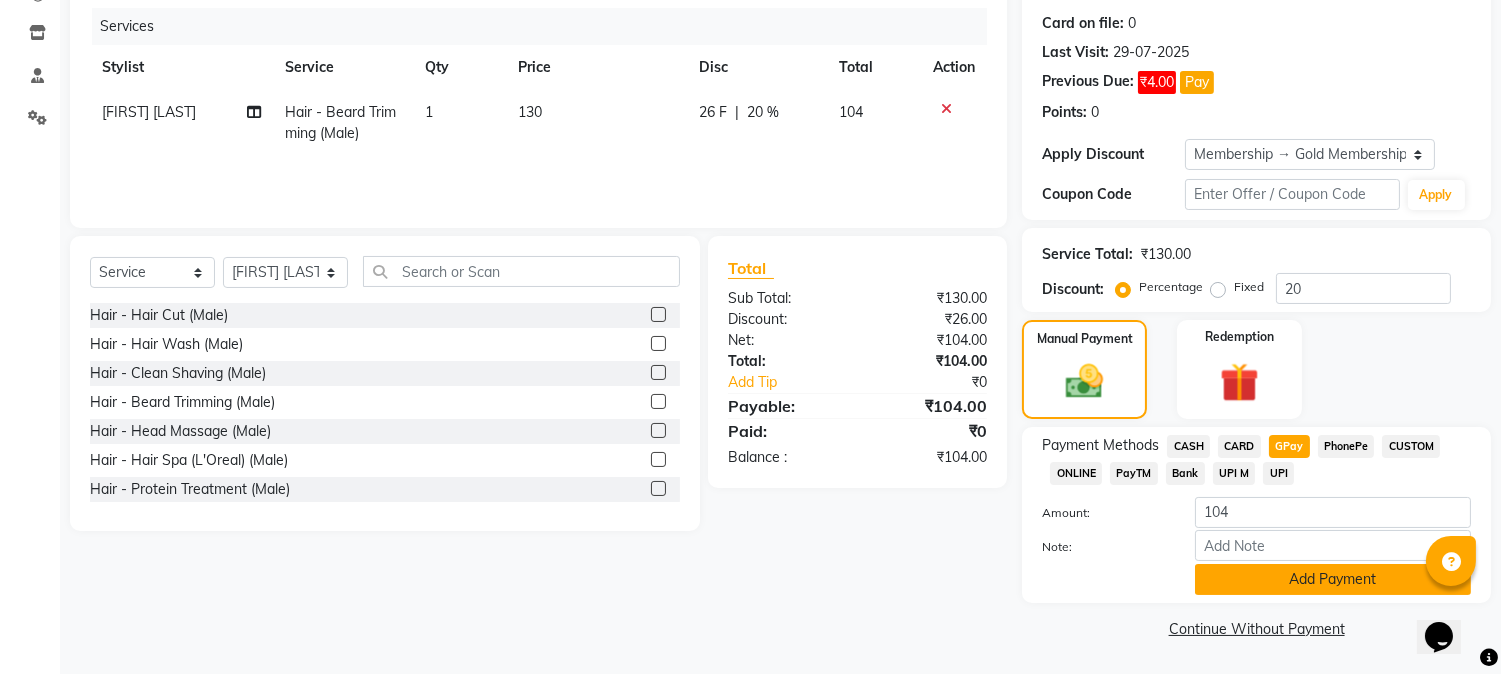 click on "Add Payment" 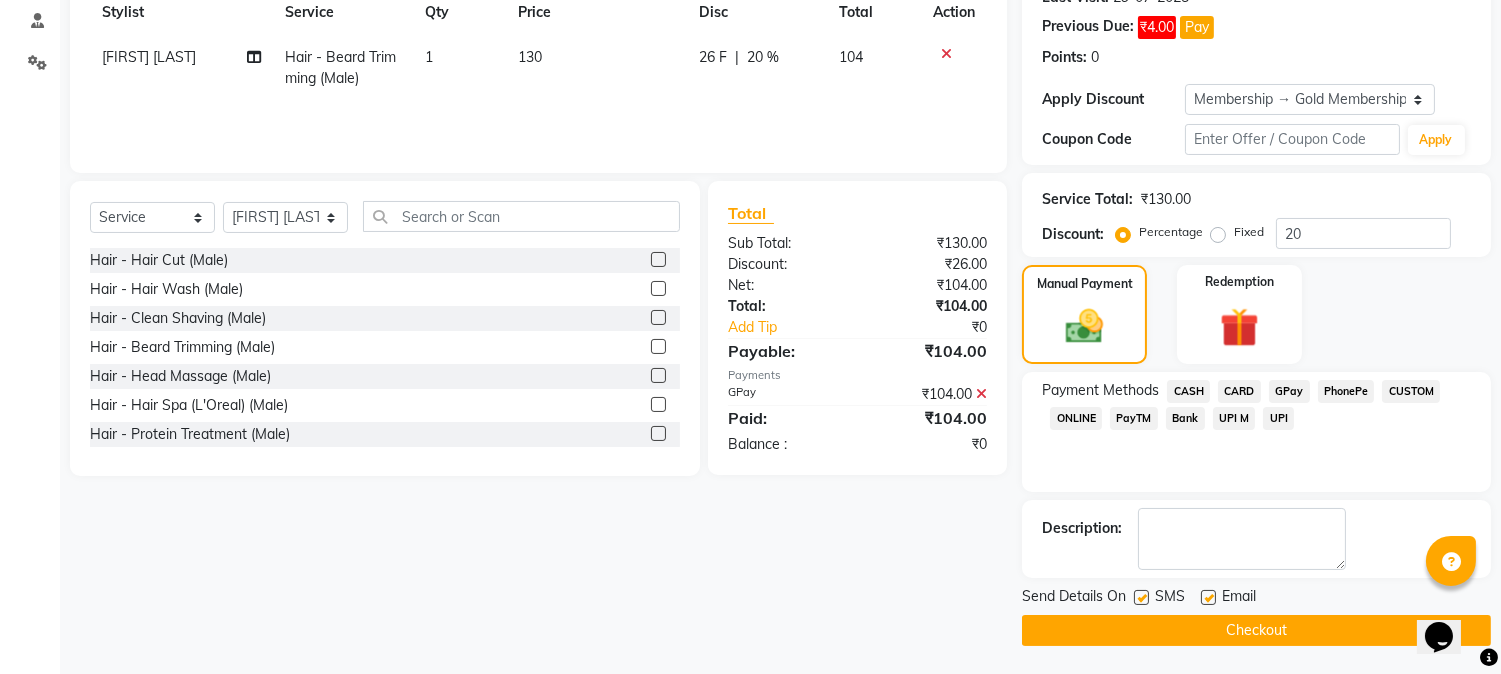 scroll, scrollTop: 296, scrollLeft: 0, axis: vertical 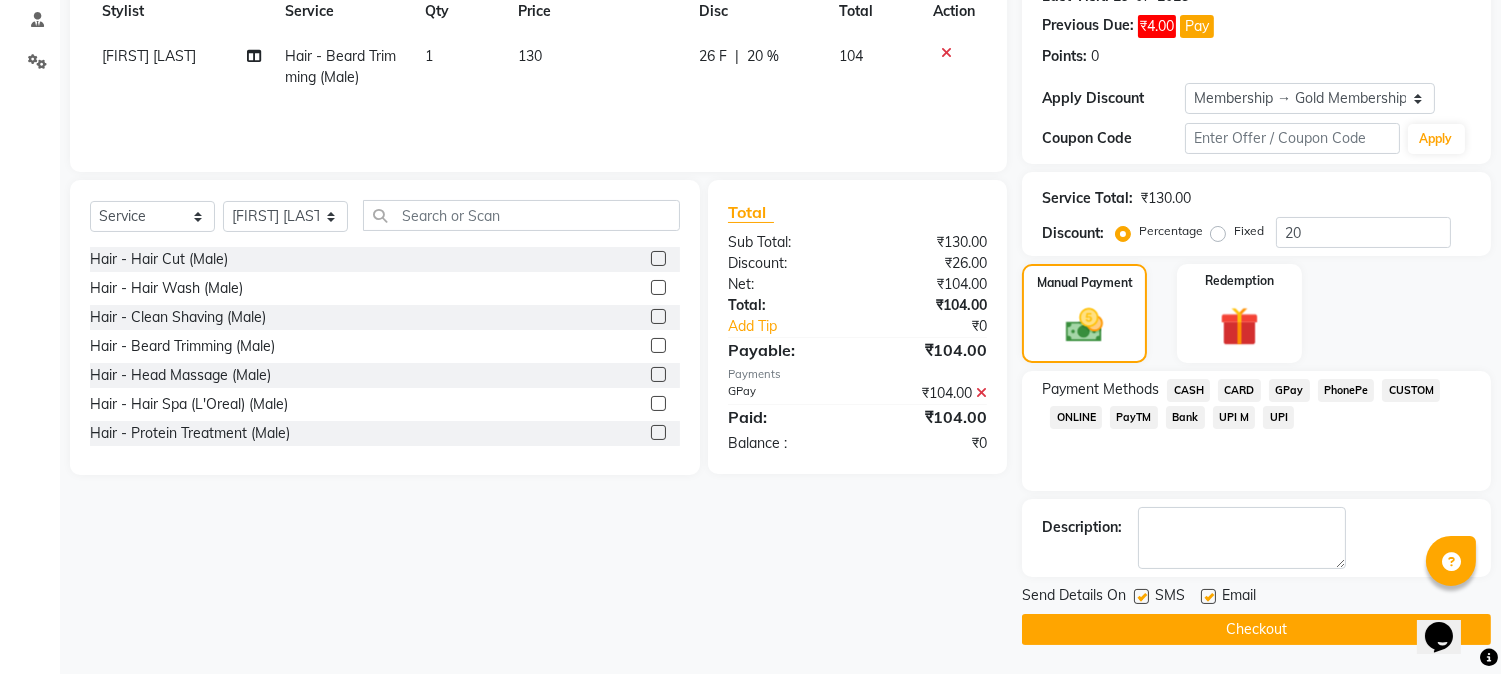click on "Checkout" 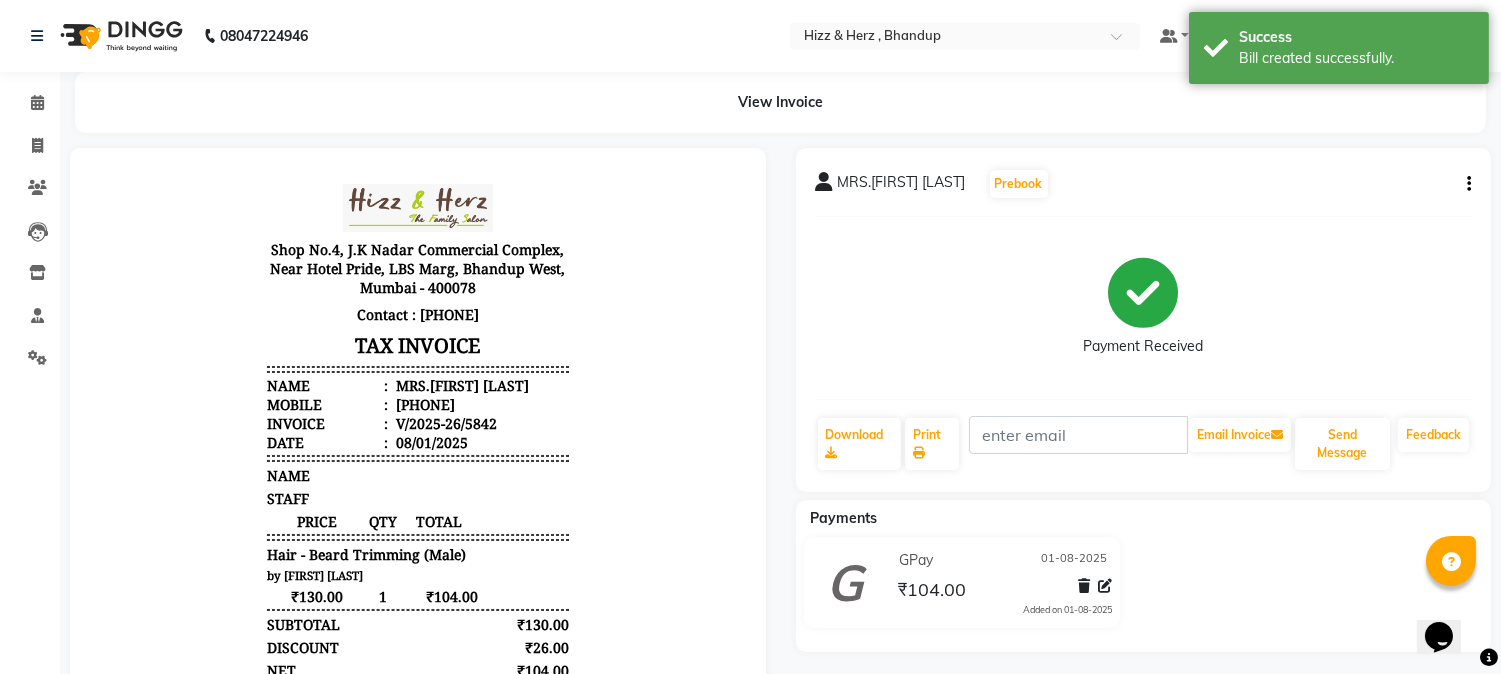 scroll, scrollTop: 0, scrollLeft: 0, axis: both 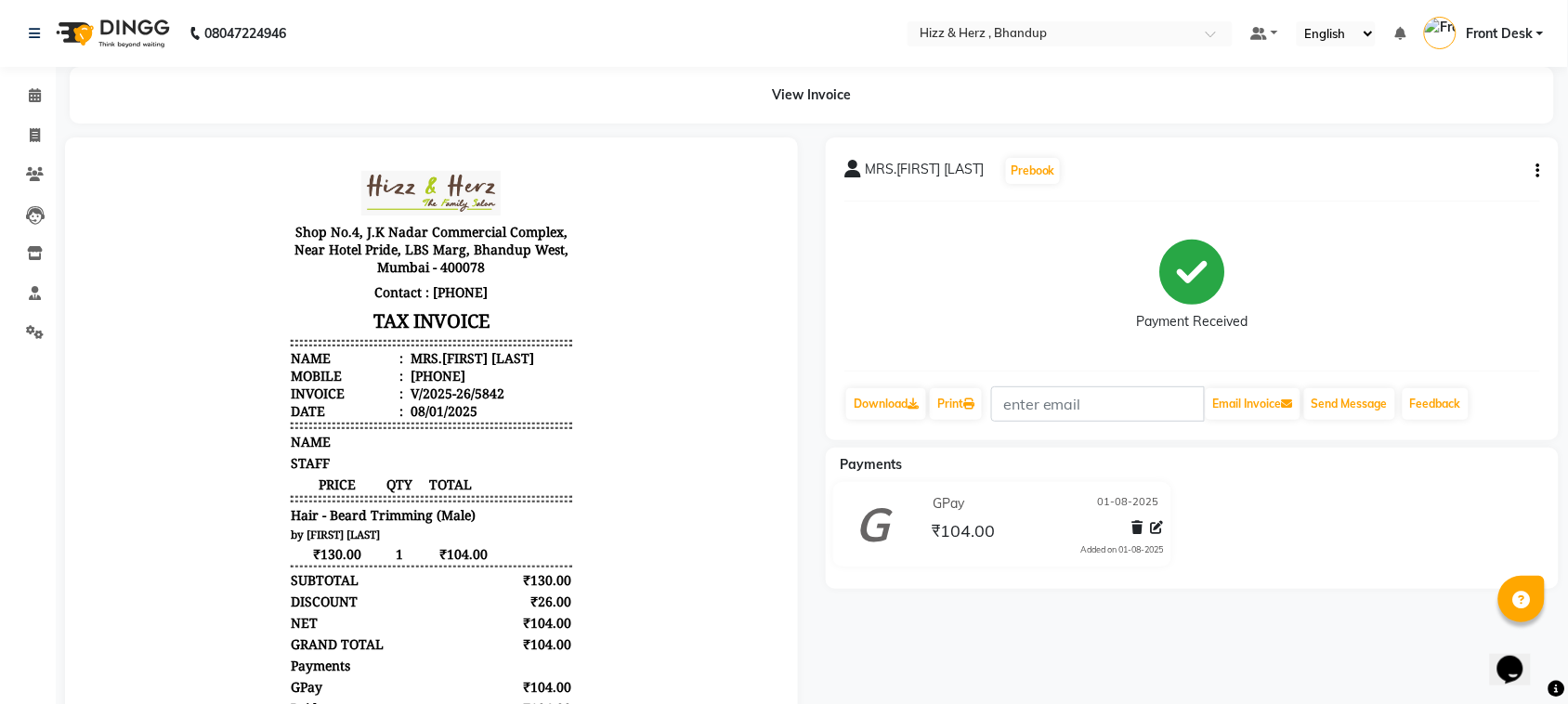 click on "MRS.PRIYANKA TIWARI  Prebook   Payment Received  Download  Print   Email Invoice   Send Message Feedback" 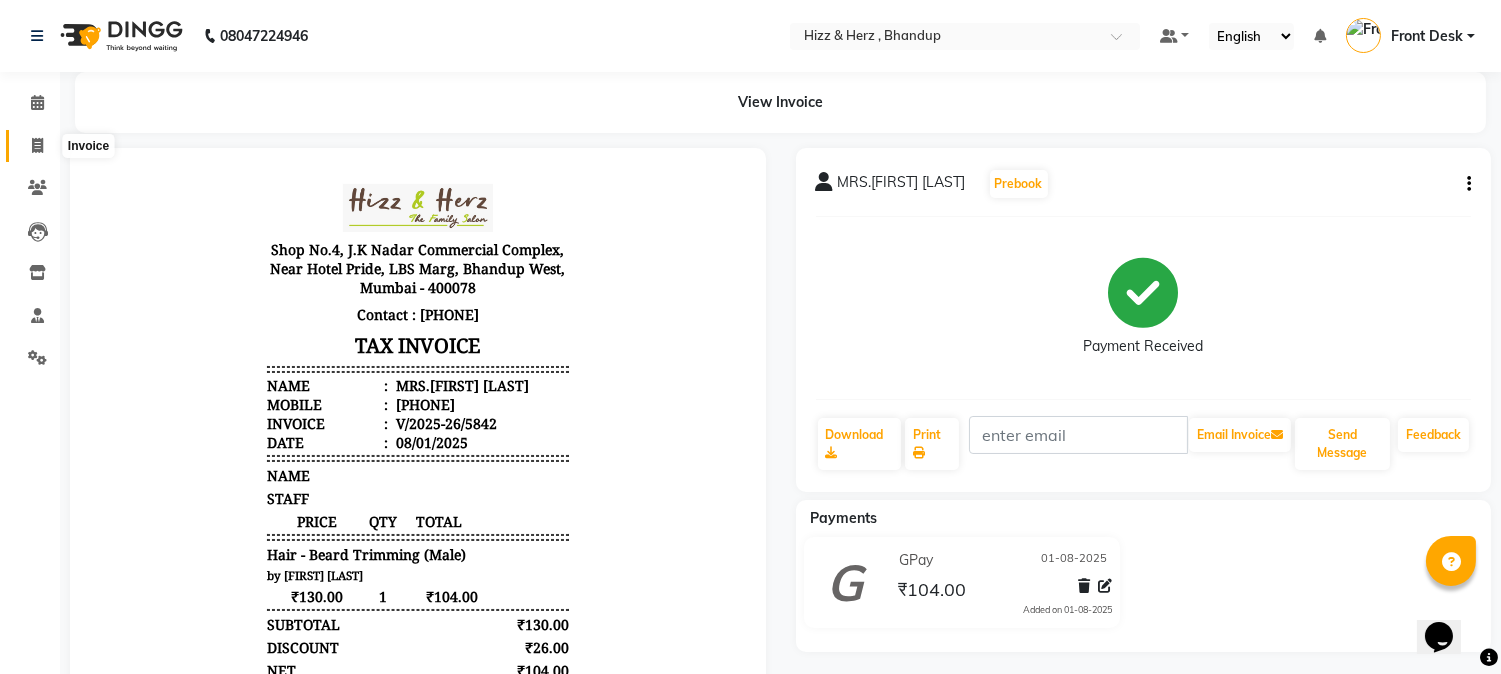 click 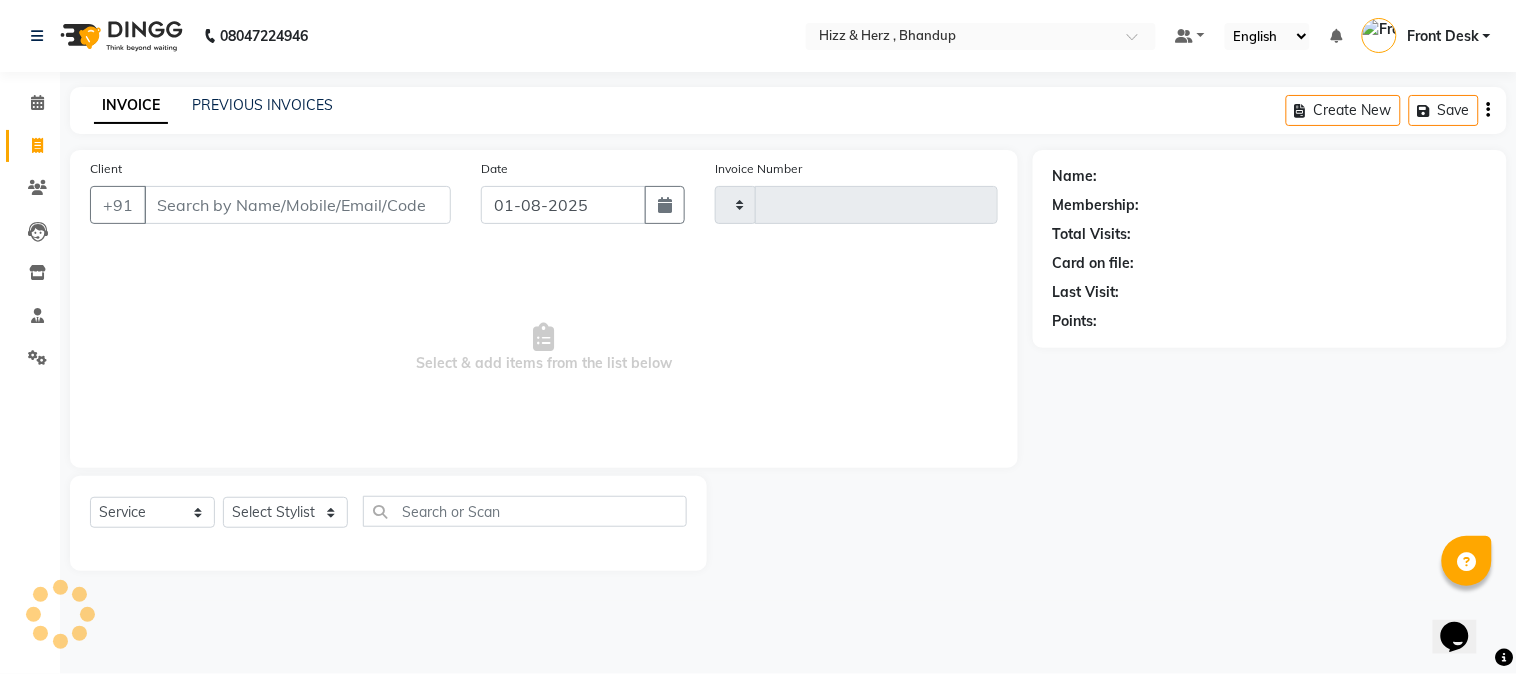type on "5843" 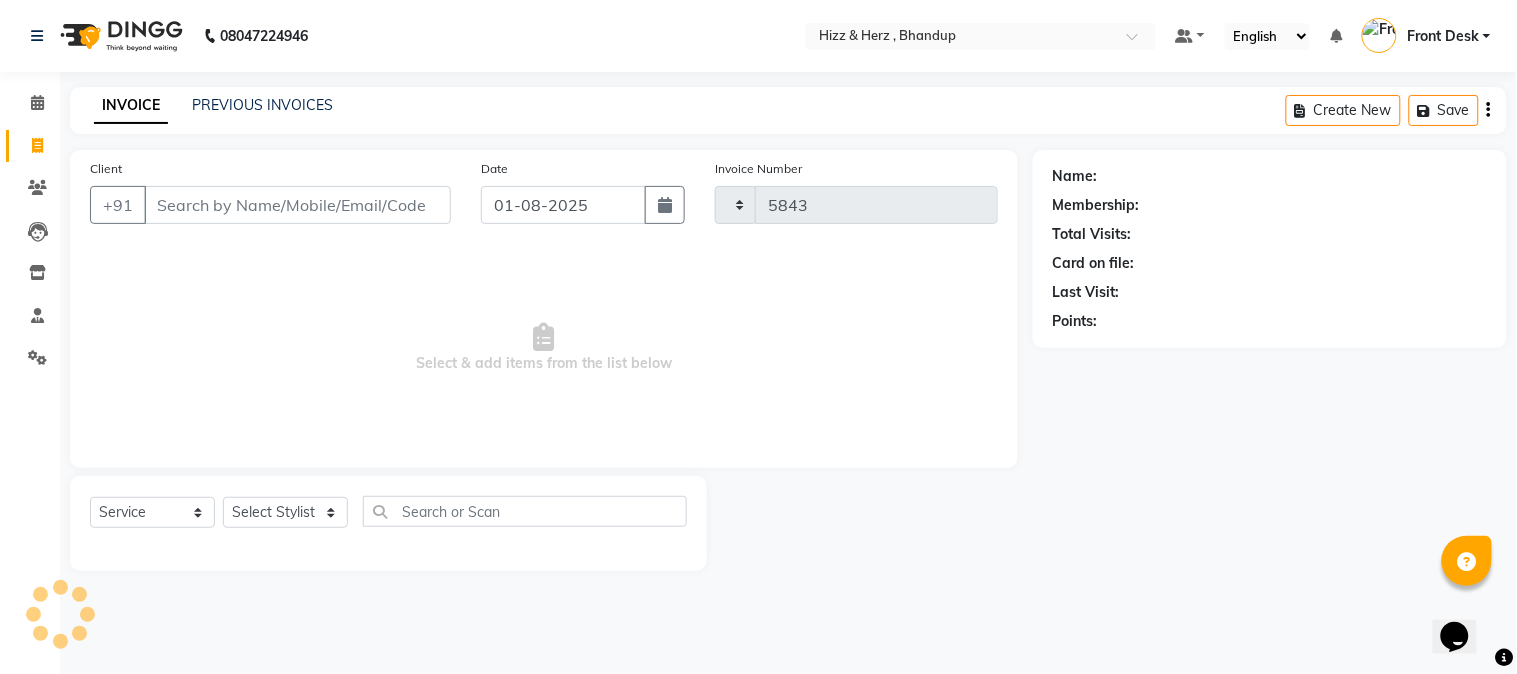 select on "629" 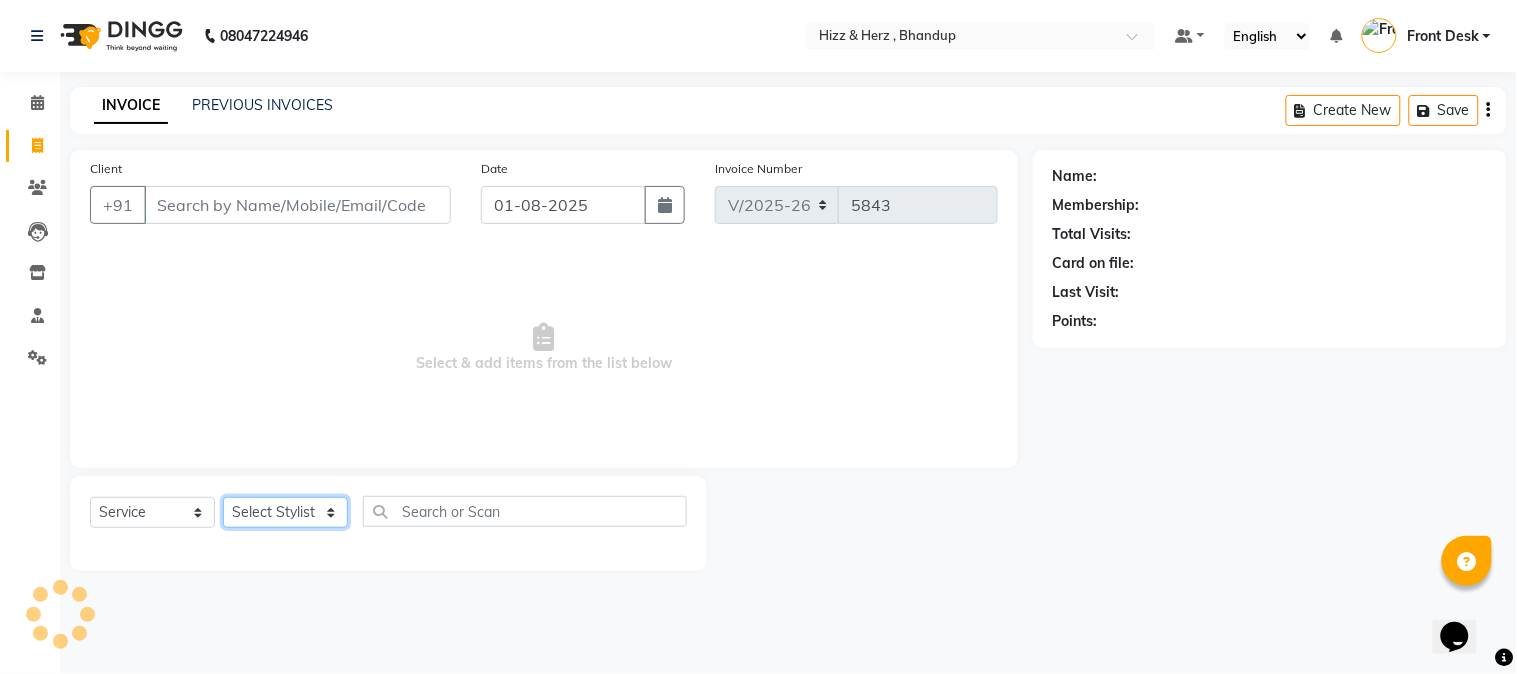 click on "Select Stylist Front Desk Gaurav Sharma HIZZ & HERZ 2 IRFAN AHMAD Jigna Goswami KHALID AHMAD Laxmi Mehboob MOHD PARVEJ NIZAM Salman Sangeeta  SUMITA  VEERENDRA SHARMA" 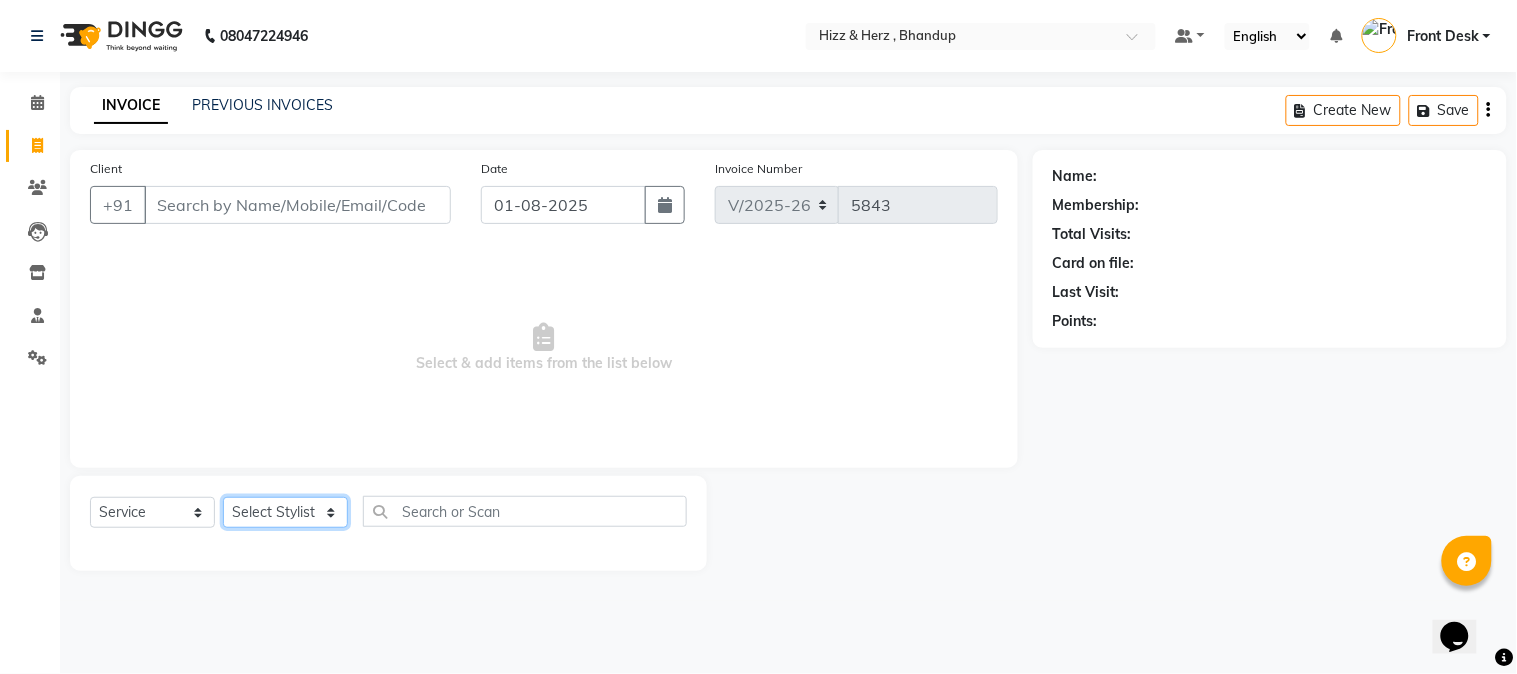 select on "[NUMBER]" 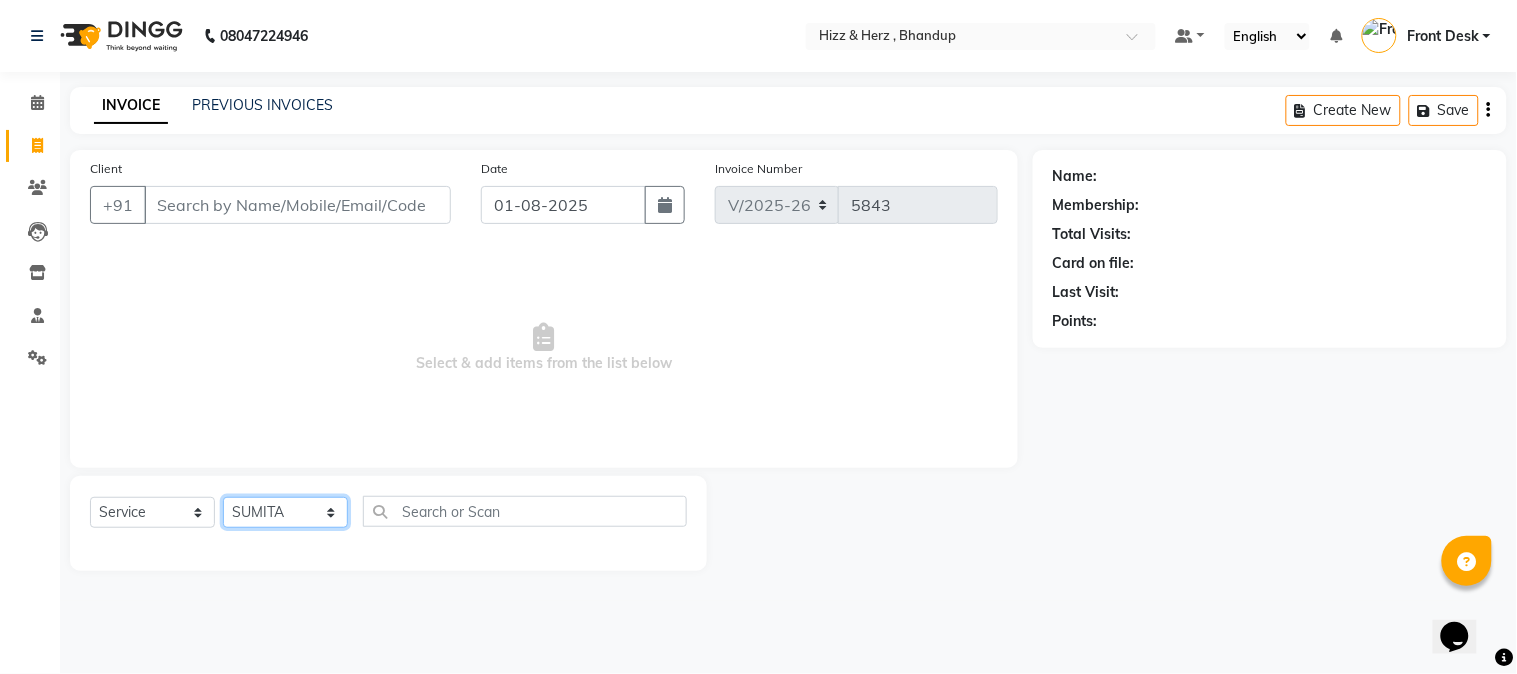 click on "Select Stylist Front Desk Gaurav Sharma HIZZ & HERZ 2 IRFAN AHMAD Jigna Goswami KHALID AHMAD Laxmi Mehboob MOHD PARVEJ NIZAM Salman Sangeeta  SUMITA  VEERENDRA SHARMA" 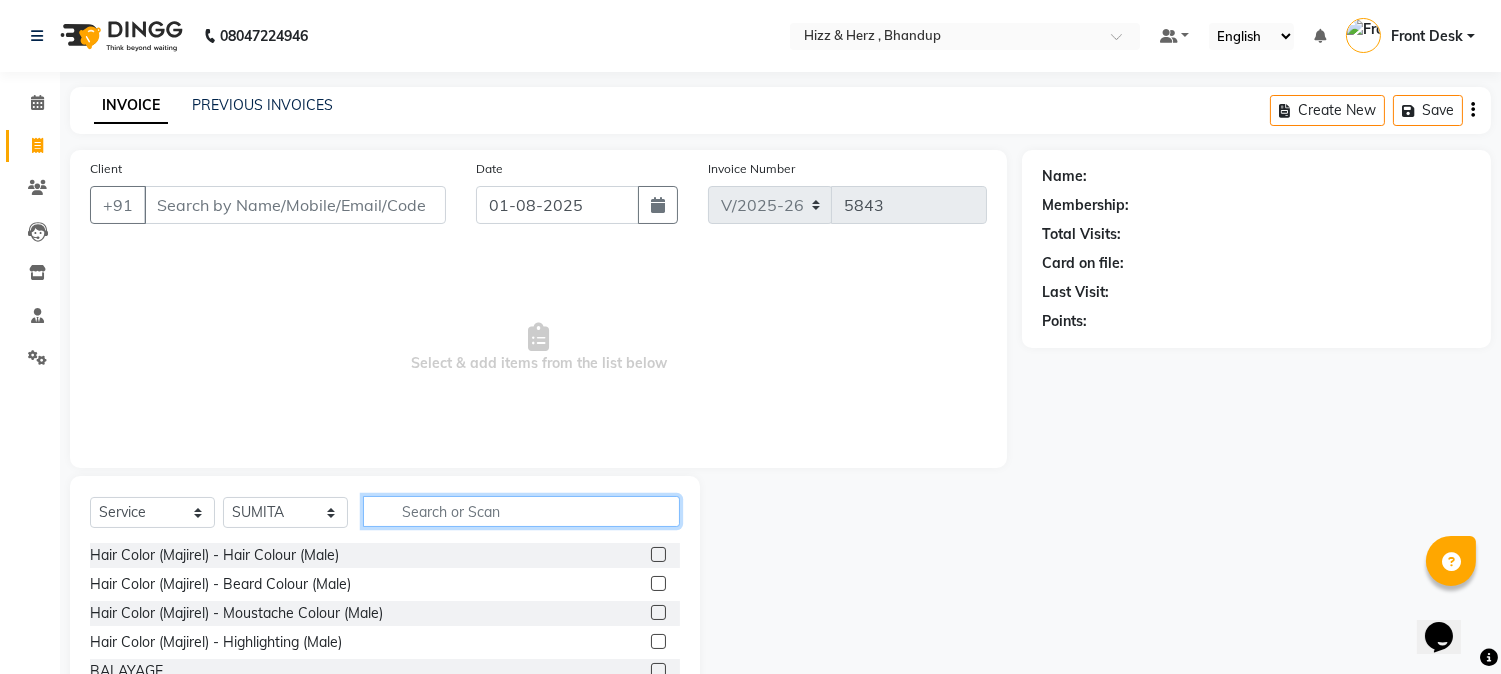 click 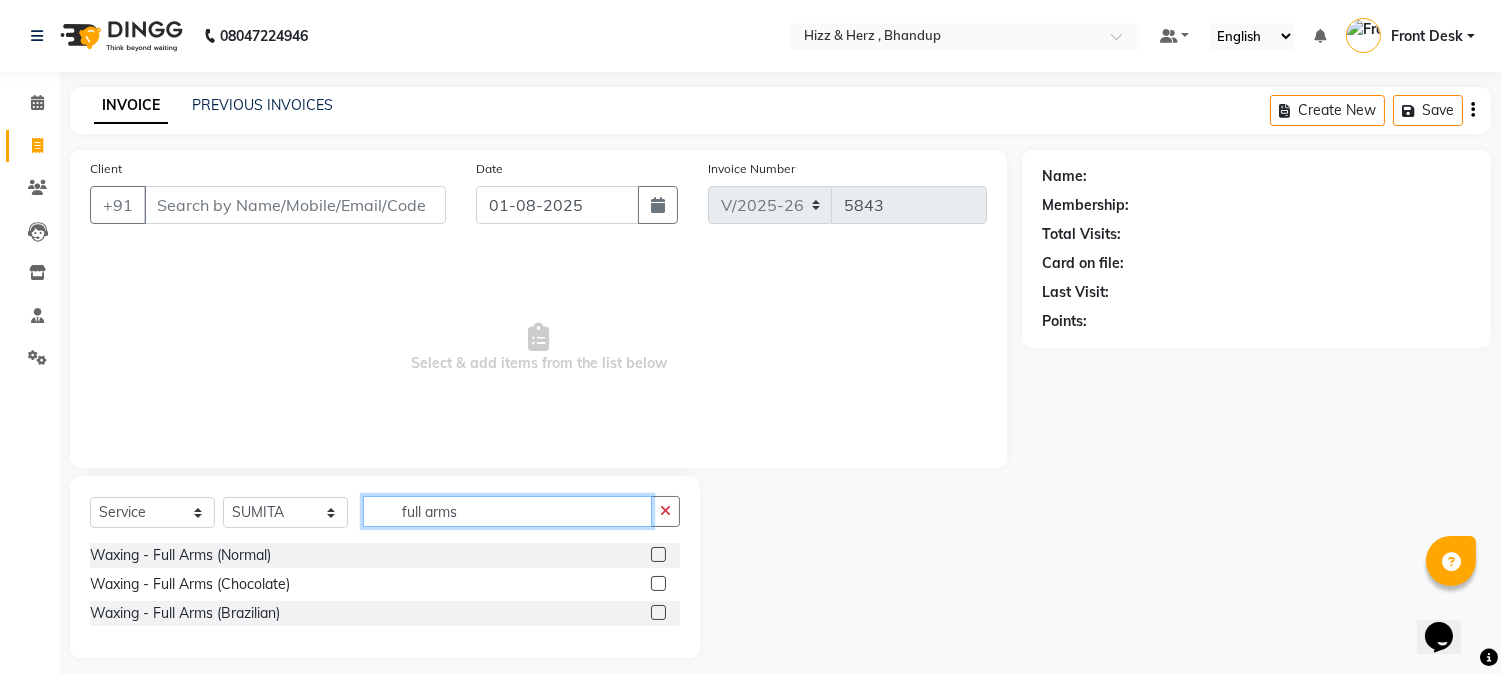 type on "full arms" 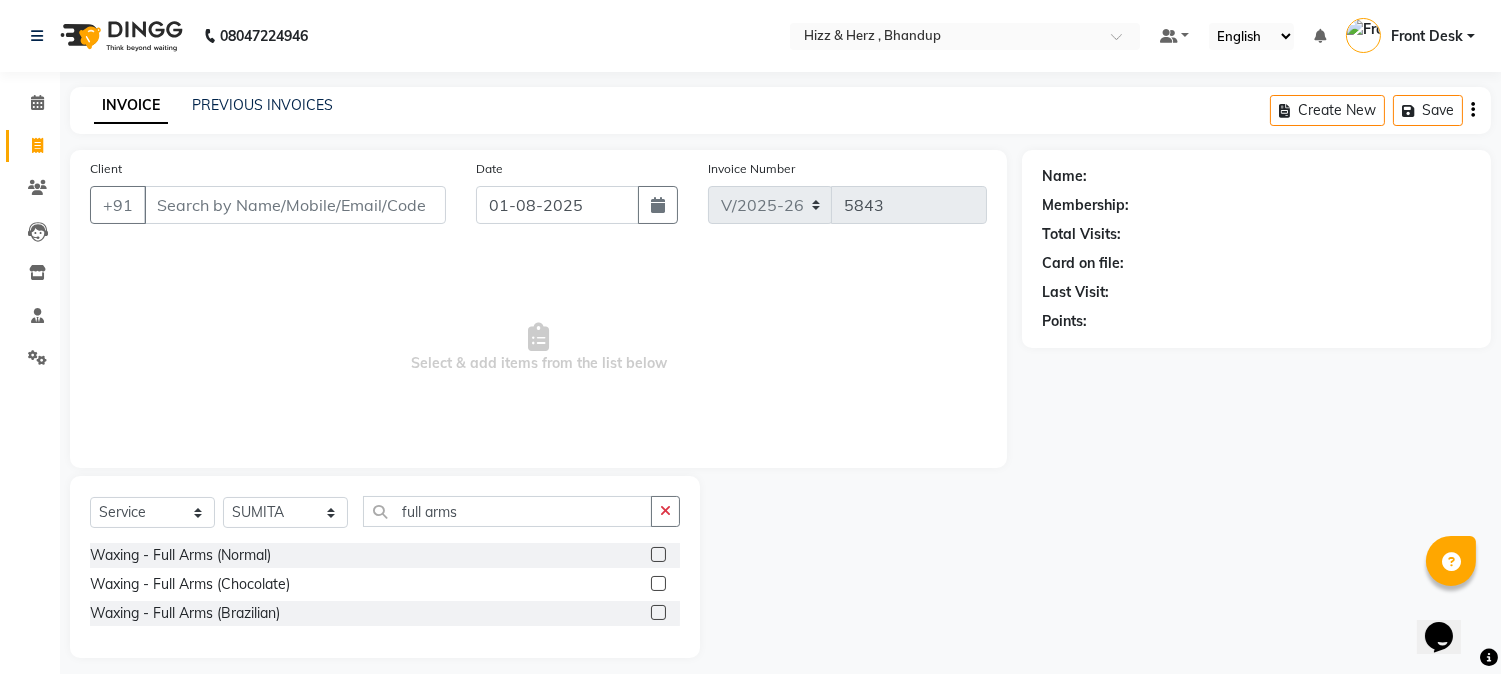 click 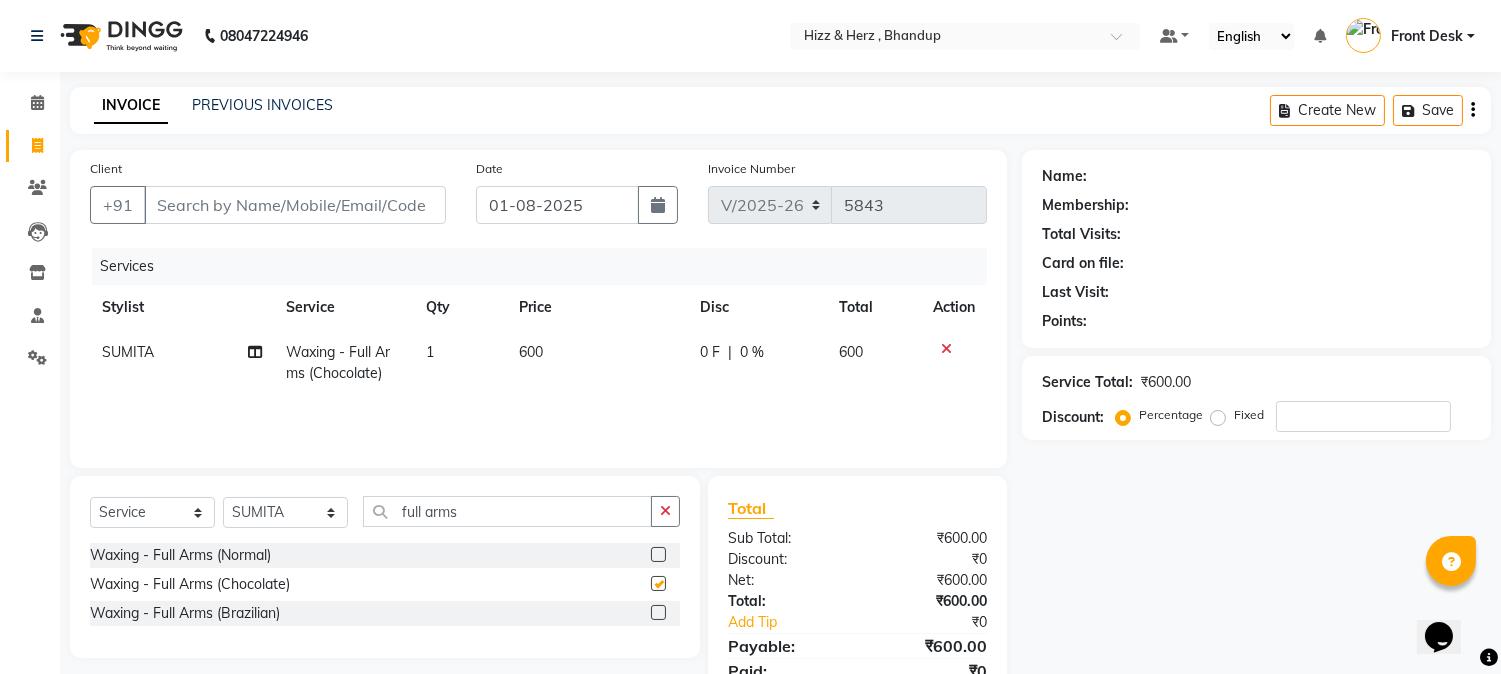 checkbox on "false" 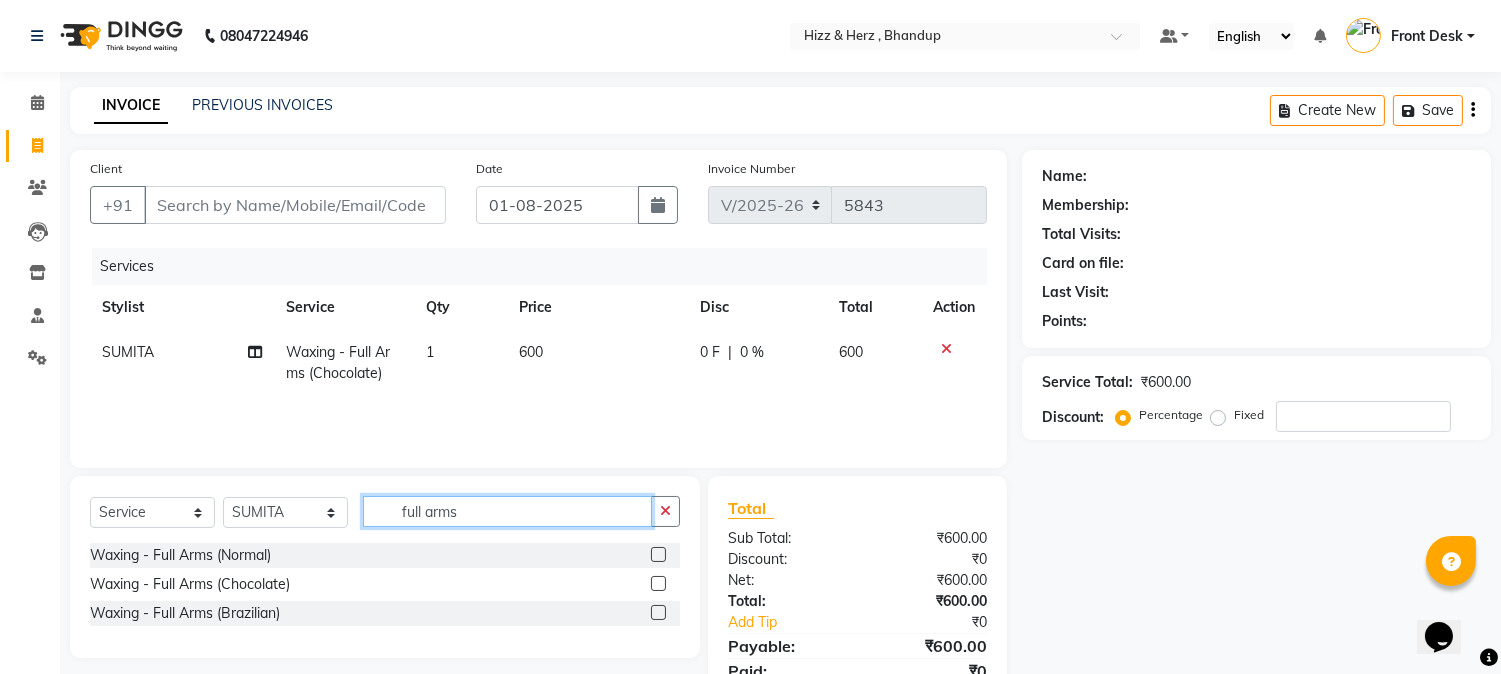 click on "full arms" 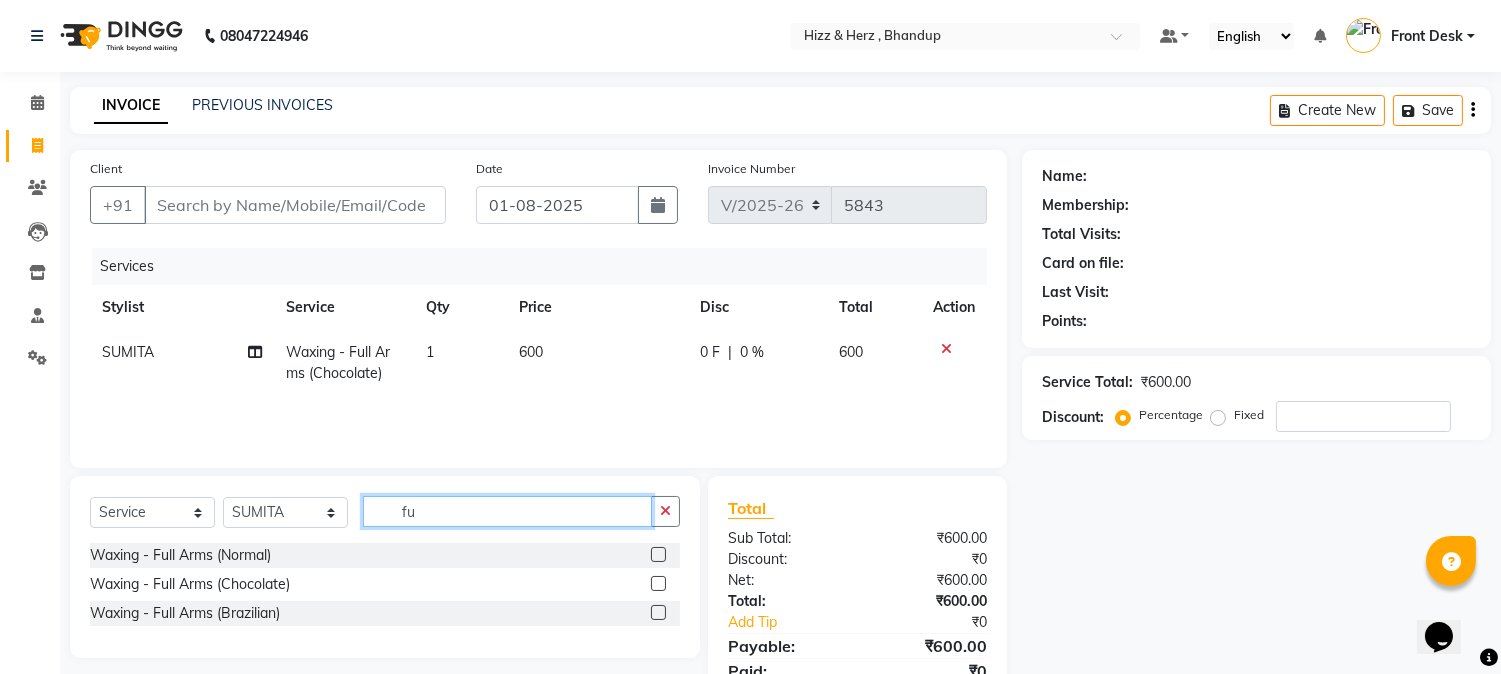 type on "f" 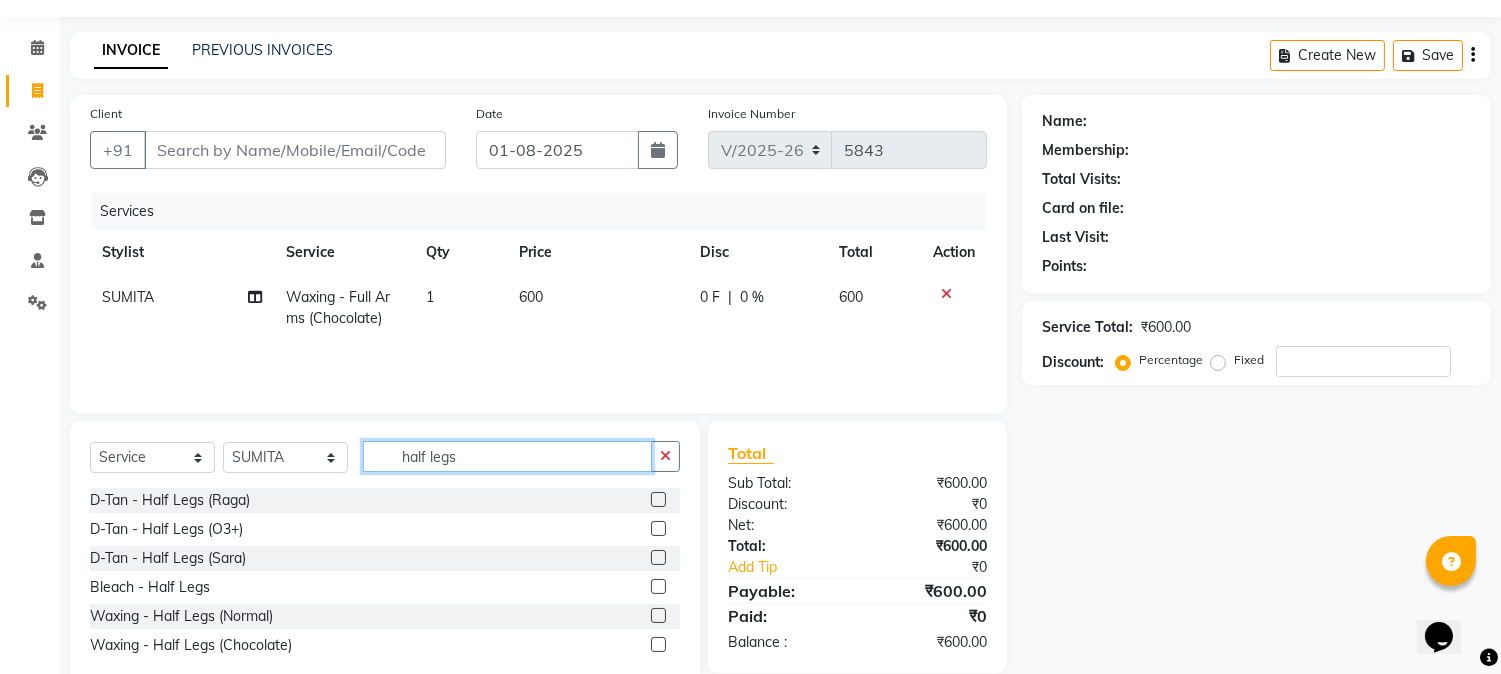 scroll, scrollTop: 101, scrollLeft: 0, axis: vertical 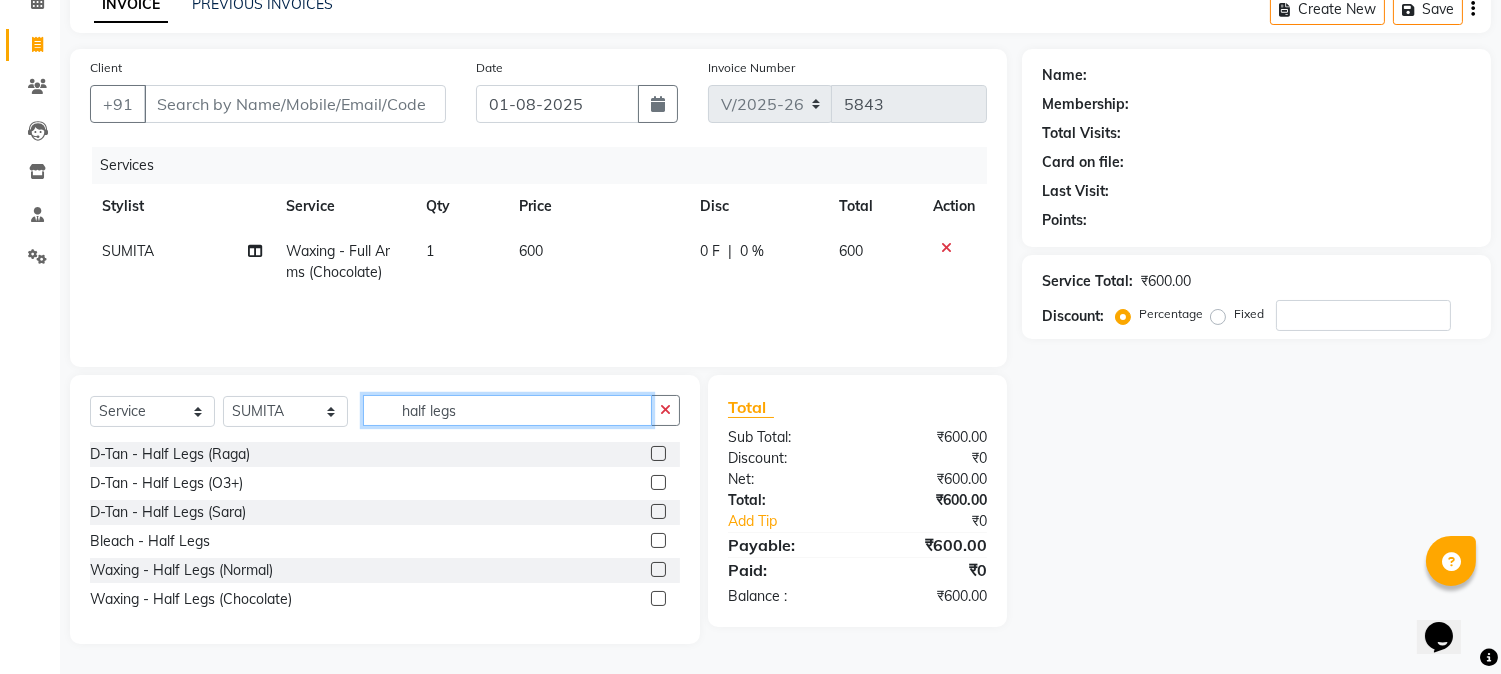 type on "half legs" 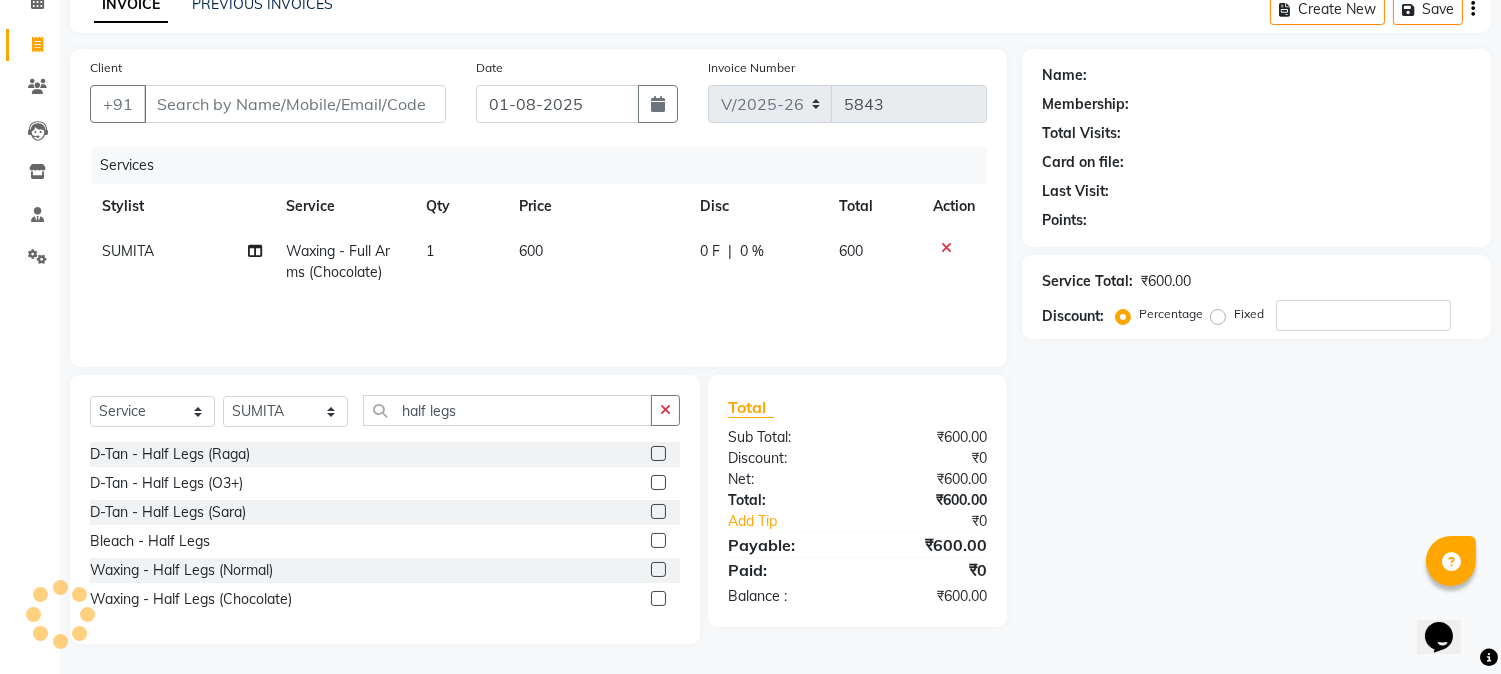 click 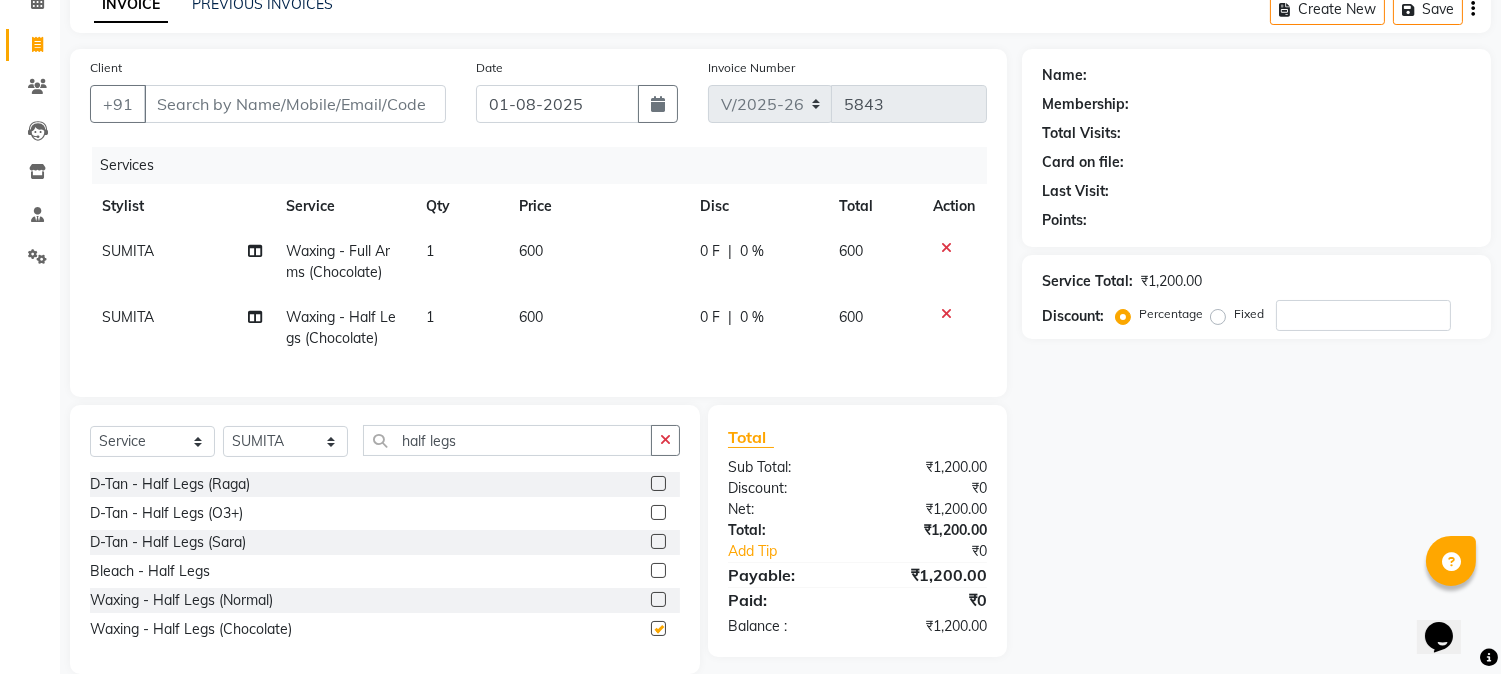 checkbox on "false" 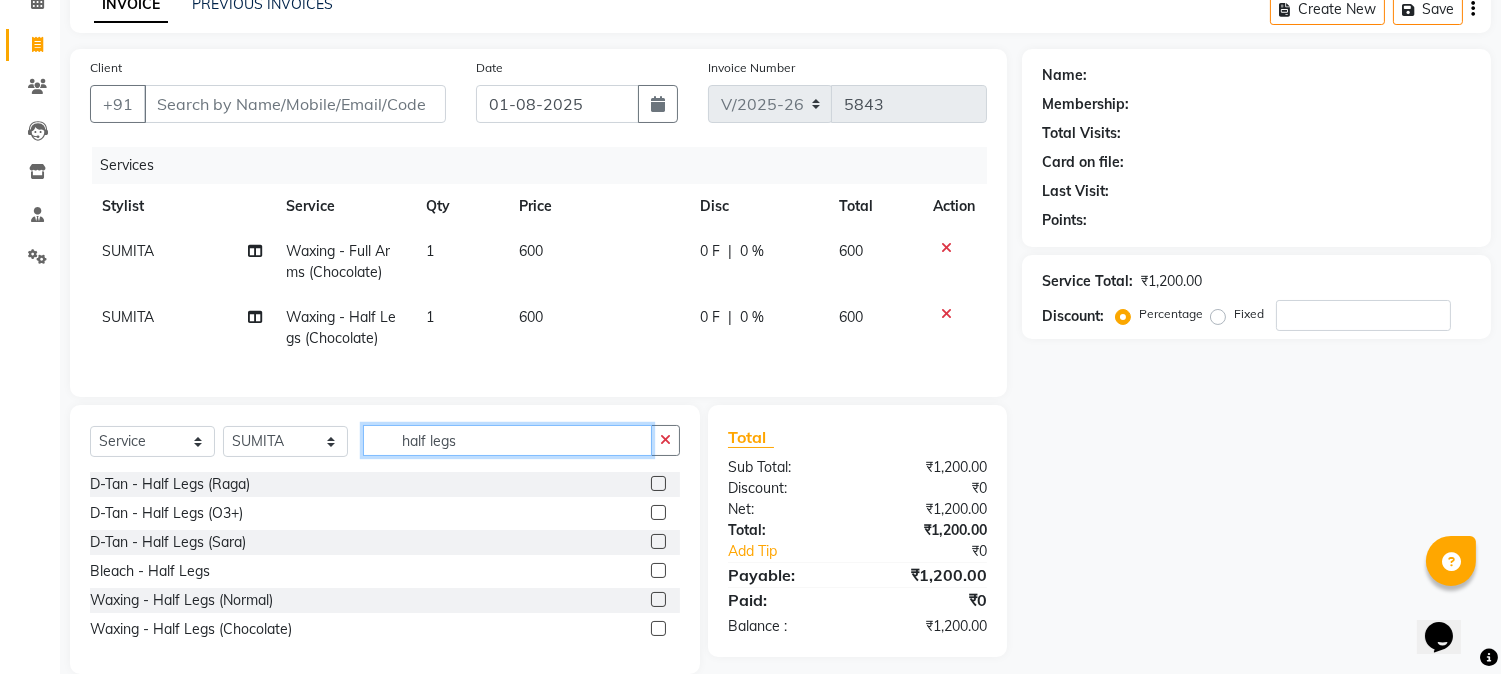 click on "half legs" 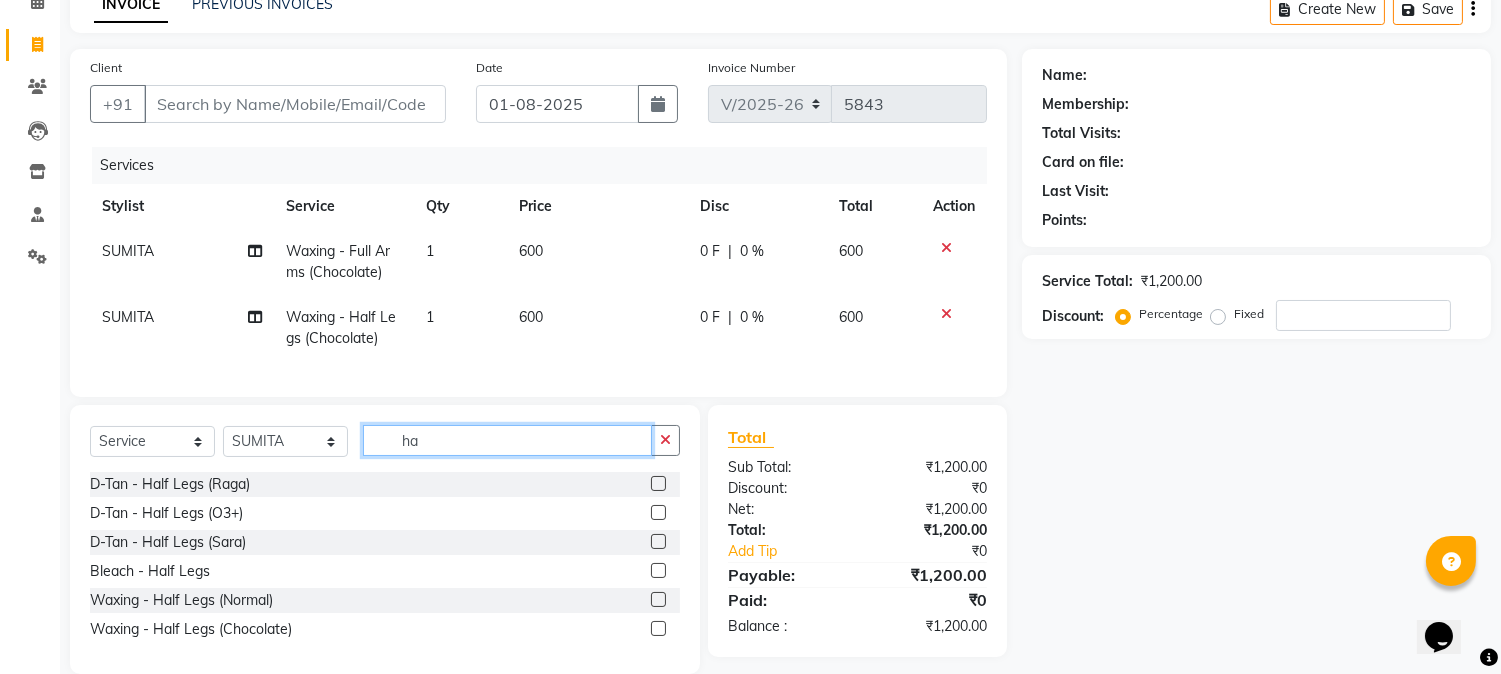type on "h" 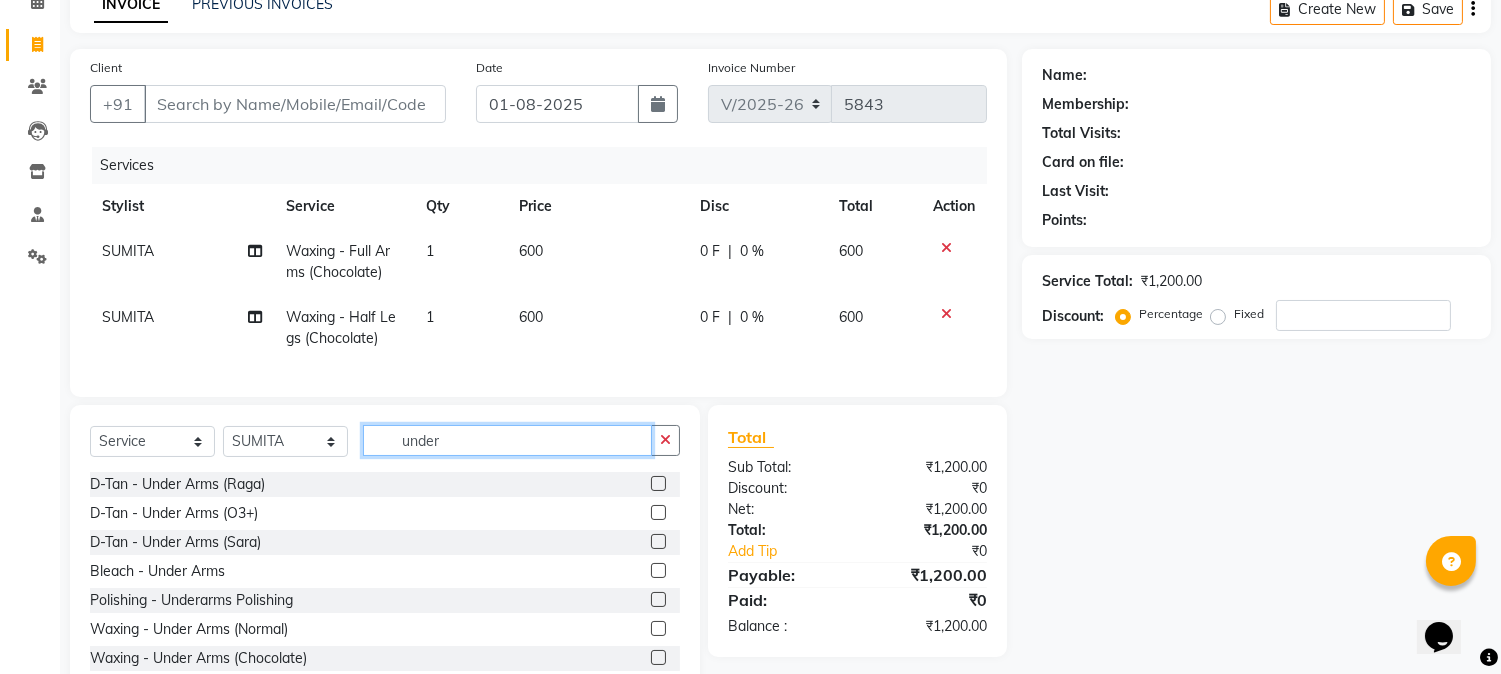 scroll, scrollTop: 173, scrollLeft: 0, axis: vertical 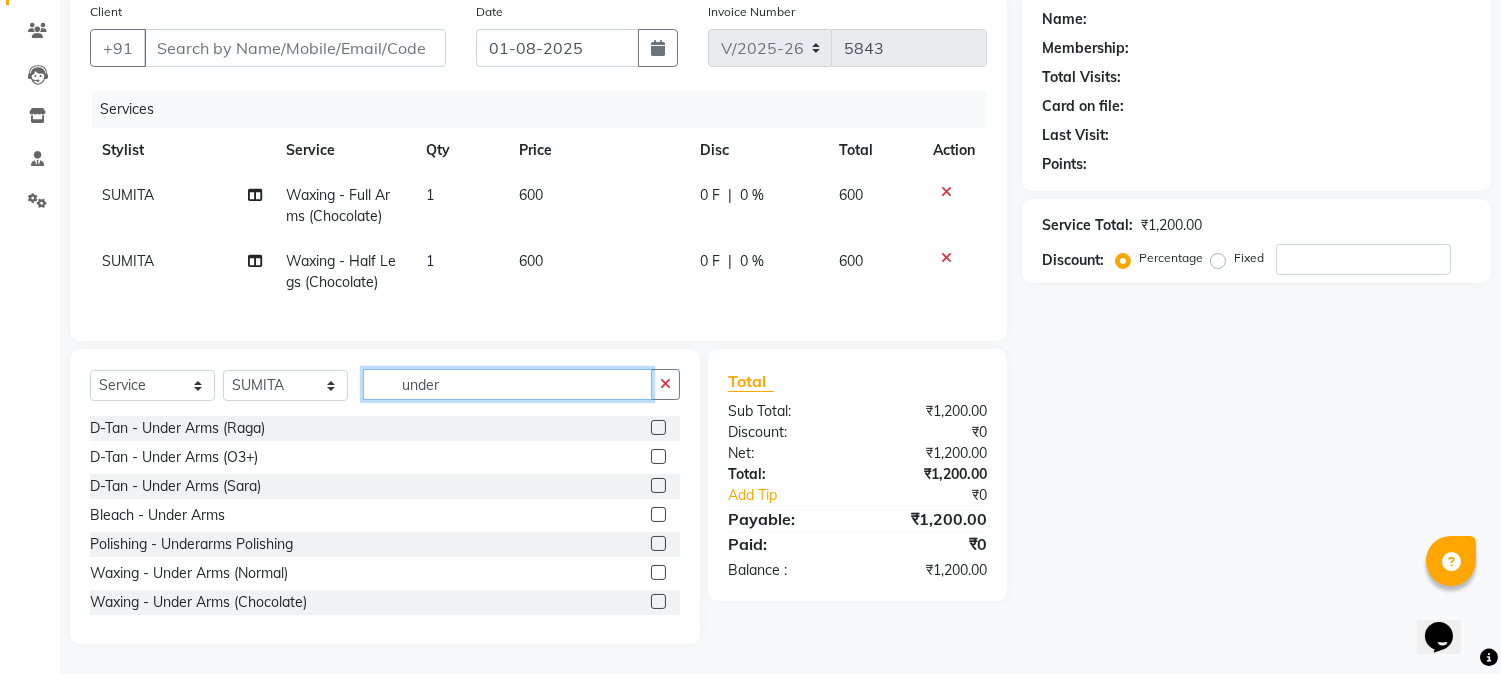 type on "under" 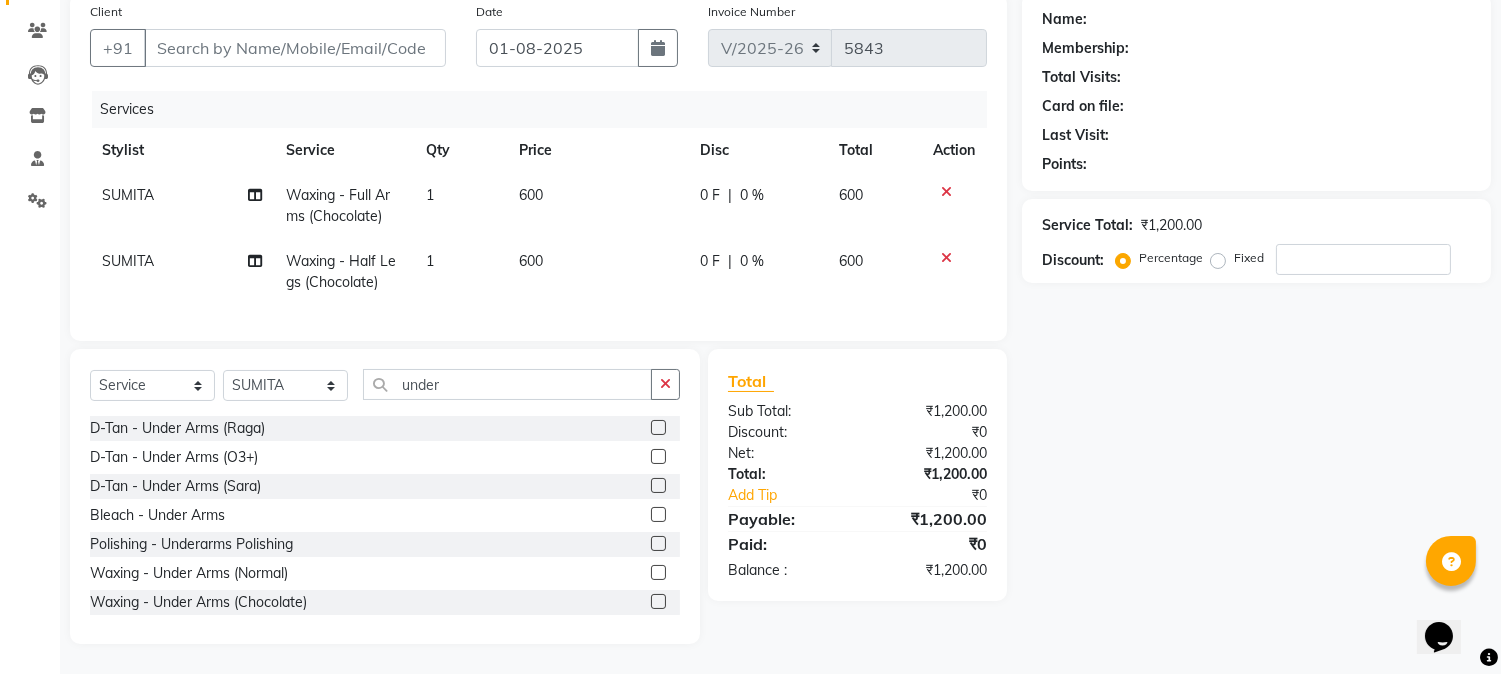 click 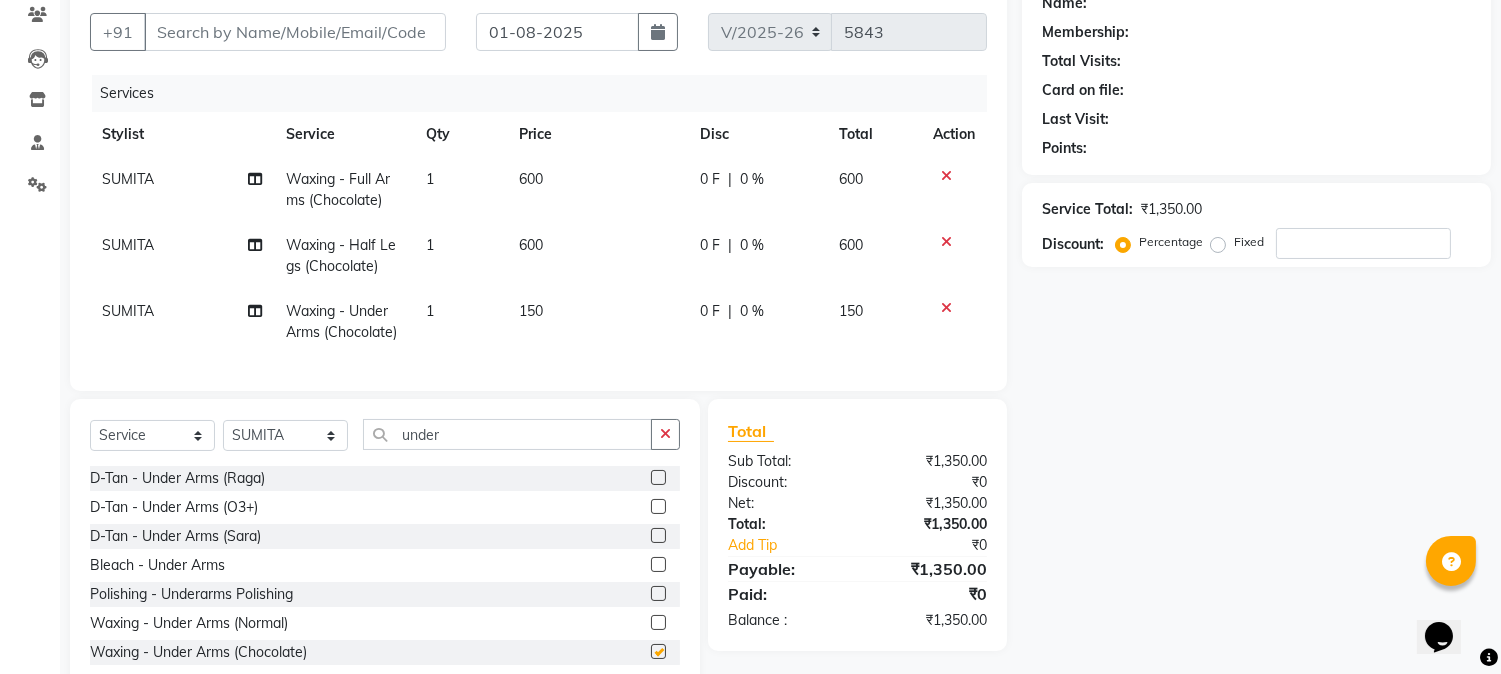 checkbox on "false" 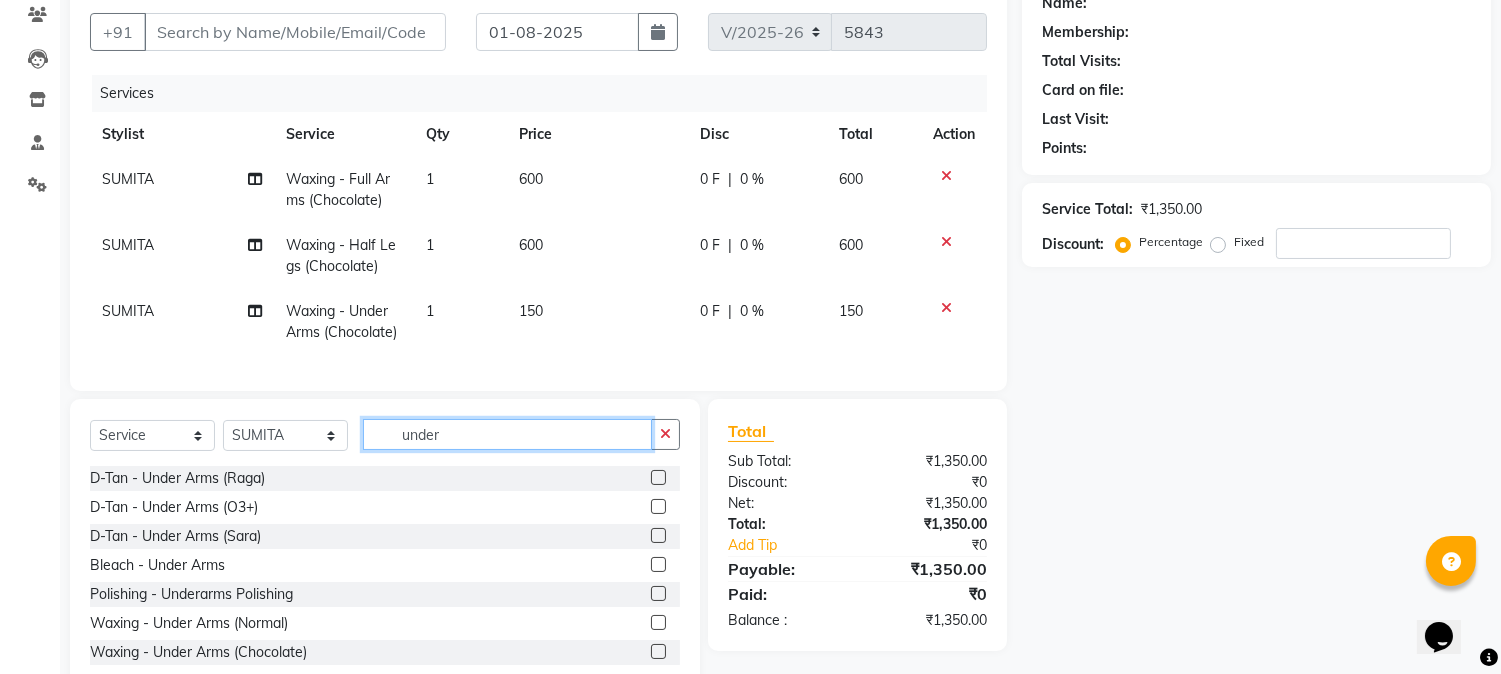 click on "under" 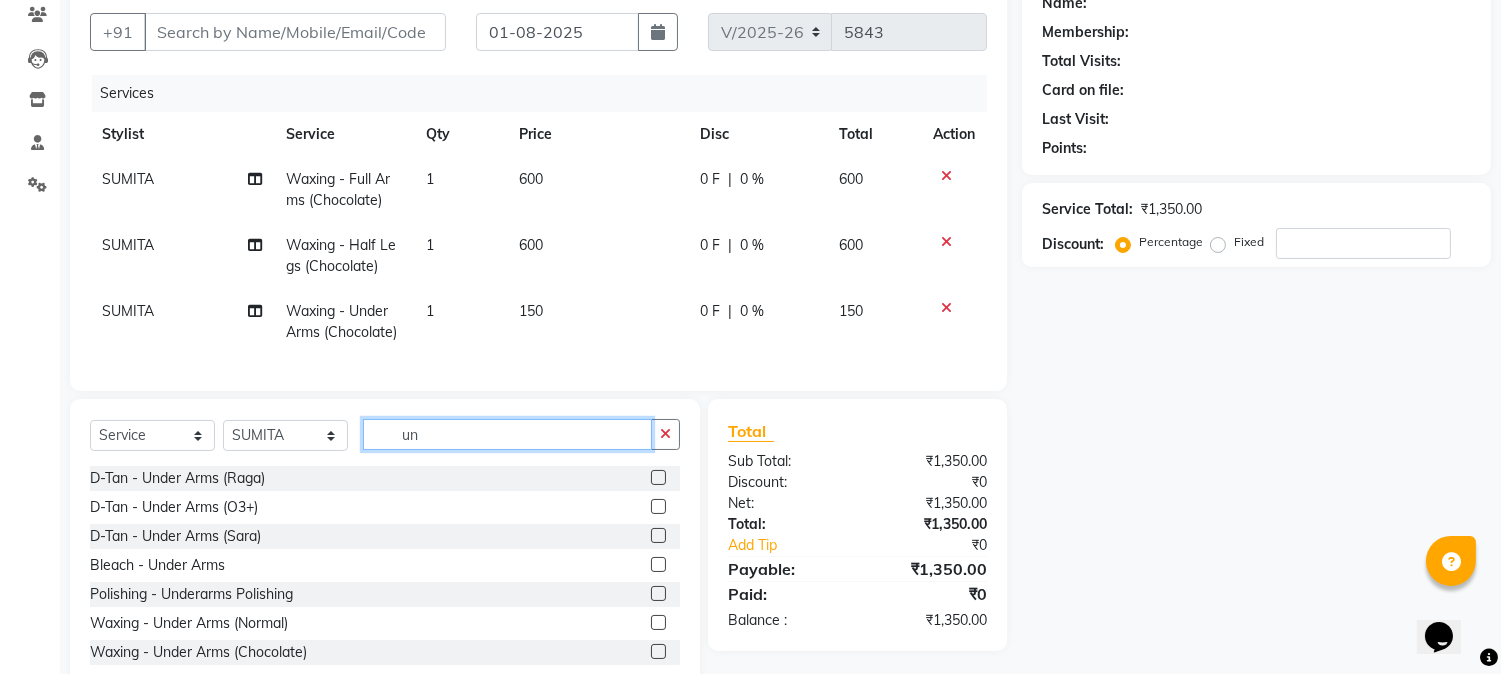 type on "u" 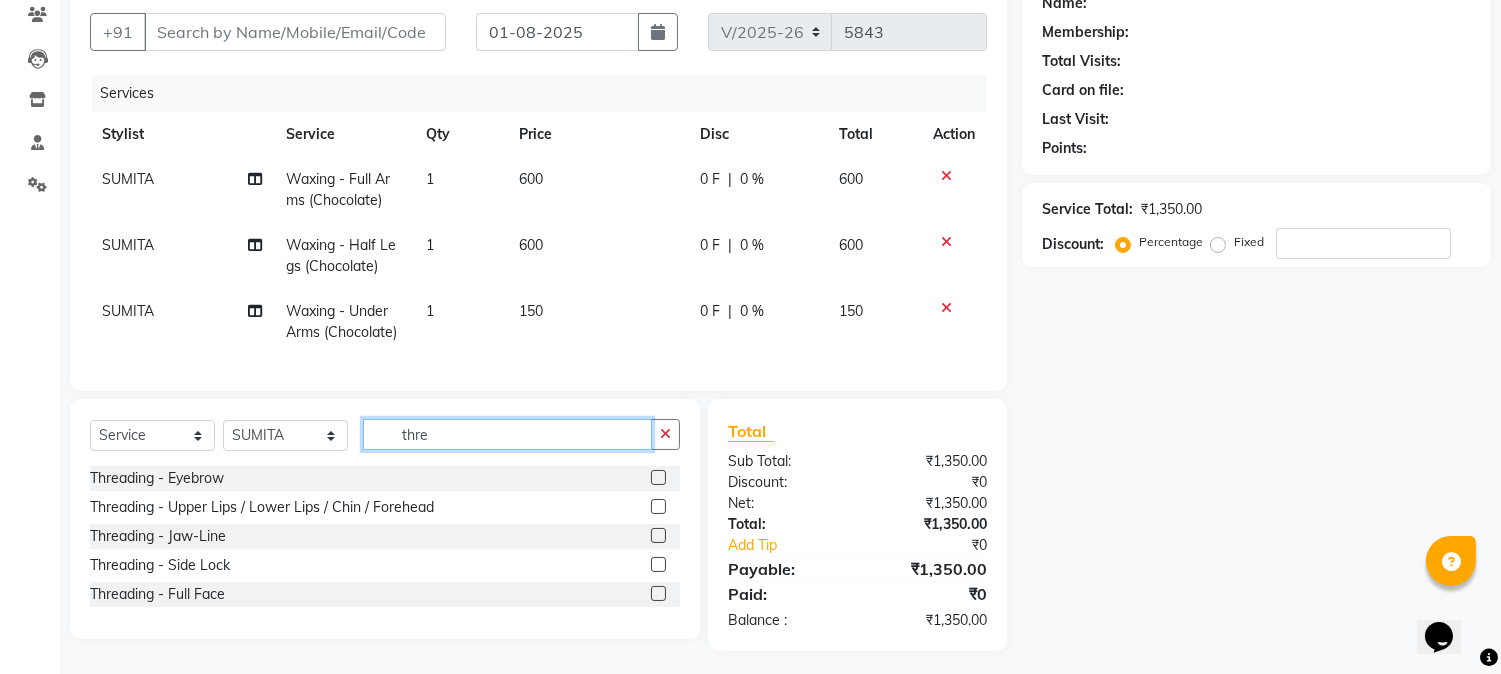 type on "thre" 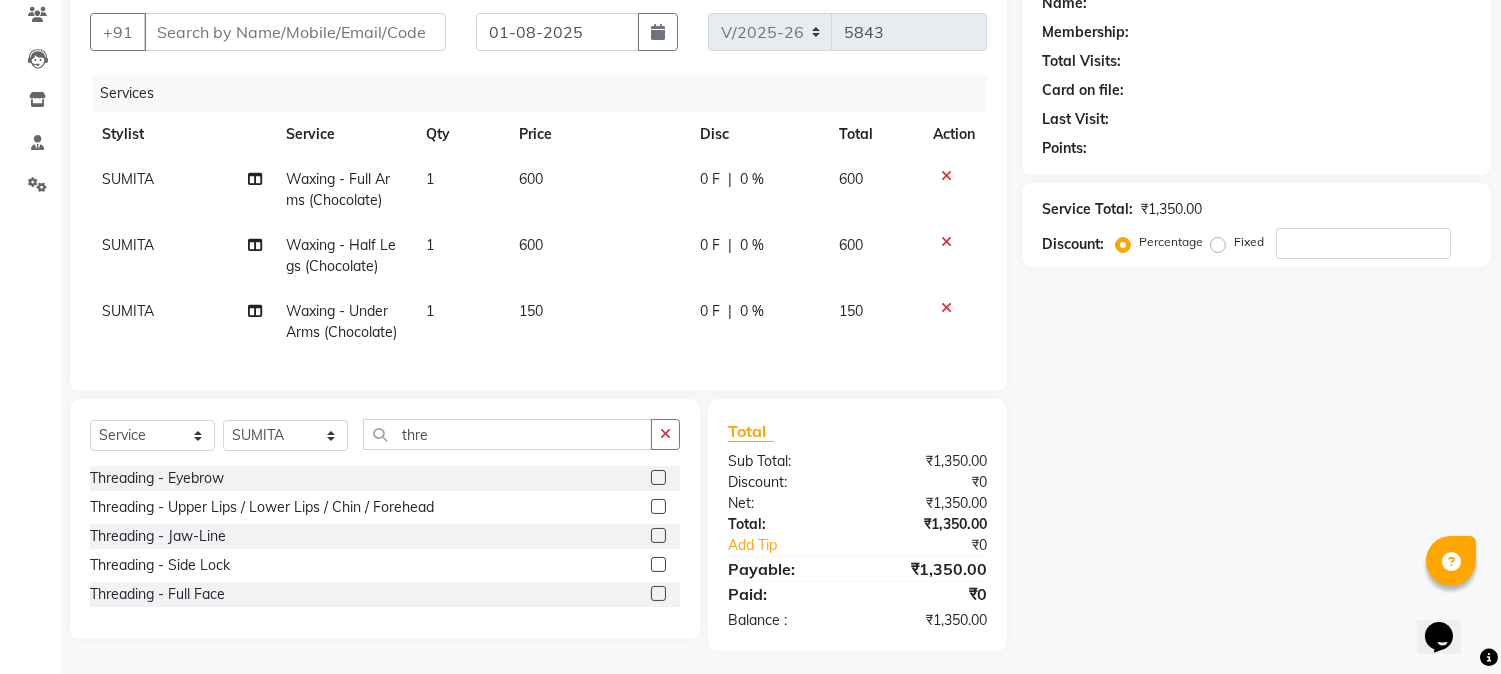 click 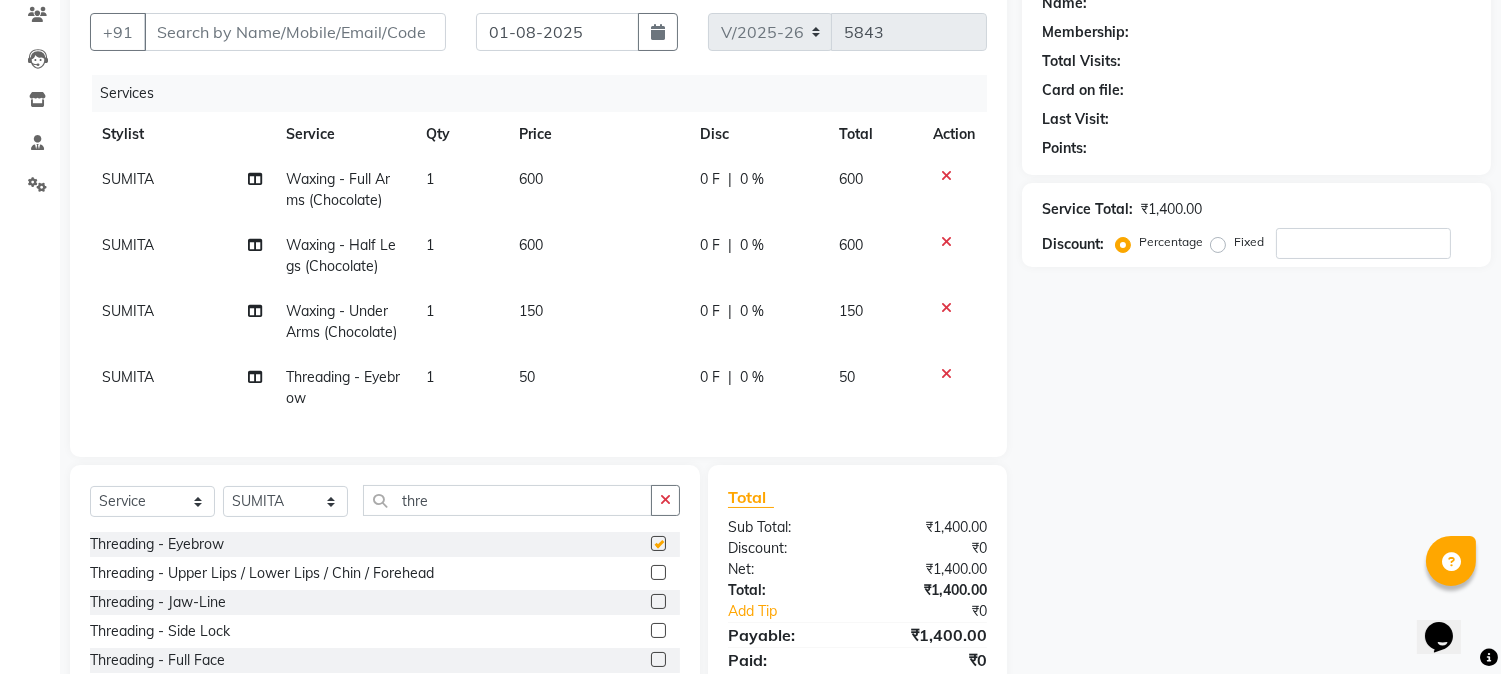 checkbox on "false" 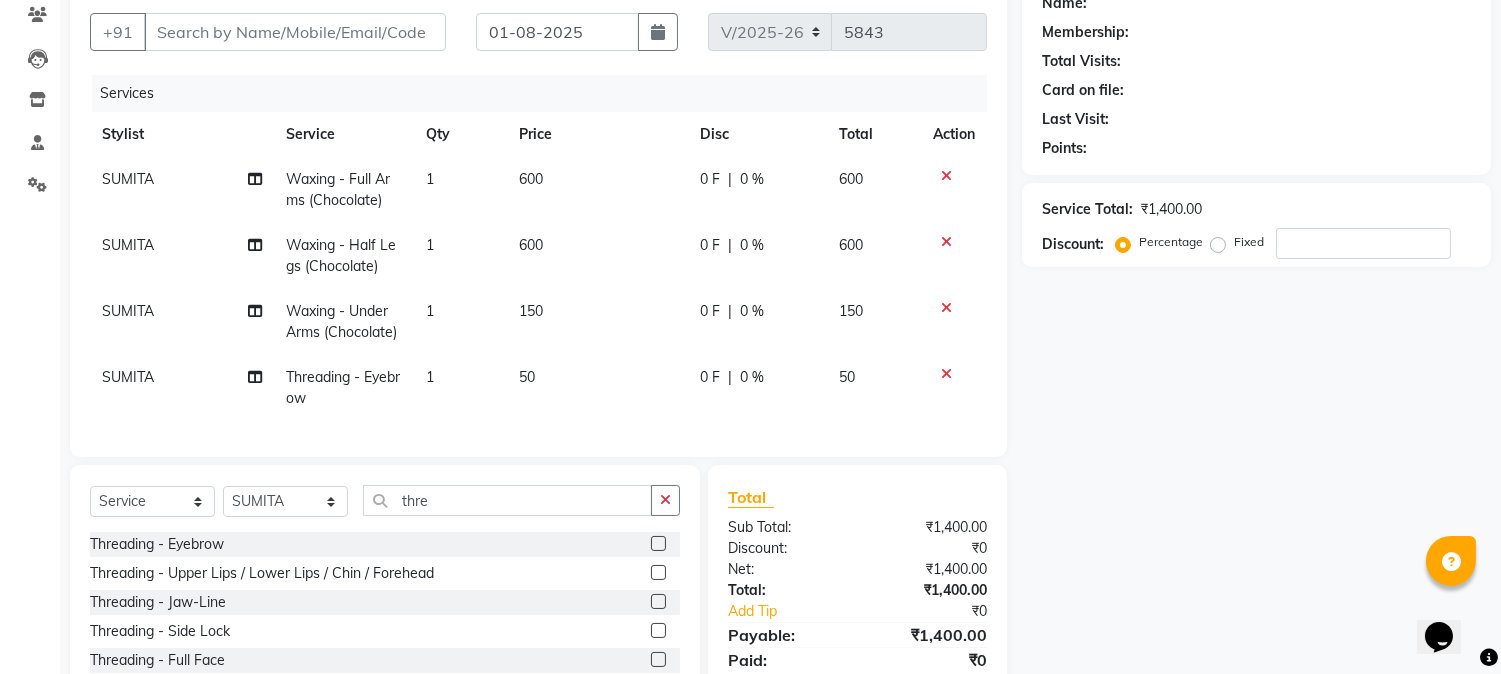 click on "Select  Service  Product  Membership  Package Voucher Prepaid Gift Card  Select Stylist Front Desk Gaurav Sharma HIZZ & HERZ 2 IRFAN AHMAD Jigna Goswami KHALID AHMAD Laxmi Mehboob MOHD PARVEJ NIZAM Salman Sangeeta  SUMITA  VEERENDRA SHARMA thre Threading - Eyebrow  Threading - Upper Lips / Lower Lips / Chin / Forehead  Threading - Jaw-Line  Threading - Side Lock  Threading - Full Face" 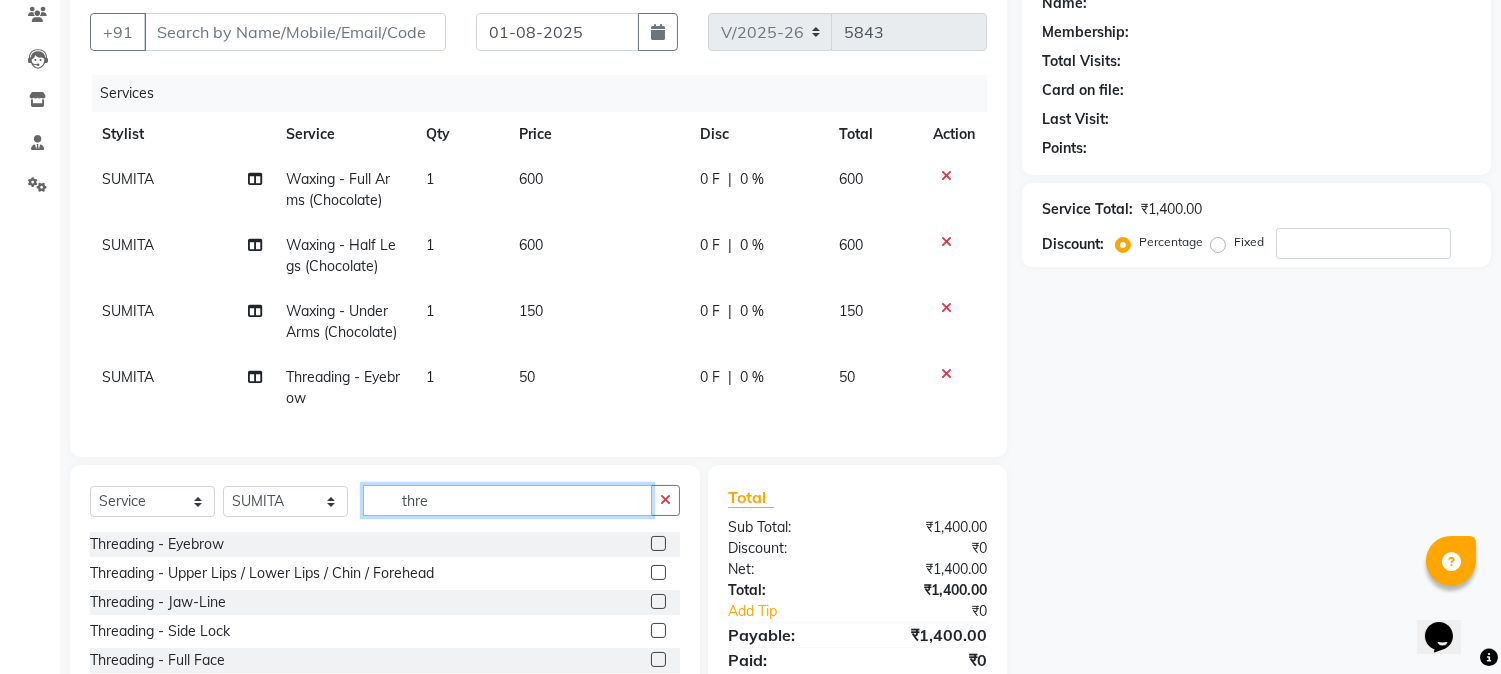 click on "thre" 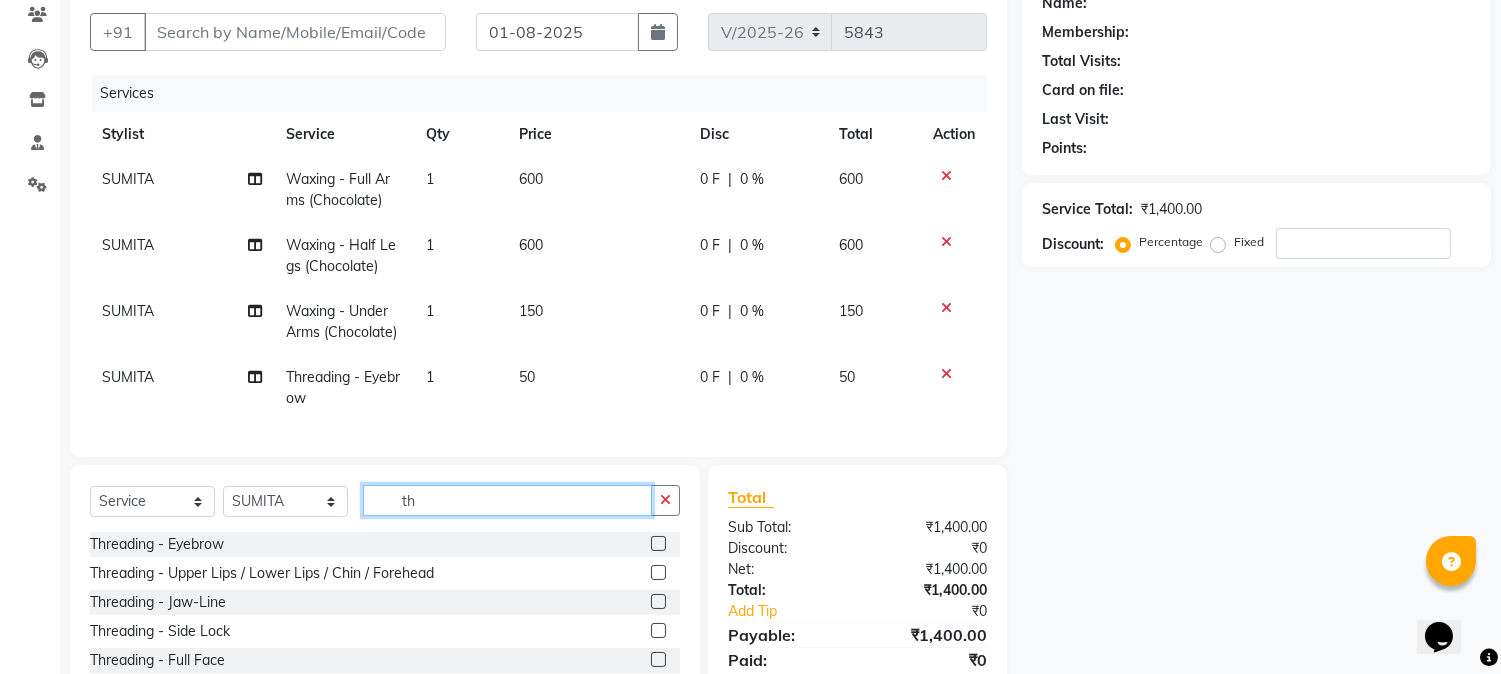 type on "t" 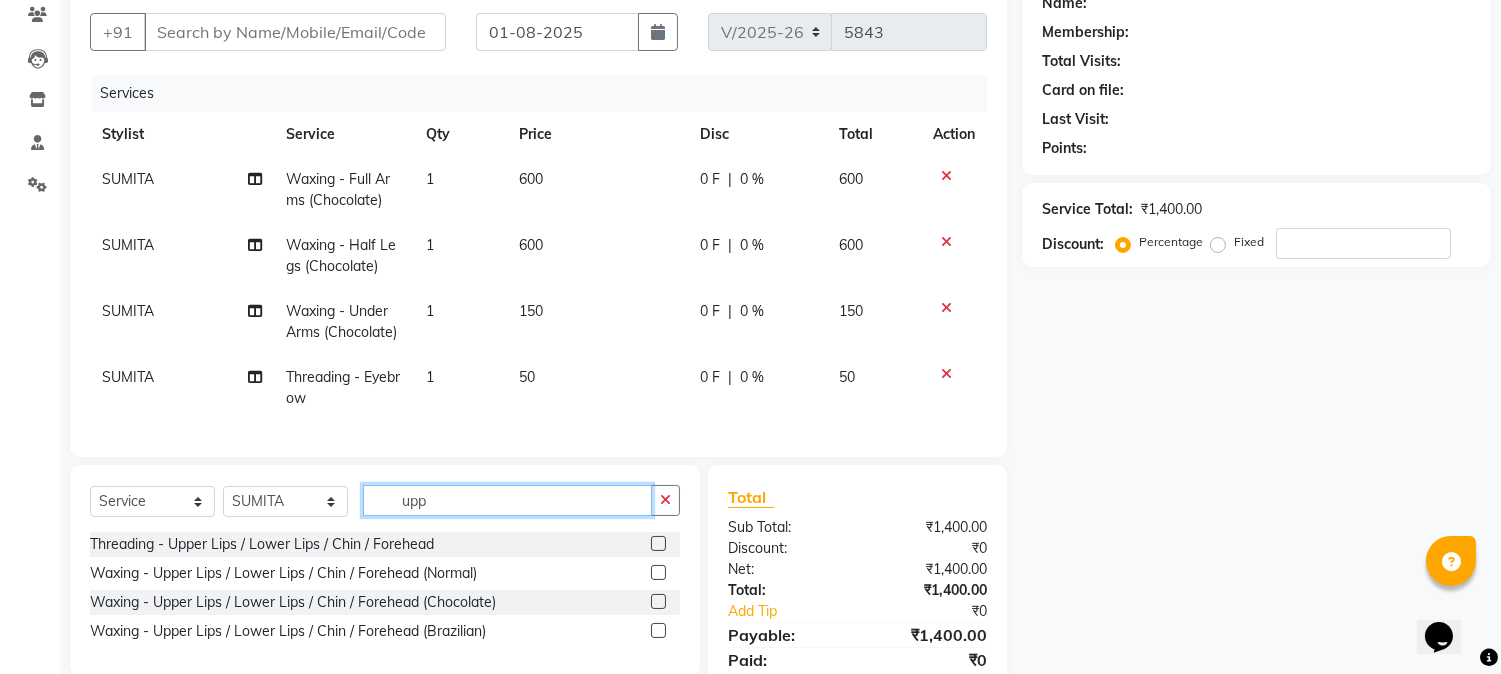 type on "upp" 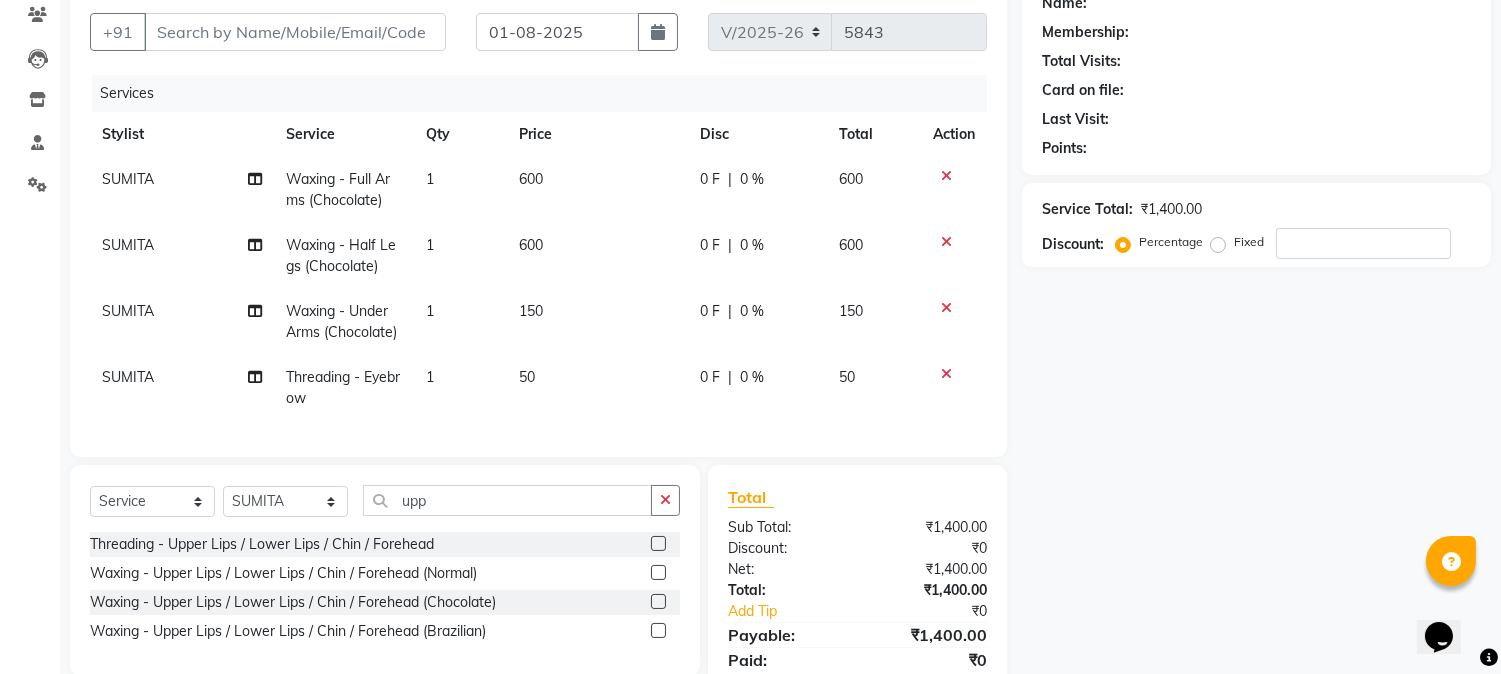 click 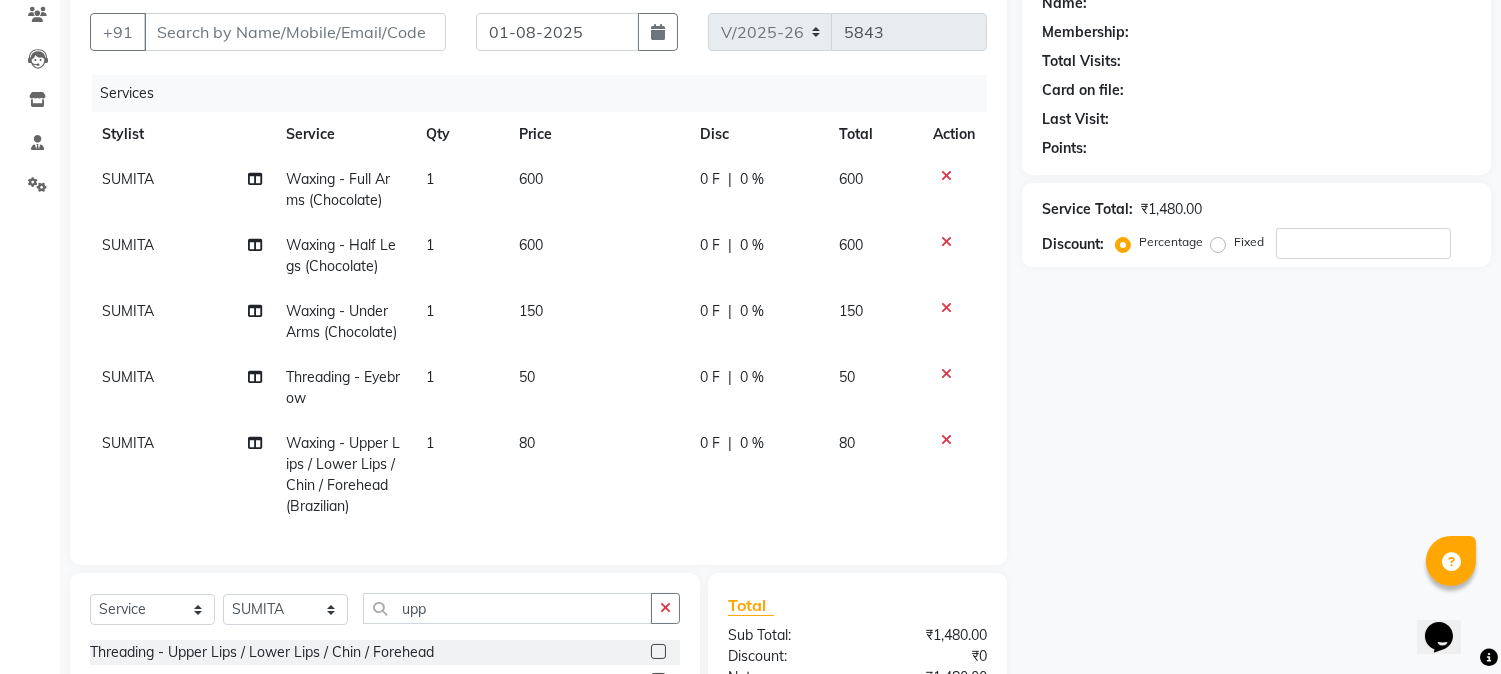 checkbox on "false" 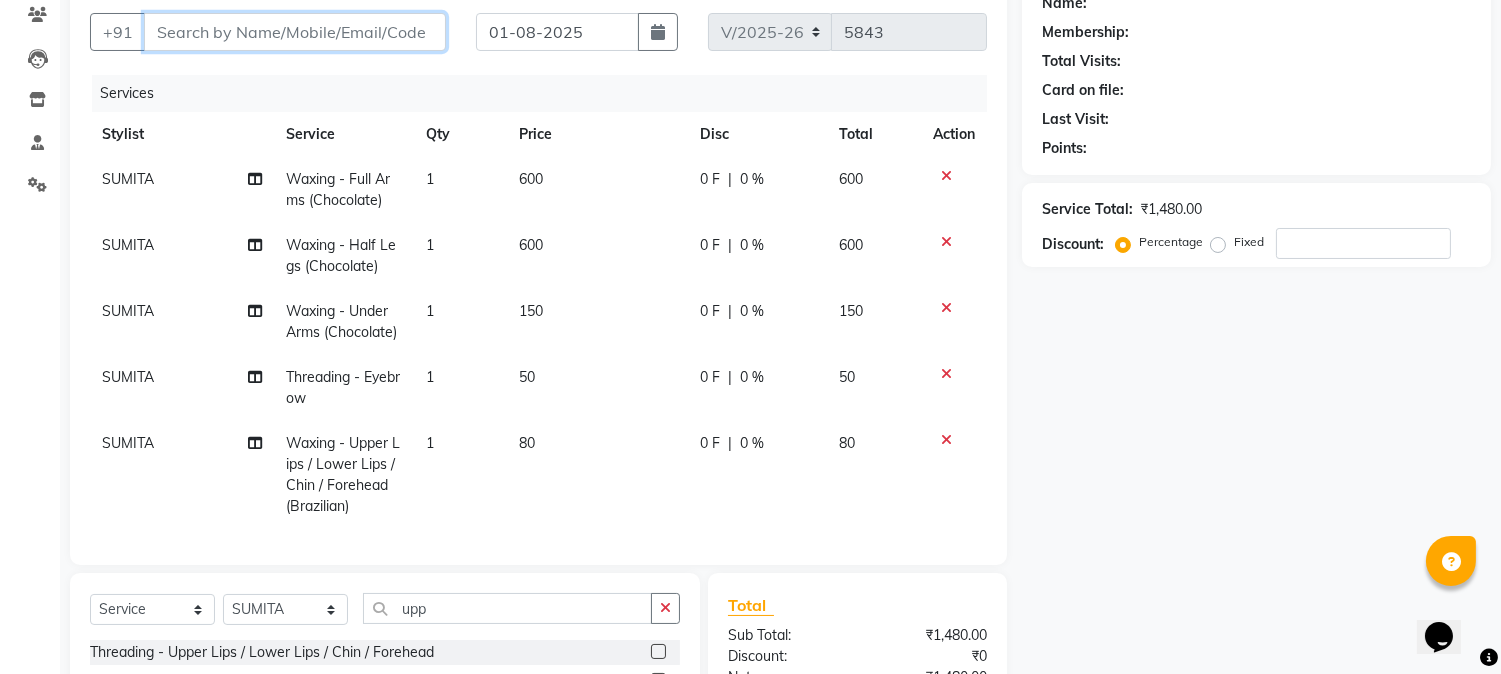 click on "Client" at bounding box center [295, 32] 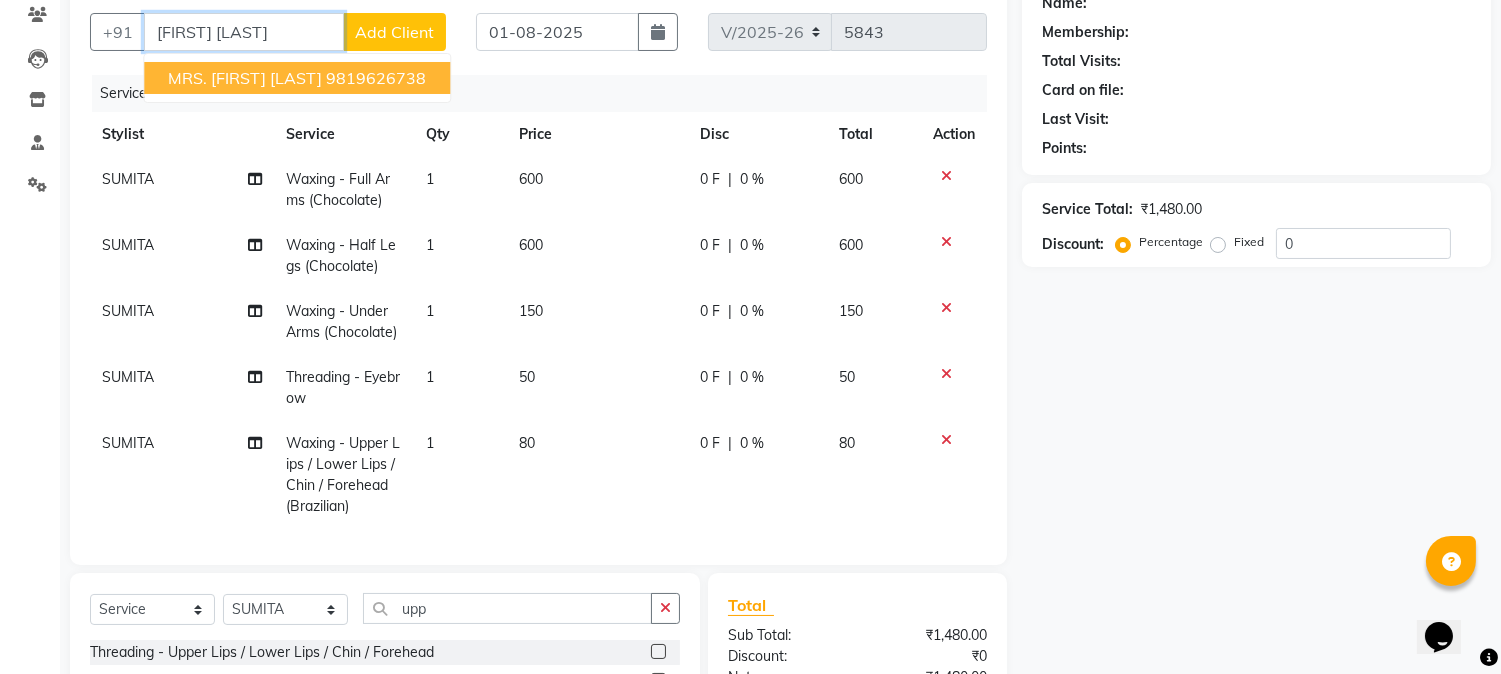 click on "9819626738" at bounding box center [376, 78] 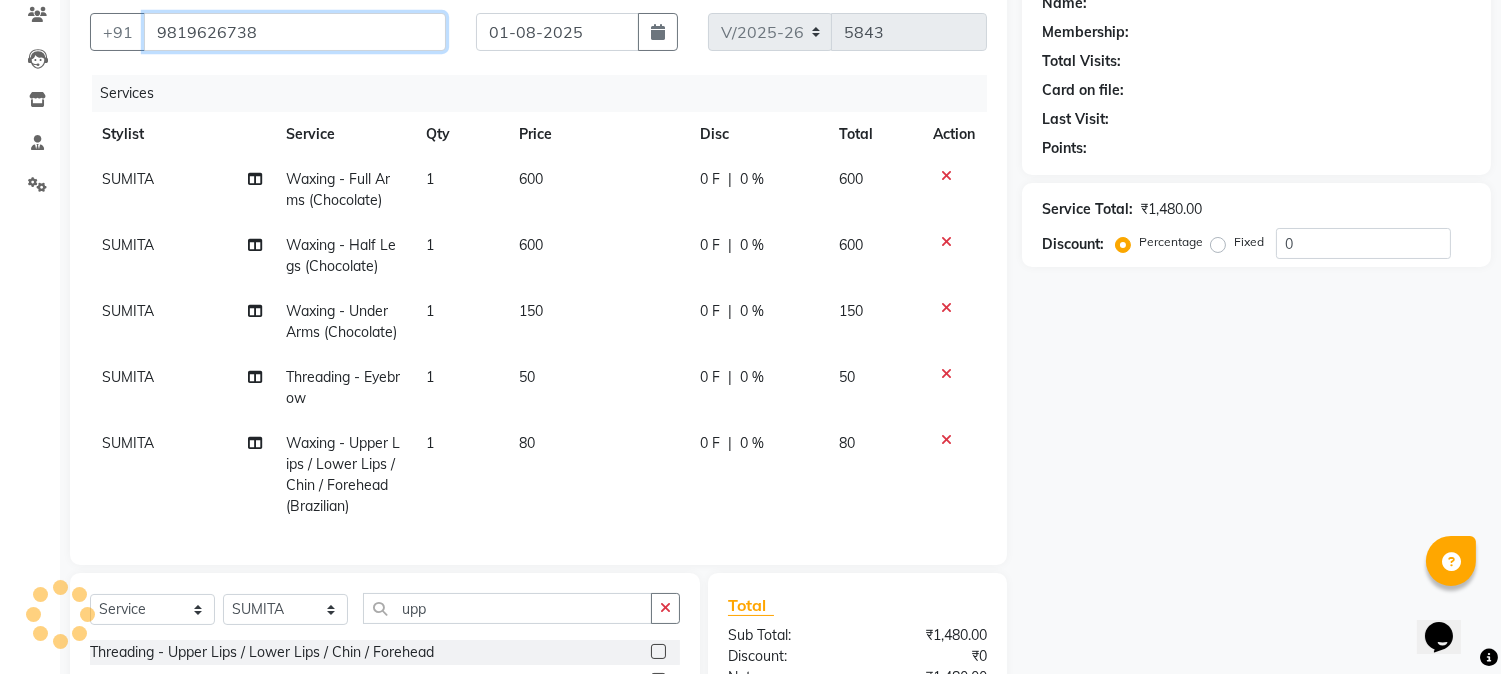 type on "9819626738" 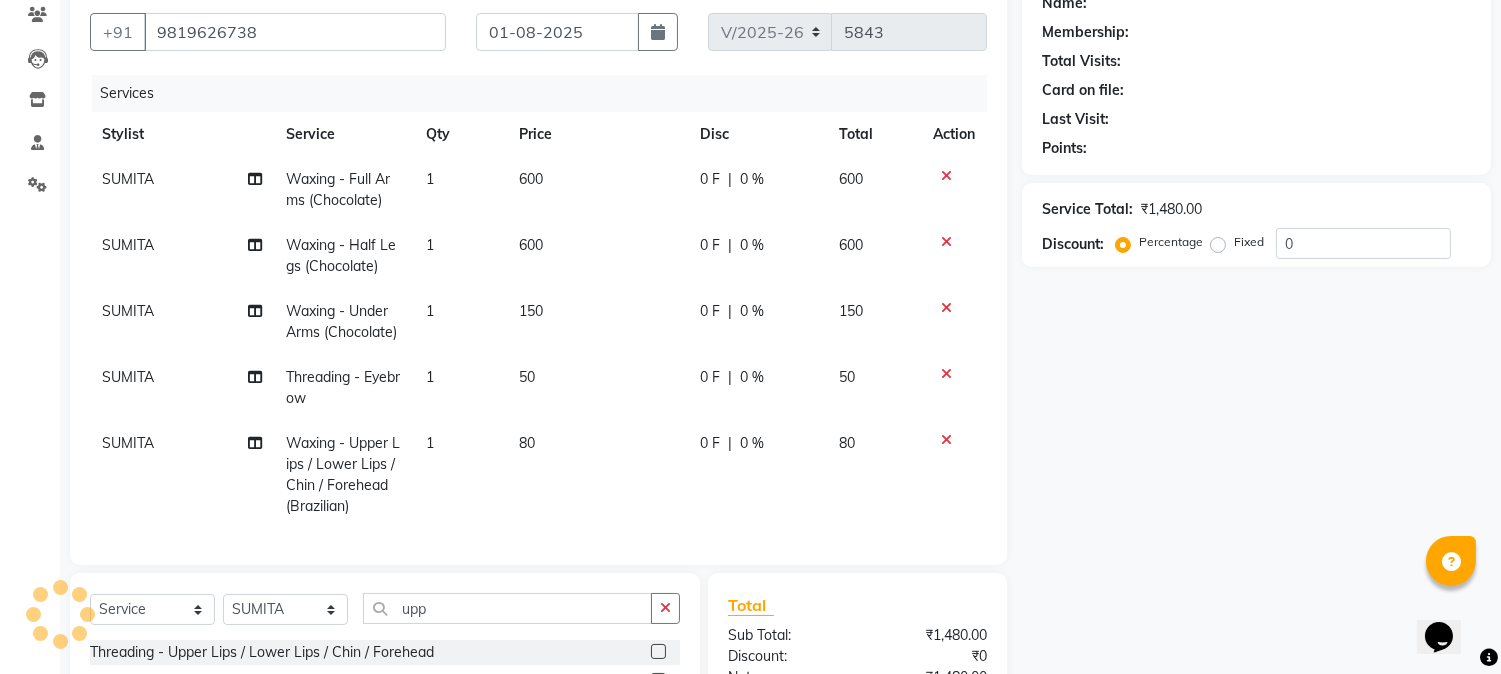 select on "1: Object" 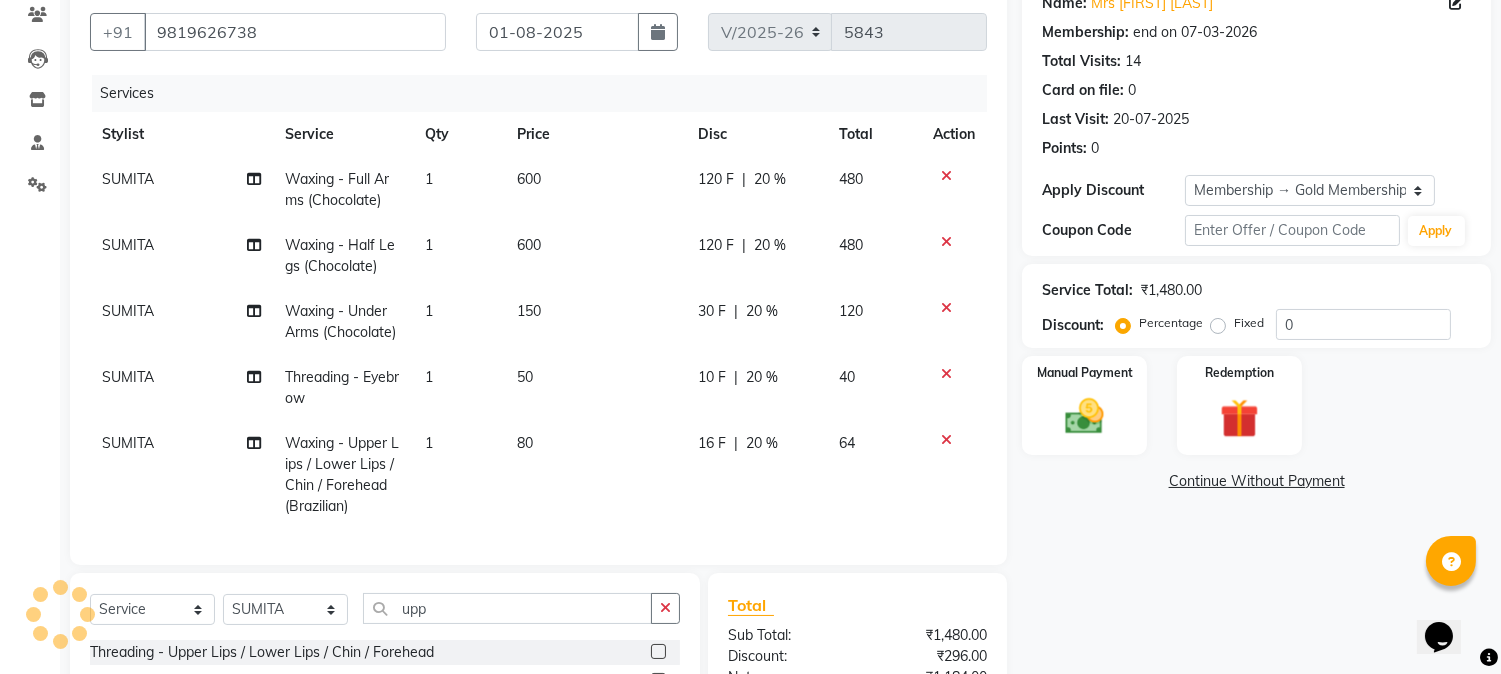 type on "20" 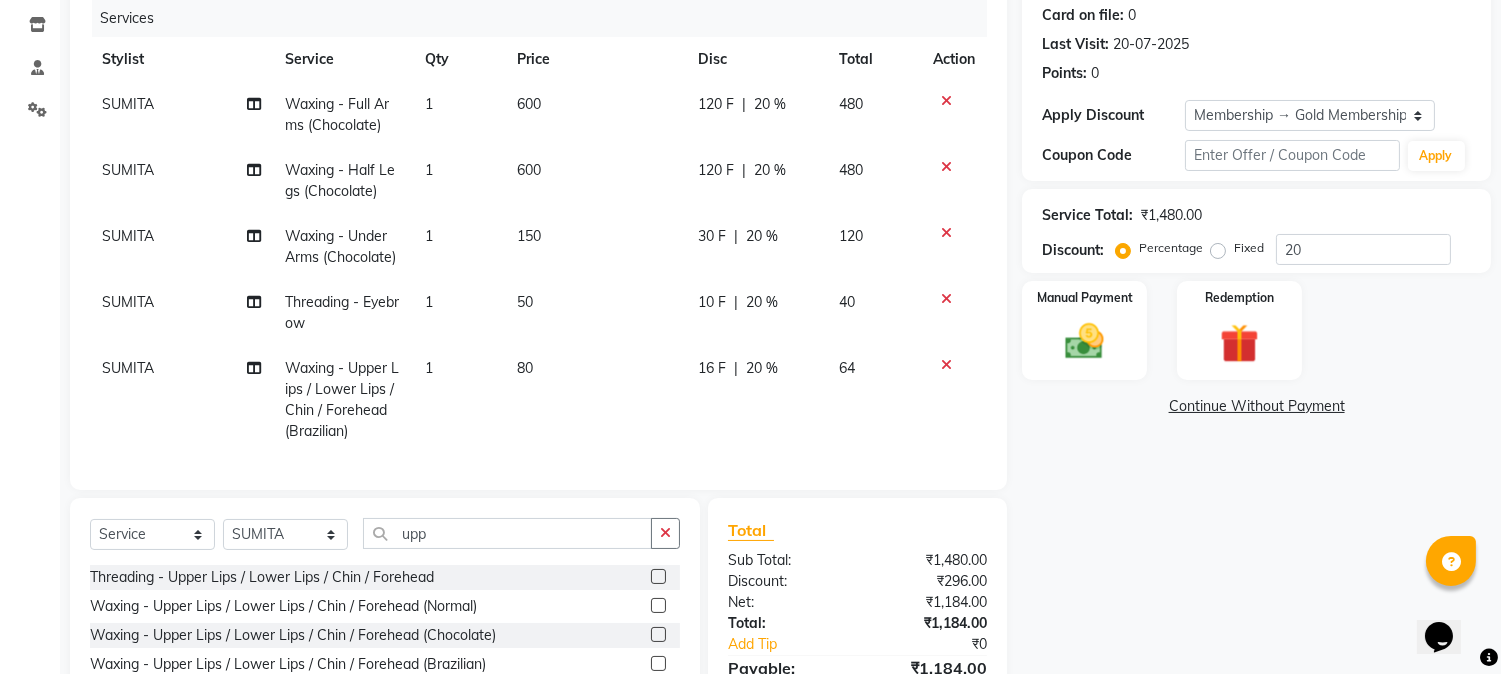 scroll, scrollTop: 370, scrollLeft: 0, axis: vertical 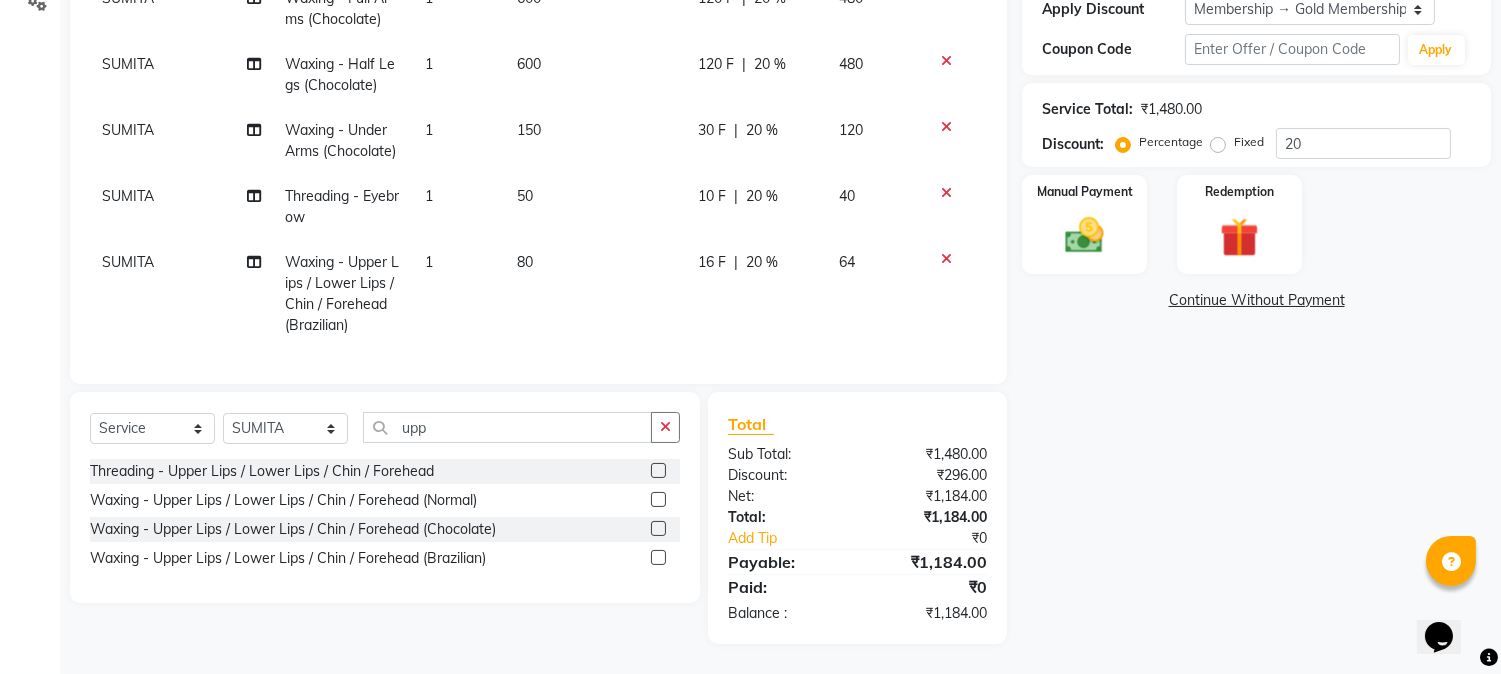 click 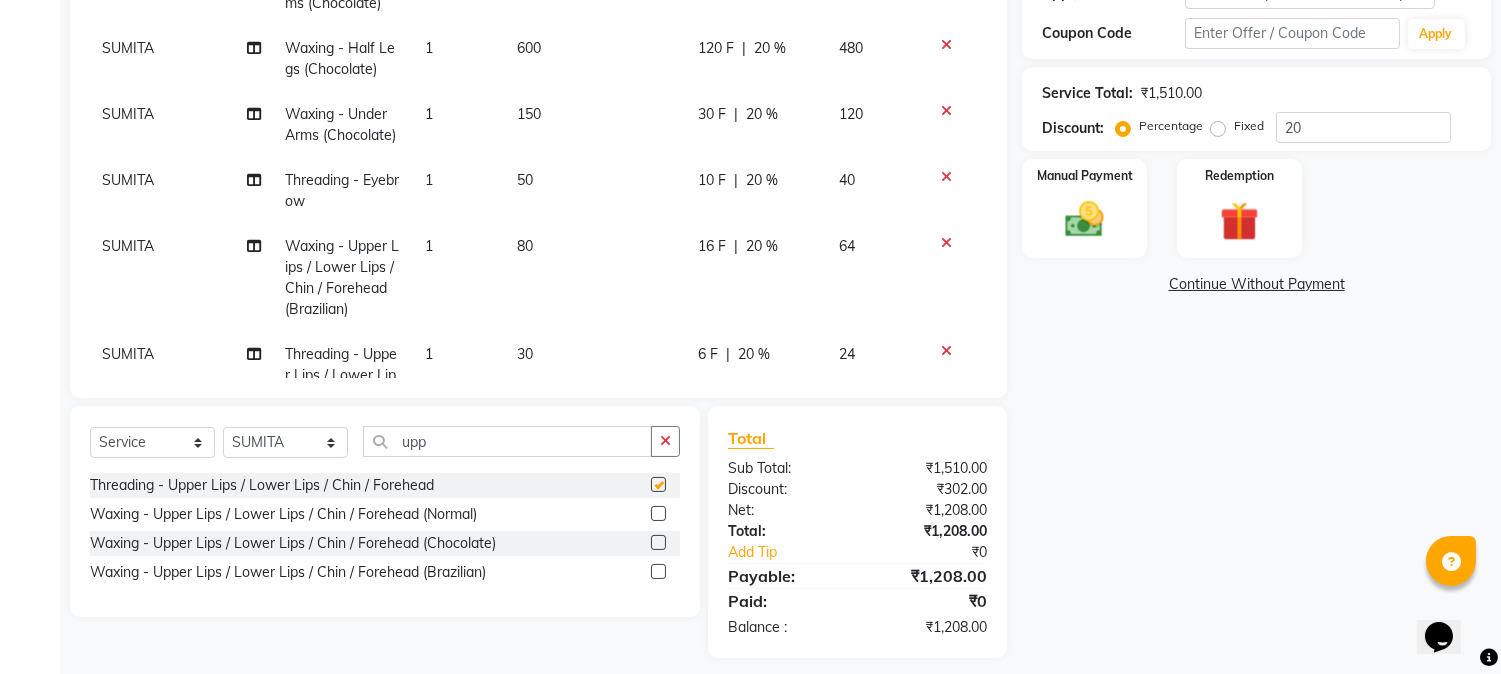 checkbox on "false" 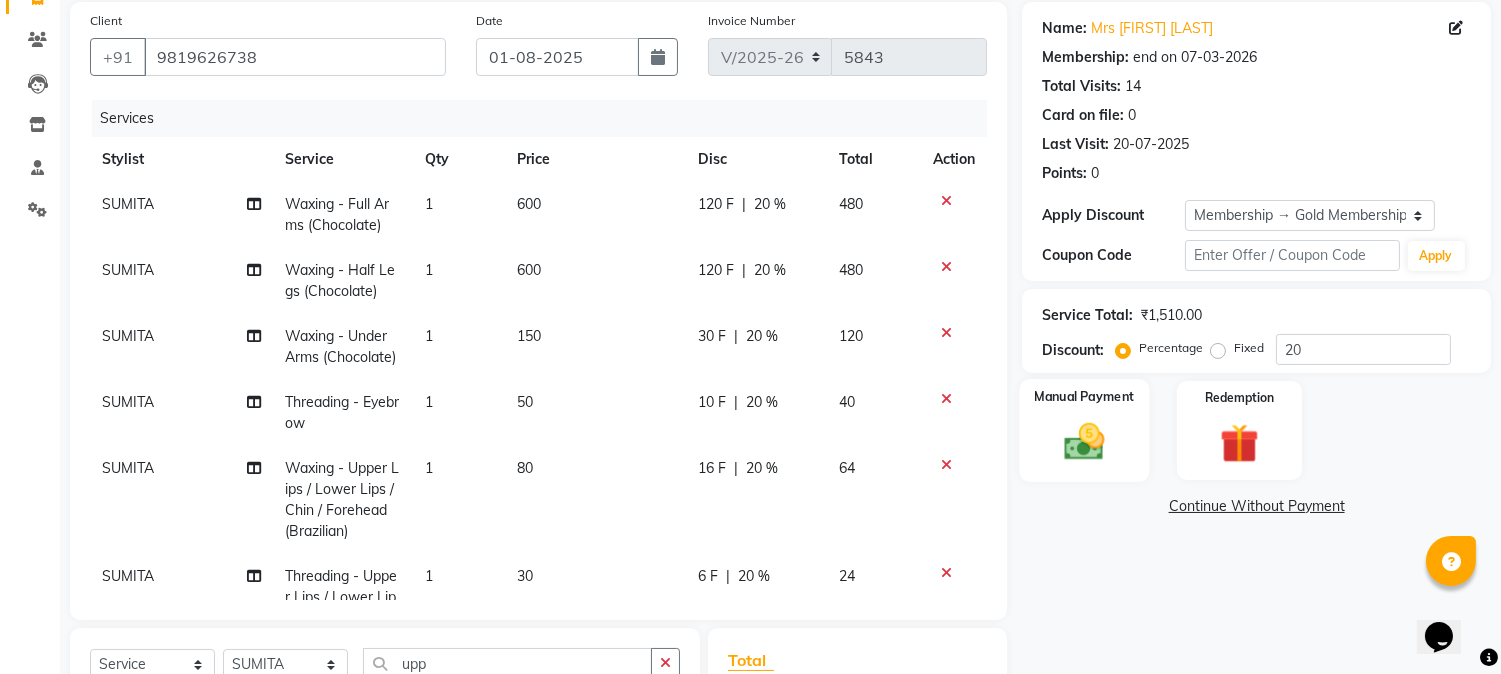 scroll, scrollTop: 147, scrollLeft: 0, axis: vertical 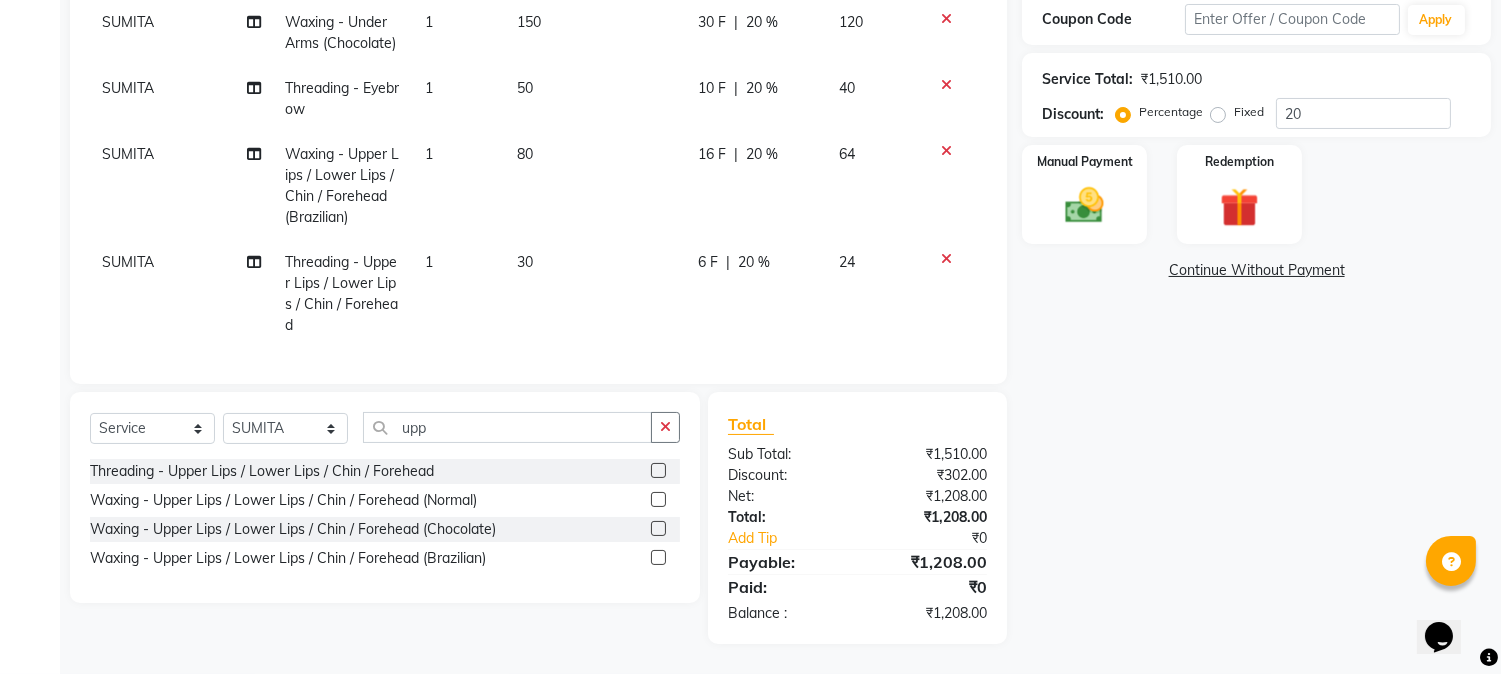 click on "Select  Service  Product  Membership  Package Voucher Prepaid Gift Card  Select Stylist Front Desk Gaurav Sharma HIZZ & HERZ 2 IRFAN AHMAD Jigna Goswami KHALID AHMAD Laxmi Mehboob MOHD PARVEJ NIZAM Salman Sangeeta  SUMITA  VEERENDRA SHARMA upp" 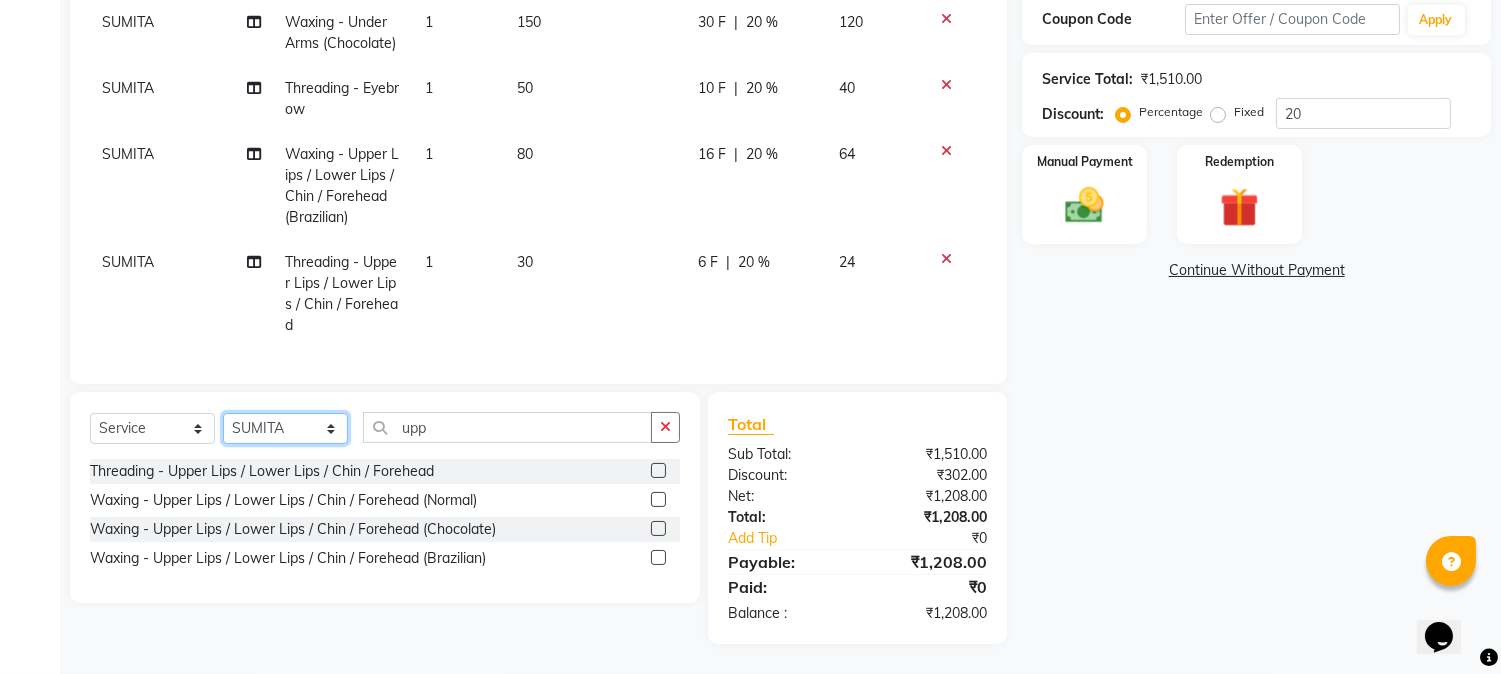 click on "Select Stylist Front Desk Gaurav Sharma HIZZ & HERZ 2 IRFAN AHMAD Jigna Goswami KHALID AHMAD Laxmi Mehboob MOHD PARVEJ NIZAM Salman Sangeeta  SUMITA  VEERENDRA SHARMA" 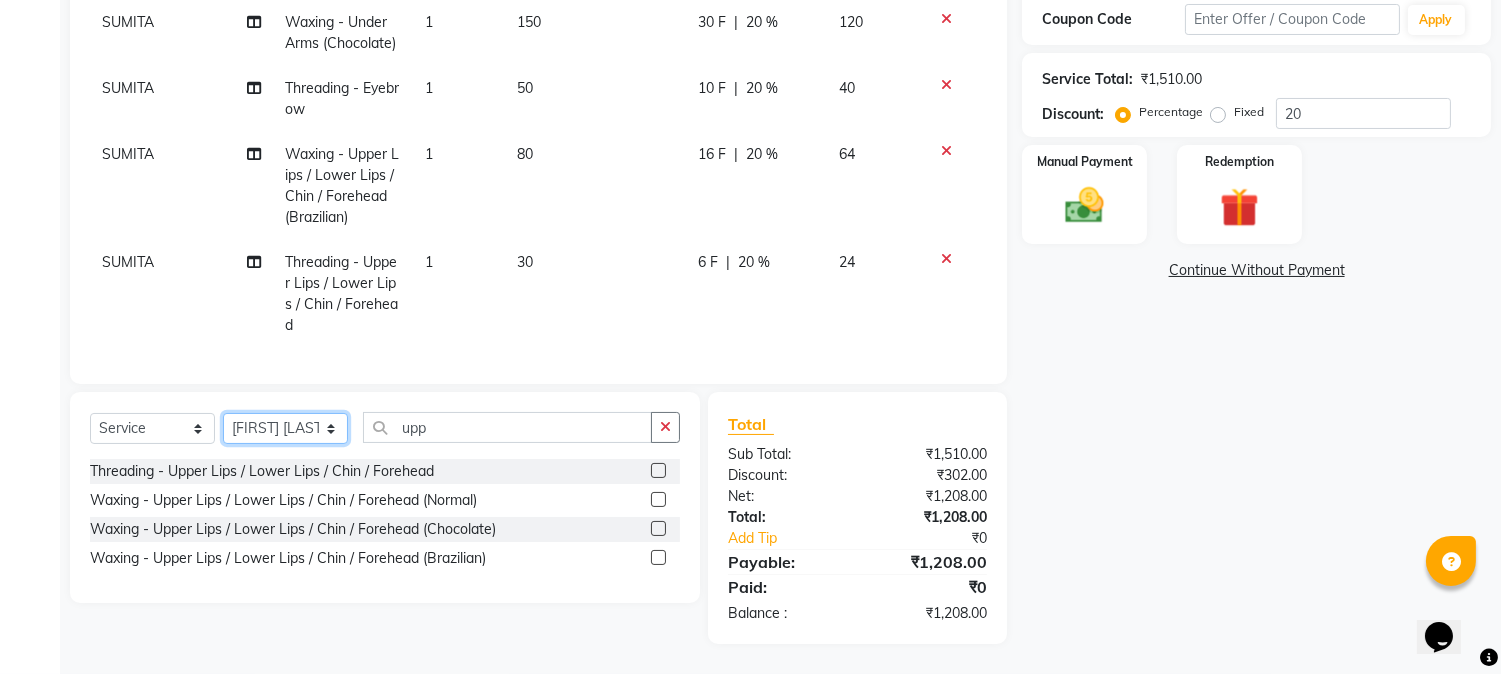 click on "Select Stylist Front Desk Gaurav Sharma HIZZ & HERZ 2 IRFAN AHMAD Jigna Goswami KHALID AHMAD Laxmi Mehboob MOHD PARVEJ NIZAM Salman Sangeeta  SUMITA  VEERENDRA SHARMA" 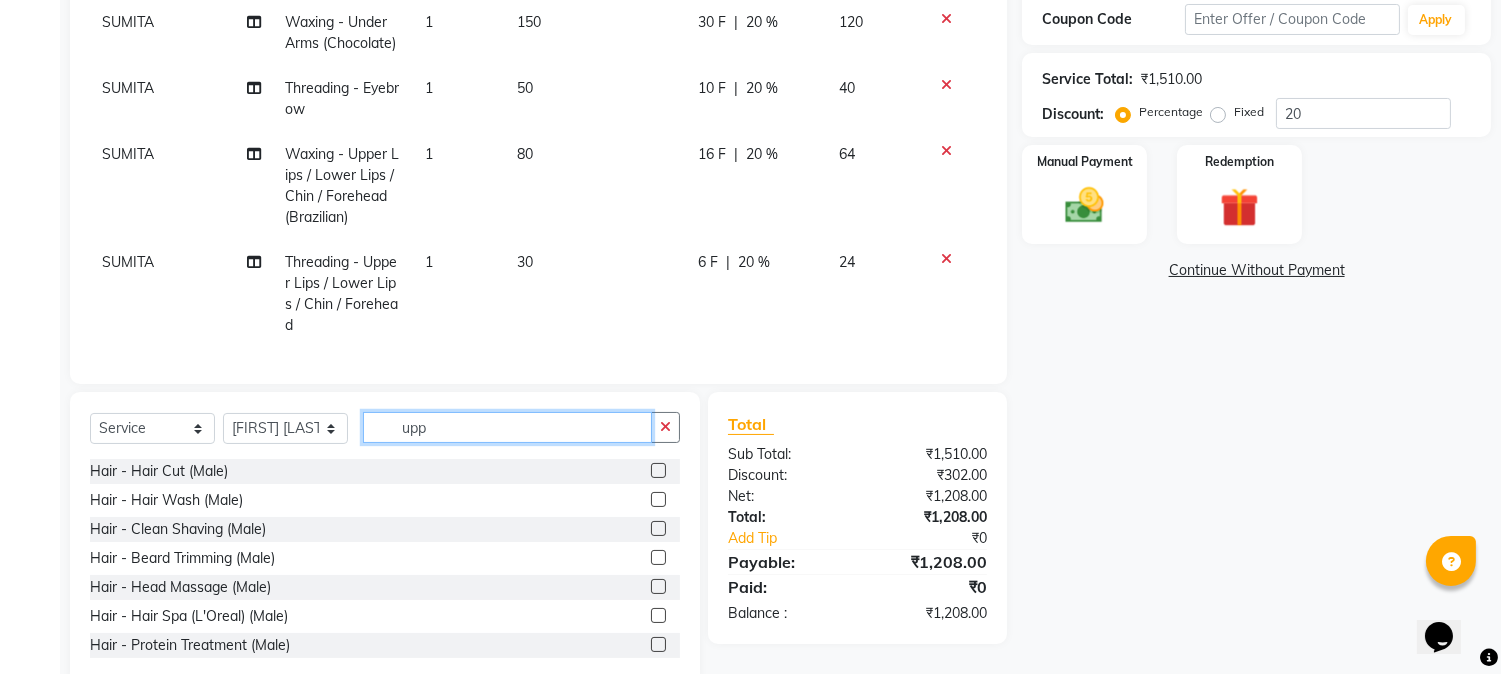 click on "upp" 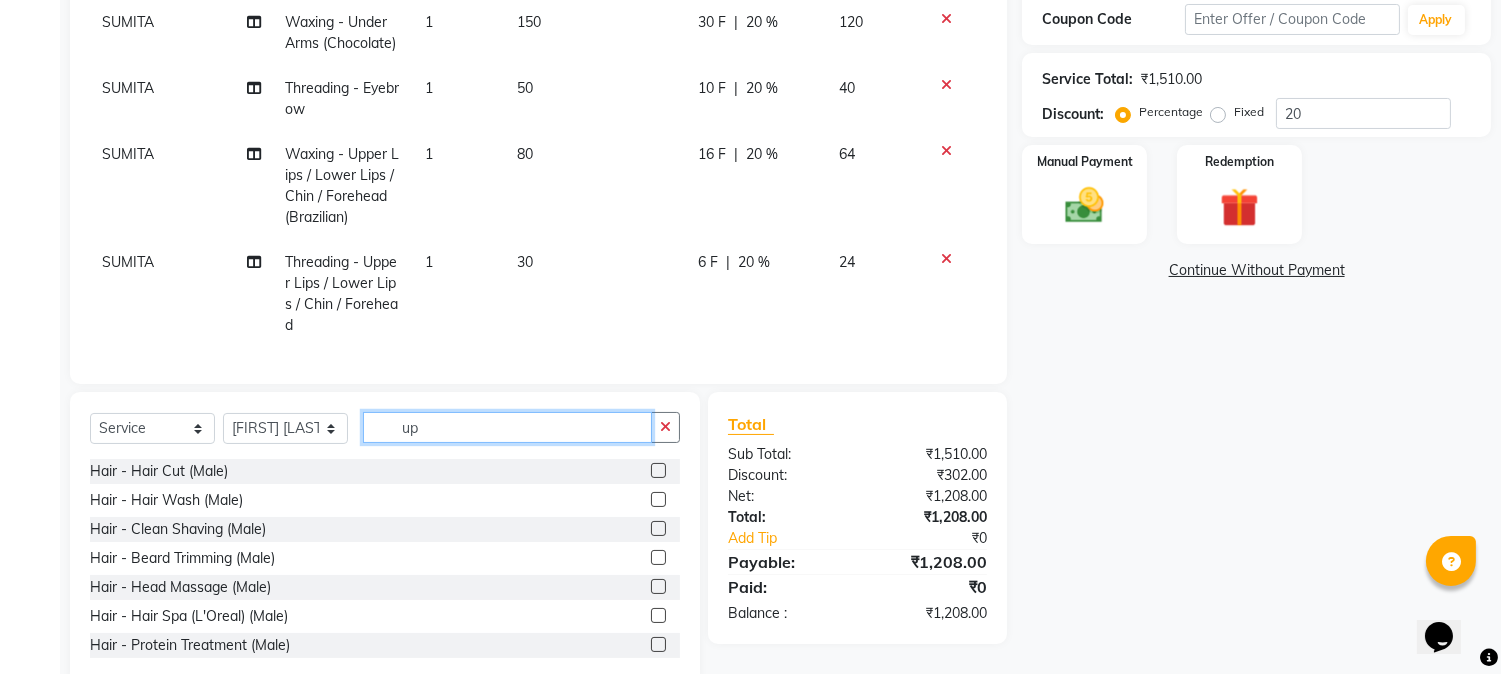 type on "u" 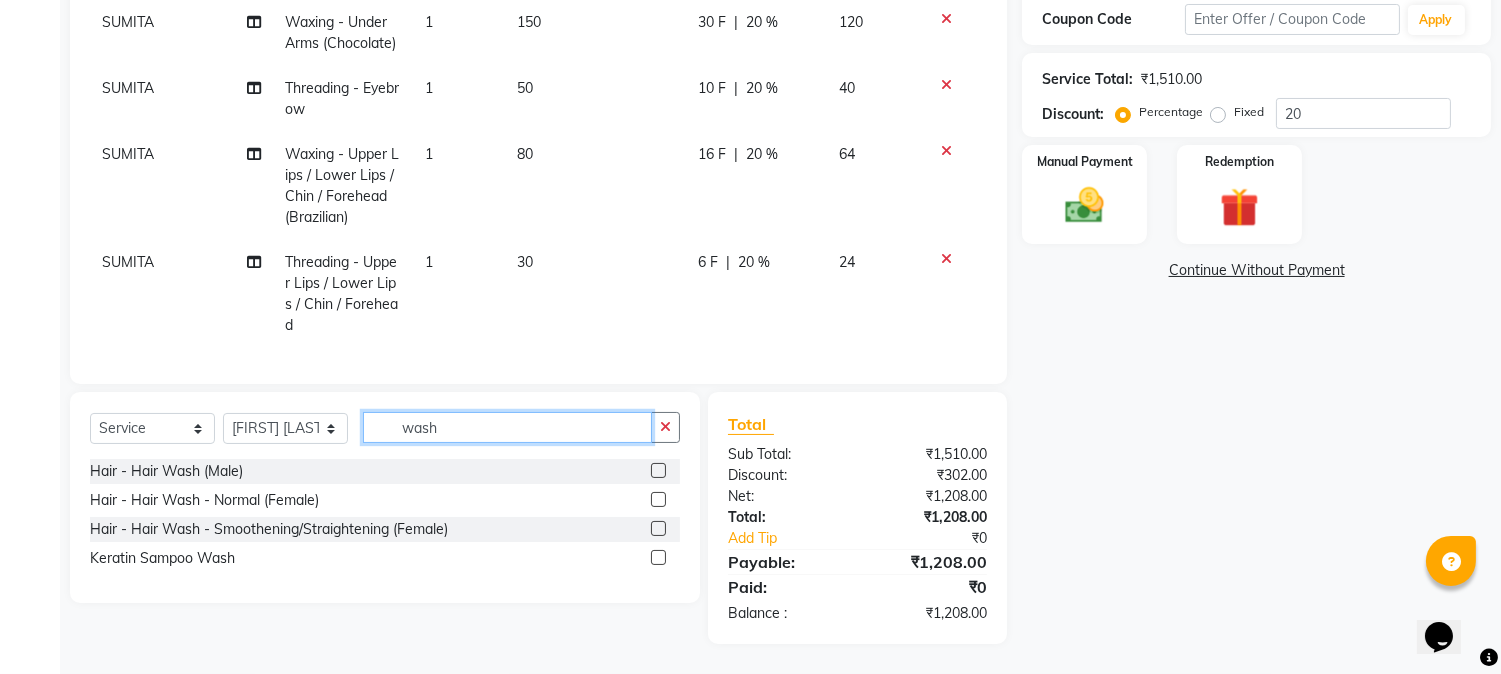 type on "wash" 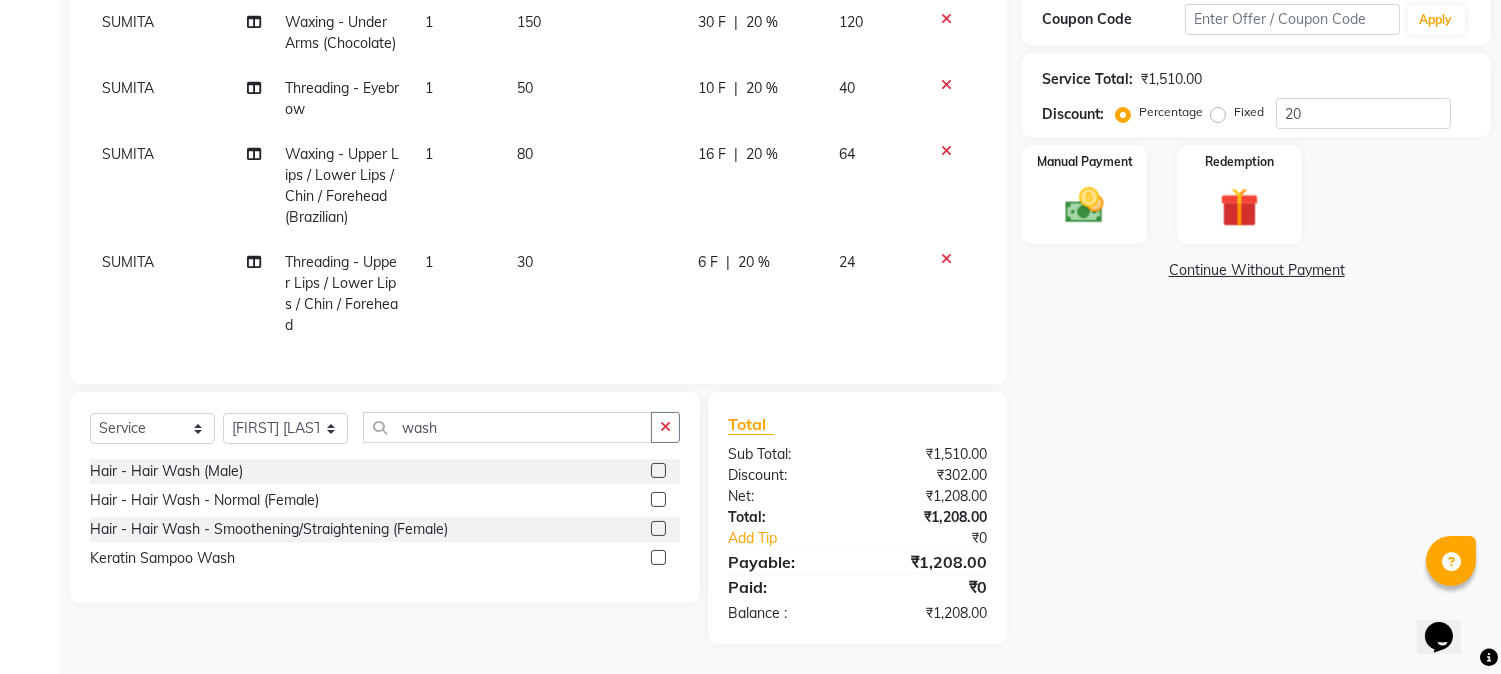 click 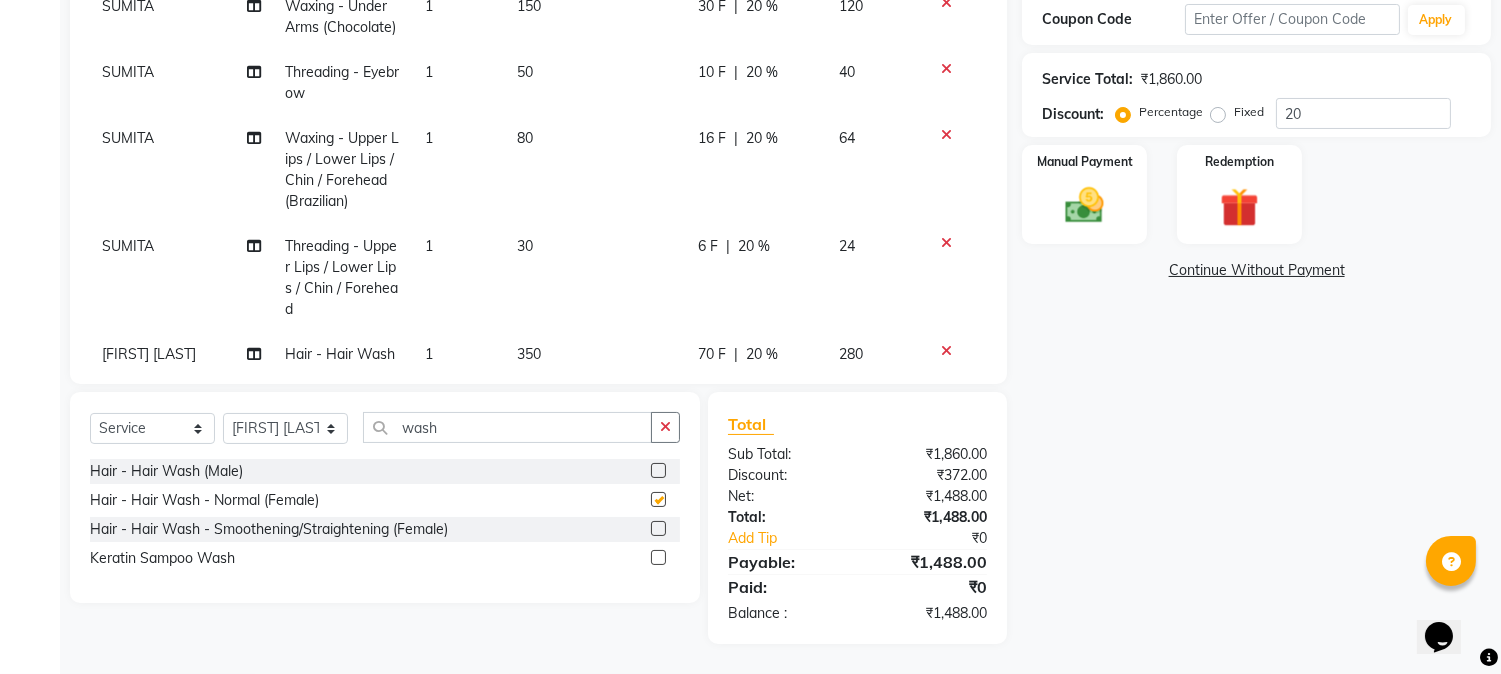 checkbox on "false" 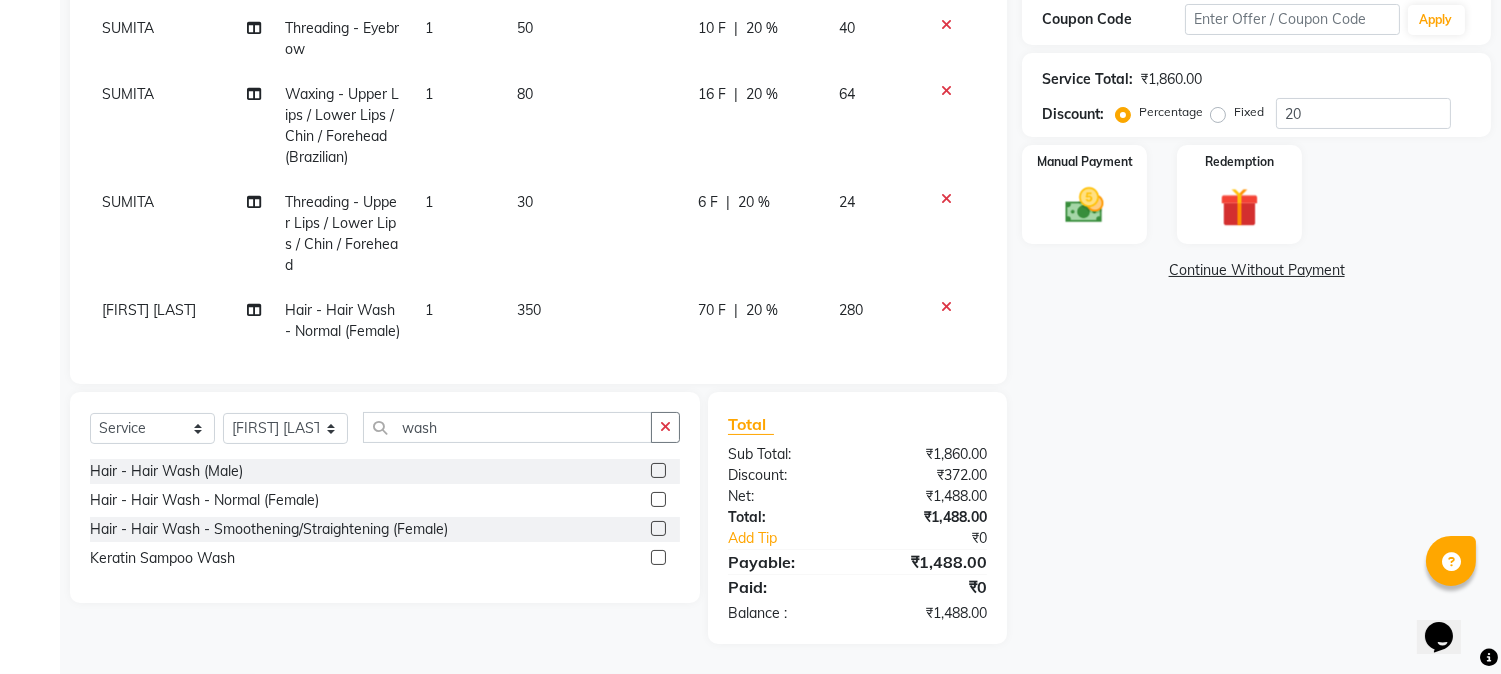 scroll, scrollTop: 181, scrollLeft: 0, axis: vertical 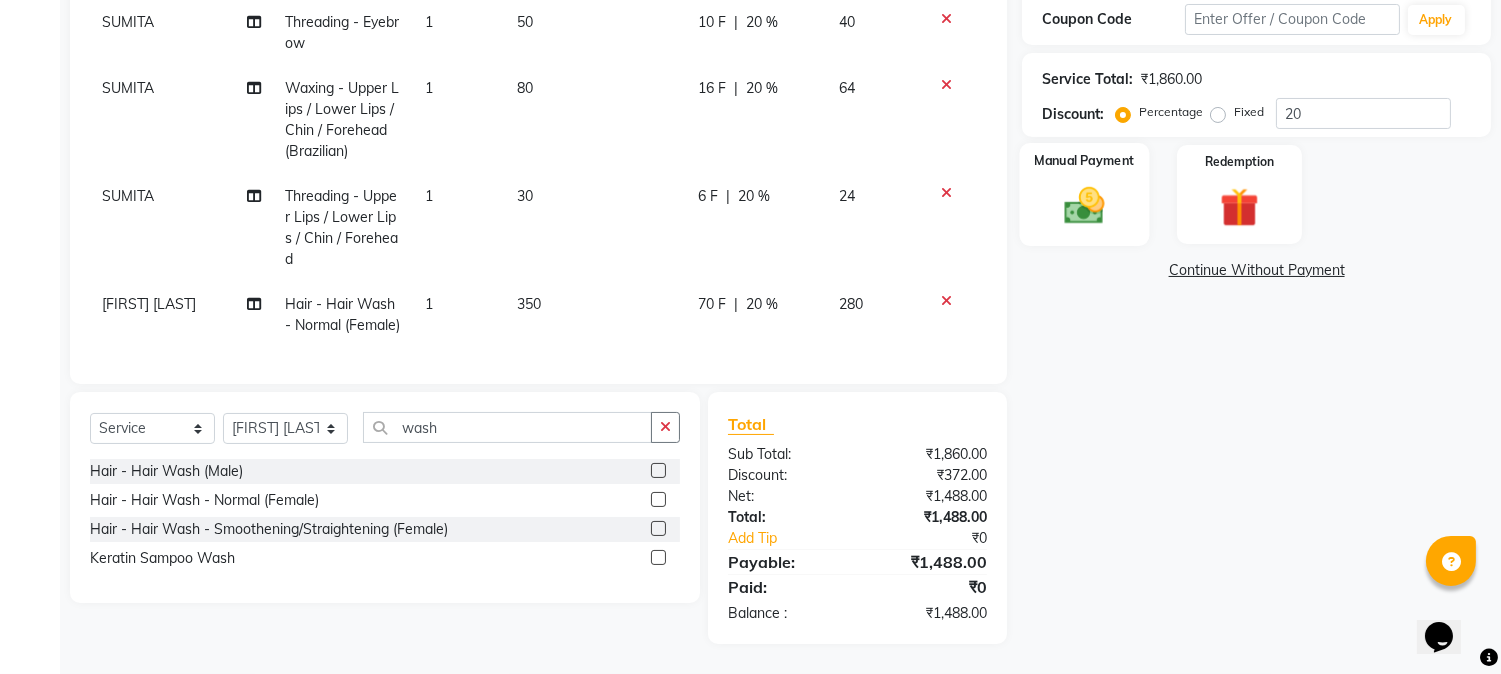 click 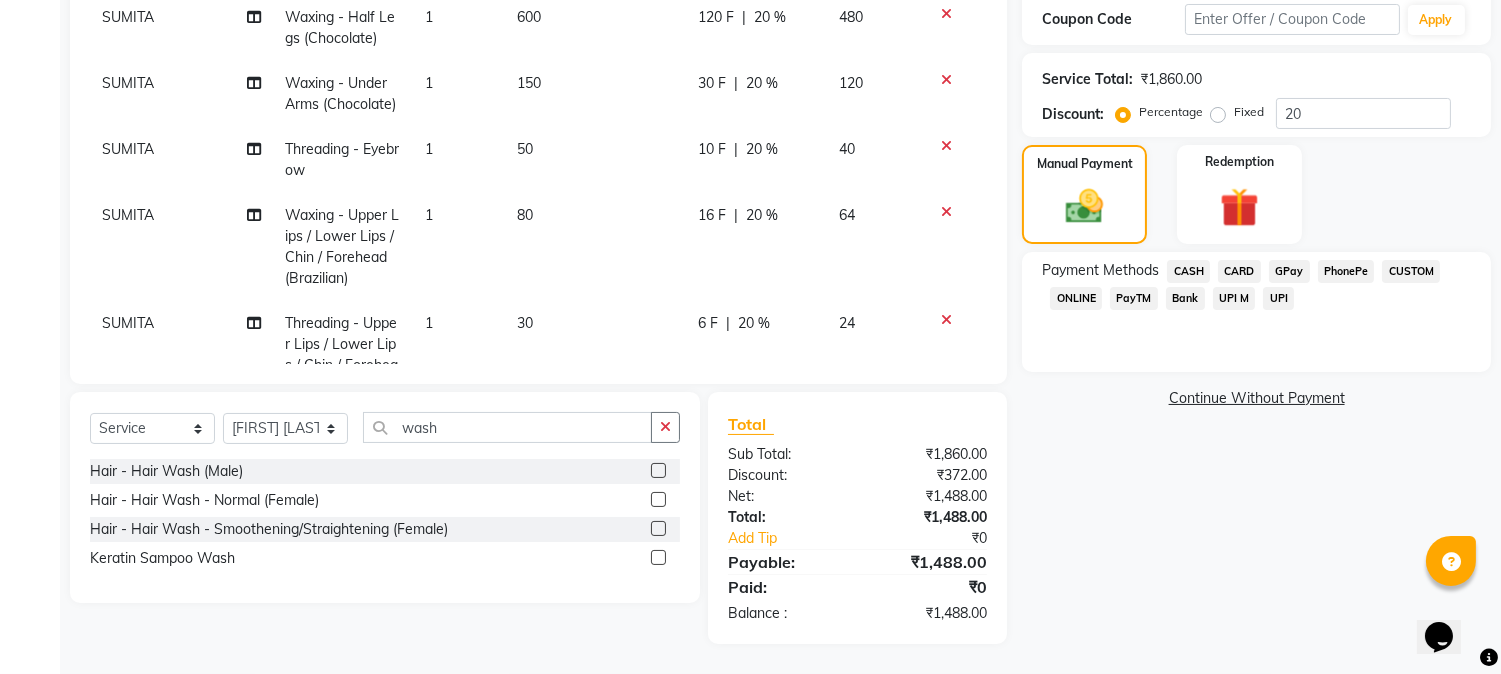 scroll, scrollTop: 0, scrollLeft: 0, axis: both 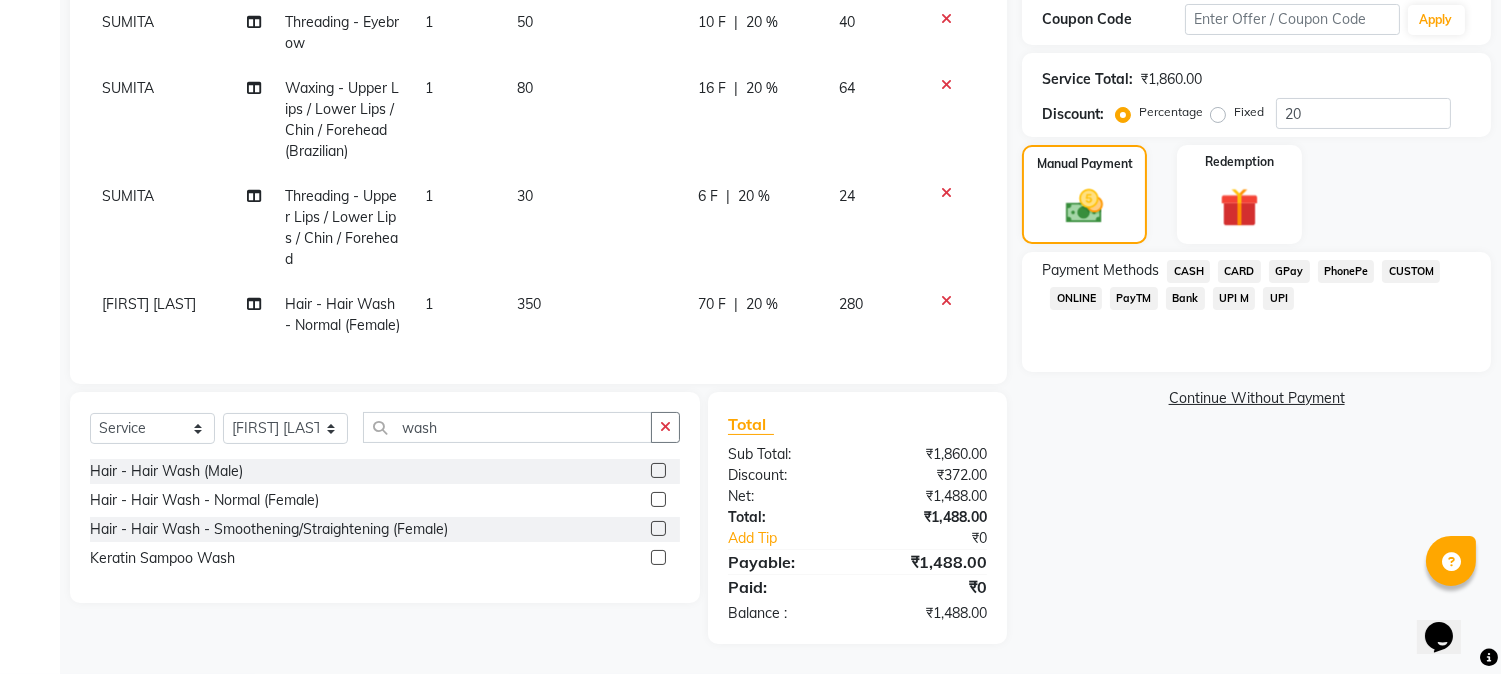 click on "GPay" 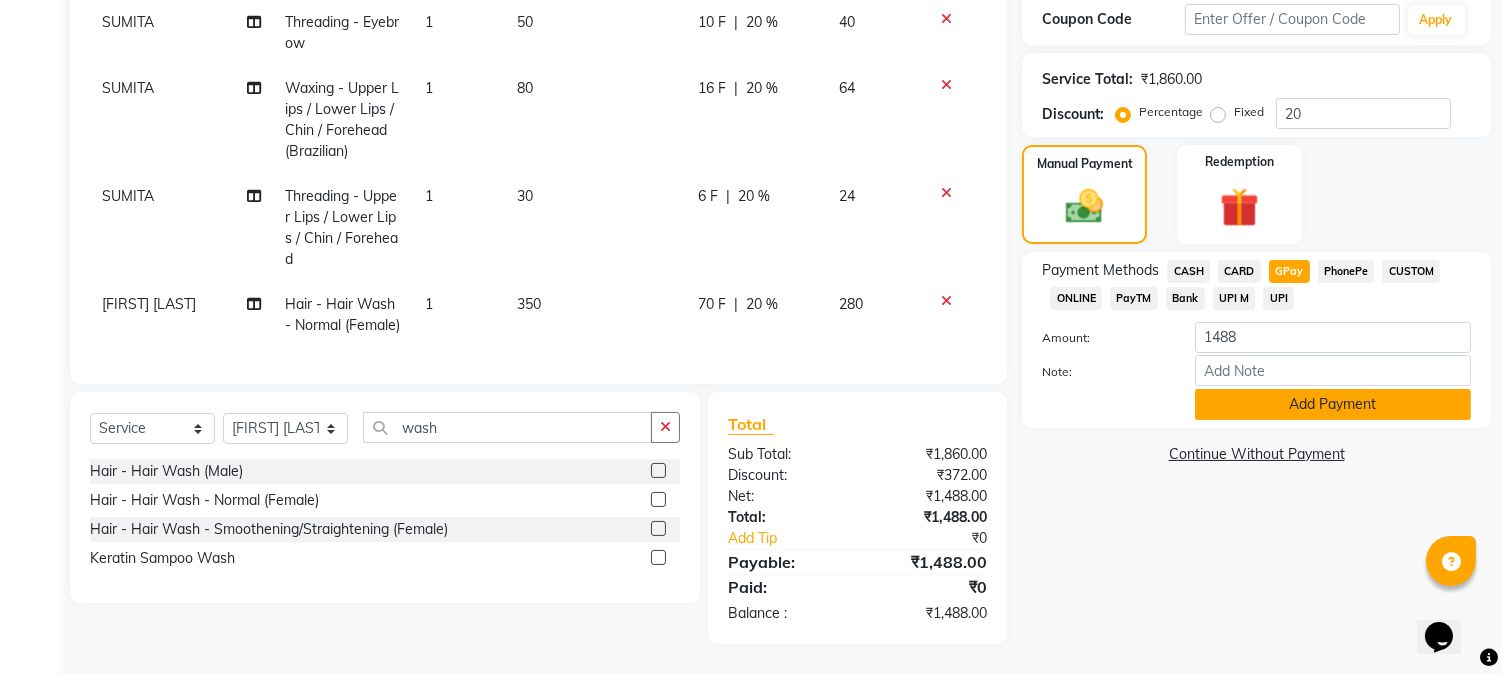 click on "Add Payment" 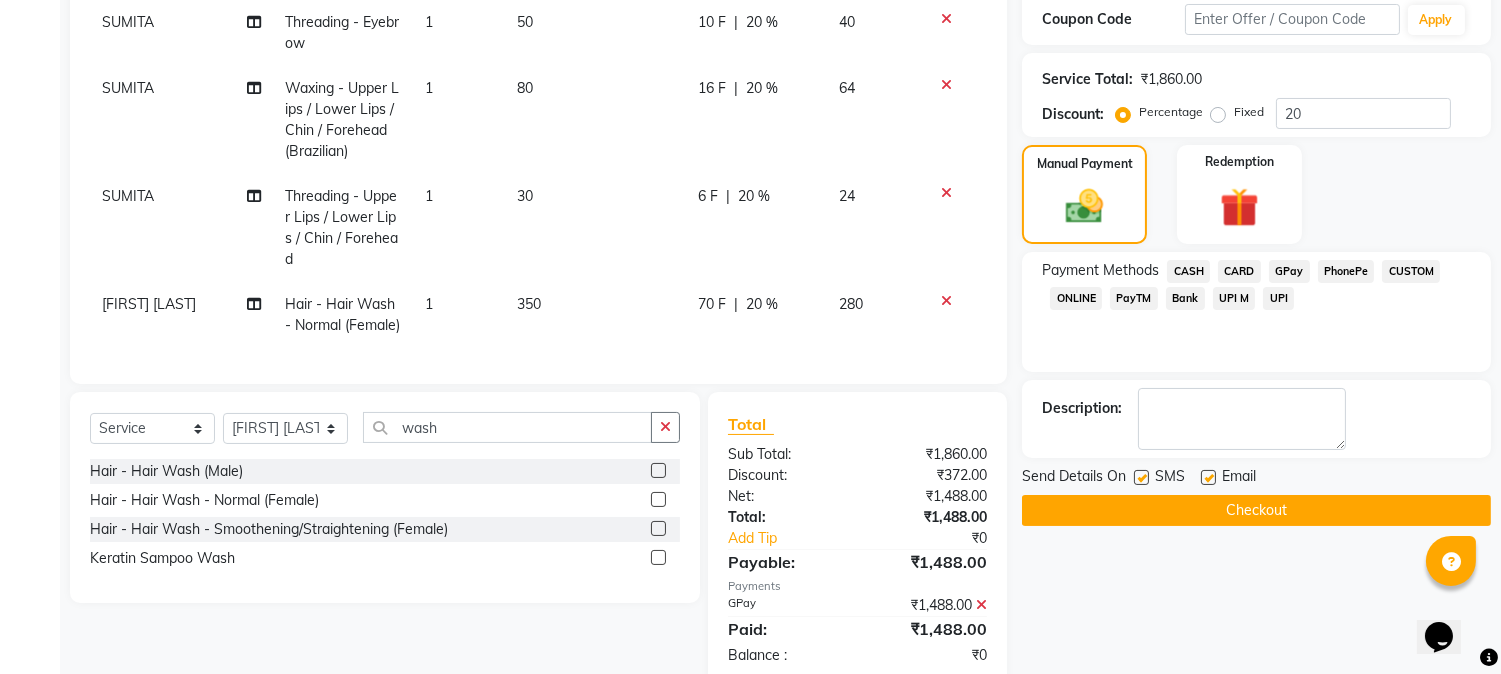 scroll, scrollTop: 425, scrollLeft: 0, axis: vertical 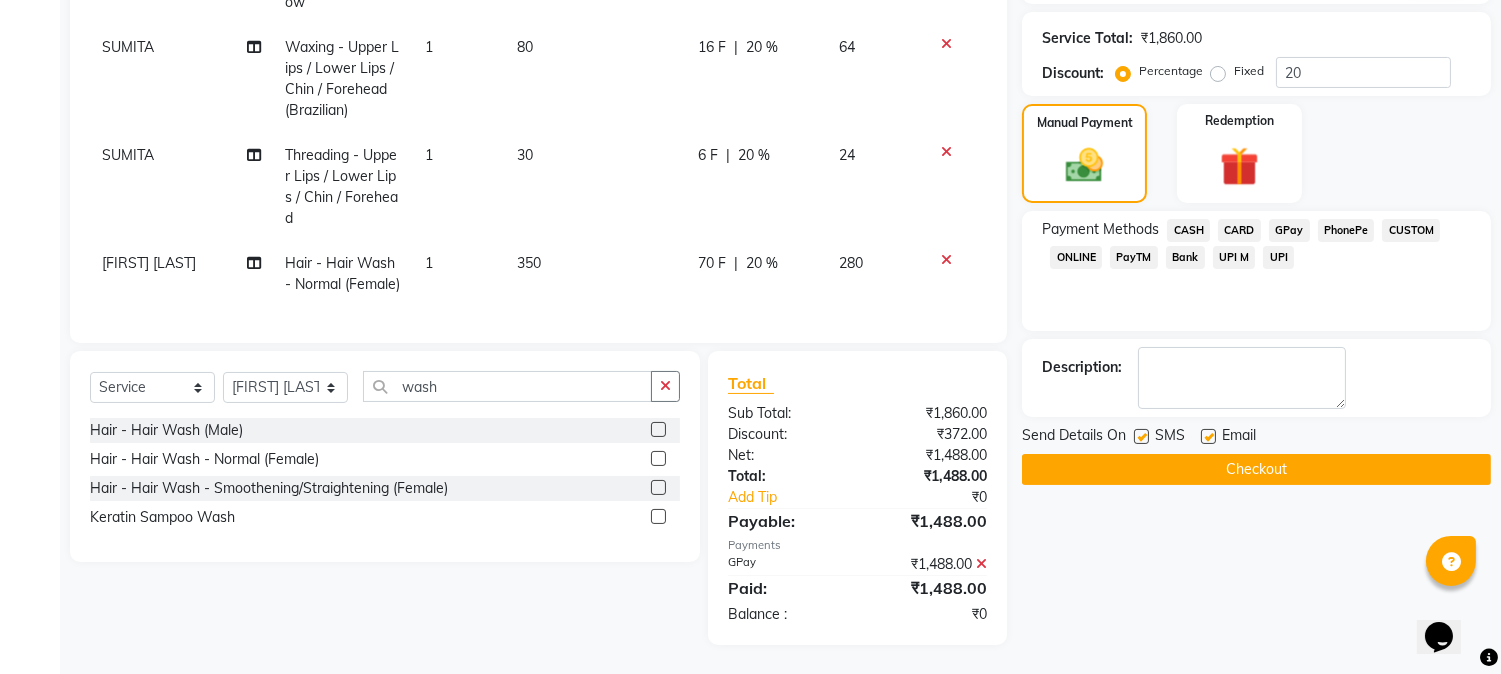 click on "Checkout" 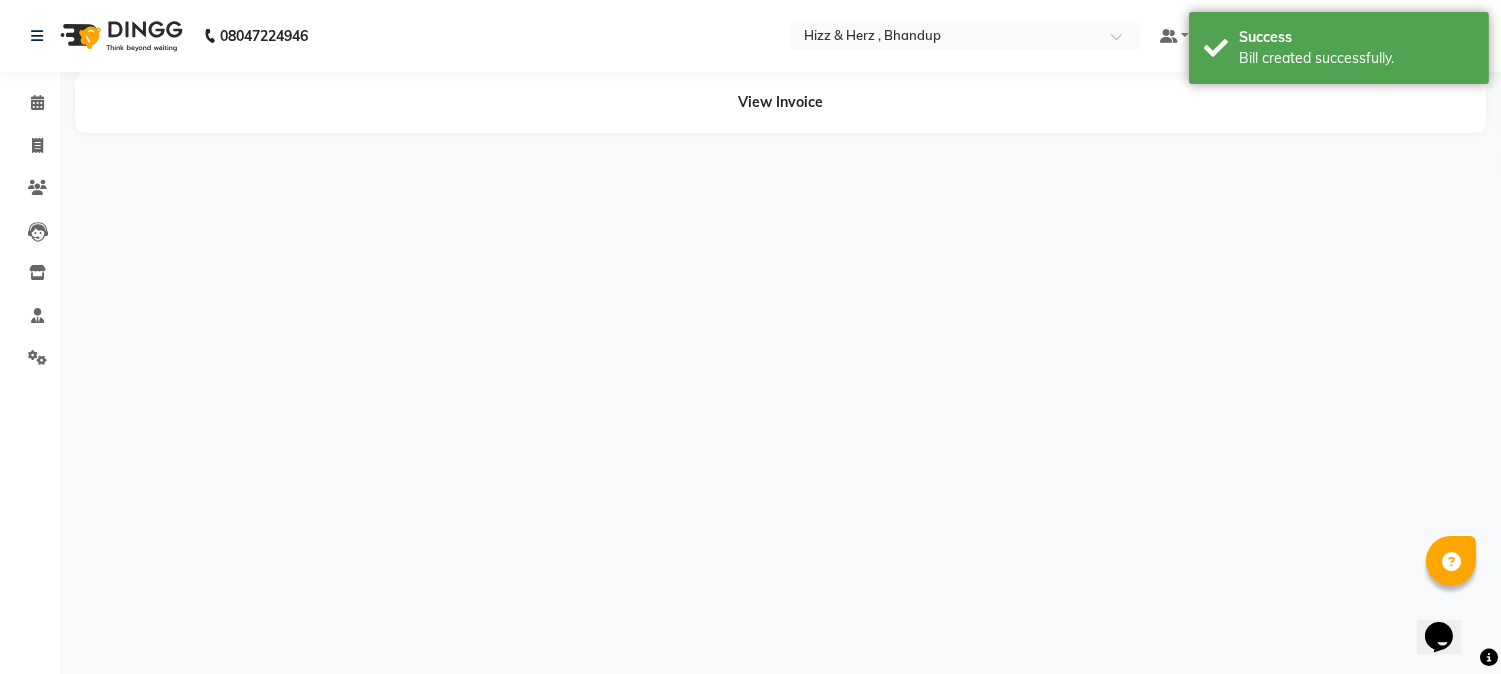 scroll, scrollTop: 0, scrollLeft: 0, axis: both 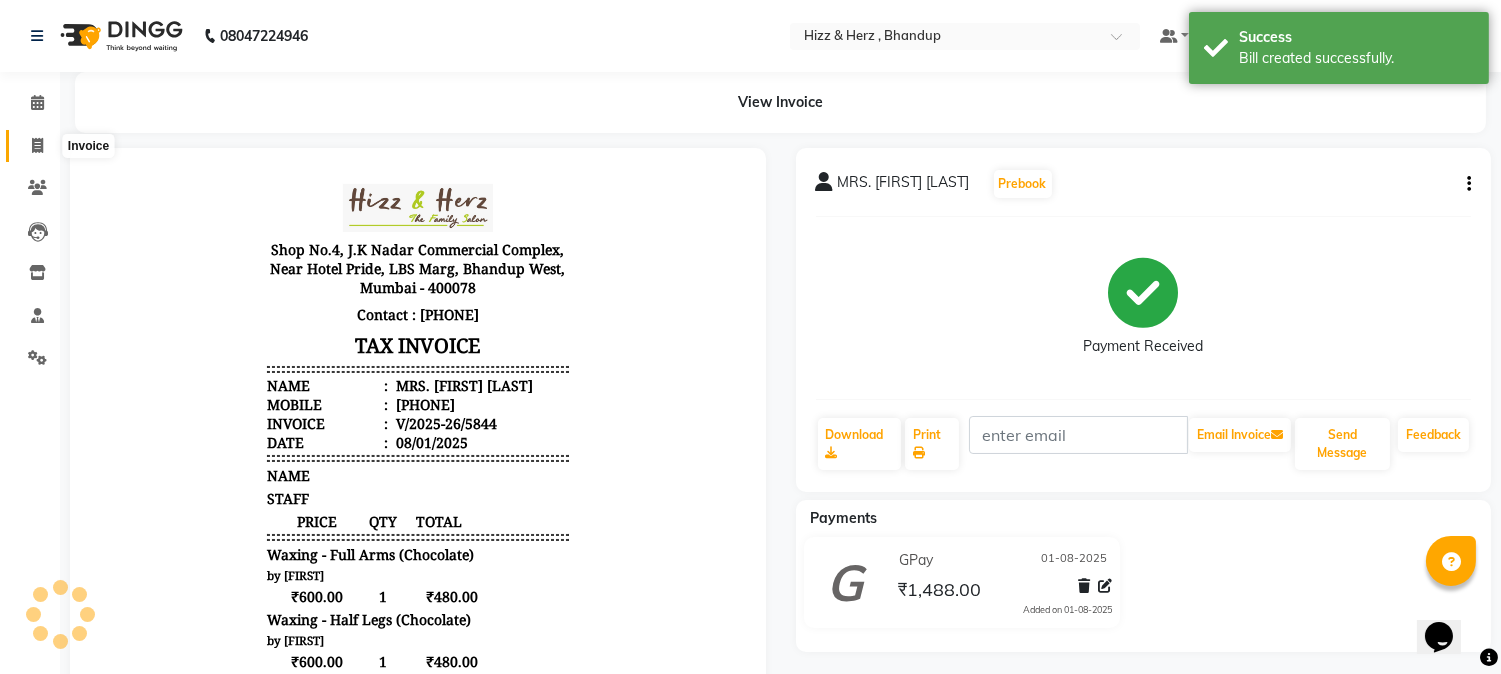 click 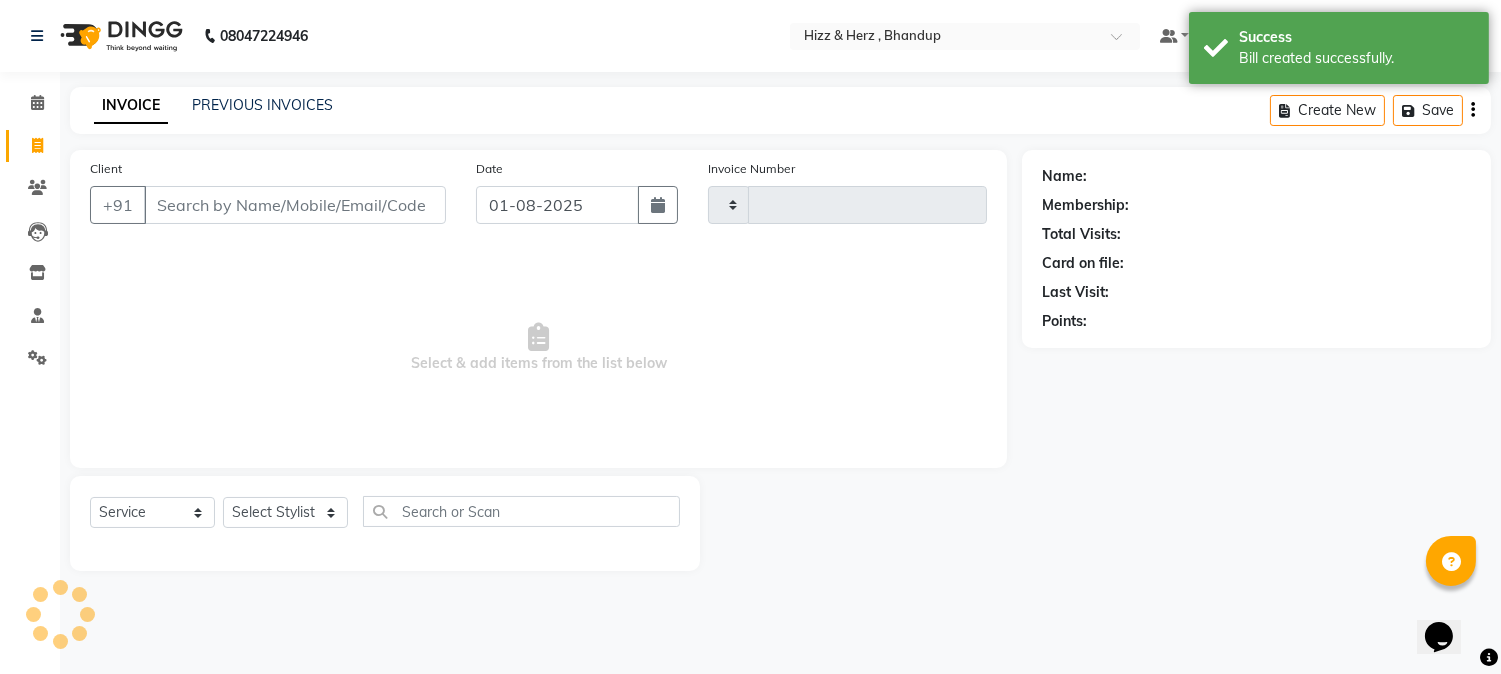 type on "5845" 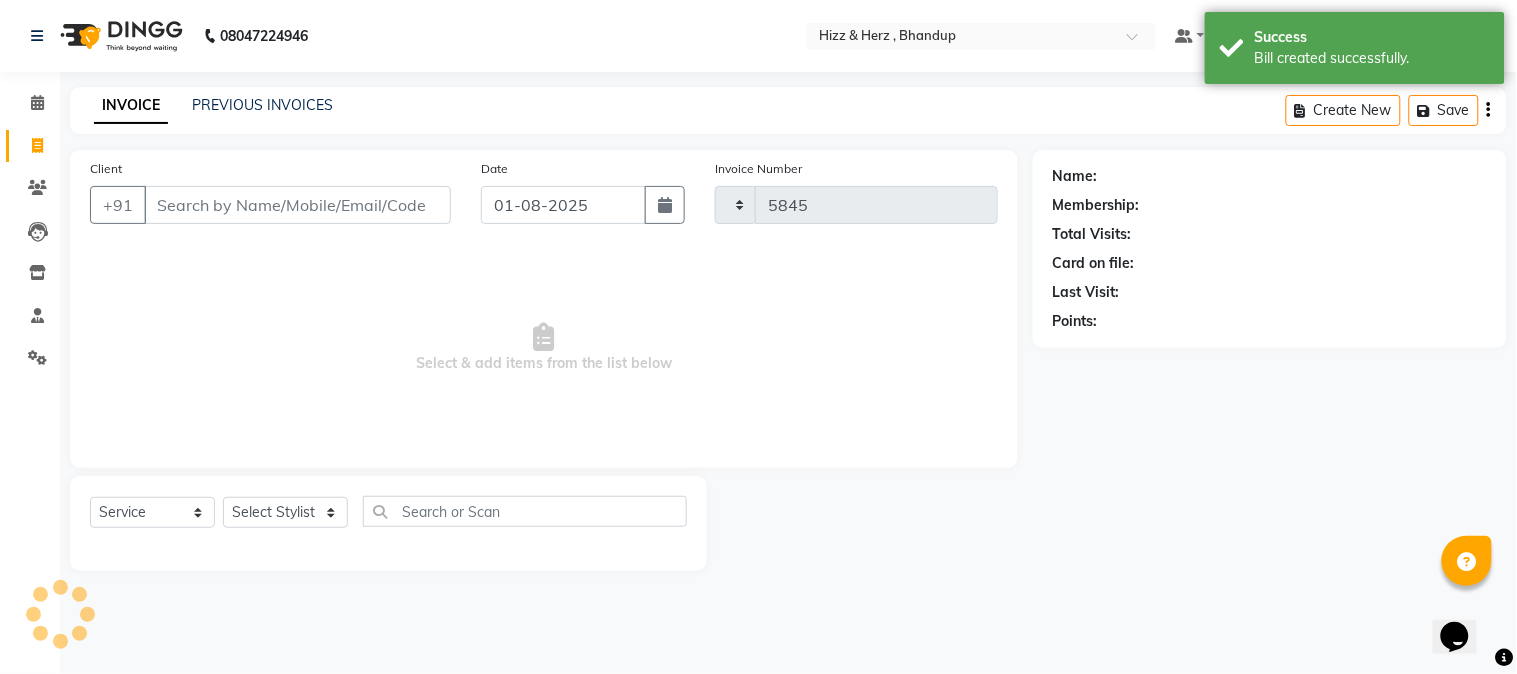 select on "629" 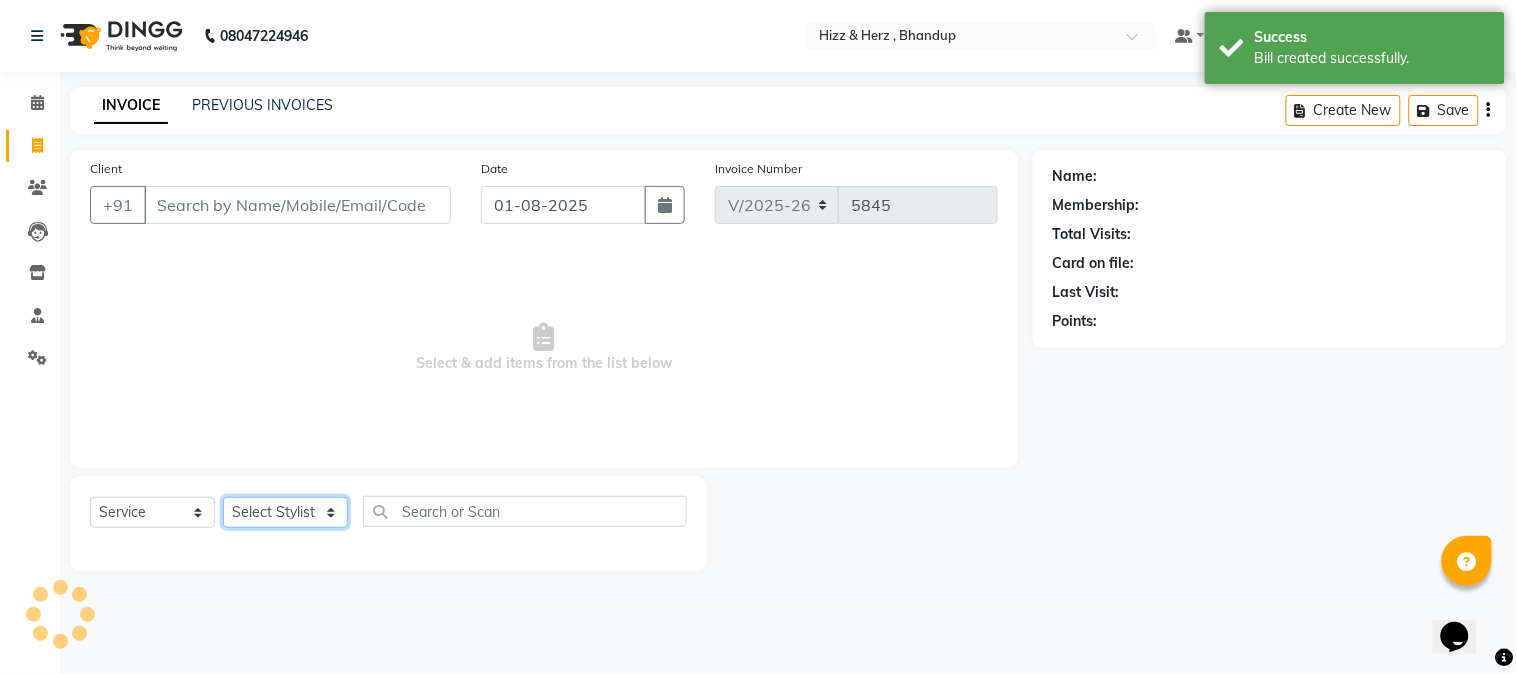 click on "Select Stylist" 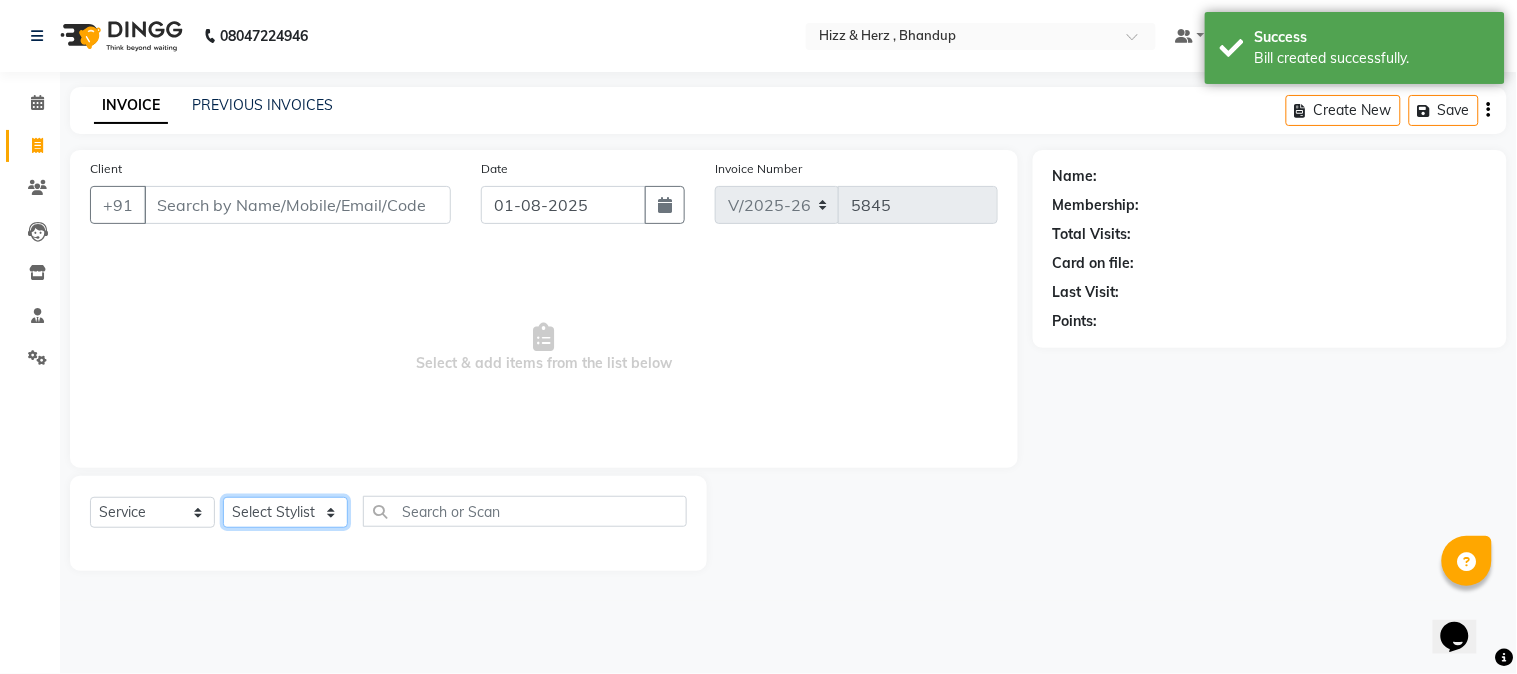 select on "11514" 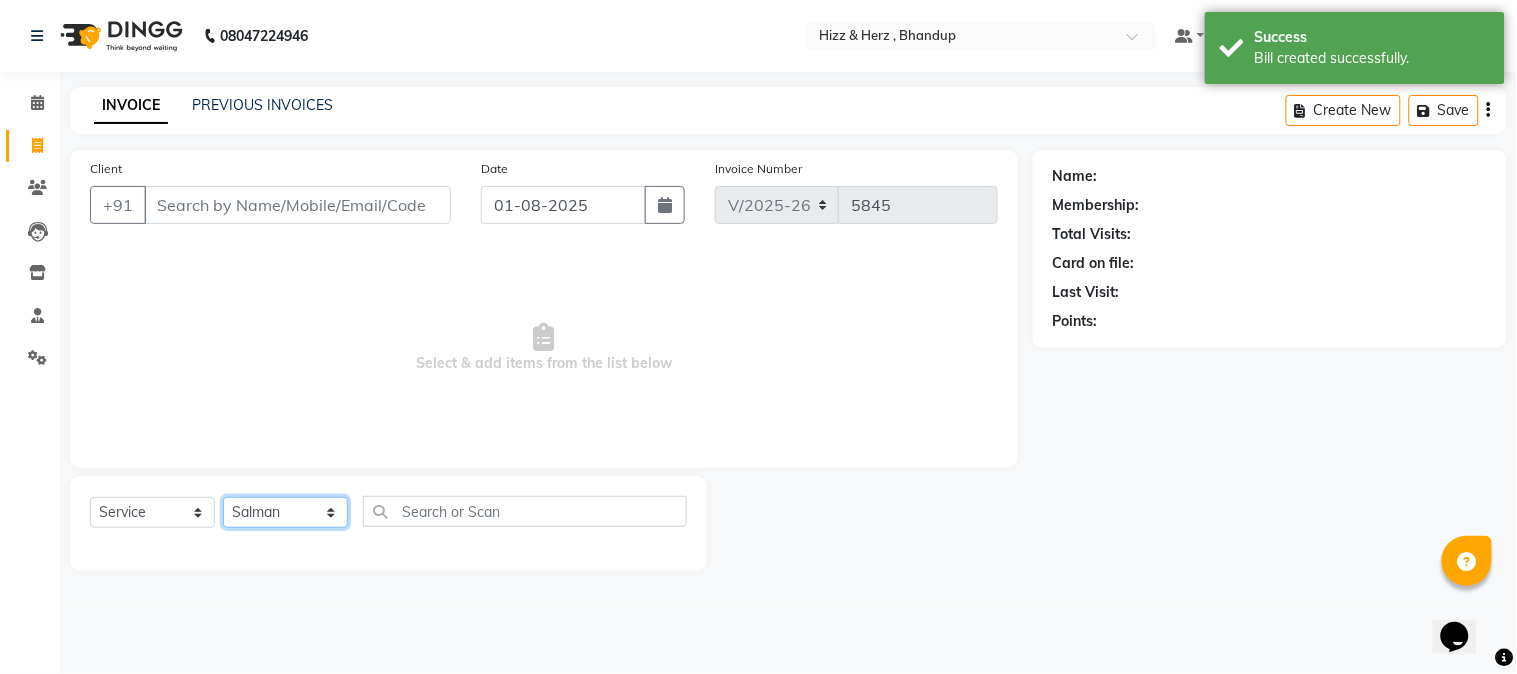 click on "Select Stylist Front Desk Gaurav Sharma HIZZ & HERZ 2 IRFAN AHMAD Jigna Goswami KHALID AHMAD Laxmi Mehboob MOHD PARVEJ NIZAM Salman Sangeeta  SUMITA  VEERENDRA SHARMA" 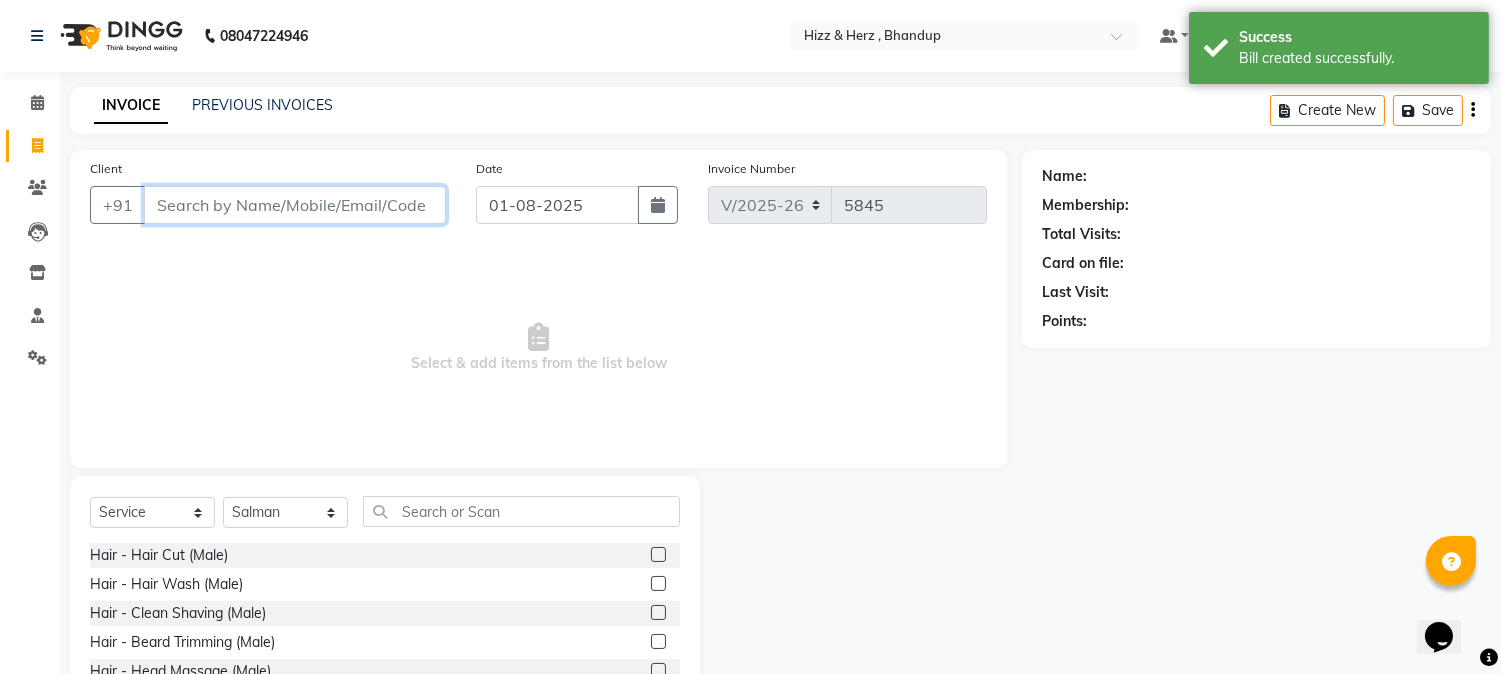 click on "Client" at bounding box center (295, 205) 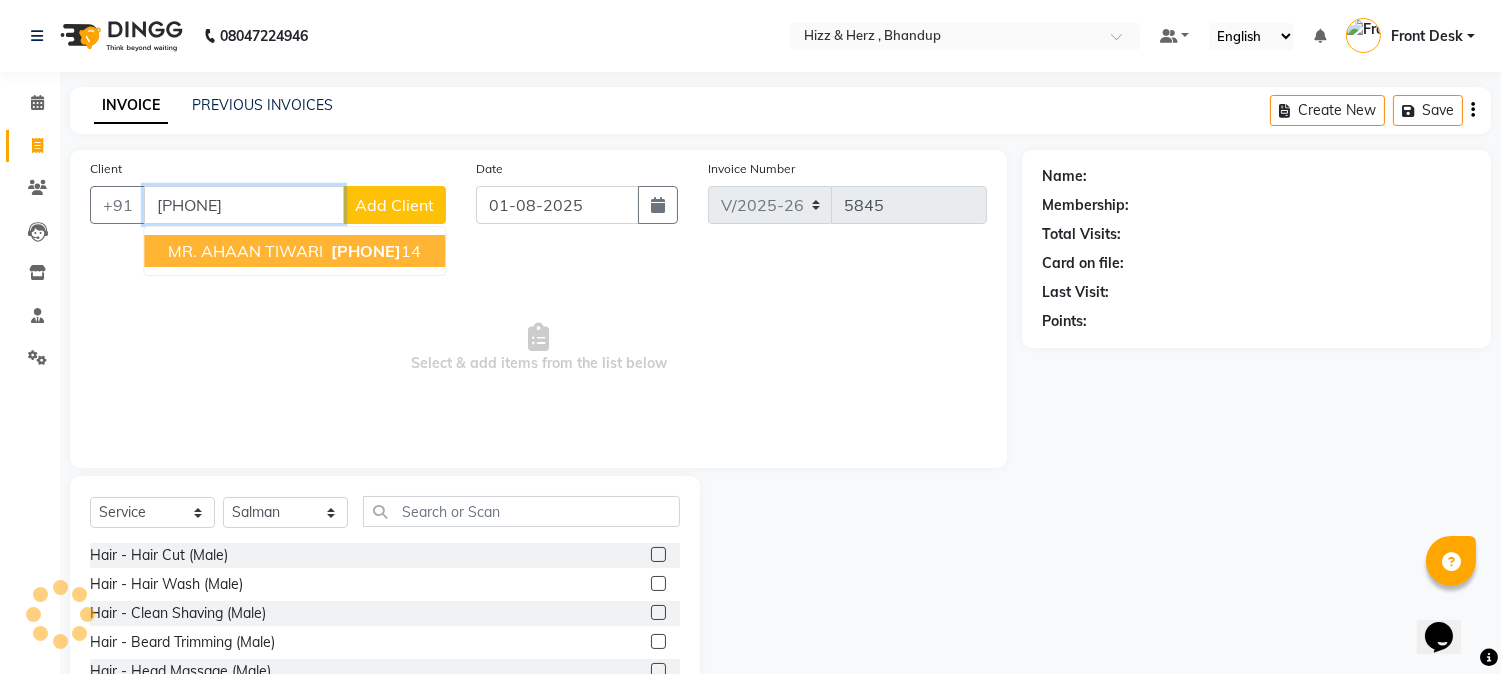 click on "93215868" at bounding box center [366, 251] 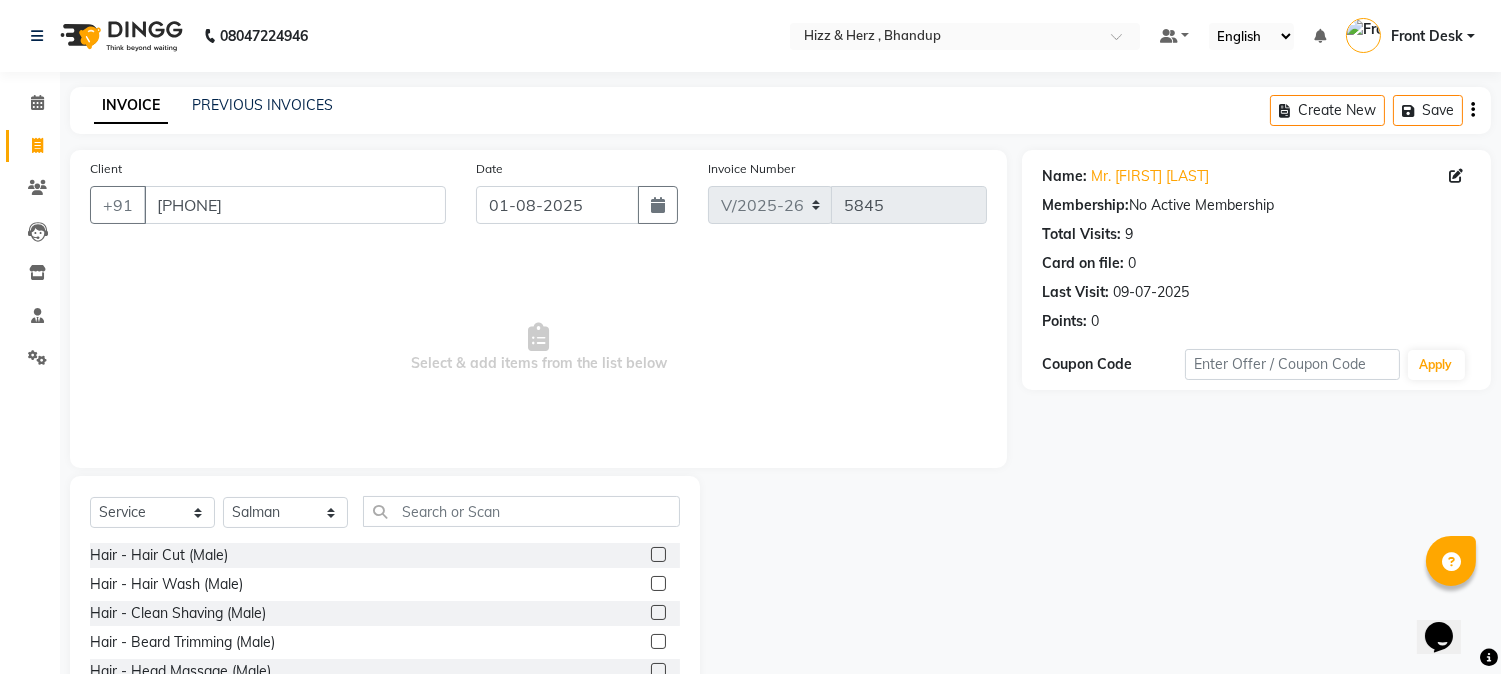 click 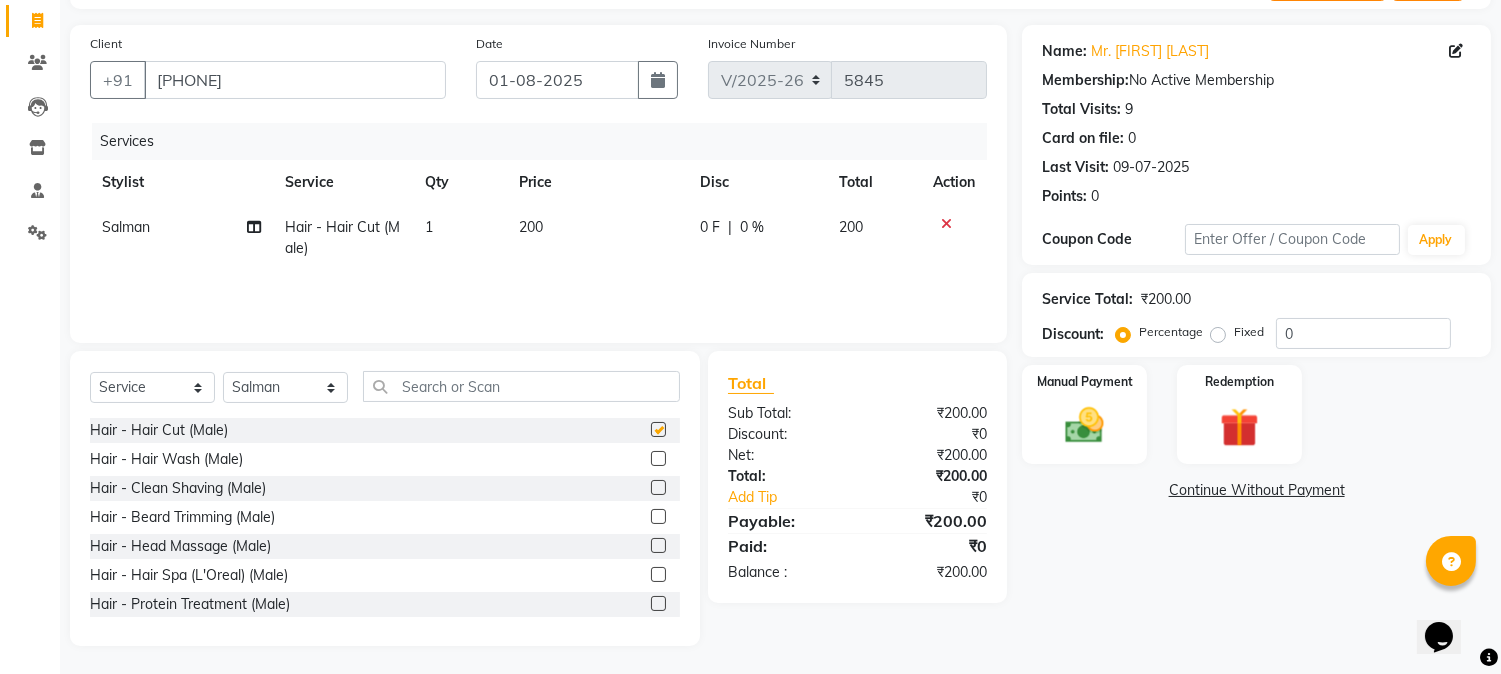 checkbox on "false" 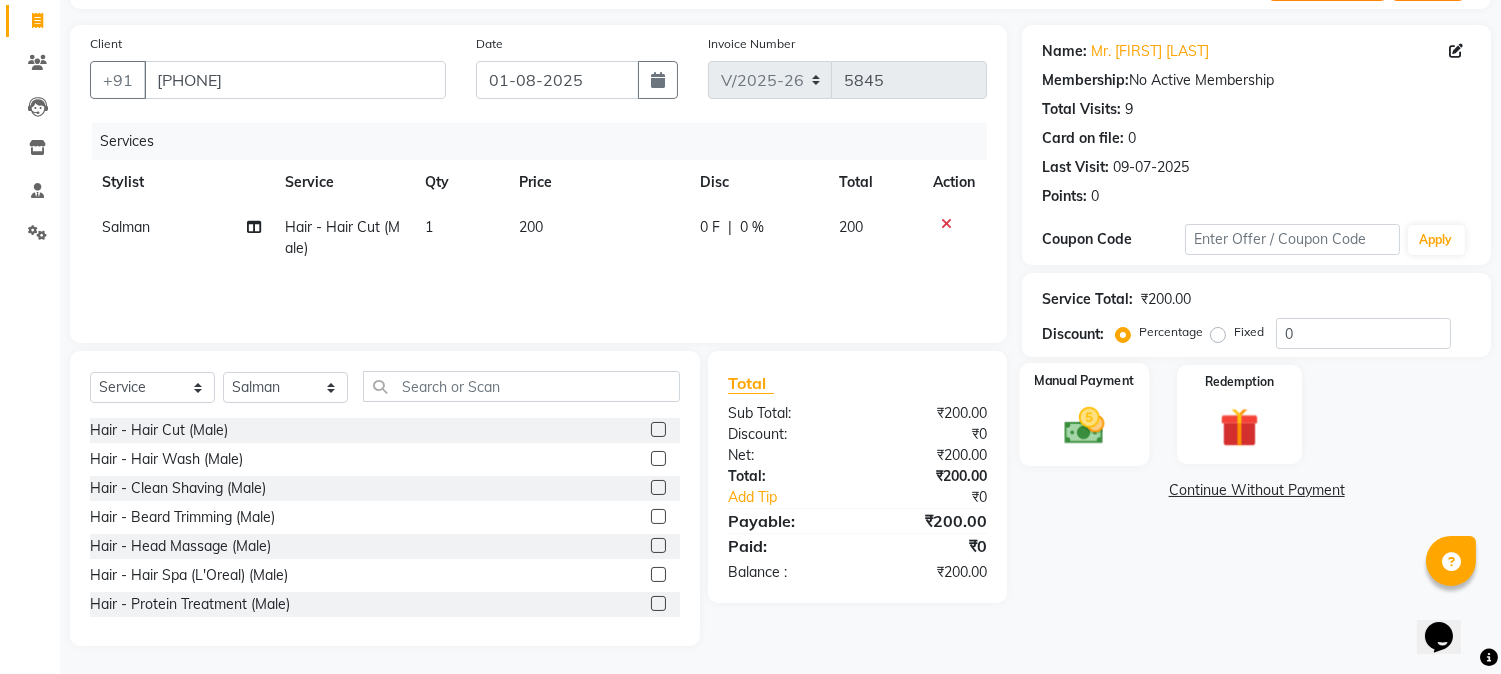 scroll, scrollTop: 126, scrollLeft: 0, axis: vertical 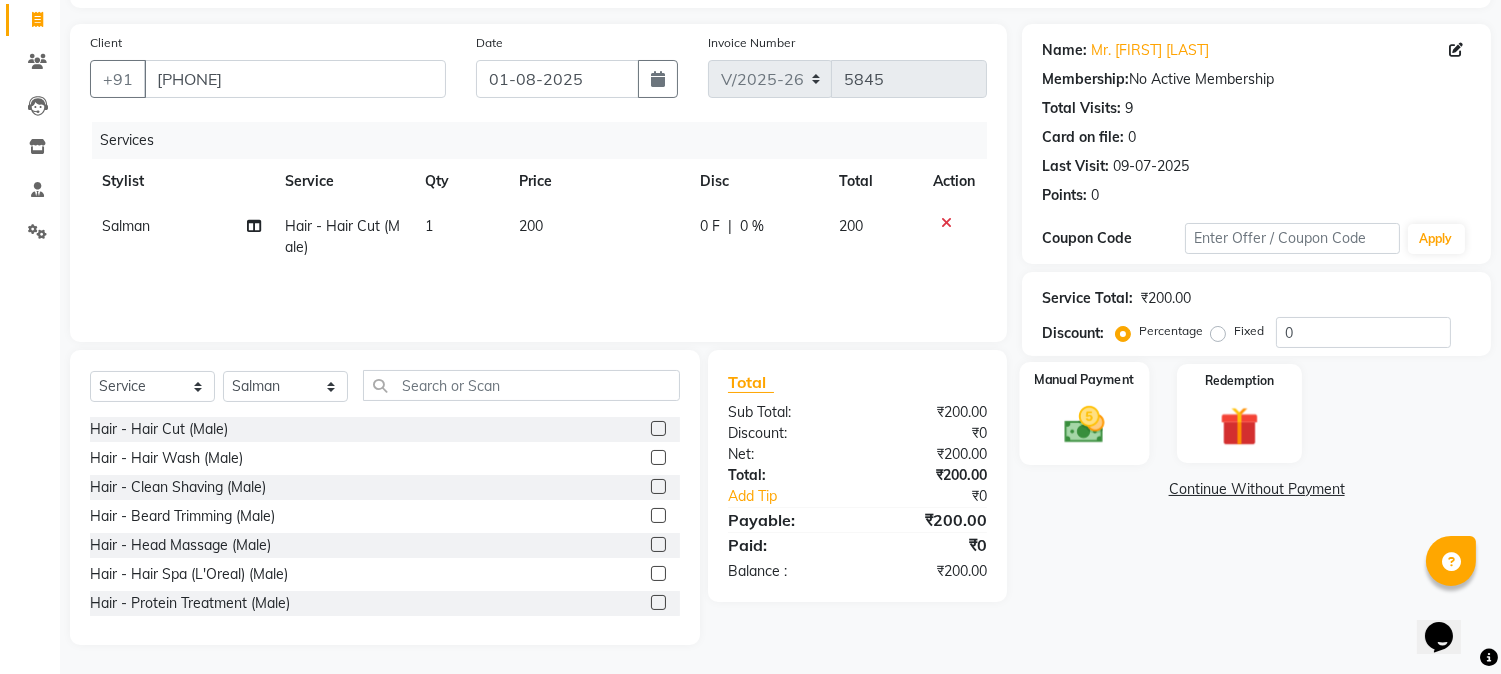 click 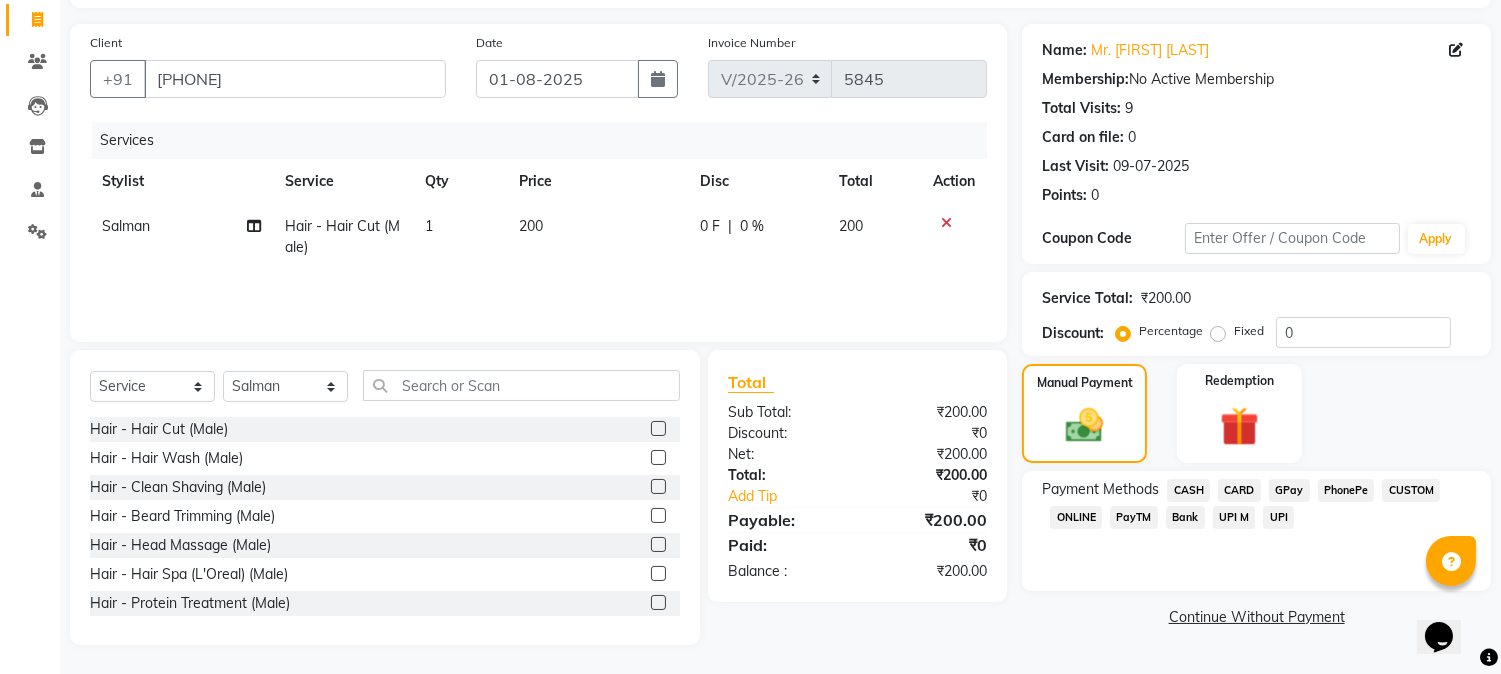 click on "GPay" 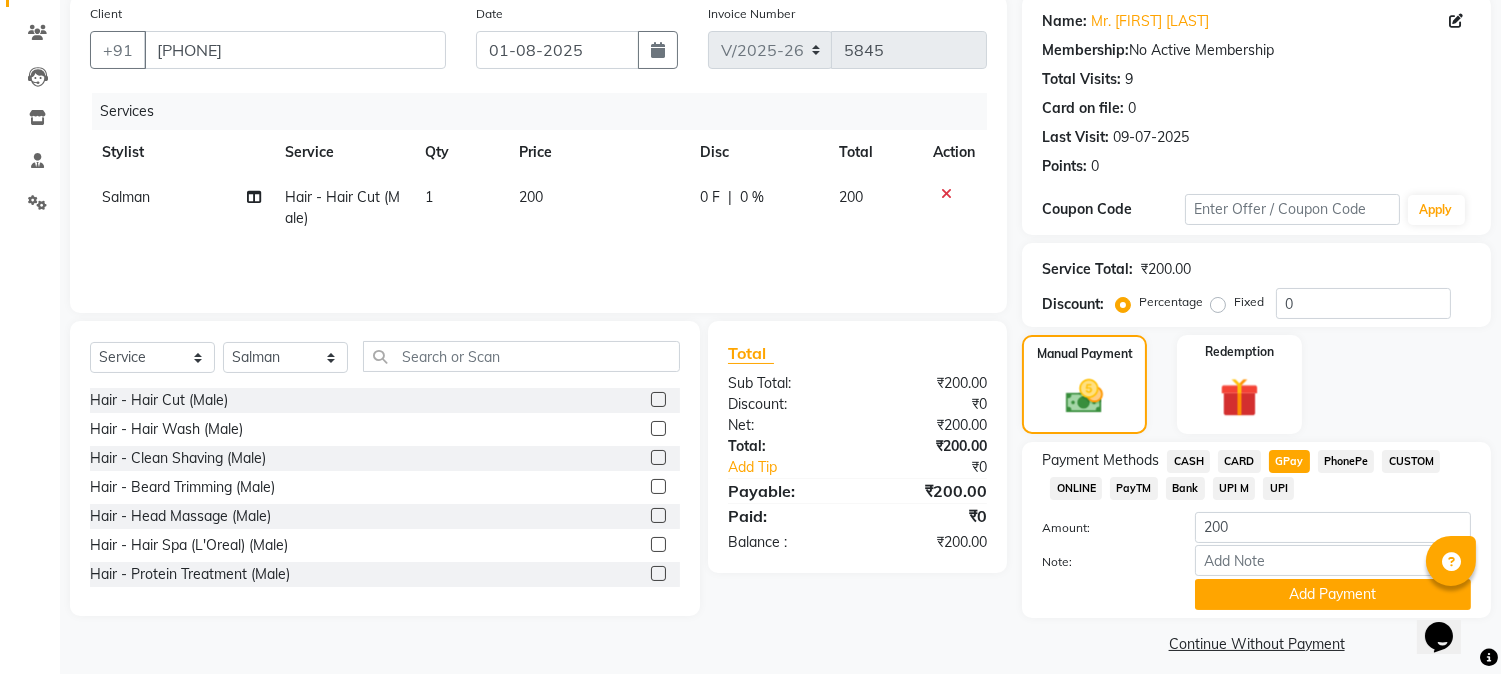 scroll, scrollTop: 170, scrollLeft: 0, axis: vertical 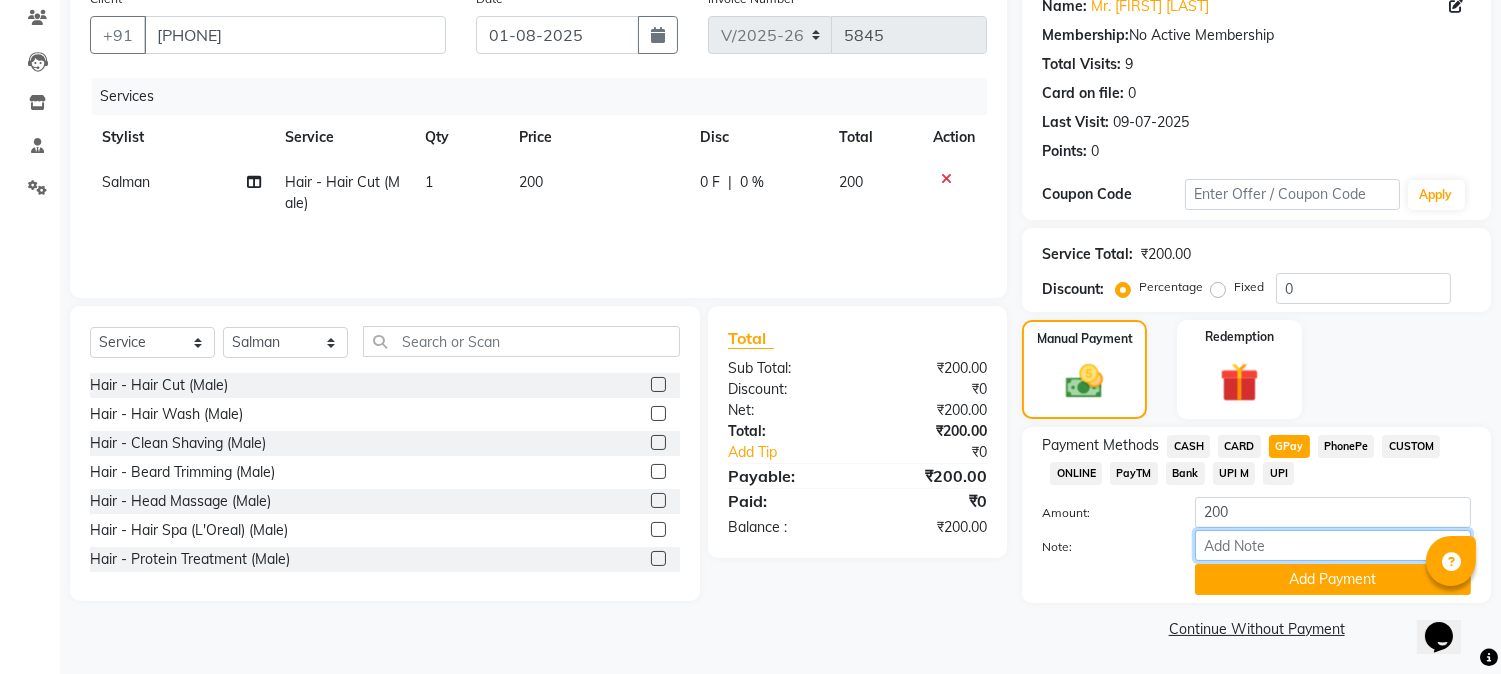 click on "Note:" at bounding box center [1333, 545] 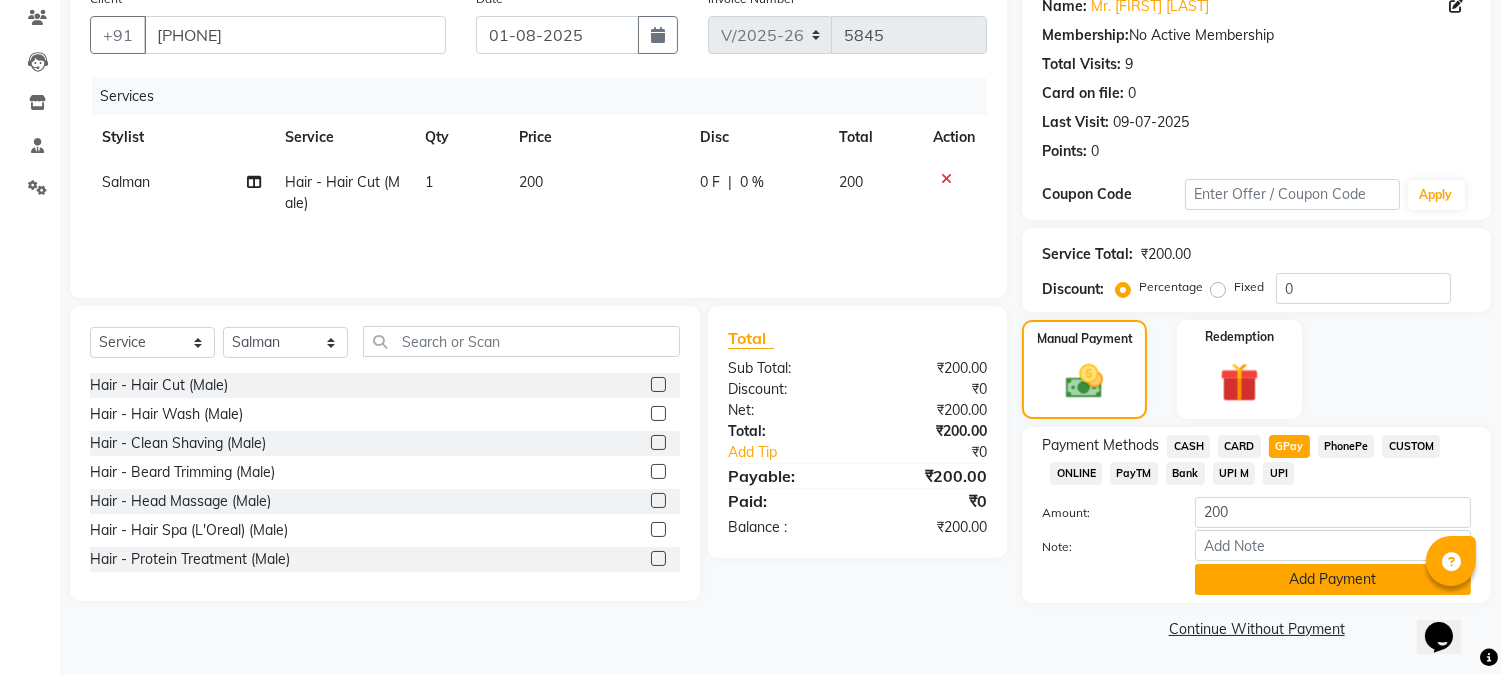 click on "Add Payment" 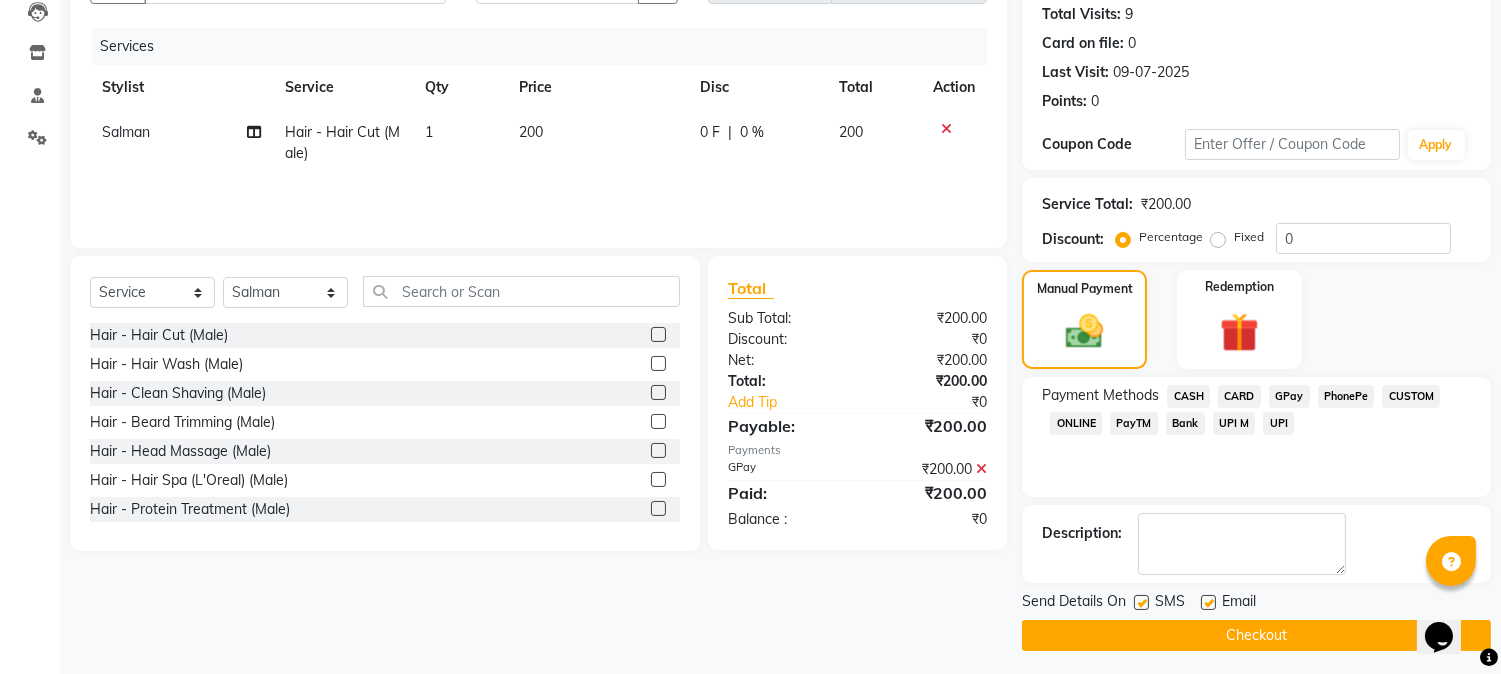 scroll, scrollTop: 225, scrollLeft: 0, axis: vertical 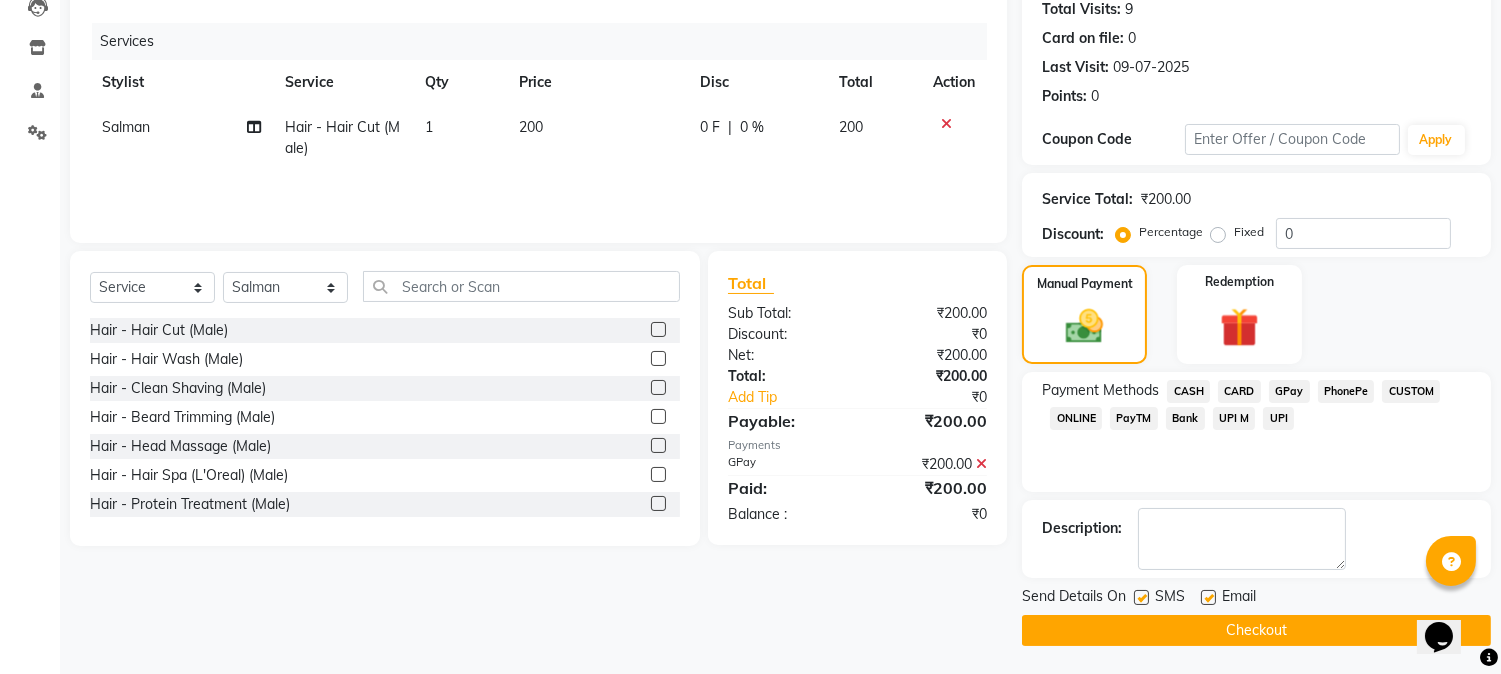 click on "Checkout" 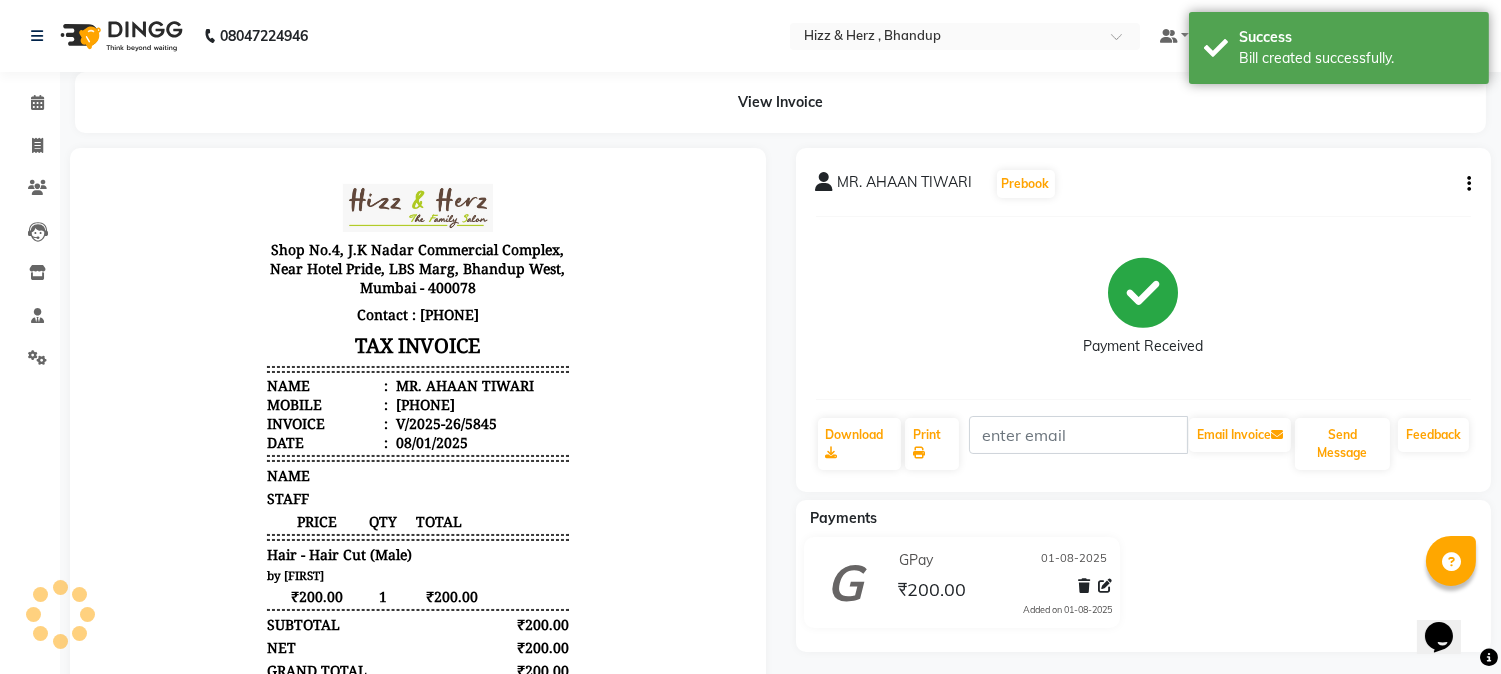 scroll, scrollTop: 0, scrollLeft: 0, axis: both 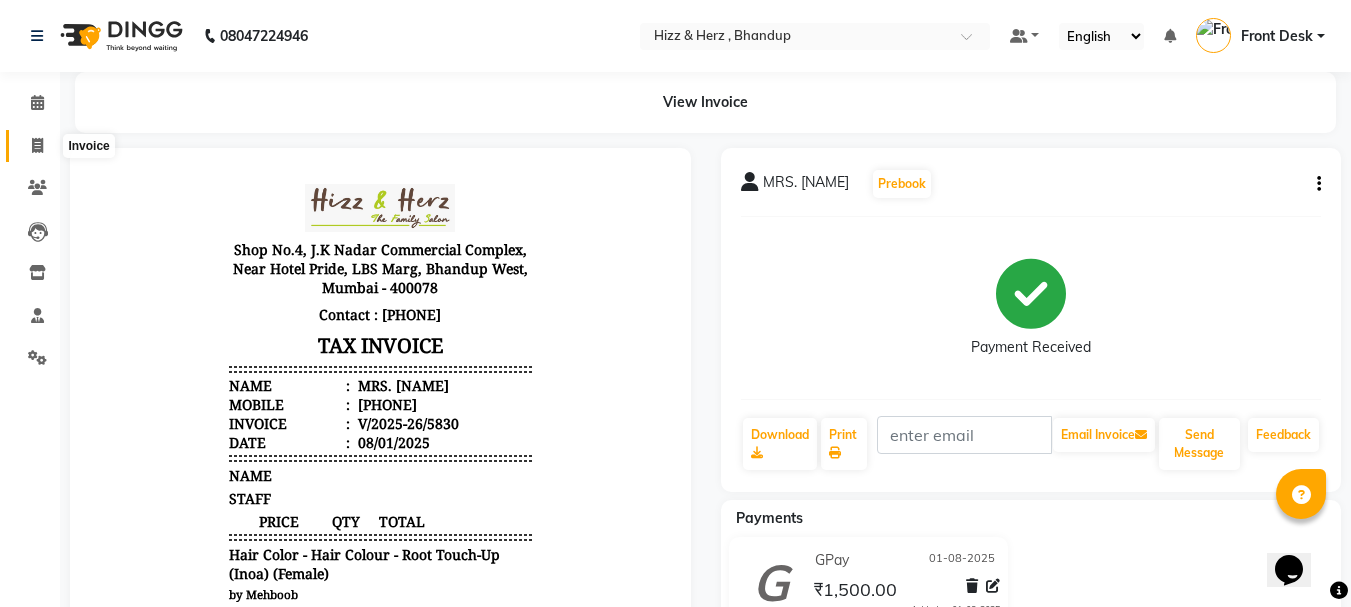 click 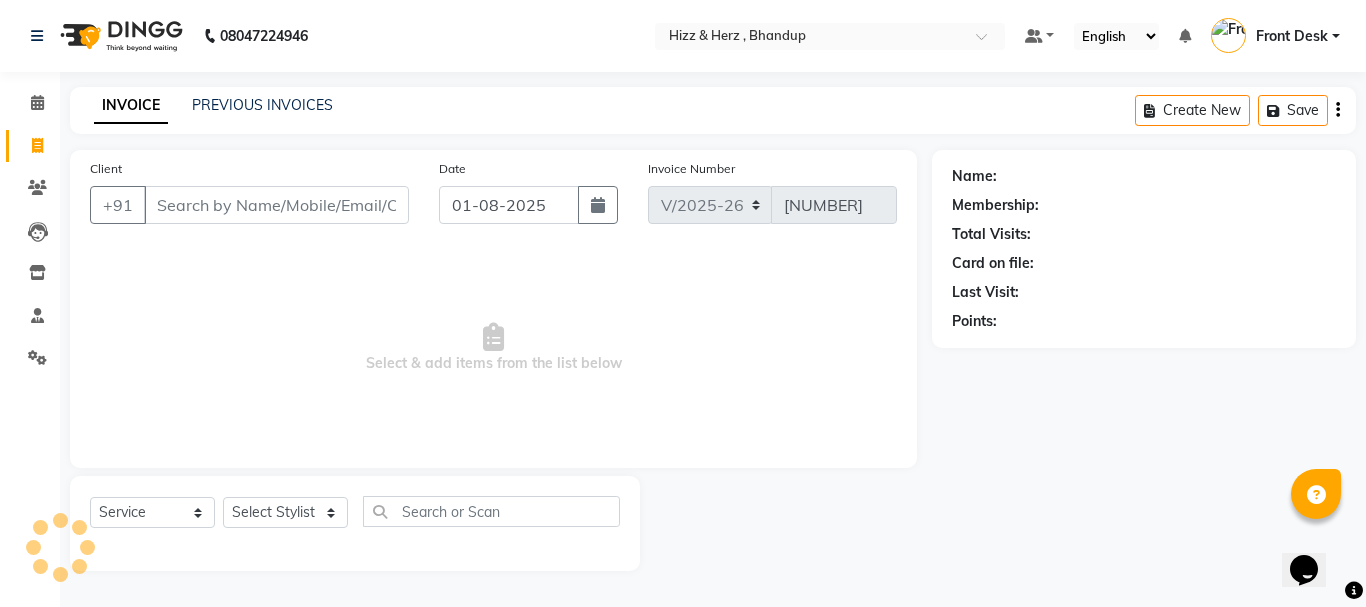 click on "Client" at bounding box center (276, 205) 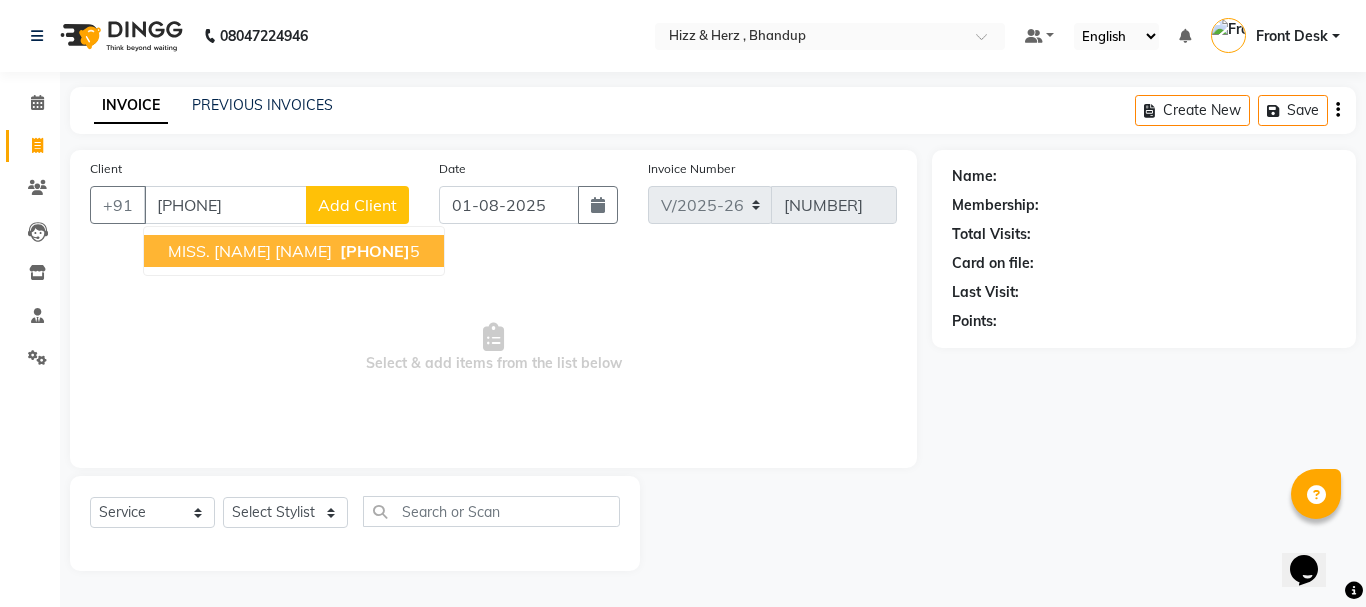 click on "MISS. KRITIKA KRISHNA" at bounding box center (250, 251) 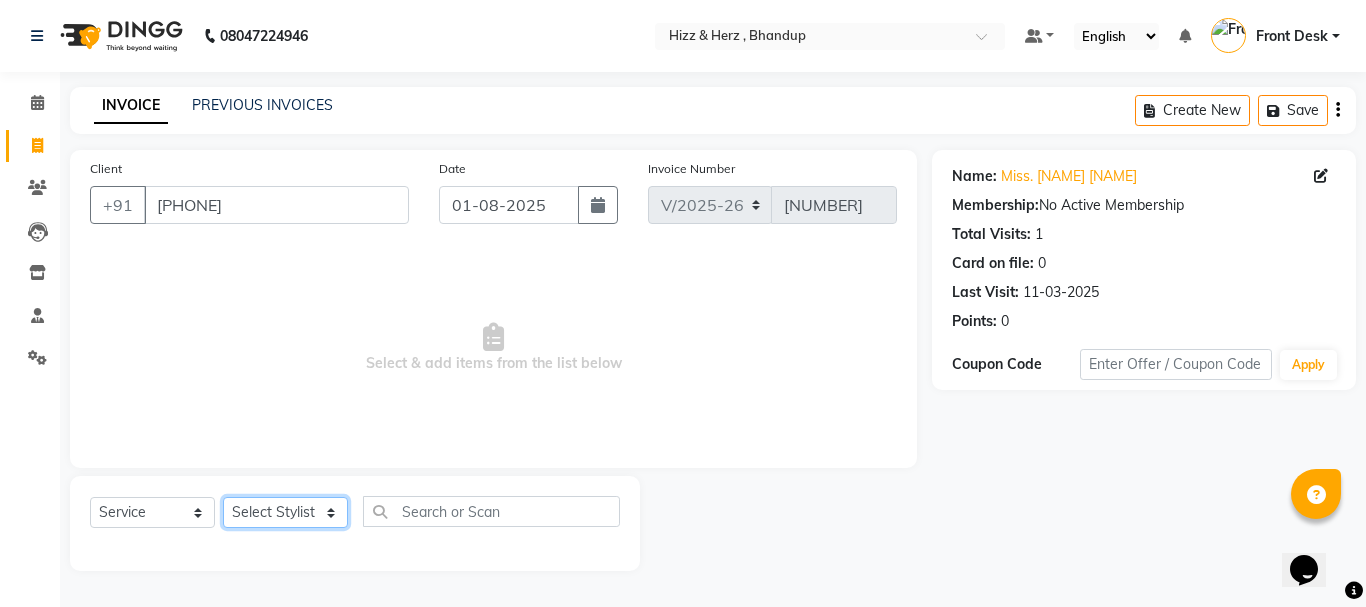 click on "Select Stylist Front Desk Gaurav Sharma HIZZ & HERZ 2 IRFAN AHMAD Jigna Goswami KHALID AHMAD Laxmi Mehboob MOHD PARVEJ NIZAM Salman Sangeeta  SUMITA  VEERENDRA SHARMA" 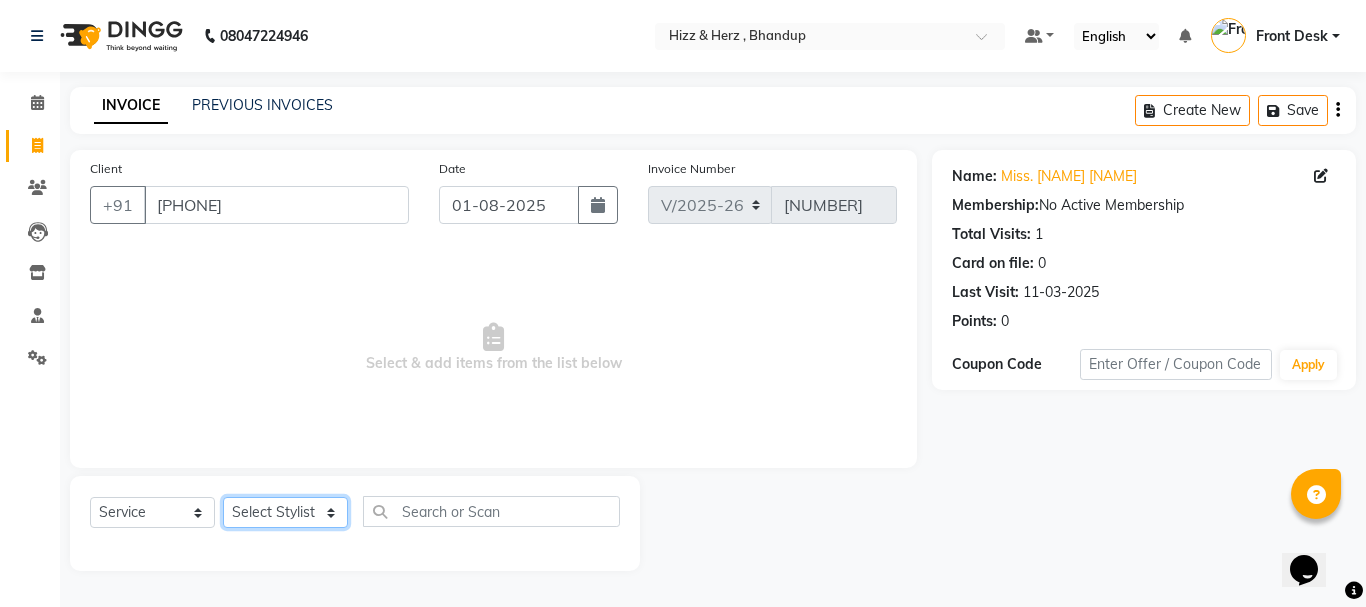 select on "9149" 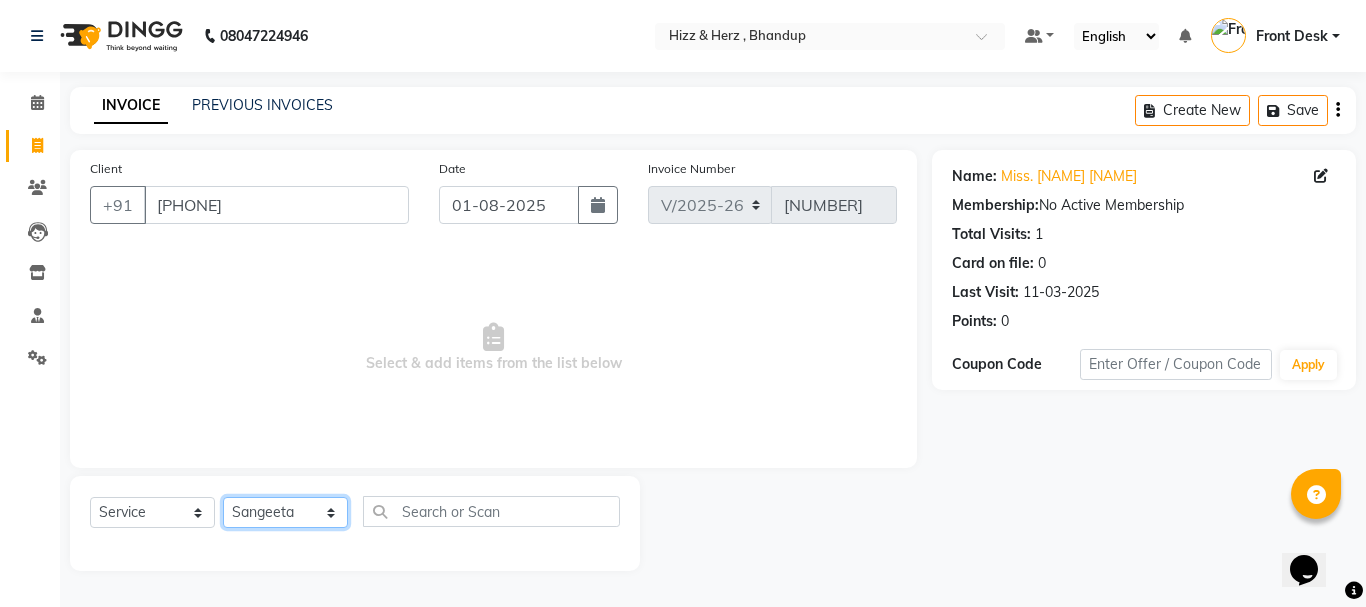 click on "Select Stylist Front Desk Gaurav Sharma HIZZ & HERZ 2 IRFAN AHMAD Jigna Goswami KHALID AHMAD Laxmi Mehboob MOHD PARVEJ NIZAM Salman Sangeeta  SUMITA  VEERENDRA SHARMA" 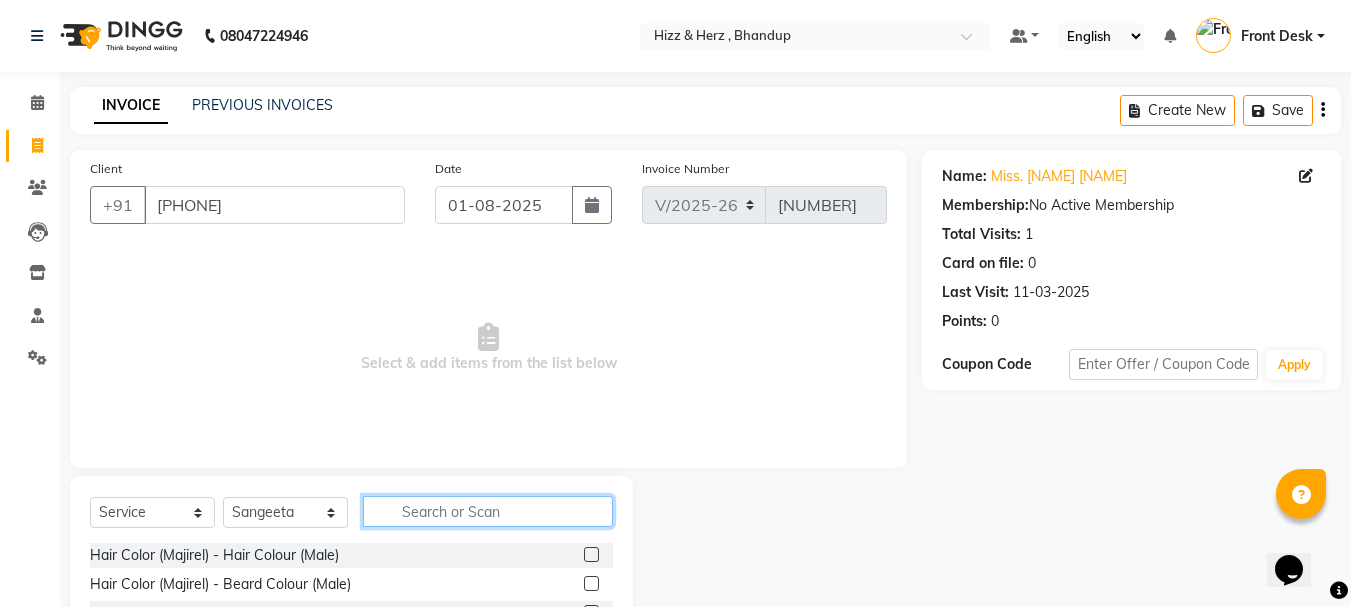 click 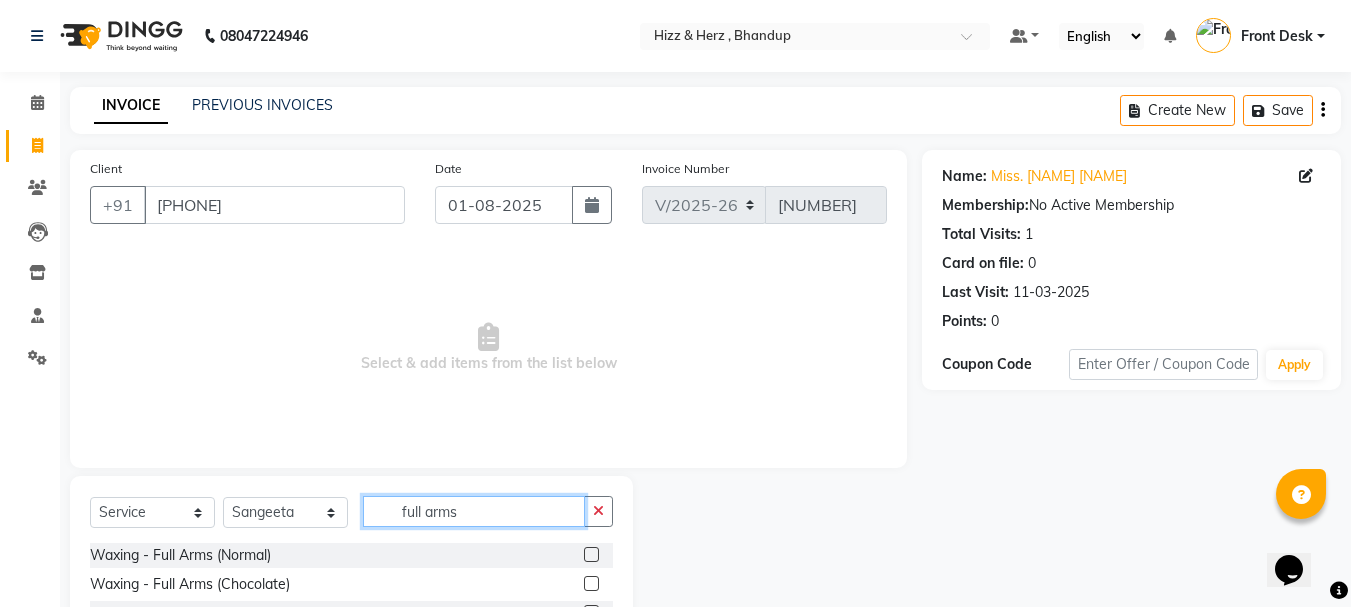 type on "full arms" 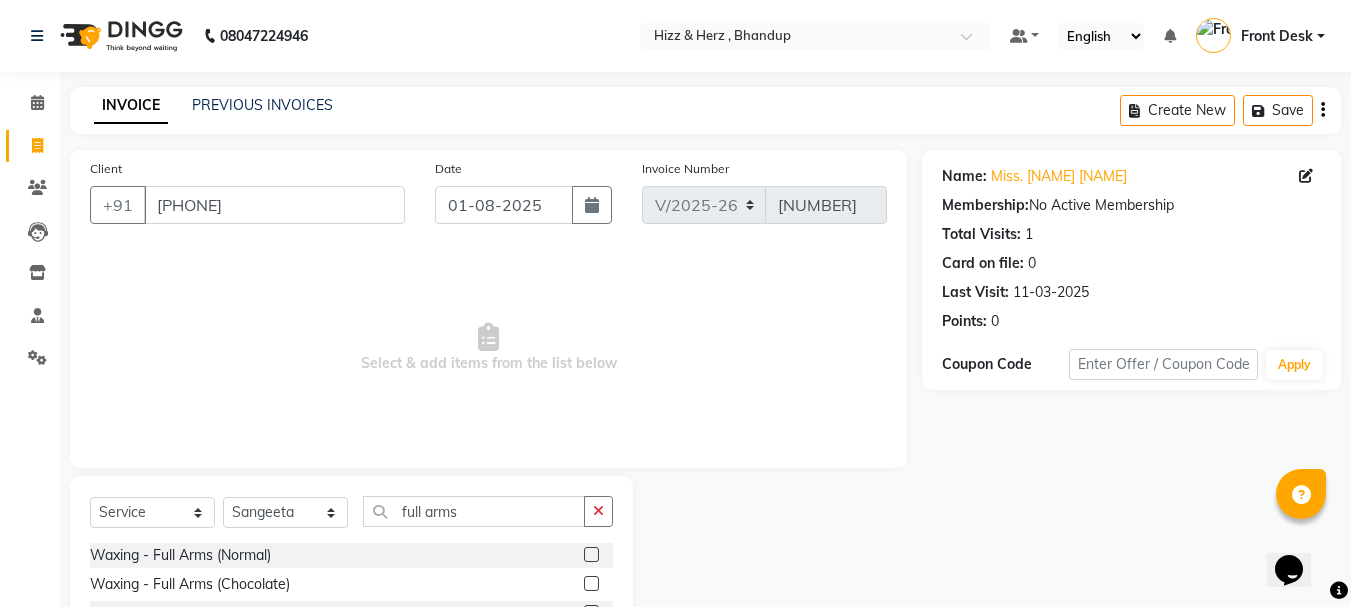 click 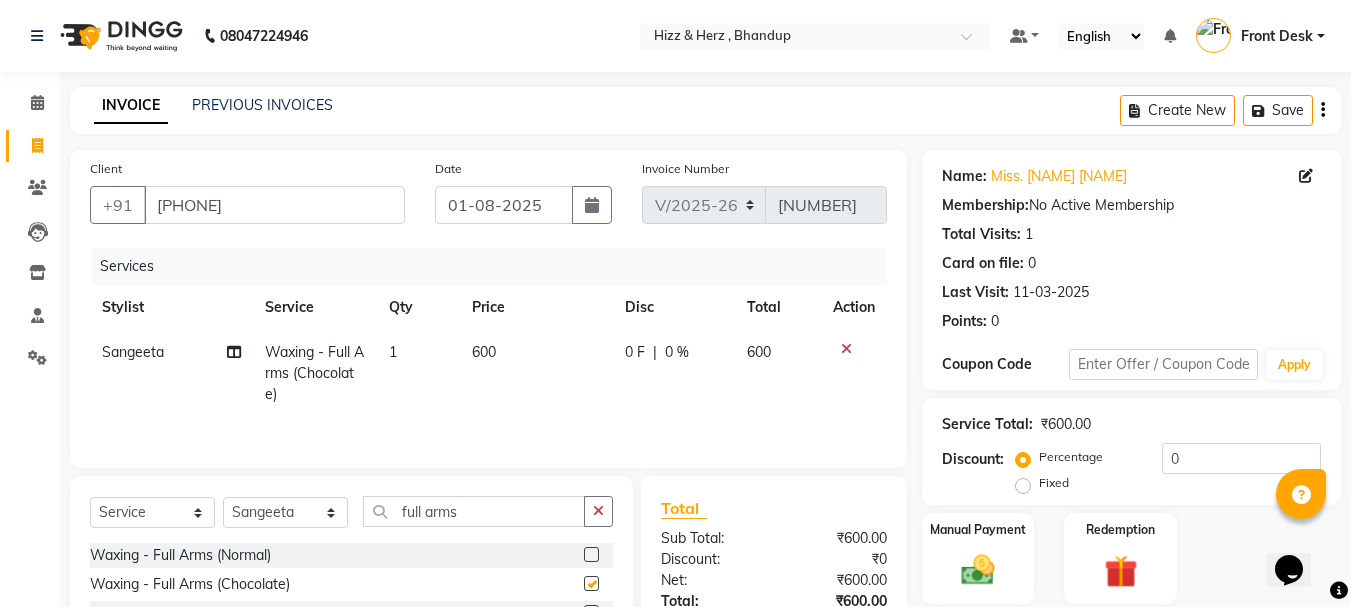 checkbox on "false" 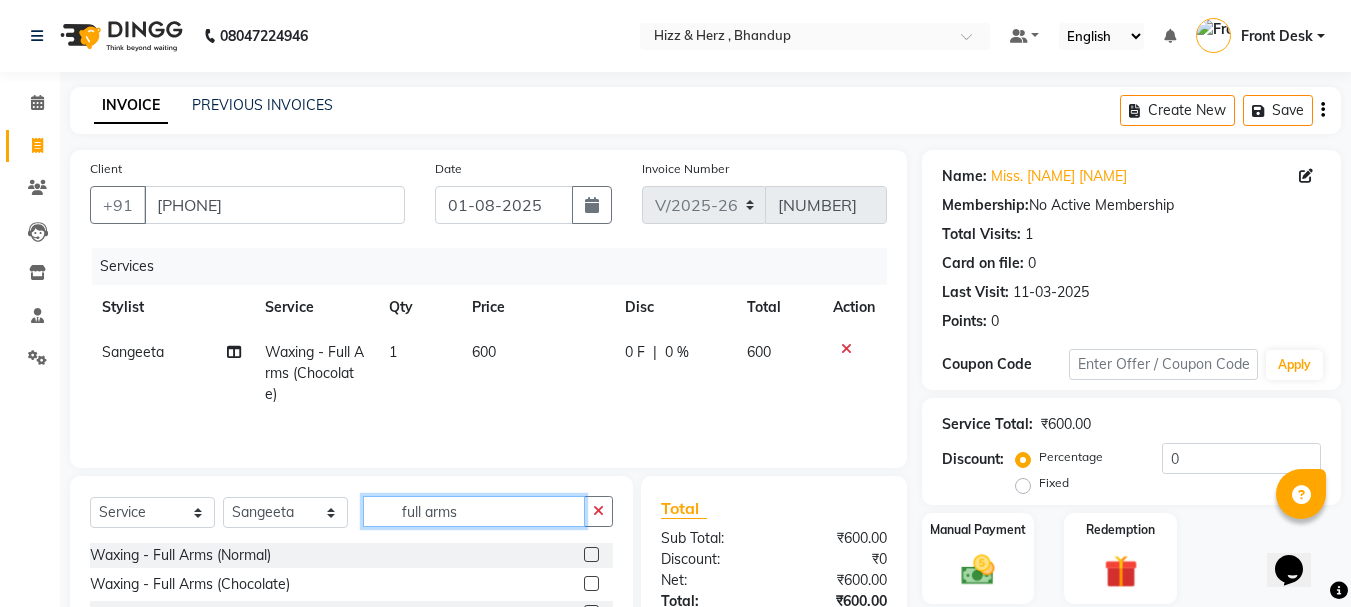 click on "full arms" 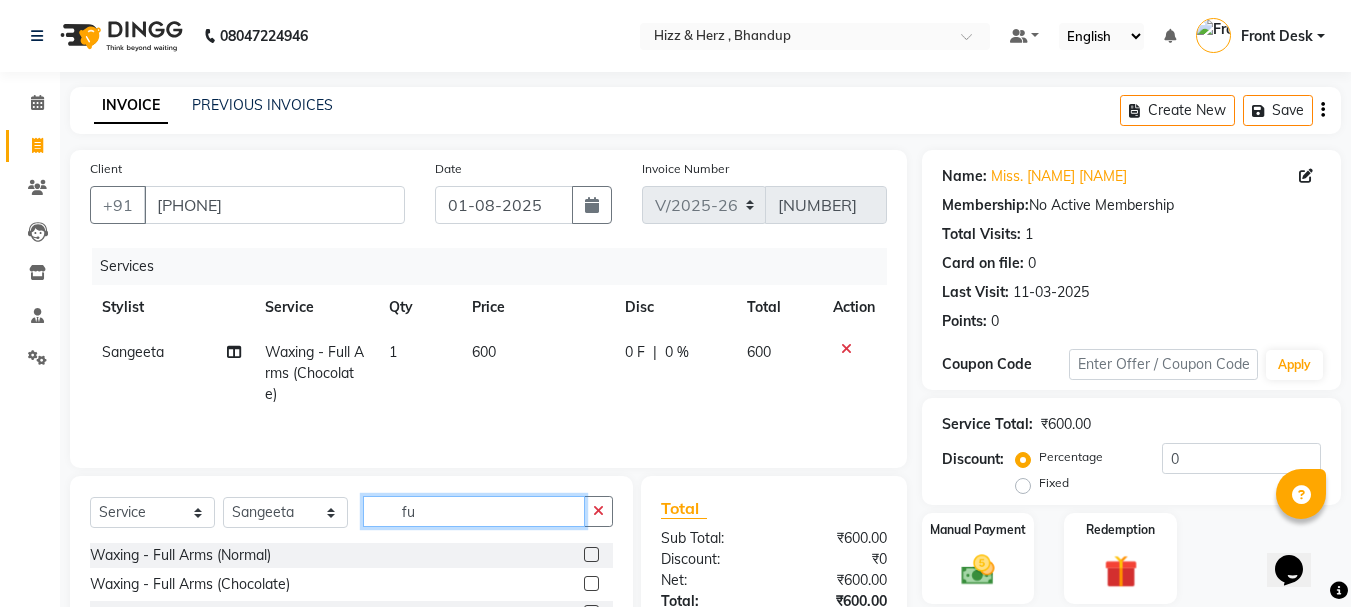 type on "f" 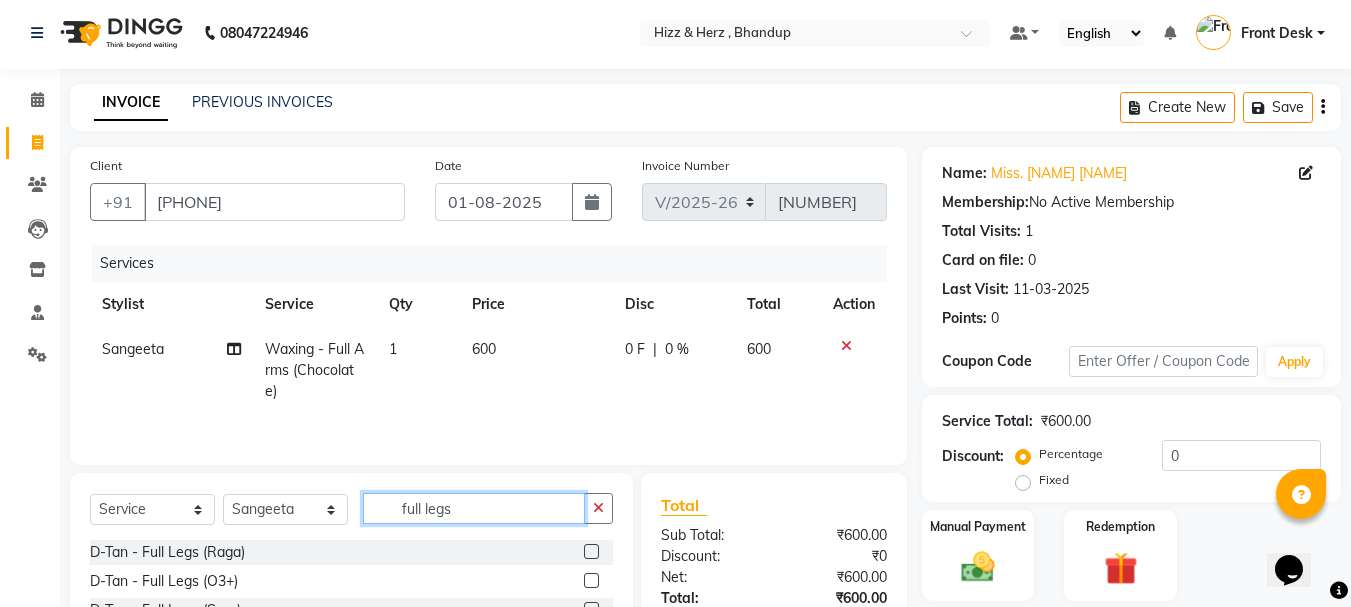 scroll, scrollTop: 168, scrollLeft: 0, axis: vertical 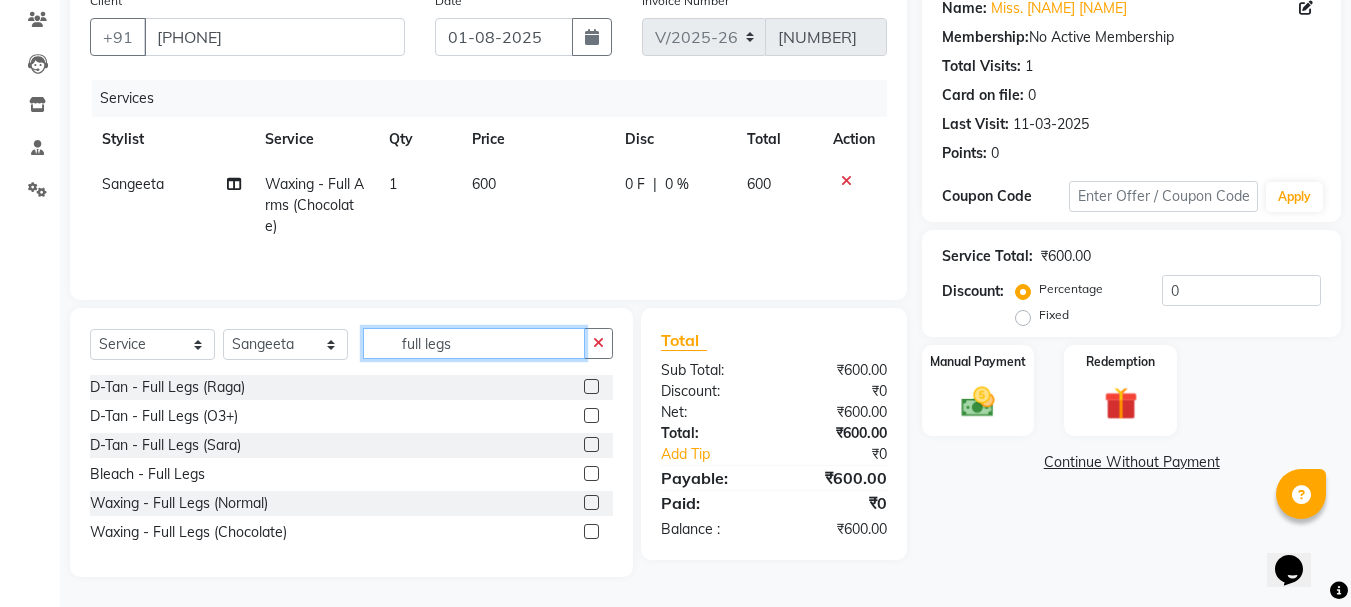 type on "full legs" 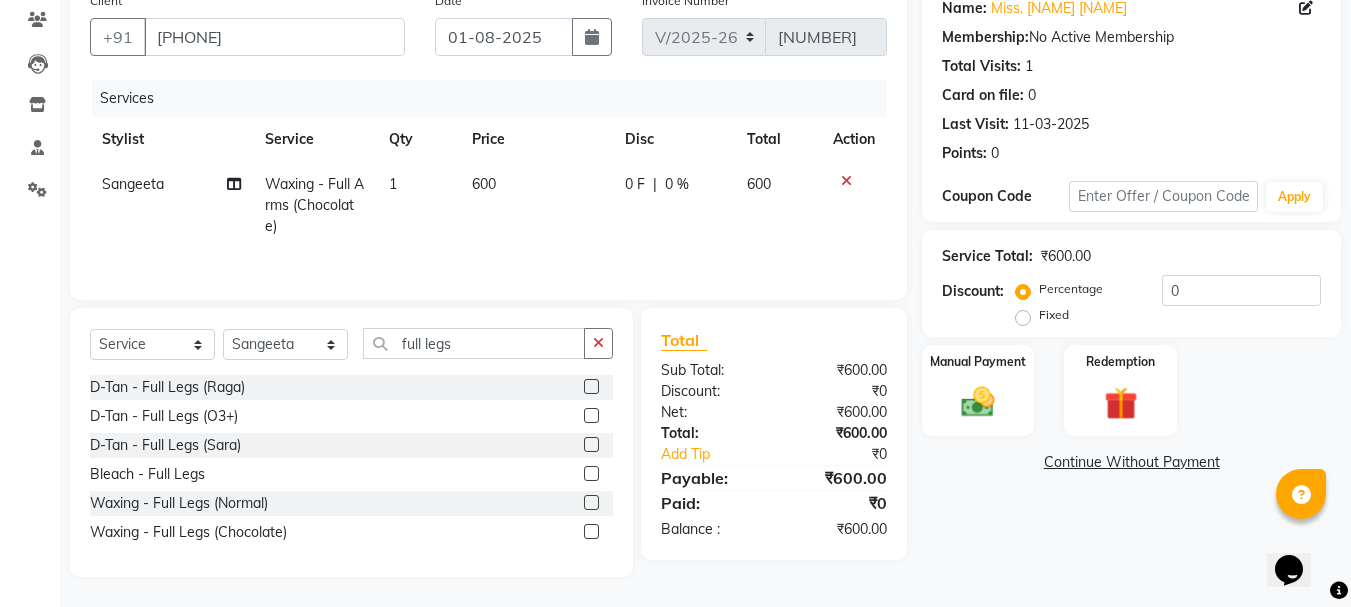 click 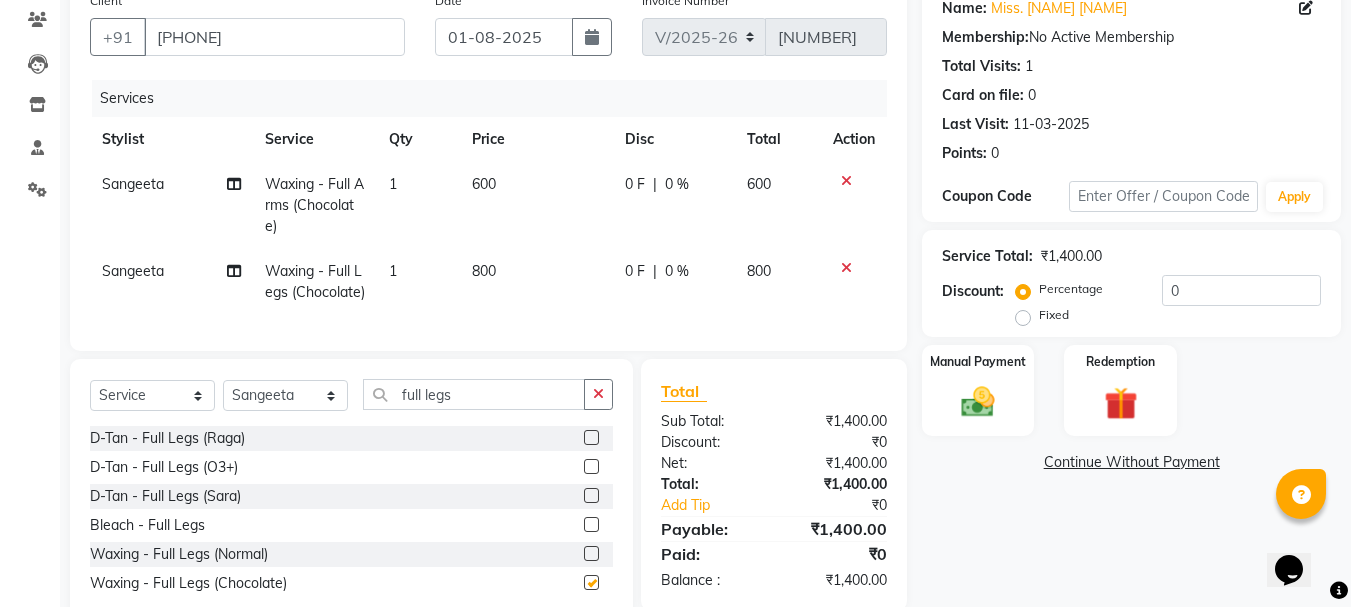 checkbox on "false" 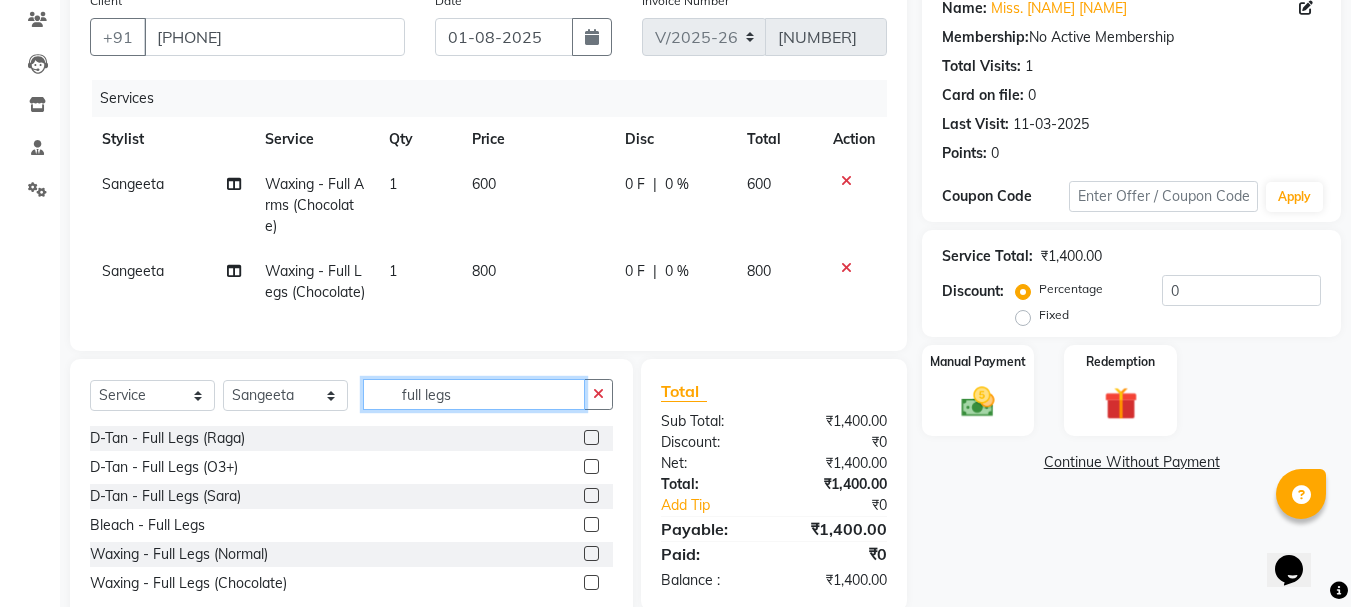 click on "full legs" 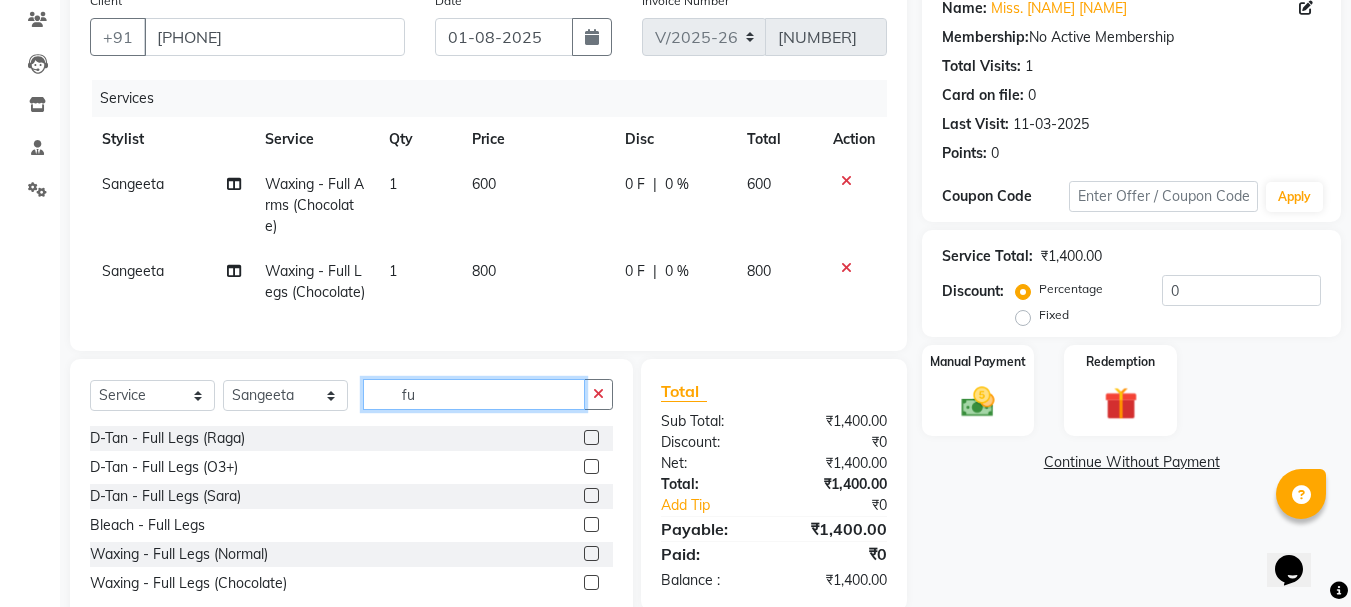 type on "f" 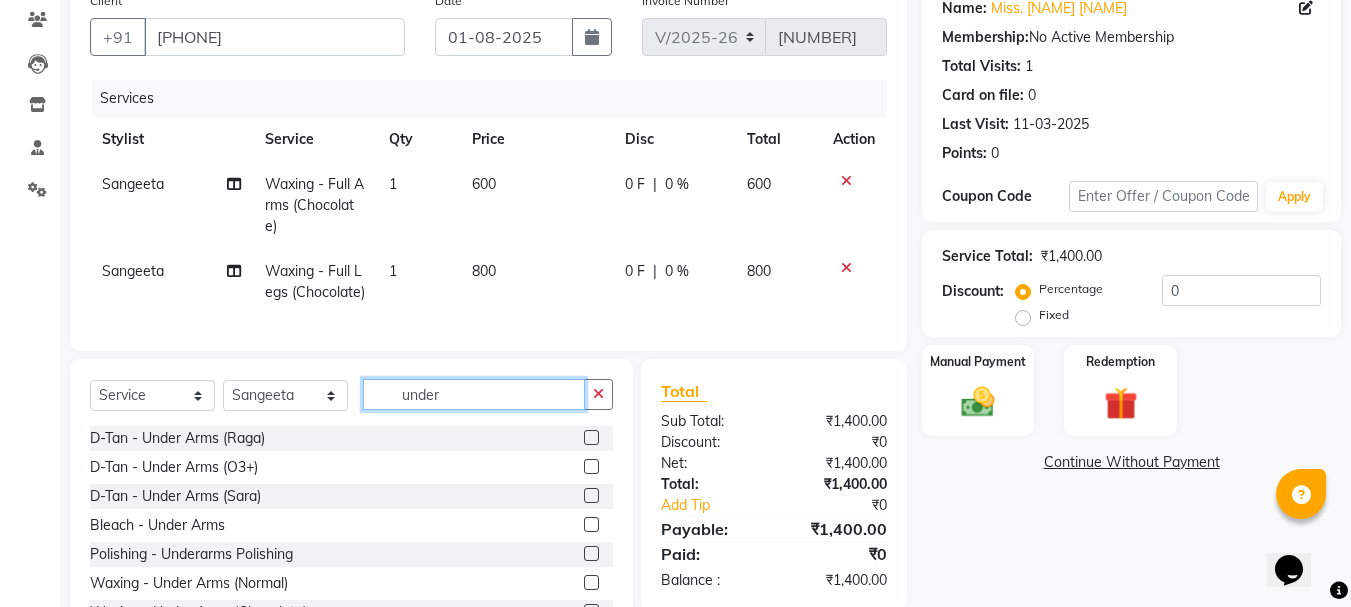 scroll, scrollTop: 260, scrollLeft: 0, axis: vertical 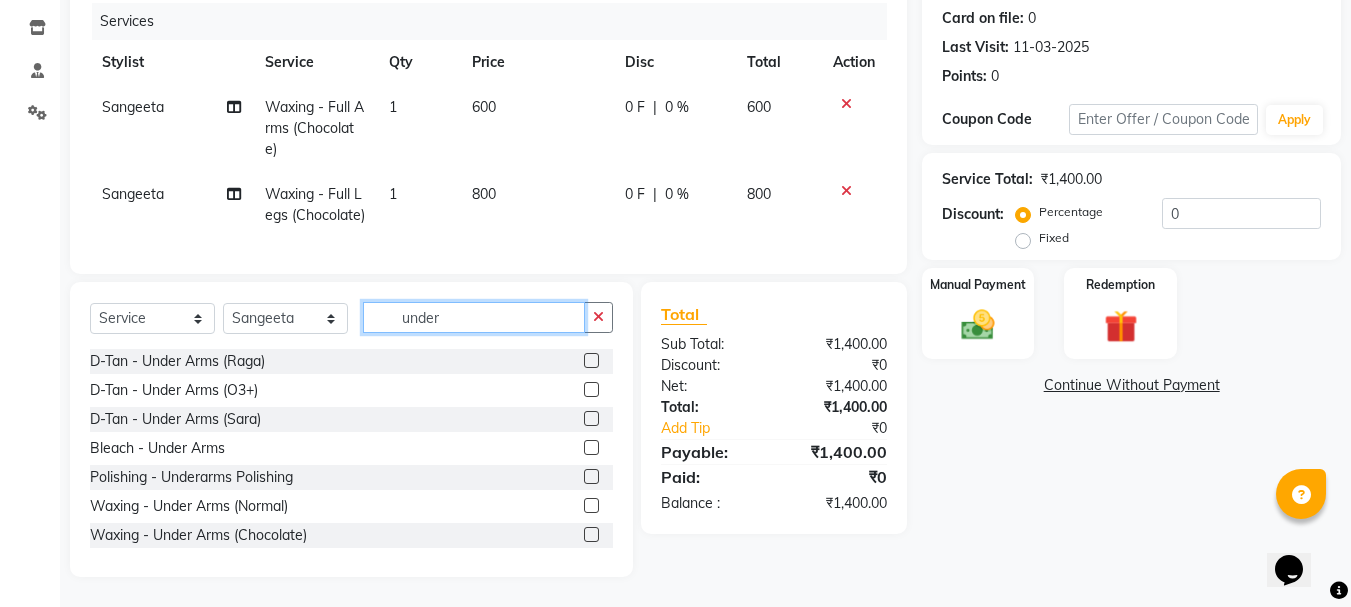 type on "under" 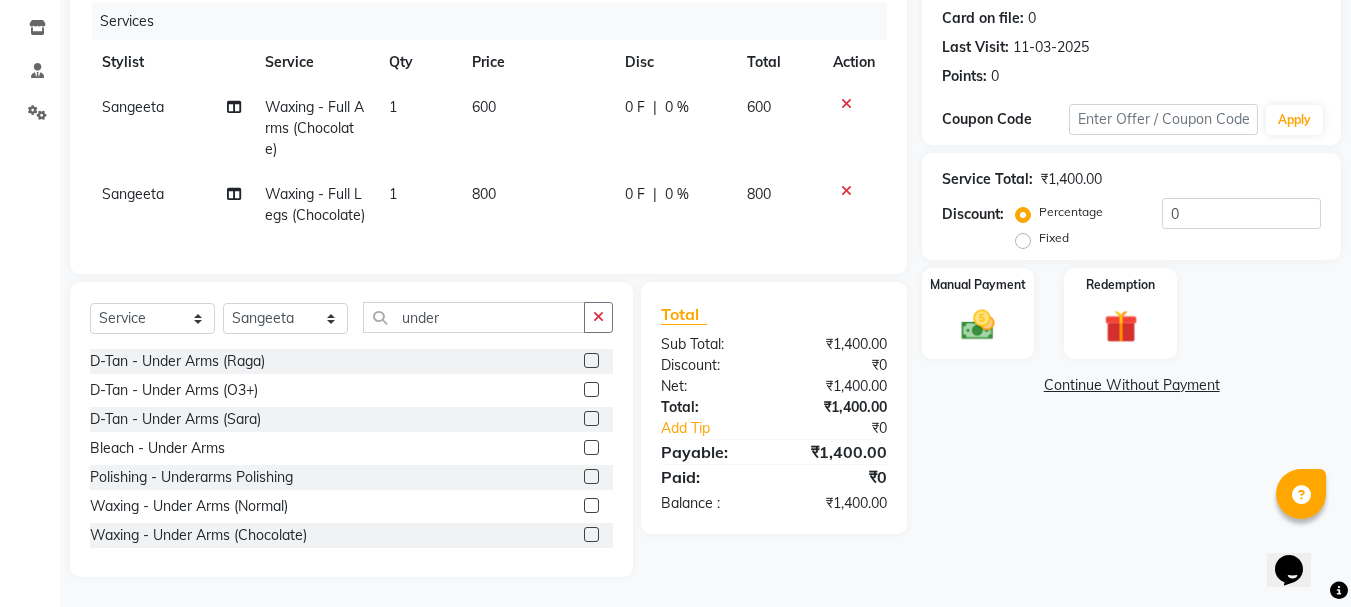 click 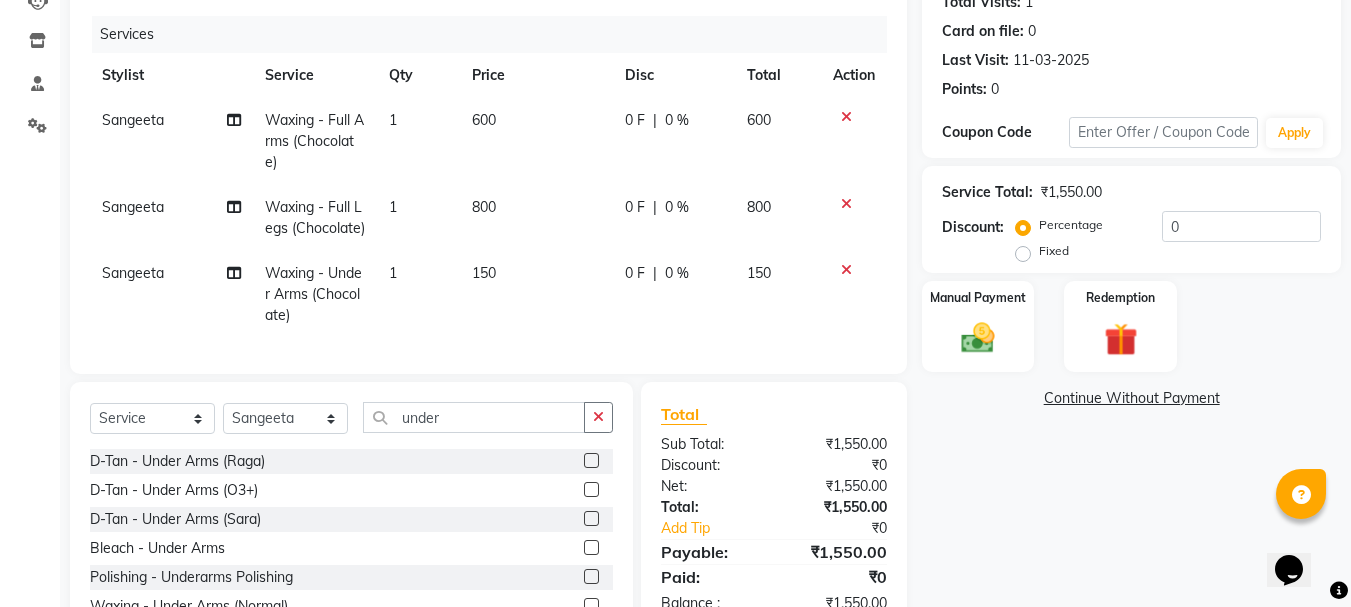 checkbox on "false" 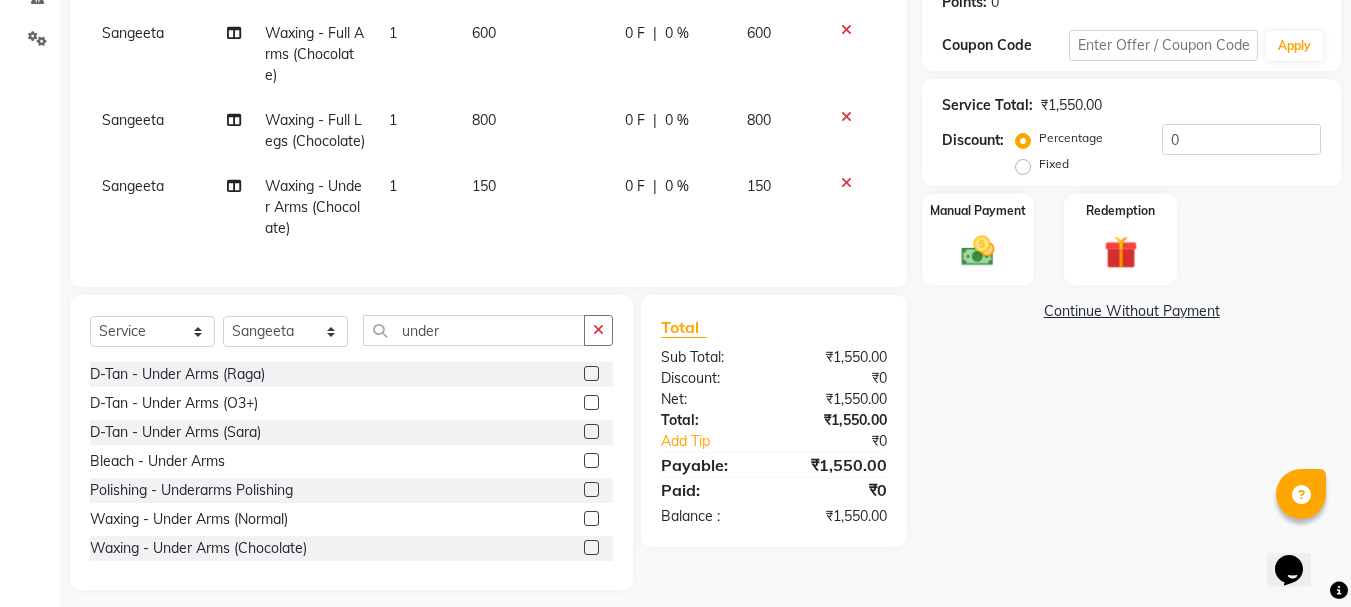 scroll, scrollTop: 347, scrollLeft: 0, axis: vertical 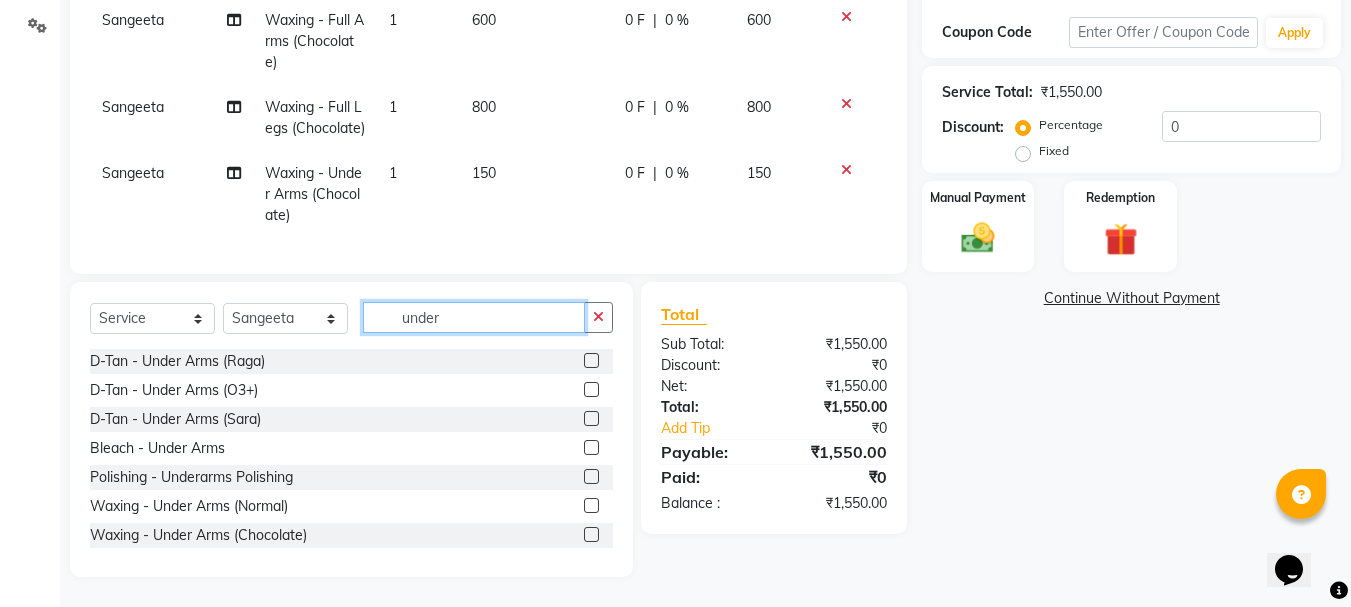 click on "under" 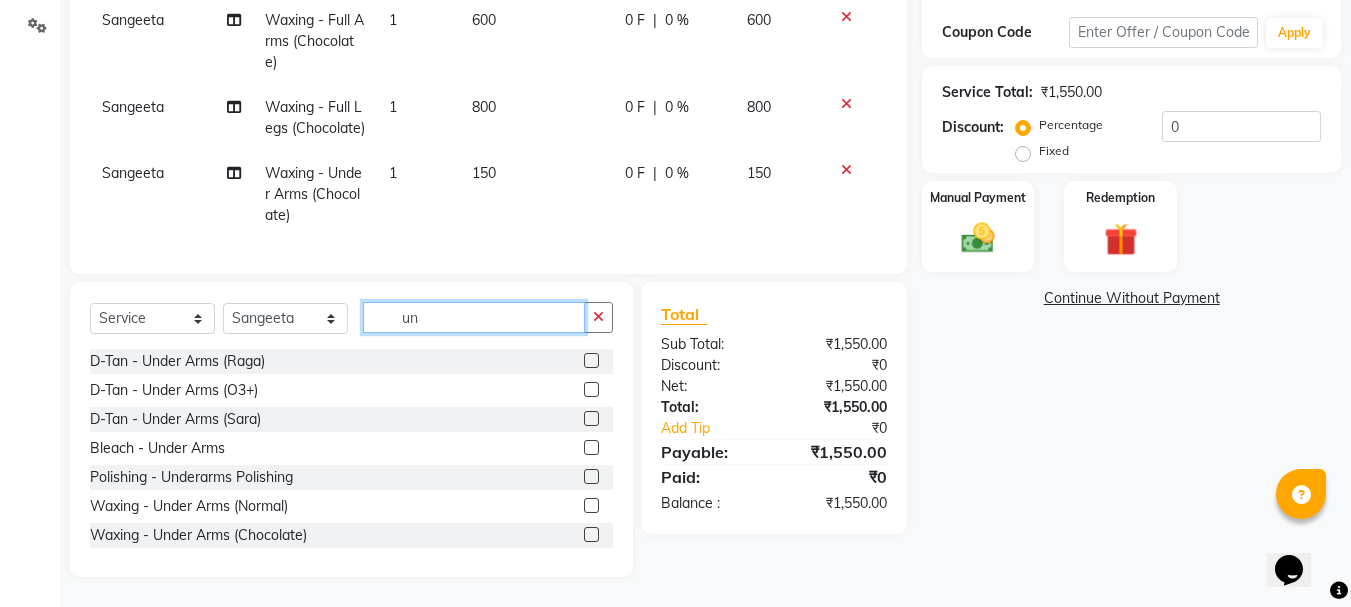 type on "u" 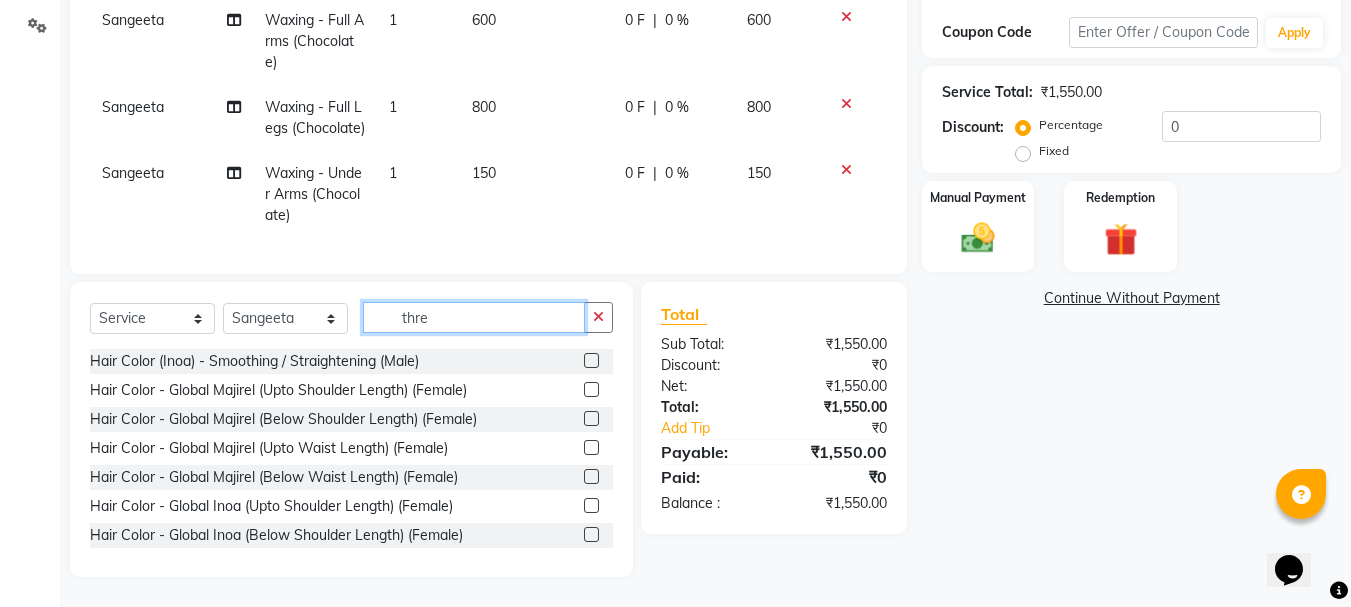 scroll, scrollTop: 304, scrollLeft: 0, axis: vertical 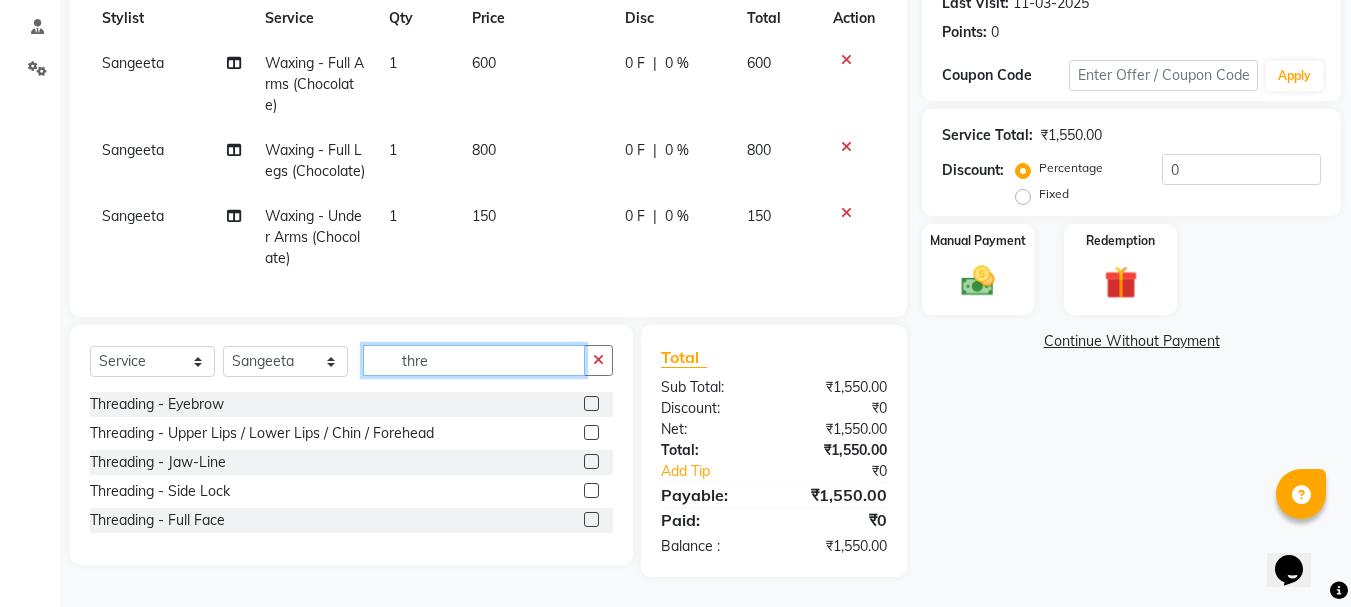 type on "thre" 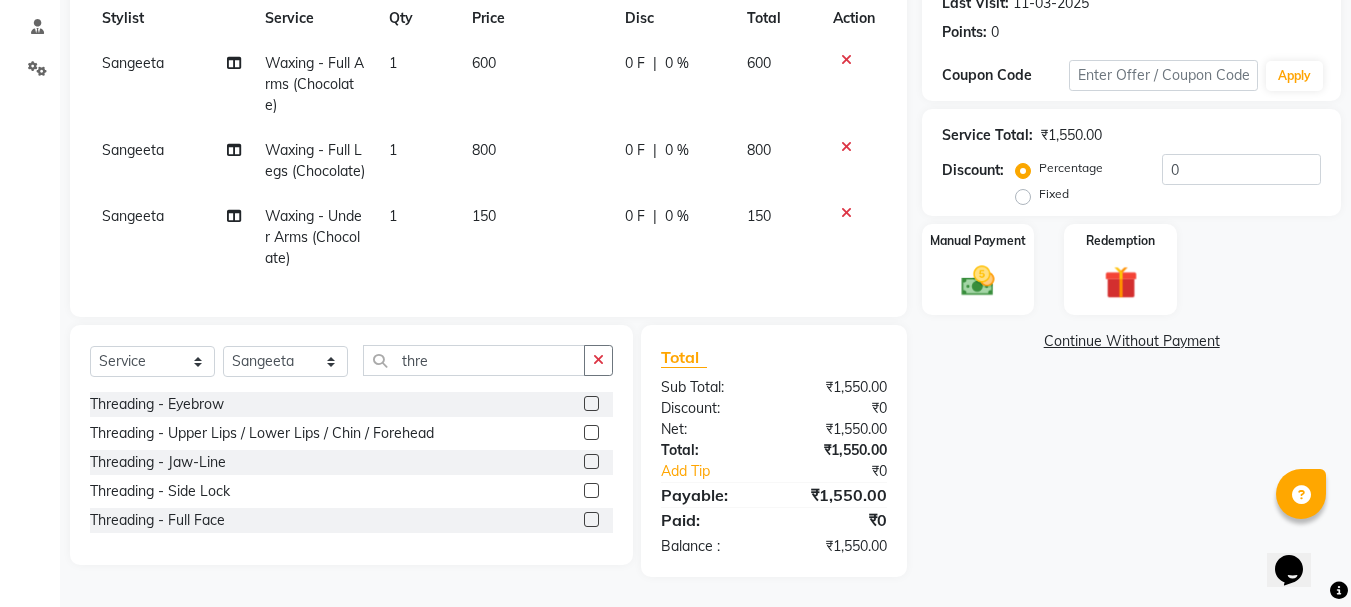 click 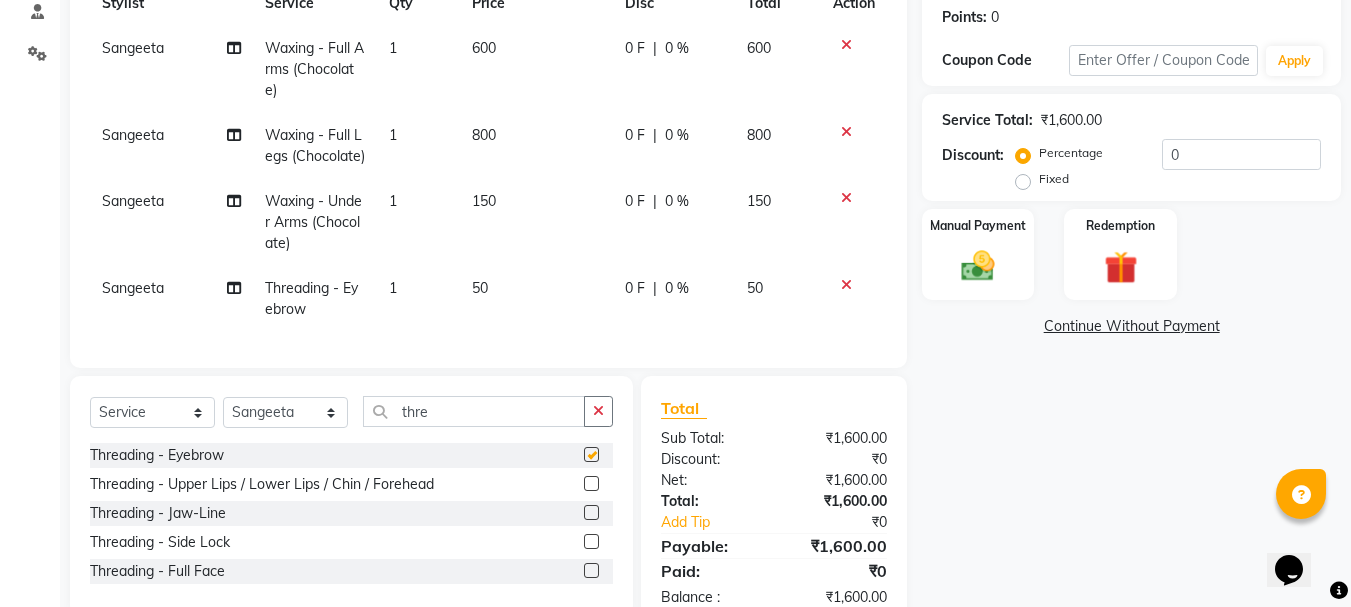 checkbox on "false" 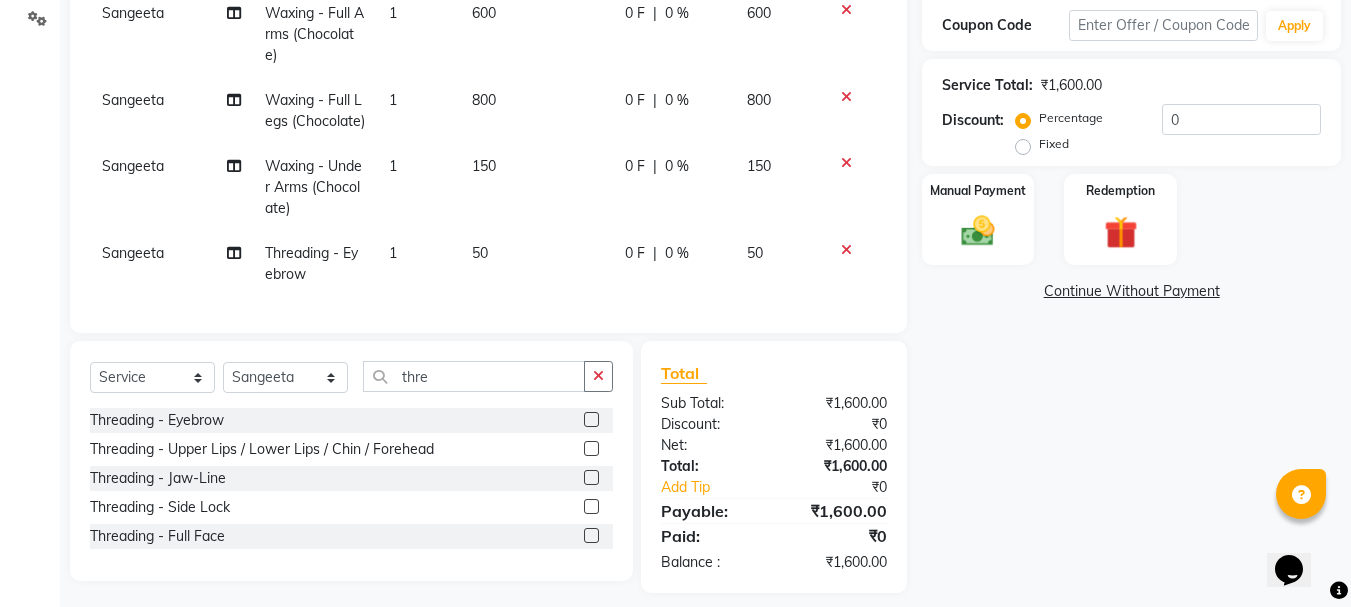 scroll, scrollTop: 370, scrollLeft: 0, axis: vertical 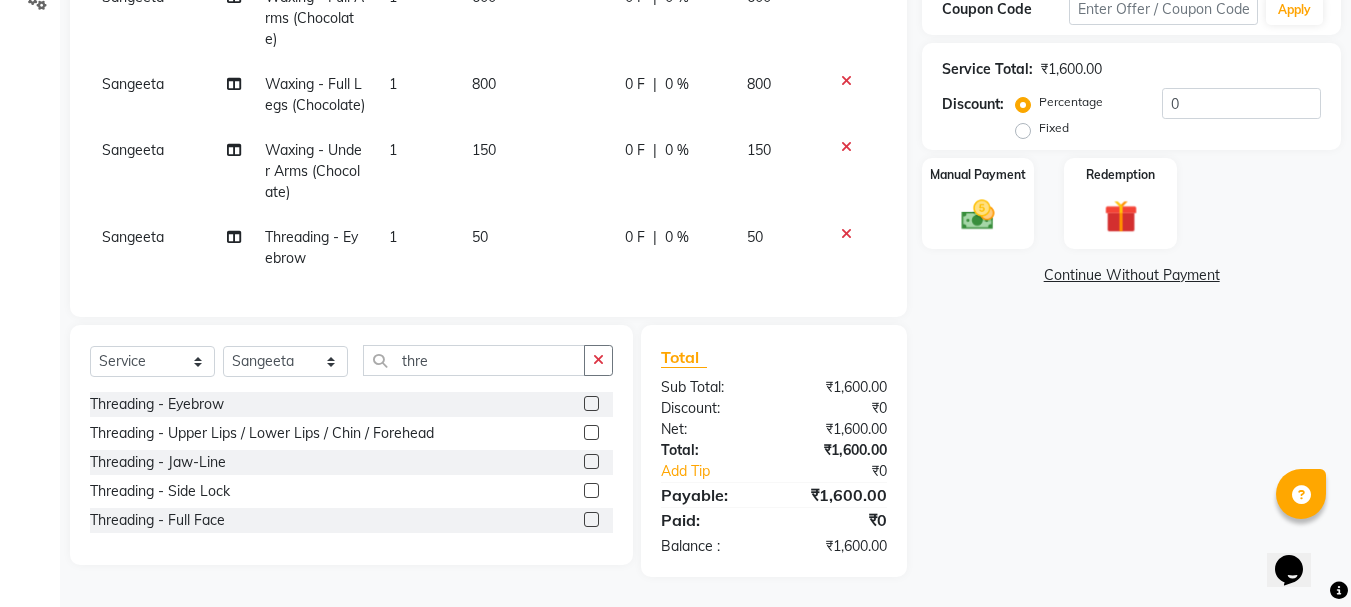 click 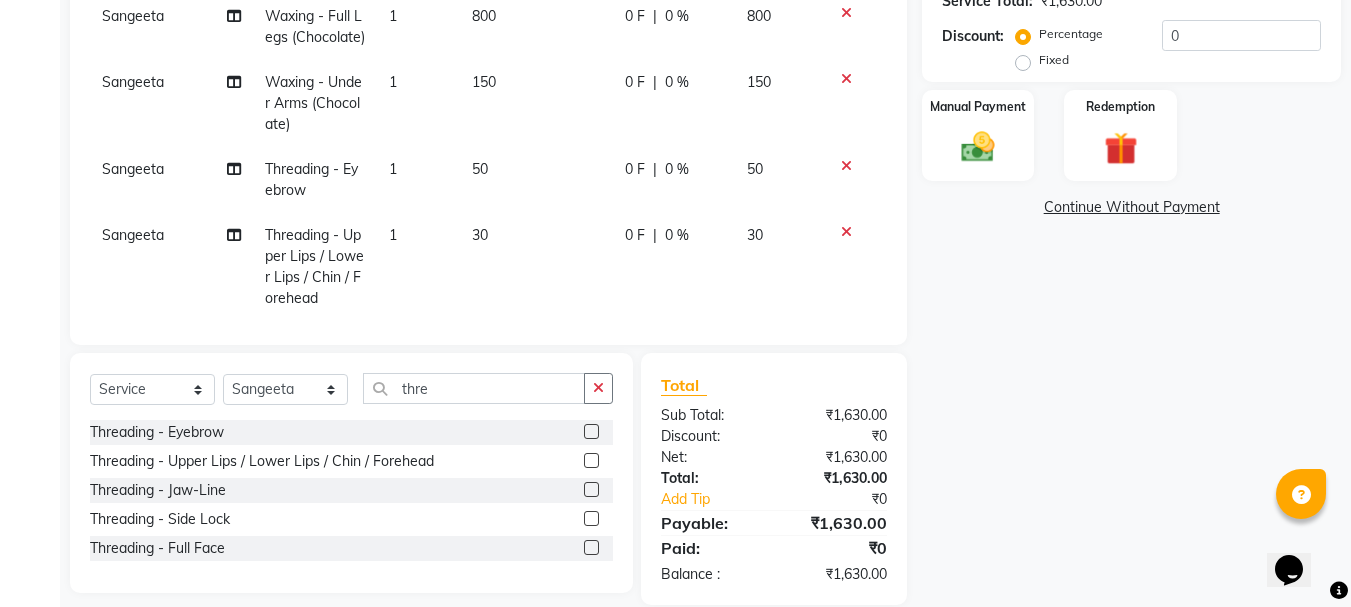 scroll, scrollTop: 451, scrollLeft: 0, axis: vertical 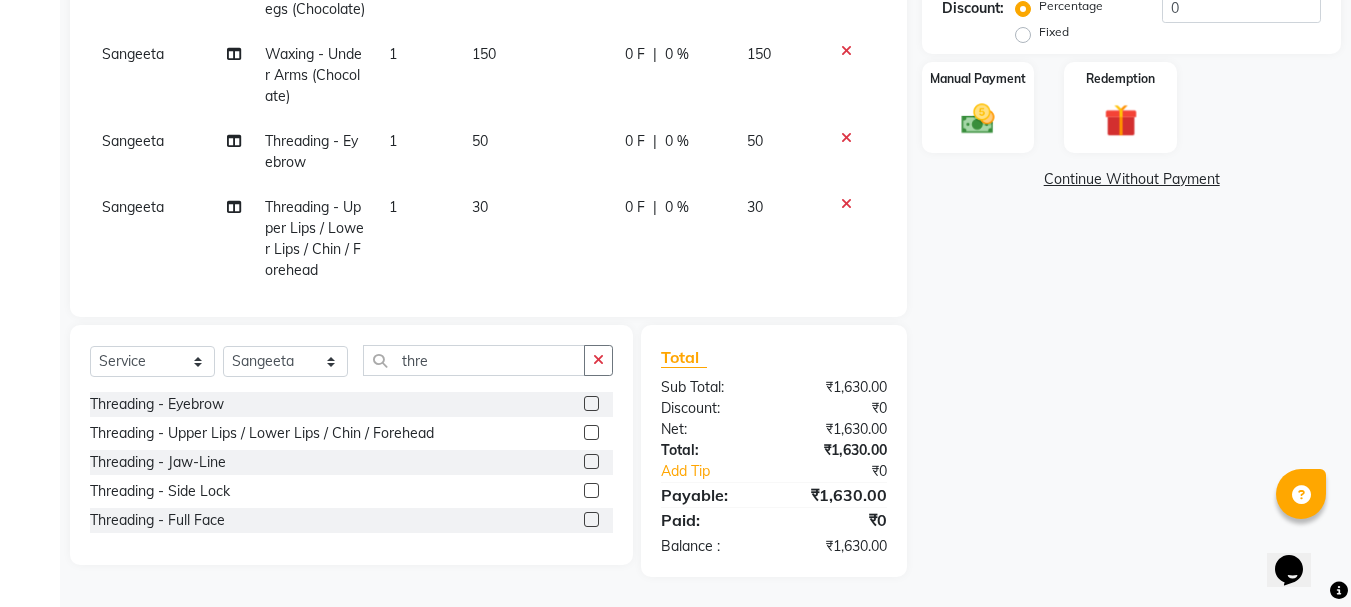click 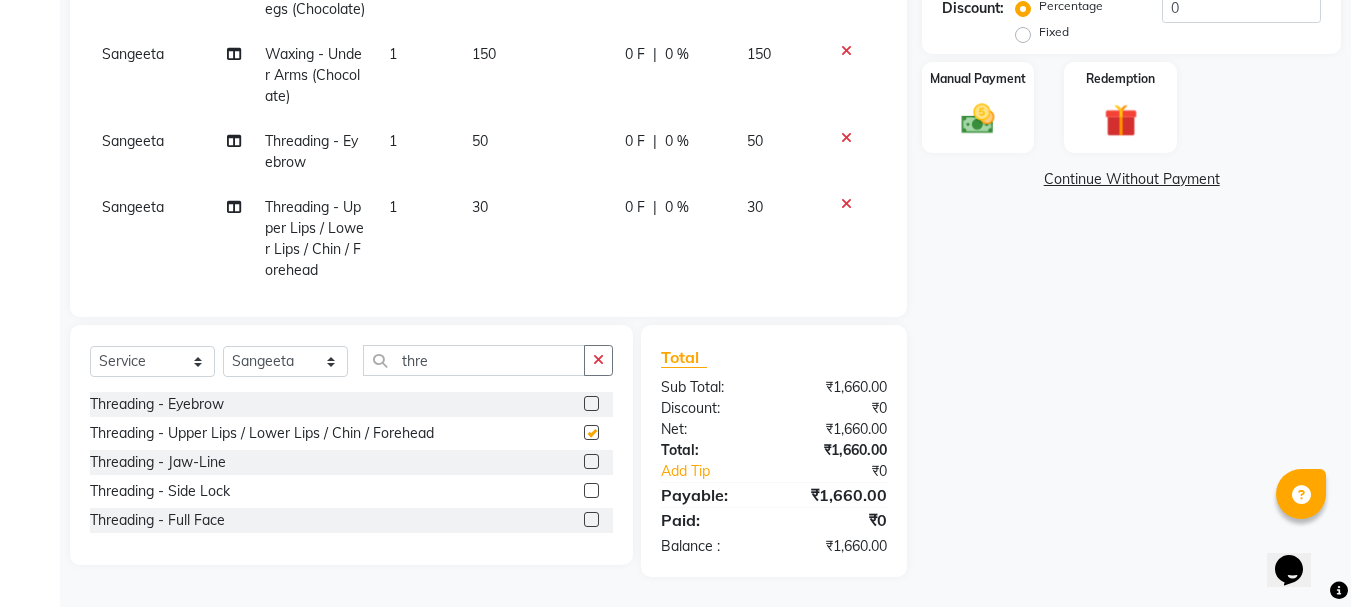 checkbox on "false" 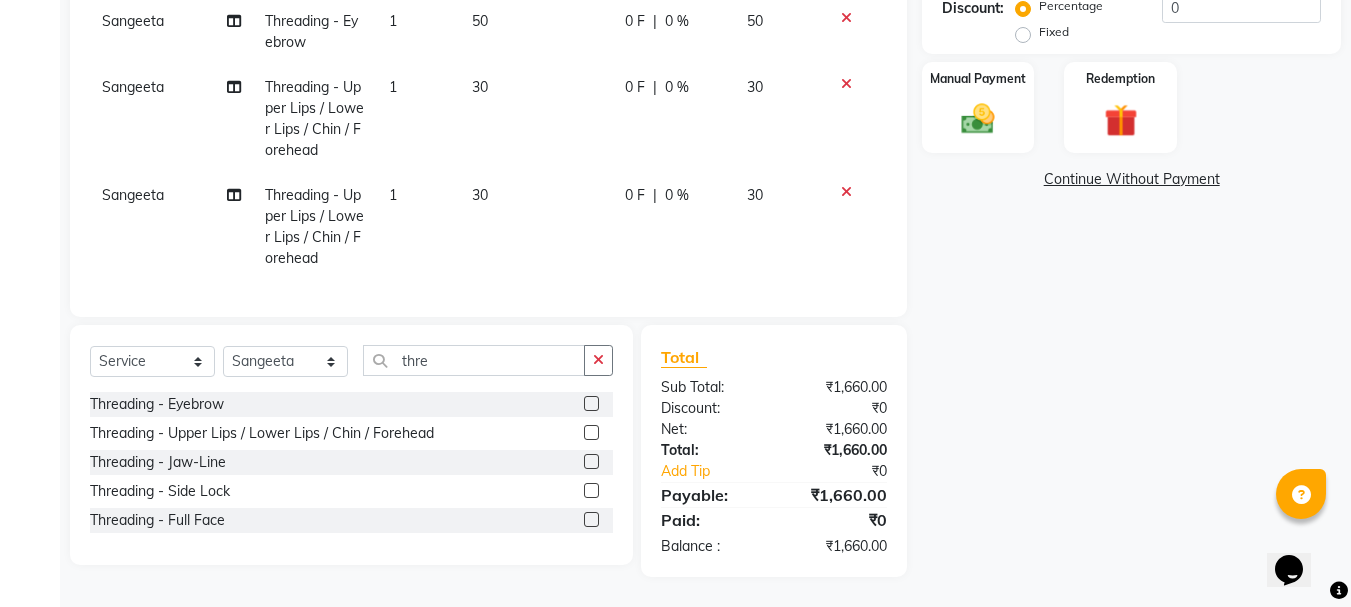 scroll, scrollTop: 156, scrollLeft: 0, axis: vertical 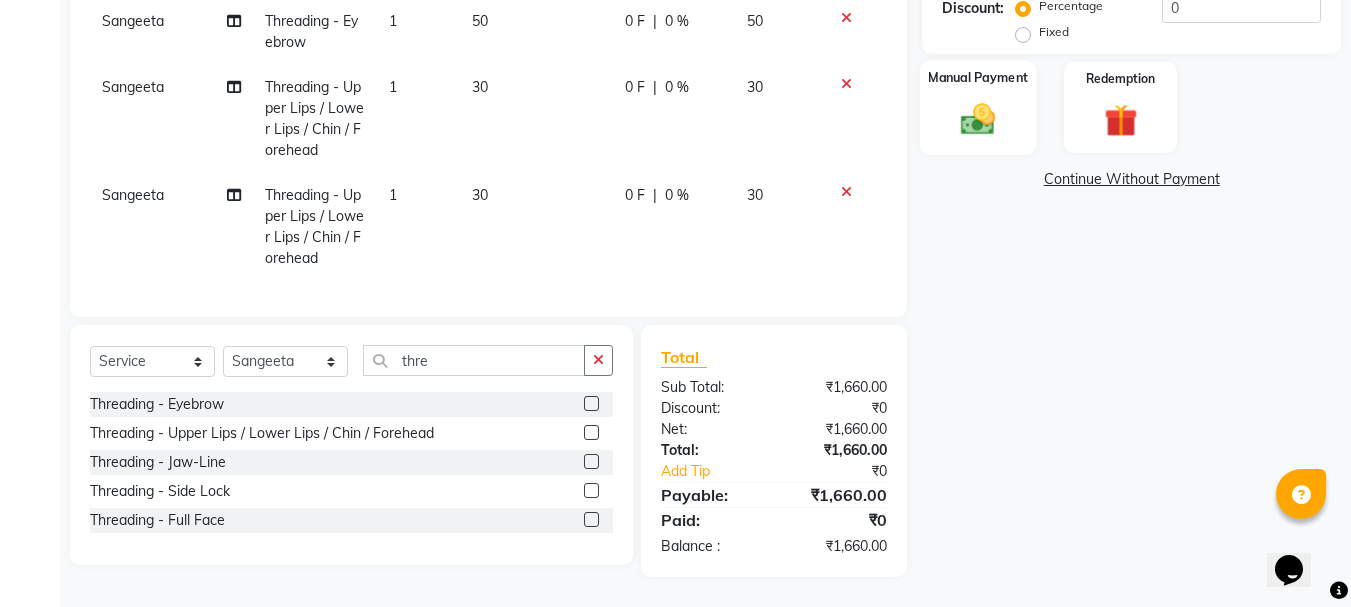 click 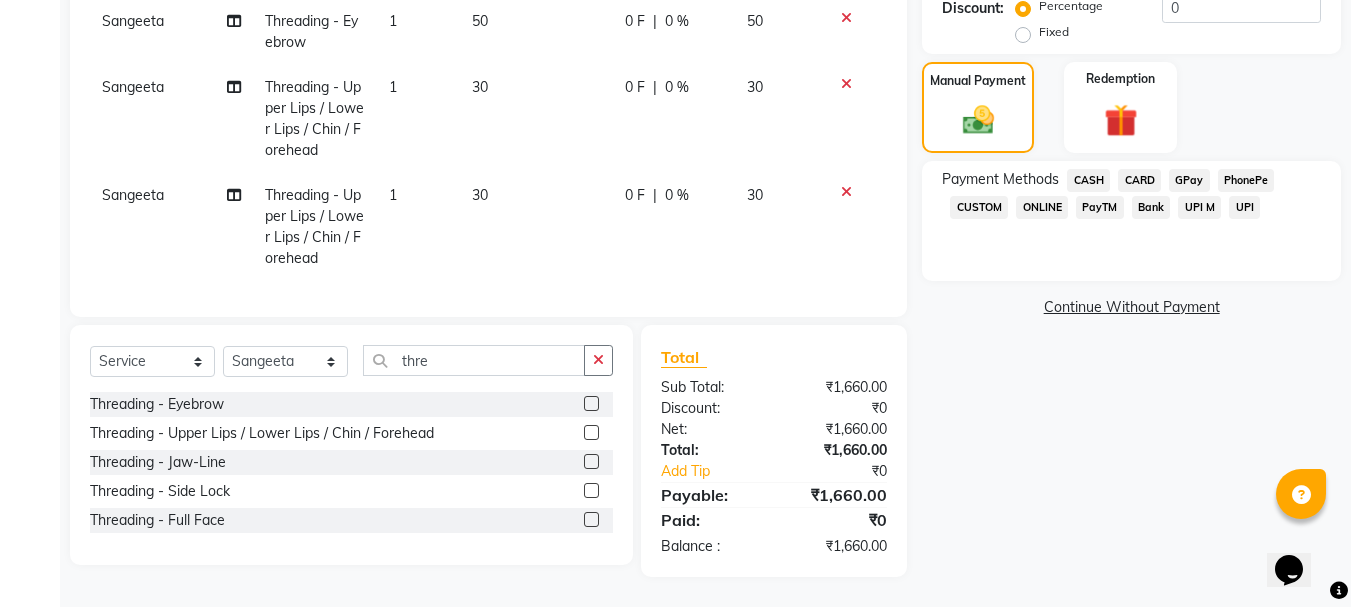 click on "GPay" 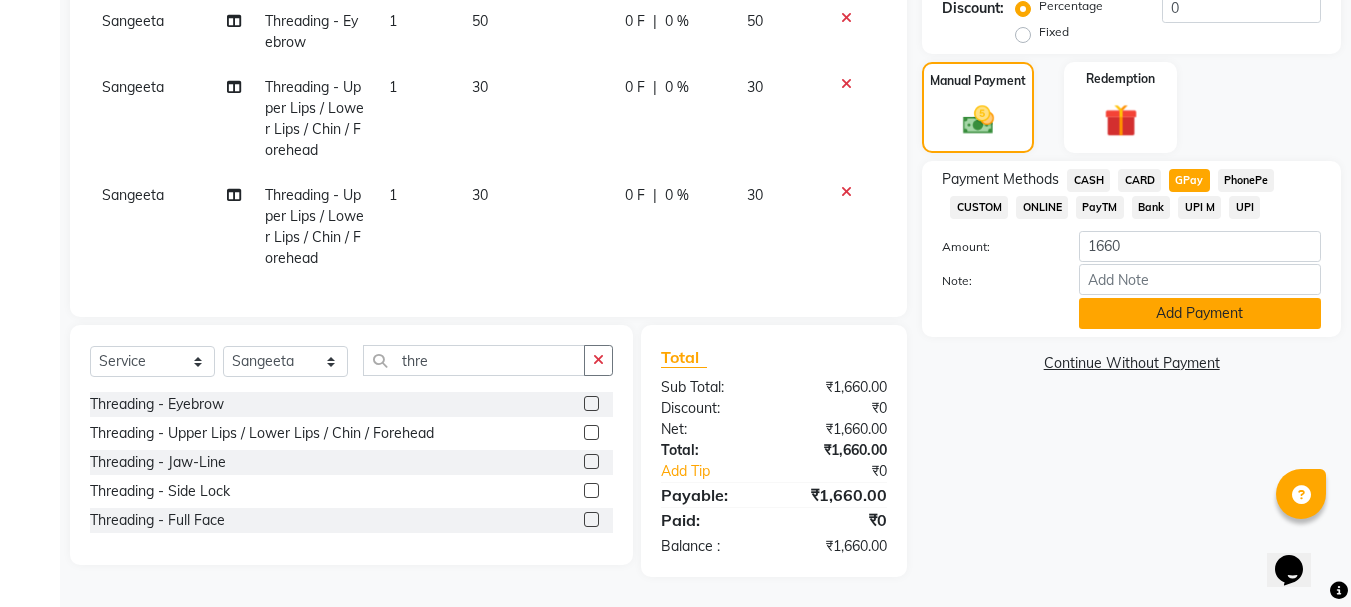 click on "Add Payment" 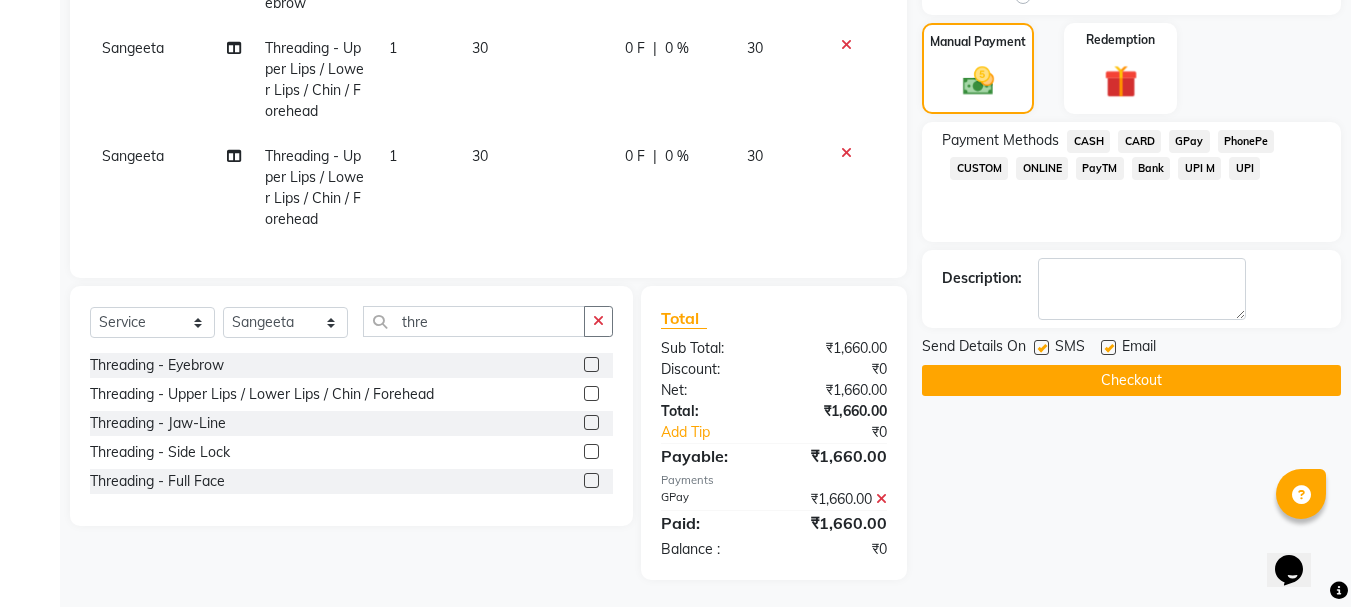 scroll, scrollTop: 493, scrollLeft: 0, axis: vertical 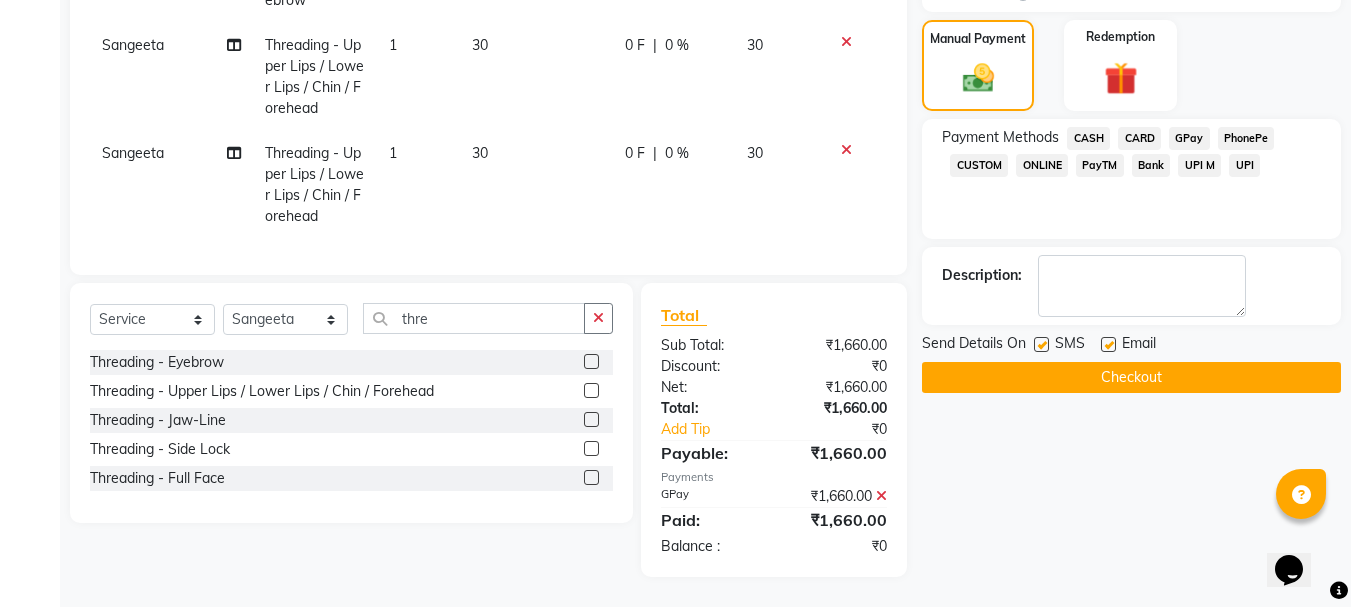 click on "Checkout" 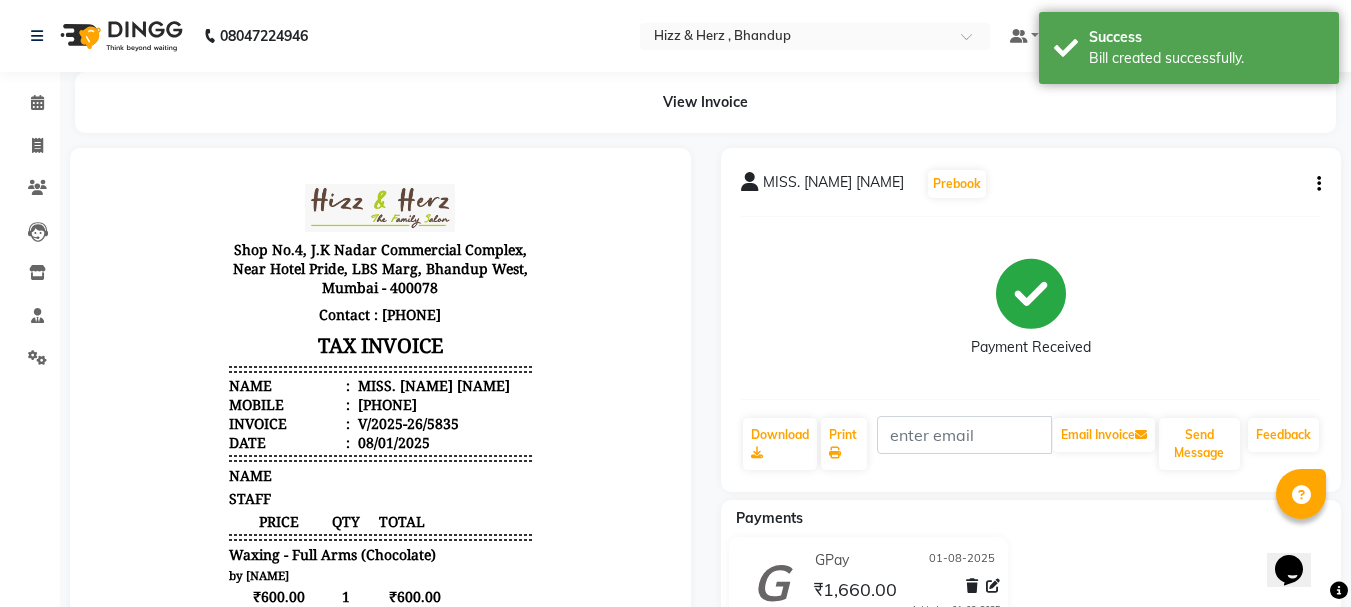 scroll, scrollTop: 0, scrollLeft: 0, axis: both 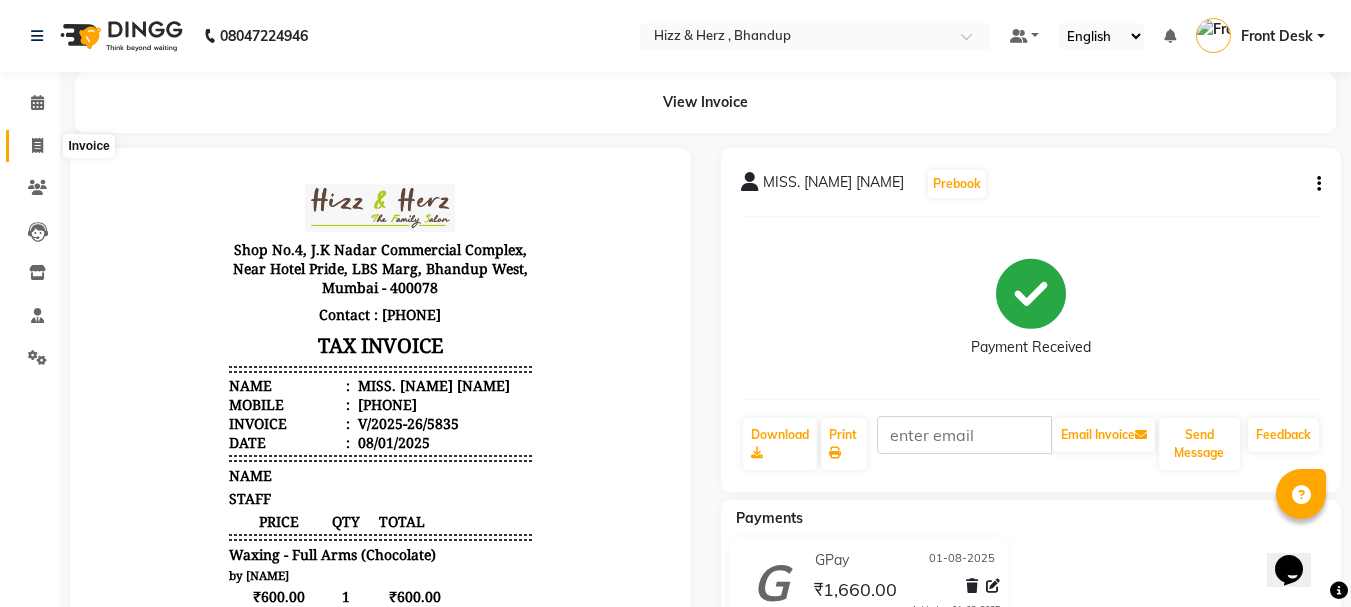 click 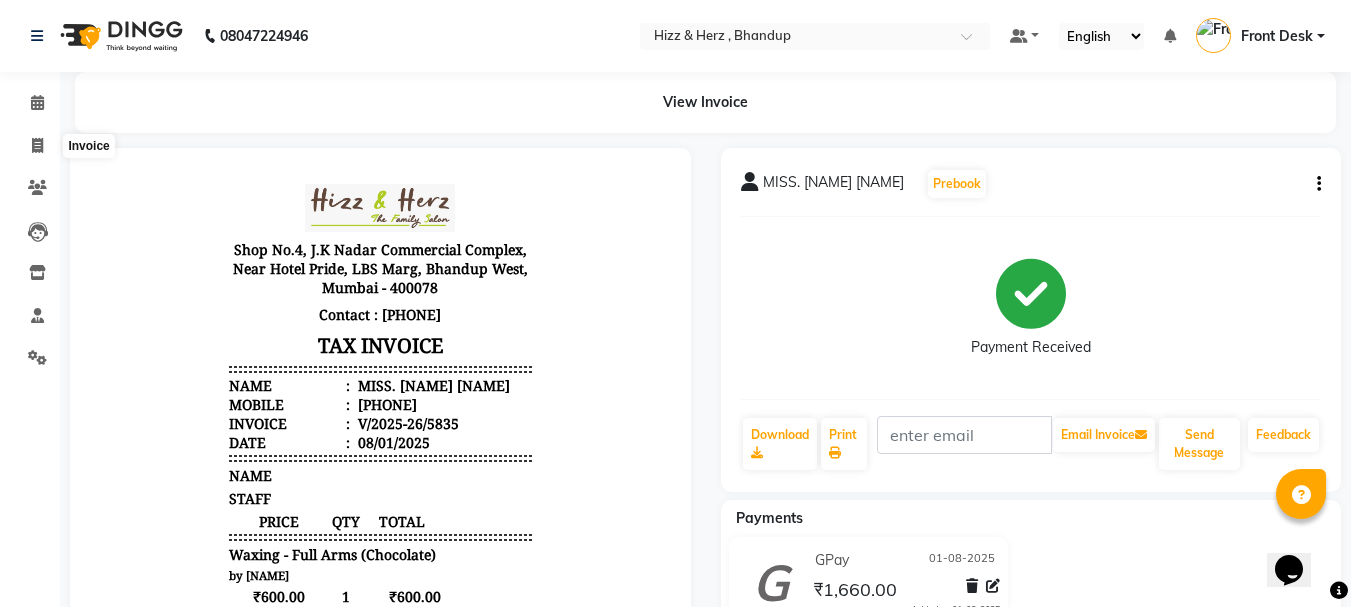 select on "629" 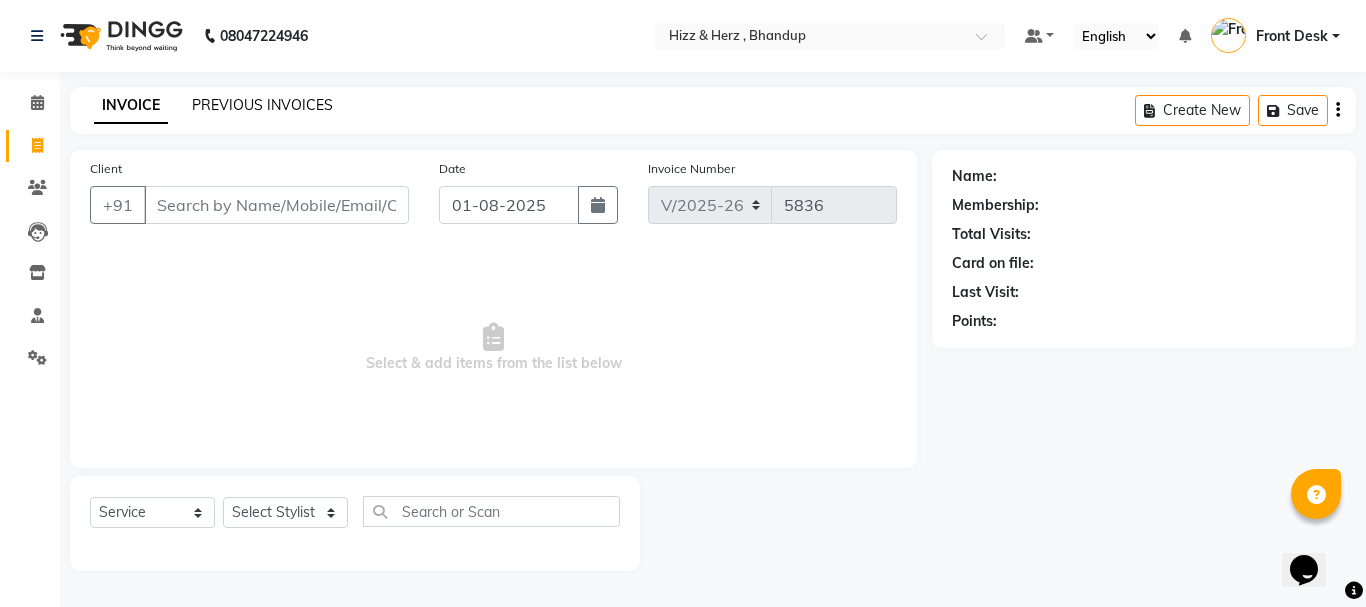 click on "PREVIOUS INVOICES" 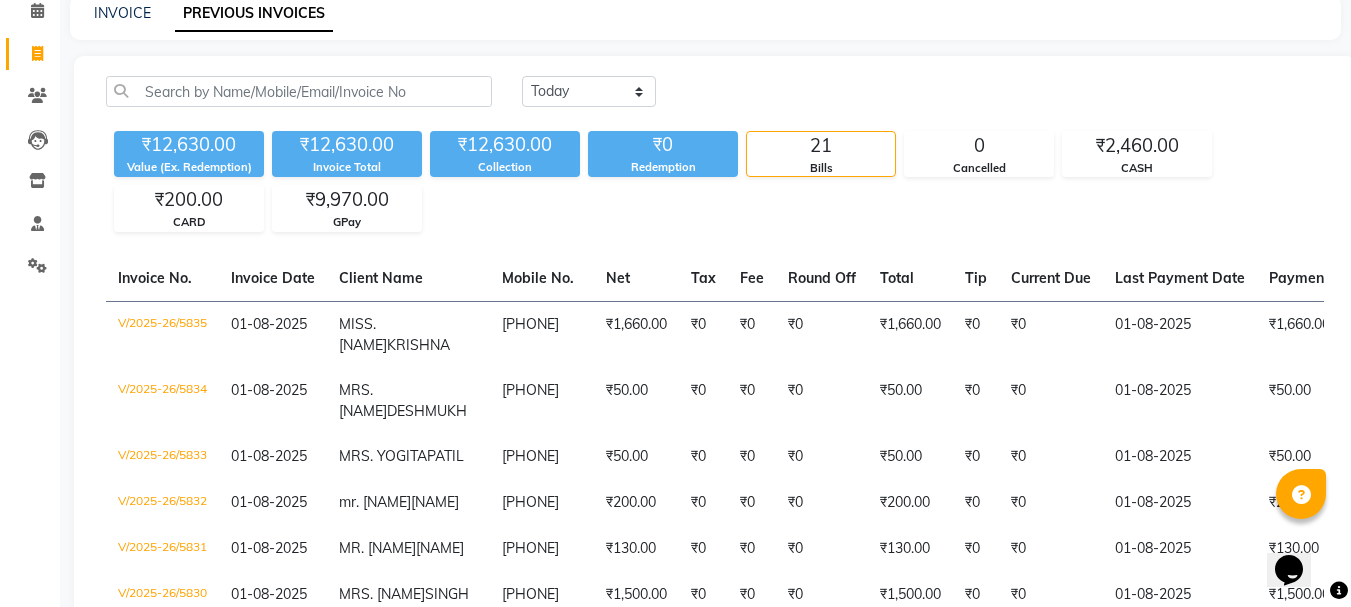 scroll, scrollTop: 0, scrollLeft: 0, axis: both 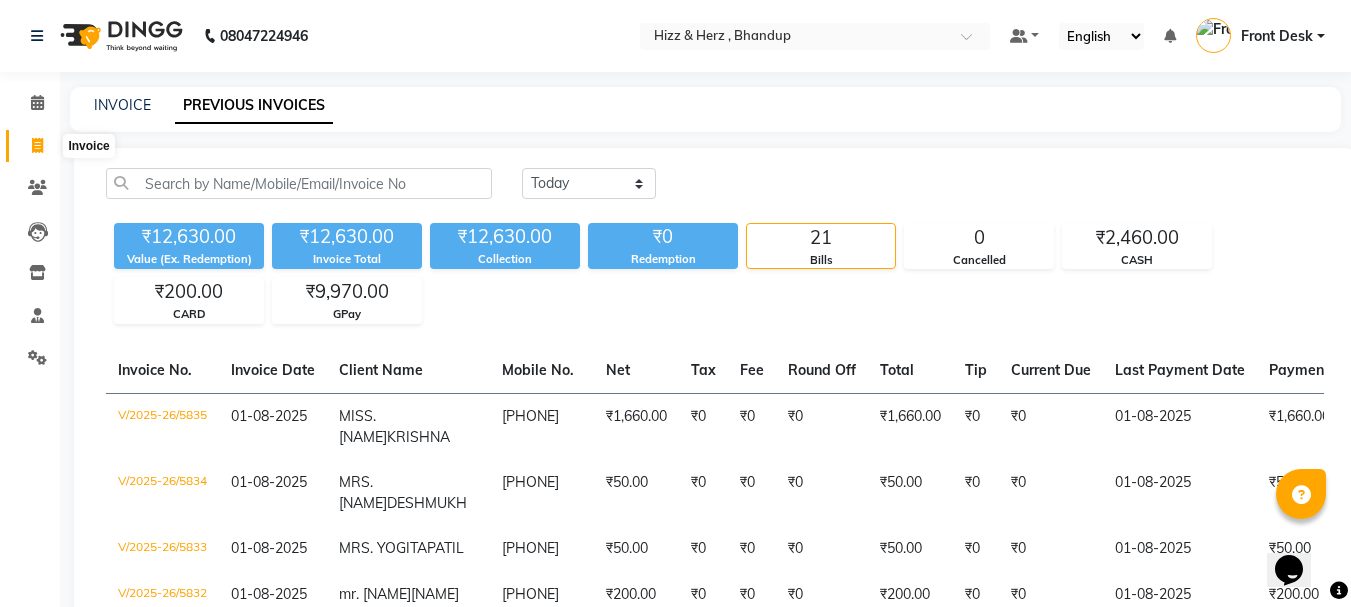 click 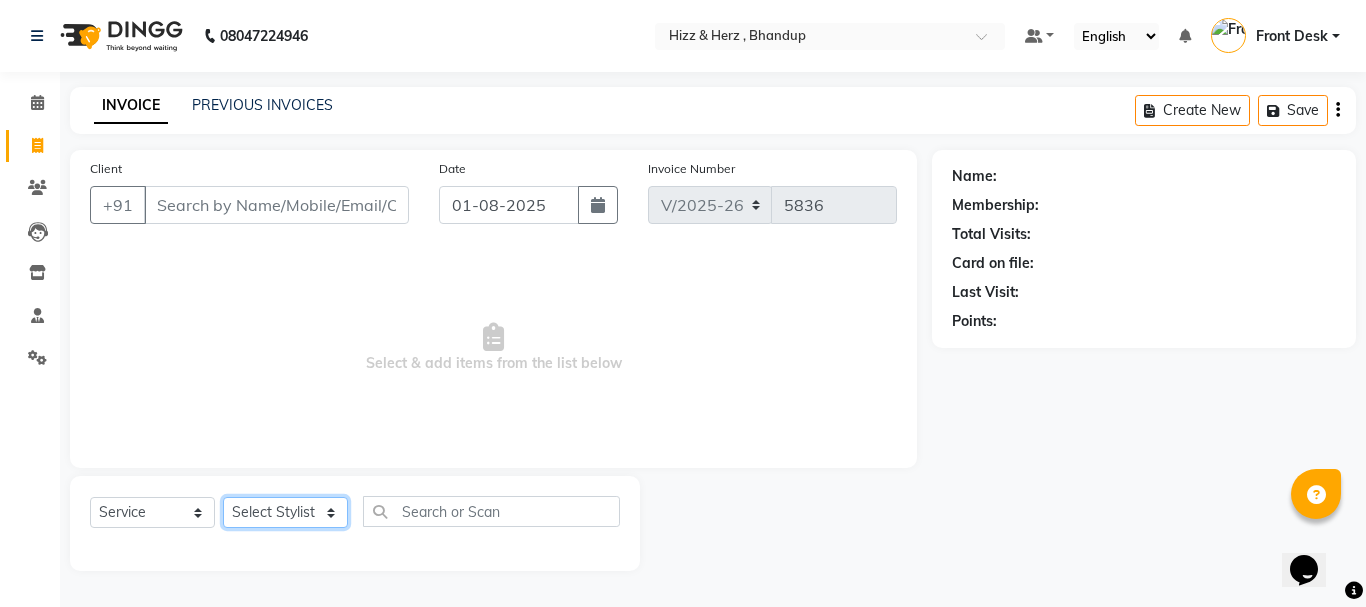 click on "Select Stylist Front Desk Gaurav Sharma HIZZ & HERZ 2 IRFAN AHMAD Jigna Goswami KHALID AHMAD Laxmi Mehboob MOHD PARVEJ NIZAM Salman Sangeeta  SUMITA  VEERENDRA SHARMA" 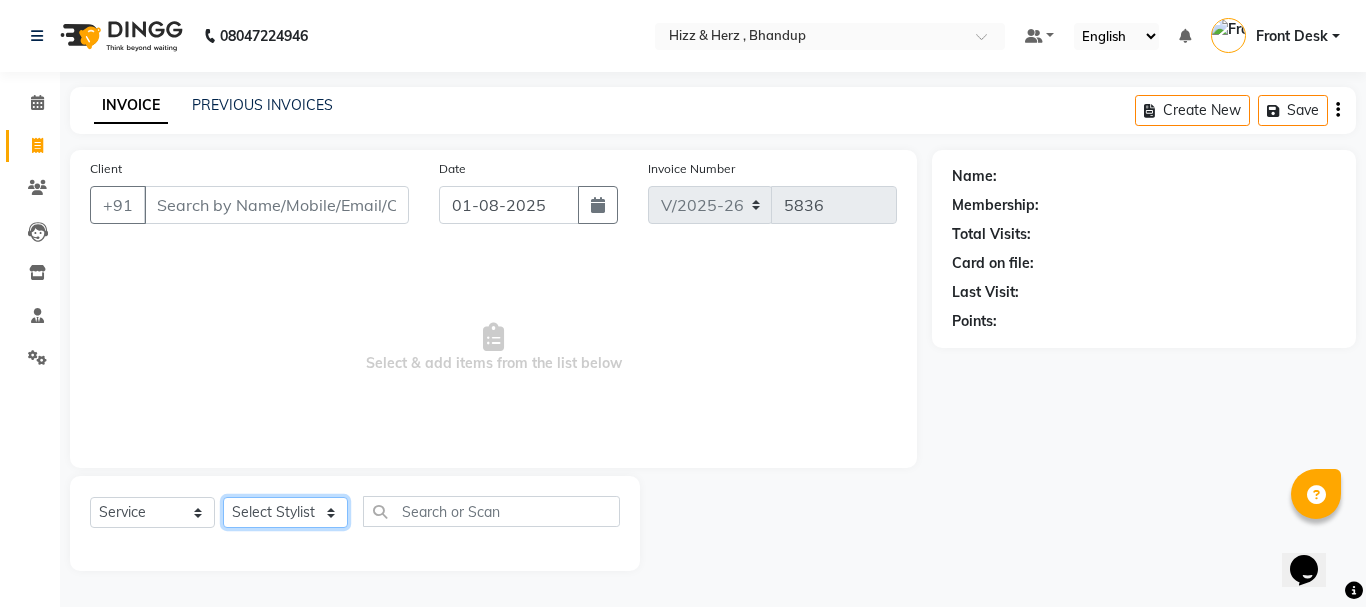 select on "9146" 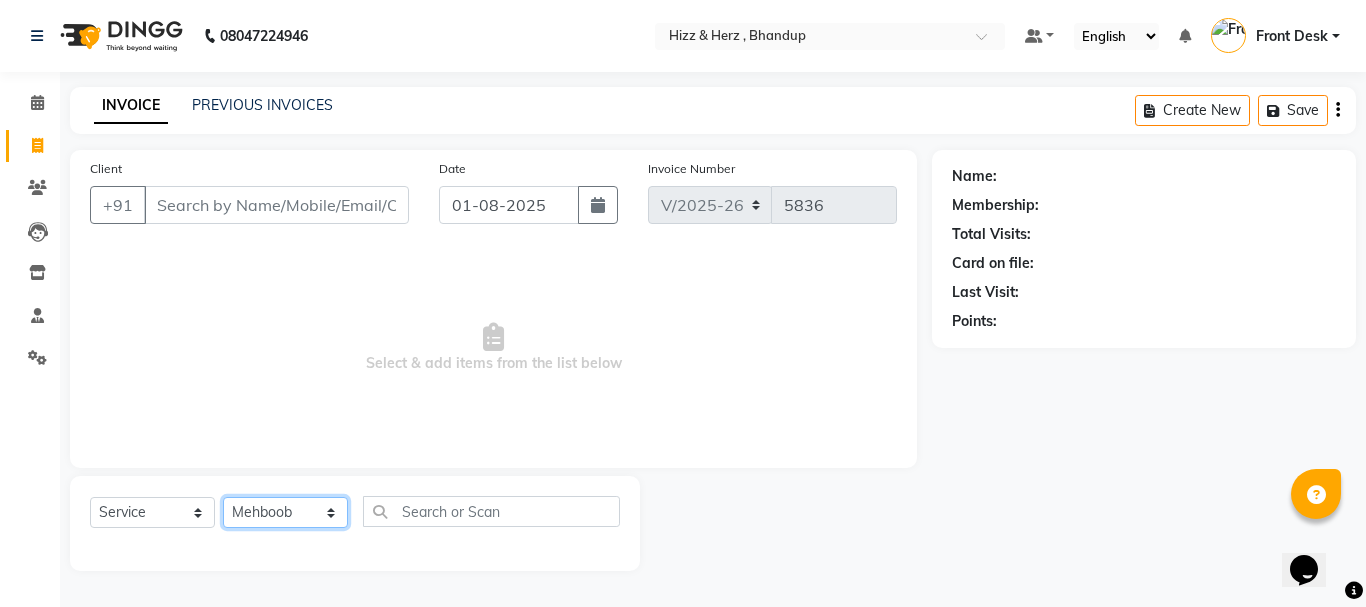 click on "Select Stylist Front Desk Gaurav Sharma HIZZ & HERZ 2 IRFAN AHMAD Jigna Goswami KHALID AHMAD Laxmi Mehboob MOHD PARVEJ NIZAM Salman Sangeeta  SUMITA  VEERENDRA SHARMA" 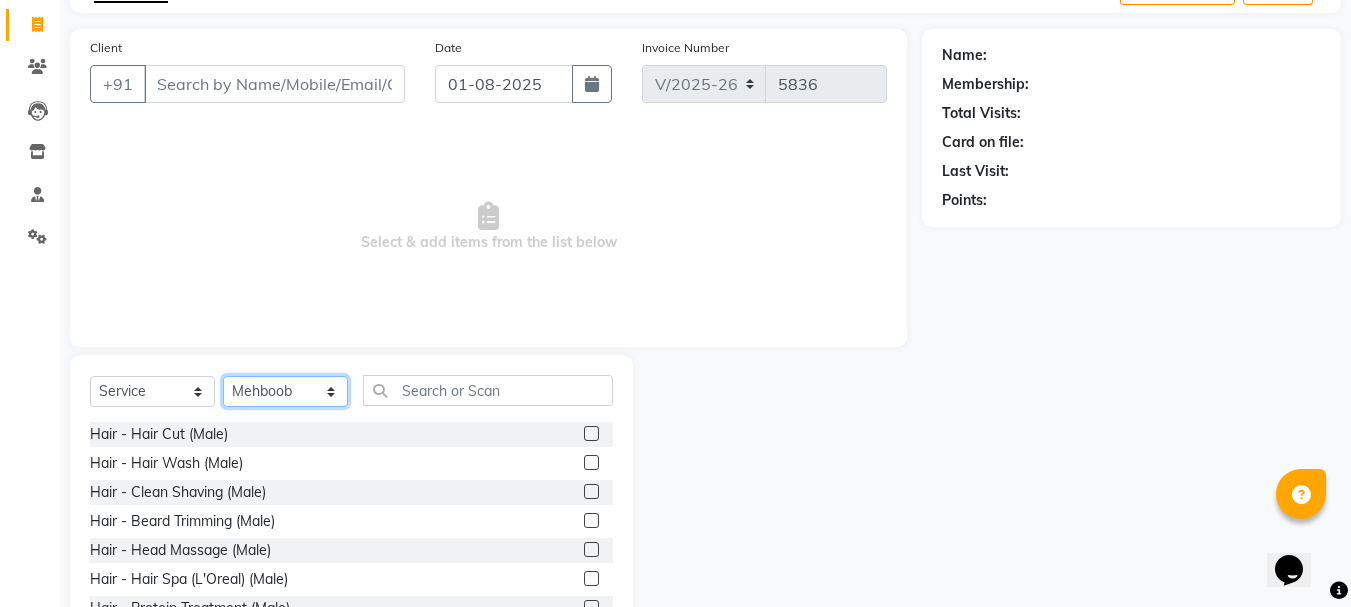 scroll, scrollTop: 194, scrollLeft: 0, axis: vertical 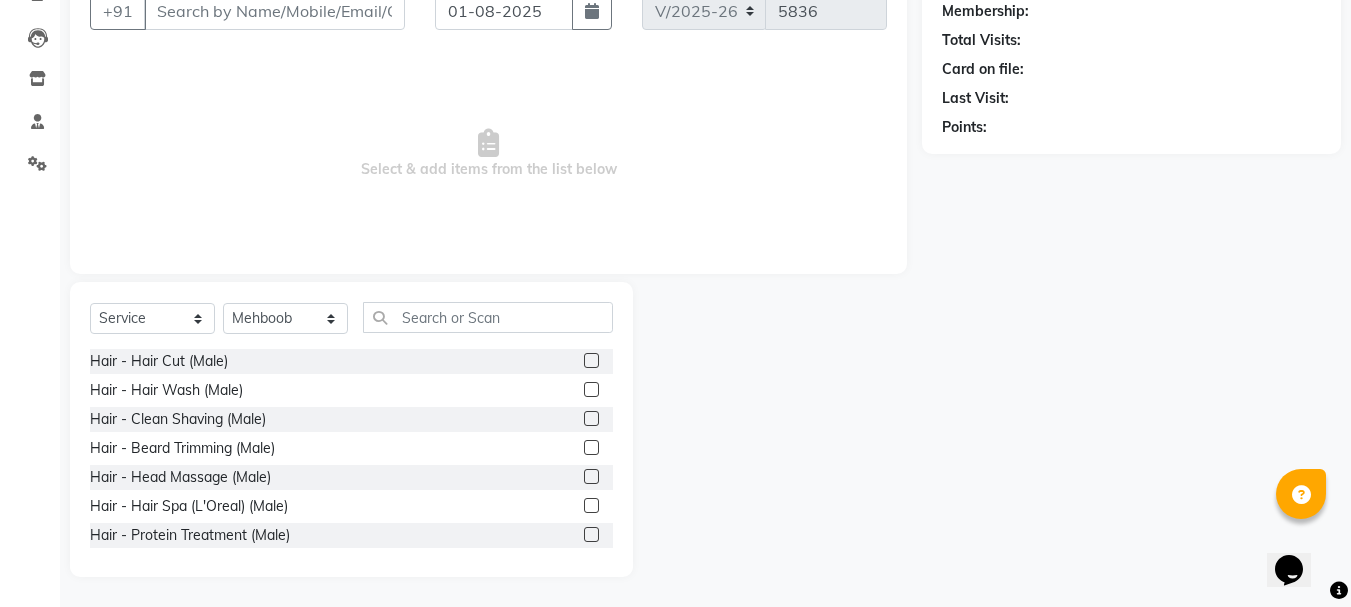 click 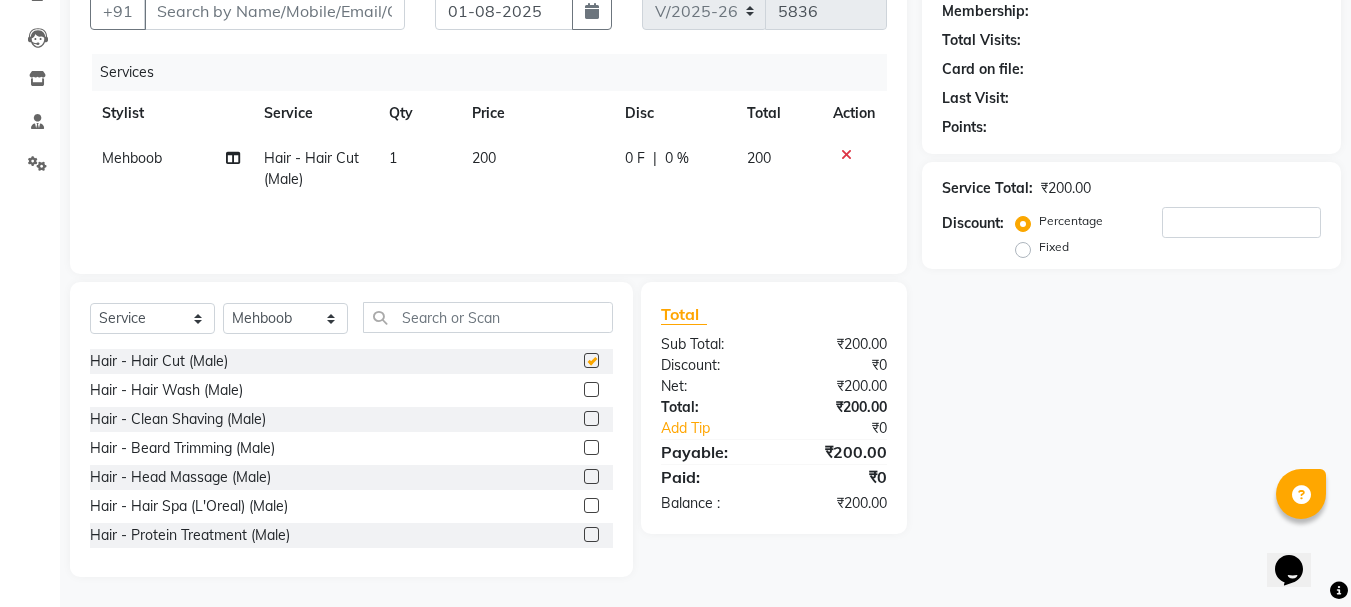 checkbox on "false" 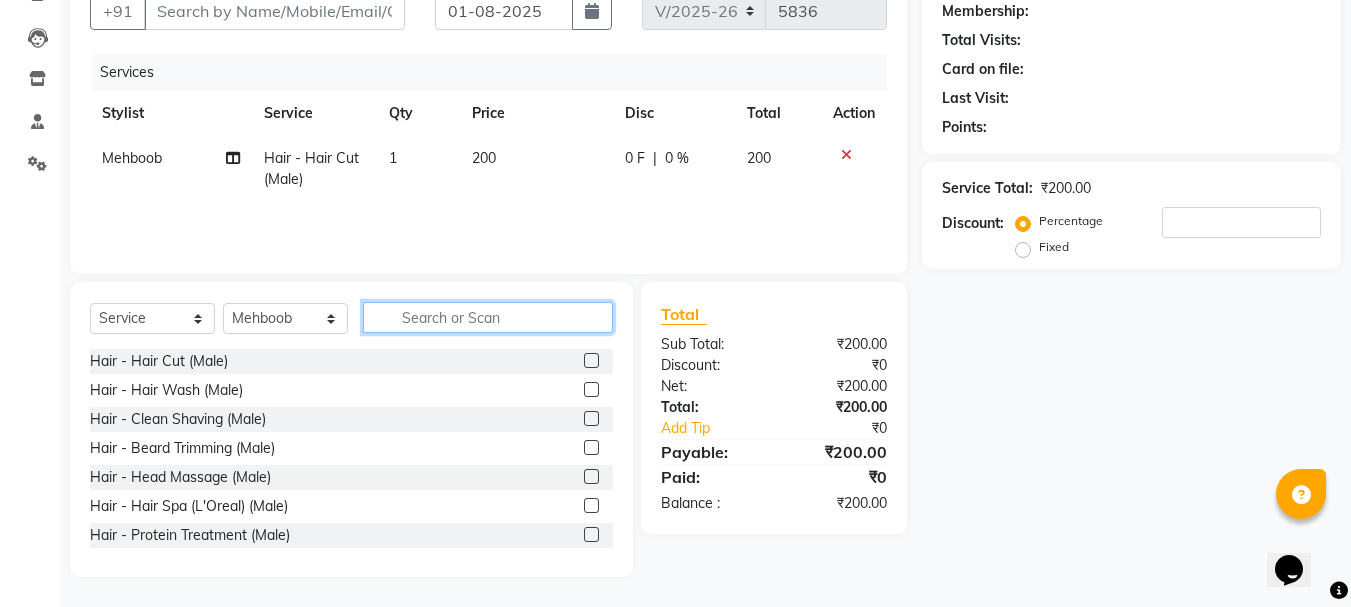 click 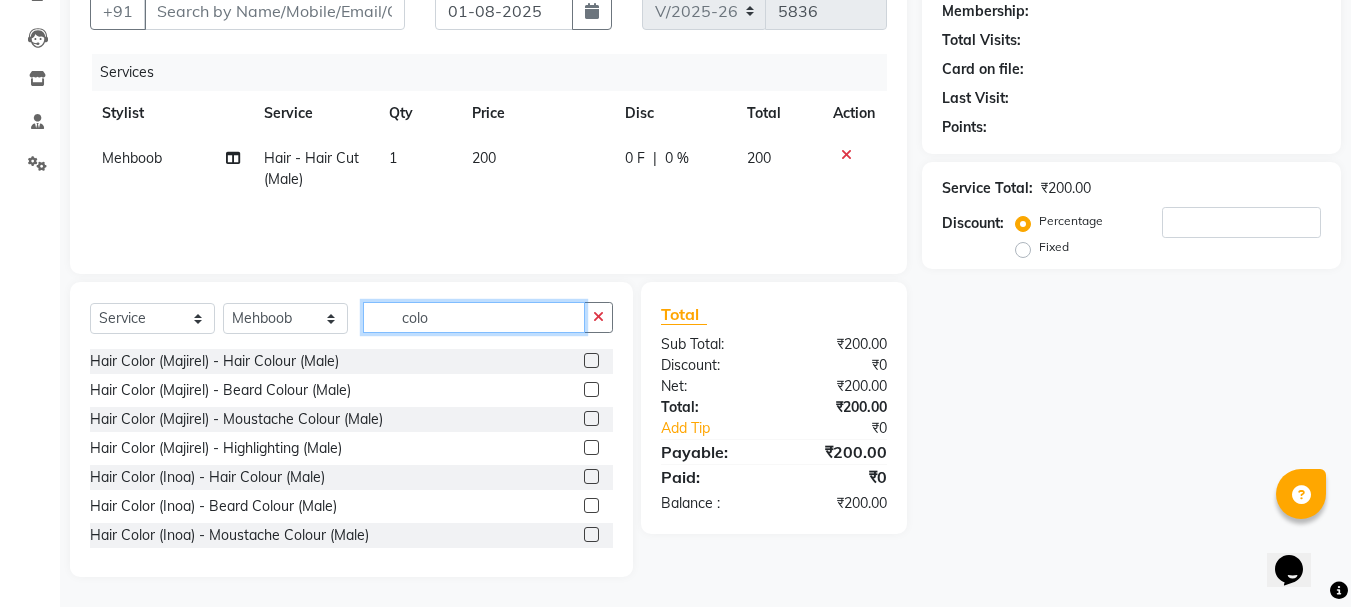 type on "colo" 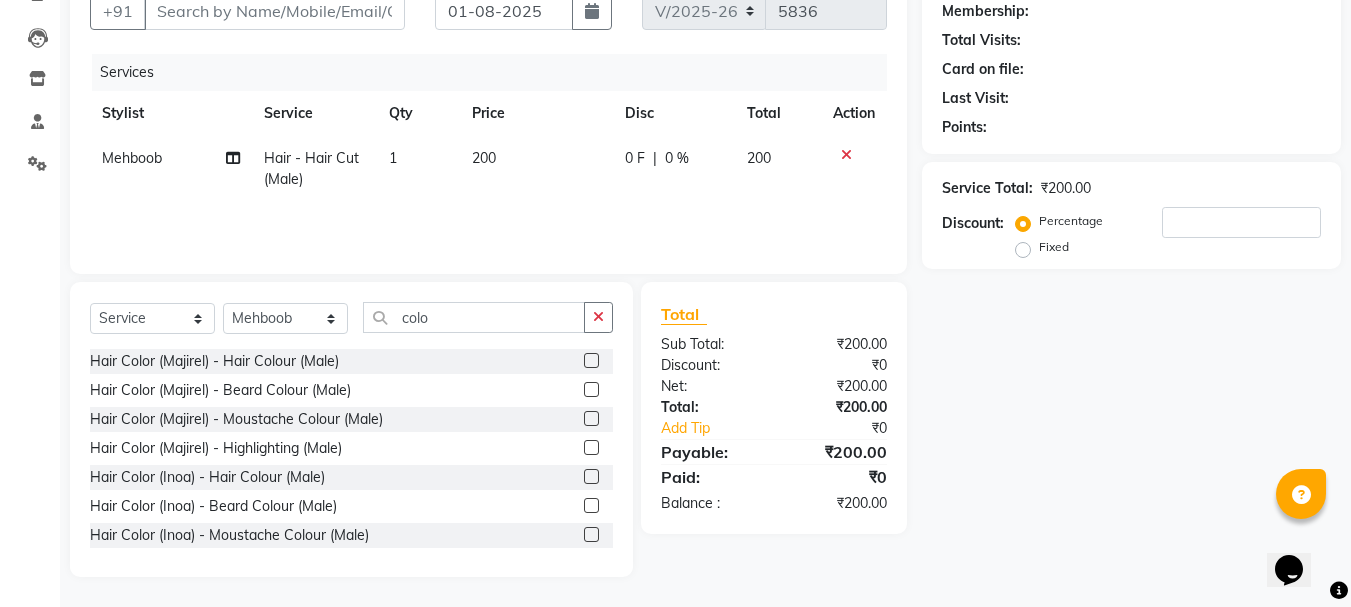 click 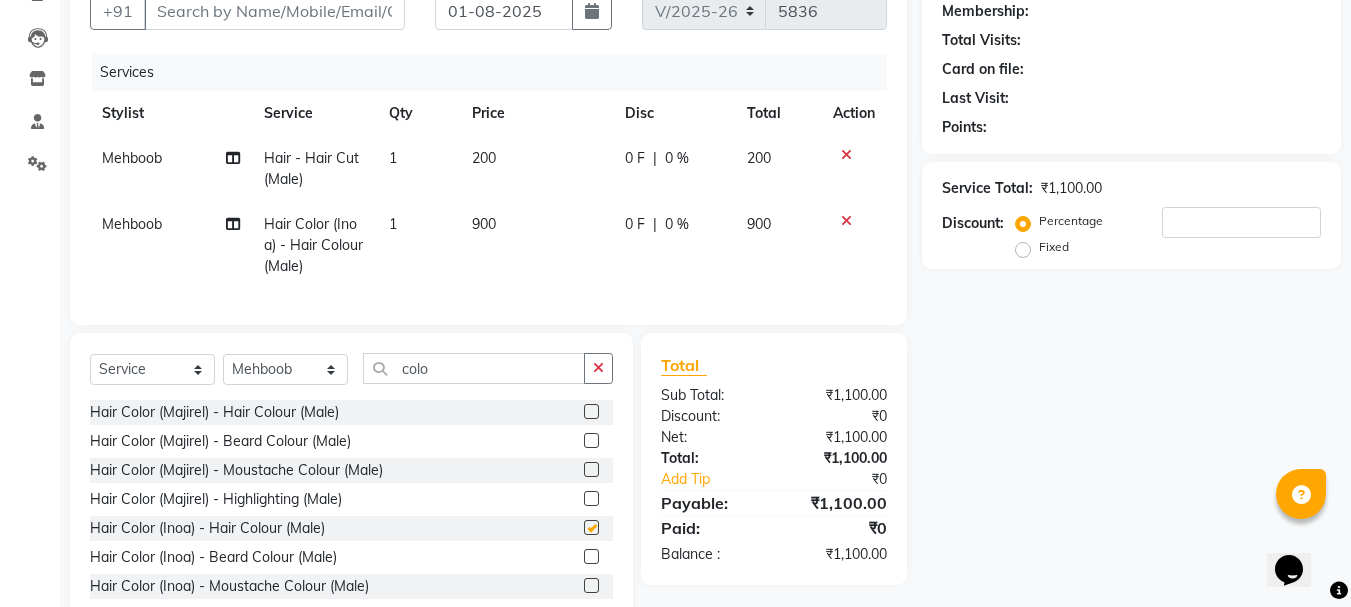 checkbox on "false" 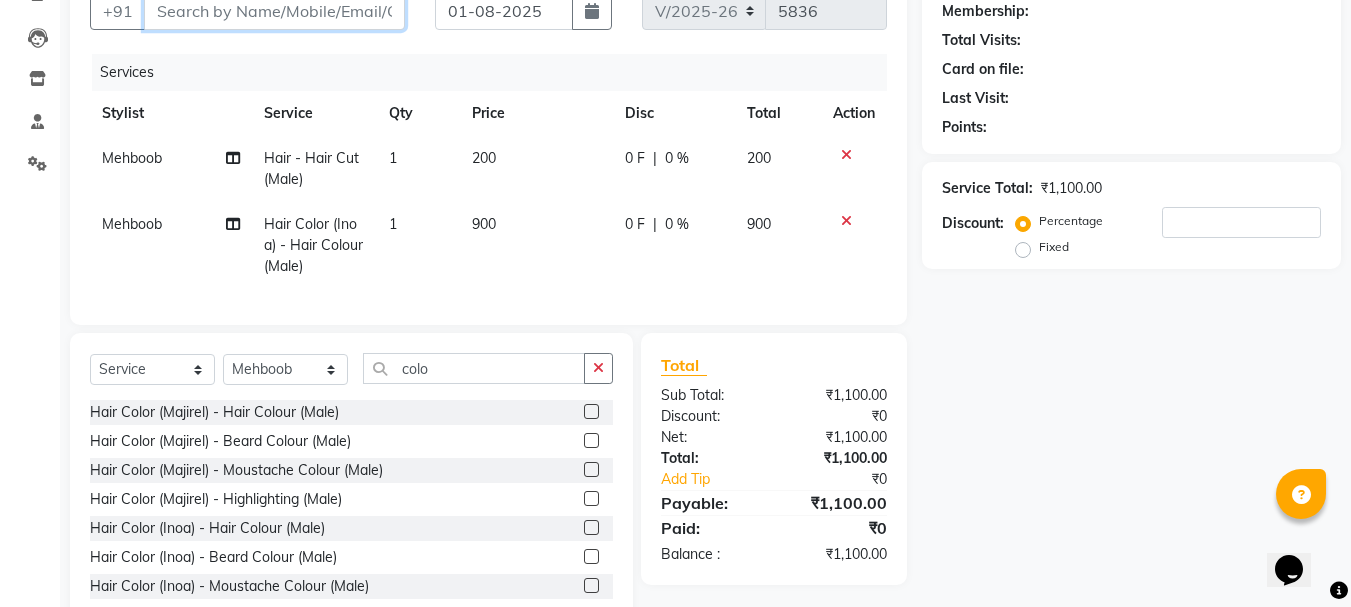 click on "Client" at bounding box center [274, 11] 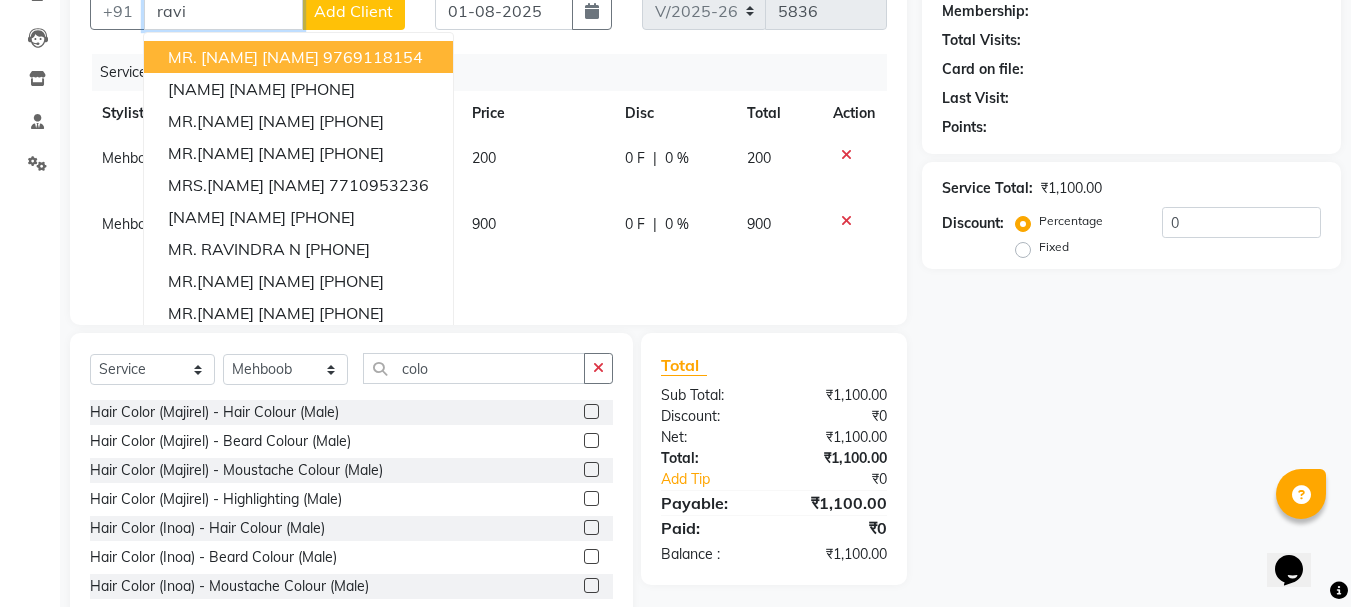click on "MR. RAVINDERA GAVDE  9769118154" at bounding box center [298, 57] 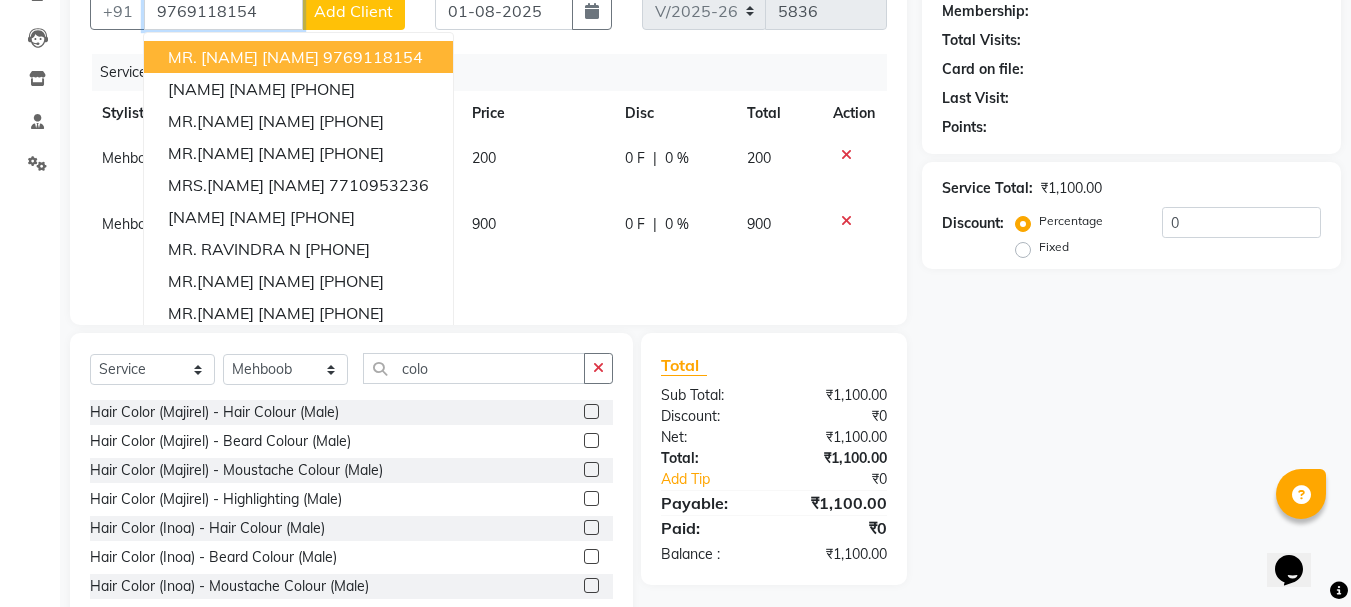 type on "9769118154" 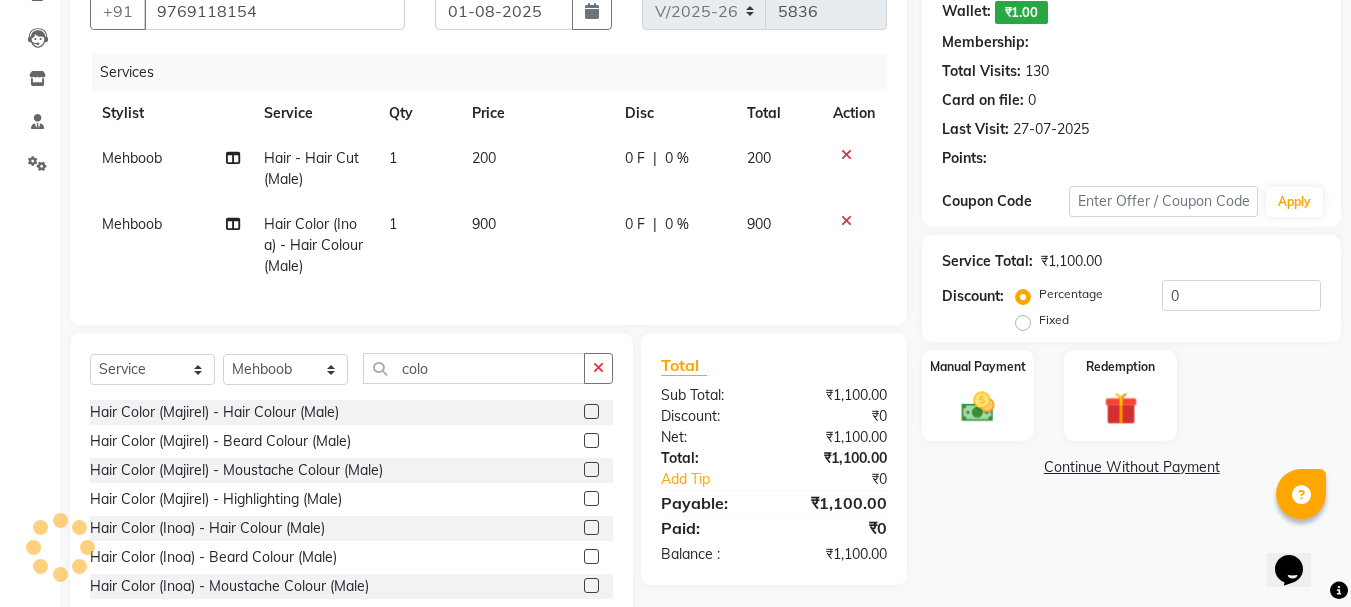 type on "20" 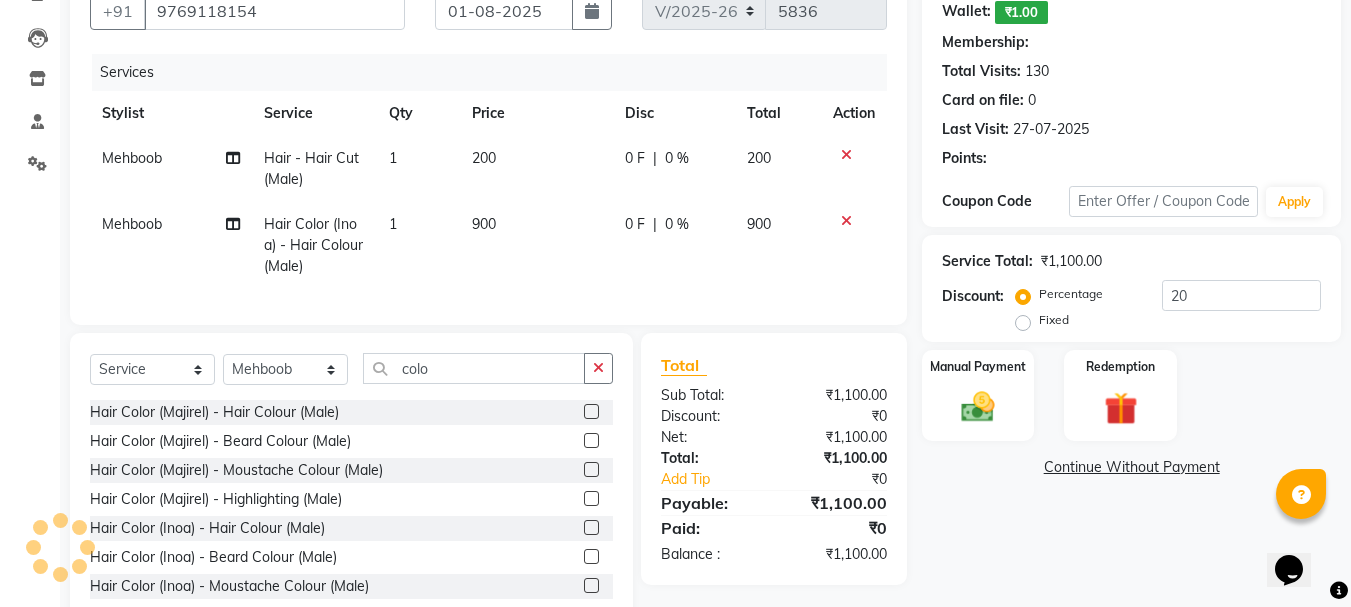 select on "1: Object" 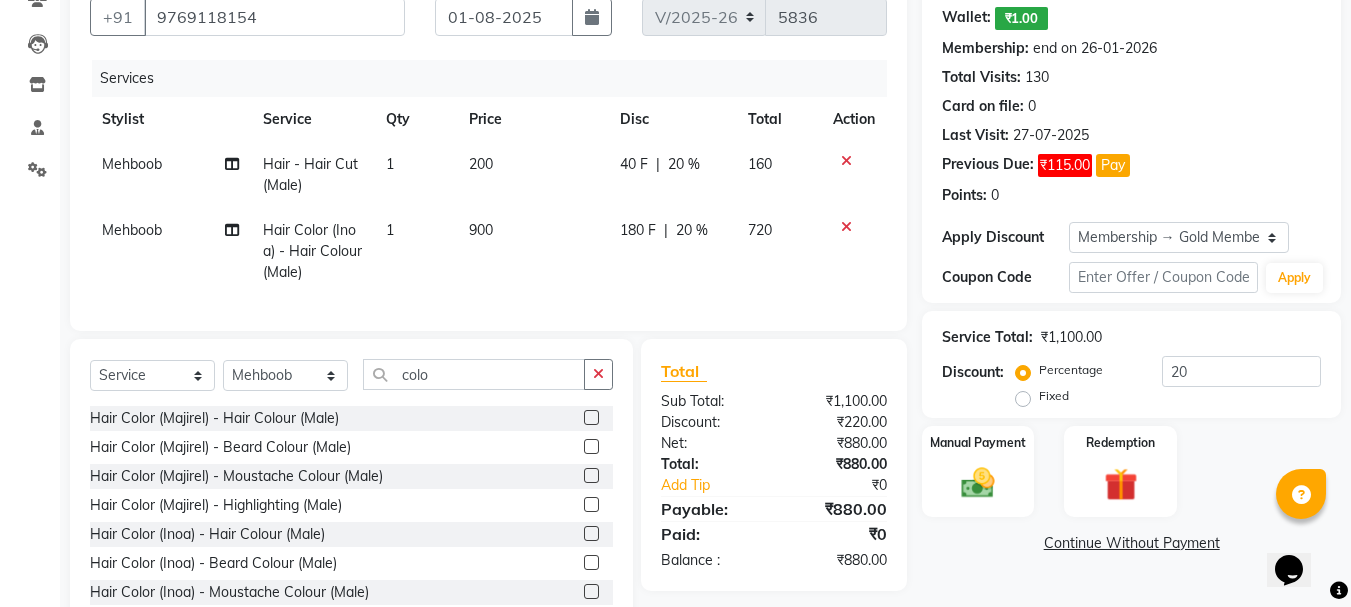 scroll, scrollTop: 200, scrollLeft: 0, axis: vertical 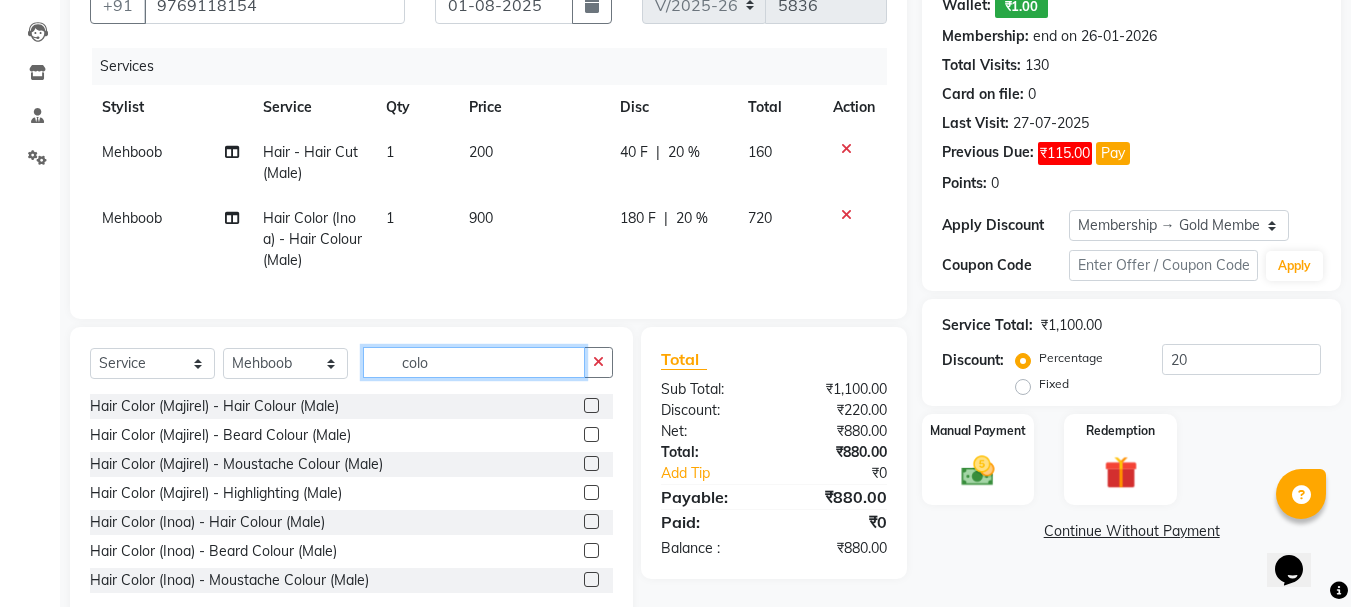 click on "colo" 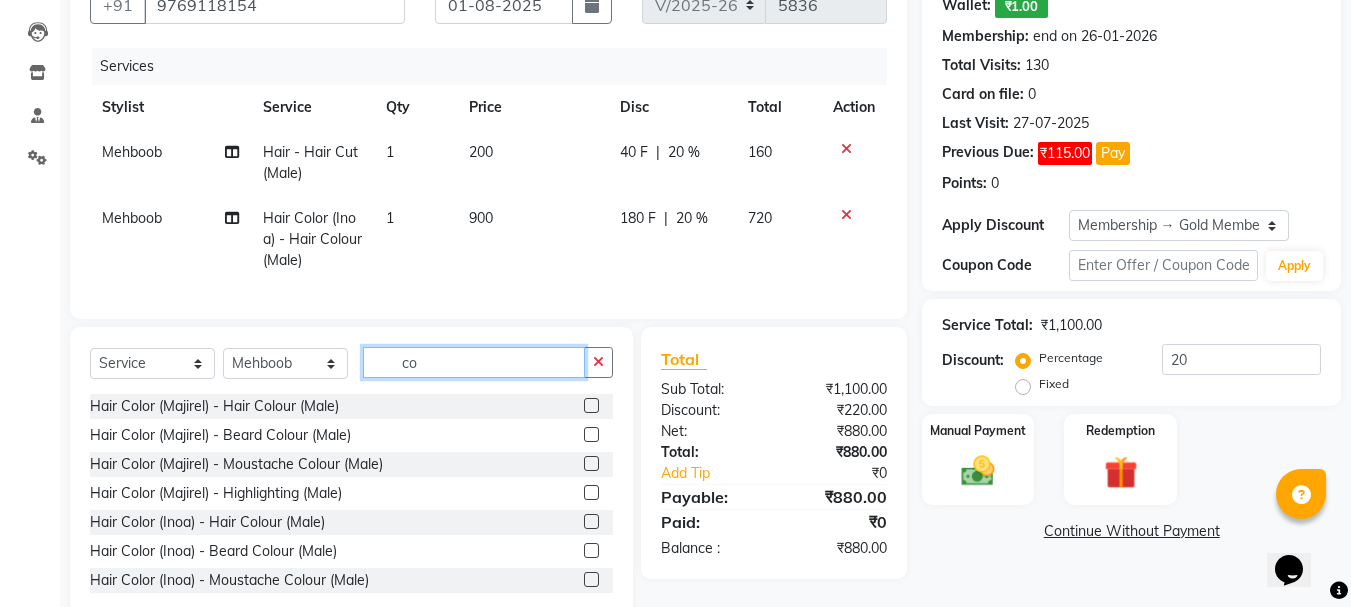 type on "c" 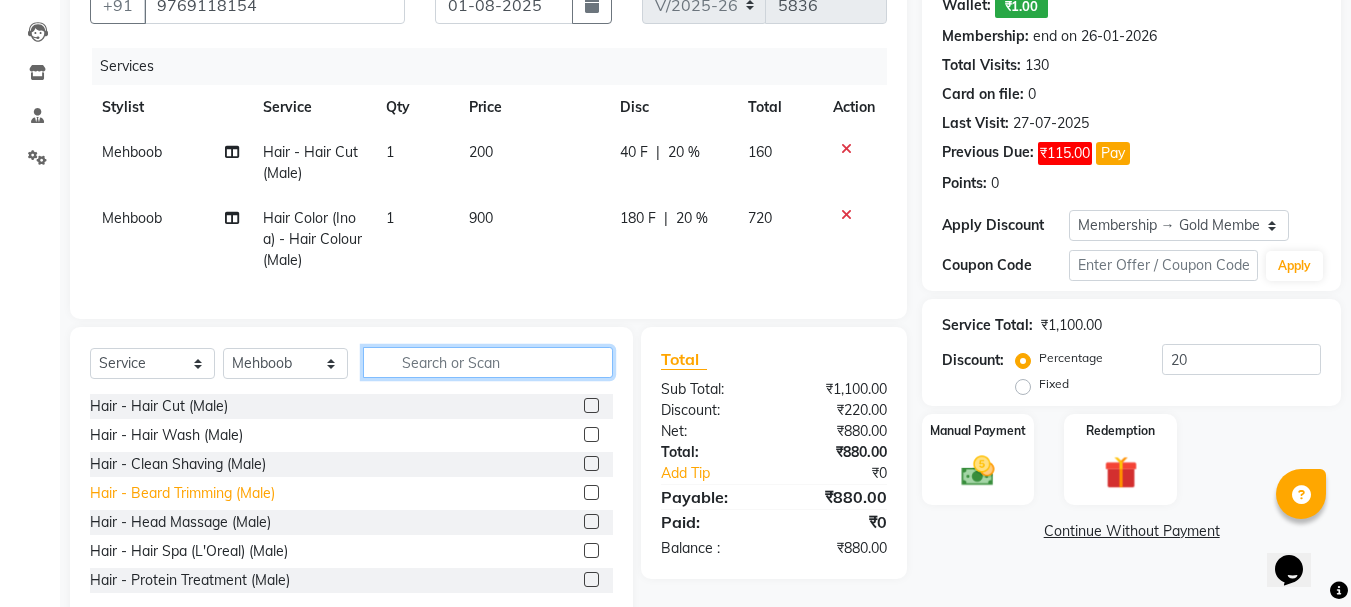 type 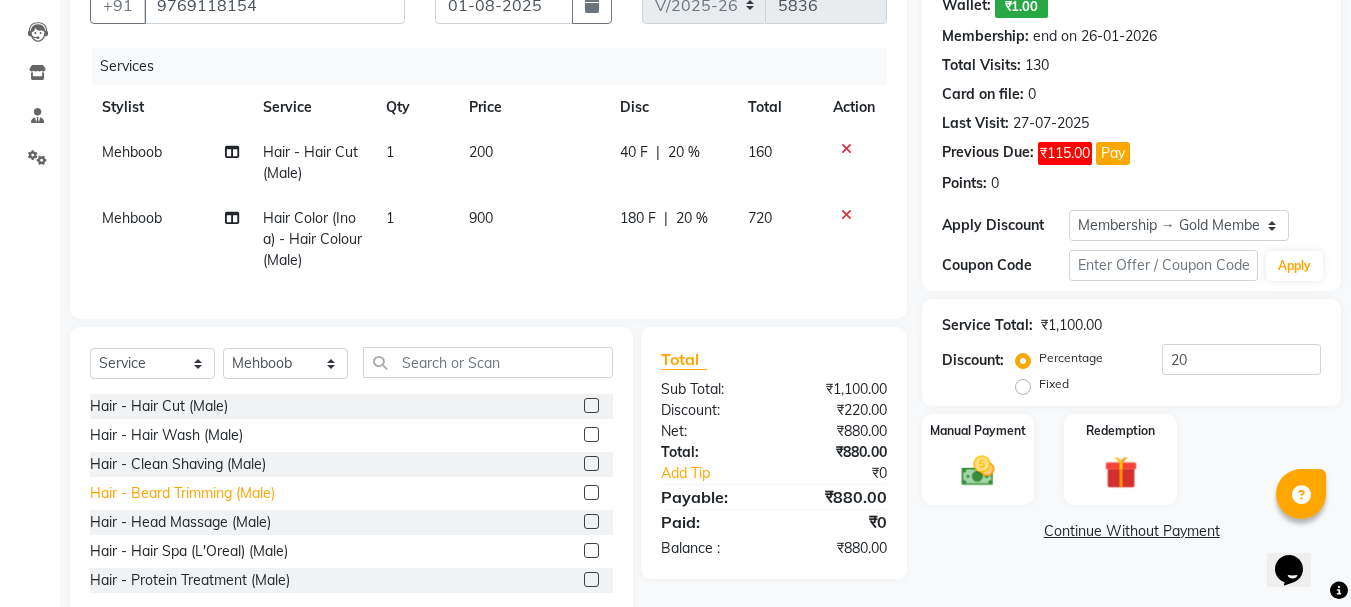 click on "Hair - Beard Trimming (Male)" 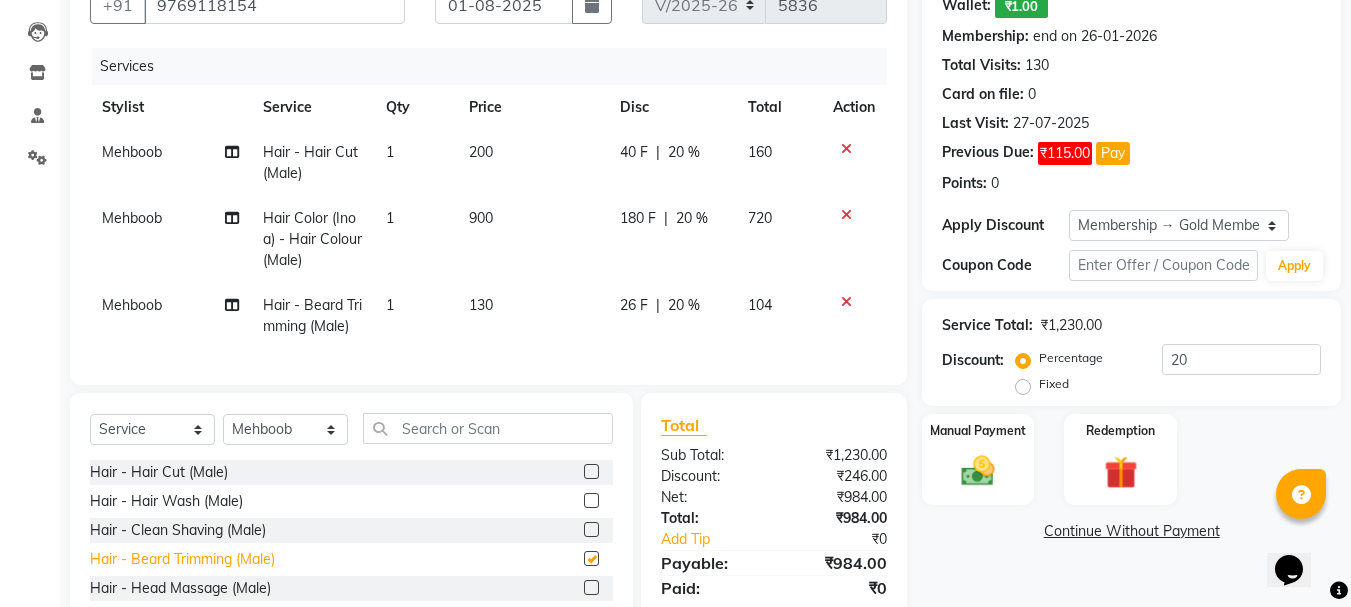 checkbox on "false" 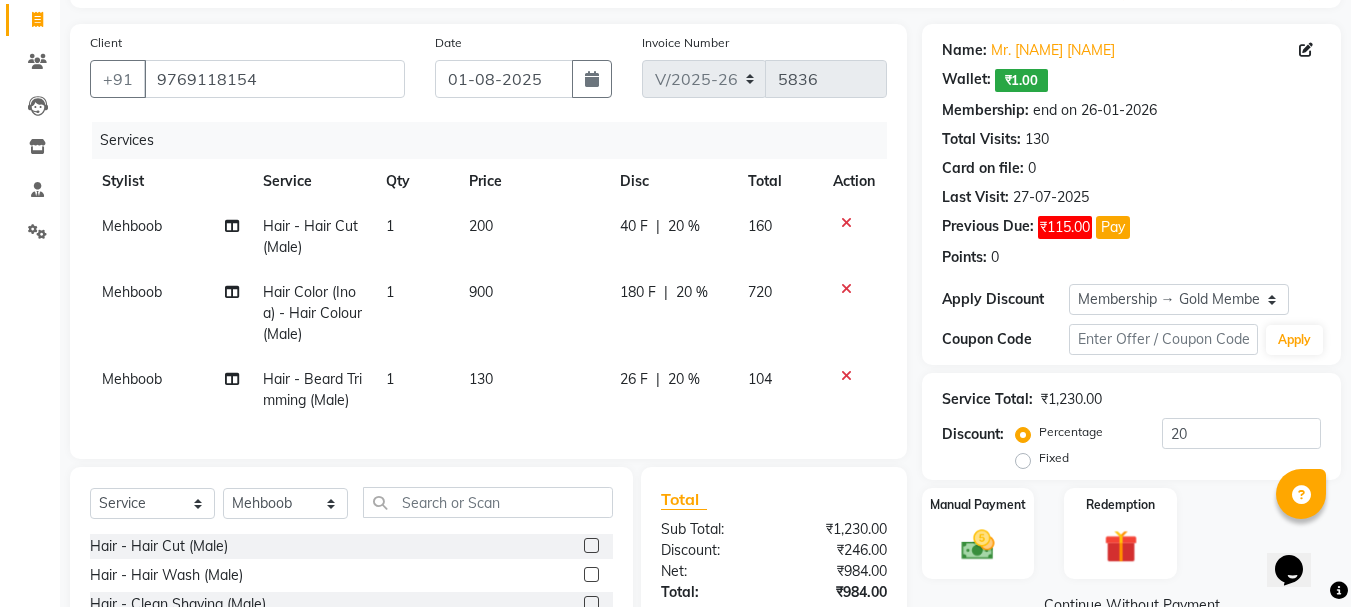 scroll, scrollTop: 0, scrollLeft: 0, axis: both 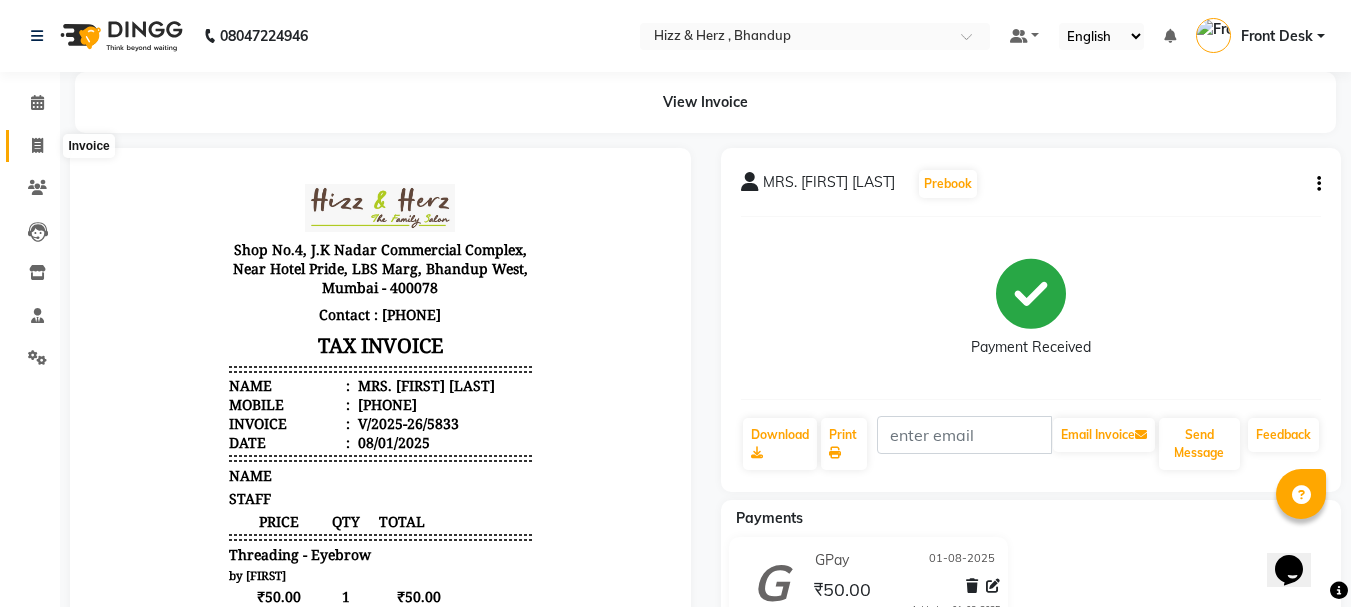 click 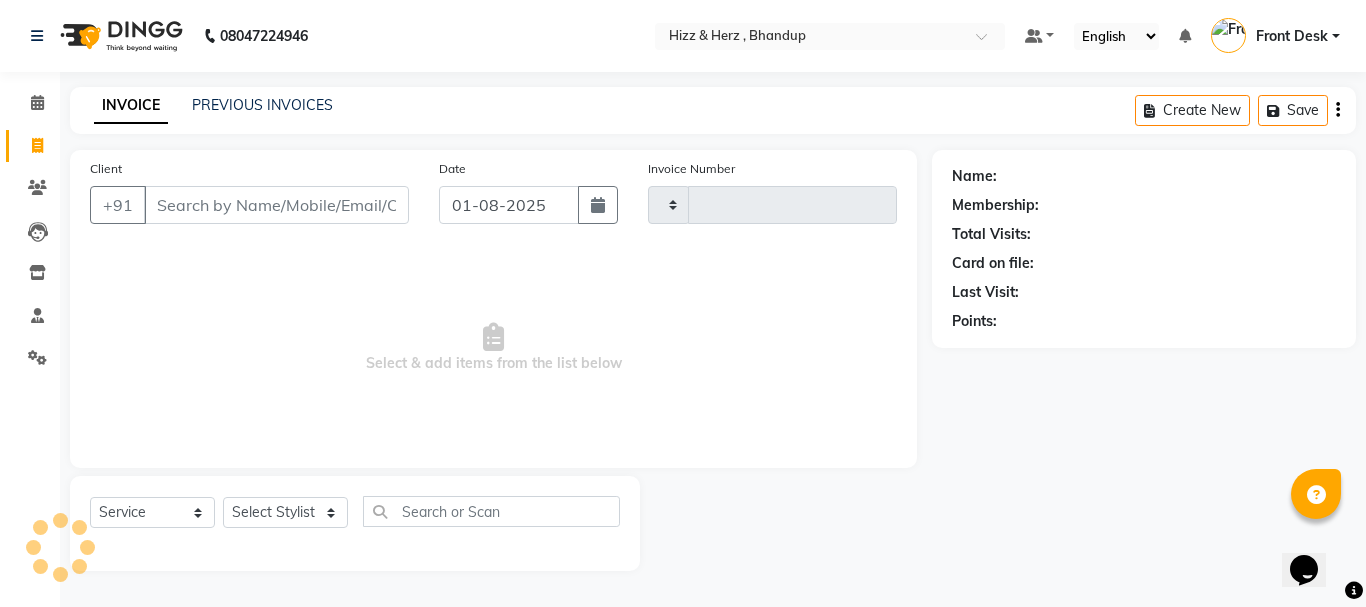 type on "5838" 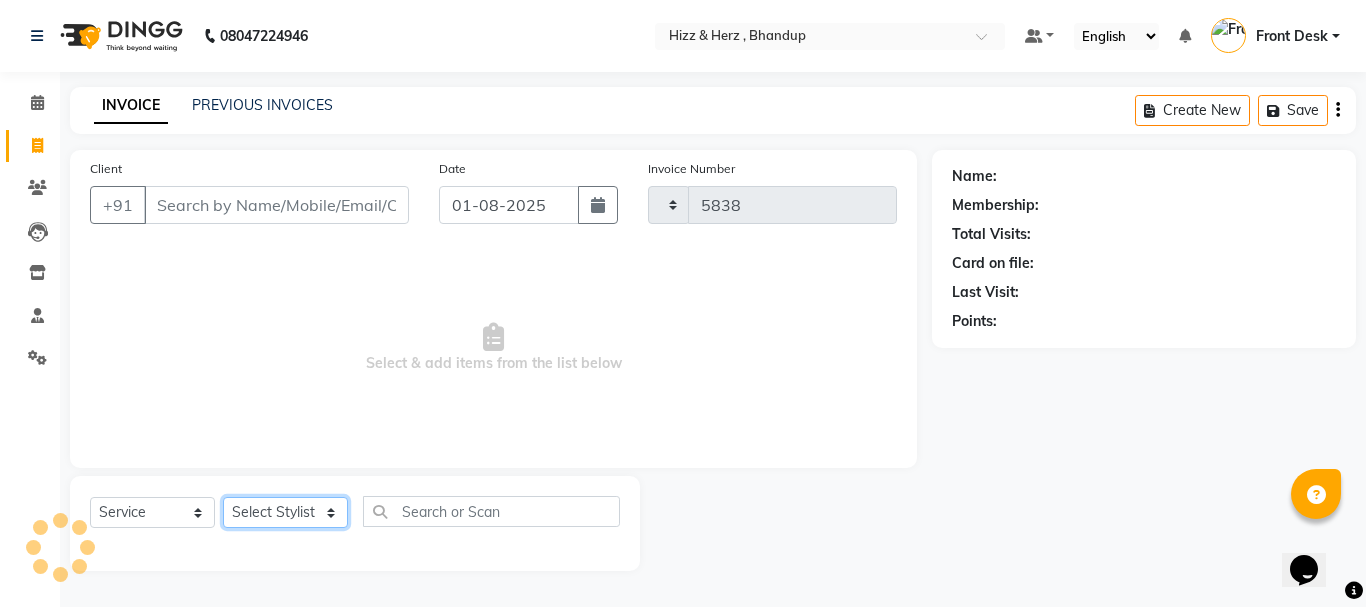 select on "629" 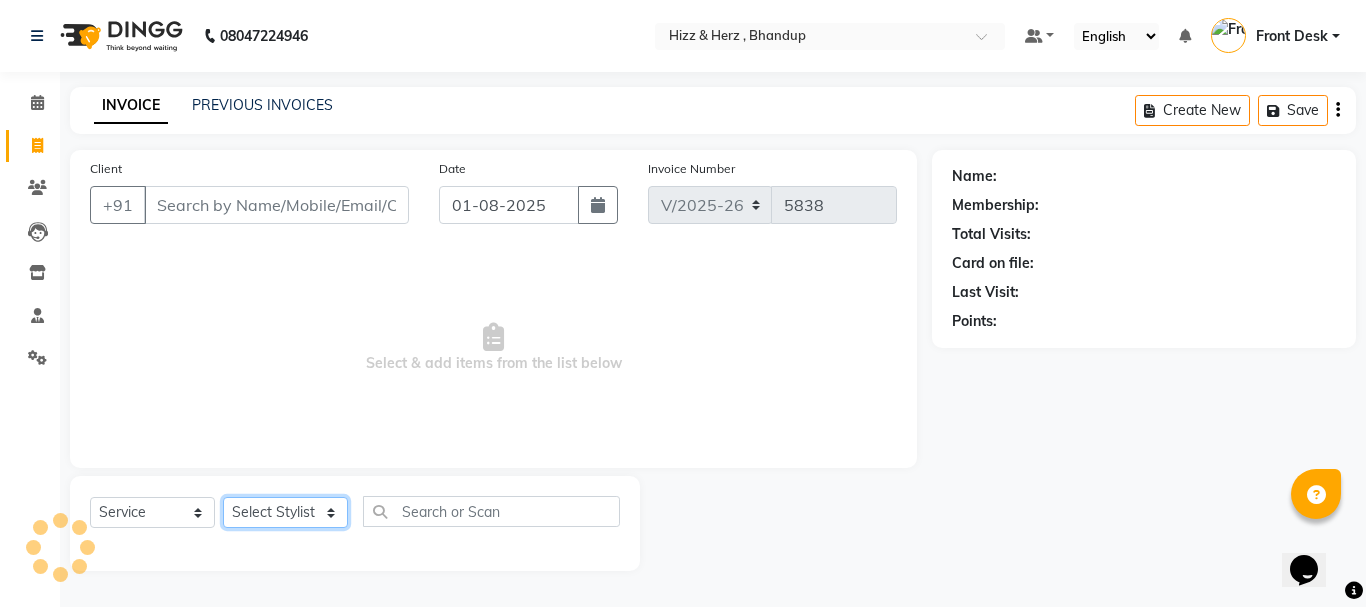 click on "Select Stylist" 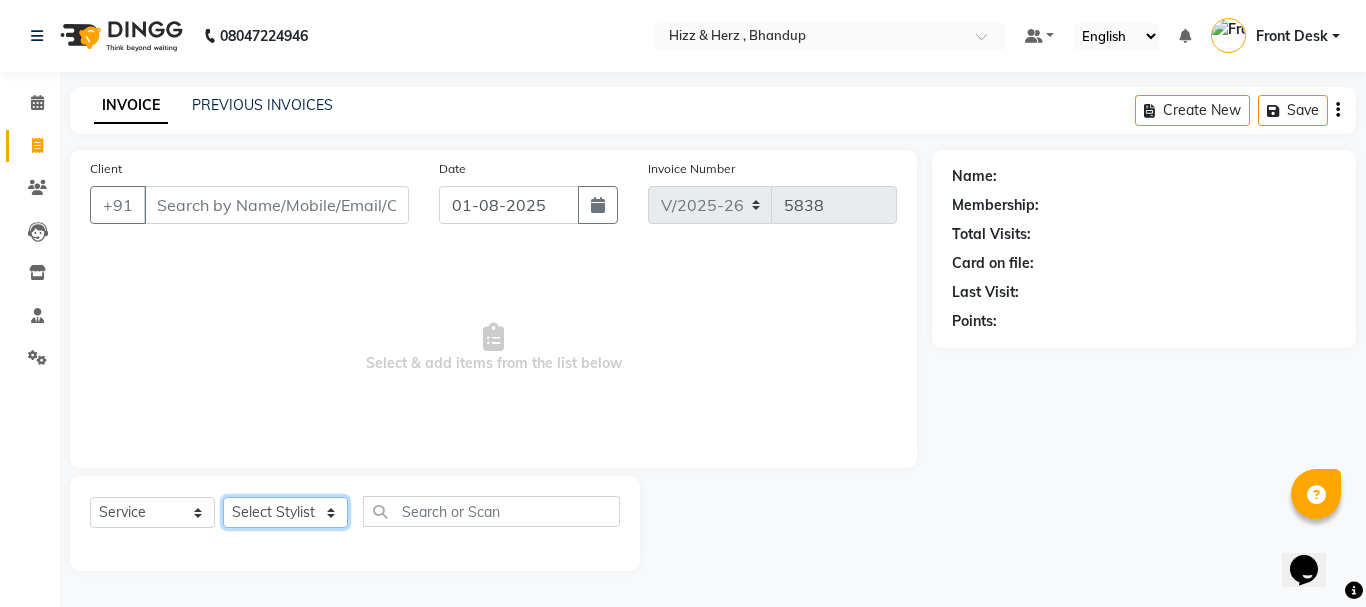 click on "Select Stylist" 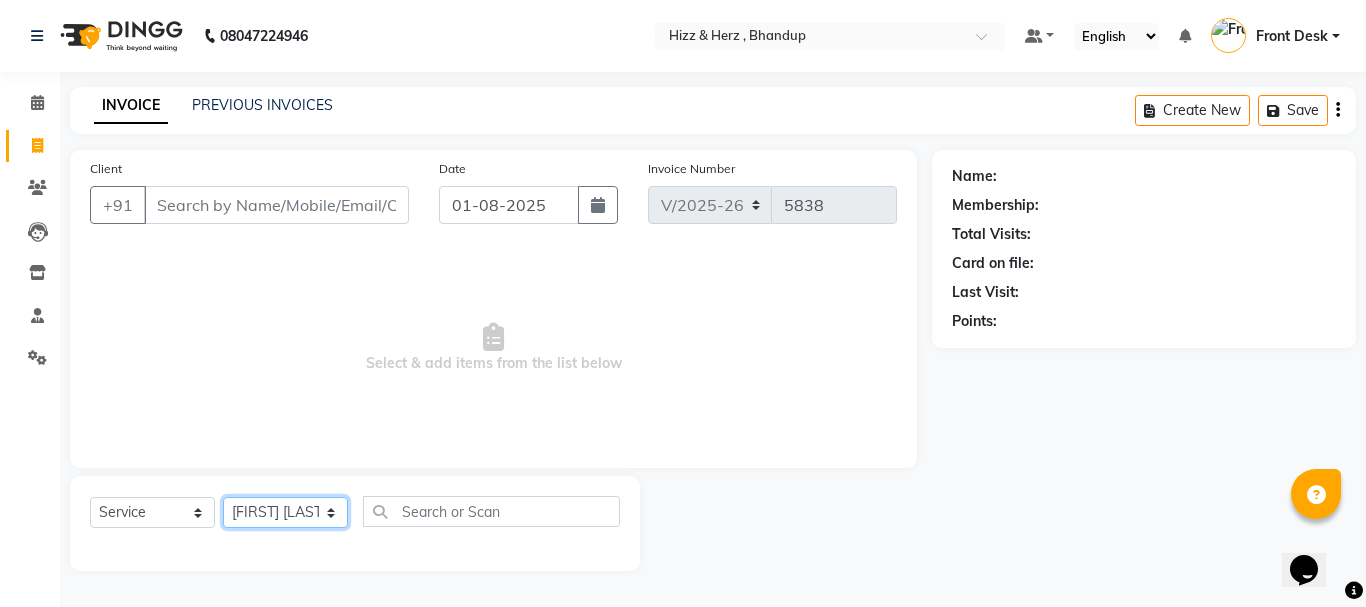 click on "Select Stylist Front Desk Gaurav Sharma HIZZ & HERZ 2 IRFAN AHMAD Jigna Goswami KHALID AHMAD Laxmi Mehboob MOHD PARVEJ NIZAM Salman Sangeeta  SUMITA  VEERENDRA SHARMA" 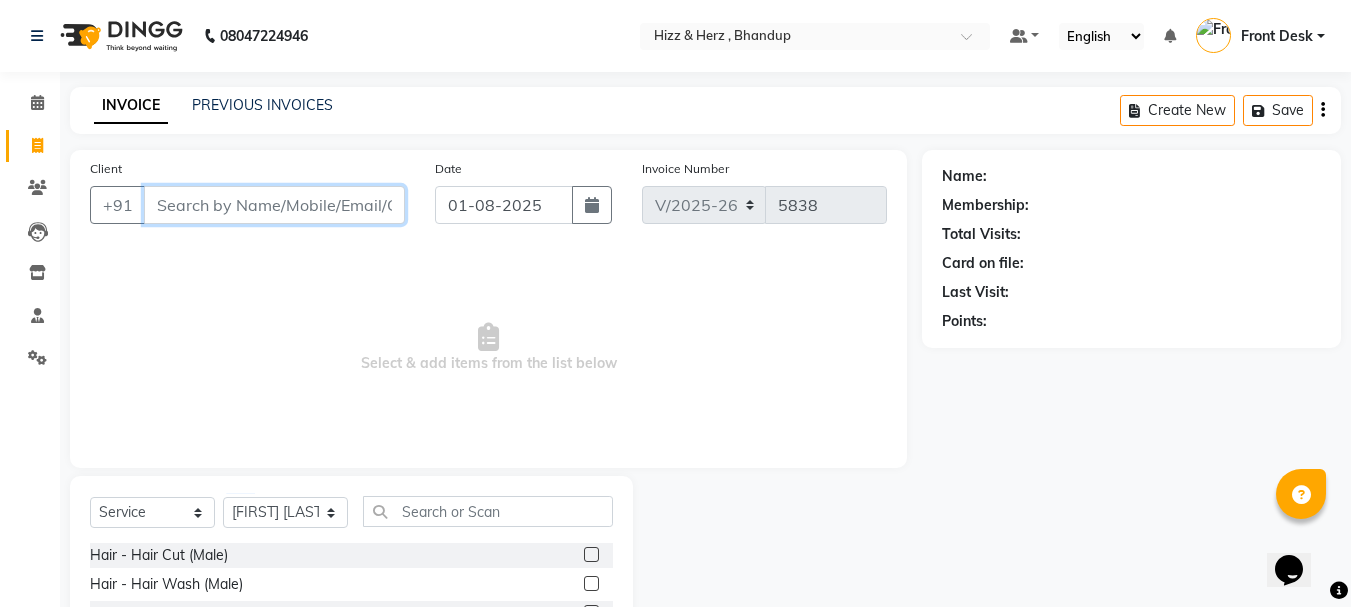 click on "Client" at bounding box center [274, 205] 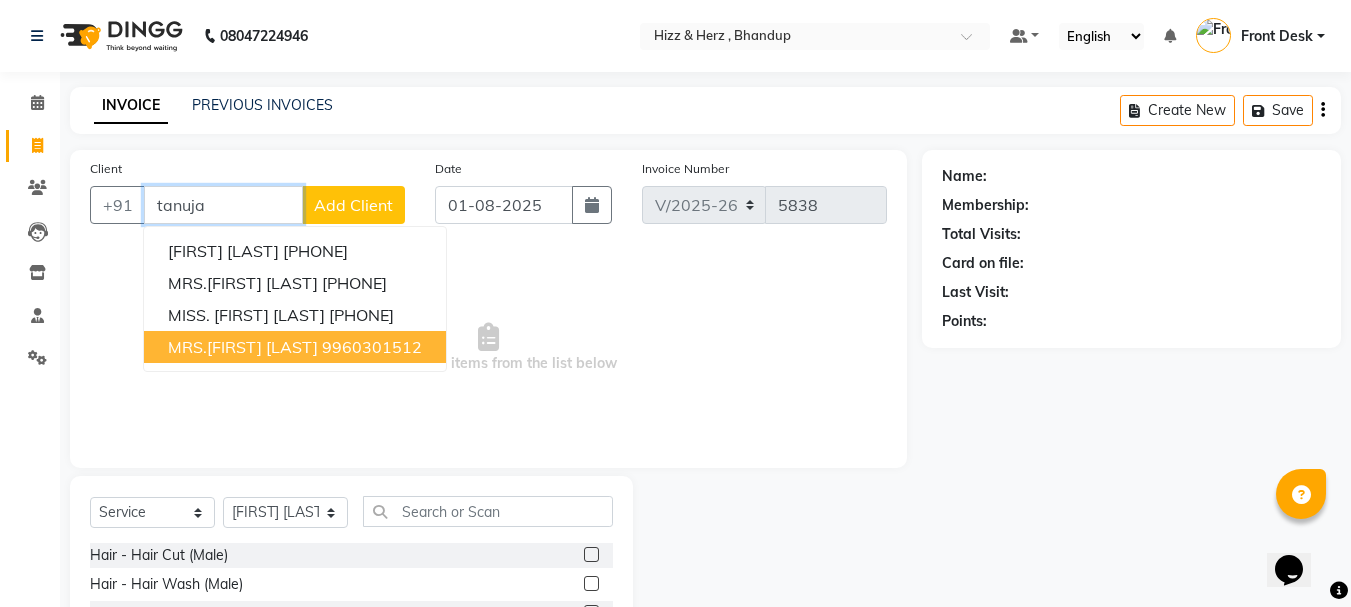 click on "9960301512" at bounding box center [372, 347] 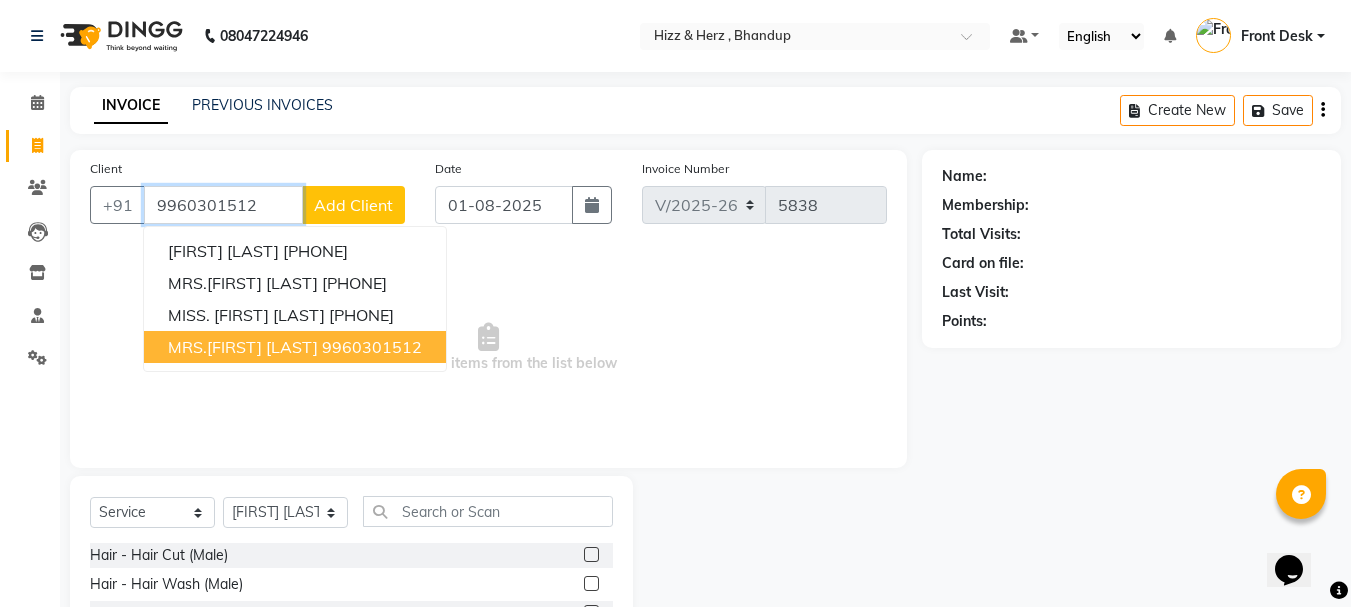 type on "9960301512" 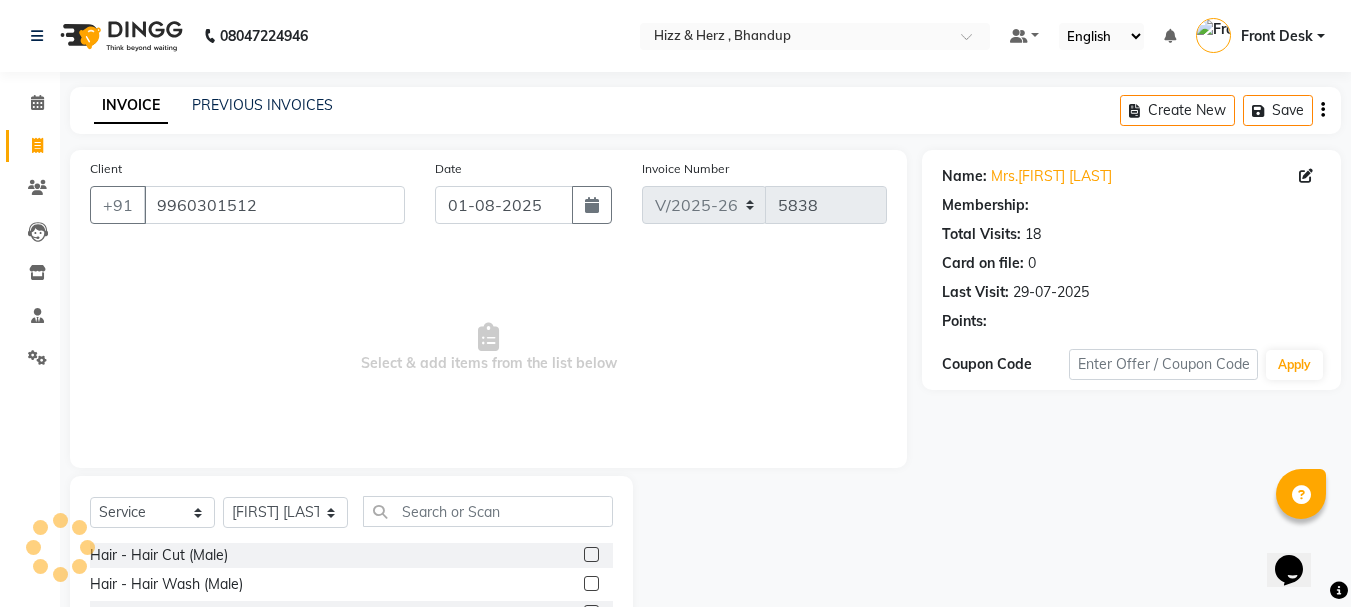 select on "1: Object" 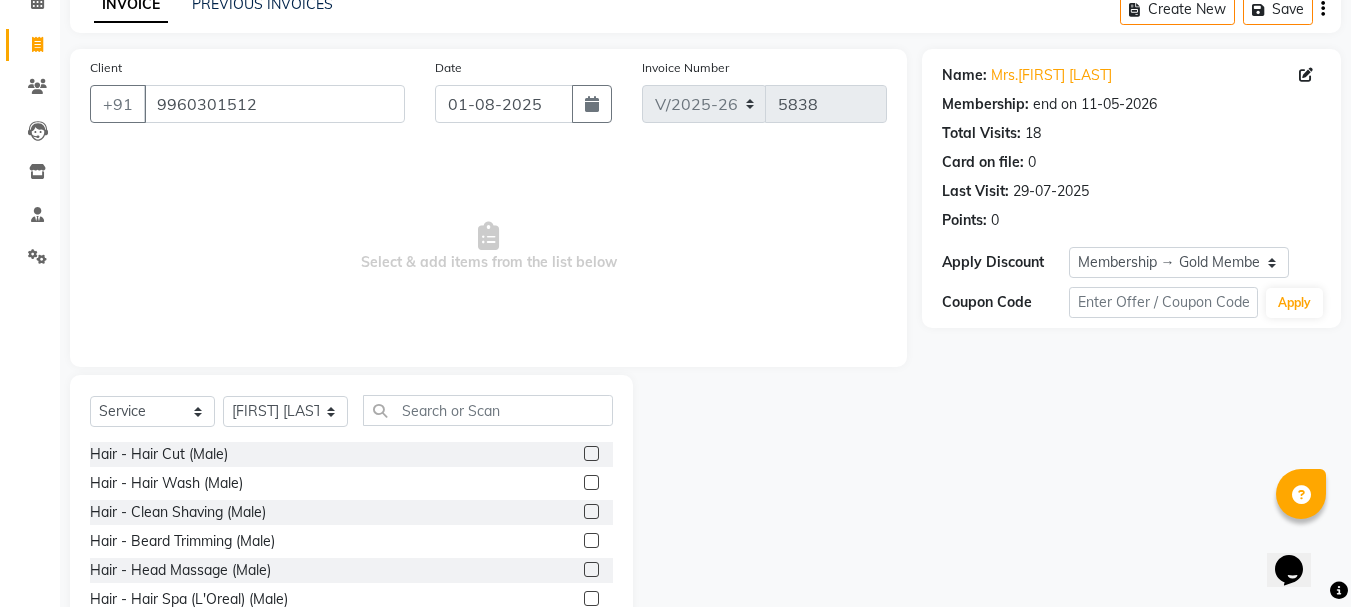 scroll, scrollTop: 194, scrollLeft: 0, axis: vertical 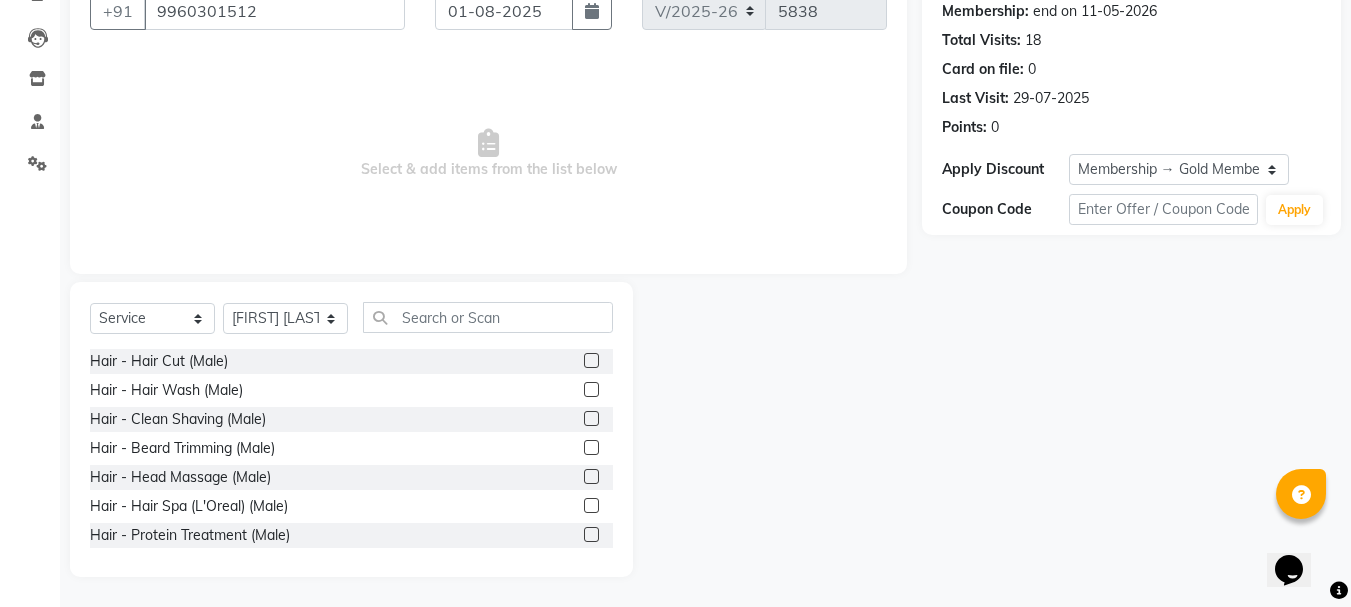 click 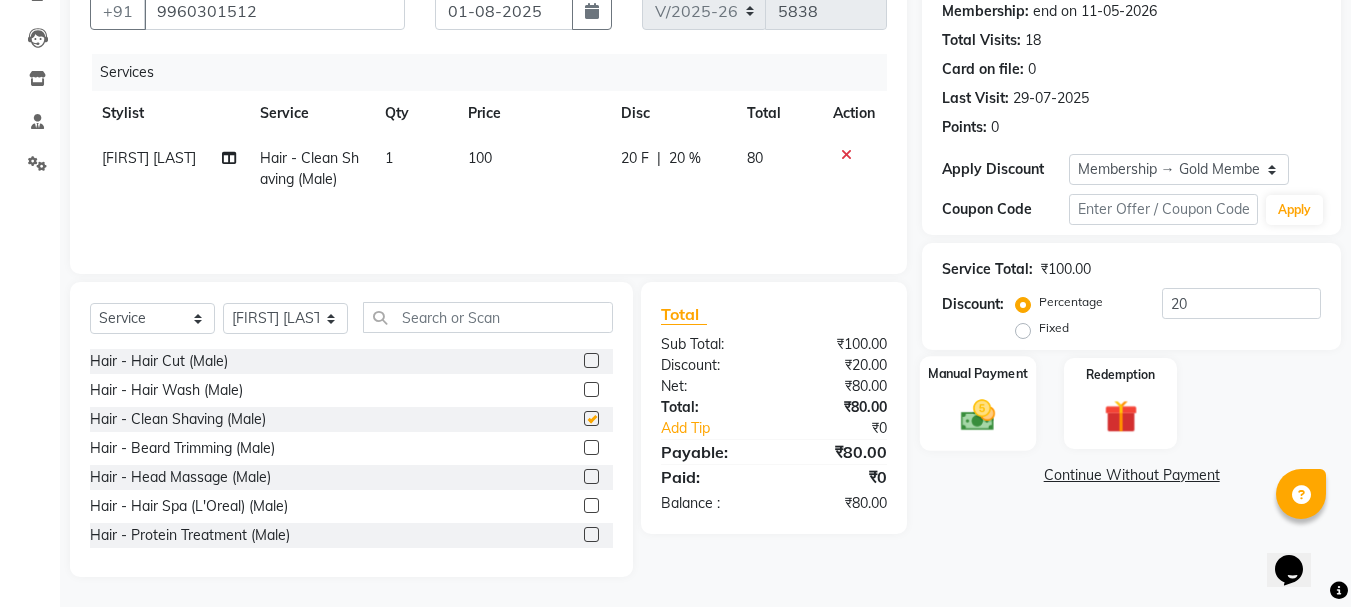 checkbox on "false" 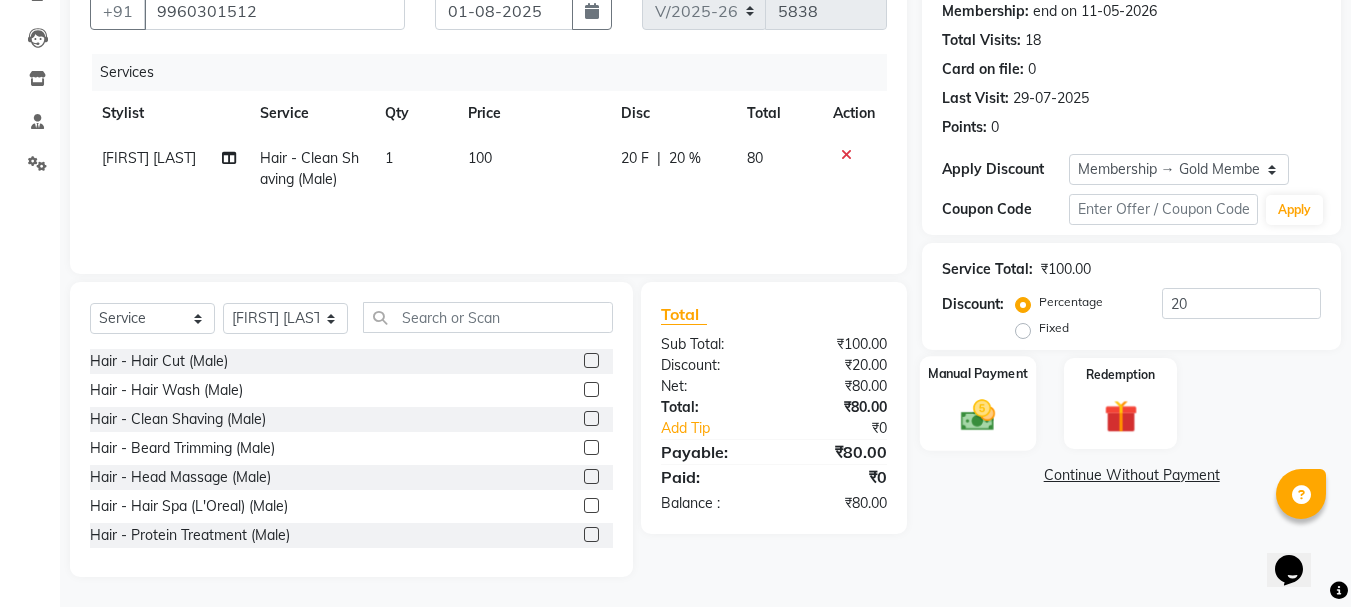 click 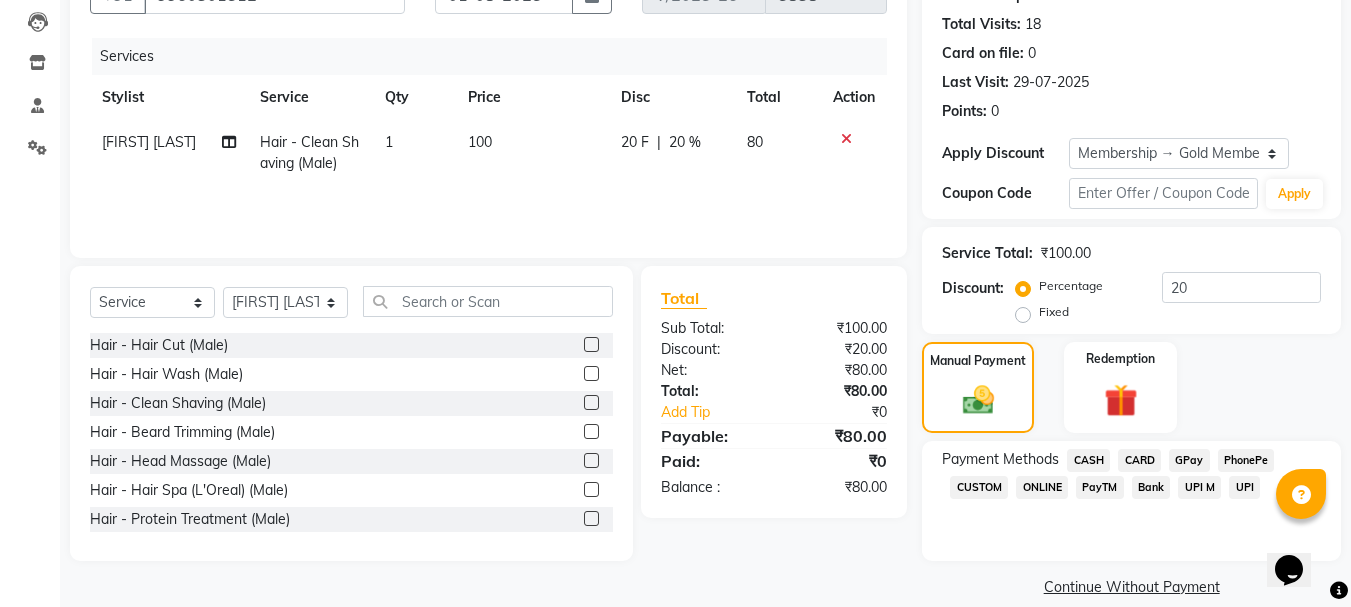 scroll, scrollTop: 235, scrollLeft: 0, axis: vertical 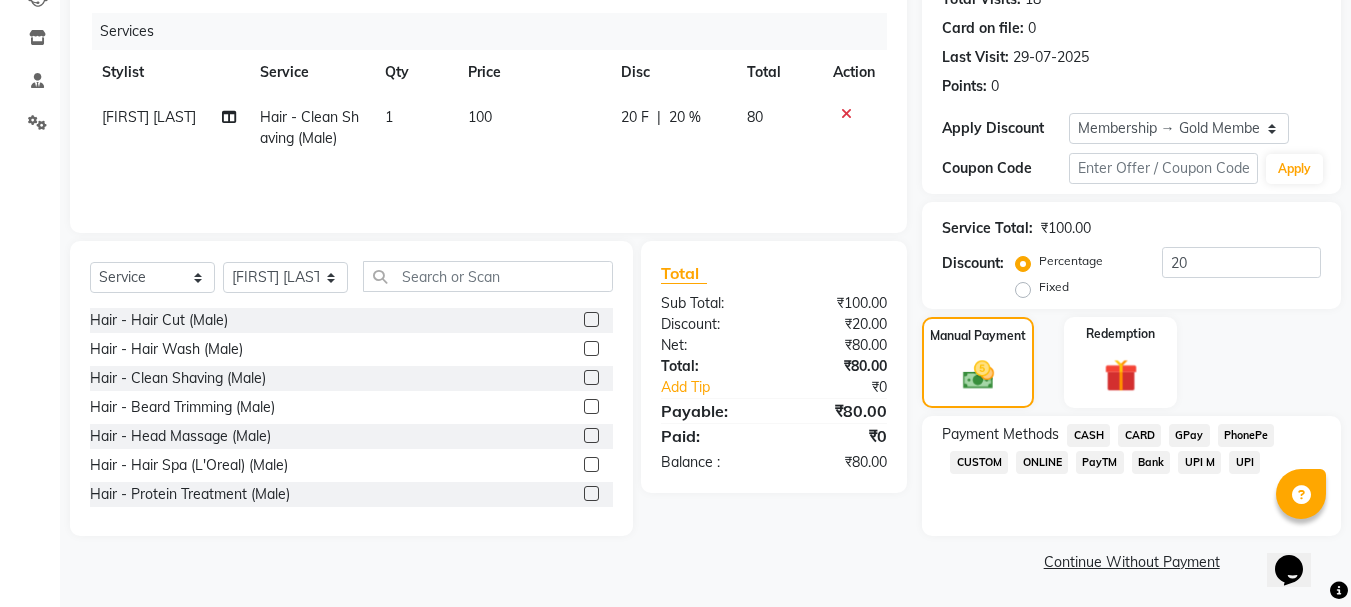 click on "CASH" 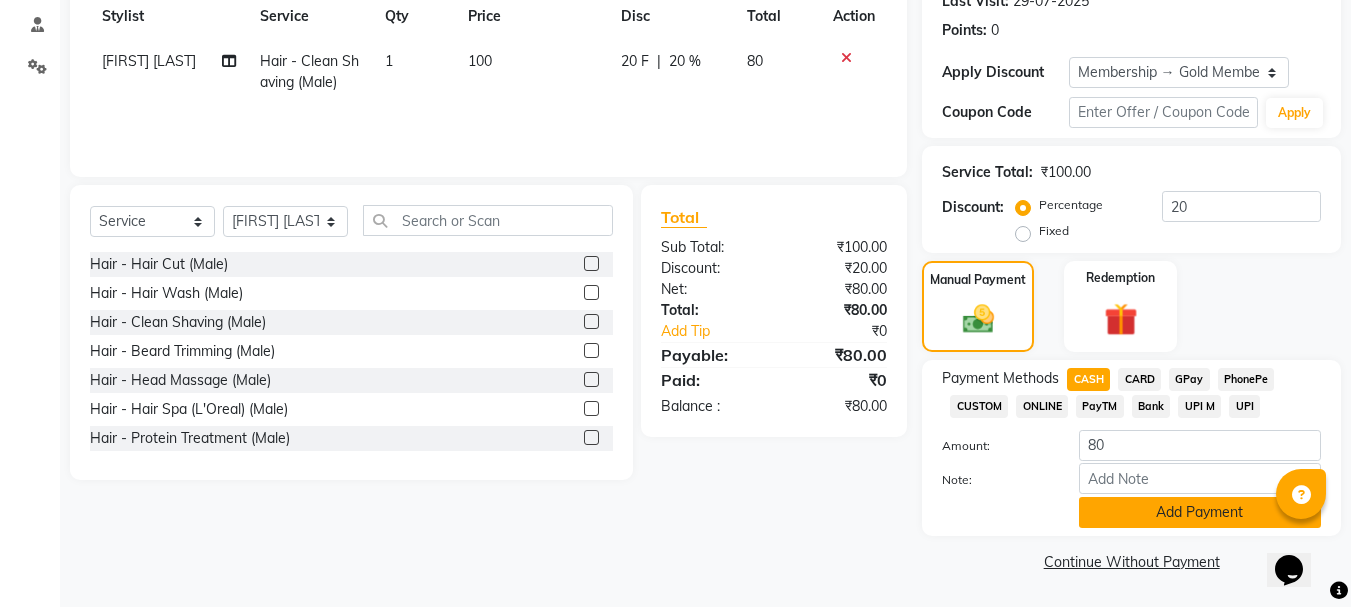 click on "Add Payment" 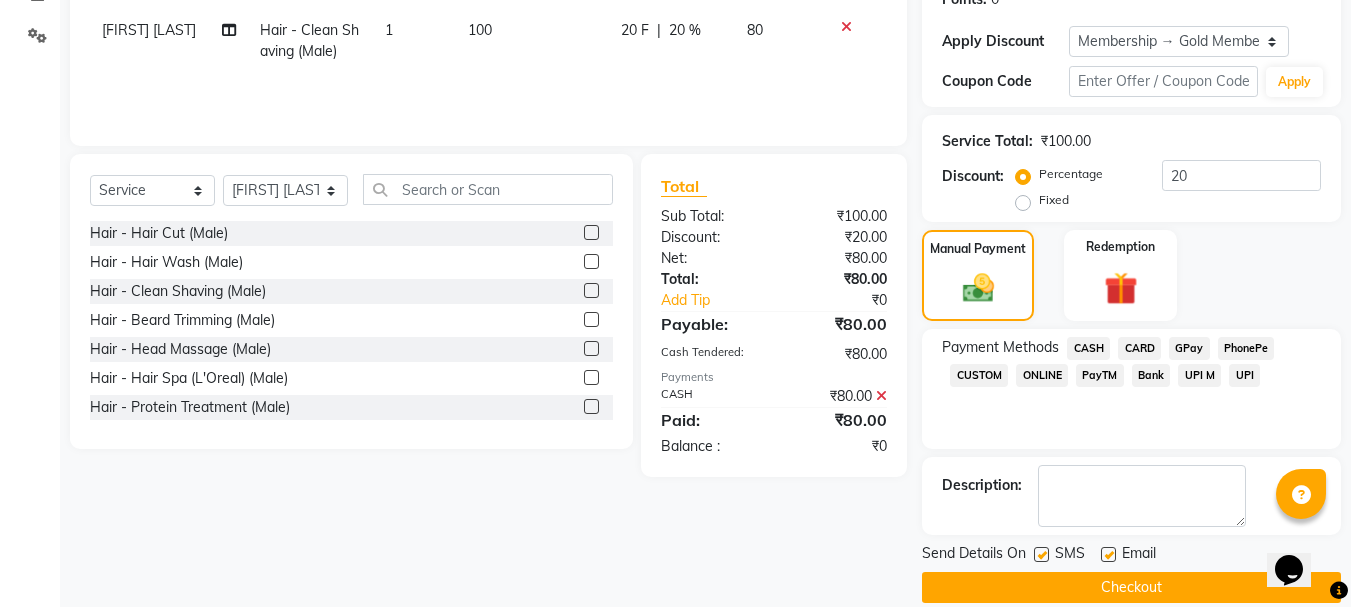 scroll, scrollTop: 348, scrollLeft: 0, axis: vertical 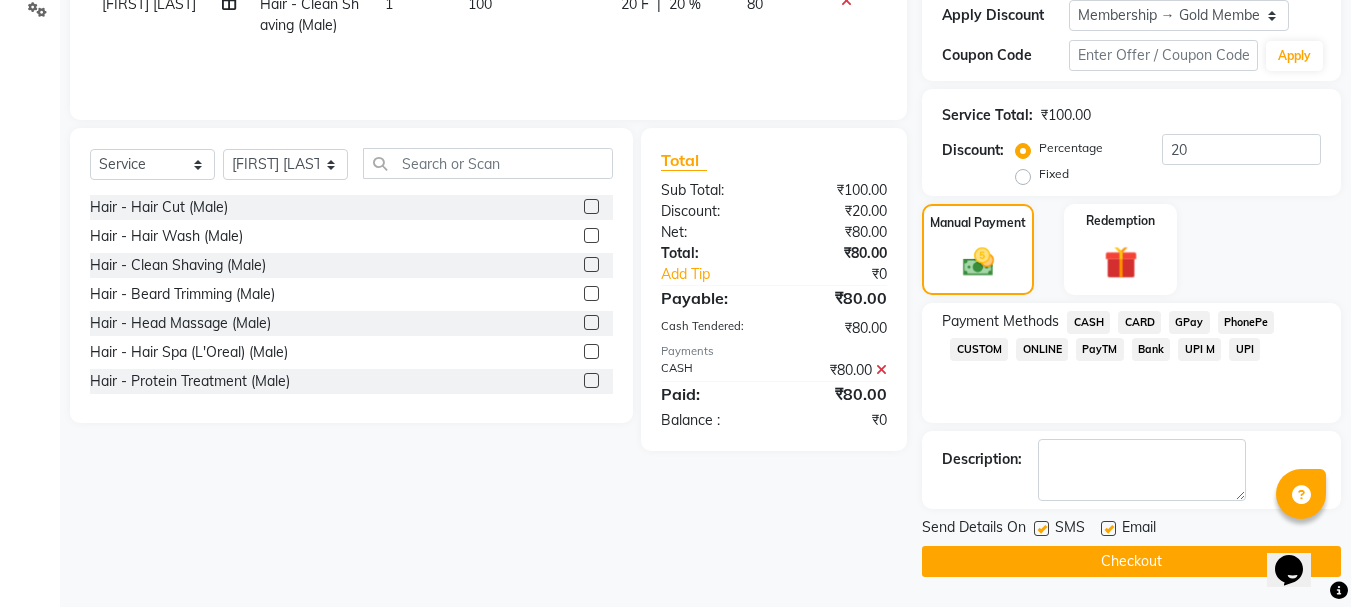 click on "Checkout" 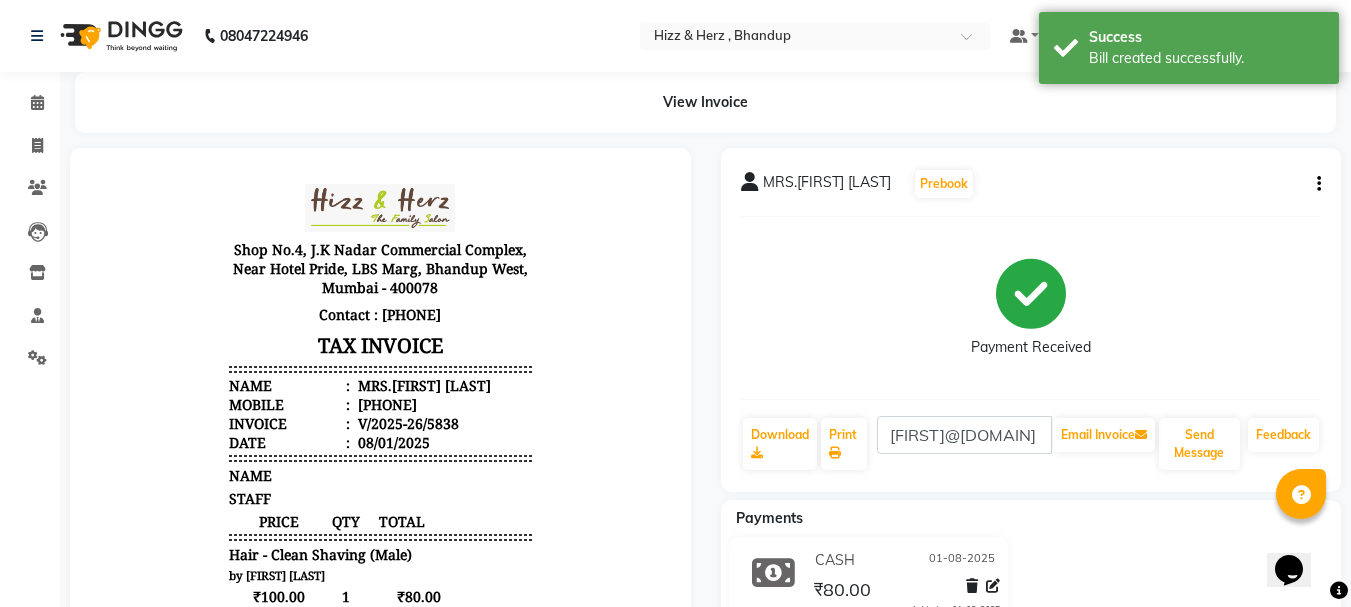 scroll, scrollTop: 0, scrollLeft: 0, axis: both 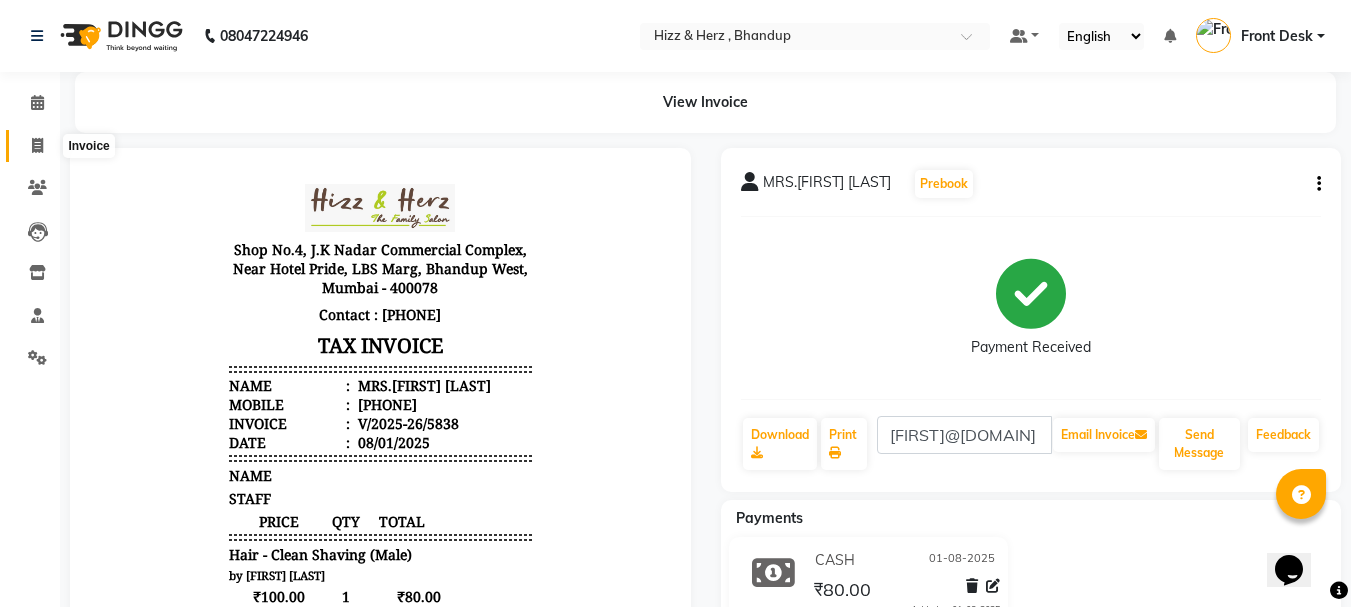 click 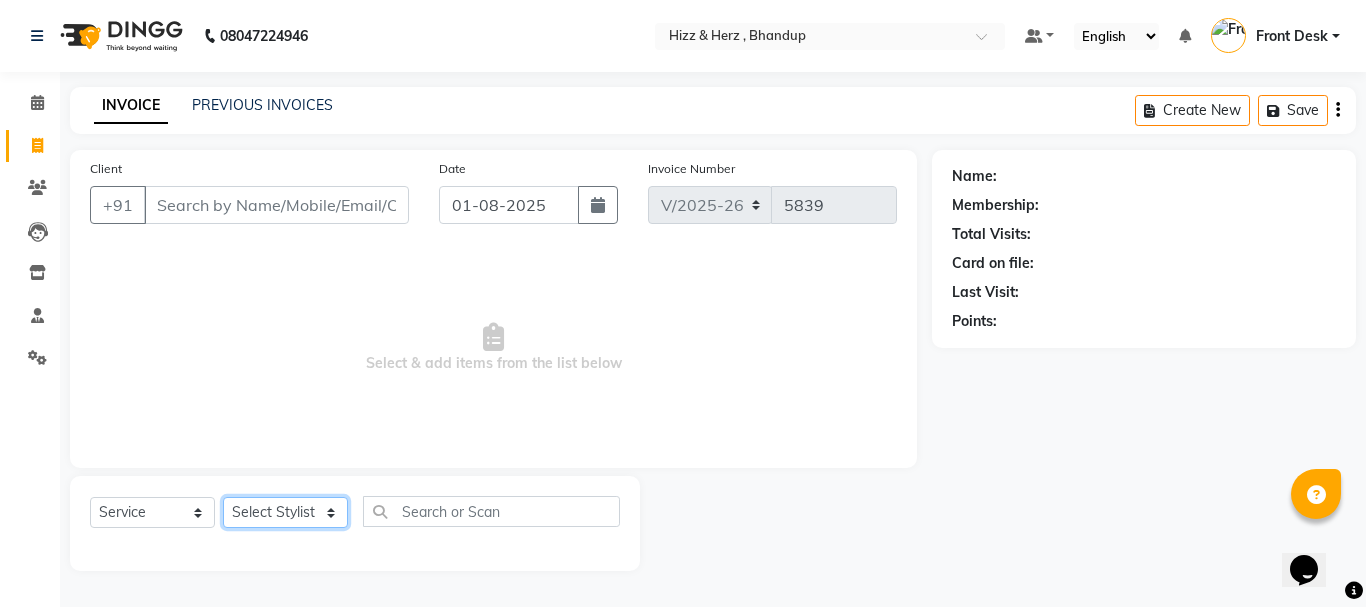 click on "Select Stylist Front Desk Gaurav Sharma HIZZ & HERZ 2 IRFAN AHMAD Jigna Goswami KHALID AHMAD Laxmi Mehboob MOHD PARVEJ NIZAM Salman Sangeeta  SUMITA  VEERENDRA SHARMA" 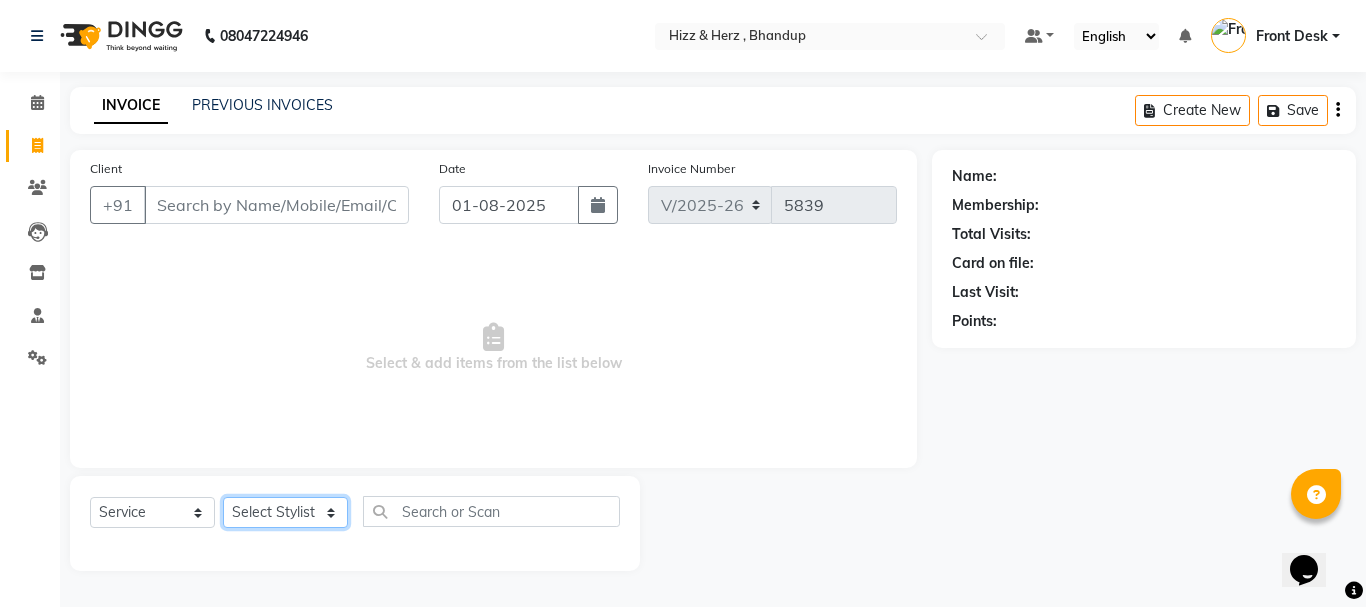 select on "9145" 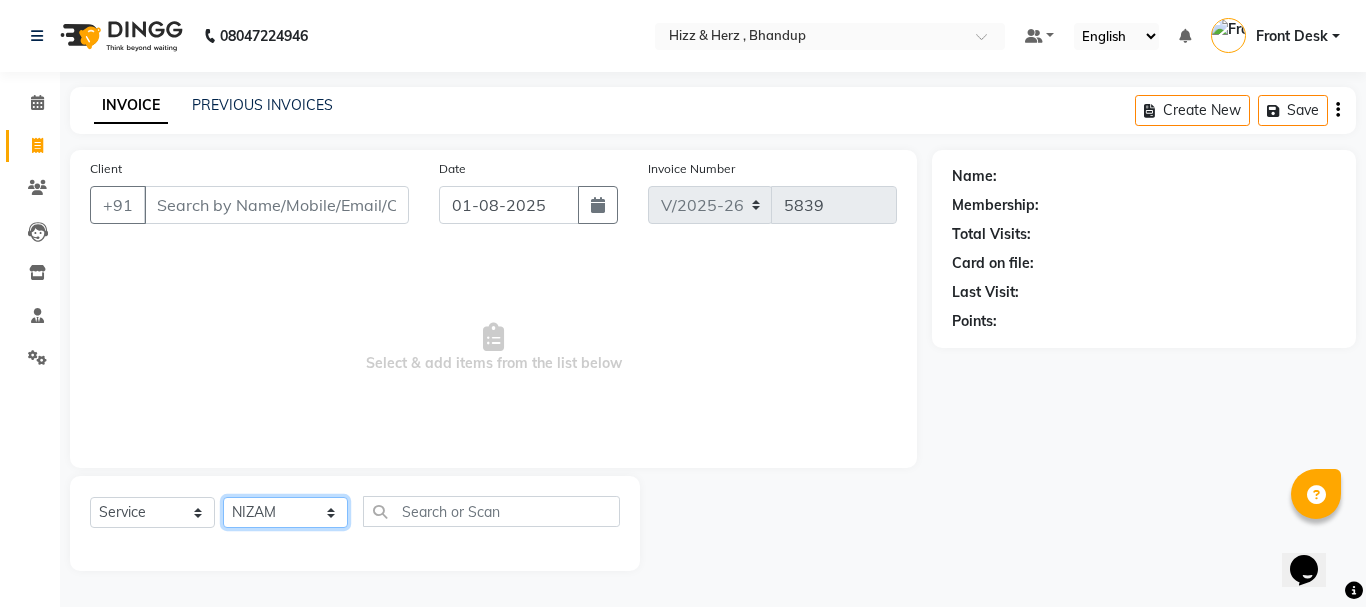 click on "Select Stylist Front Desk Gaurav Sharma HIZZ & HERZ 2 IRFAN AHMAD Jigna Goswami KHALID AHMAD Laxmi Mehboob MOHD PARVEJ NIZAM Salman Sangeeta  SUMITA  VEERENDRA SHARMA" 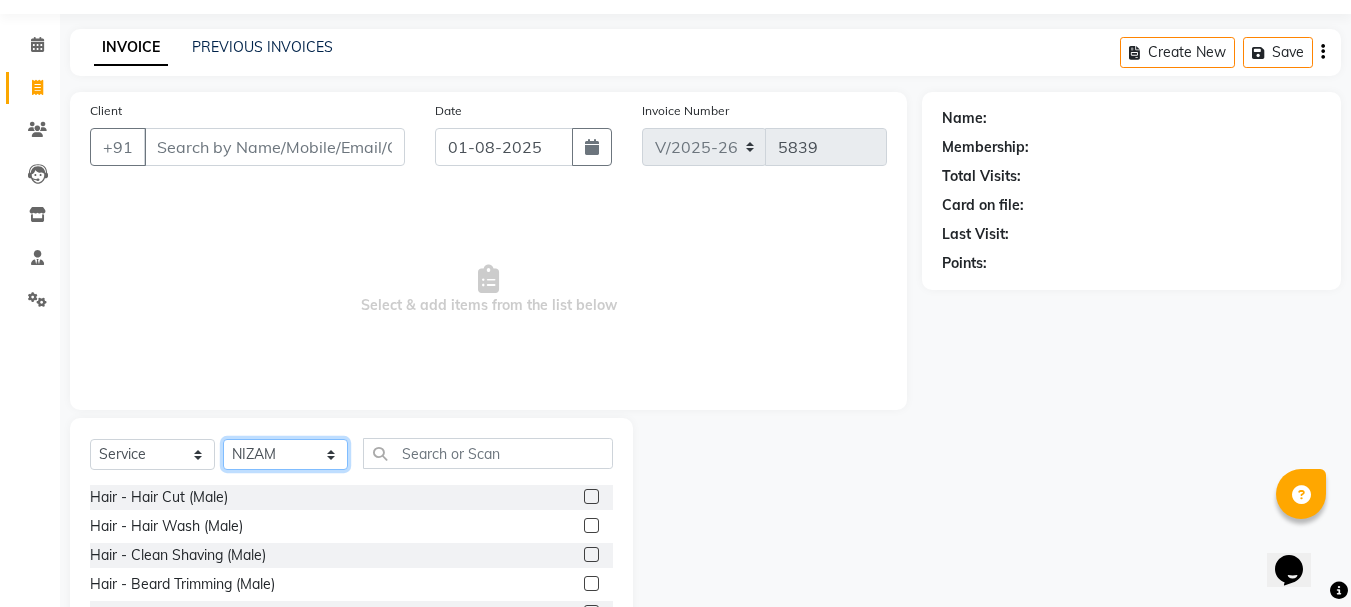 scroll, scrollTop: 194, scrollLeft: 0, axis: vertical 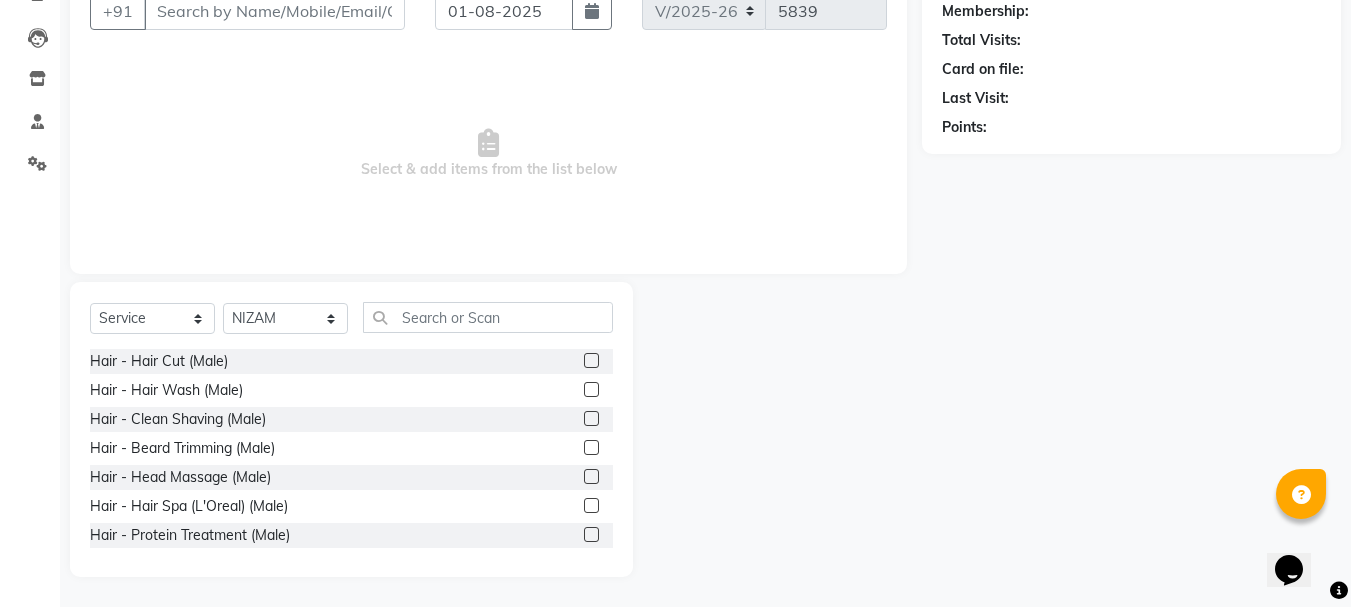 click on "Hair - Hair Cut (Male)" 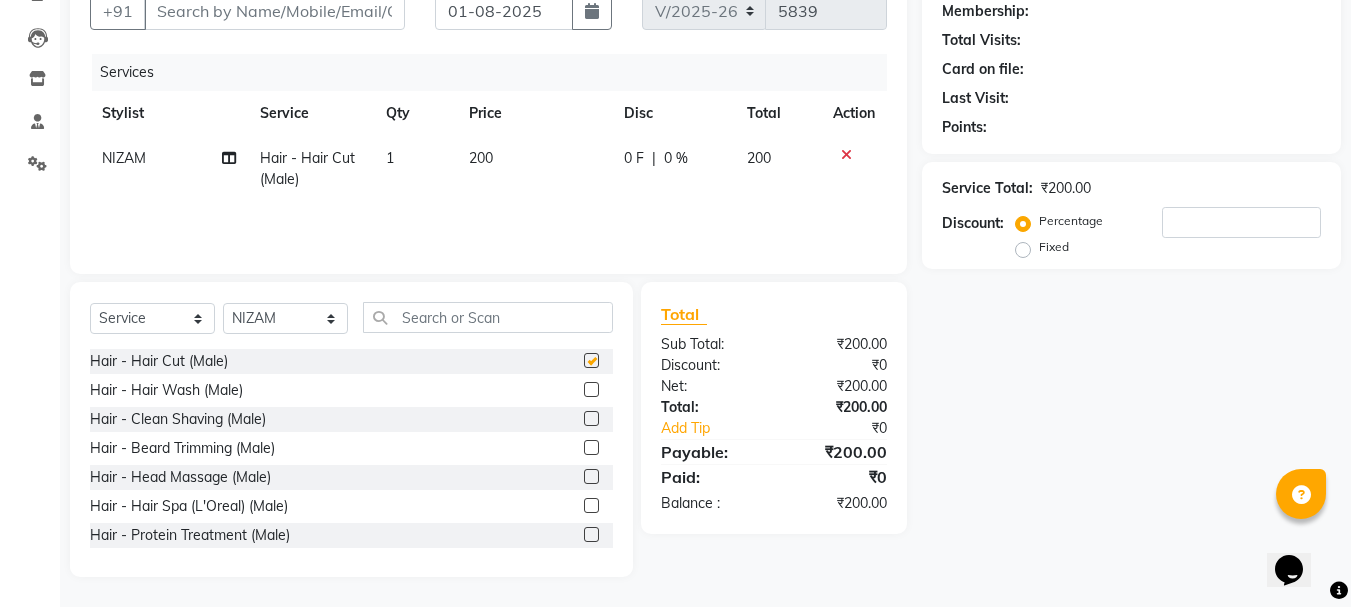 checkbox on "false" 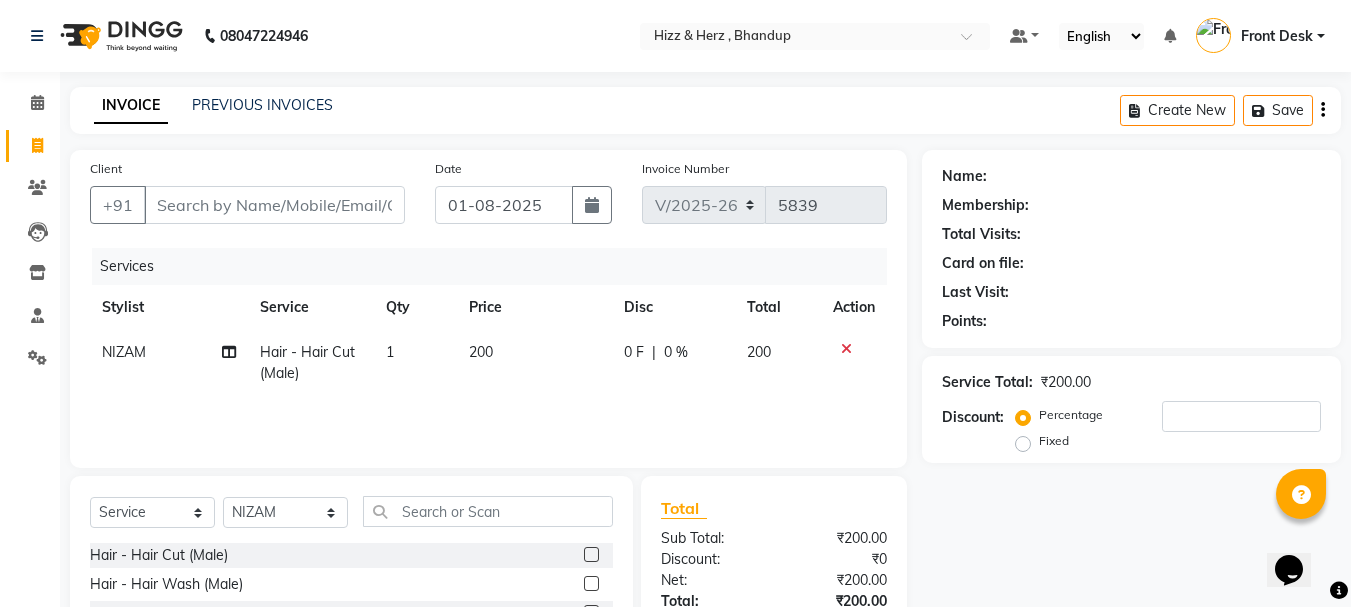 scroll, scrollTop: 194, scrollLeft: 0, axis: vertical 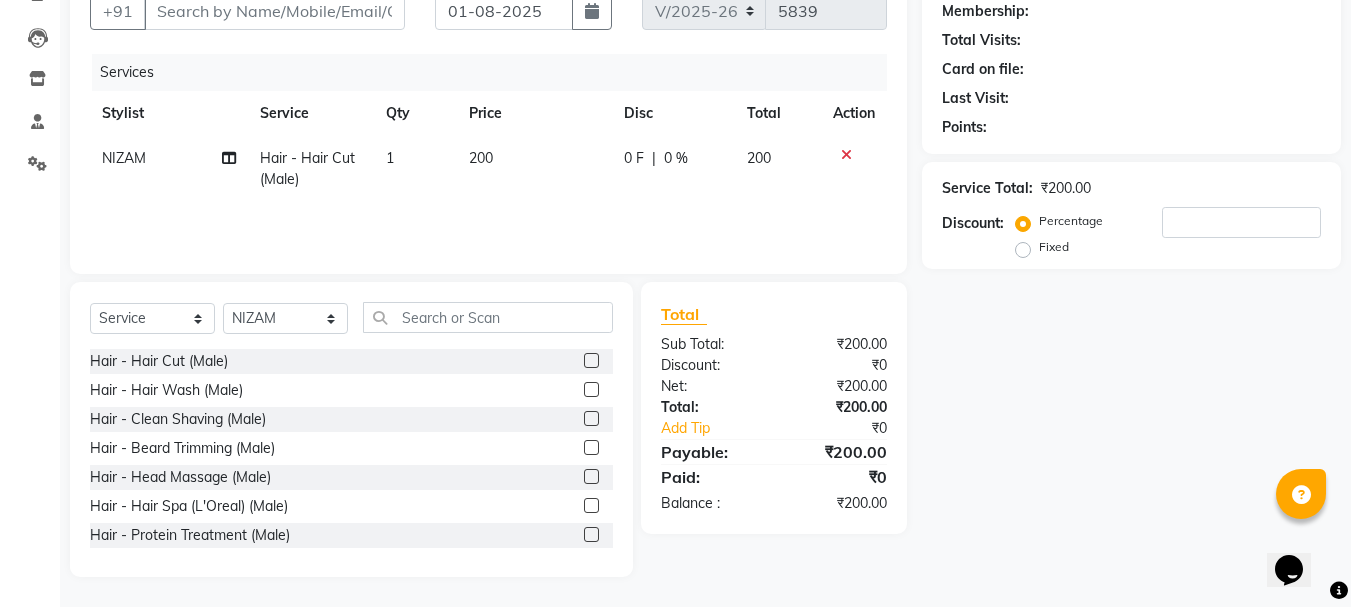 click 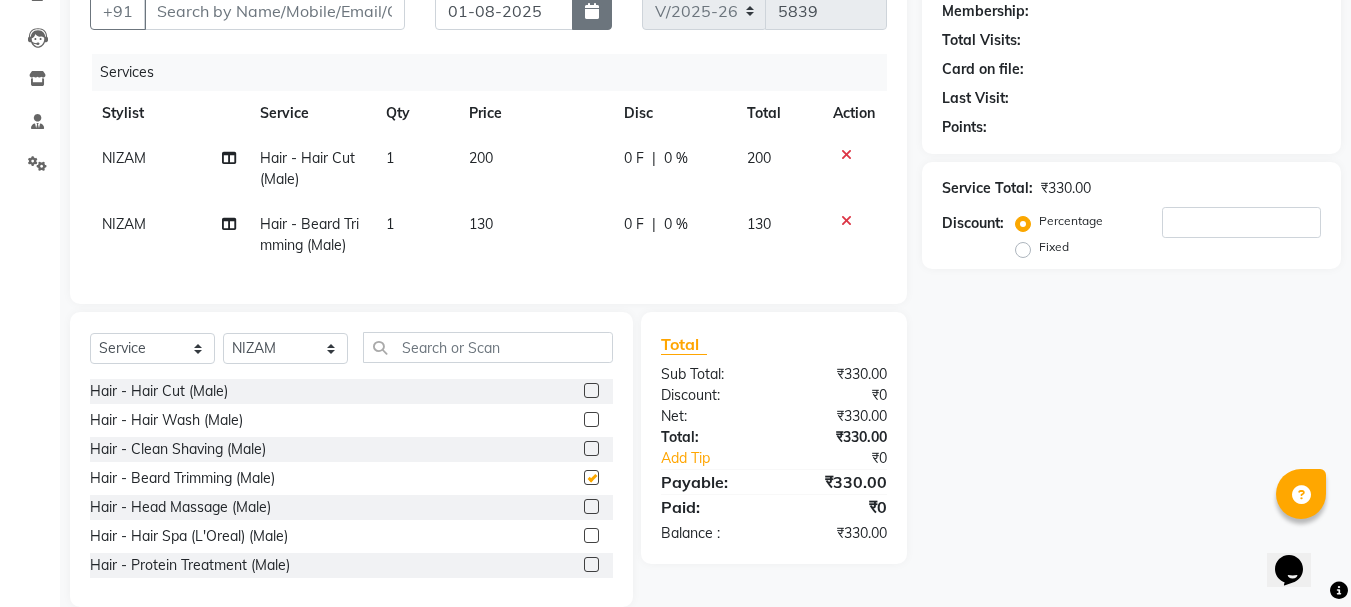 checkbox on "false" 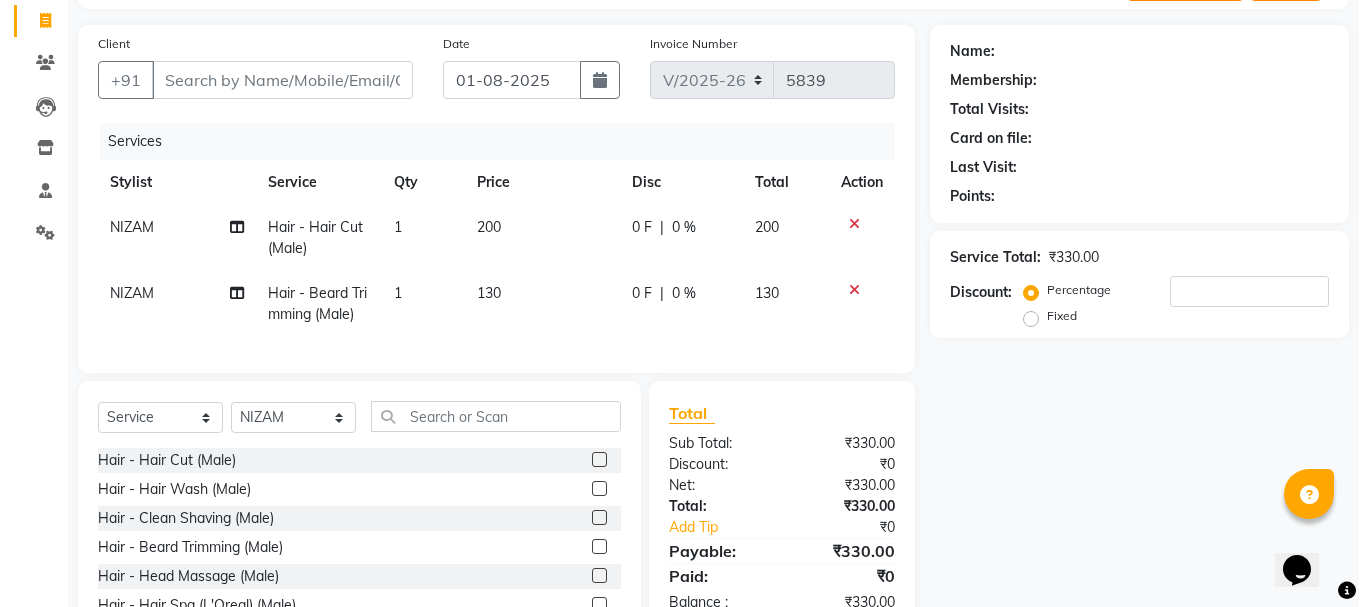 scroll, scrollTop: 94, scrollLeft: 0, axis: vertical 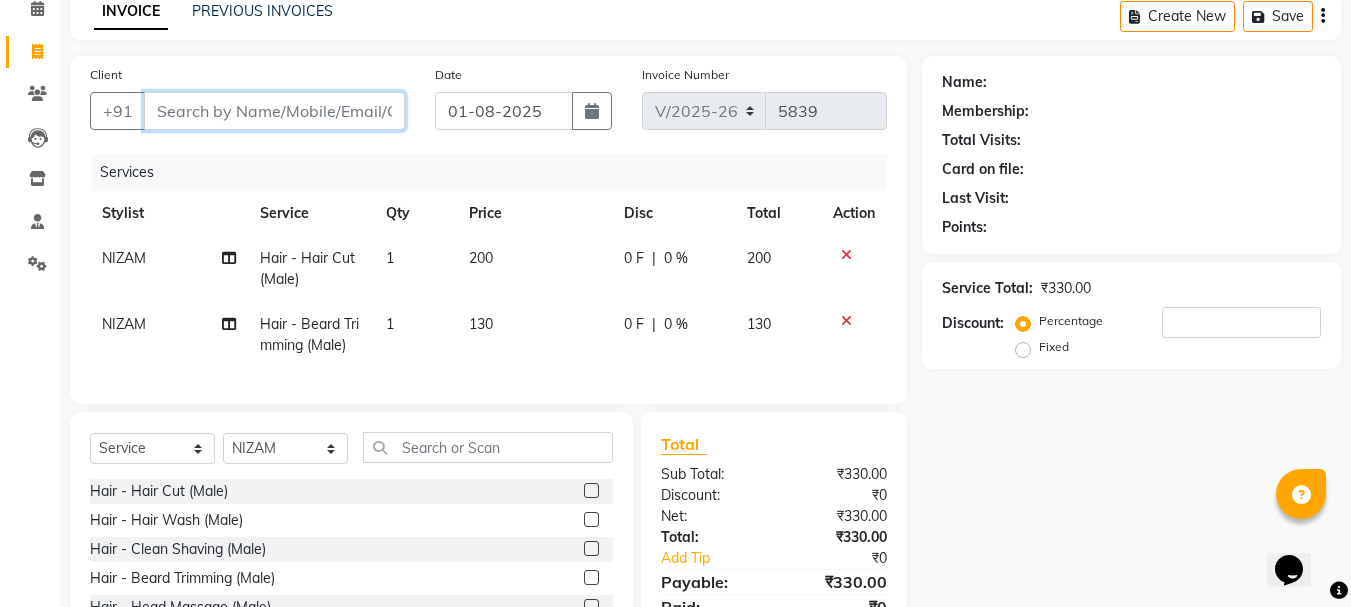 click on "Client" at bounding box center (274, 111) 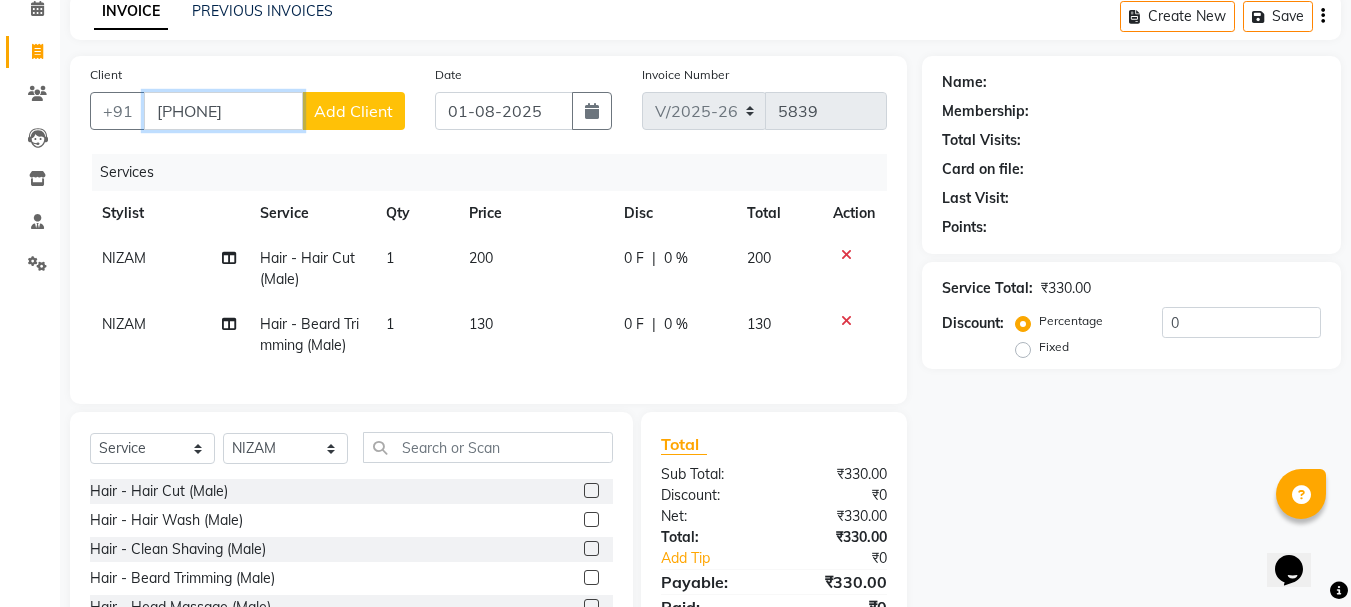 type on "[PHONE]" 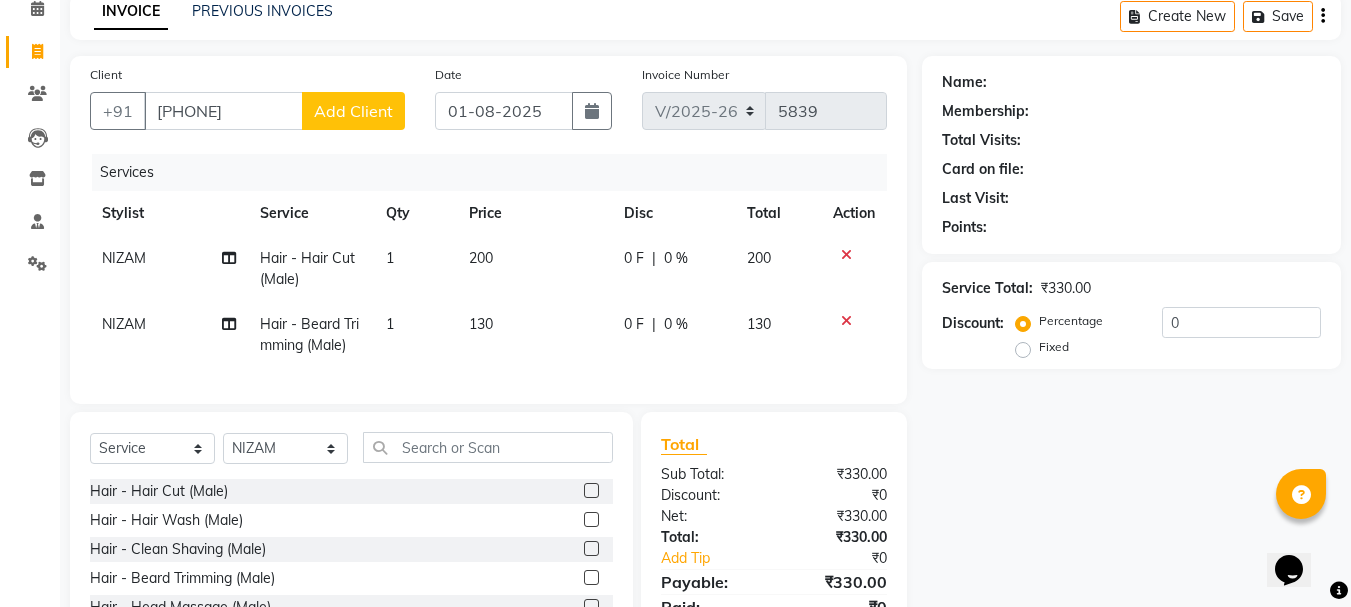 click on "Add Client" 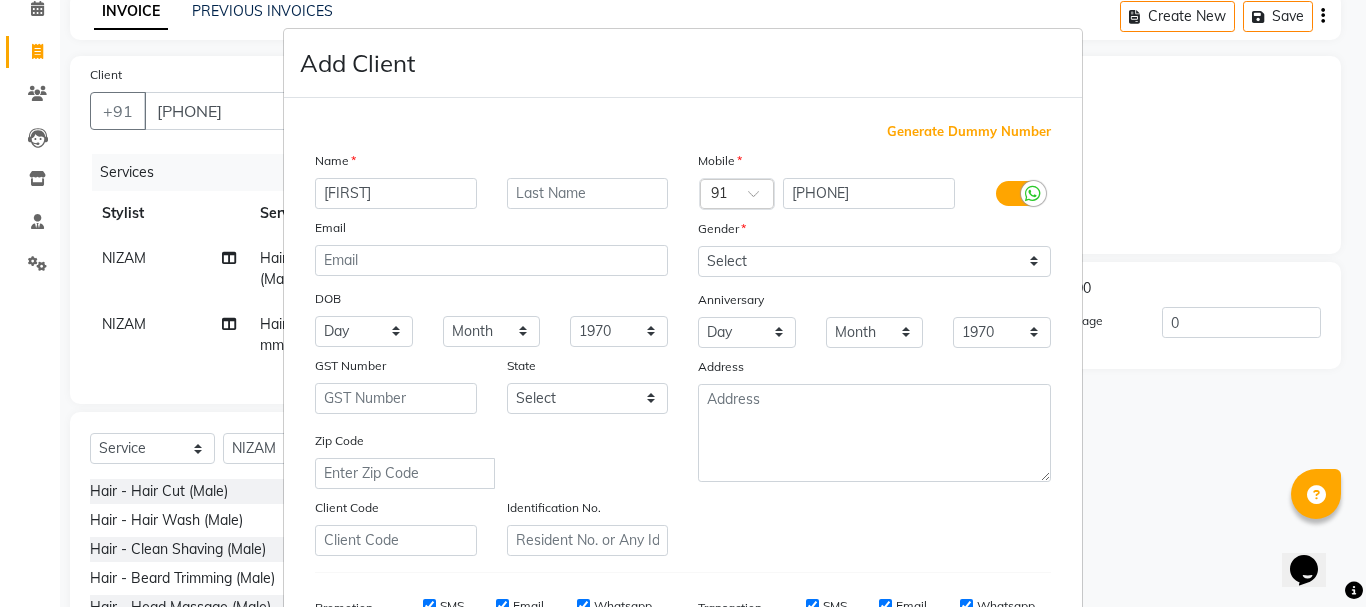 type on "[FIRST]" 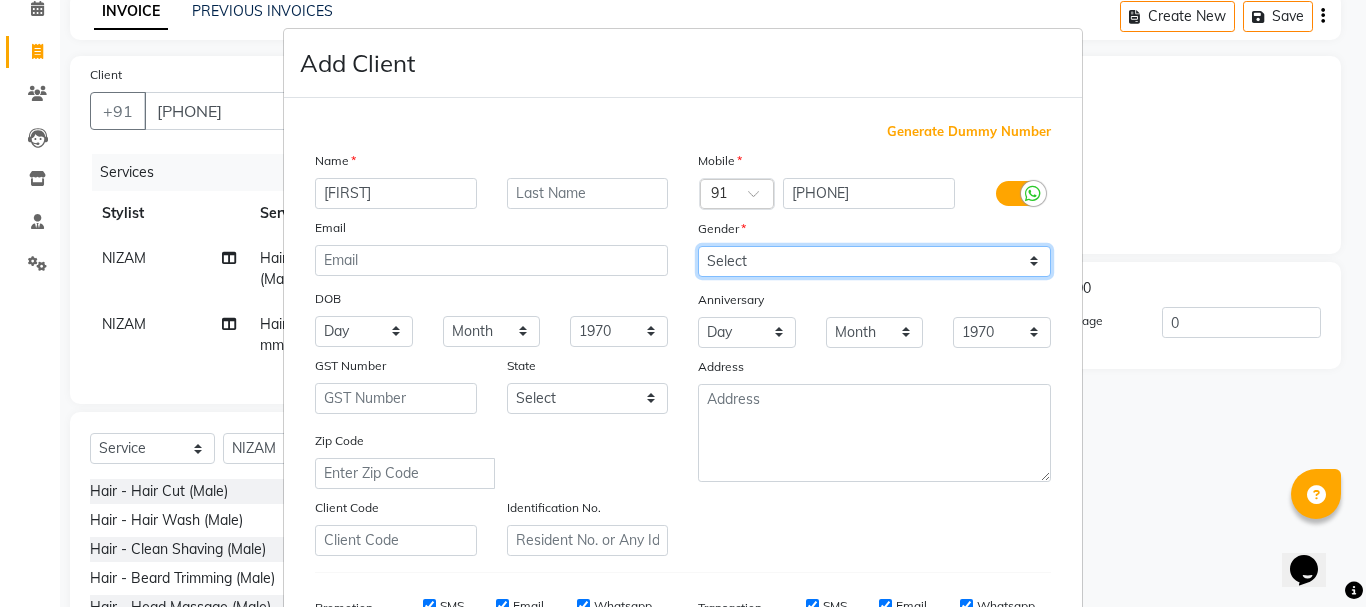 click on "Select Male Female Other Prefer Not To Say" at bounding box center (874, 261) 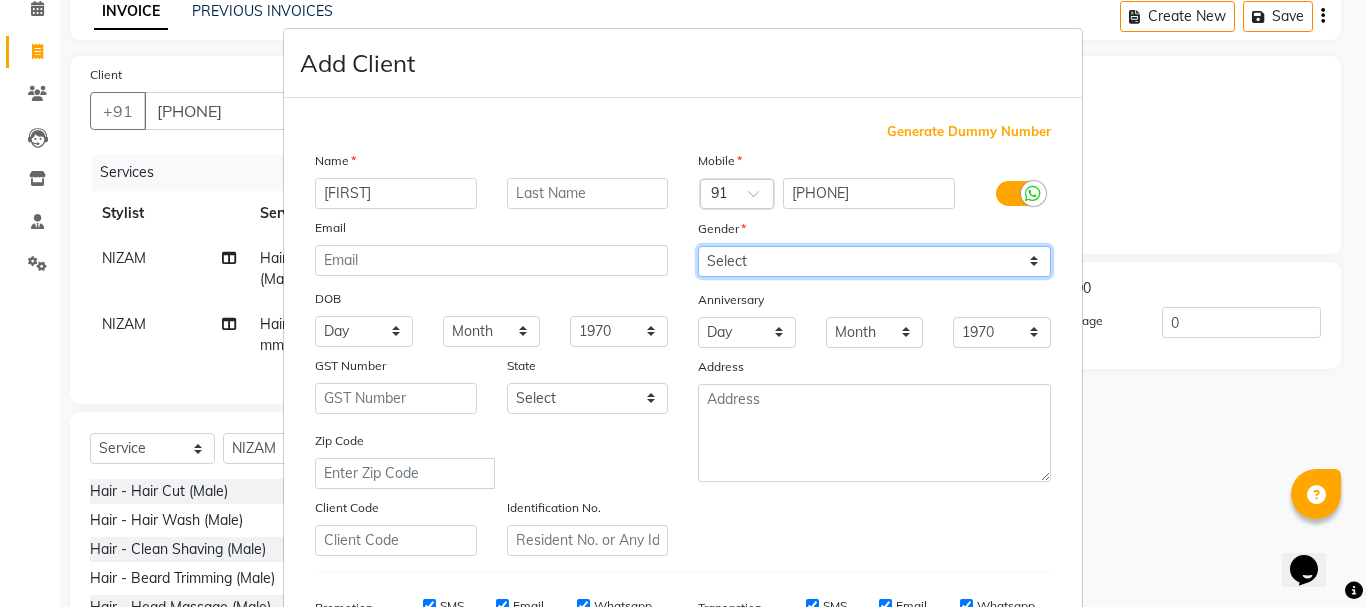 select on "male" 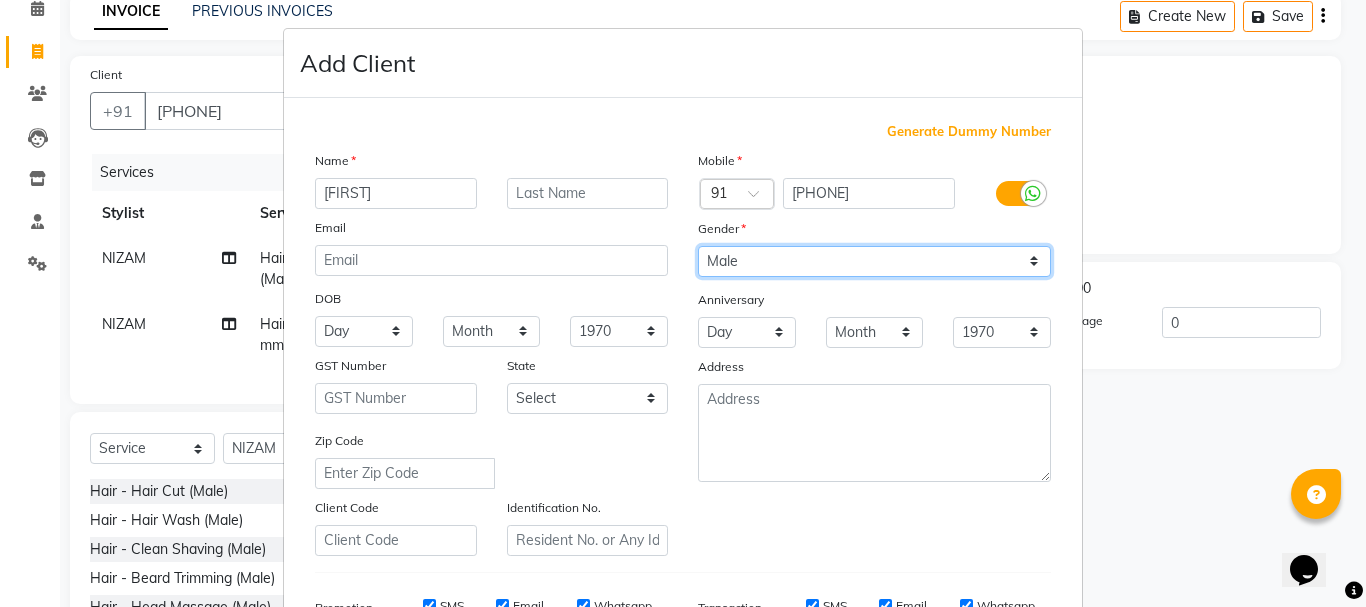 click on "Select Male Female Other Prefer Not To Say" at bounding box center [874, 261] 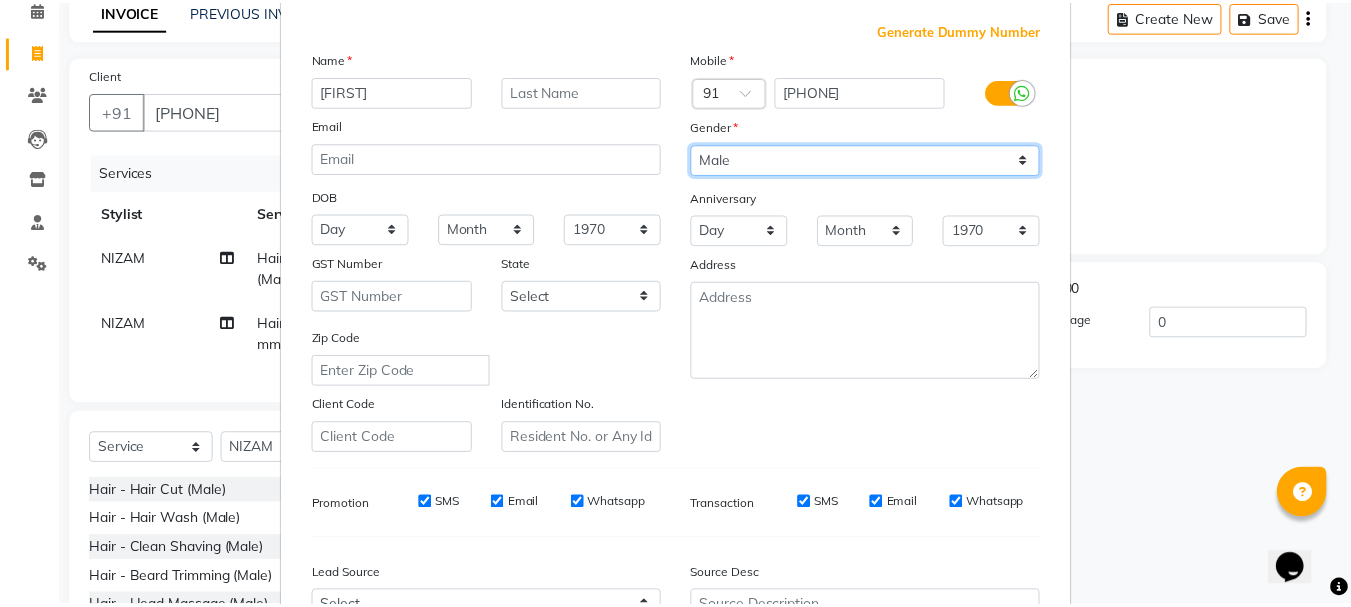 scroll, scrollTop: 316, scrollLeft: 0, axis: vertical 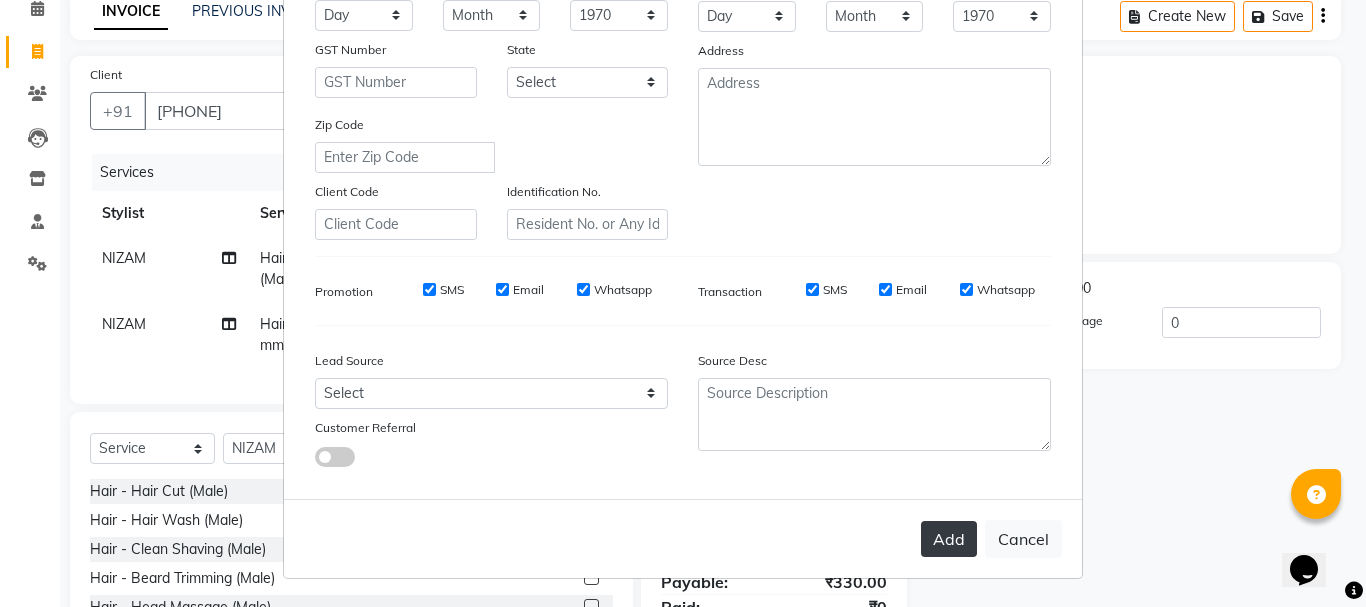click on "Add" at bounding box center [949, 539] 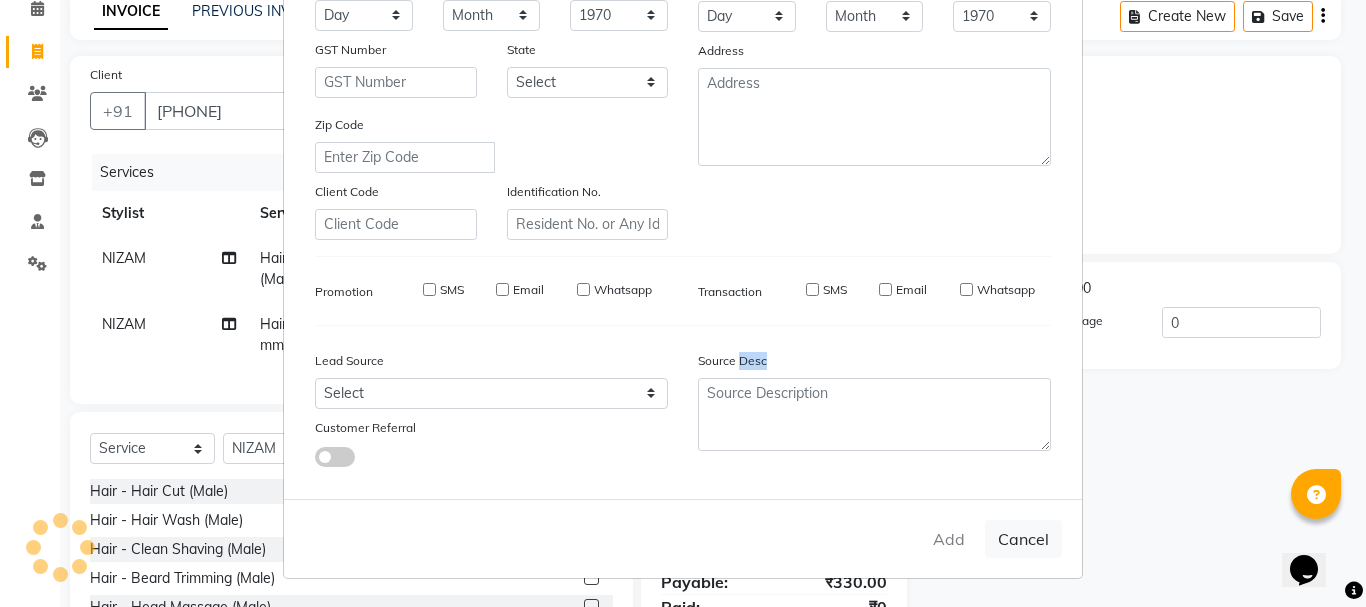 click on "Add   Cancel" at bounding box center [683, 538] 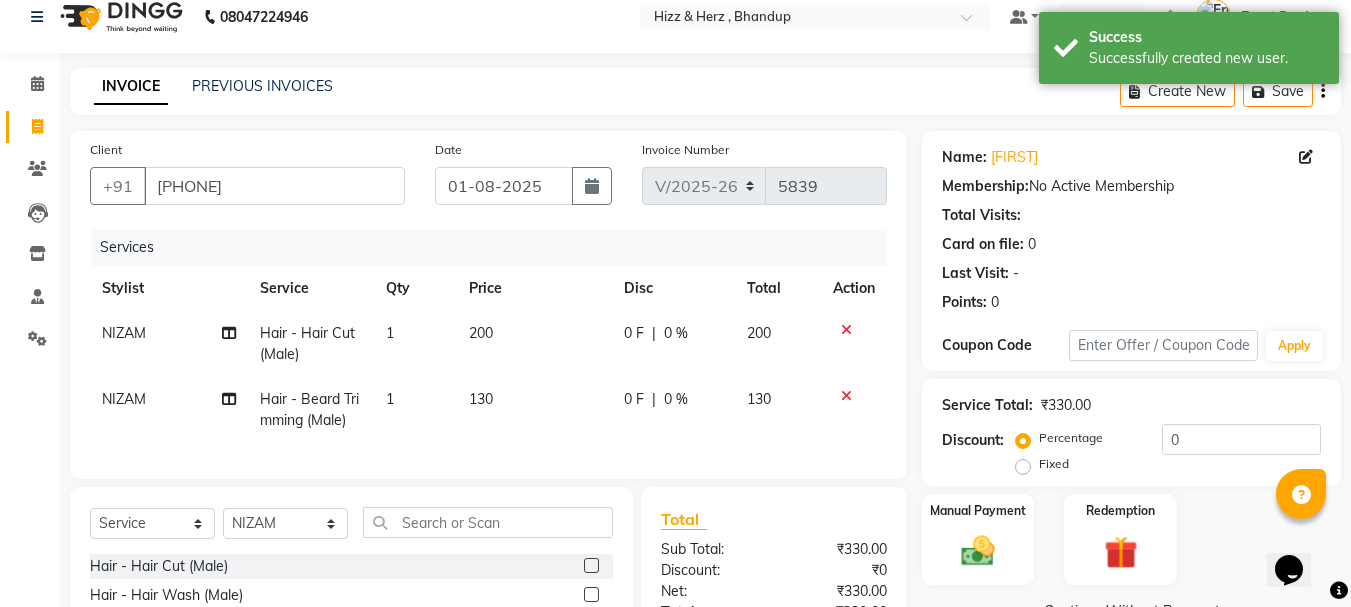scroll, scrollTop: 0, scrollLeft: 0, axis: both 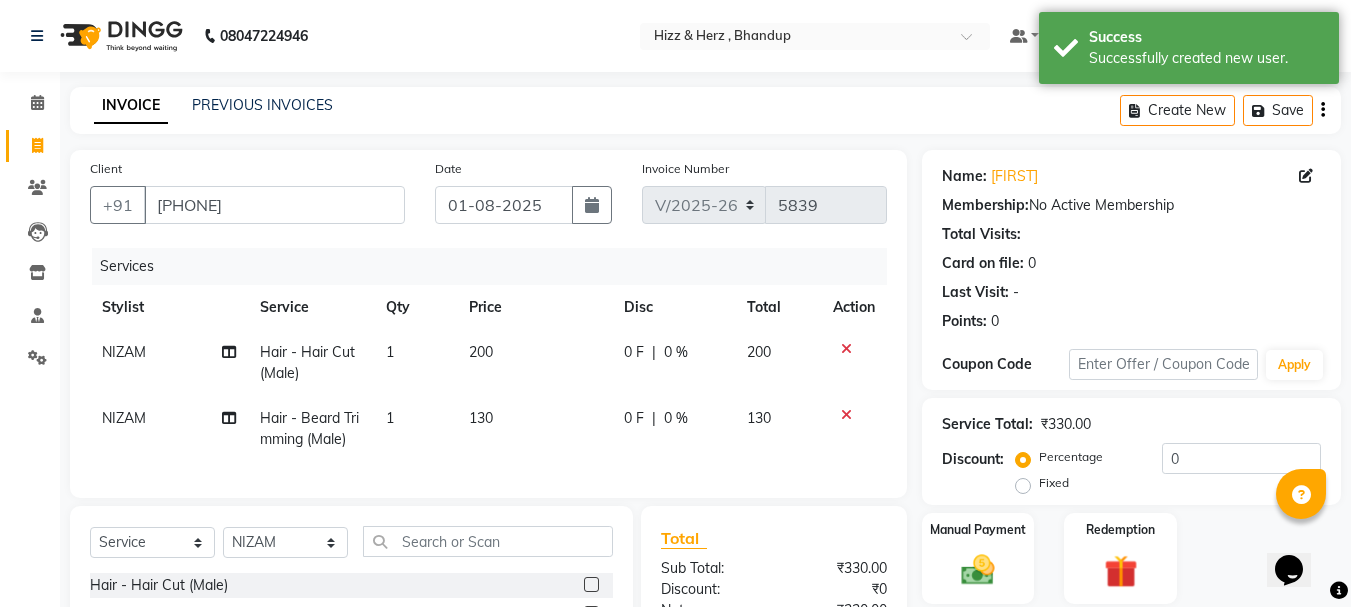click 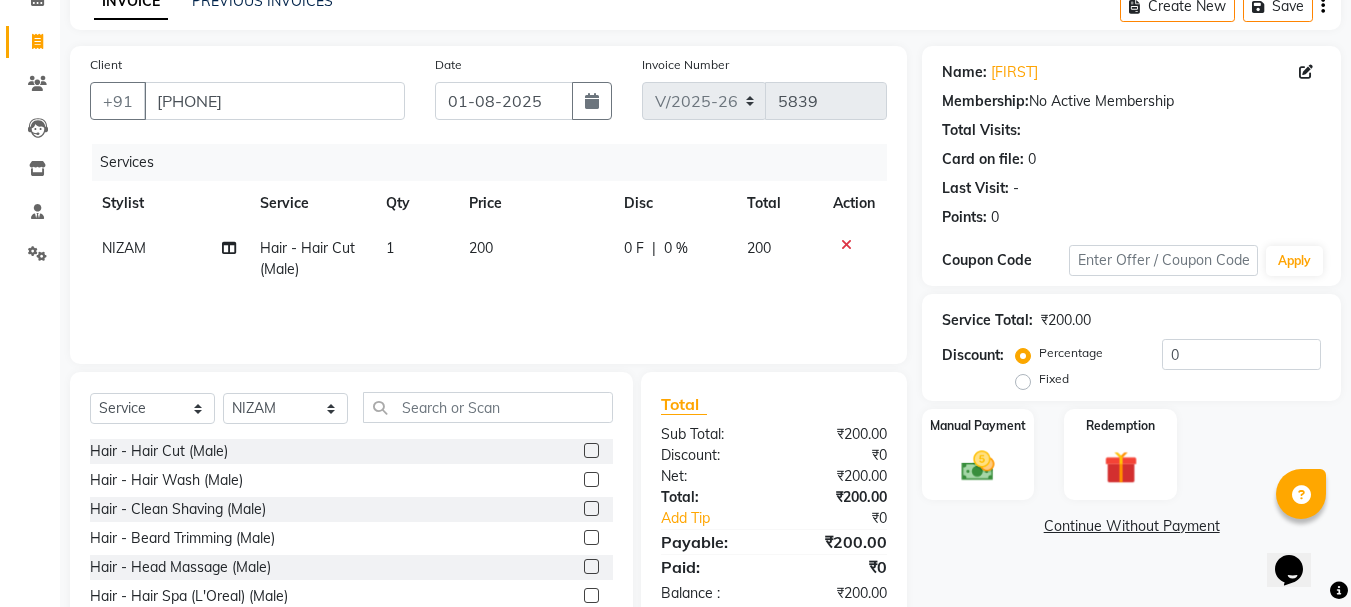 scroll, scrollTop: 194, scrollLeft: 0, axis: vertical 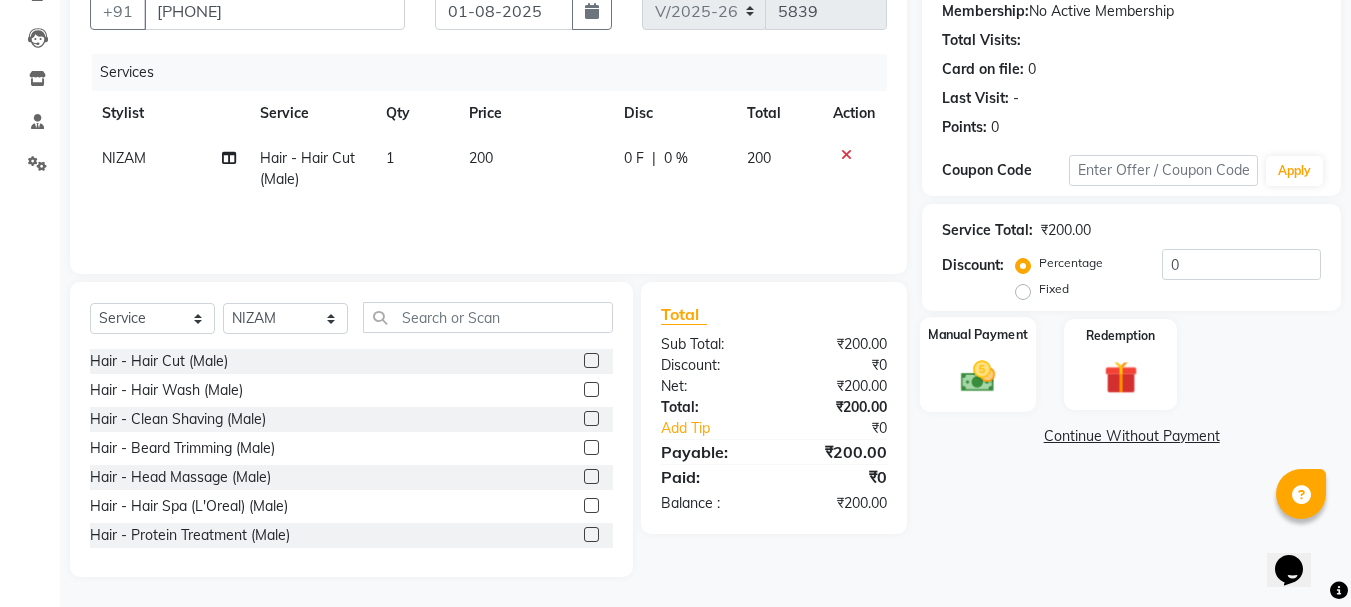 click 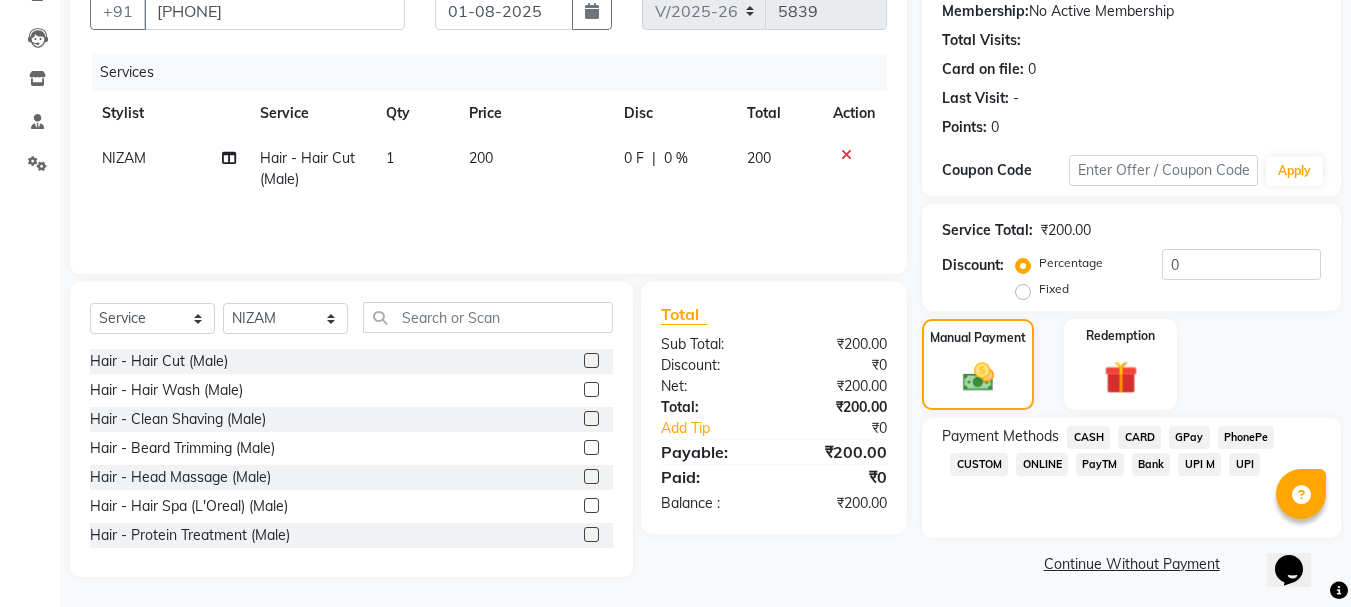 click on "GPay" 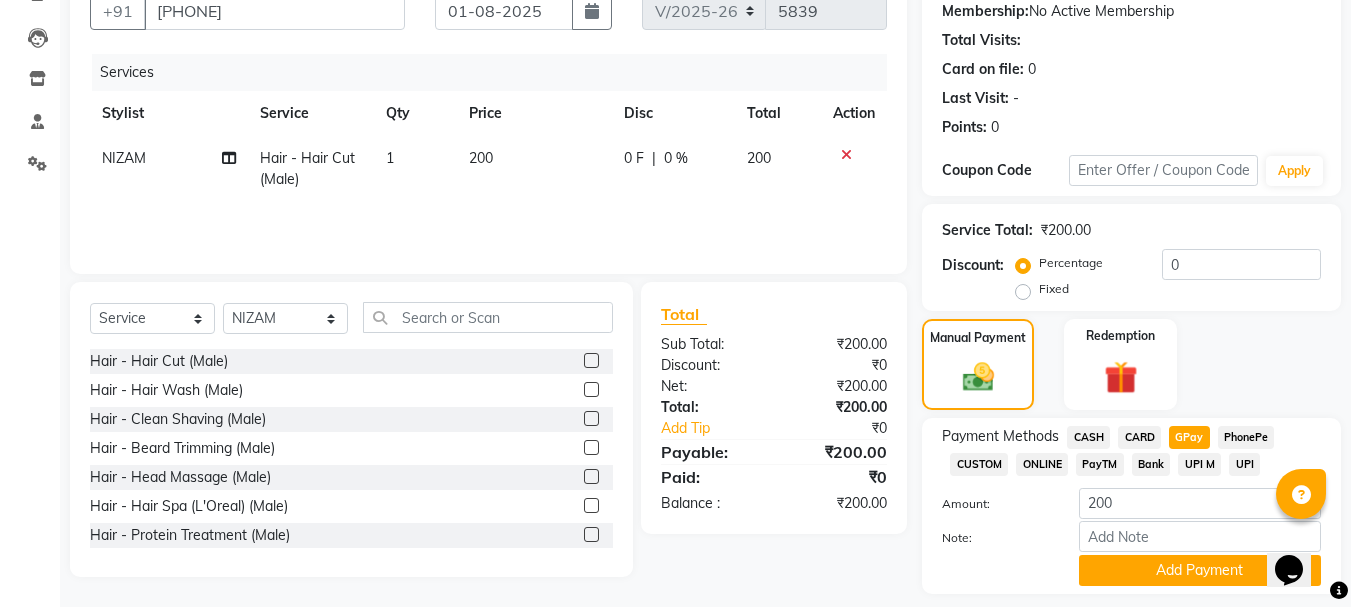 click on "CASH" 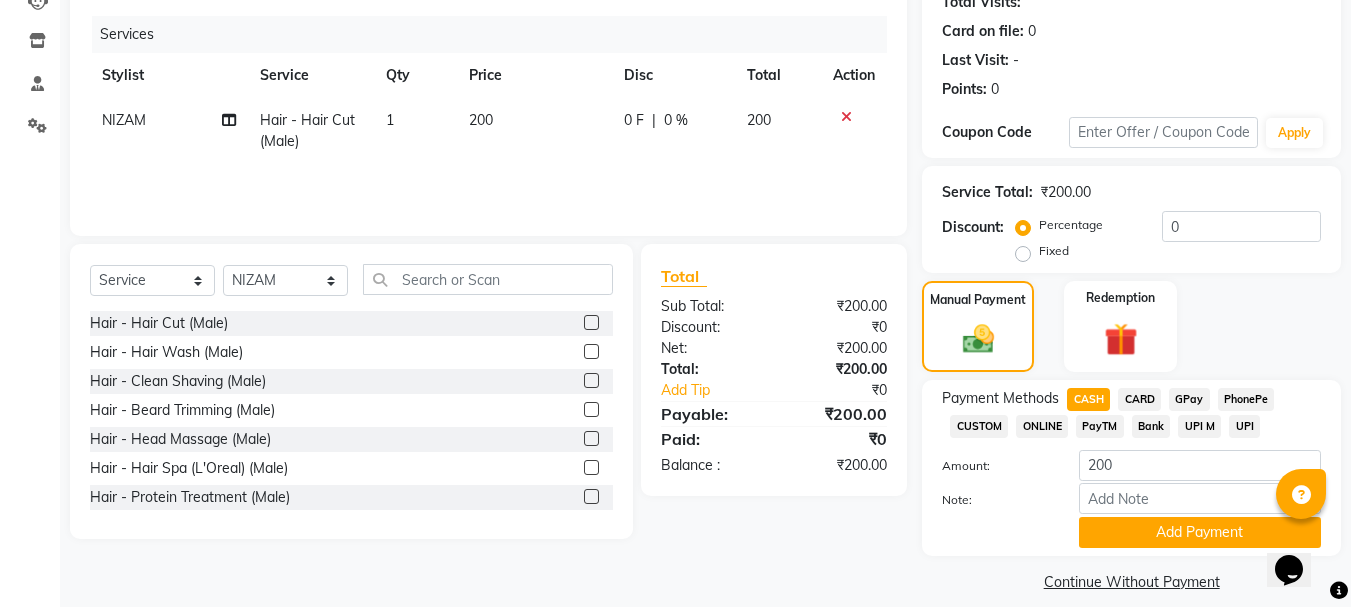 scroll, scrollTop: 252, scrollLeft: 0, axis: vertical 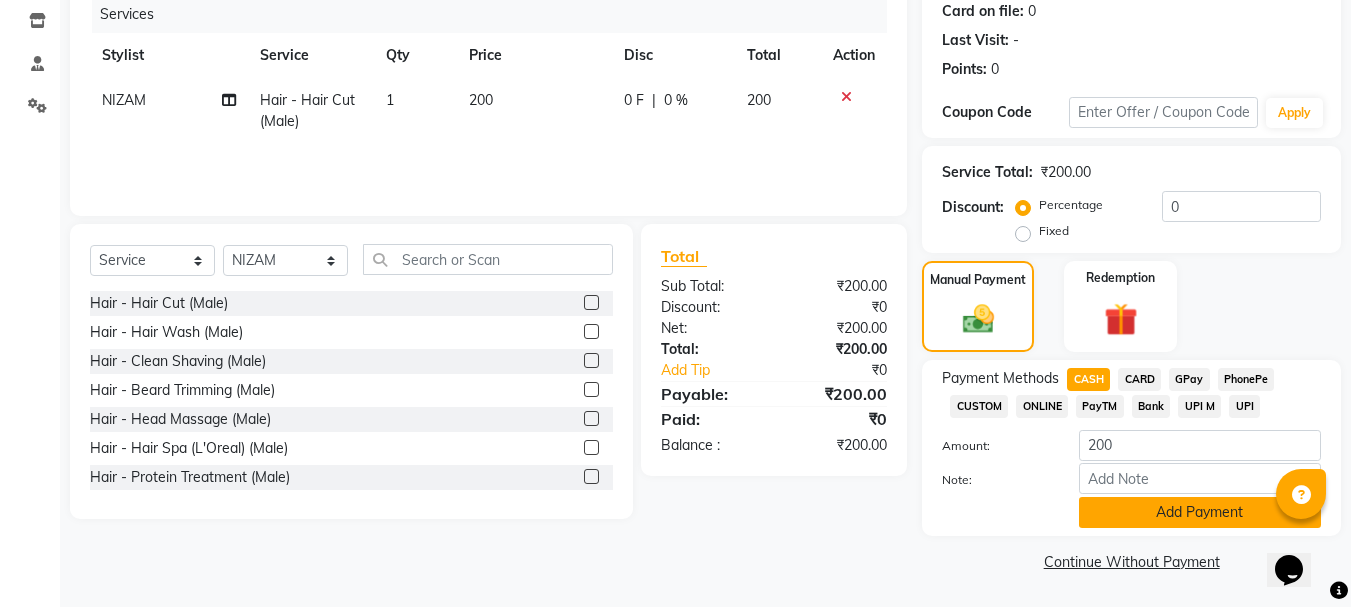 click on "Add Payment" 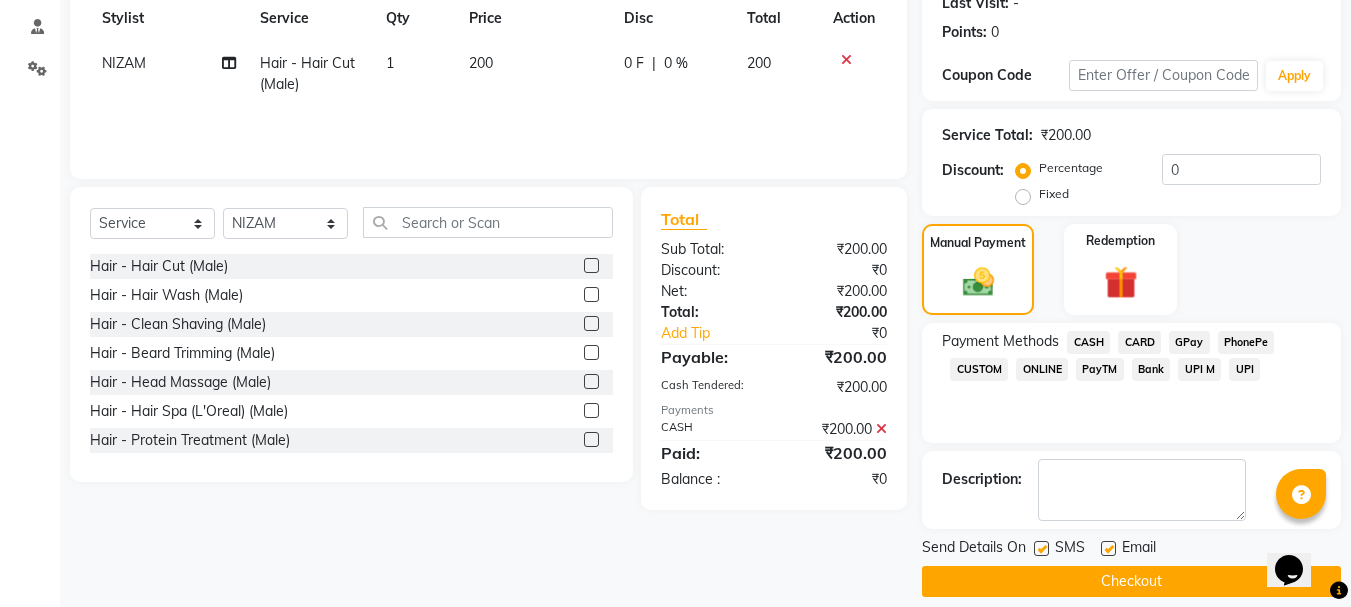 scroll, scrollTop: 309, scrollLeft: 0, axis: vertical 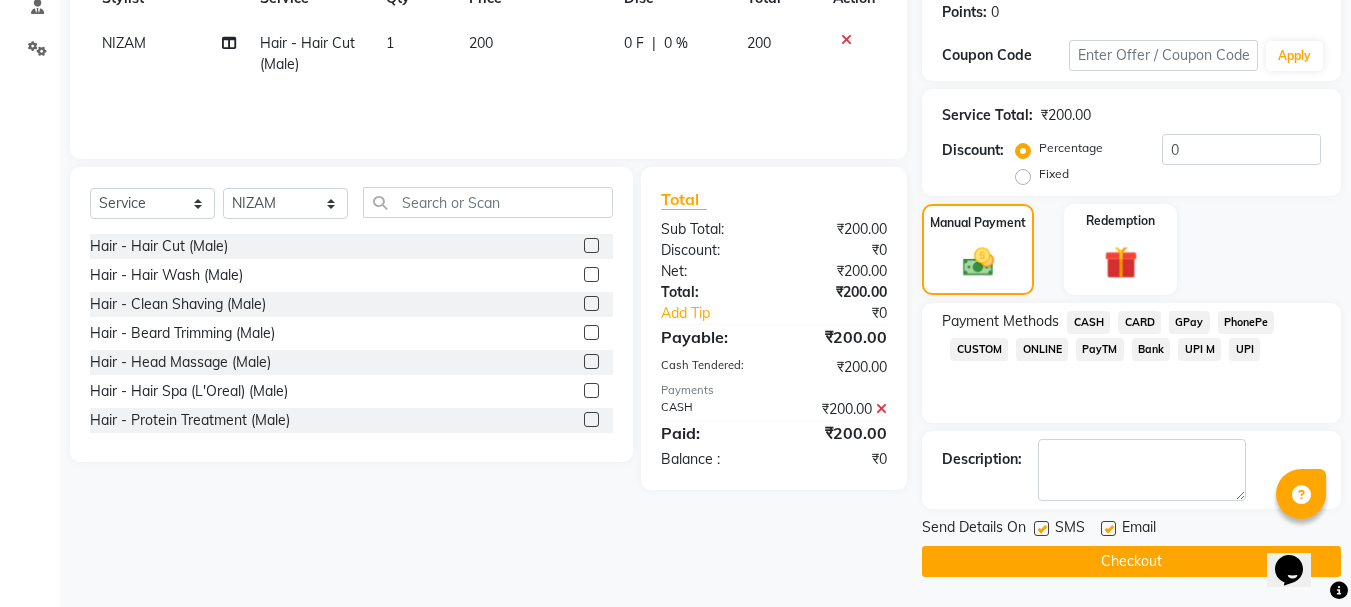 click on "Checkout" 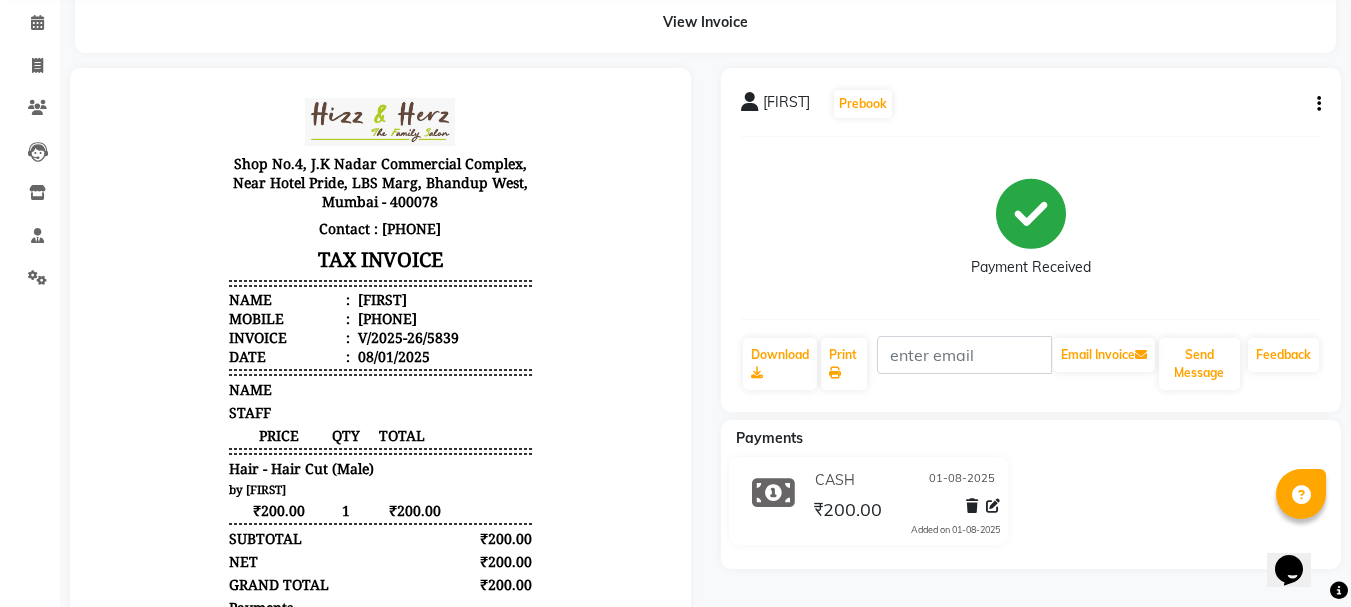scroll, scrollTop: 0, scrollLeft: 0, axis: both 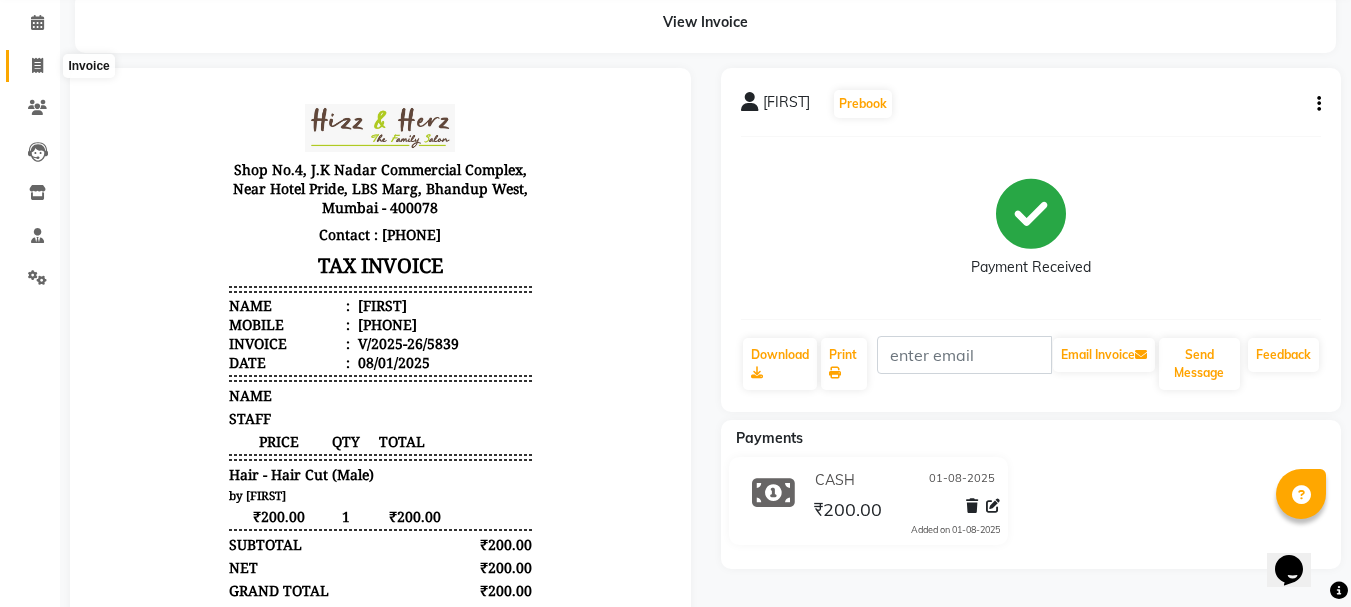 drag, startPoint x: 1278, startPoint y: 217, endPoint x: 36, endPoint y: 66, distance: 1251.1455 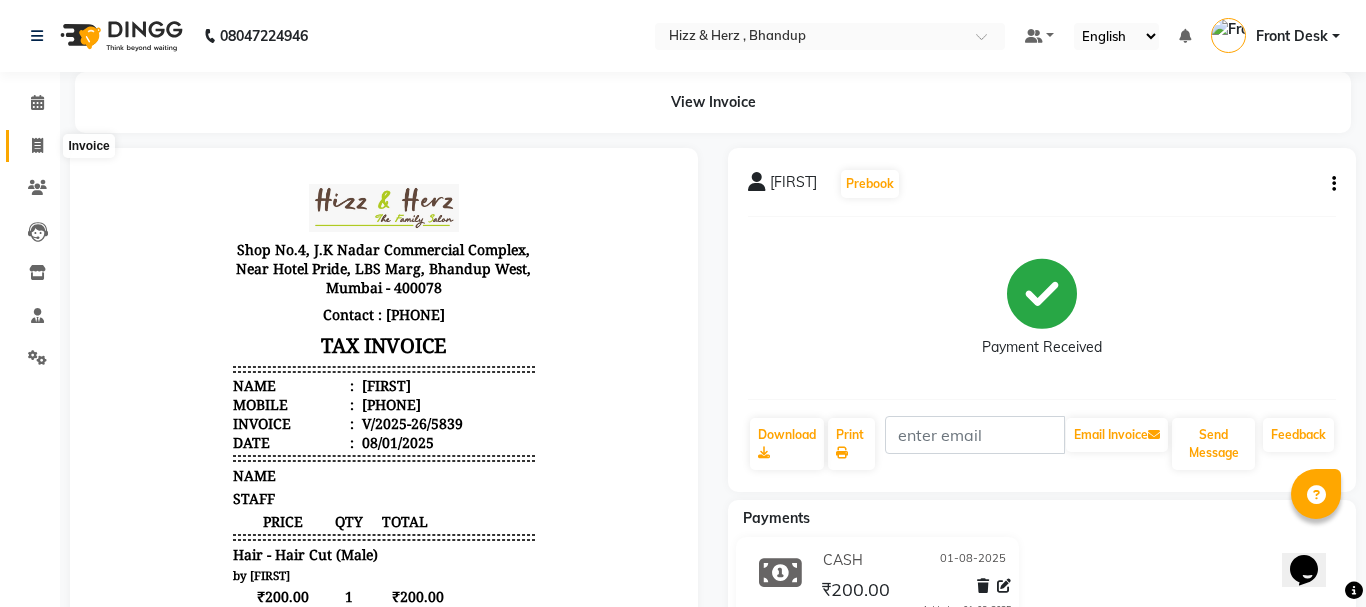 select on "service" 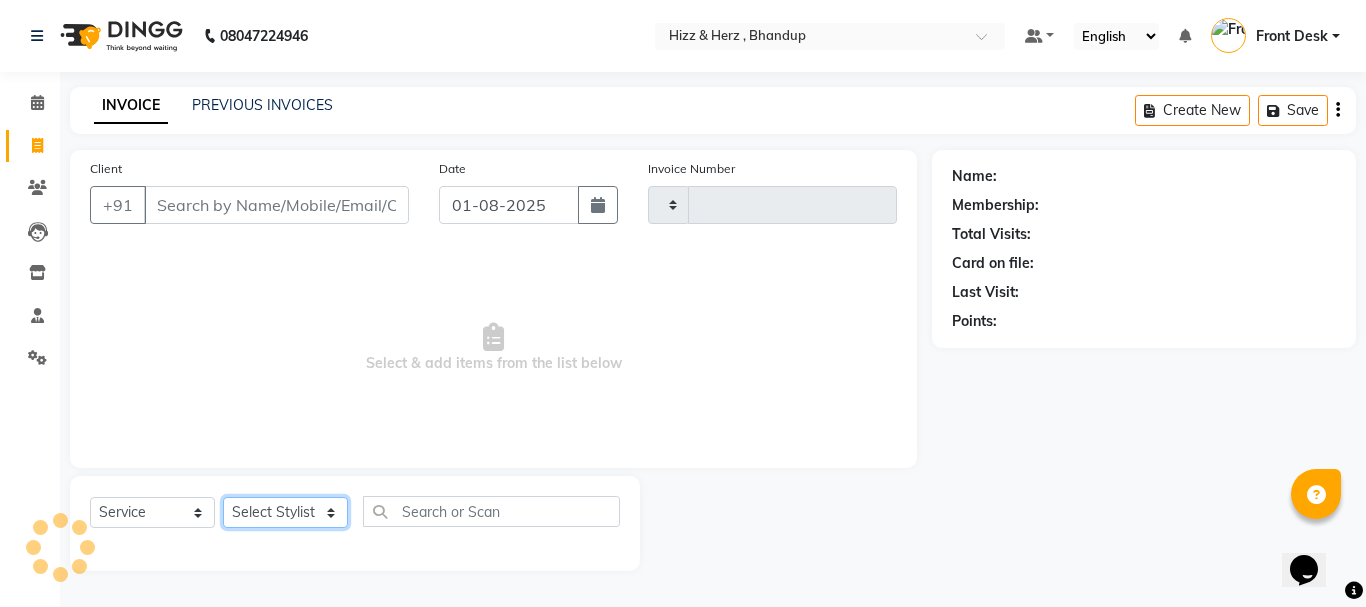 click on "Select Stylist" 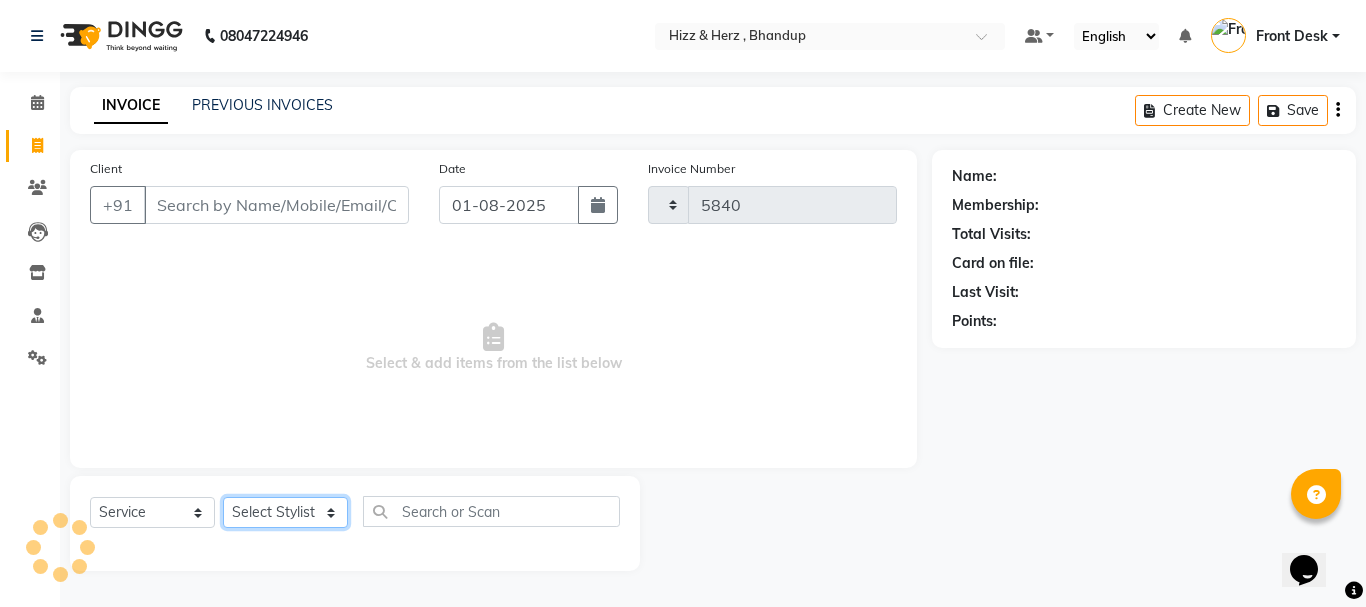 select on "629" 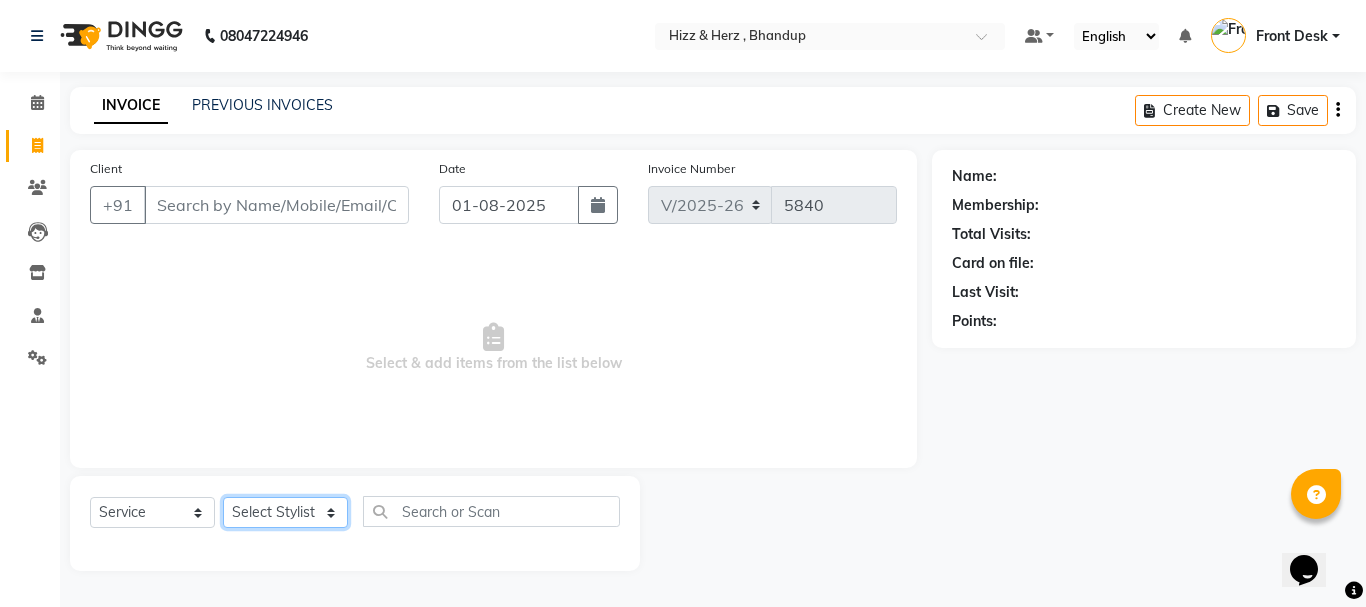 select on "26430" 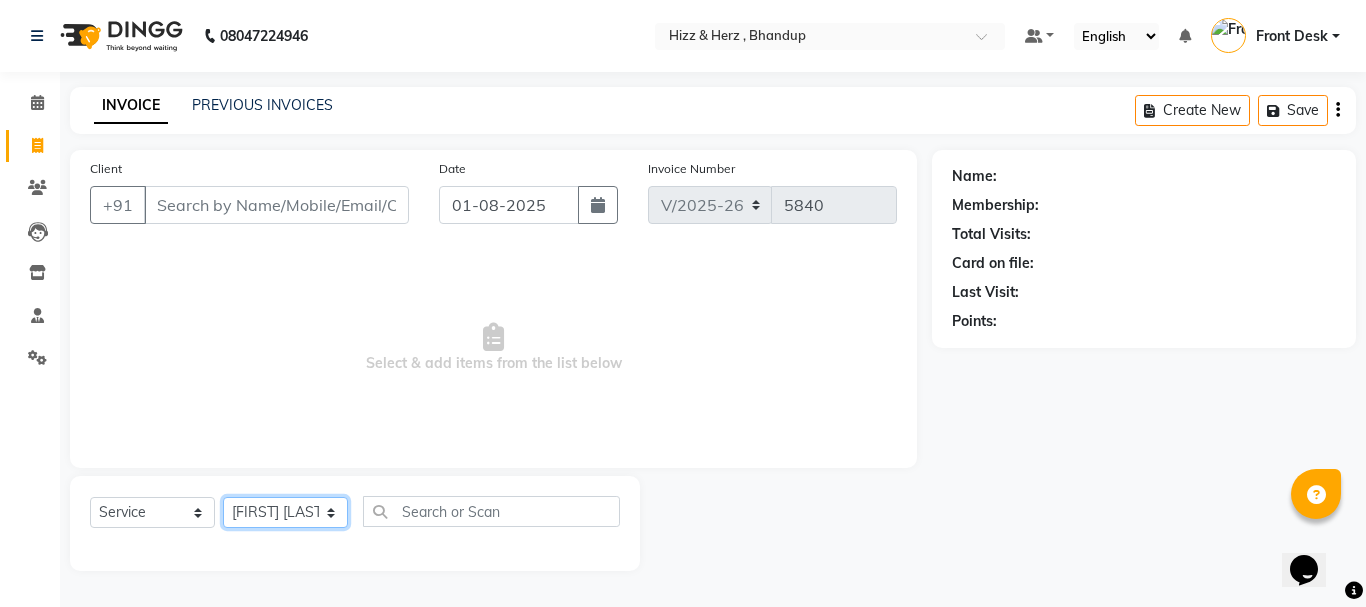 click on "Select Stylist Front Desk Gaurav Sharma HIZZ & HERZ 2 IRFAN AHMAD Jigna Goswami KHALID AHMAD Laxmi Mehboob MOHD PARVEJ NIZAM Salman Sangeeta  SUMITA  VEERENDRA SHARMA" 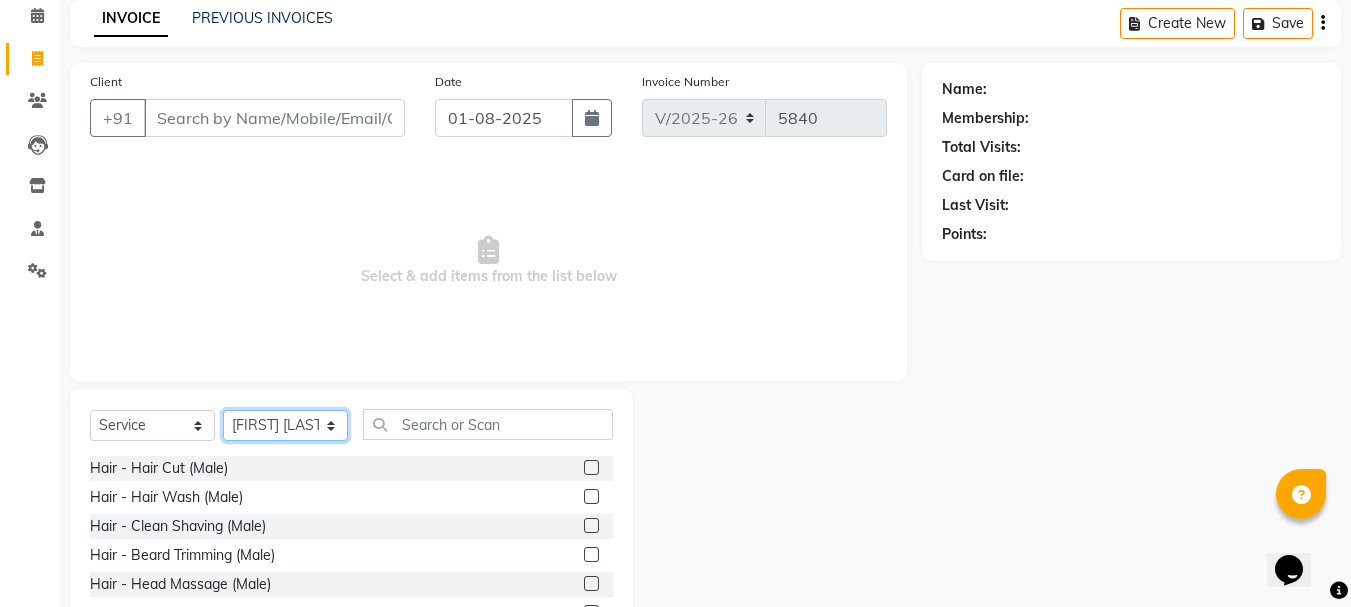 scroll, scrollTop: 194, scrollLeft: 0, axis: vertical 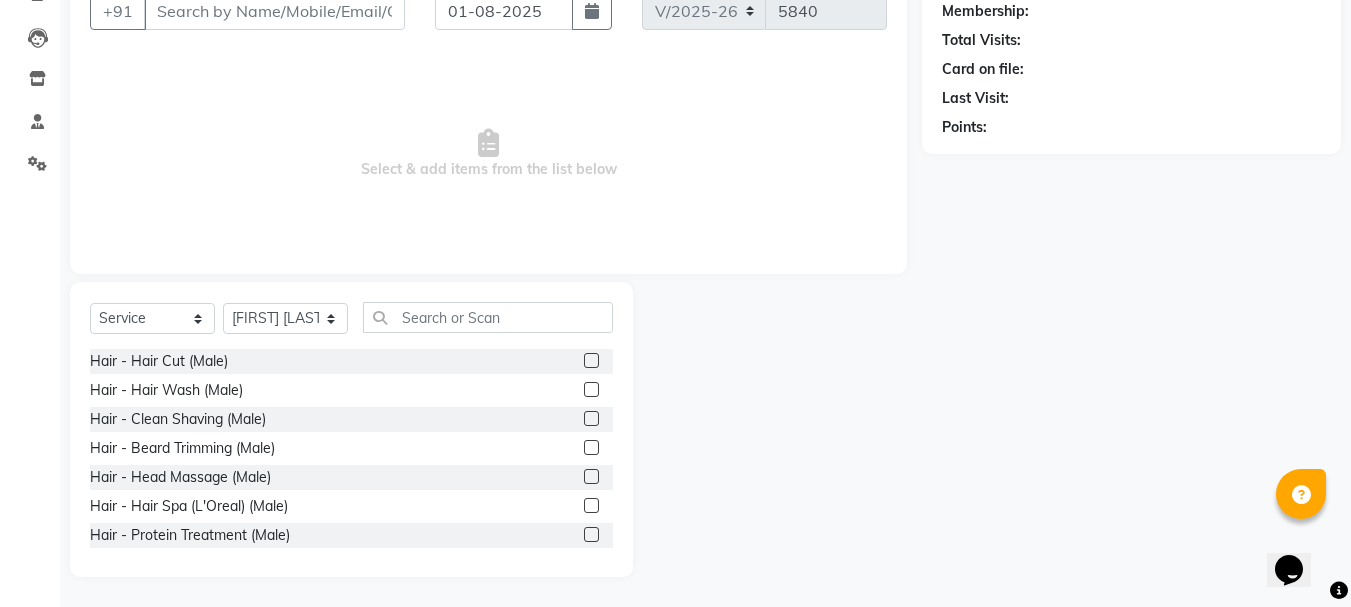 click 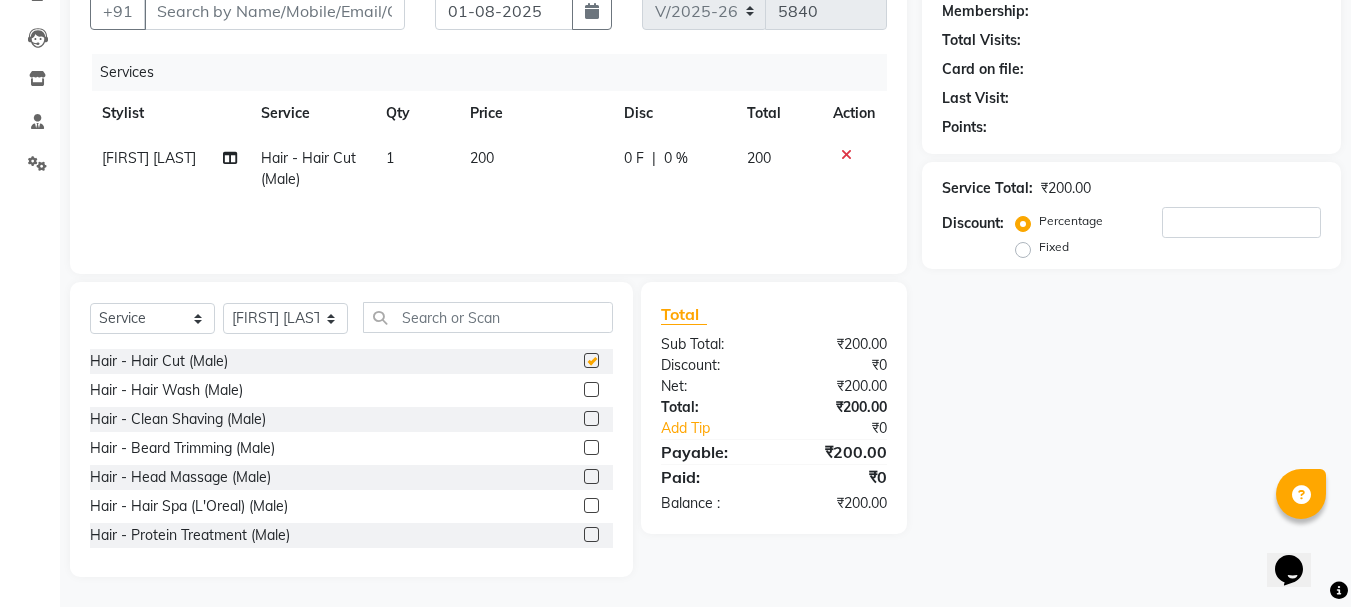 checkbox on "false" 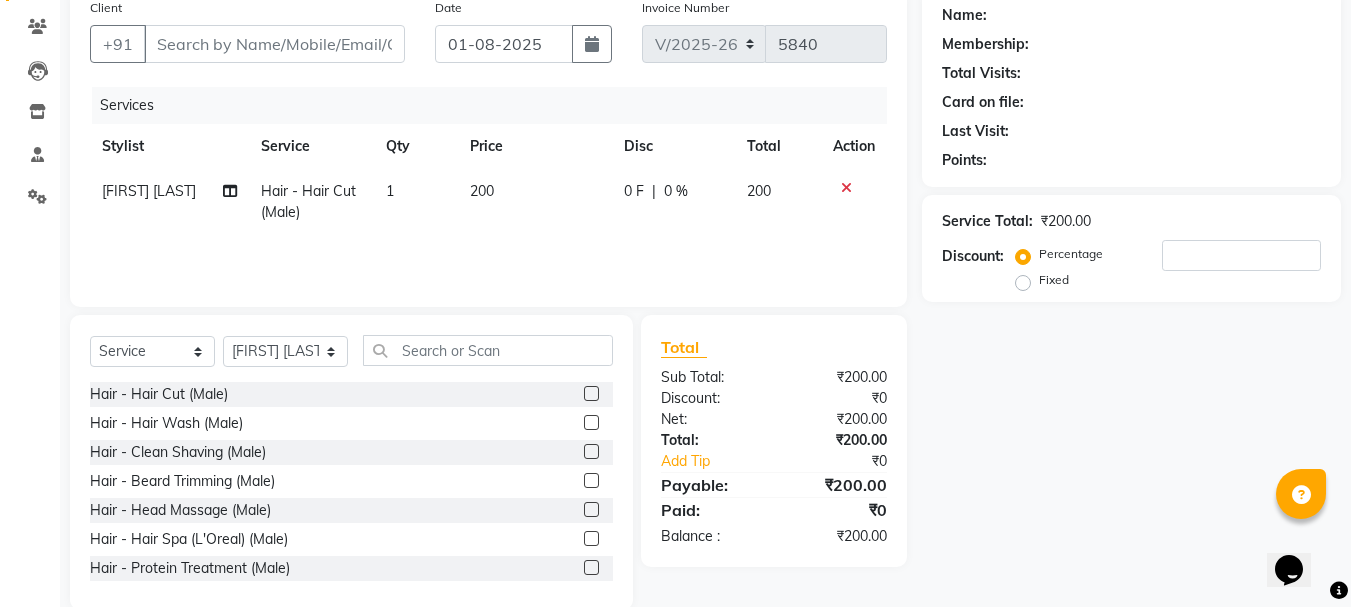 scroll, scrollTop: 0, scrollLeft: 0, axis: both 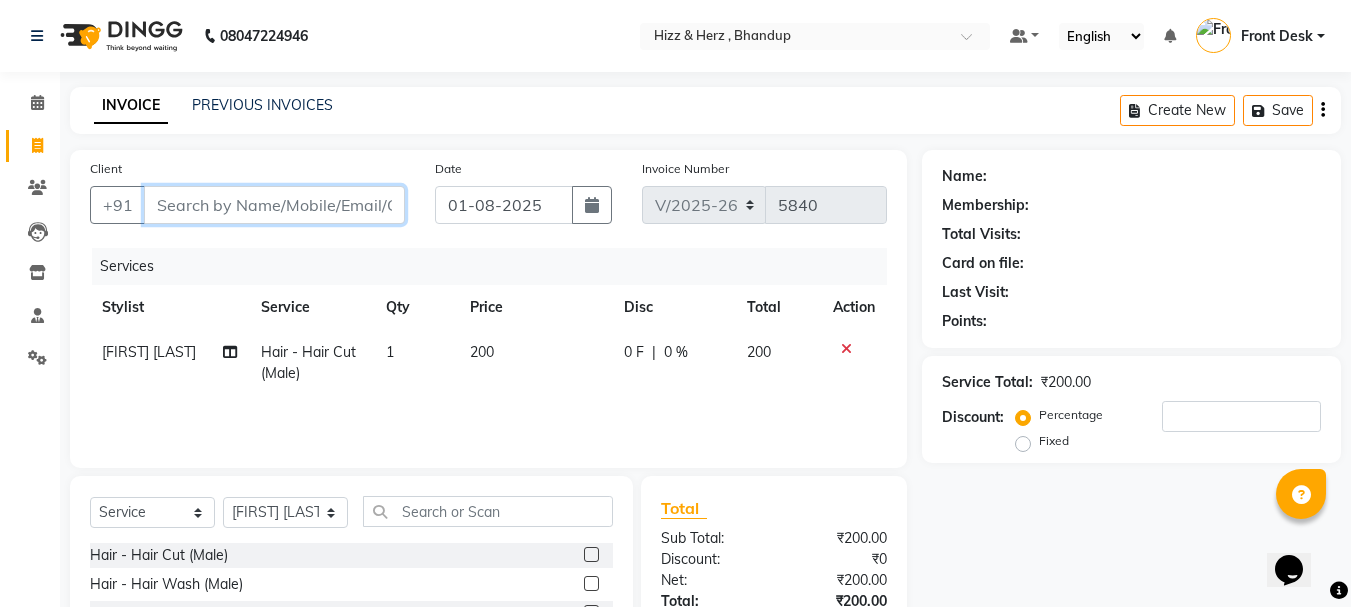 click on "Client" at bounding box center [274, 205] 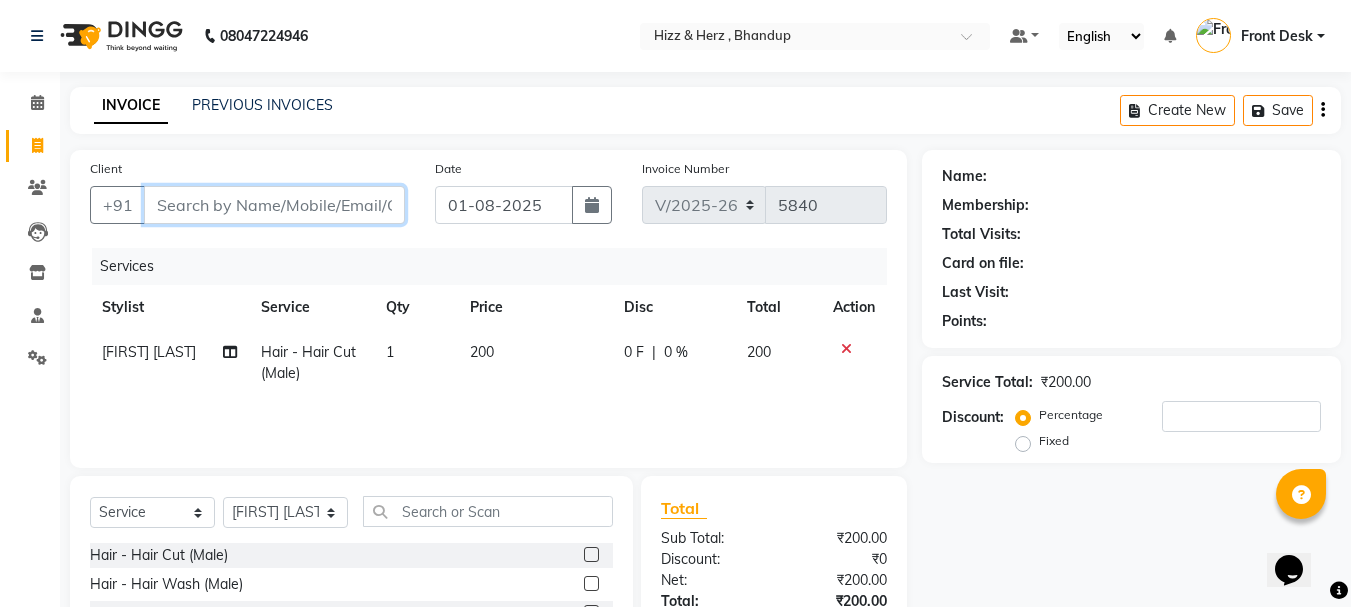 type on "s" 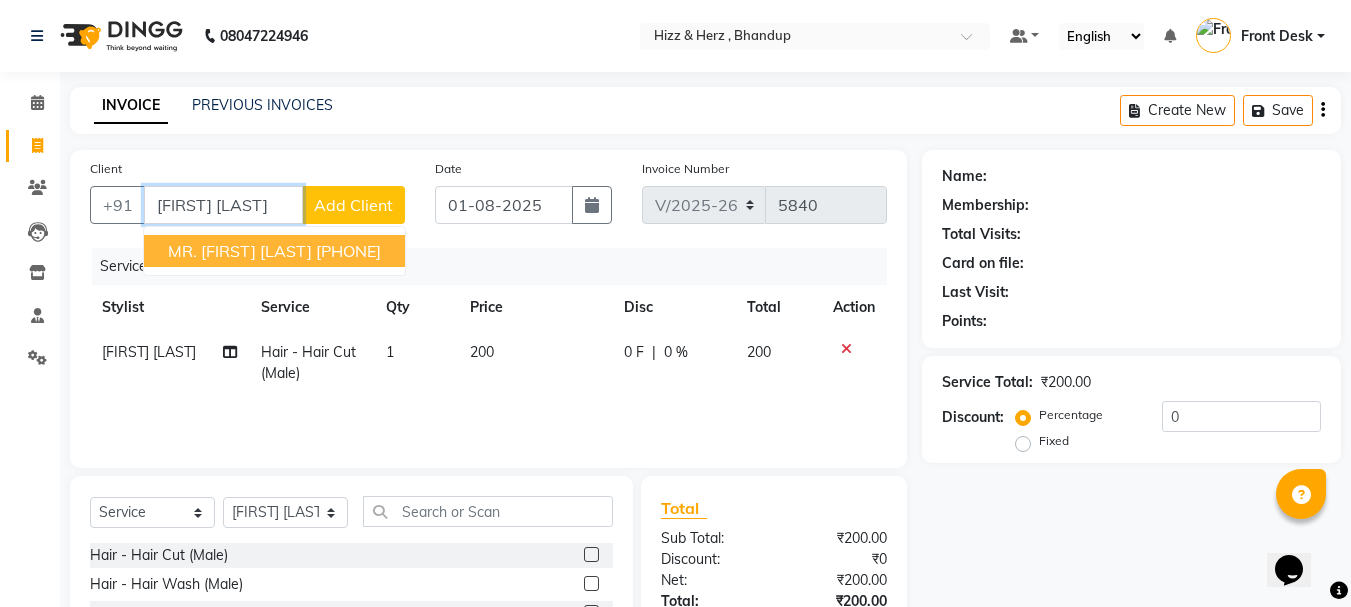 click on "[PHONE]" at bounding box center [348, 251] 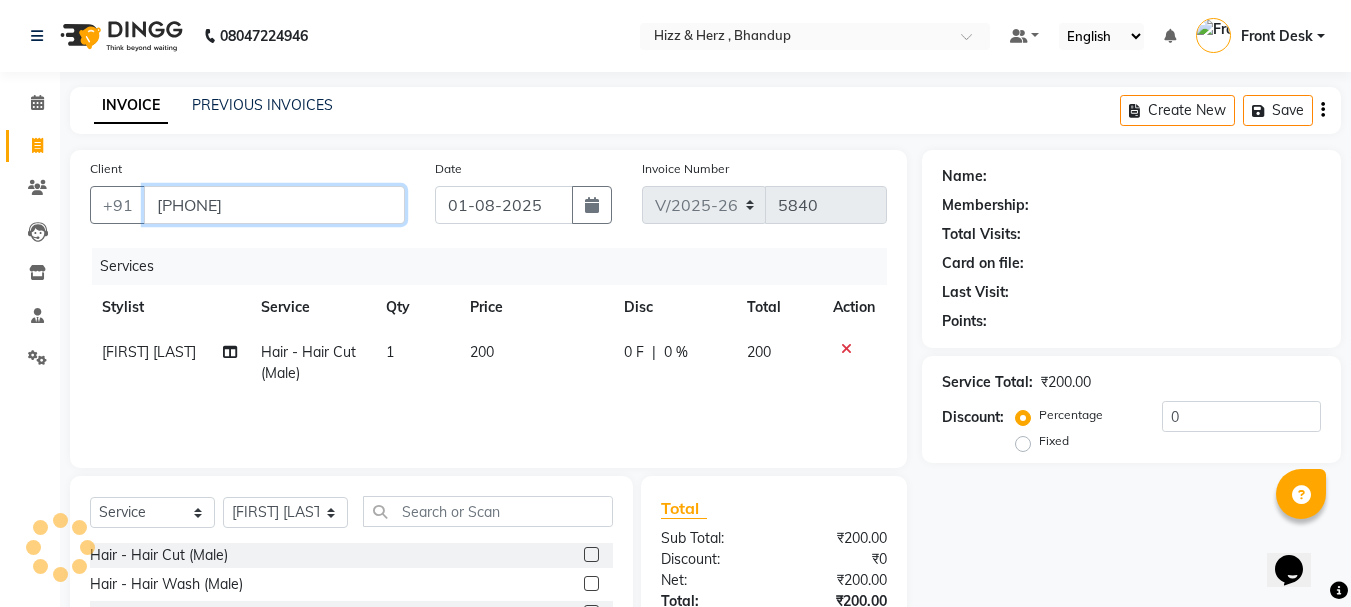 type on "[PHONE]" 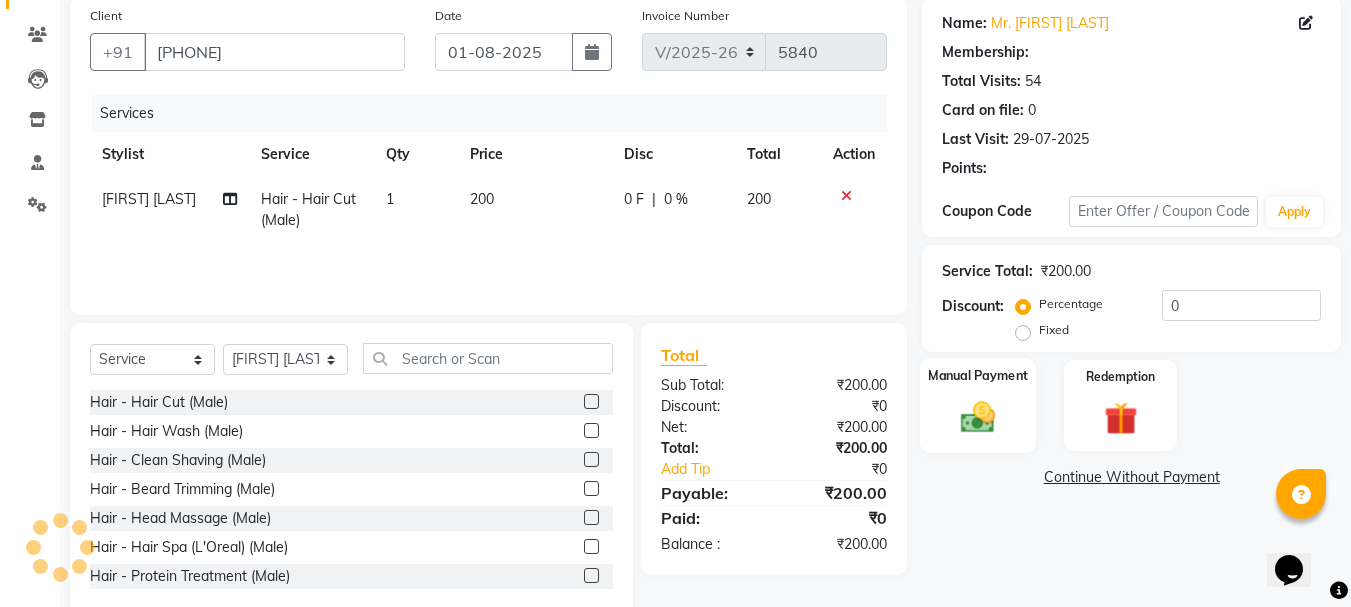 select on "1: Object" 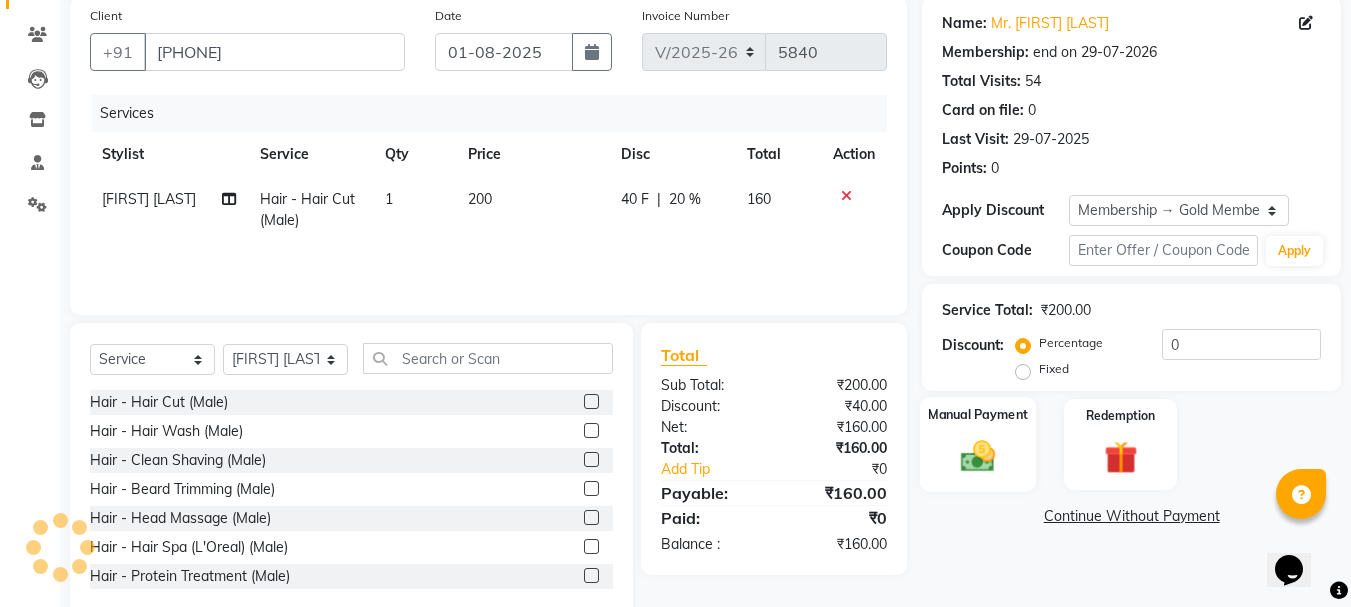 type on "20" 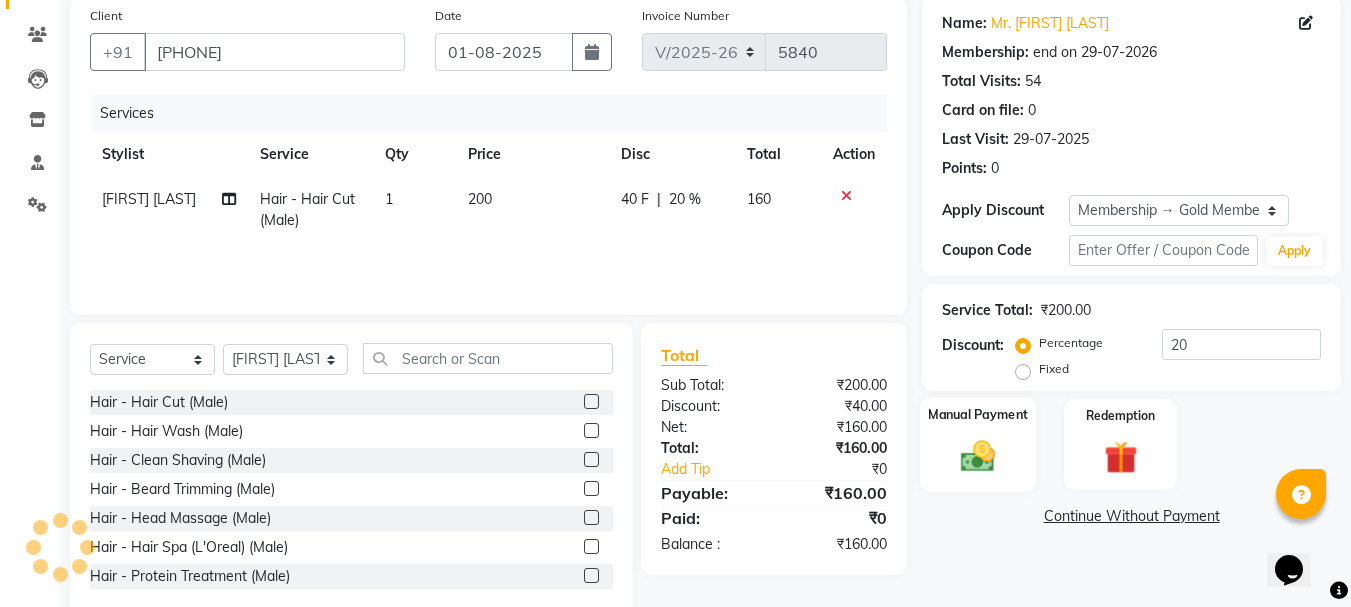 scroll, scrollTop: 194, scrollLeft: 0, axis: vertical 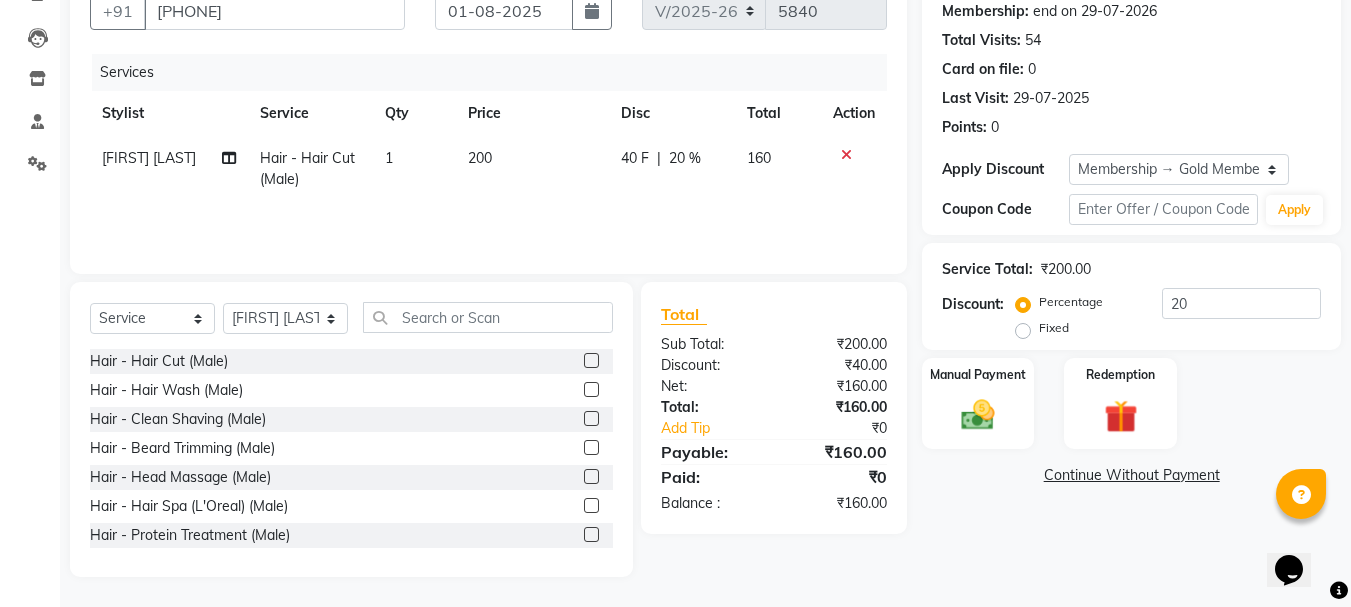 click 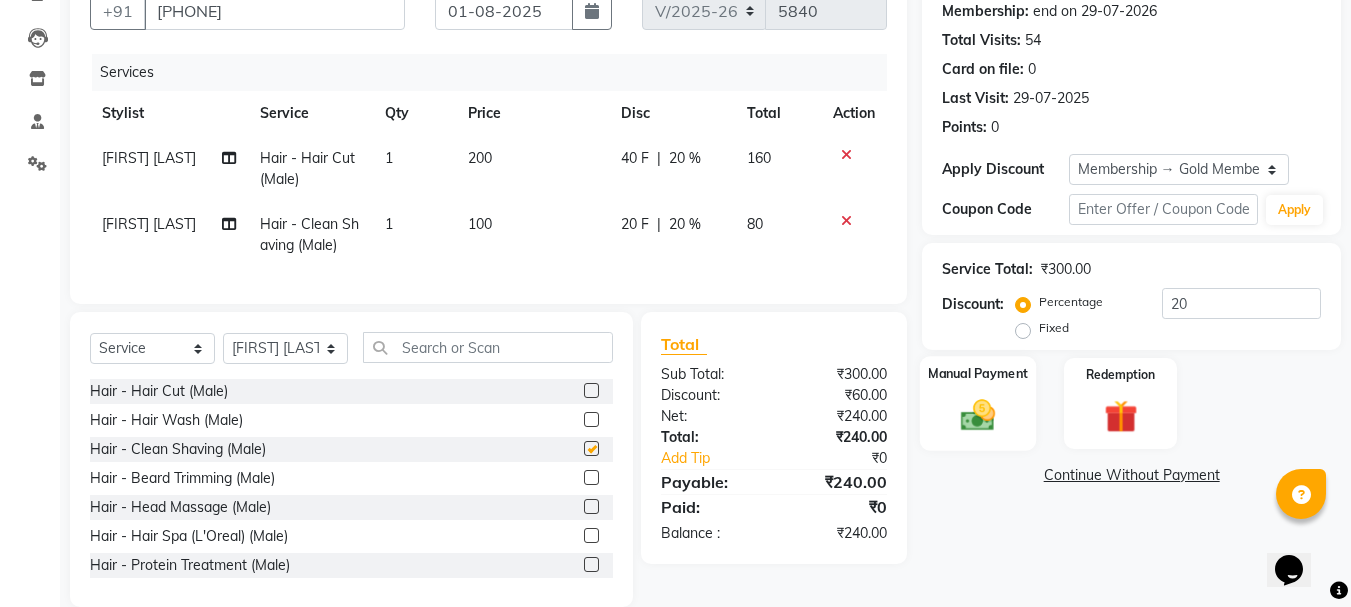 scroll, scrollTop: 239, scrollLeft: 0, axis: vertical 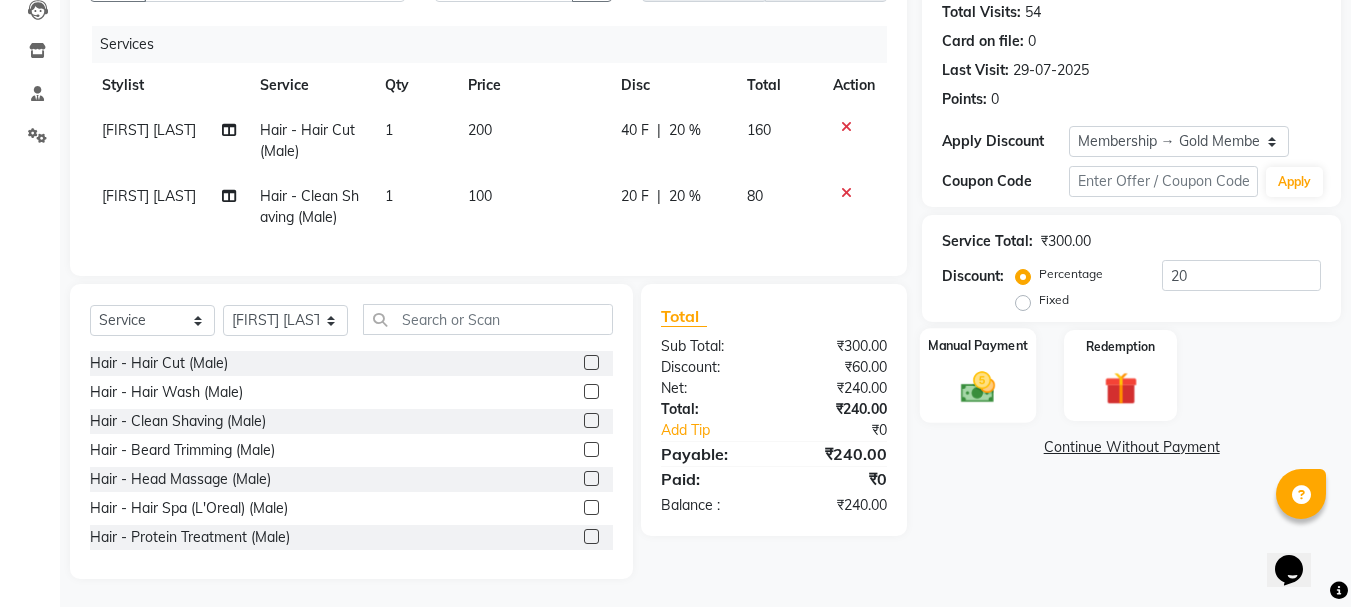 checkbox on "false" 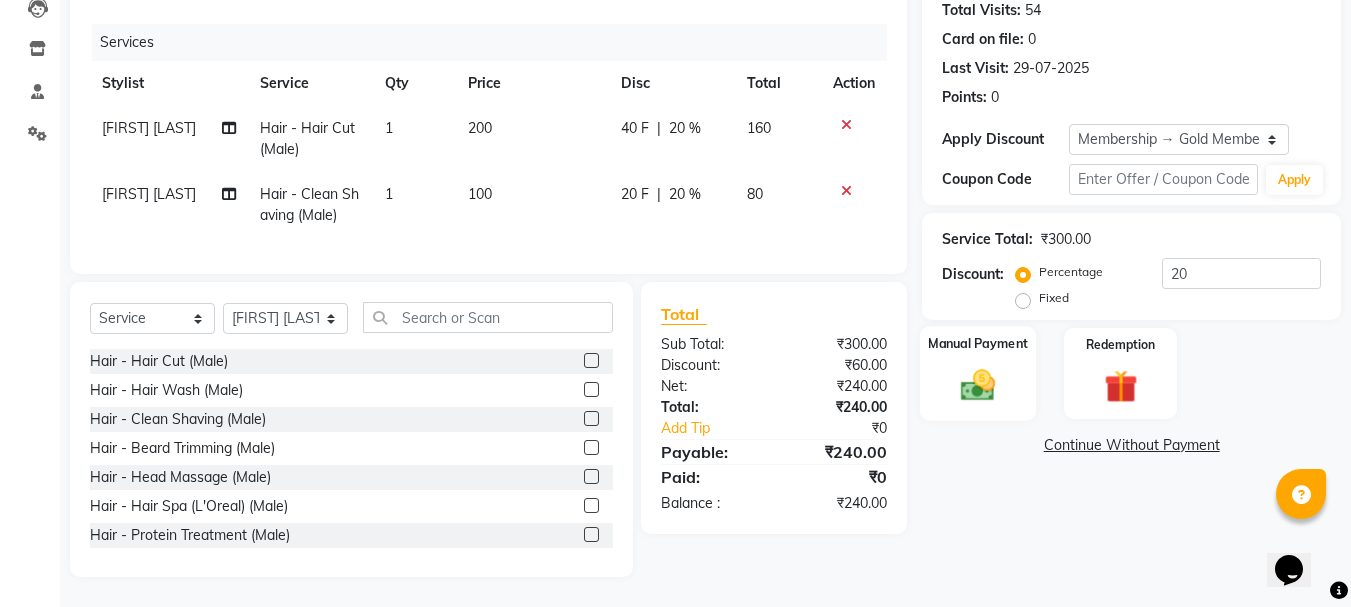 click 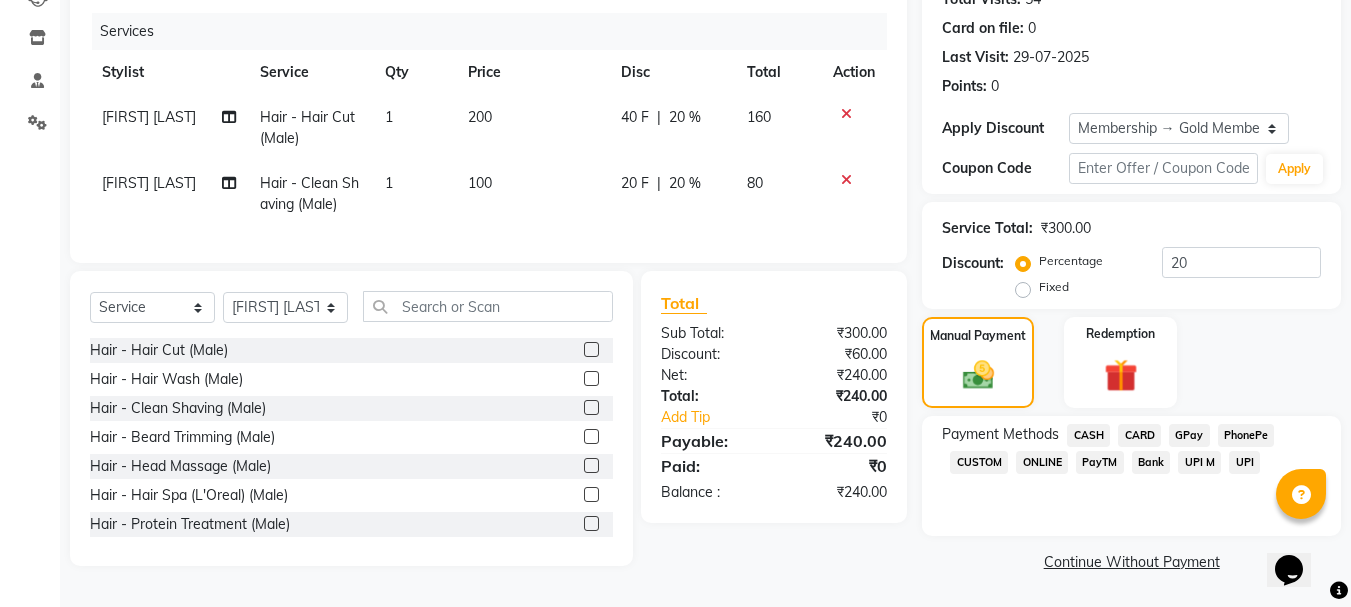 click on "CASH" 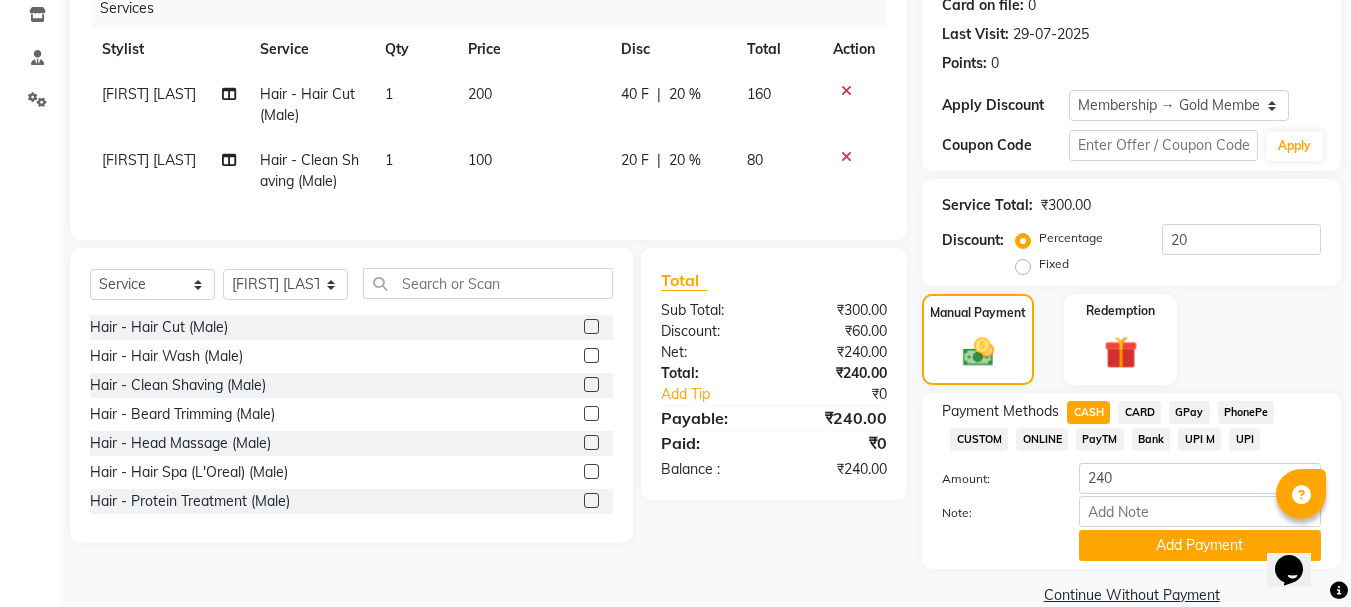 scroll, scrollTop: 291, scrollLeft: 0, axis: vertical 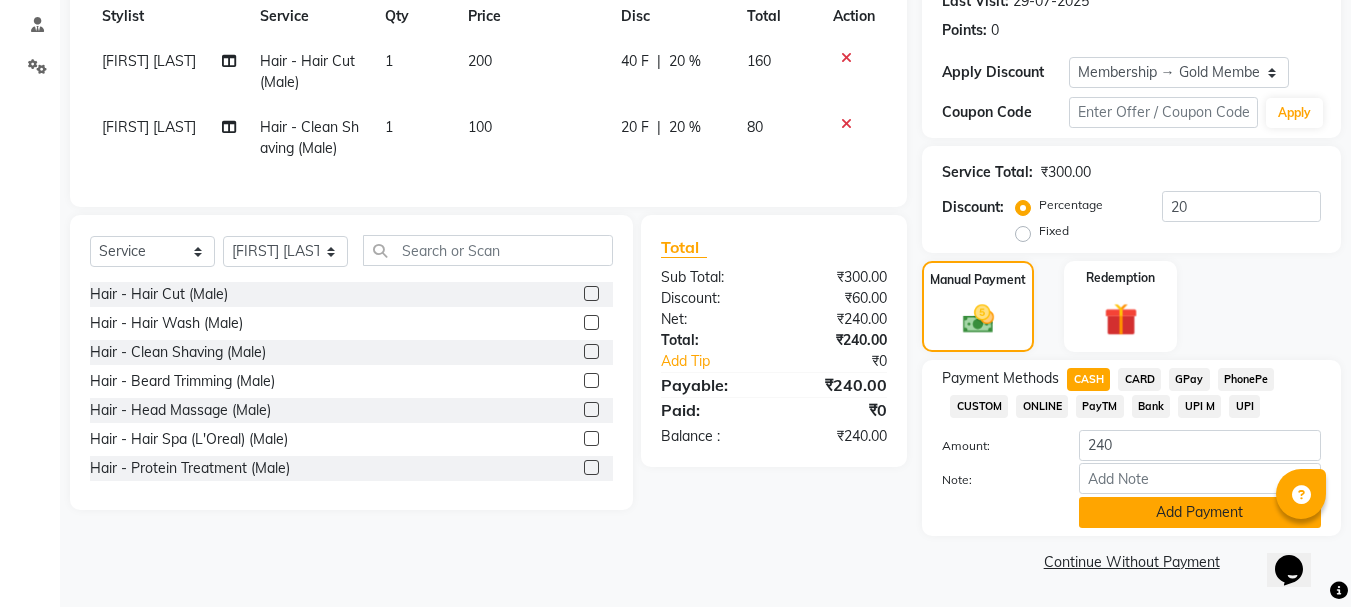 click on "Add Payment" 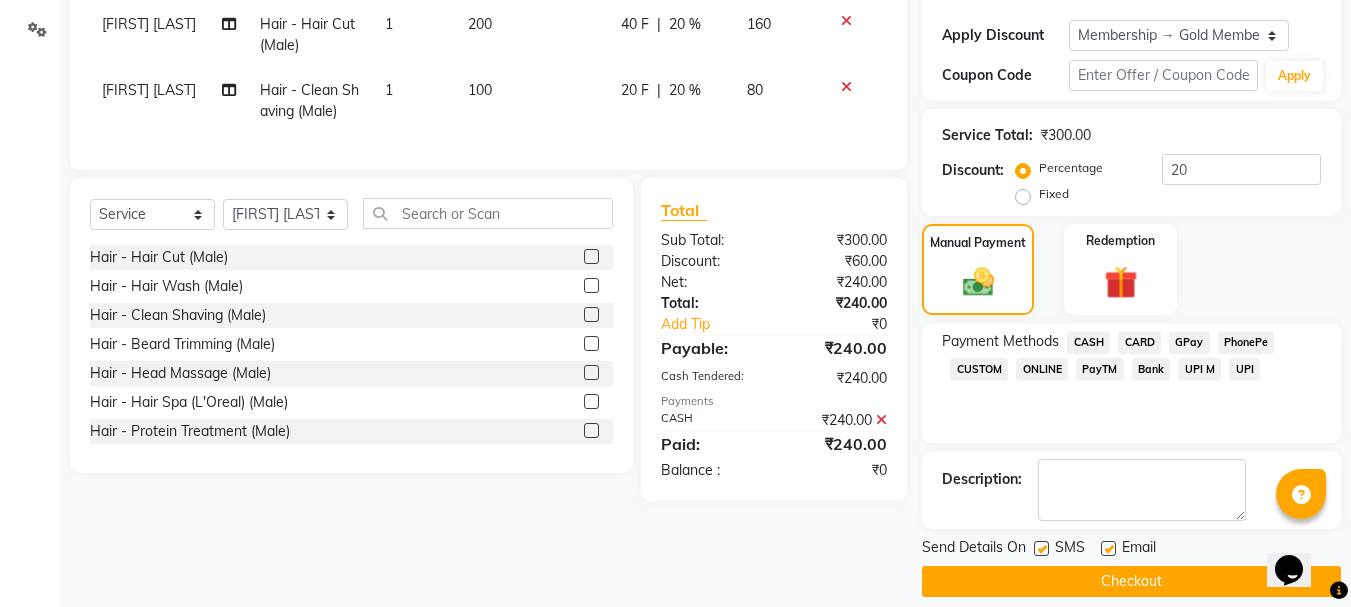 scroll, scrollTop: 348, scrollLeft: 0, axis: vertical 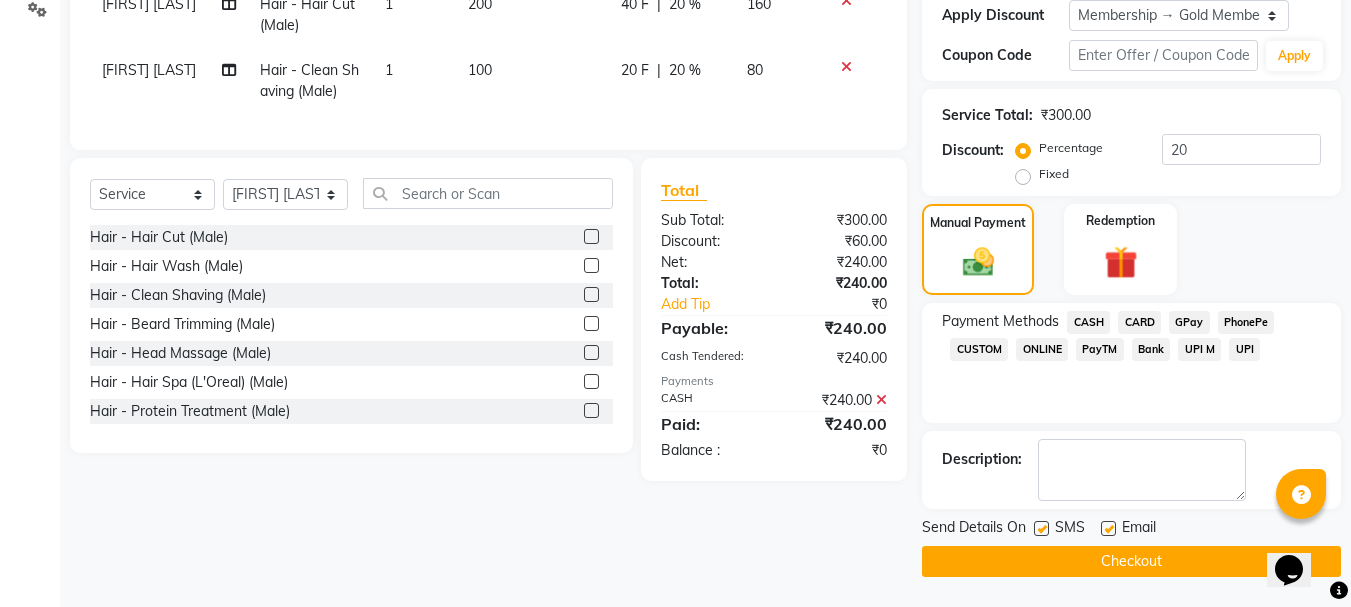 click on "Checkout" 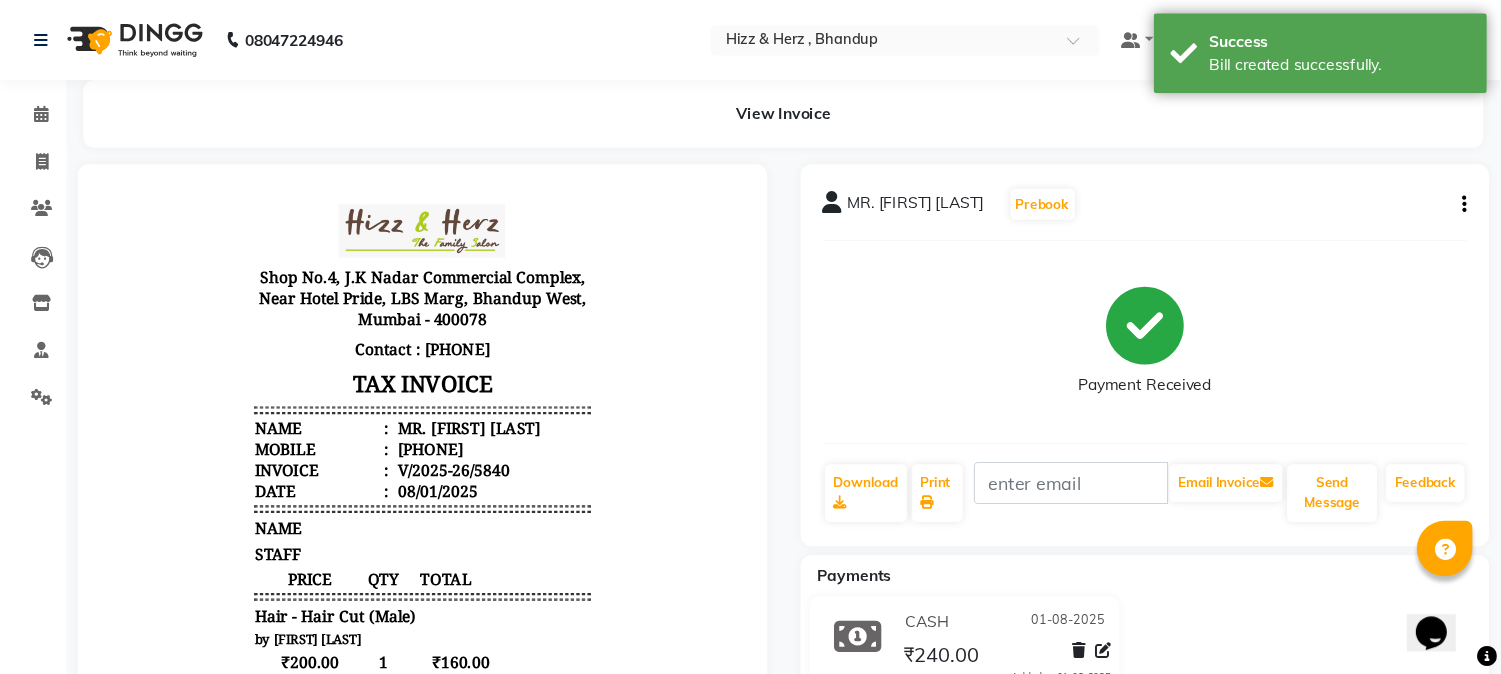 scroll, scrollTop: 0, scrollLeft: 0, axis: both 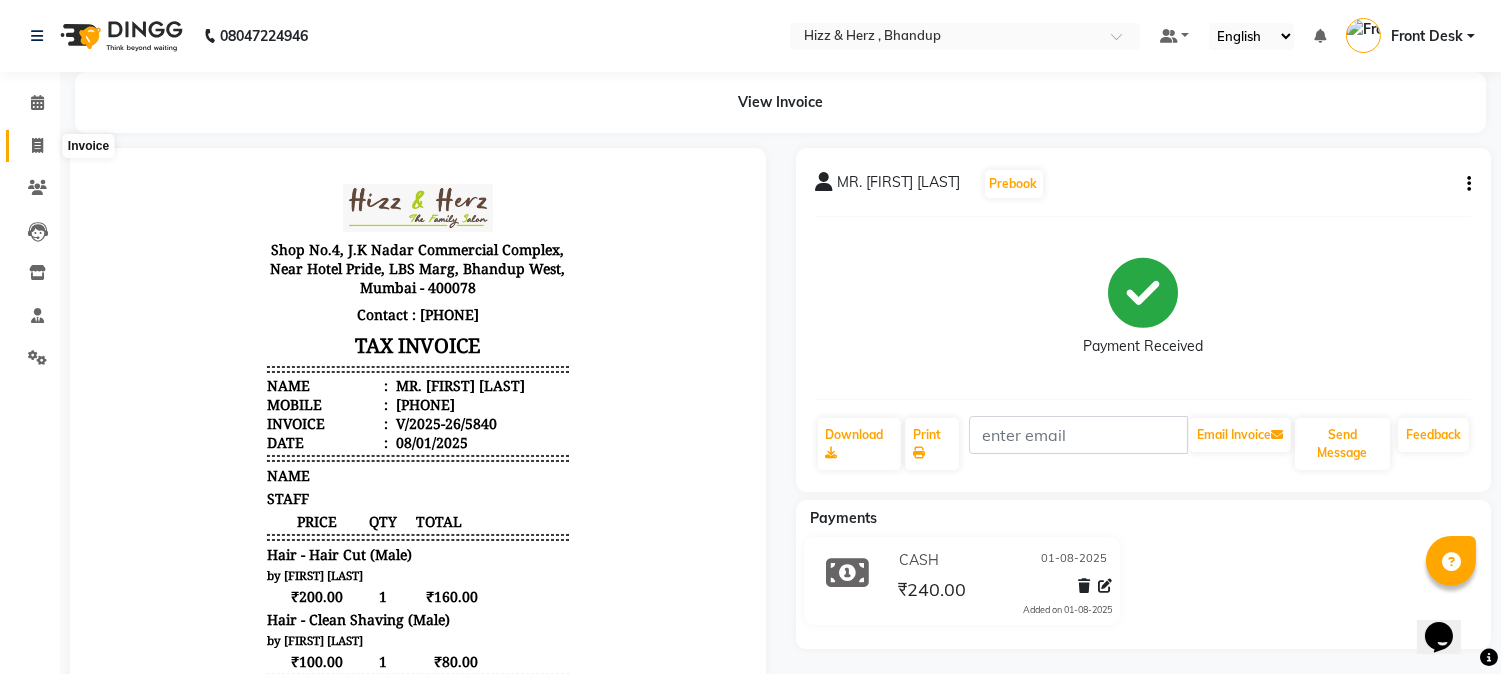 click 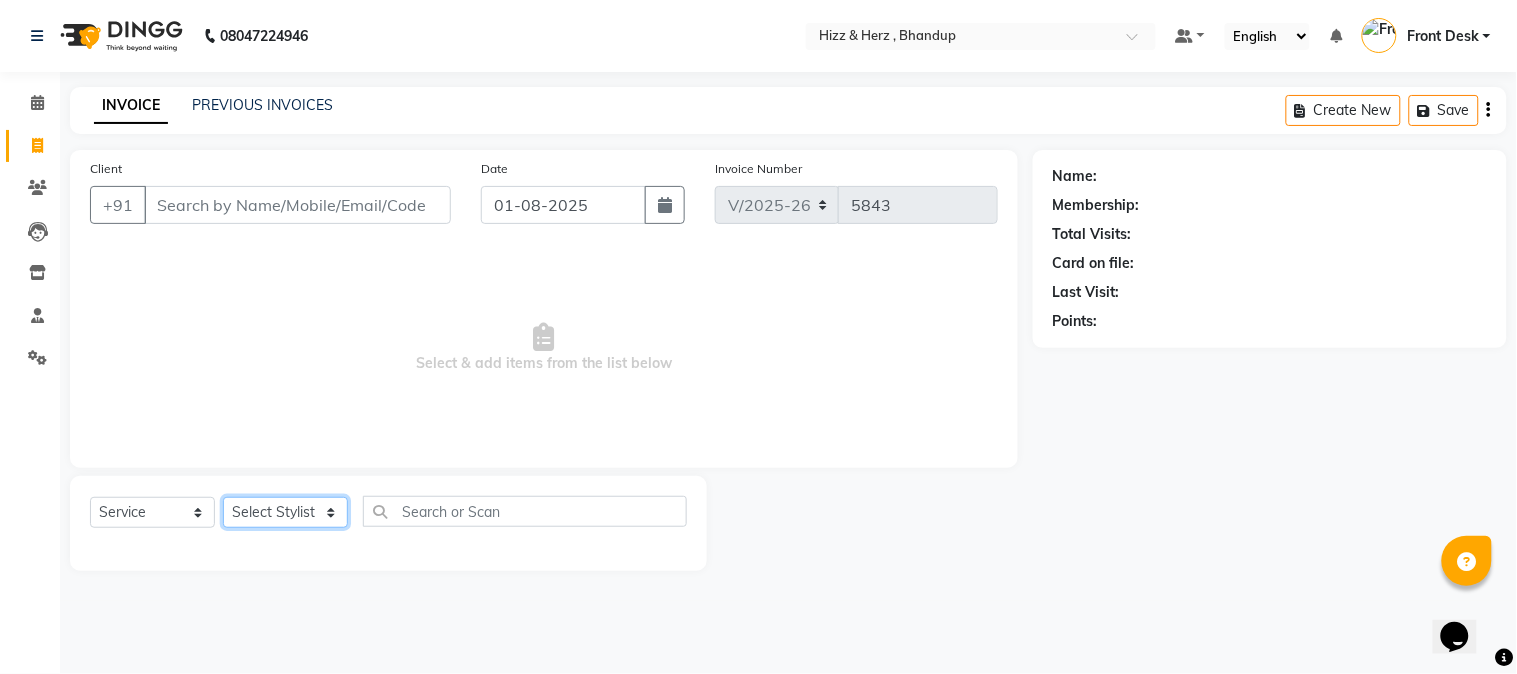 click on "Select Stylist Front Desk Gaurav Sharma HIZZ & HERZ 2 IRFAN AHMAD Jigna Goswami KHALID AHMAD Laxmi Mehboob MOHD PARVEJ NIZAM Salman Sangeeta  SUMITA  VEERENDRA SHARMA" 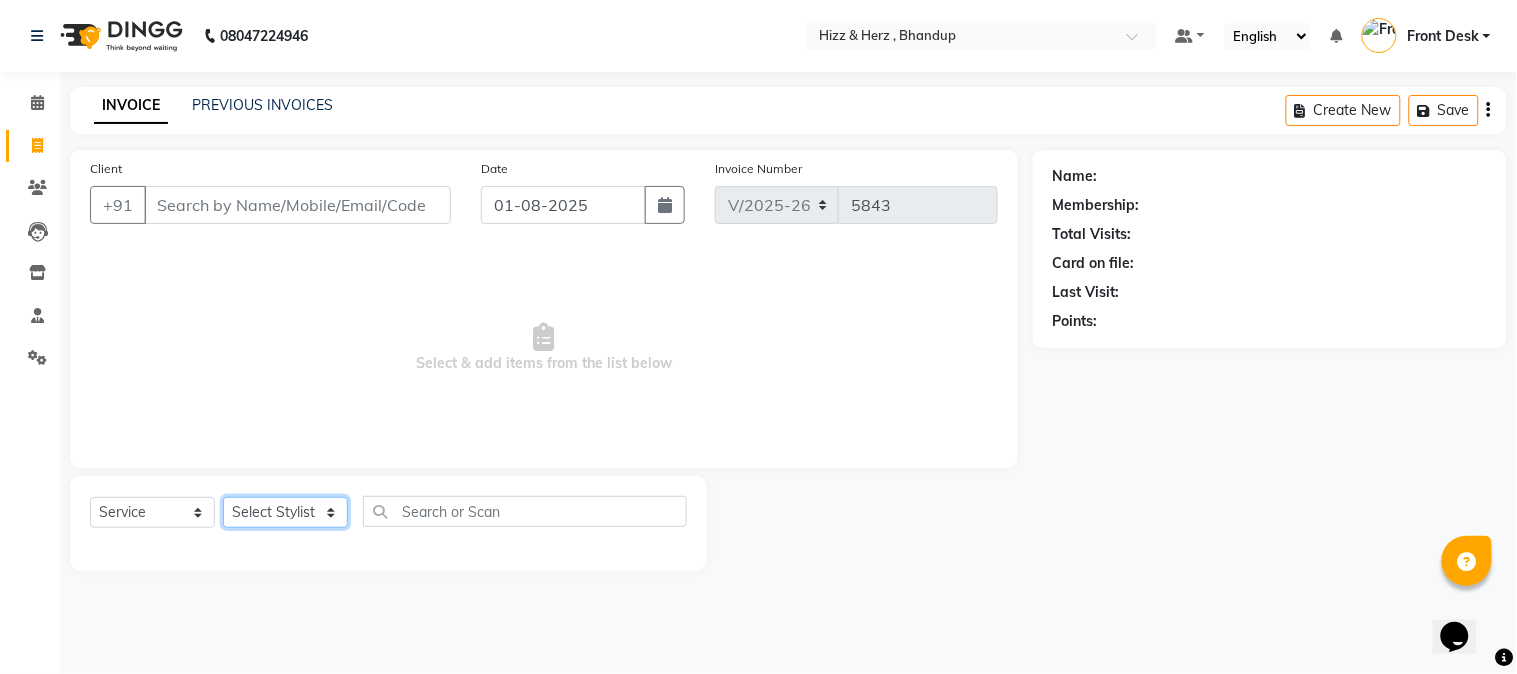 select on "11514" 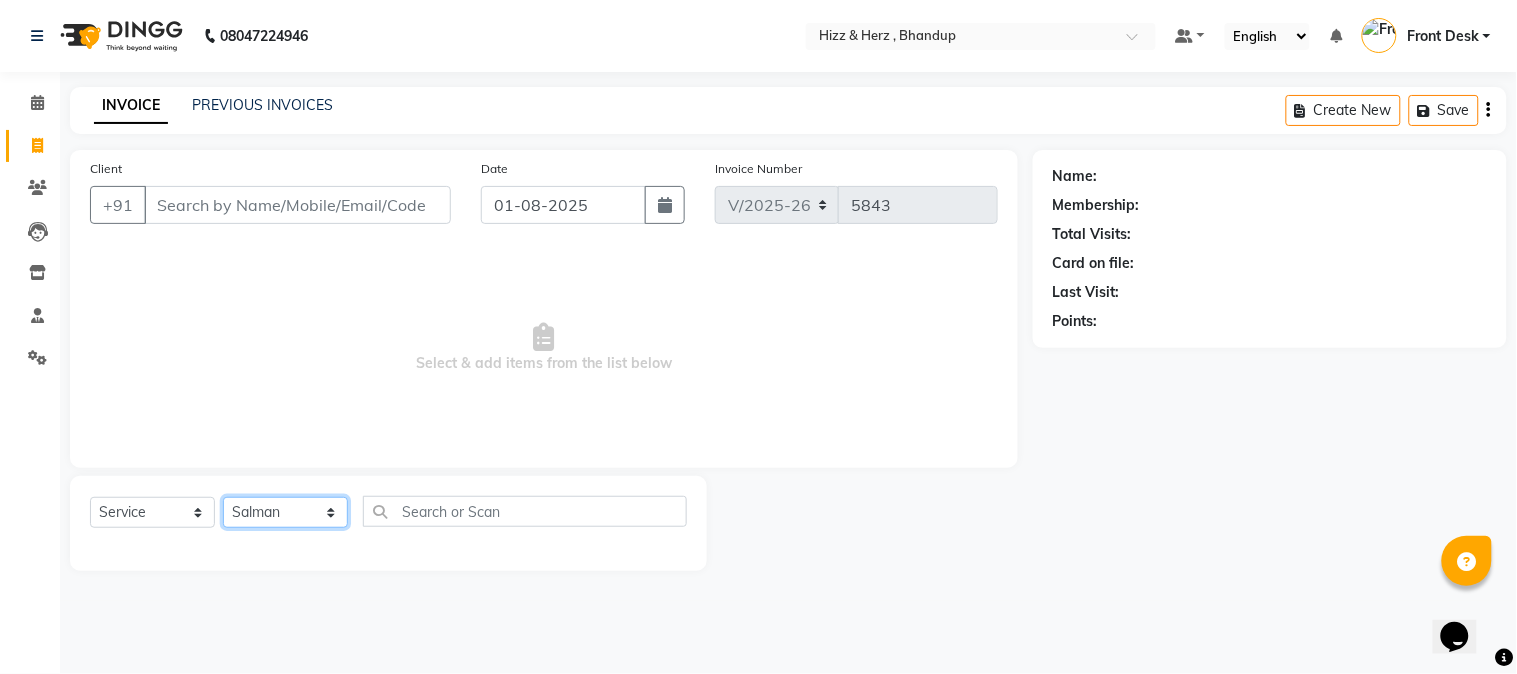 click on "Select Stylist Front Desk Gaurav Sharma HIZZ & HERZ 2 IRFAN AHMAD Jigna Goswami KHALID AHMAD Laxmi Mehboob MOHD PARVEJ NIZAM Salman Sangeeta  SUMITA  VEERENDRA SHARMA" 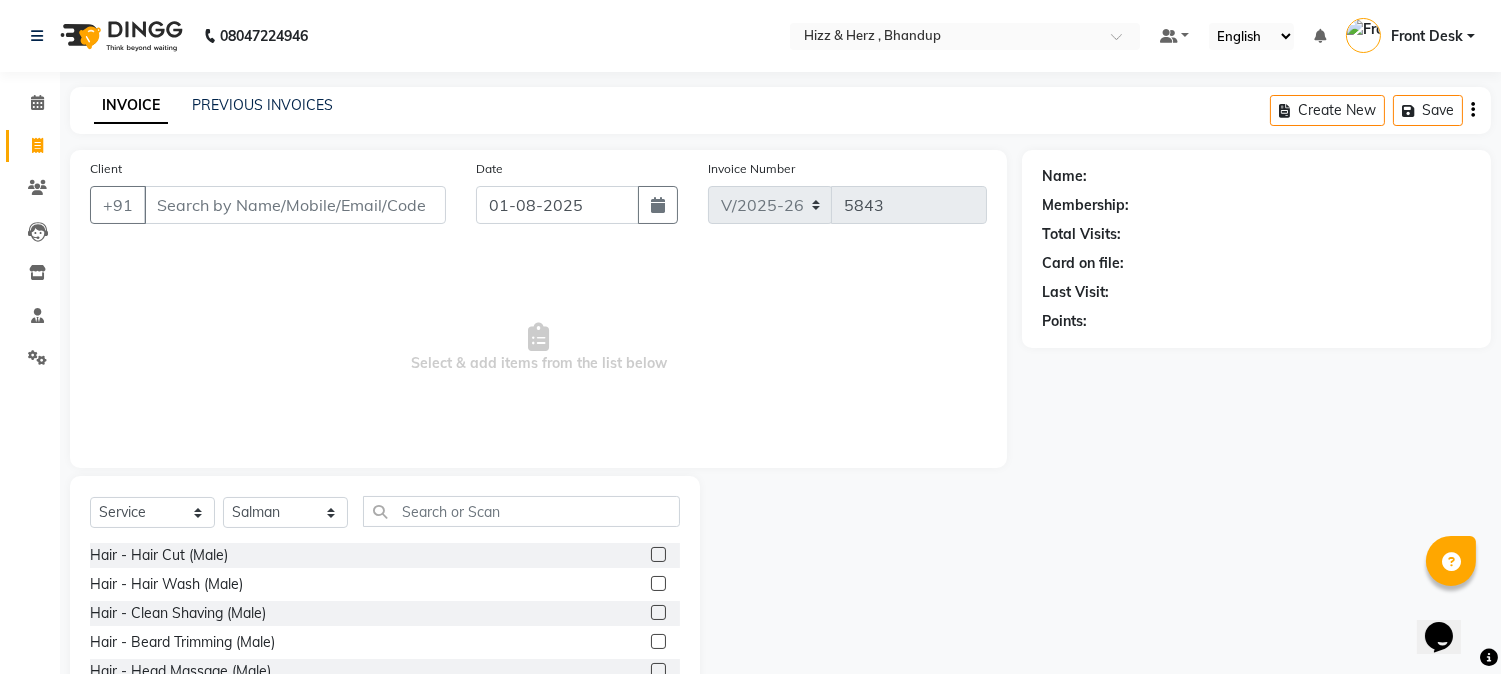 click 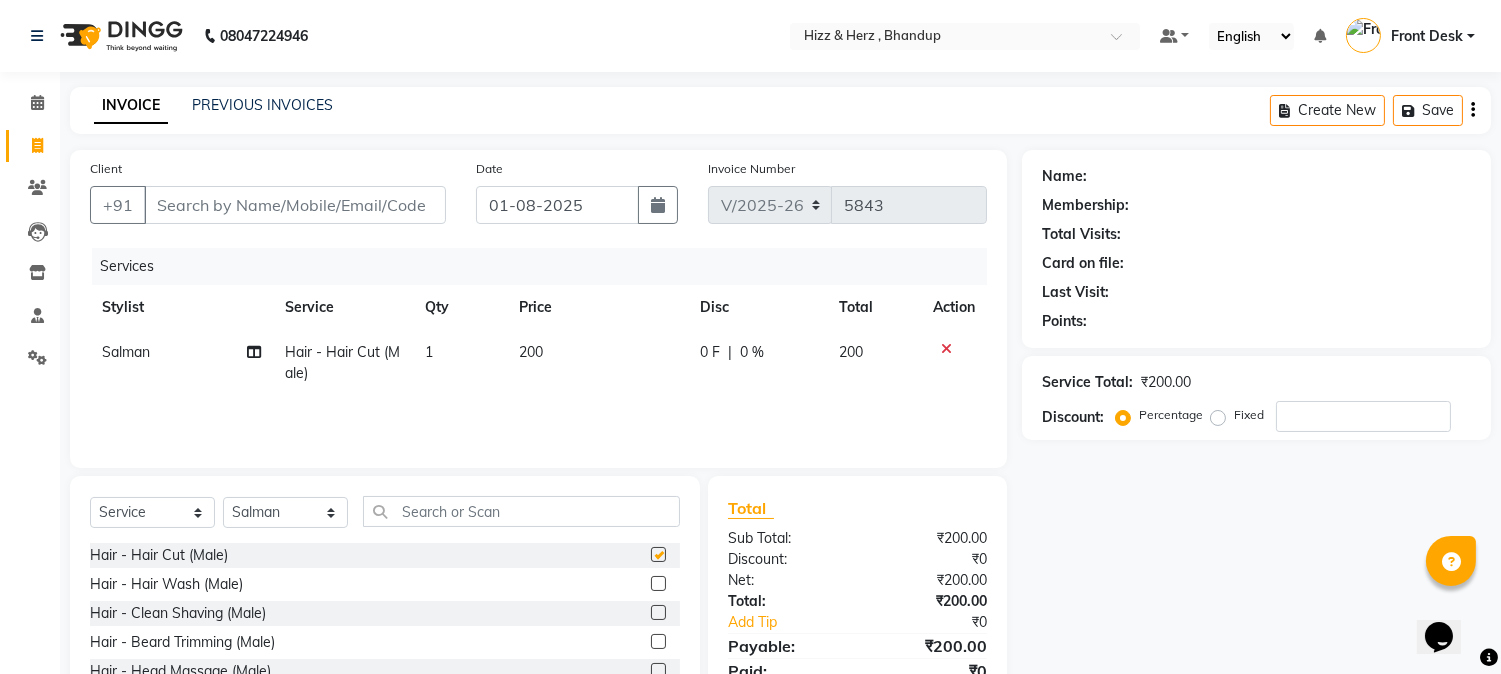checkbox on "false" 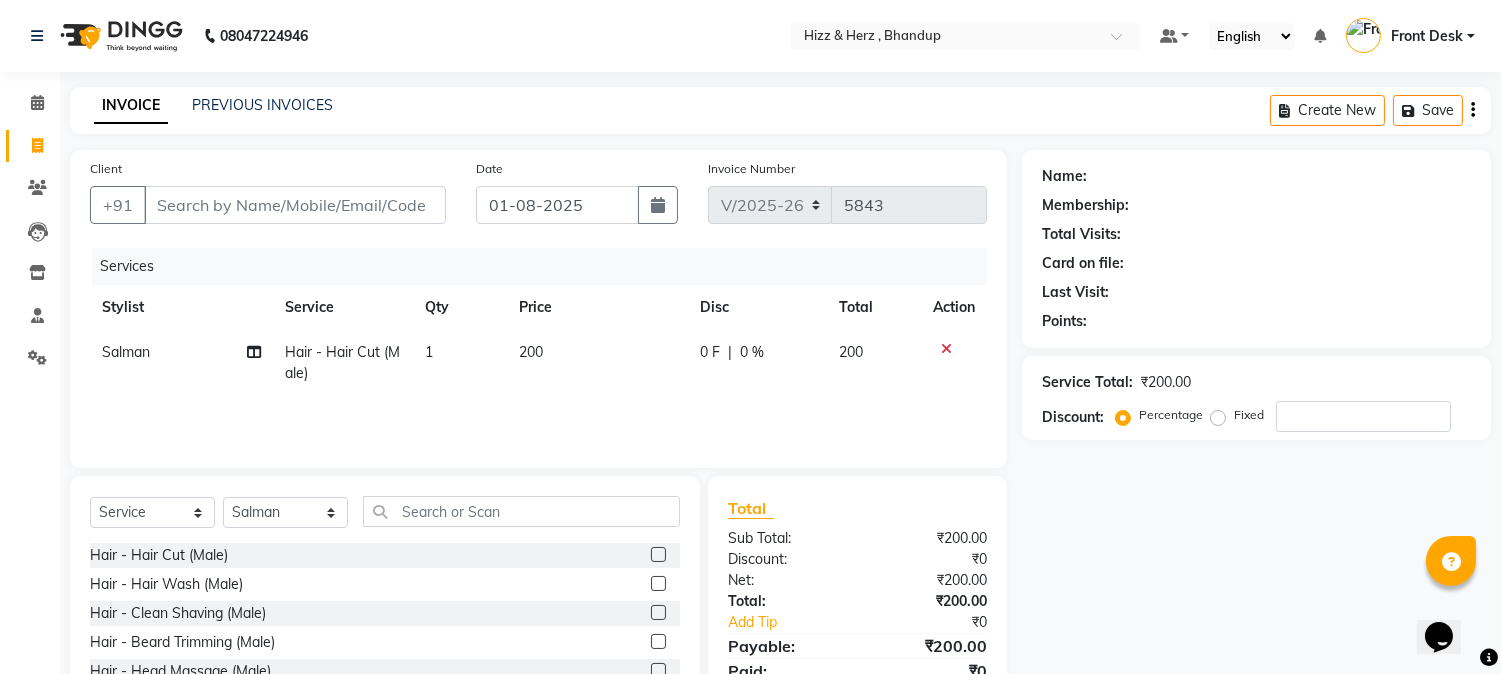 click 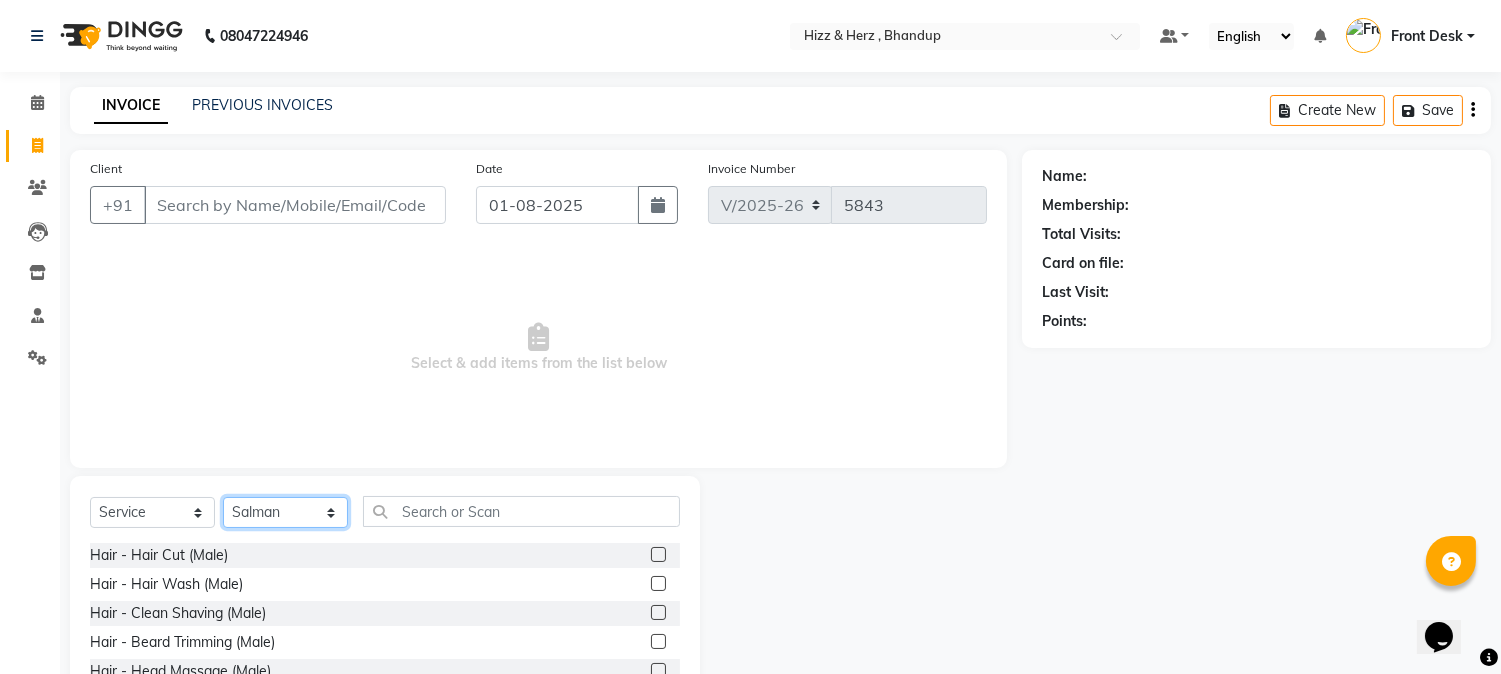 click on "Select Stylist Front Desk Gaurav Sharma HIZZ & HERZ 2 IRFAN AHMAD Jigna Goswami KHALID AHMAD Laxmi Mehboob MOHD PARVEJ NIZAM Salman Sangeeta  SUMITA  VEERENDRA SHARMA" 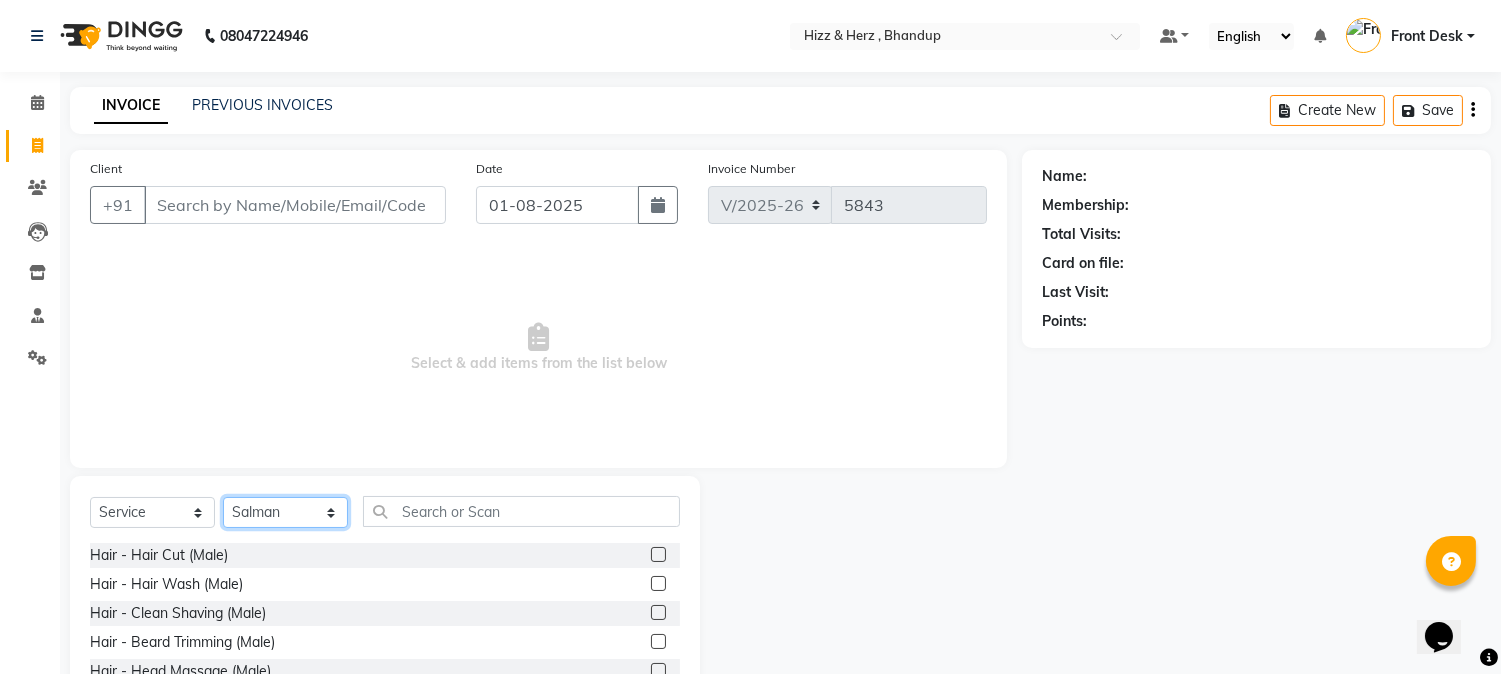 select on "24394" 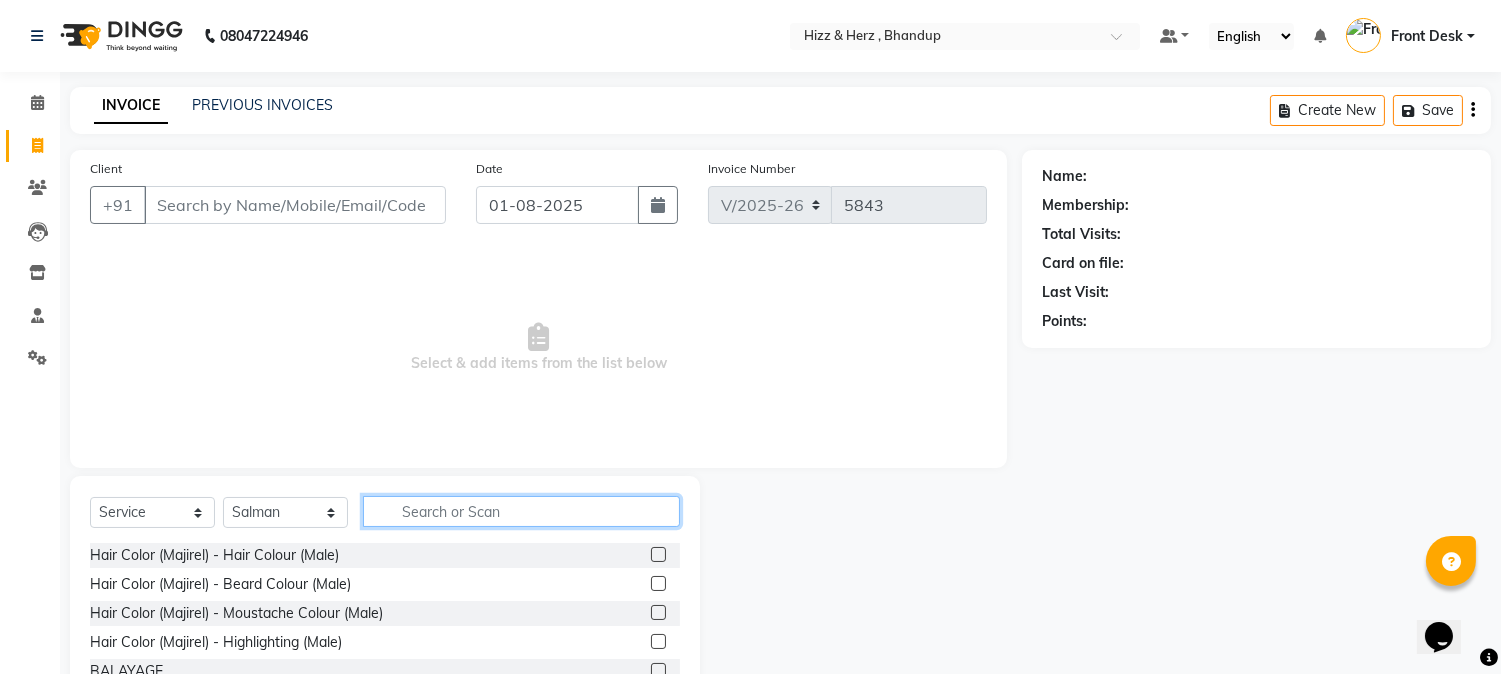 click 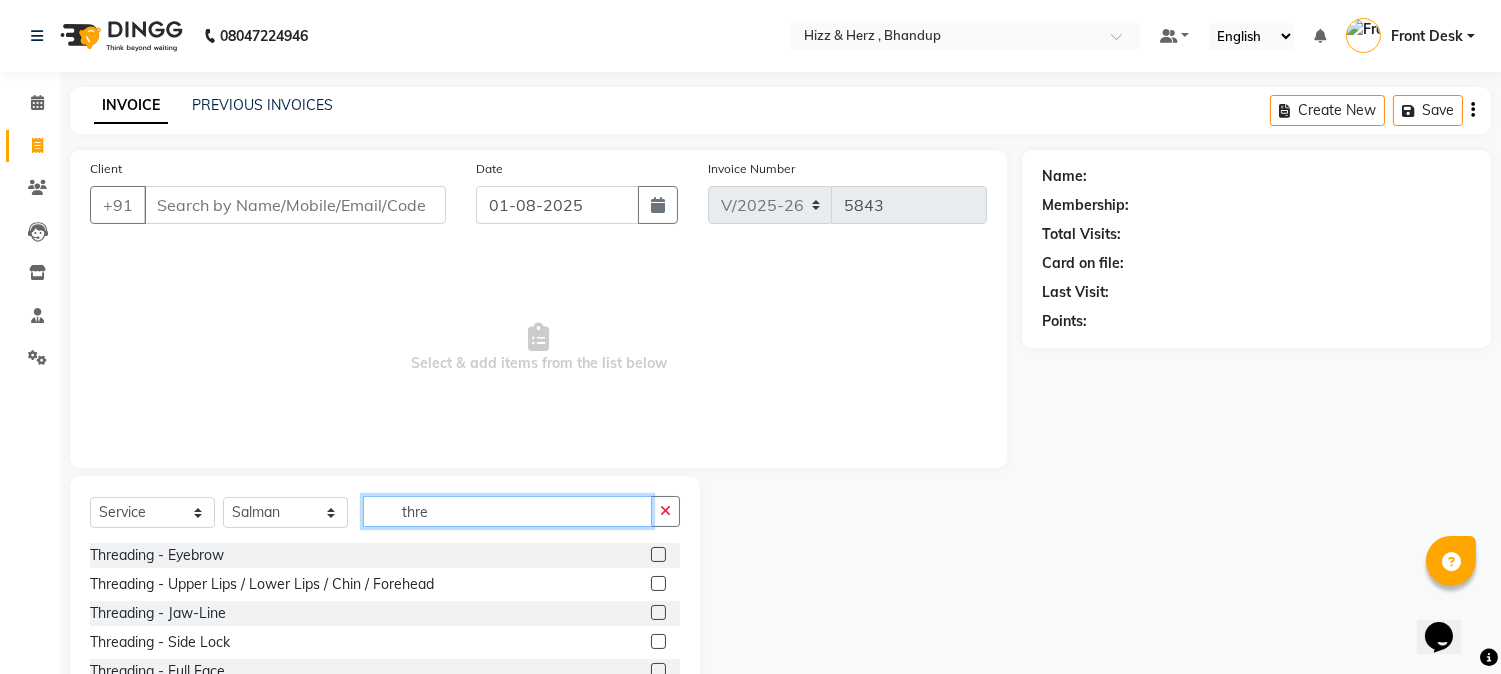 type on "thre" 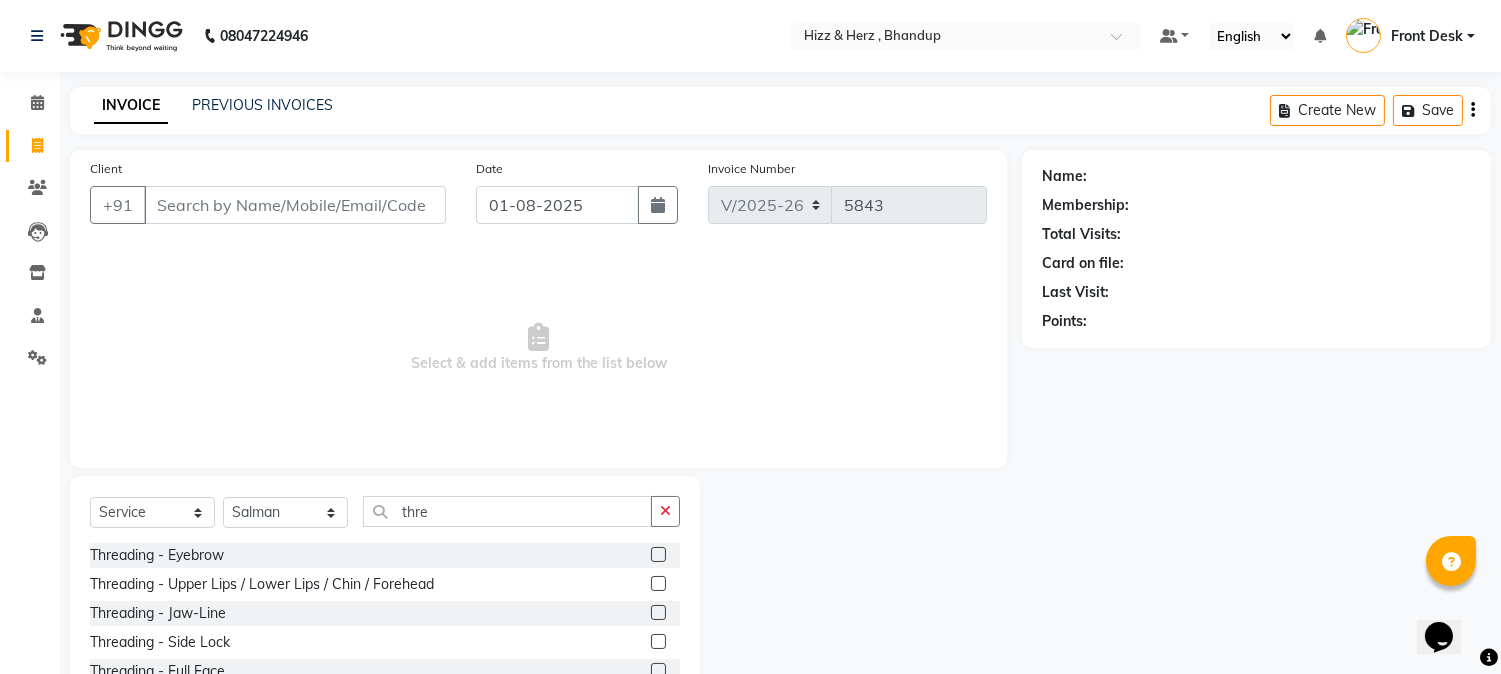 click 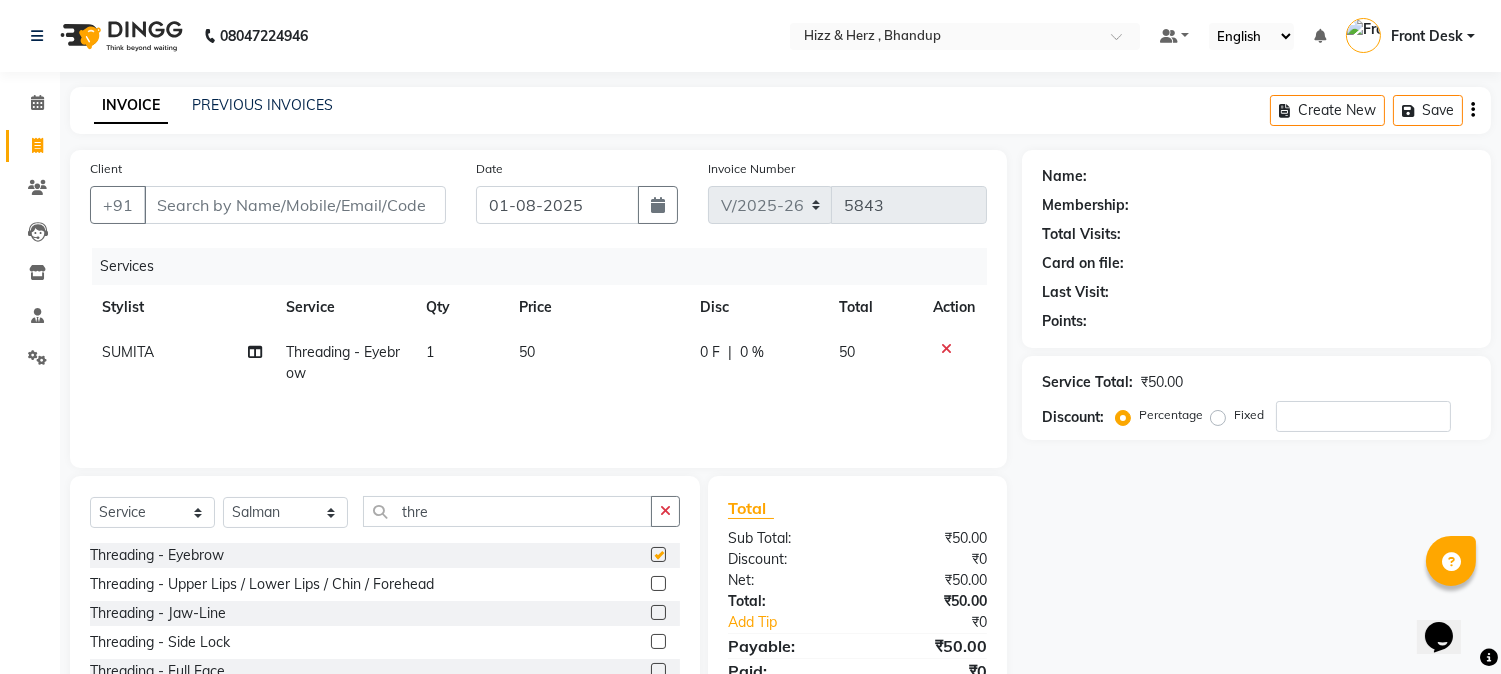 checkbox on "false" 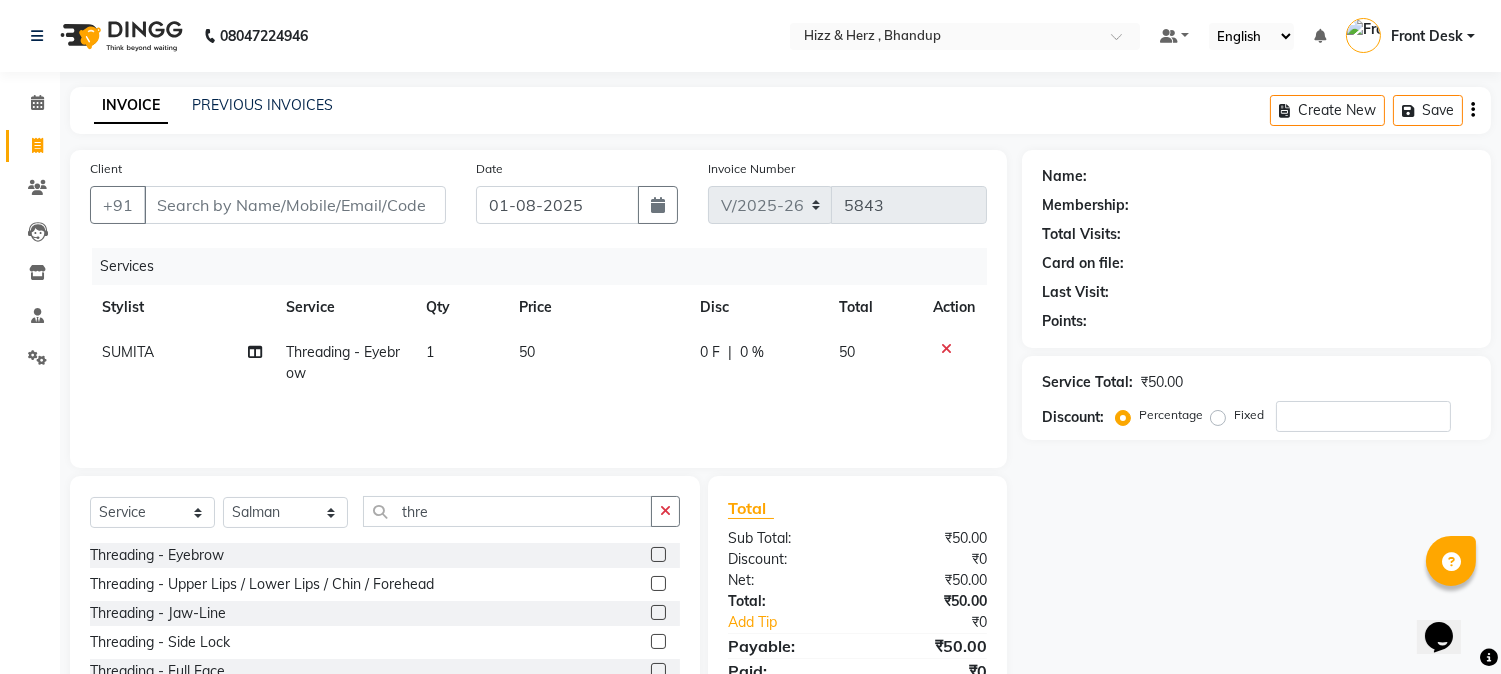 click 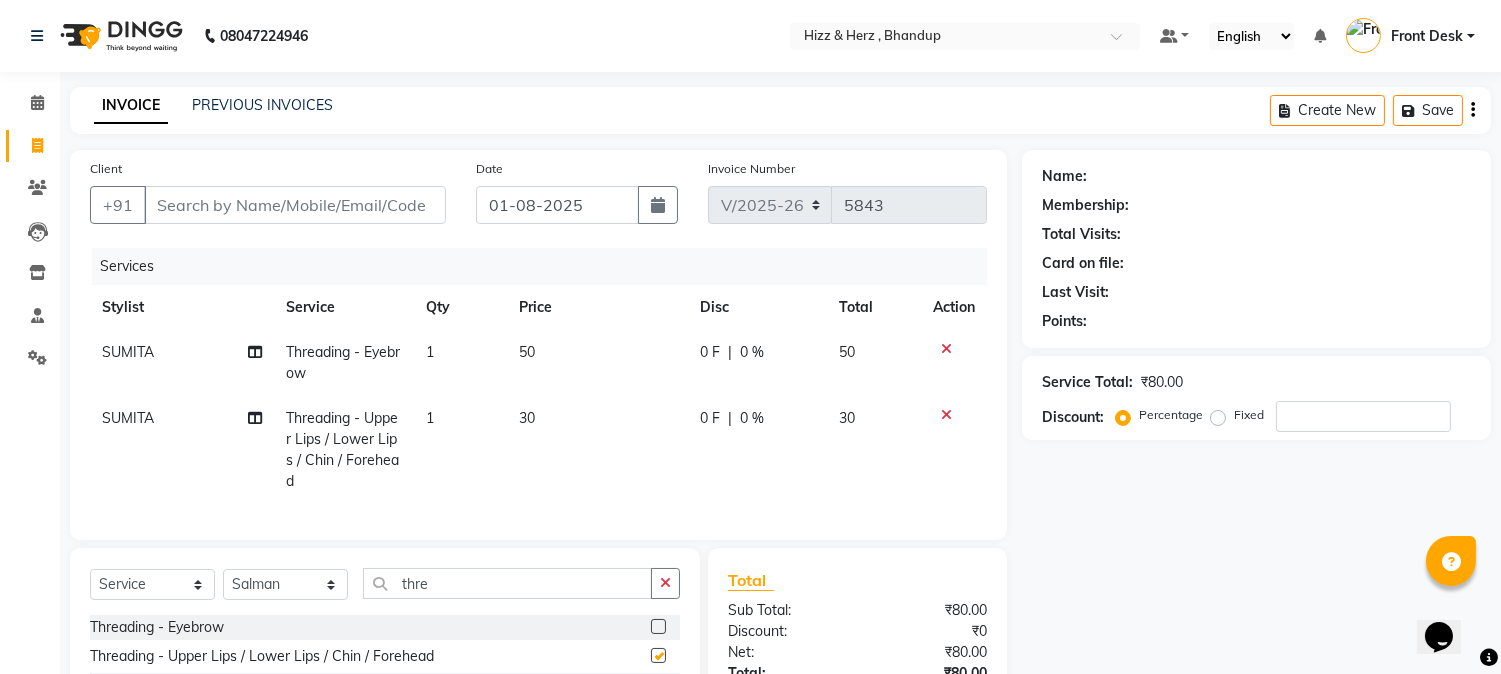 checkbox on "false" 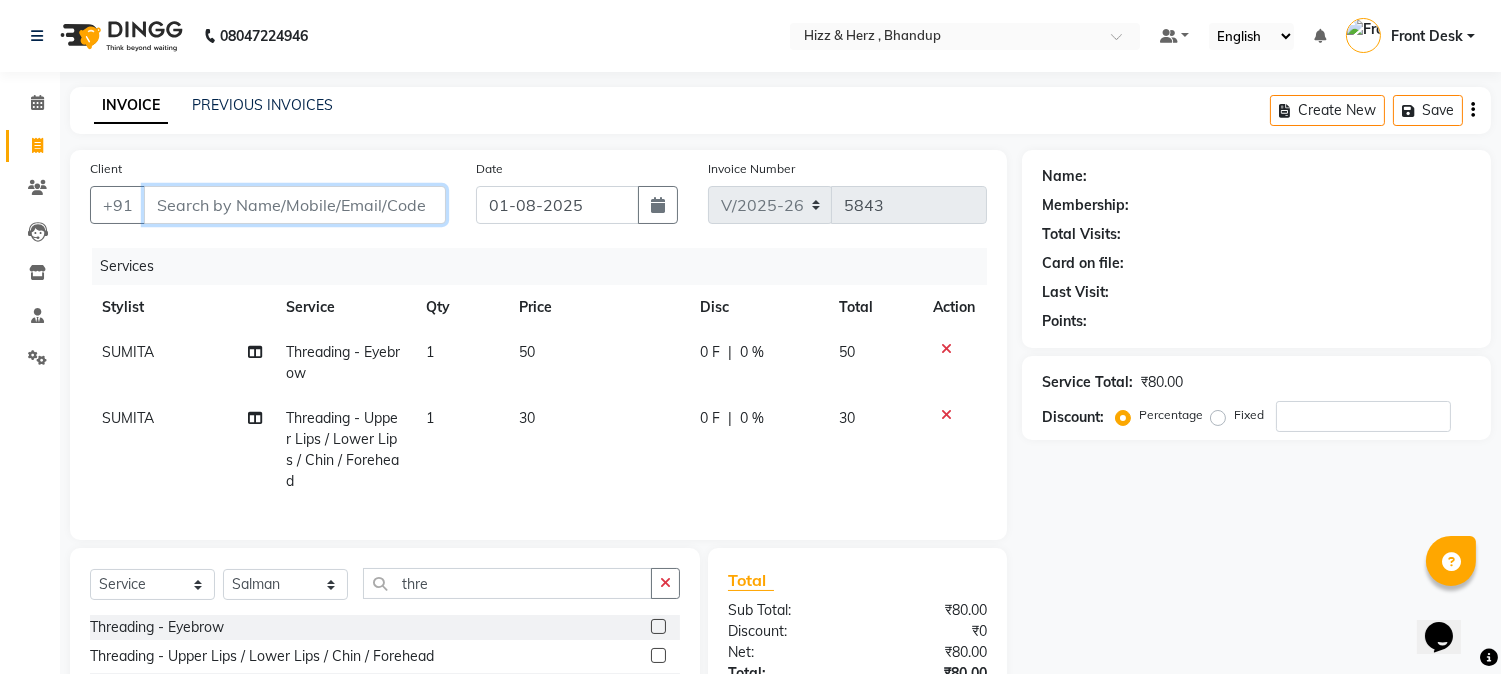 click on "Client" at bounding box center (295, 205) 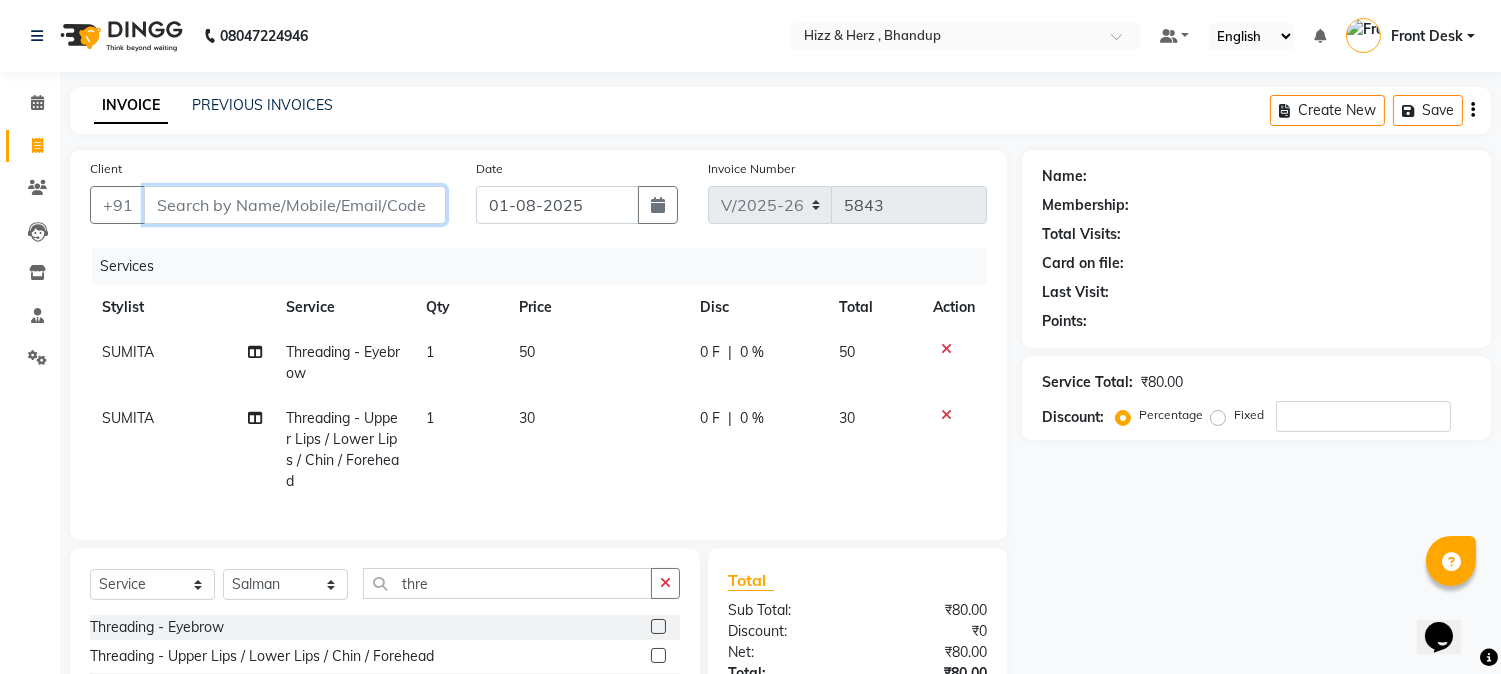click on "Client" at bounding box center [295, 205] 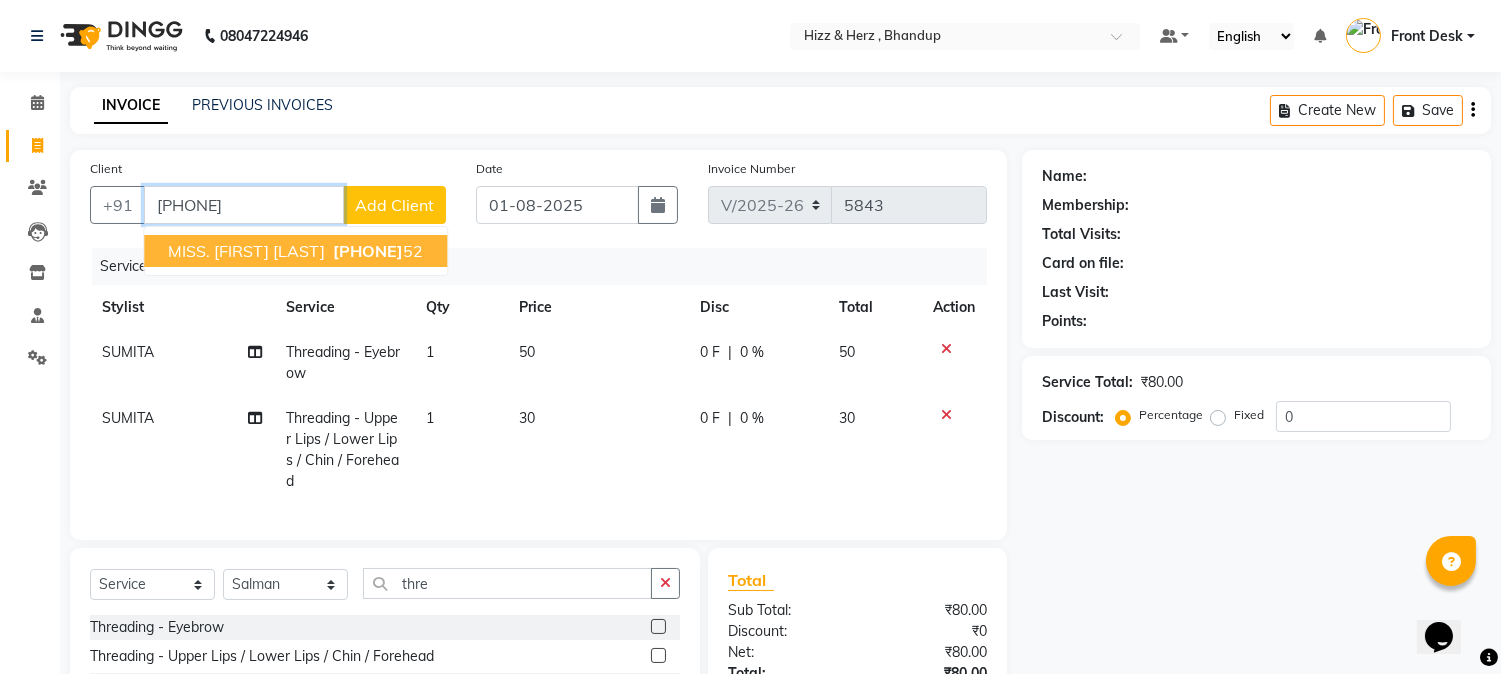 click on "89993310 52" at bounding box center (376, 251) 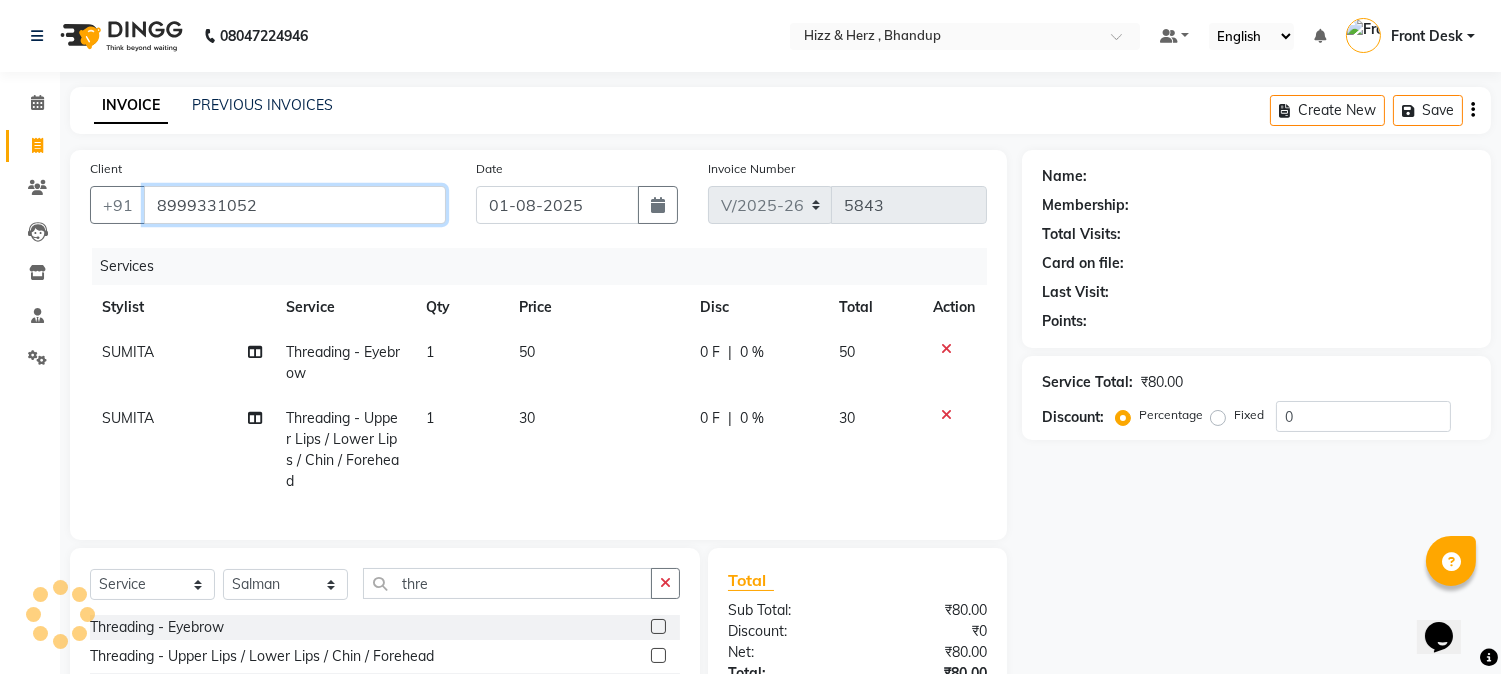 type on "8999331052" 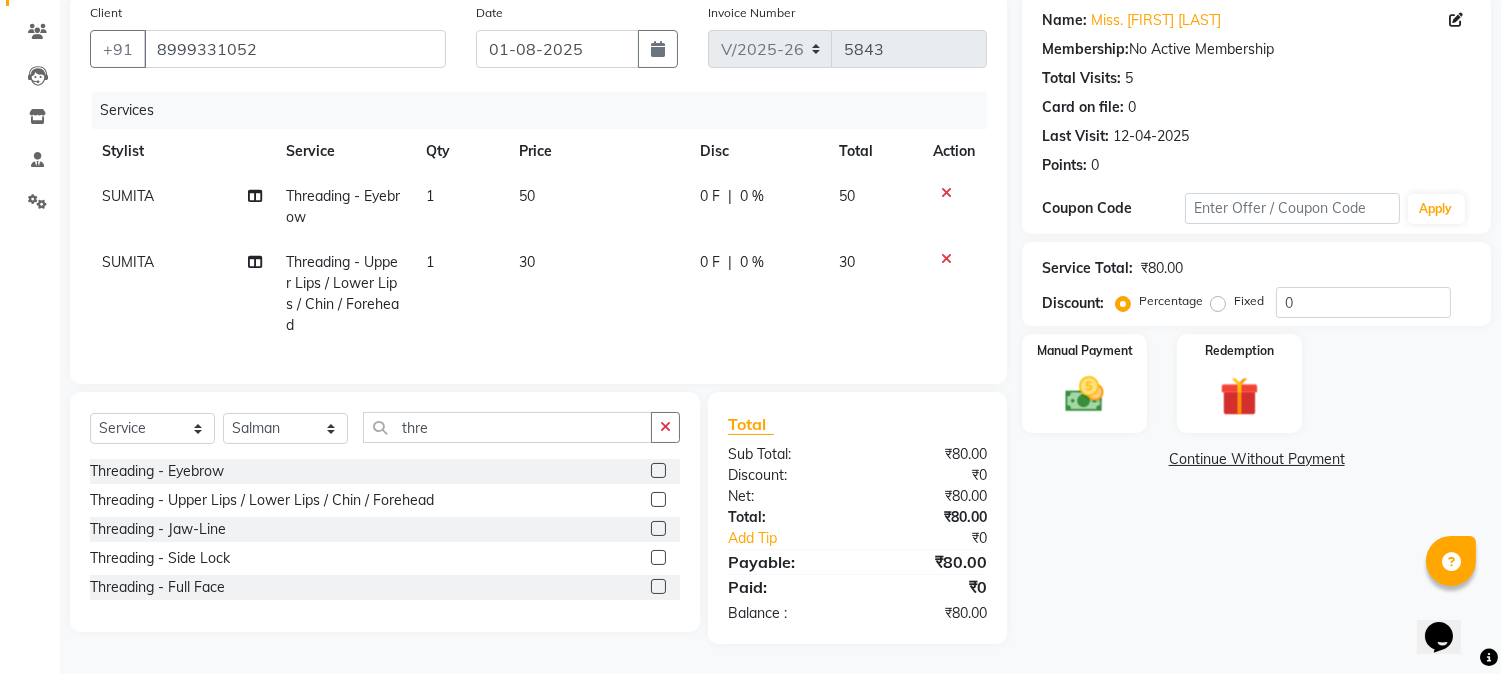 scroll, scrollTop: 172, scrollLeft: 0, axis: vertical 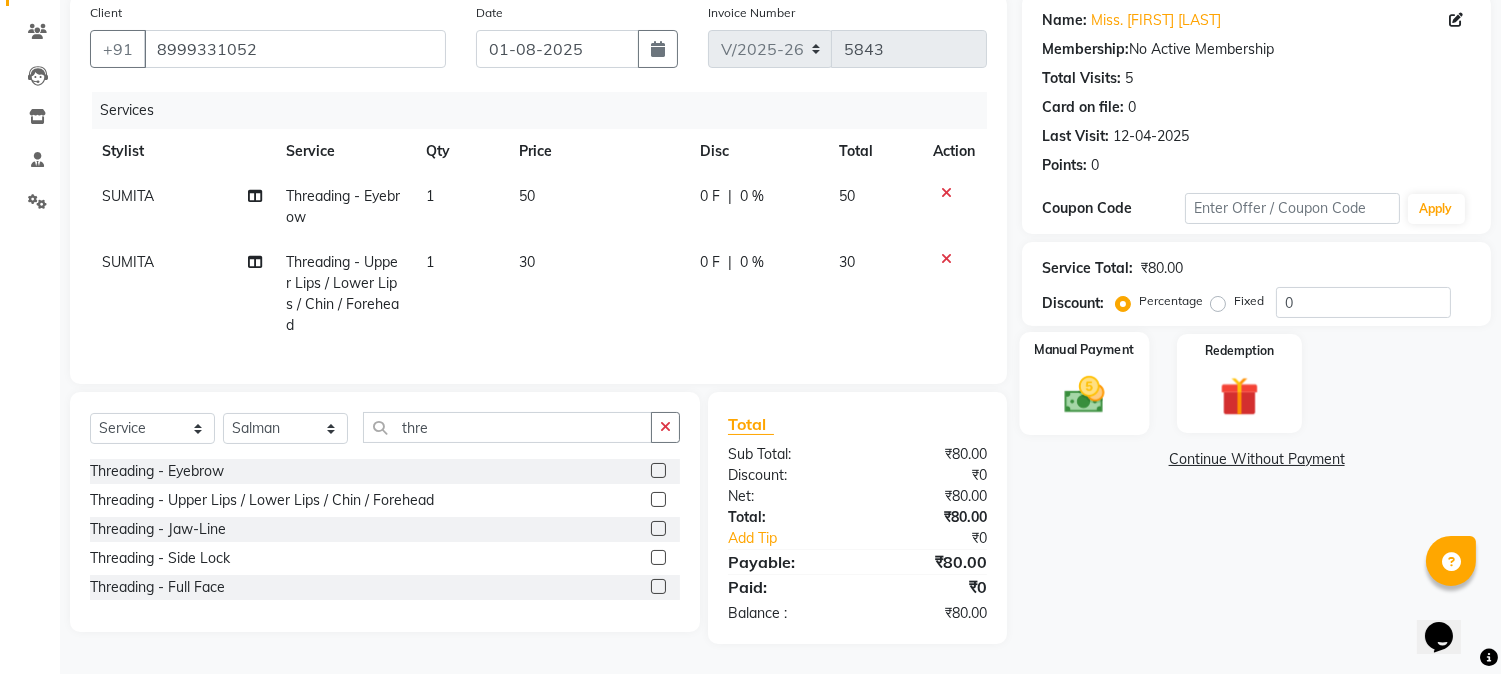 click 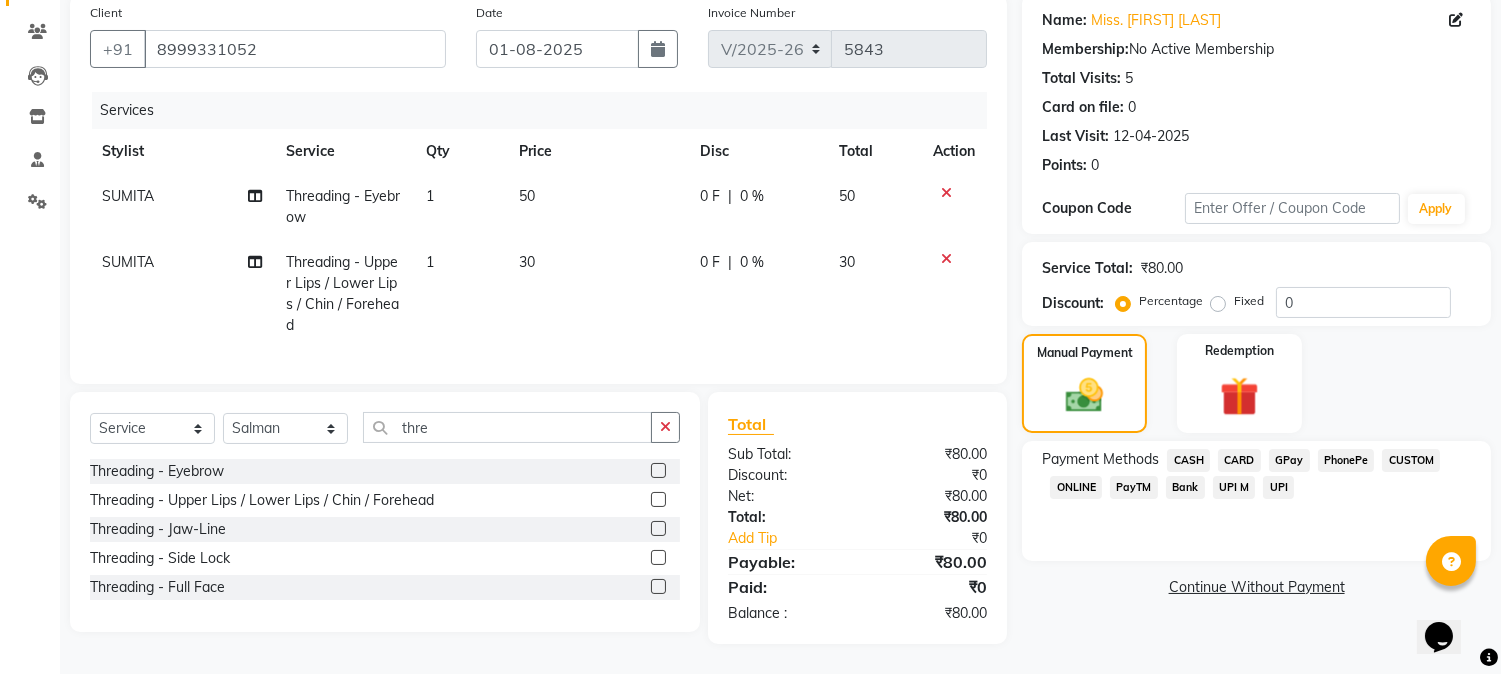 click on "GPay" 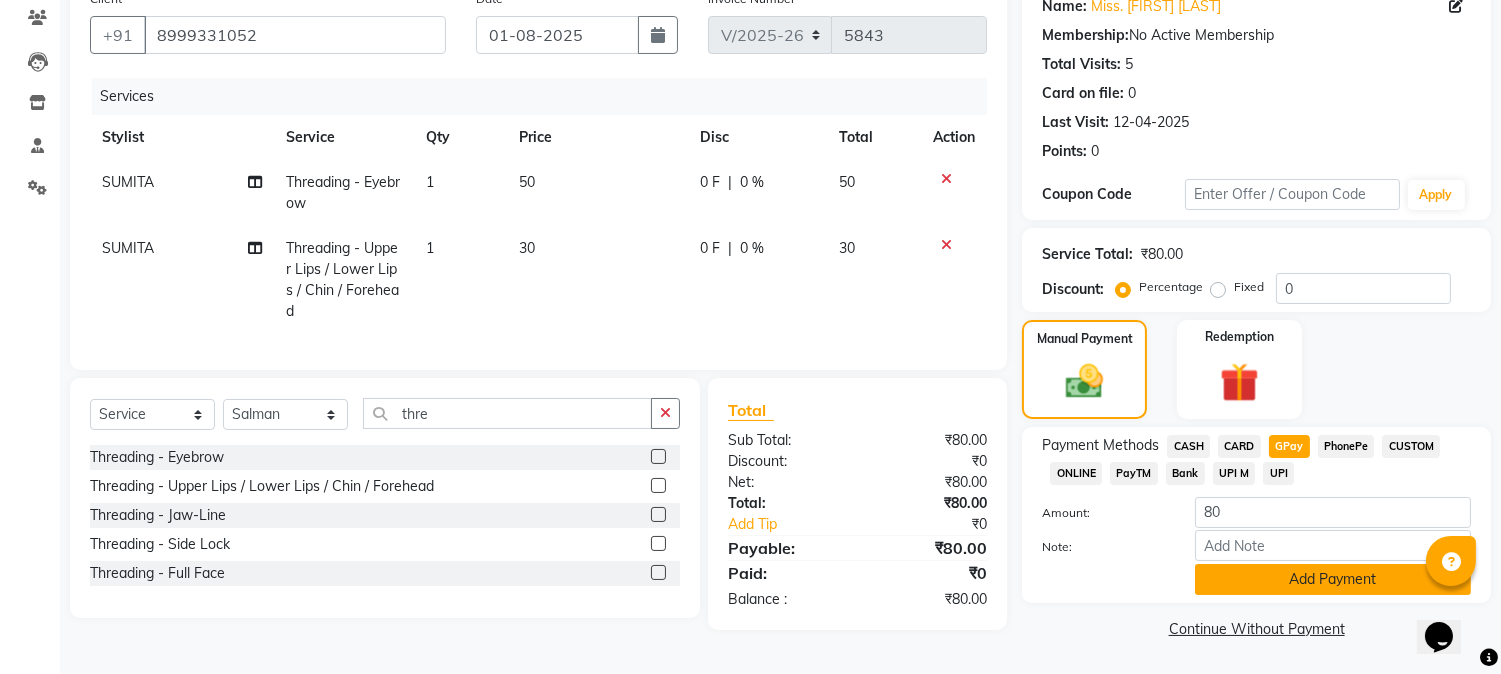click on "Add Payment" 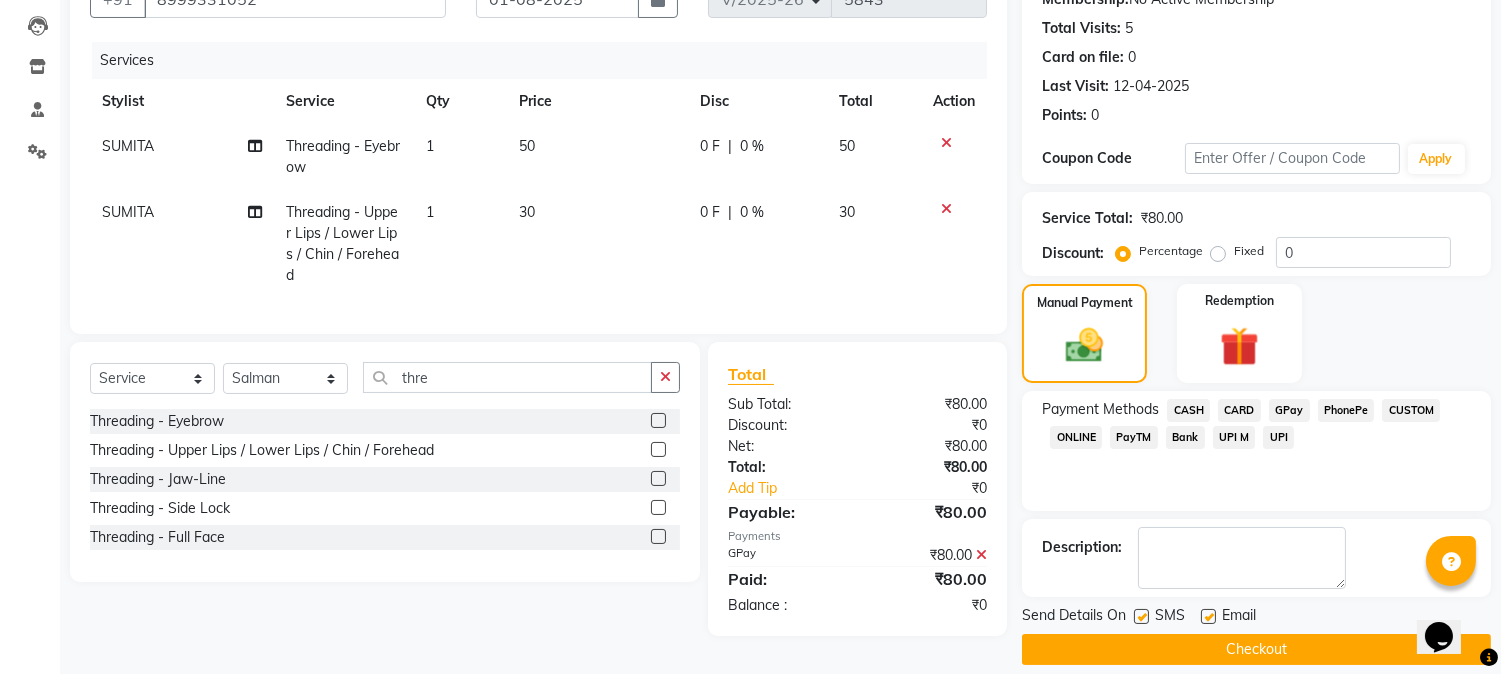 scroll, scrollTop: 225, scrollLeft: 0, axis: vertical 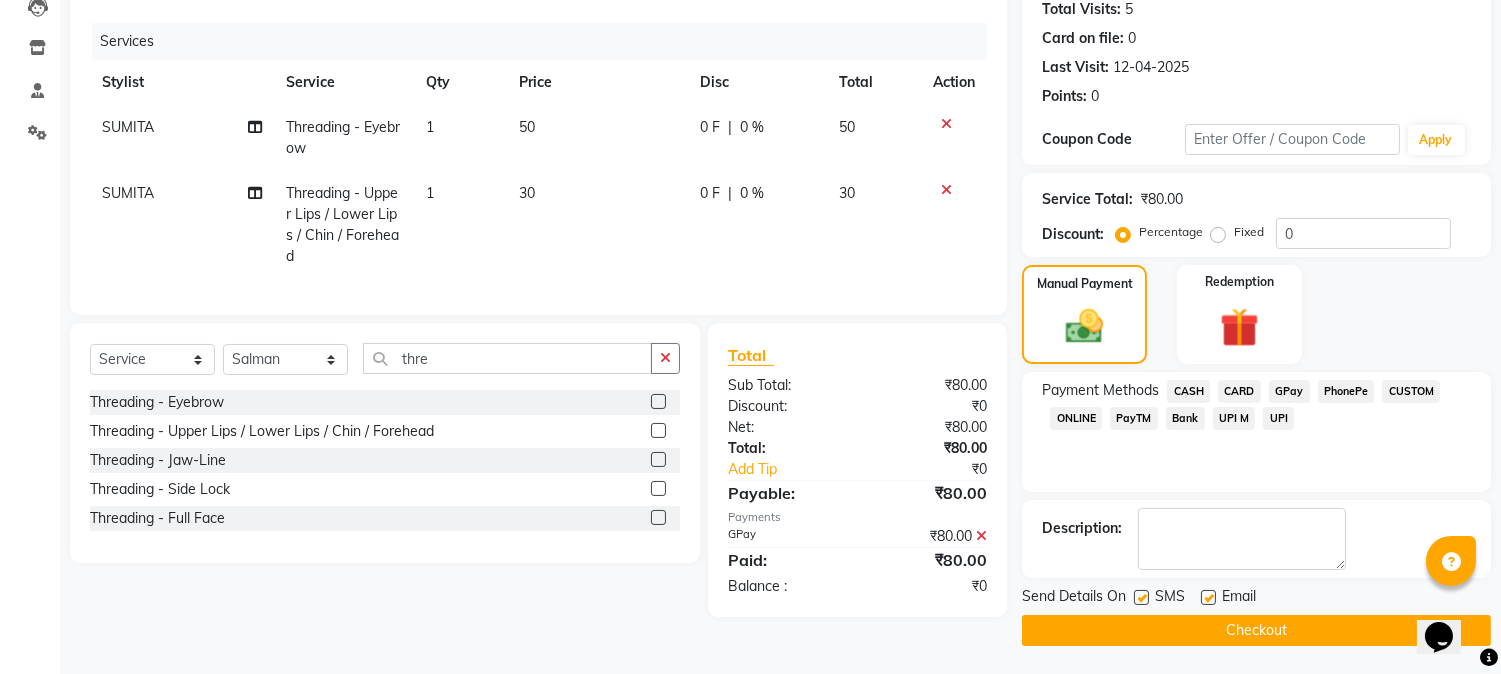 click on "Checkout" 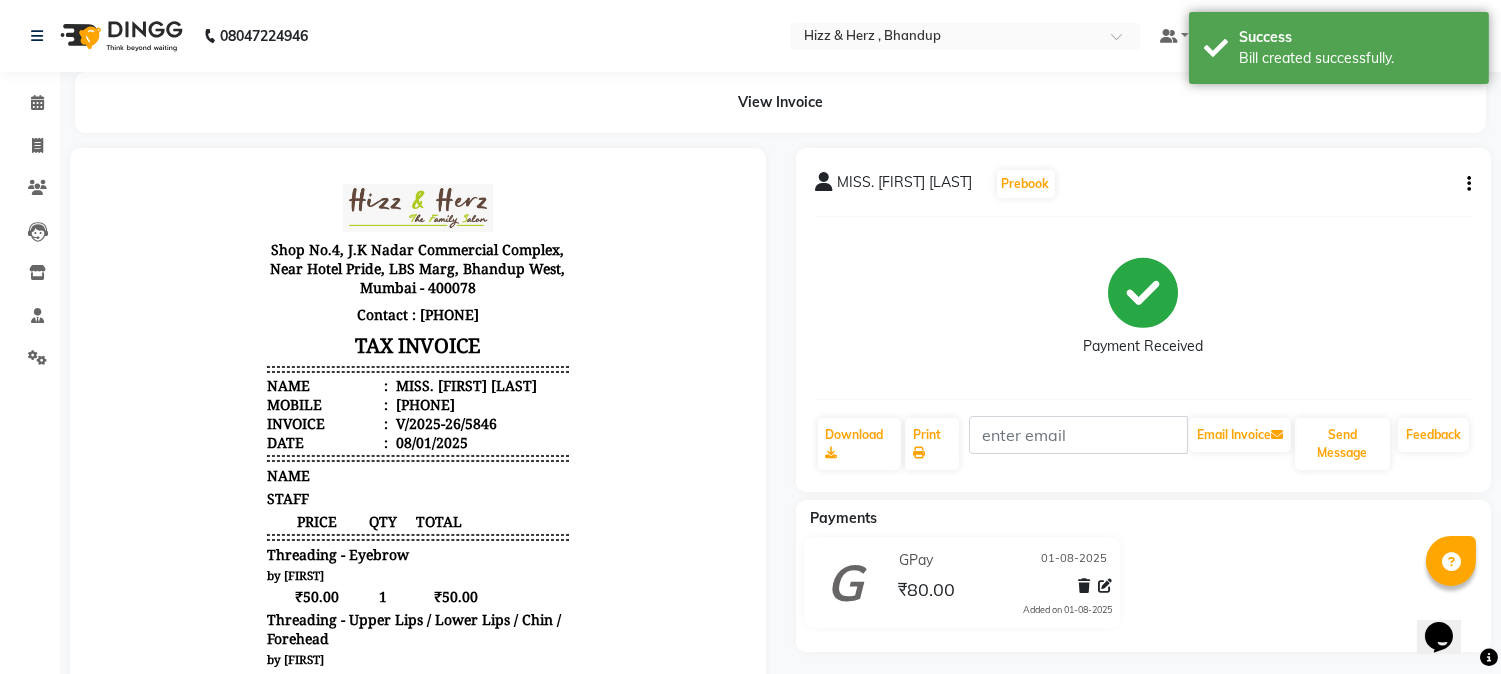 scroll, scrollTop: 0, scrollLeft: 0, axis: both 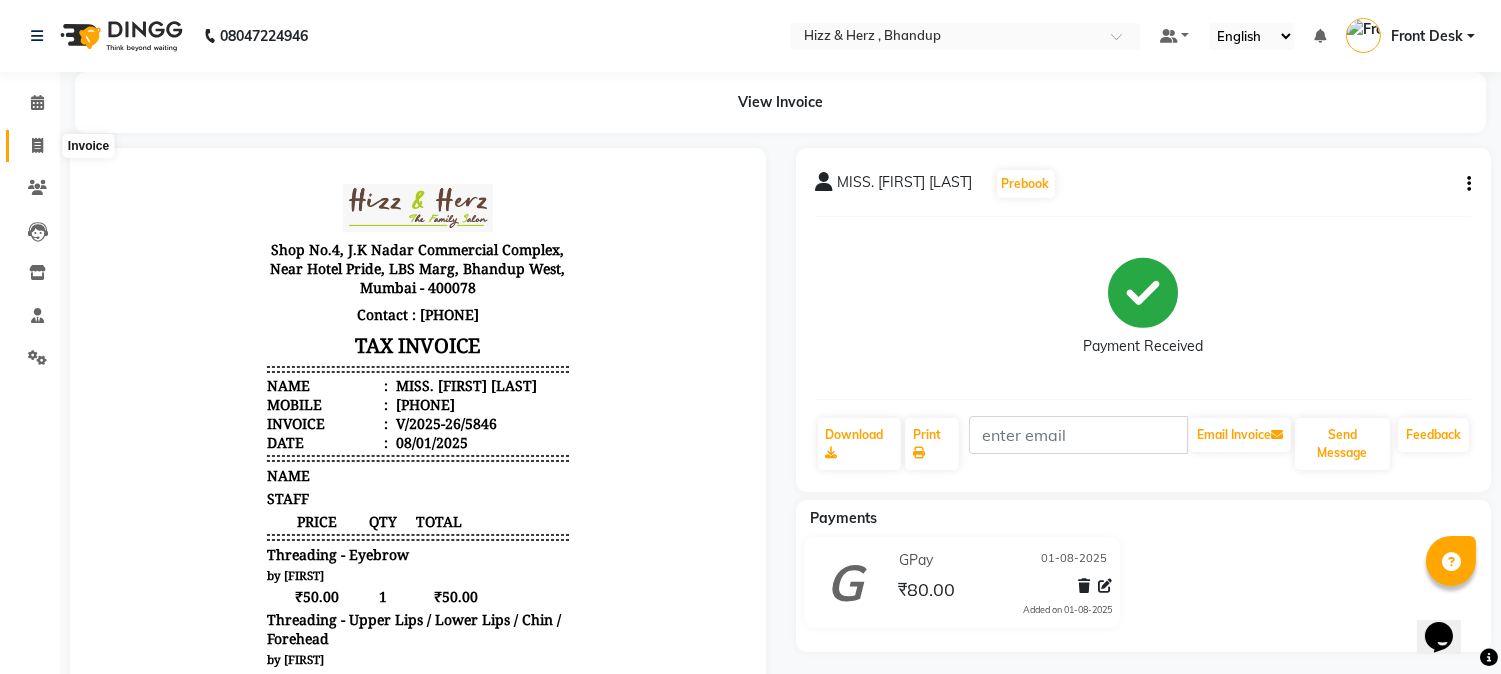 click 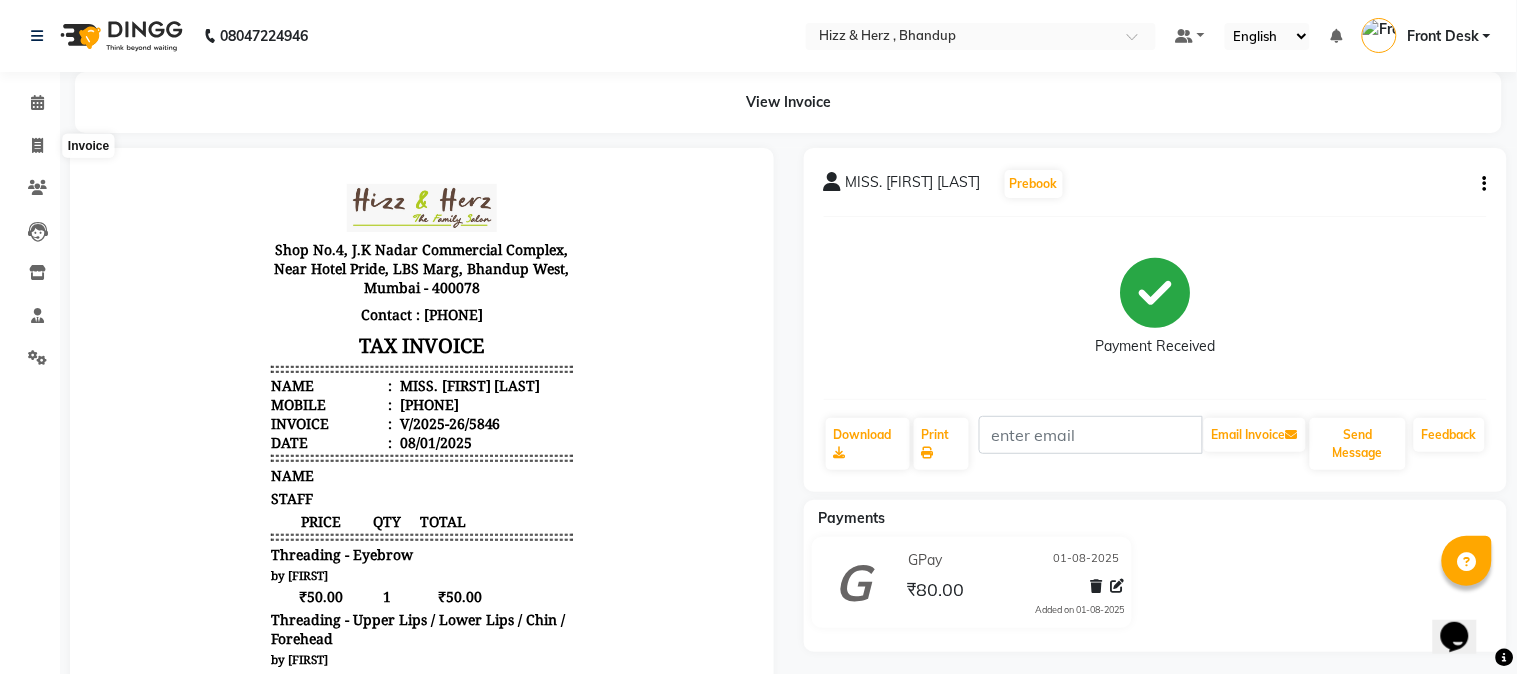 select on "629" 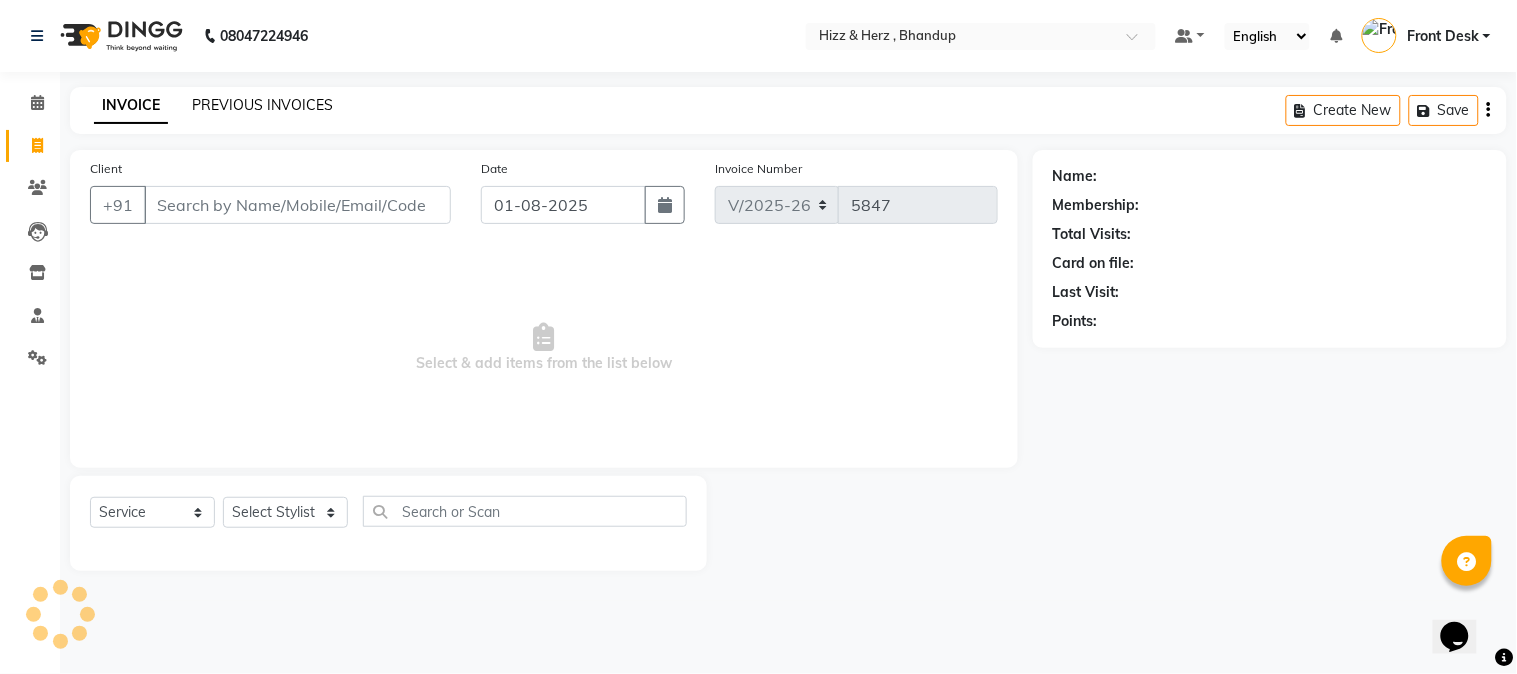 click on "PREVIOUS INVOICES" 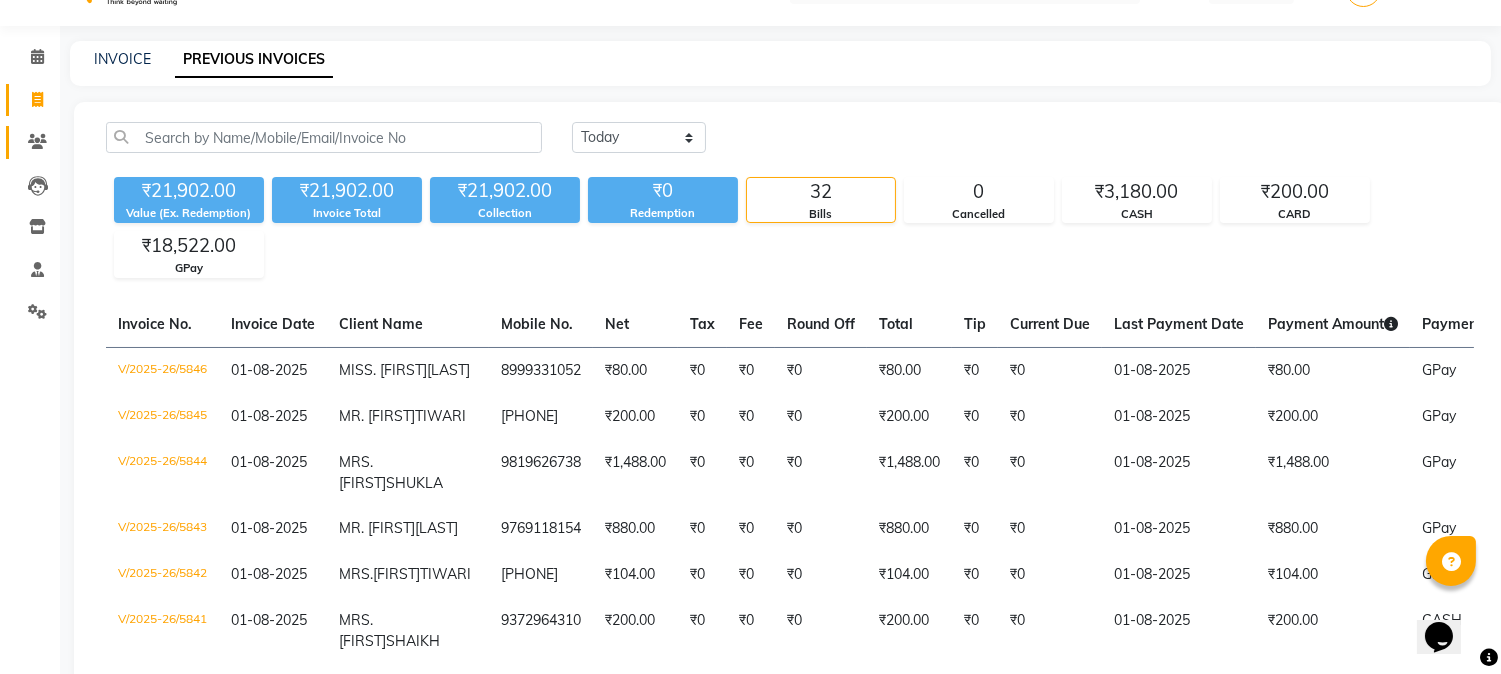 scroll, scrollTop: 0, scrollLeft: 0, axis: both 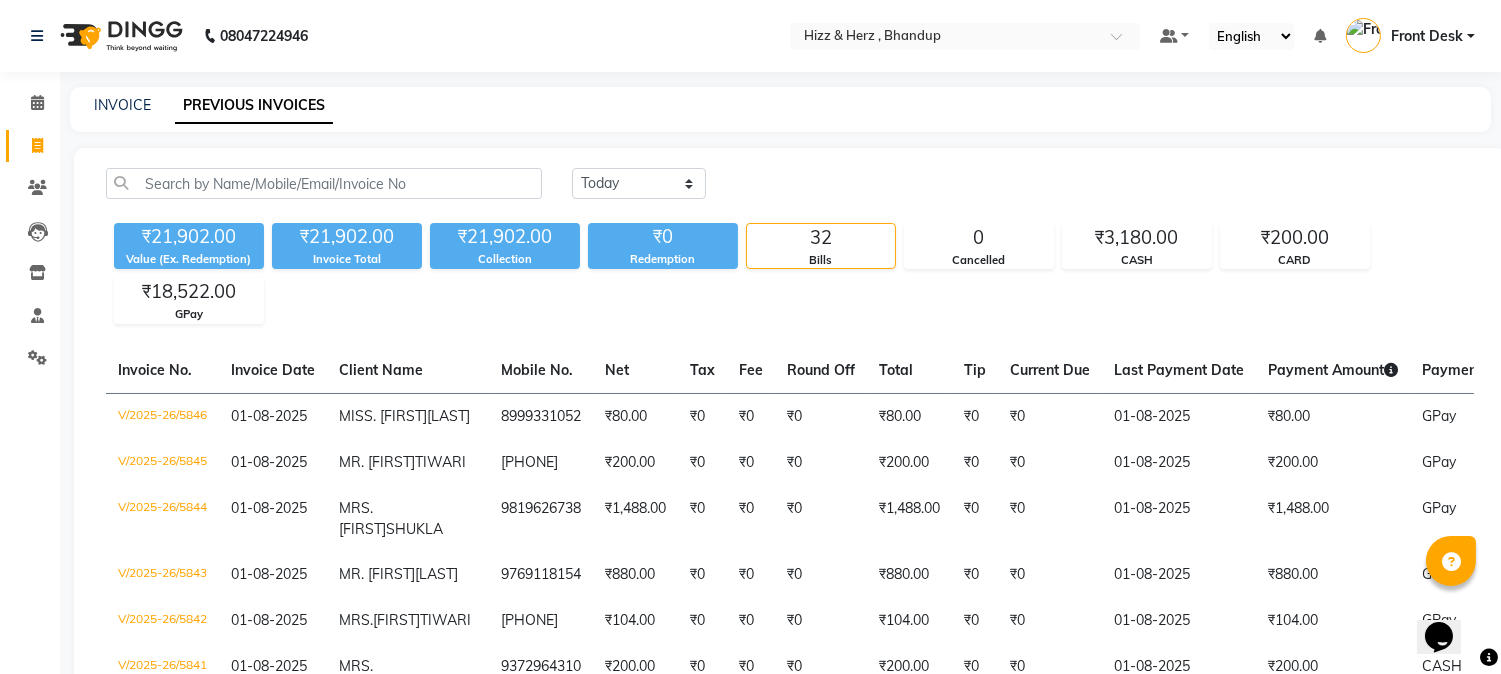 click on "Invoice" 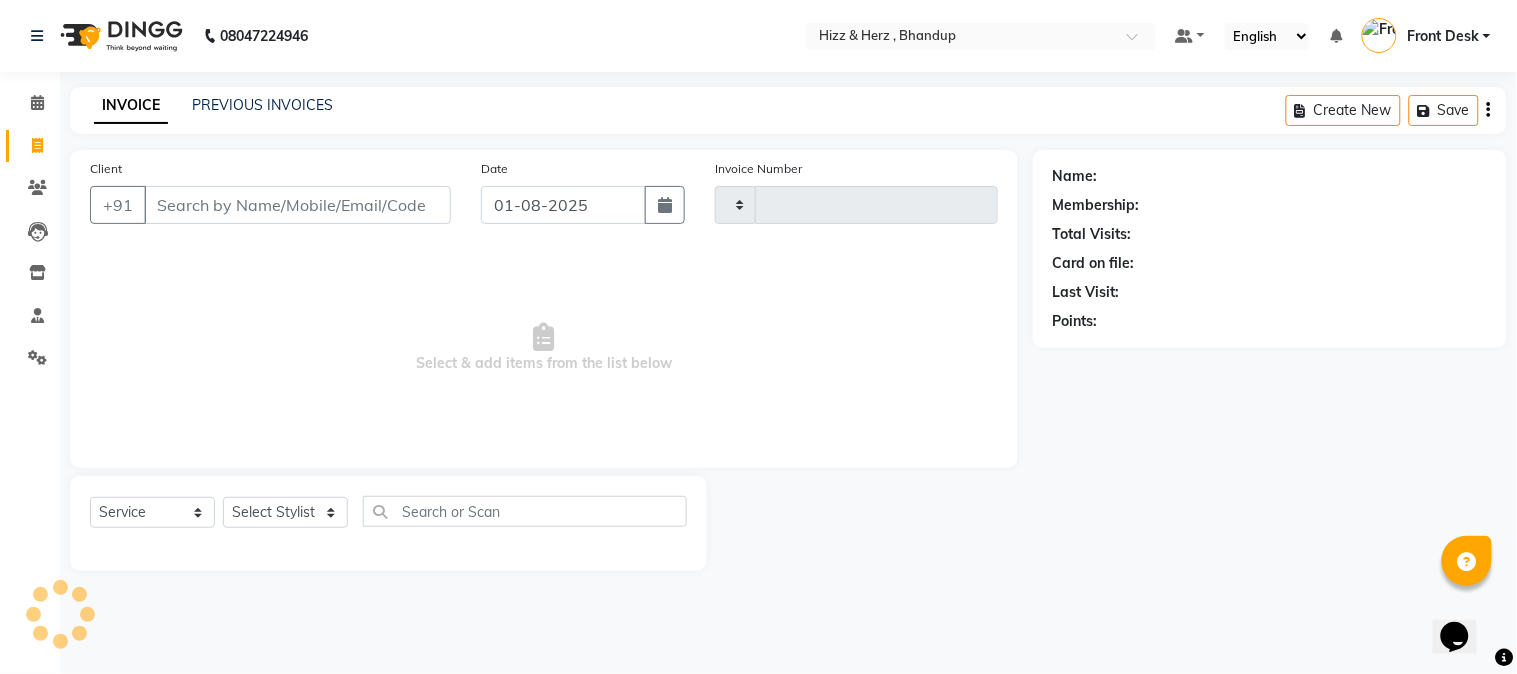 type on "5850" 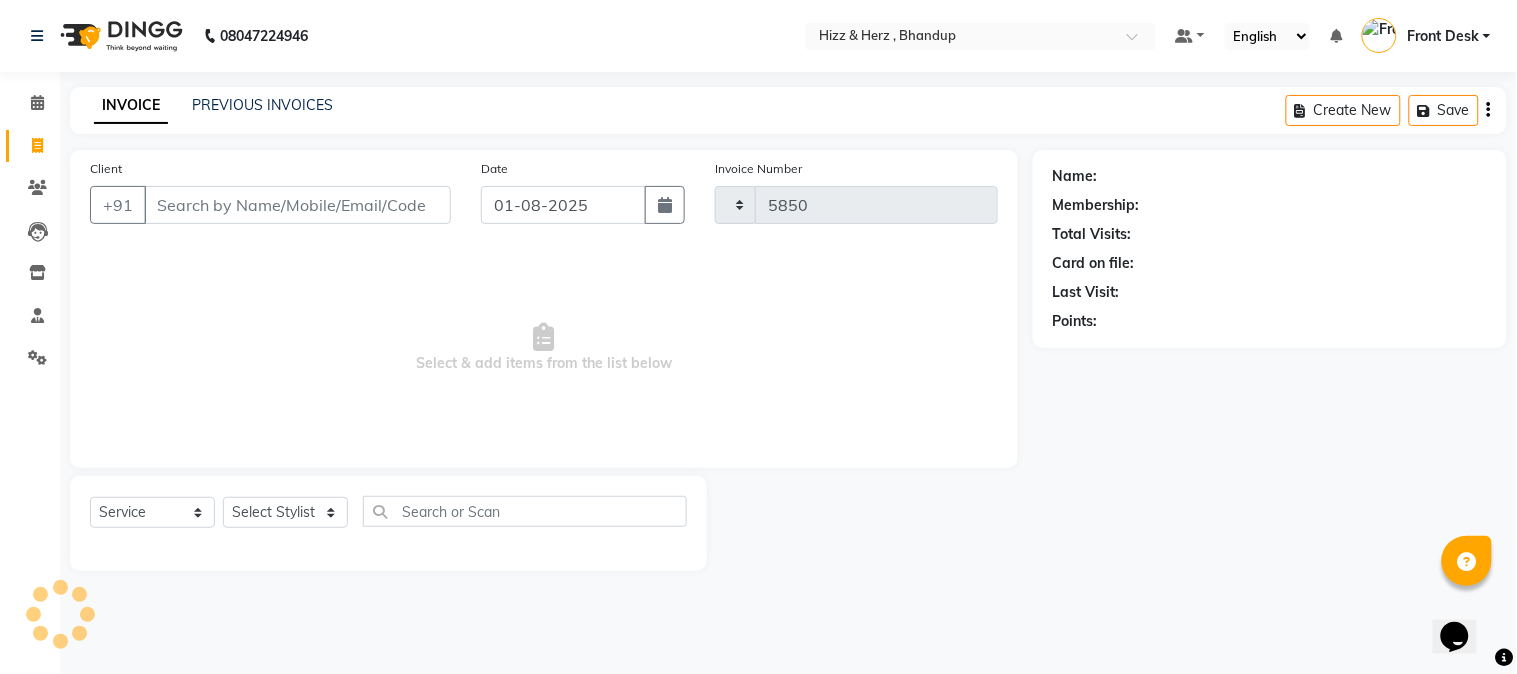 select on "629" 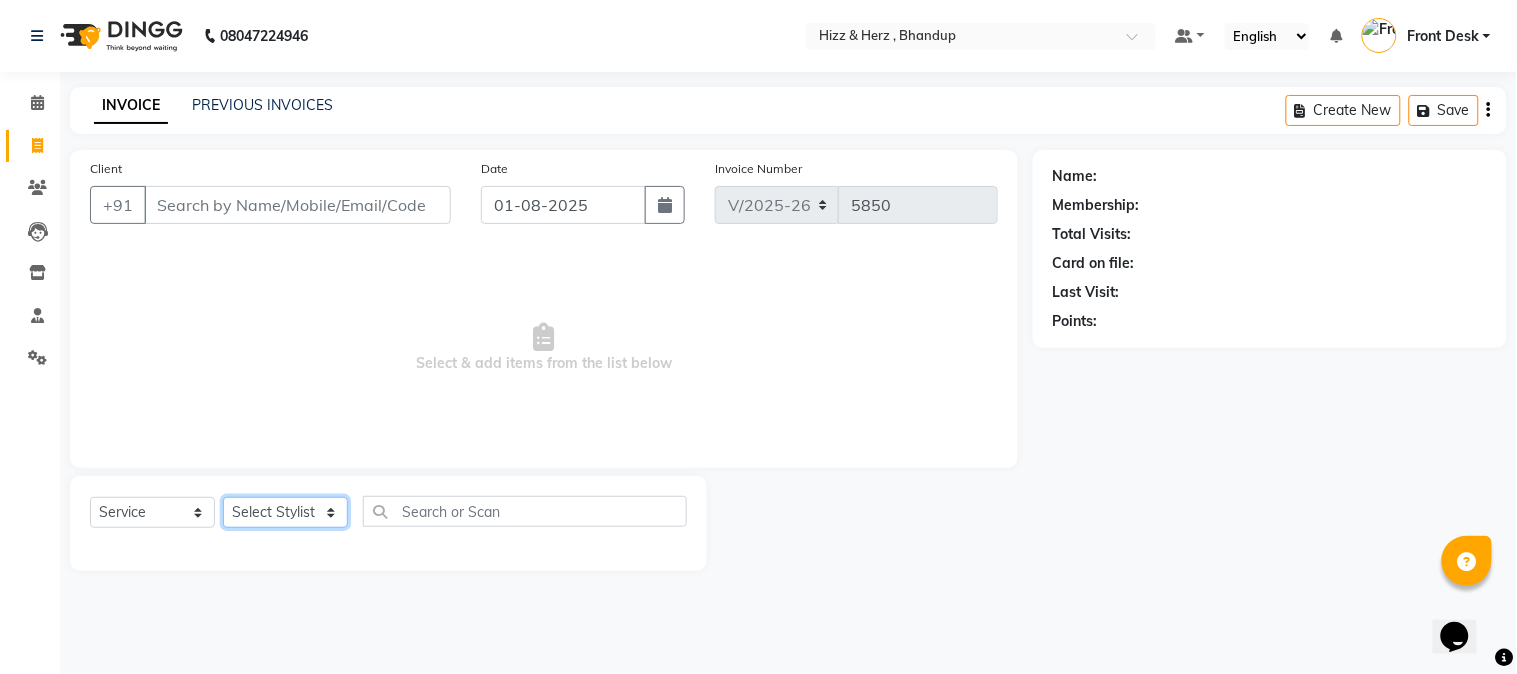 click on "Select Stylist Front Desk Gaurav Sharma HIZZ & HERZ 2 IRFAN AHMAD Jigna Goswami KHALID AHMAD Laxmi Mehboob MOHD PARVEJ NIZAM Salman Sangeeta  SUMITA  VEERENDRA SHARMA" 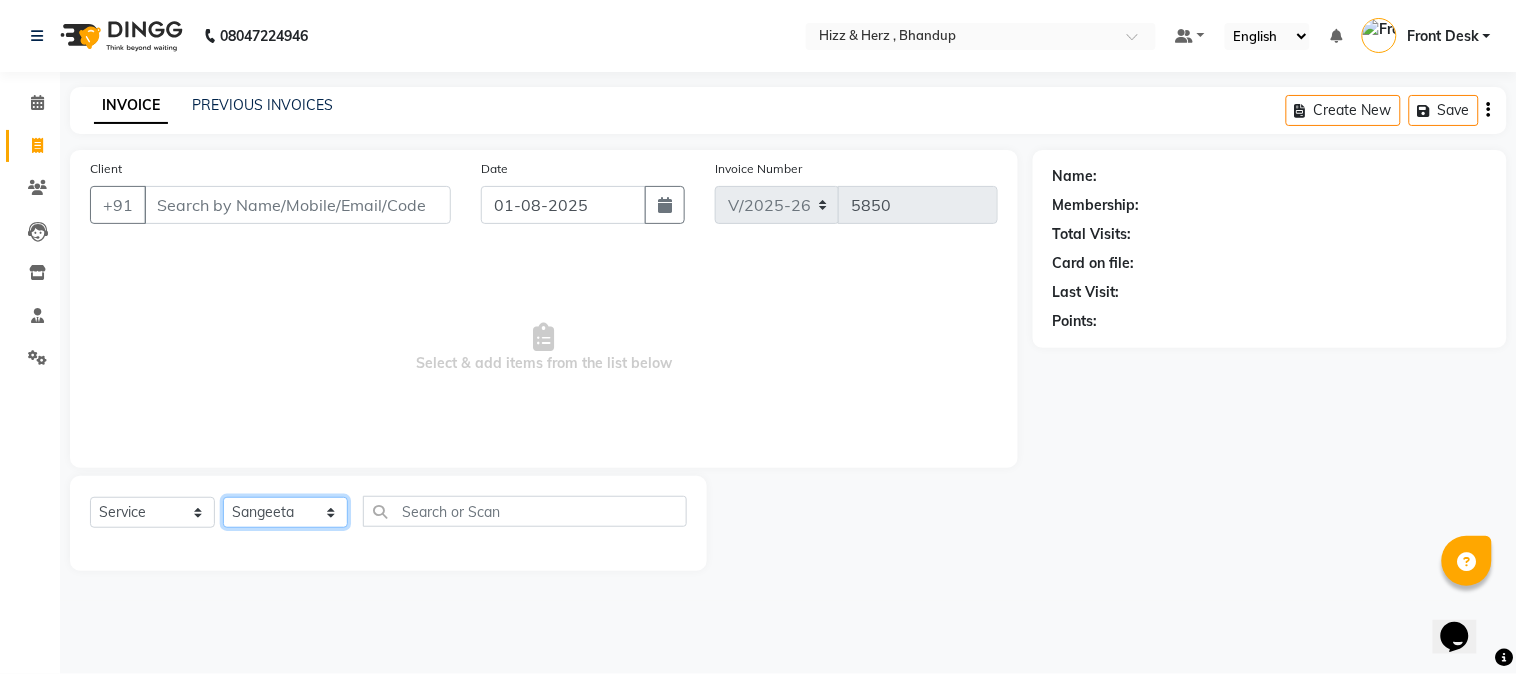 click on "Select Stylist Front Desk Gaurav Sharma HIZZ & HERZ 2 IRFAN AHMAD Jigna Goswami KHALID AHMAD Laxmi Mehboob MOHD PARVEJ NIZAM Salman Sangeeta  SUMITA  VEERENDRA SHARMA" 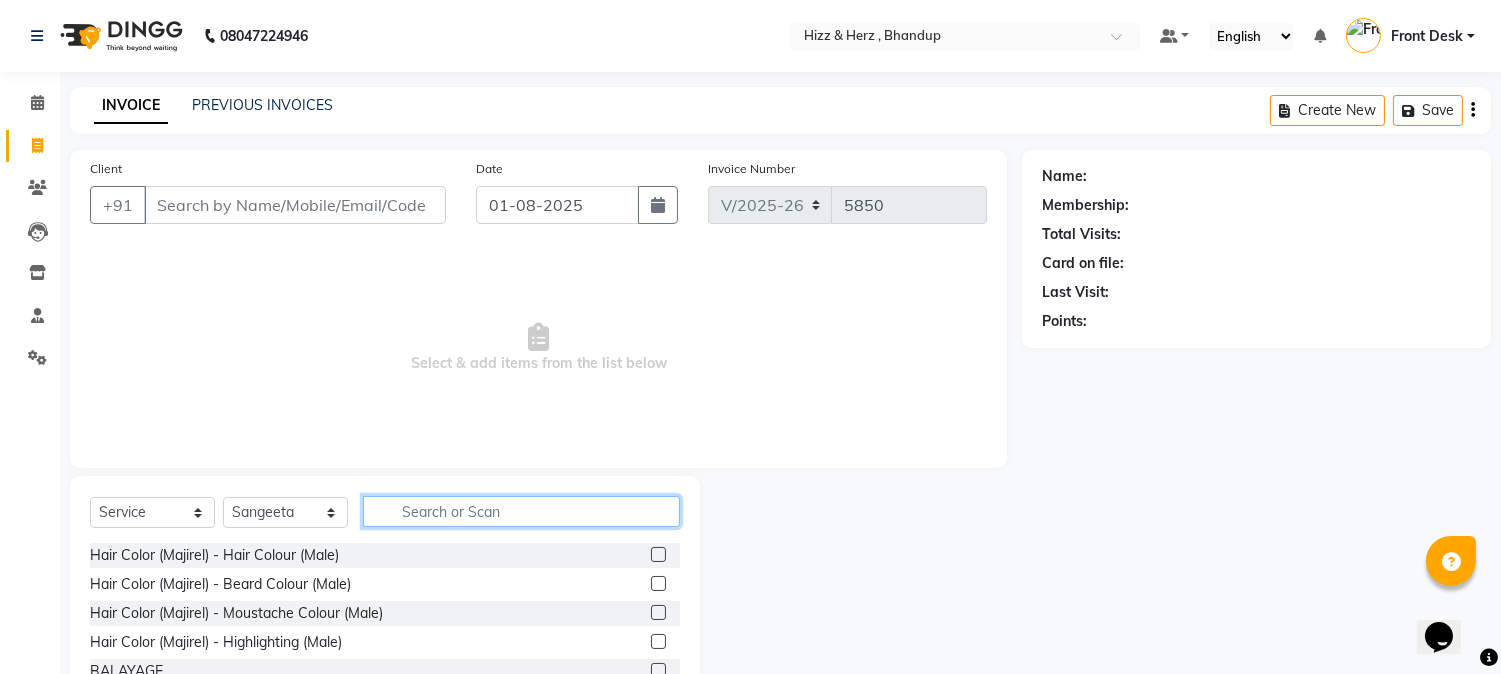 click 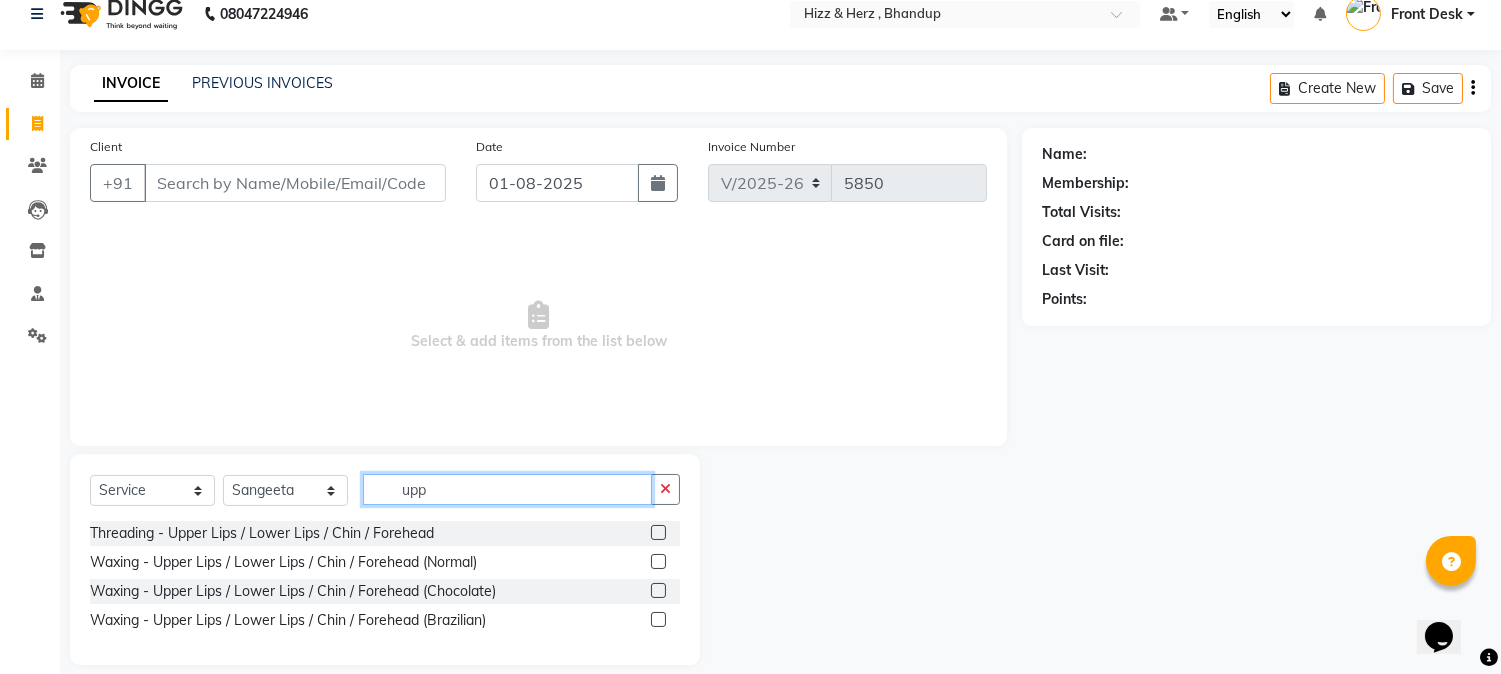 scroll, scrollTop: 43, scrollLeft: 0, axis: vertical 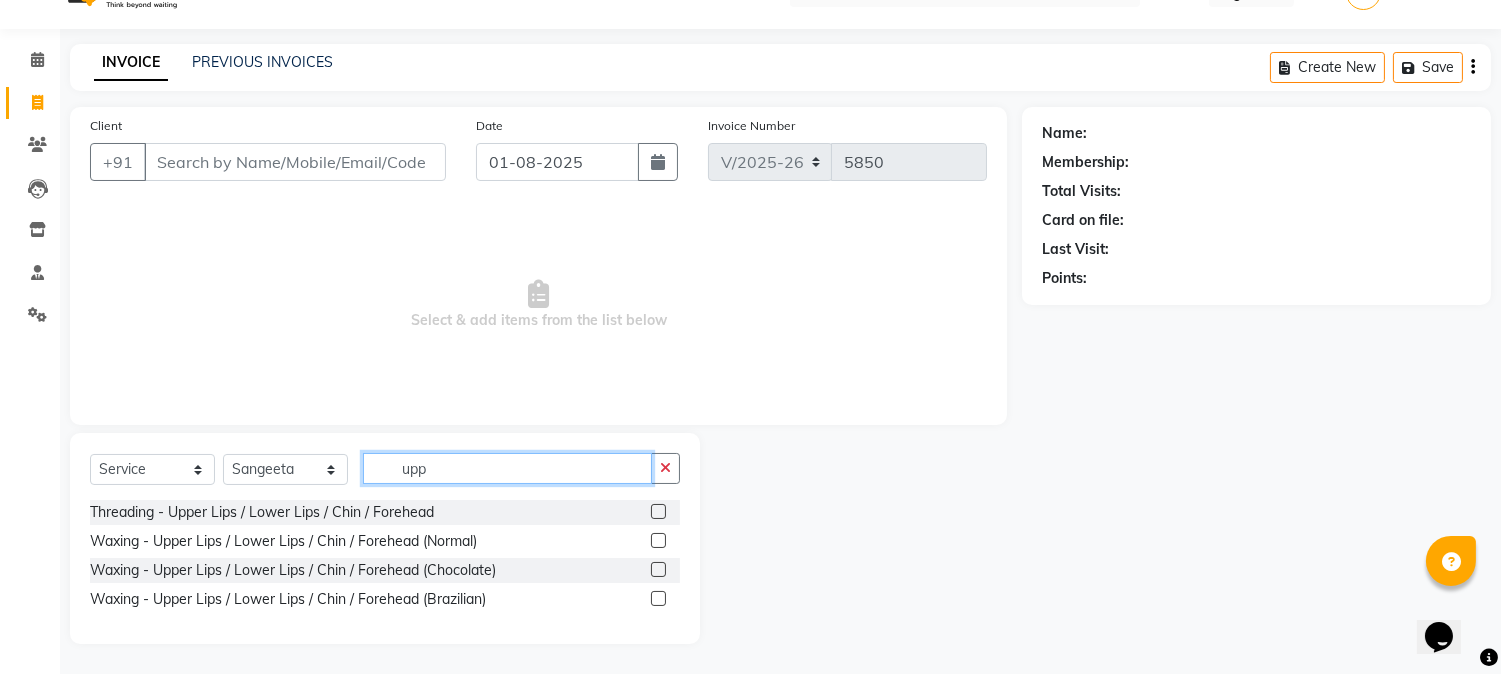type on "upp" 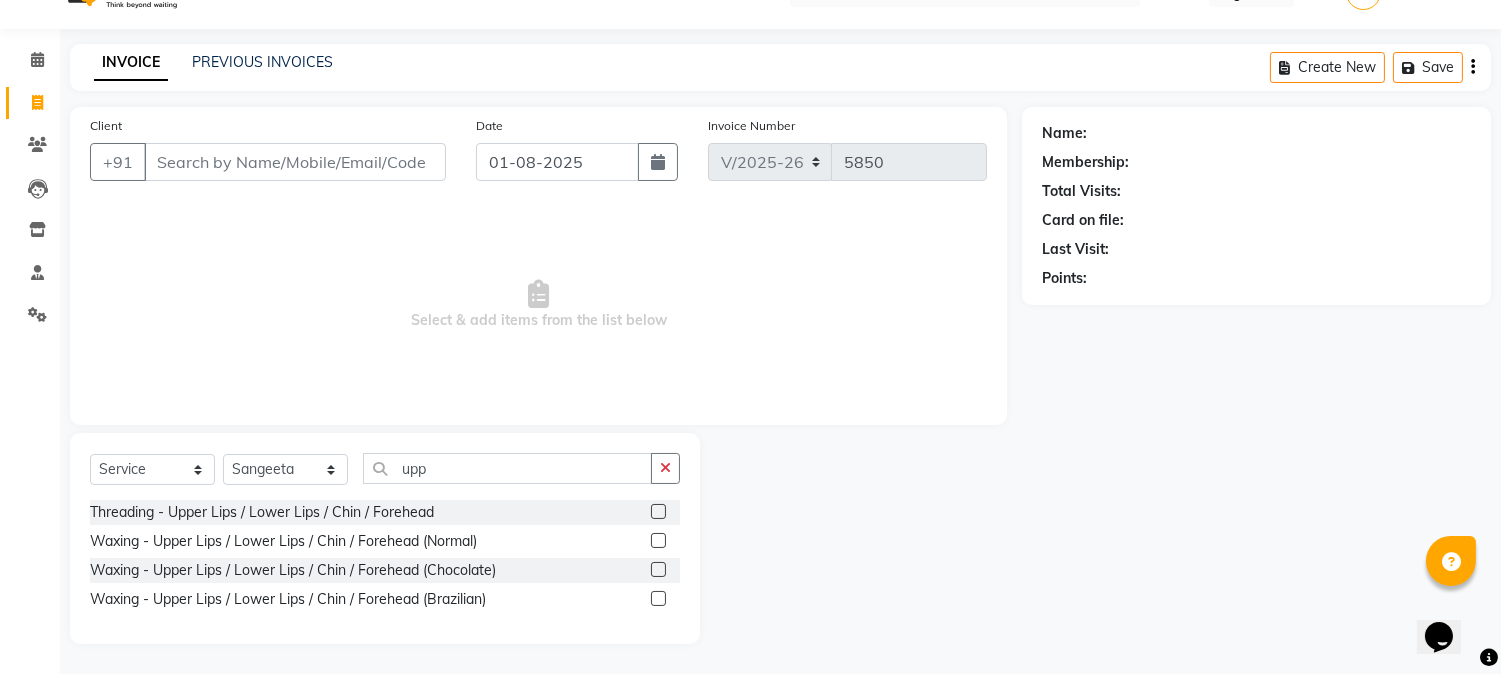 click 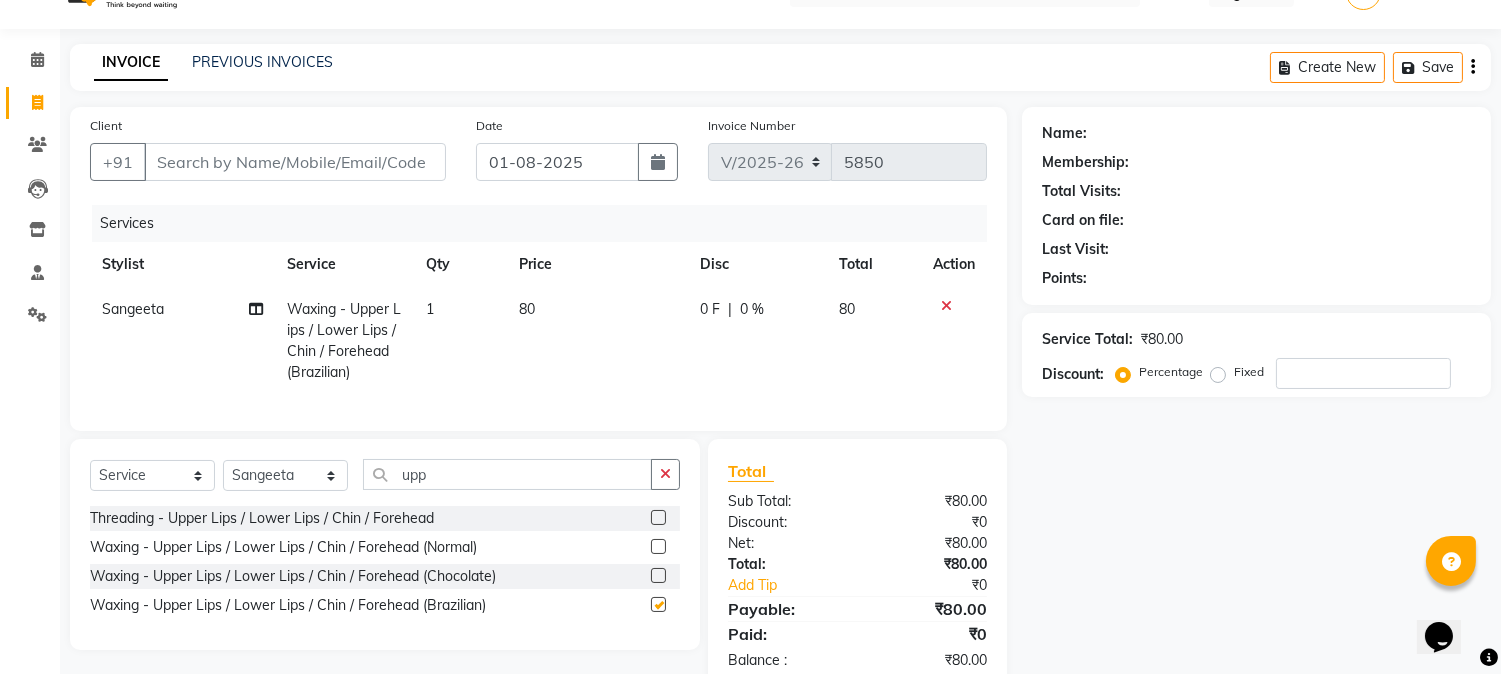checkbox on "false" 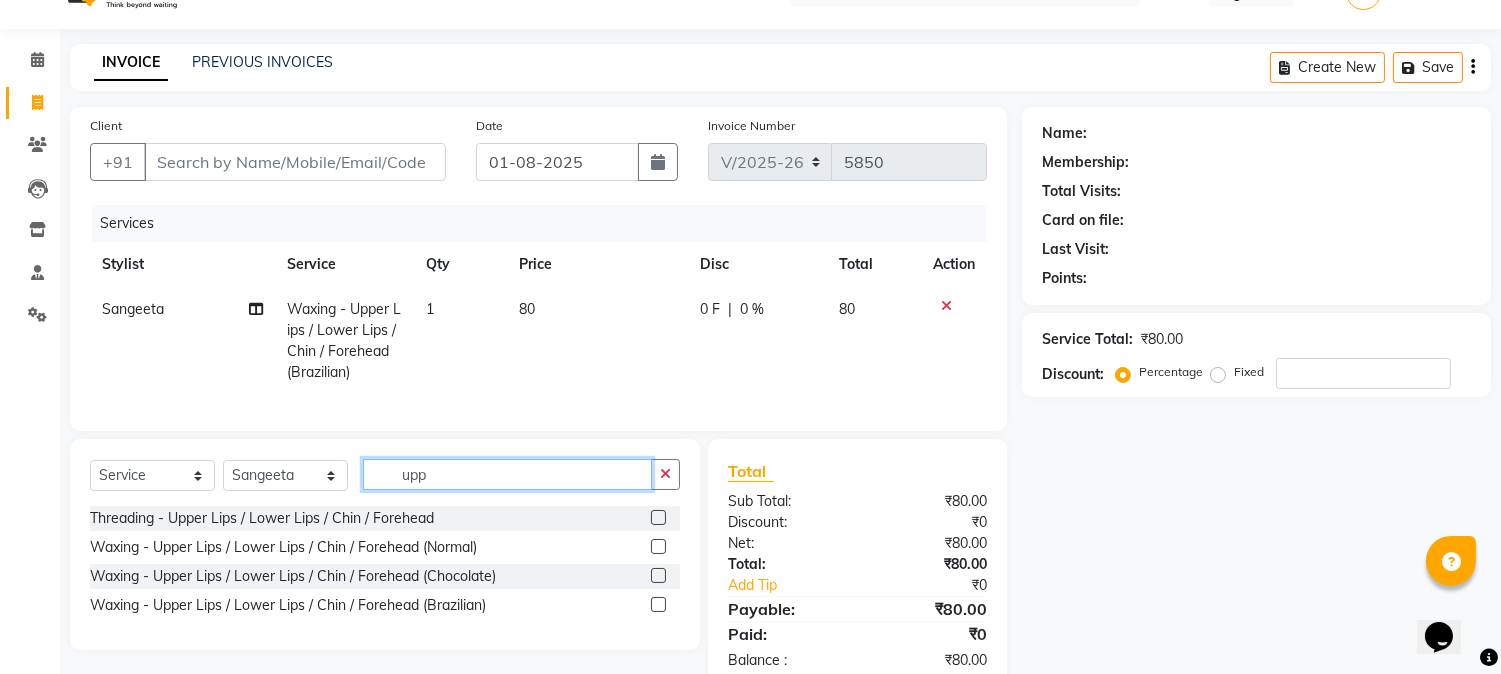 click on "upp" 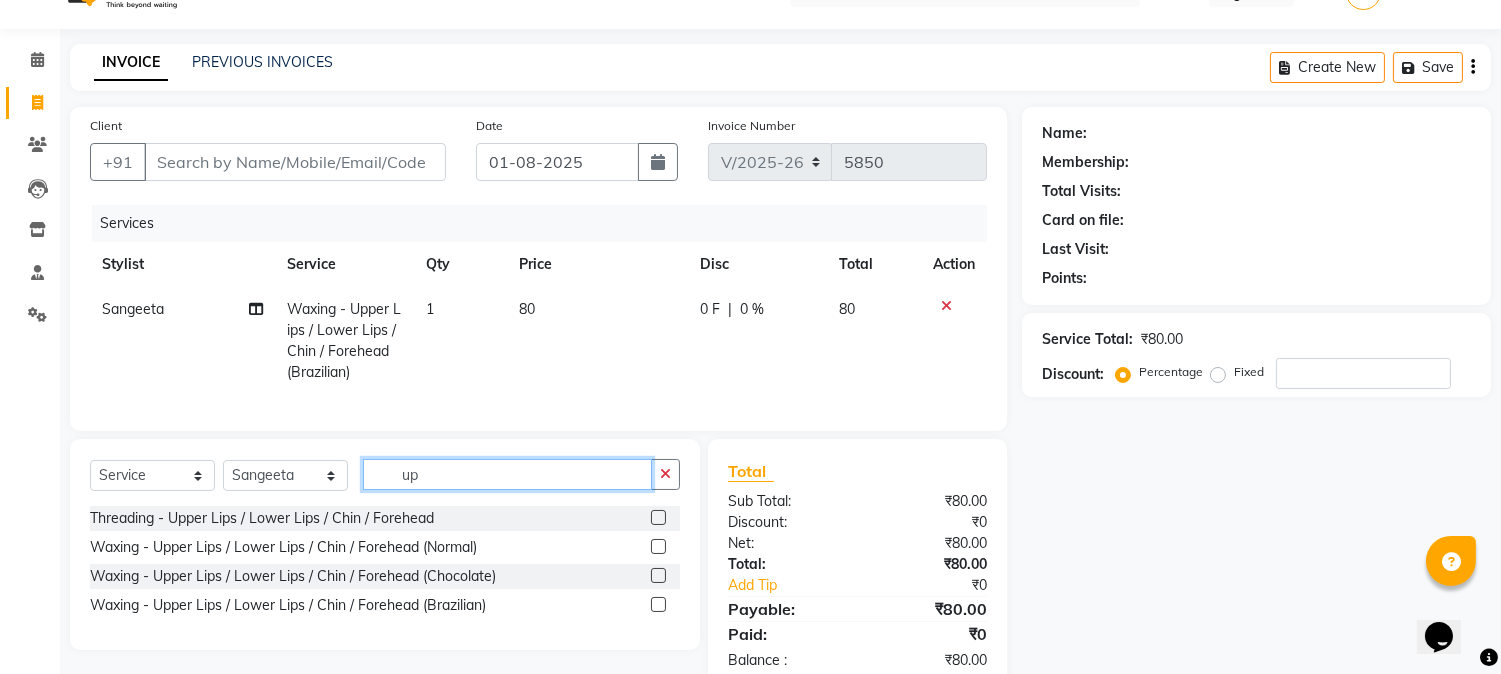 type on "u" 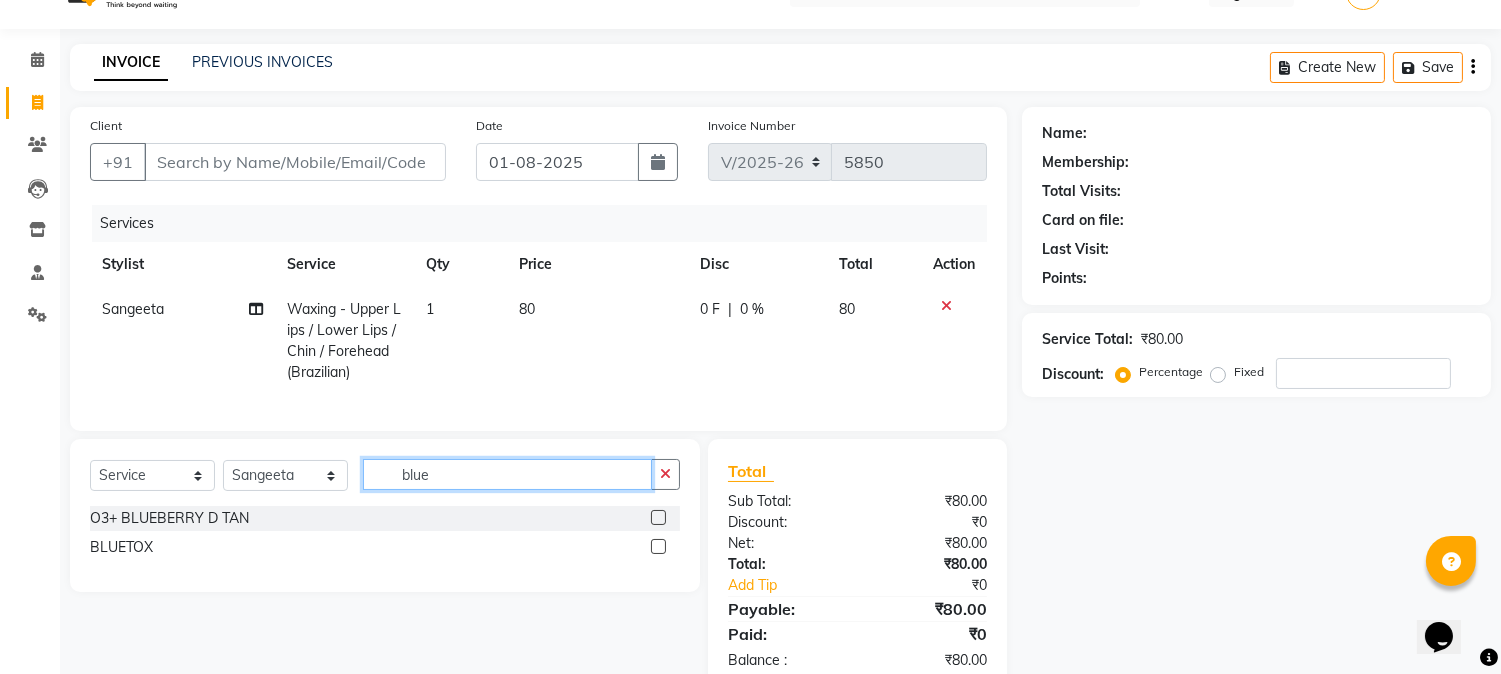 type on "blue" 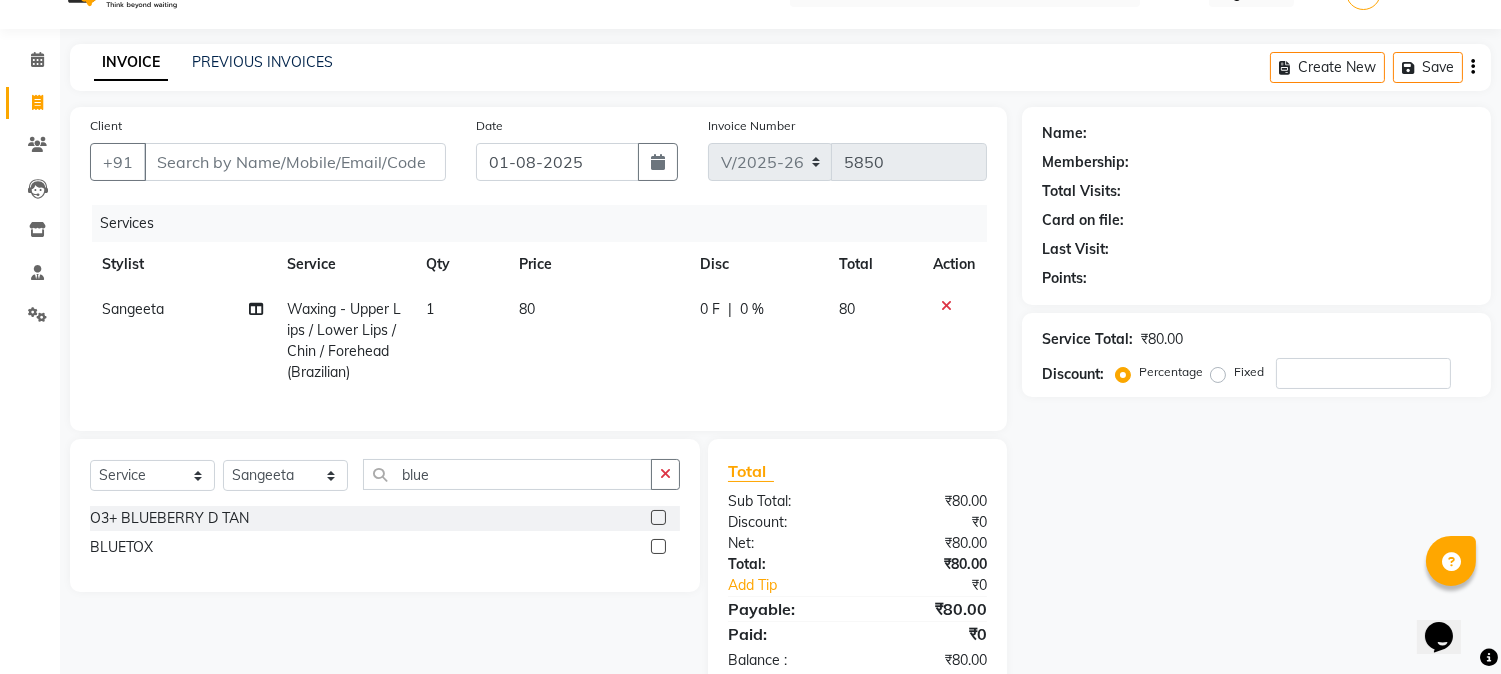 click 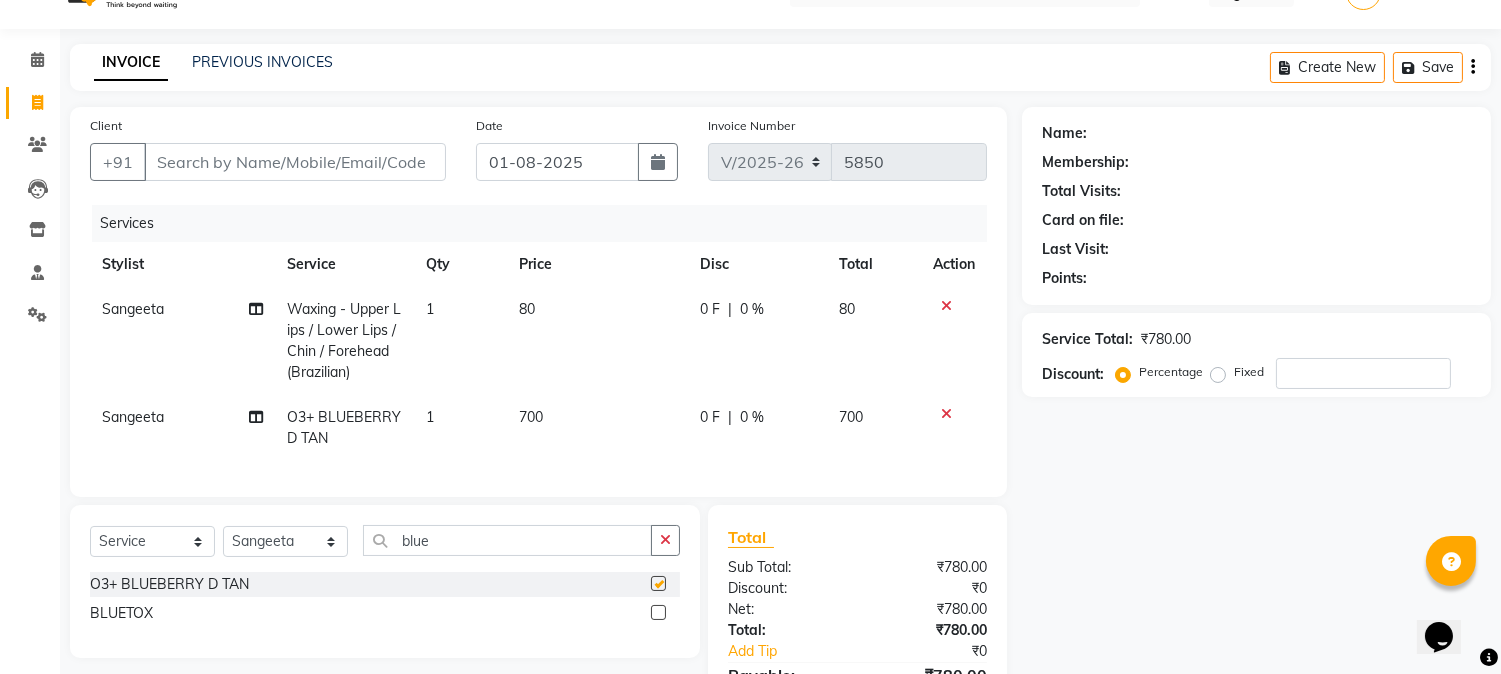 checkbox on "false" 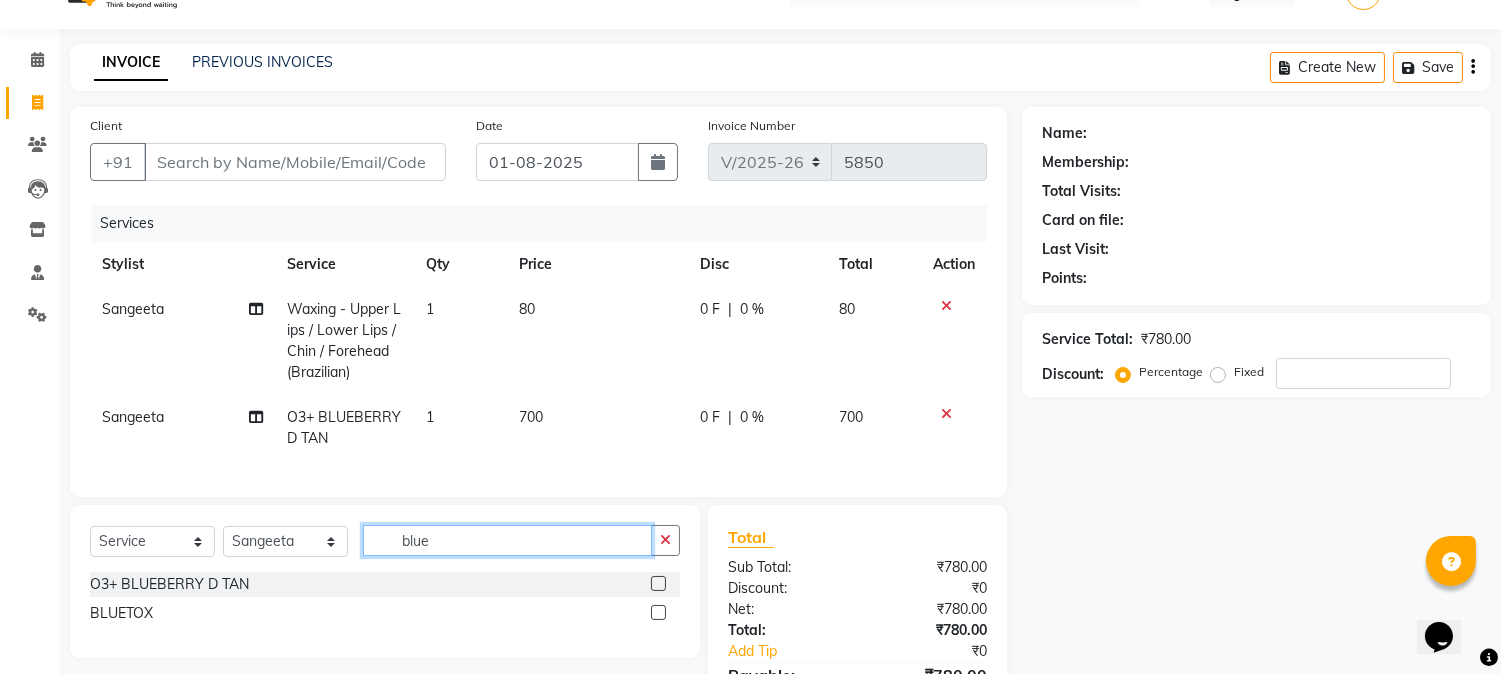 click on "blue" 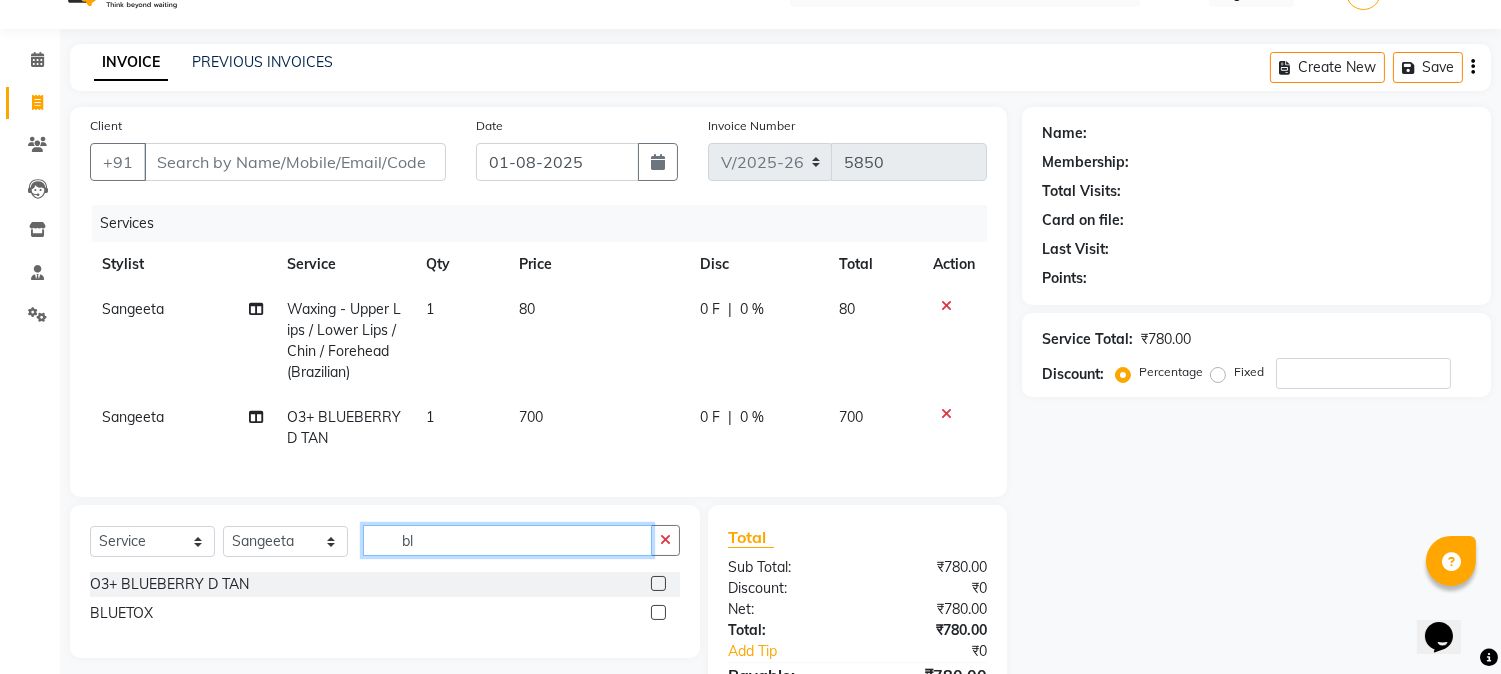 type on "b" 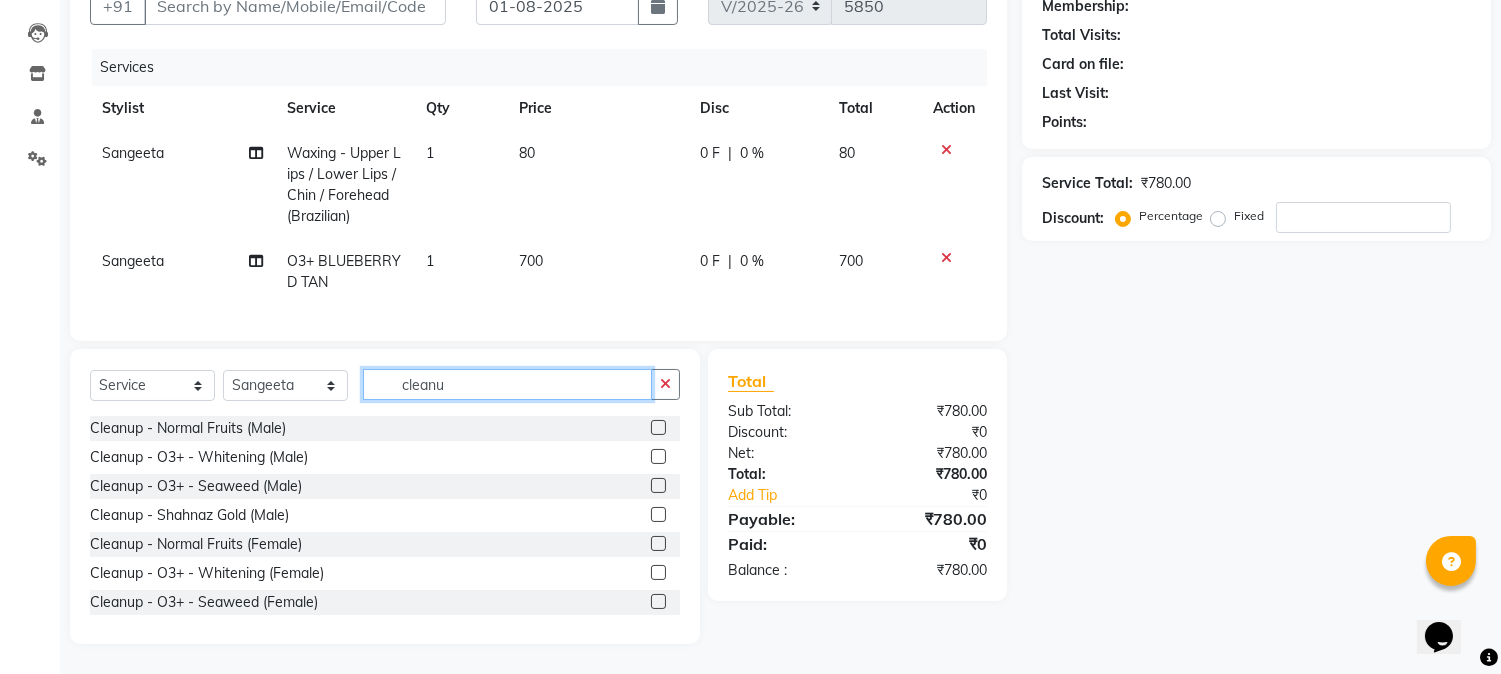 scroll, scrollTop: 215, scrollLeft: 0, axis: vertical 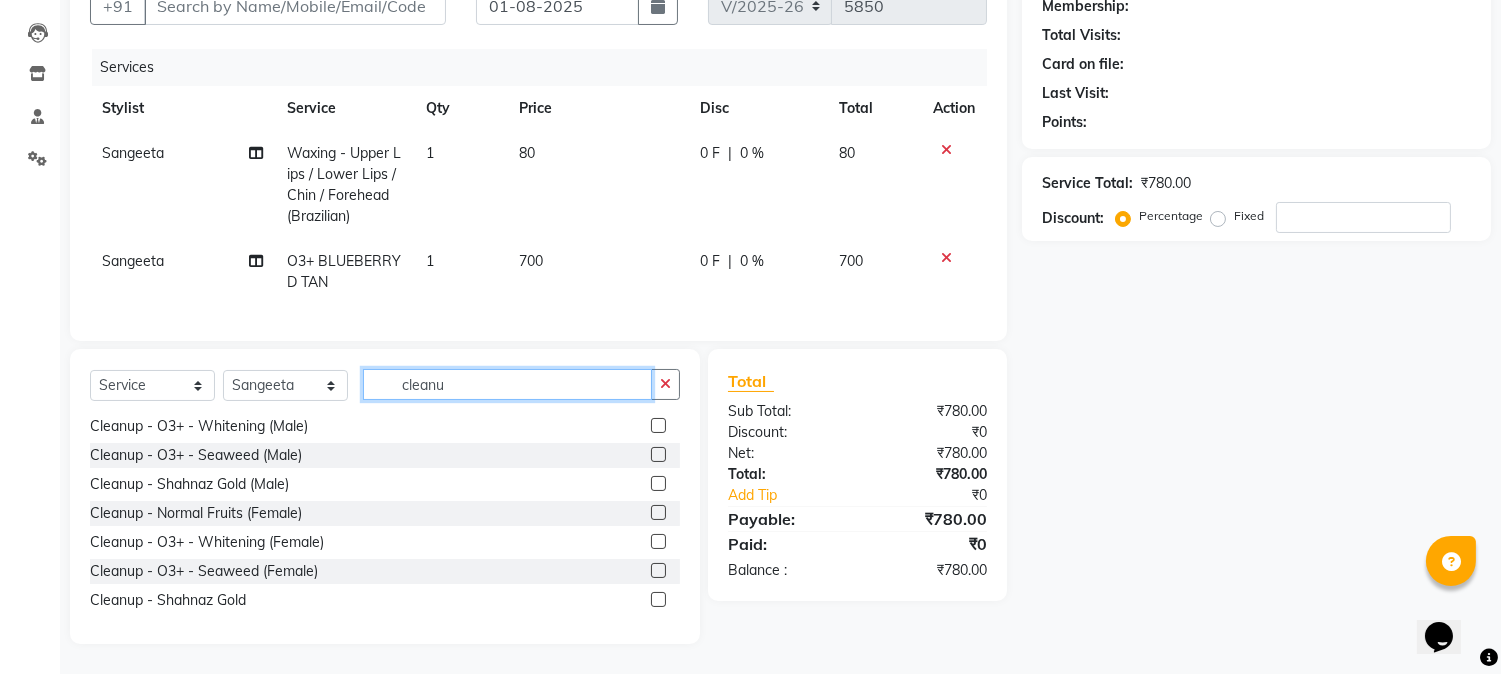 type on "cleanu" 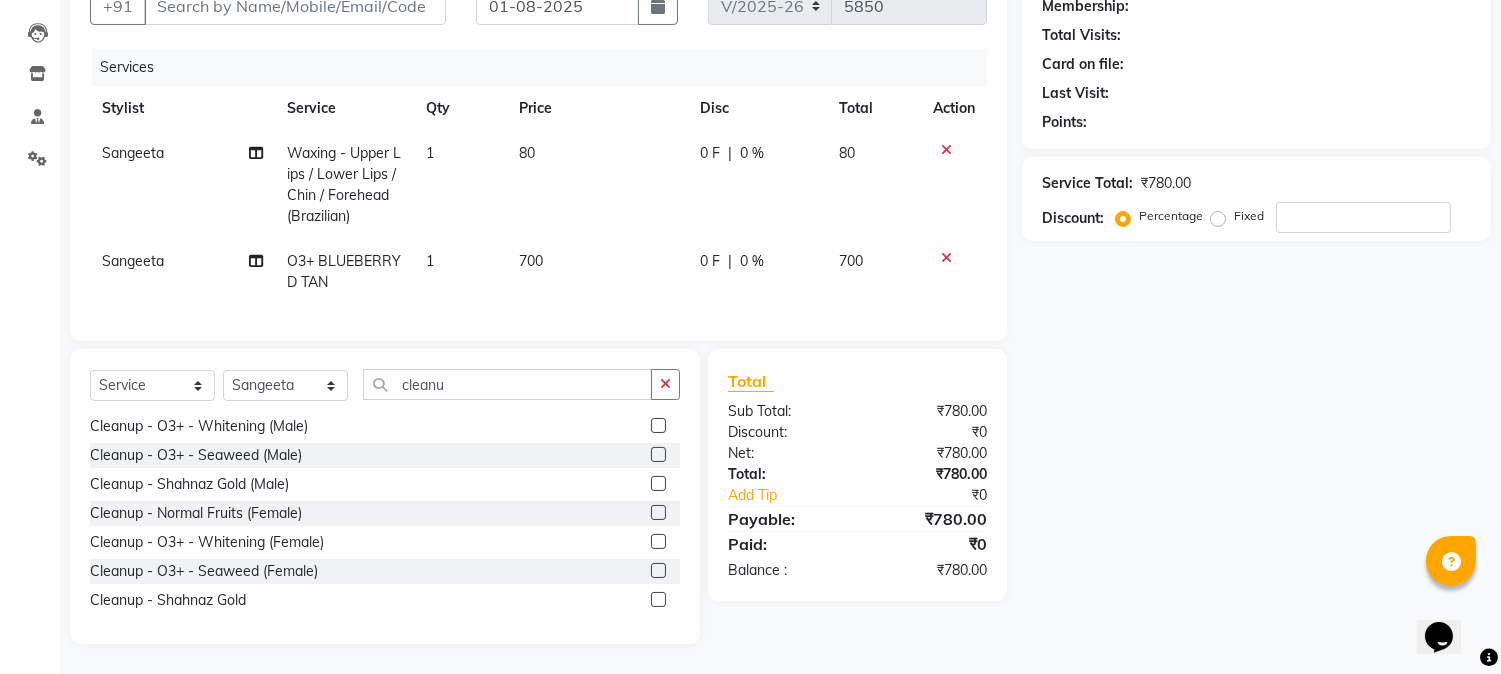 click 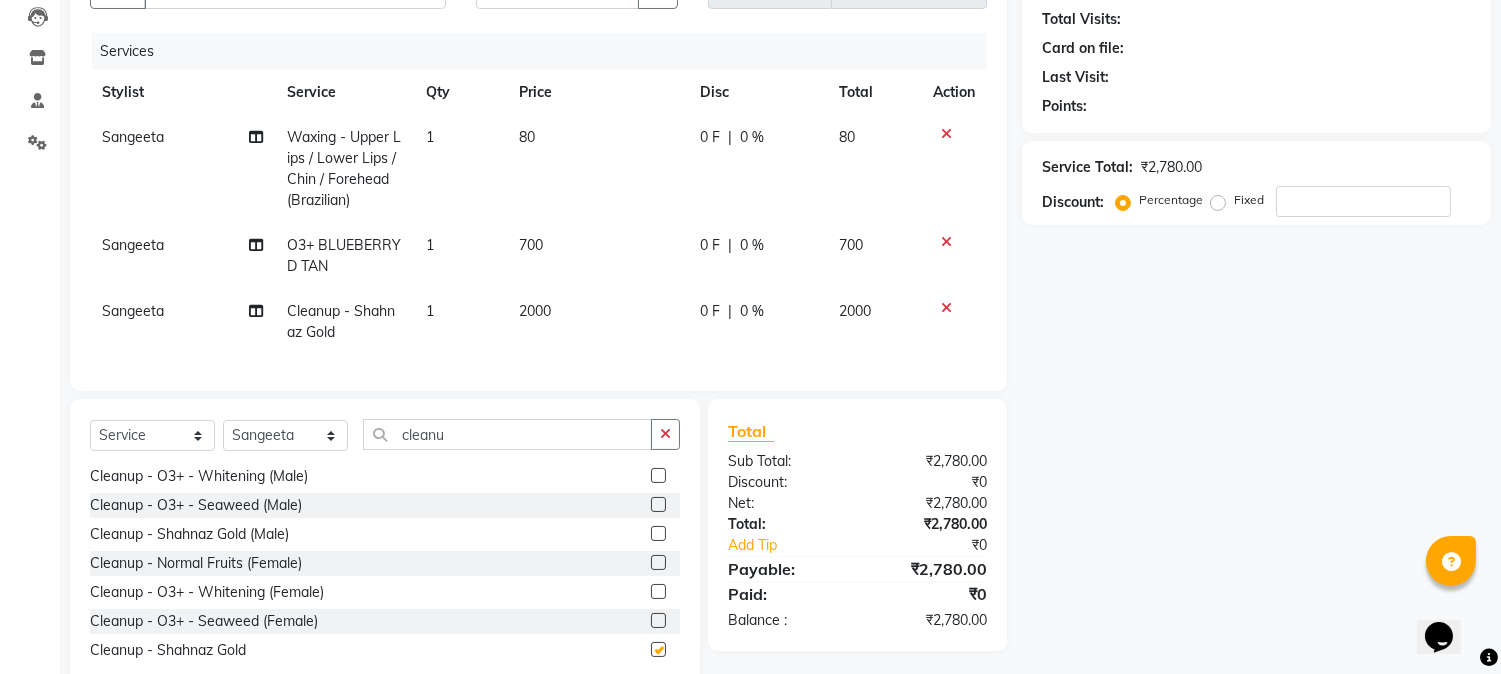 checkbox on "false" 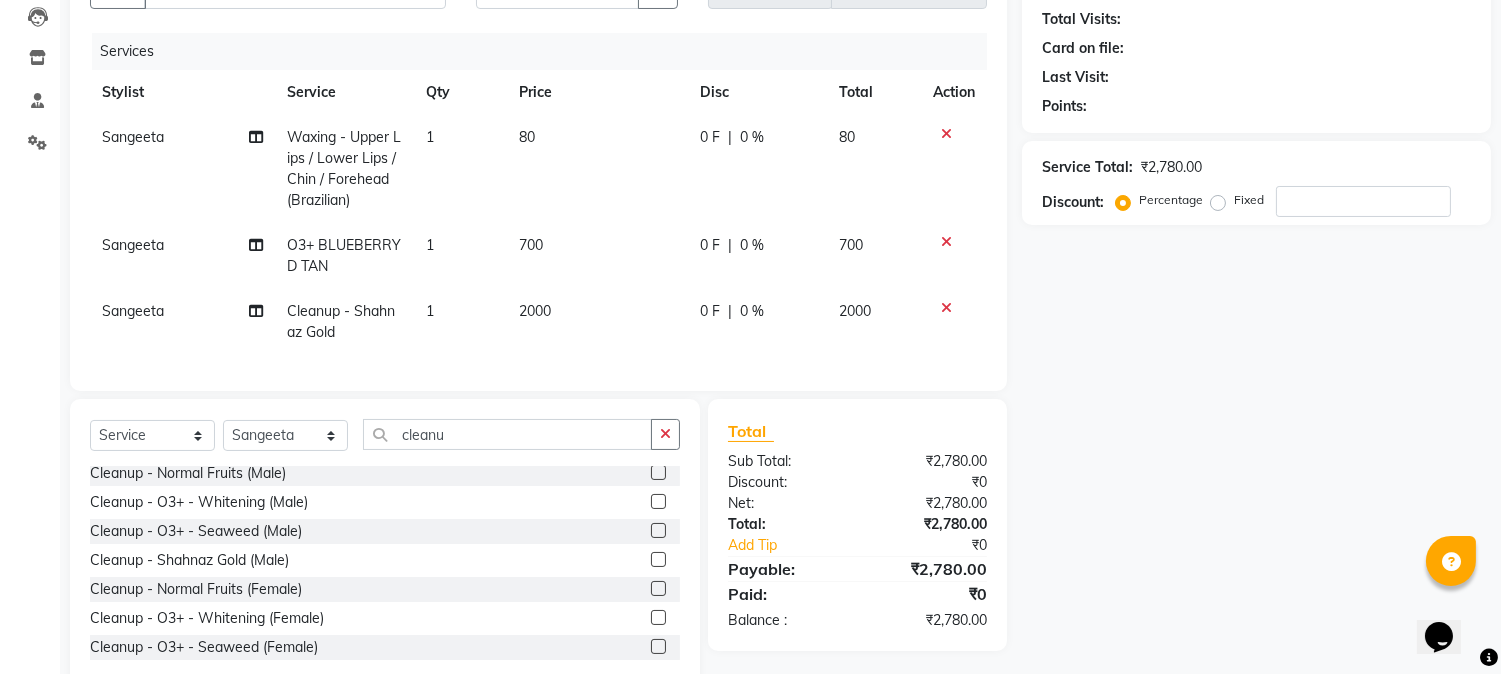 scroll, scrollTop: 0, scrollLeft: 0, axis: both 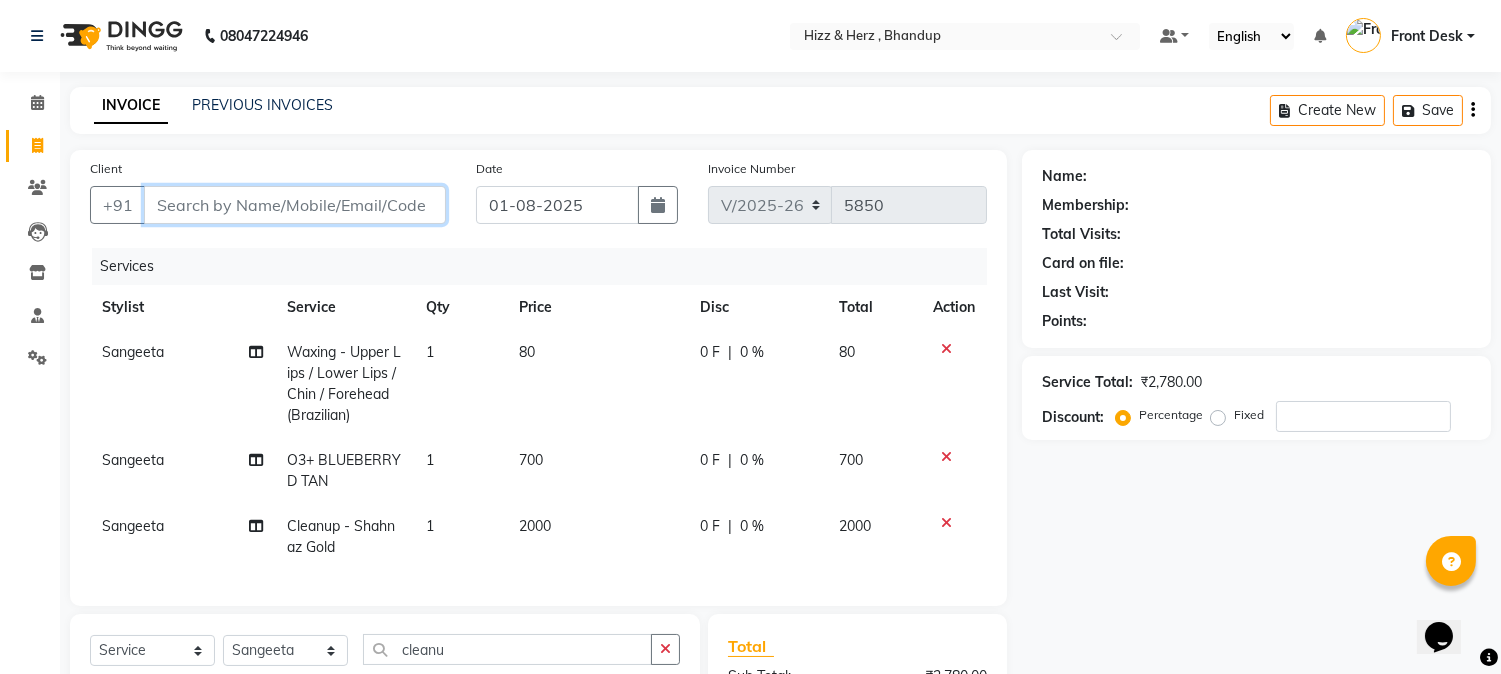 click on "Client" at bounding box center (295, 205) 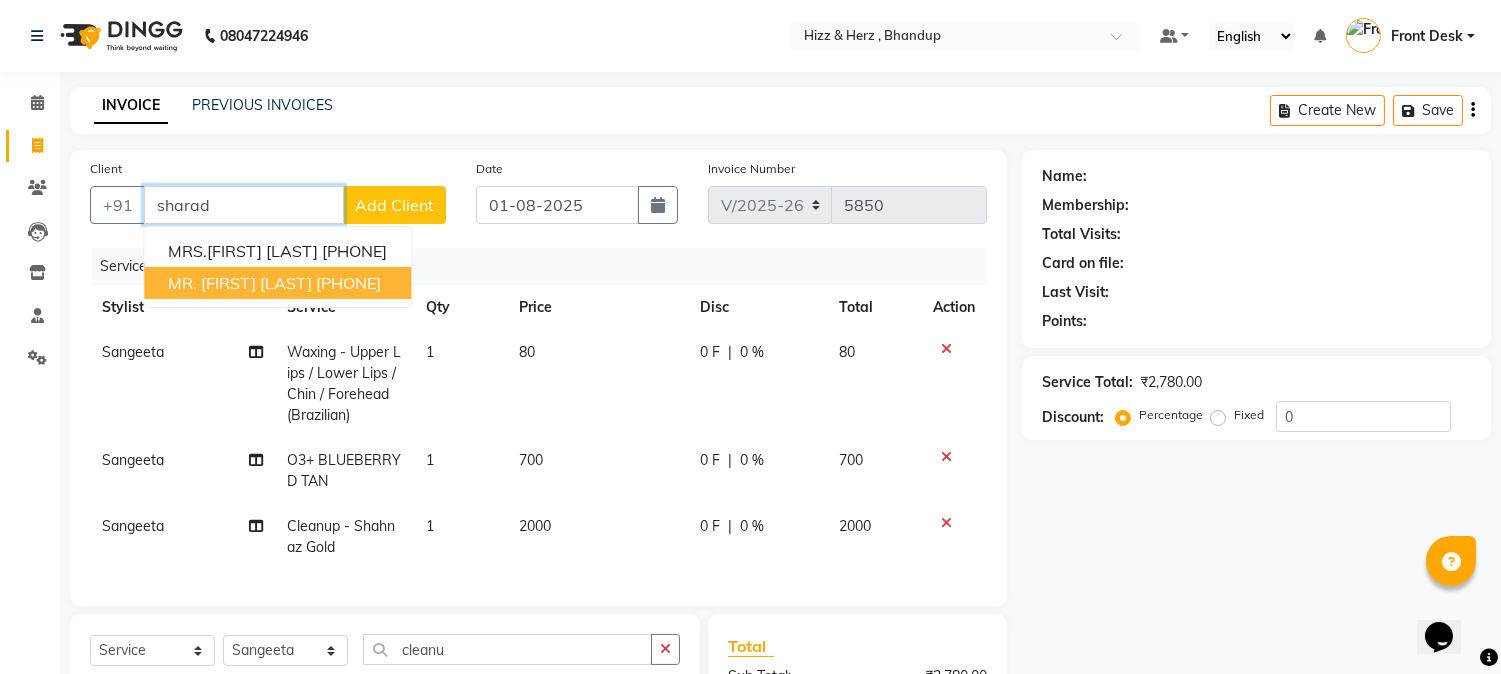 click on "9820746792" at bounding box center (348, 283) 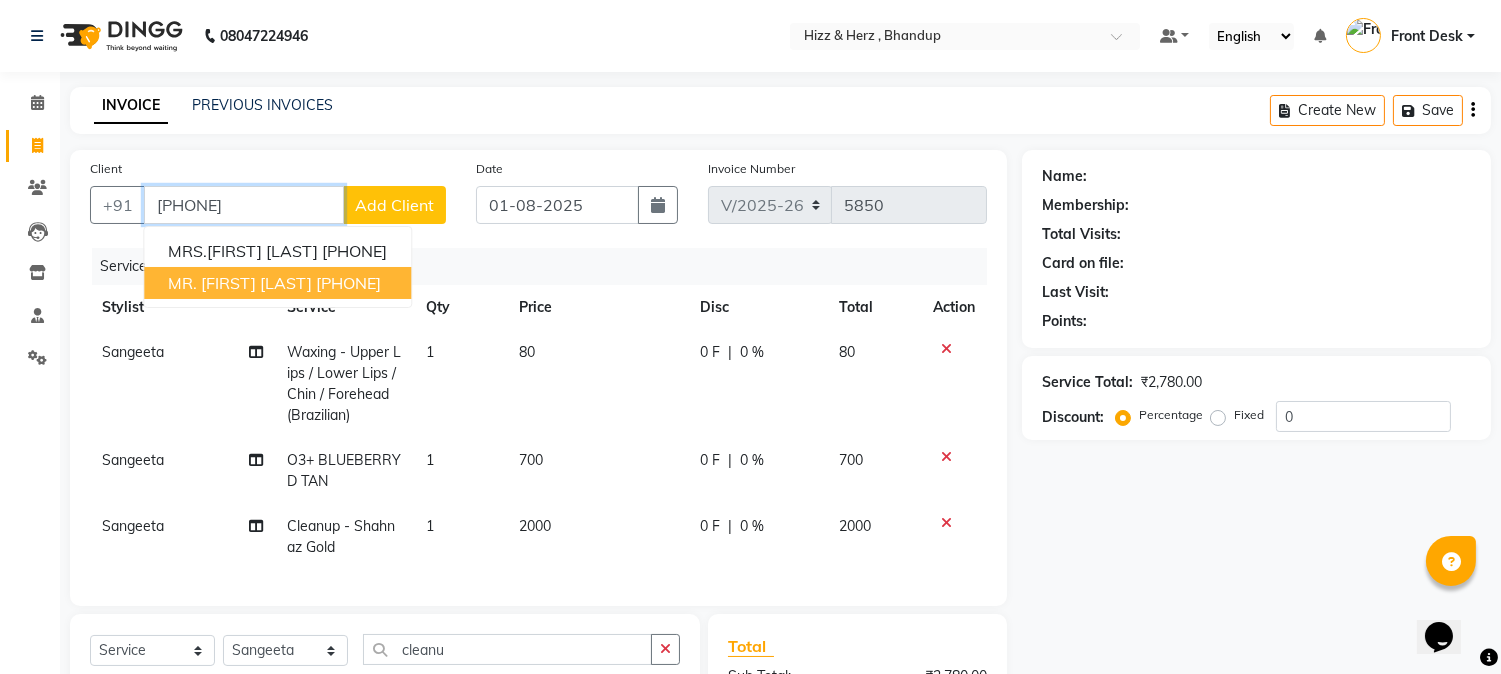 type on "9820746792" 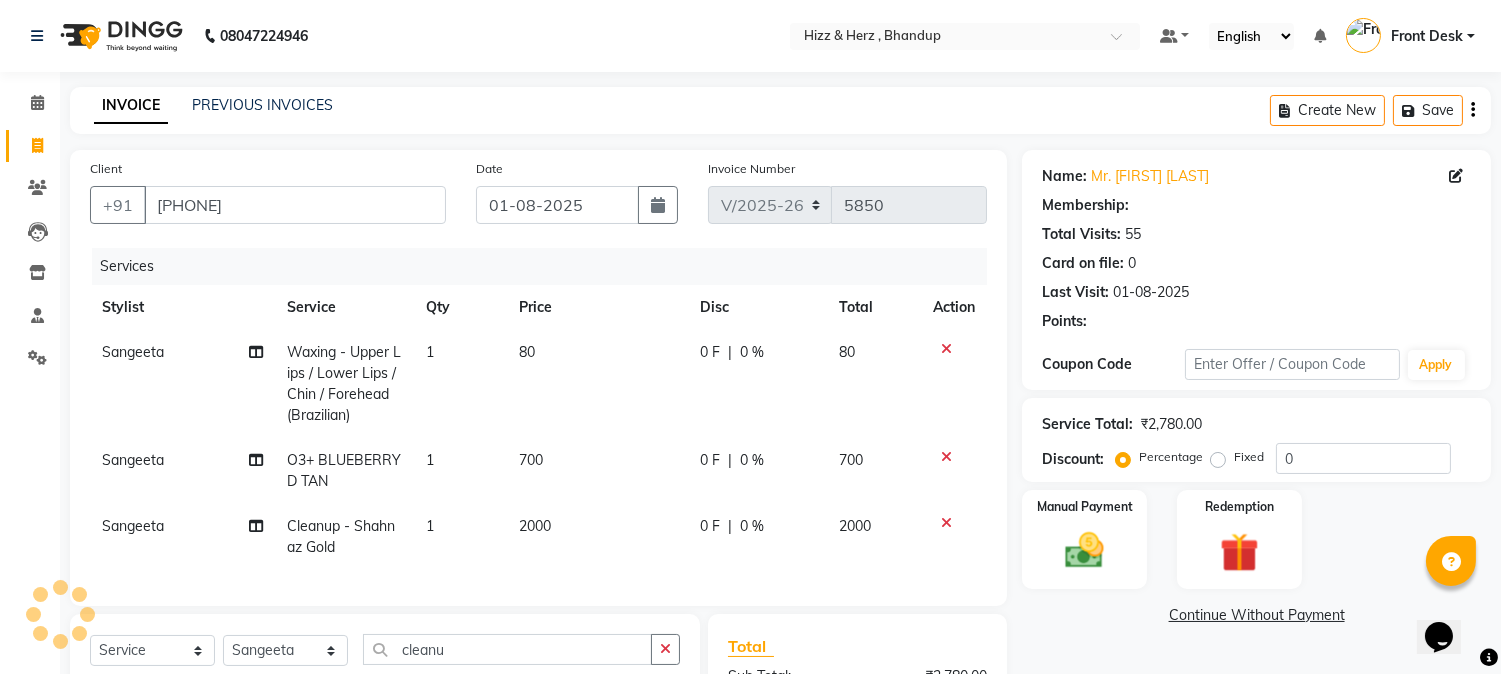 type on "20" 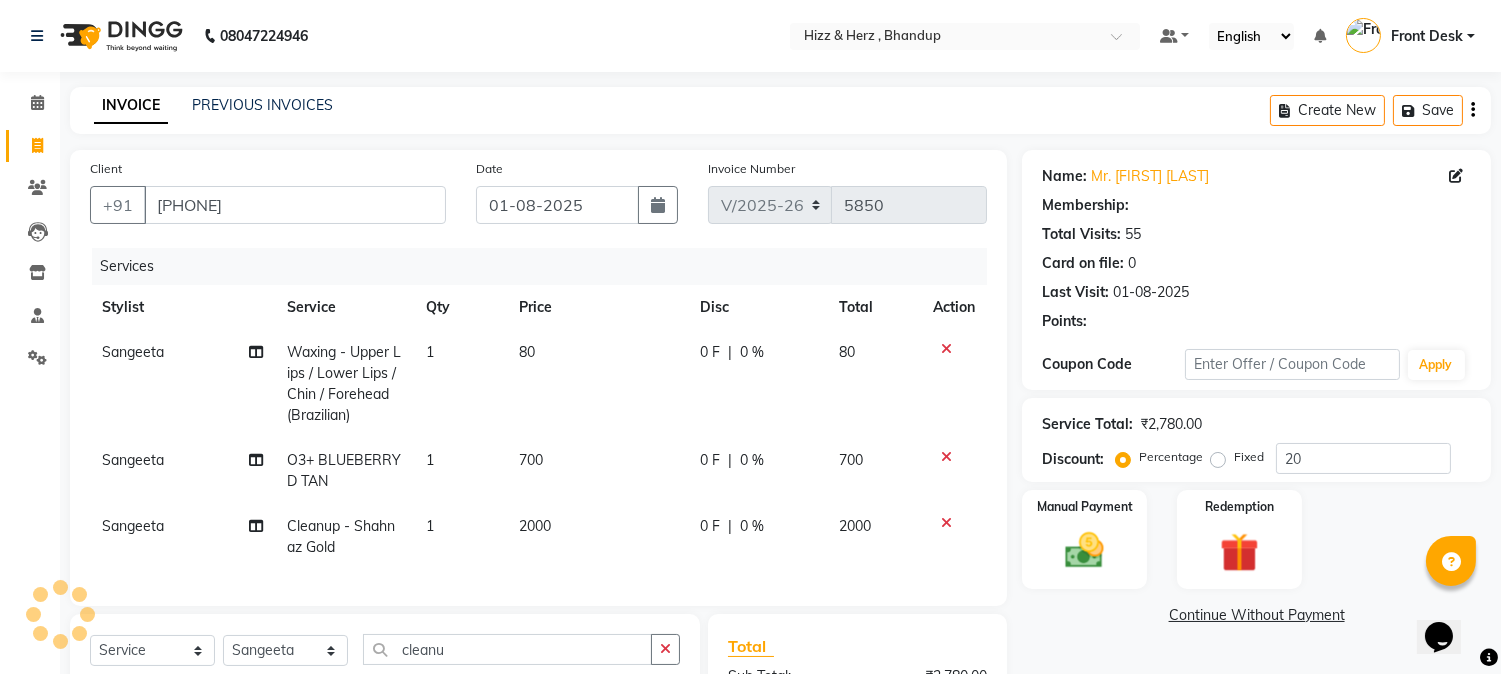 select on "1: Object" 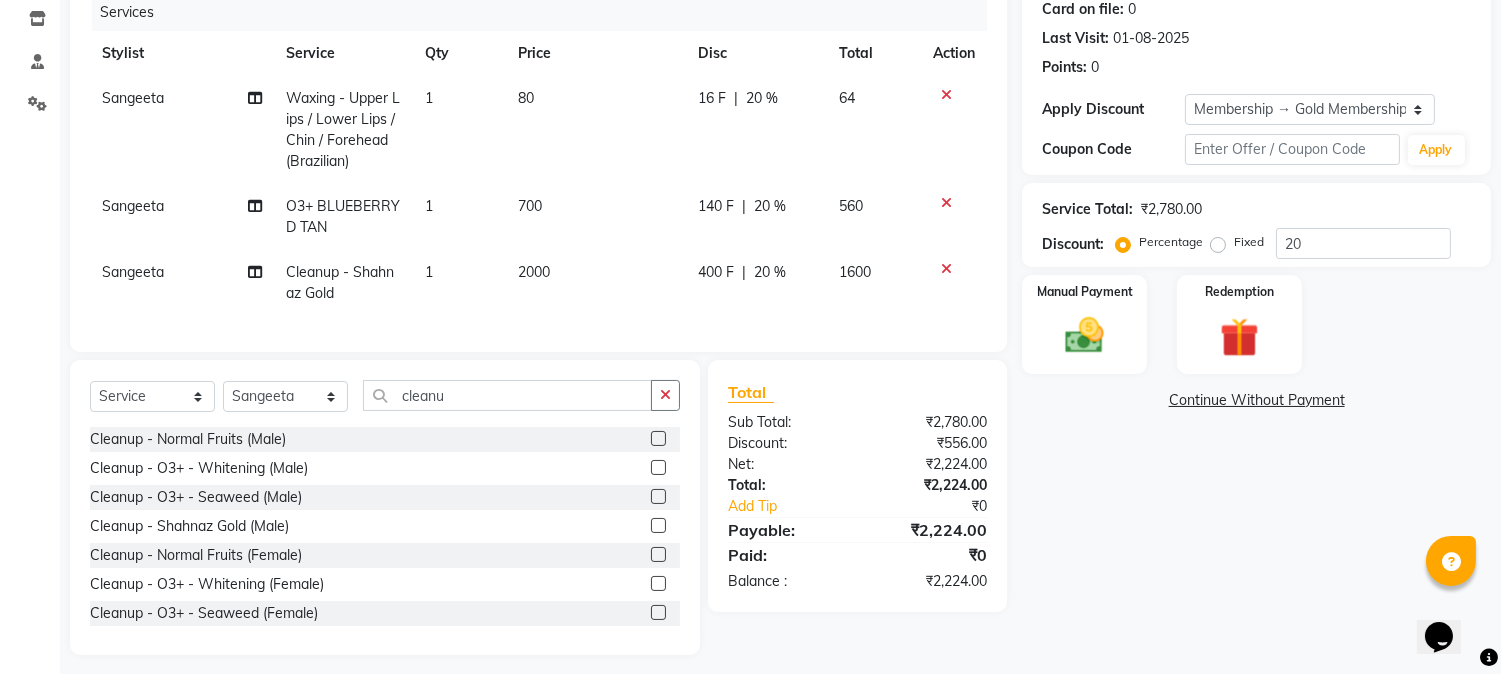 scroll, scrollTop: 281, scrollLeft: 0, axis: vertical 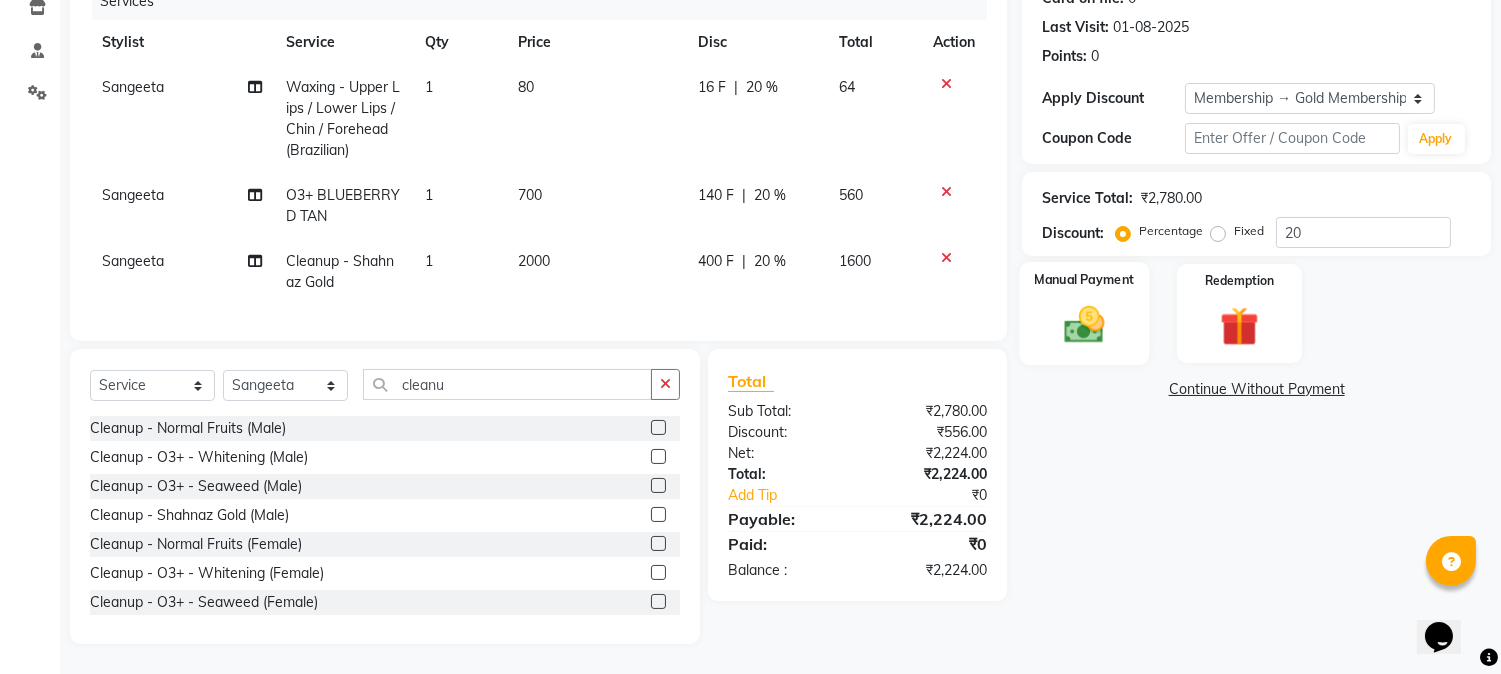 click 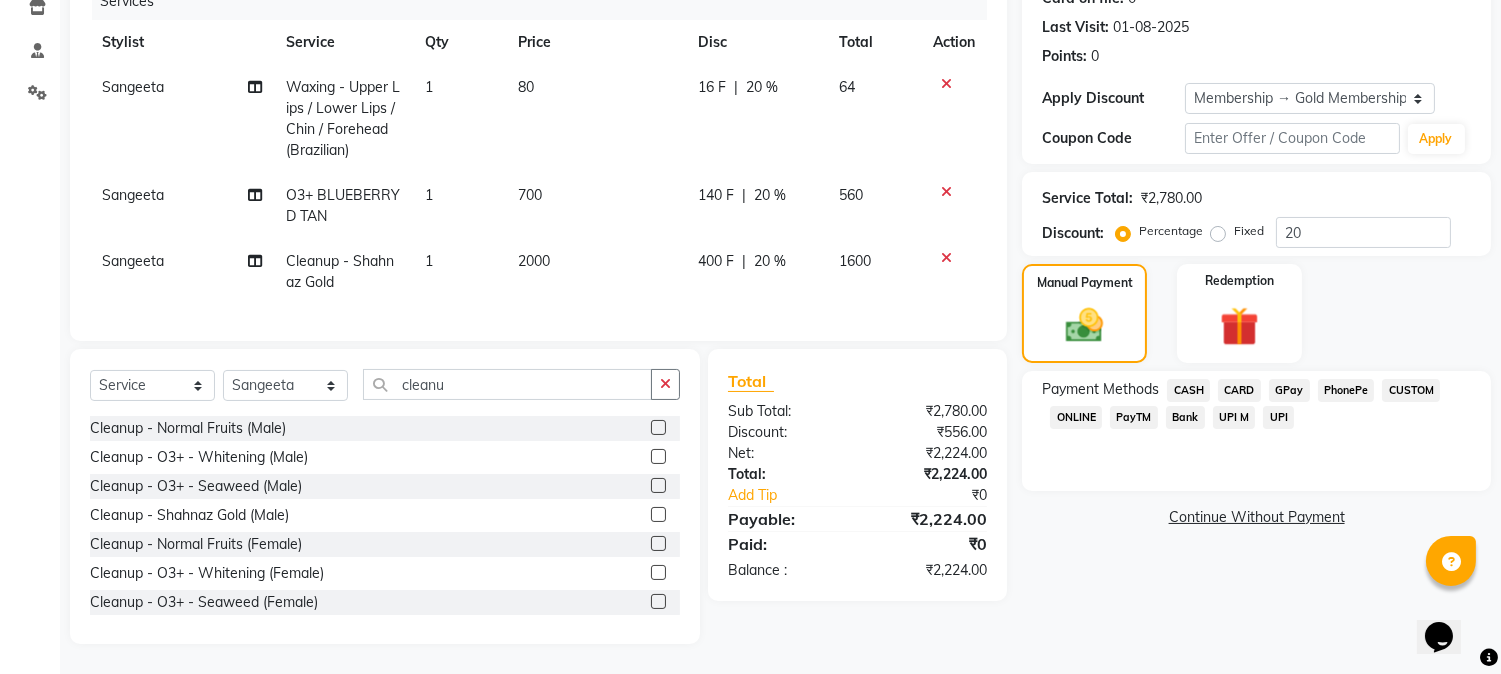 click on "GPay" 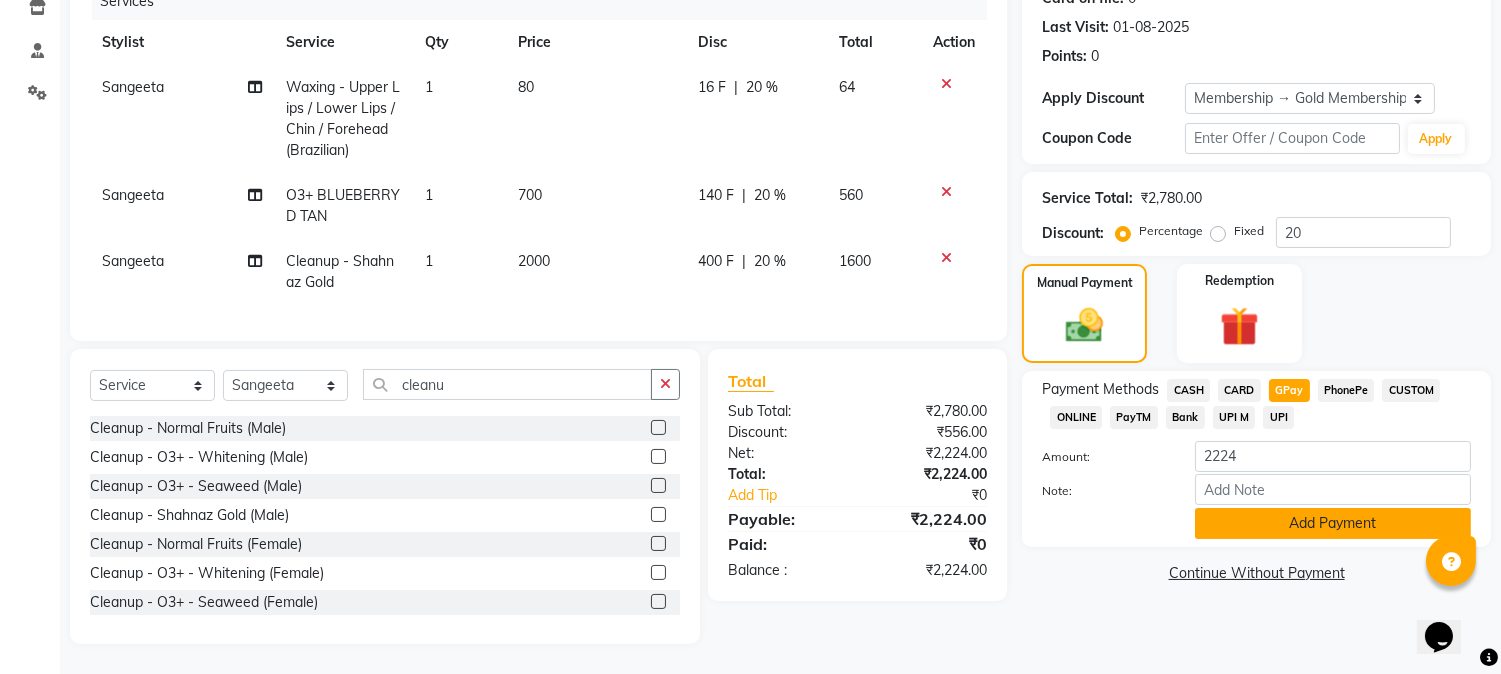 click on "Add Payment" 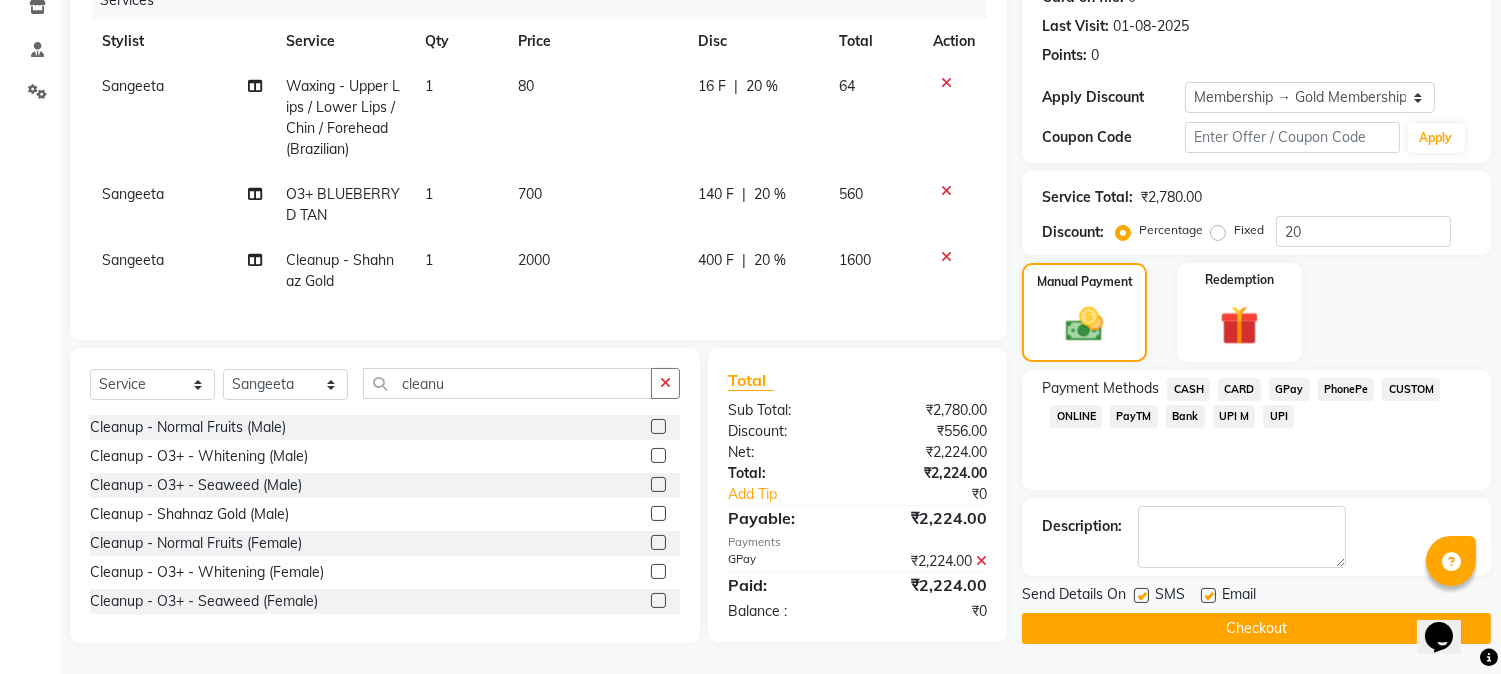 click on "Checkout" 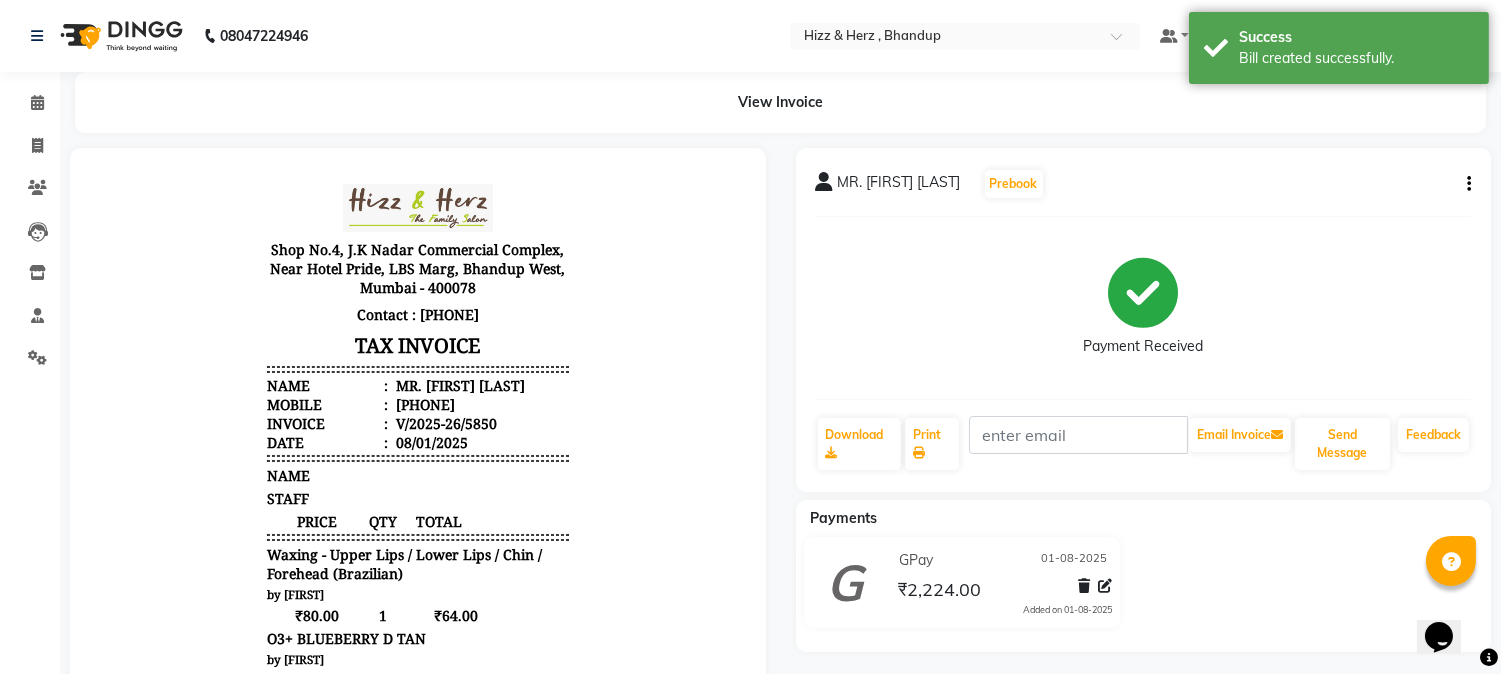 scroll, scrollTop: 0, scrollLeft: 0, axis: both 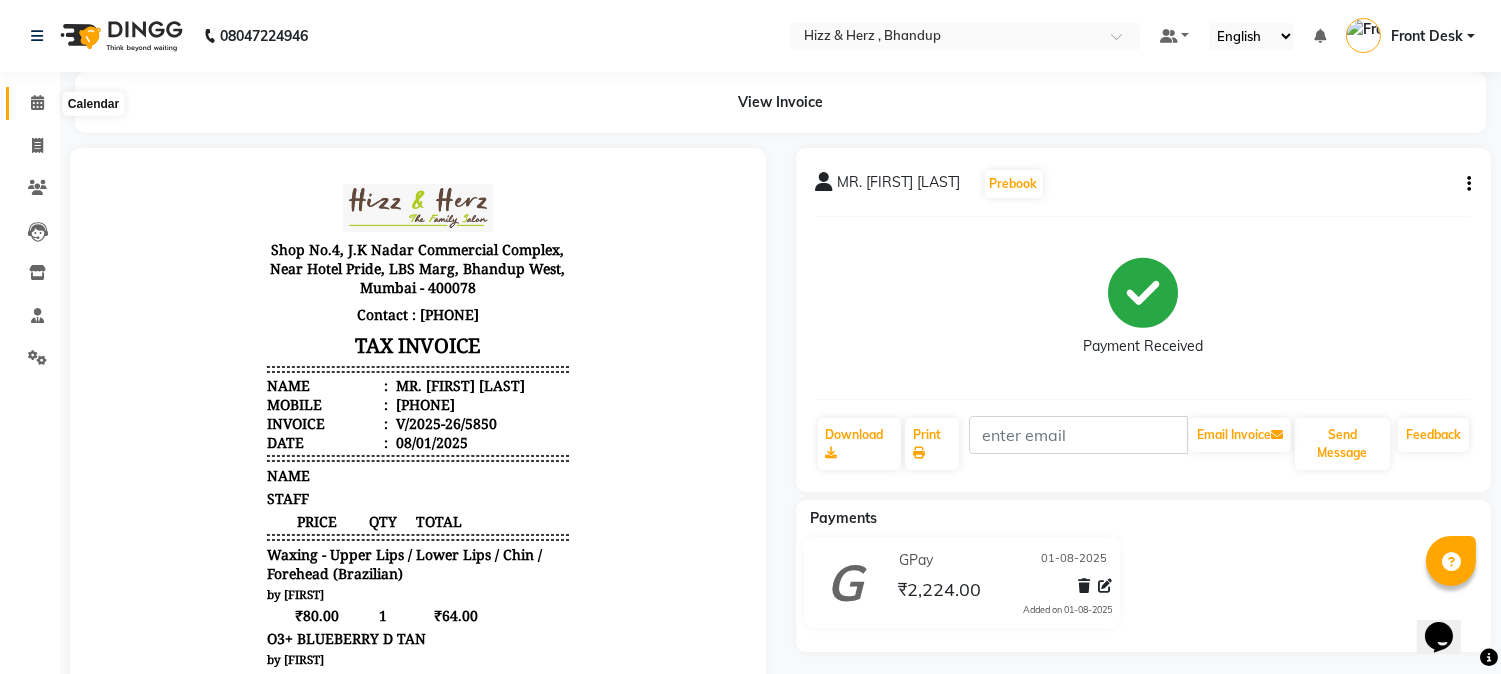 click 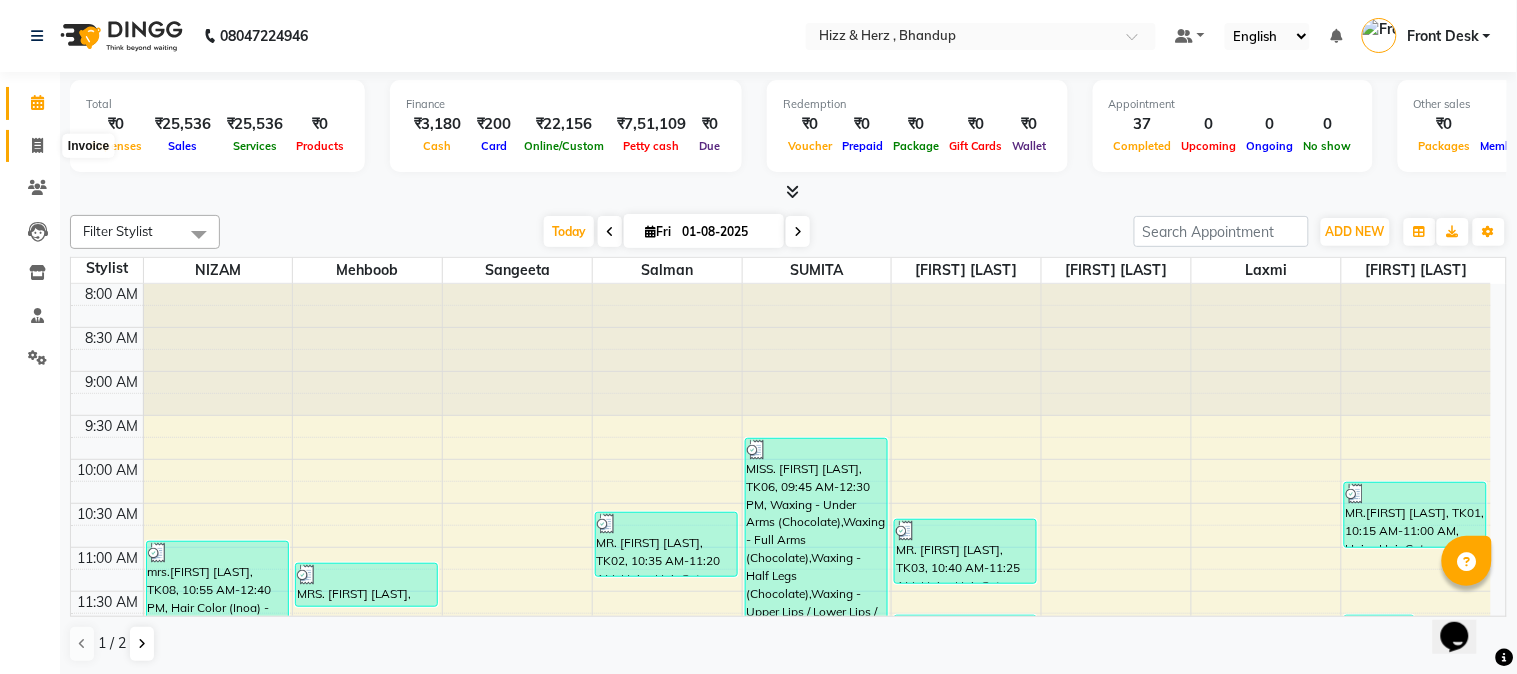 click 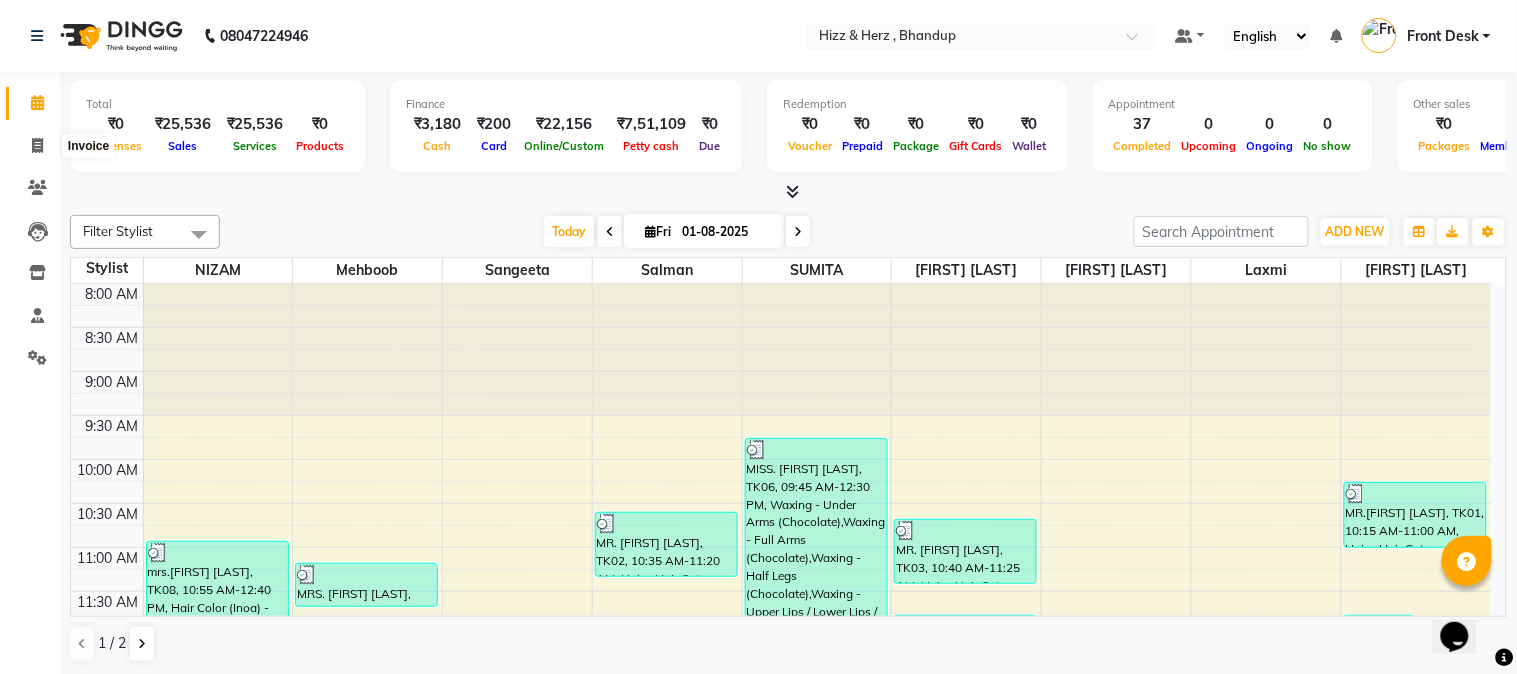 select on "service" 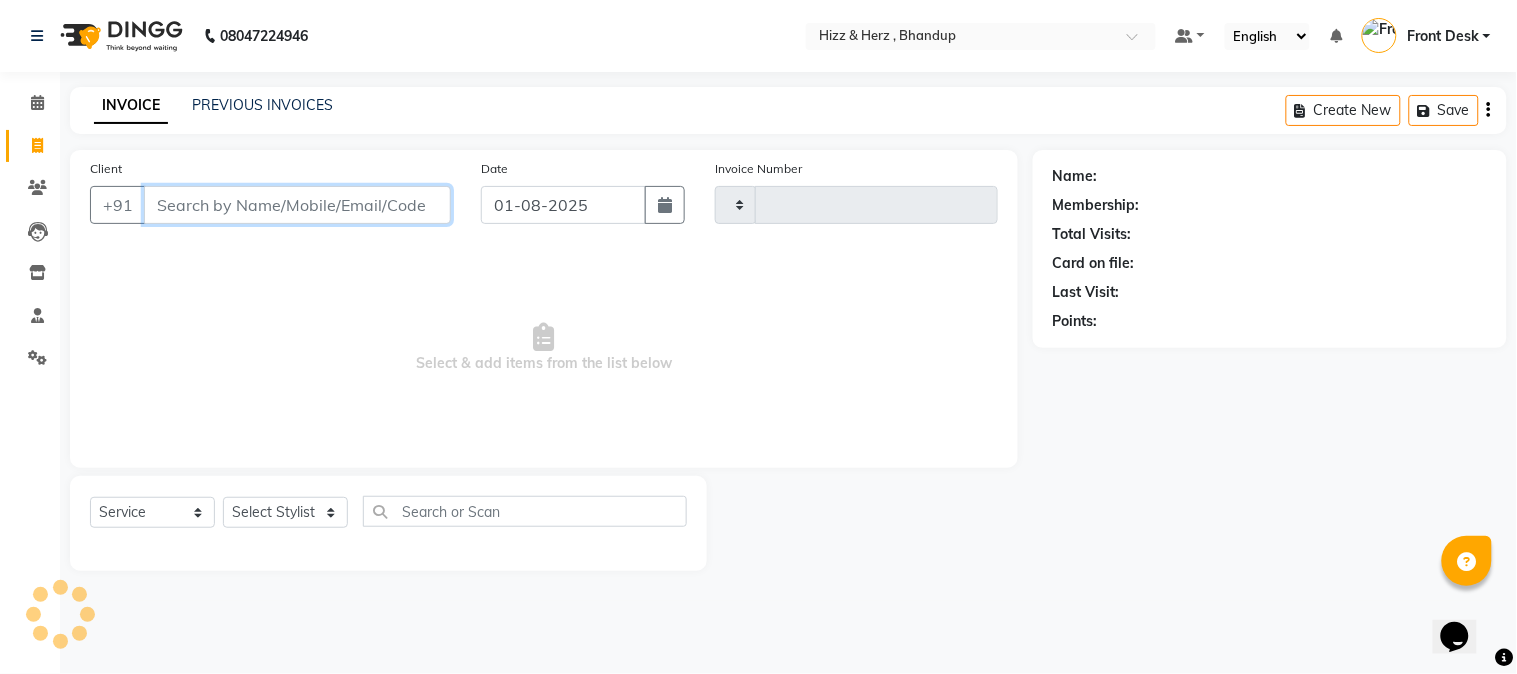 click on "Client" at bounding box center (297, 205) 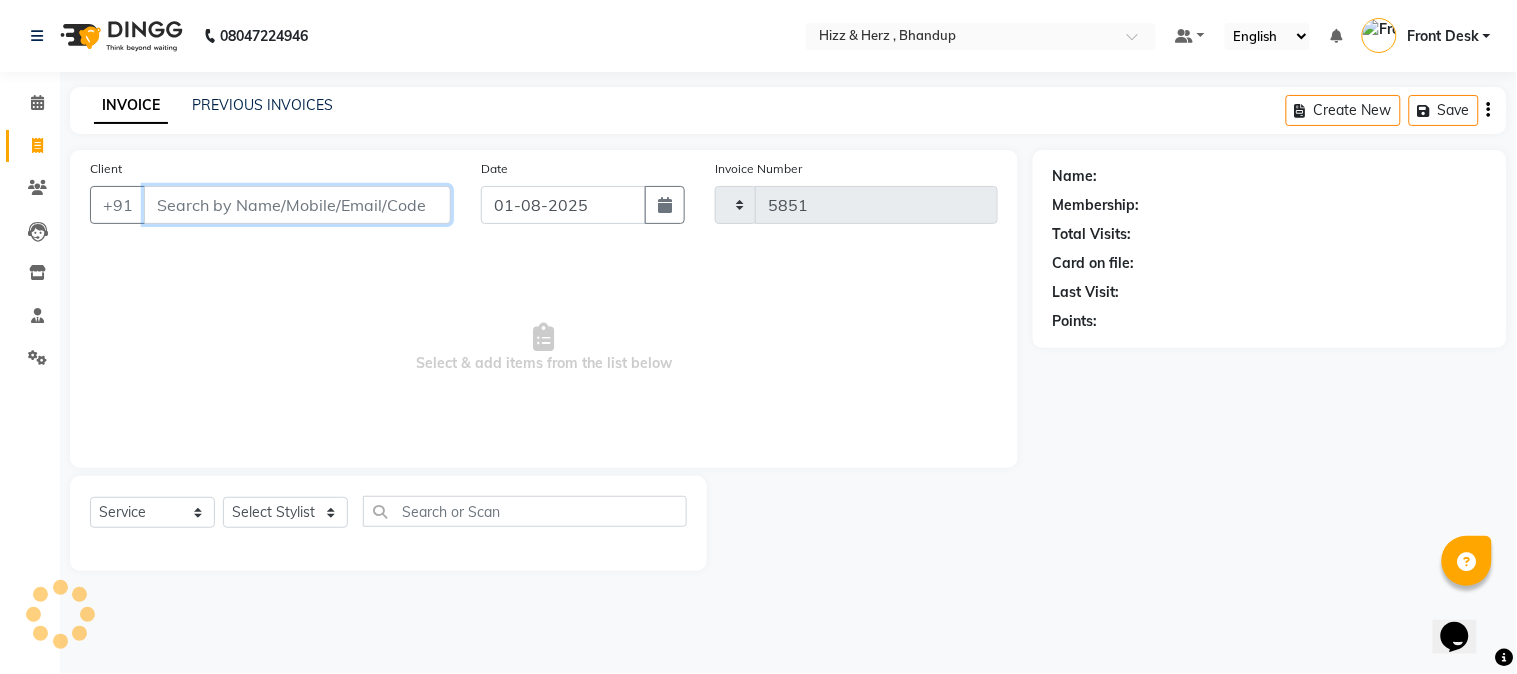 select on "629" 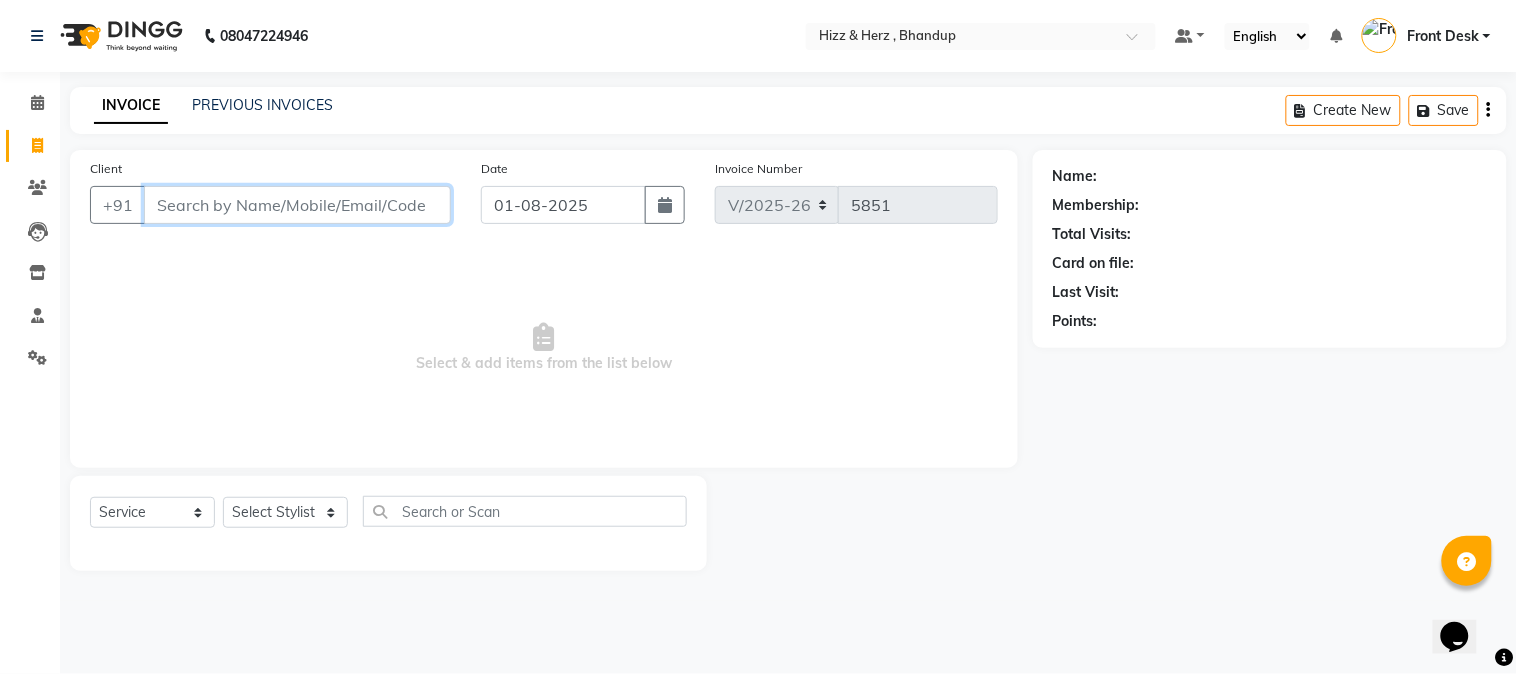 click on "Client" at bounding box center (297, 205) 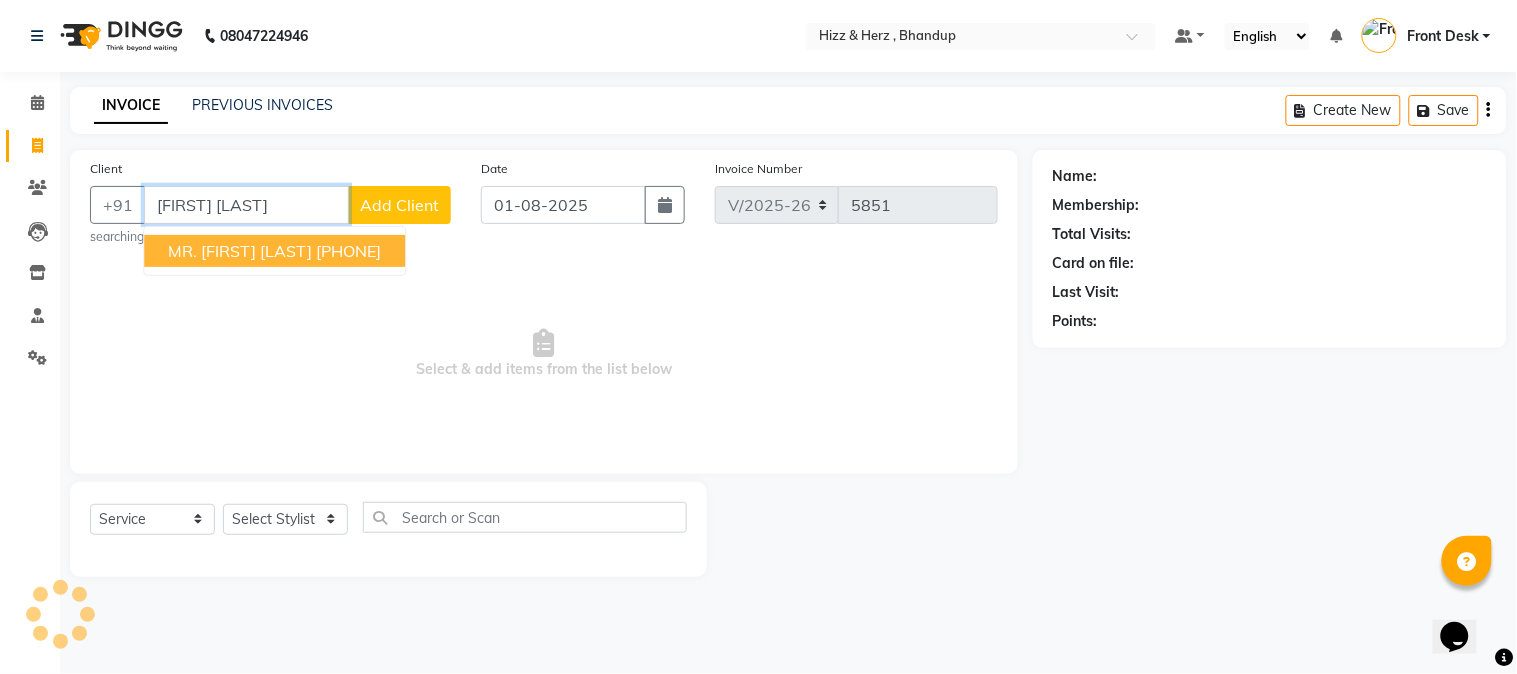 click on "MR. AMAR SHELAR  9322692690" at bounding box center (274, 251) 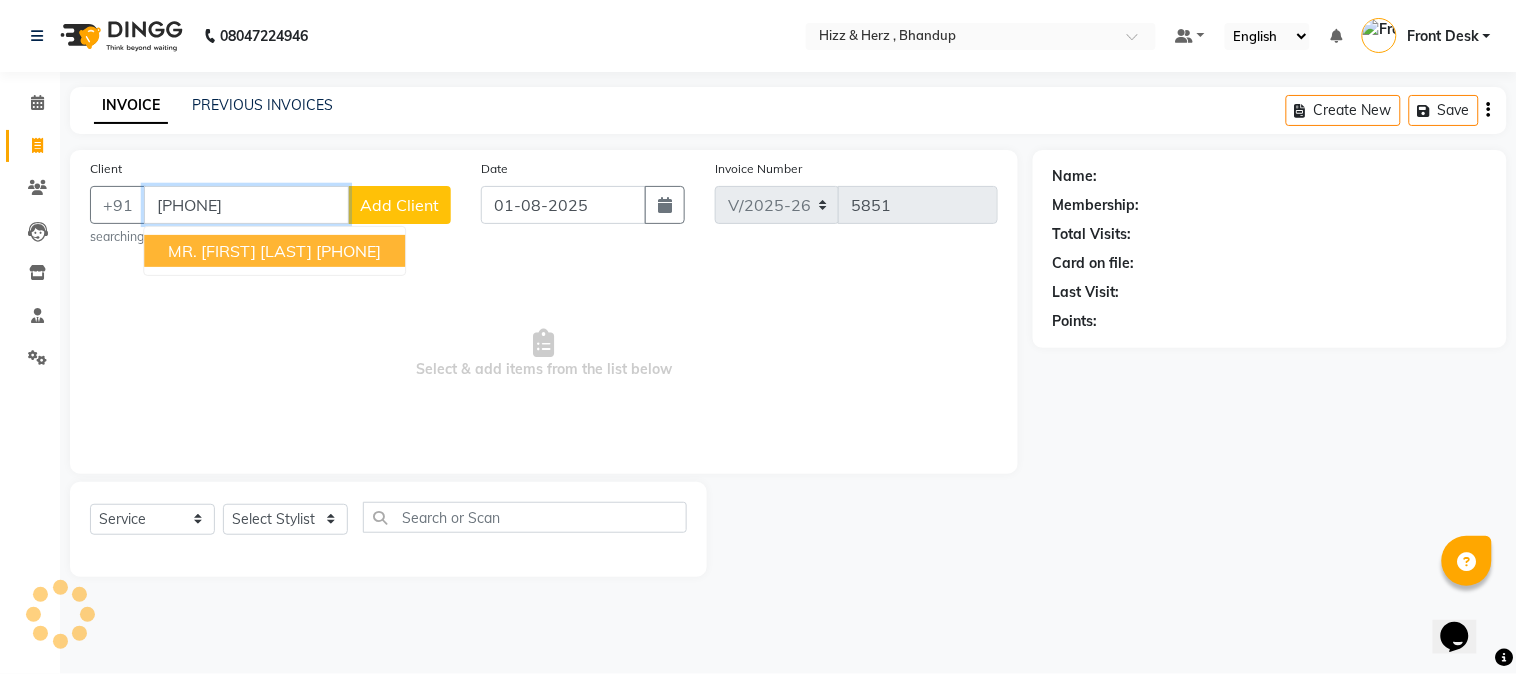 type on "[PHONE]" 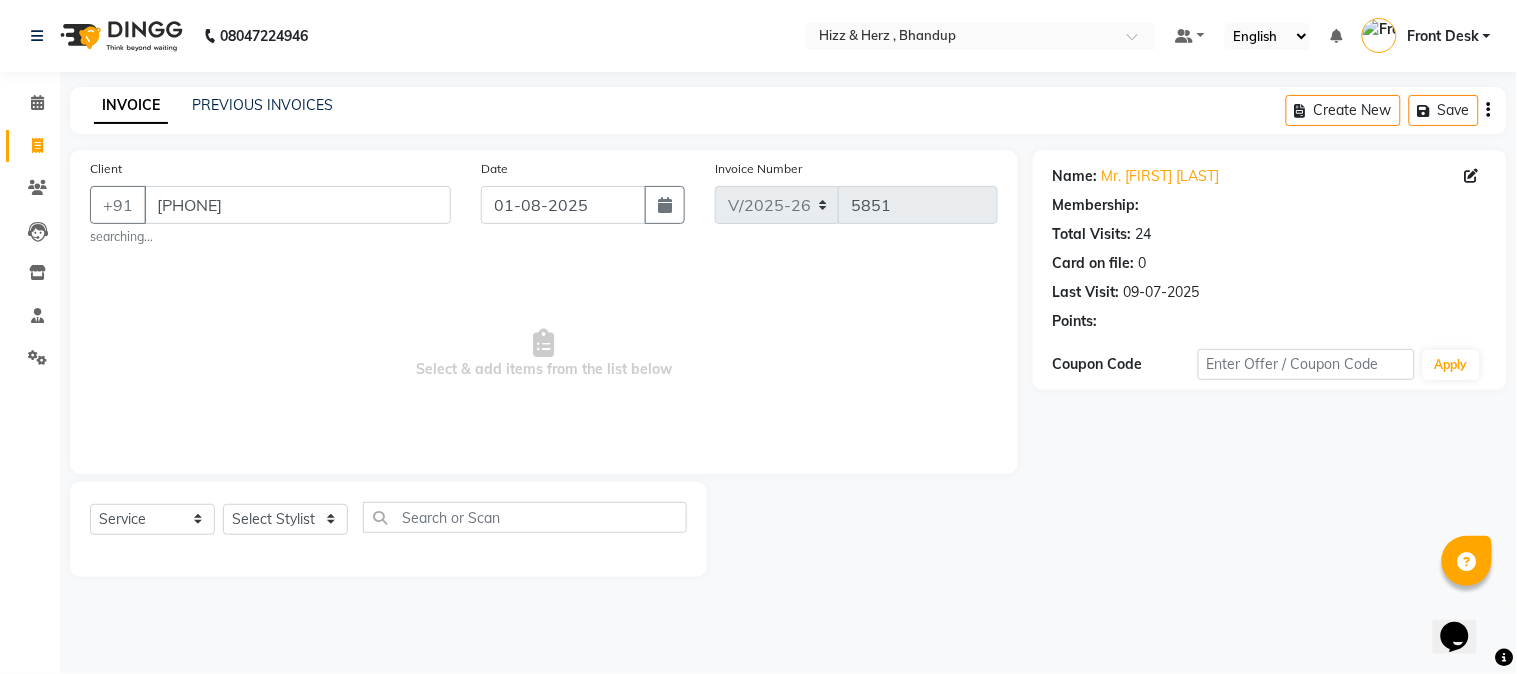 select on "1: Object" 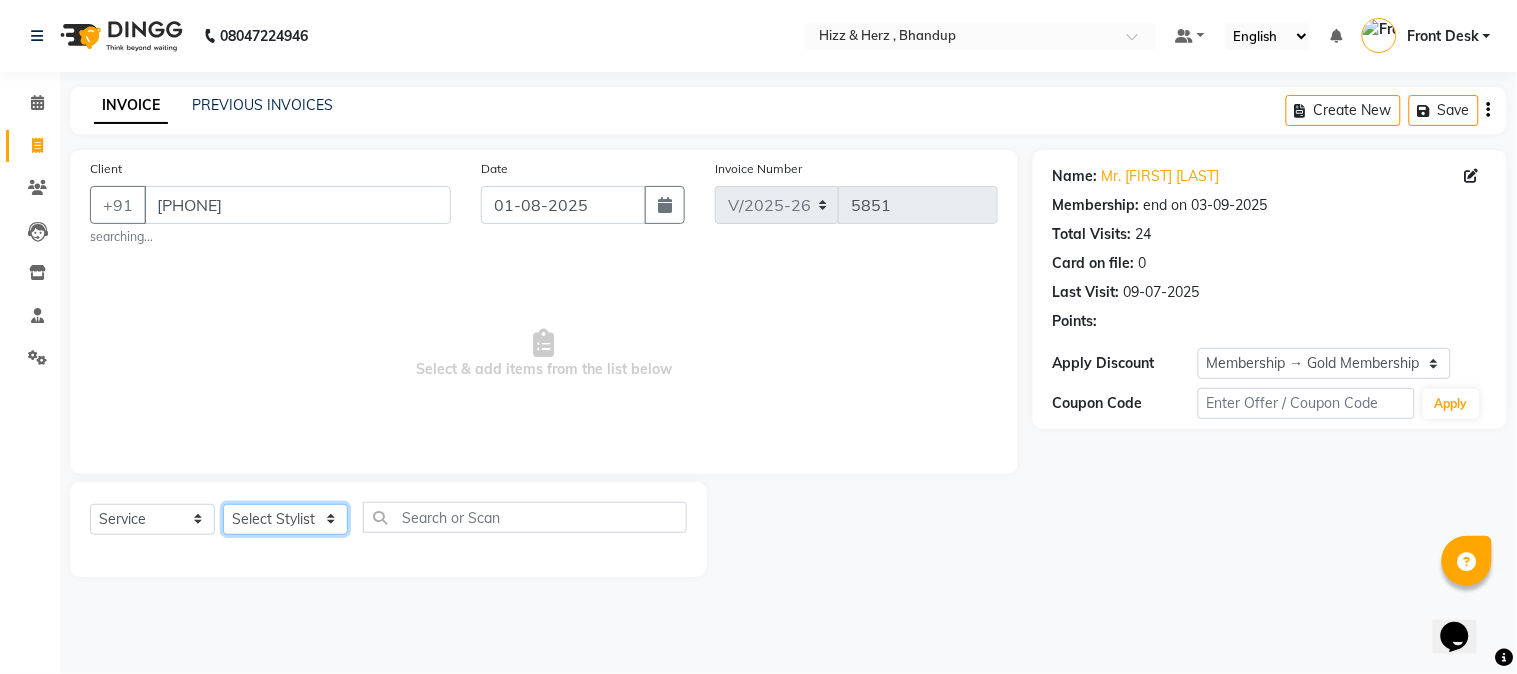 click on "Select Stylist Front Desk Gaurav Sharma HIZZ & HERZ 2 IRFAN AHMAD Jigna Goswami KHALID AHMAD Laxmi Mehboob MOHD PARVEJ NIZAM Salman Sangeeta  SUMITA  VEERENDRA SHARMA" 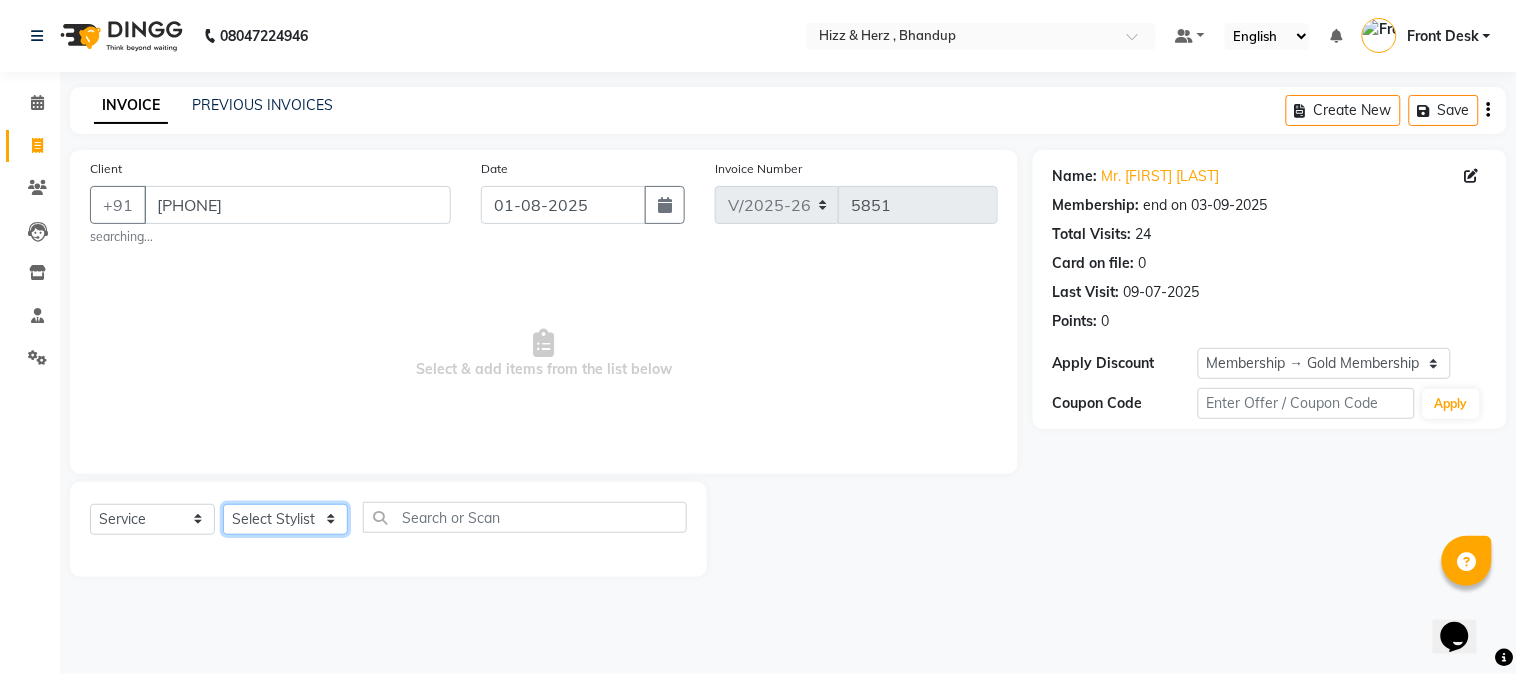 select on "24395" 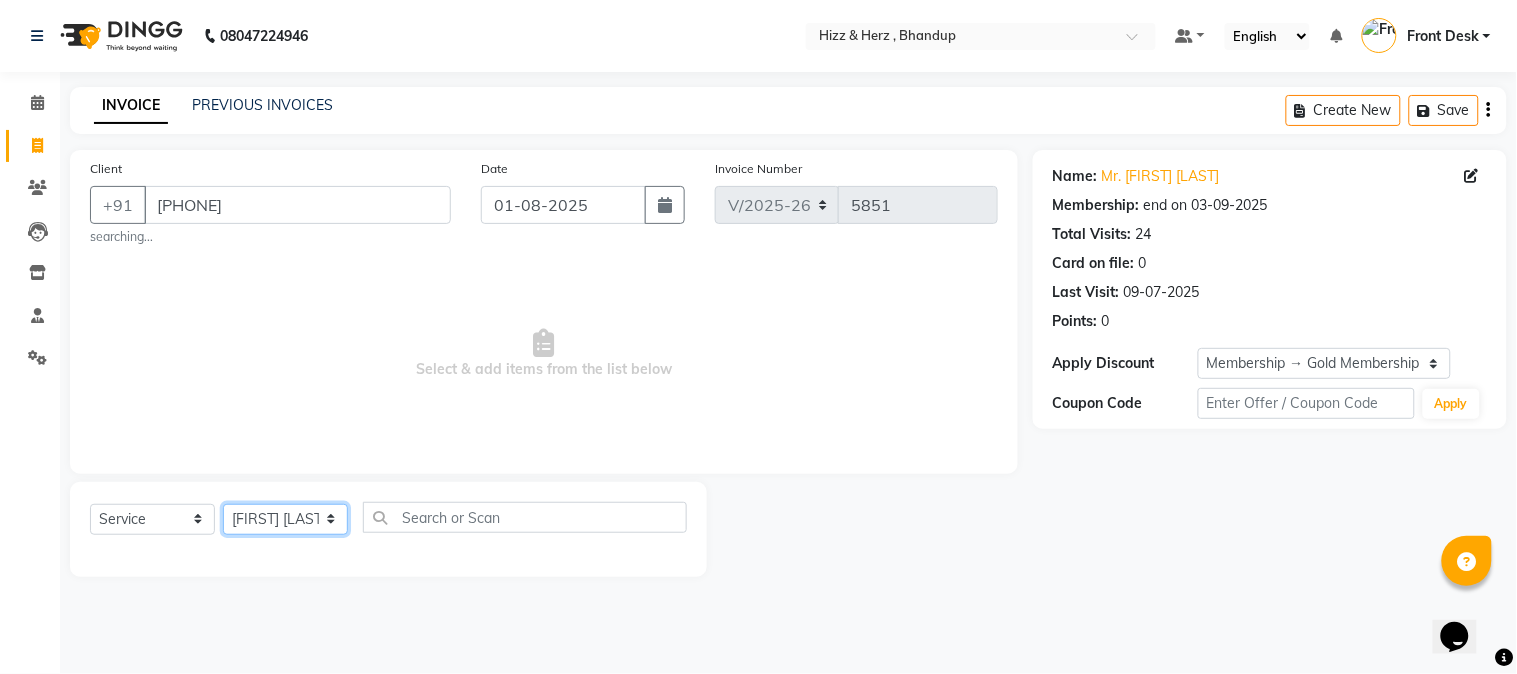 click on "Select Stylist Front Desk Gaurav Sharma HIZZ & HERZ 2 IRFAN AHMAD Jigna Goswami KHALID AHMAD Laxmi Mehboob MOHD PARVEJ NIZAM Salman Sangeeta  SUMITA  VEERENDRA SHARMA" 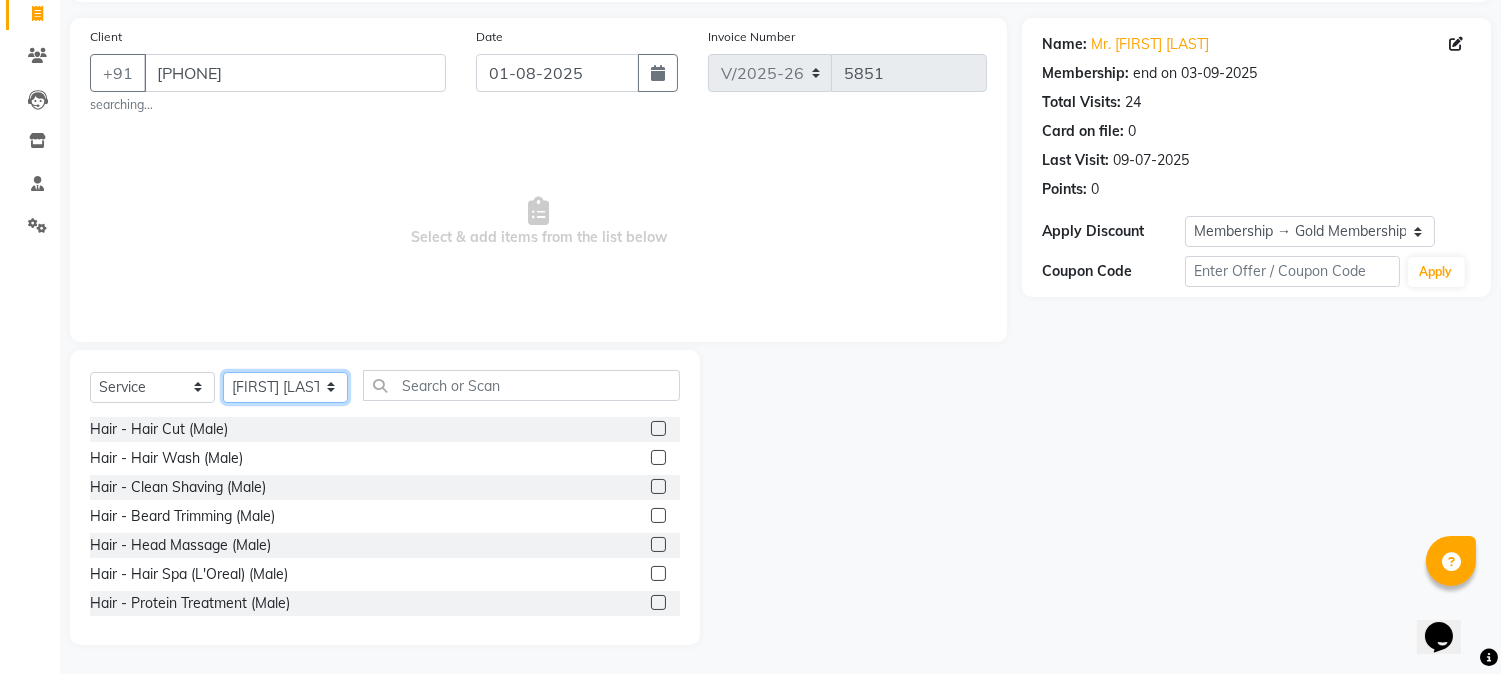 scroll, scrollTop: 133, scrollLeft: 0, axis: vertical 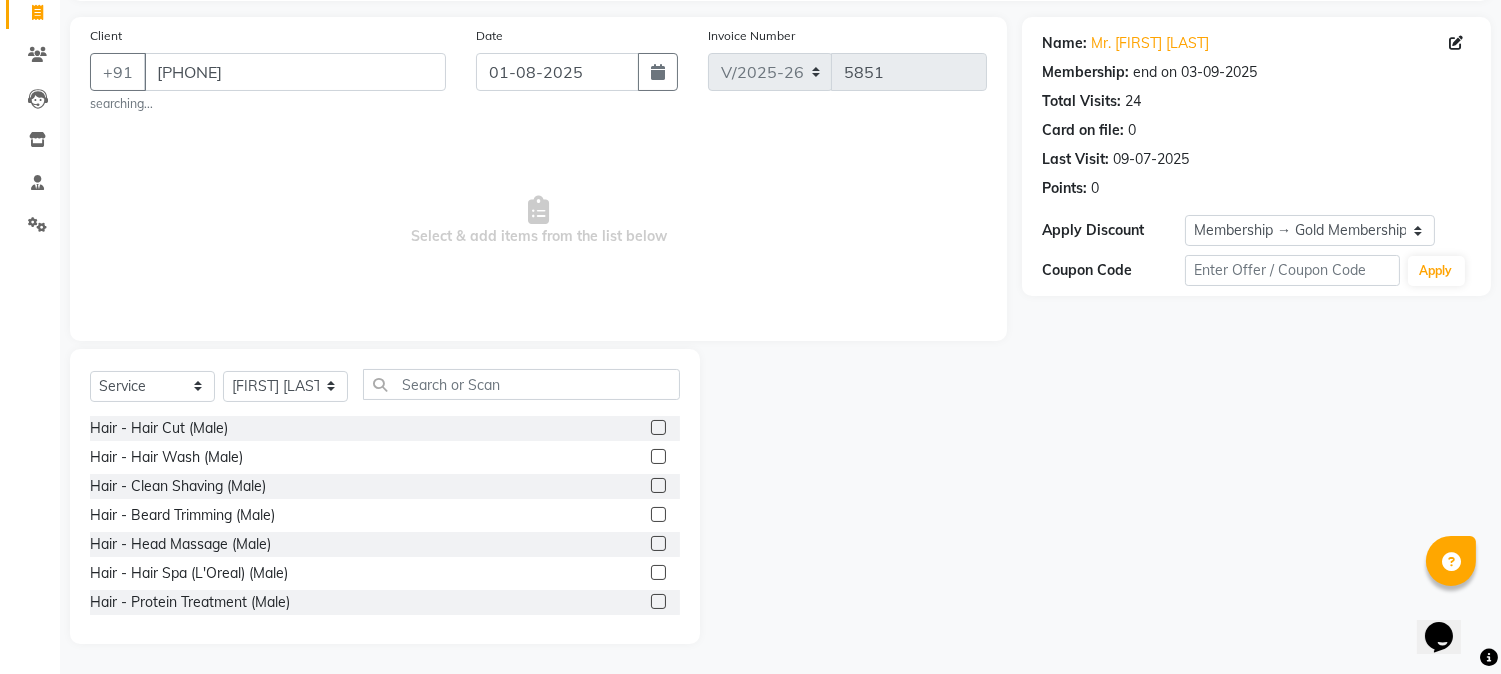 click 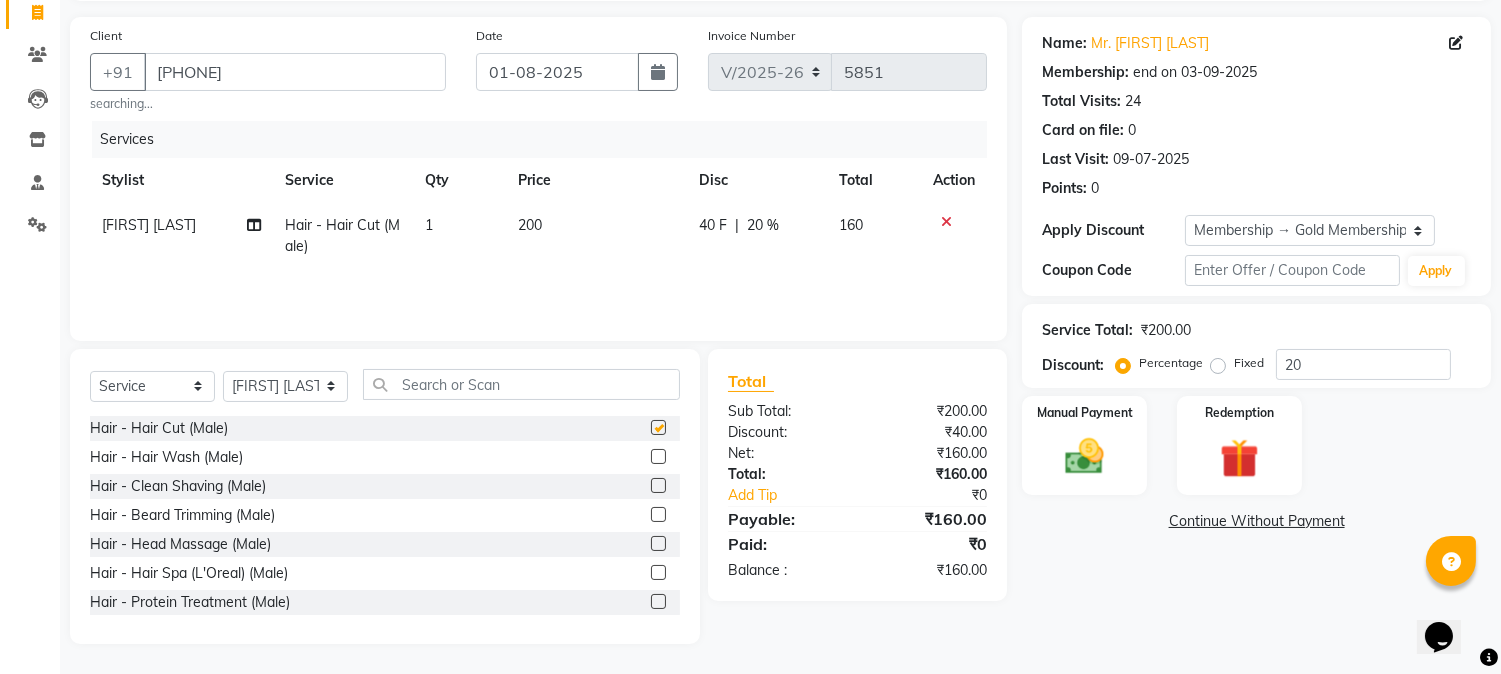 checkbox on "false" 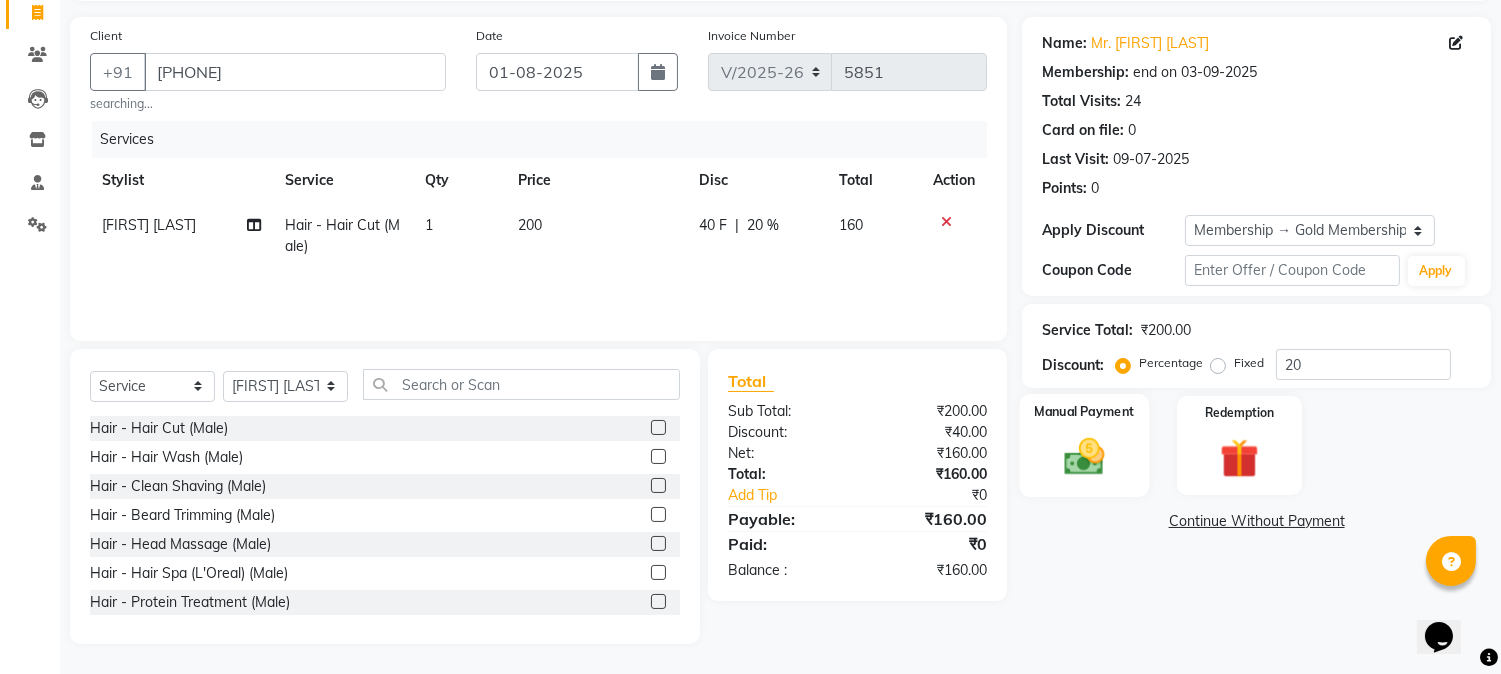click 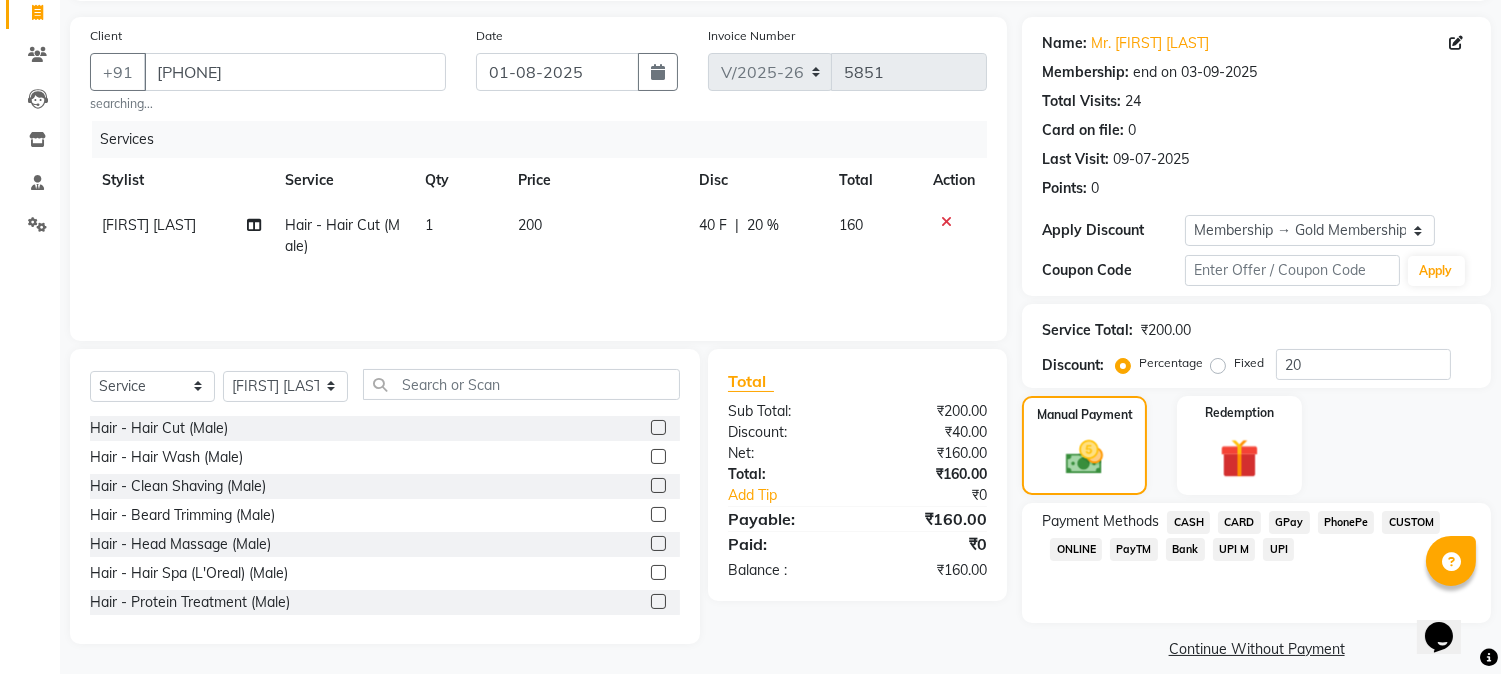 click on "GPay" 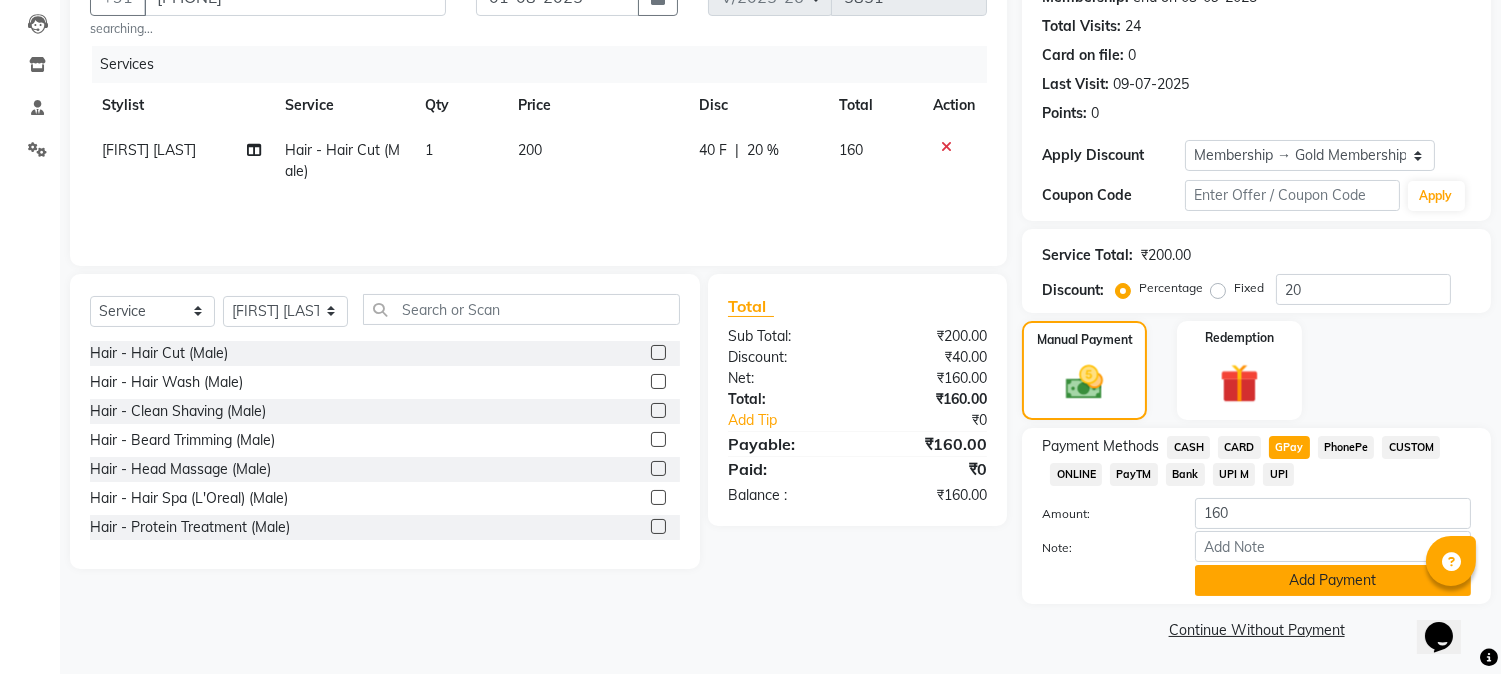 click on "Add Payment" 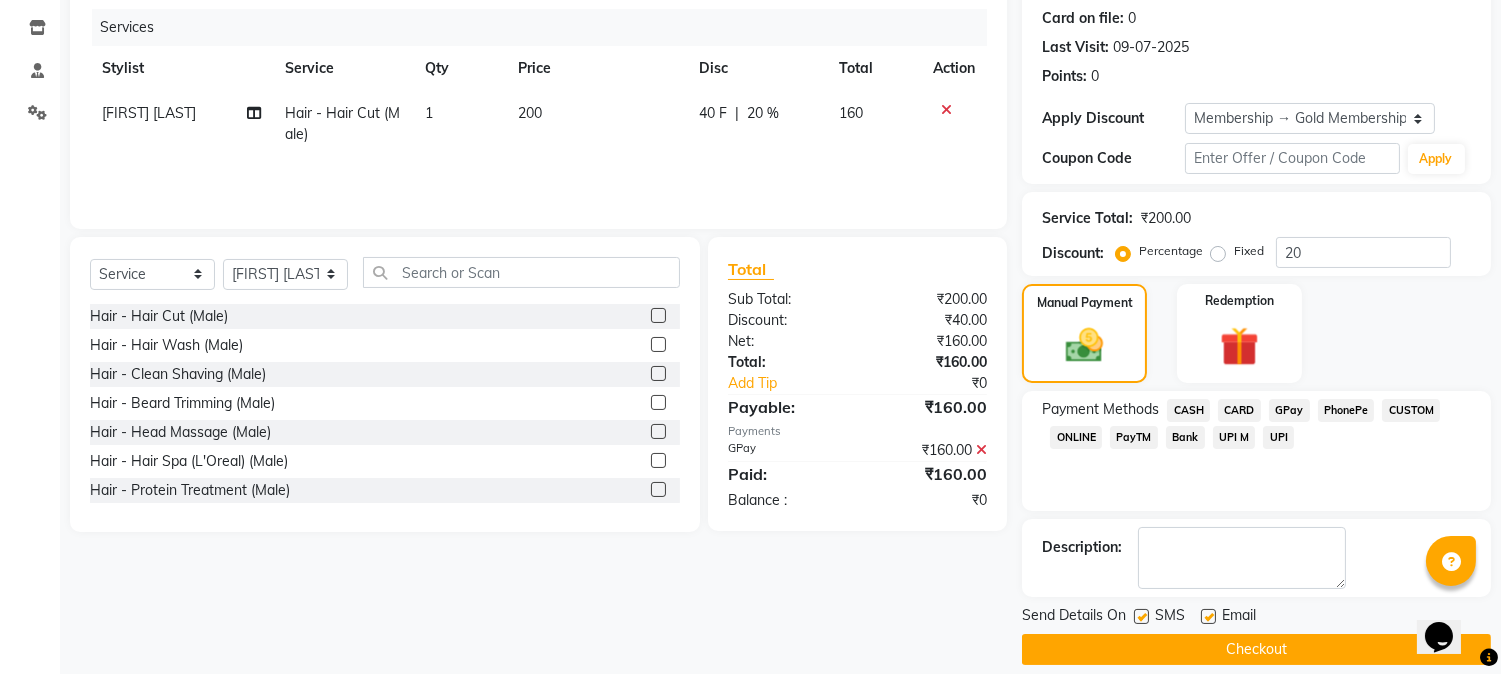 scroll, scrollTop: 265, scrollLeft: 0, axis: vertical 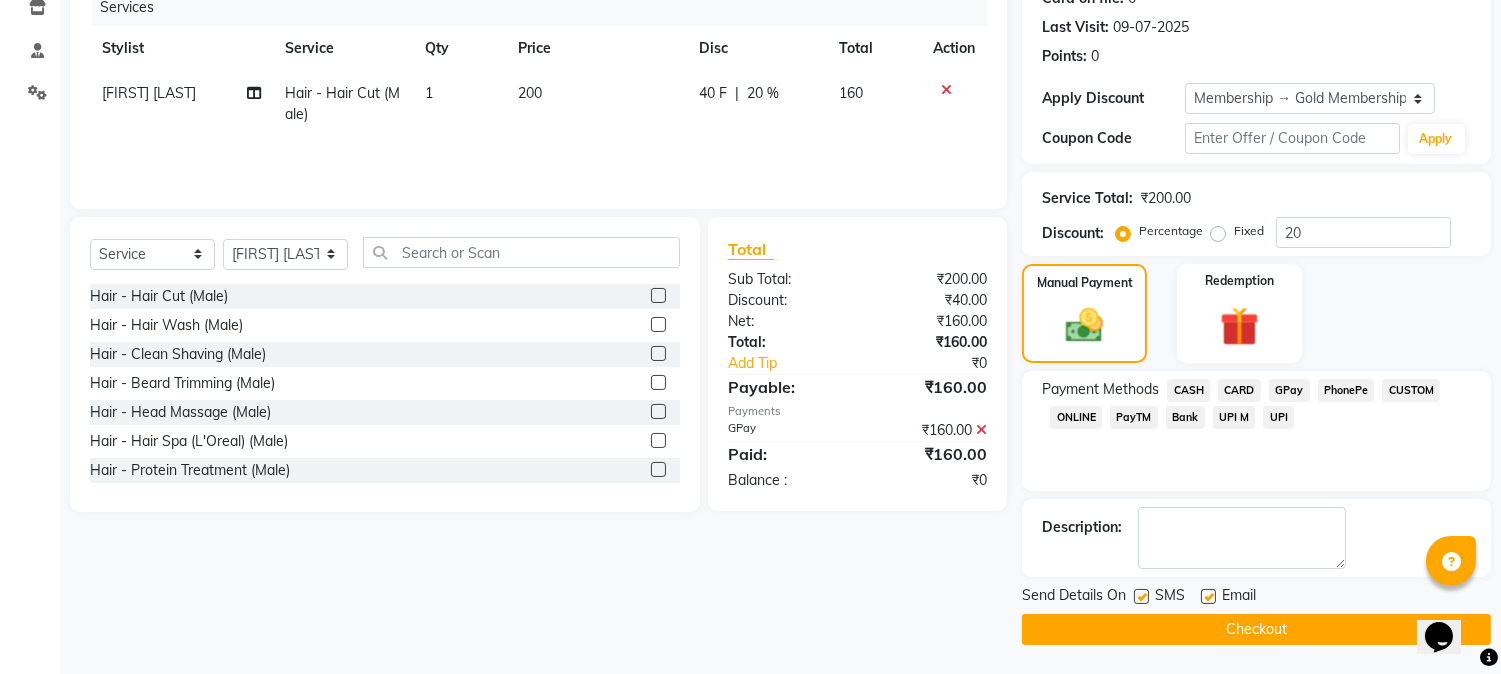 click on "Checkout" 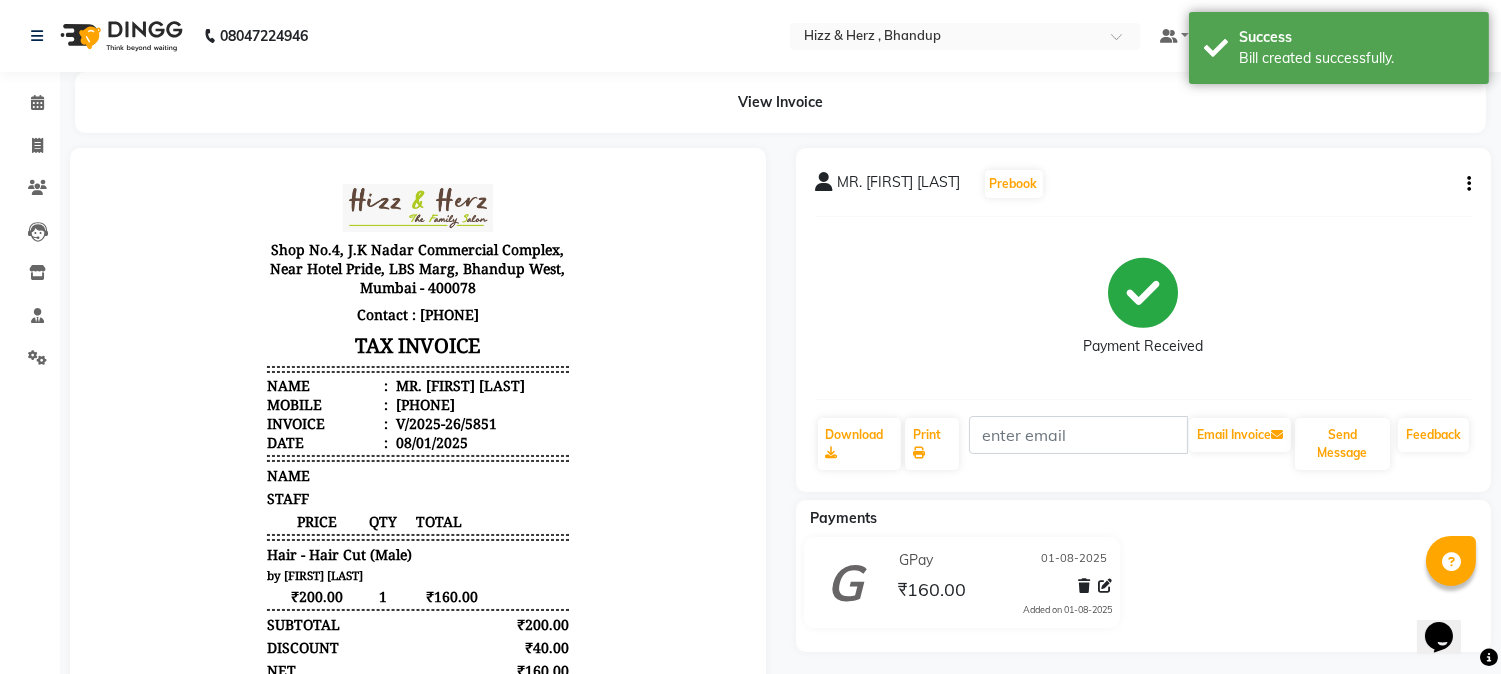 scroll, scrollTop: 0, scrollLeft: 0, axis: both 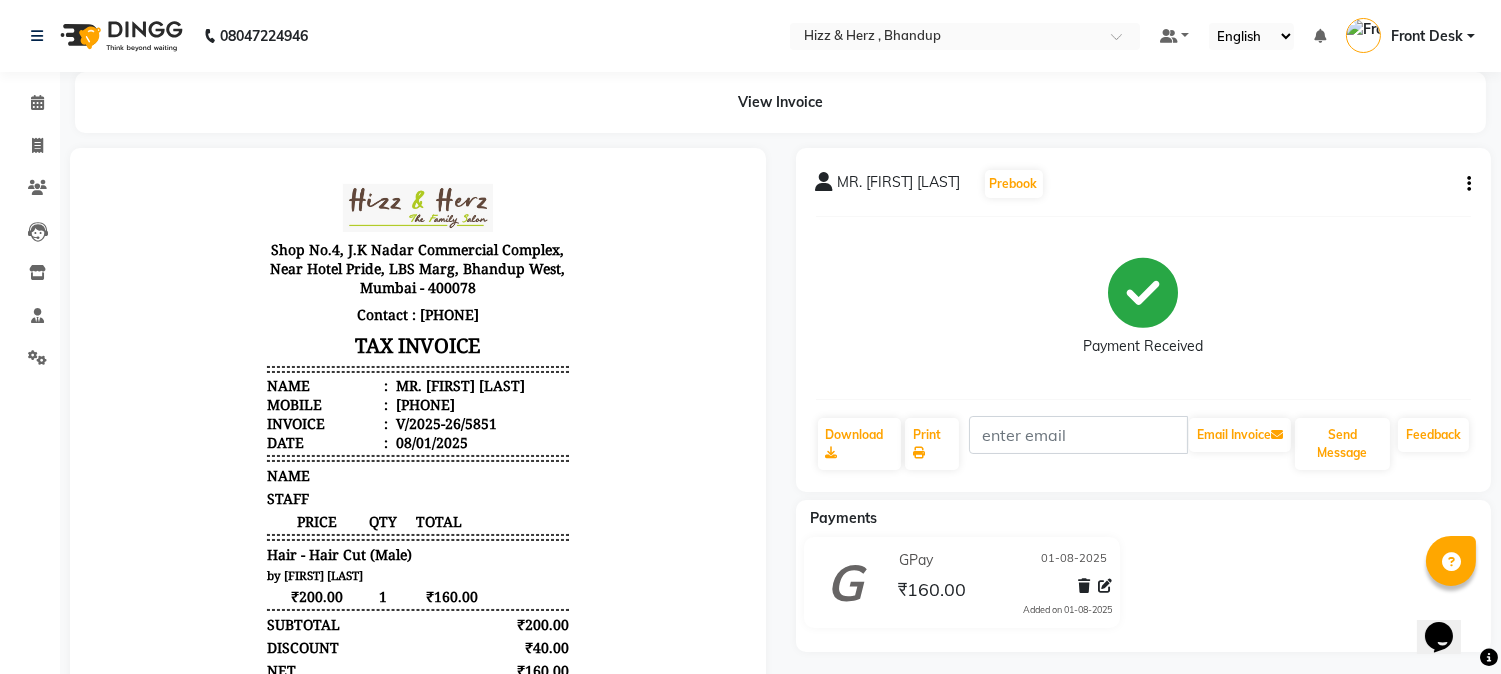 drag, startPoint x: 1364, startPoint y: 284, endPoint x: 1475, endPoint y: 657, distance: 389.16577 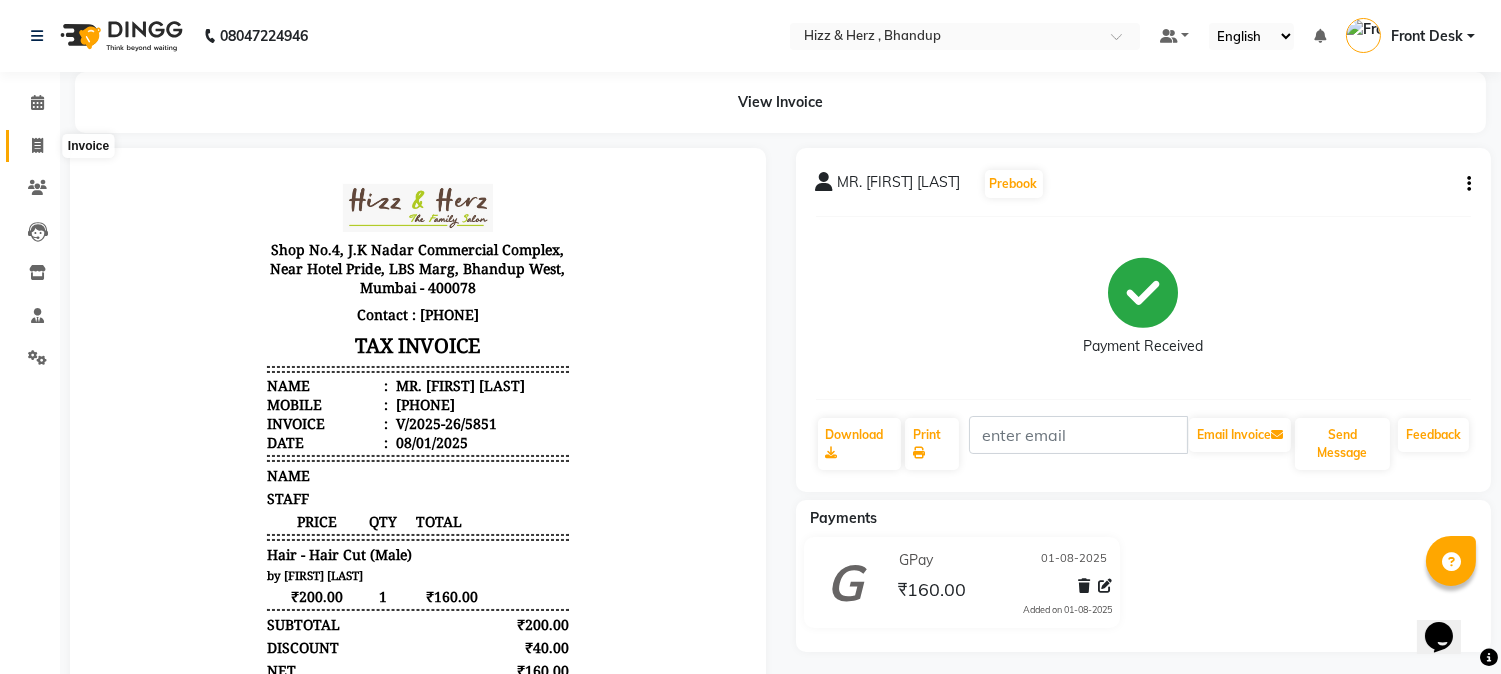 click 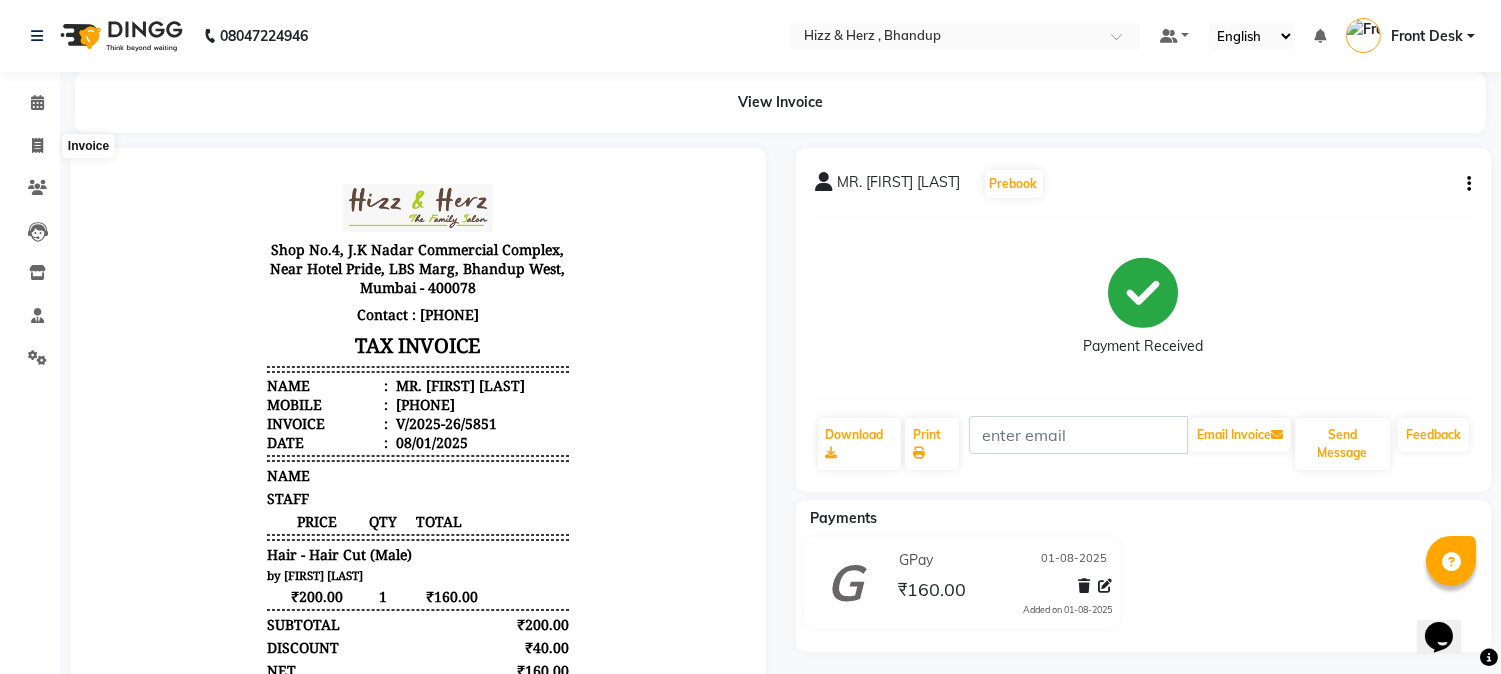 select on "service" 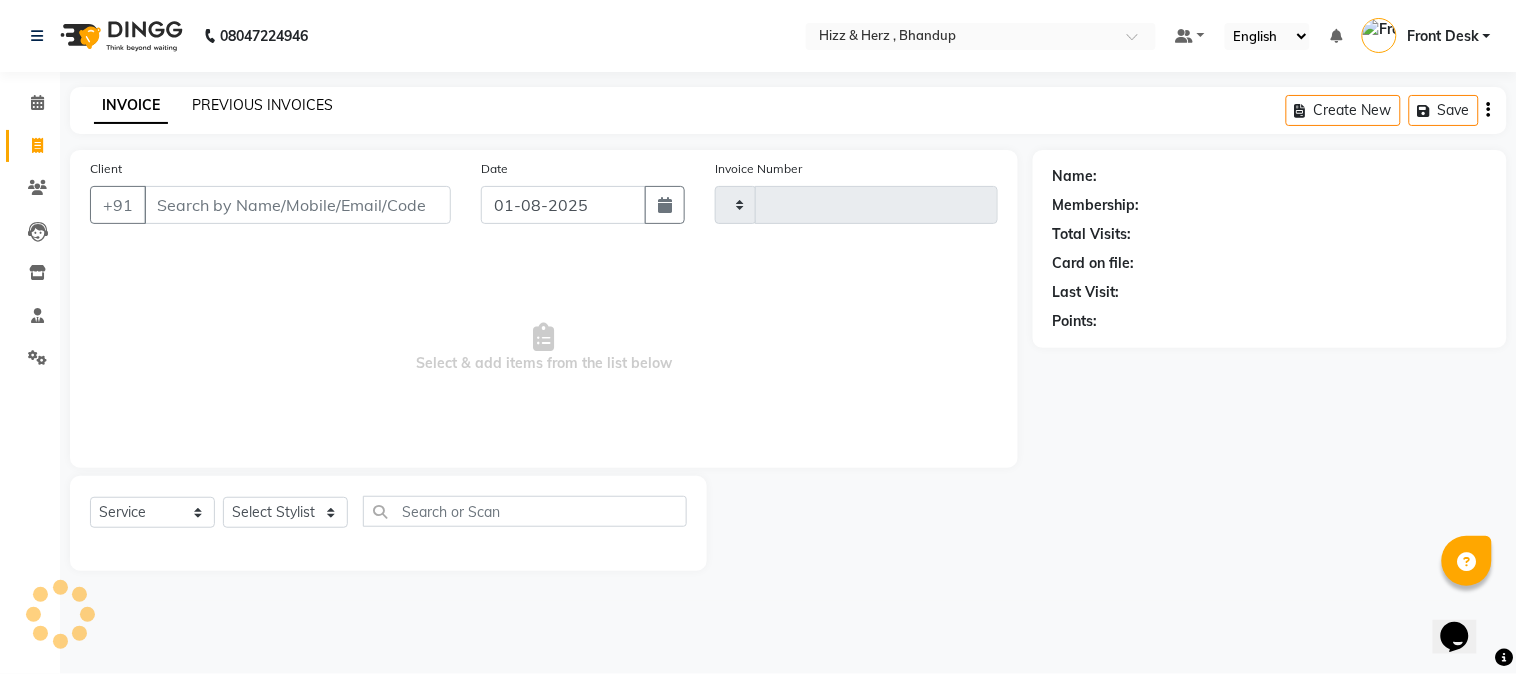 type on "5852" 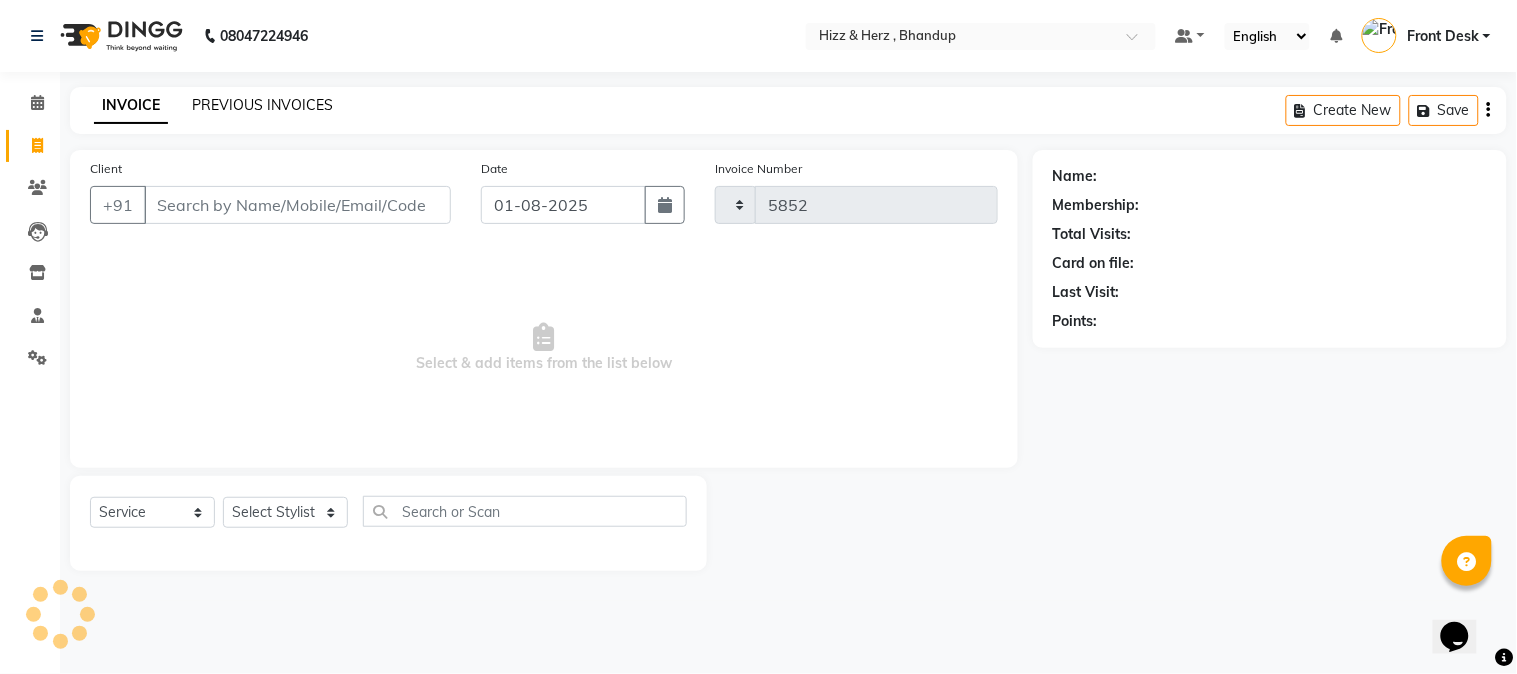 click on "PREVIOUS INVOICES" 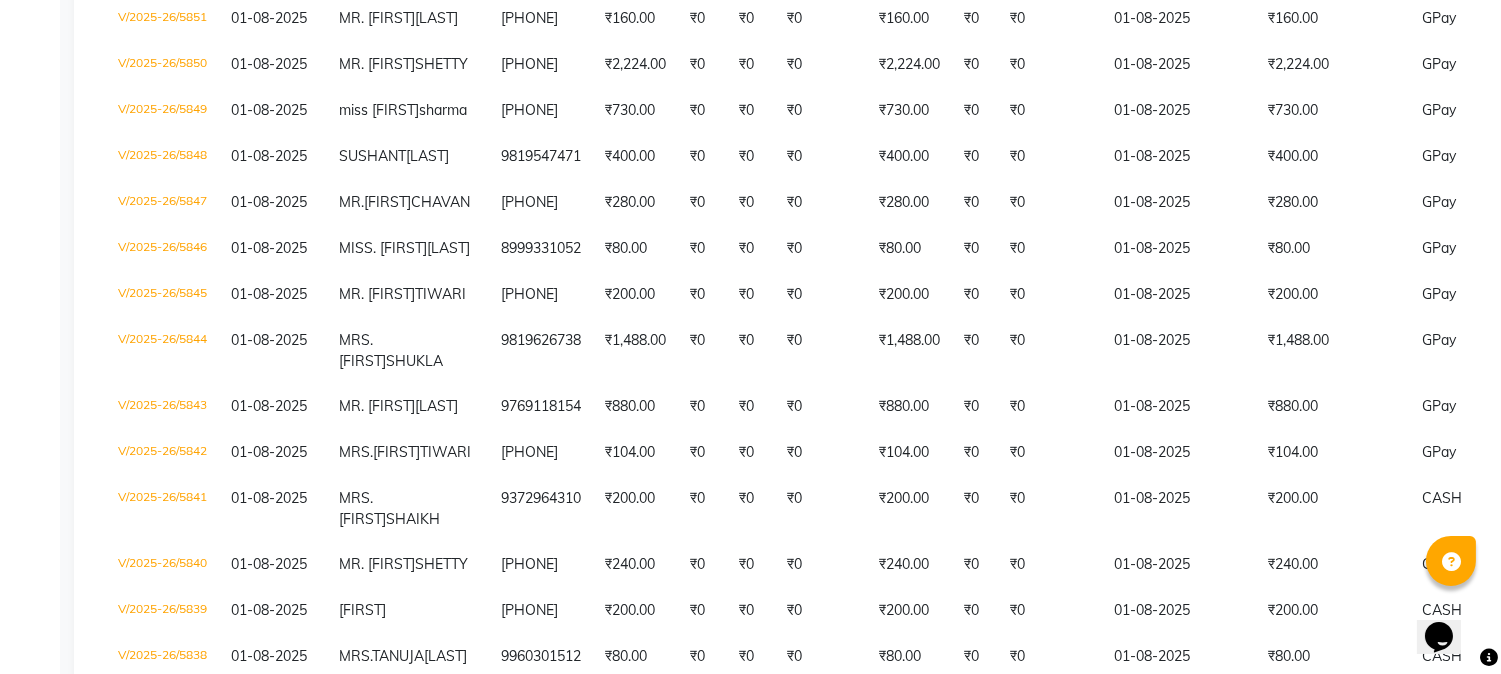 scroll, scrollTop: 444, scrollLeft: 0, axis: vertical 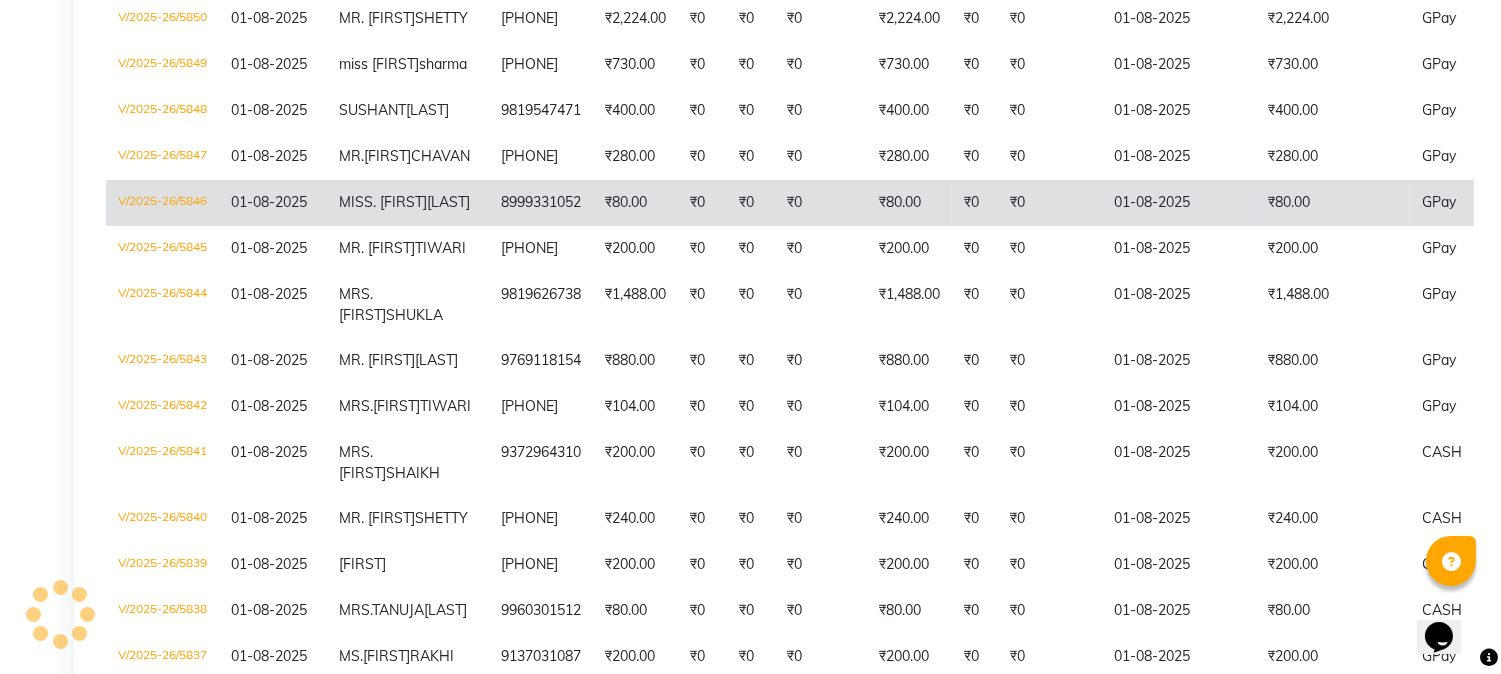 click on "8999331052" 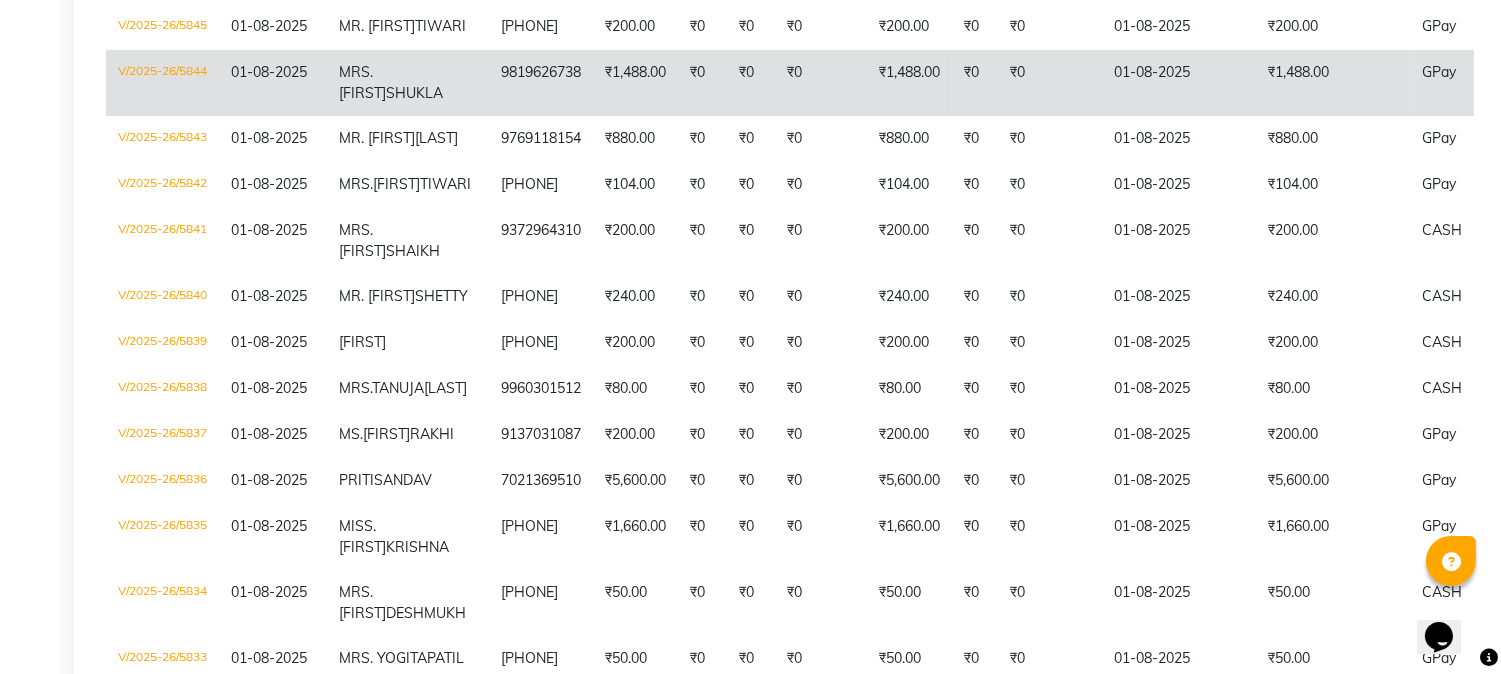 scroll, scrollTop: 777, scrollLeft: 0, axis: vertical 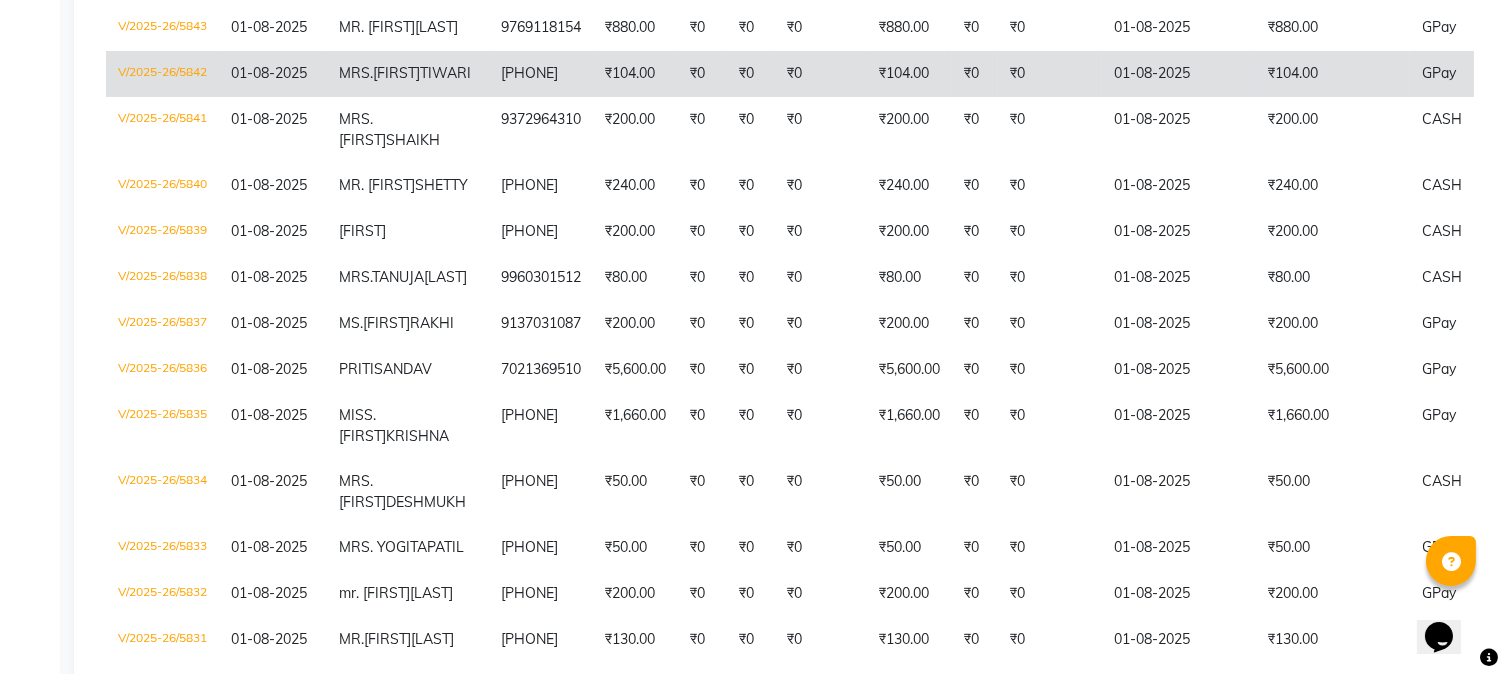 click on "₹0" 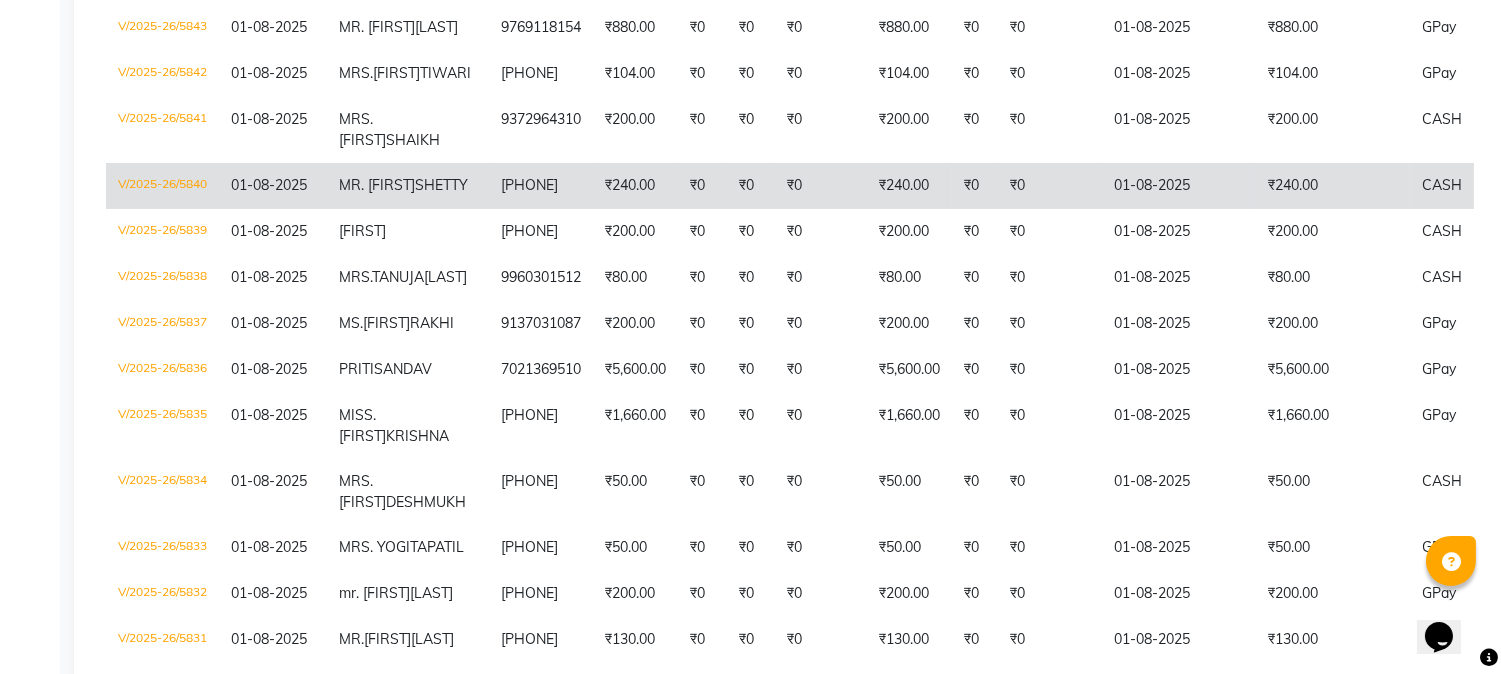 scroll, scrollTop: 888, scrollLeft: 0, axis: vertical 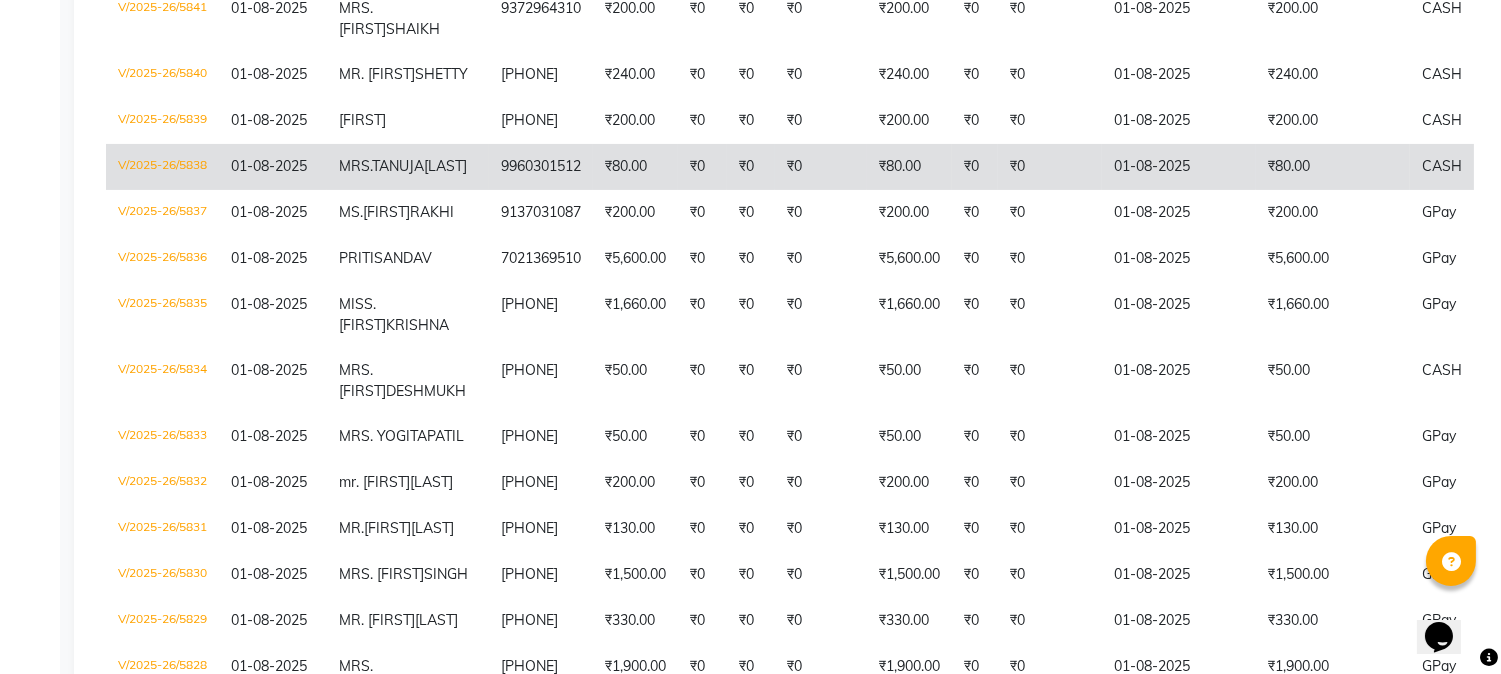 click on "9960301512" 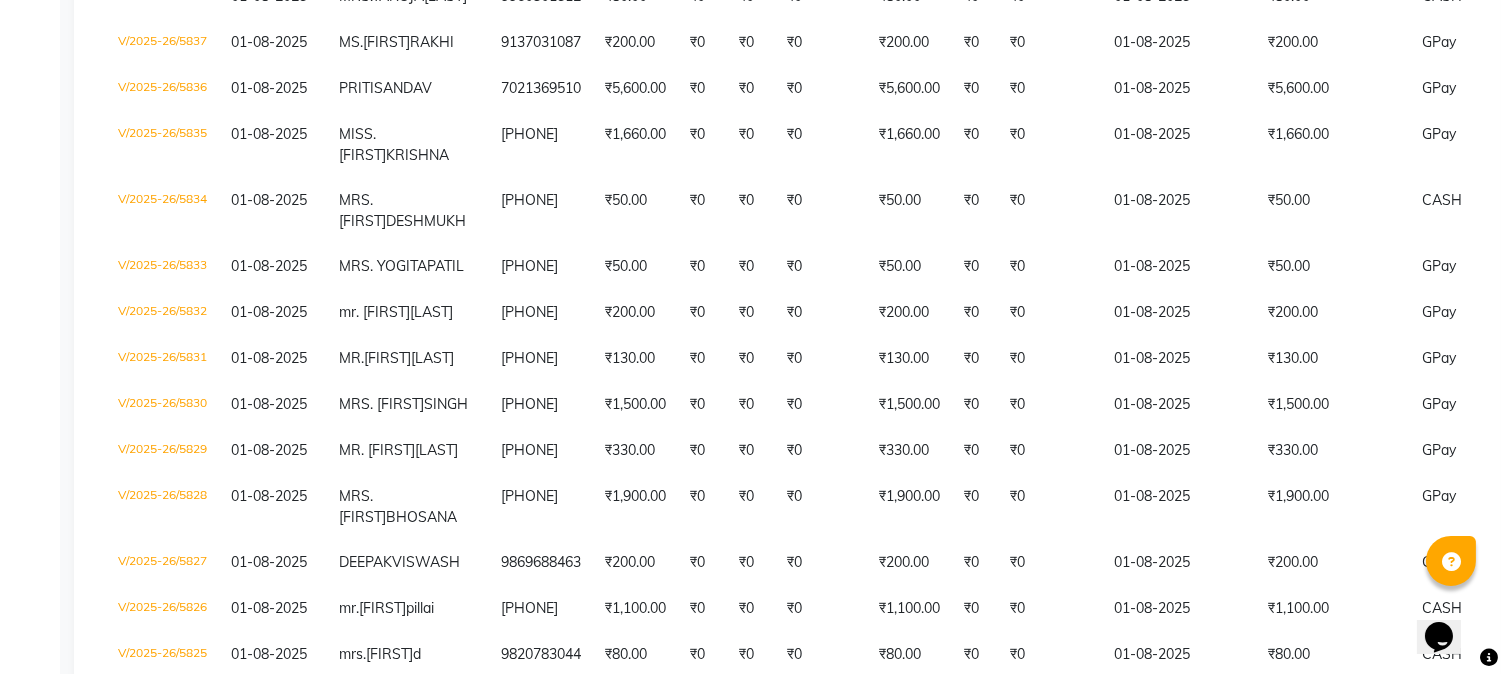 scroll, scrollTop: 1111, scrollLeft: 0, axis: vertical 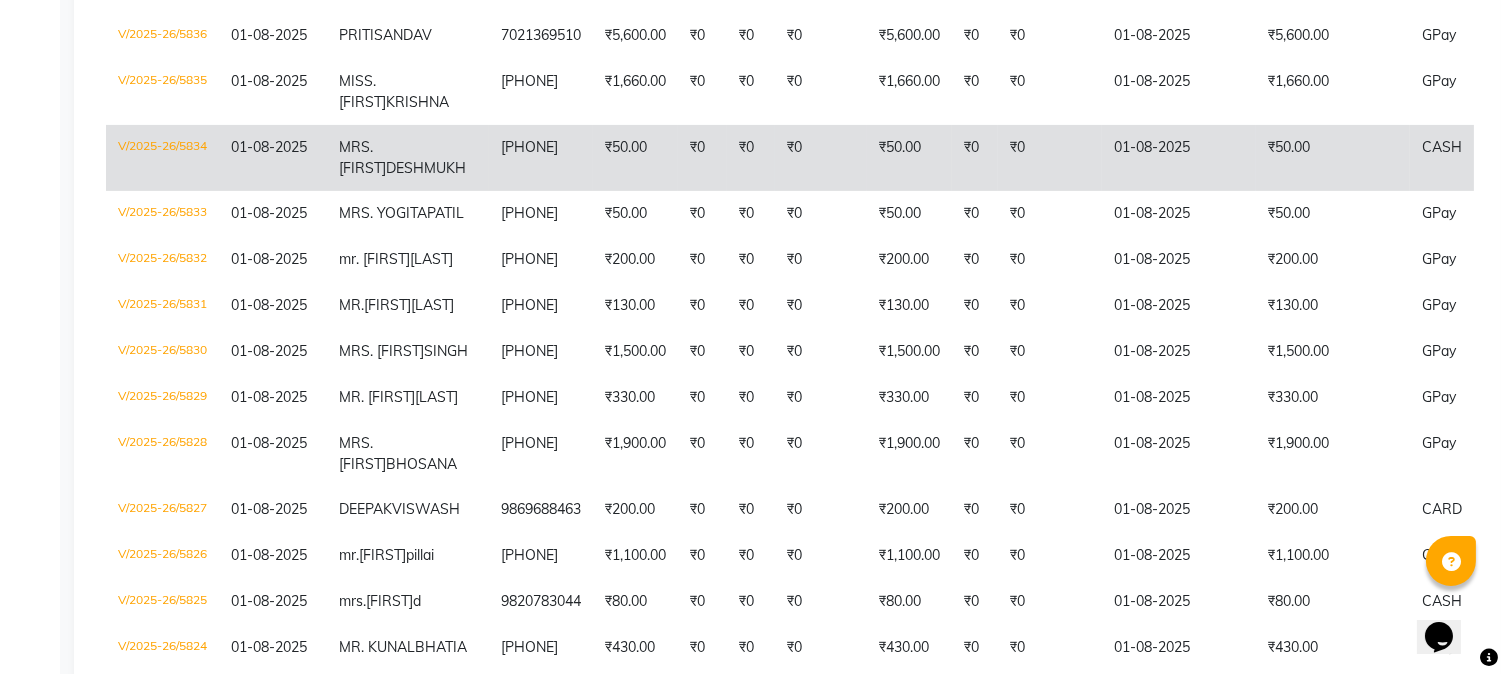 click on "[PHONE]" 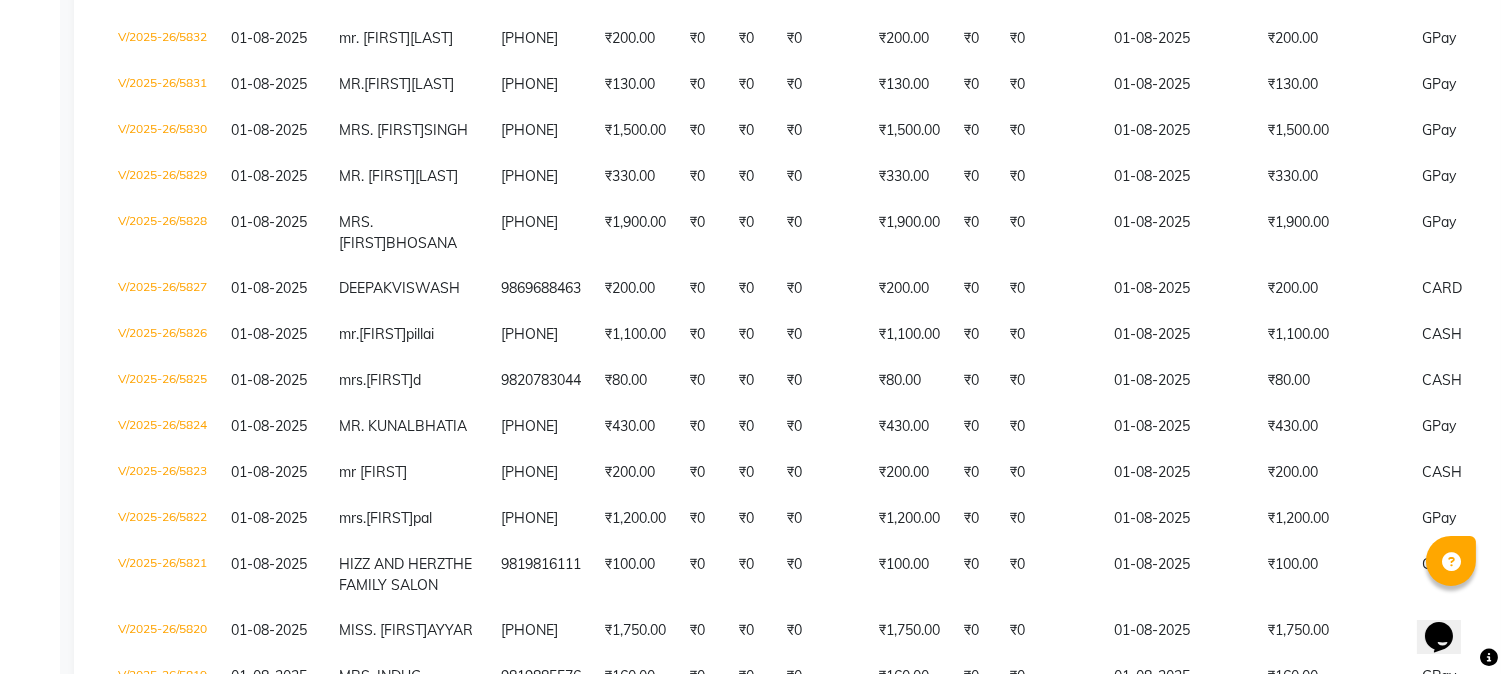 scroll, scrollTop: 1333, scrollLeft: 0, axis: vertical 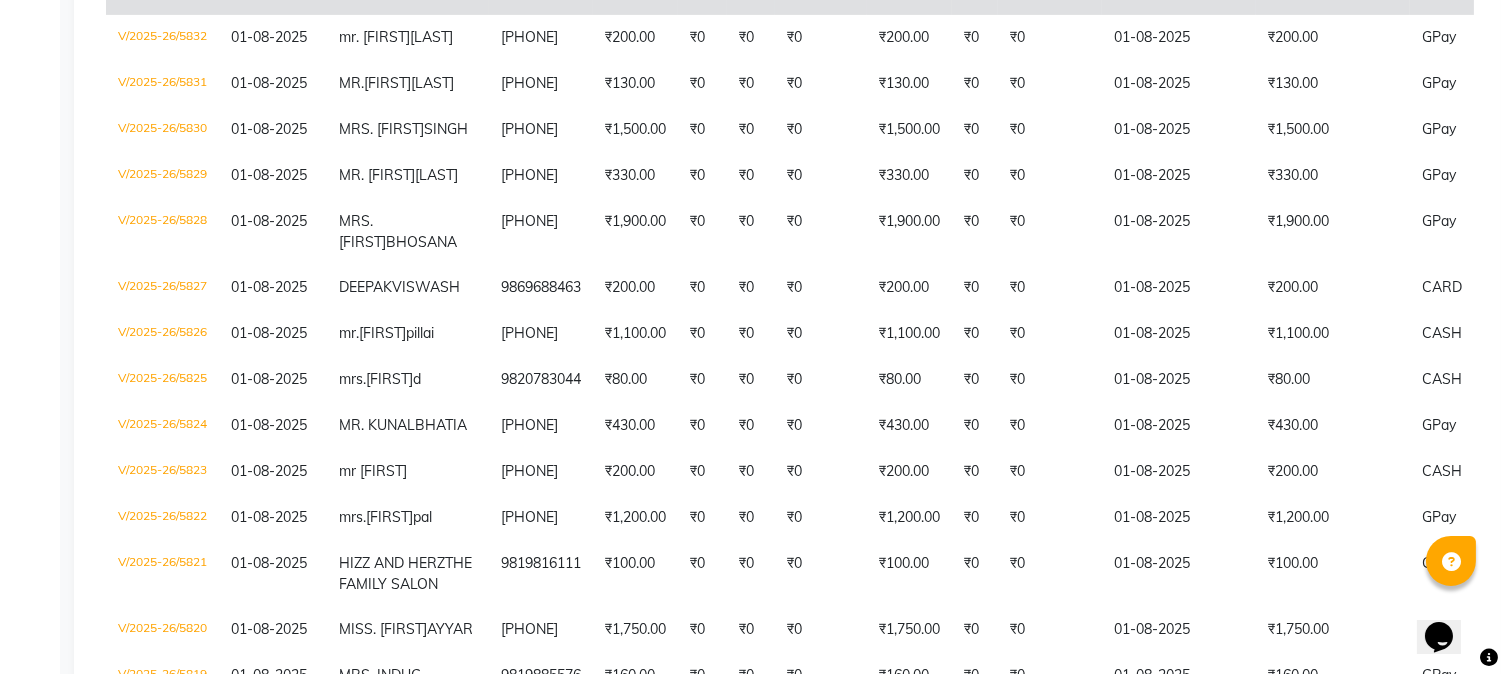click on "MRS. YOGITA  PATIL" 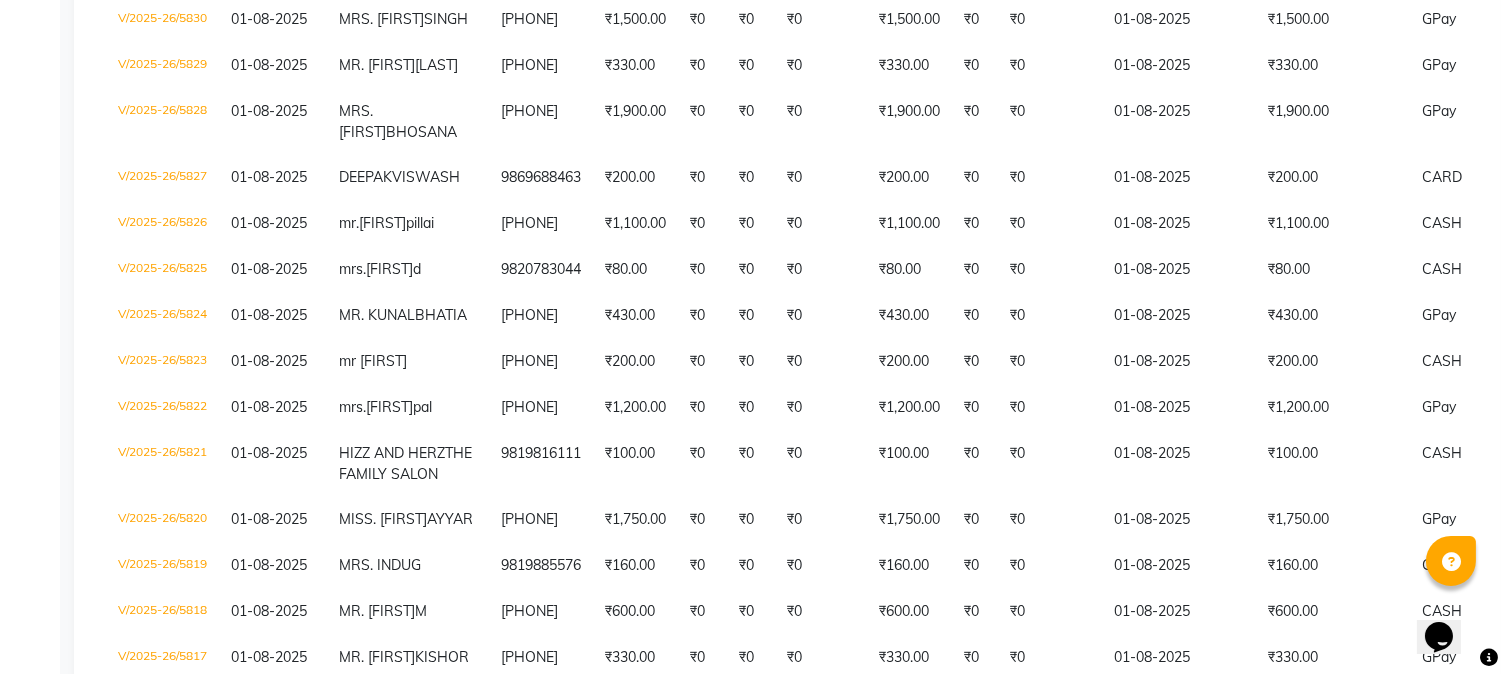 scroll, scrollTop: 1444, scrollLeft: 0, axis: vertical 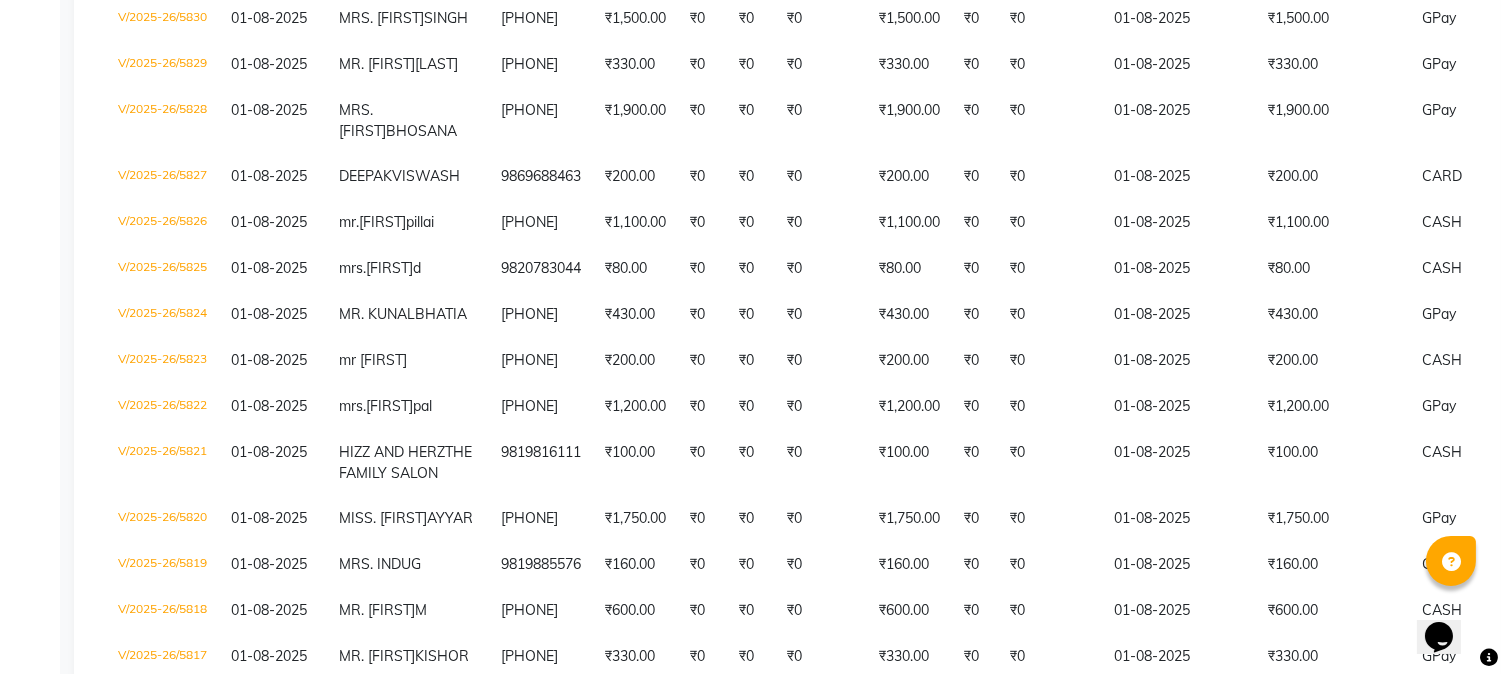 click on "₹50.00" 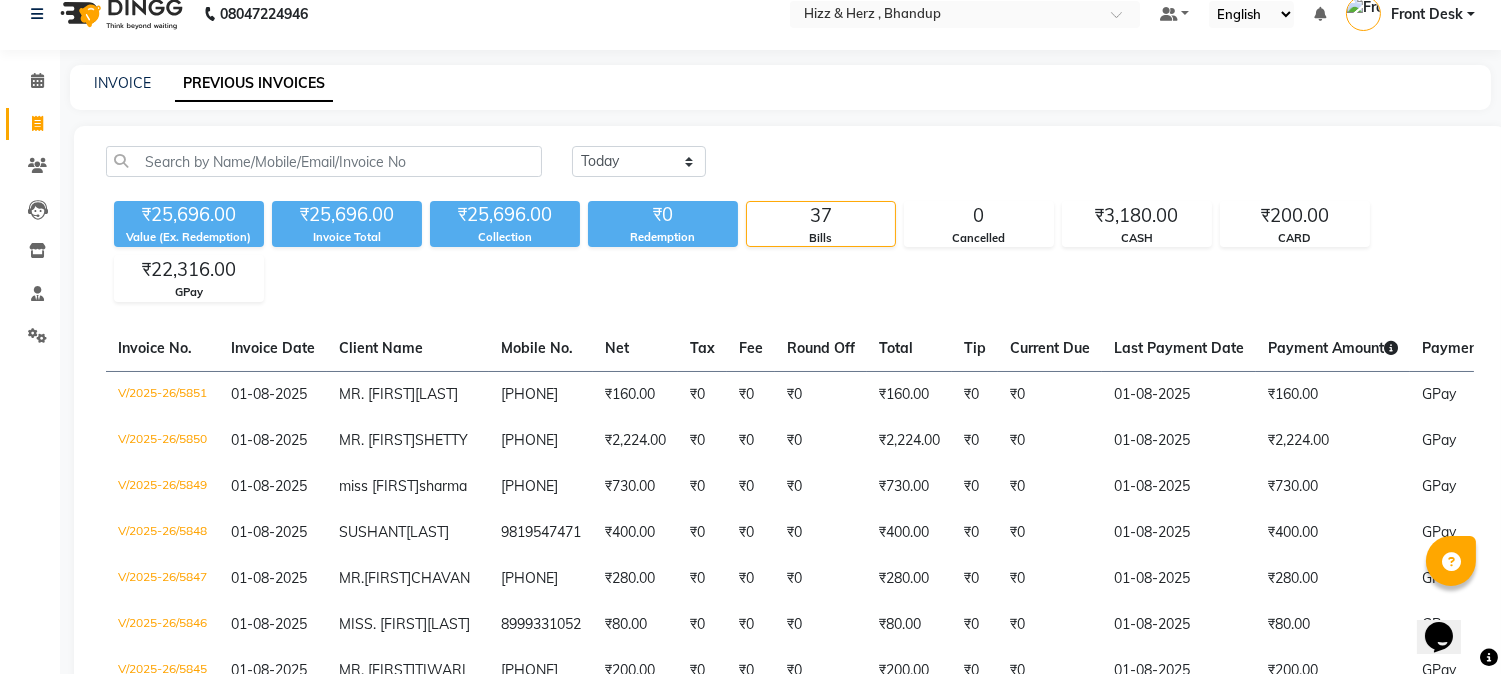 scroll, scrollTop: 0, scrollLeft: 0, axis: both 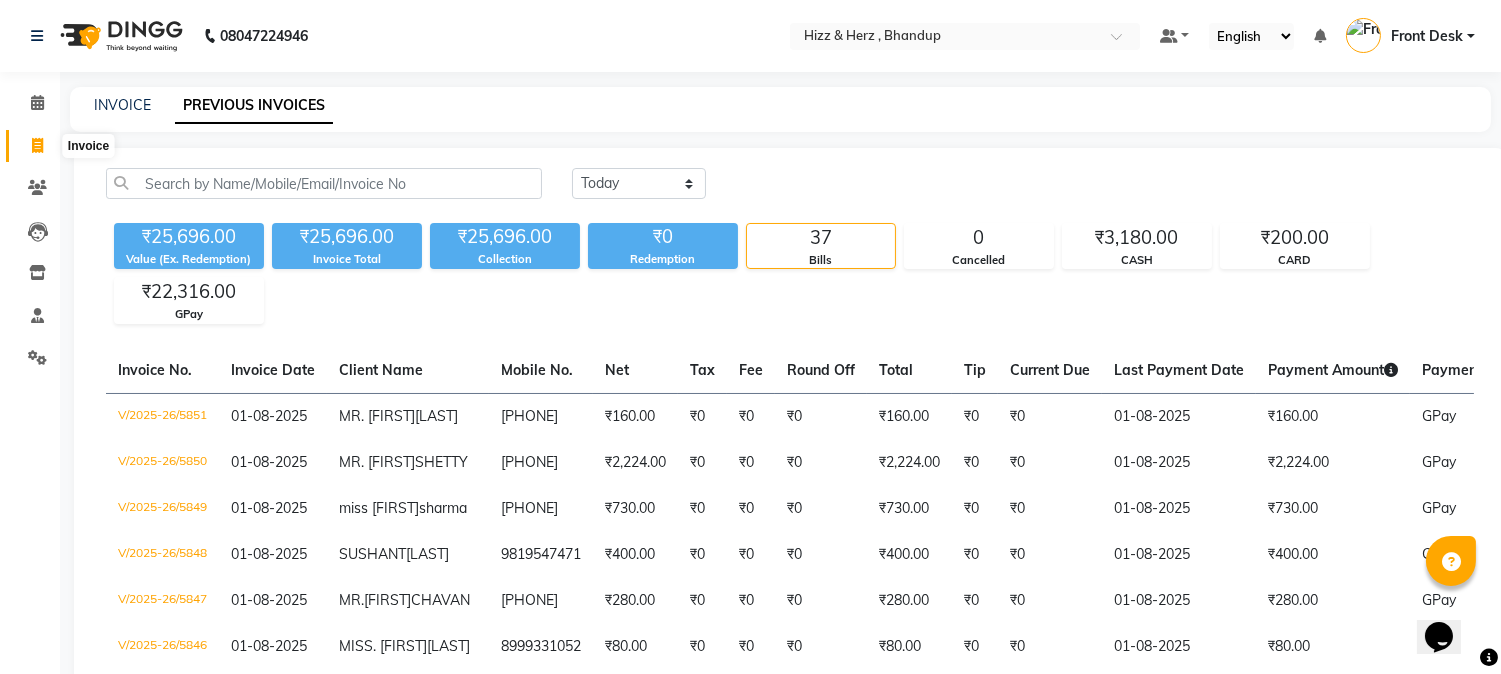 click 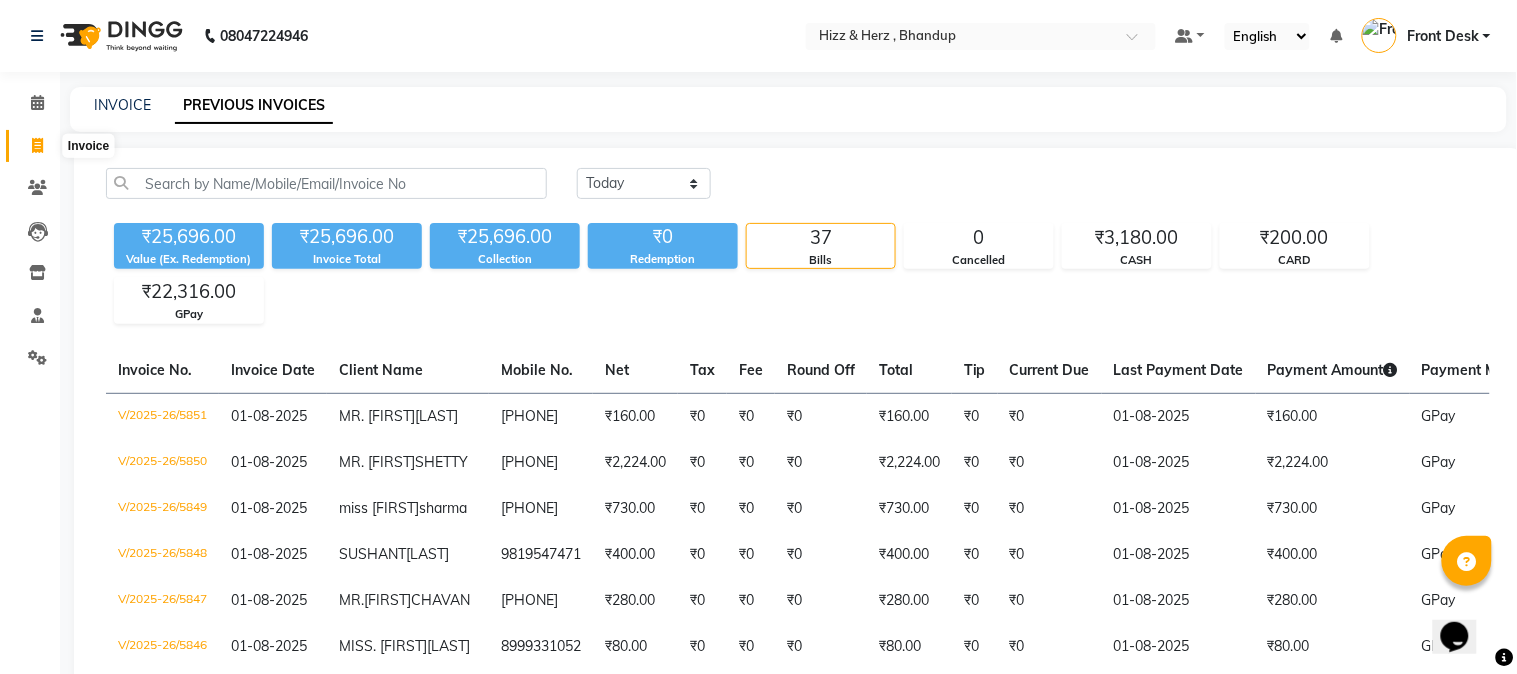 select on "629" 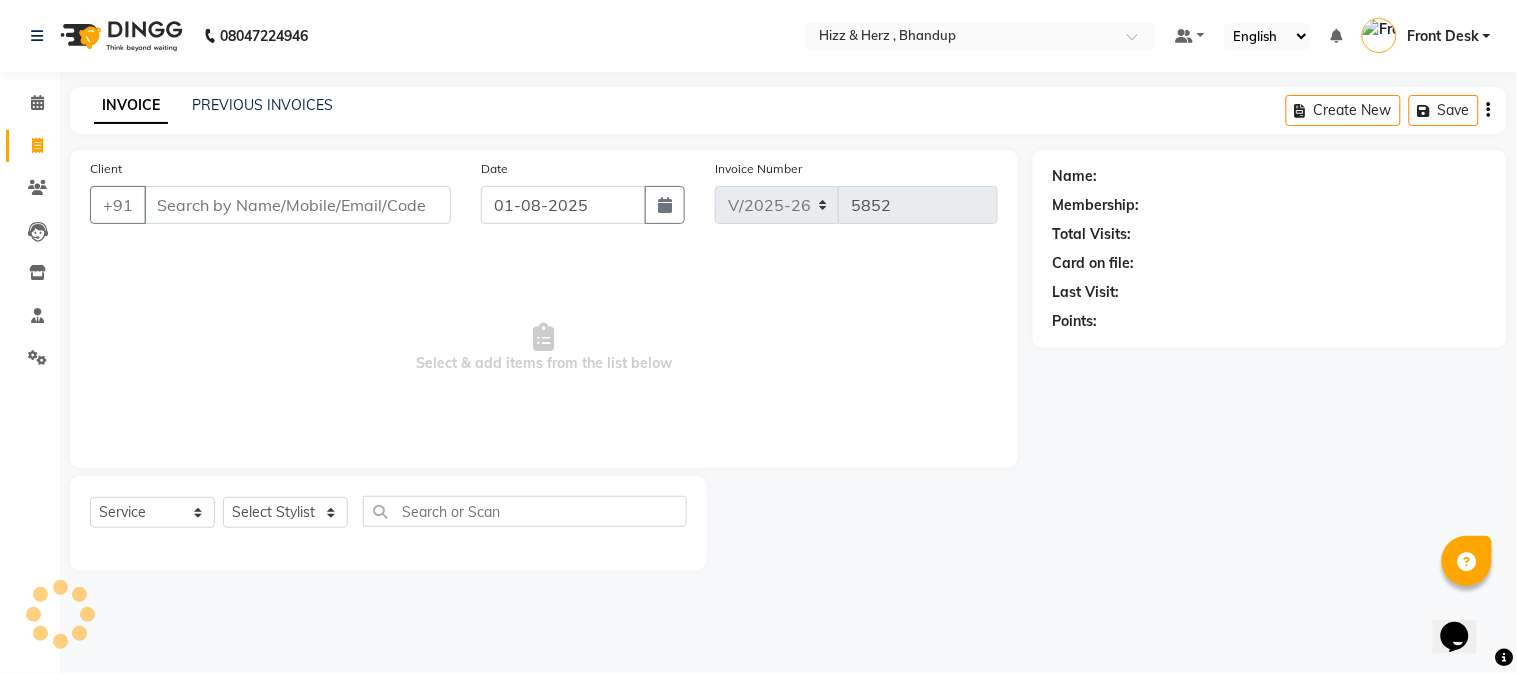 click on "Client" at bounding box center [297, 205] 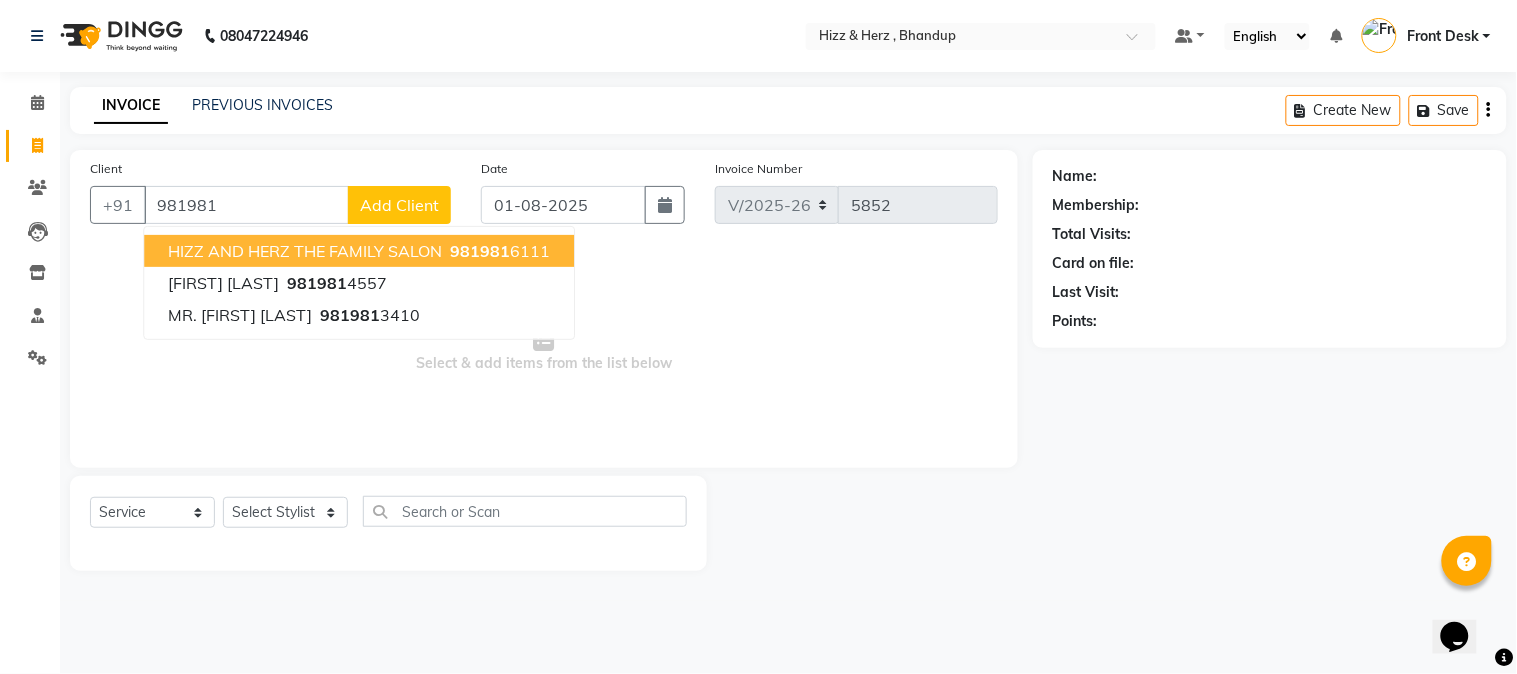 click on "HIZZ AND HERZ THE FAMILY SALON" at bounding box center [305, 251] 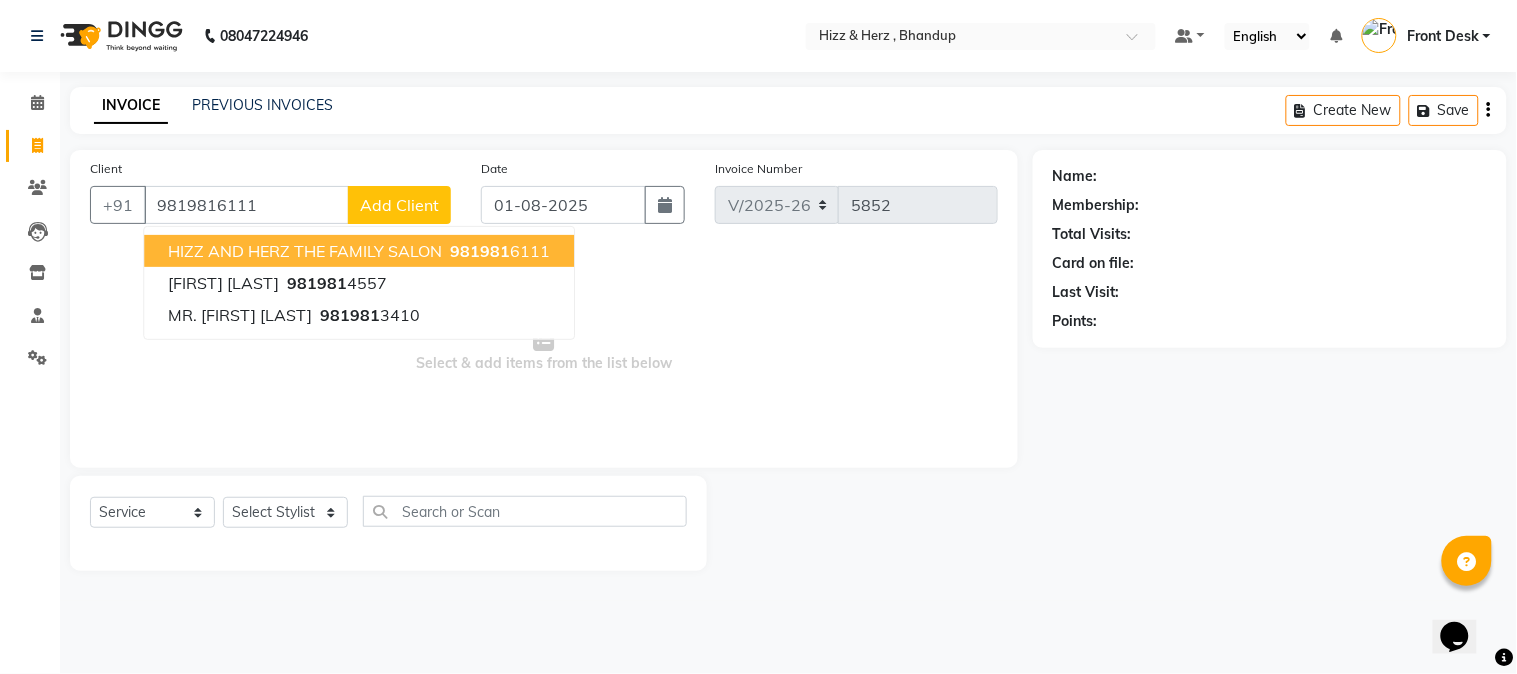 type on "9819816111" 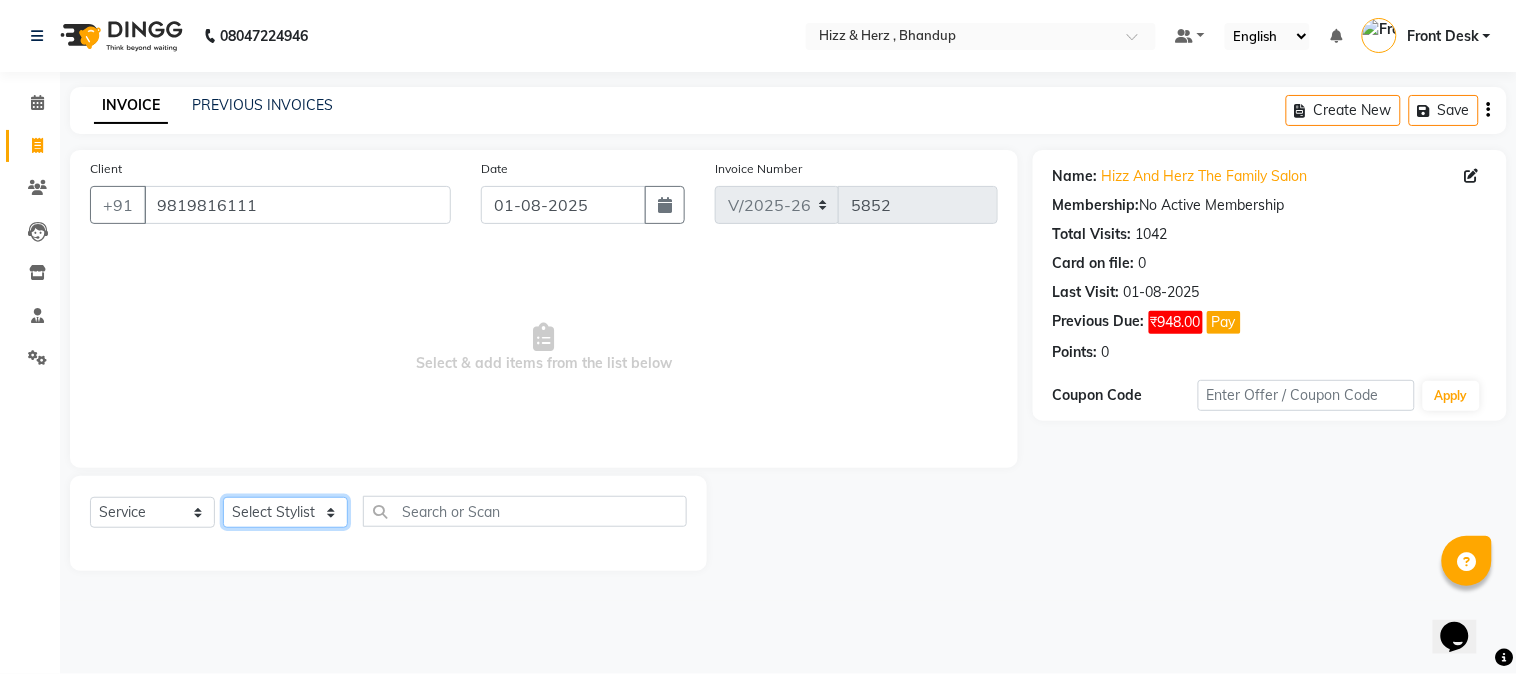click on "Select Stylist Front Desk Gaurav Sharma HIZZ & HERZ 2 IRFAN AHMAD Jigna Goswami KHALID AHMAD Laxmi Mehboob MOHD PARVEJ NIZAM Salman Sangeeta  SUMITA  VEERENDRA SHARMA" 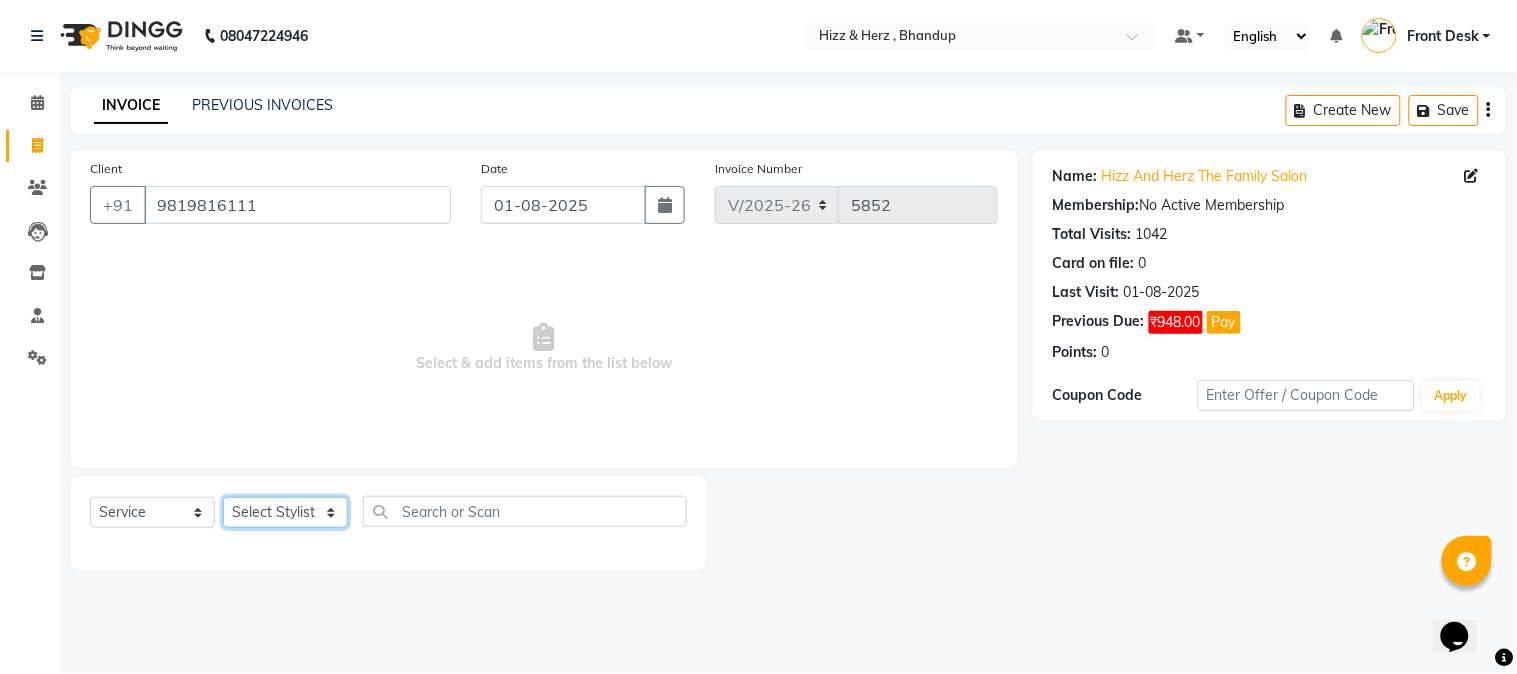 select on "9149" 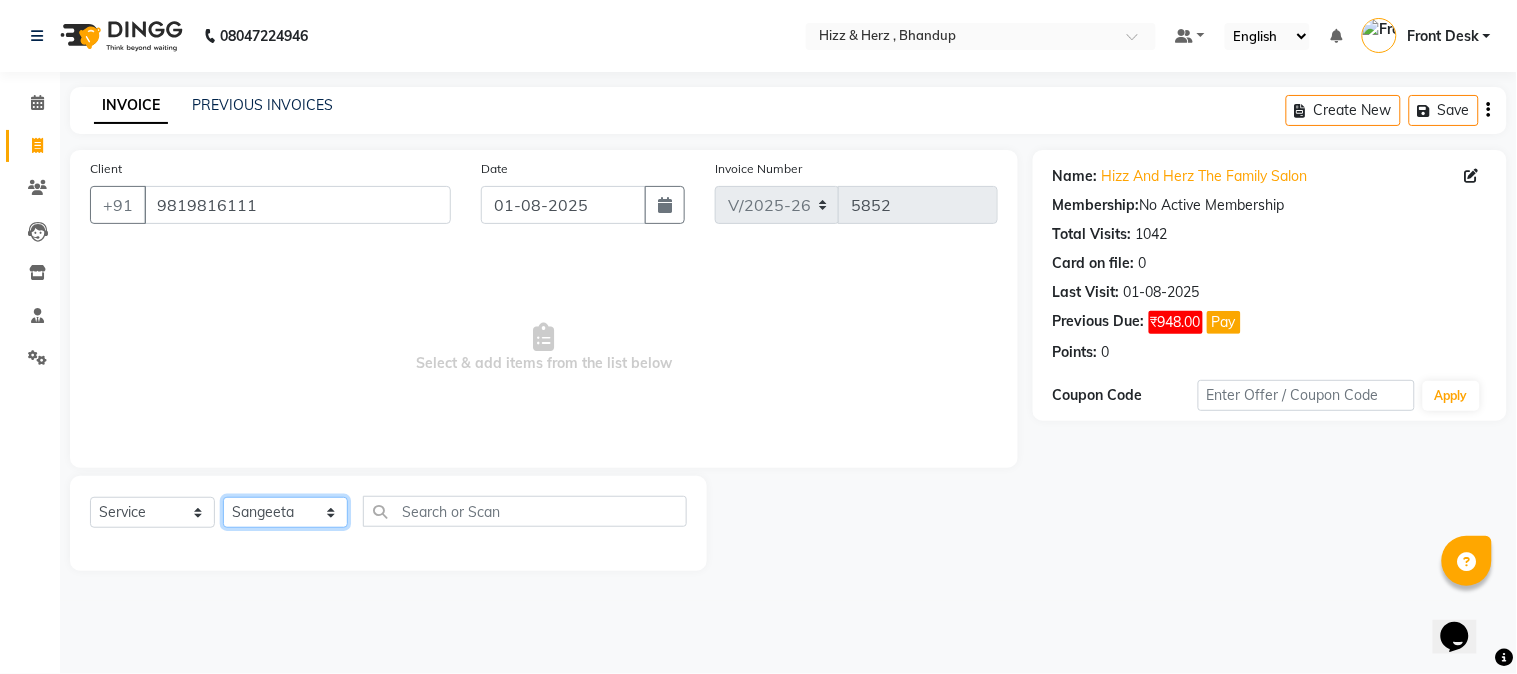 click on "Select Stylist Front Desk Gaurav Sharma HIZZ & HERZ 2 IRFAN AHMAD Jigna Goswami KHALID AHMAD Laxmi Mehboob MOHD PARVEJ NIZAM Salman Sangeeta  SUMITA  VEERENDRA SHARMA" 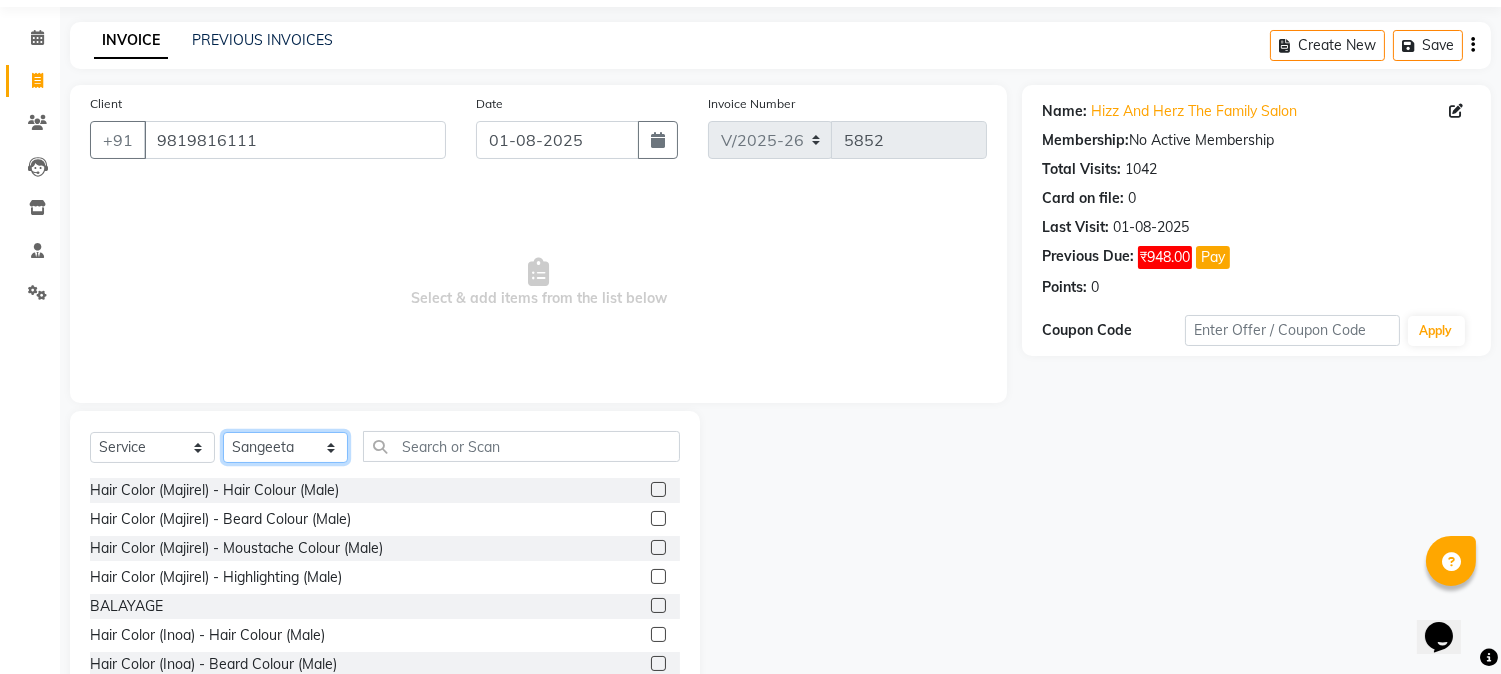 scroll, scrollTop: 126, scrollLeft: 0, axis: vertical 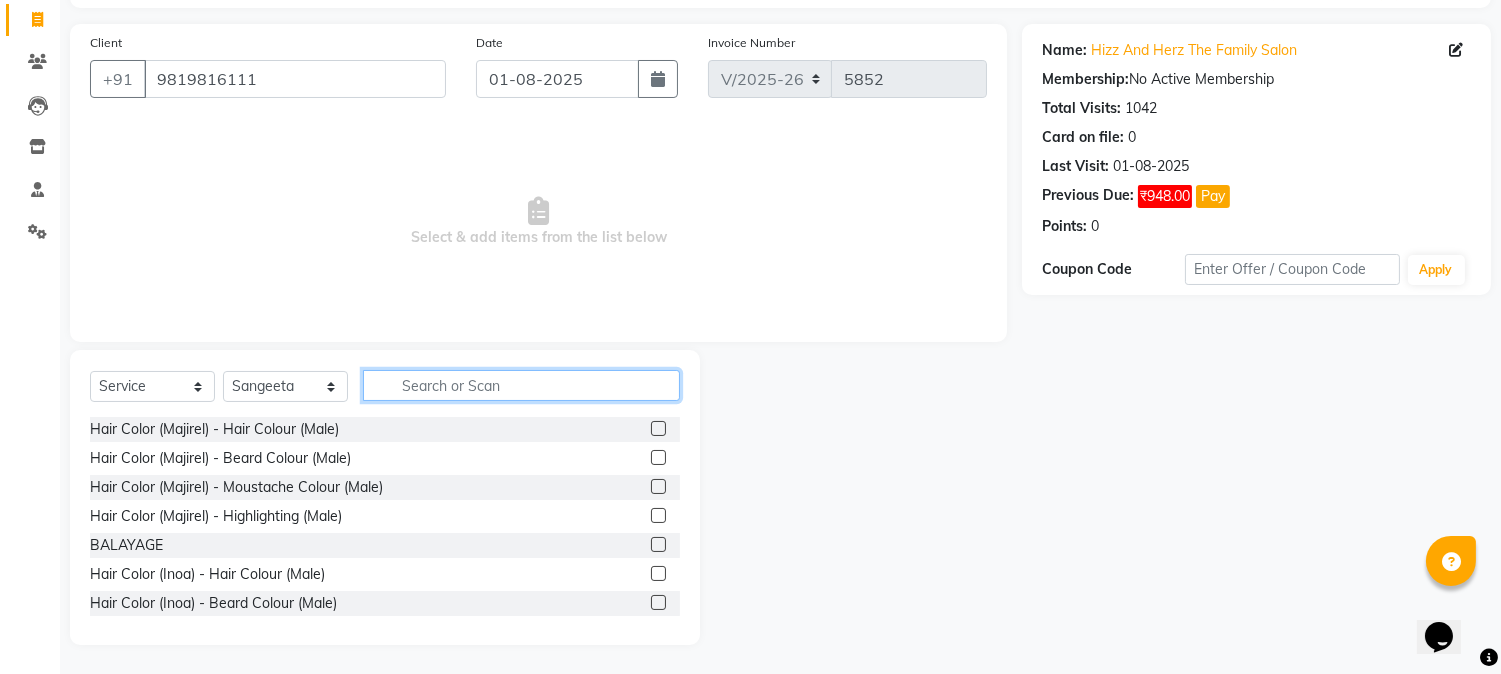 click 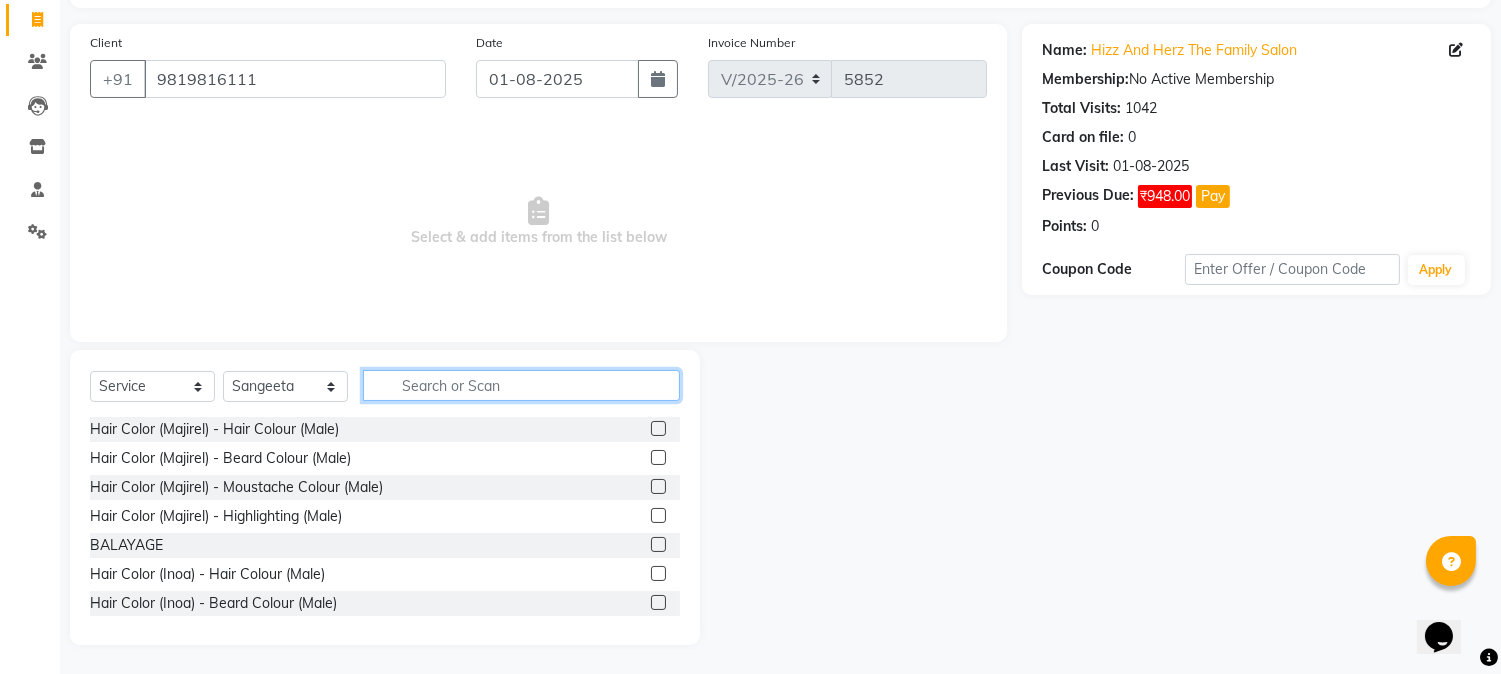 click 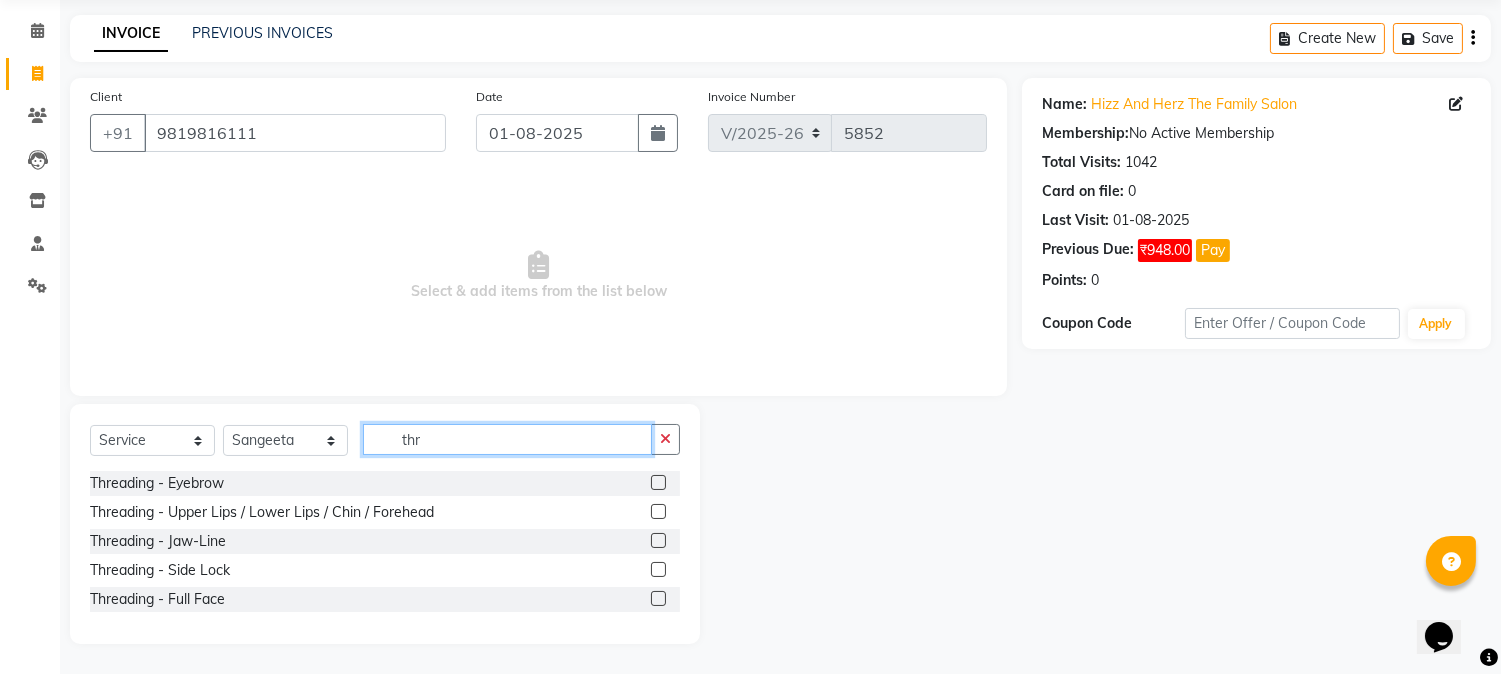 scroll, scrollTop: 72, scrollLeft: 0, axis: vertical 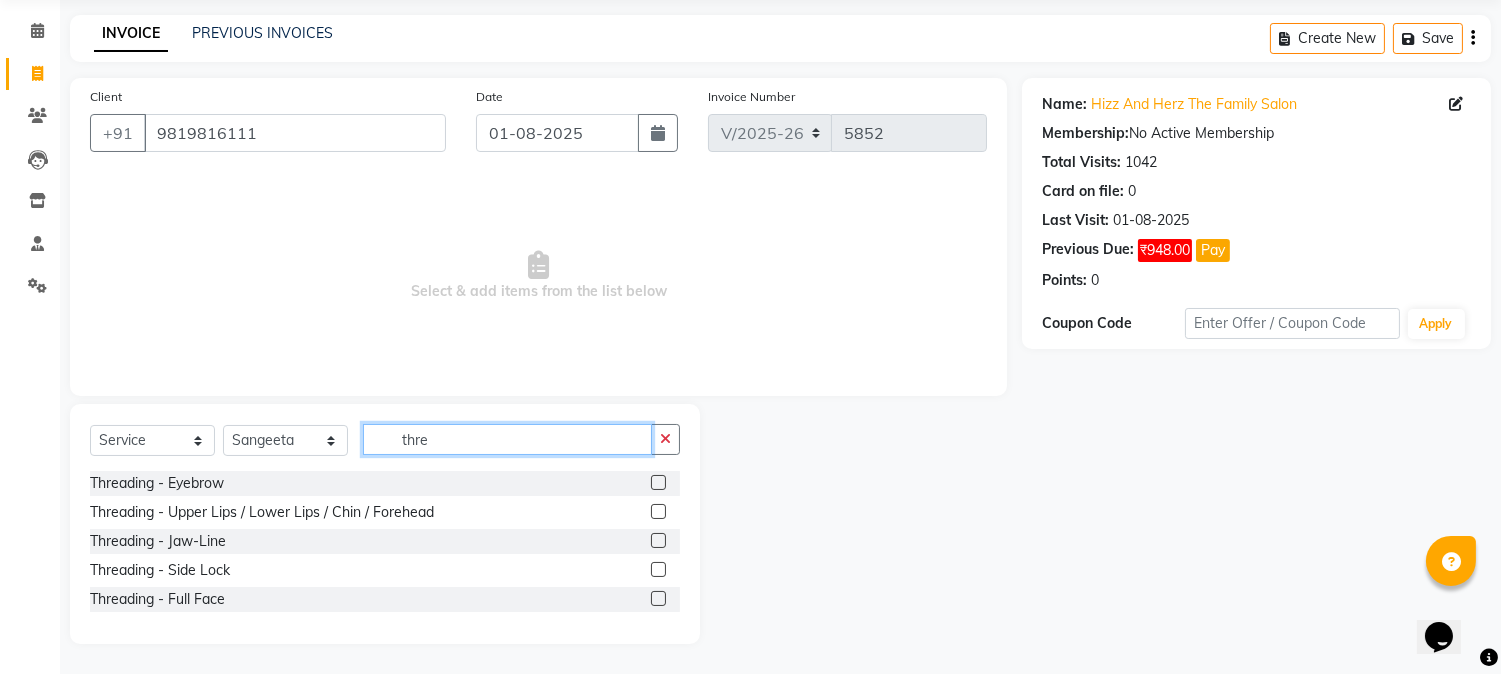 type on "thre" 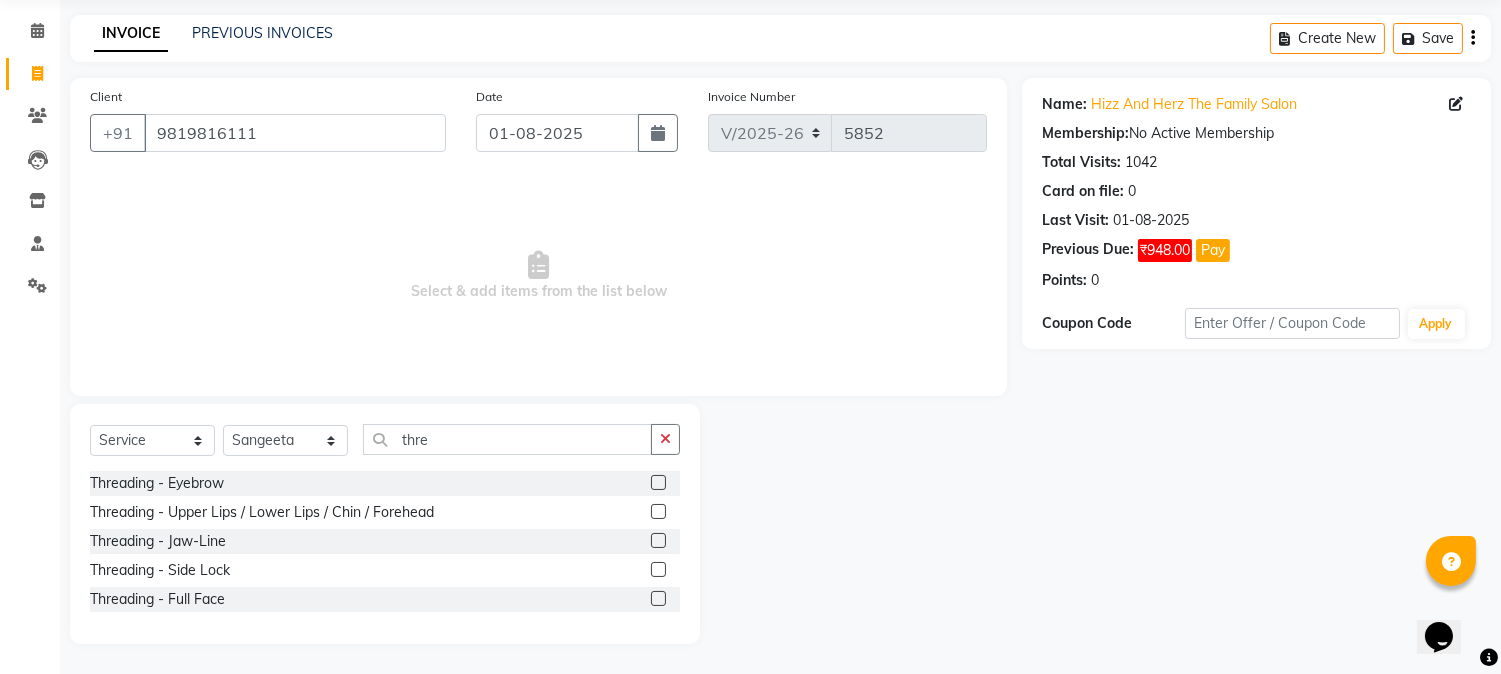 click 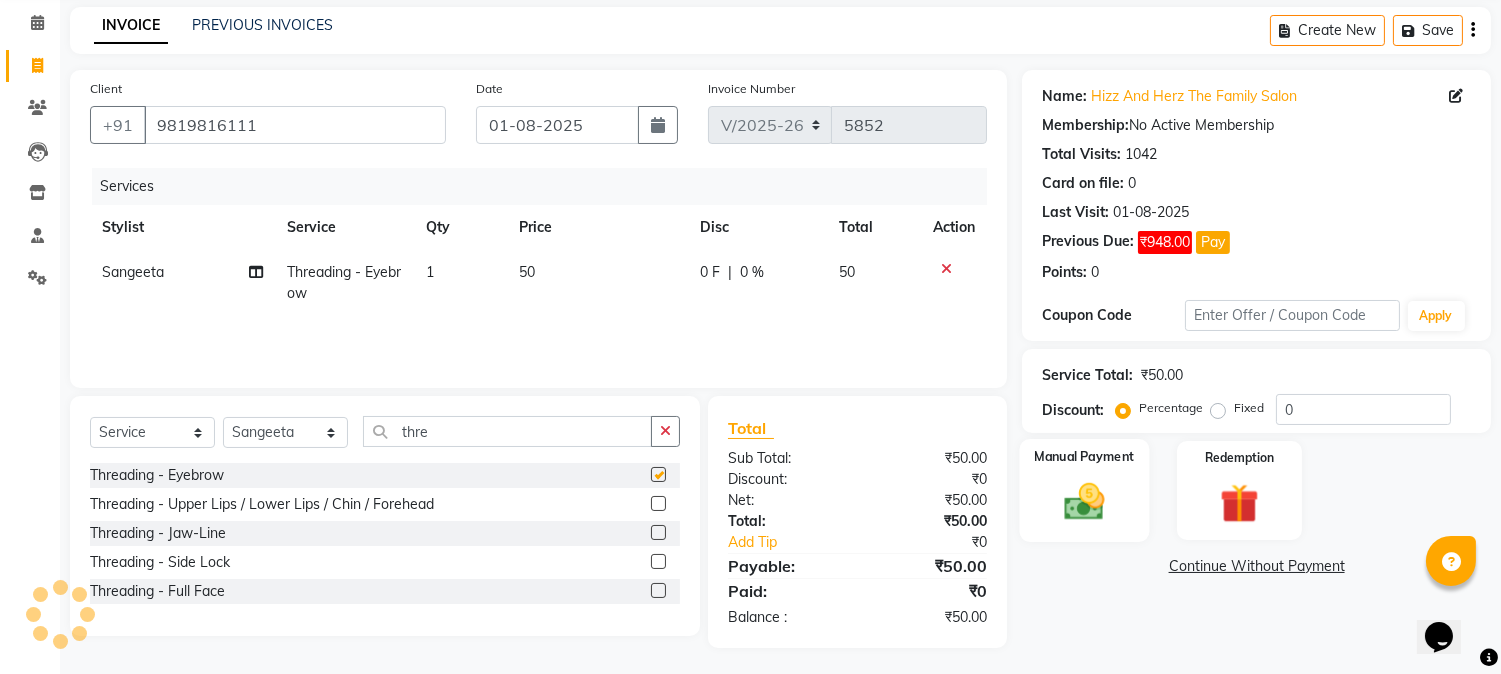 checkbox on "false" 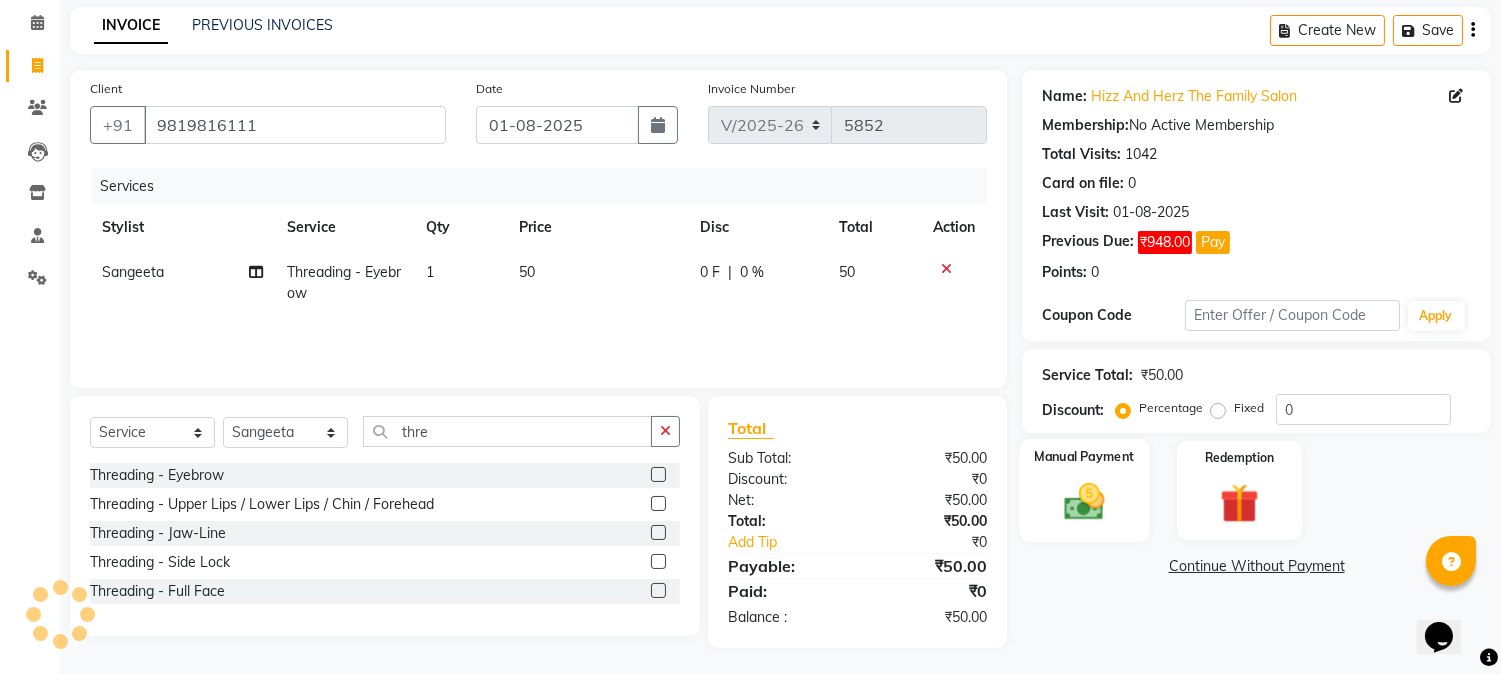 scroll, scrollTop: 84, scrollLeft: 0, axis: vertical 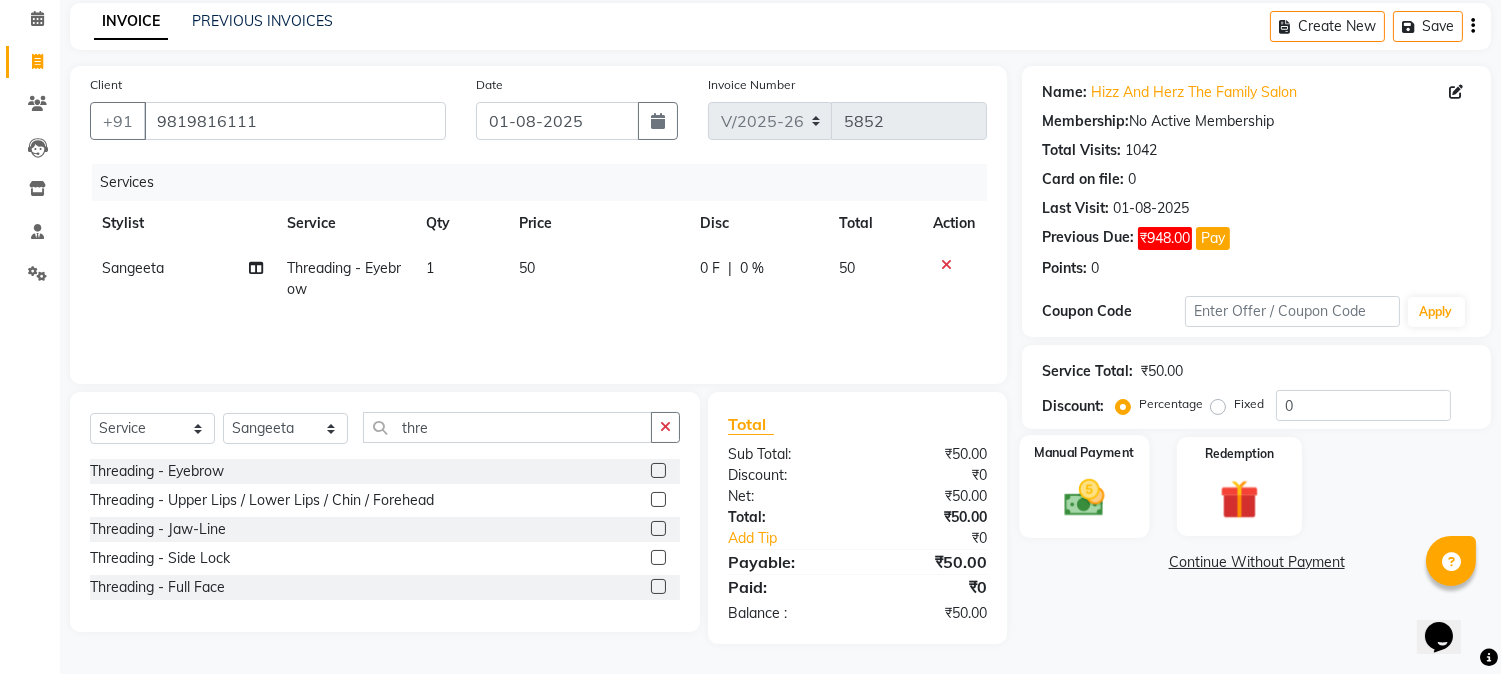 click 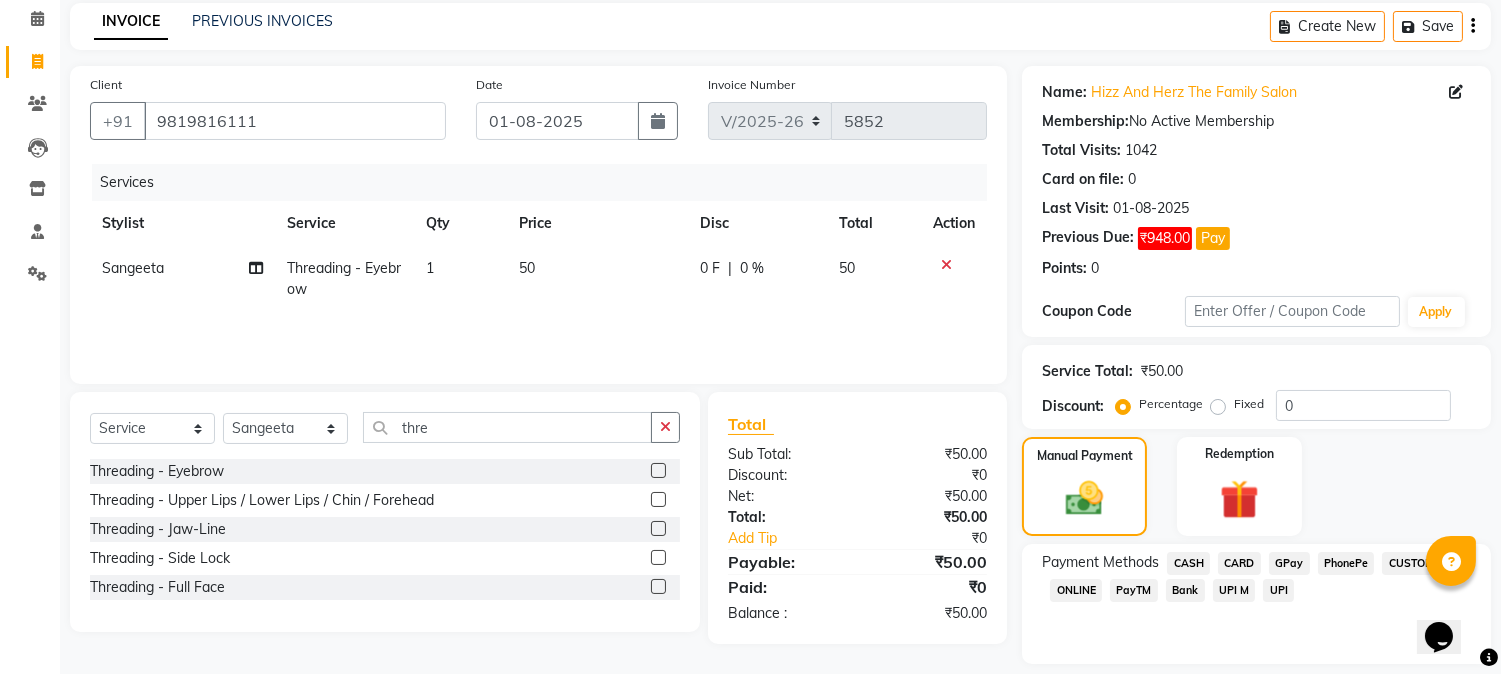 click on "CASH" 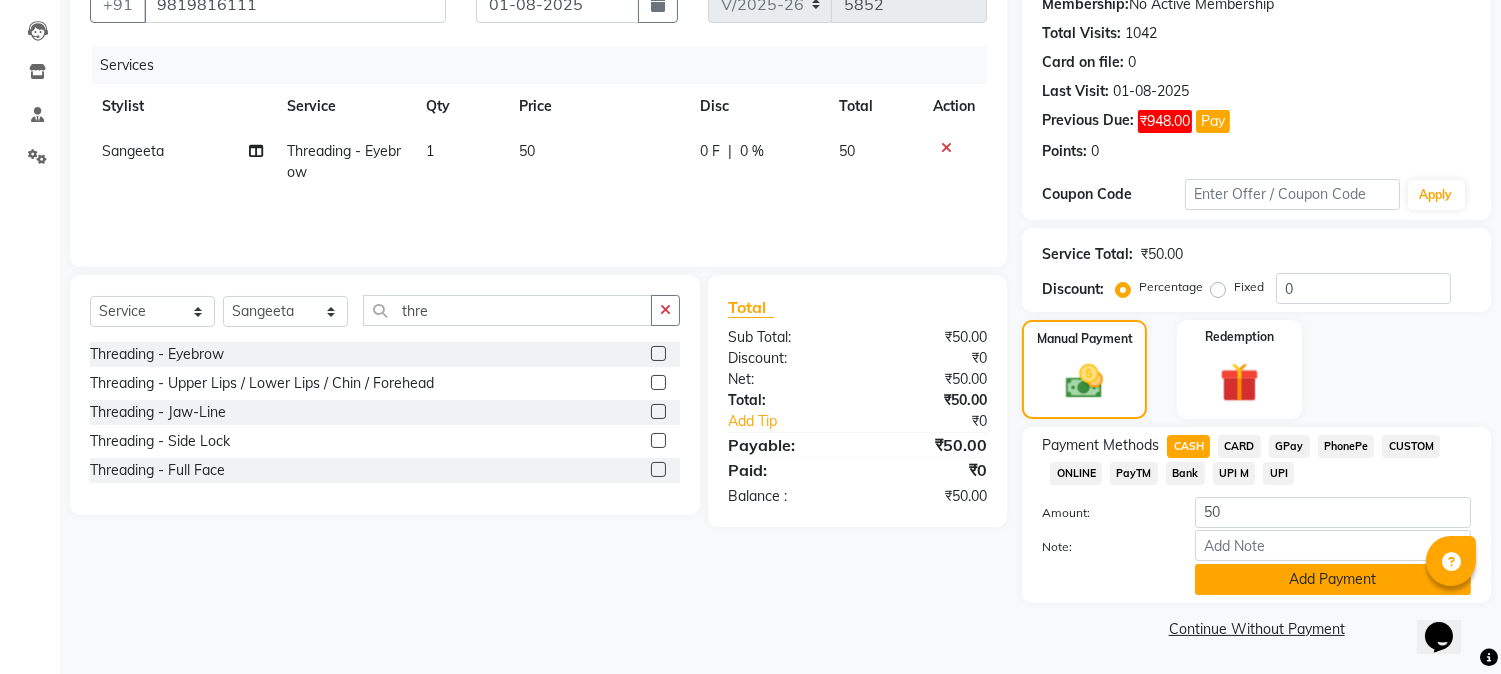 click on "Add Payment" 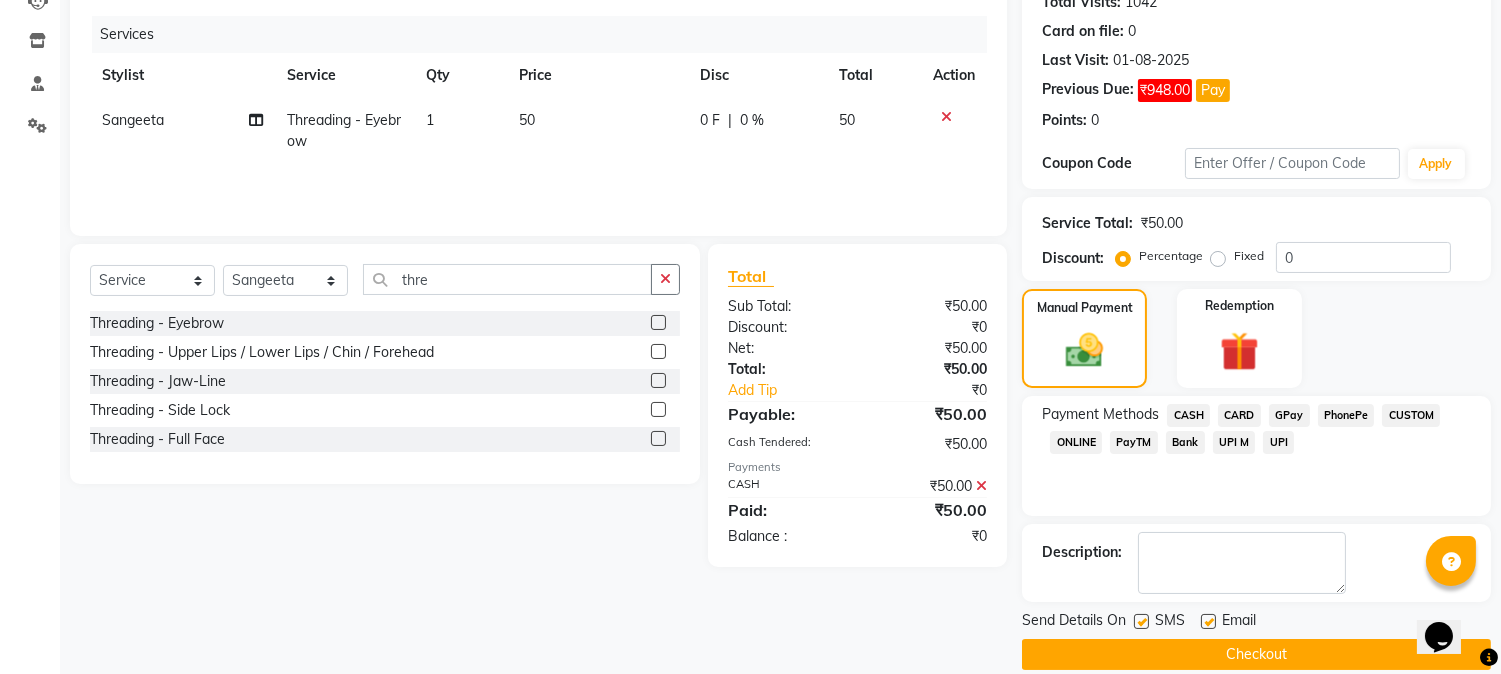 scroll, scrollTop: 257, scrollLeft: 0, axis: vertical 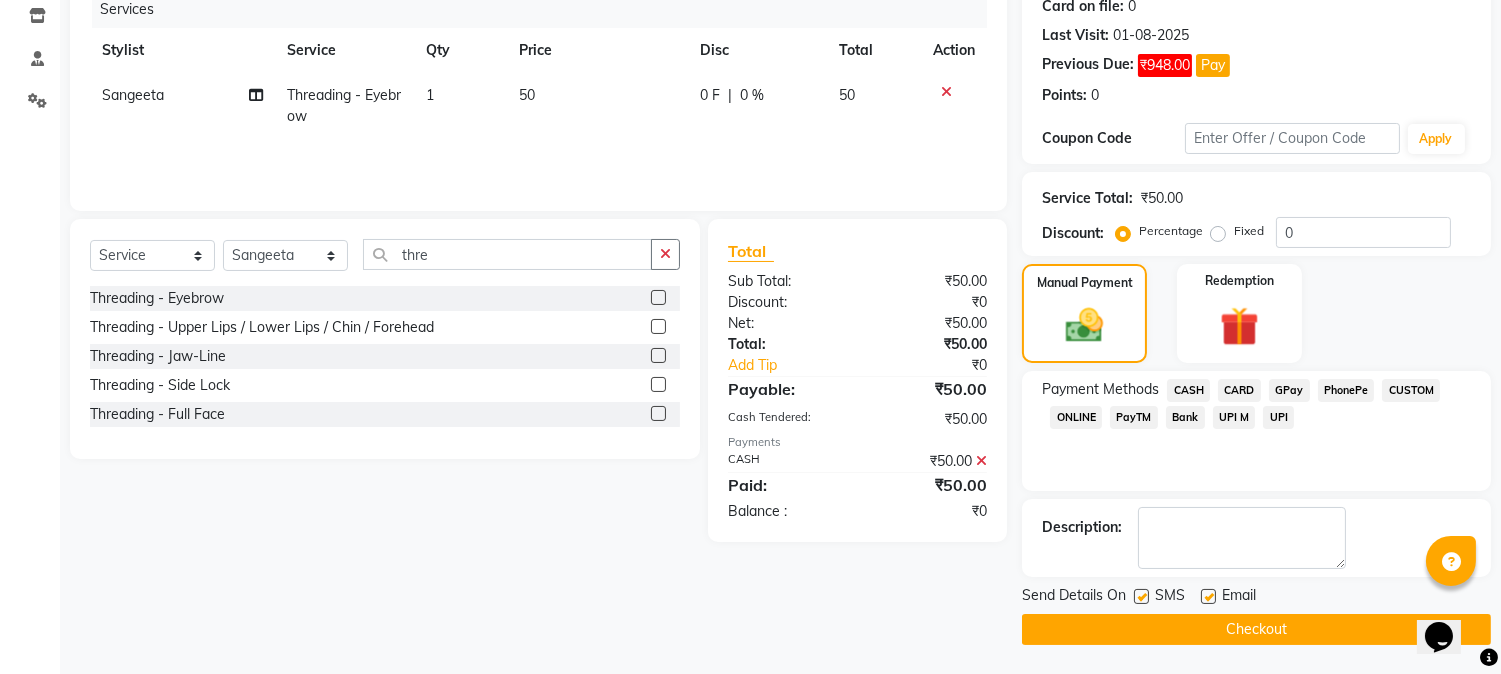 click on "Checkout" 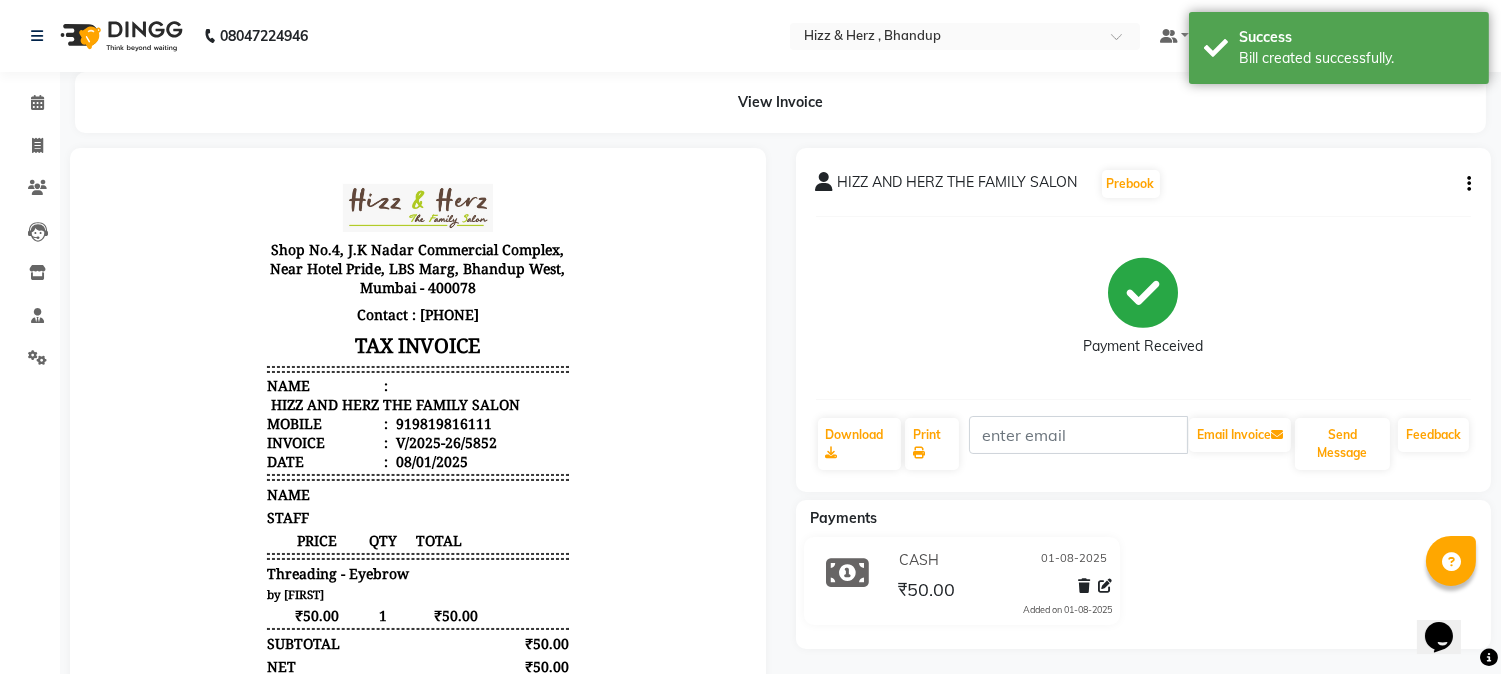 scroll, scrollTop: 0, scrollLeft: 0, axis: both 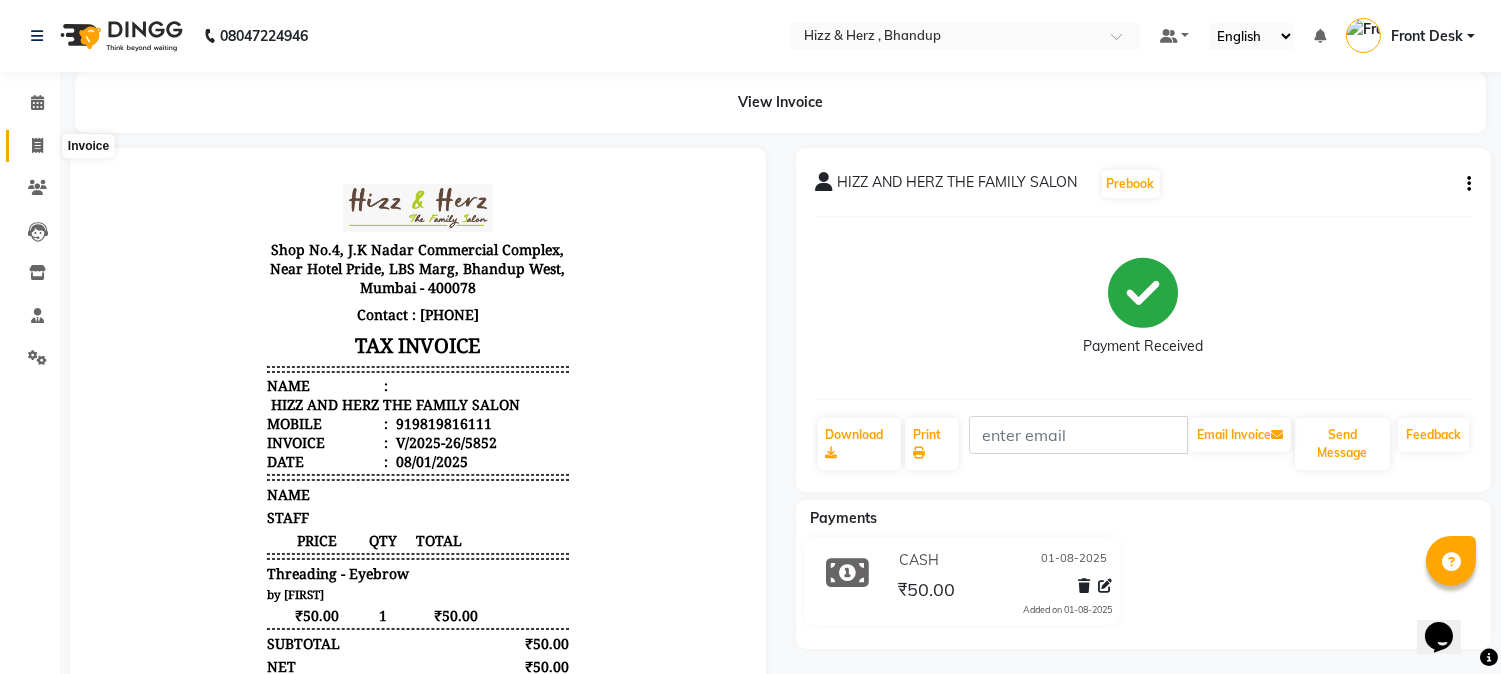 click 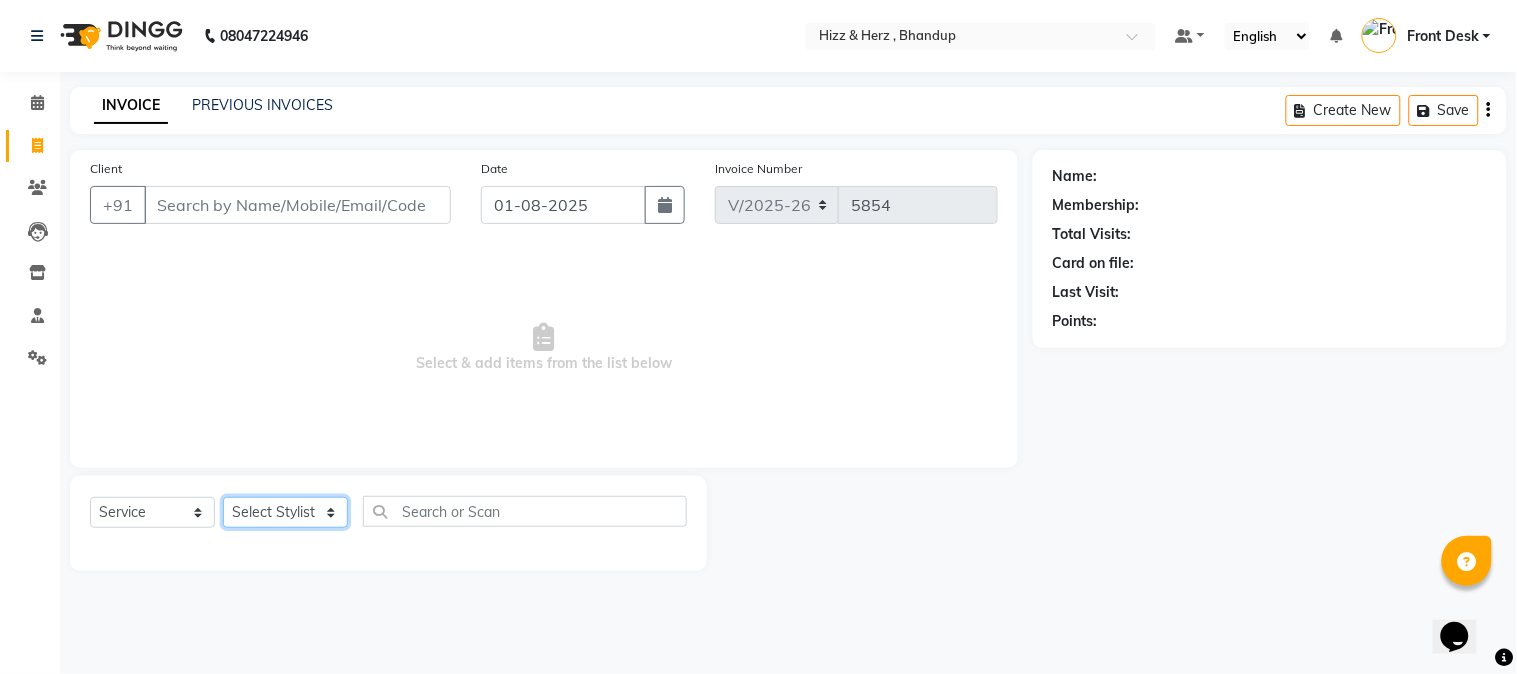 click on "Select Stylist Front Desk Gaurav Sharma HIZZ & HERZ 2 IRFAN AHMAD Jigna Goswami KHALID AHMAD Laxmi Mehboob MOHD PARVEJ NIZAM Salman Sangeeta  SUMITA  VEERENDRA SHARMA" 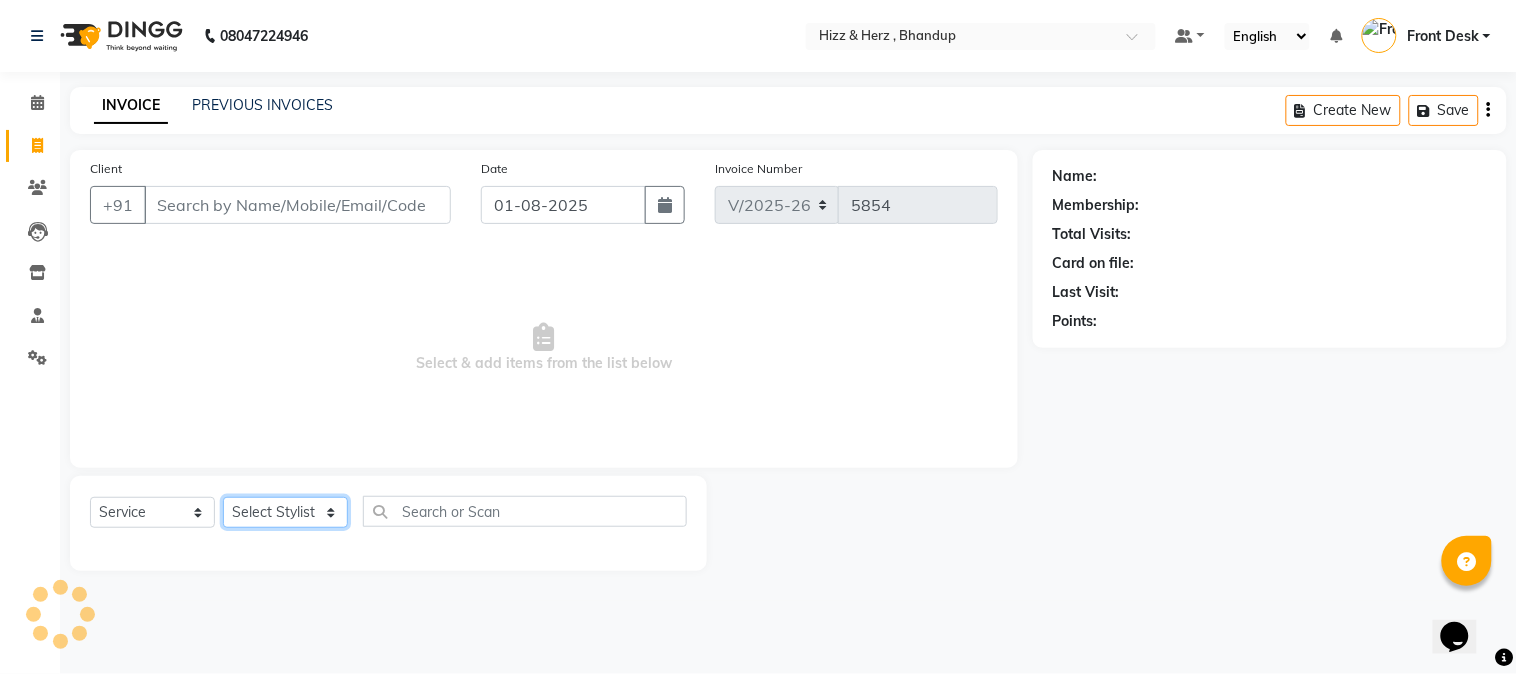 select on "24395" 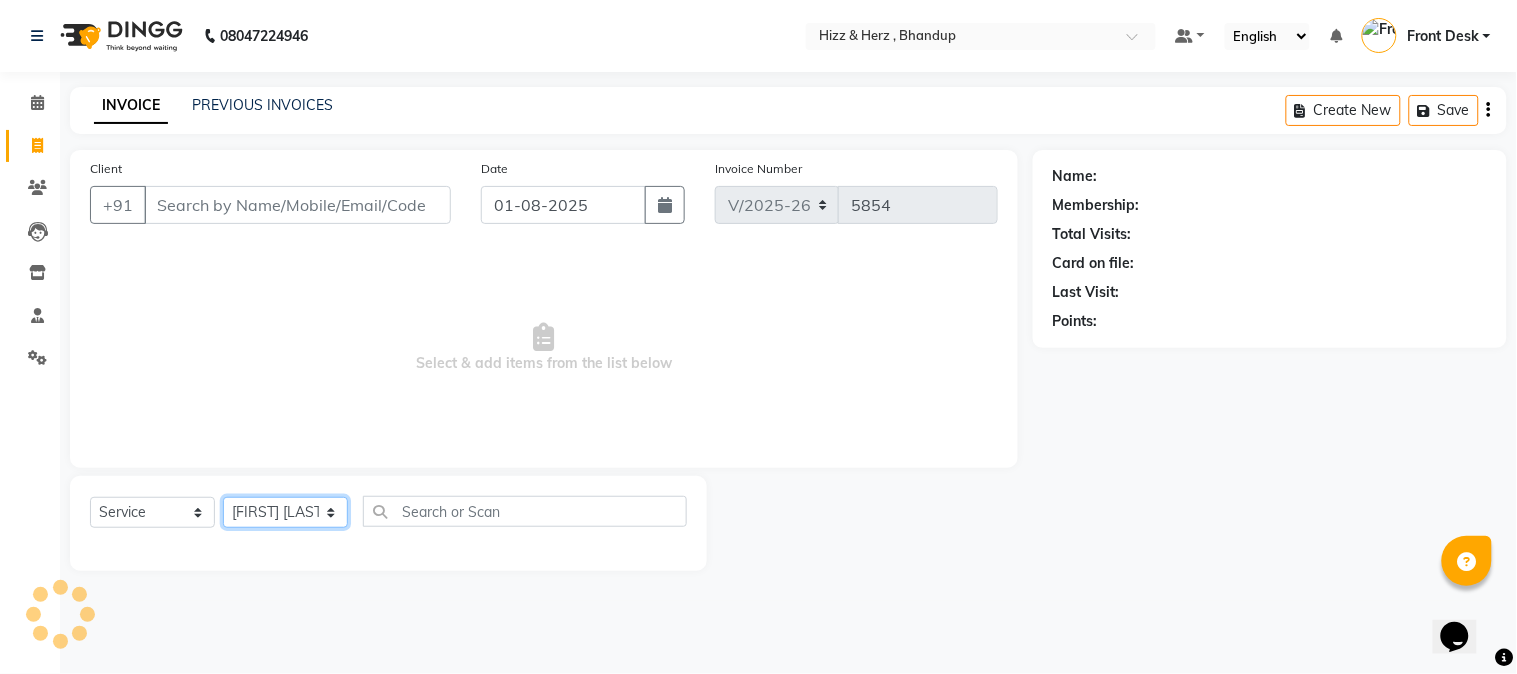 click on "Select Stylist Front Desk Gaurav Sharma HIZZ & HERZ 2 IRFAN AHMAD Jigna Goswami KHALID AHMAD Laxmi Mehboob MOHD PARVEJ NIZAM Salman Sangeeta  SUMITA  VEERENDRA SHARMA" 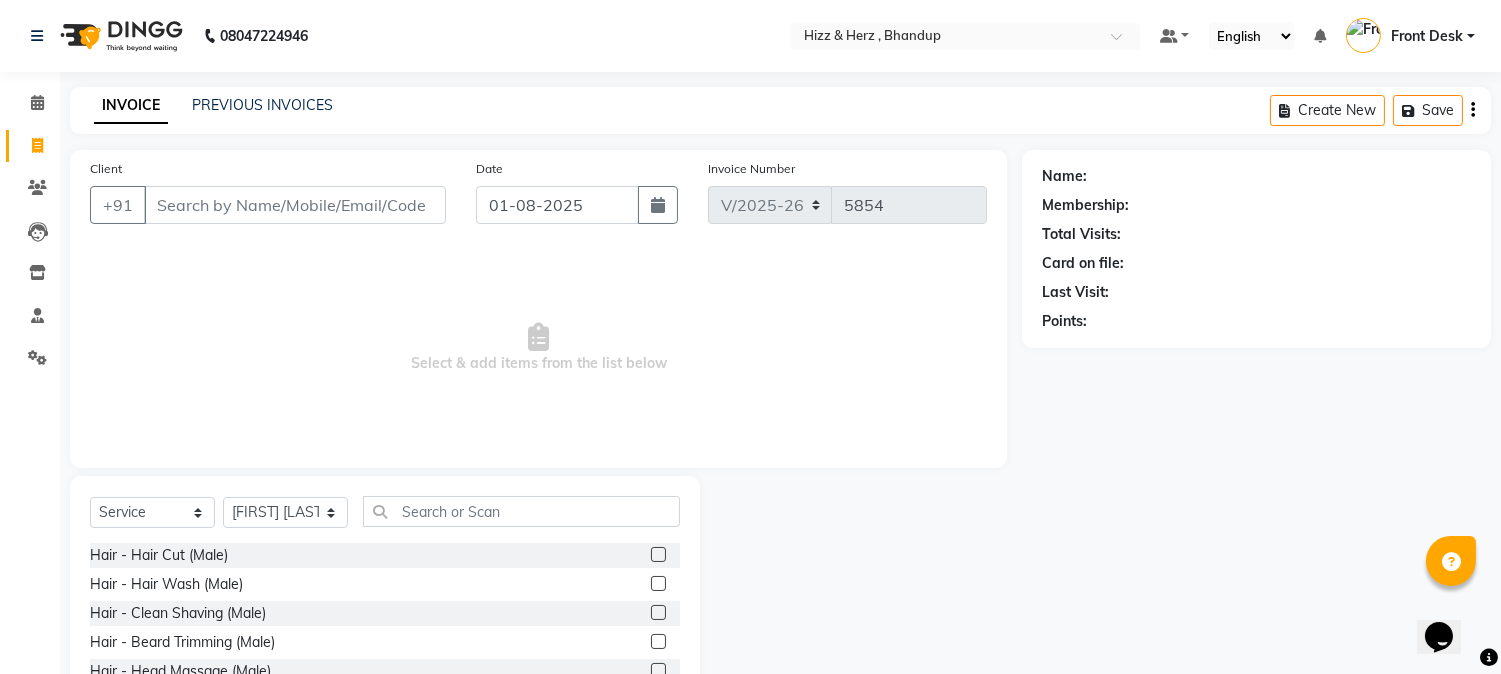 click on "Hair - Clean Shaving (Male)" 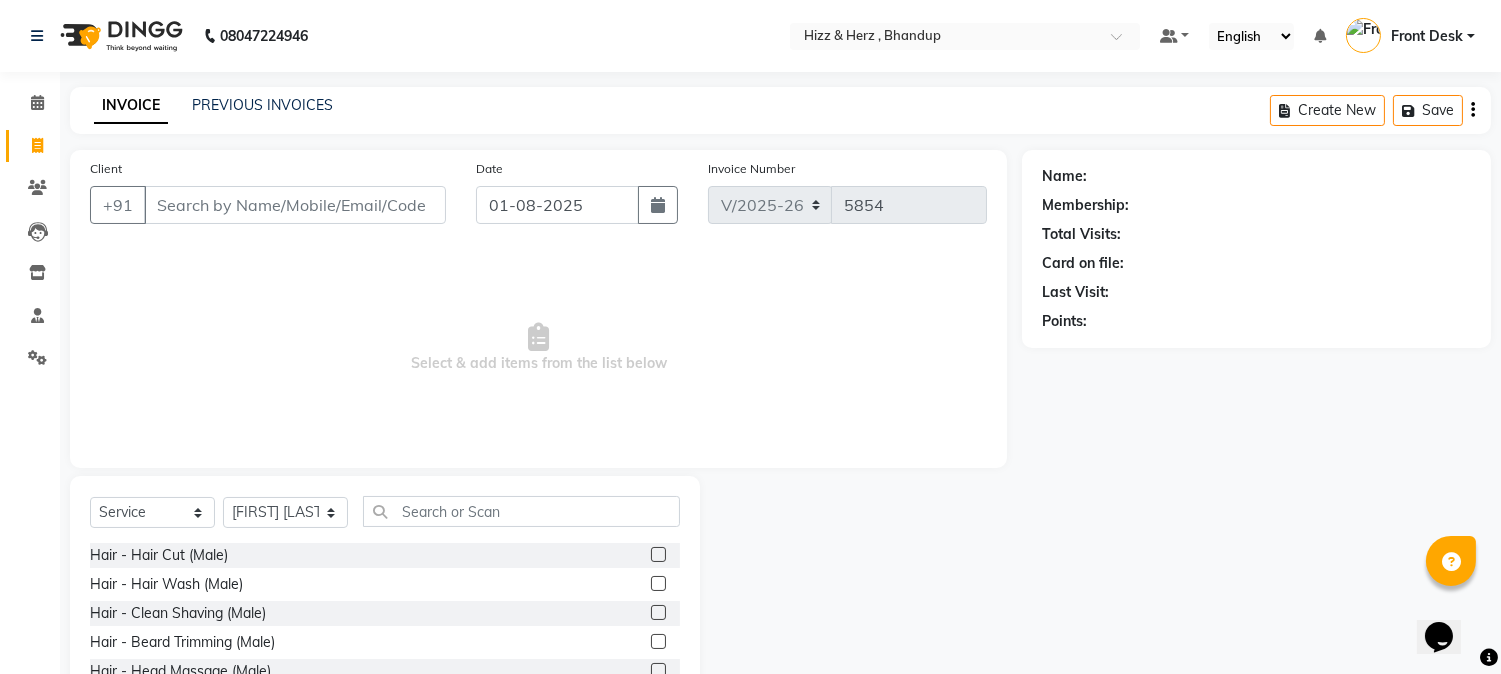 click 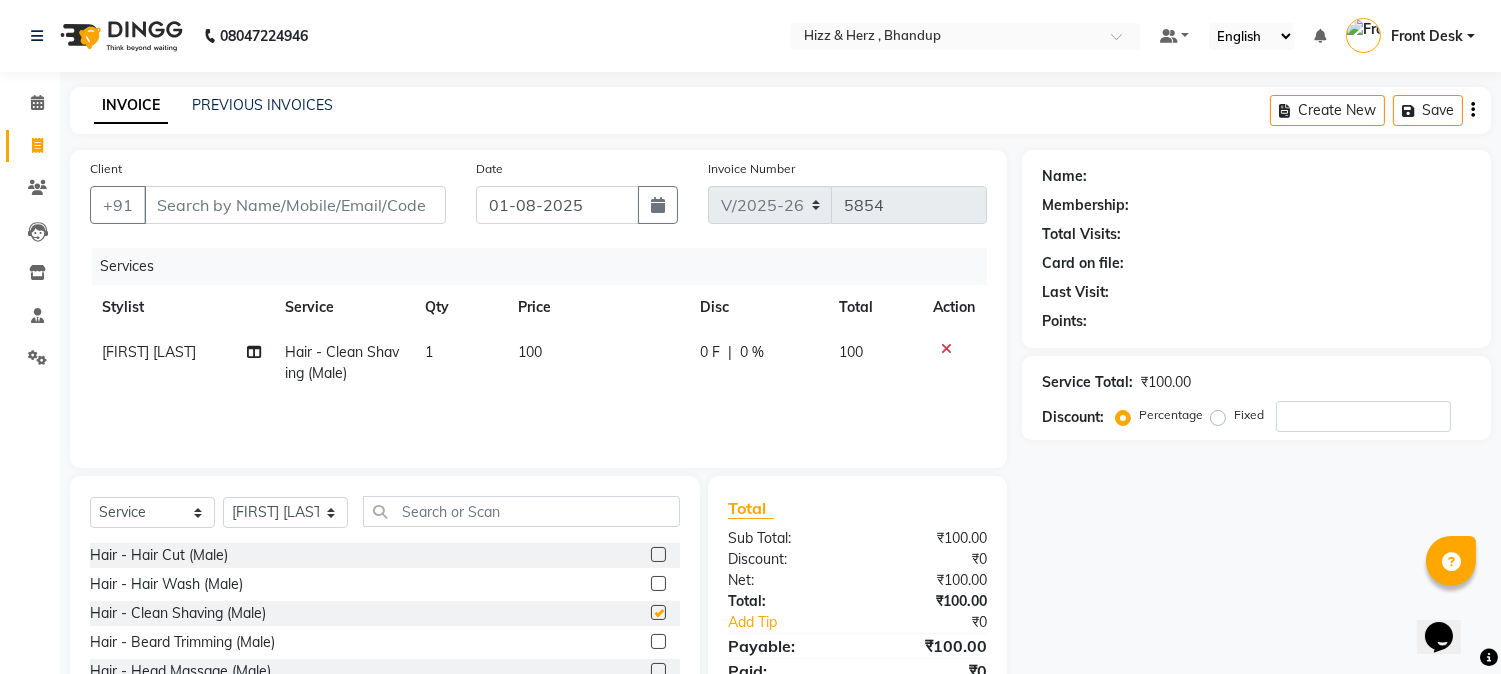 checkbox on "false" 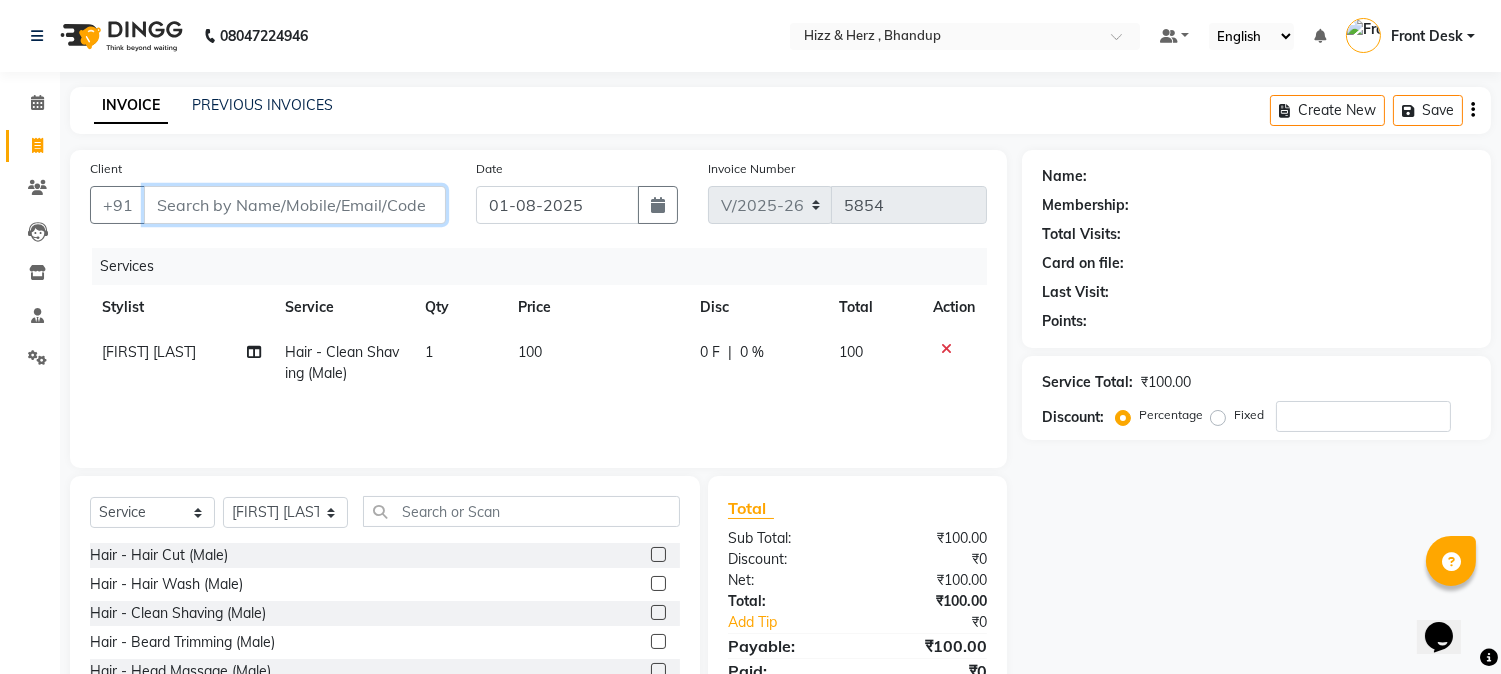 click on "Client" at bounding box center [295, 205] 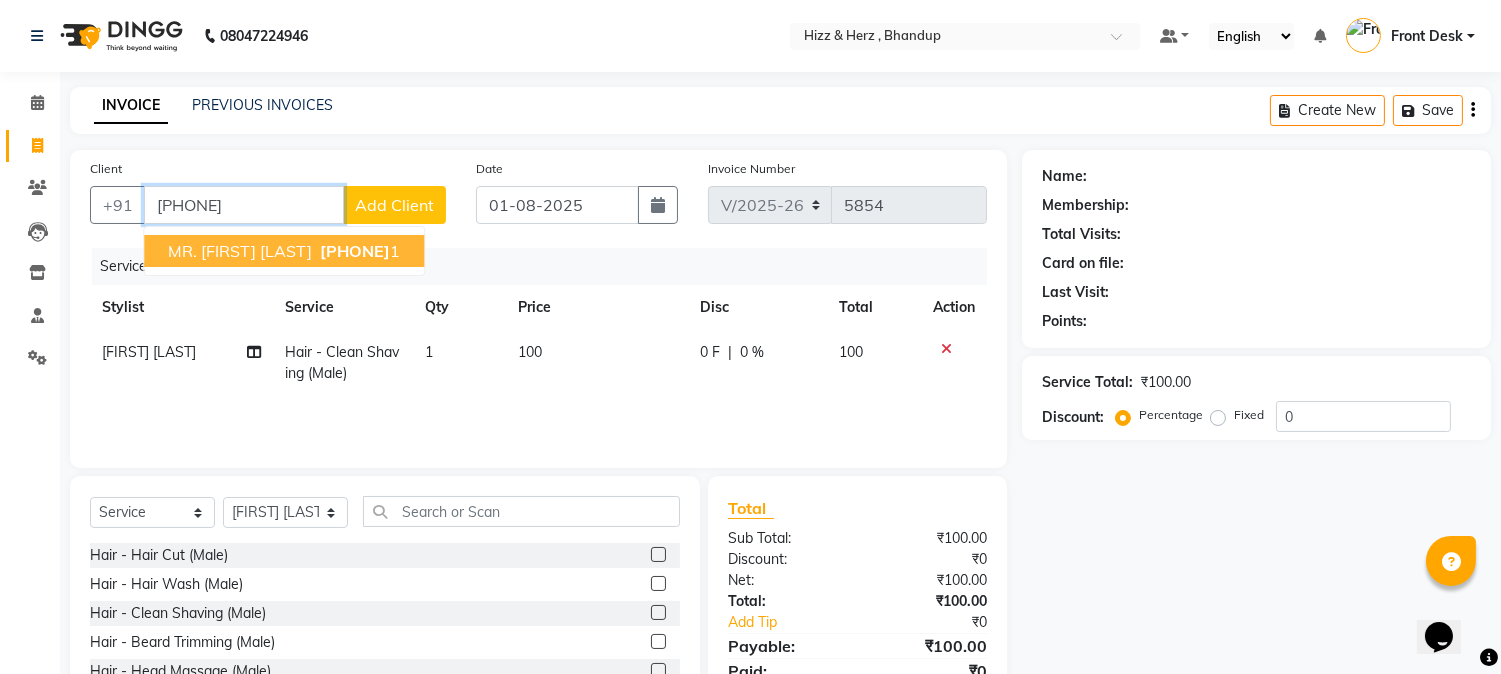 click on "MR. ABHISHEK SAWANT   983388829 1" at bounding box center (284, 251) 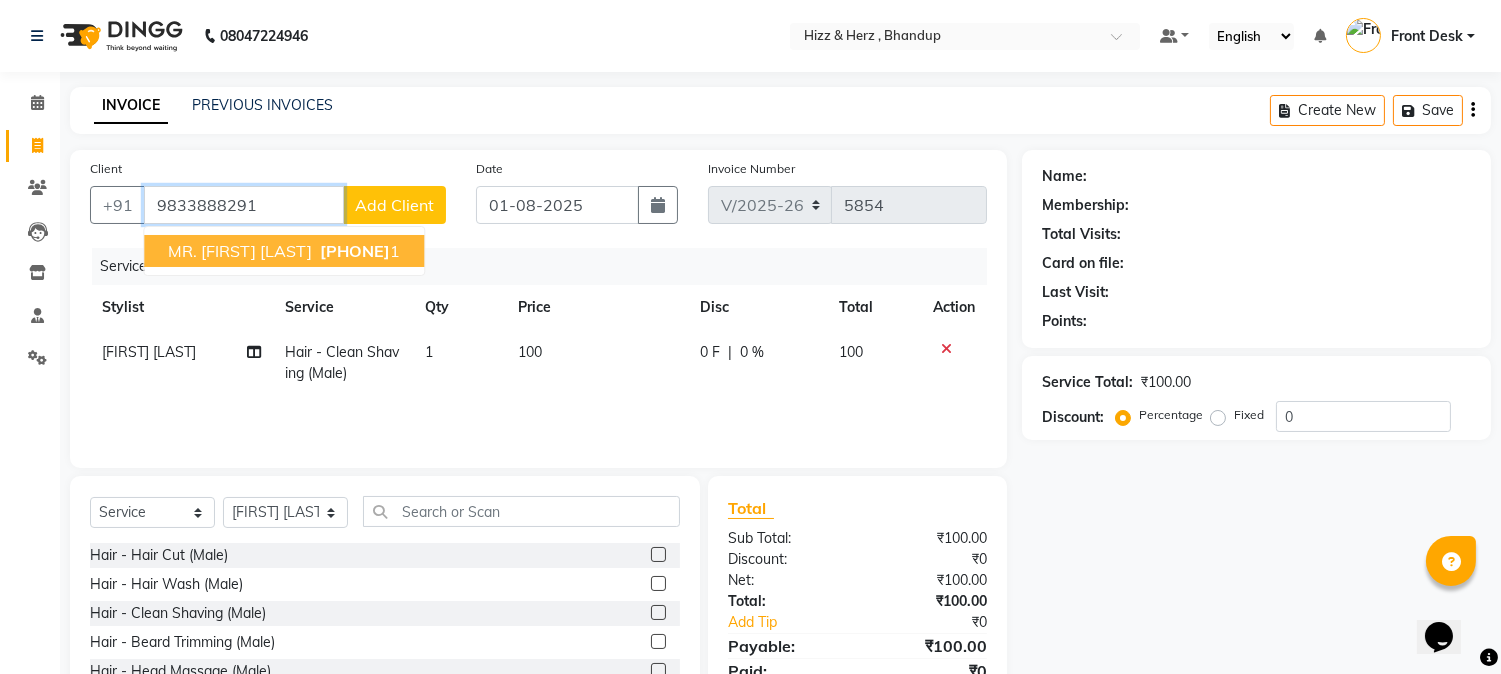 type on "9833888291" 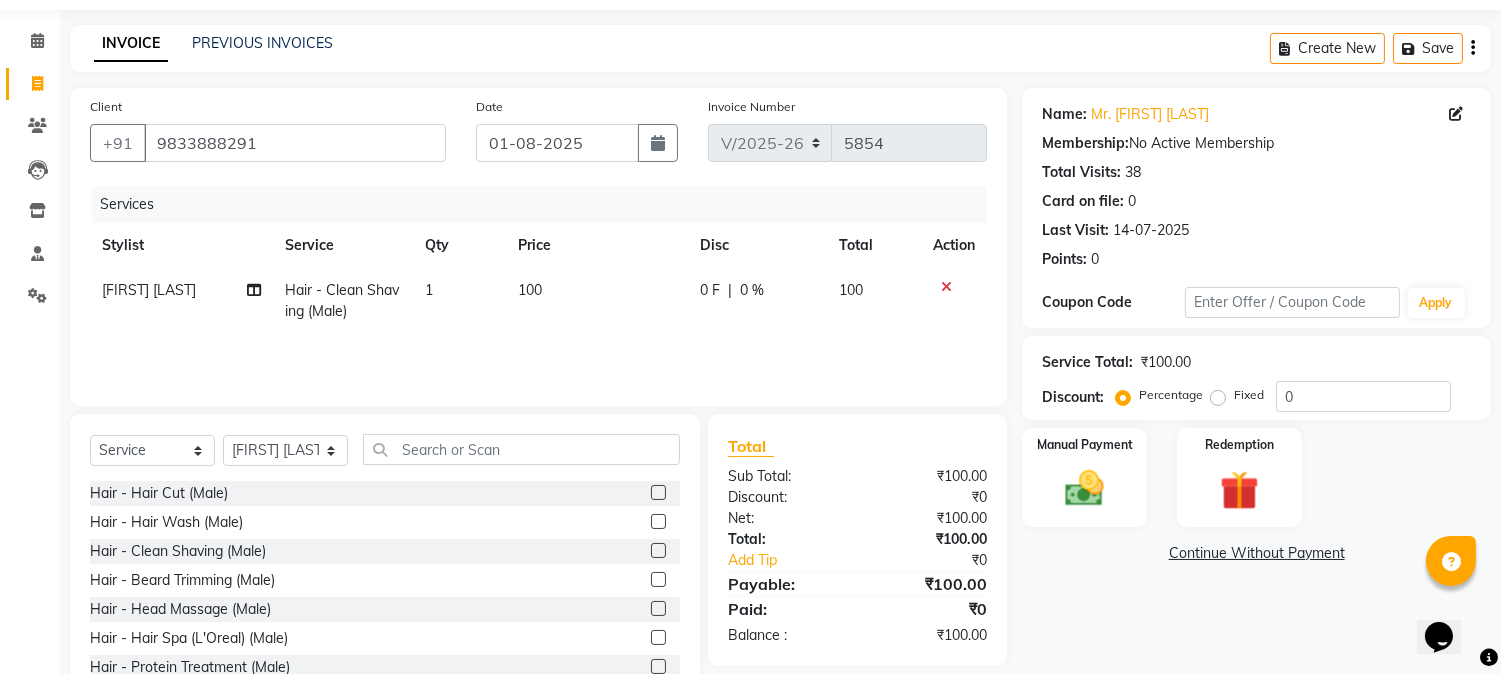 scroll, scrollTop: 126, scrollLeft: 0, axis: vertical 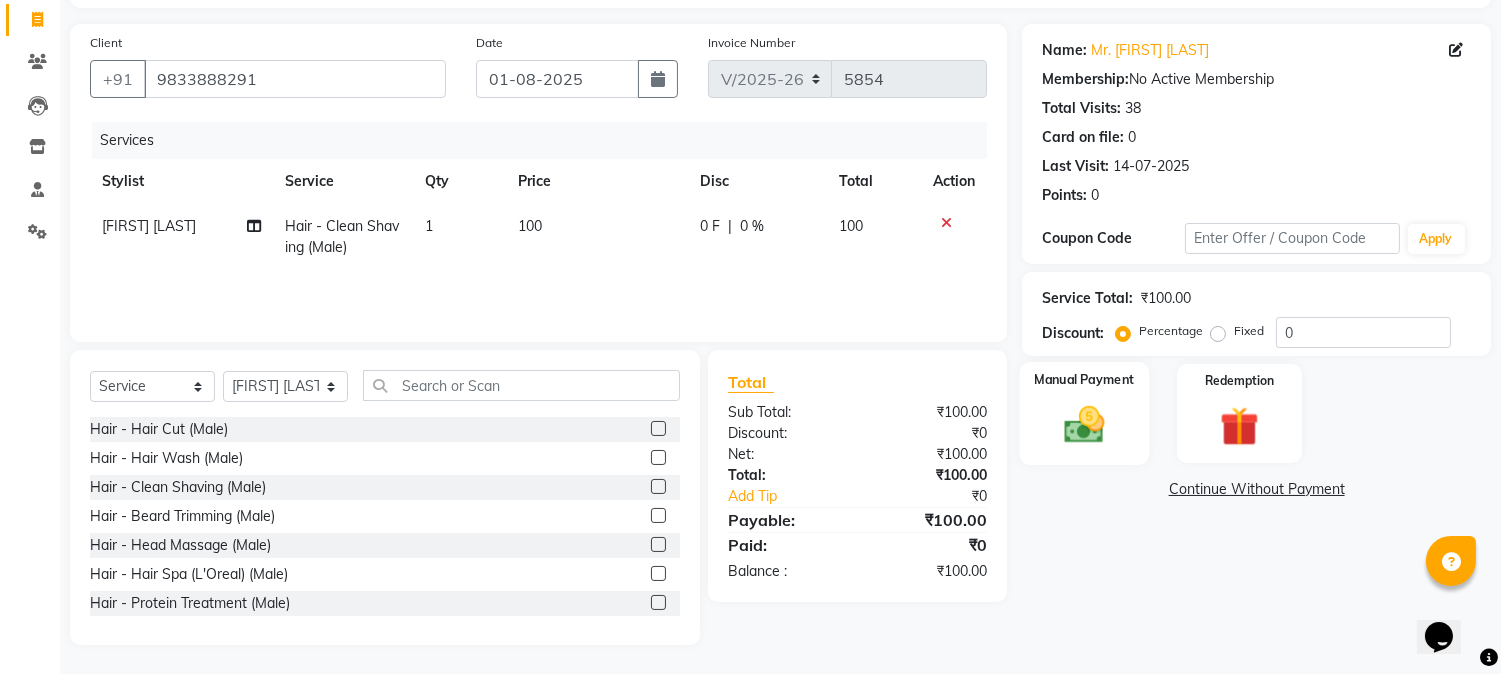 click 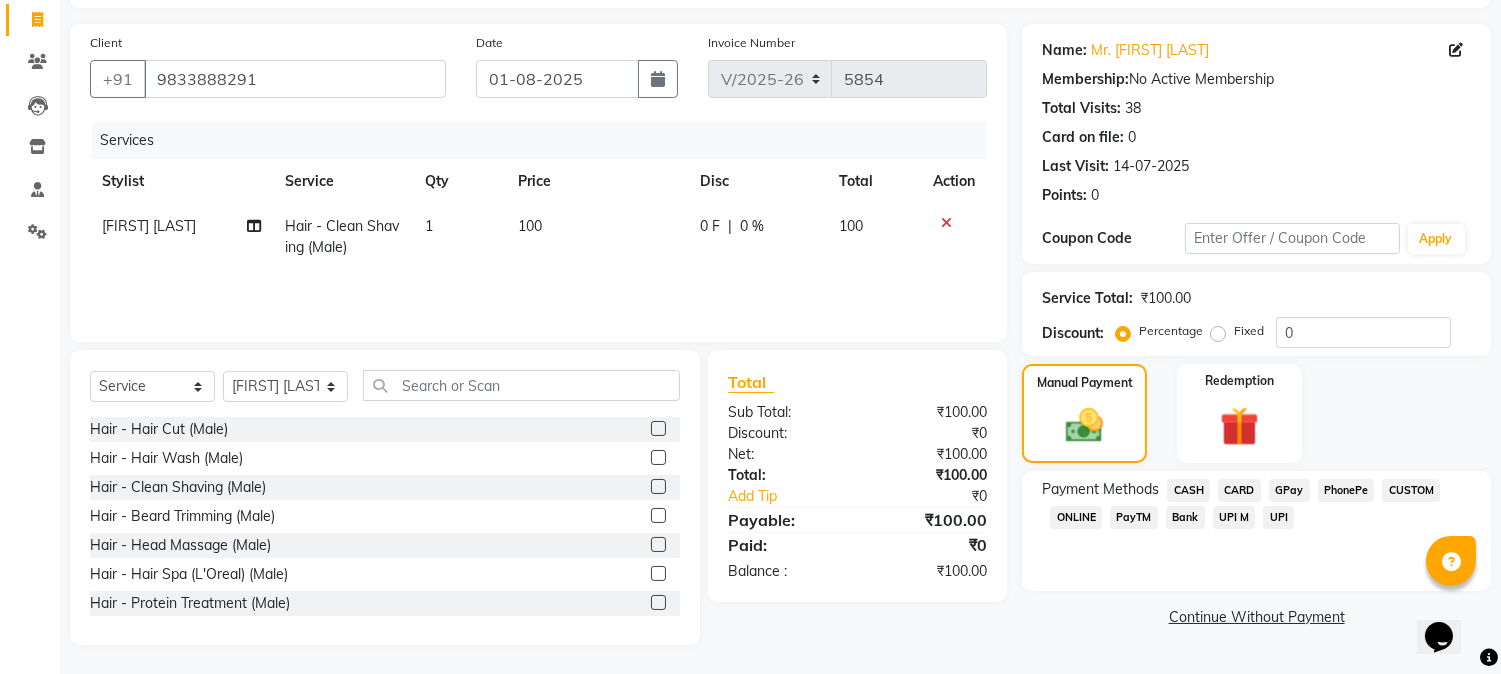 click on "CASH" 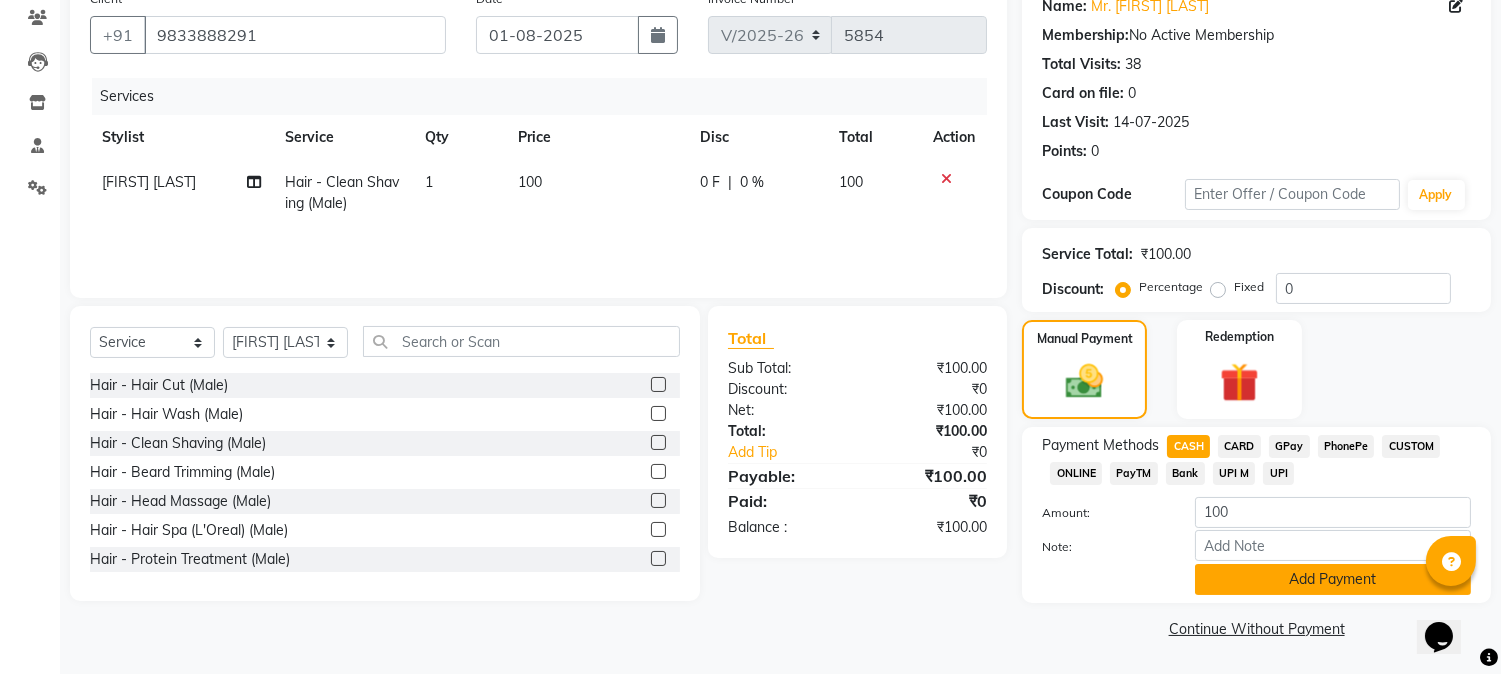 click on "Add Payment" 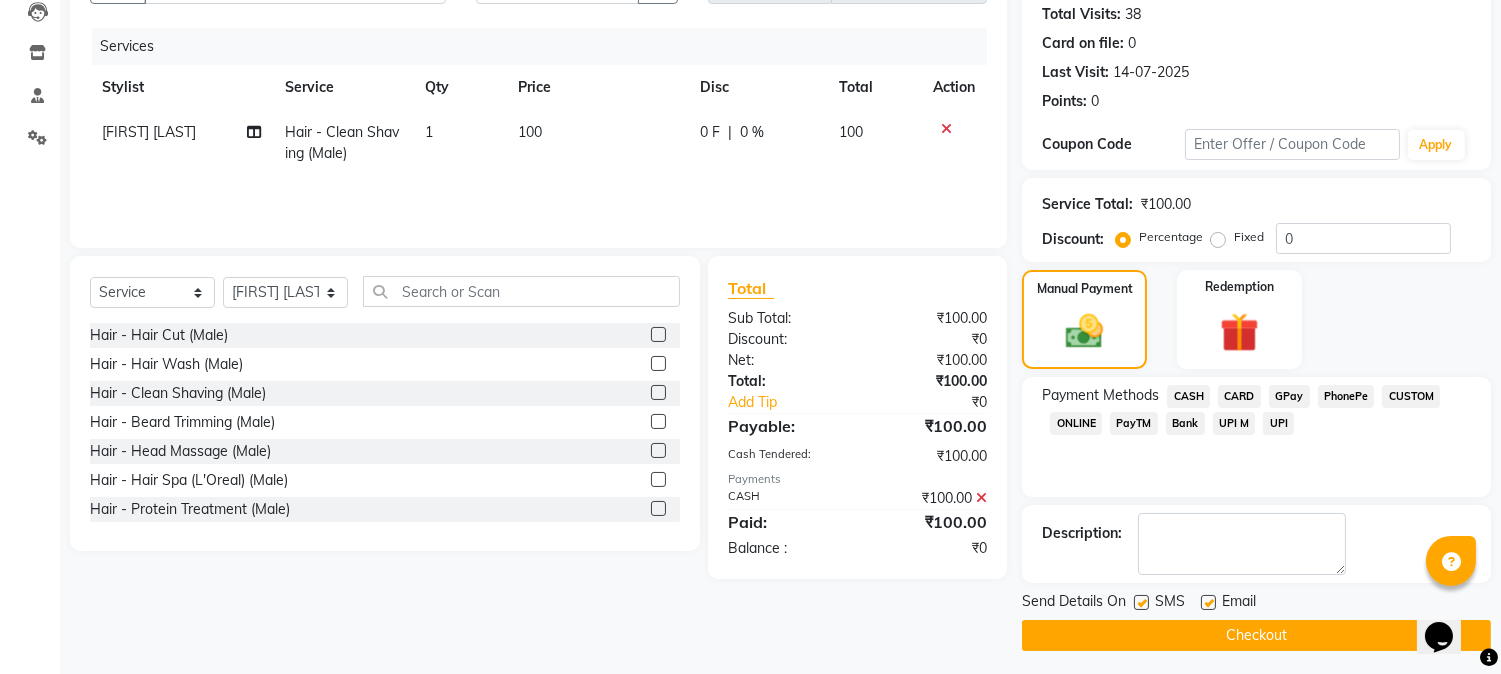 scroll, scrollTop: 225, scrollLeft: 0, axis: vertical 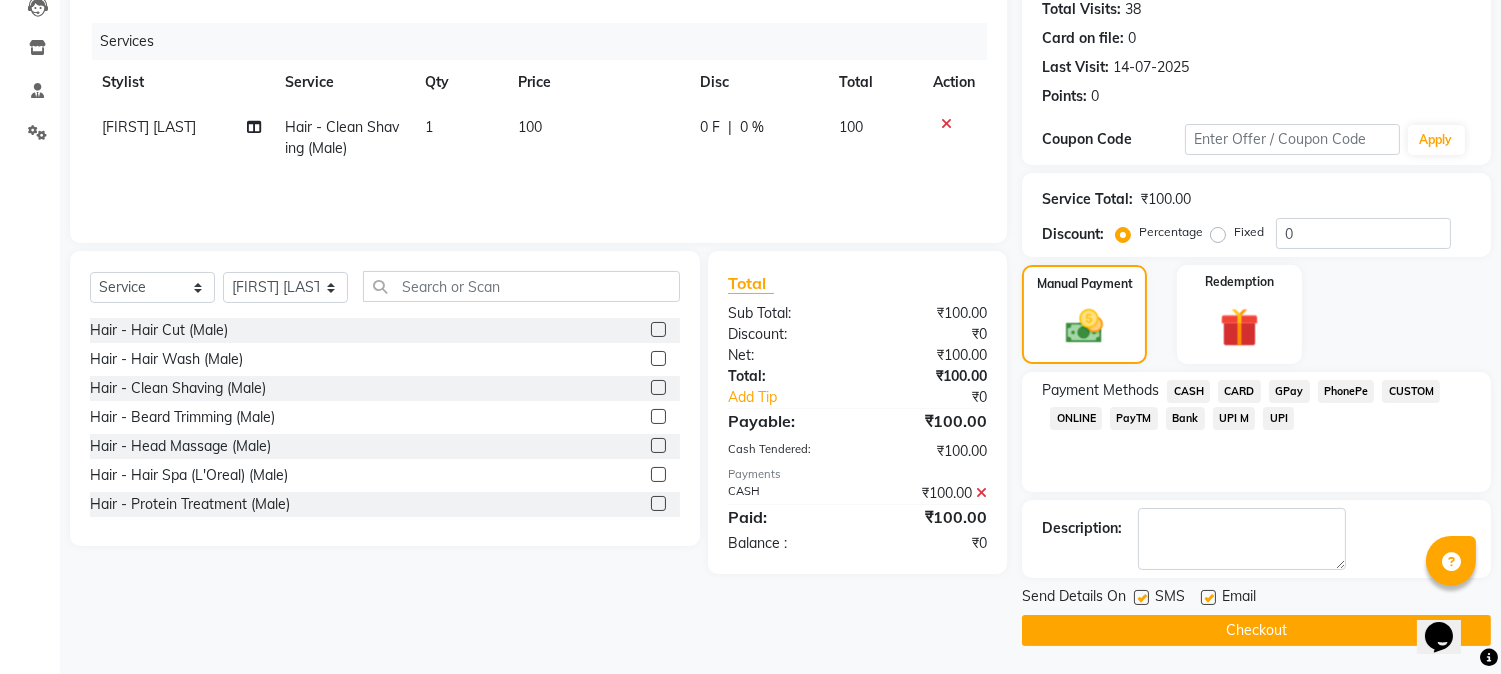 click on "Checkout" 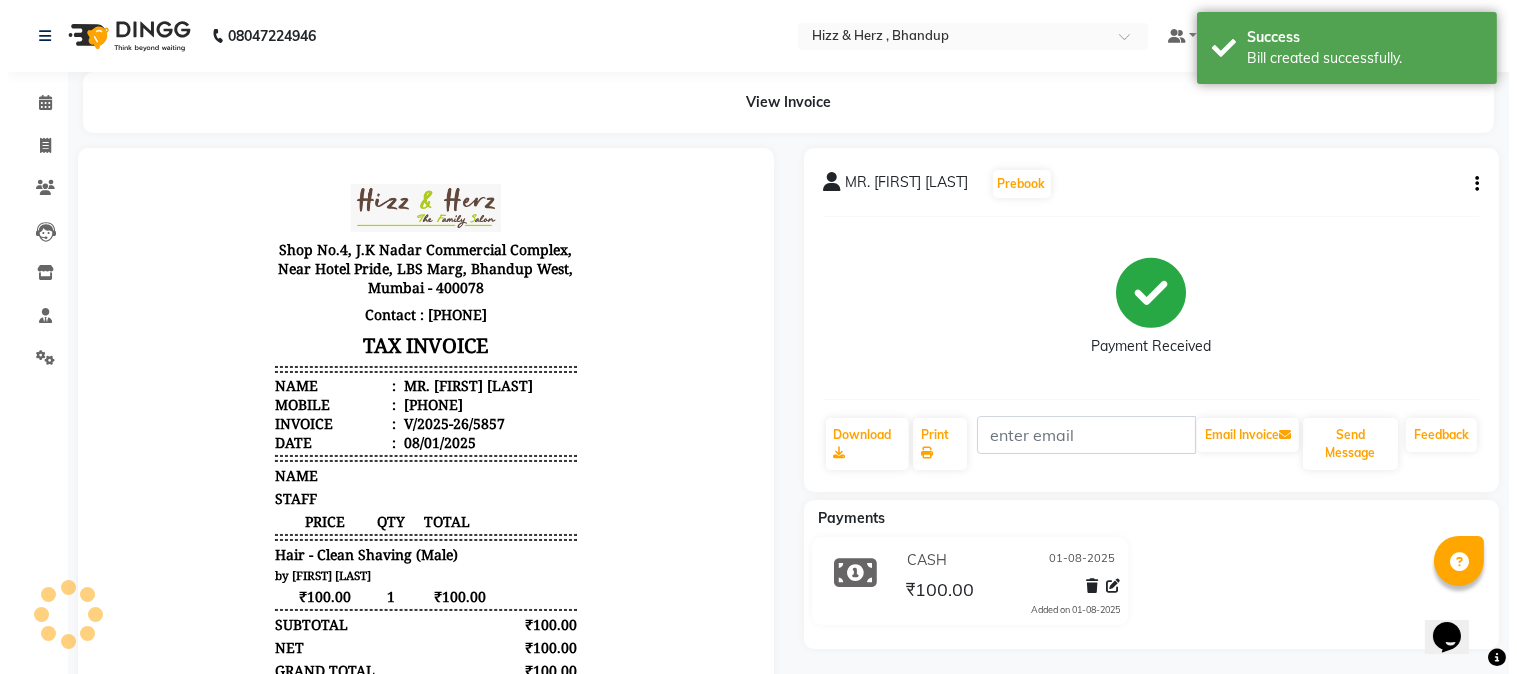 scroll, scrollTop: 0, scrollLeft: 0, axis: both 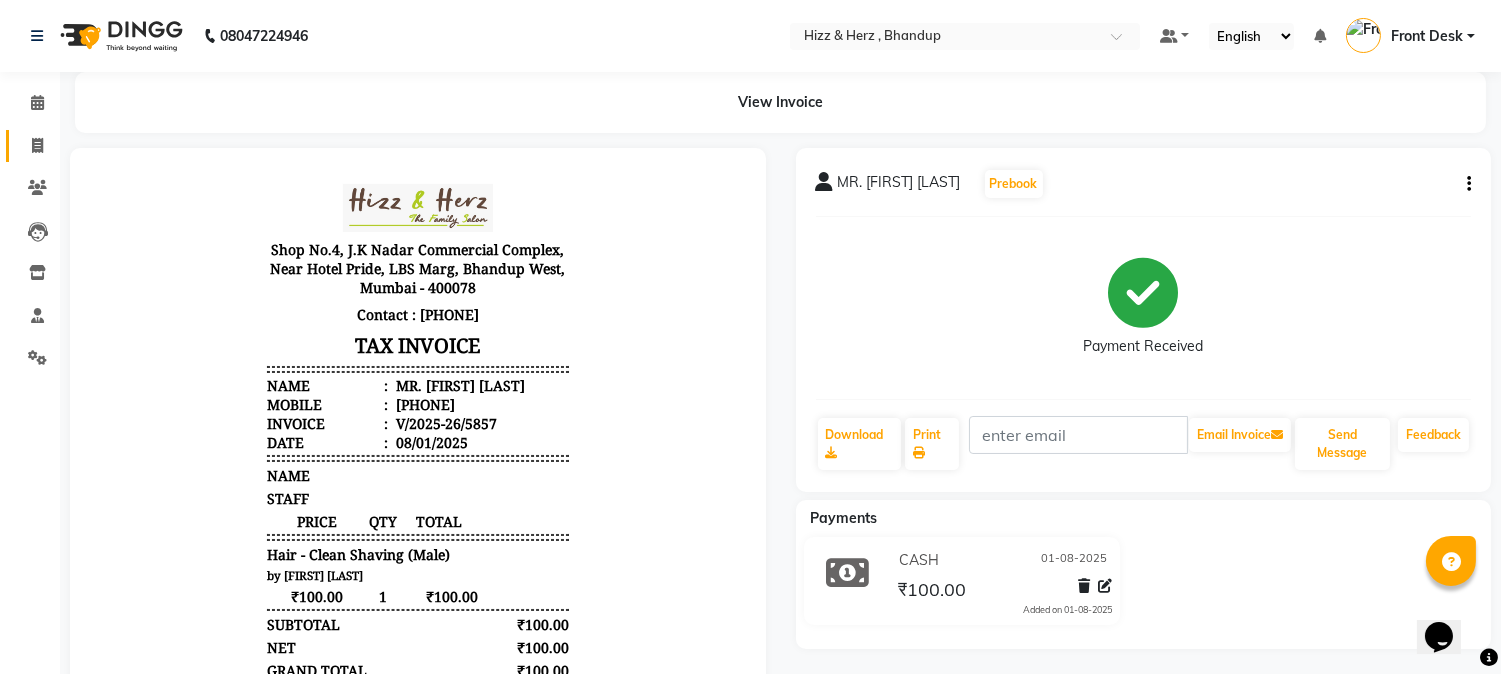 click 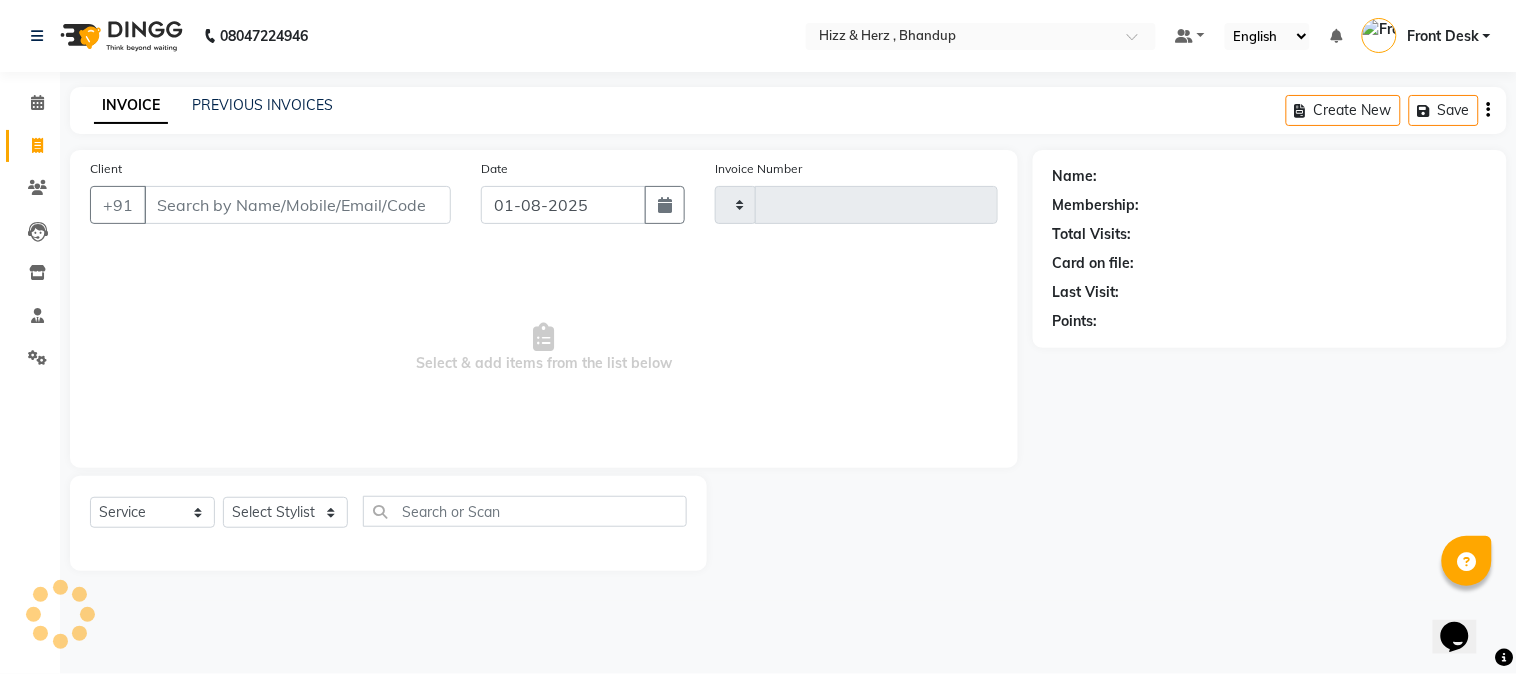 type on "5858" 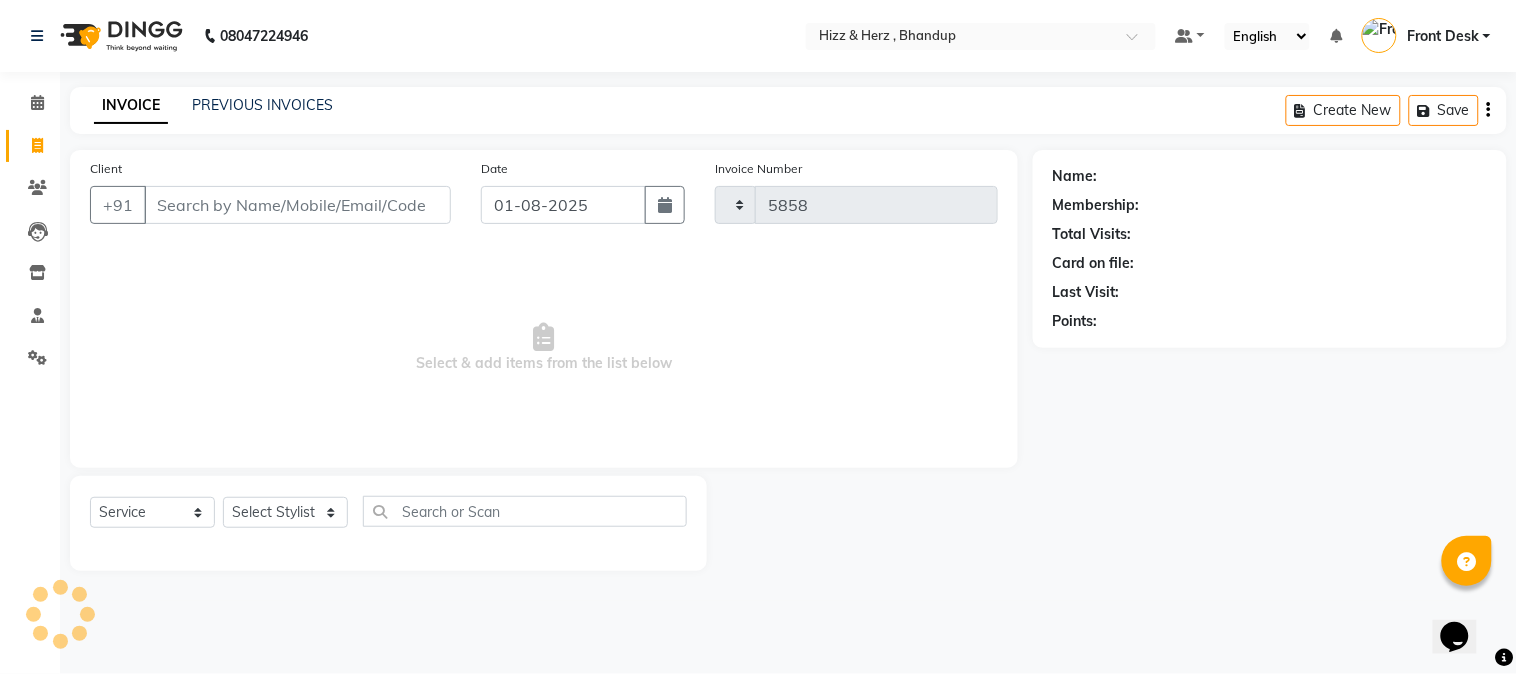 select on "629" 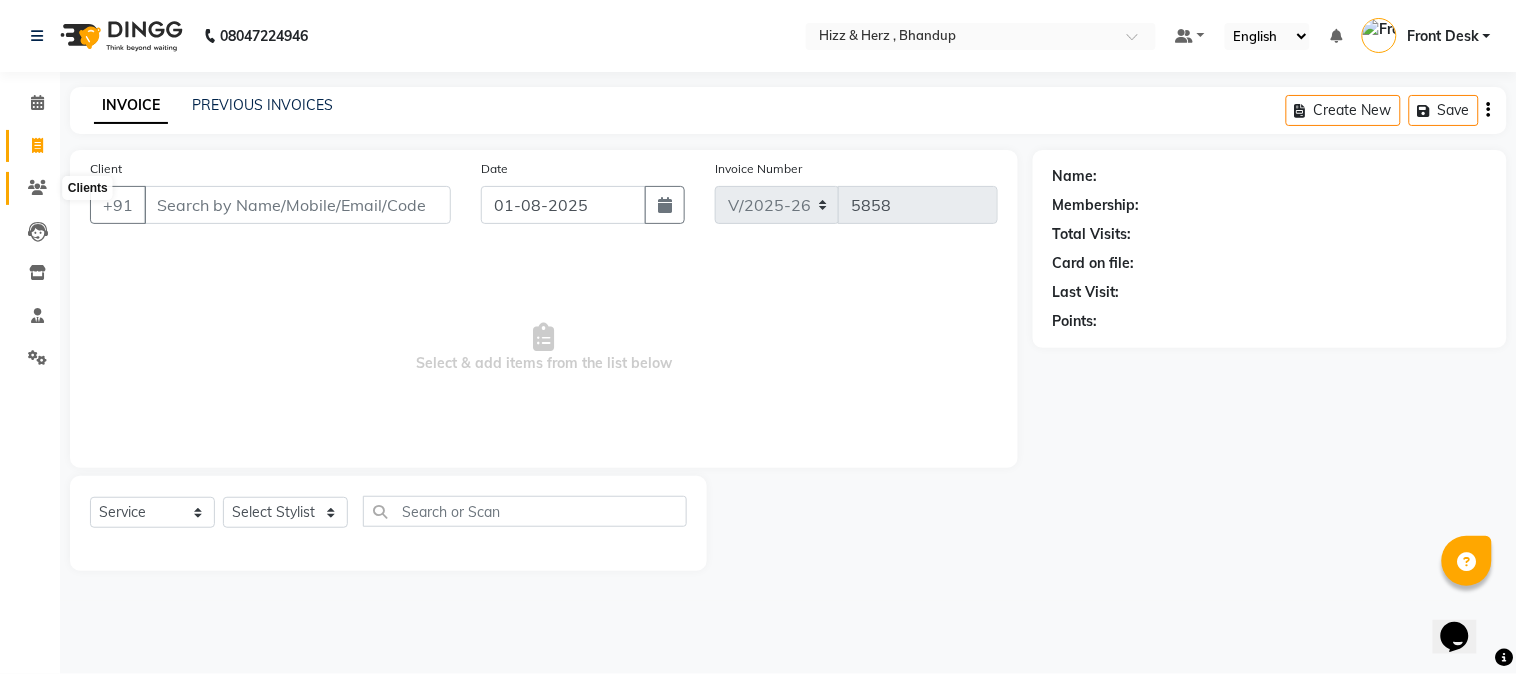 click 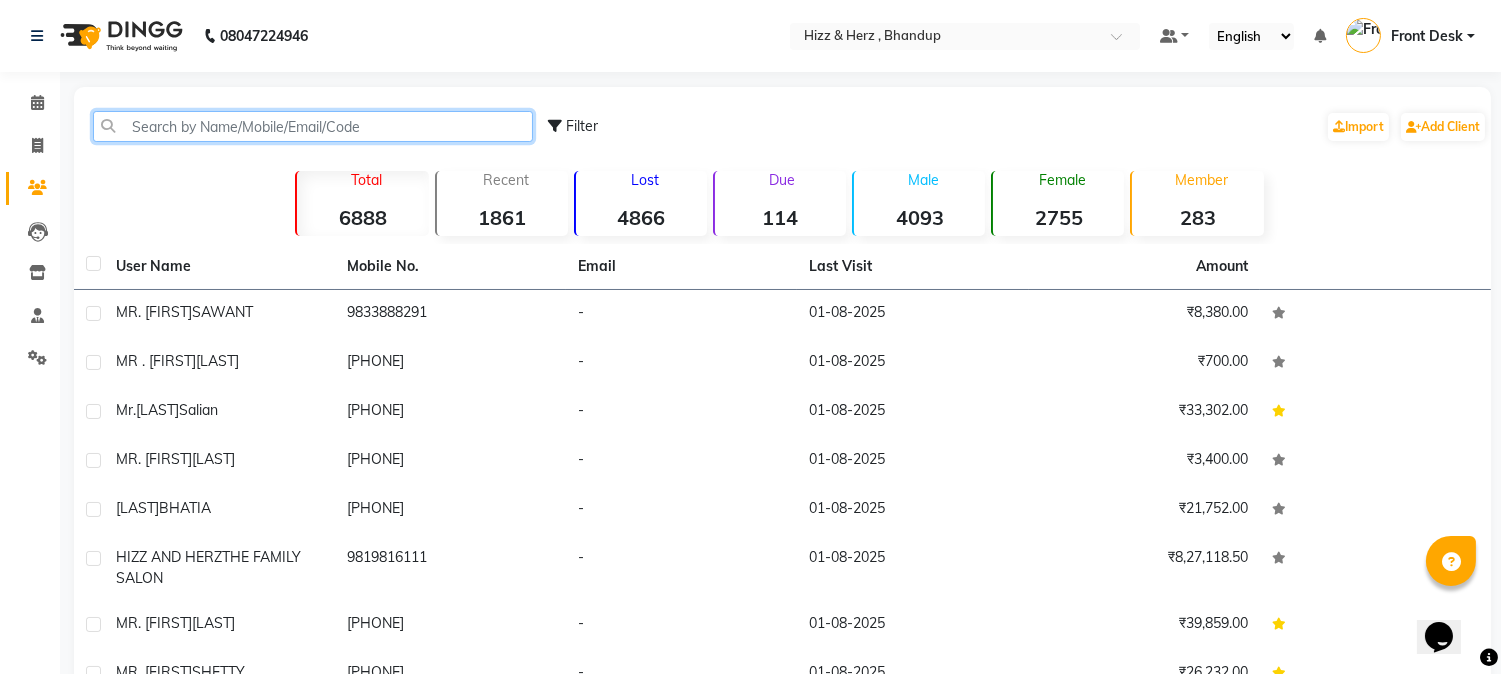 click 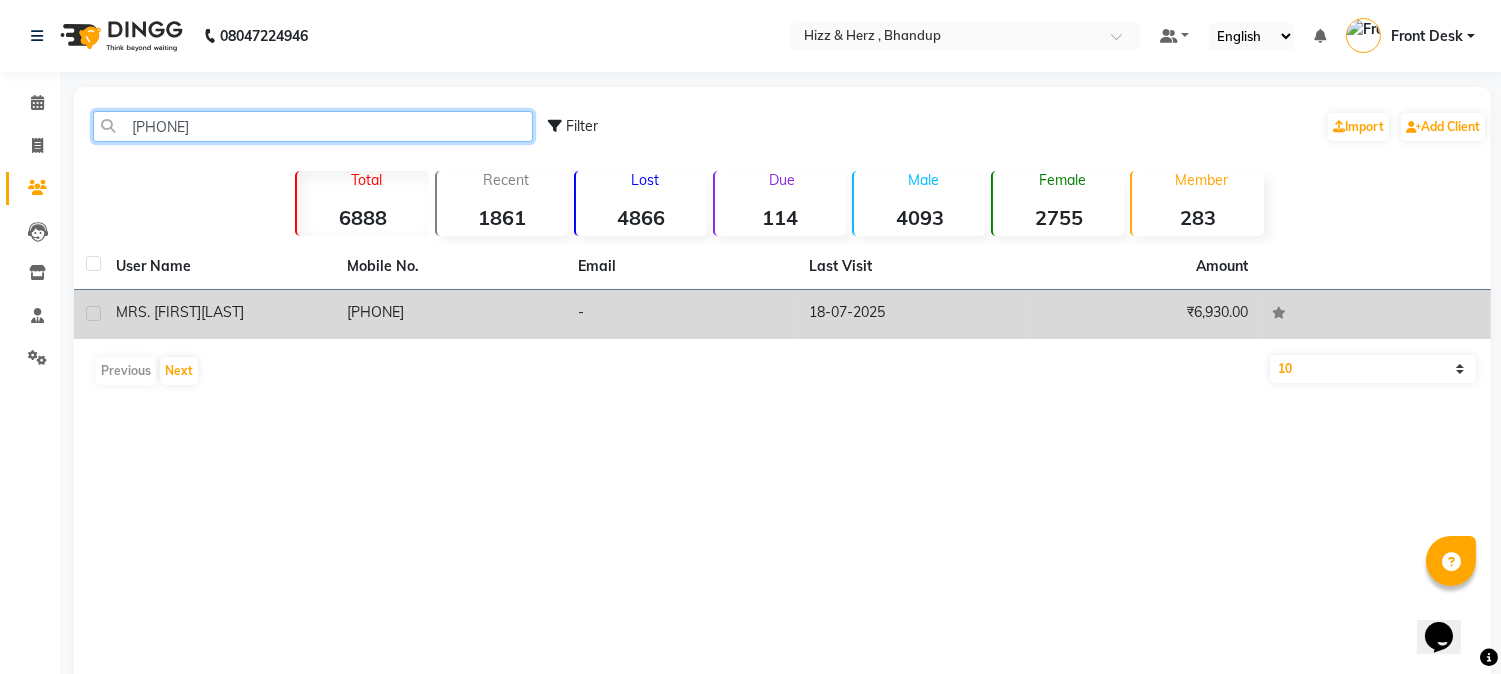 type on "9920887" 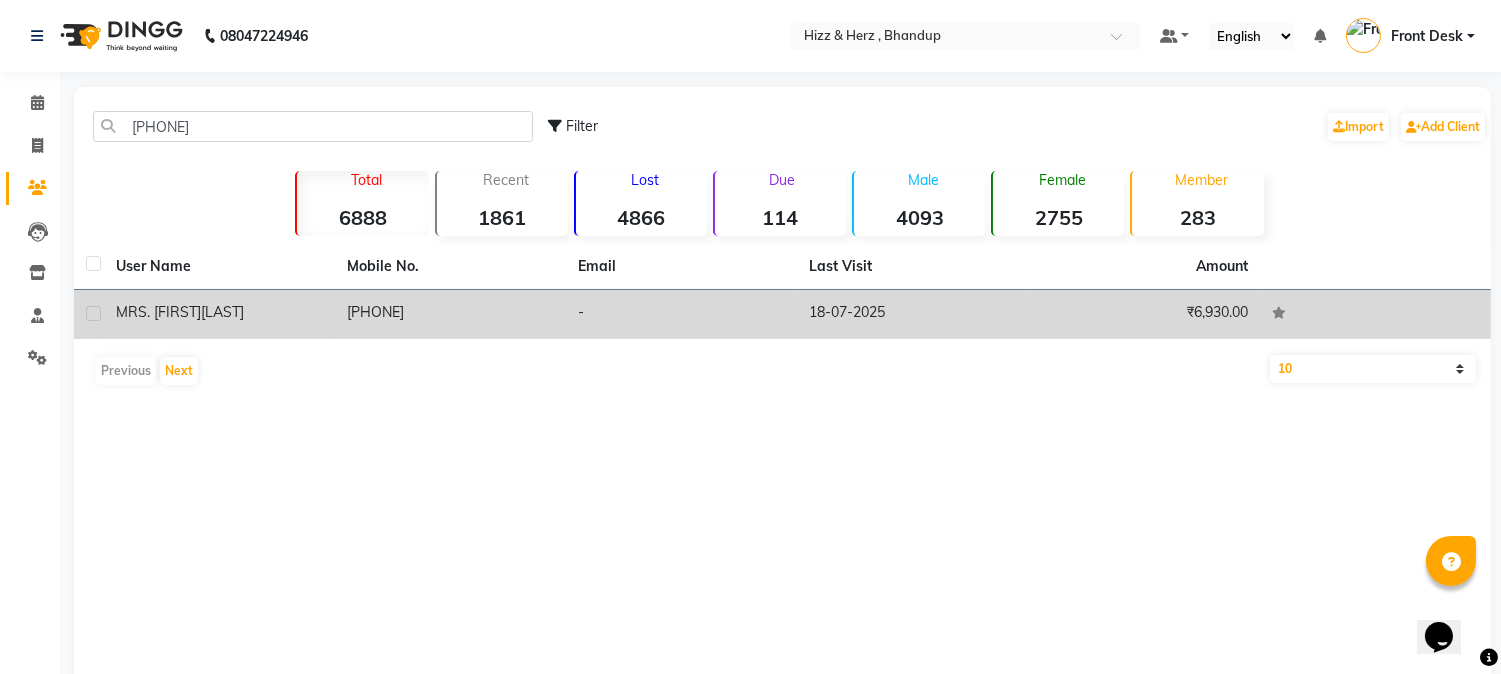 click on "MRS. VIJAY LAXMI  PANKAR" 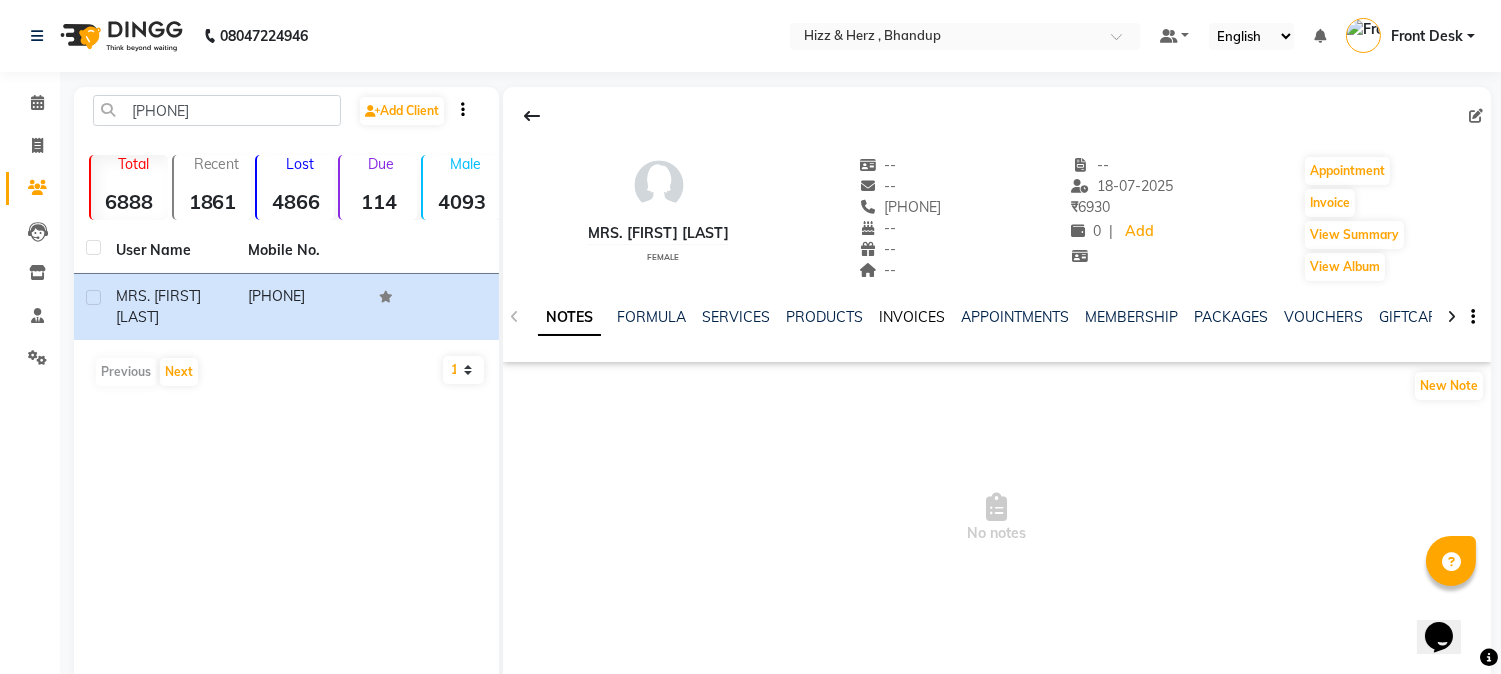 click on "INVOICES" 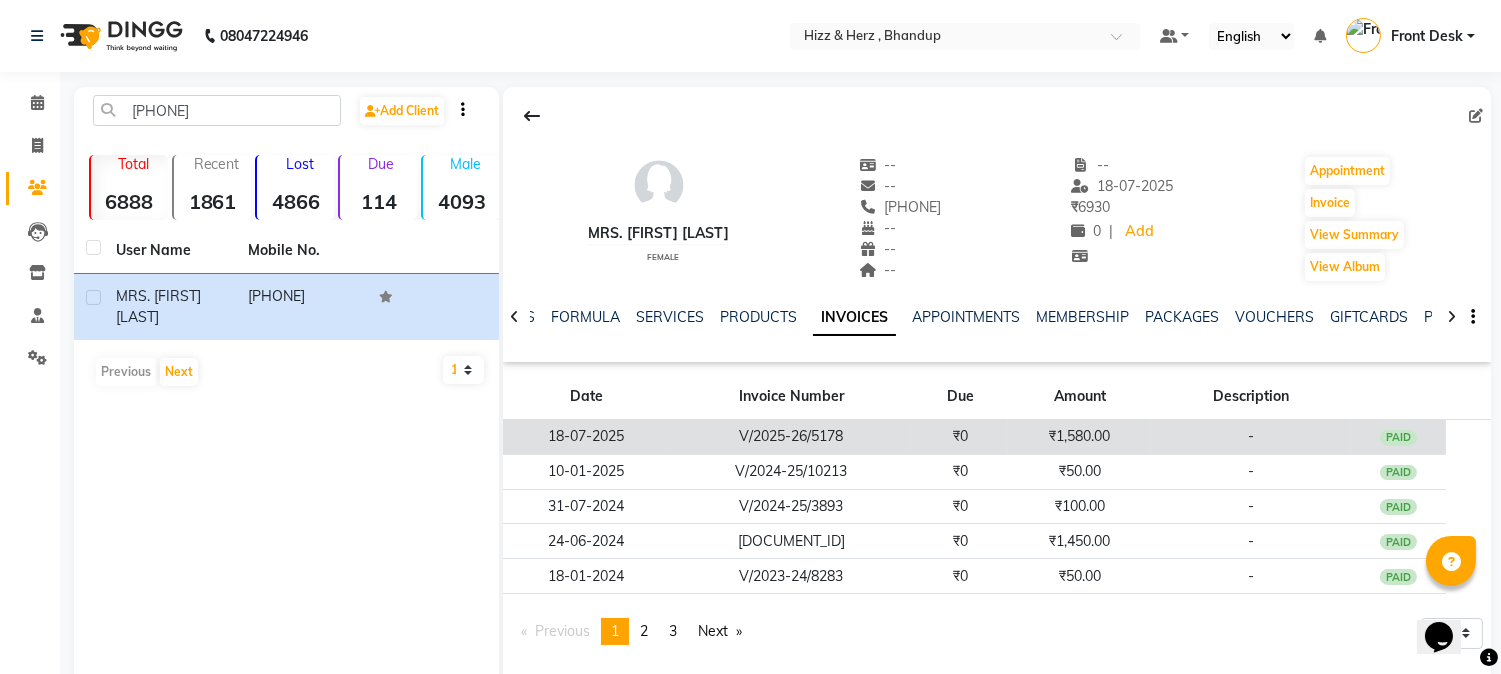 click on "₹0" 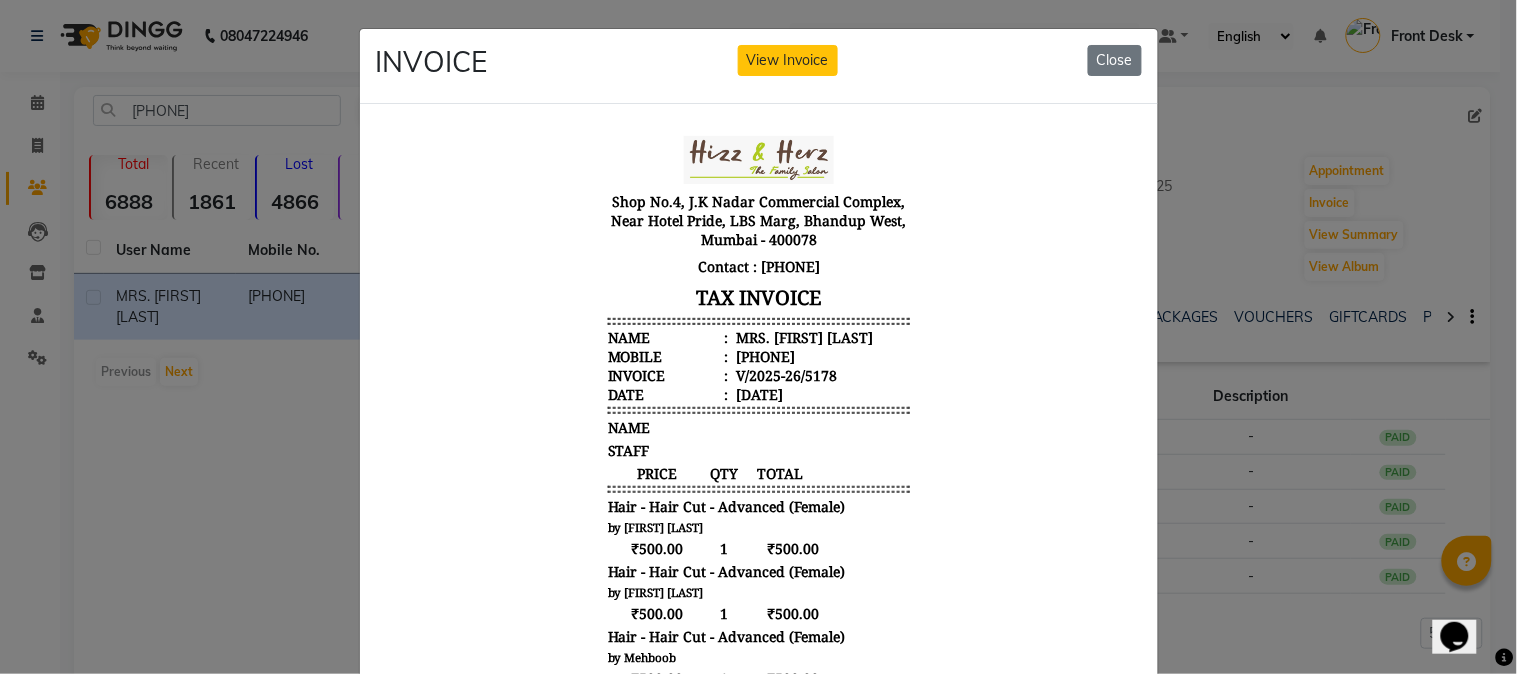 scroll, scrollTop: 16, scrollLeft: 0, axis: vertical 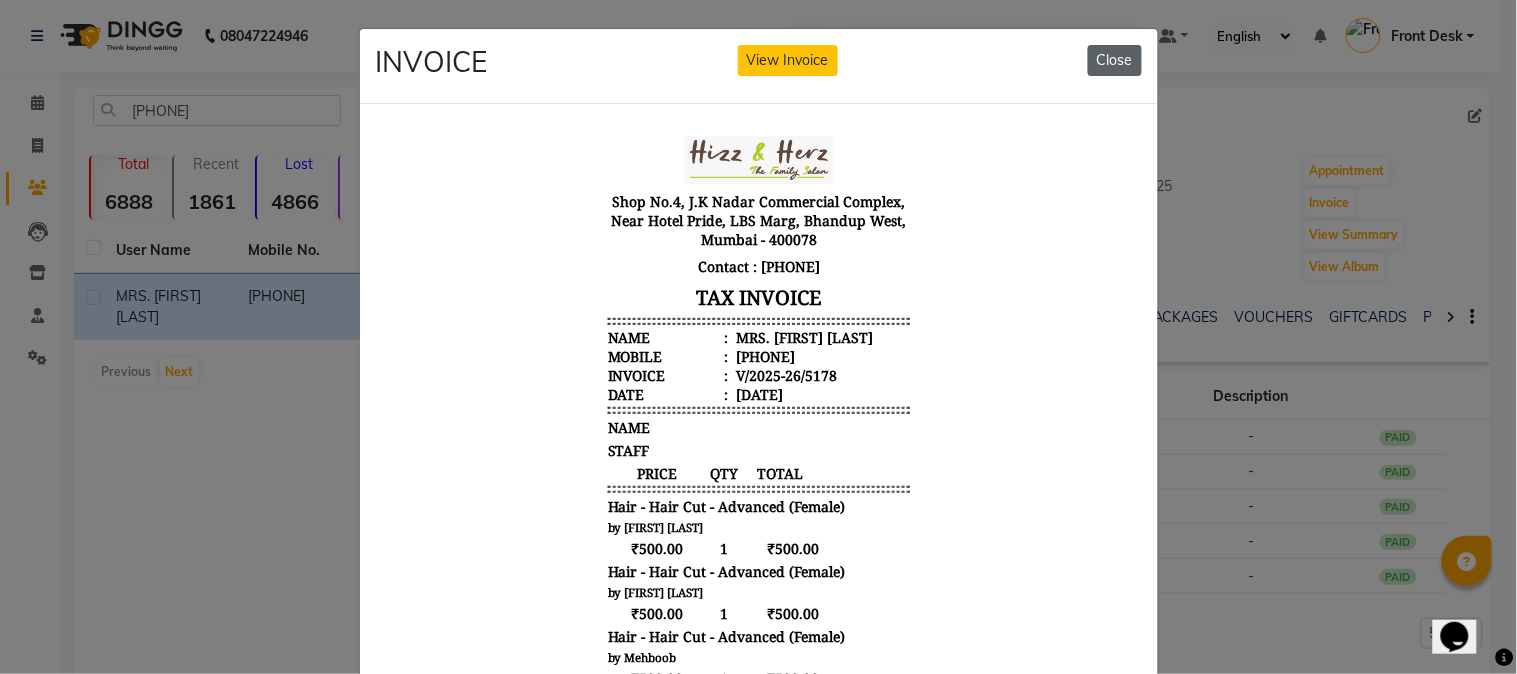 click on "Close" 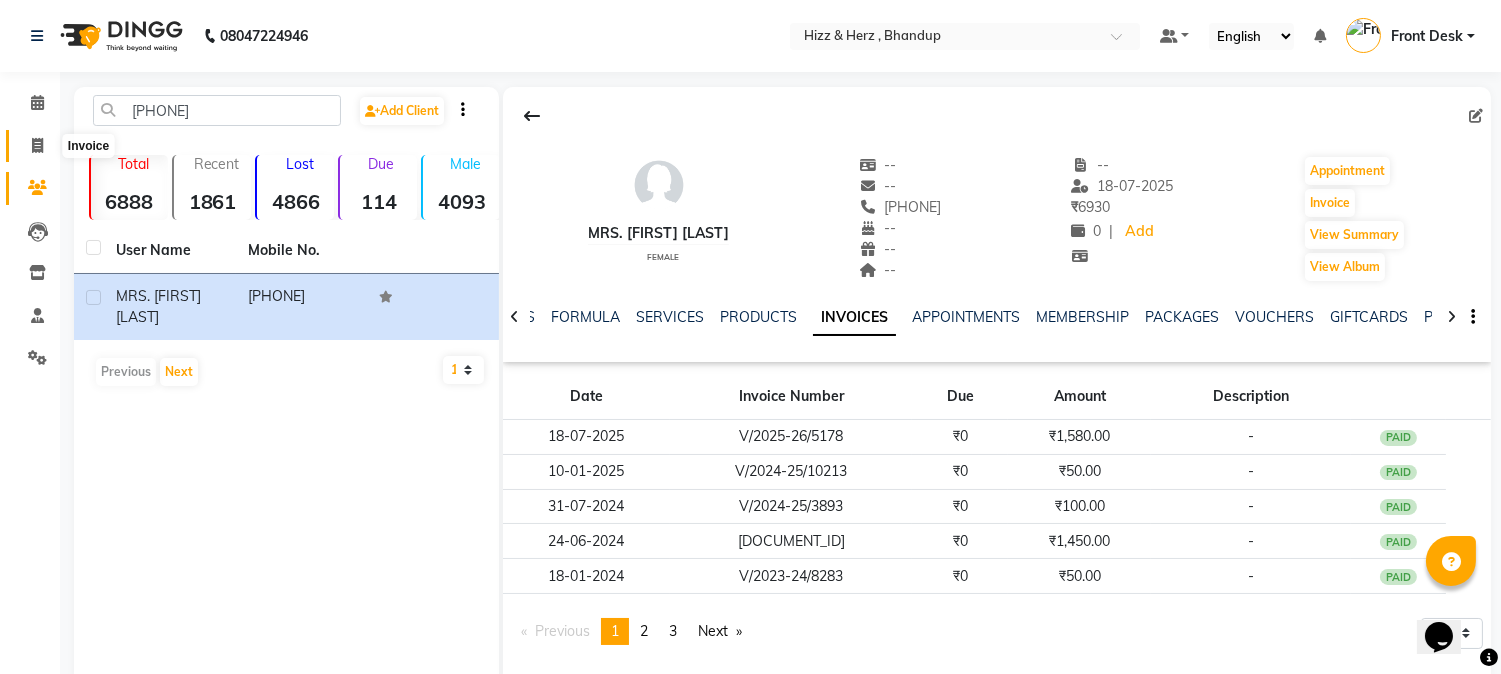click 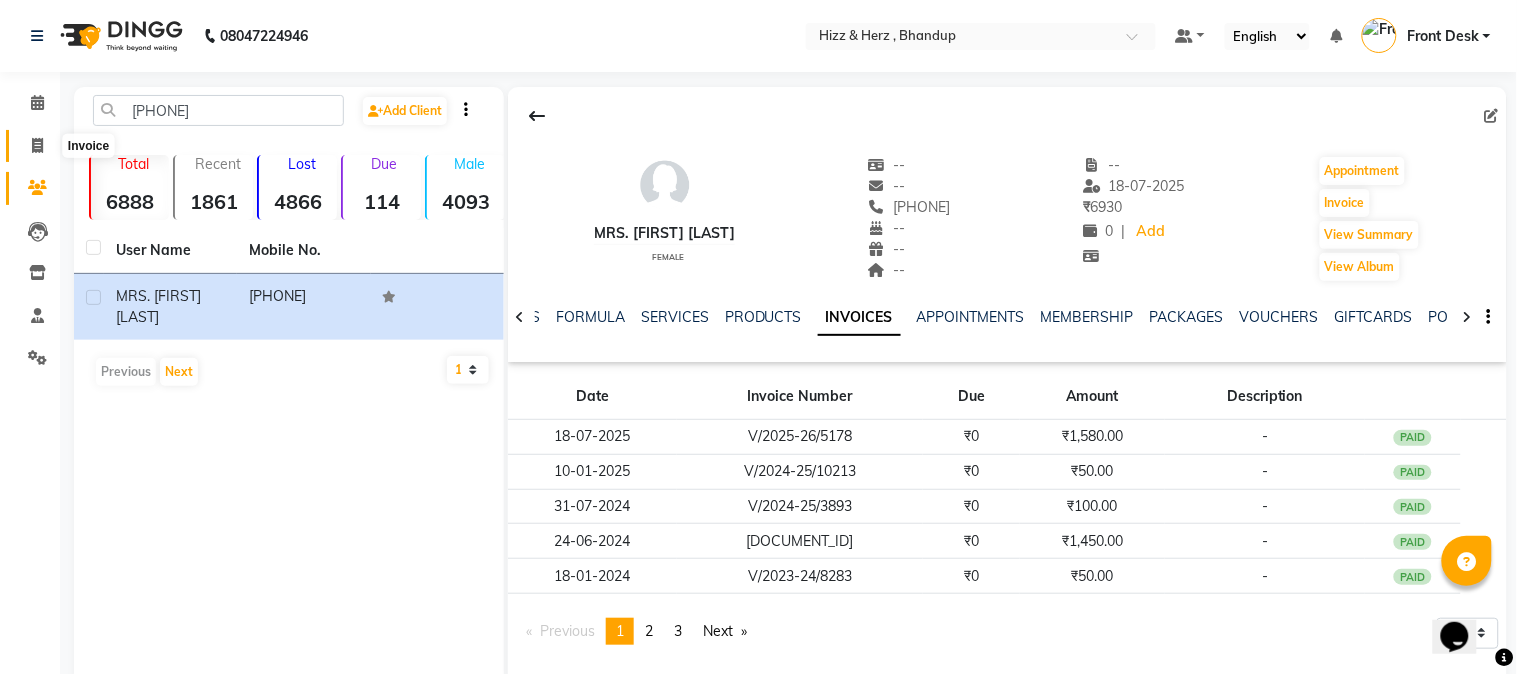 select on "service" 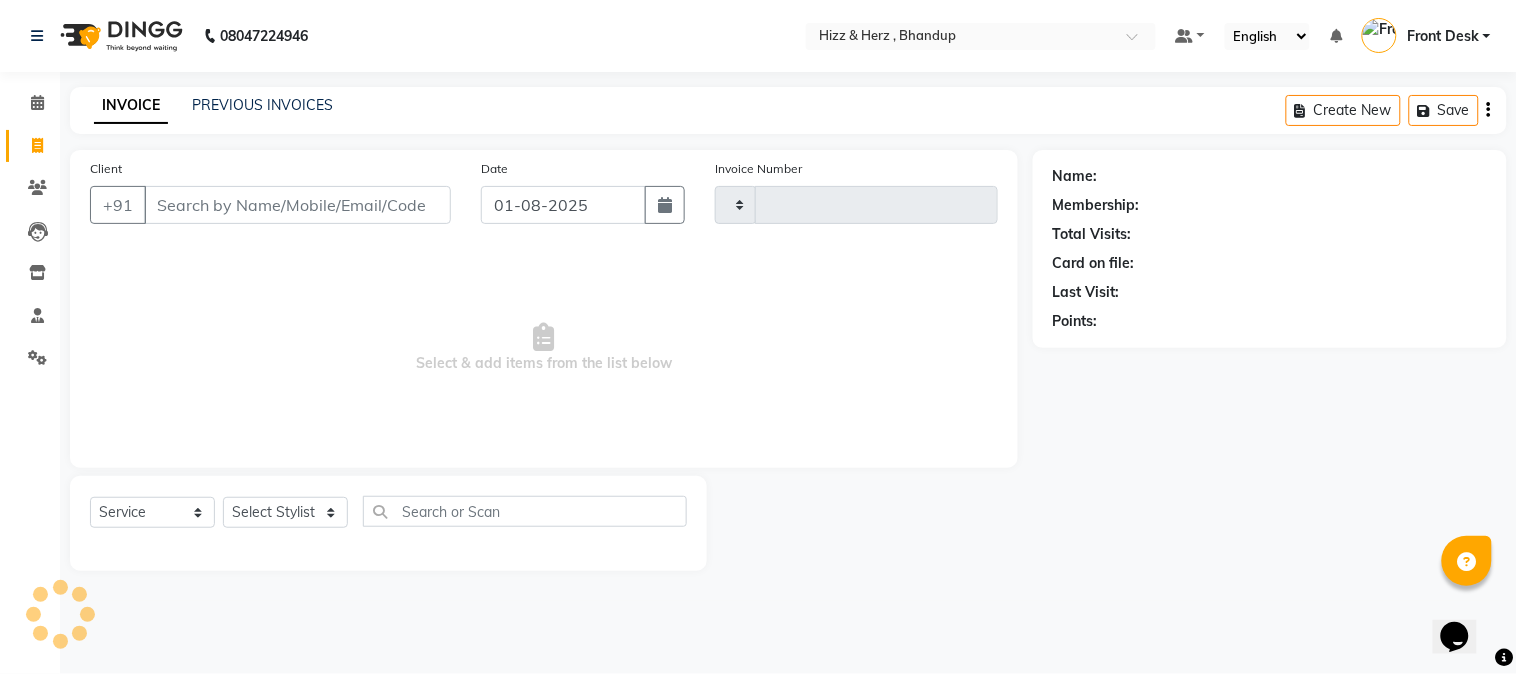 type on "5859" 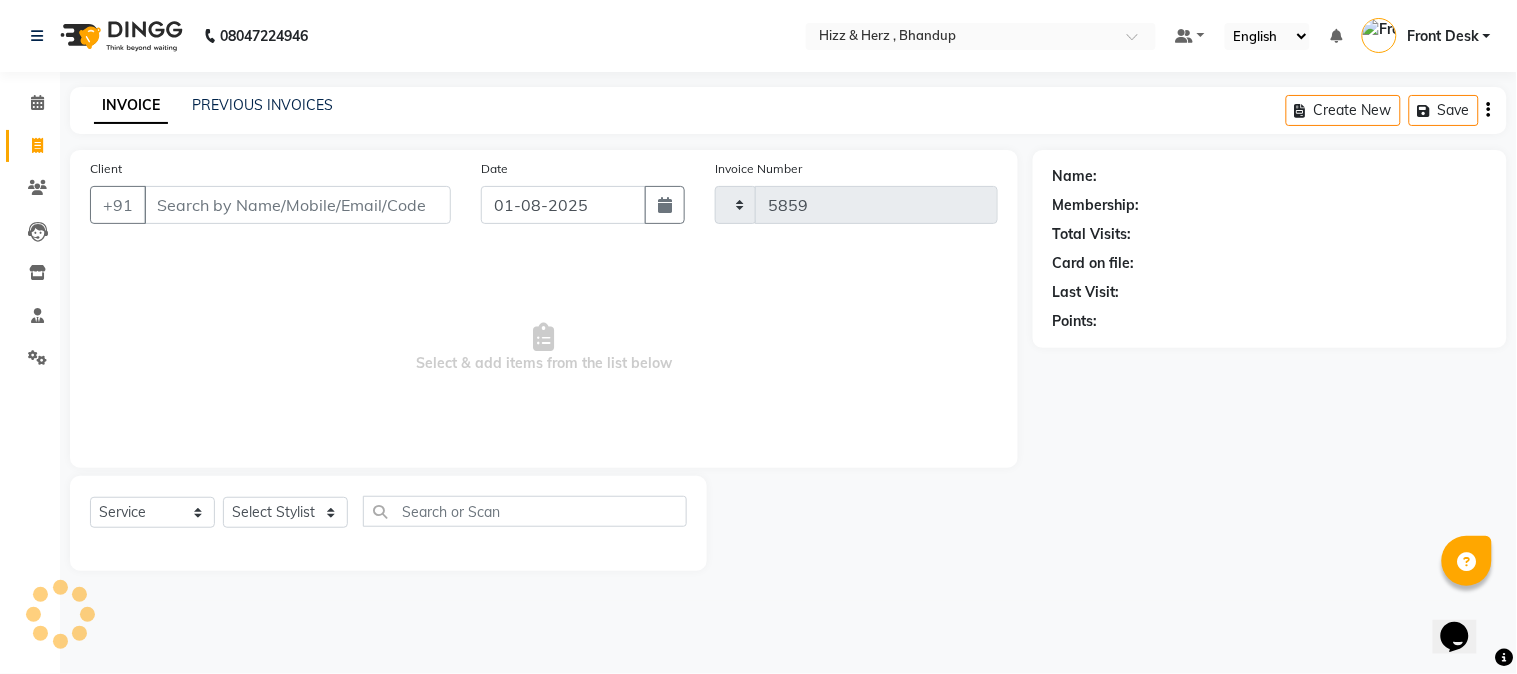 select on "629" 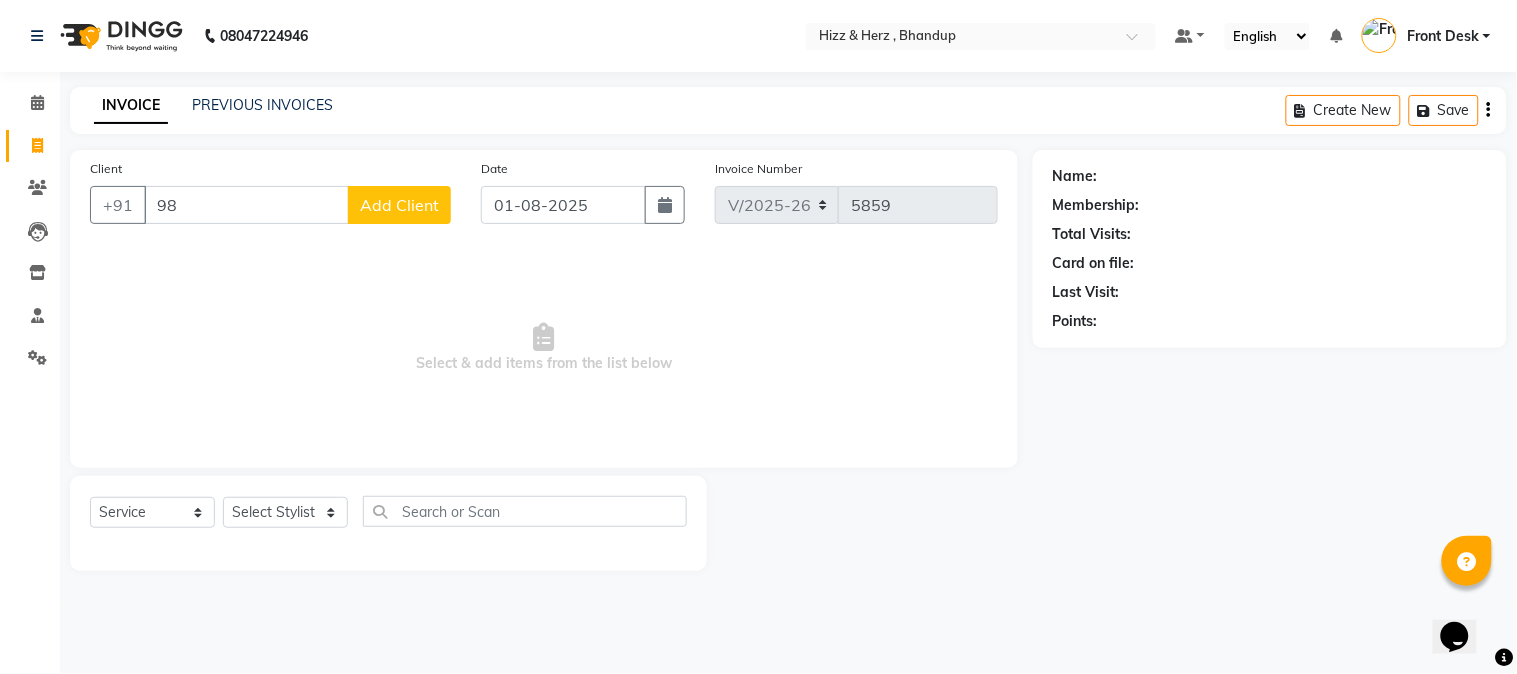type on "9" 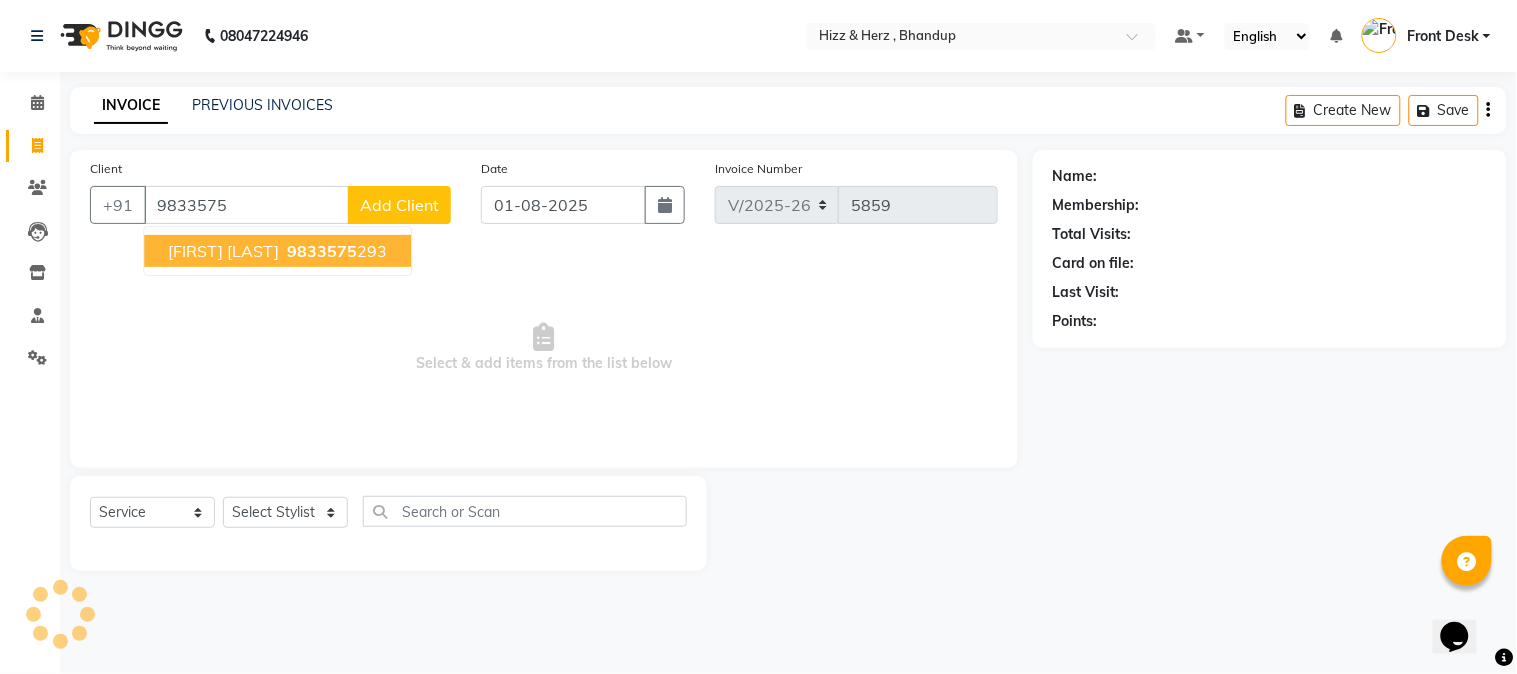 click on "9833575" at bounding box center [322, 251] 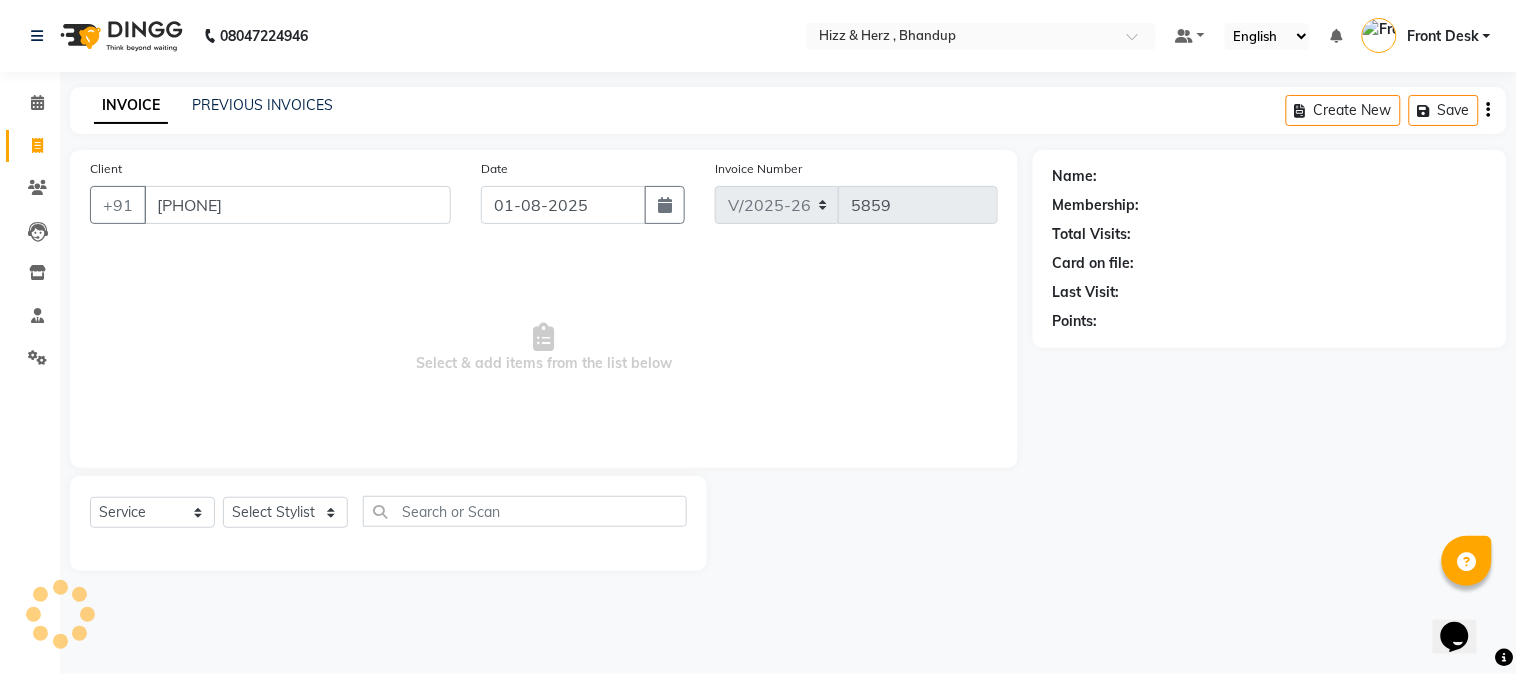 type on "9833575293" 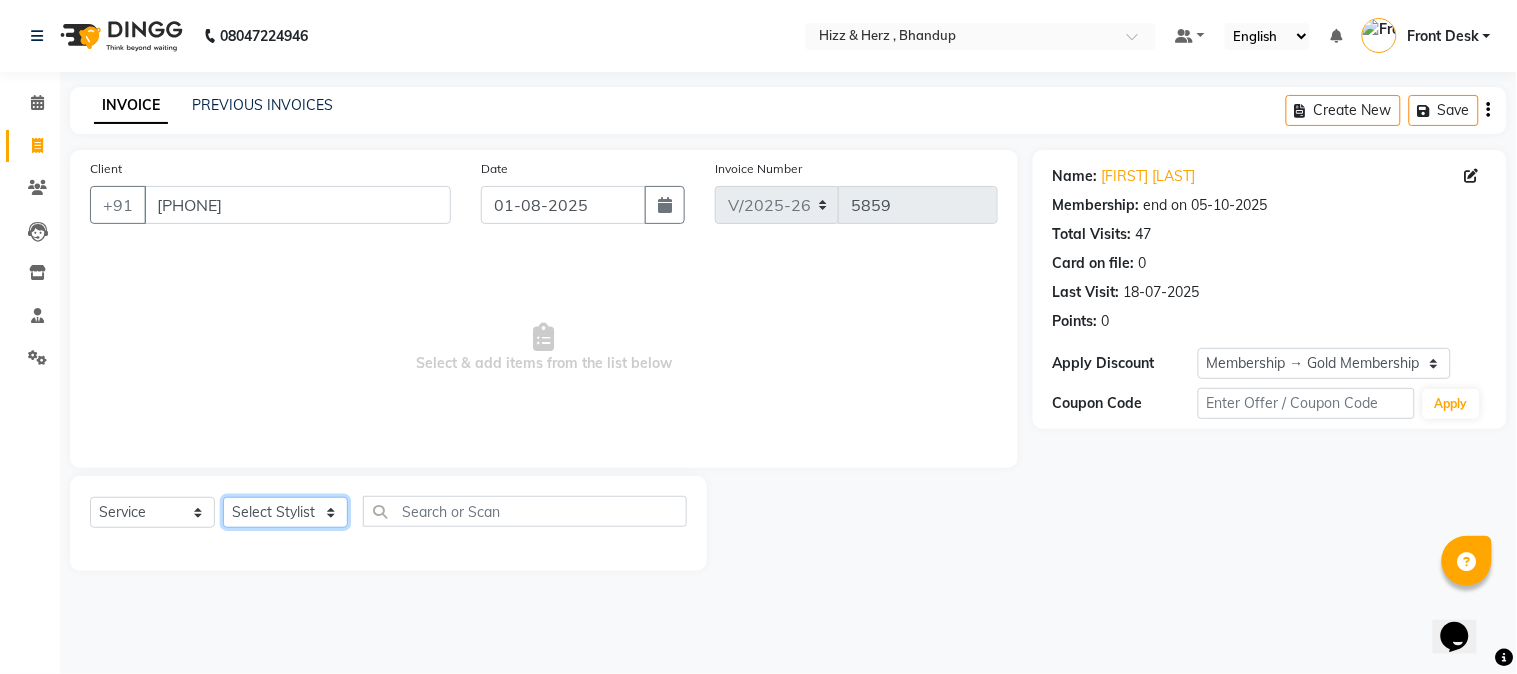 click on "Select Stylist Front Desk Gaurav Sharma HIZZ & HERZ 2 IRFAN AHMAD Jigna Goswami KHALID AHMAD Laxmi Mehboob MOHD PARVEJ NIZAM Salman Sangeeta  SUMITA  VEERENDRA SHARMA" 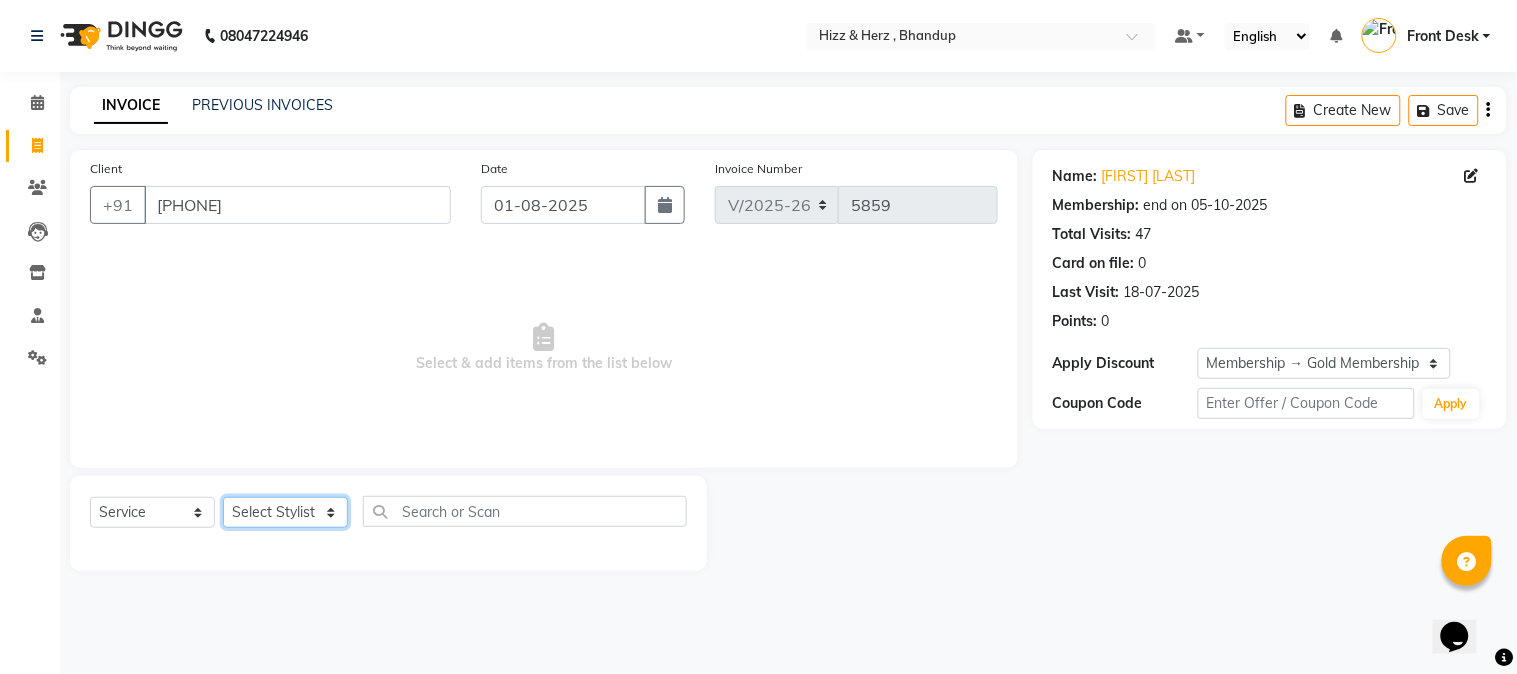 select on "24394" 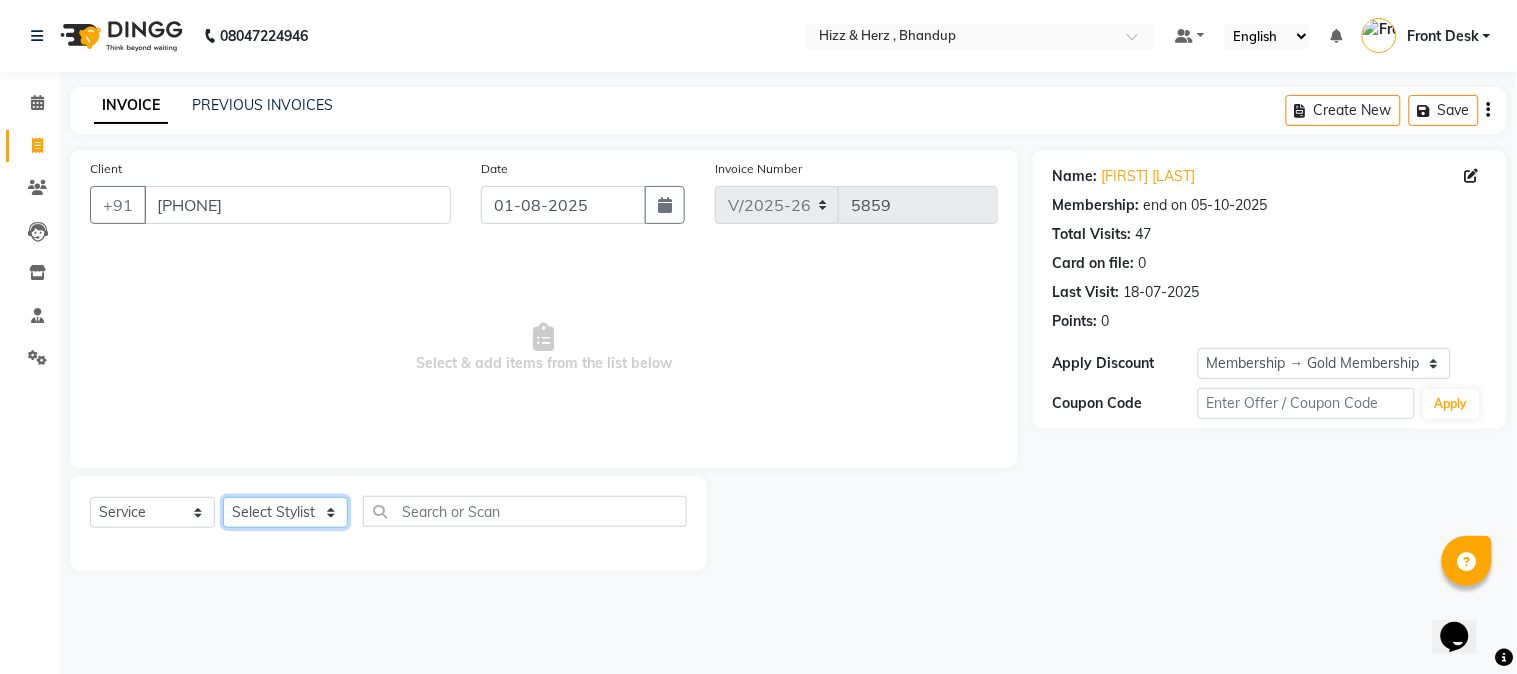click on "Select Stylist Front Desk Gaurav Sharma HIZZ & HERZ 2 IRFAN AHMAD Jigna Goswami KHALID AHMAD Laxmi Mehboob MOHD PARVEJ NIZAM Salman Sangeeta  SUMITA  VEERENDRA SHARMA" 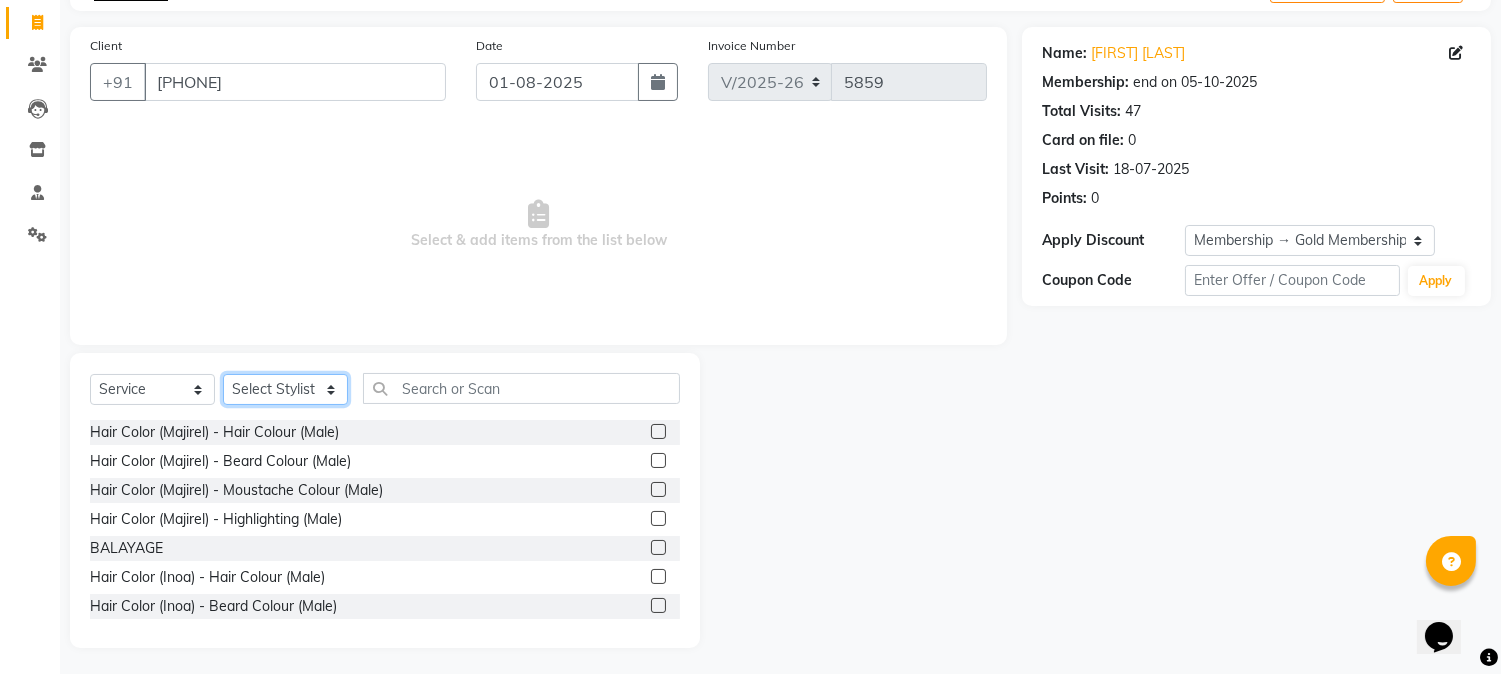scroll, scrollTop: 126, scrollLeft: 0, axis: vertical 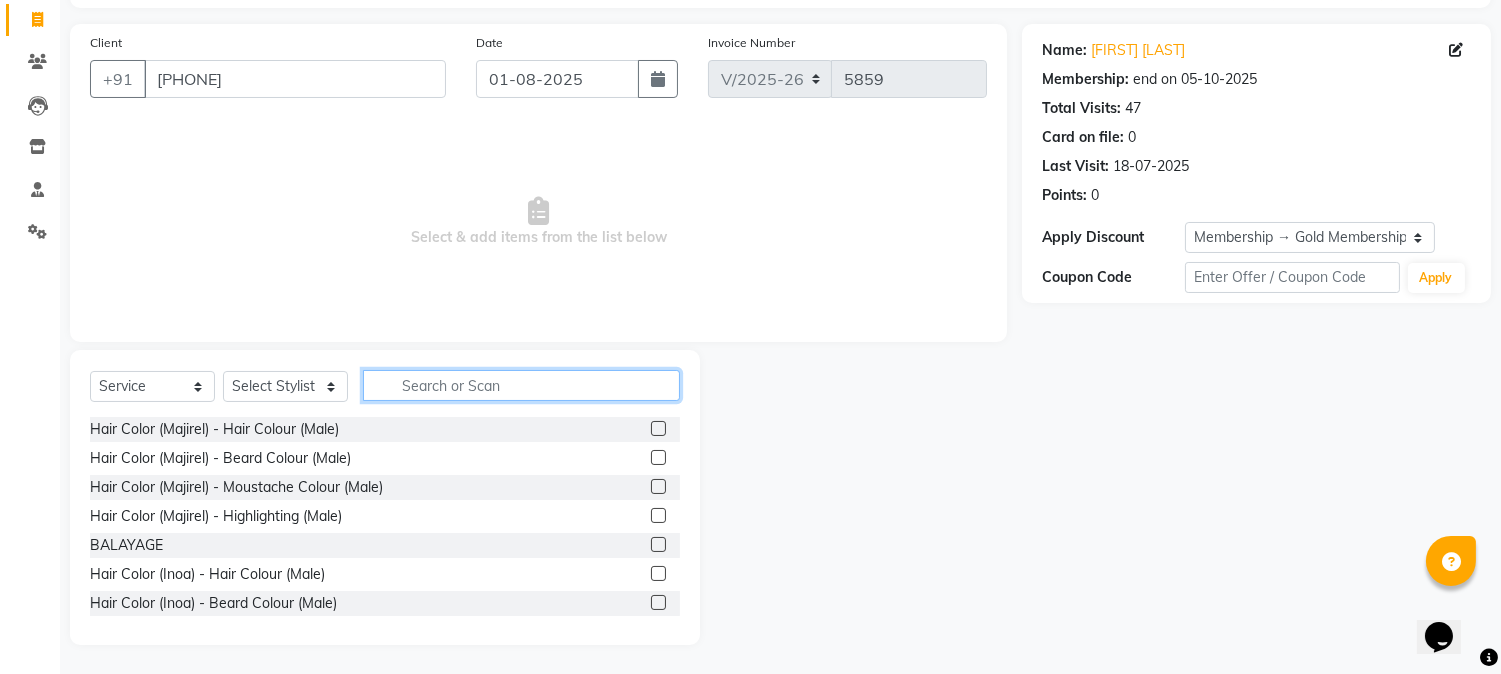 click 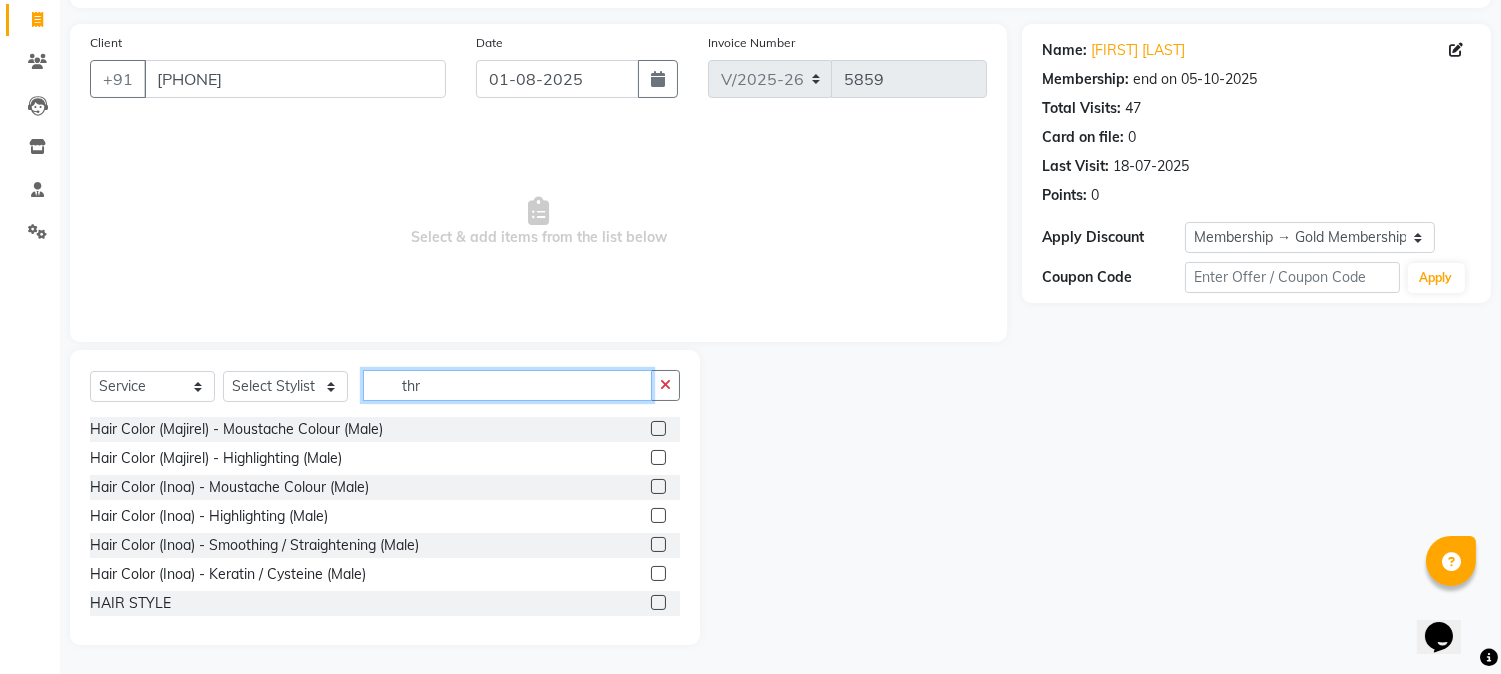 scroll, scrollTop: 72, scrollLeft: 0, axis: vertical 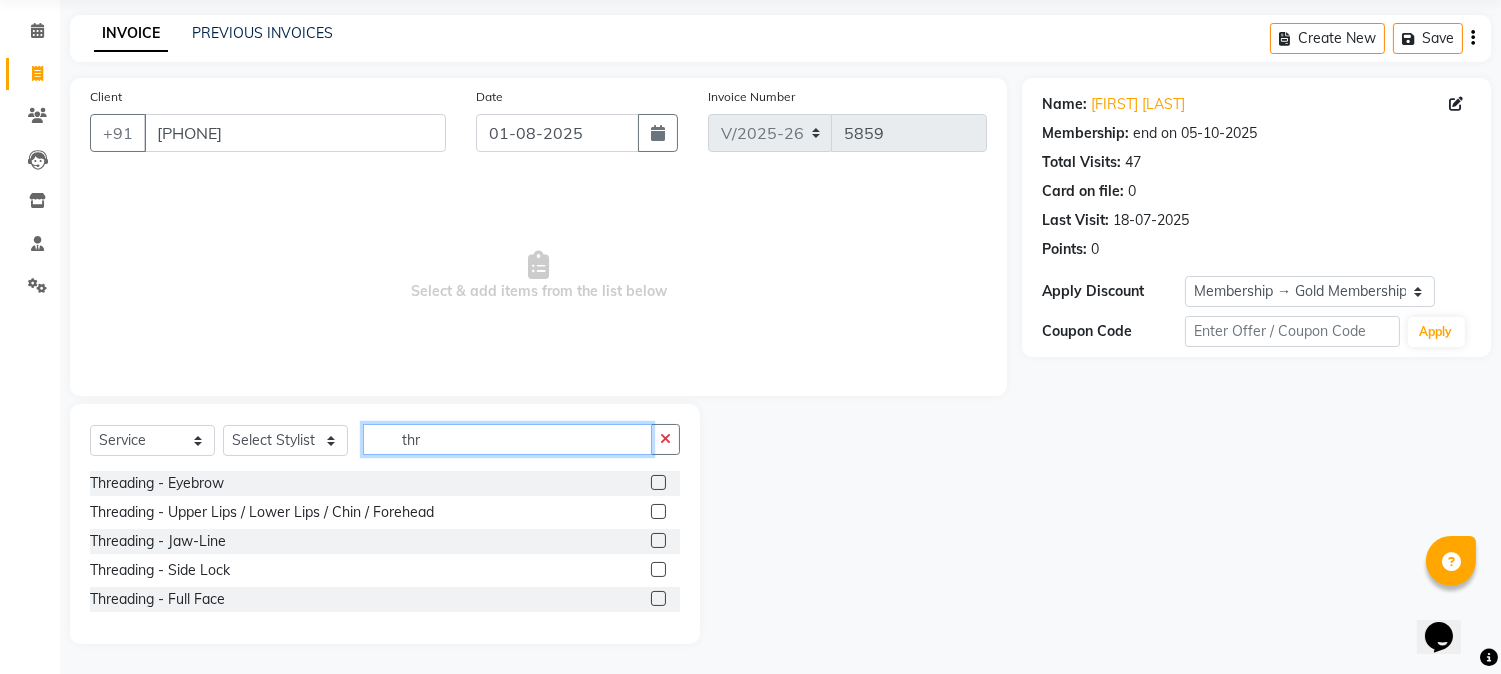 type on "thr" 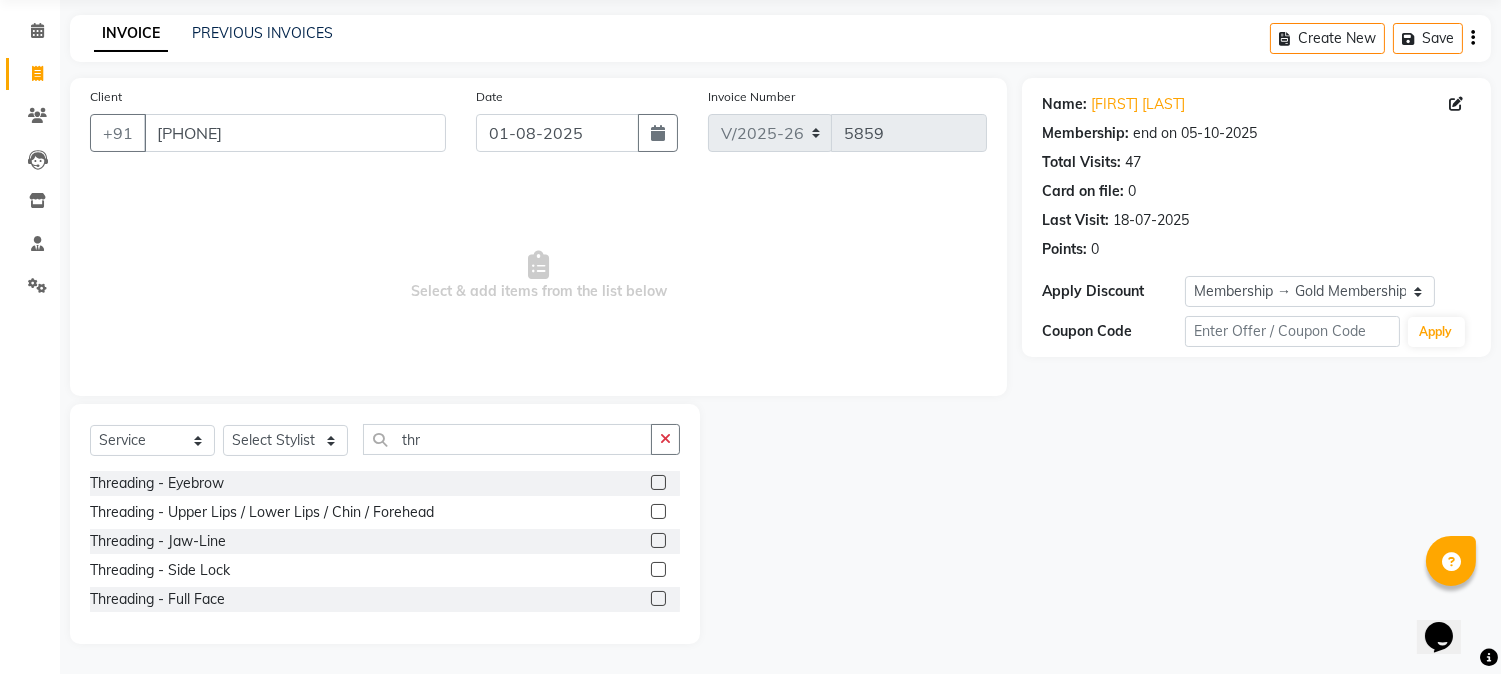 click 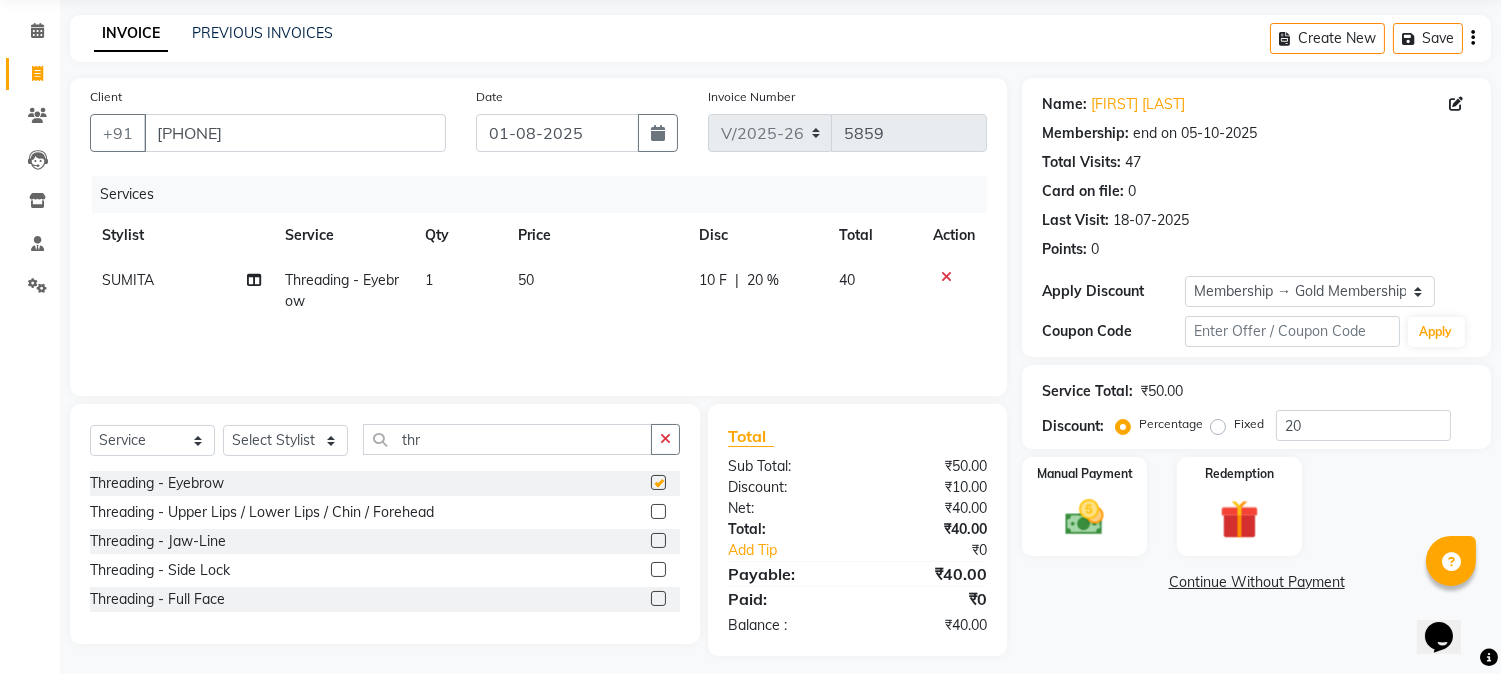 checkbox on "false" 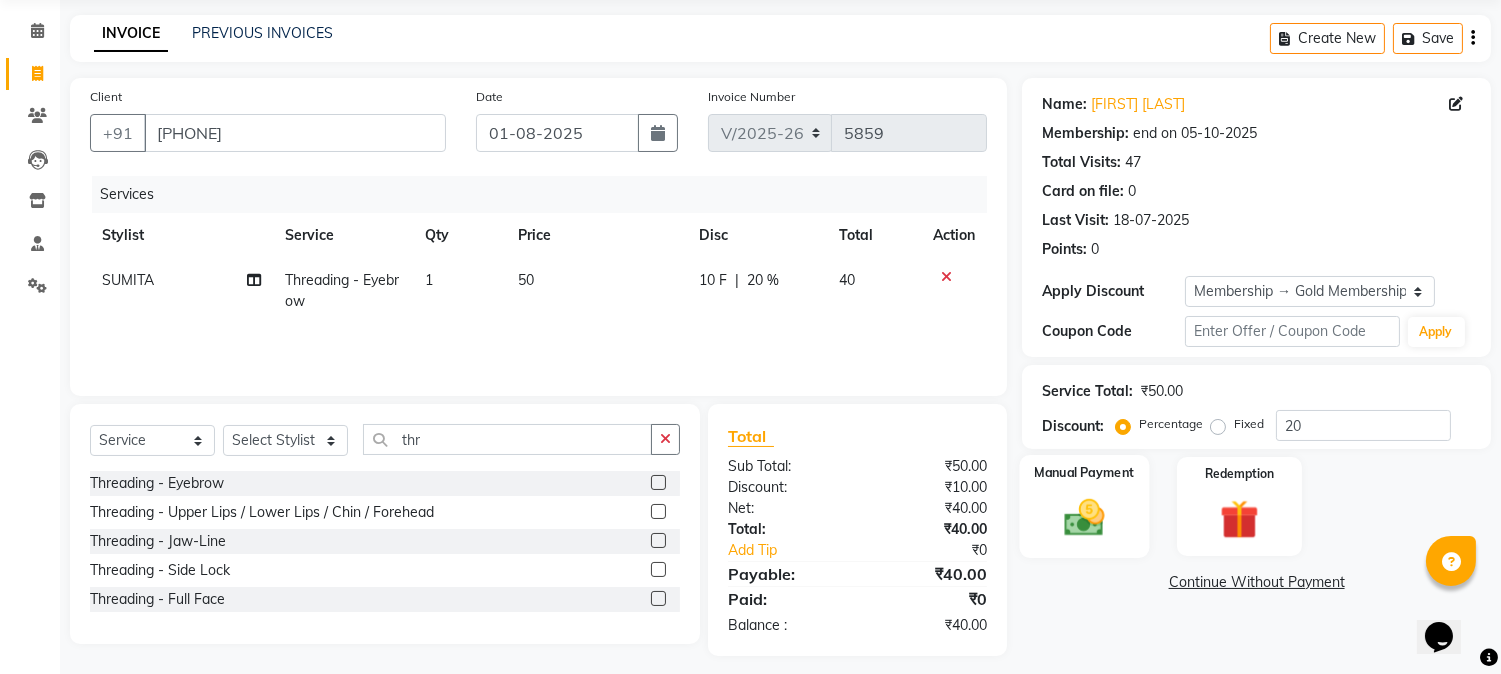 click 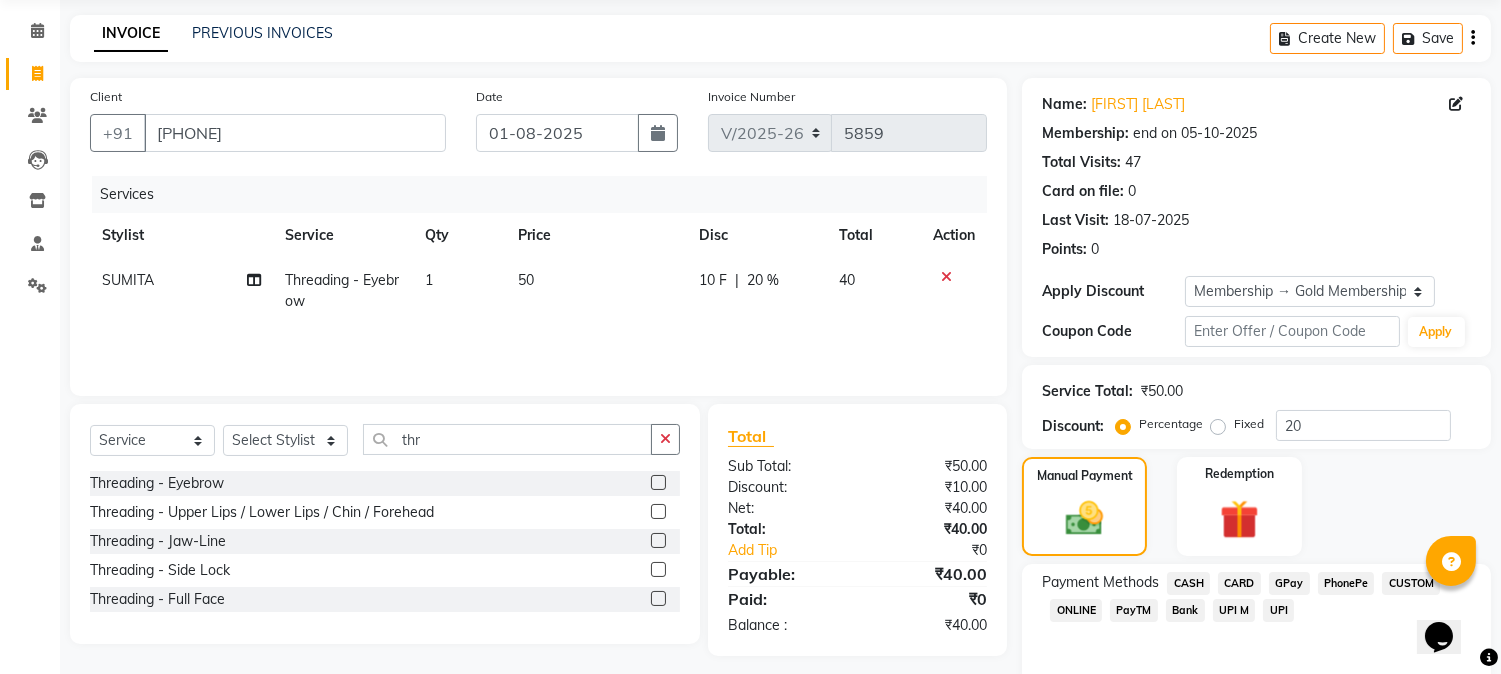 click on "GPay" 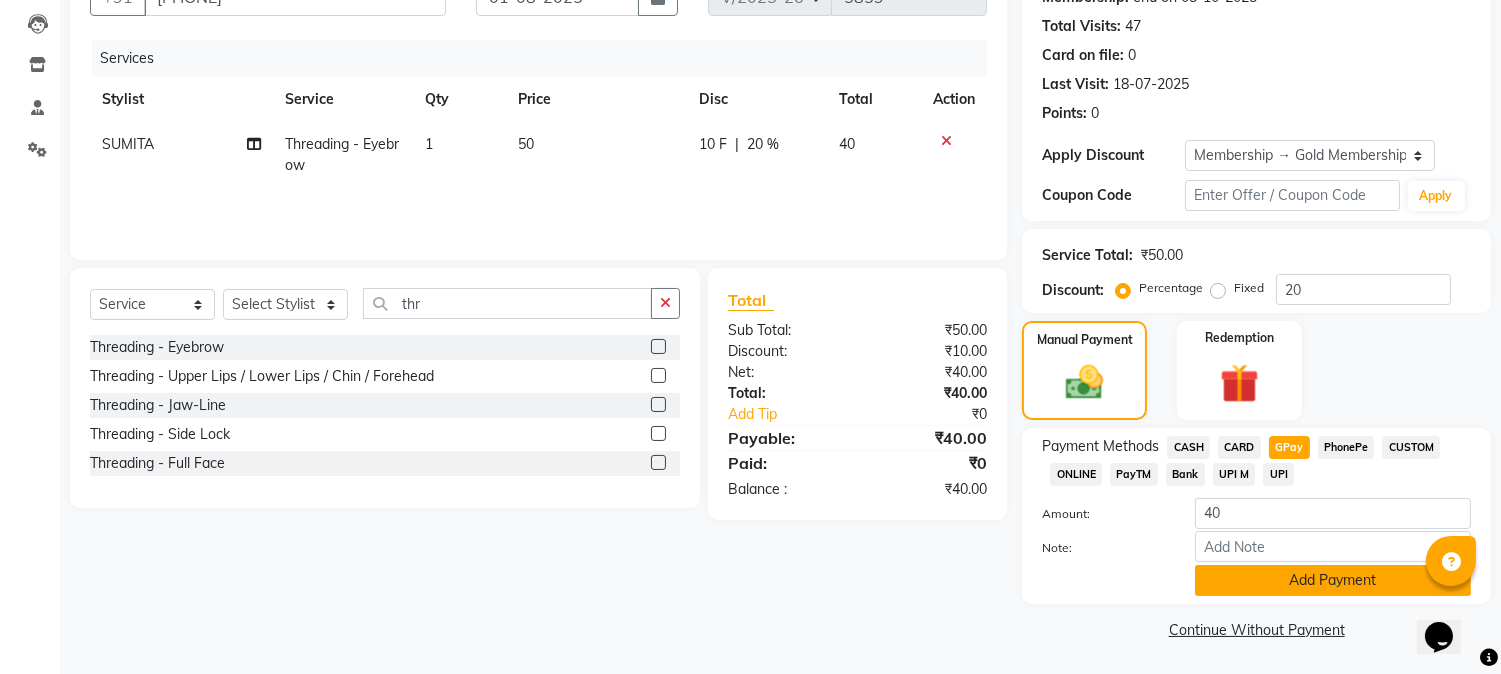 click on "Add Payment" 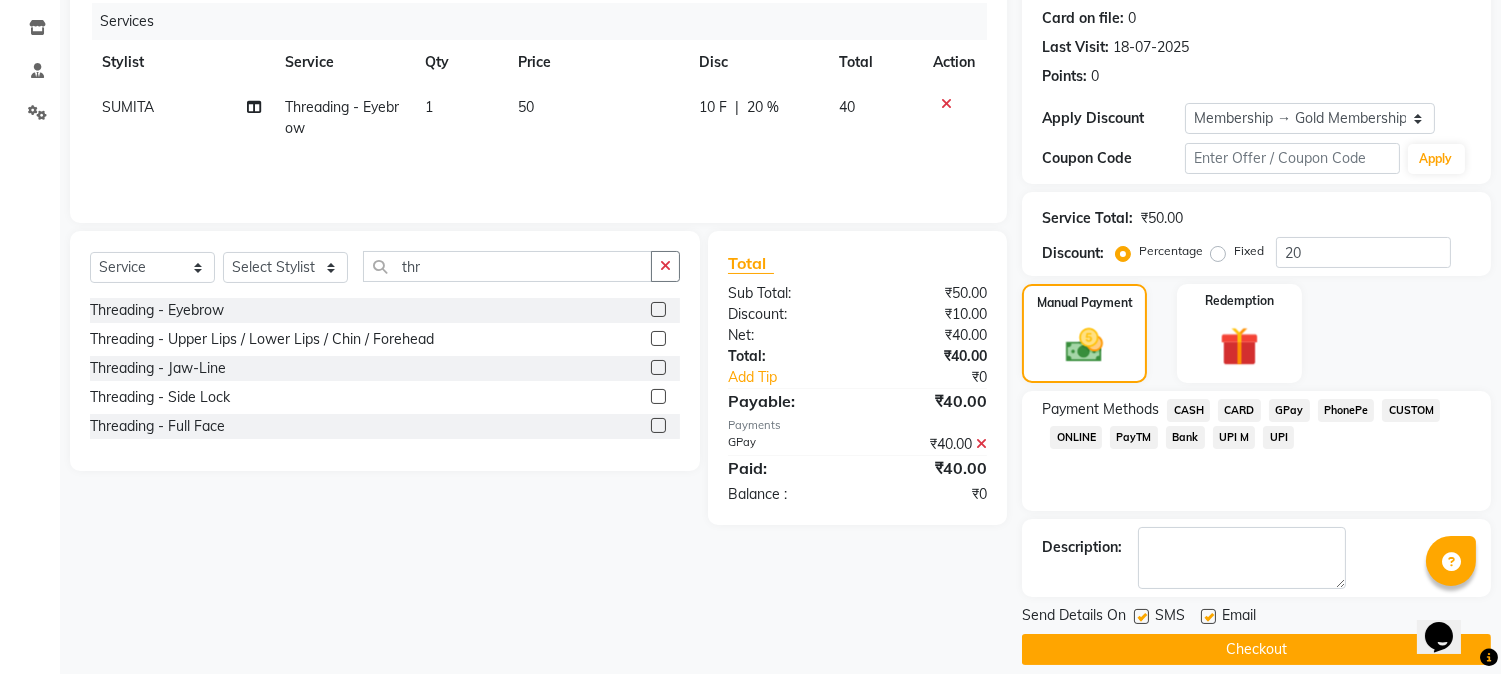 scroll, scrollTop: 265, scrollLeft: 0, axis: vertical 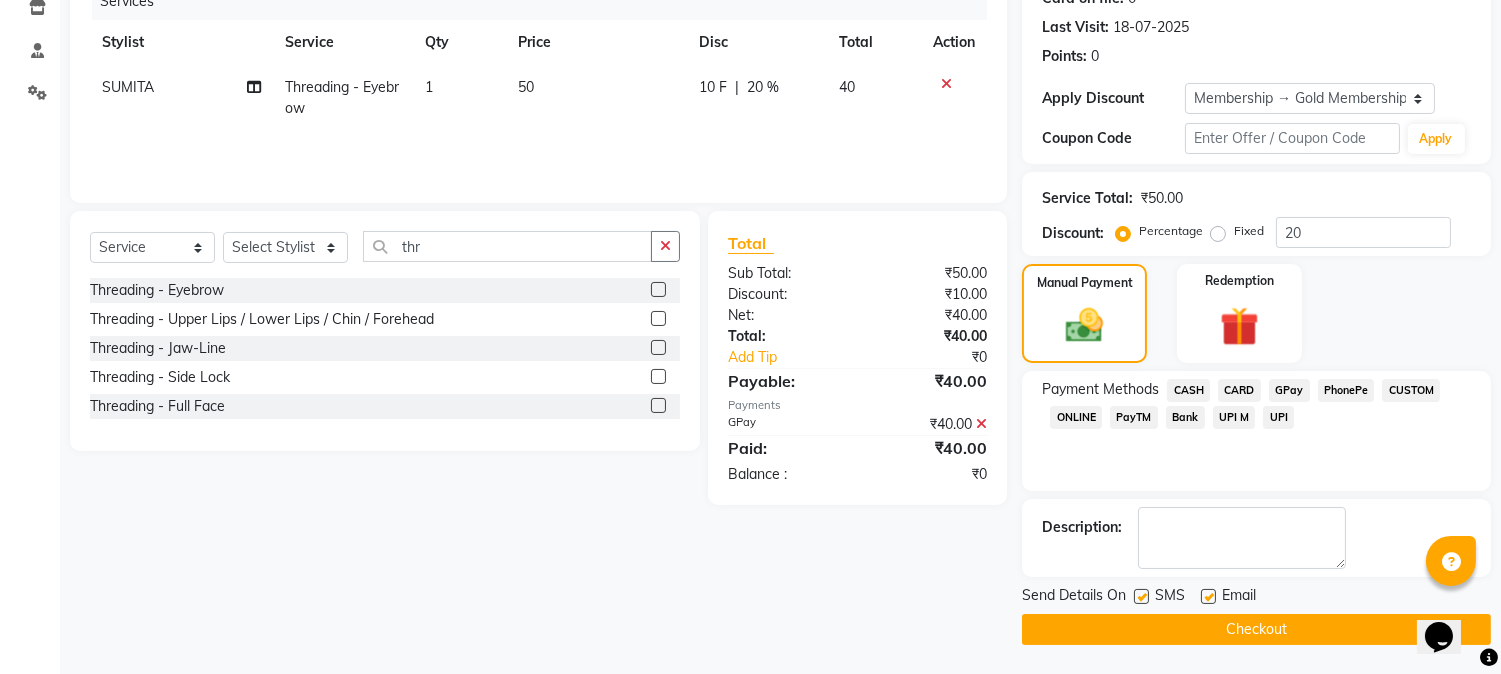 click on "Checkout" 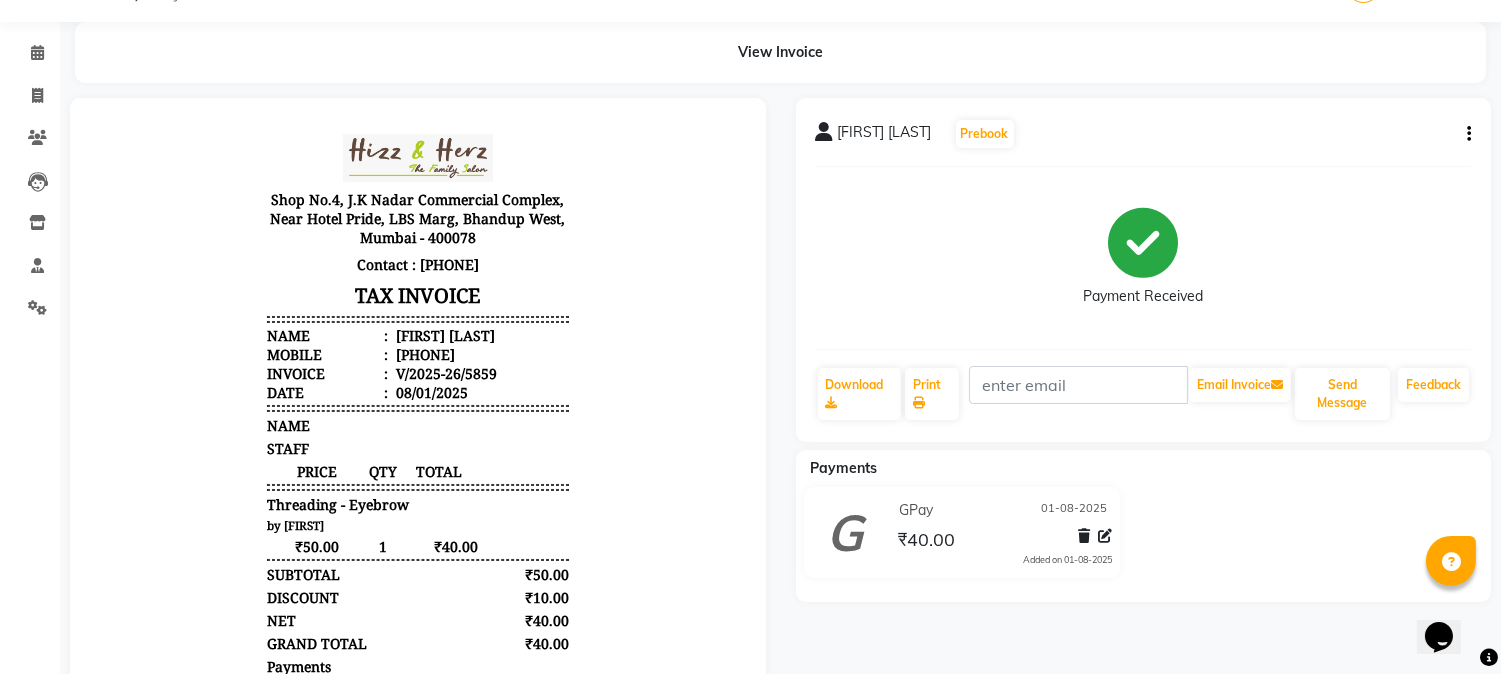 scroll, scrollTop: 0, scrollLeft: 0, axis: both 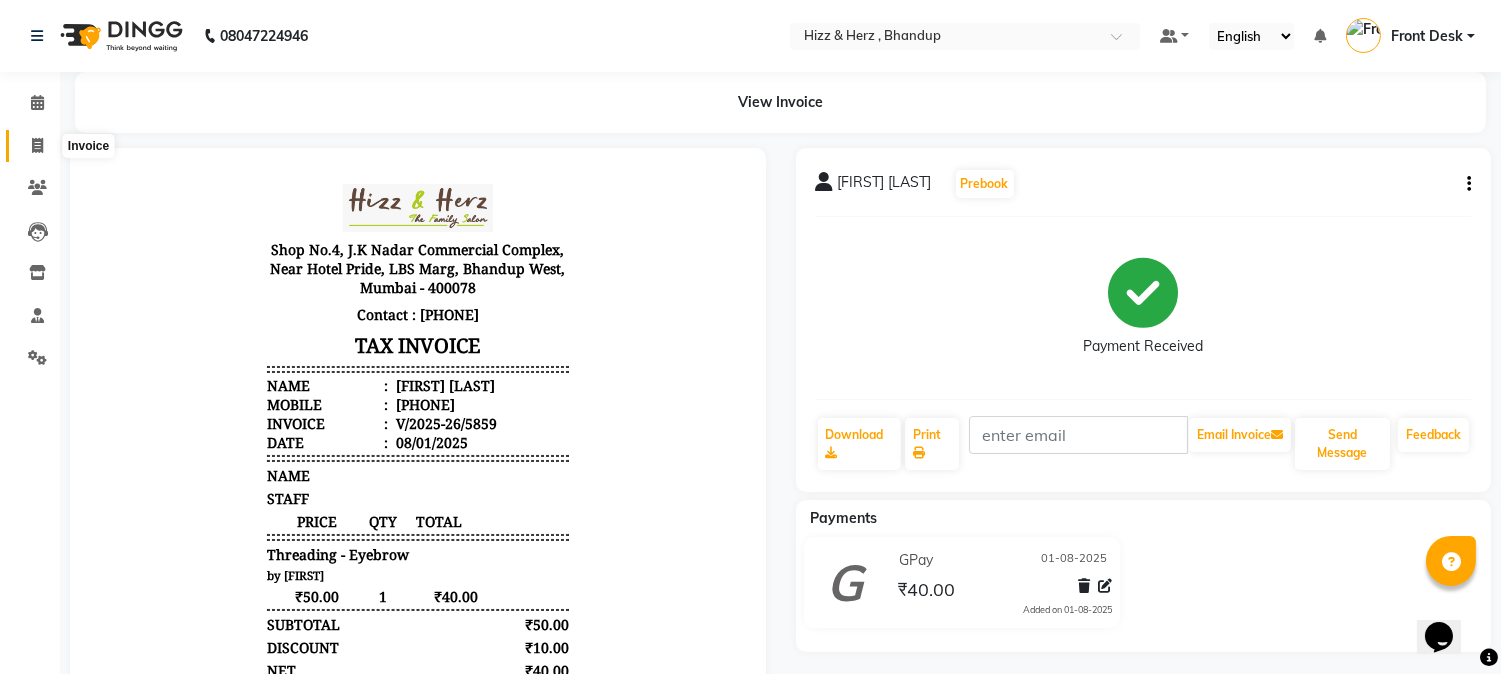 click 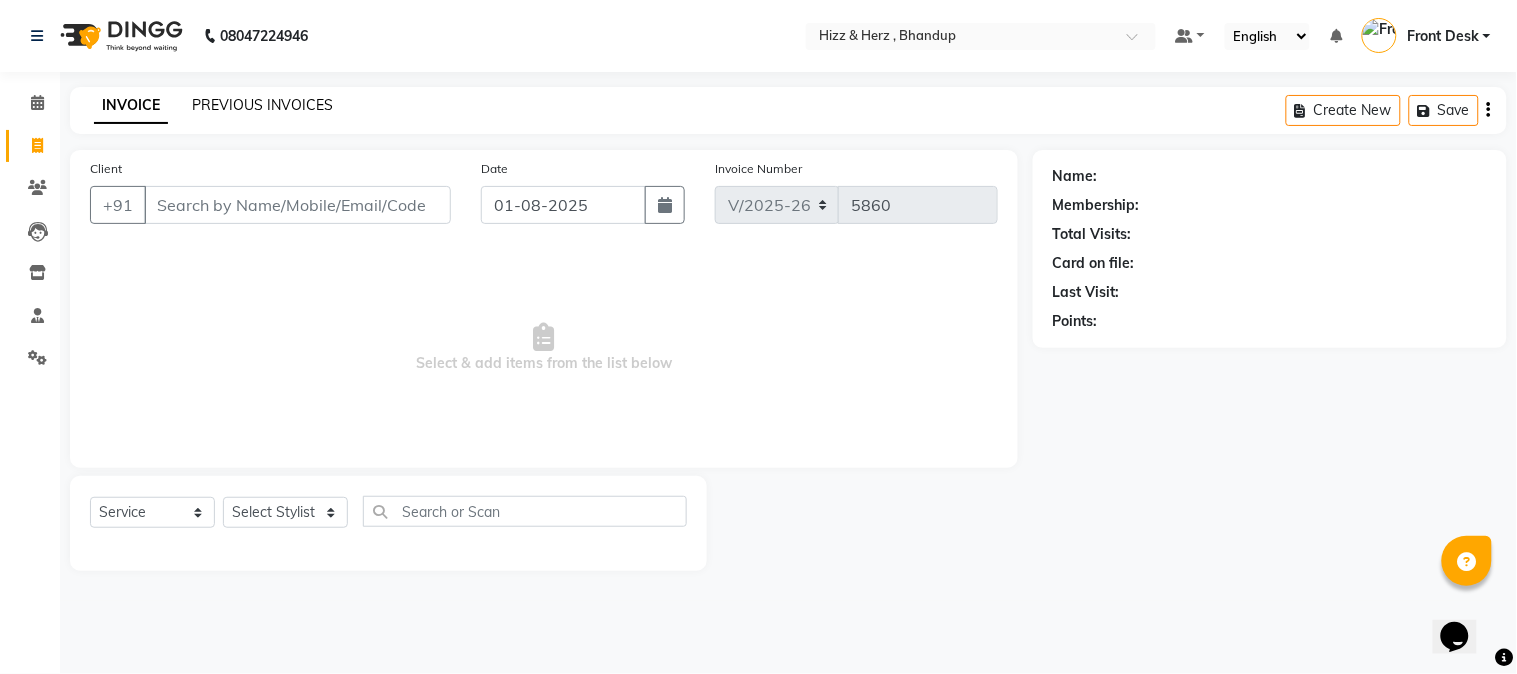 click on "PREVIOUS INVOICES" 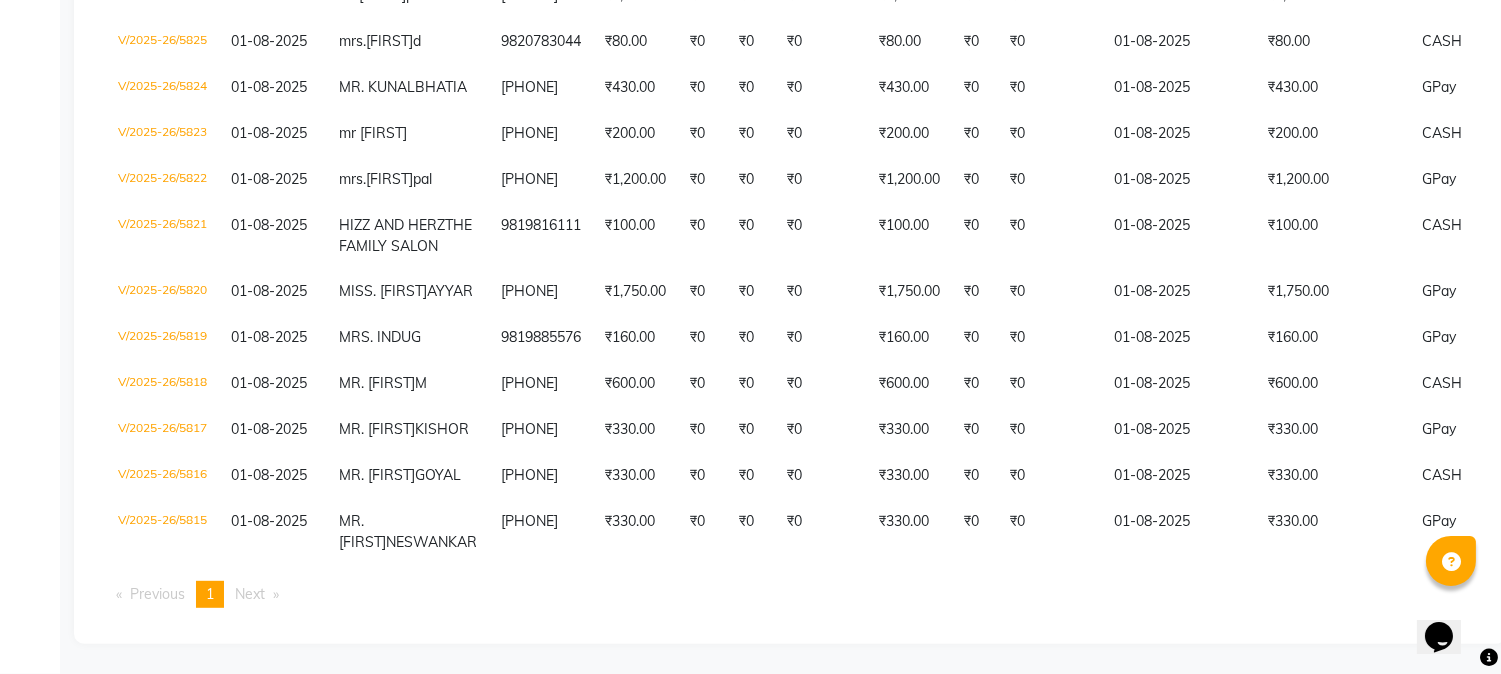 scroll, scrollTop: 2756, scrollLeft: 0, axis: vertical 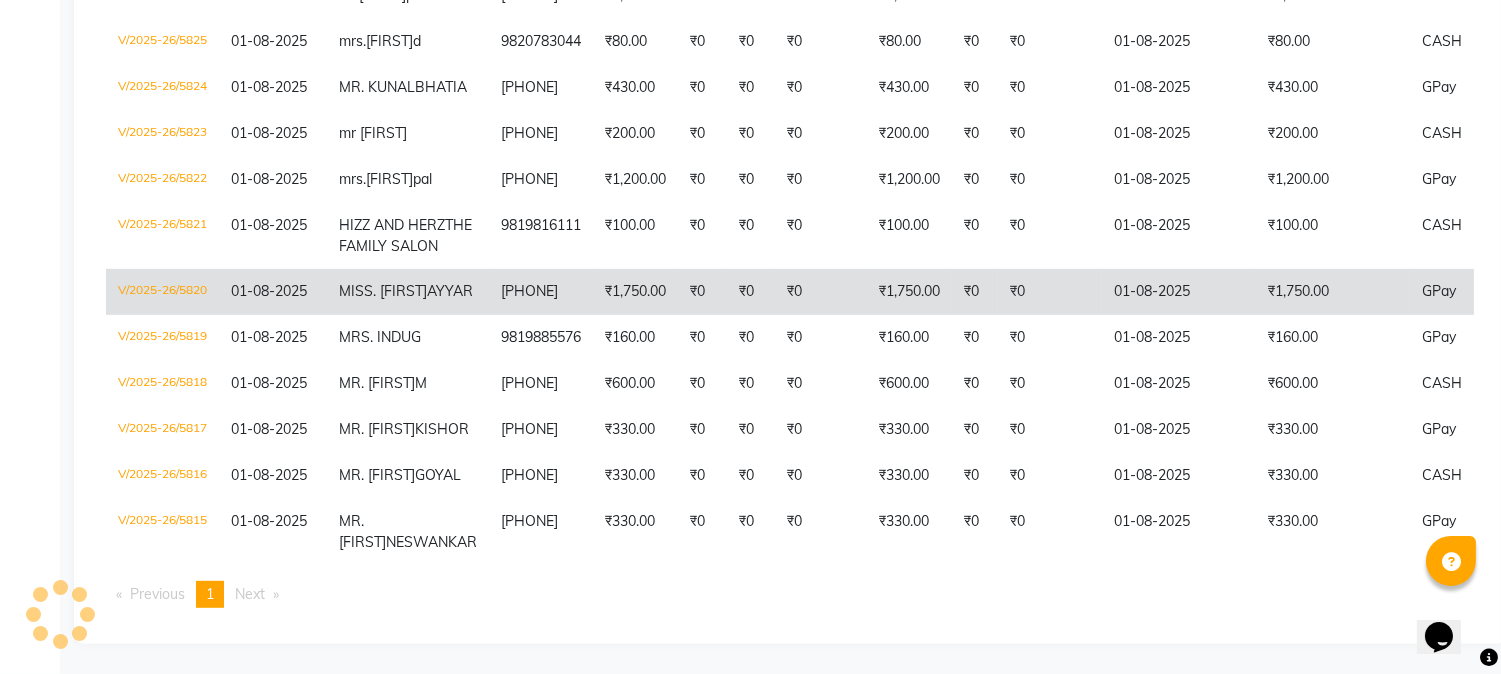 click on "₹0" 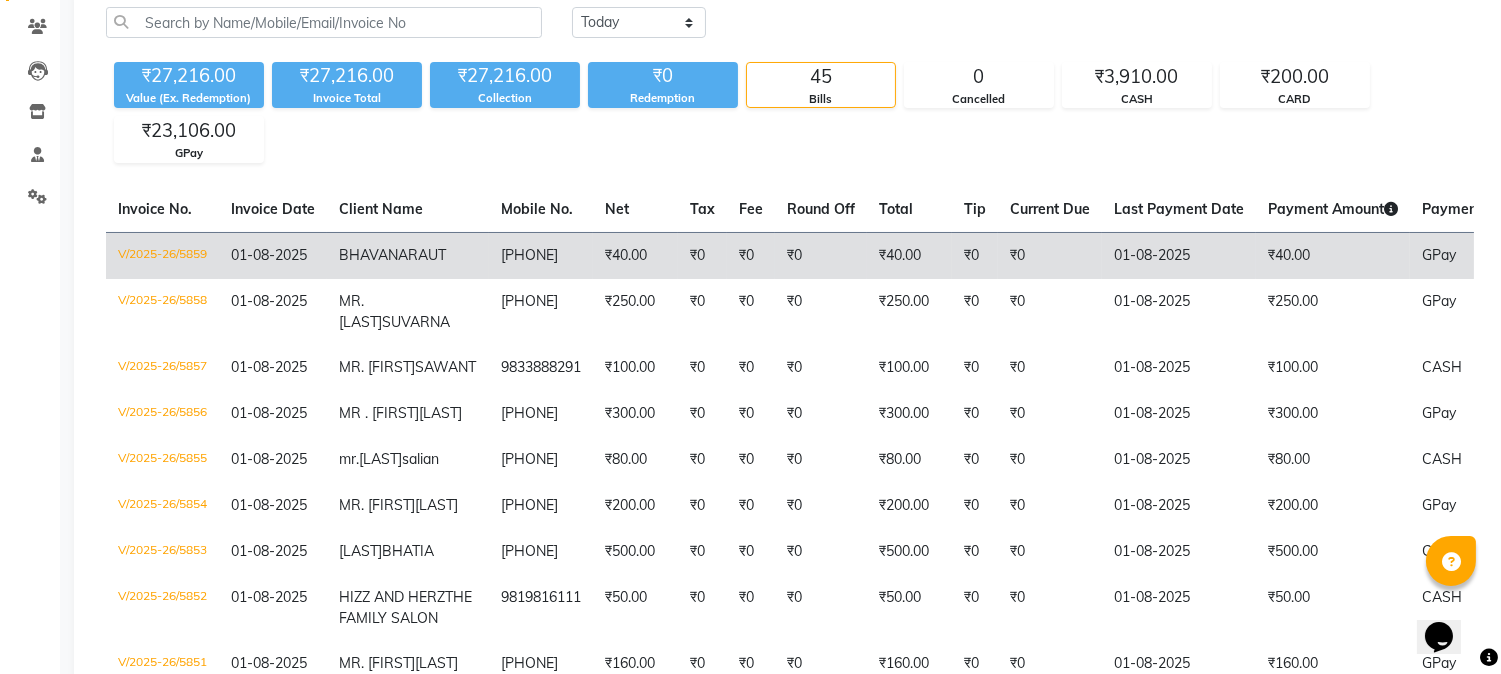 scroll, scrollTop: 0, scrollLeft: 0, axis: both 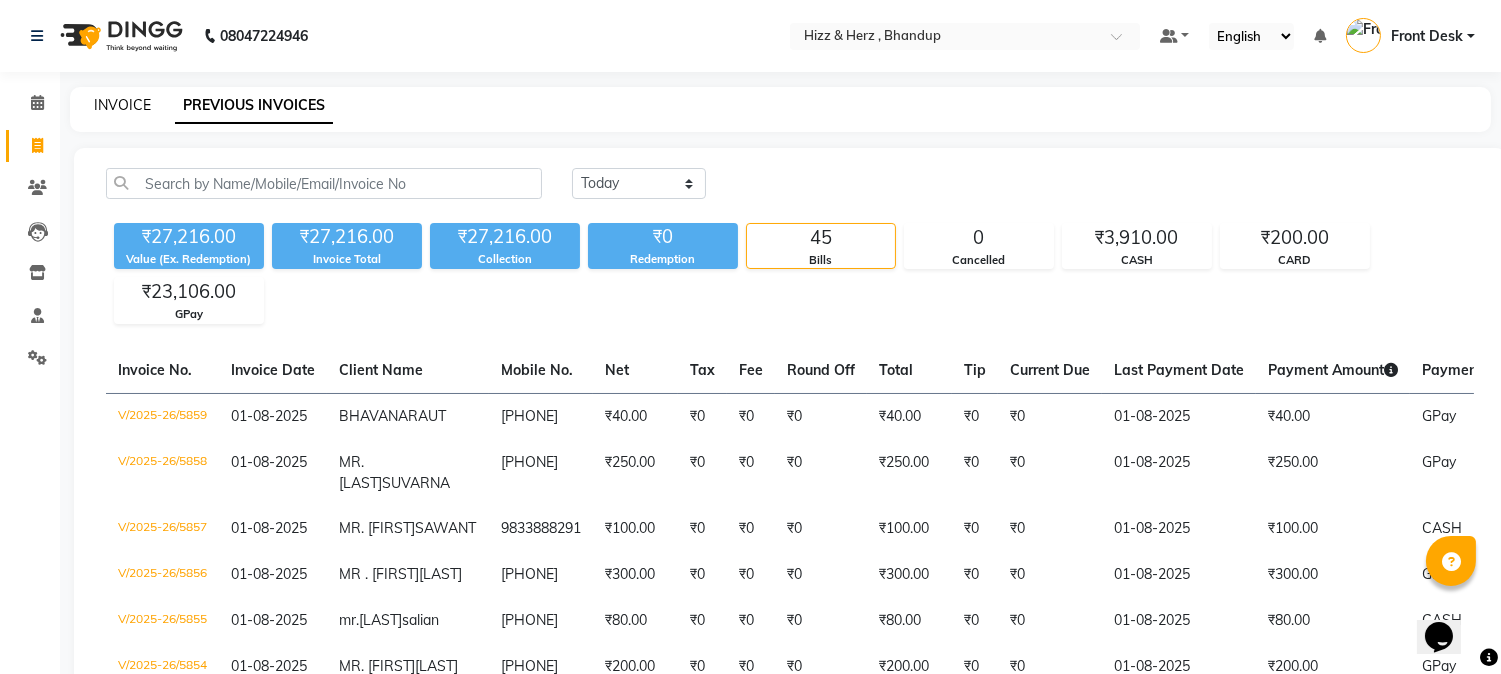 click on "INVOICE" 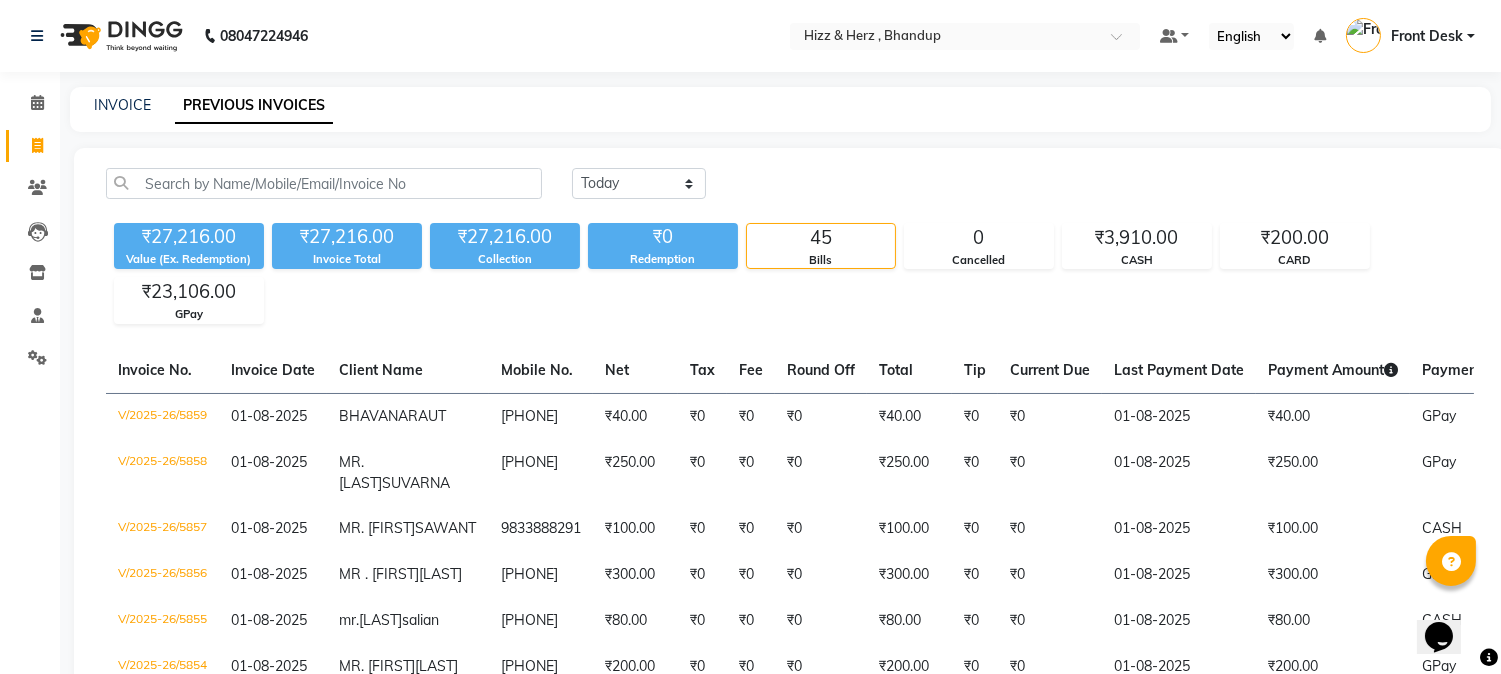 select on "service" 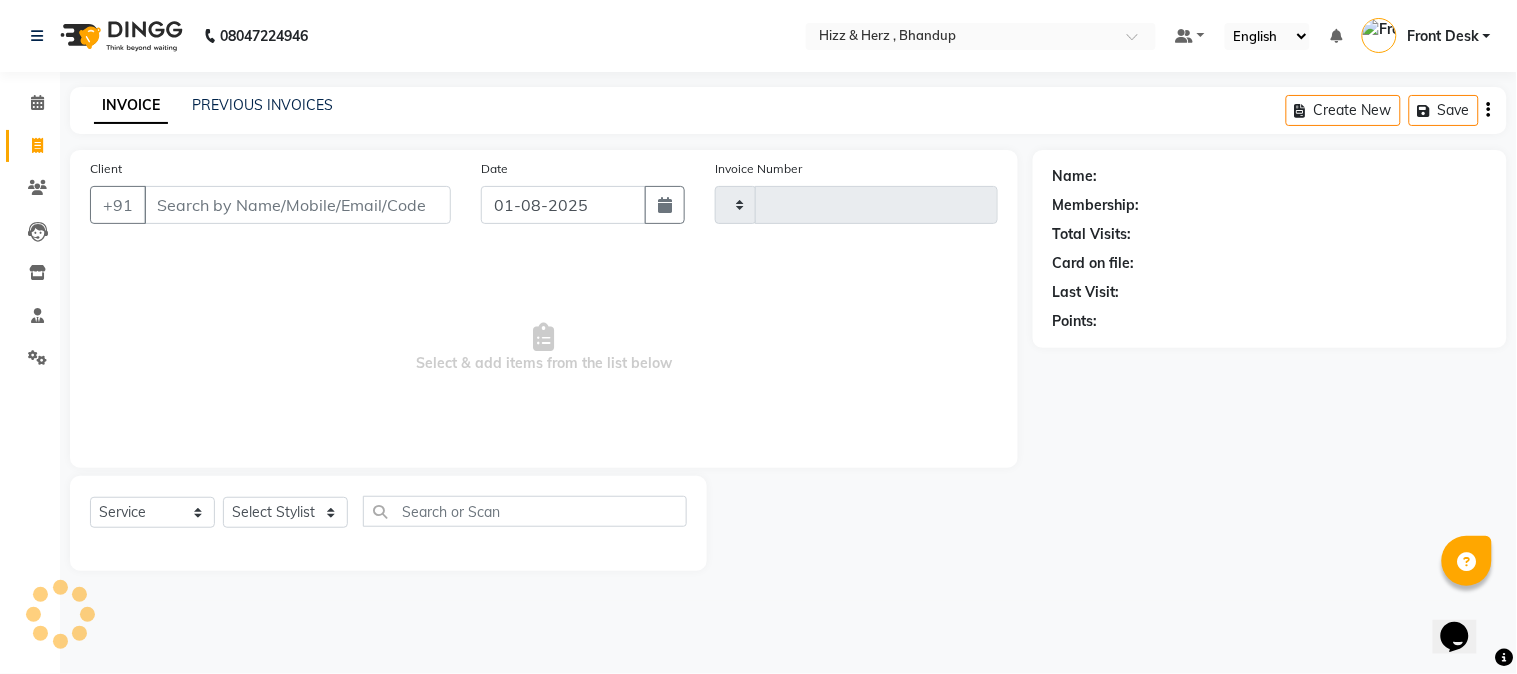 type on "5860" 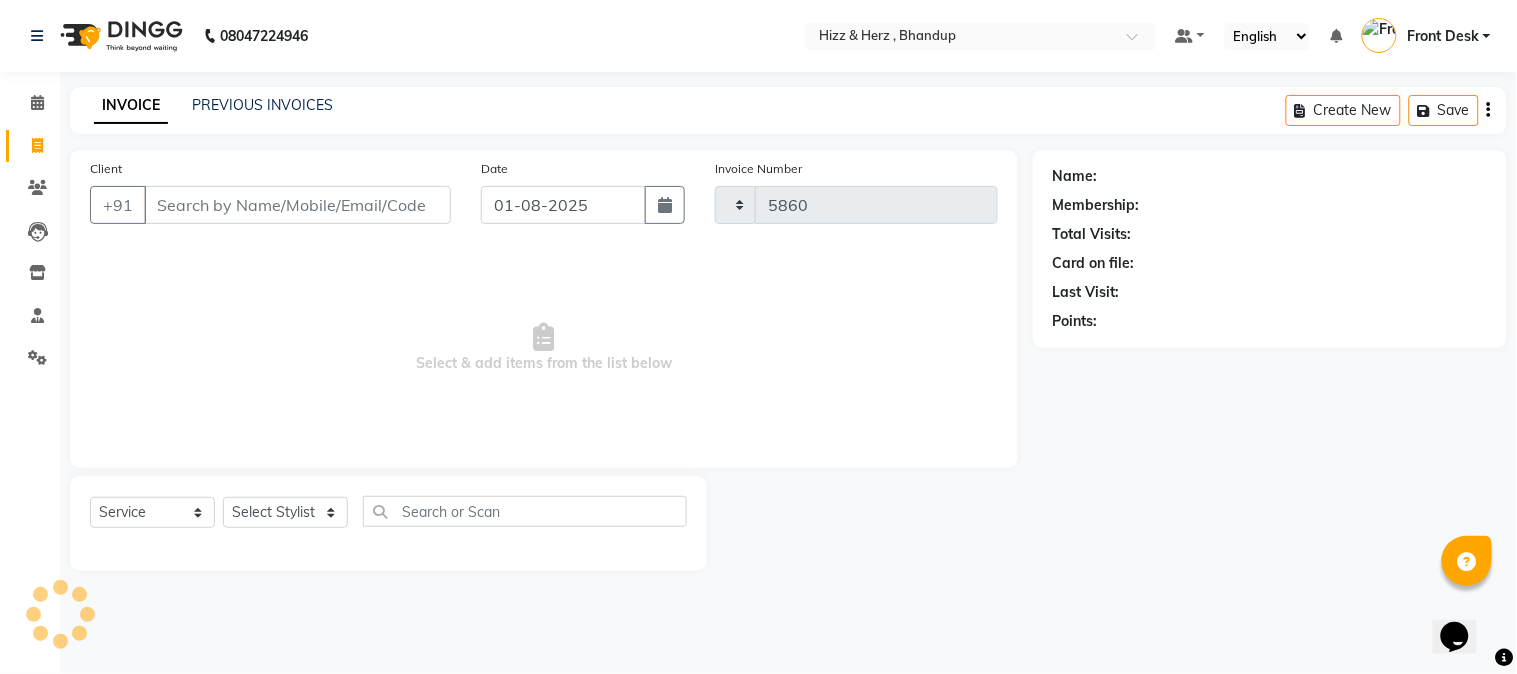 select on "629" 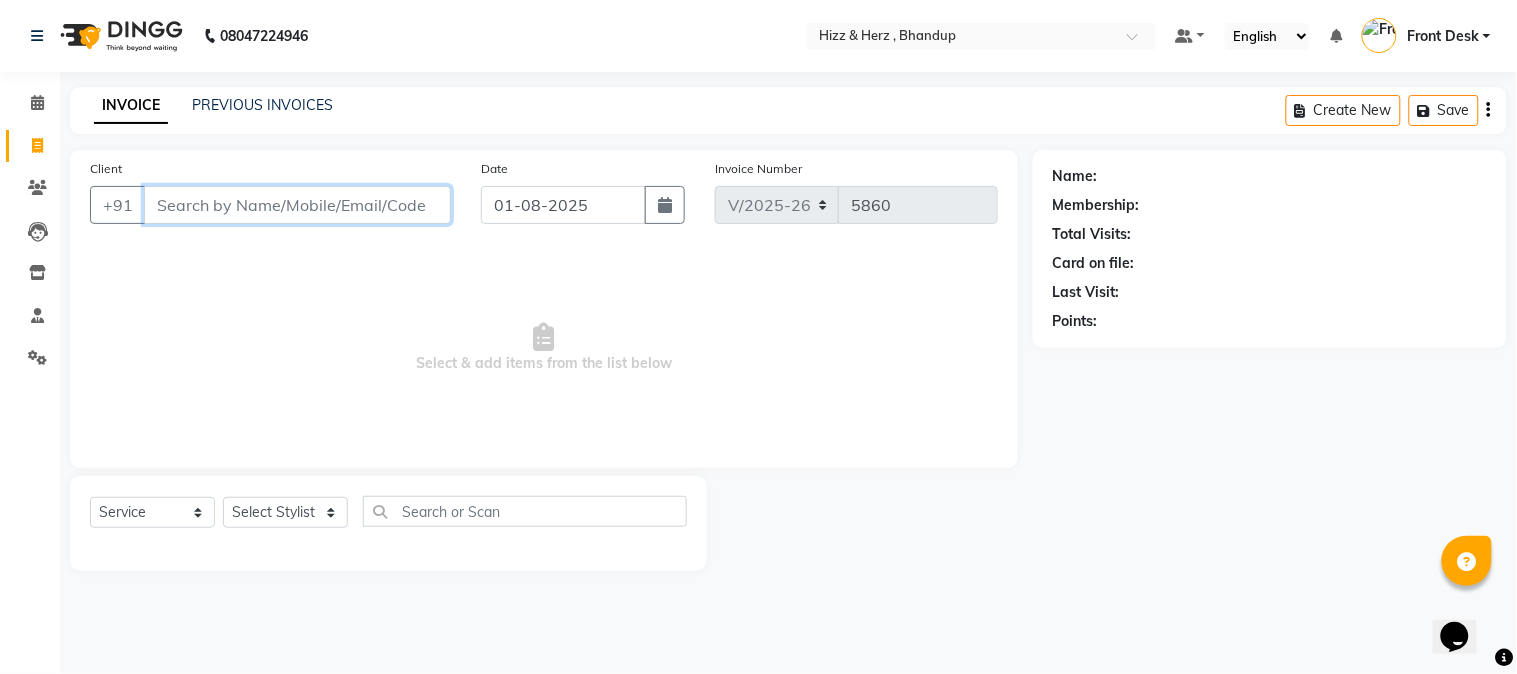click on "Client" at bounding box center (297, 205) 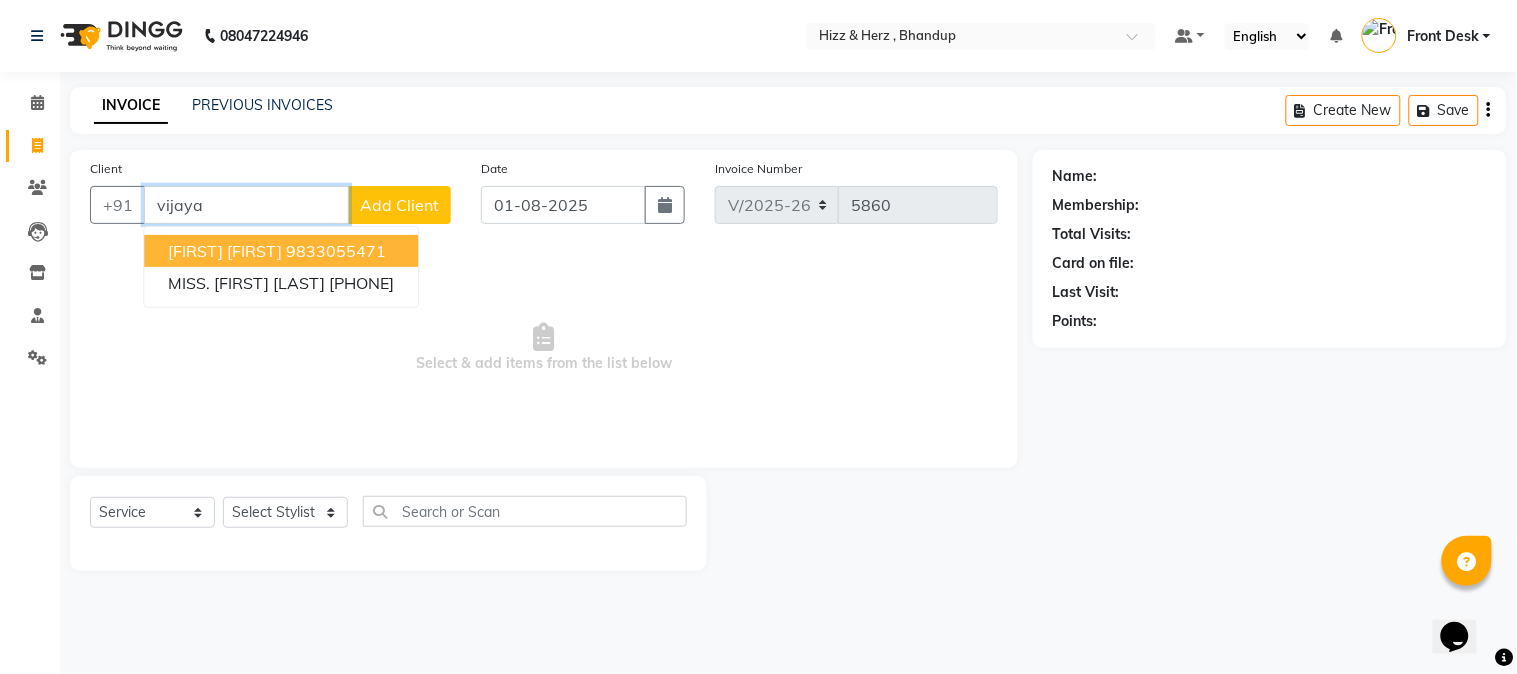 click on "VIJAYALAXMI VIJAYALAXMI  9833055471" at bounding box center (281, 251) 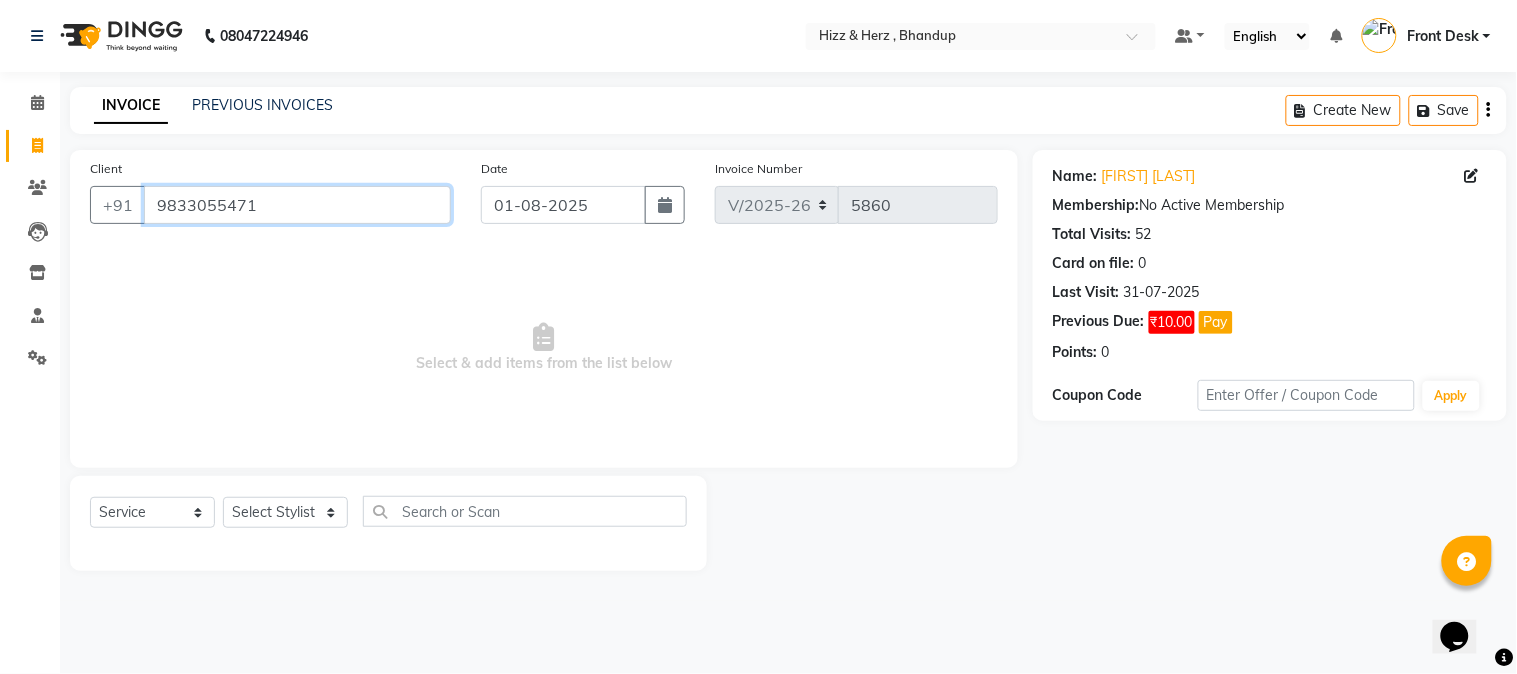 click on "9833055471" at bounding box center (297, 205) 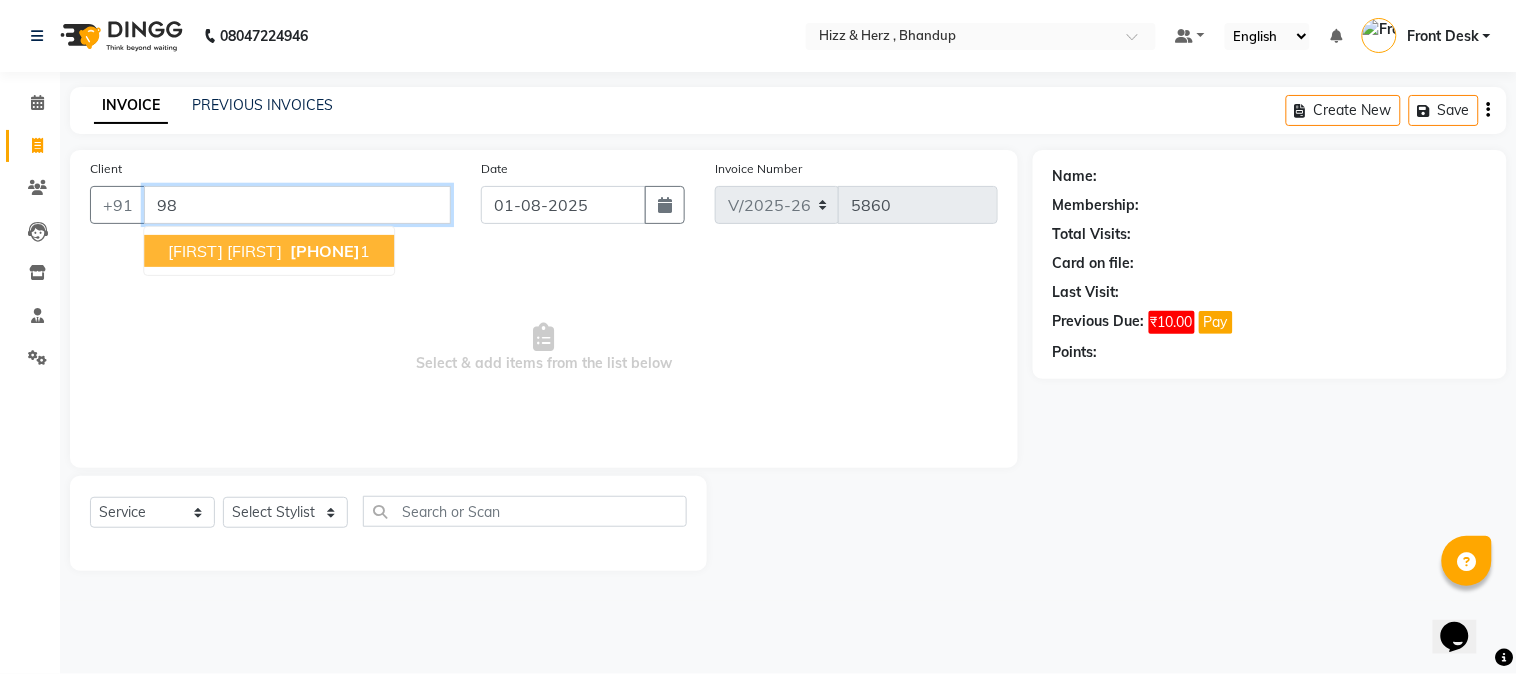 type on "9" 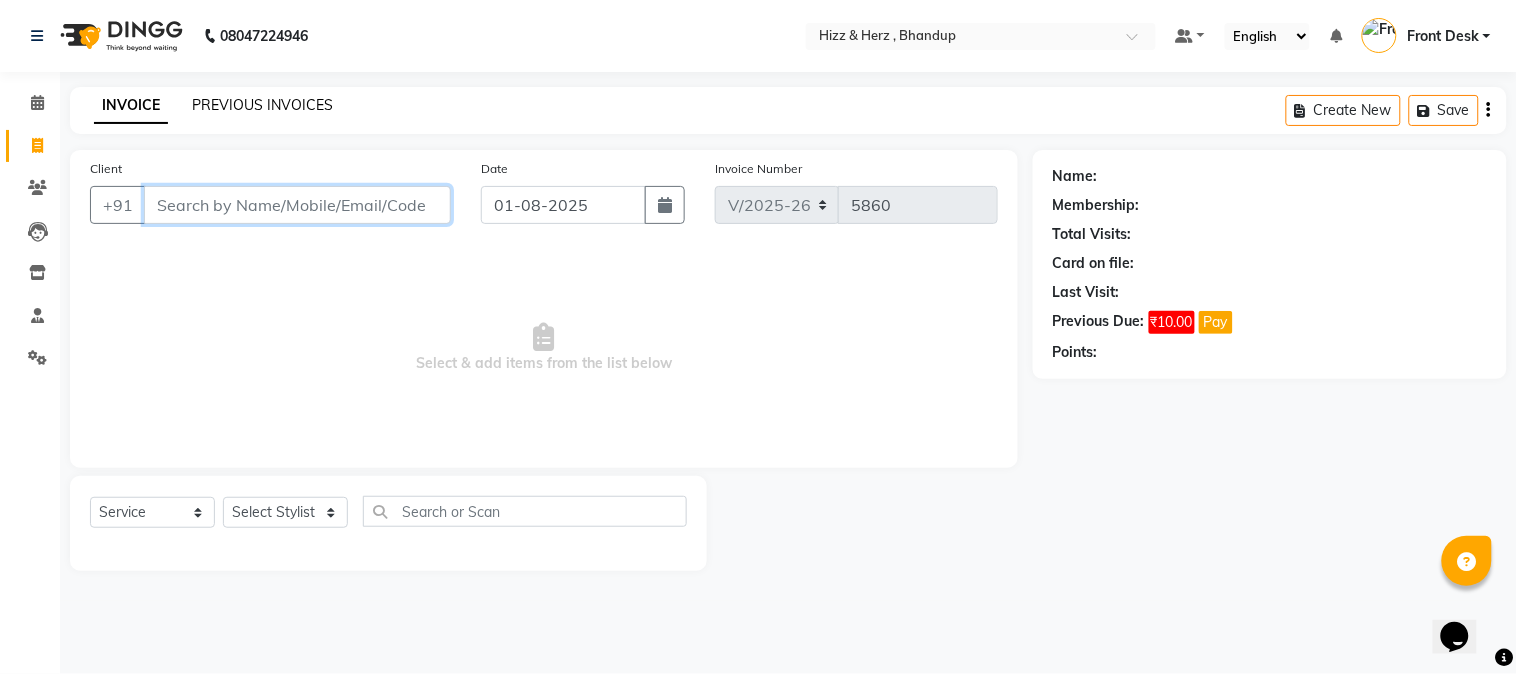 type 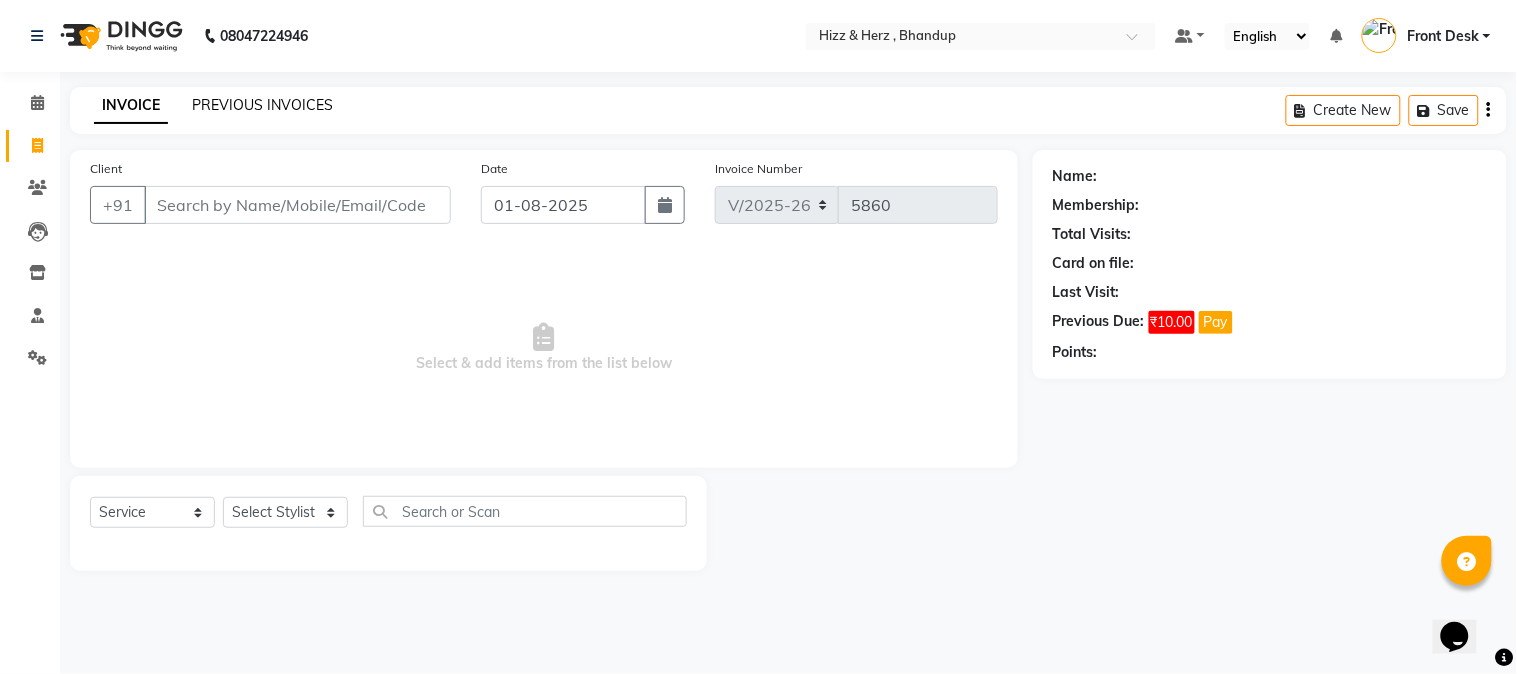 click on "PREVIOUS INVOICES" 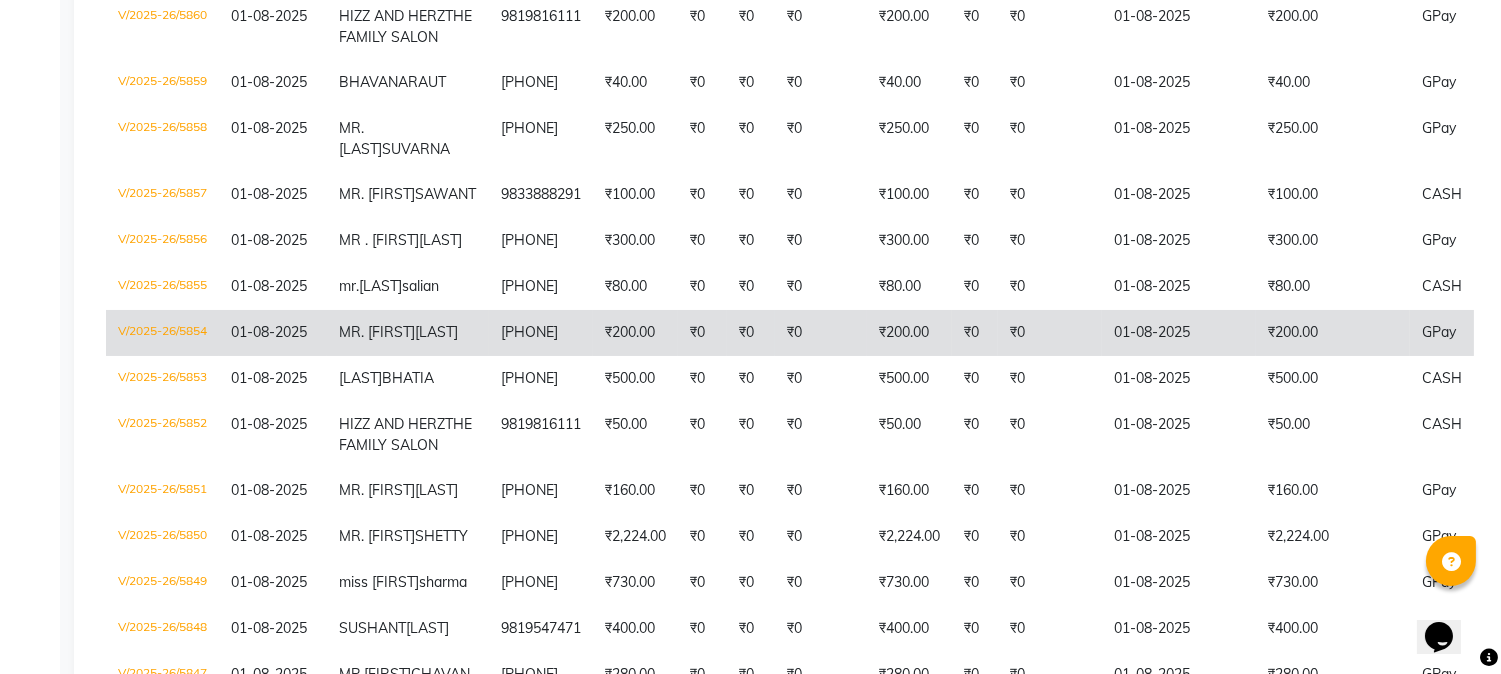 scroll, scrollTop: 444, scrollLeft: 0, axis: vertical 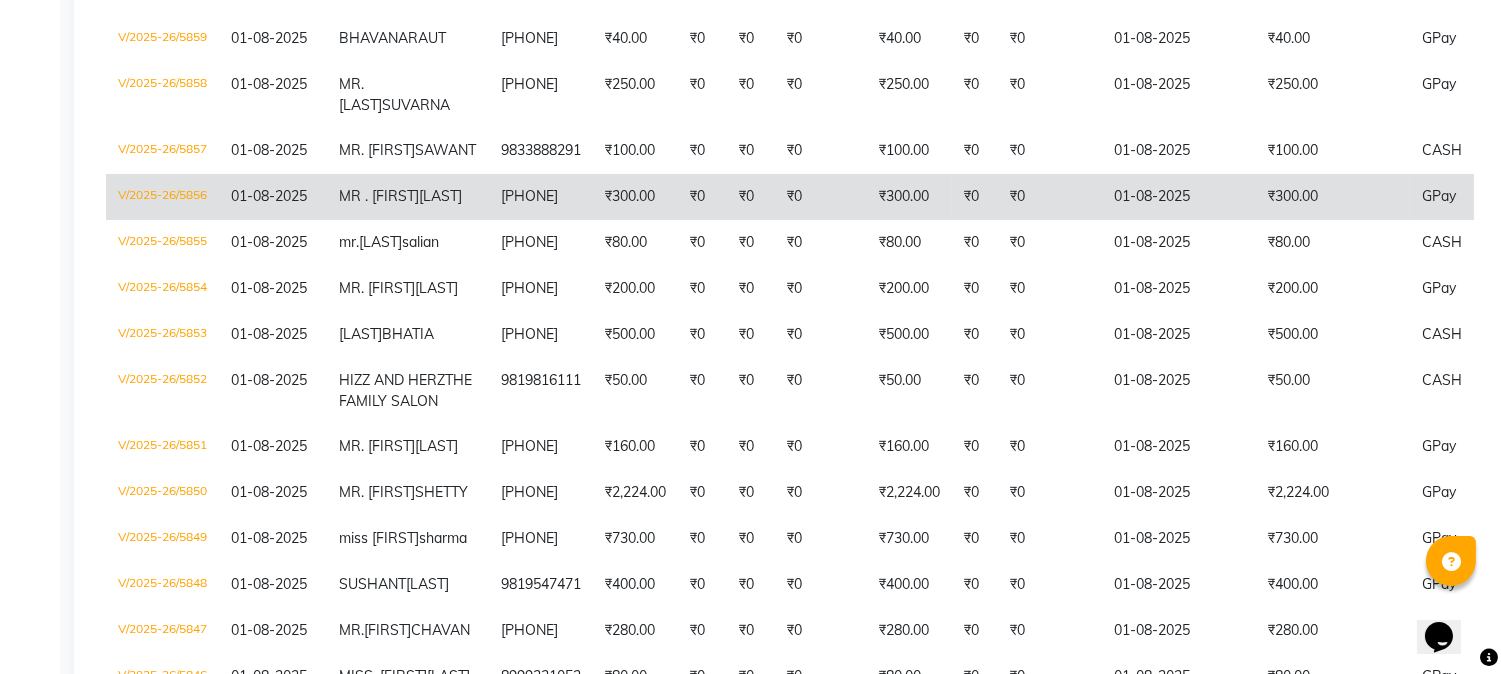 click on "[PHONE]" 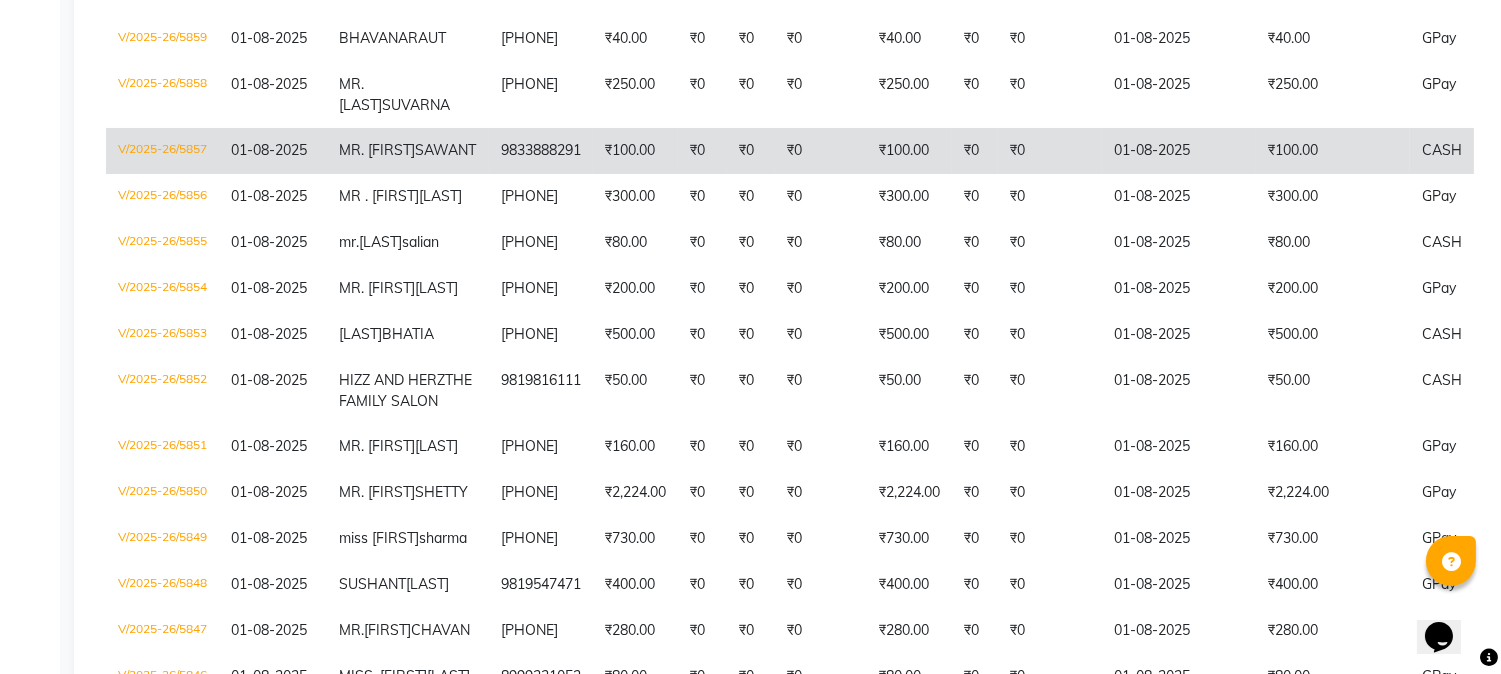 click on "₹100.00" 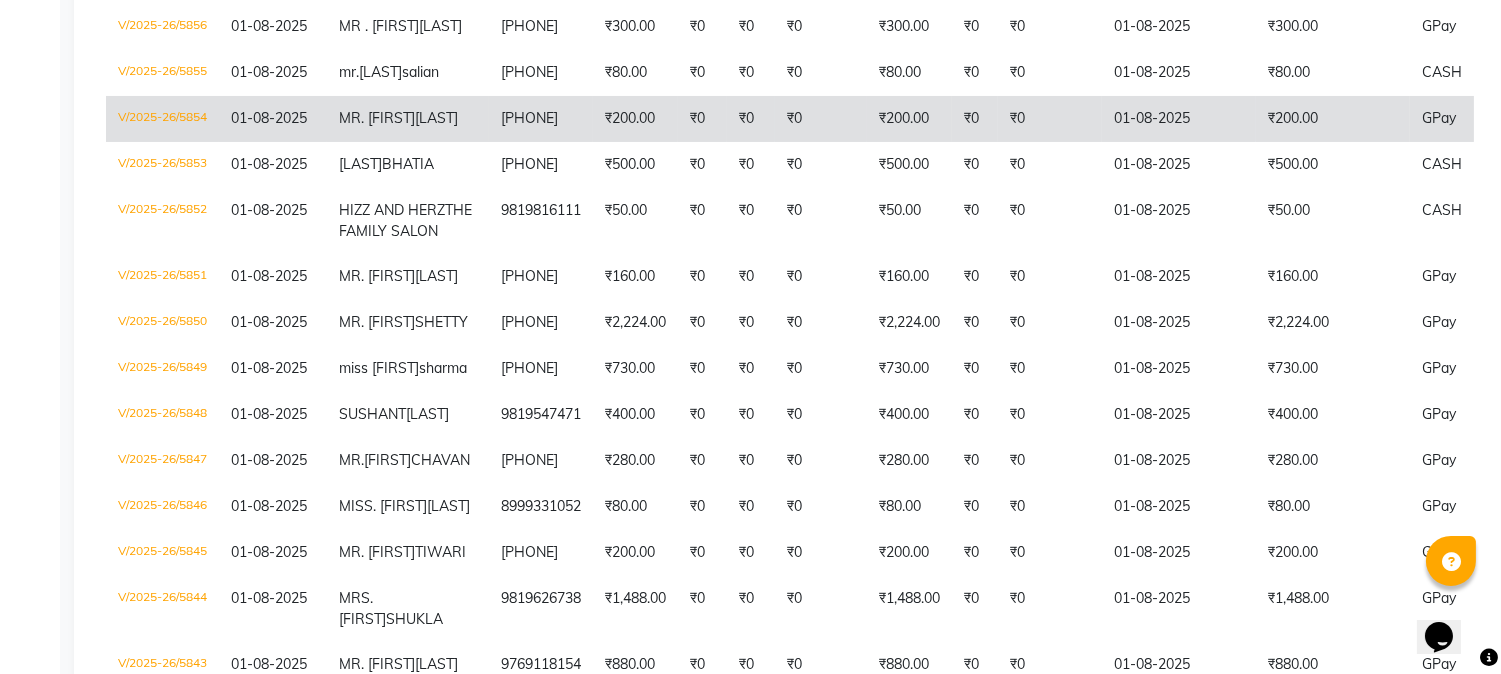 scroll, scrollTop: 666, scrollLeft: 0, axis: vertical 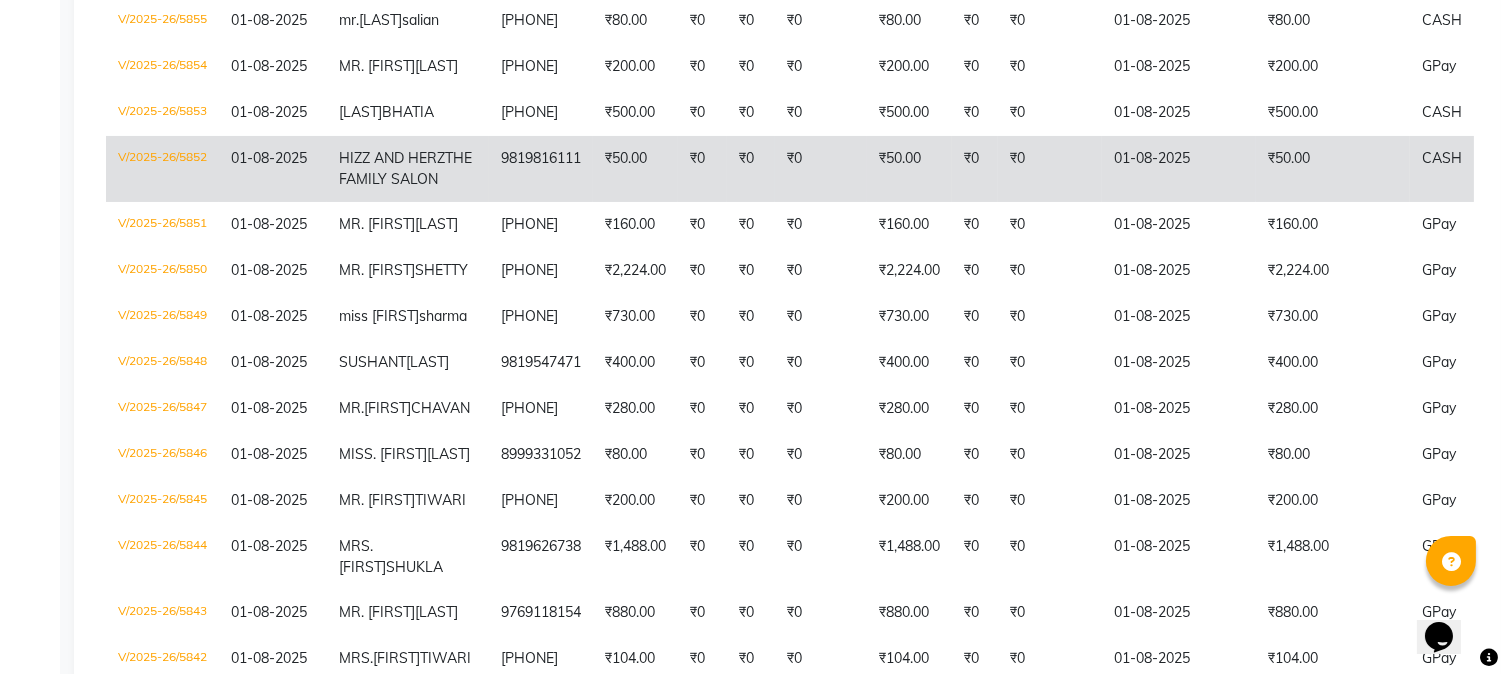 click on "9819816111" 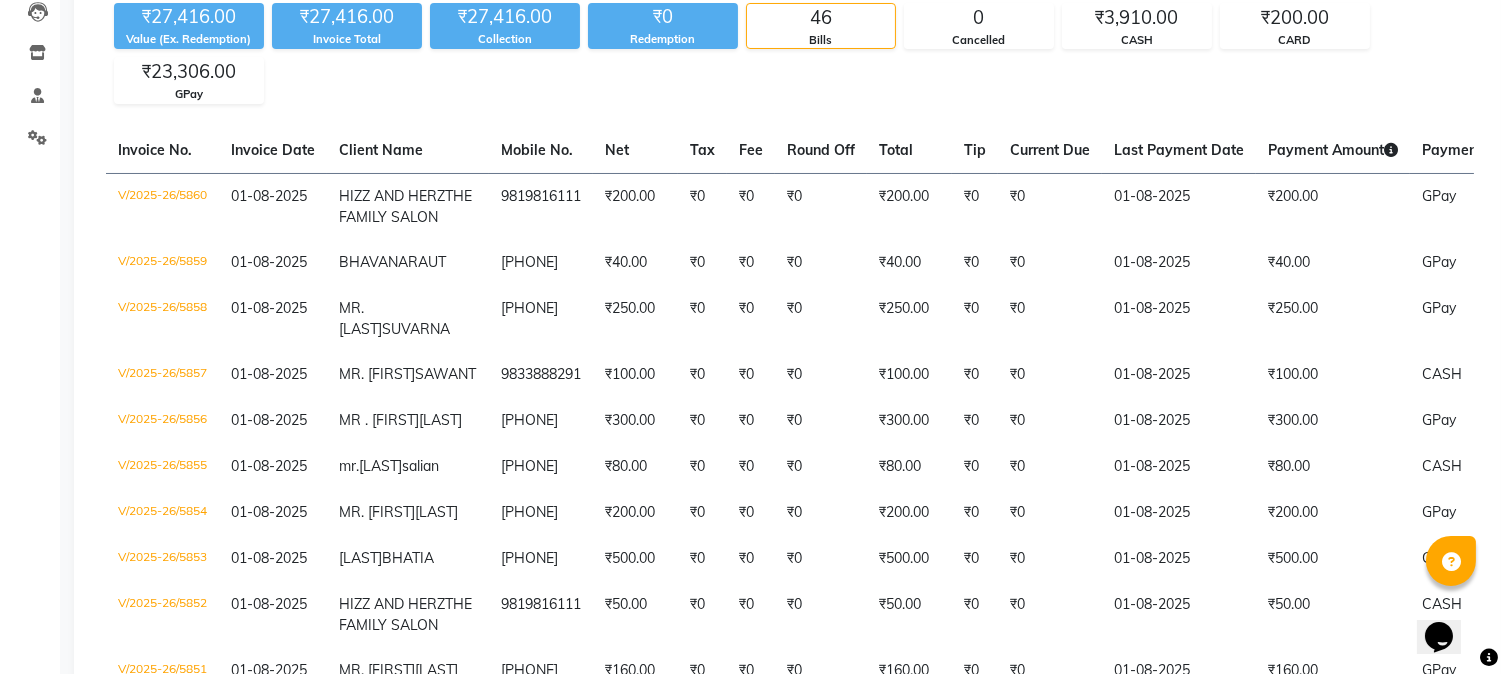 scroll, scrollTop: 0, scrollLeft: 0, axis: both 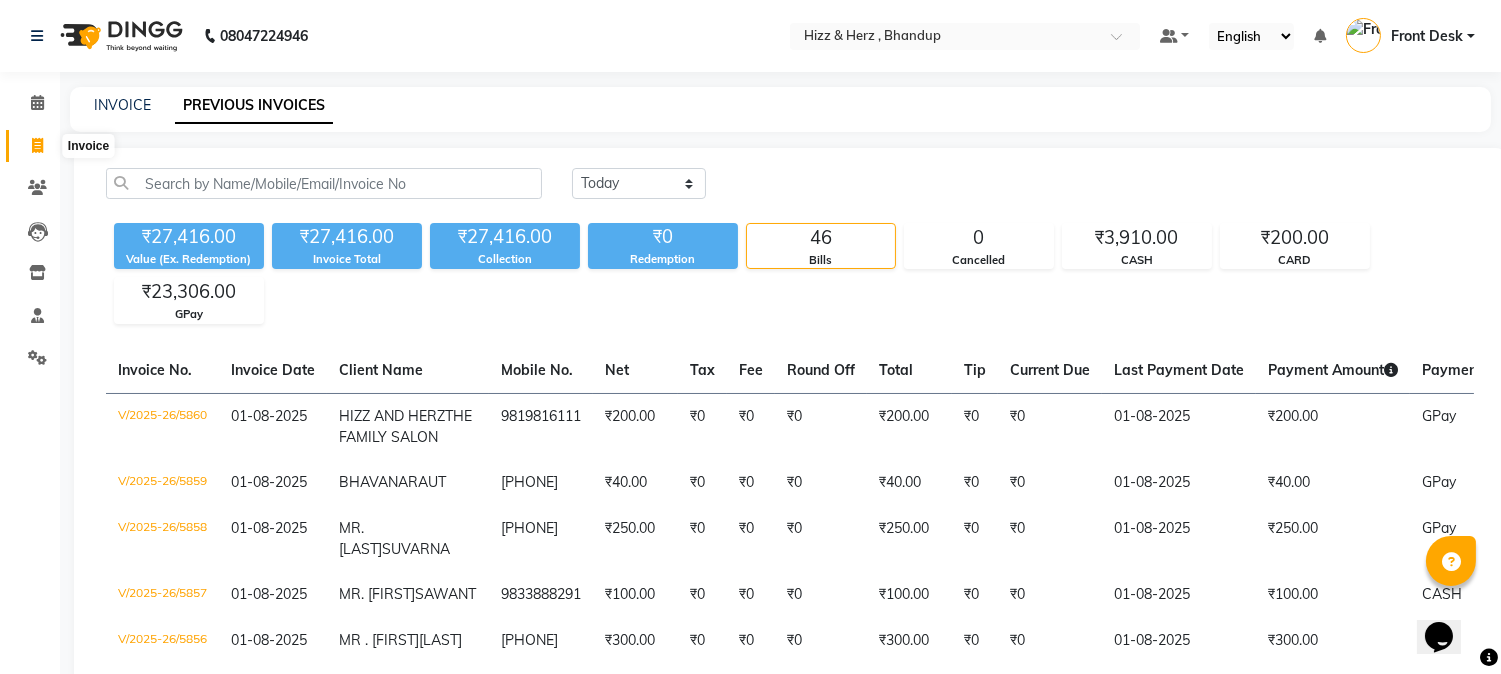 click 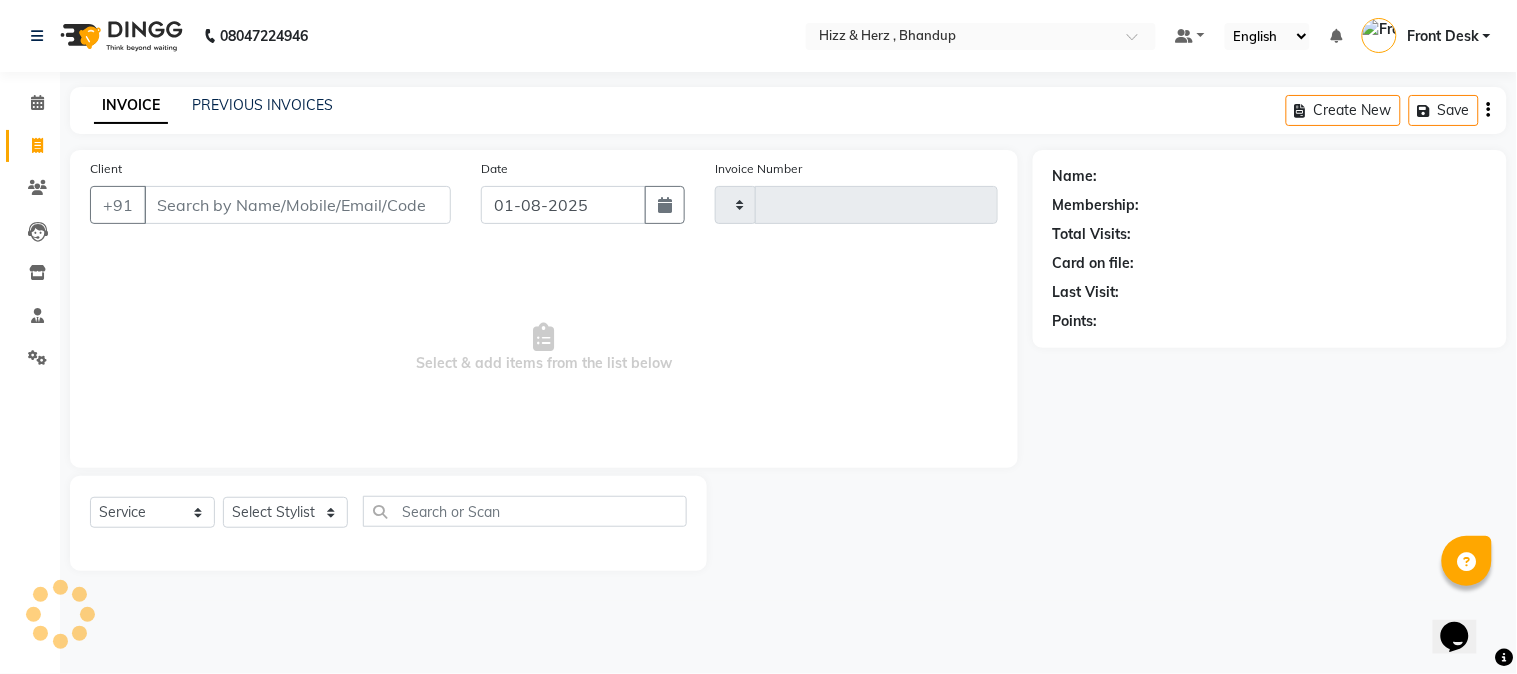 type on "5862" 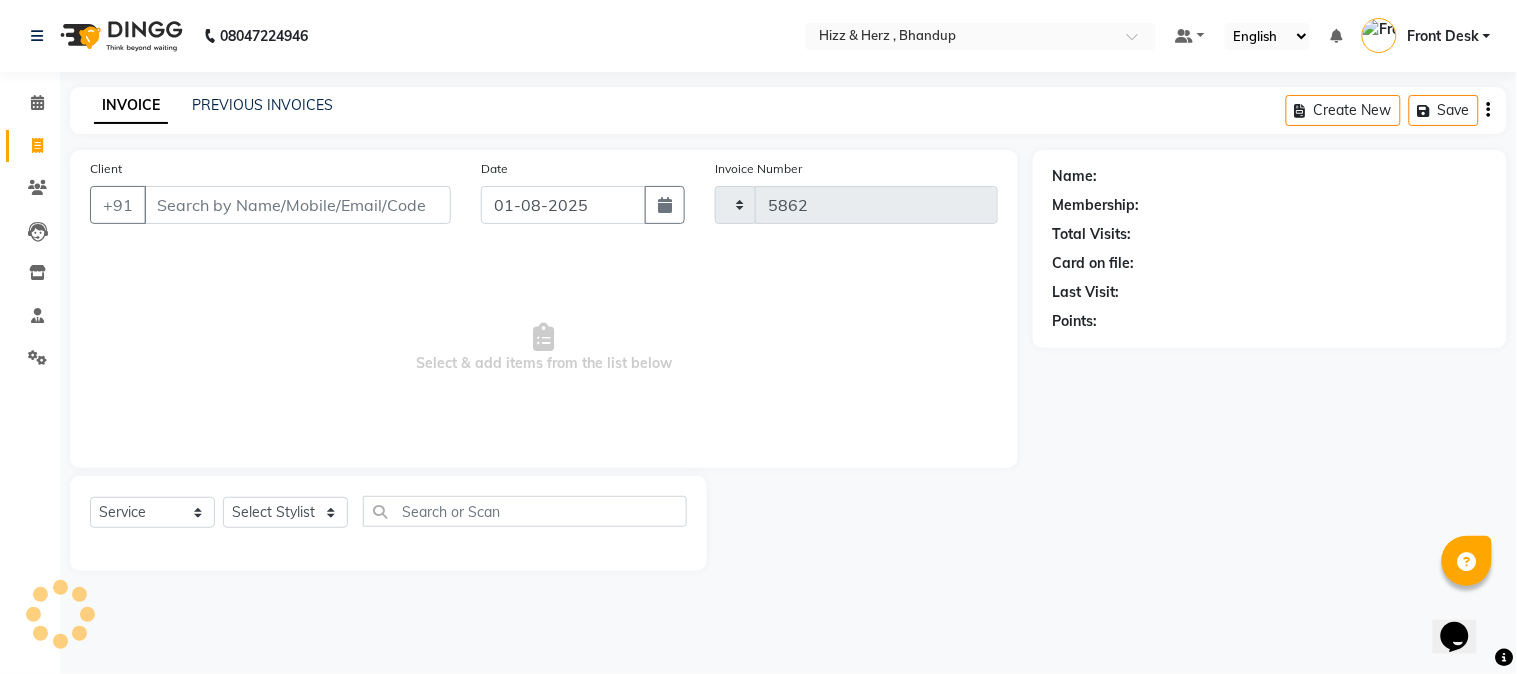 select on "629" 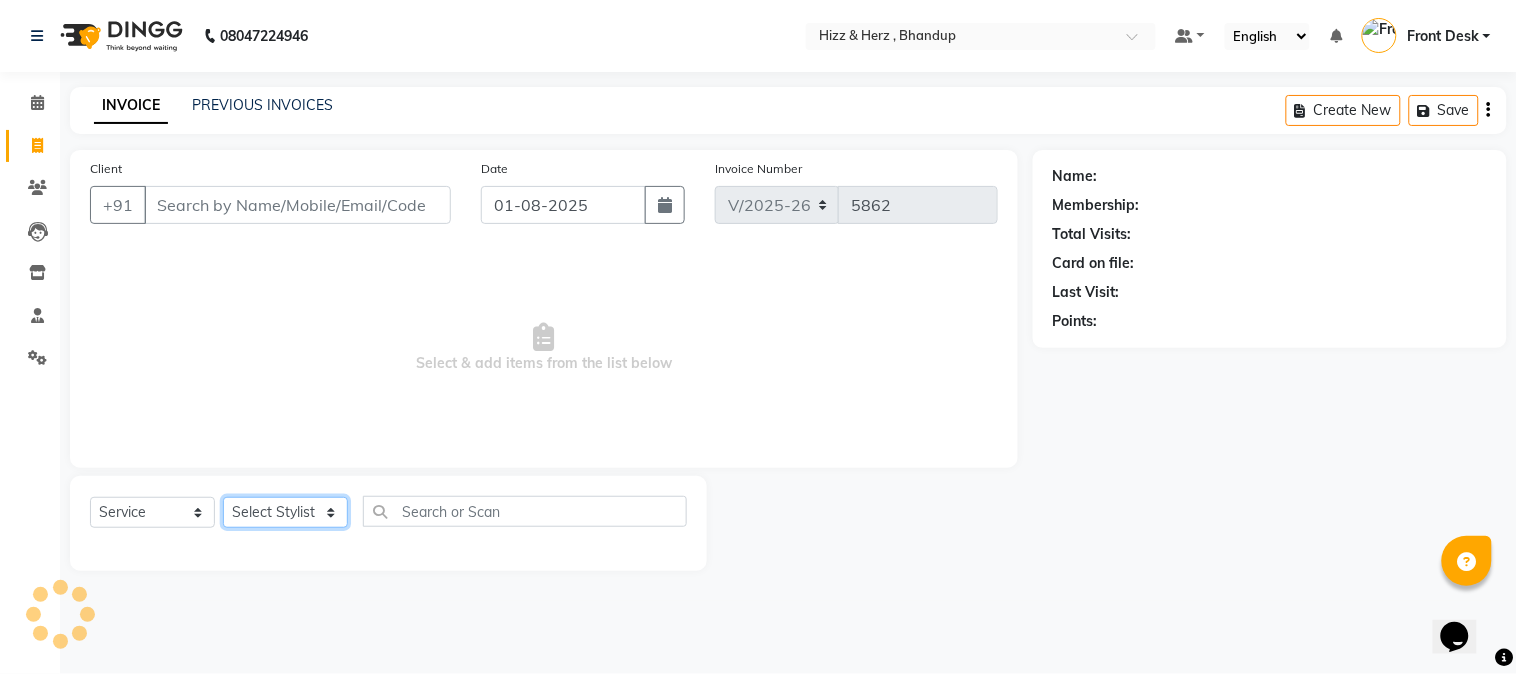 click on "Select Stylist" 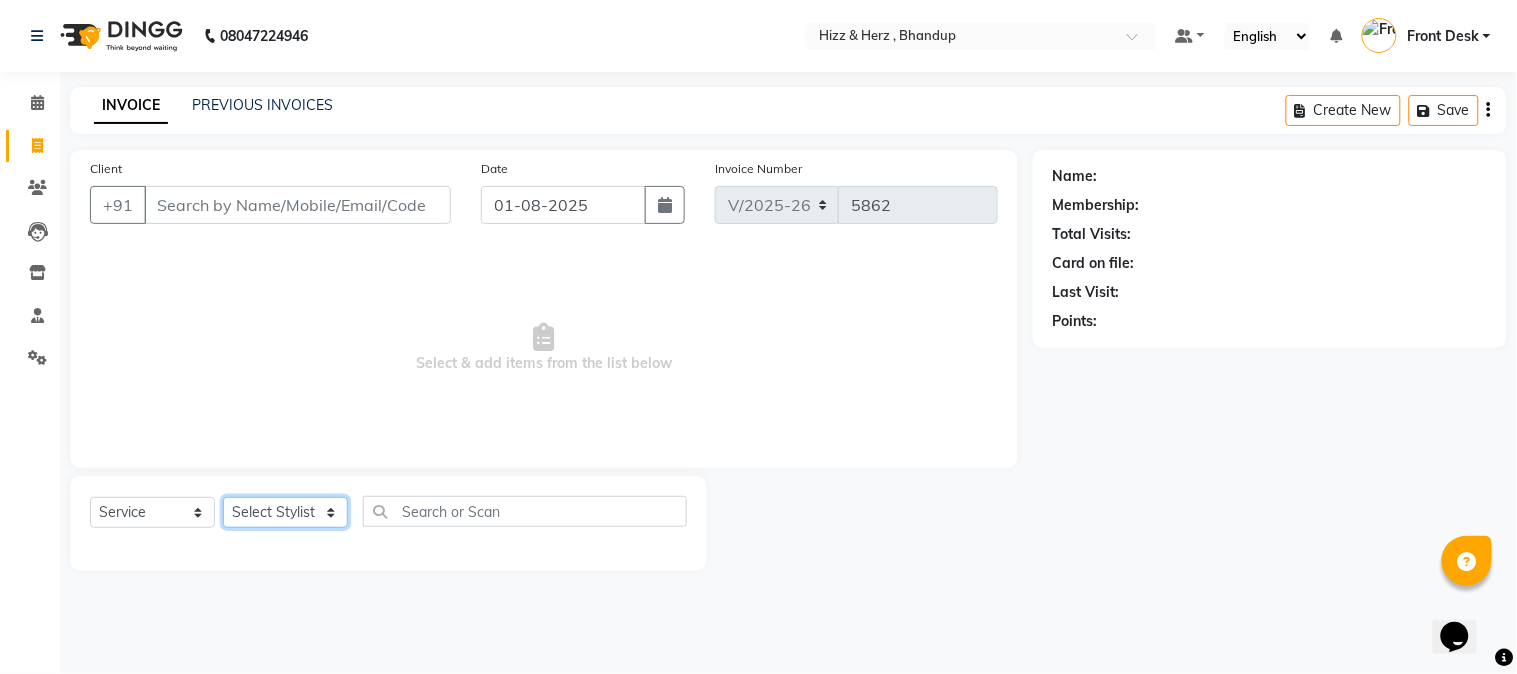 select on "26430" 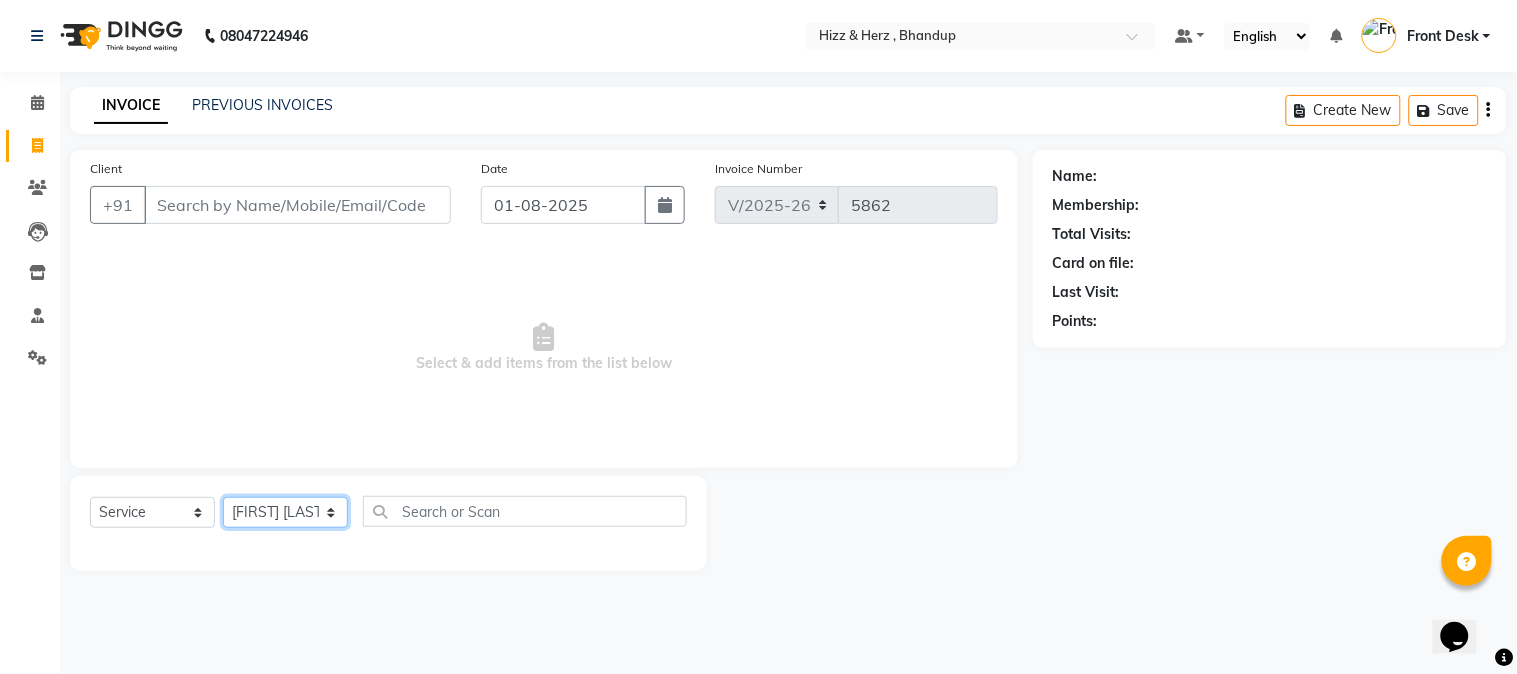 click on "Select Stylist Front Desk Gaurav Sharma HIZZ & HERZ 2 IRFAN AHMAD Jigna Goswami KHALID AHMAD Laxmi Mehboob MOHD PARVEJ NIZAM Salman Sangeeta  SUMITA  VEERENDRA SHARMA" 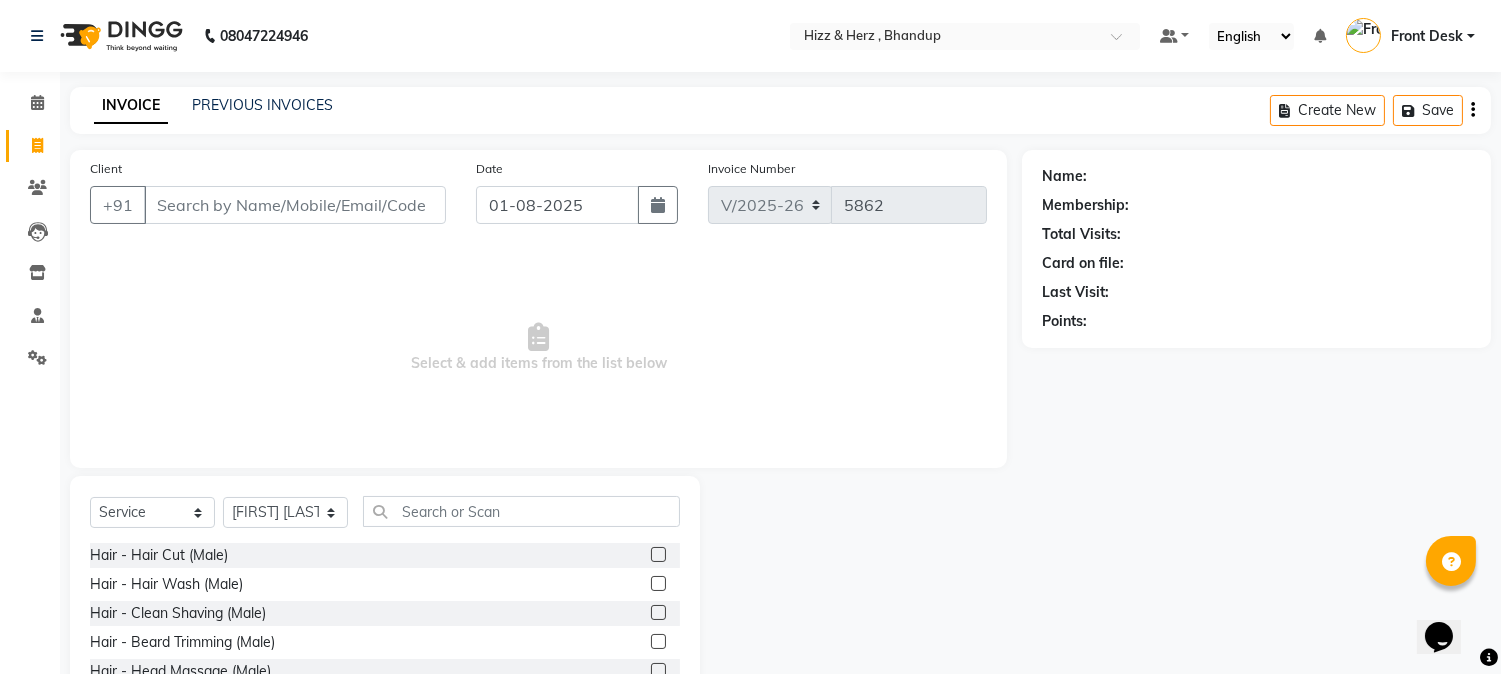 click 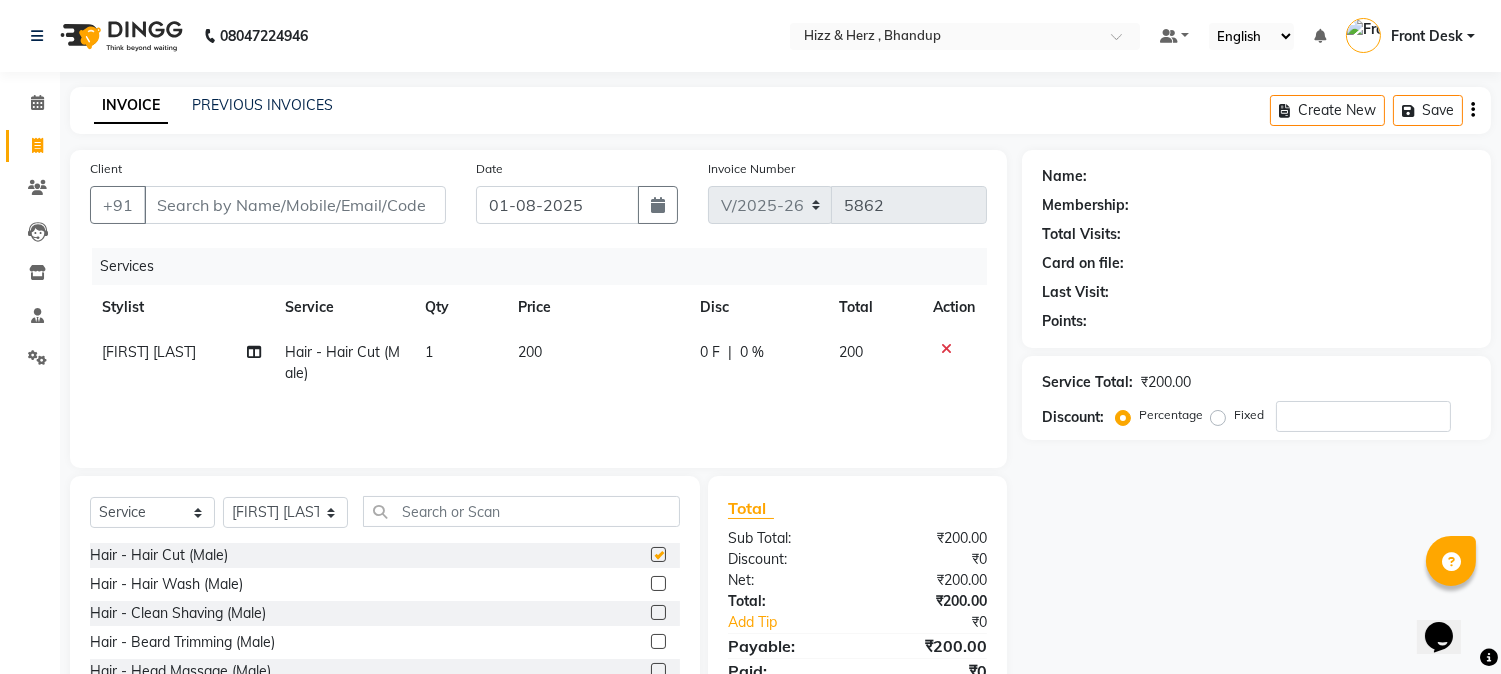 checkbox on "false" 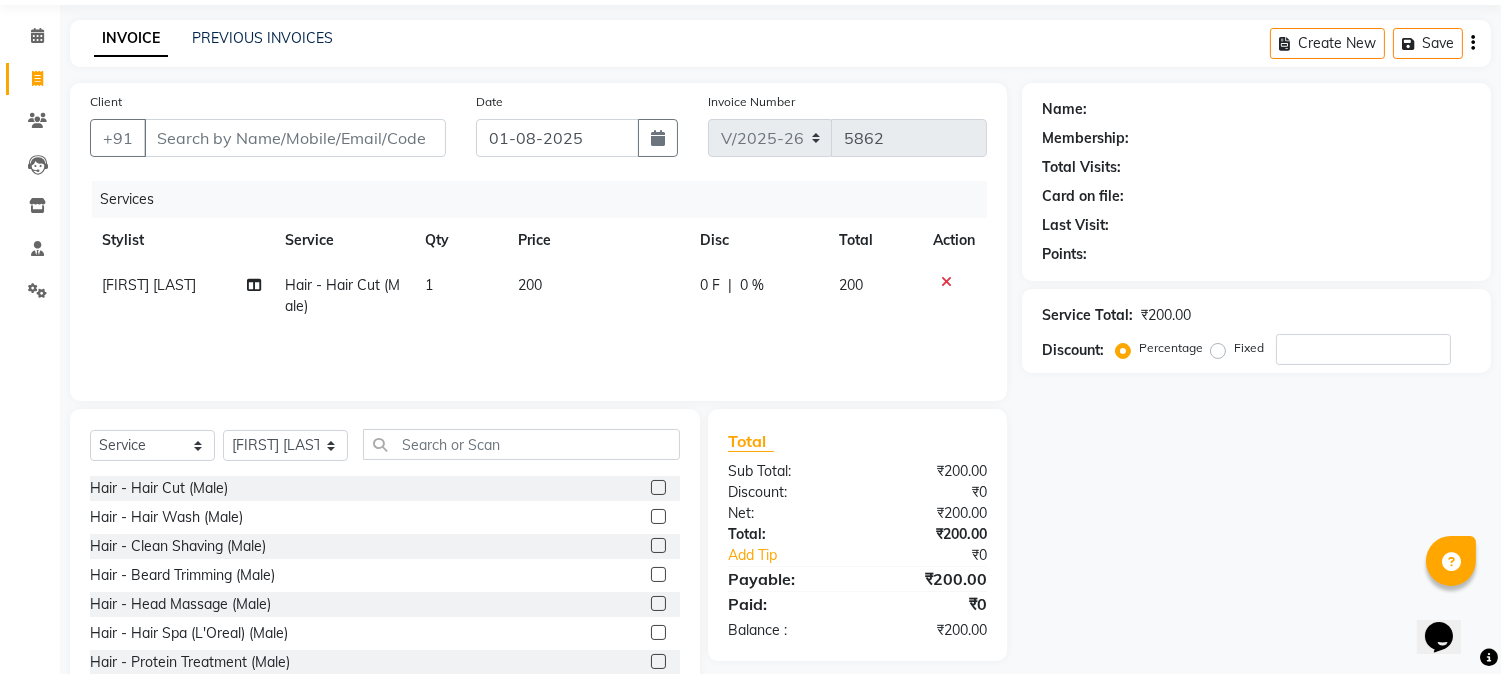 scroll, scrollTop: 126, scrollLeft: 0, axis: vertical 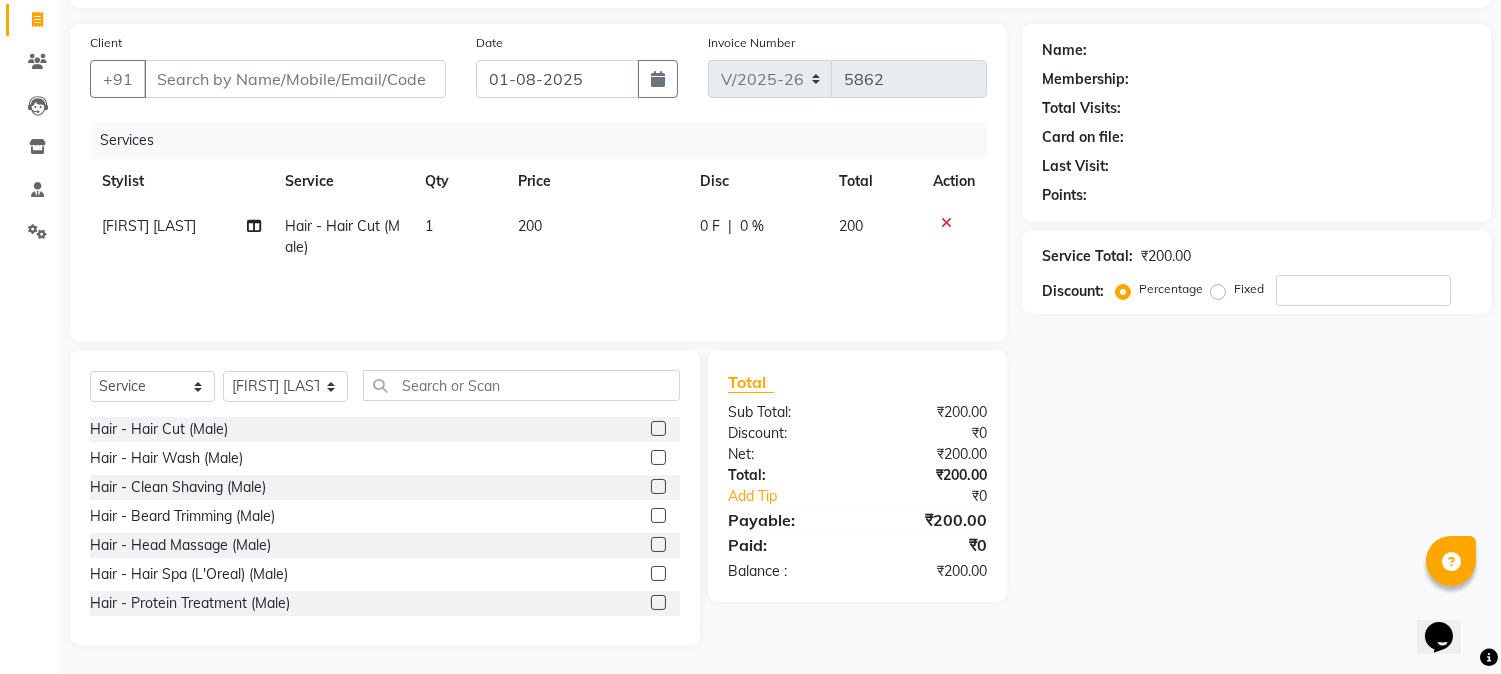 click 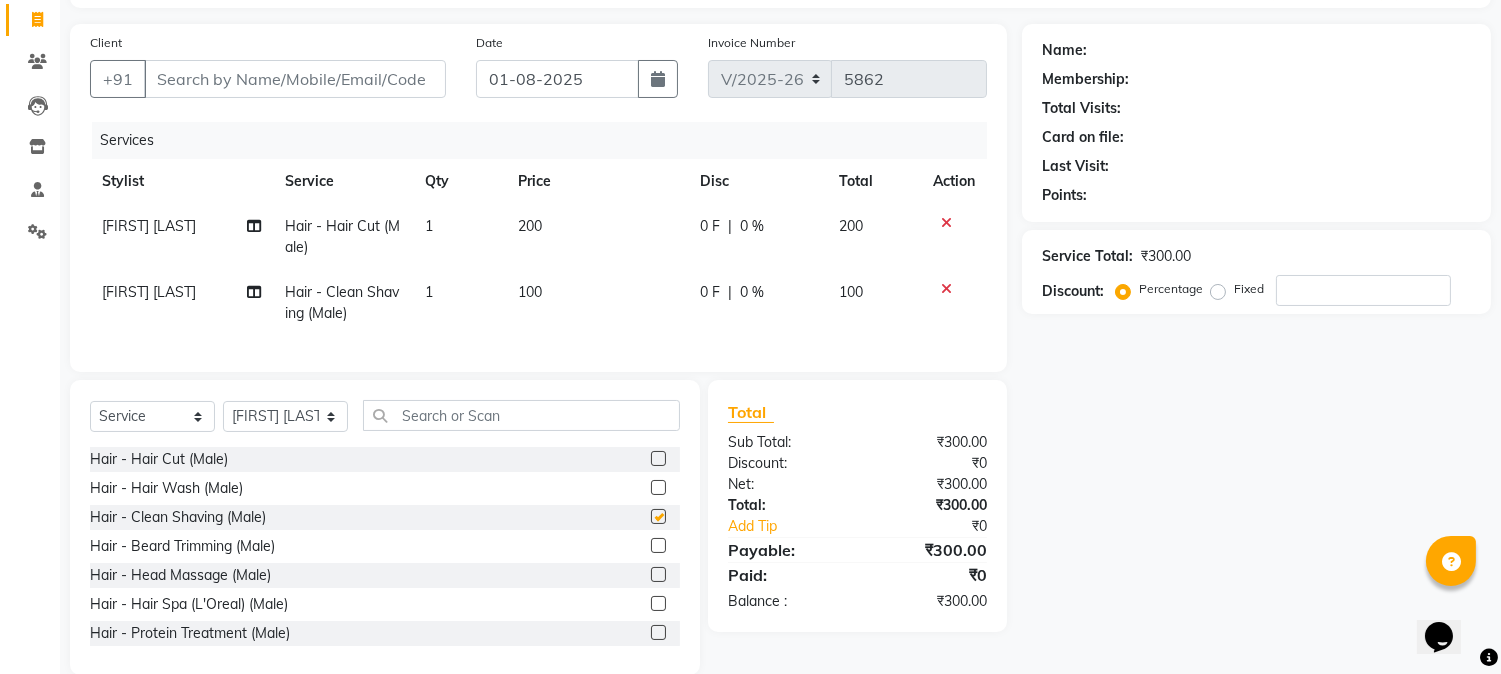 checkbox on "false" 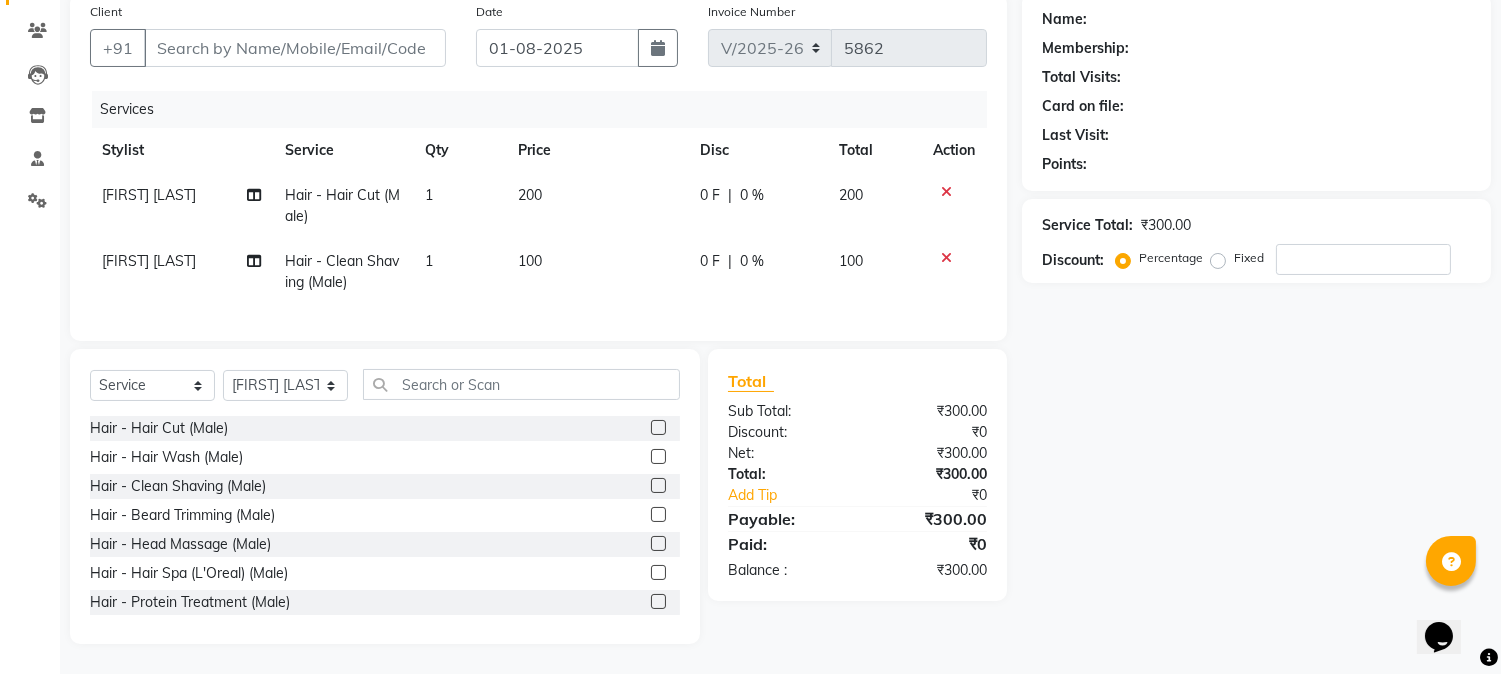 scroll, scrollTop: 173, scrollLeft: 0, axis: vertical 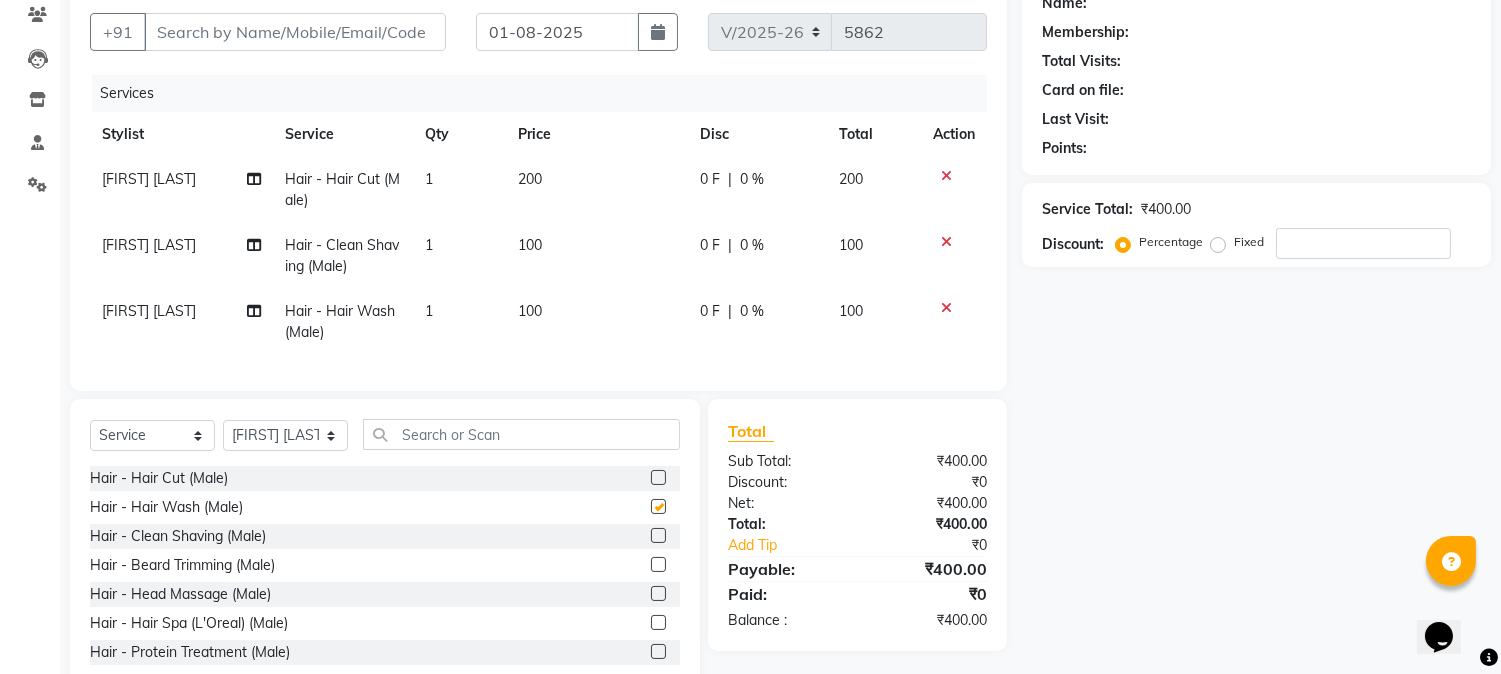 checkbox on "false" 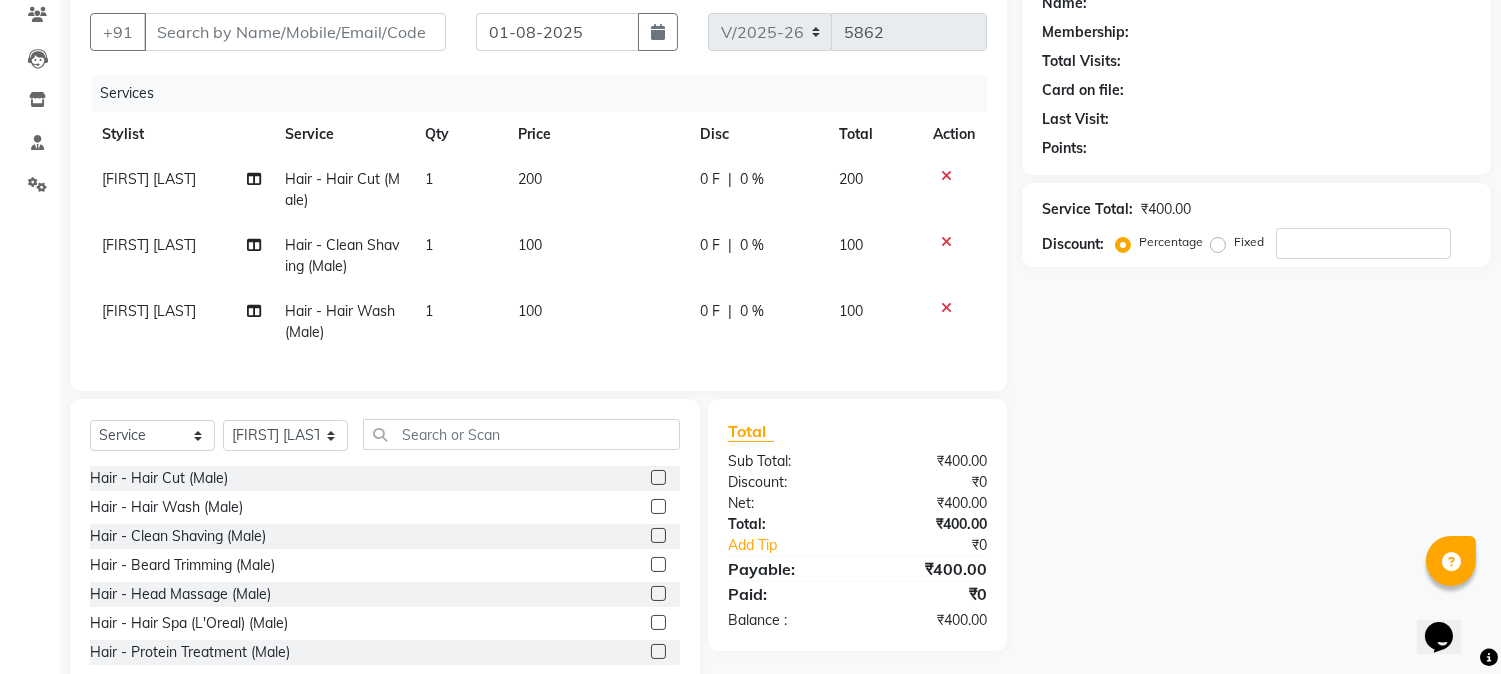 click 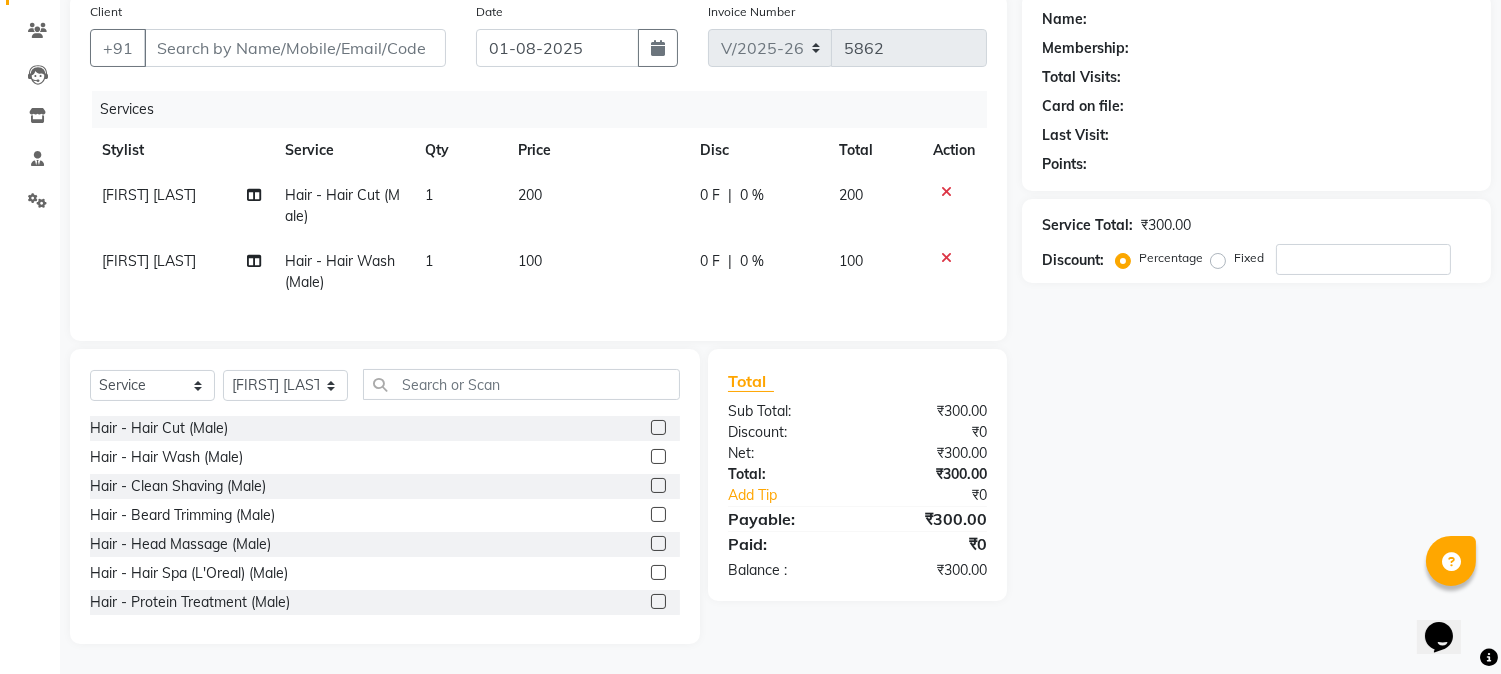 click 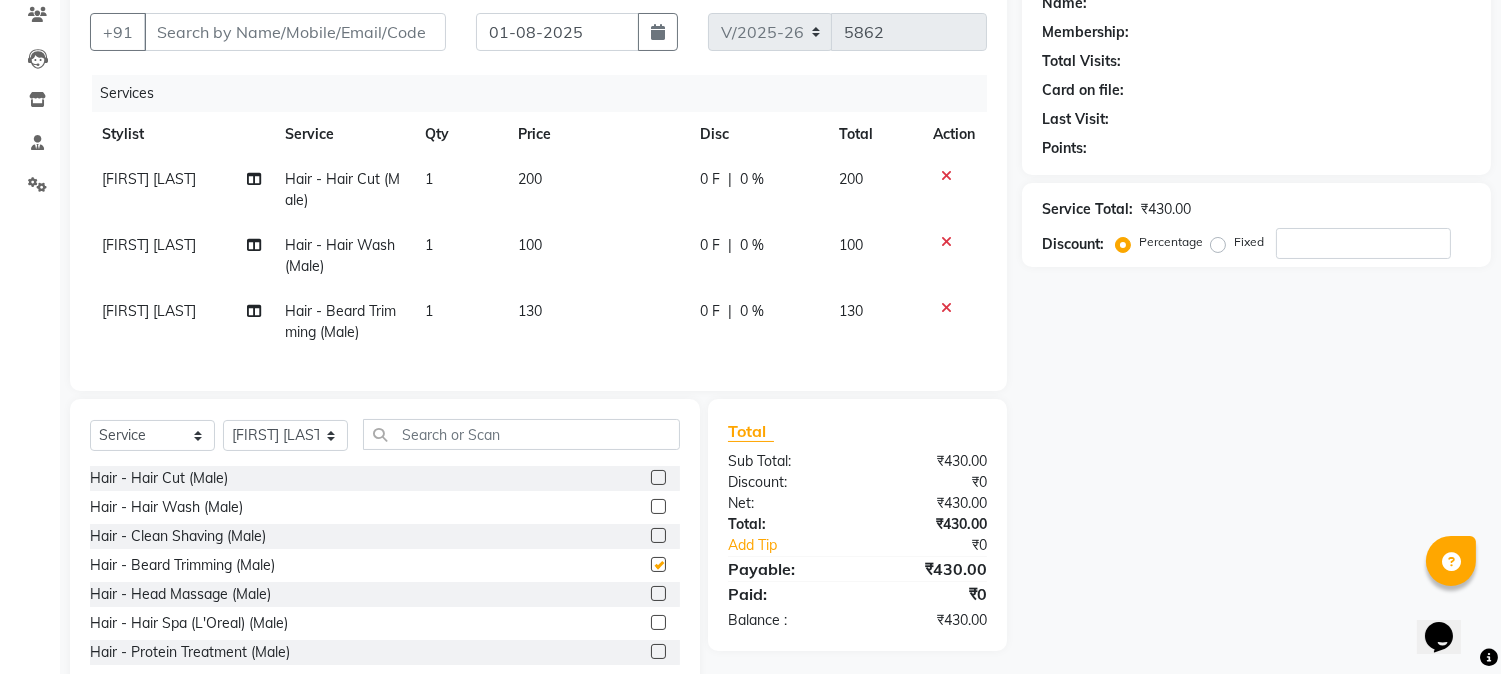 checkbox on "false" 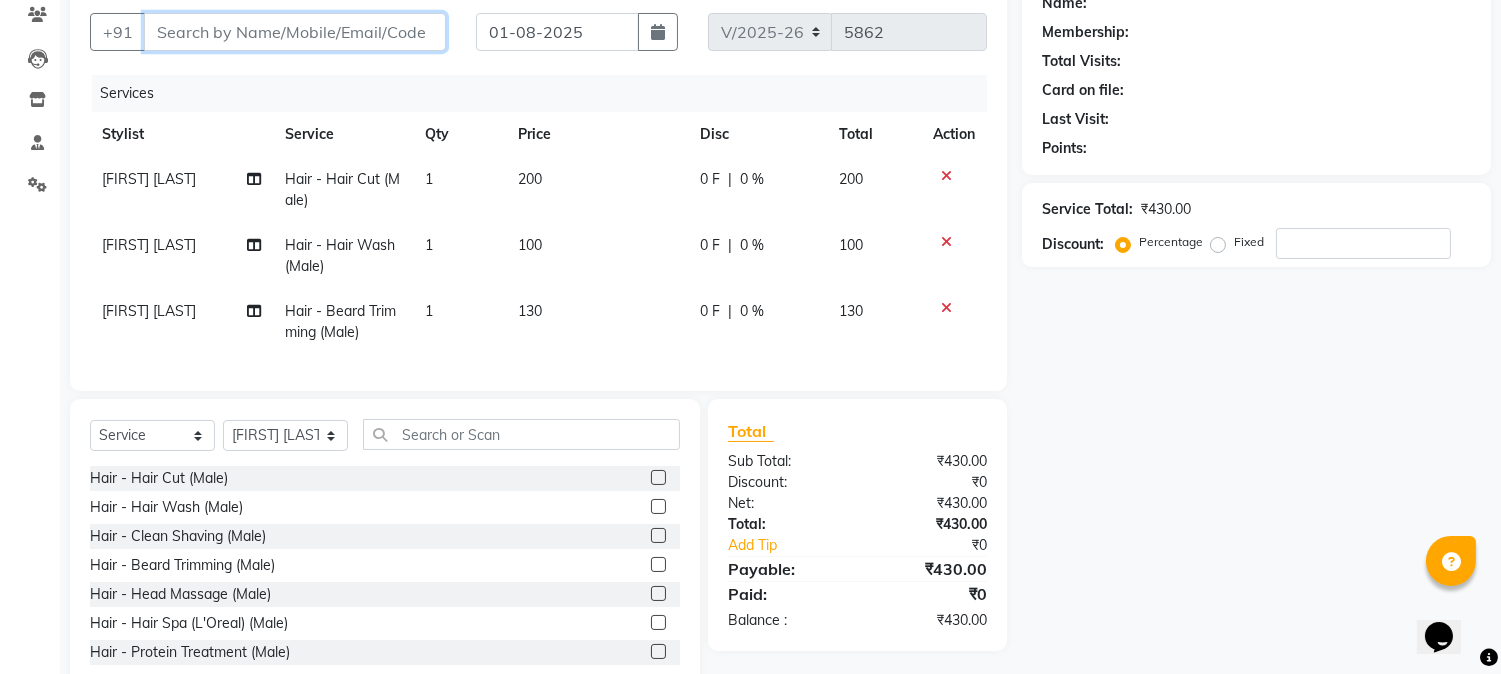 click on "Client" at bounding box center (295, 32) 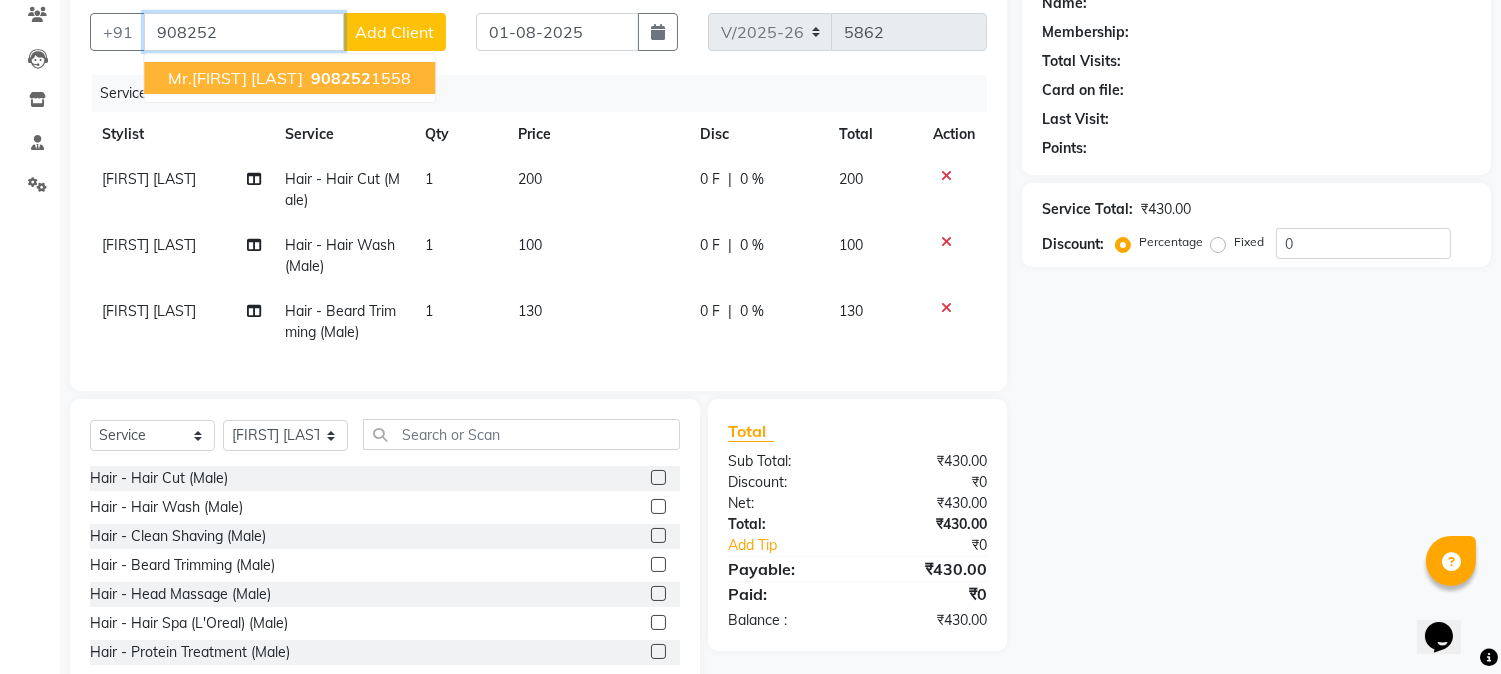 click on "908252 1558" at bounding box center [359, 78] 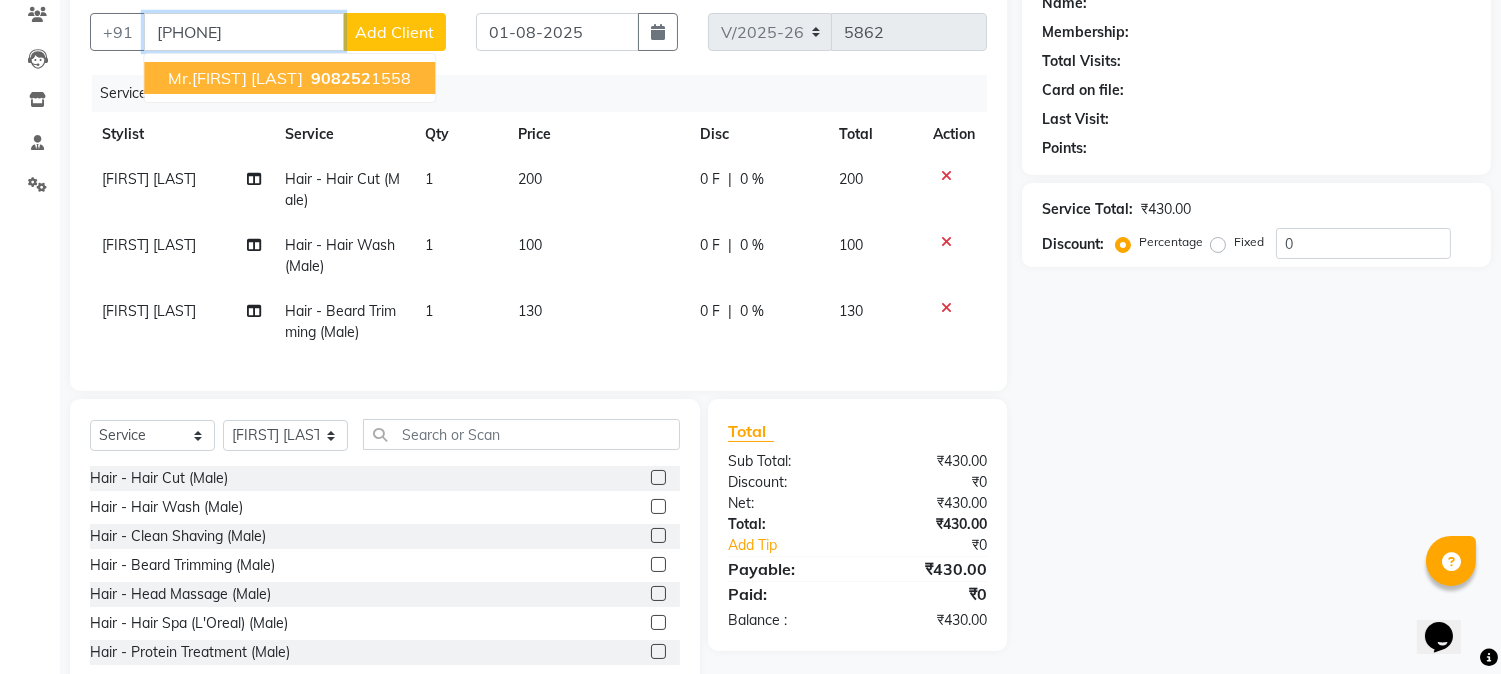 type on "[PHONE]" 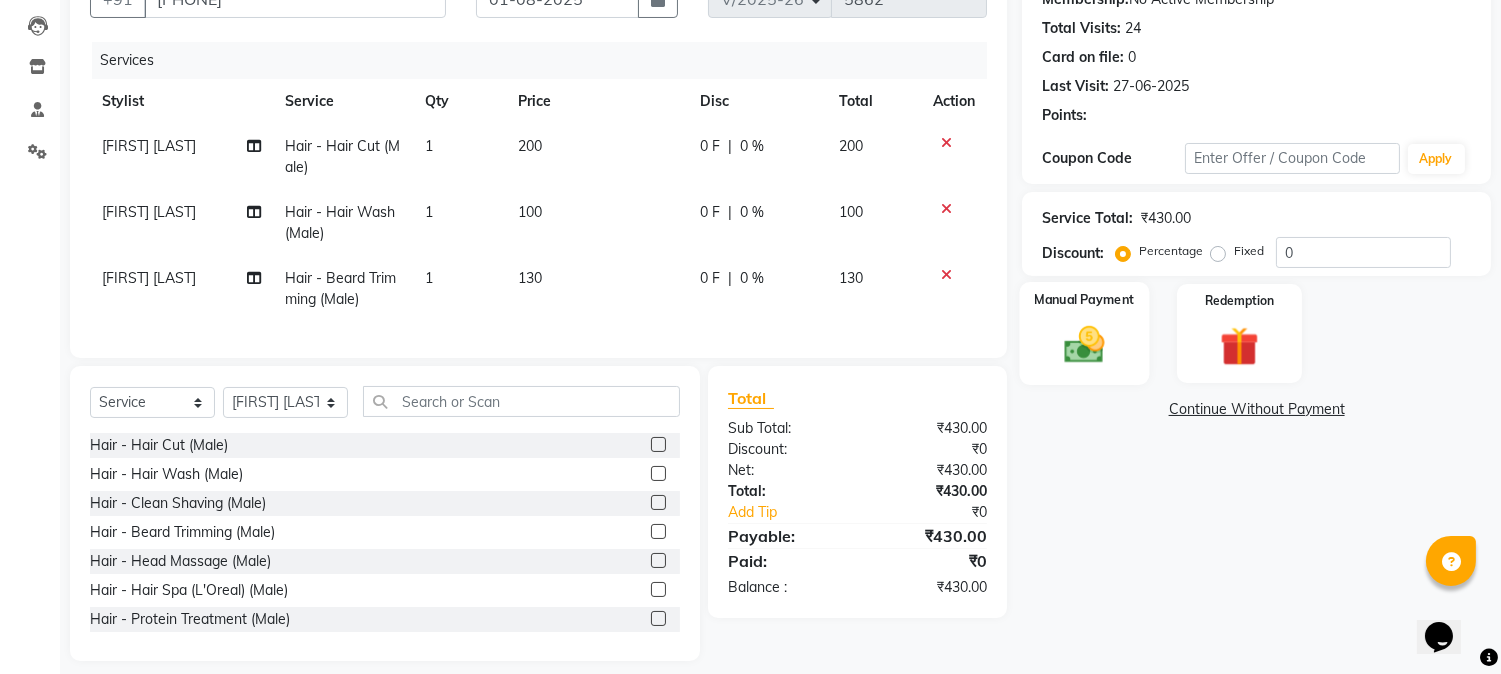 scroll, scrollTop: 238, scrollLeft: 0, axis: vertical 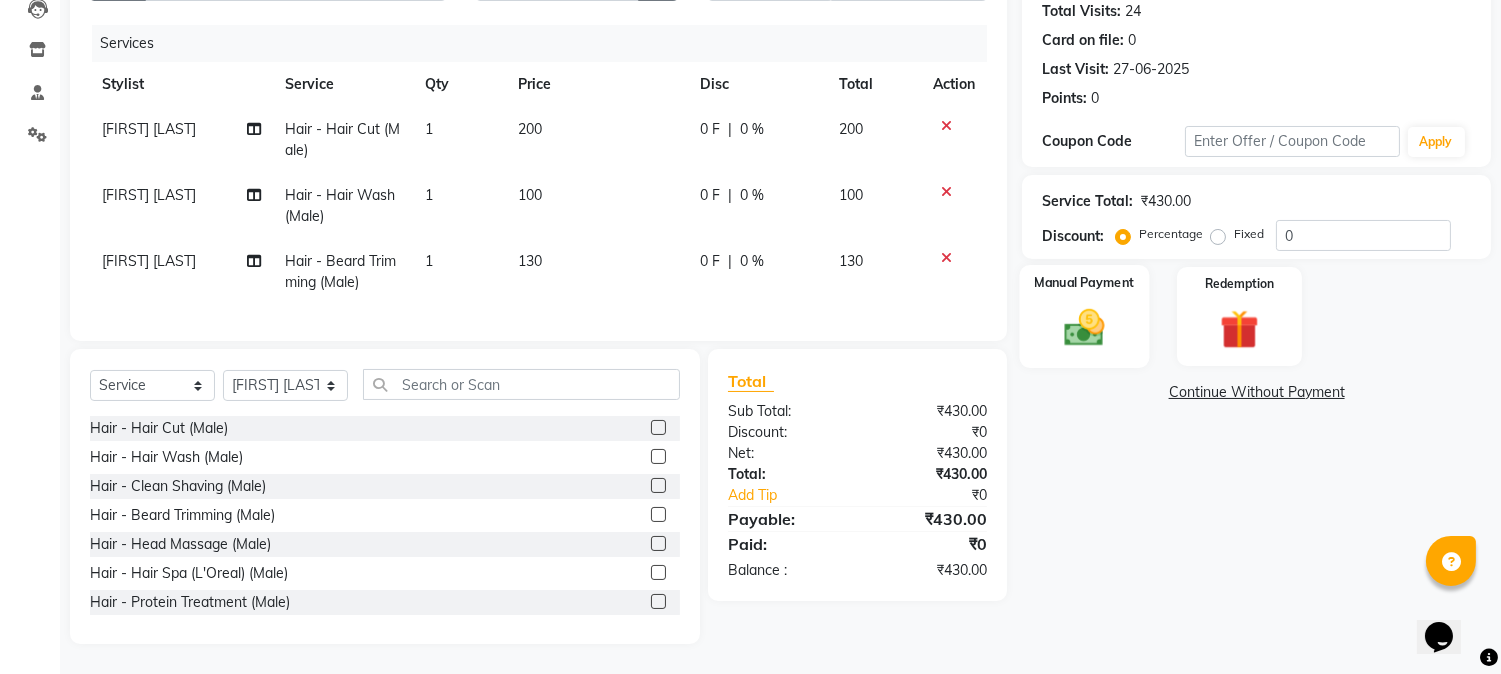 click 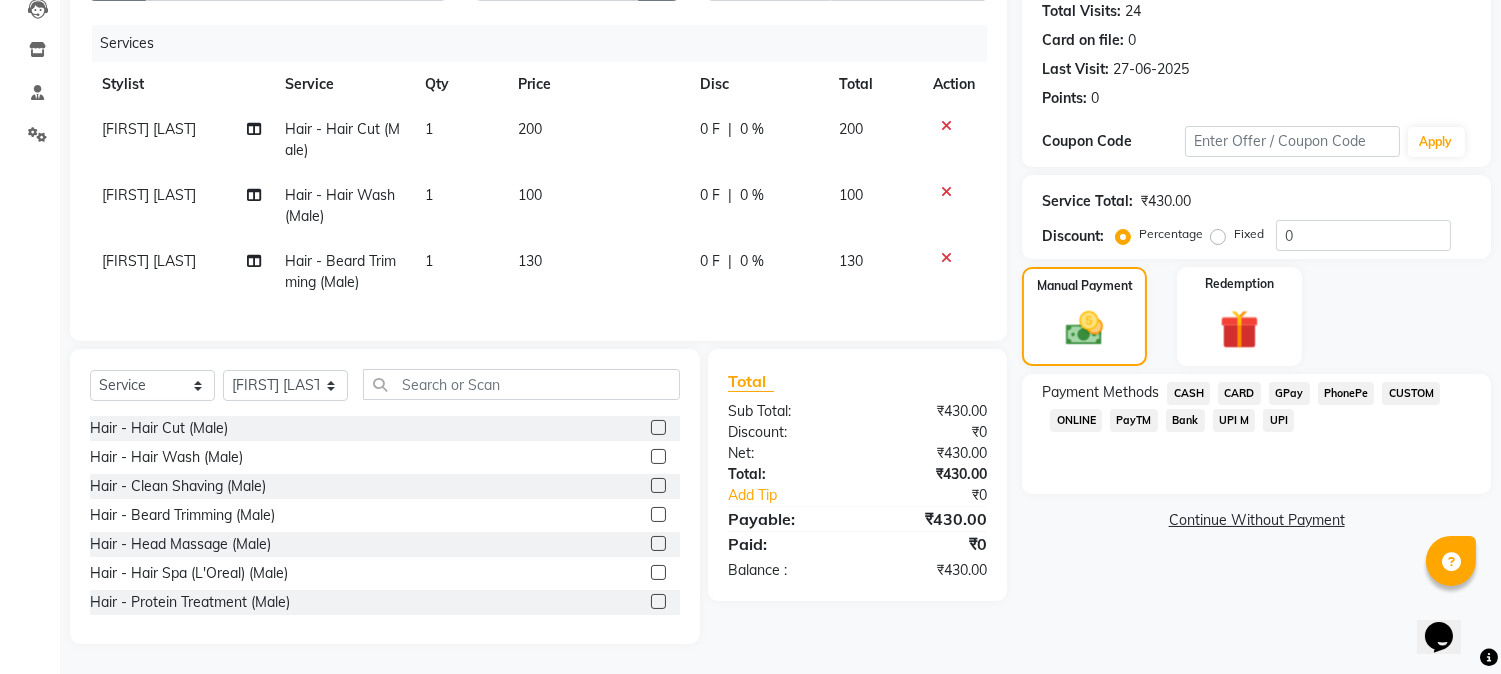 click on "GPay" 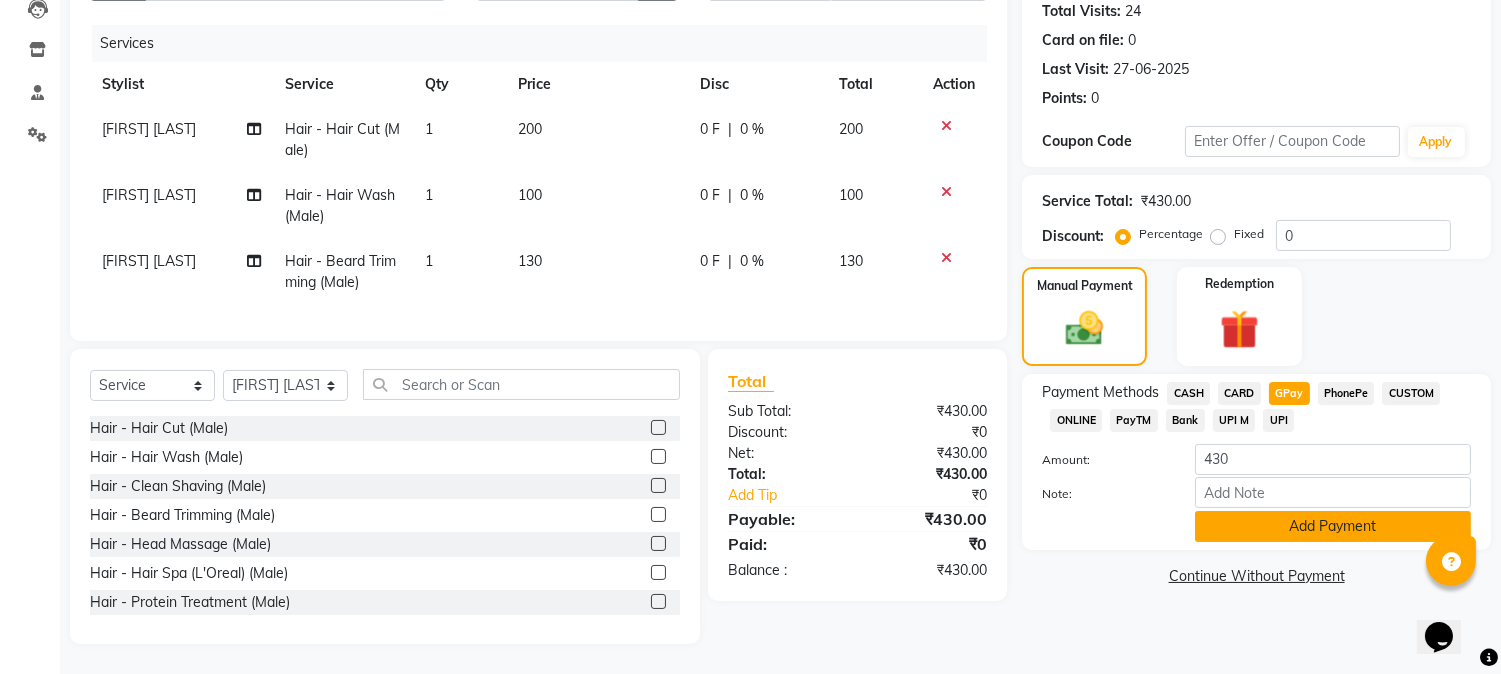 click on "Add Payment" 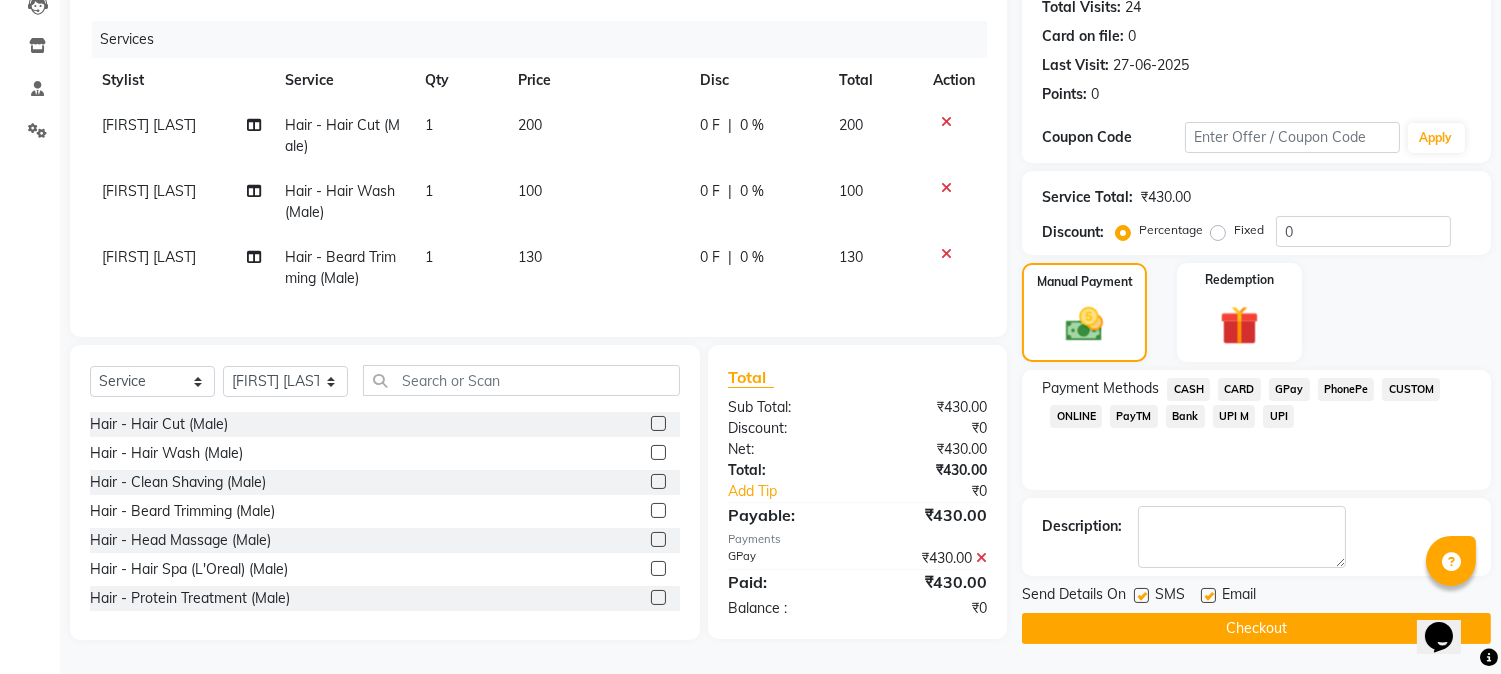 click on "Checkout" 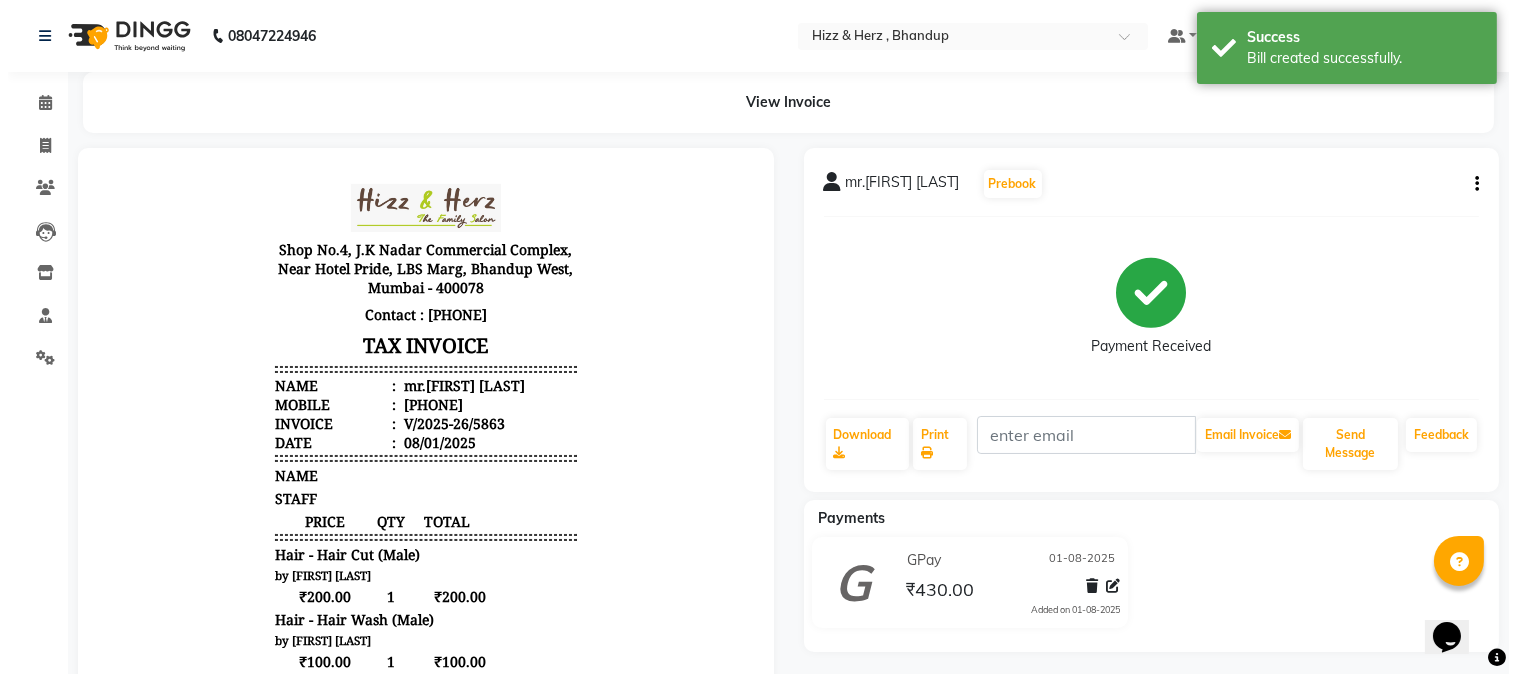 scroll, scrollTop: 0, scrollLeft: 0, axis: both 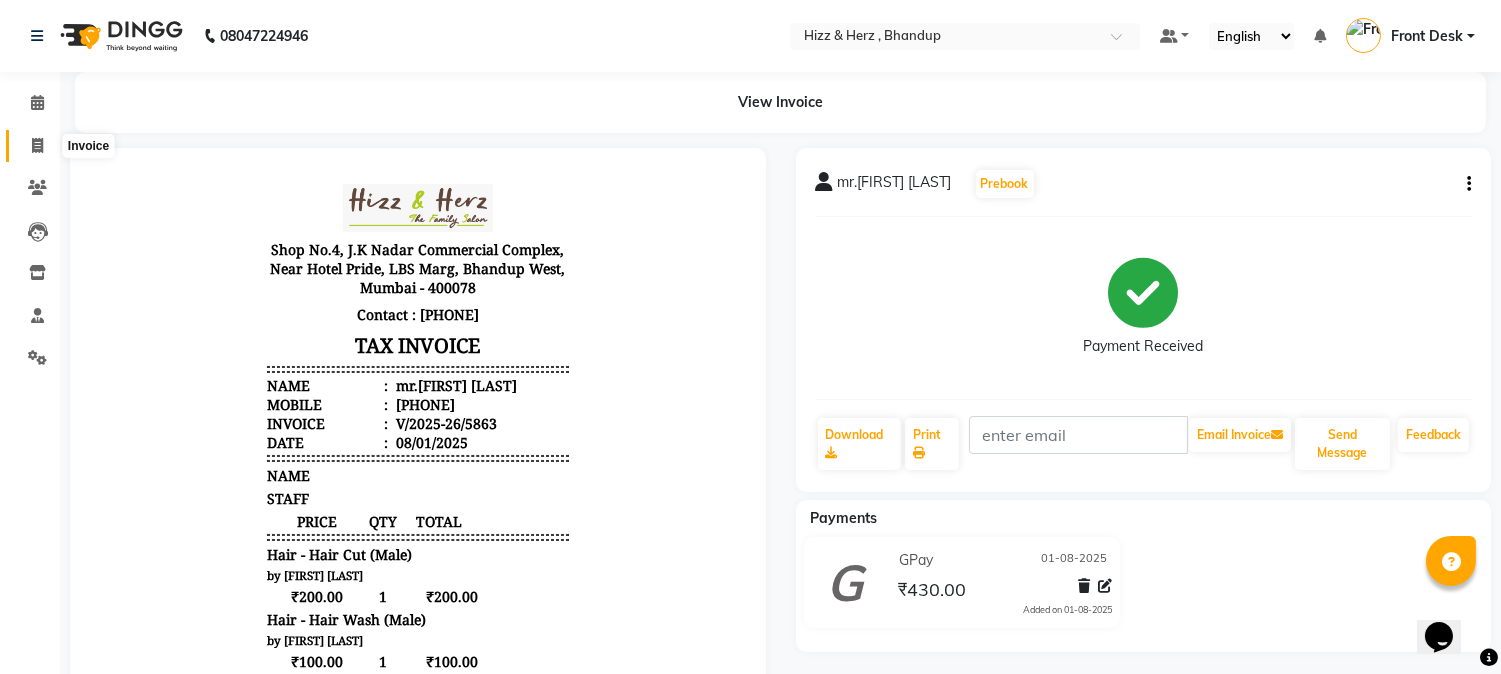 click 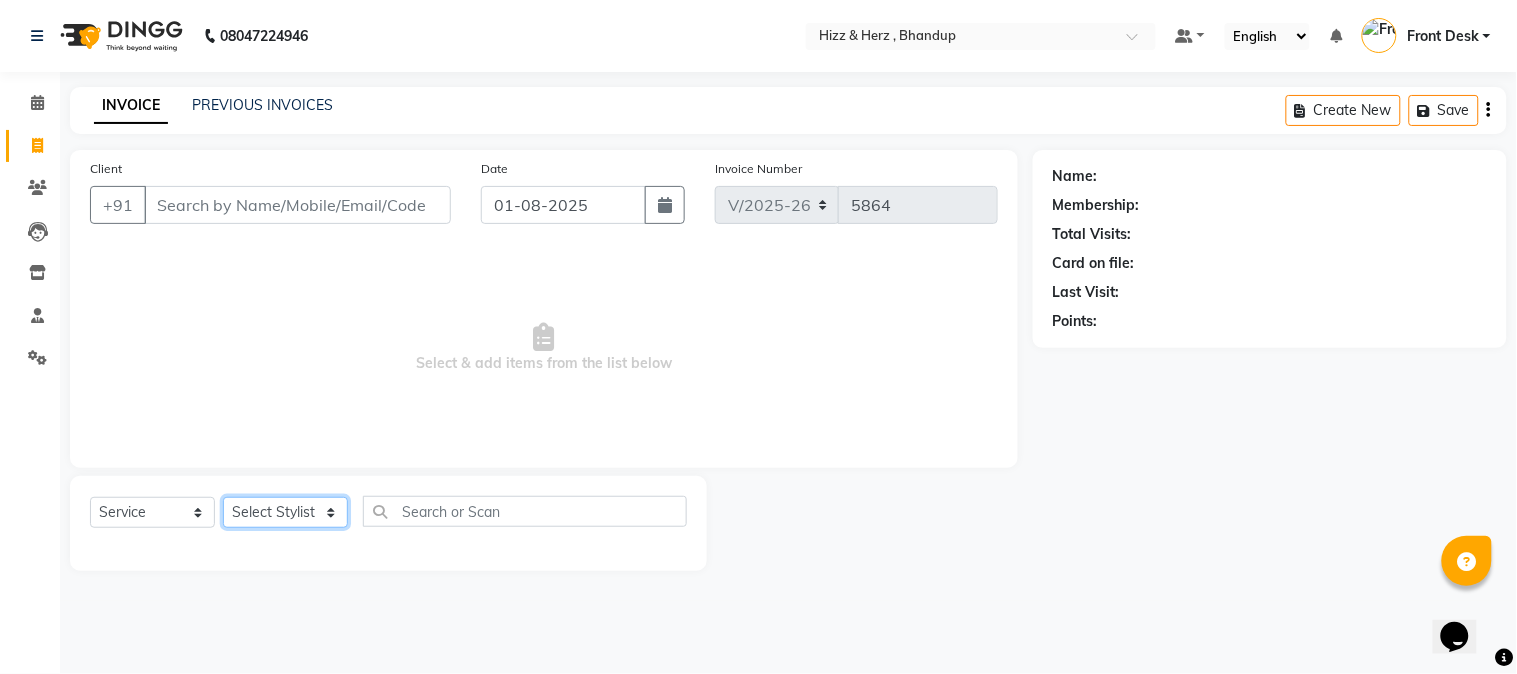 click on "Select Stylist Front Desk Gaurav Sharma HIZZ & HERZ 2 IRFAN AHMAD Jigna Goswami KHALID AHMAD Laxmi Mehboob MOHD PARVEJ NIZAM Salman Sangeeta  SUMITA  VEERENDRA SHARMA" 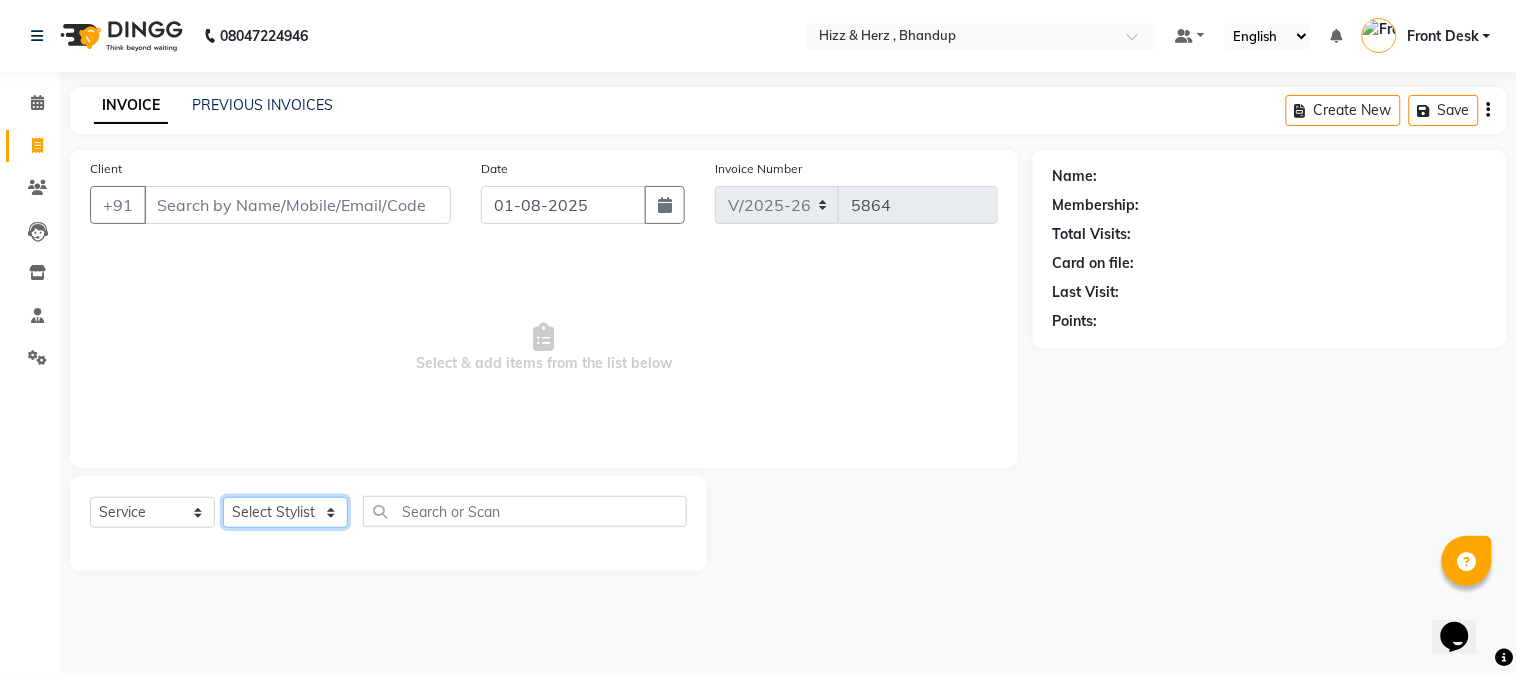 select on "9146" 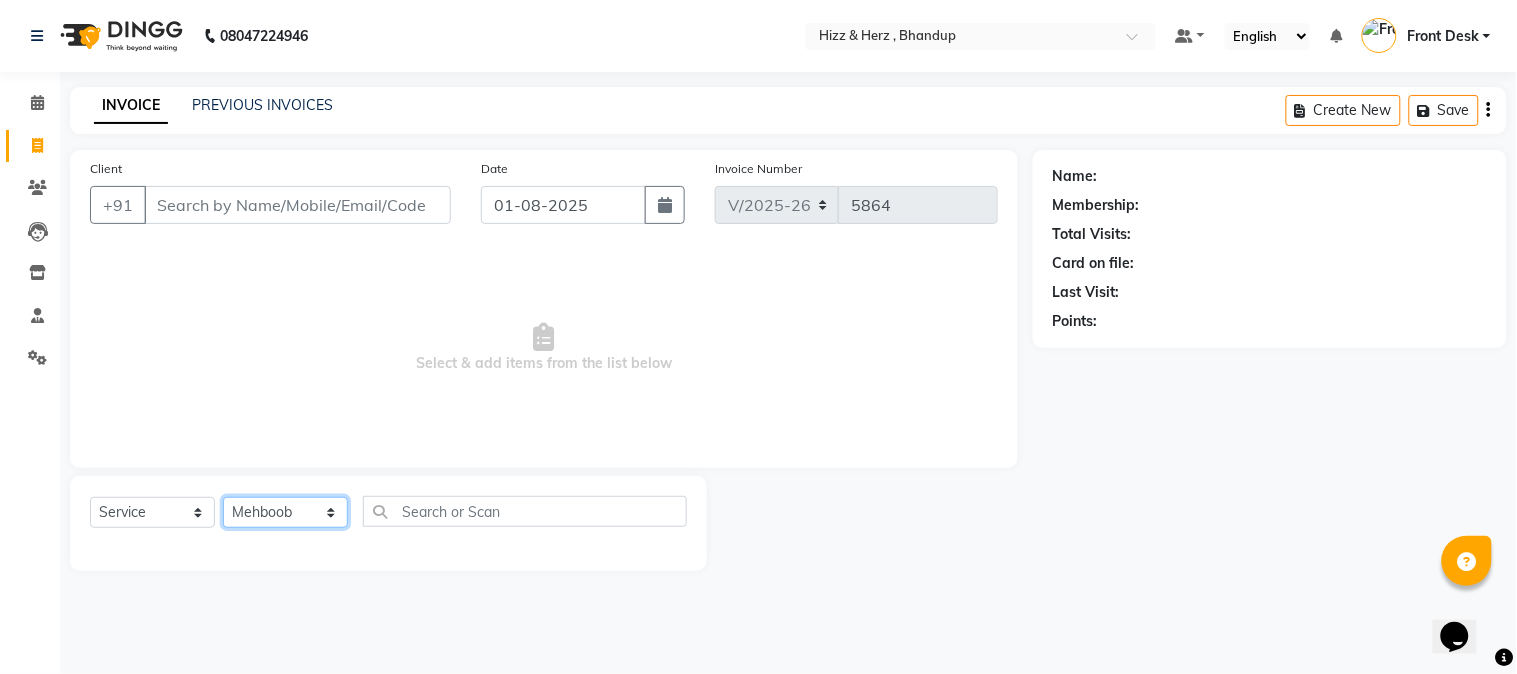 click on "Select Stylist Front Desk Gaurav Sharma HIZZ & HERZ 2 IRFAN AHMAD Jigna Goswami KHALID AHMAD Laxmi Mehboob MOHD PARVEJ NIZAM Salman Sangeeta  SUMITA  VEERENDRA SHARMA" 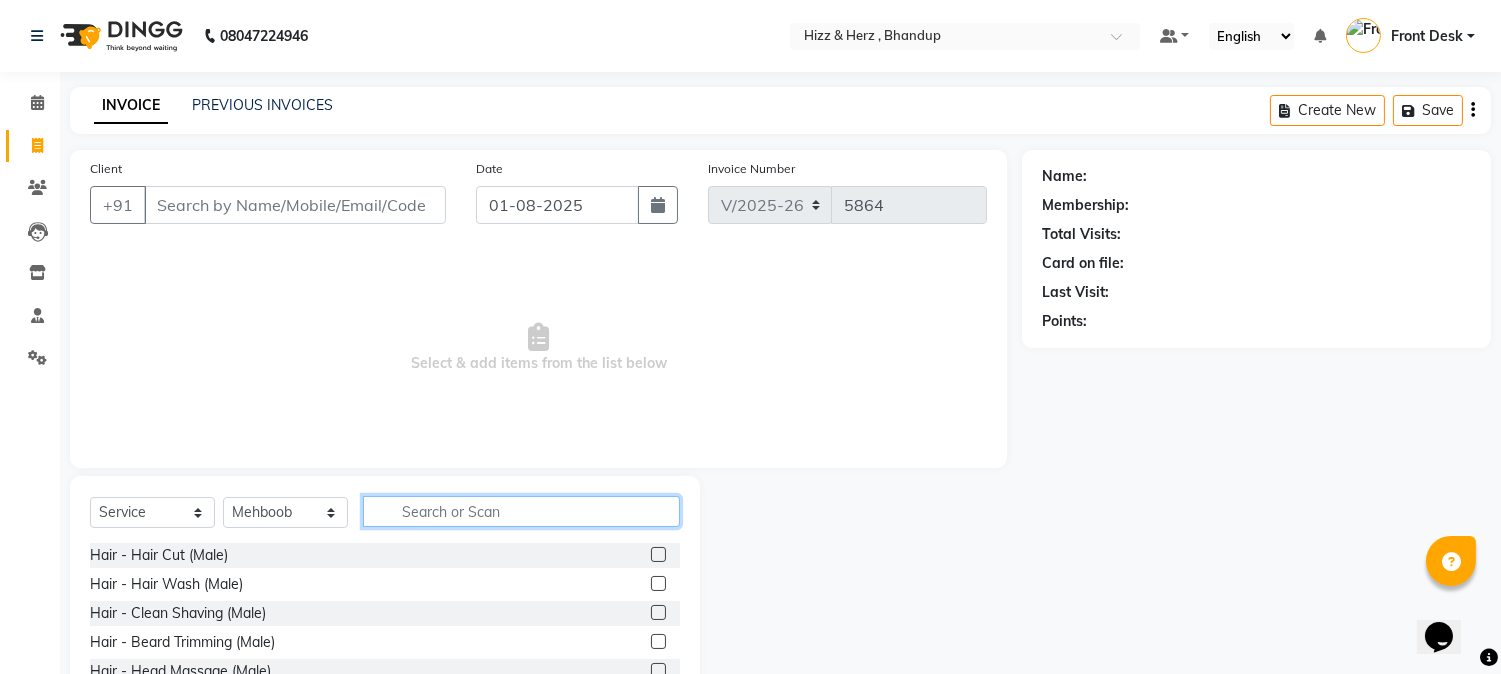 click 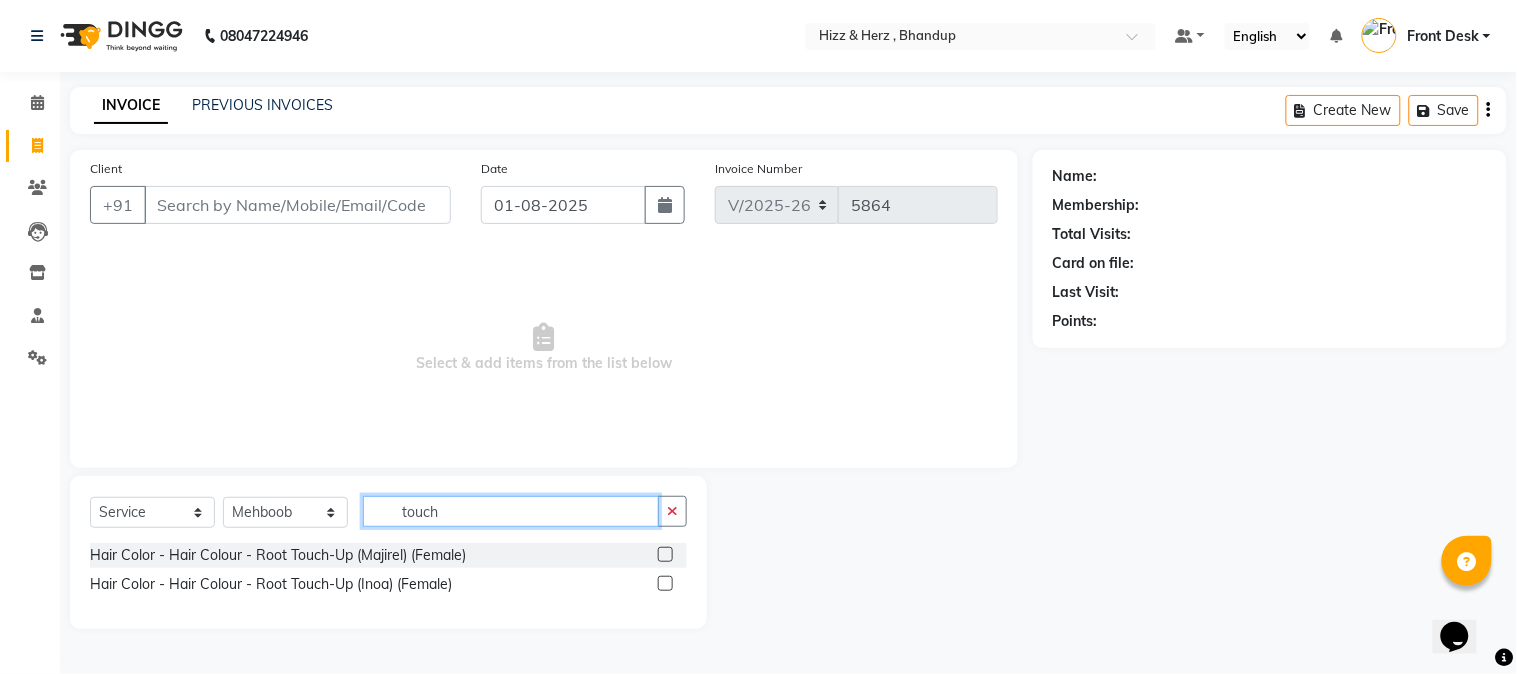 type on "touch" 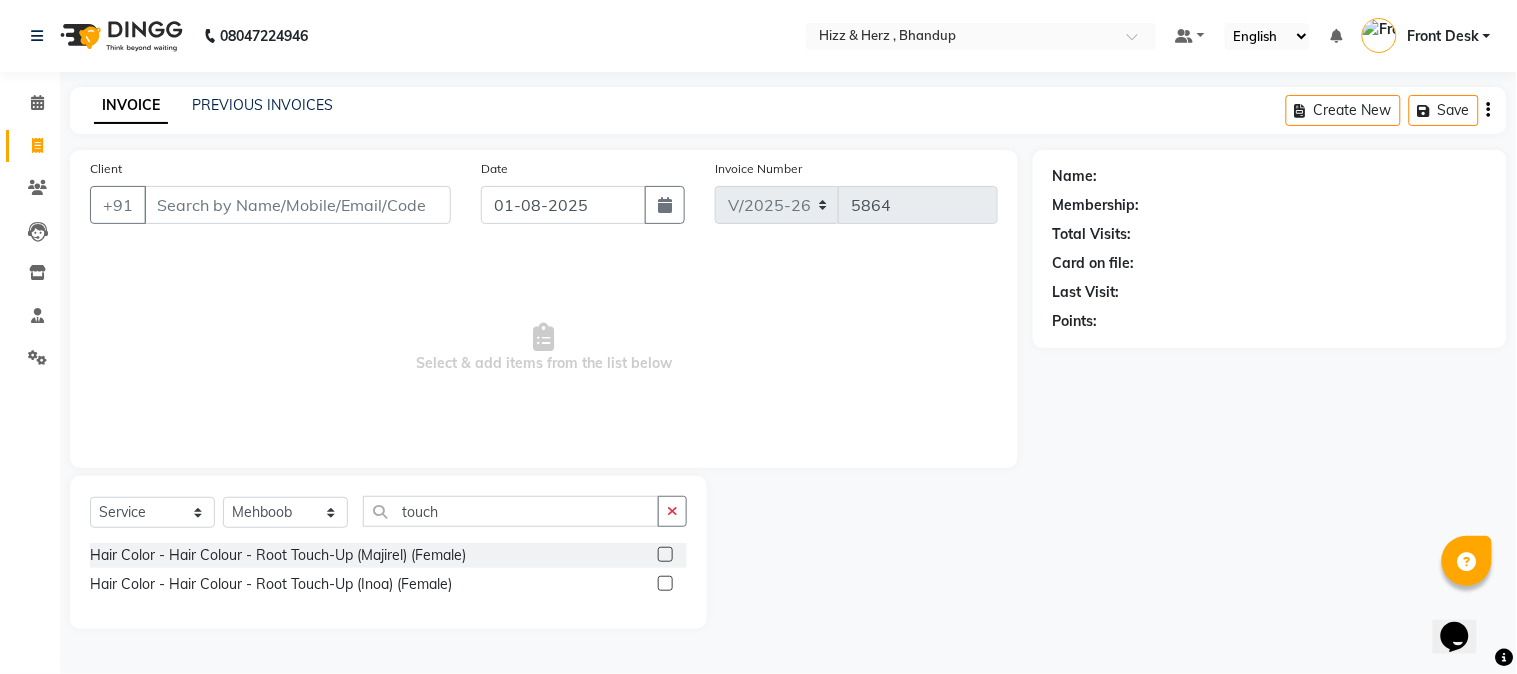 click 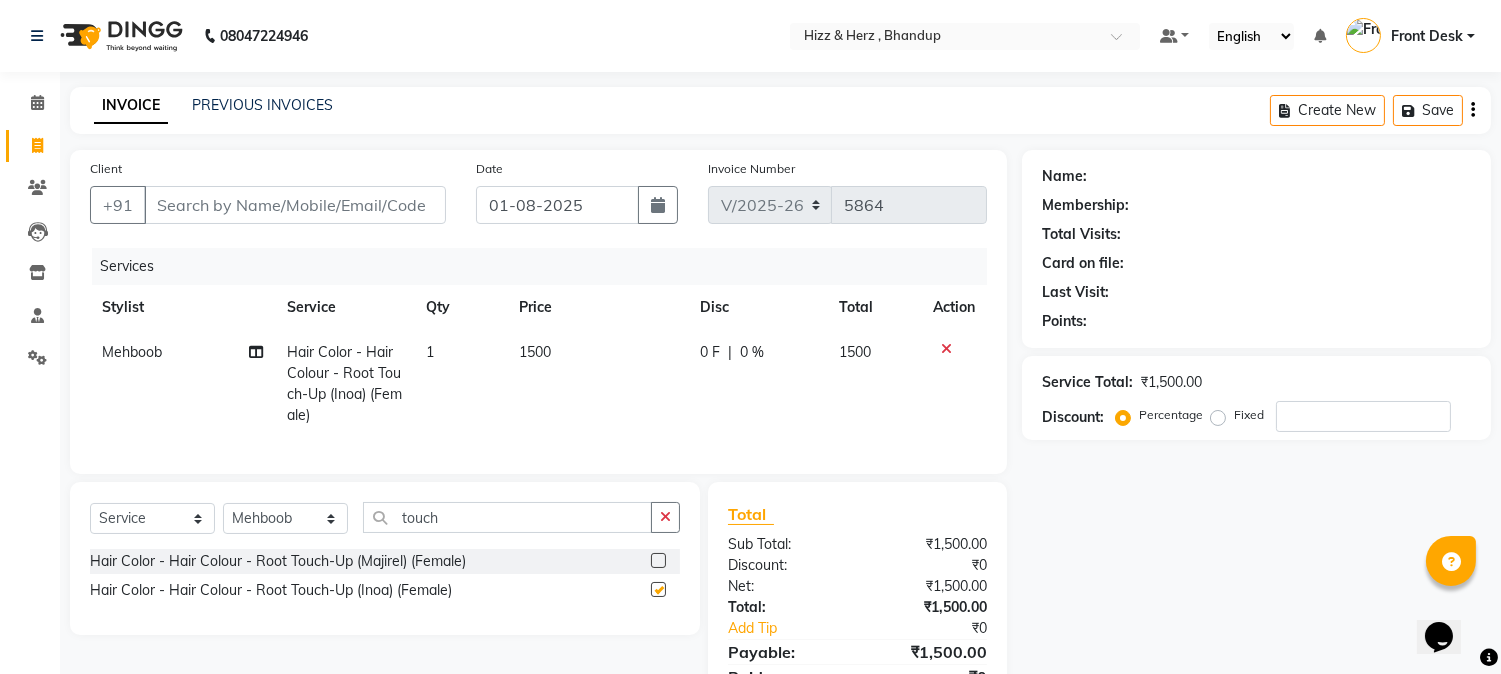 checkbox on "false" 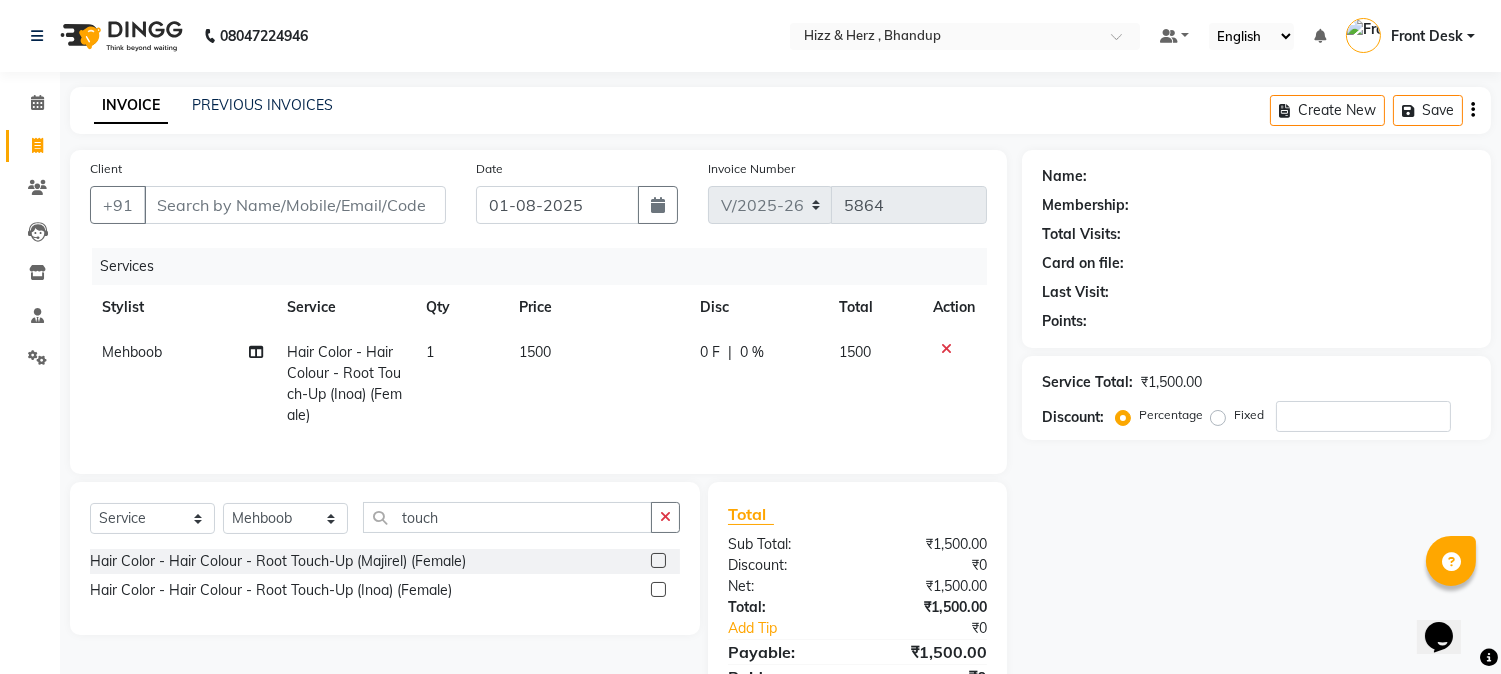click on "1500" 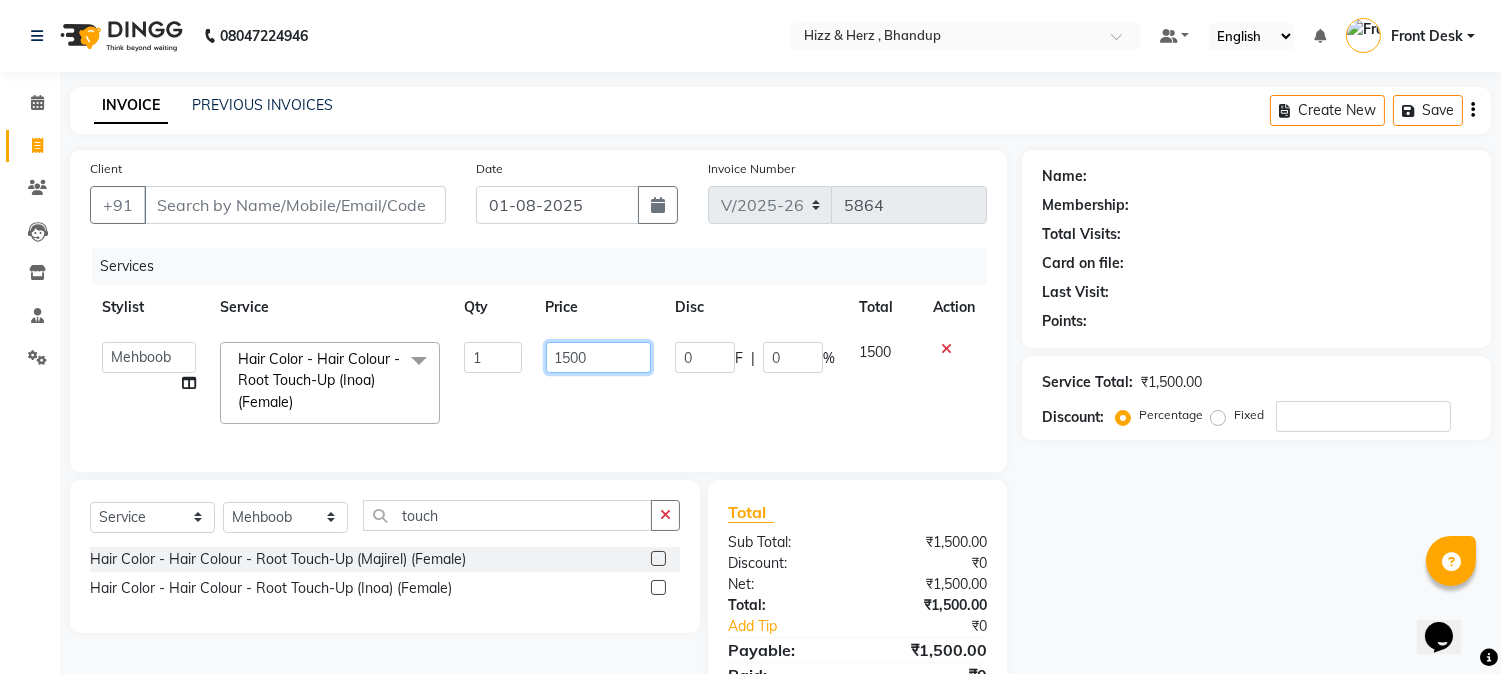 click on "1500" 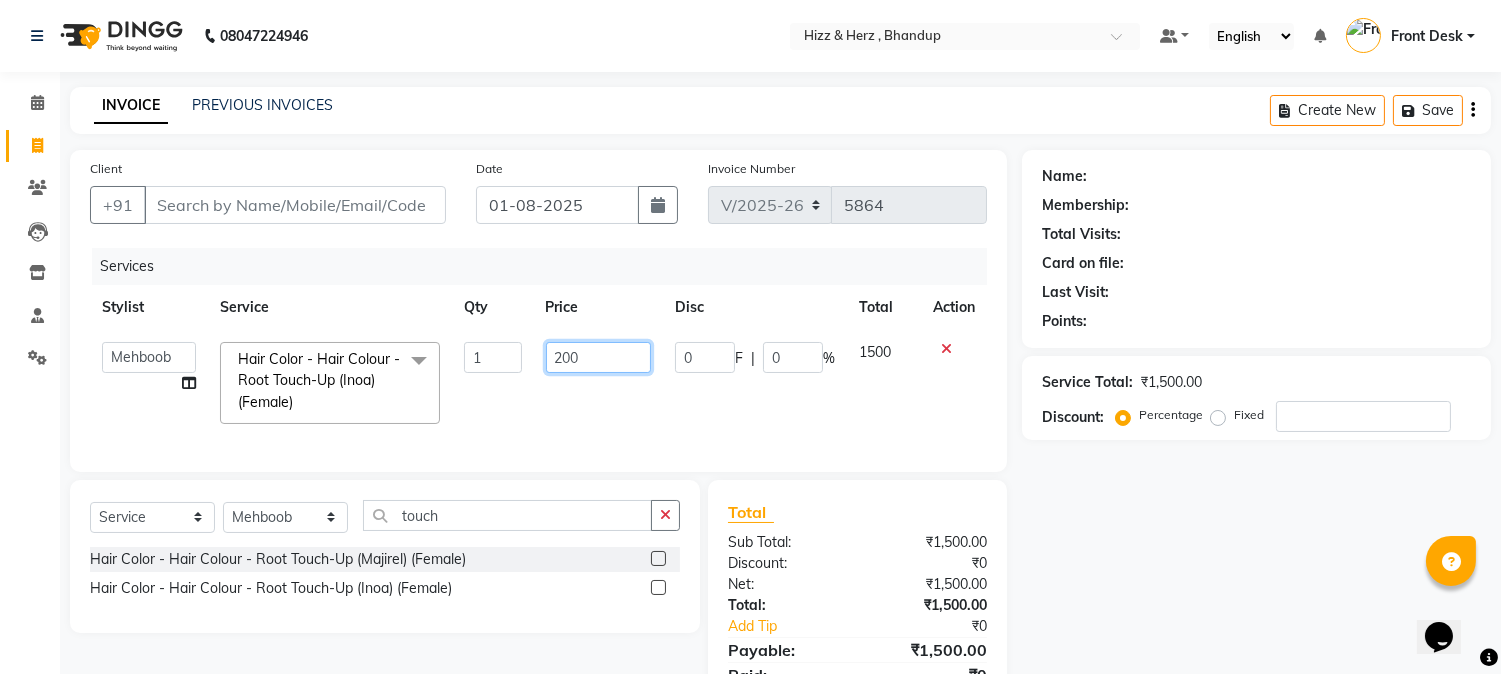 type on "2500" 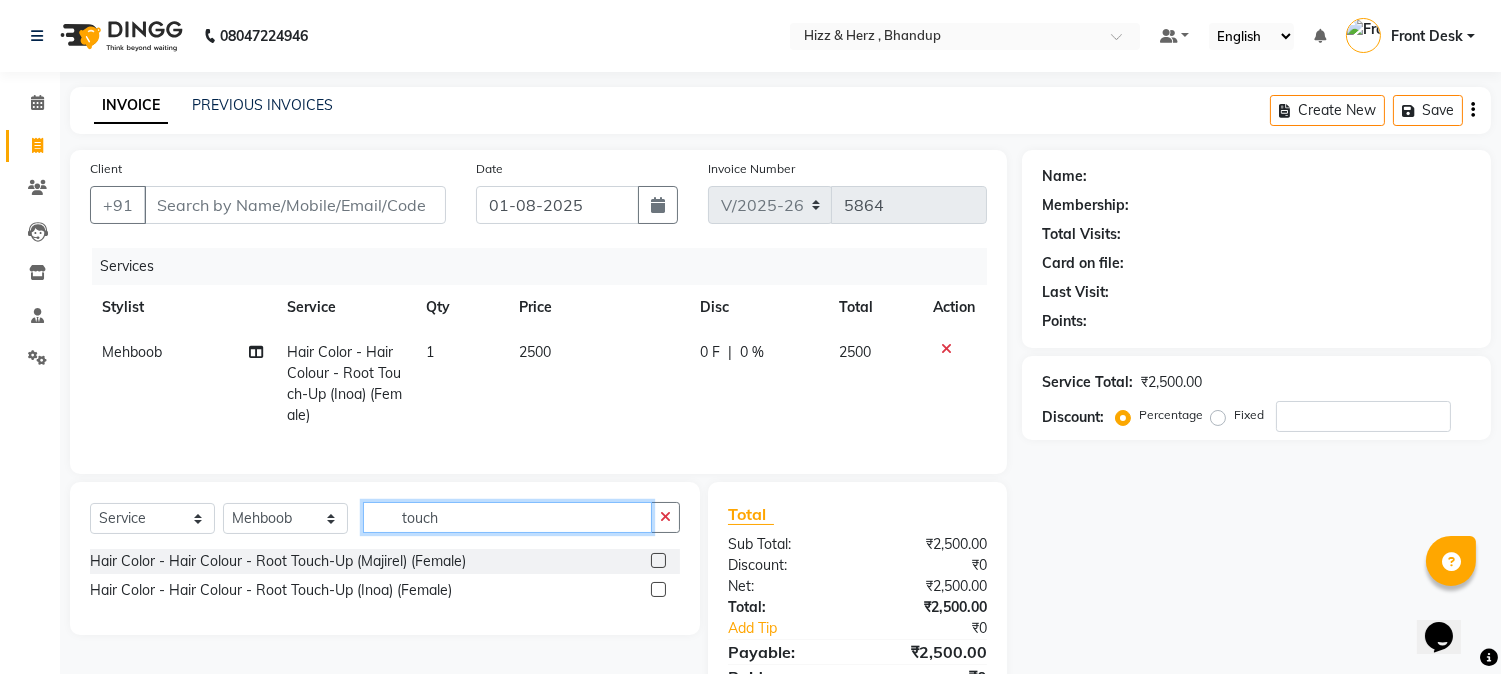 click on "touch" 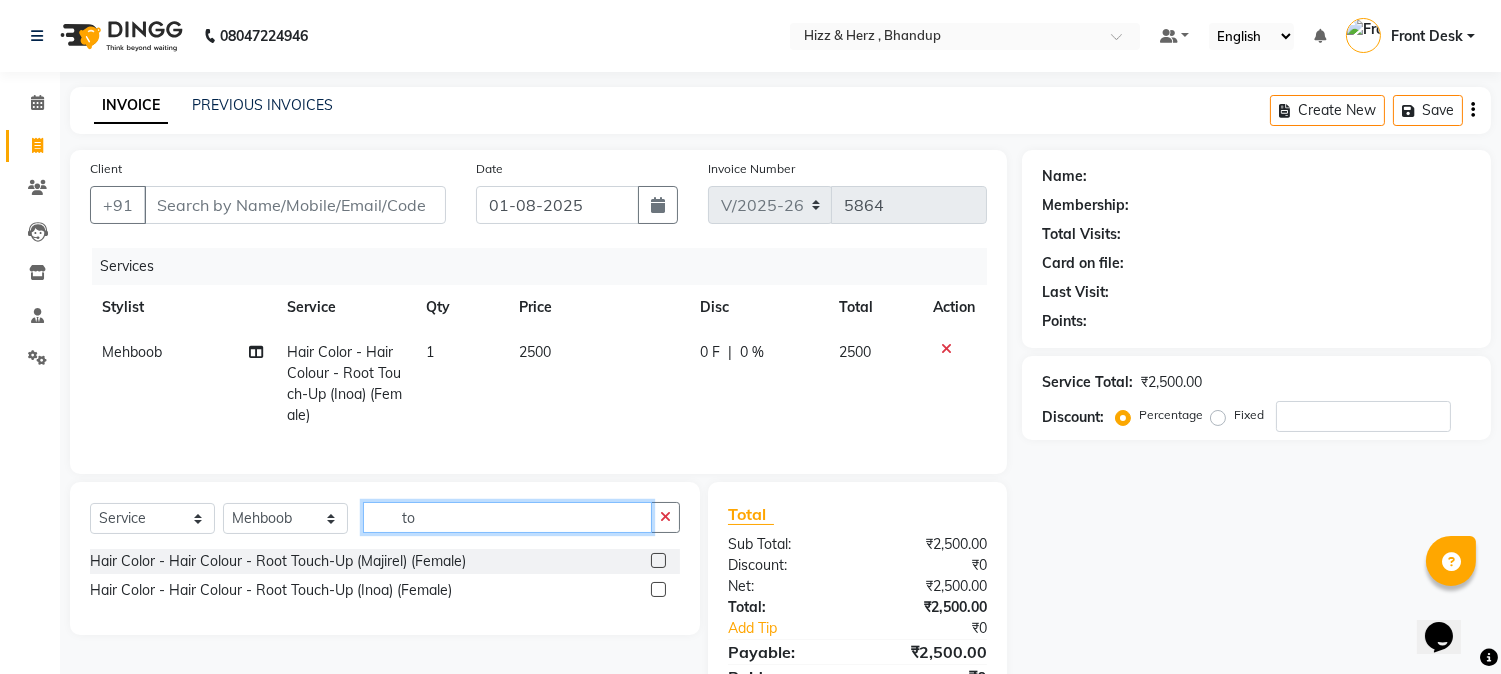 type on "t" 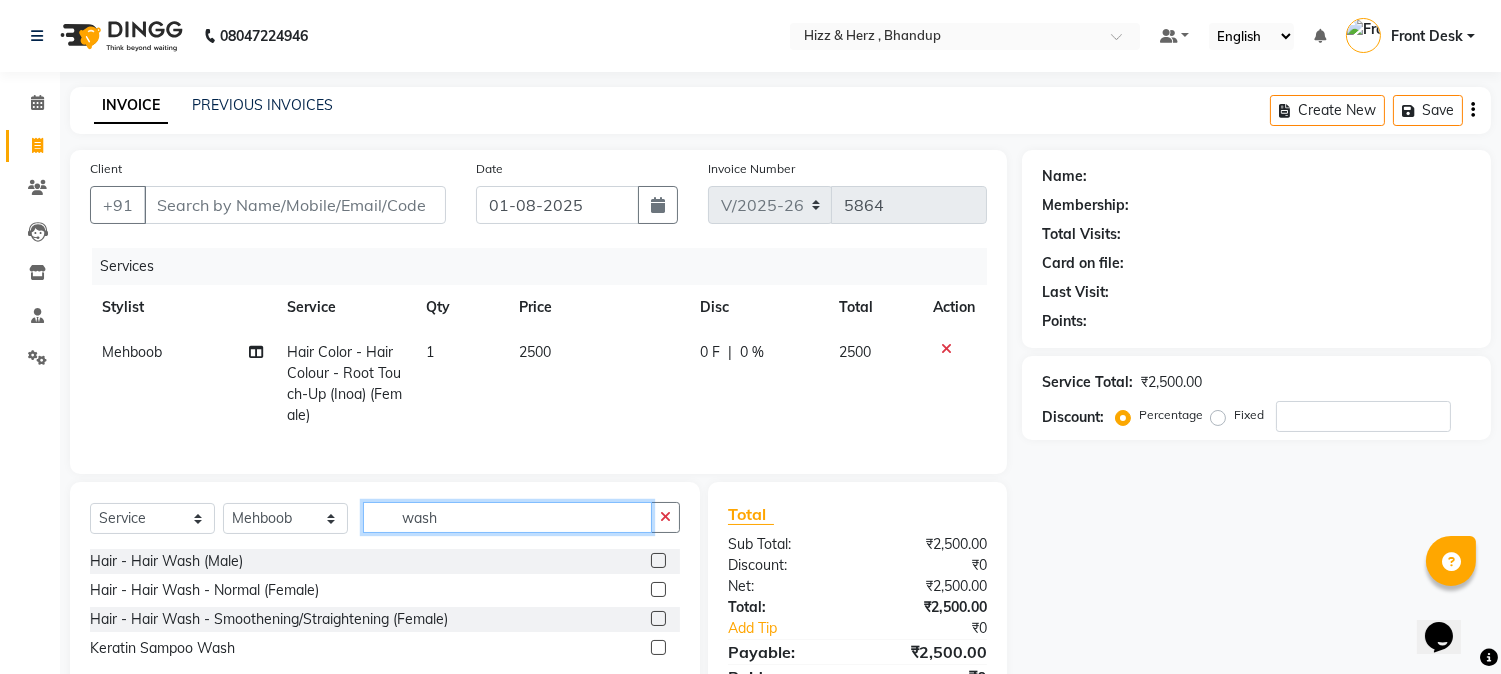 type on "wash" 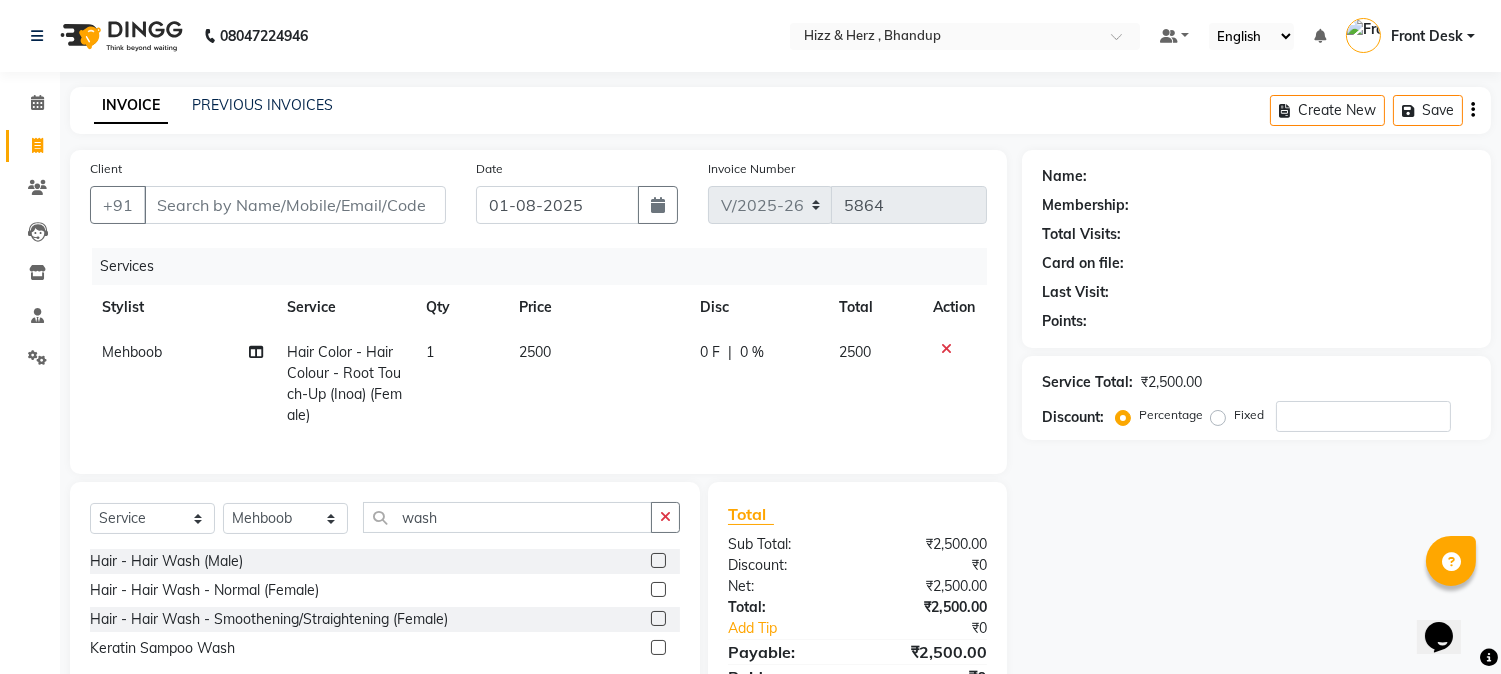 click 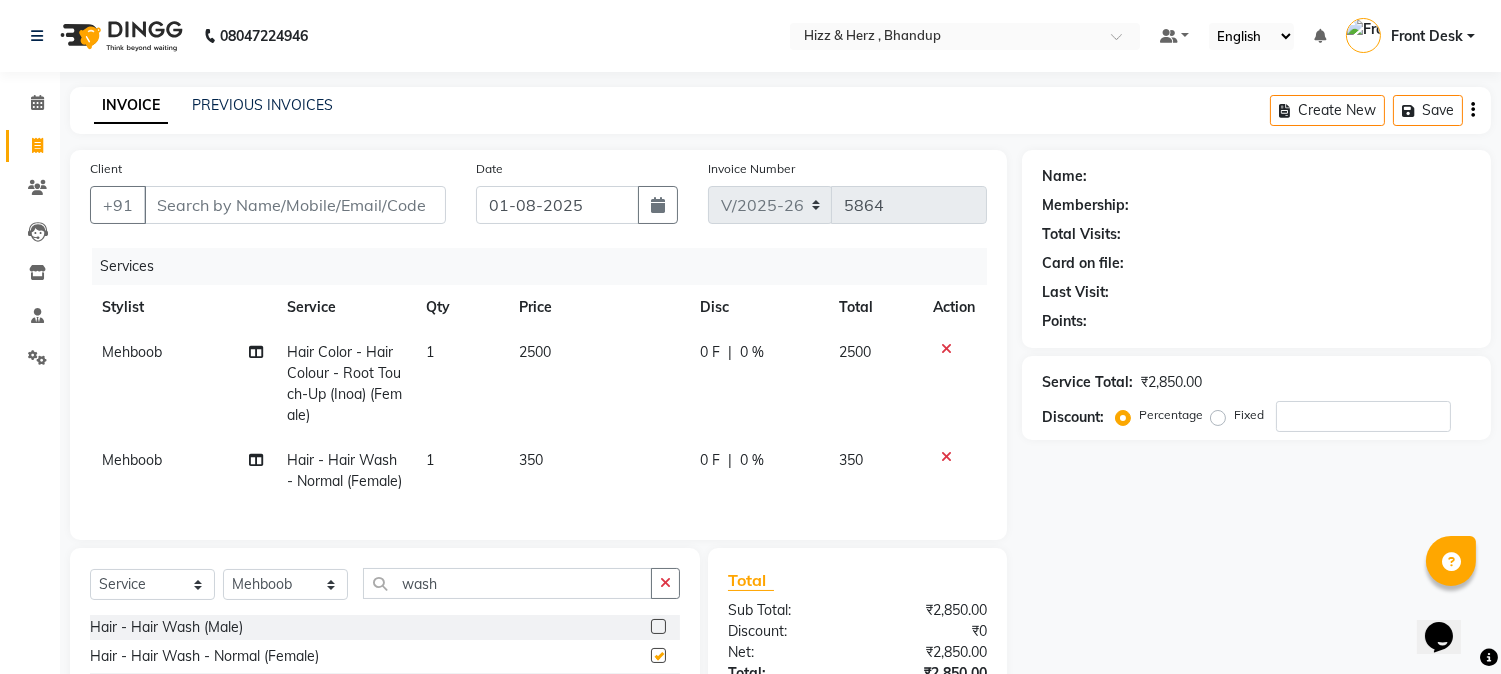 checkbox on "false" 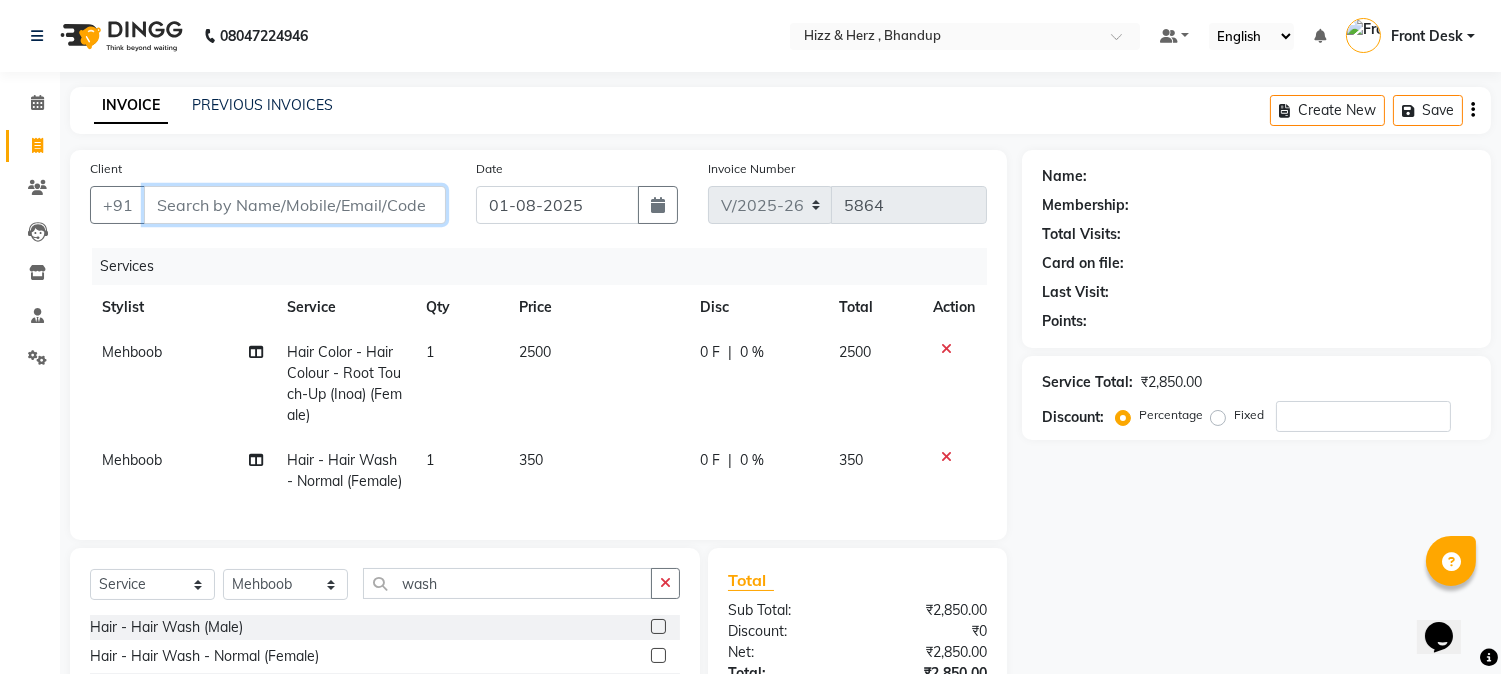 click on "Client" at bounding box center (295, 205) 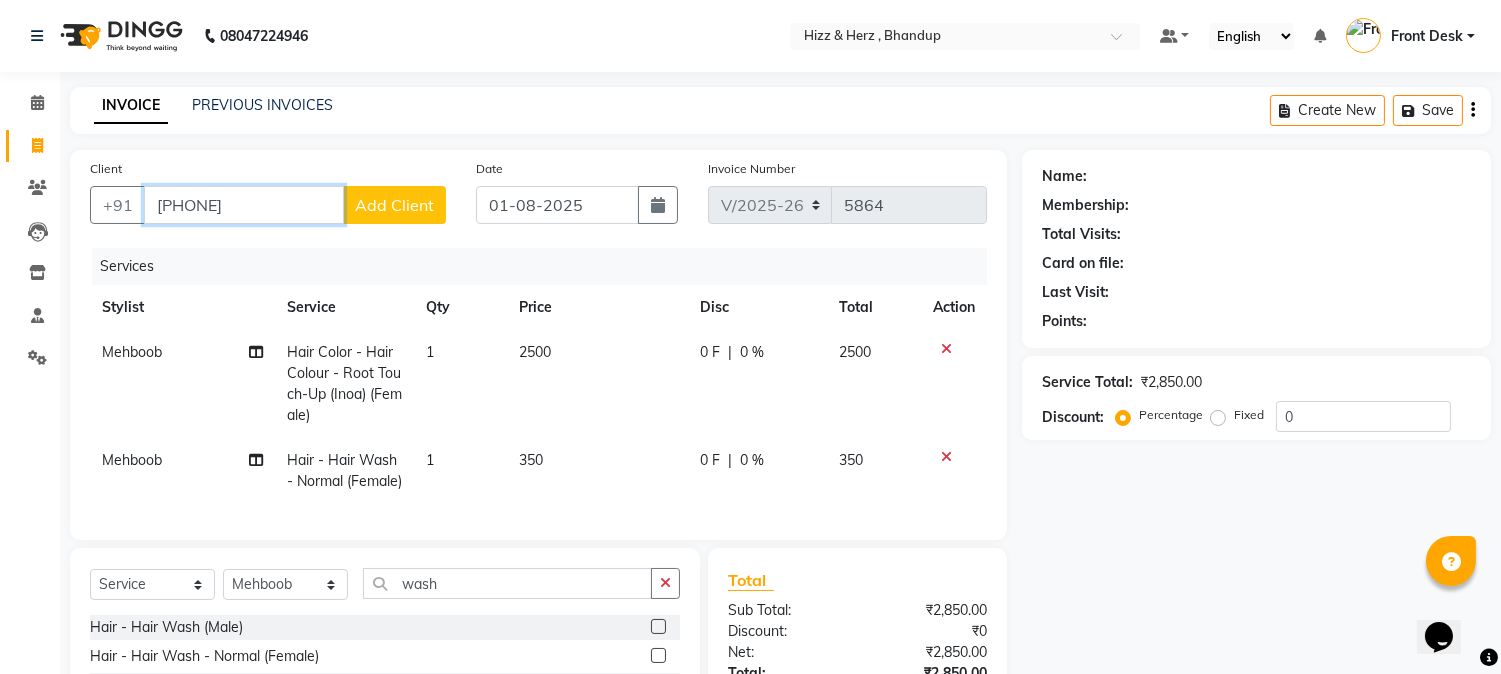 type on "9892745469" 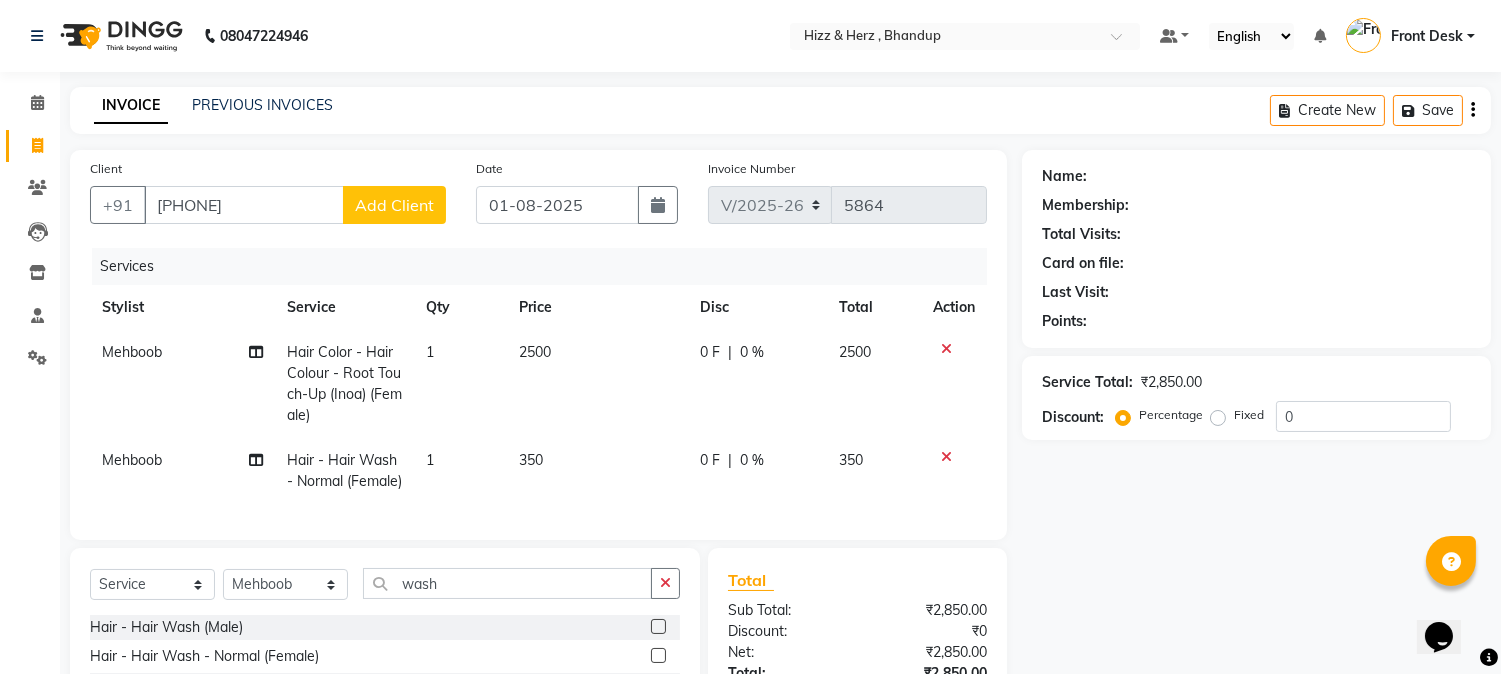 click on "Add Client" 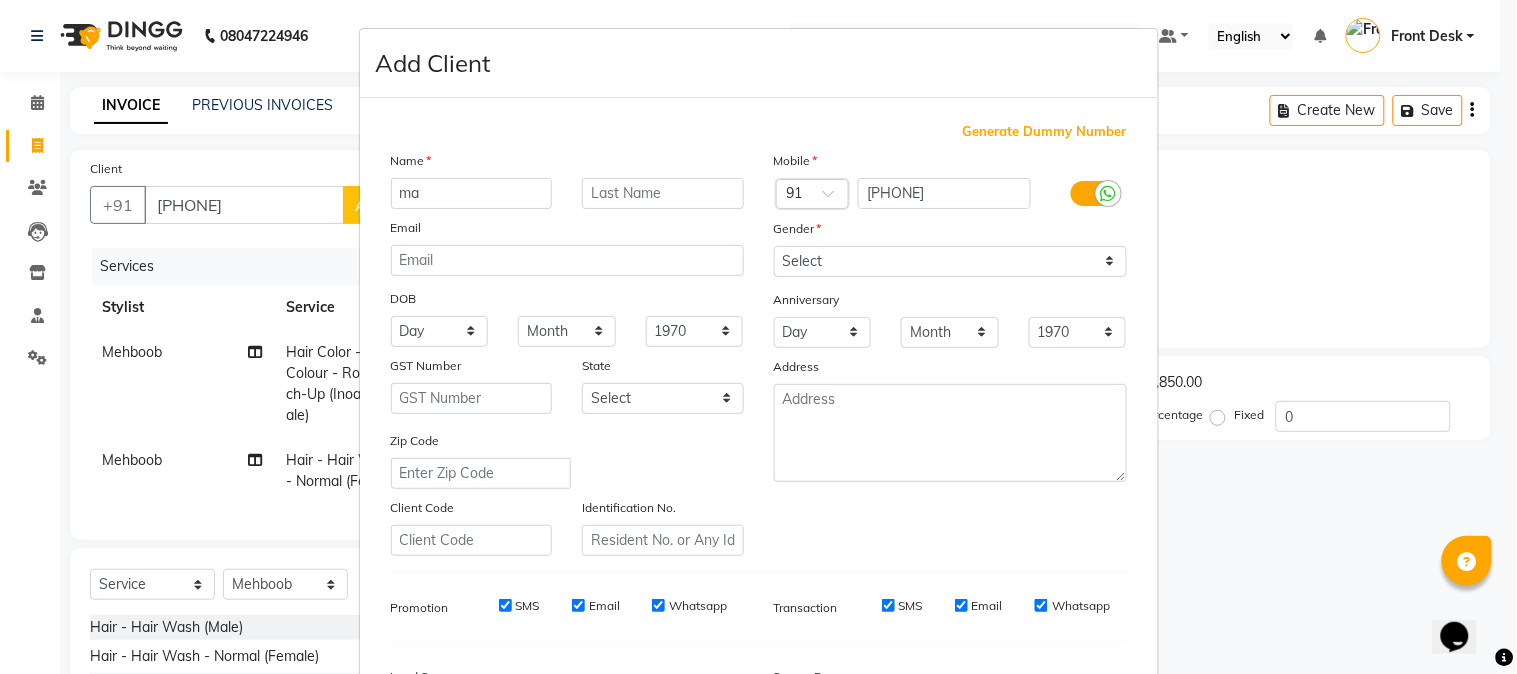 type on "m" 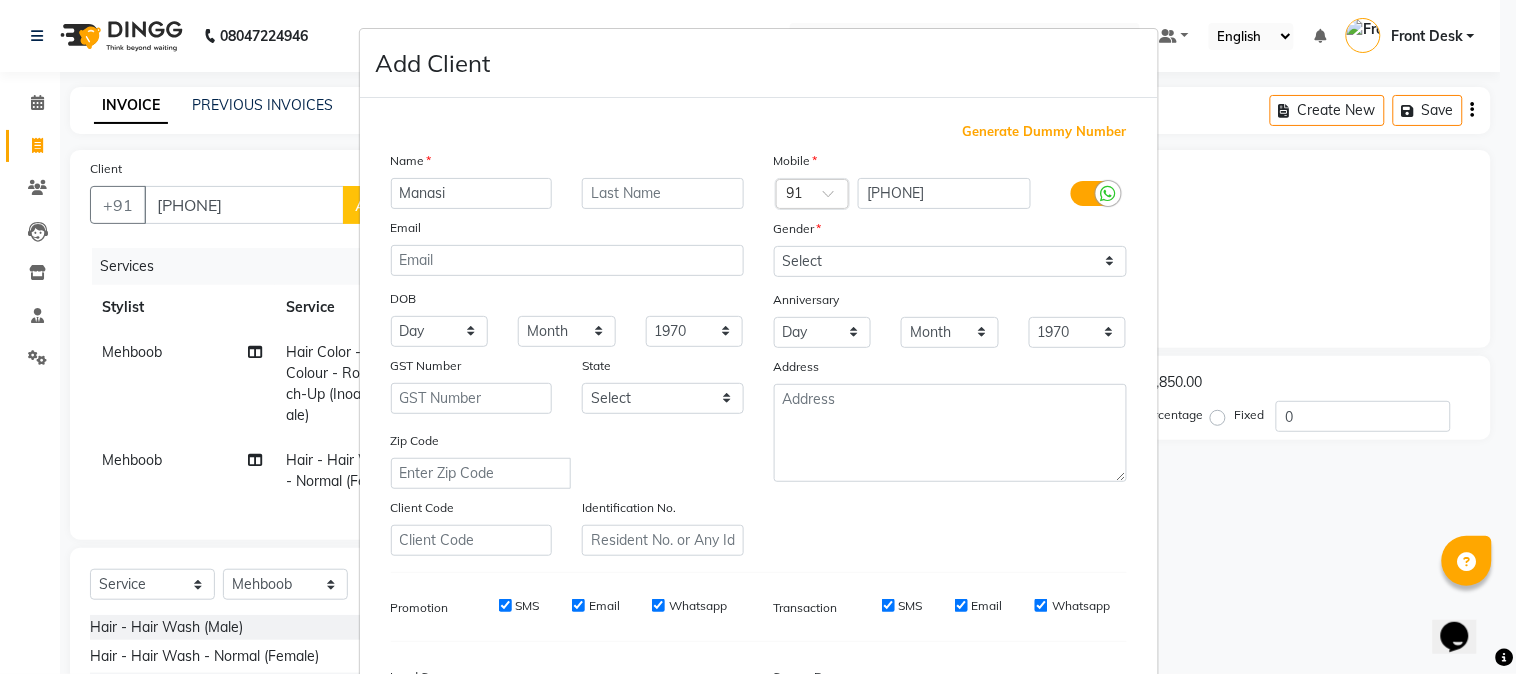 type on "Manasi" 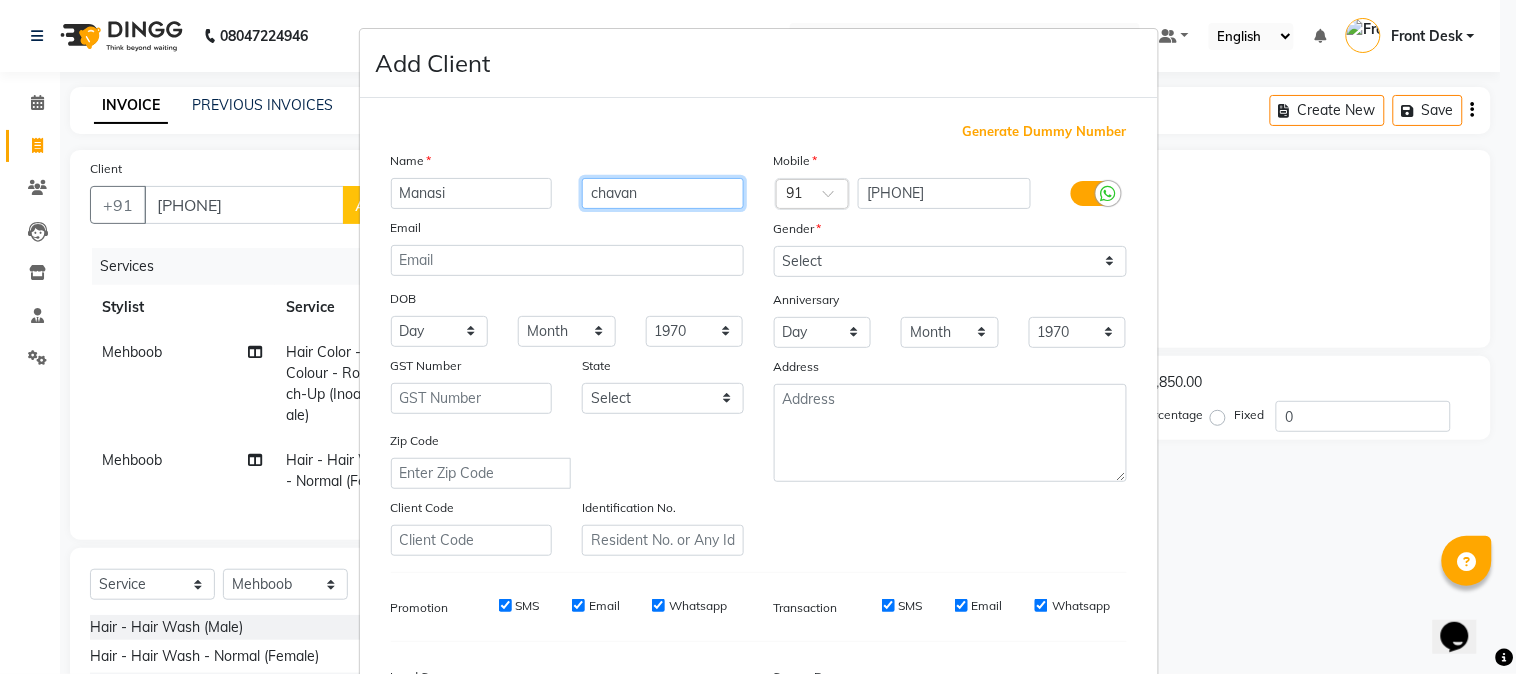 type on "chavan" 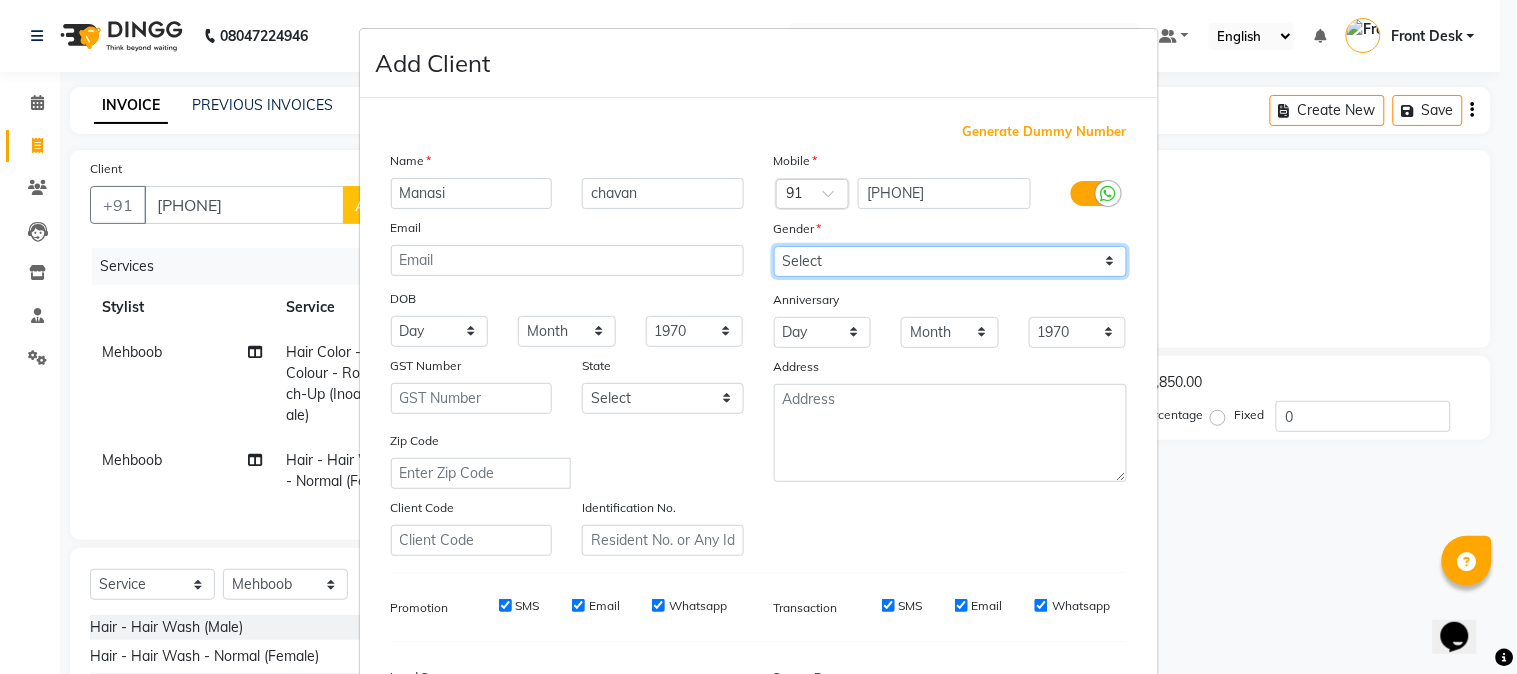 click on "Select Male Female Other Prefer Not To Say" at bounding box center (950, 261) 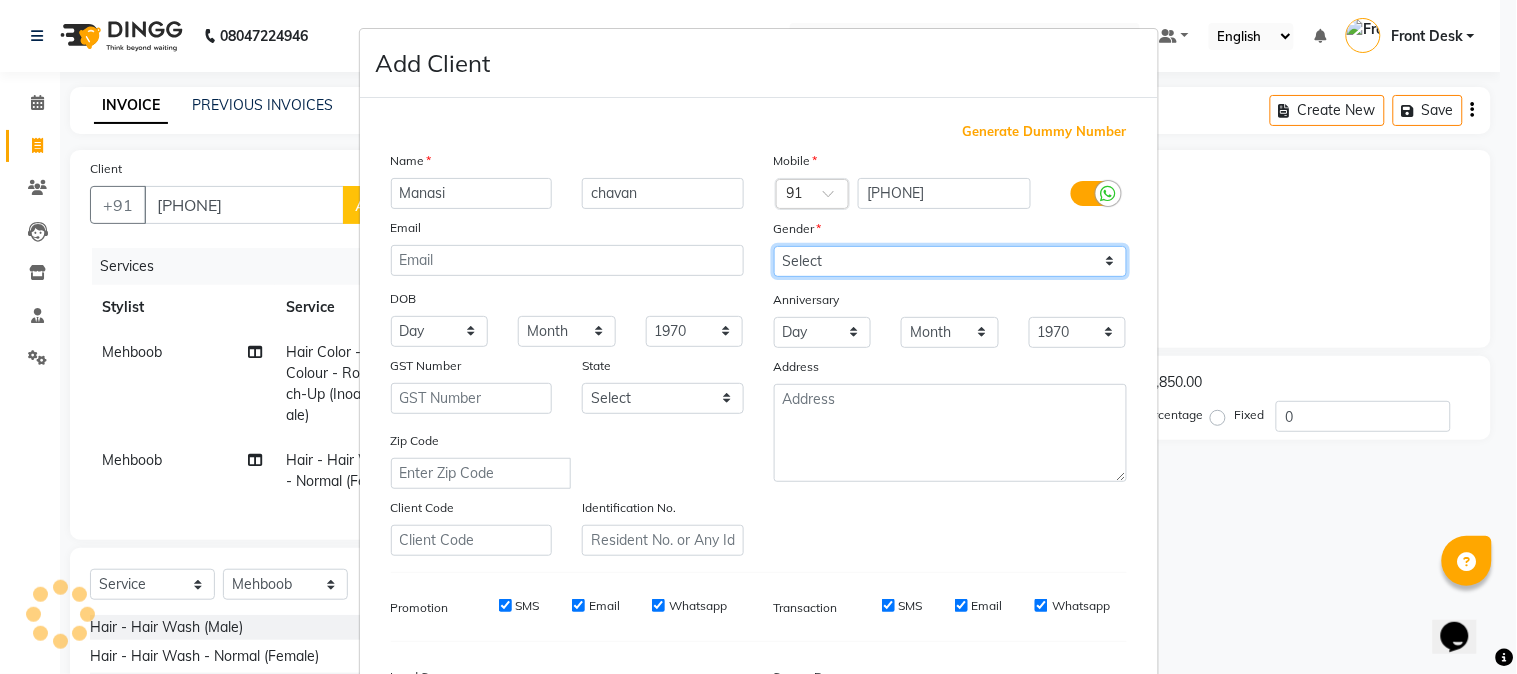 select on "female" 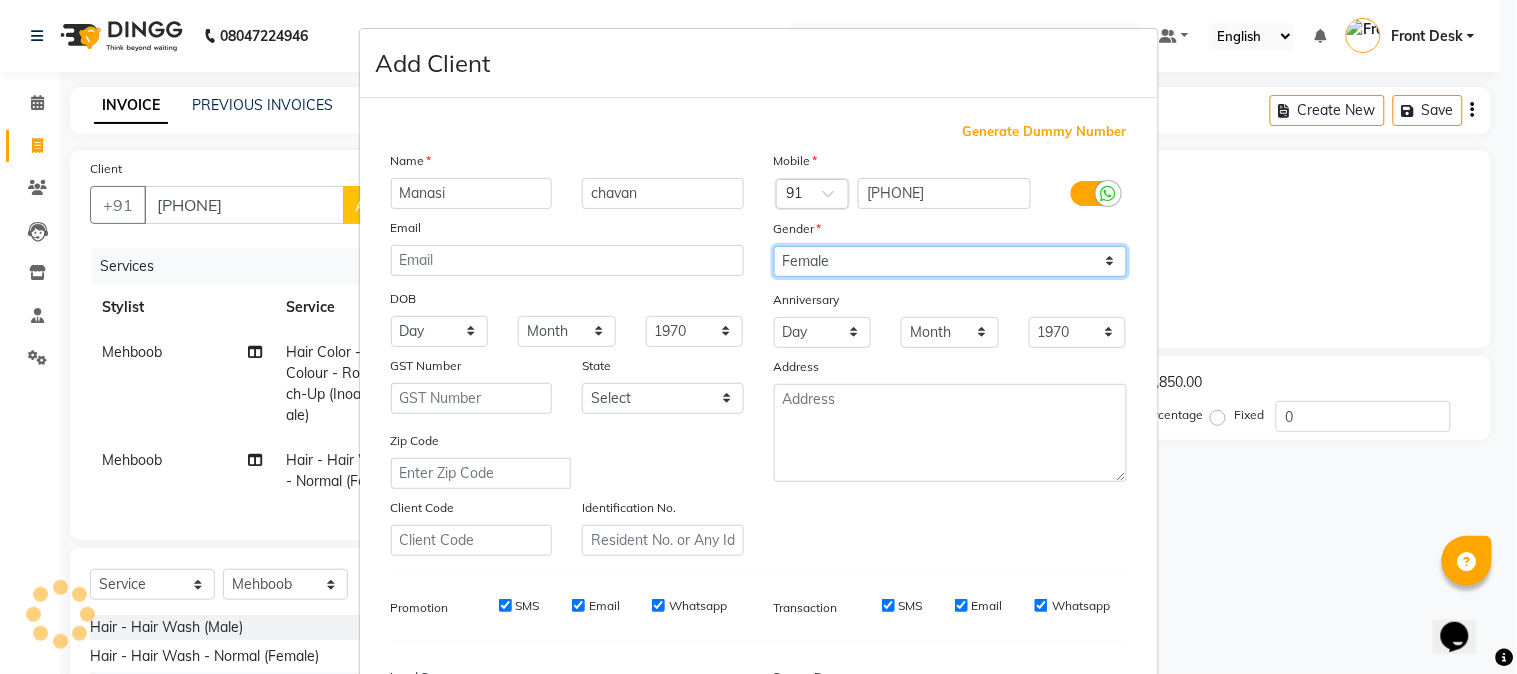click on "Select Male Female Other Prefer Not To Say" at bounding box center [950, 261] 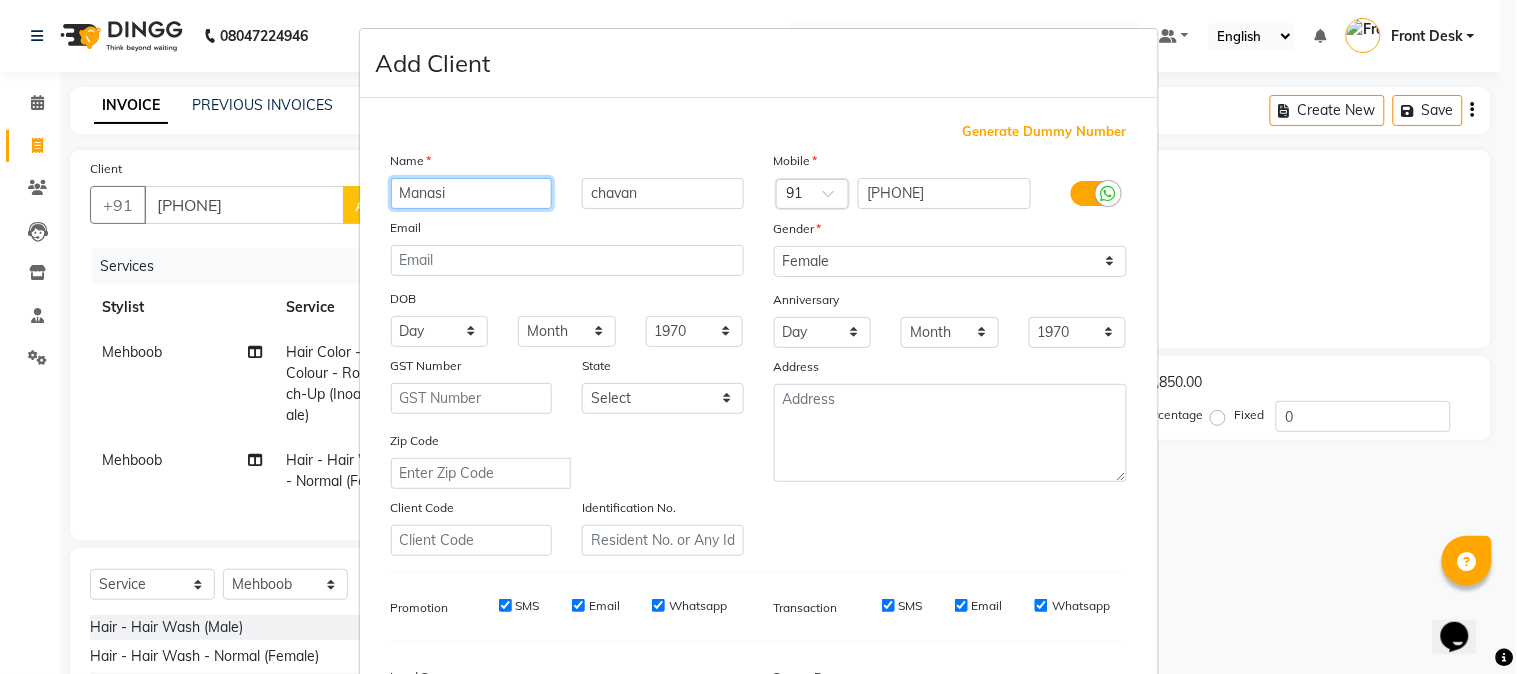 click on "Manasi" at bounding box center [472, 193] 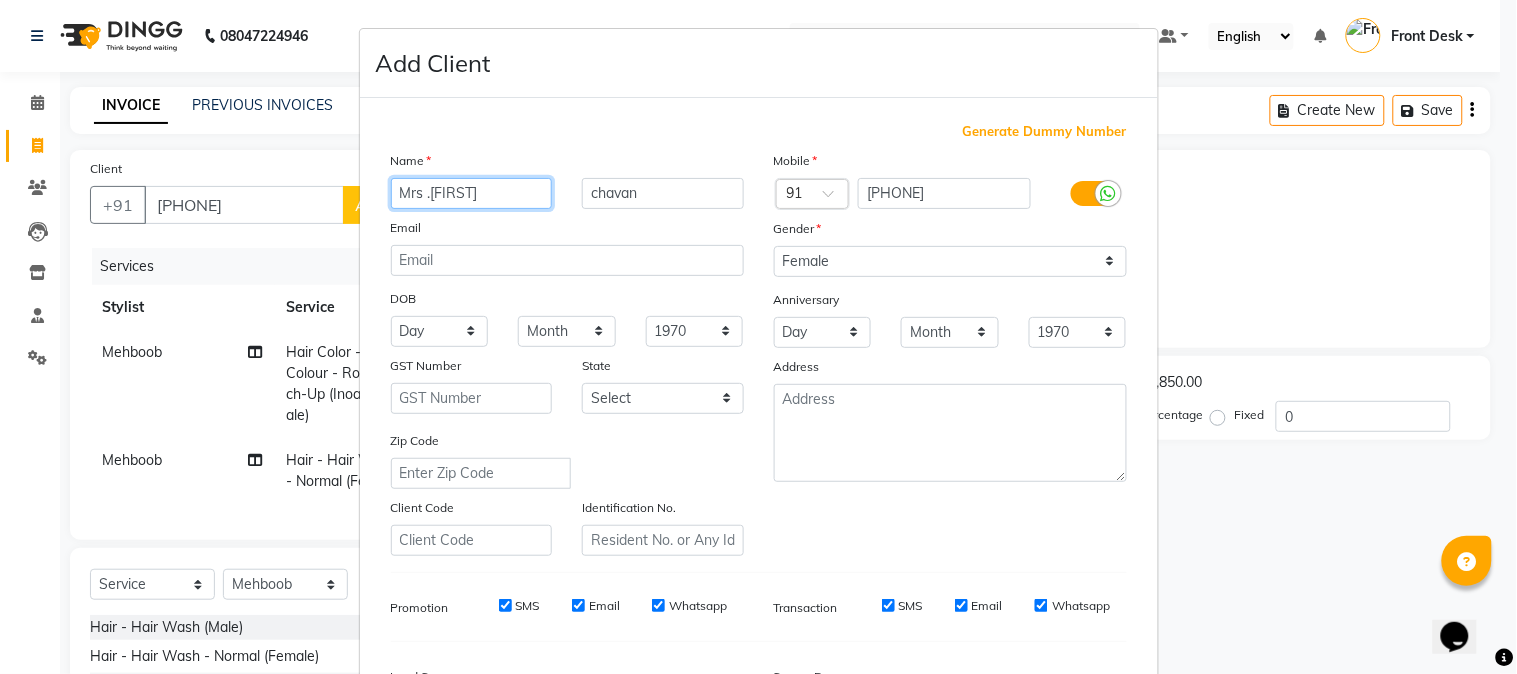 click on "Mrs .Manasi" at bounding box center [472, 193] 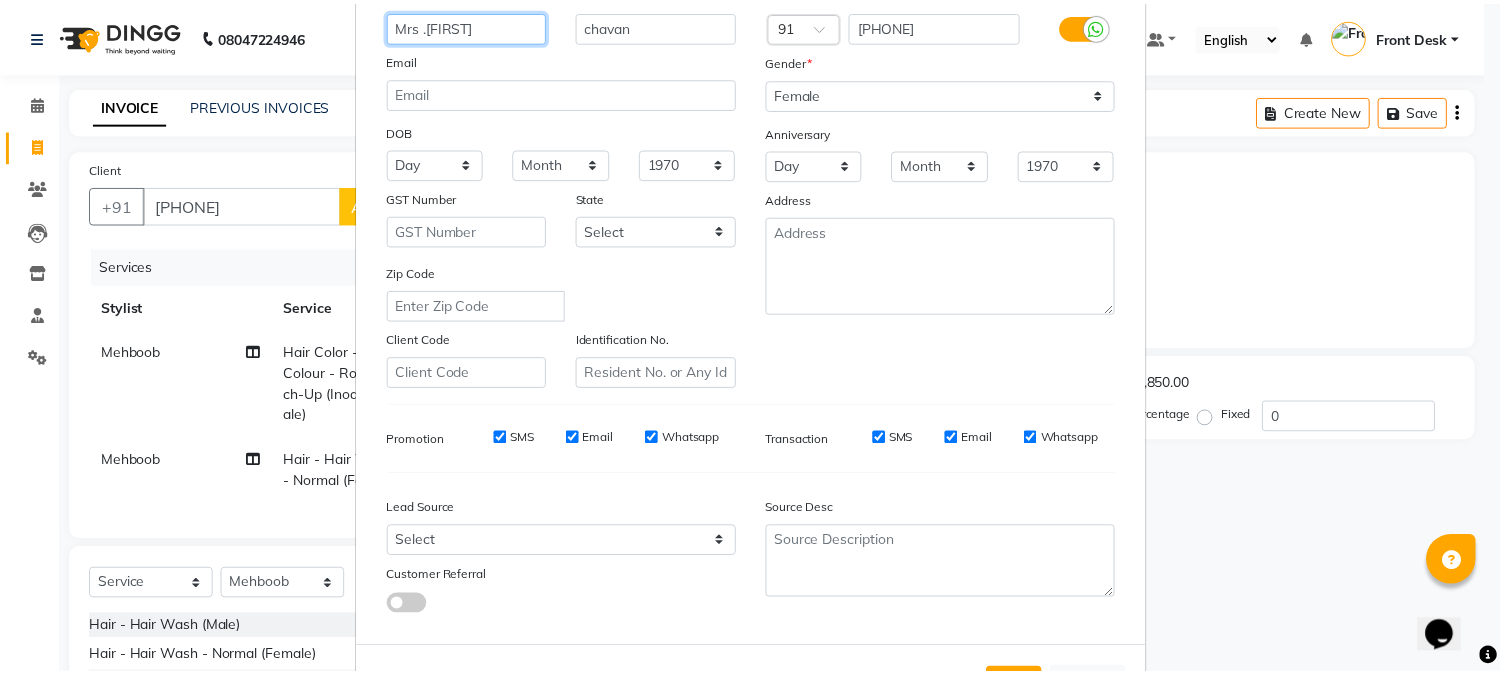 scroll, scrollTop: 222, scrollLeft: 0, axis: vertical 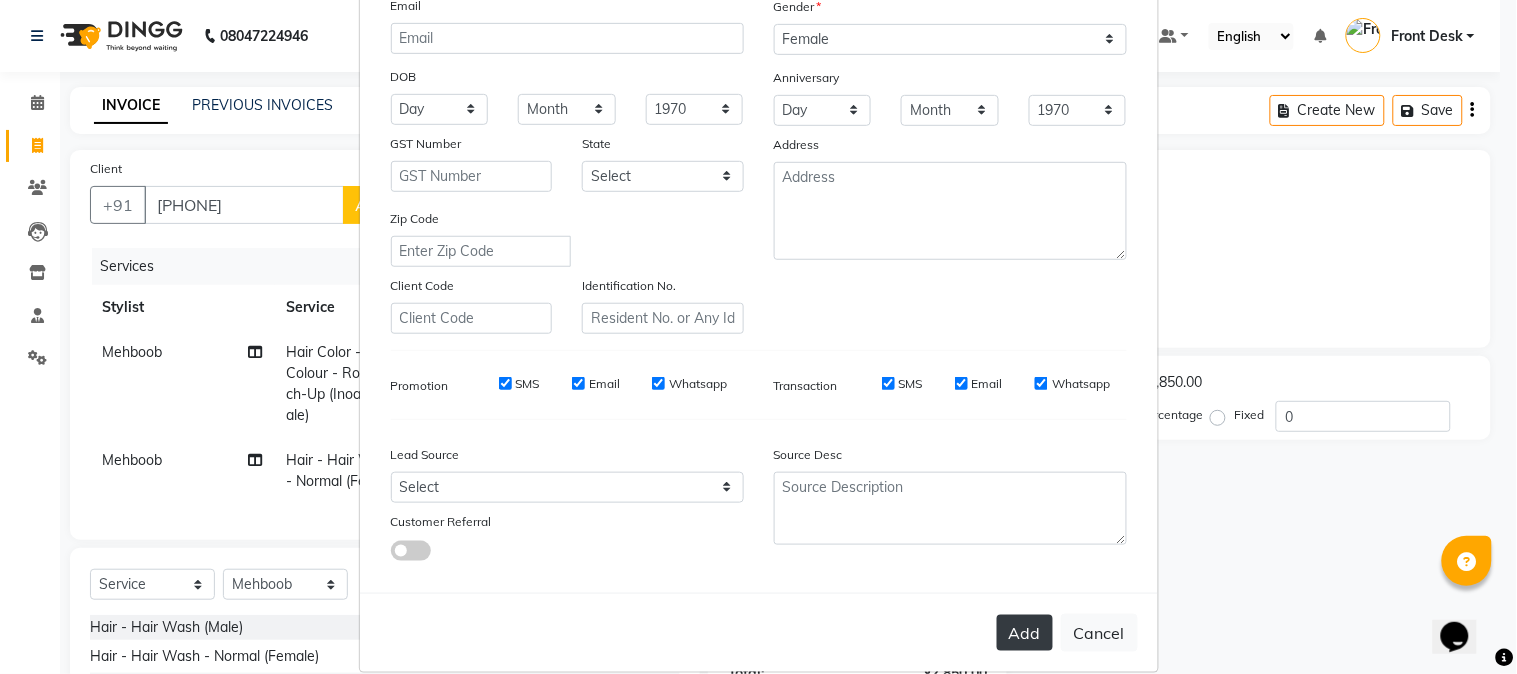 type on "Mrs .Manasi" 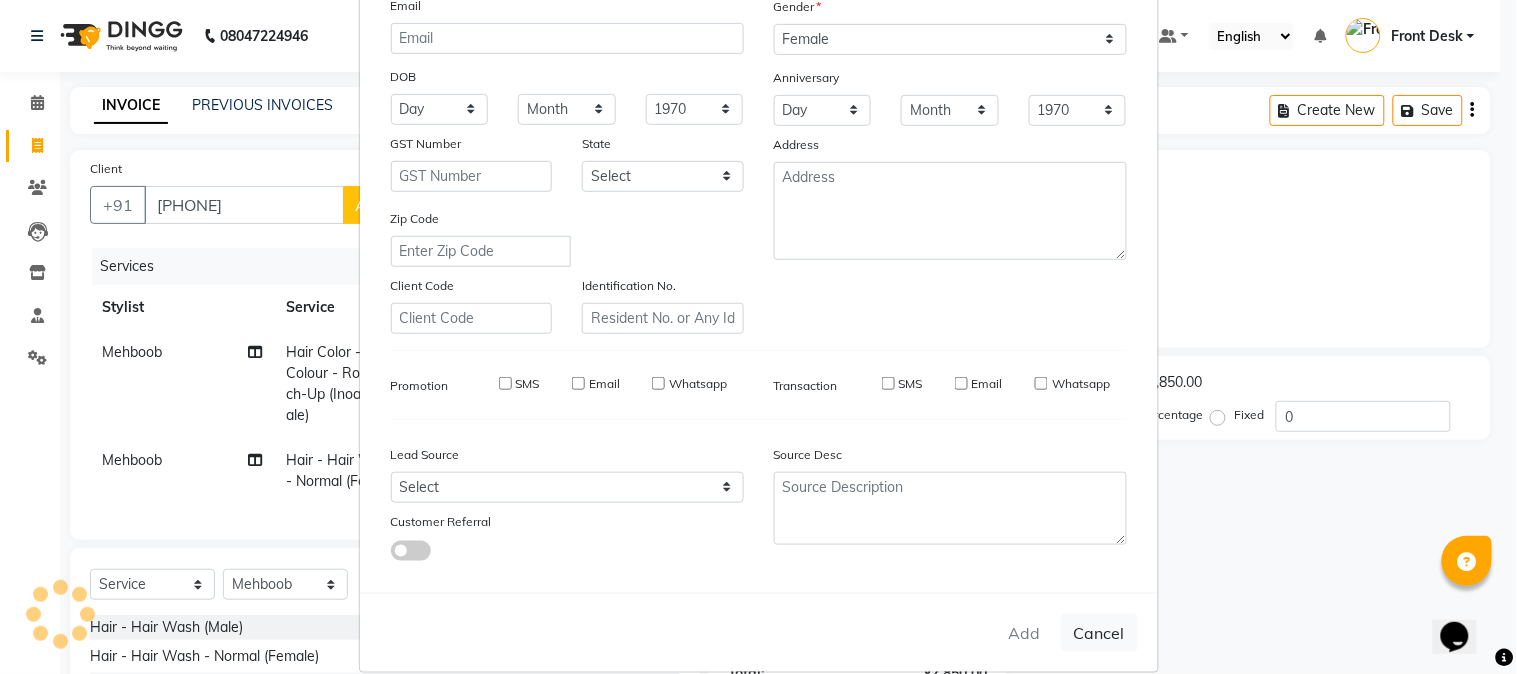 type 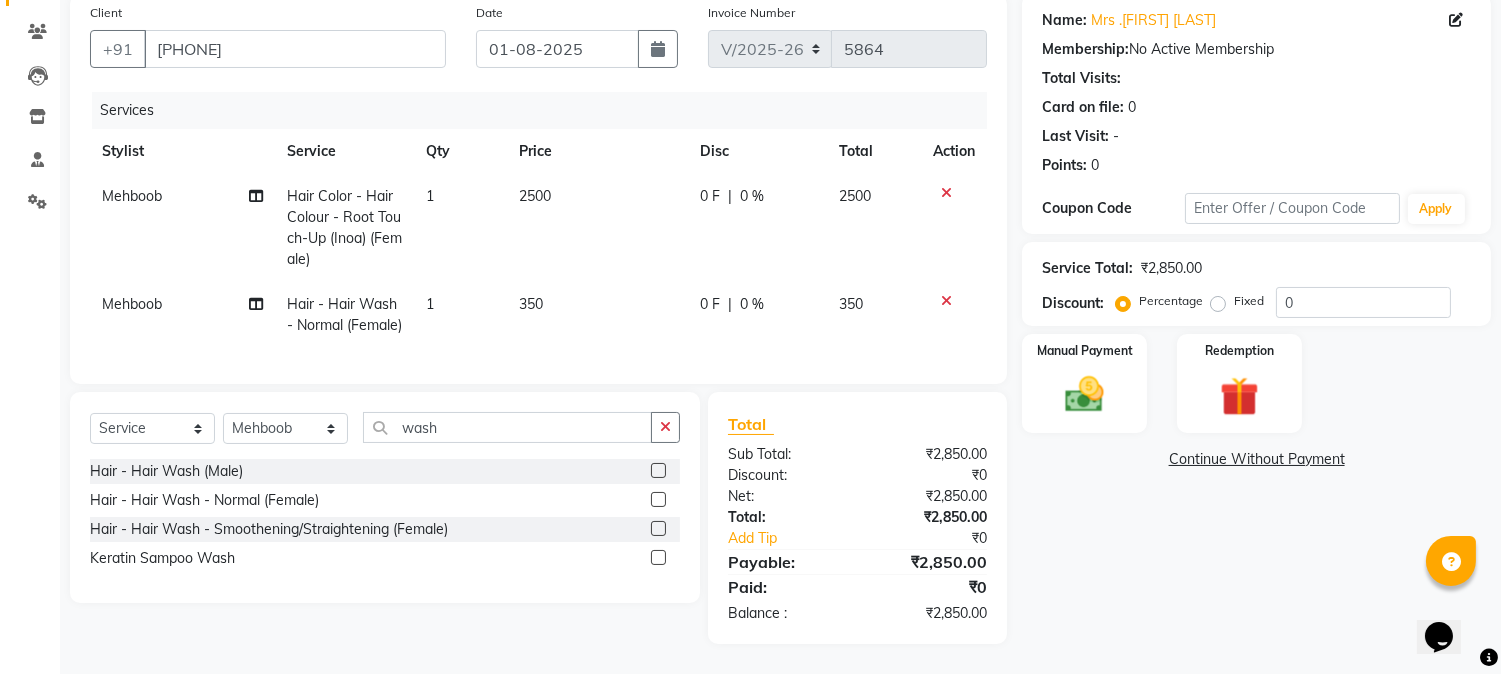 scroll, scrollTop: 193, scrollLeft: 0, axis: vertical 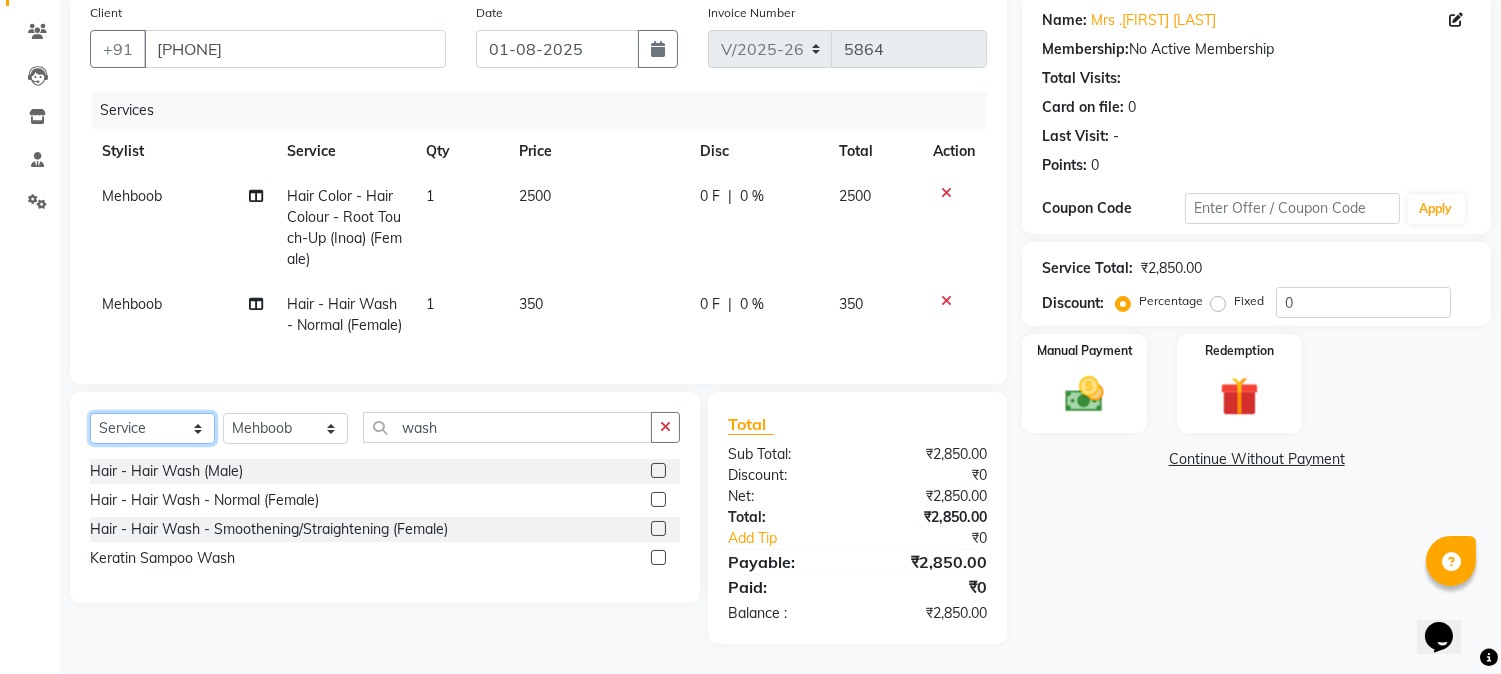 click on "Select  Service  Product  Membership  Package Voucher Prepaid Gift Card" 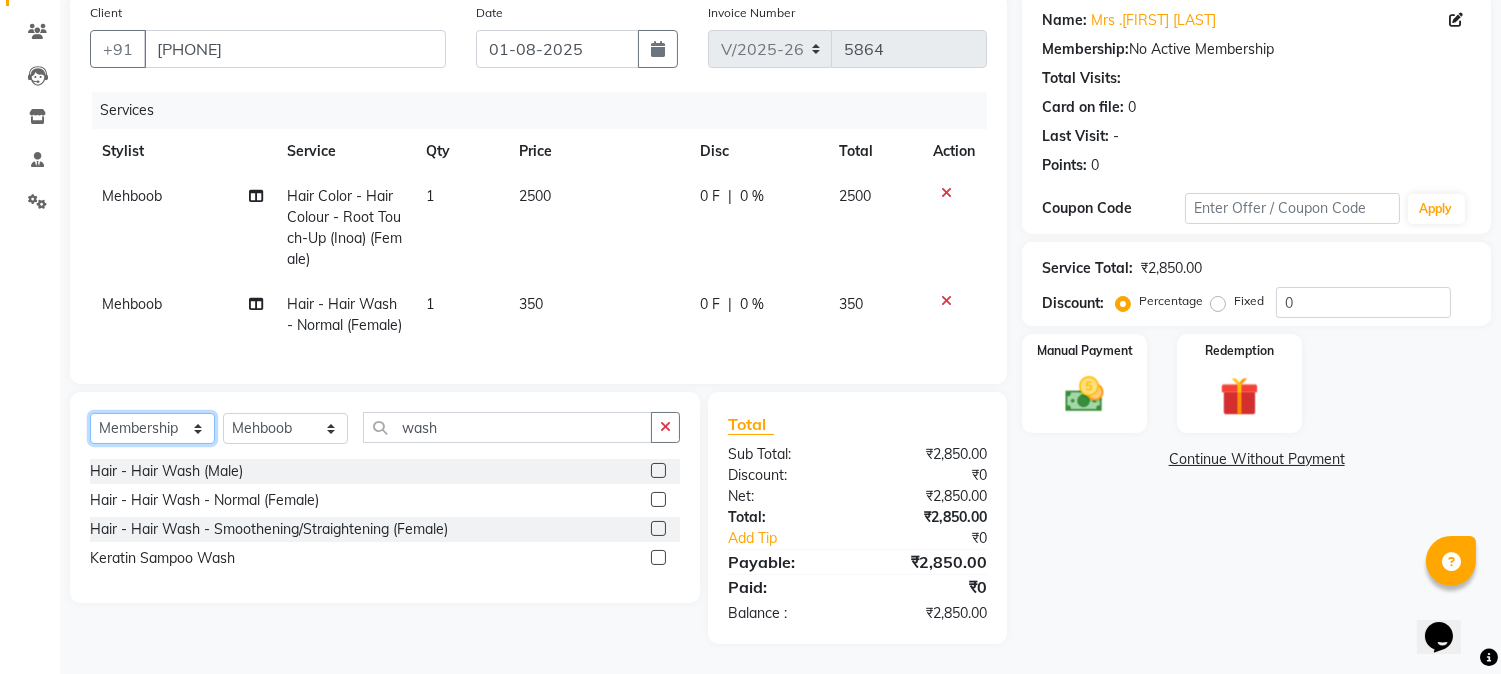 click on "Select  Service  Product  Membership  Package Voucher Prepaid Gift Card" 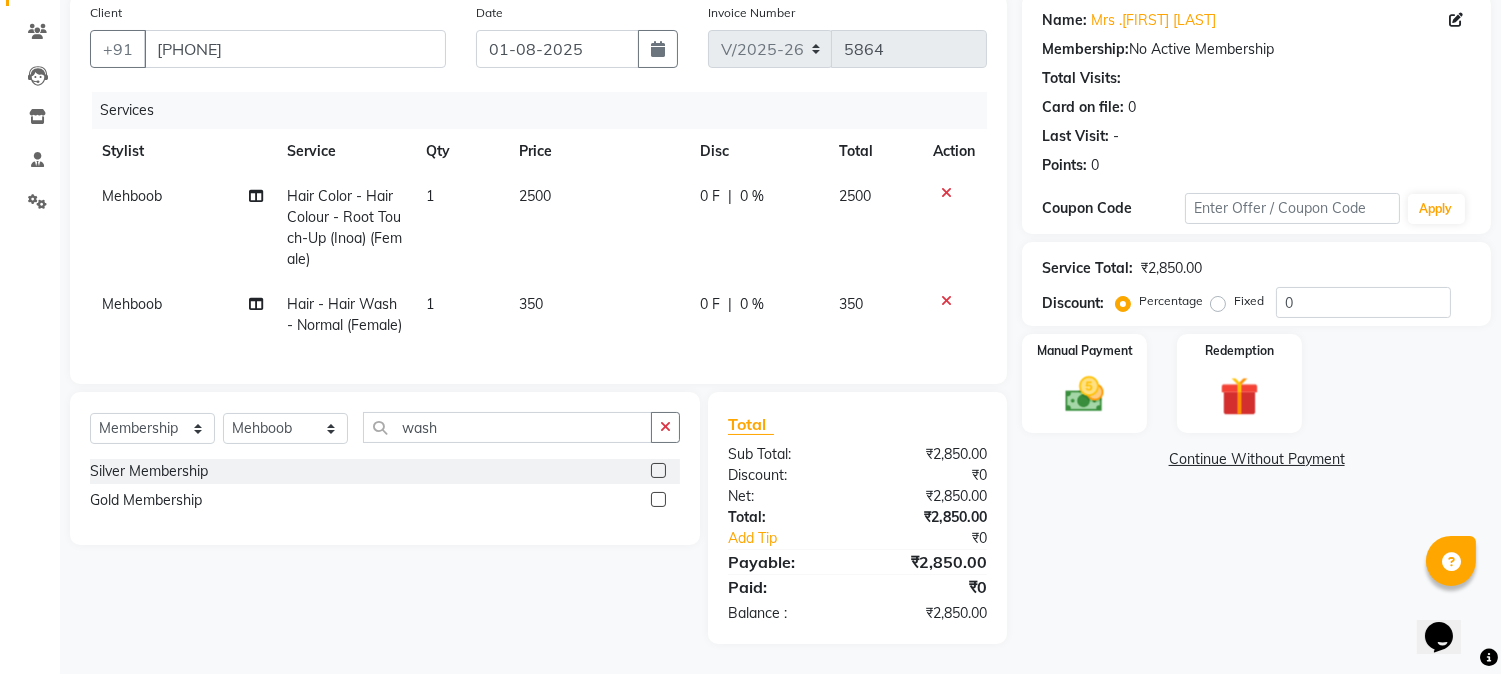 click 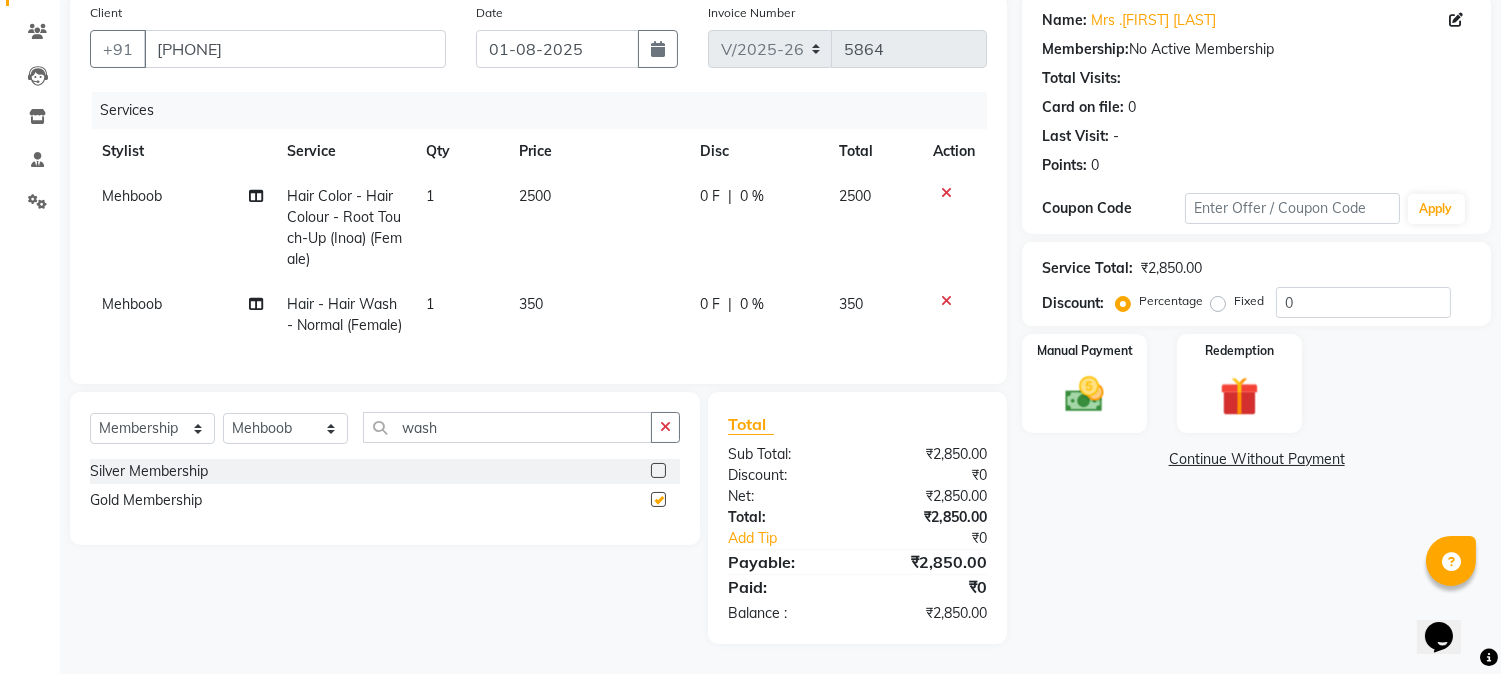 select on "select" 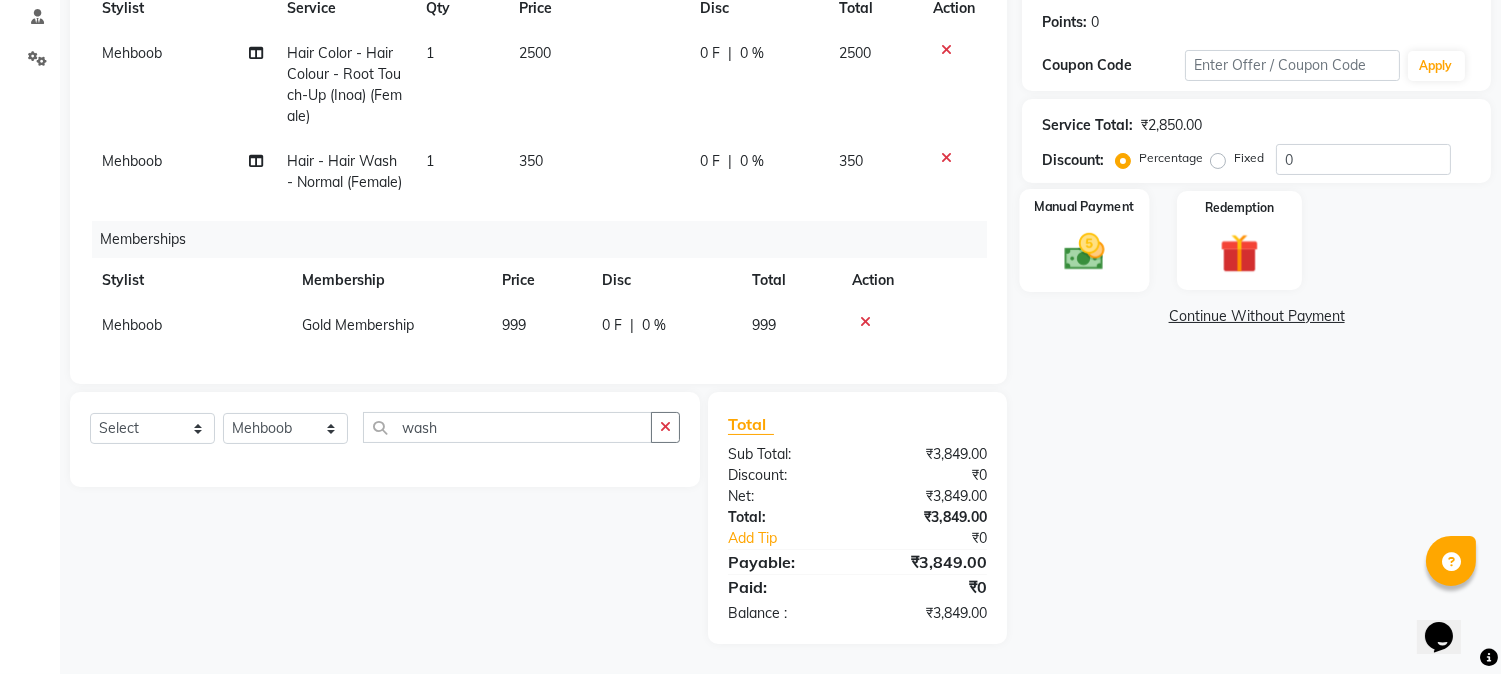scroll, scrollTop: 336, scrollLeft: 0, axis: vertical 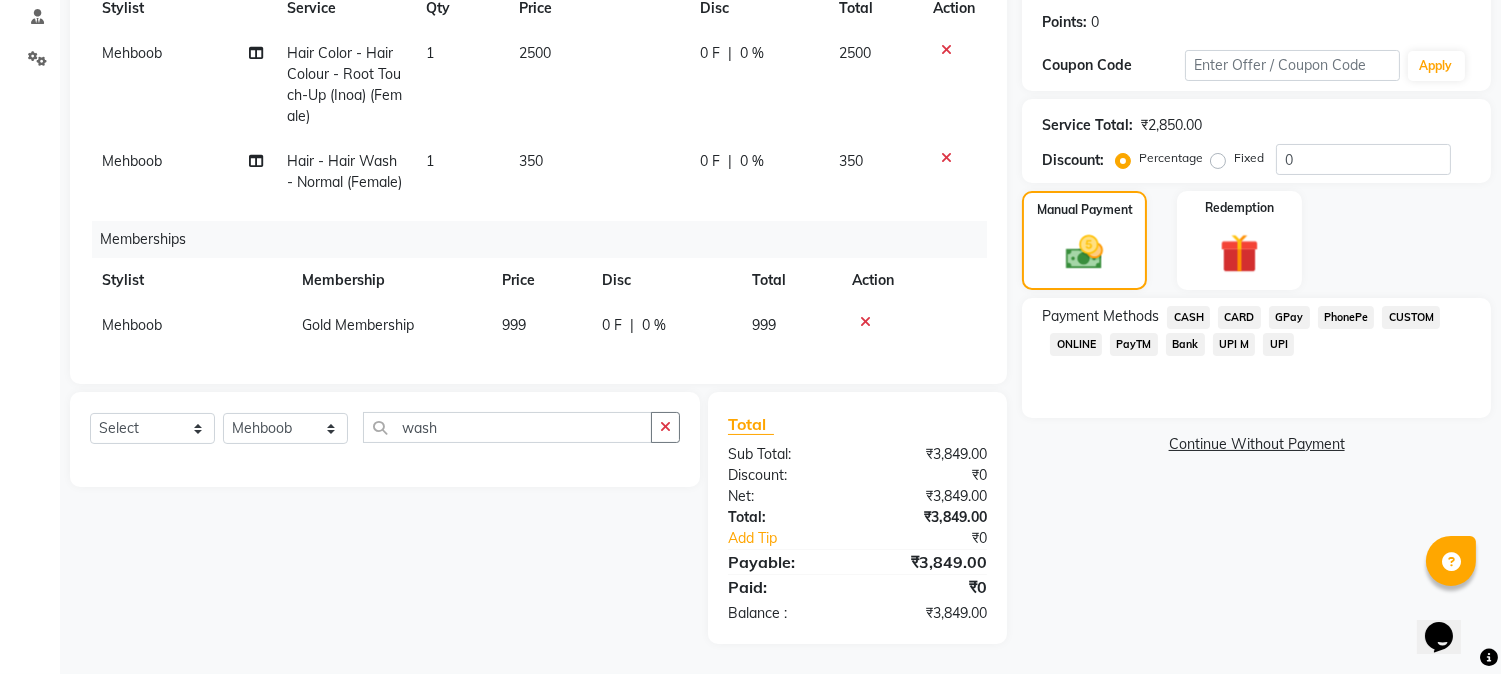 click on "GPay" 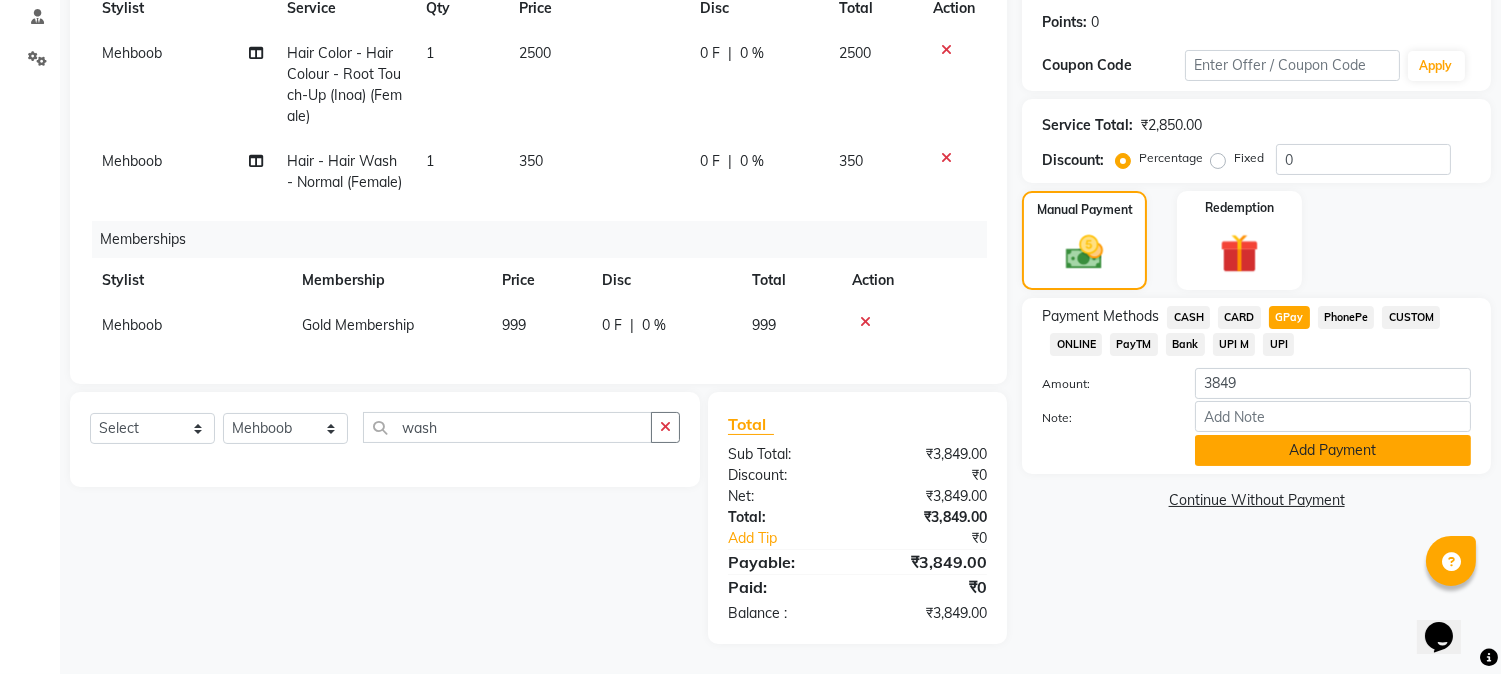 click on "Add Payment" 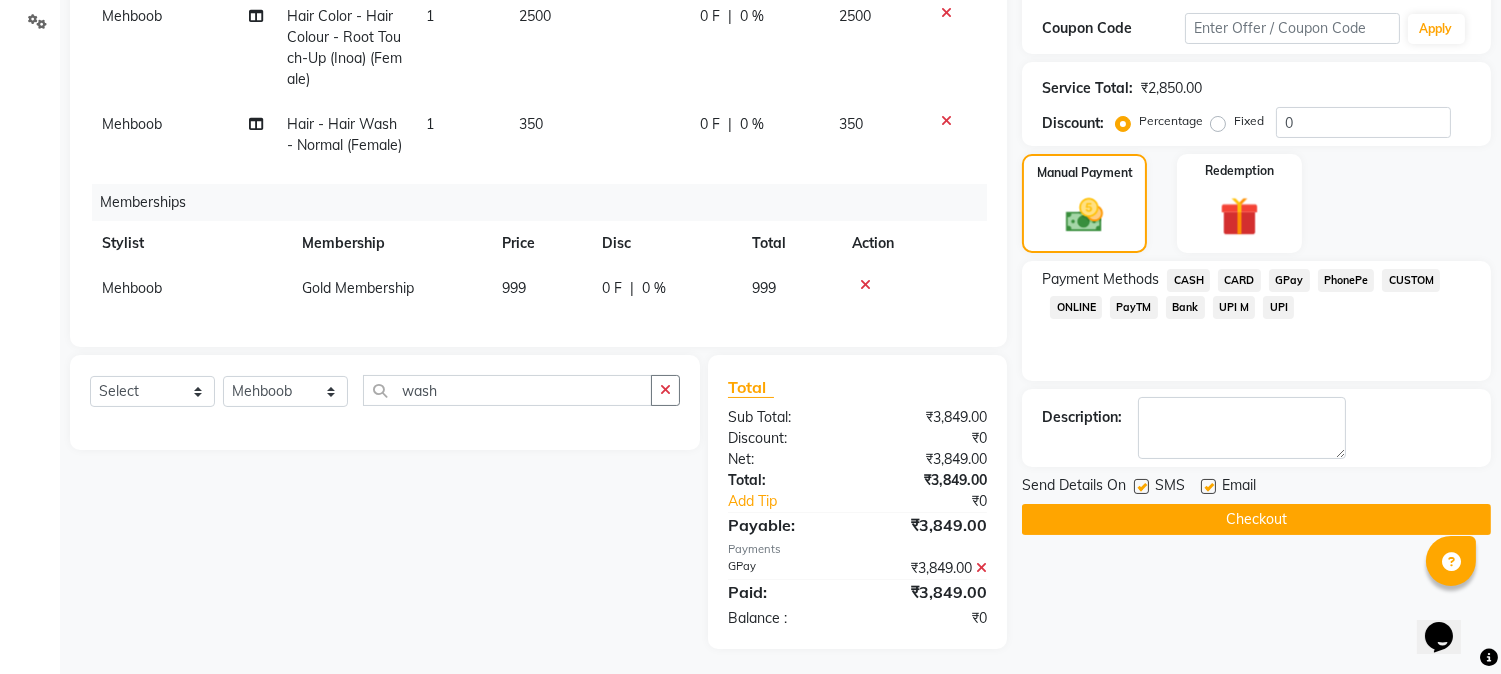click on "Checkout" 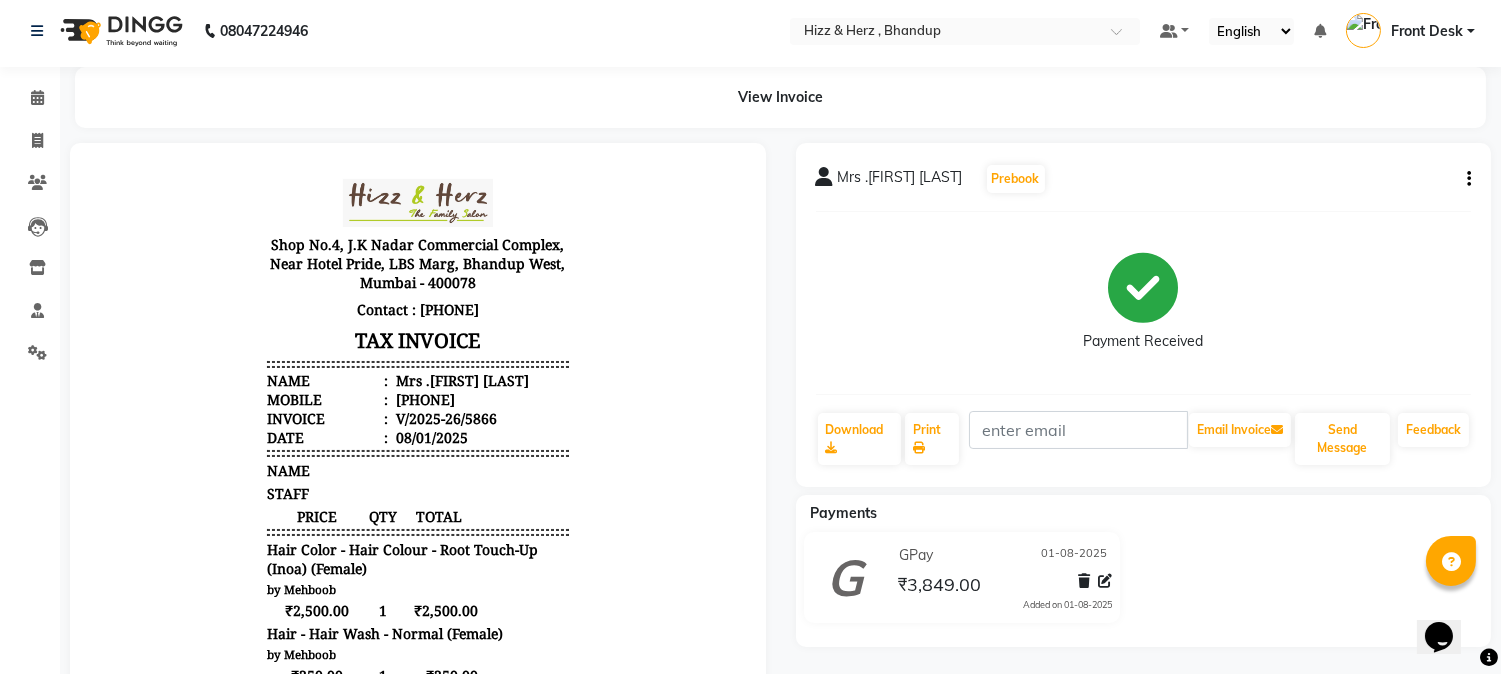 scroll, scrollTop: 0, scrollLeft: 0, axis: both 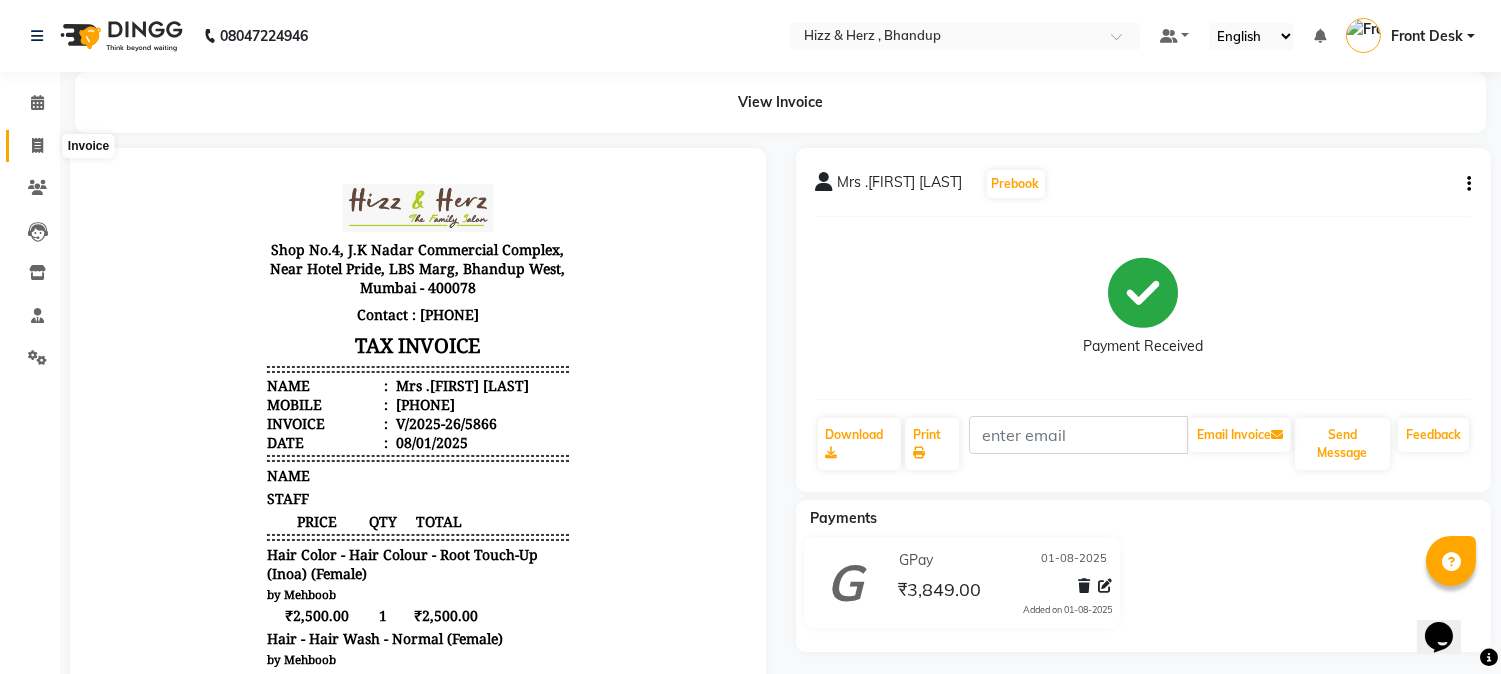 click 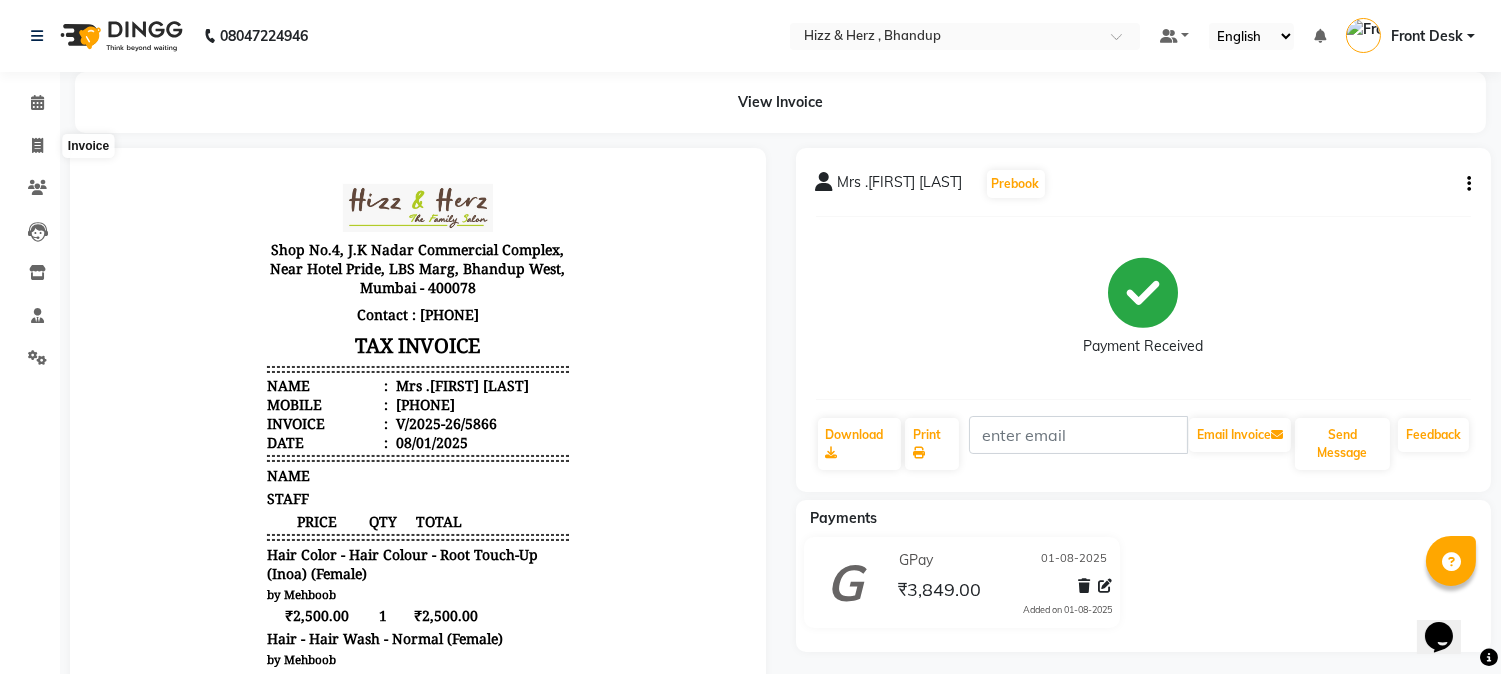 select on "629" 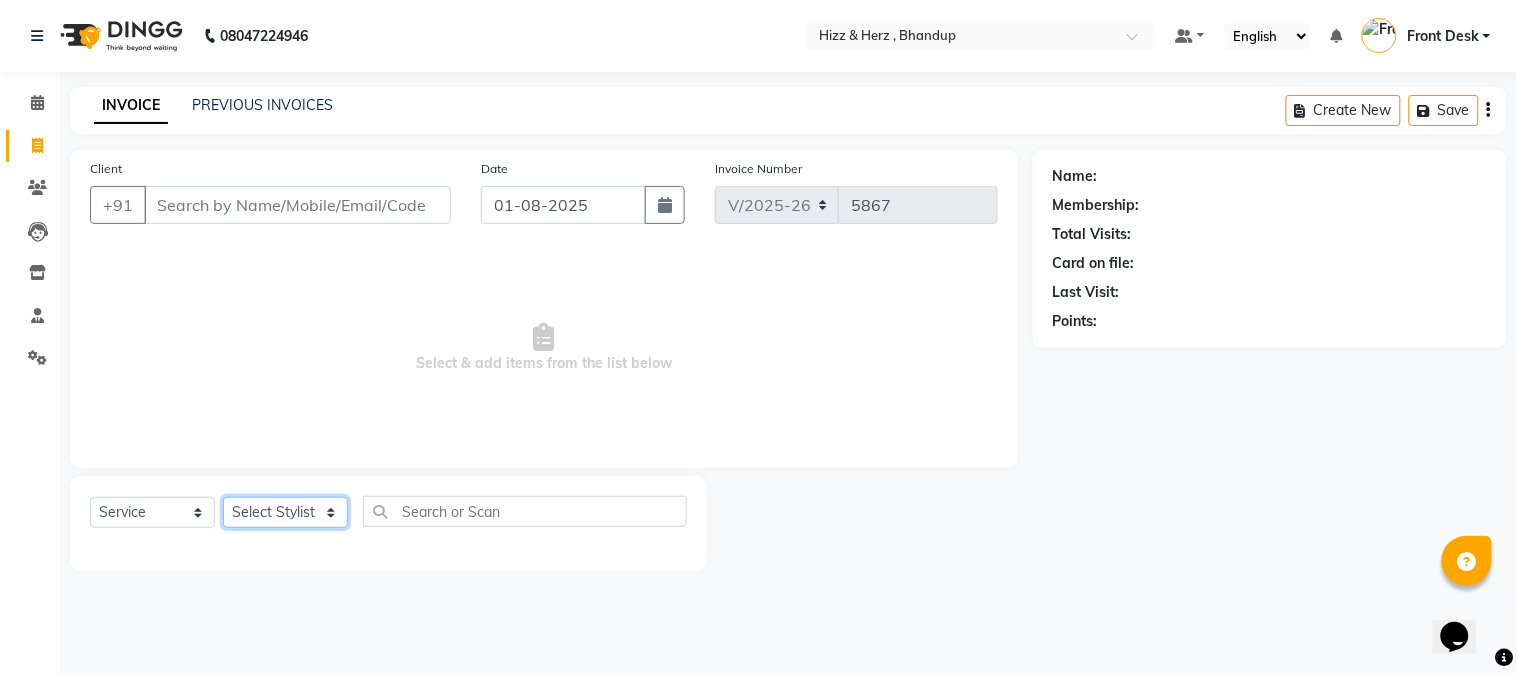 click on "Select Stylist Front Desk Gaurav Sharma HIZZ & HERZ 2 IRFAN AHMAD Jigna Goswami KHALID AHMAD Laxmi Mehboob MOHD PARVEJ NIZAM Salman Sangeeta  SUMITA  VEERENDRA SHARMA" 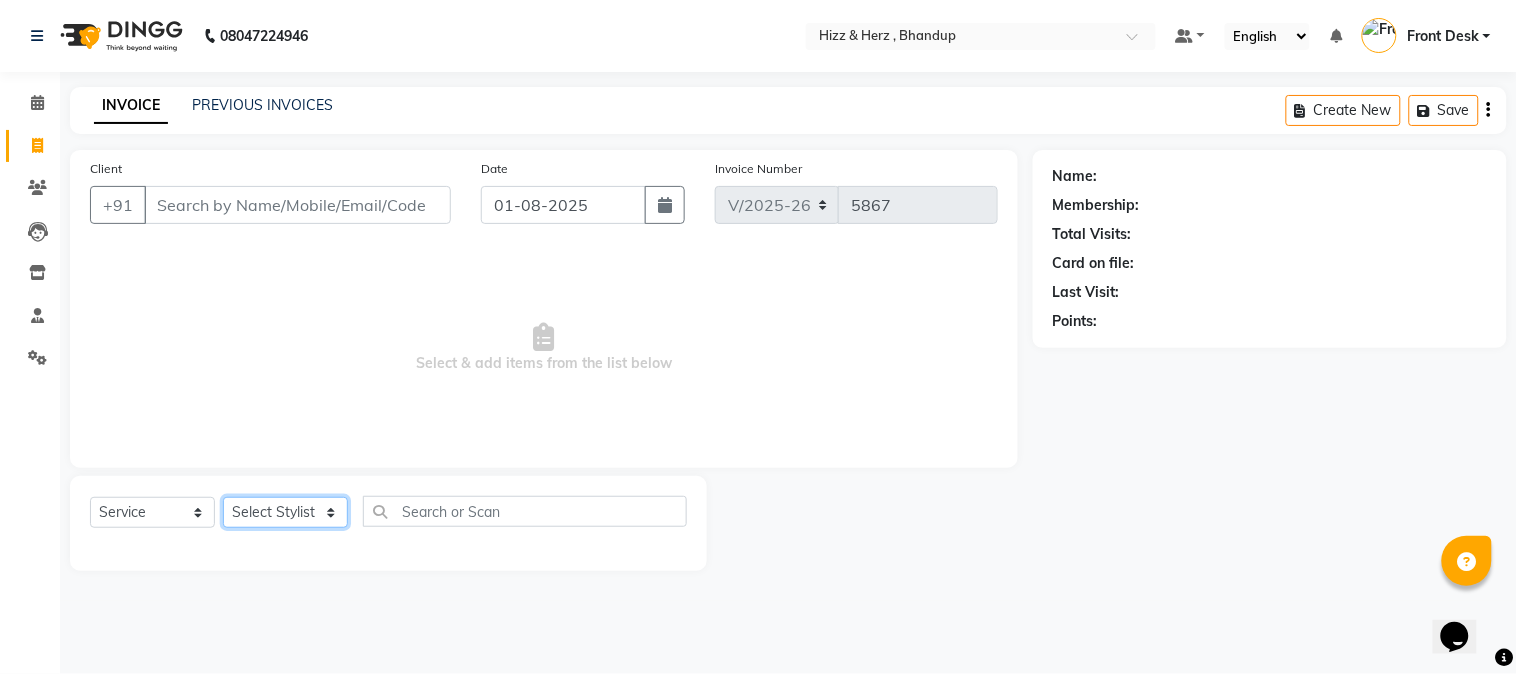 select on "24394" 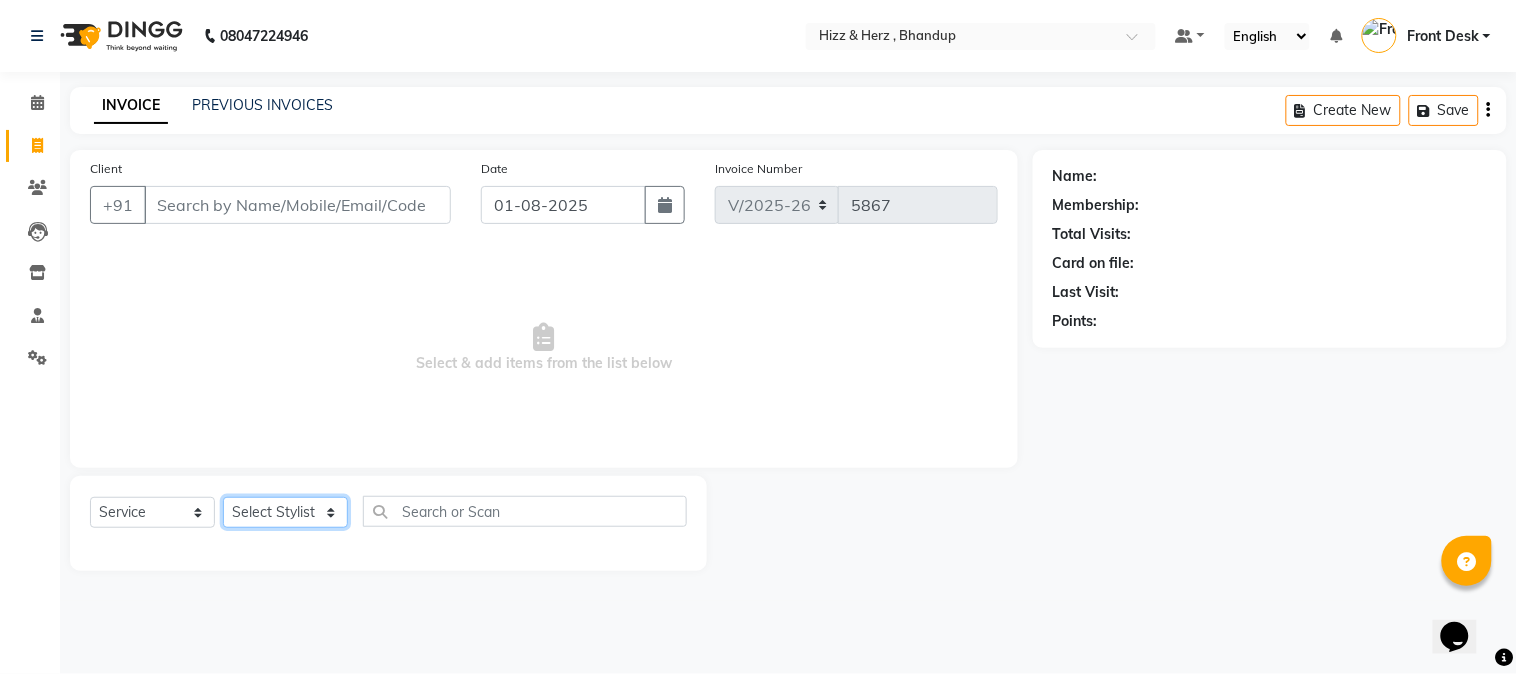 click on "Select Stylist Front Desk Gaurav Sharma HIZZ & HERZ 2 IRFAN AHMAD Jigna Goswami KHALID AHMAD Laxmi Mehboob MOHD PARVEJ NIZAM Salman Sangeeta  SUMITA  VEERENDRA SHARMA" 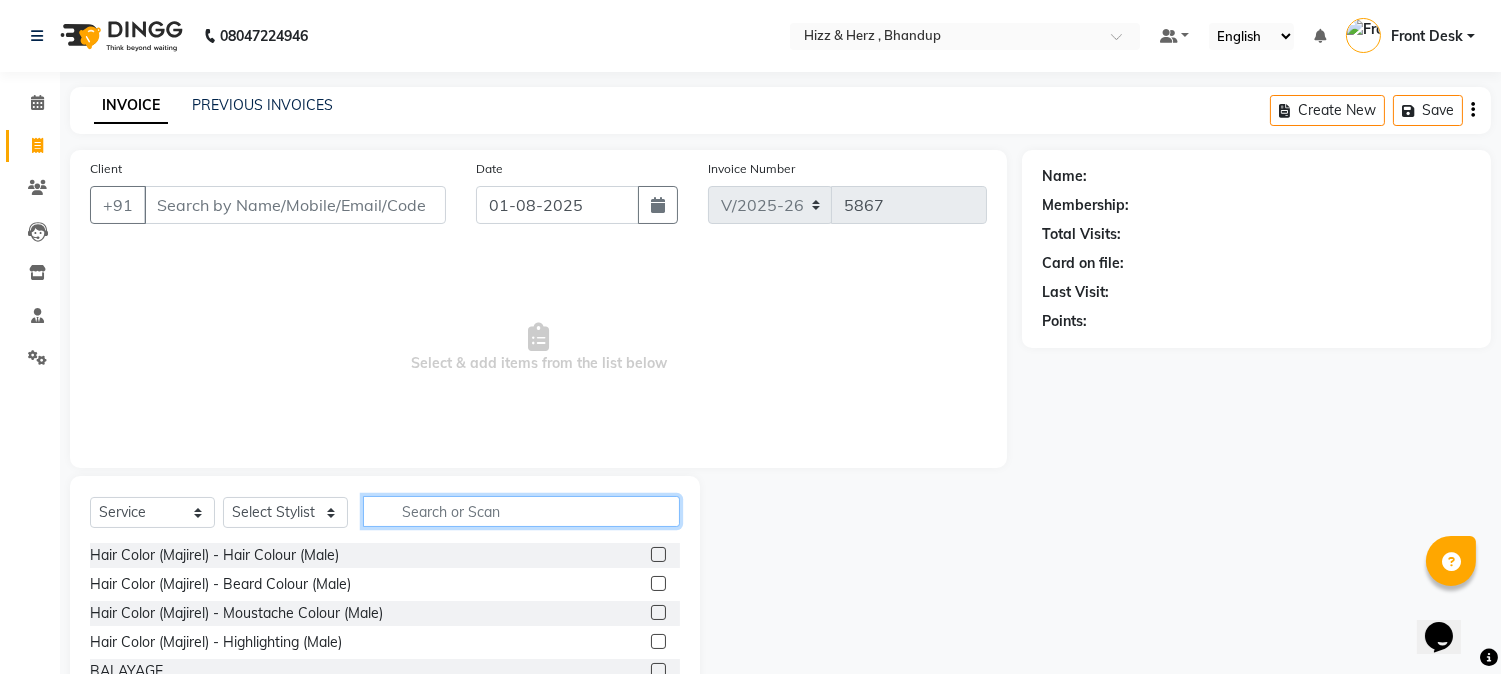 click 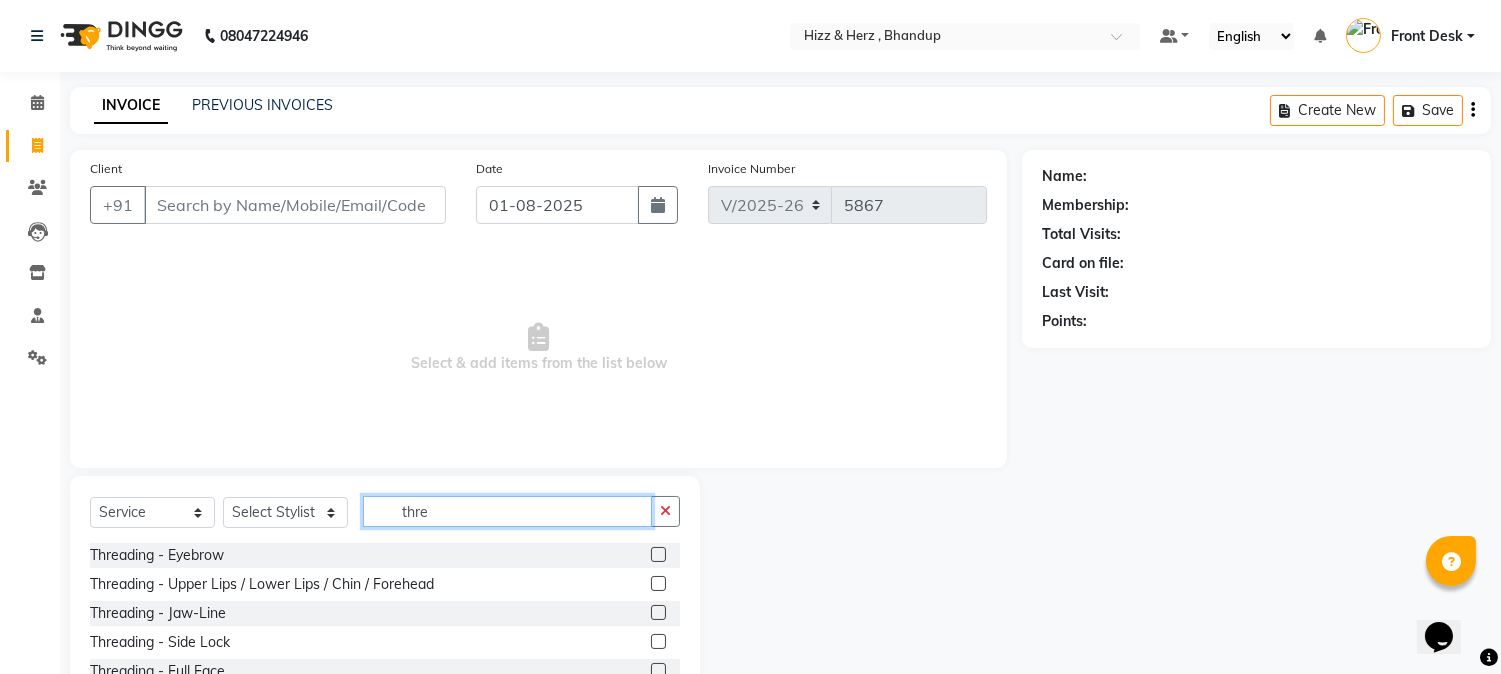 type on "thre" 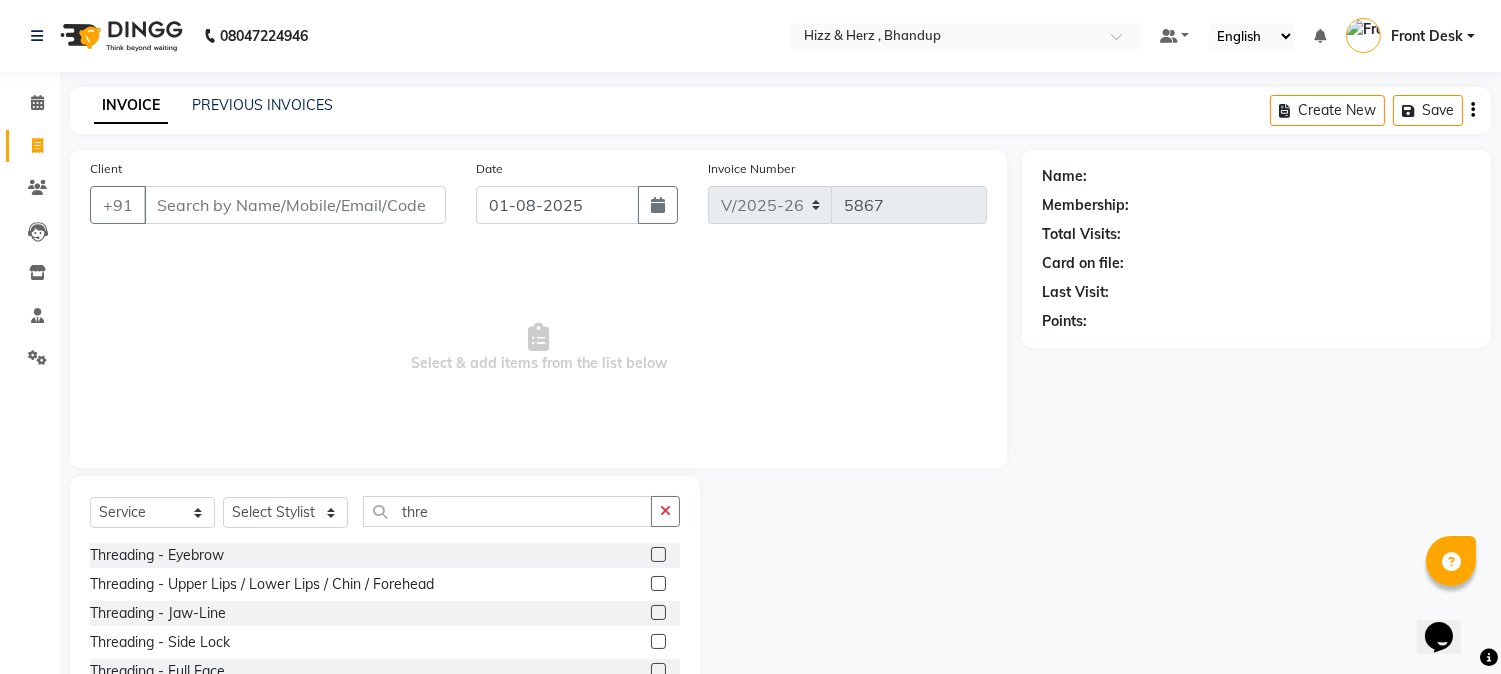 click 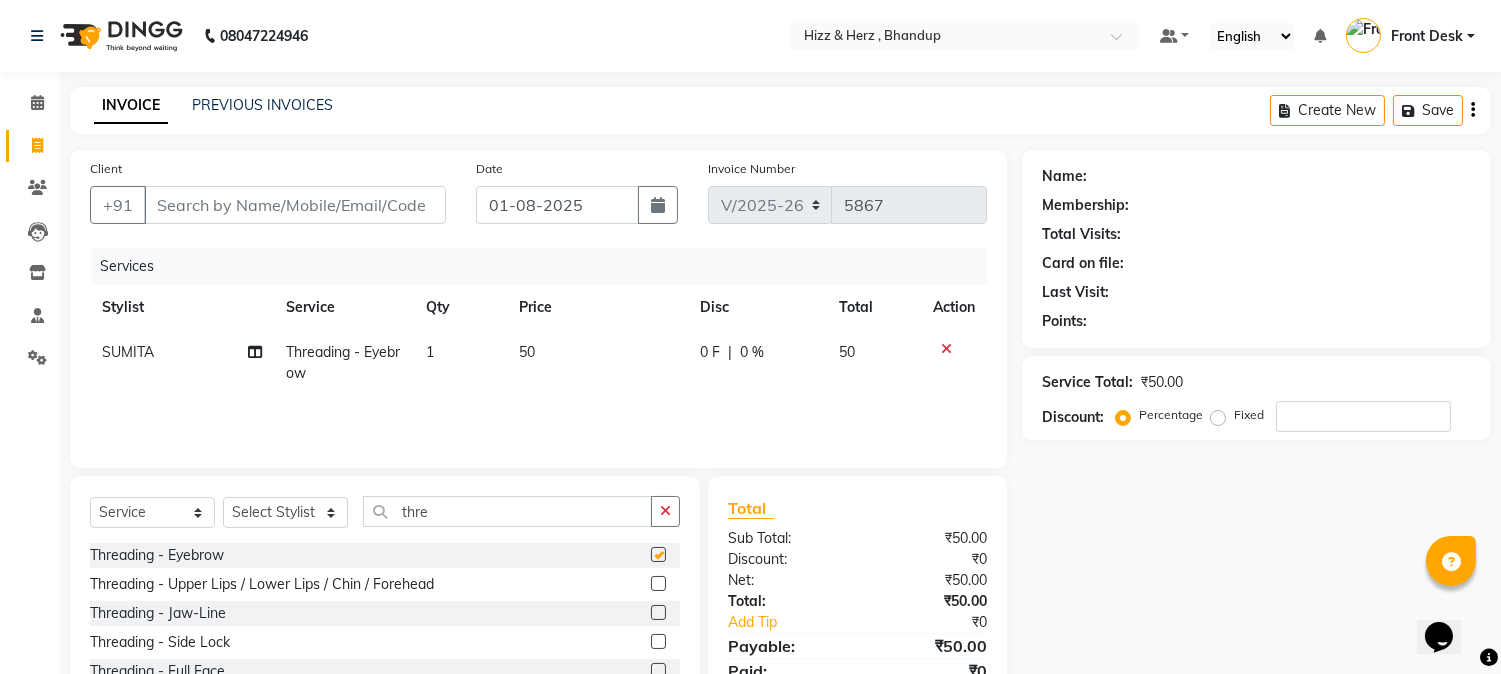checkbox on "false" 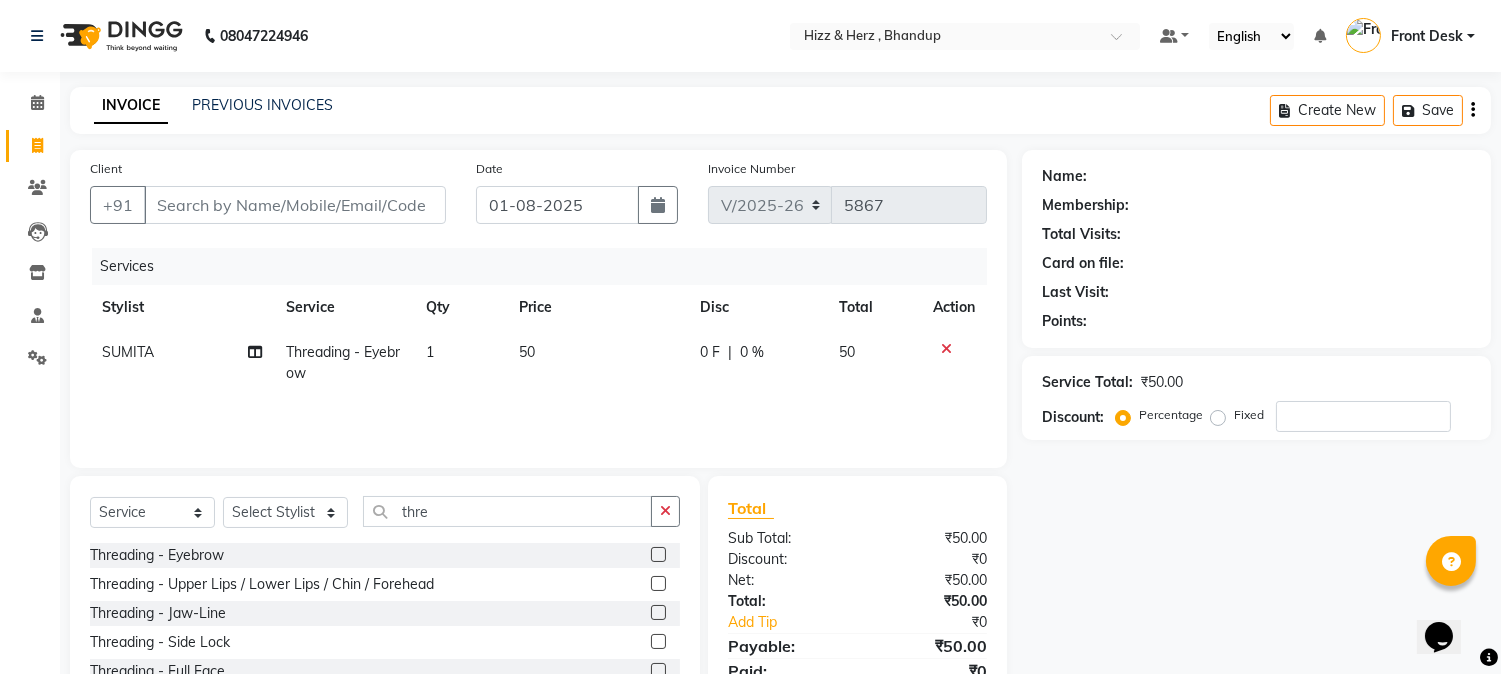 click 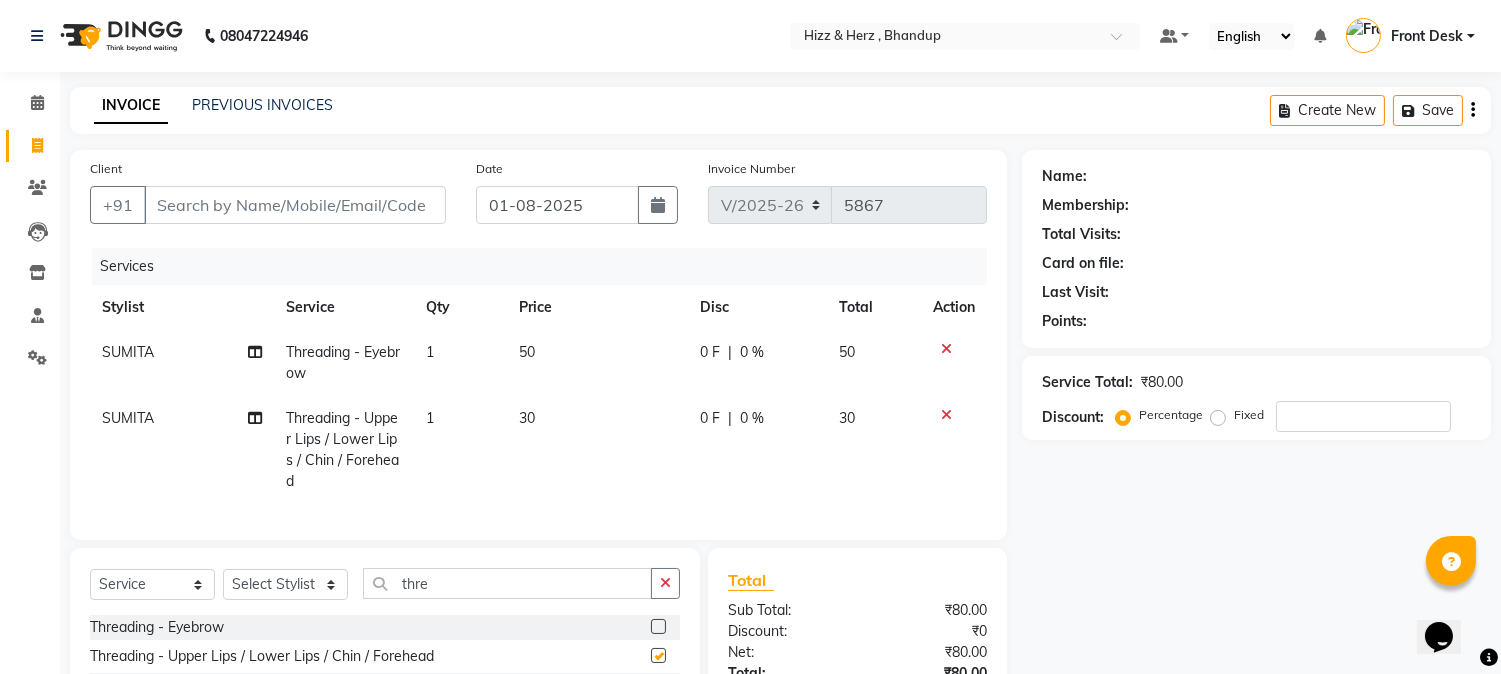 checkbox on "false" 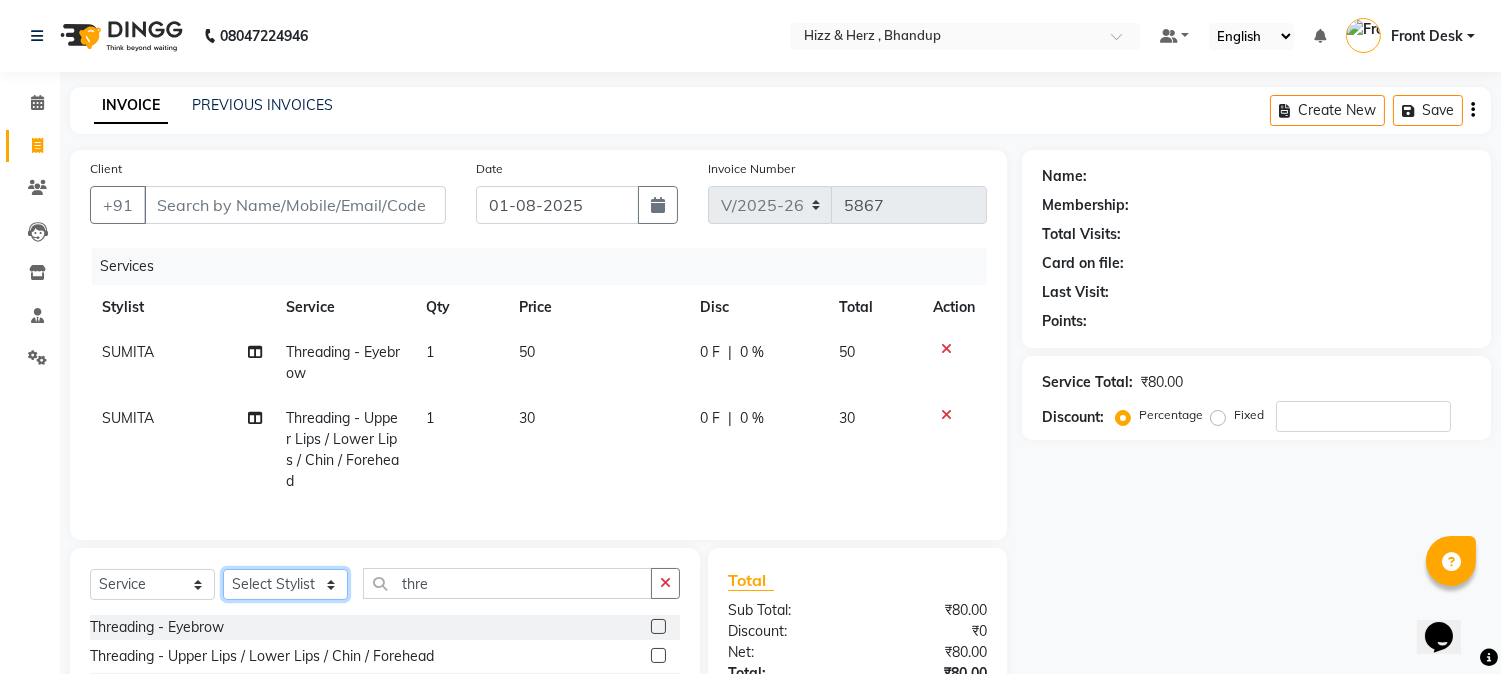click on "Select Stylist Front Desk Gaurav Sharma HIZZ & HERZ 2 IRFAN AHMAD Jigna Goswami KHALID AHMAD Laxmi Mehboob MOHD PARVEJ NIZAM Salman Sangeeta  SUMITA  VEERENDRA SHARMA" 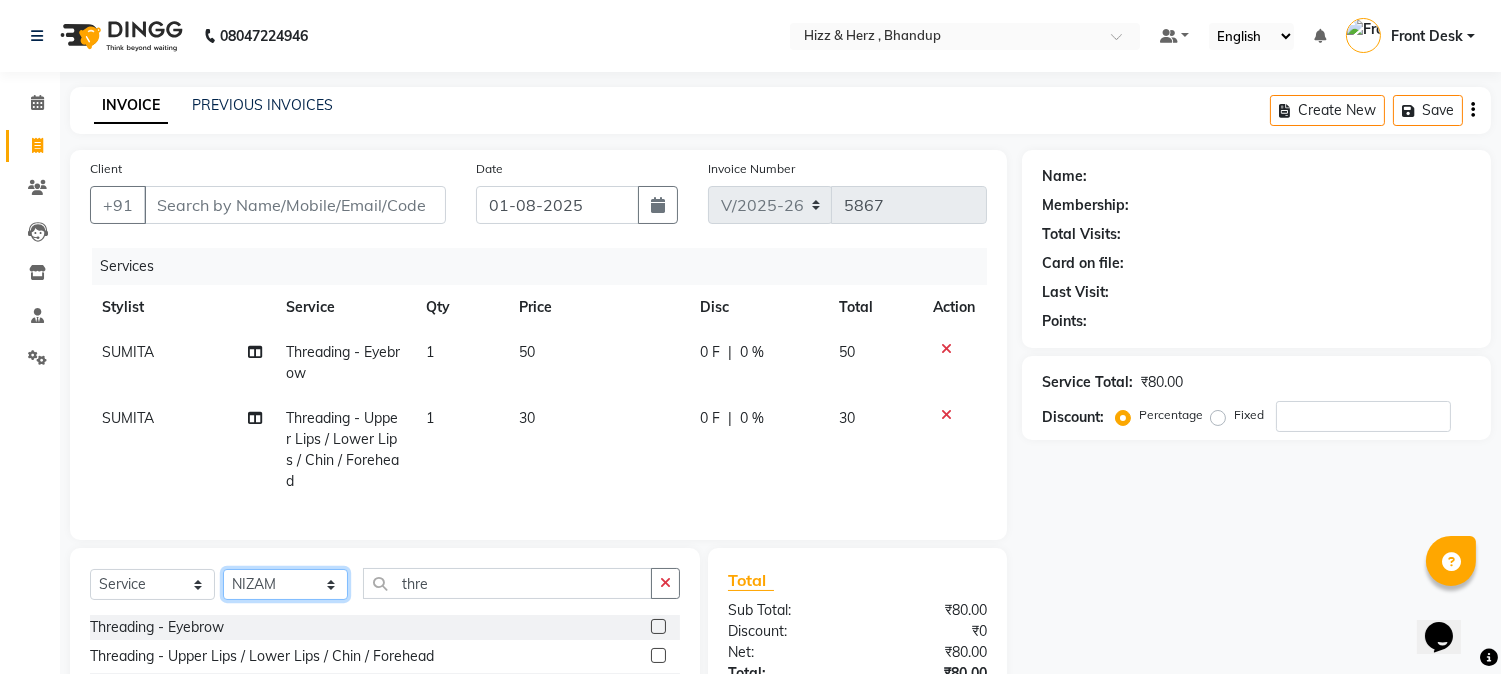 click on "Select Stylist Front Desk Gaurav Sharma HIZZ & HERZ 2 IRFAN AHMAD Jigna Goswami KHALID AHMAD Laxmi Mehboob MOHD PARVEJ NIZAM Salman Sangeeta  SUMITA  VEERENDRA SHARMA" 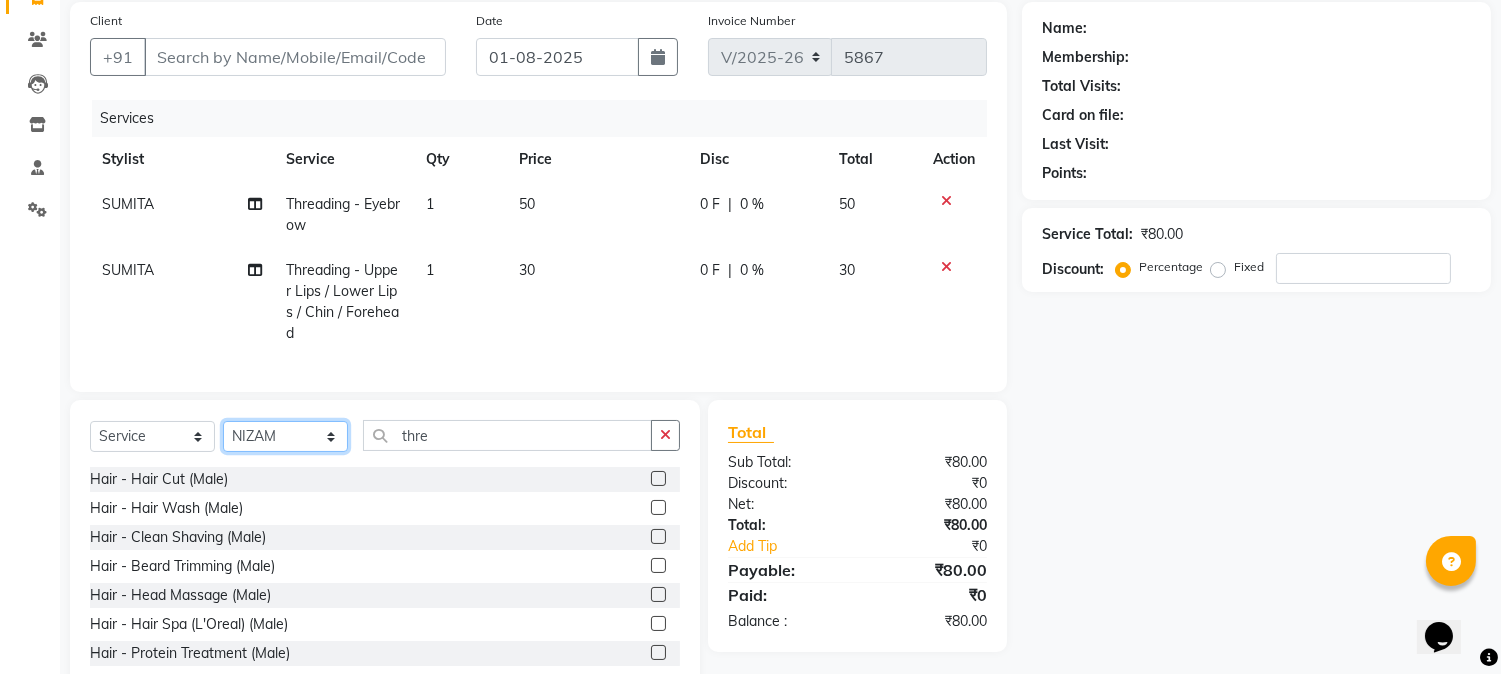 scroll, scrollTop: 215, scrollLeft: 0, axis: vertical 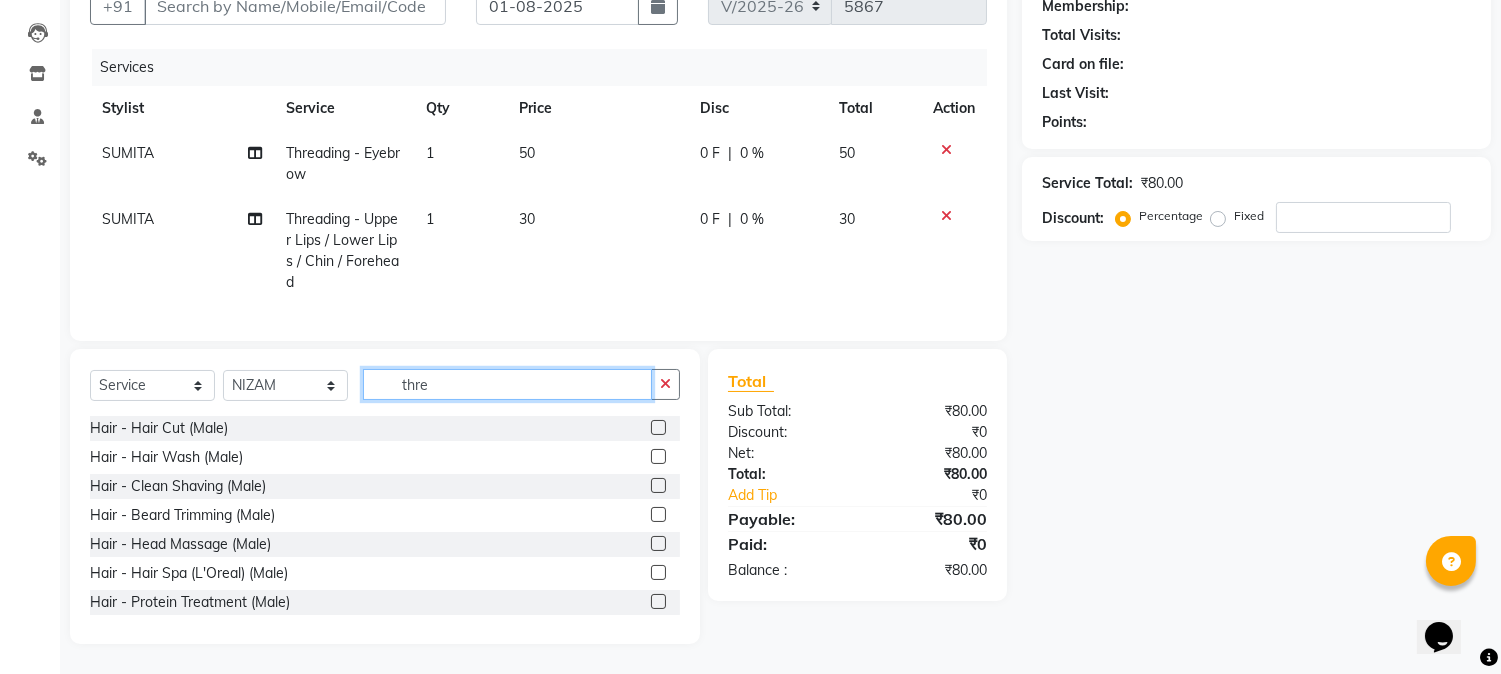 click on "thre" 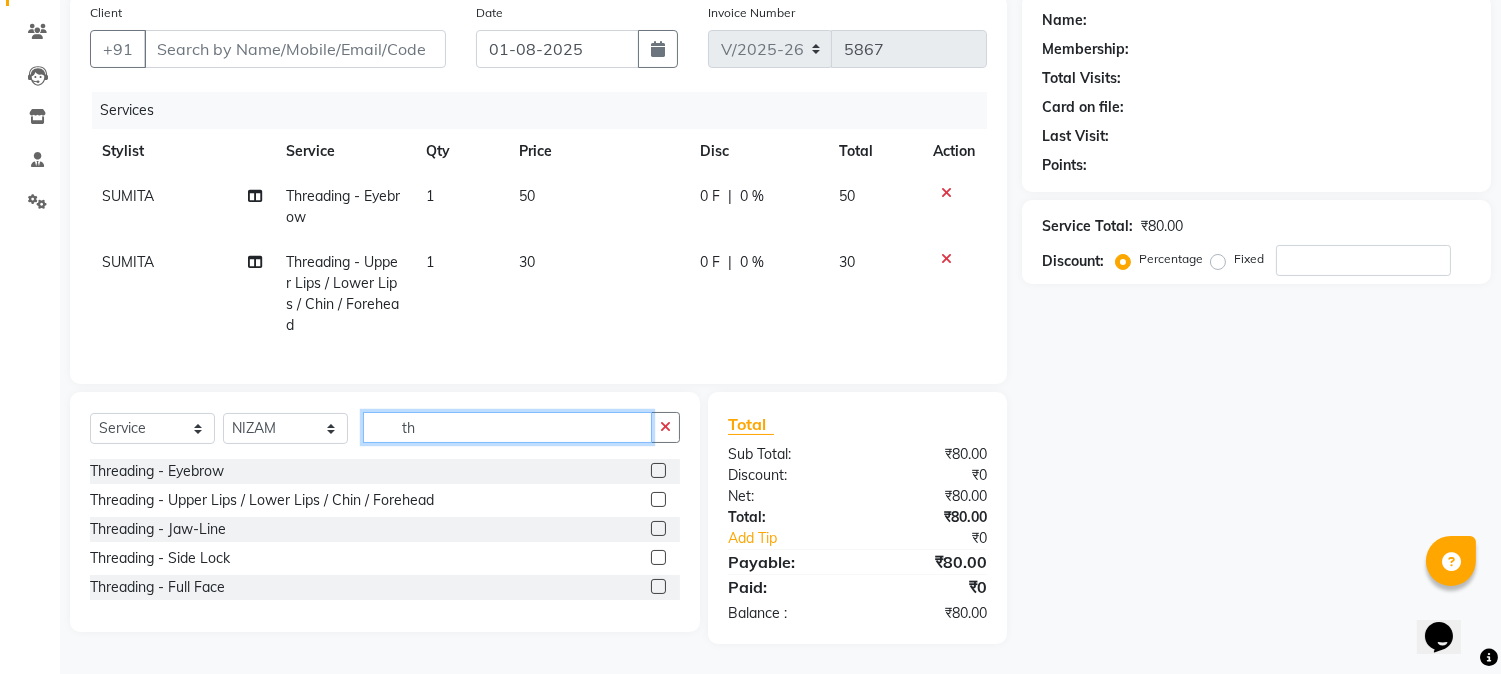 type on "t" 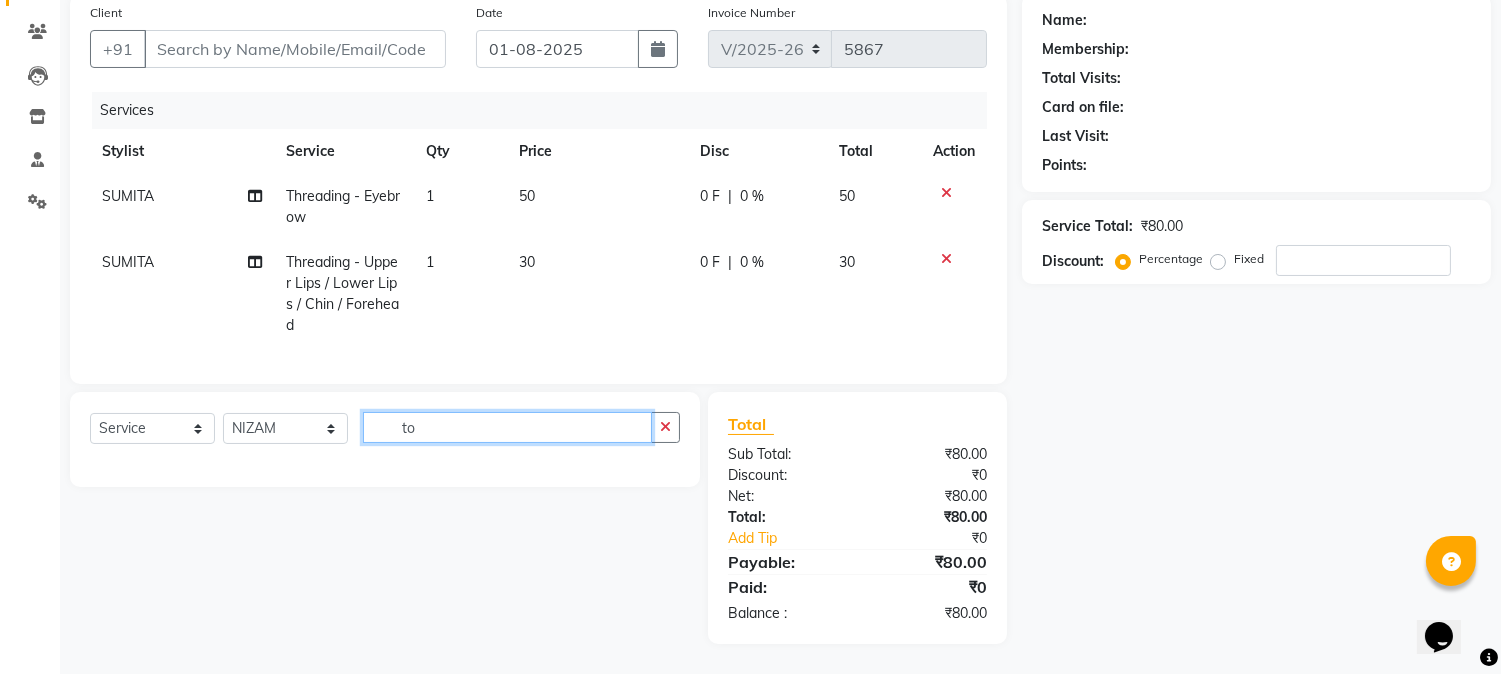 scroll, scrollTop: 215, scrollLeft: 0, axis: vertical 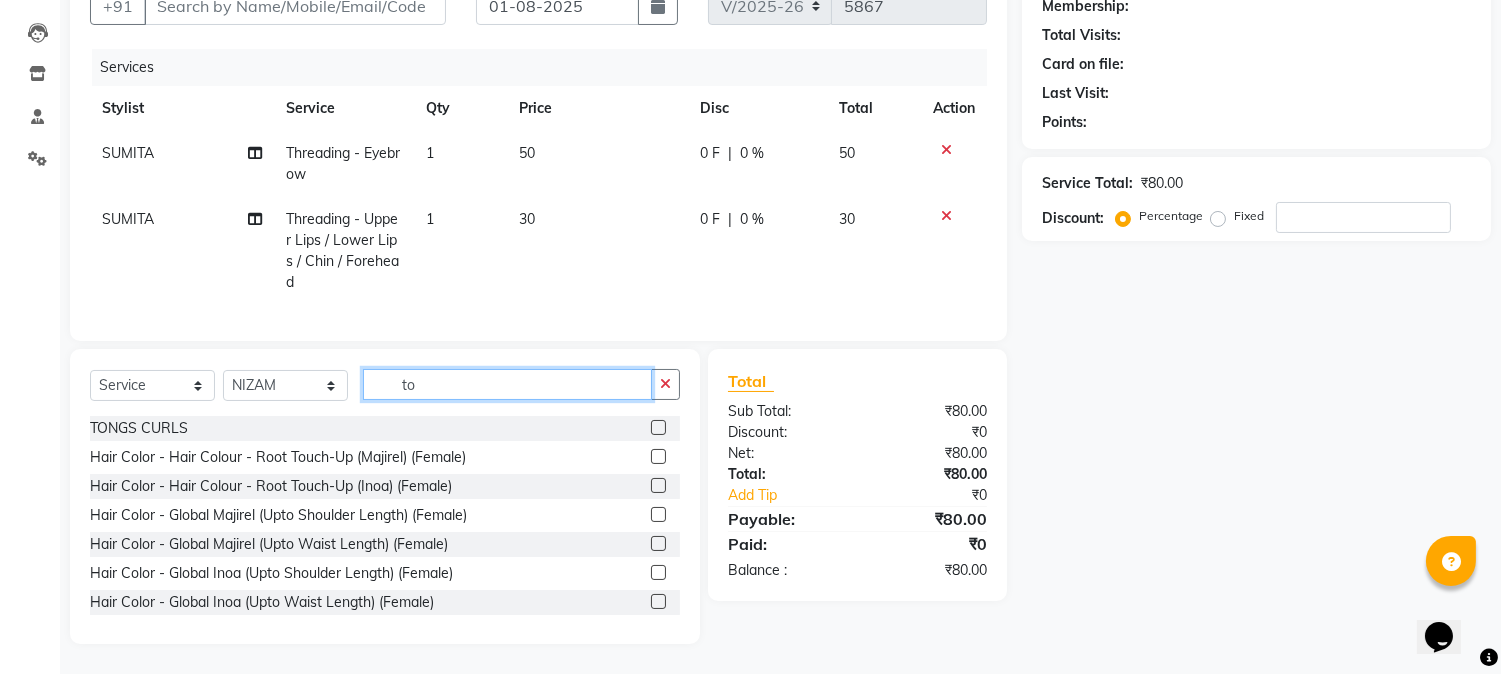 type on "to" 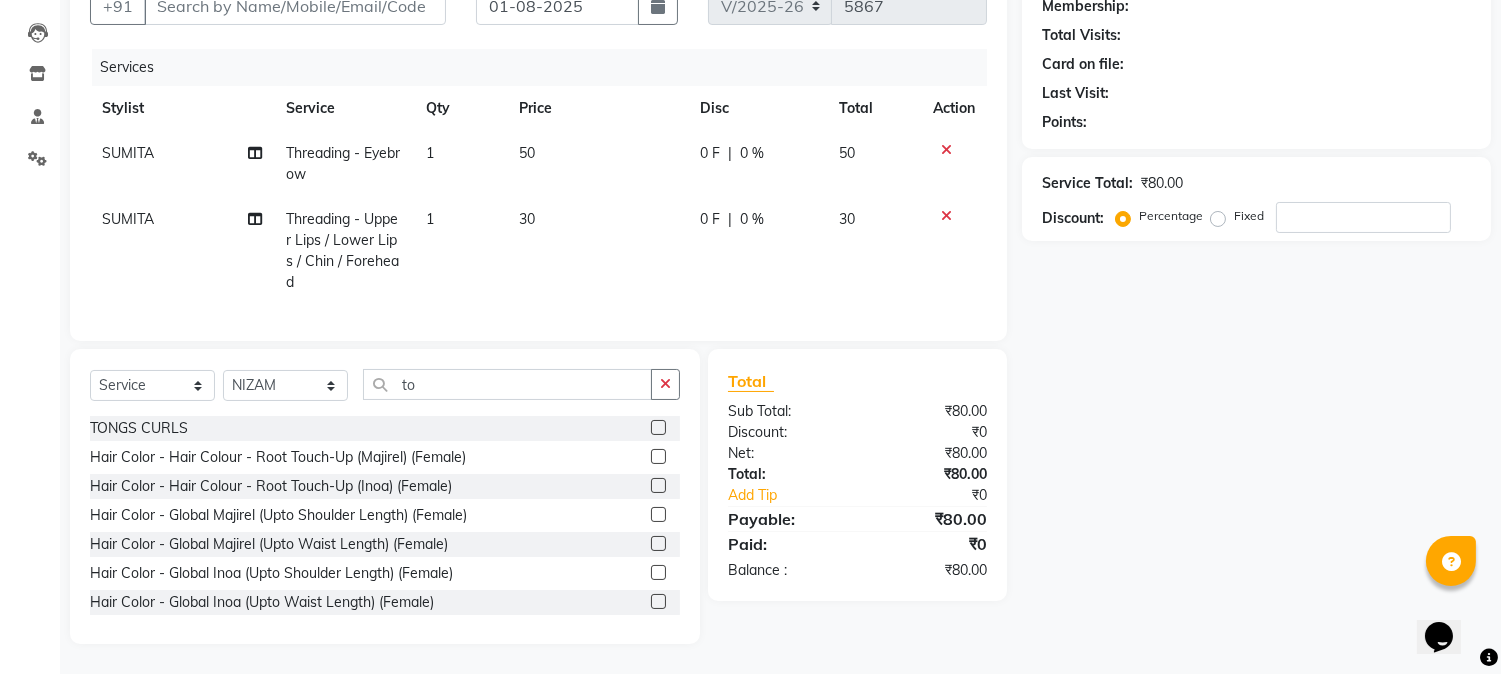 click 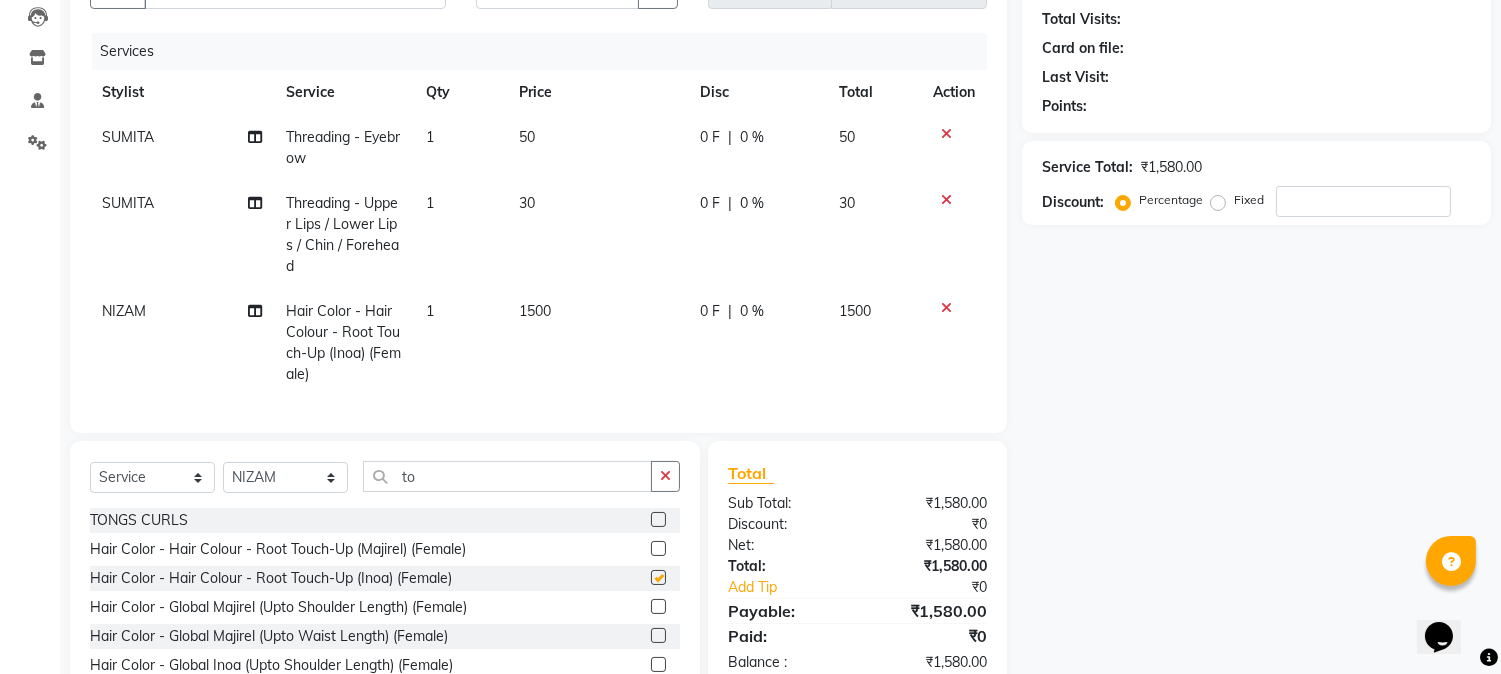 checkbox on "false" 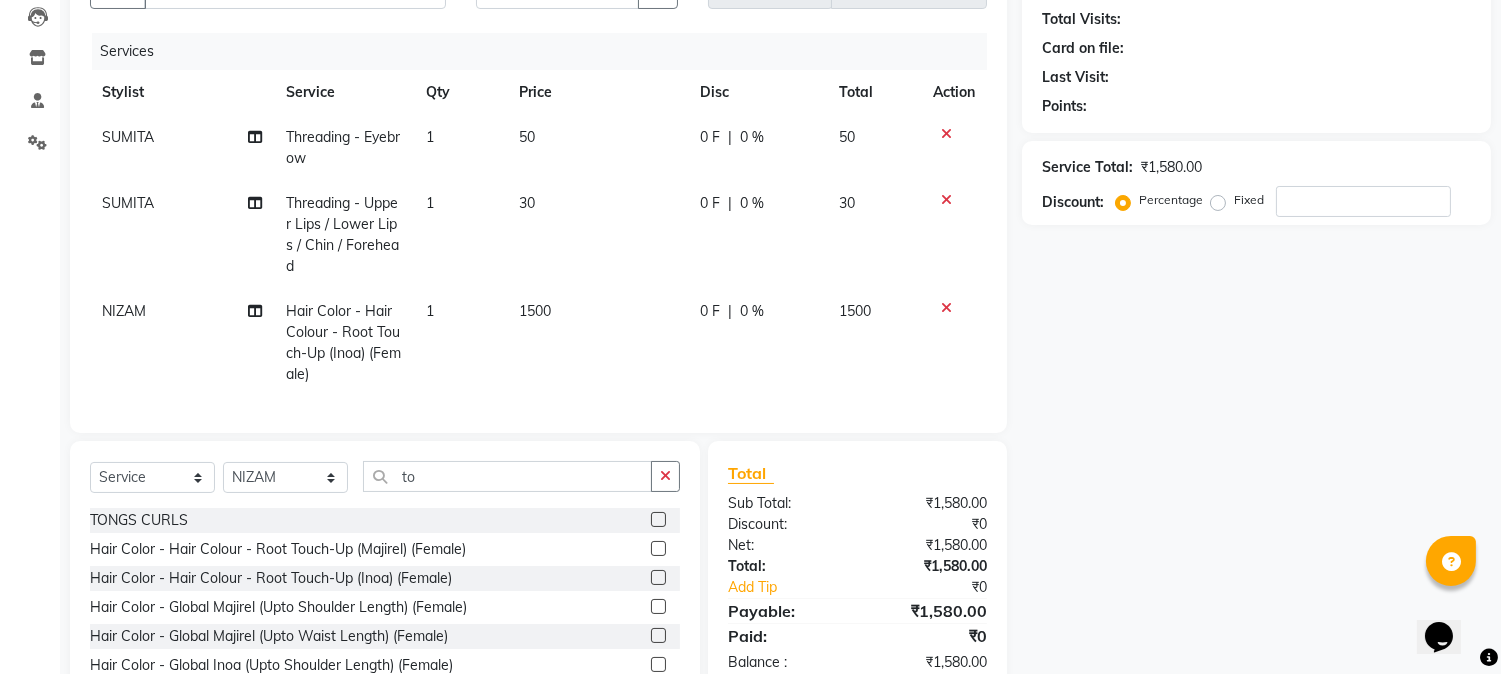 scroll, scrollTop: 104, scrollLeft: 0, axis: vertical 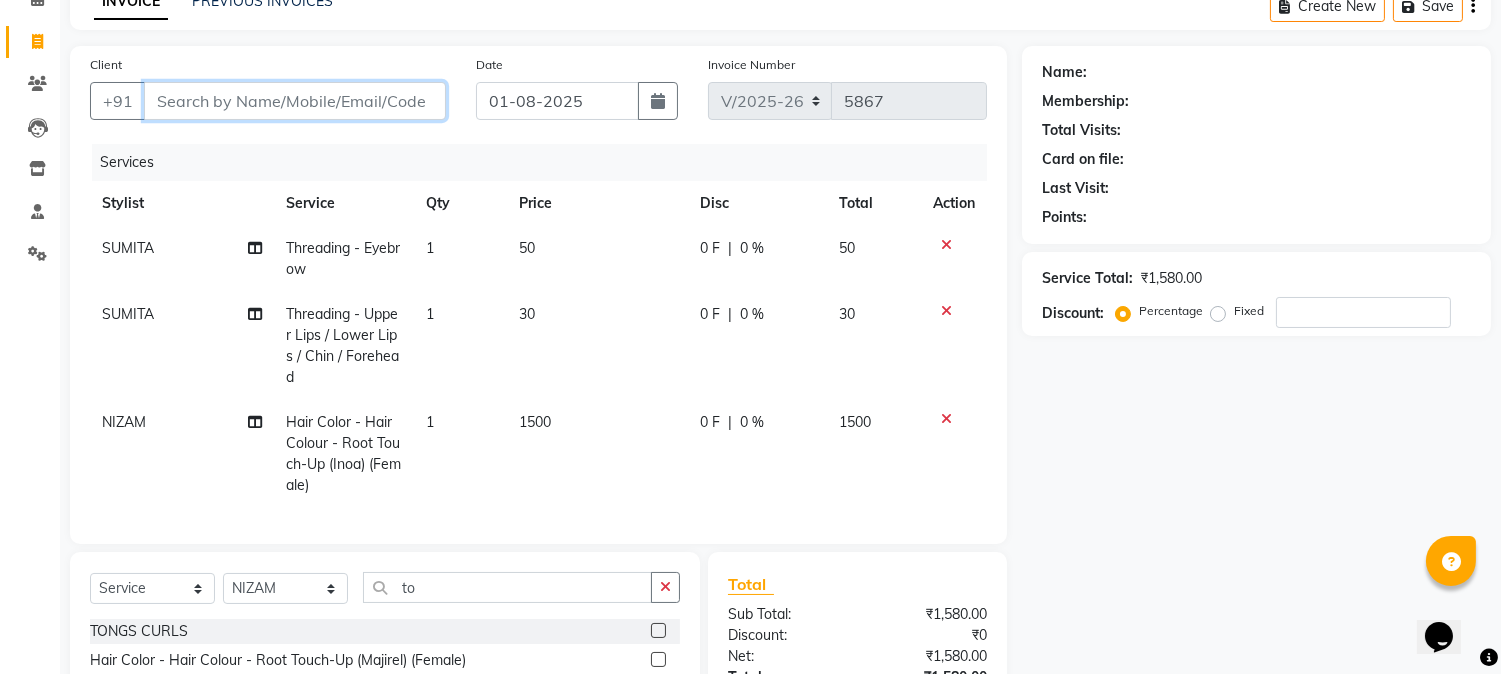 click on "Client" at bounding box center [295, 101] 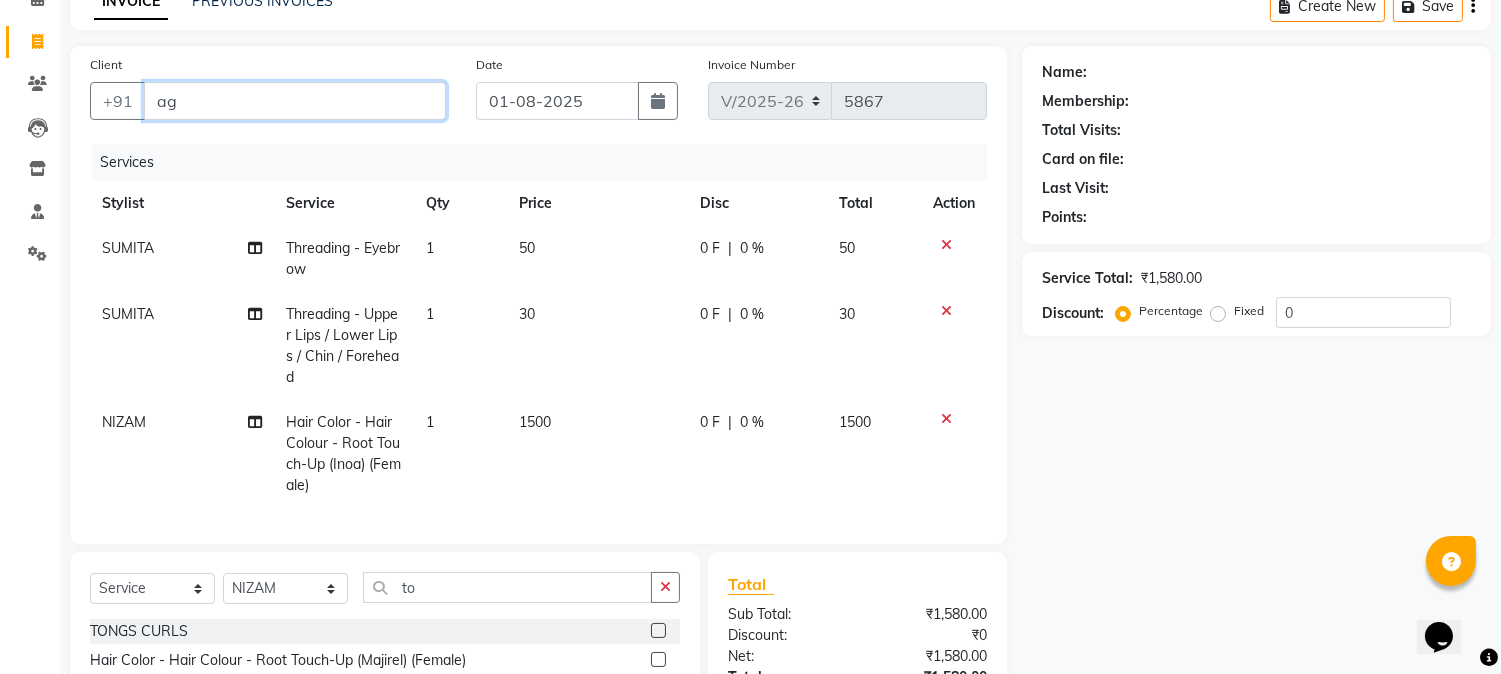 type on "a" 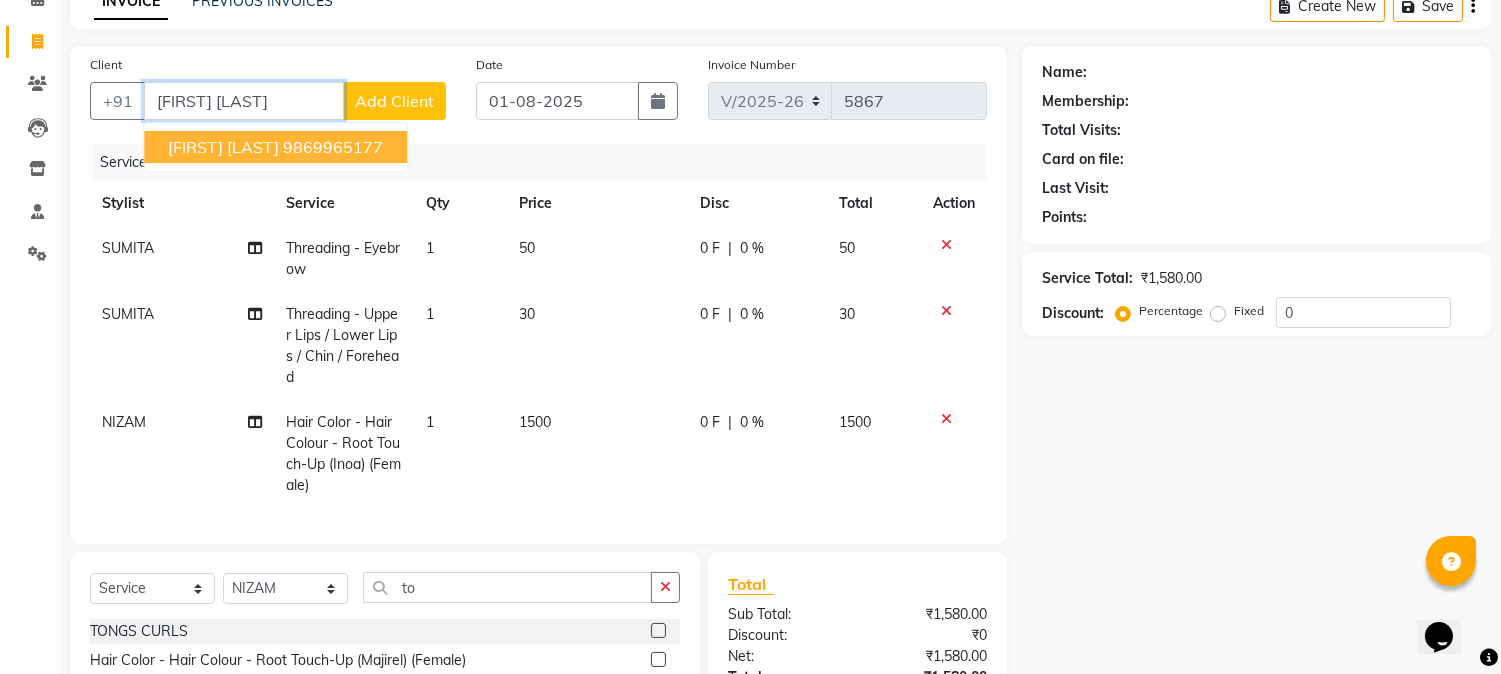 click on "GANESH DHURI  9869965177" at bounding box center [275, 147] 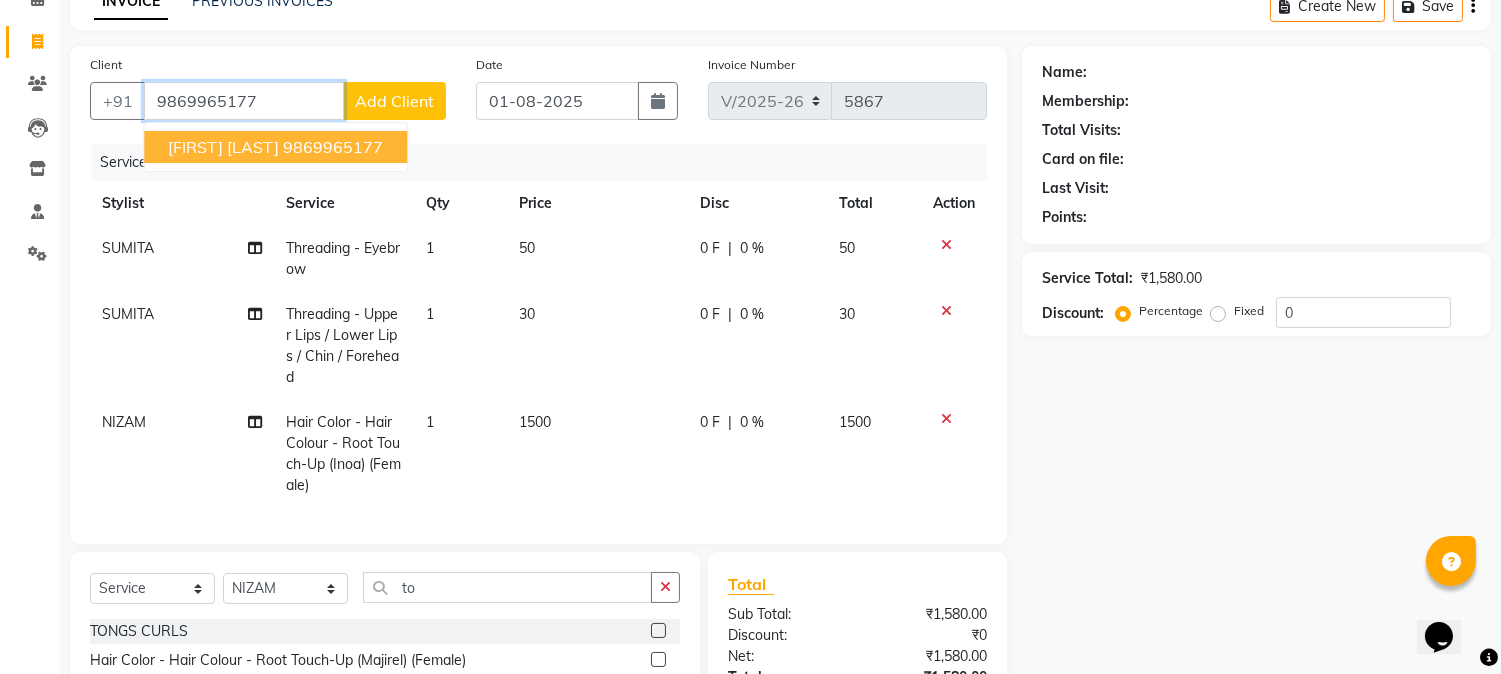 type on "9869965177" 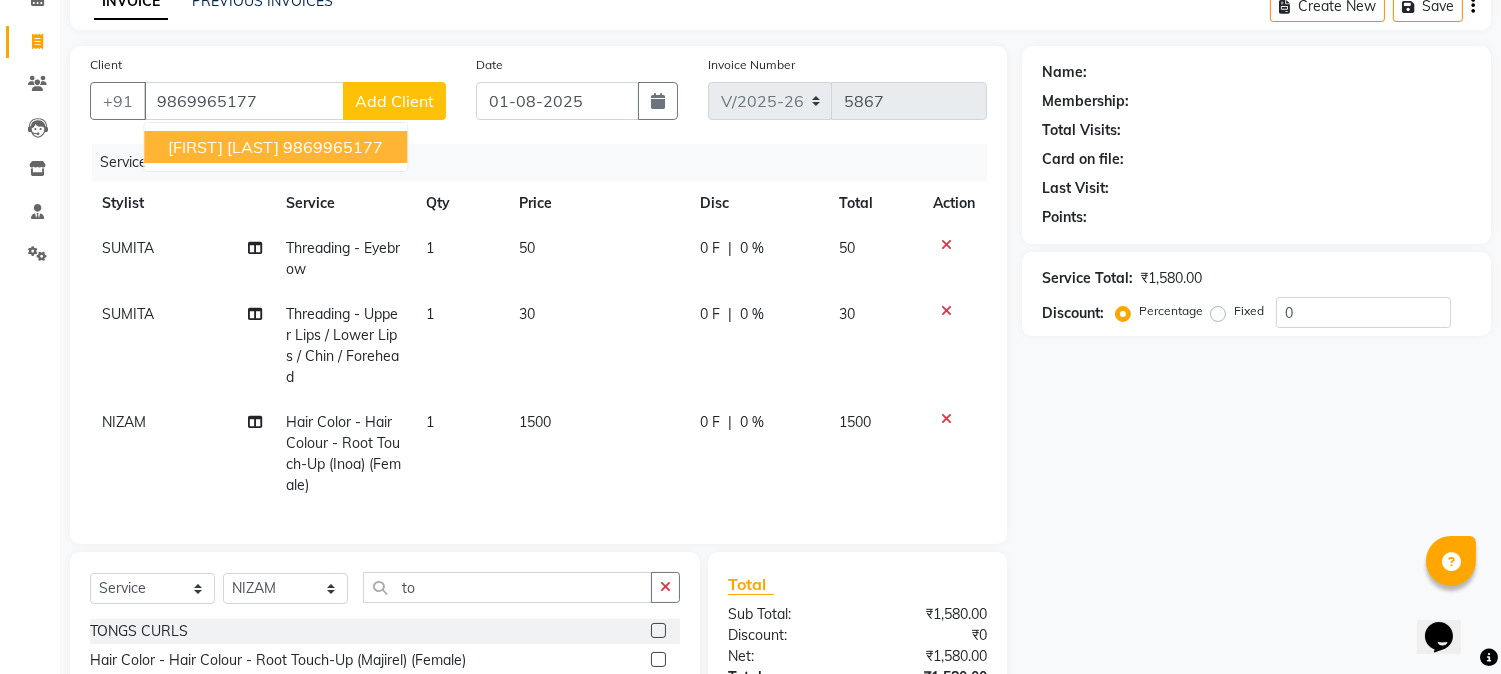 select on "1: Object" 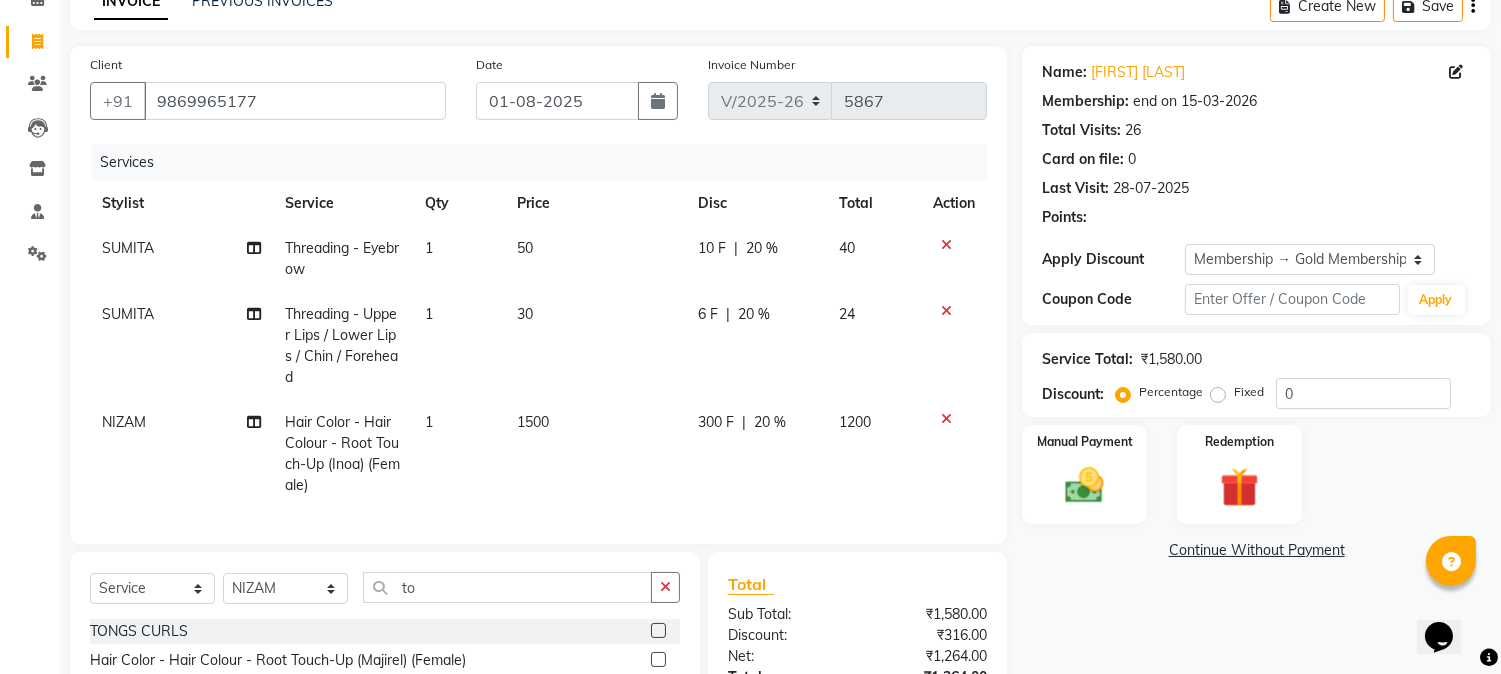 type on "20" 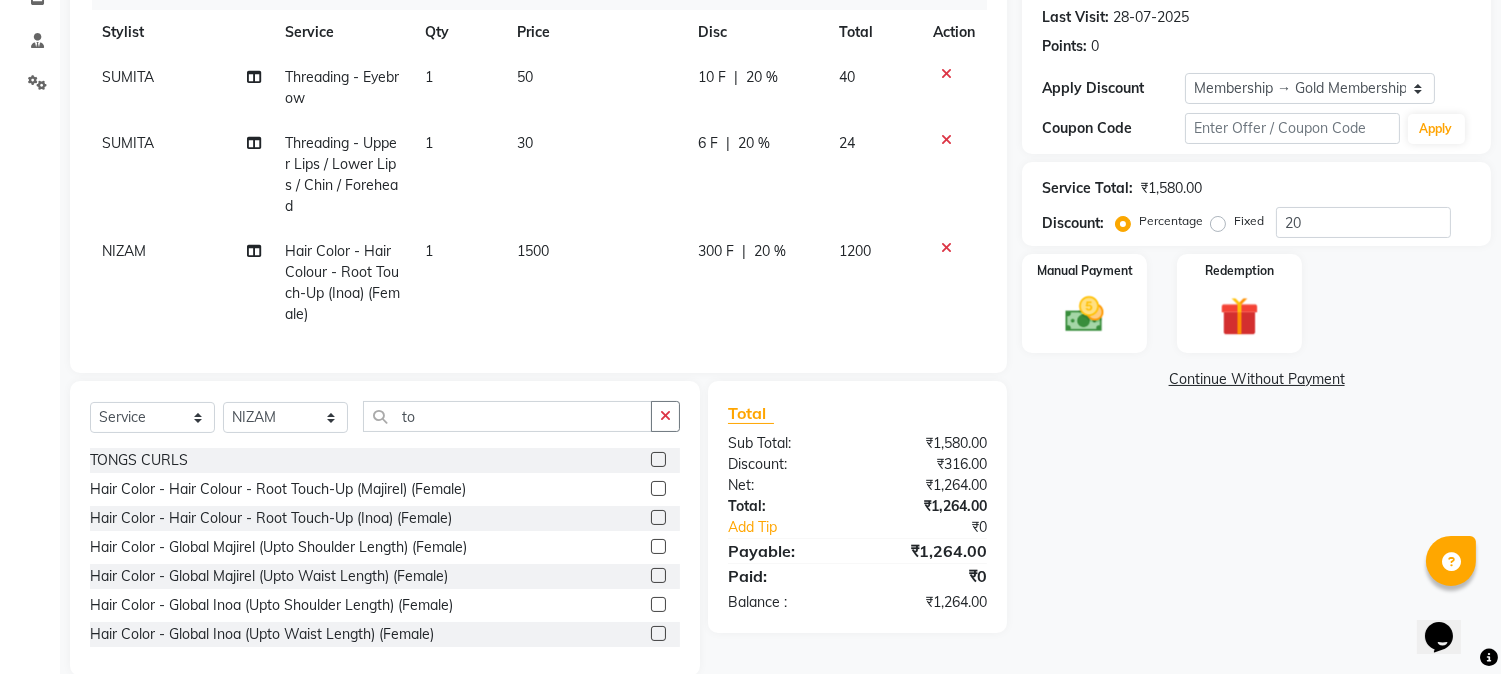 scroll, scrollTop: 323, scrollLeft: 0, axis: vertical 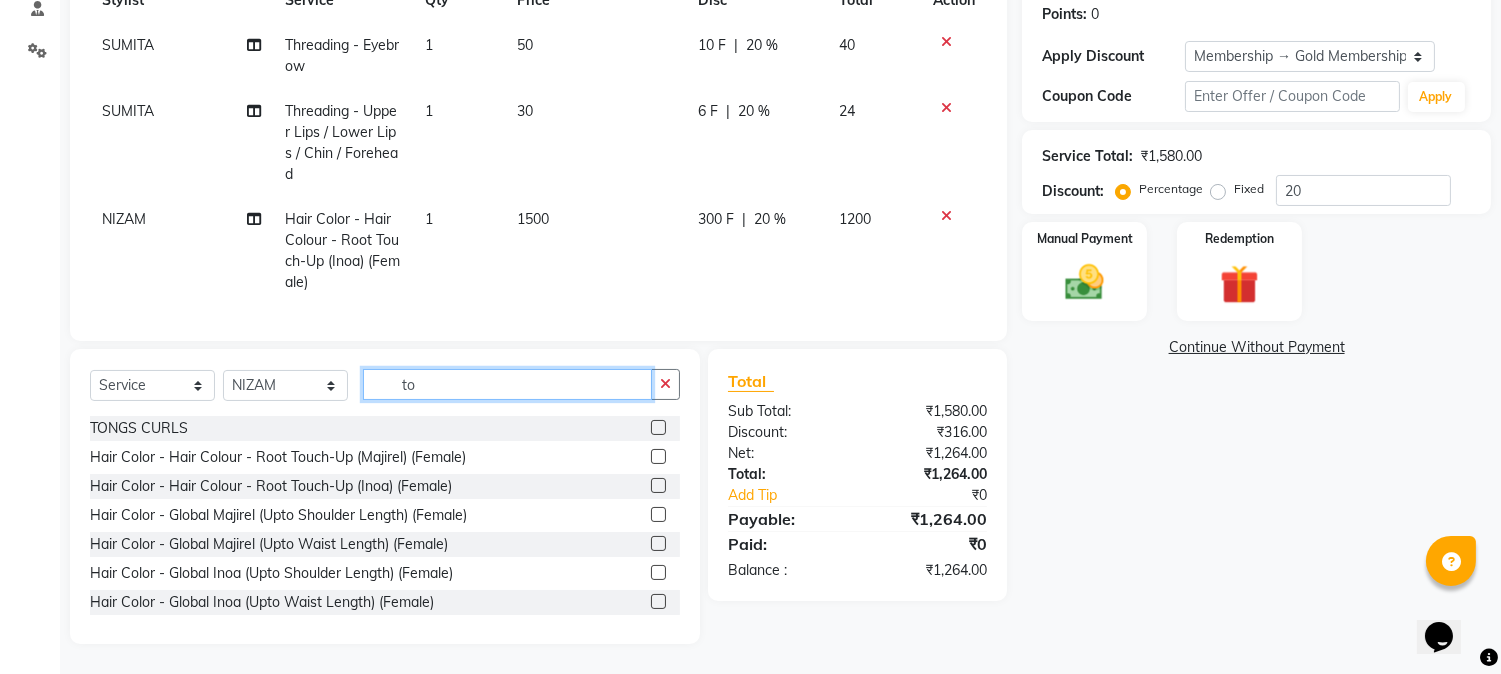 click on "to" 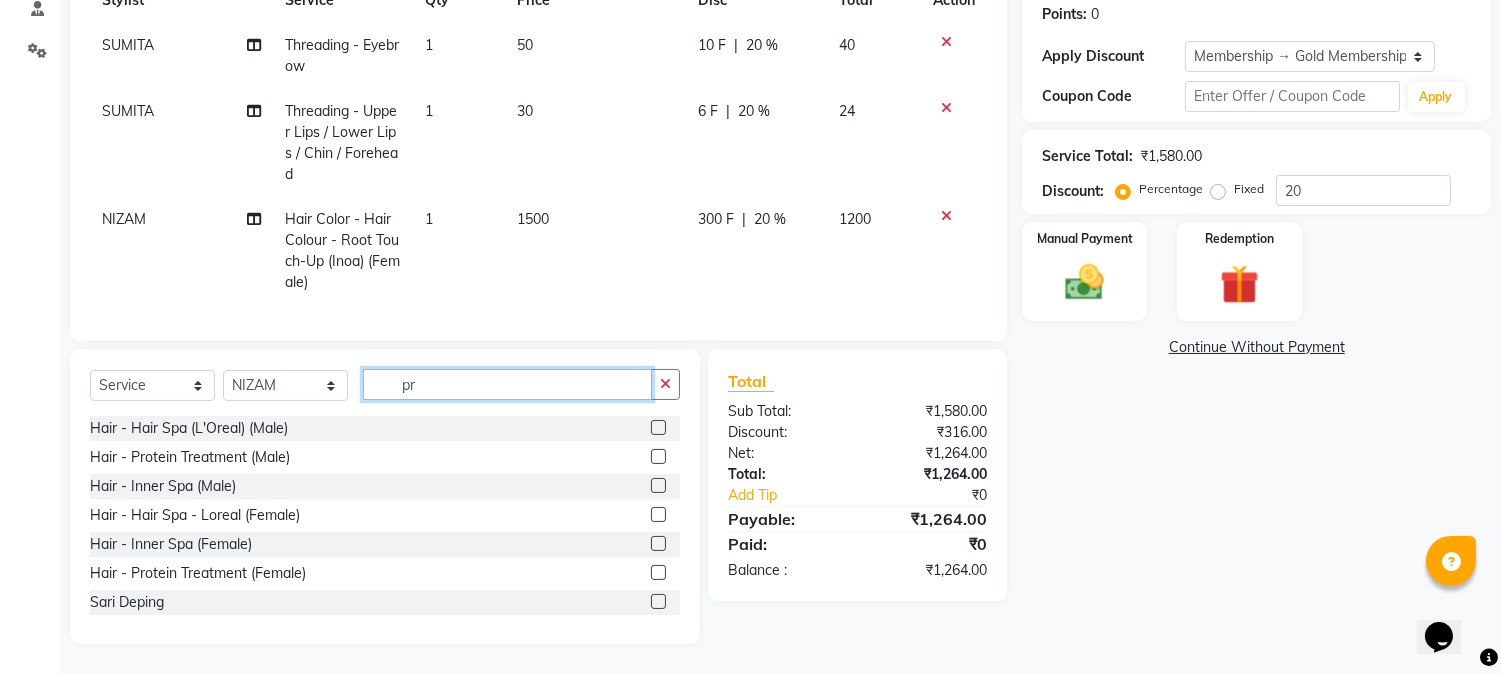 scroll, scrollTop: 280, scrollLeft: 0, axis: vertical 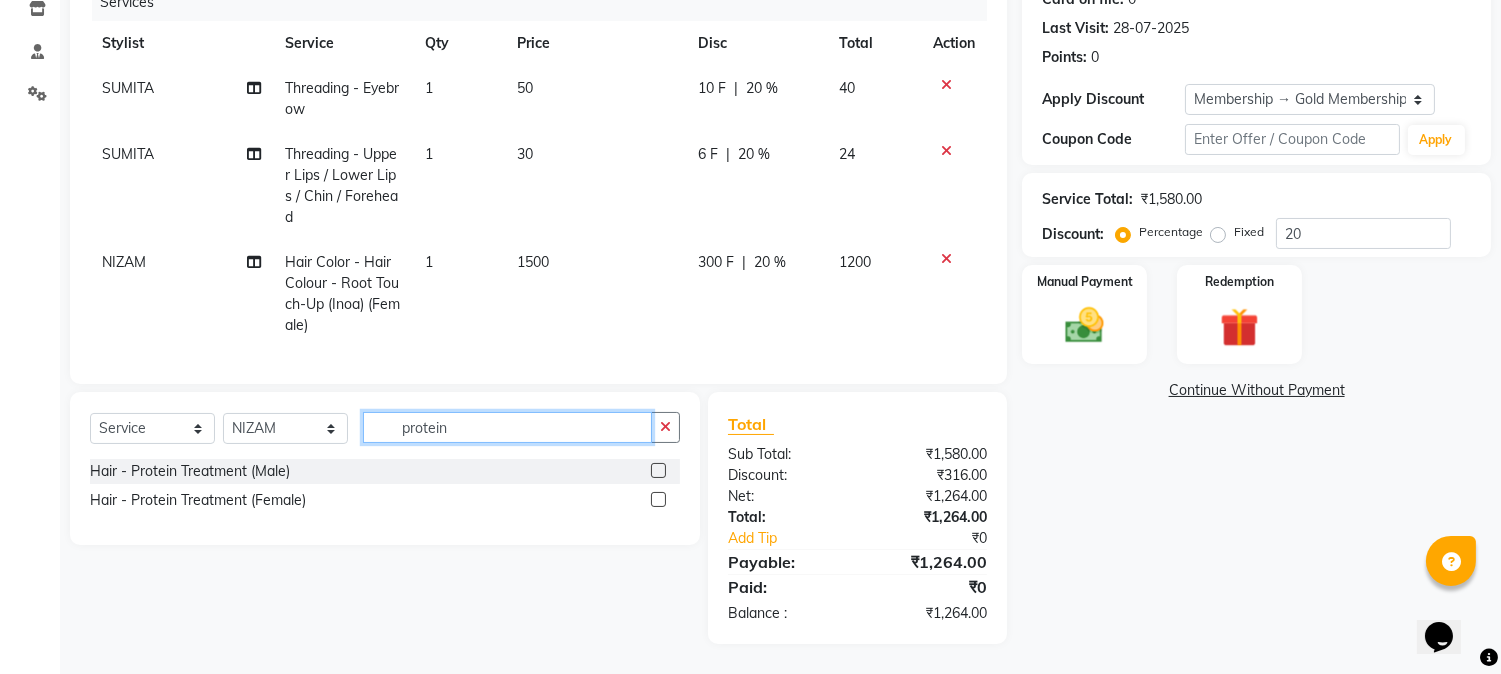type on "protein" 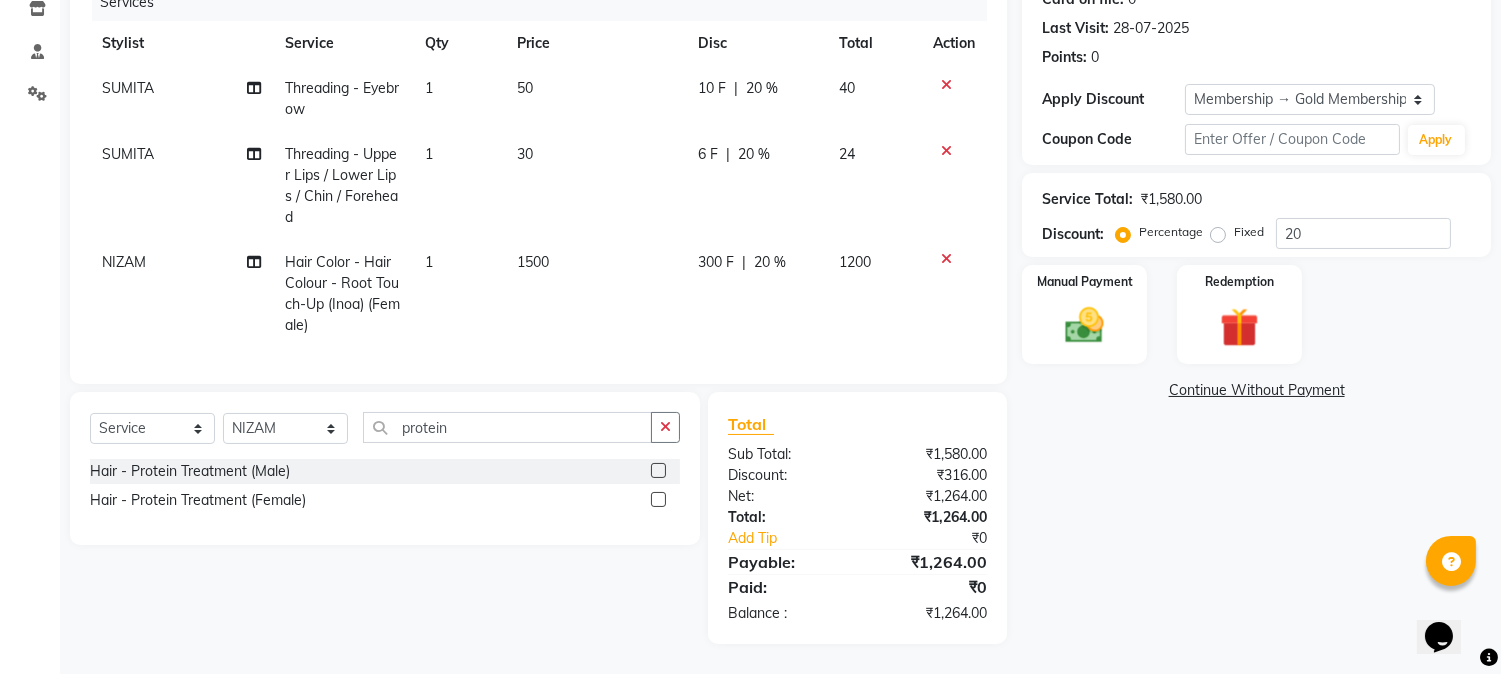 click 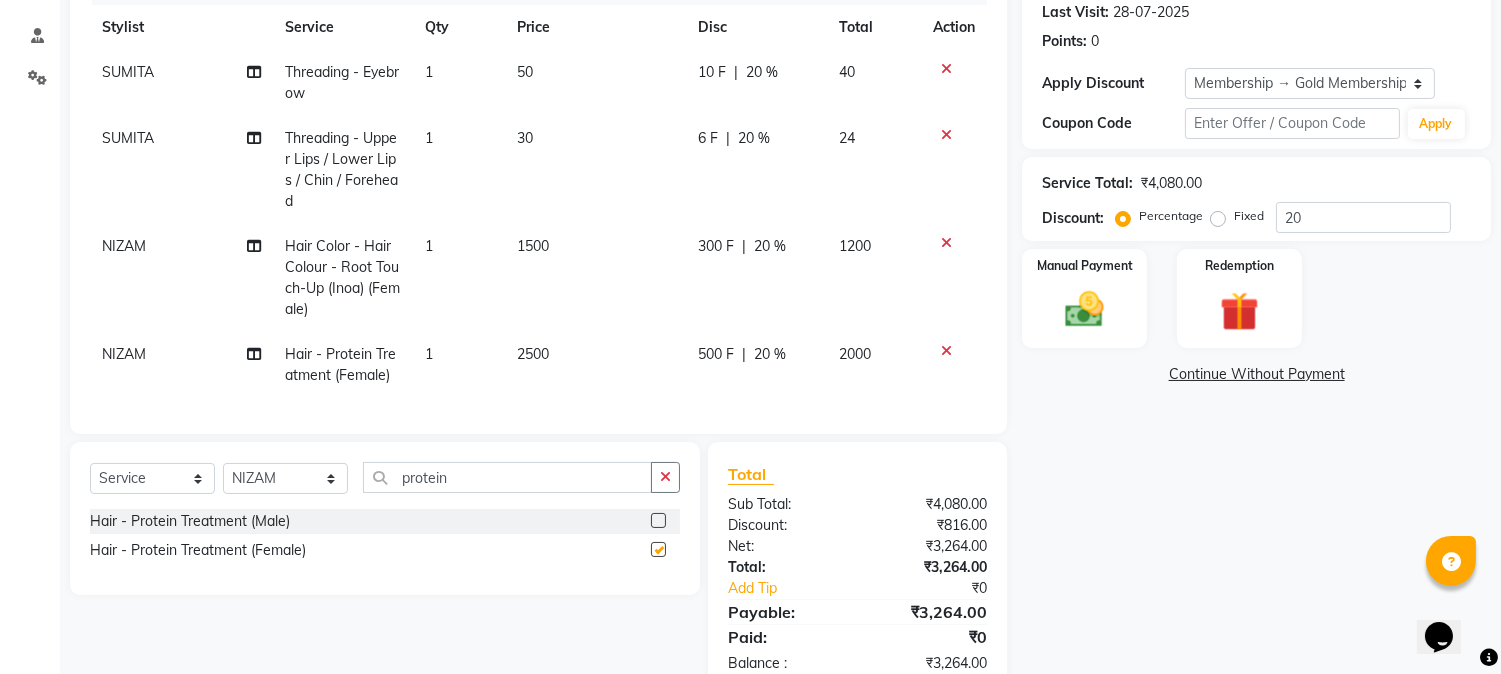 checkbox on "false" 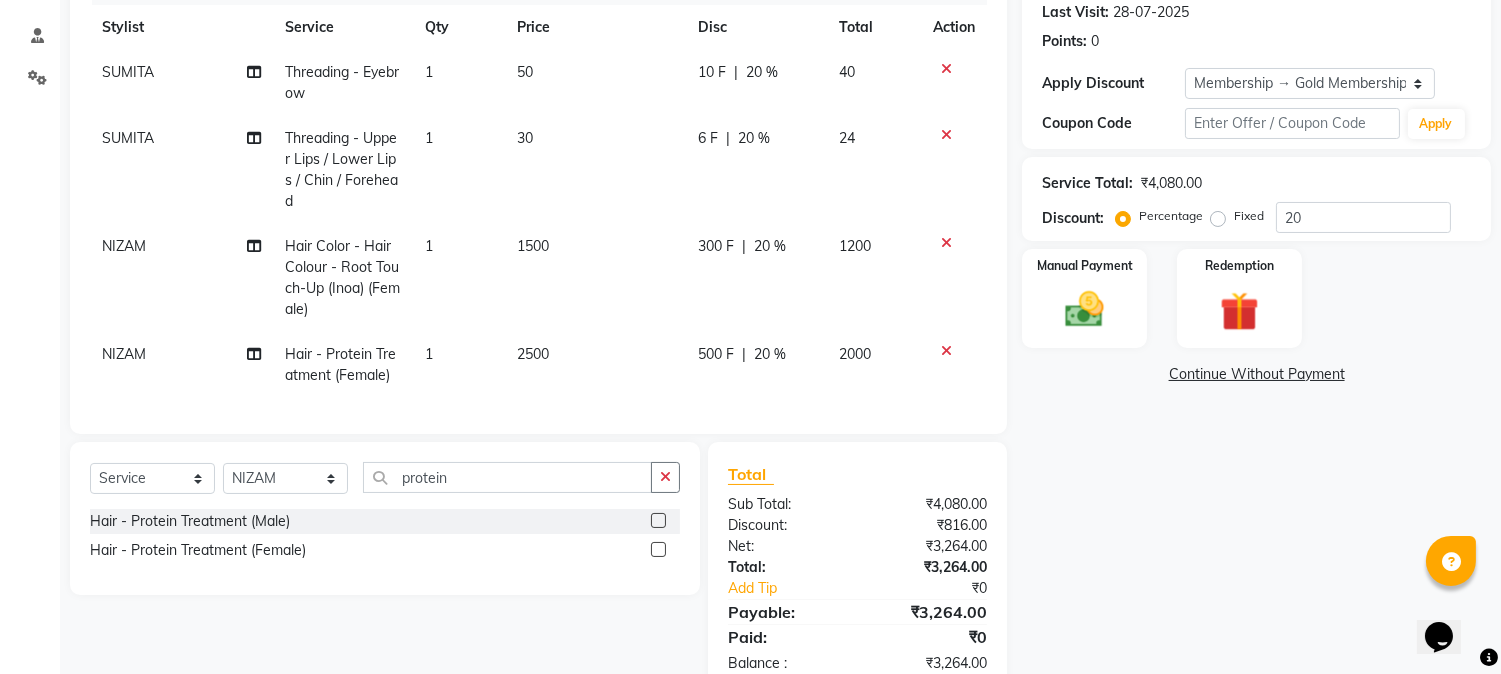 click on "Name: Ganesh Dhuri Membership: end on 15-03-2026 Total Visits:  26 Card on file:  0 Last Visit:   28-07-2025 Points:   0  Apply Discount Select Membership → Gold Membership Coupon Code Apply Service Total:  ₹4,080.00  Discount:  Percentage   Fixed  20 Manual Payment Redemption  Continue Without Payment" 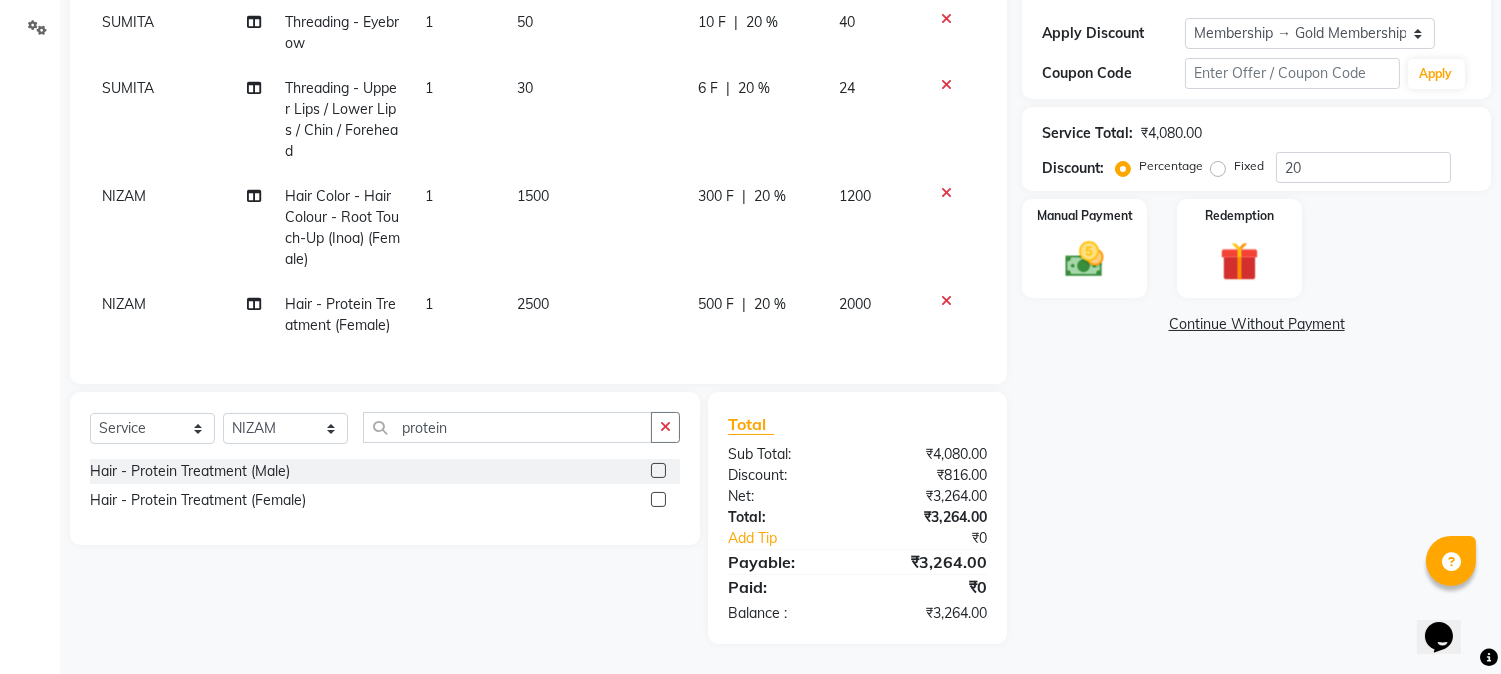 scroll, scrollTop: 346, scrollLeft: 0, axis: vertical 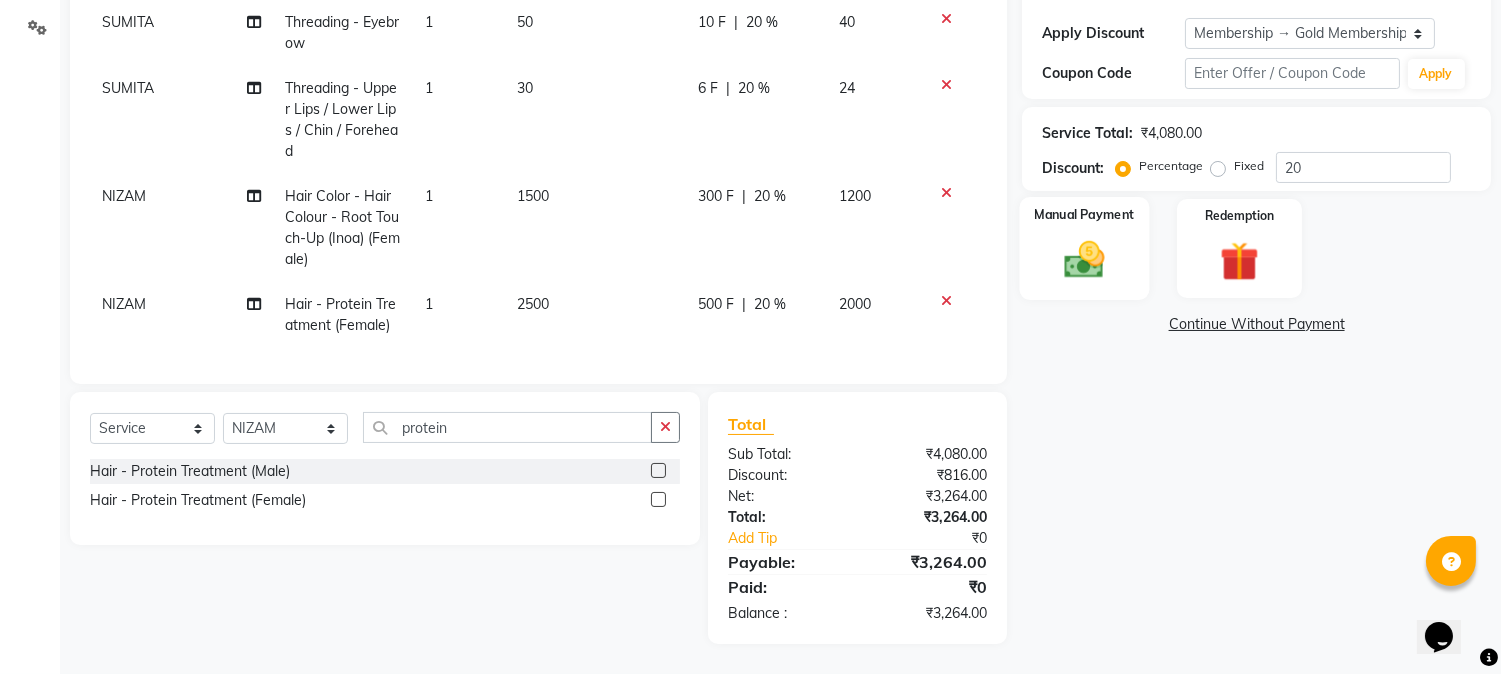 click 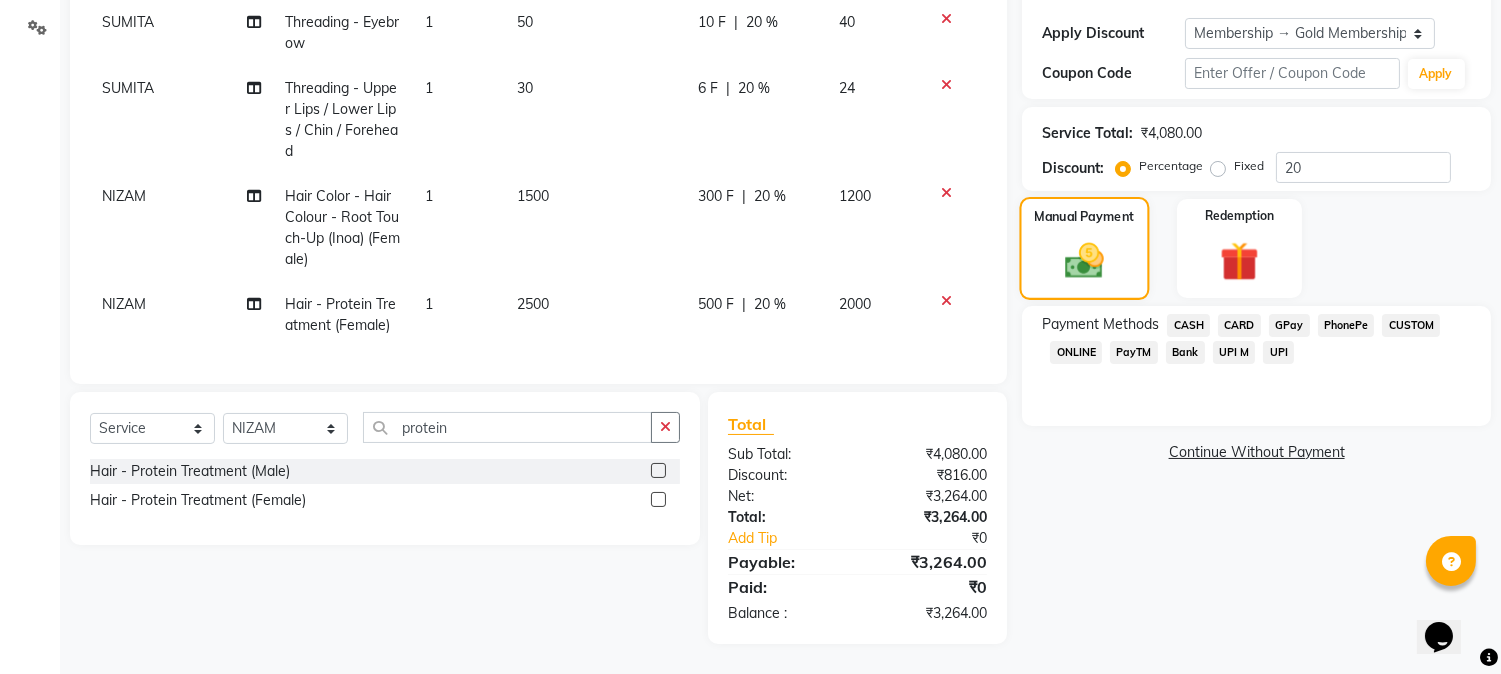 click 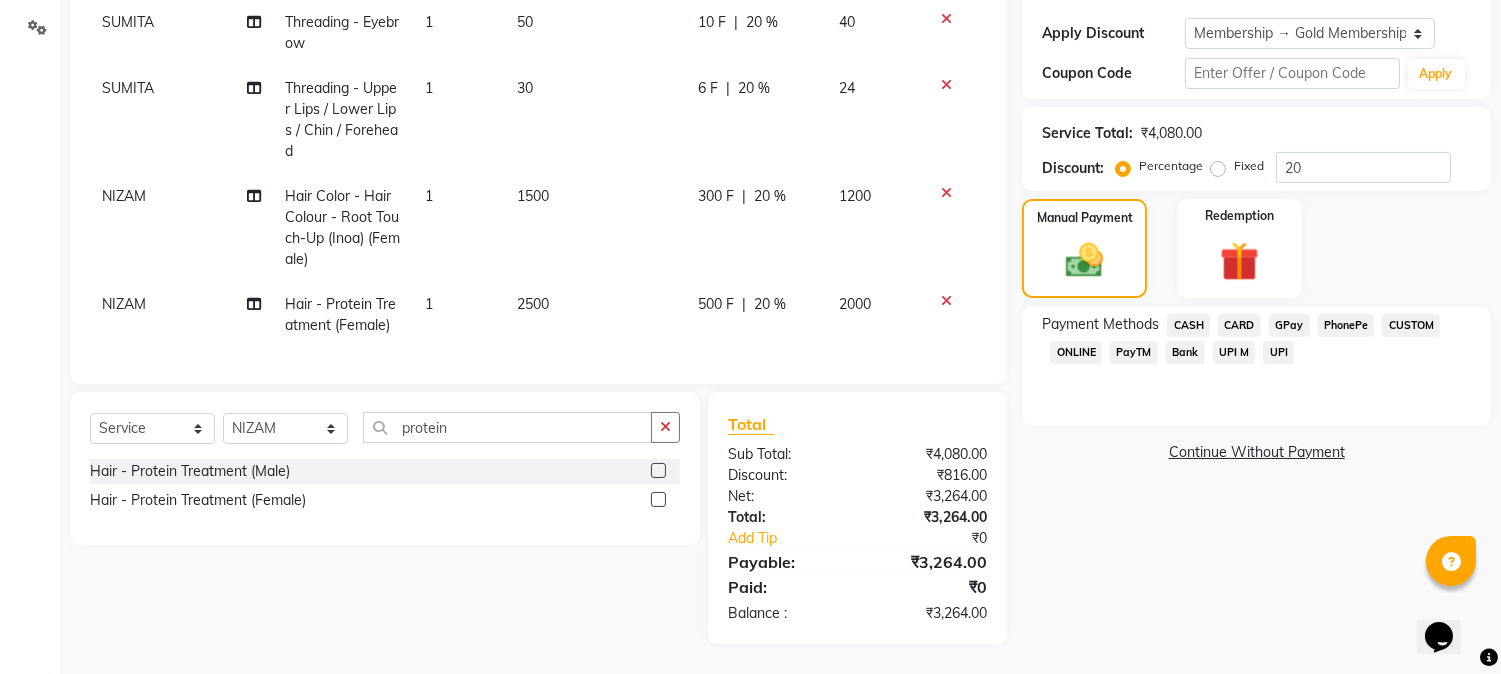 click on "GPay" 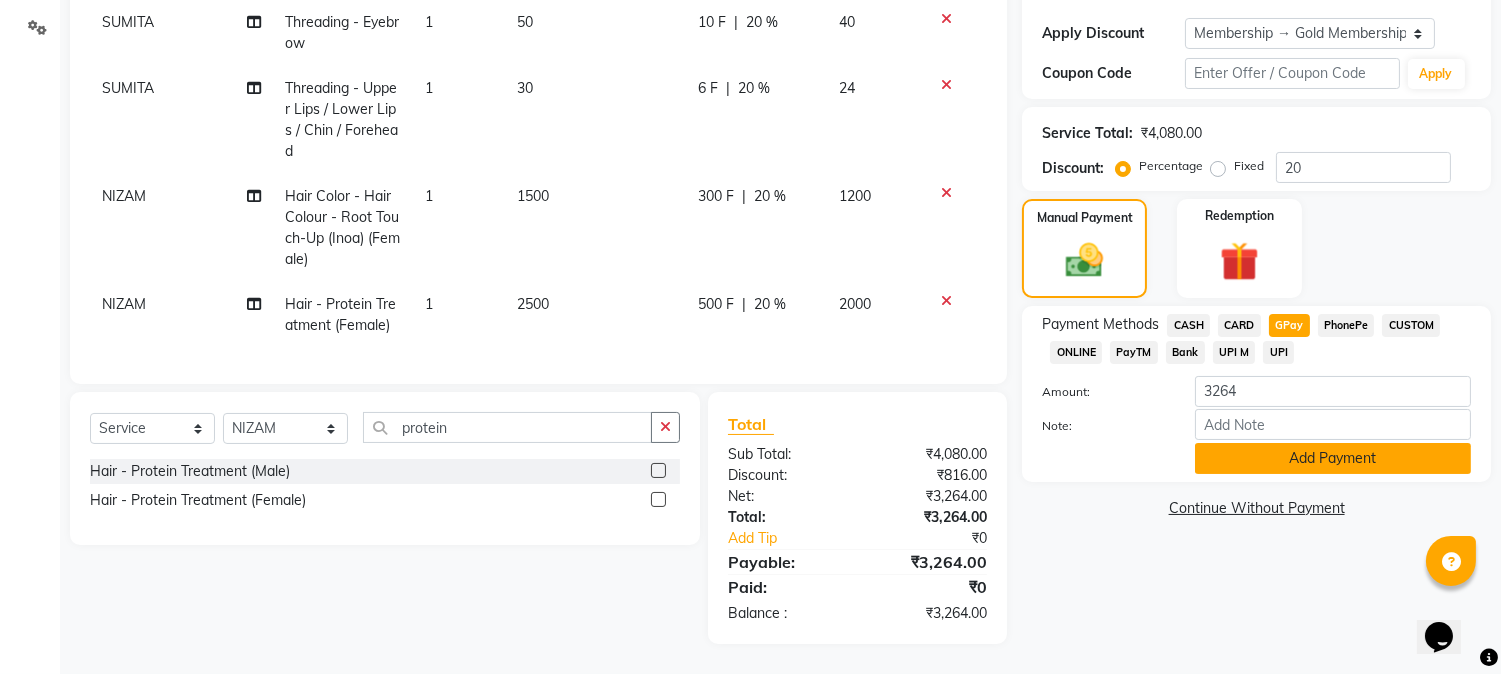 click on "Add Payment" 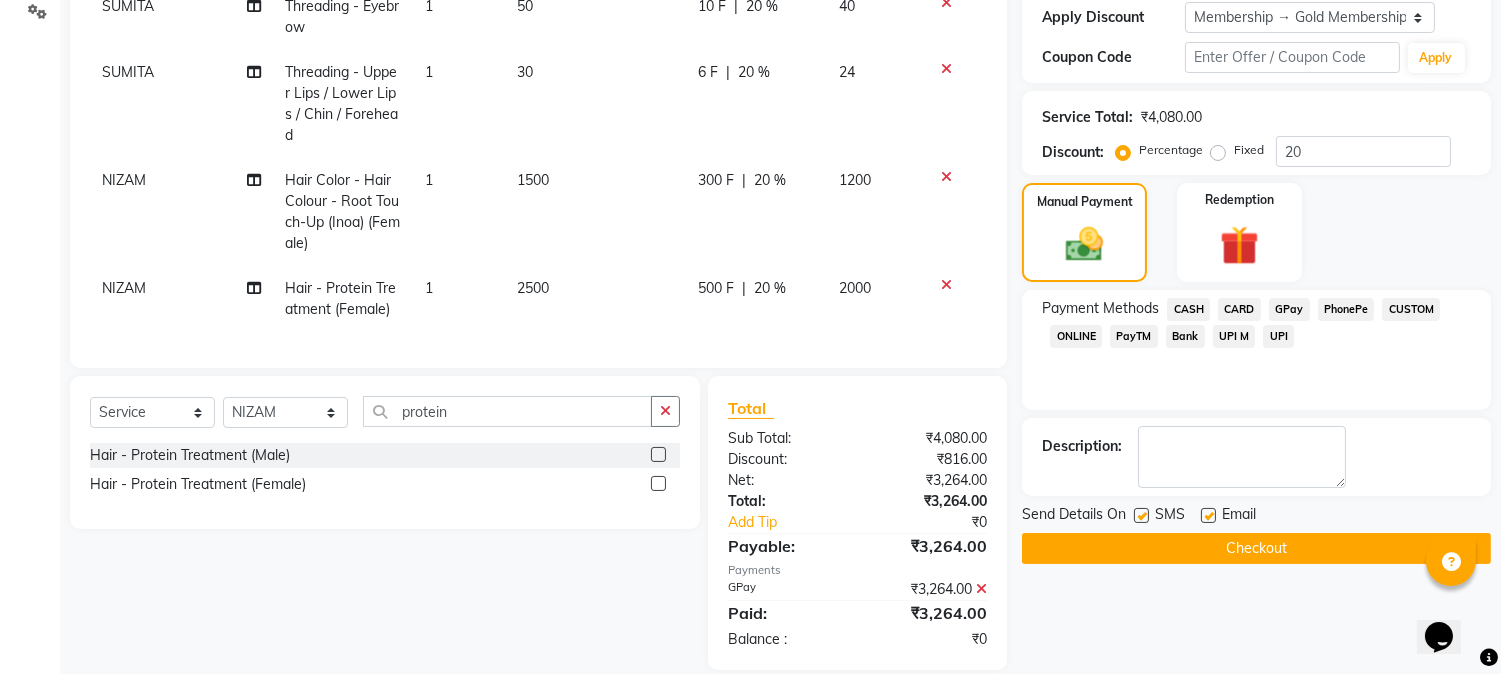 click on "Checkout" 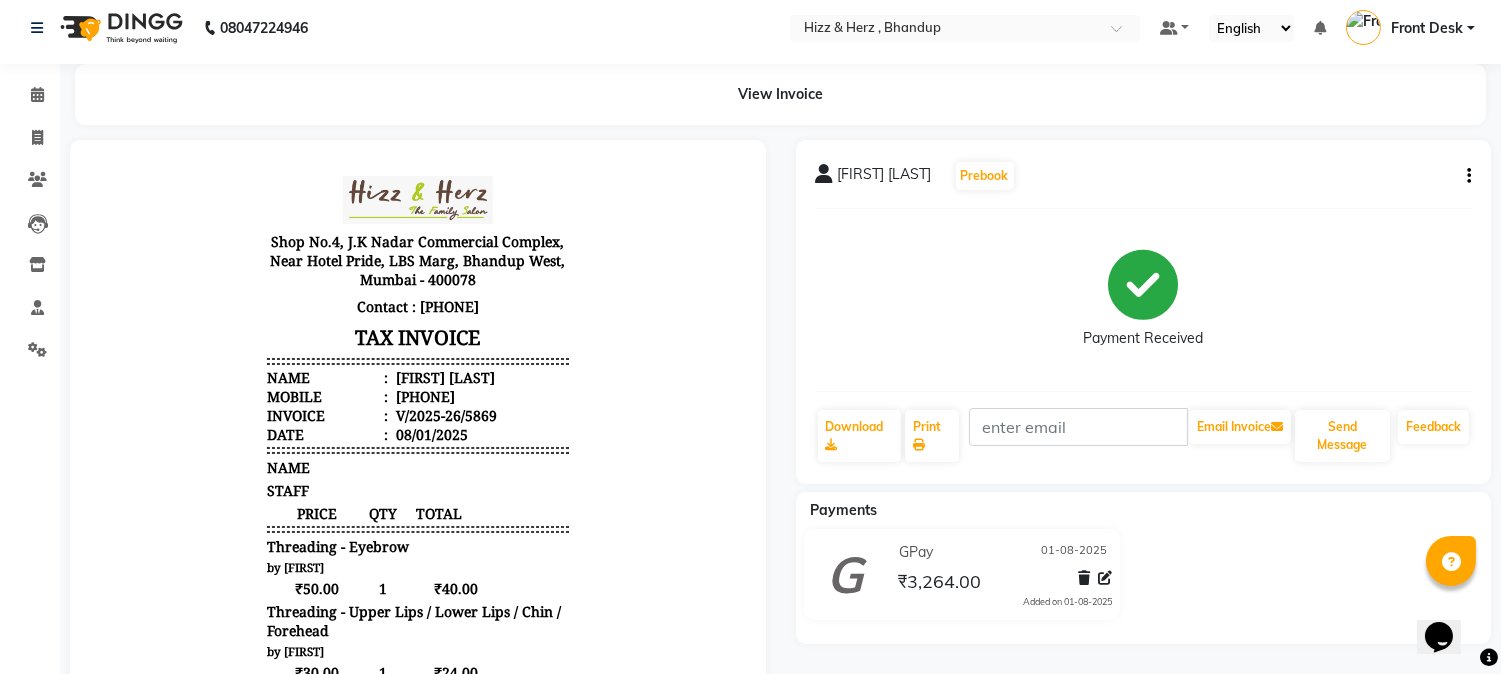 scroll, scrollTop: 0, scrollLeft: 0, axis: both 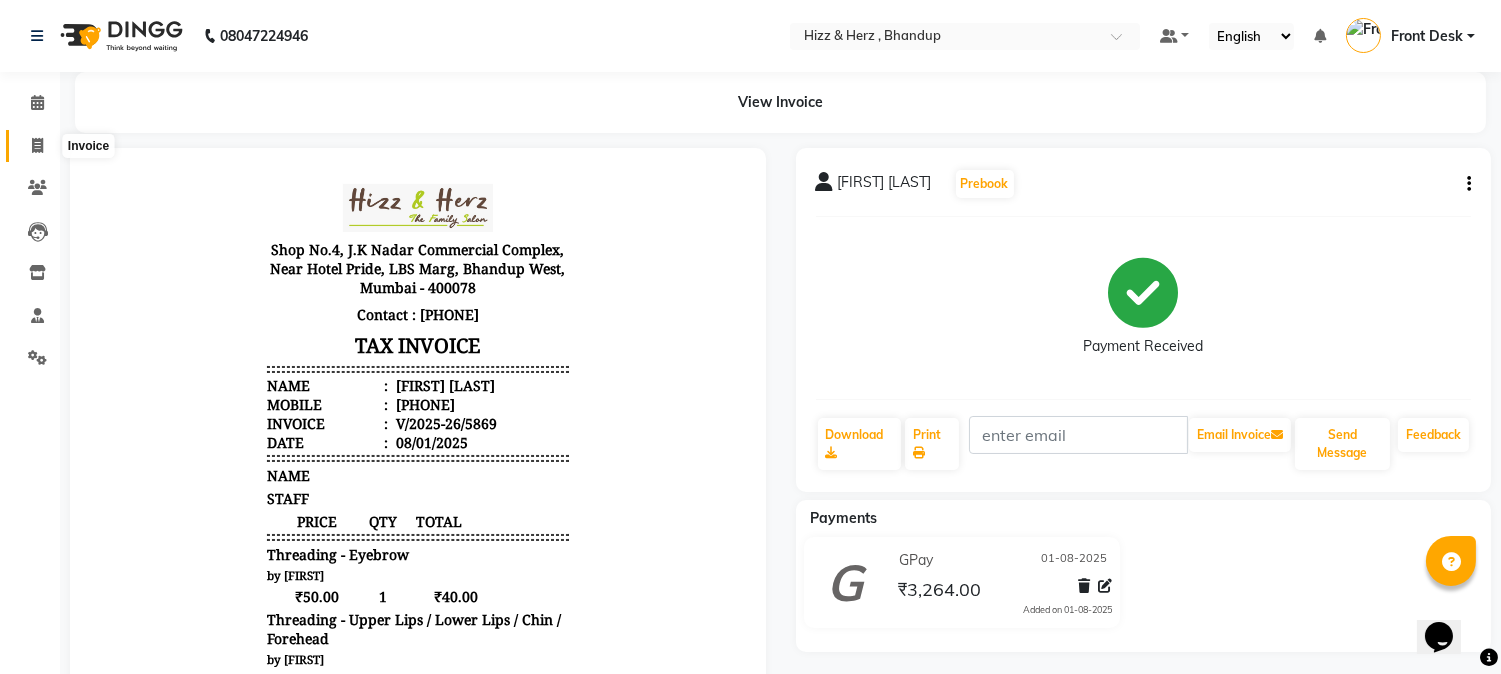 click 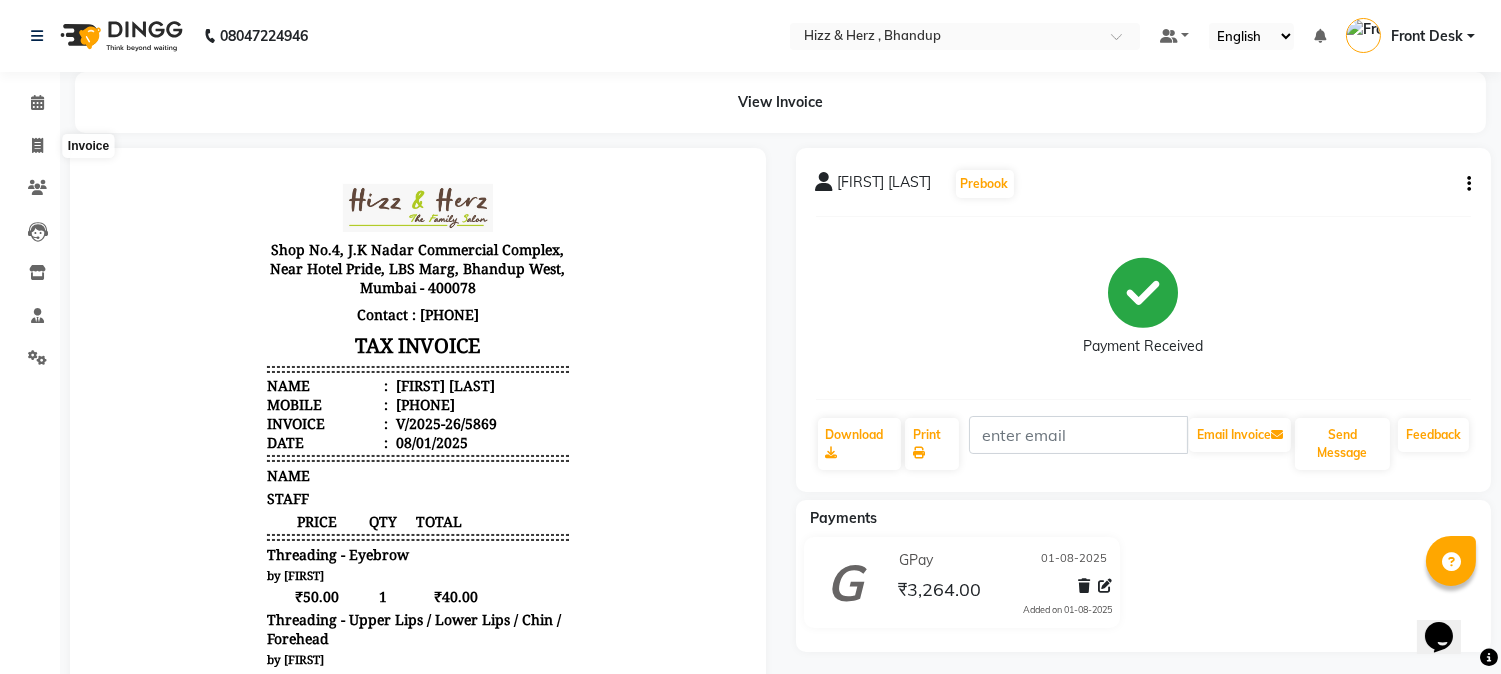 select on "service" 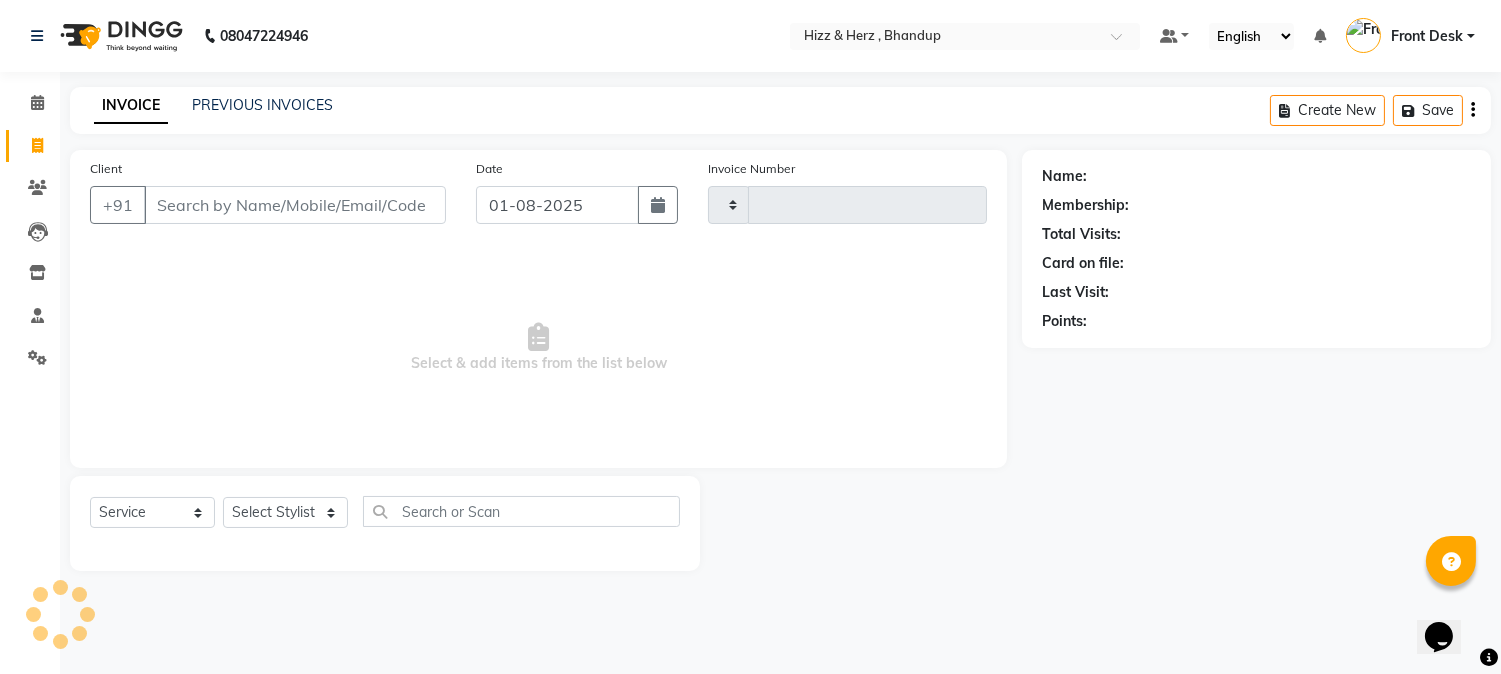 type on "5870" 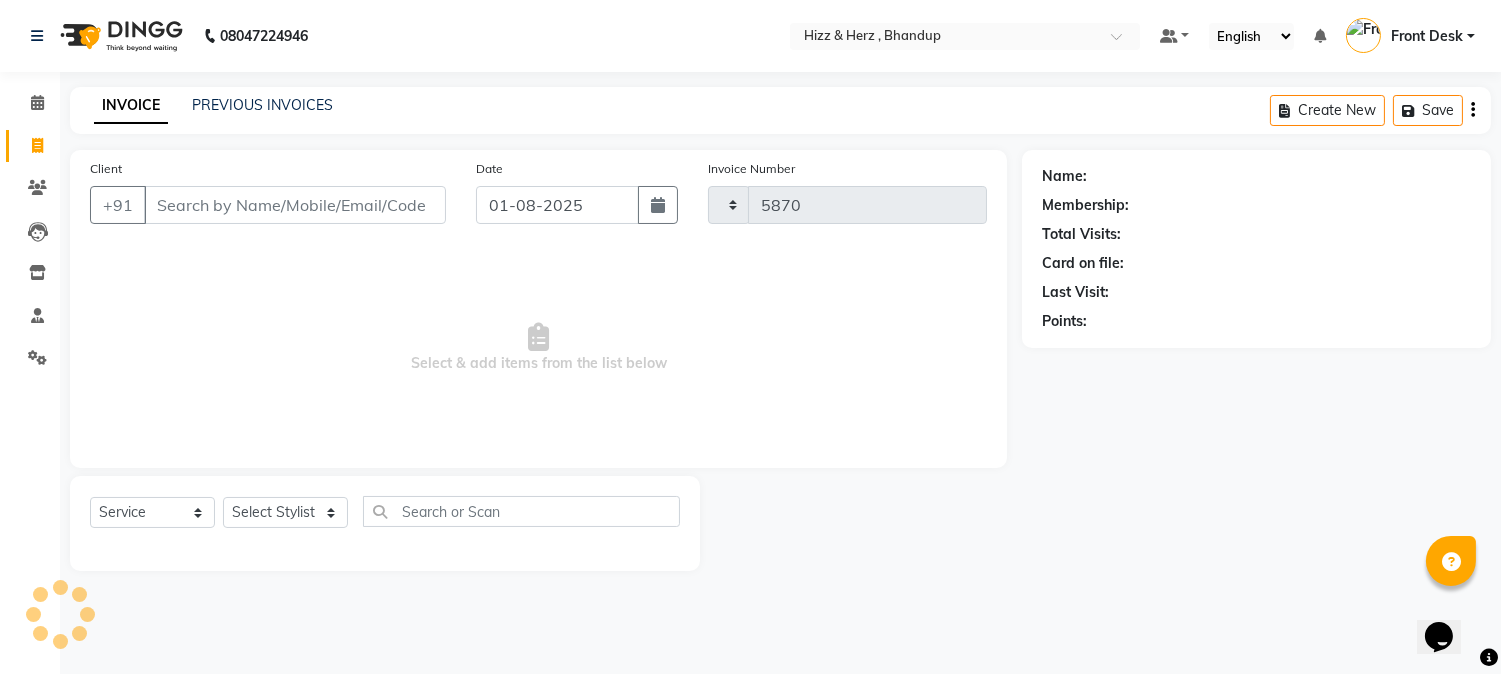 select on "629" 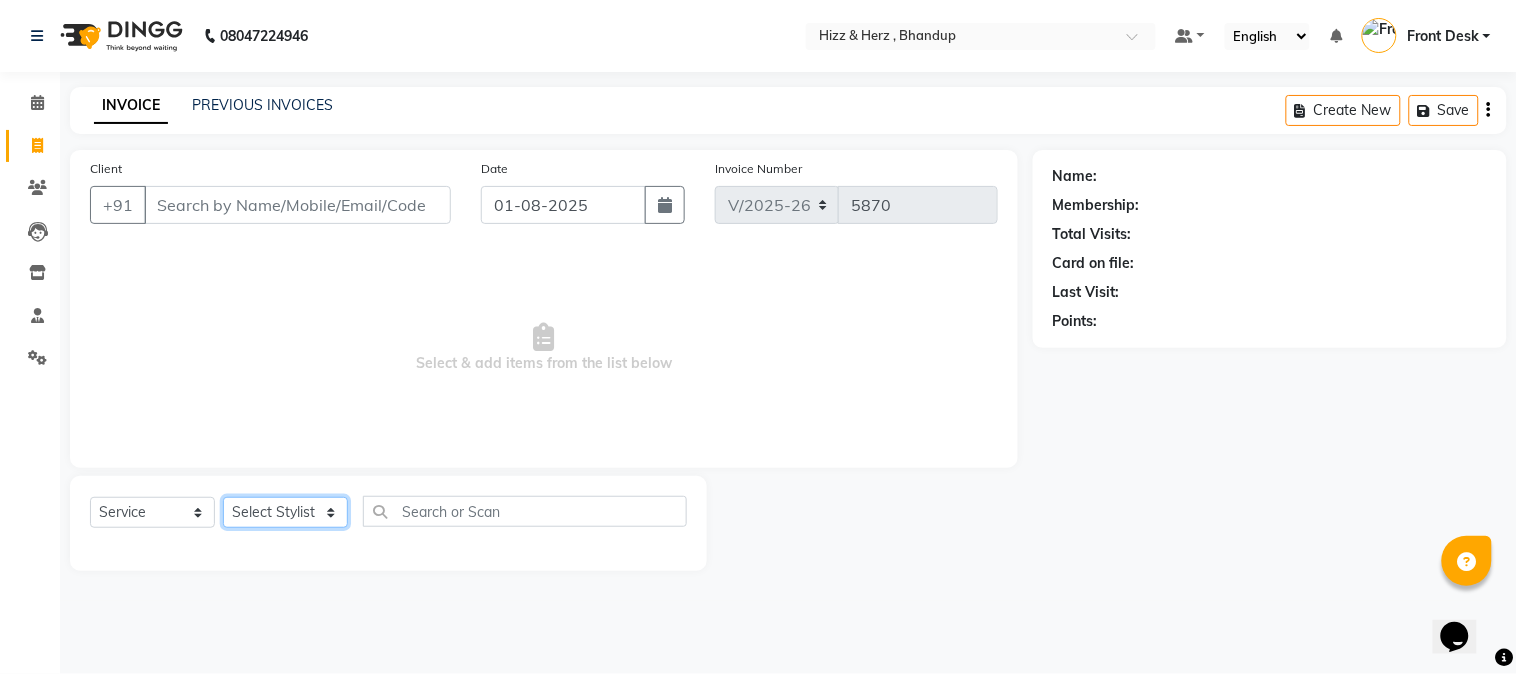 click on "Select Stylist Front Desk Gaurav Sharma HIZZ & HERZ 2 IRFAN AHMAD Jigna Goswami KHALID AHMAD Laxmi Mehboob MOHD PARVEJ NIZAM Salman Sangeeta  SUMITA  VEERENDRA SHARMA" 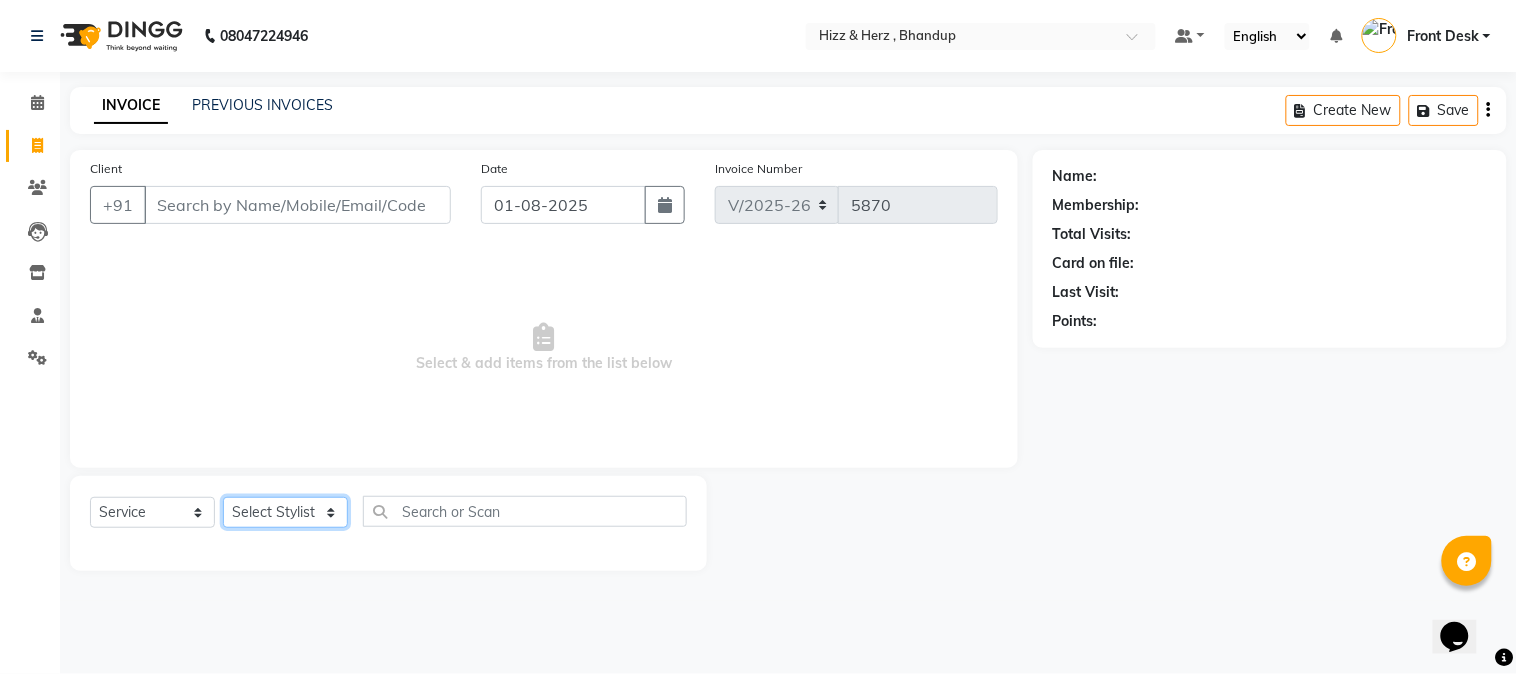 select on "82789" 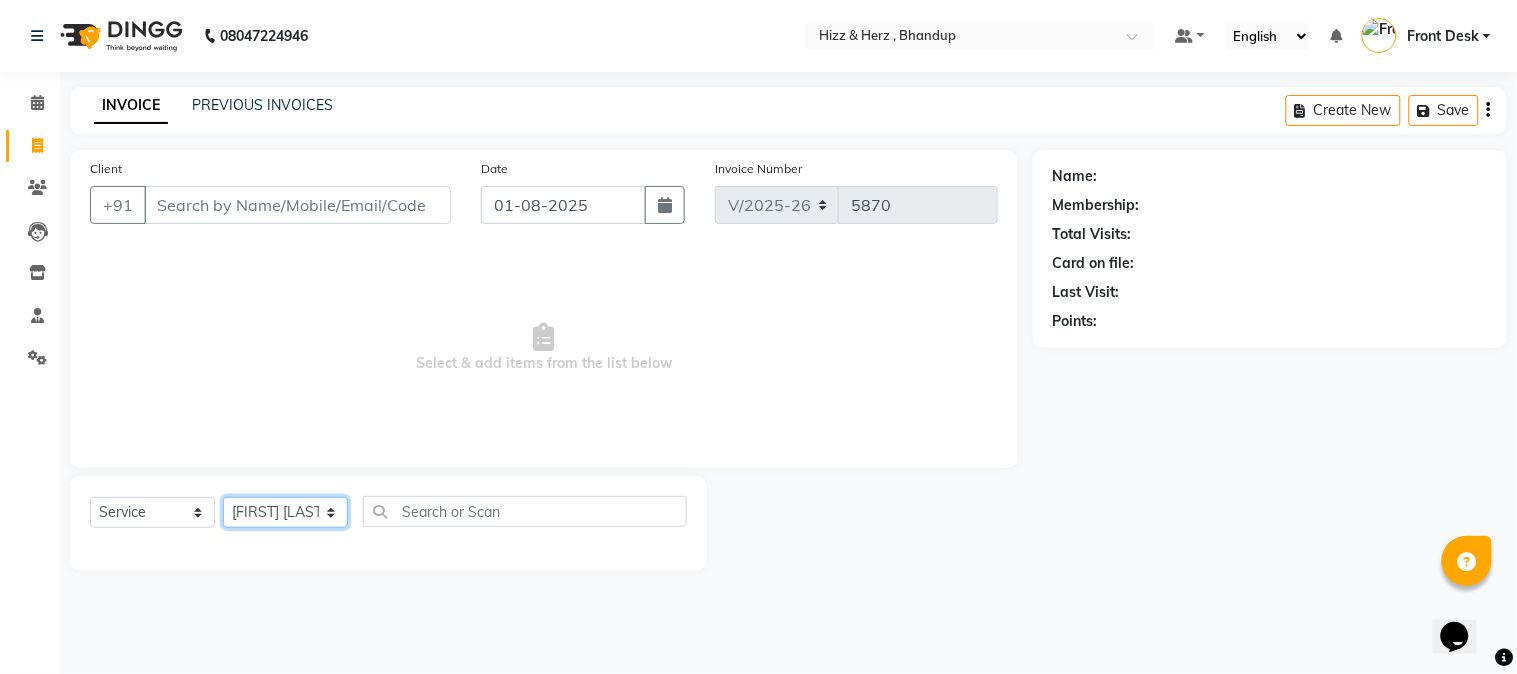 click on "Select Stylist Front Desk Gaurav Sharma HIZZ & HERZ 2 IRFAN AHMAD Jigna Goswami KHALID AHMAD Laxmi Mehboob MOHD PARVEJ NIZAM Salman Sangeeta  SUMITA  VEERENDRA SHARMA" 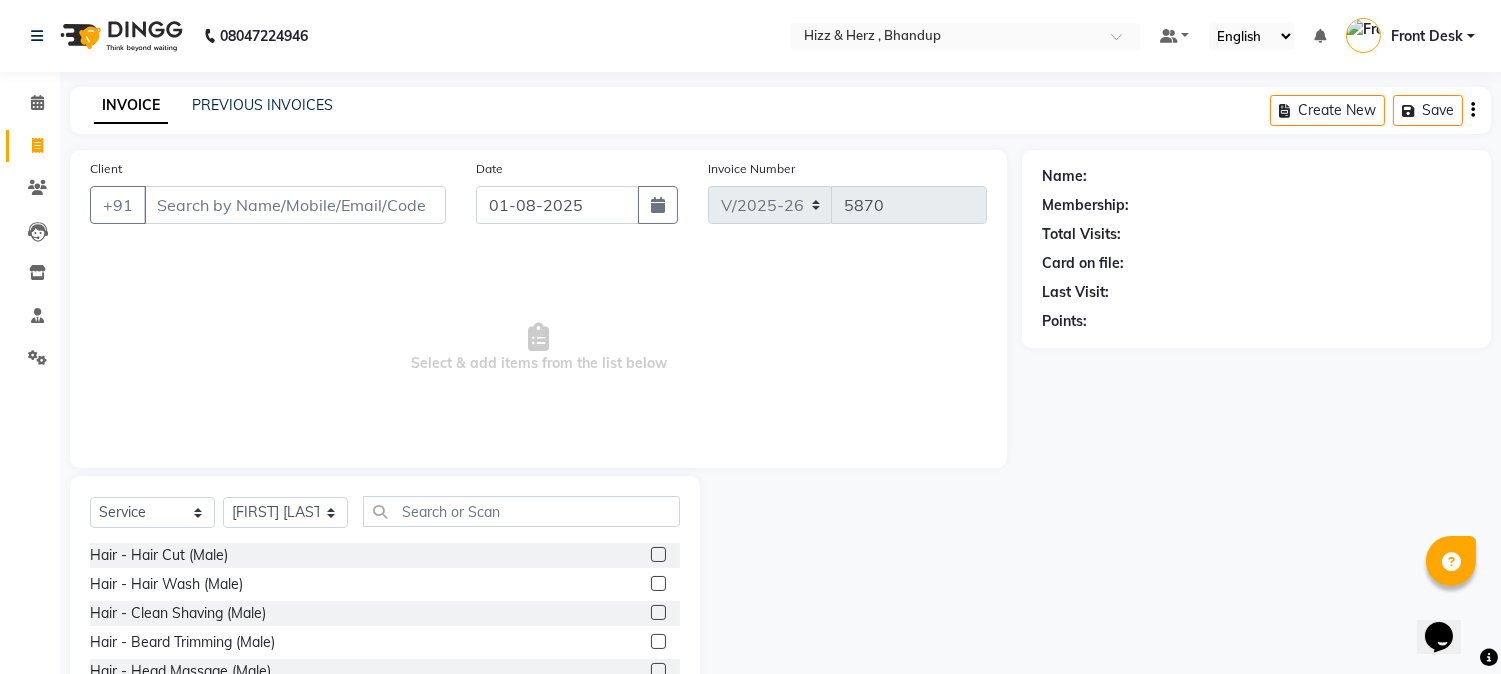 click 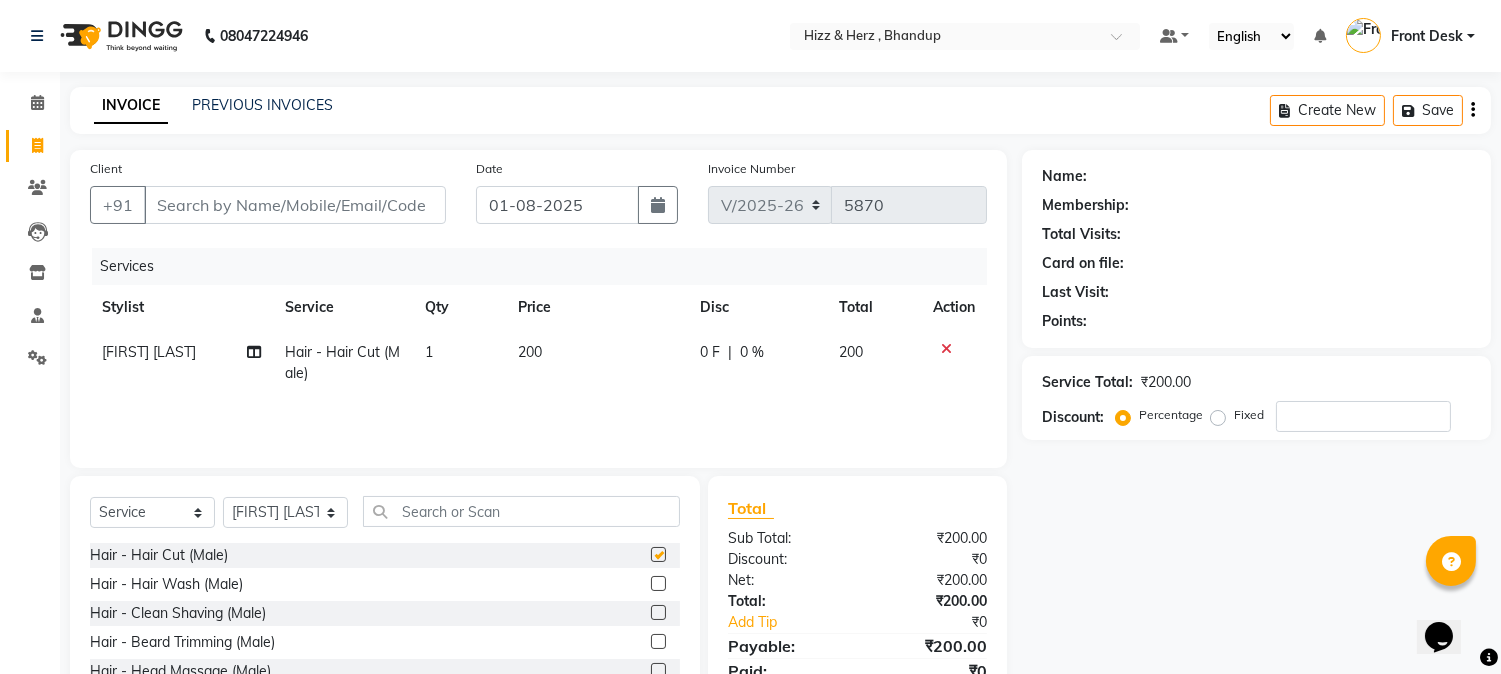 checkbox on "false" 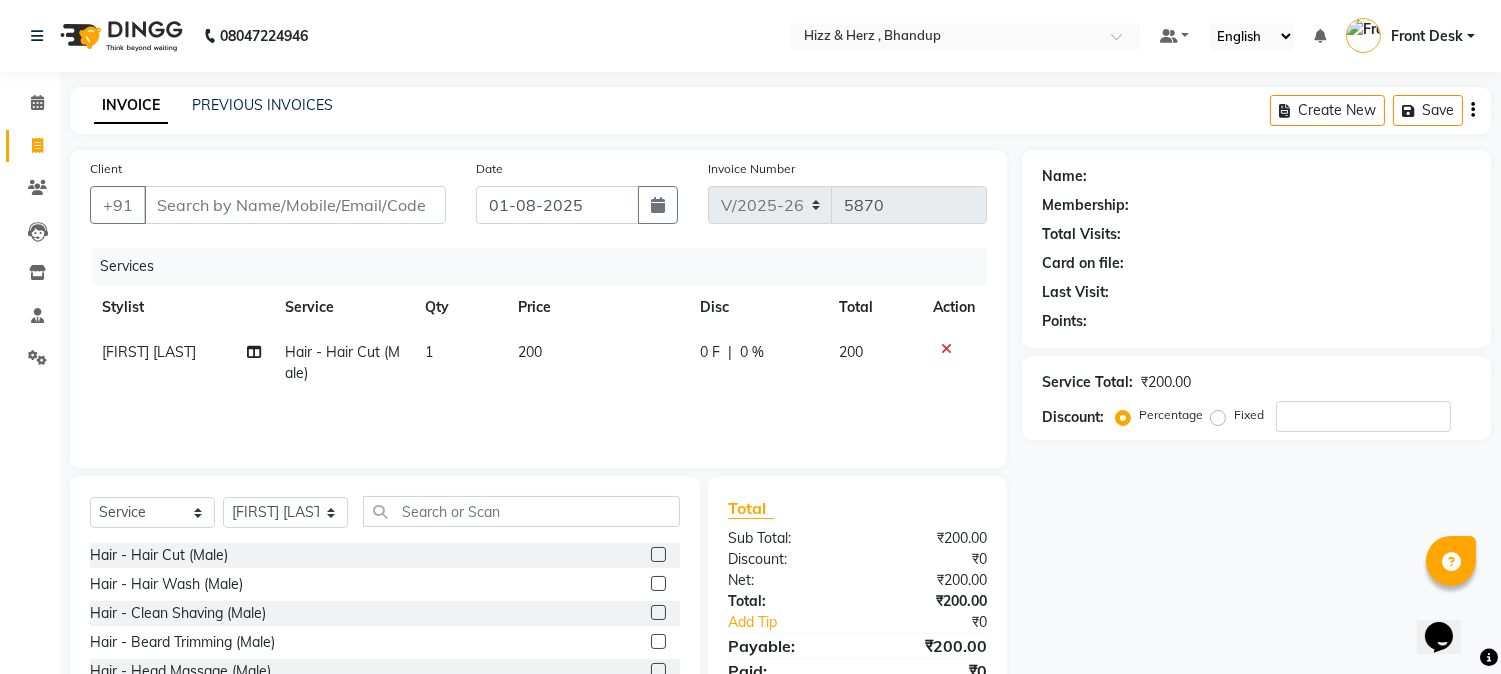 click 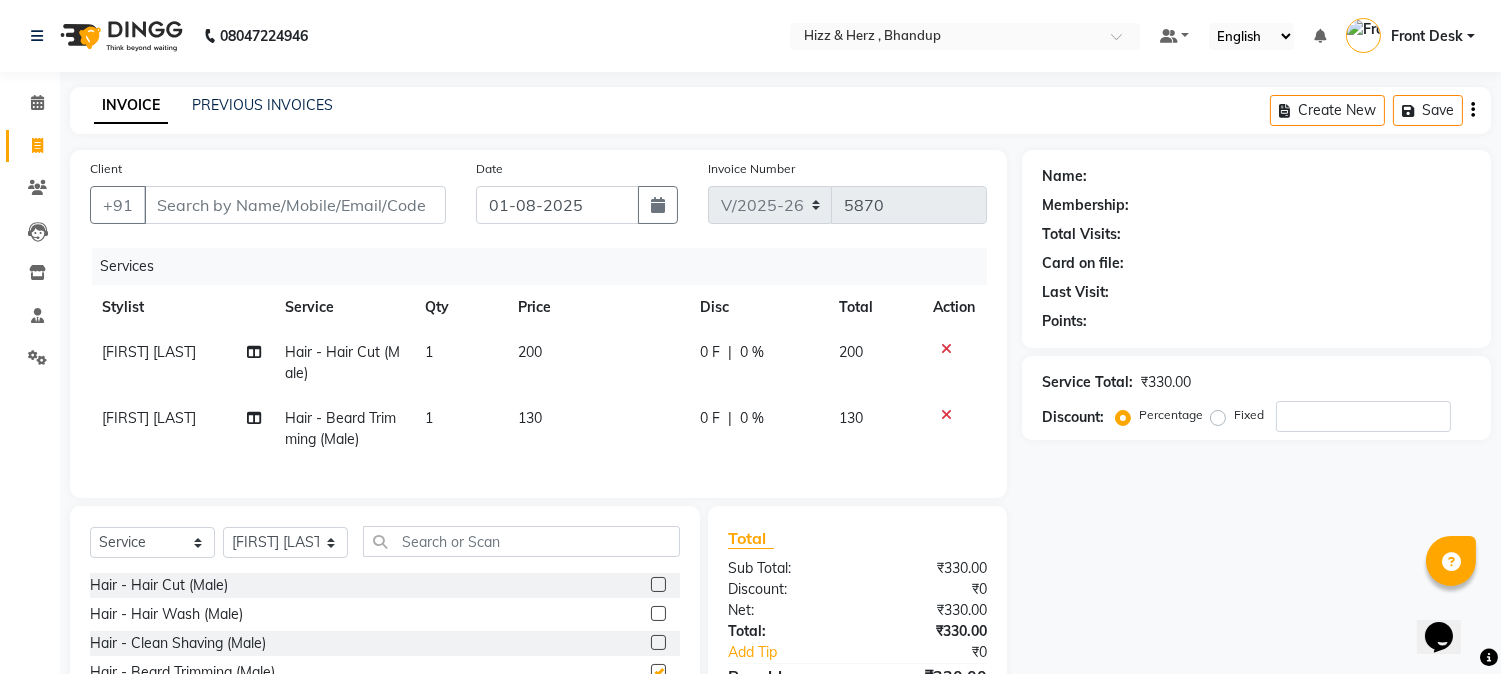 checkbox on "false" 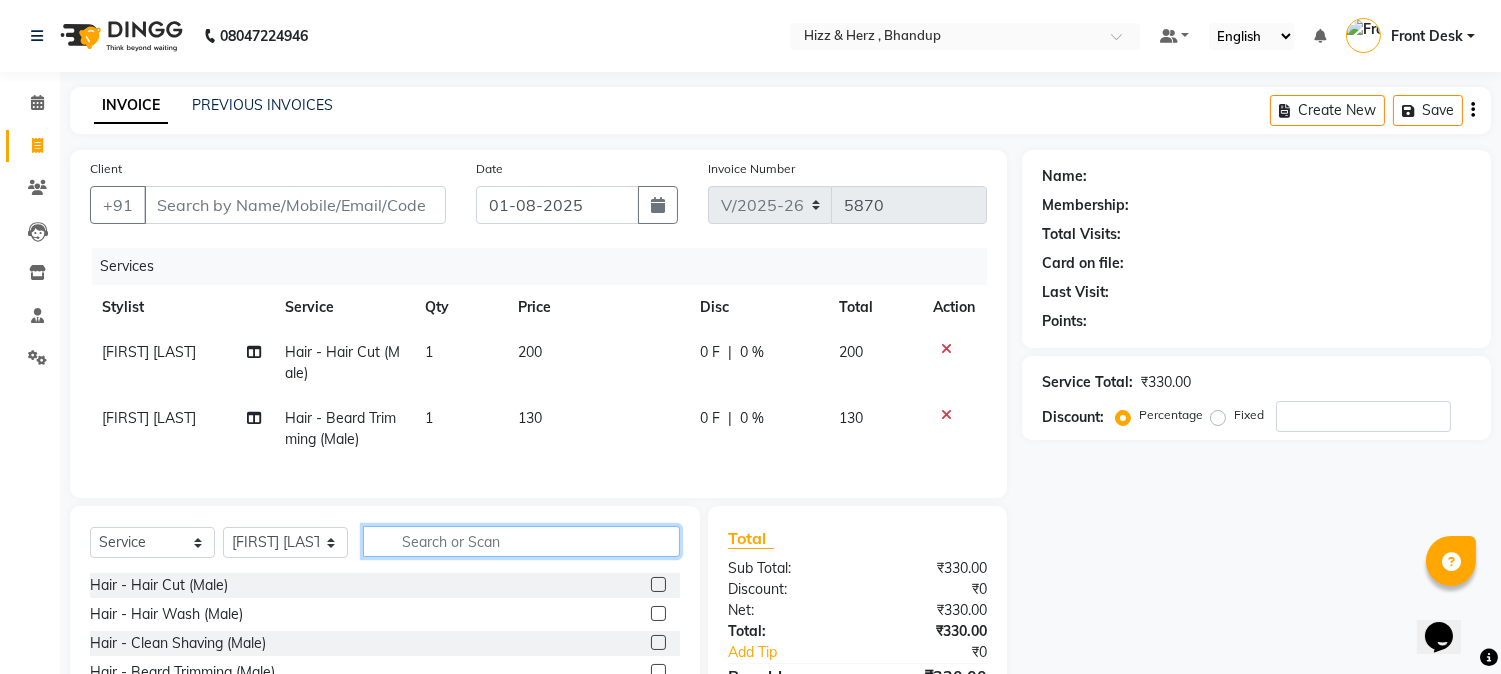 click 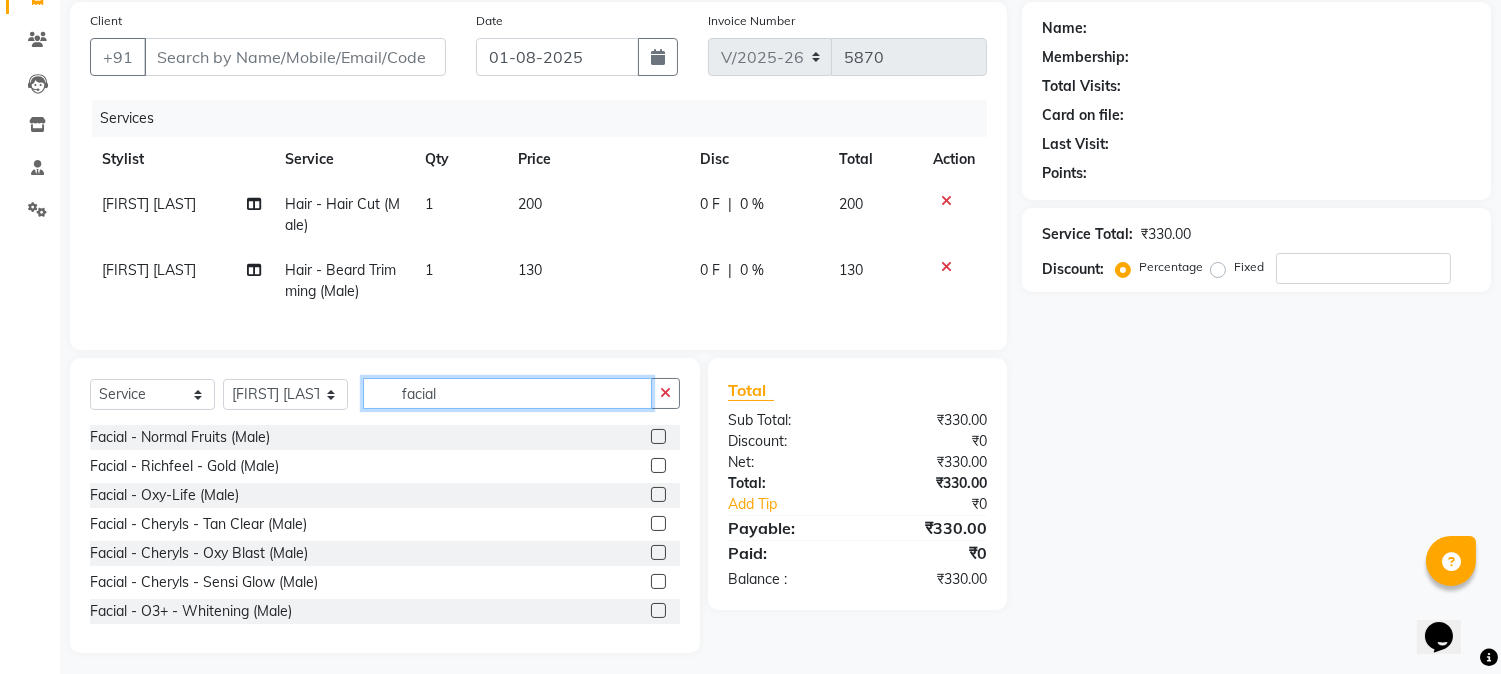 scroll, scrollTop: 173, scrollLeft: 0, axis: vertical 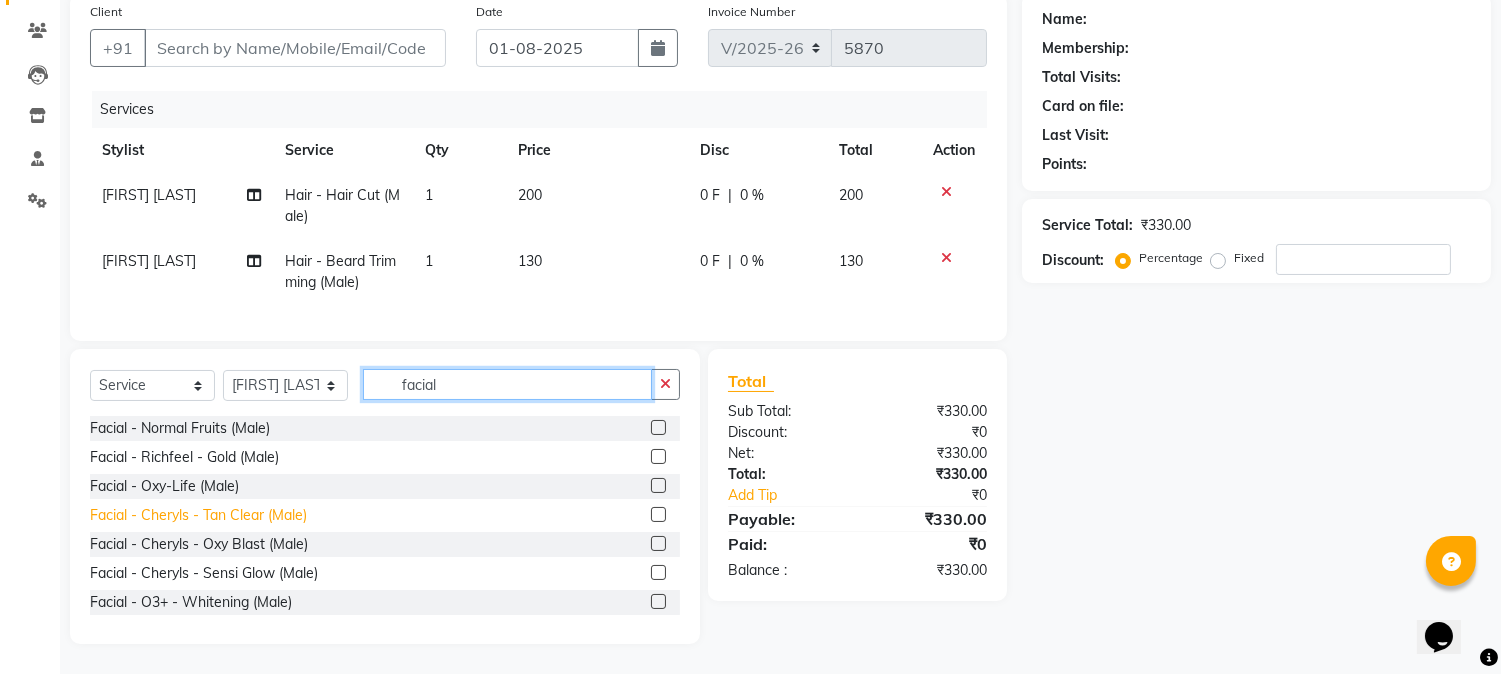 type on "facial" 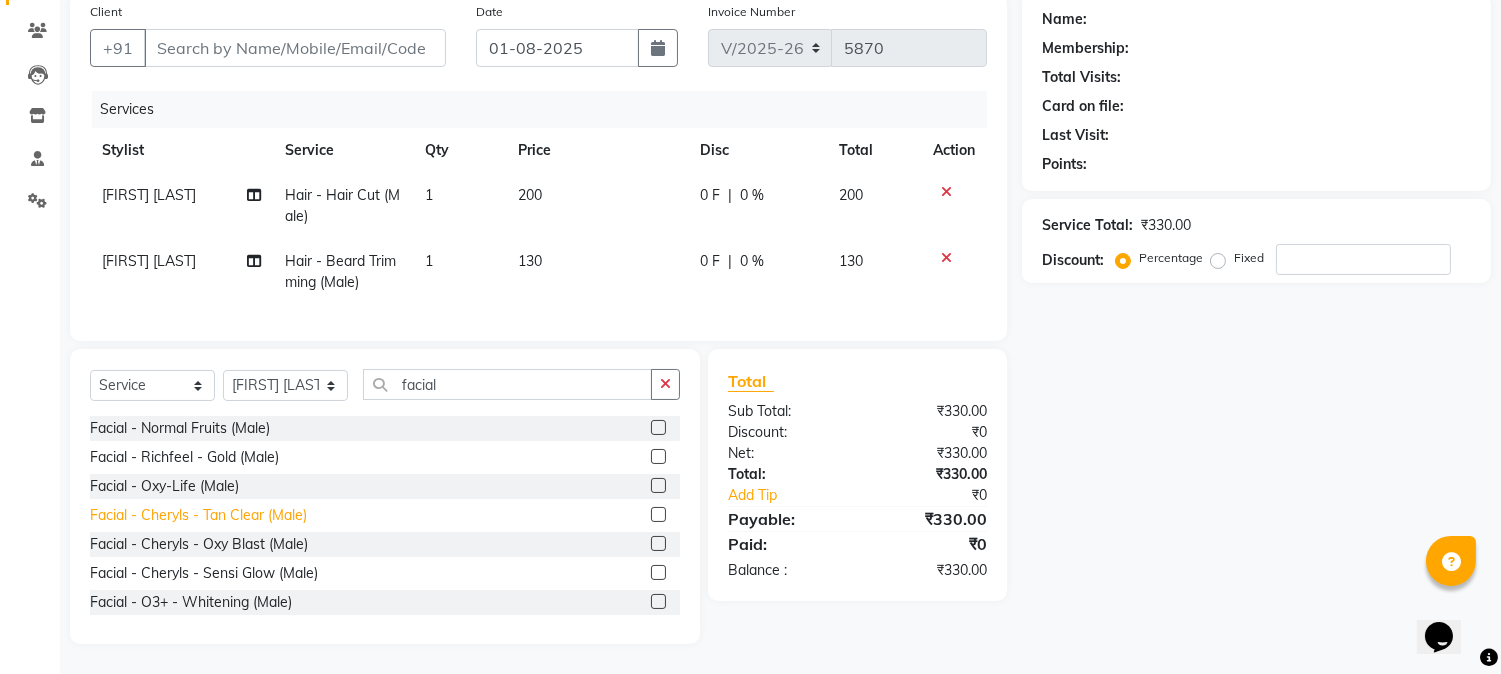 click on "Facial - Cheryls  -  Tan Clear (Male)" 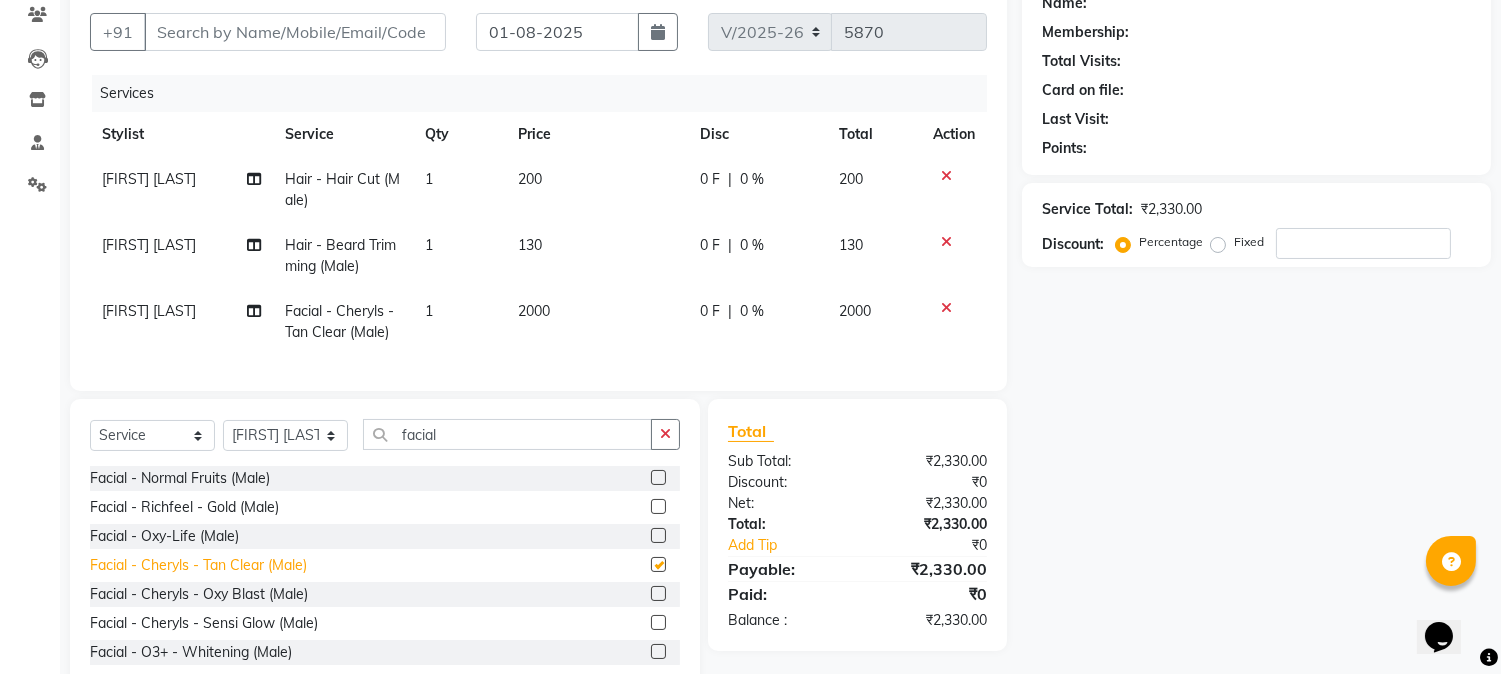 checkbox on "false" 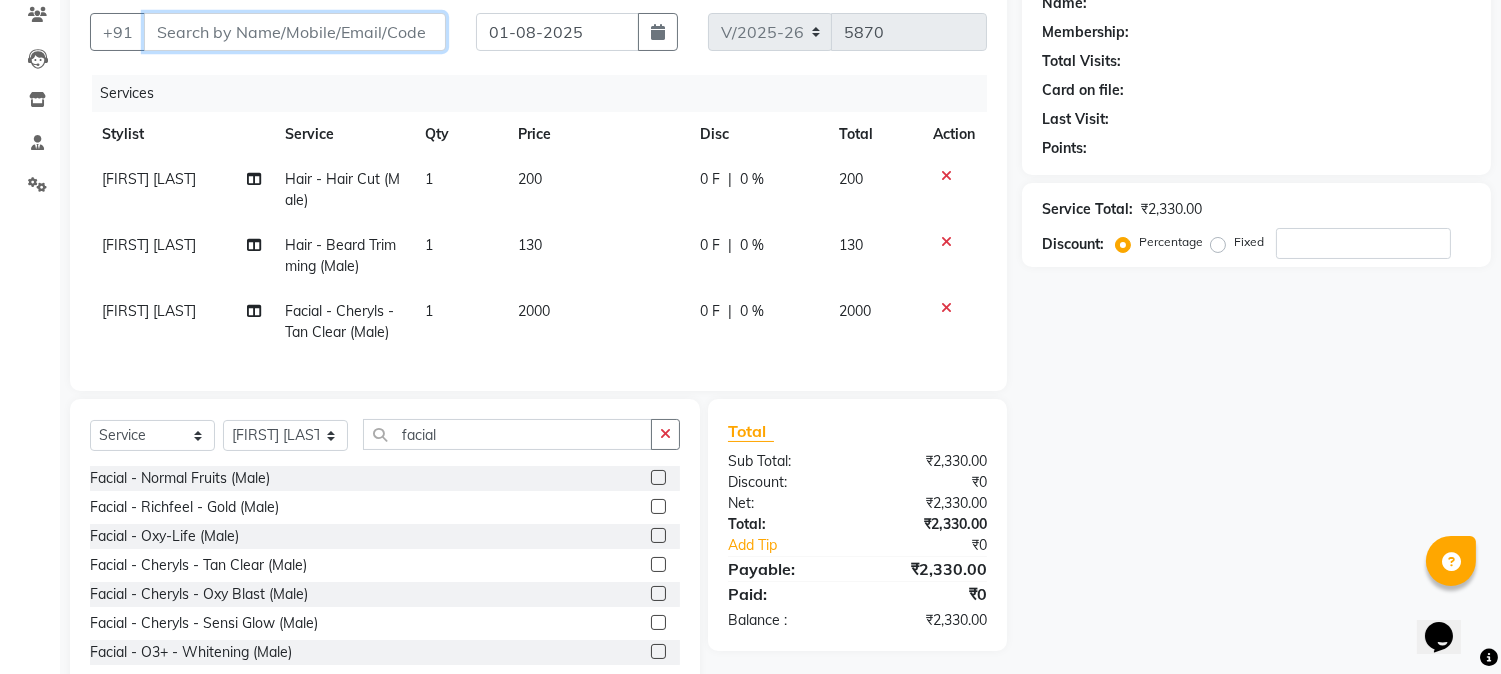 click on "Client" at bounding box center [295, 32] 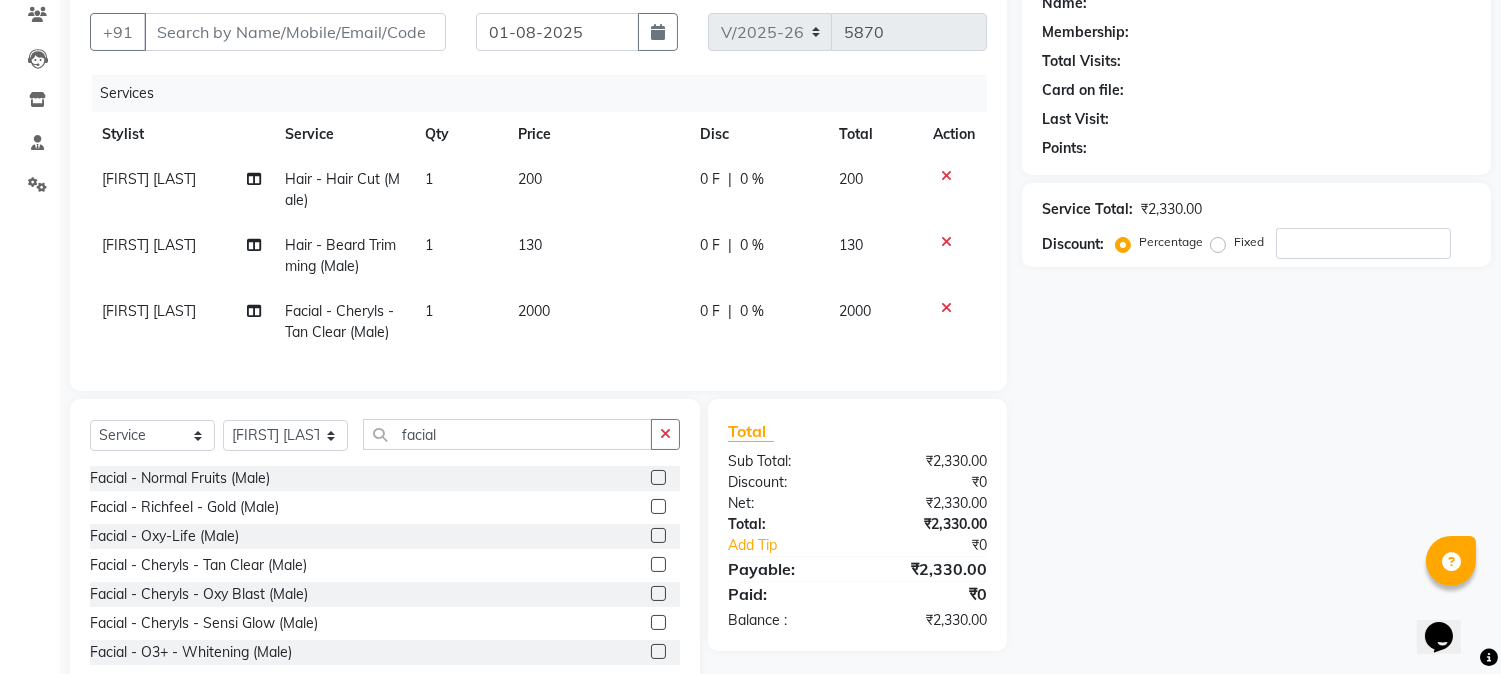 click on "0 %" 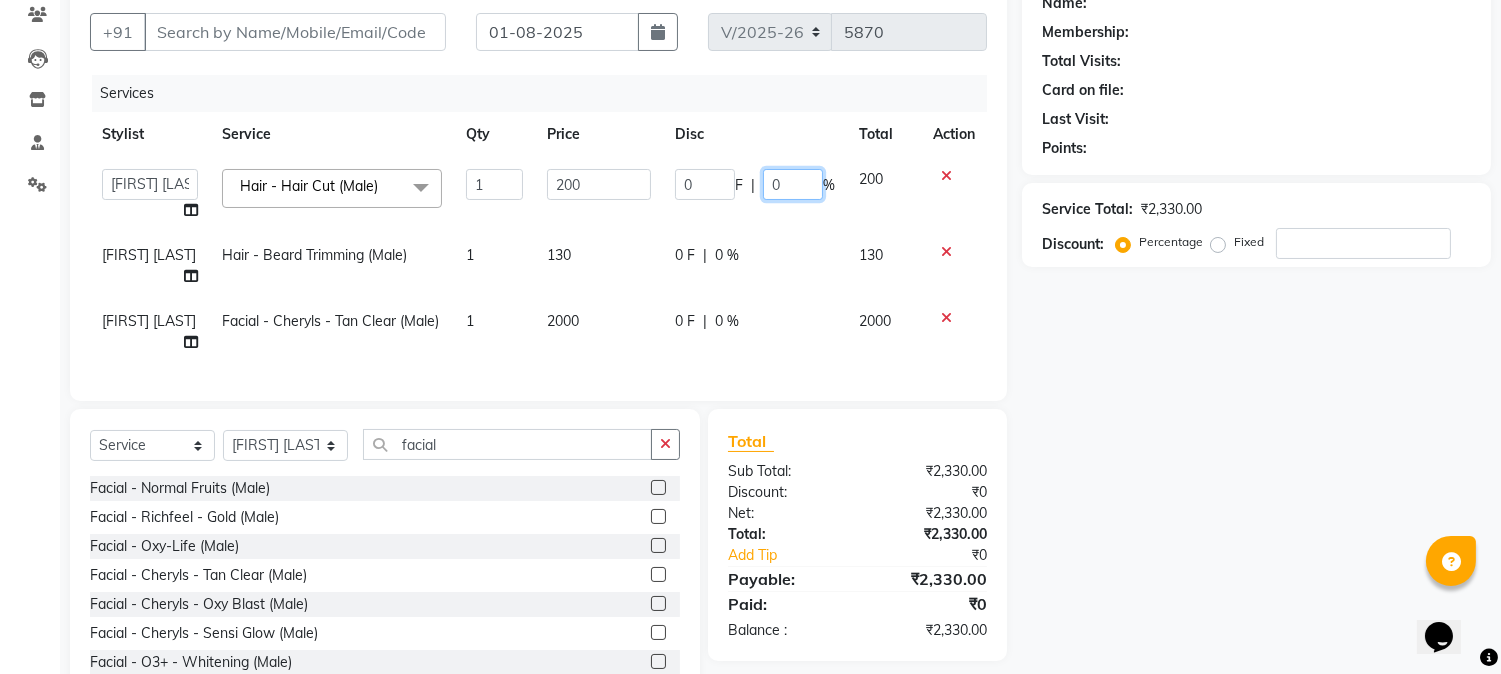 click on "0" 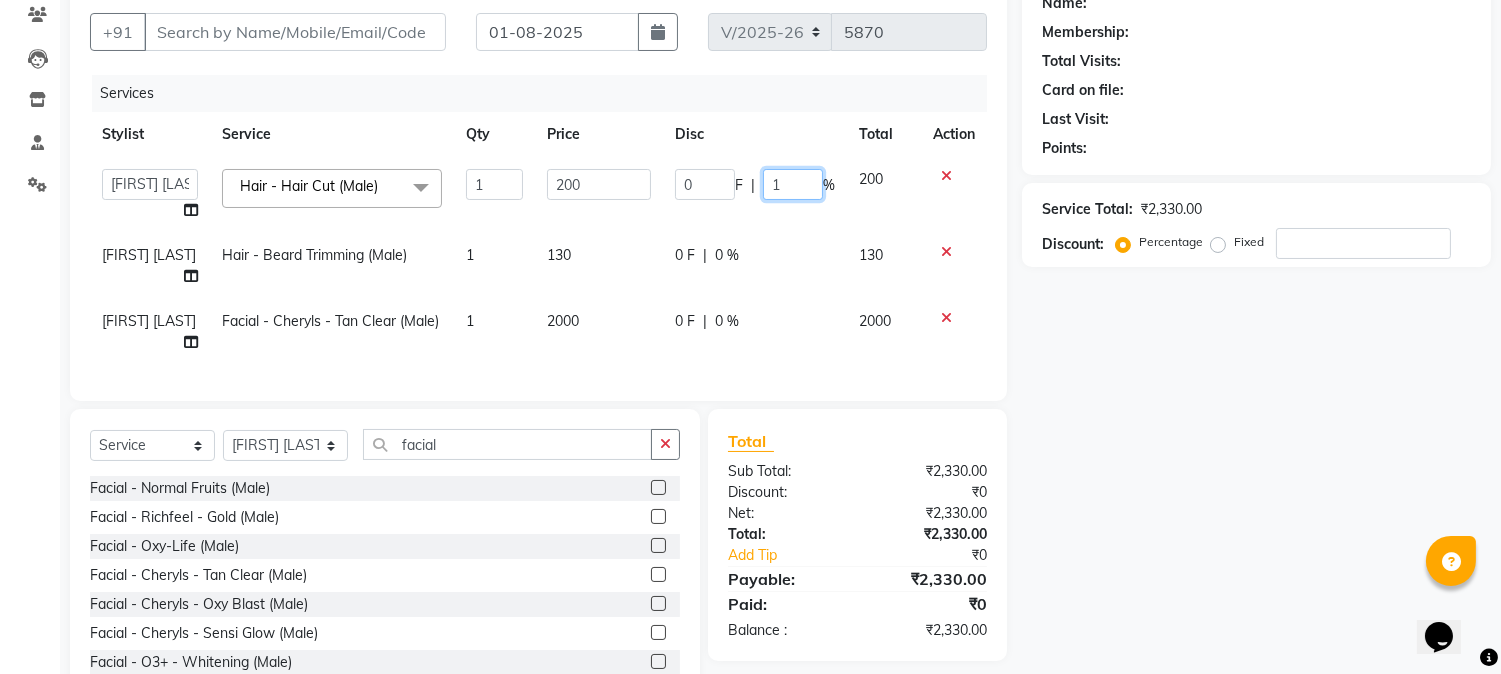 type on "10" 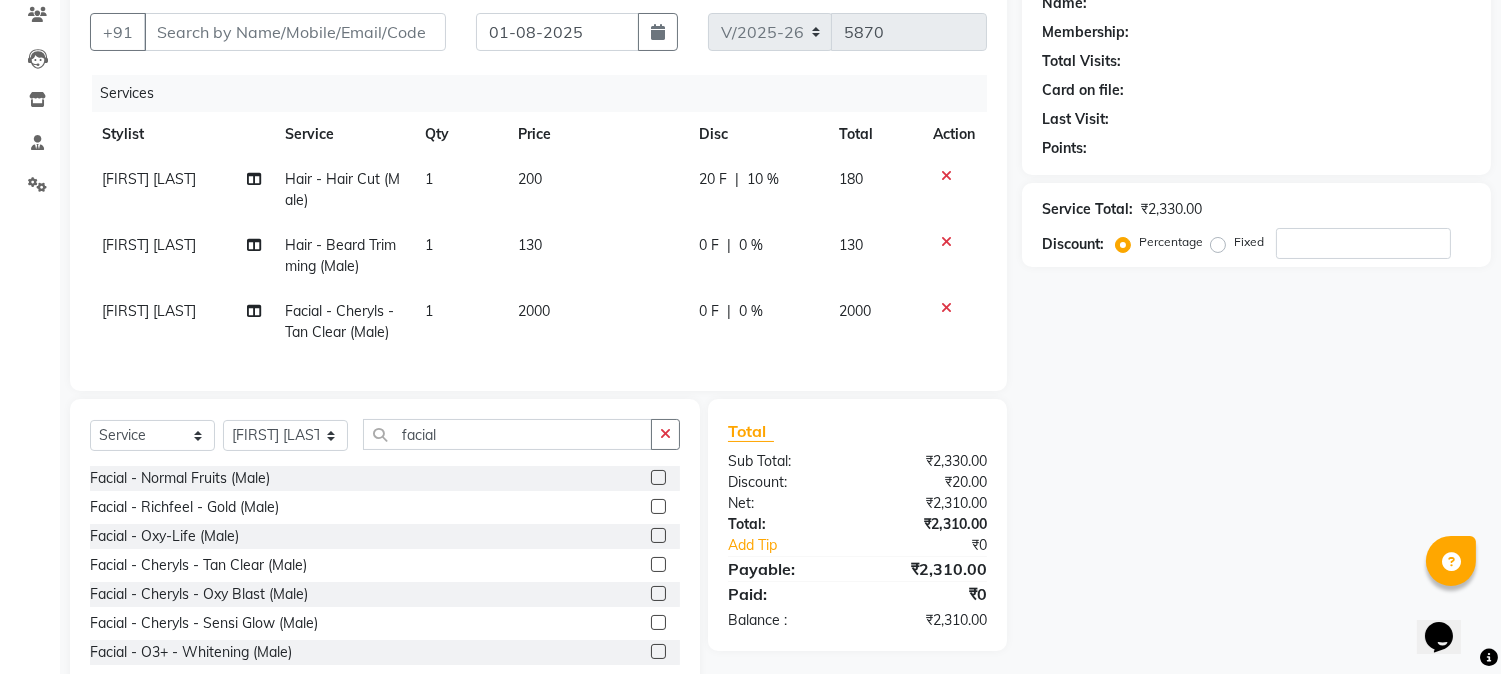 click on "Percentage" 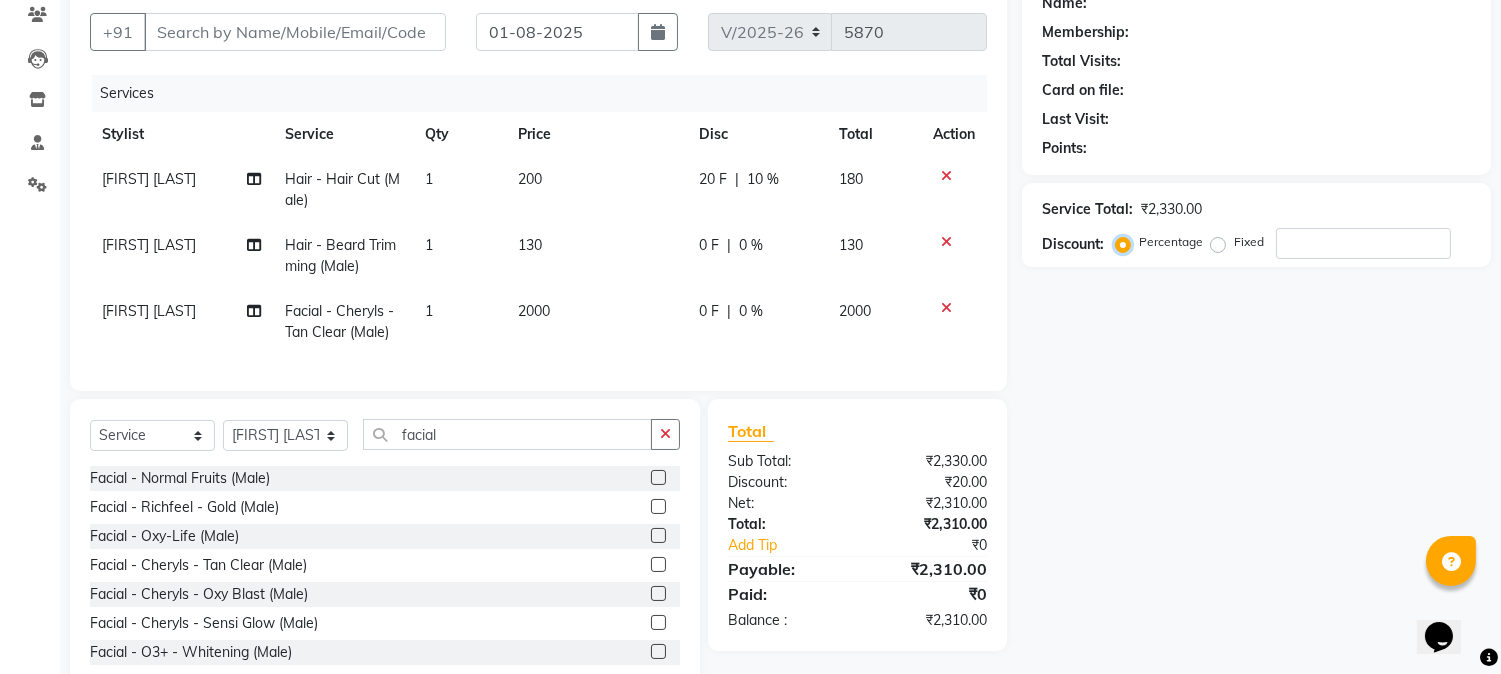 click on "Percentage" at bounding box center (1127, 242) 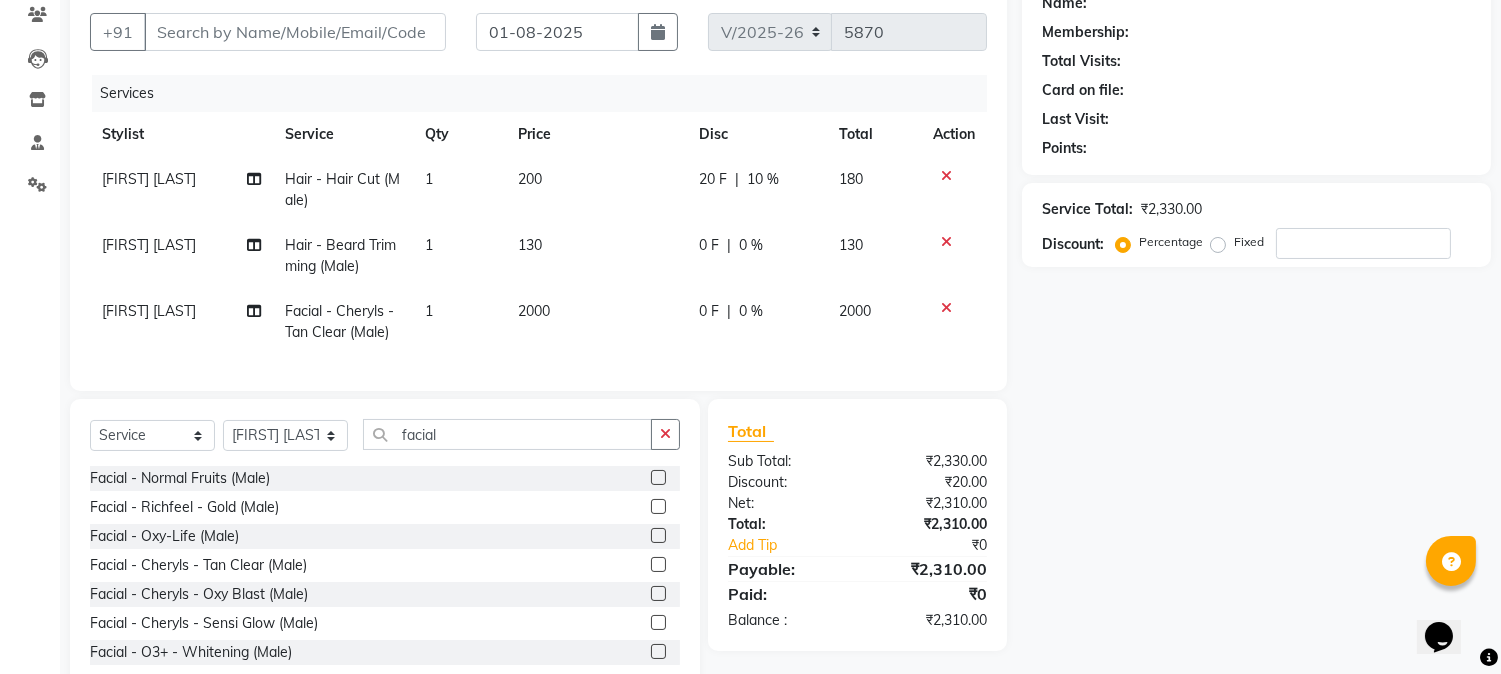 click on "0 %" 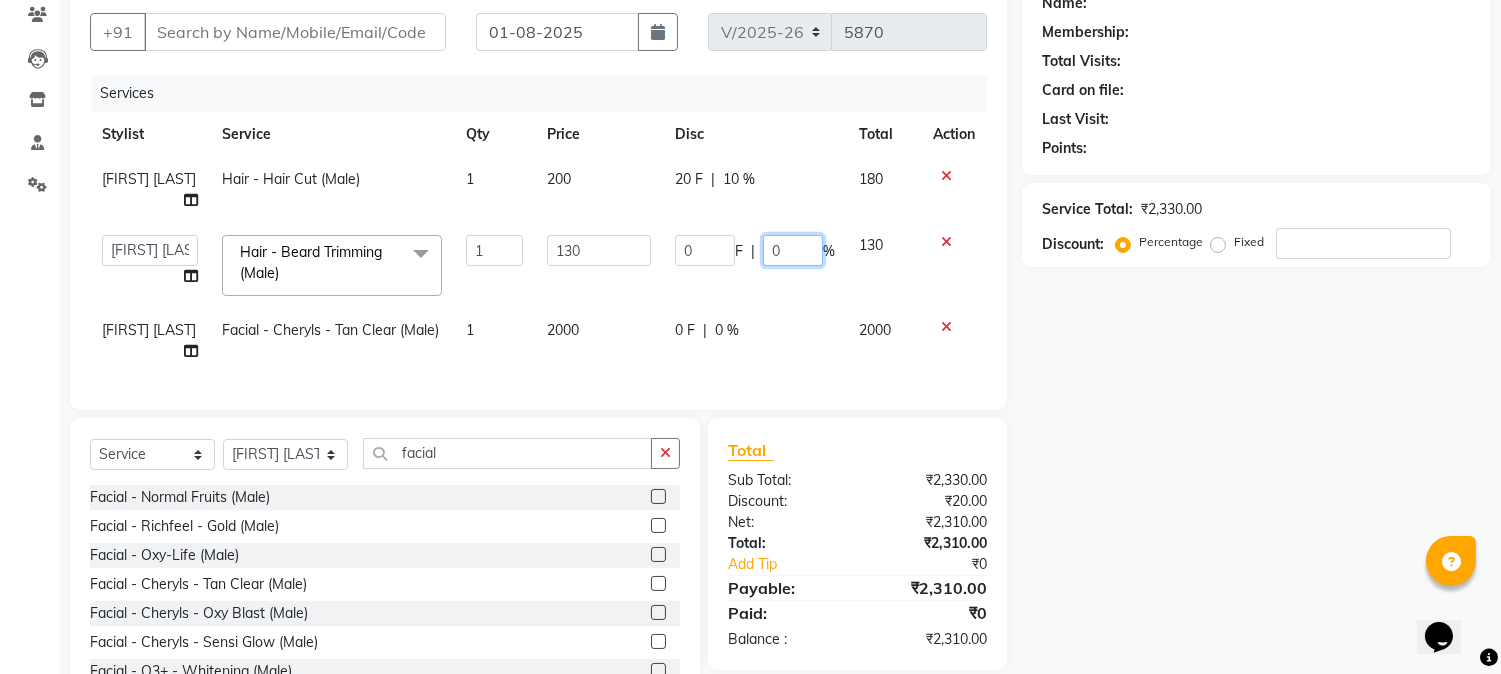 click on "0" 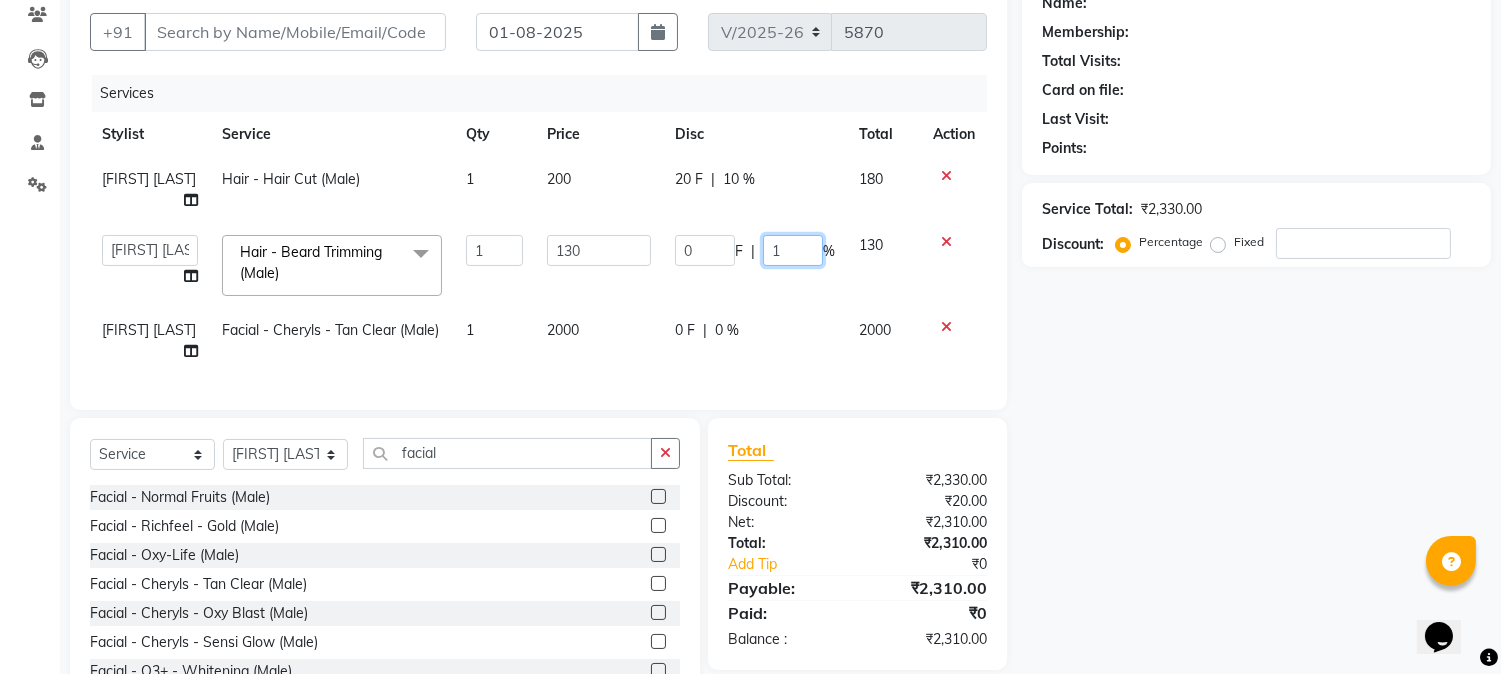 type on "10" 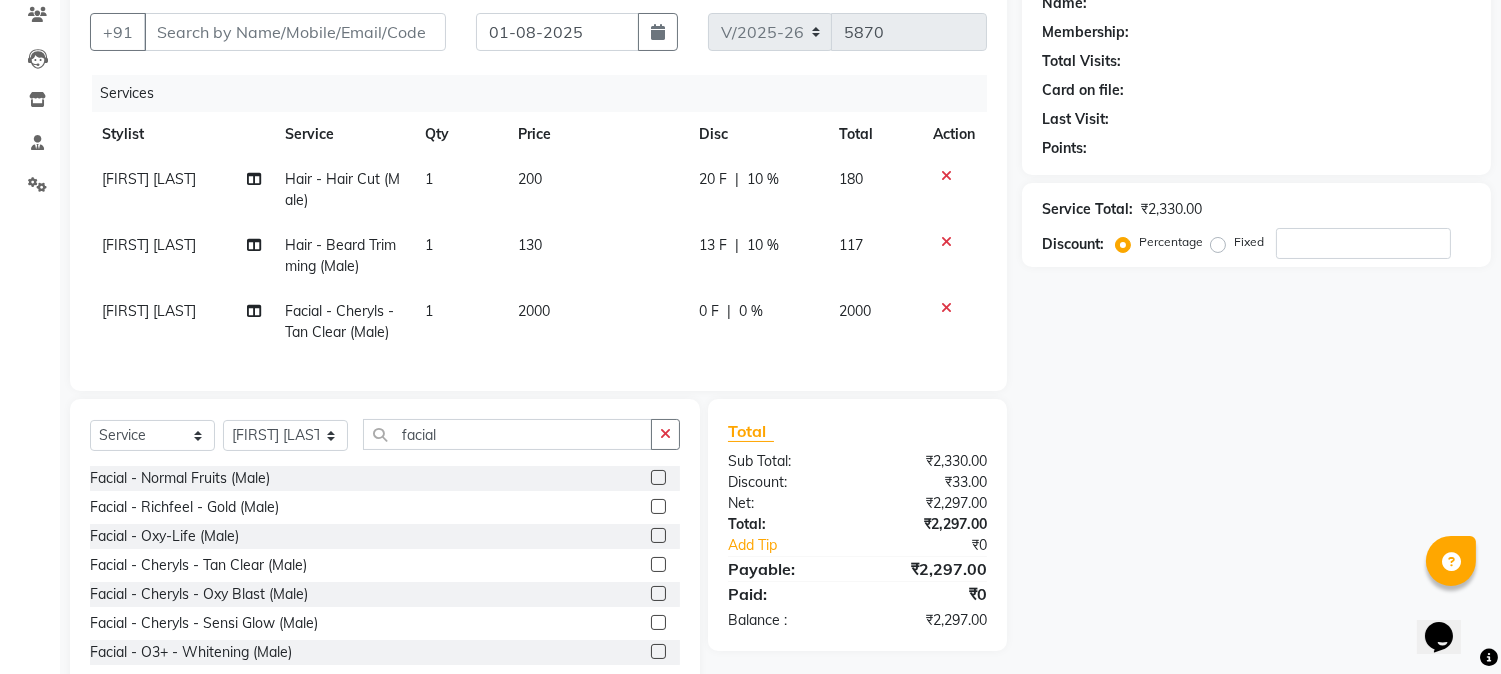 click on "MOHD PARVEJ Facial - Cheryls  -  Tan Clear (Male) 1 2000 0 F | 0 % 2000" 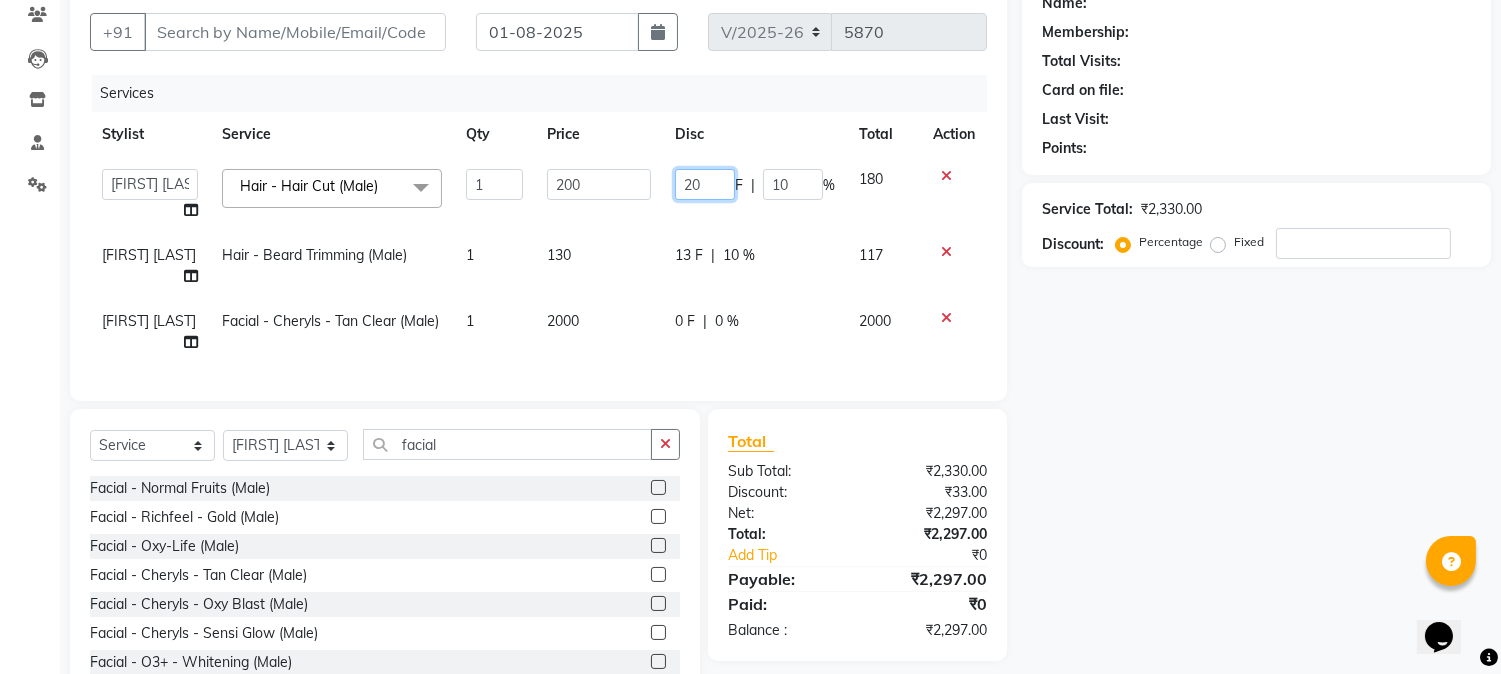 click on "20" 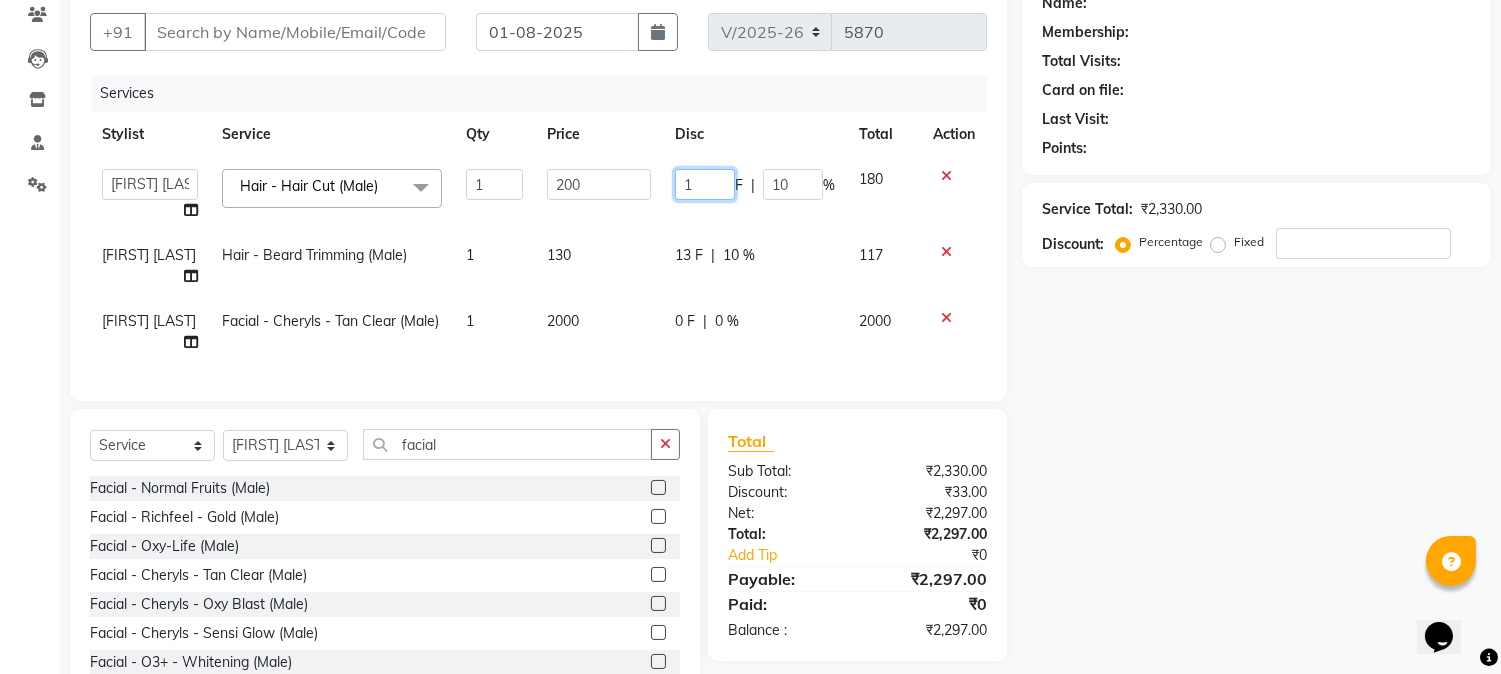 type on "10" 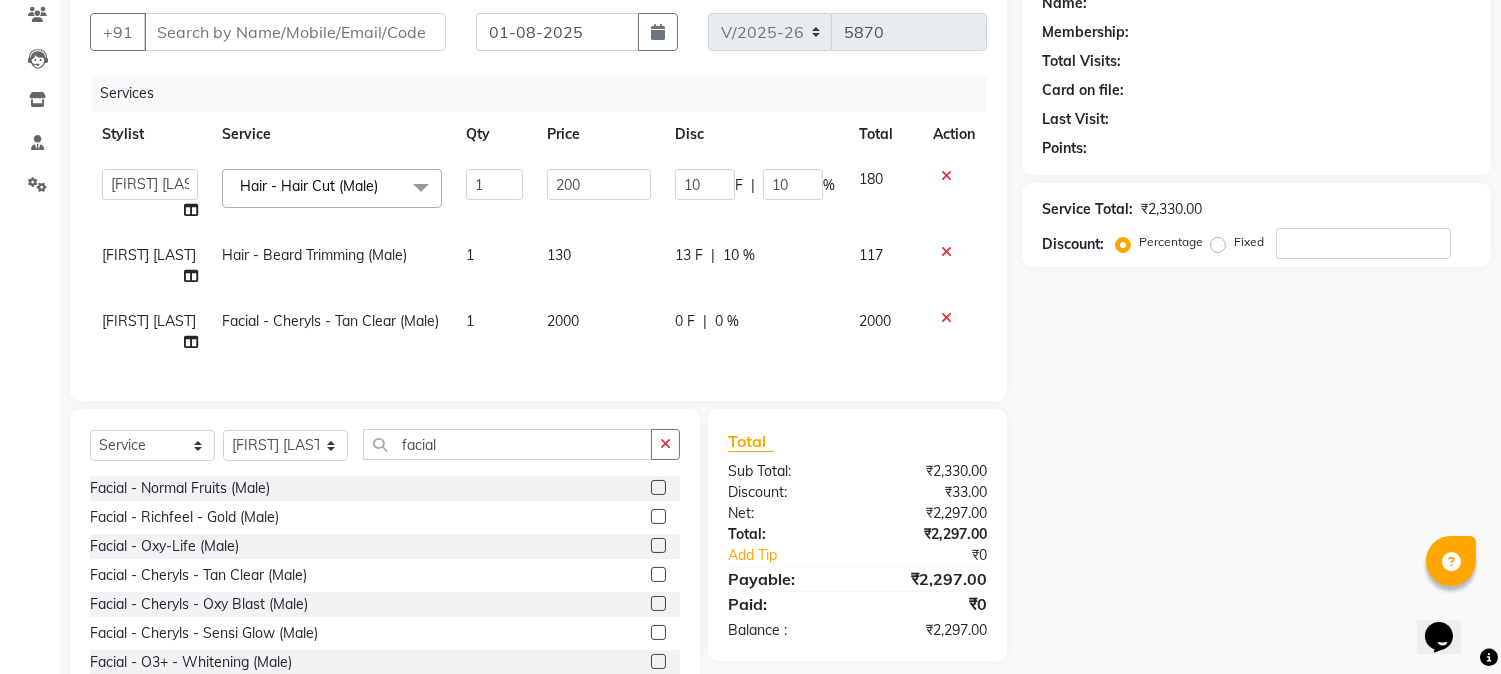 click on "13 F | 10 %" 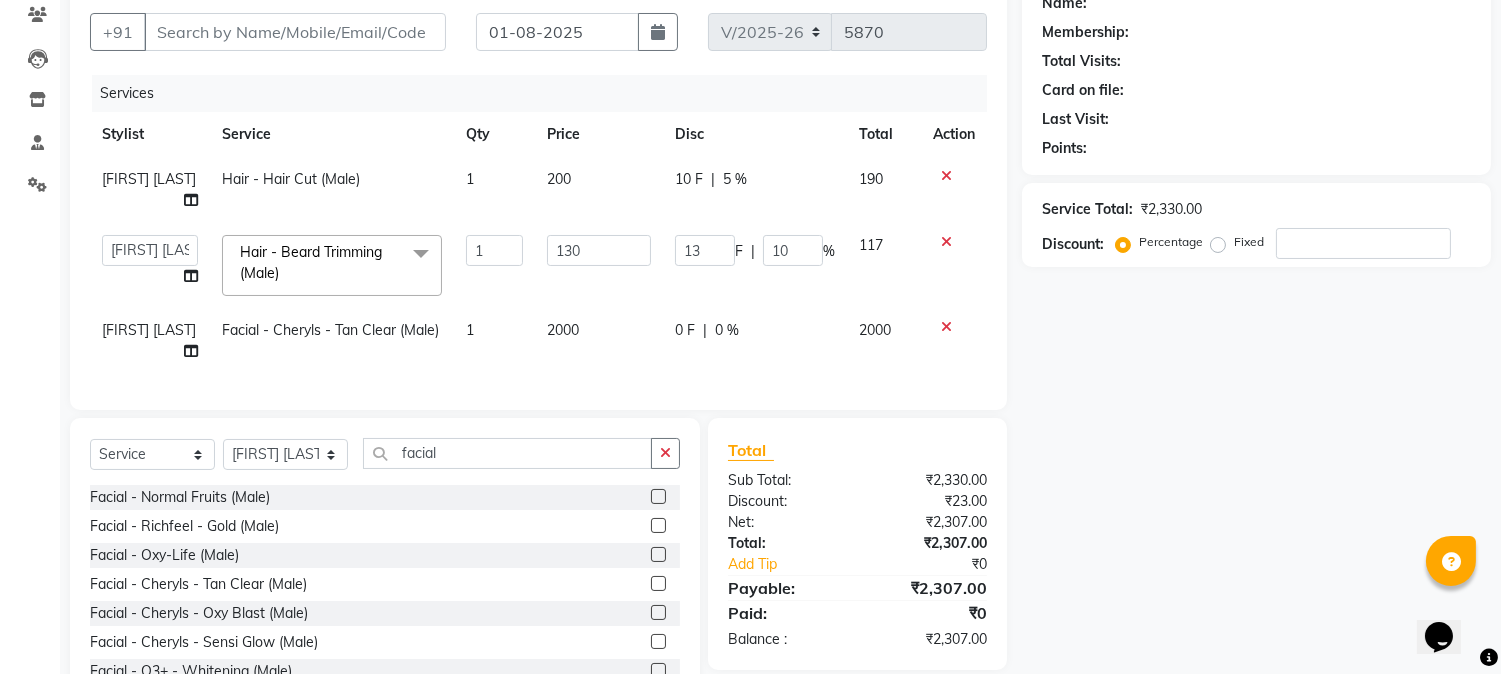 click on "5 %" 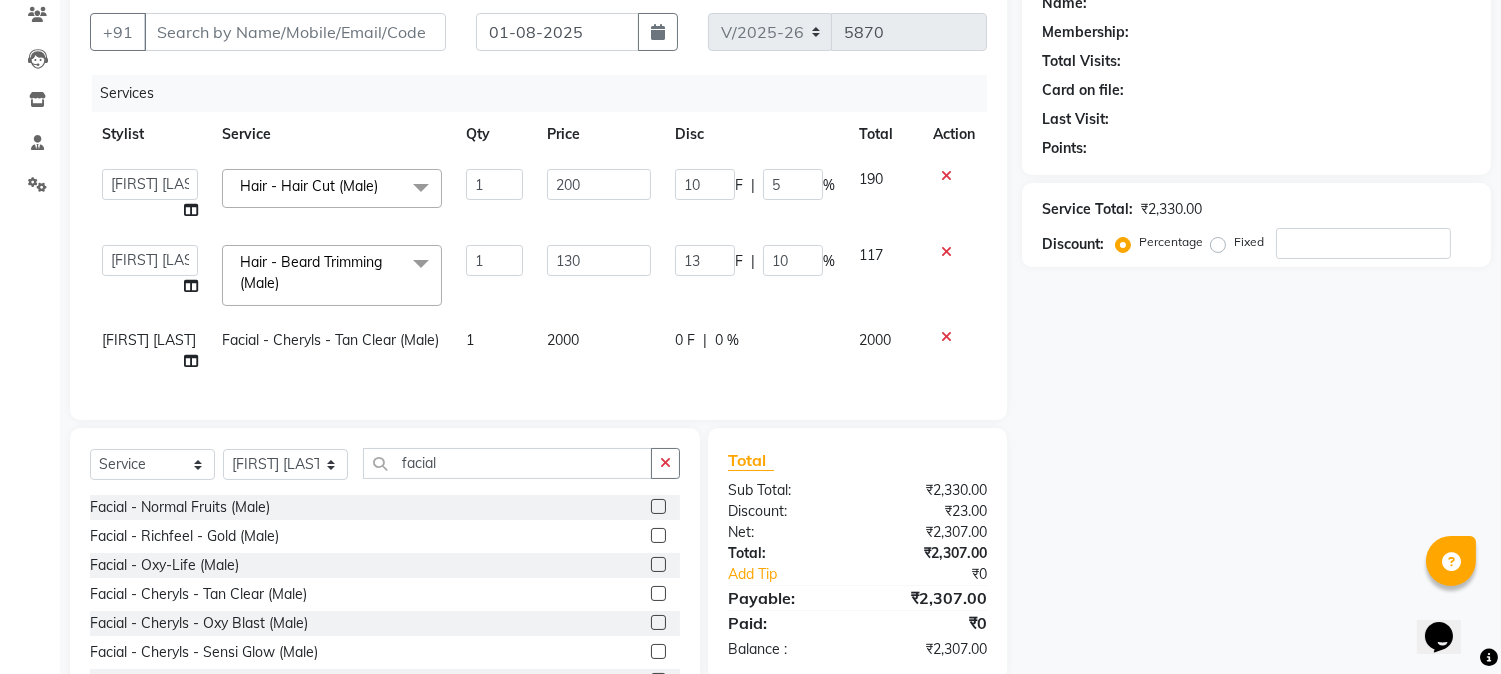 click 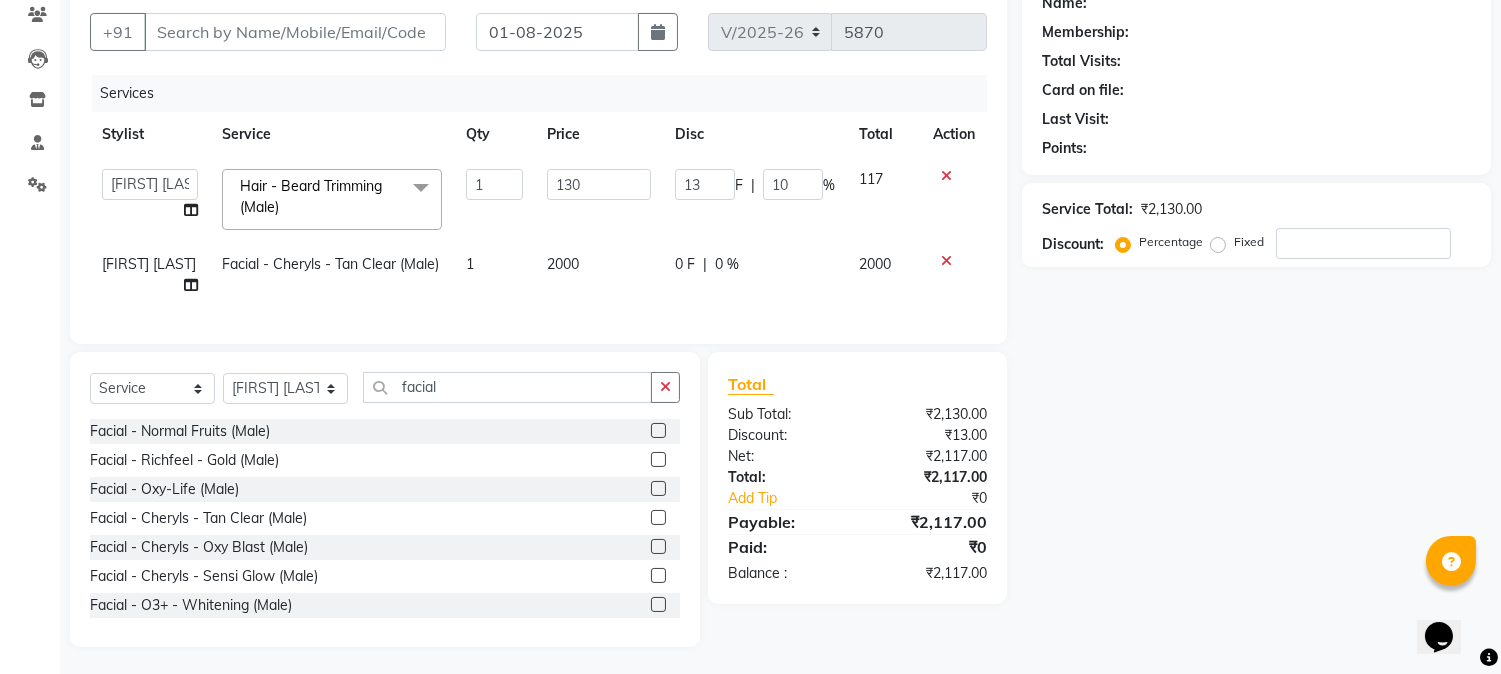 click 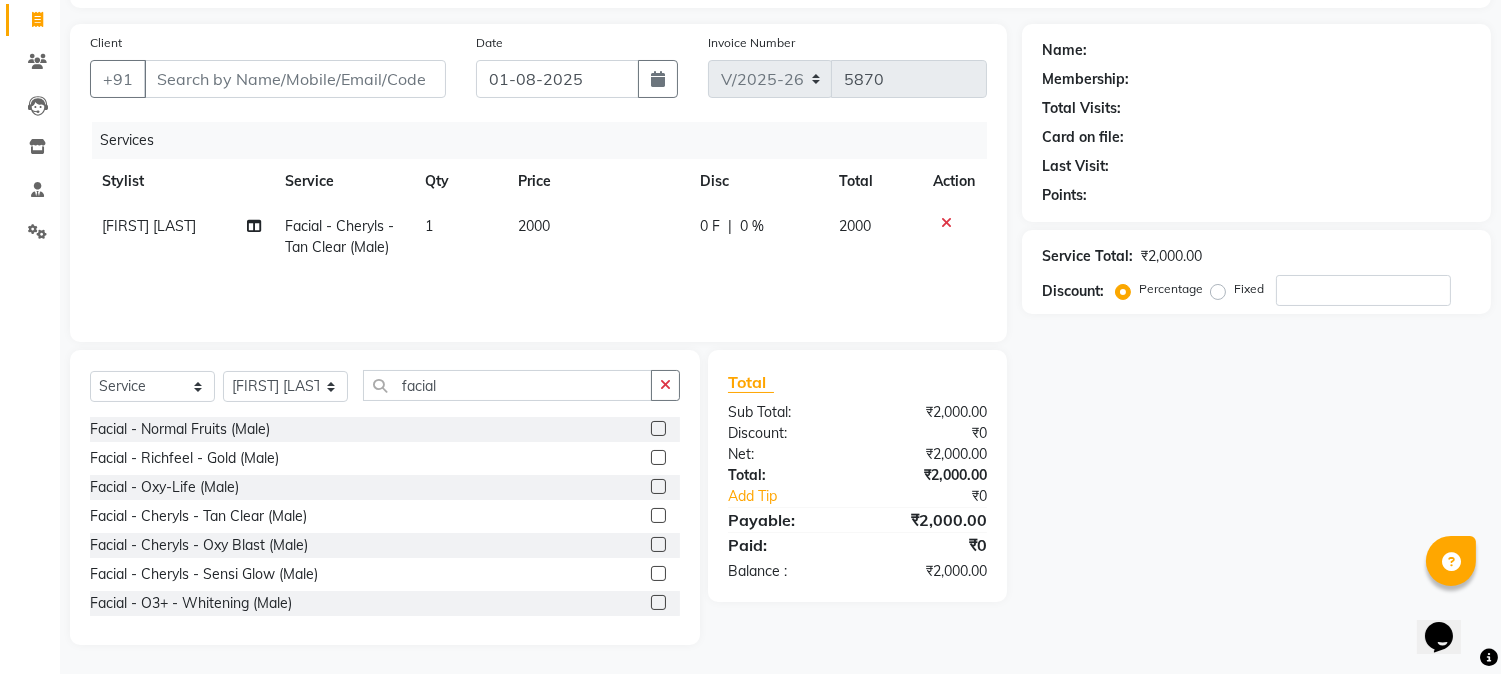 click 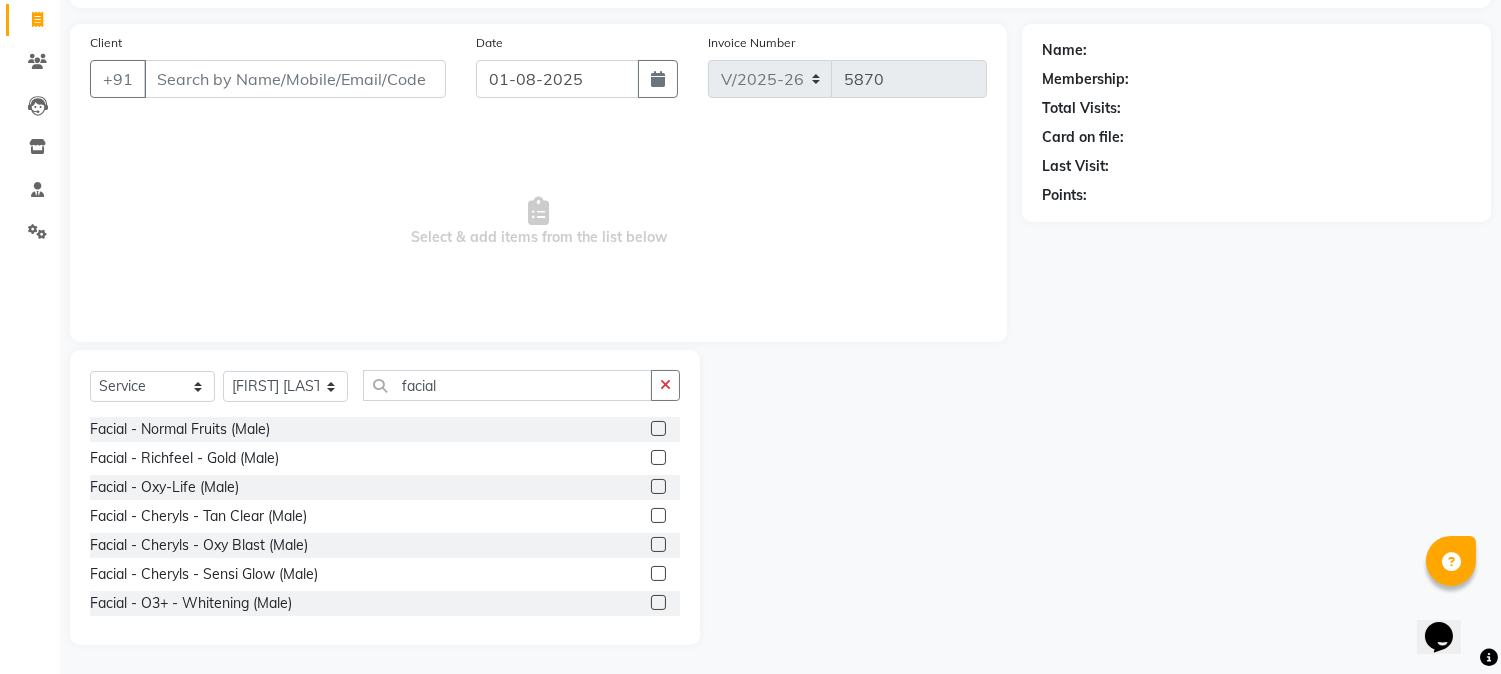 click 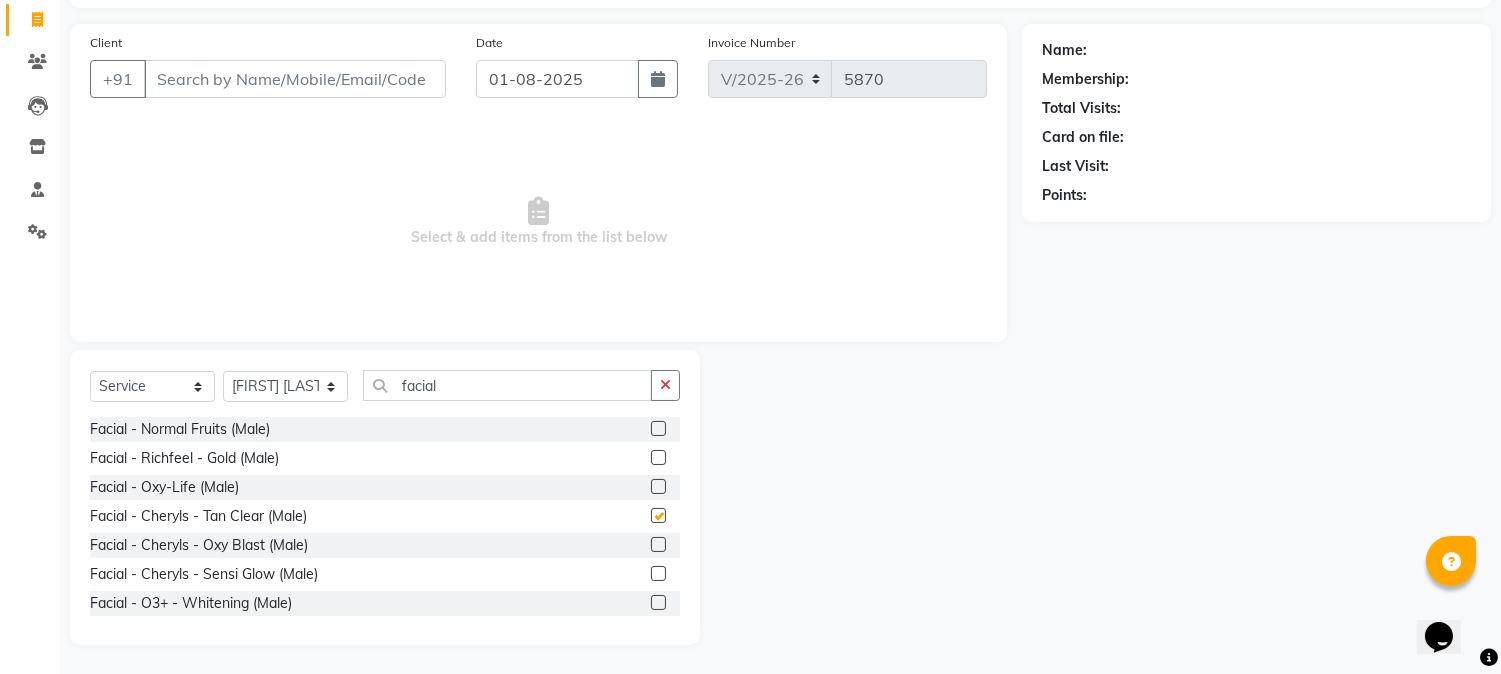 click 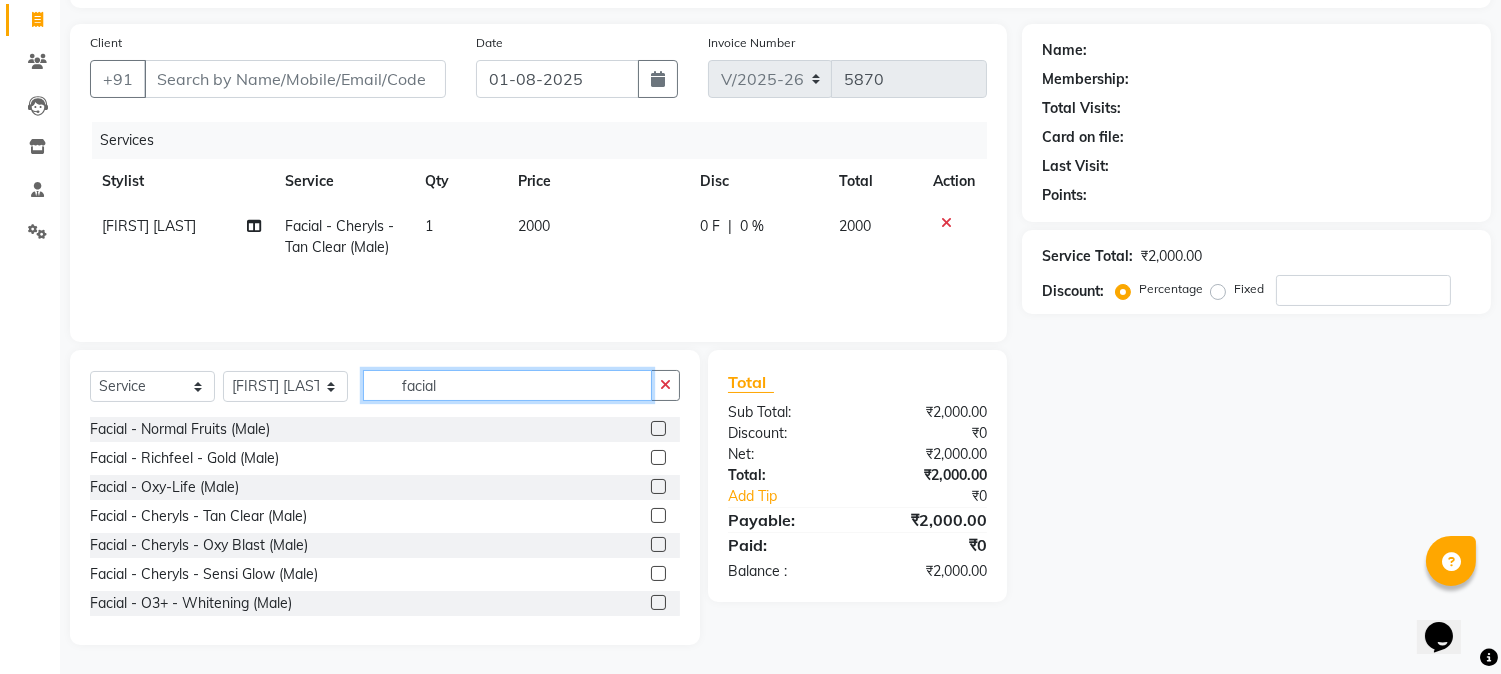 drag, startPoint x: 452, startPoint y: 371, endPoint x: 455, endPoint y: 385, distance: 14.3178215 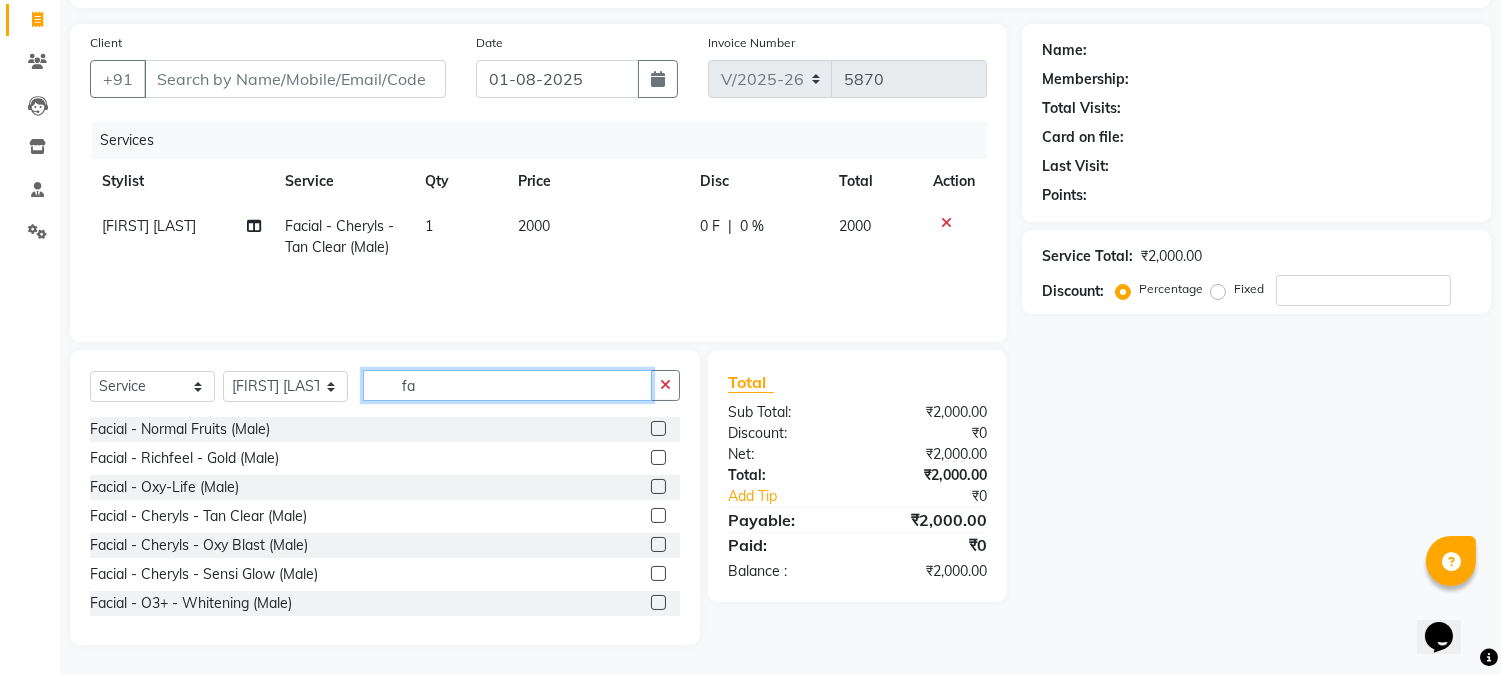 type on "f" 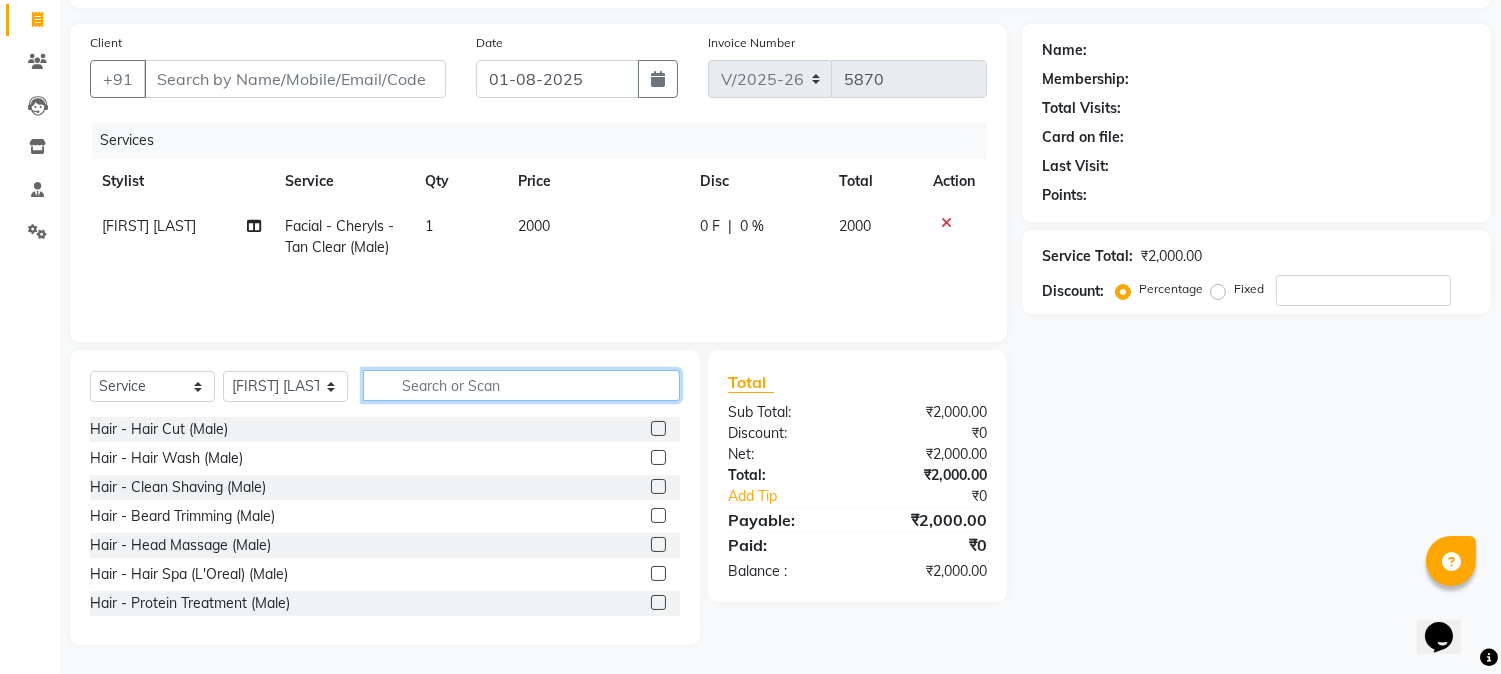 type 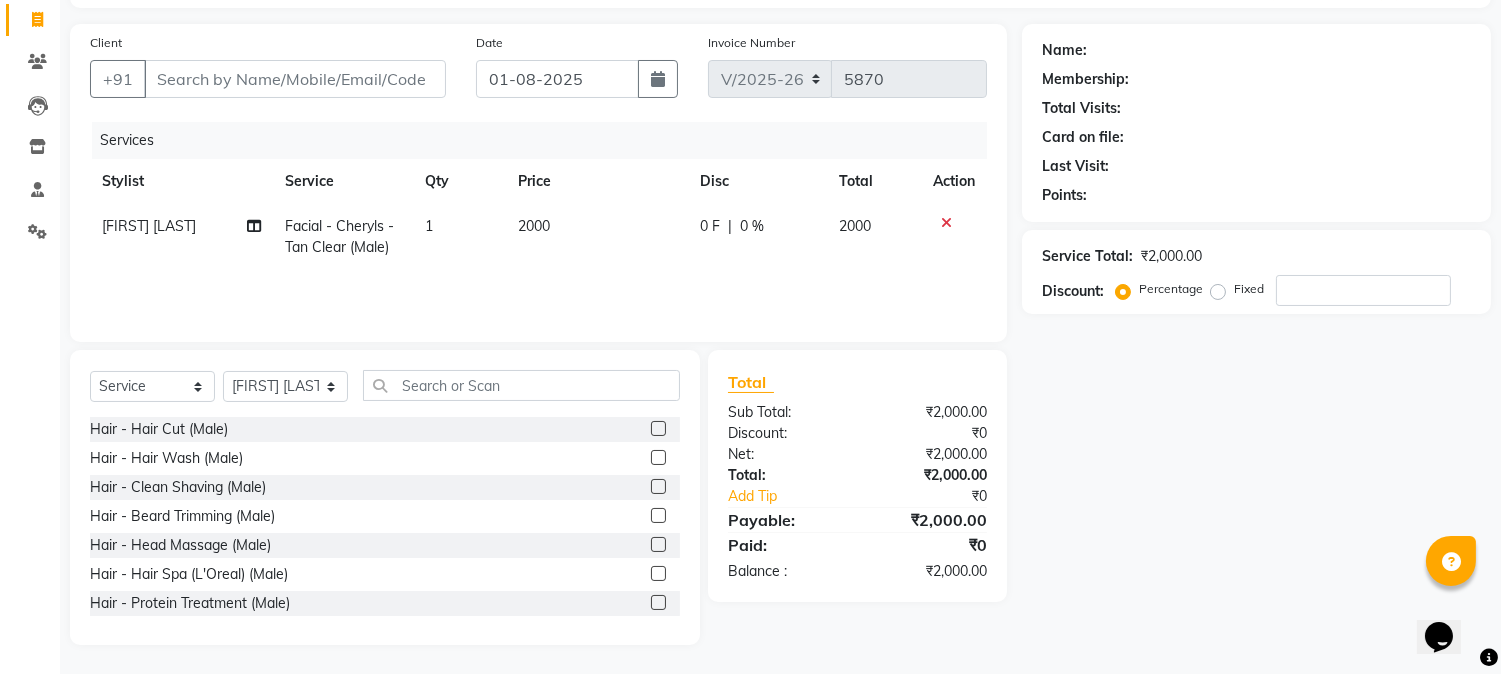 click 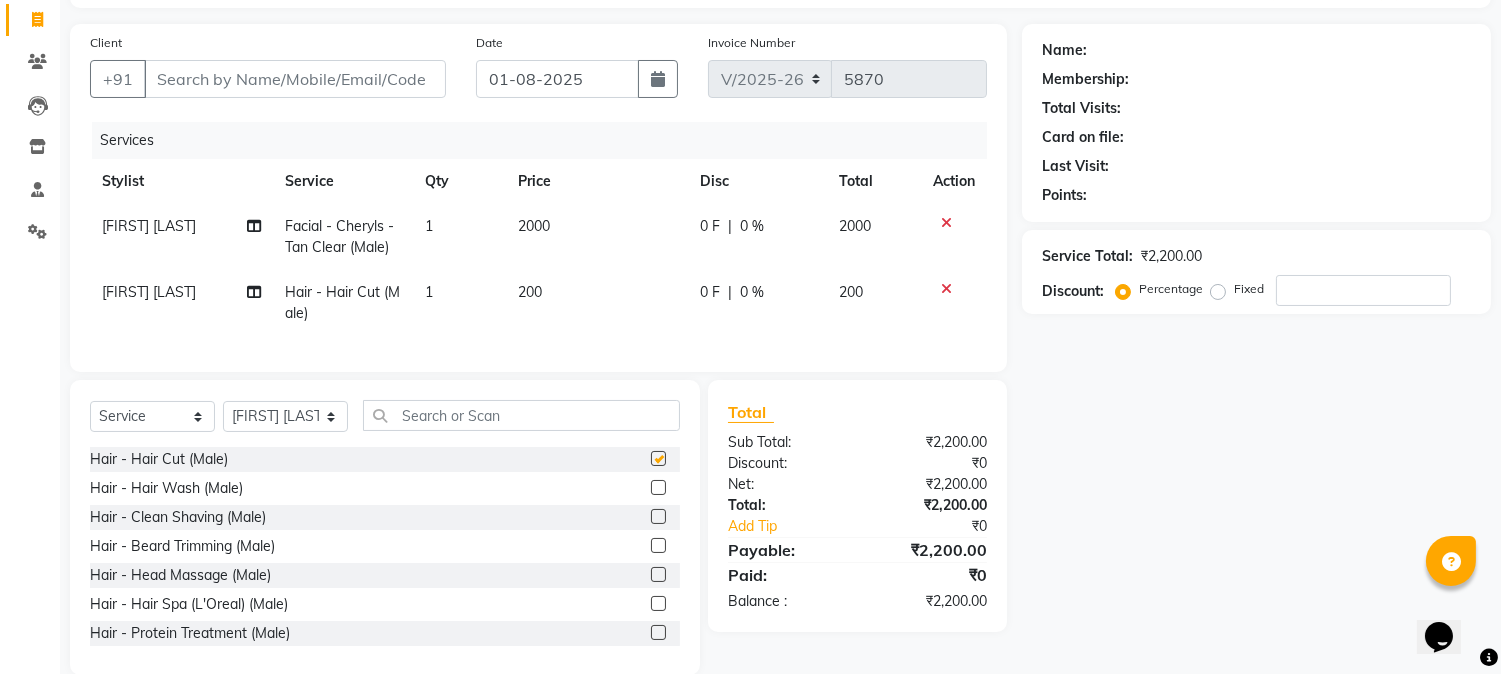 checkbox on "false" 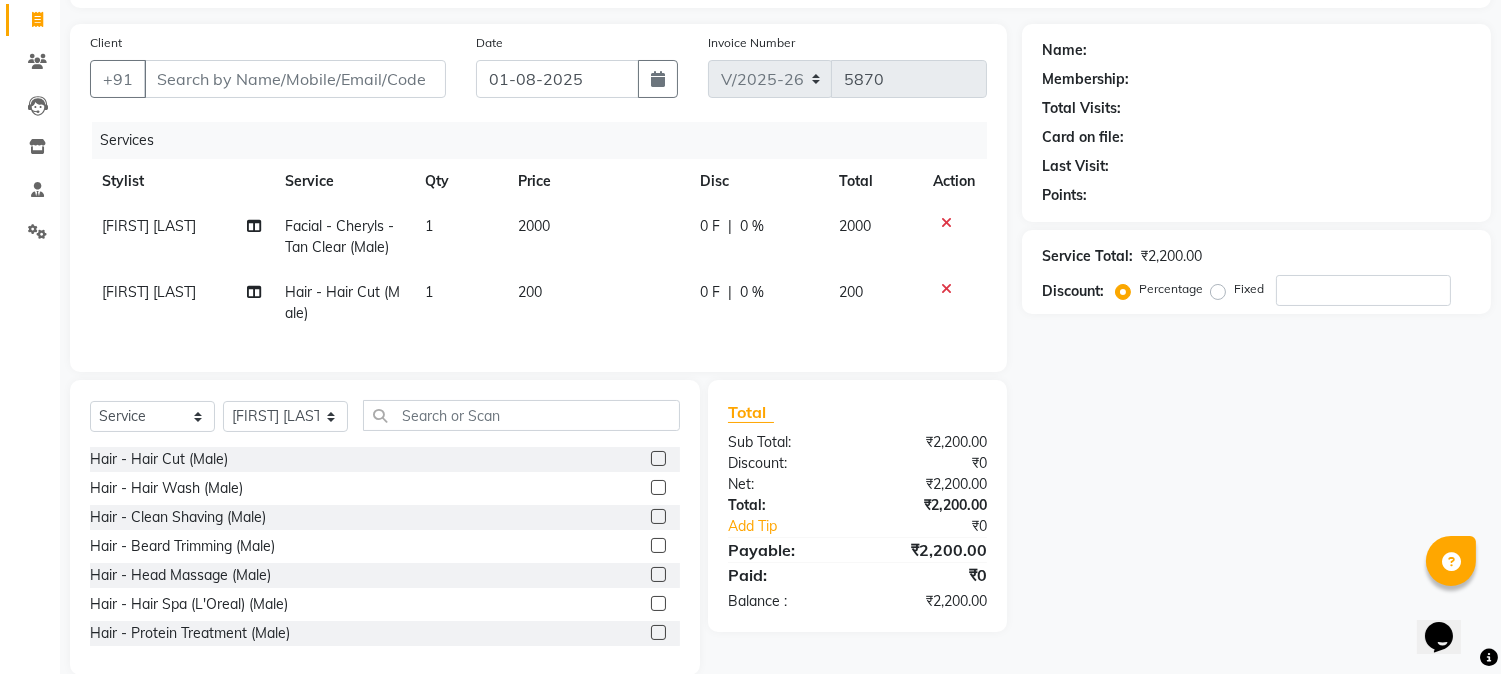 click 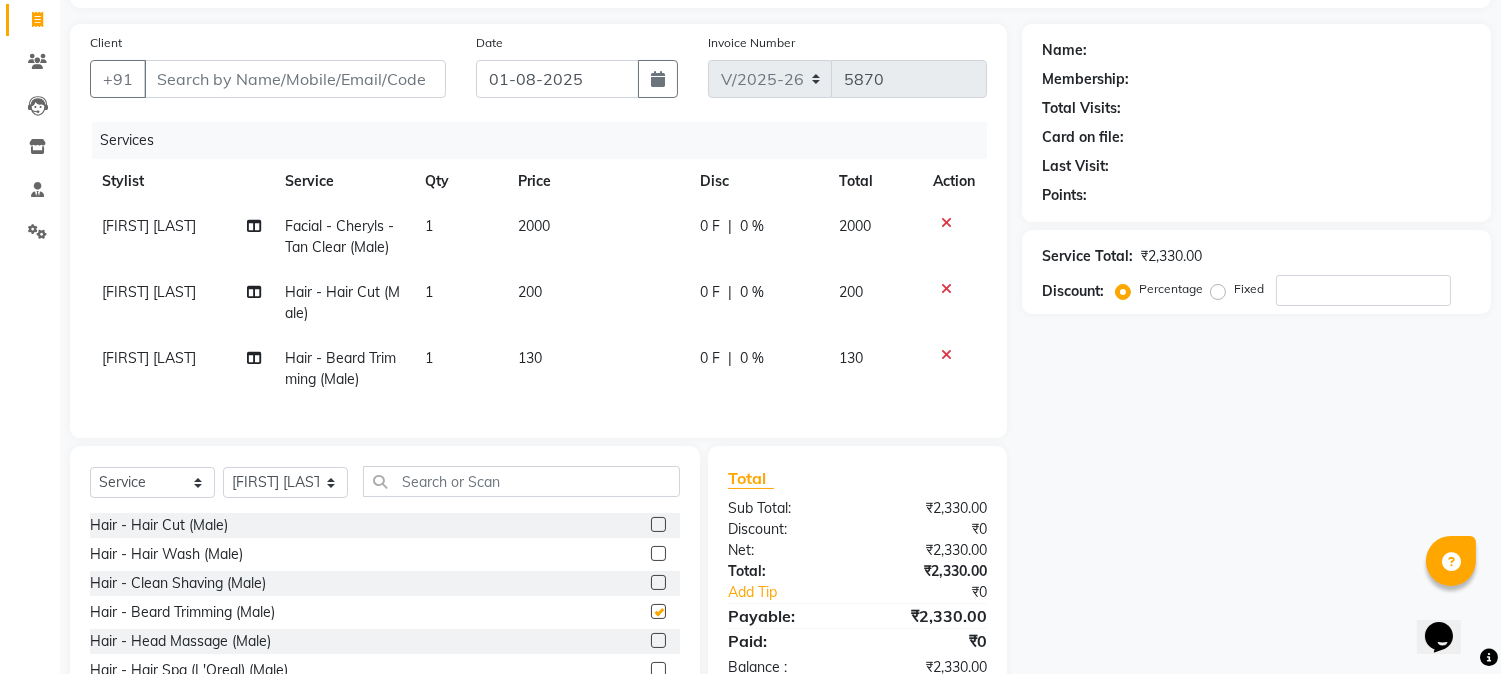 checkbox on "false" 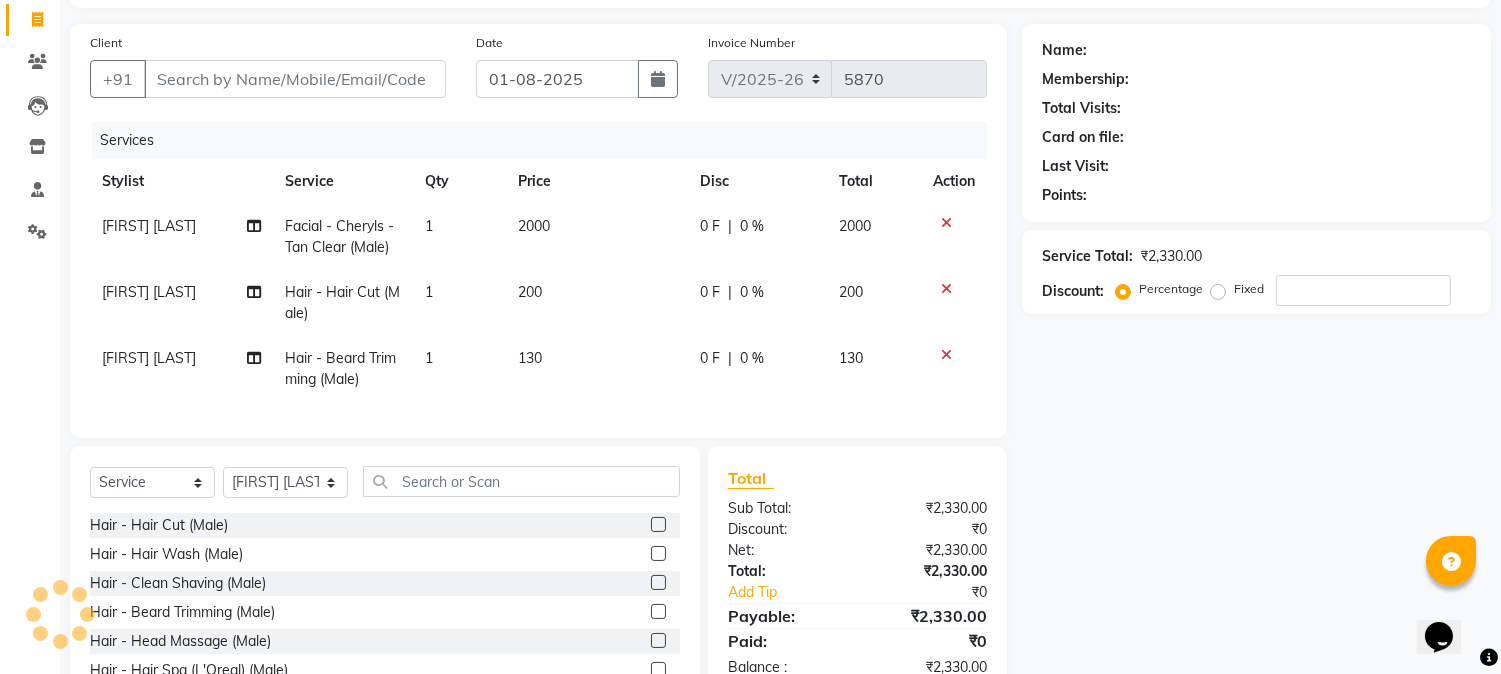 click on "0 F" 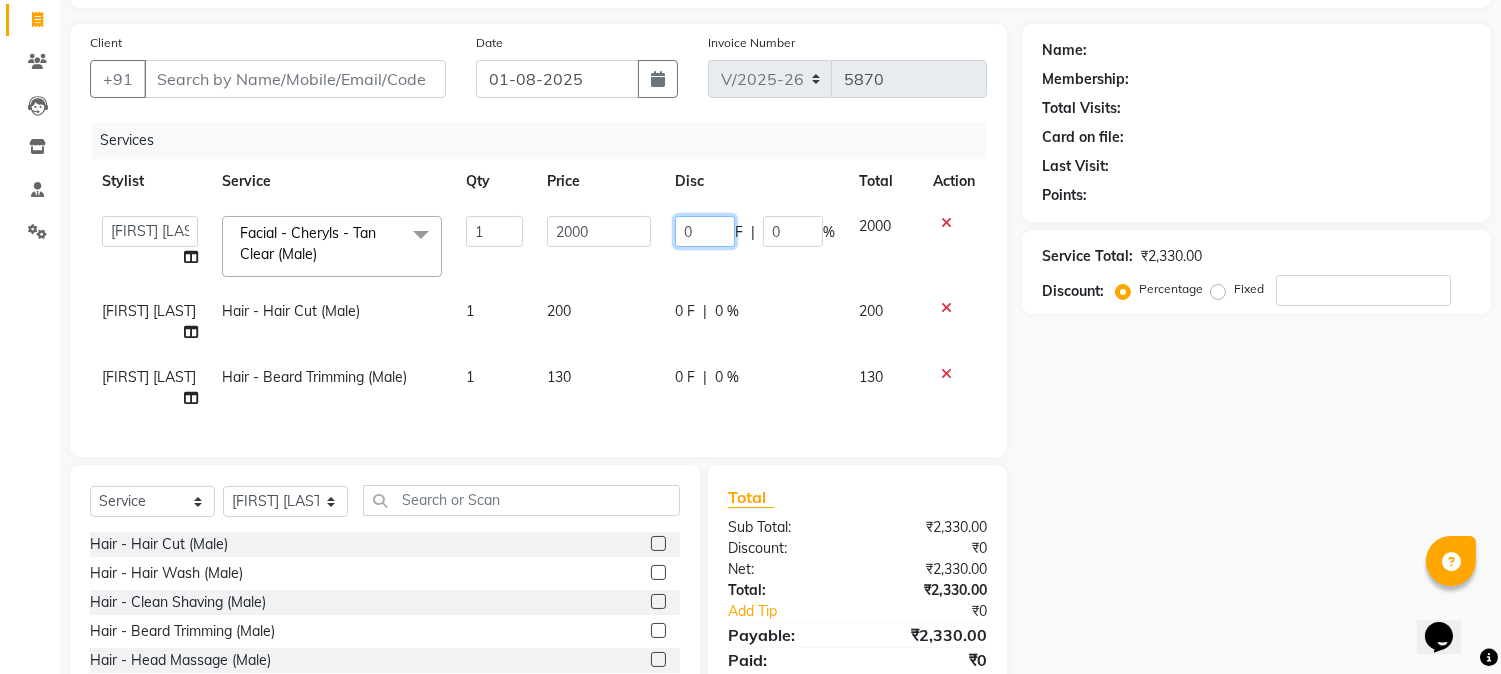 click on "0" 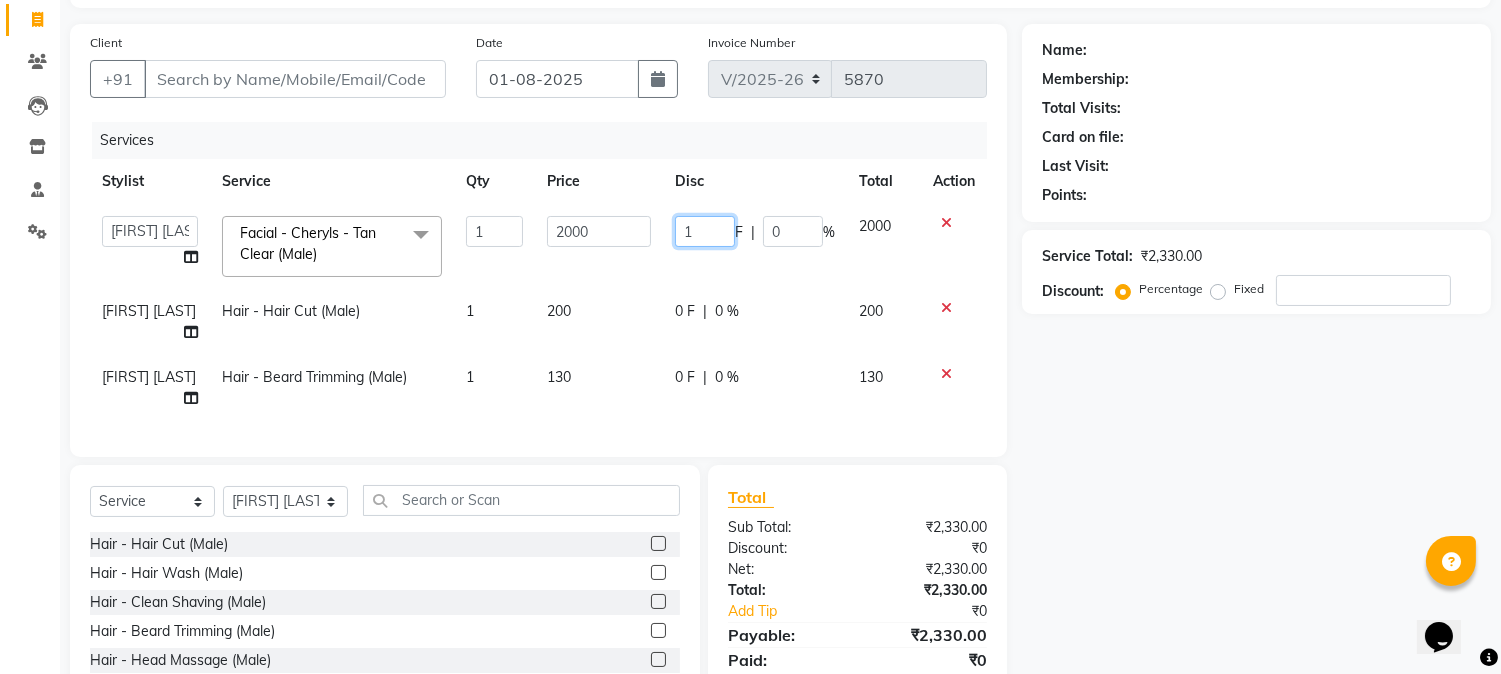 type on "10" 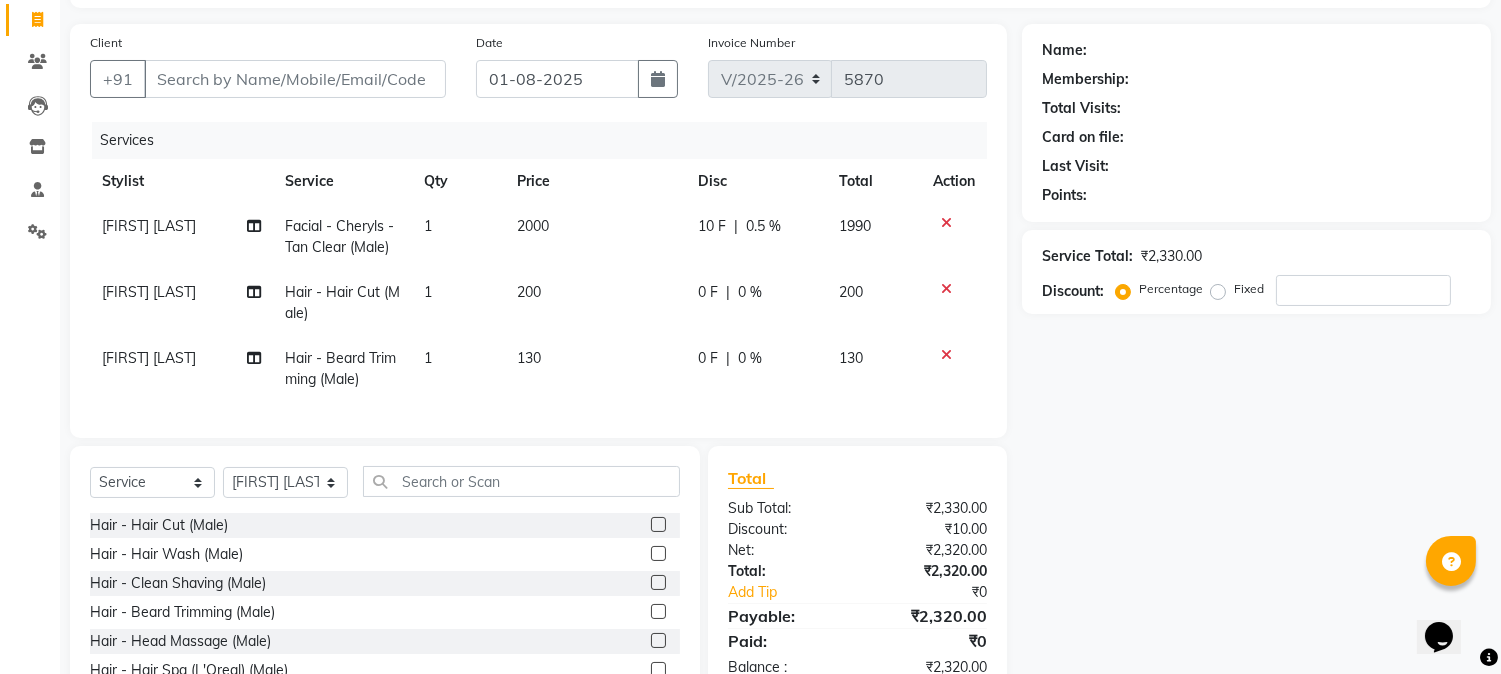 click on "Name: Membership: Total Visits: Card on file: Last Visit:  Points:  Service Total:  ₹2,330.00  Discount:  Percentage   Fixed" 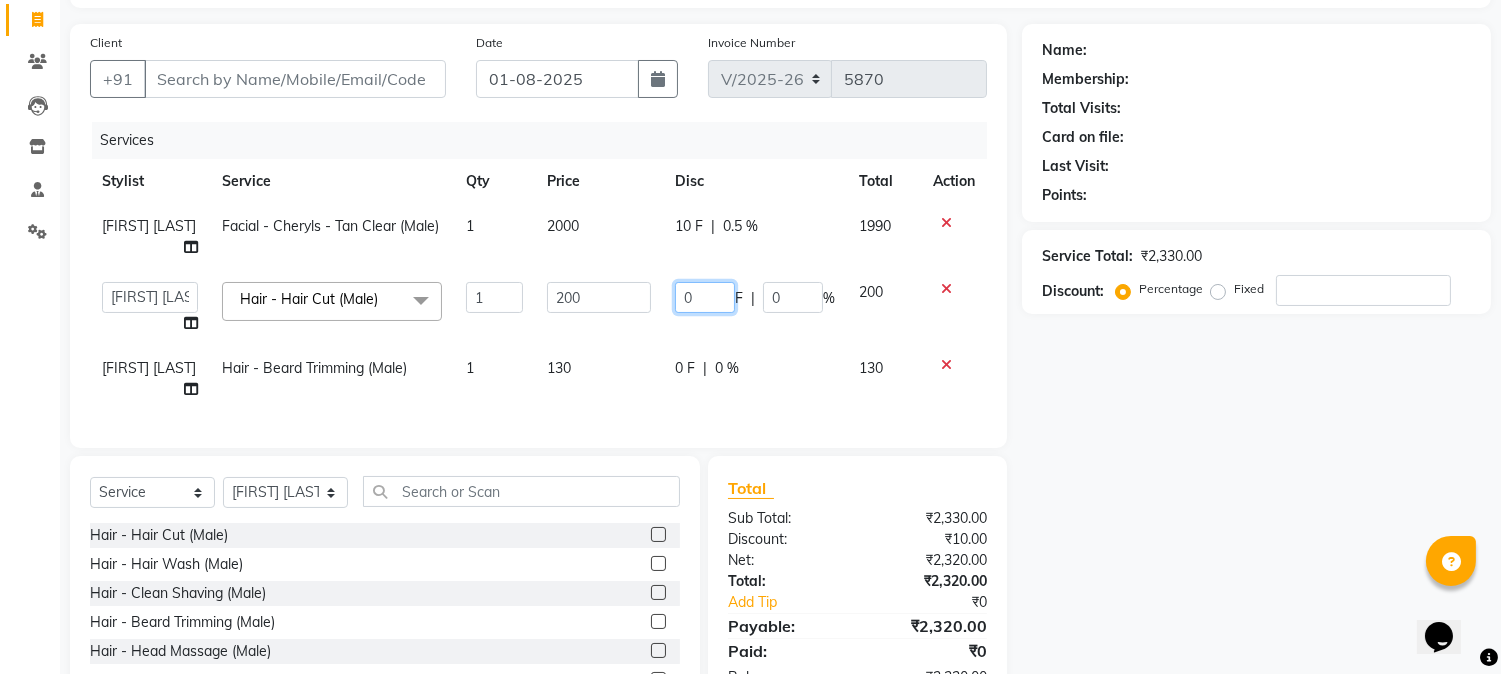 click on "0" 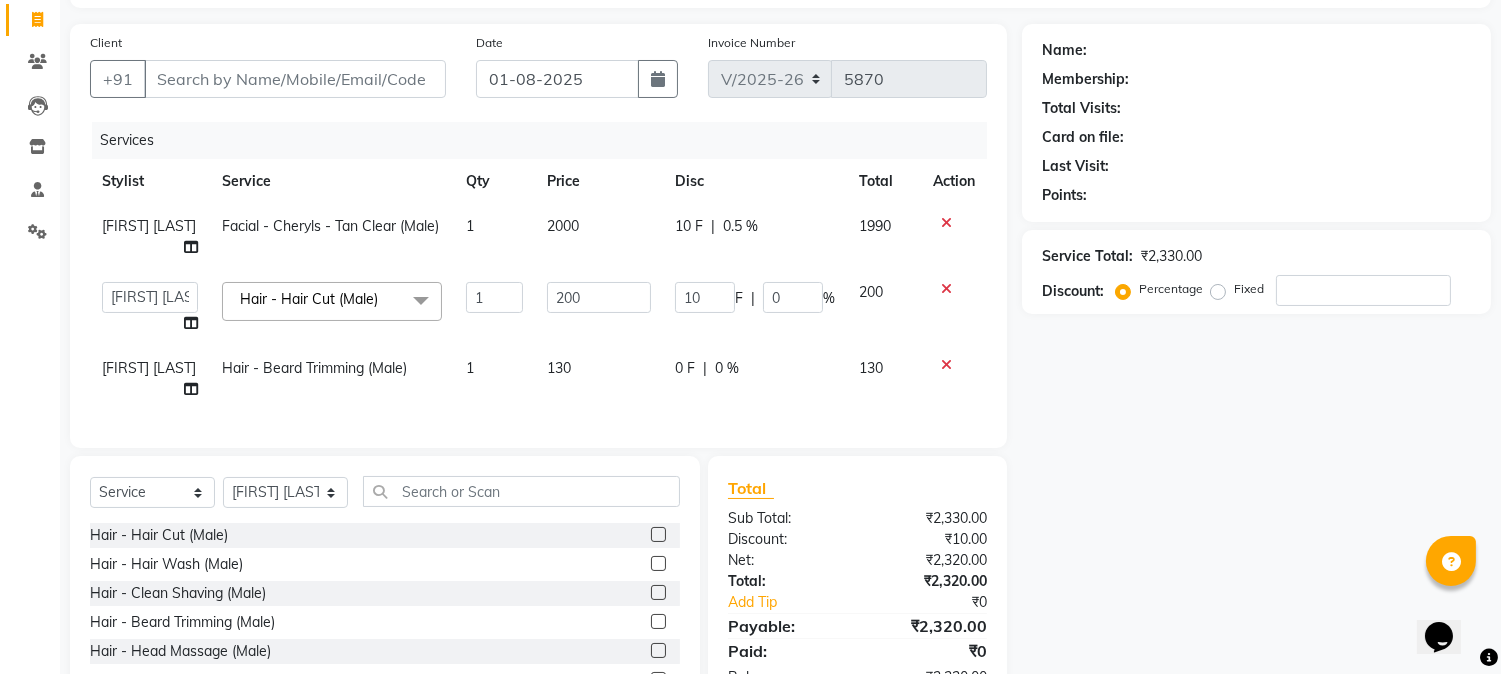 click on "Name: Membership: Total Visits: Card on file: Last Visit:  Points:  Service Total:  ₹2,330.00  Discount:  Percentage   Fixed" 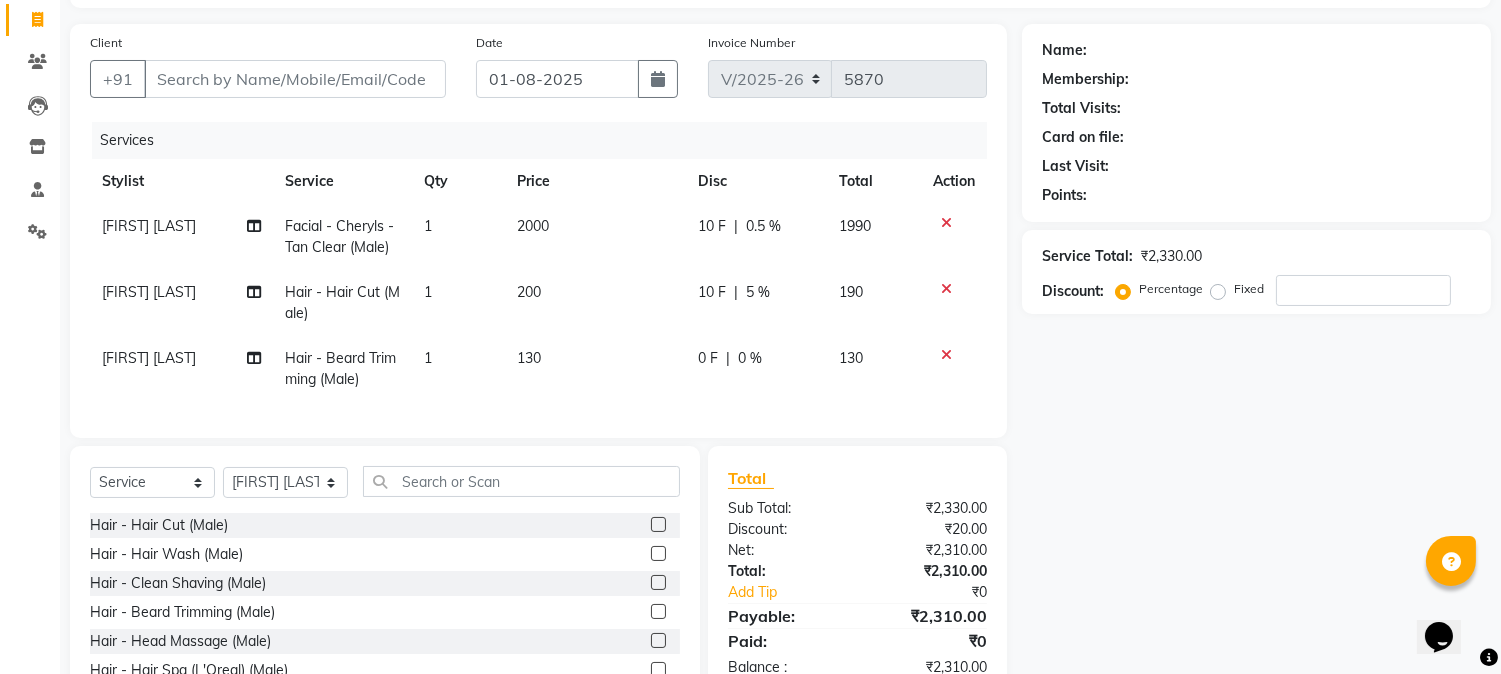 click on "0 F" 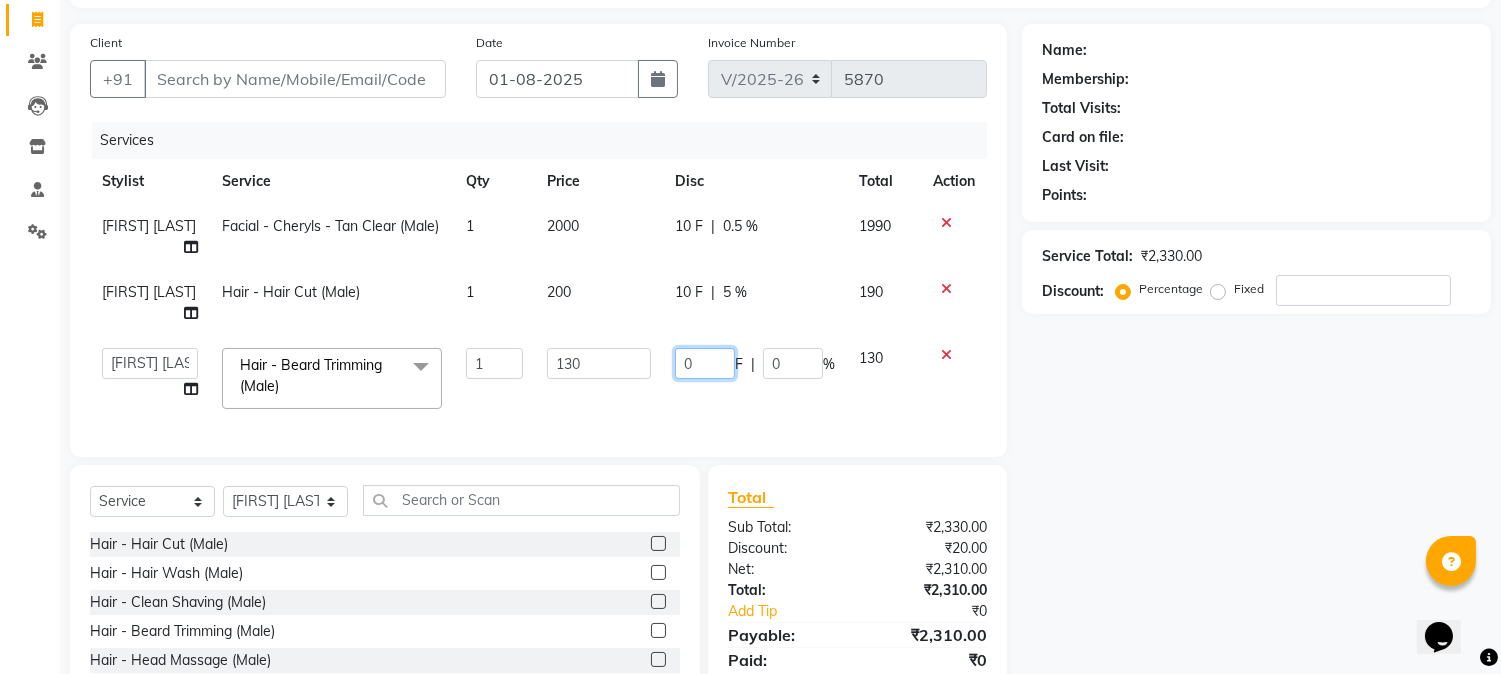 click on "0" 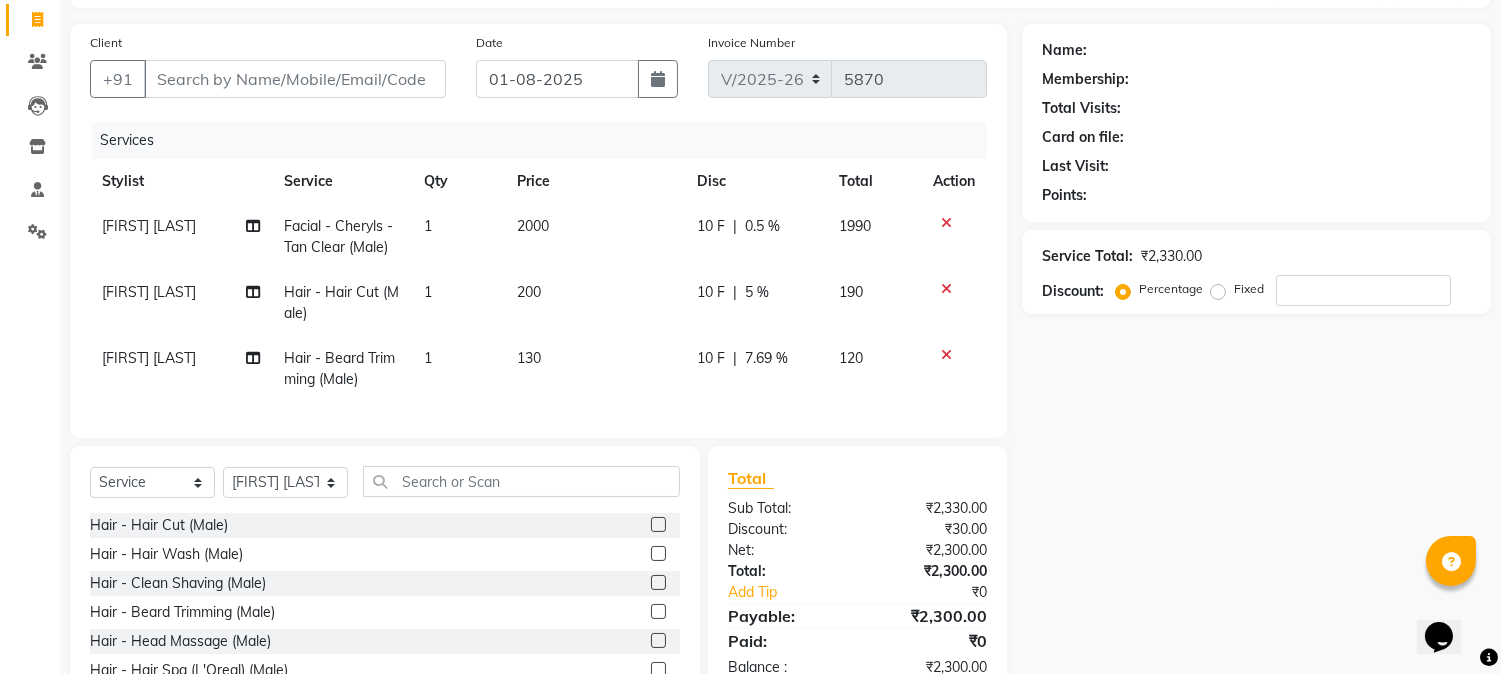 click on "Name: Membership: Total Visits: Card on file: Last Visit:  Points:  Service Total:  ₹2,330.00  Discount:  Percentage   Fixed" 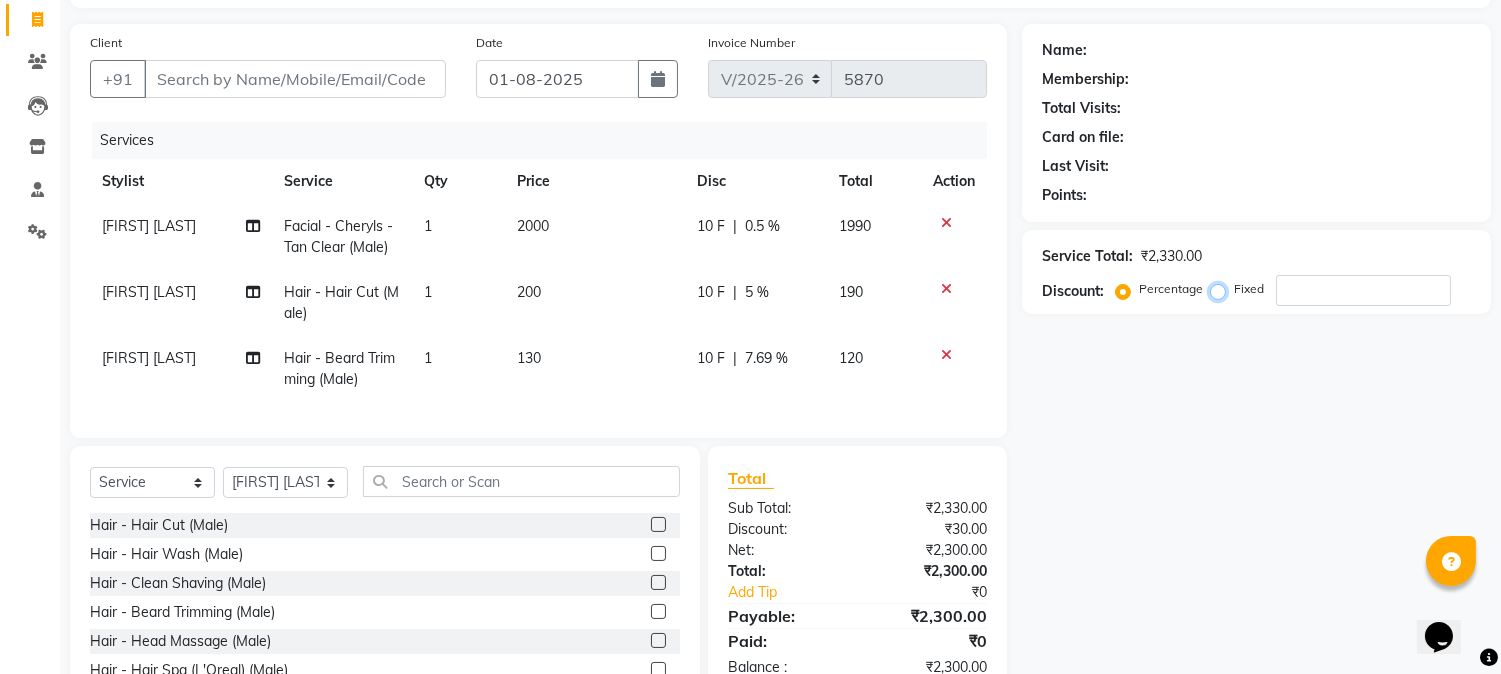 click on "Fixed" at bounding box center [1222, 289] 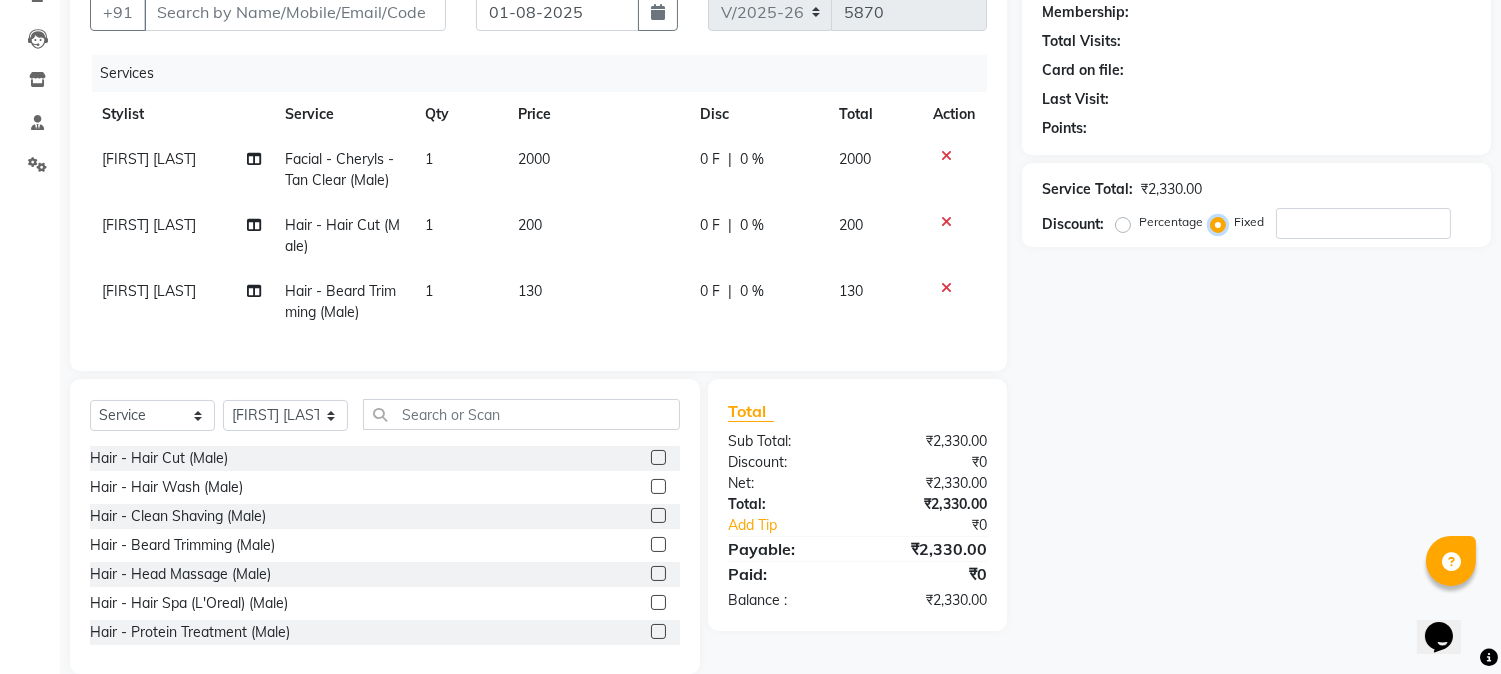 scroll, scrollTop: 237, scrollLeft: 0, axis: vertical 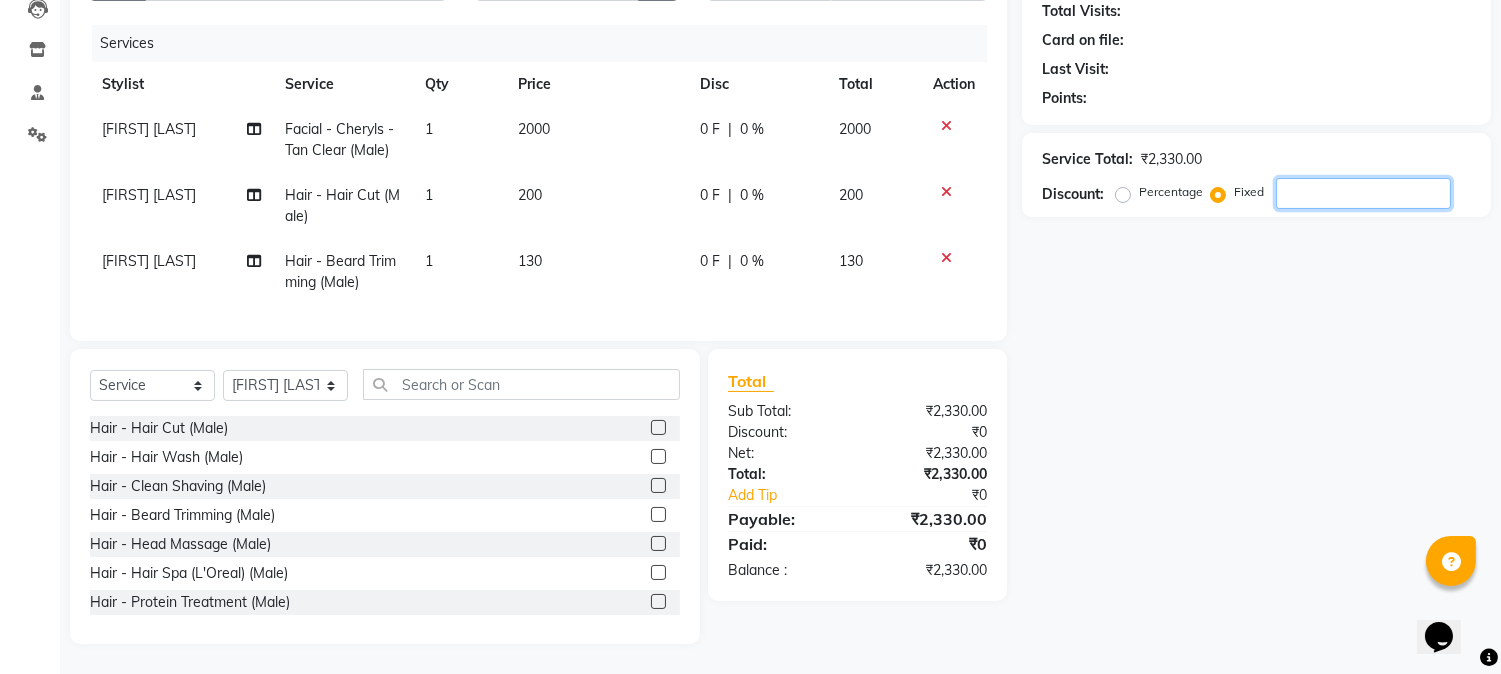 click 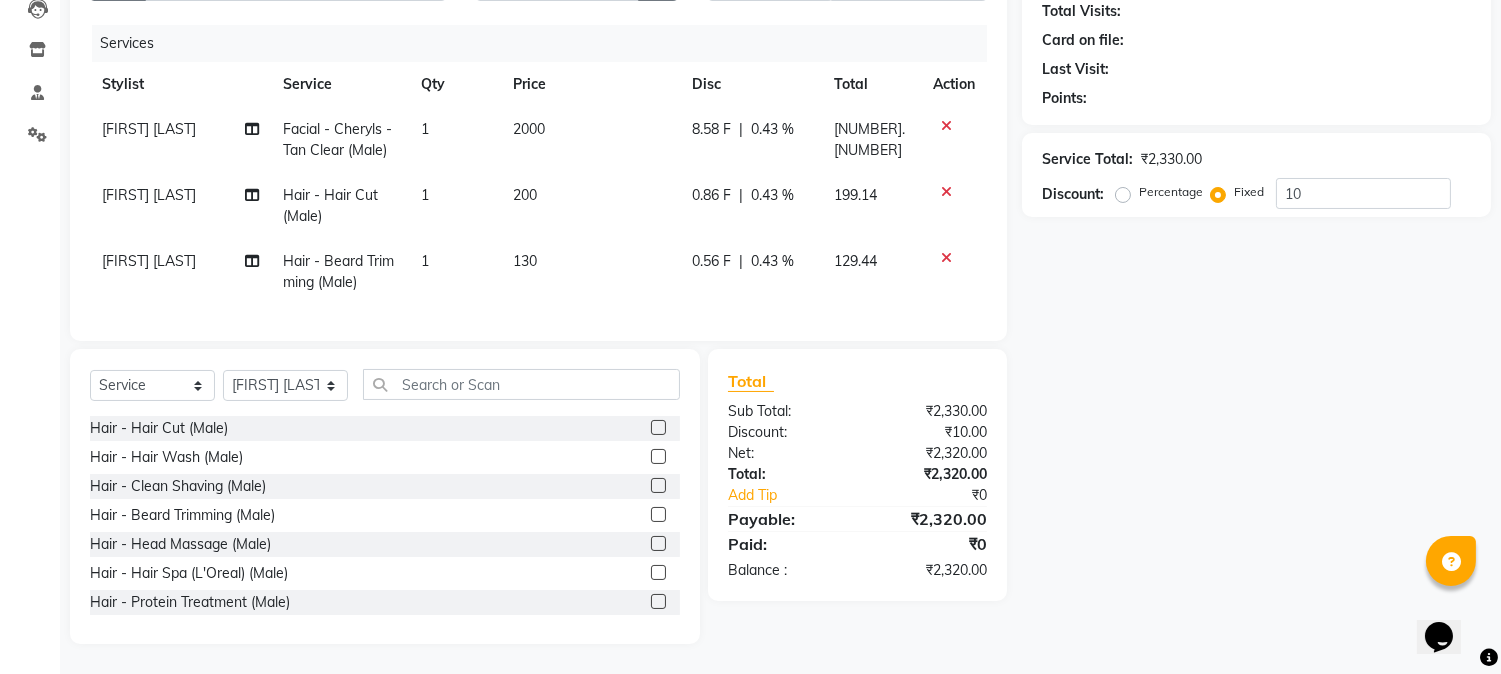 click on "Name: Membership: Total Visits: Card on file: Last Visit:  Points:  Service Total:  ₹2,330.00  Discount:  Percentage   Fixed  10" 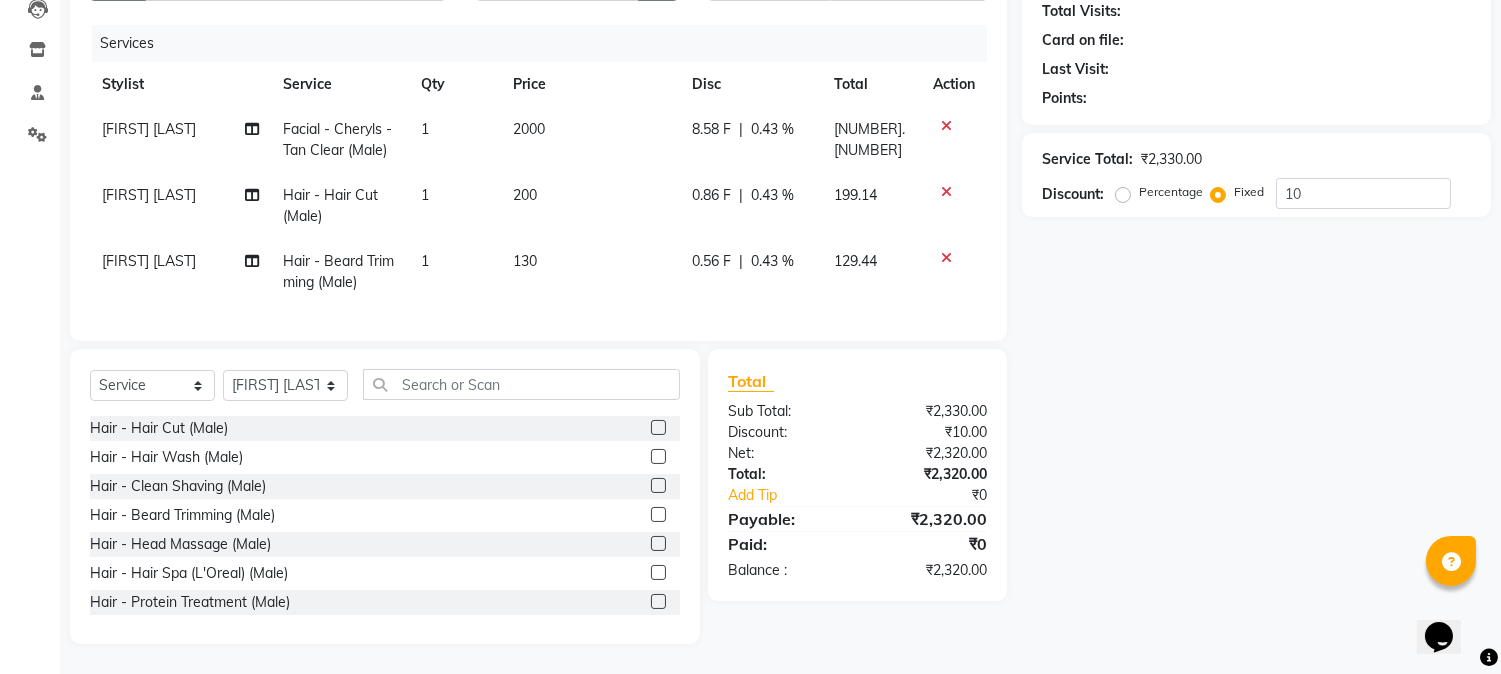 scroll, scrollTop: 126, scrollLeft: 0, axis: vertical 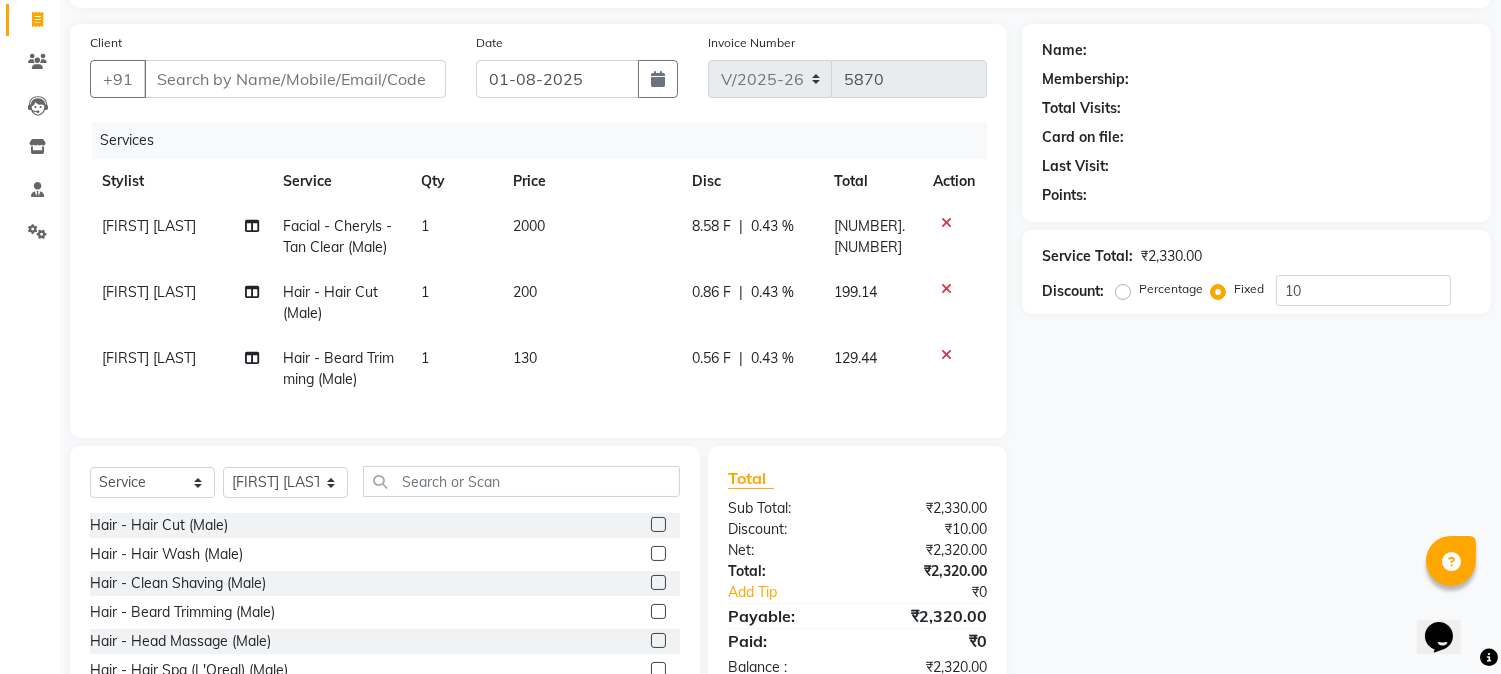 click 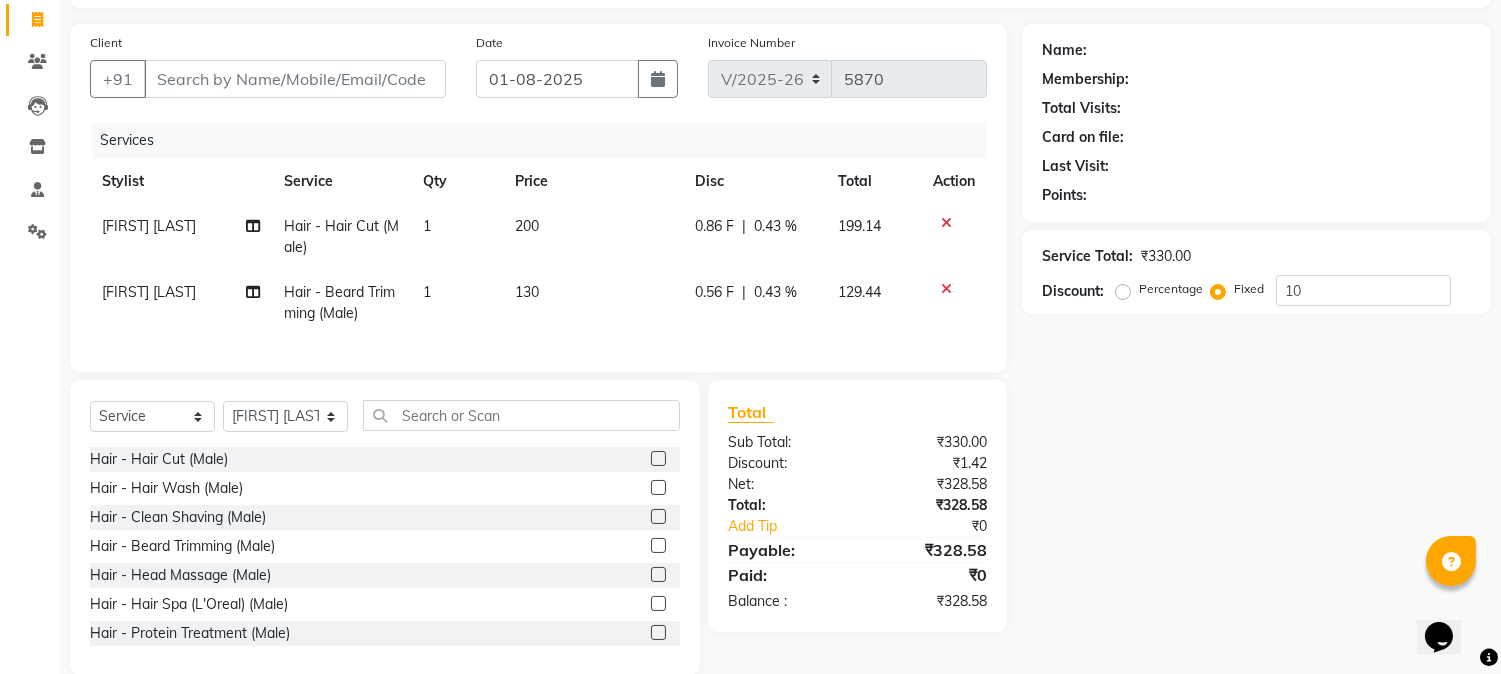 click 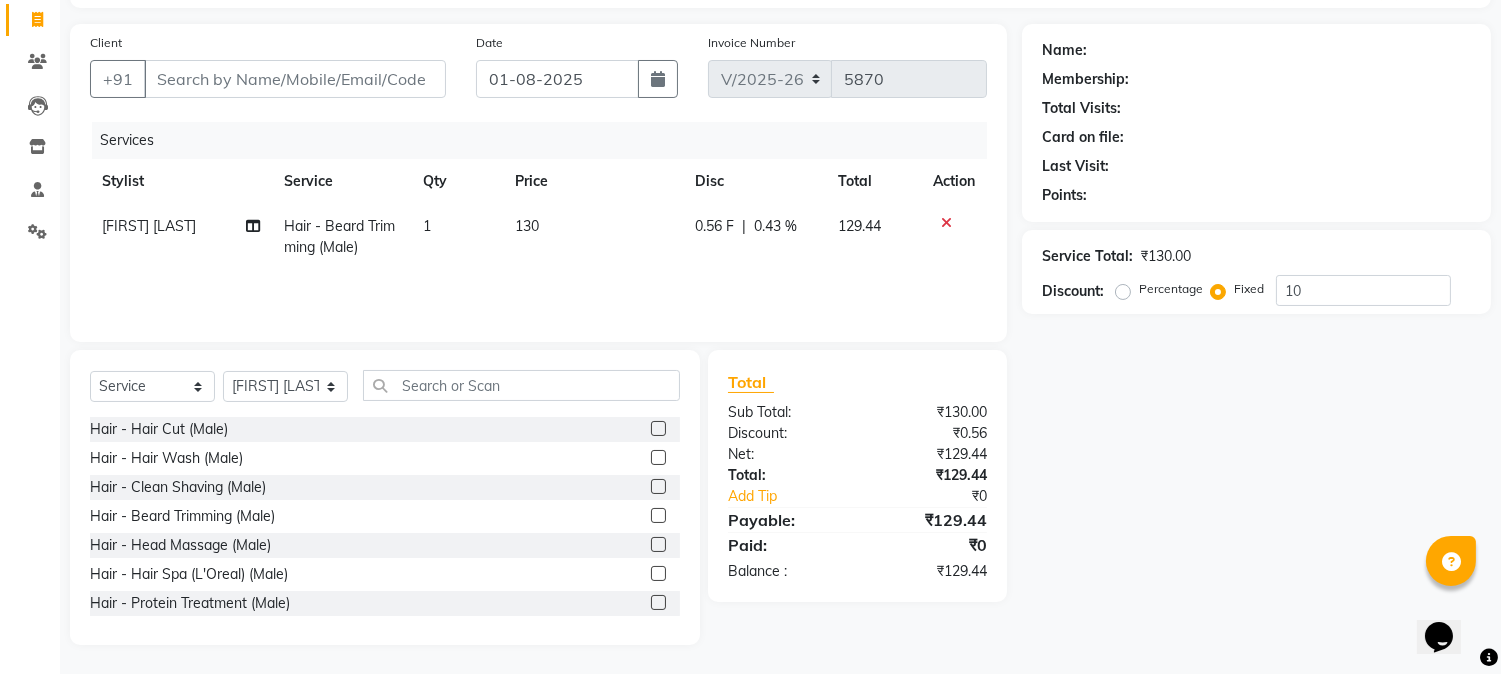 click 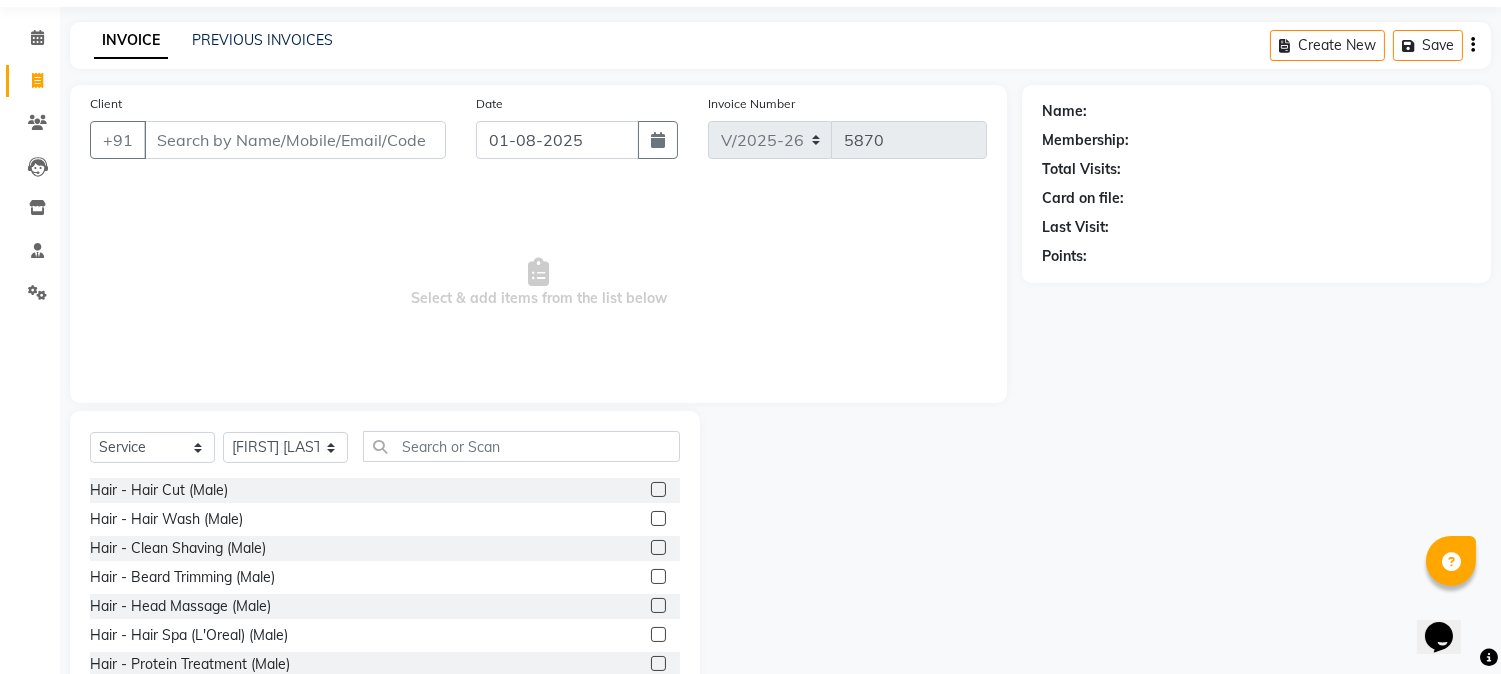 scroll, scrollTop: 15, scrollLeft: 0, axis: vertical 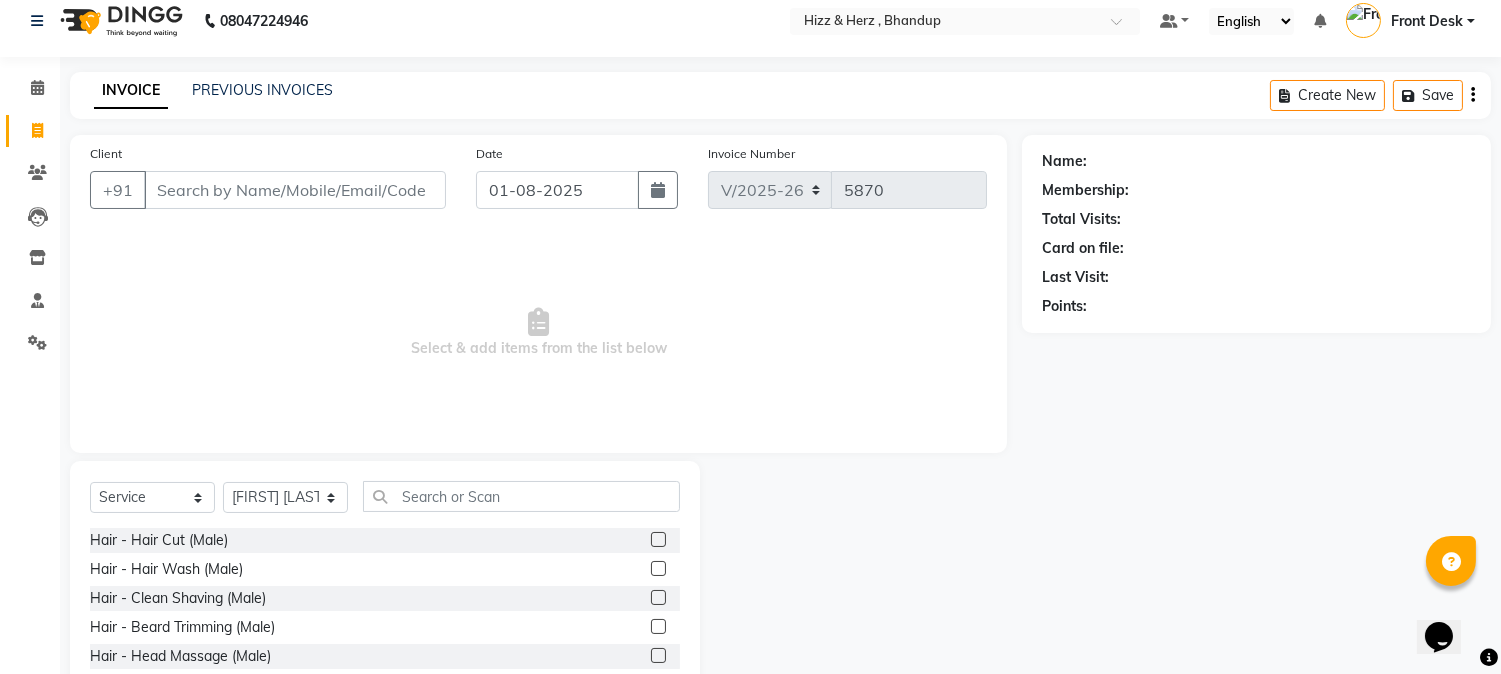 click 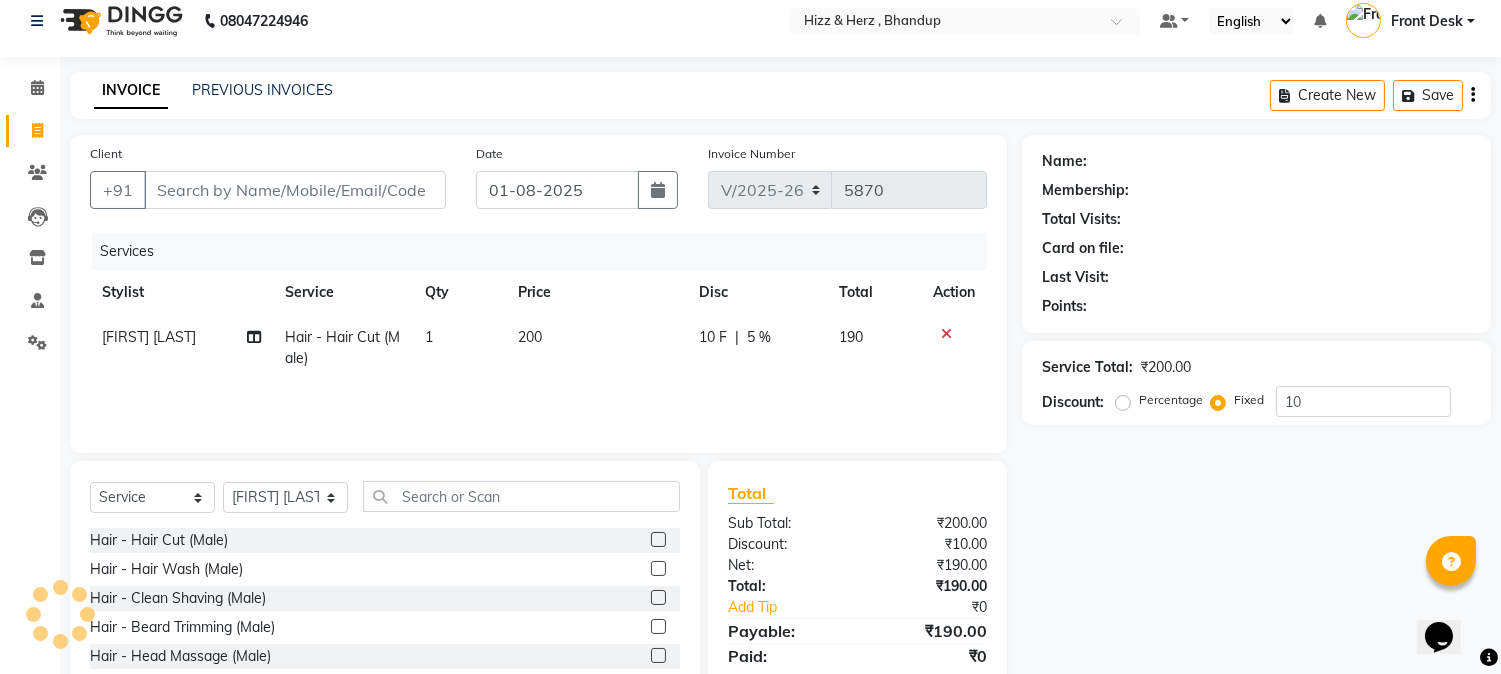 click 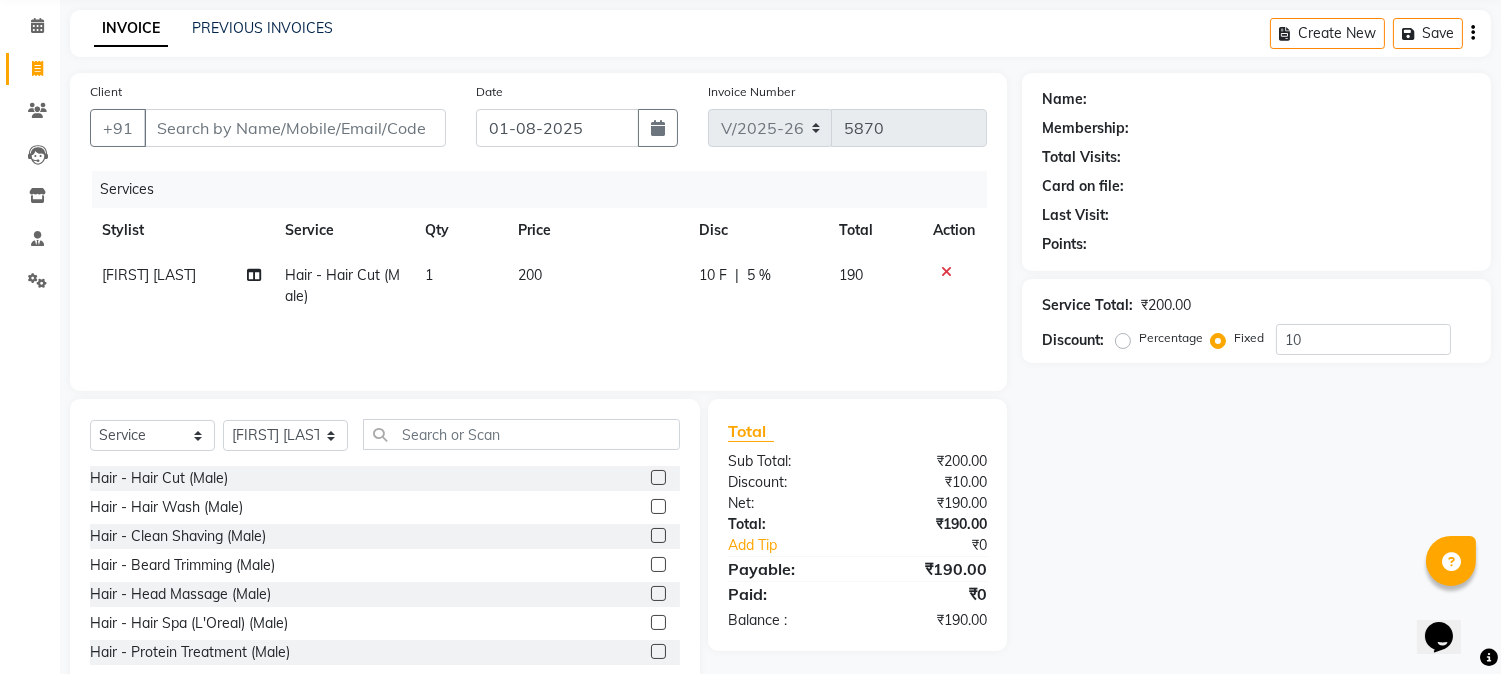 scroll, scrollTop: 126, scrollLeft: 0, axis: vertical 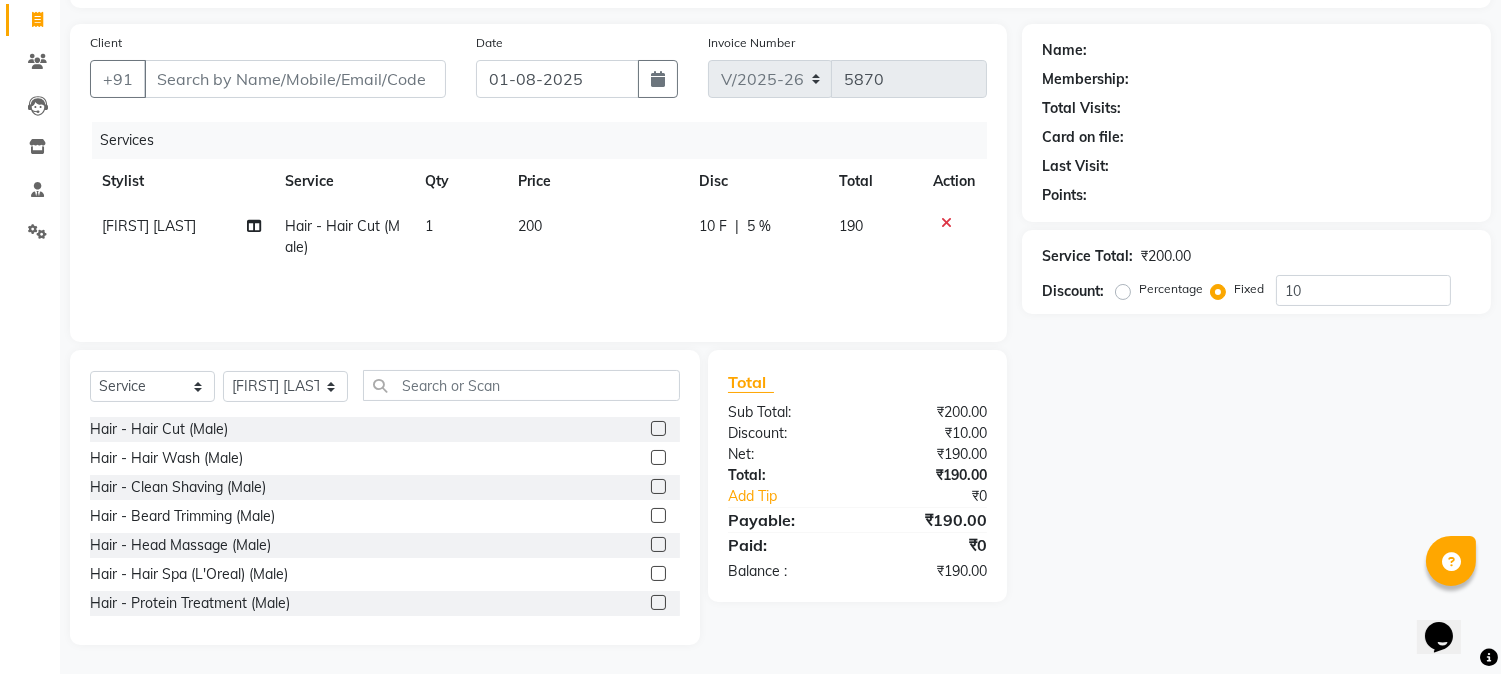 click 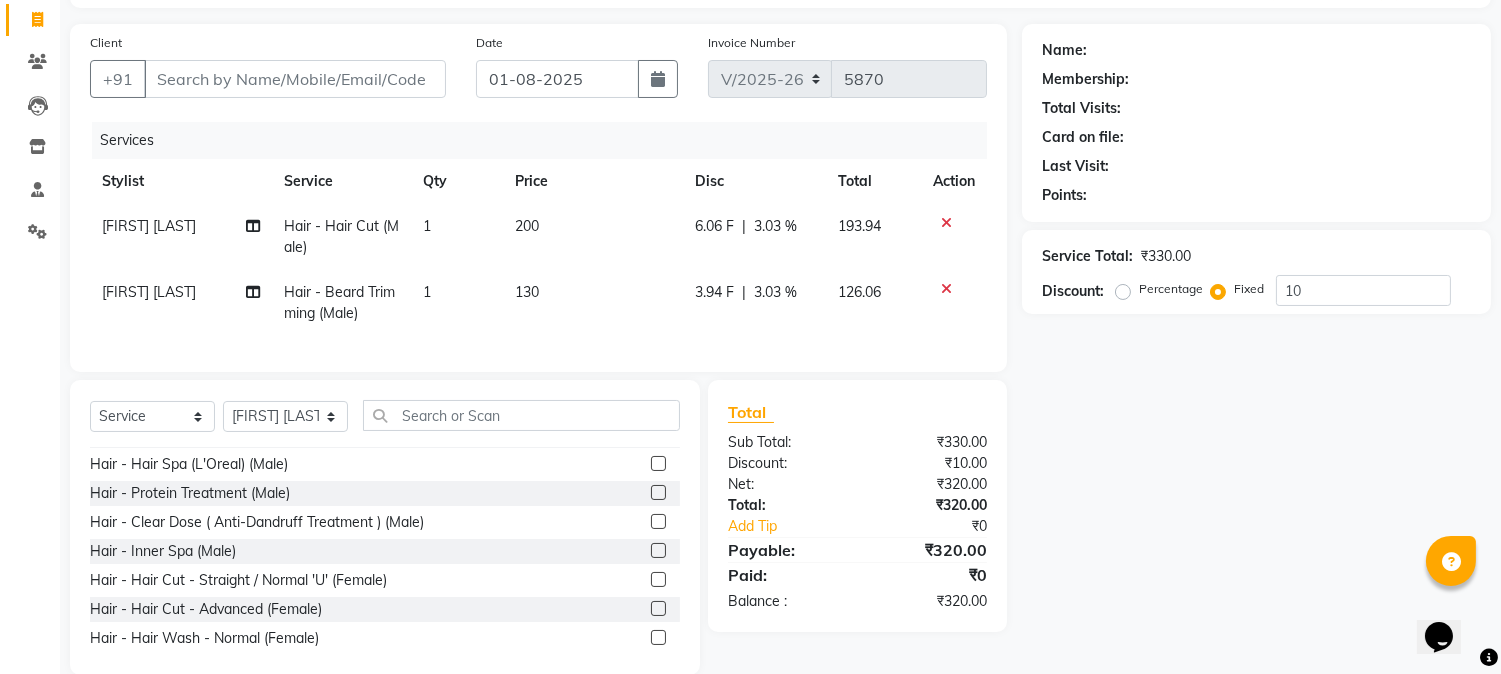 scroll, scrollTop: 222, scrollLeft: 0, axis: vertical 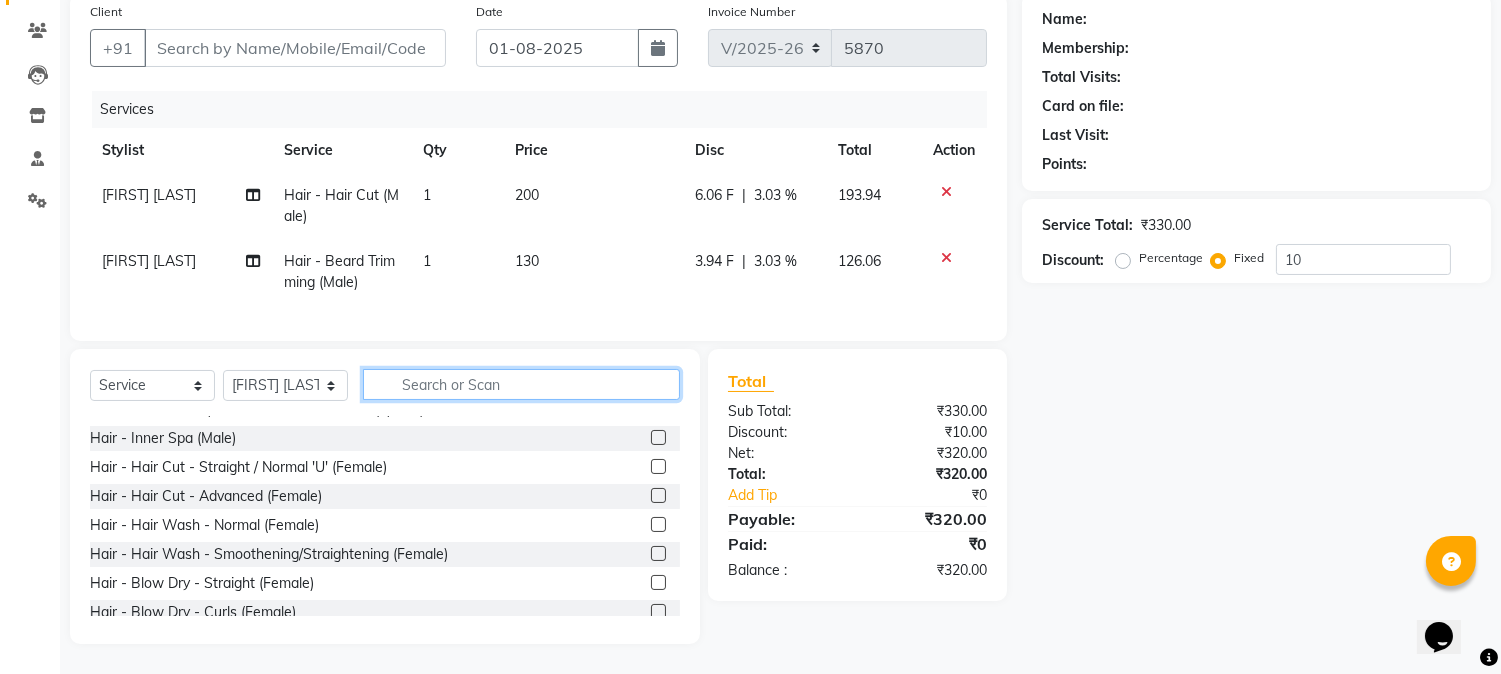 click 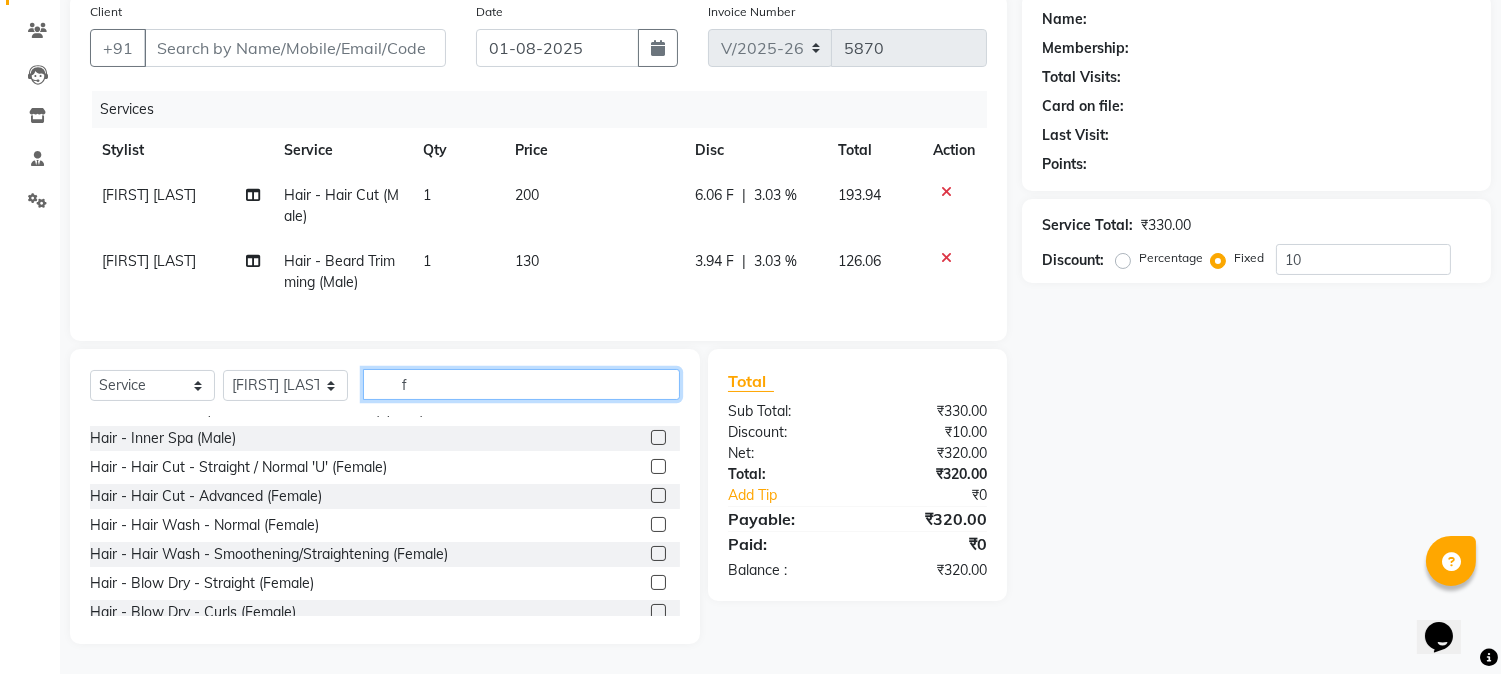 scroll, scrollTop: 20, scrollLeft: 0, axis: vertical 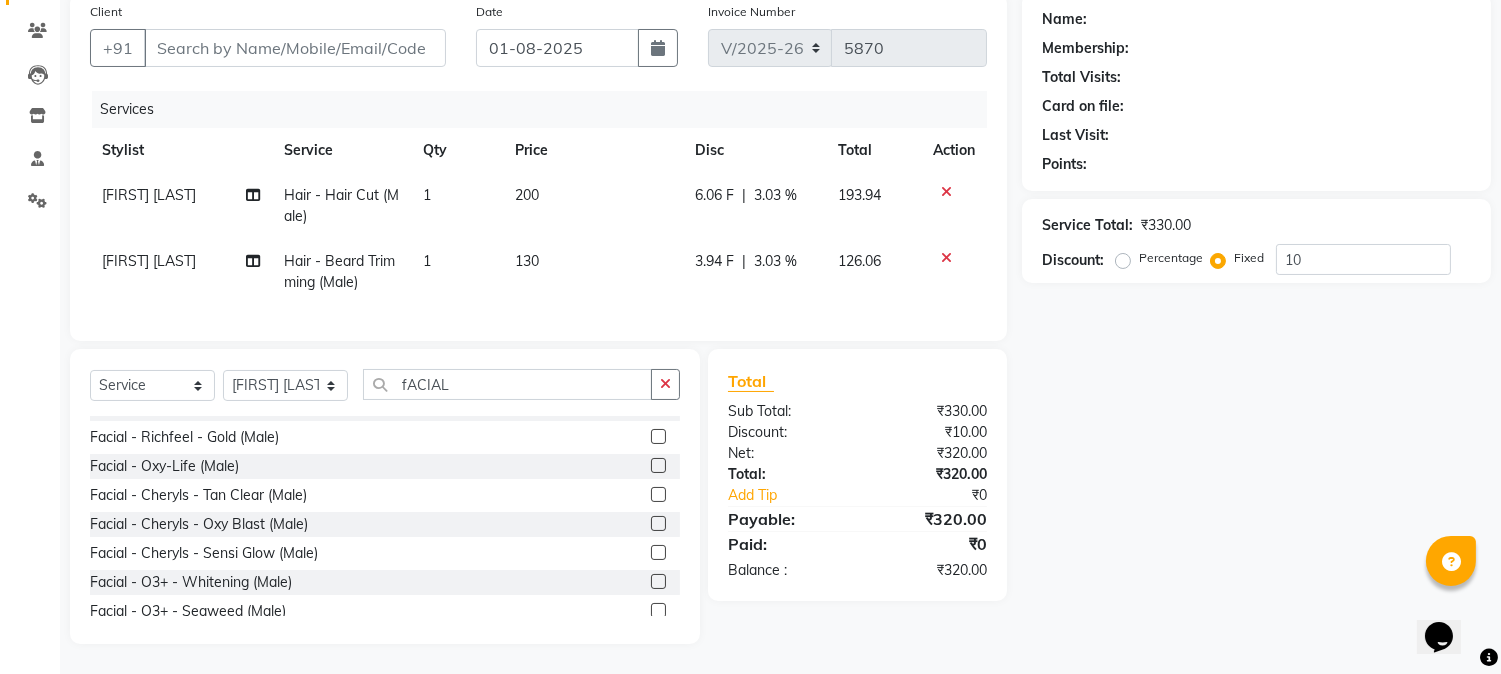 click 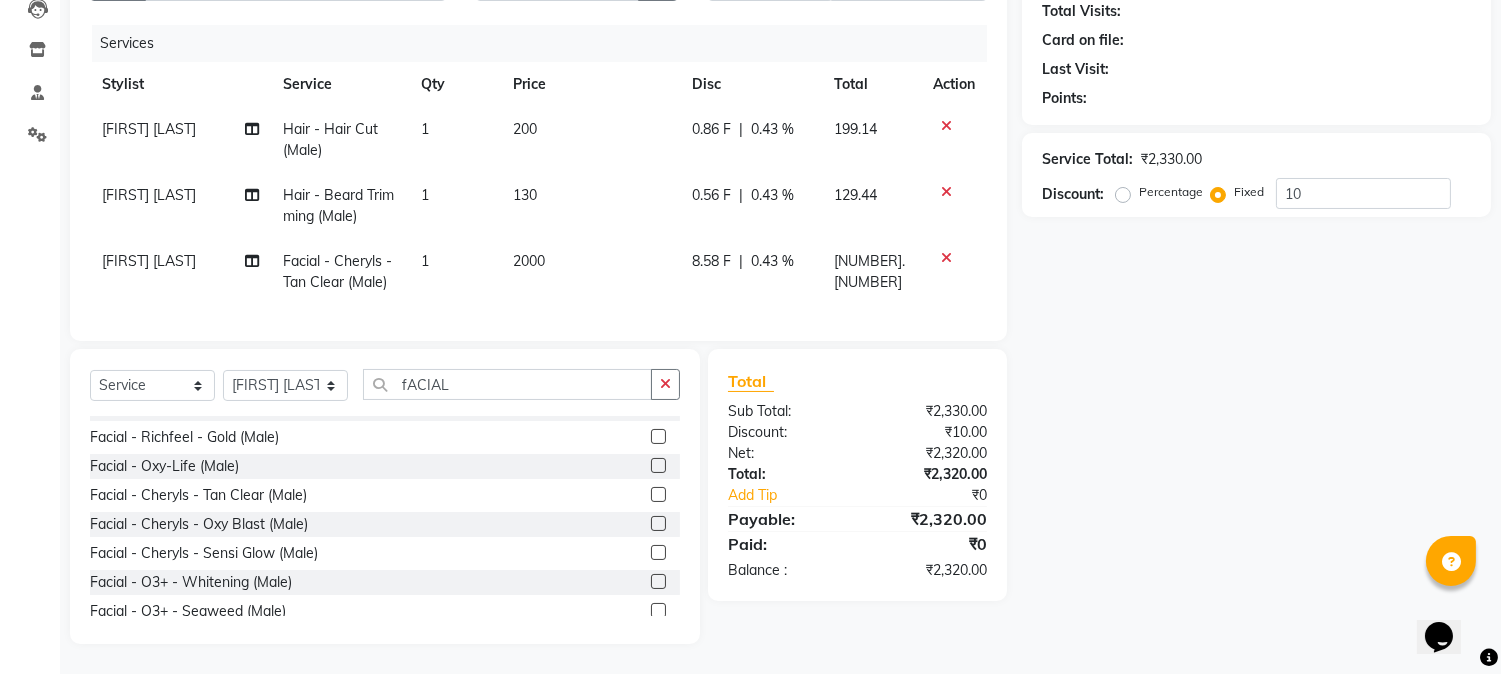 scroll, scrollTop: 240, scrollLeft: 0, axis: vertical 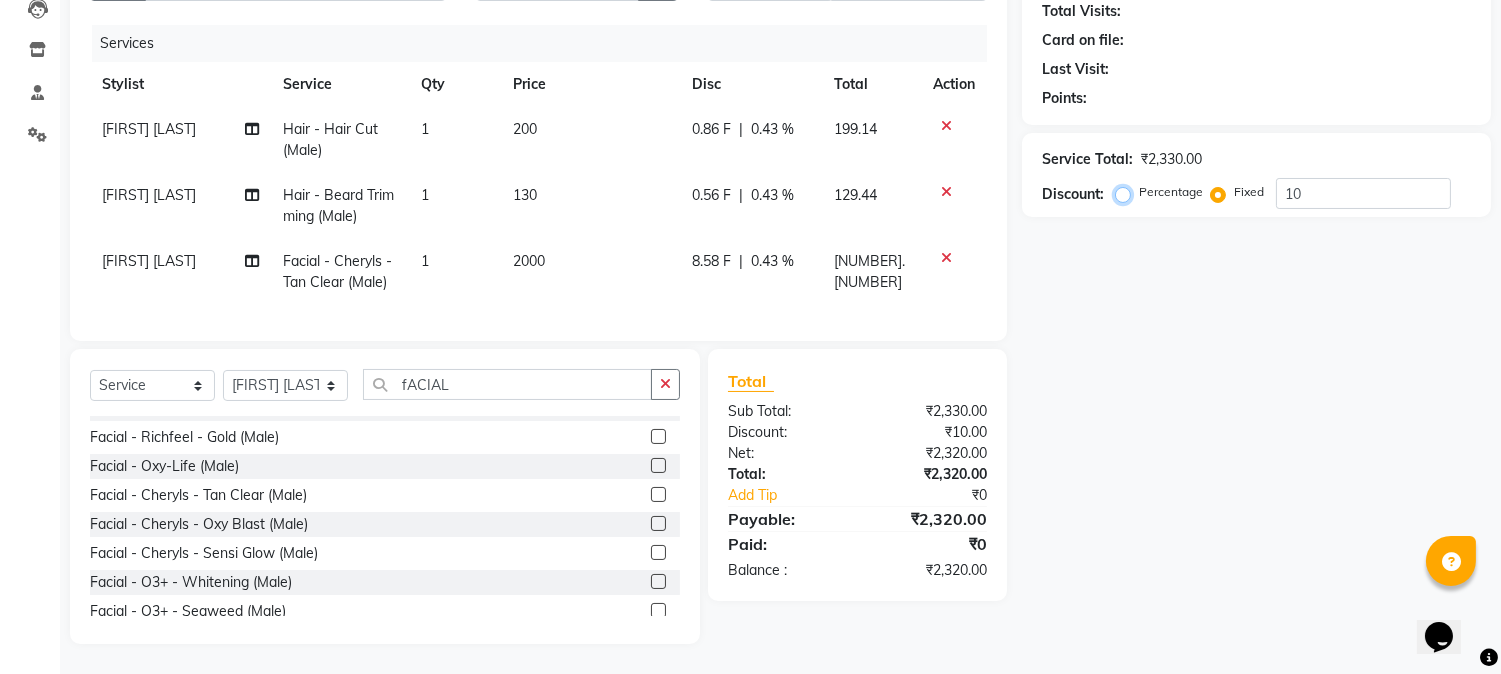 click on "Percentage" at bounding box center [1127, 192] 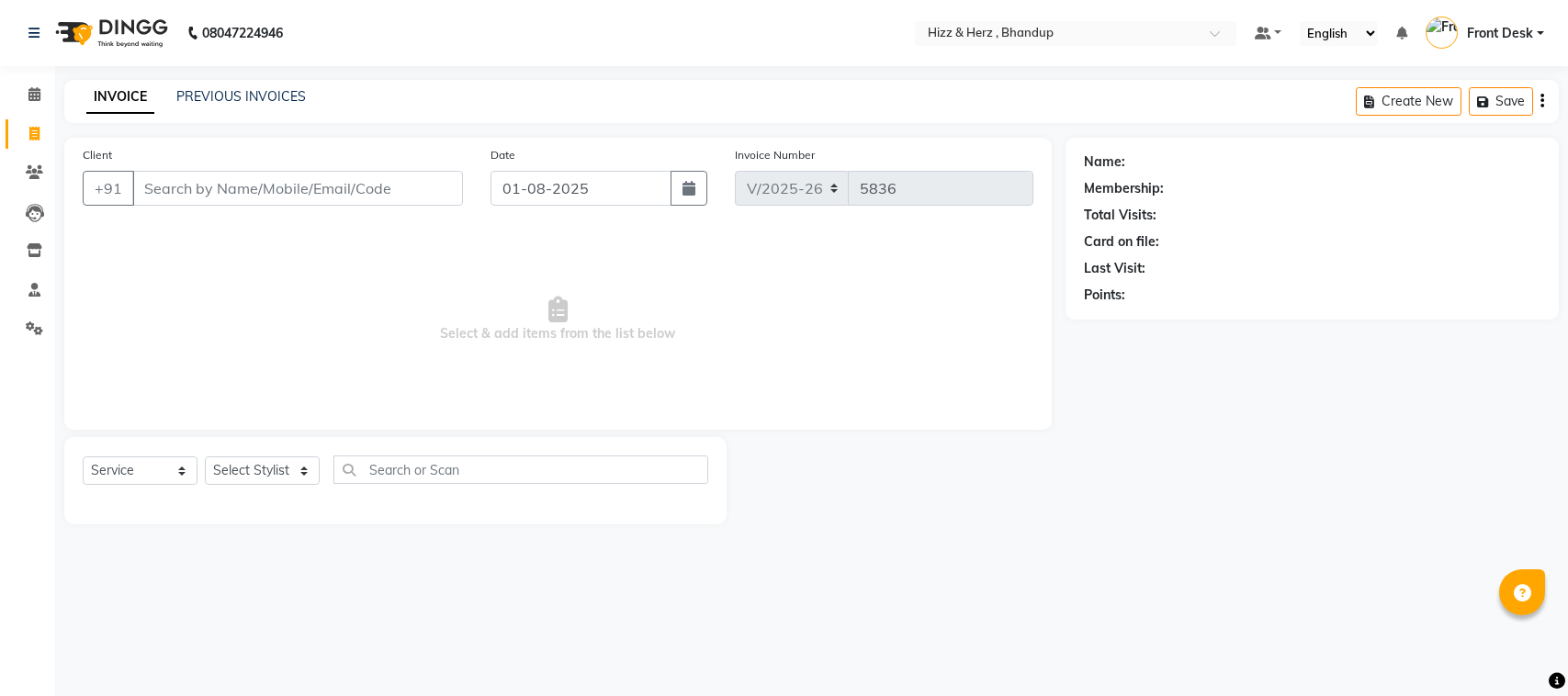 select on "629" 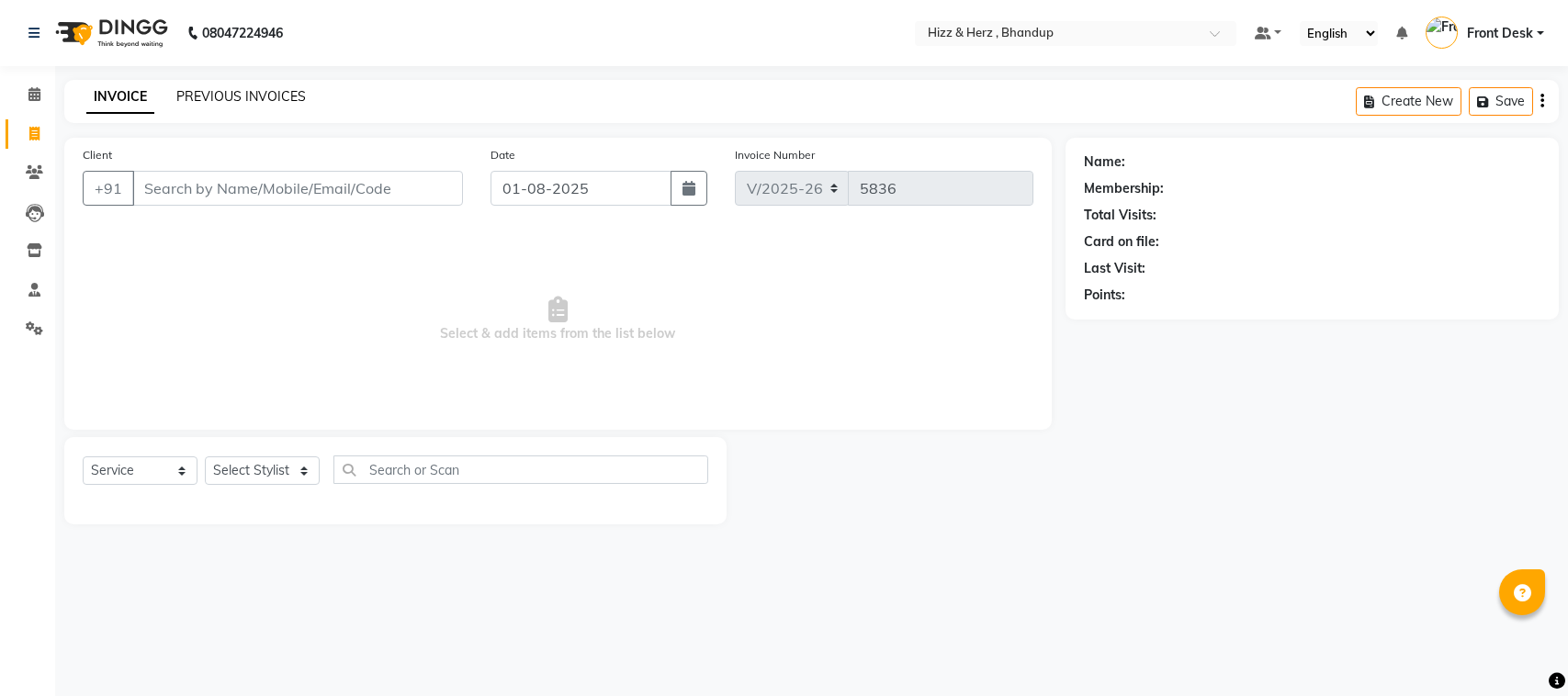 scroll, scrollTop: 0, scrollLeft: 0, axis: both 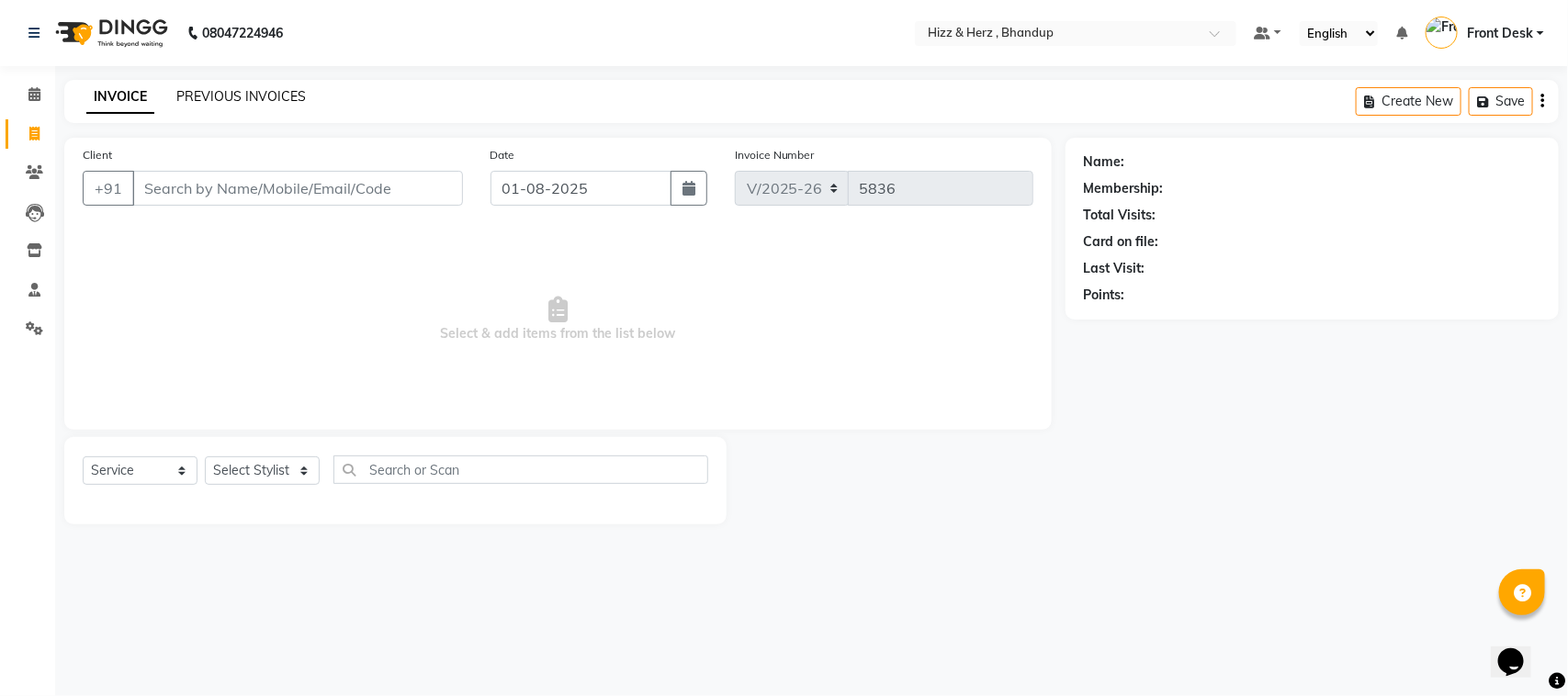 click on "PREVIOUS INVOICES" 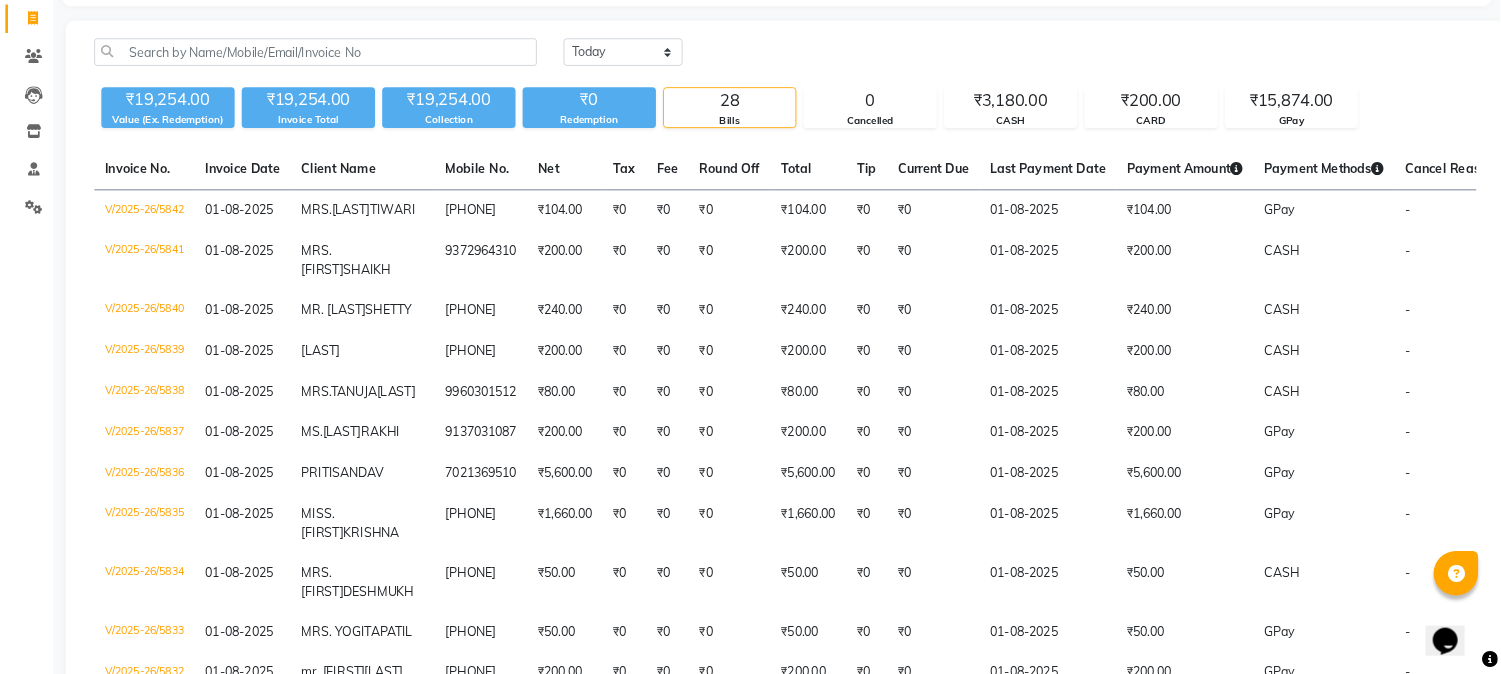 scroll, scrollTop: 125, scrollLeft: 0, axis: vertical 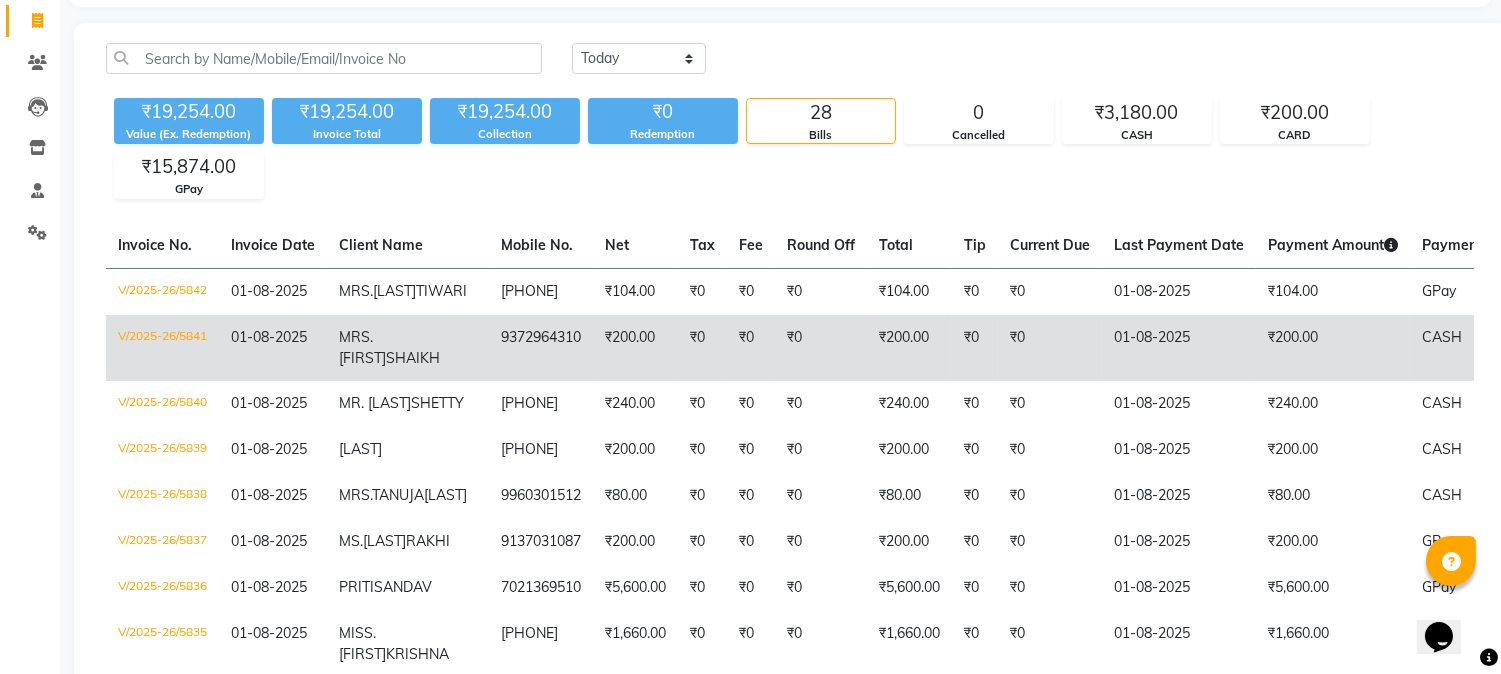 click on "9372964310" 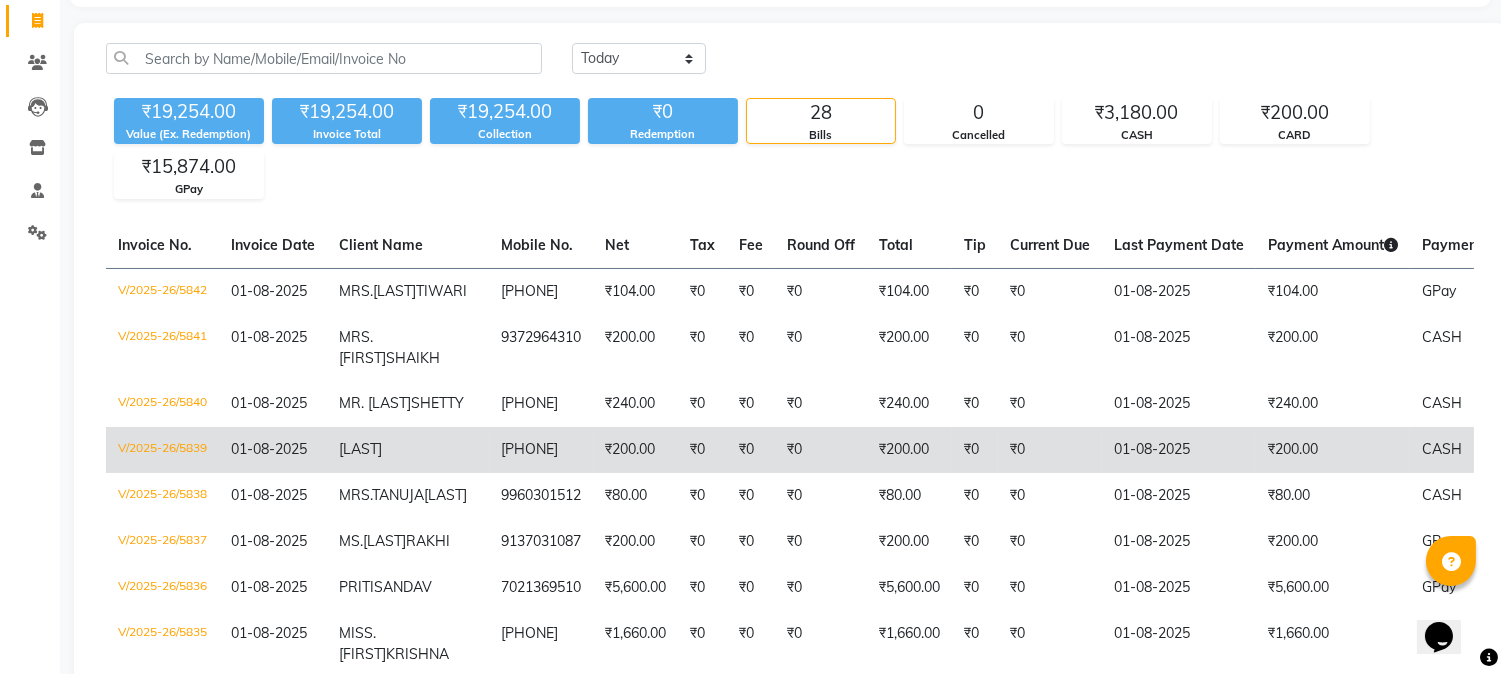 click on "9328677704" 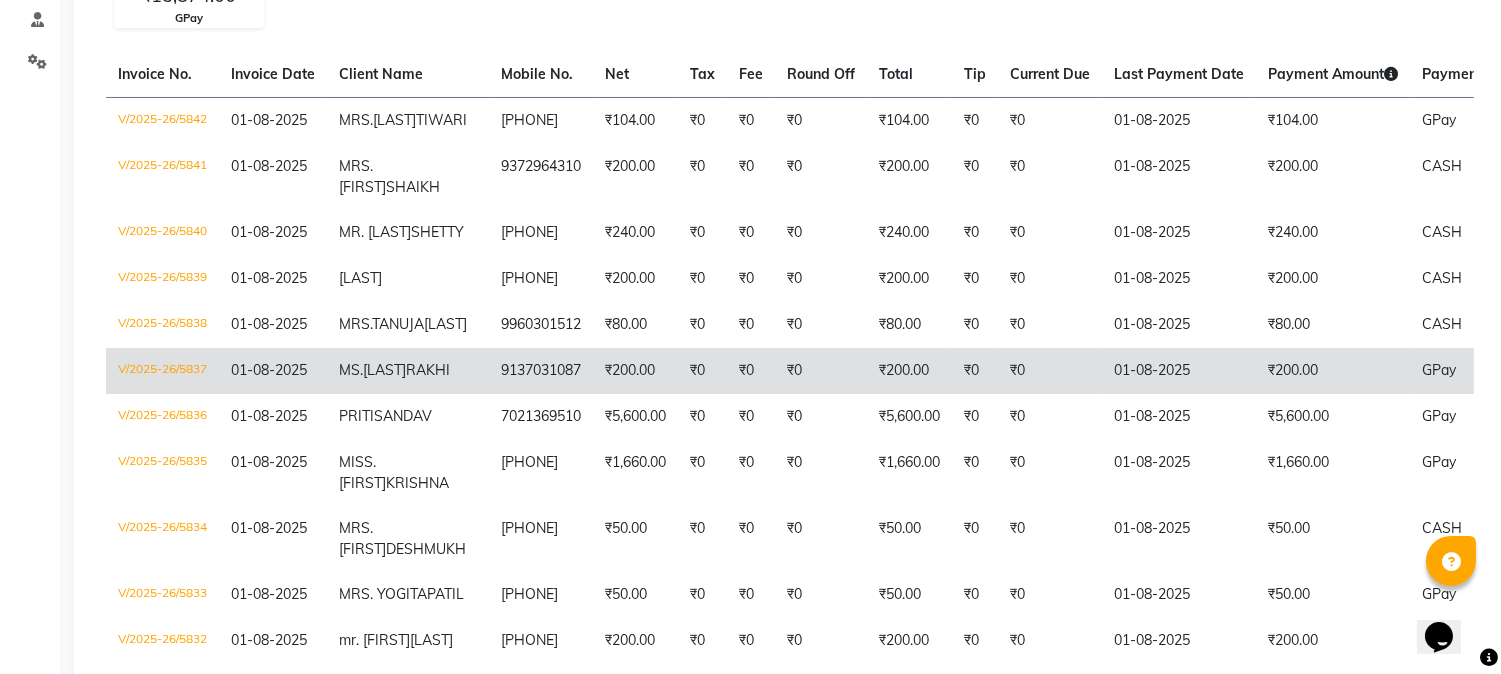 scroll, scrollTop: 347, scrollLeft: 0, axis: vertical 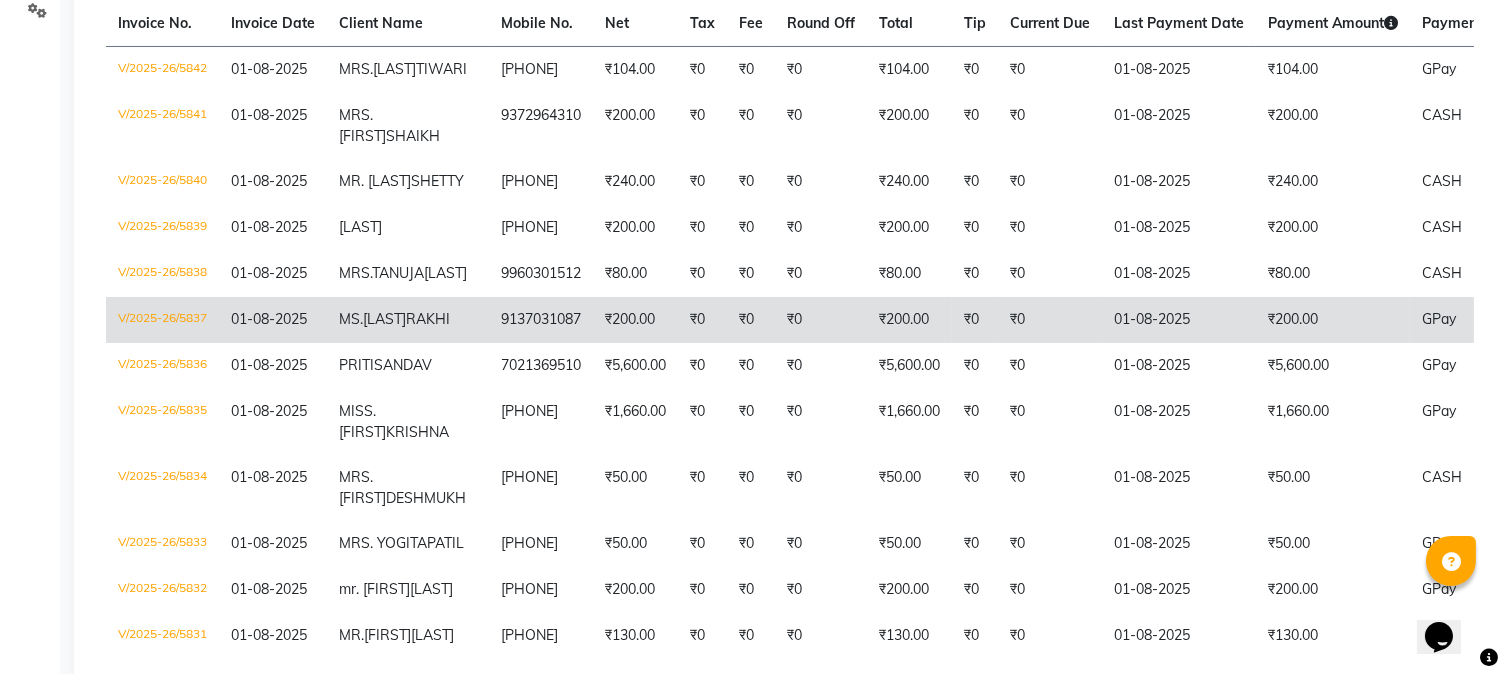 click on "₹200.00" 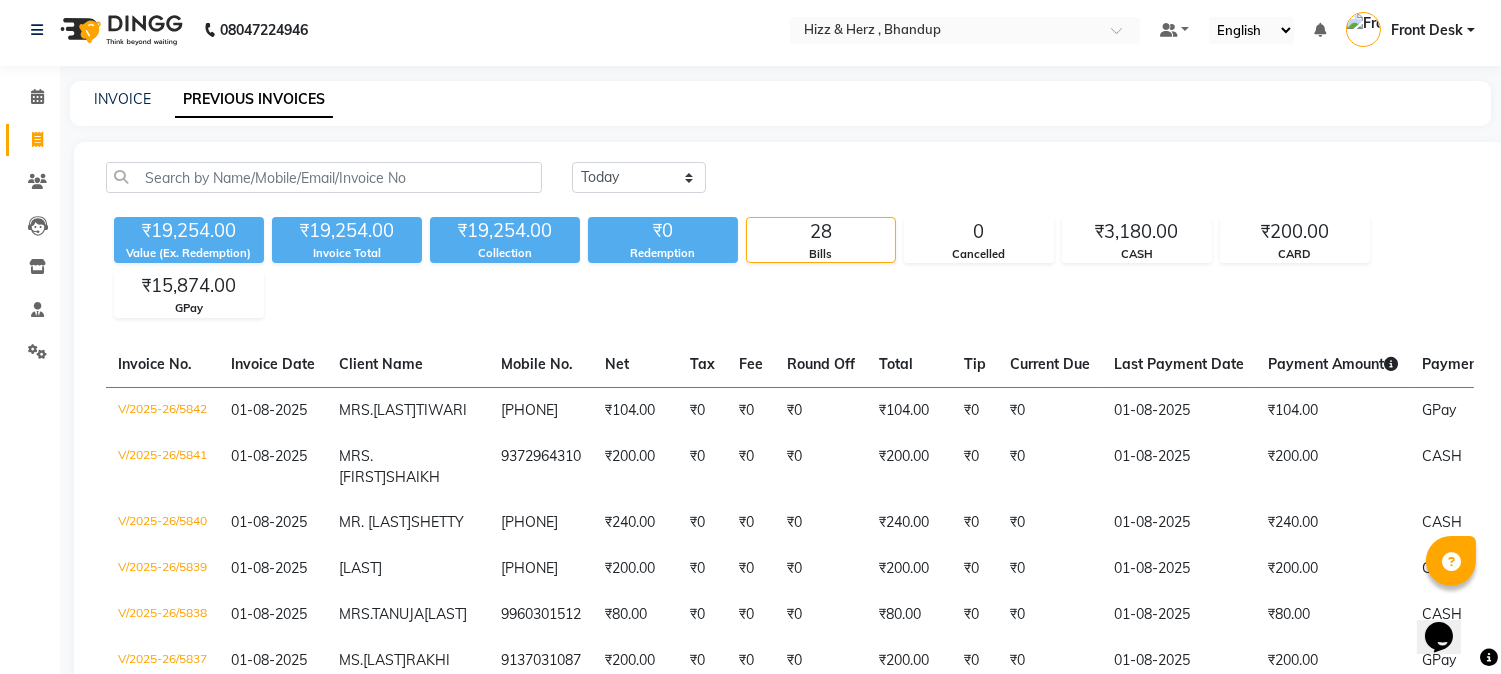 scroll, scrollTop: 0, scrollLeft: 0, axis: both 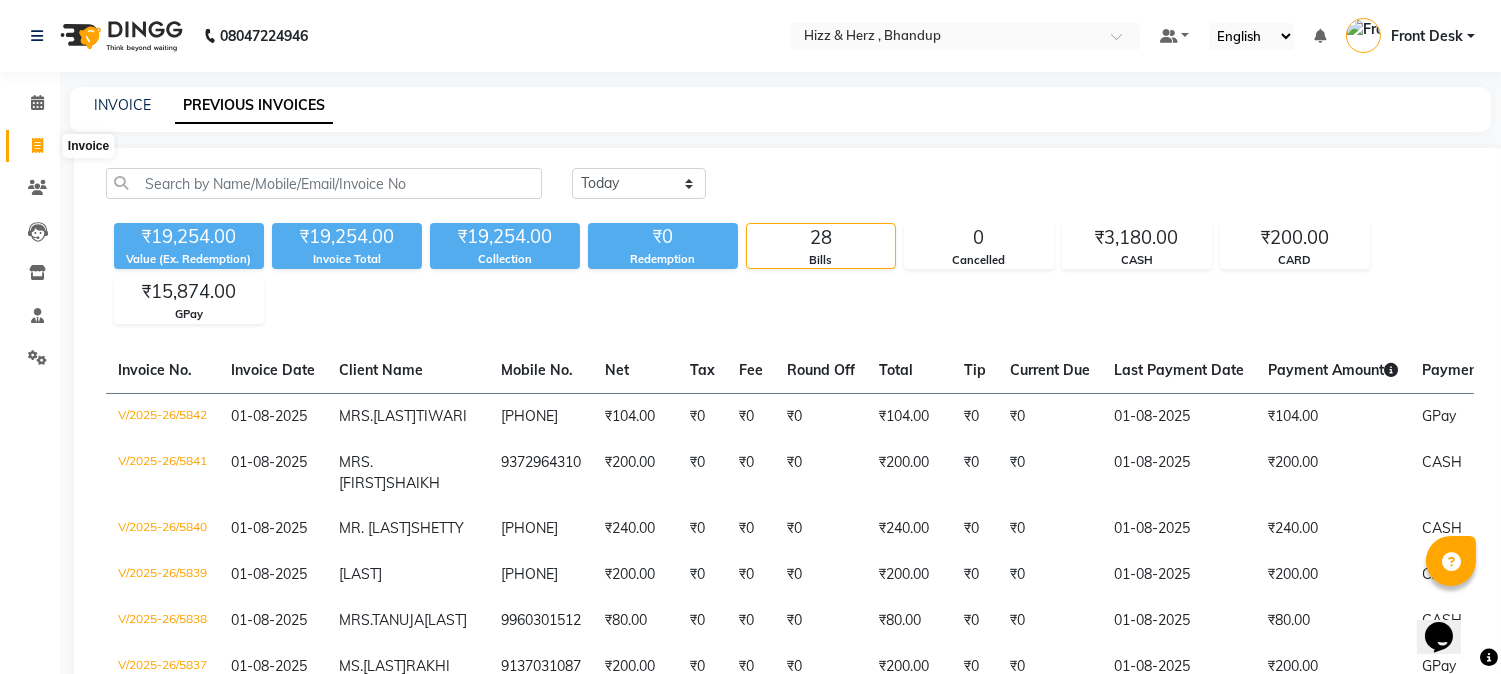 click 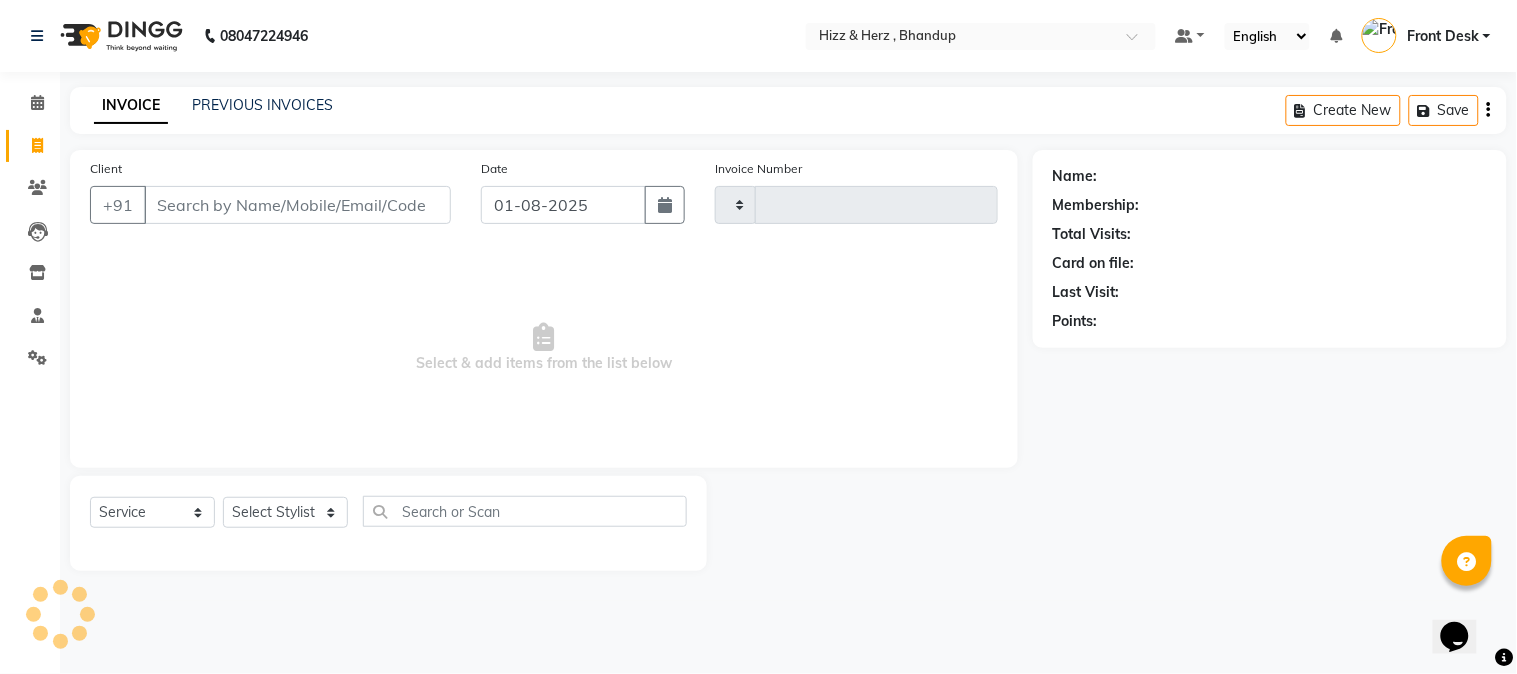 click on "Client" at bounding box center [297, 205] 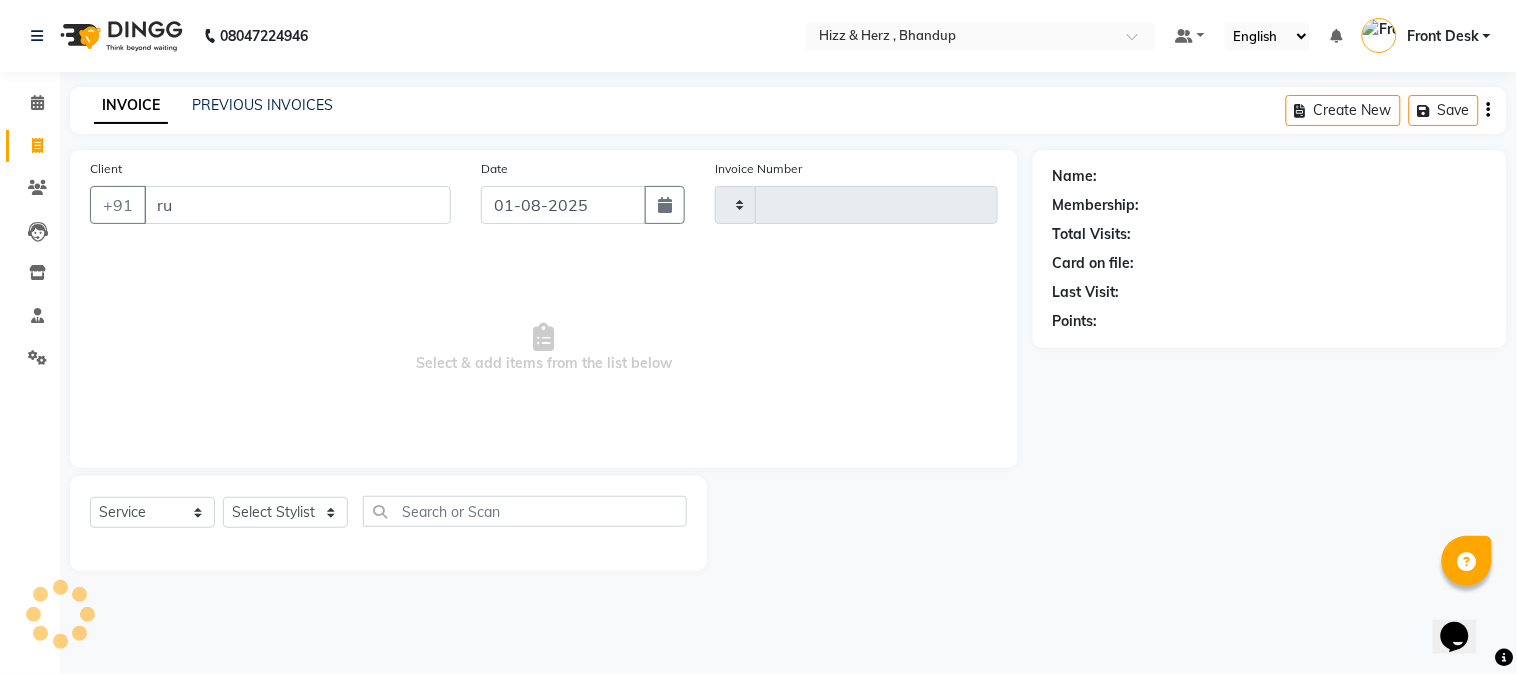 type on "rup" 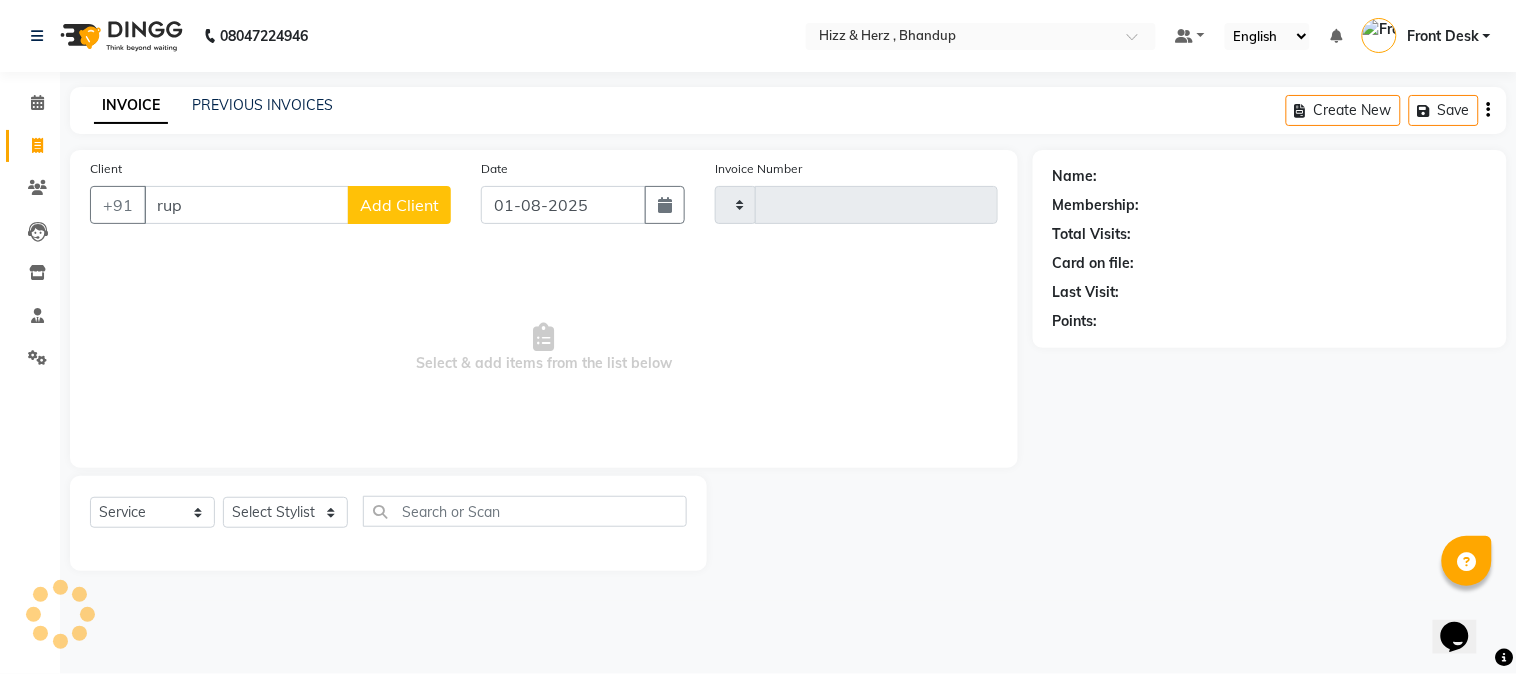 type on "5843" 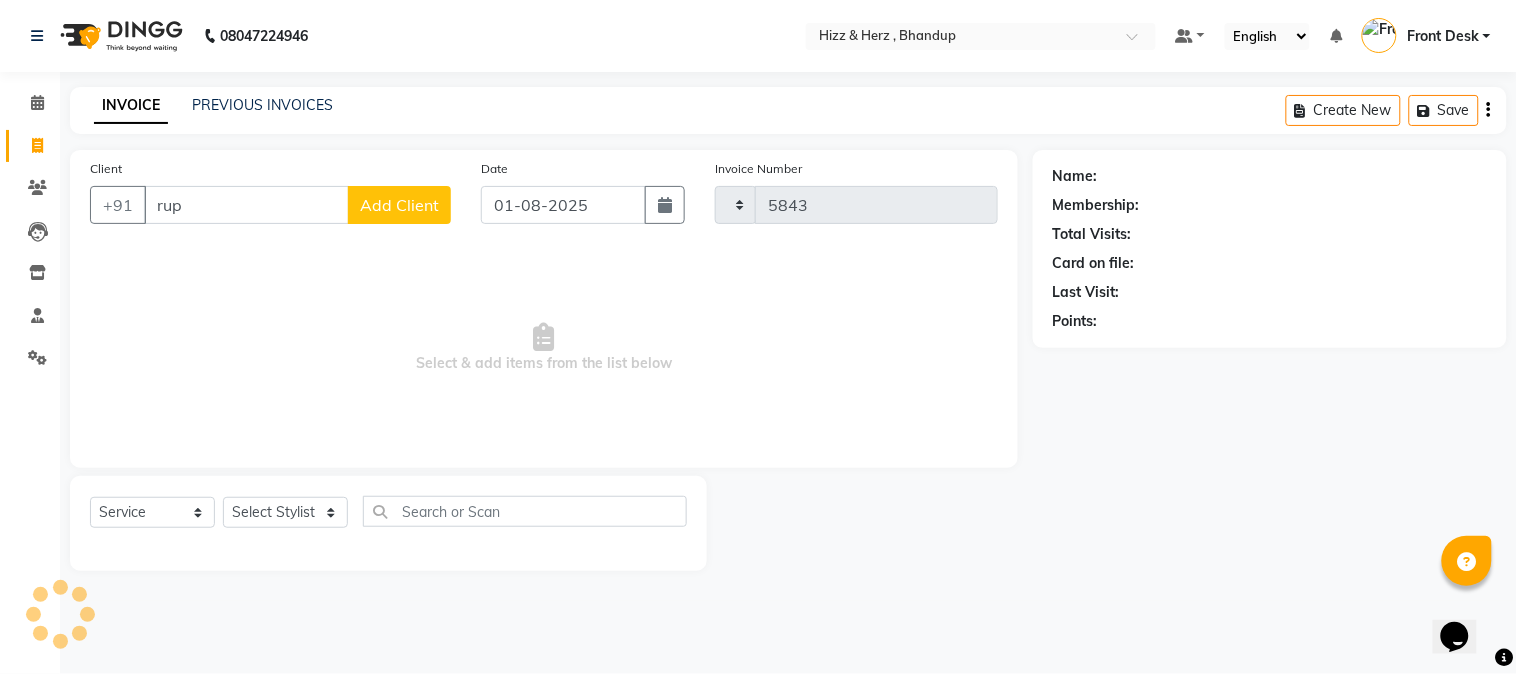 select on "629" 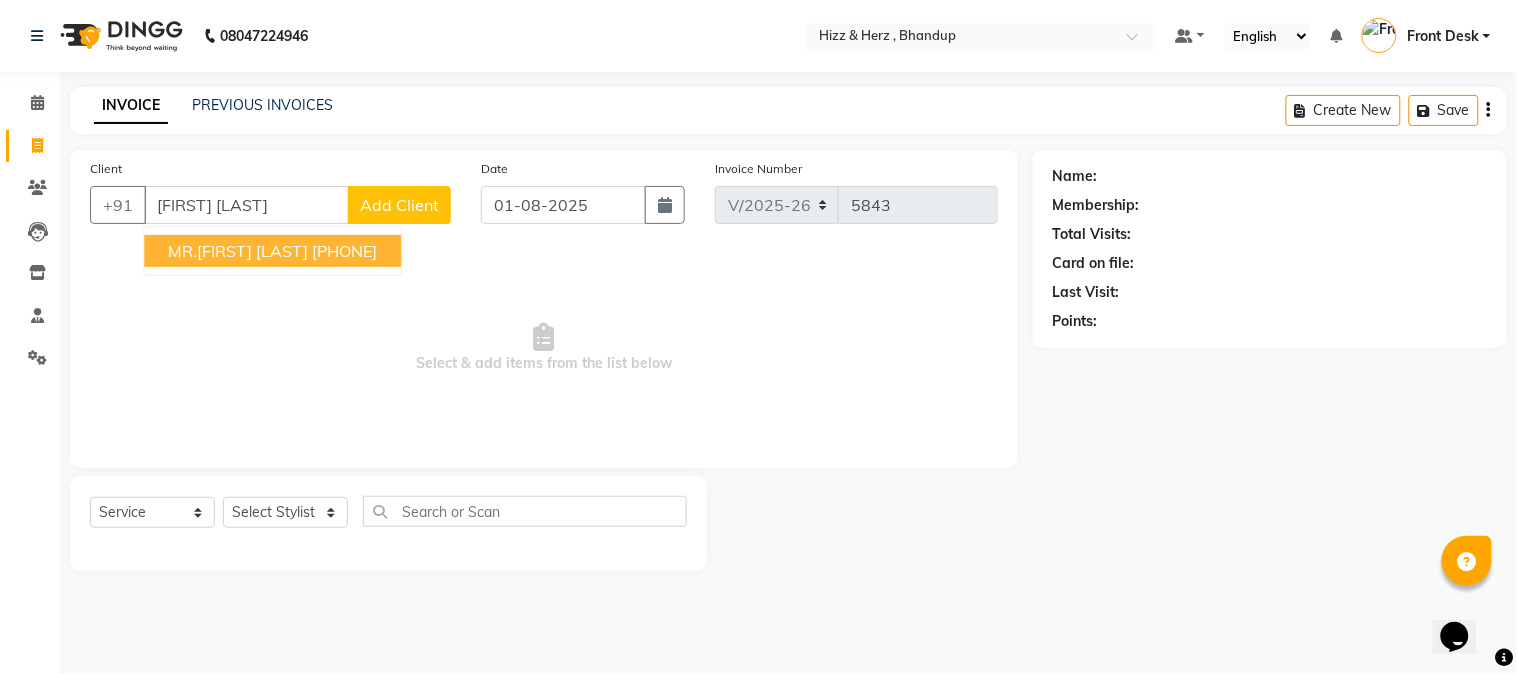 click on "9004801036" at bounding box center (344, 251) 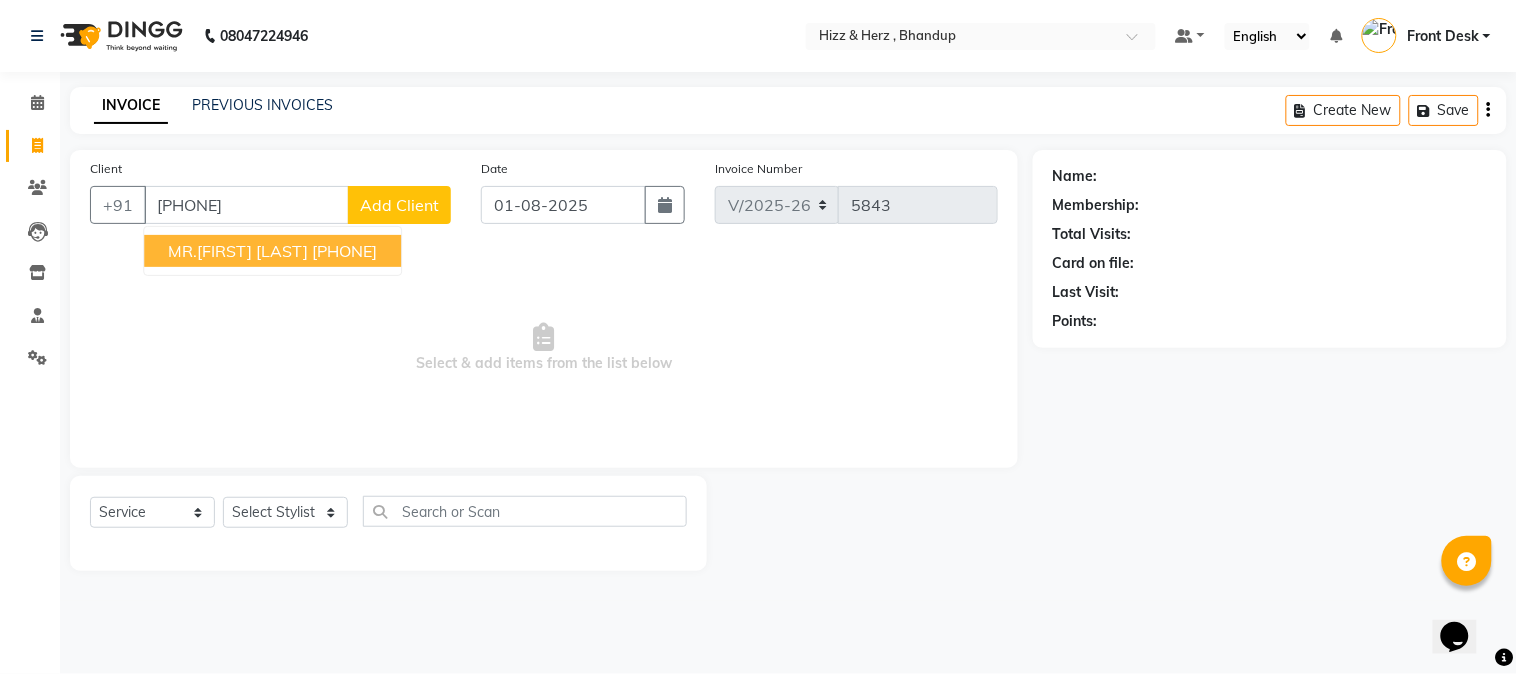 type on "9004801036" 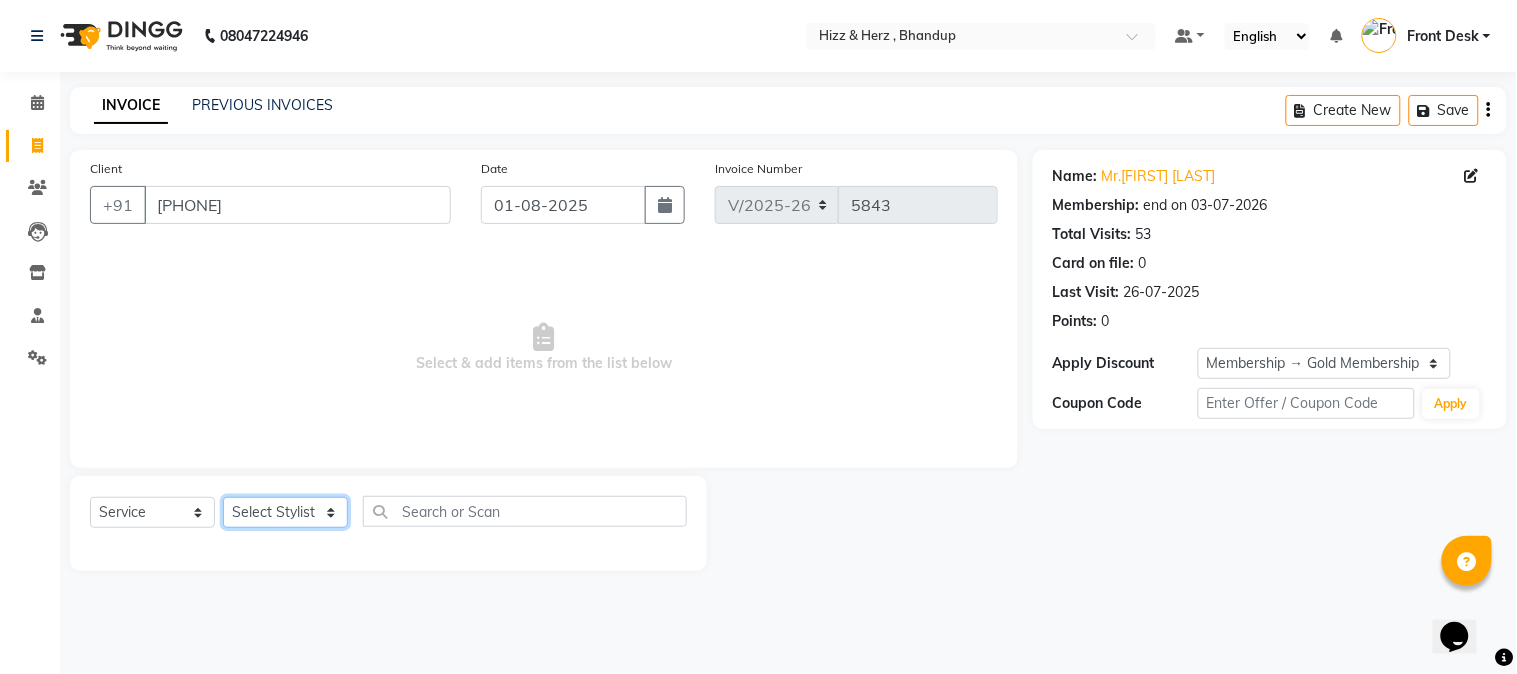 click on "Select Stylist Front Desk Gaurav Sharma HIZZ & HERZ 2 IRFAN AHMAD Jigna Goswami KHALID AHMAD Laxmi Mehboob MOHD PARVEJ NIZAM Salman Sangeeta  SUMITA  VEERENDRA SHARMA" 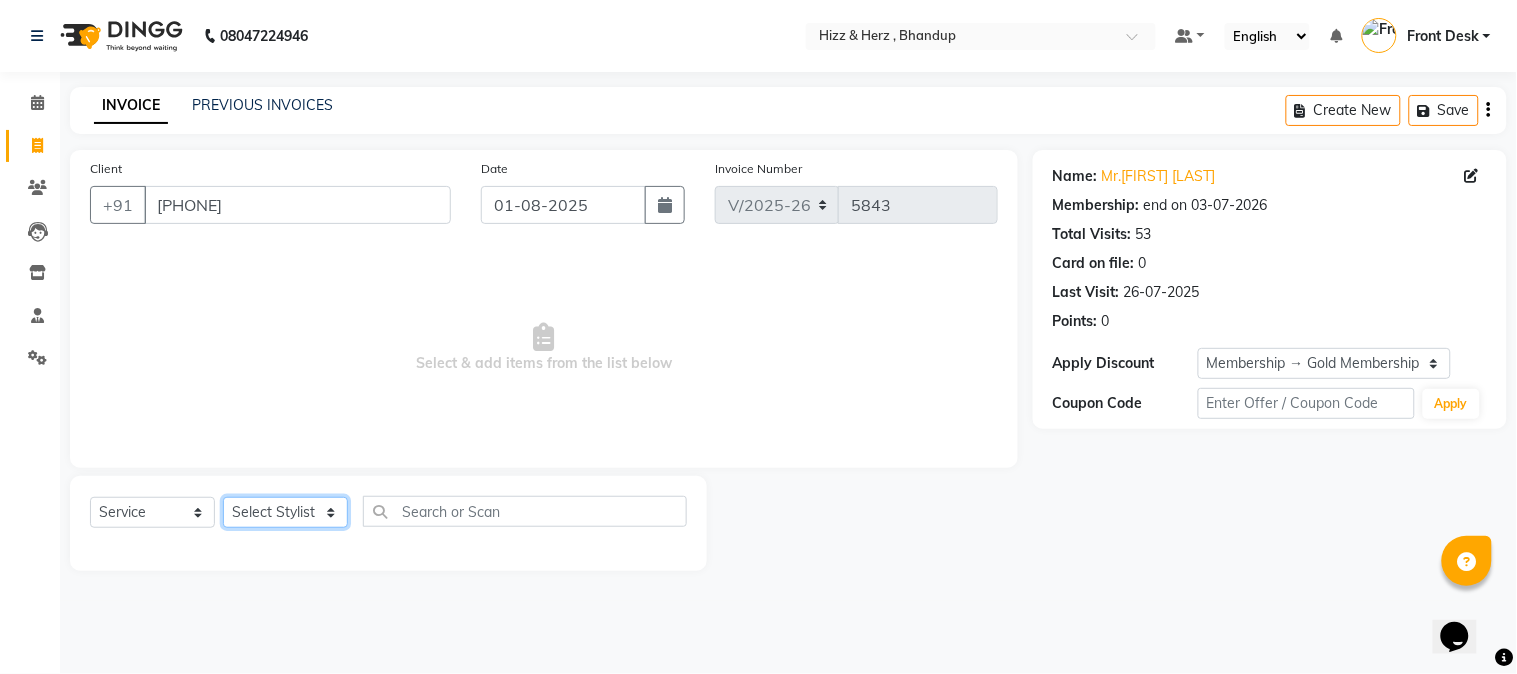 select on "9145" 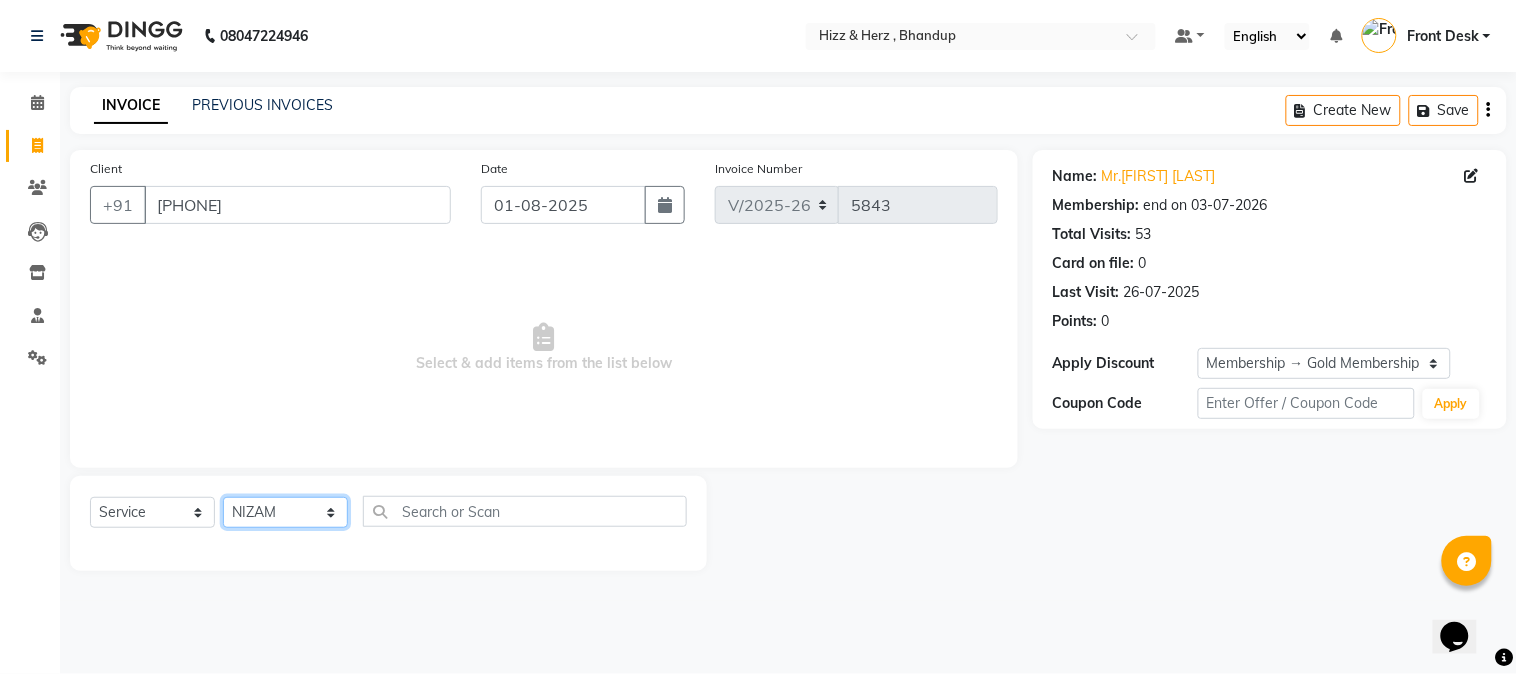 click on "Select Stylist Front Desk Gaurav Sharma HIZZ & HERZ 2 IRFAN AHMAD Jigna Goswami KHALID AHMAD Laxmi Mehboob MOHD PARVEJ NIZAM Salman Sangeeta  SUMITA  VEERENDRA SHARMA" 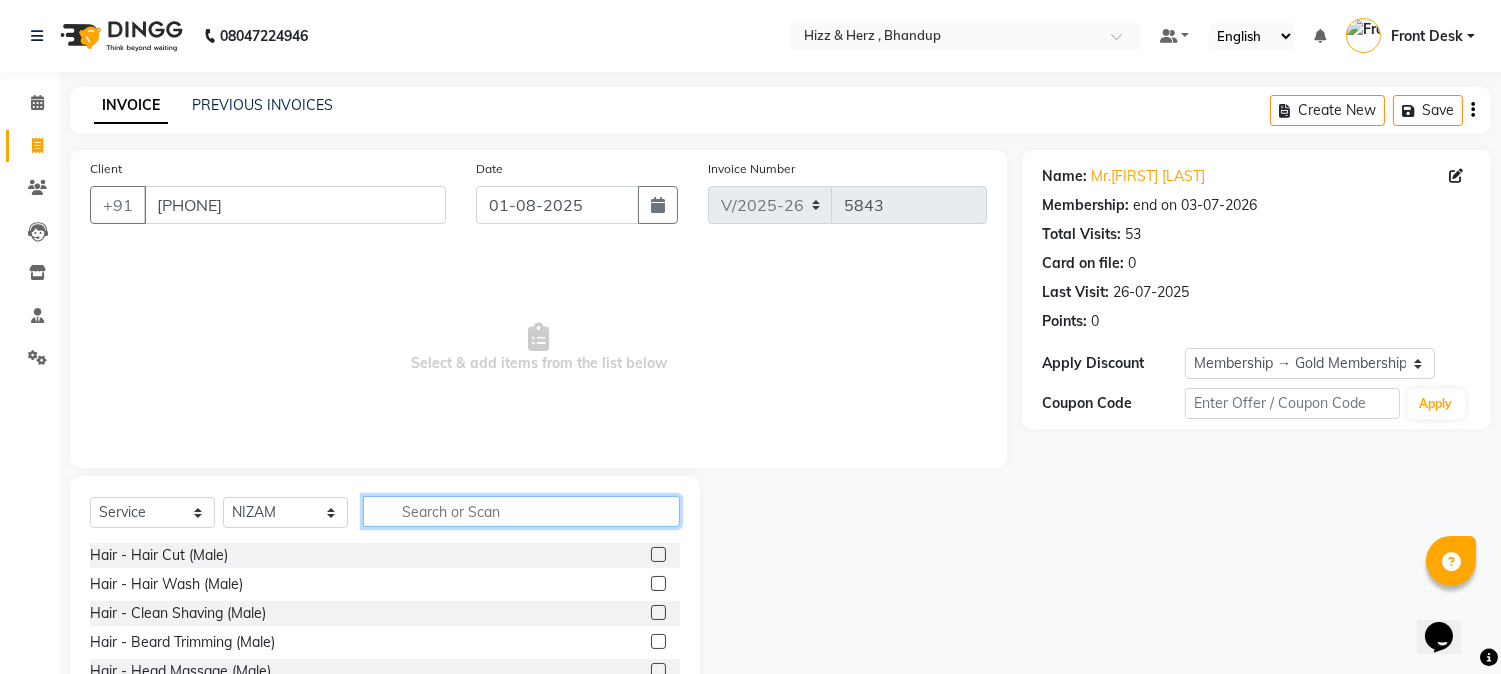 click 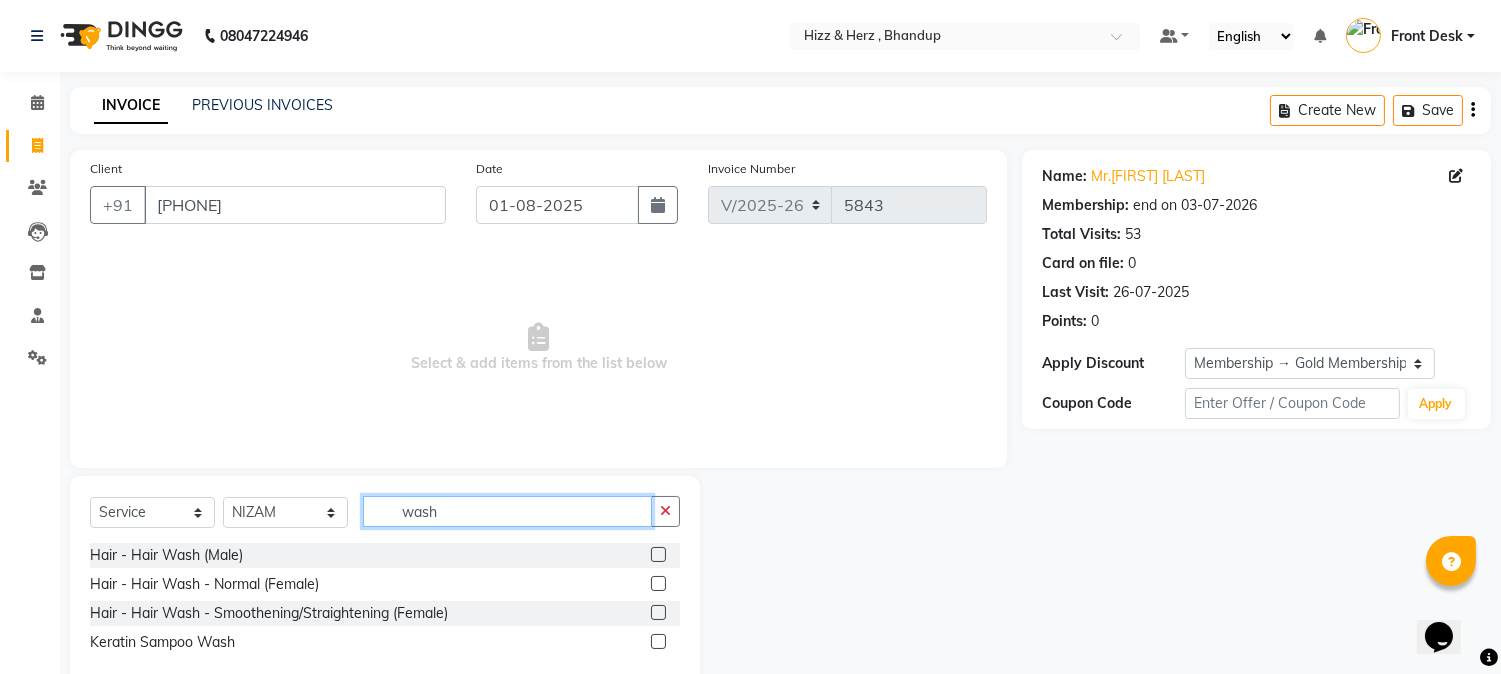 type on "wash" 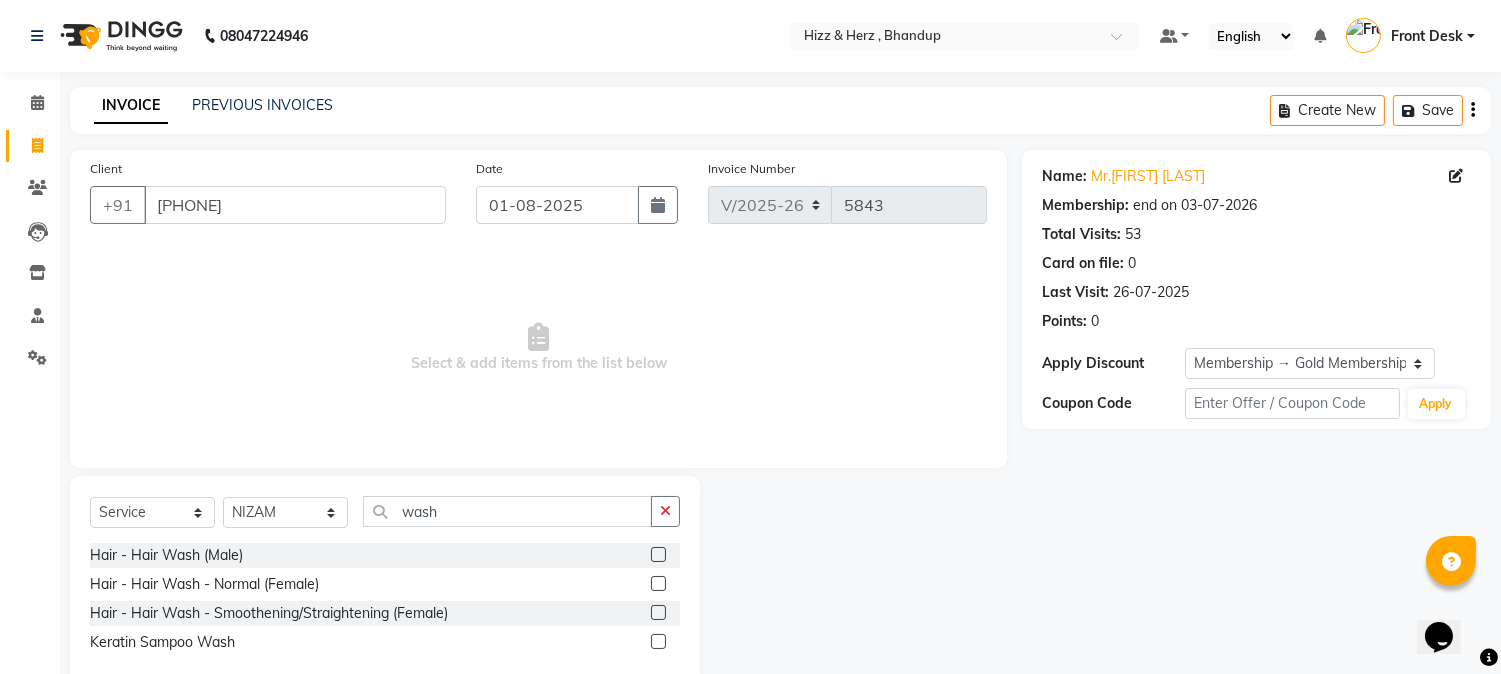 click 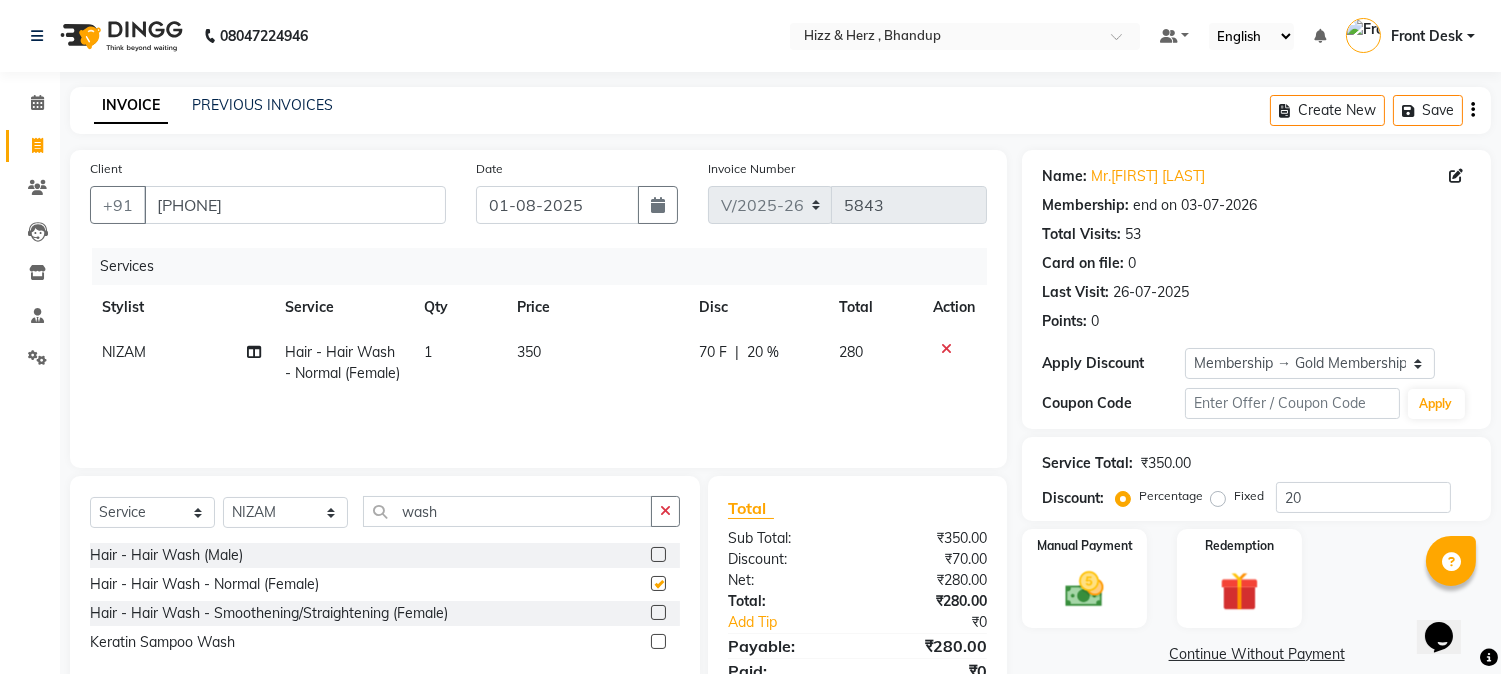 checkbox on "false" 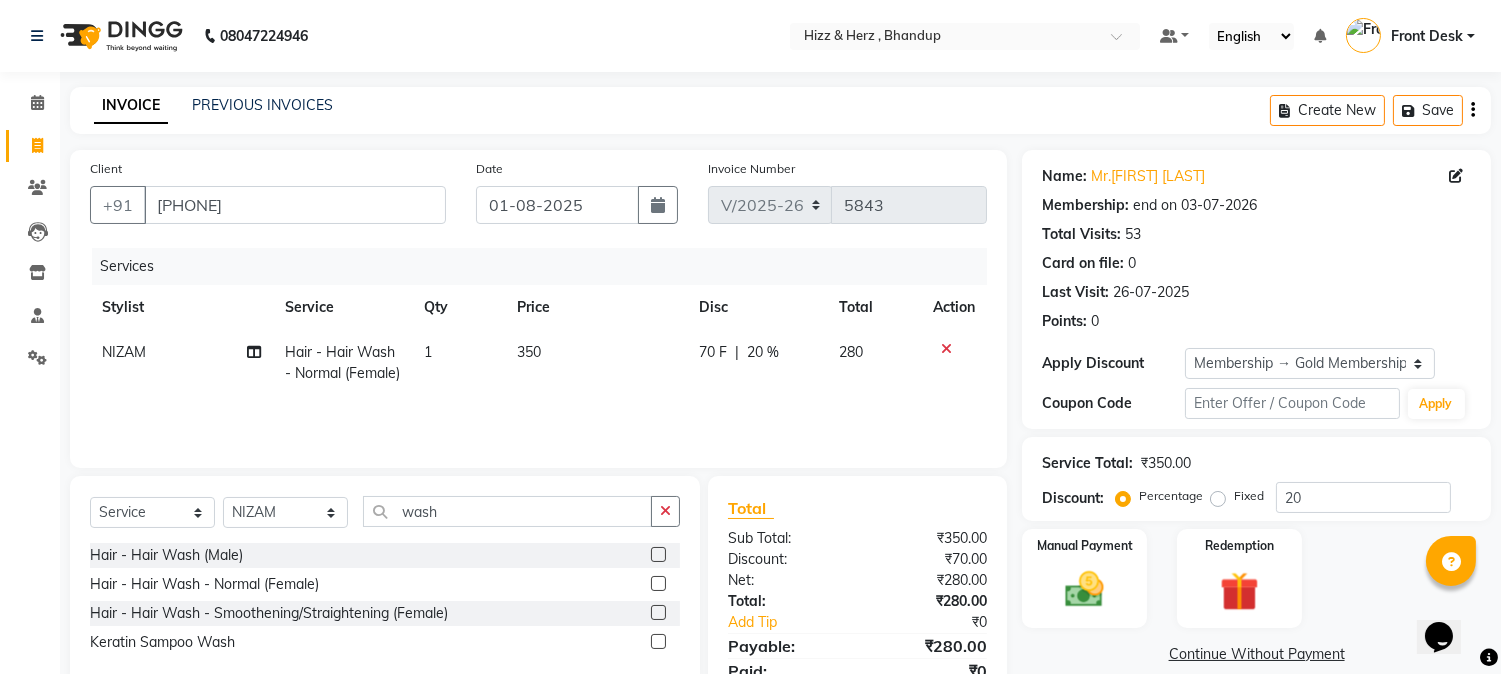scroll, scrollTop: 85, scrollLeft: 0, axis: vertical 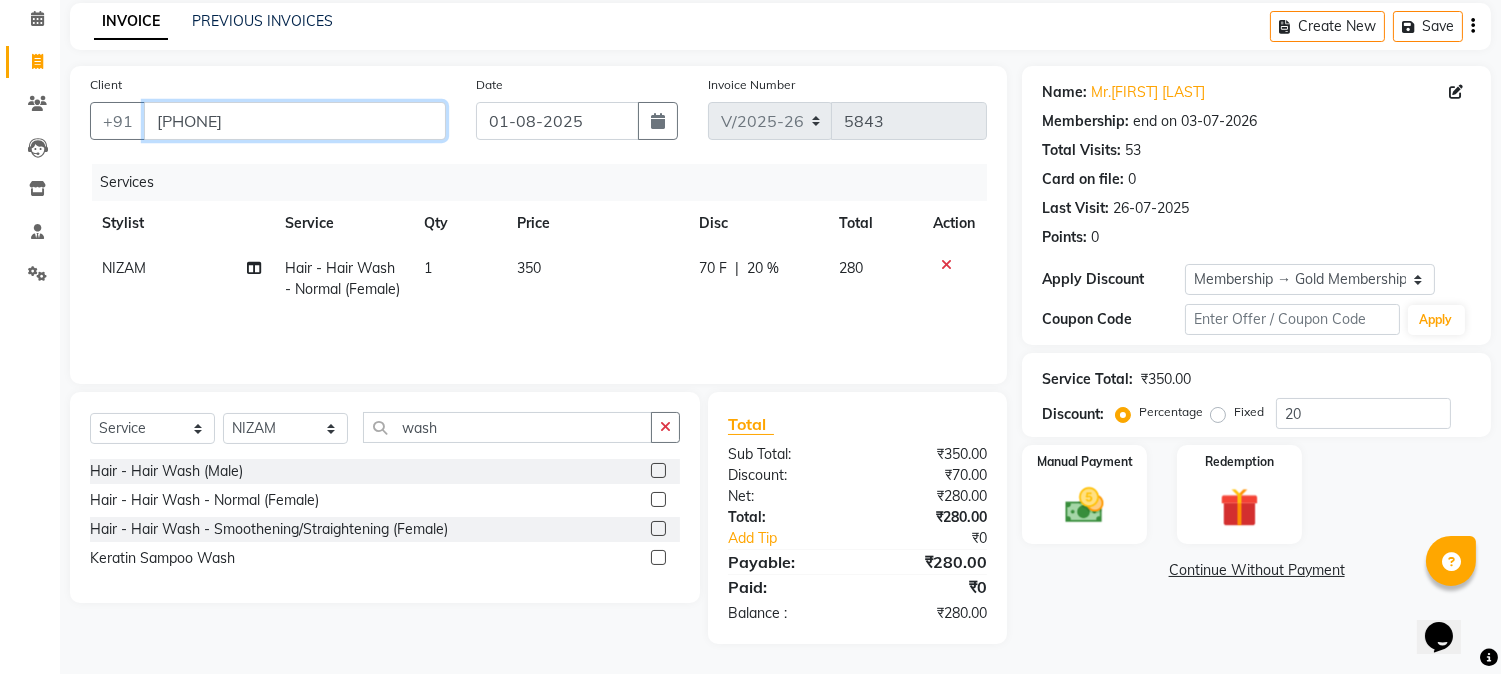 click on "9004801036" at bounding box center (295, 121) 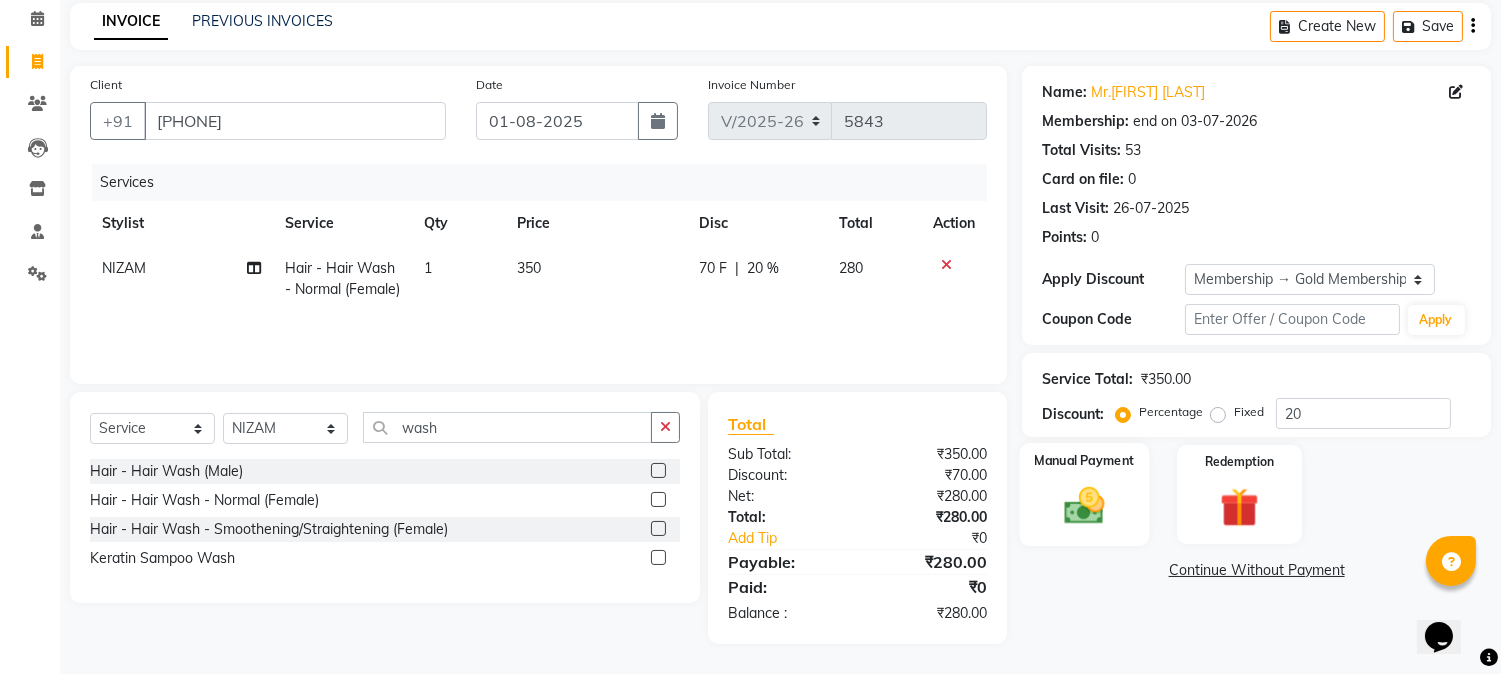 click 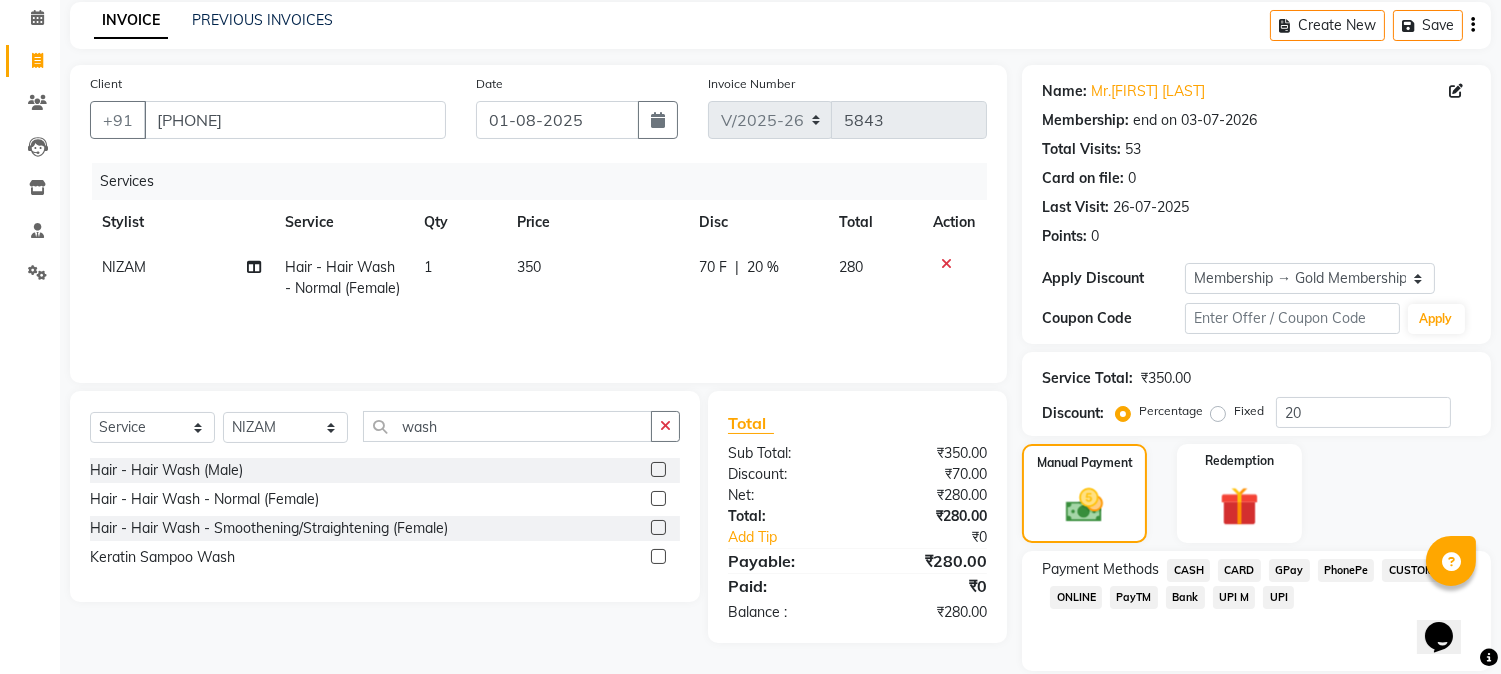 scroll, scrollTop: 152, scrollLeft: 0, axis: vertical 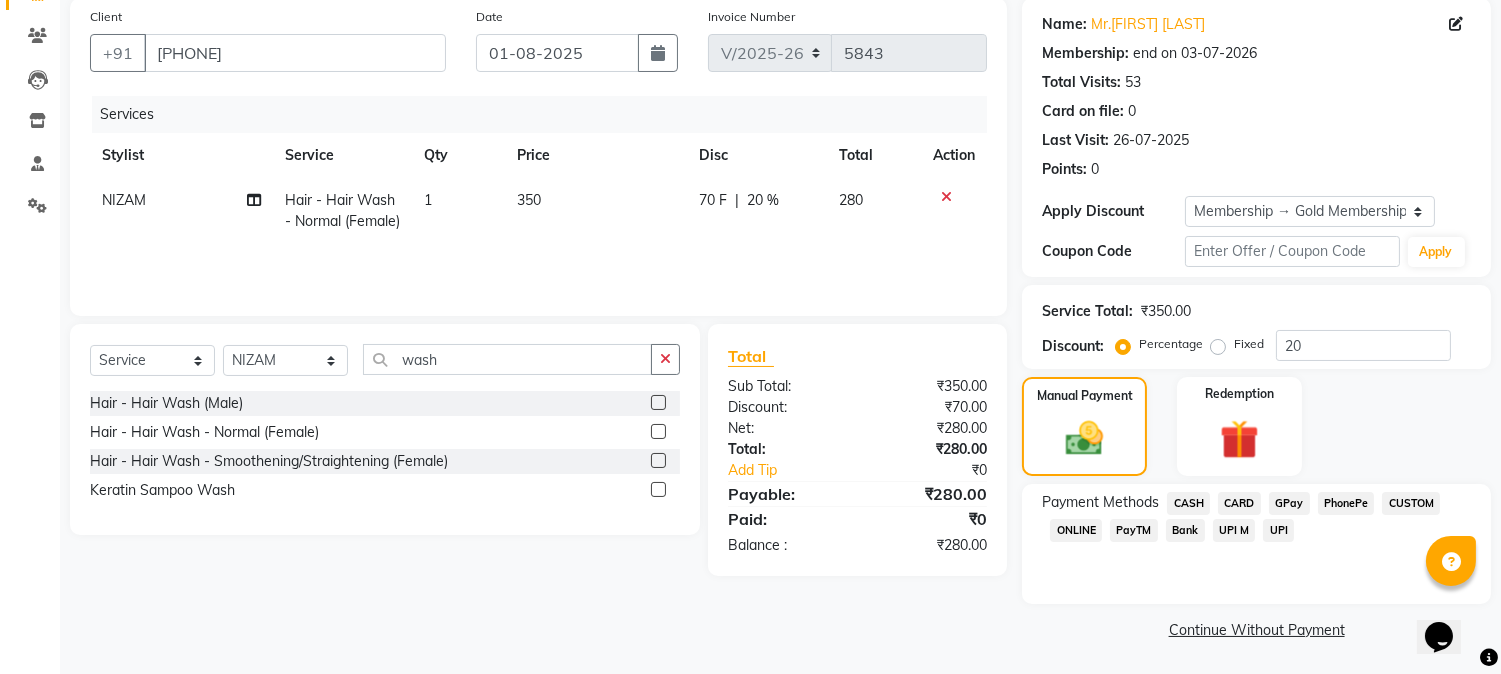 click on "GPay" 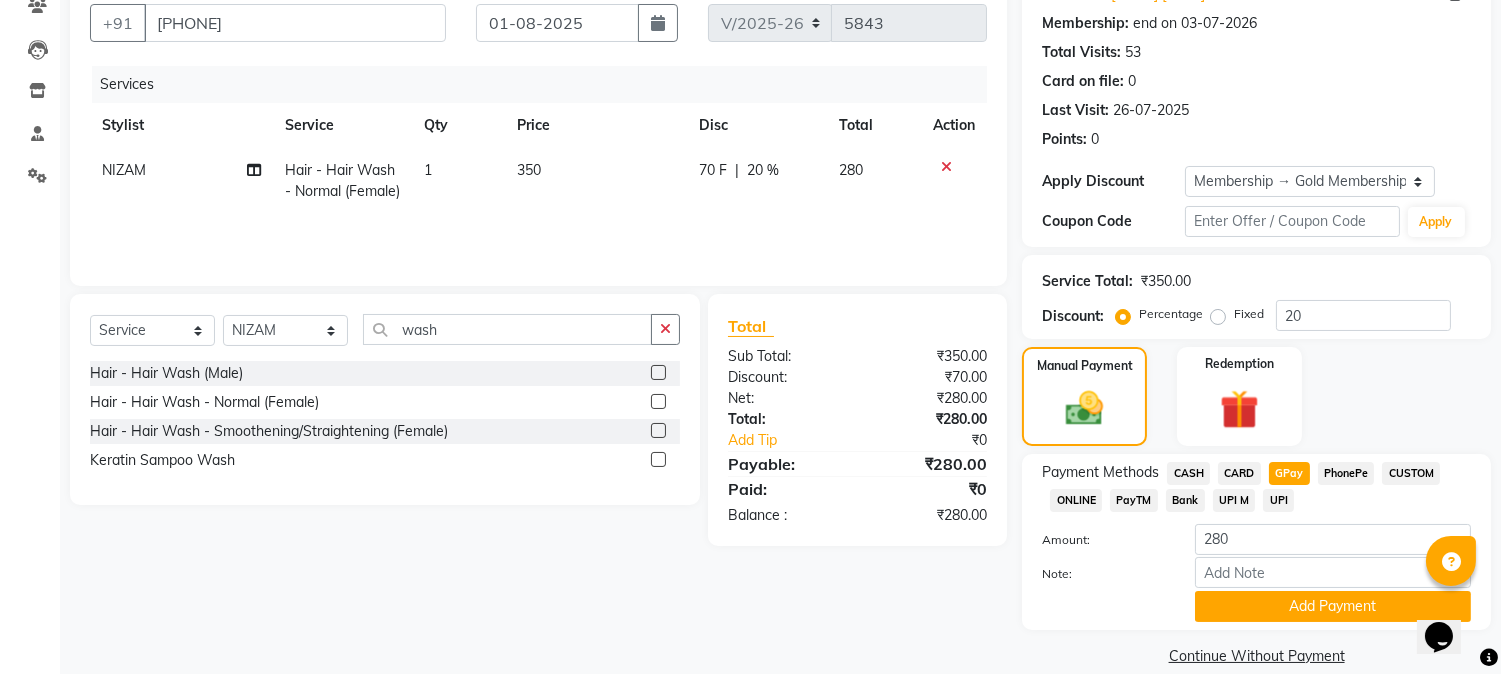 scroll, scrollTop: 208, scrollLeft: 0, axis: vertical 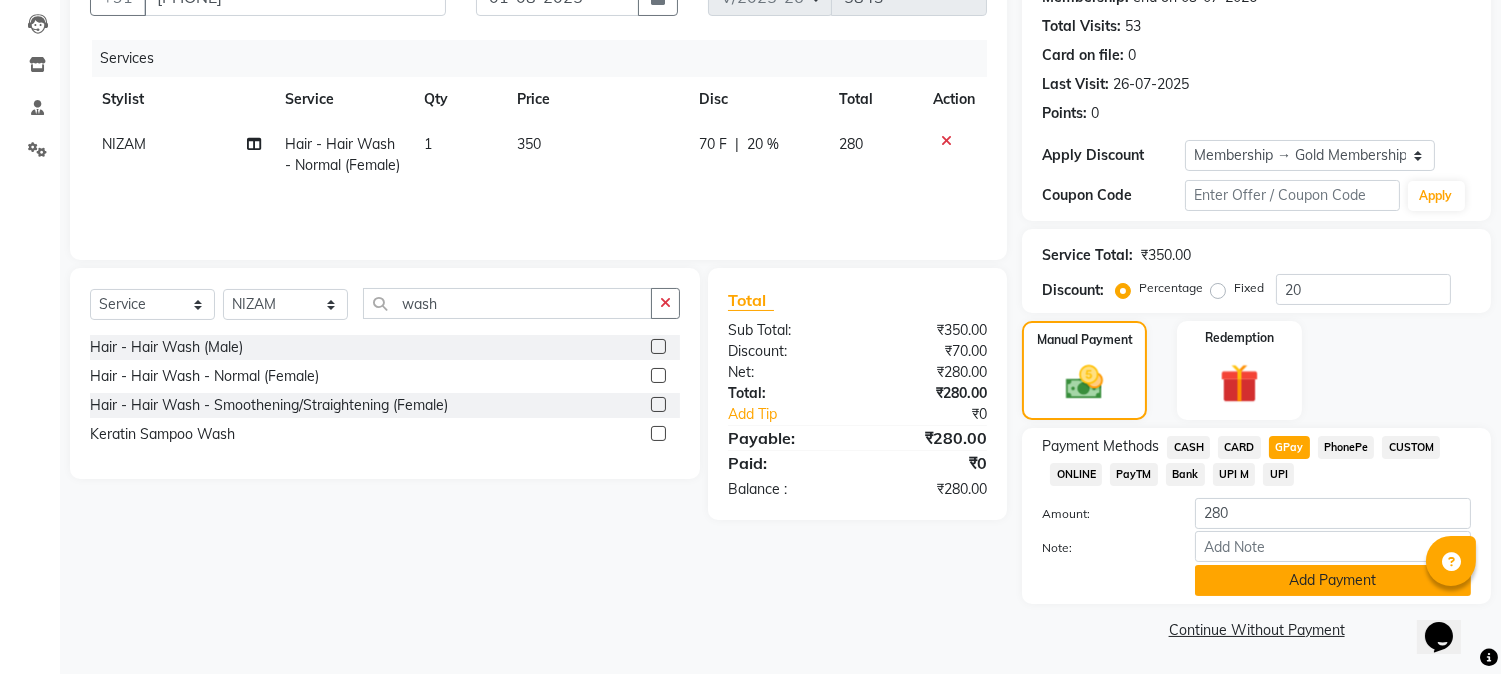click on "Add Payment" 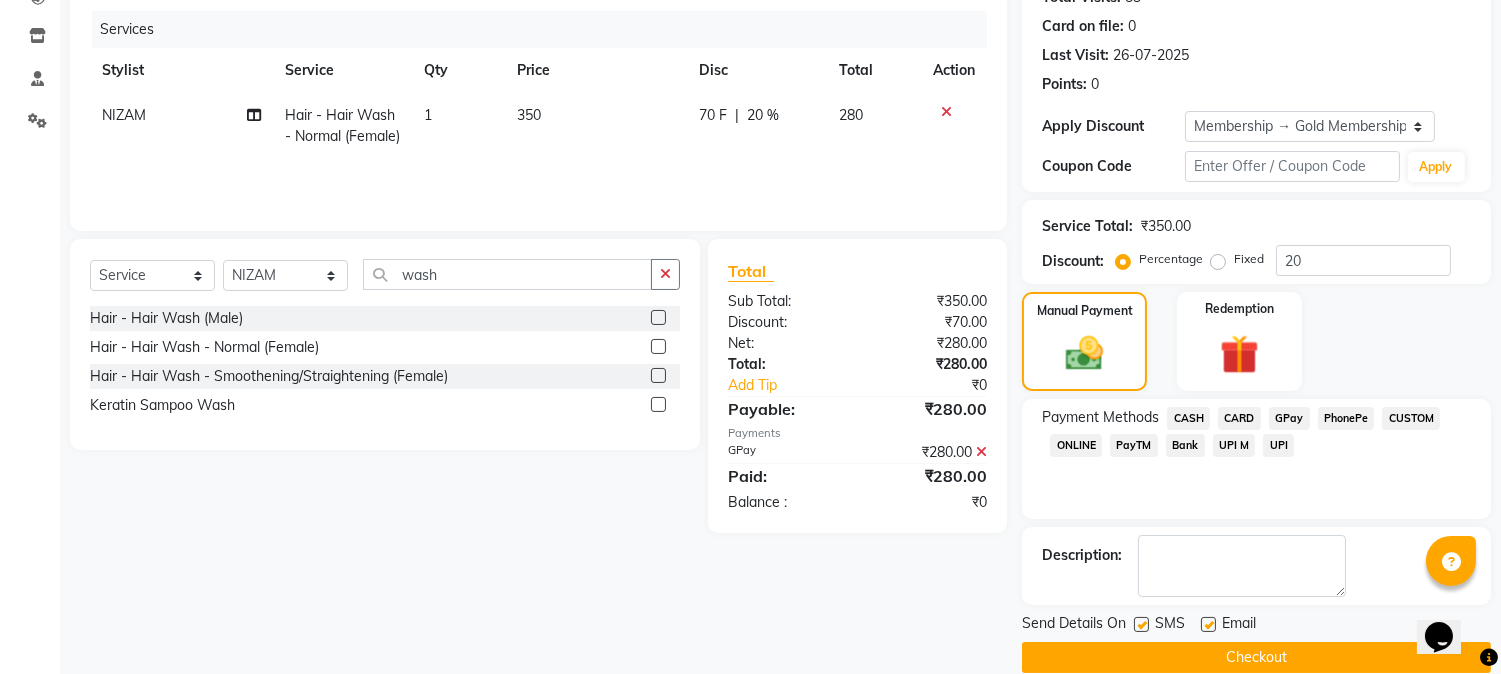 scroll, scrollTop: 265, scrollLeft: 0, axis: vertical 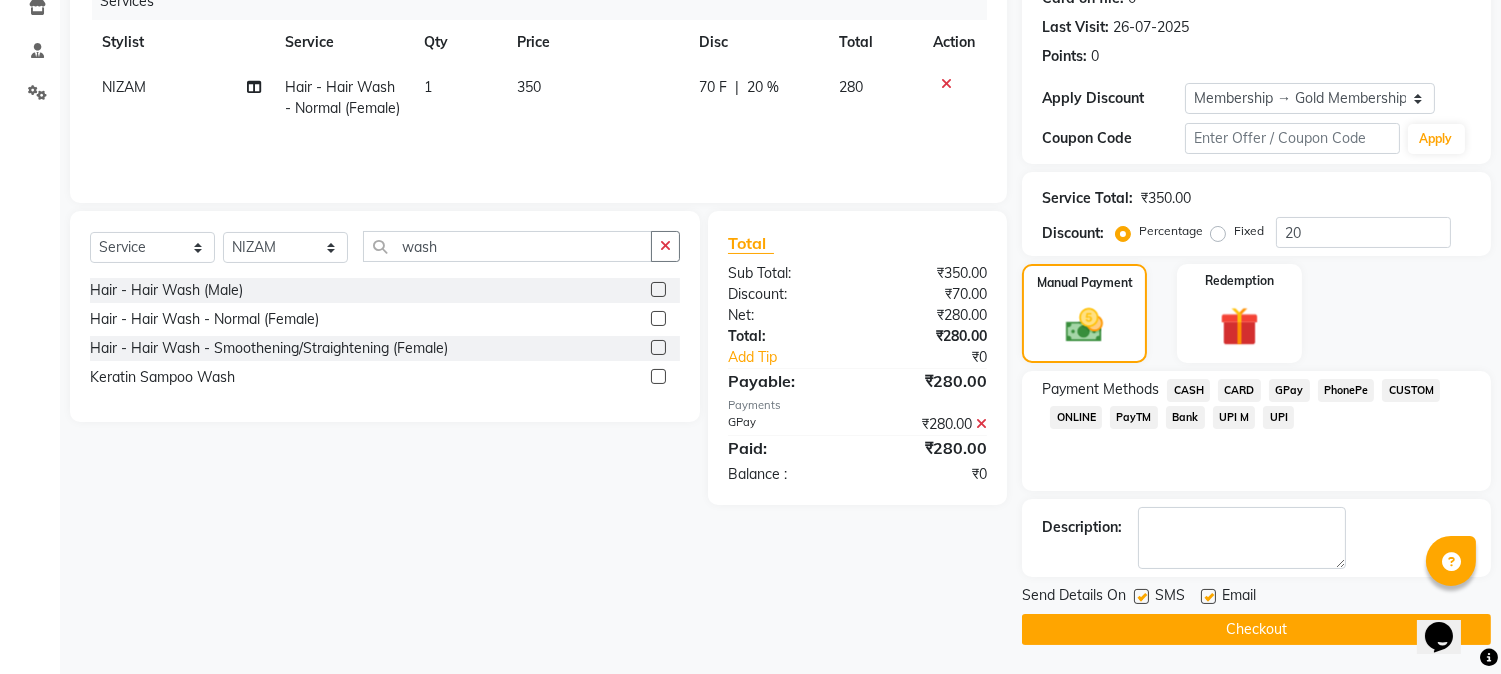 click on "Checkout" 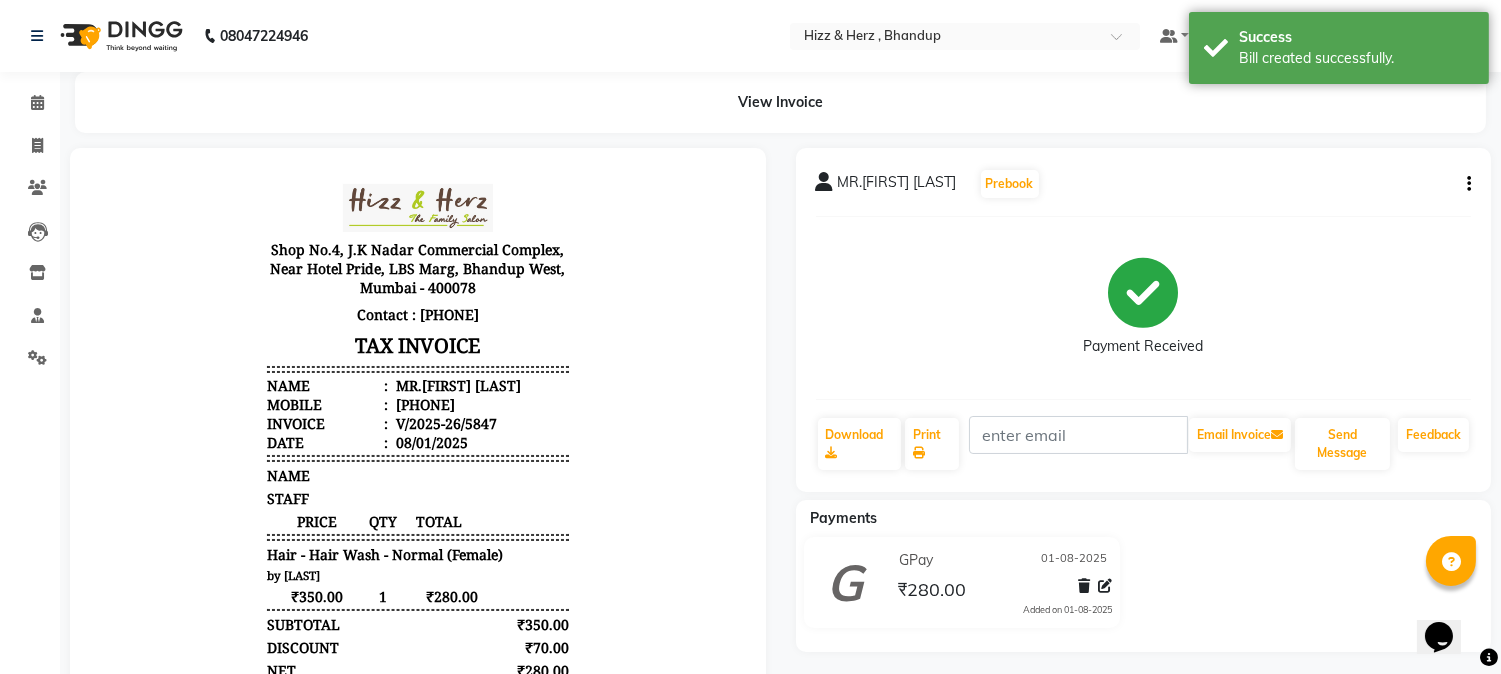 scroll, scrollTop: 0, scrollLeft: 0, axis: both 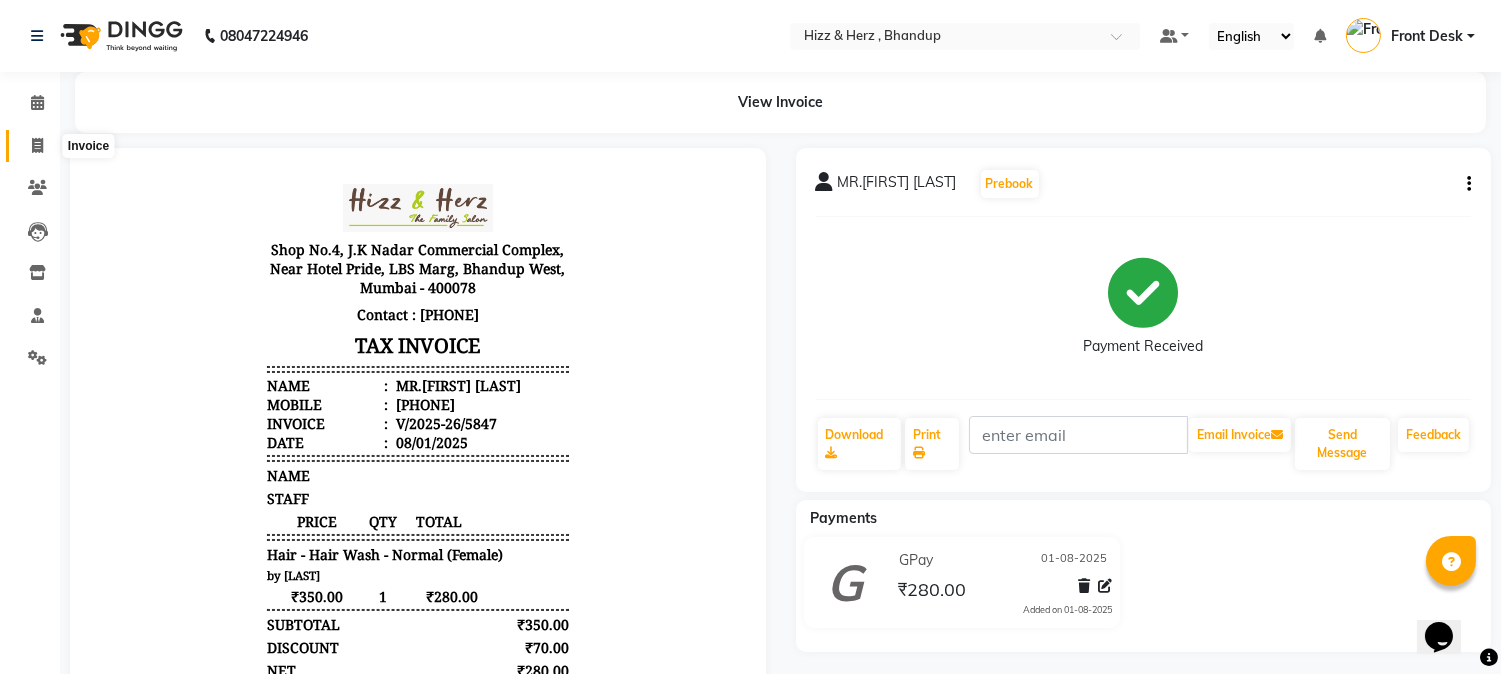 click 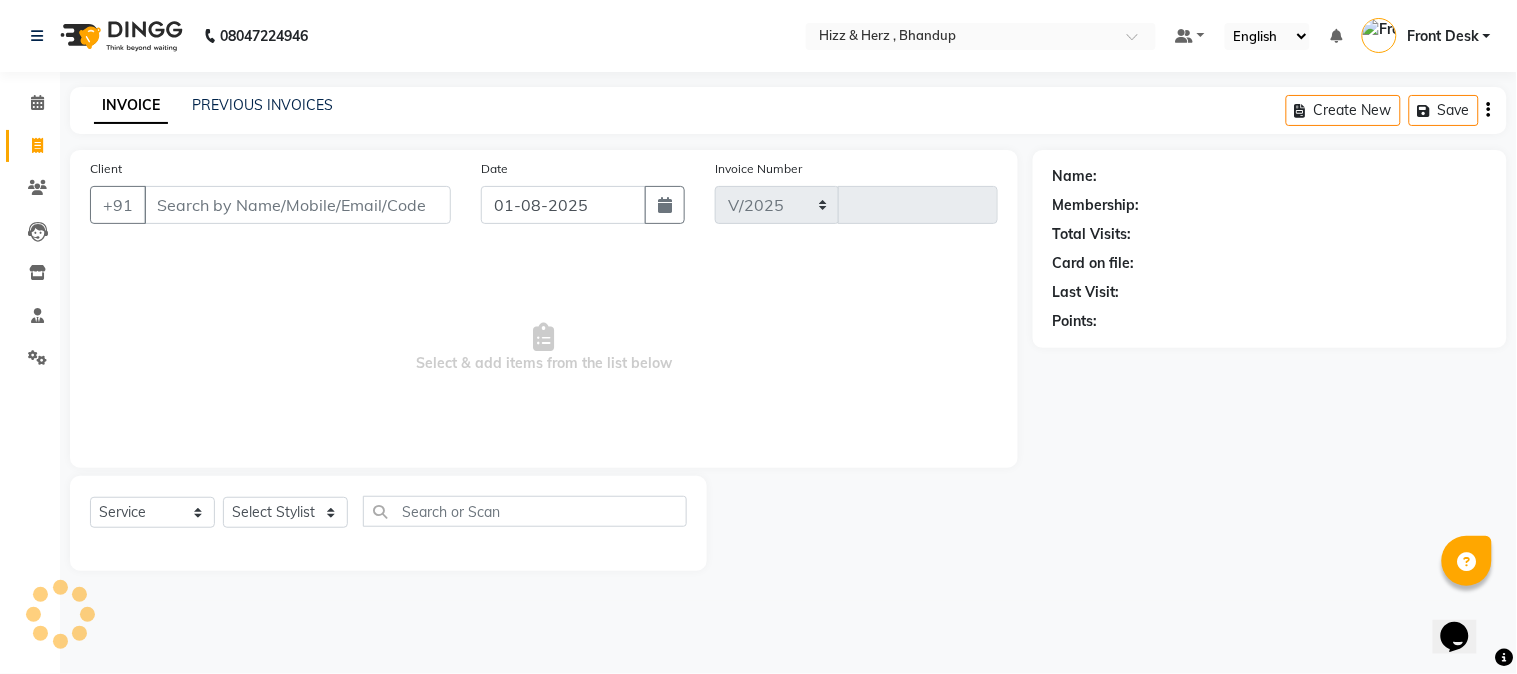 select on "629" 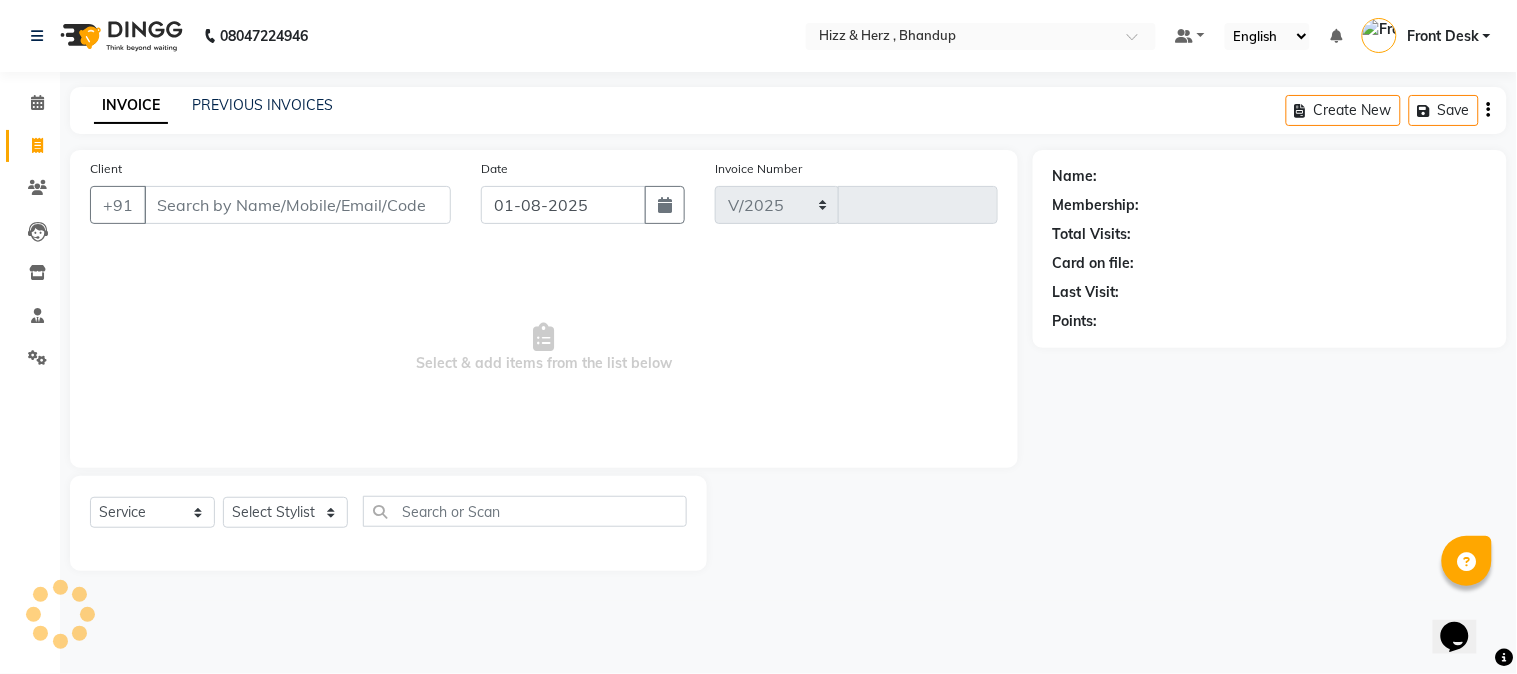 type on "5848" 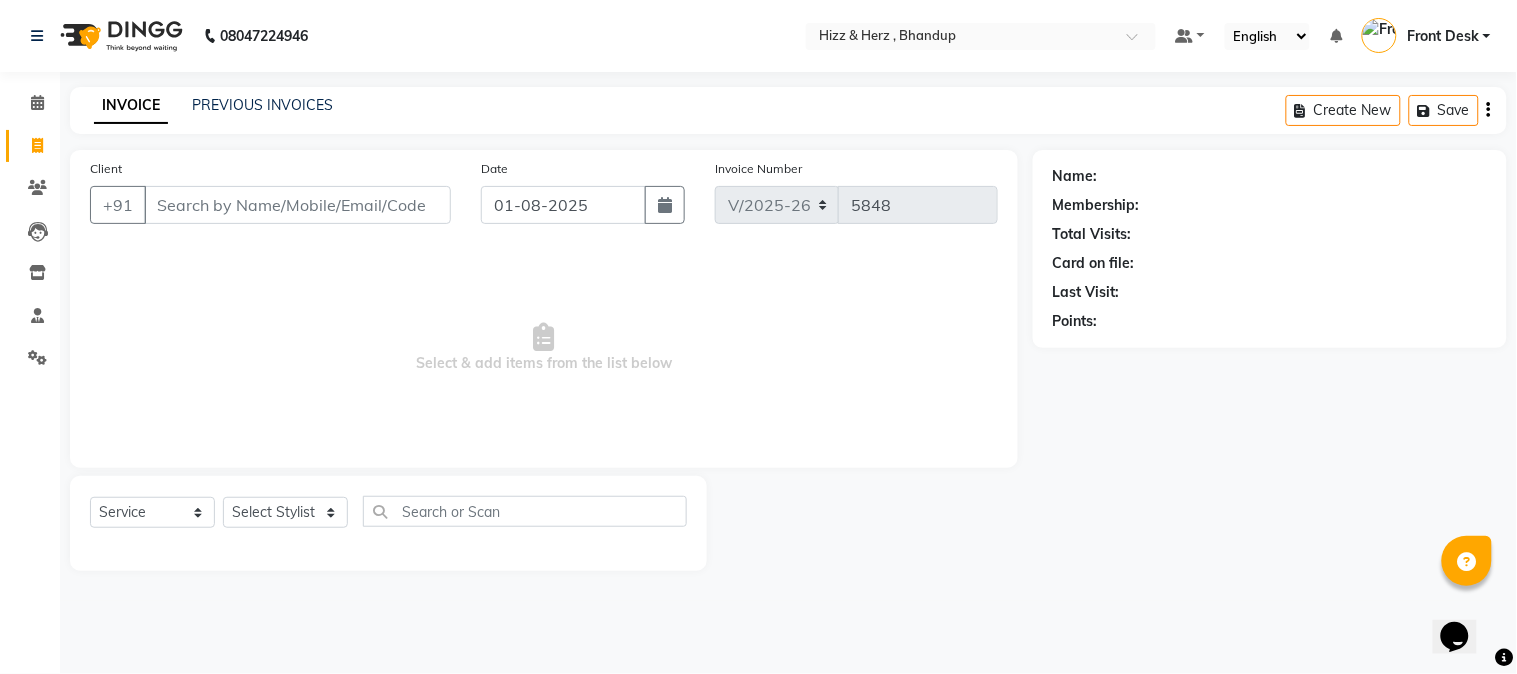 click on "Client" at bounding box center [297, 205] 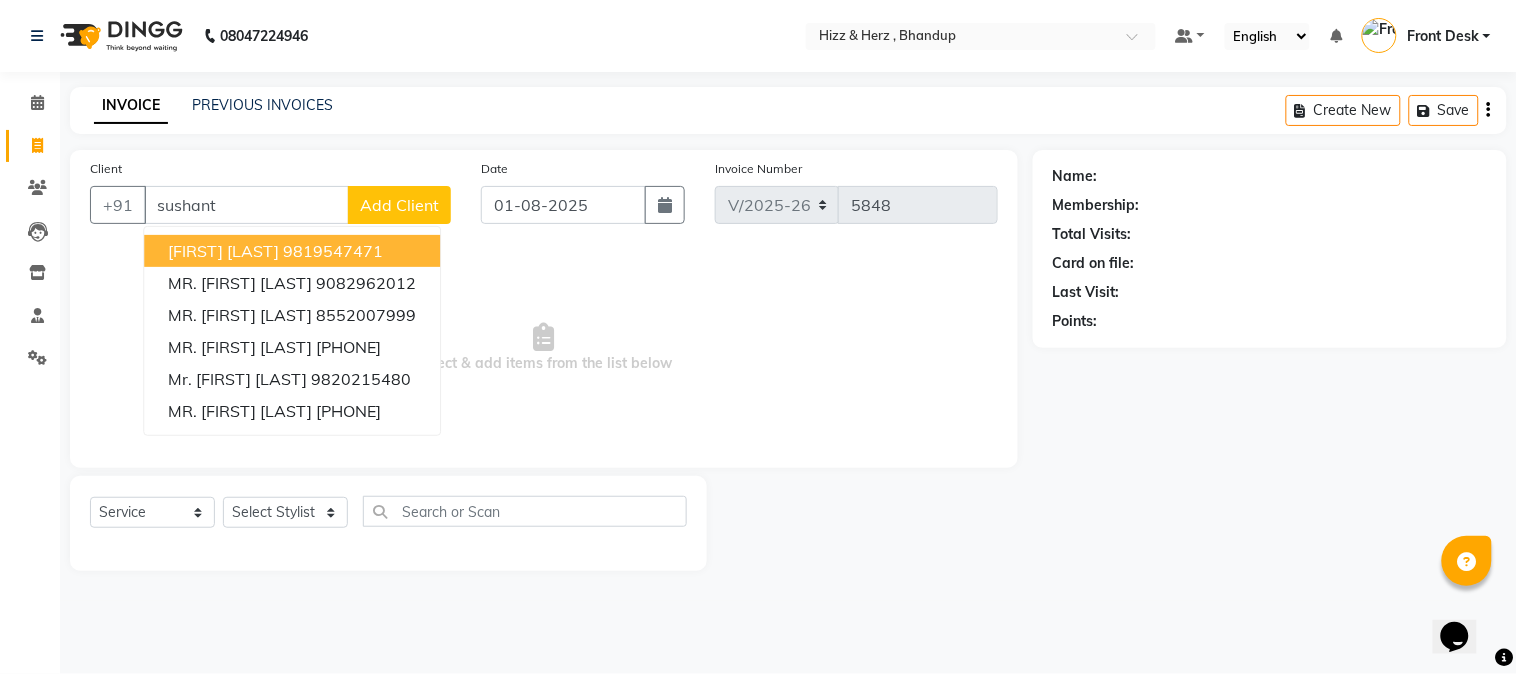 click on "SUSHANT TAWADE" at bounding box center (223, 251) 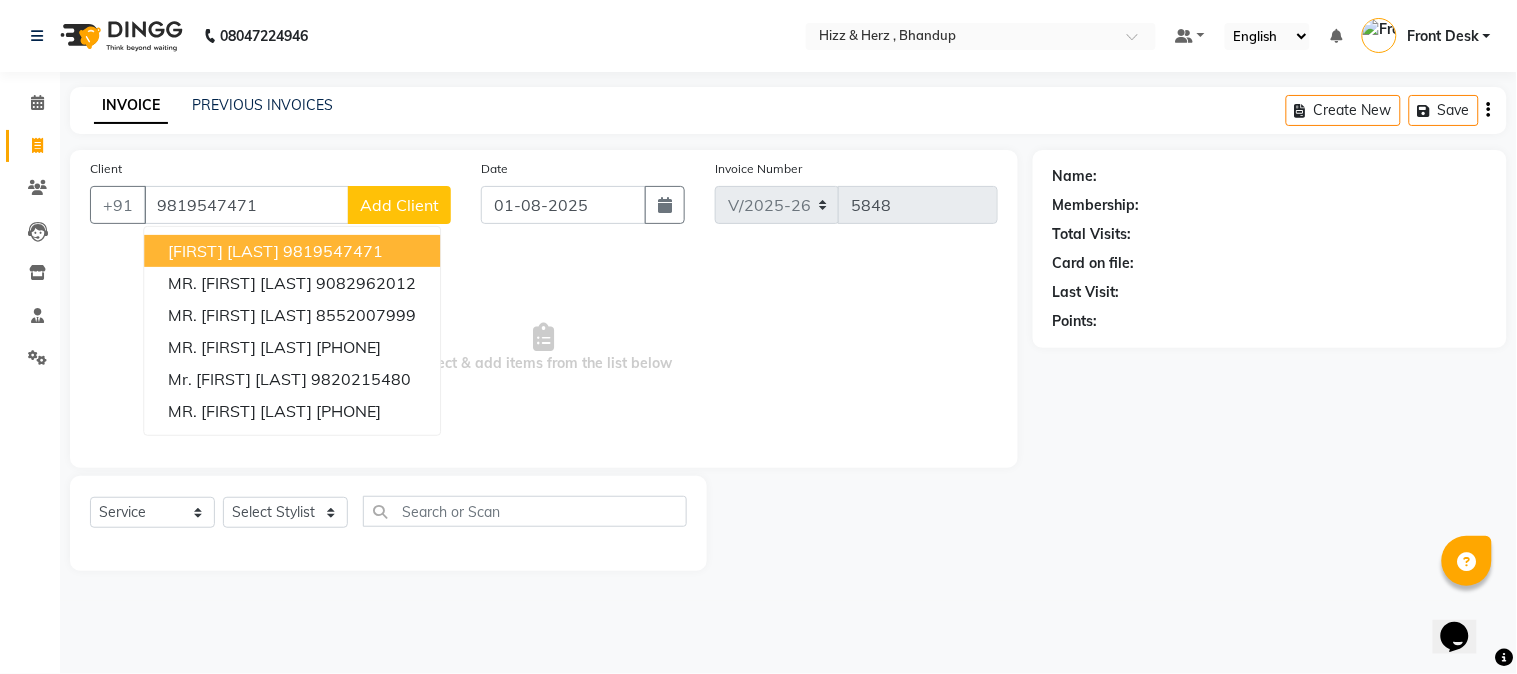 type on "9819547471" 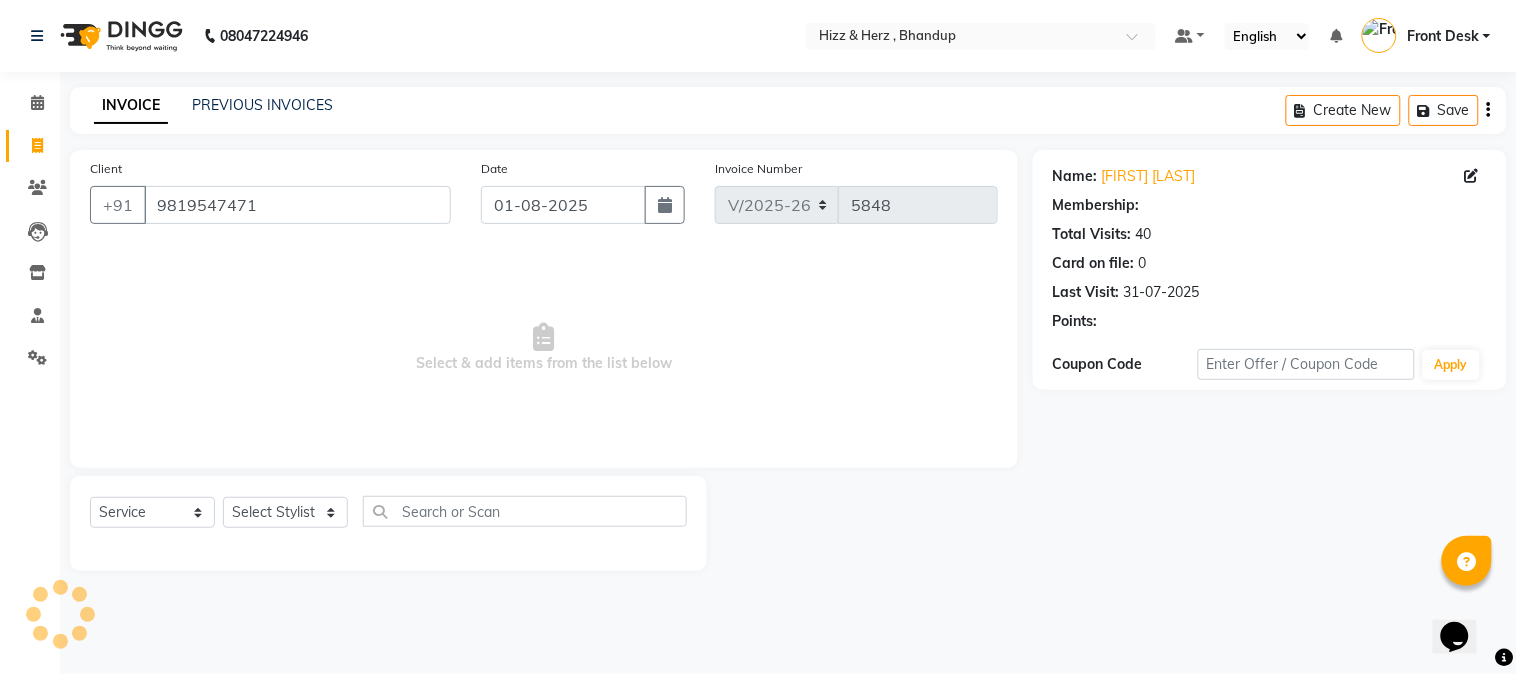 select on "1: Object" 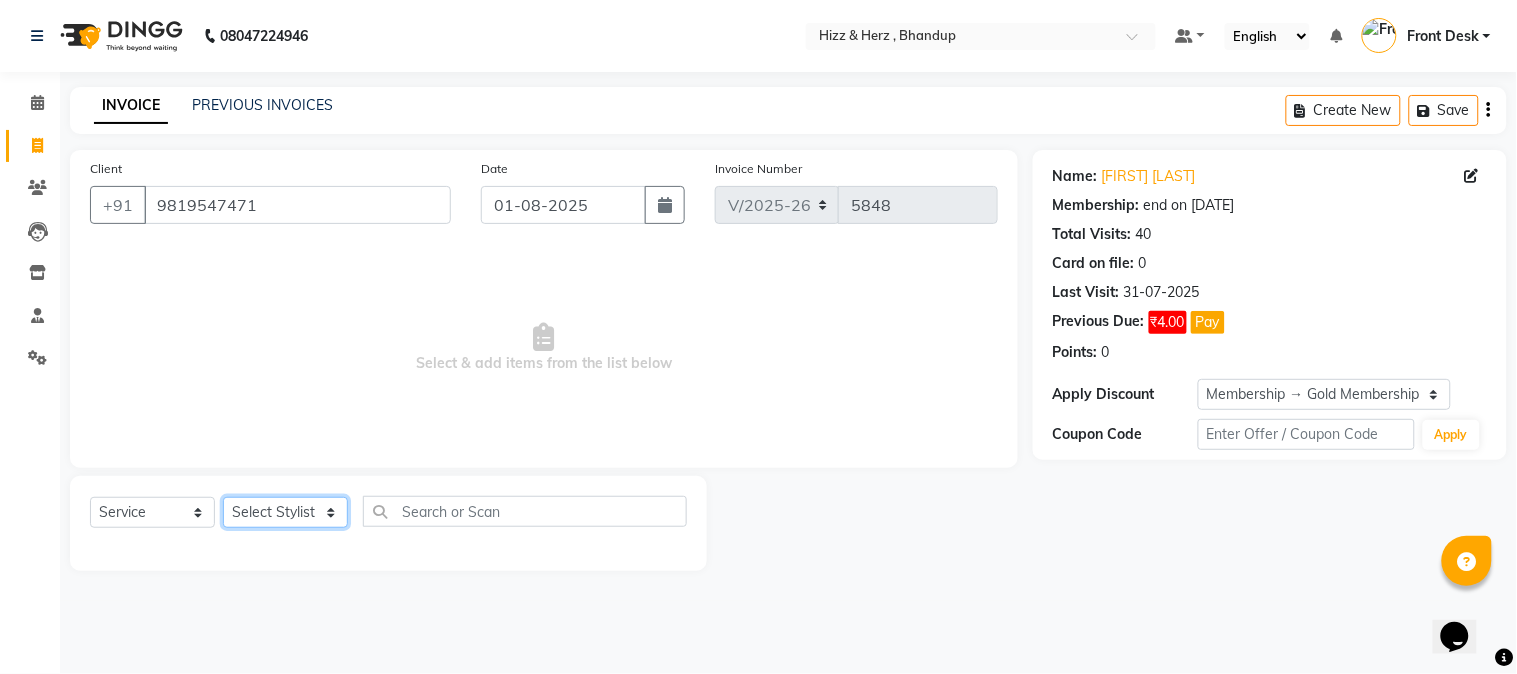click on "Select Stylist Front Desk Gaurav Sharma HIZZ & HERZ 2 IRFAN AHMAD Jigna Goswami KHALID AHMAD Laxmi Mehboob MOHD PARVEJ NIZAM Salman Sangeeta  SUMITA  VEERENDRA SHARMA" 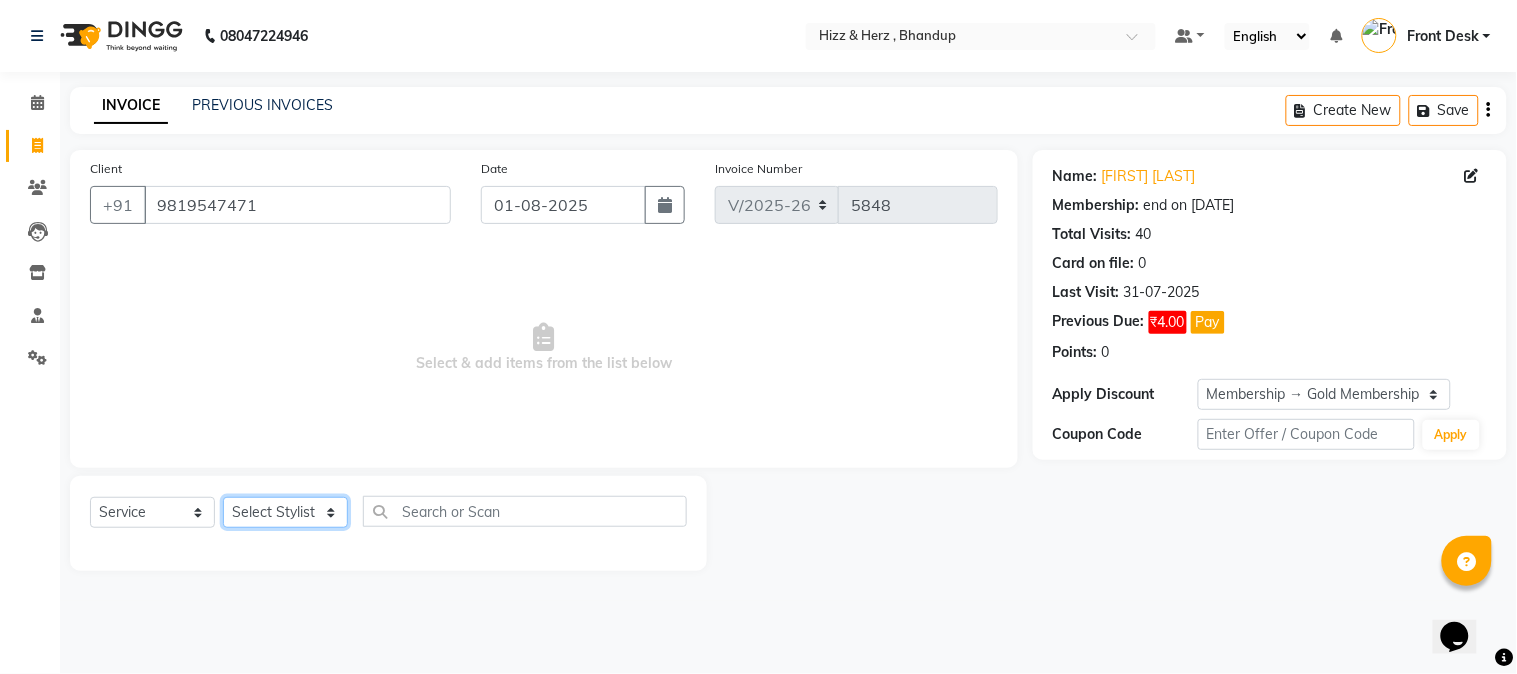 select on "9146" 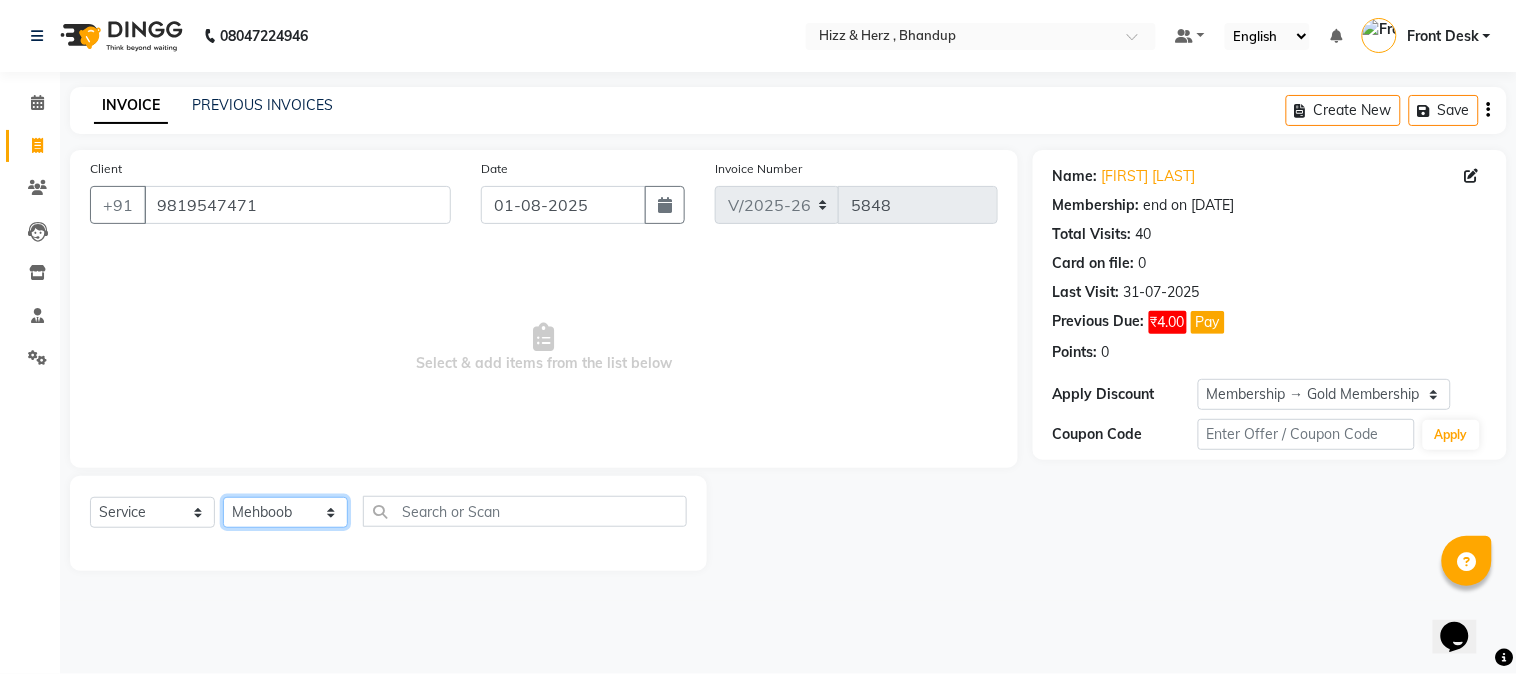 click on "Select Stylist Front Desk Gaurav Sharma HIZZ & HERZ 2 IRFAN AHMAD Jigna Goswami KHALID AHMAD Laxmi Mehboob MOHD PARVEJ NIZAM Salman Sangeeta  SUMITA  VEERENDRA SHARMA" 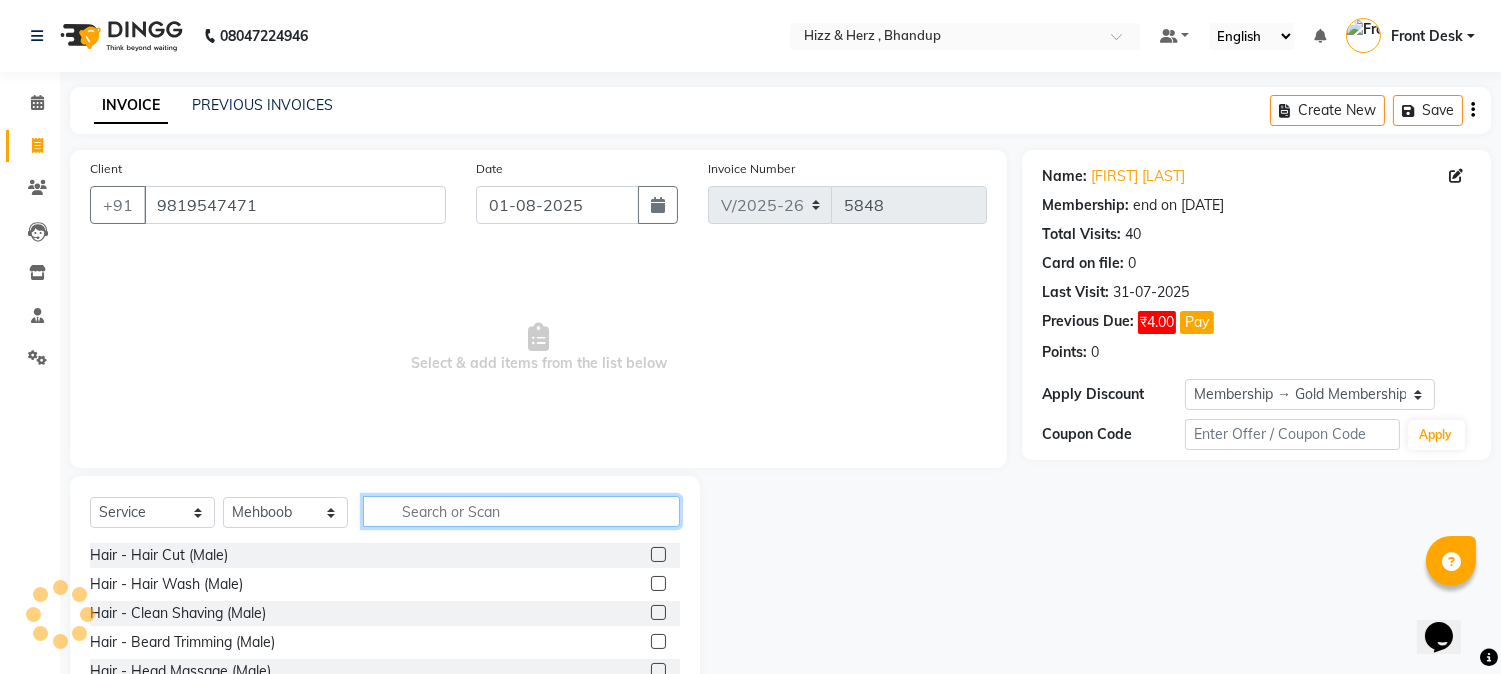 click 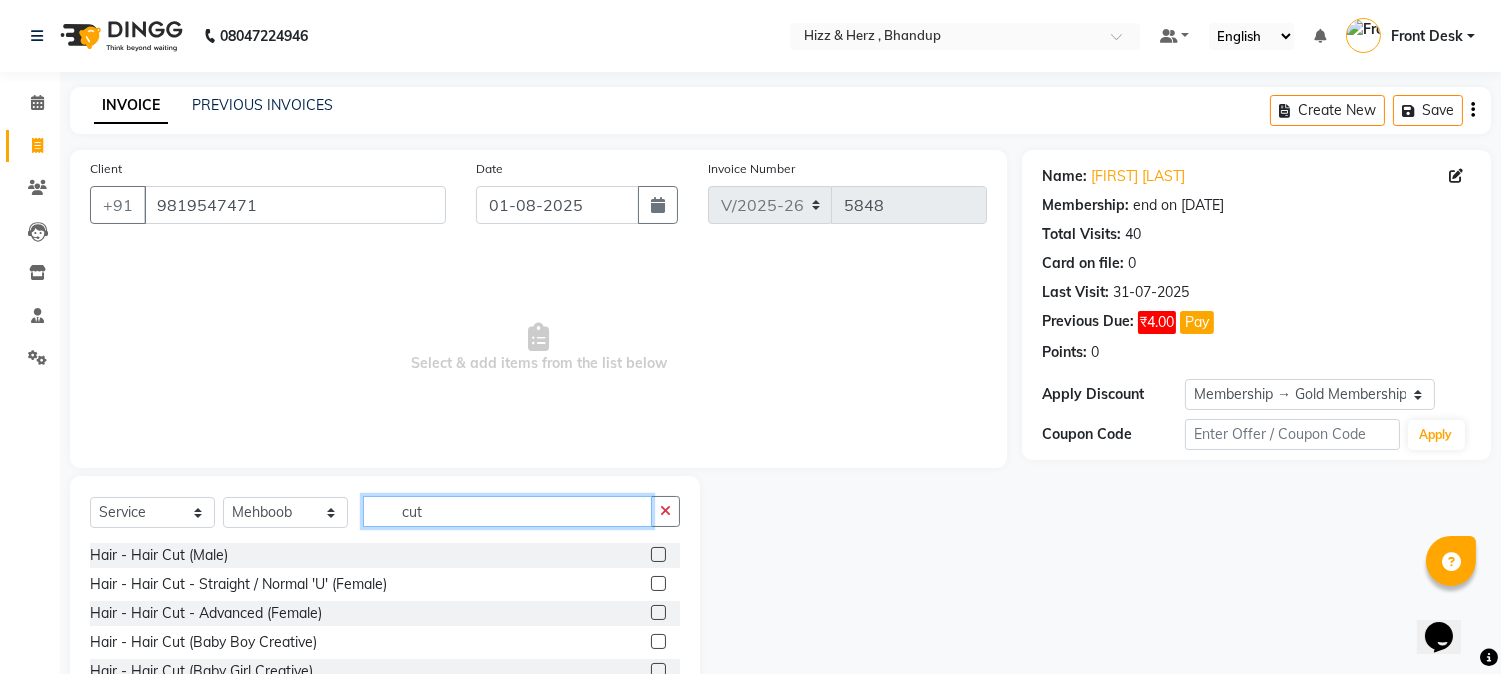 type on "cut" 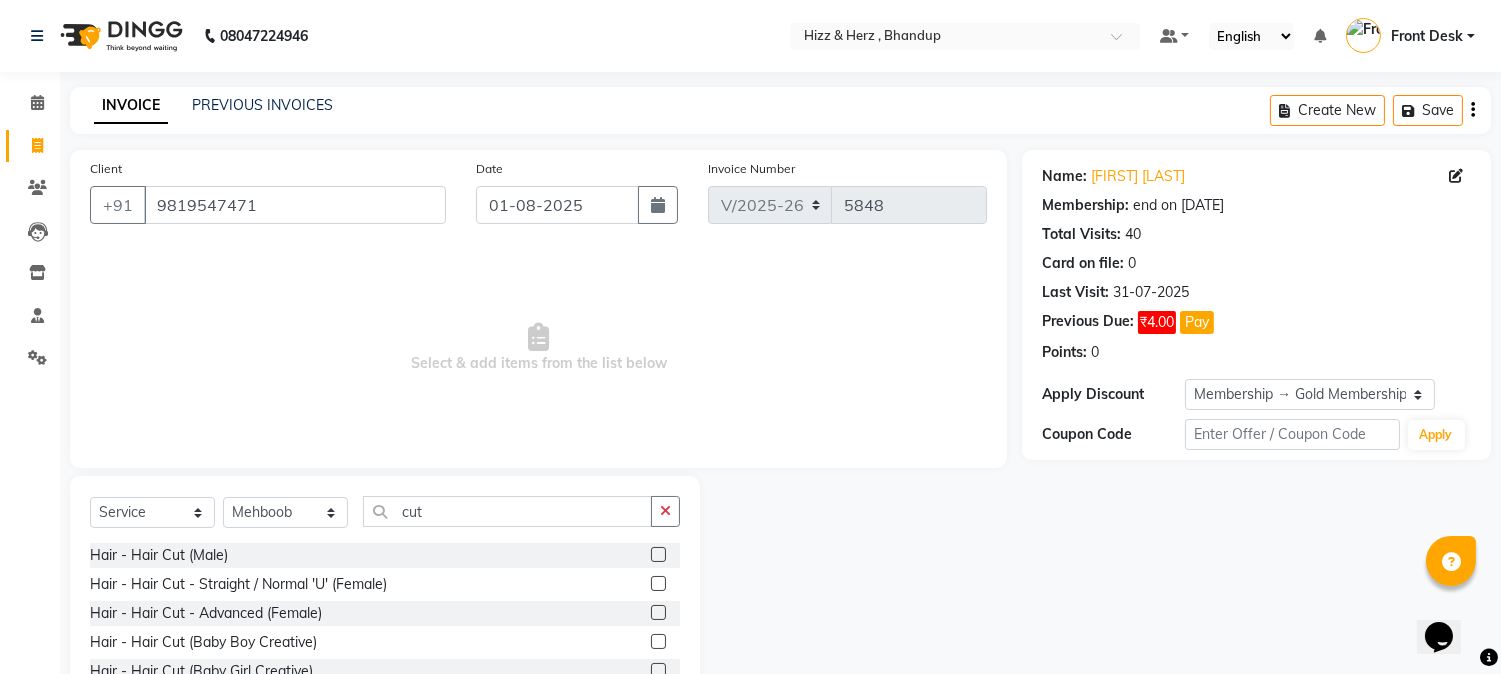 click 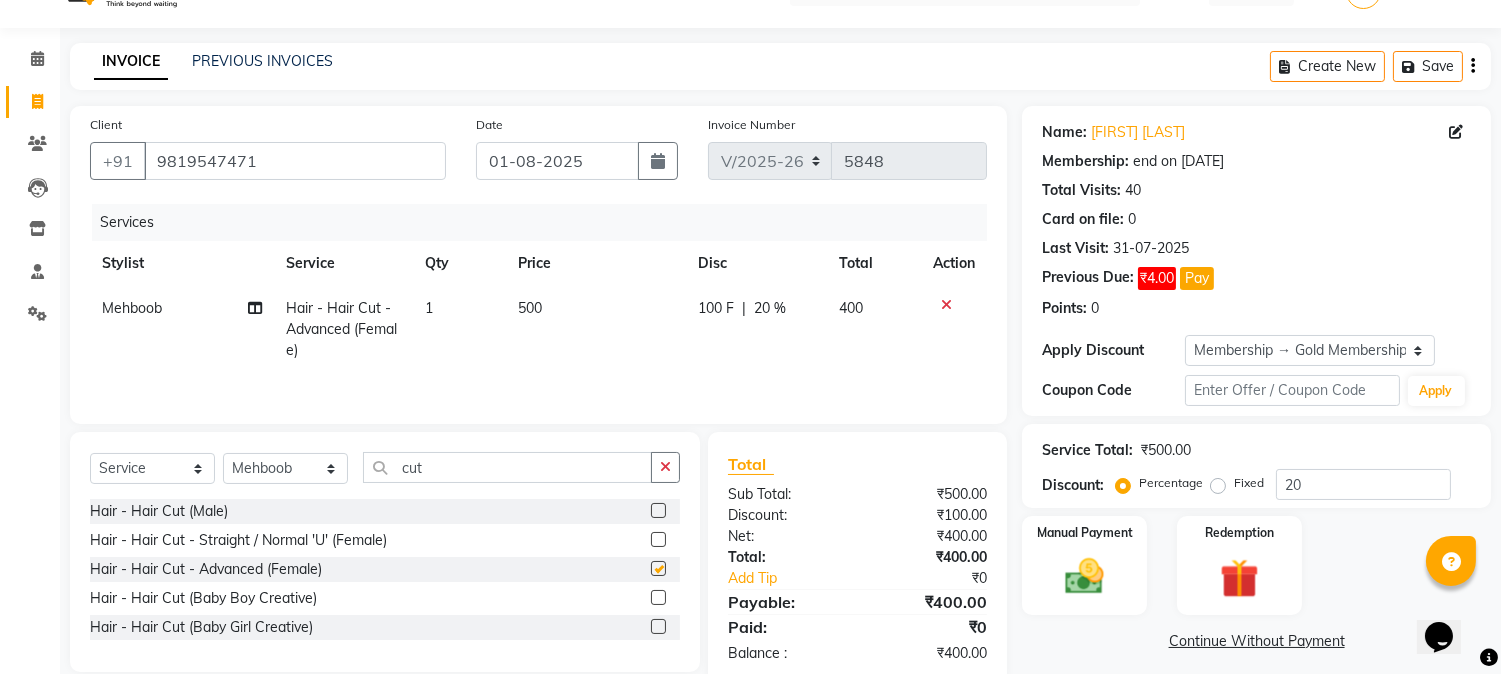 checkbox on "false" 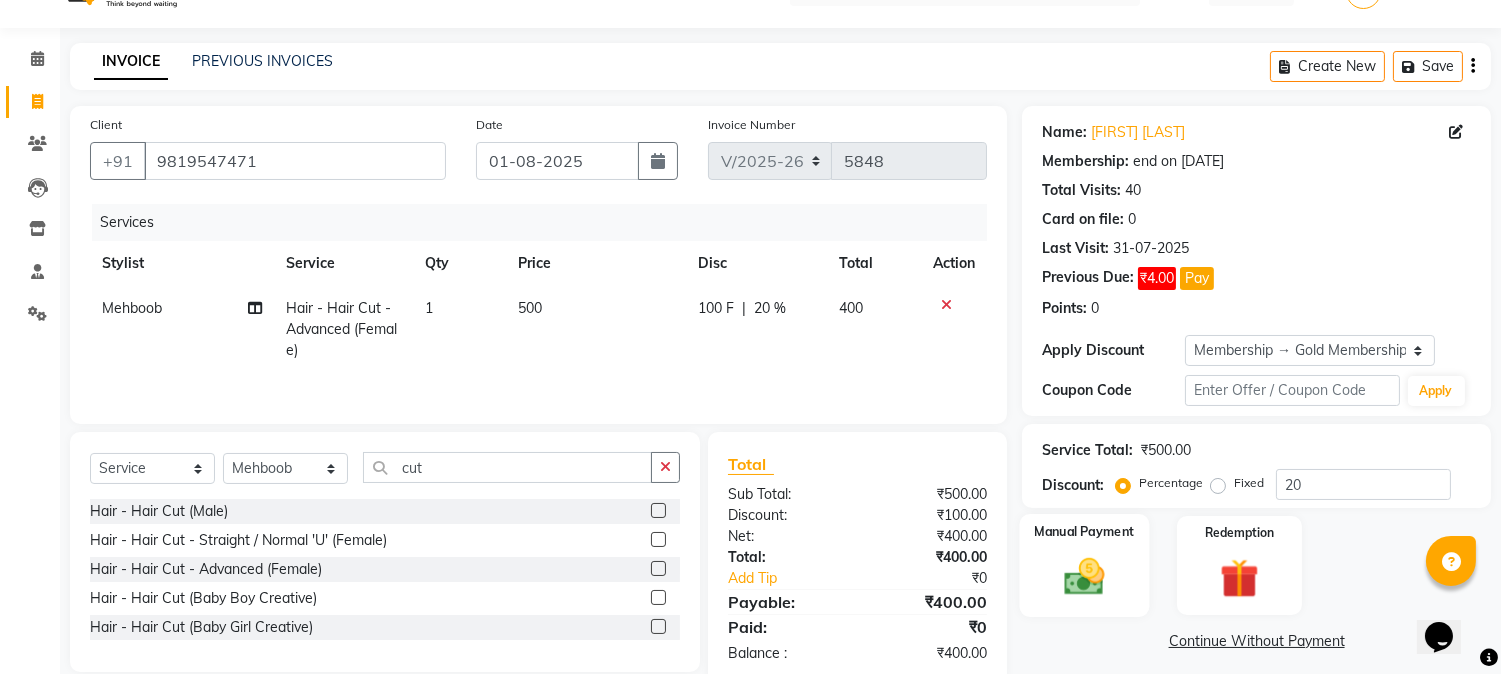 scroll, scrollTop: 85, scrollLeft: 0, axis: vertical 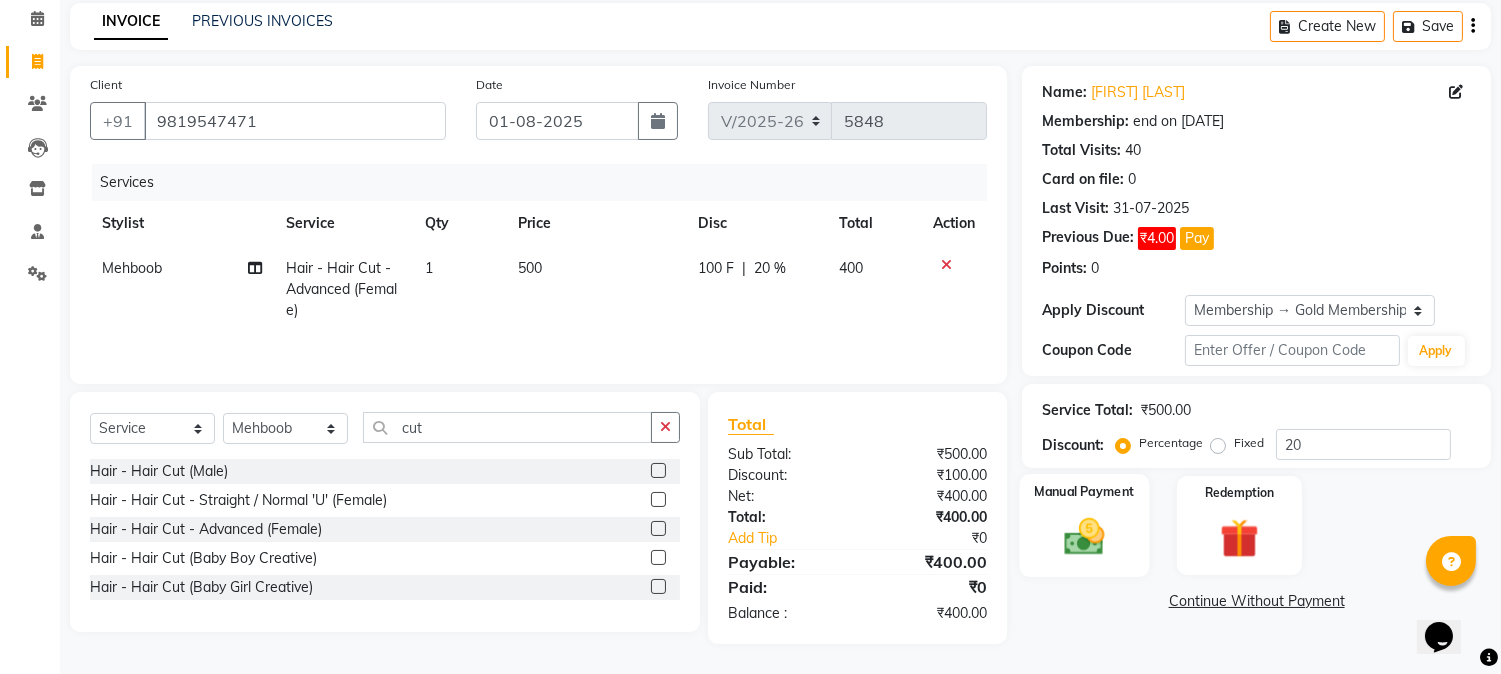 click 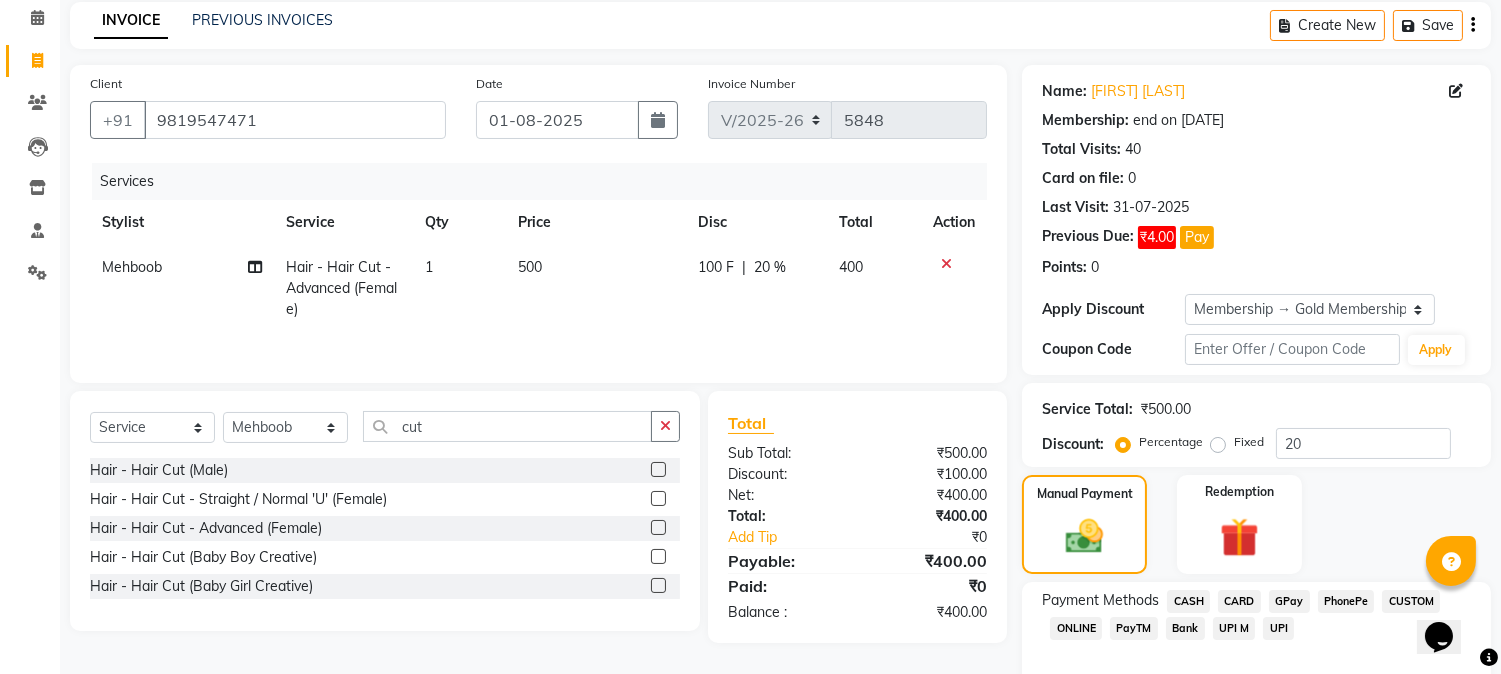 click on "GPay" 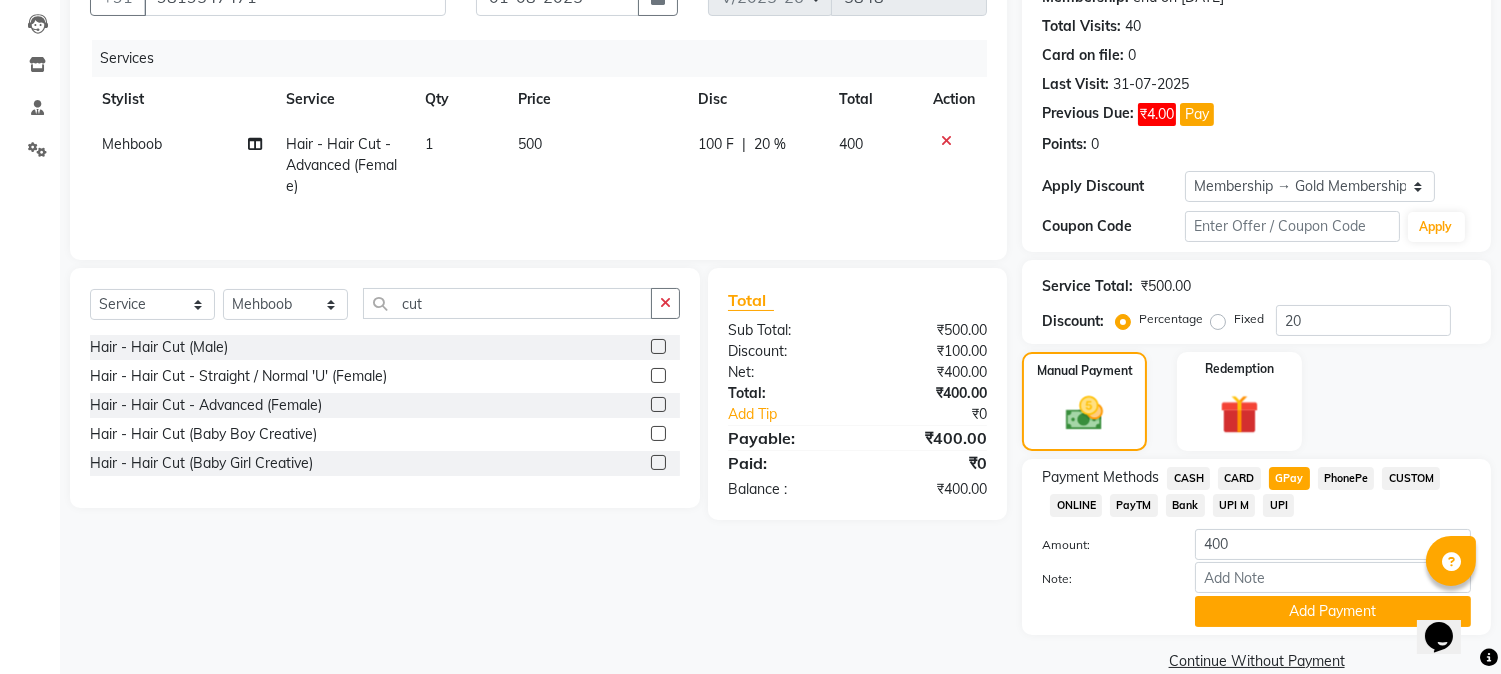 scroll, scrollTop: 240, scrollLeft: 0, axis: vertical 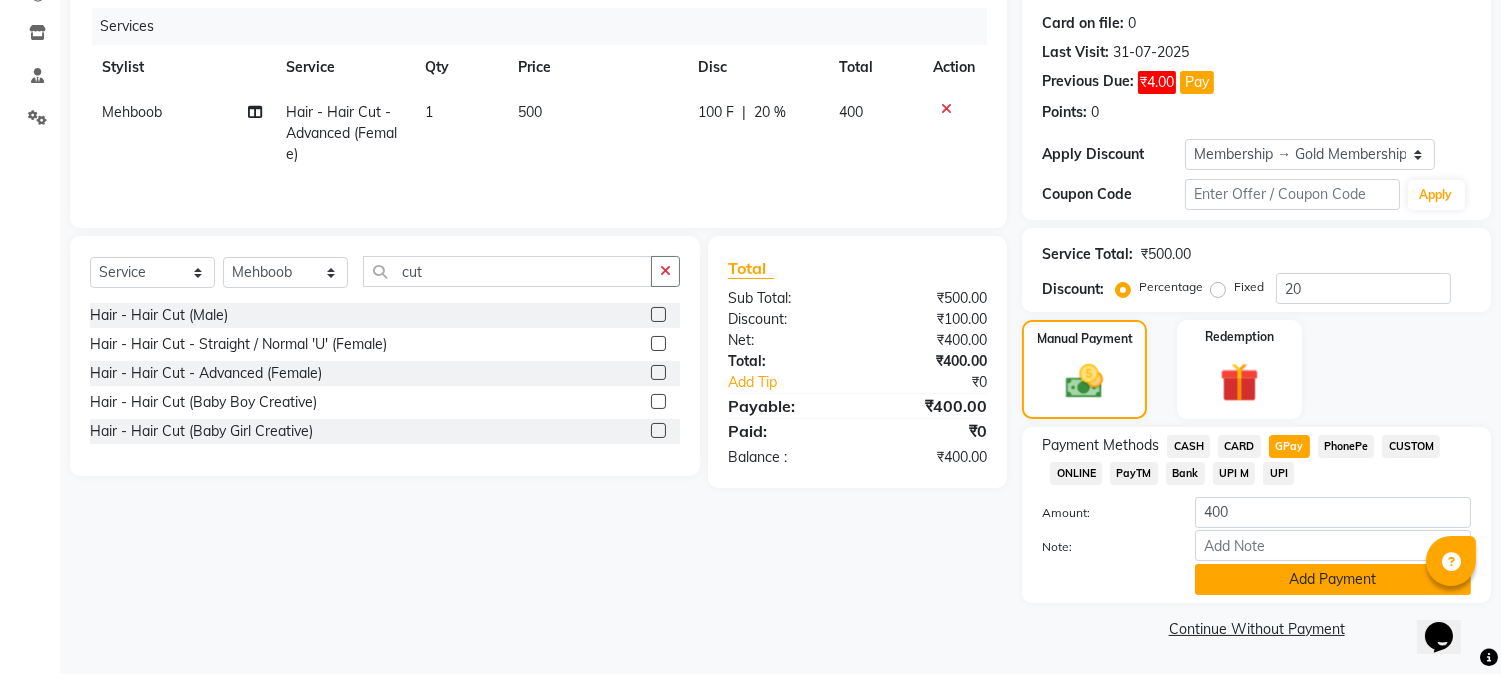 click on "Add Payment" 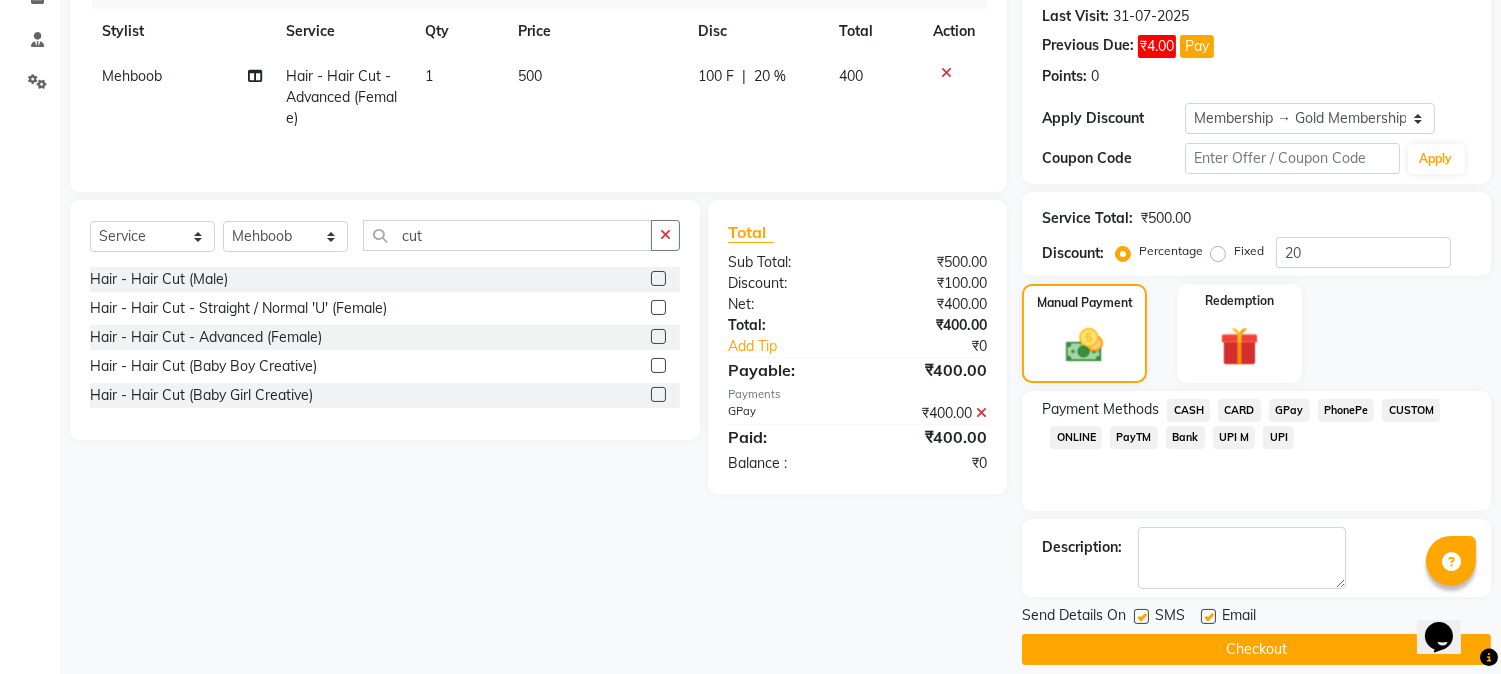 scroll, scrollTop: 296, scrollLeft: 0, axis: vertical 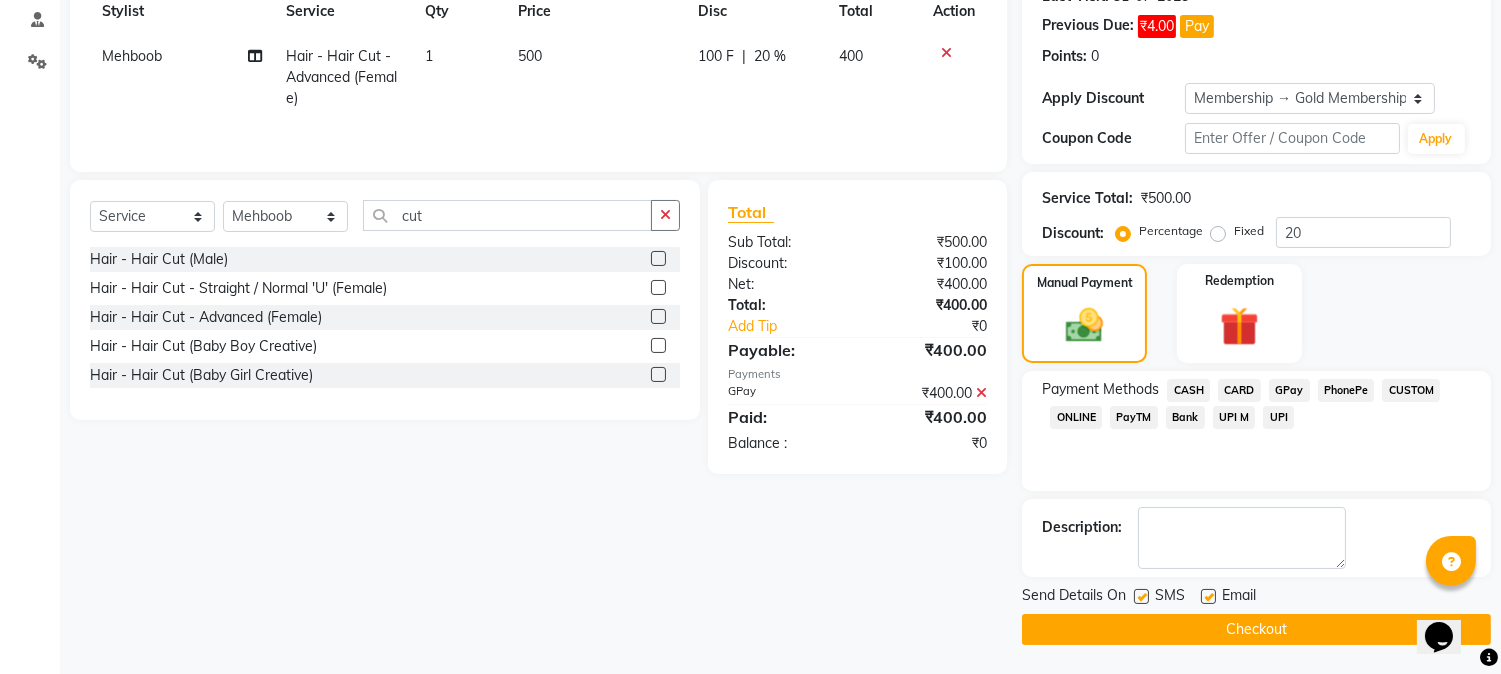 click on "Checkout" 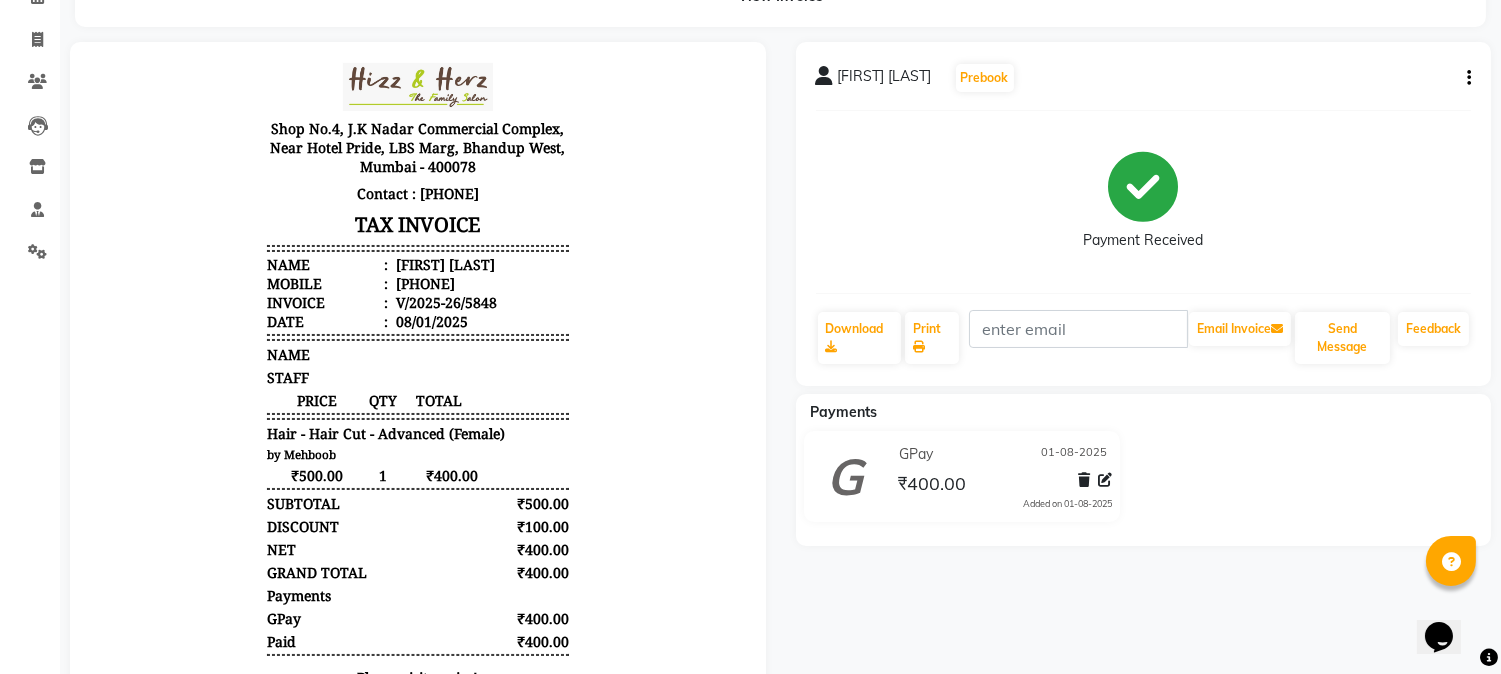 scroll, scrollTop: 0, scrollLeft: 0, axis: both 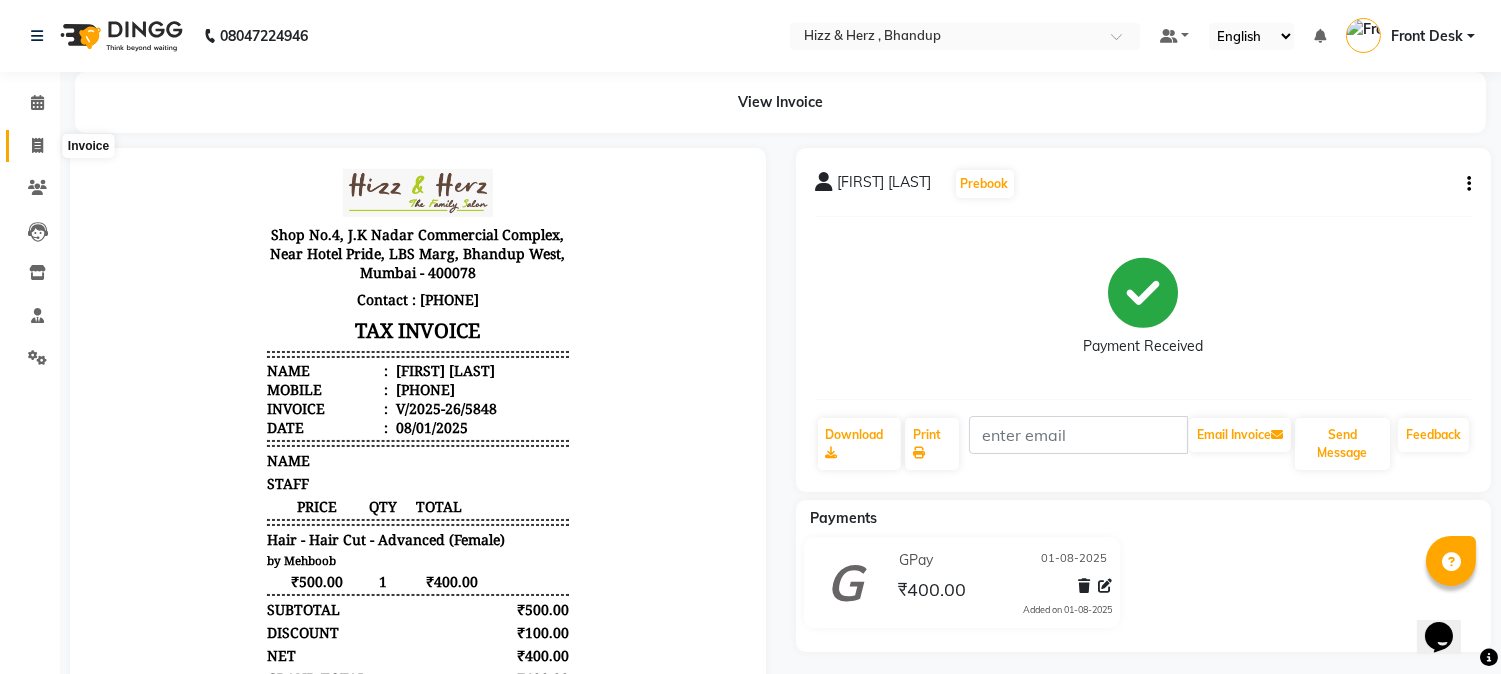 click 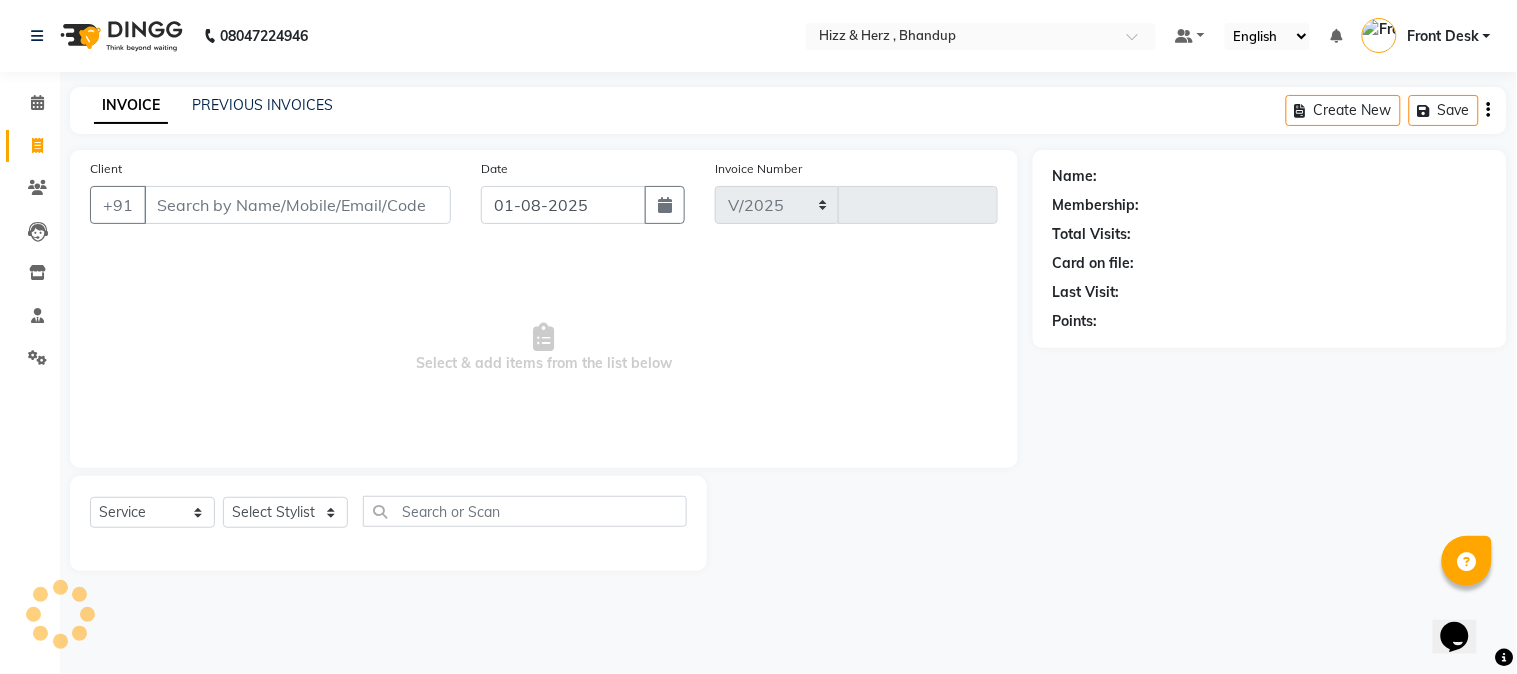 select on "629" 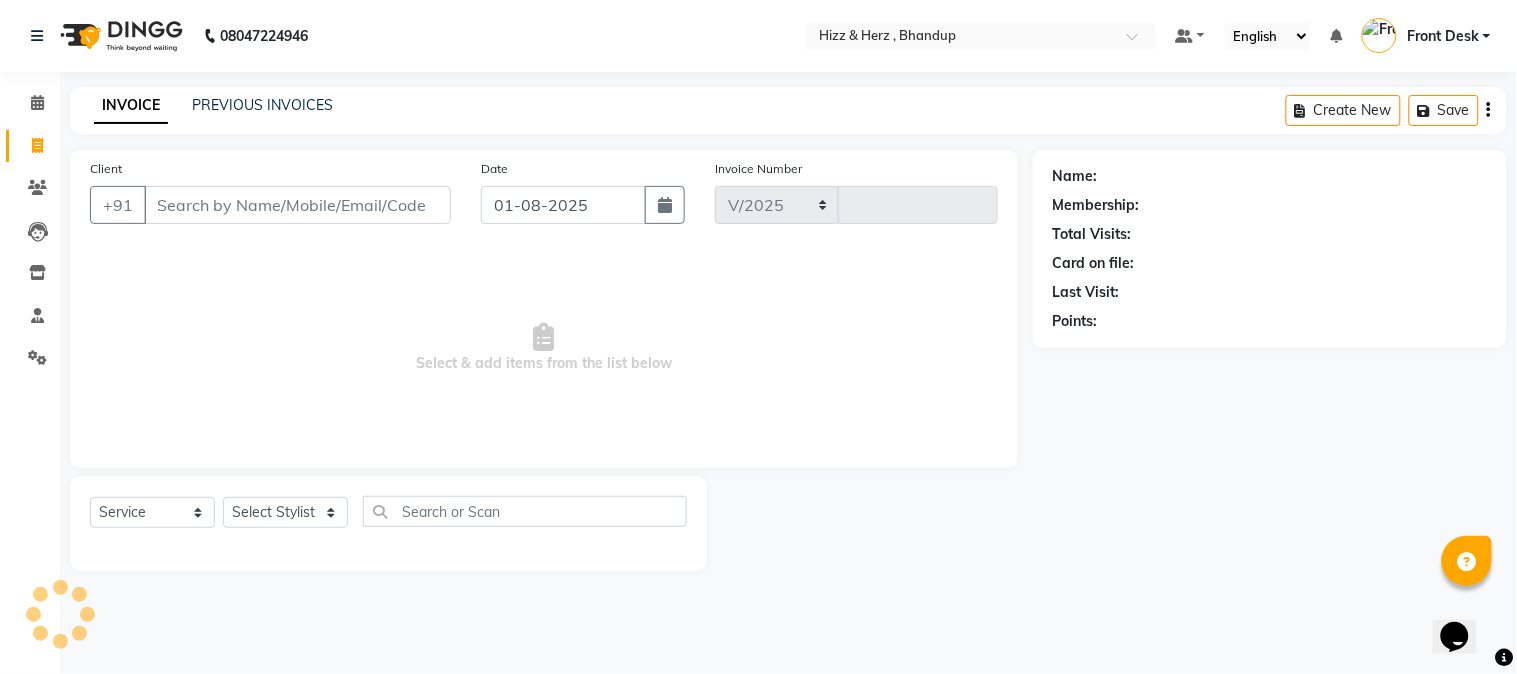 type on "5849" 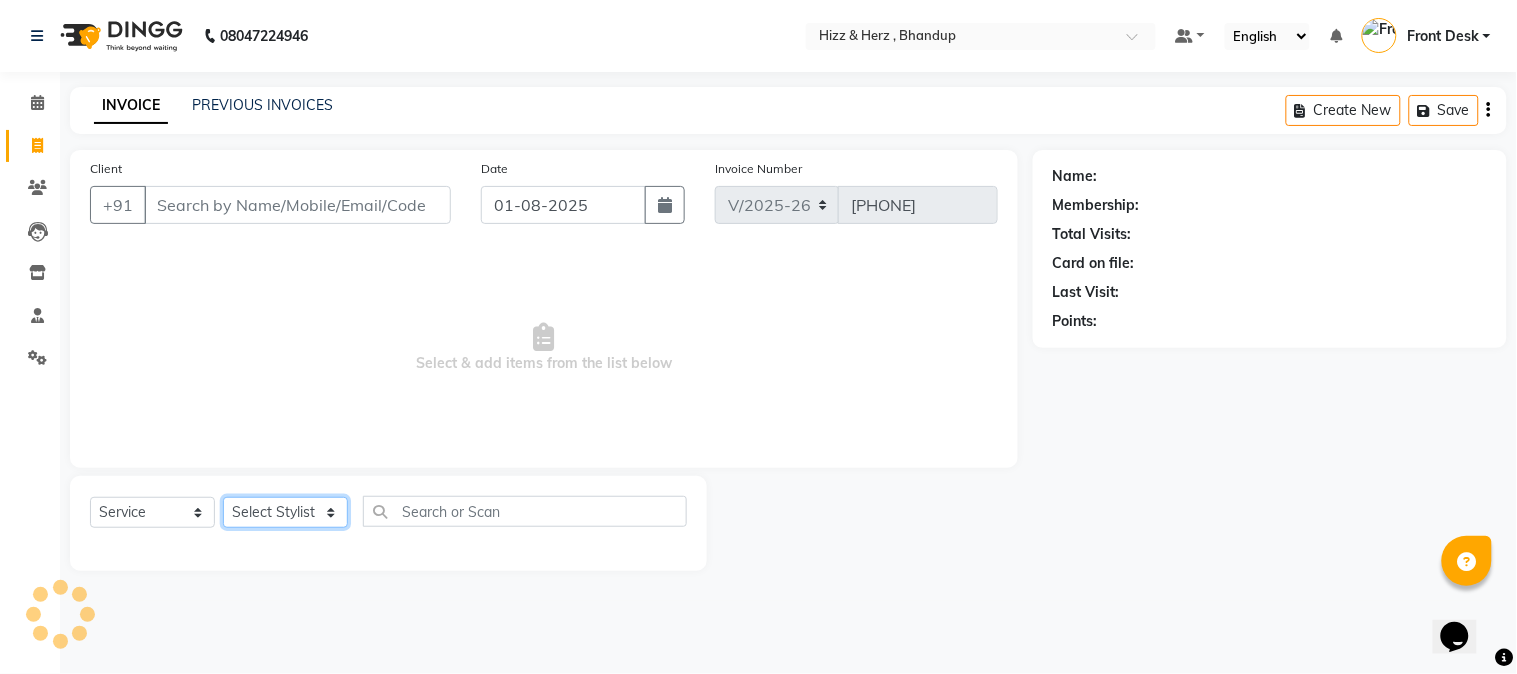 click on "Select Stylist" 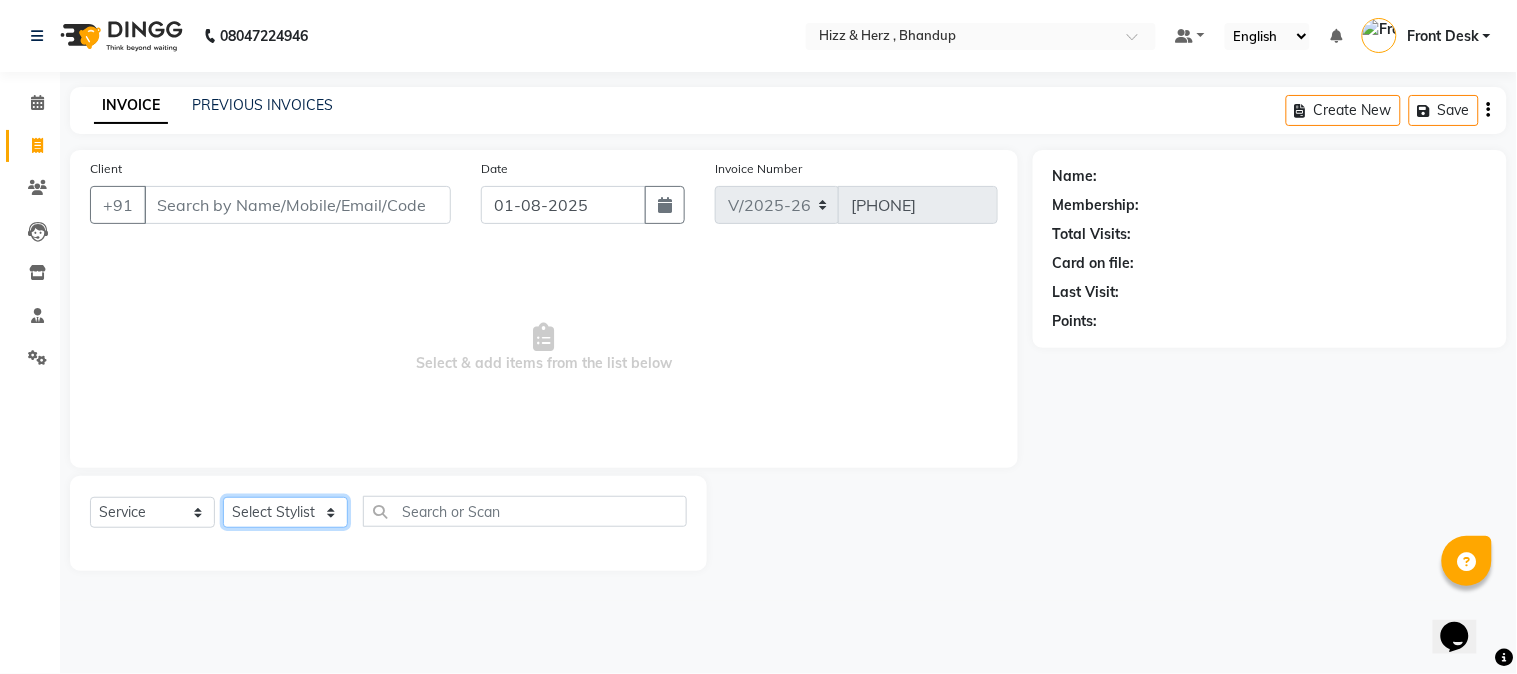 select on "24394" 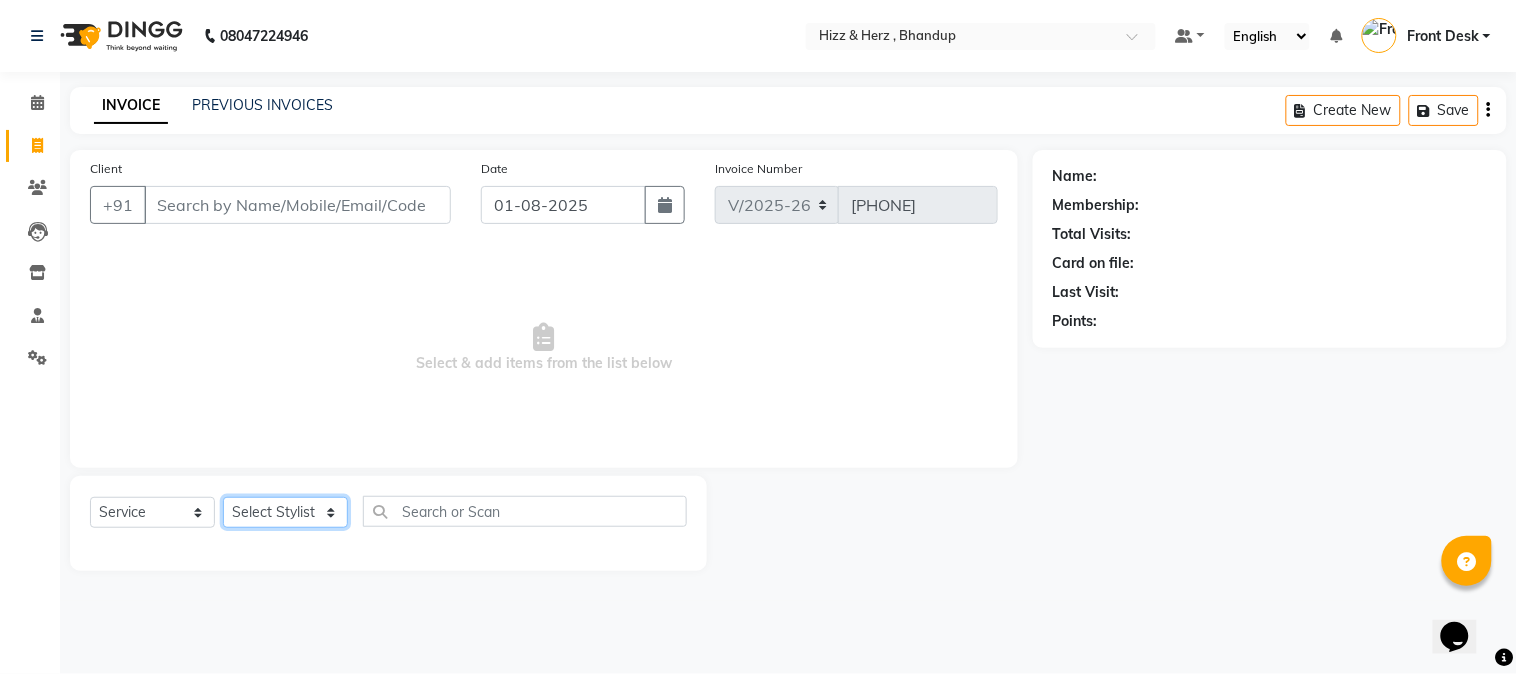 click on "Select Stylist Front Desk Gaurav Sharma HIZZ & HERZ 2 IRFAN AHMAD Jigna Goswami KHALID AHMAD Laxmi Mehboob MOHD PARVEJ NIZAM Salman Sangeeta  SUMITA  VEERENDRA SHARMA" 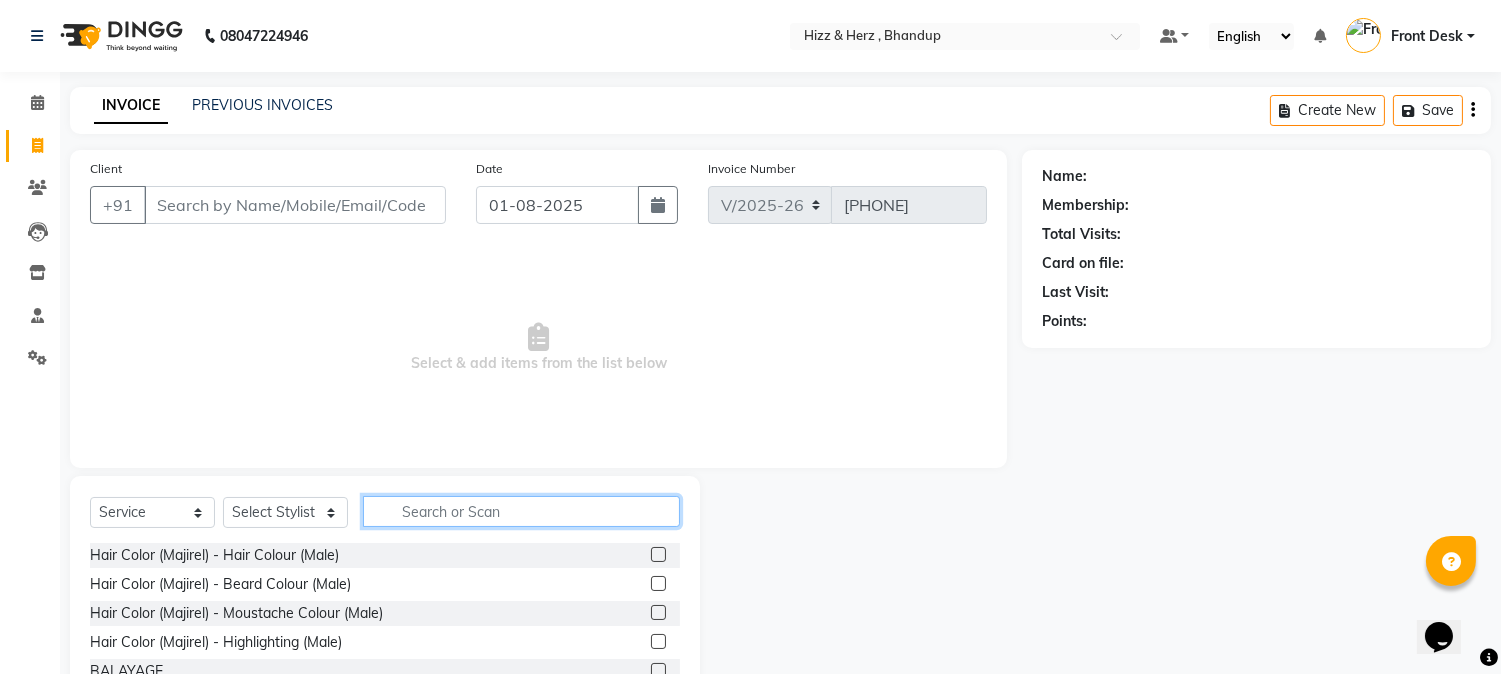 click 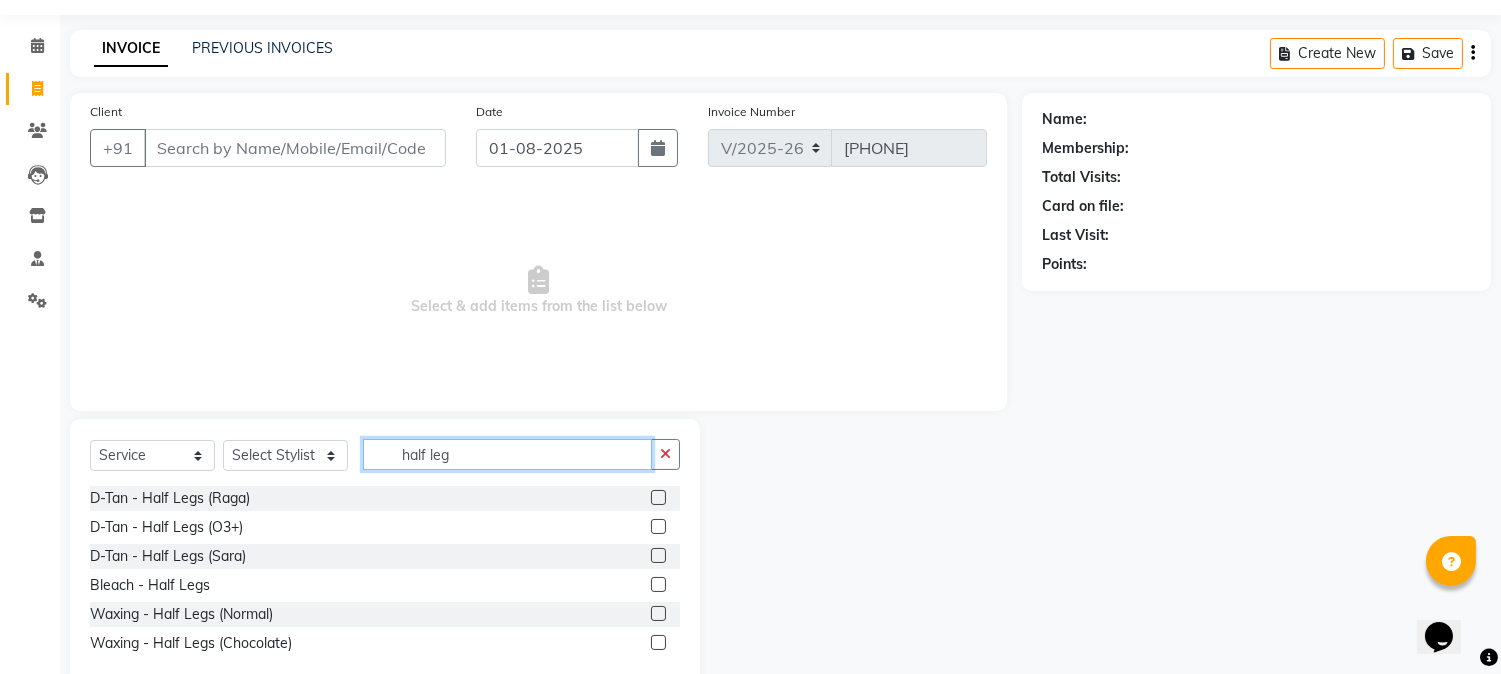 scroll, scrollTop: 101, scrollLeft: 0, axis: vertical 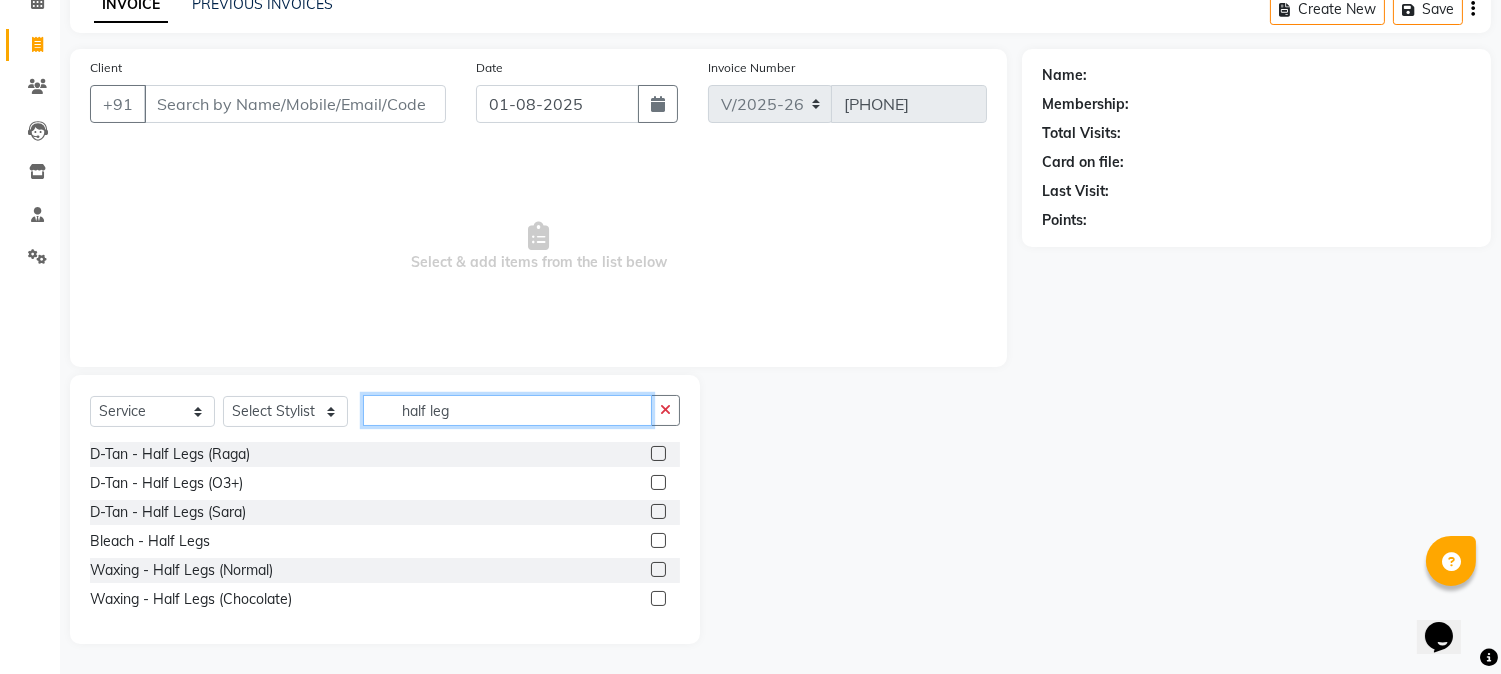 type on "half leg" 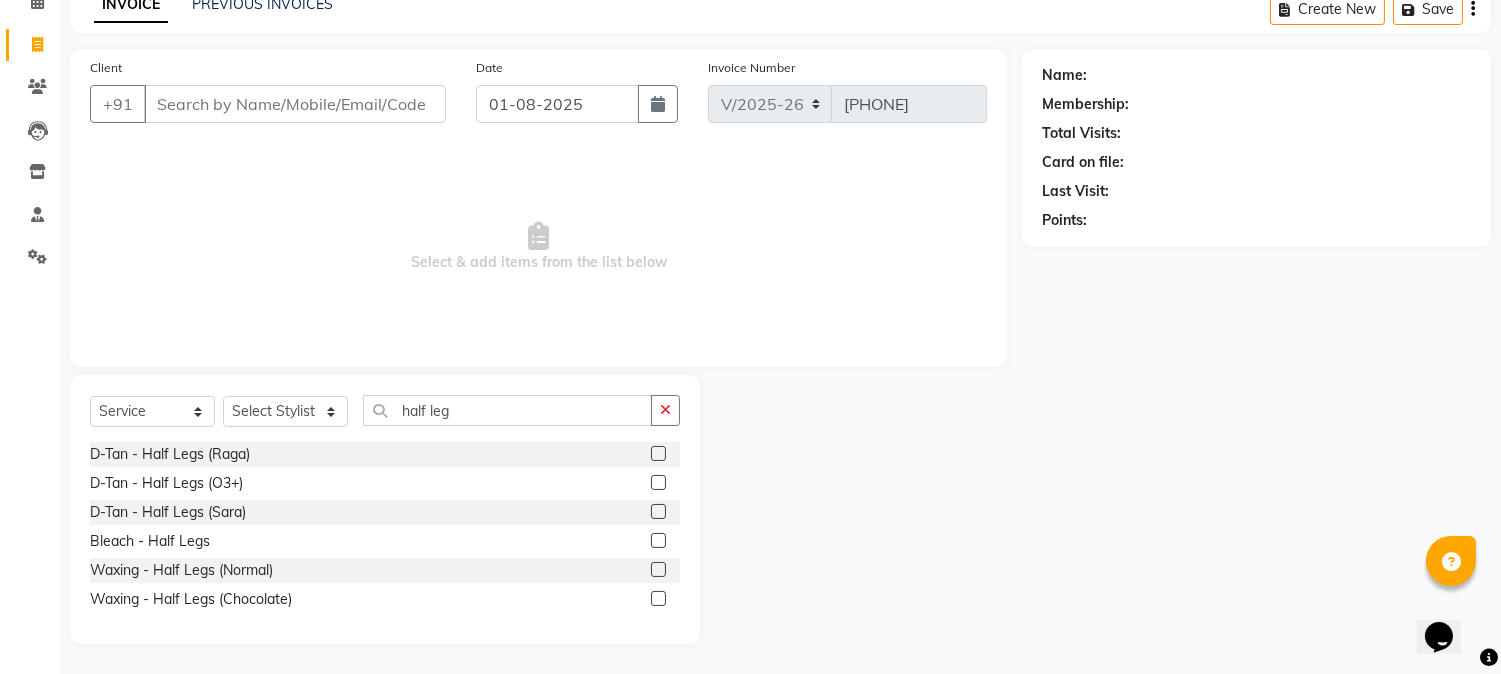 click 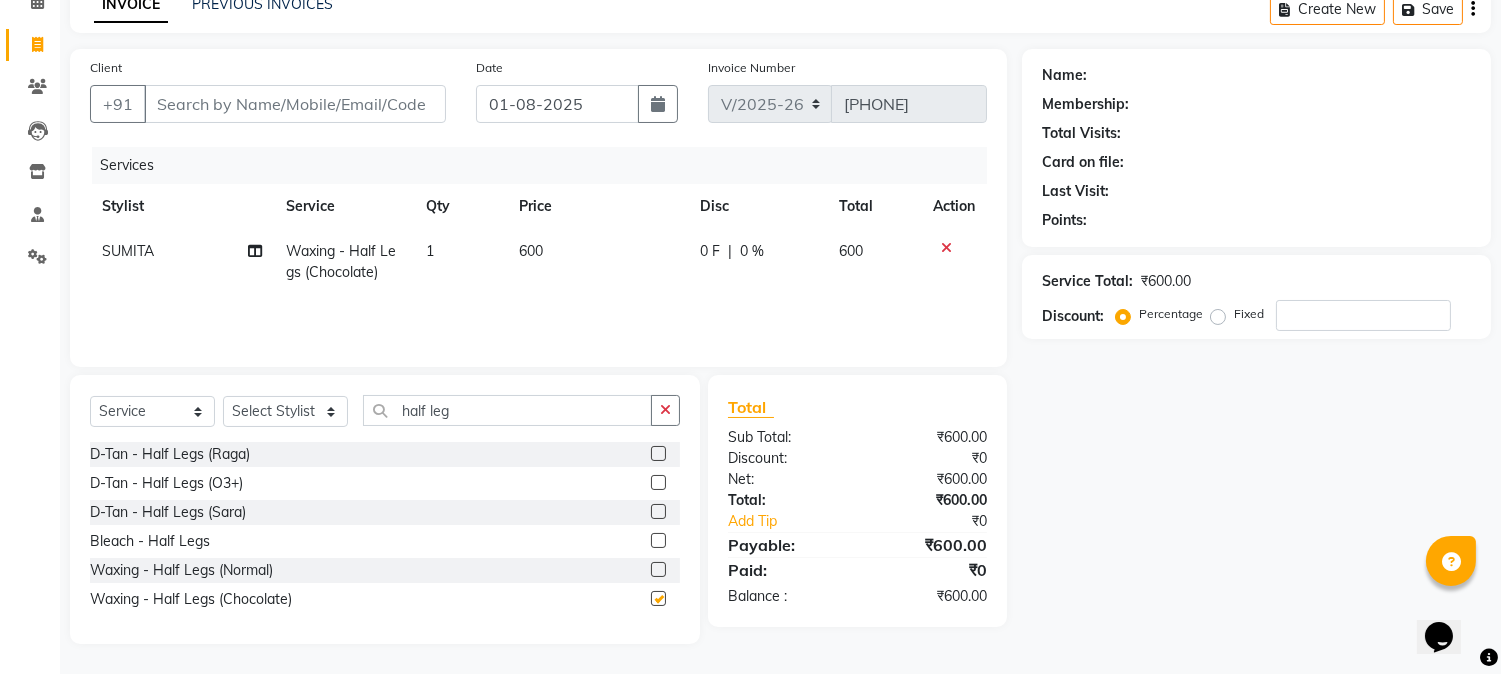 checkbox on "false" 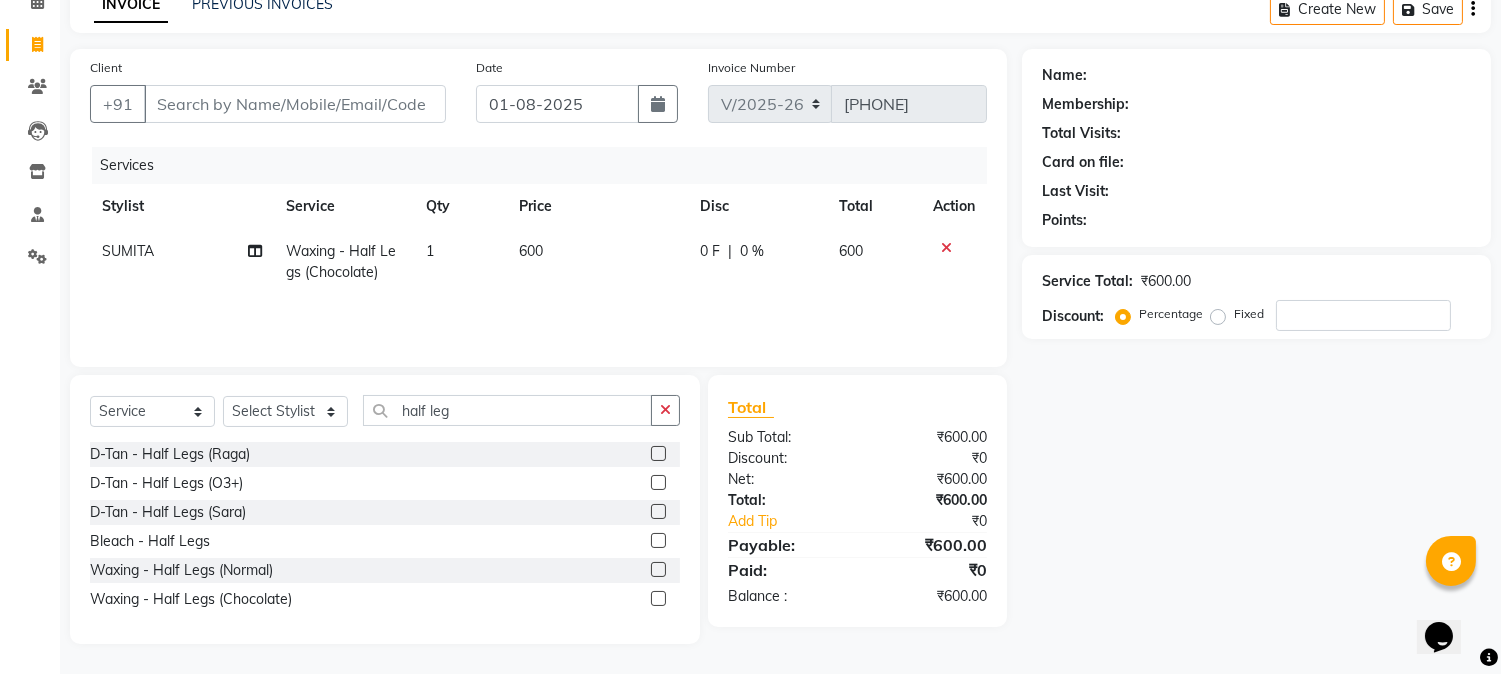 click on "600" 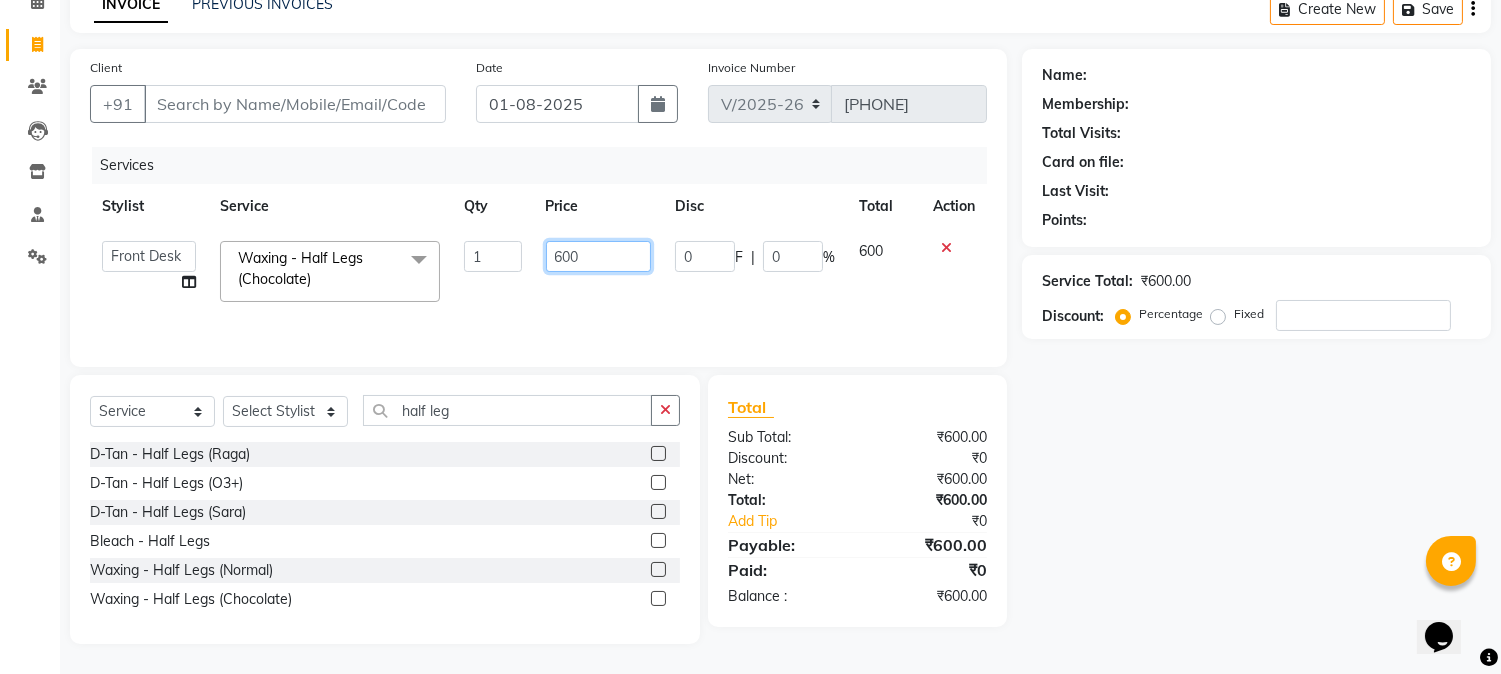 click on "600" 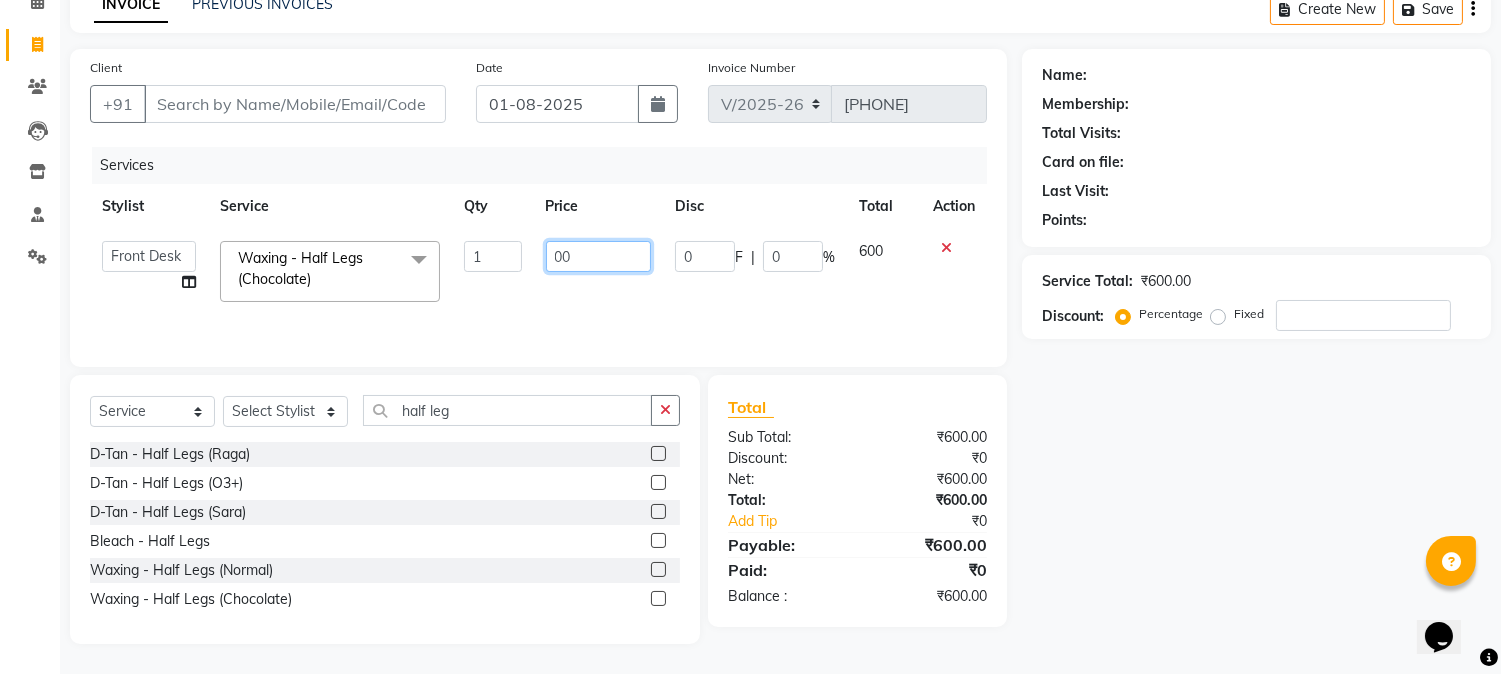 type on "700" 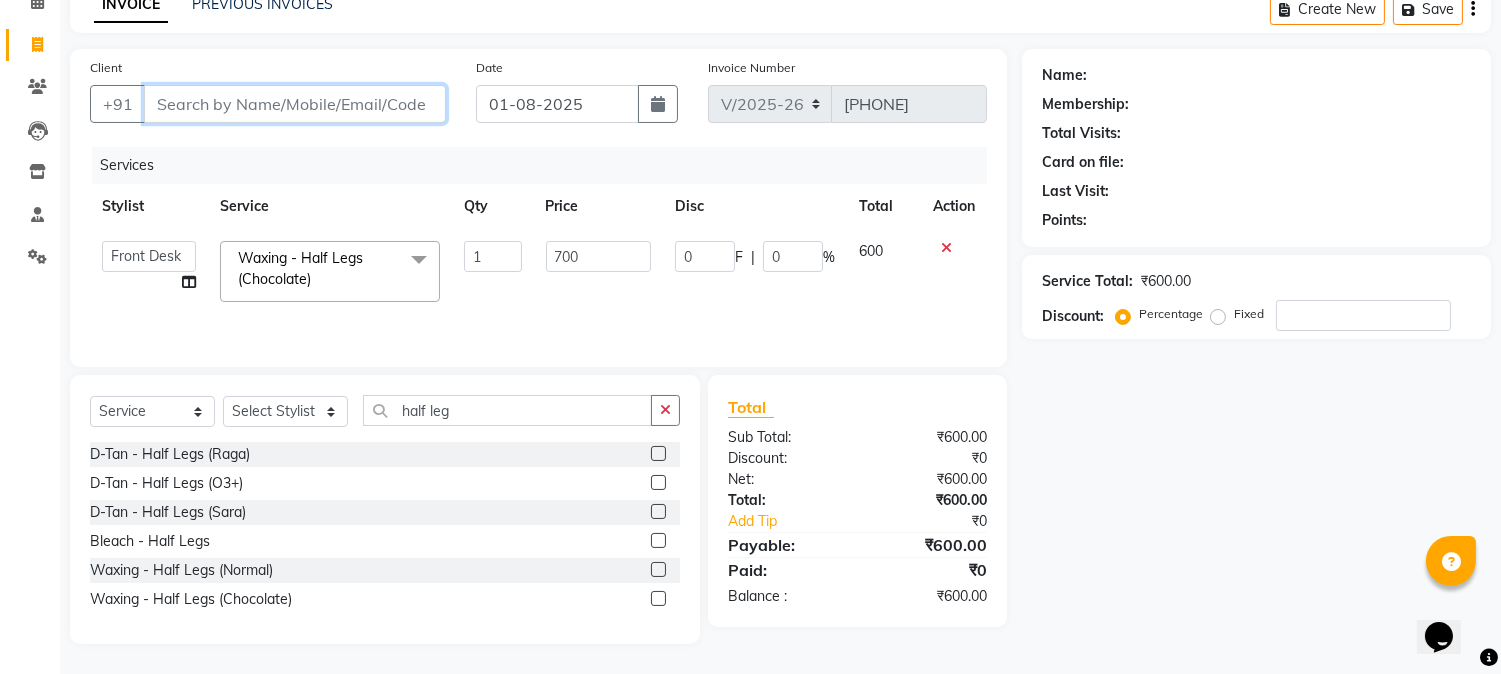click on "Client" at bounding box center [295, 104] 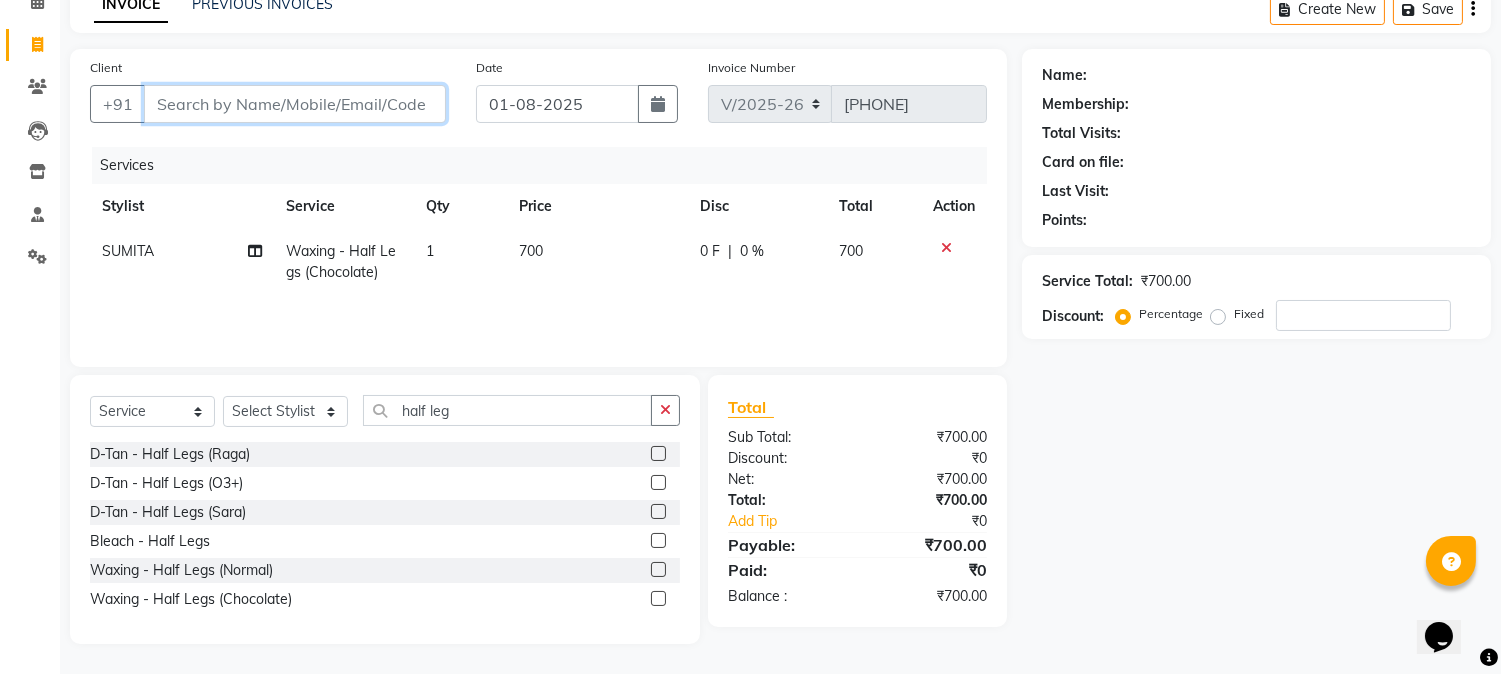 type on "7" 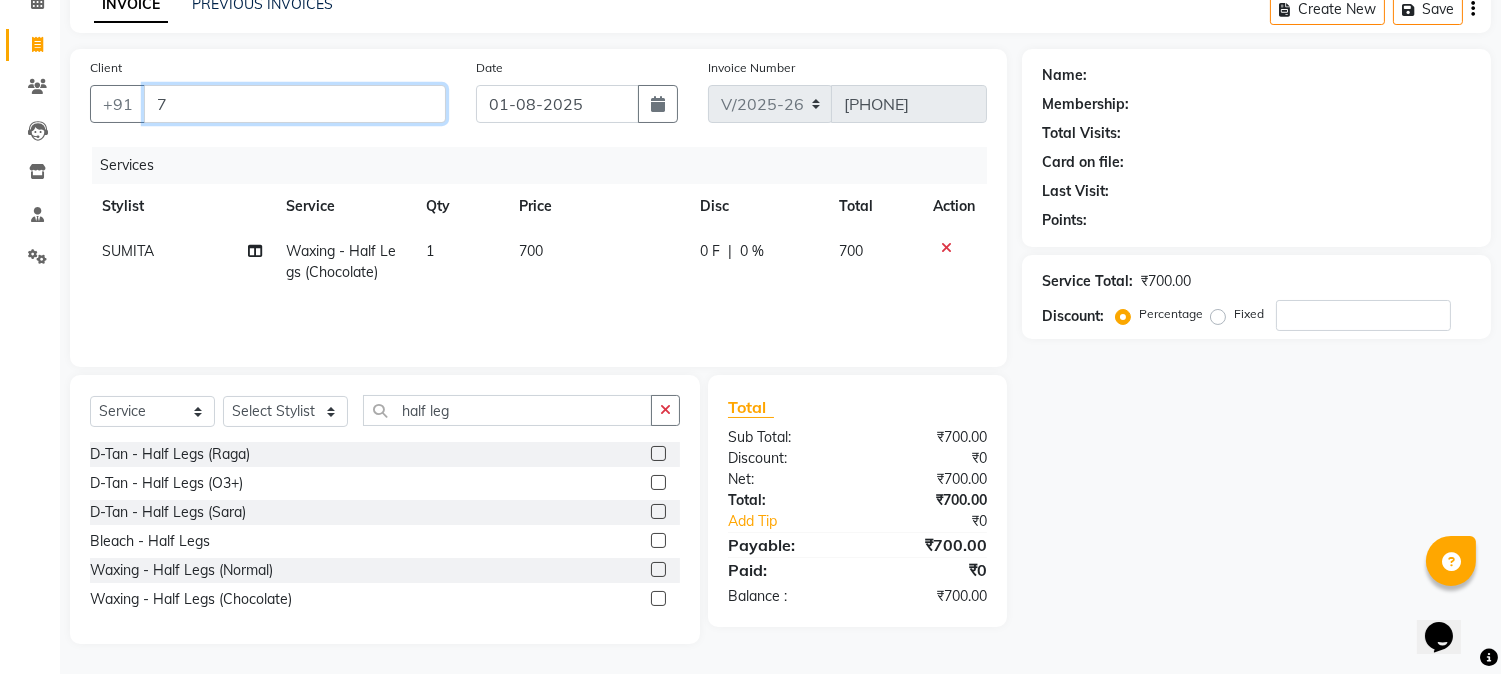 type on "0" 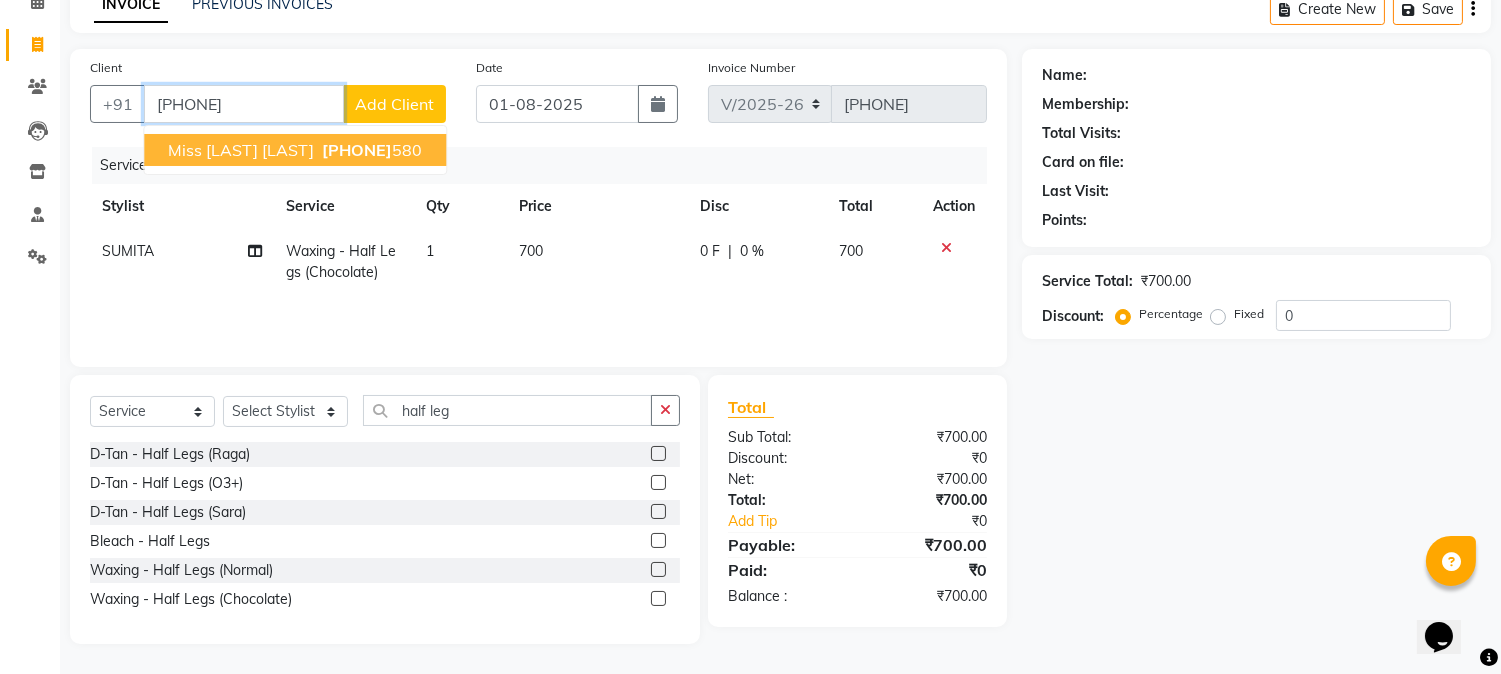 click on "7003937" at bounding box center (357, 150) 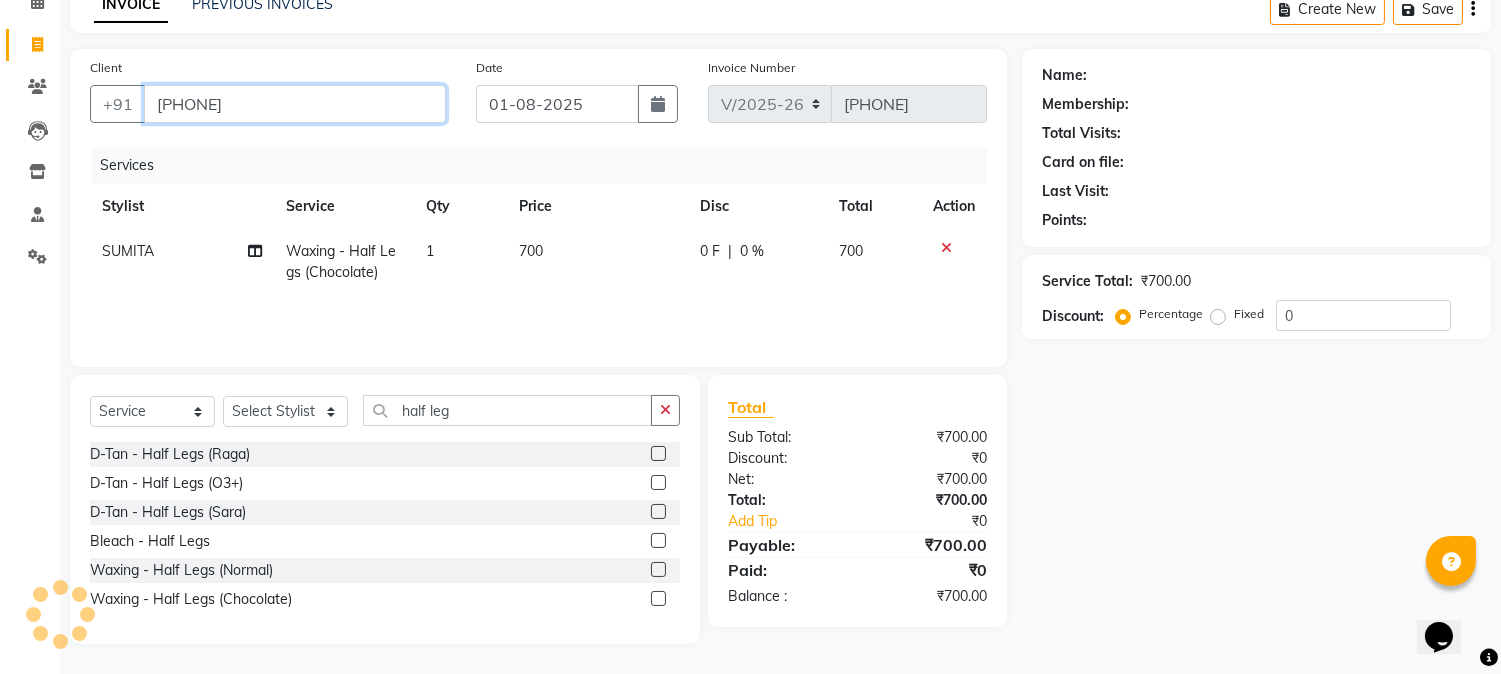 type on "[PHONE]" 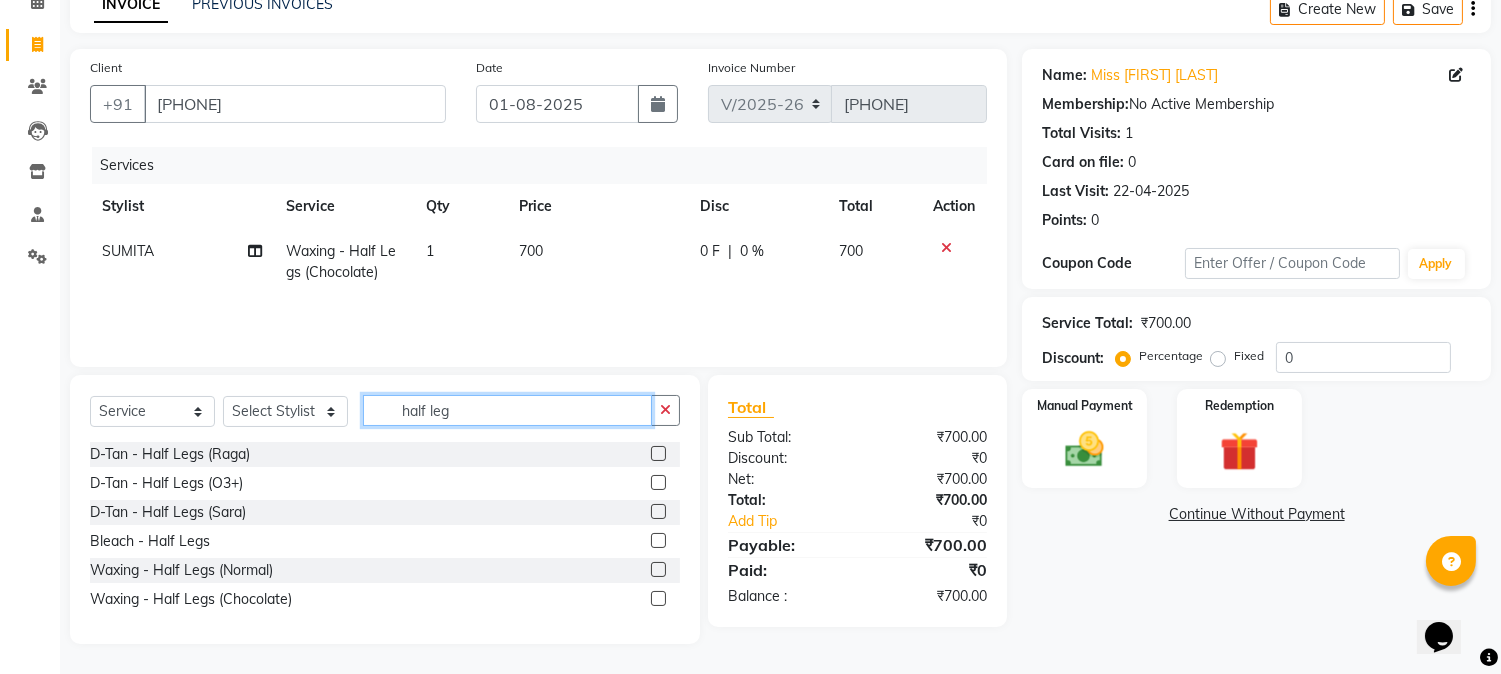 click on "half leg" 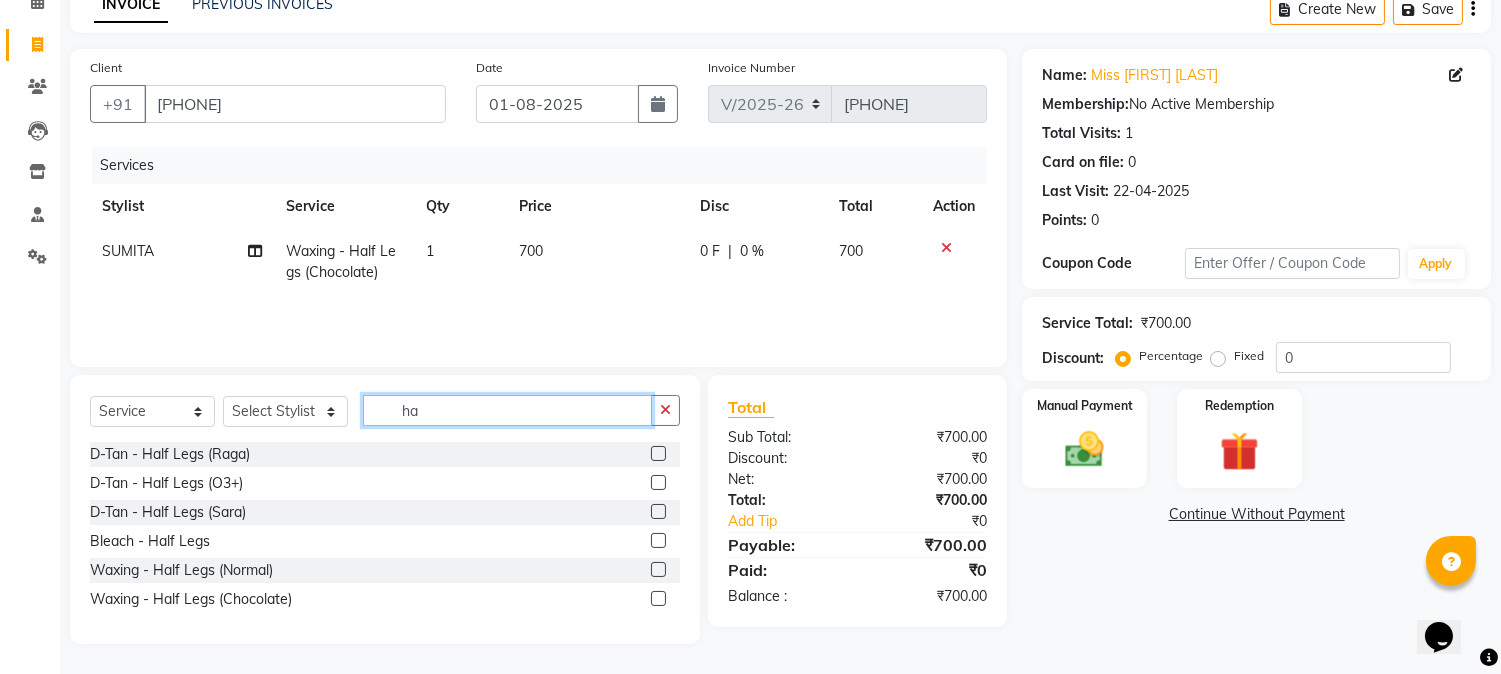 type on "h" 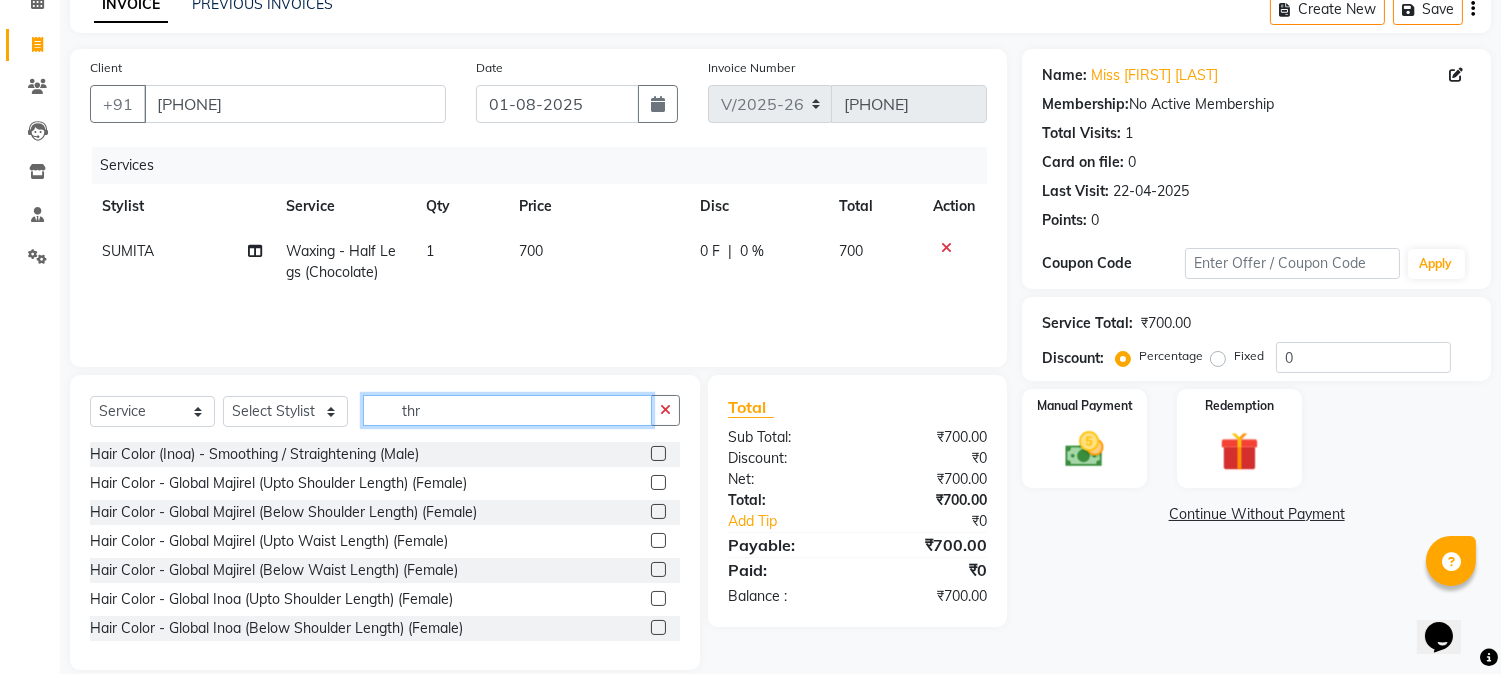 scroll, scrollTop: 84, scrollLeft: 0, axis: vertical 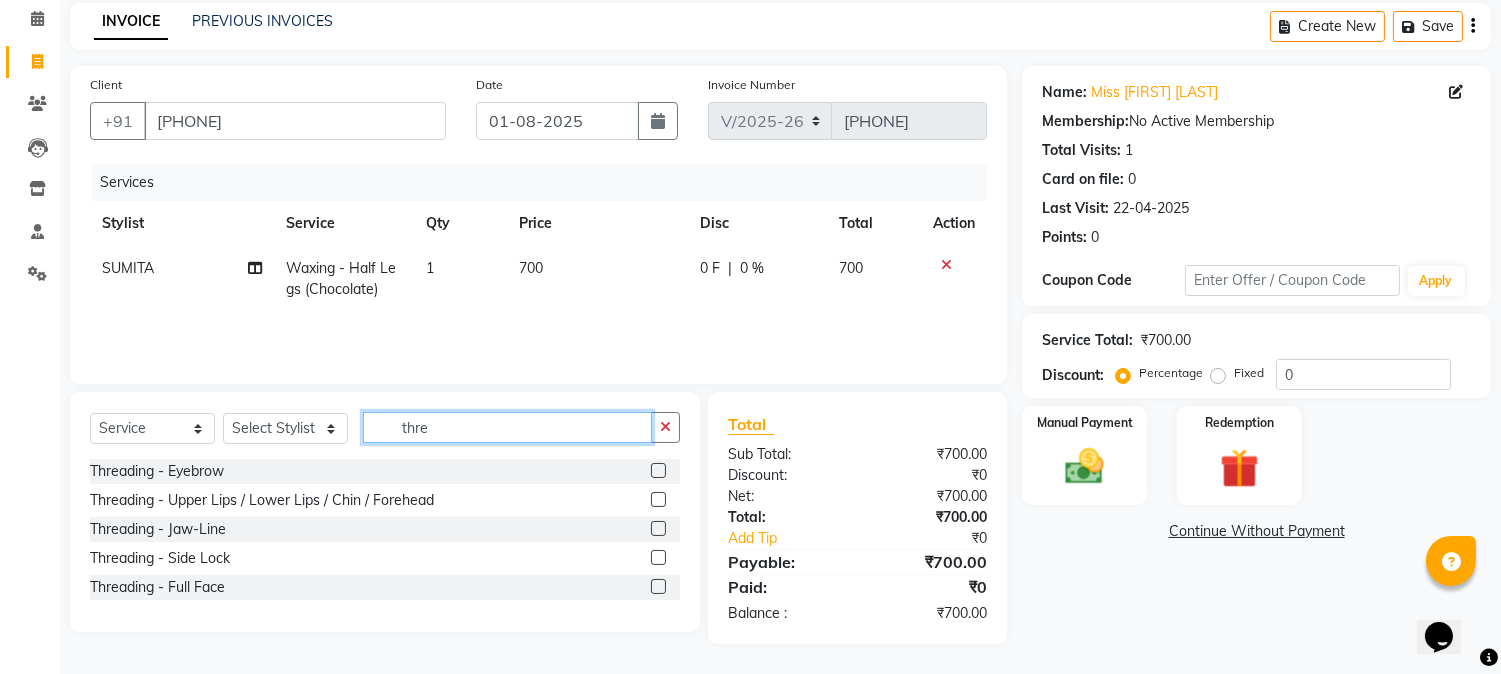 type on "thre" 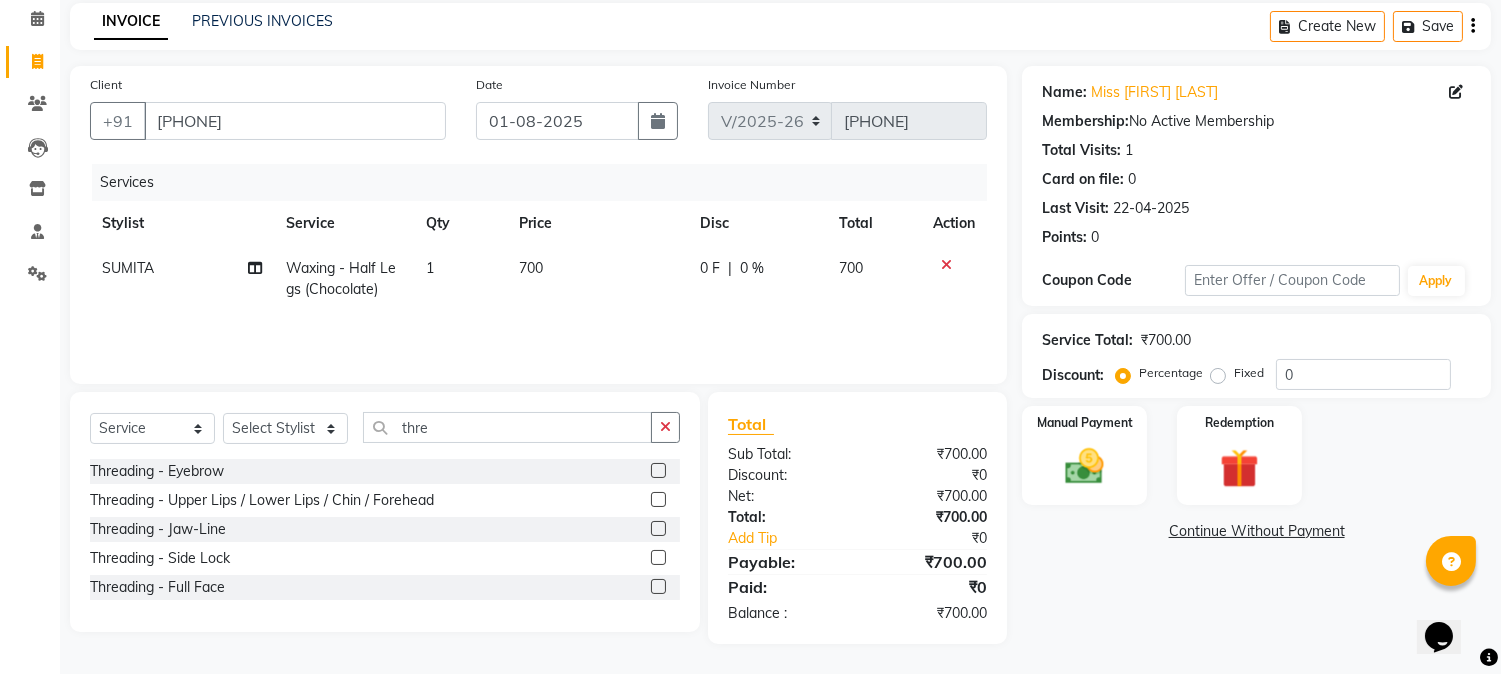 click 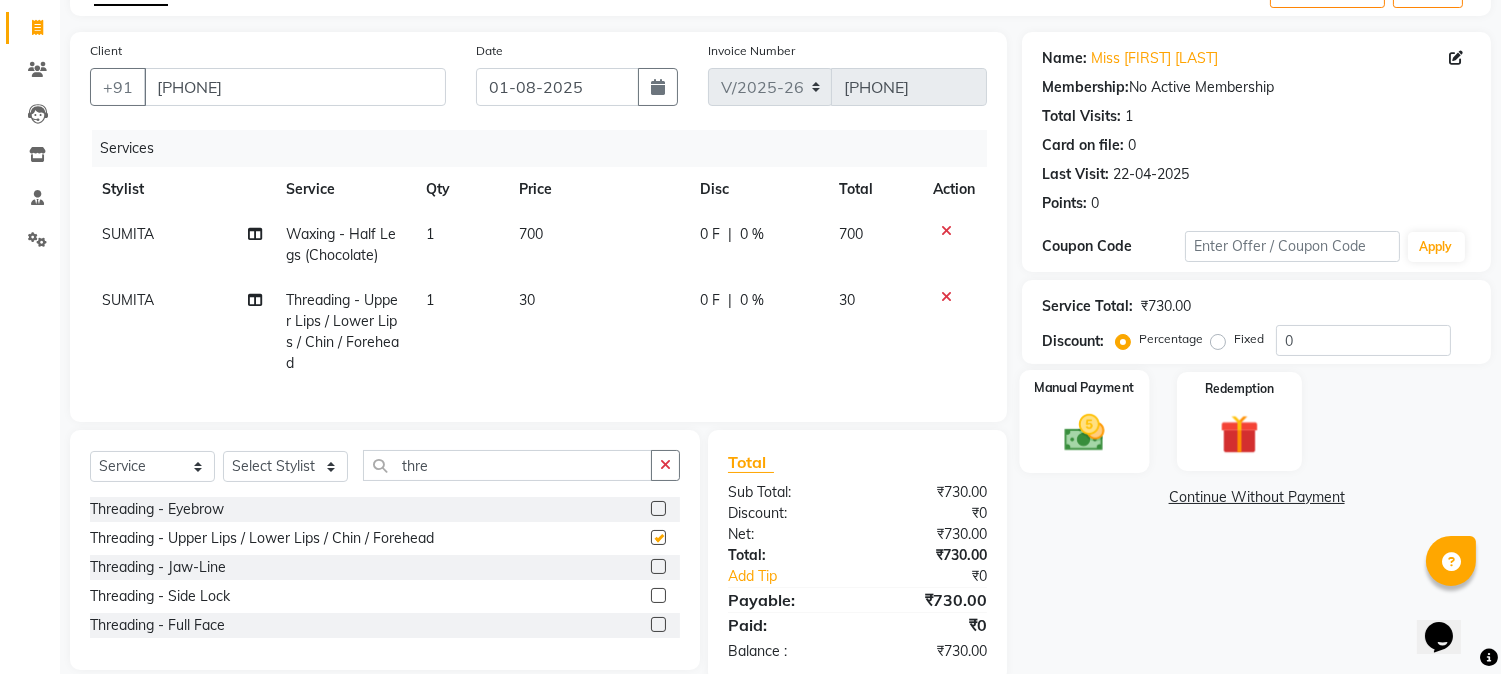 checkbox on "false" 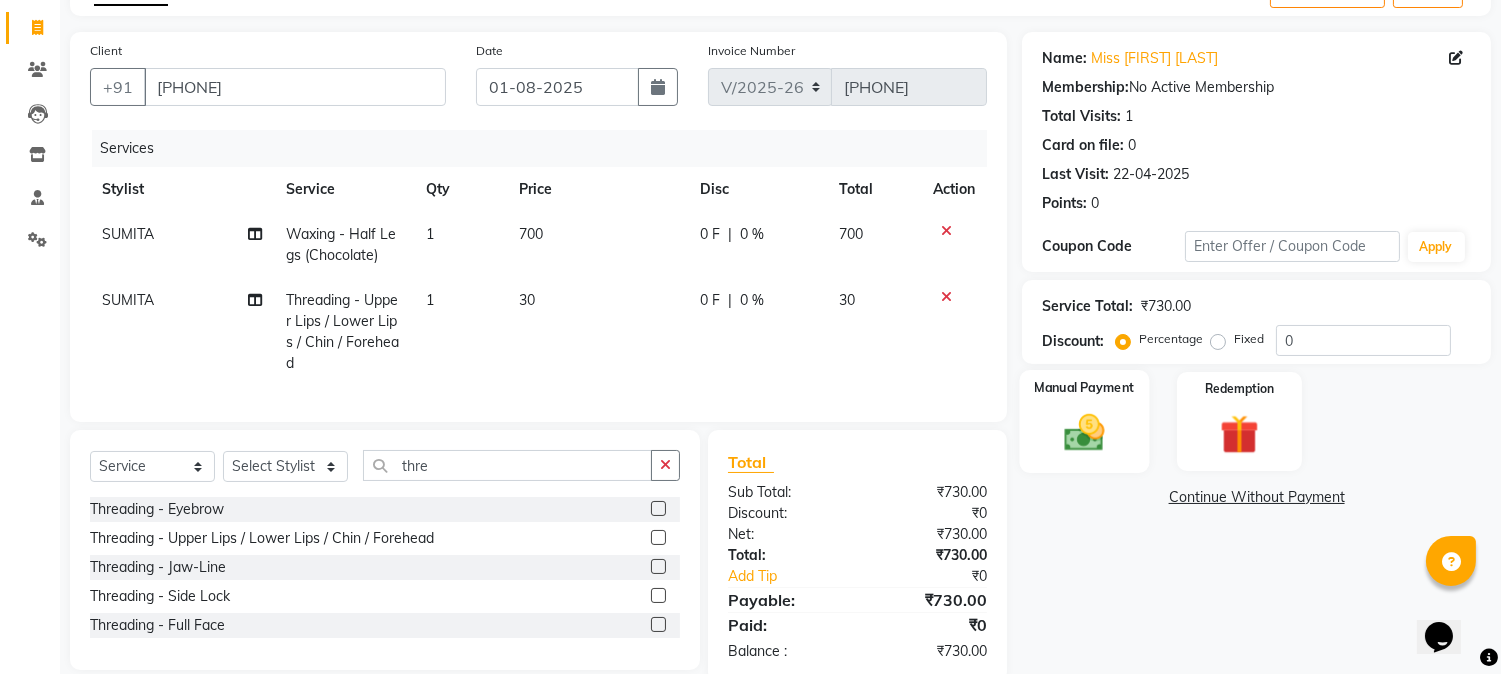 scroll, scrollTop: 172, scrollLeft: 0, axis: vertical 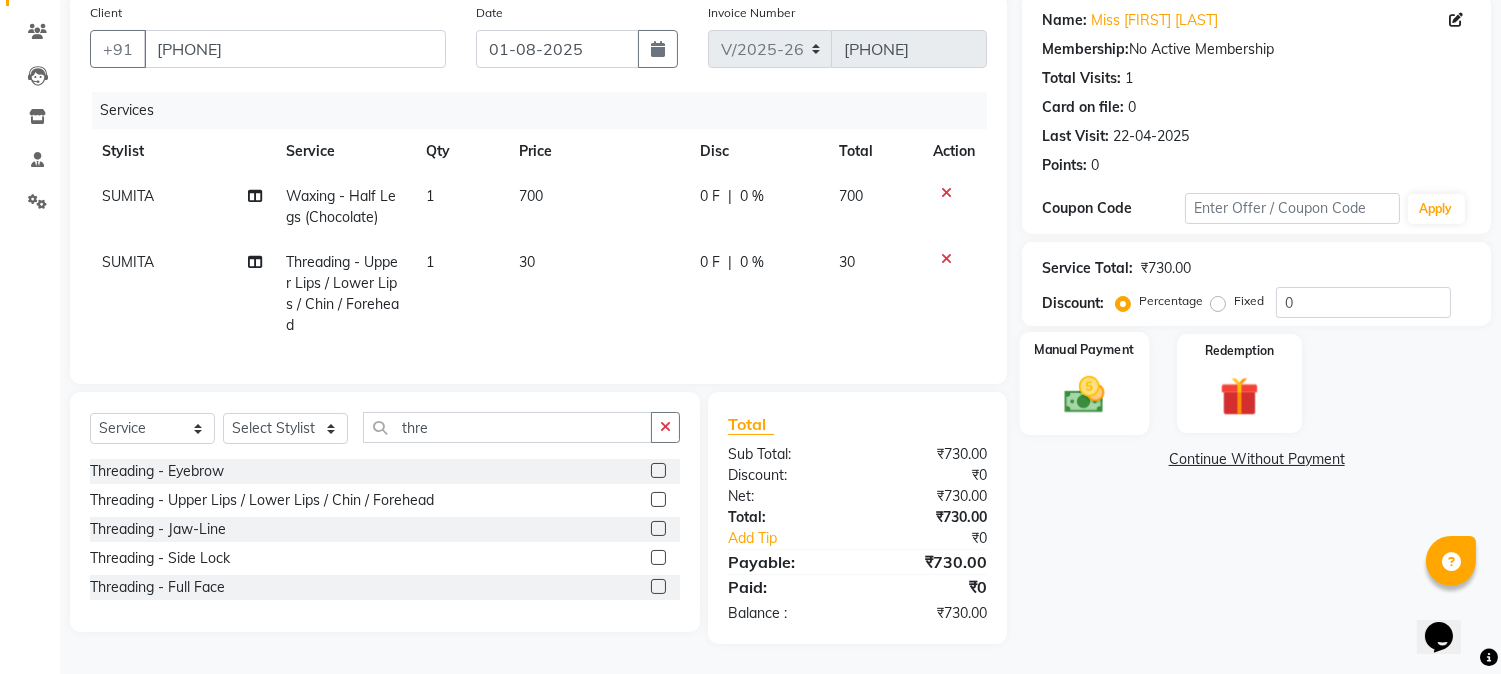 click 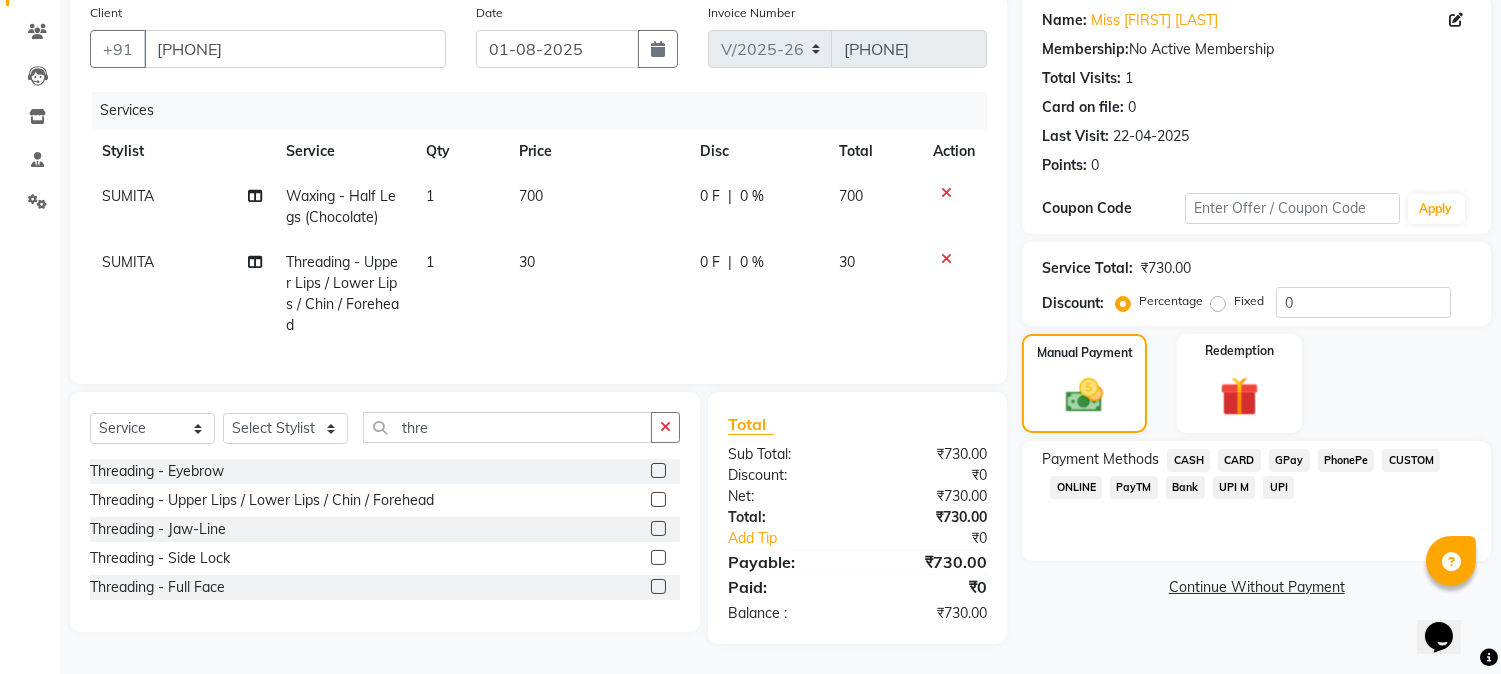 click on "GPay" 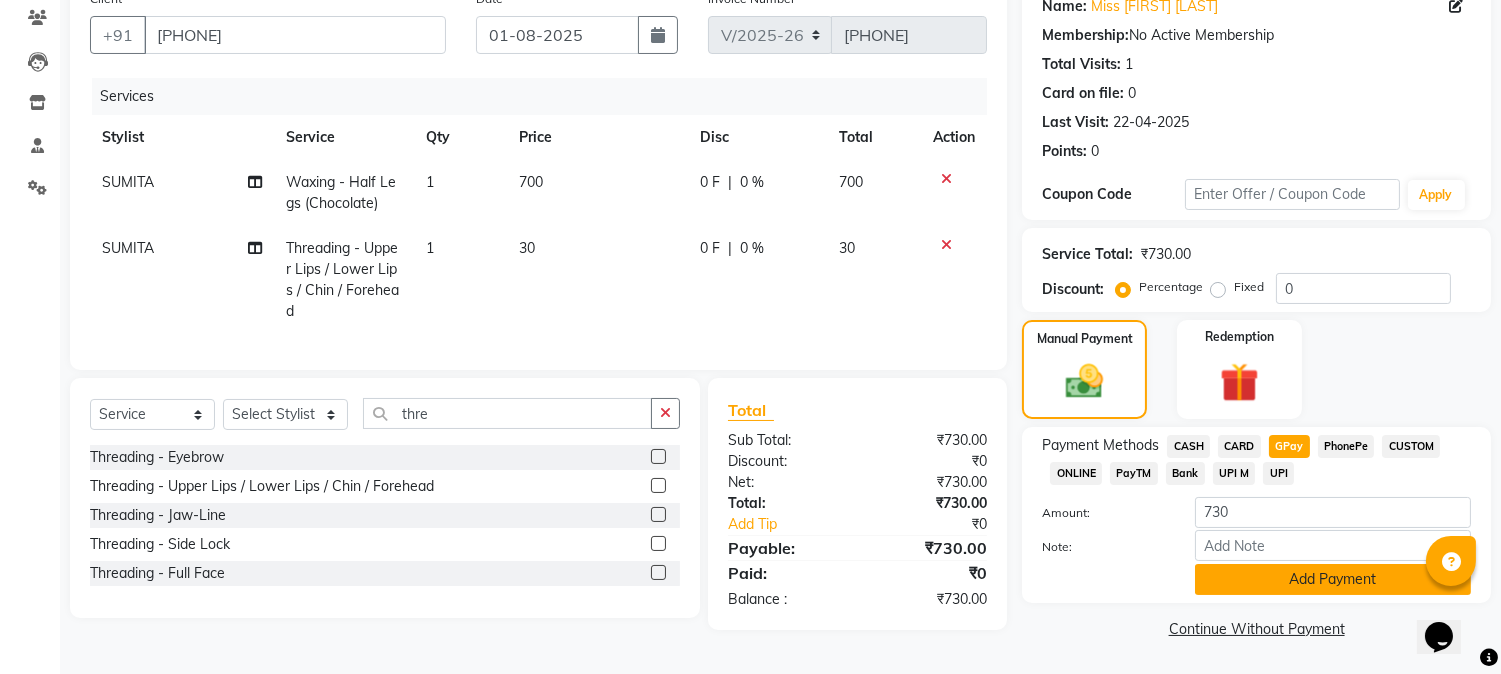 click on "Add Payment" 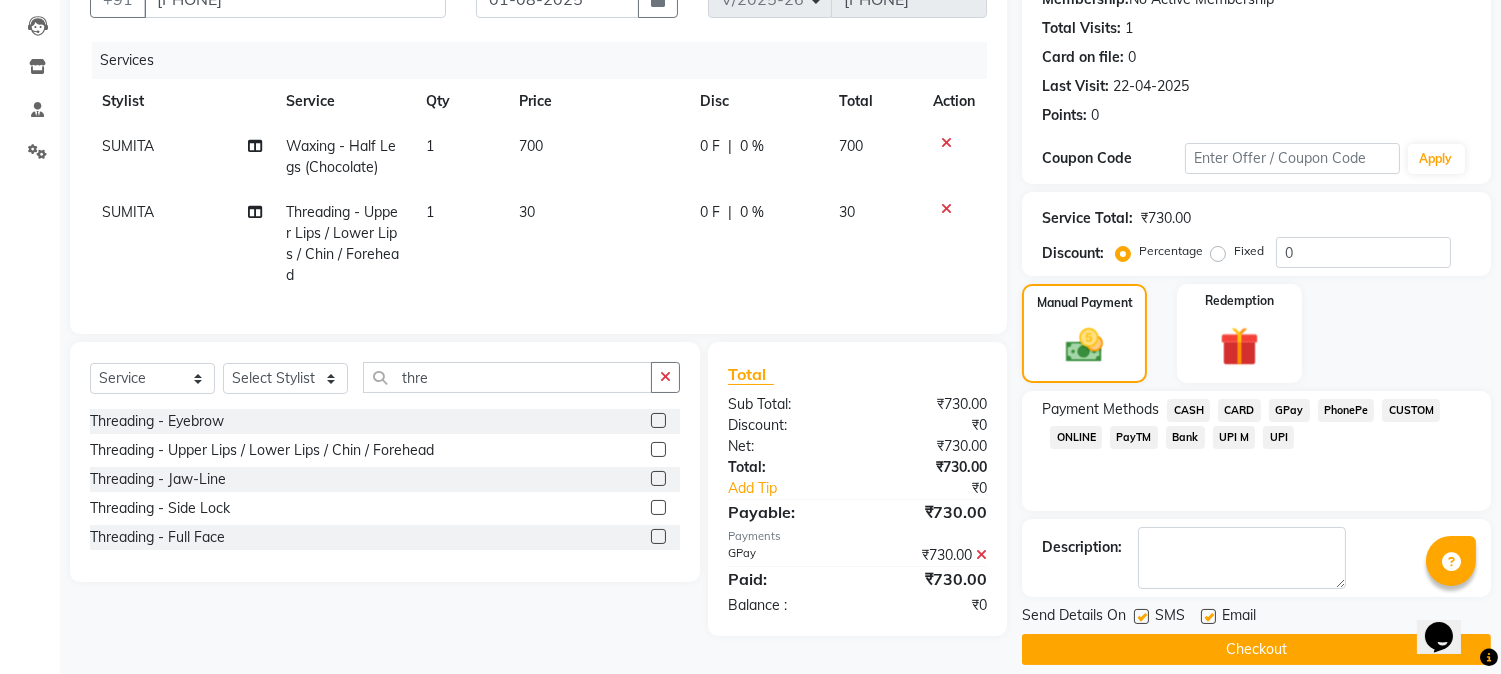 scroll, scrollTop: 225, scrollLeft: 0, axis: vertical 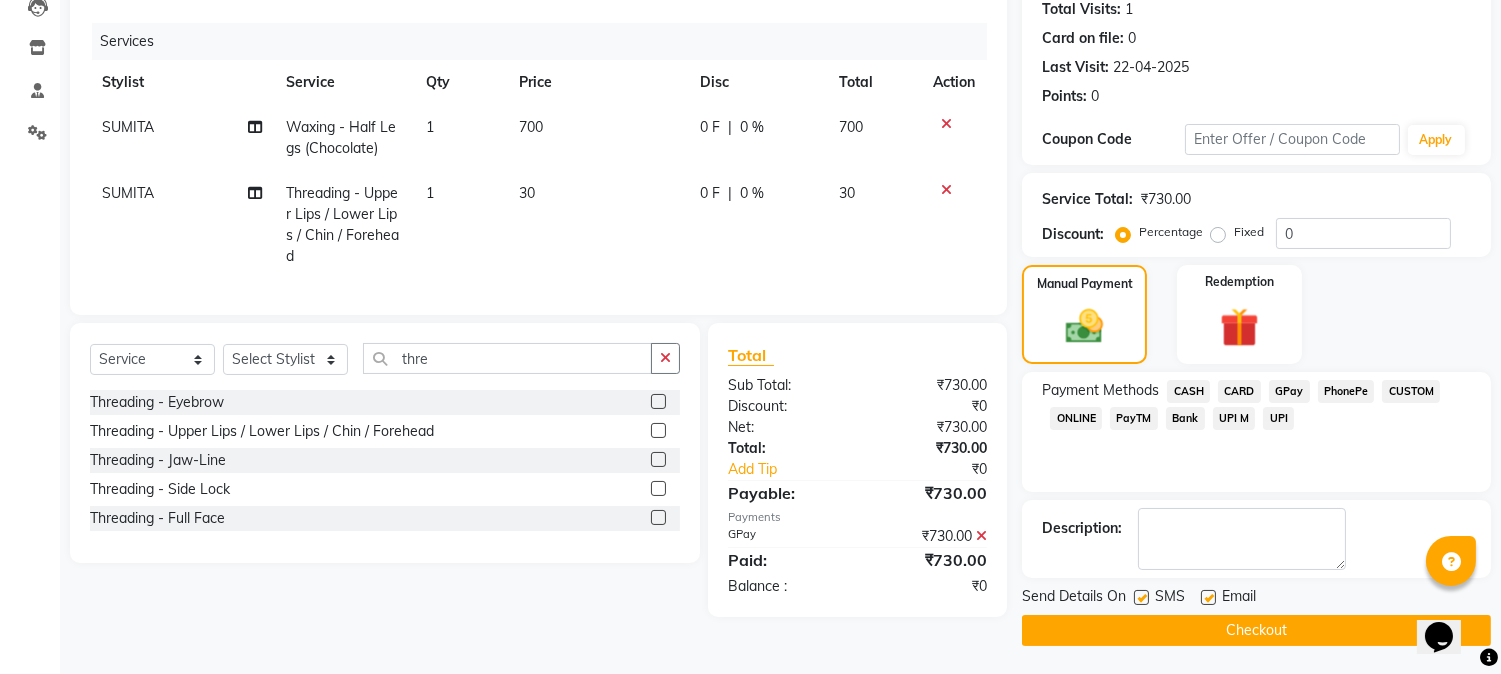 click on "Checkout" 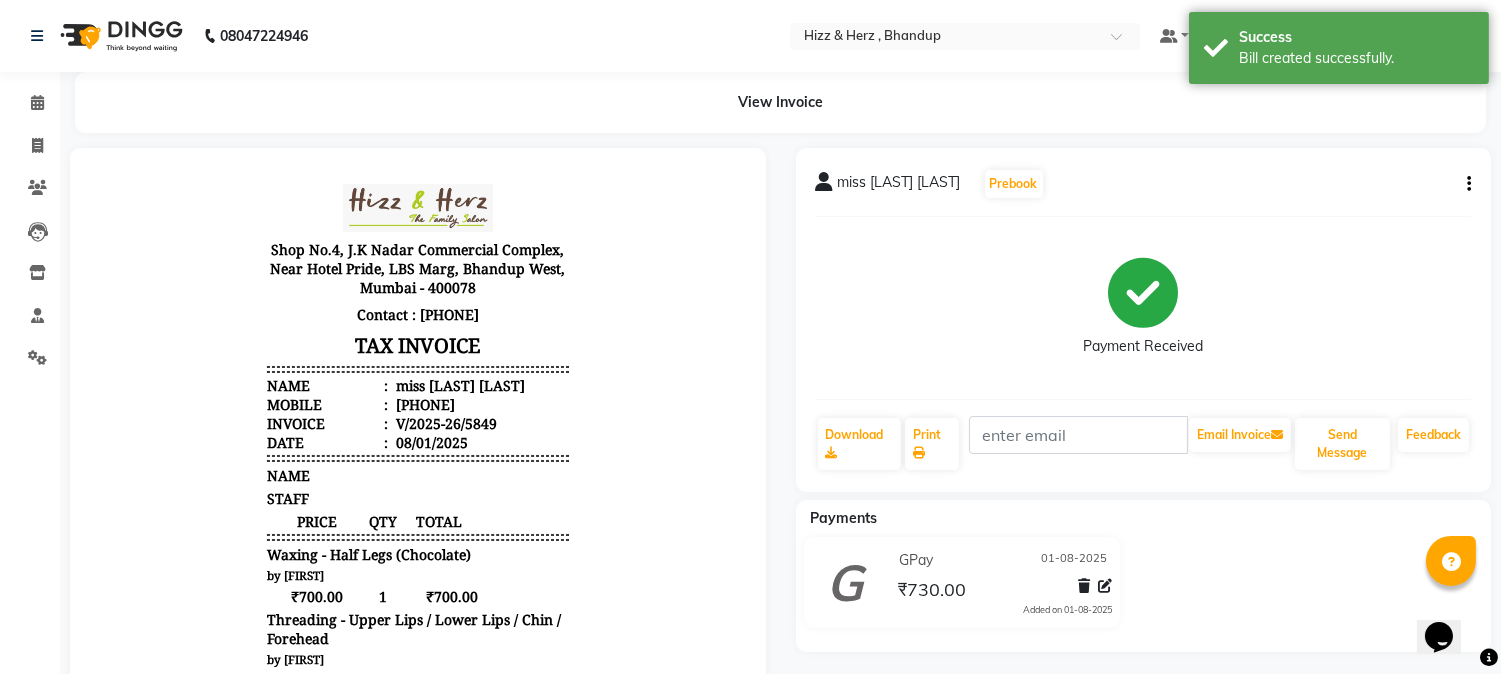 scroll, scrollTop: 0, scrollLeft: 0, axis: both 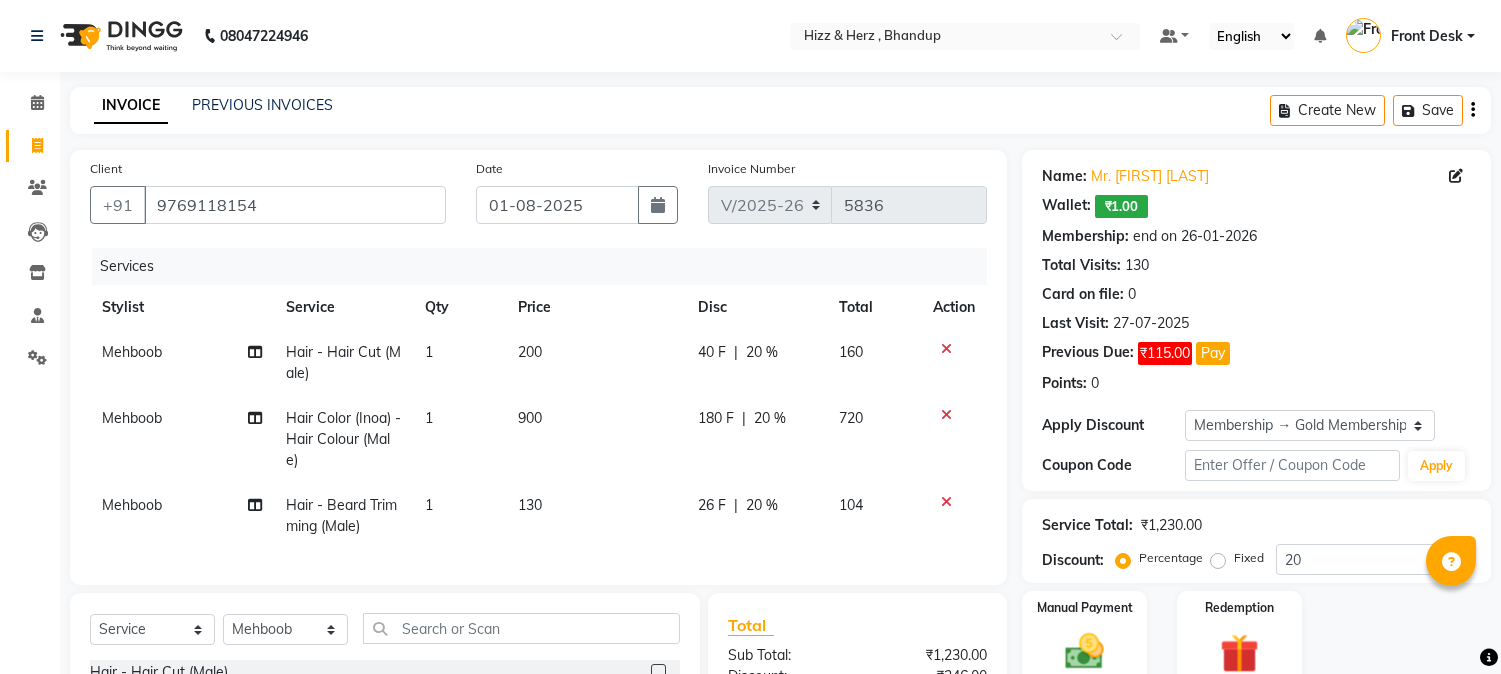 select on "629" 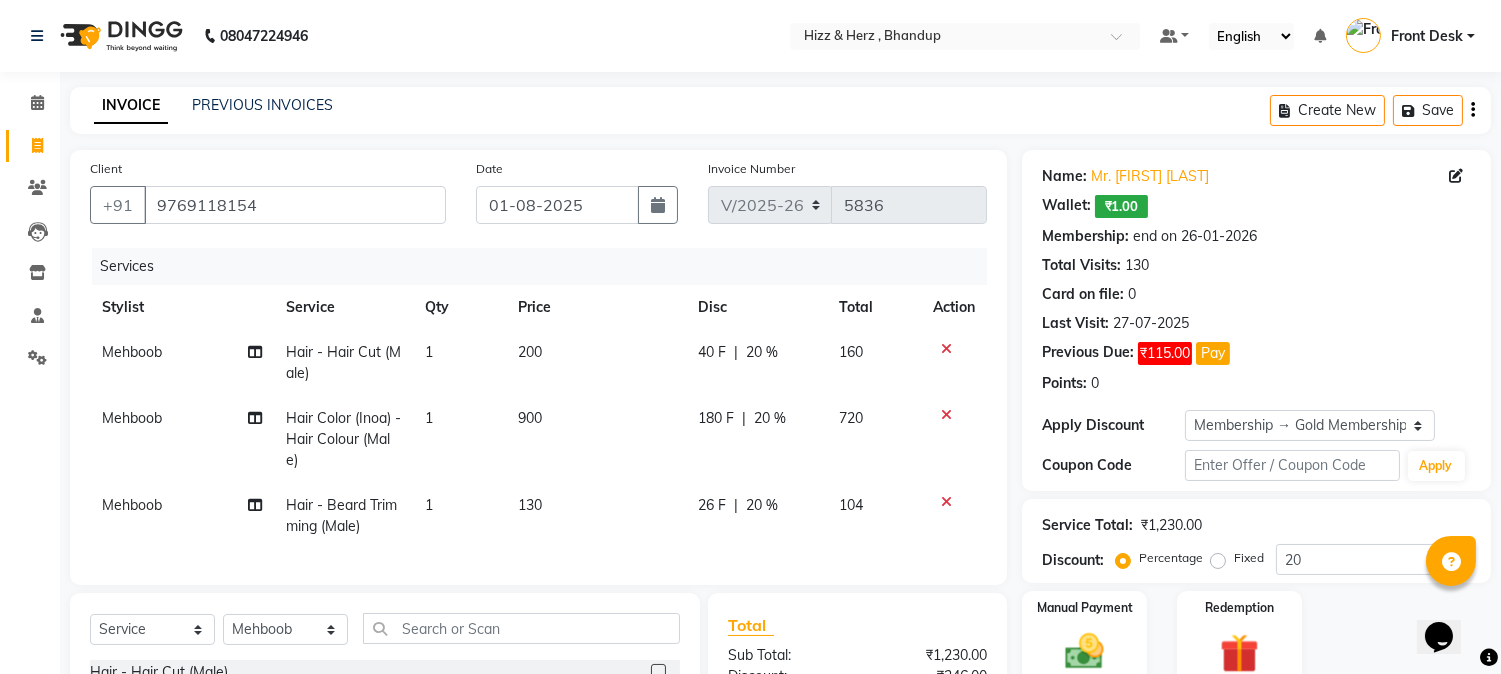 scroll, scrollTop: 0, scrollLeft: 0, axis: both 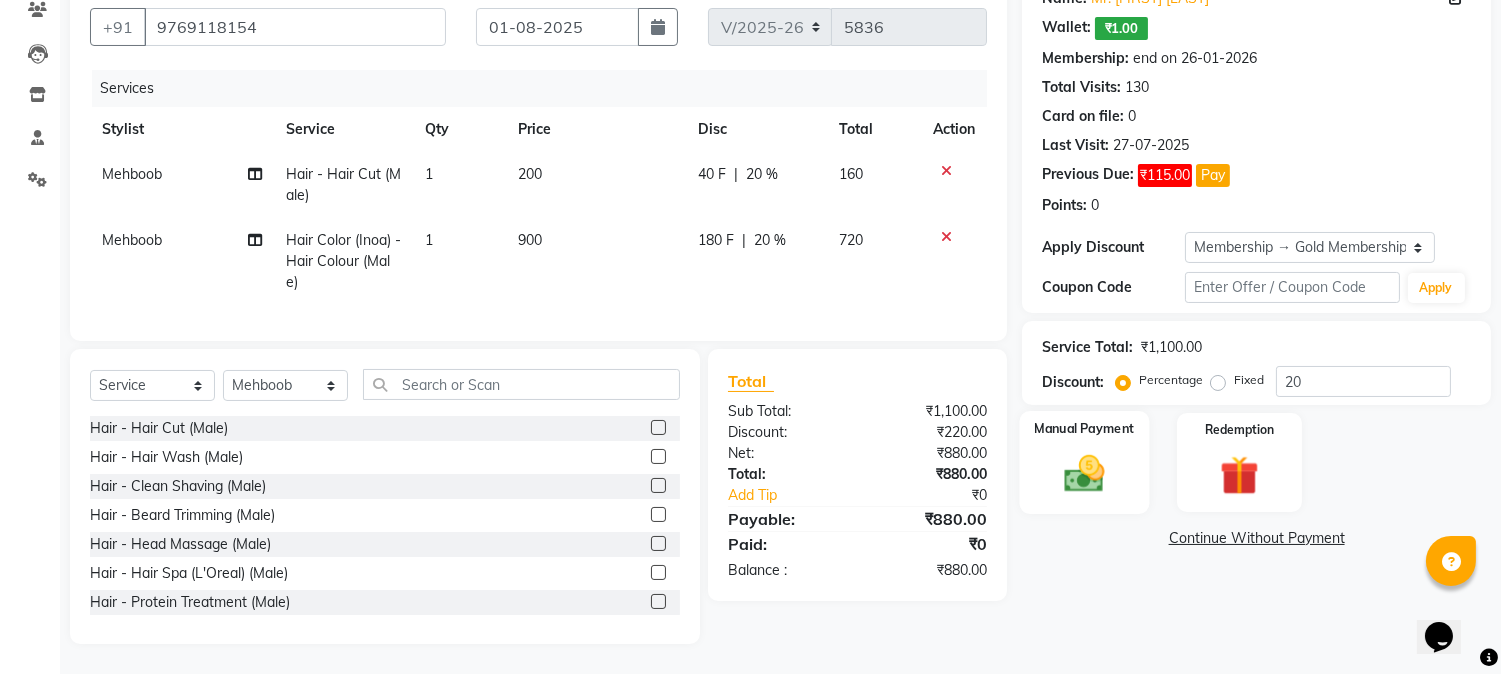 click 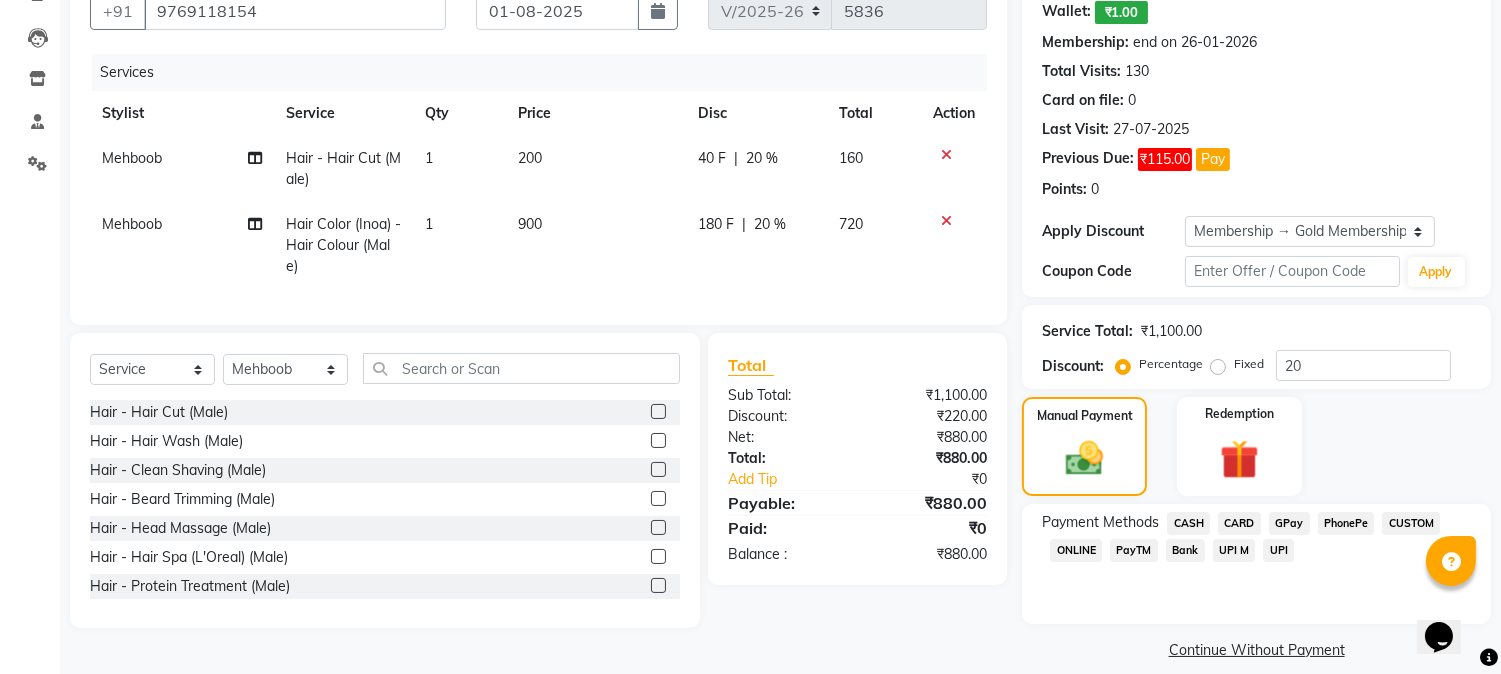 click on "GPay" 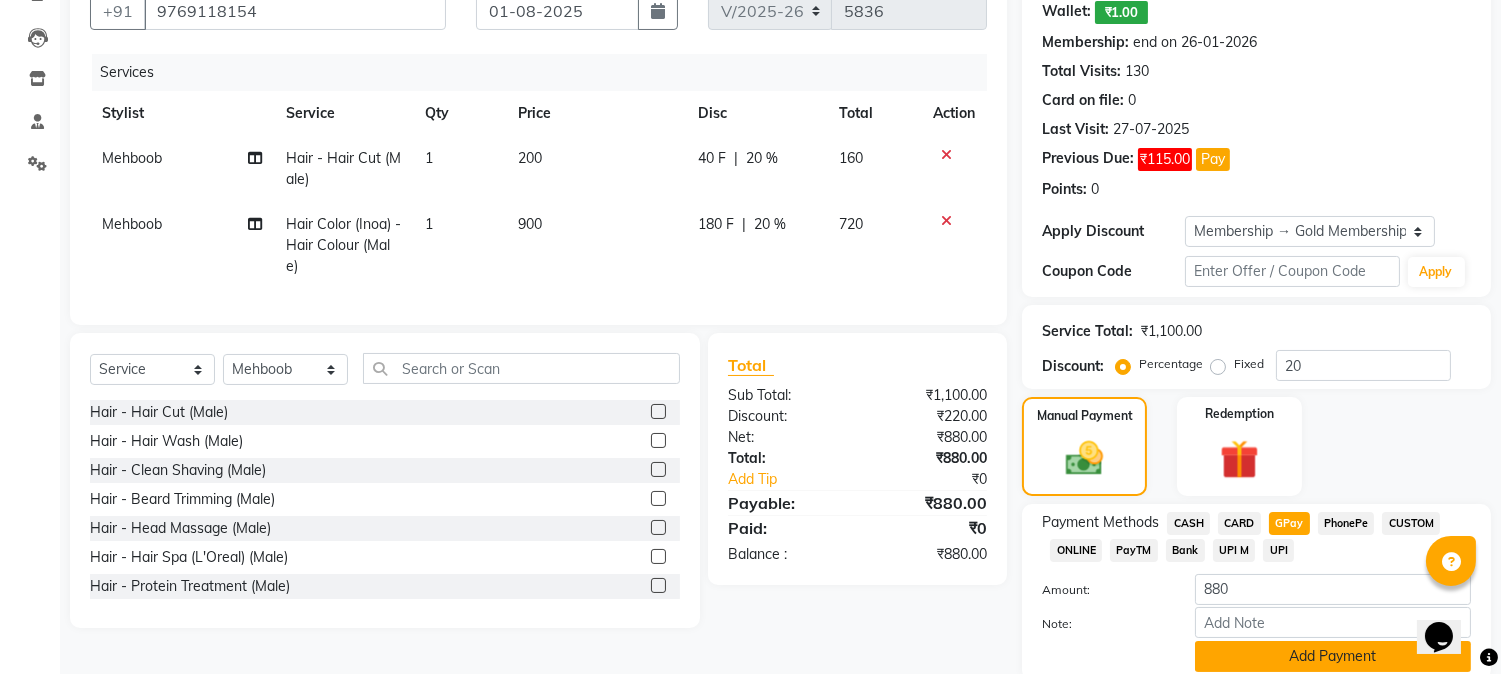 click on "Add Payment" 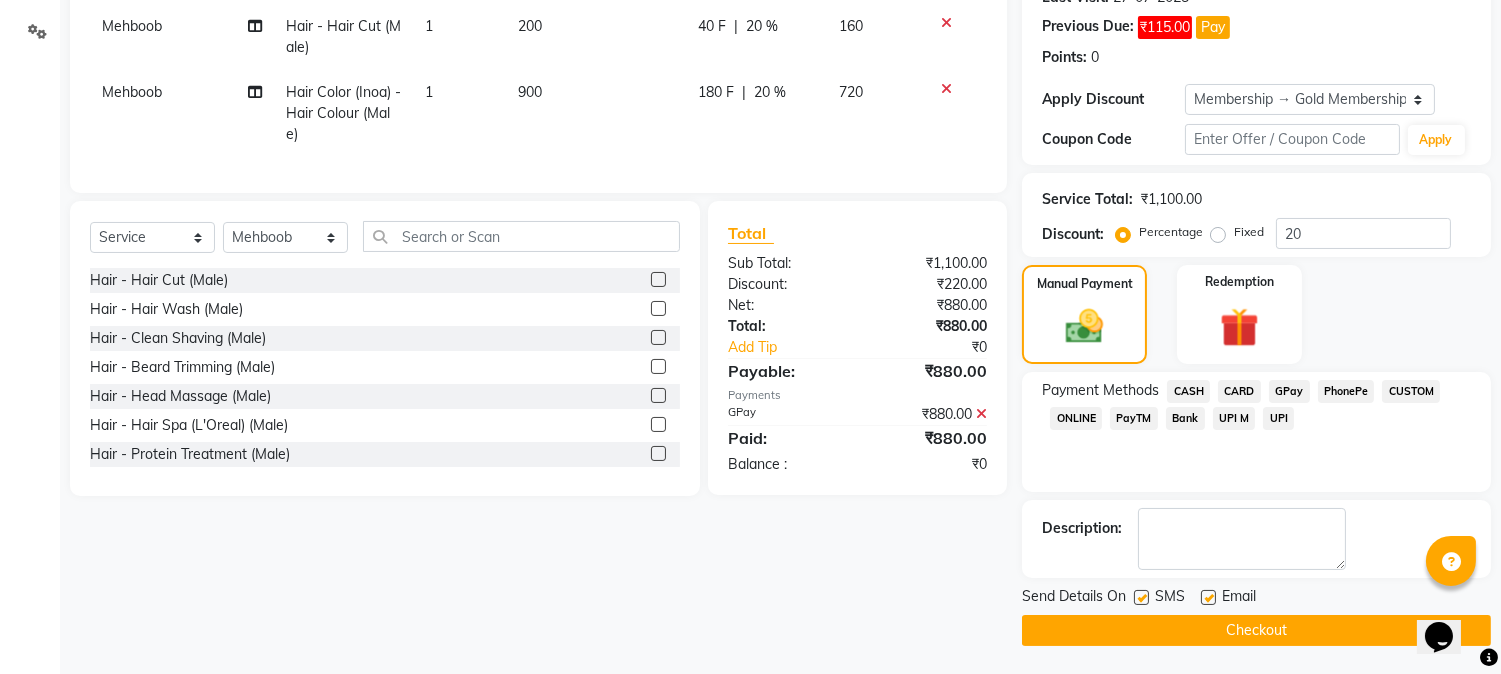 scroll, scrollTop: 327, scrollLeft: 0, axis: vertical 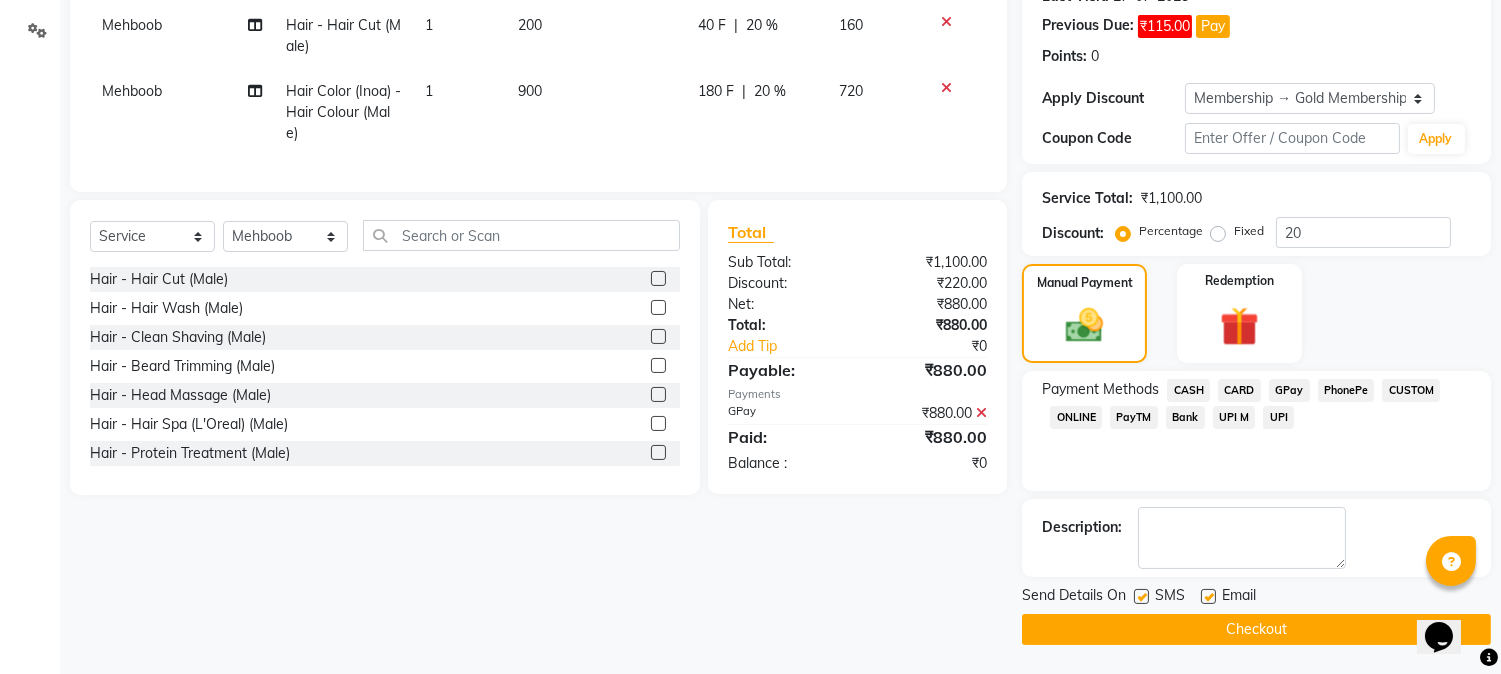 click on "Checkout" 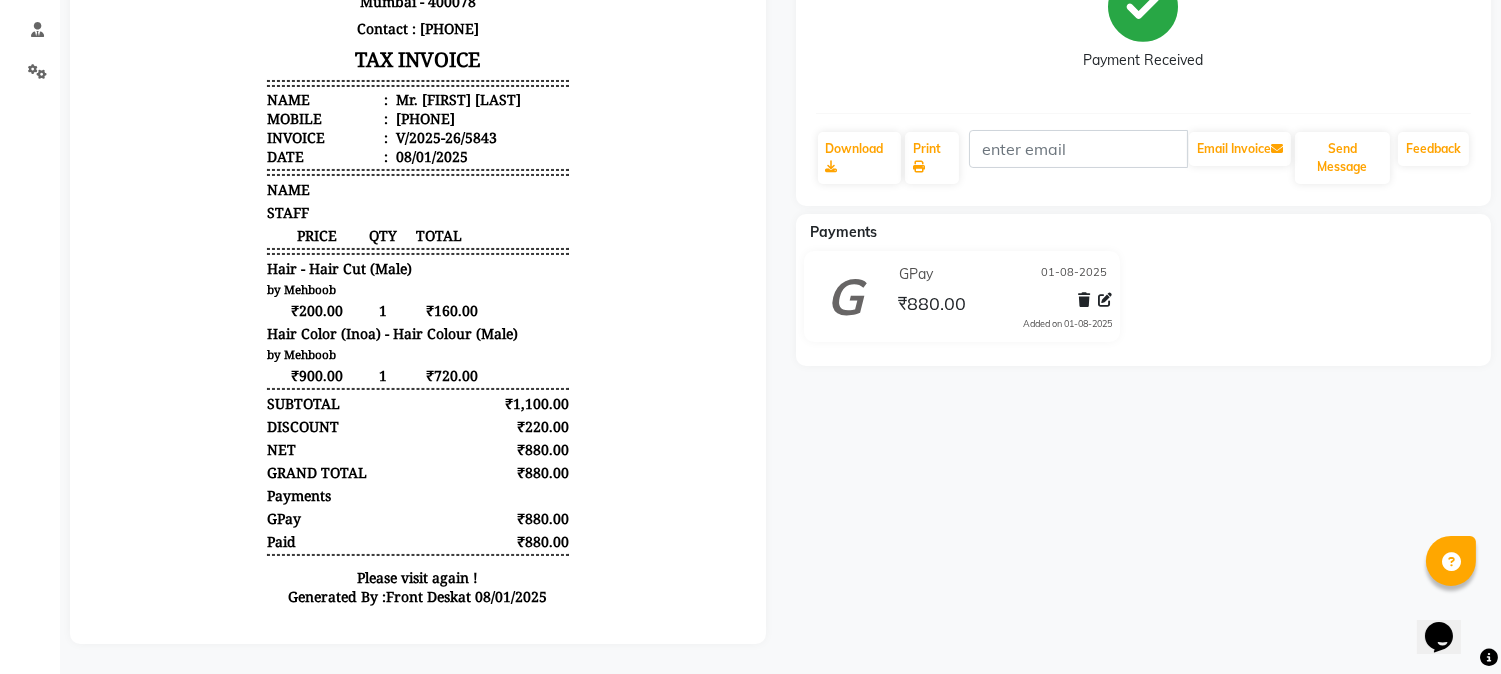 scroll, scrollTop: 301, scrollLeft: 0, axis: vertical 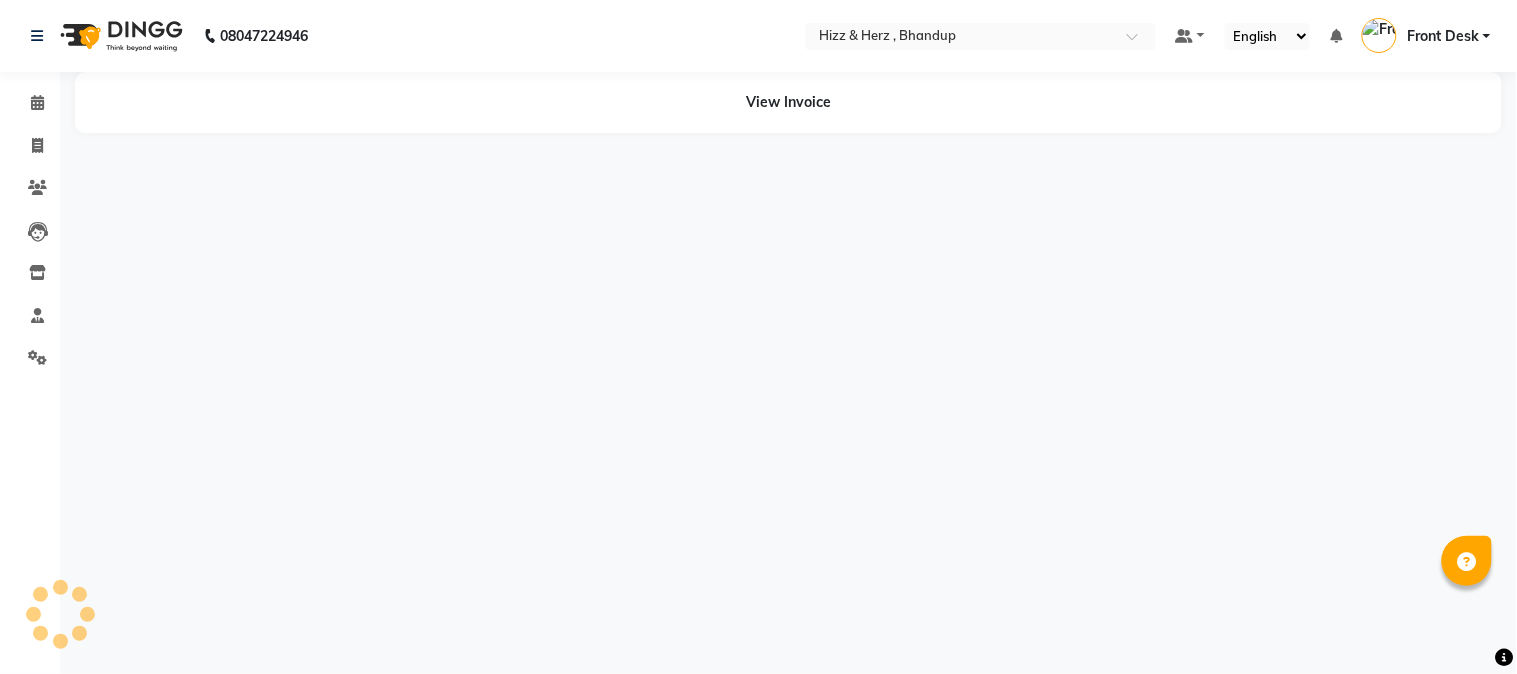 select on "en" 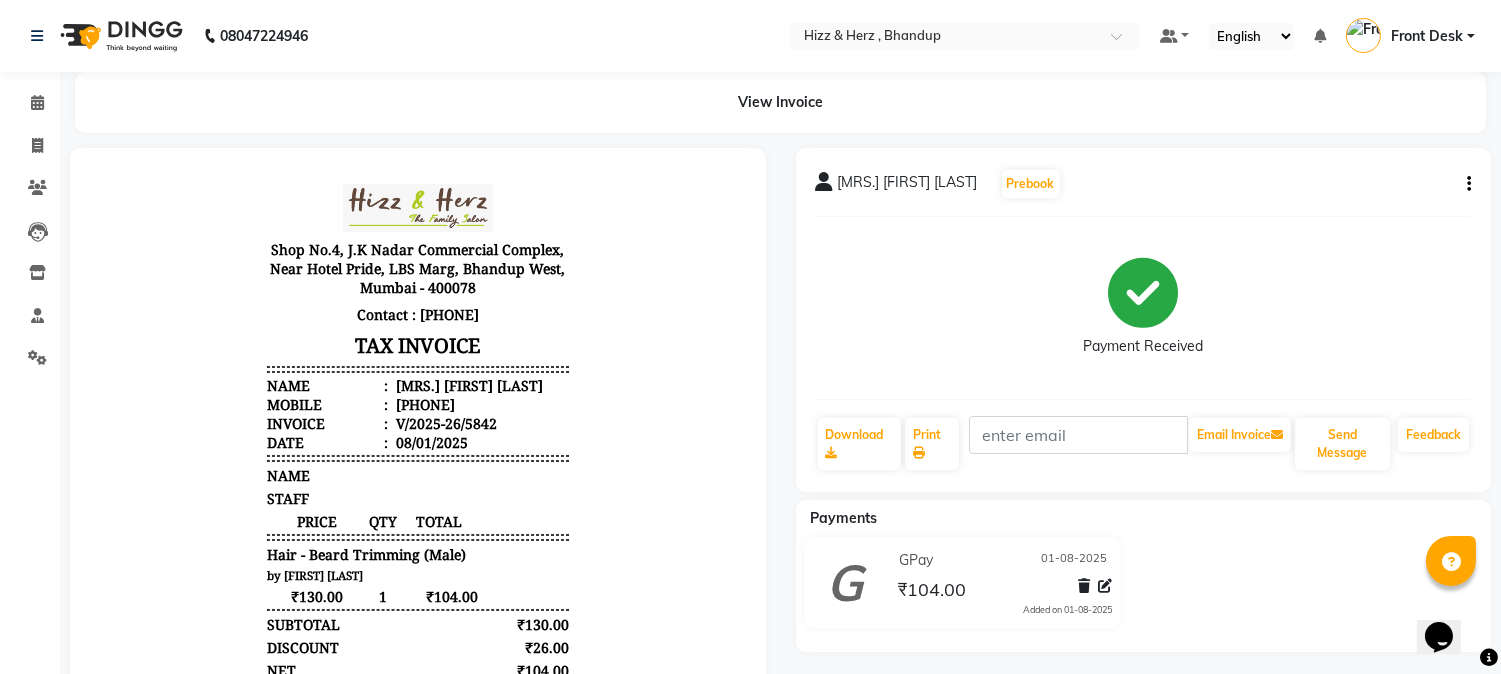 scroll, scrollTop: 0, scrollLeft: 0, axis: both 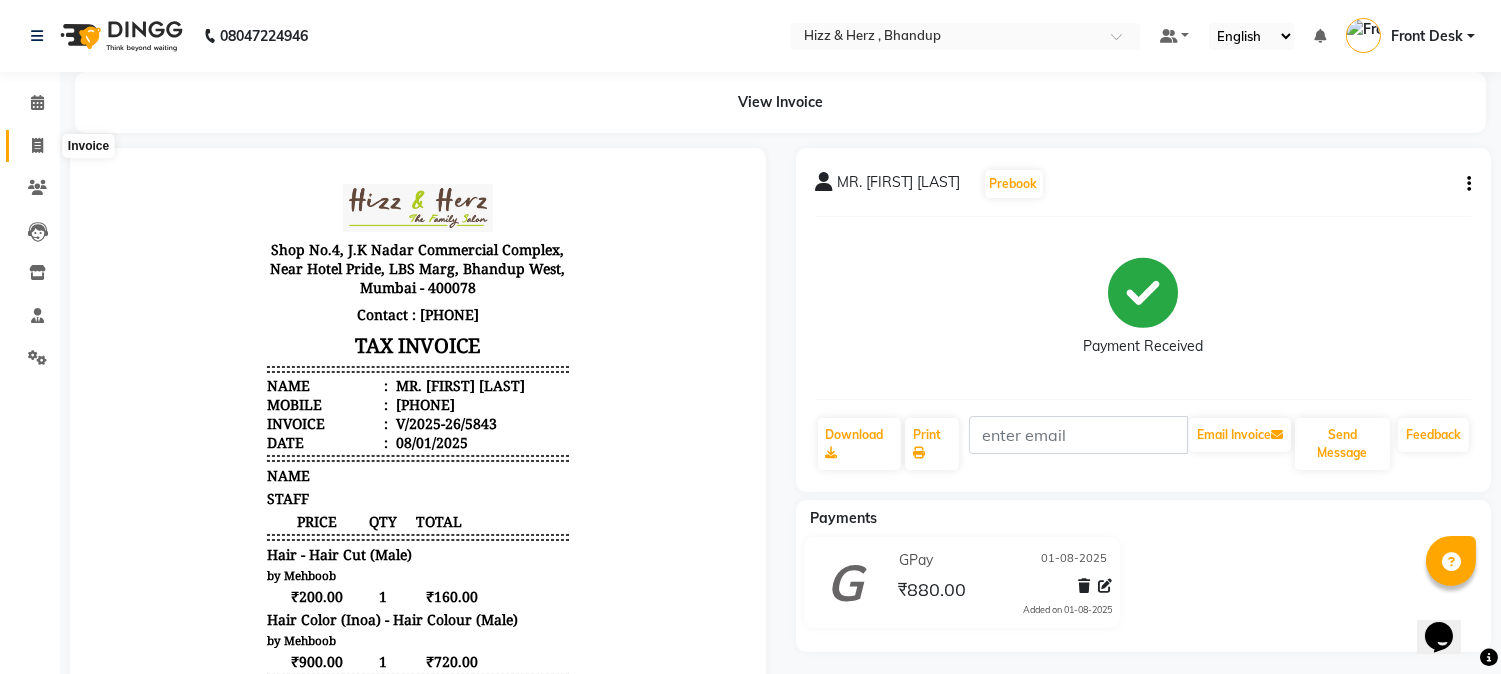 click 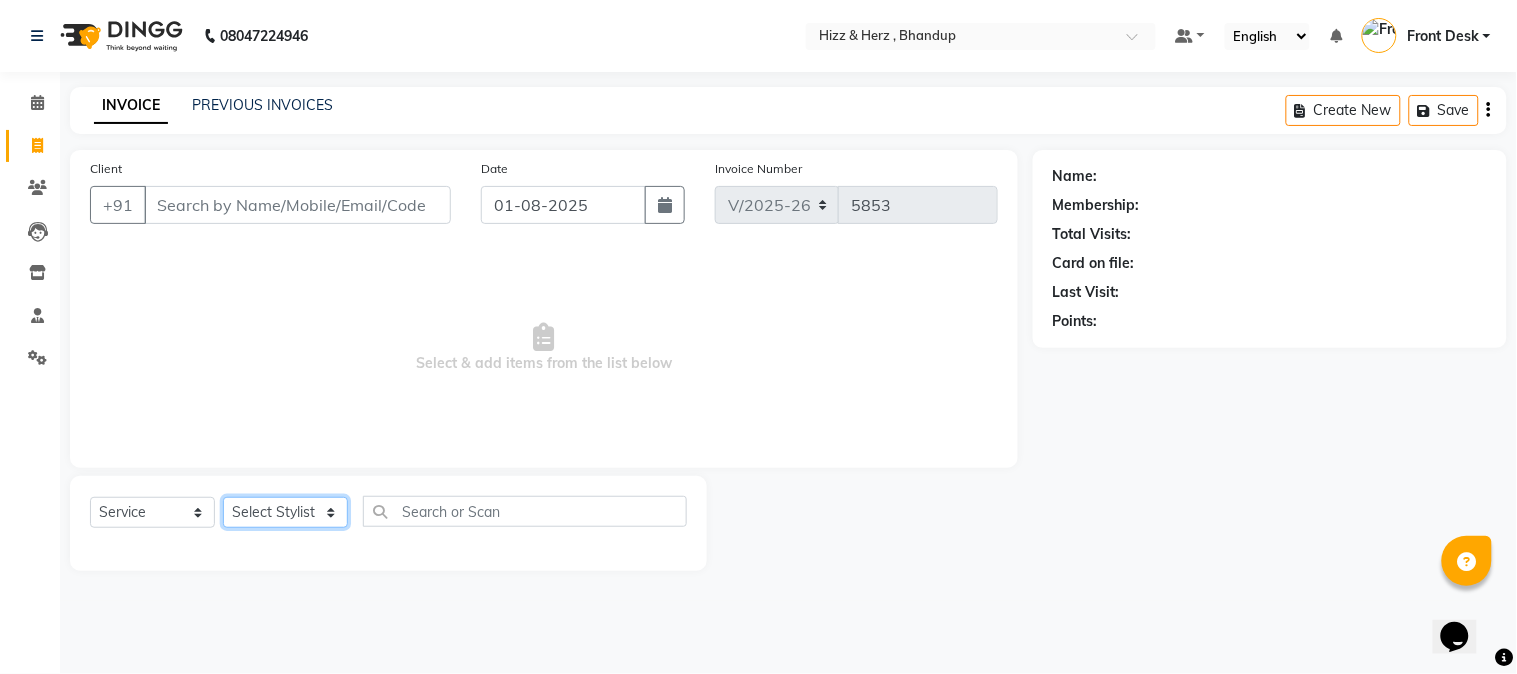 click on "Select Stylist" 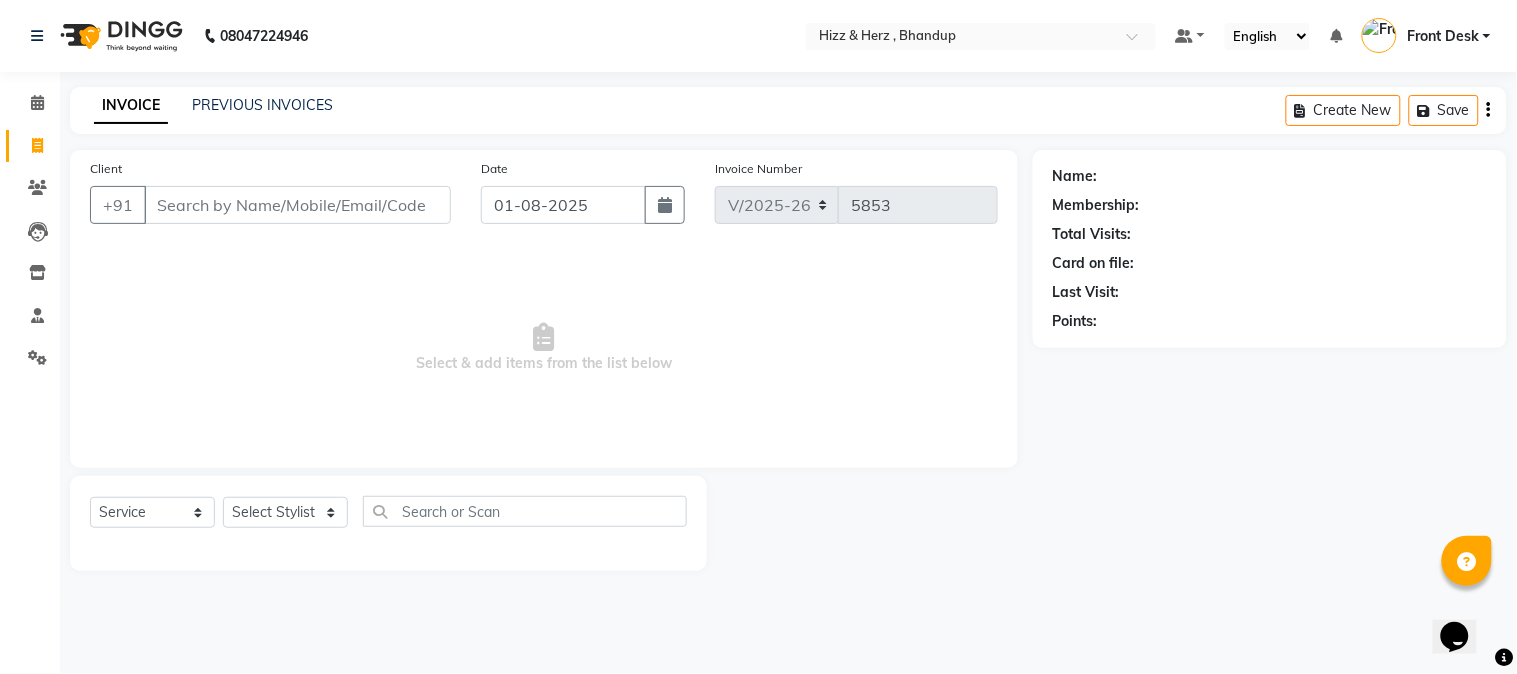 click on "Client +91 [PHONE] Date 01-08-2025 Invoice Number V/2025 V/2025-26 5853 Select & add items from the list below" 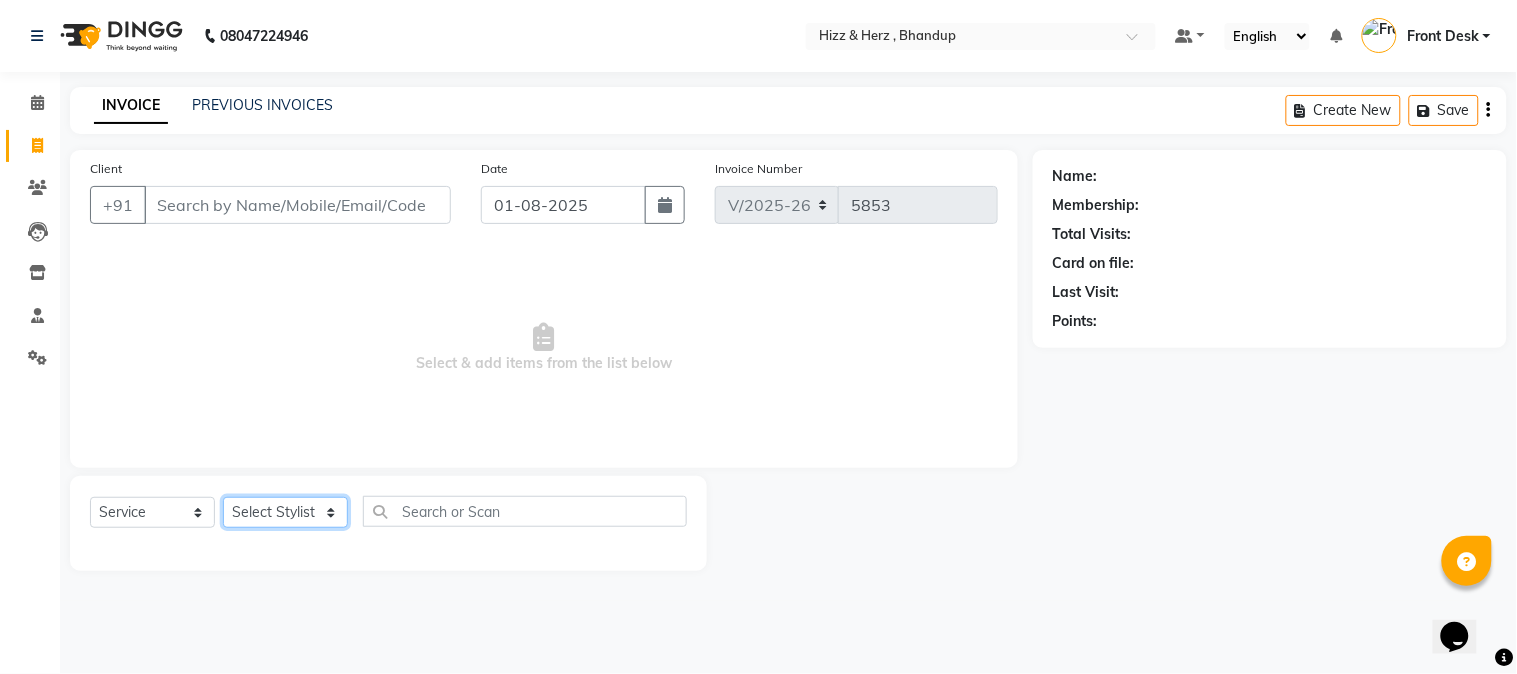 click on "Select Stylist Front Desk Gaurav Sharma HIZZ & HERZ 2 IRFAN AHMAD Jigna Goswami KHALID AHMAD Laxmi Mehboob MOHD PARVEJ NIZAM Salman Sangeeta  SUMITA  VEERENDRA SHARMA" 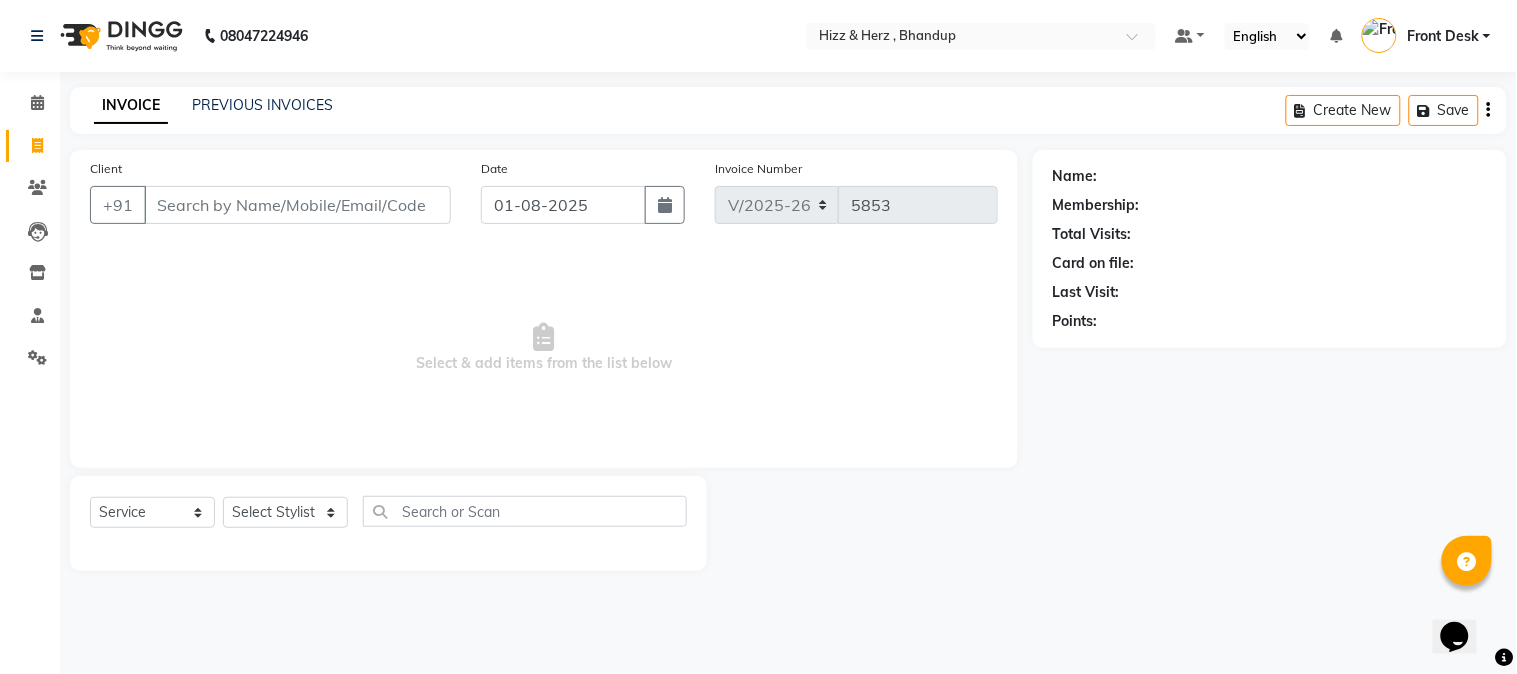 click on "Select & add items from the list below" at bounding box center [544, 348] 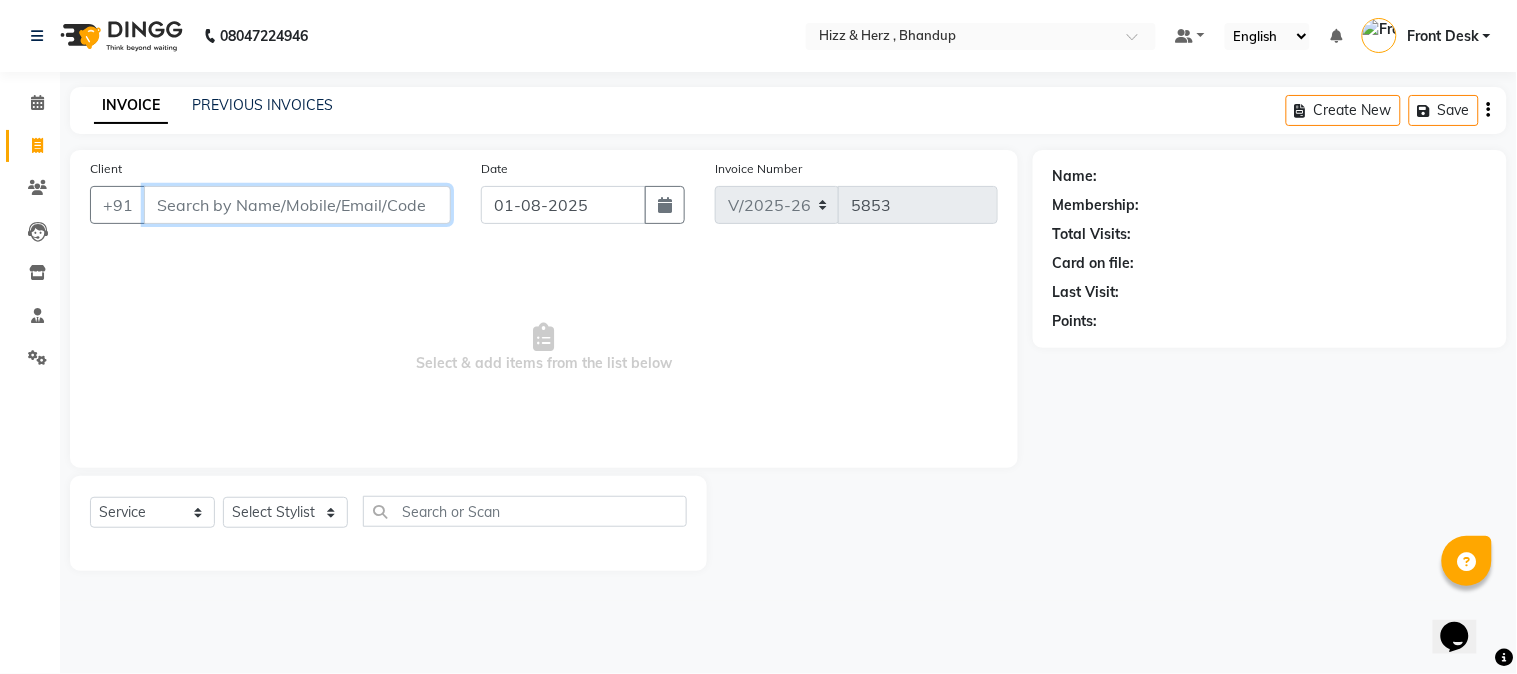 click on "Client" at bounding box center [297, 205] 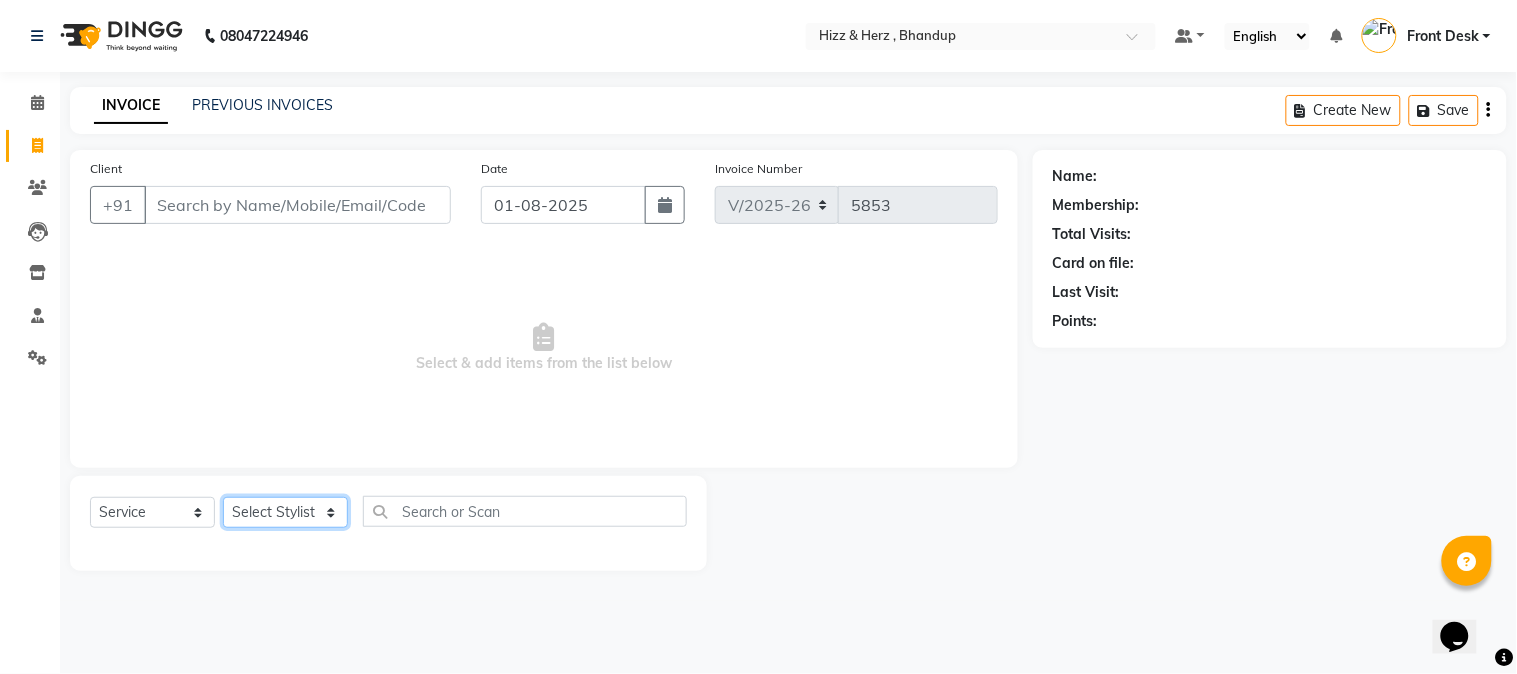 click on "Select Stylist Front Desk Gaurav Sharma HIZZ & HERZ 2 IRFAN AHMAD Jigna Goswami KHALID AHMAD Laxmi Mehboob MOHD PARVEJ NIZAM Salman Sangeeta  SUMITA  VEERENDRA SHARMA" 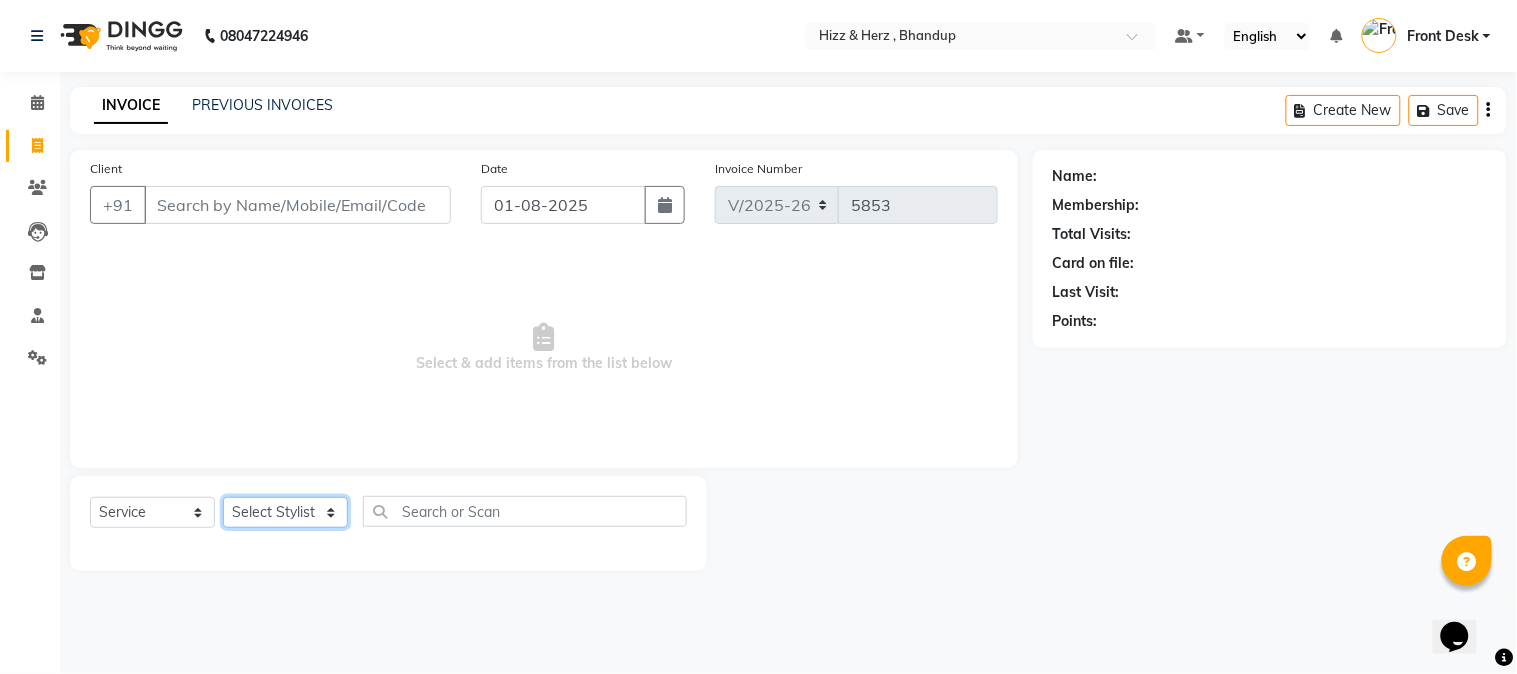 select on "82789" 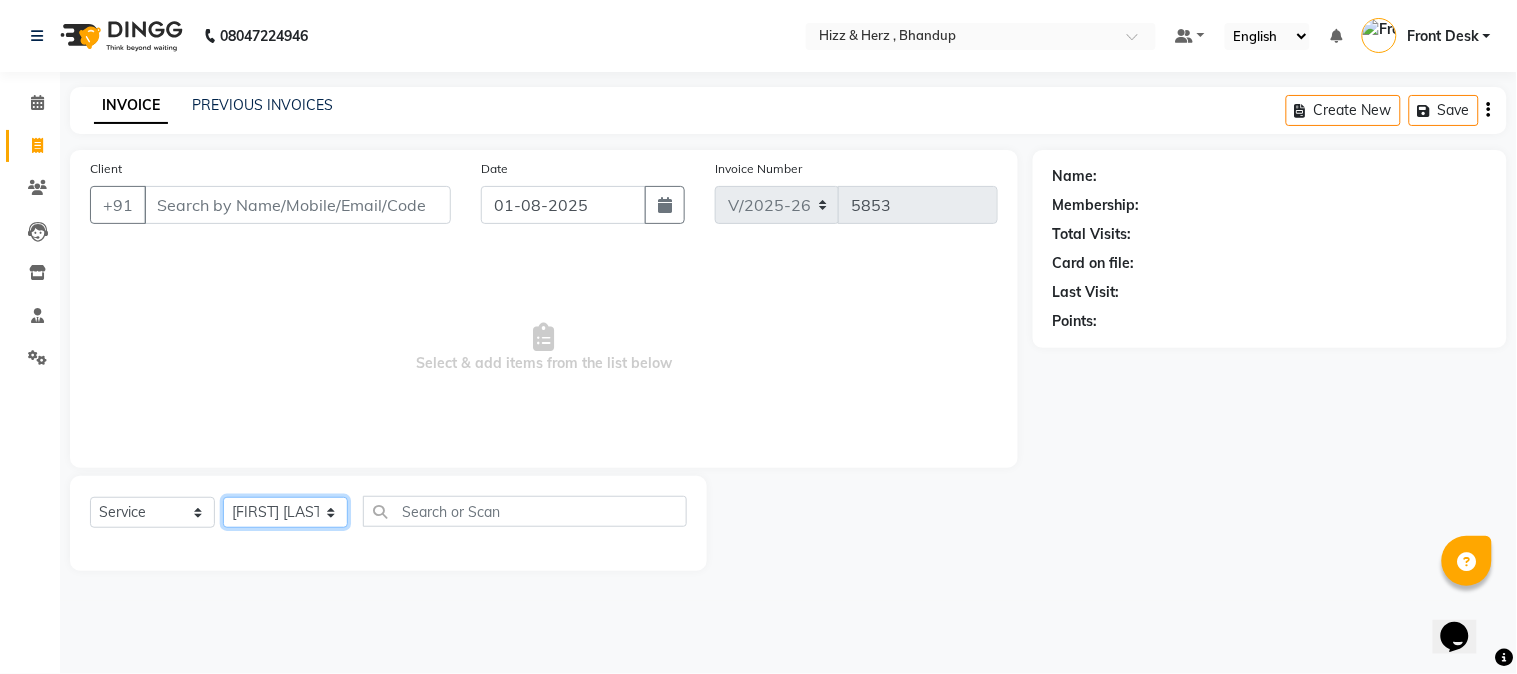 click on "Select Stylist Front Desk Gaurav Sharma HIZZ & HERZ 2 IRFAN AHMAD Jigna Goswami KHALID AHMAD Laxmi Mehboob MOHD PARVEJ NIZAM Salman Sangeeta  SUMITA  VEERENDRA SHARMA" 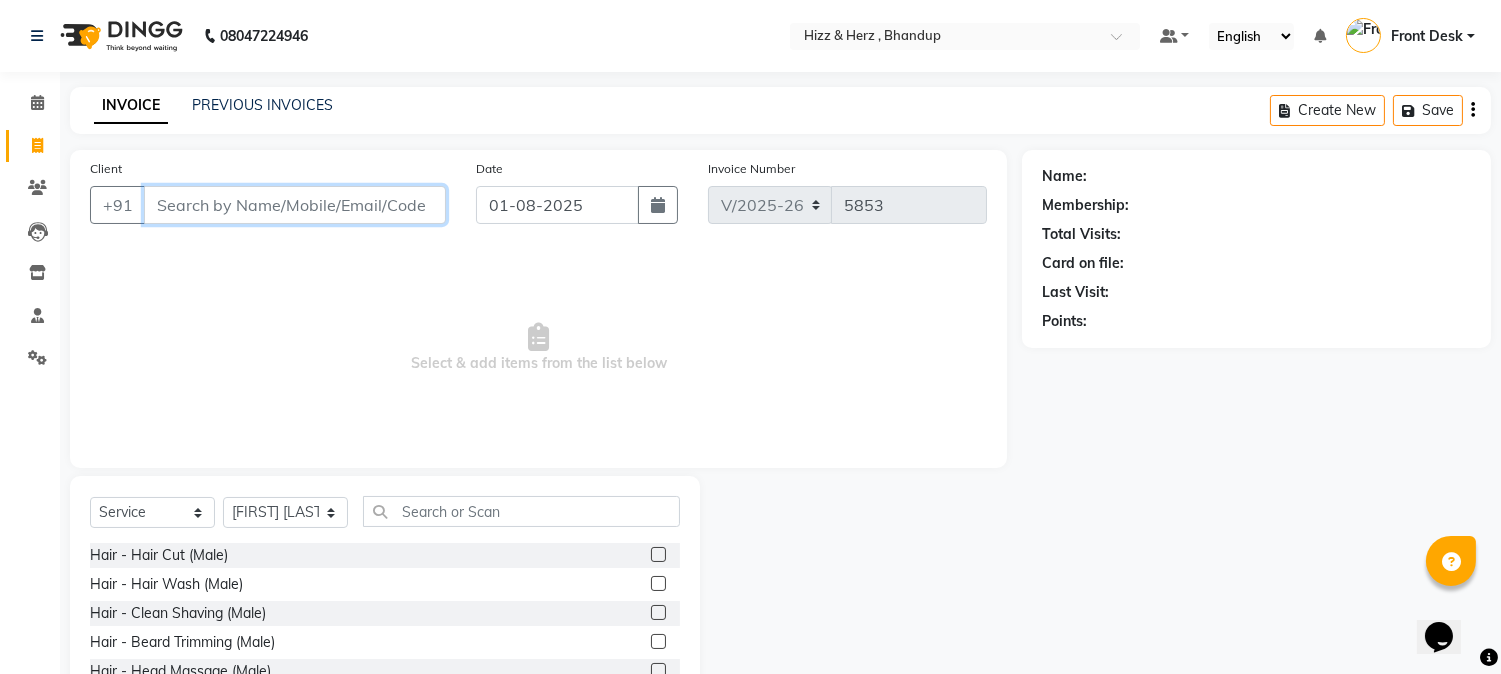 click on "Client" at bounding box center [295, 205] 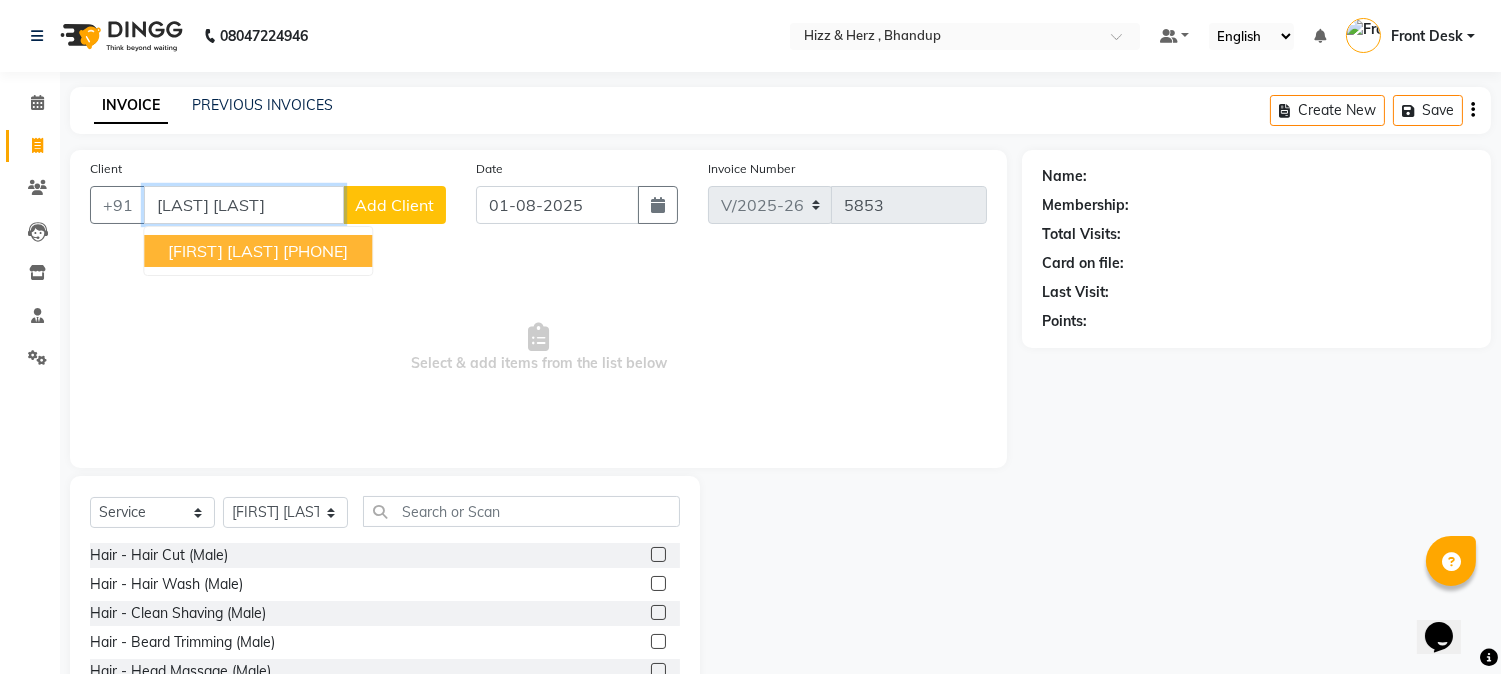 click on "[PHONE]" at bounding box center [315, 251] 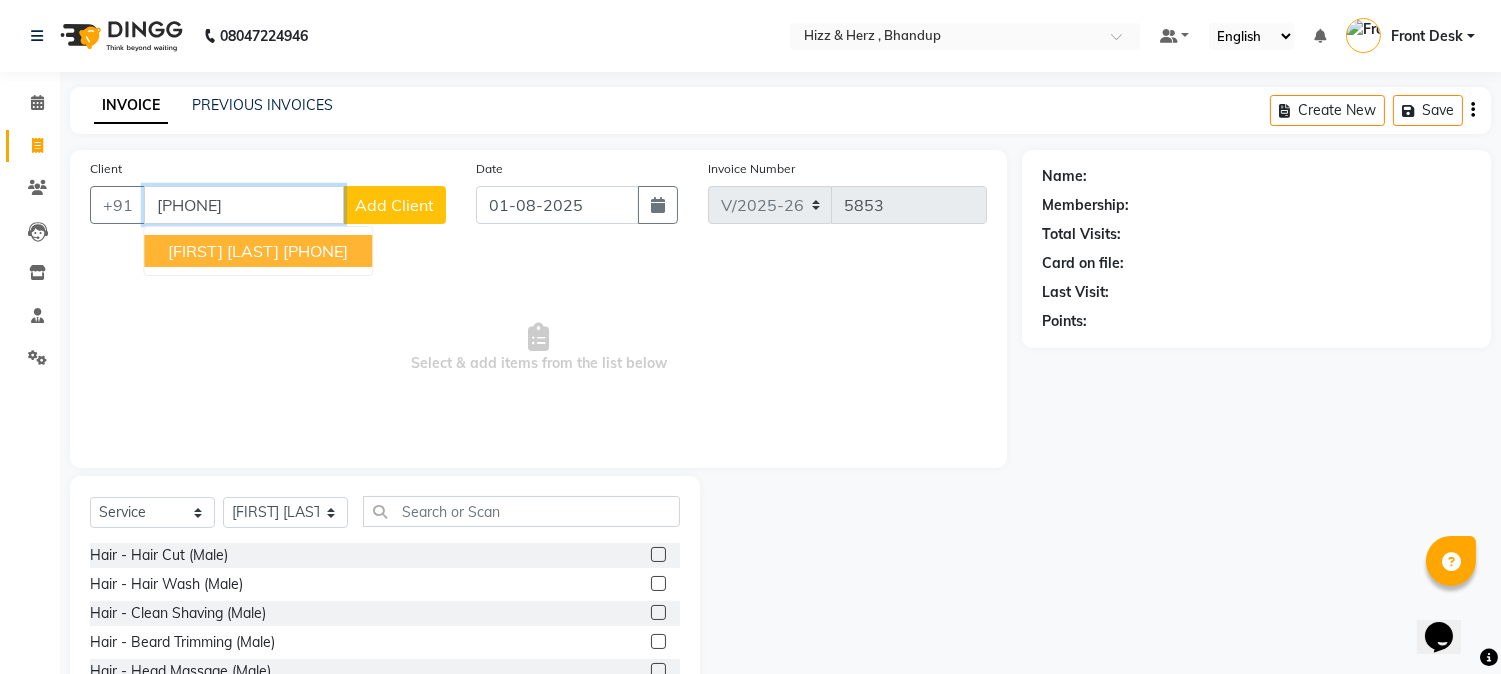 type on "[PHONE]" 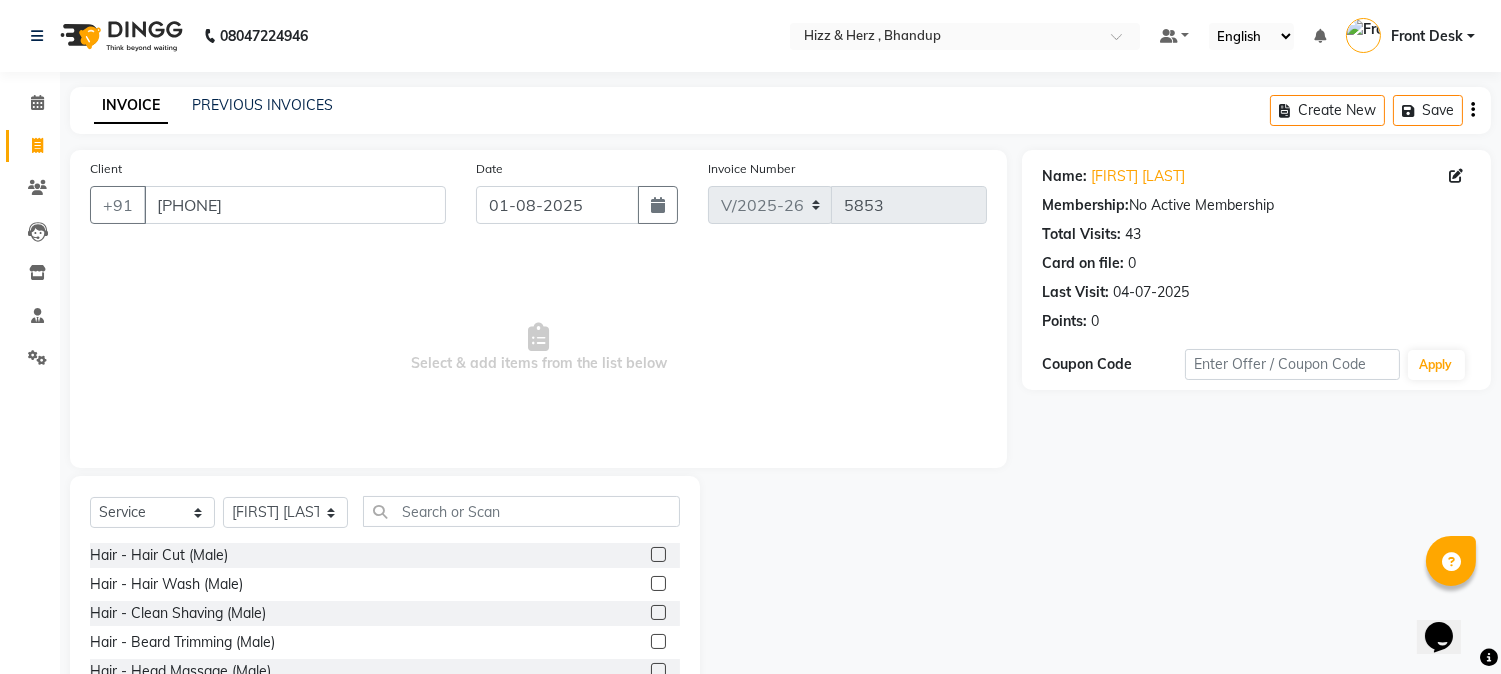 click 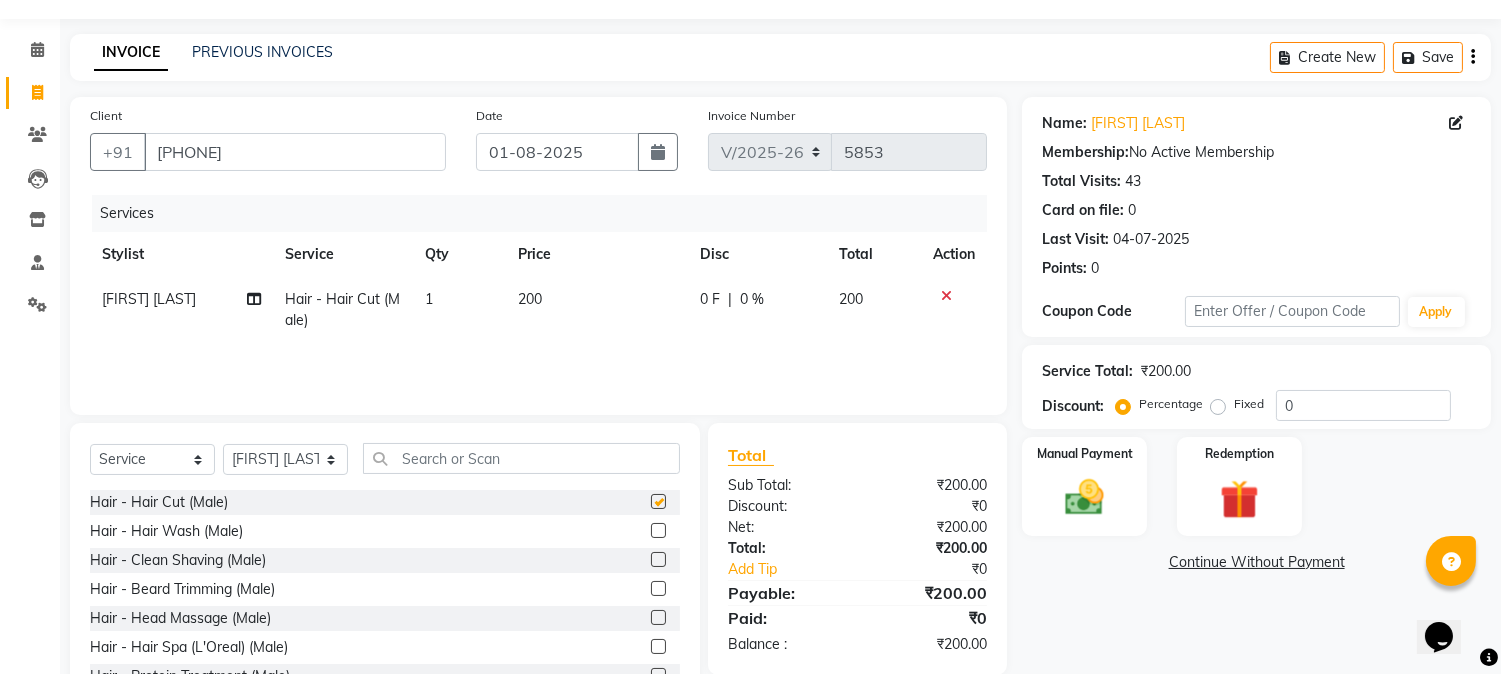 checkbox on "false" 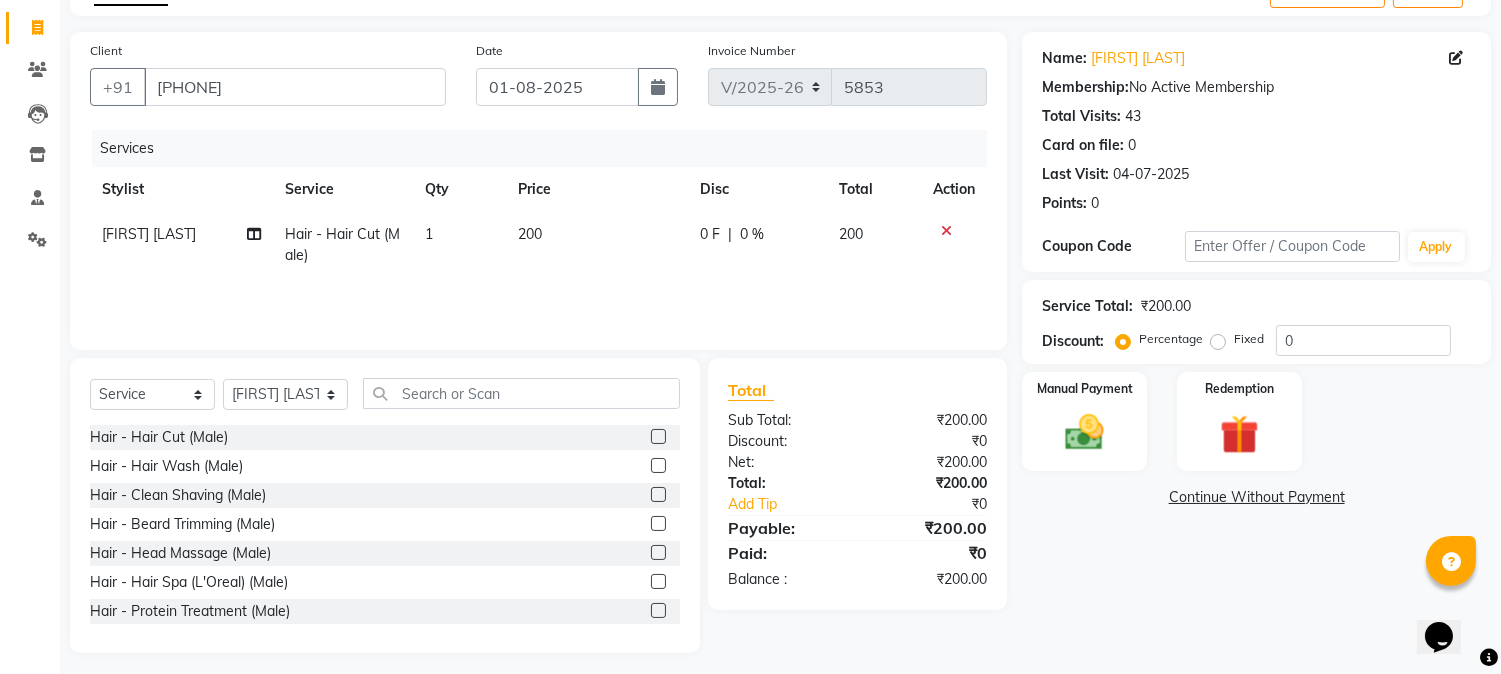 scroll, scrollTop: 126, scrollLeft: 0, axis: vertical 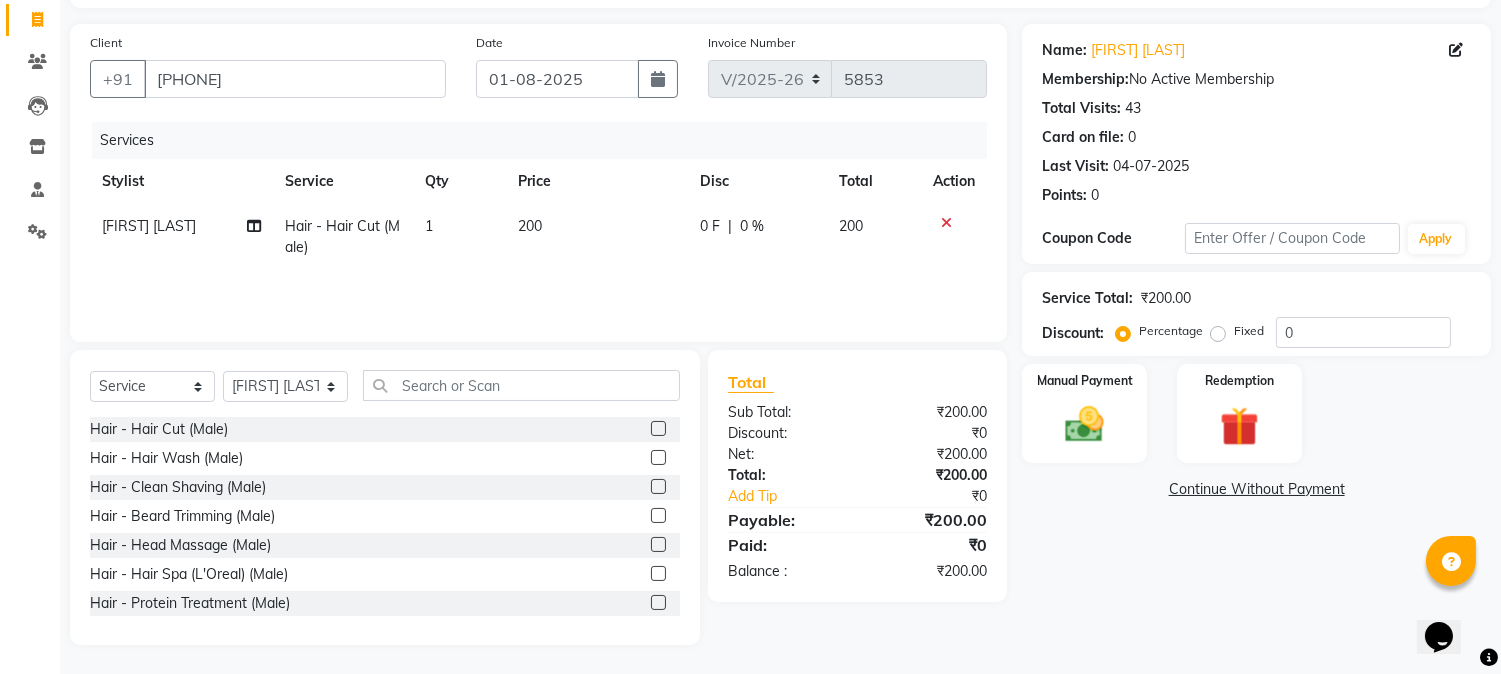 click 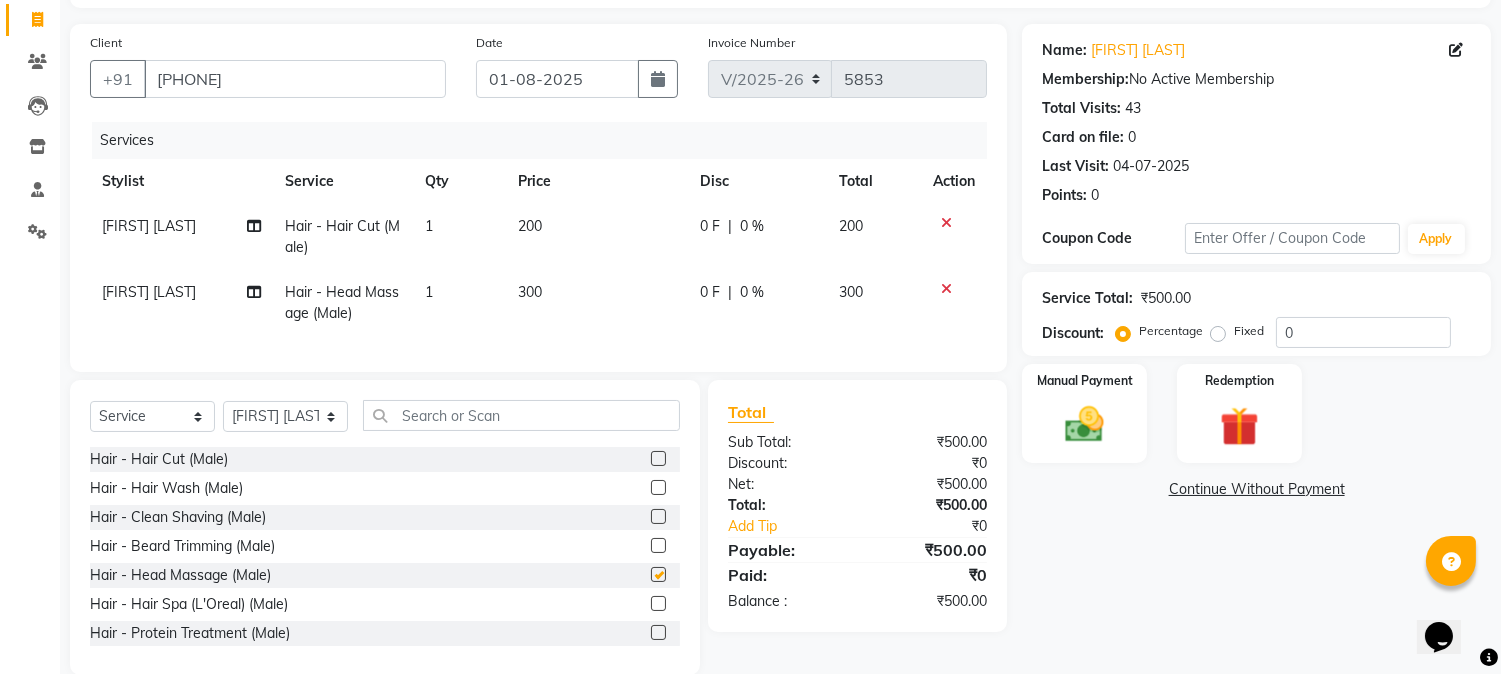 checkbox on "false" 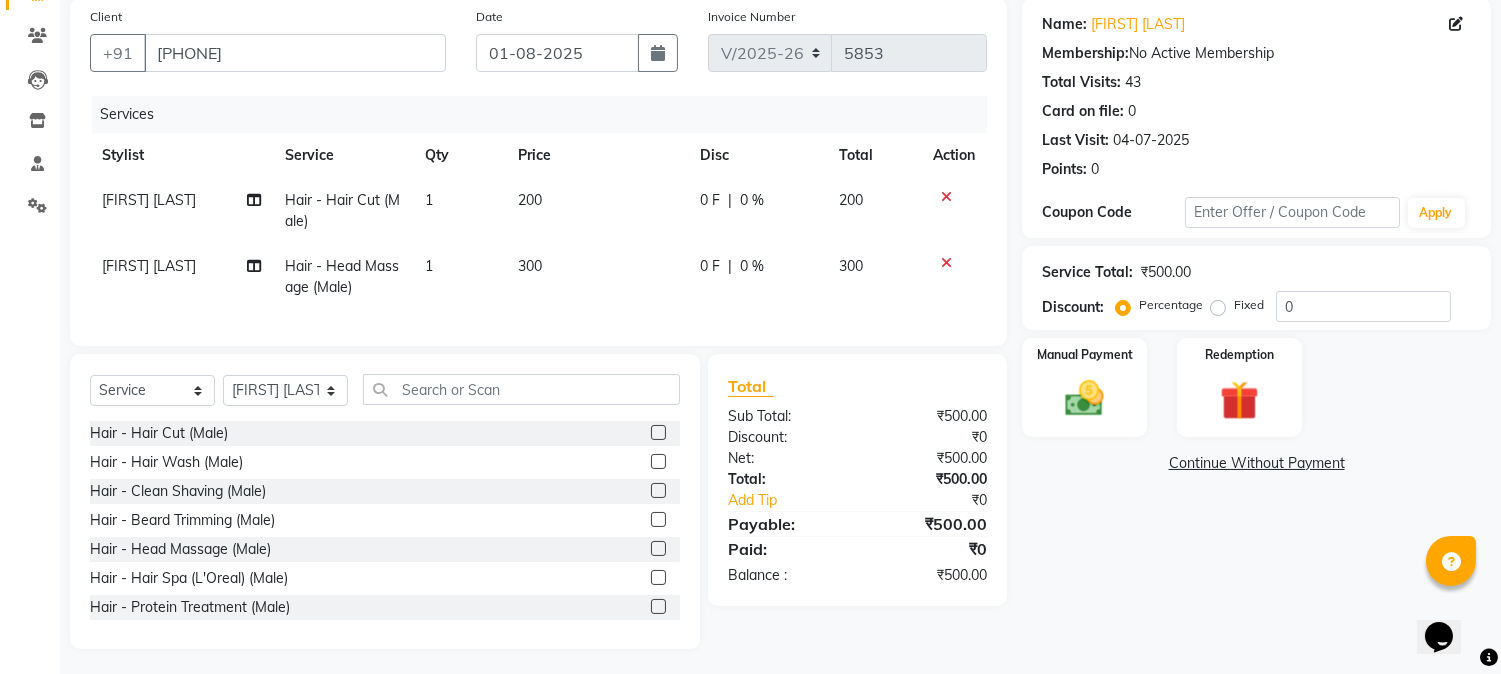 scroll, scrollTop: 173, scrollLeft: 0, axis: vertical 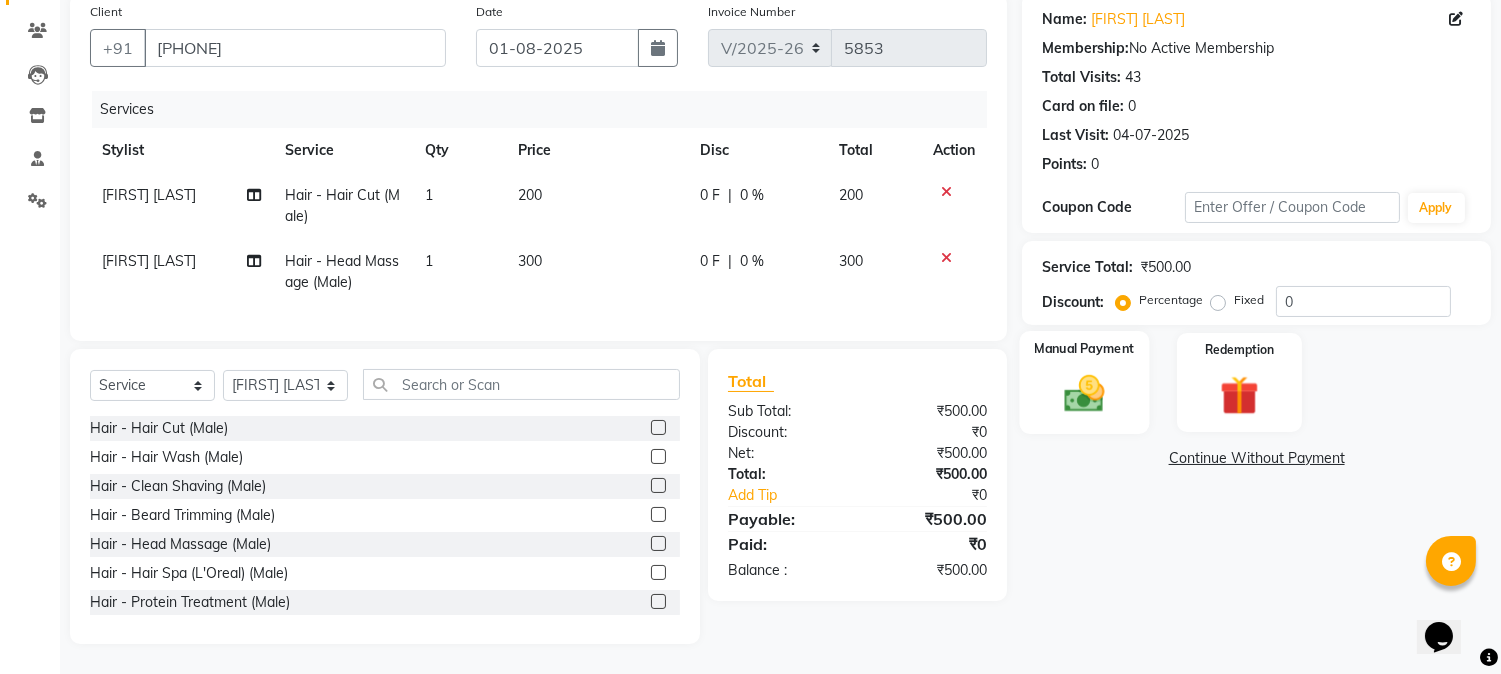 click 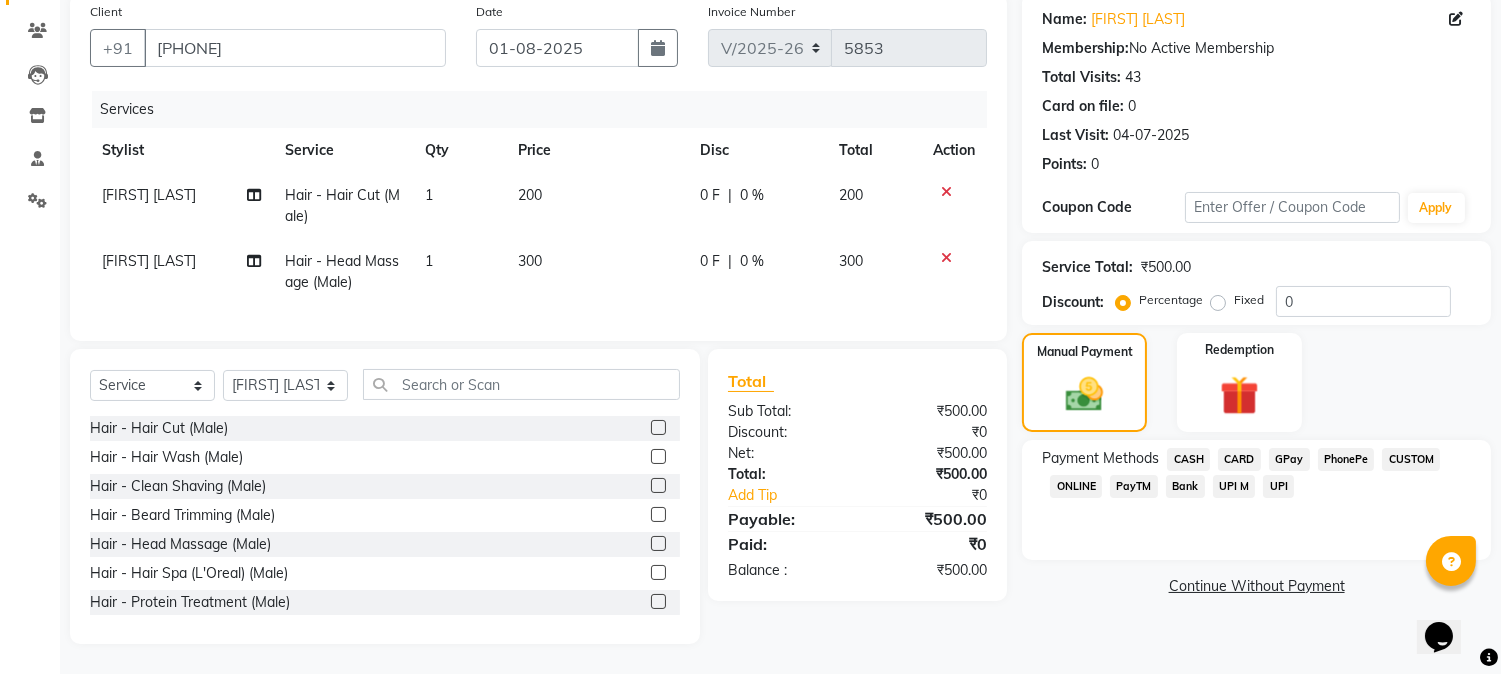 click on "CASH" 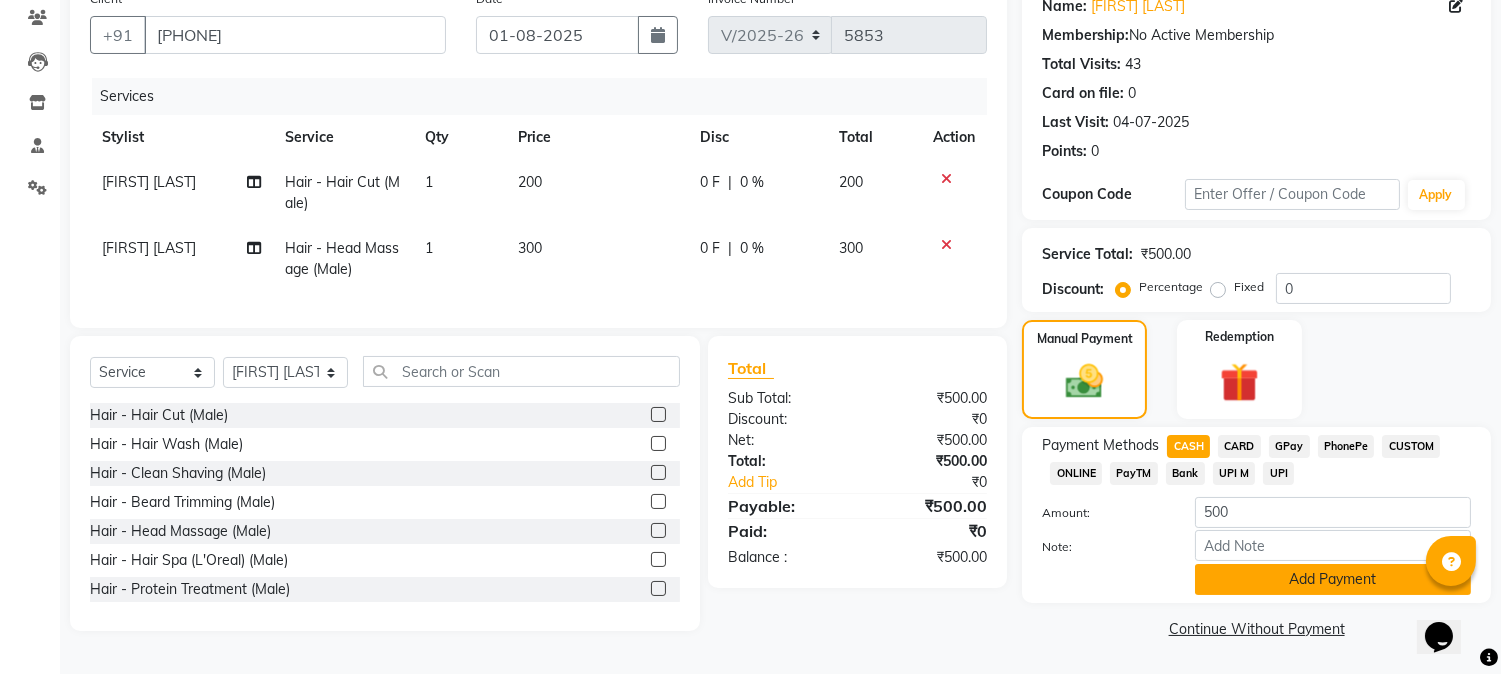 click on "Add Payment" 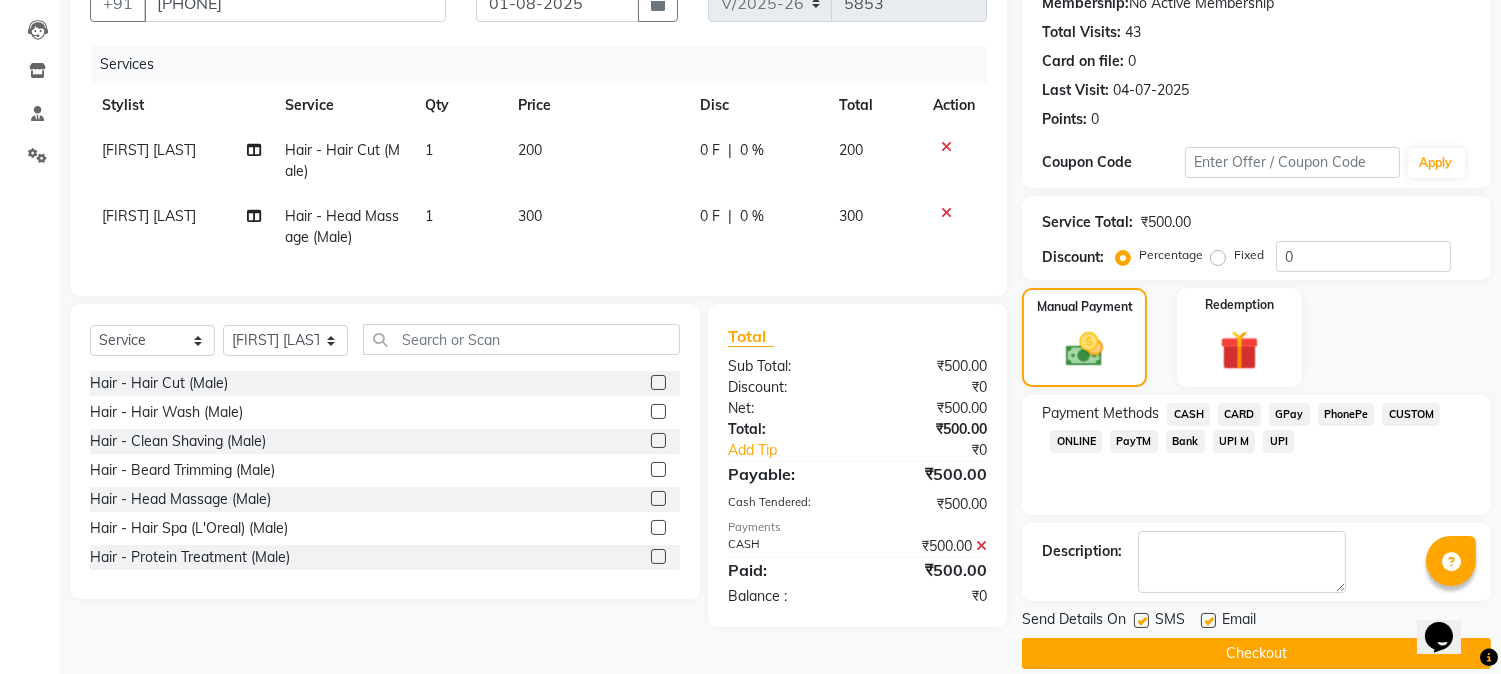 scroll, scrollTop: 225, scrollLeft: 0, axis: vertical 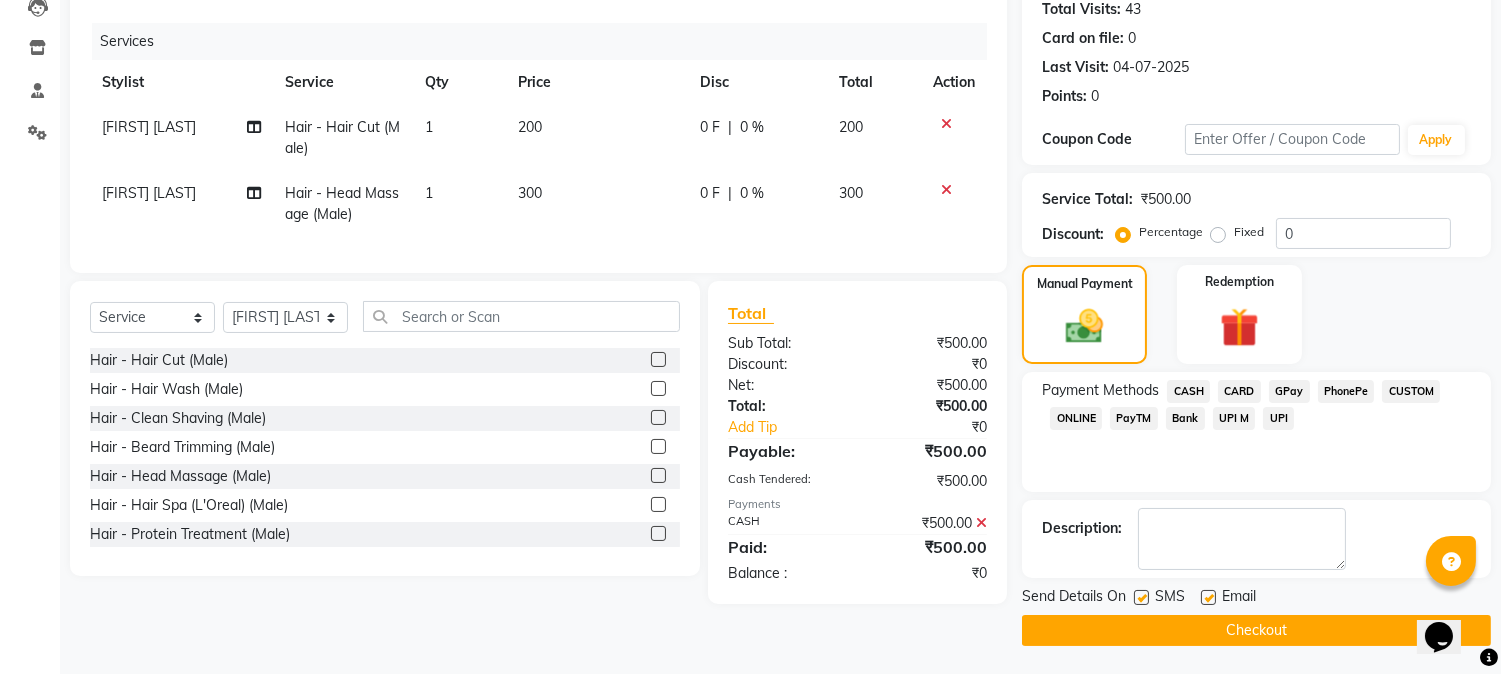 click on "Send Details On SMS Email" 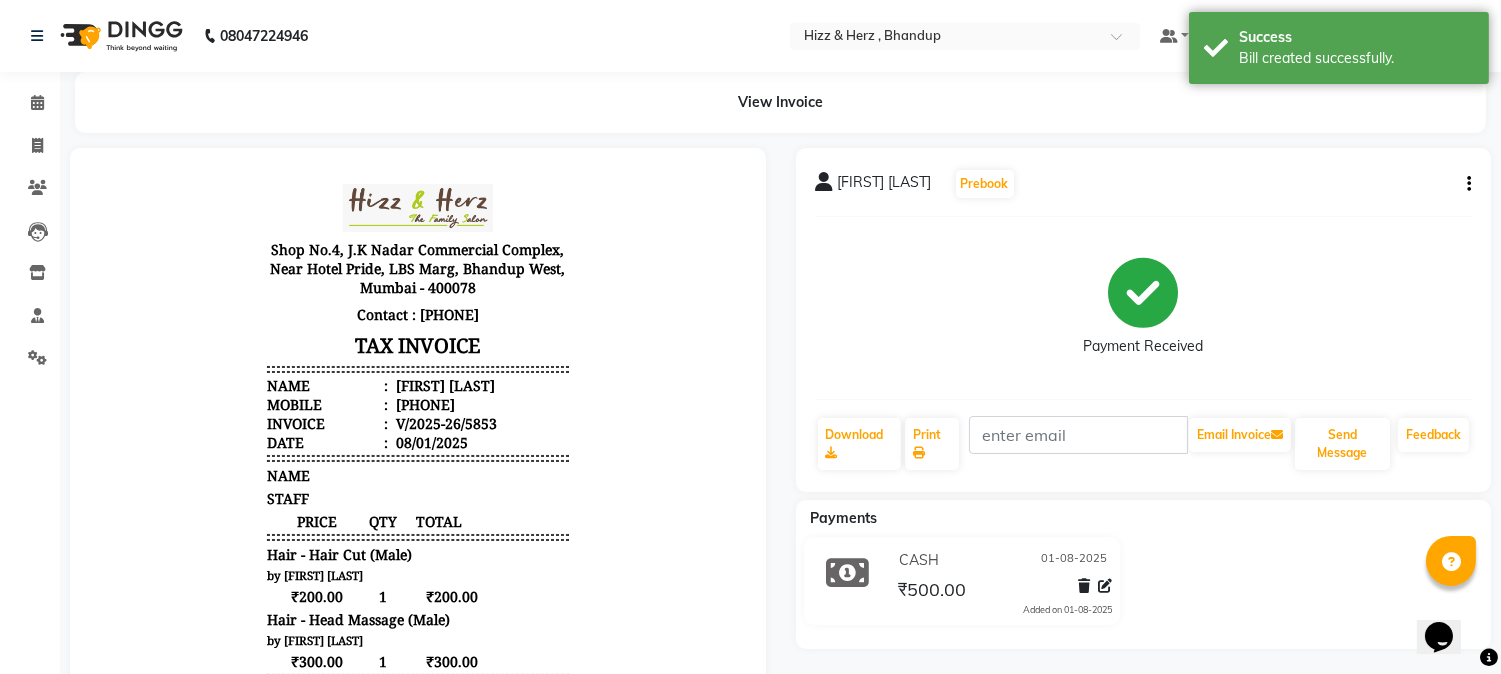 scroll, scrollTop: 0, scrollLeft: 0, axis: both 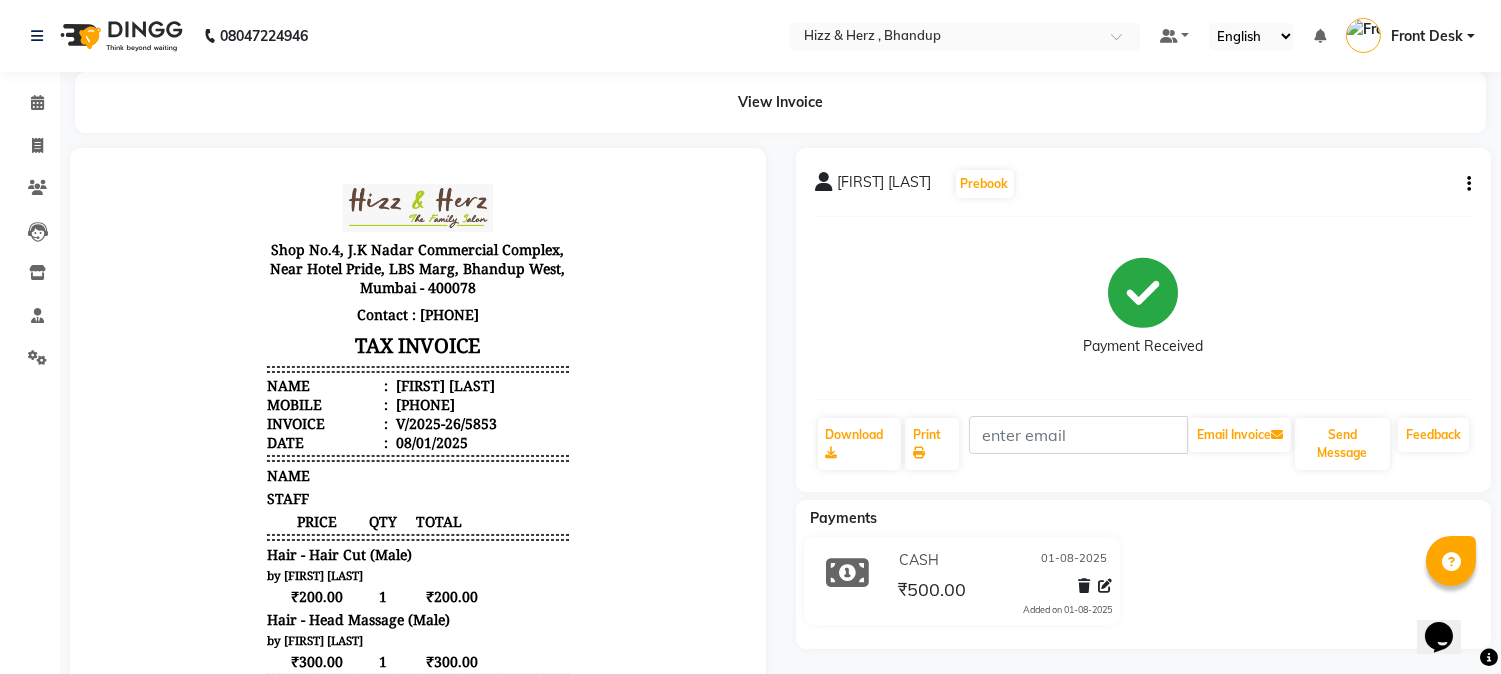 click on "CASH 01-08-2025 ₹500.00  Added on 01-08-2025" 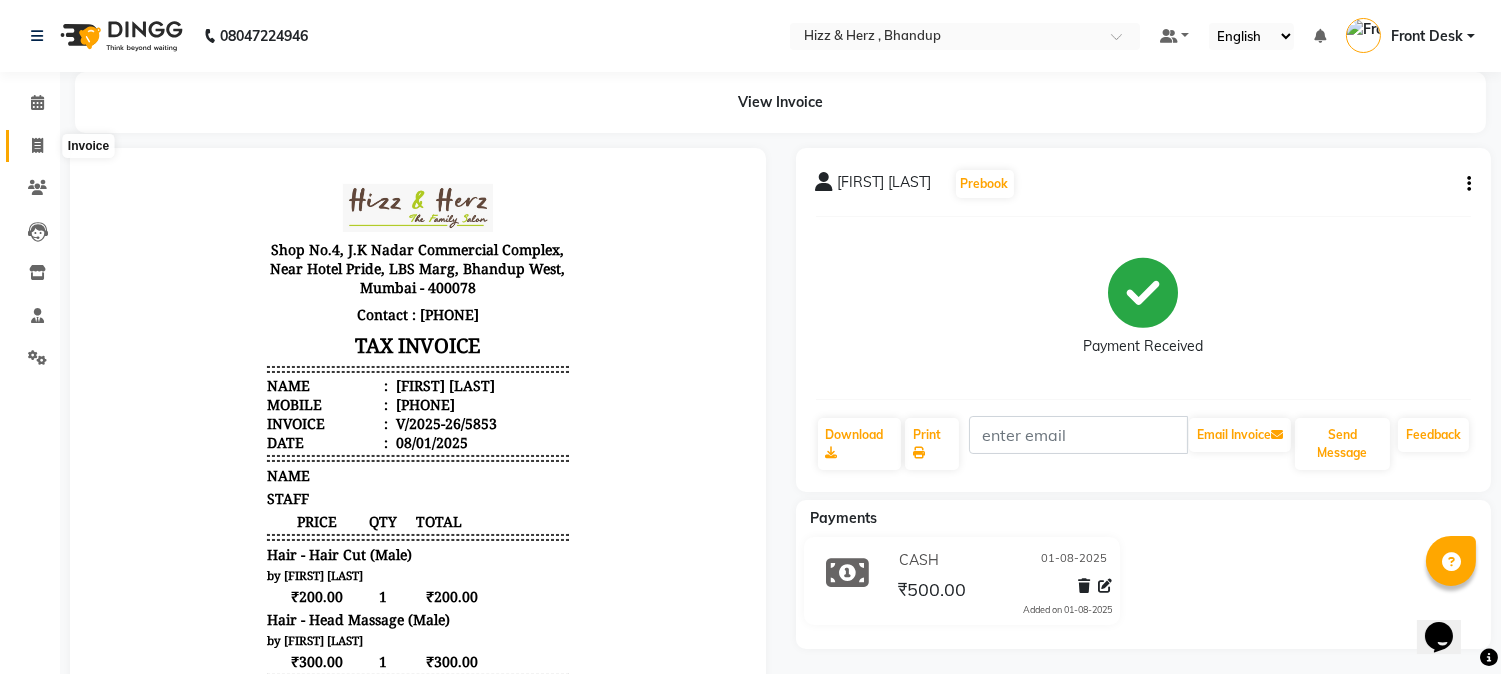 click 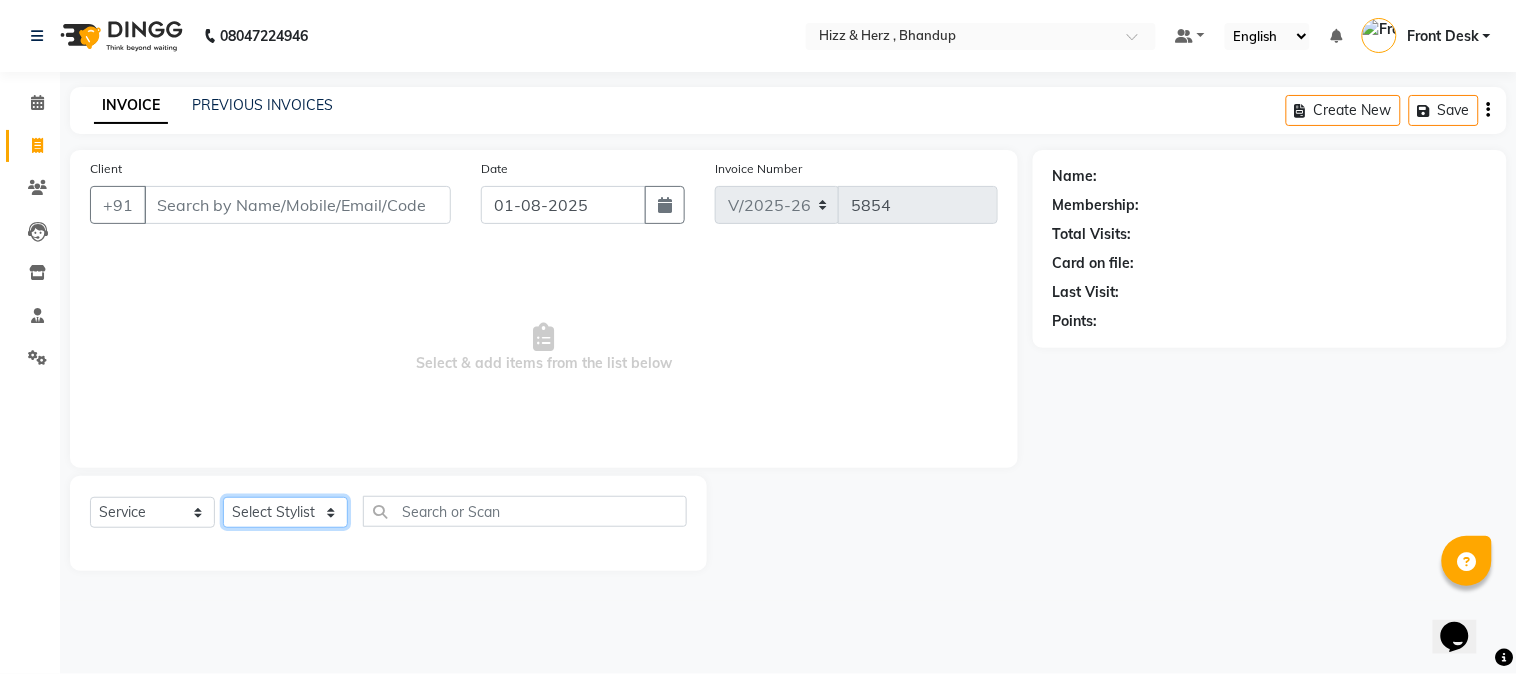 click on "Select Stylist Front Desk Gaurav Sharma HIZZ & HERZ 2 IRFAN AHMAD Jigna Goswami KHALID AHMAD Laxmi Mehboob MOHD PARVEJ NIZAM Salman Sangeeta  SUMITA  VEERENDRA SHARMA" 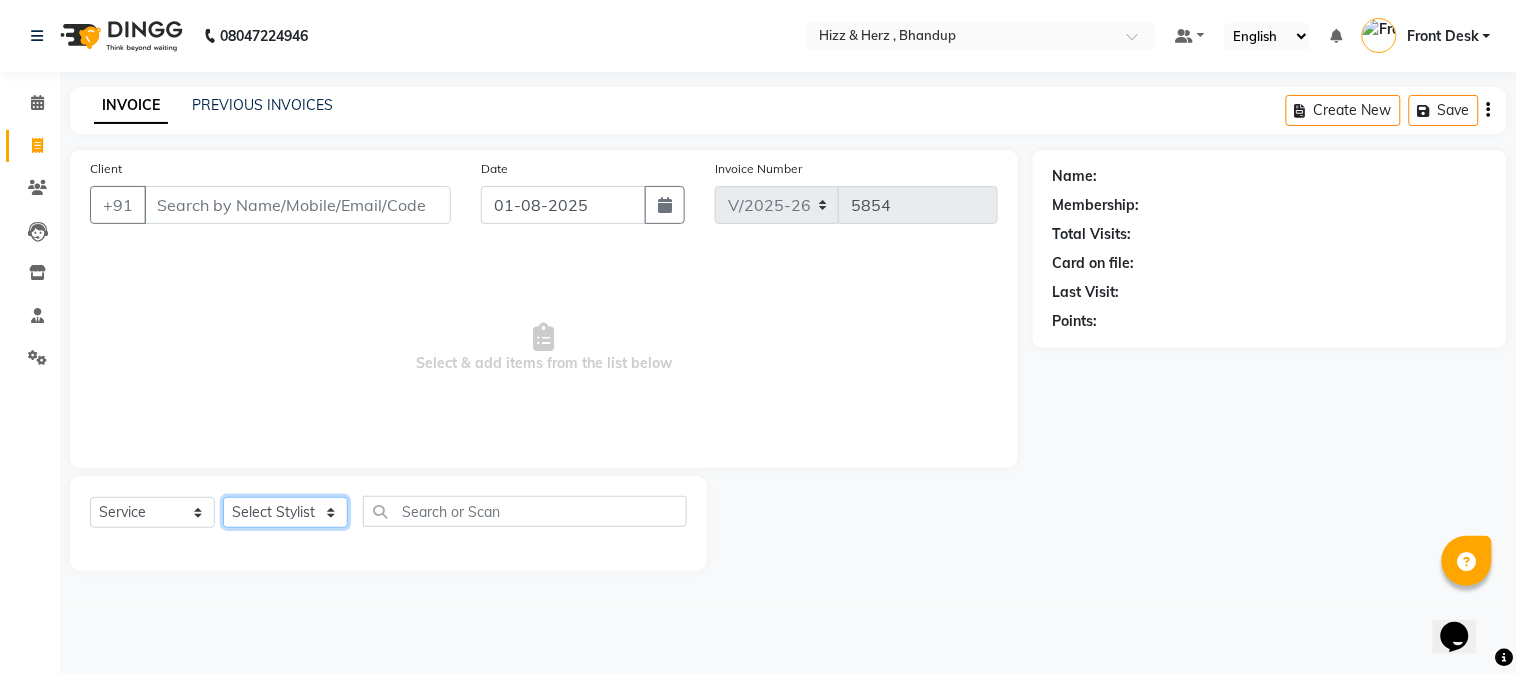 select on "11514" 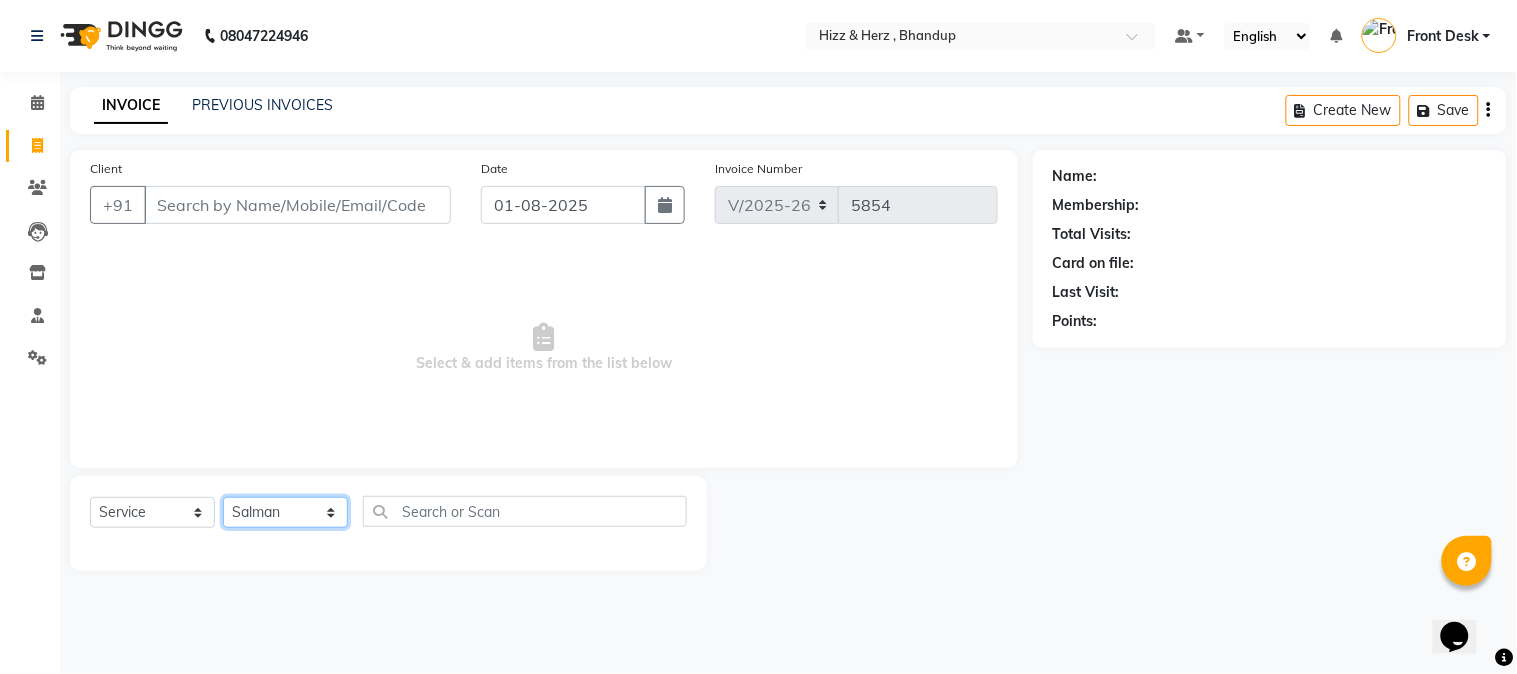 click on "Select Stylist Front Desk Gaurav Sharma HIZZ & HERZ 2 IRFAN AHMAD Jigna Goswami KHALID AHMAD Laxmi Mehboob MOHD PARVEJ NIZAM Salman Sangeeta  SUMITA  VEERENDRA SHARMA" 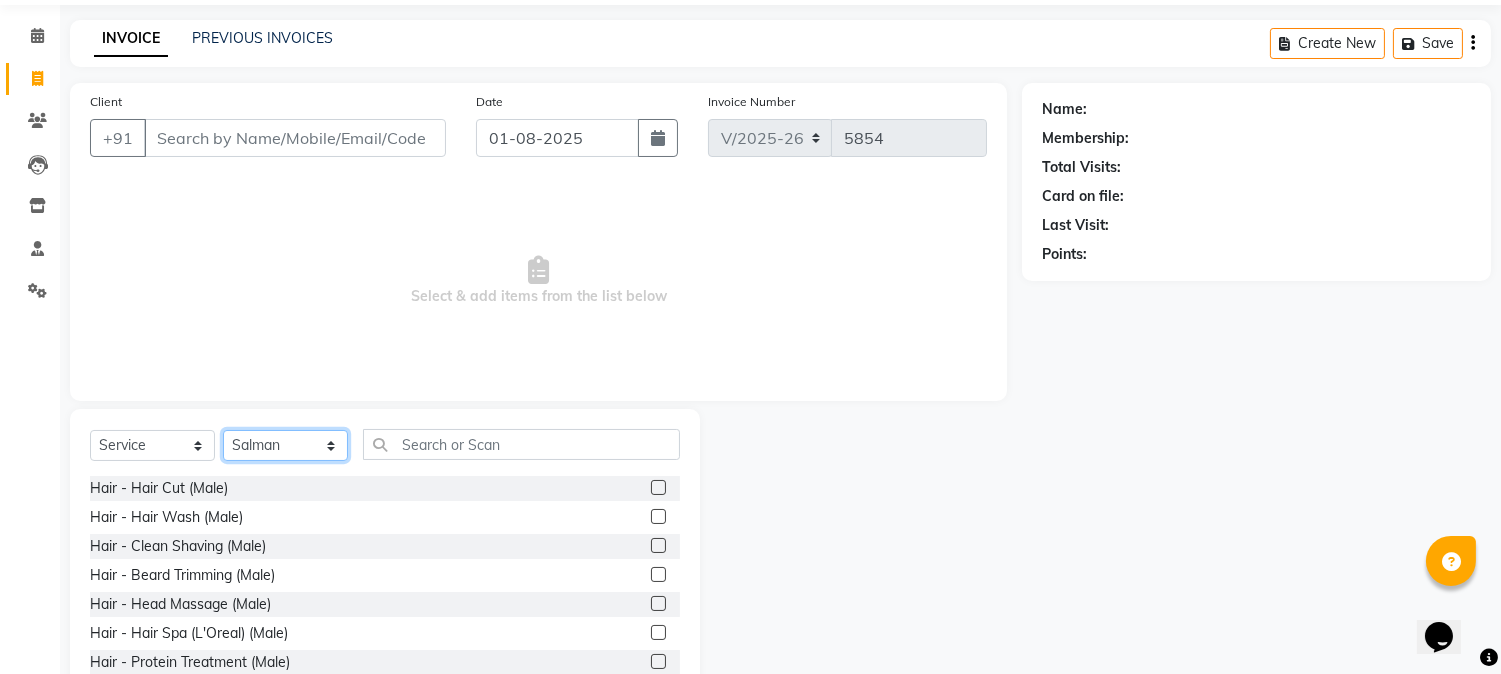 scroll, scrollTop: 126, scrollLeft: 0, axis: vertical 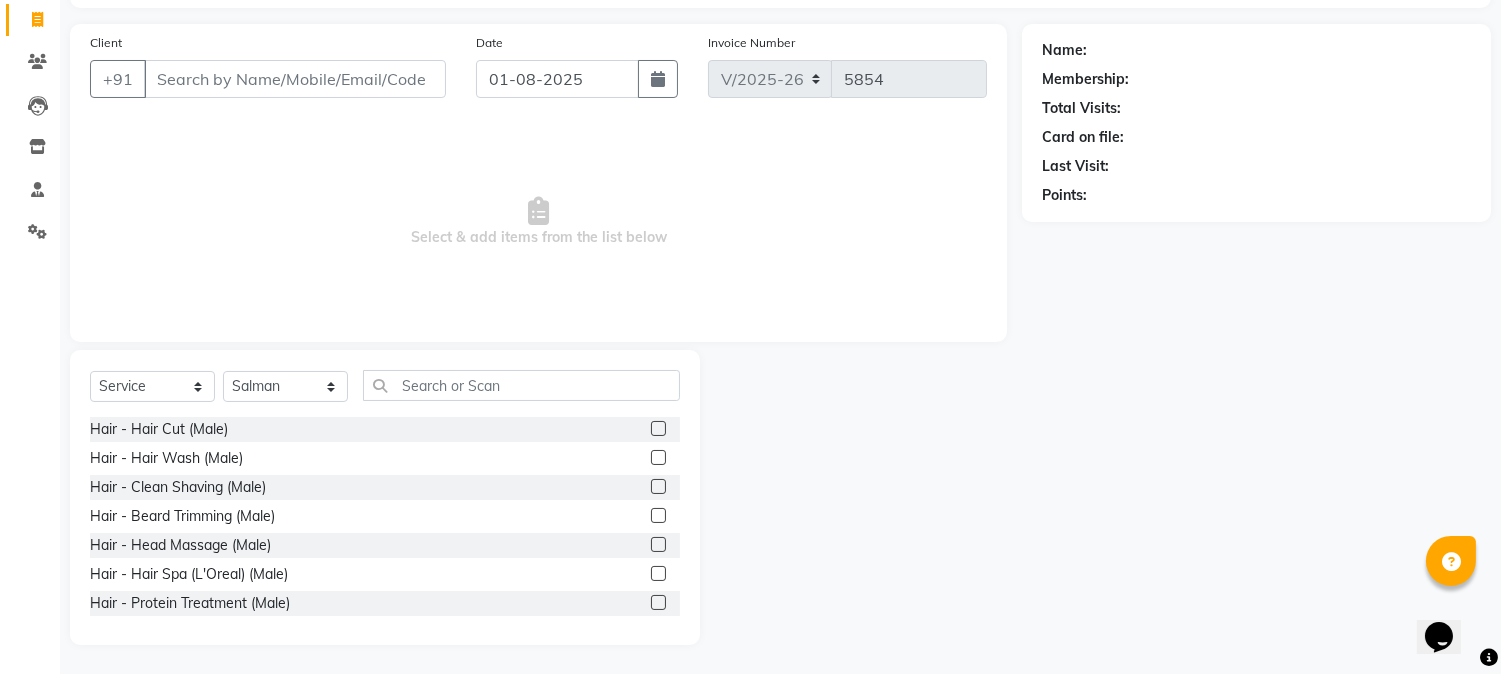 click 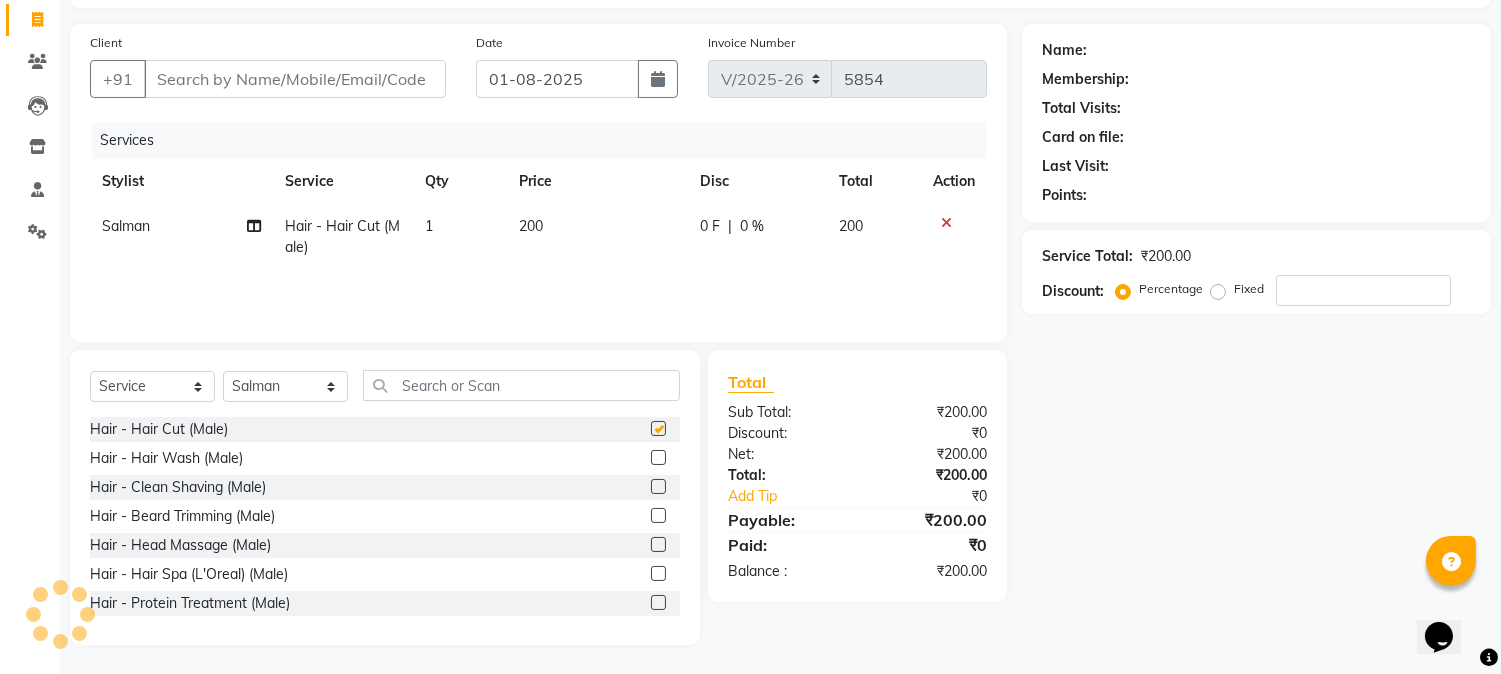 checkbox on "false" 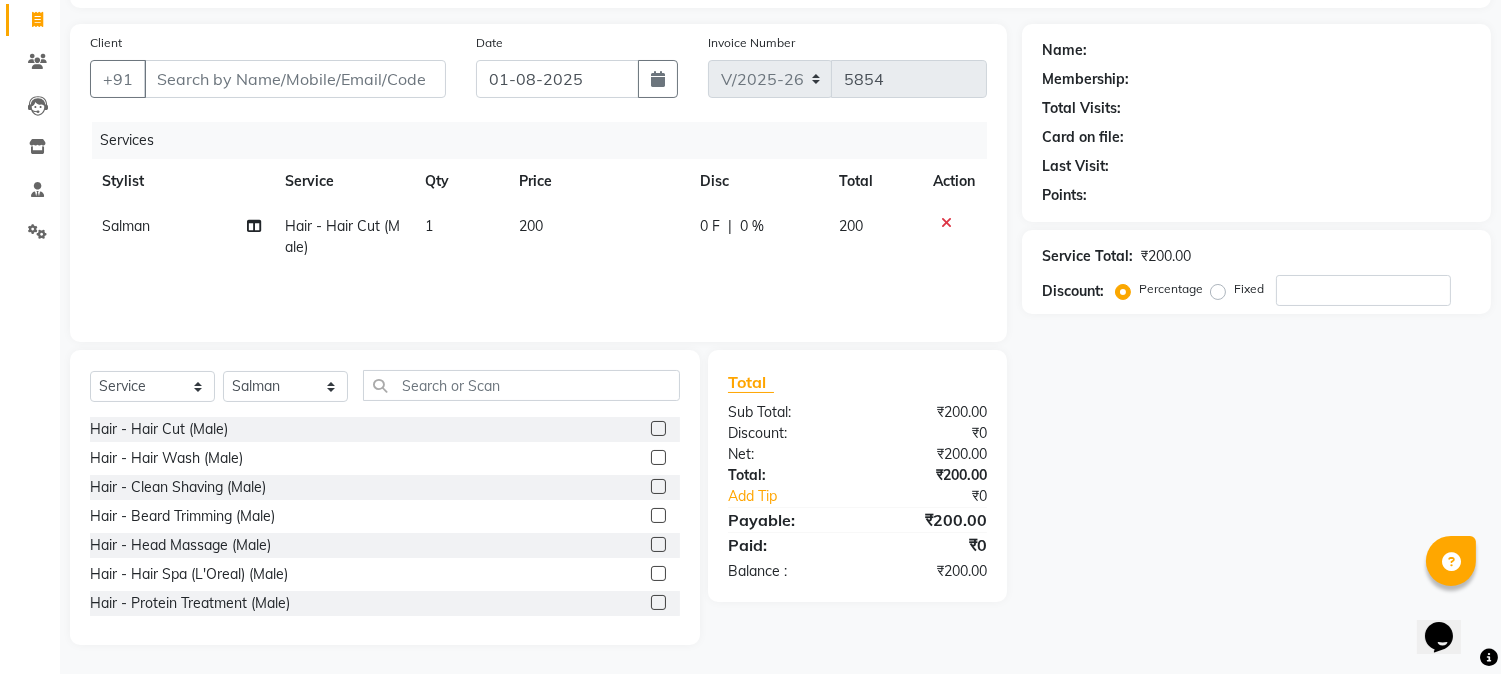 click 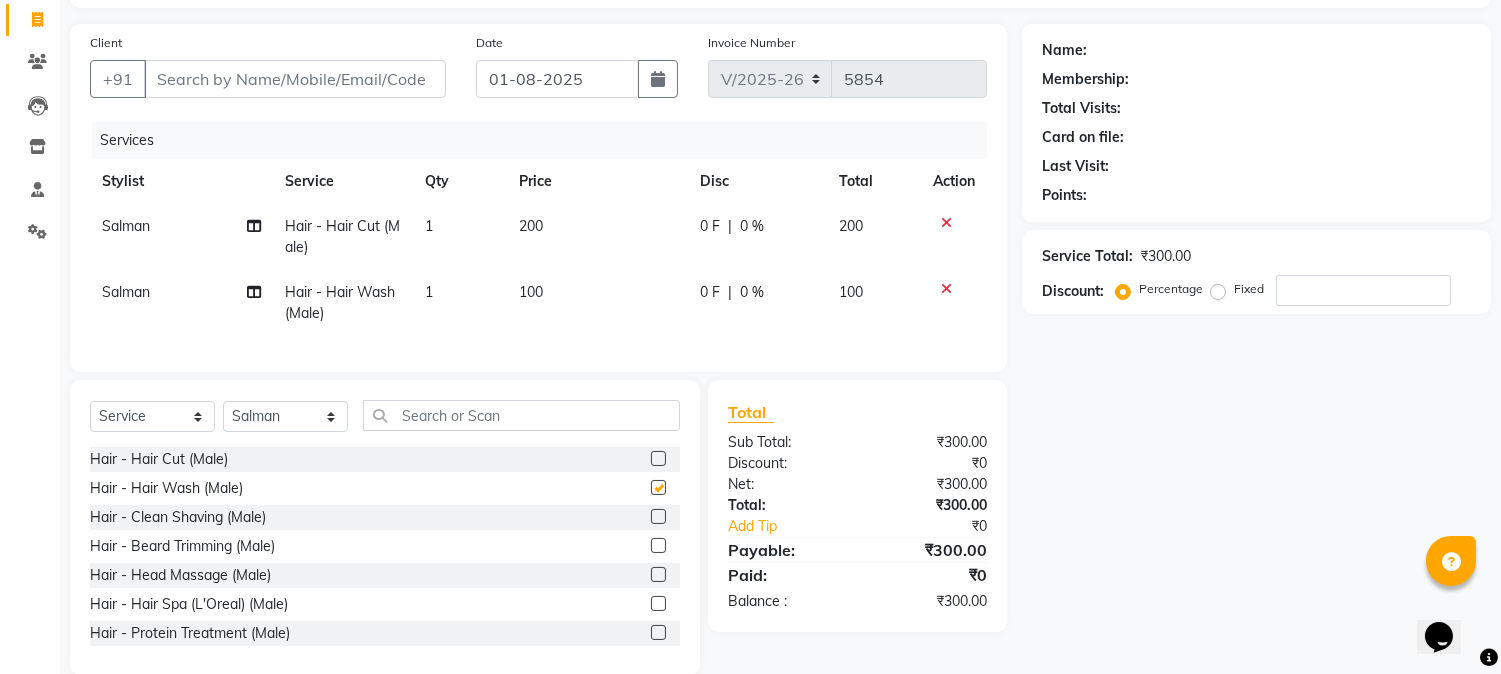 checkbox on "false" 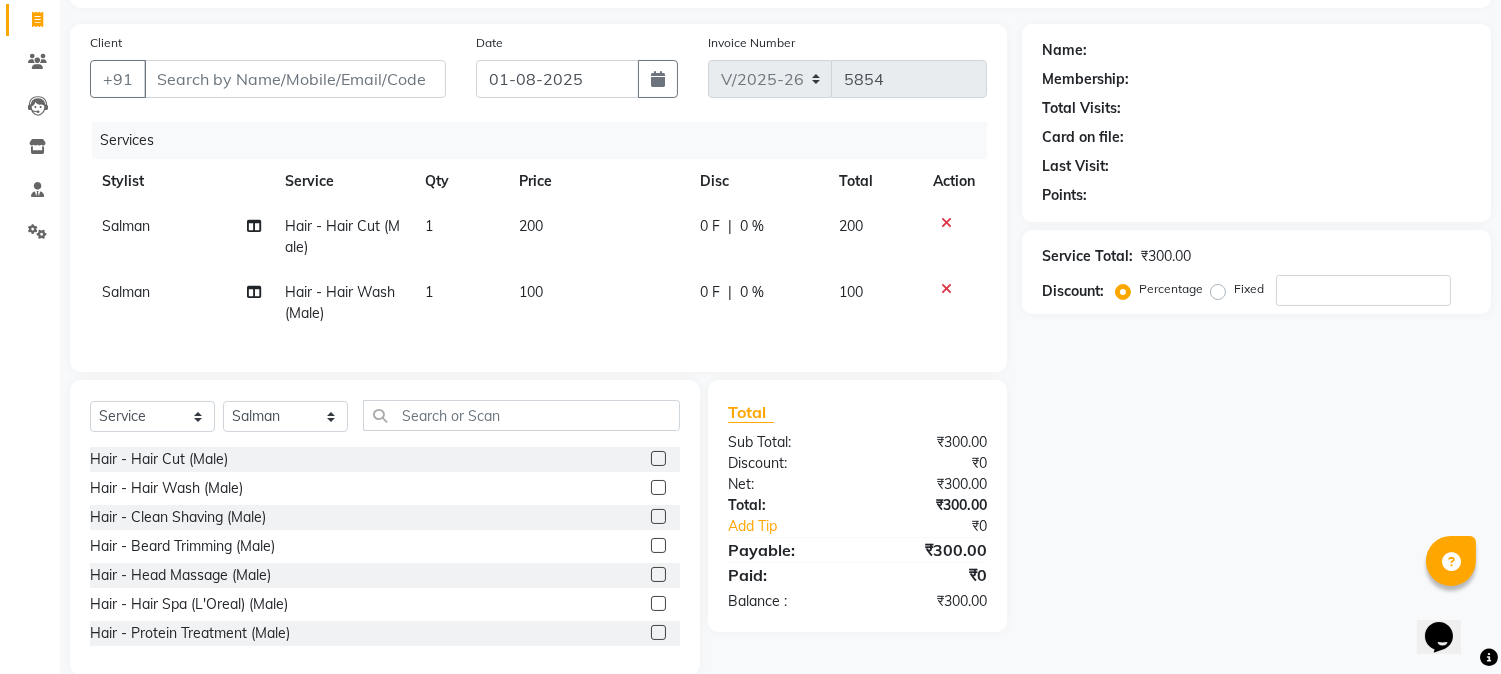 click 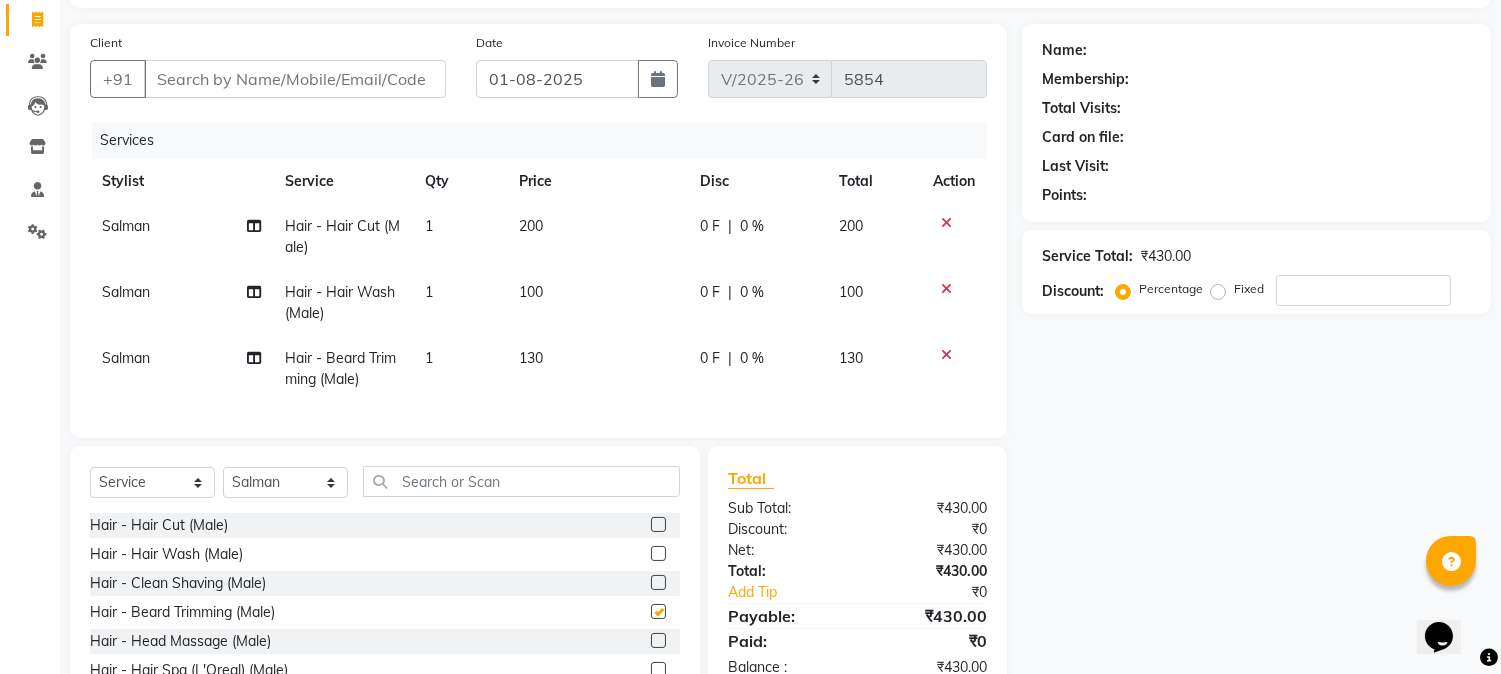 checkbox on "false" 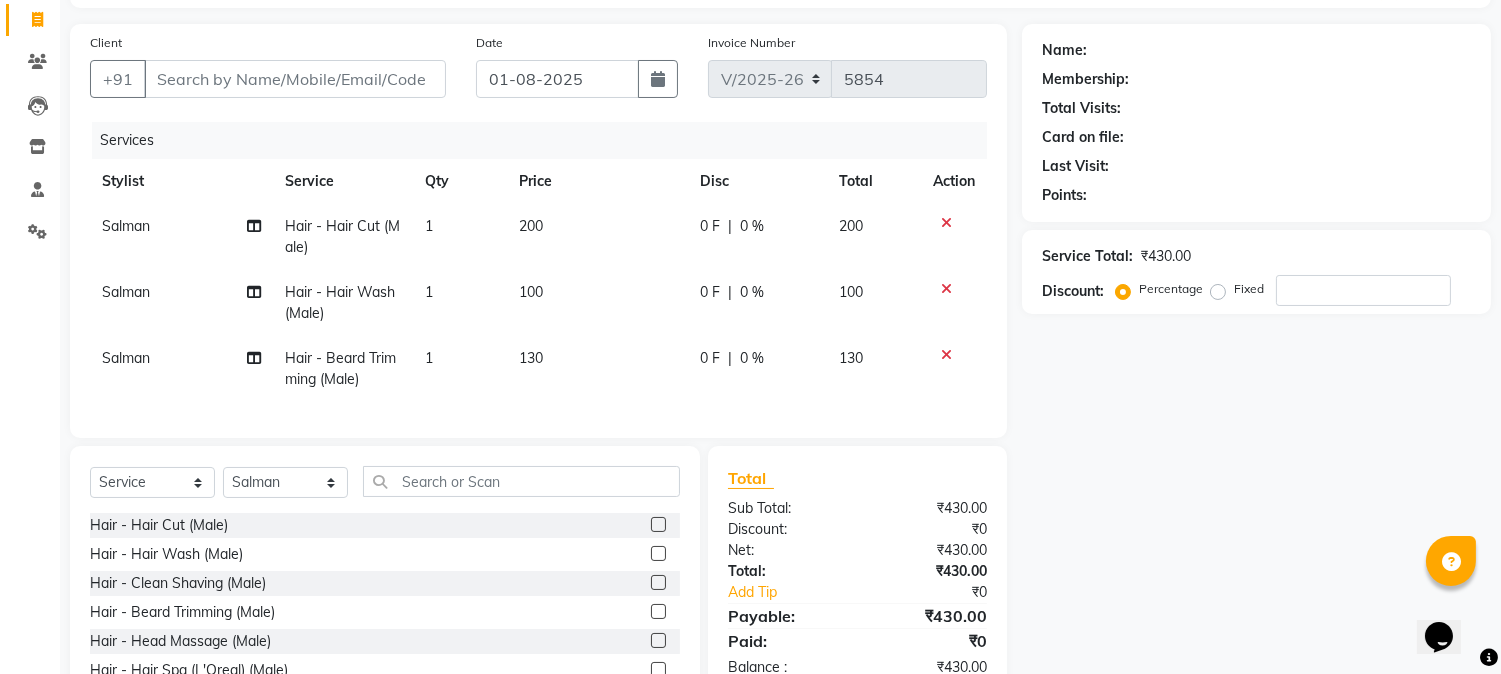 click 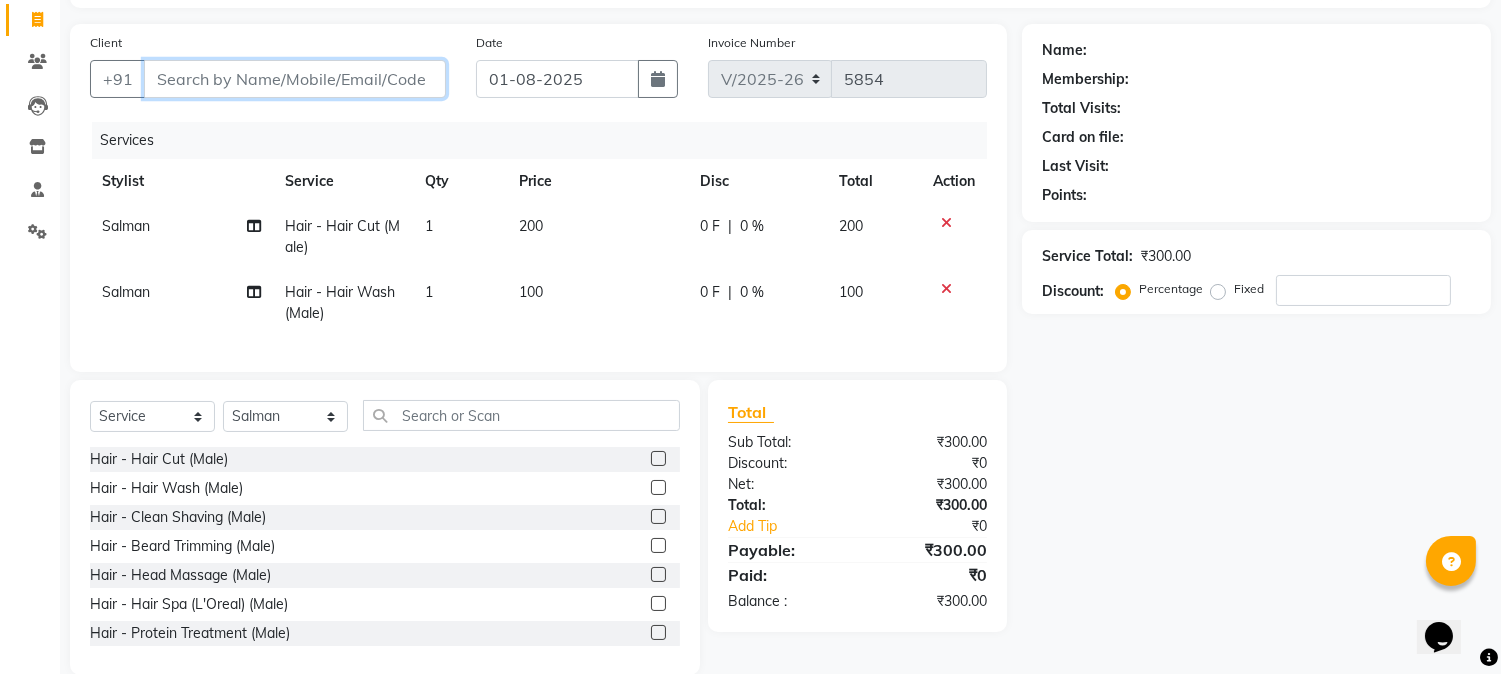 click on "Client" at bounding box center [295, 79] 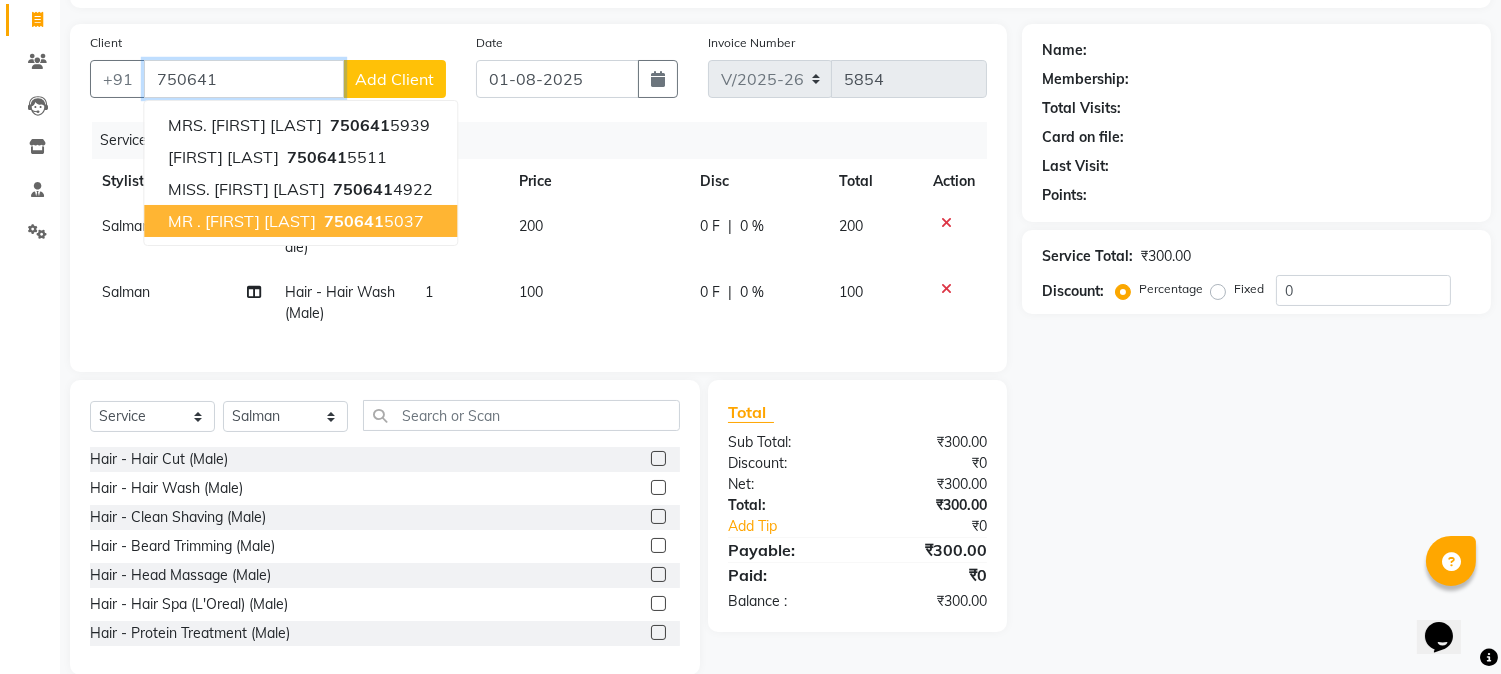click on "750641" at bounding box center [354, 221] 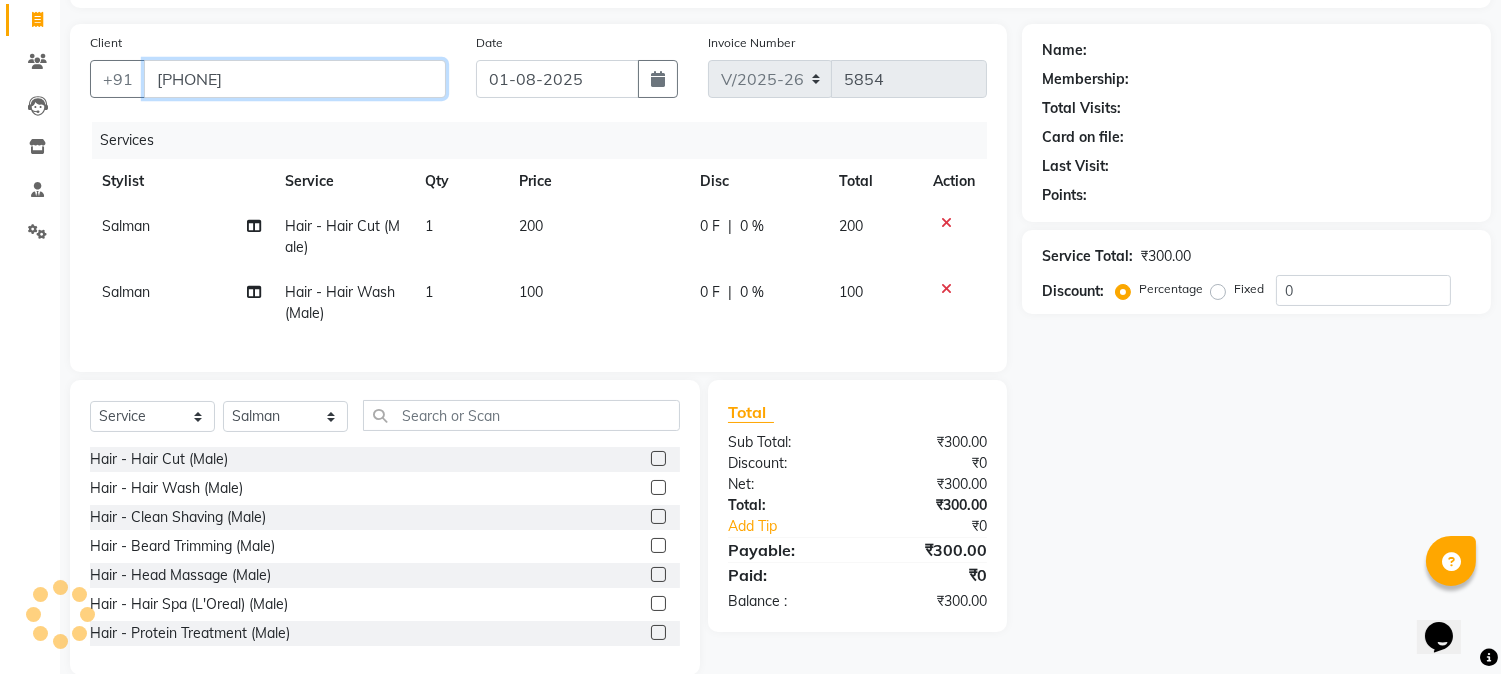 type on "[PHONE]" 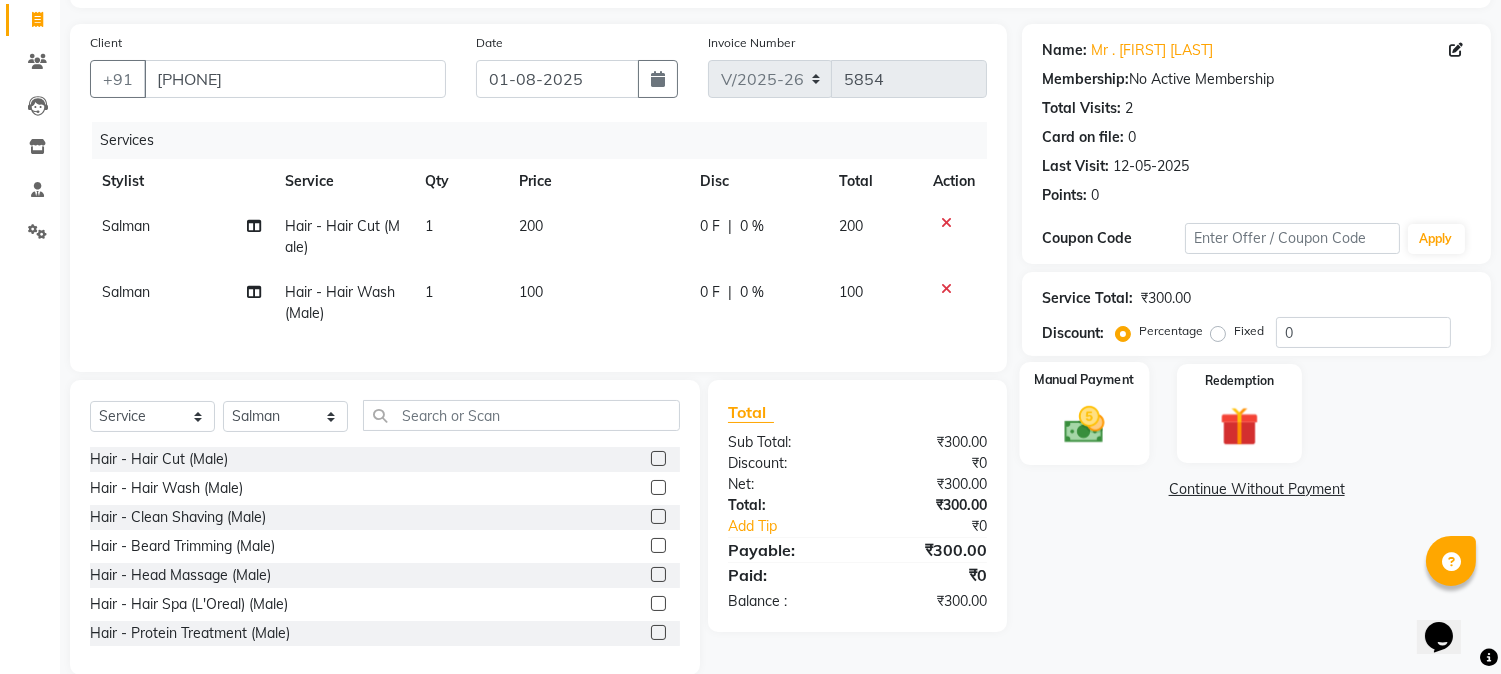 click 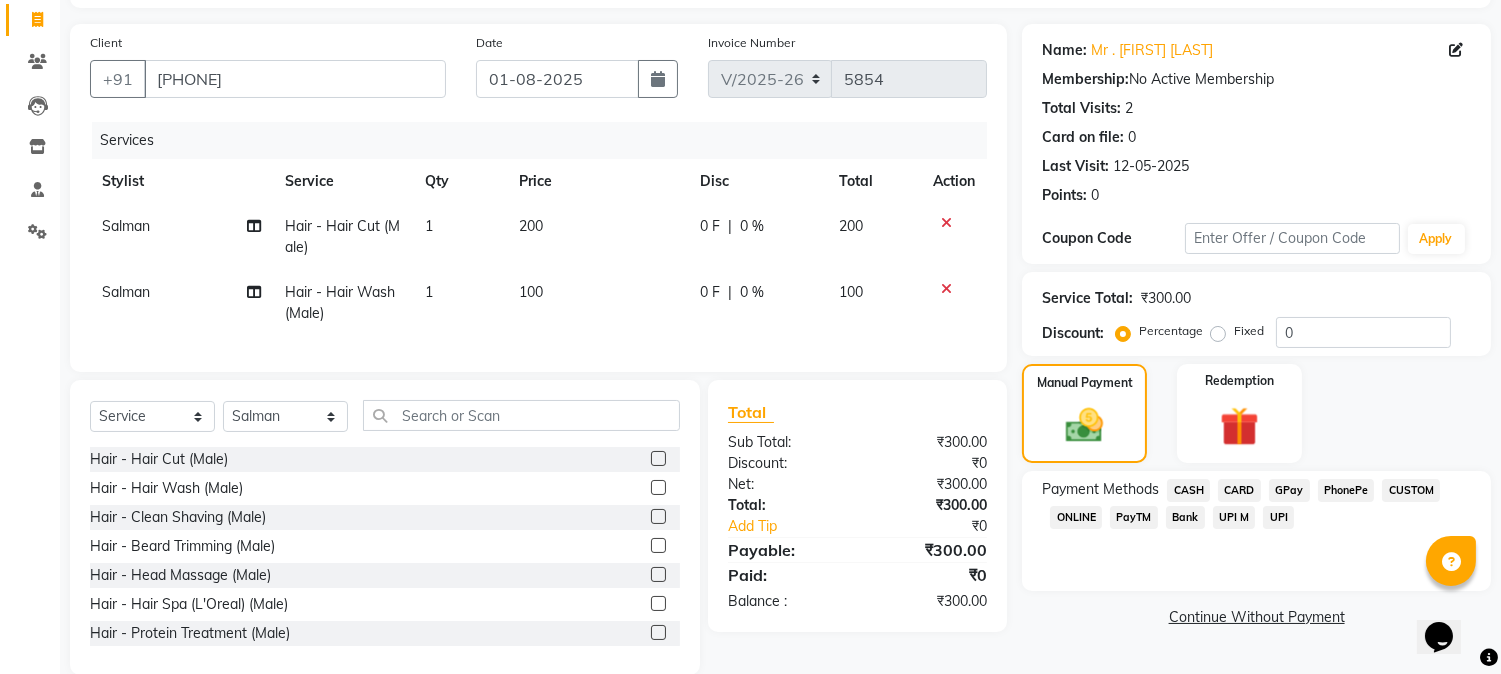 click on "GPay" 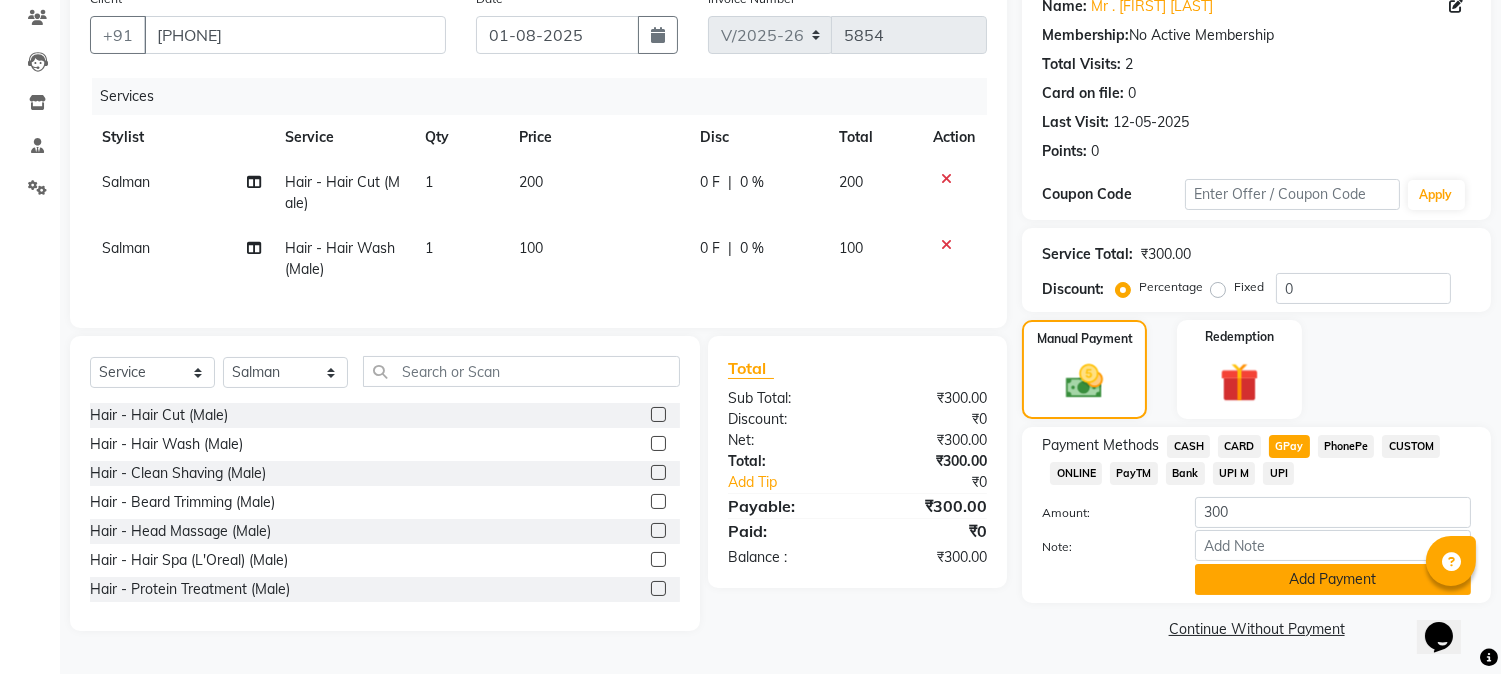 click on "Add Payment" 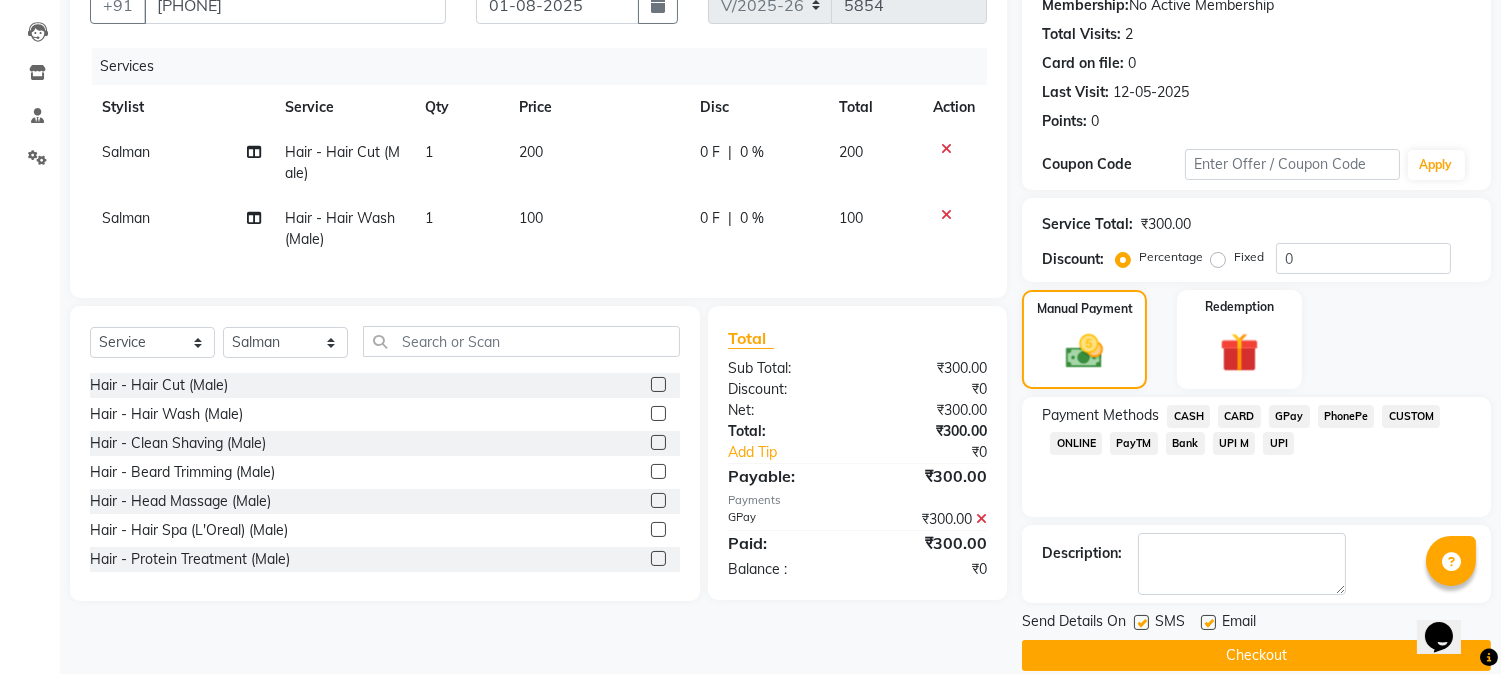 scroll, scrollTop: 225, scrollLeft: 0, axis: vertical 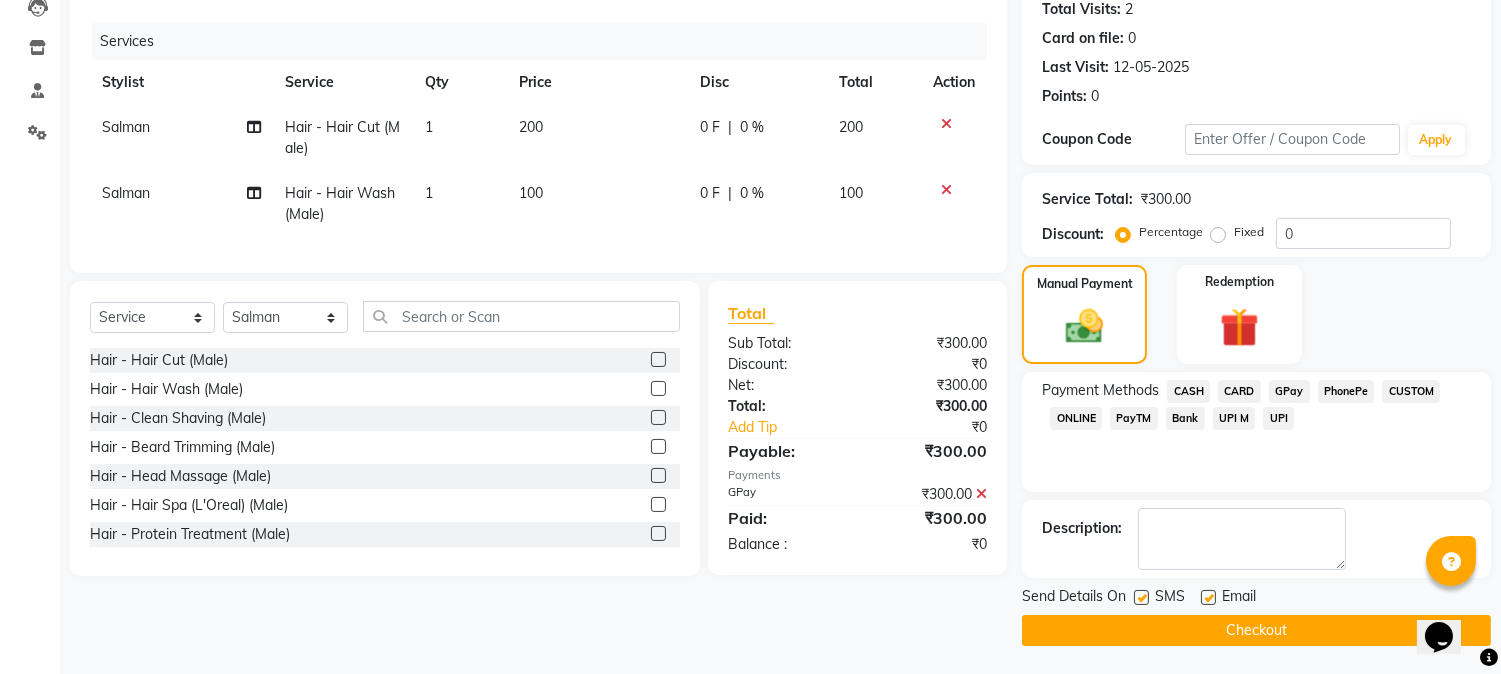 click on "Checkout" 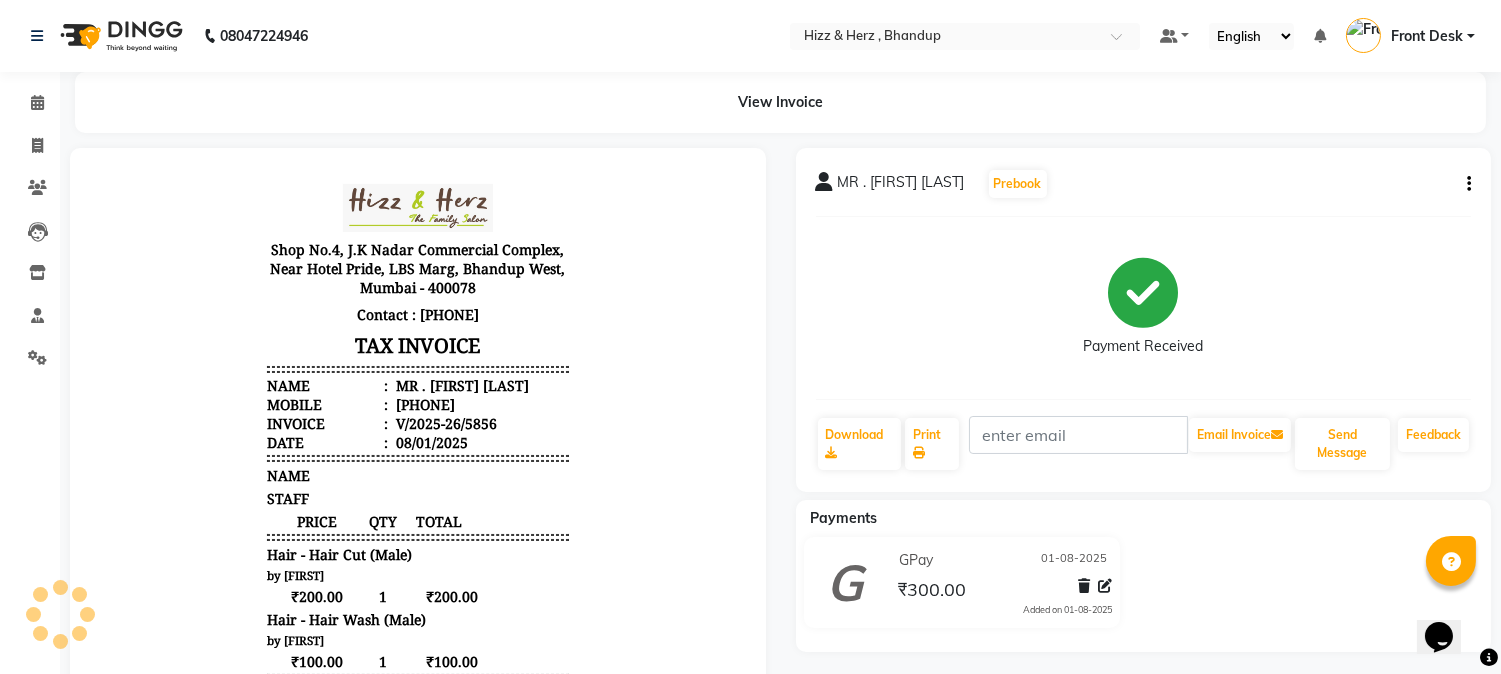 scroll, scrollTop: 0, scrollLeft: 0, axis: both 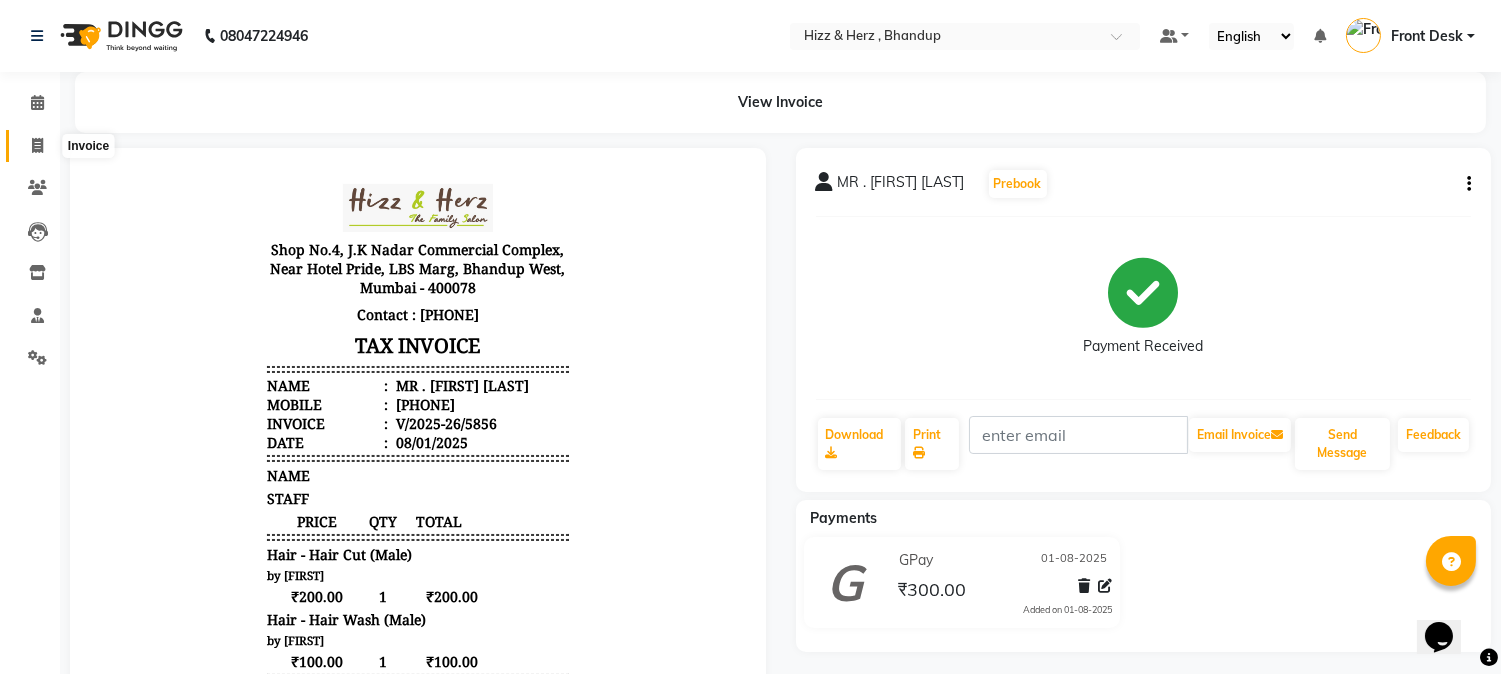 click 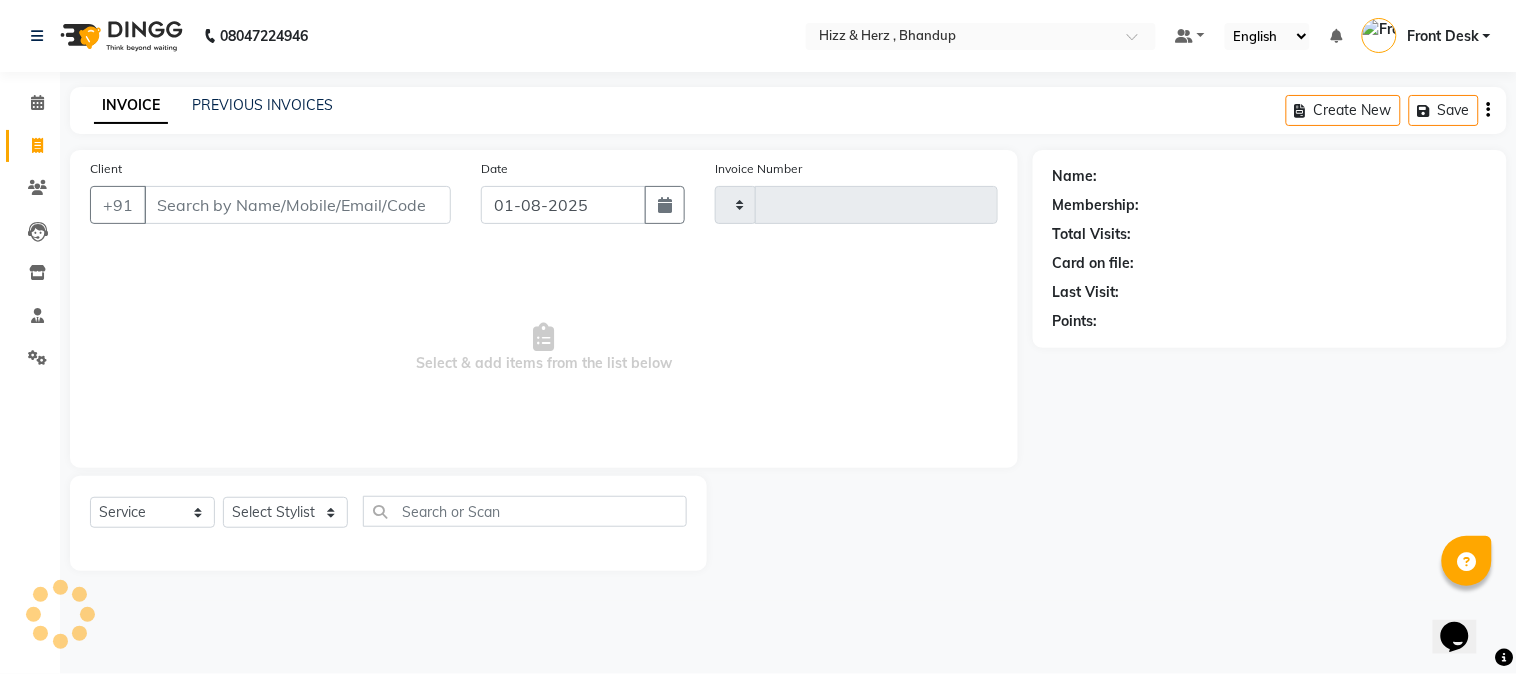 click on "Client" at bounding box center (297, 205) 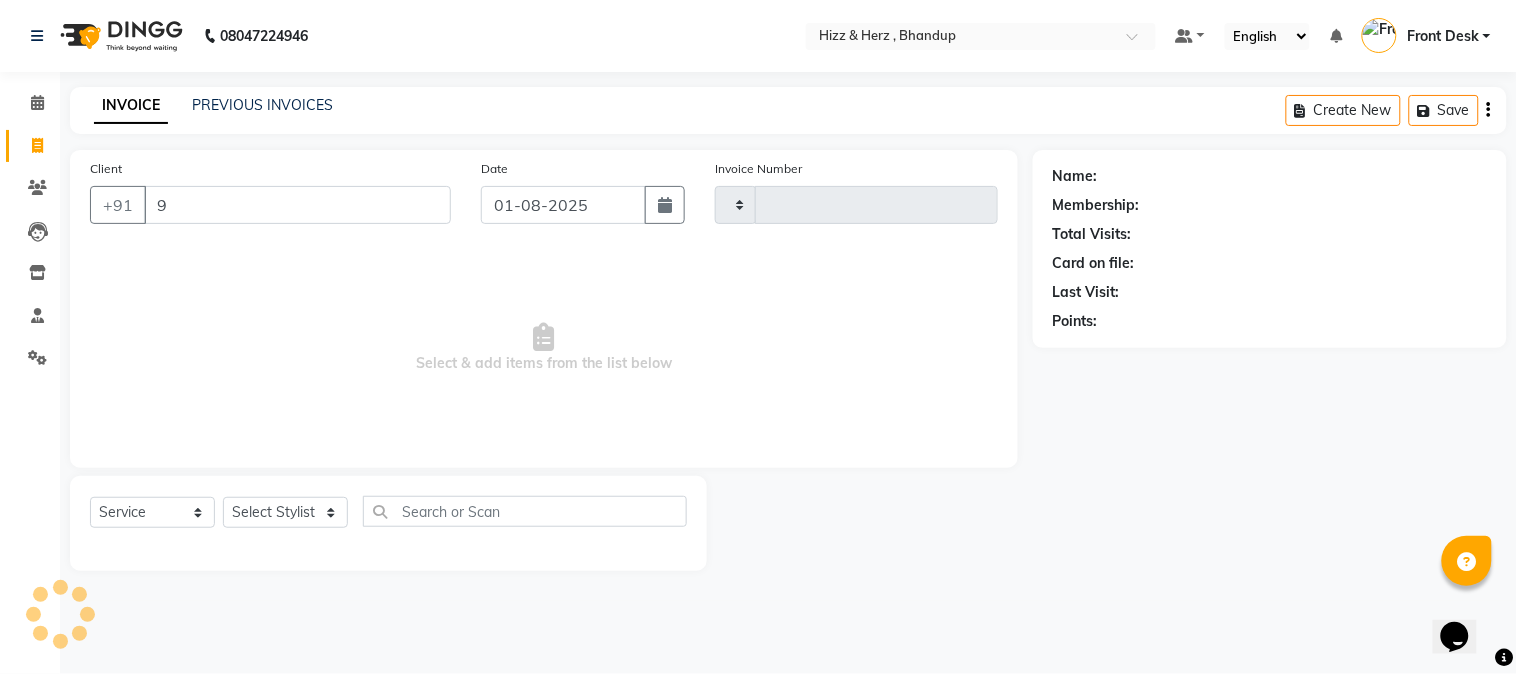 type on "99" 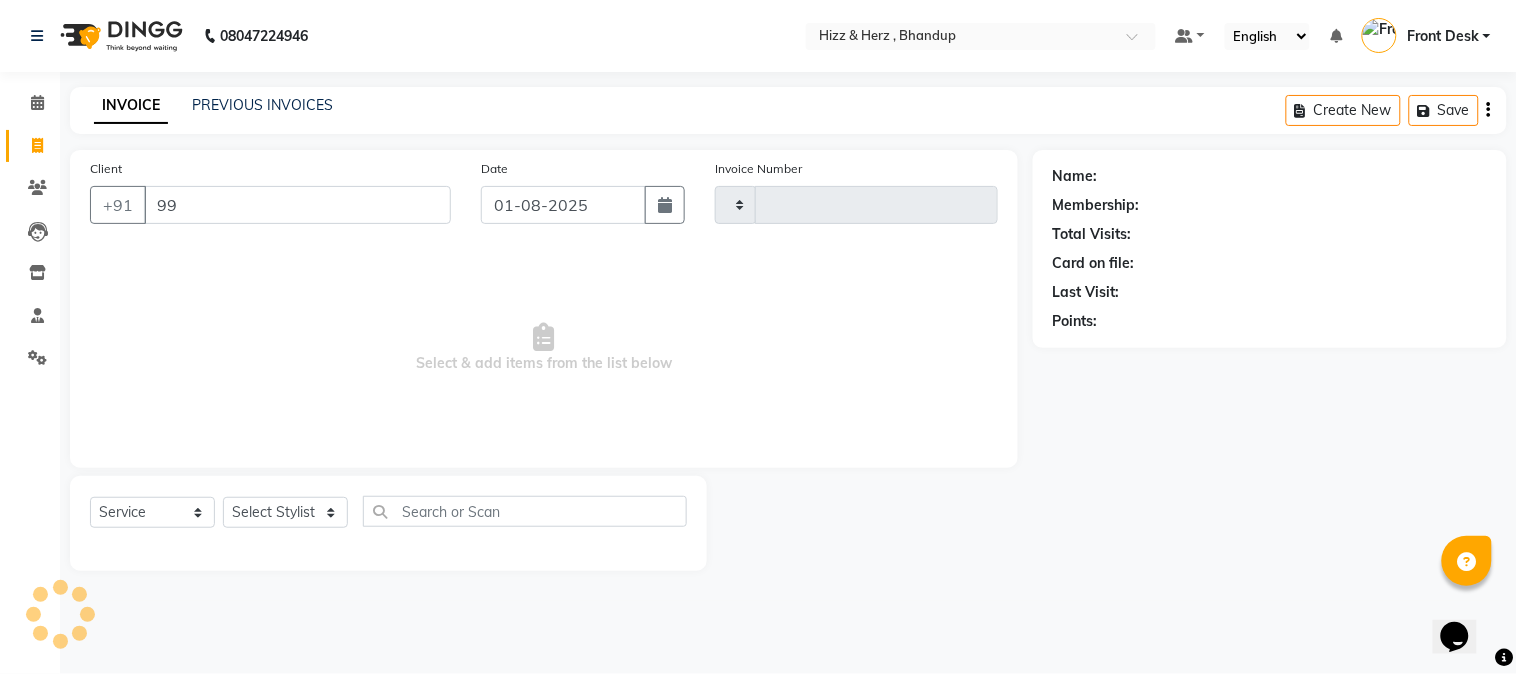 type on "5858" 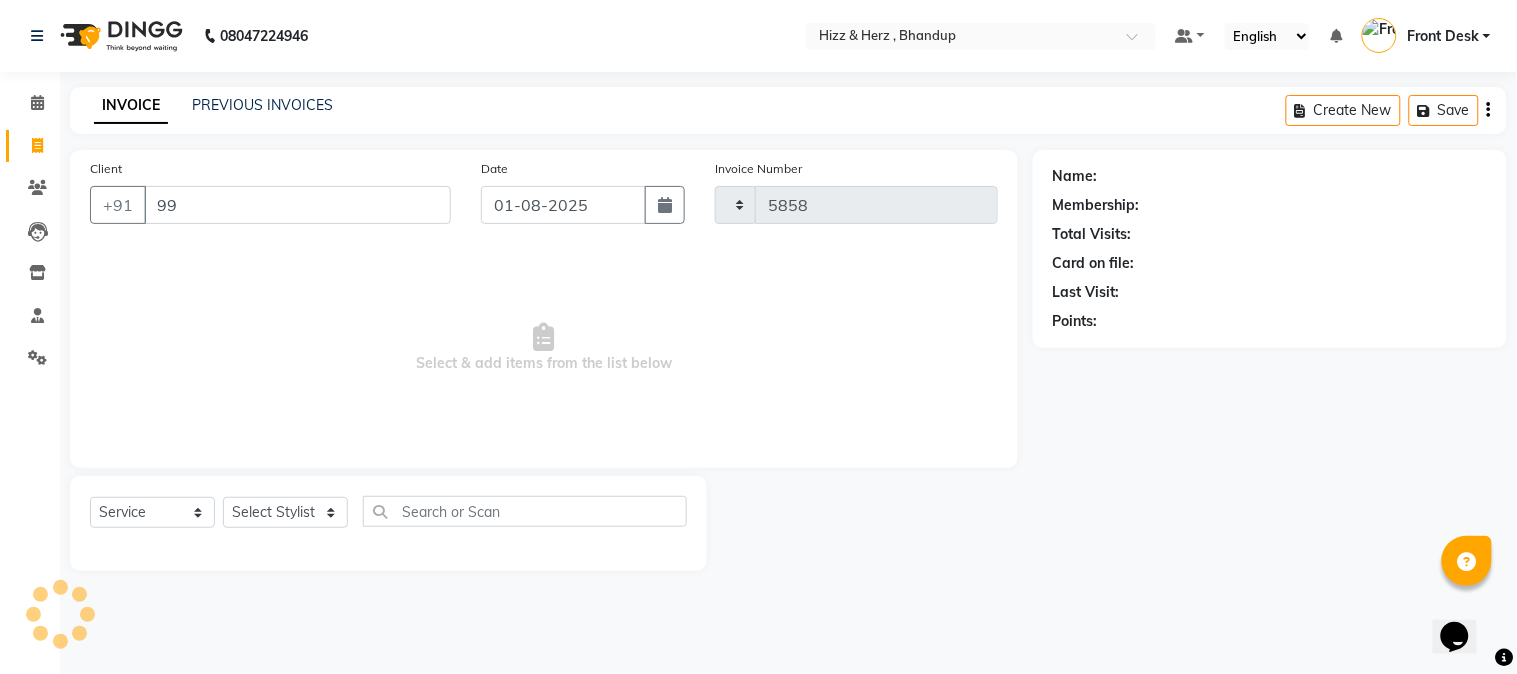 select on "629" 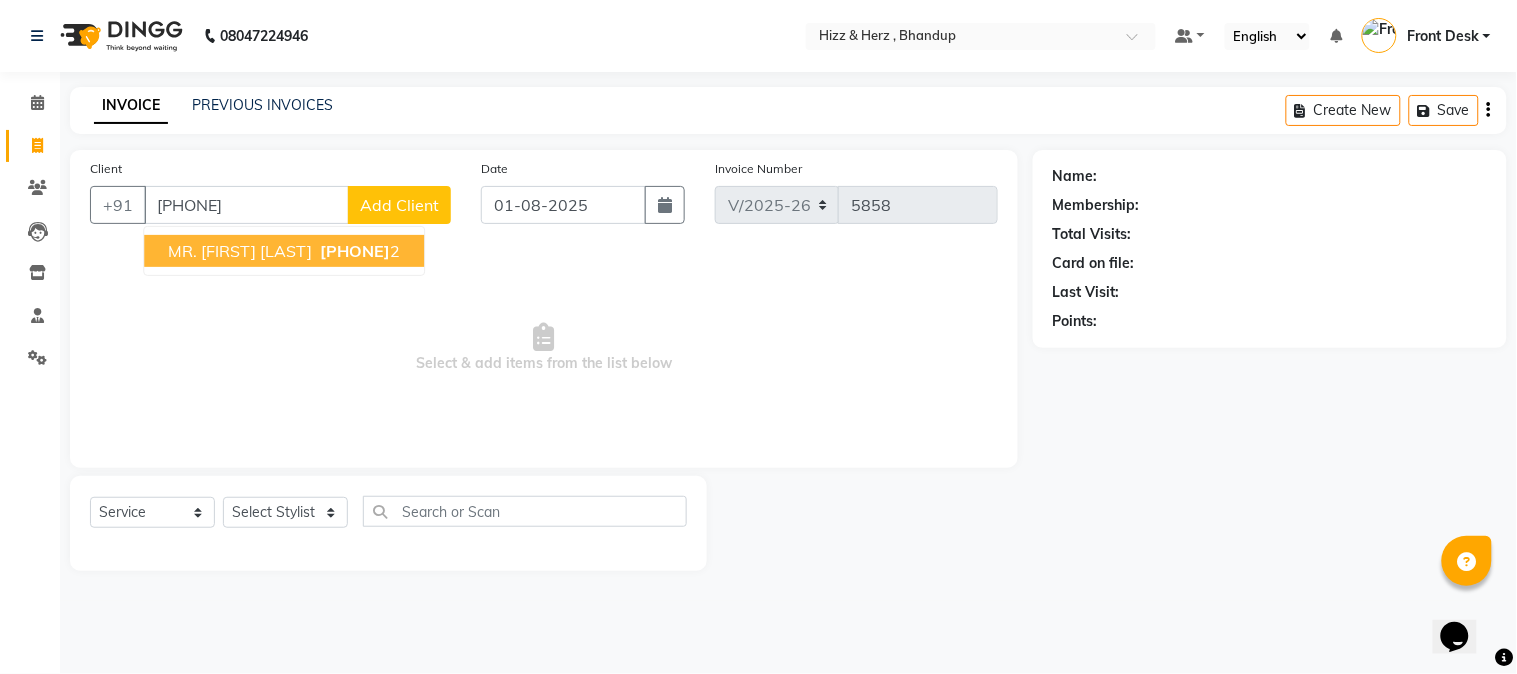 click on "992049700" at bounding box center [355, 251] 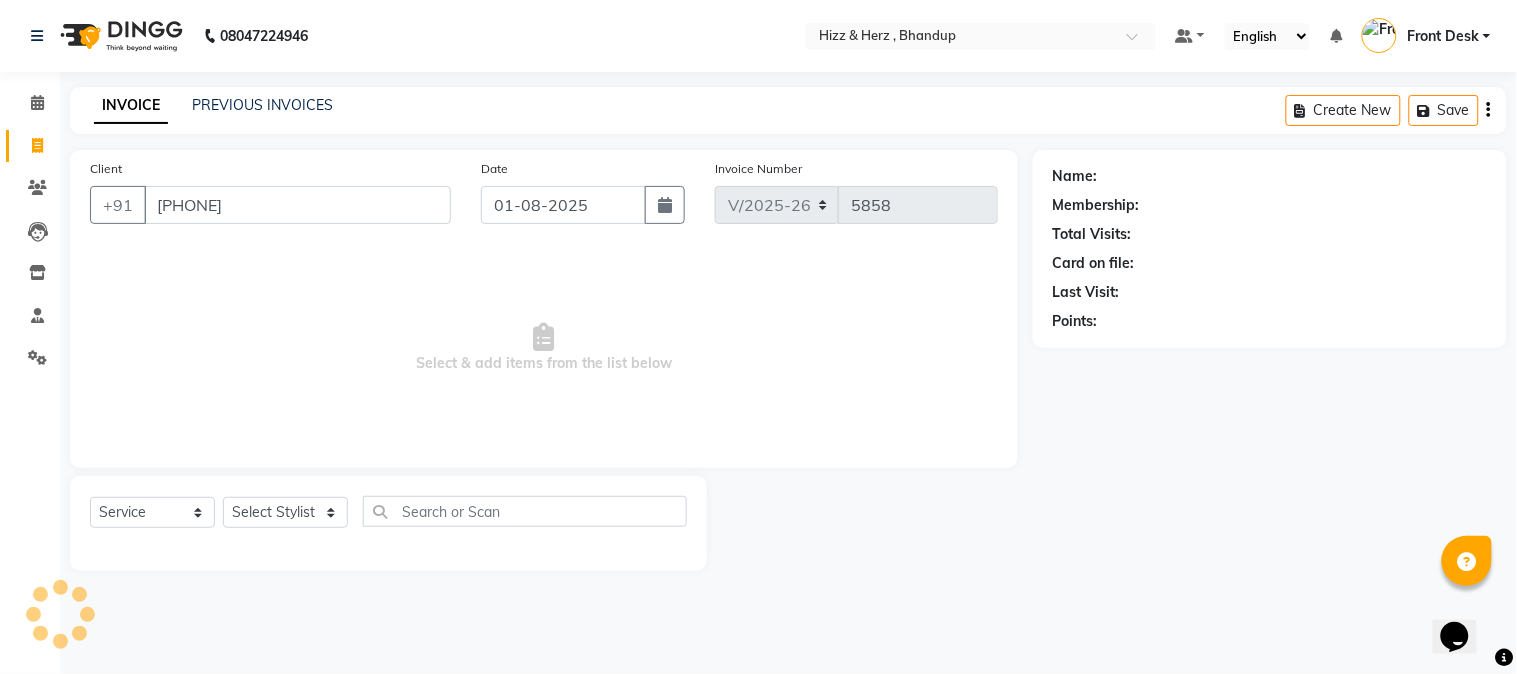 type on "9920497002" 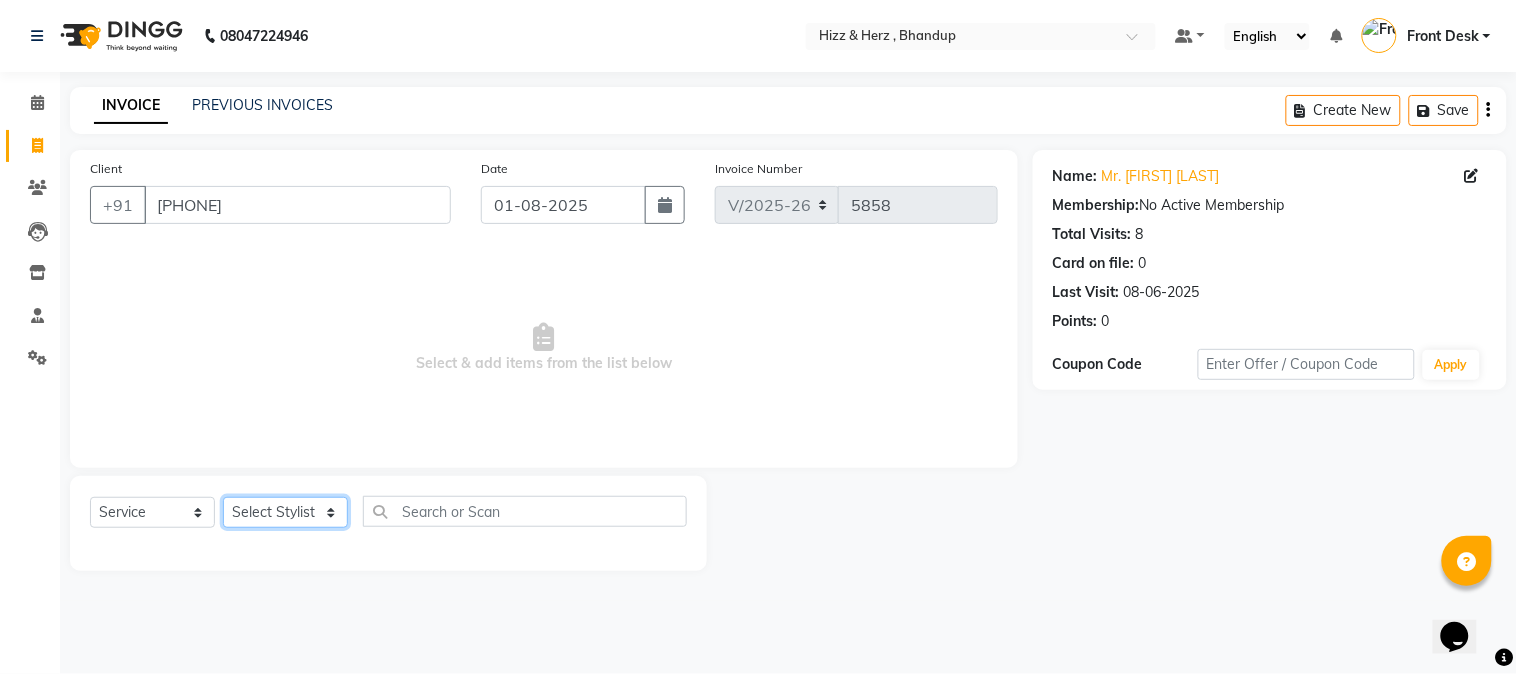 click on "Select Stylist Front Desk Gaurav Sharma HIZZ & HERZ 2 IRFAN AHMAD Jigna Goswami KHALID AHMAD Laxmi Mehboob MOHD PARVEJ NIZAM Salman Sangeeta  SUMITA  VEERENDRA SHARMA" 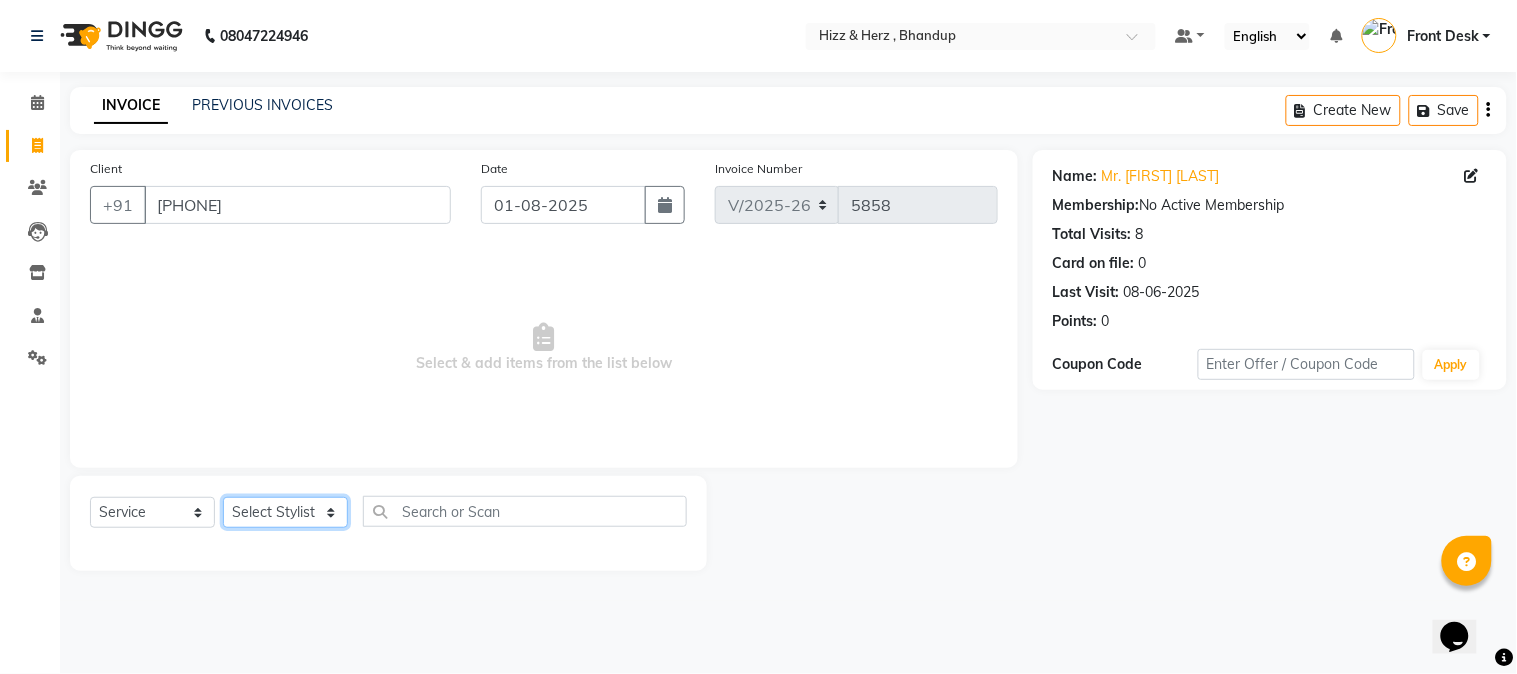 select on "9149" 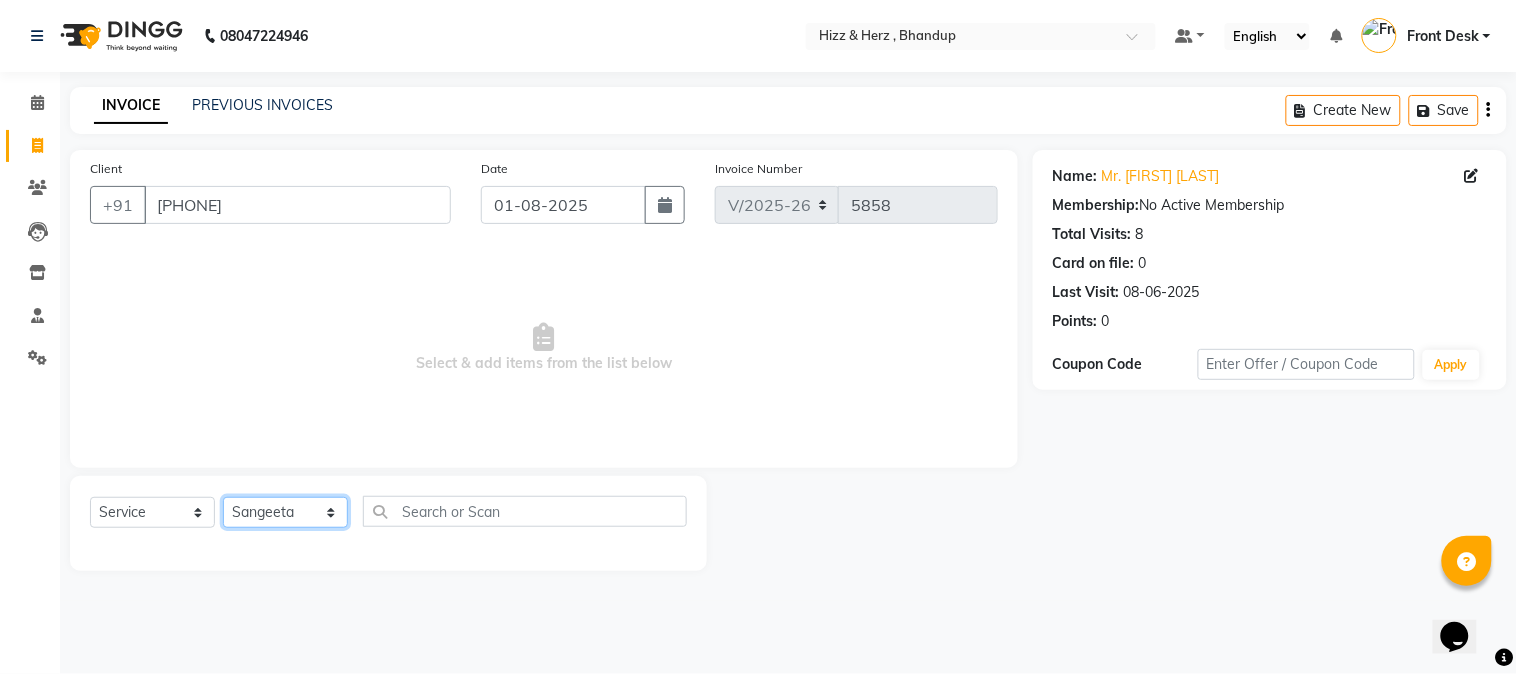 click on "Select Stylist Front Desk Gaurav Sharma HIZZ & HERZ 2 IRFAN AHMAD Jigna Goswami KHALID AHMAD Laxmi Mehboob MOHD PARVEJ NIZAM Salman Sangeeta  SUMITA  VEERENDRA SHARMA" 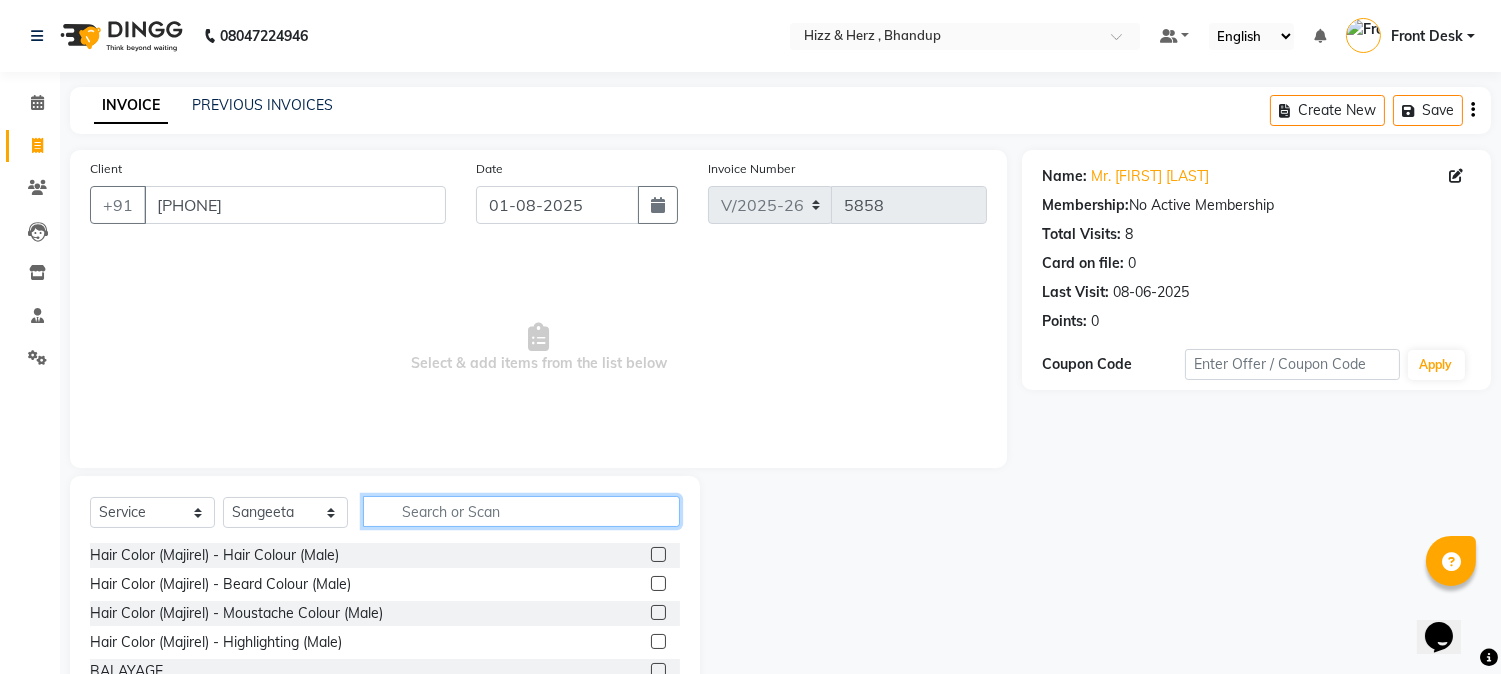 click 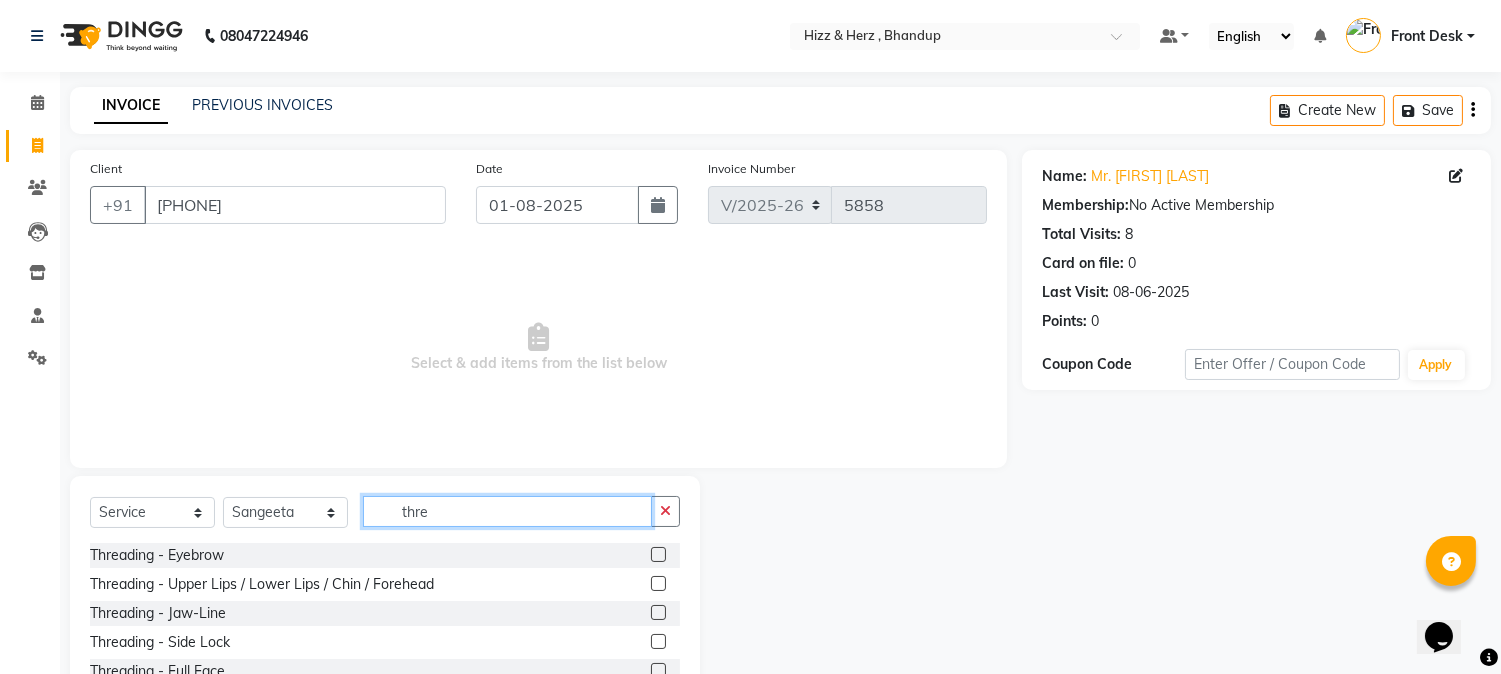type on "thre" 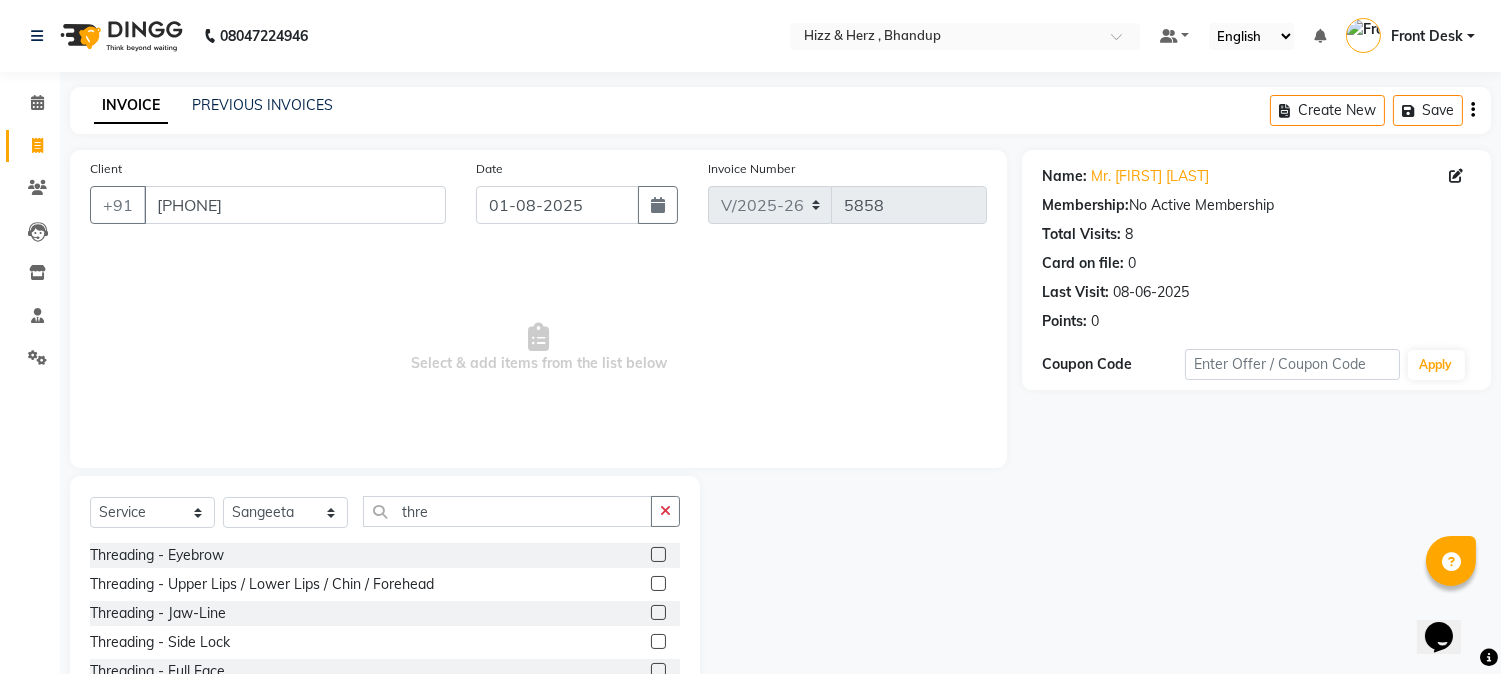 click 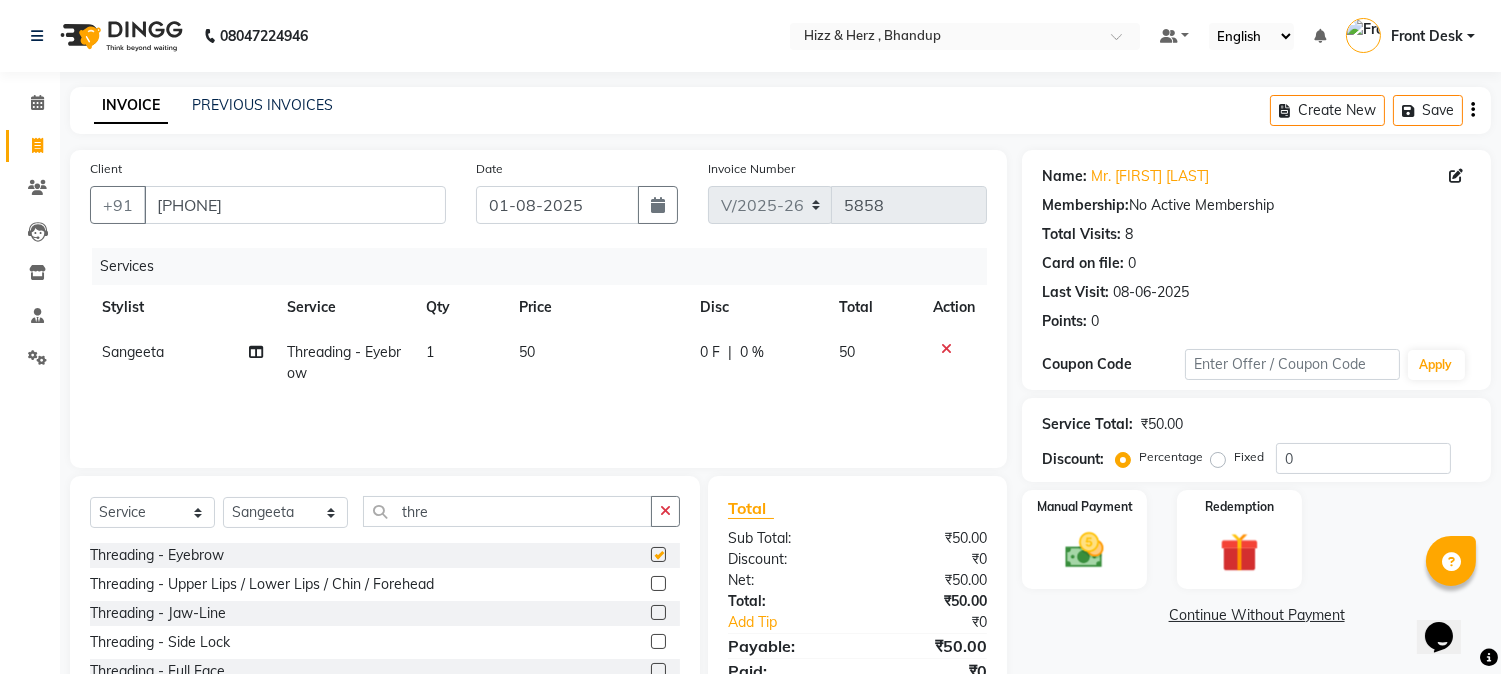 checkbox on "false" 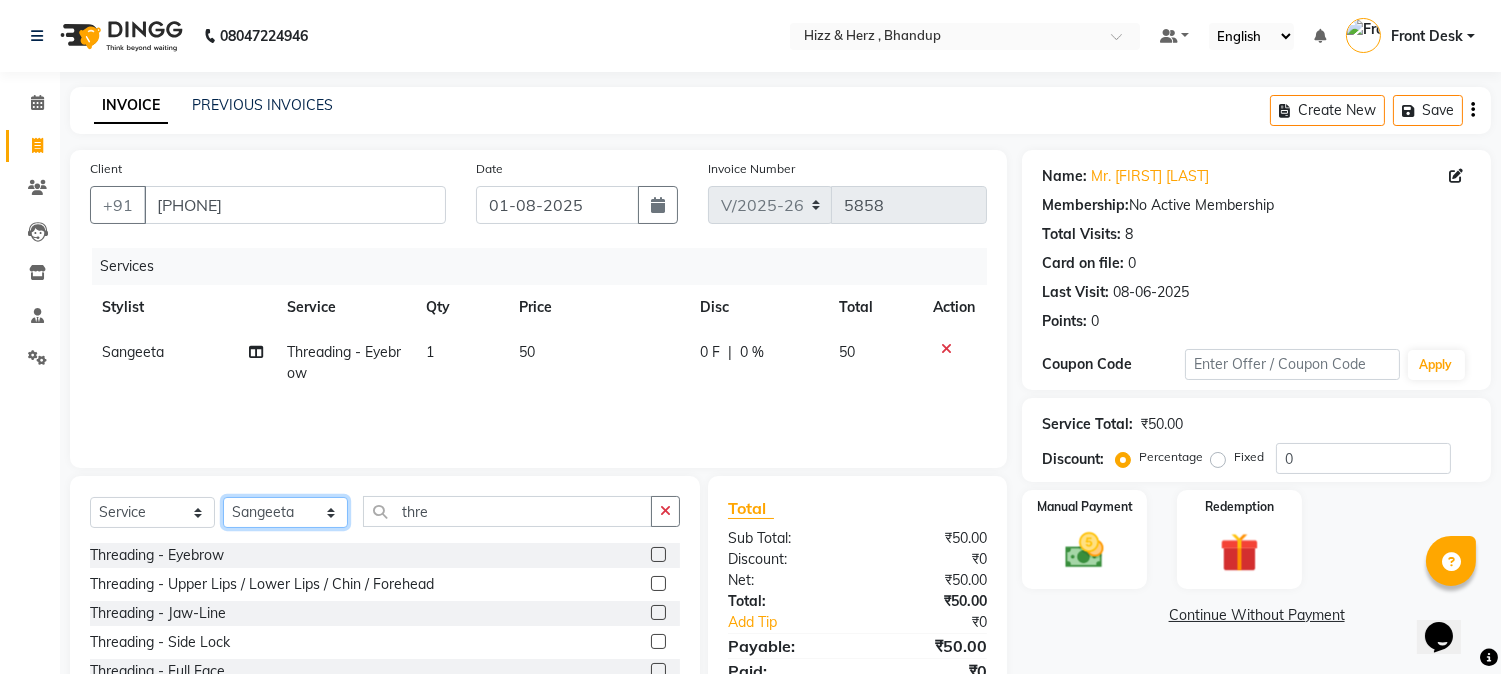 click on "Select Stylist Front Desk Gaurav Sharma HIZZ & HERZ 2 IRFAN AHMAD Jigna Goswami KHALID AHMAD Laxmi Mehboob MOHD PARVEJ NIZAM Salman Sangeeta  SUMITA  VEERENDRA SHARMA" 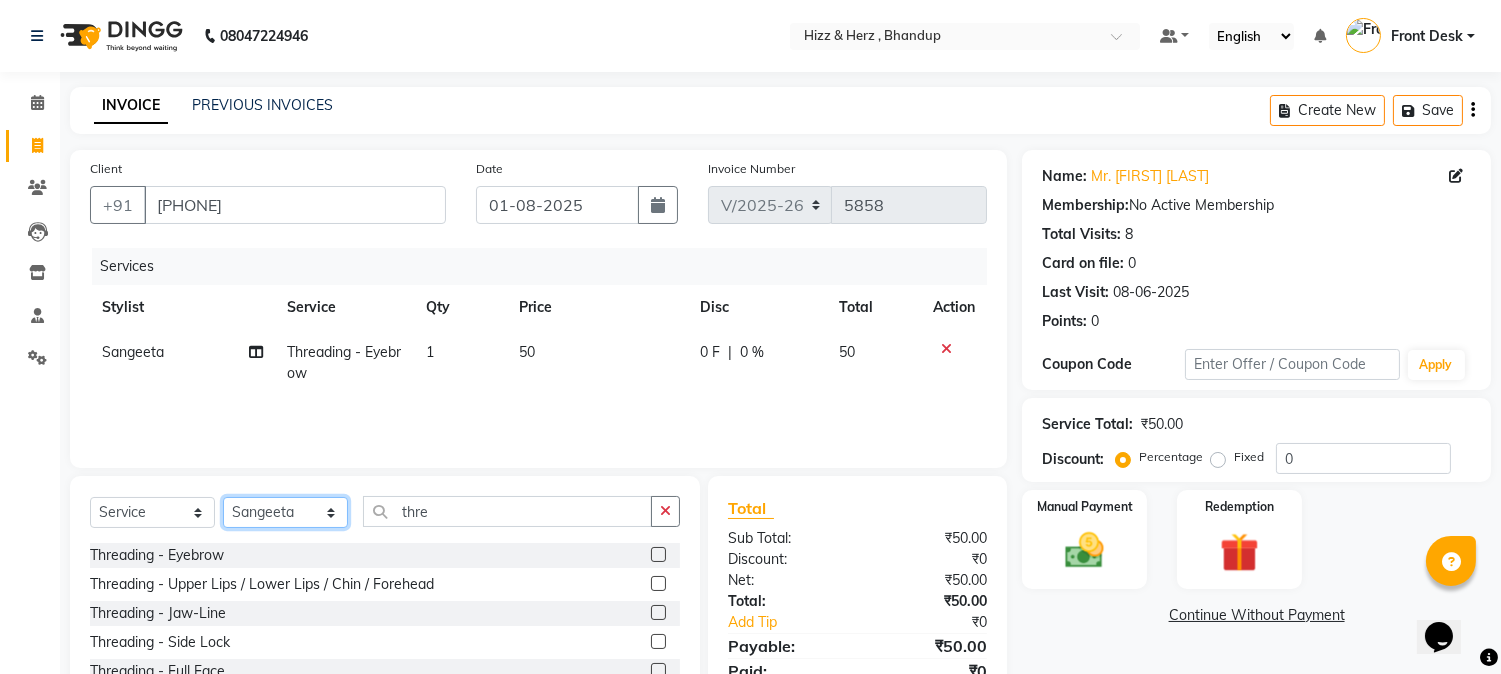 select on "82789" 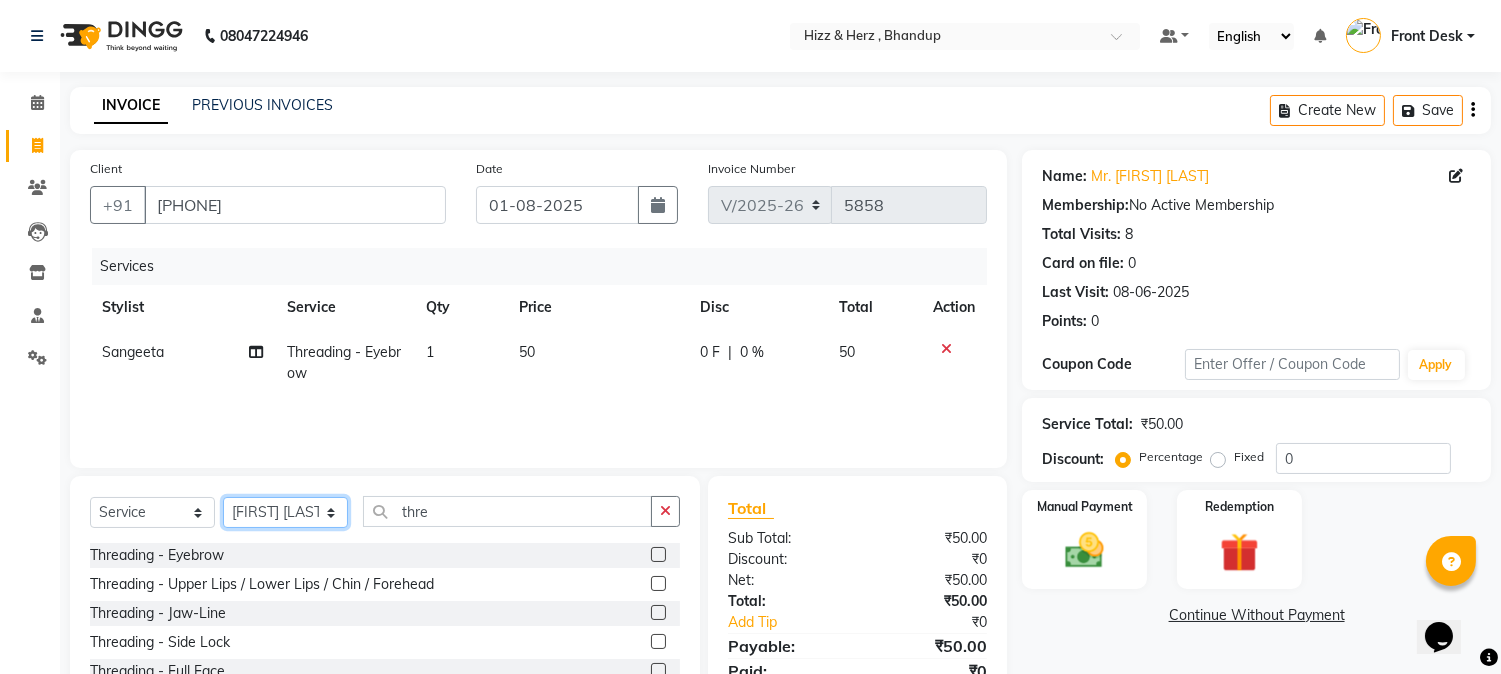 click on "Select Stylist Front Desk Gaurav Sharma HIZZ & HERZ 2 IRFAN AHMAD Jigna Goswami KHALID AHMAD Laxmi Mehboob MOHD PARVEJ NIZAM Salman Sangeeta  SUMITA  VEERENDRA SHARMA" 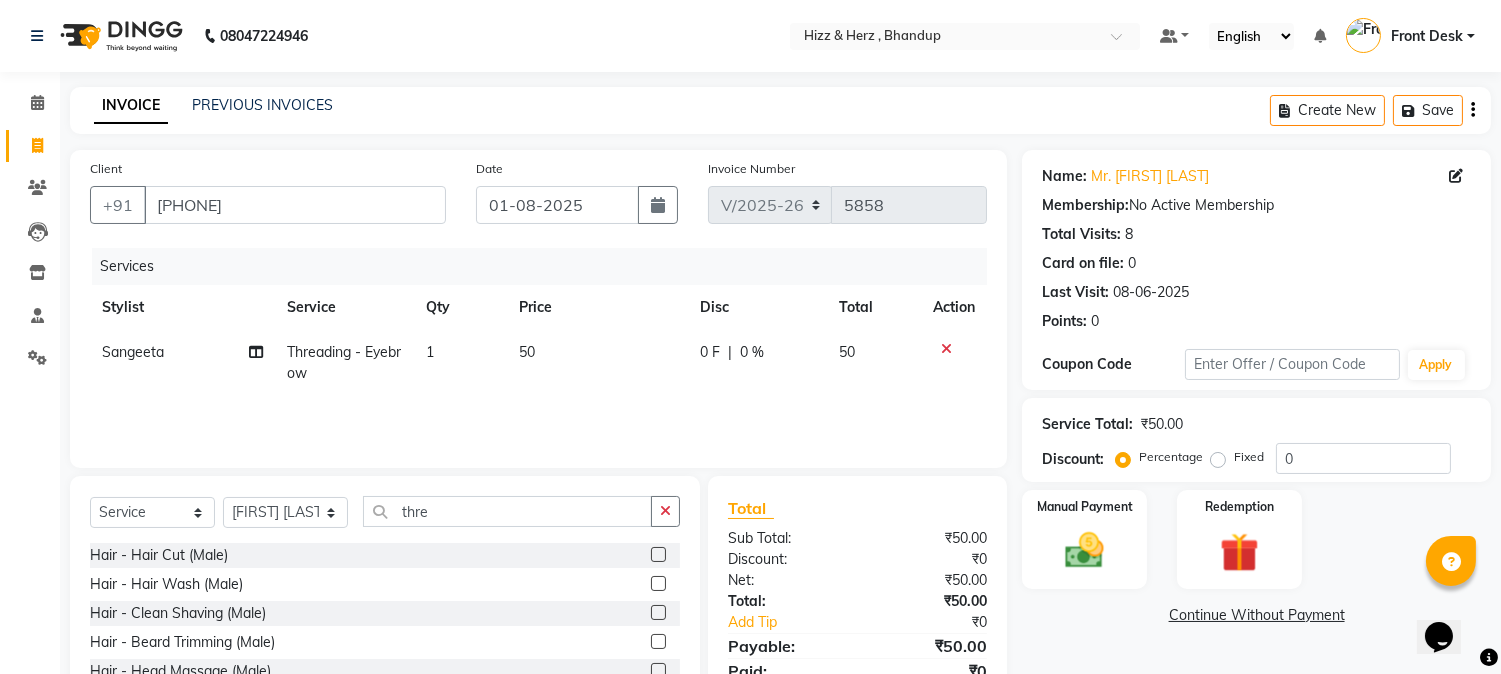 click 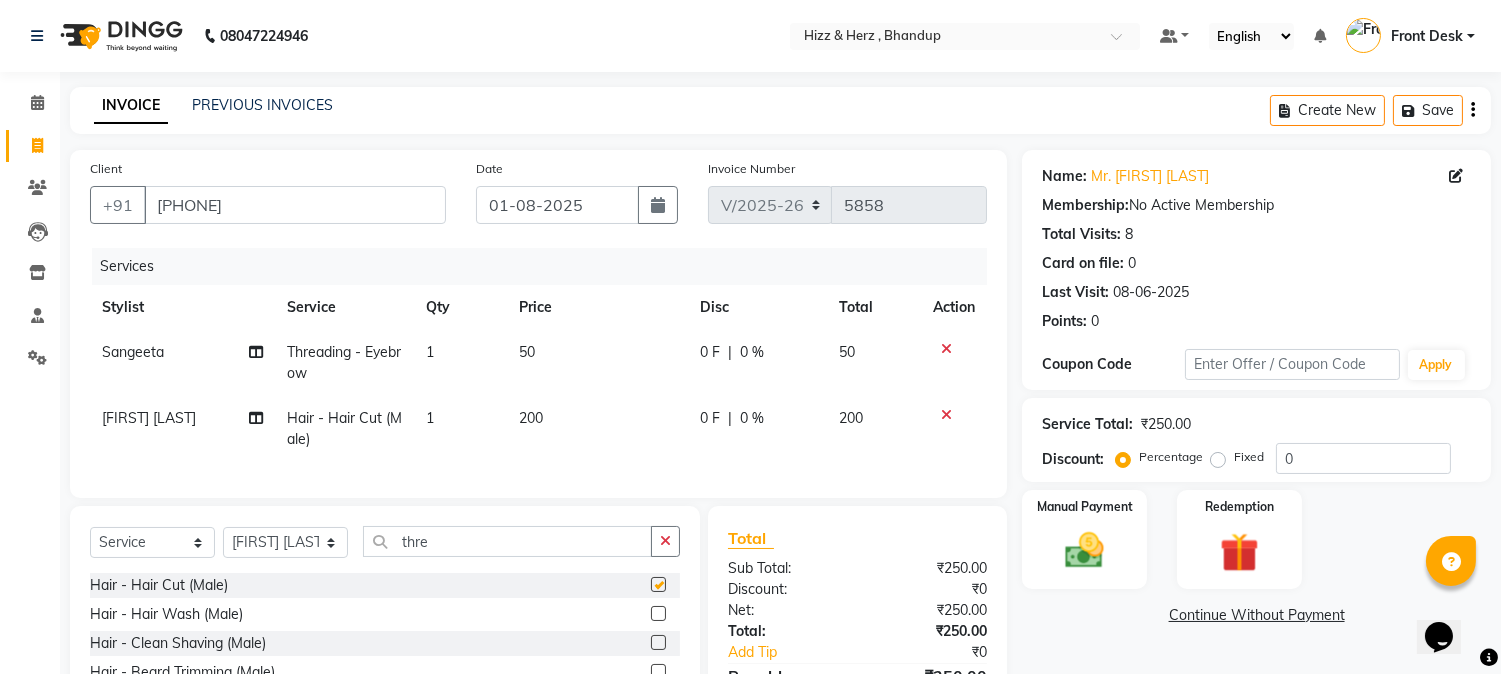 checkbox on "false" 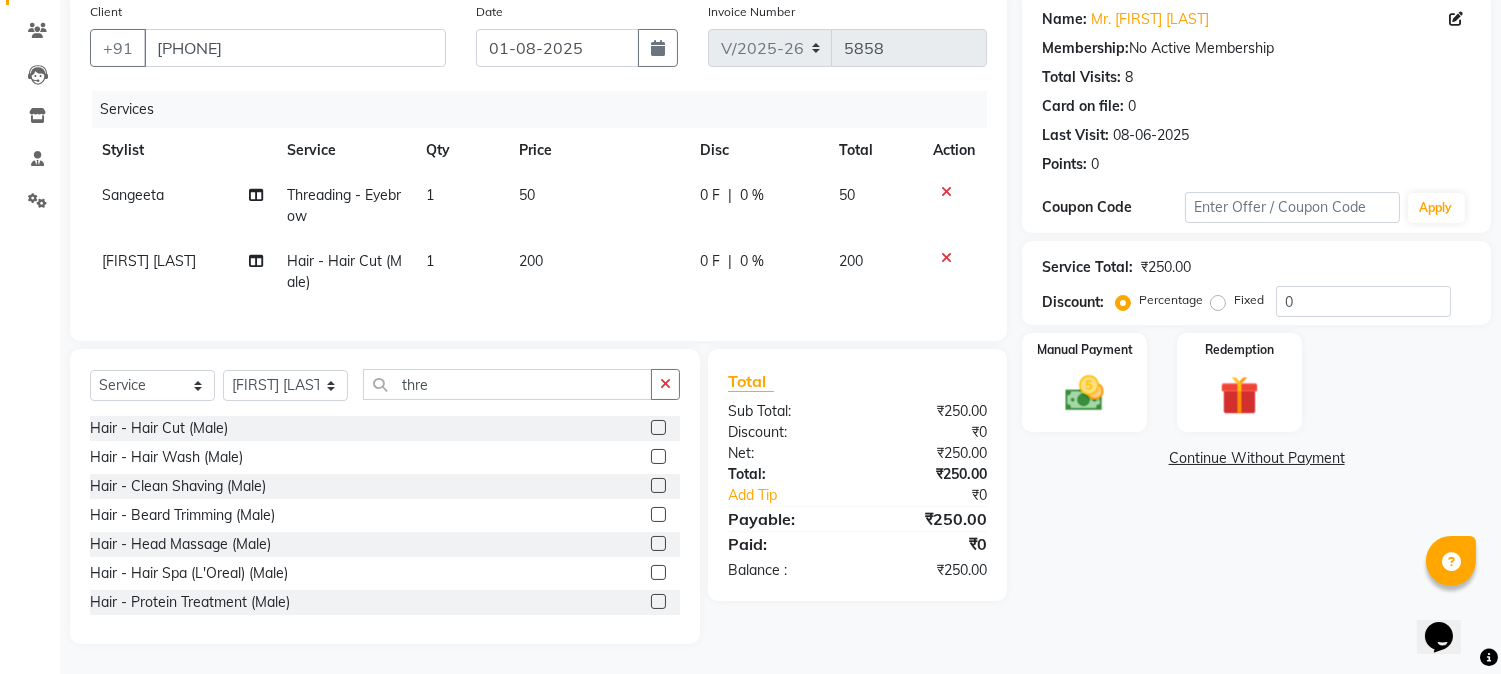 scroll, scrollTop: 173, scrollLeft: 0, axis: vertical 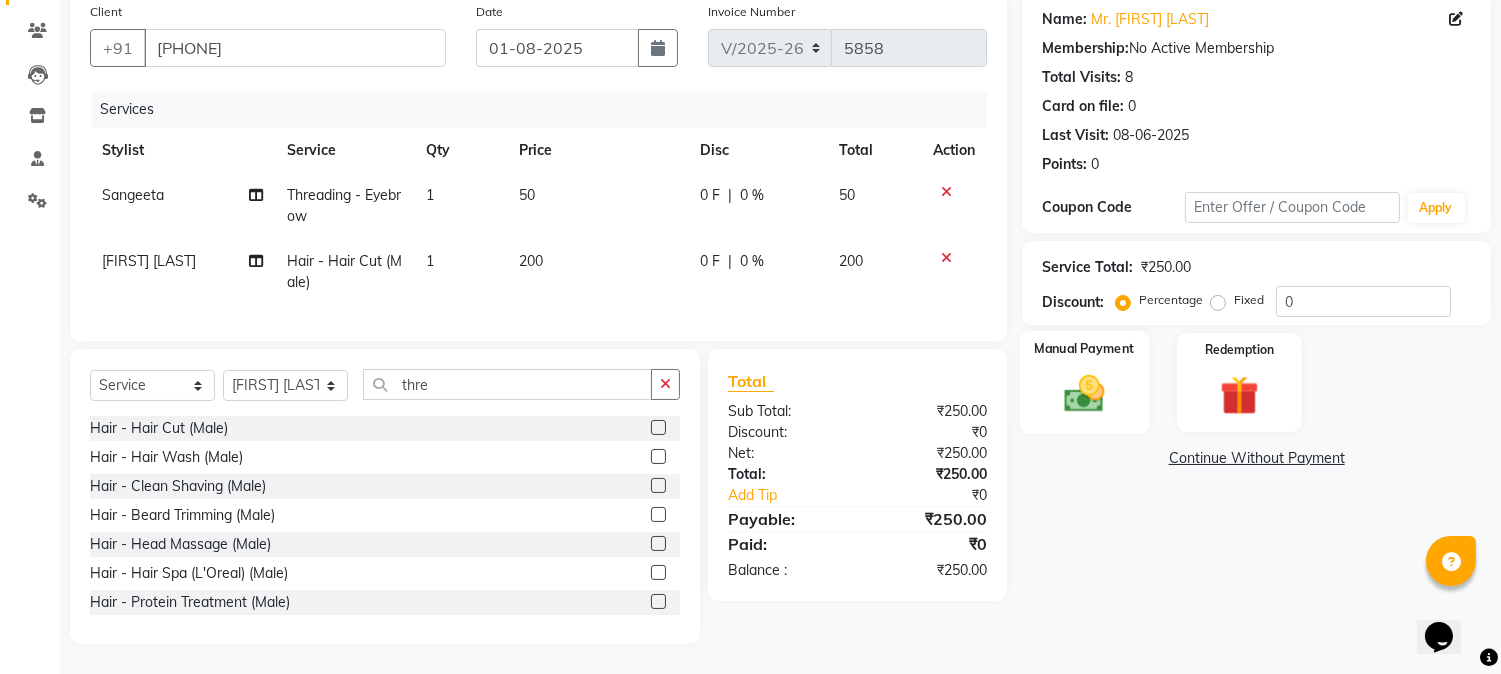 click 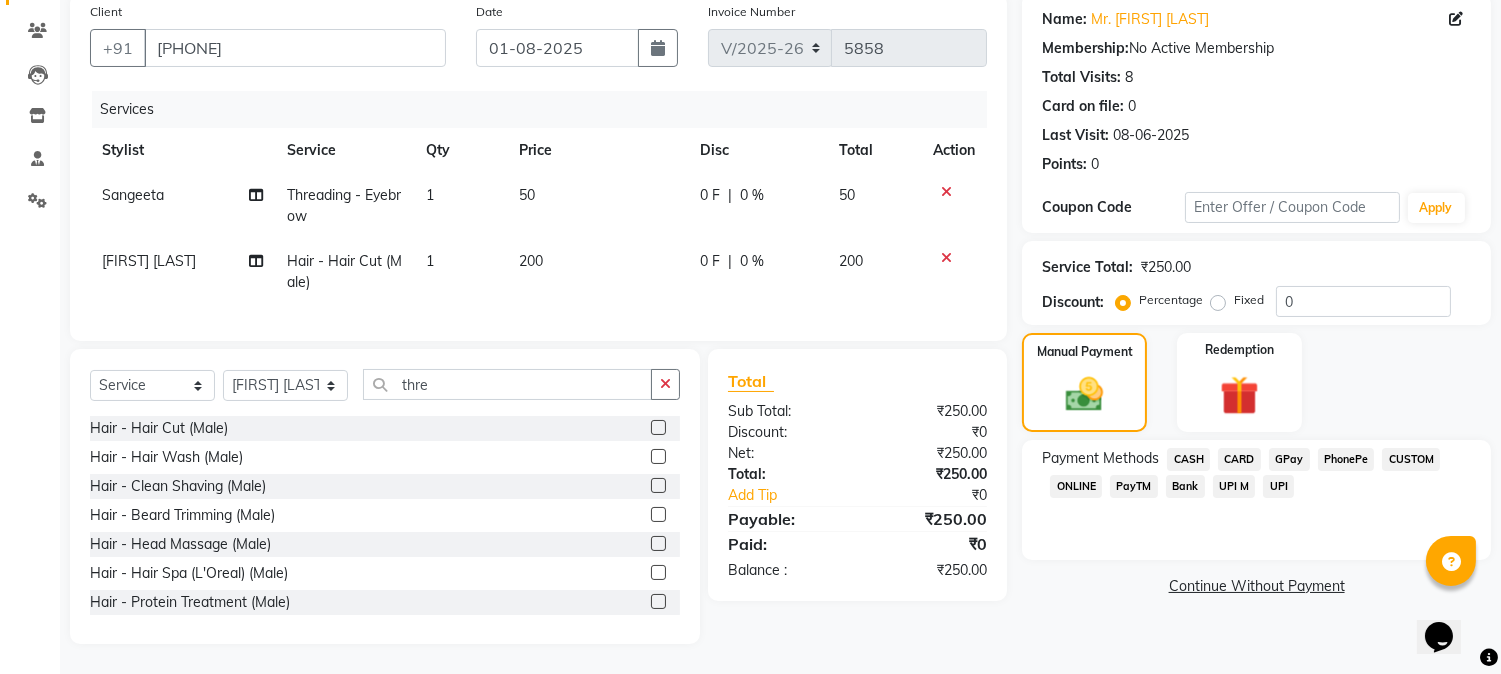 click on "GPay" 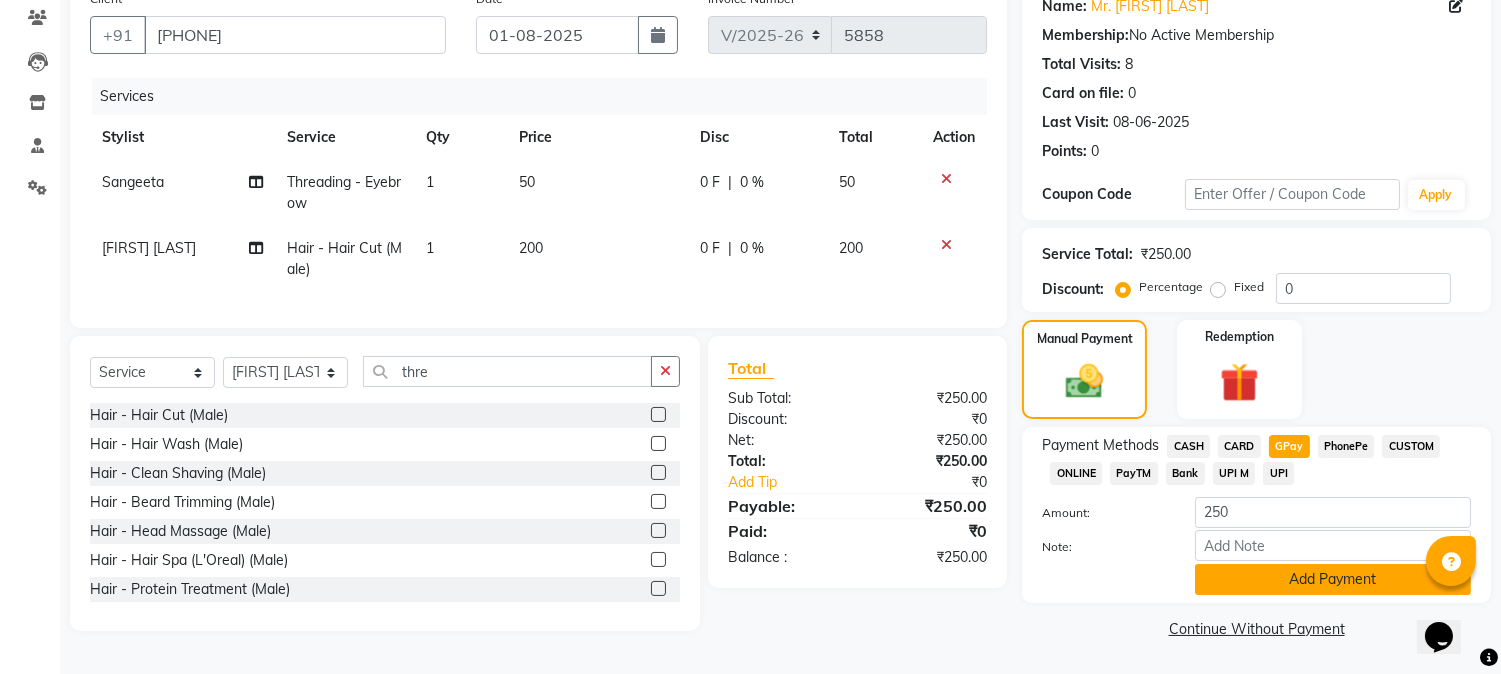 click on "Add Payment" 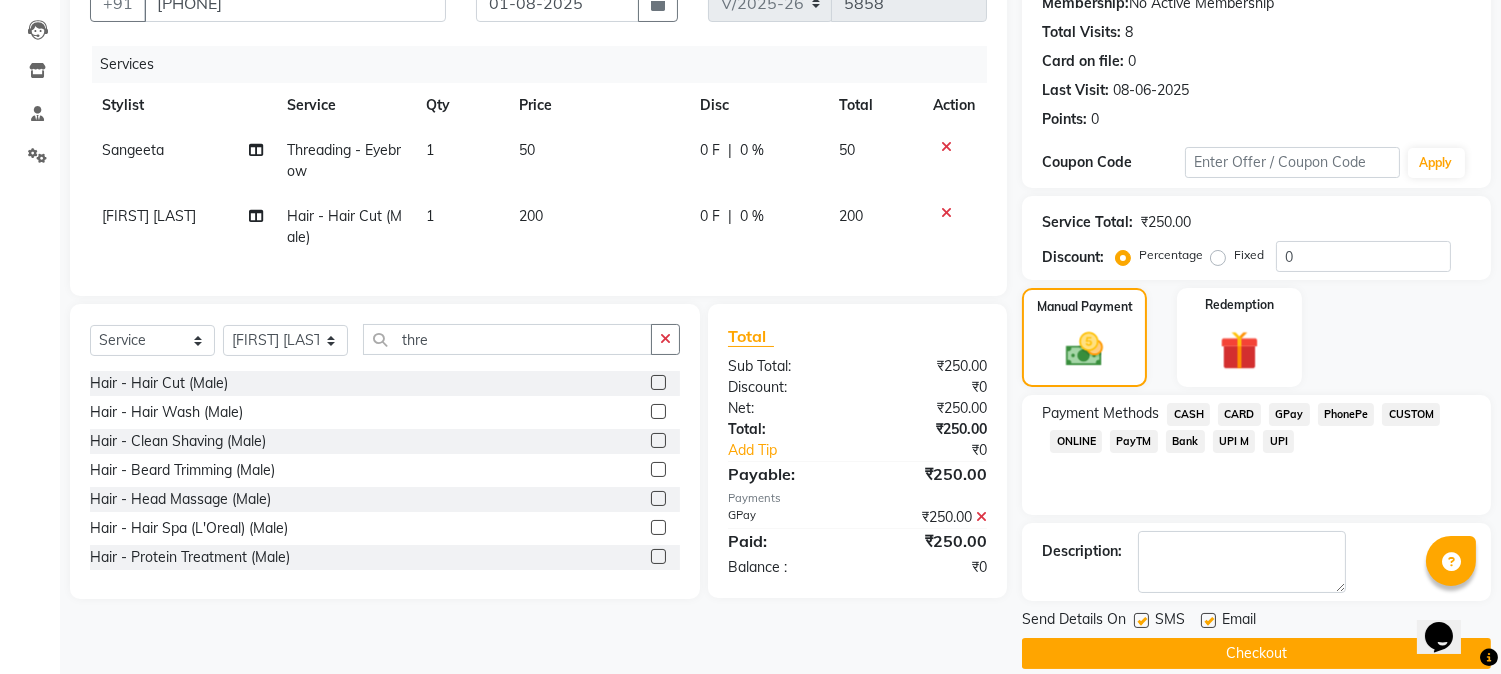 scroll, scrollTop: 225, scrollLeft: 0, axis: vertical 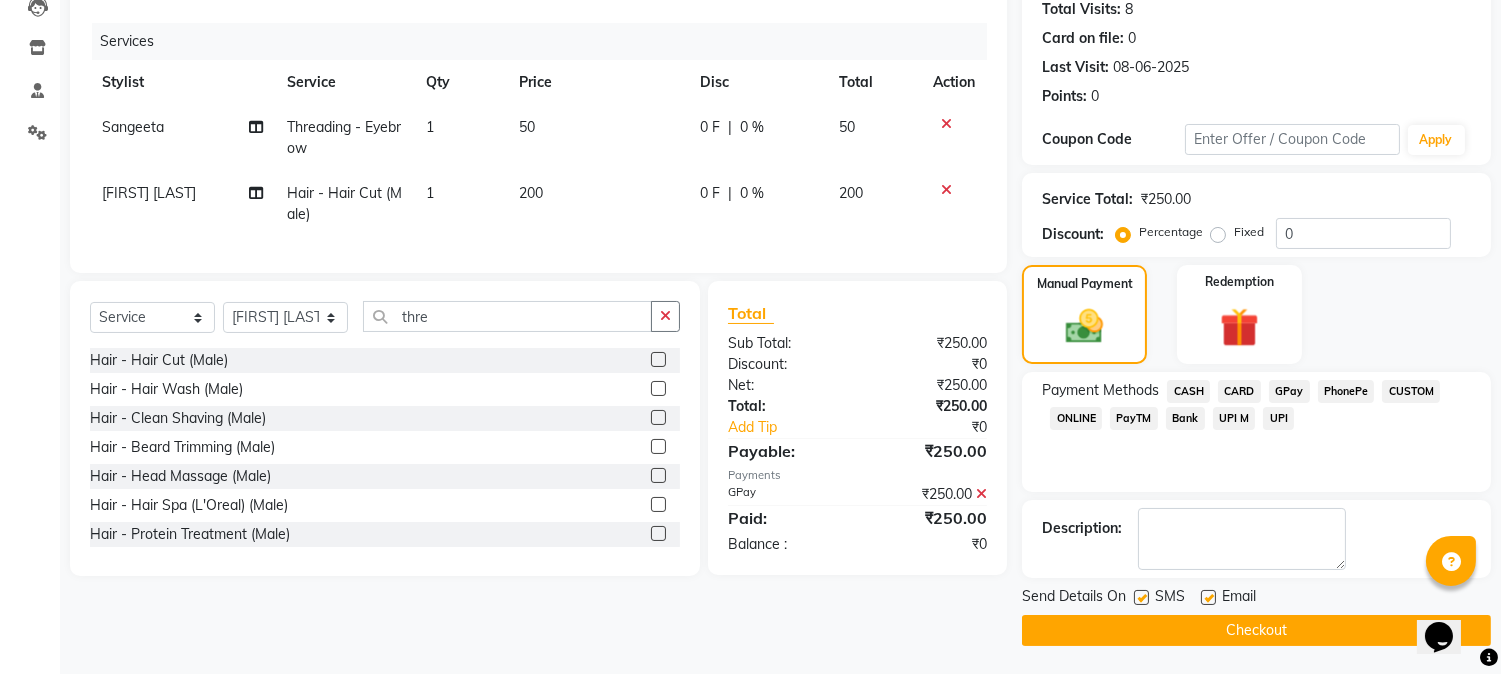 click on "Checkout" 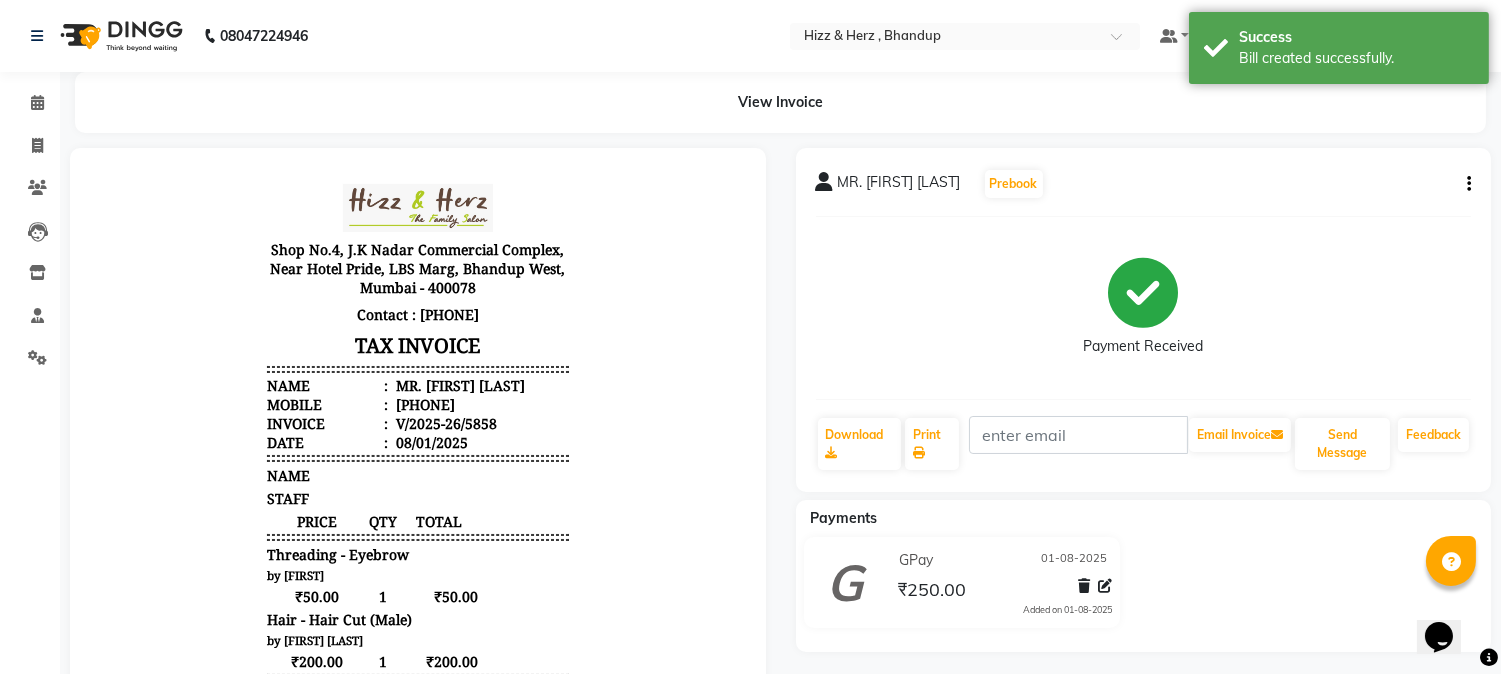 scroll, scrollTop: 0, scrollLeft: 0, axis: both 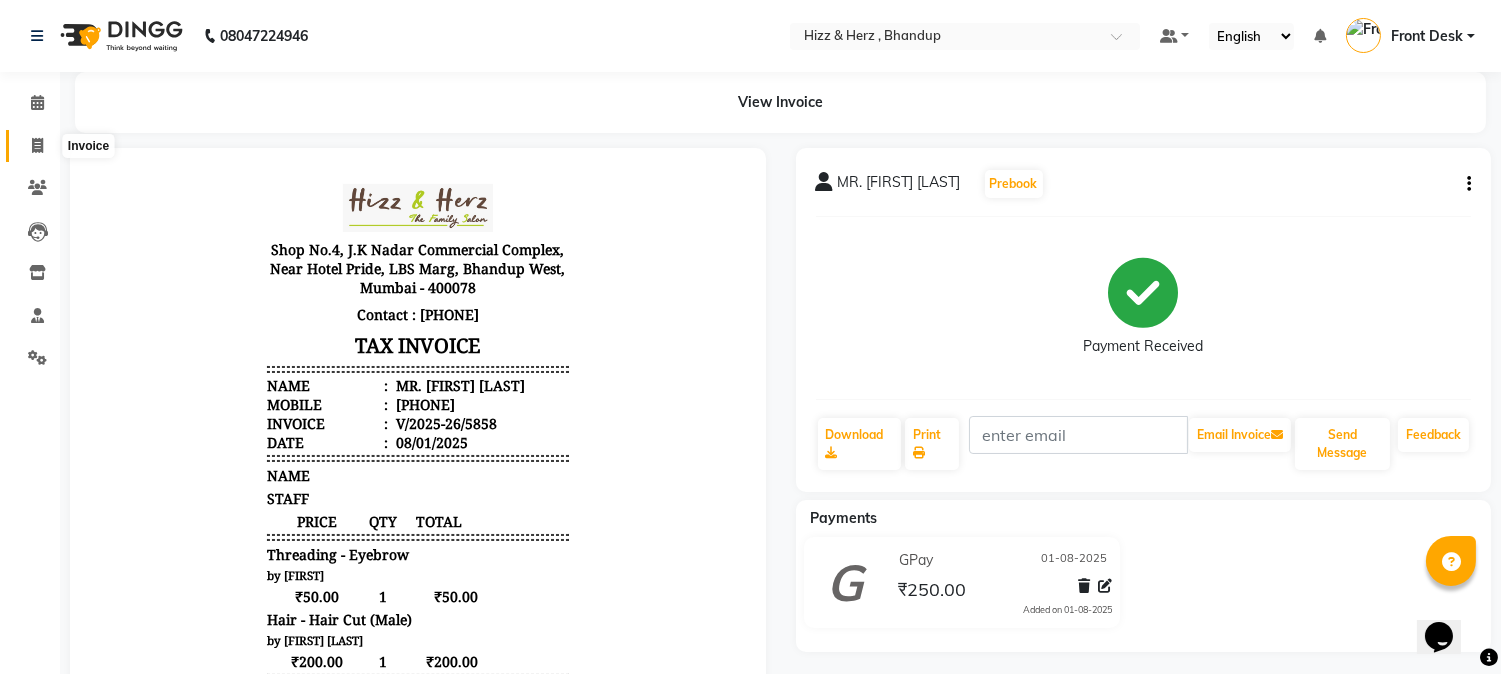 click 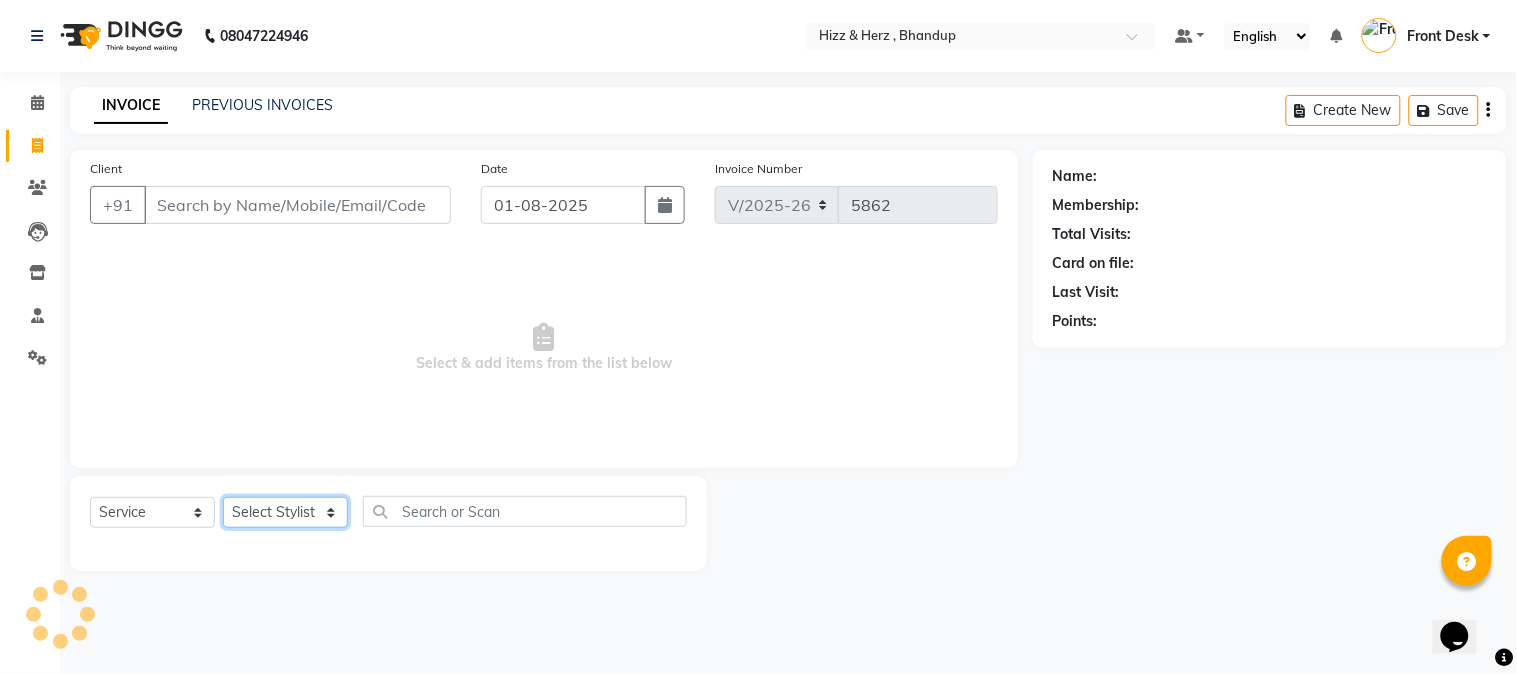 click on "Select Stylist Front Desk Gaurav Sharma HIZZ & HERZ 2 IRFAN AHMAD Jigna Goswami KHALID AHMAD Laxmi Mehboob MOHD PARVEJ NIZAM Salman Sangeeta  SUMITA  VEERENDRA SHARMA" 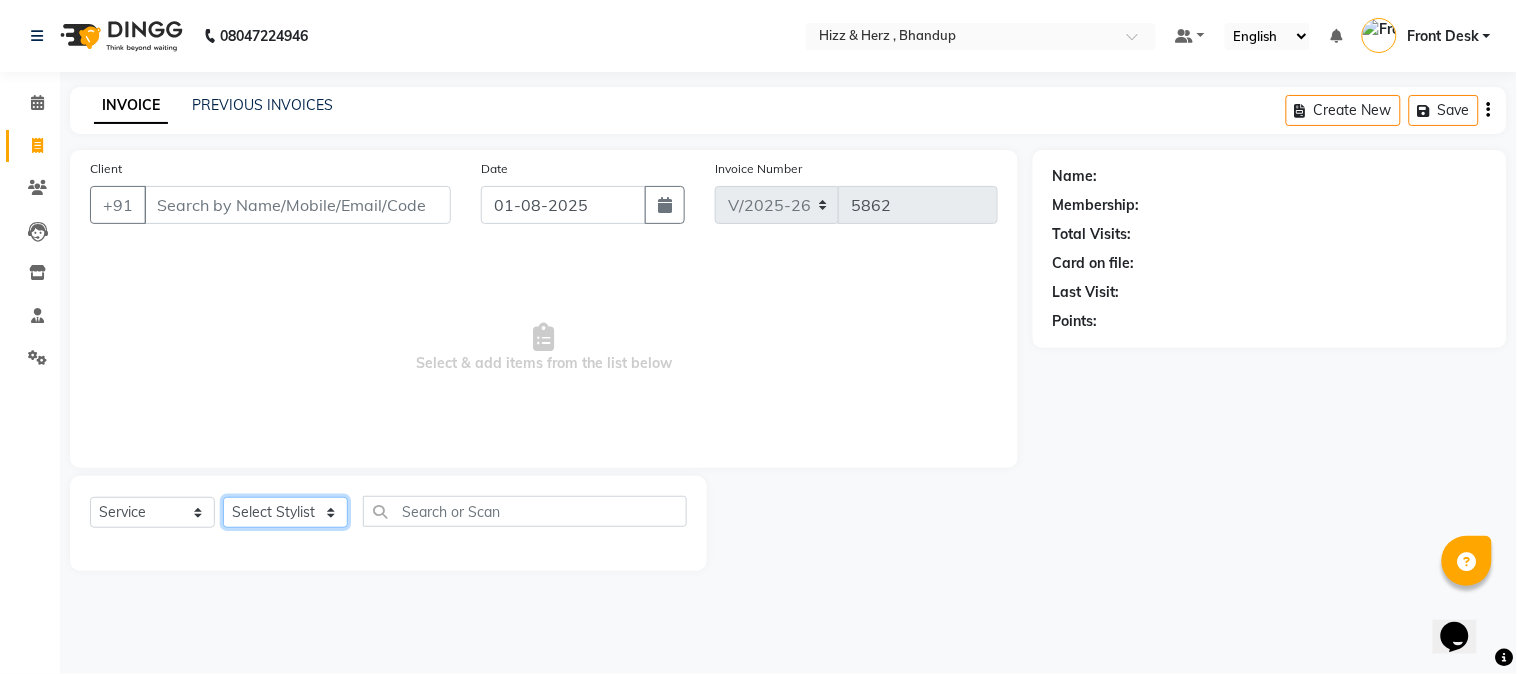 select on "24395" 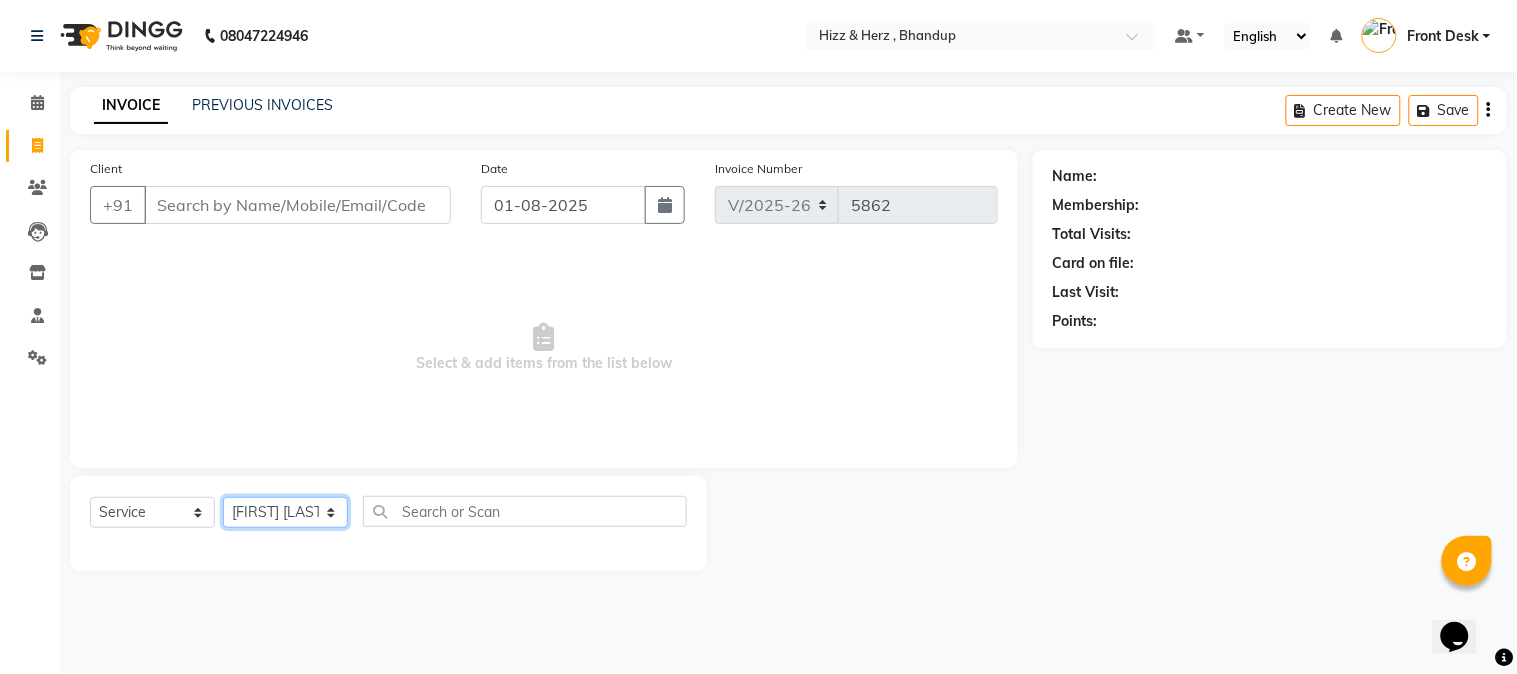 click on "Select Stylist Front Desk Gaurav Sharma HIZZ & HERZ 2 IRFAN AHMAD Jigna Goswami KHALID AHMAD Laxmi Mehboob MOHD PARVEJ NIZAM Salman Sangeeta  SUMITA  VEERENDRA SHARMA" 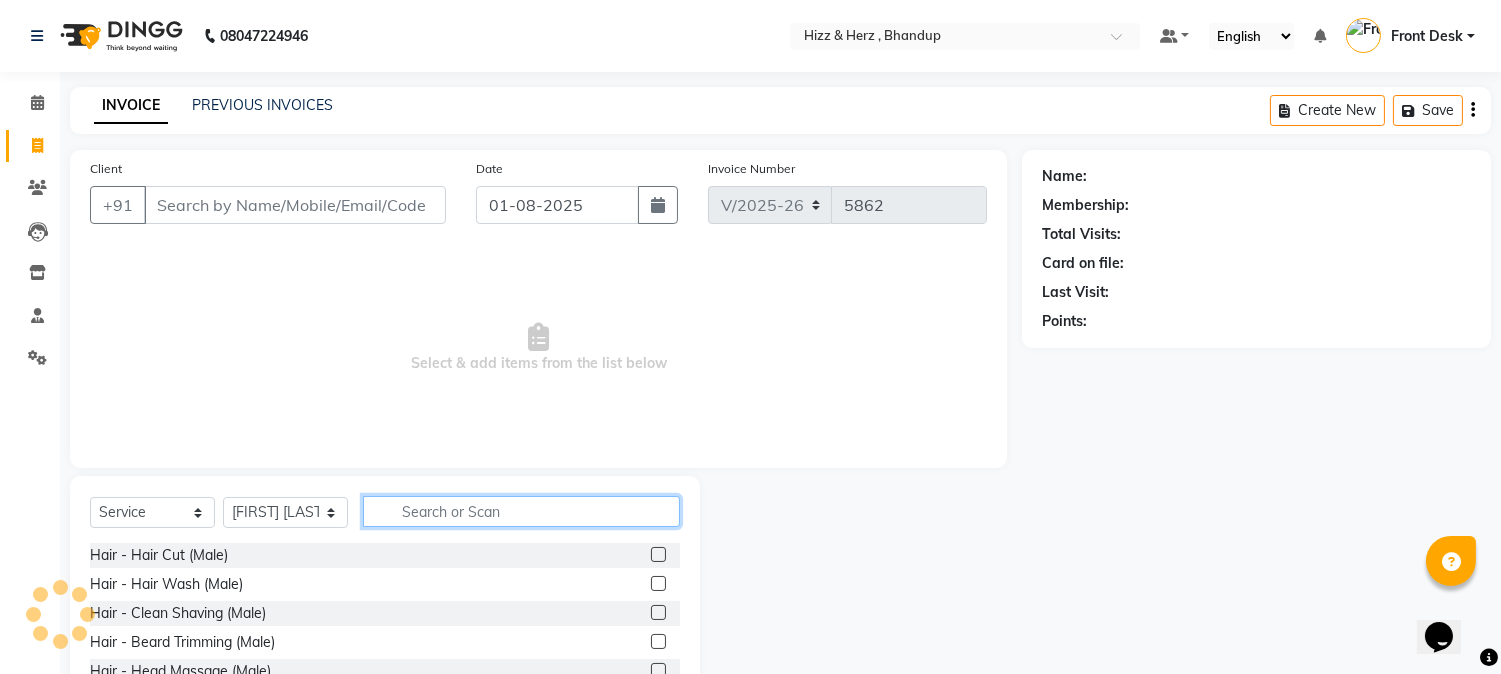 click 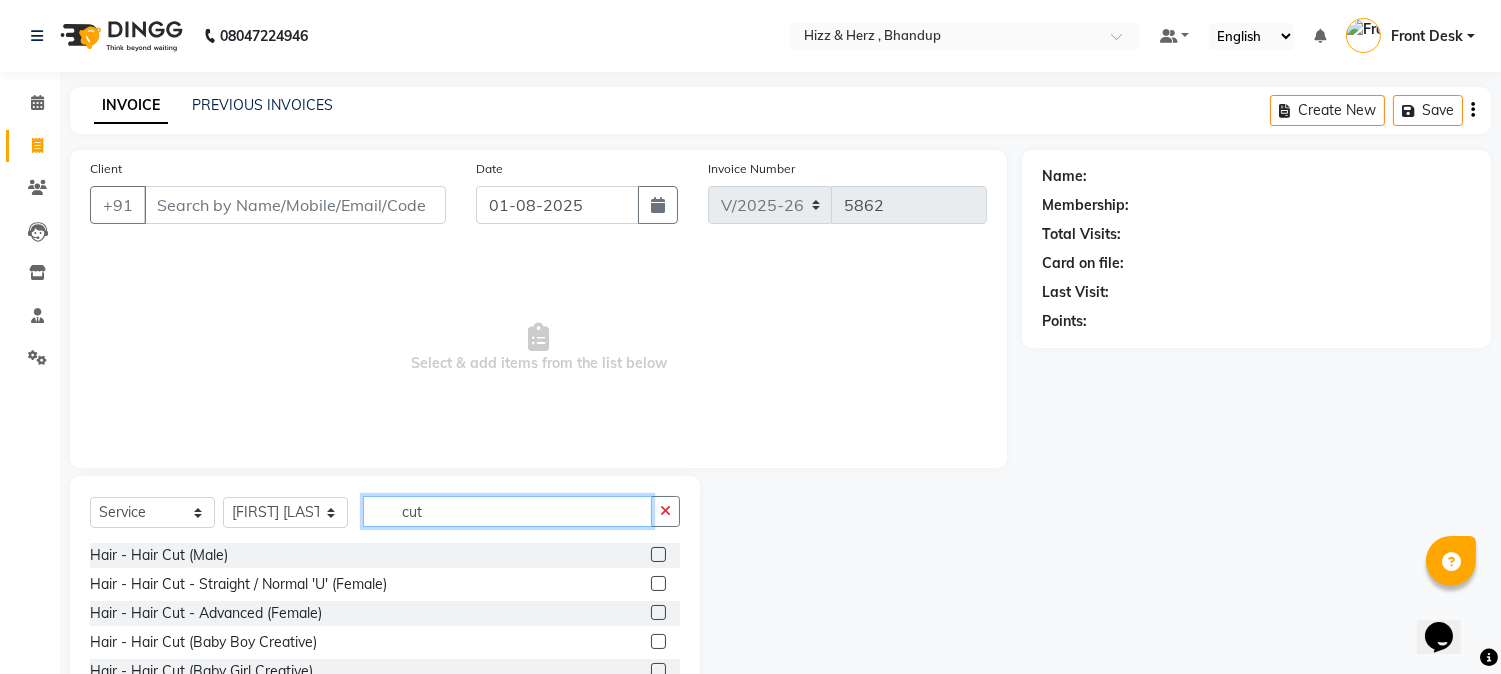 type on "cut" 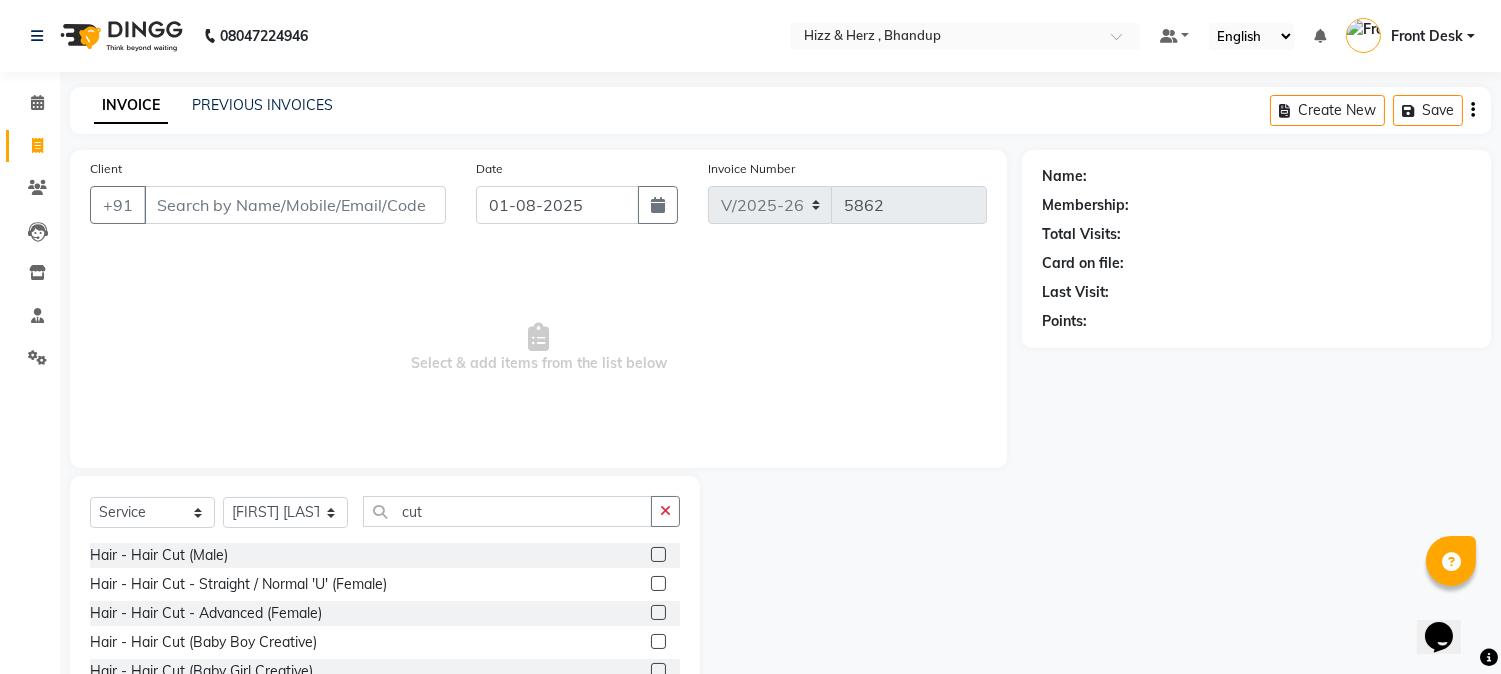 click 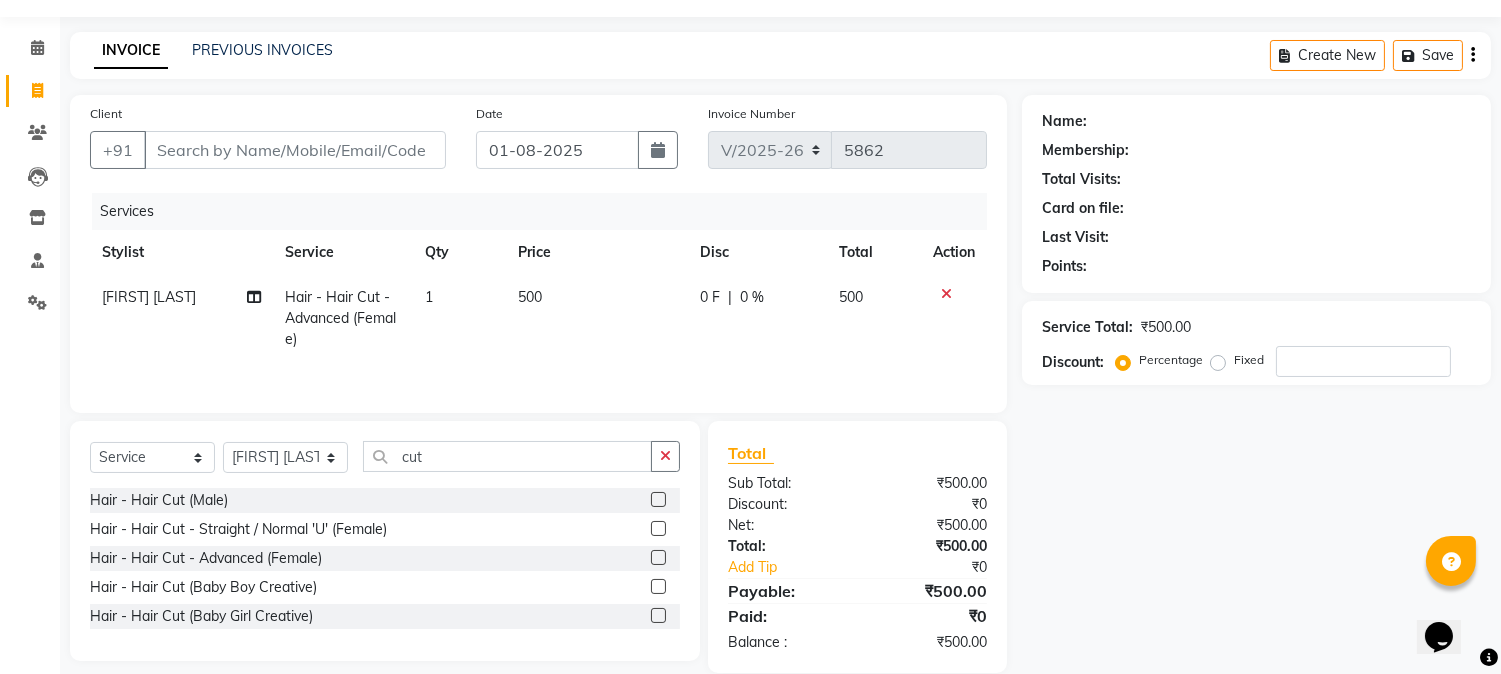 scroll, scrollTop: 85, scrollLeft: 0, axis: vertical 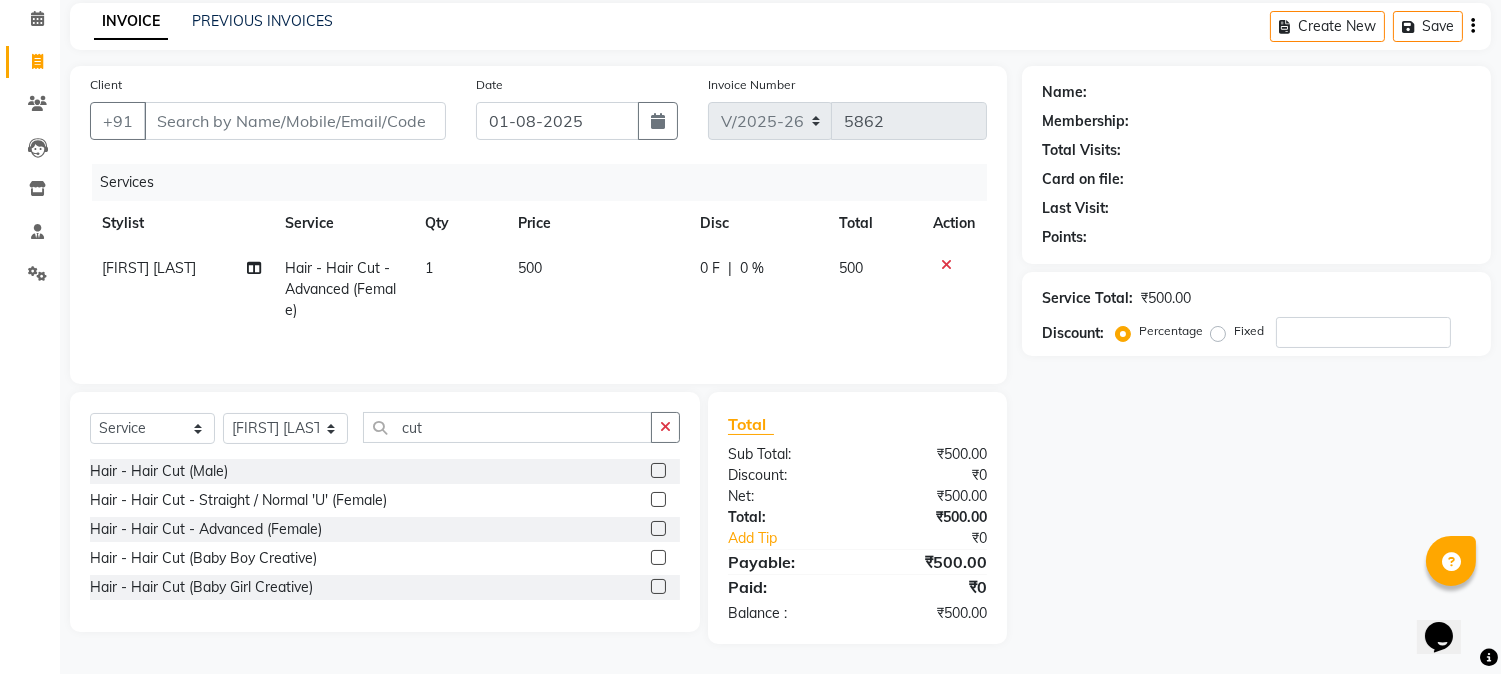 click 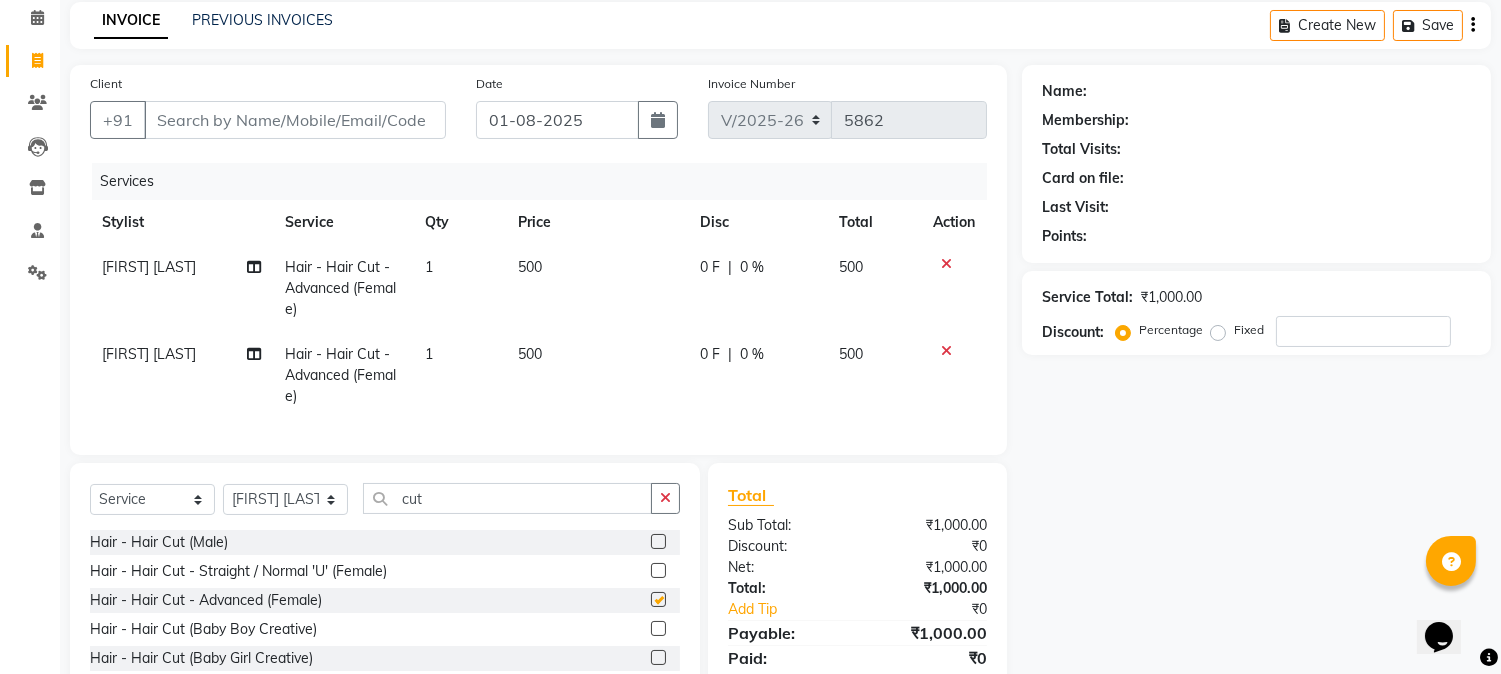 checkbox on "false" 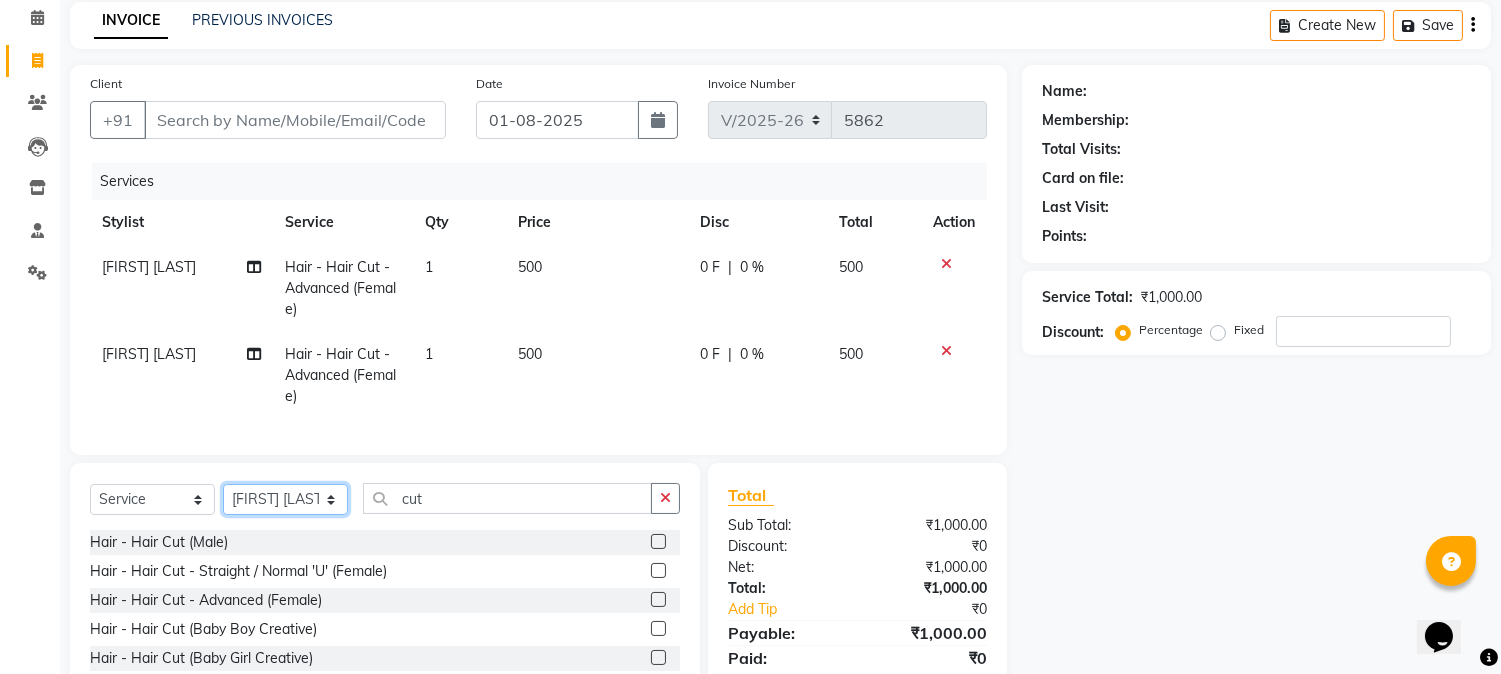 click on "Select Stylist Front Desk Gaurav Sharma HIZZ & HERZ 2 IRFAN AHMAD Jigna Goswami KHALID AHMAD Laxmi Mehboob MOHD PARVEJ NIZAM Salman Sangeeta  SUMITA  VEERENDRA SHARMA" 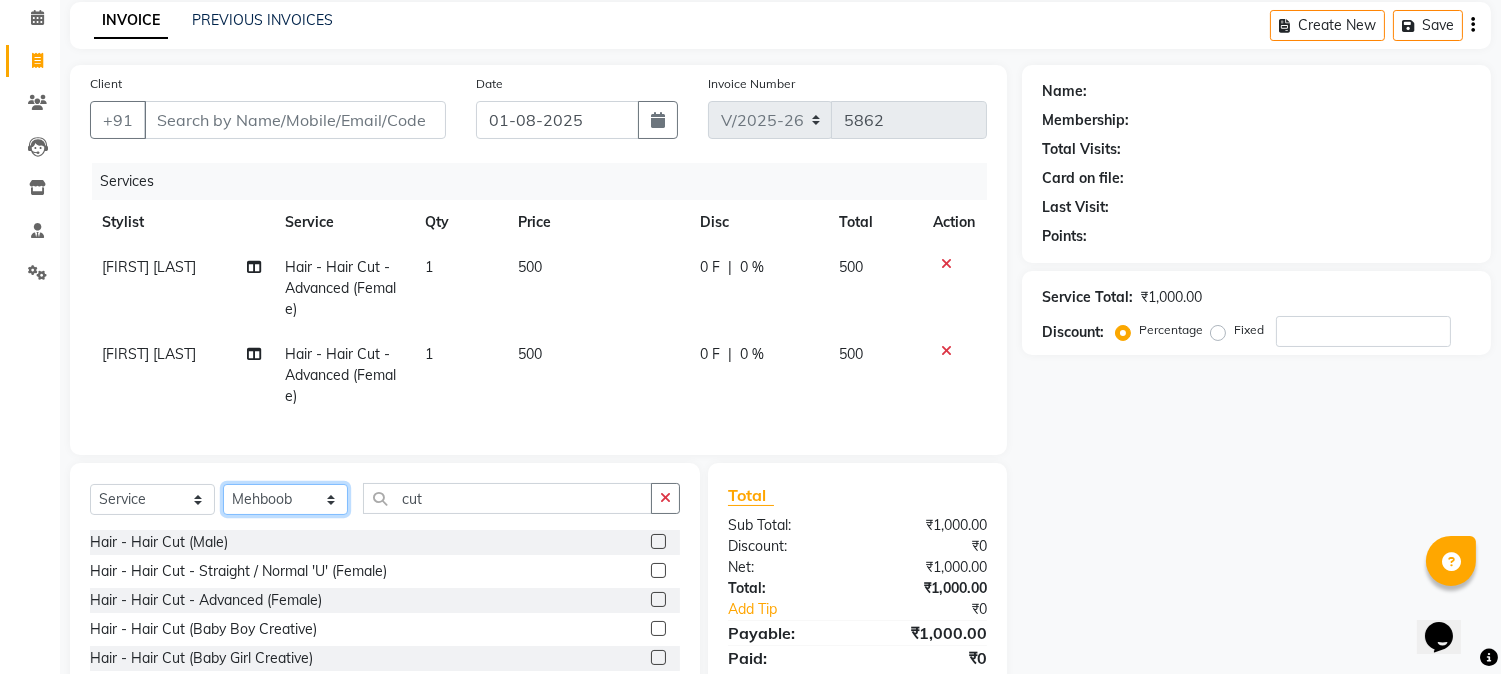 click on "Select Stylist Front Desk Gaurav Sharma HIZZ & HERZ 2 IRFAN AHMAD Jigna Goswami KHALID AHMAD Laxmi Mehboob MOHD PARVEJ NIZAM Salman Sangeeta  SUMITA  VEERENDRA SHARMA" 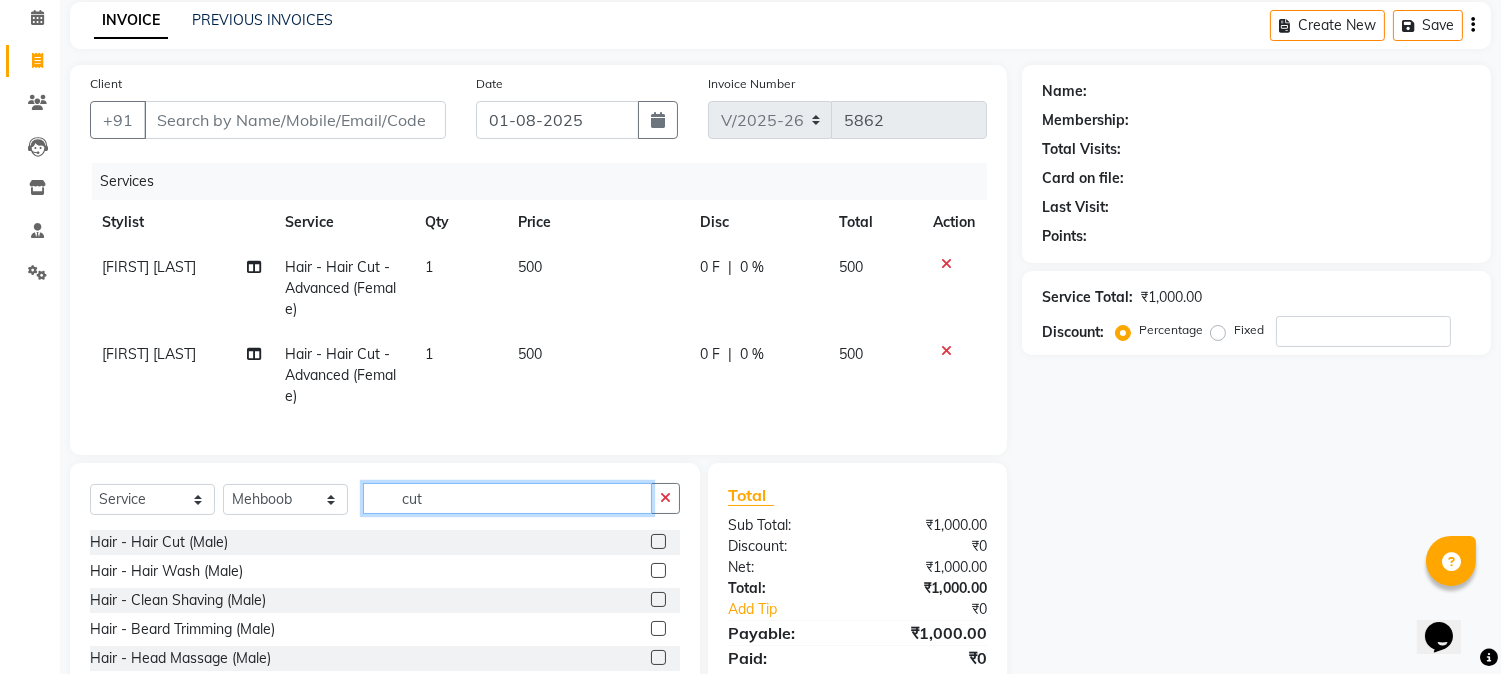 click on "cut" 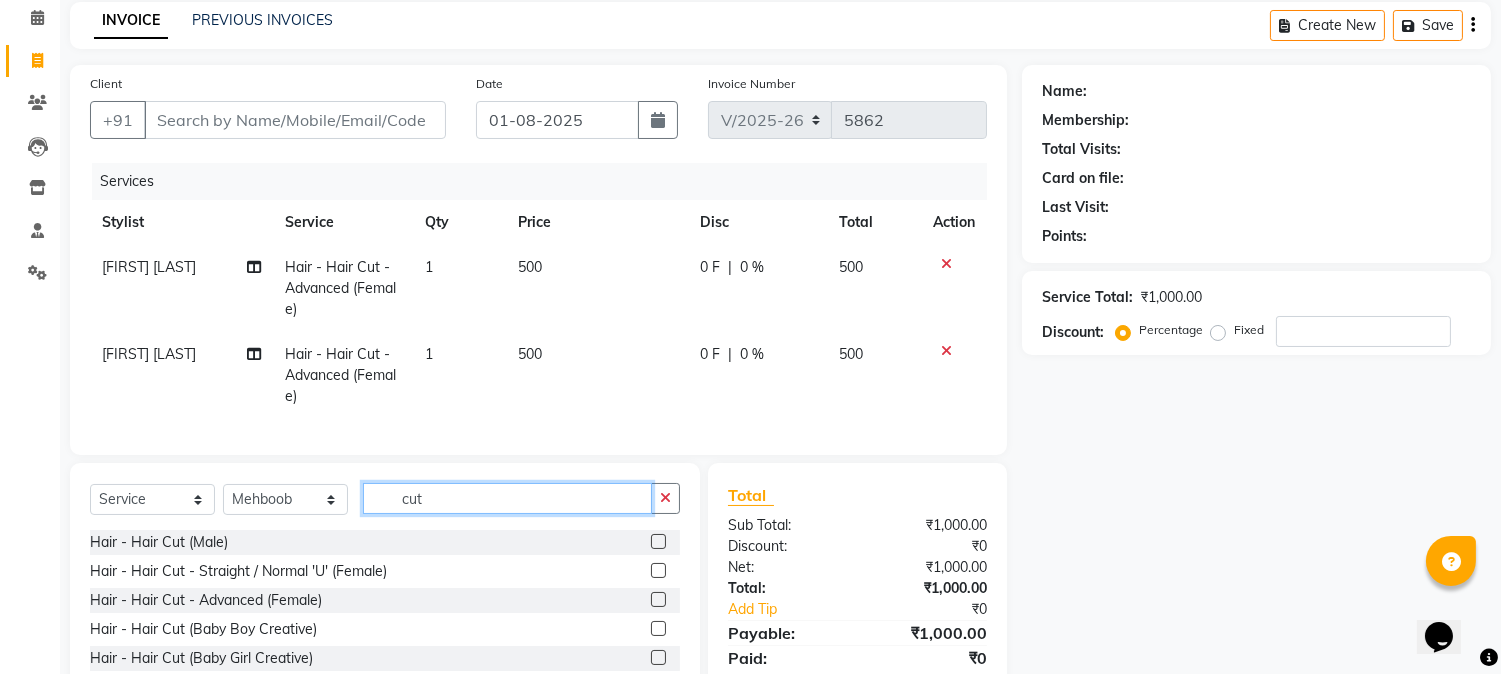 type on "cut" 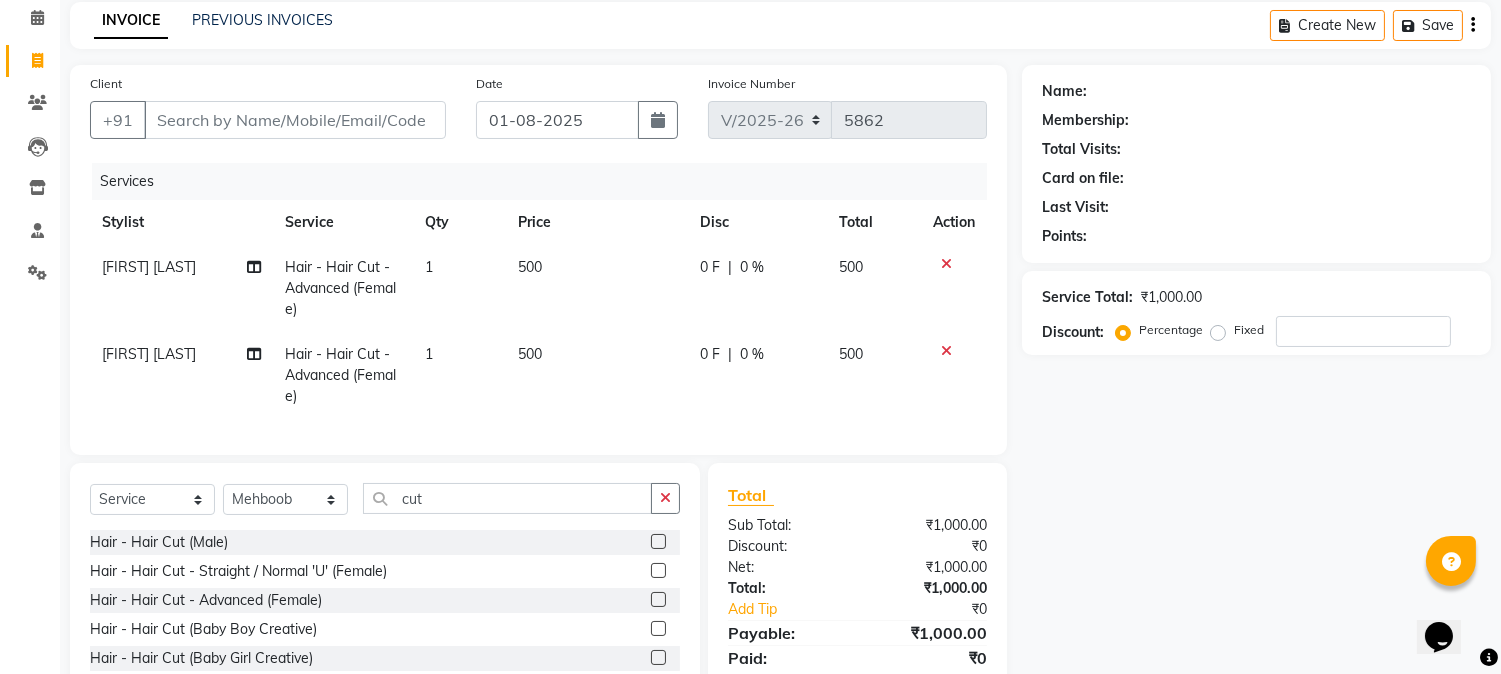 click 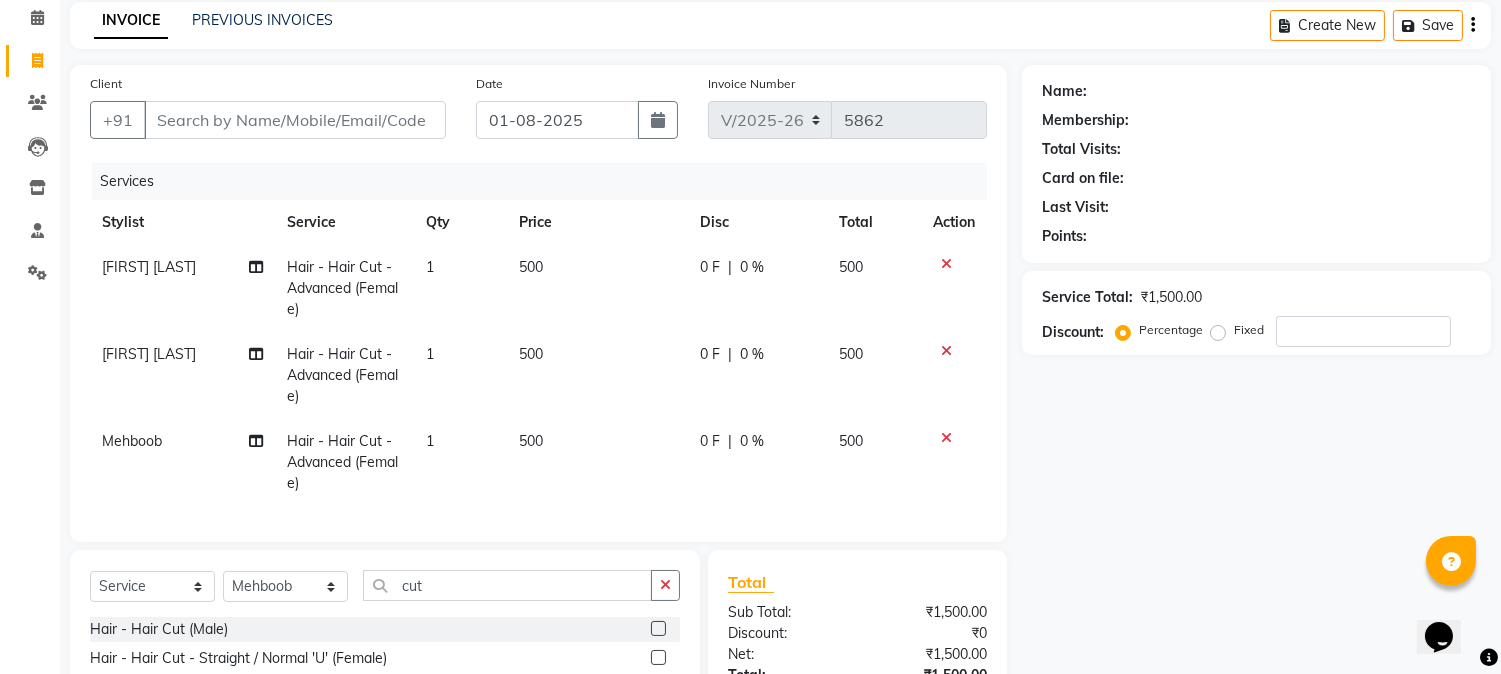 scroll, scrollTop: 30, scrollLeft: 0, axis: vertical 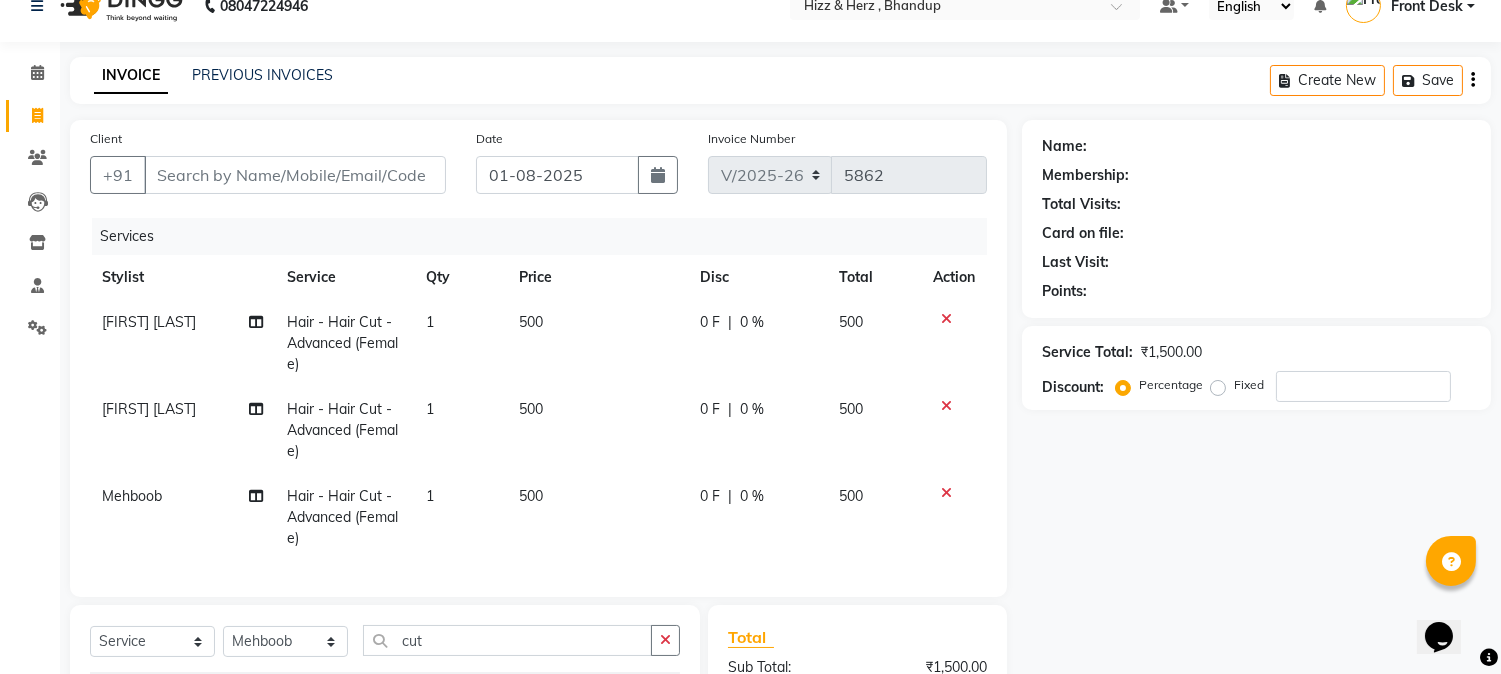 checkbox on "false" 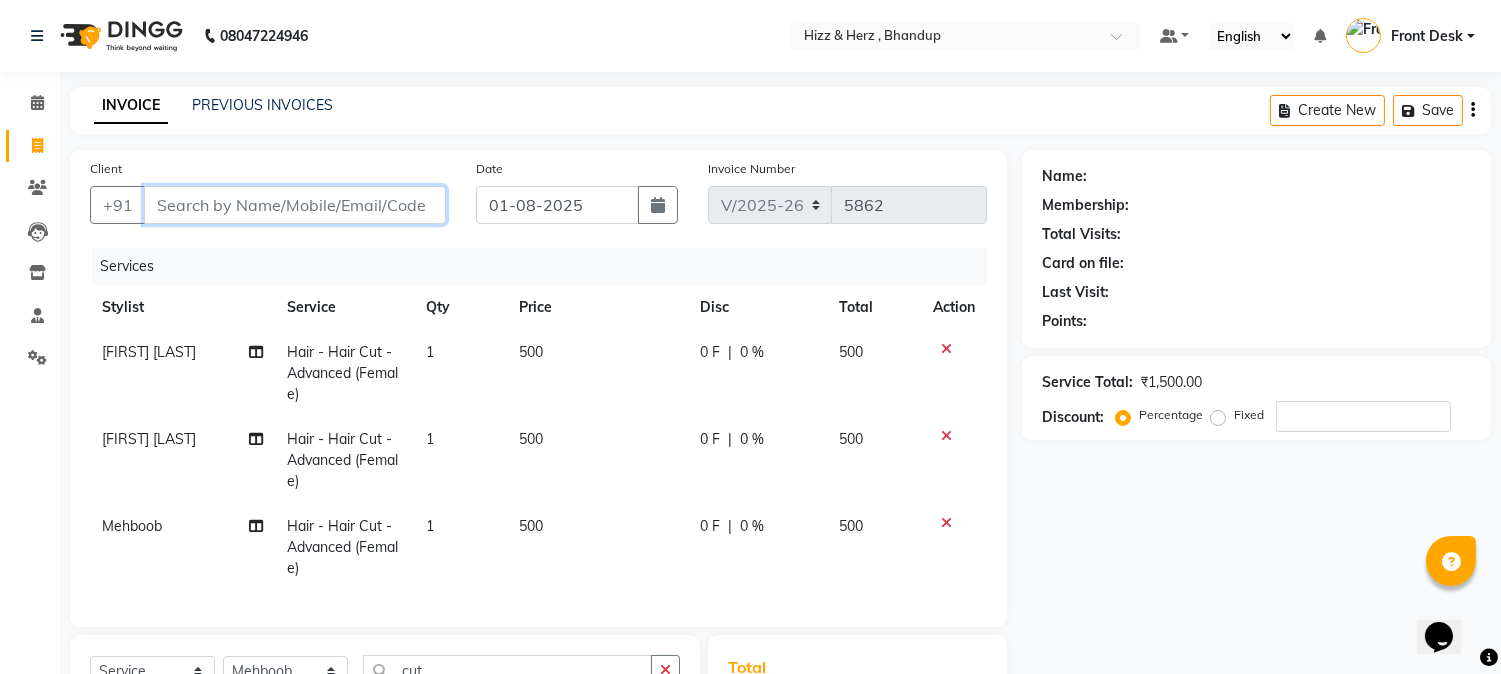 click on "Client" at bounding box center [295, 205] 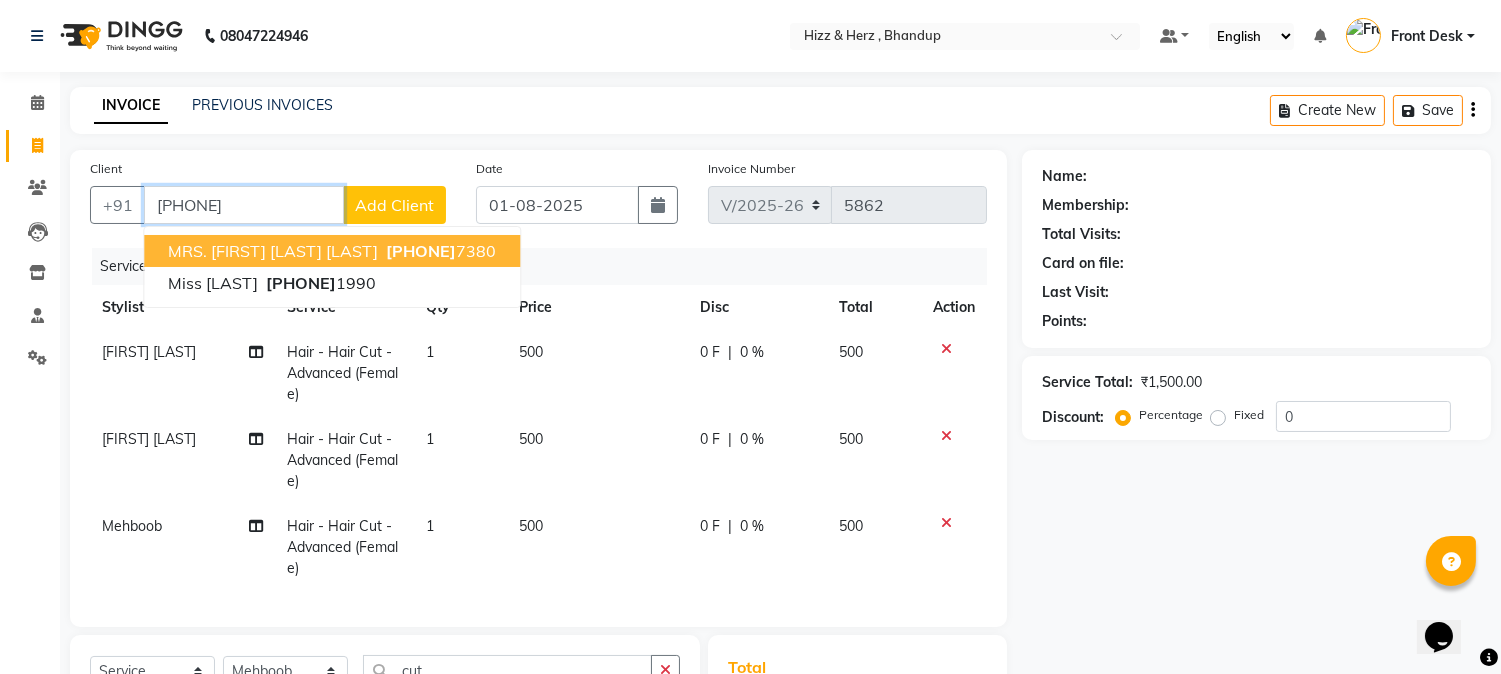 click on "MRS. VIJAY LAXMI PANKAR" at bounding box center (273, 251) 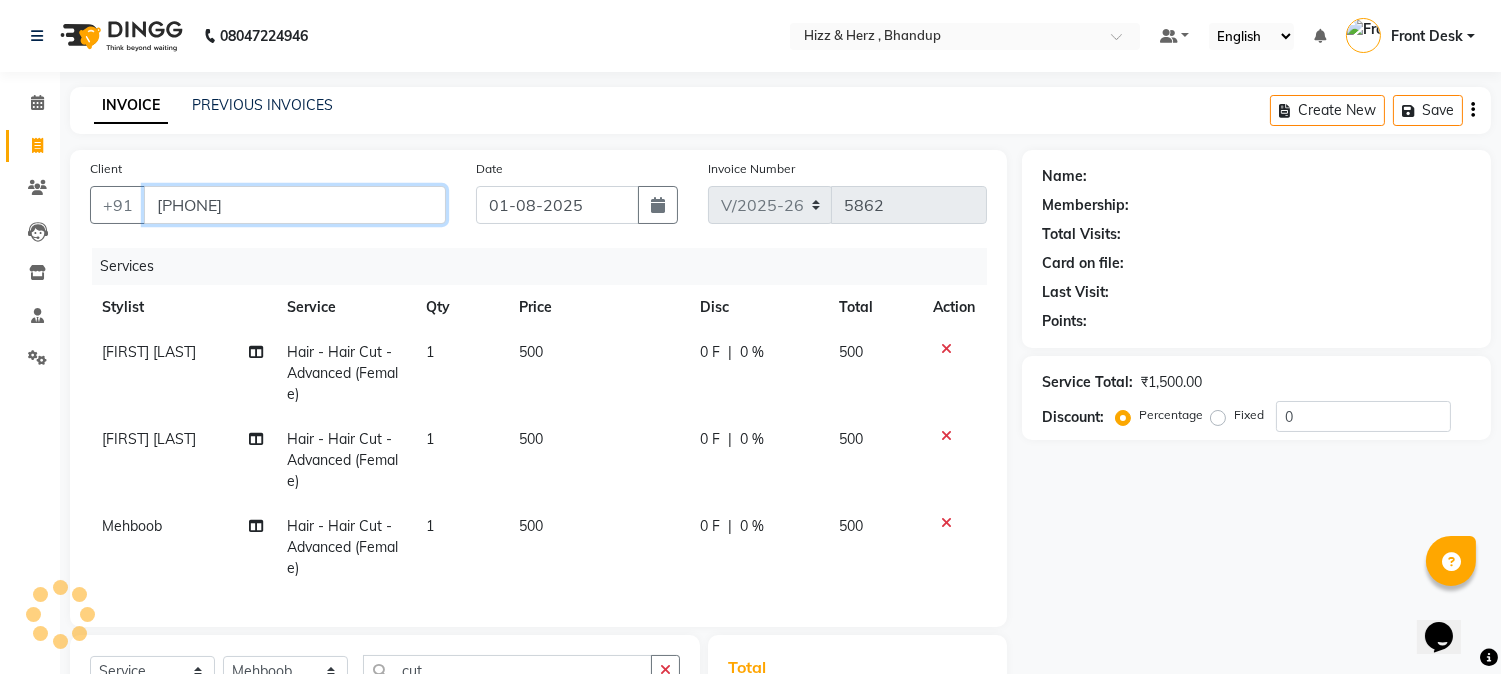 type on "9920887380" 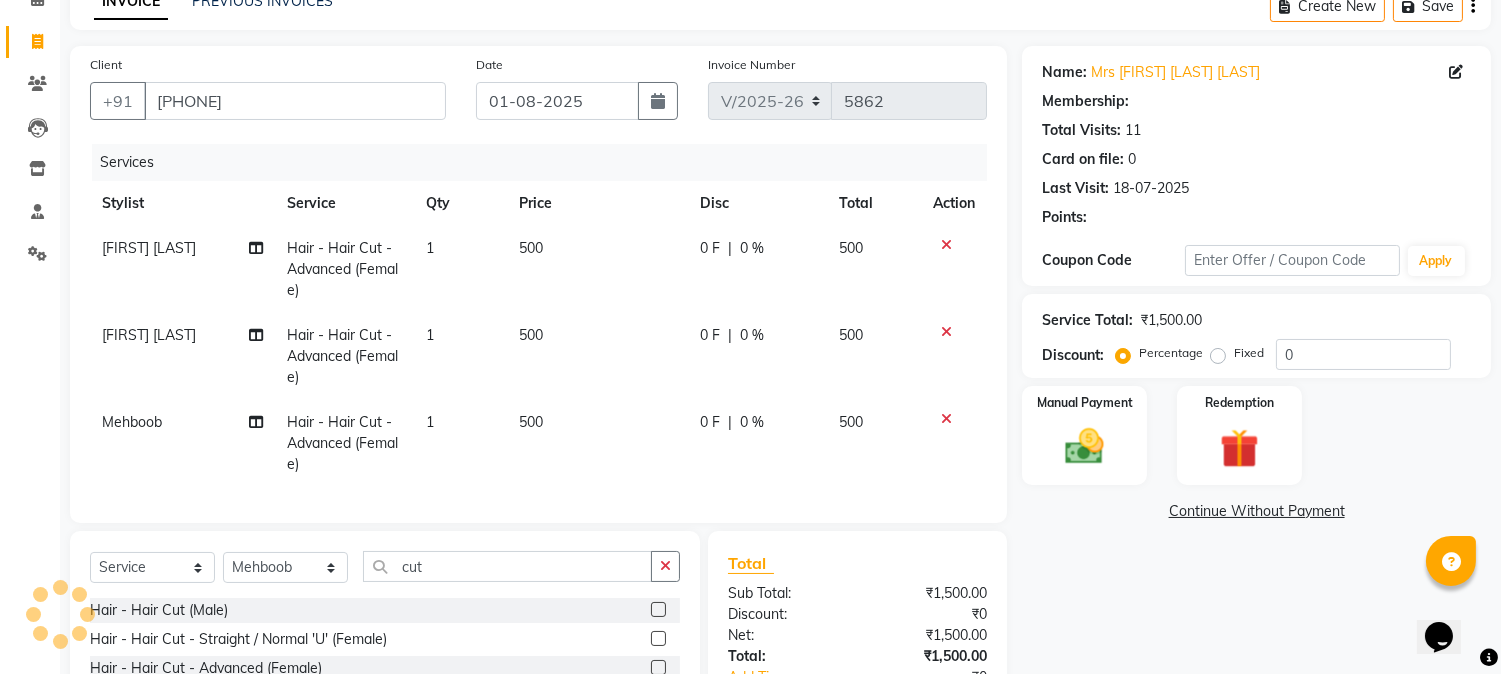 scroll, scrollTop: 260, scrollLeft: 0, axis: vertical 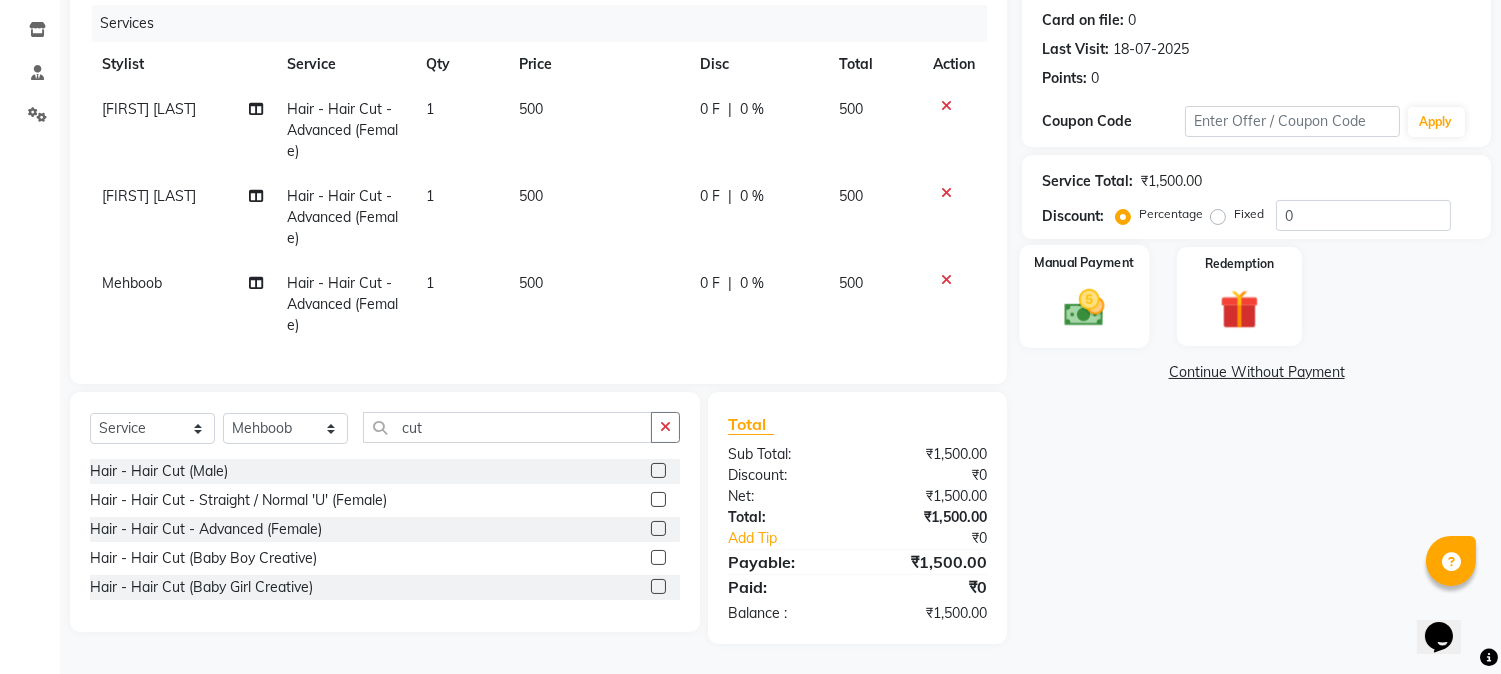 click 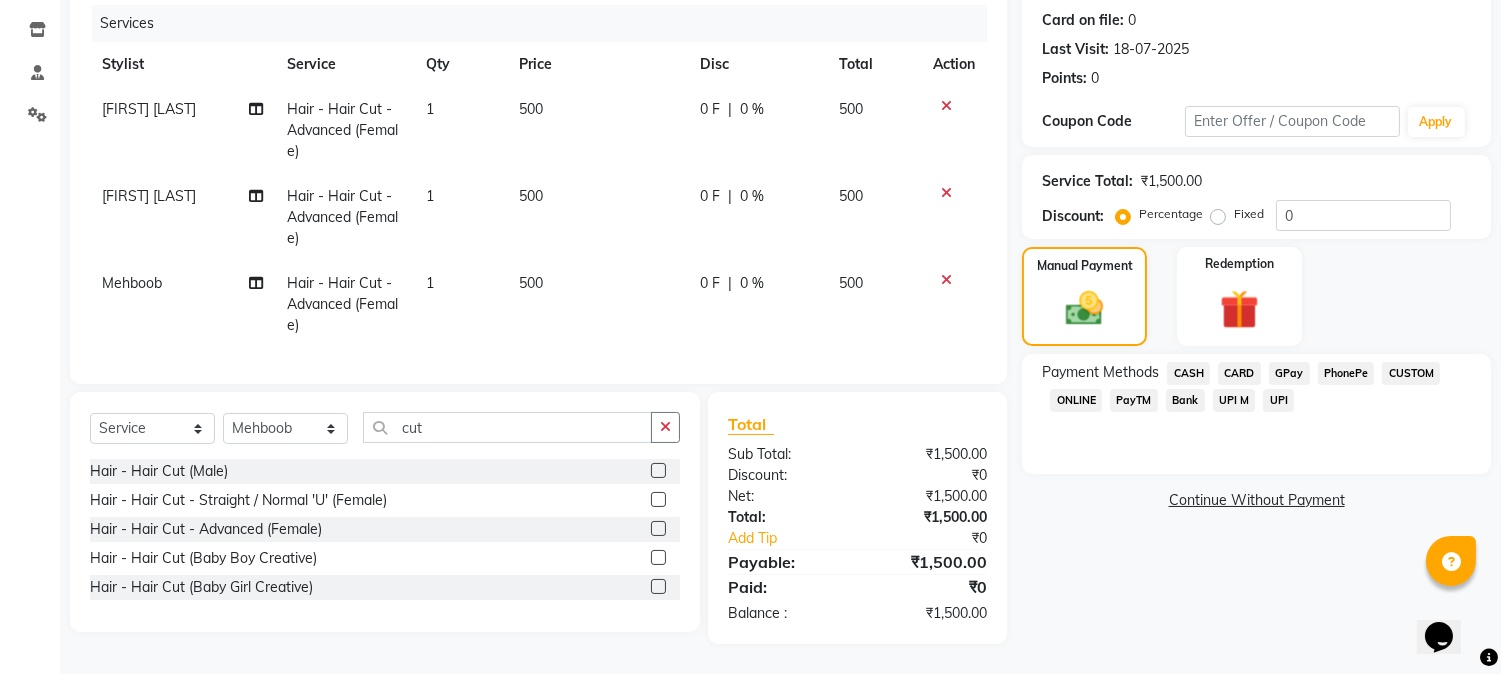 click on "GPay" 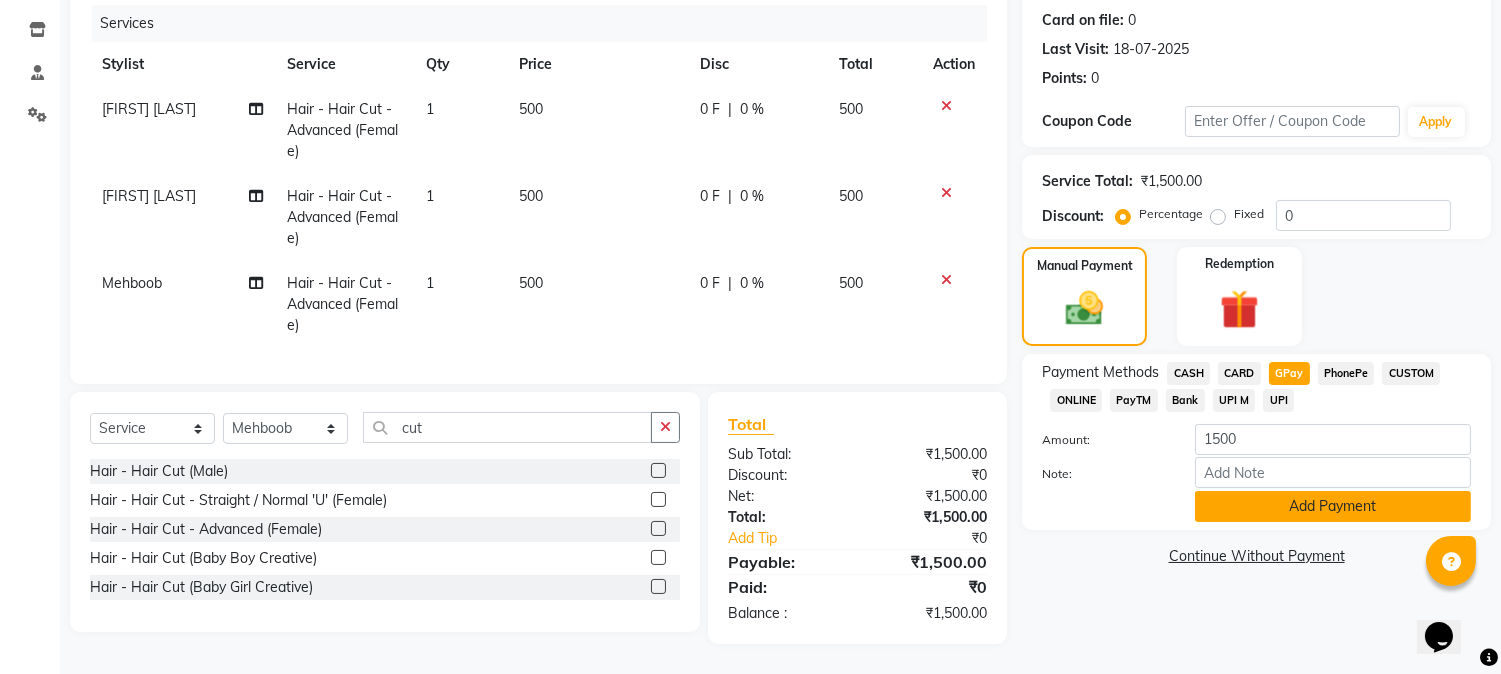 click on "Add Payment" 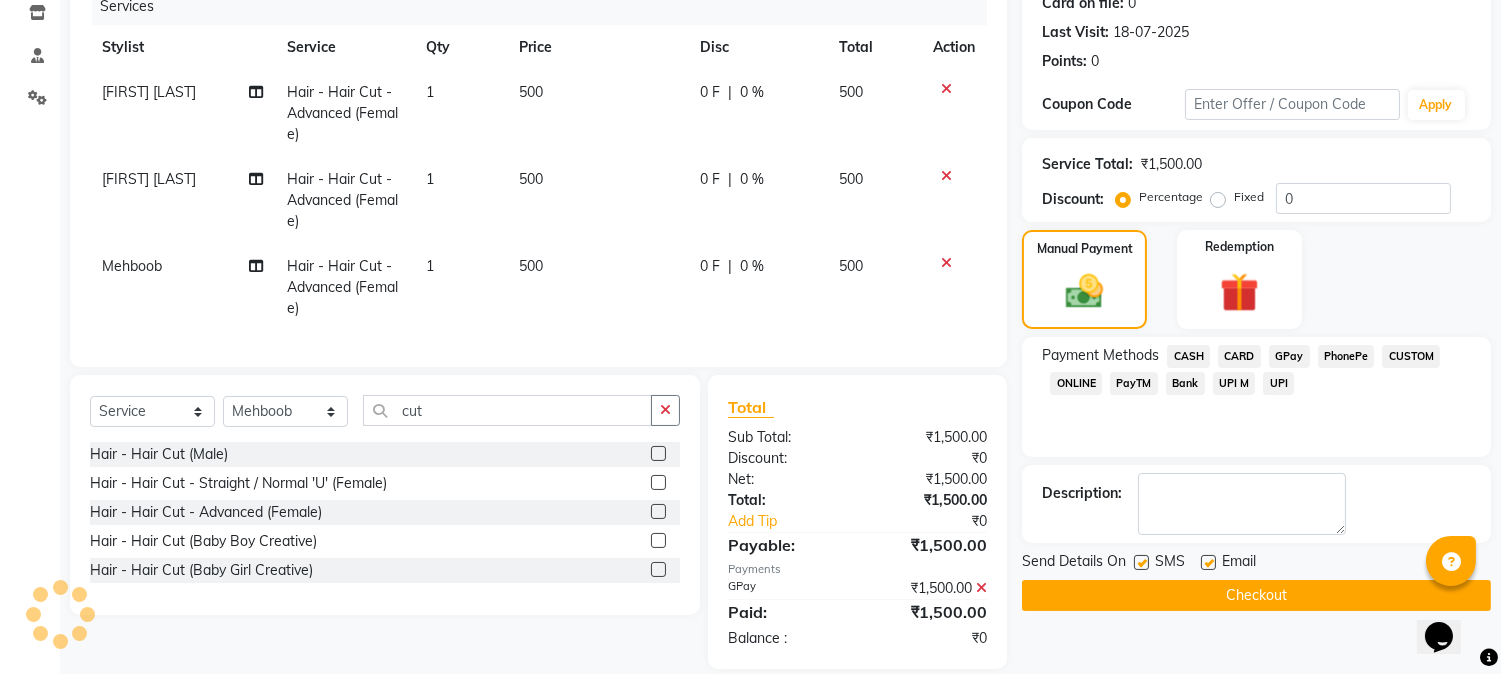 click 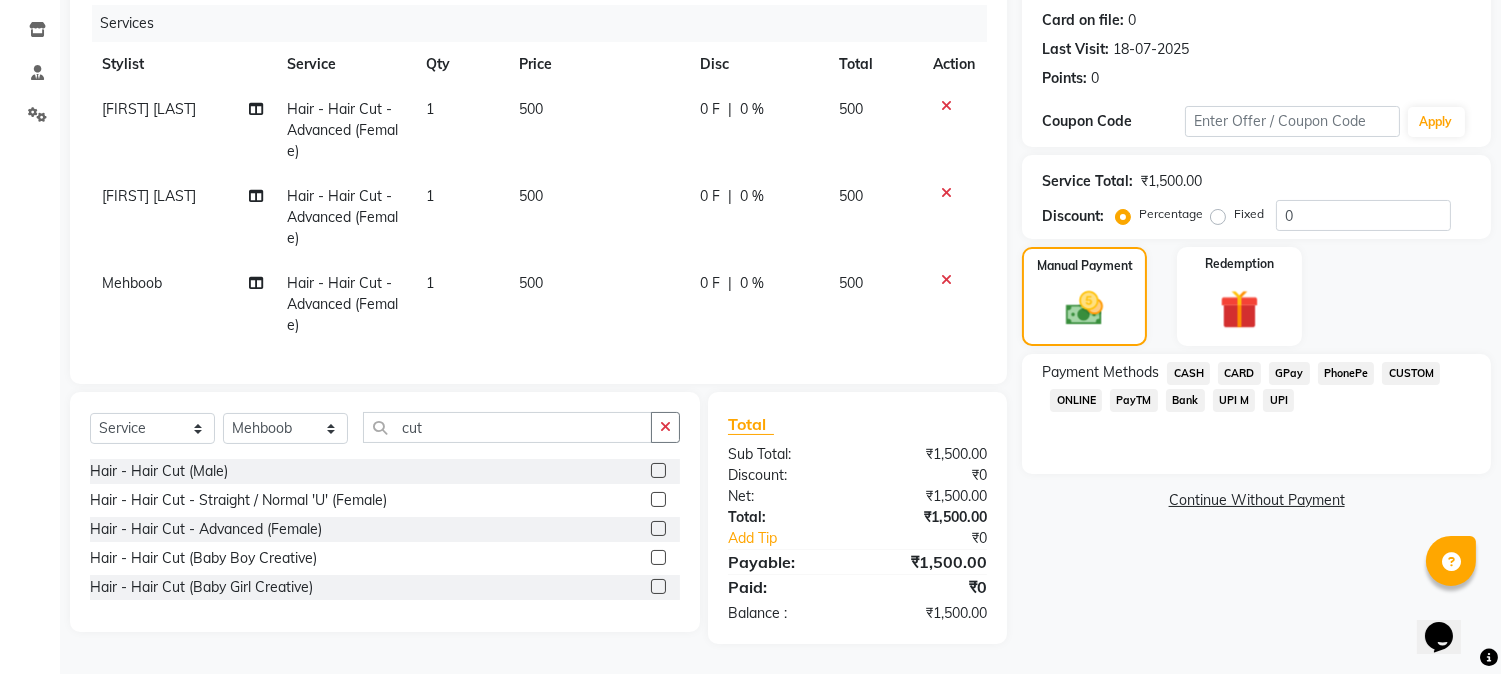 click on "CARD" 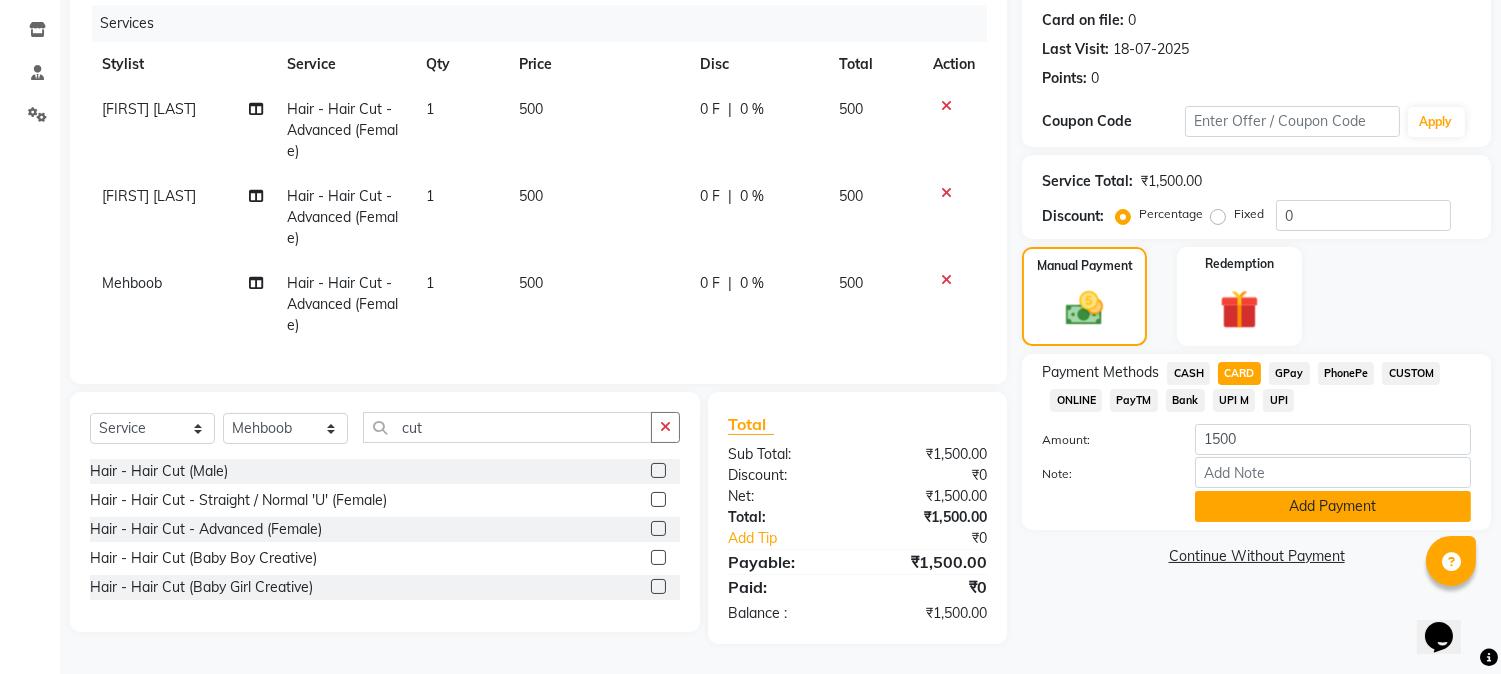 click on "Add Payment" 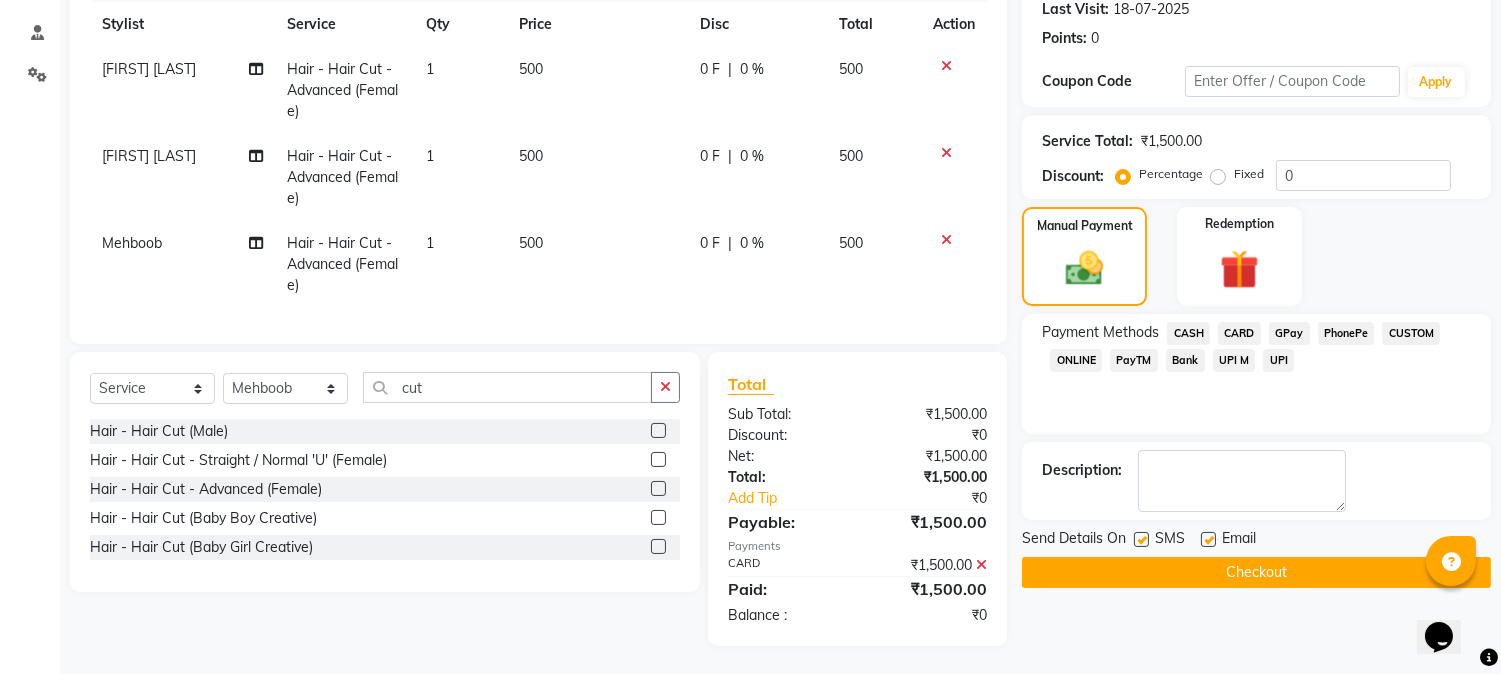 scroll, scrollTop: 301, scrollLeft: 0, axis: vertical 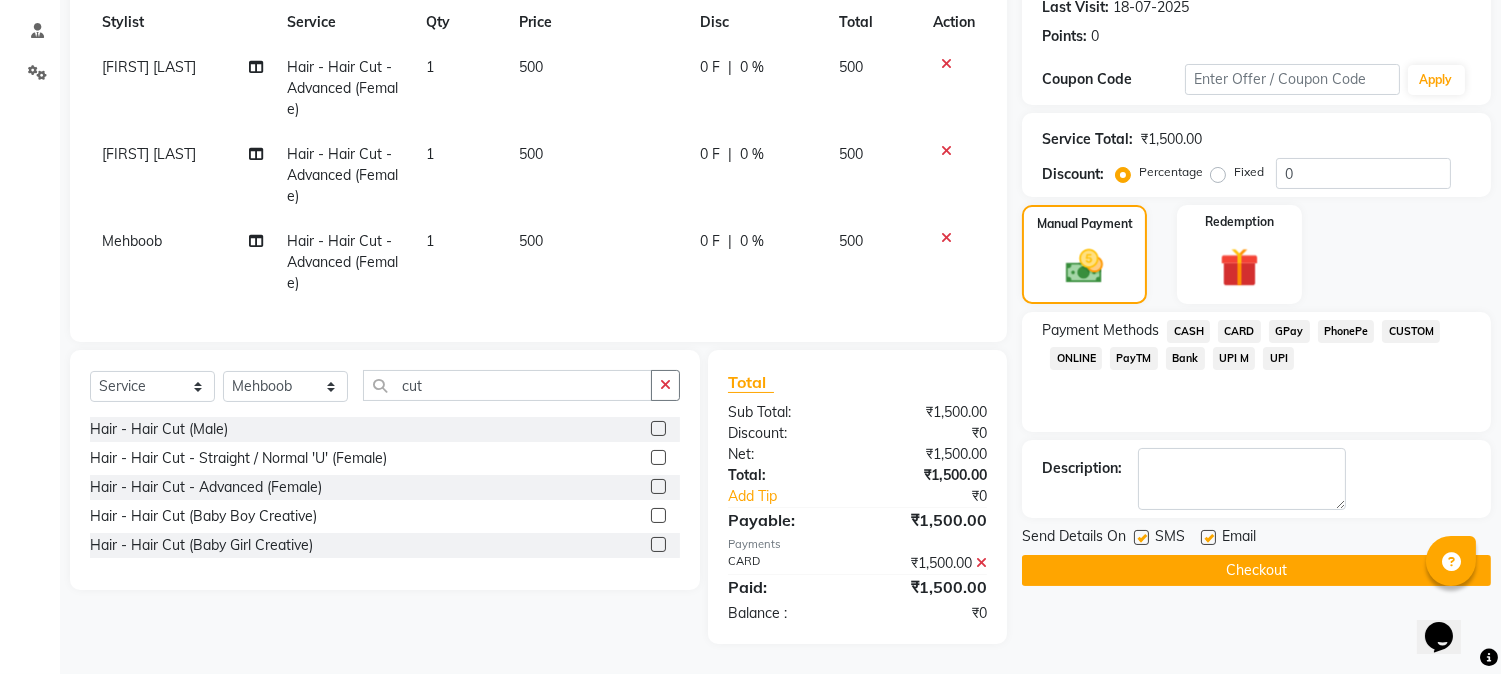 click on "Checkout" 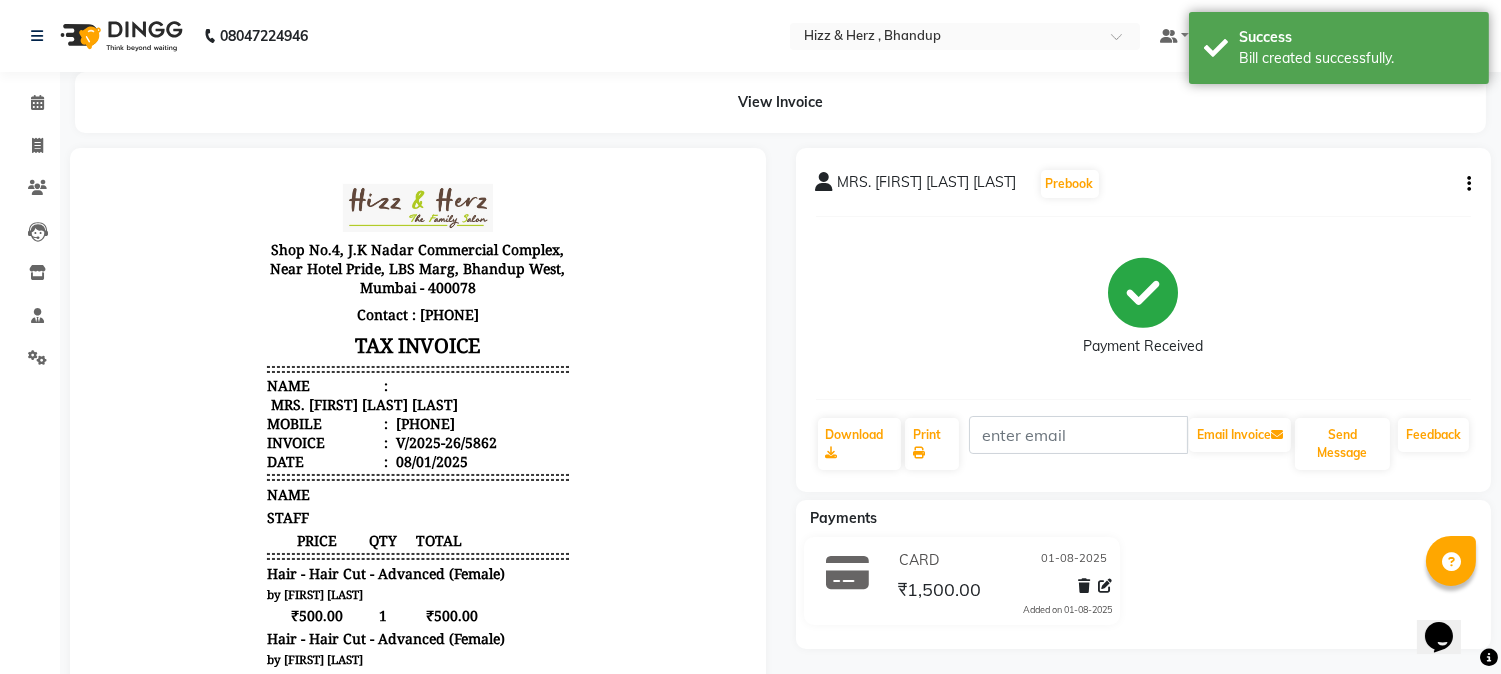 scroll, scrollTop: 0, scrollLeft: 0, axis: both 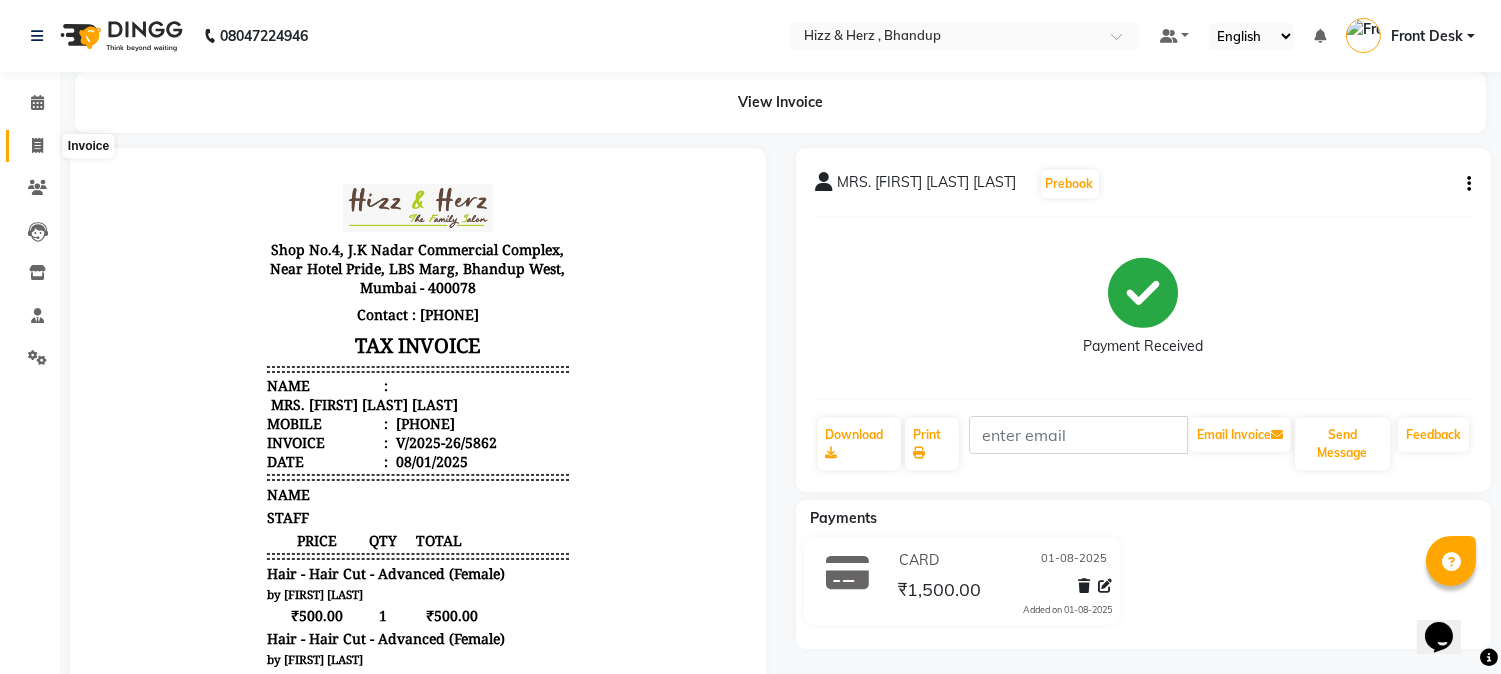 click 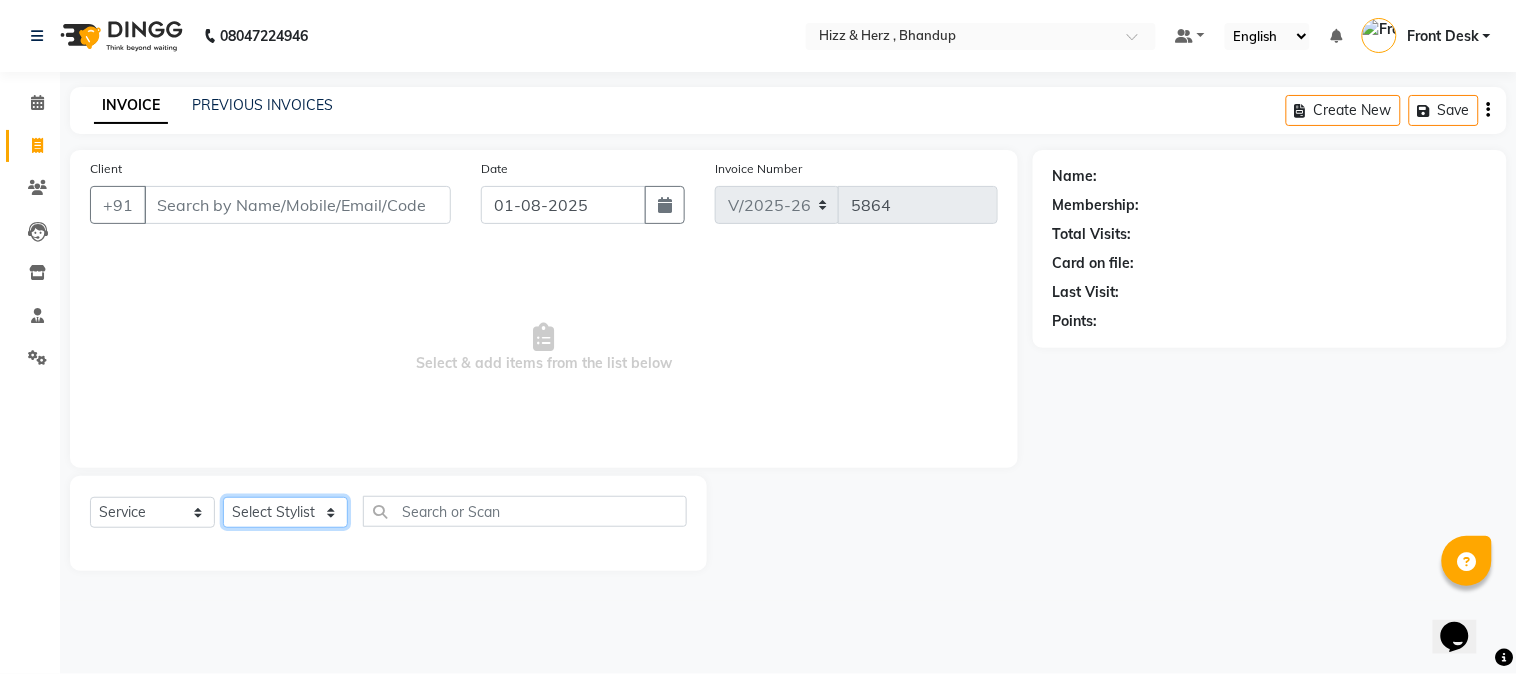 click on "Select Stylist Front Desk Gaurav Sharma HIZZ & HERZ 2 IRFAN AHMAD Jigna Goswami KHALID AHMAD Laxmi Mehboob MOHD PARVEJ NIZAM Salman Sangeeta  SUMITA  VEERENDRA SHARMA" 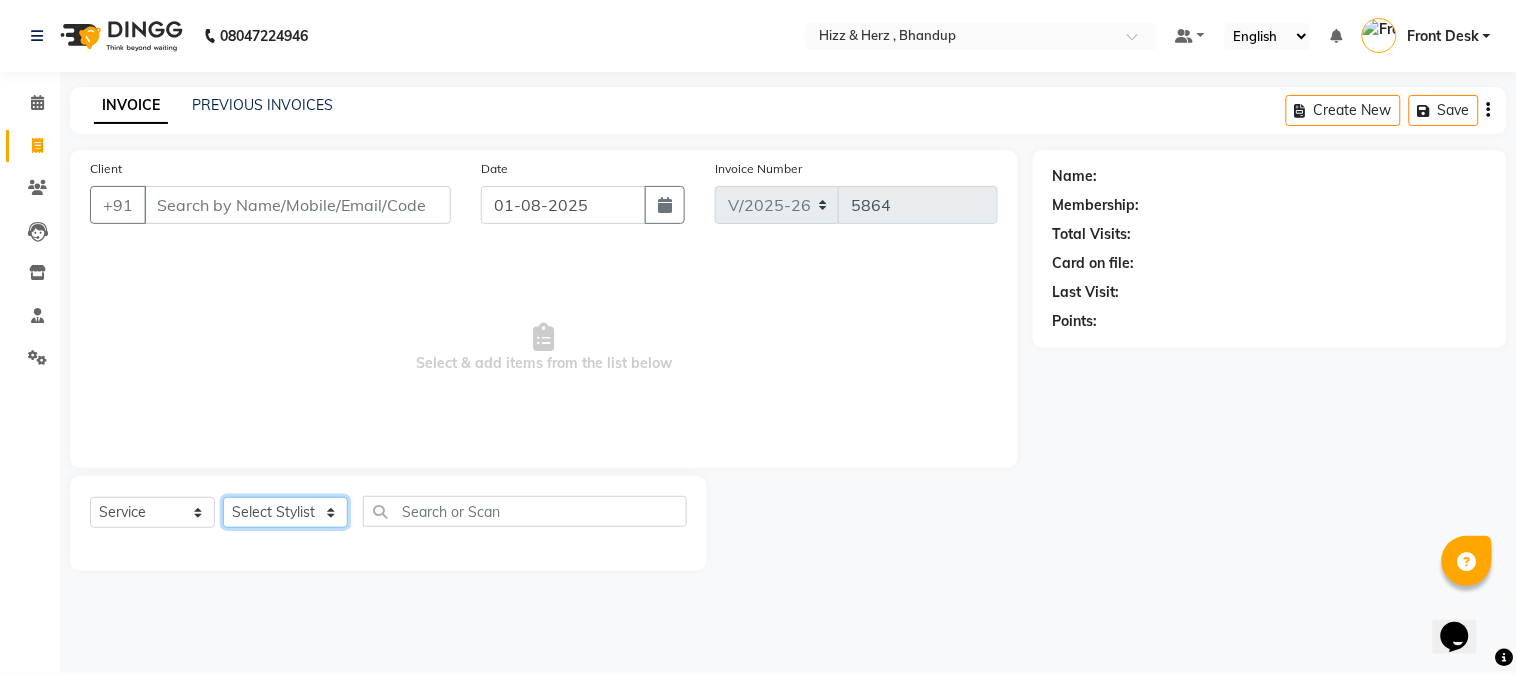 select on "9149" 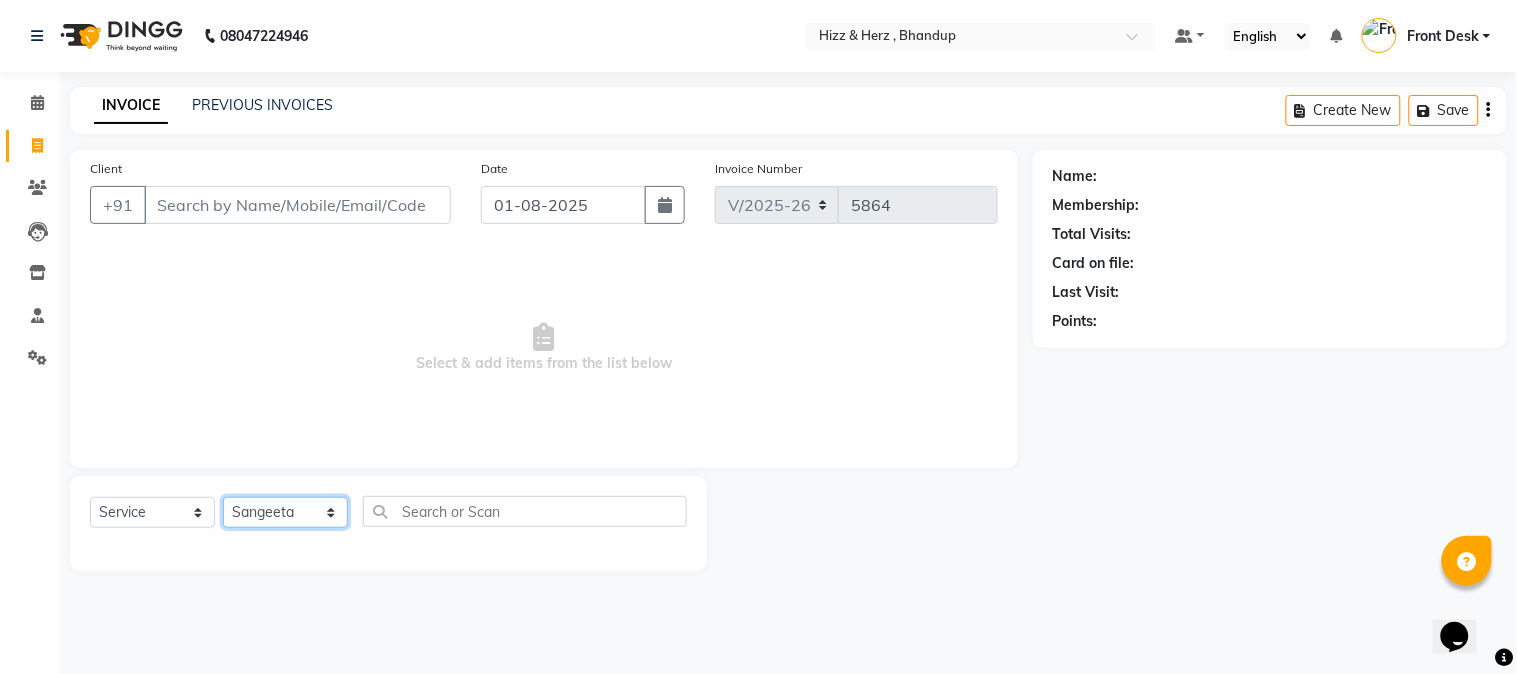 click on "Select Stylist Front Desk Gaurav Sharma HIZZ & HERZ 2 IRFAN AHMAD Jigna Goswami KHALID AHMAD Laxmi Mehboob MOHD PARVEJ NIZAM Salman Sangeeta  SUMITA  VEERENDRA SHARMA" 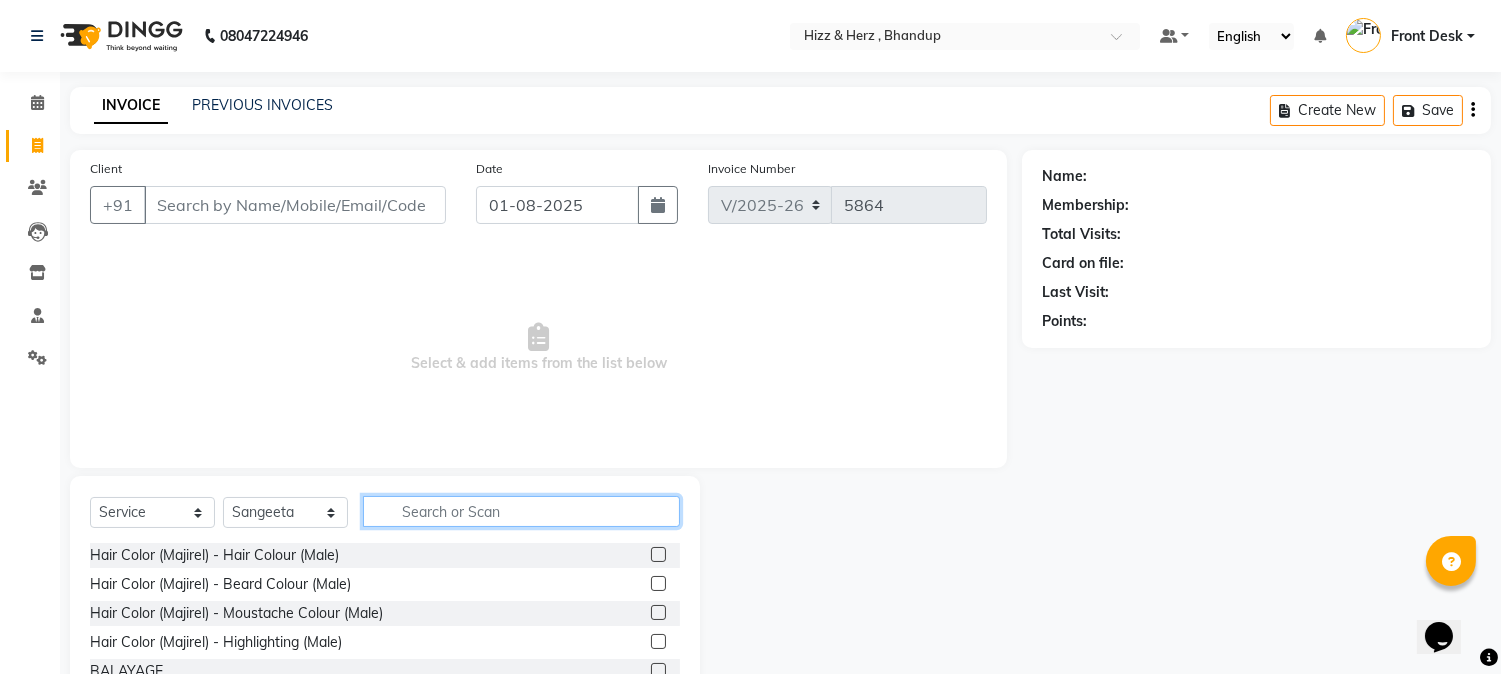 click 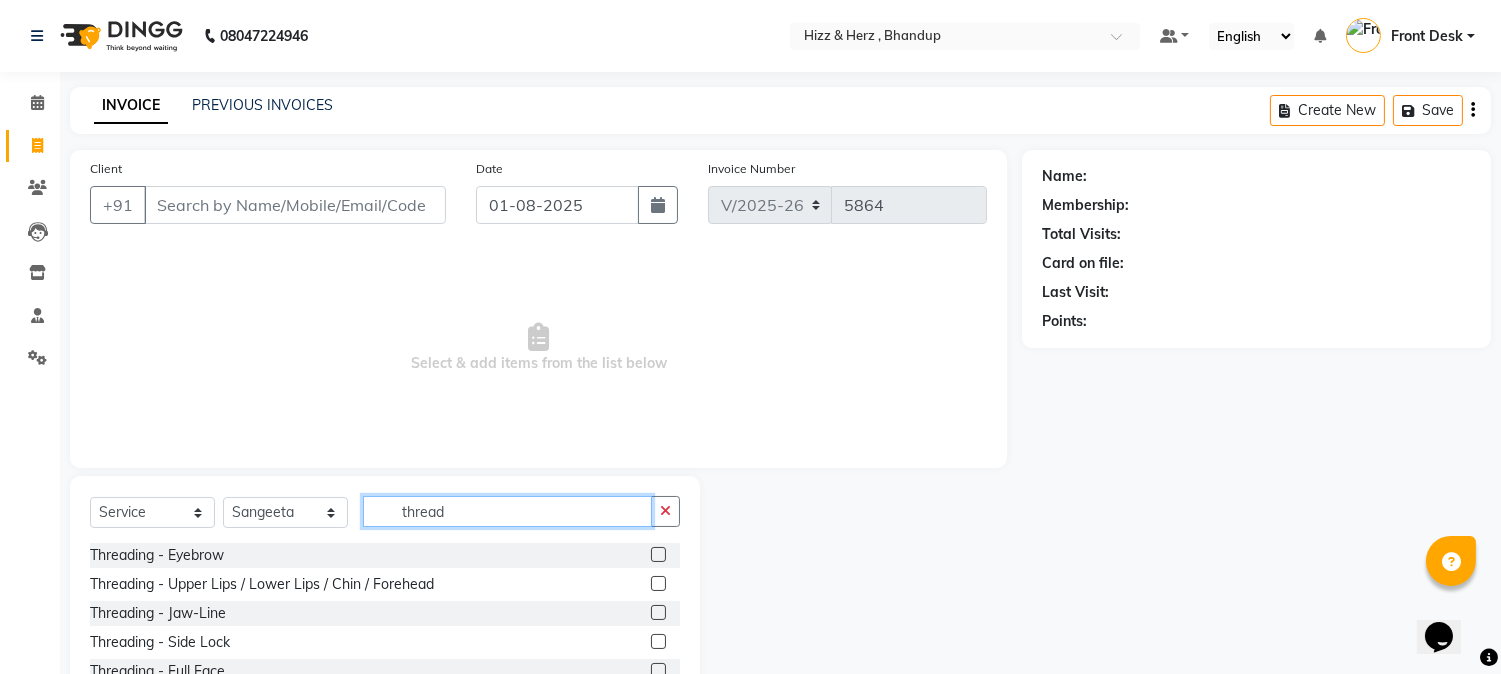 type on "thread" 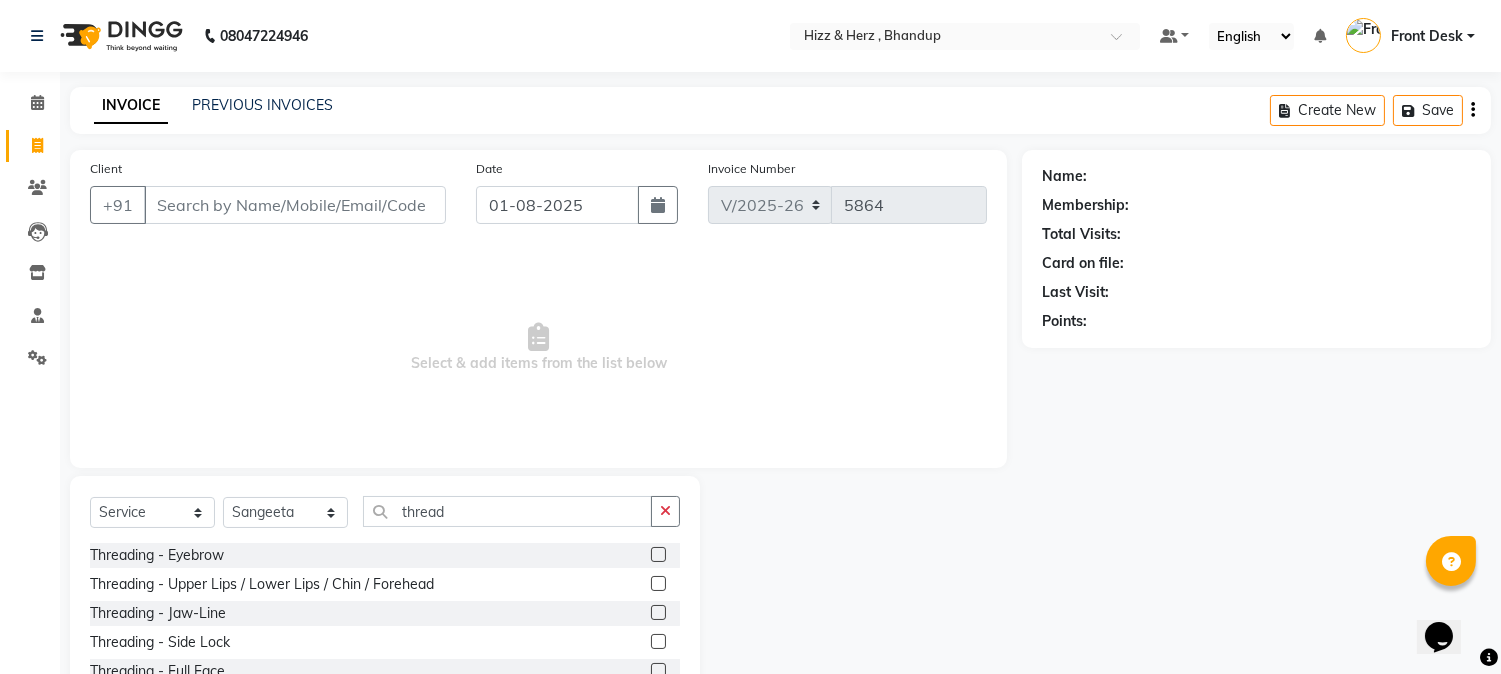 click 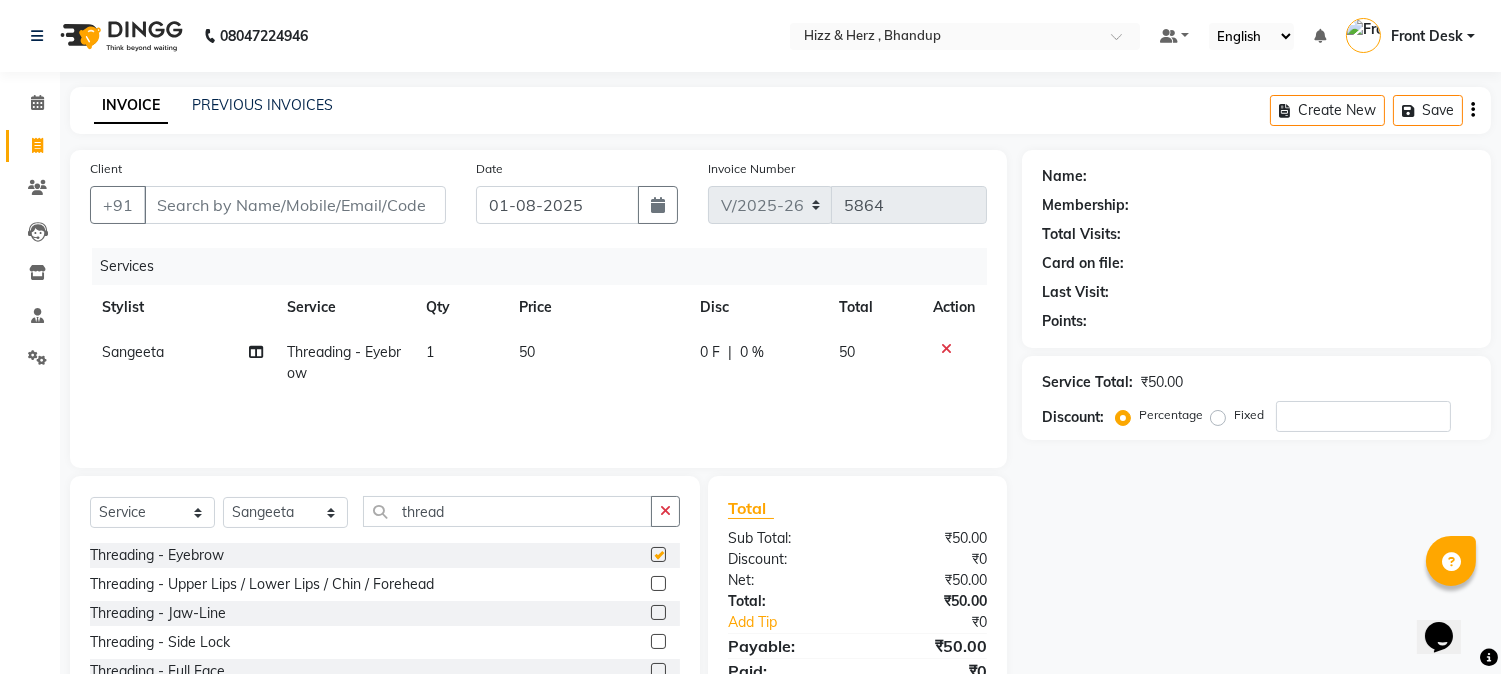 checkbox on "false" 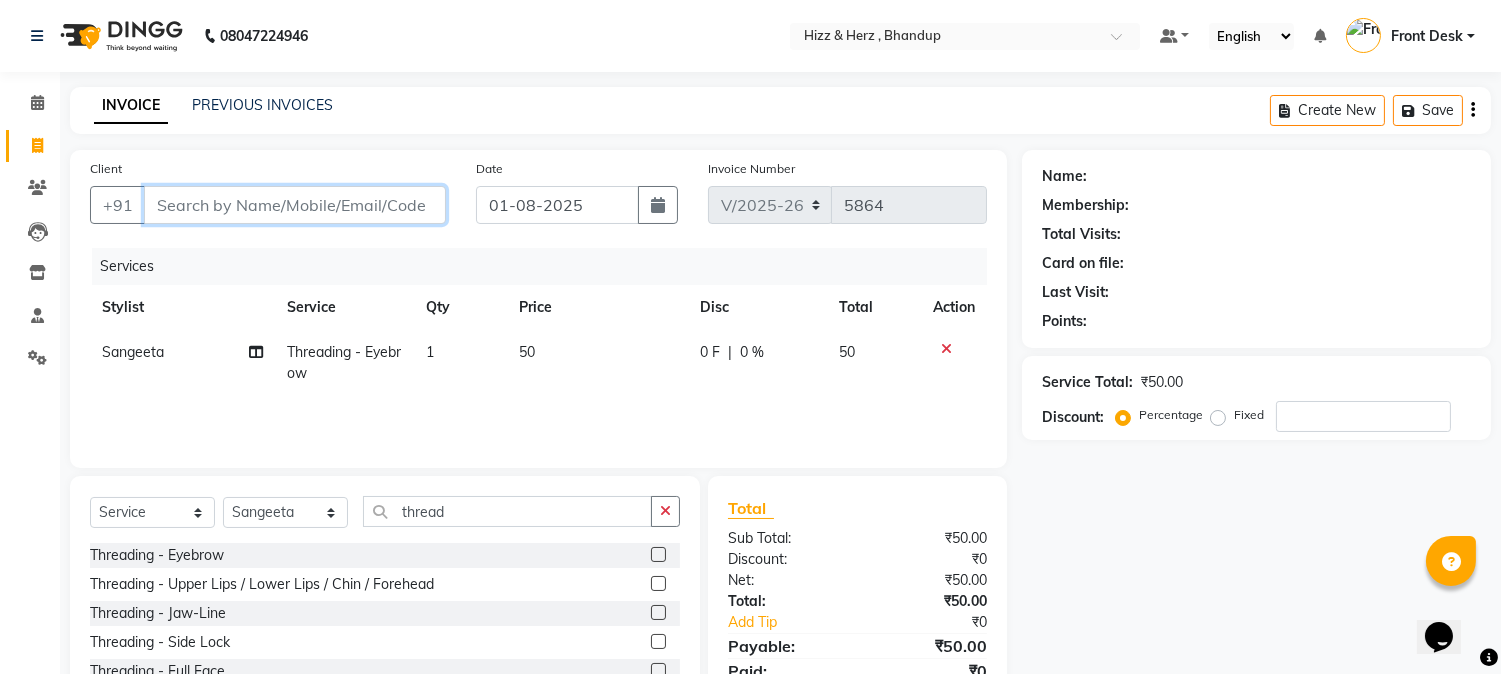 click on "Client" at bounding box center (295, 205) 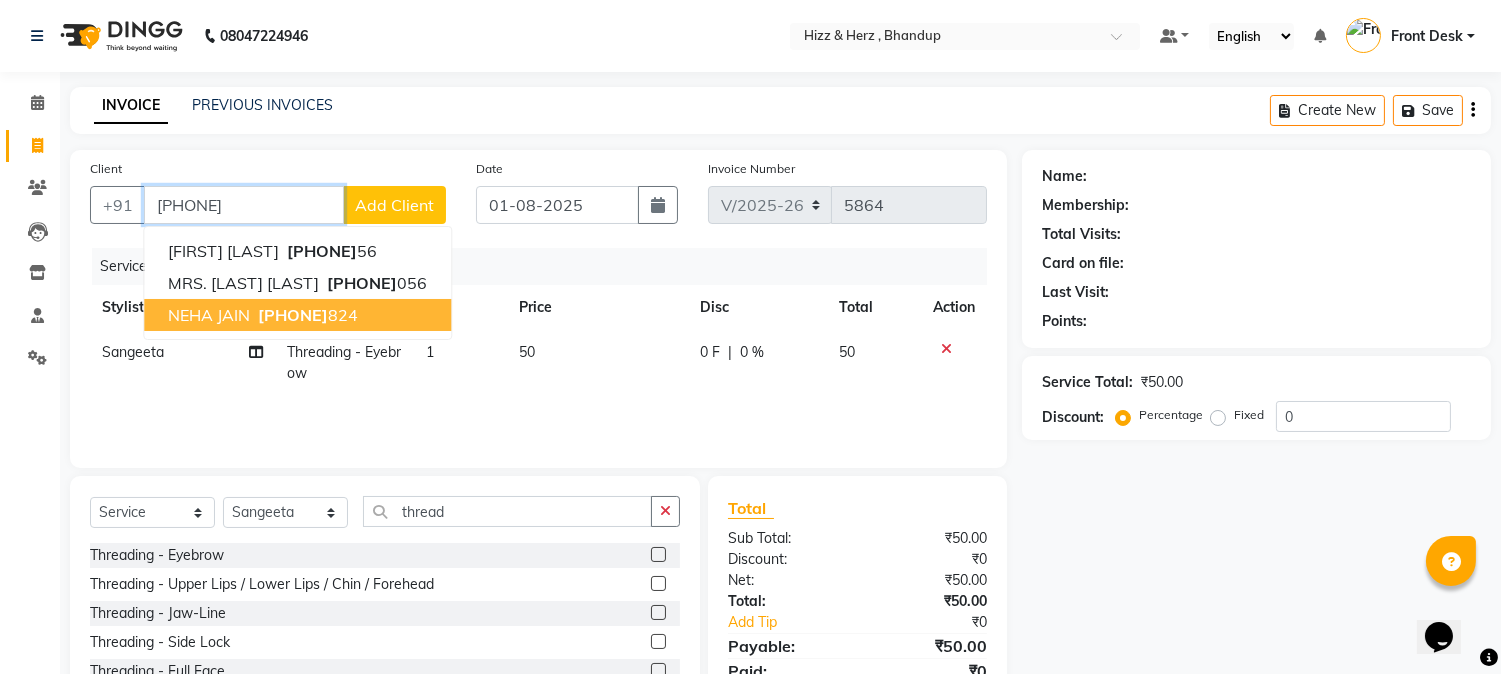 click on "NEHA JAIN   9987799 824" at bounding box center (297, 315) 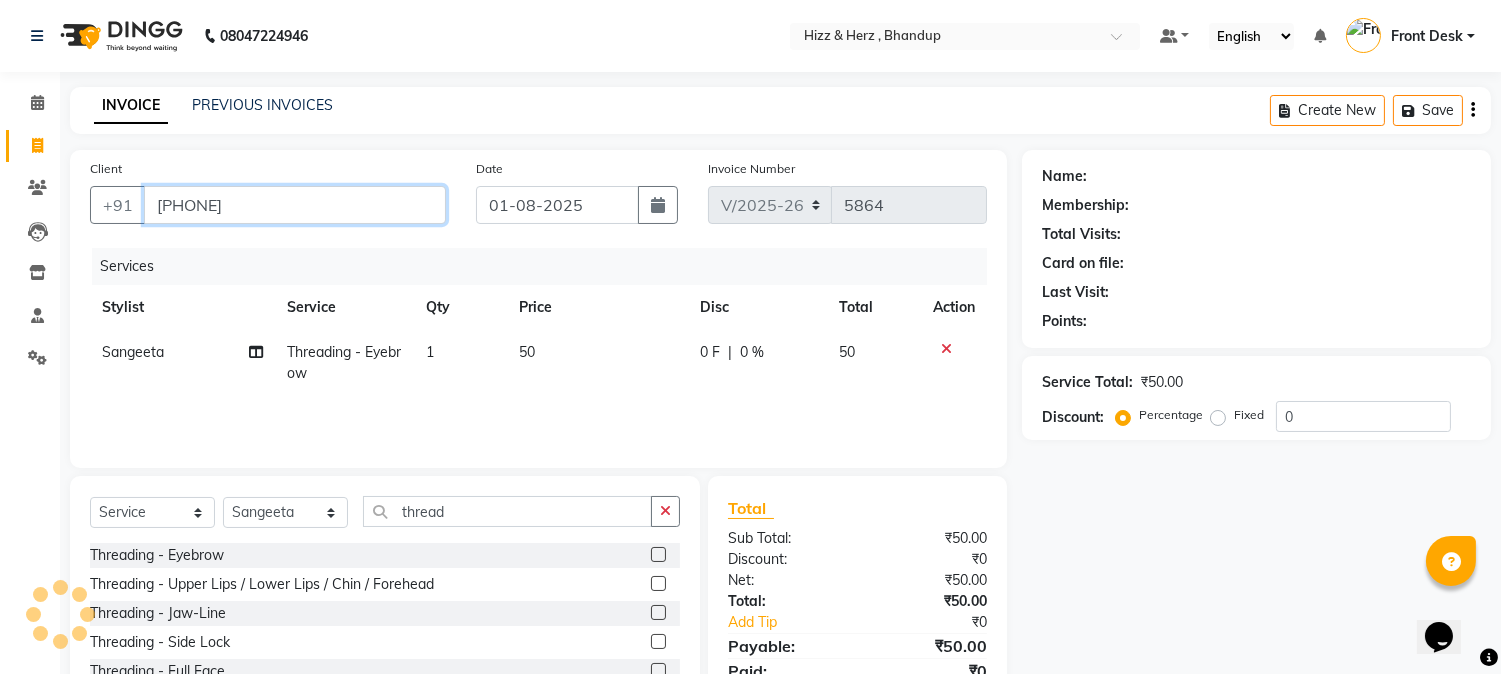 type on "9987799824" 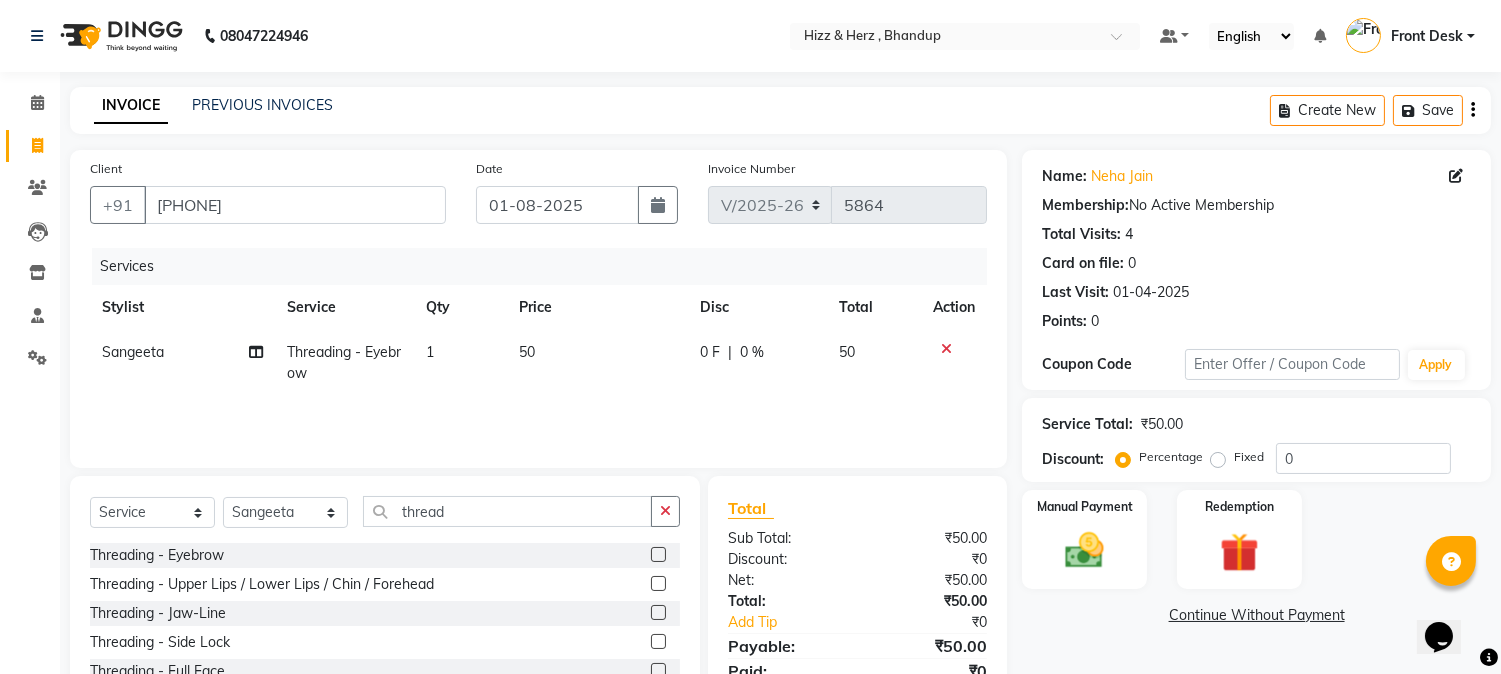 click on "Select  Service  Product  Membership  Package Voucher Prepaid Gift Card  Select Stylist Front Desk Gaurav Sharma HIZZ & HERZ 2 IRFAN AHMAD Jigna Goswami KHALID AHMAD Laxmi Mehboob MOHD PARVEJ NIZAM Salman Sangeeta  SUMITA  VEERENDRA SHARMA thread Threading - Eyebrow  Threading - Upper Lips / Lower Lips / Chin / Forehead  Threading - Jaw-Line  Threading - Side Lock  Threading - Full Face" 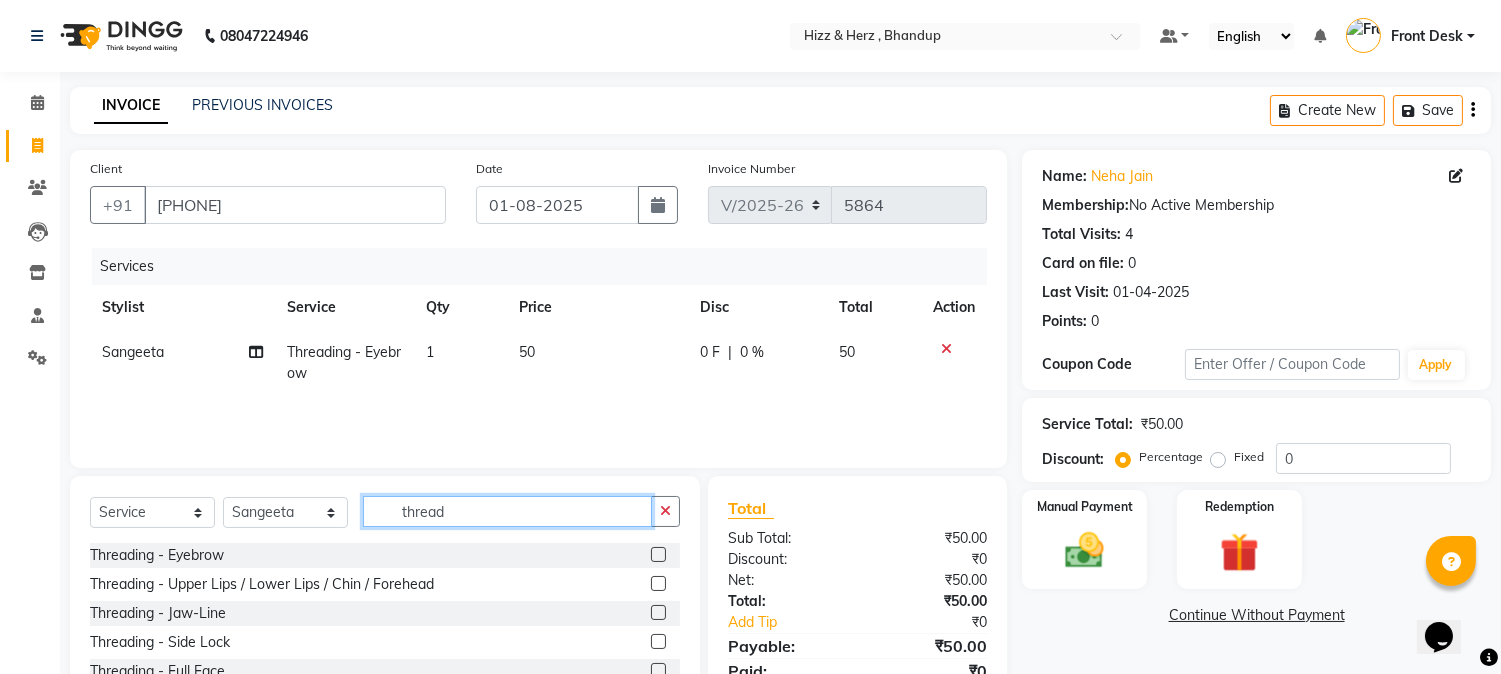 click on "thread" 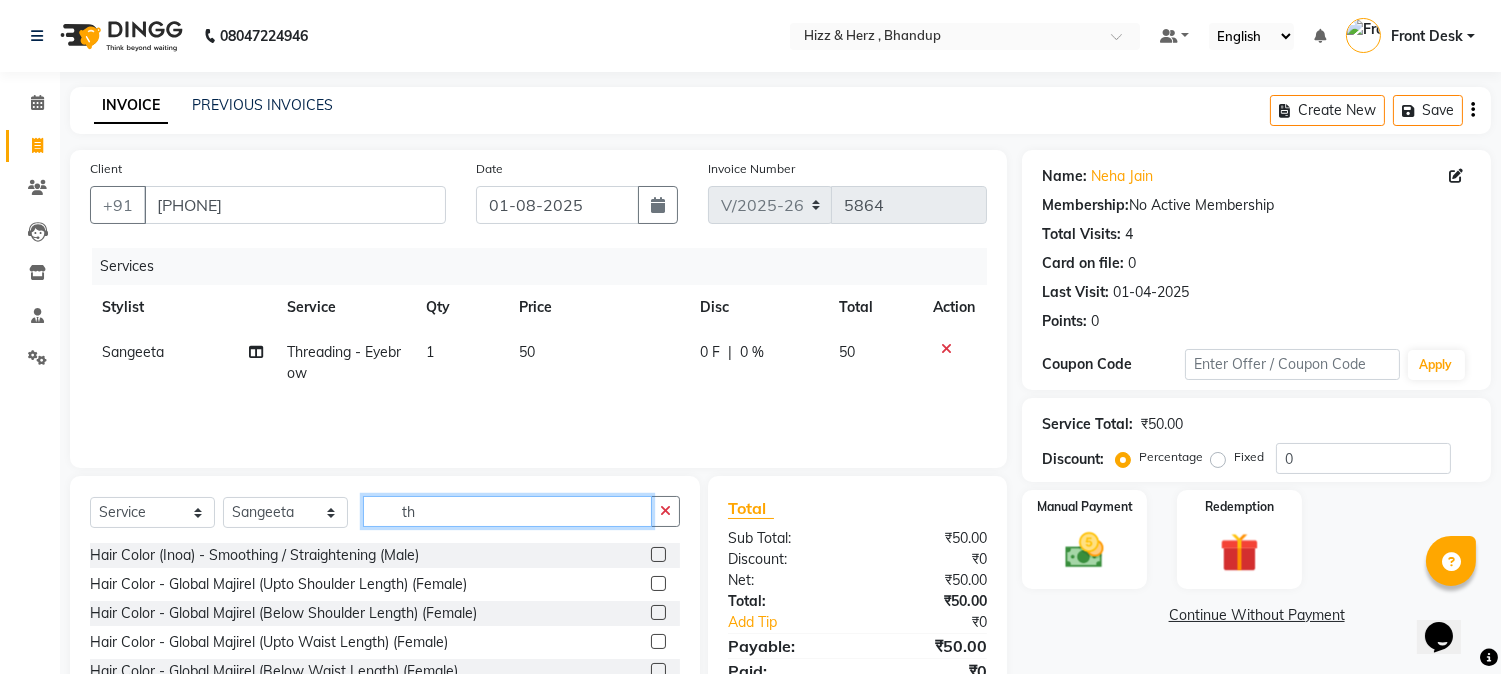 type on "t" 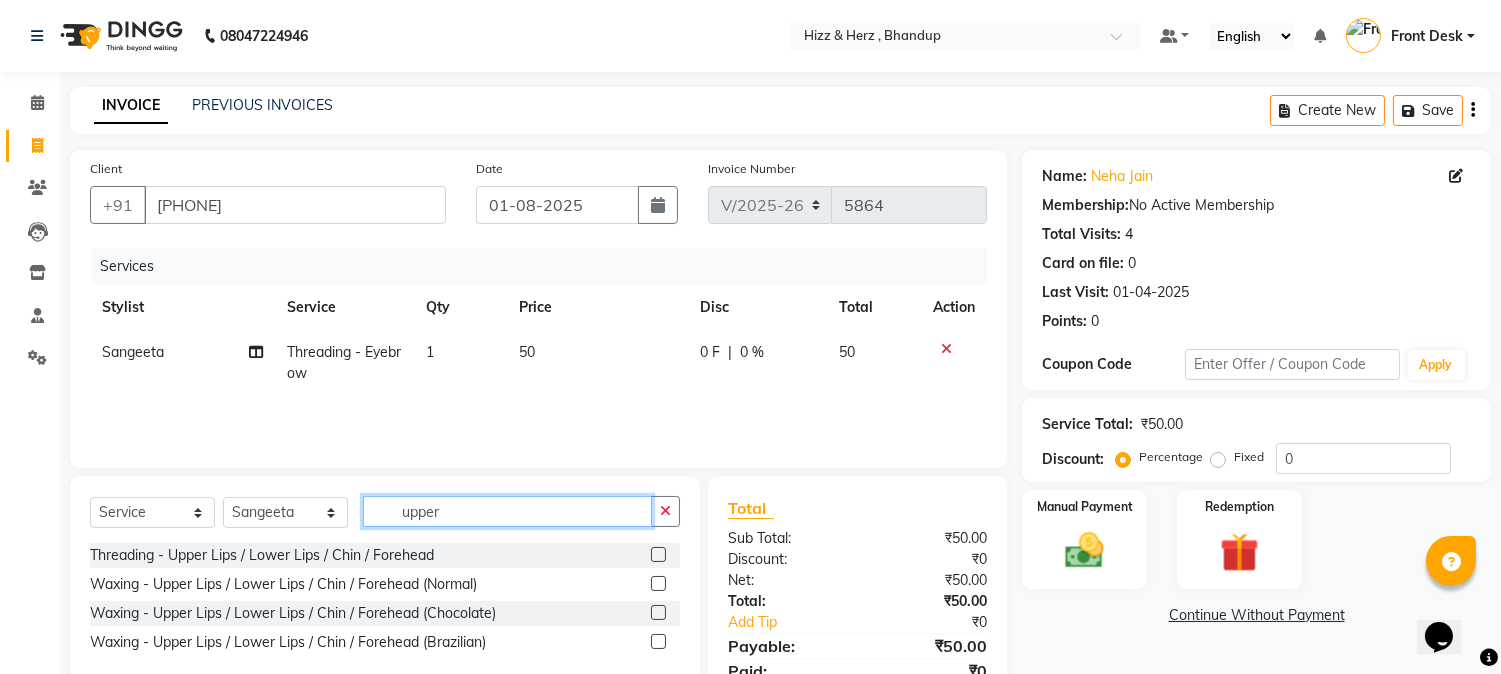type on "upper" 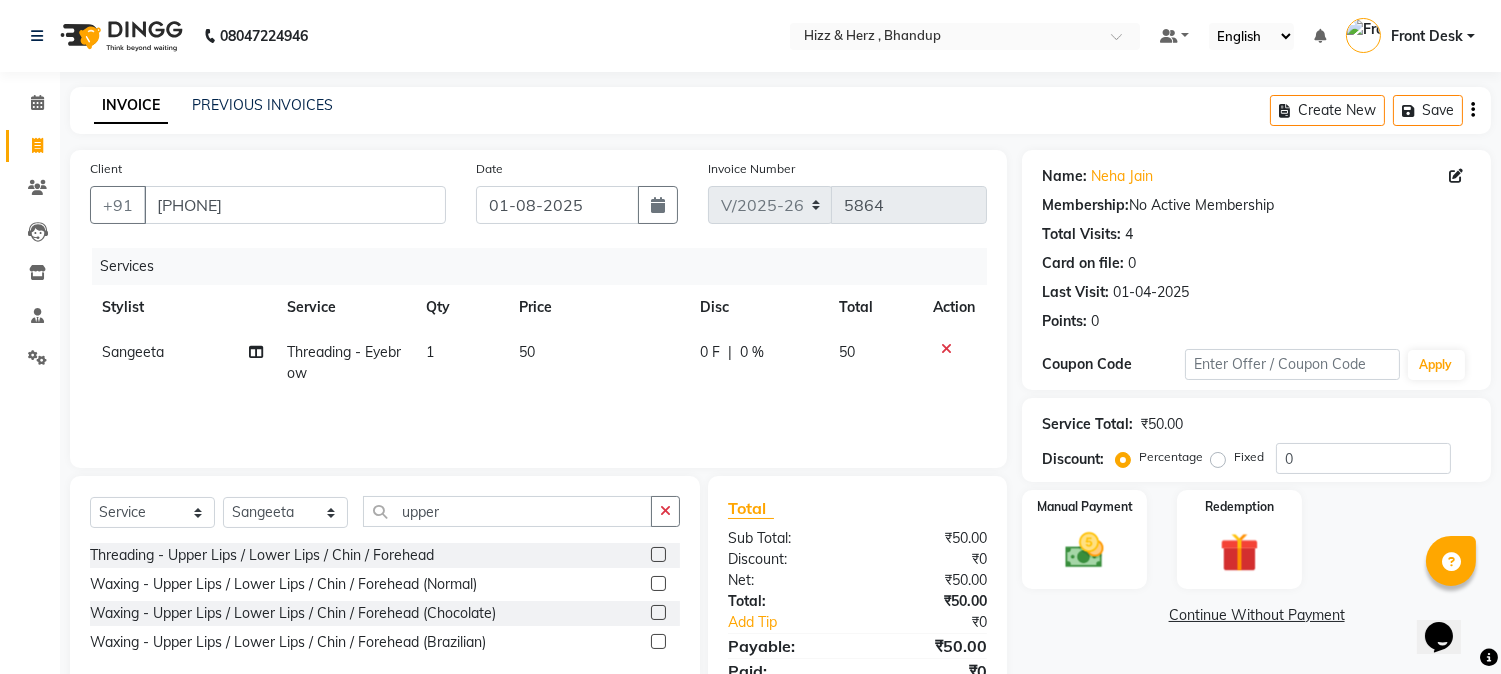 click 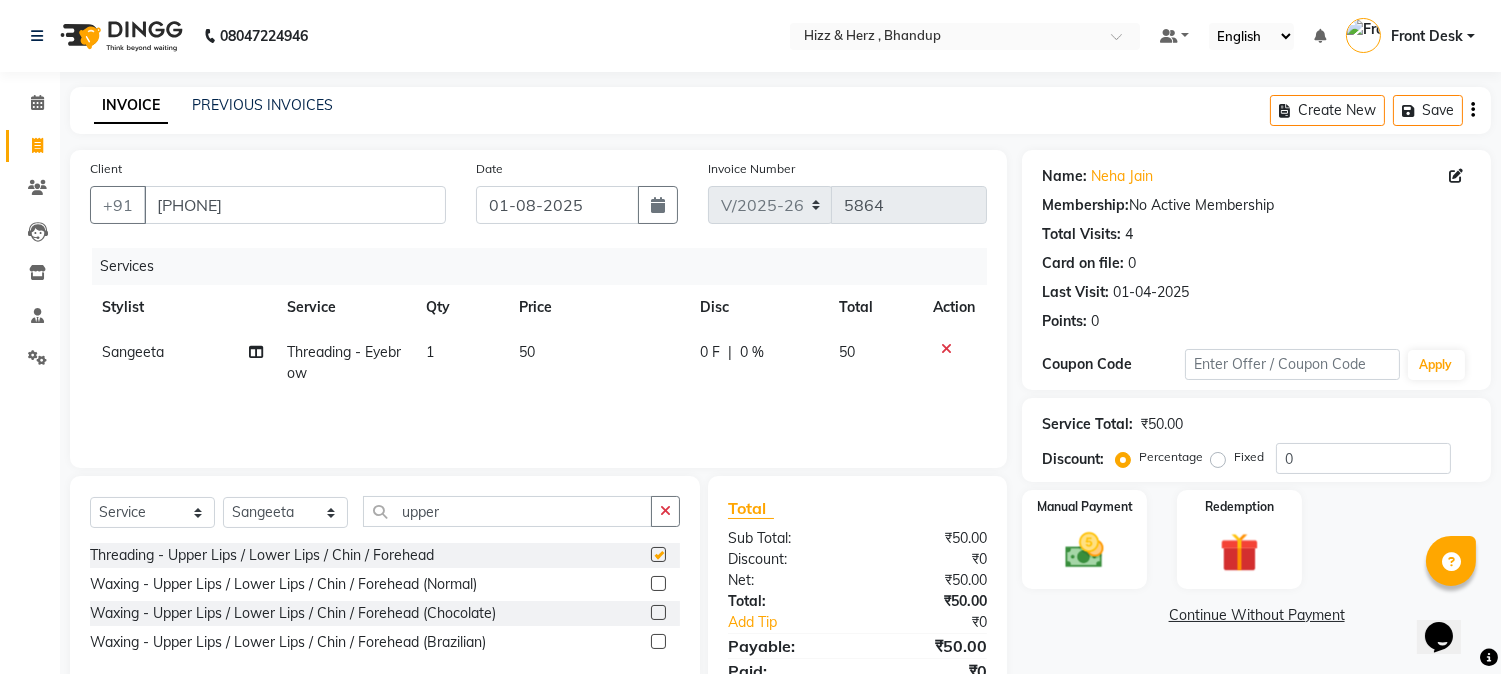 click on "Client +91 9987799824 Date 01-08-2025 Invoice Number V/2025 V/2025-26 5864 Services Stylist Service Qty Price Disc Total Action Sangeeta  Threading - Eyebrow 1 50 0 F | 0 % 50" 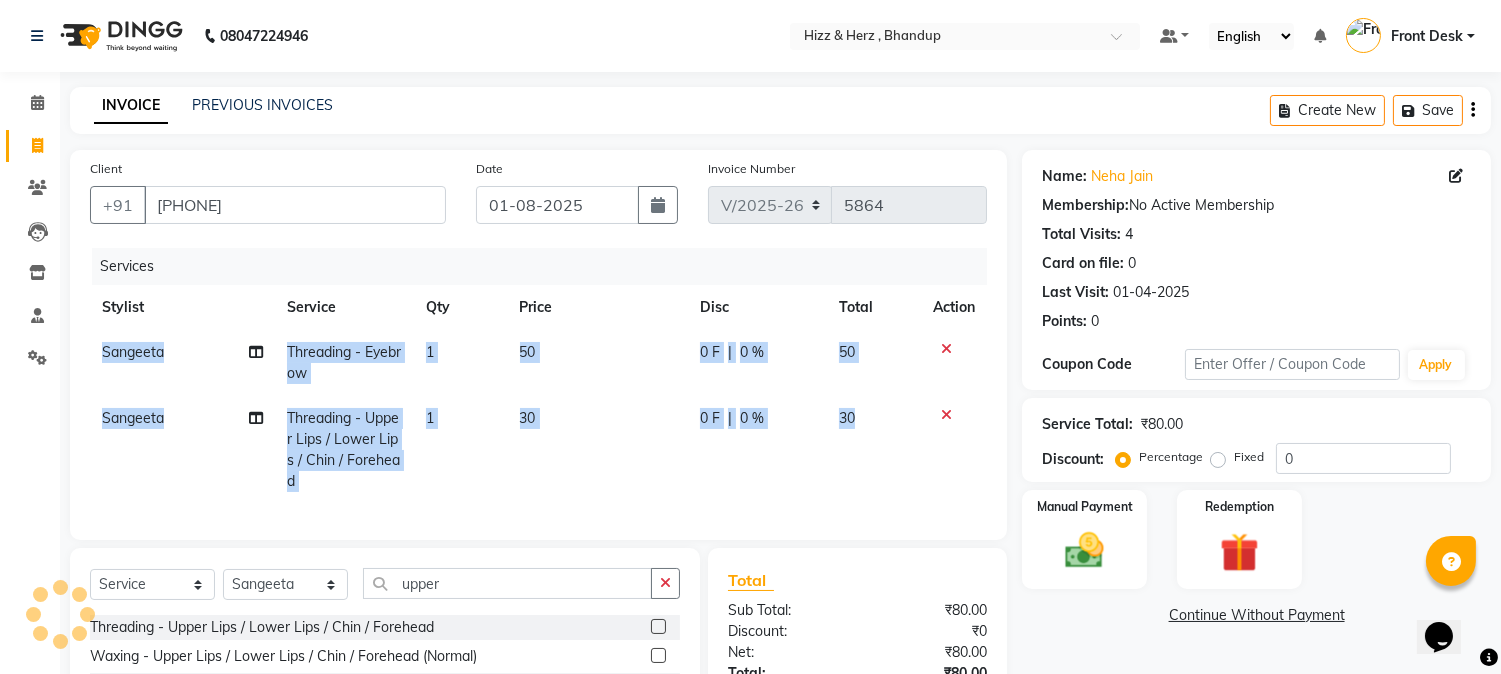 checkbox on "false" 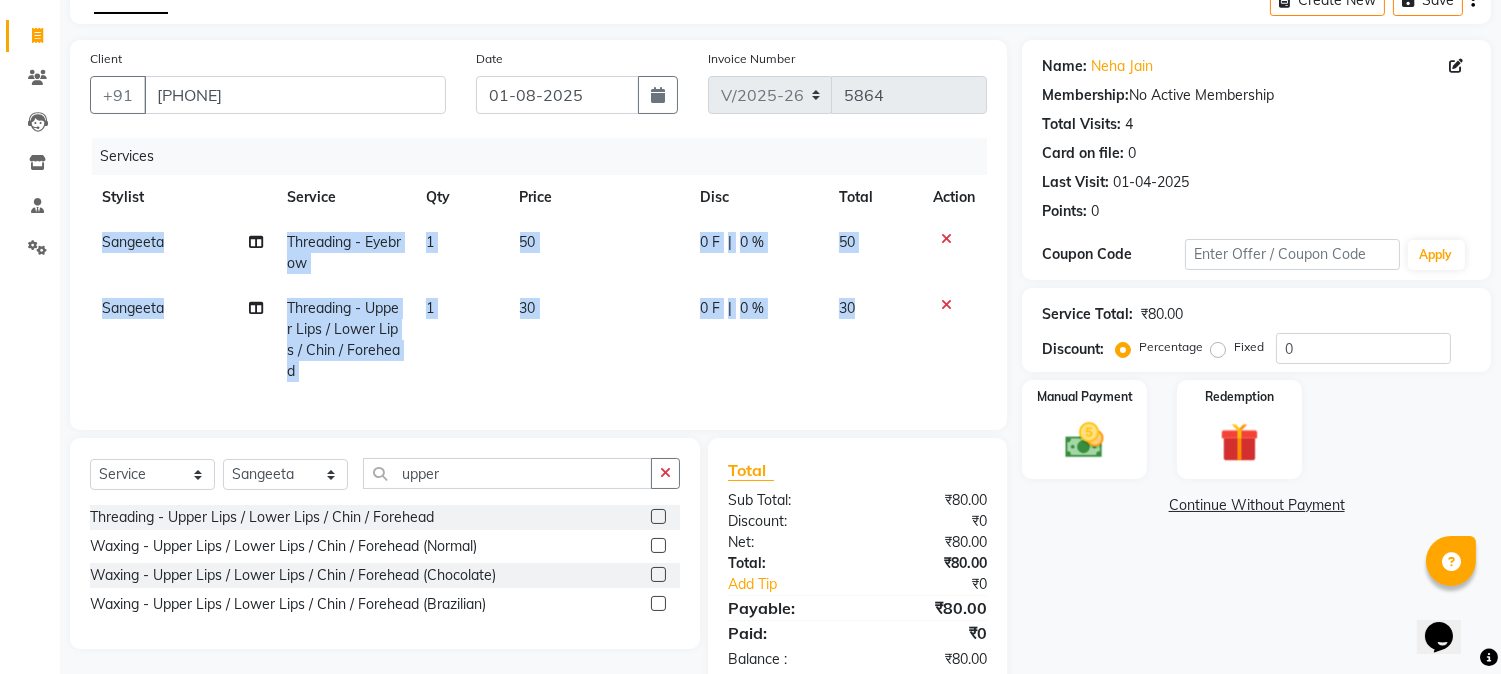 scroll, scrollTop: 0, scrollLeft: 0, axis: both 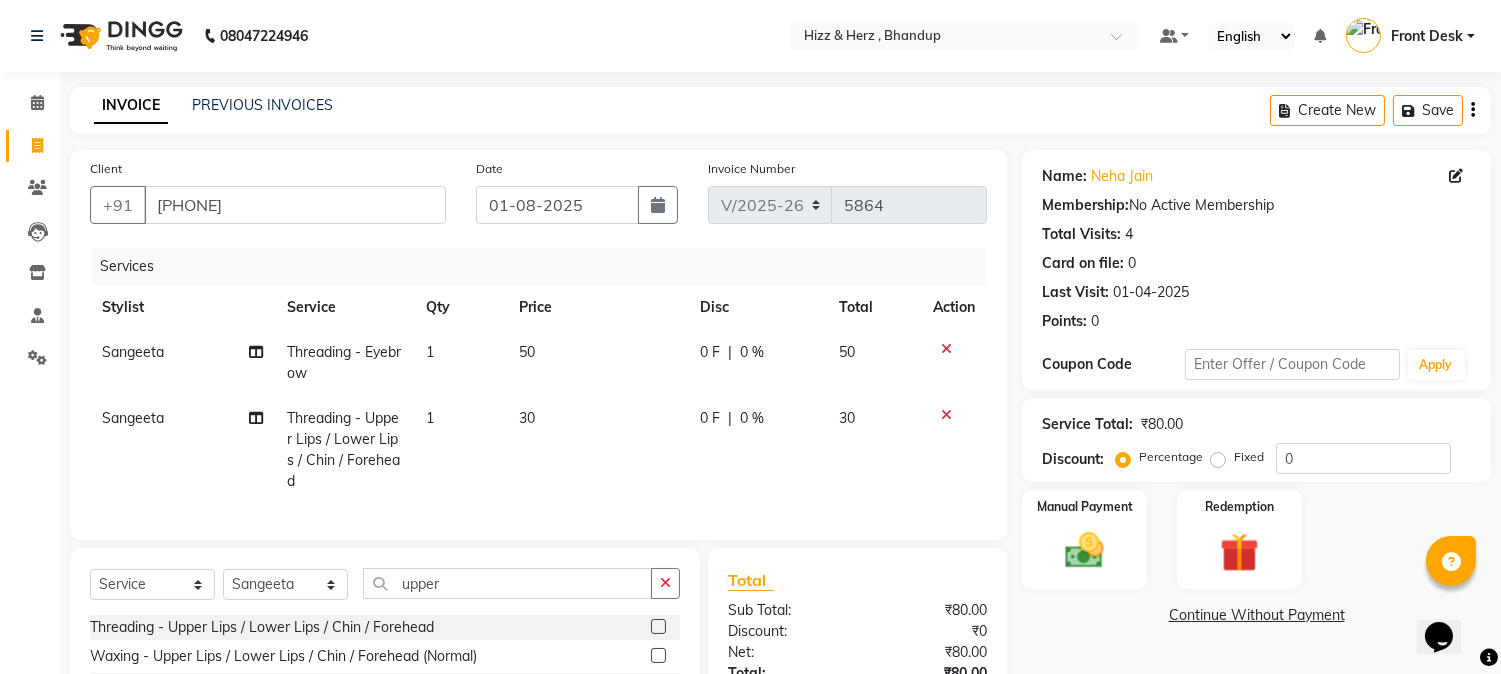 click on "Client +91 9987799824" 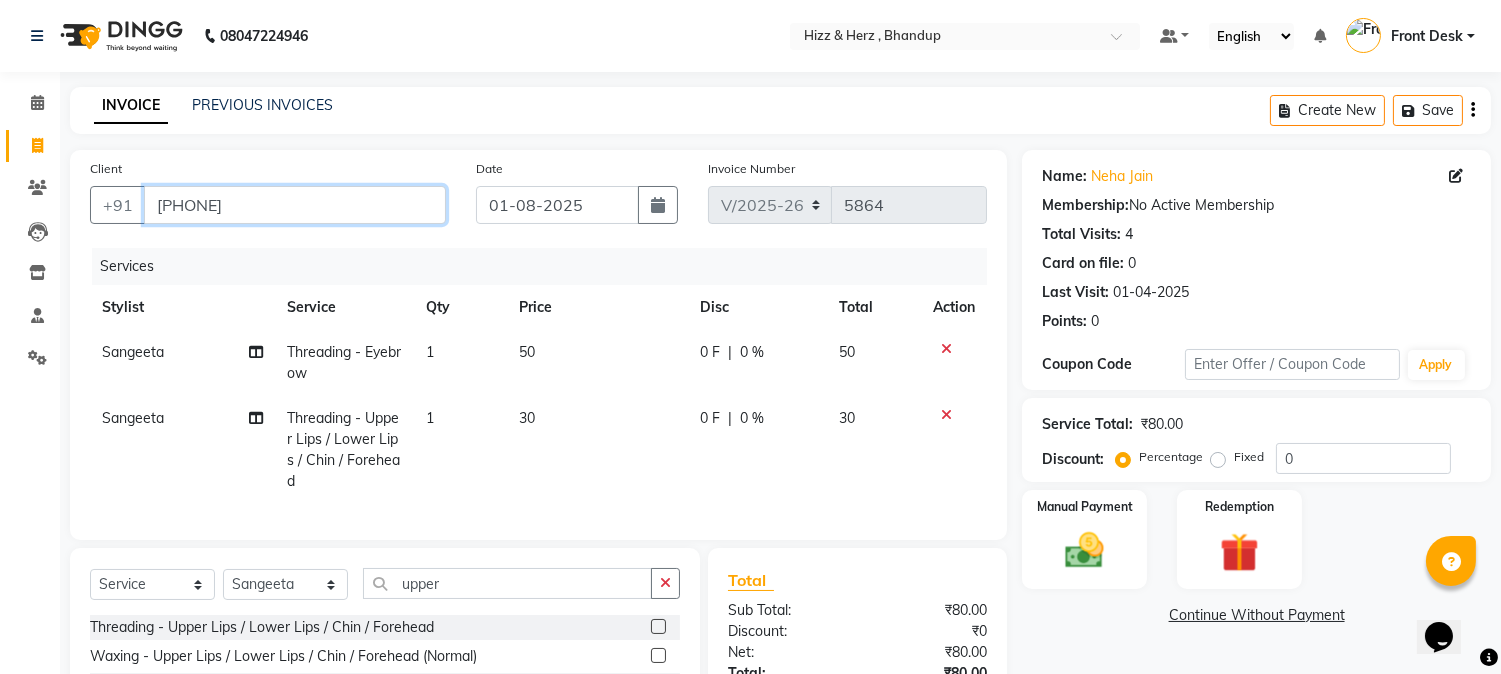 click on "9987799824" at bounding box center (295, 205) 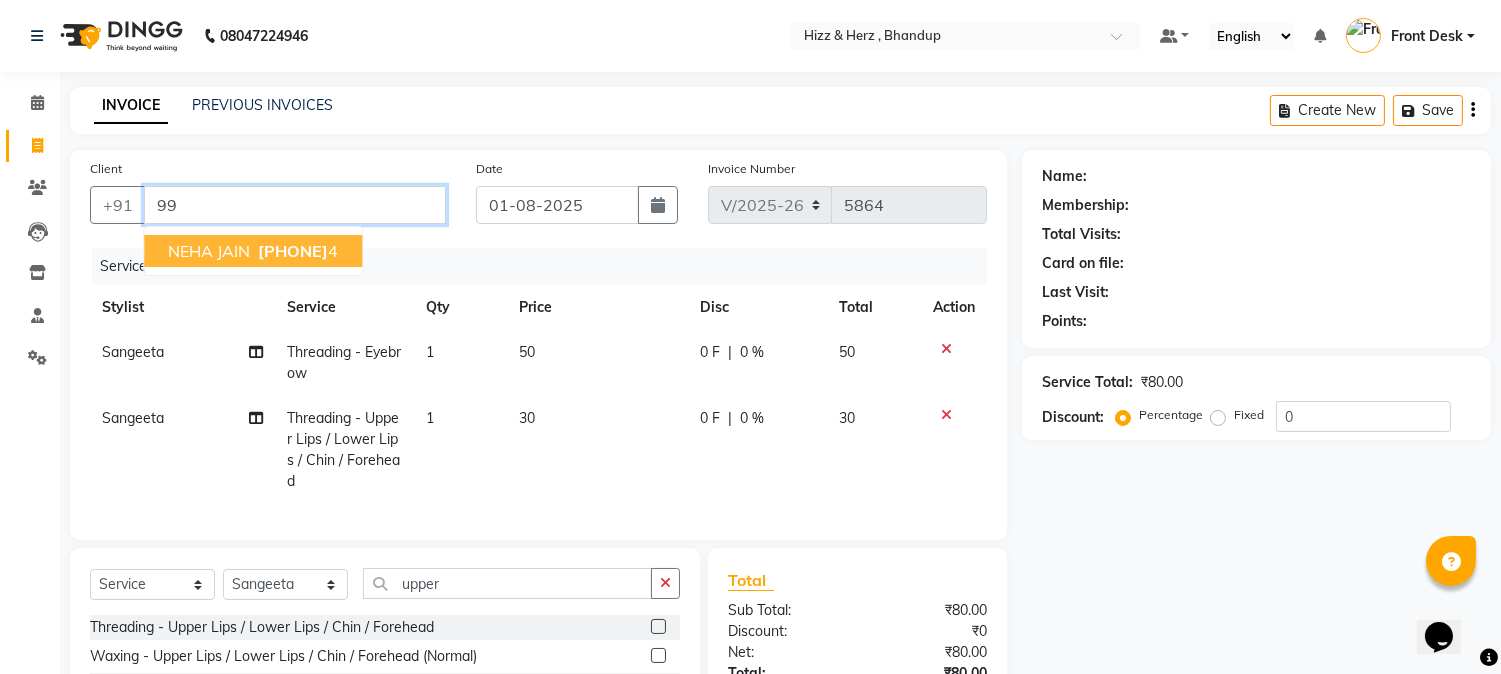 type on "9" 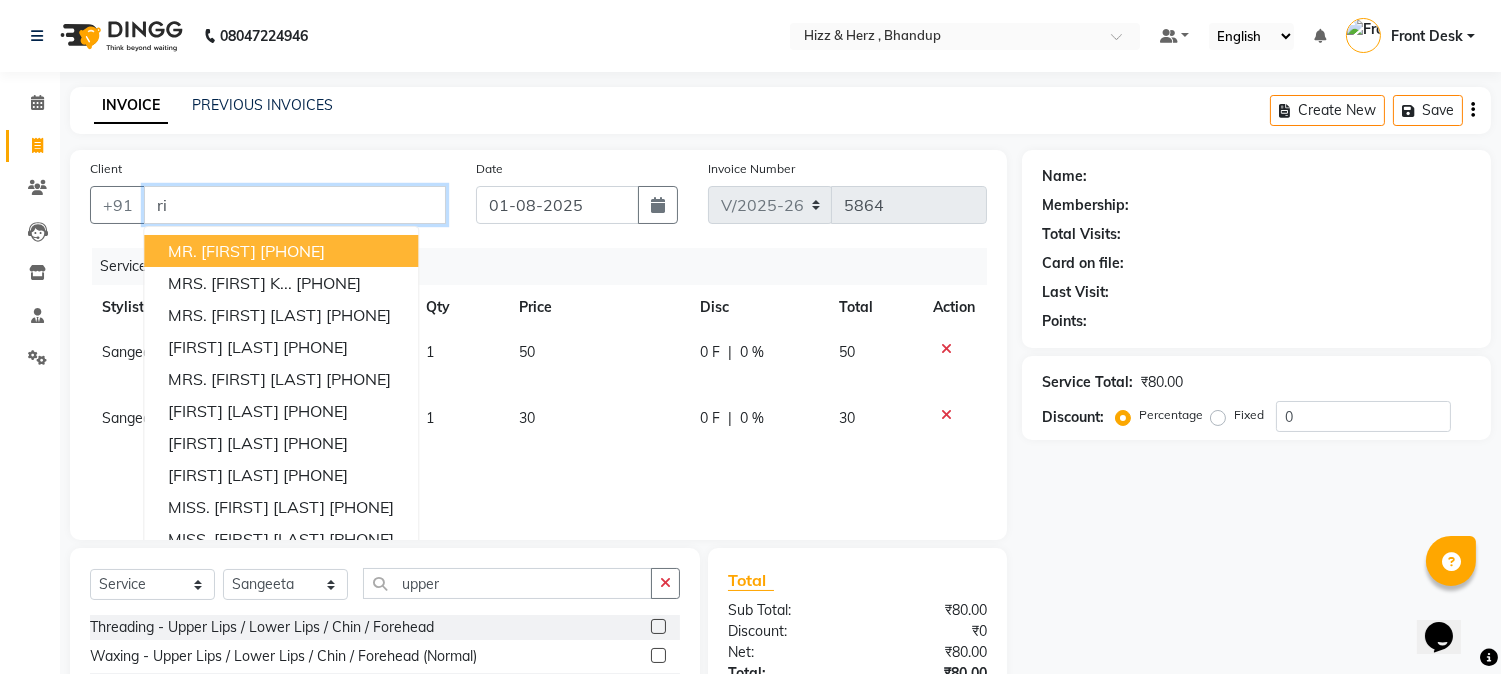 type on "r" 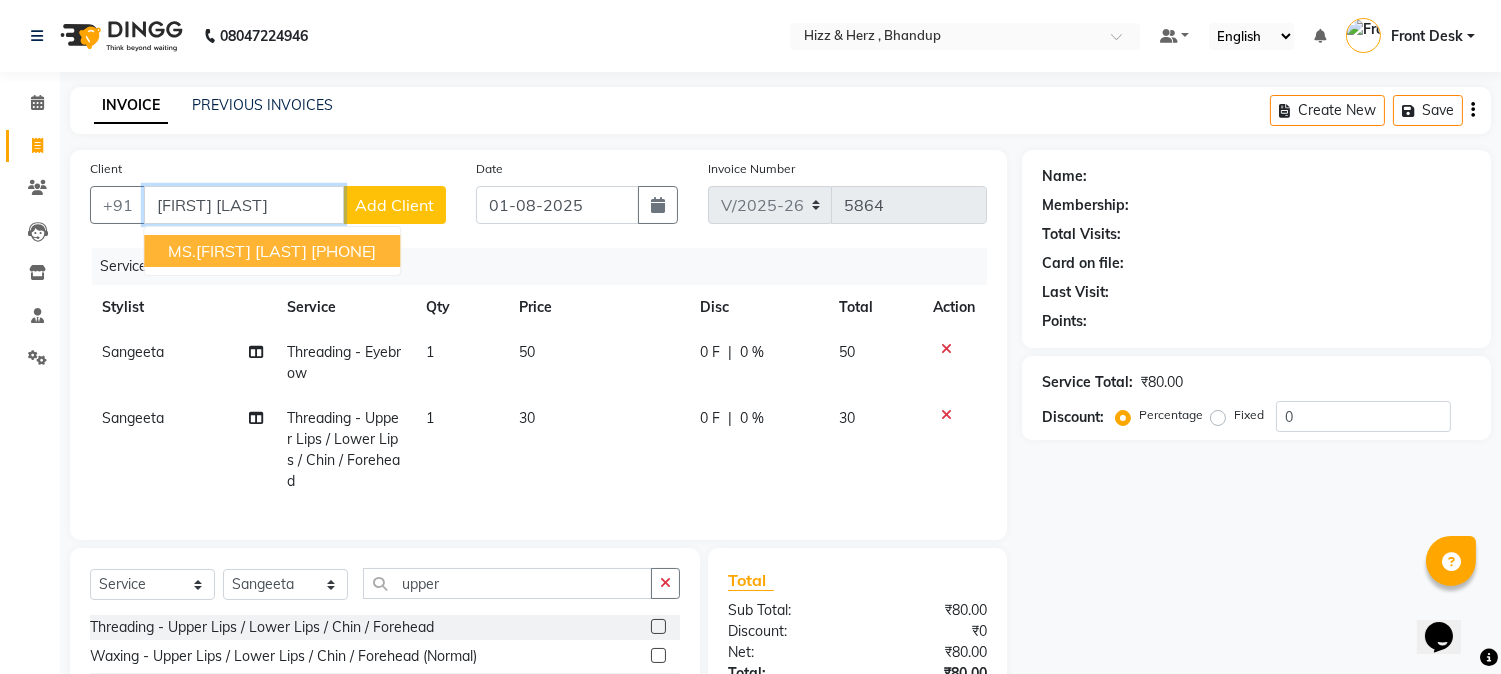 click on "7021626880" at bounding box center (343, 251) 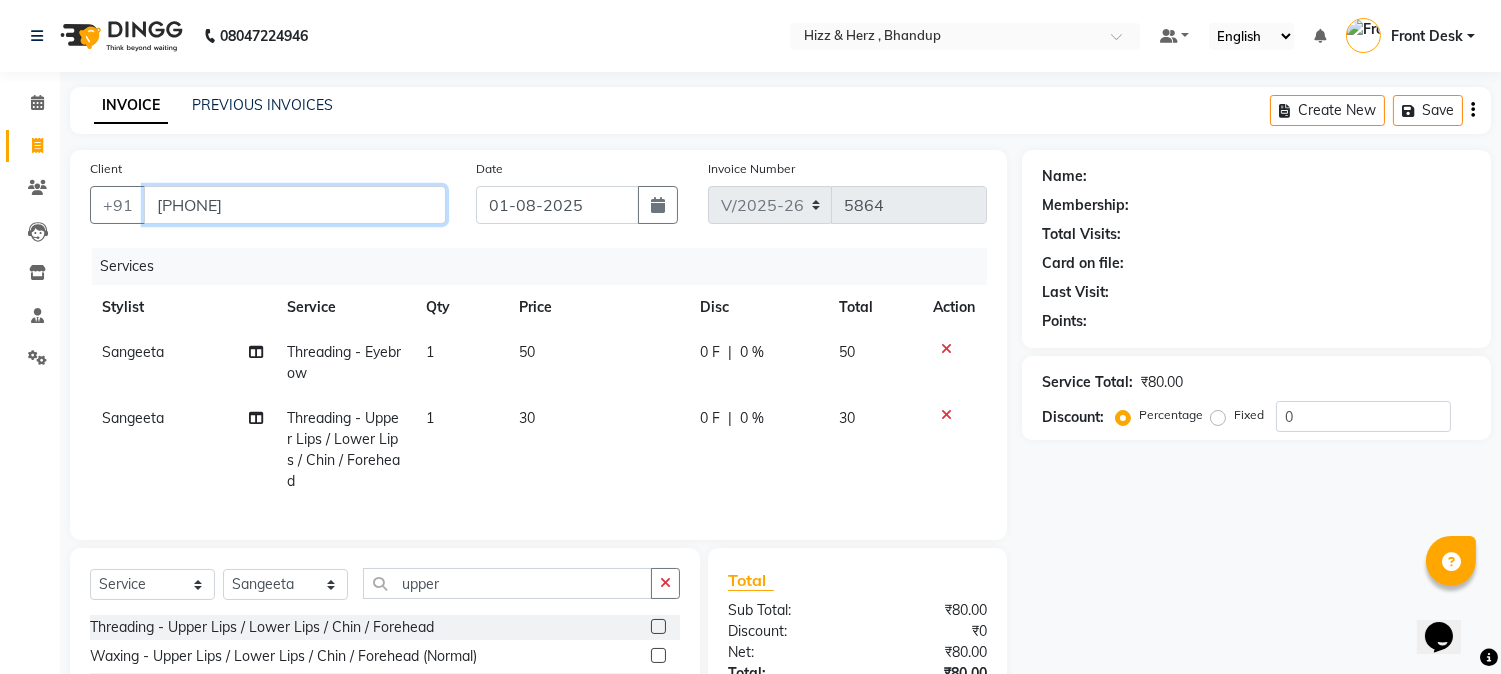 type on "7021626880" 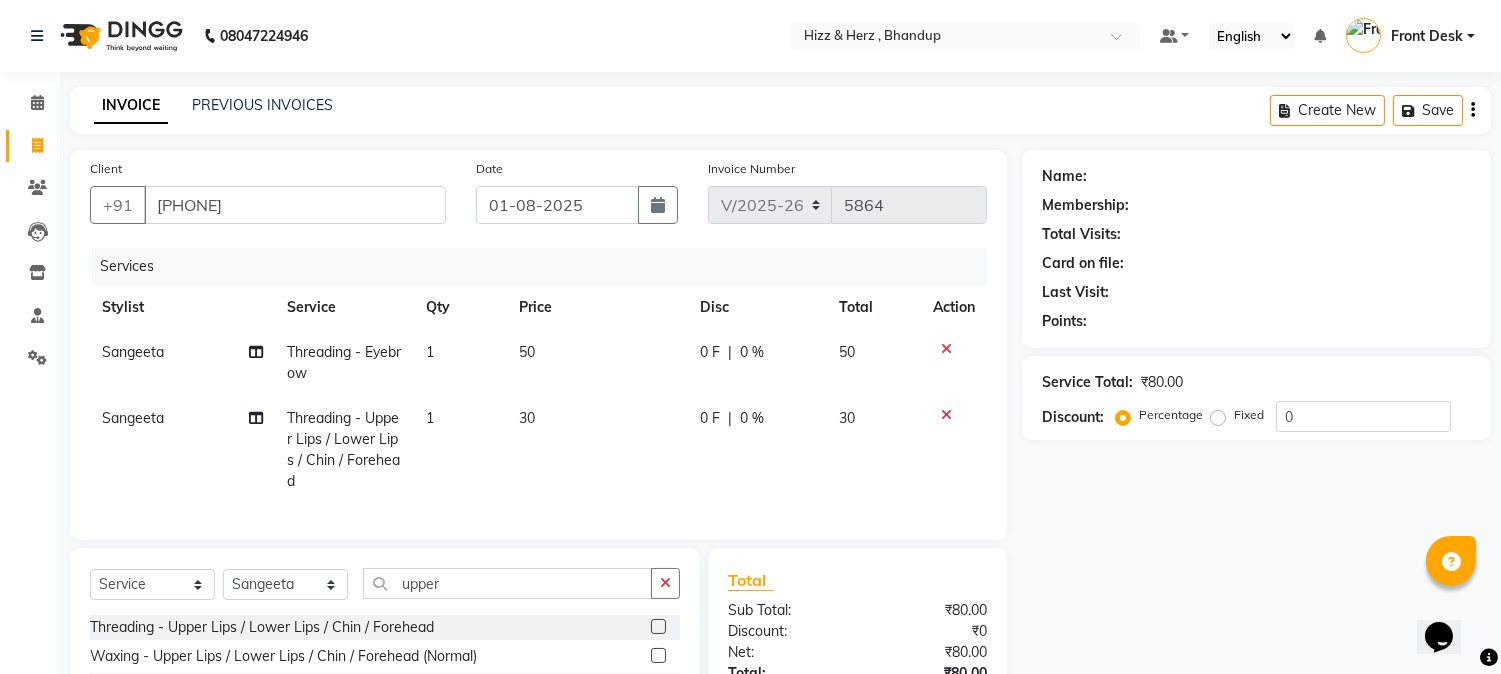 type on "20" 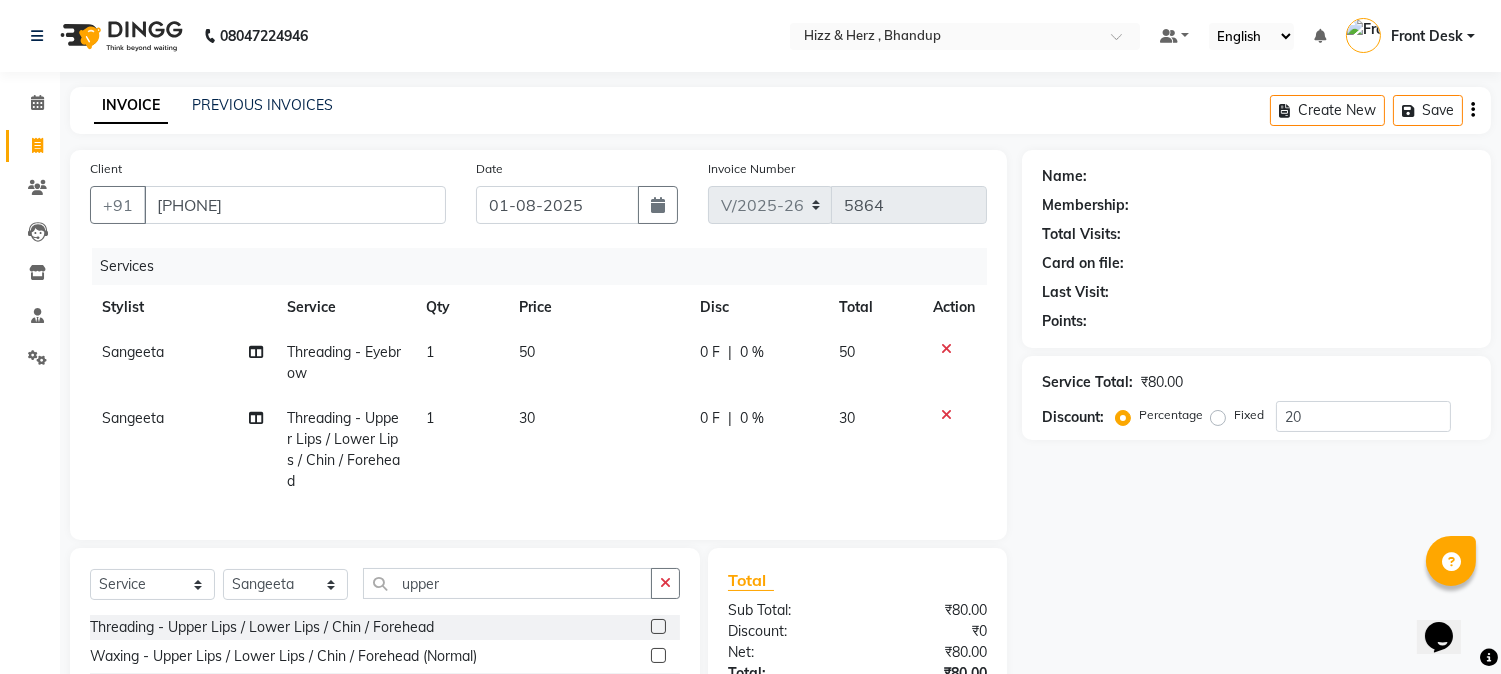 select on "1: Object" 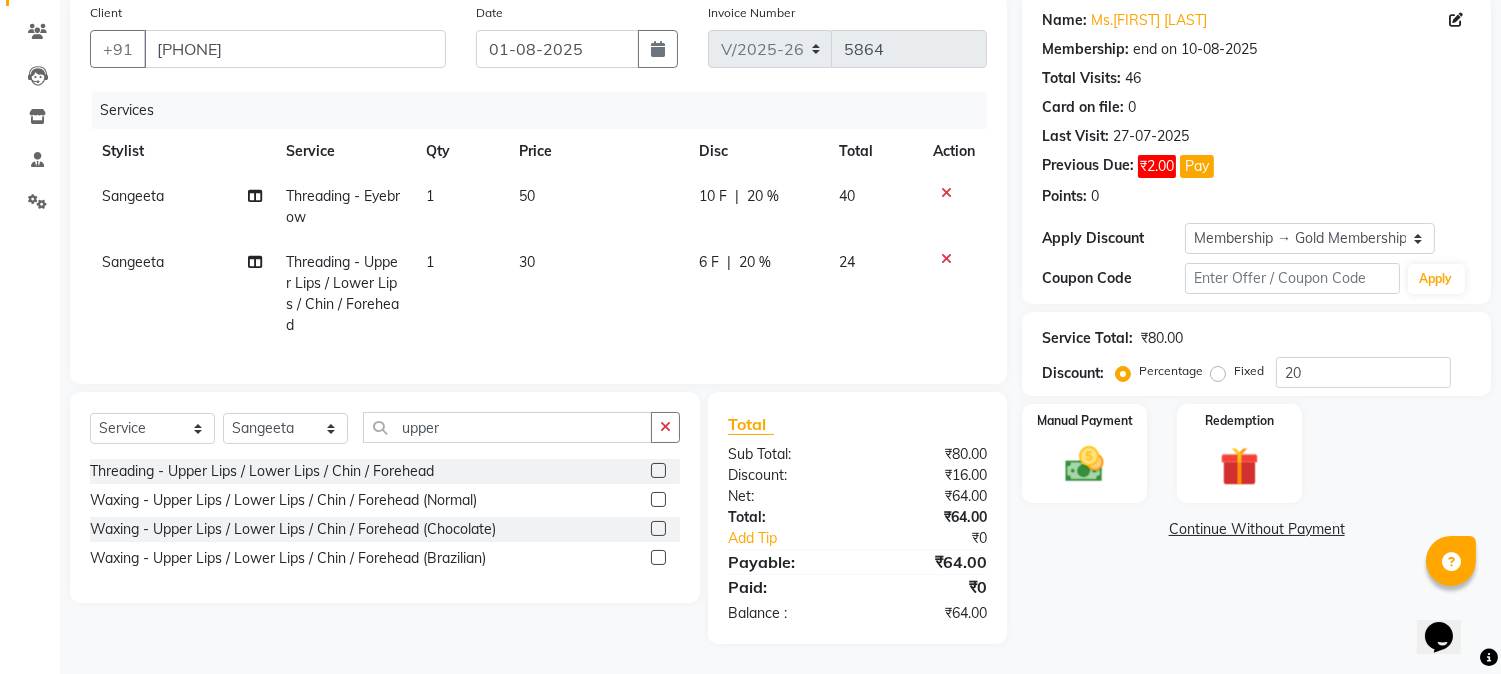 scroll, scrollTop: 172, scrollLeft: 0, axis: vertical 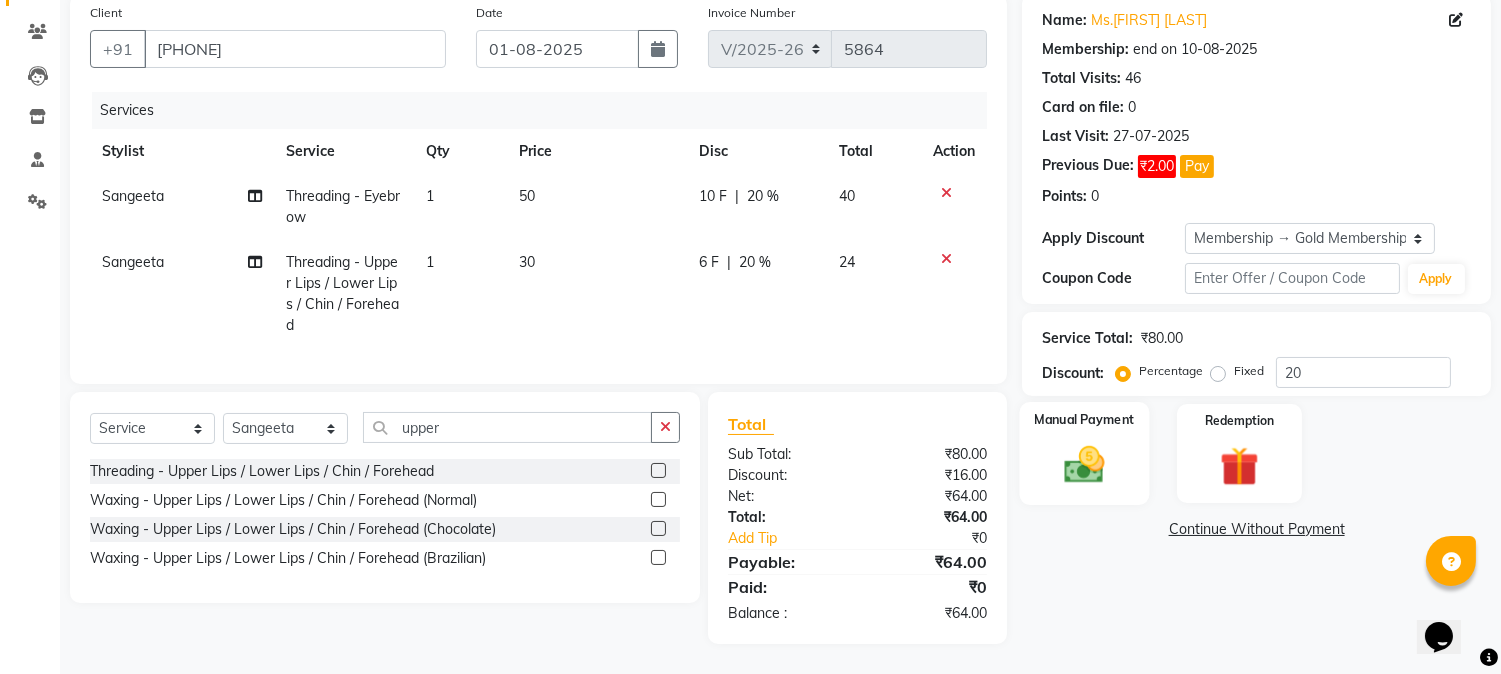click 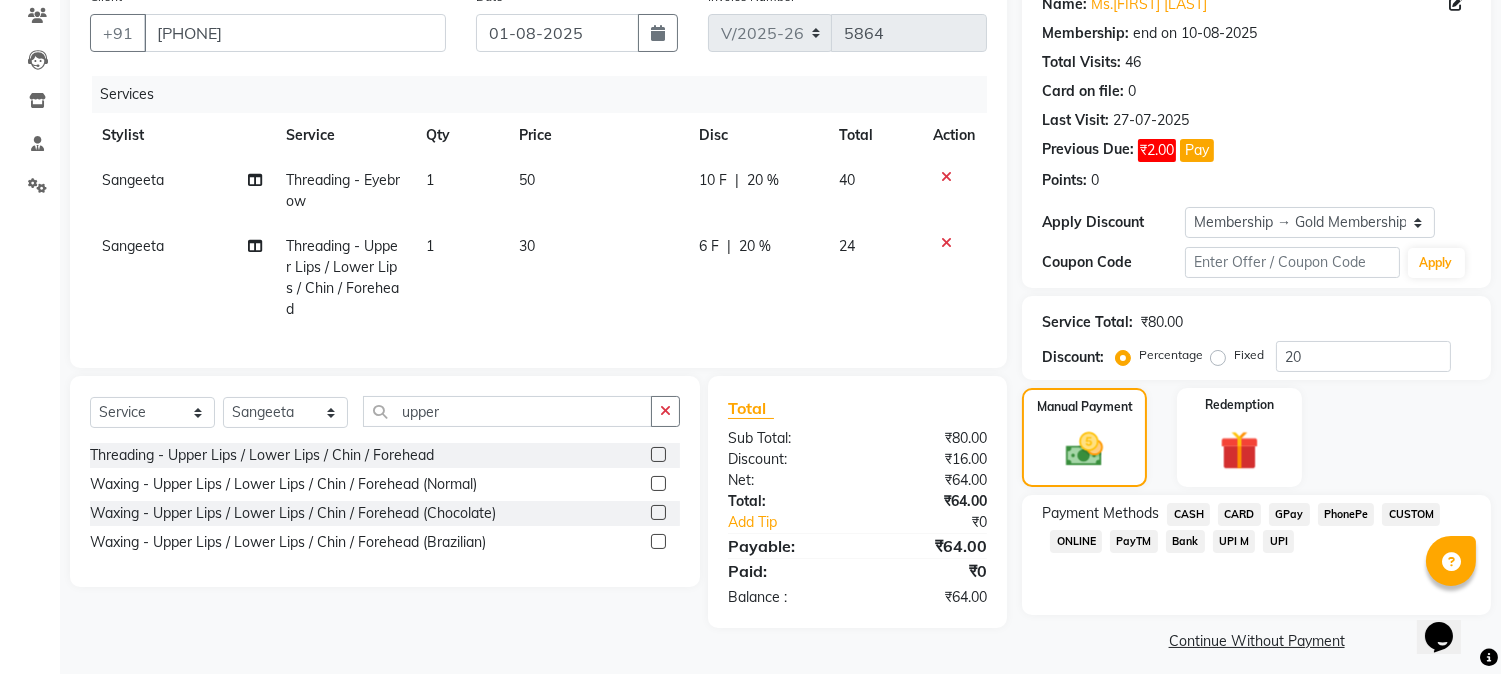 click on "CASH" 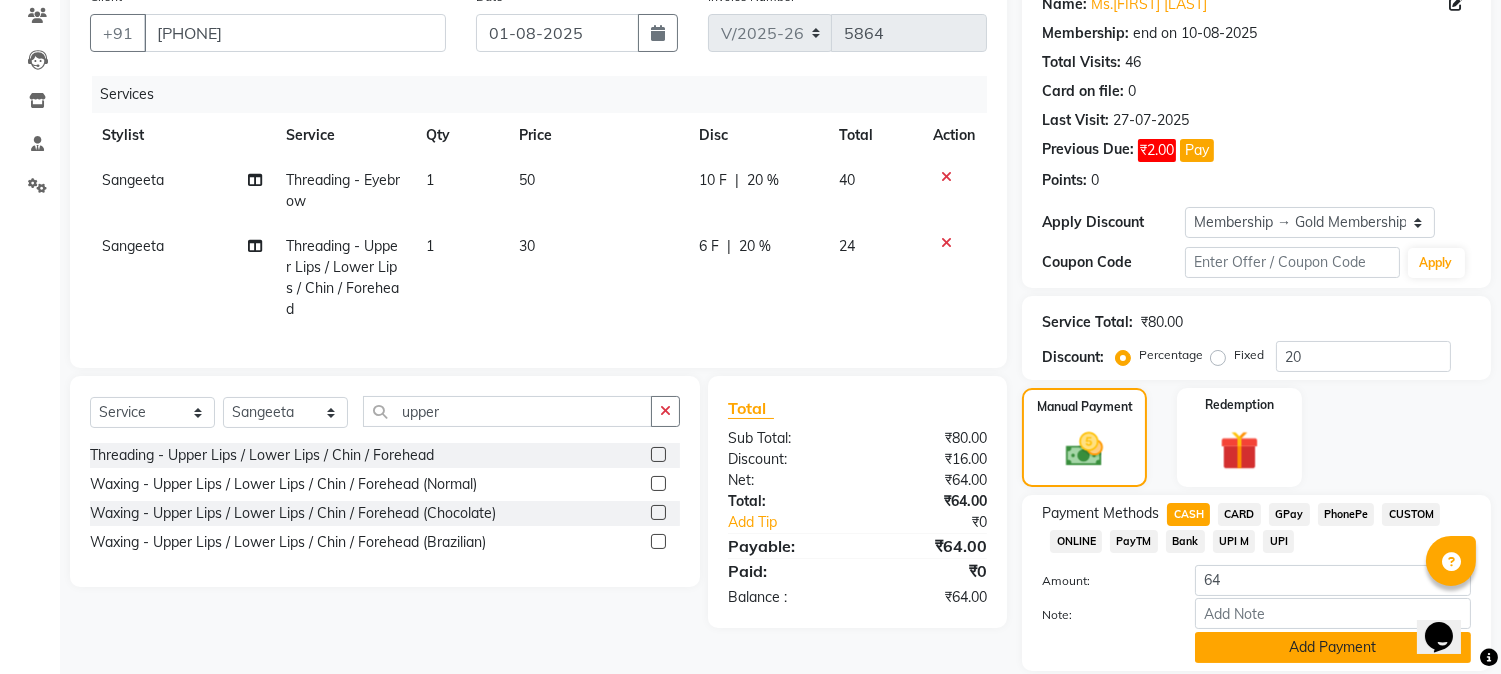 click on "Add Payment" 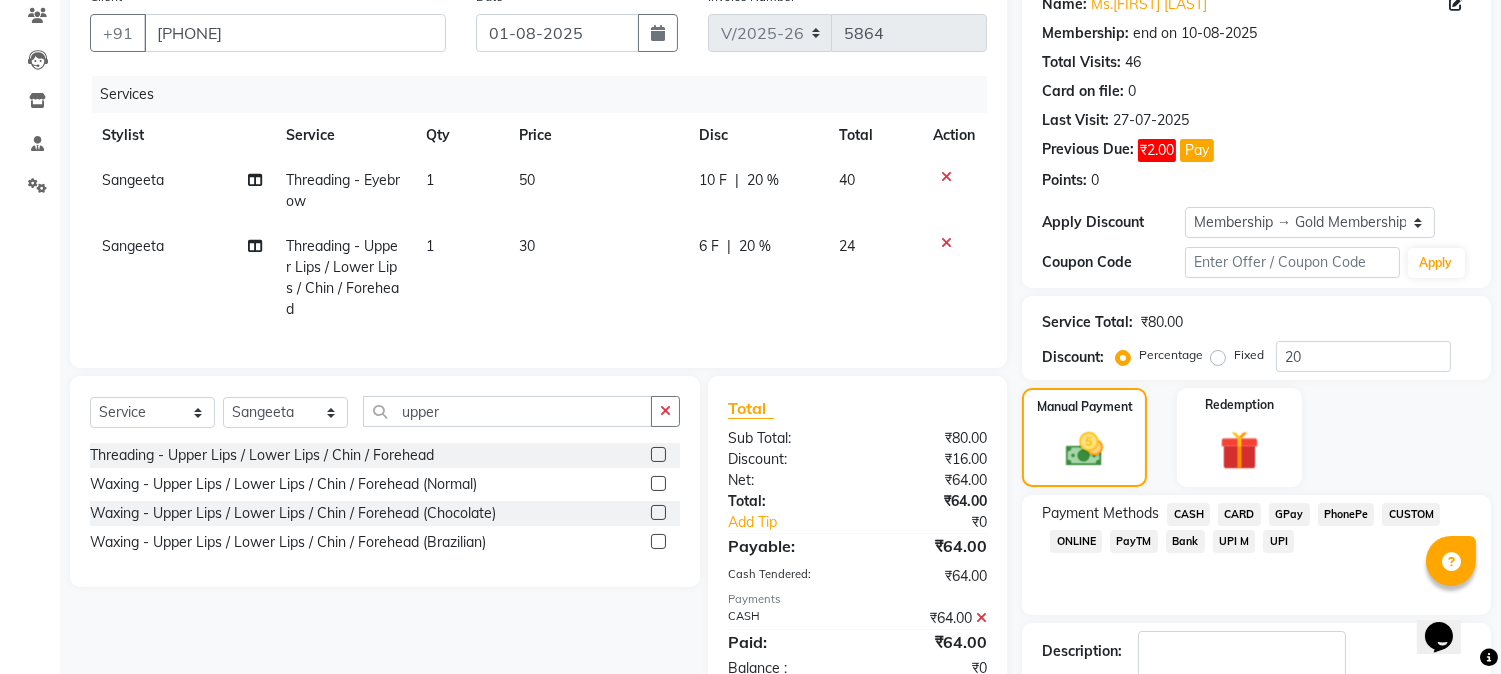 click on "CASH" 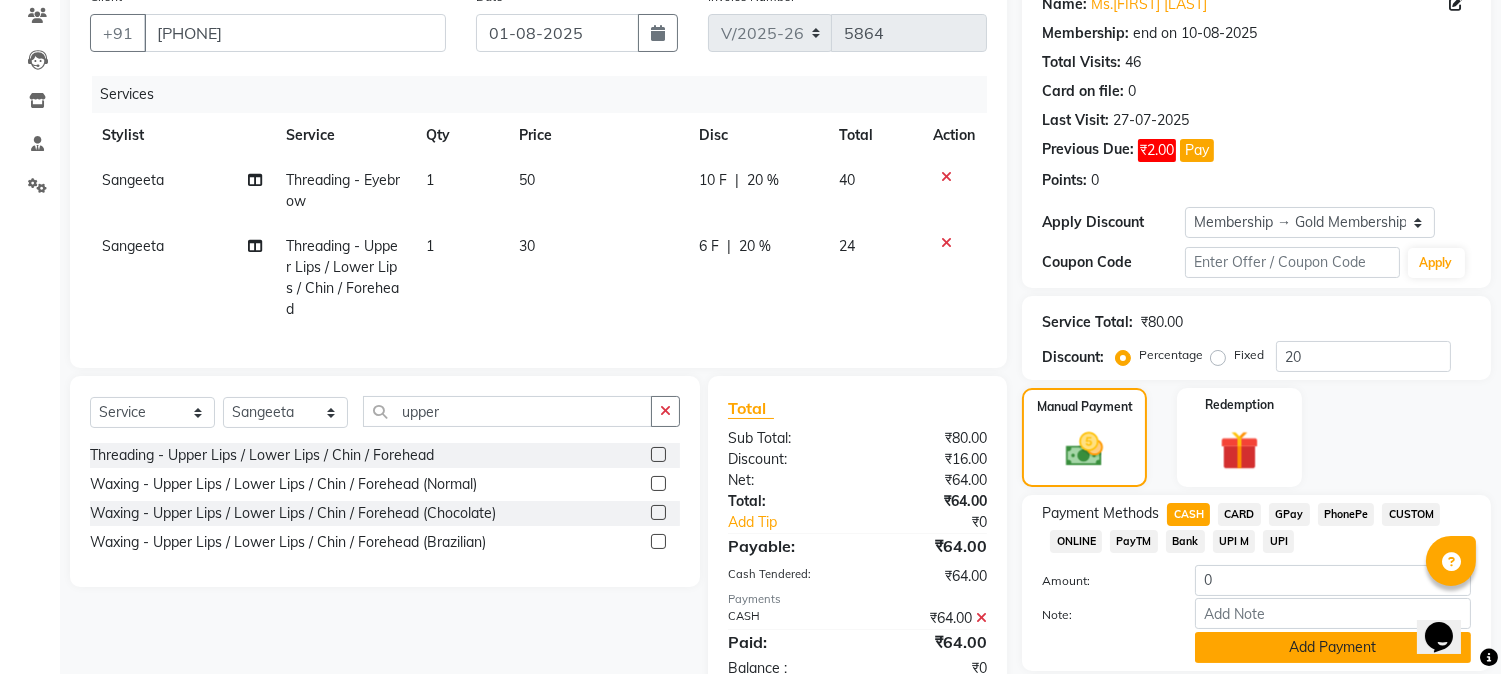 click on "Add Payment" 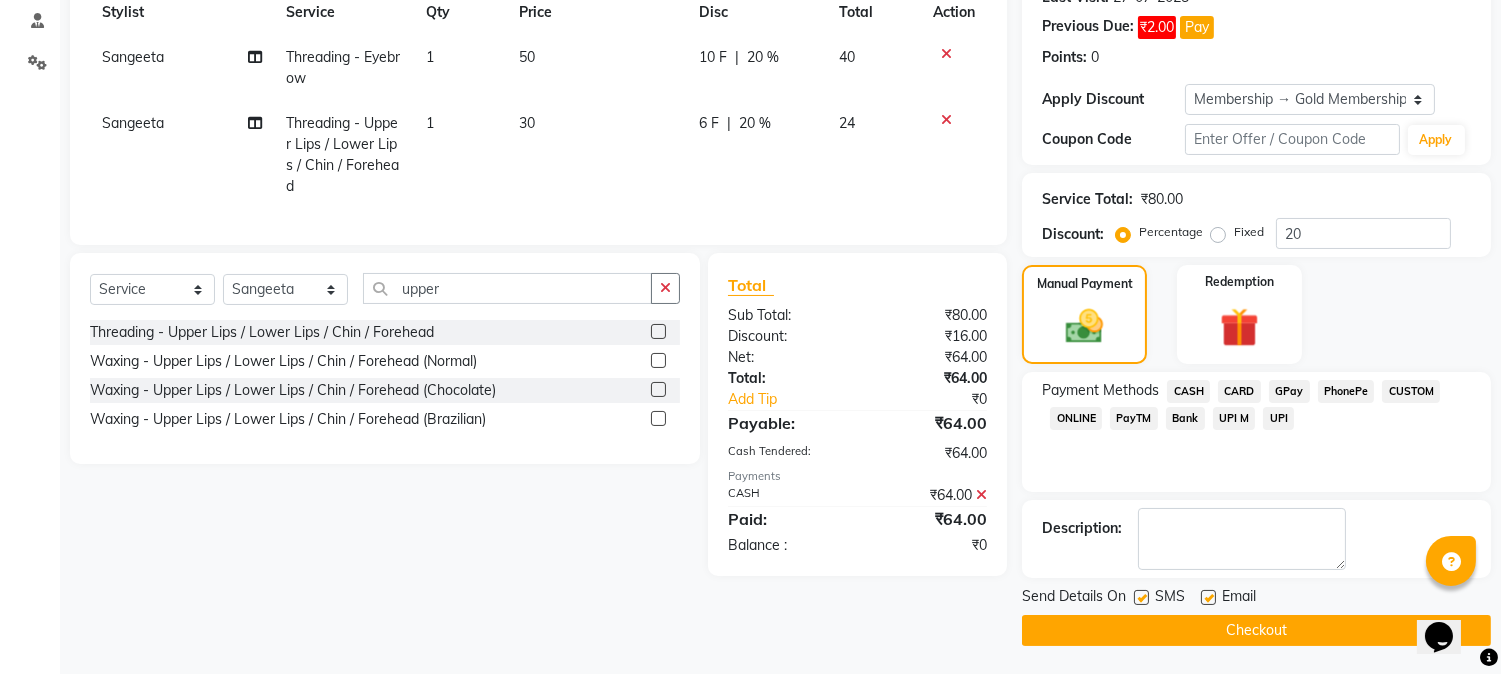 scroll, scrollTop: 296, scrollLeft: 0, axis: vertical 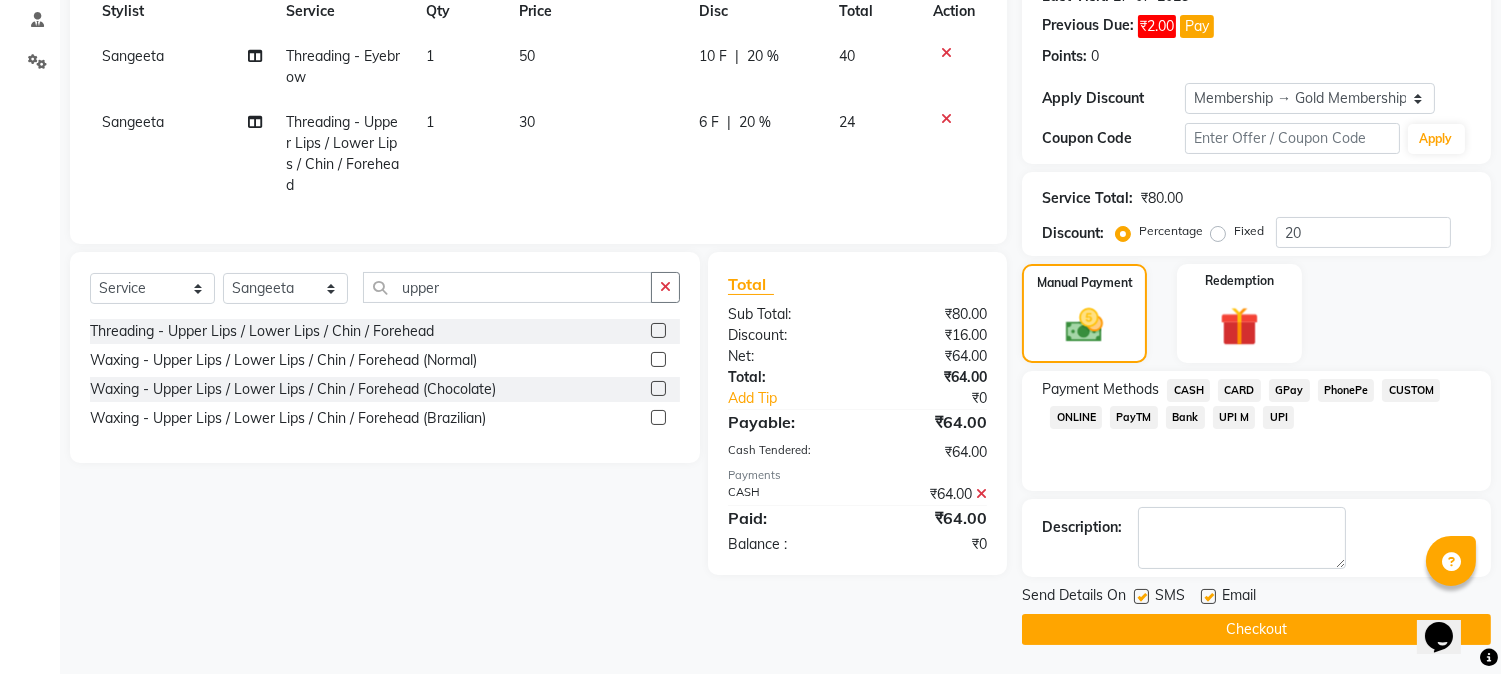 click on "Checkout" 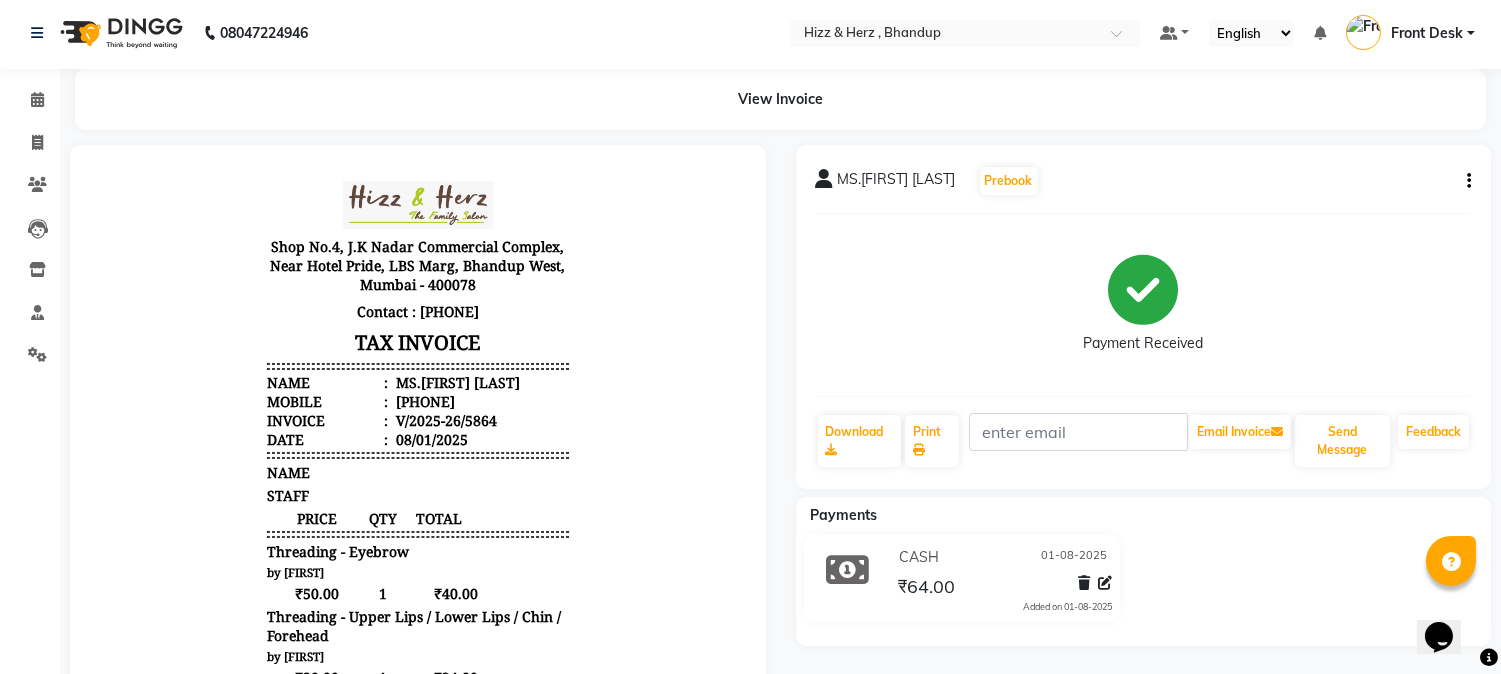 scroll, scrollTop: 0, scrollLeft: 0, axis: both 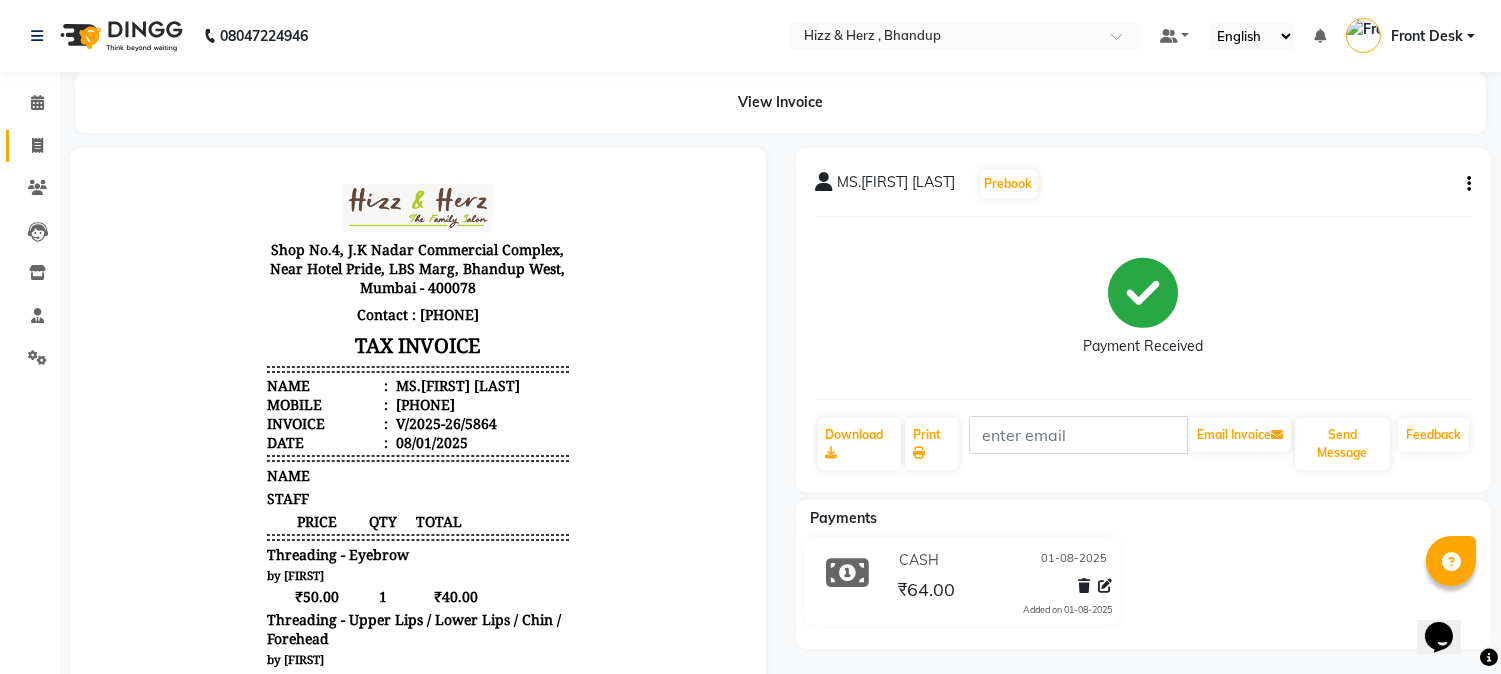 click on "Invoice" 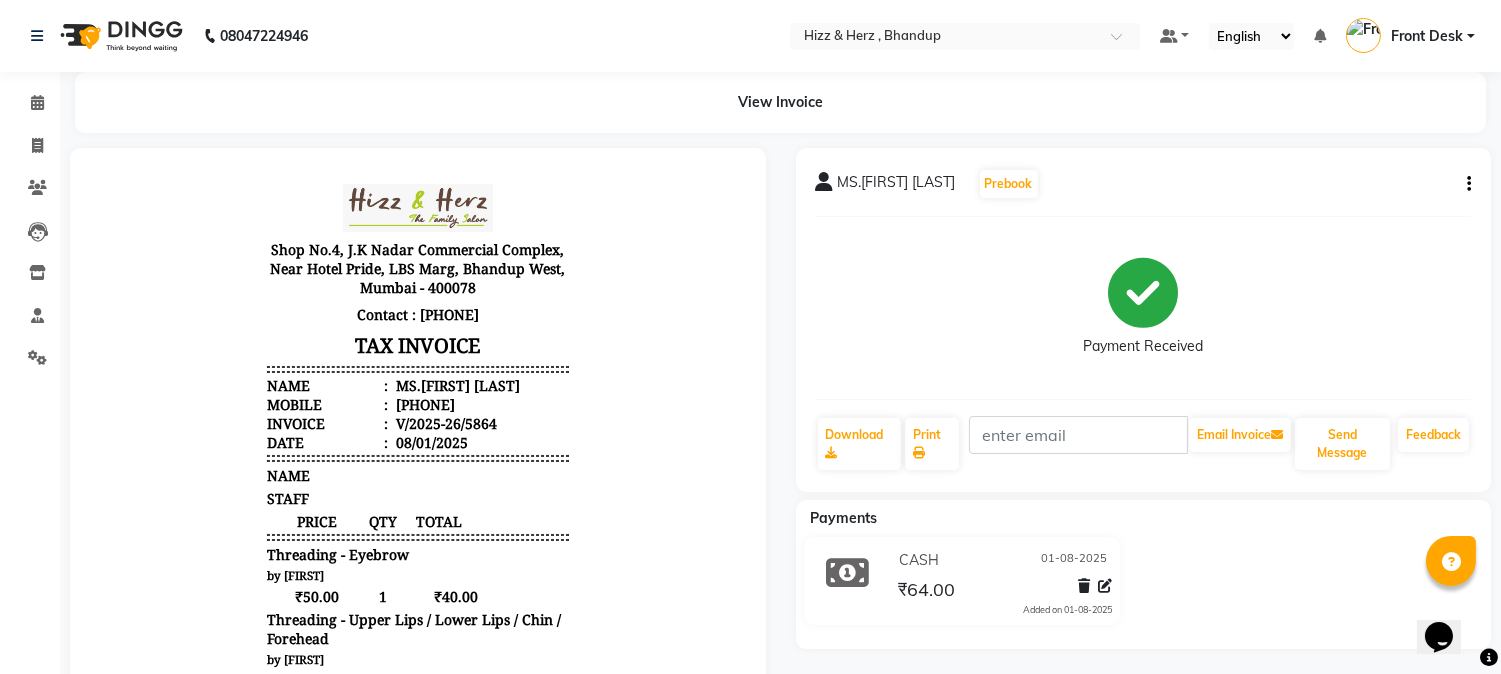 select on "service" 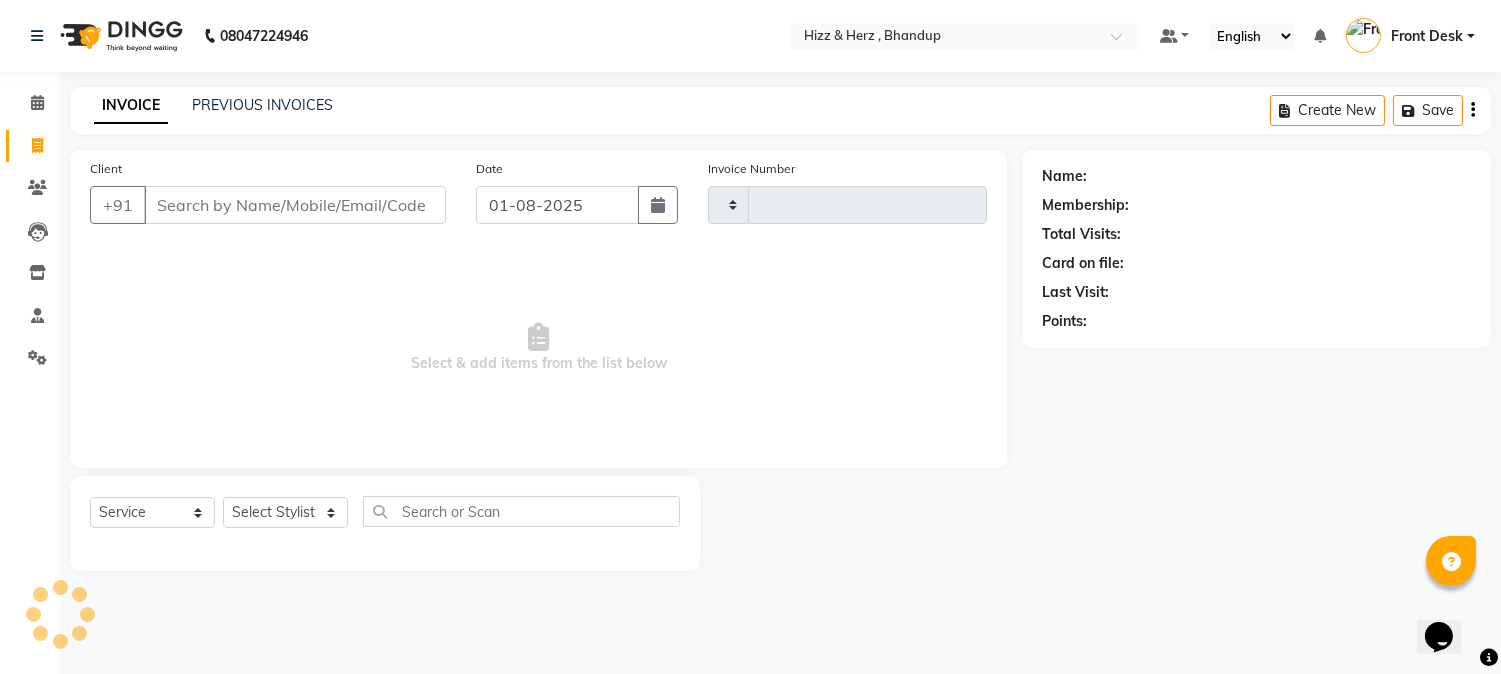 type on "5867" 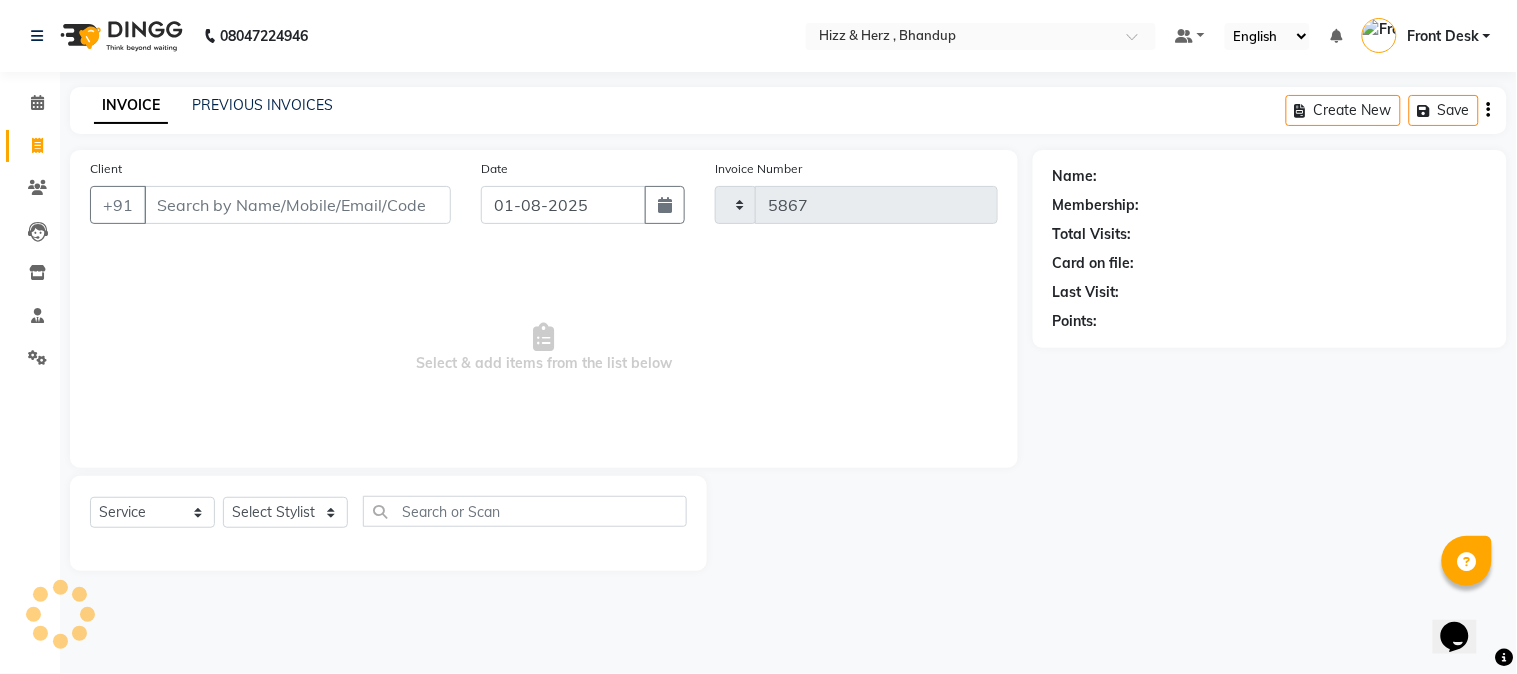 select on "629" 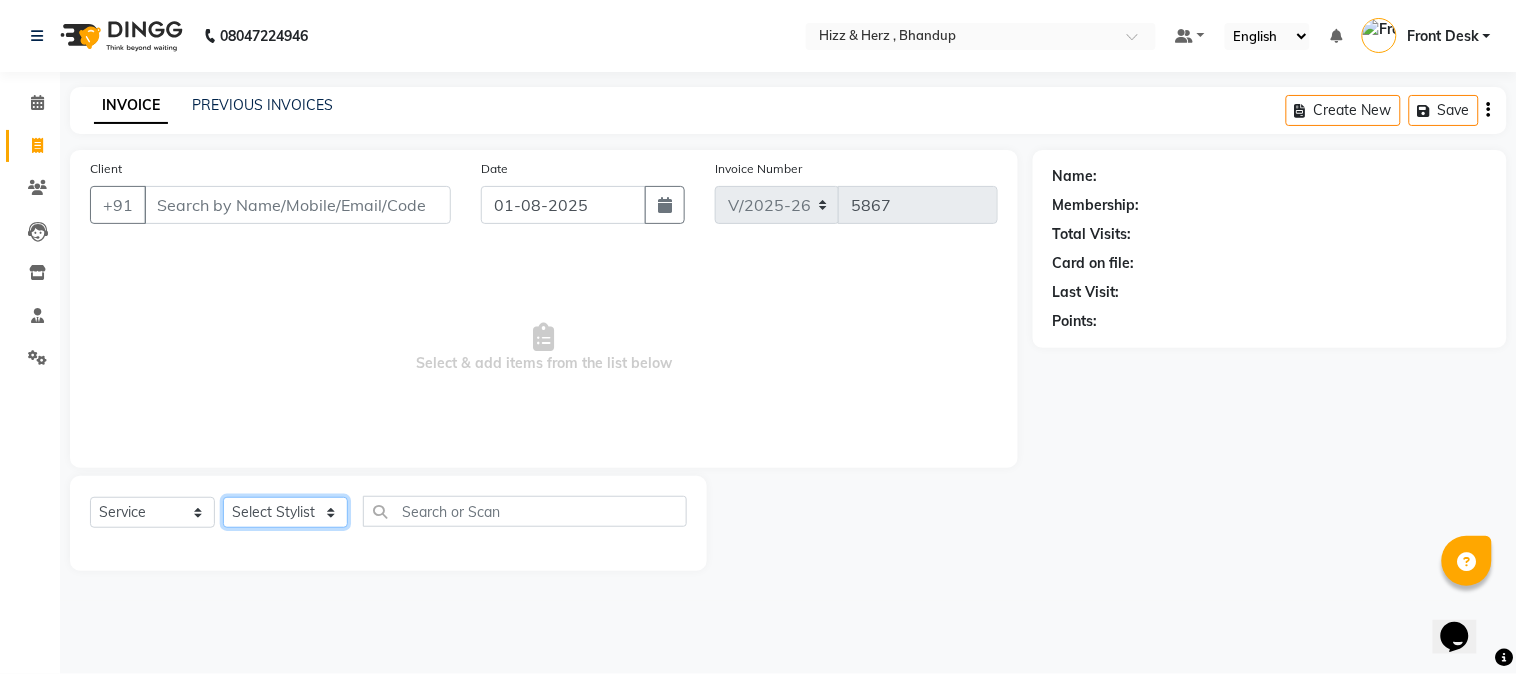 click on "Select Stylist Front Desk Gaurav Sharma HIZZ & HERZ 2 IRFAN AHMAD Jigna Goswami KHALID AHMAD Laxmi Mehboob MOHD PARVEJ NIZAM Salman Sangeeta  SUMITA  VEERENDRA SHARMA" 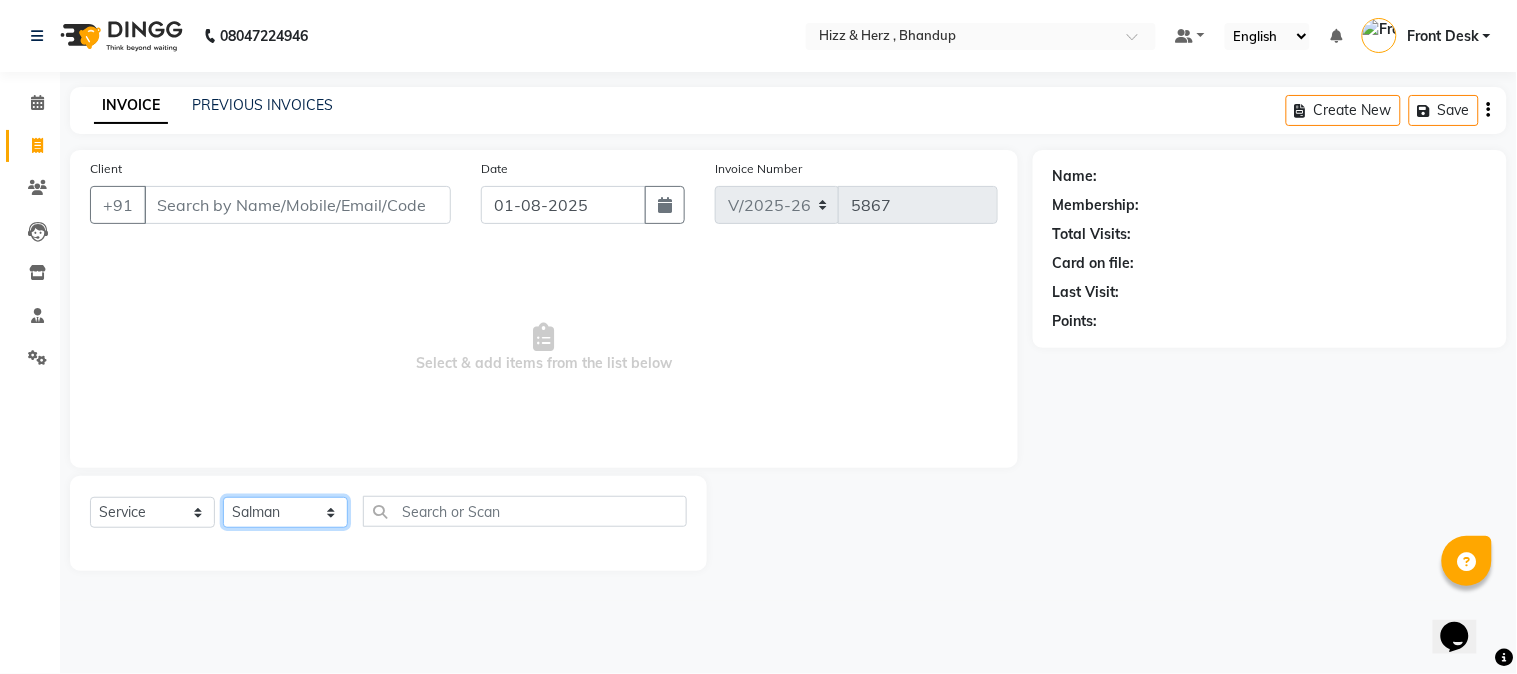 click on "Select Stylist Front Desk Gaurav Sharma HIZZ & HERZ 2 IRFAN AHMAD Jigna Goswami KHALID AHMAD Laxmi Mehboob MOHD PARVEJ NIZAM Salman Sangeeta  SUMITA  VEERENDRA SHARMA" 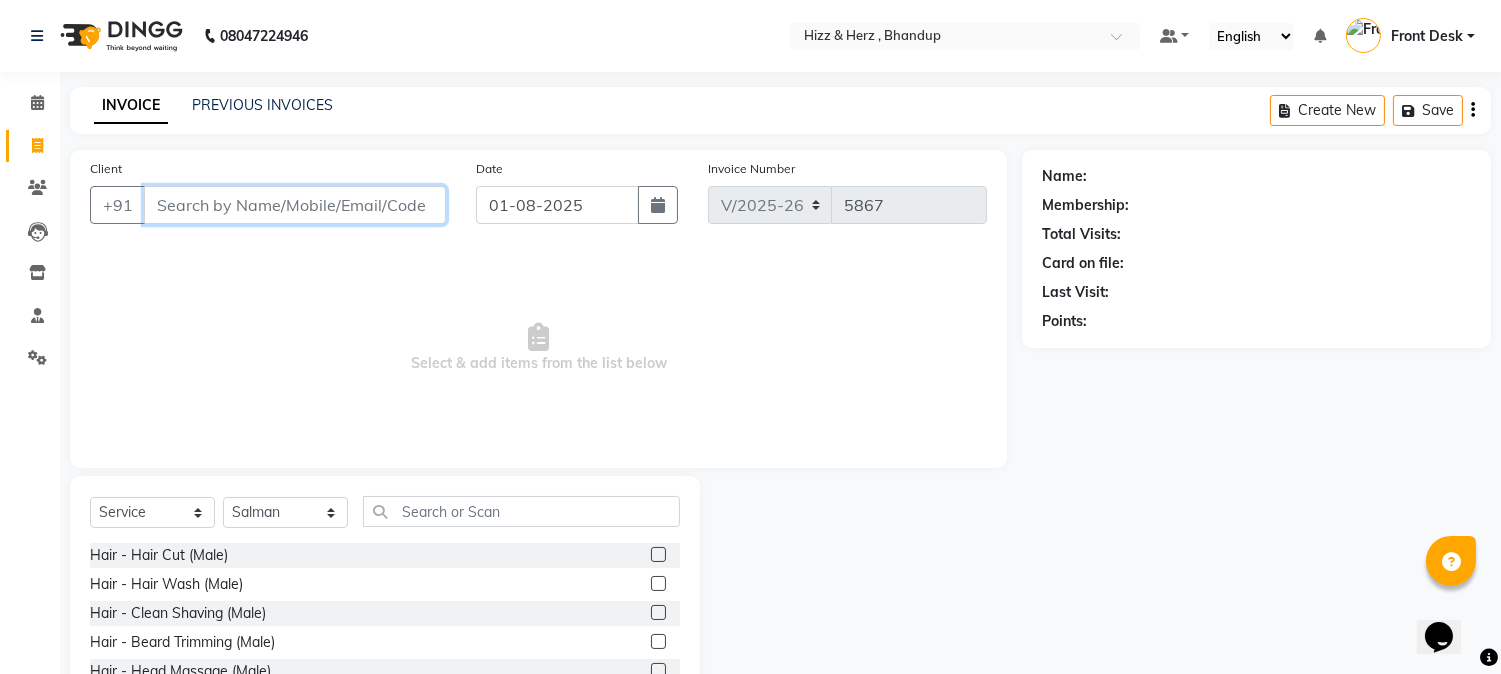 click on "Client" at bounding box center [295, 205] 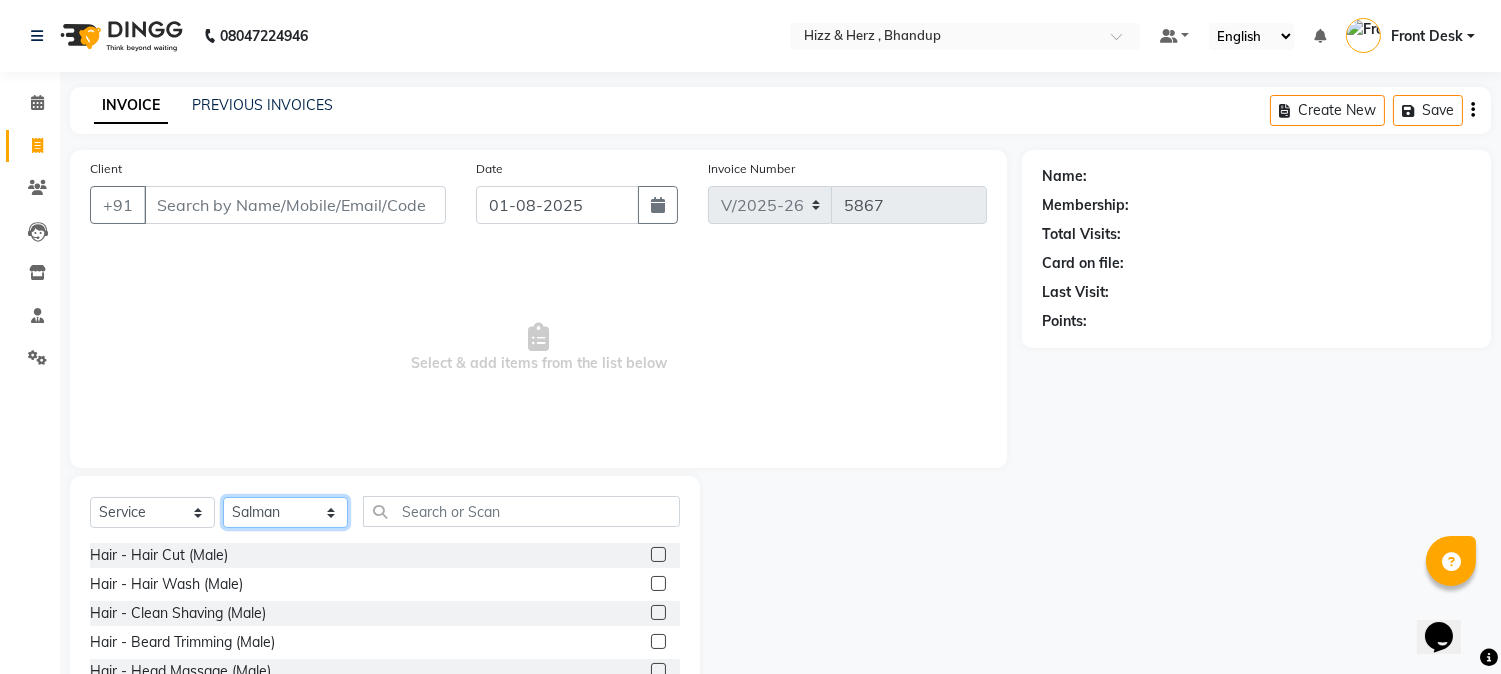 click on "Select Stylist Front Desk Gaurav Sharma HIZZ & HERZ 2 IRFAN AHMAD Jigna Goswami KHALID AHMAD Laxmi Mehboob MOHD PARVEJ NIZAM Salman Sangeeta  SUMITA  VEERENDRA SHARMA" 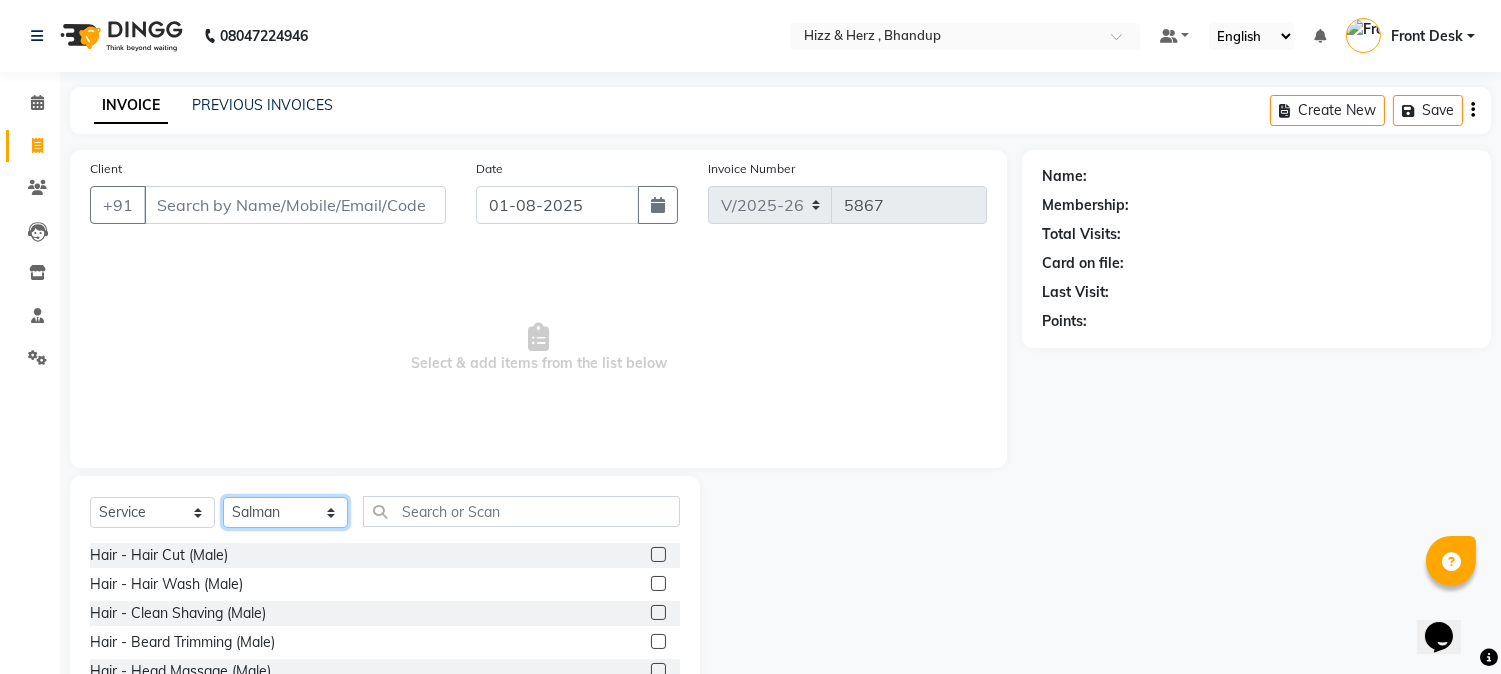select on "26430" 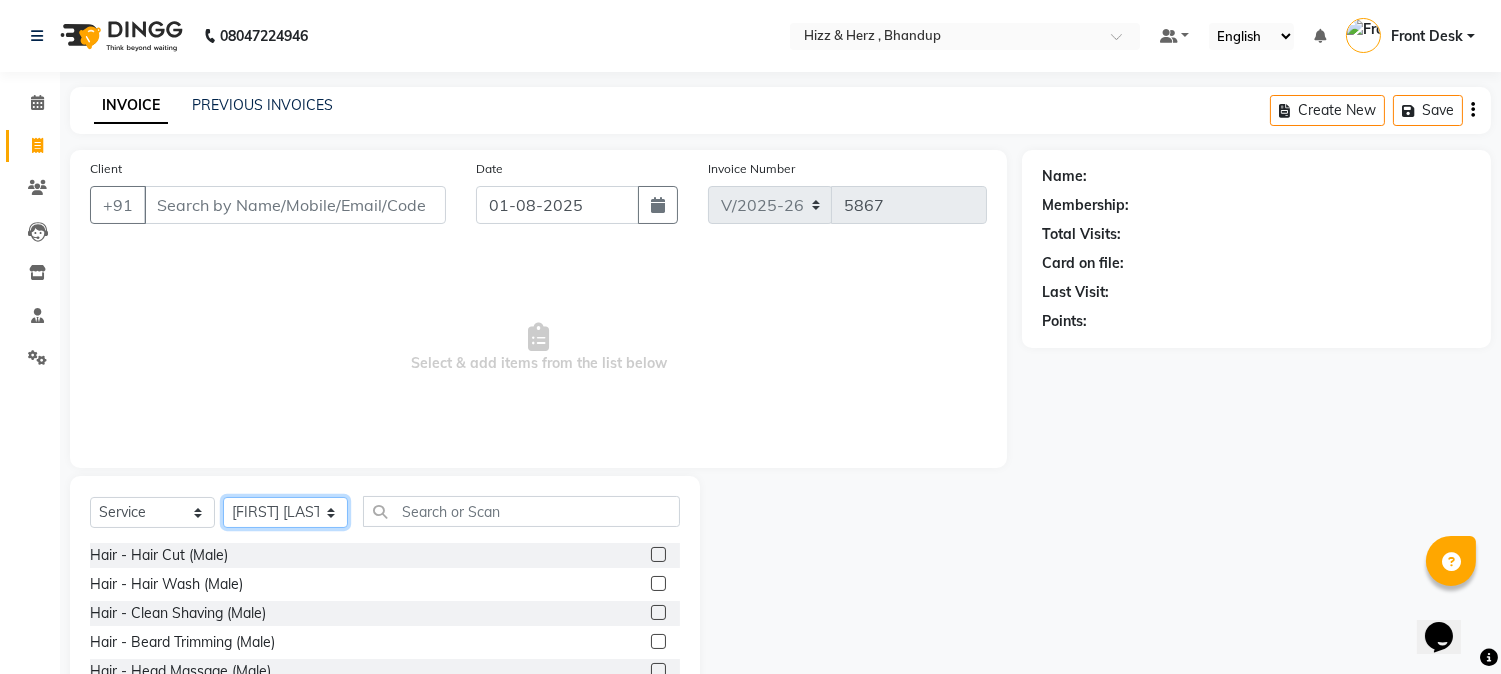 click on "Select Stylist Front Desk Gaurav Sharma HIZZ & HERZ 2 IRFAN AHMAD Jigna Goswami KHALID AHMAD Laxmi Mehboob MOHD PARVEJ NIZAM Salman Sangeeta  SUMITA  VEERENDRA SHARMA" 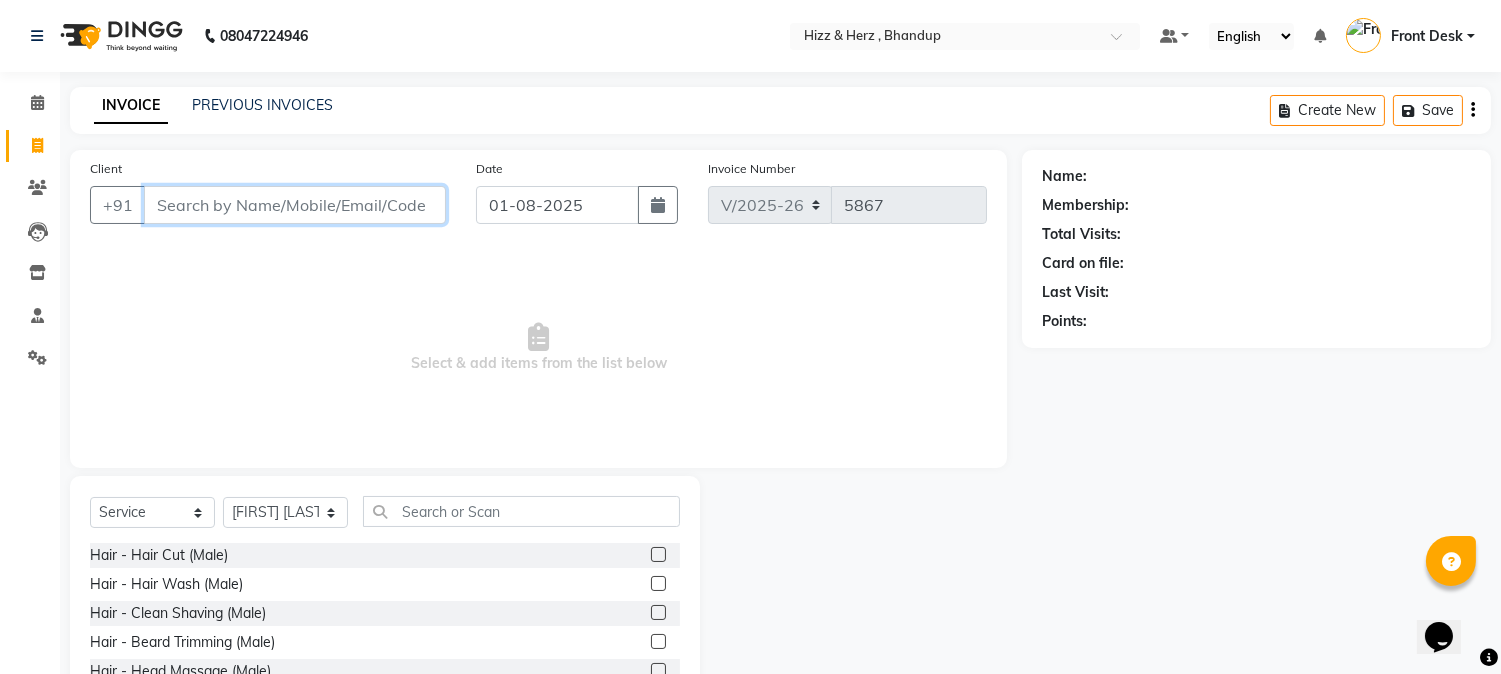 click on "Client" at bounding box center (295, 205) 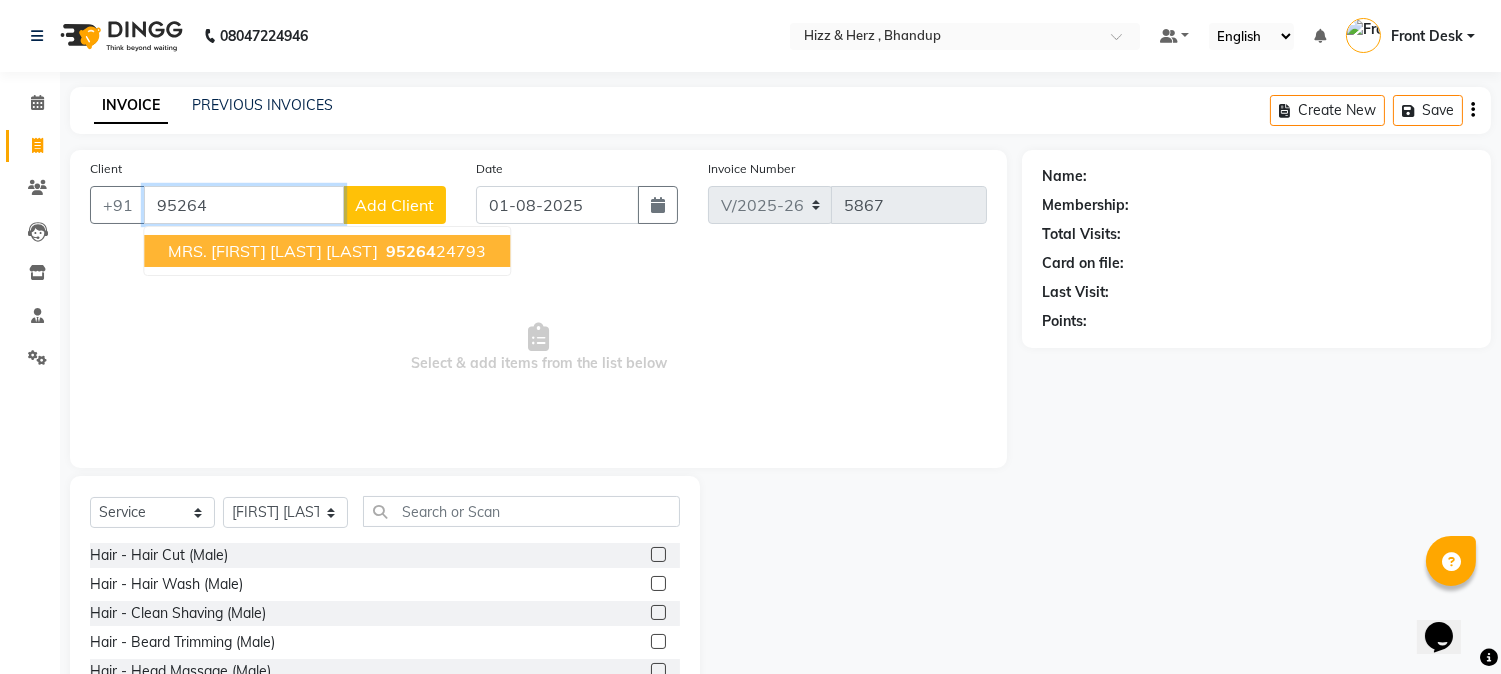 click on "MRS. RAKHI RAAJ RAAJ" at bounding box center [273, 251] 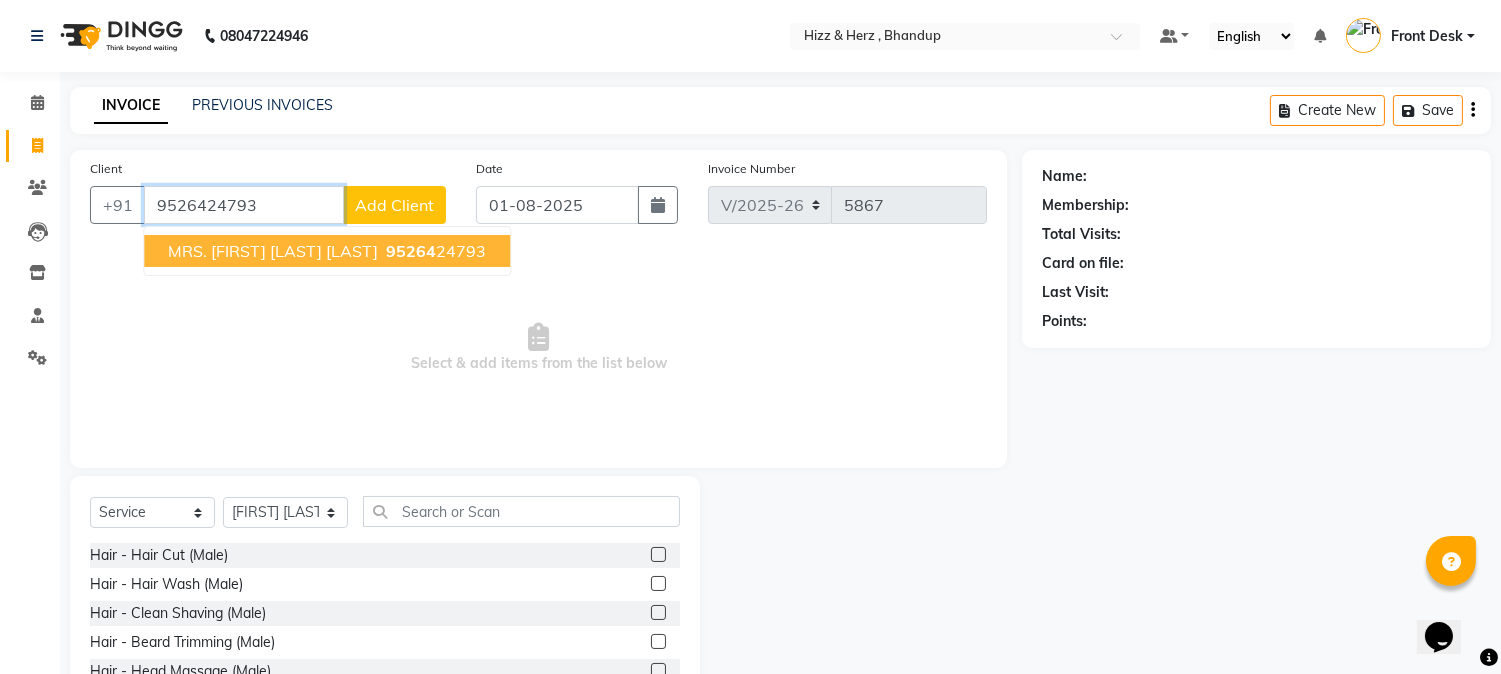 type on "9526424793" 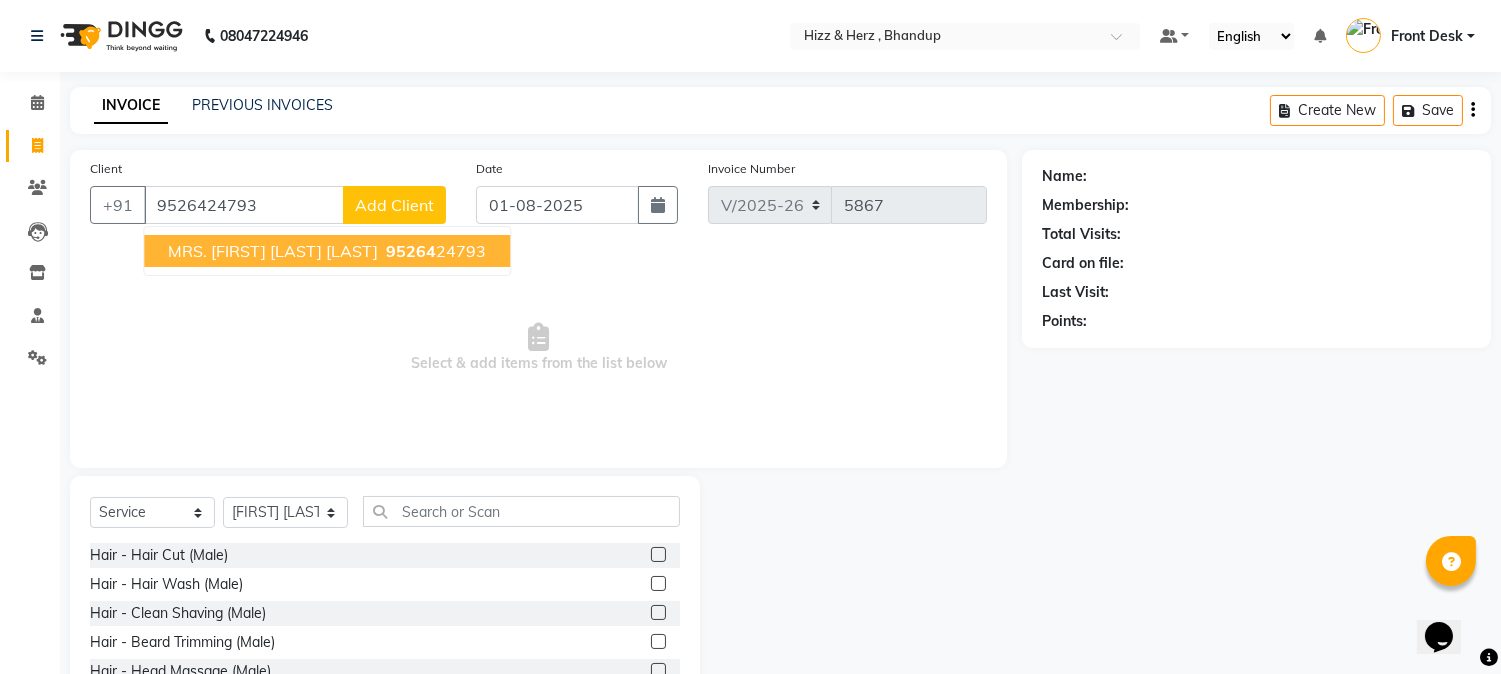 select on "1: Object" 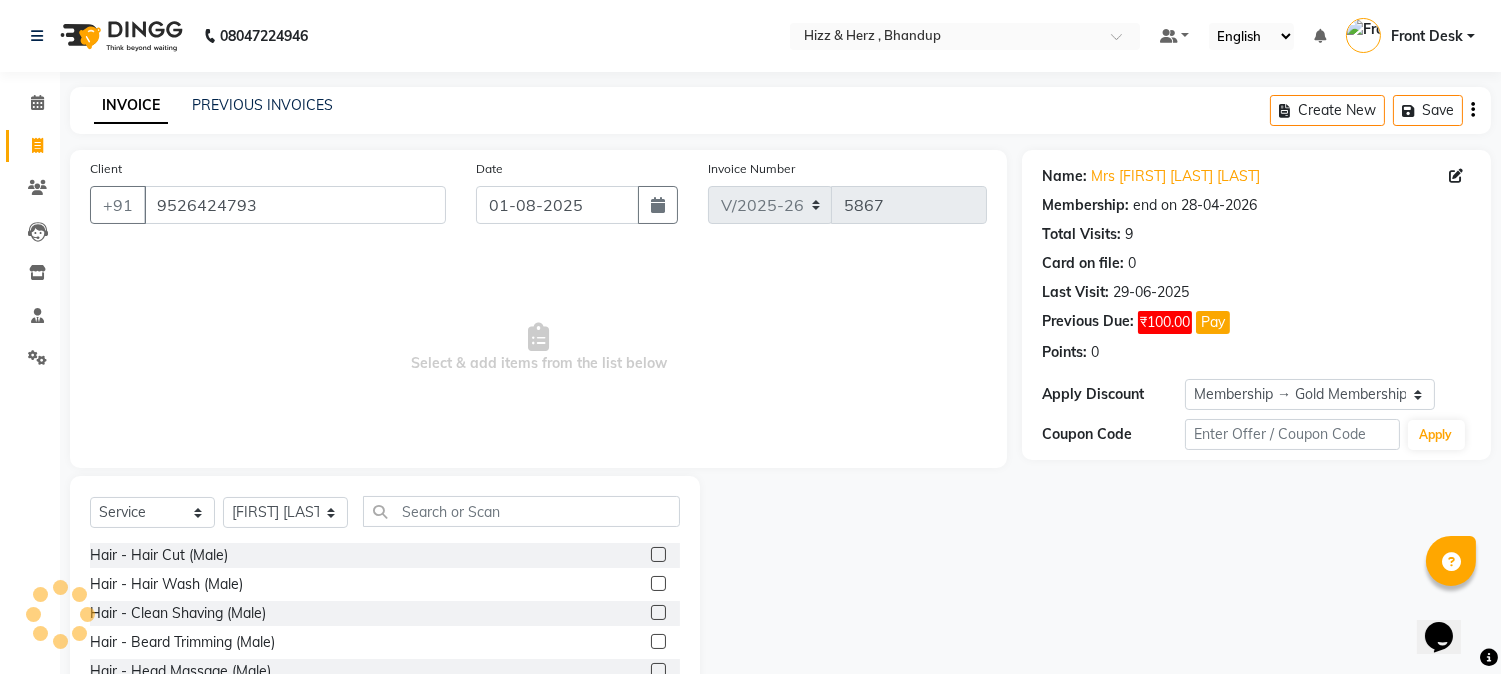 click 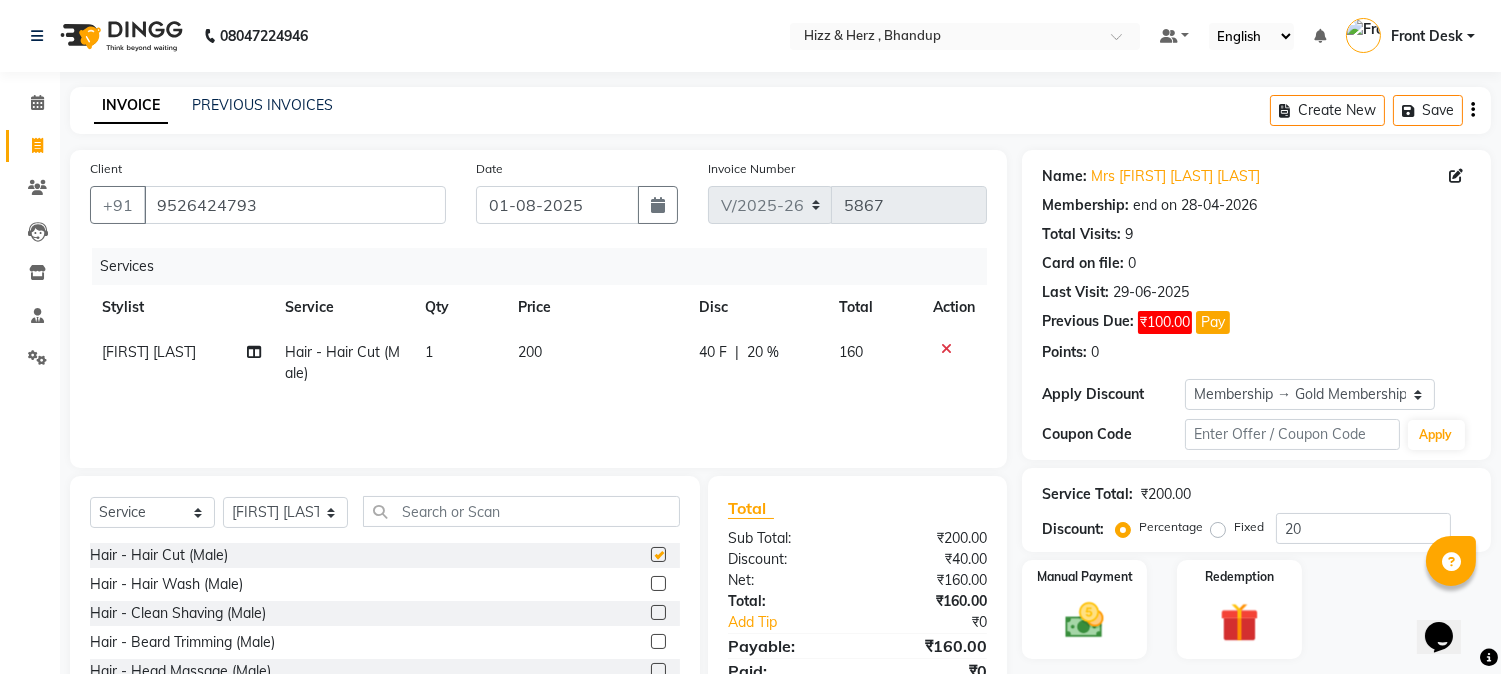 checkbox on "false" 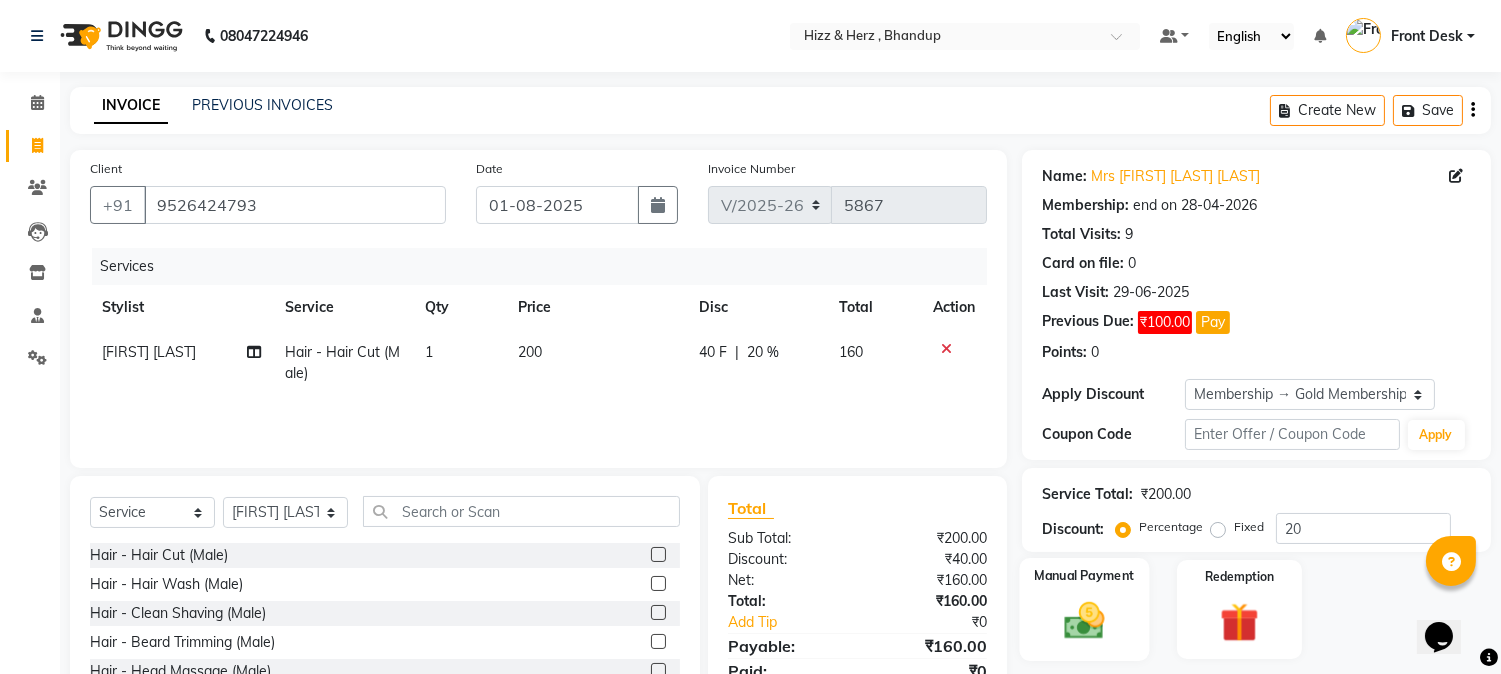 click 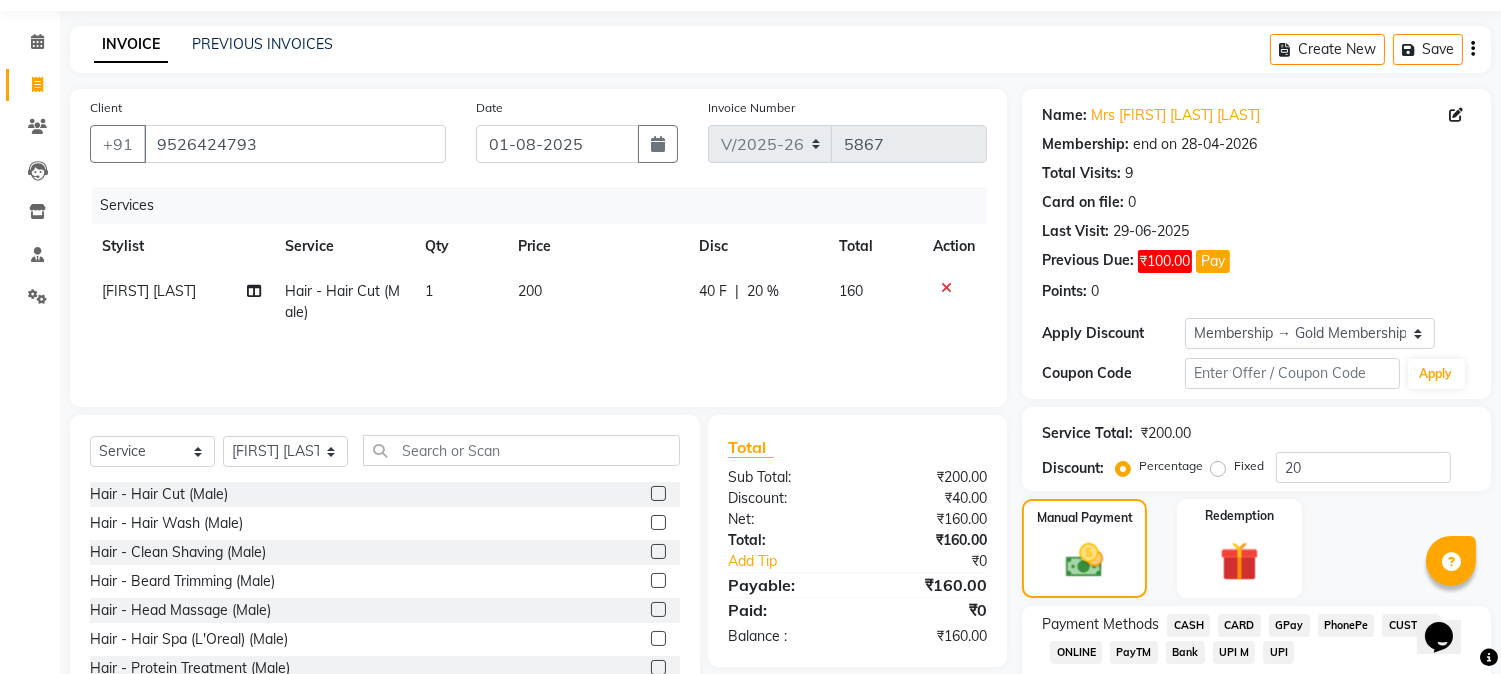 scroll, scrollTop: 183, scrollLeft: 0, axis: vertical 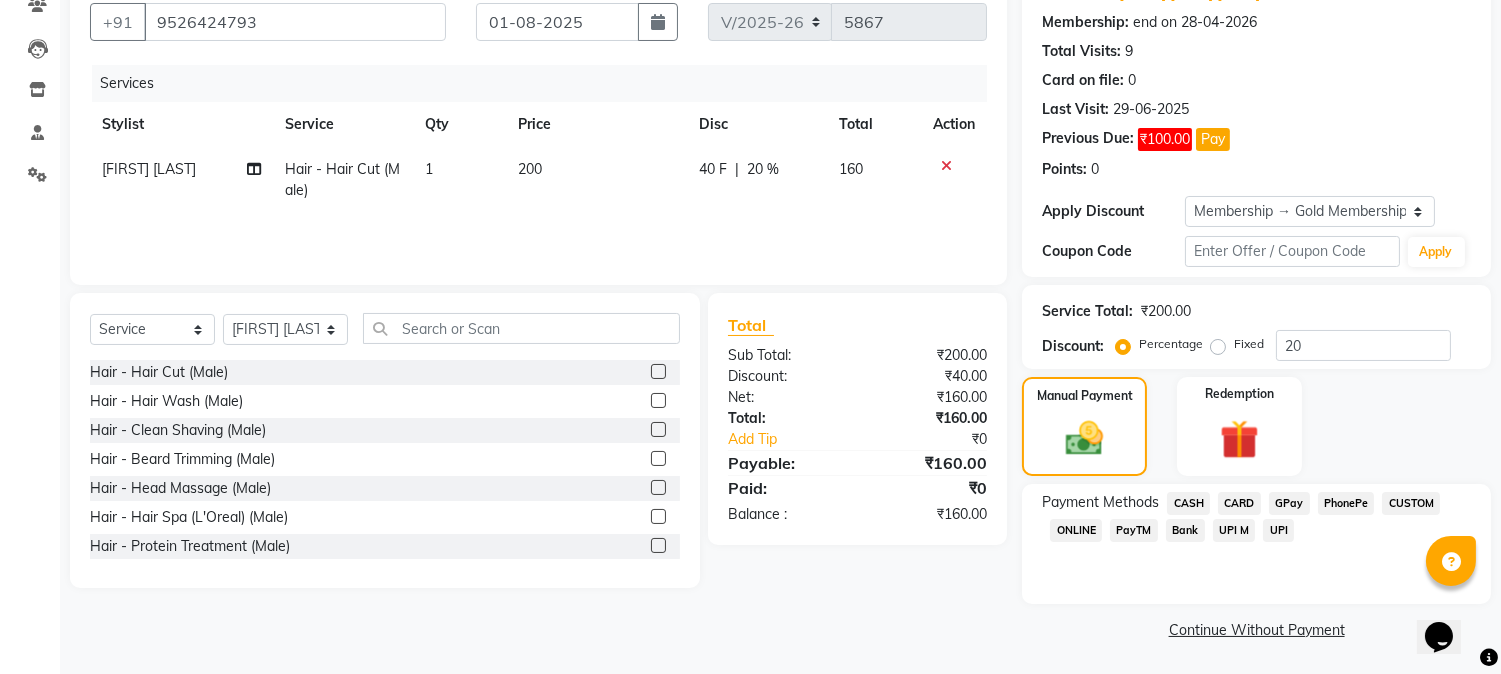 click on "GPay" 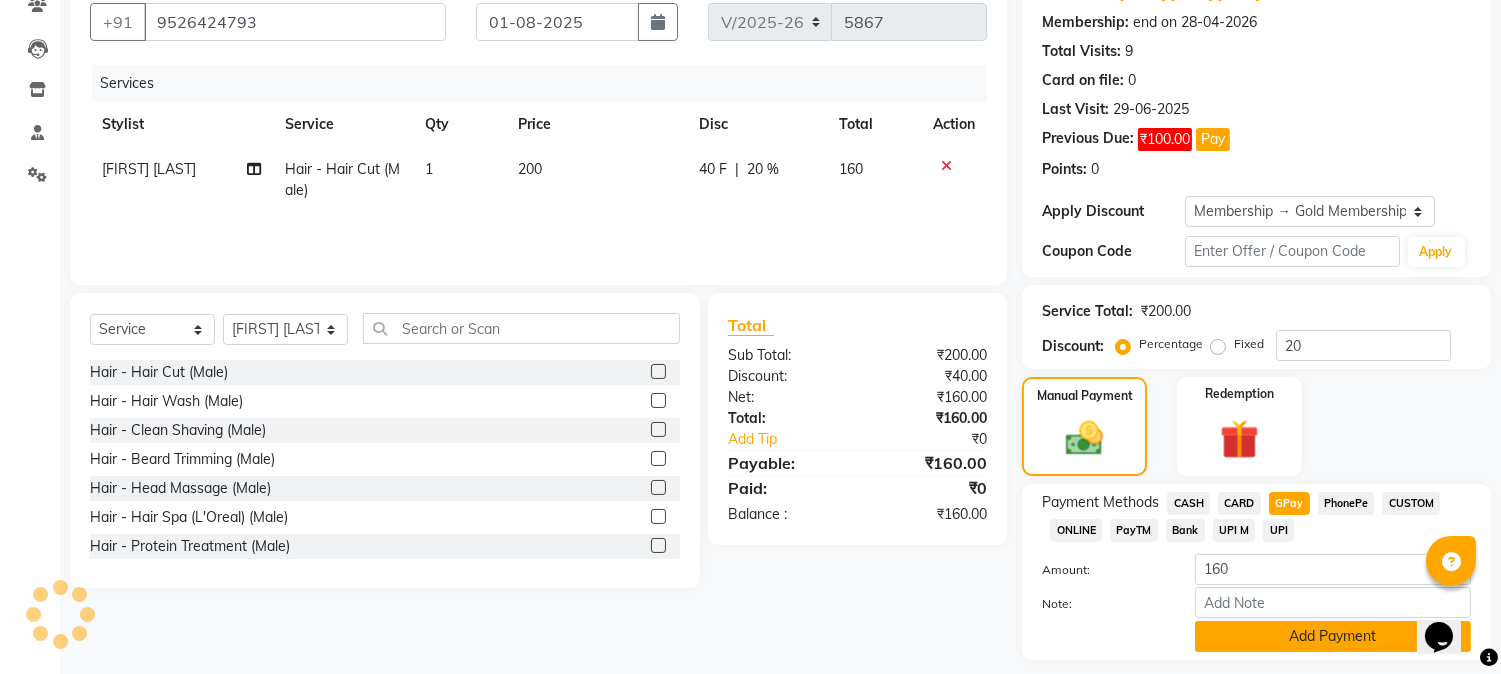 click on "Add Payment" 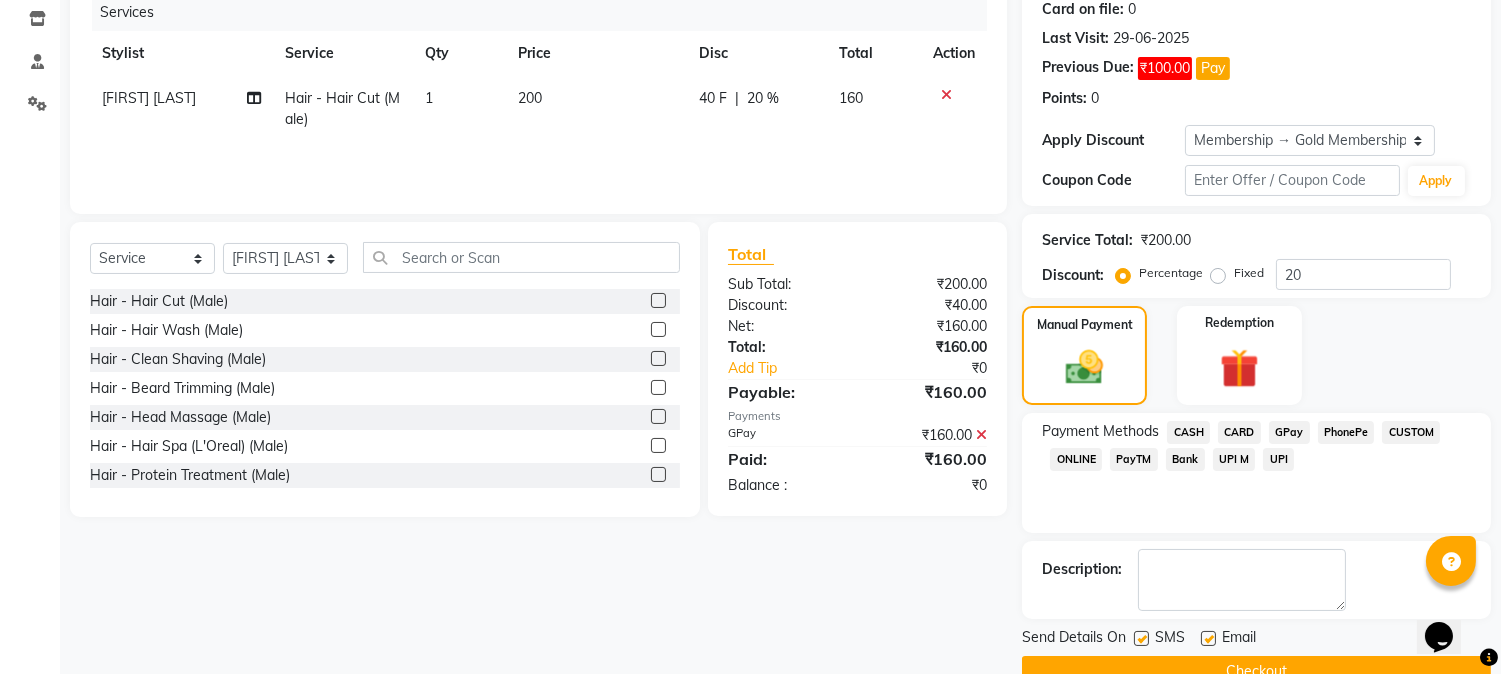 scroll, scrollTop: 294, scrollLeft: 0, axis: vertical 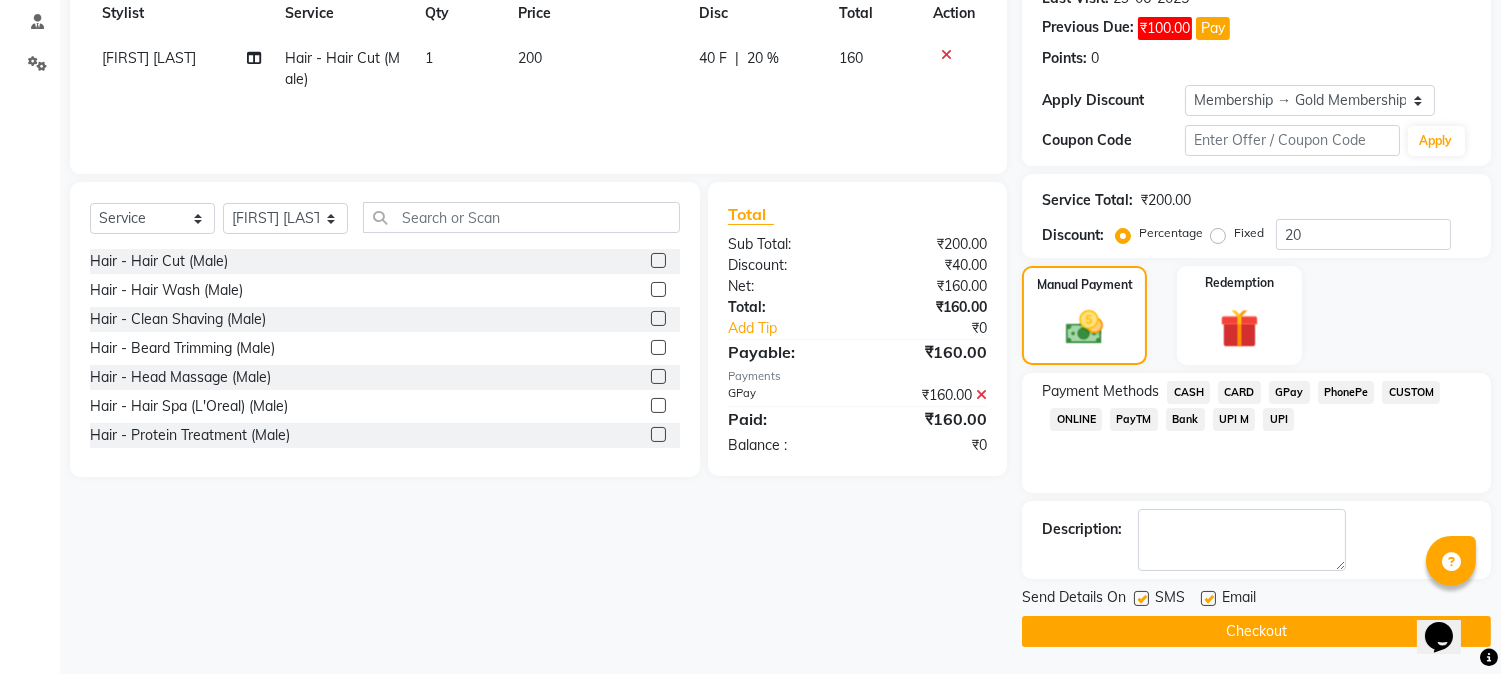 click on "Checkout" 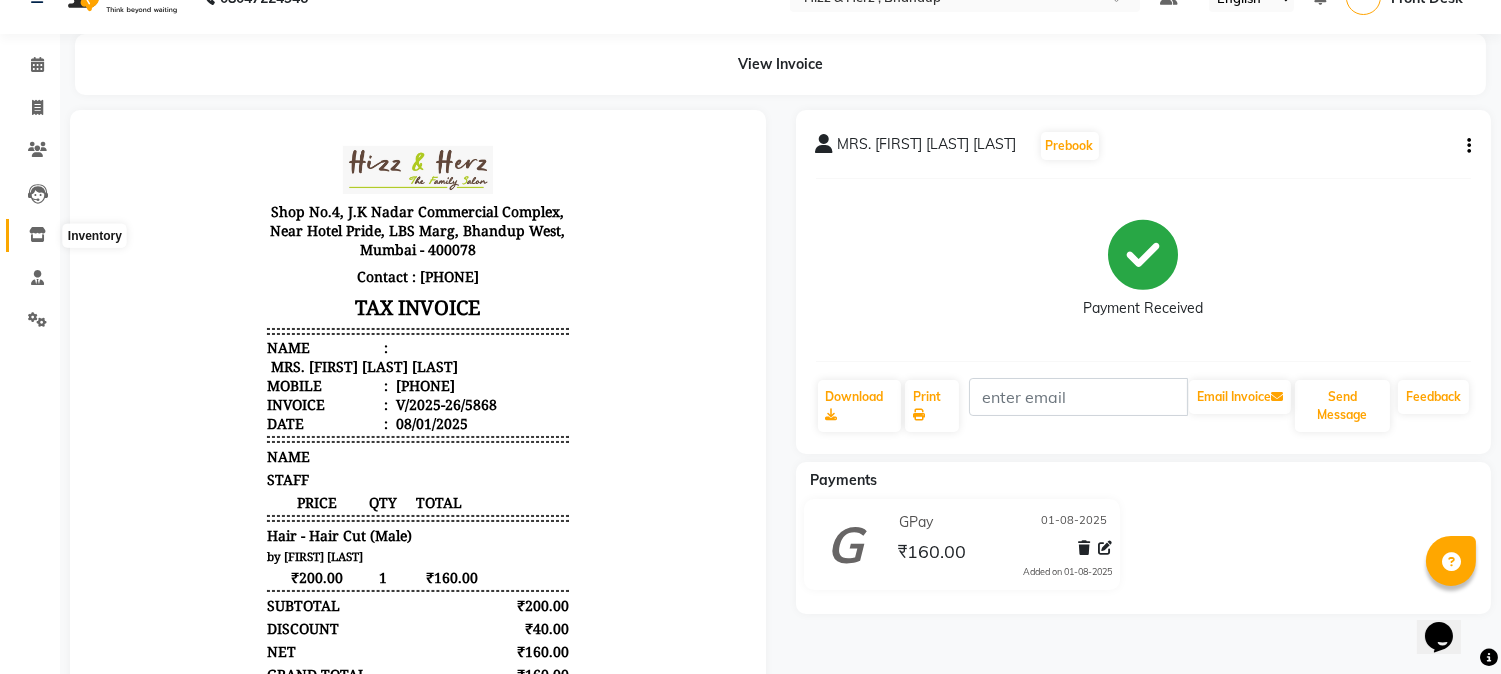 scroll, scrollTop: 0, scrollLeft: 0, axis: both 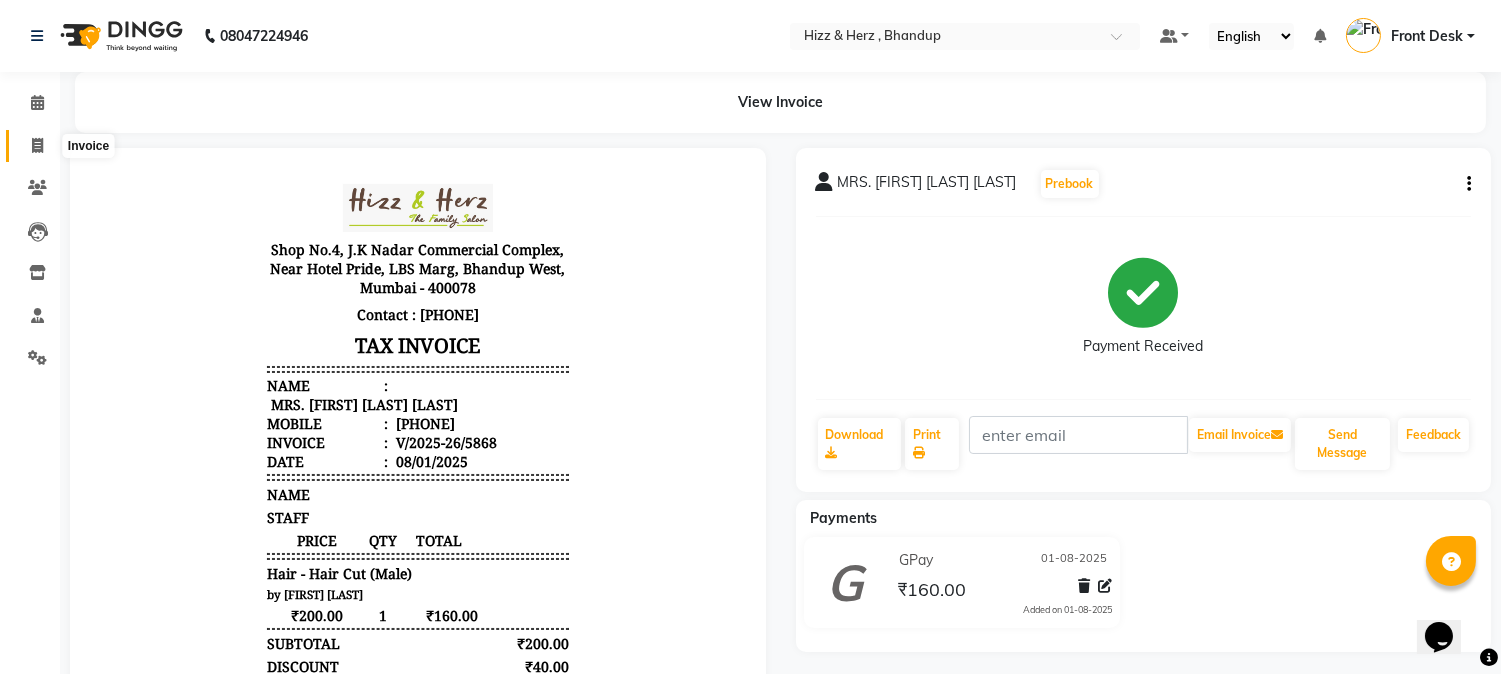 click 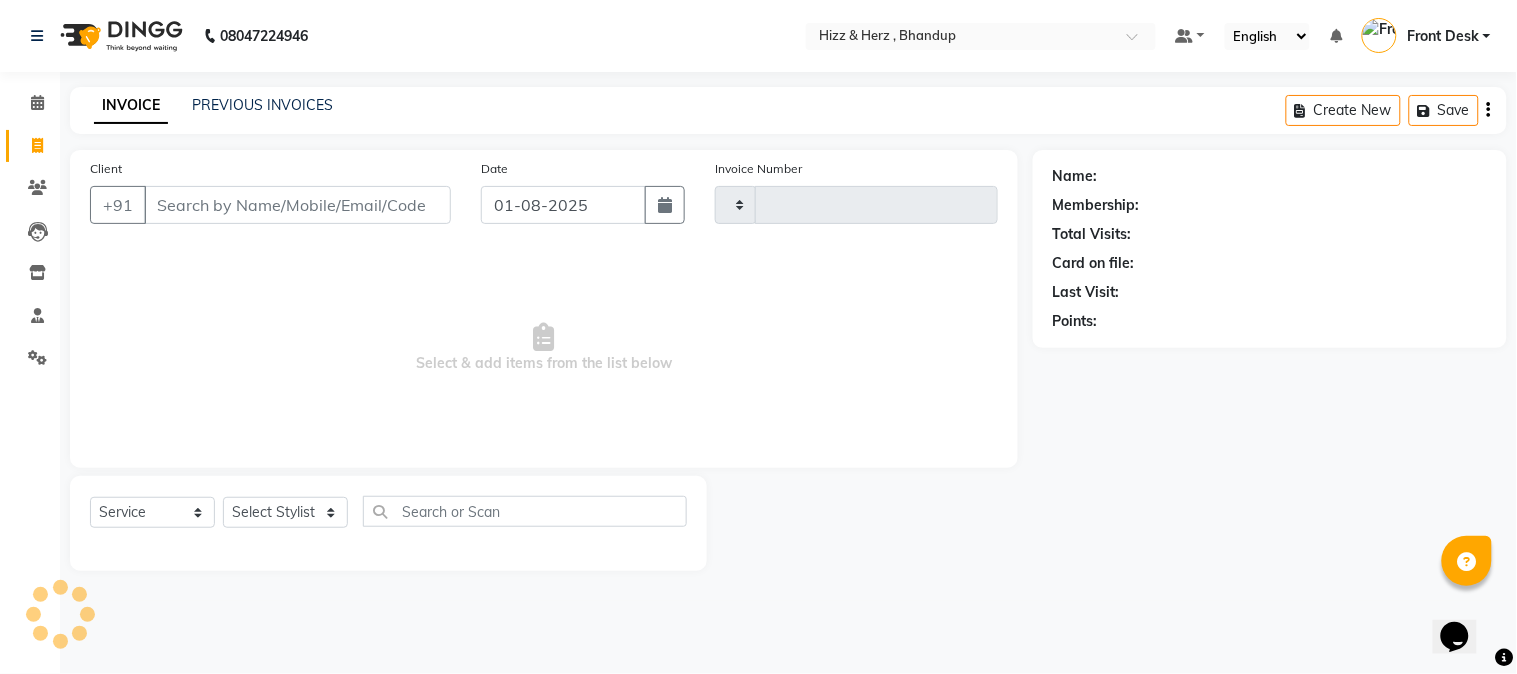 type on "5870" 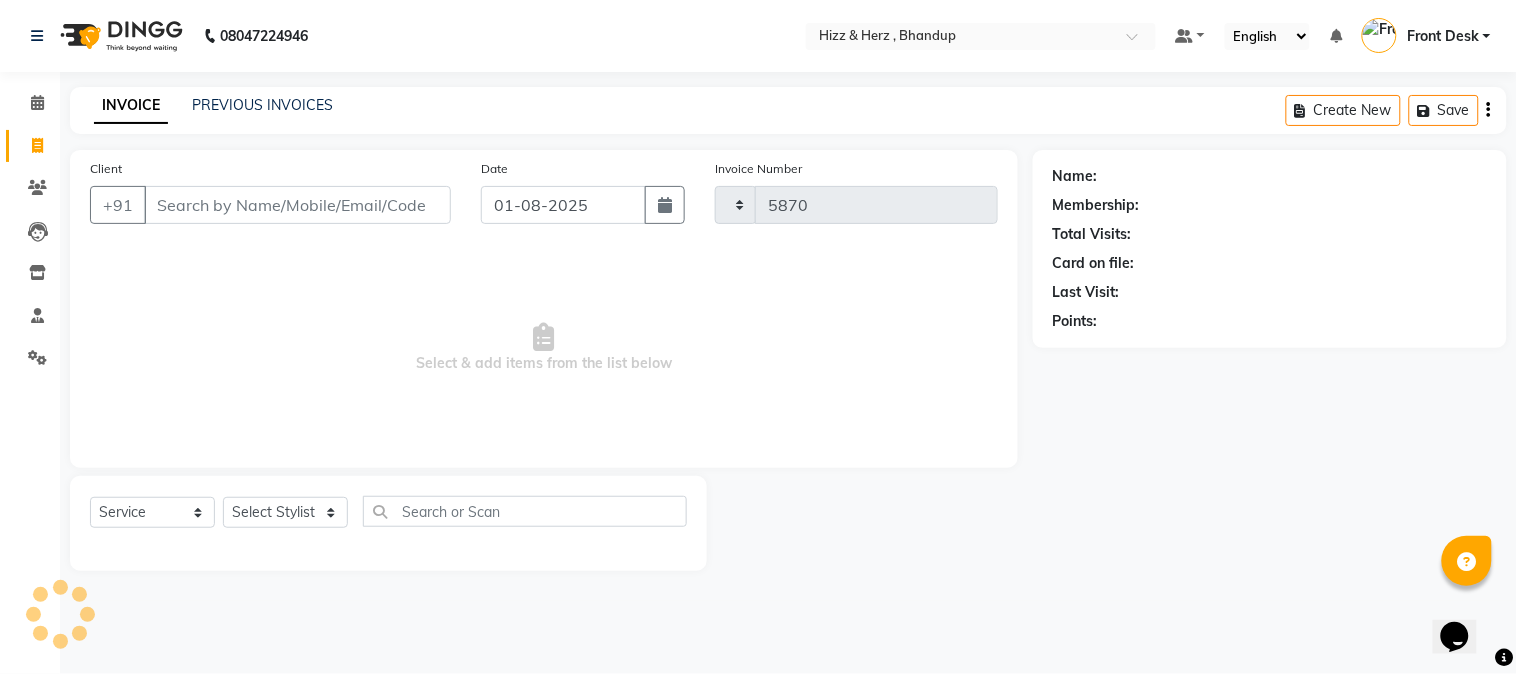 select on "629" 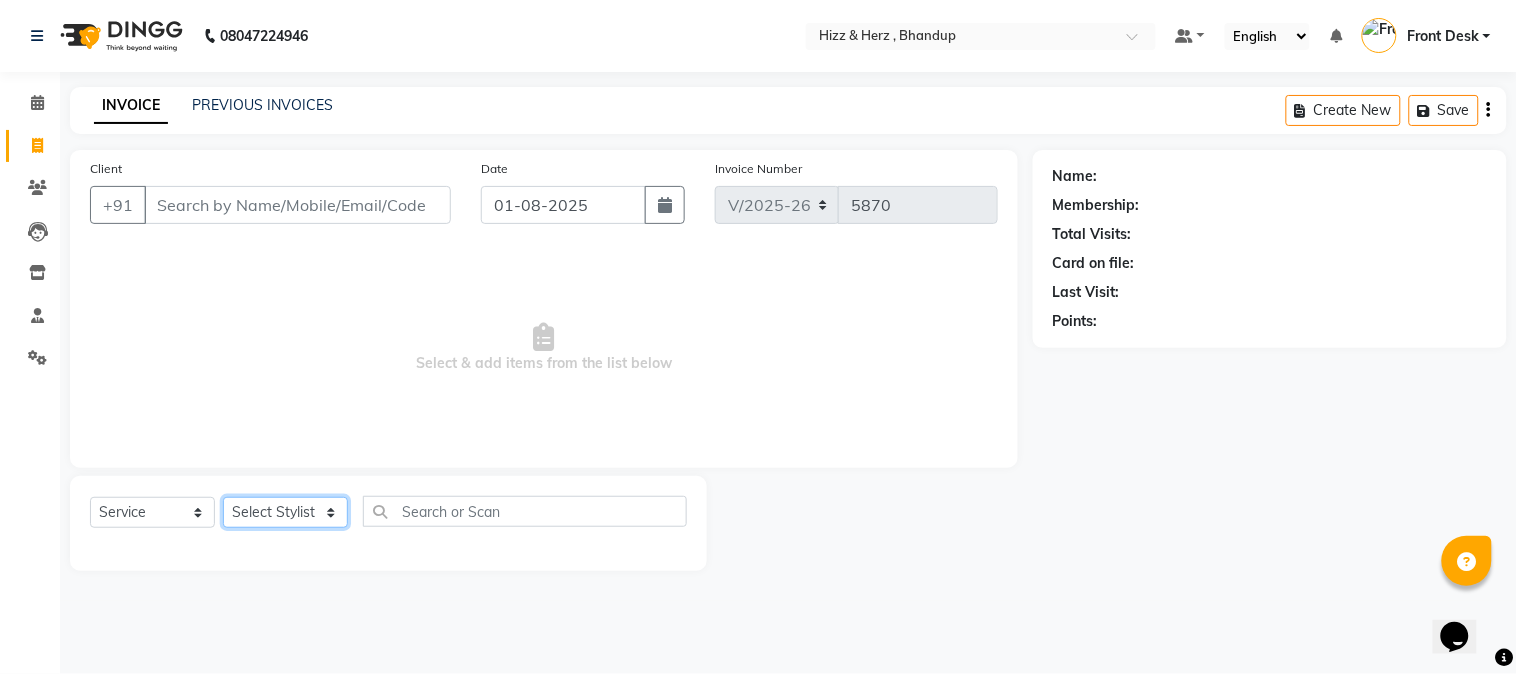 click on "Select Stylist Front Desk Gaurav Sharma HIZZ & HERZ 2 IRFAN AHMAD Jigna Goswami KHALID AHMAD Laxmi Mehboob MOHD PARVEJ NIZAM Salman Sangeeta  SUMITA  VEERENDRA SHARMA" 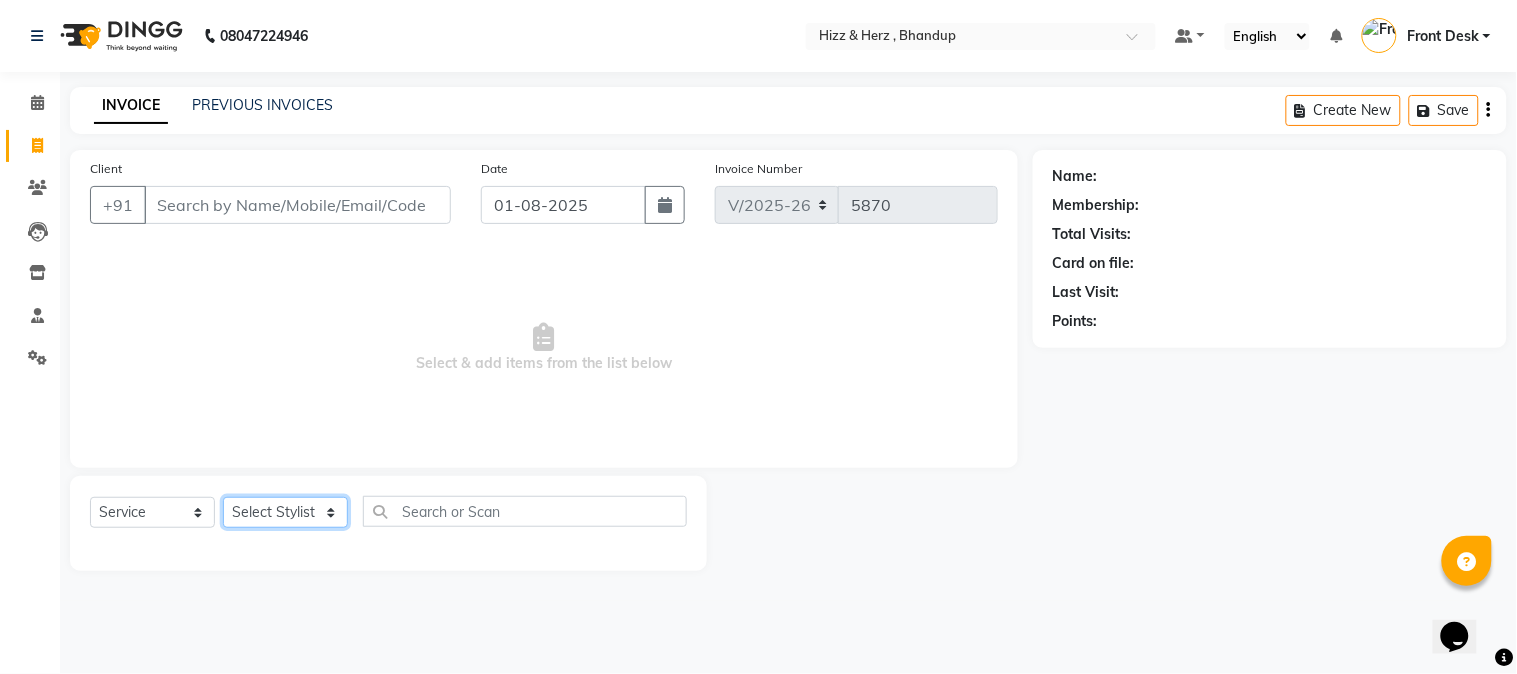 select on "9146" 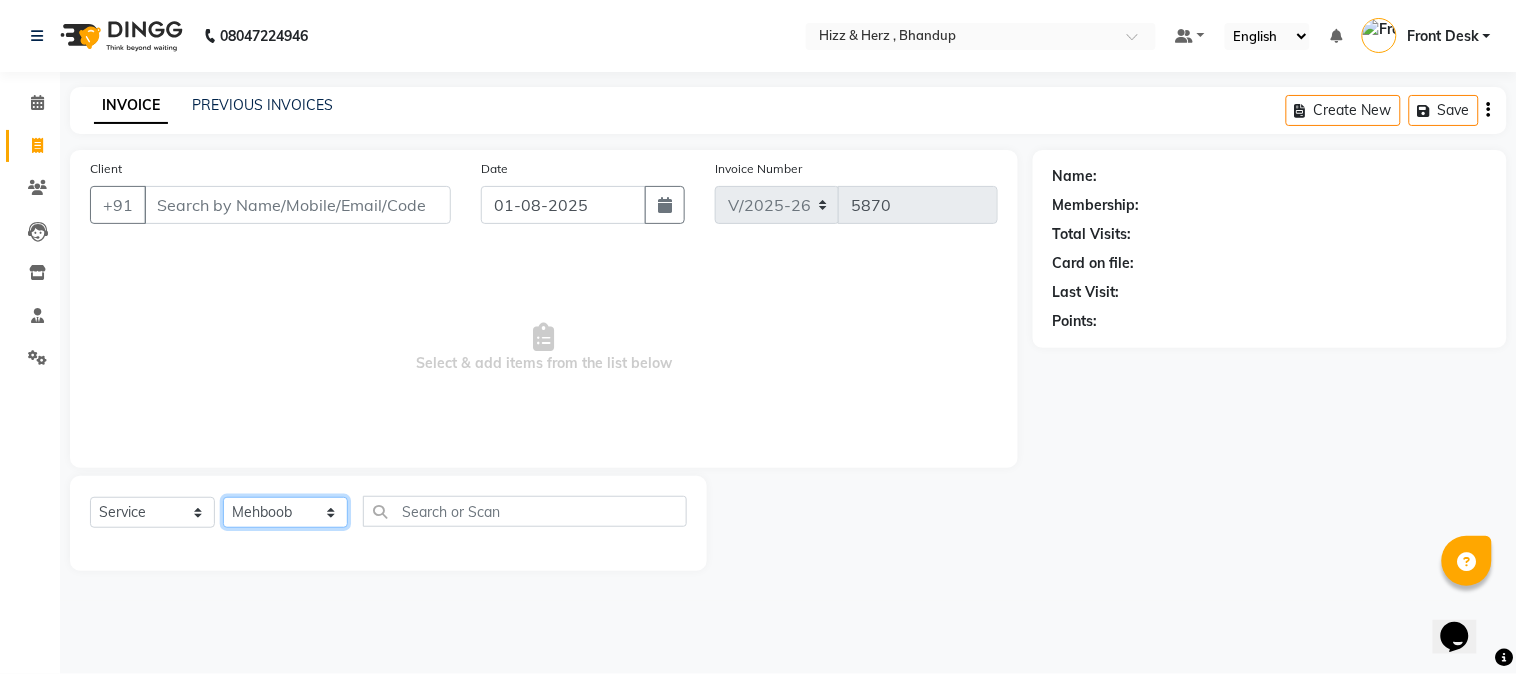click on "Select Stylist Front Desk Gaurav Sharma HIZZ & HERZ 2 IRFAN AHMAD Jigna Goswami KHALID AHMAD Laxmi Mehboob MOHD PARVEJ NIZAM Salman Sangeeta  SUMITA  VEERENDRA SHARMA" 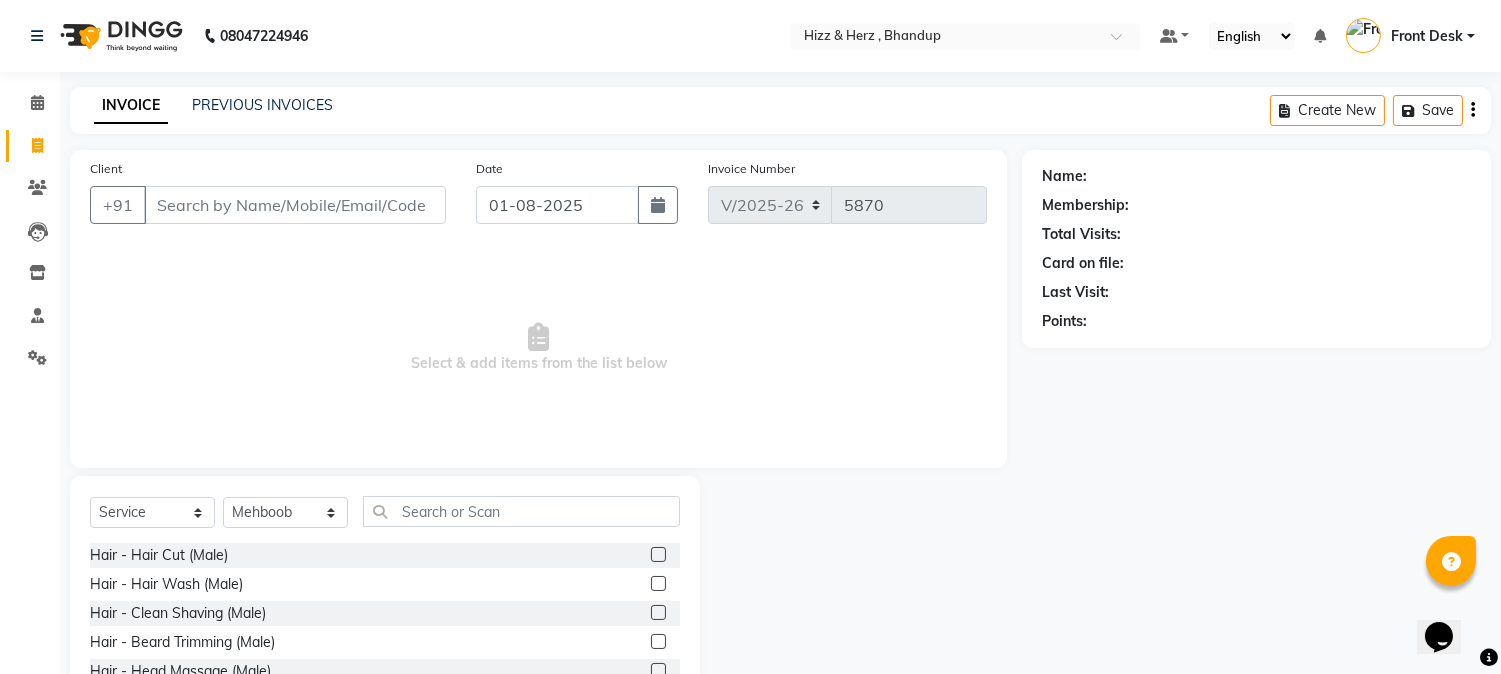 click 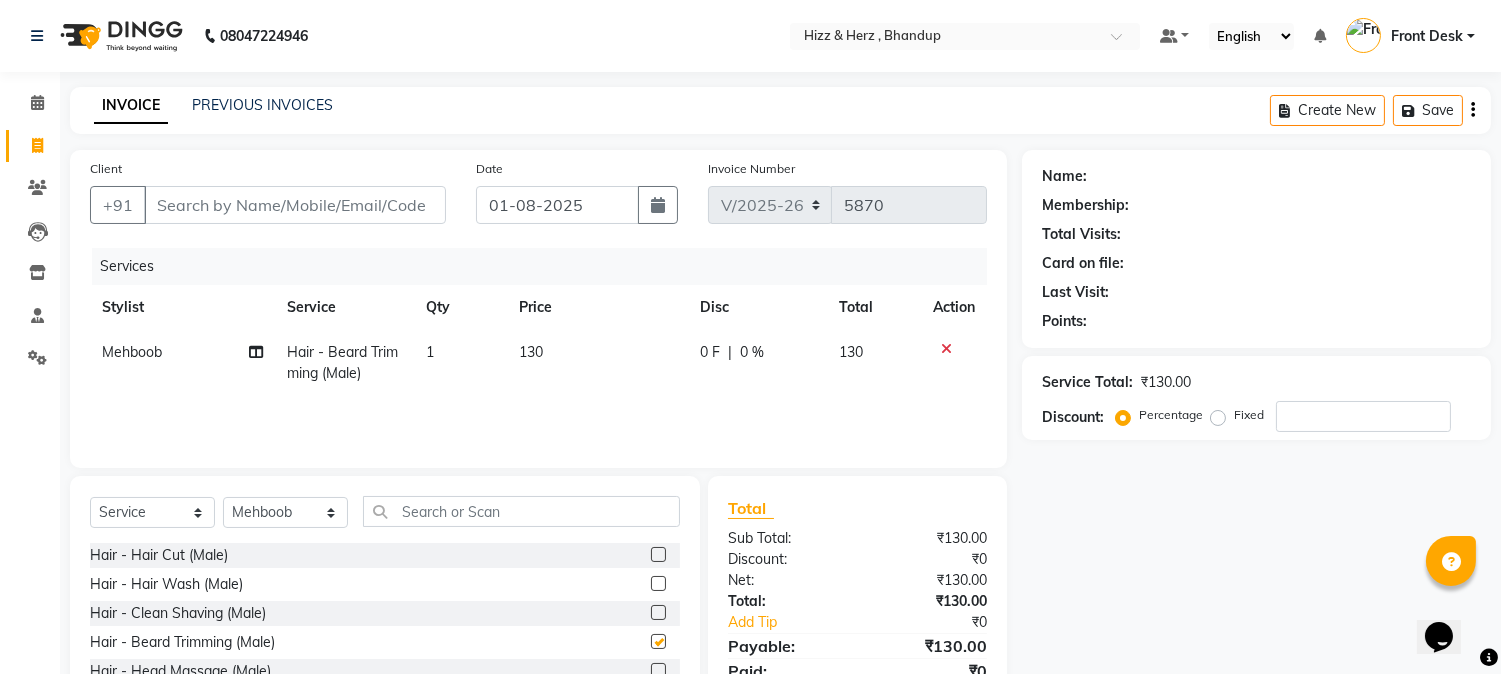 checkbox on "false" 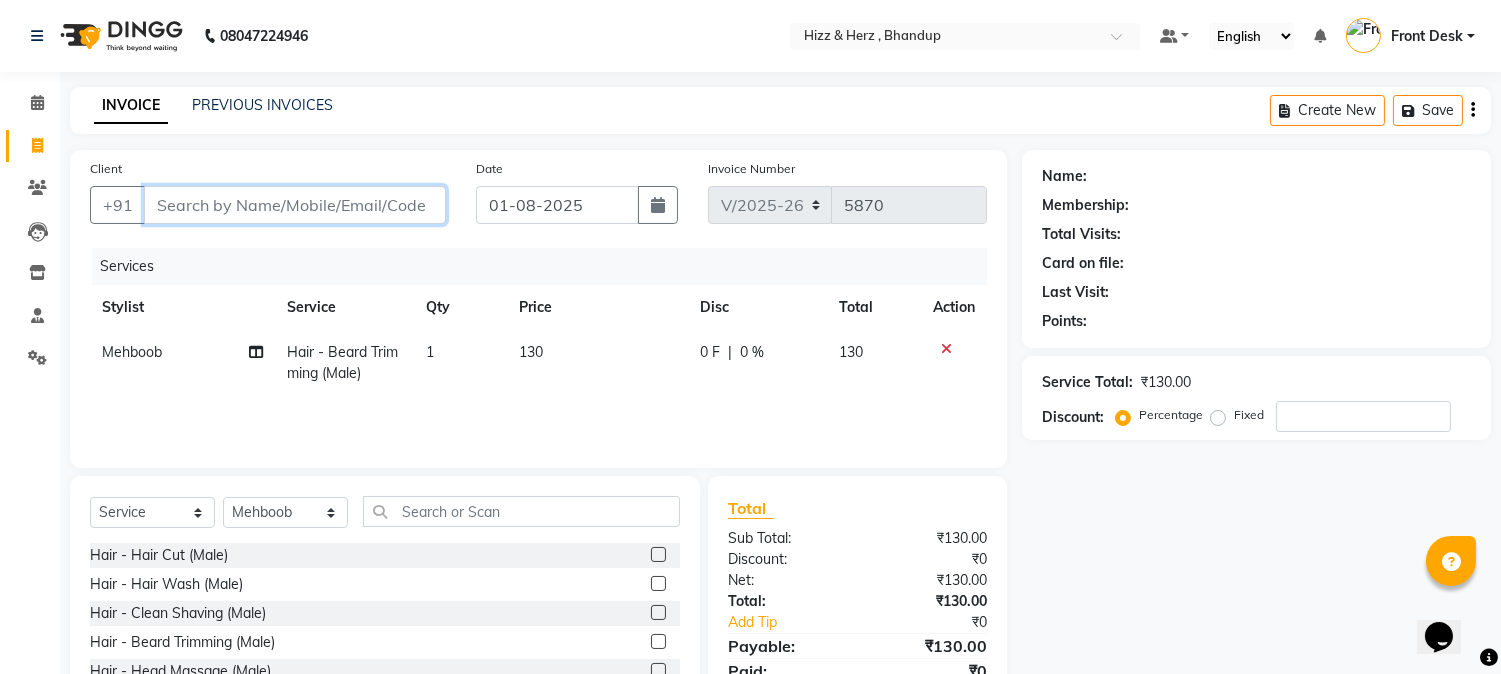 click on "Client" at bounding box center [295, 205] 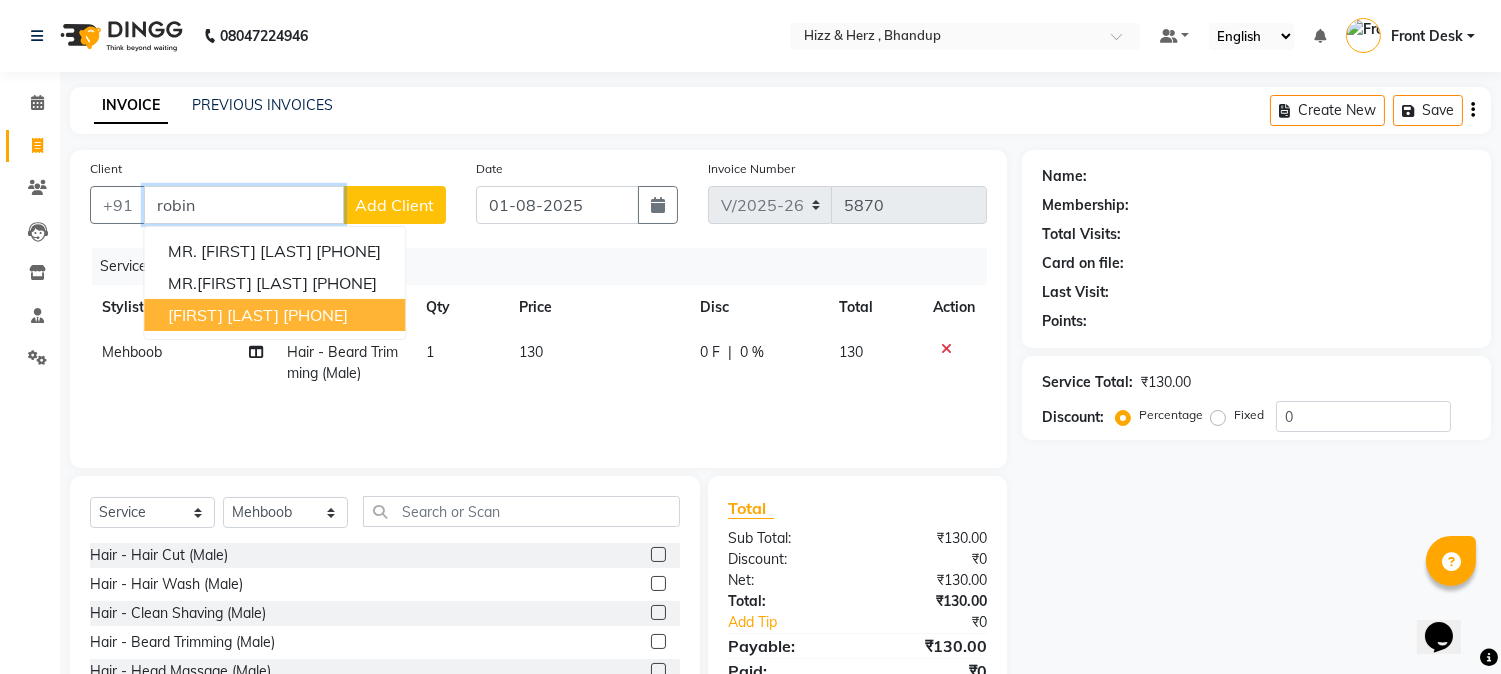 click on "[PHONE]" at bounding box center [315, 315] 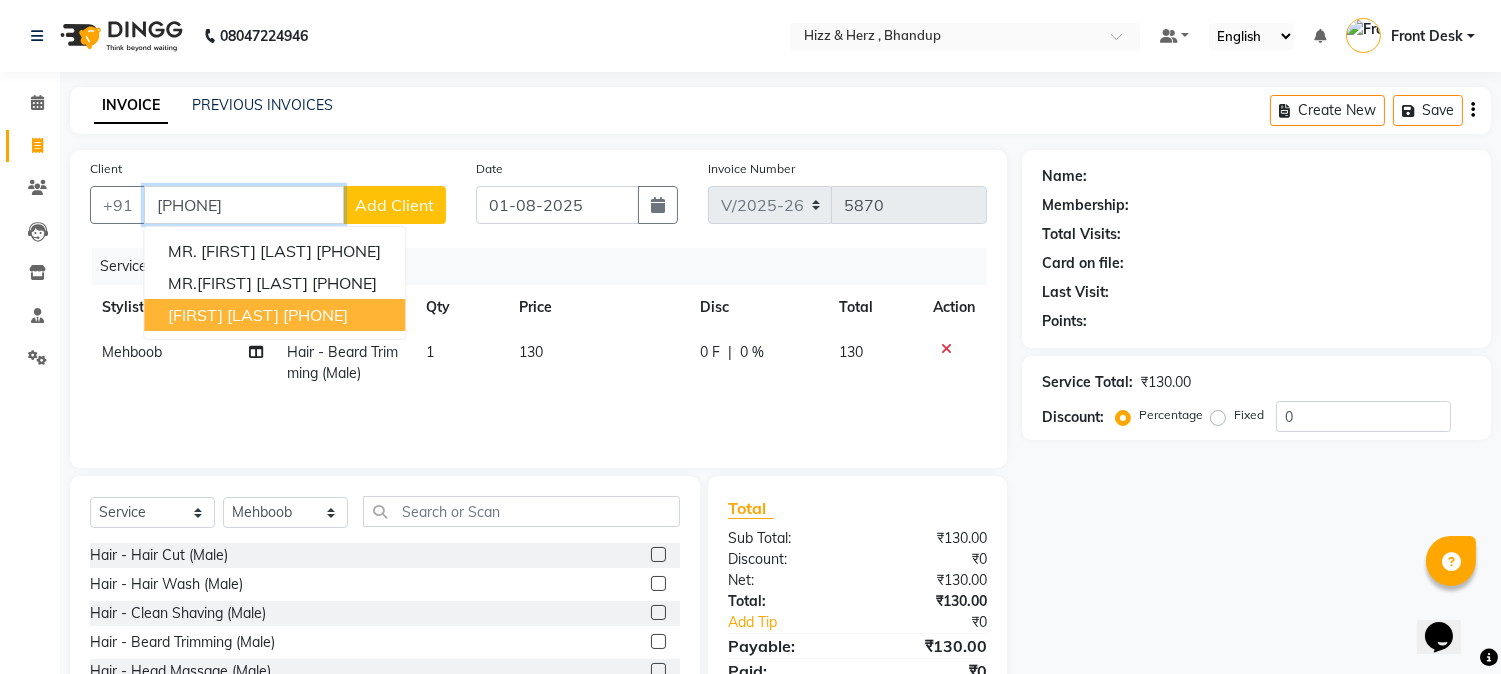 type on "[PHONE]" 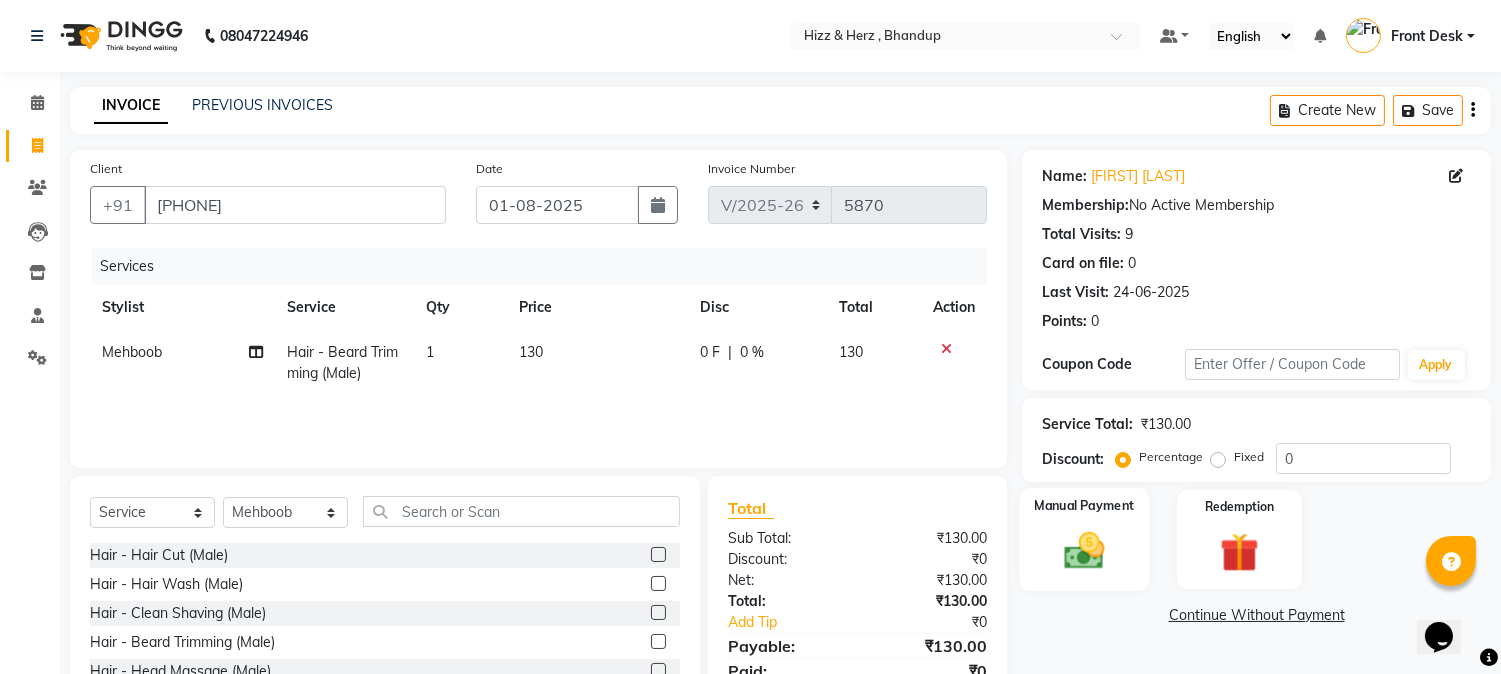 click 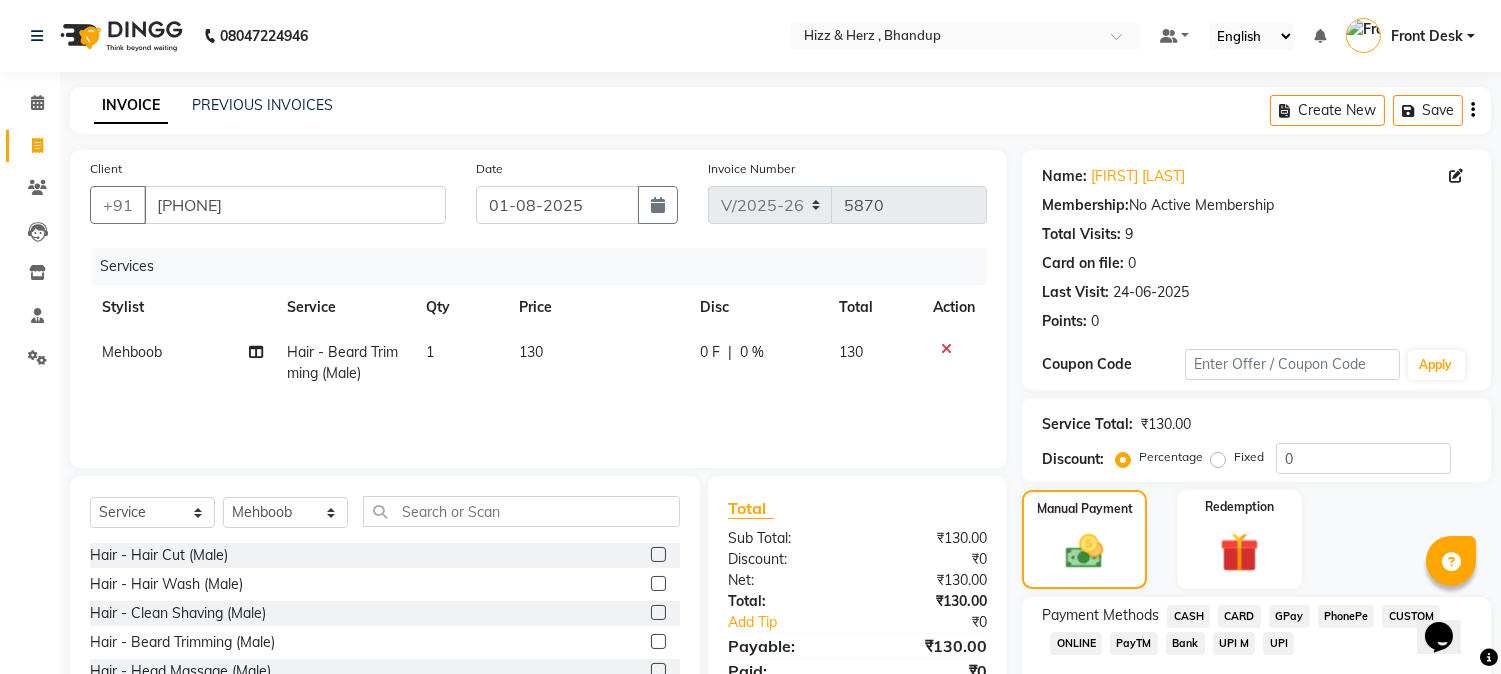 click on "GPay" 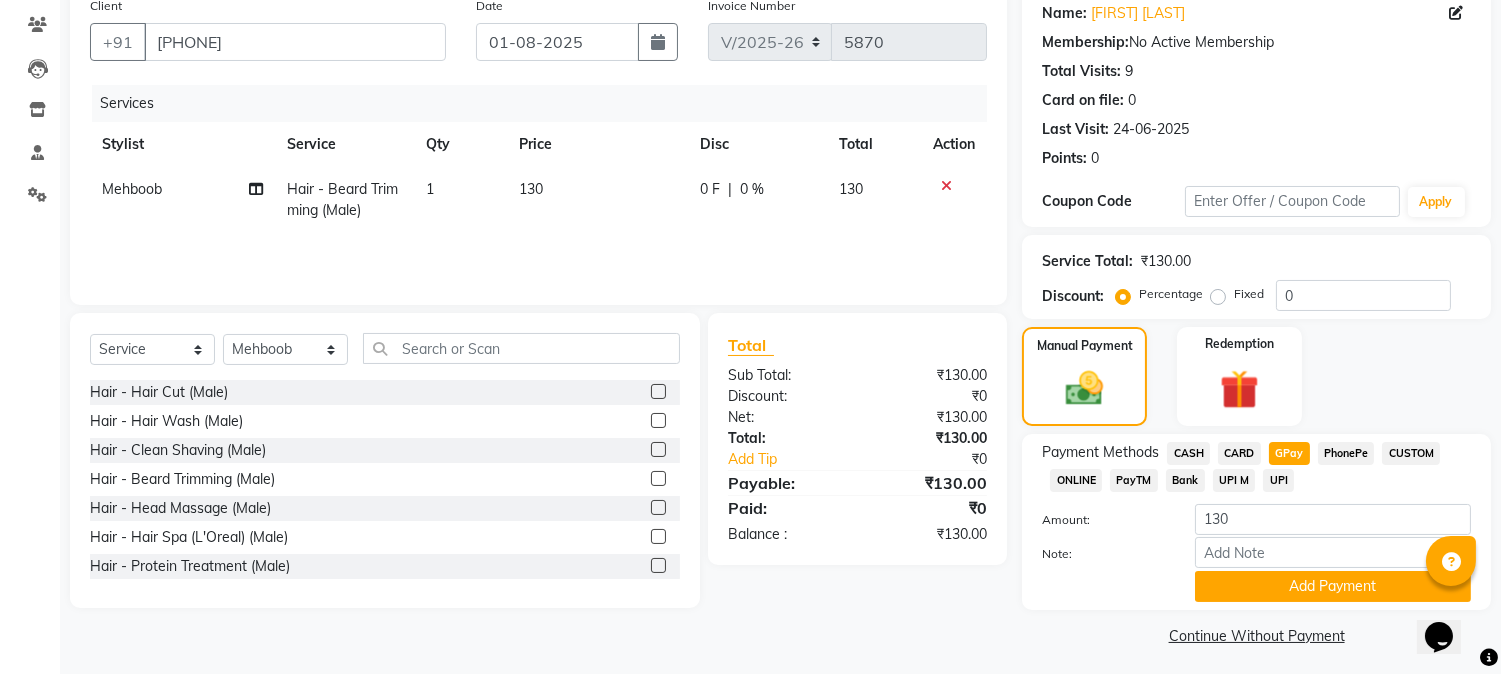 scroll, scrollTop: 170, scrollLeft: 0, axis: vertical 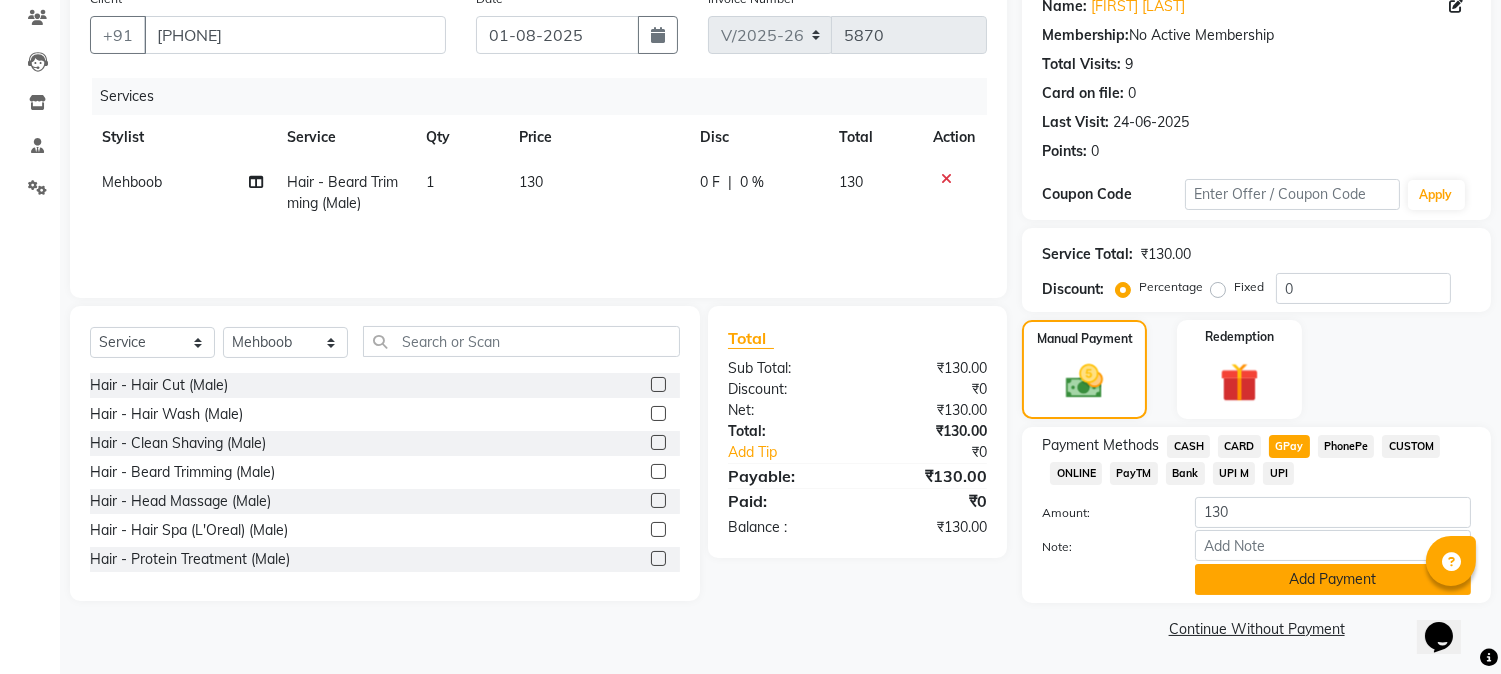 click on "Add Payment" 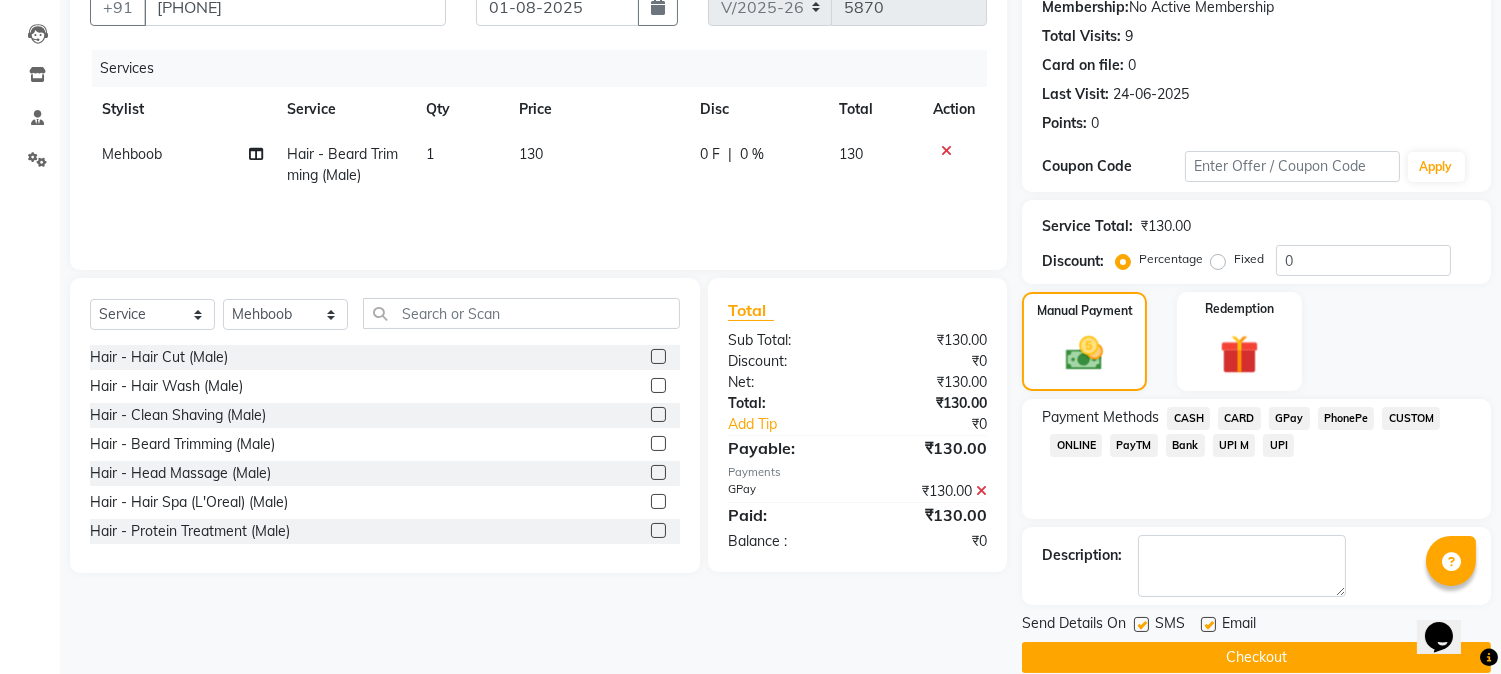 scroll, scrollTop: 225, scrollLeft: 0, axis: vertical 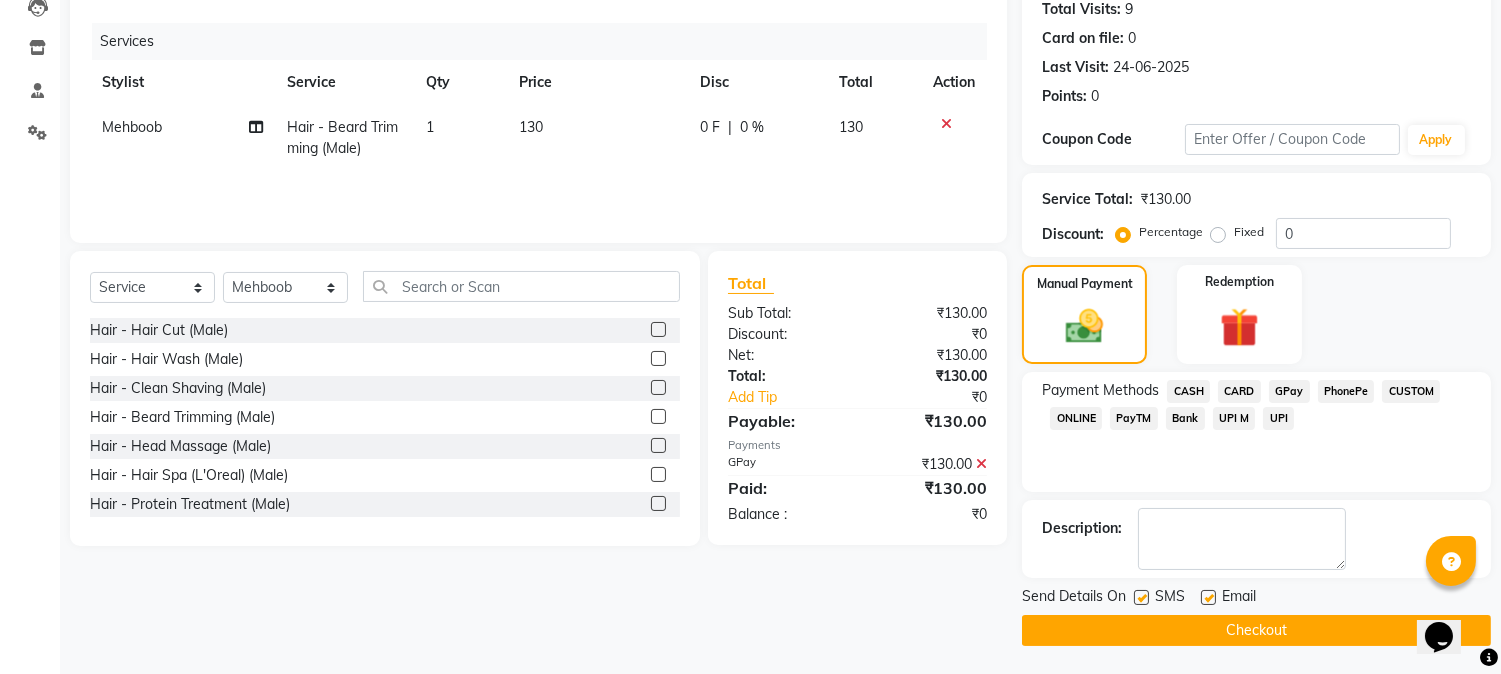 click on "Checkout" 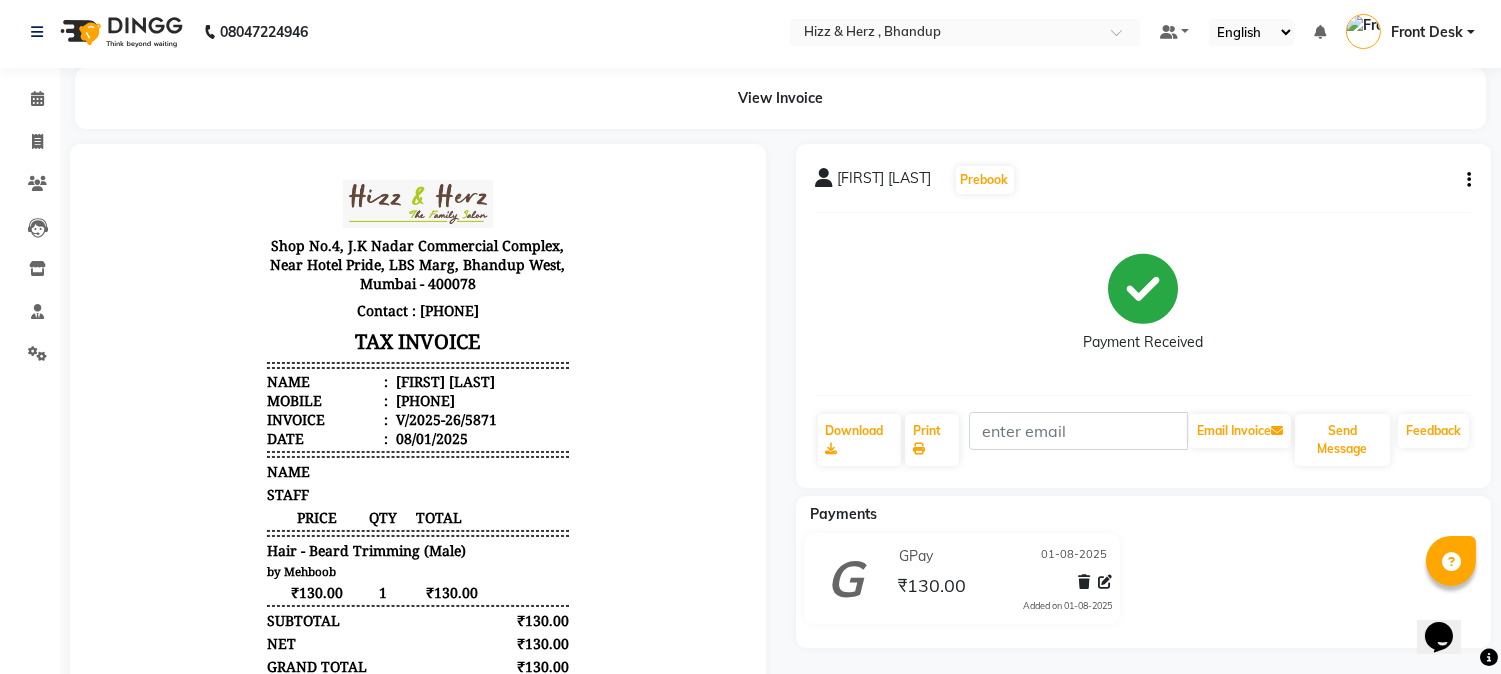 scroll, scrollTop: 0, scrollLeft: 0, axis: both 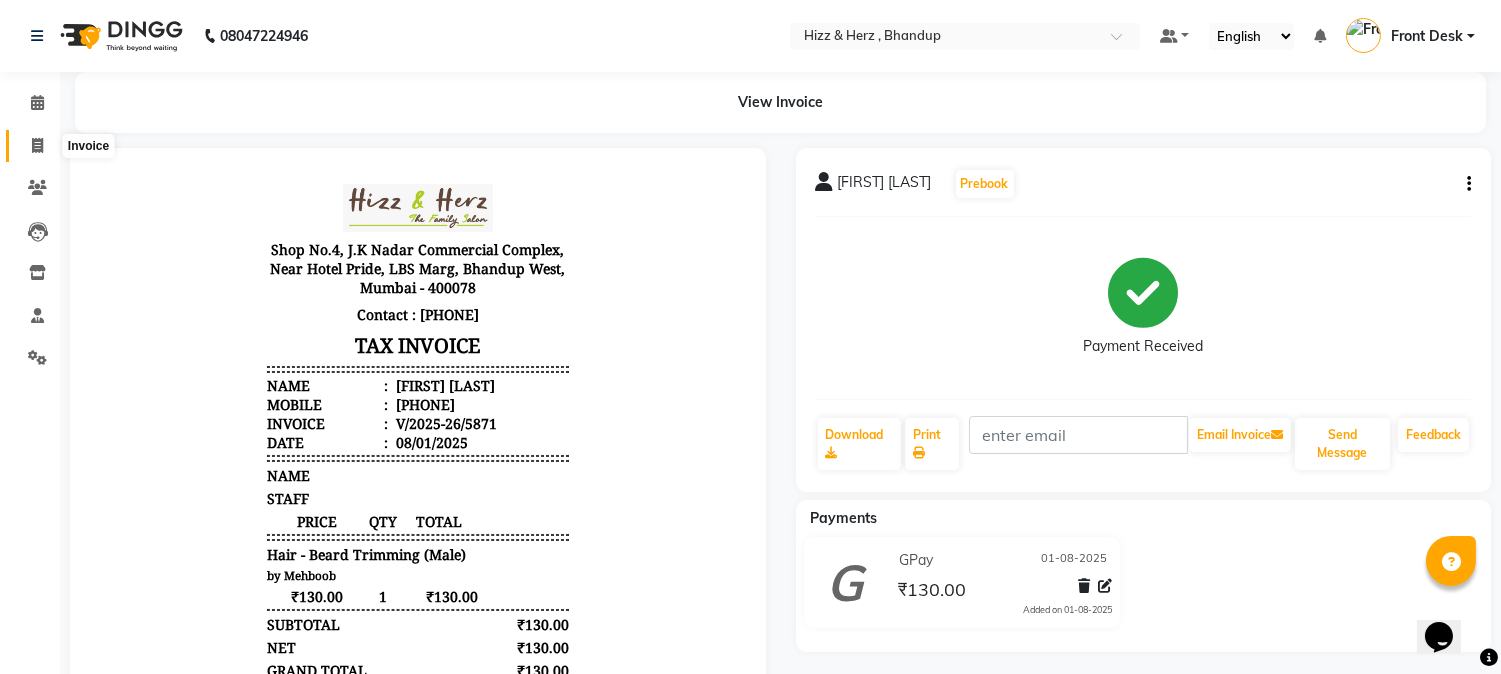 drag, startPoint x: 26, startPoint y: 145, endPoint x: 43, endPoint y: 134, distance: 20.248457 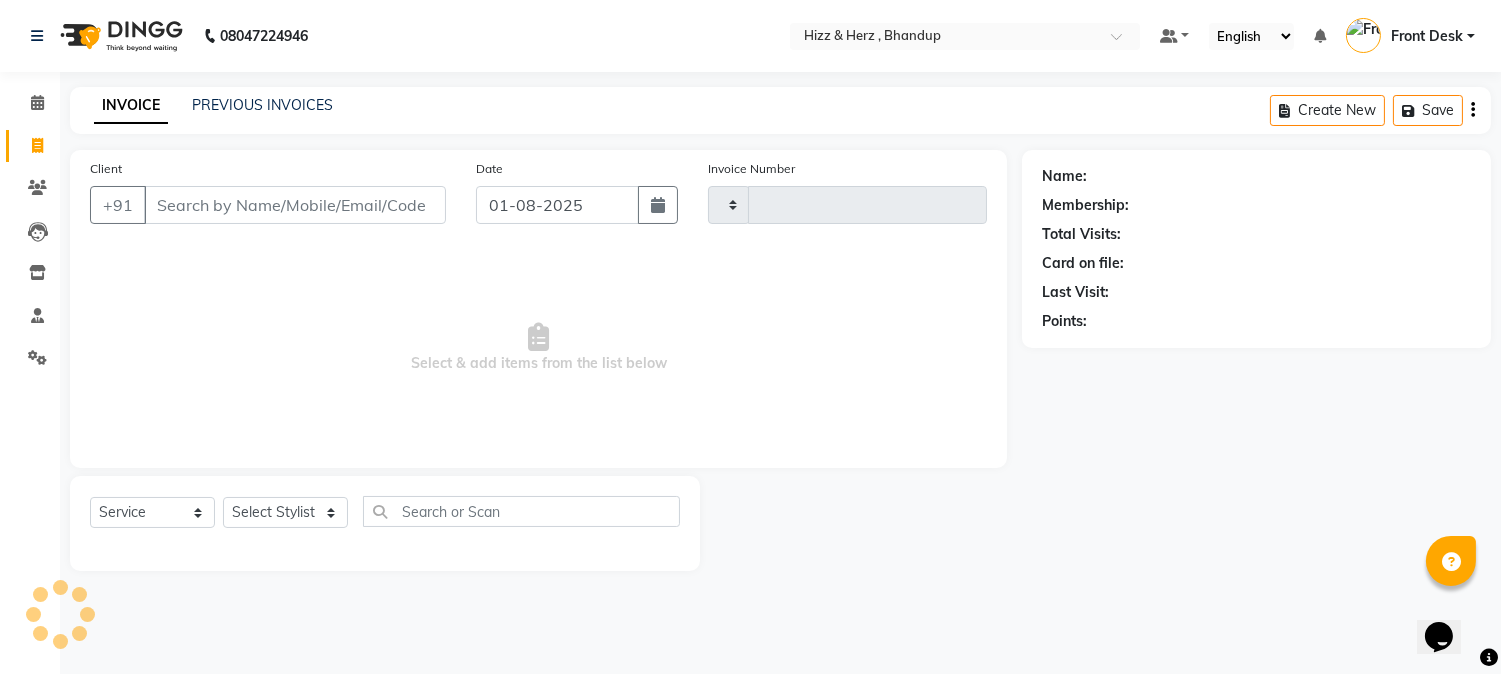 type on "5872" 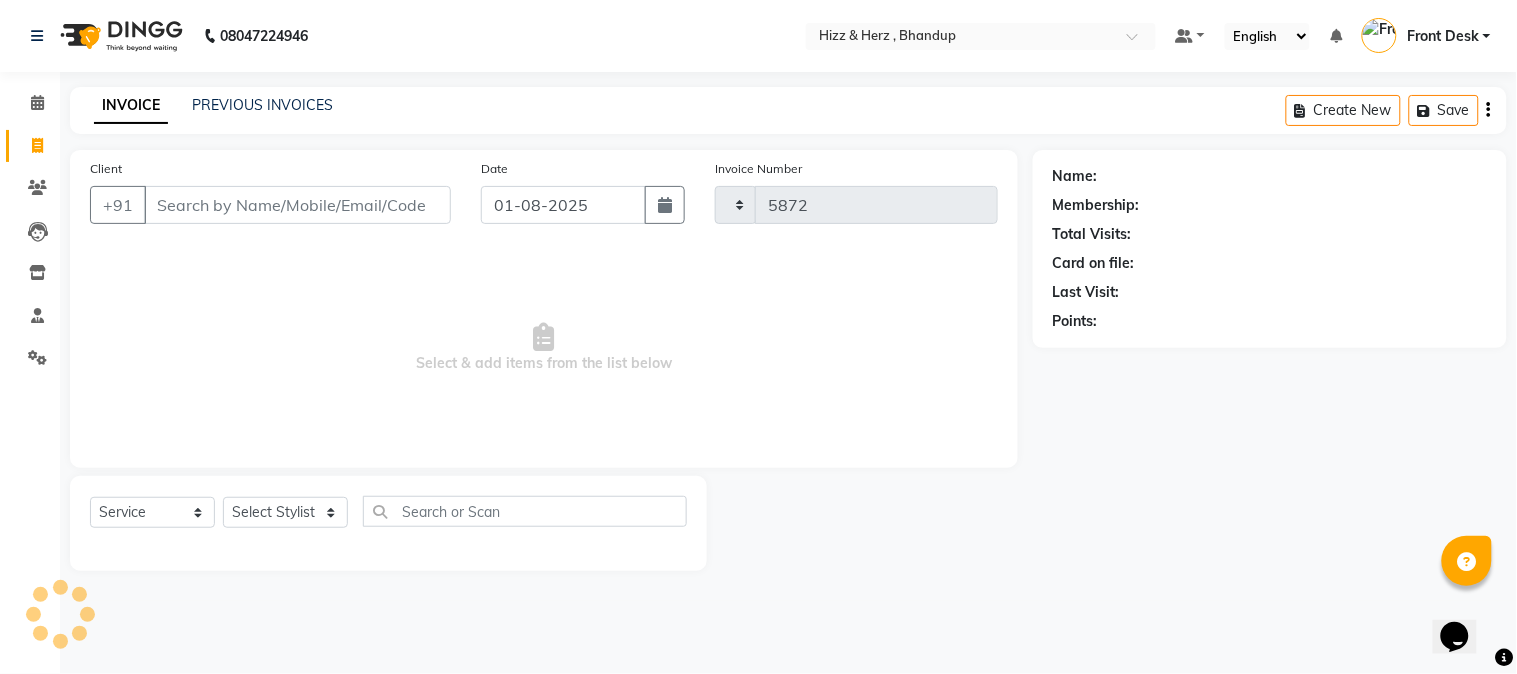 select on "629" 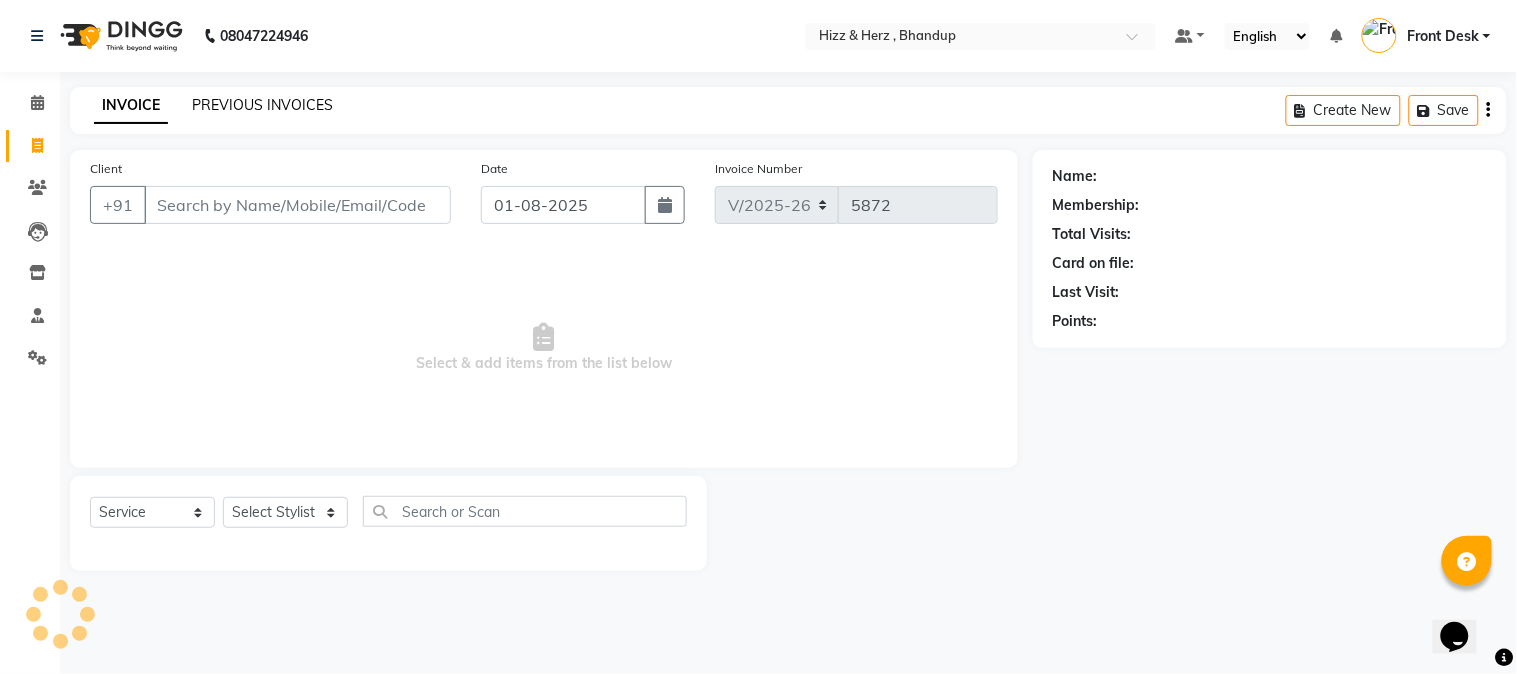 click on "PREVIOUS INVOICES" 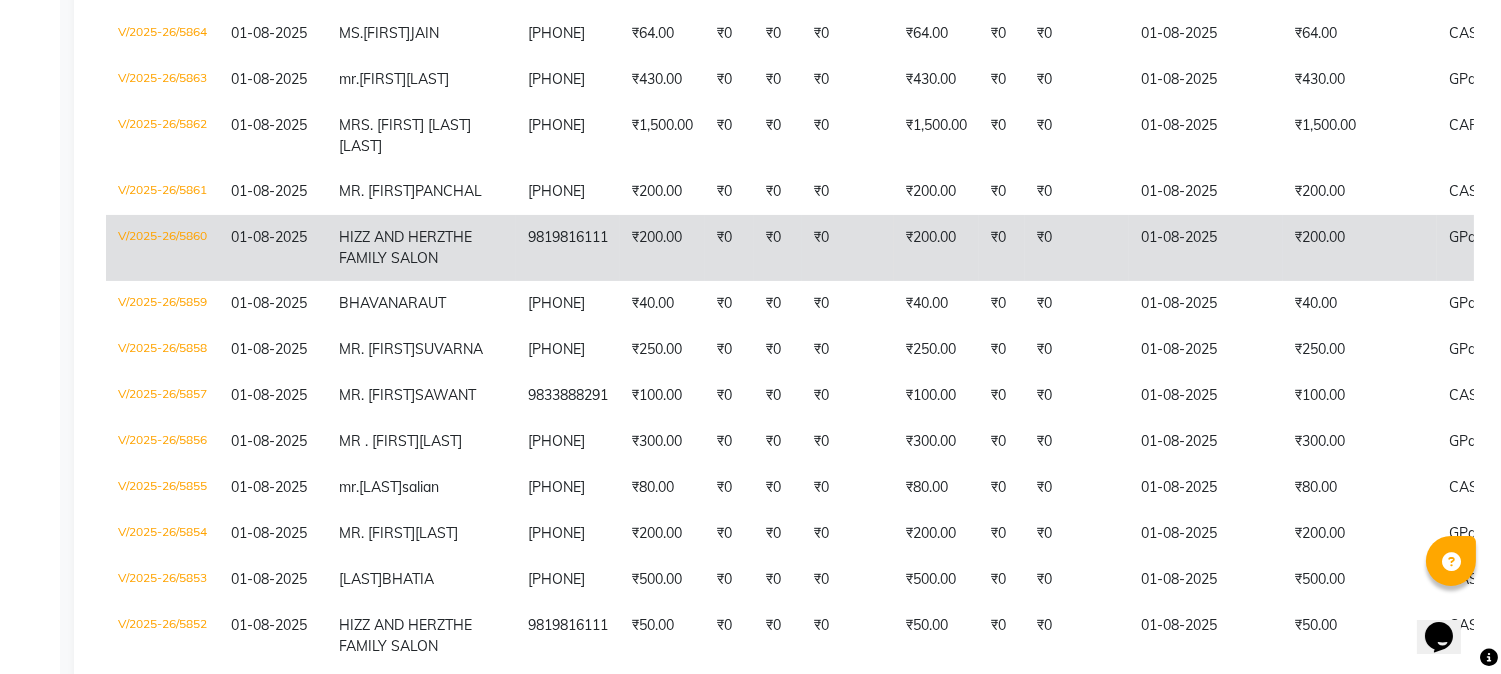 scroll, scrollTop: 777, scrollLeft: 0, axis: vertical 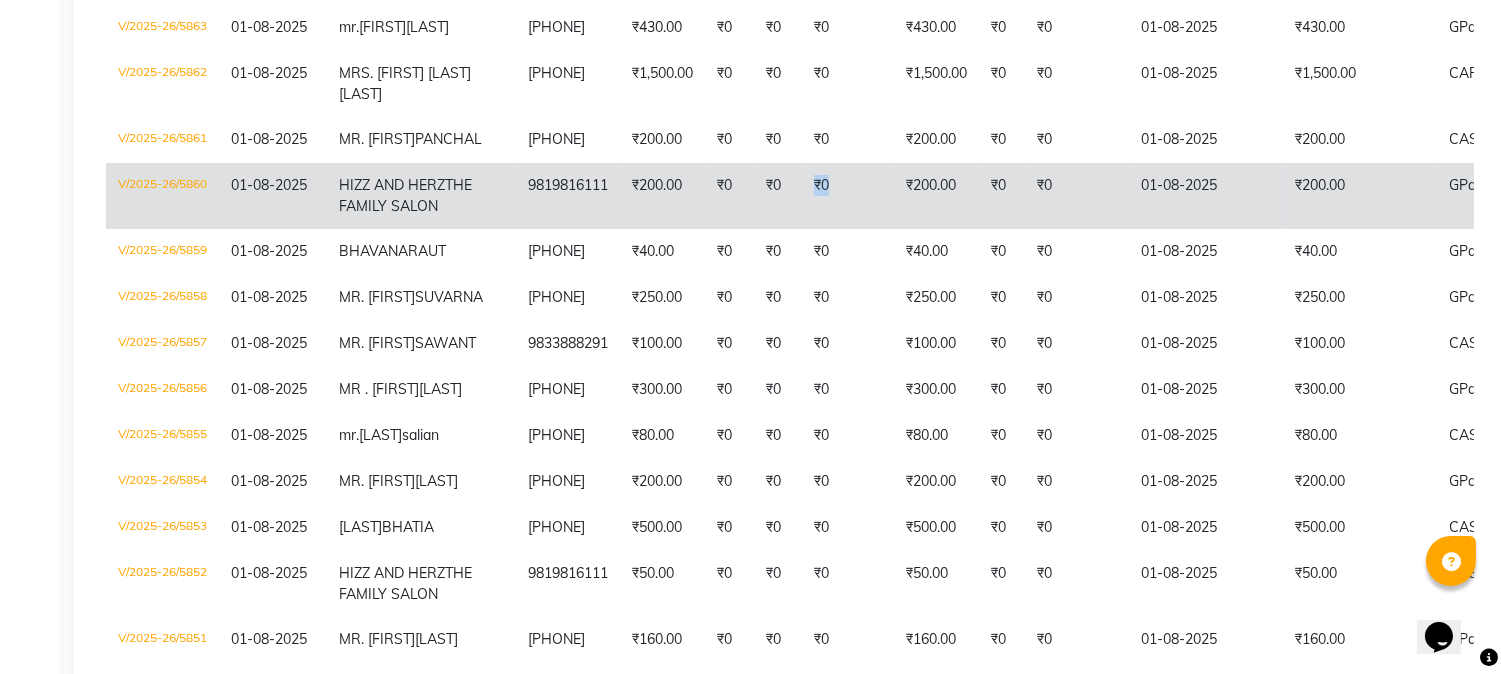 drag, startPoint x: 747, startPoint y: 373, endPoint x: 776, endPoint y: 334, distance: 48.60041 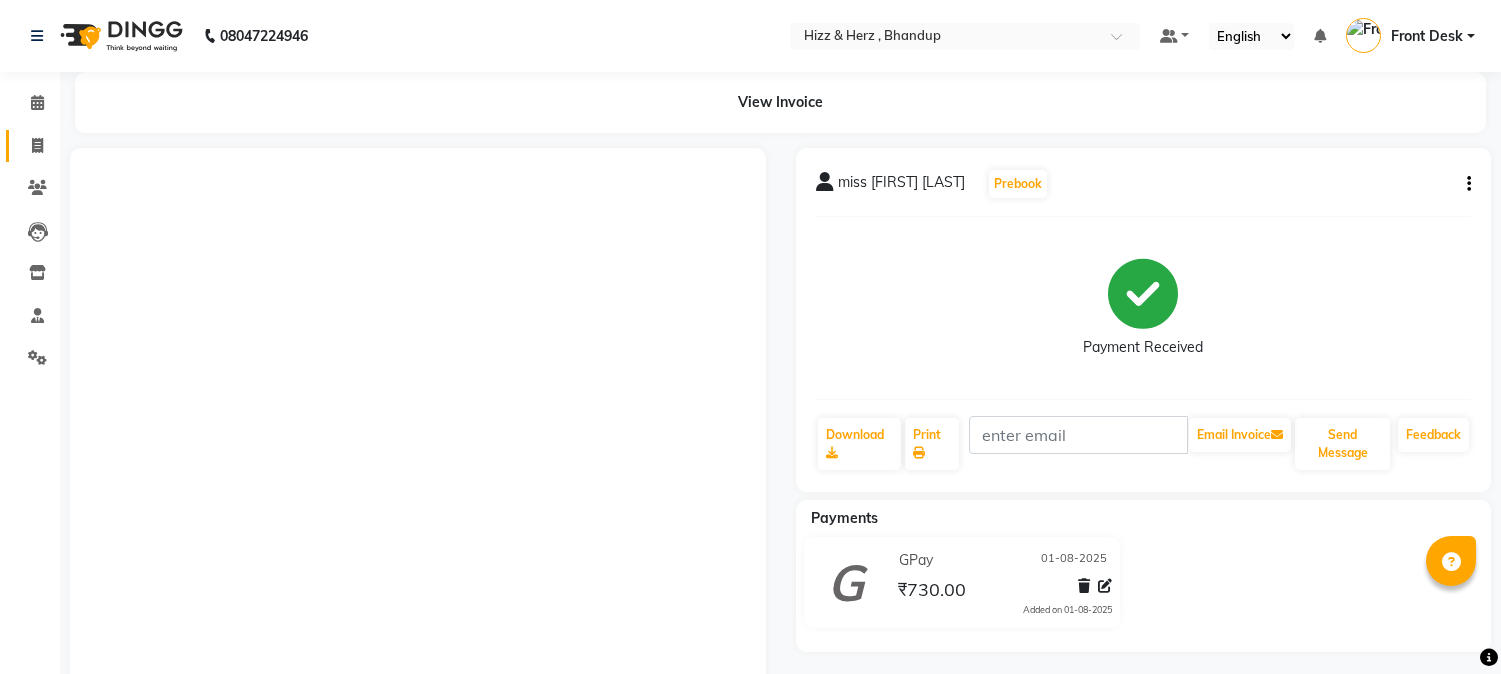scroll, scrollTop: 0, scrollLeft: 0, axis: both 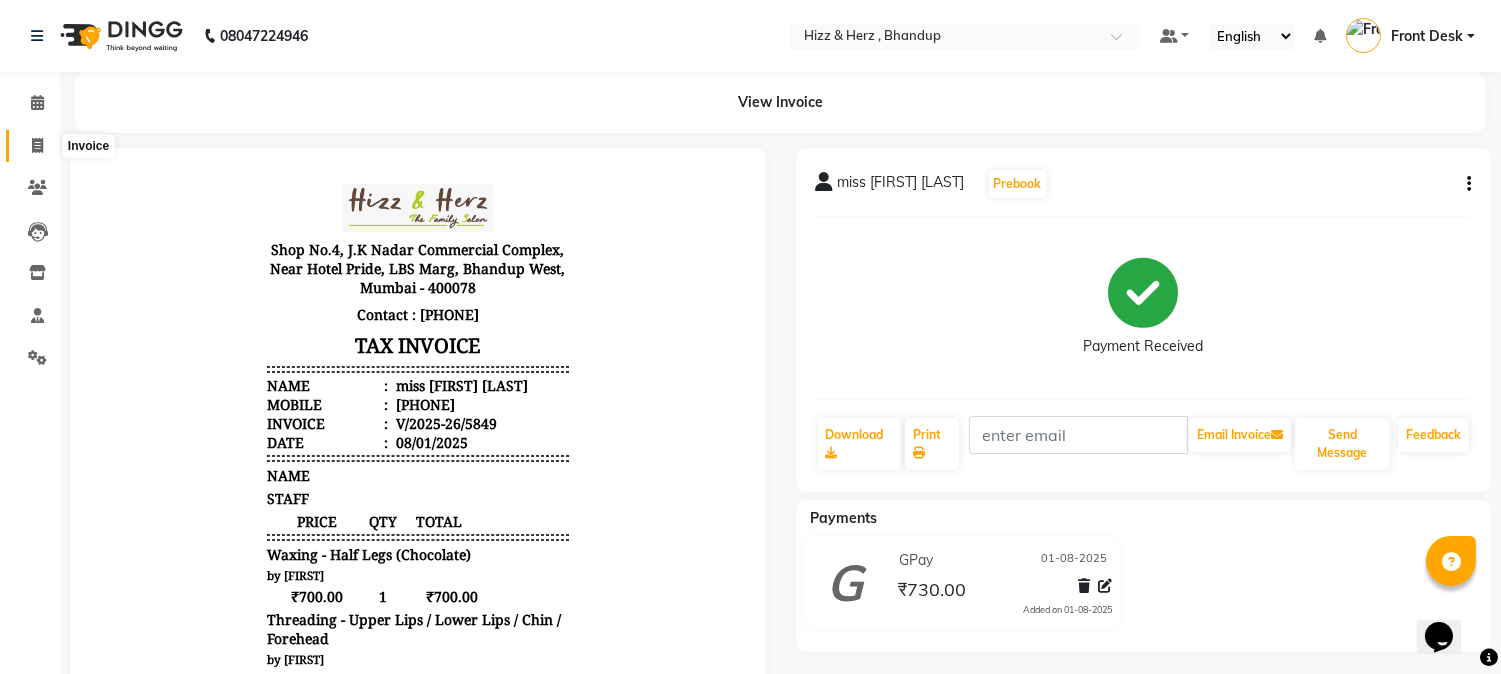 click 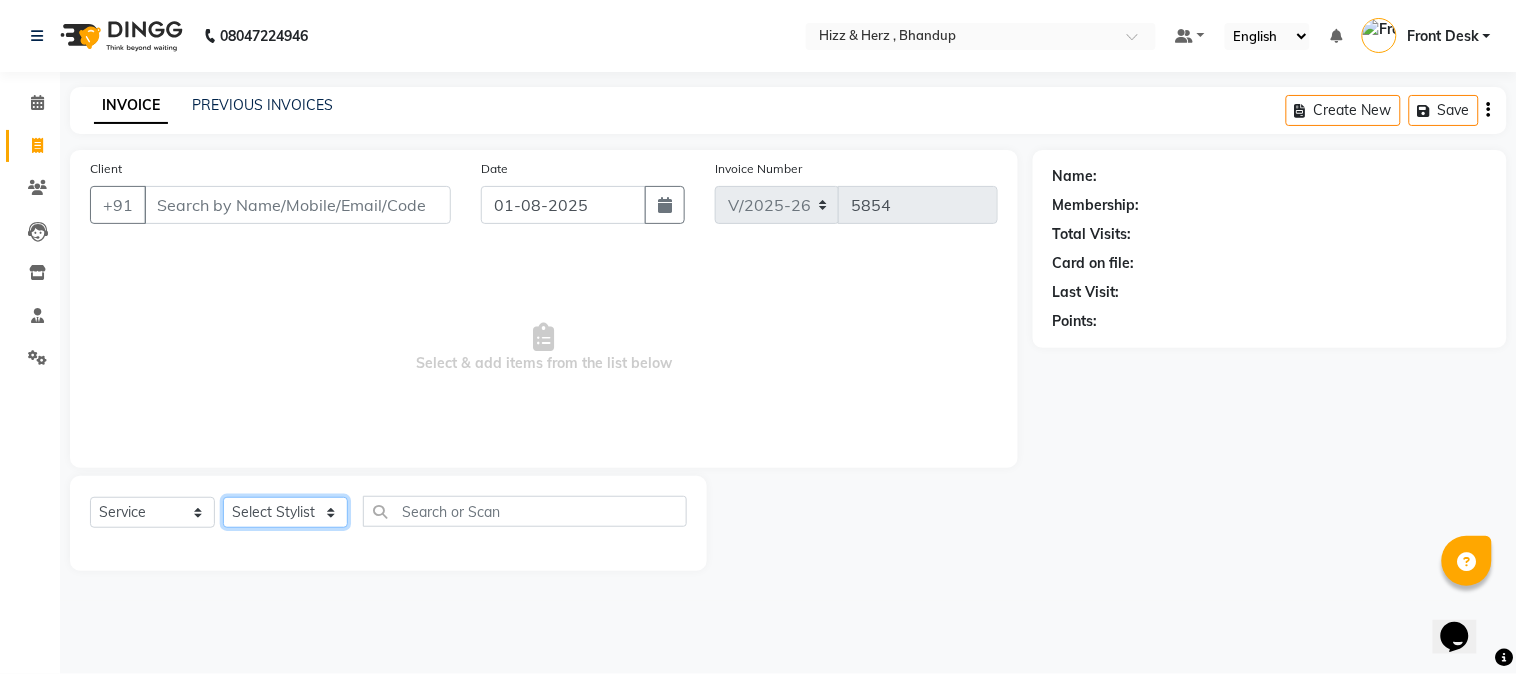 click on "Select Stylist Front Desk Gaurav Sharma HIZZ & HERZ 2 IRFAN AHMAD Jigna Goswami KHALID AHMAD Laxmi Mehboob MOHD PARVEJ NIZAM Salman Sangeeta  SUMITA  VEERENDRA SHARMA" 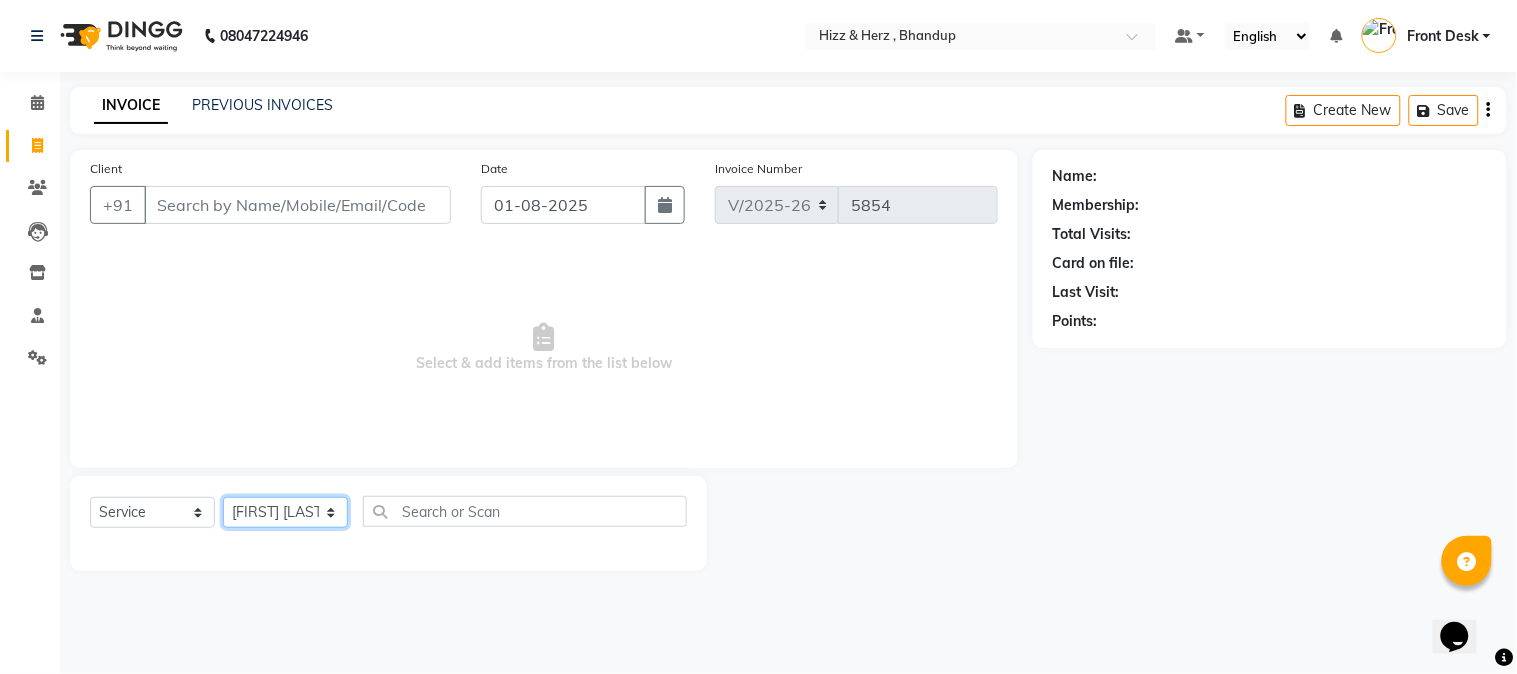 click on "Select Stylist Front Desk Gaurav Sharma HIZZ & HERZ 2 IRFAN AHMAD Jigna Goswami KHALID AHMAD Laxmi Mehboob MOHD PARVEJ NIZAM Salman Sangeeta  SUMITA  VEERENDRA SHARMA" 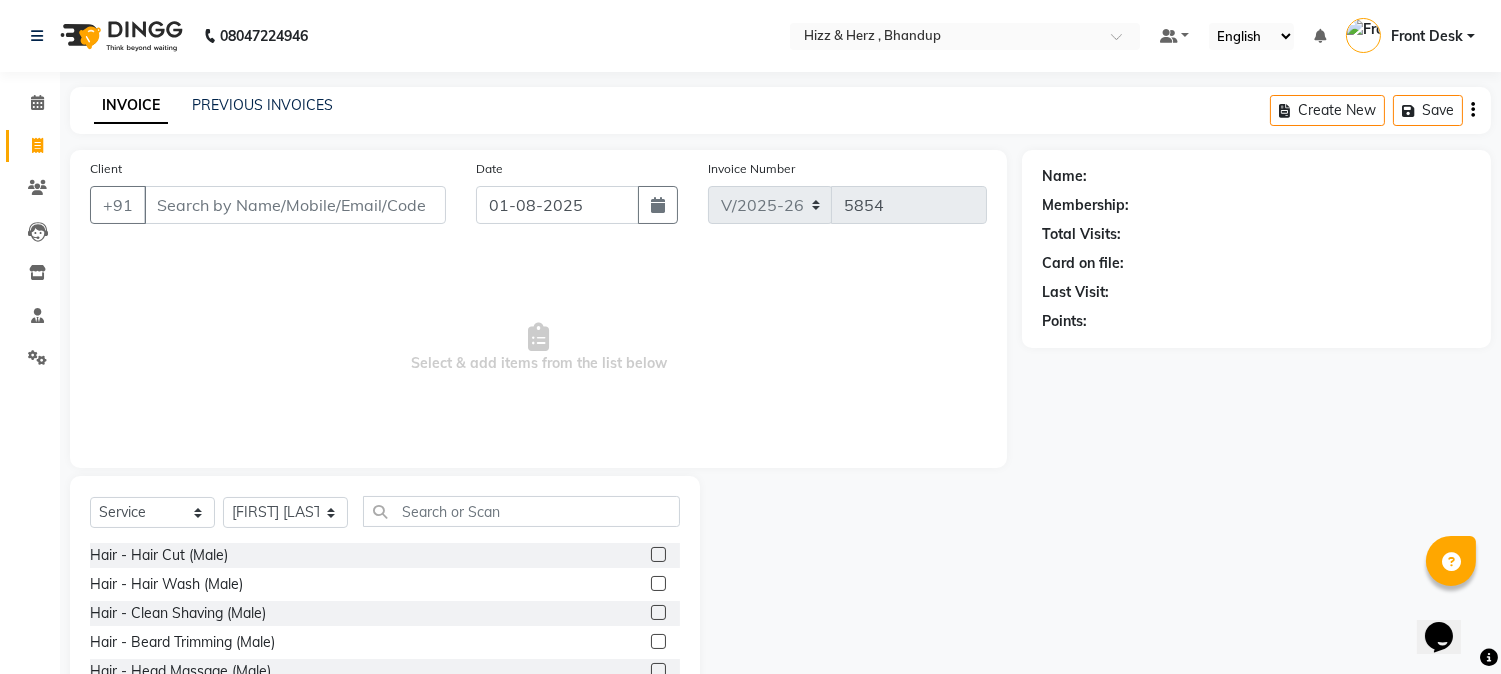 click 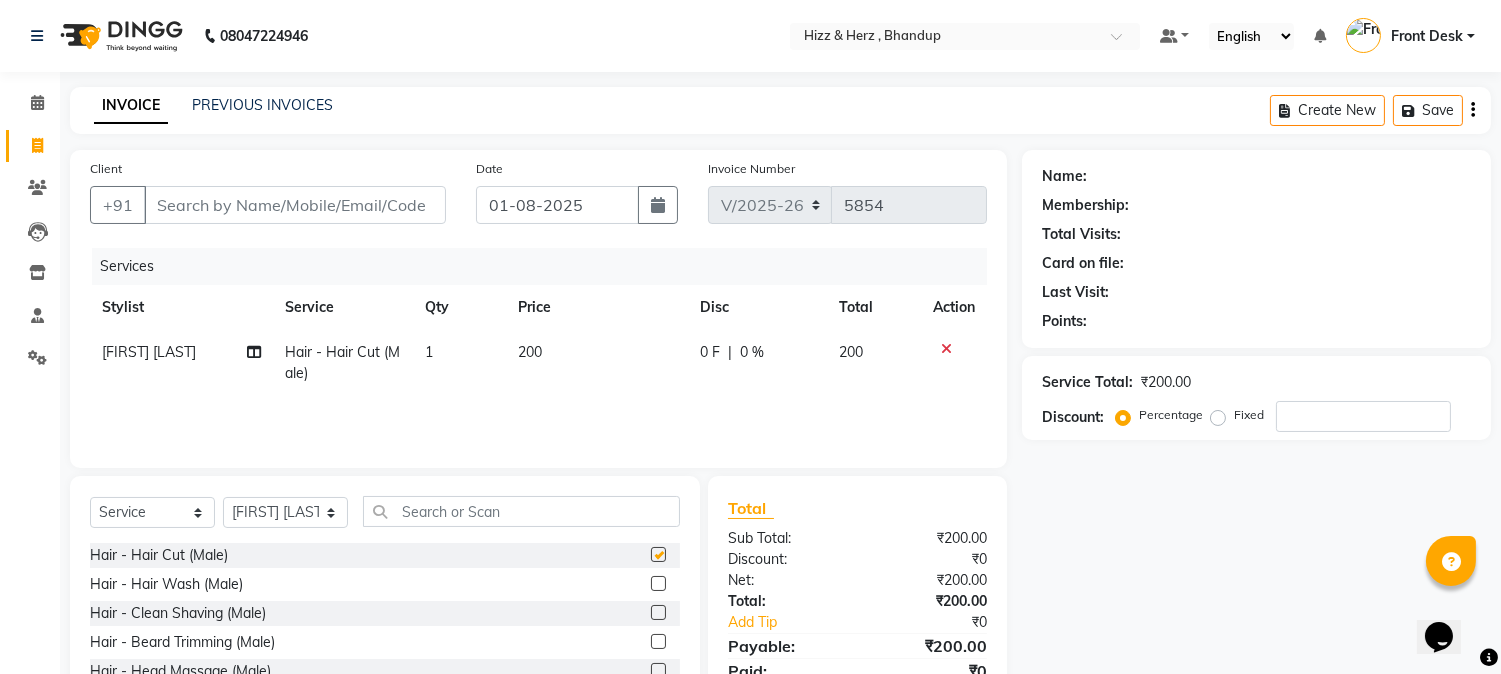 checkbox on "false" 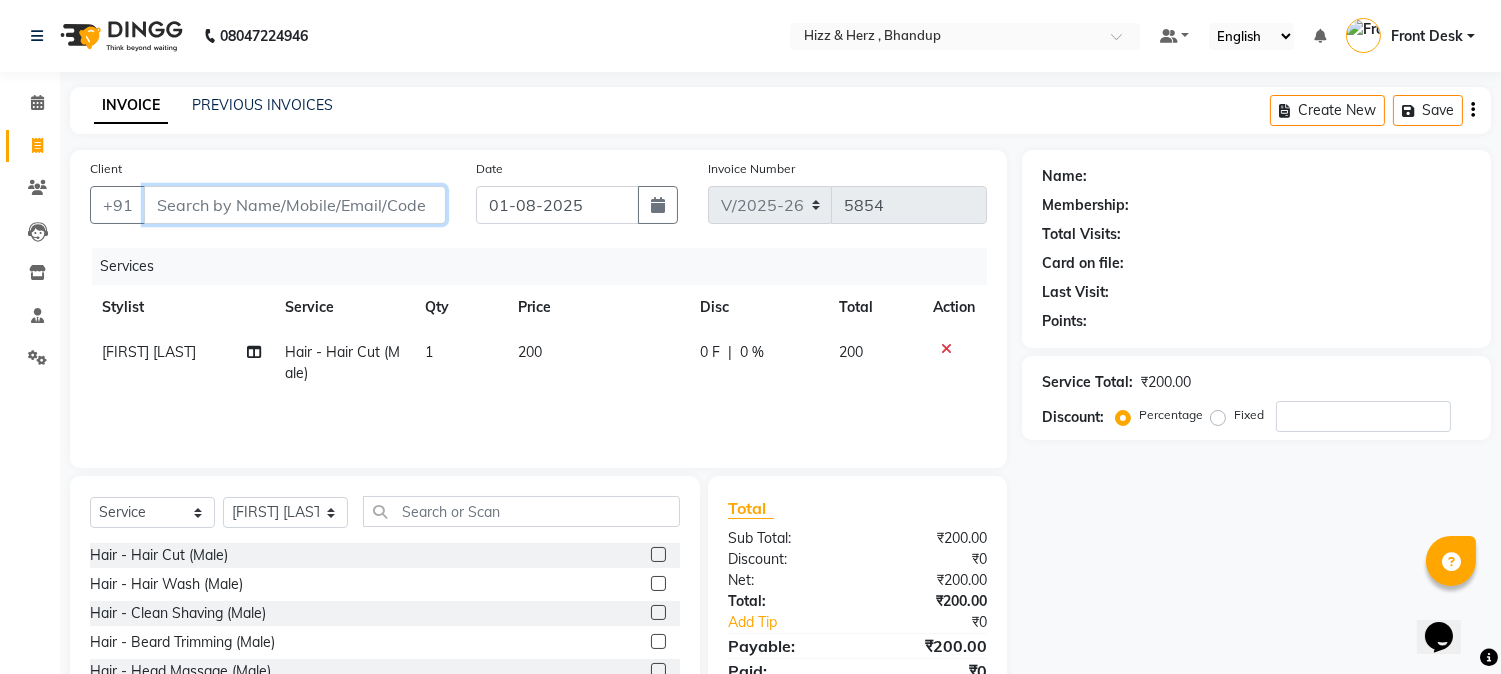 click on "Client" at bounding box center [295, 205] 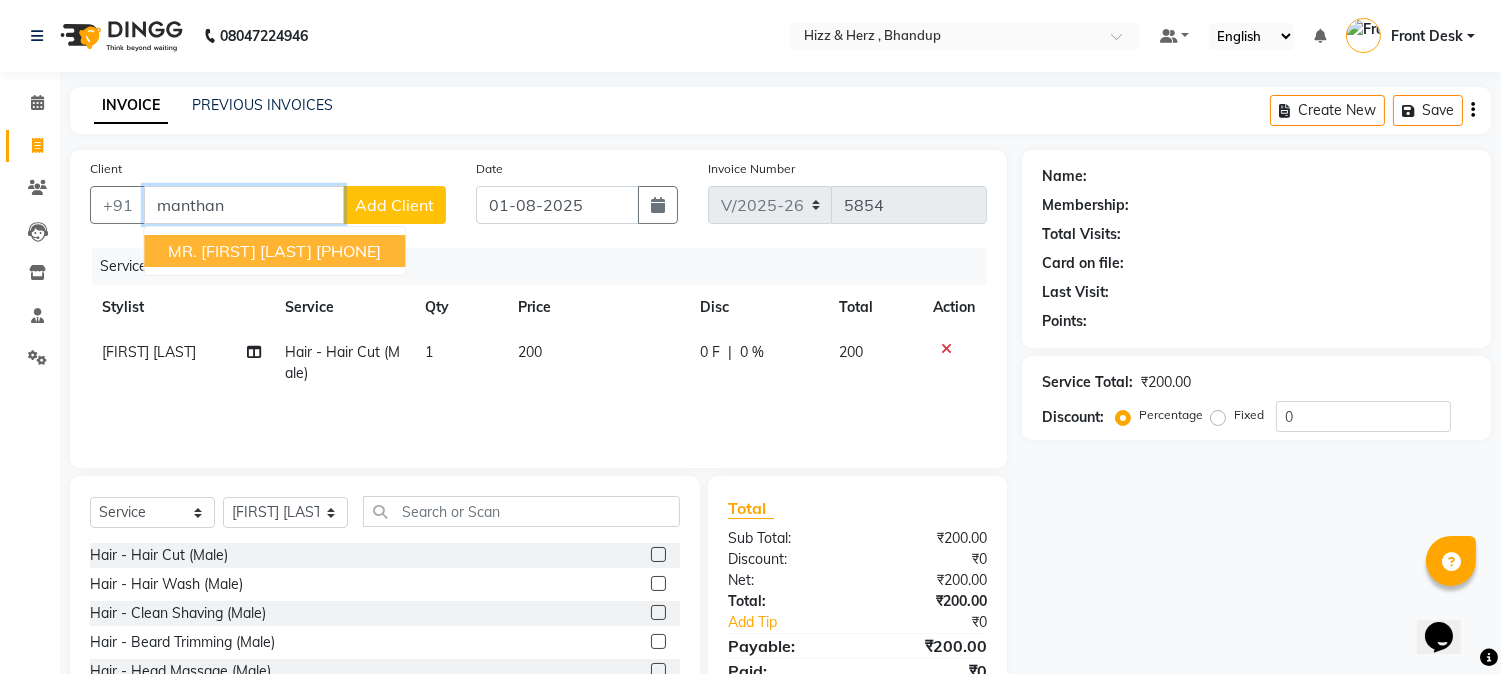 click on "[PHONE]" at bounding box center [348, 251] 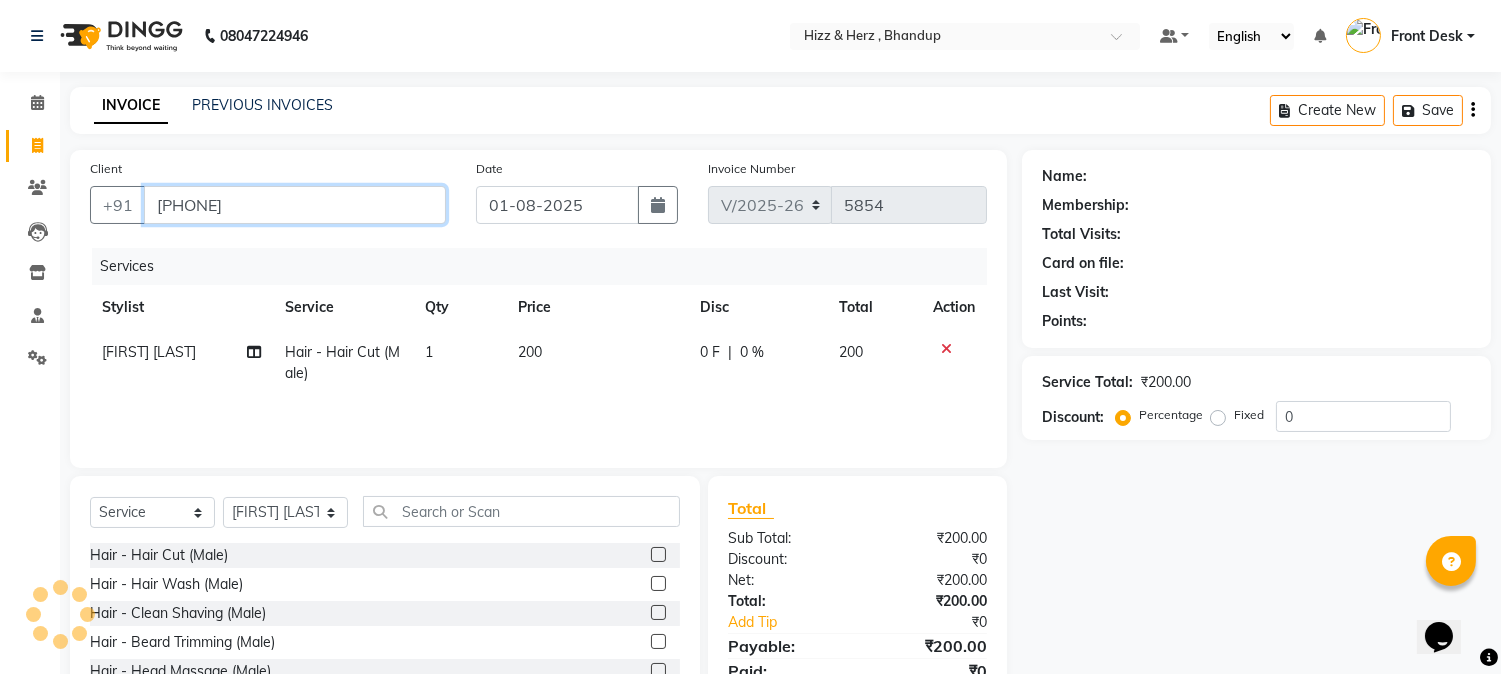 type on "[PHONE]" 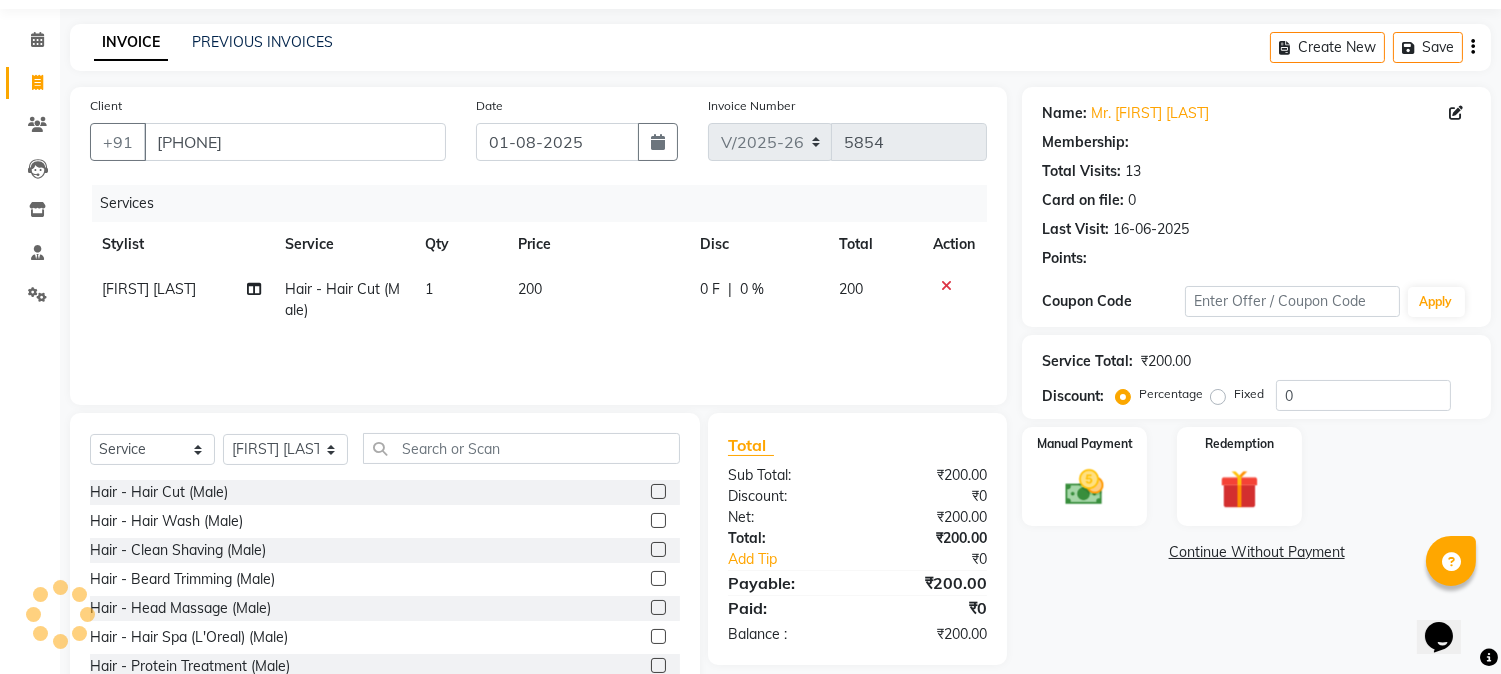 scroll, scrollTop: 111, scrollLeft: 0, axis: vertical 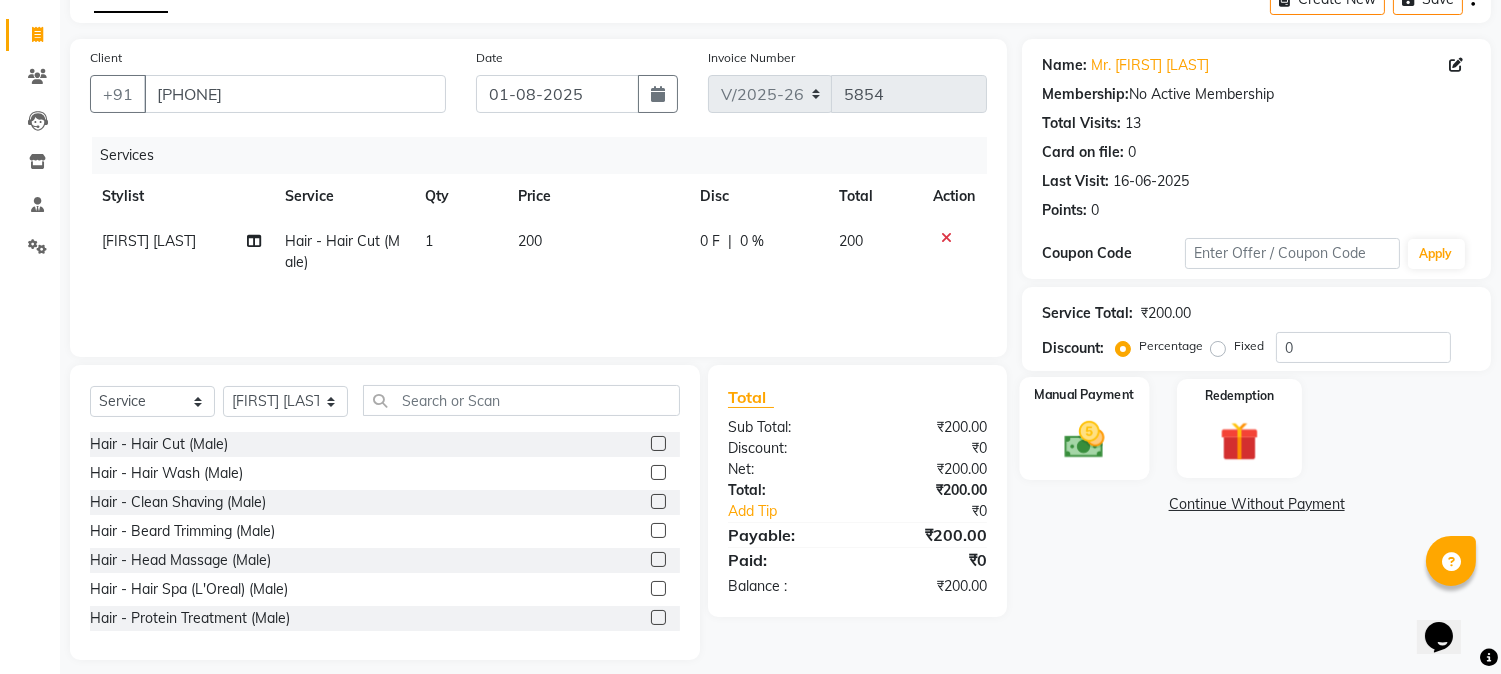 click 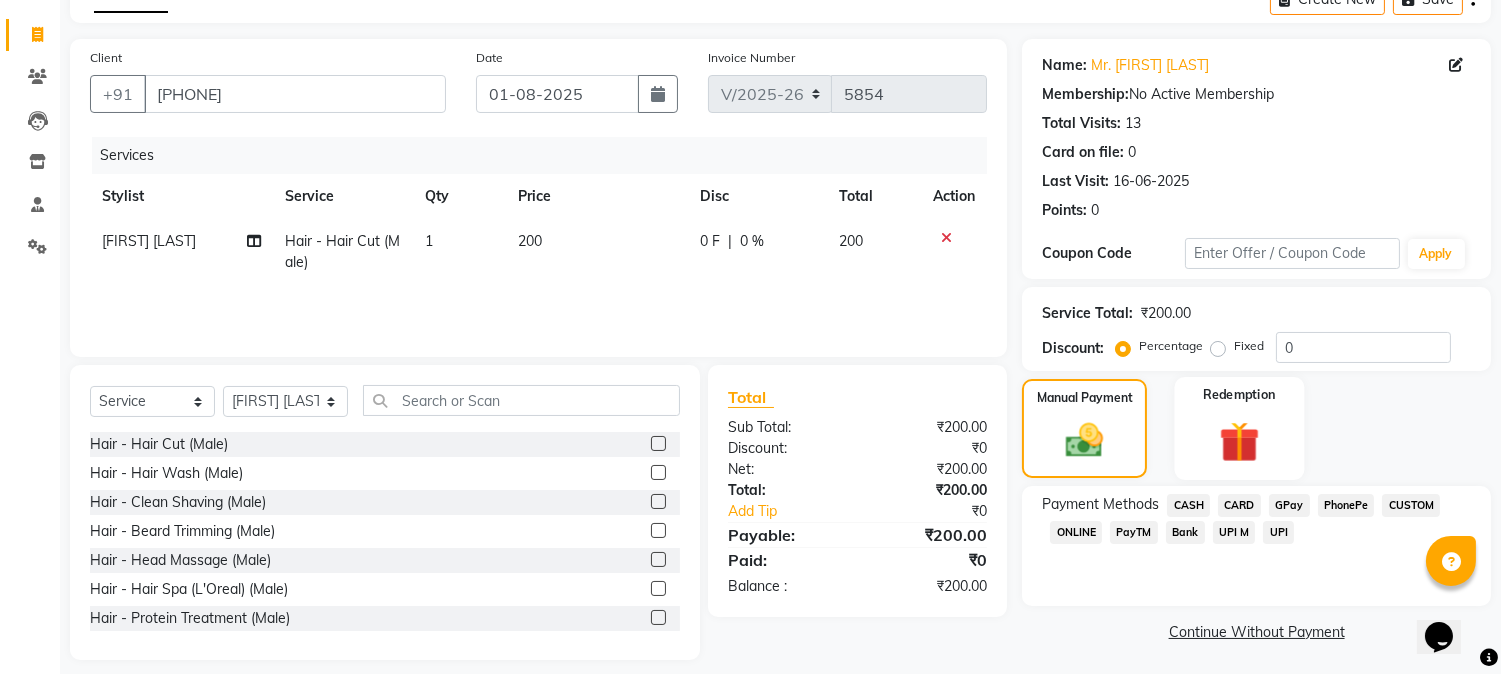 click on "GPay" 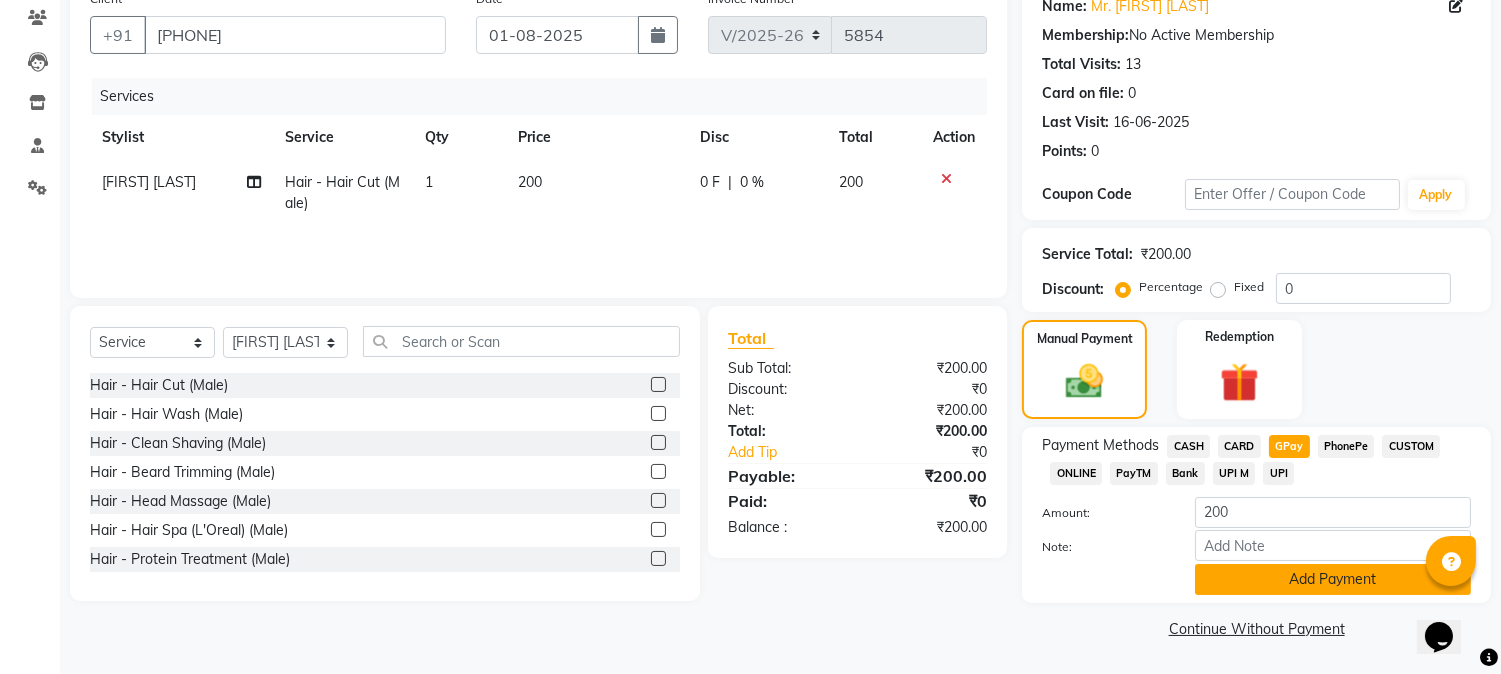 click on "Add Payment" 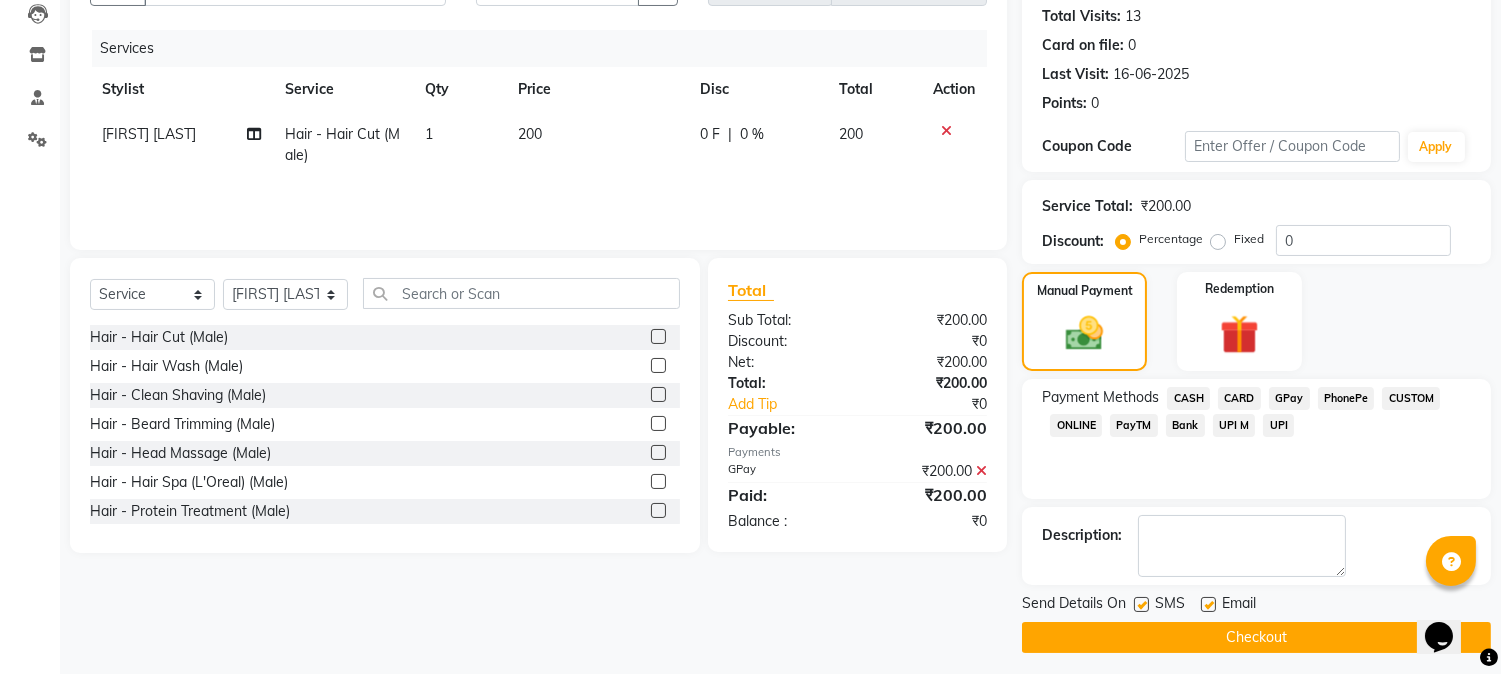 scroll, scrollTop: 225, scrollLeft: 0, axis: vertical 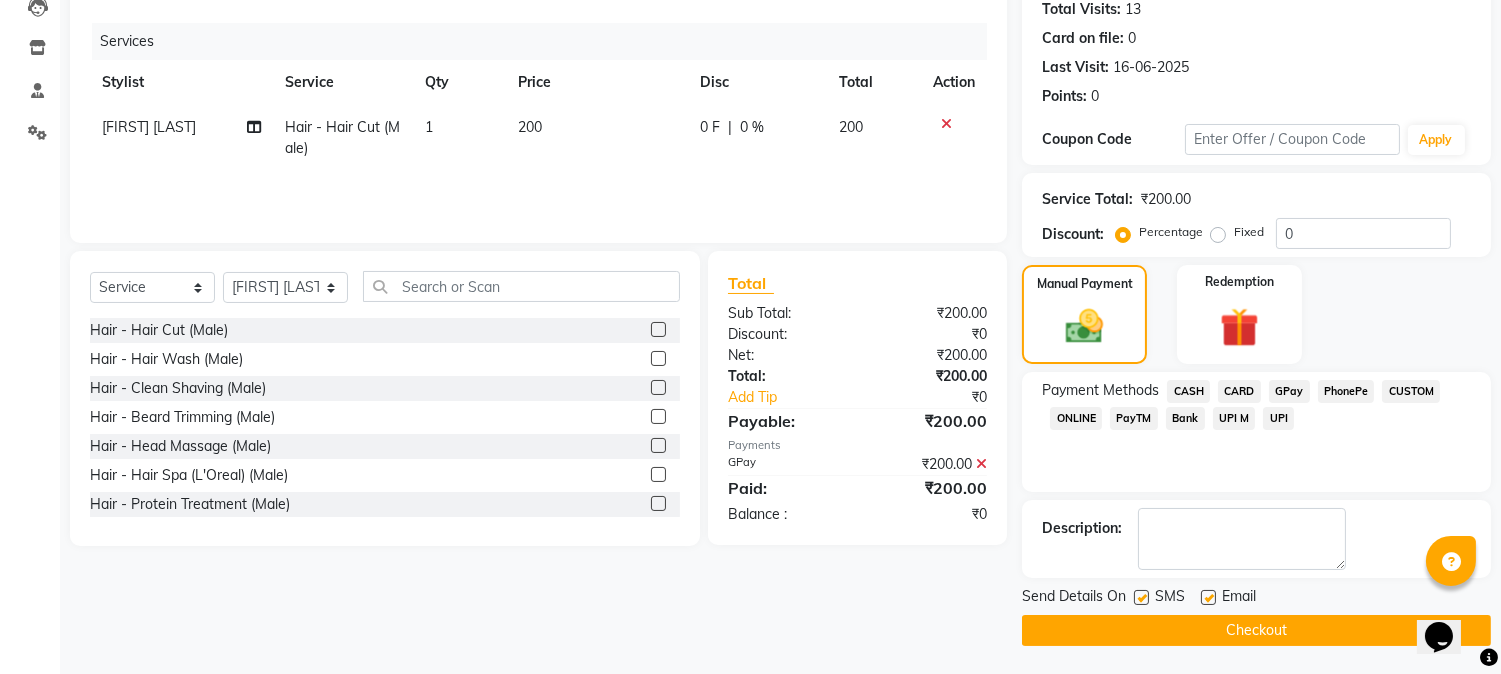 click on "Checkout" 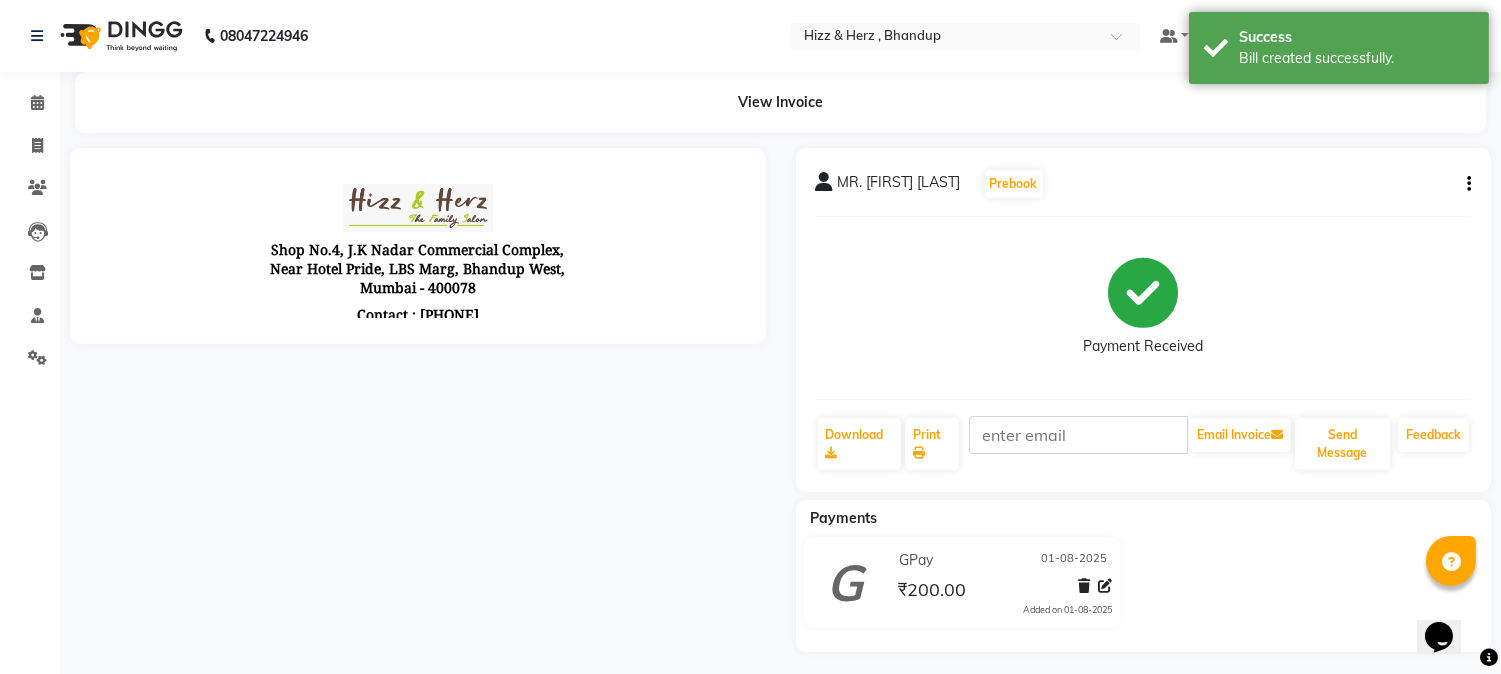 scroll, scrollTop: 0, scrollLeft: 0, axis: both 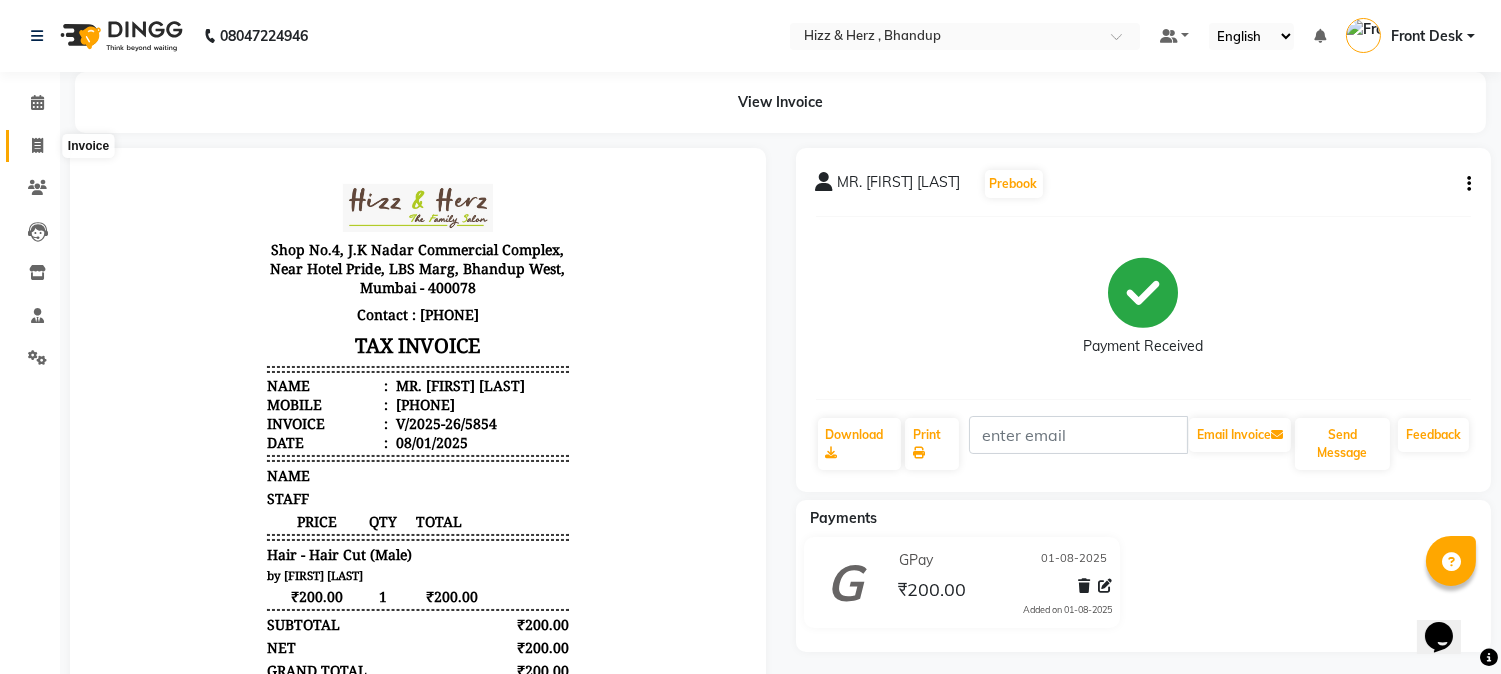 click 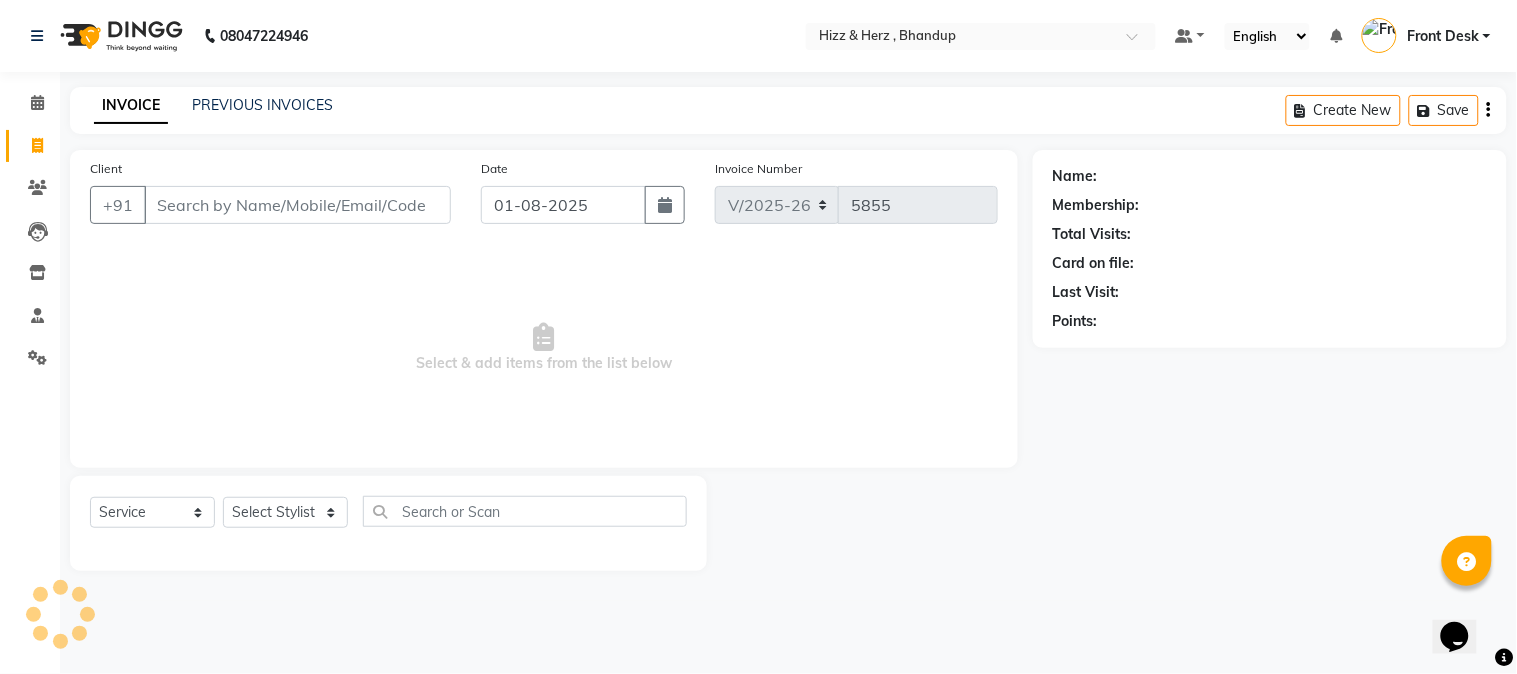 click on "Client" at bounding box center [297, 205] 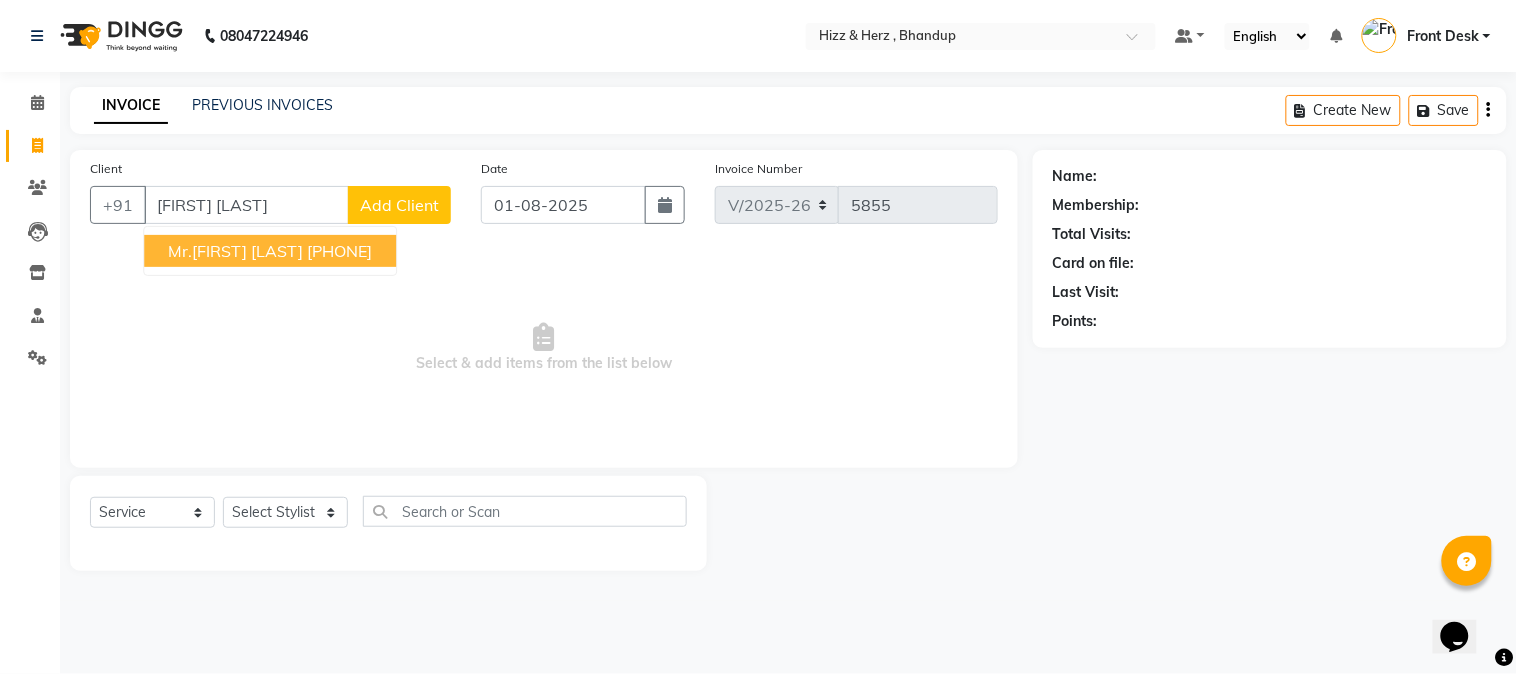 click on "[PHONE]" at bounding box center [339, 251] 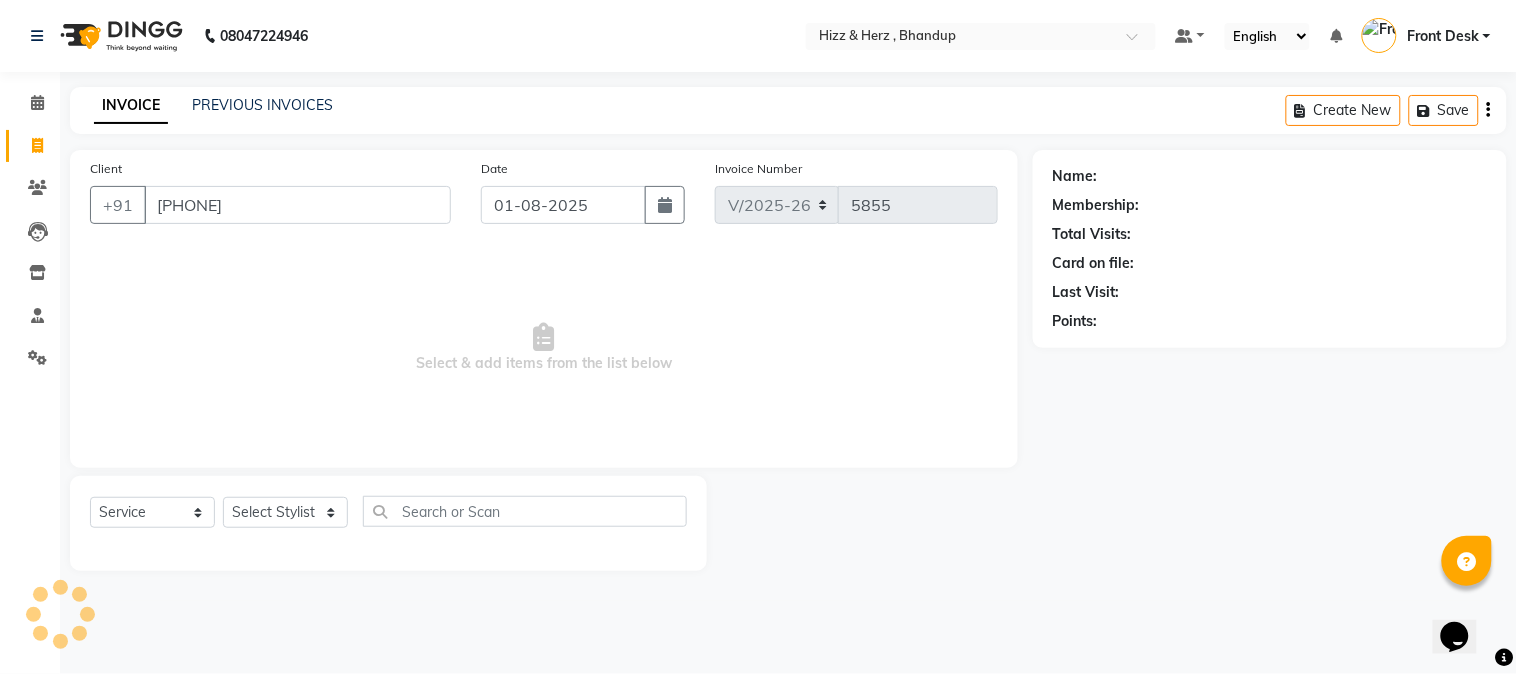 type on "[PHONE]" 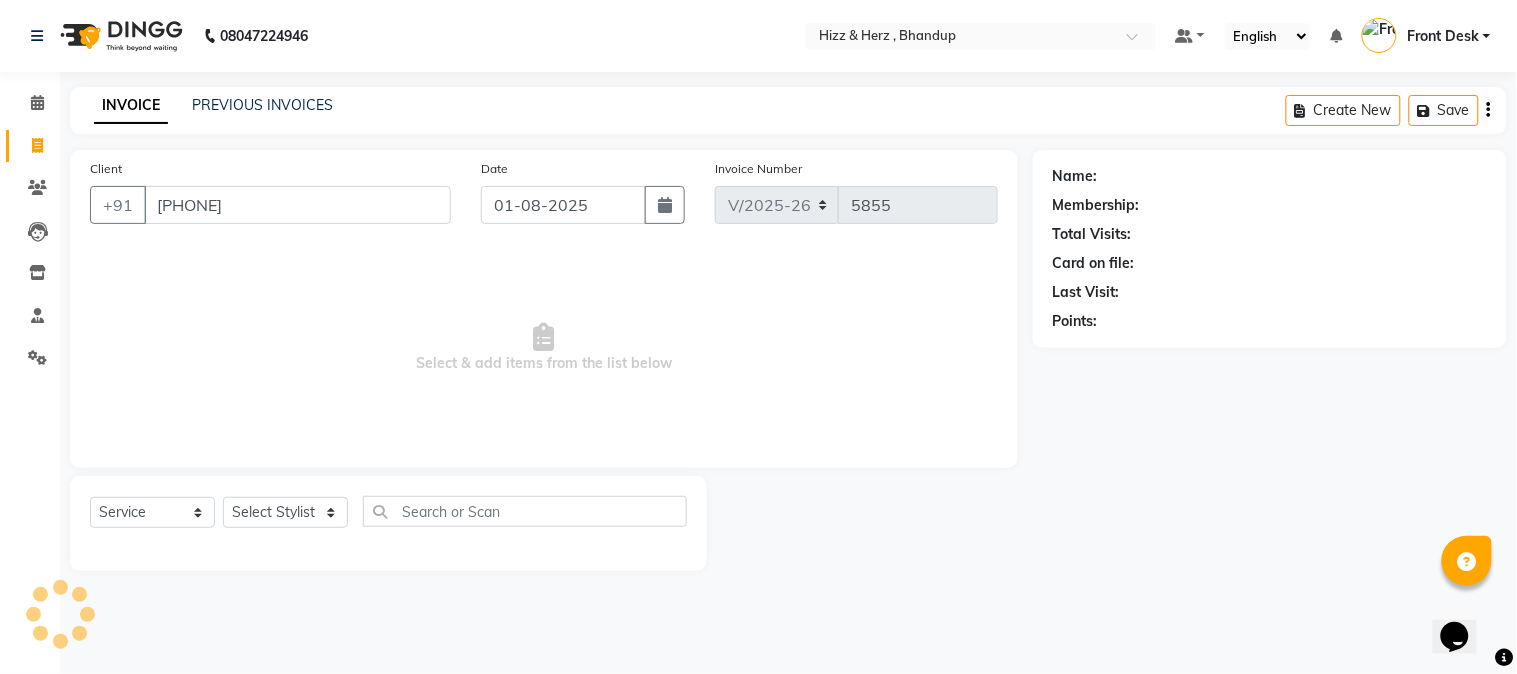 select on "1: Object" 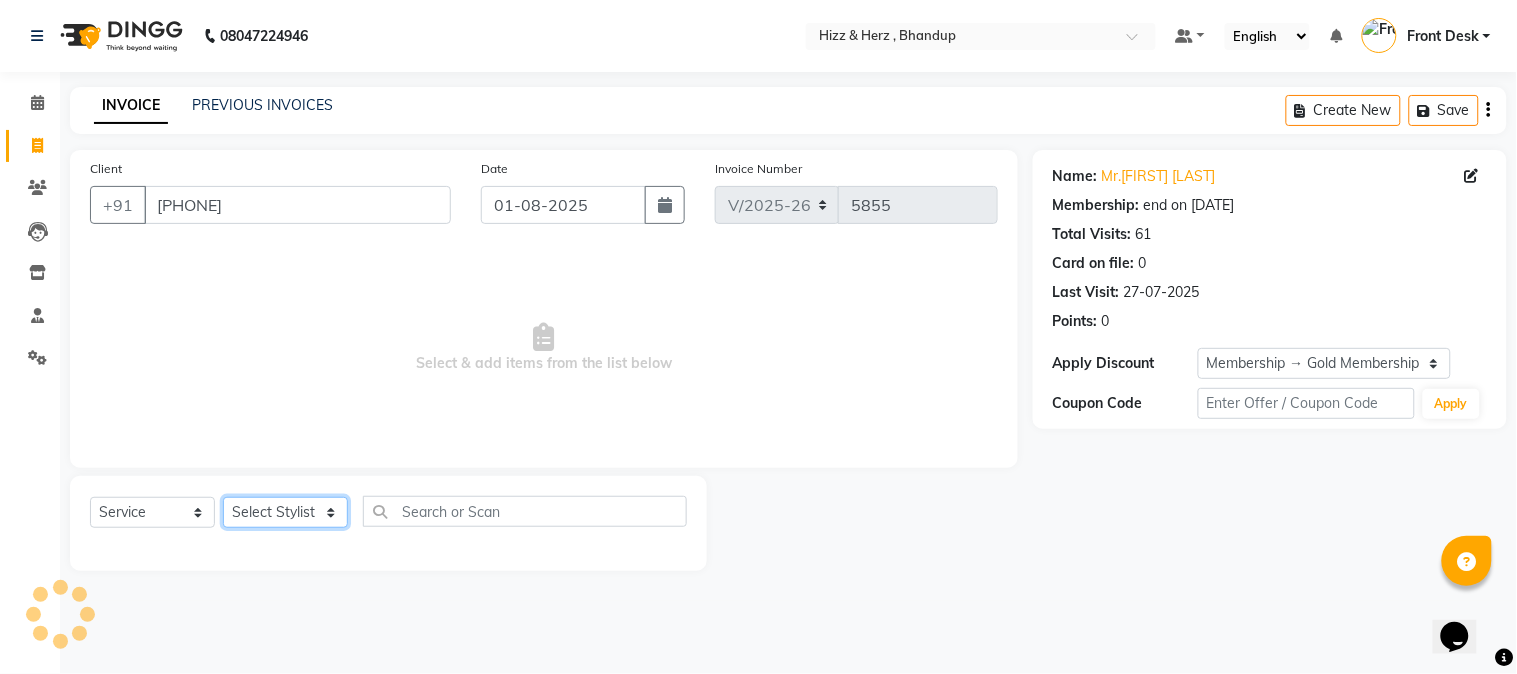 click on "Select Stylist Front Desk Gaurav Sharma HIZZ & HERZ 2 IRFAN AHMAD Jigna Goswami KHALID AHMAD Laxmi Mehboob MOHD PARVEJ NIZAM Salman Sangeeta  SUMITA  VEERENDRA SHARMA" 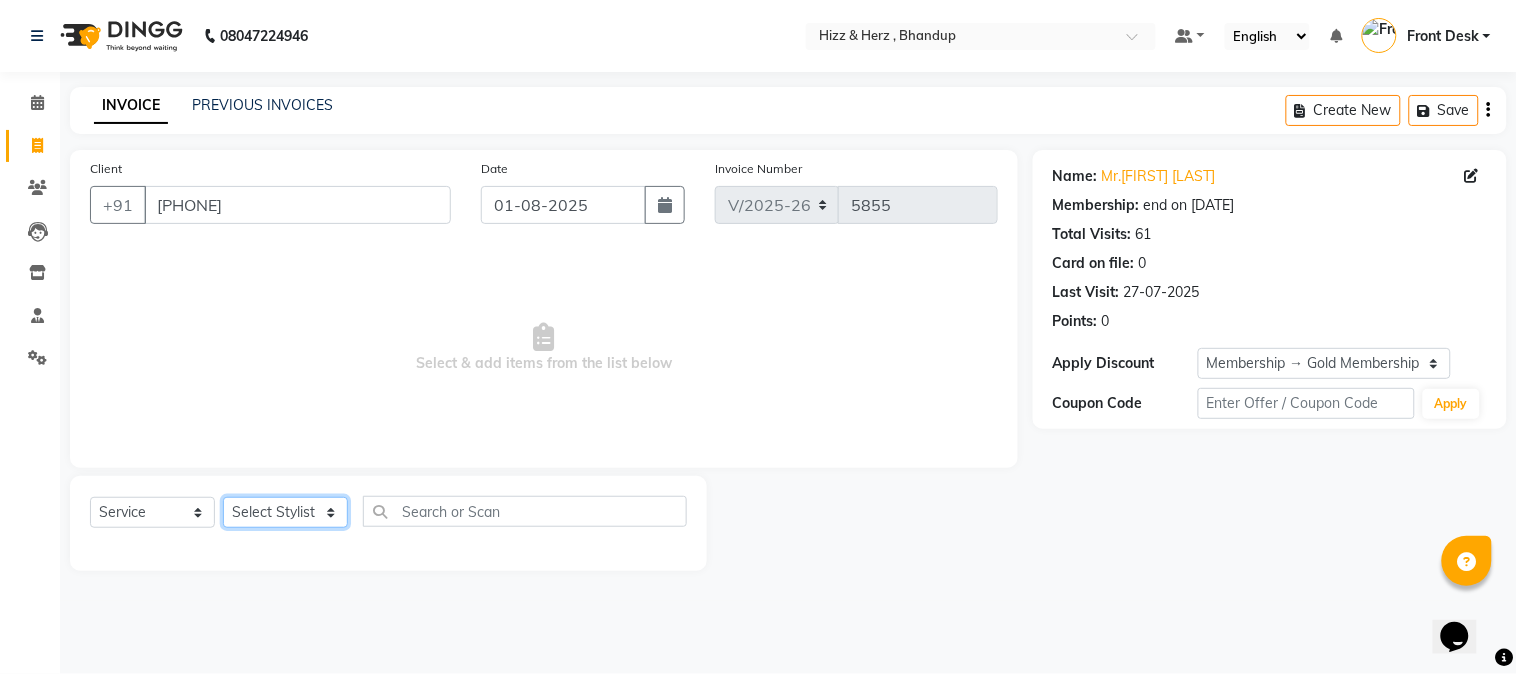 select on "9145" 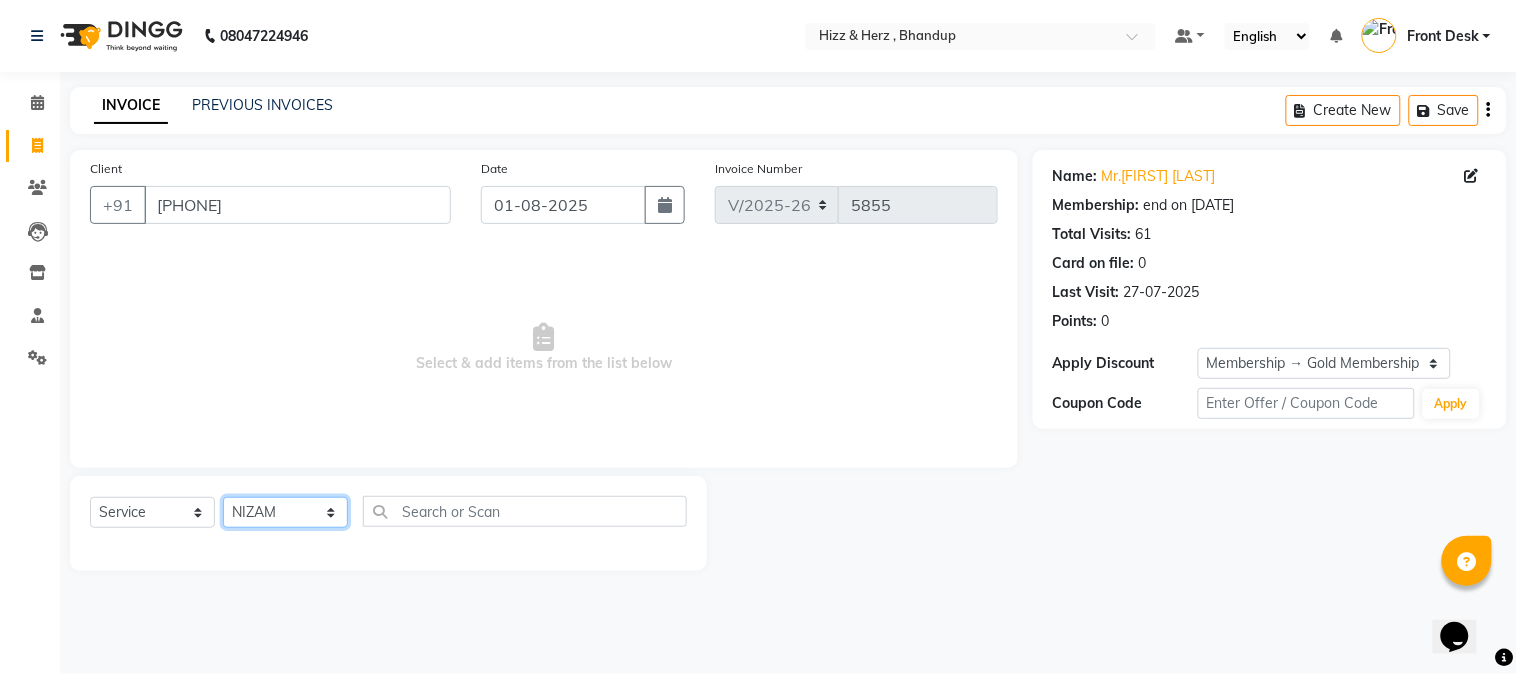click on "Select Stylist Front Desk Gaurav Sharma HIZZ & HERZ 2 IRFAN AHMAD Jigna Goswami KHALID AHMAD Laxmi Mehboob MOHD PARVEJ NIZAM Salman Sangeeta  SUMITA  VEERENDRA SHARMA" 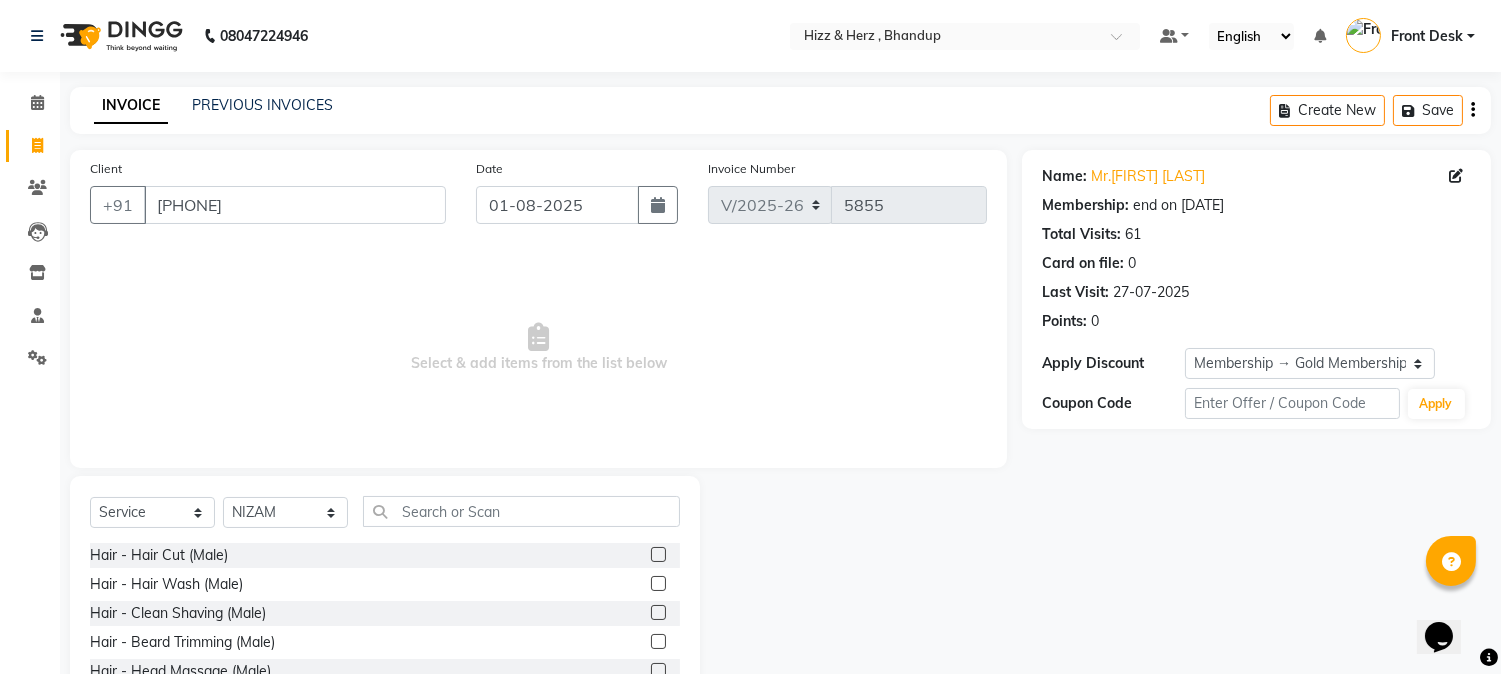 click 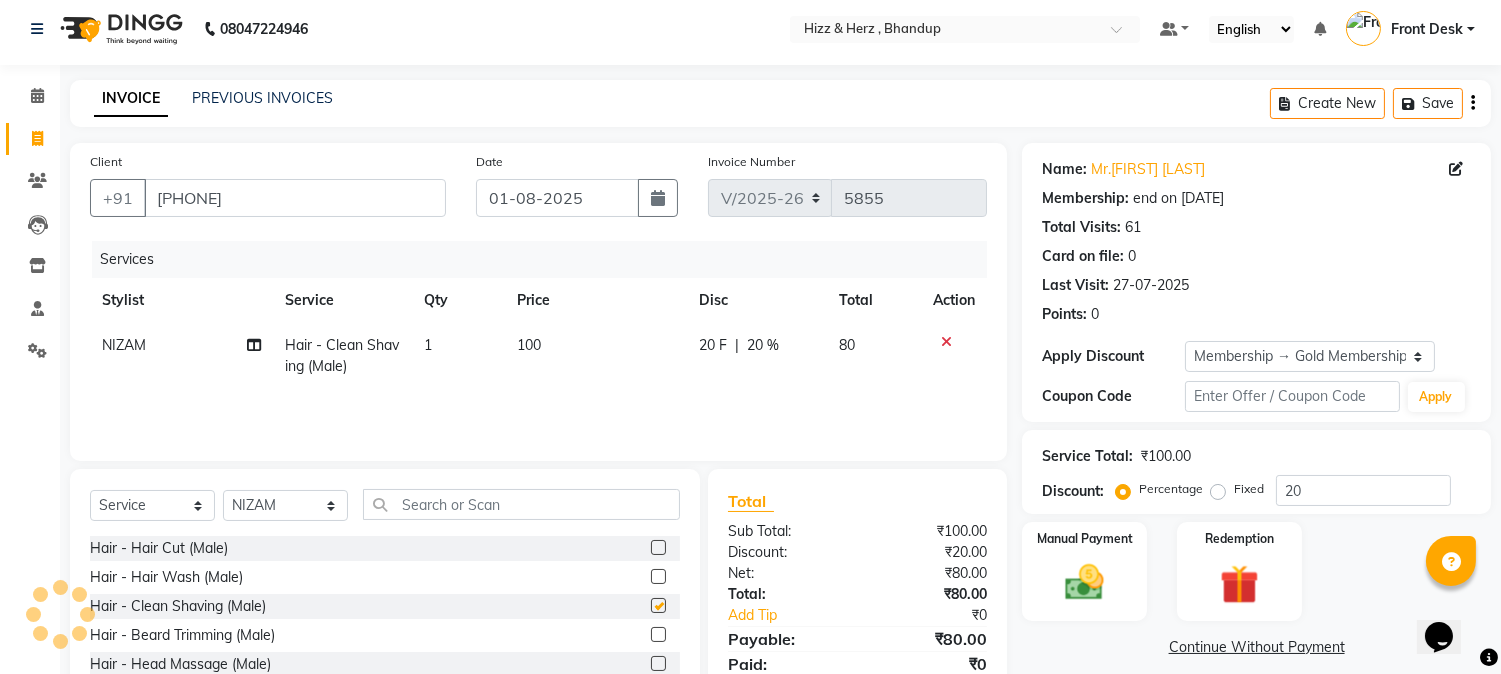 checkbox on "false" 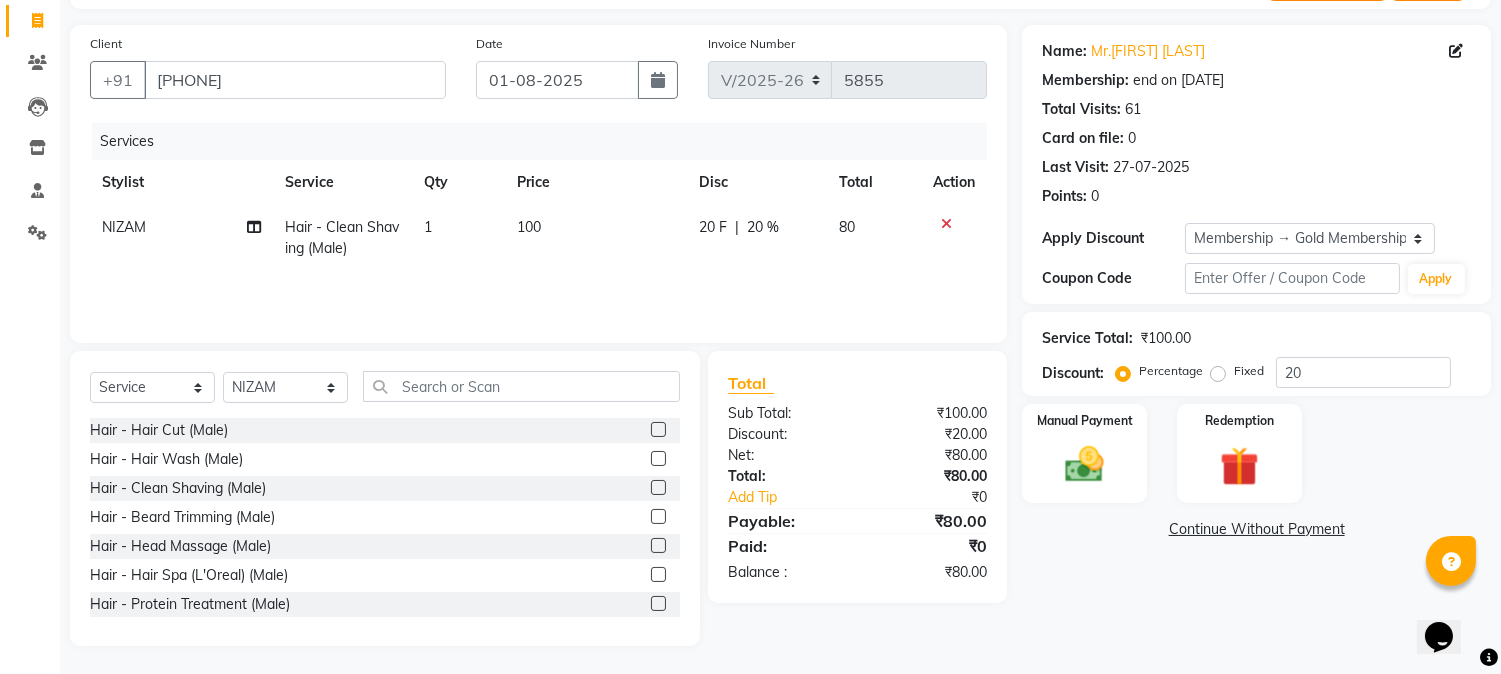 scroll, scrollTop: 126, scrollLeft: 0, axis: vertical 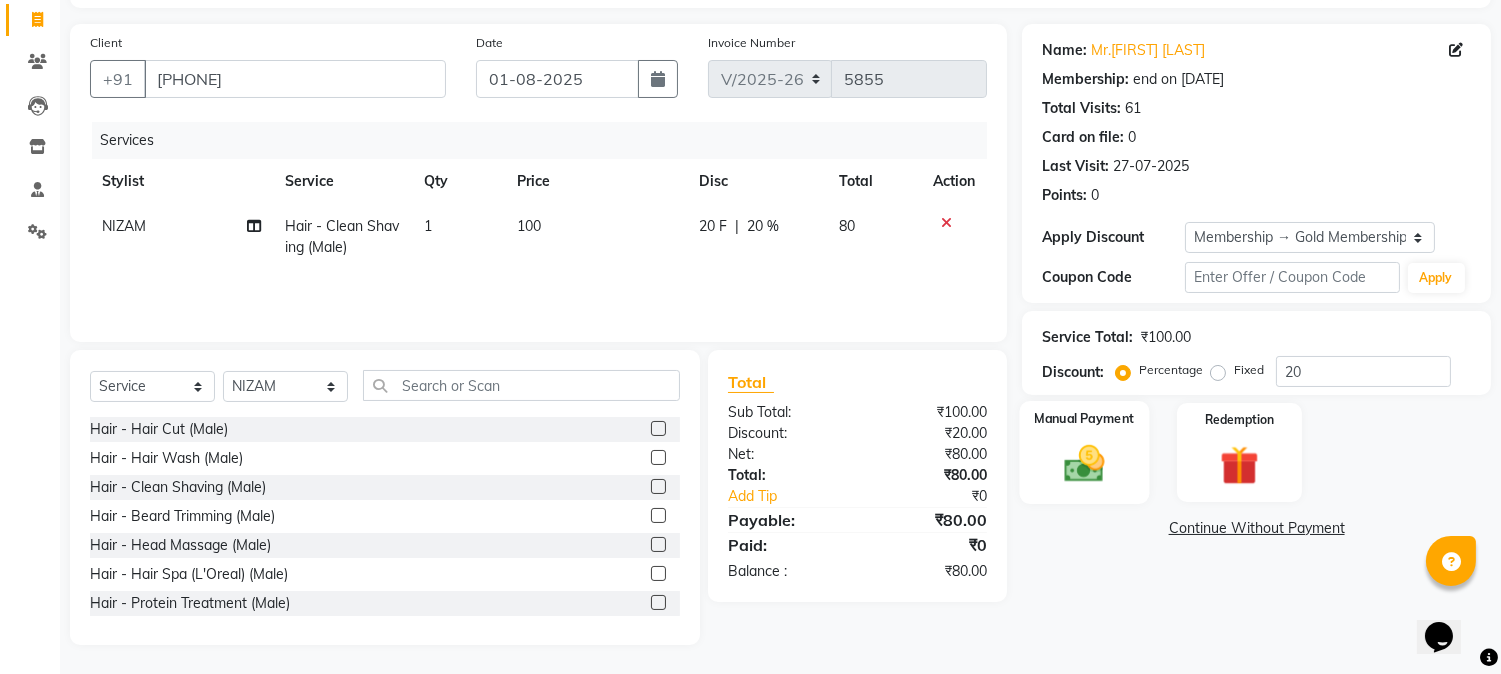 click 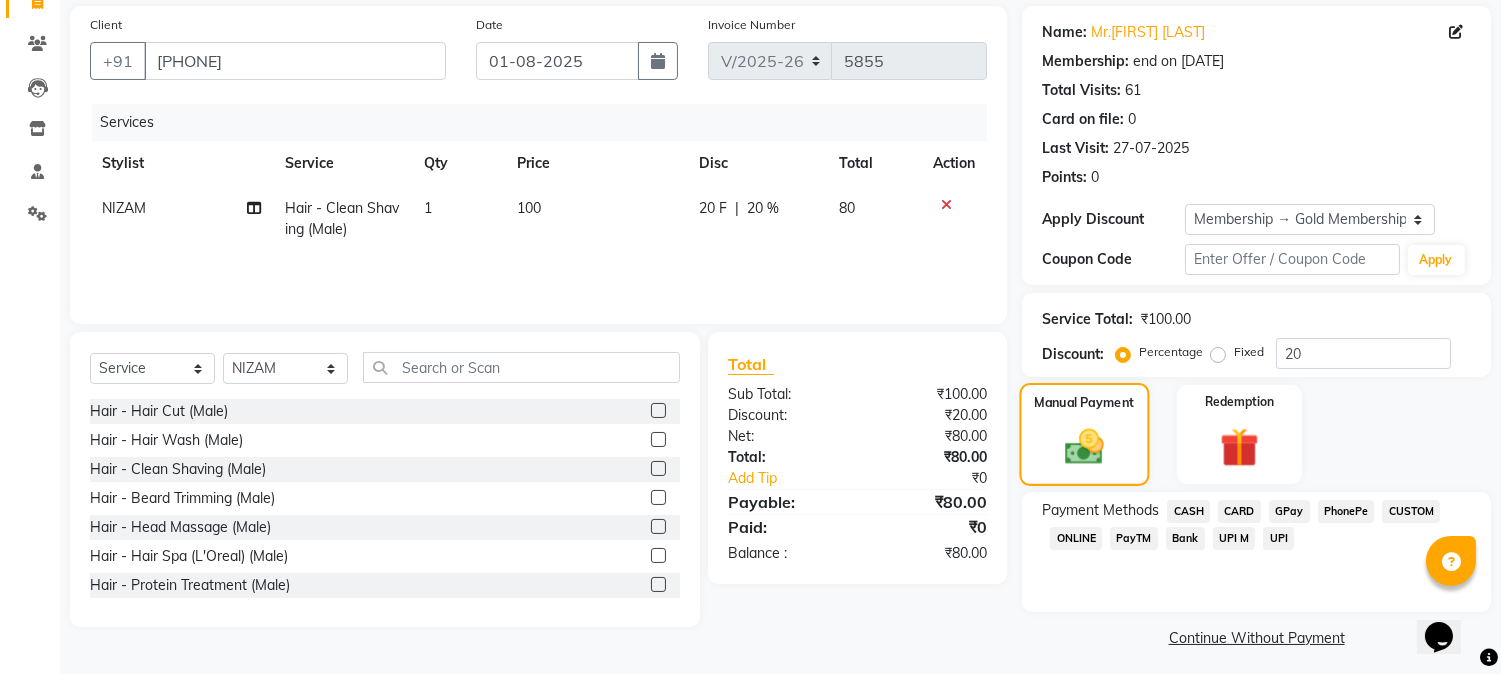 scroll, scrollTop: 152, scrollLeft: 0, axis: vertical 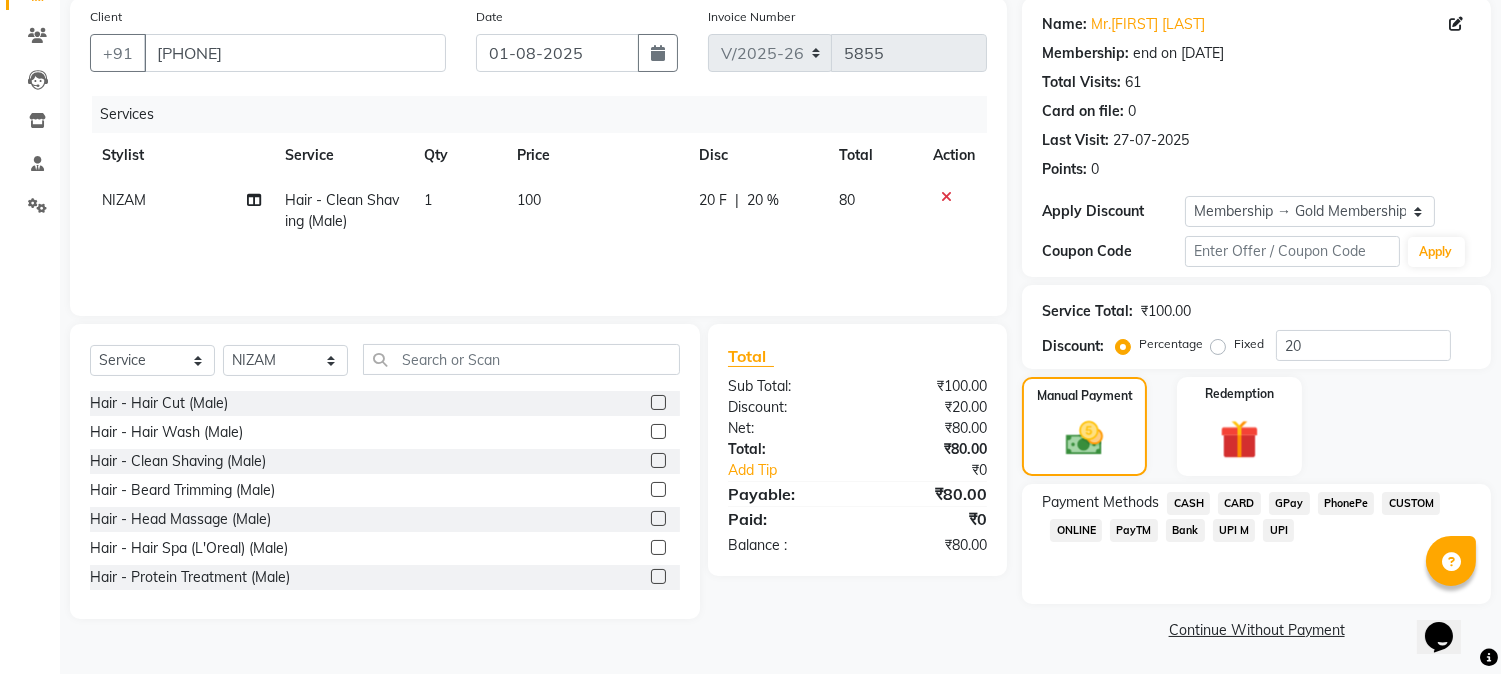 click on "CASH" 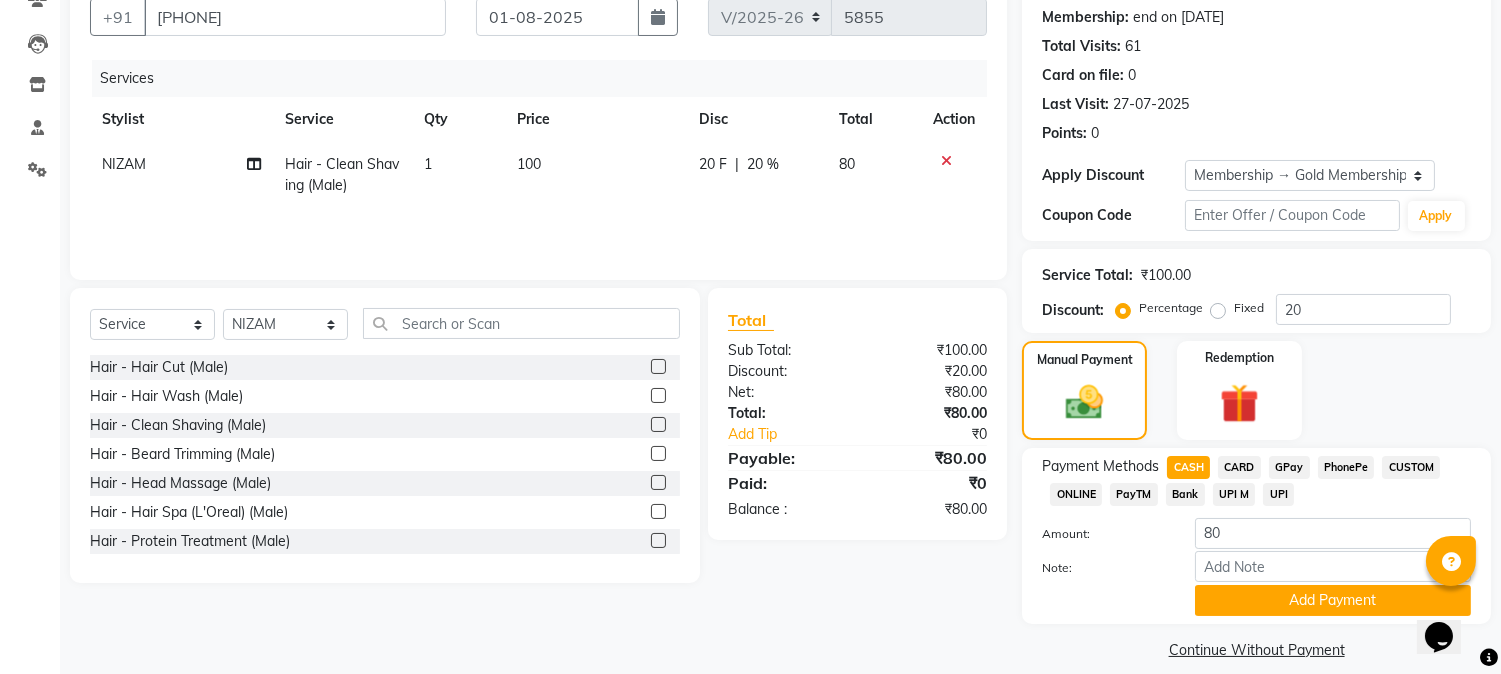 scroll, scrollTop: 208, scrollLeft: 0, axis: vertical 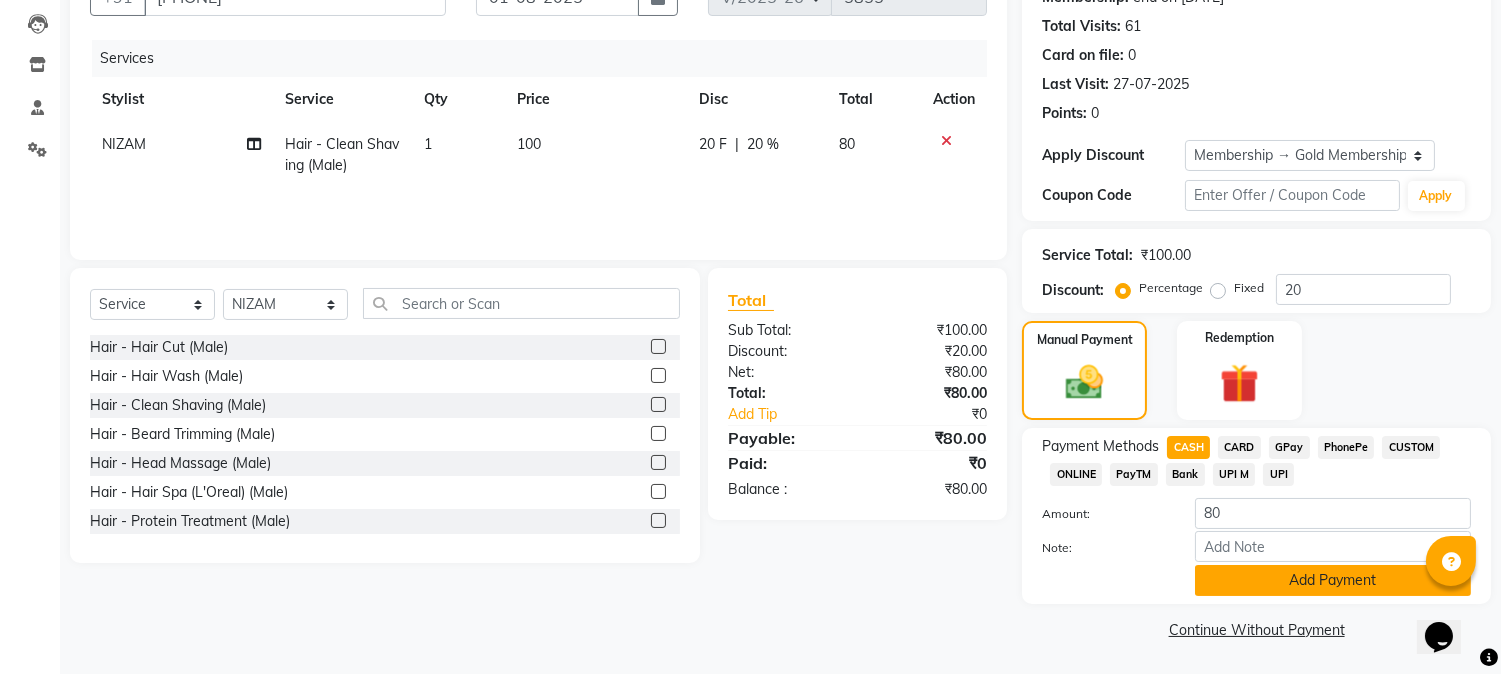 click on "Add Payment" 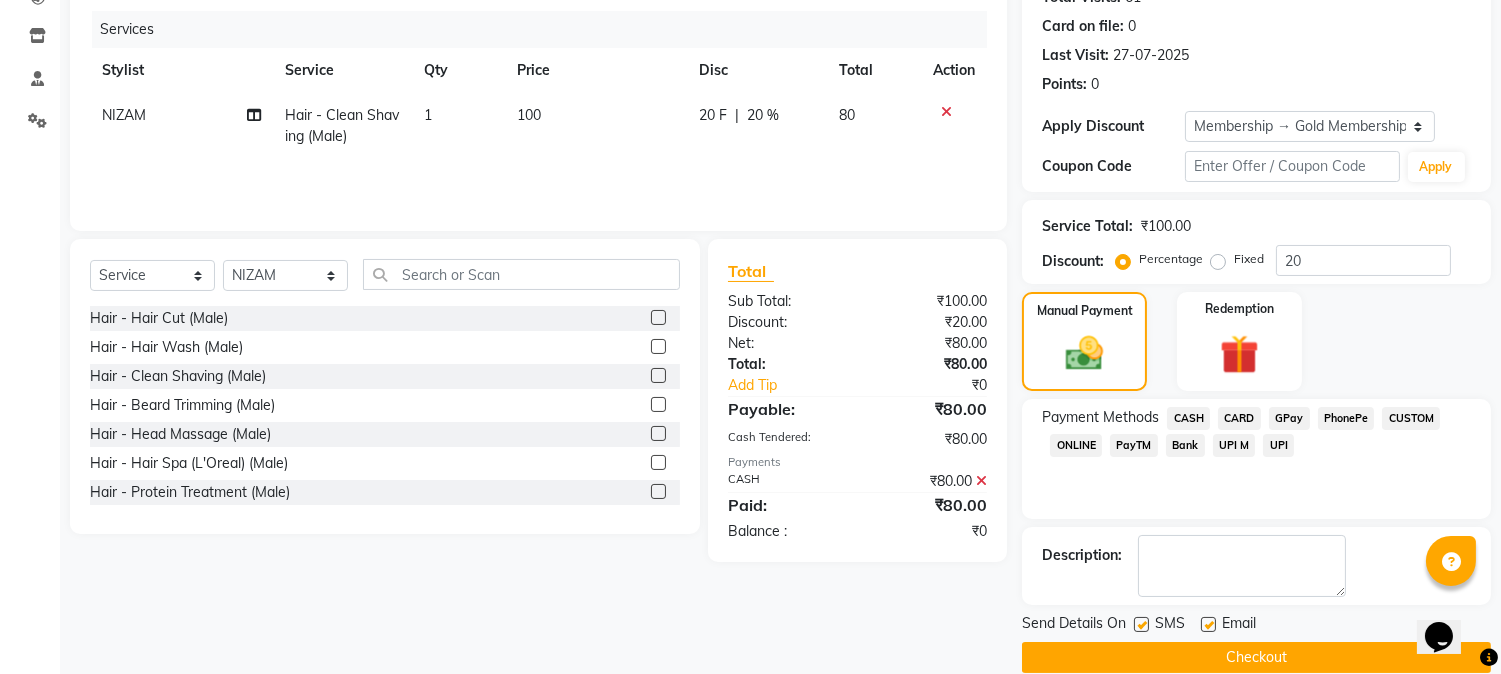 scroll, scrollTop: 265, scrollLeft: 0, axis: vertical 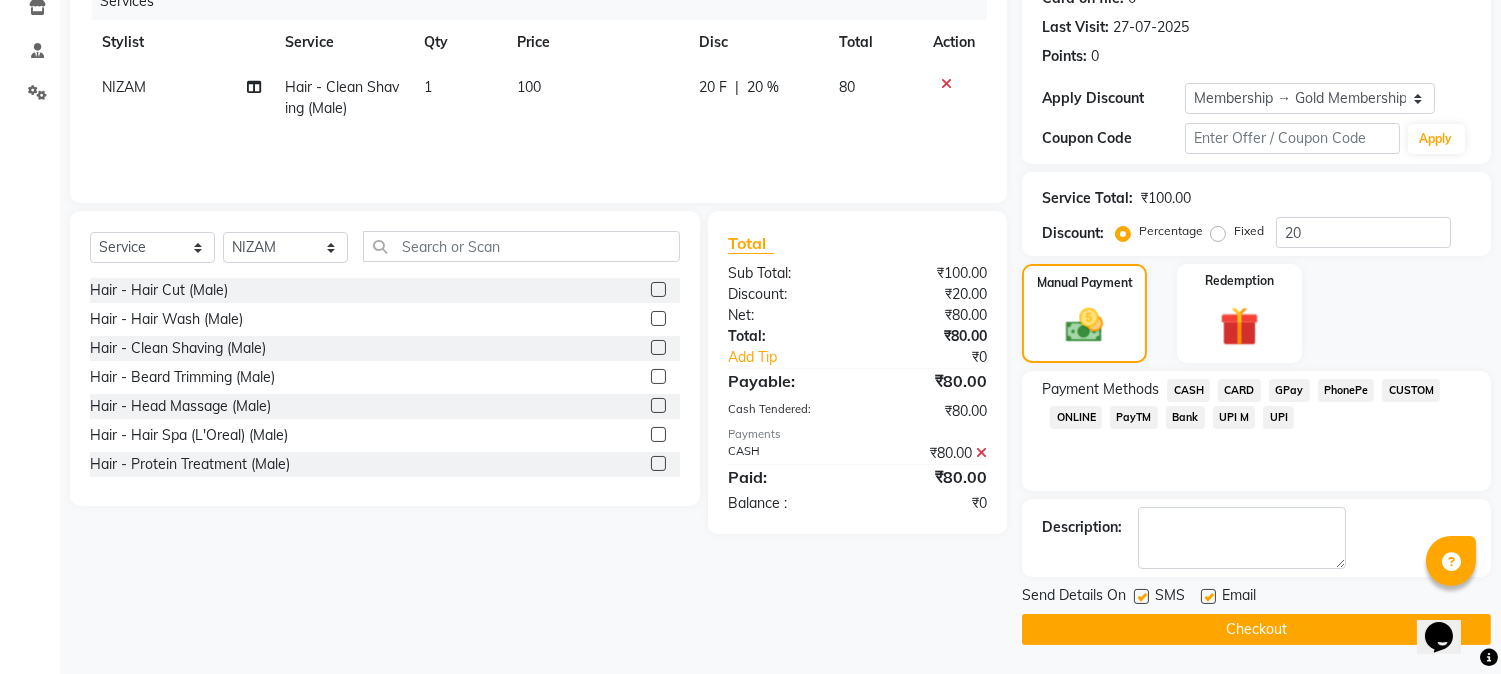 click on "INVOICE PREVIOUS INVOICES Create New   Save  Client +91 9967974158 Date 01-08-2025 Invoice Number V/2025 V/2025-26 5855 Services Stylist Service Qty Price Disc Total Action NIZAM Hair - Clean Shaving (Male) 1 100 20 F | 20 % 80 Select  Service  Product  Membership  Package Voucher Prepaid Gift Card  Select Stylist Front Desk Gaurav Sharma HIZZ & HERZ 2 IRFAN AHMAD Jigna Goswami KHALID AHMAD Laxmi Mehboob MOHD PARVEJ NIZAM Salman Sangeeta  SUMITA  VEERENDRA SHARMA Hair - Hair Cut (Male)  Hair - Hair Wash (Male)  Hair - Clean Shaving (Male)  Hair - Beard Trimming (Male)  Hair - Head Massage (Male)  Hair - Hair Spa (L'Oreal) (Male)  Hair - Protein Treatment (Male)  Hair - Clear Dose ( Anti-Dandruff  Treatment ) (Male)  Hair - Inner Spa (Male)  Hair - Hair Cut - Straight / Normal 'U' (Female)  Hair - Hair Cut - Advanced (Female)  Hair - Hair Wash - Normal (Female)  Hair - Hair Wash - Smoothening/Straightening (Female)  Hair - Blow Dry - Straight (Female)  Hair - Blow Dry - Curls (Female)  Sari Deping   Hair Sat" 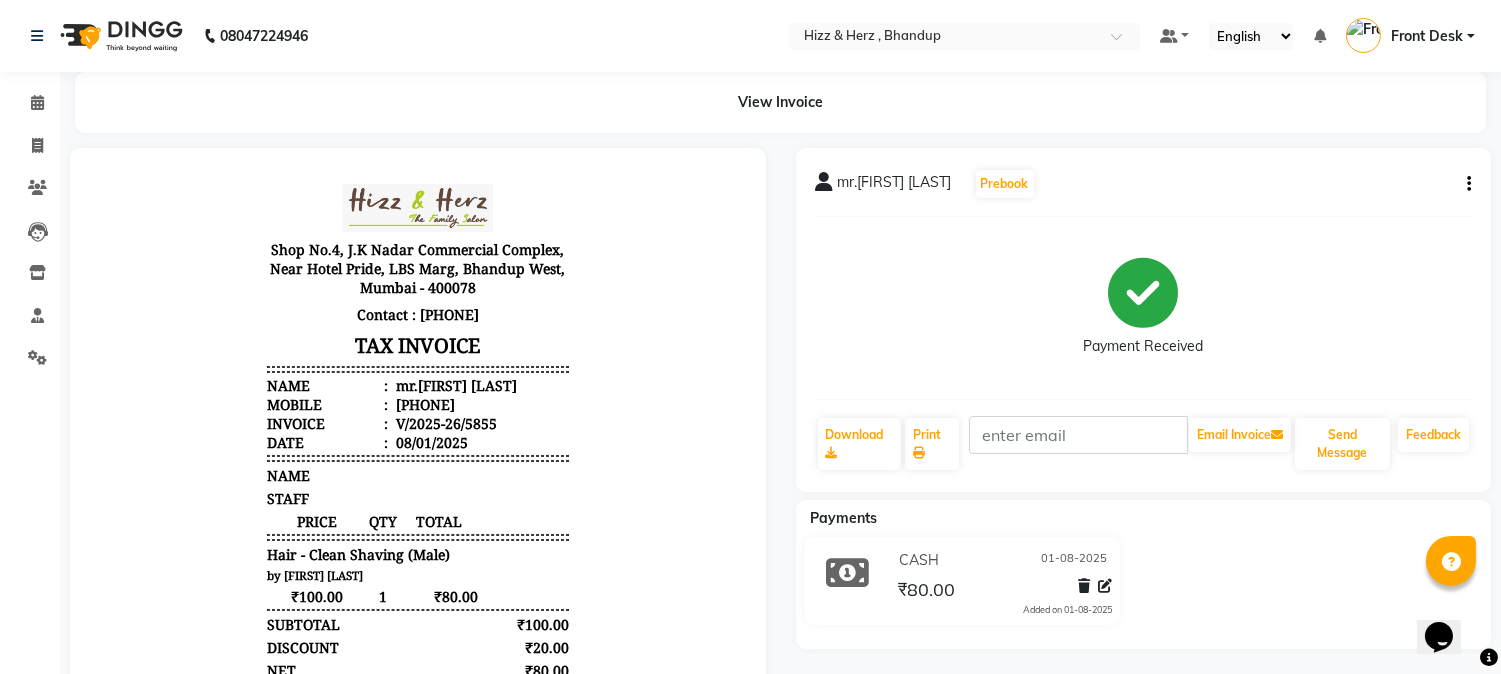 scroll, scrollTop: 0, scrollLeft: 0, axis: both 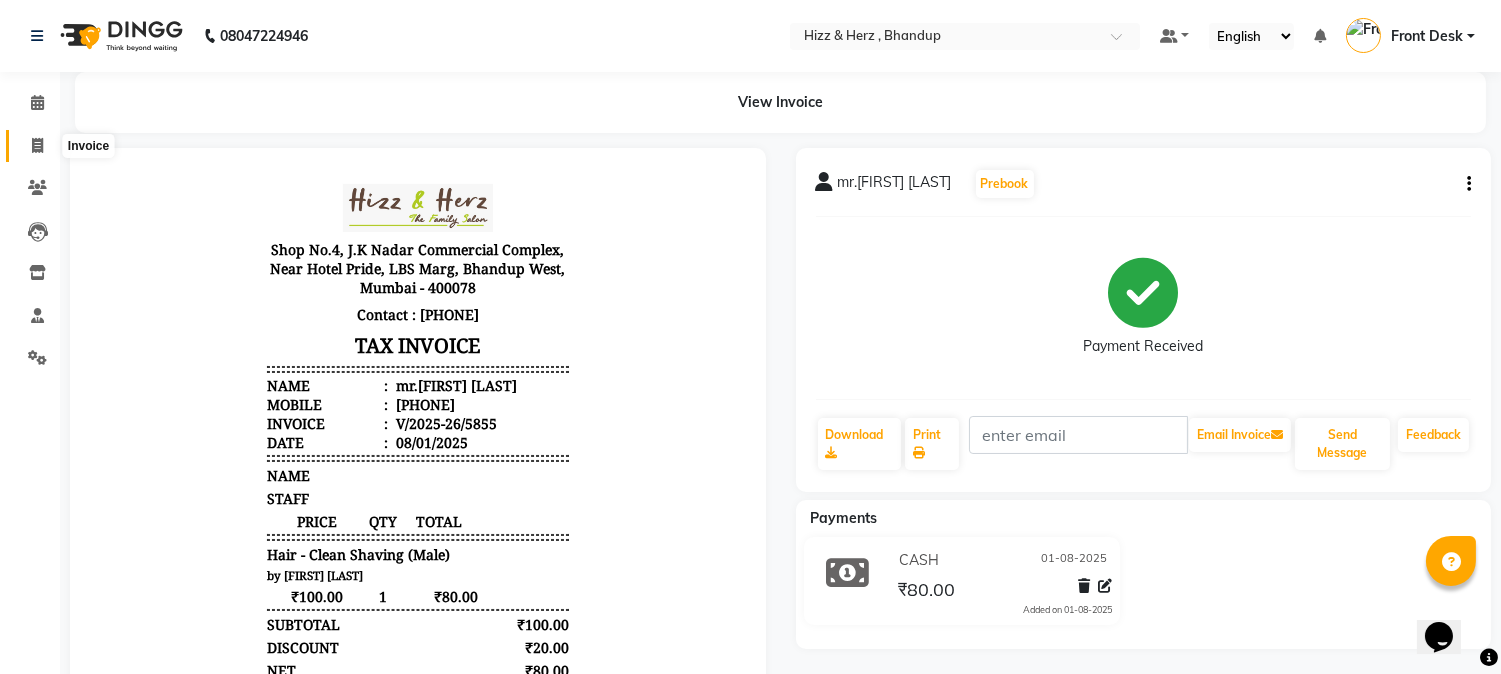 click 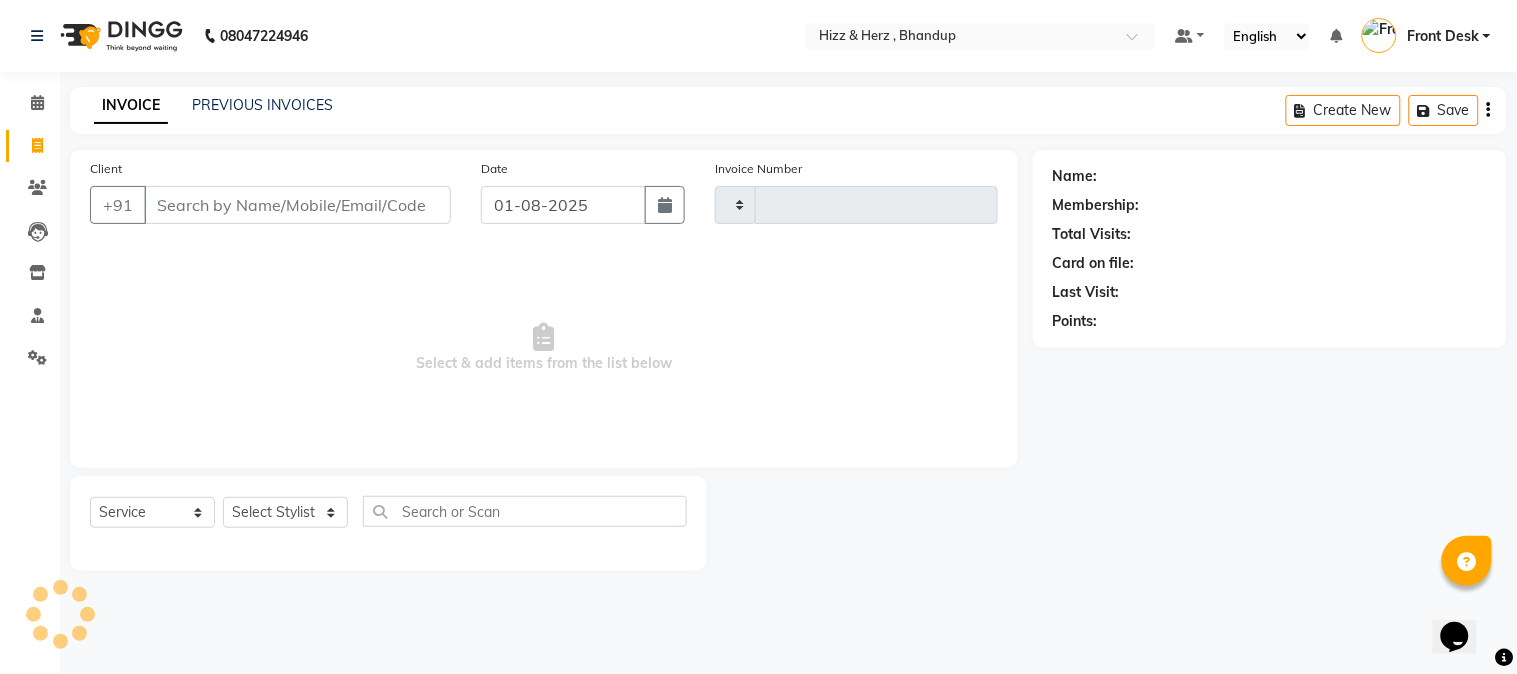 type on "5860" 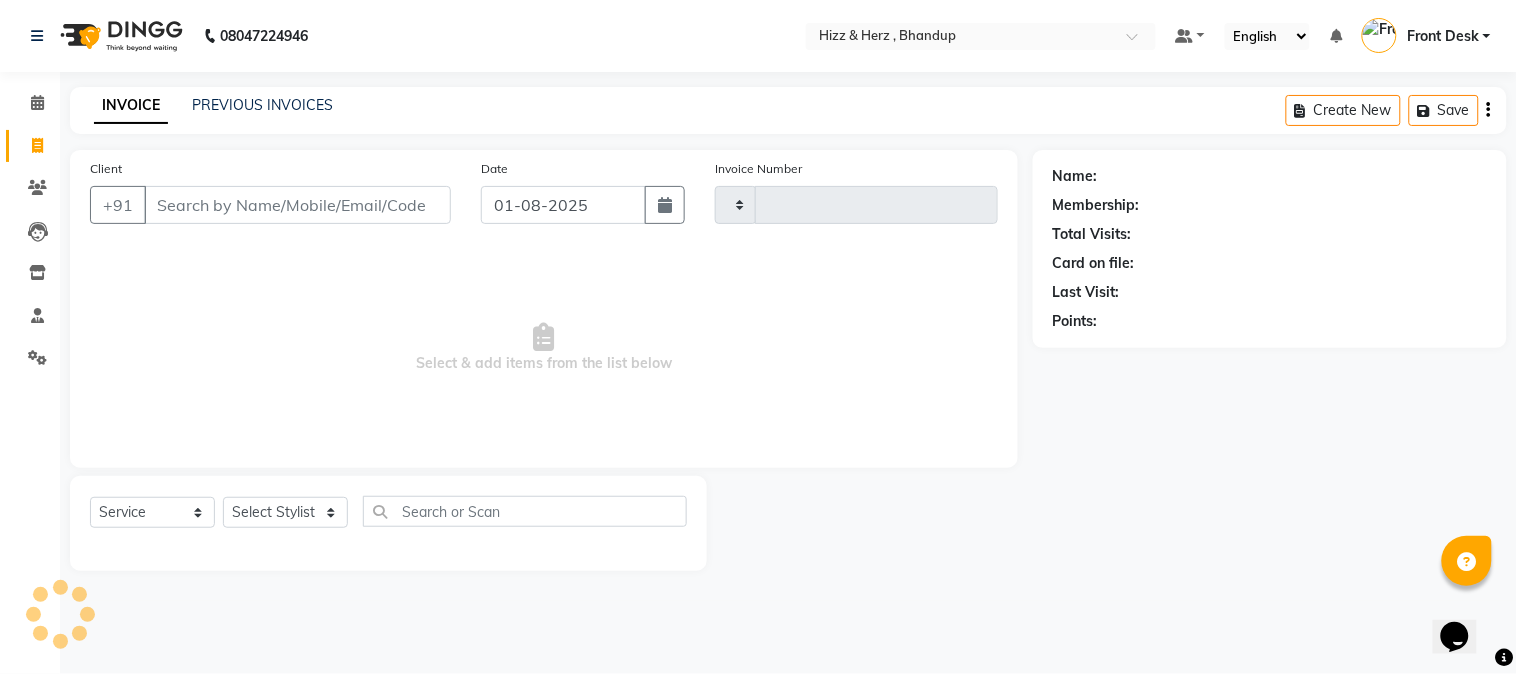 select on "629" 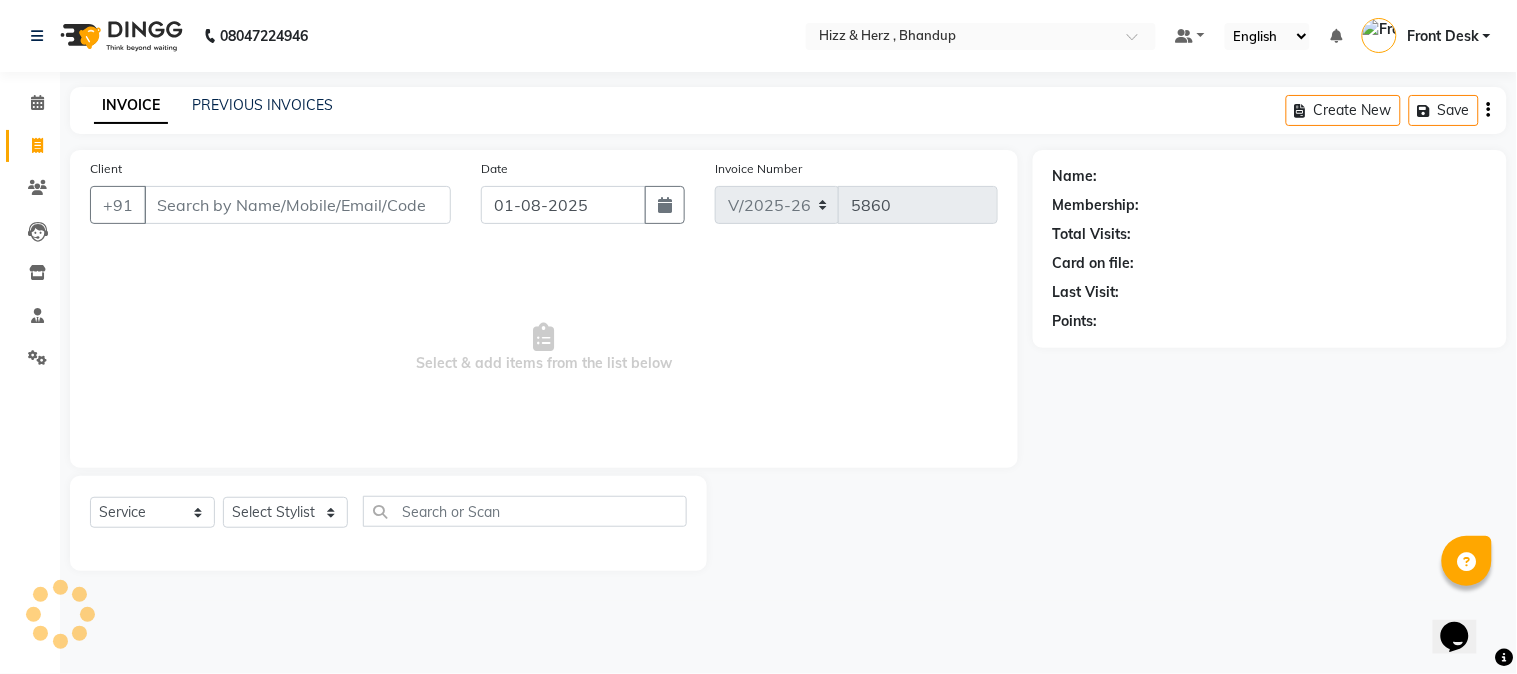 click on "Client" at bounding box center [297, 205] 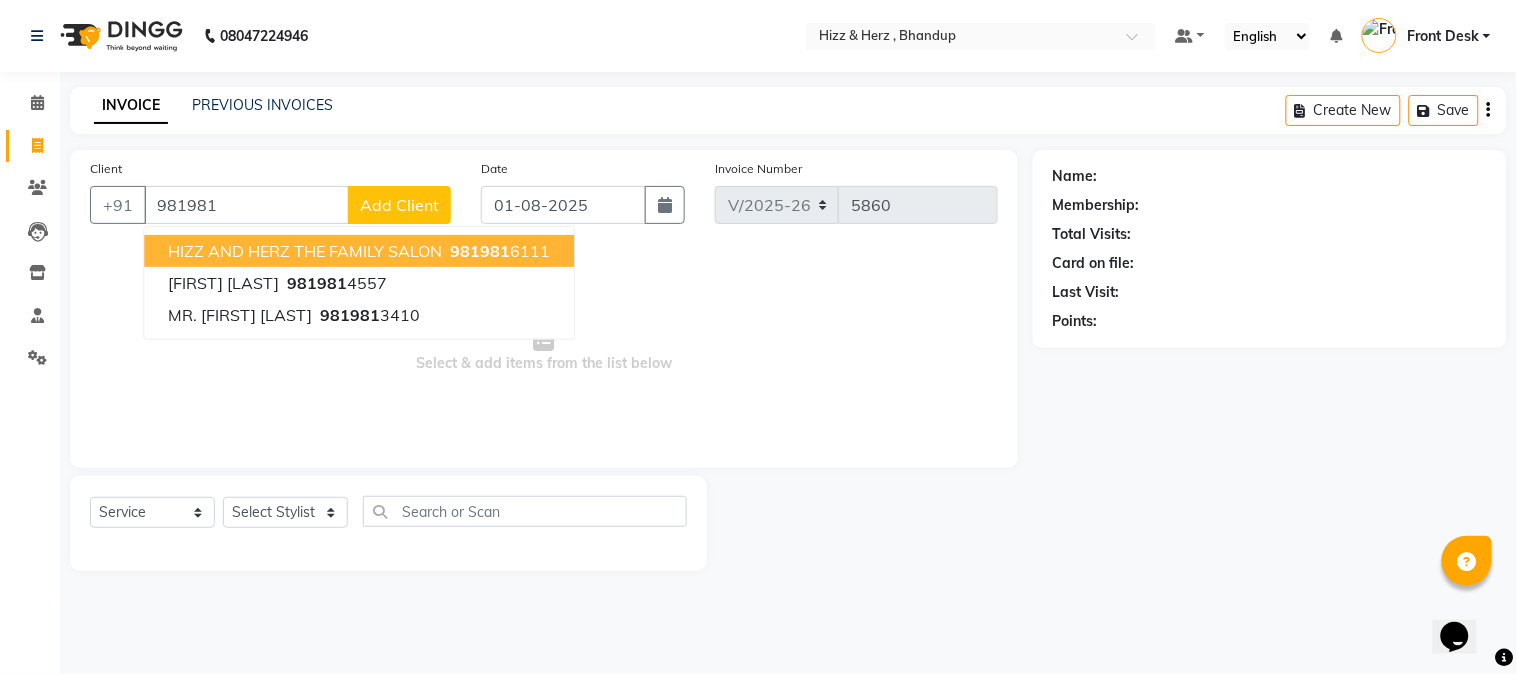 click on "HIZZ AND HERZ THE FAMILY SALON" at bounding box center [305, 251] 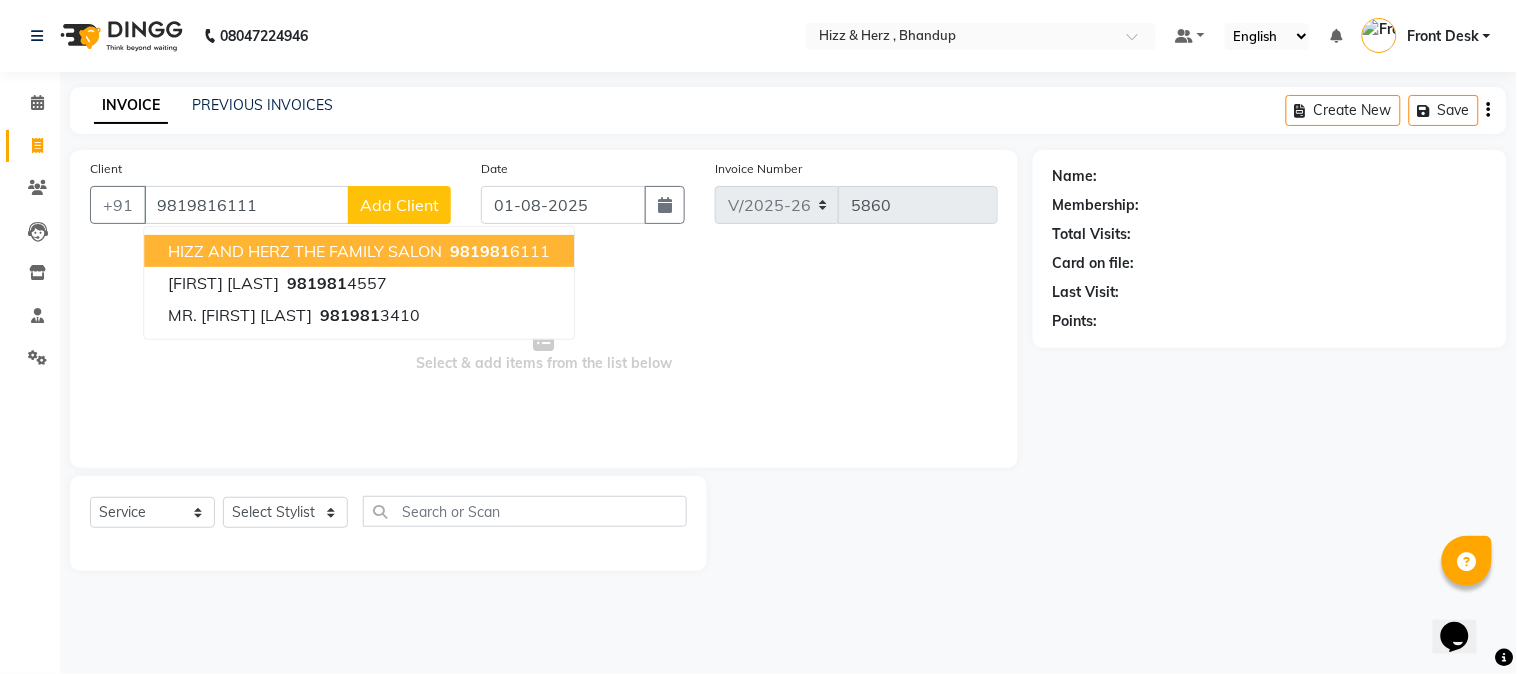 type on "9819816111" 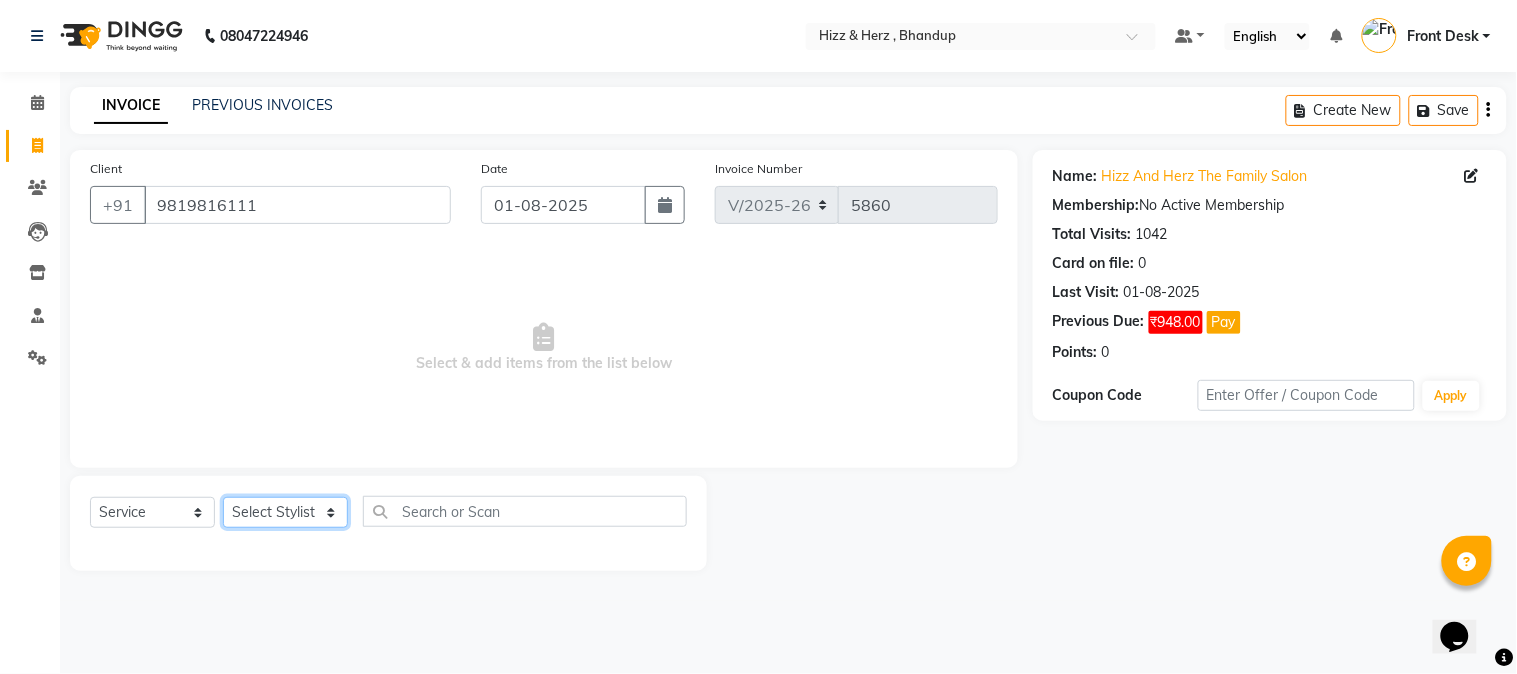 click on "Select Stylist Front Desk Gaurav Sharma HIZZ & HERZ 2 IRFAN AHMAD Jigna Goswami KHALID AHMAD Laxmi Mehboob MOHD PARVEJ NIZAM Salman Sangeeta  SUMITA  VEERENDRA SHARMA" 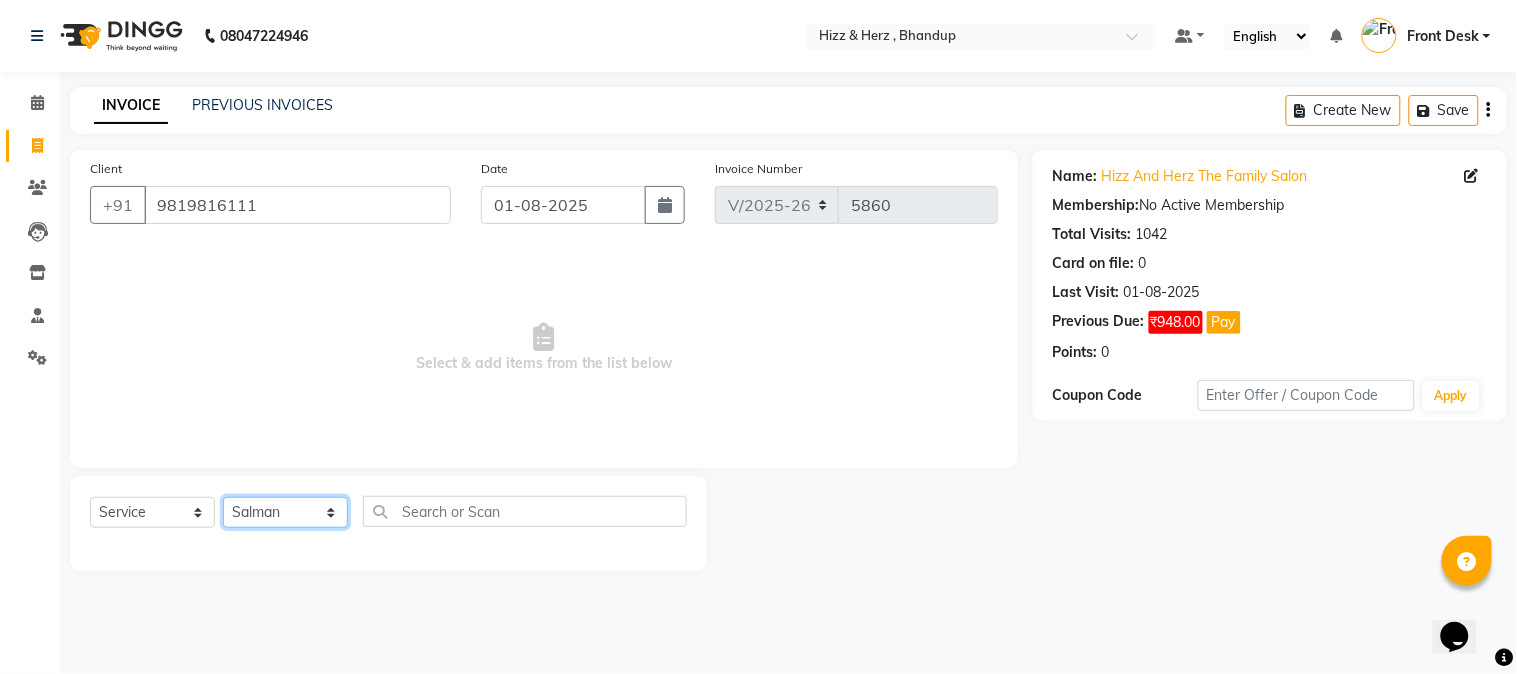 click on "Select Stylist Front Desk Gaurav Sharma HIZZ & HERZ 2 IRFAN AHMAD Jigna Goswami KHALID AHMAD Laxmi Mehboob MOHD PARVEJ NIZAM Salman Sangeeta  SUMITA  VEERENDRA SHARMA" 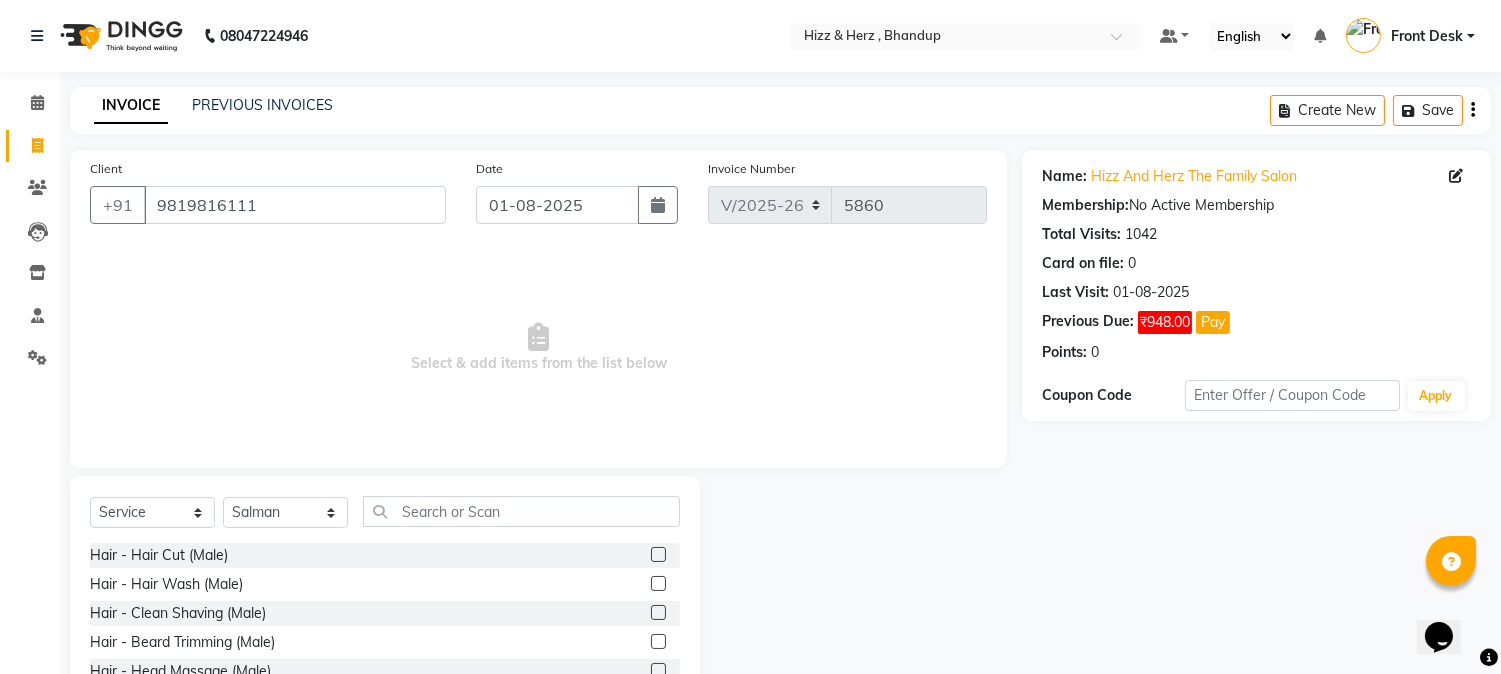 click 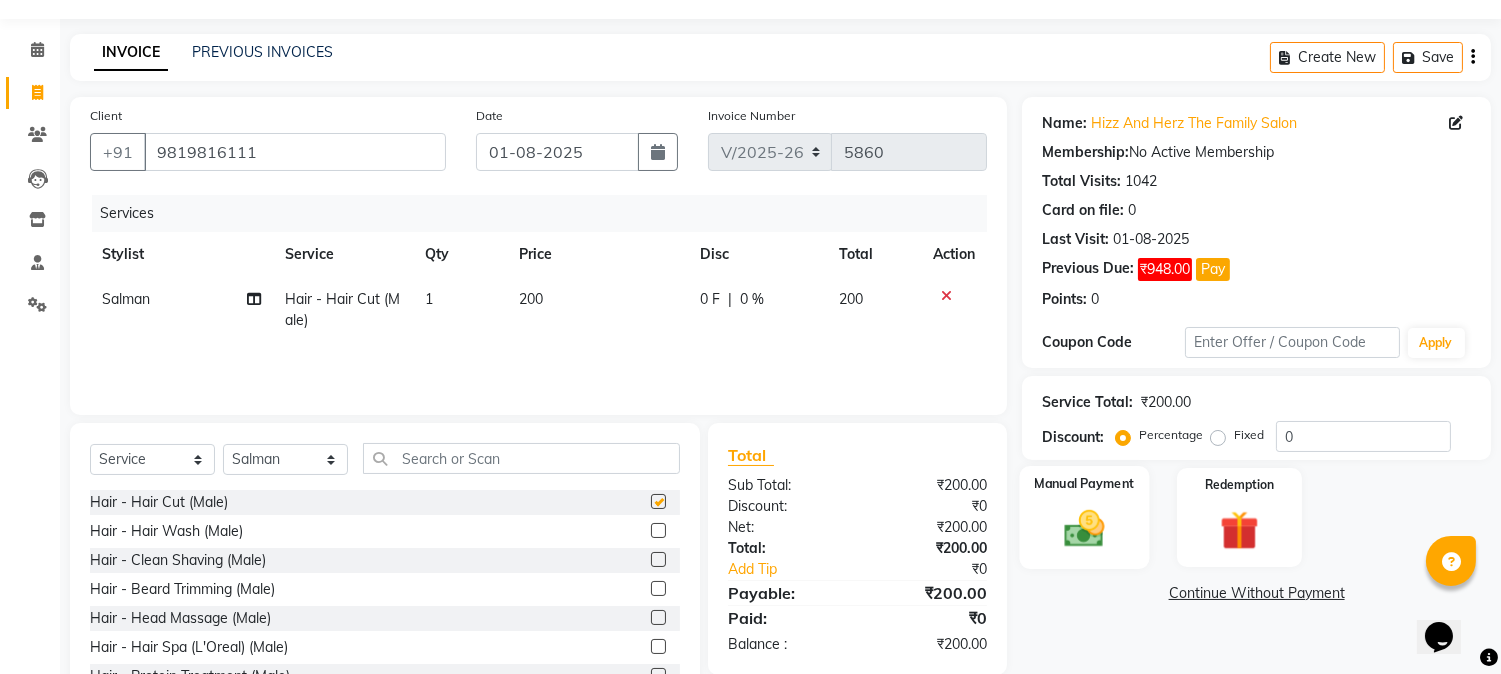 checkbox on "false" 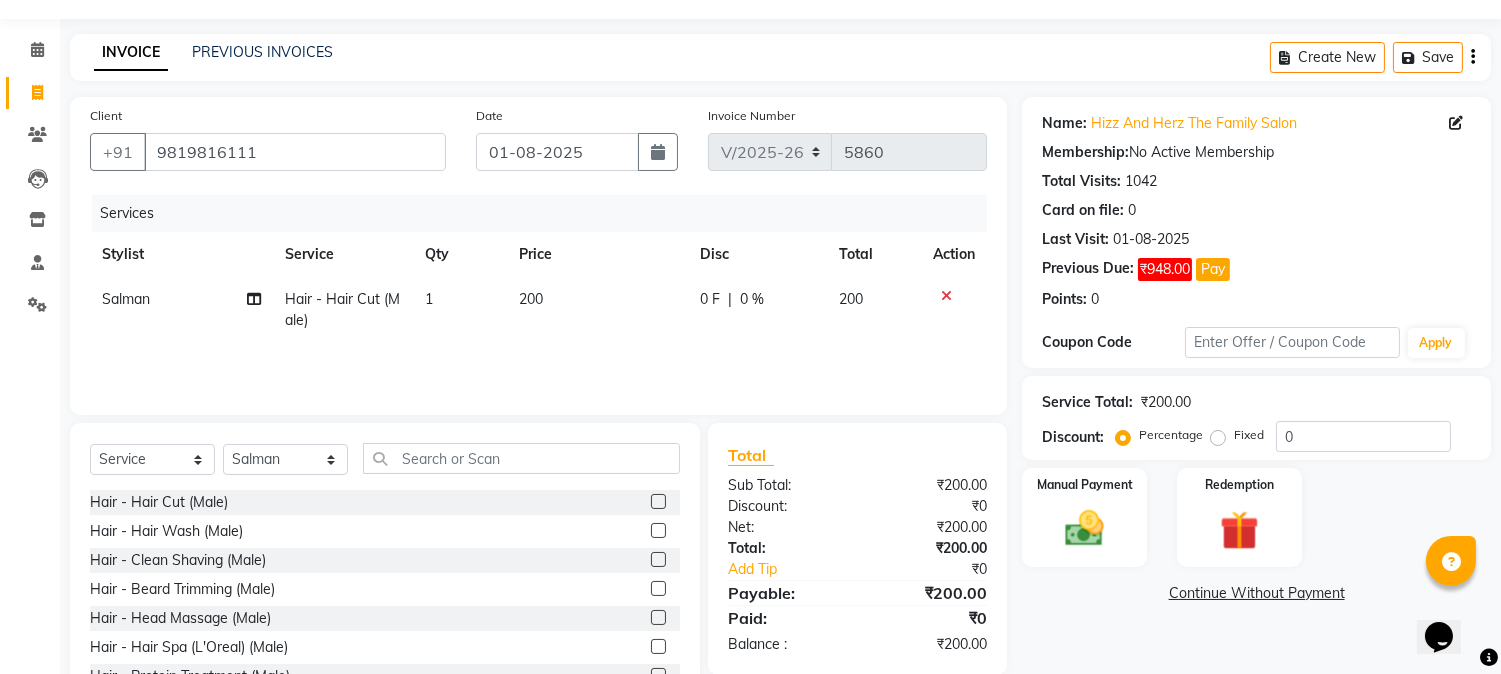 scroll, scrollTop: 126, scrollLeft: 0, axis: vertical 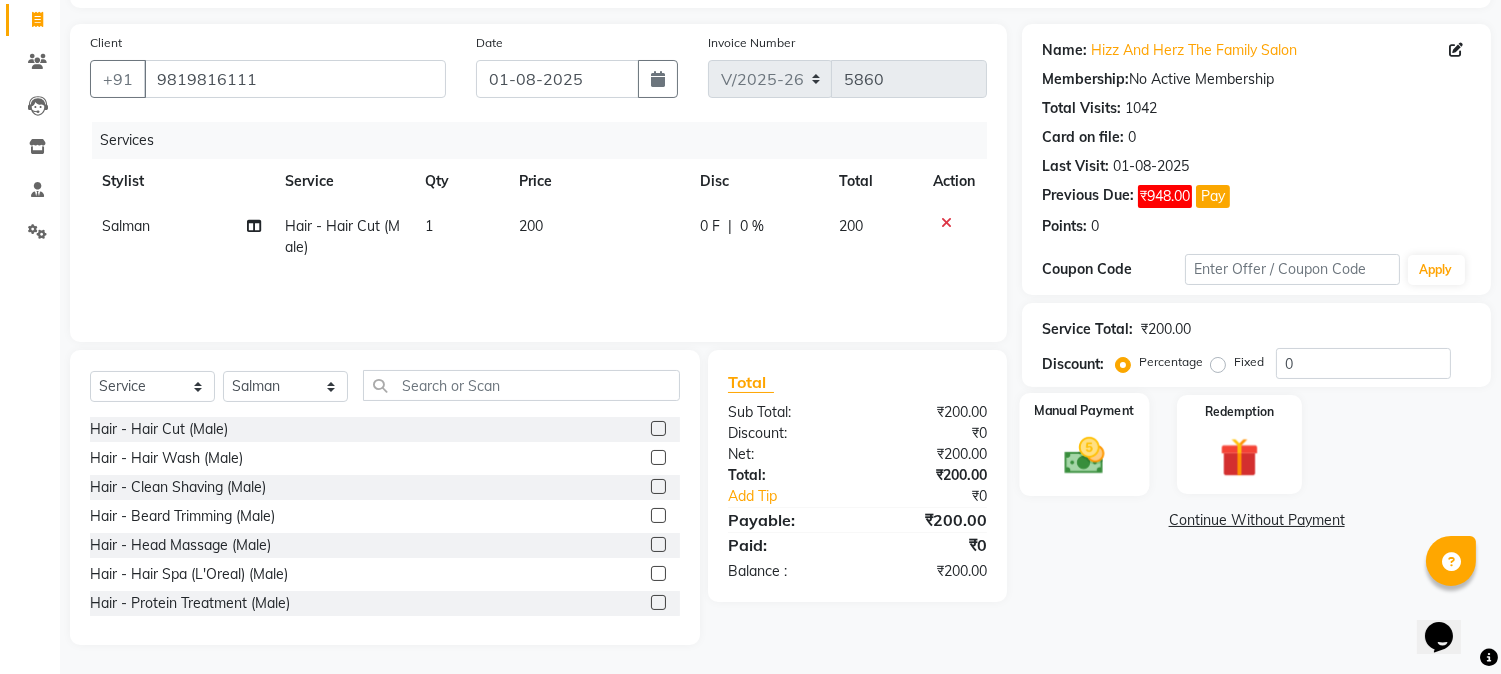 click 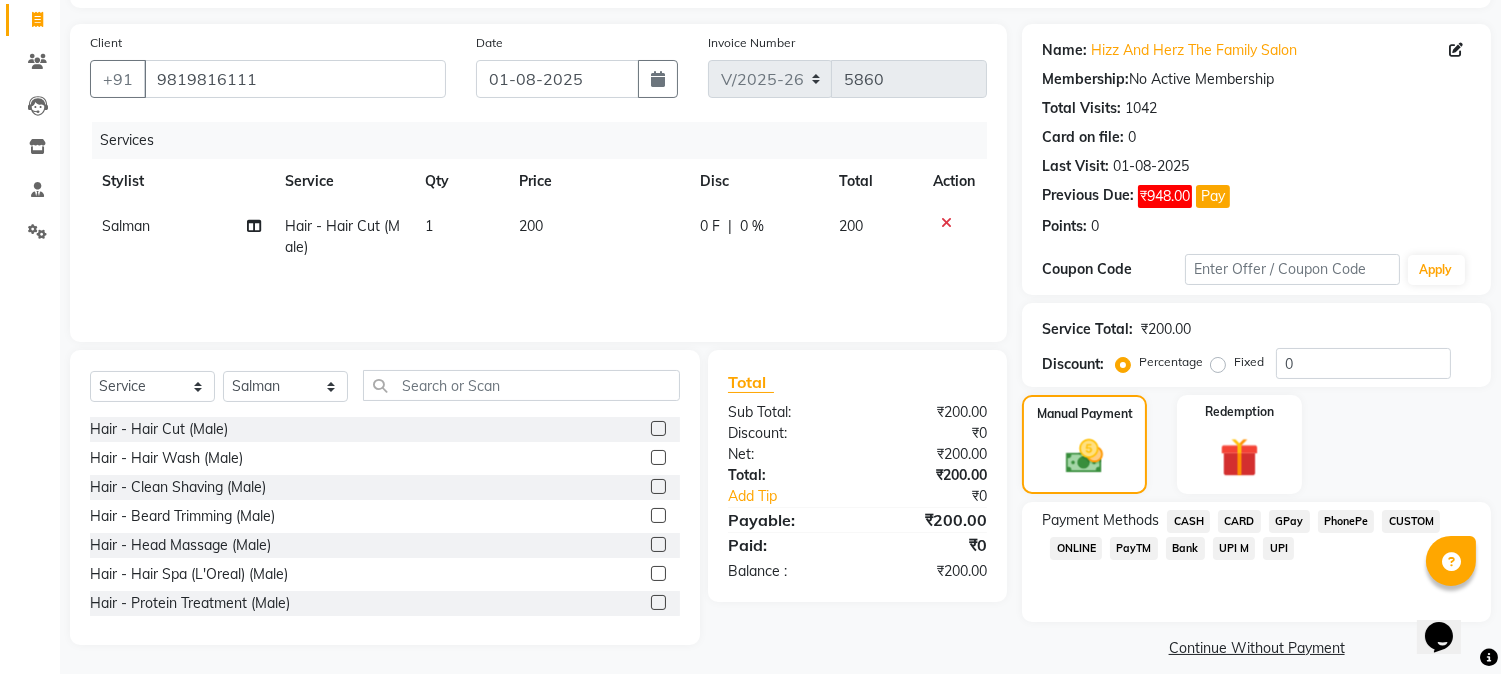 click on "GPay" 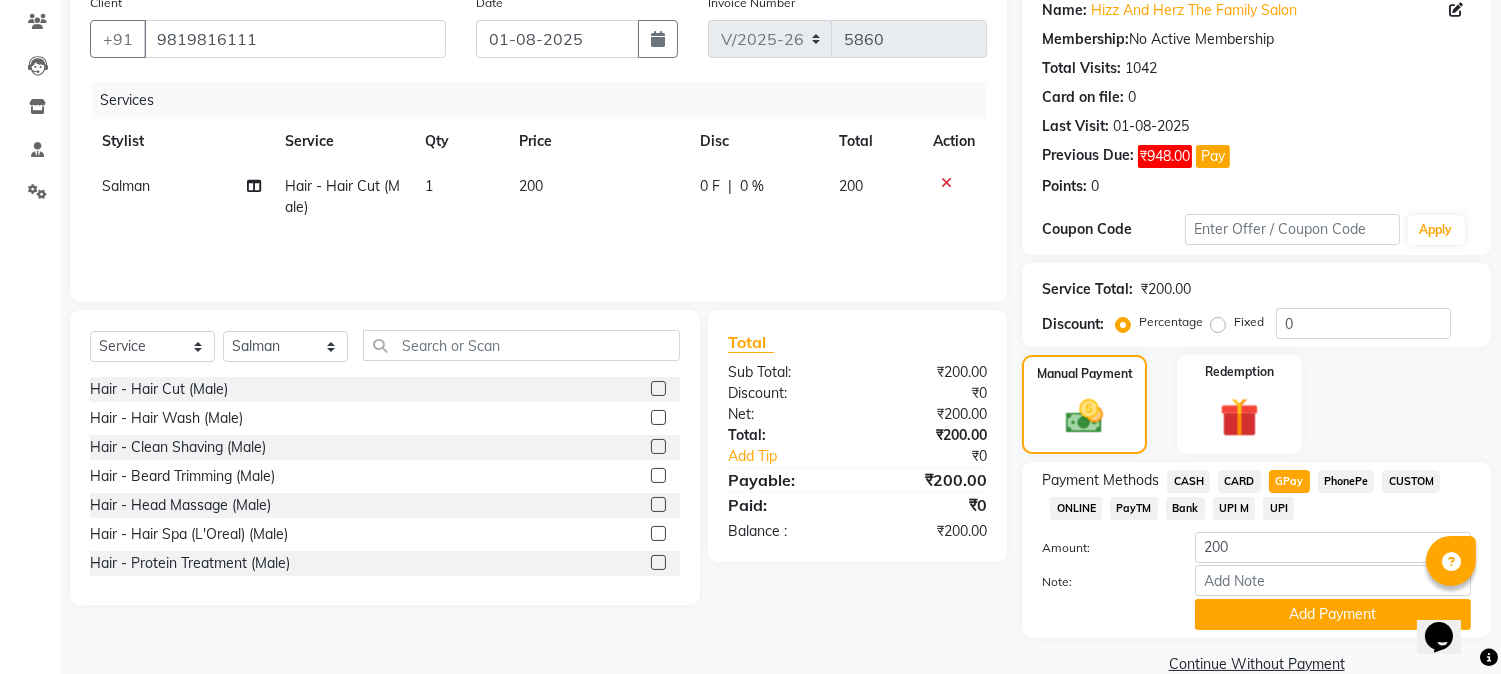 scroll, scrollTop: 201, scrollLeft: 0, axis: vertical 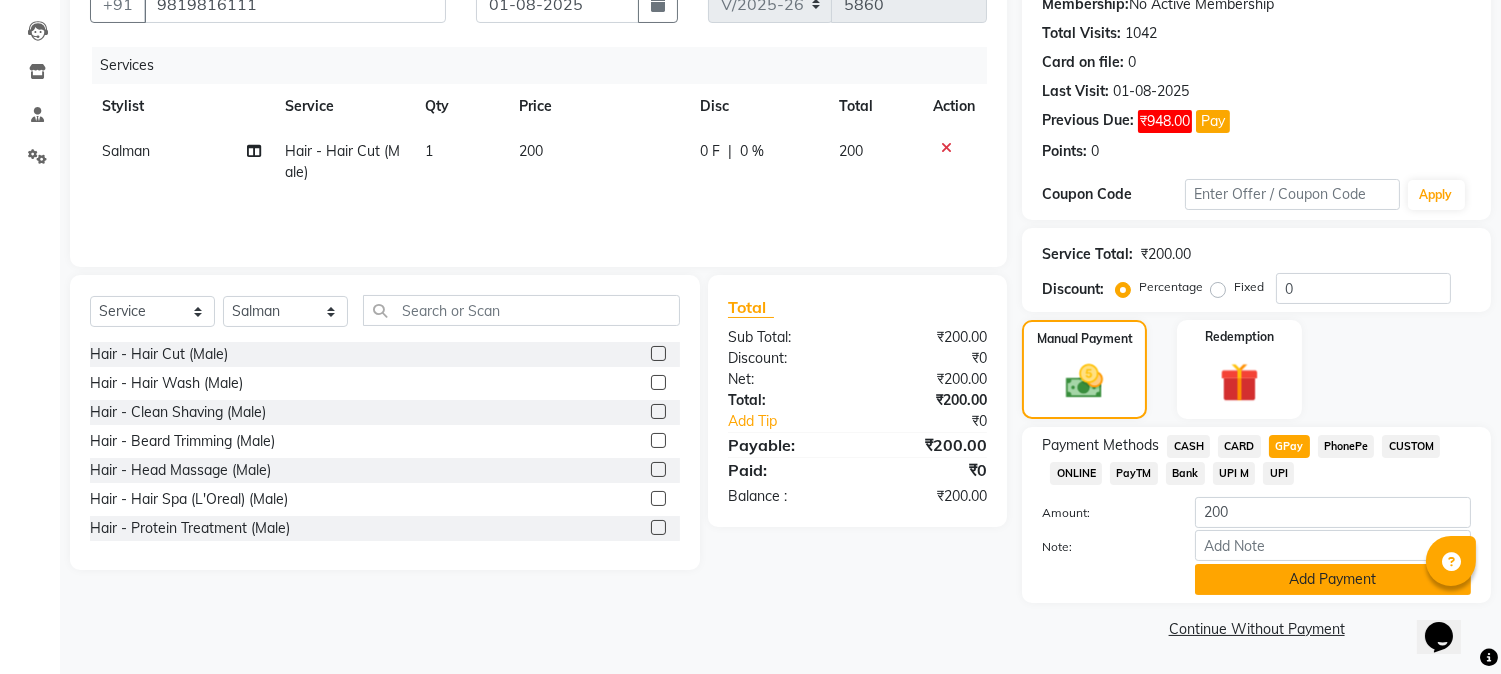 click on "Add Payment" 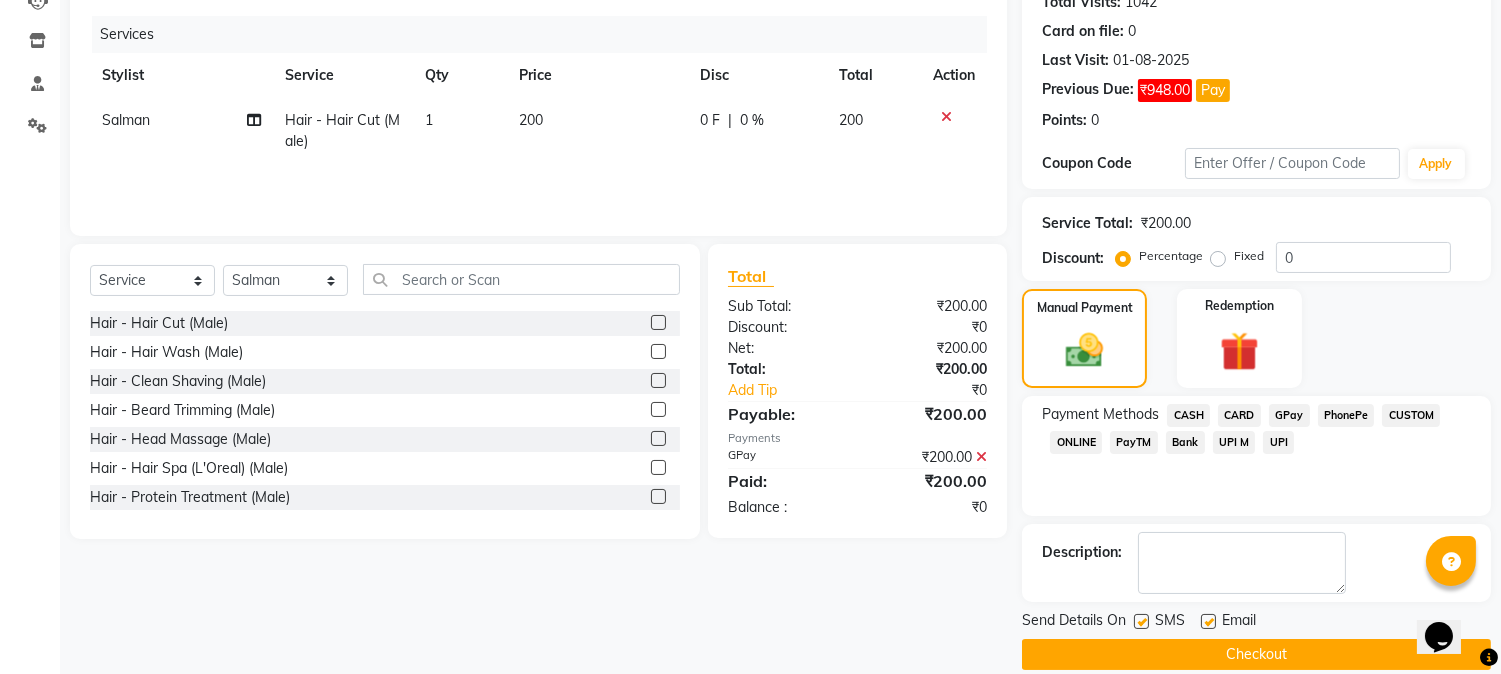 scroll, scrollTop: 257, scrollLeft: 0, axis: vertical 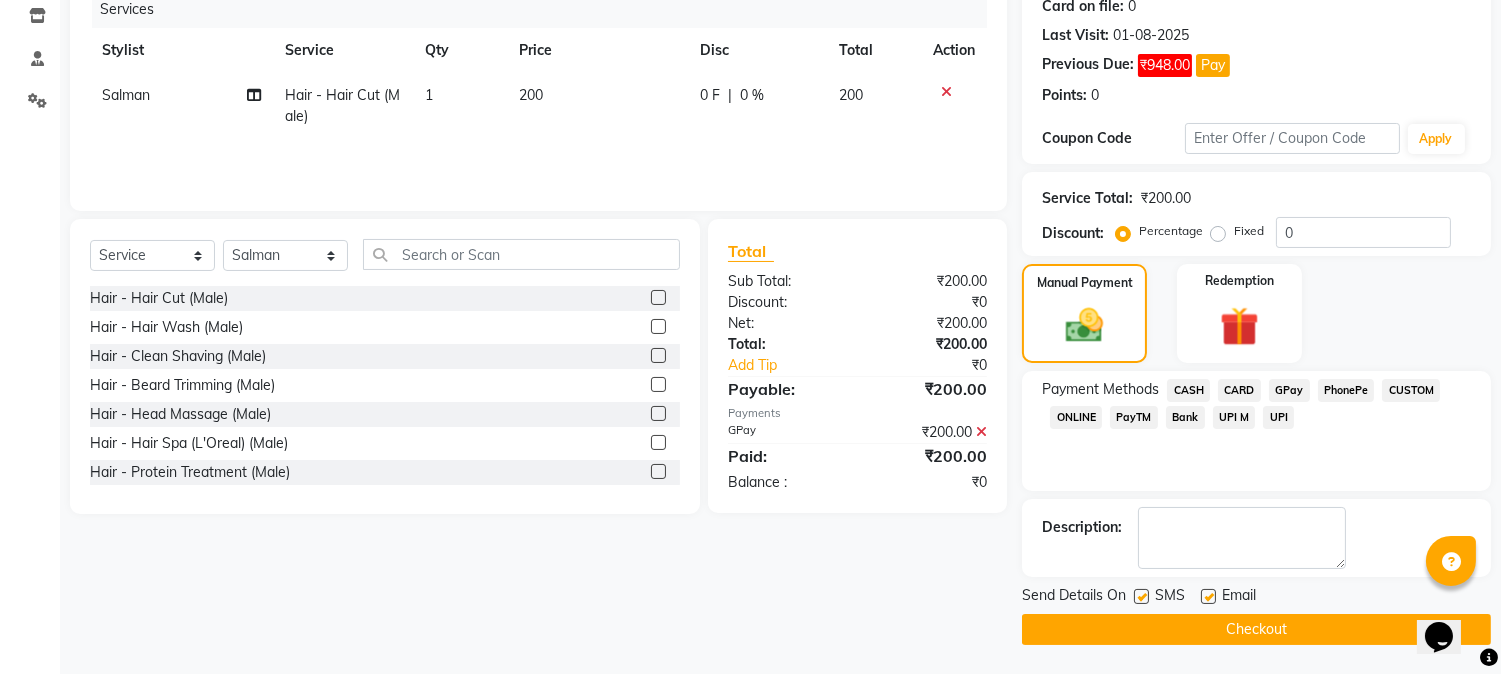 click on "Checkout" 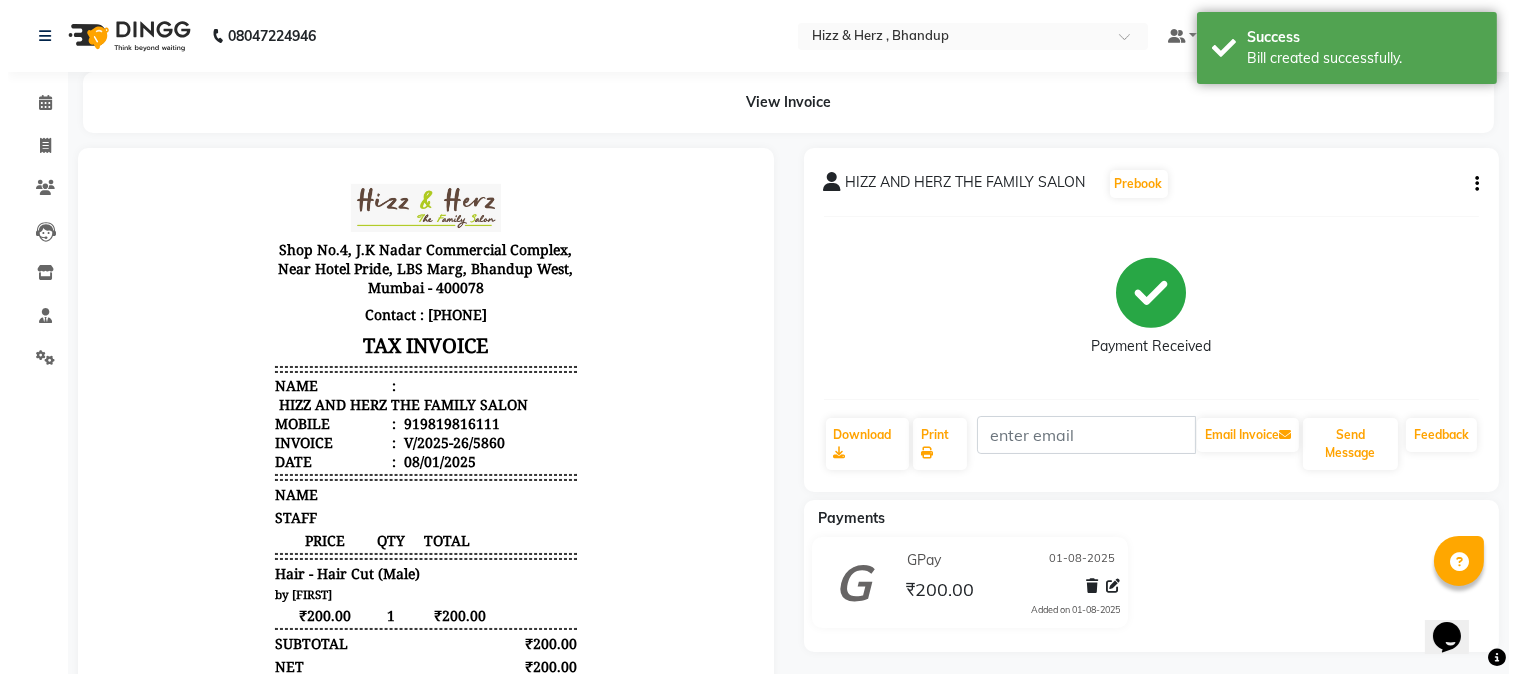 scroll, scrollTop: 0, scrollLeft: 0, axis: both 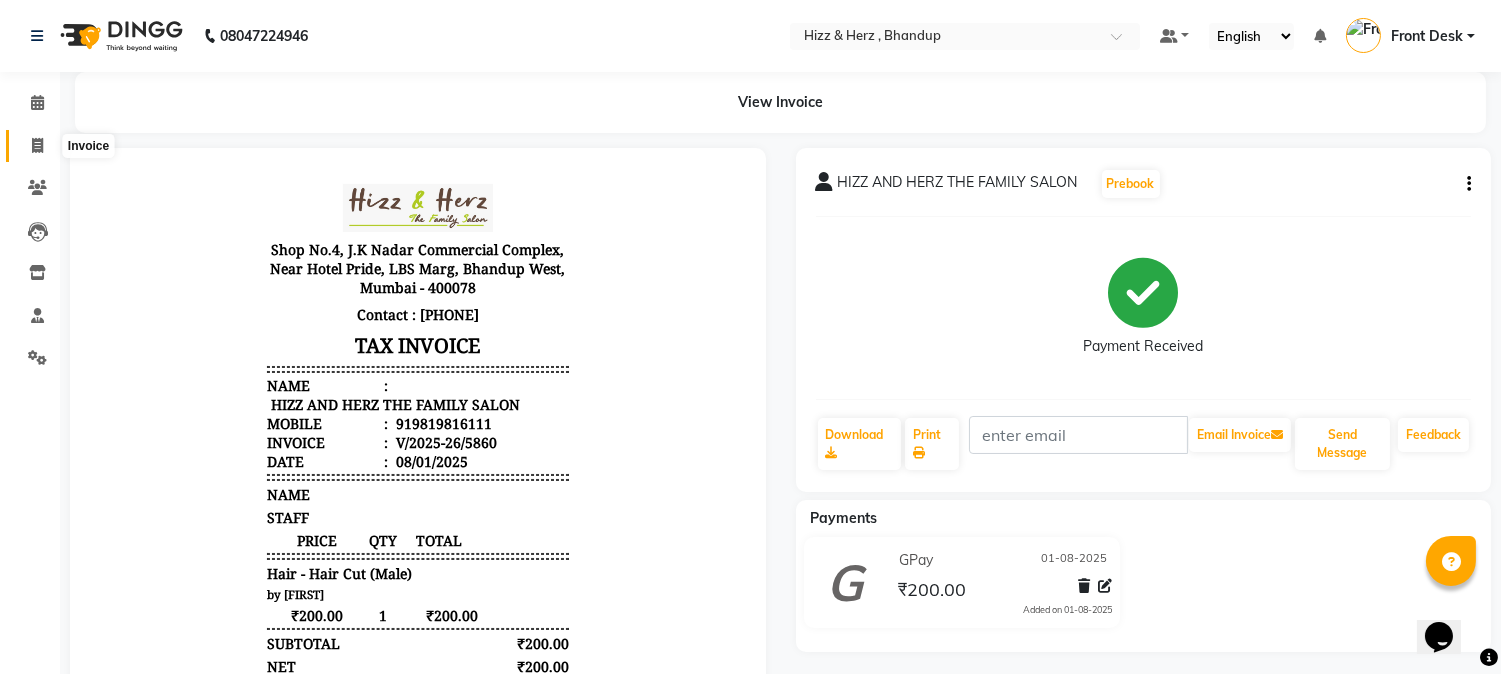 click 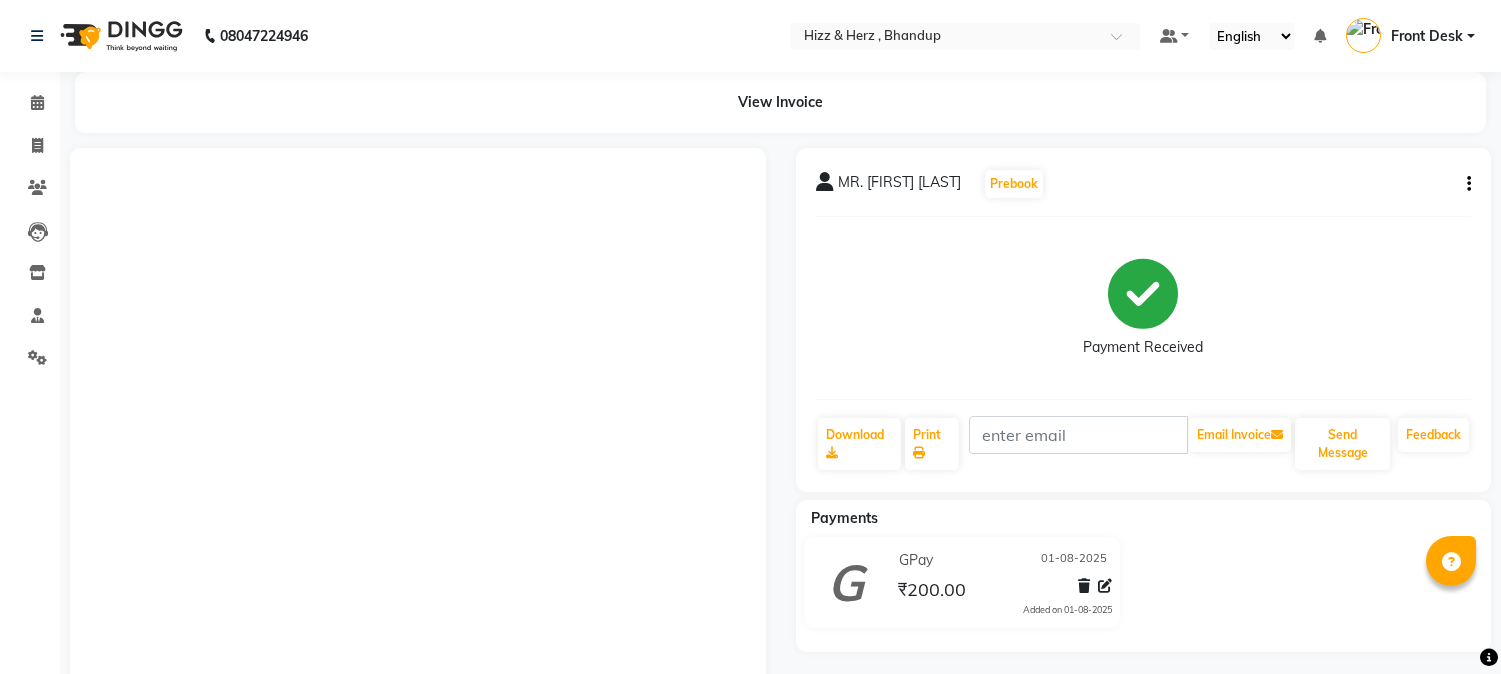 scroll, scrollTop: 0, scrollLeft: 0, axis: both 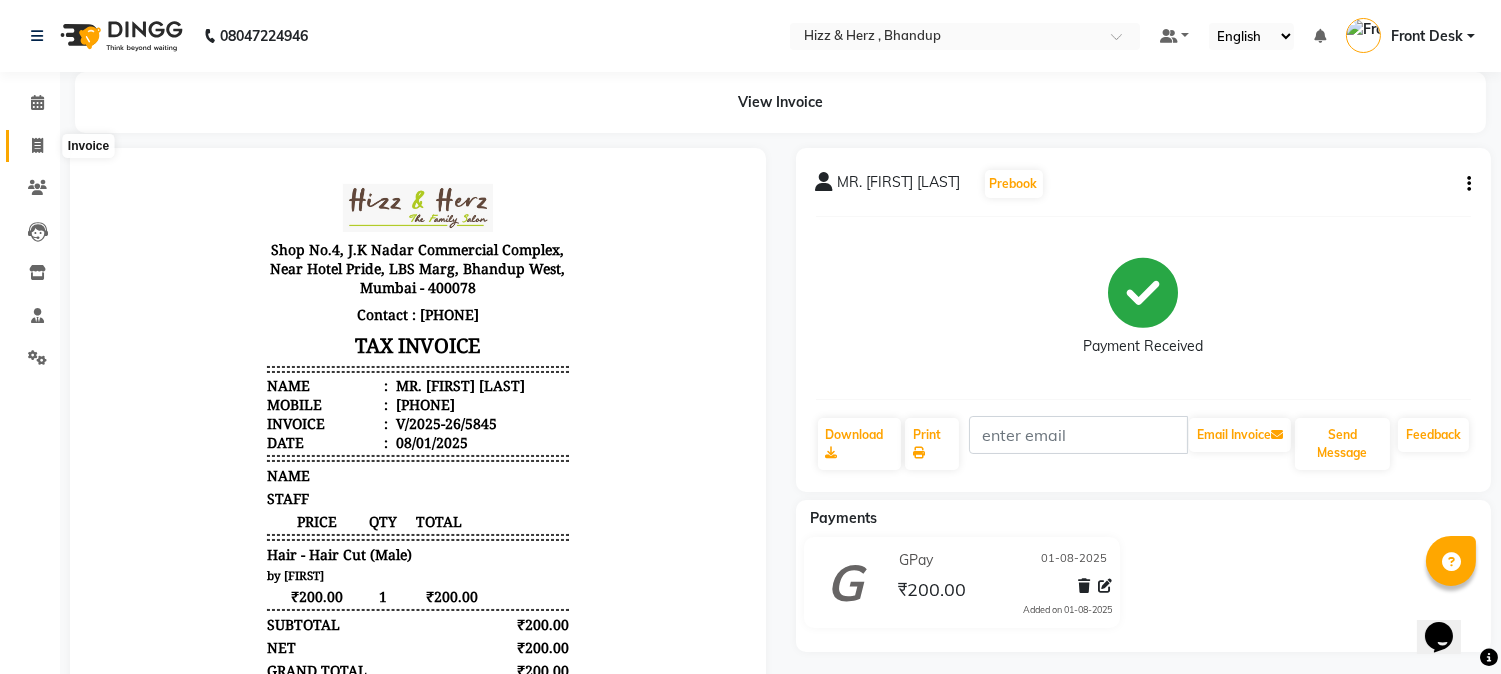 click 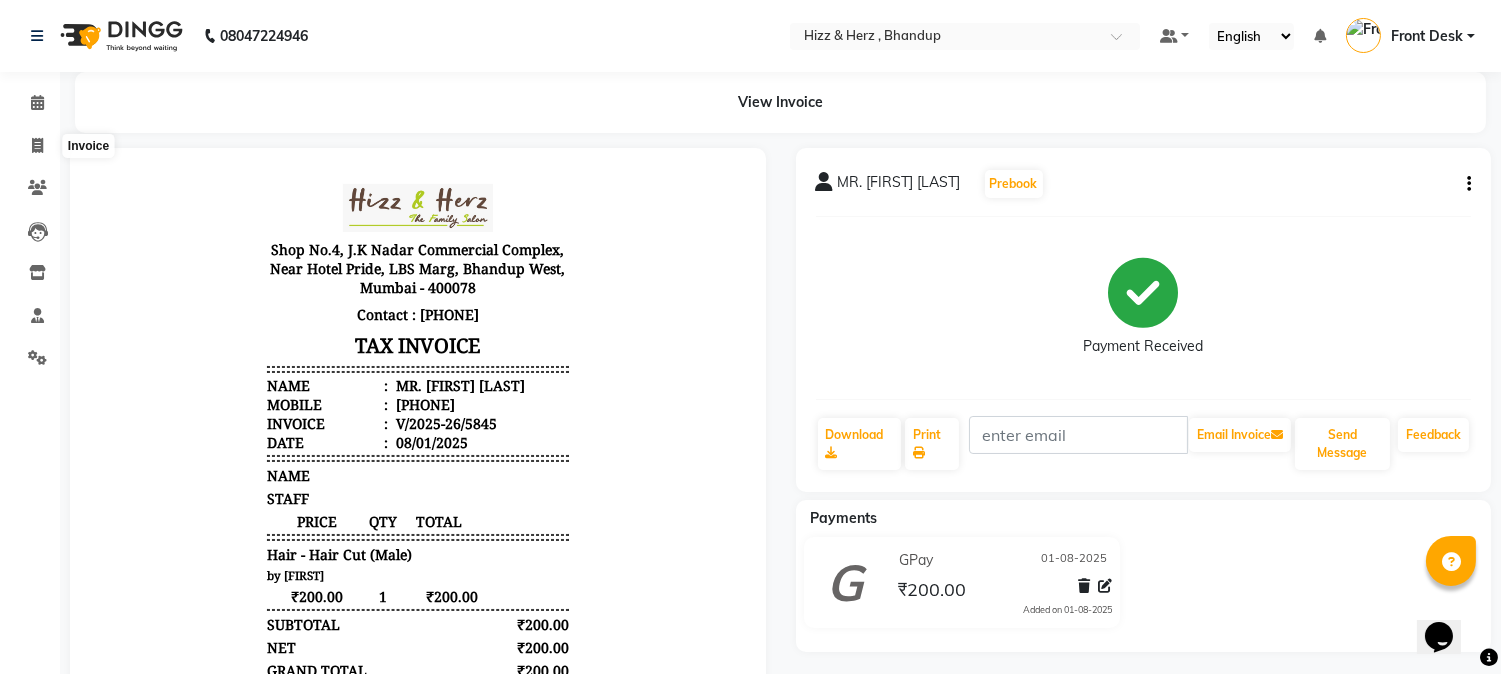 select on "629" 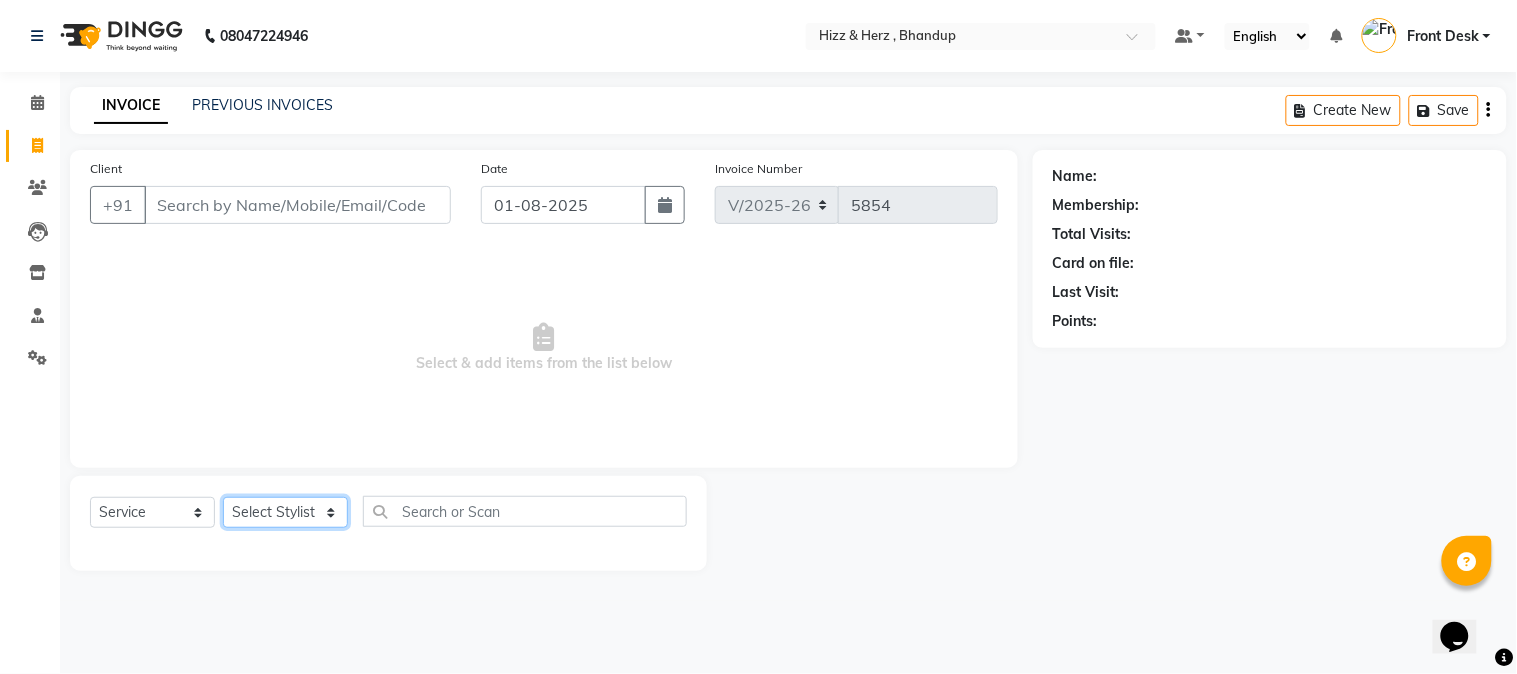 click on "Select Stylist Front Desk Gaurav Sharma HIZZ & HERZ 2 IRFAN AHMAD Jigna Goswami KHALID AHMAD Laxmi Mehboob MOHD PARVEJ NIZAM Salman Sangeeta  SUMITA  VEERENDRA SHARMA" 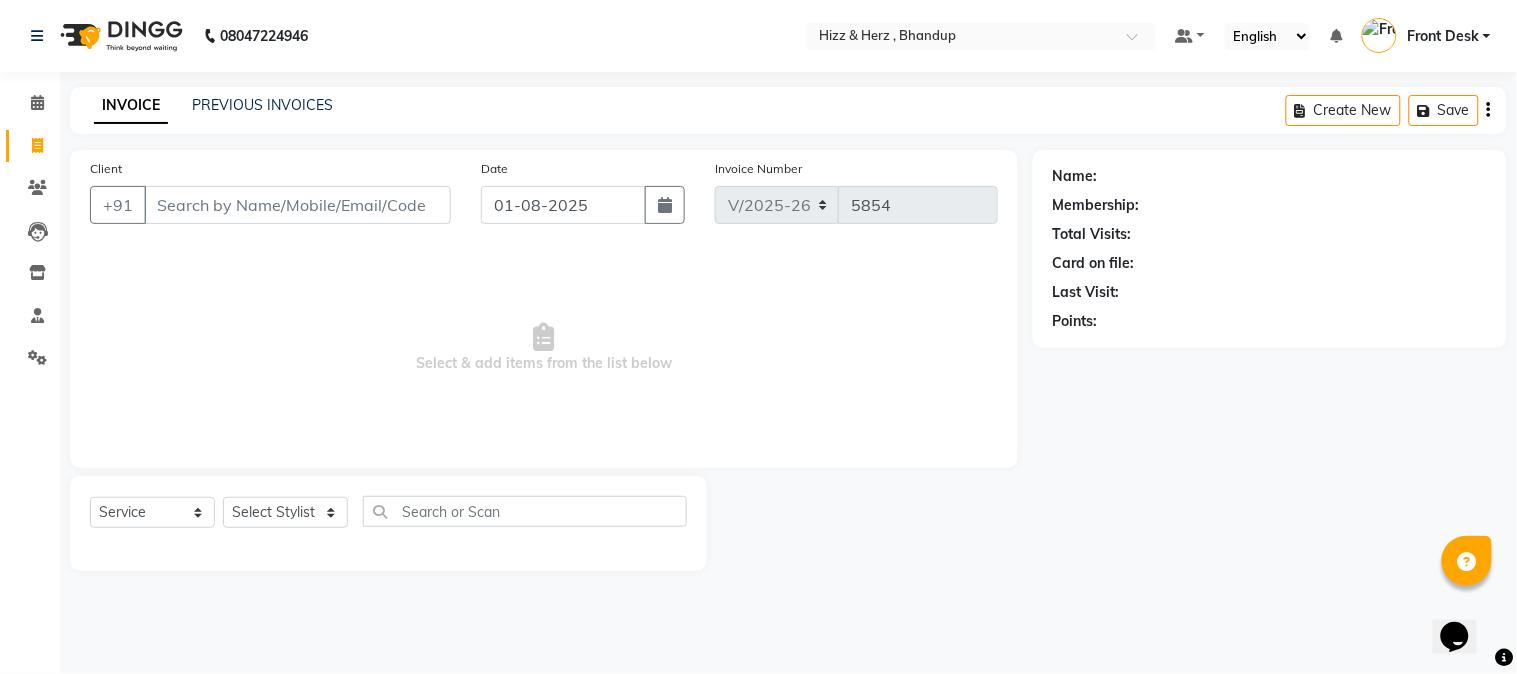 click on "Select & add items from the list below" at bounding box center (544, 348) 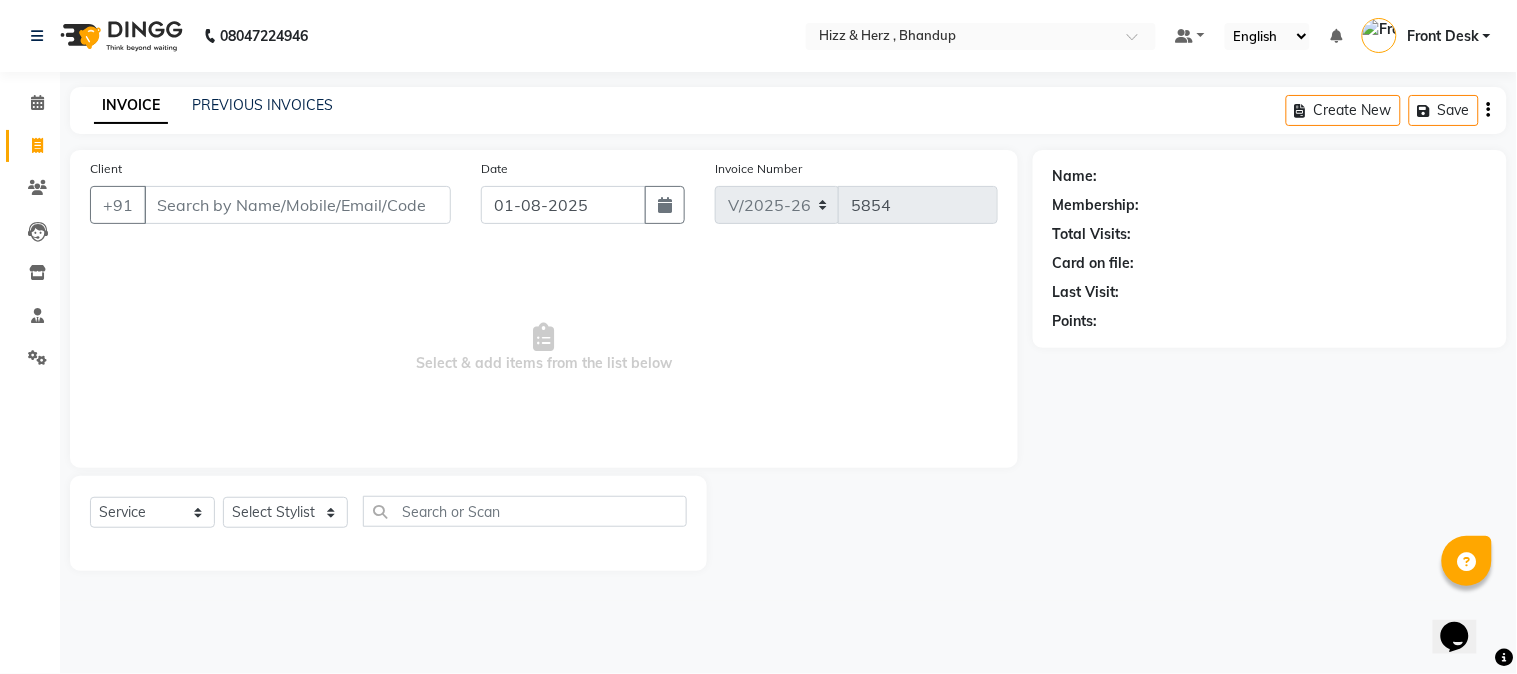 click on "PREVIOUS INVOICES" 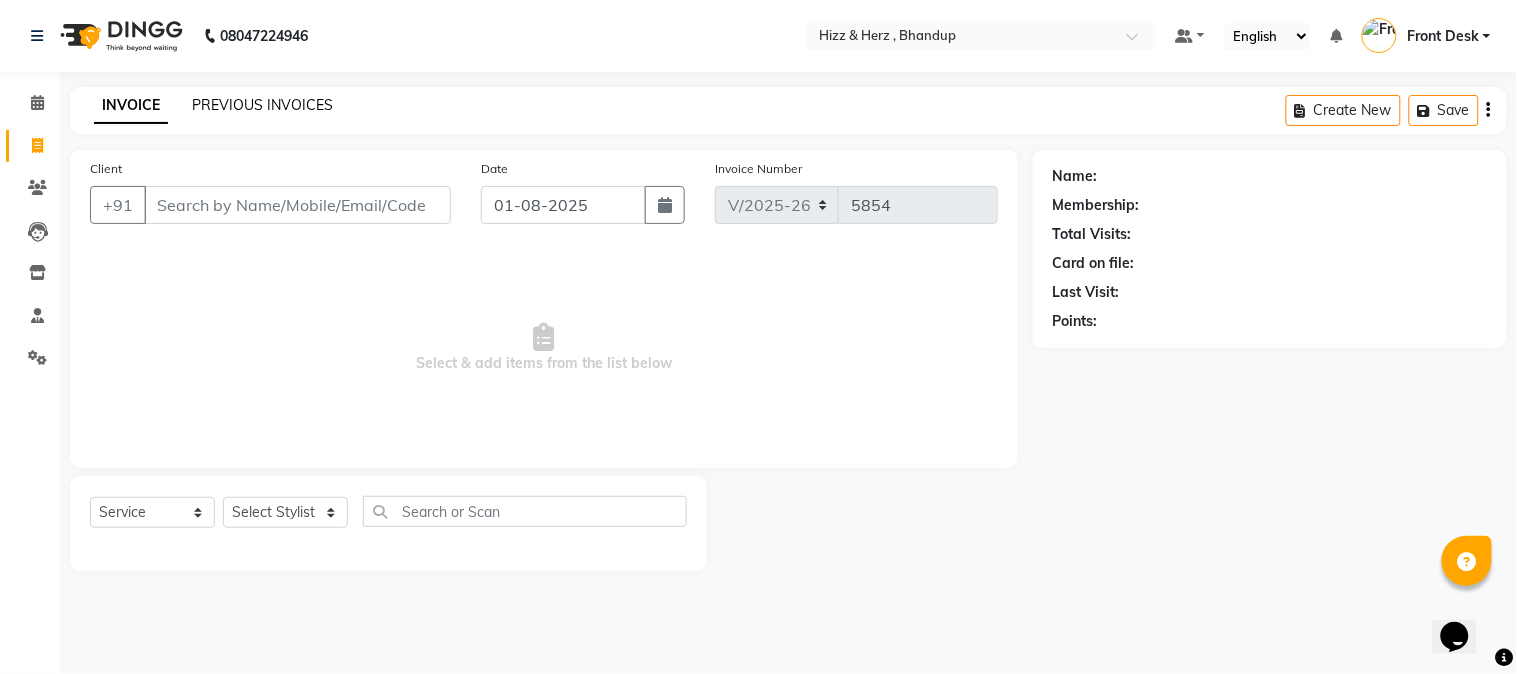 click on "PREVIOUS INVOICES" 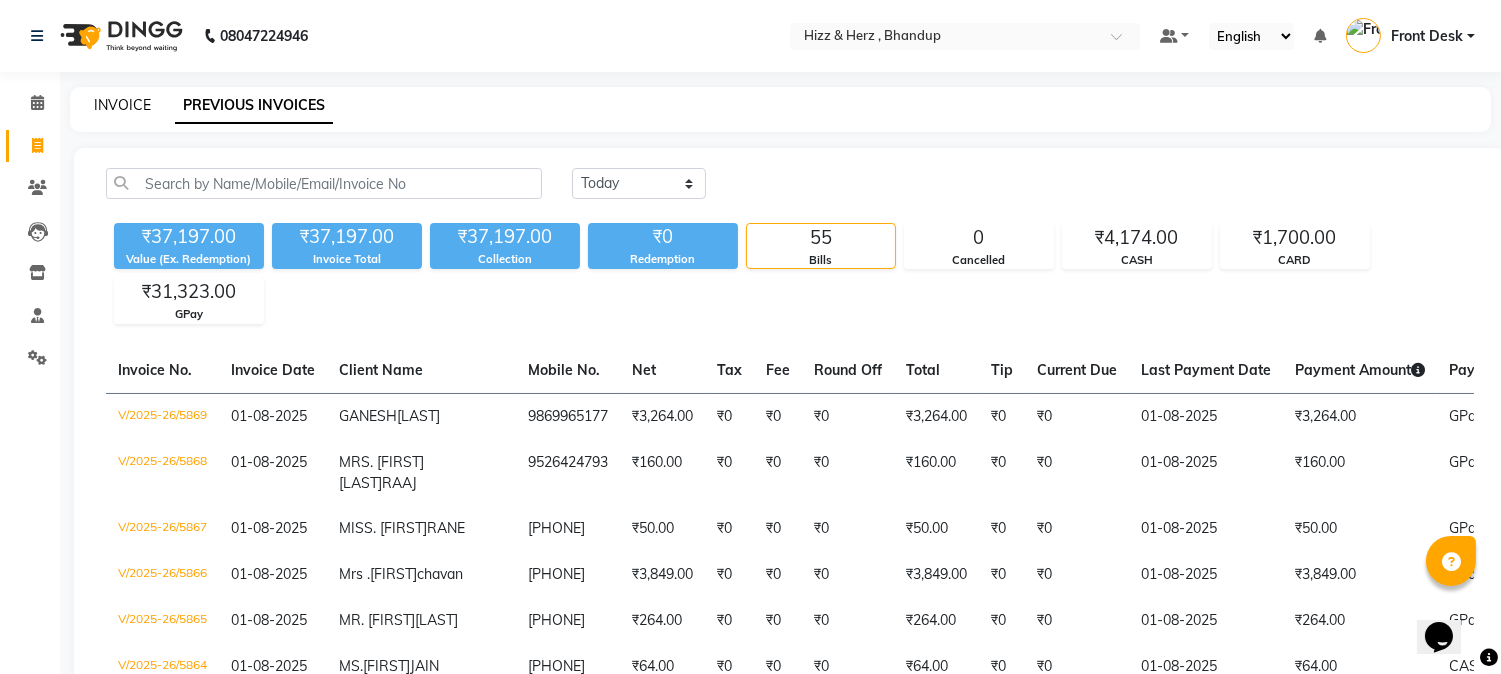 click on "INVOICE" 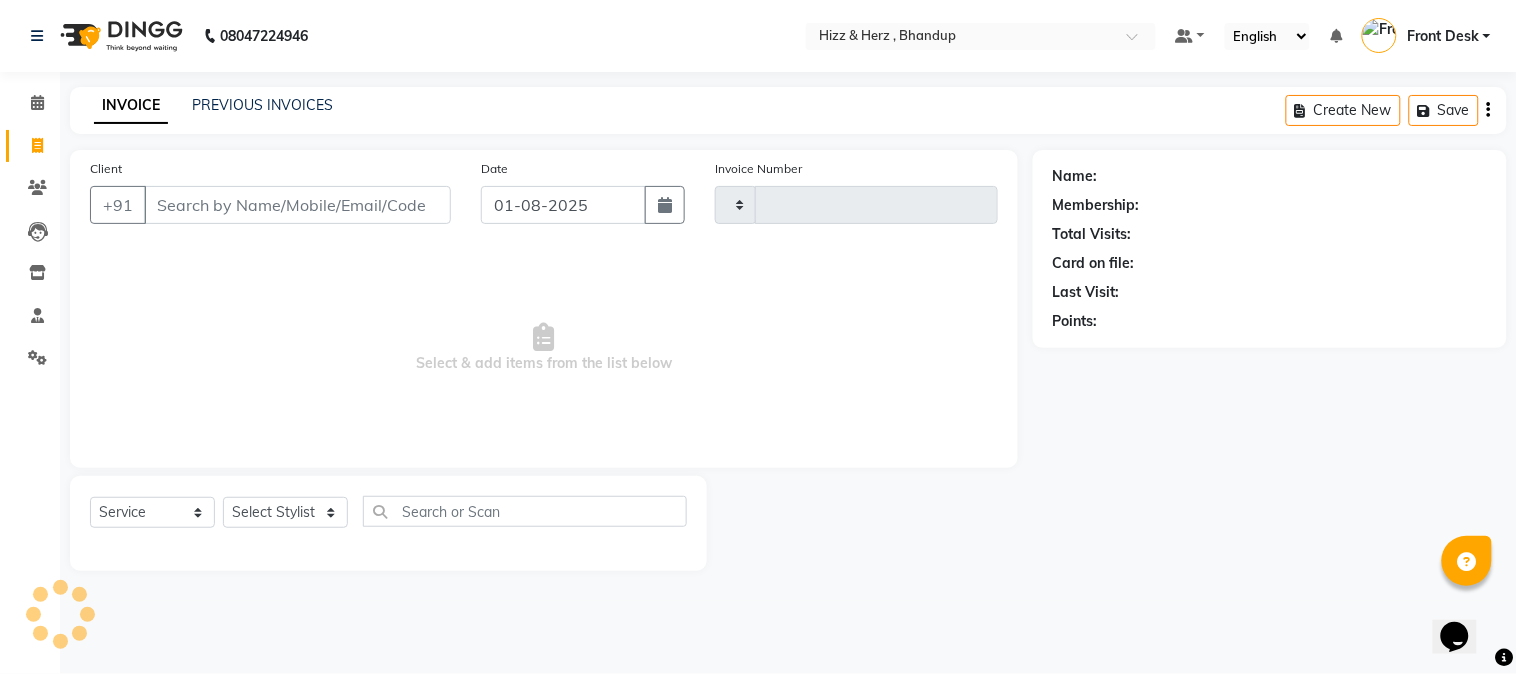 type on "5870" 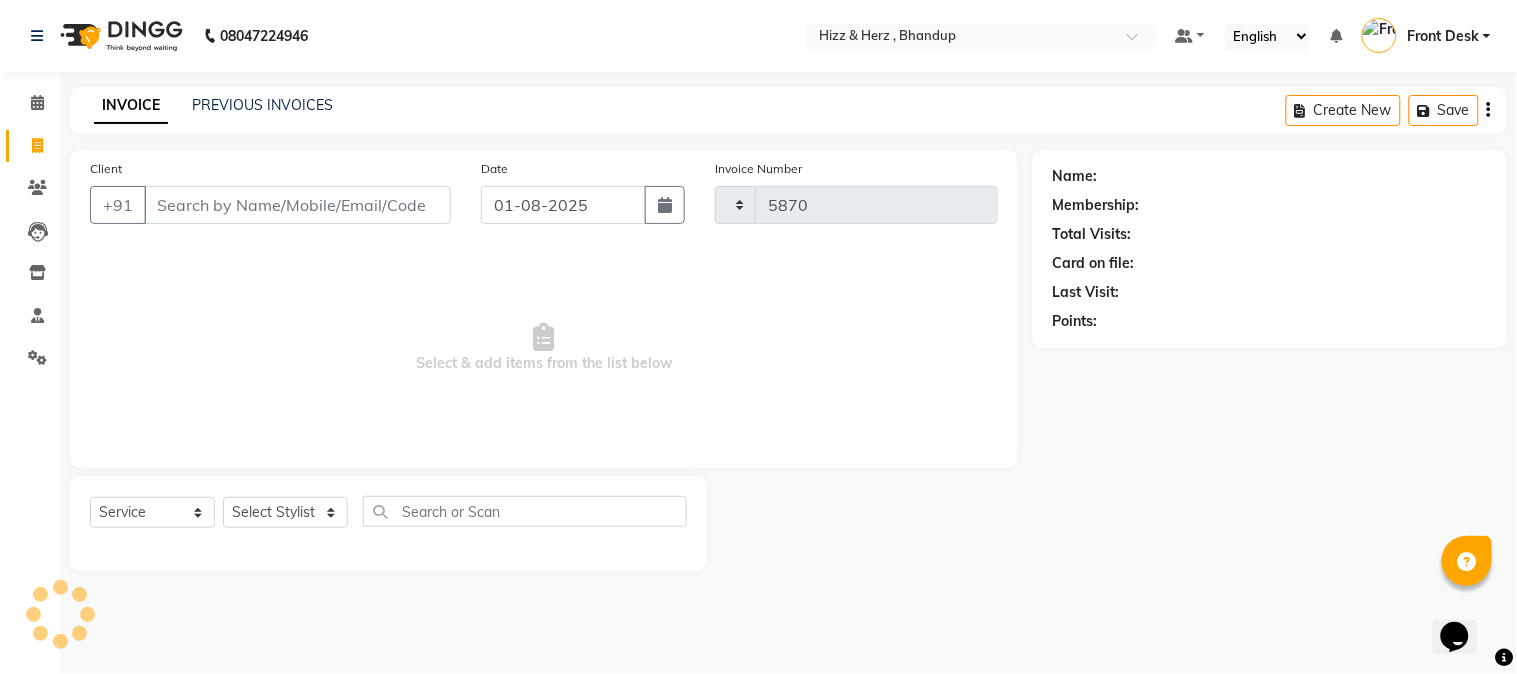 select on "629" 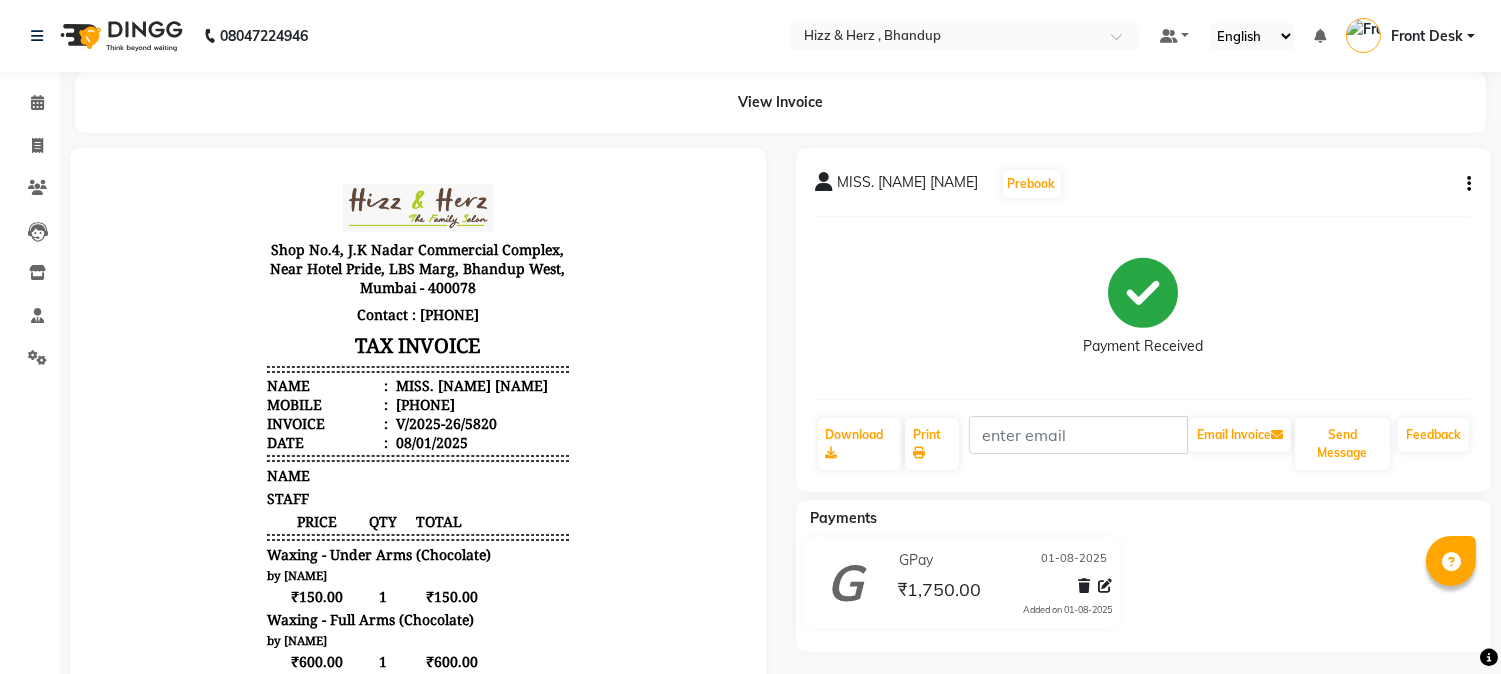 scroll, scrollTop: 0, scrollLeft: 0, axis: both 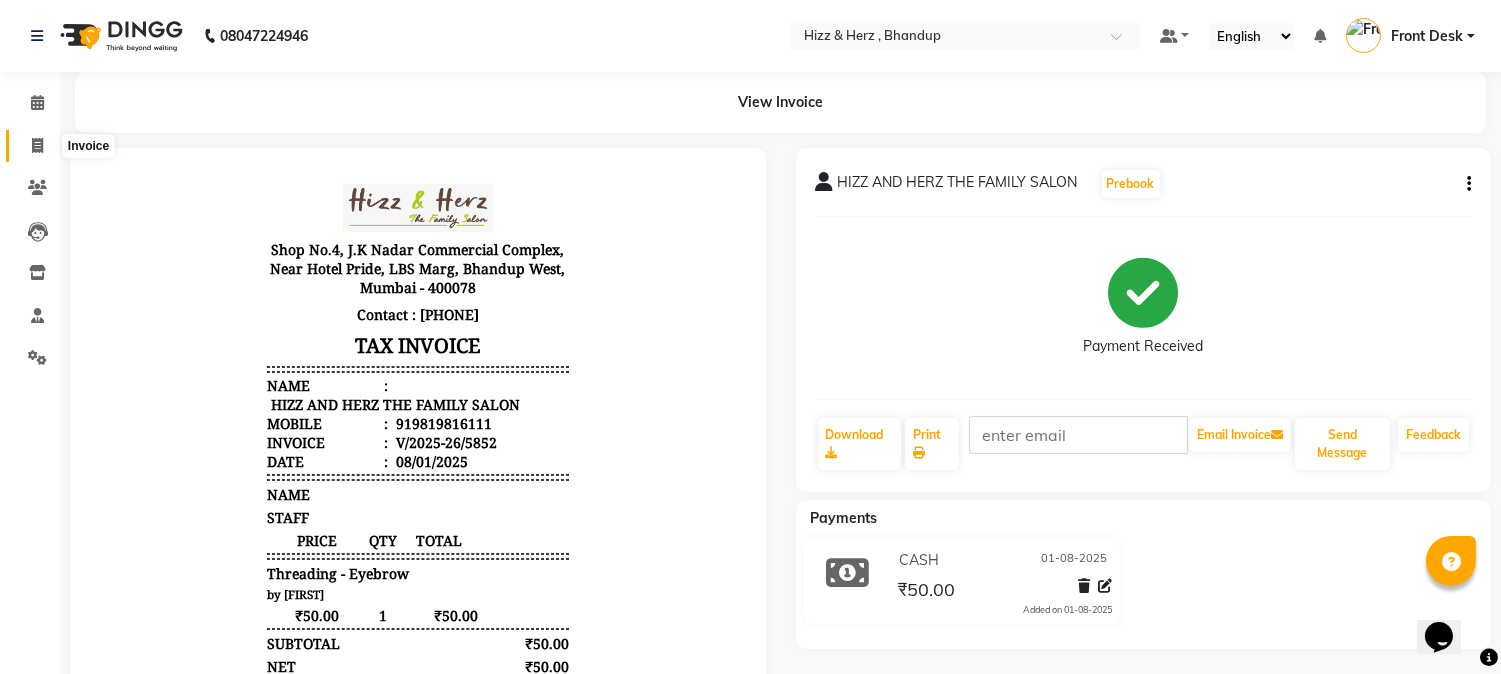 click 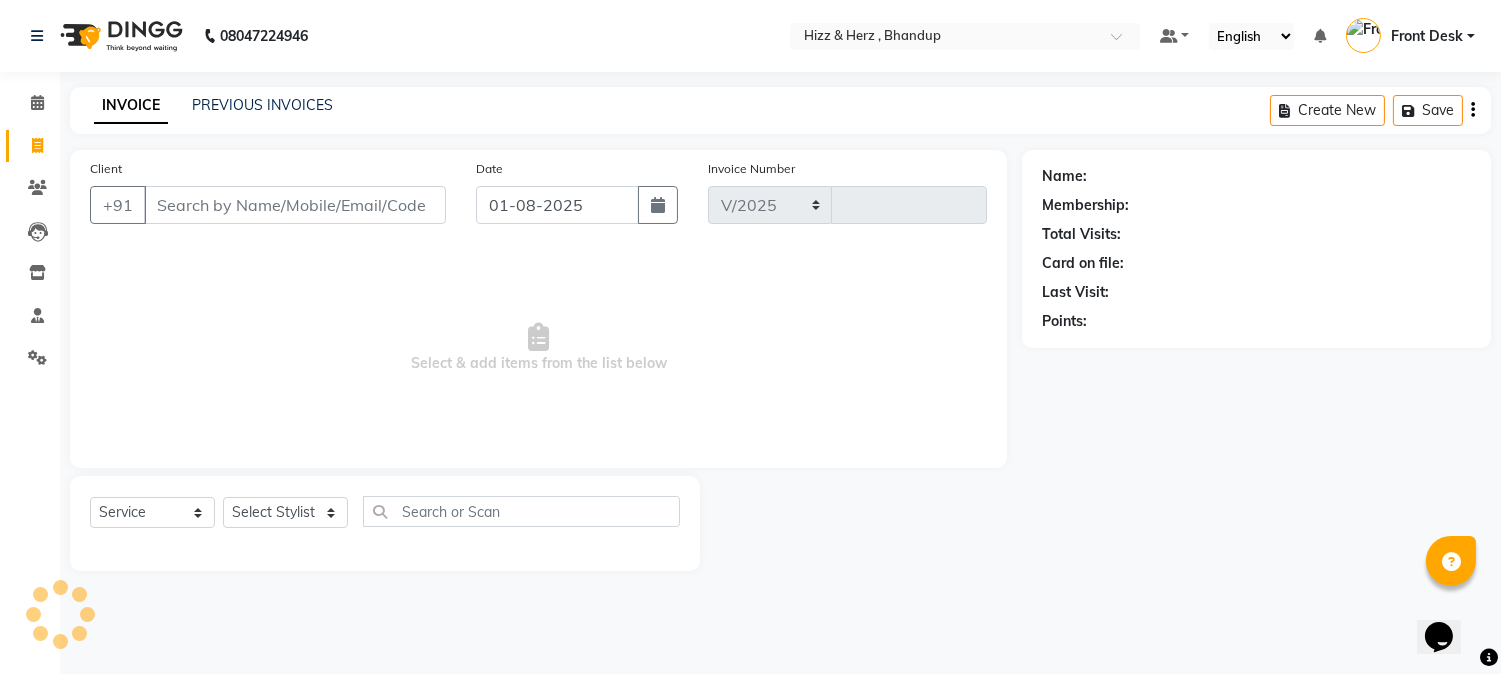 select on "629" 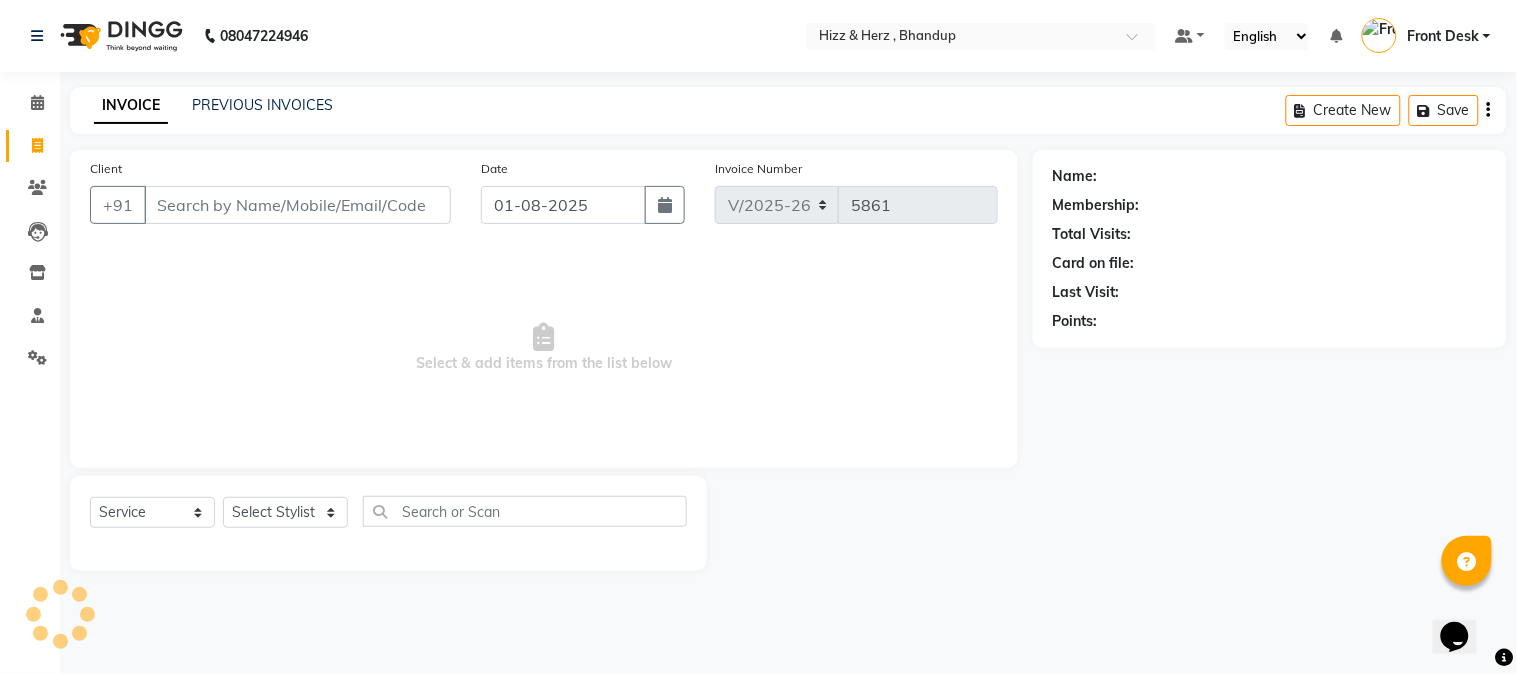 click on "Client" at bounding box center (297, 205) 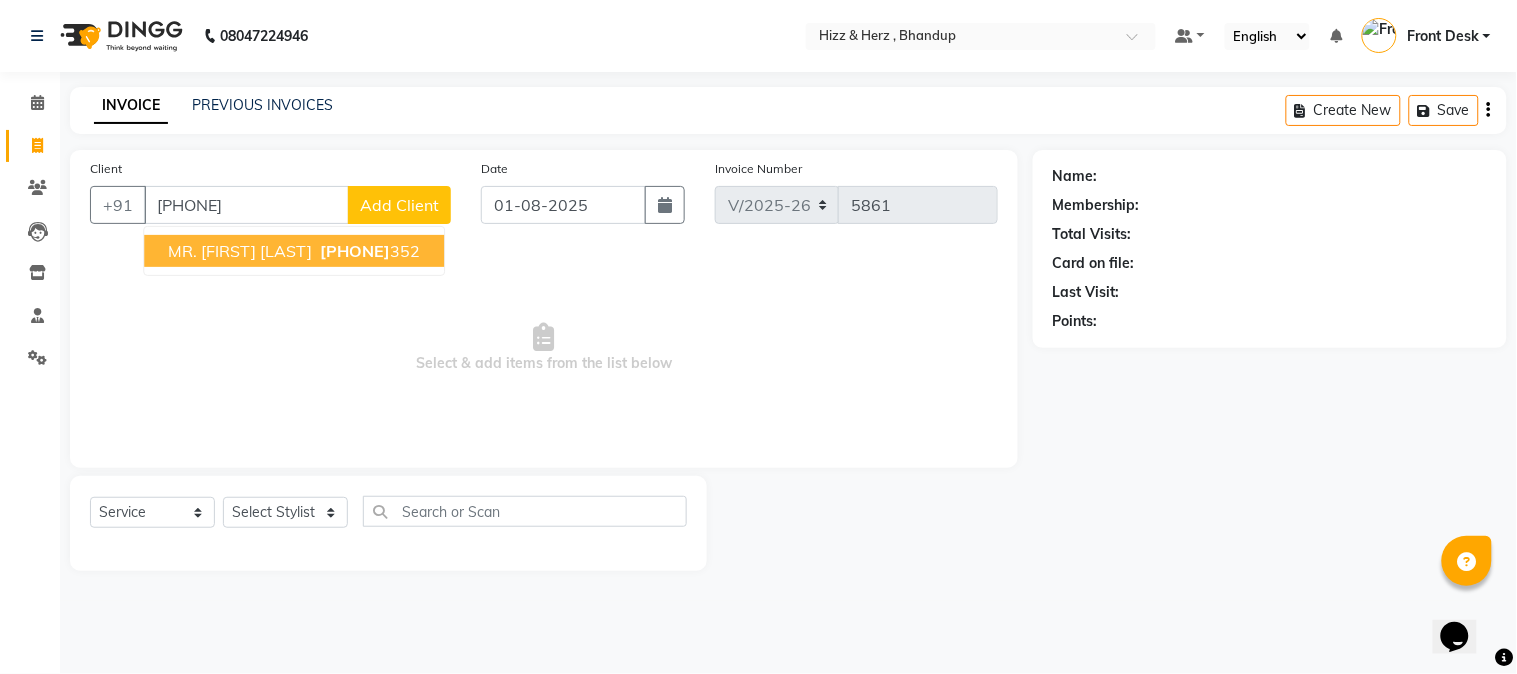 click on "MR. [FIRST] [LAST] [PHONE]" at bounding box center (294, 251) 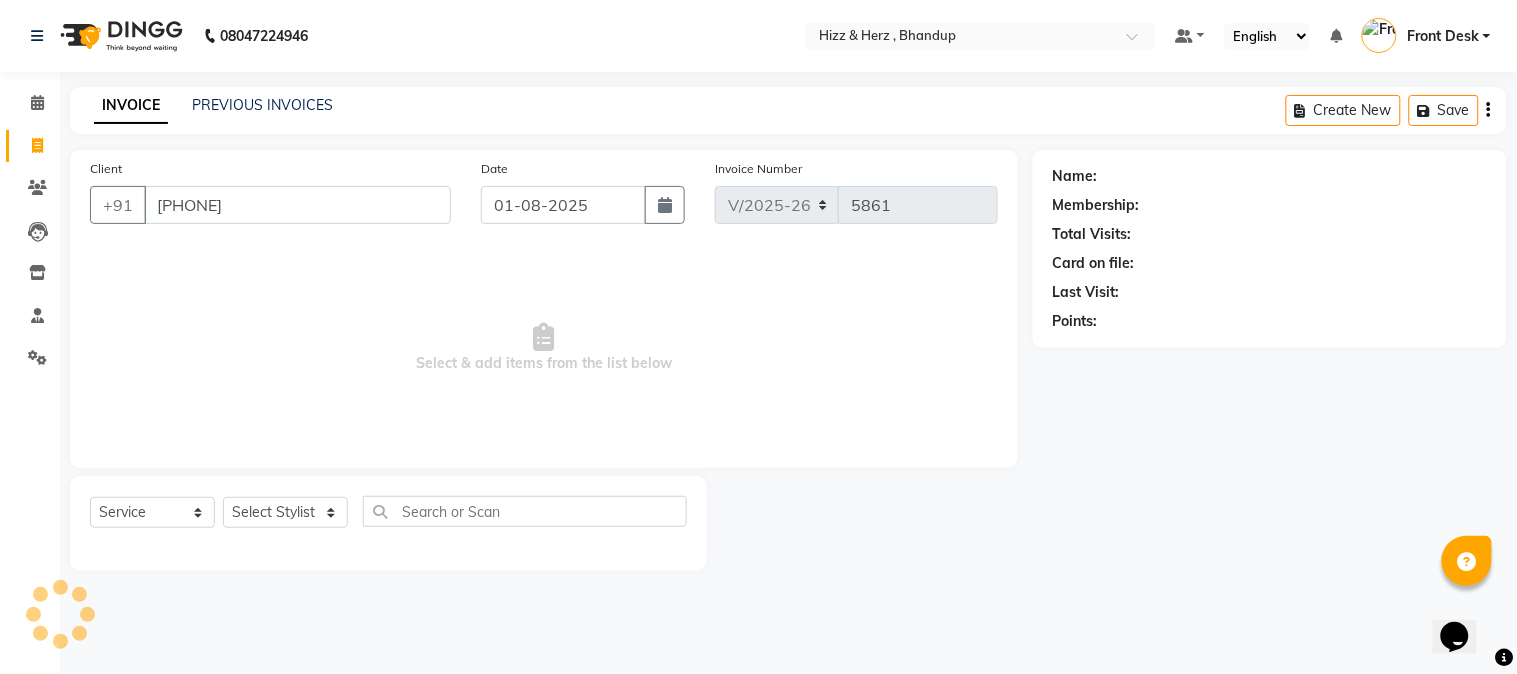 type on "[PHONE]" 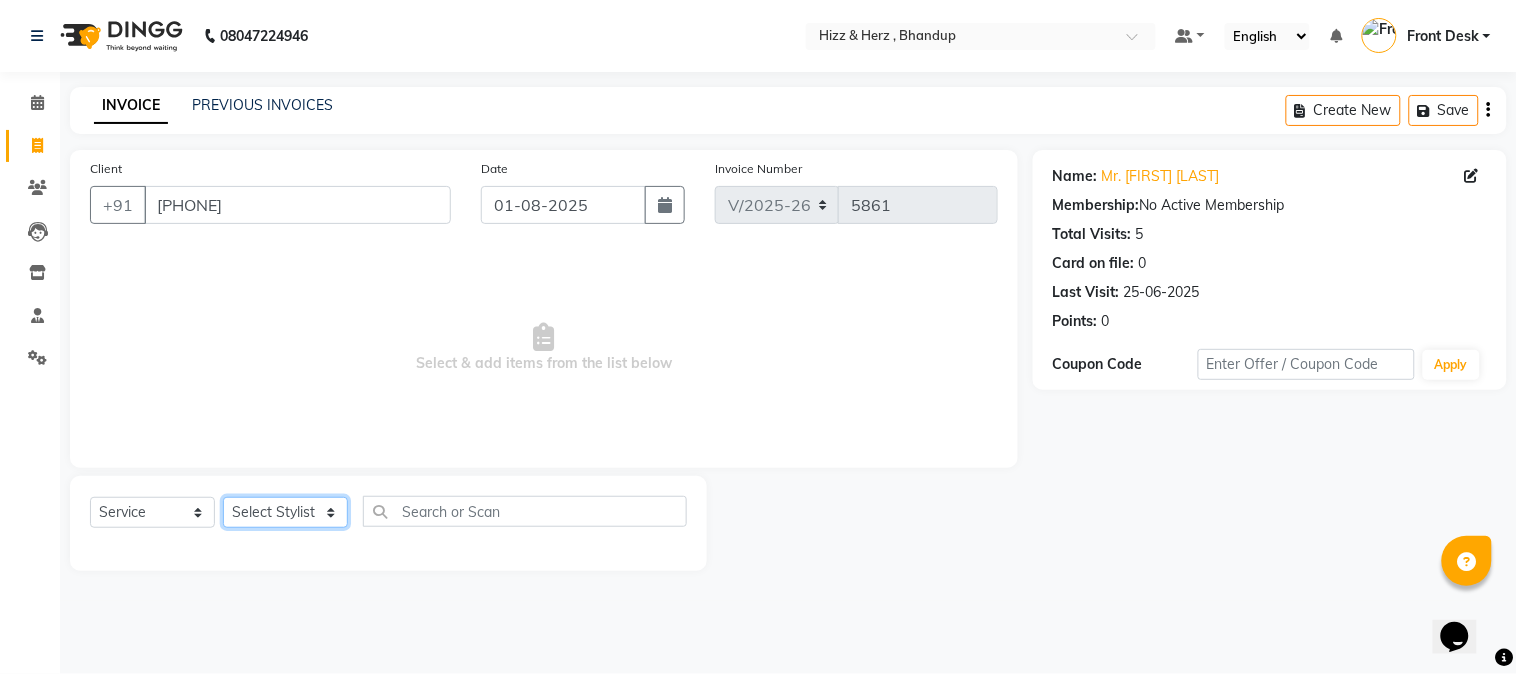 click on "Select Stylist Front Desk Gaurav Sharma HIZZ & HERZ 2 IRFAN AHMAD Jigna Goswami KHALID AHMAD Laxmi Mehboob MOHD PARVEJ NIZAM Salman Sangeeta  SUMITA  VEERENDRA SHARMA" 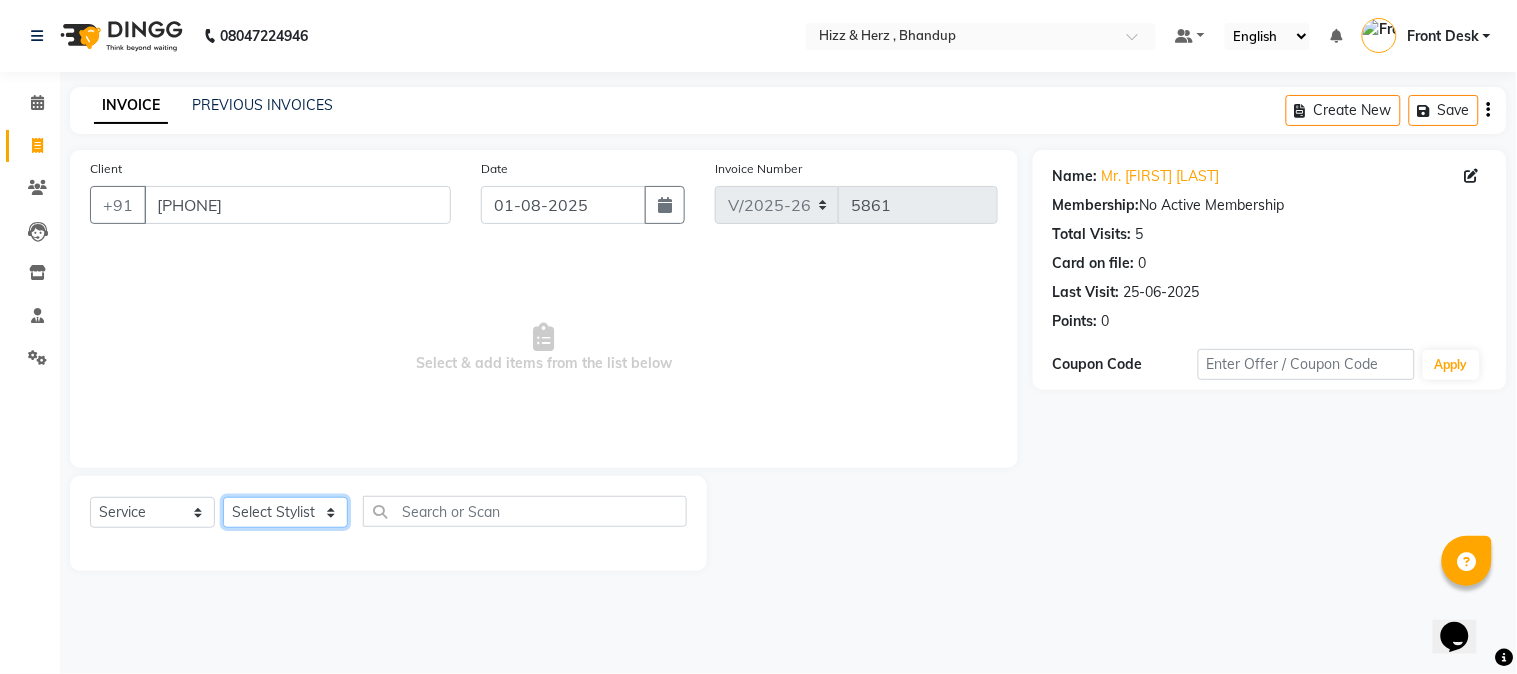 select on "82789" 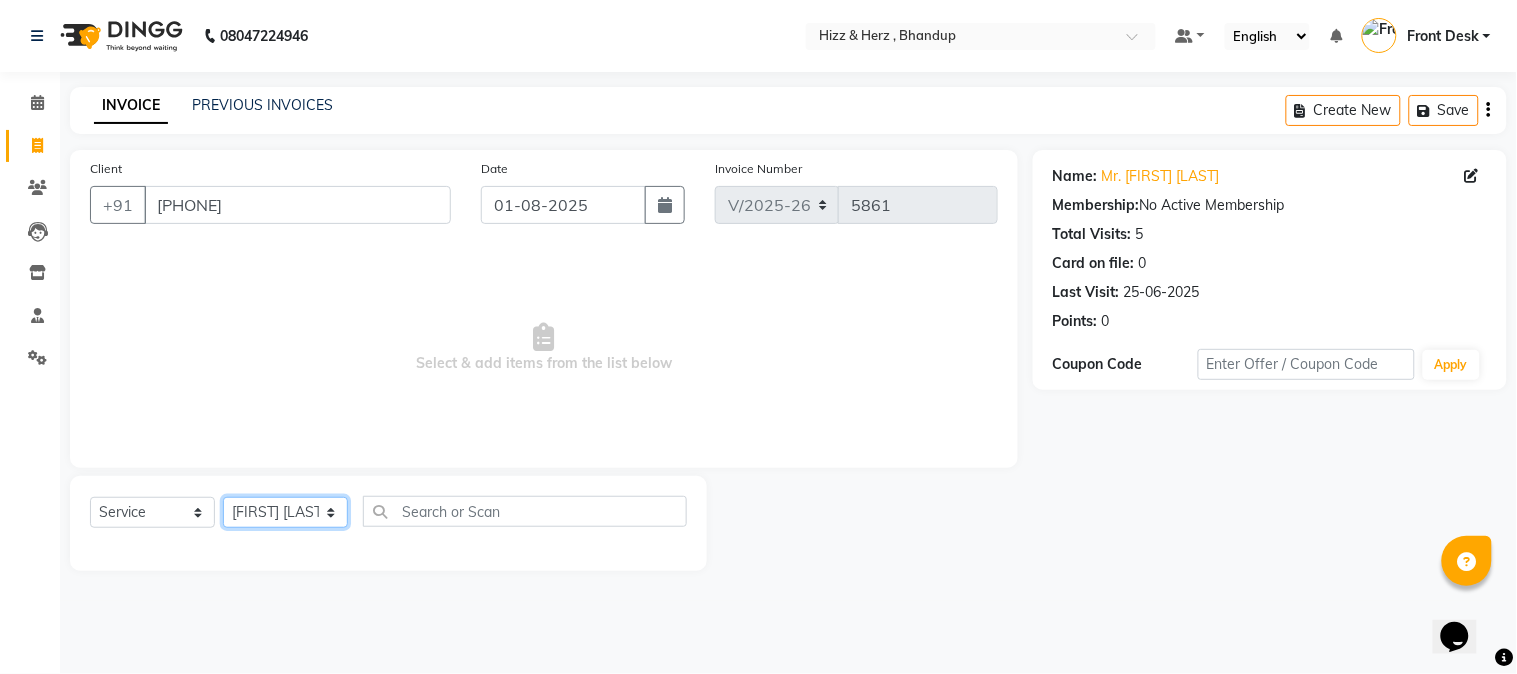 click on "Select Stylist Front Desk Gaurav Sharma HIZZ & HERZ 2 IRFAN AHMAD Jigna Goswami KHALID AHMAD Laxmi Mehboob MOHD PARVEJ NIZAM Salman Sangeeta  SUMITA  VEERENDRA SHARMA" 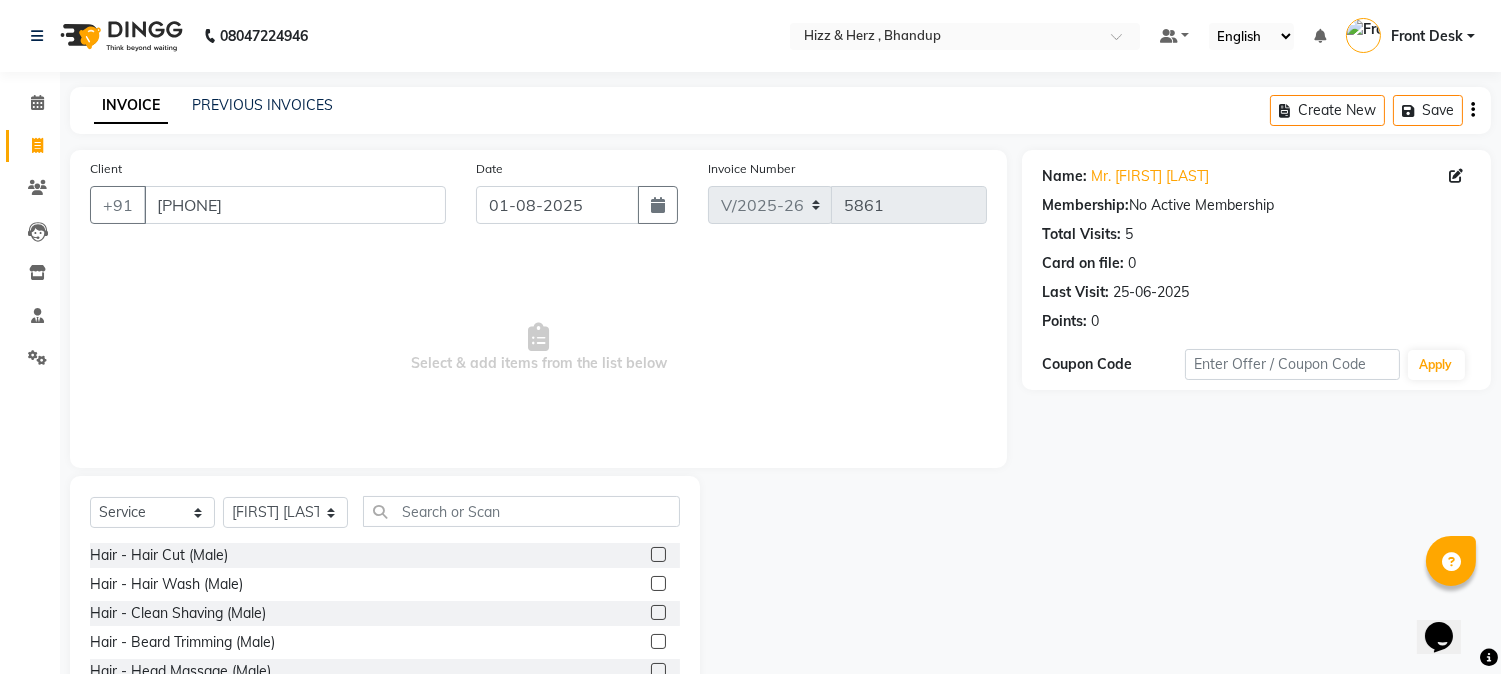 click 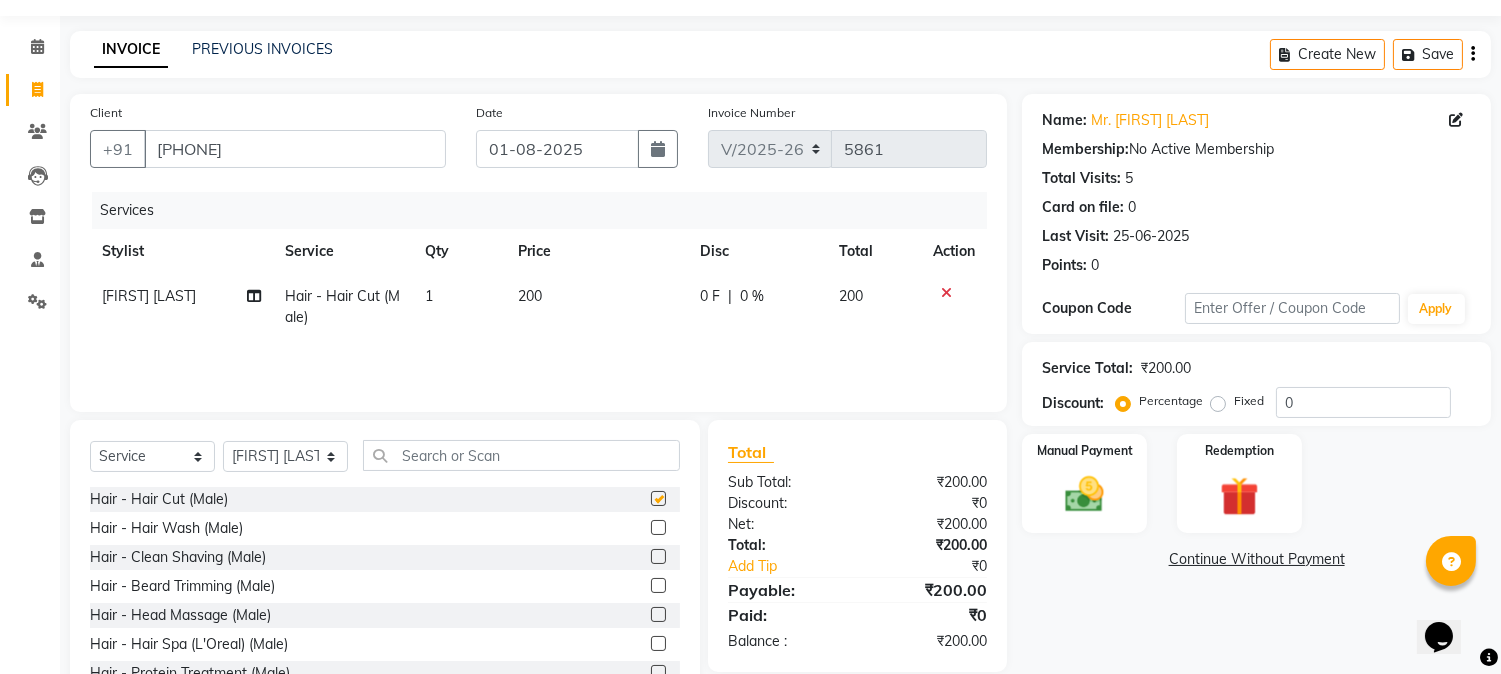 checkbox on "false" 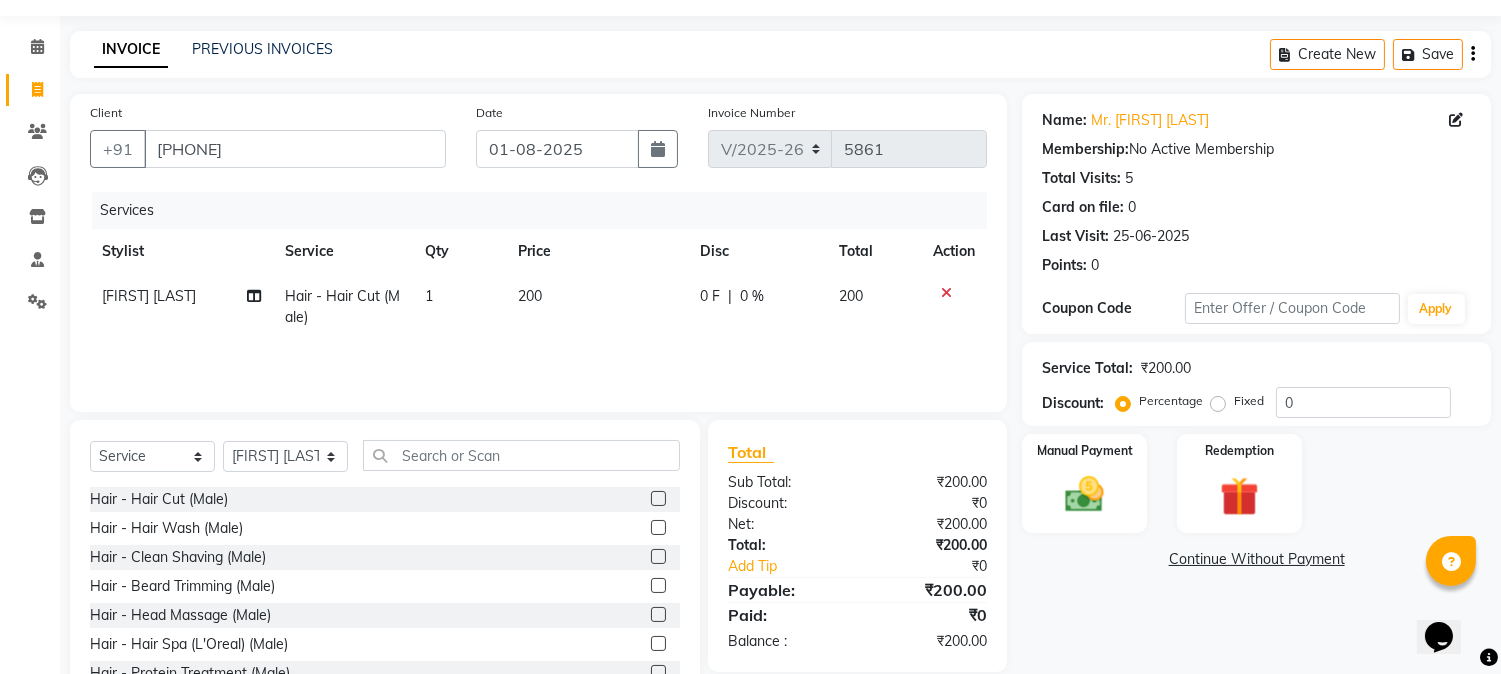 scroll, scrollTop: 126, scrollLeft: 0, axis: vertical 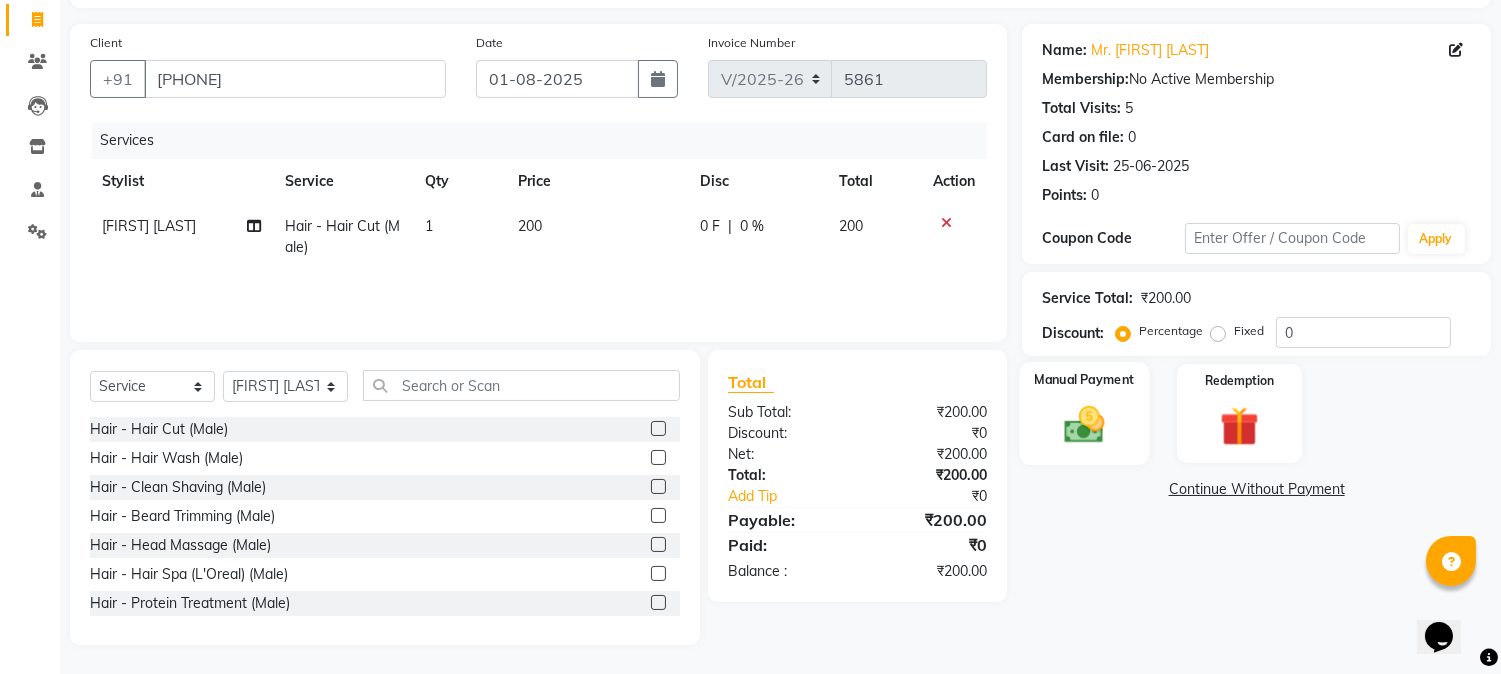 click 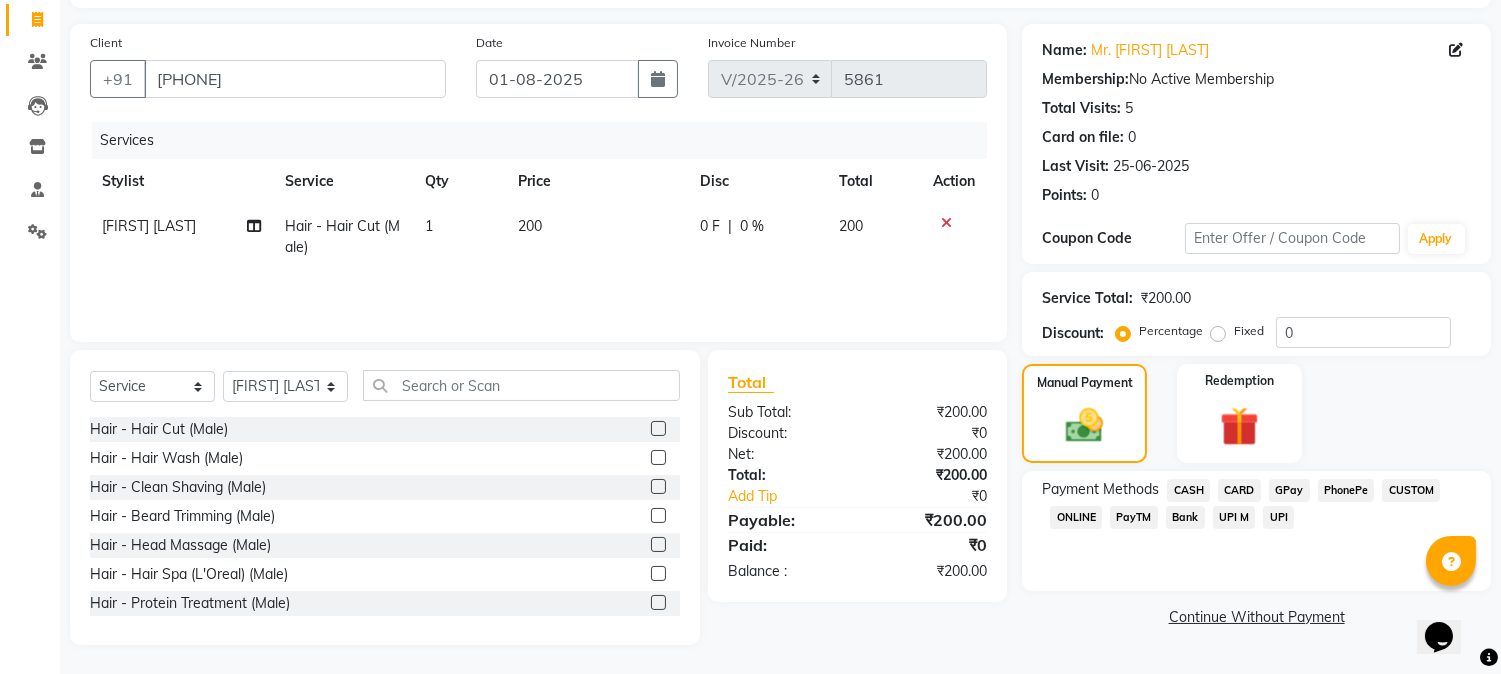 click on "CASH" 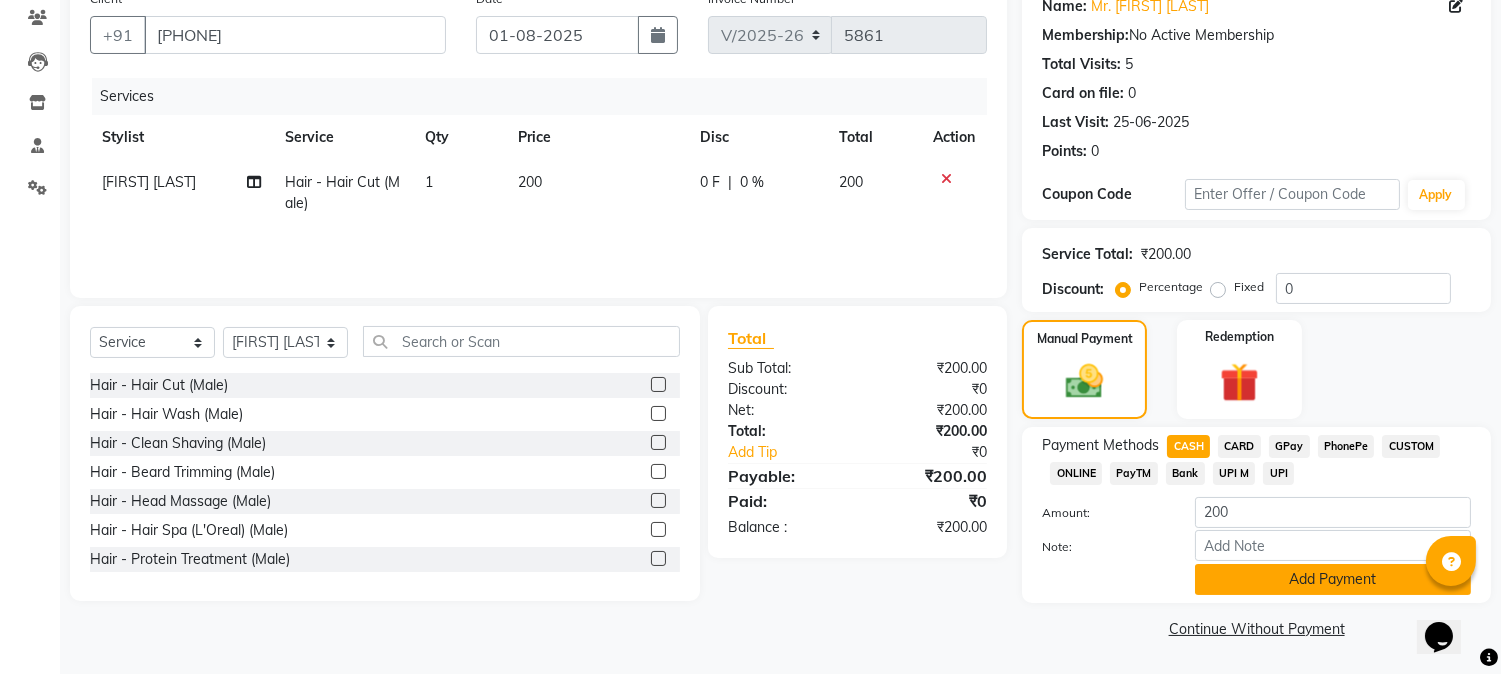 click on "Add Payment" 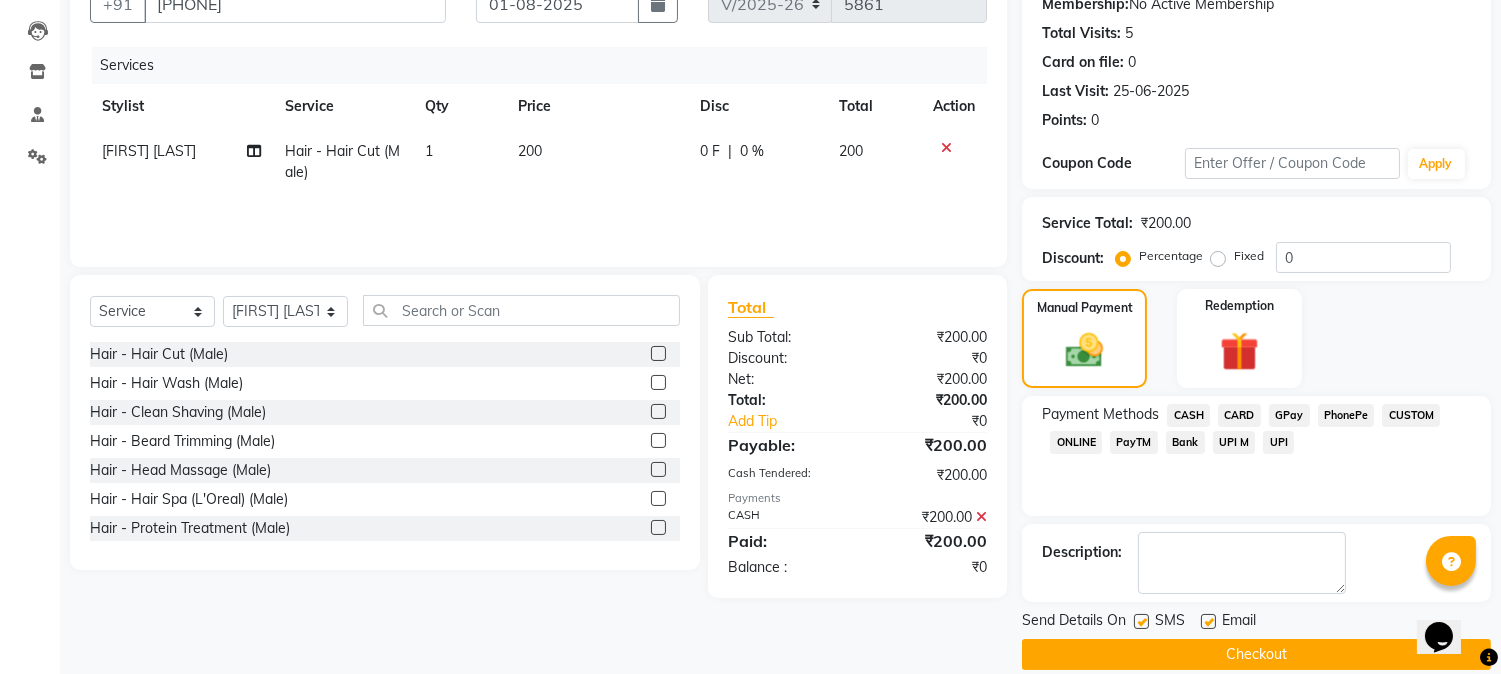 scroll, scrollTop: 225, scrollLeft: 0, axis: vertical 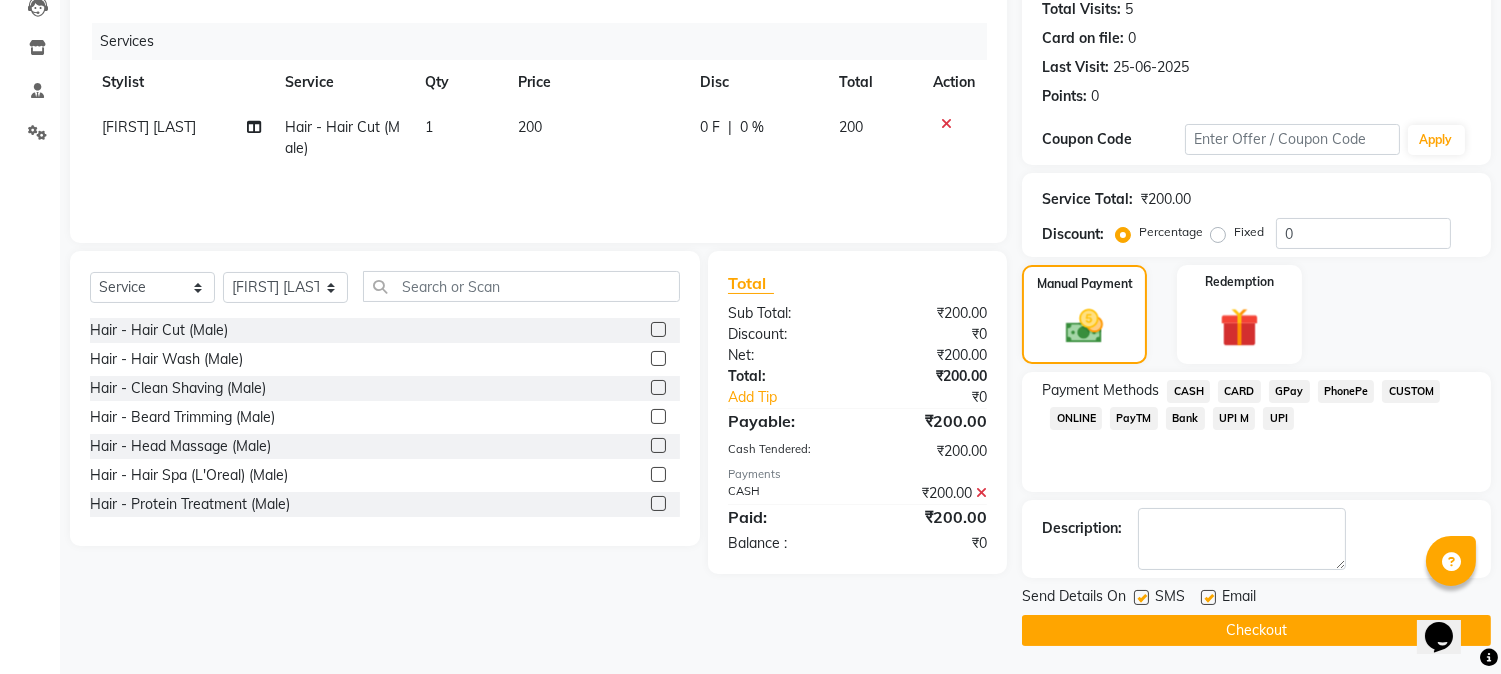 click on "Checkout" 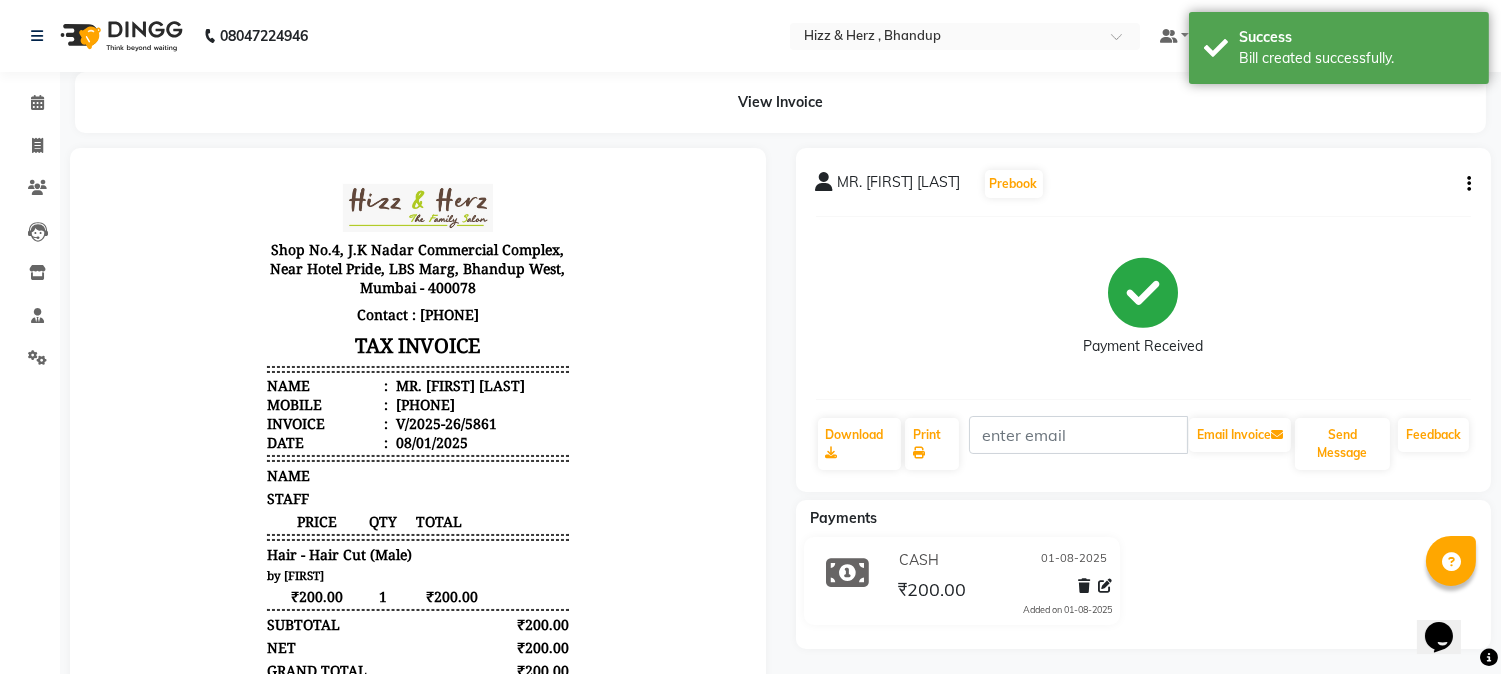 scroll, scrollTop: 0, scrollLeft: 0, axis: both 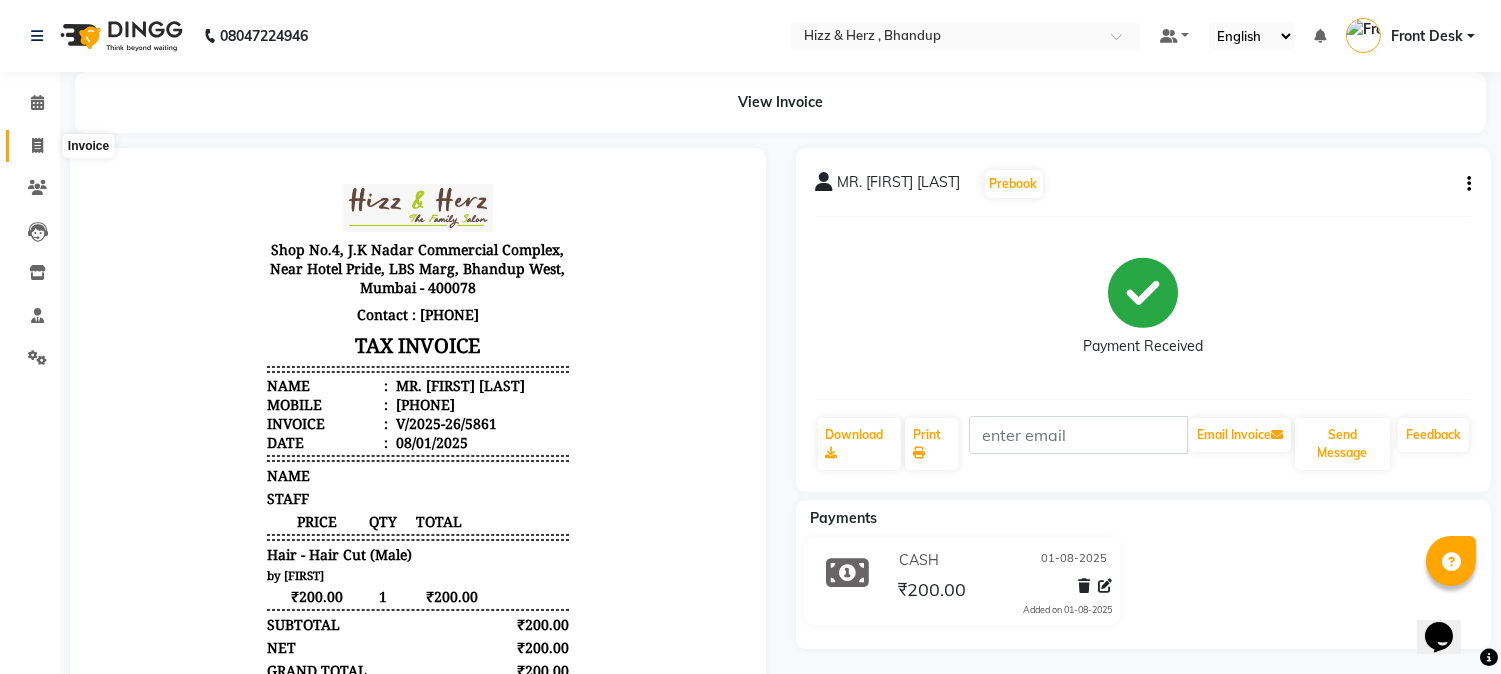 click 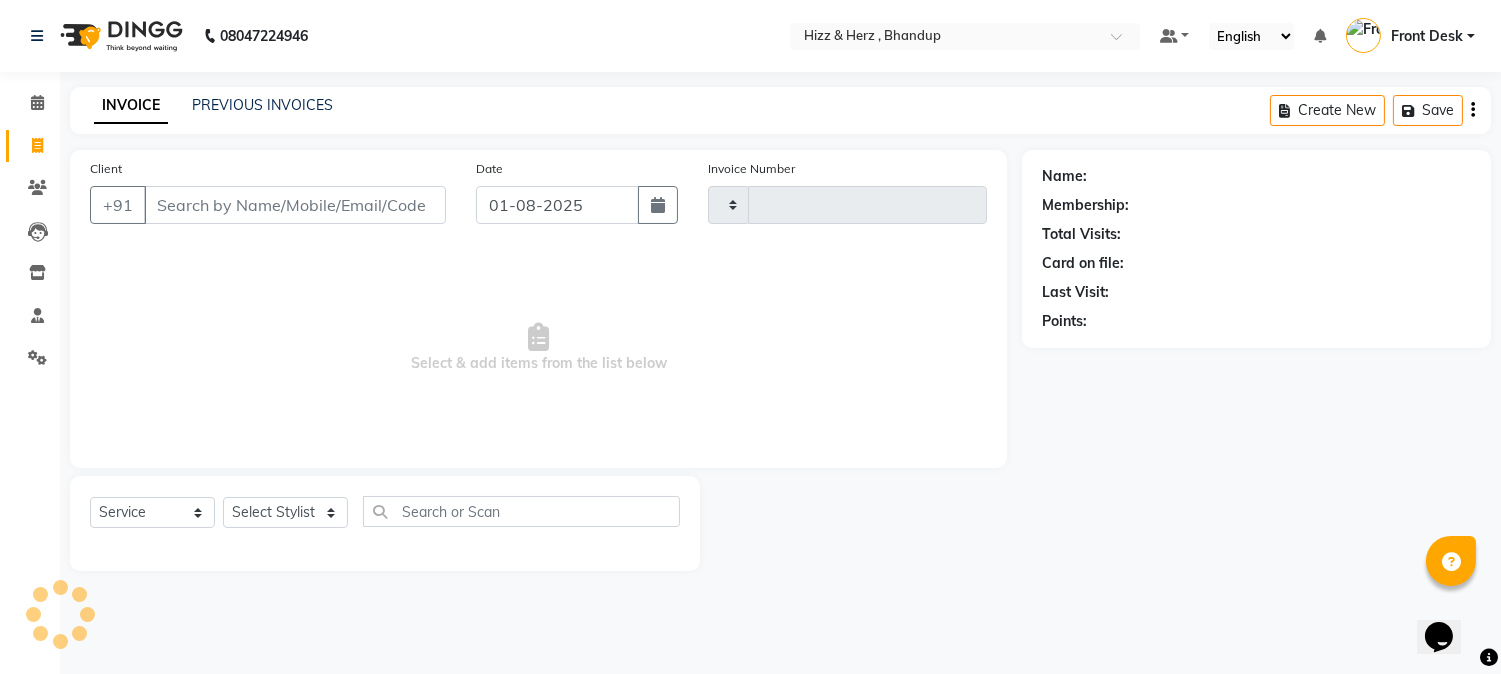 type on "5862" 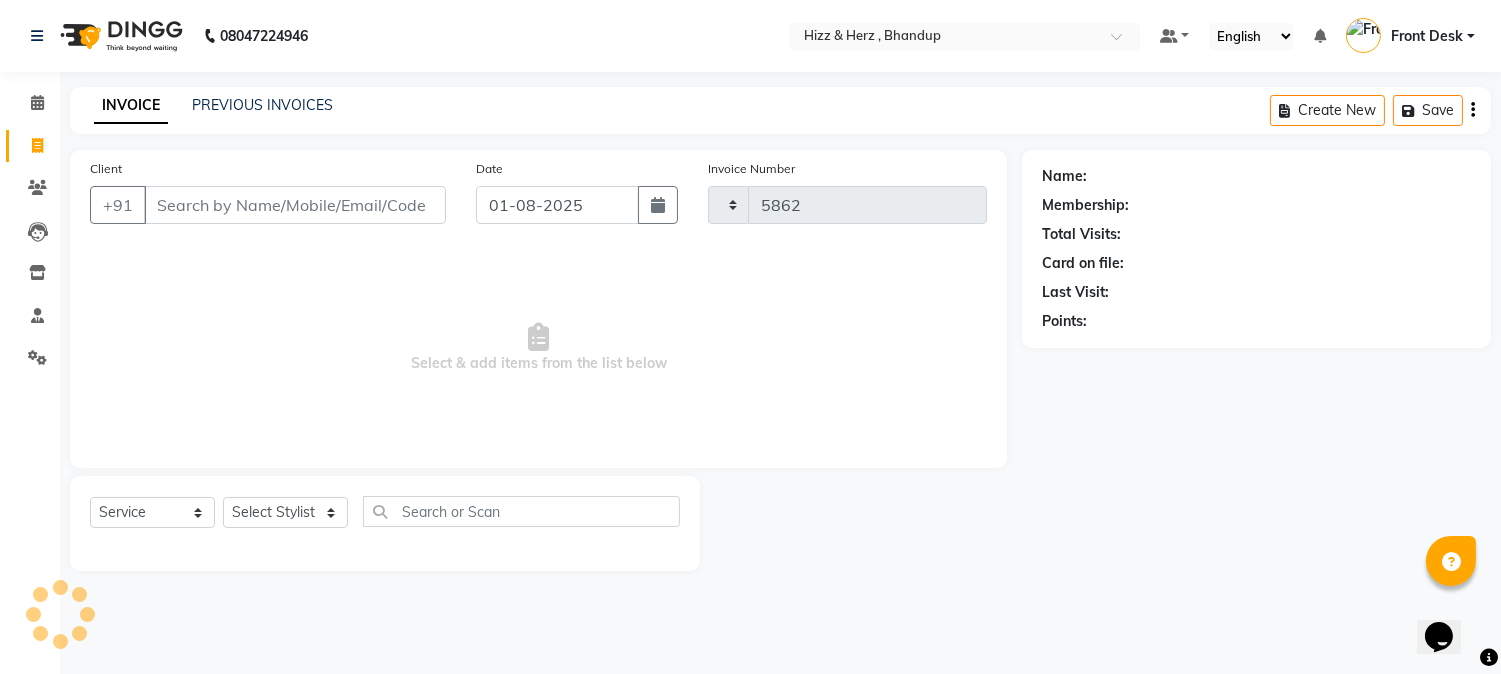 select on "629" 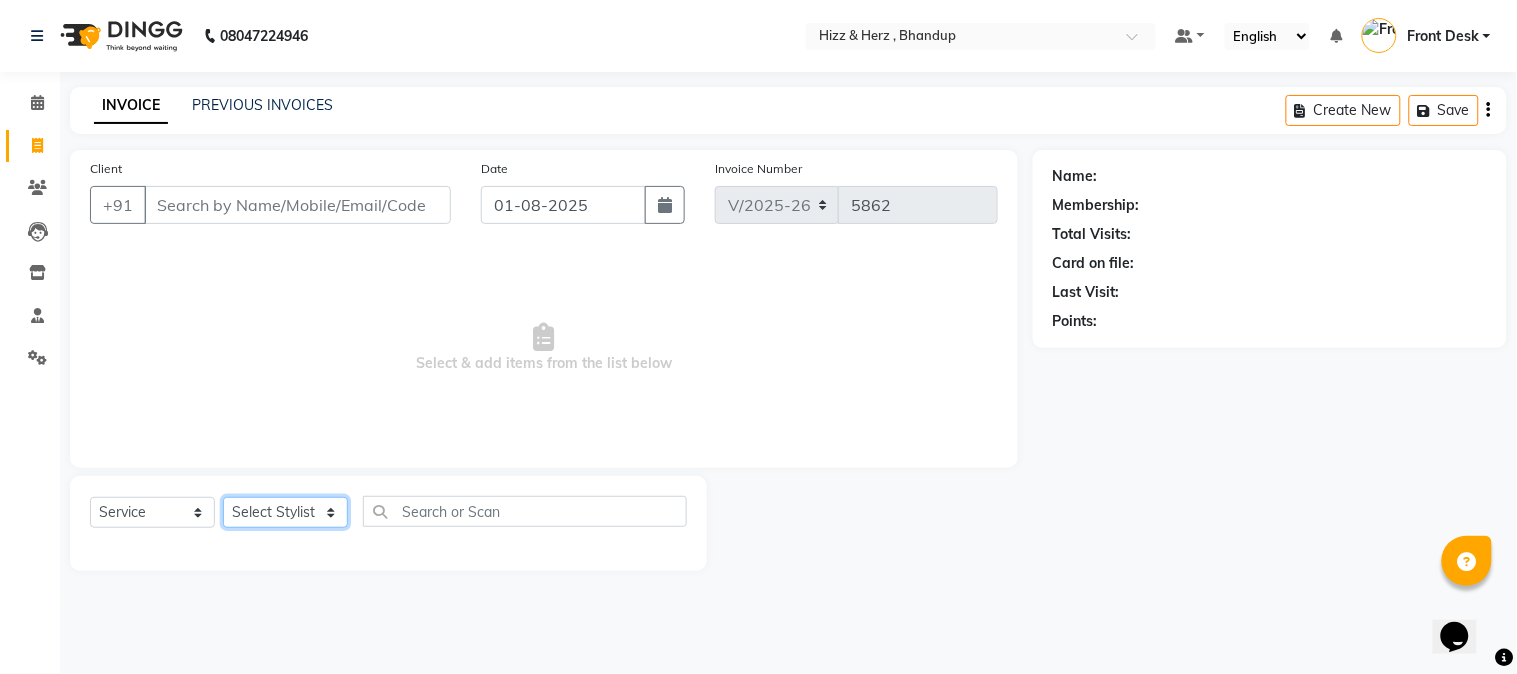 click on "Select Stylist" 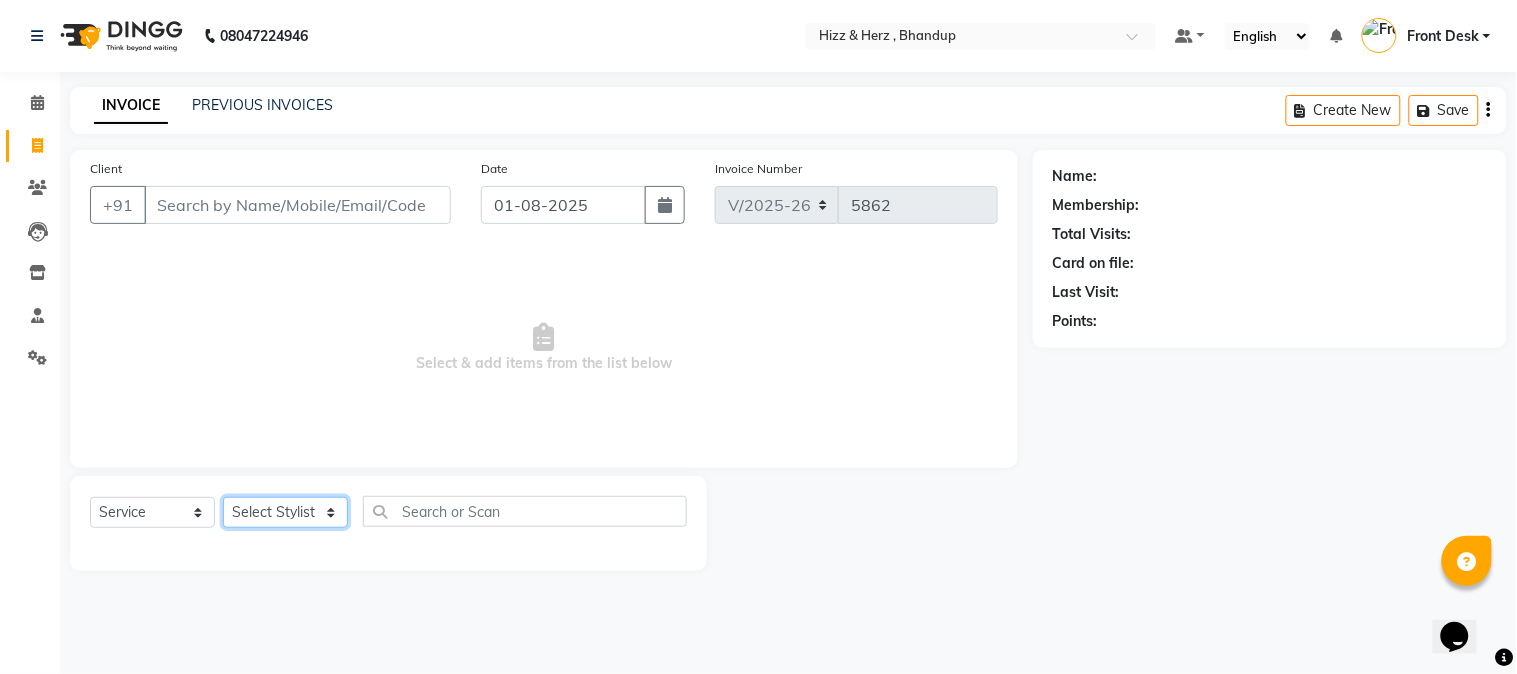 select on "11514" 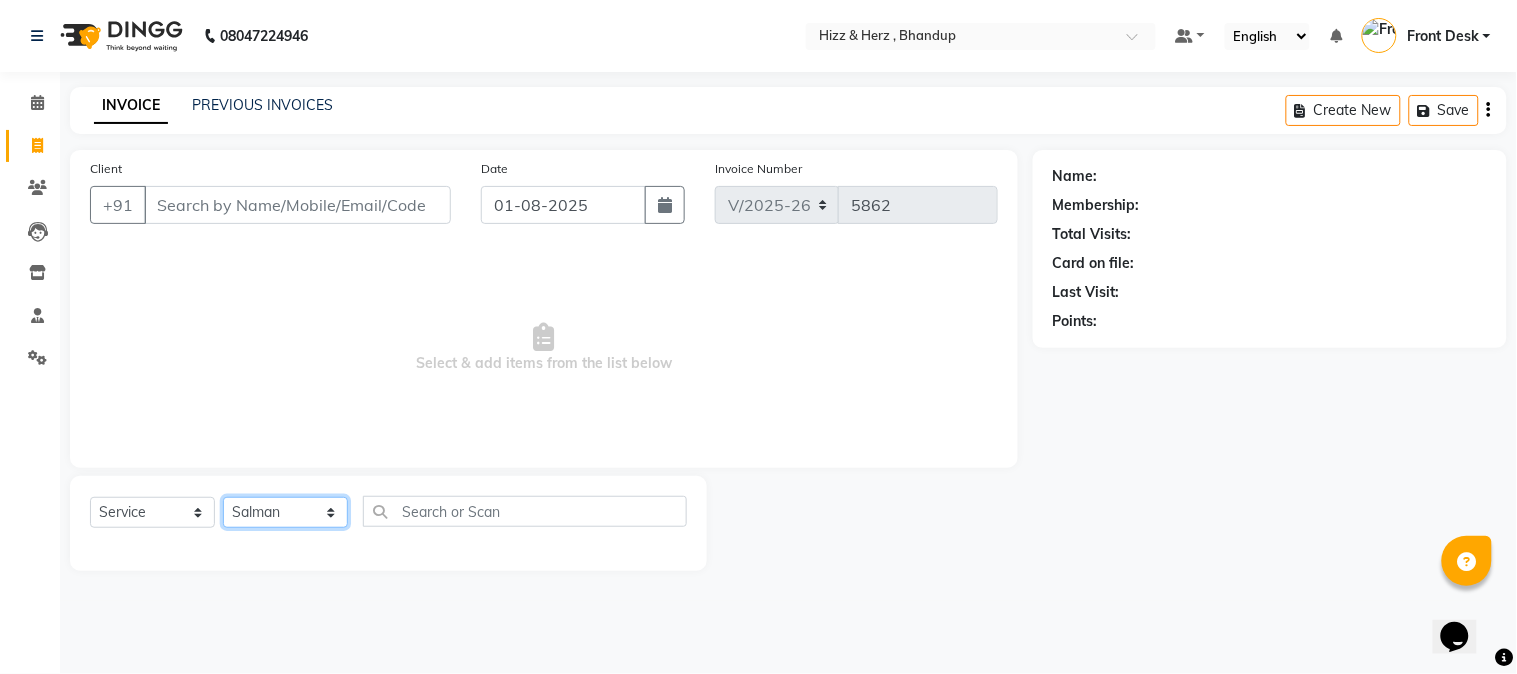 click on "Select Stylist Front Desk Gaurav Sharma HIZZ & HERZ 2 IRFAN AHMAD Jigna Goswami KHALID AHMAD Laxmi Mehboob MOHD PARVEJ NIZAM Salman Sangeeta  SUMITA  VEERENDRA SHARMA" 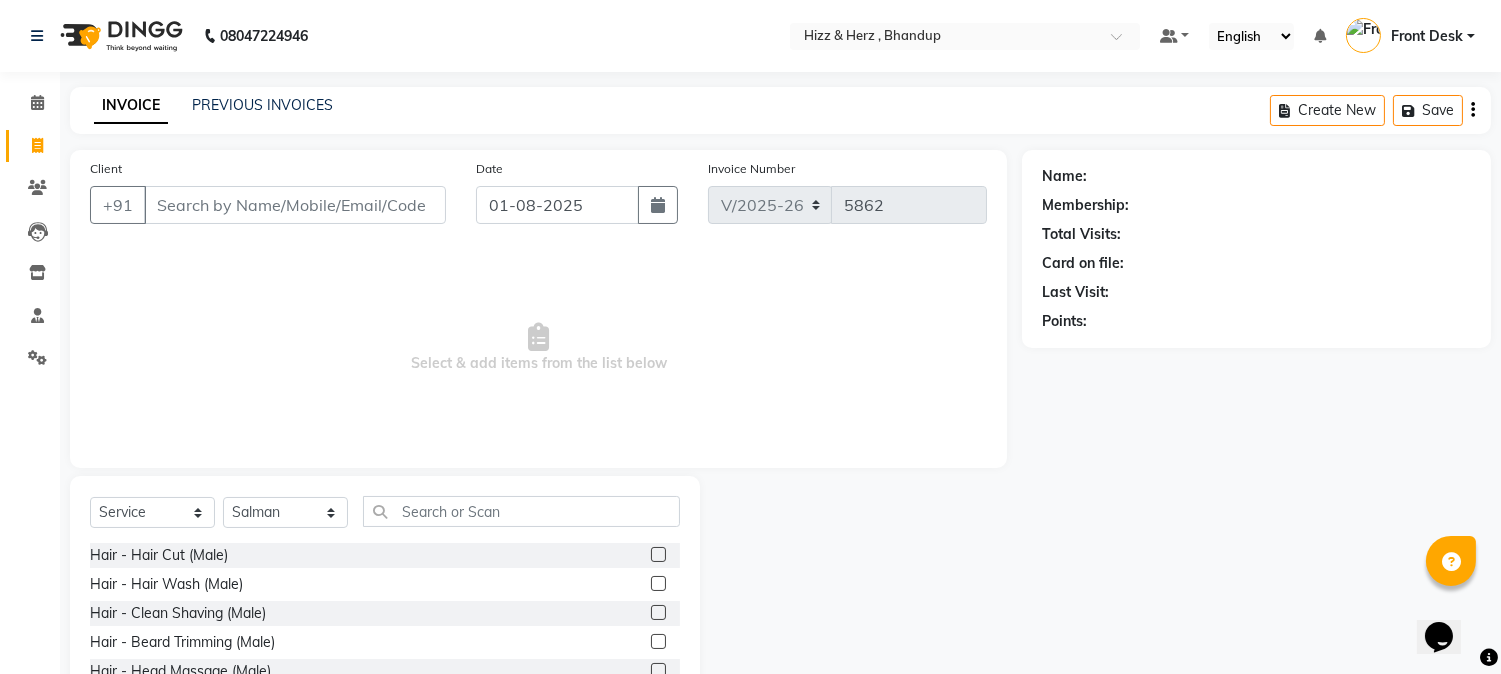 click 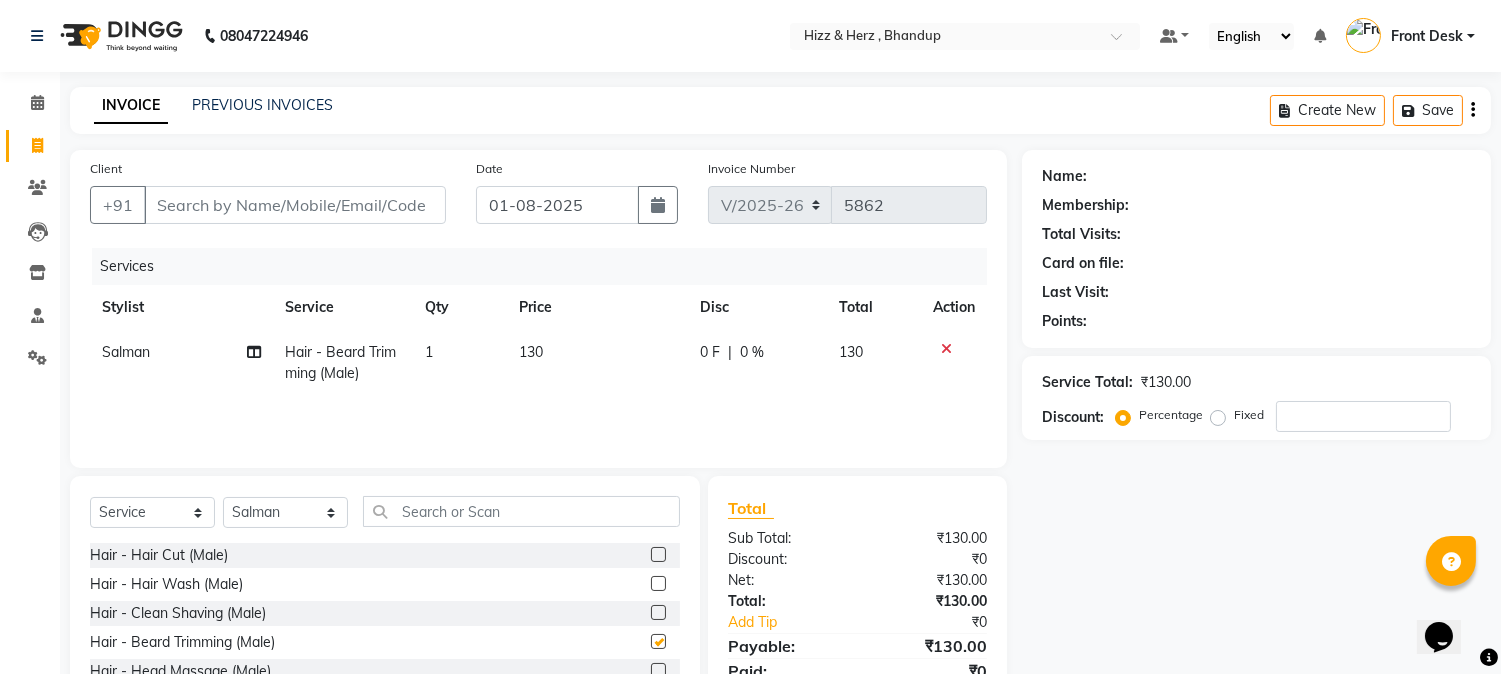 checkbox on "false" 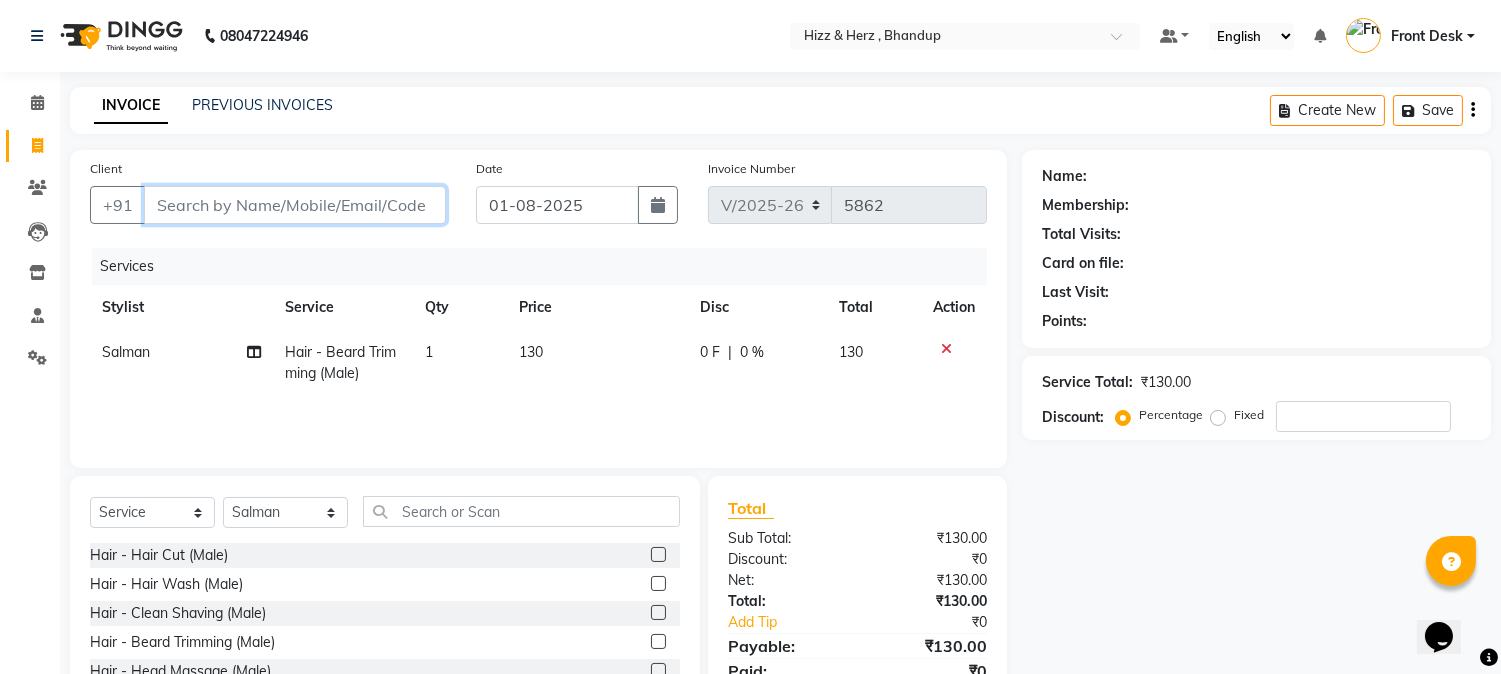 click on "Client" at bounding box center (295, 205) 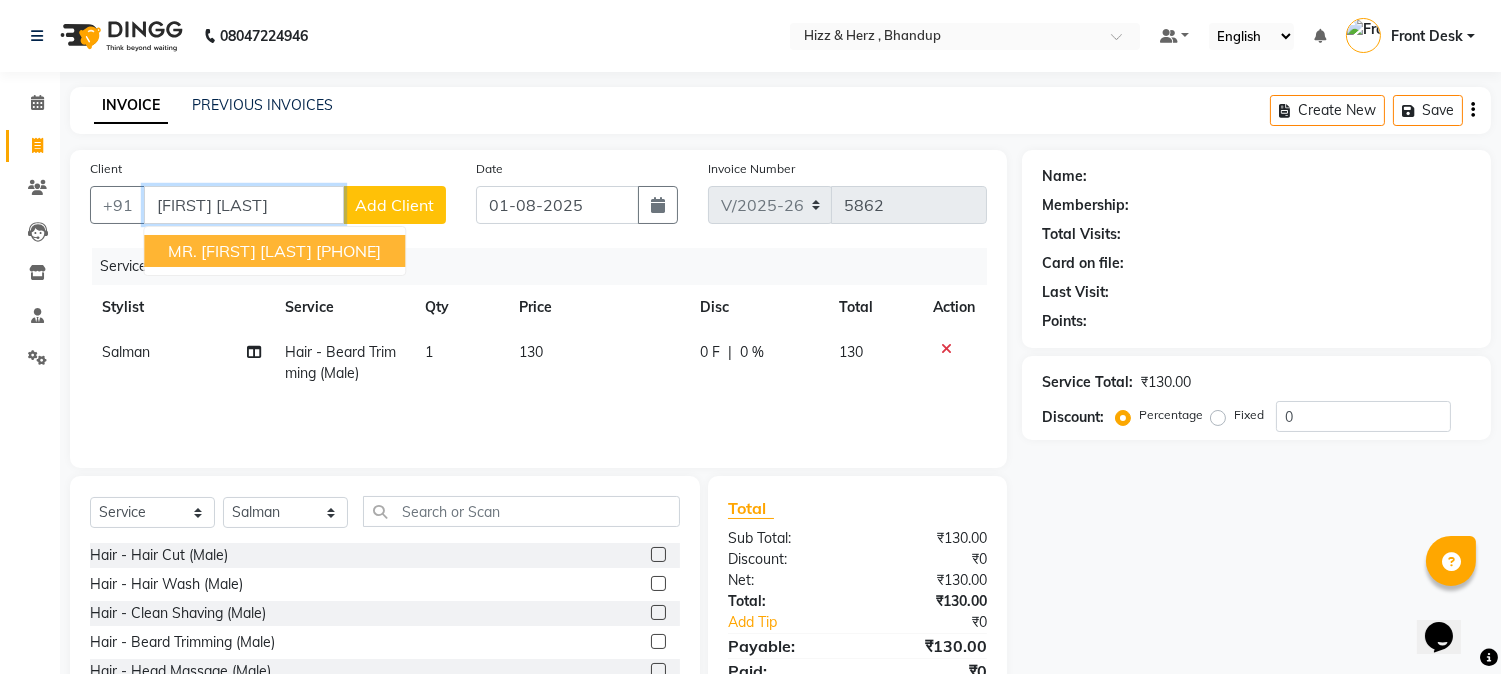 click on "MR. [FIRST] [LAST] [PHONE]" at bounding box center (274, 251) 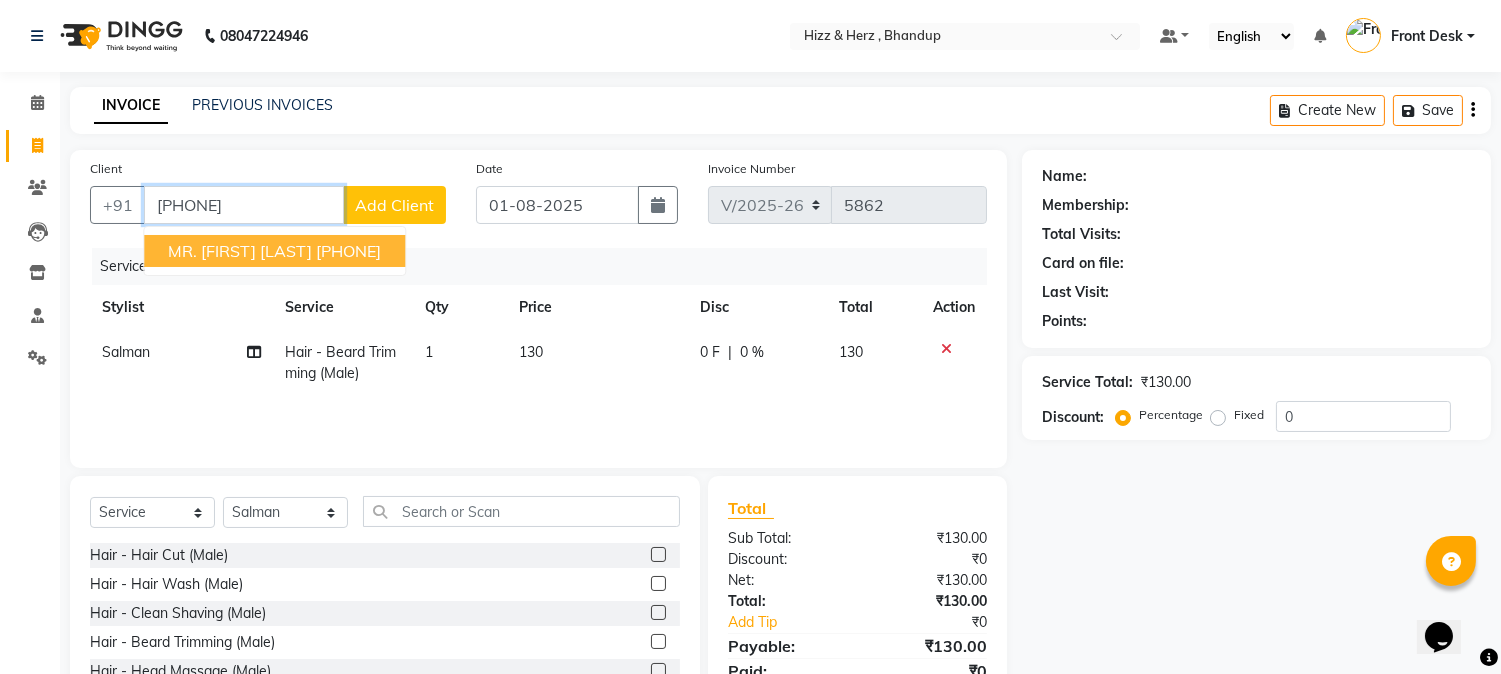 type on "[PHONE]" 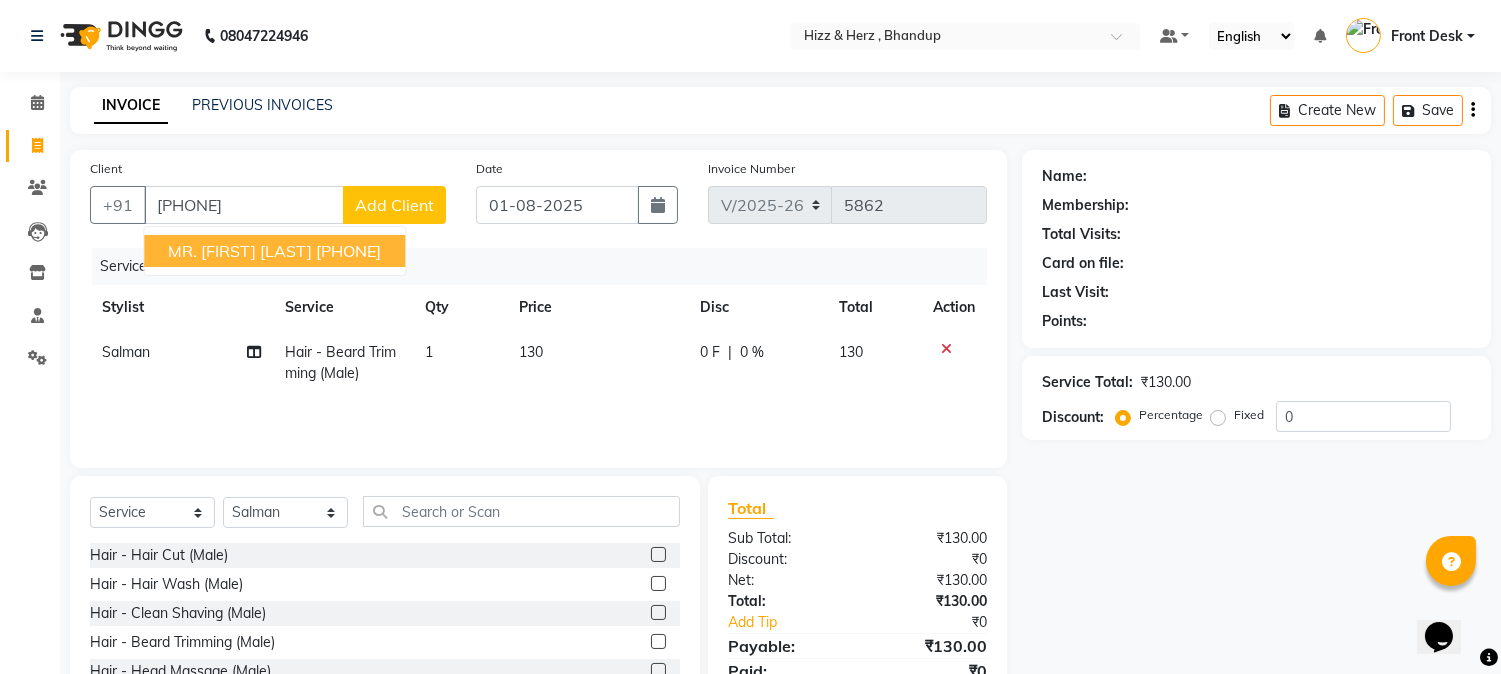 select on "1: Object" 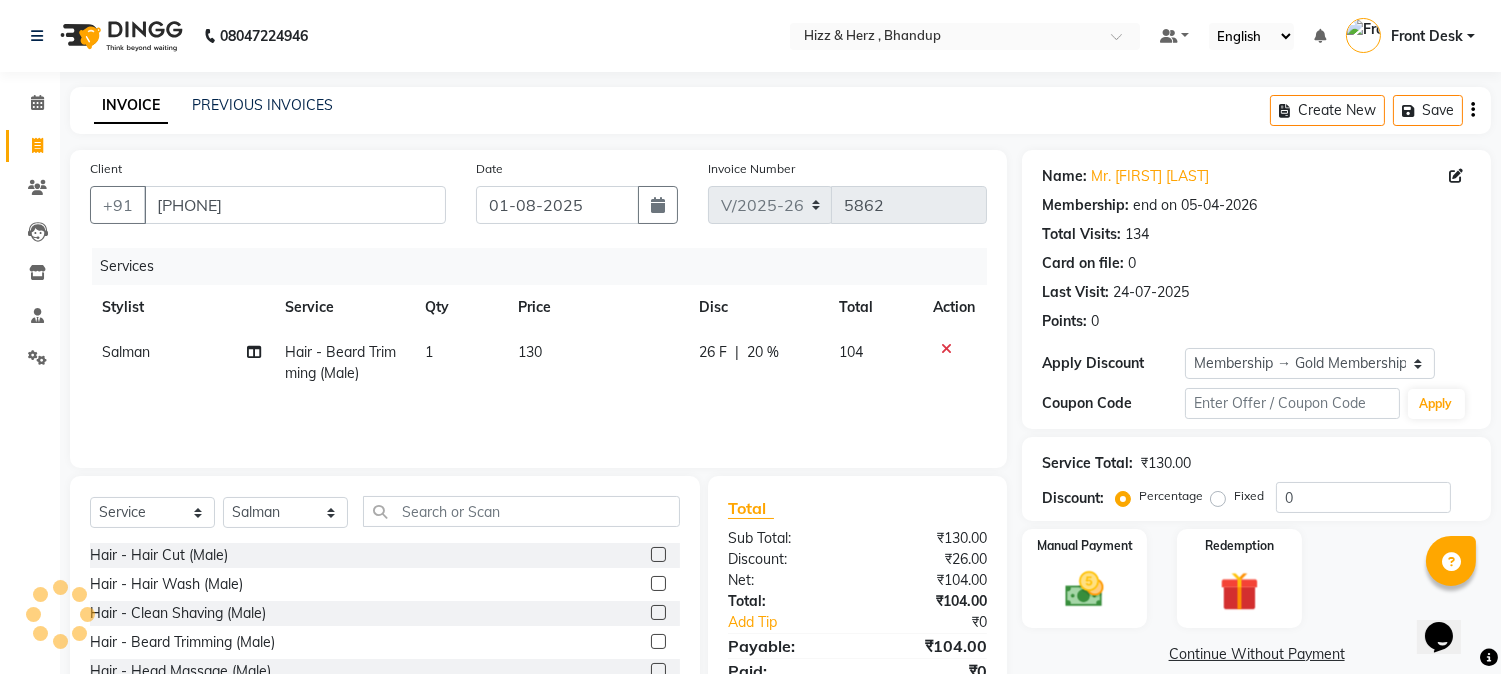 type on "20" 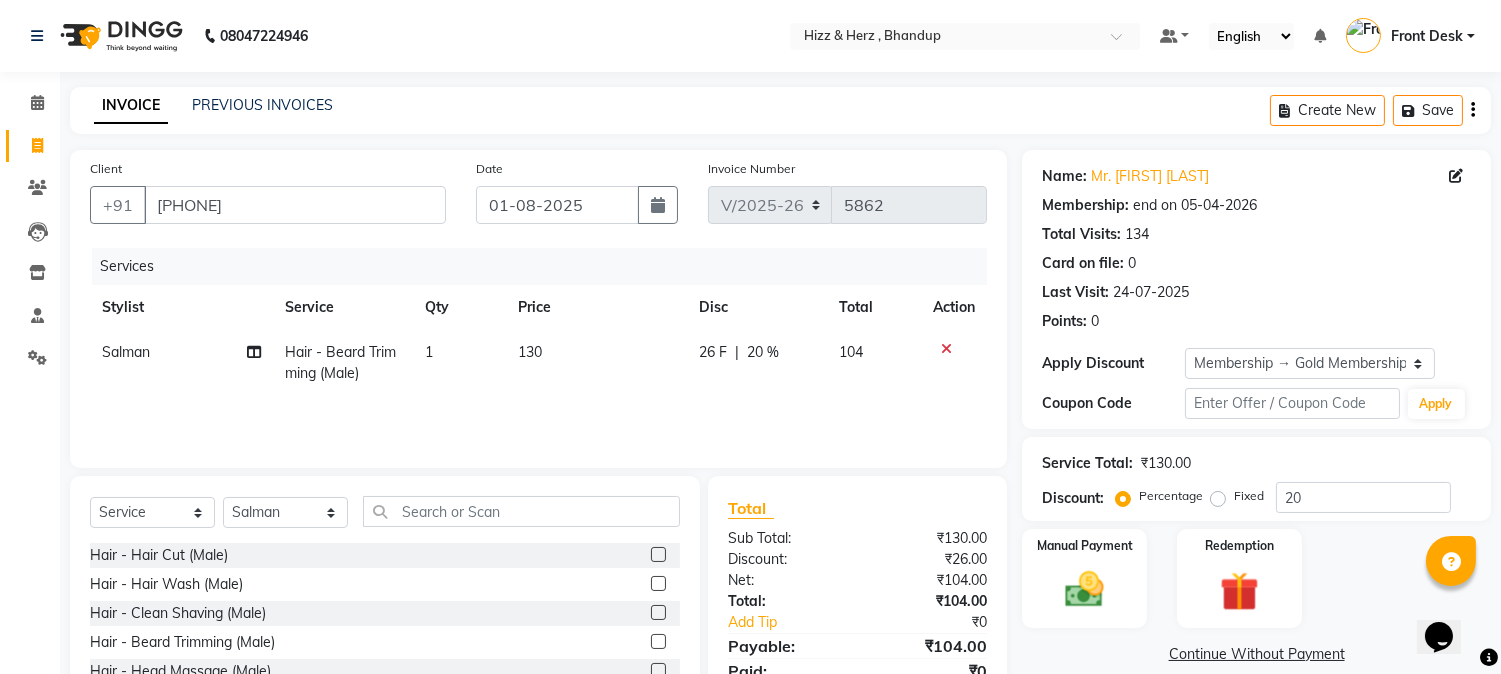 click on "Select Service Product Membership Package Voucher Prepaid Gift Card Select Stylist Front Desk Gaurav Sharma HIZZ & HERZ 2 IRFAN AHMAD Jigna Goswami KHALID AHMAD Laxmi Mehboob MOHD PARVEJ NIZAM Salman Sangeeta SUMITA VEERENDRA SHARMA" 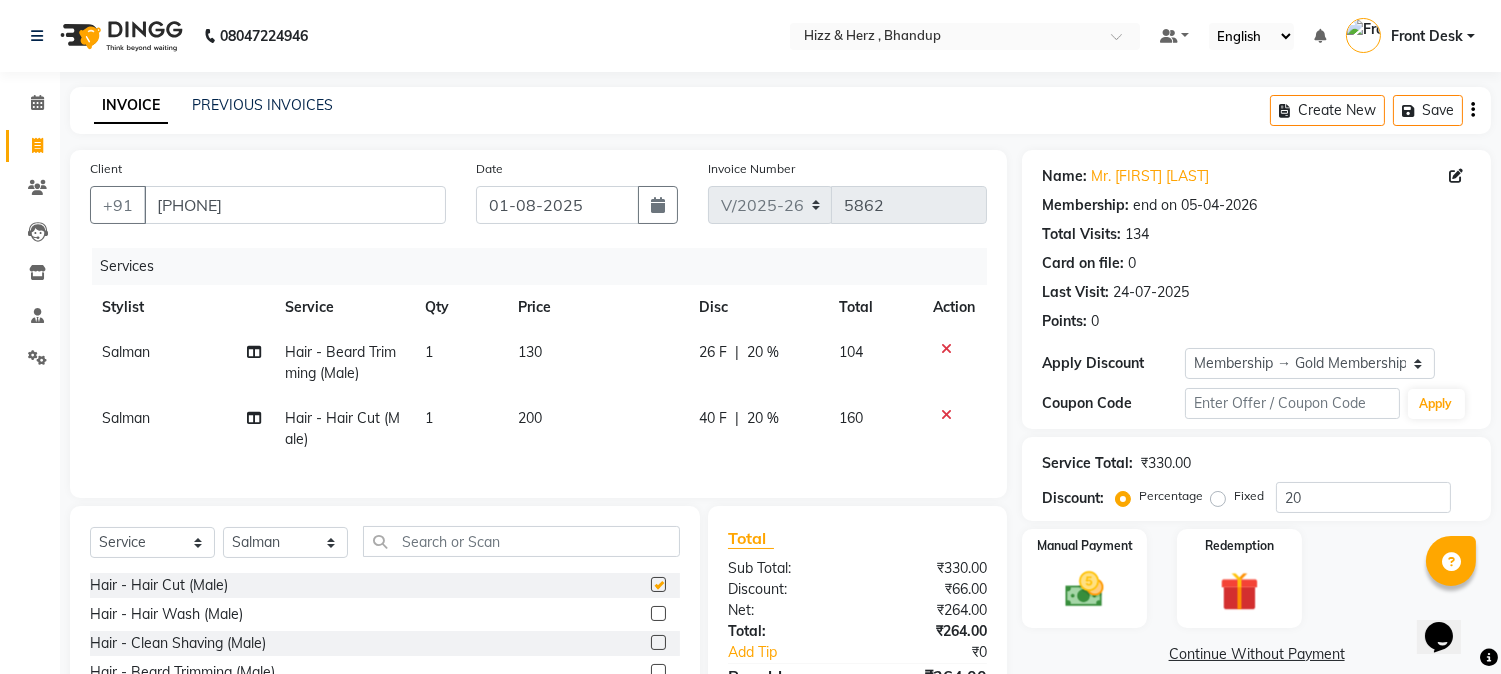 checkbox on "false" 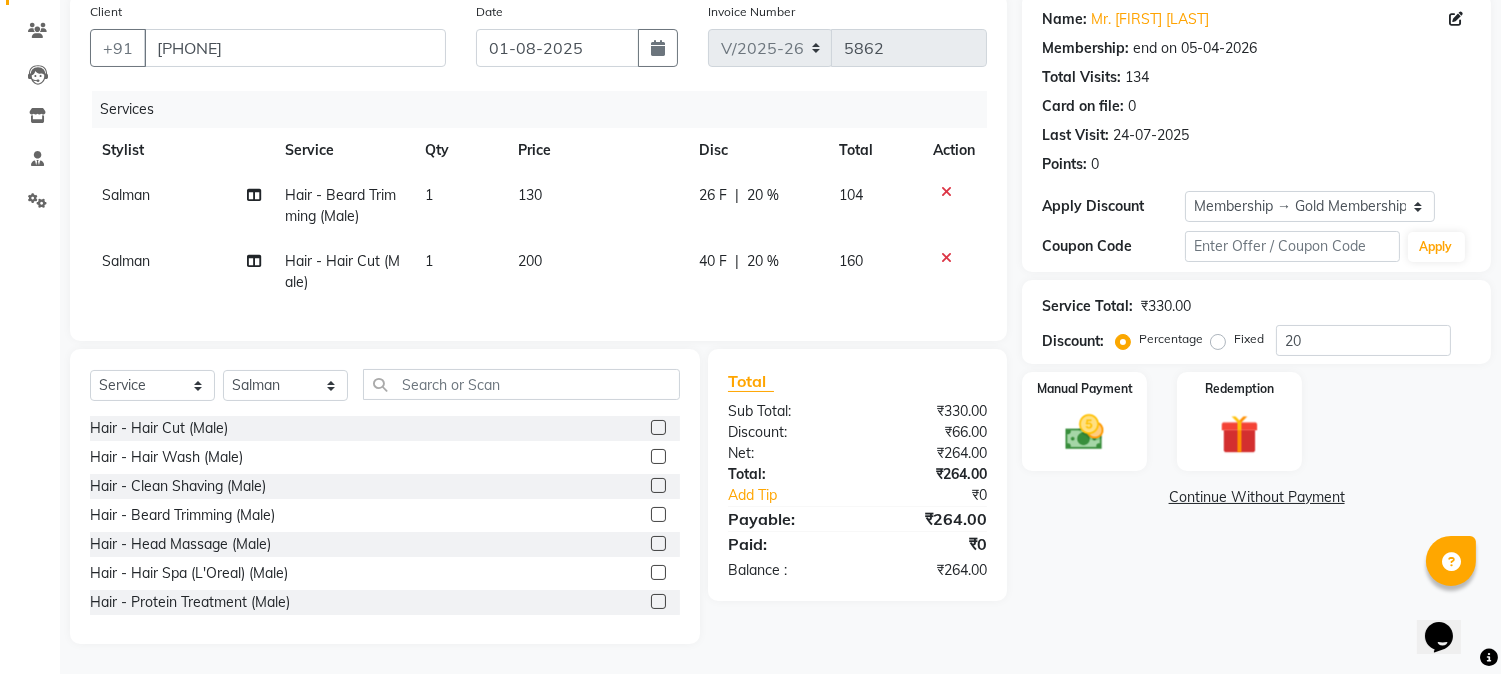 scroll, scrollTop: 173, scrollLeft: 0, axis: vertical 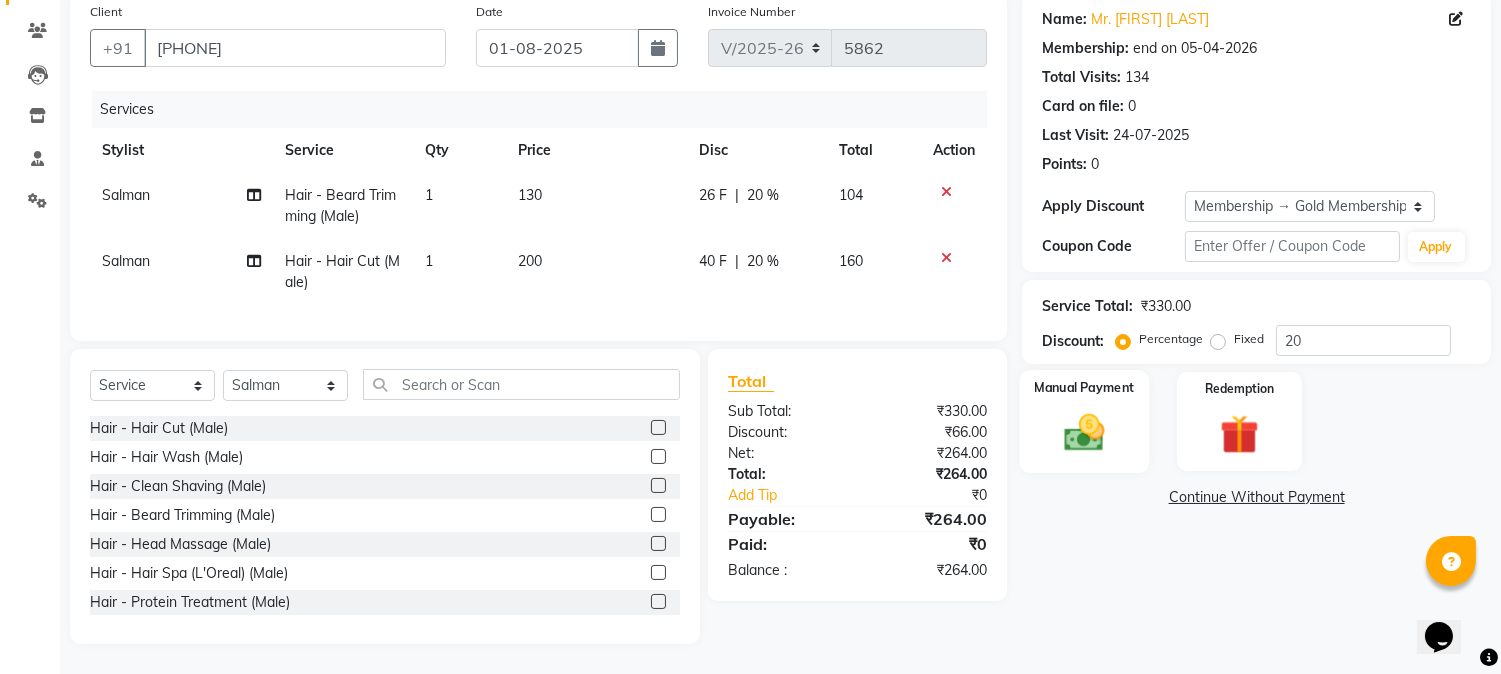 click 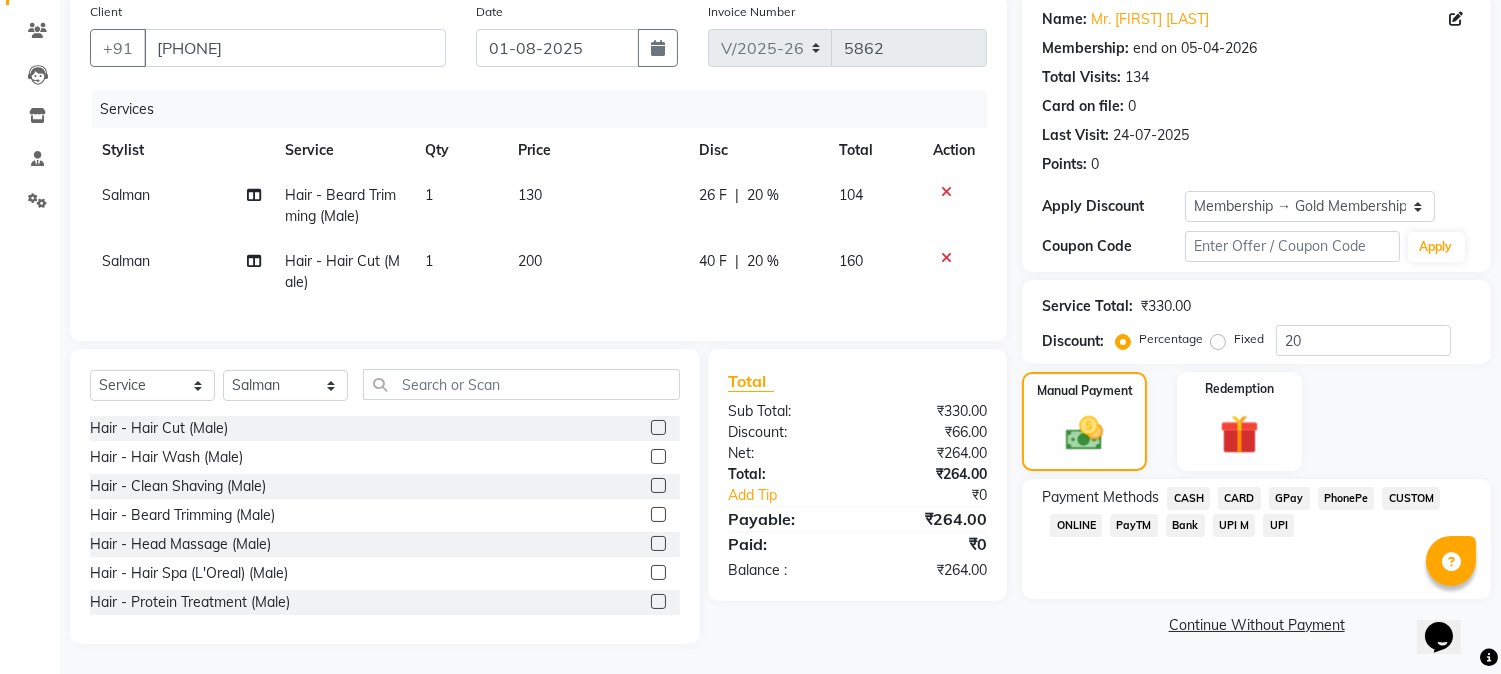 click on "CASH" 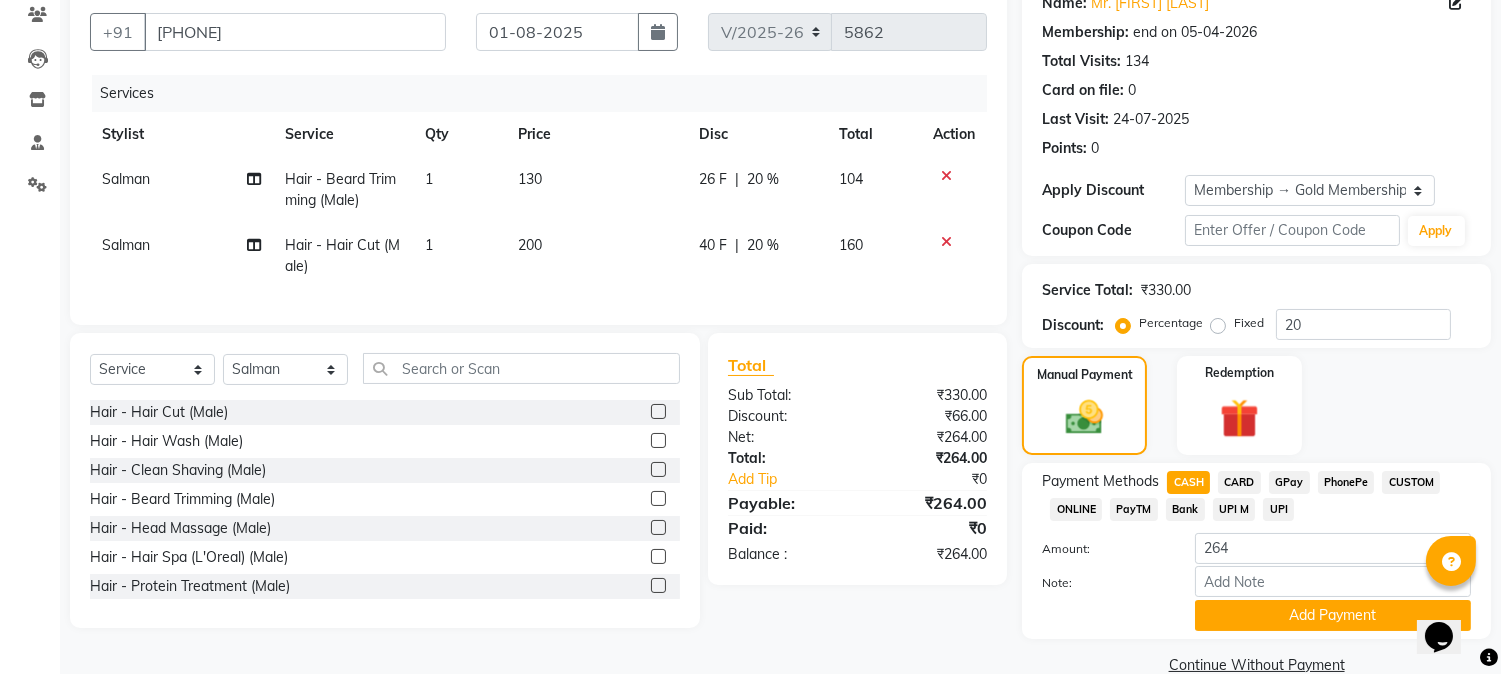 drag, startPoint x: 1296, startPoint y: 472, endPoint x: 1290, endPoint y: 483, distance: 12.529964 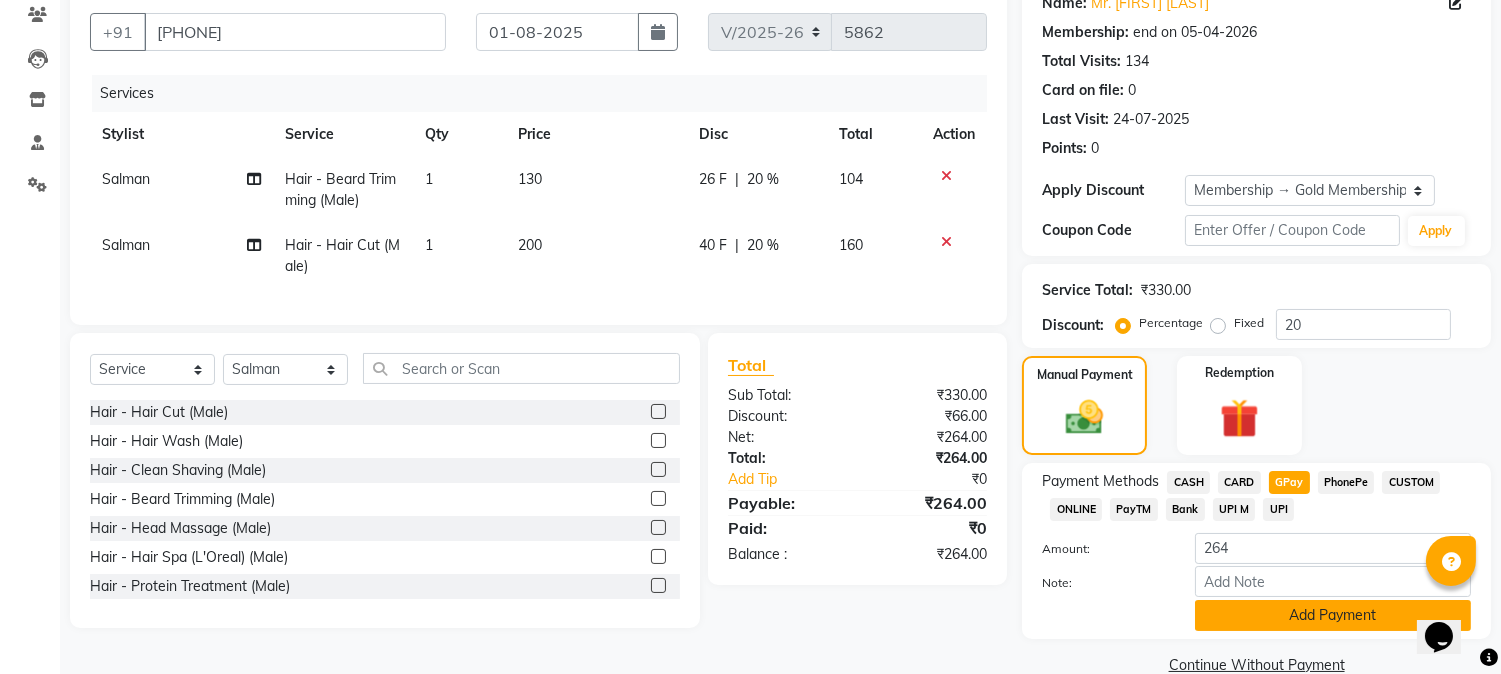 click on "Add Payment" 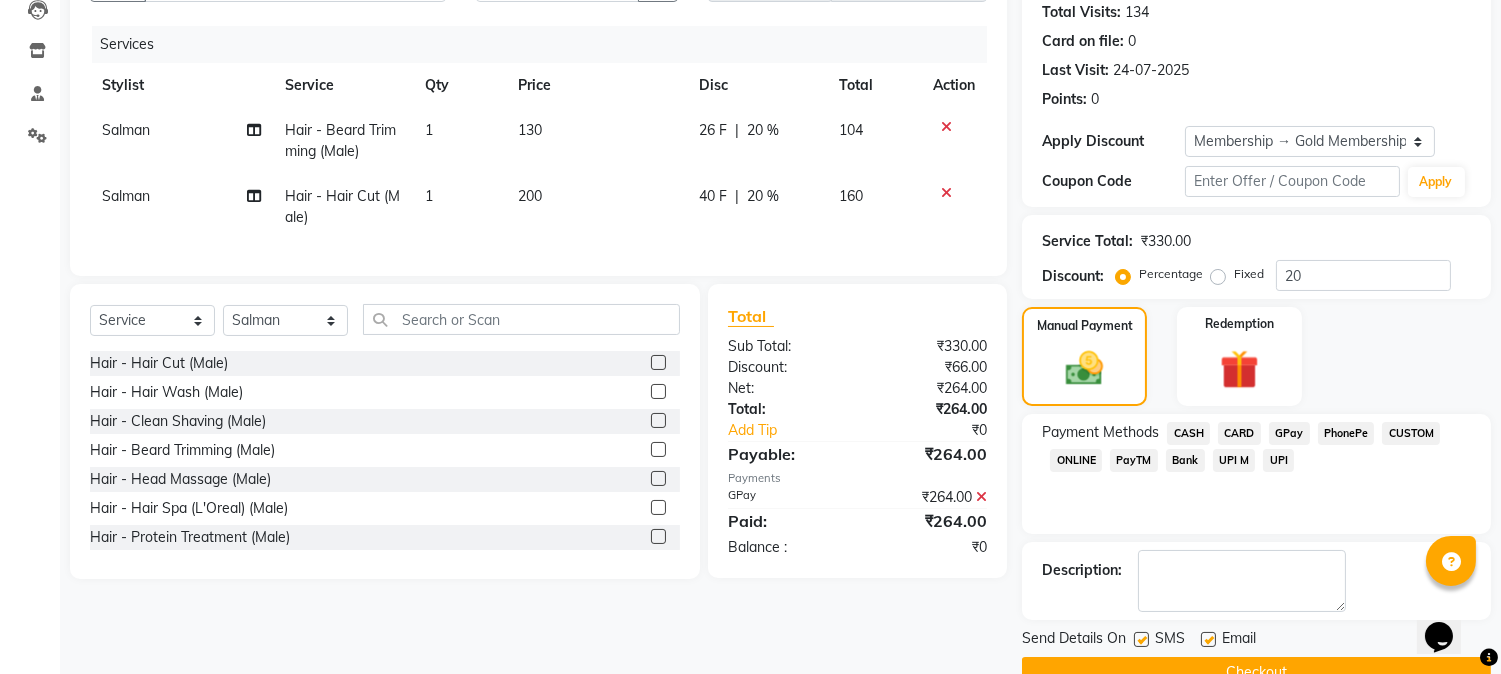 scroll, scrollTop: 265, scrollLeft: 0, axis: vertical 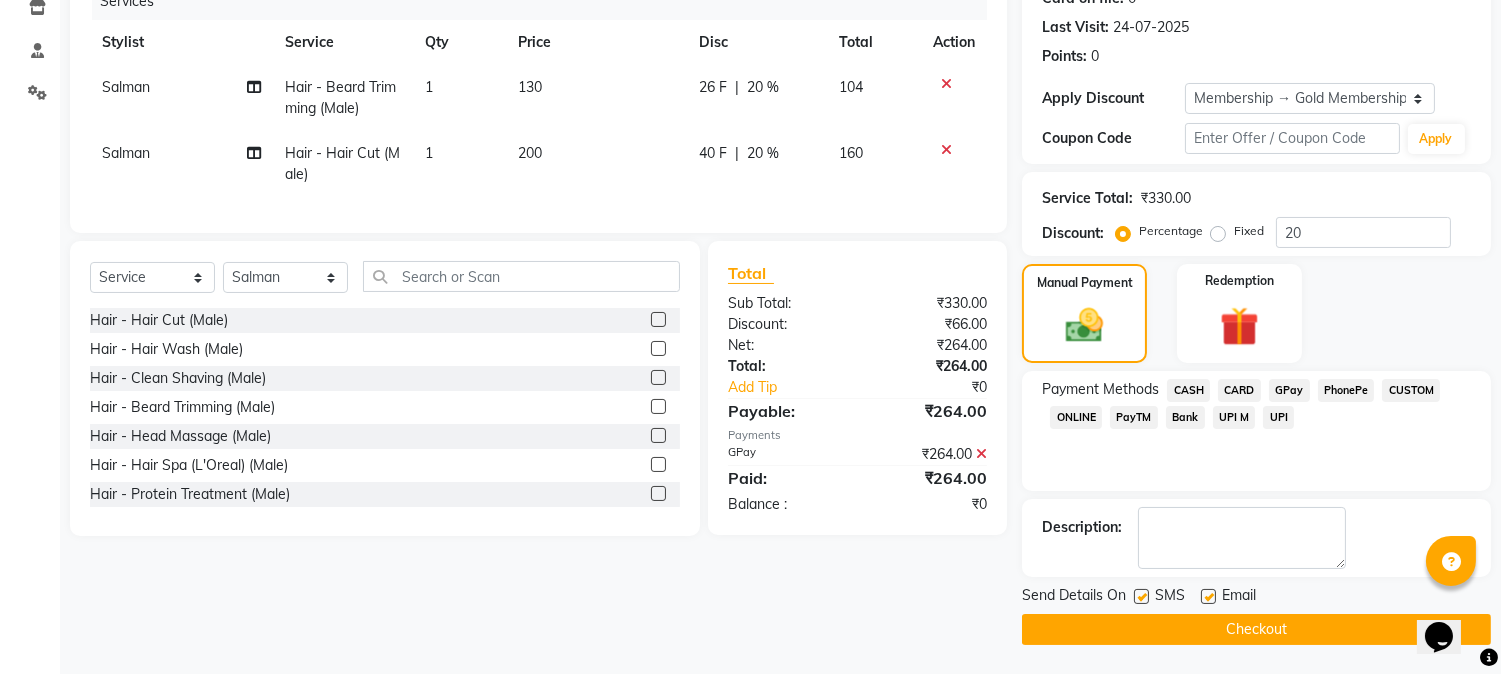 click on "Checkout" 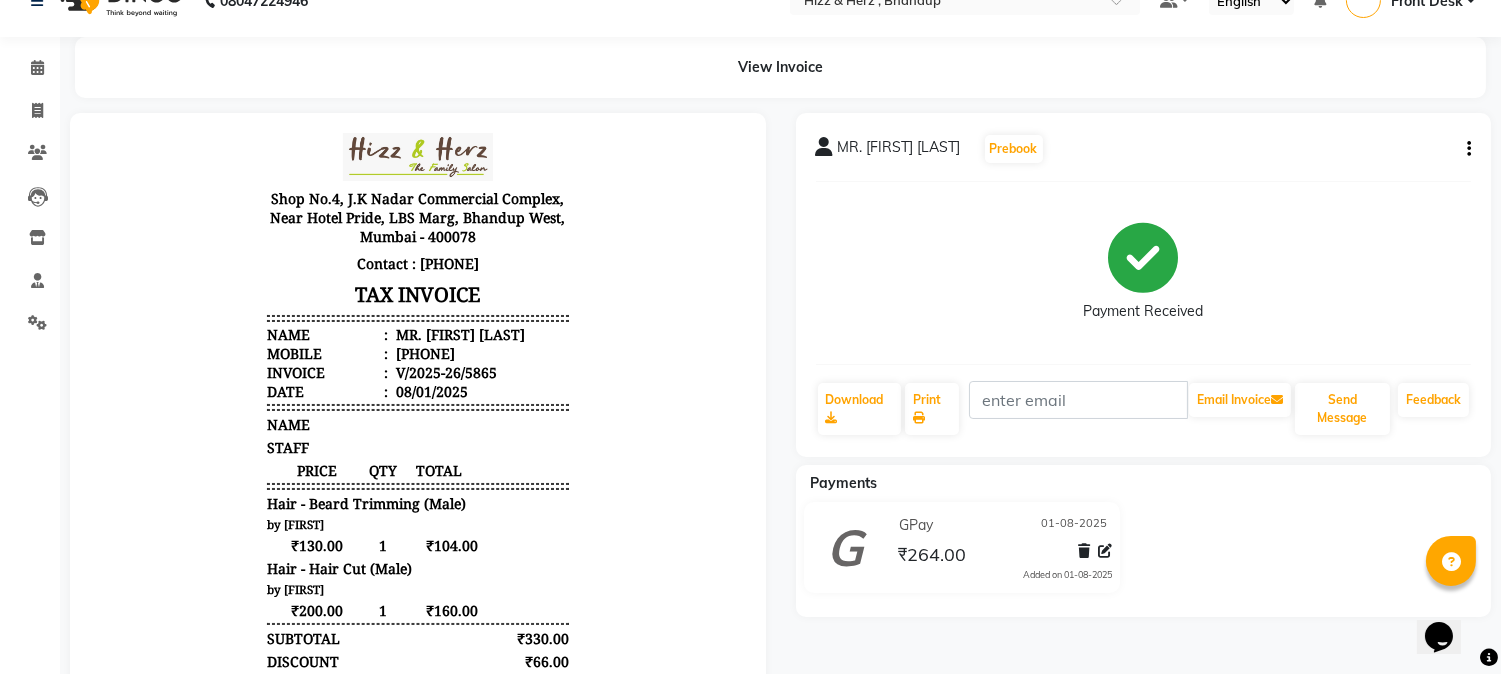 scroll, scrollTop: 0, scrollLeft: 0, axis: both 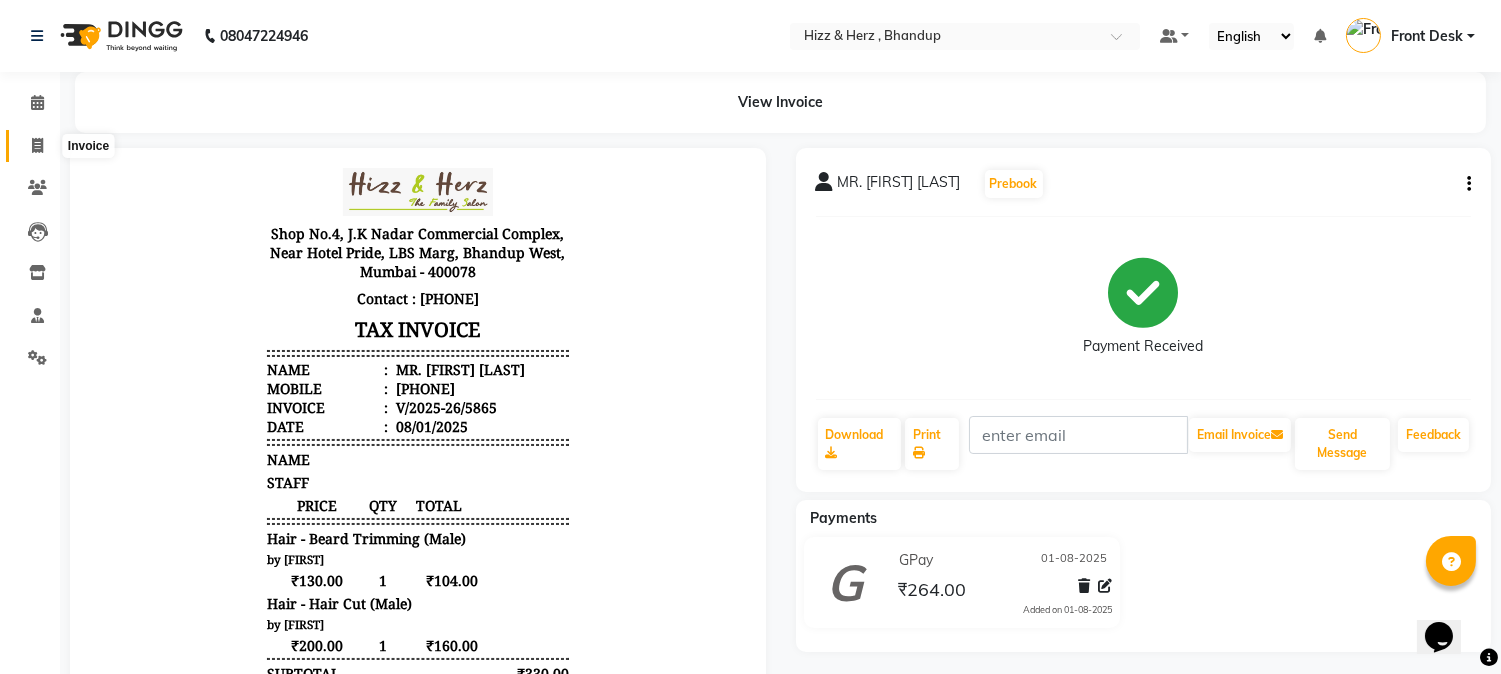 click 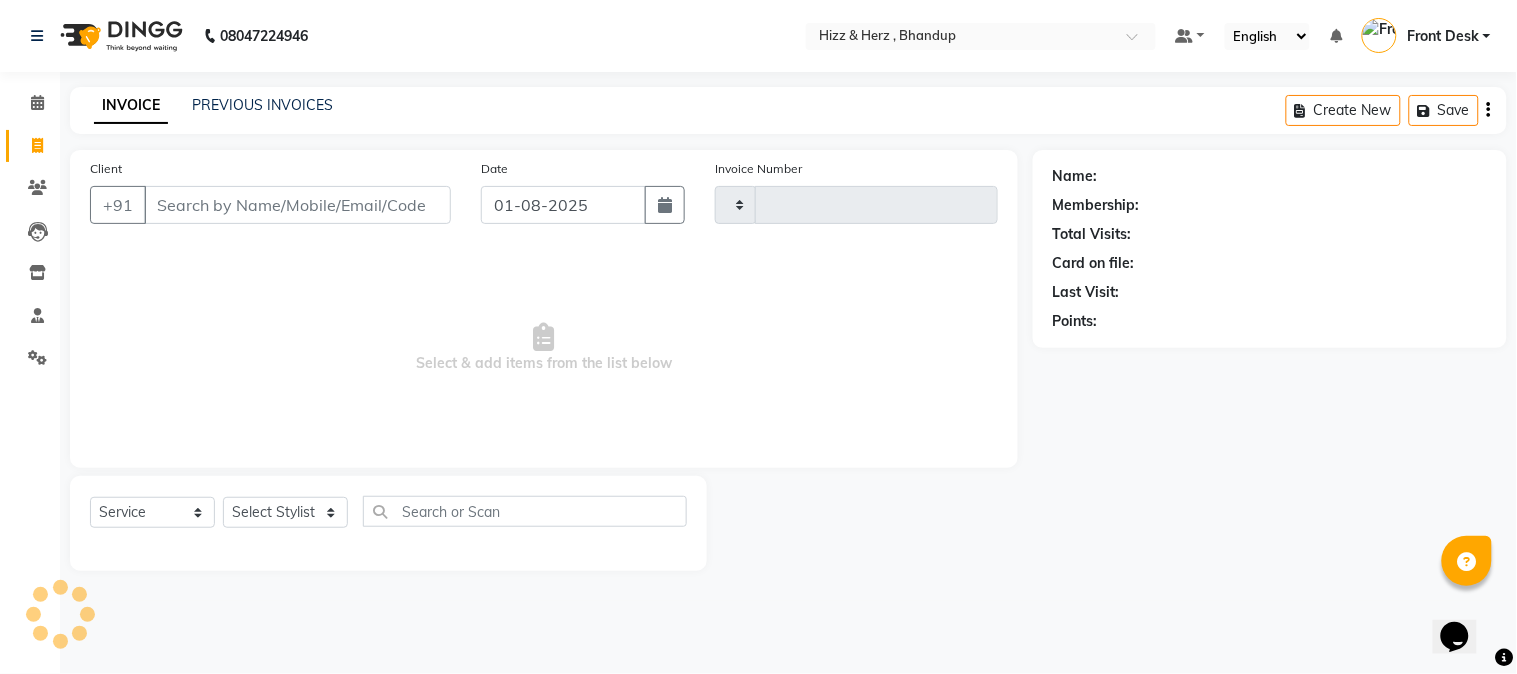 type on "5867" 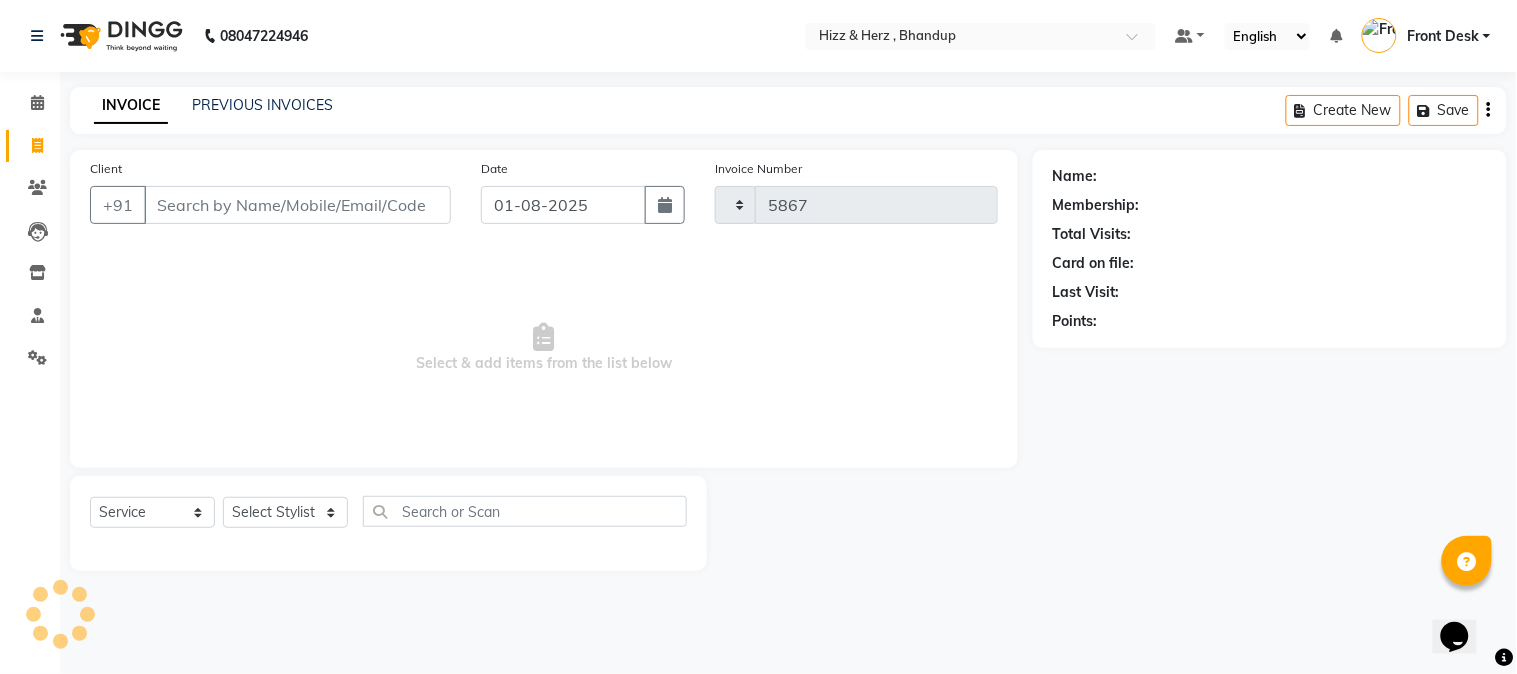 select on "629" 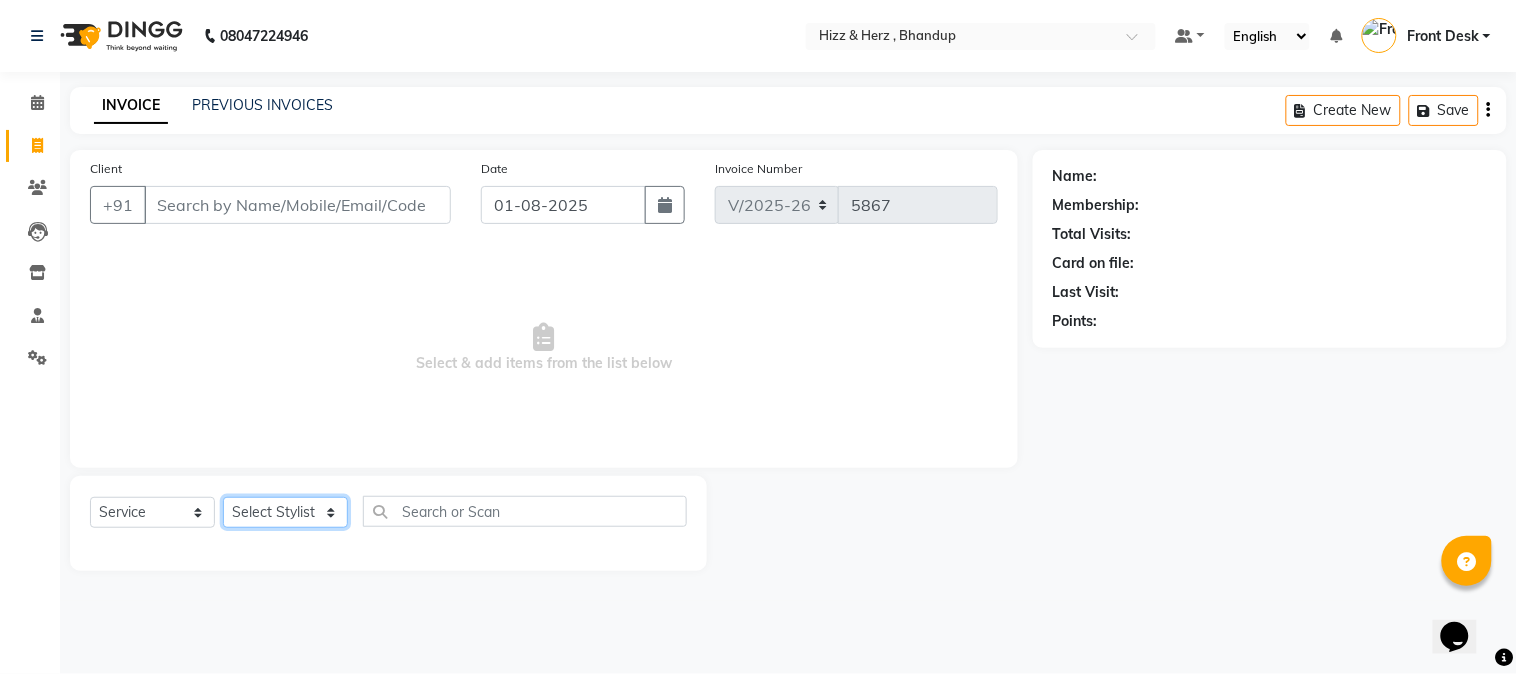 click on "Select Stylist Front Desk Gaurav Sharma HIZZ & HERZ 2 IRFAN AHMAD Jigna Goswami KHALID AHMAD Laxmi Mehboob MOHD PARVEJ NIZAM Salman Sangeeta  SUMITA  VEERENDRA SHARMA" 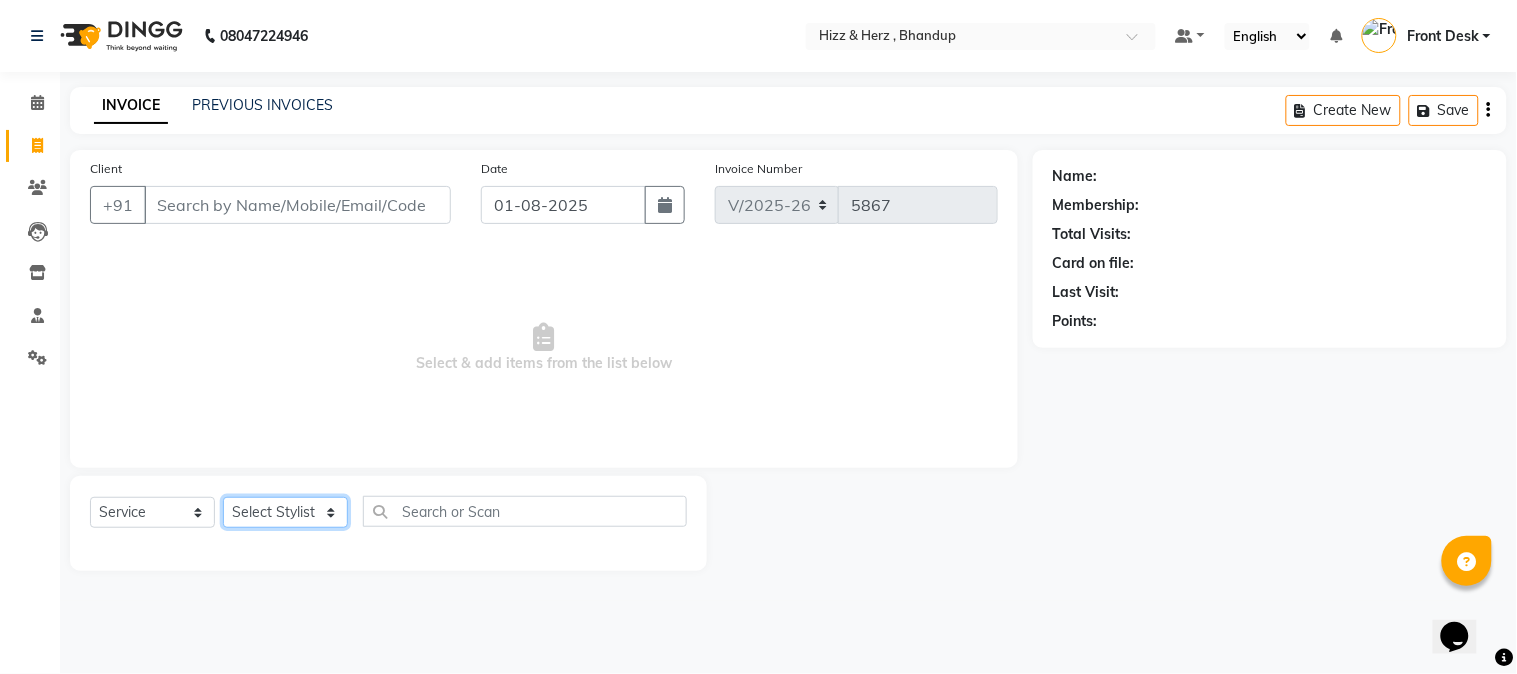 select on "9149" 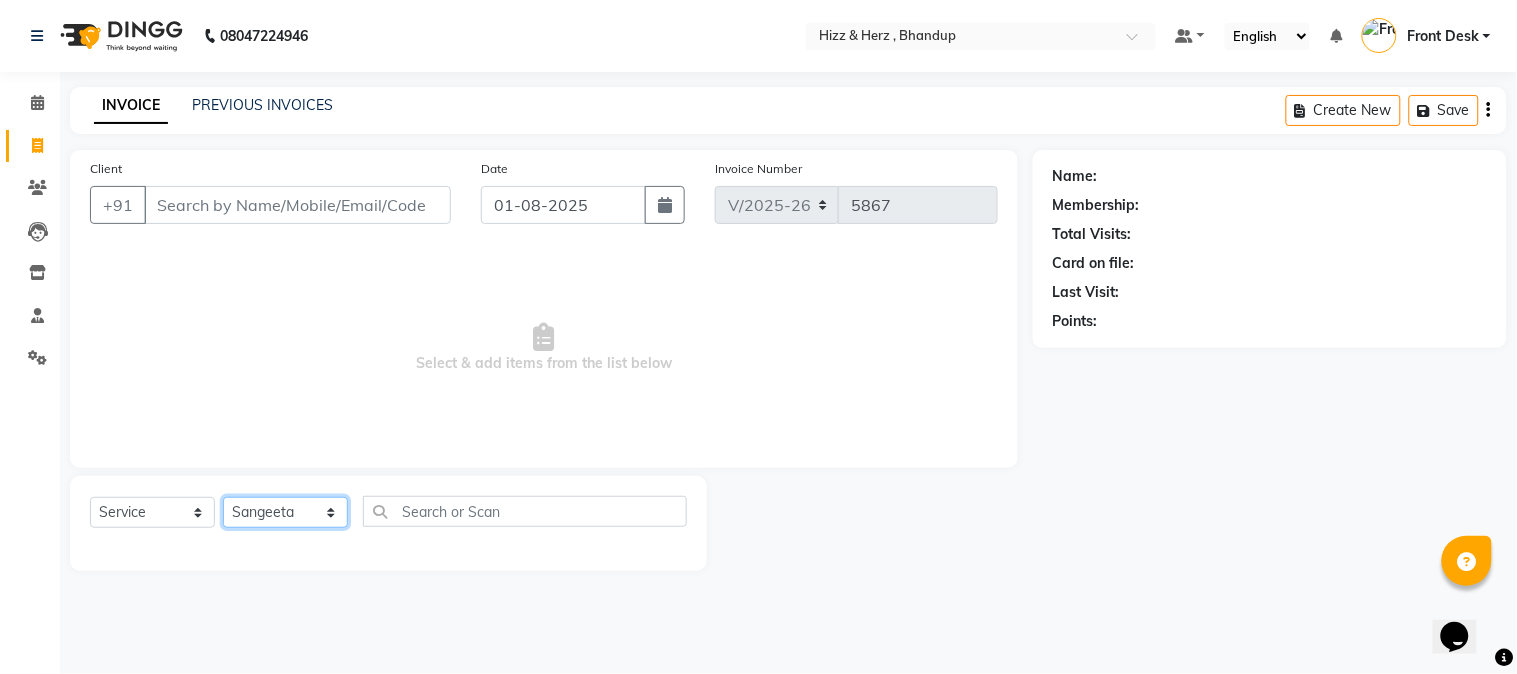 click on "Select Stylist Front Desk Gaurav Sharma HIZZ & HERZ 2 IRFAN AHMAD Jigna Goswami KHALID AHMAD Laxmi Mehboob MOHD PARVEJ NIZAM Salman Sangeeta  SUMITA  VEERENDRA SHARMA" 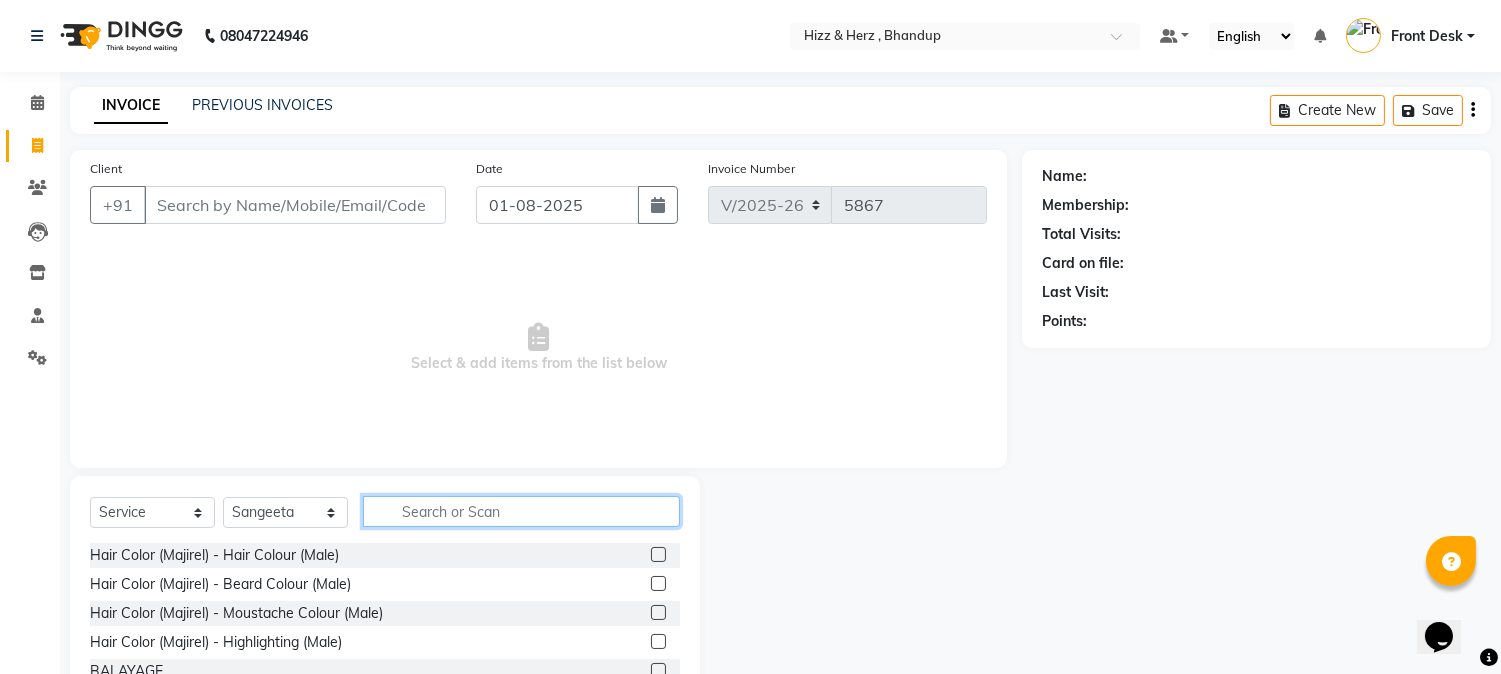 click 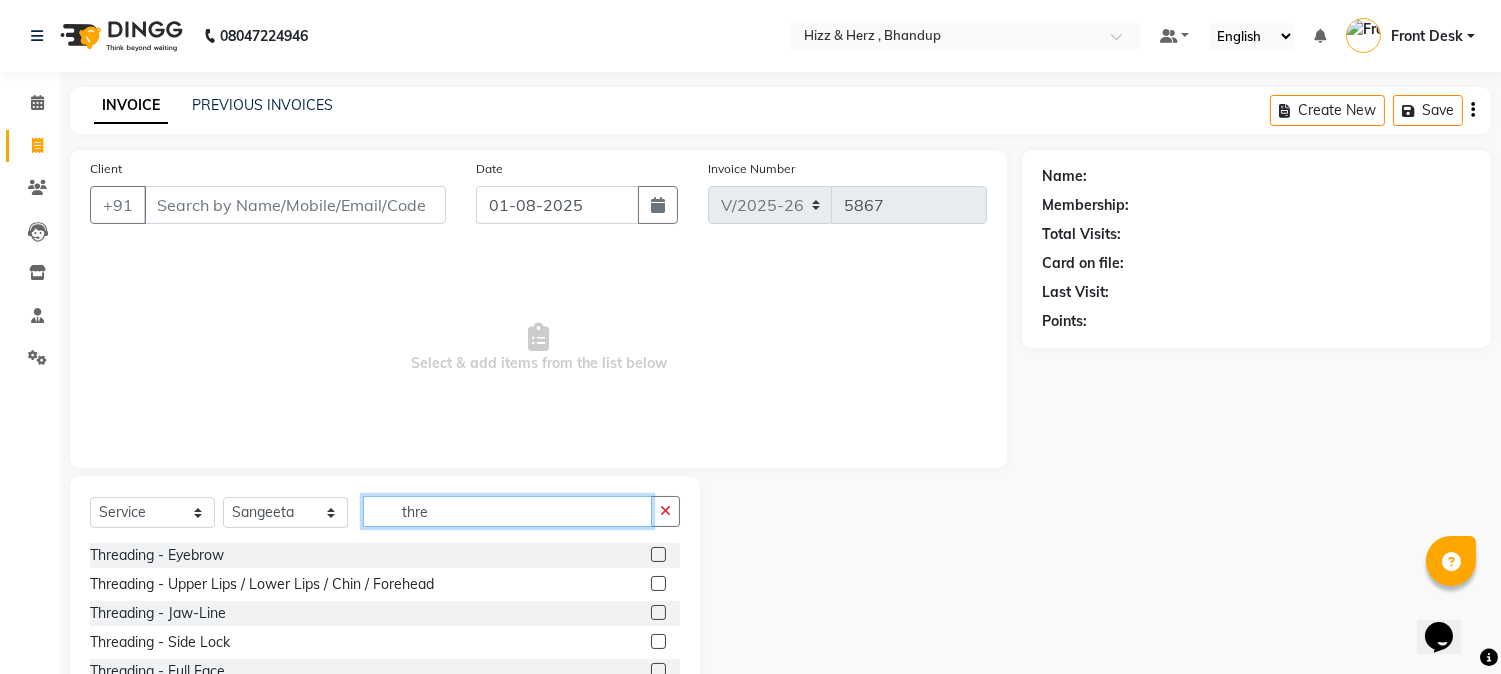 type on "thre" 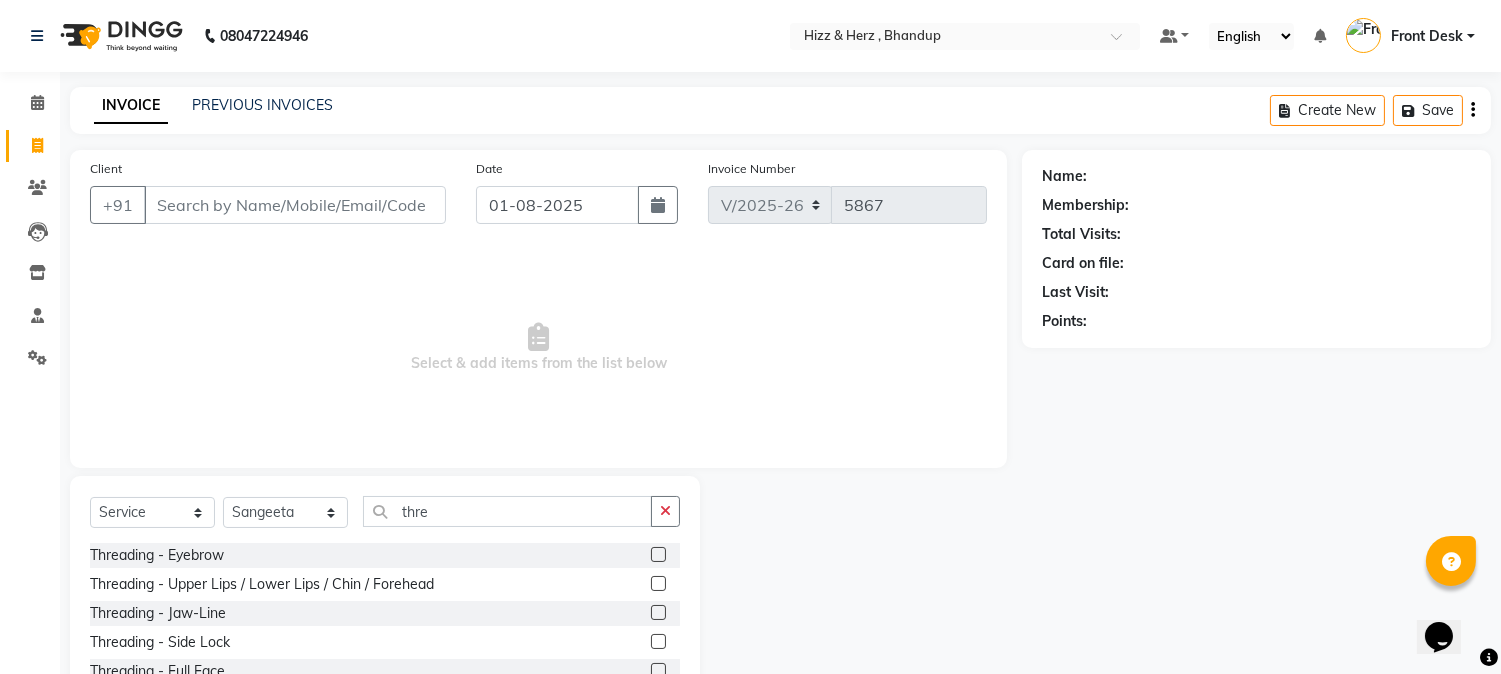 click 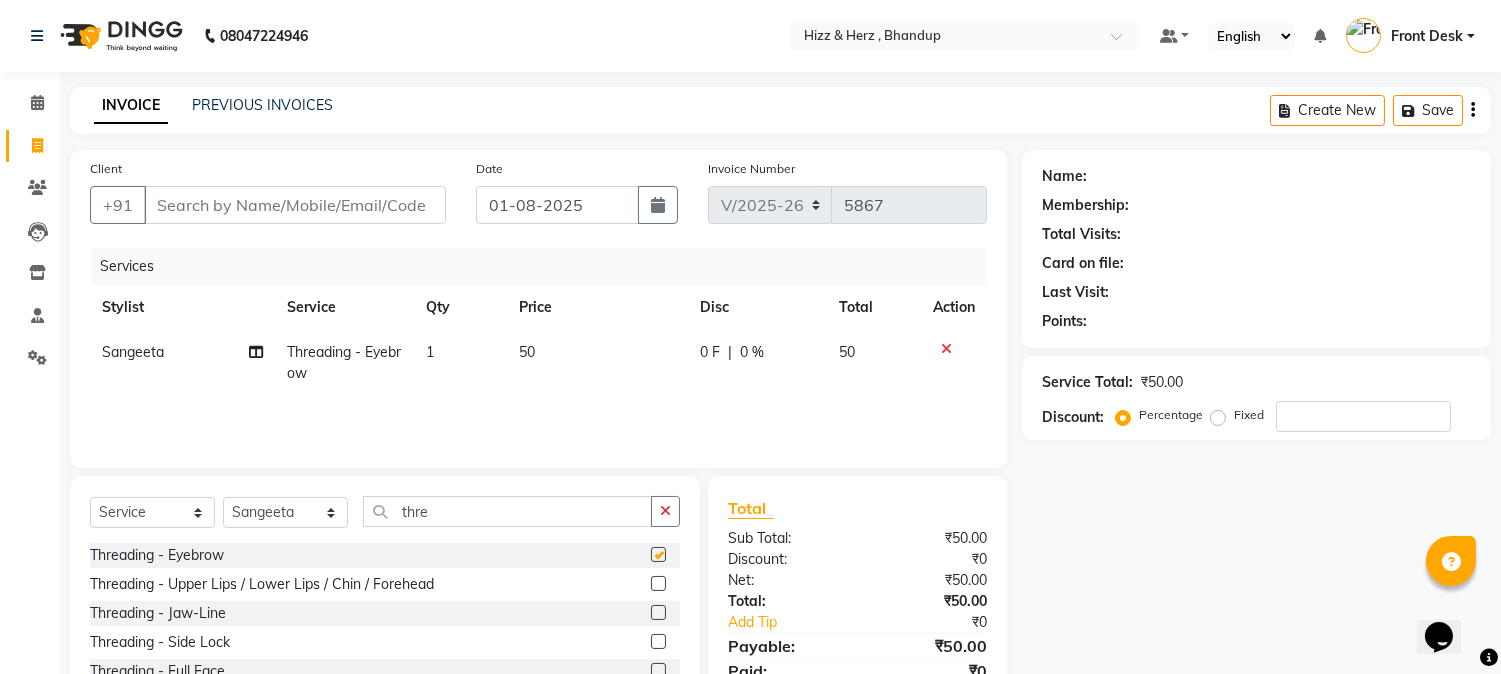 checkbox on "false" 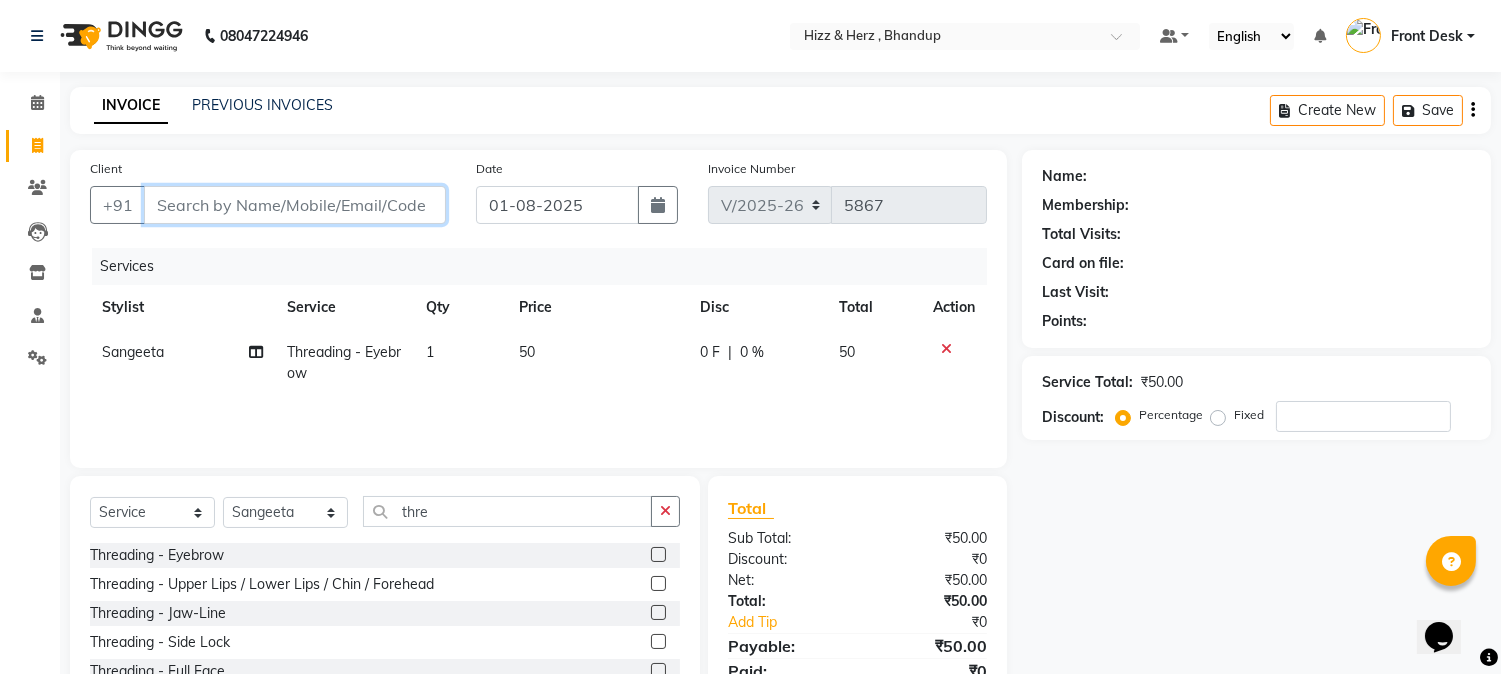 click on "Client" at bounding box center (295, 205) 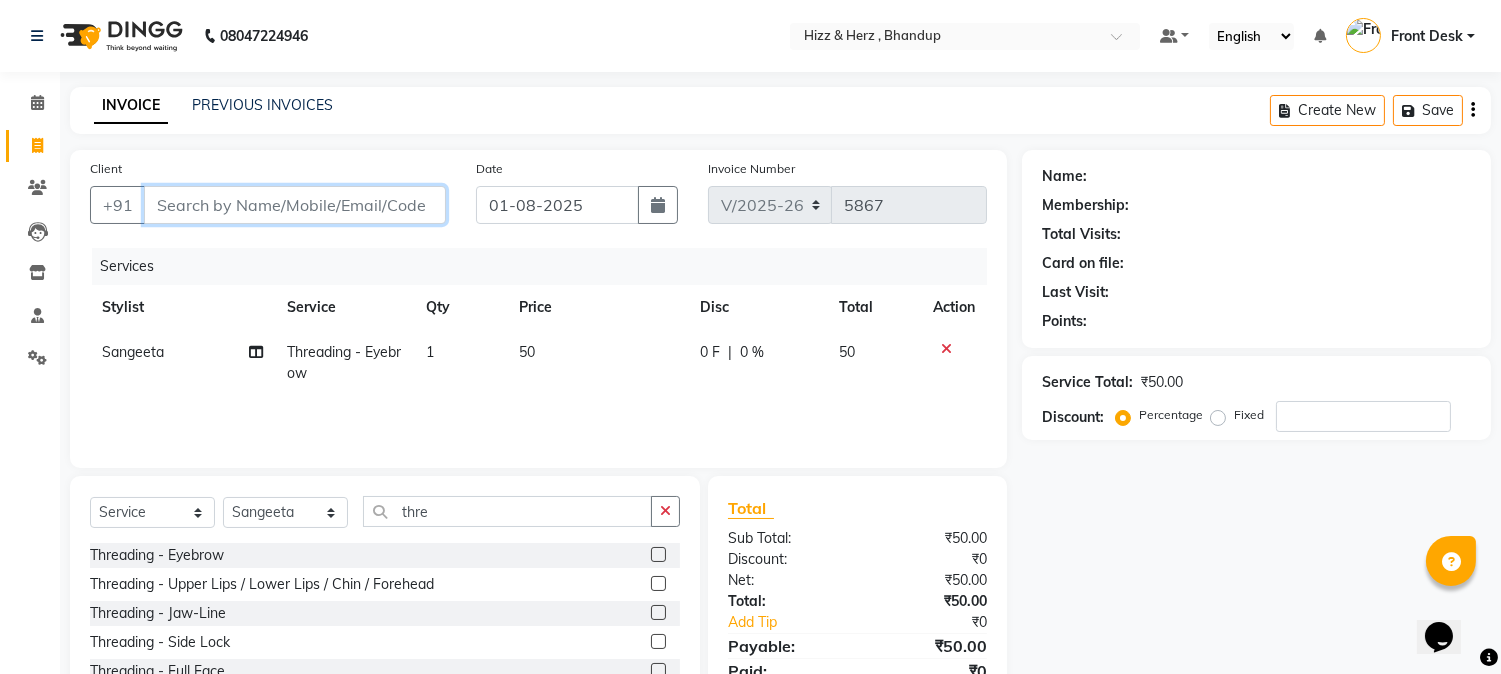 type on "9" 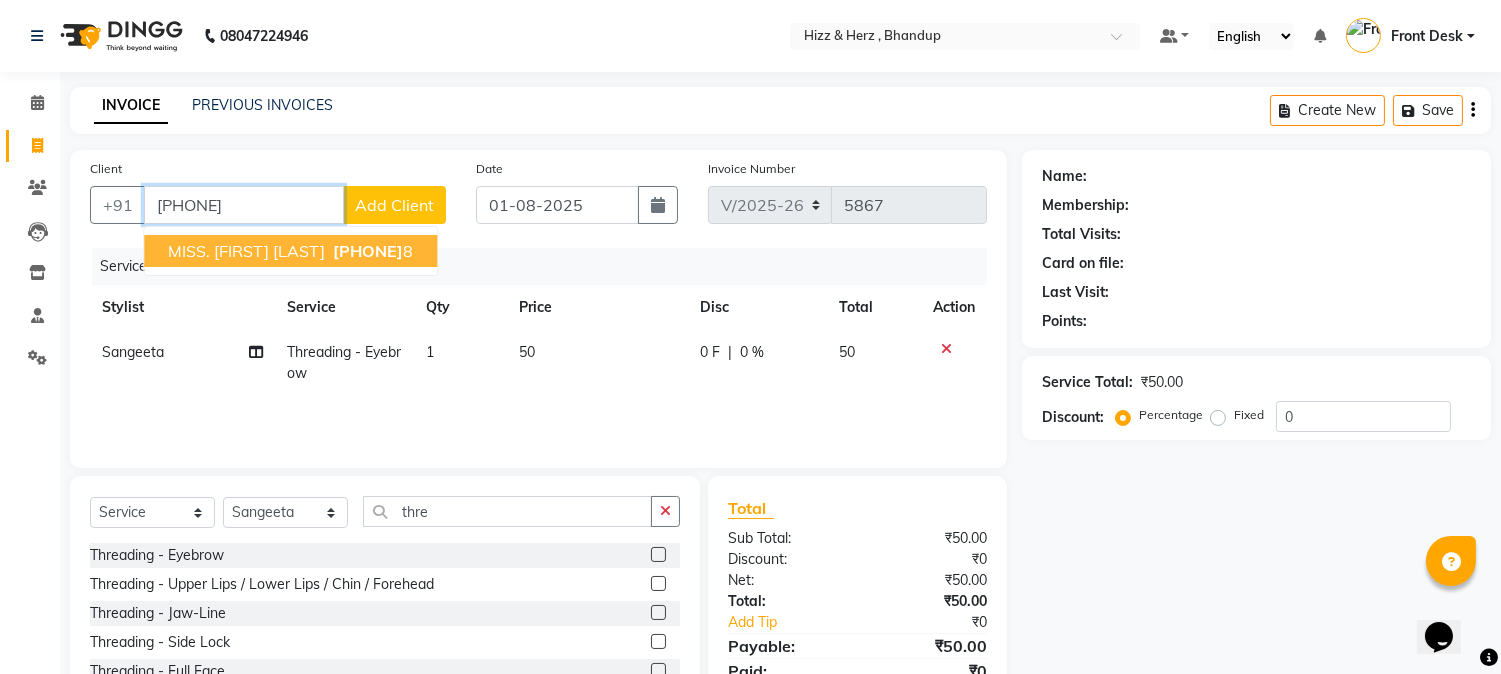click on "MISS. MADHURI RANE" at bounding box center [246, 251] 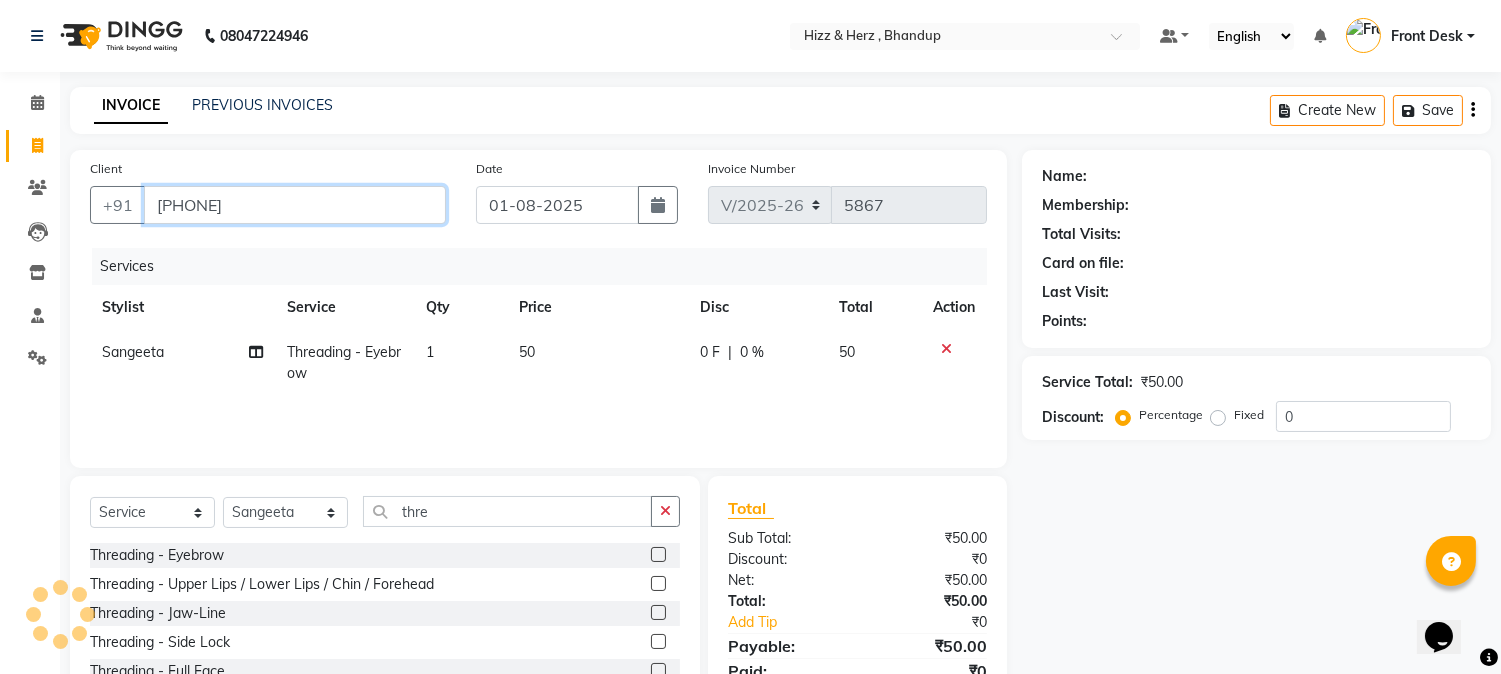type on "[PHONE]" 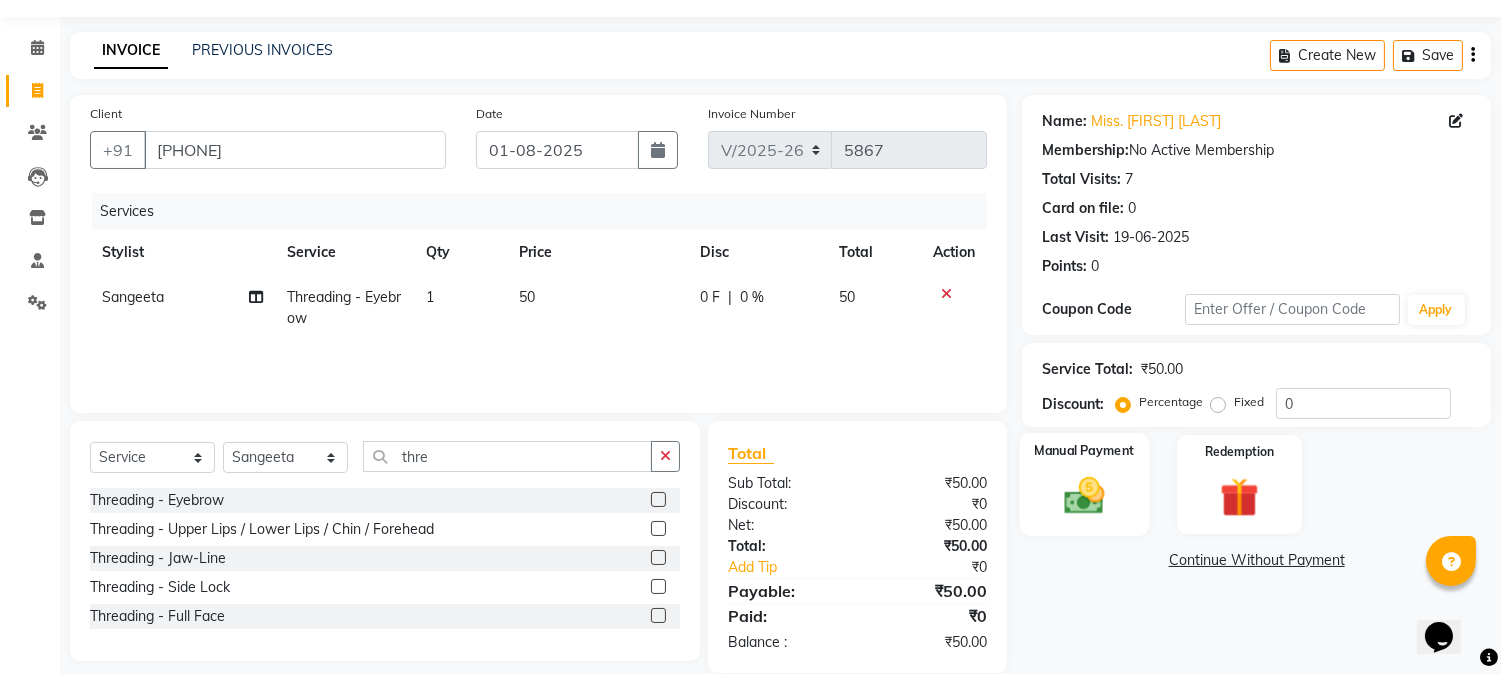 scroll, scrollTop: 84, scrollLeft: 0, axis: vertical 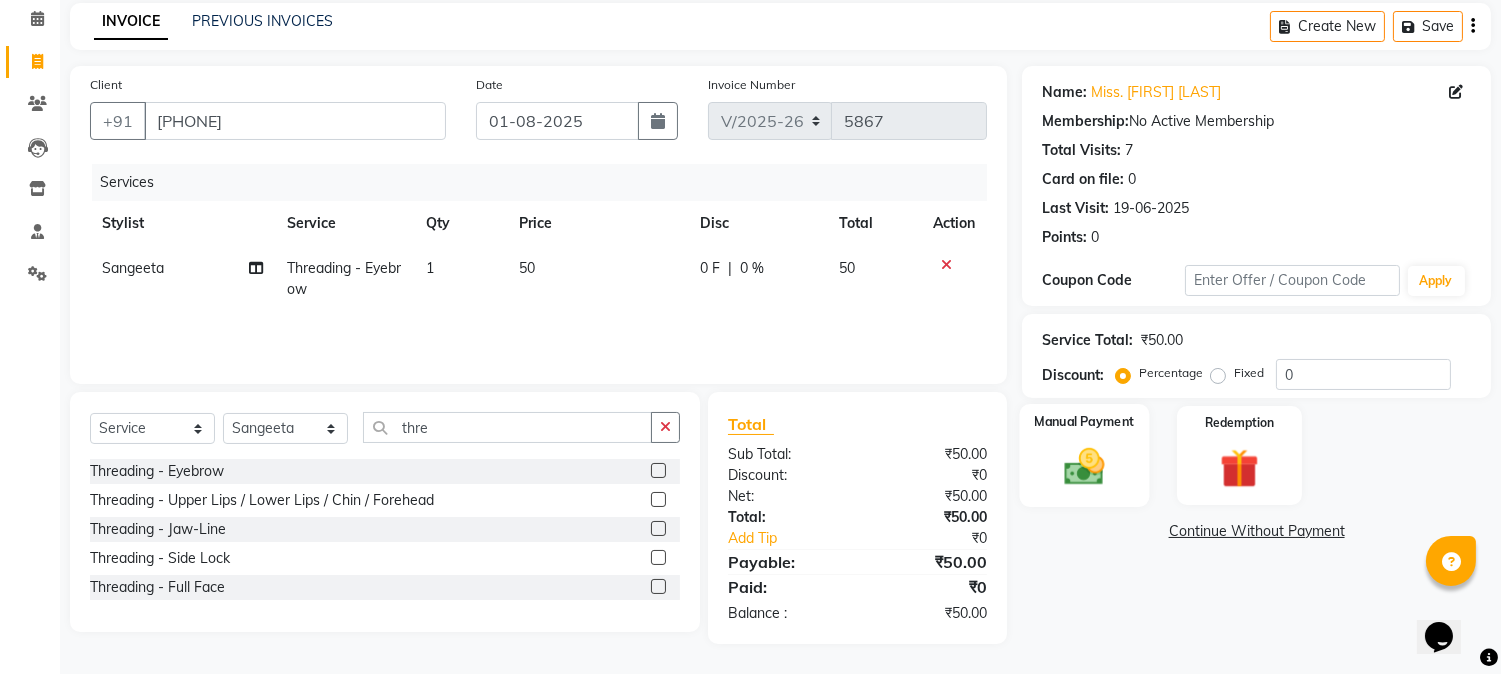 click 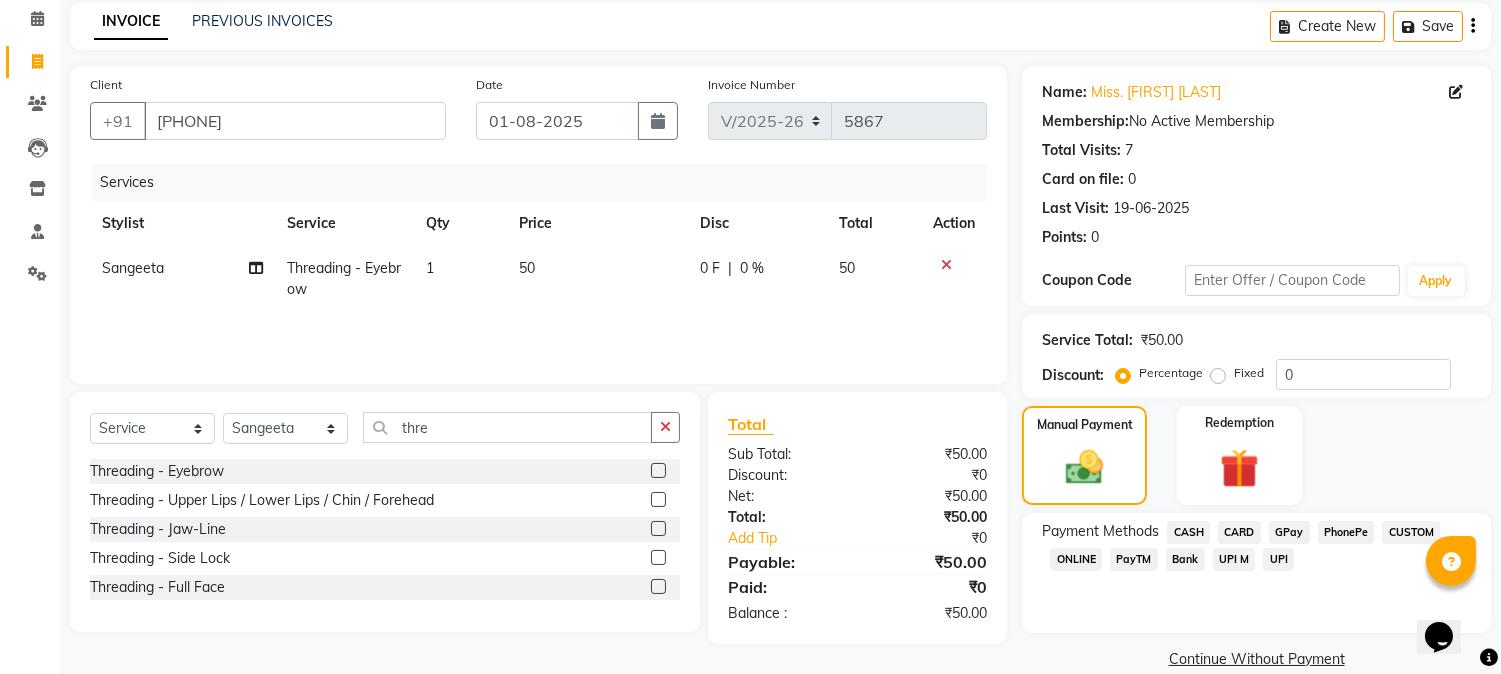click on "GPay" 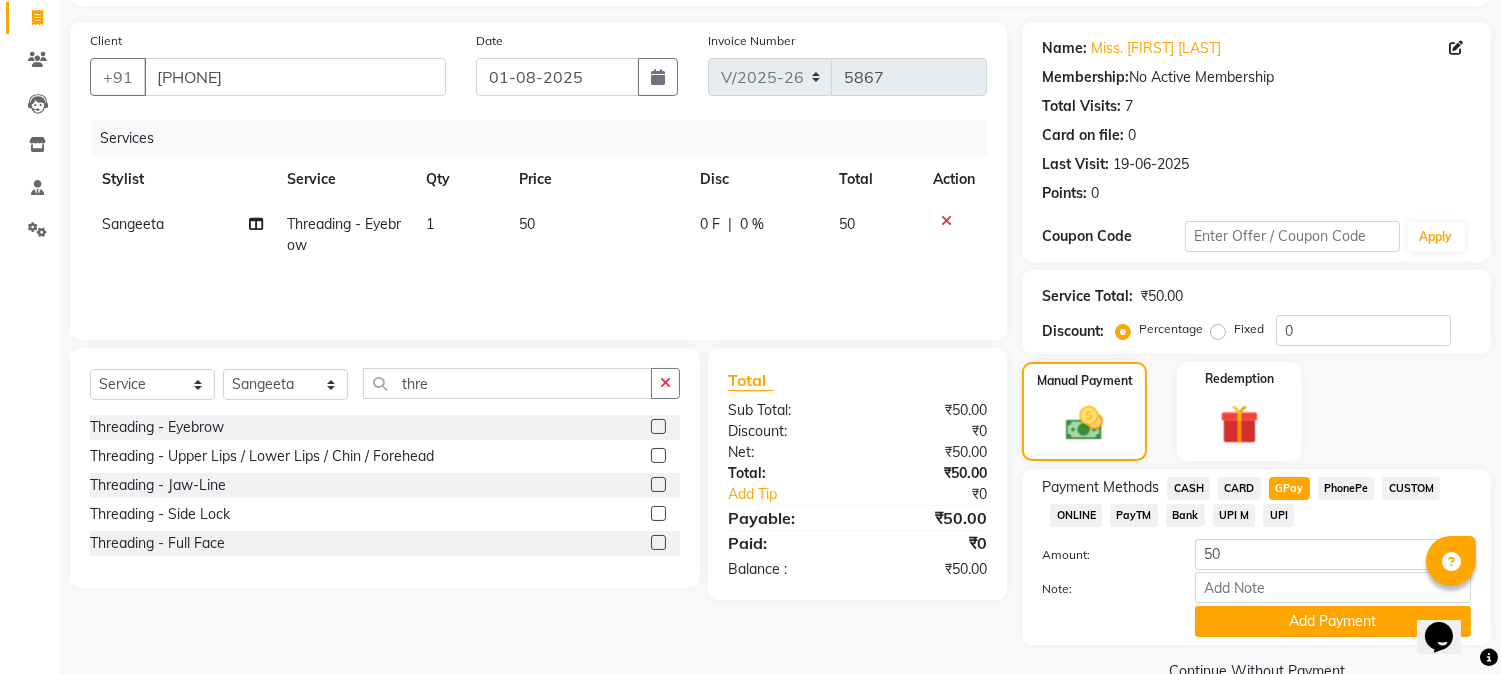 scroll, scrollTop: 170, scrollLeft: 0, axis: vertical 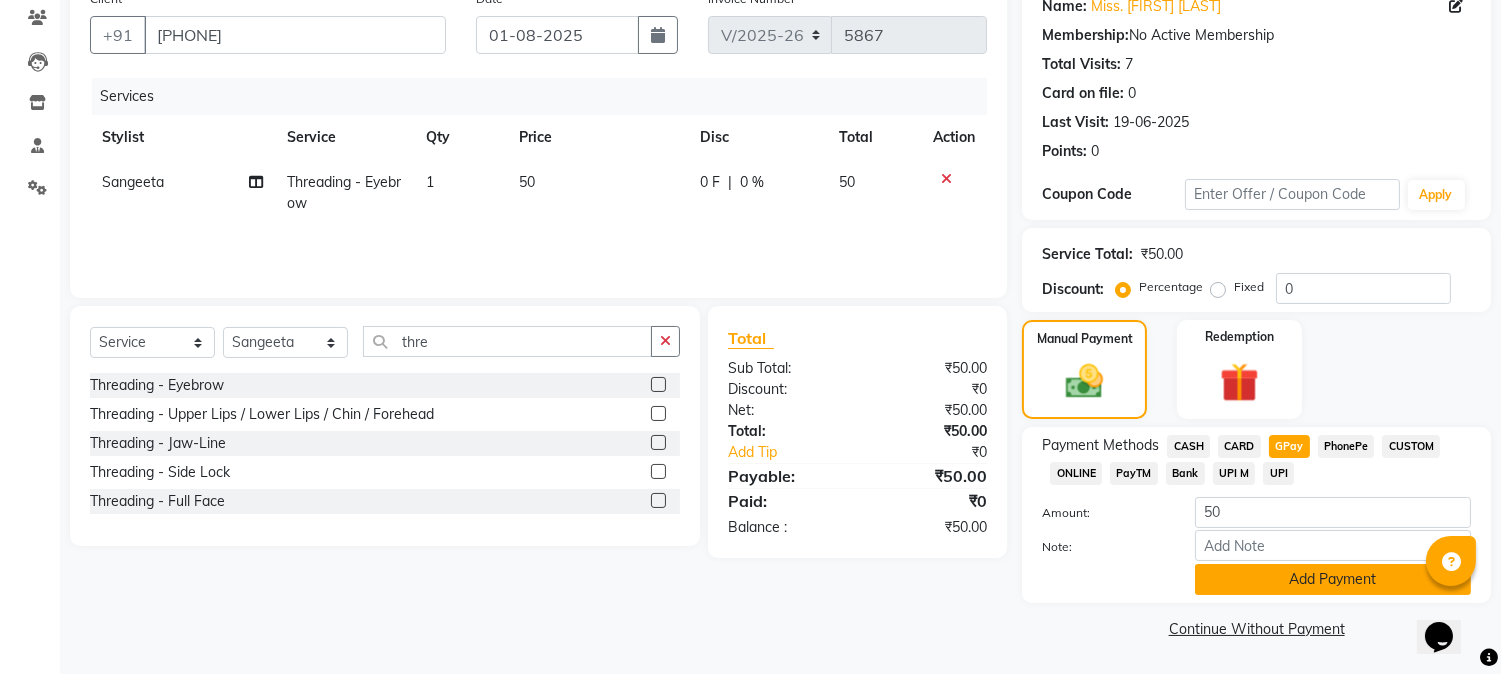 click on "Add Payment" 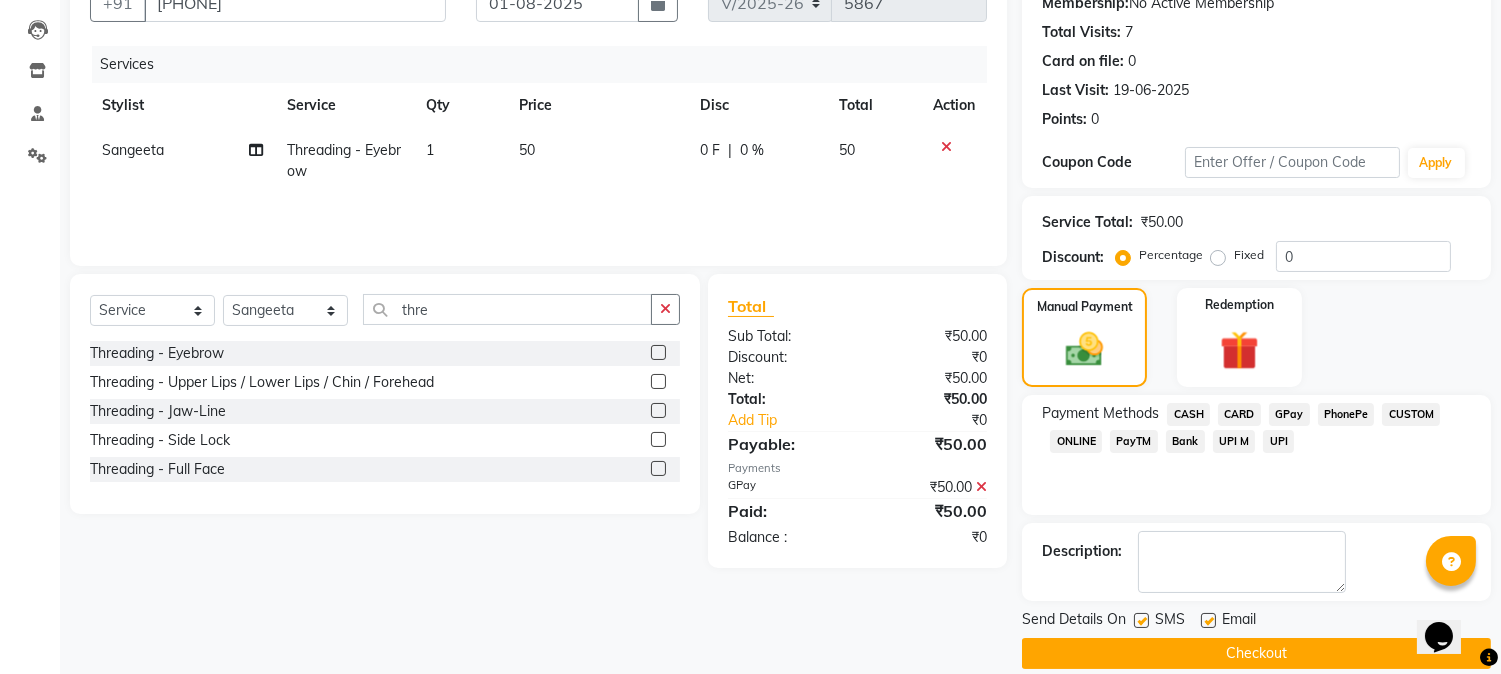 scroll, scrollTop: 225, scrollLeft: 0, axis: vertical 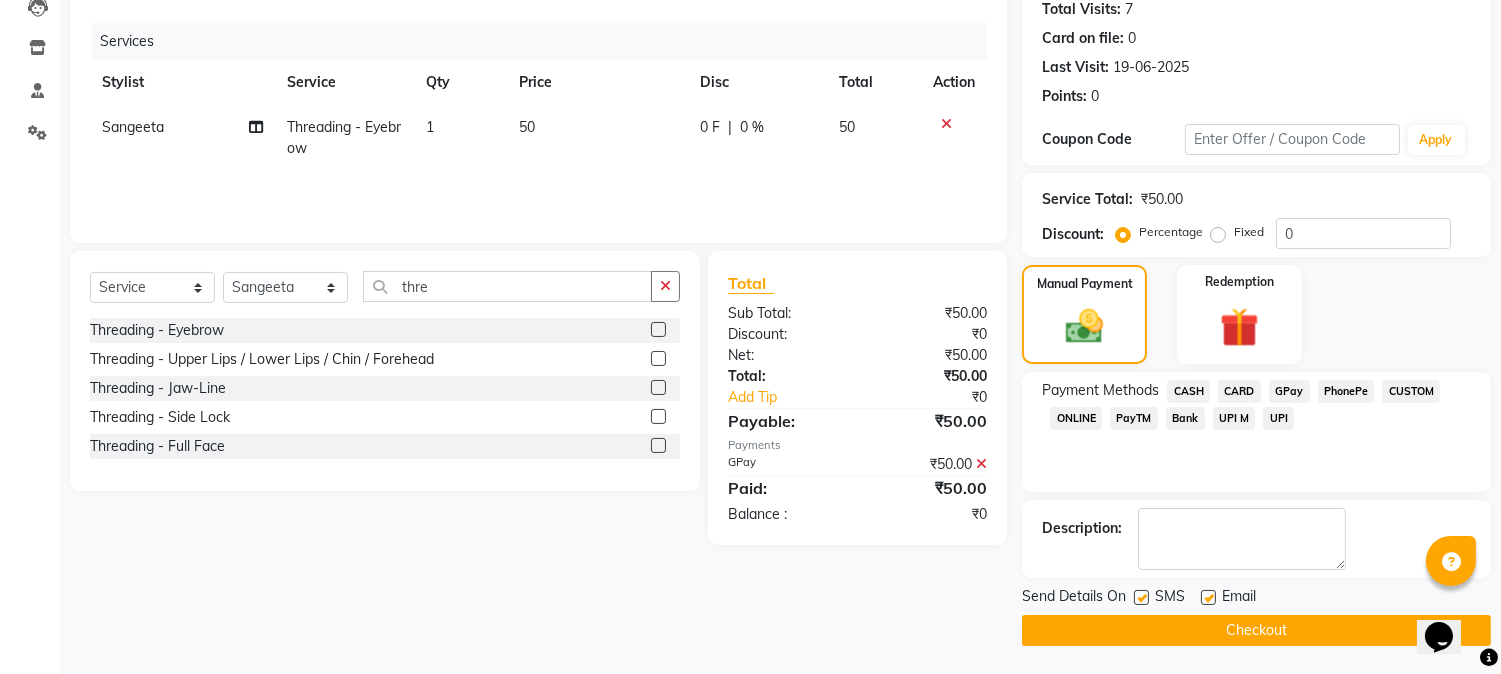 click on "Checkout" 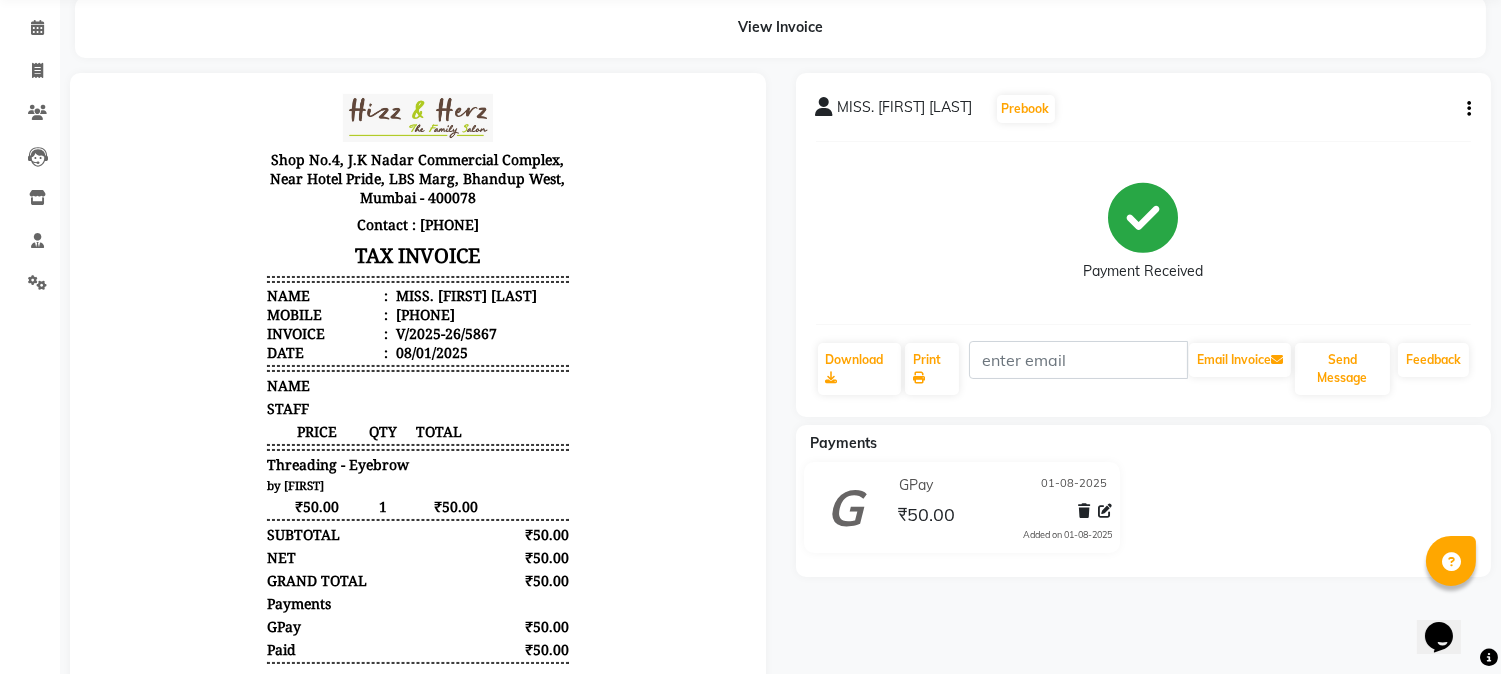 scroll, scrollTop: 0, scrollLeft: 0, axis: both 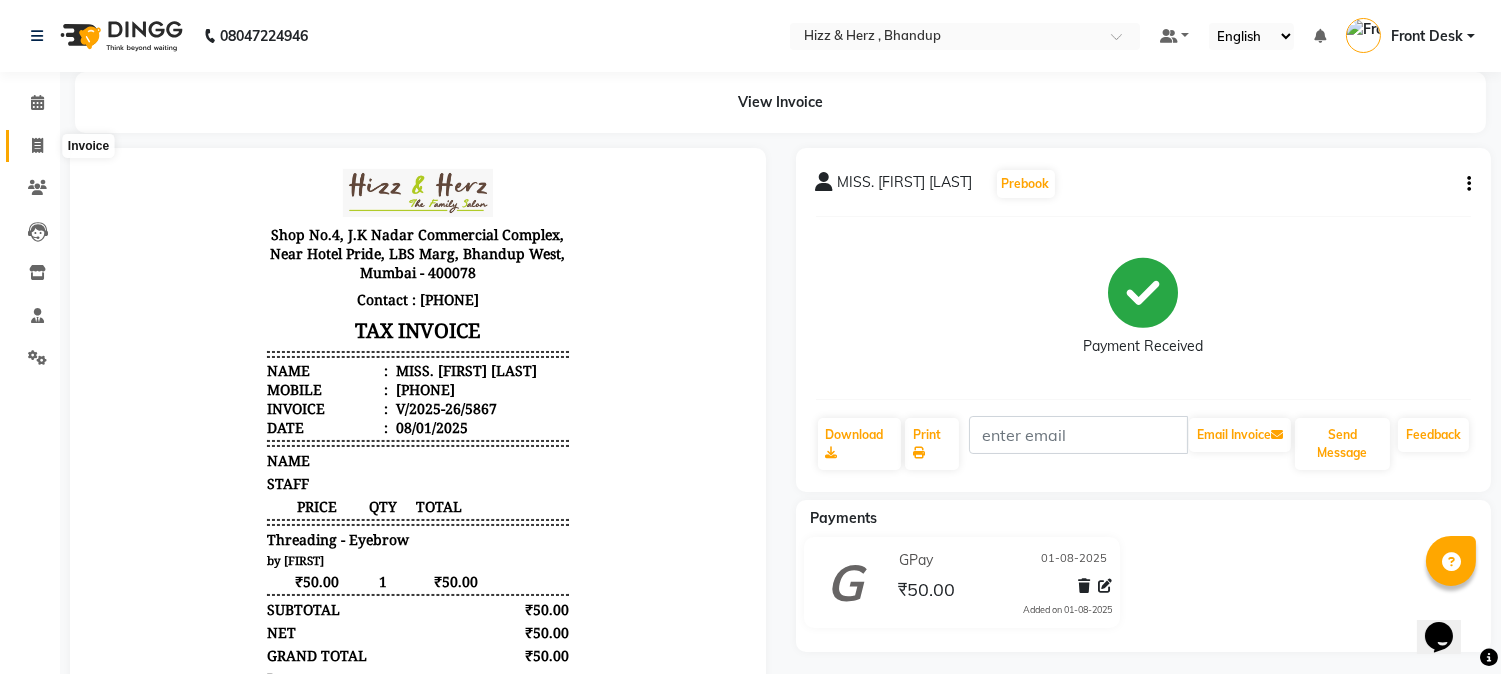 click 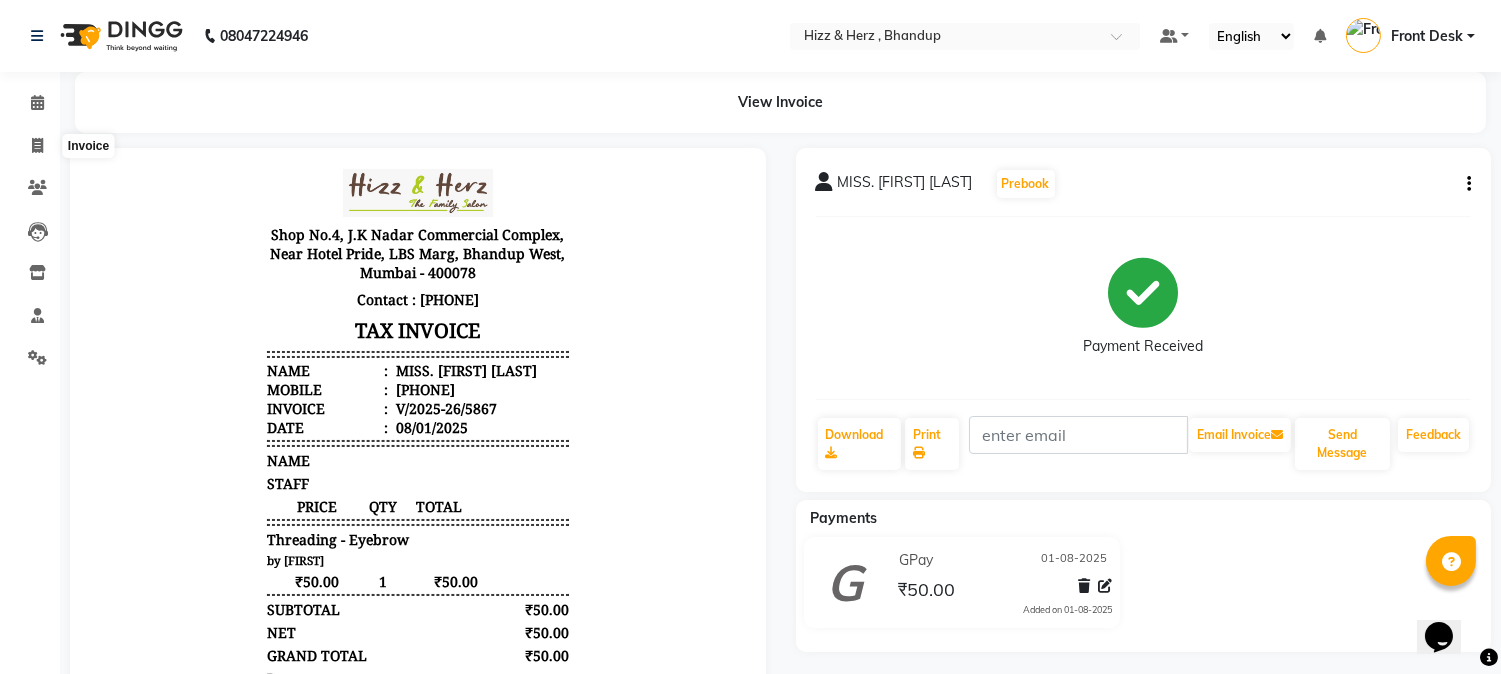 select on "629" 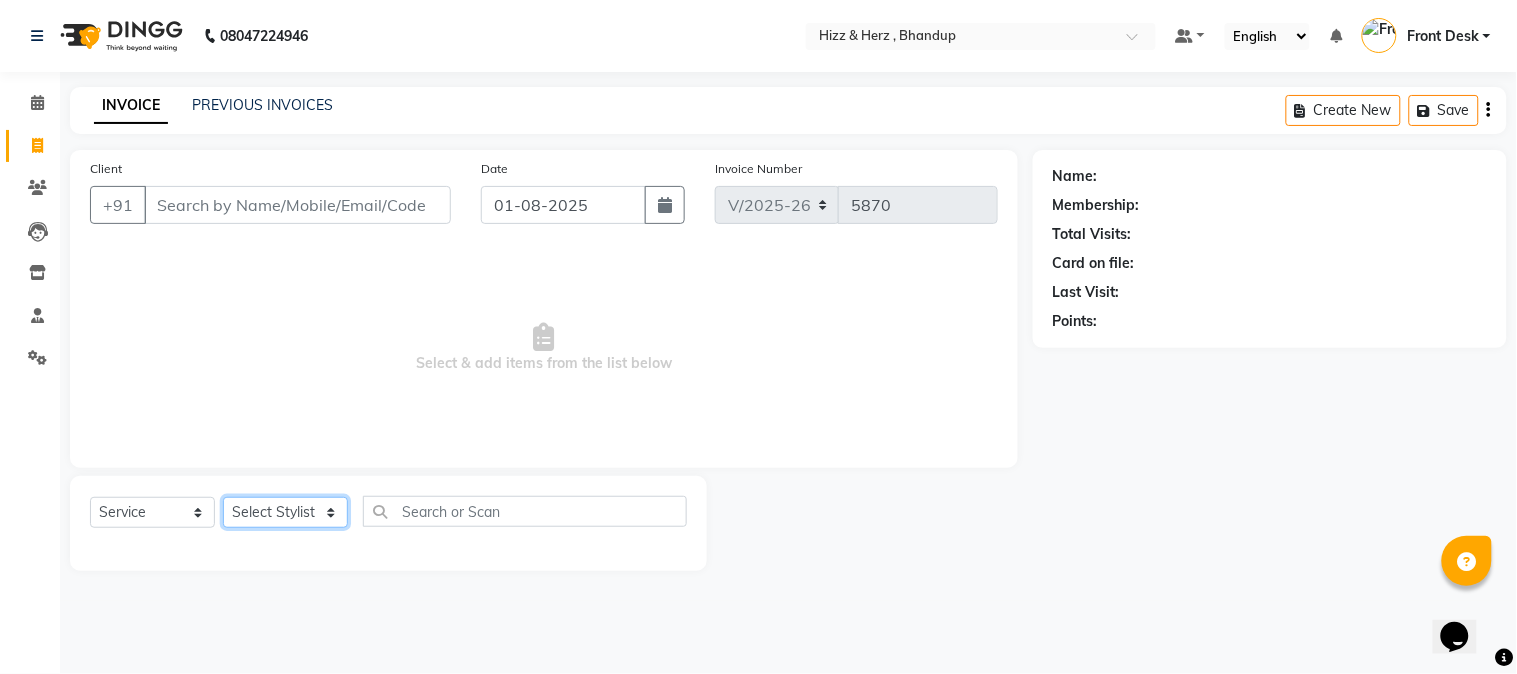click on "Select Stylist Front Desk Gaurav Sharma HIZZ & HERZ 2 IRFAN AHMAD Jigna Goswami KHALID AHMAD Laxmi Mehboob MOHD PARVEJ NIZAM Salman Sangeeta  SUMITA  VEERENDRA SHARMA" 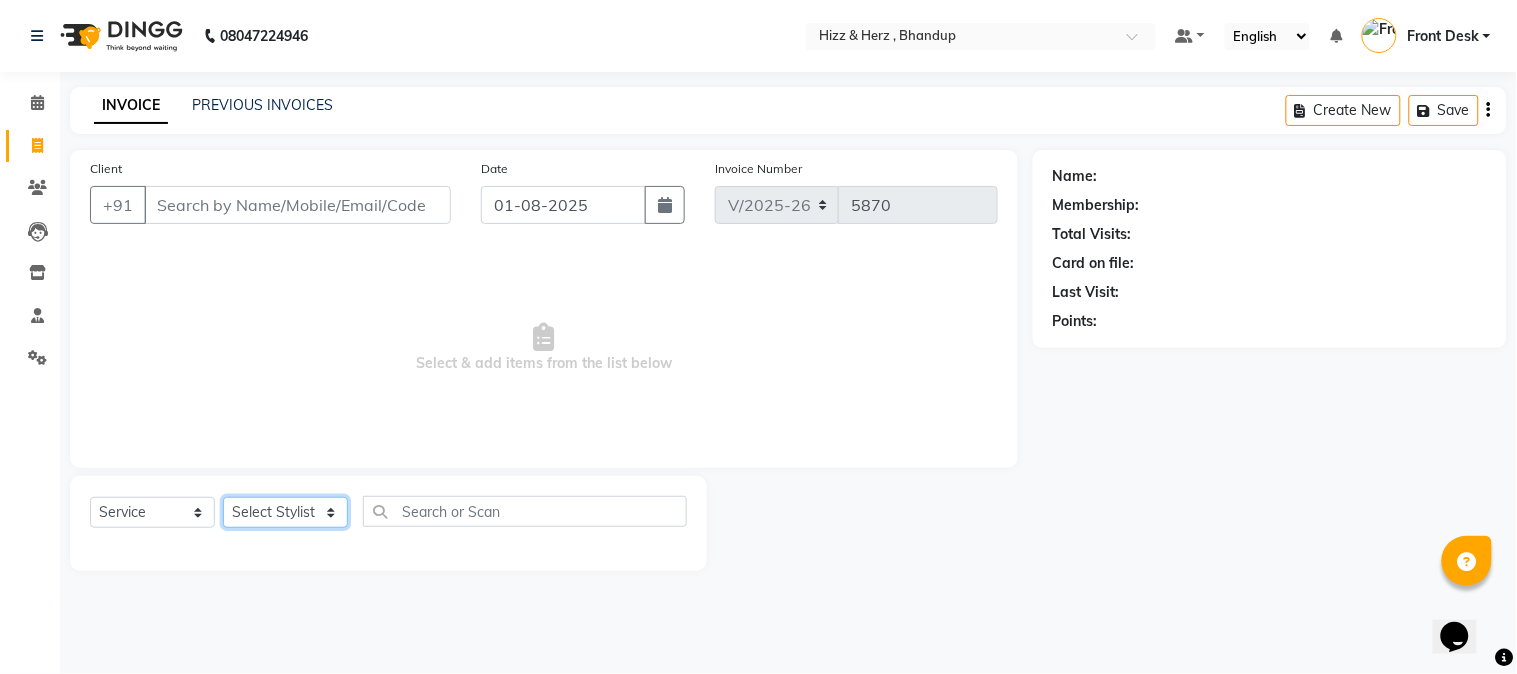 select on "11514" 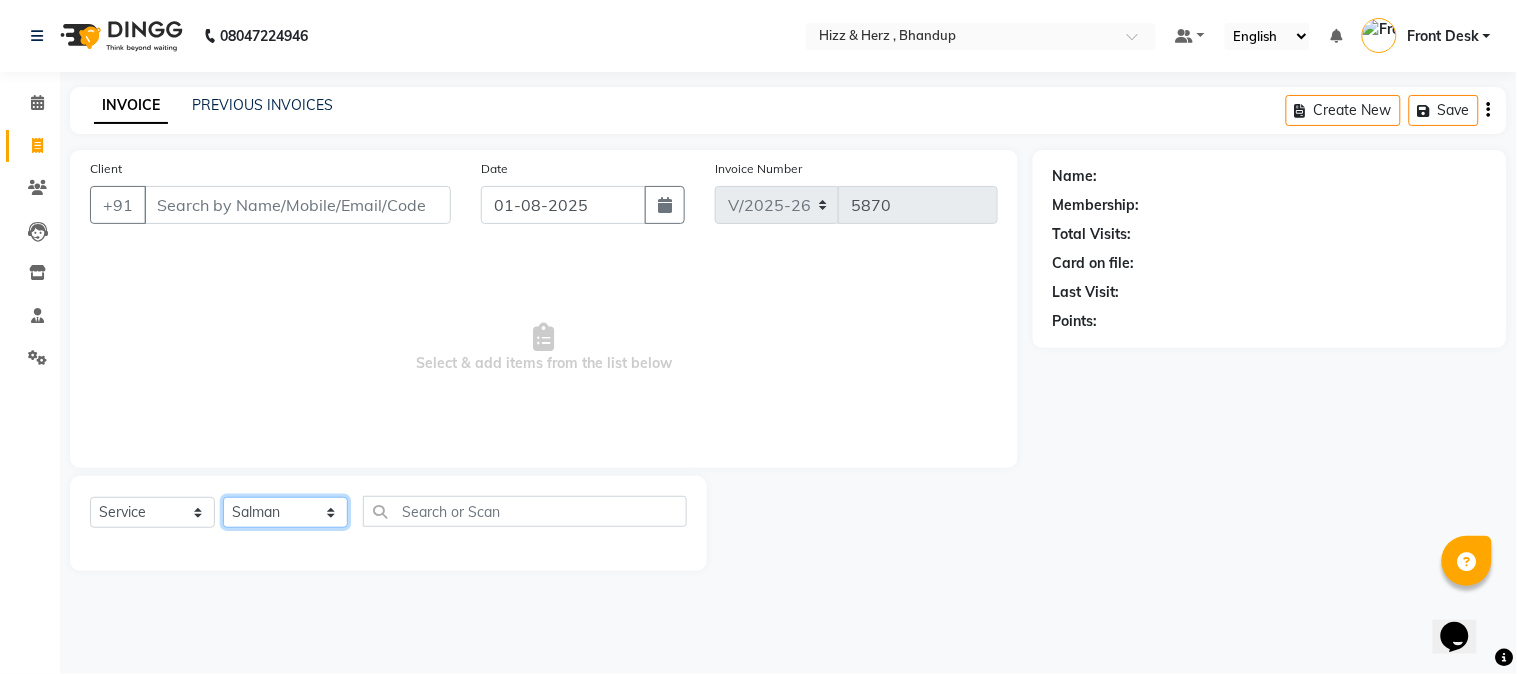 click on "Select Stylist Front Desk Gaurav Sharma HIZZ & HERZ 2 IRFAN AHMAD Jigna Goswami KHALID AHMAD Laxmi Mehboob MOHD PARVEJ NIZAM Salman Sangeeta  SUMITA  VEERENDRA SHARMA" 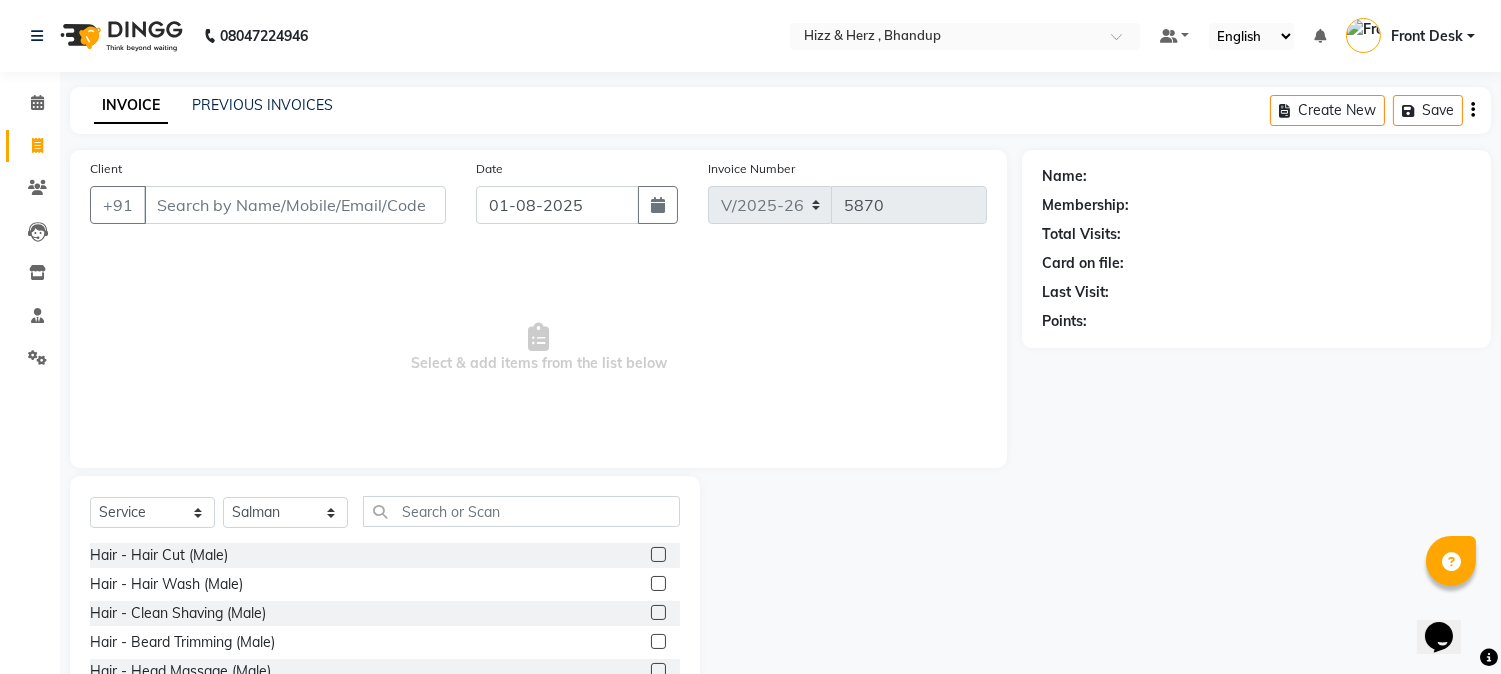 click 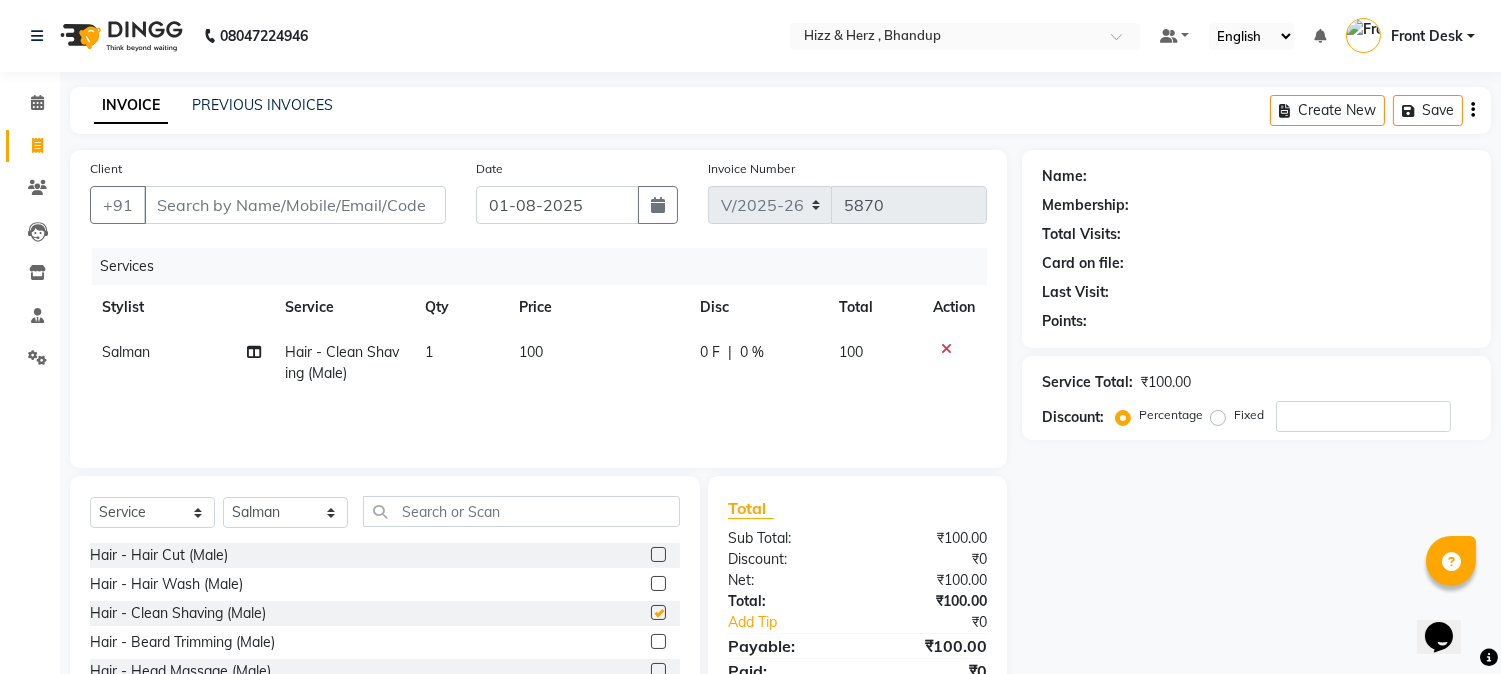 checkbox on "false" 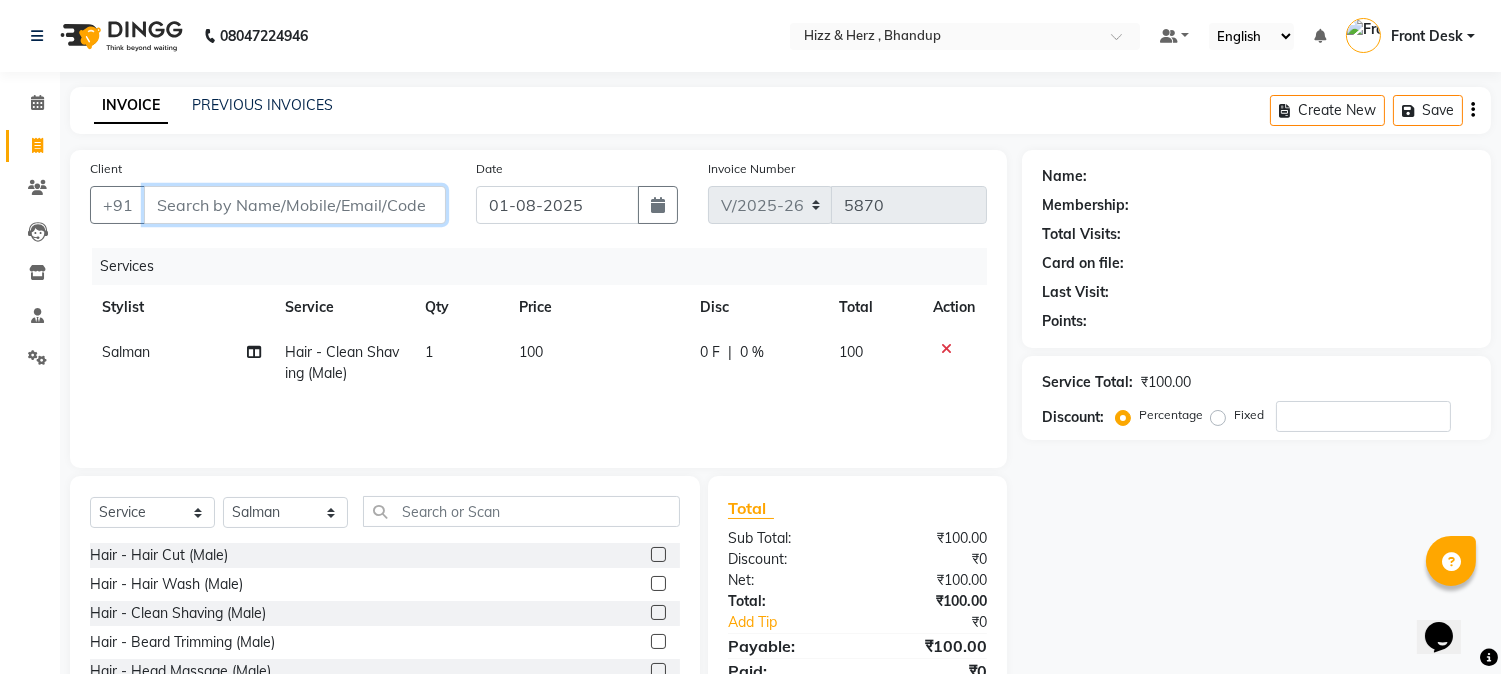 click on "Client" at bounding box center [295, 205] 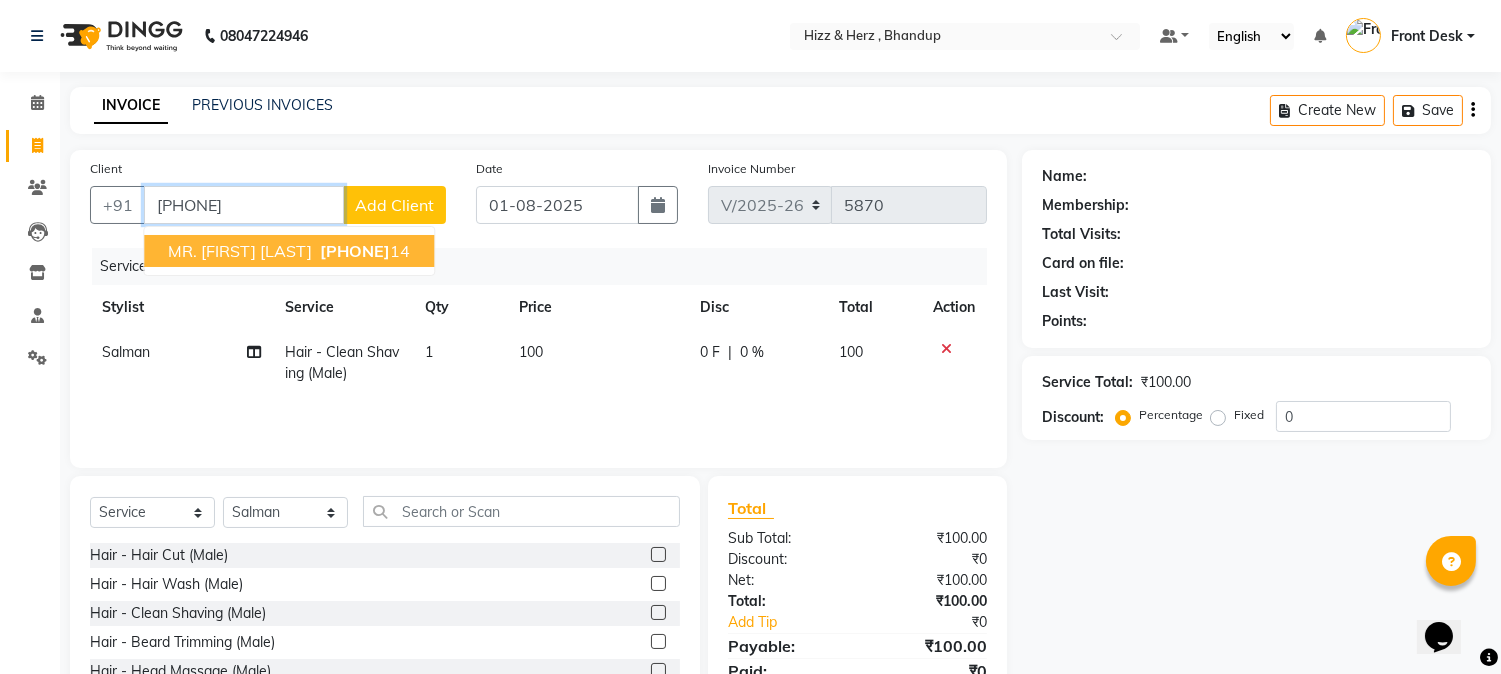 click on "99678277 14" at bounding box center (363, 251) 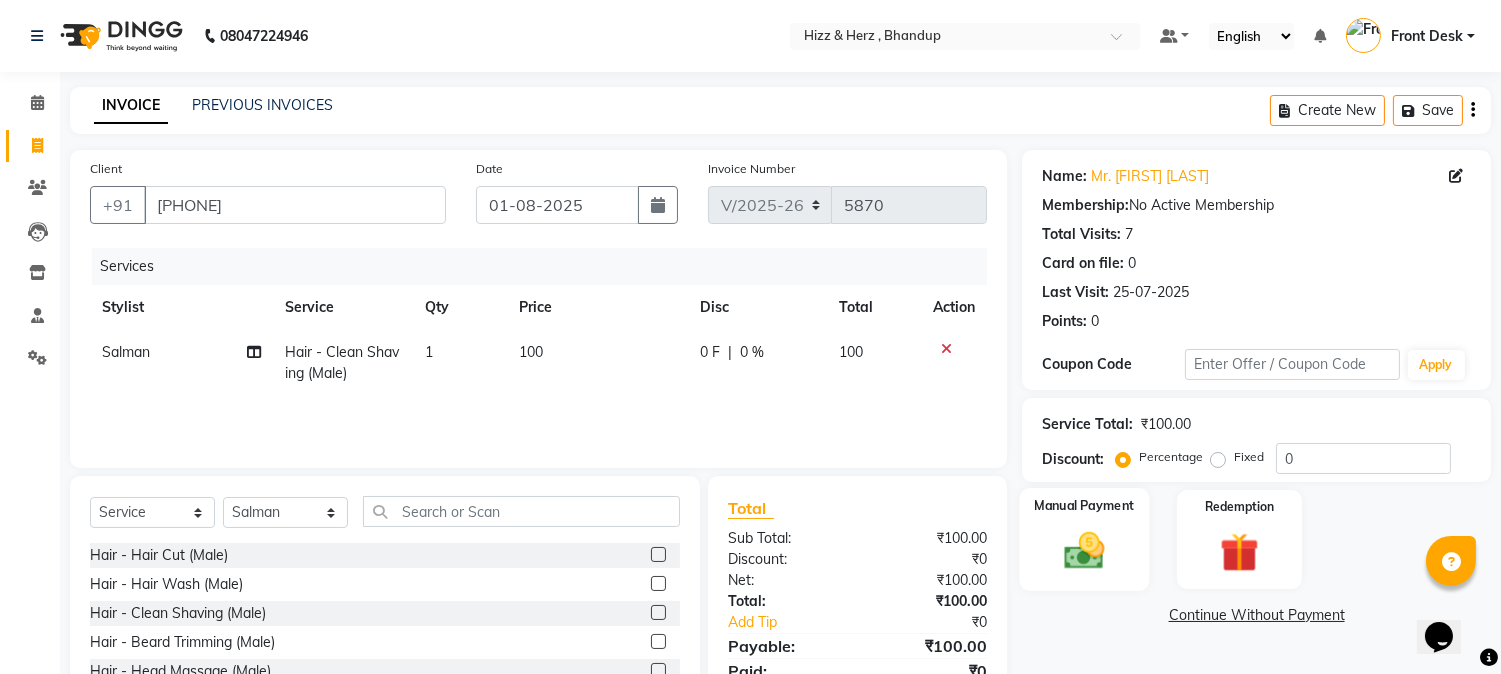click 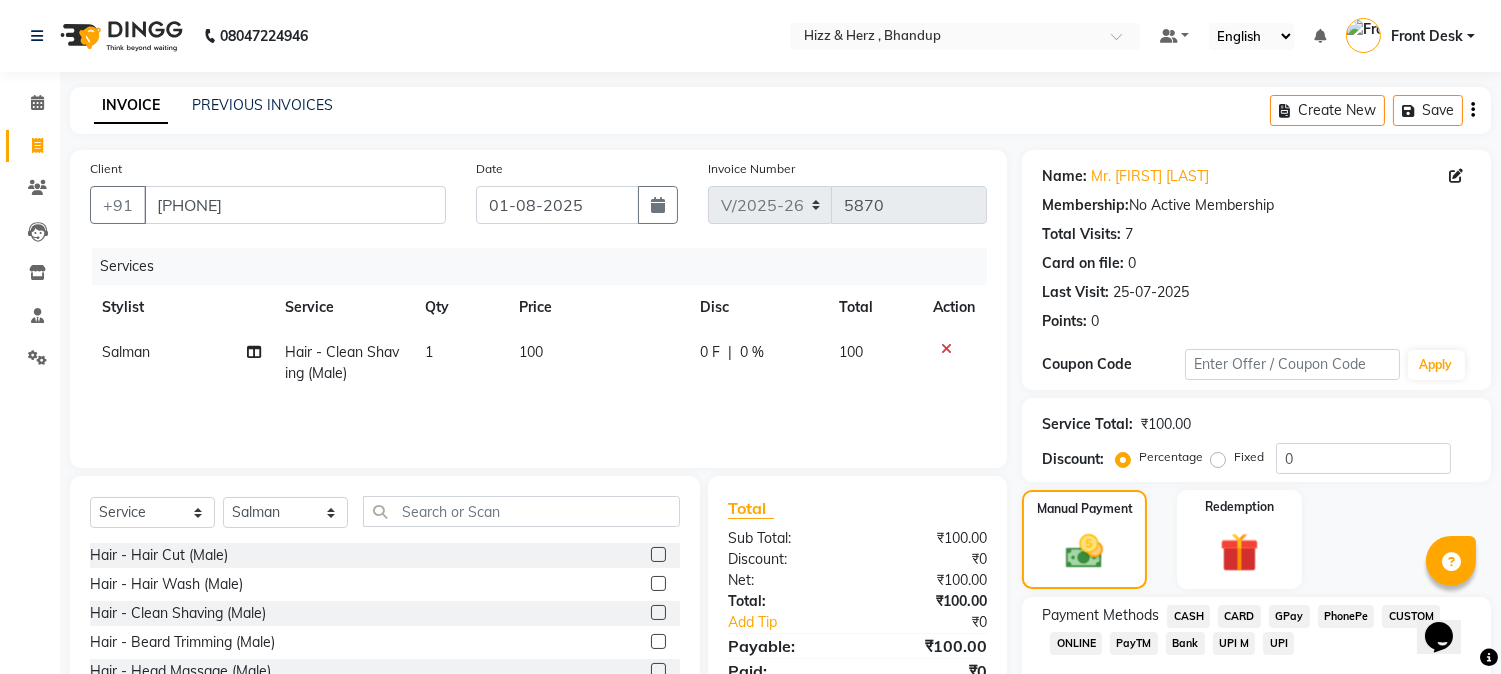 click on "CASH" 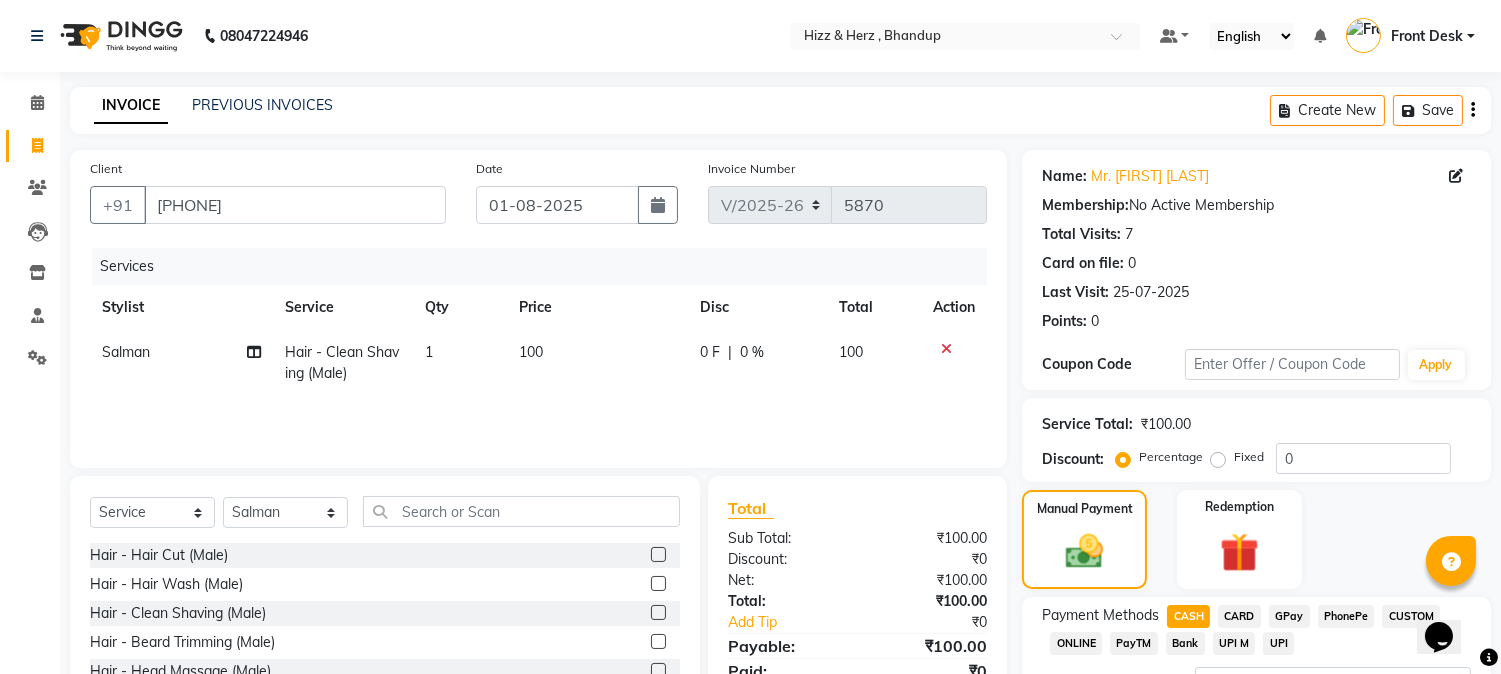 click on "Client +91 9967827714" 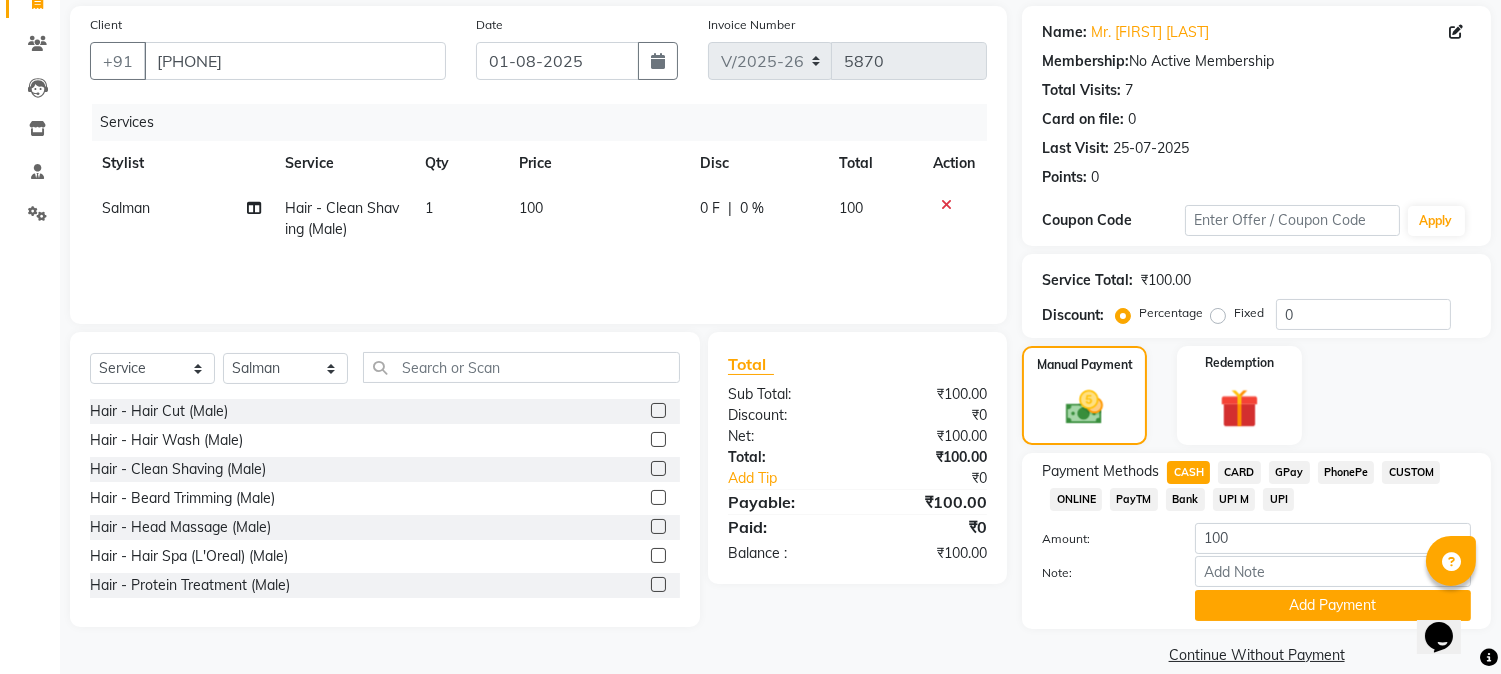 scroll, scrollTop: 170, scrollLeft: 0, axis: vertical 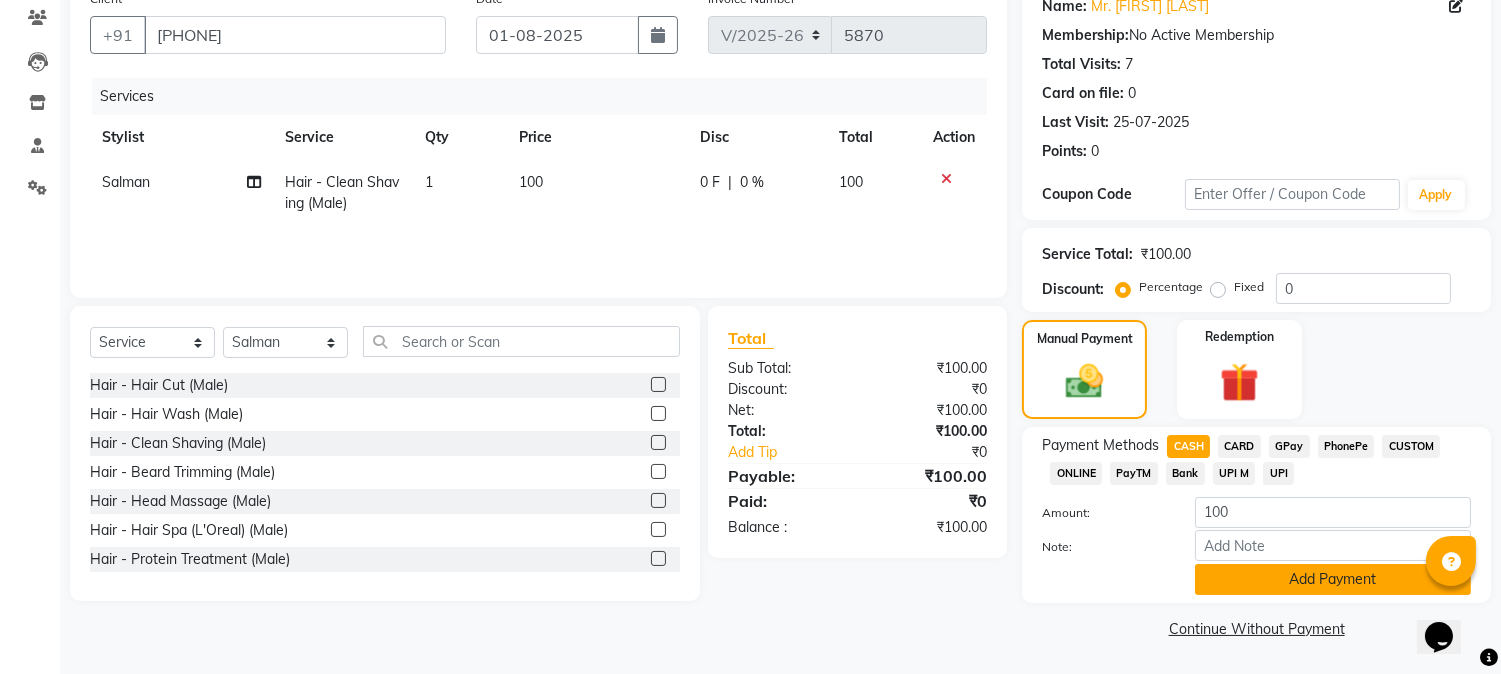 click on "Add Payment" 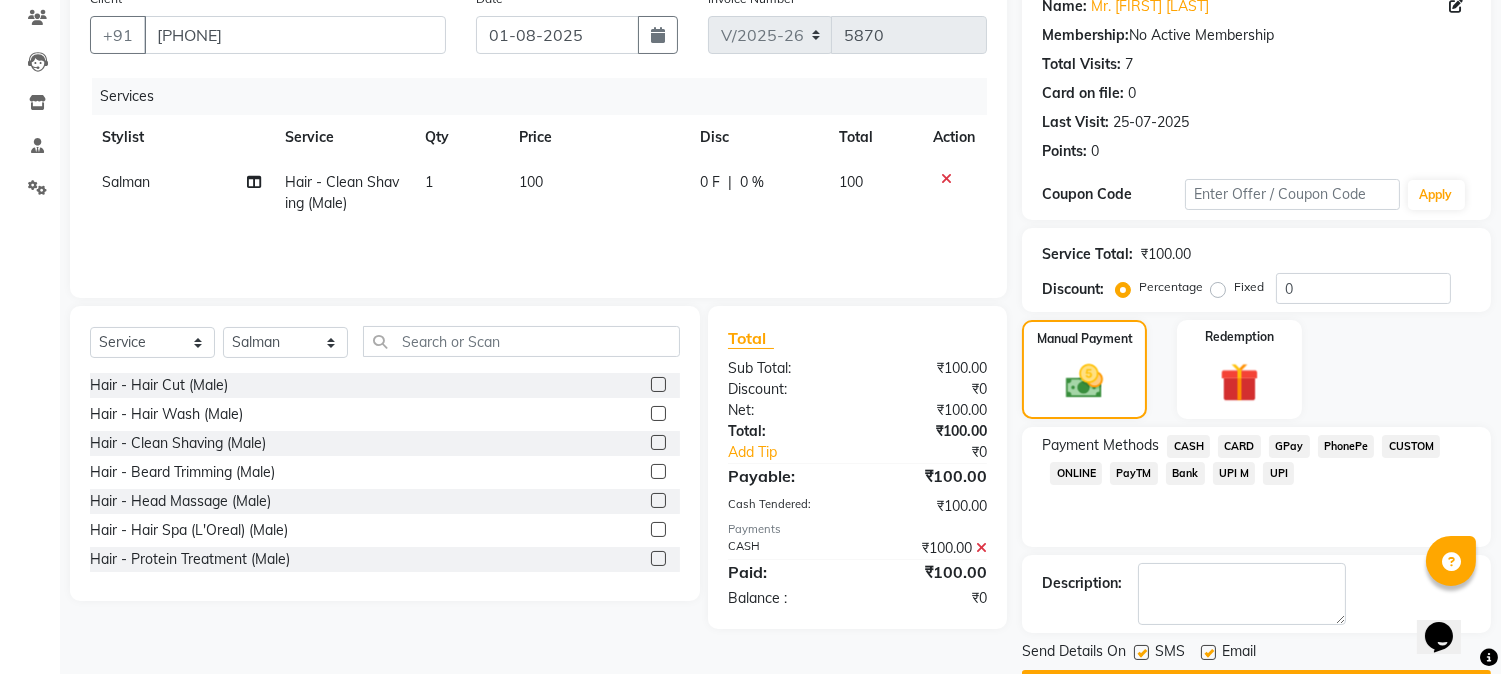 scroll, scrollTop: 225, scrollLeft: 0, axis: vertical 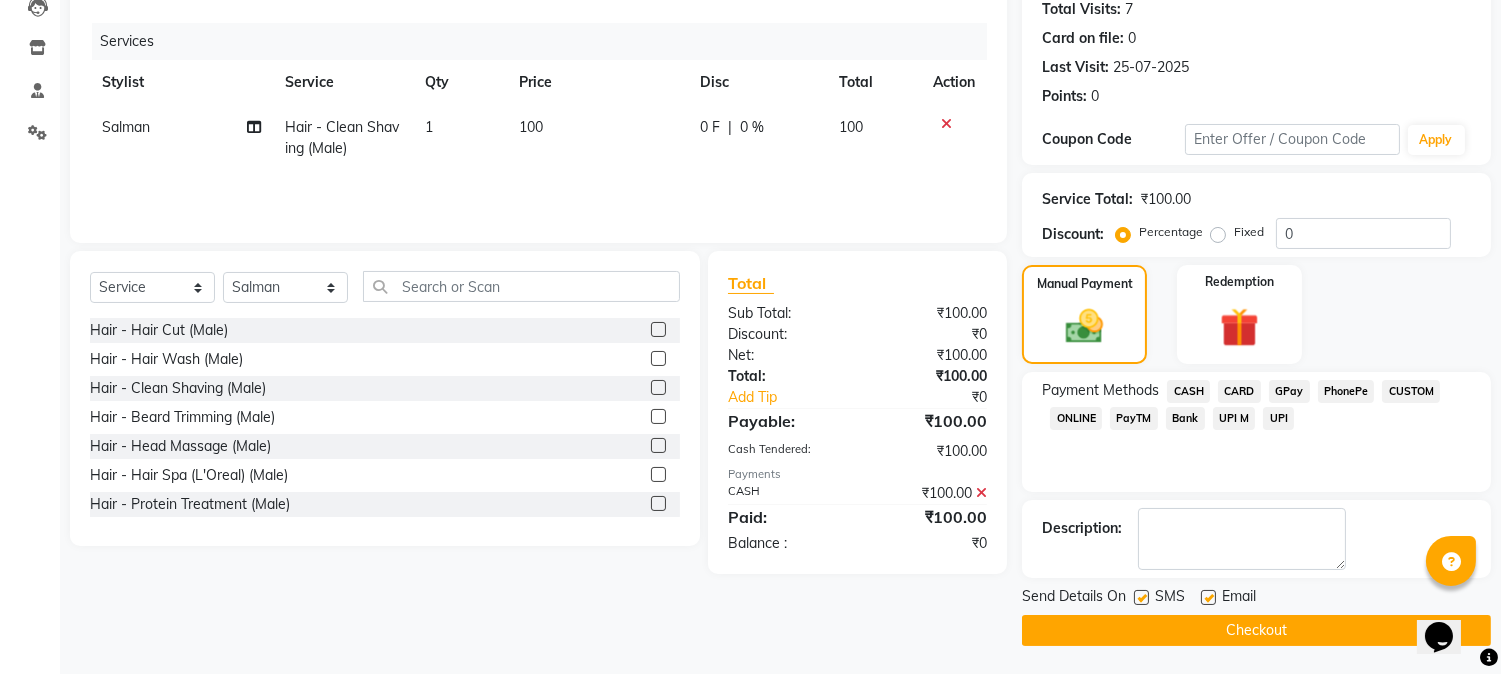 click on "Checkout" 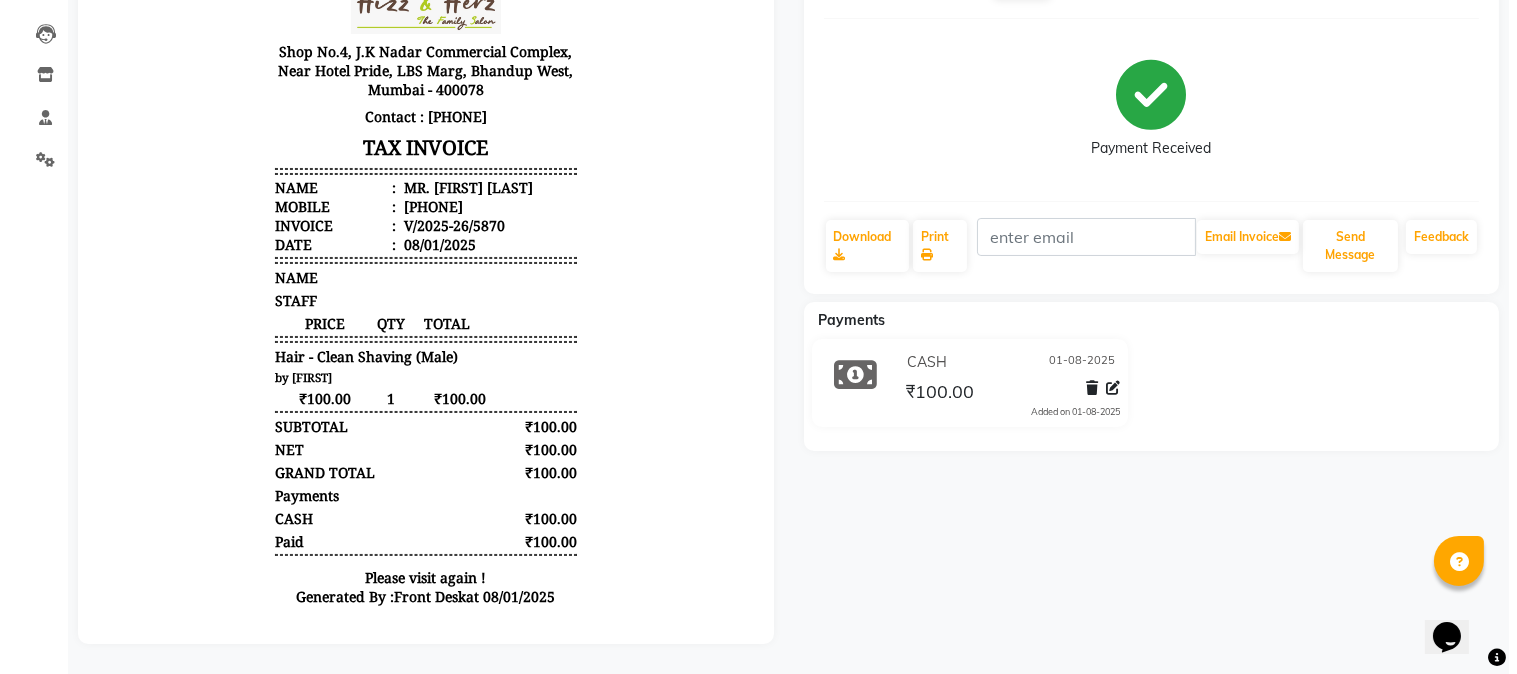 scroll, scrollTop: 0, scrollLeft: 0, axis: both 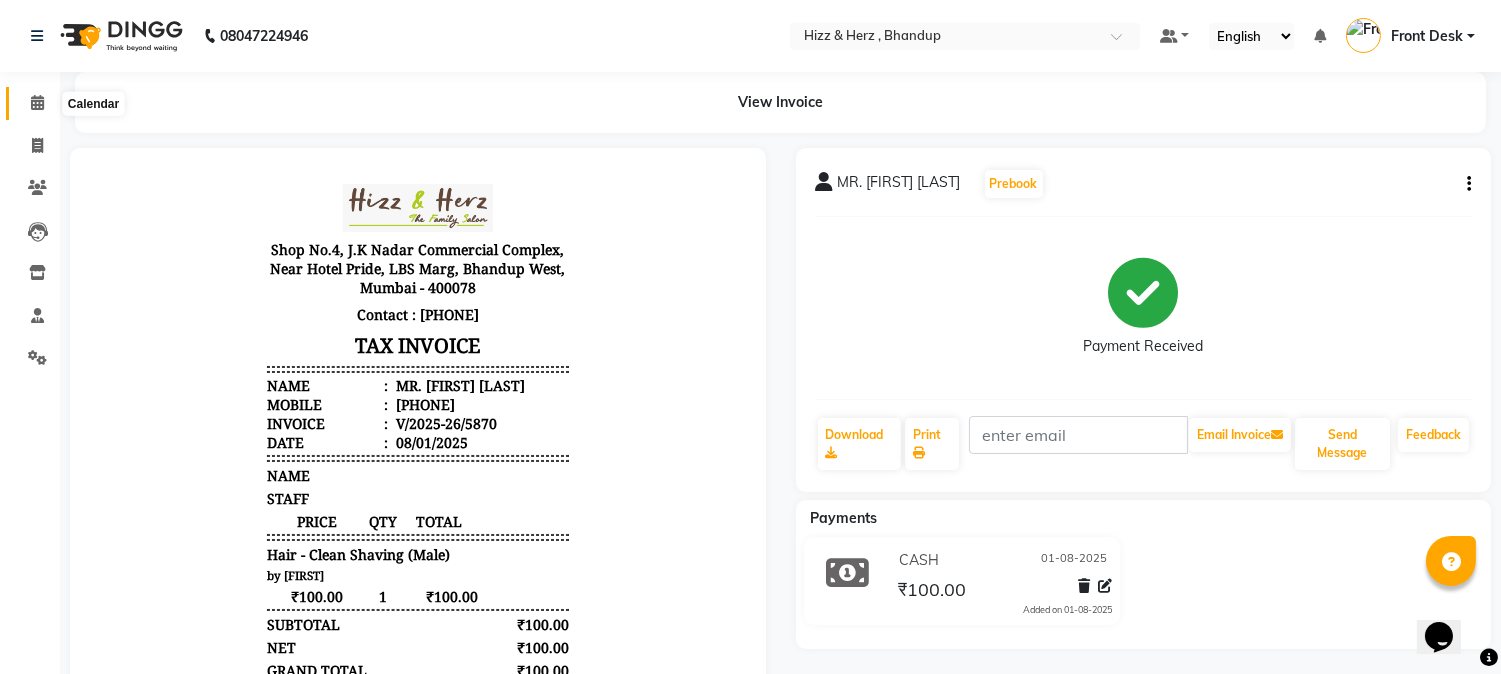 click 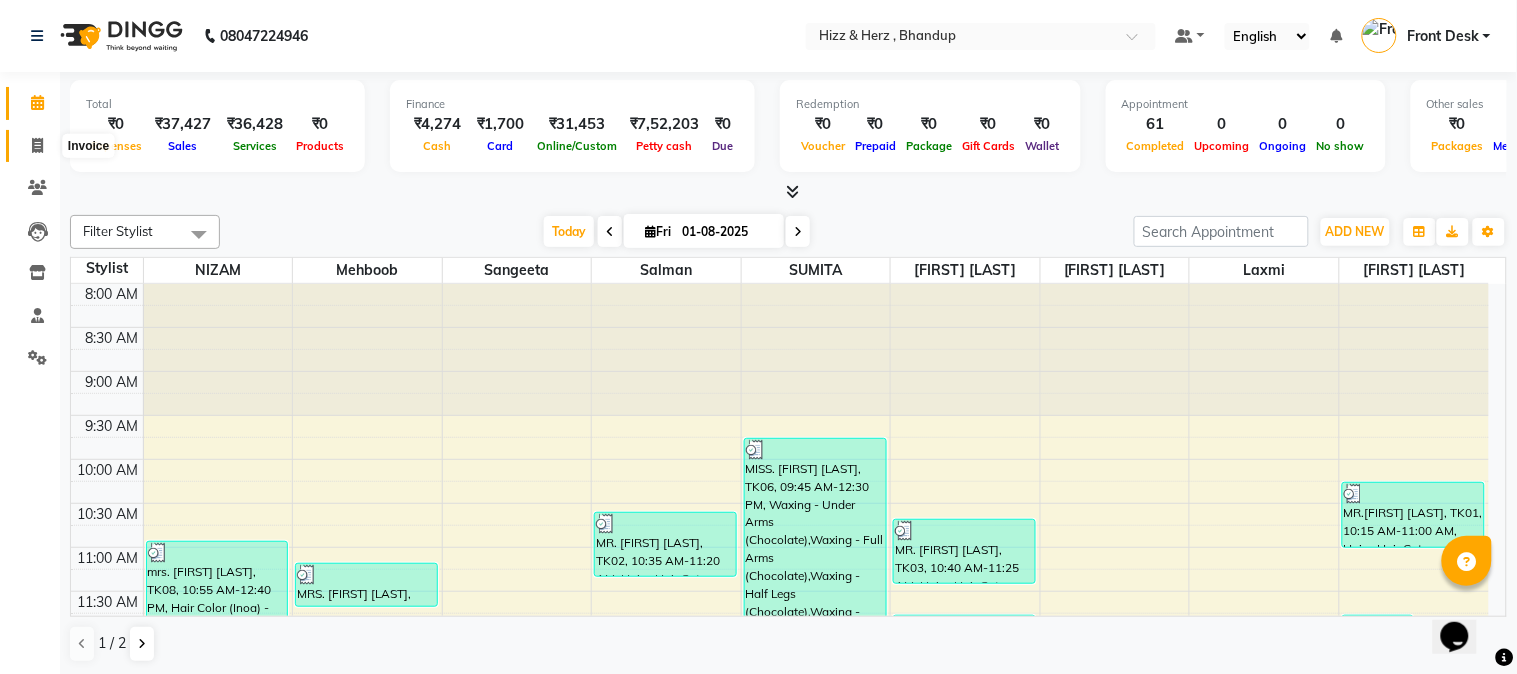 click 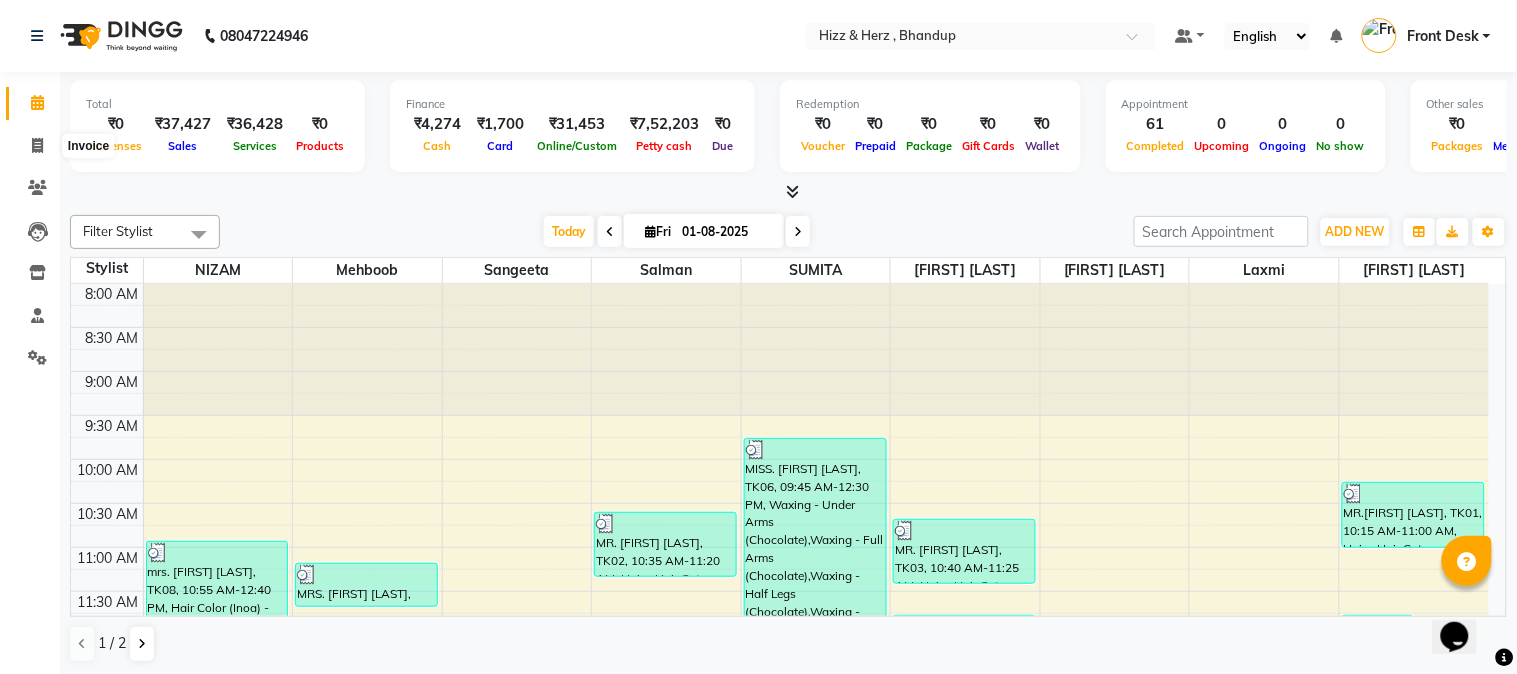 select on "service" 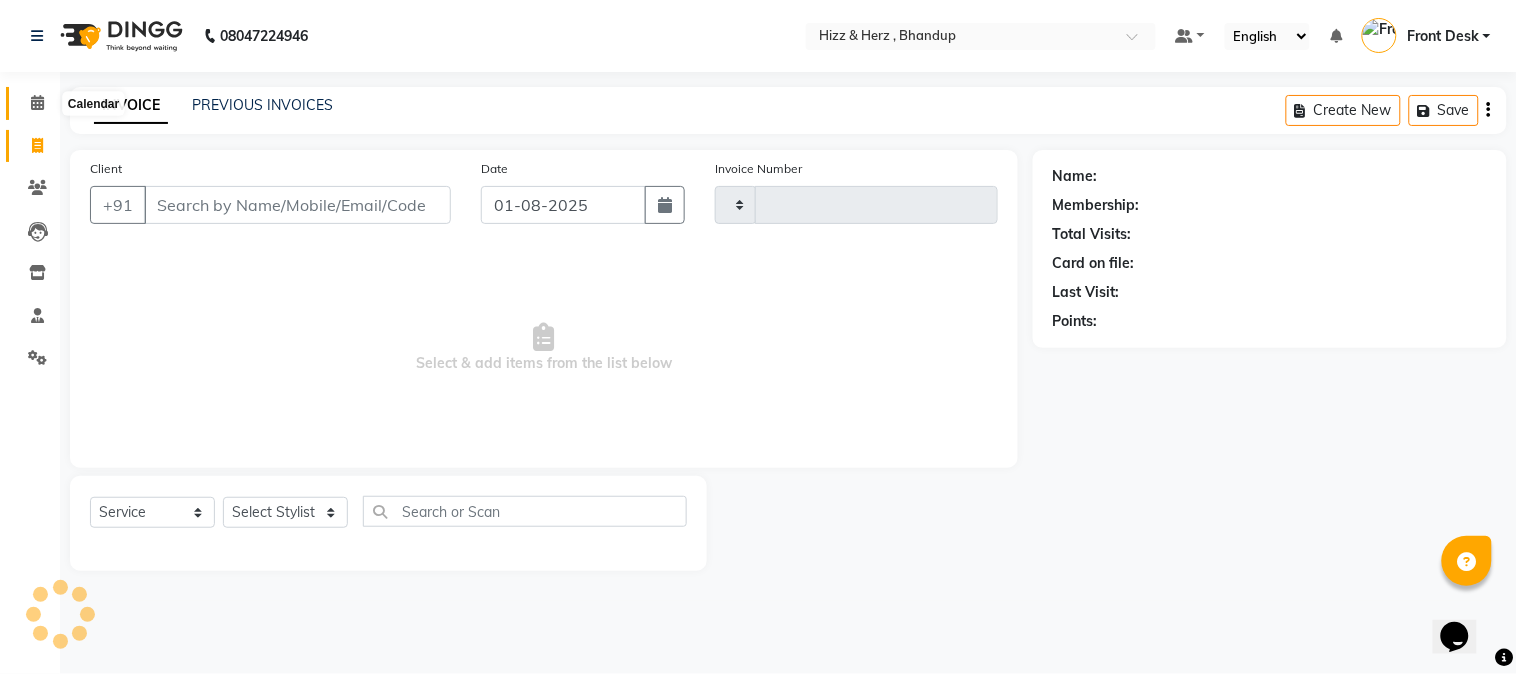 type on "5875" 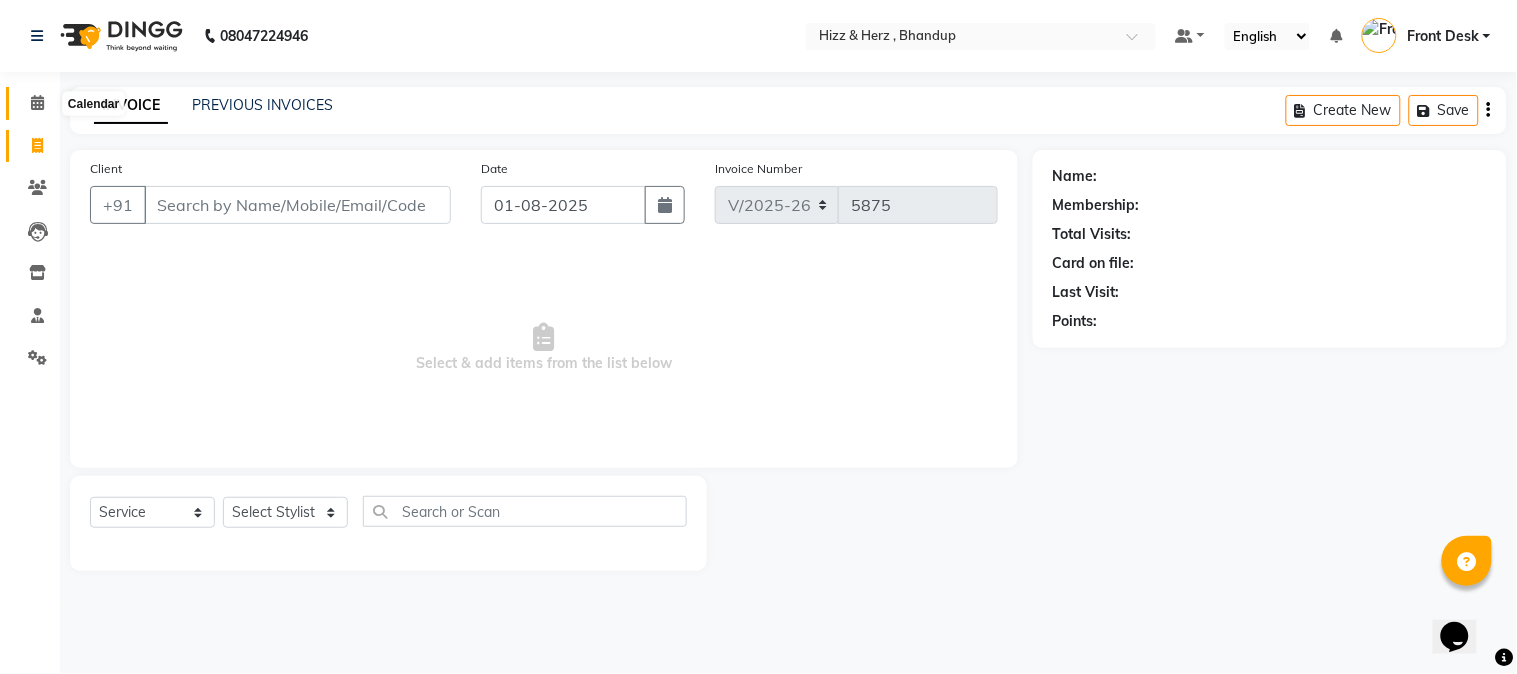 click 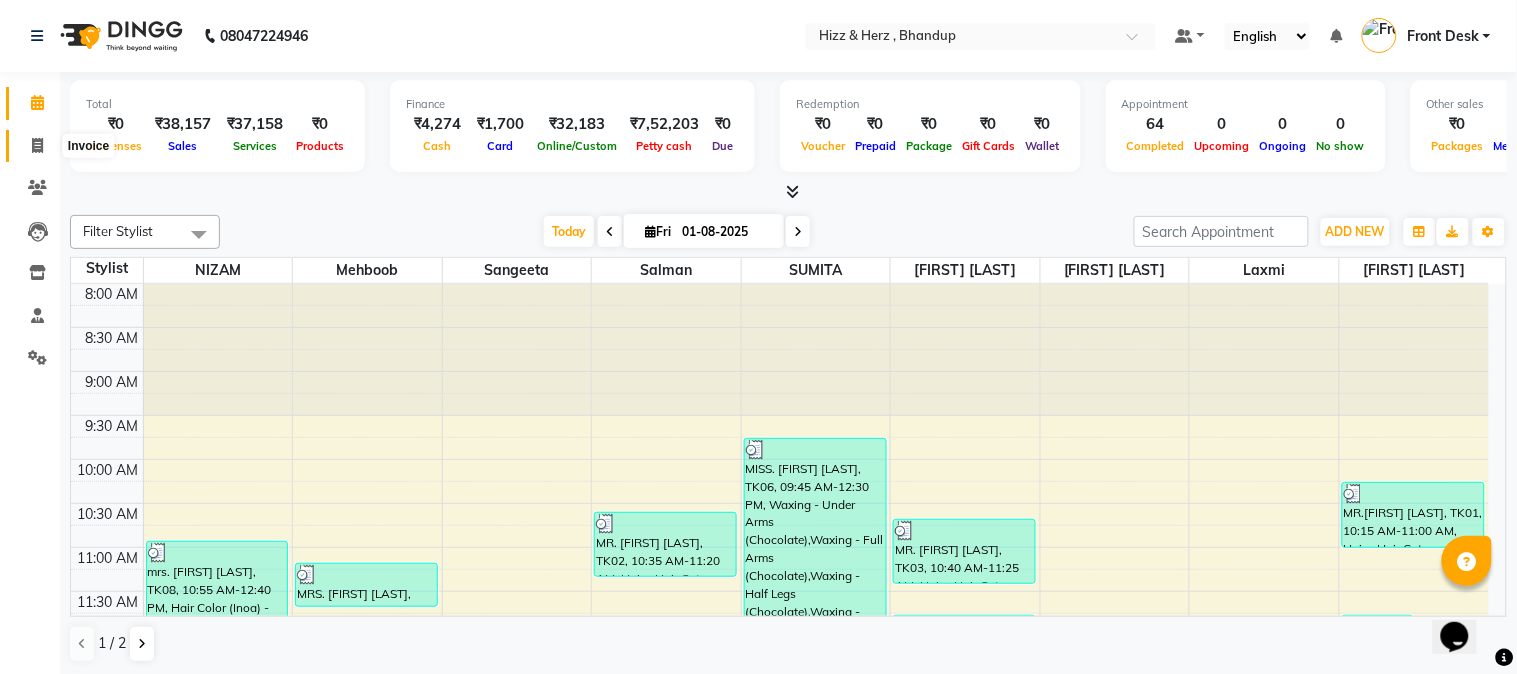 click 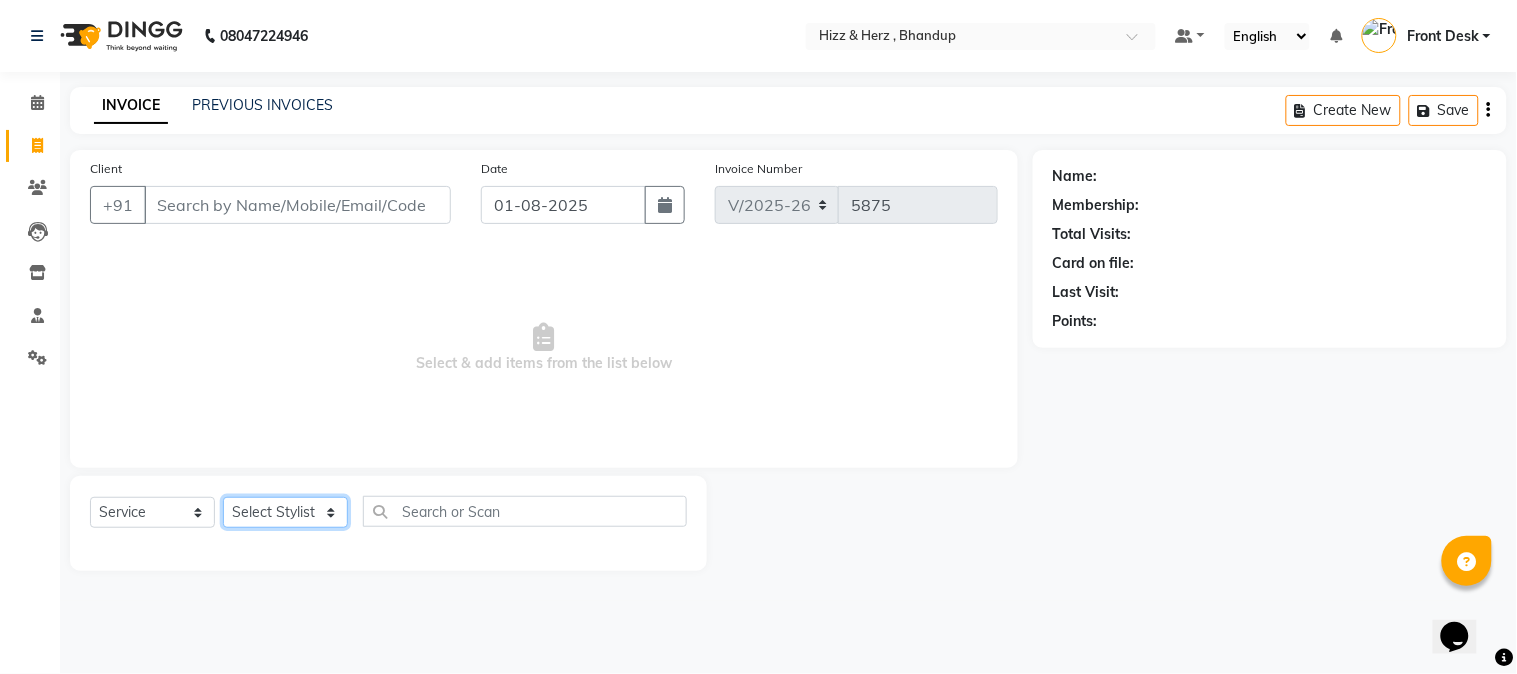 click on "Select Stylist Front Desk Gaurav Sharma HIZZ & HERZ 2 IRFAN AHMAD Jigna Goswami KHALID AHMAD Laxmi Mehboob MOHD PARVEJ NIZAM Salman Sangeeta  SUMITA  VEERENDRA SHARMA" 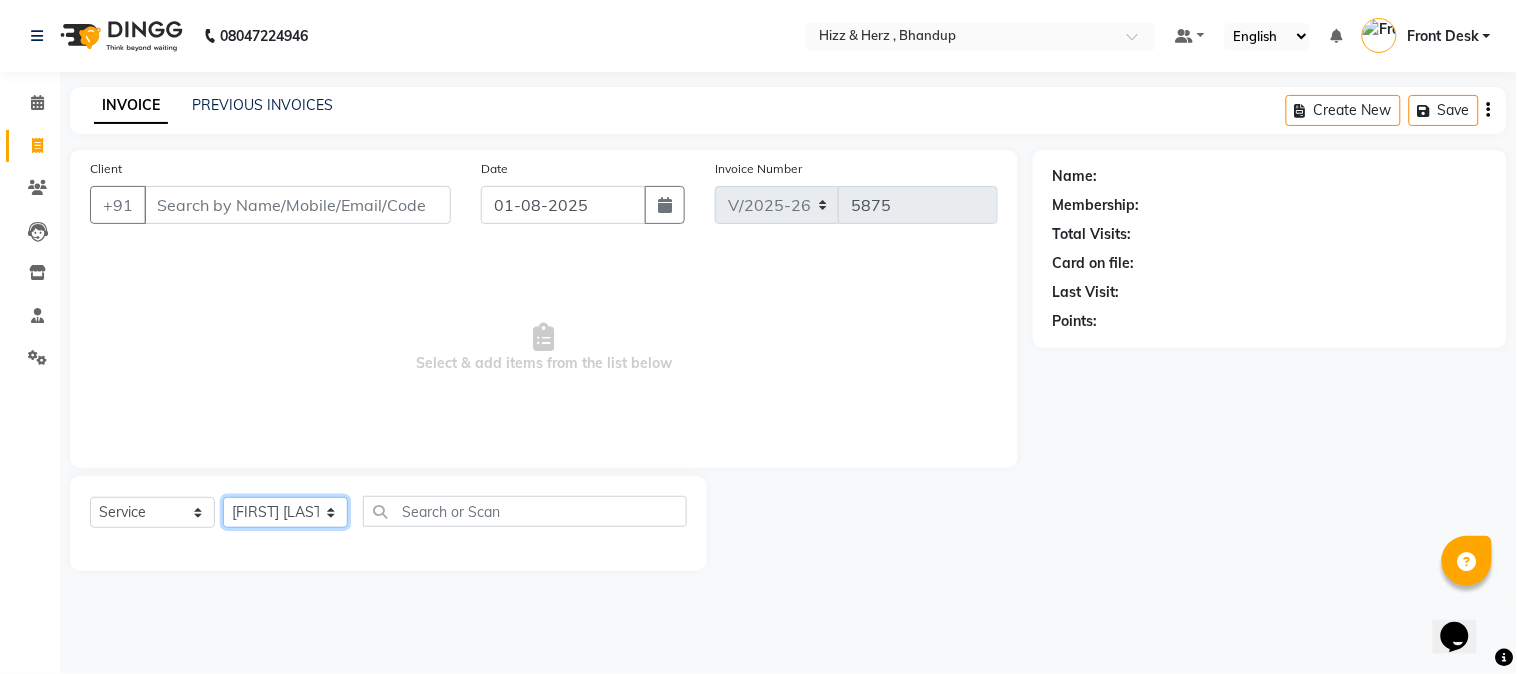 click on "Select Stylist Front Desk Gaurav Sharma HIZZ & HERZ 2 IRFAN AHMAD Jigna Goswami KHALID AHMAD Laxmi Mehboob MOHD PARVEJ NIZAM Salman Sangeeta  SUMITA  VEERENDRA SHARMA" 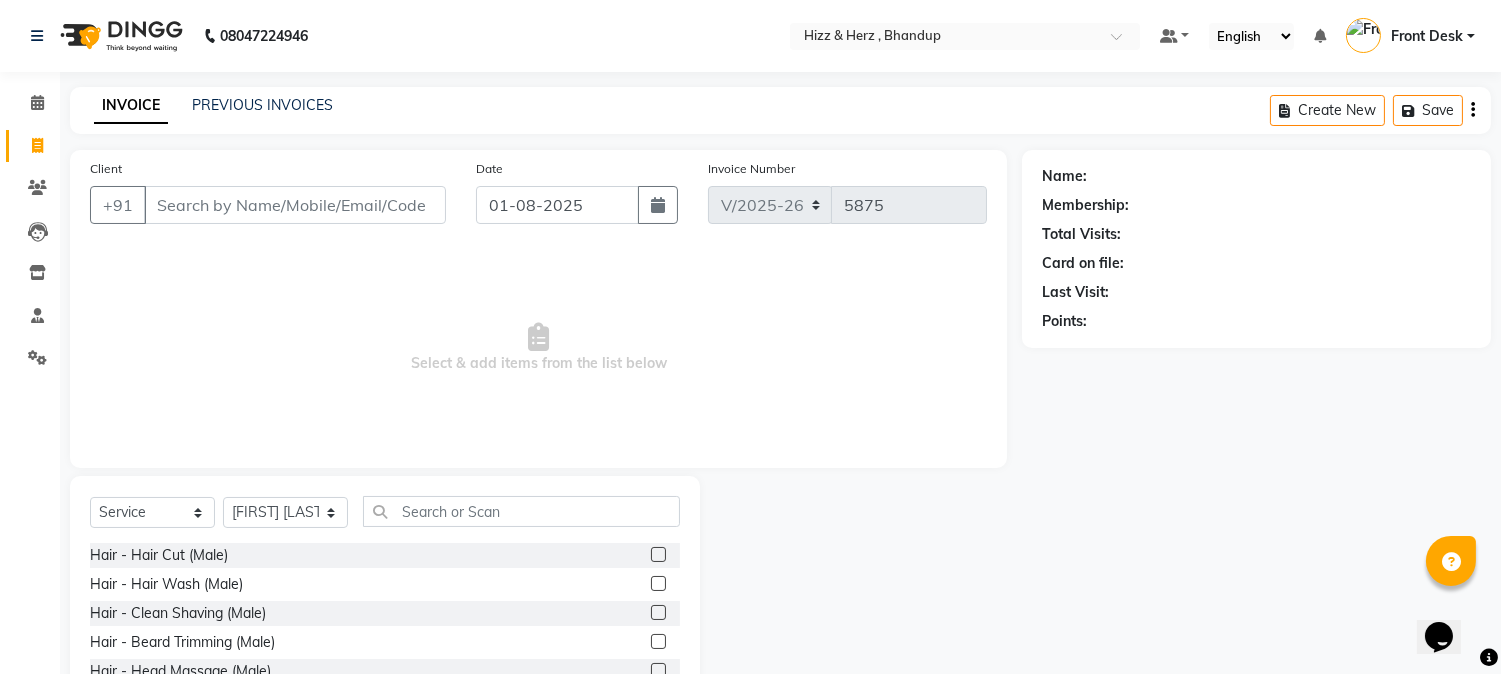 click 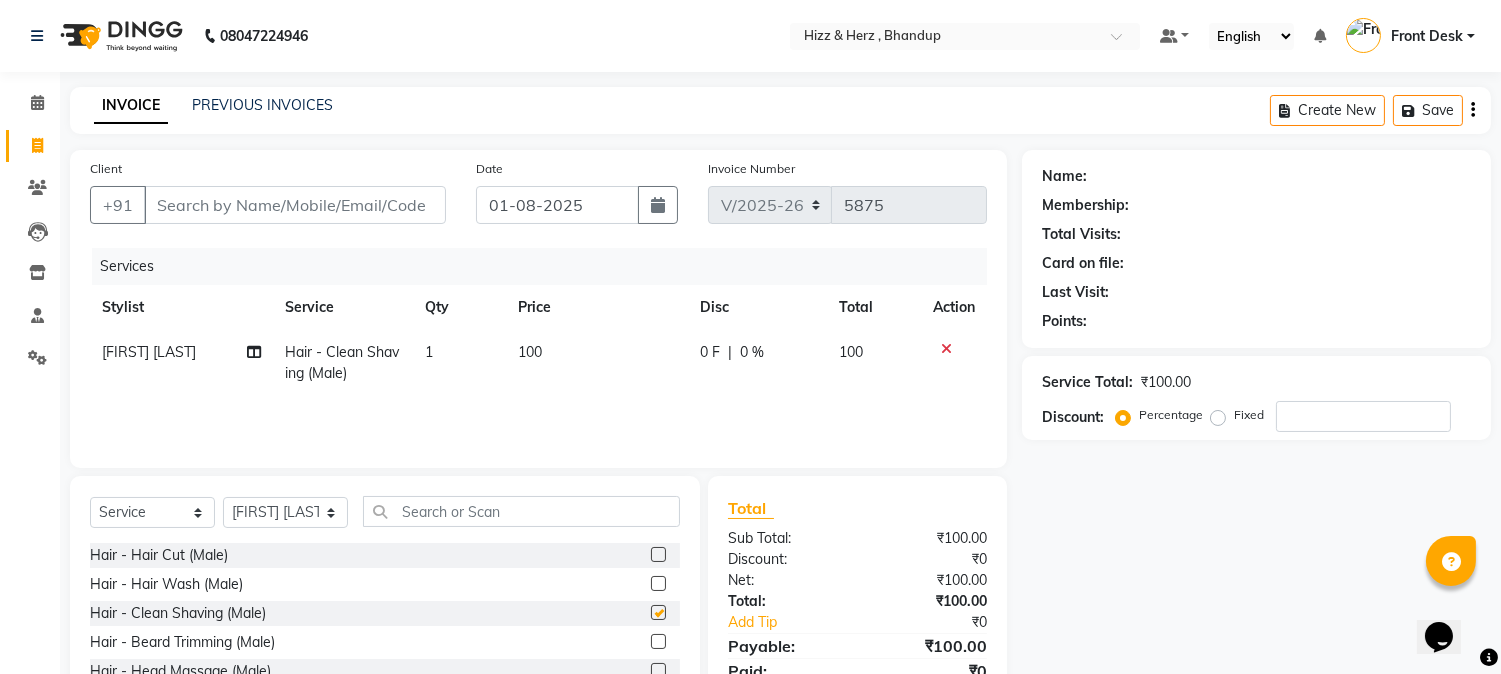 checkbox on "false" 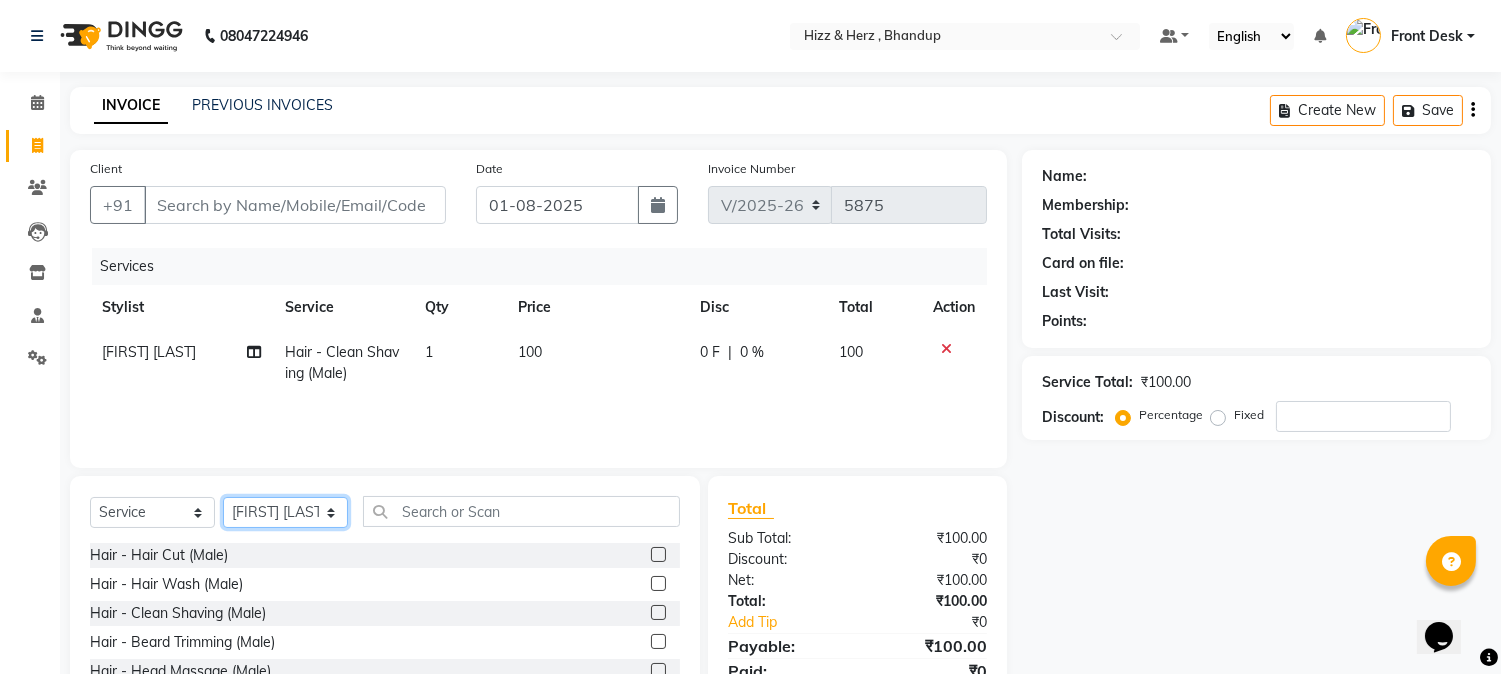 click on "Select Stylist Front Desk Gaurav Sharma HIZZ & HERZ 2 IRFAN AHMAD Jigna Goswami KHALID AHMAD Laxmi Mehboob MOHD PARVEJ NIZAM Salman Sangeeta  SUMITA  VEERENDRA SHARMA" 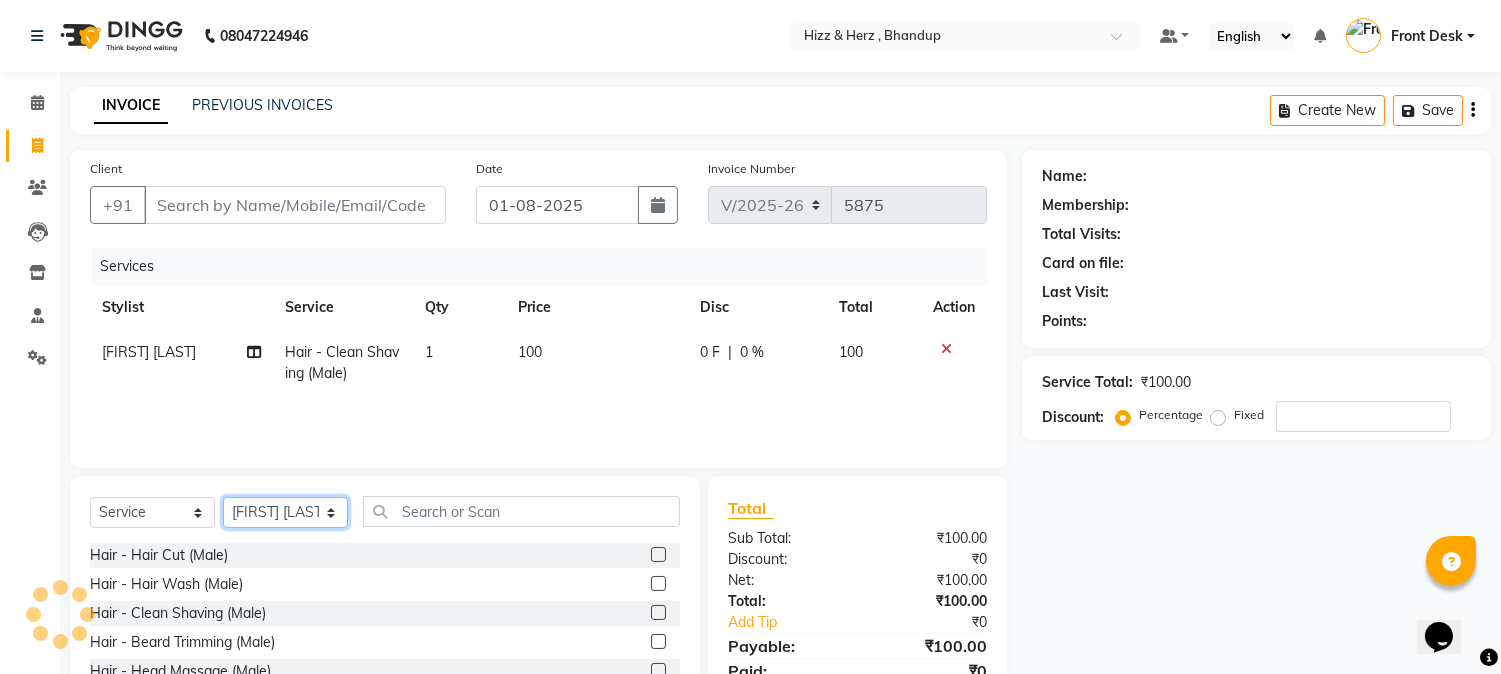 select on "11514" 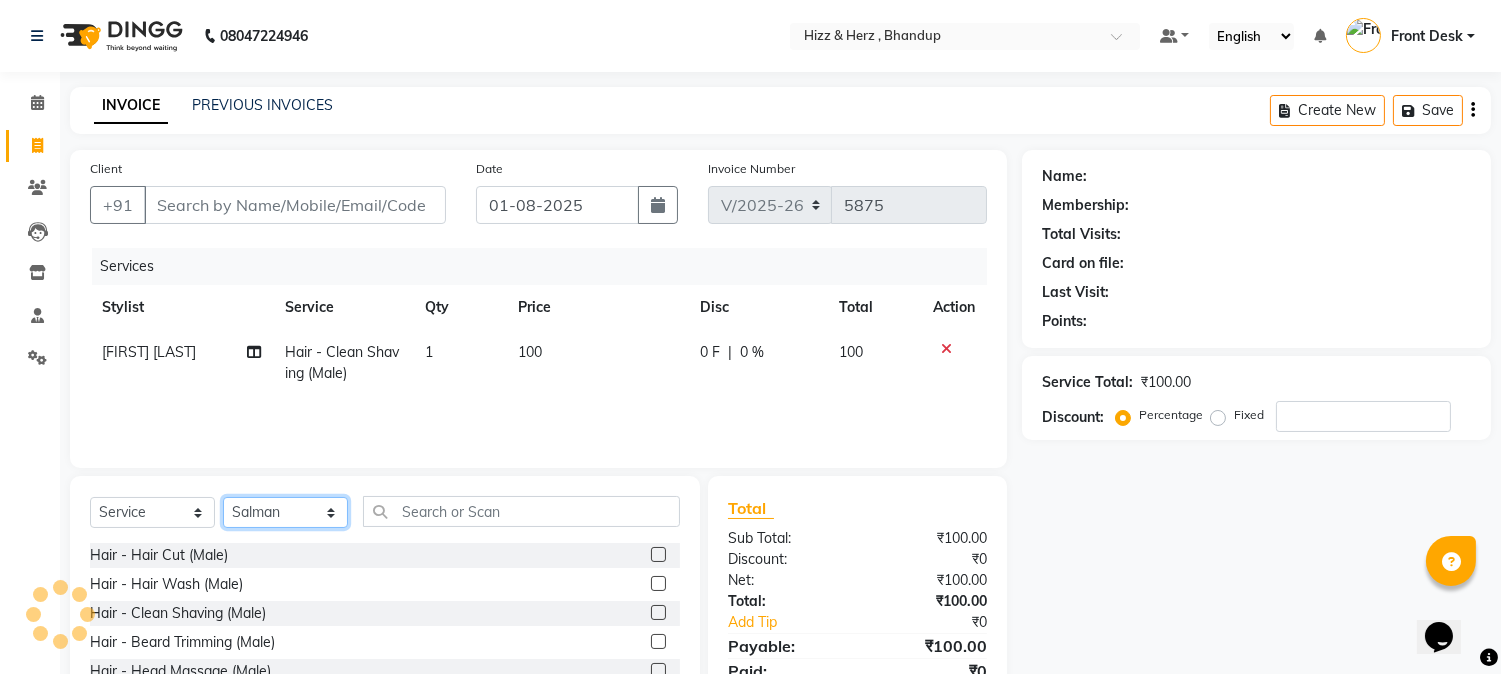 click on "Select Stylist Front Desk Gaurav Sharma HIZZ & HERZ 2 IRFAN AHMAD Jigna Goswami KHALID AHMAD Laxmi Mehboob MOHD PARVEJ NIZAM Salman Sangeeta  SUMITA  VEERENDRA SHARMA" 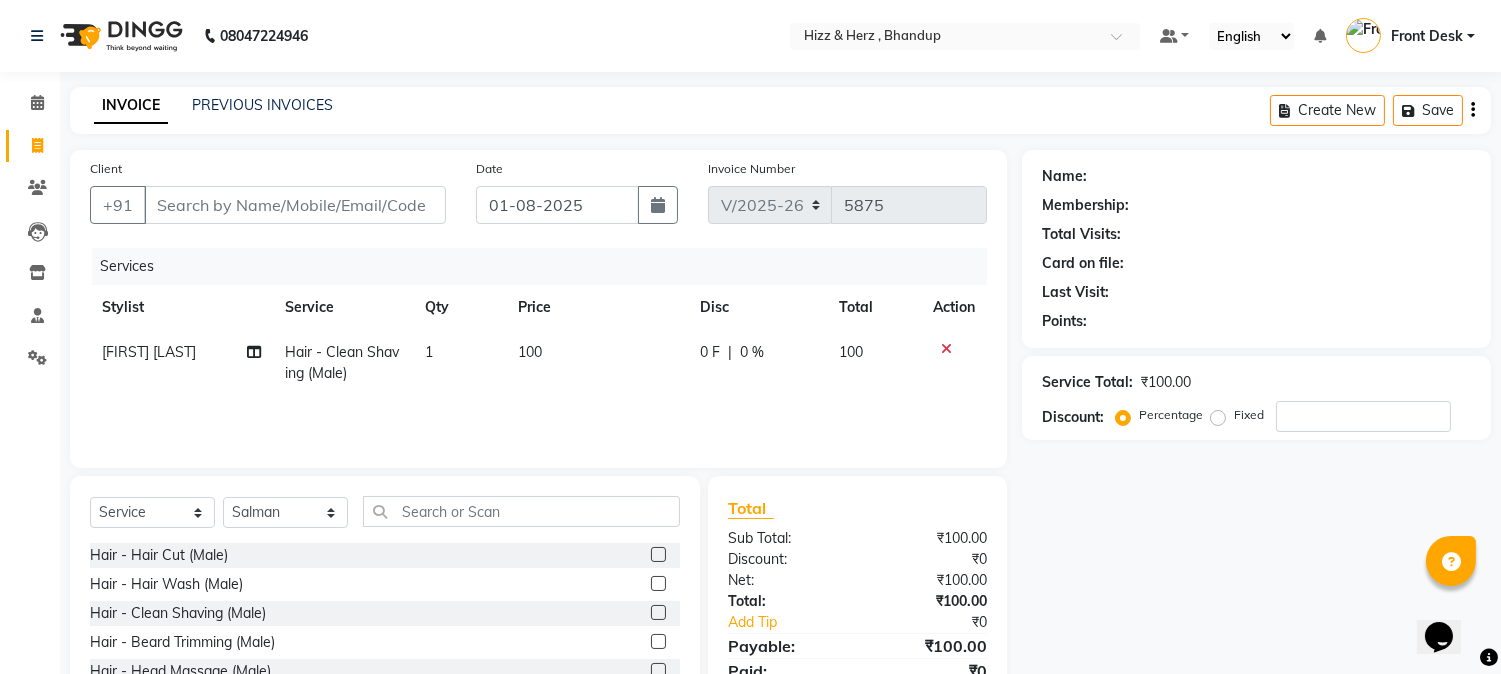 click 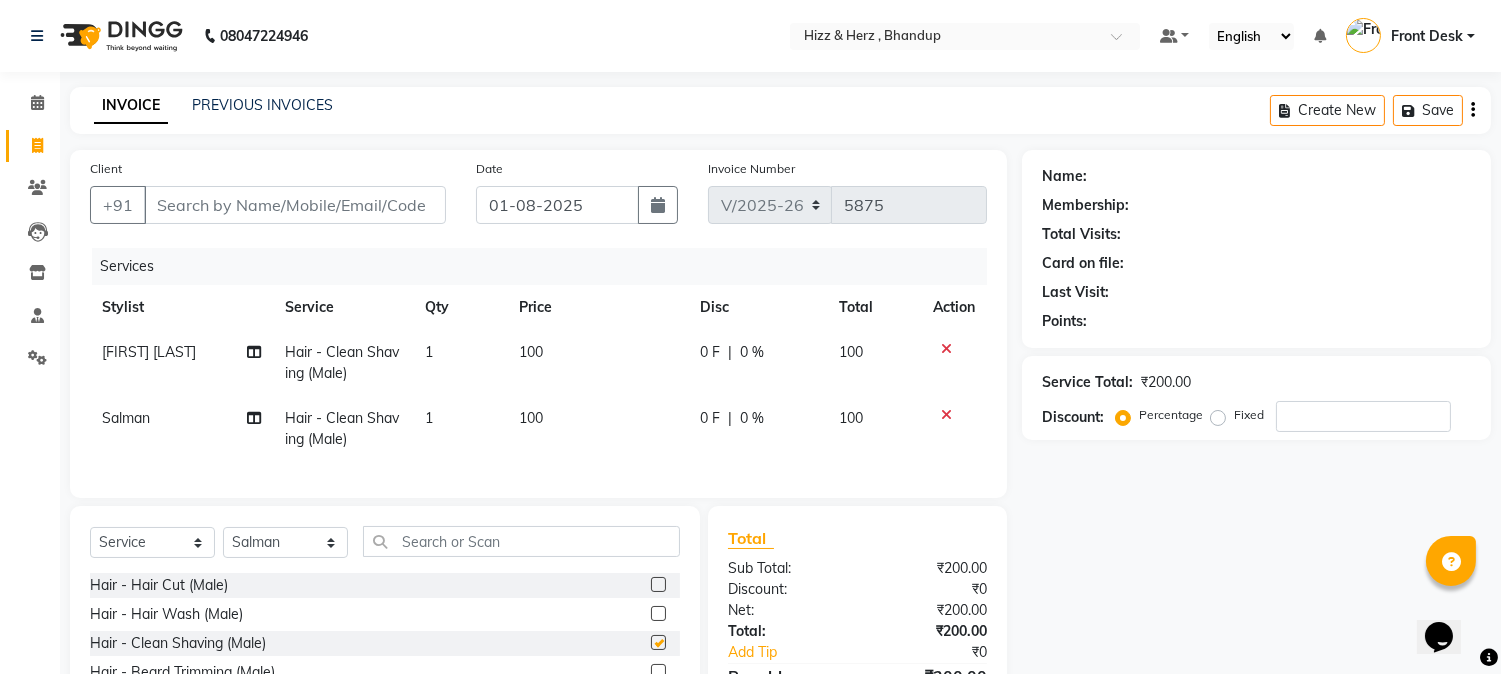 checkbox on "false" 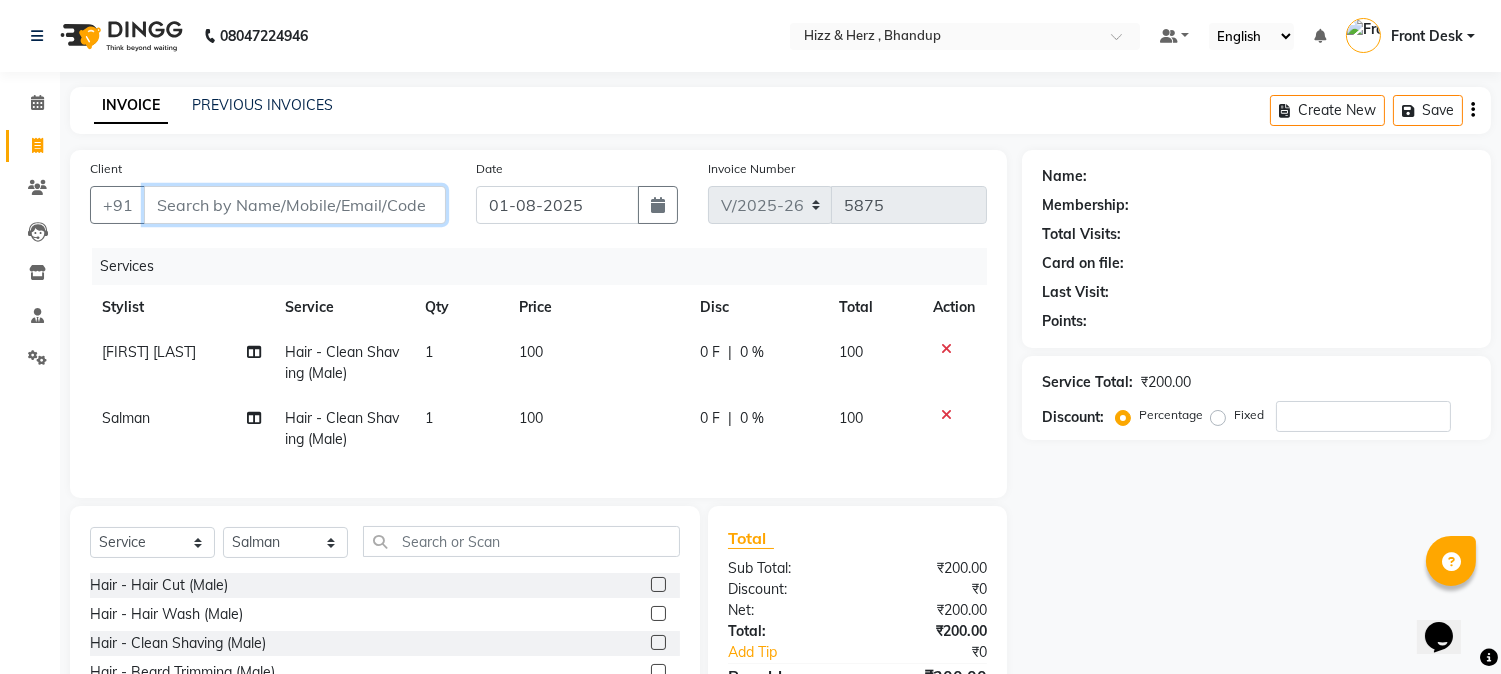 click on "Client" at bounding box center (295, 205) 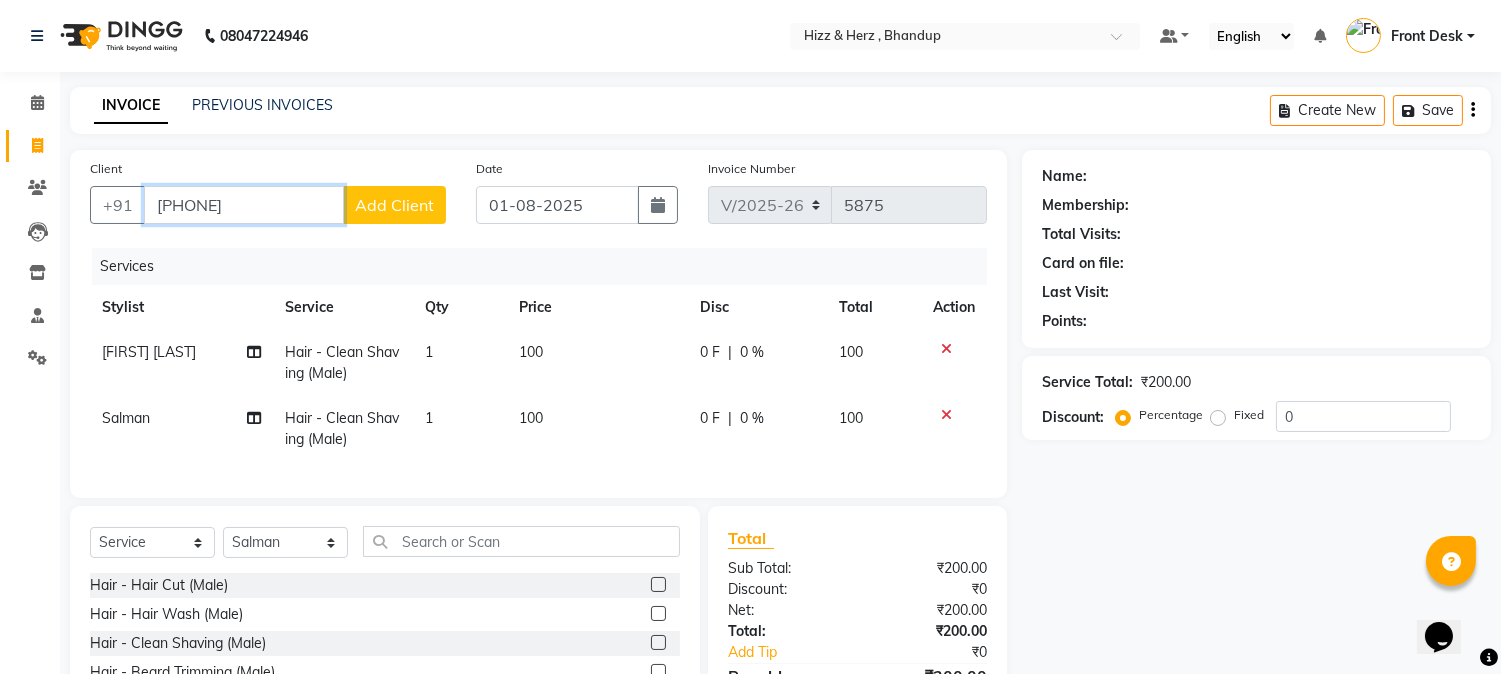 type on "9967894919" 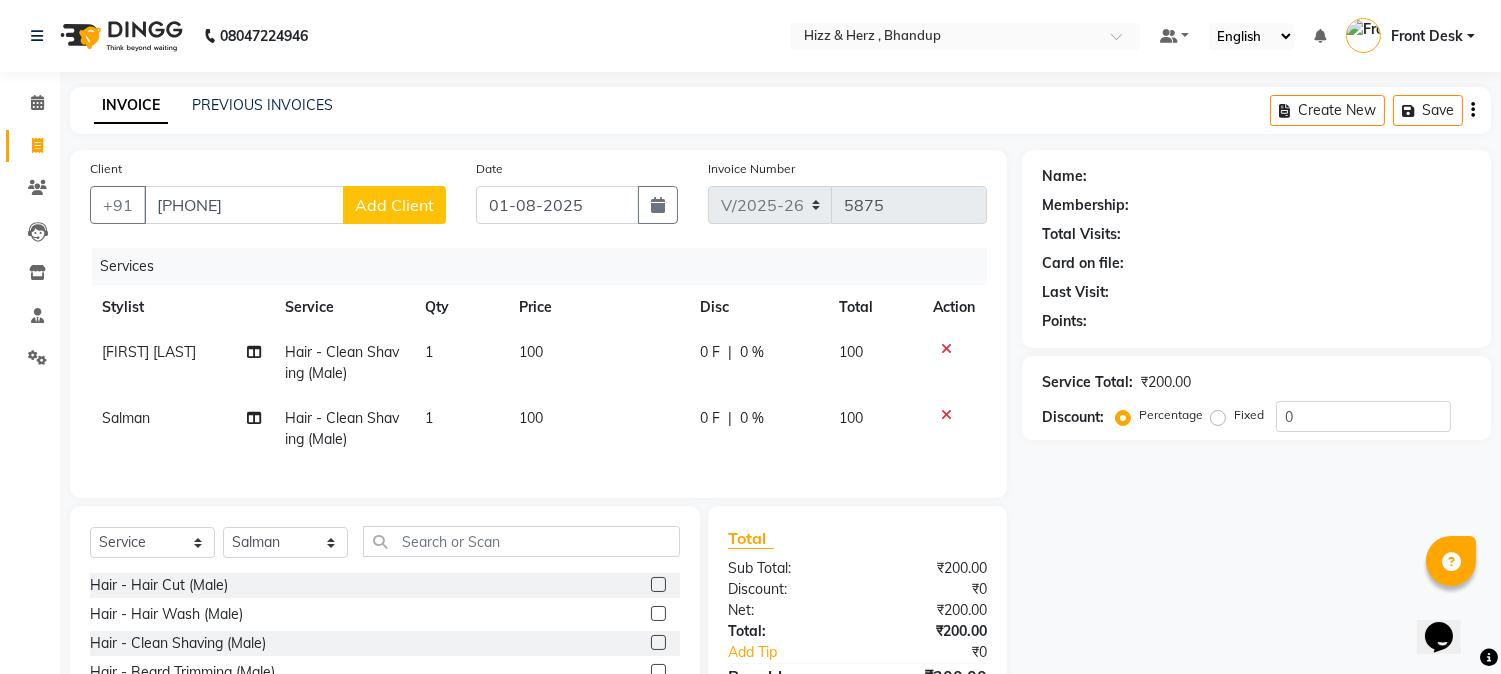 click on "Add Client" 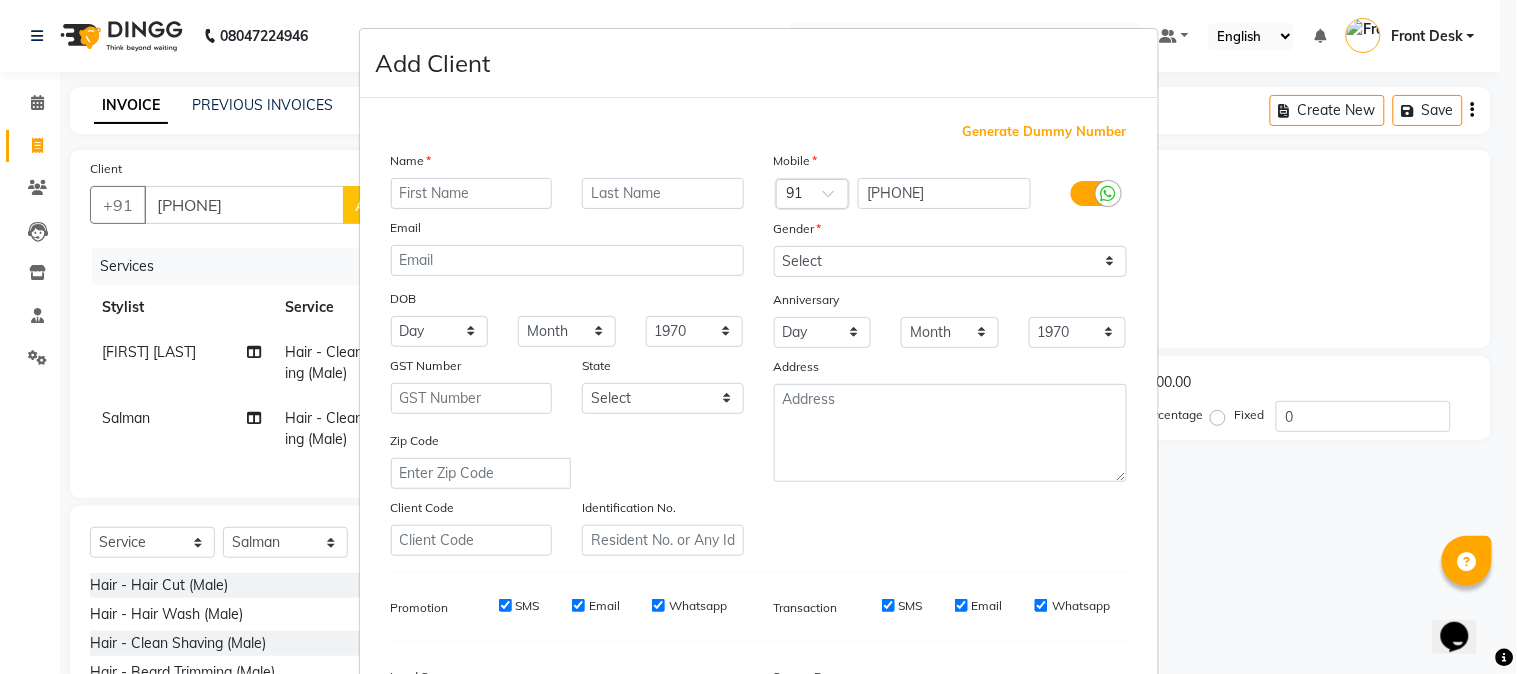 click at bounding box center (472, 193) 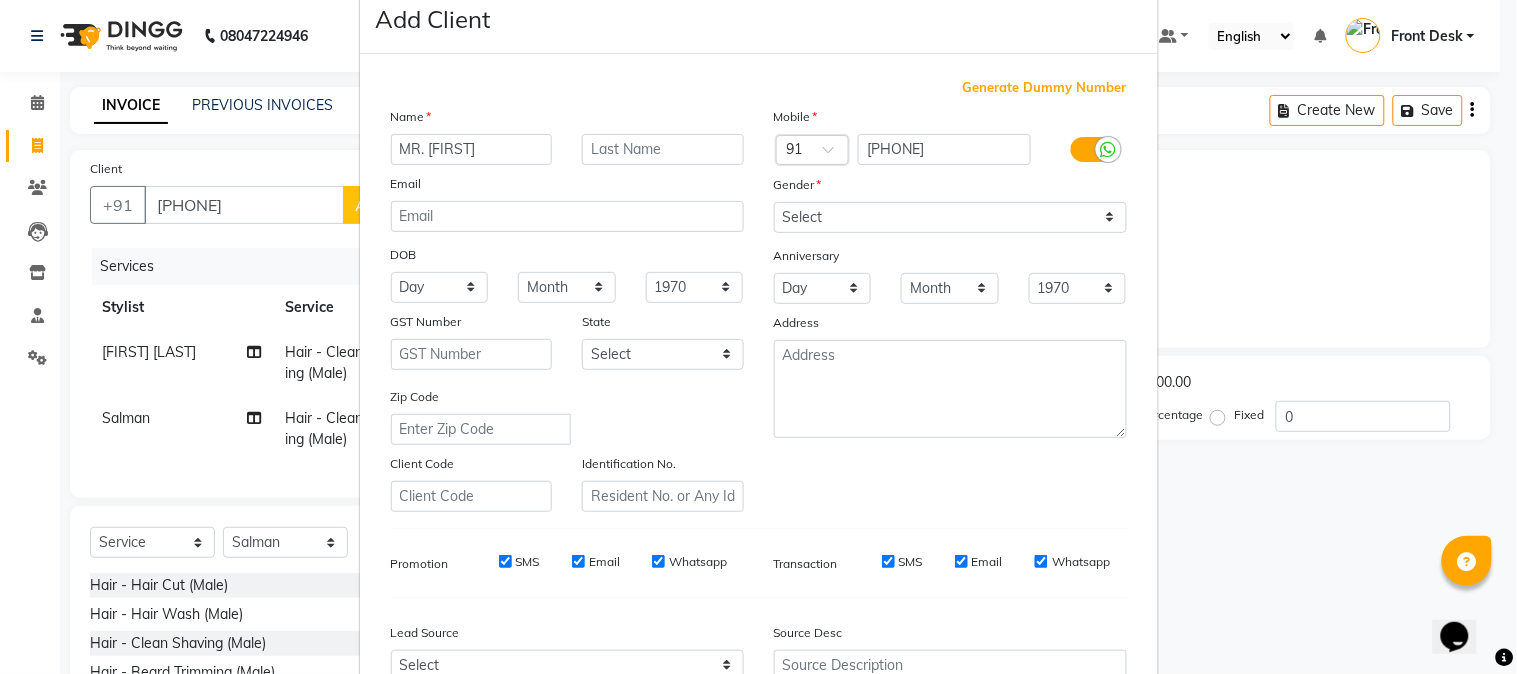 scroll, scrollTop: 27, scrollLeft: 0, axis: vertical 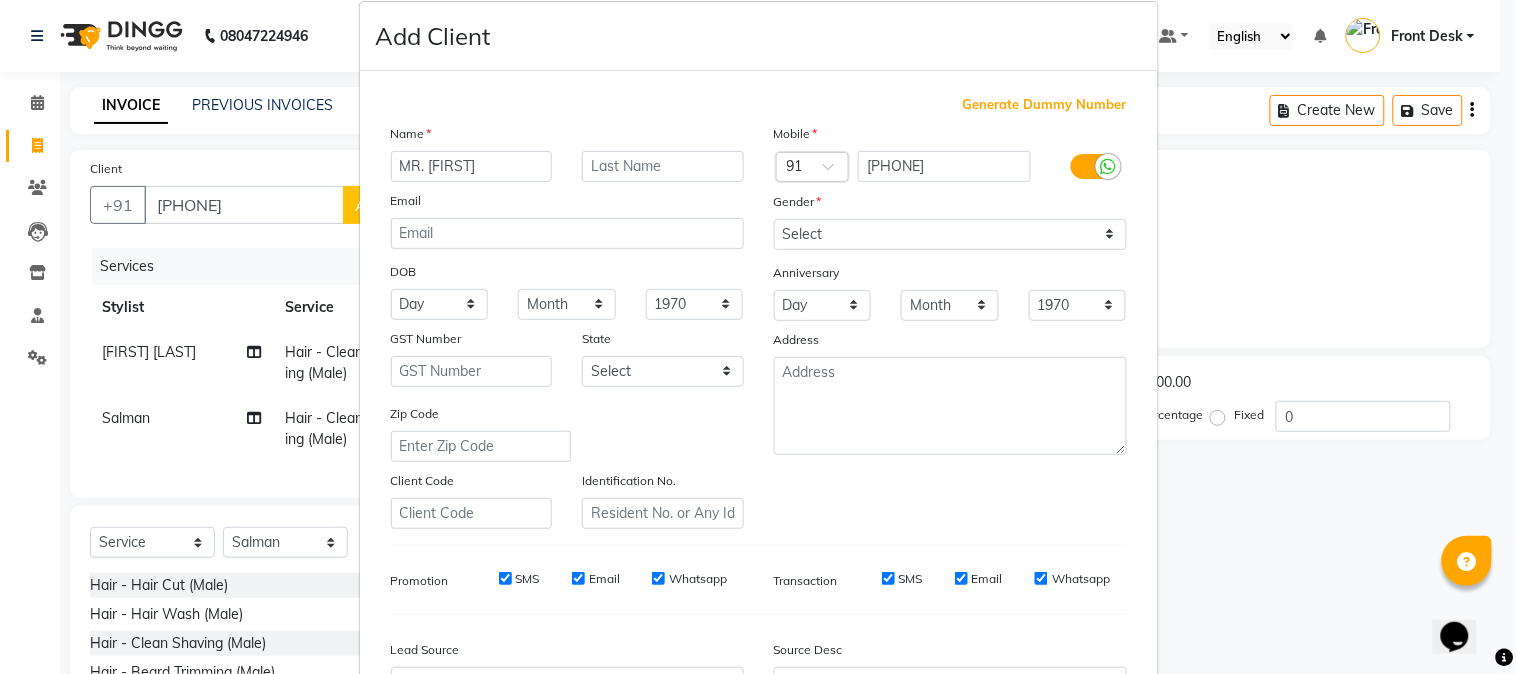 type on "MR. RAJMAL" 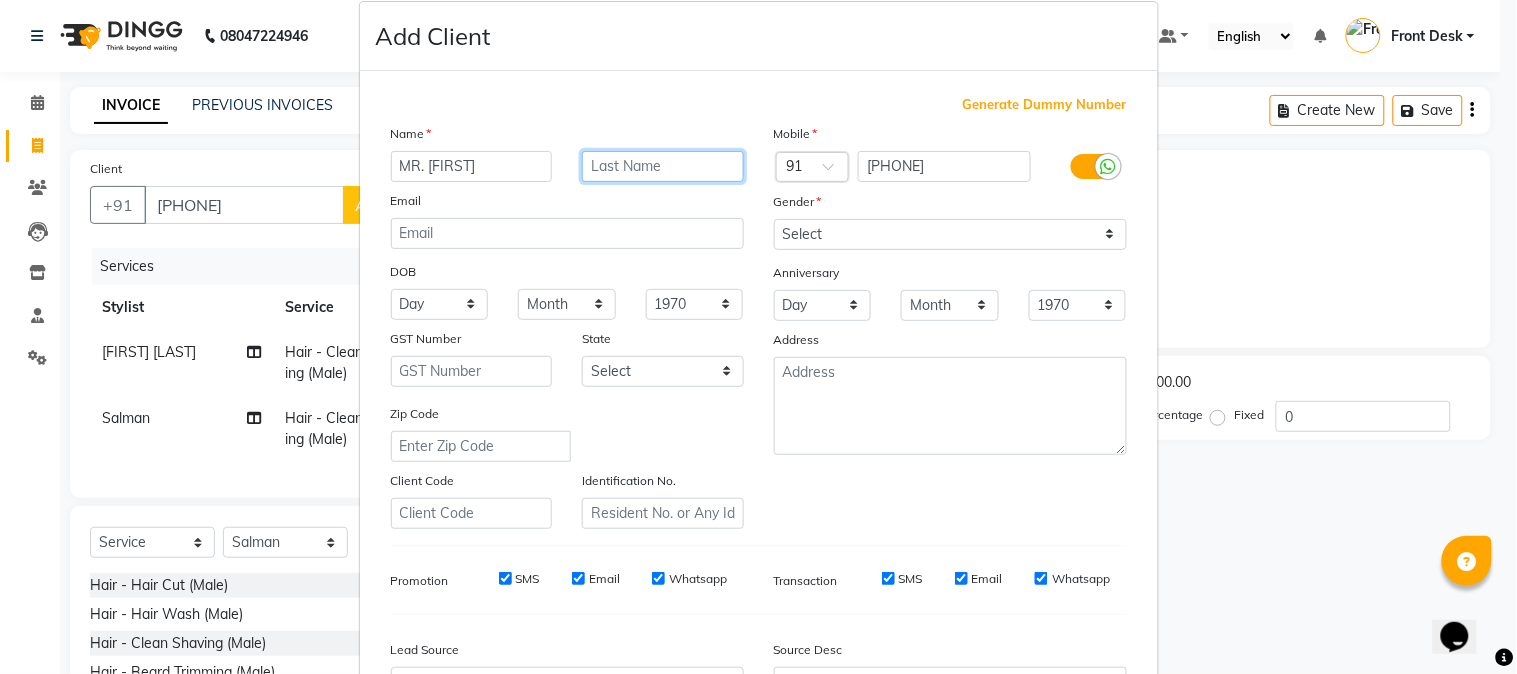 click at bounding box center [663, 166] 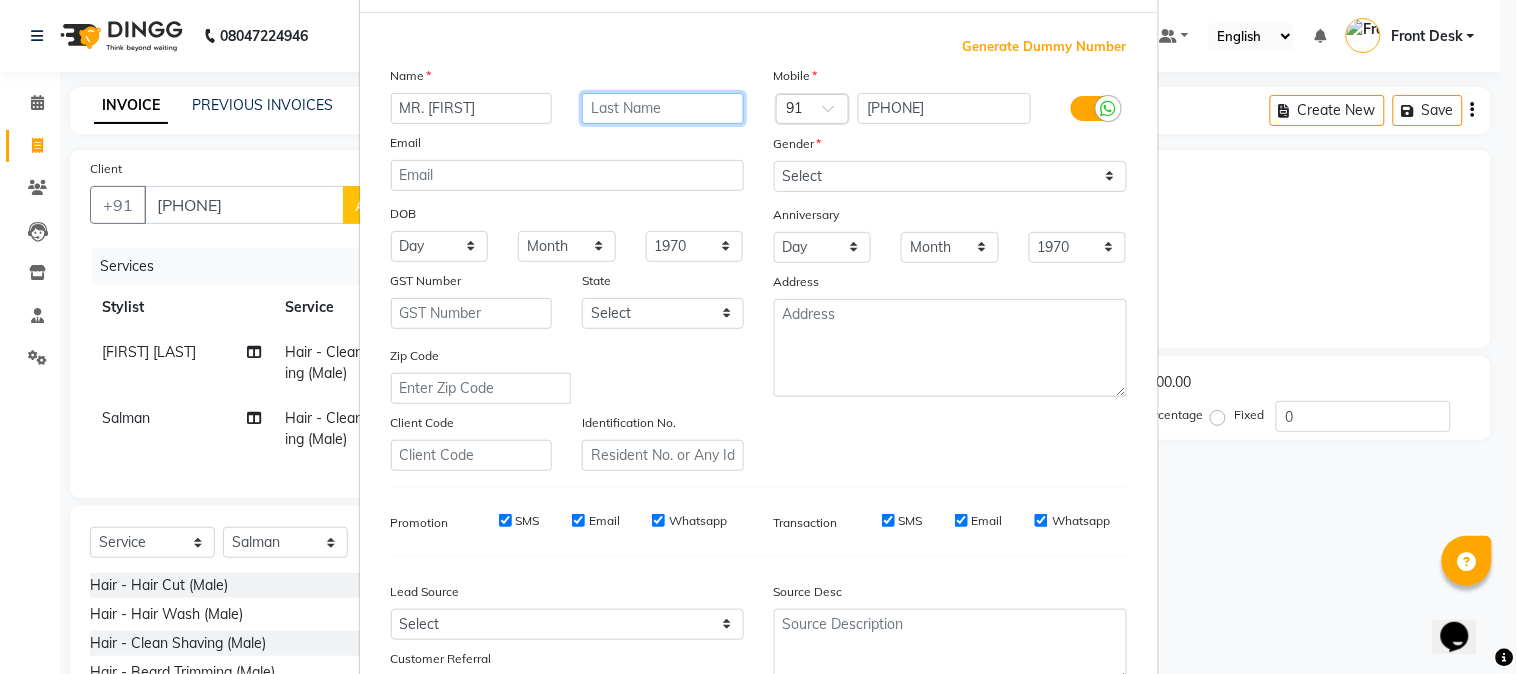 scroll, scrollTop: 138, scrollLeft: 0, axis: vertical 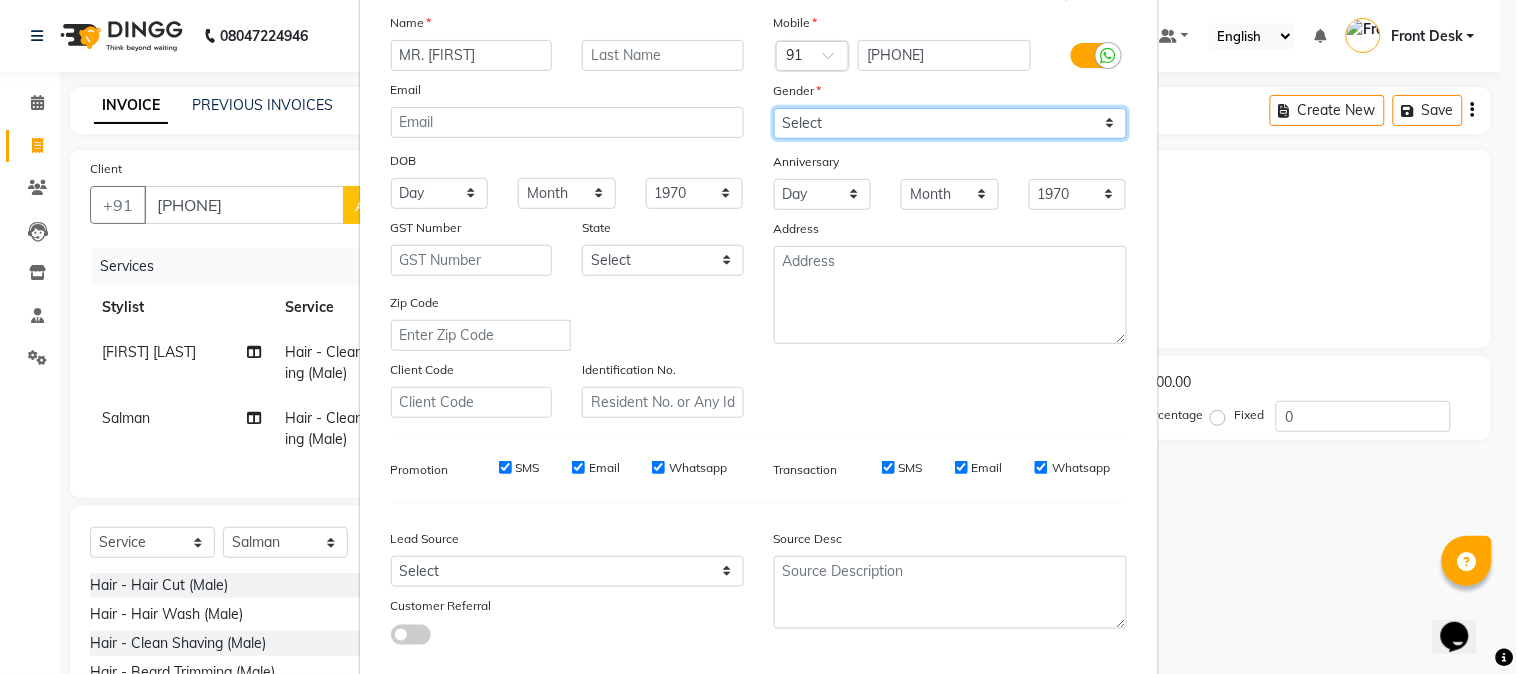 click on "Select Male Female Other Prefer Not To Say" at bounding box center (950, 123) 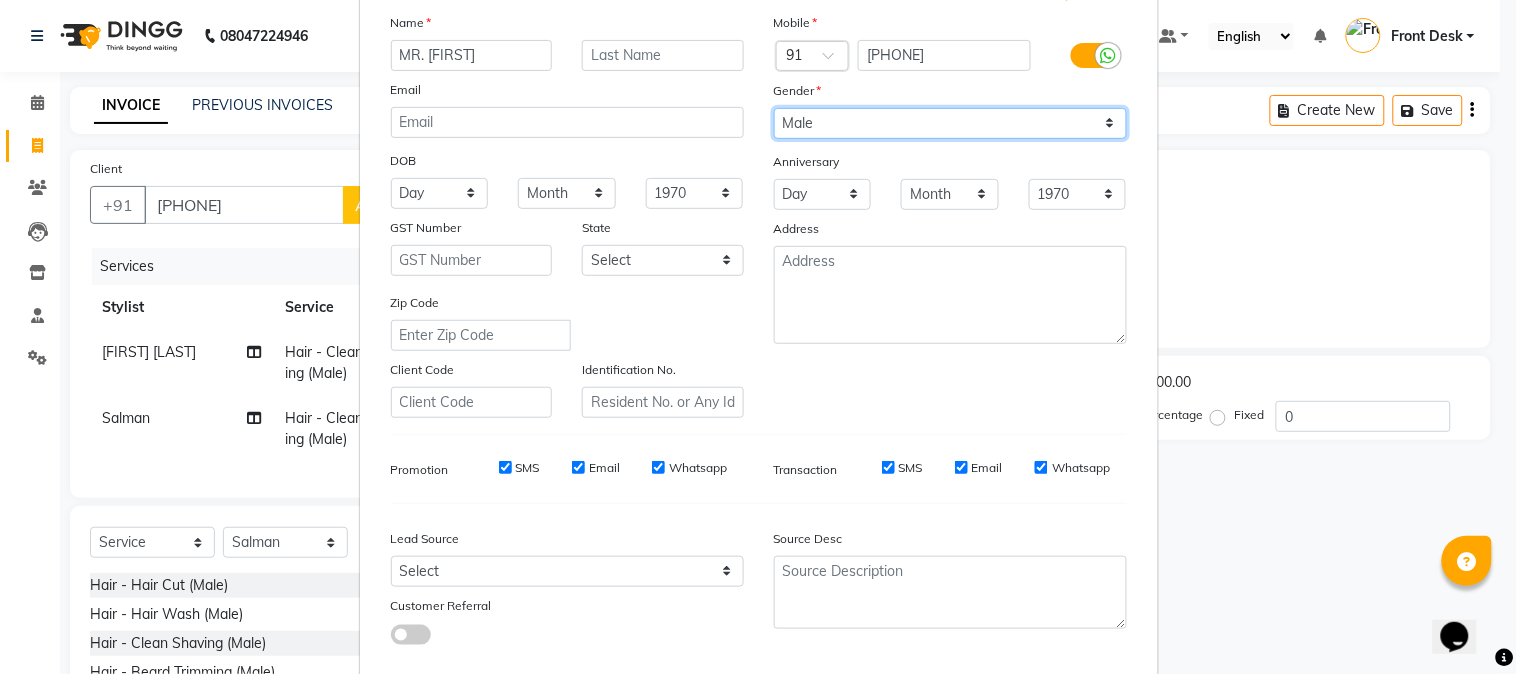 click on "Select Male Female Other Prefer Not To Say" at bounding box center (950, 123) 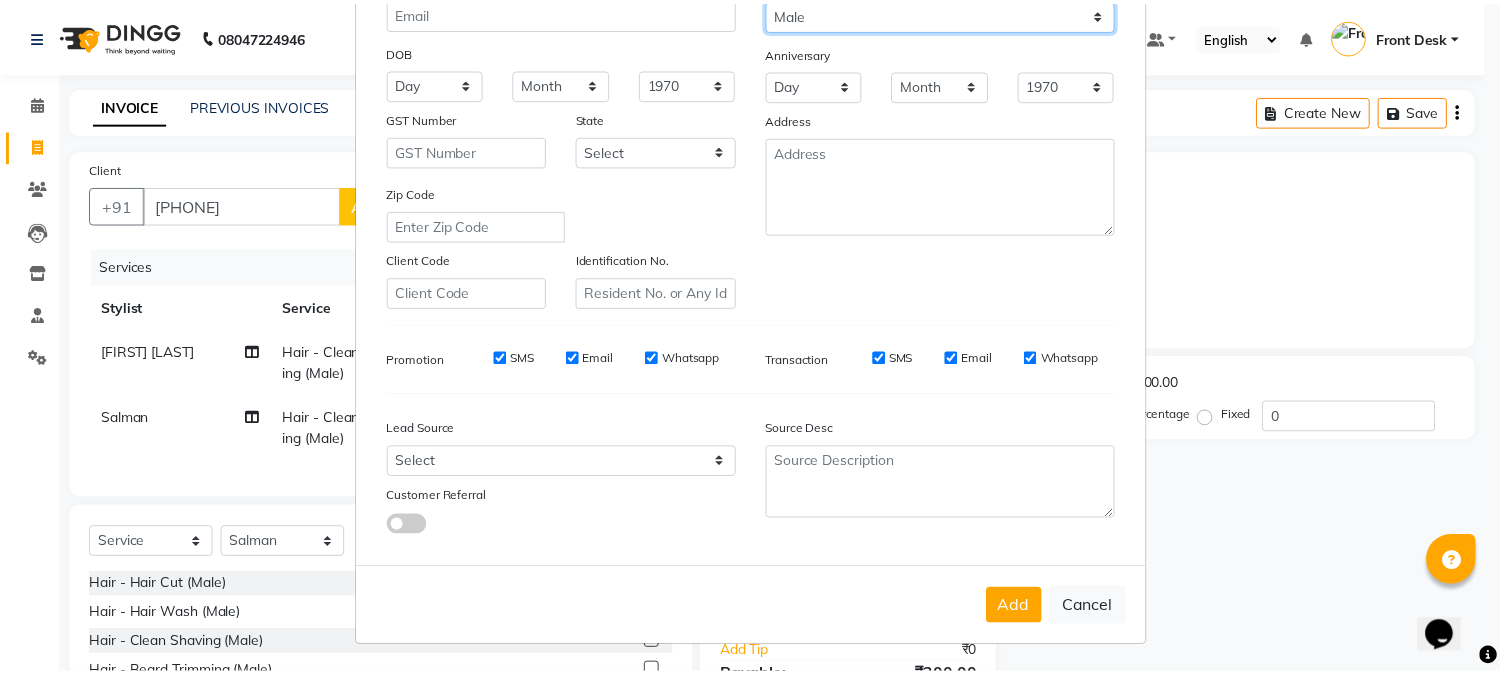 scroll, scrollTop: 250, scrollLeft: 0, axis: vertical 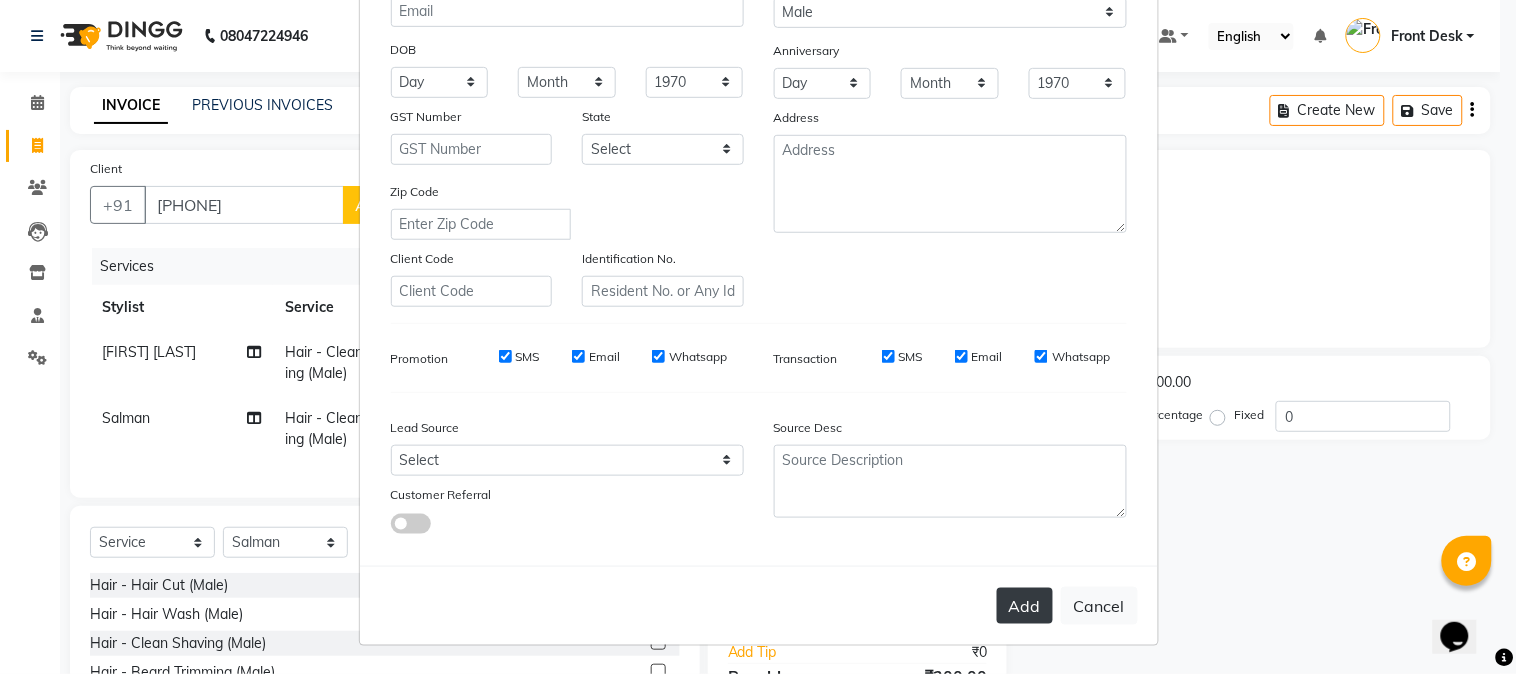 click on "Add" at bounding box center (1025, 606) 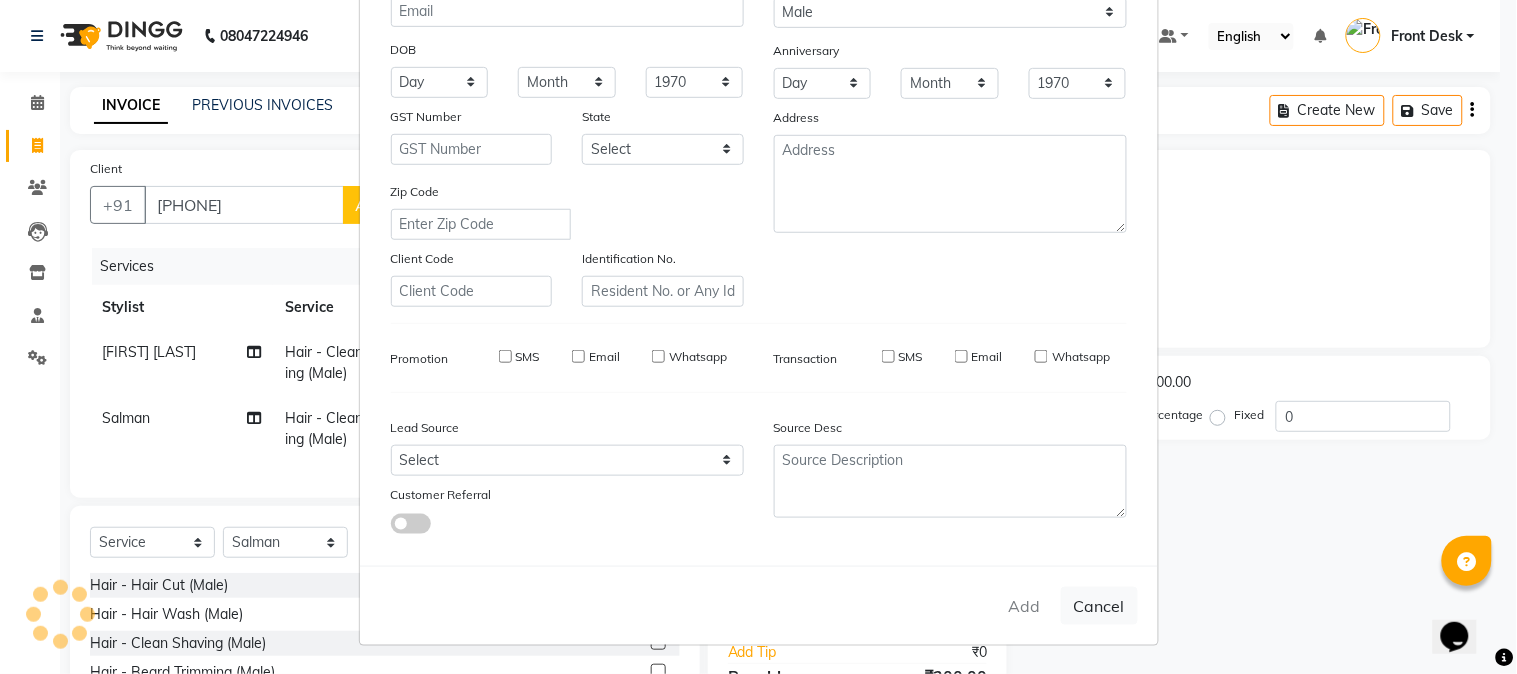 type 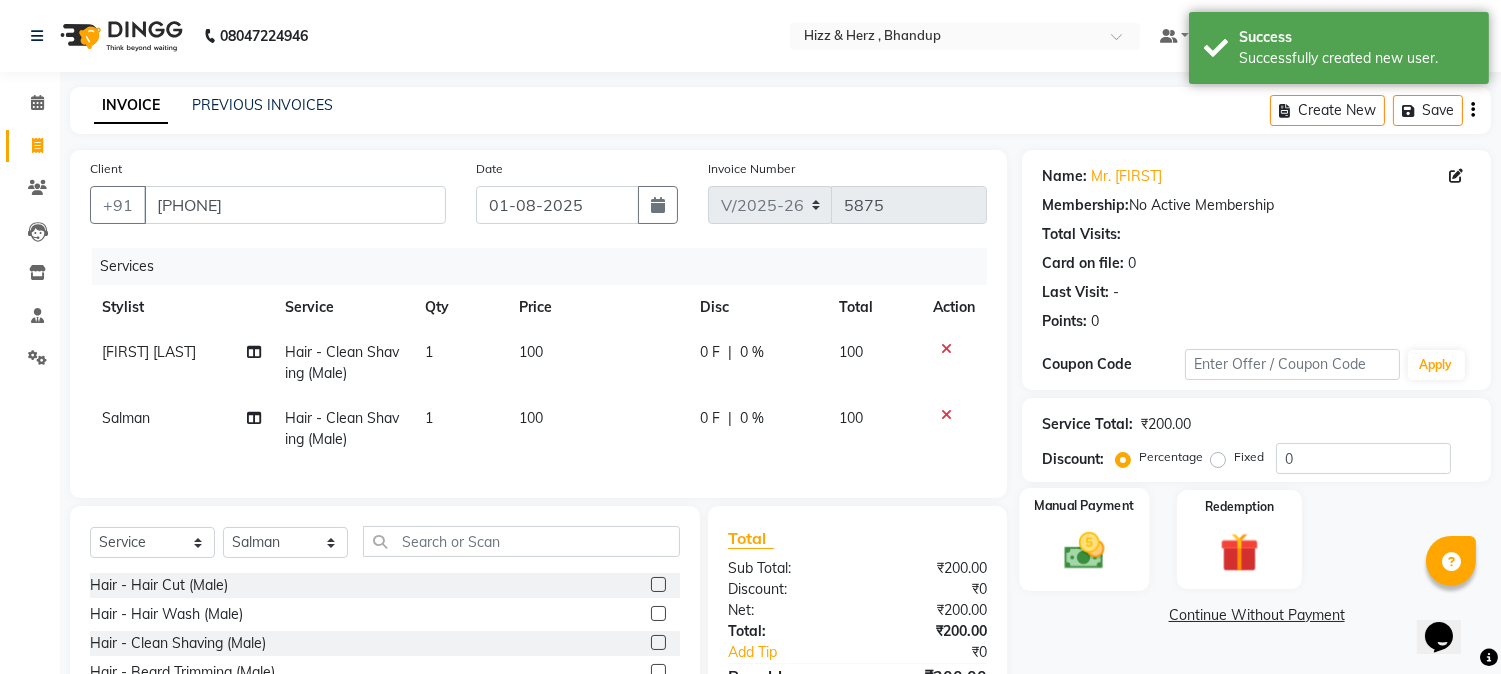 click 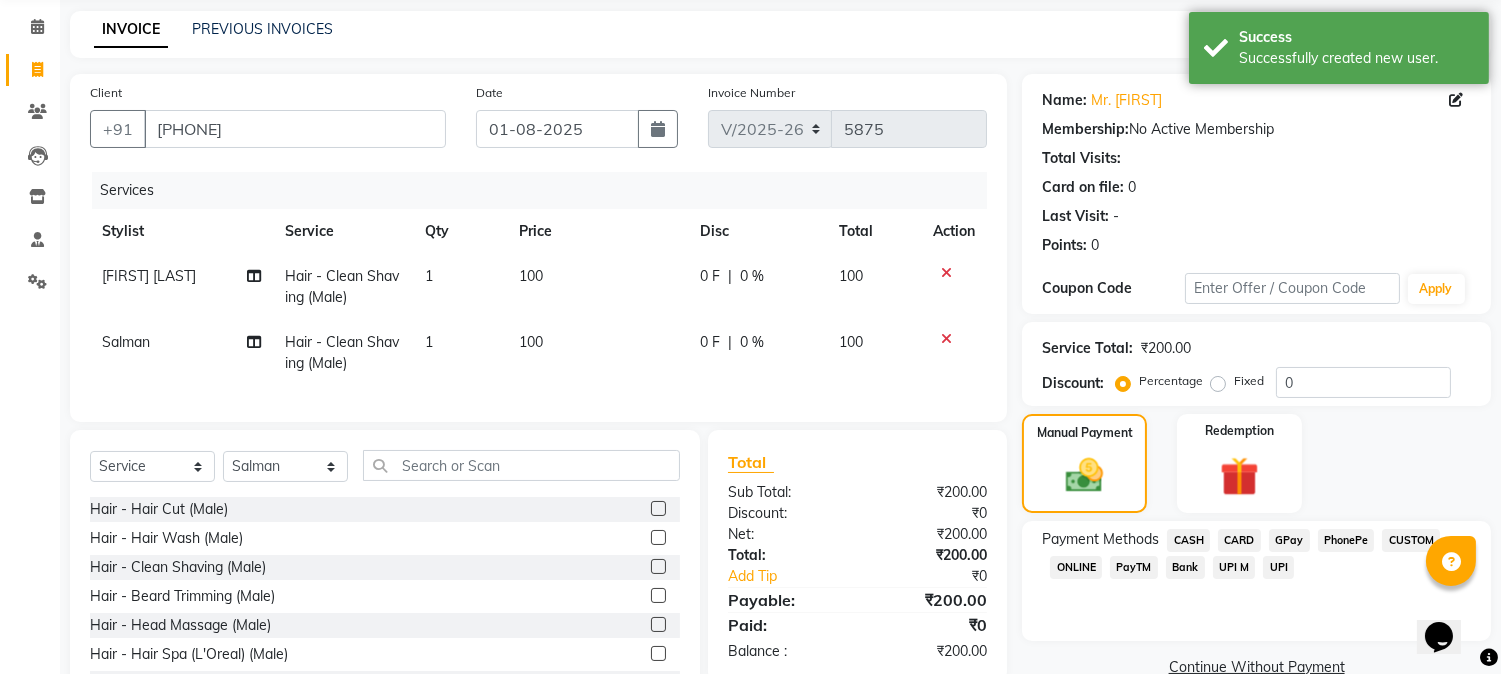 scroll, scrollTop: 173, scrollLeft: 0, axis: vertical 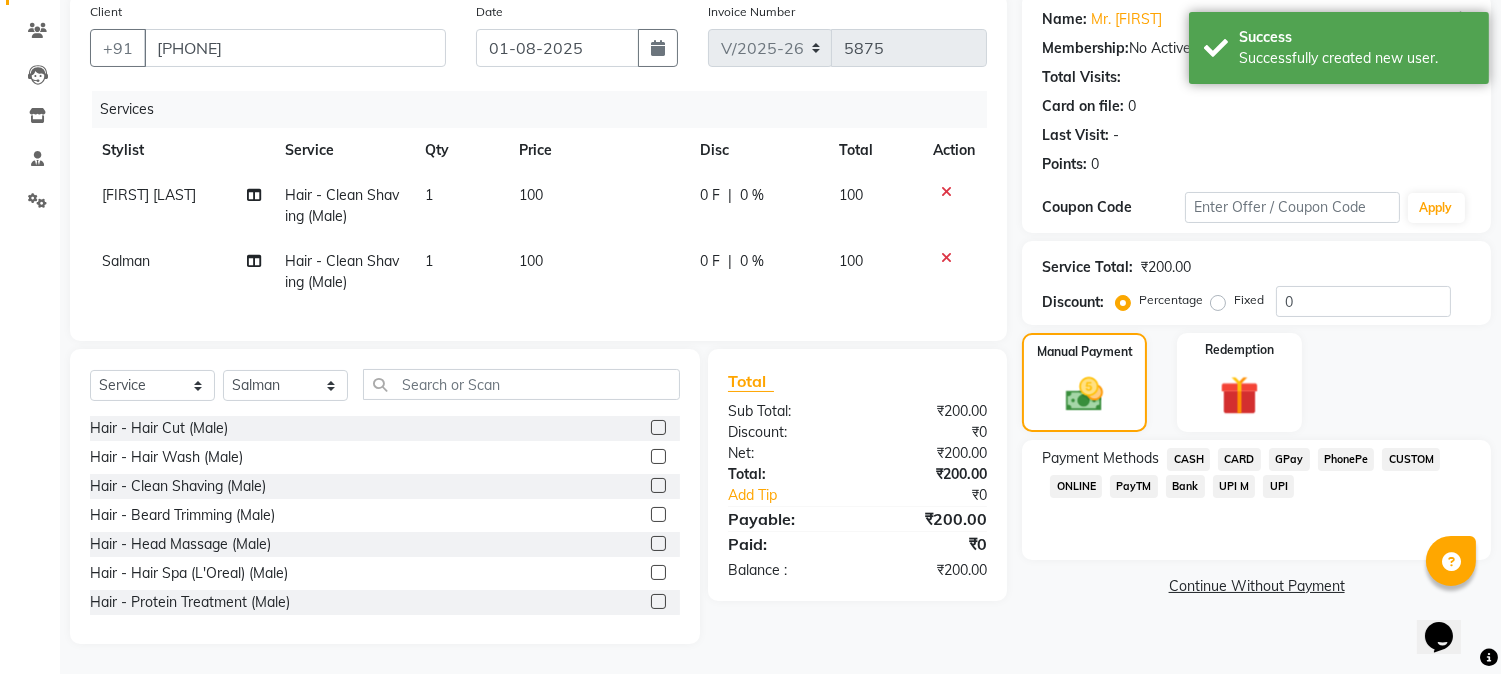 click on "CASH" 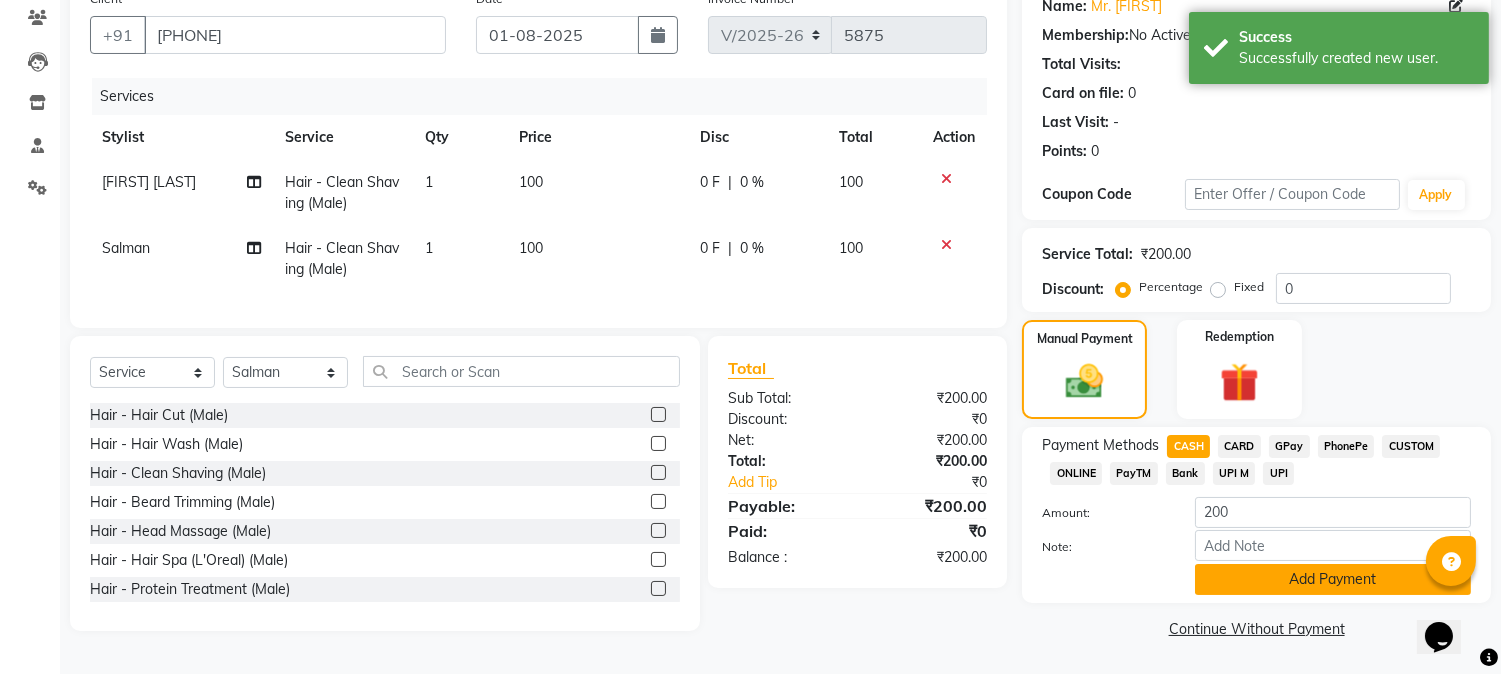 click on "Add Payment" 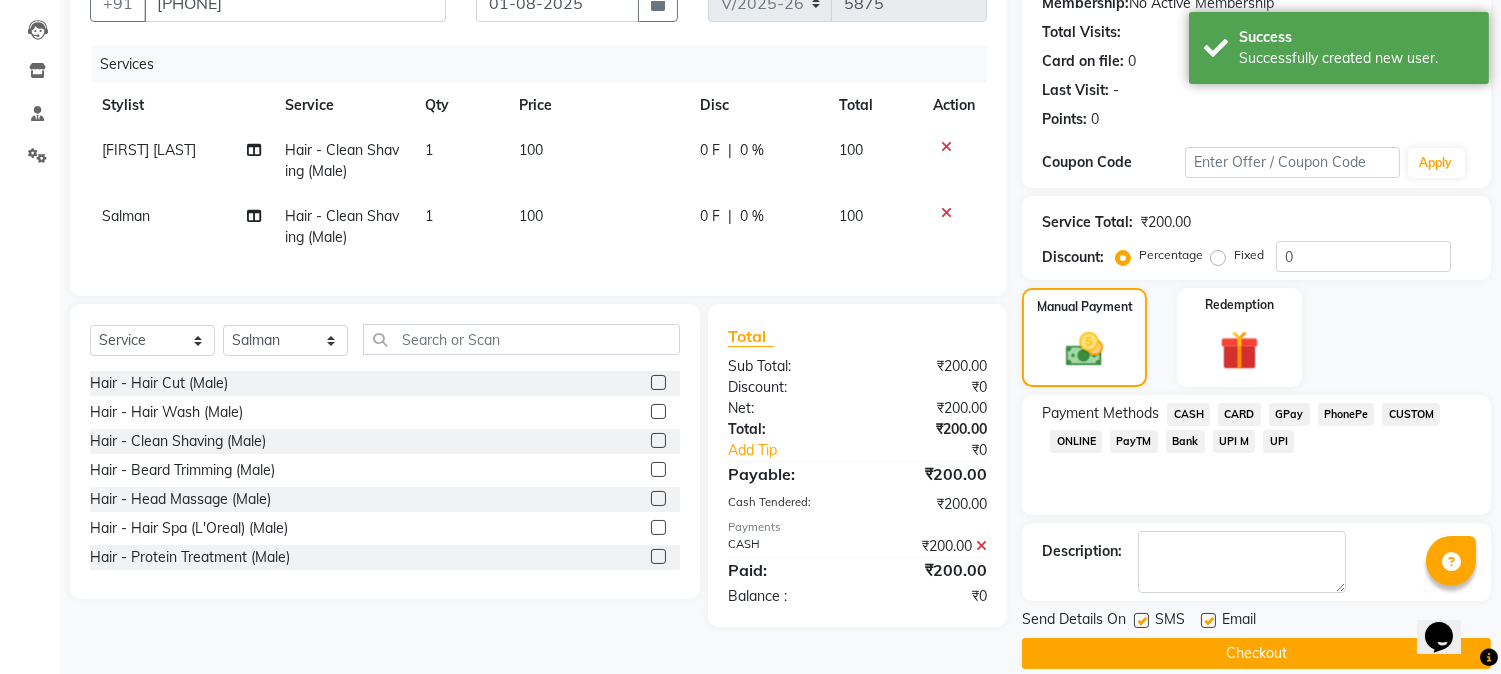 scroll, scrollTop: 225, scrollLeft: 0, axis: vertical 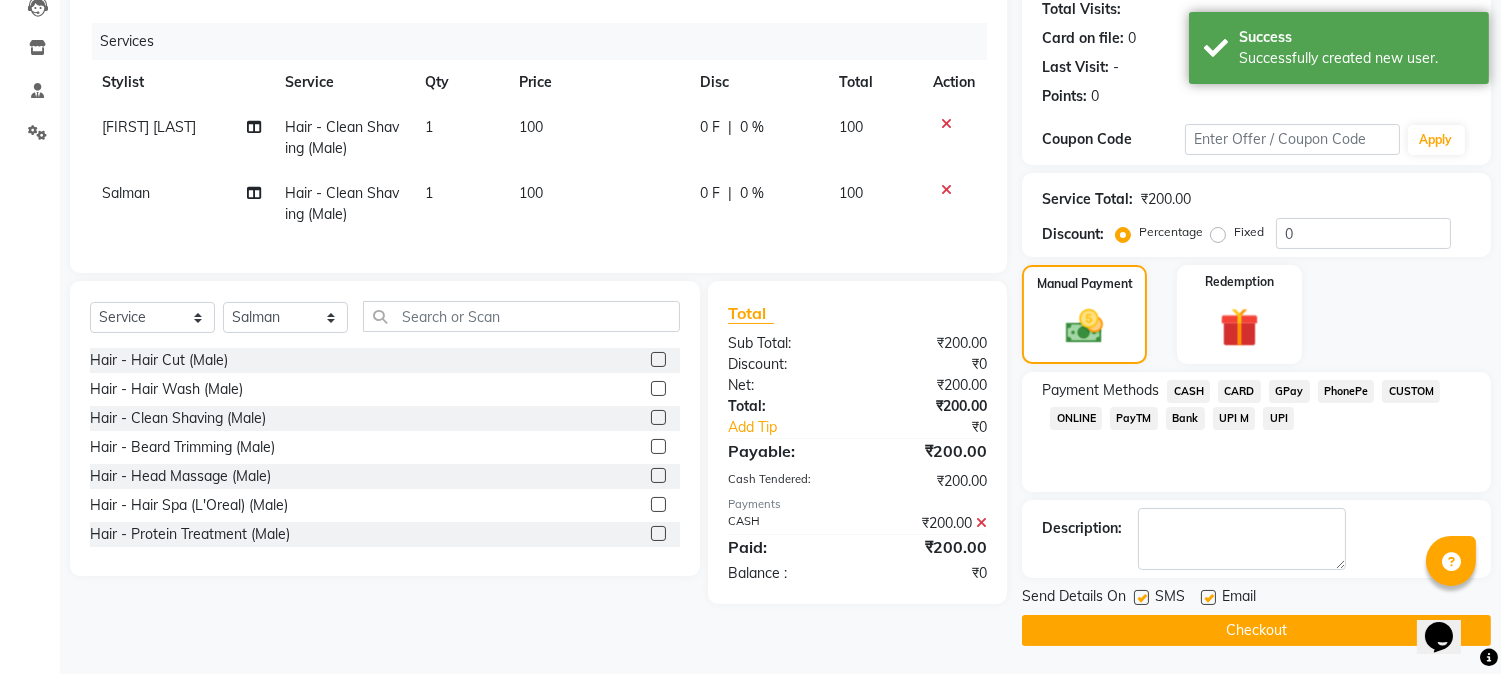 click on "Checkout" 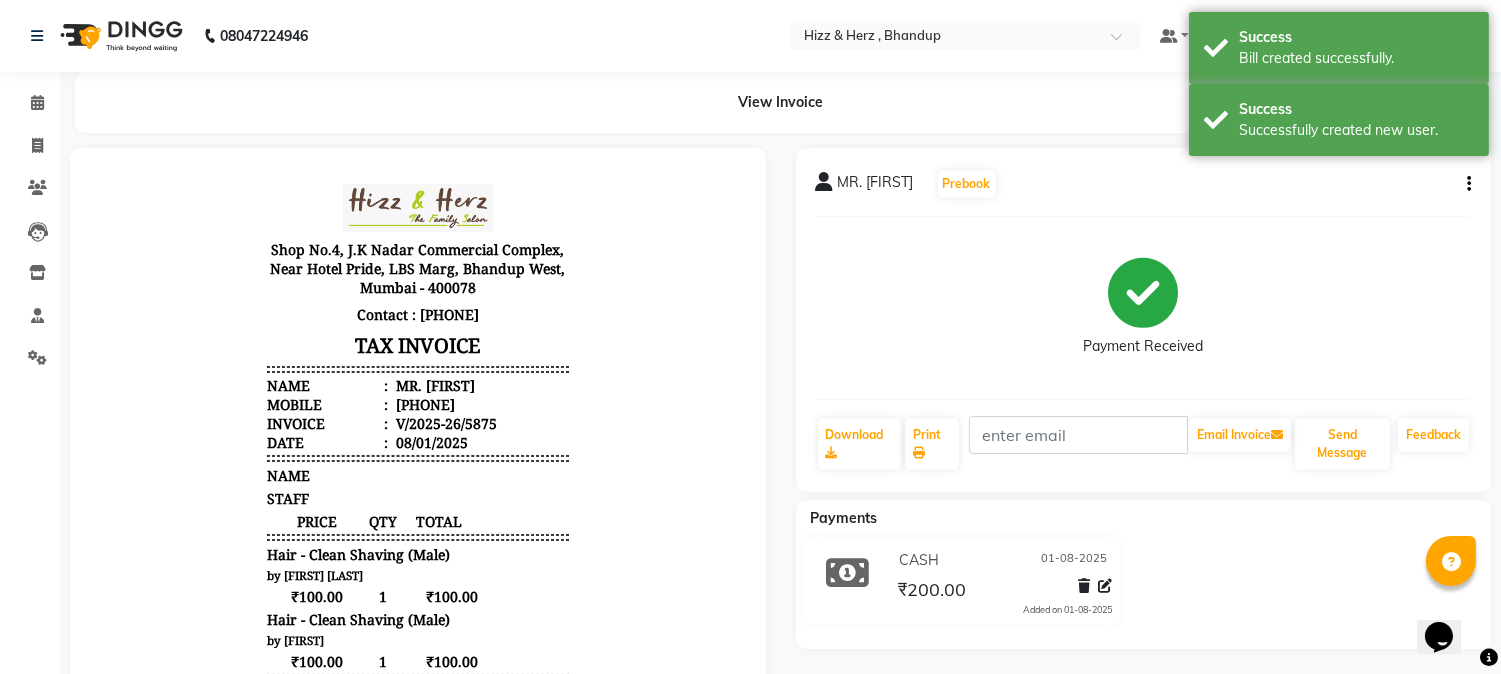 scroll, scrollTop: 0, scrollLeft: 0, axis: both 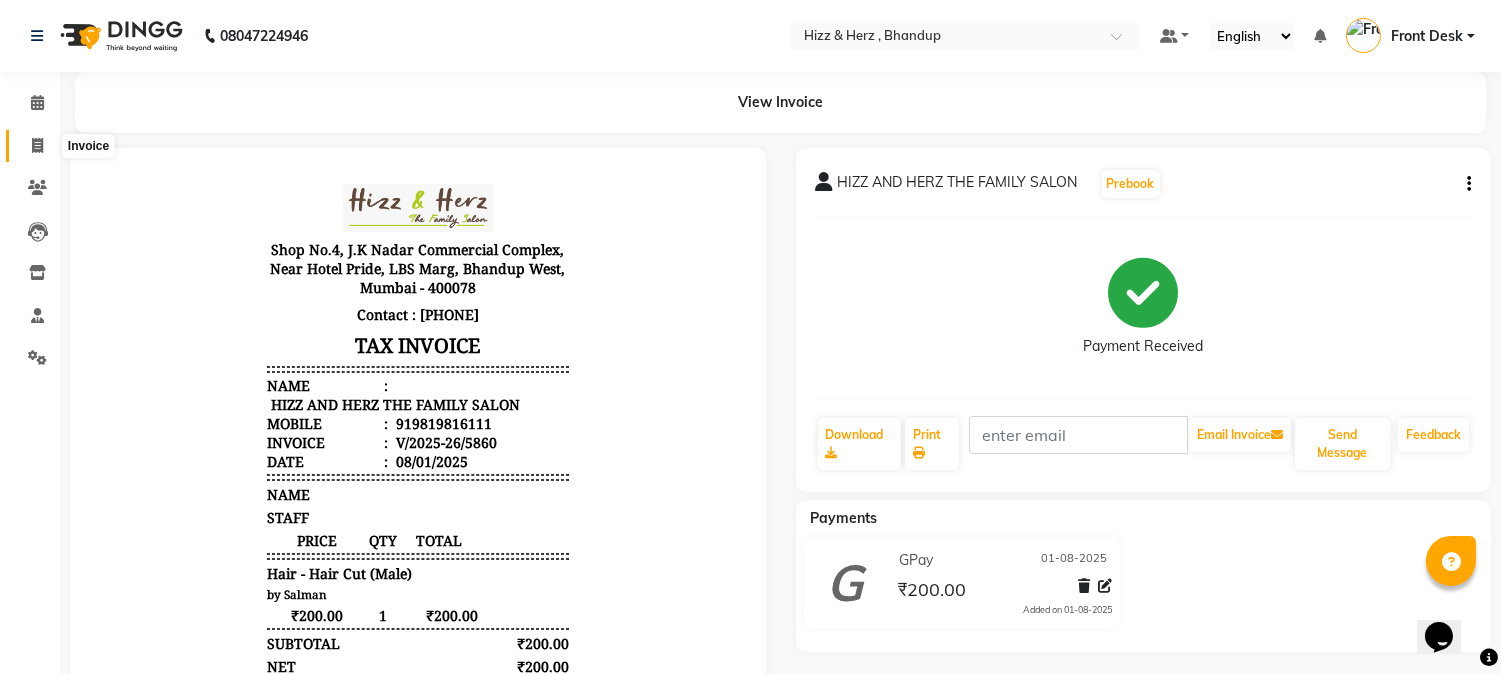 click 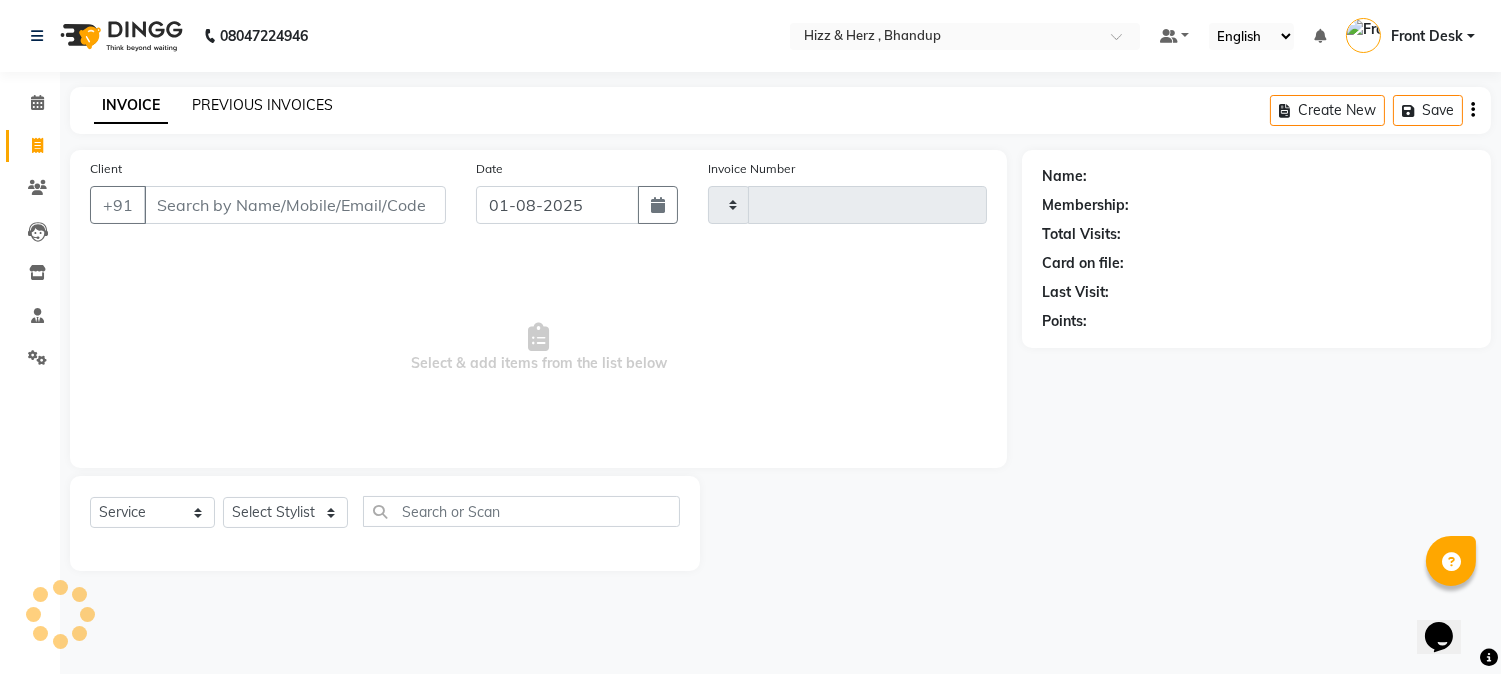 type on "5872" 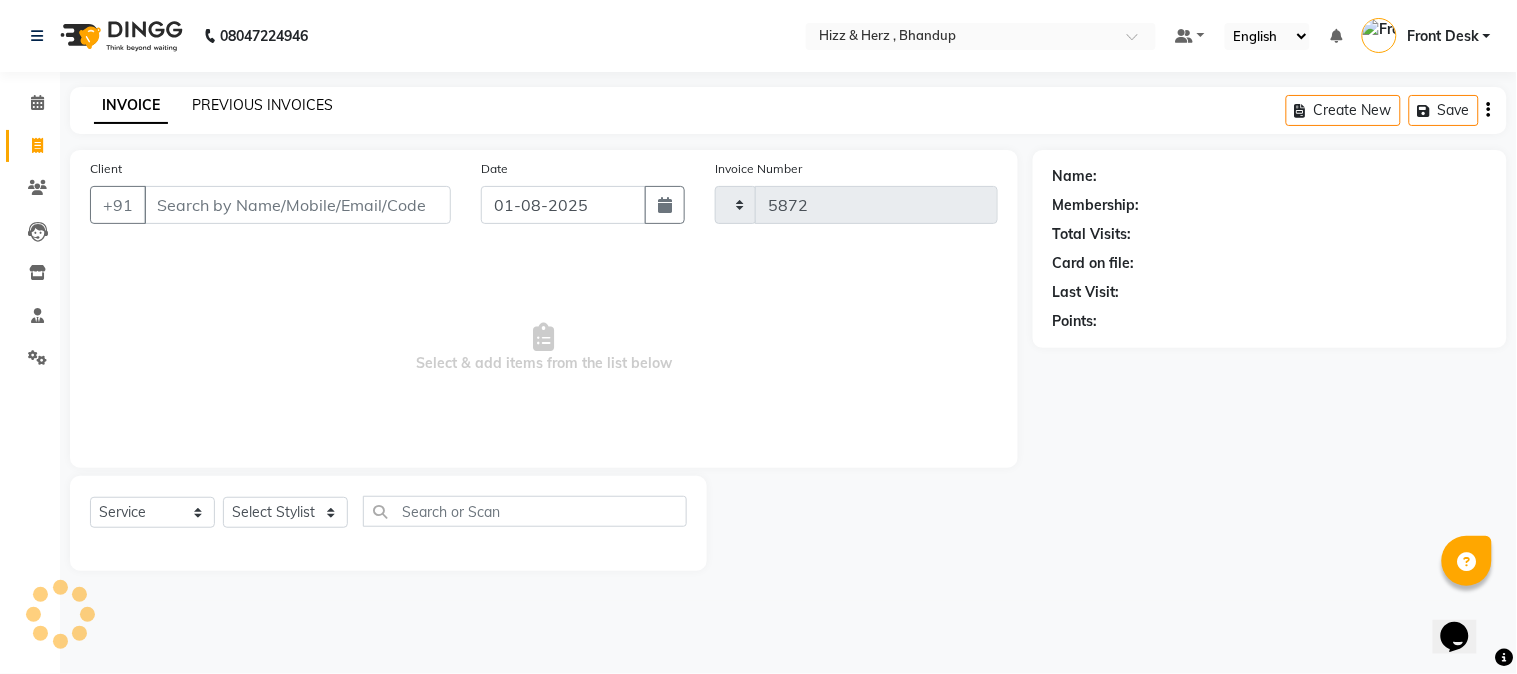 select on "629" 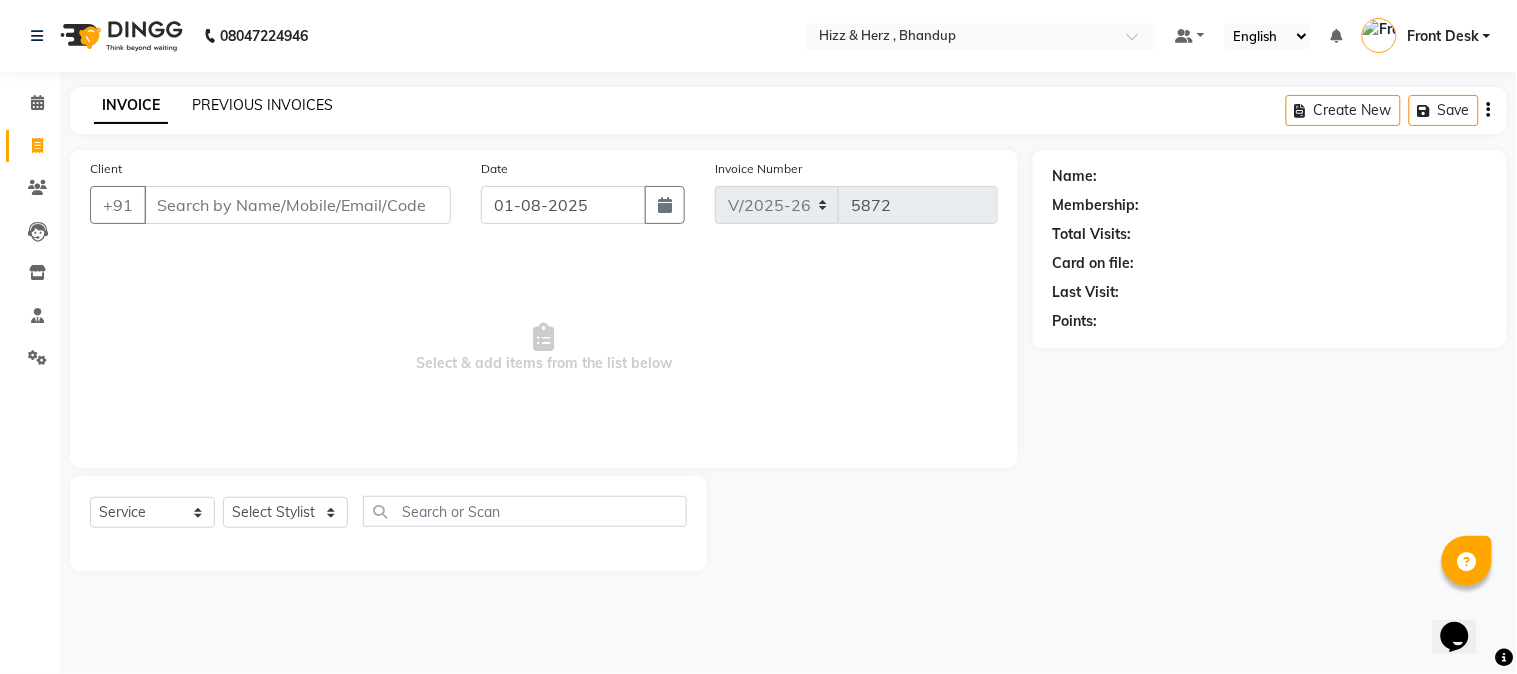 click on "PREVIOUS INVOICES" 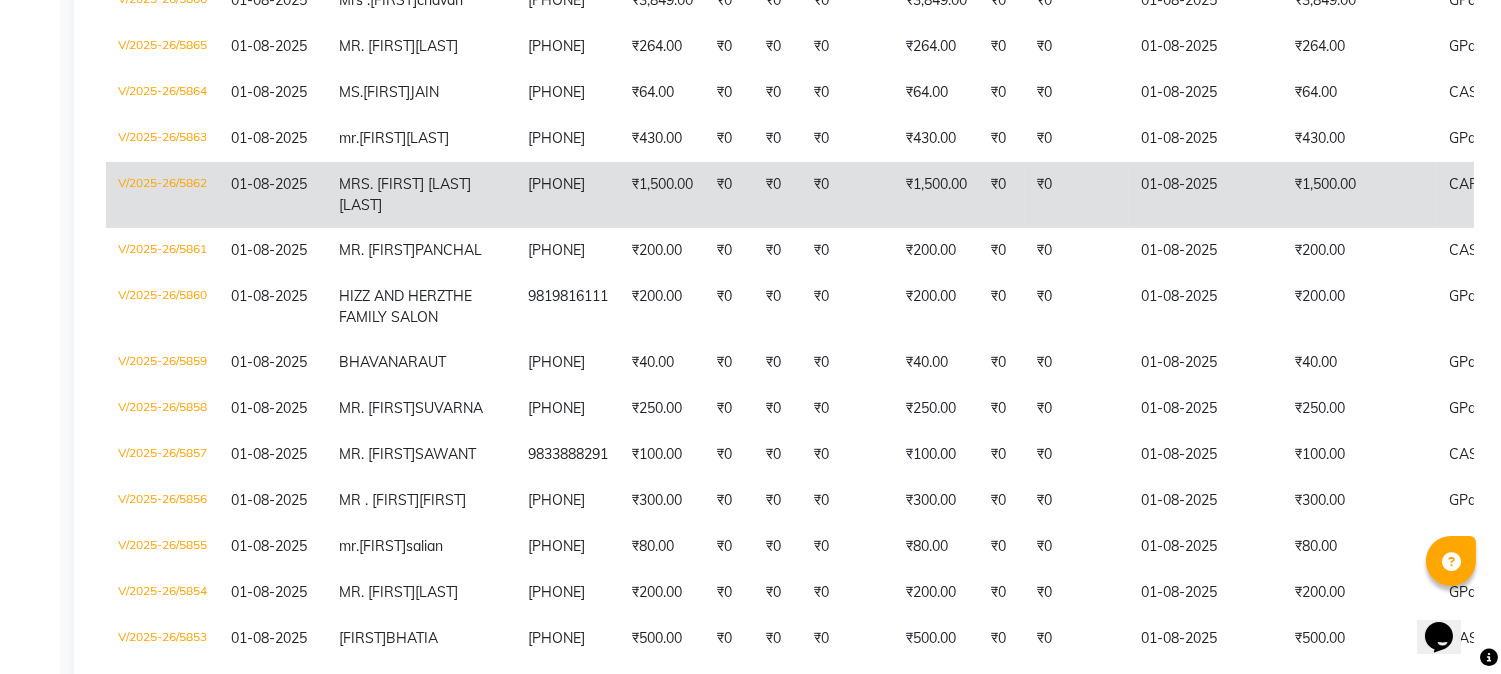 scroll, scrollTop: 777, scrollLeft: 0, axis: vertical 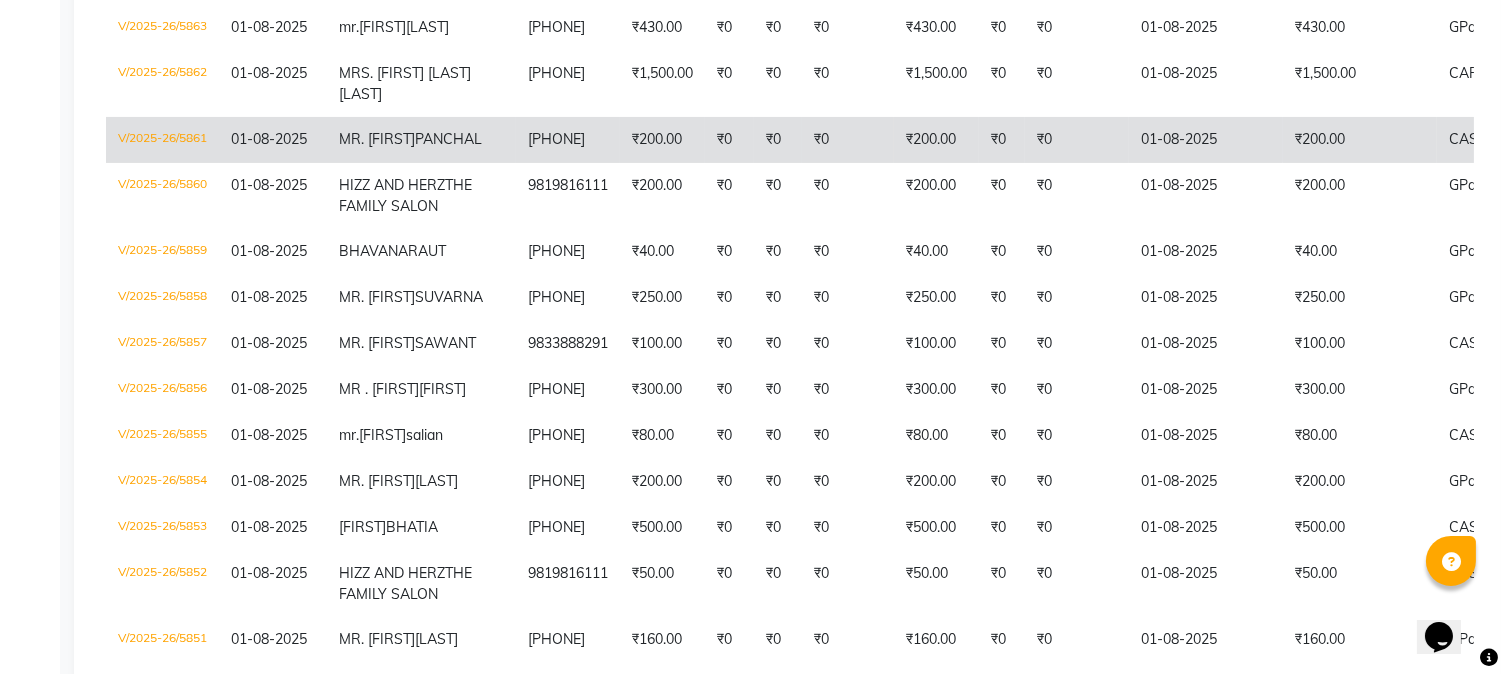 click on "[PHONE]" 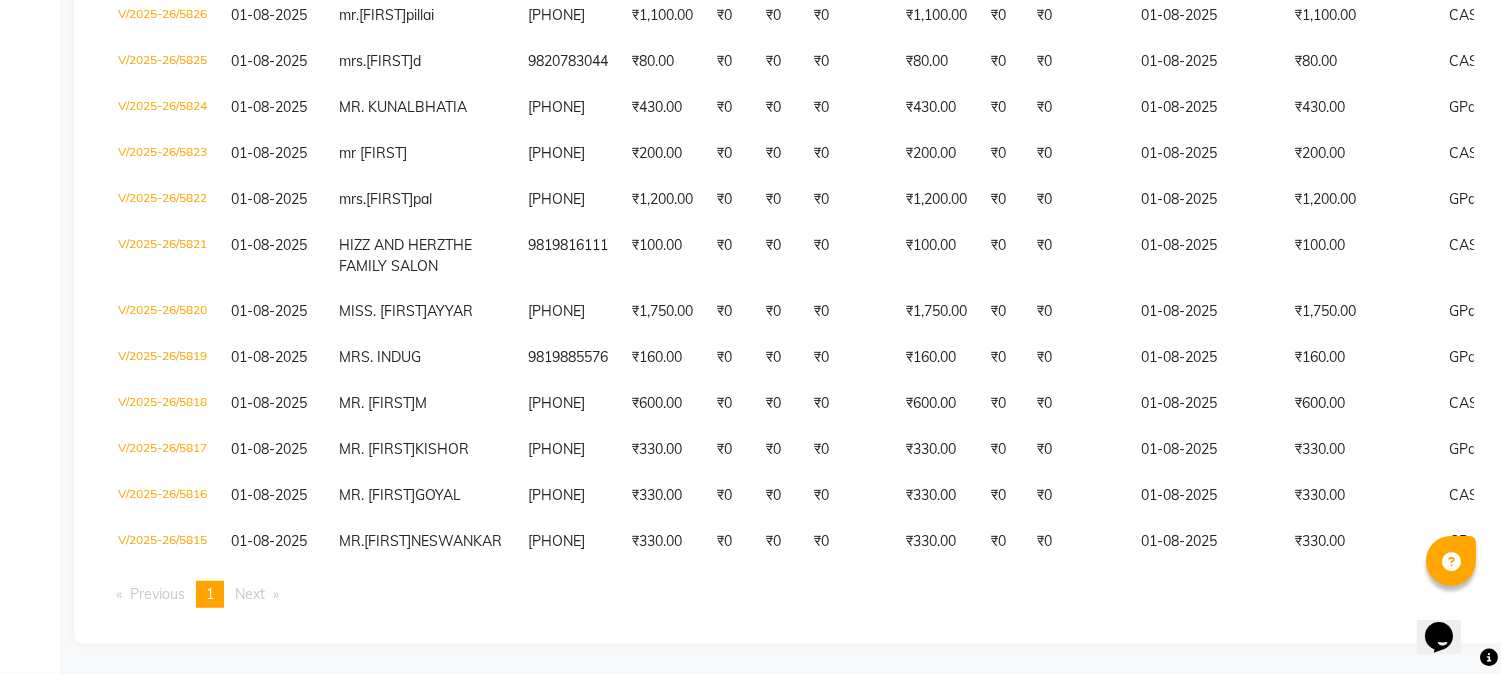 scroll, scrollTop: 3000, scrollLeft: 0, axis: vertical 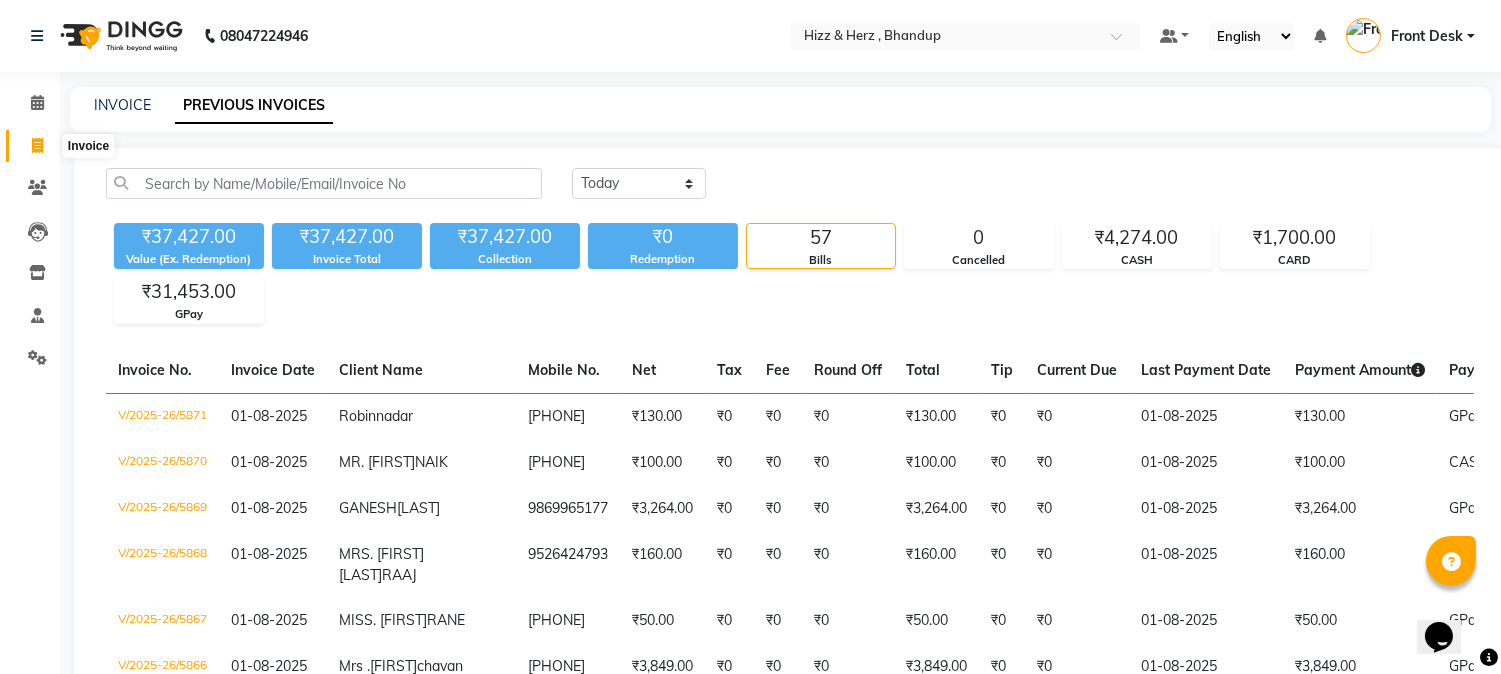 click 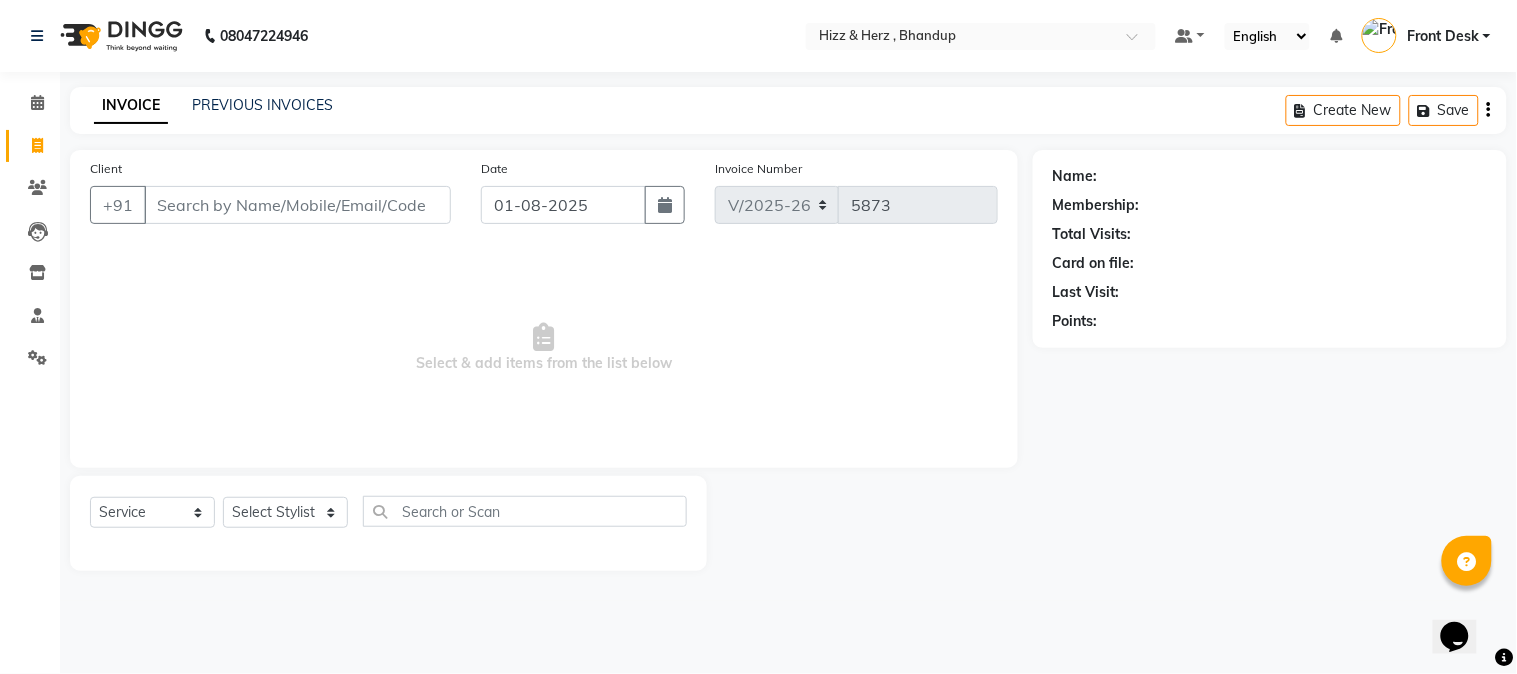 click on "Client" at bounding box center (297, 205) 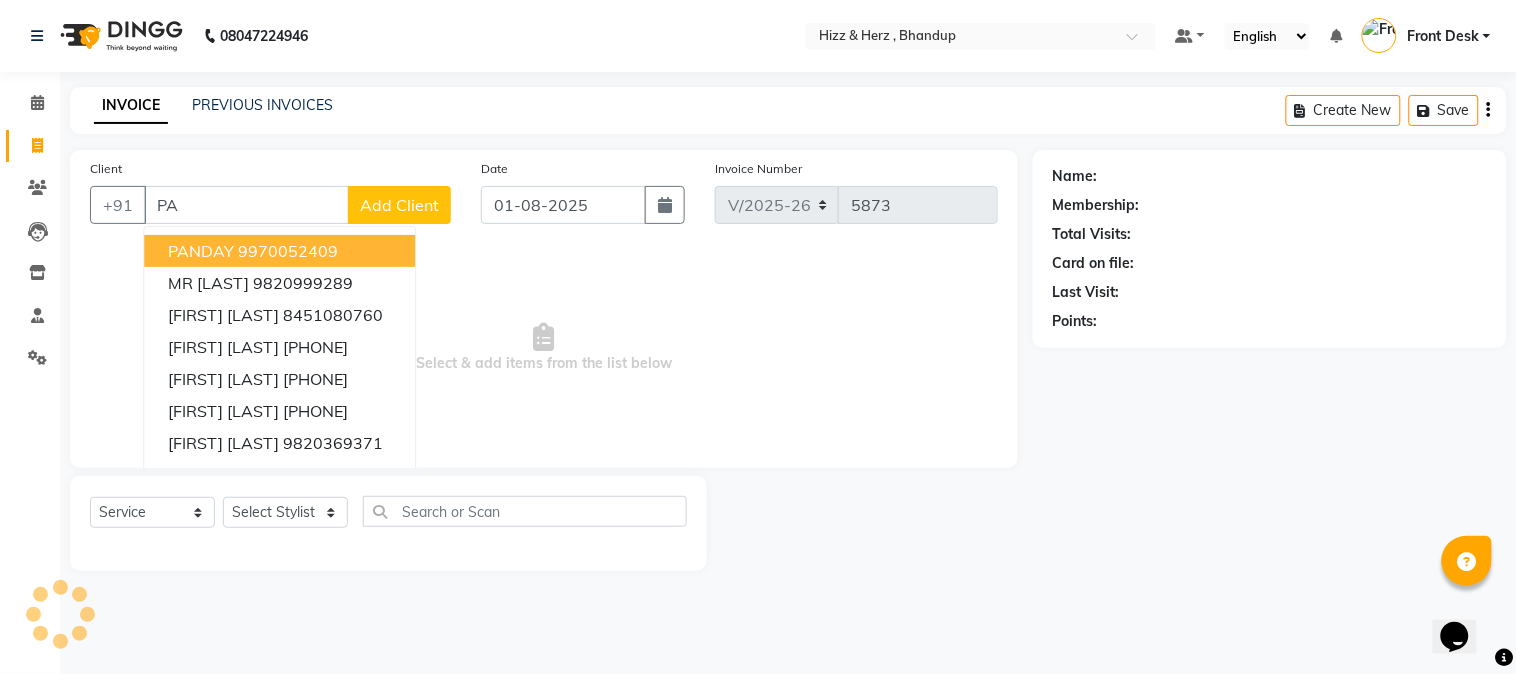 type on "P" 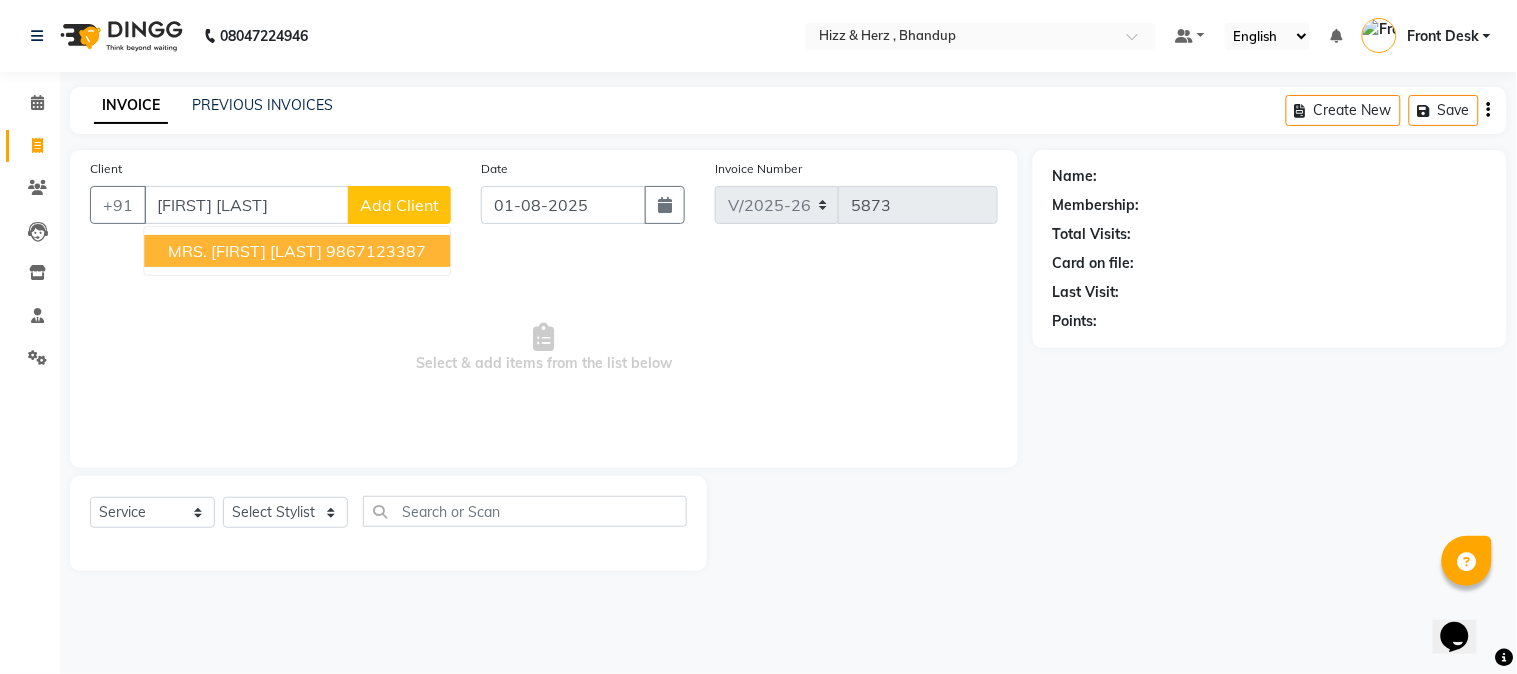 click on "9867123387" at bounding box center [376, 251] 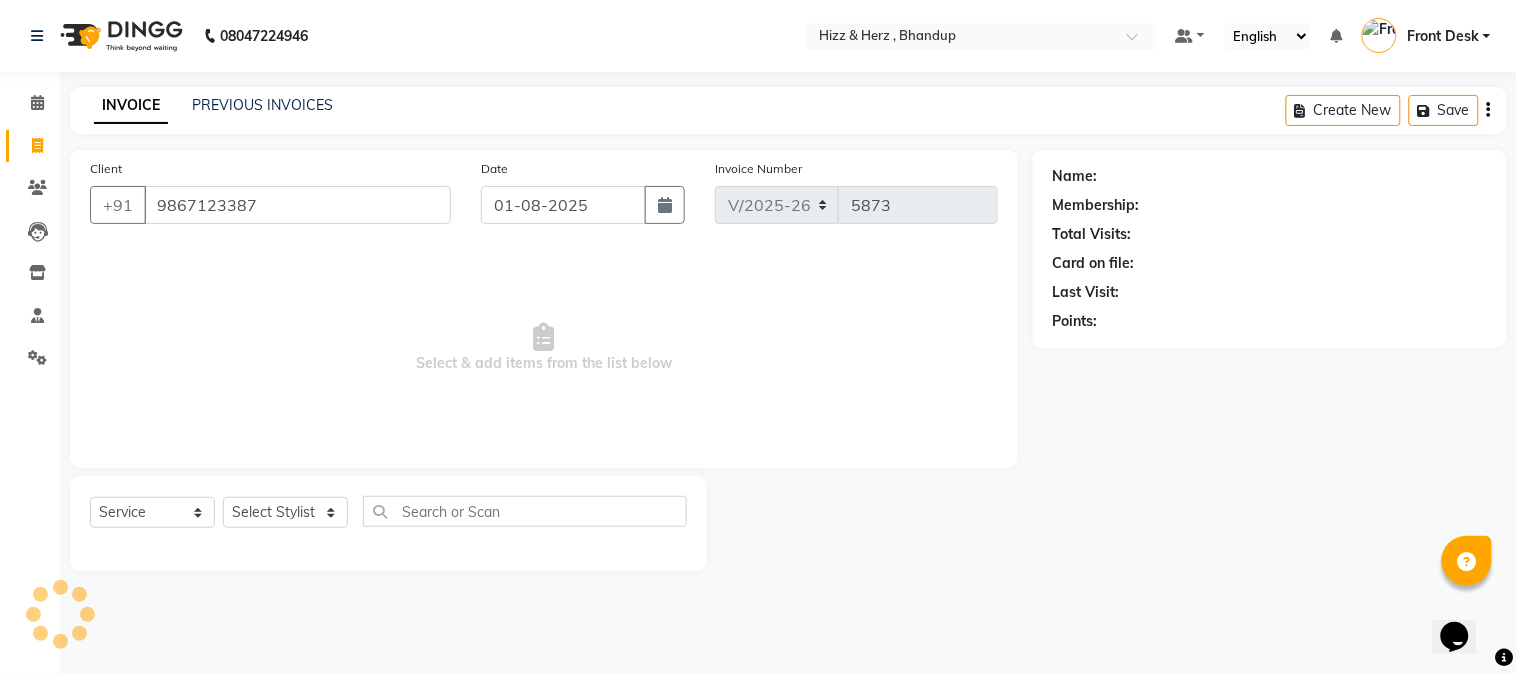 type on "9867123387" 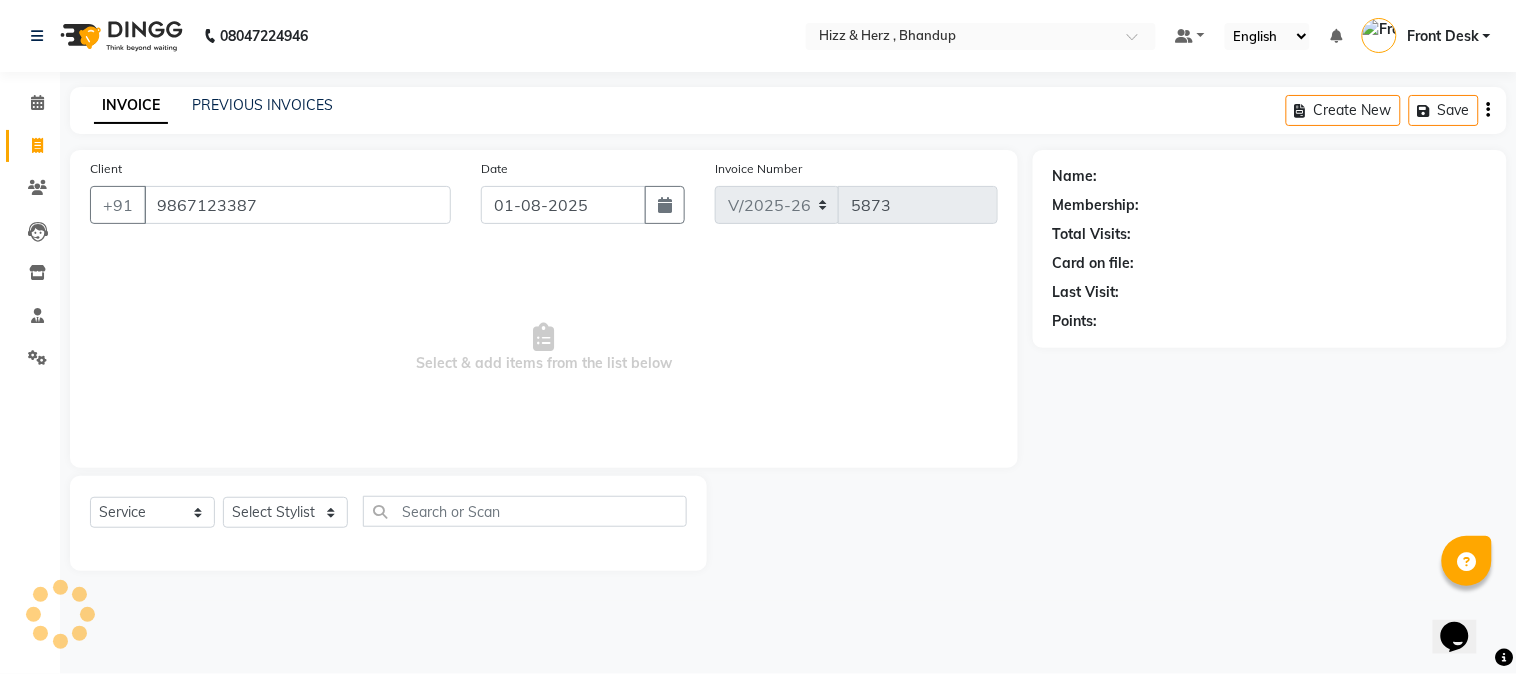 select on "1: Object" 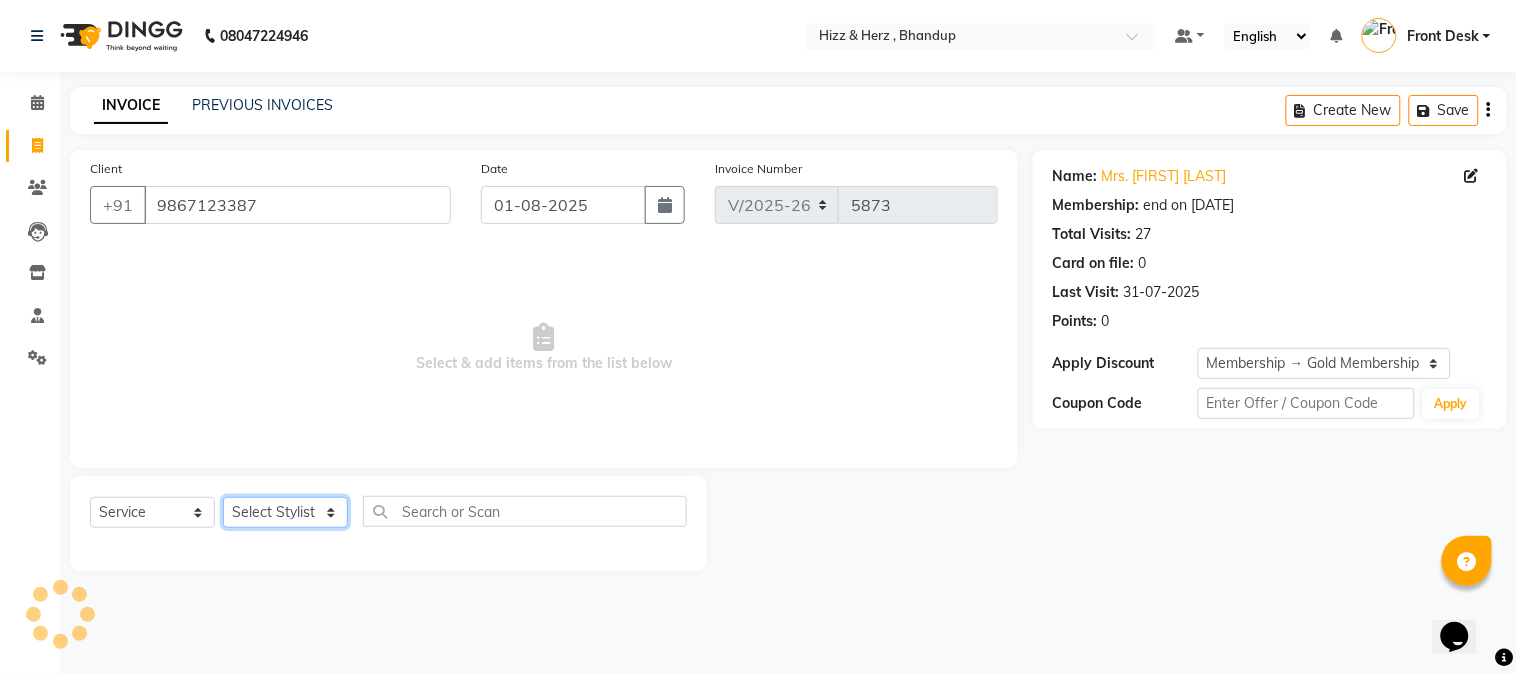 click on "Select Stylist Front Desk Gaurav Sharma HIZZ & HERZ 2 IRFAN AHMAD Jigna Goswami KHALID AHMAD Laxmi Mehboob MOHD PARVEJ NIZAM Salman Sangeeta  SUMITA  VEERENDRA SHARMA" 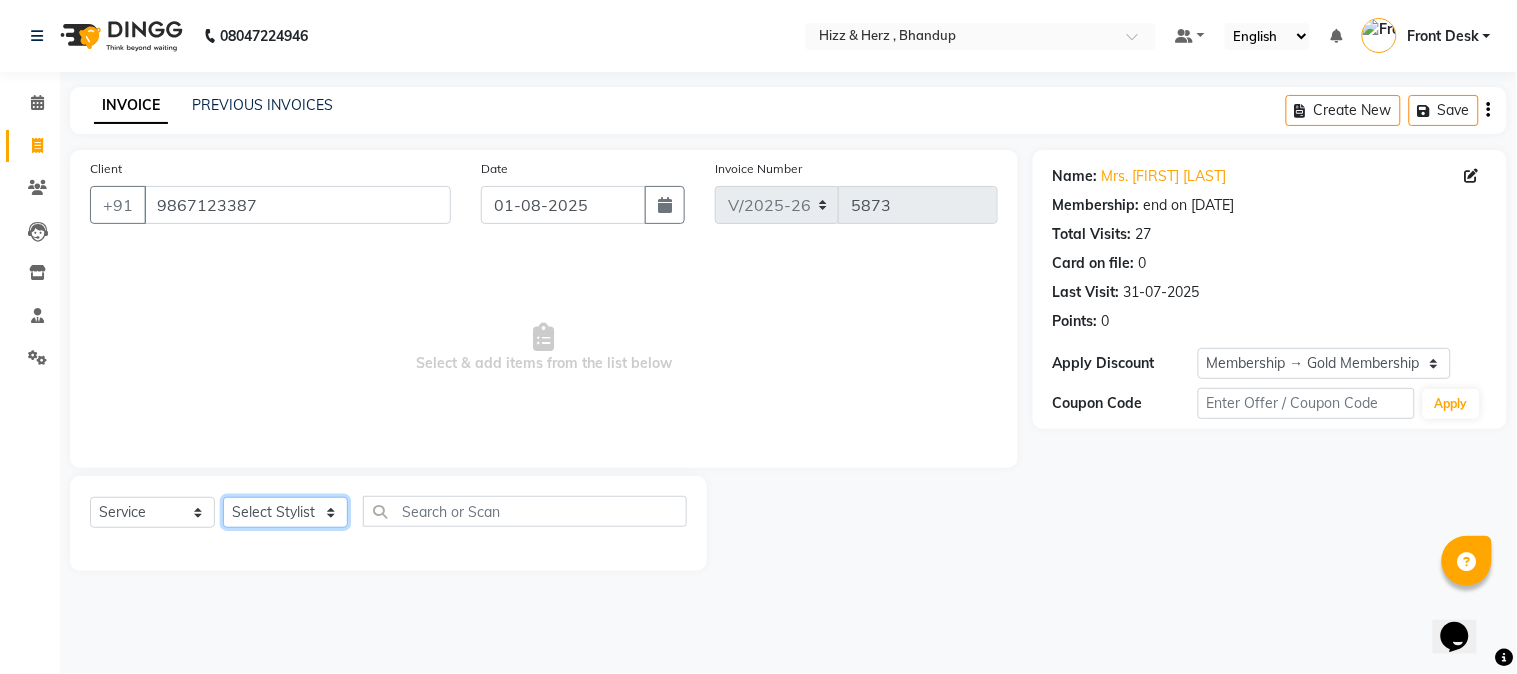 select on "26430" 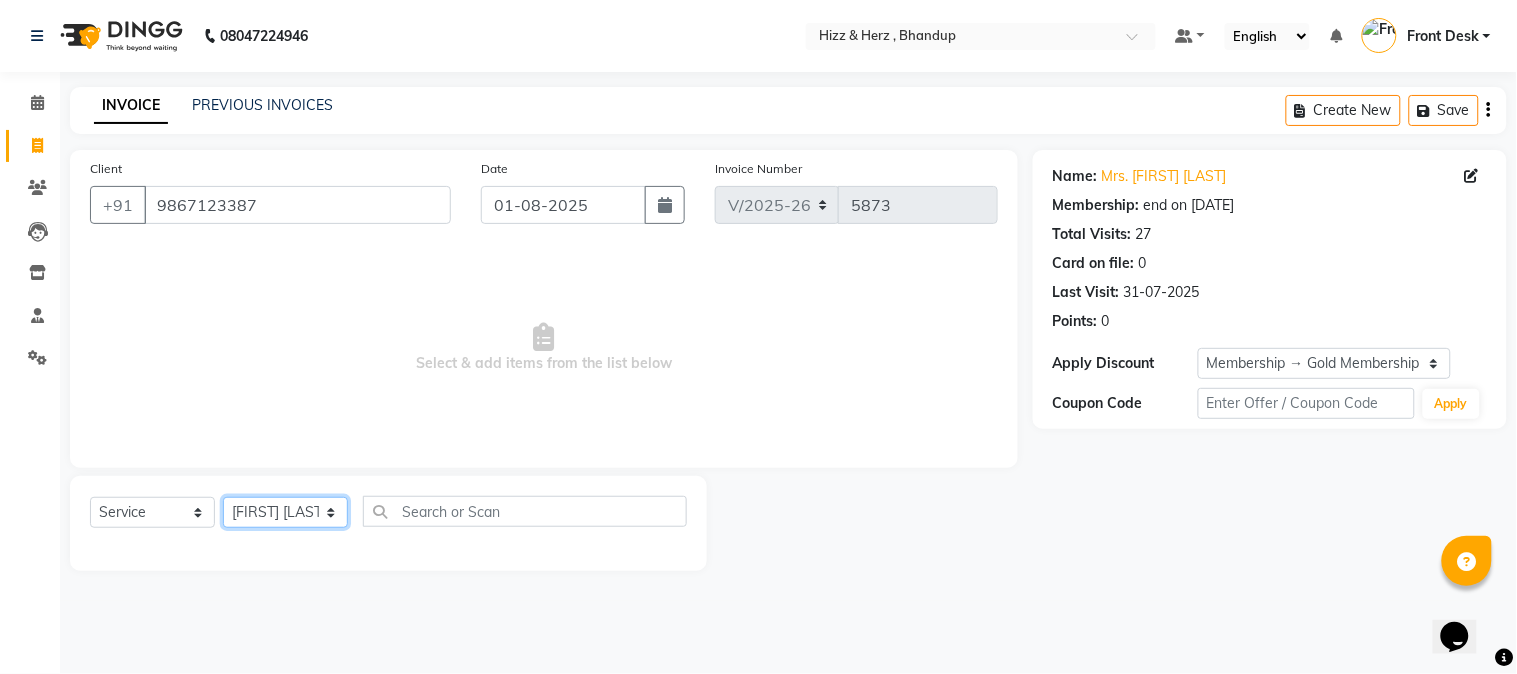 click on "Select Stylist Front Desk Gaurav Sharma HIZZ & HERZ 2 IRFAN AHMAD Jigna Goswami KHALID AHMAD Laxmi Mehboob MOHD PARVEJ NIZAM Salman Sangeeta  SUMITA  VEERENDRA SHARMA" 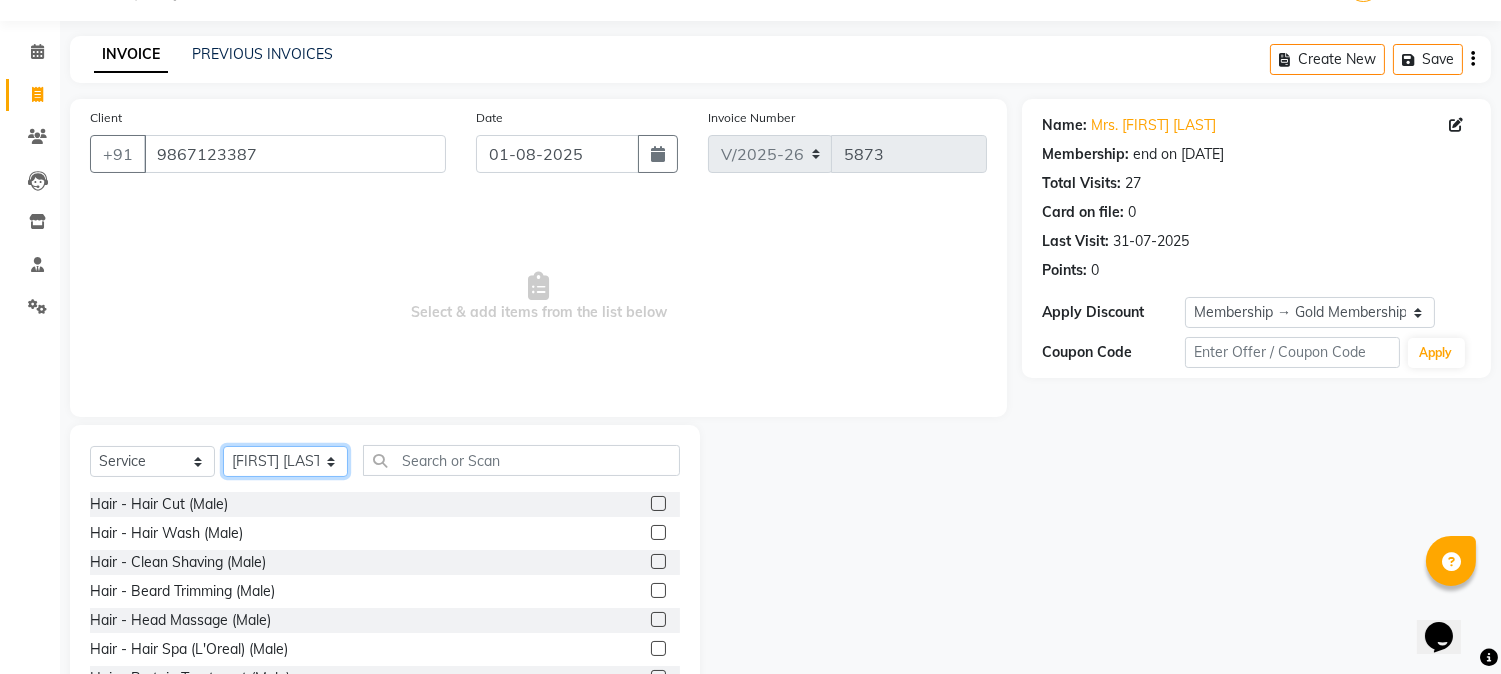 scroll, scrollTop: 126, scrollLeft: 0, axis: vertical 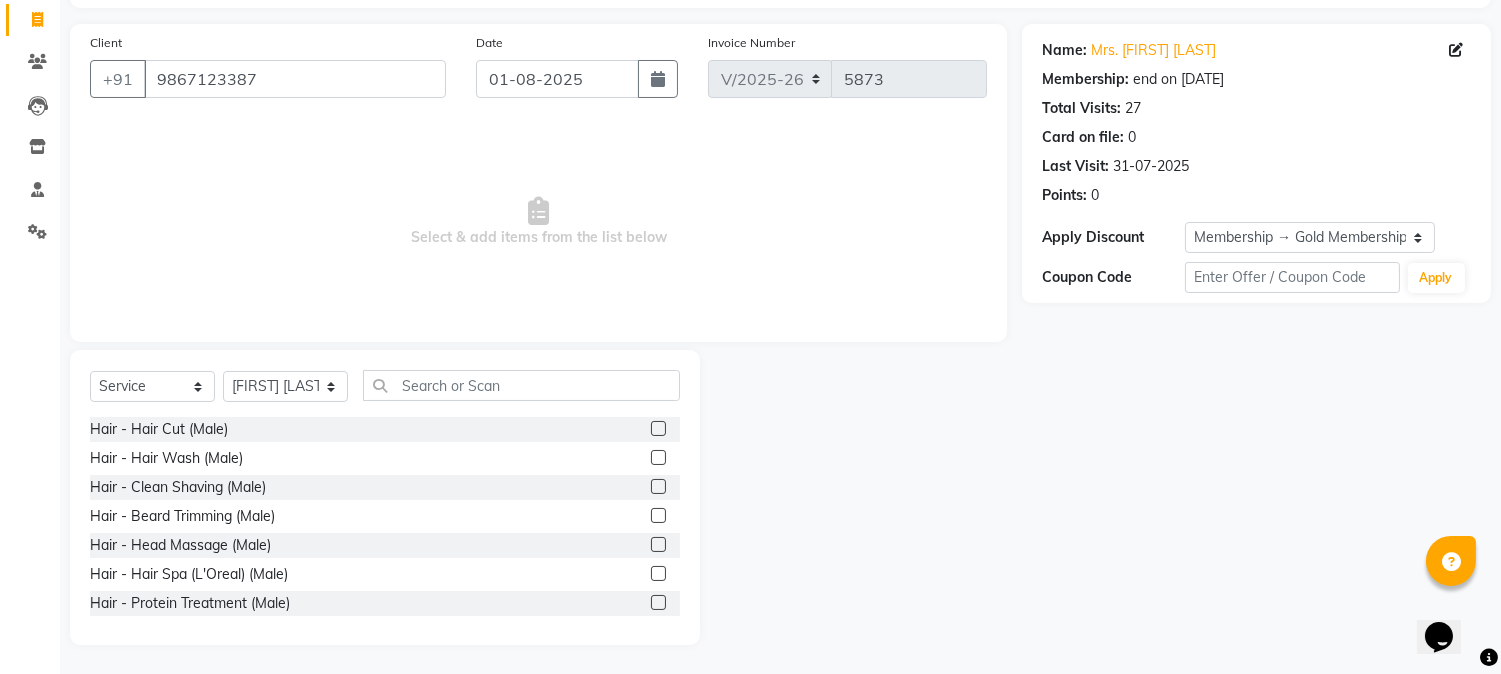click 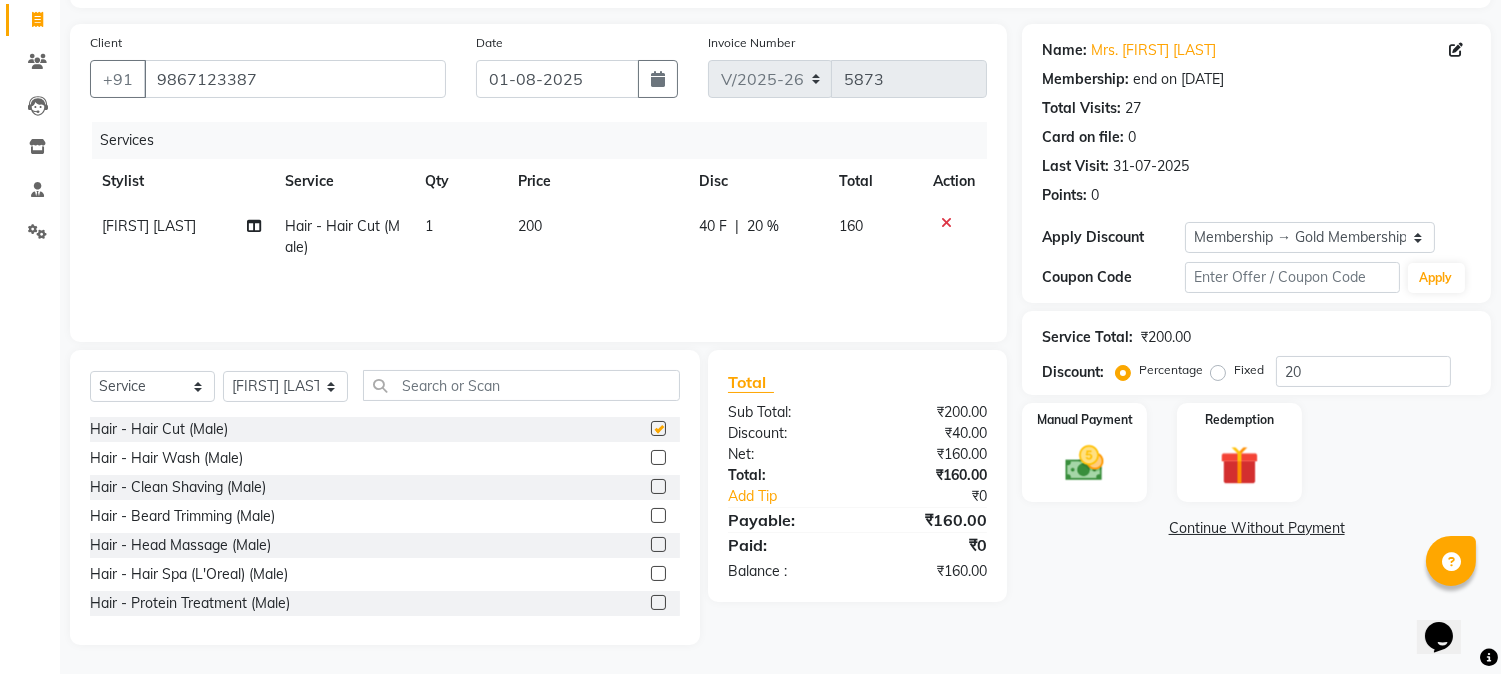 checkbox on "false" 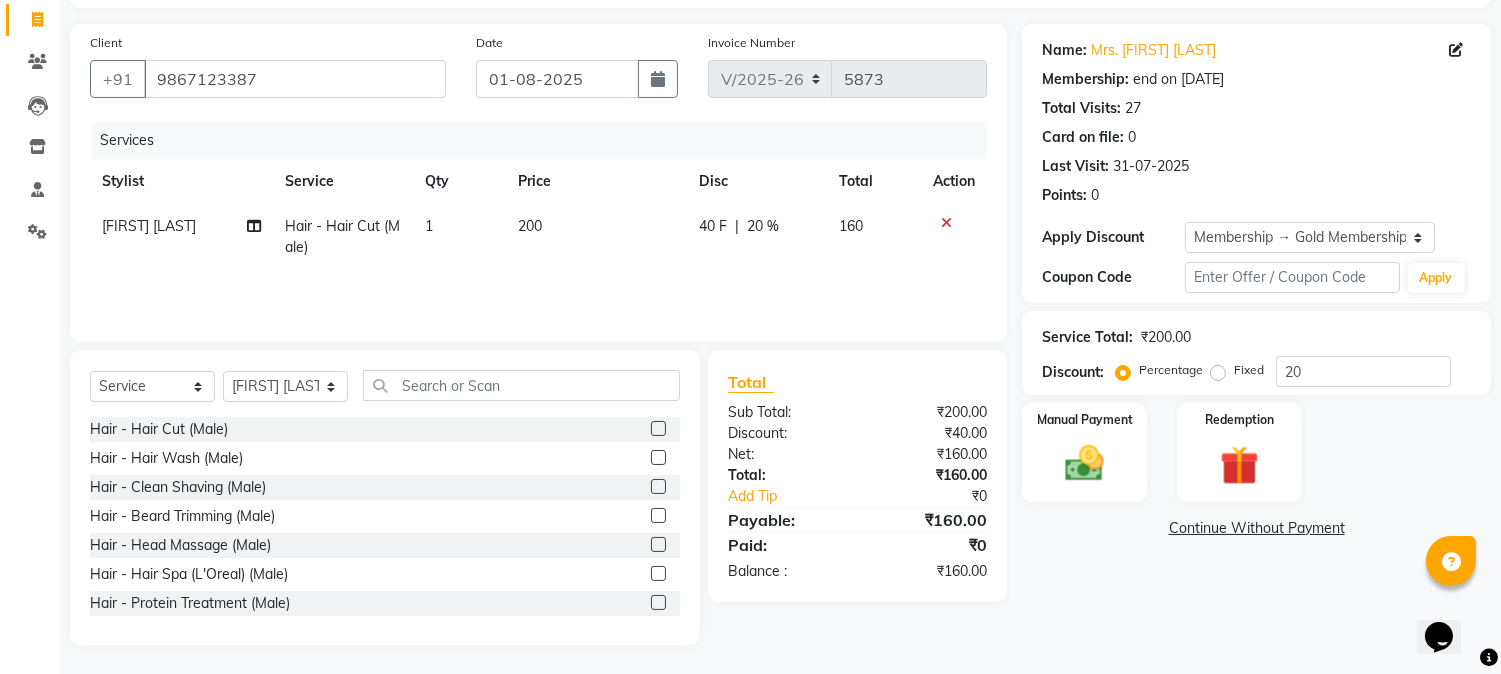 click 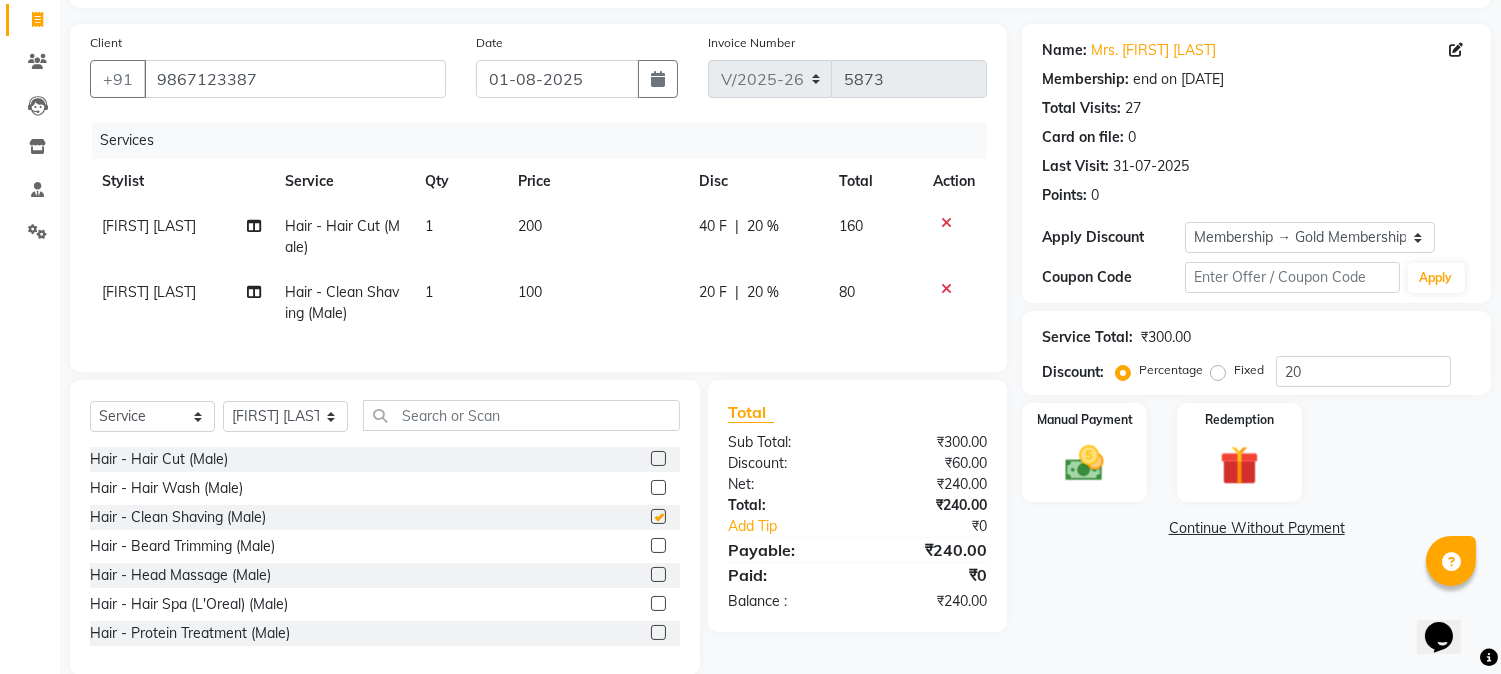 checkbox on "false" 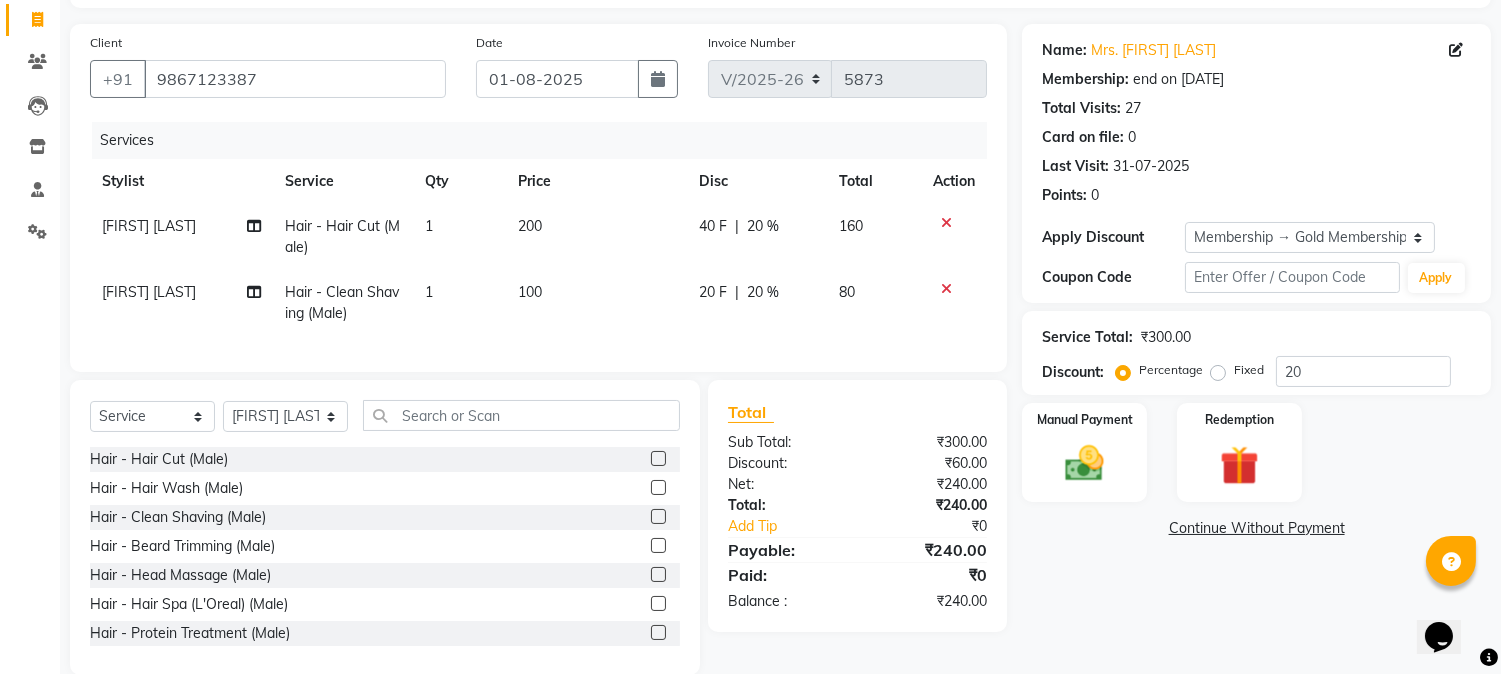 click 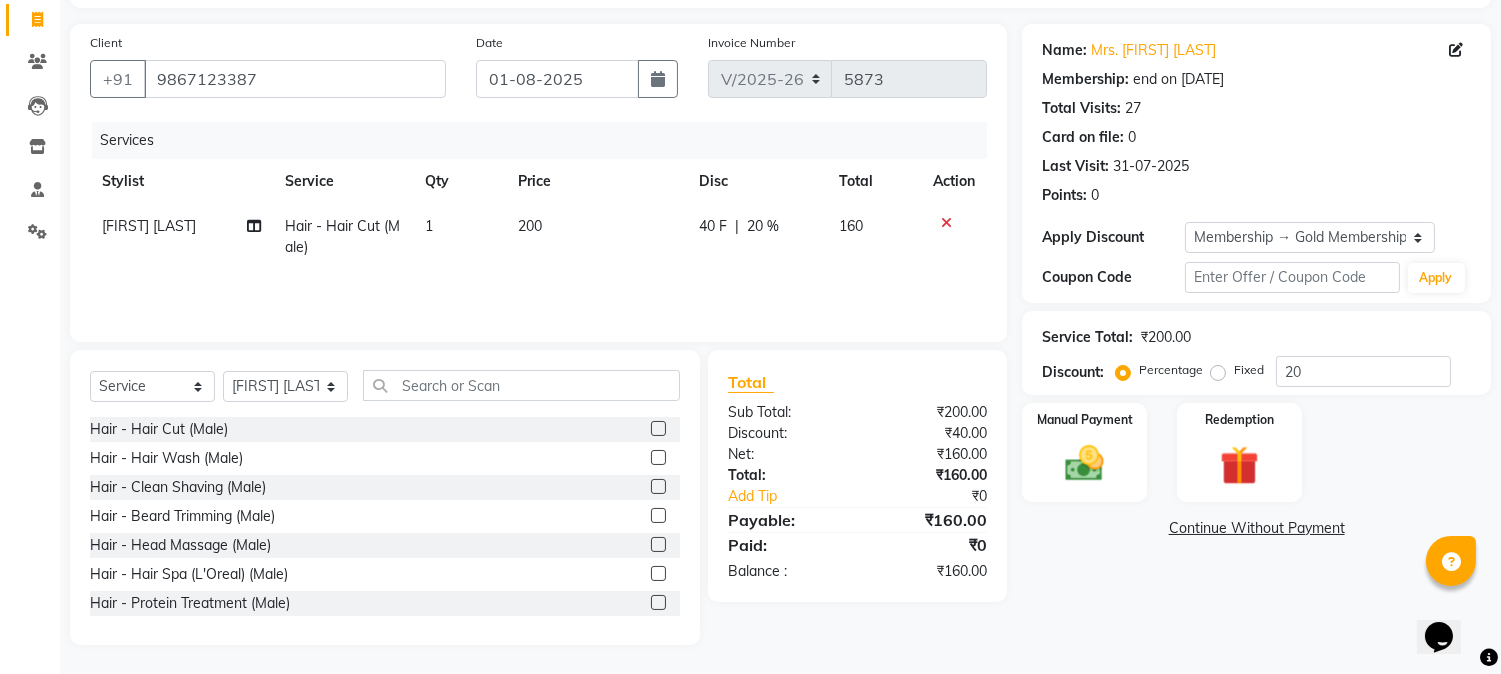 click 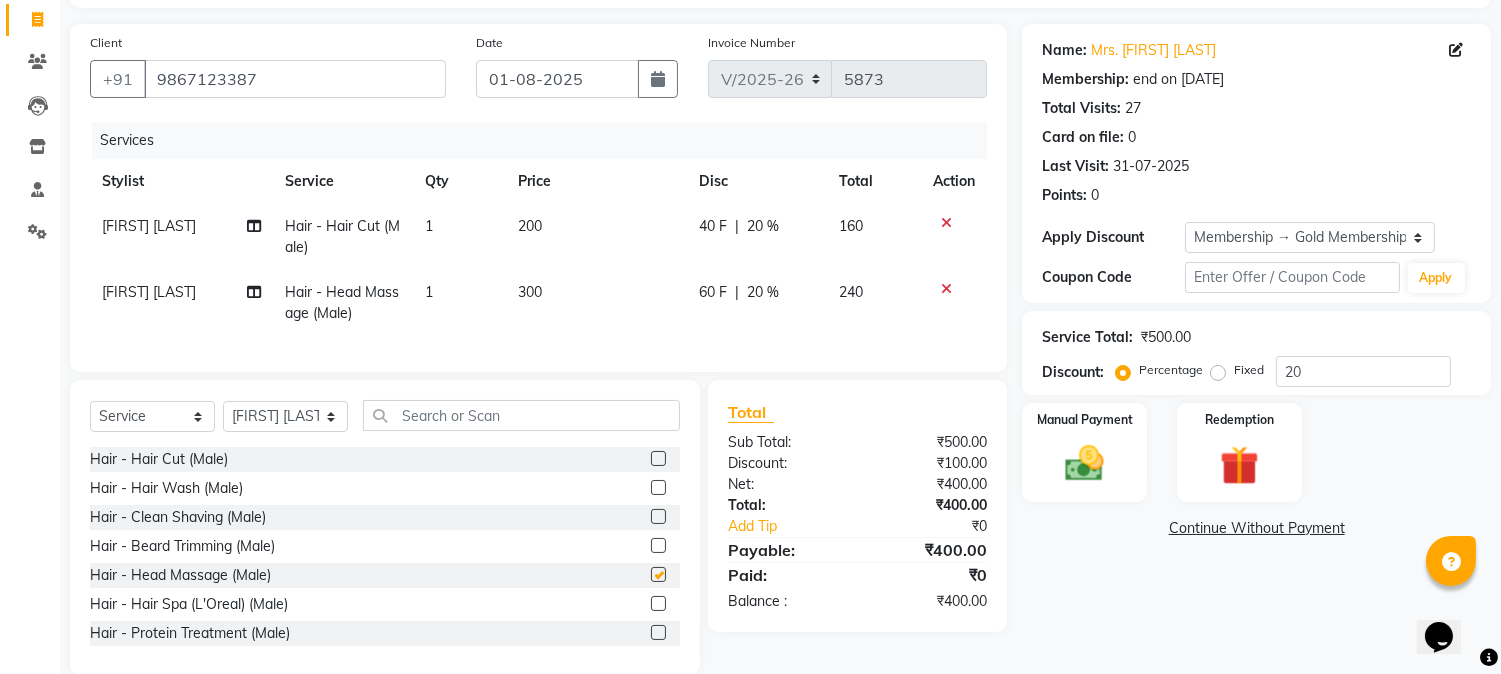 checkbox on "false" 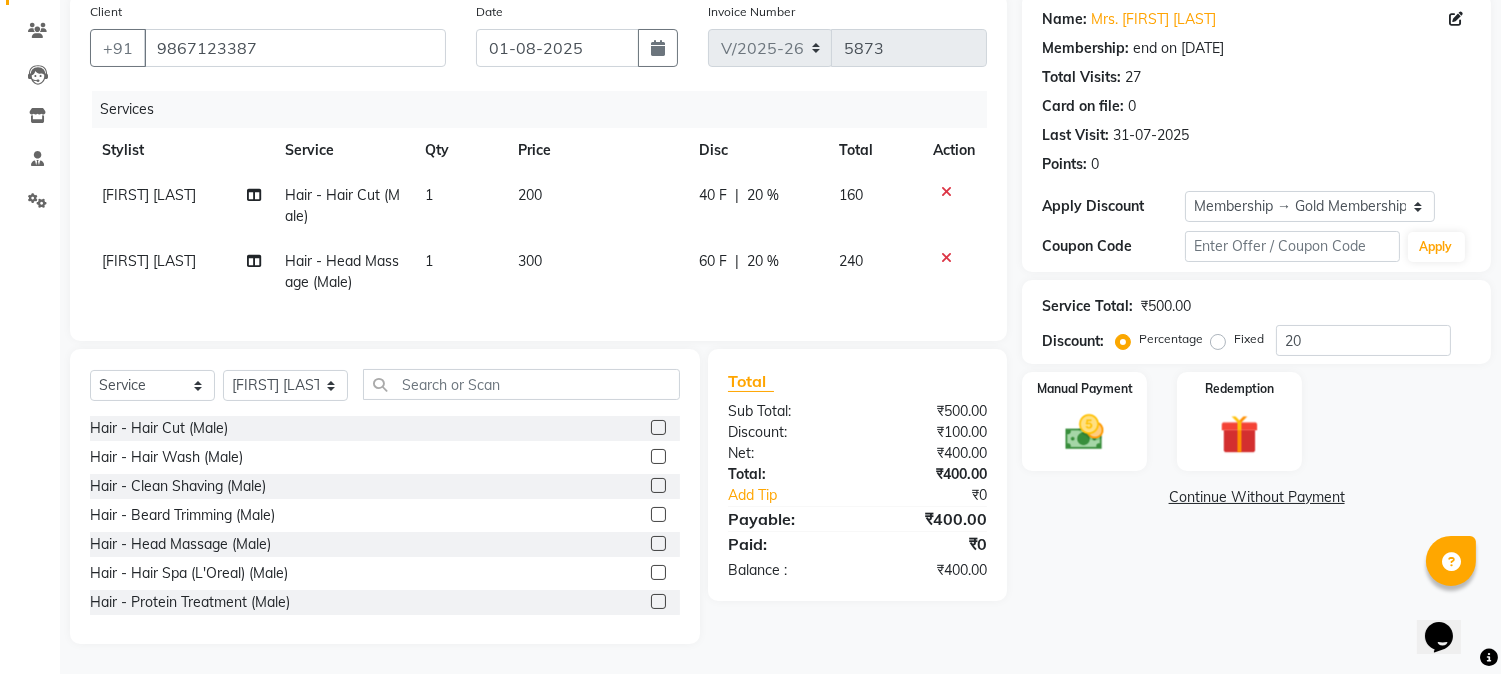 scroll, scrollTop: 173, scrollLeft: 0, axis: vertical 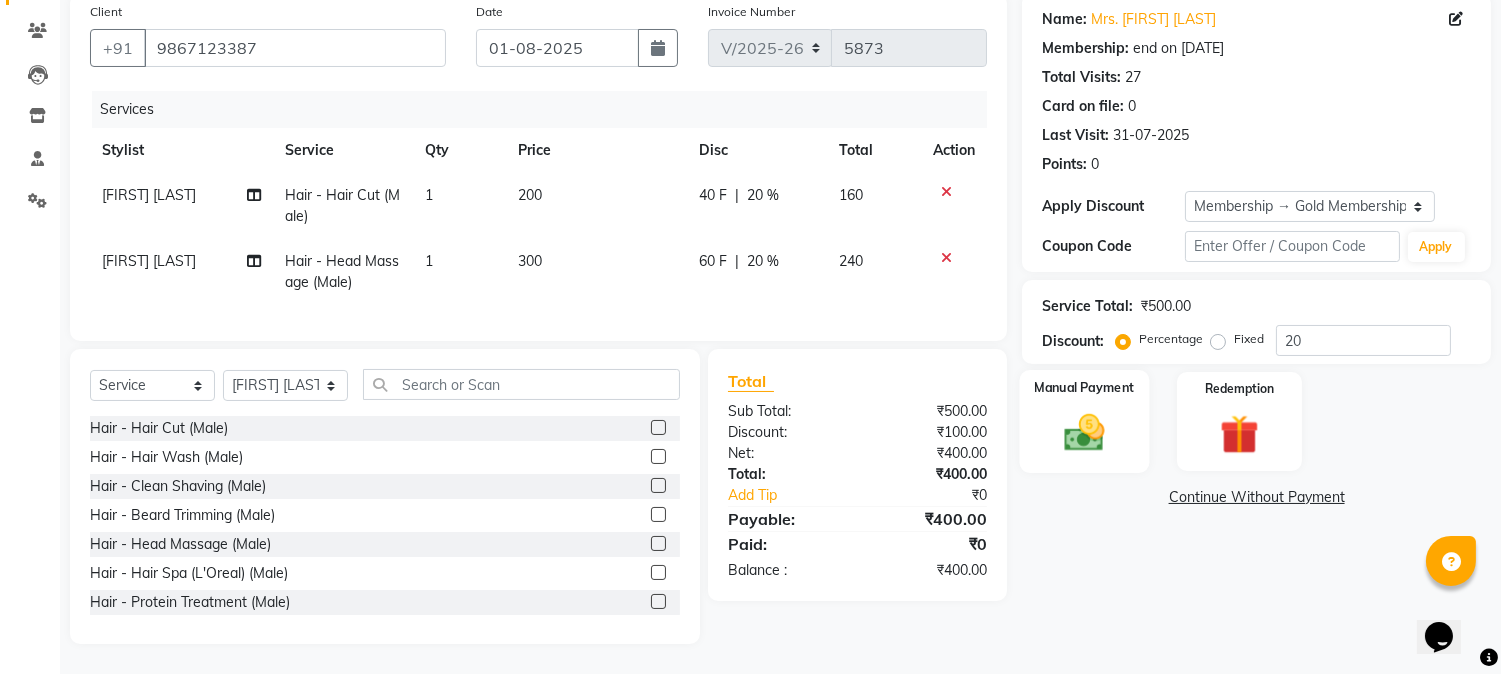 click 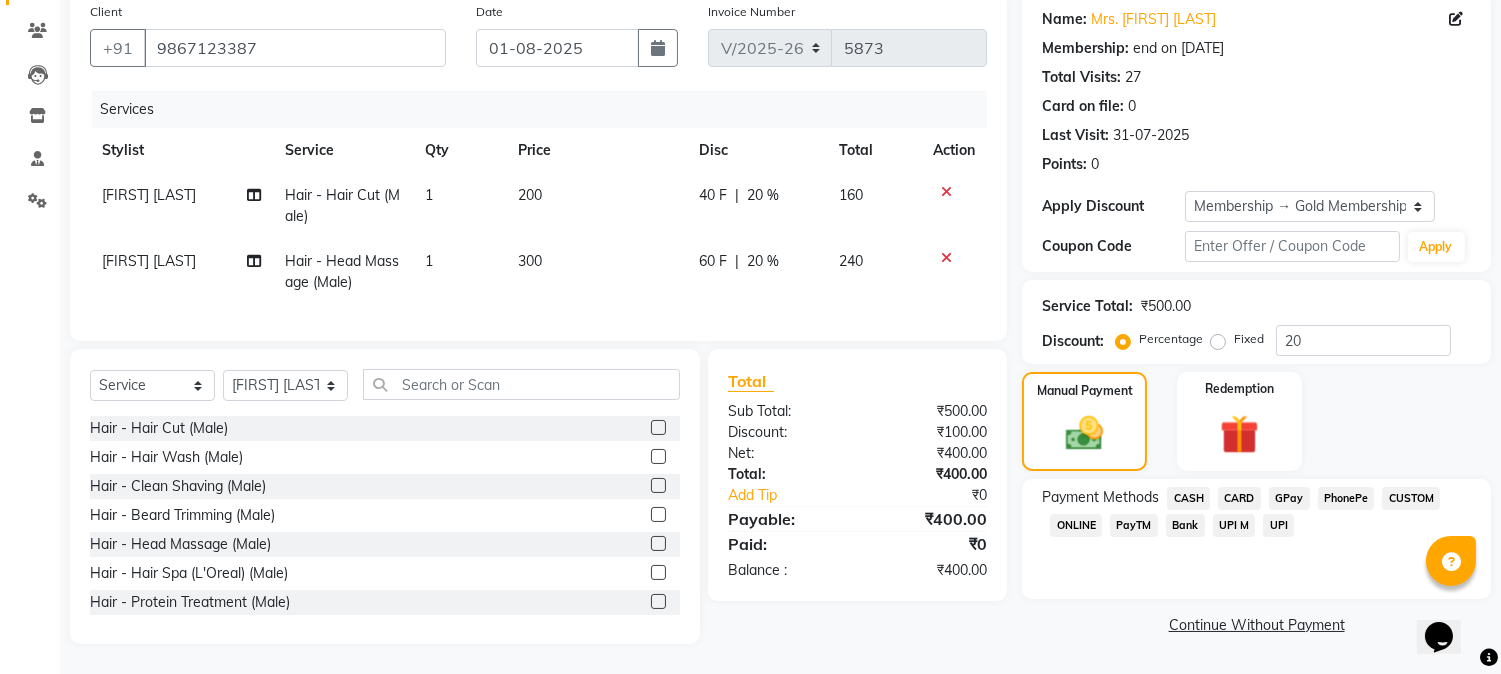 click on "GPay" 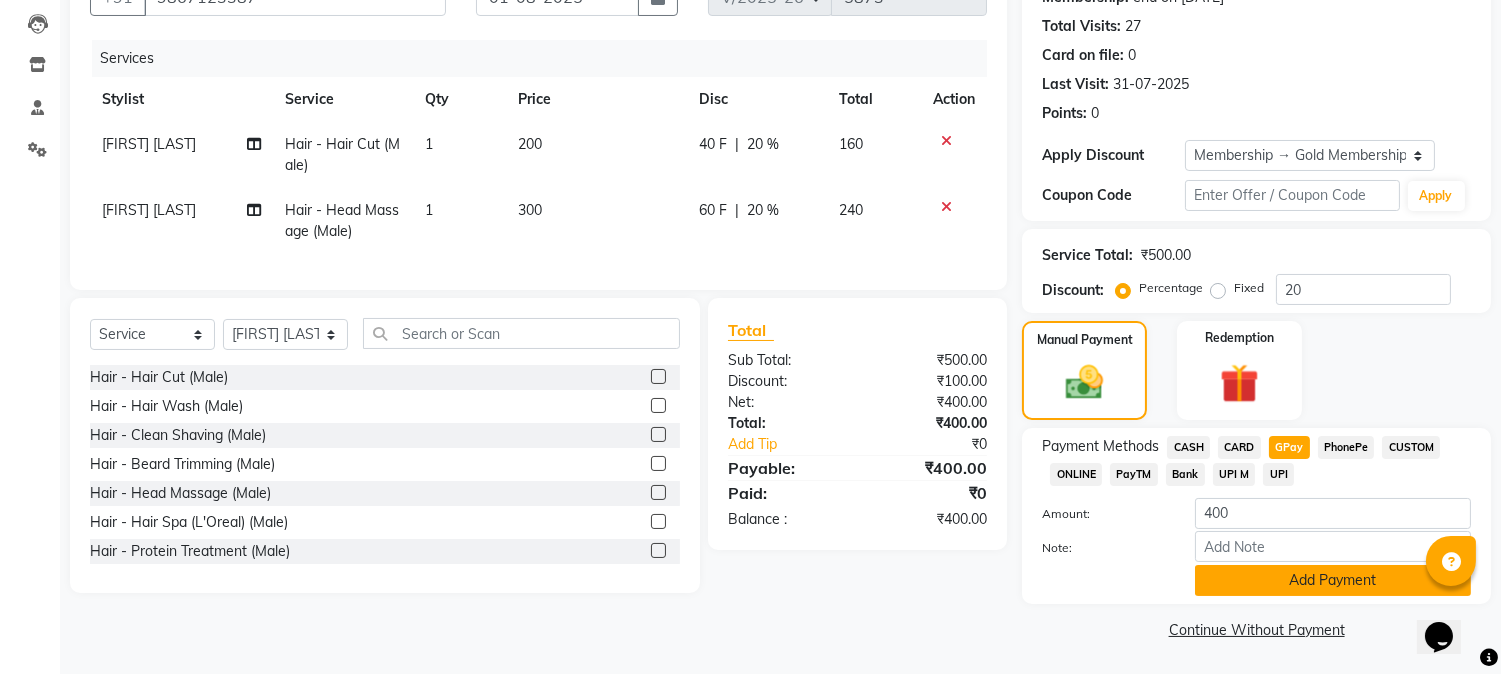 click on "Add Payment" 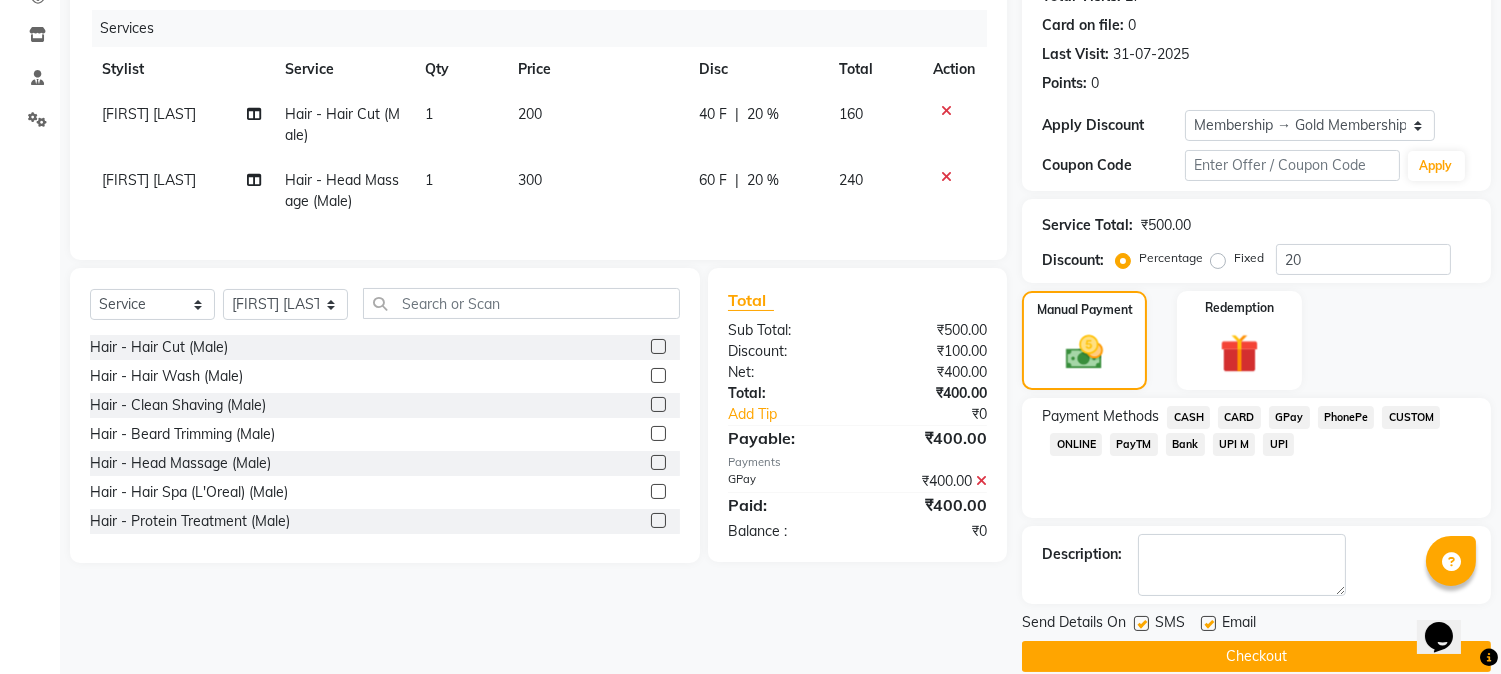scroll, scrollTop: 265, scrollLeft: 0, axis: vertical 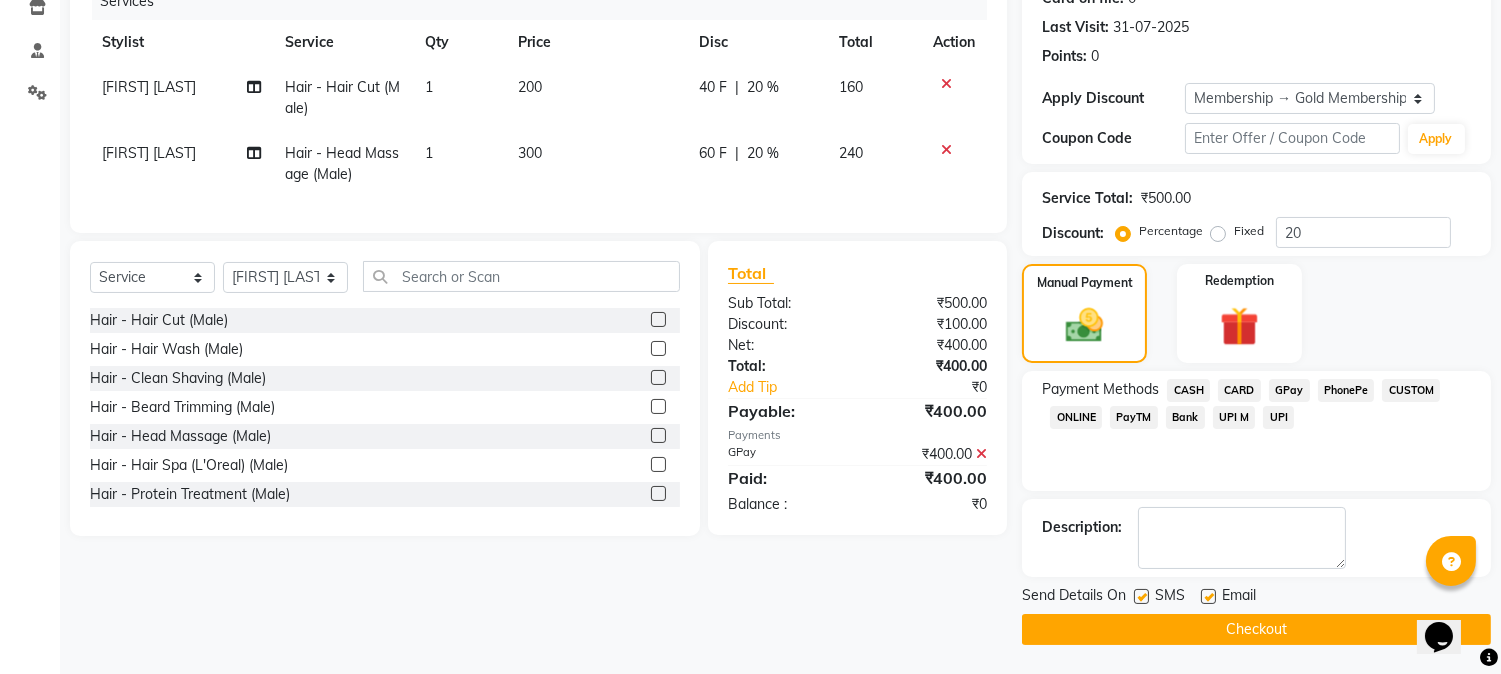 click on "Checkout" 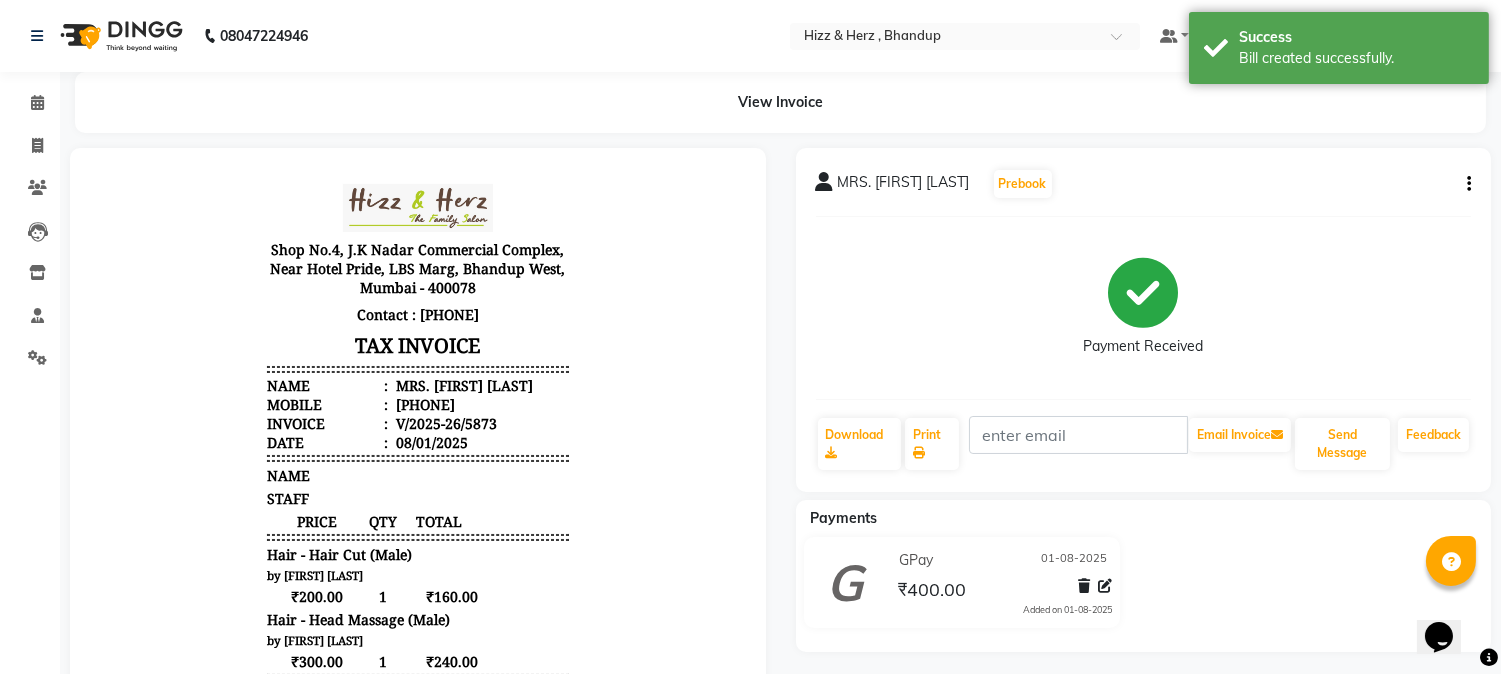 scroll, scrollTop: 0, scrollLeft: 0, axis: both 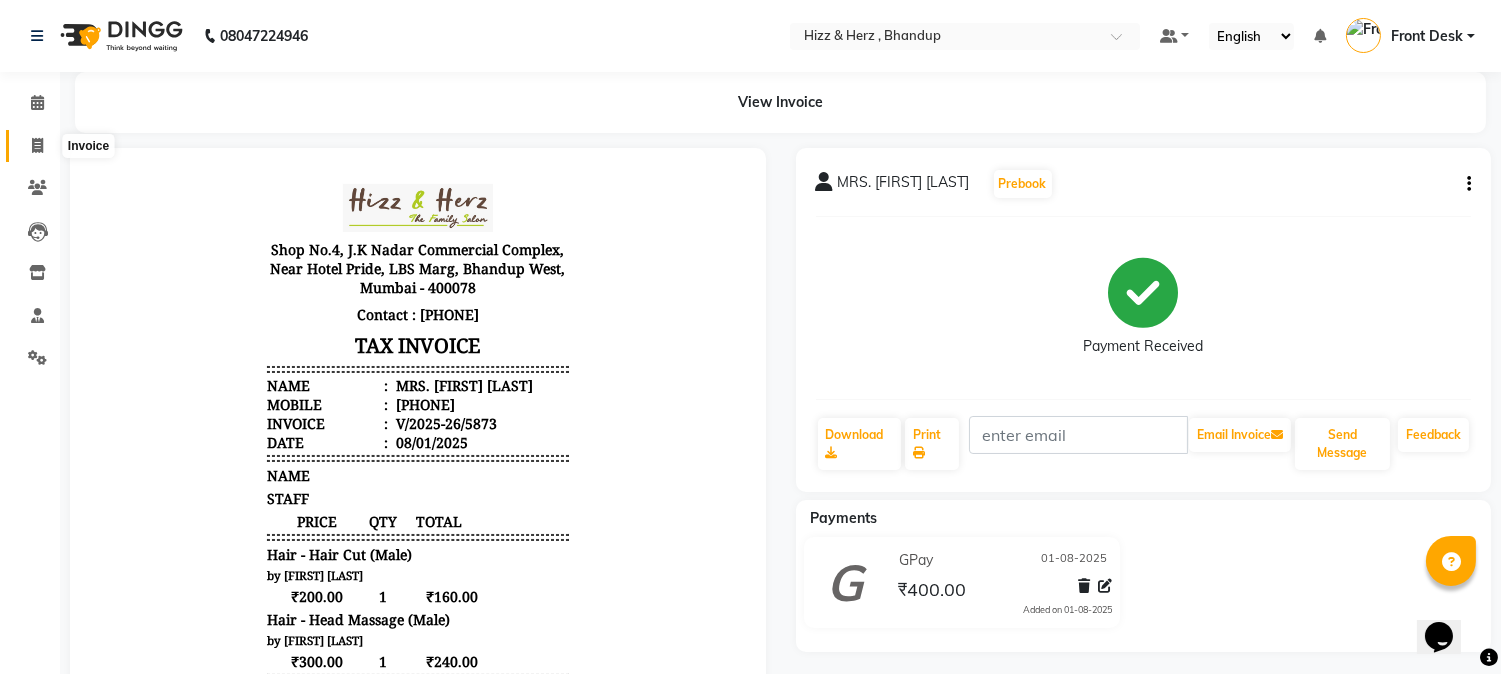 click 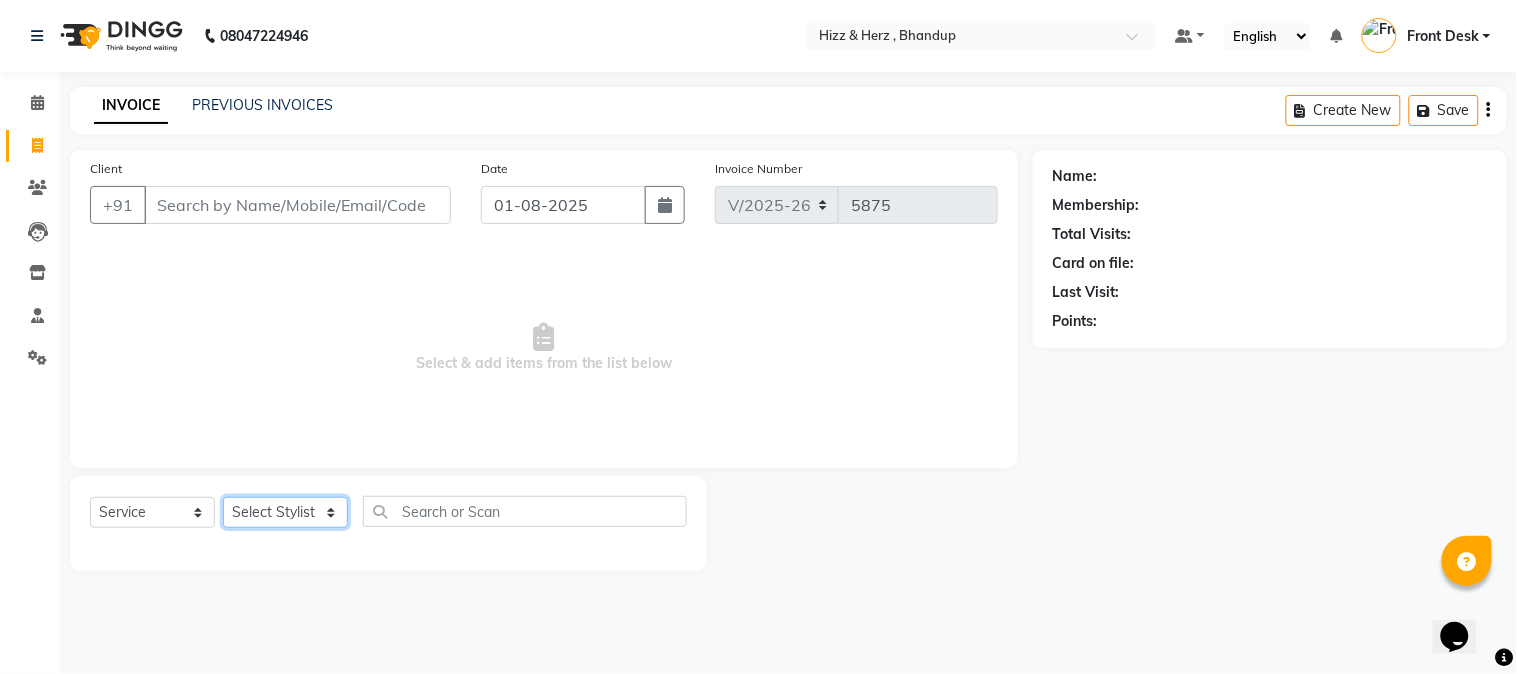 click on "Select Stylist Front Desk Gaurav Sharma HIZZ & HERZ 2 IRFAN AHMAD Jigna Goswami KHALID AHMAD Laxmi Mehboob MOHD PARVEJ NIZAM Salman Sangeeta  SUMITA  VEERENDRA SHARMA" 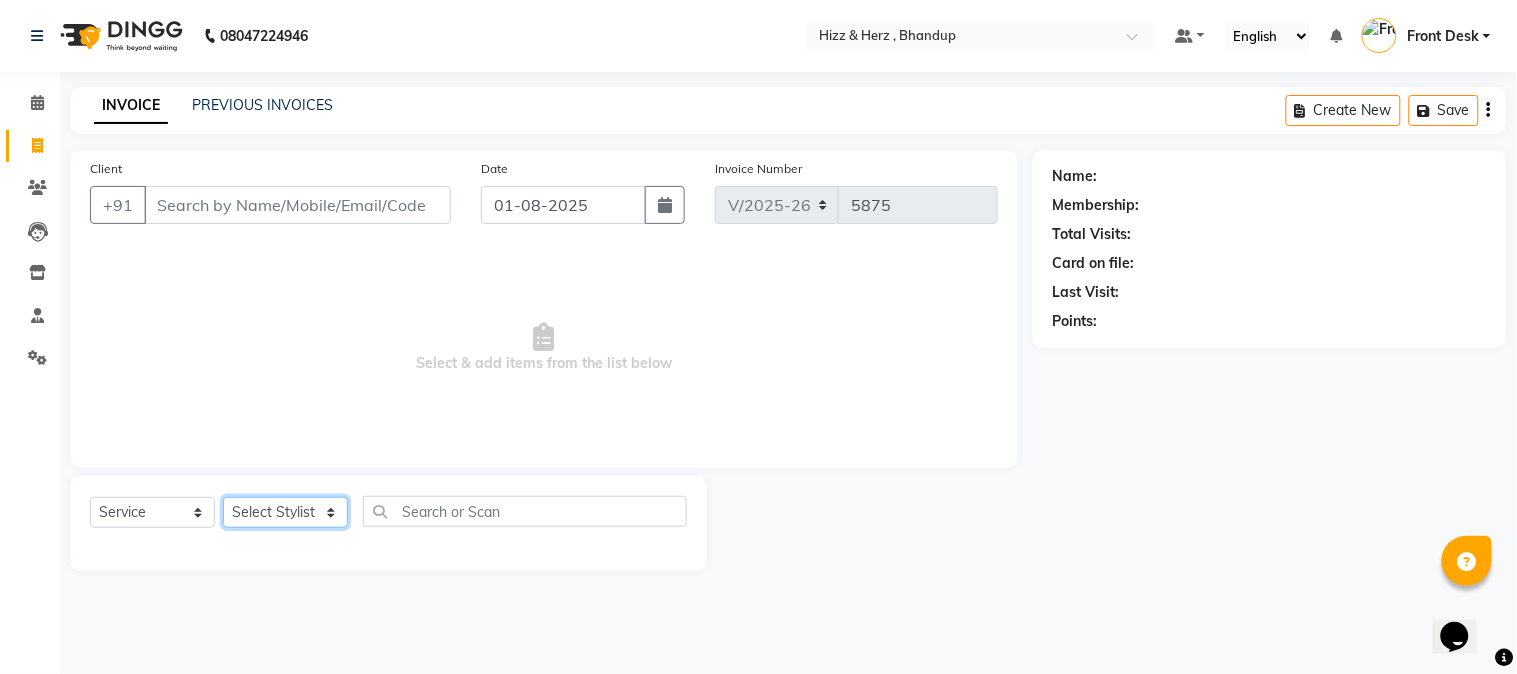 select on "9145" 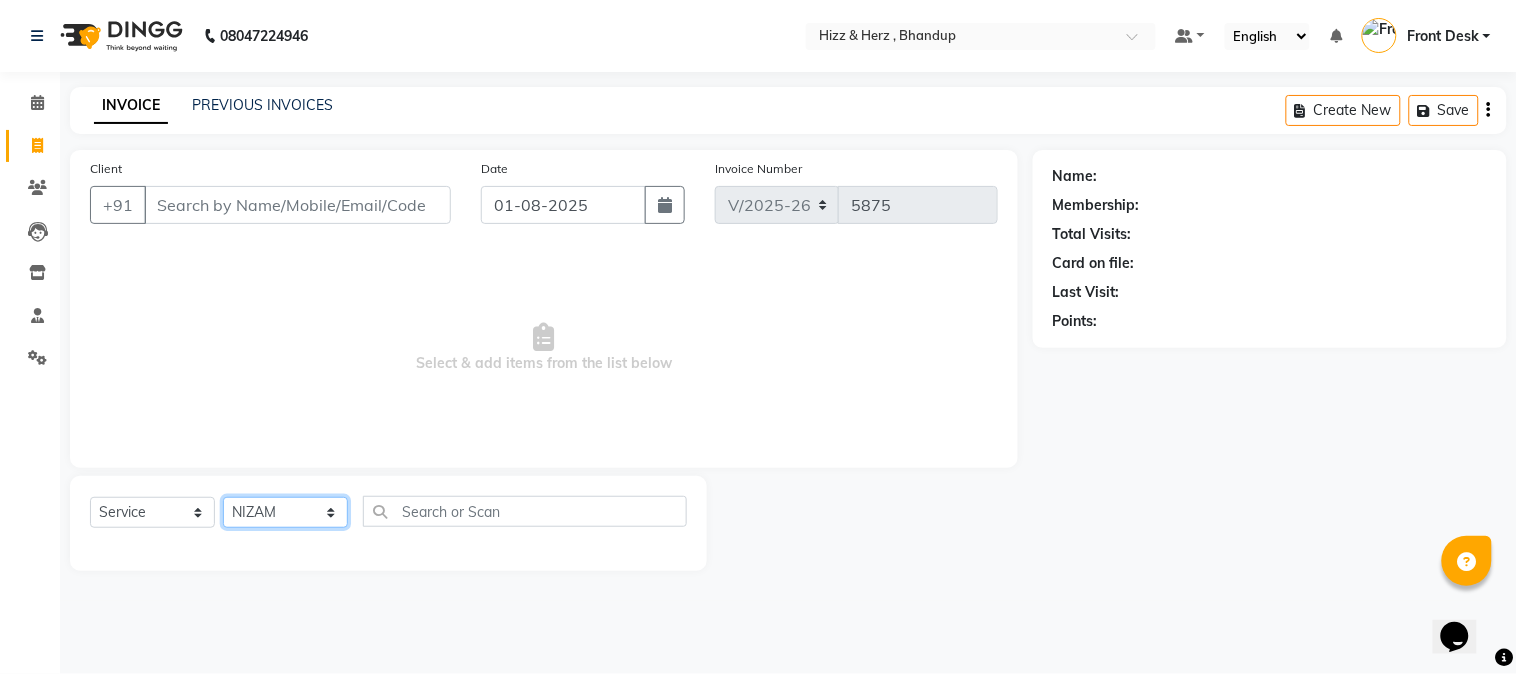 click on "Select Stylist Front Desk Gaurav Sharma HIZZ & HERZ 2 IRFAN AHMAD Jigna Goswami KHALID AHMAD Laxmi Mehboob MOHD PARVEJ NIZAM Salman Sangeeta  SUMITA  VEERENDRA SHARMA" 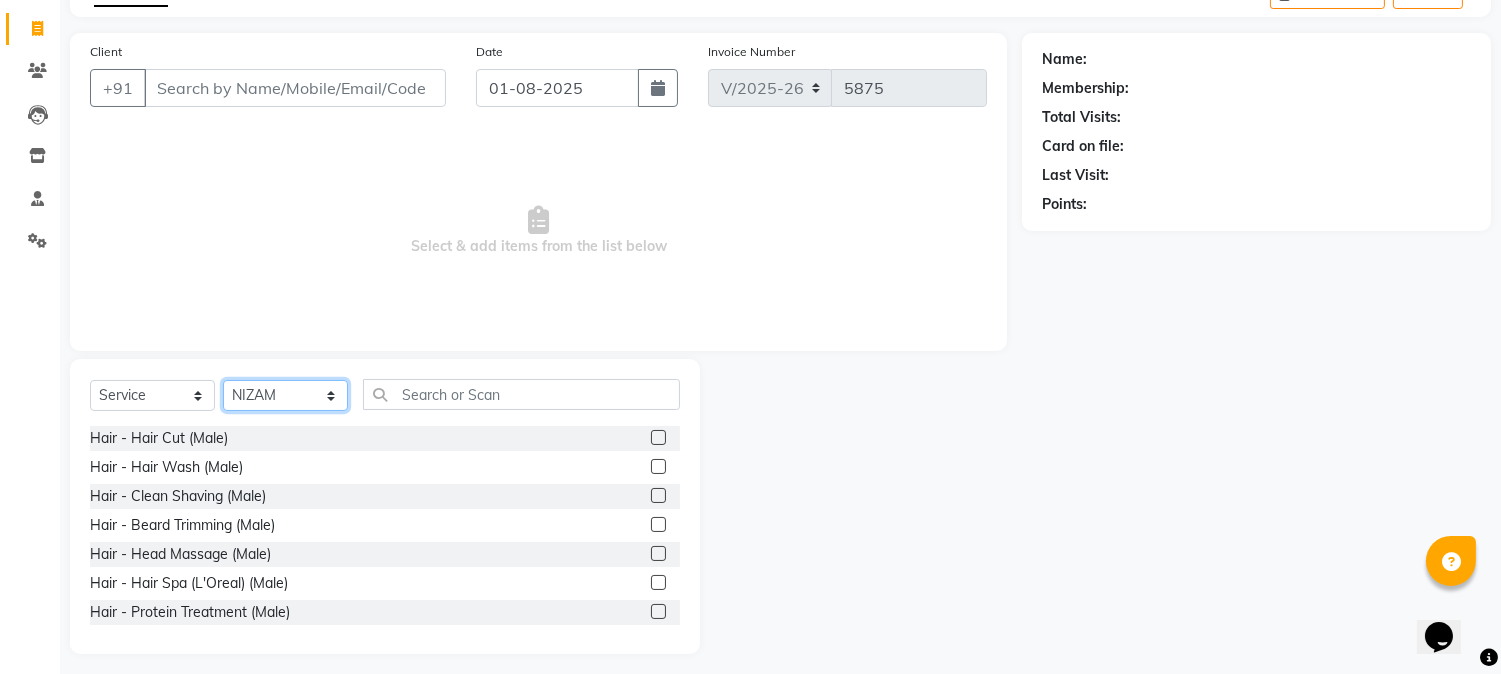 scroll, scrollTop: 126, scrollLeft: 0, axis: vertical 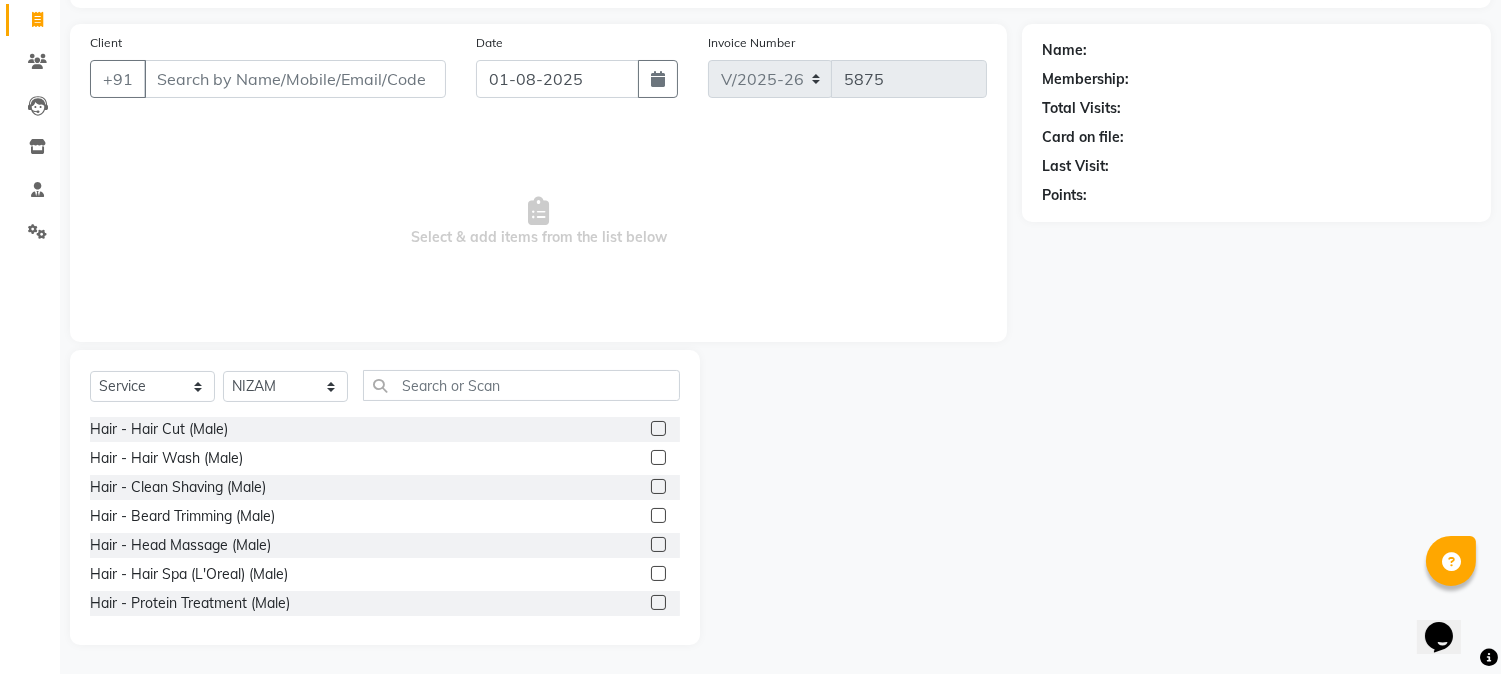 click 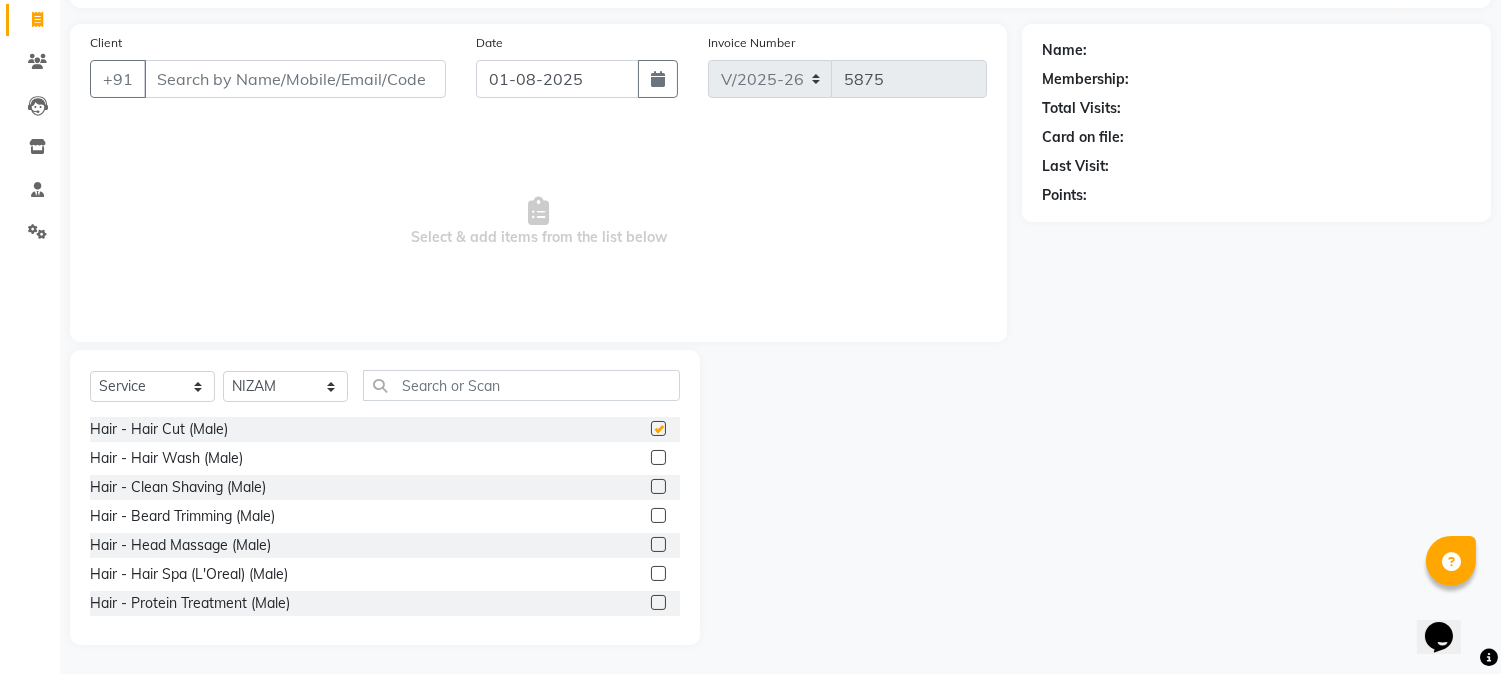 click 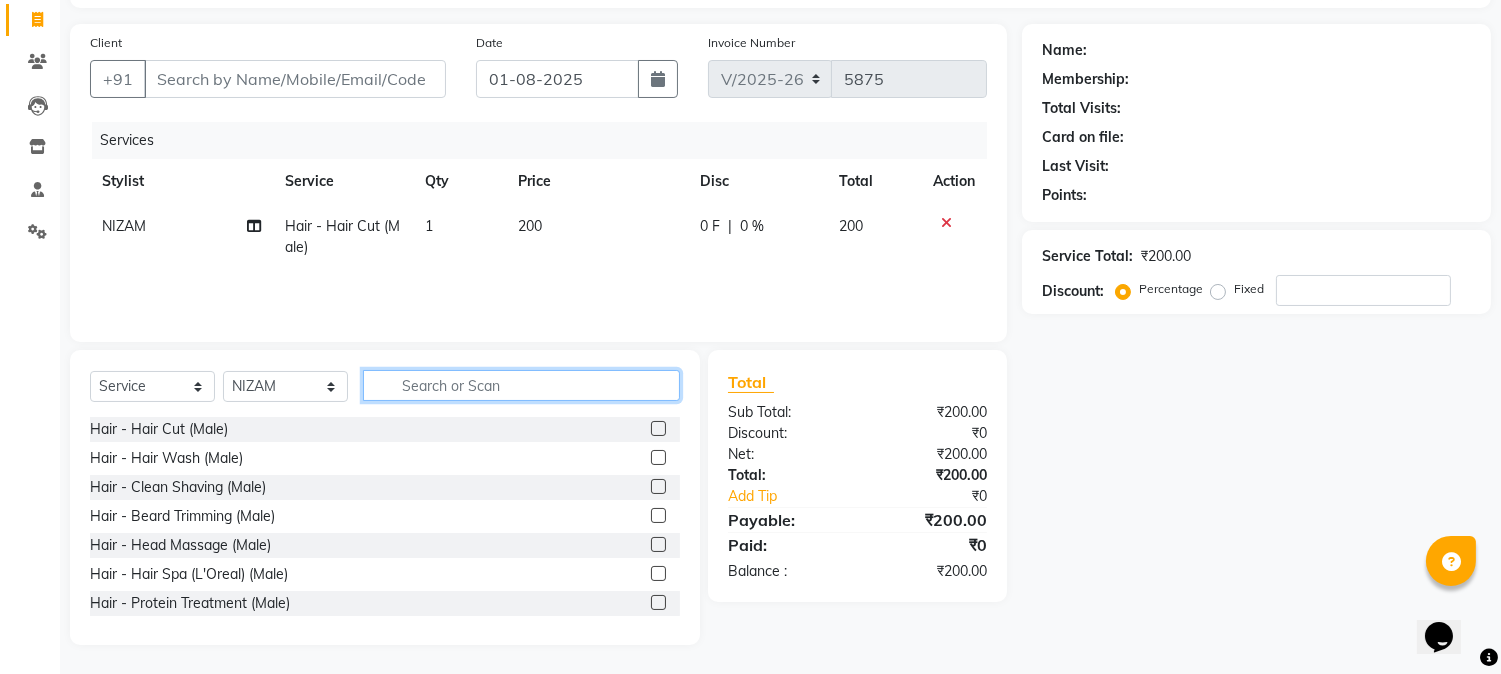 click 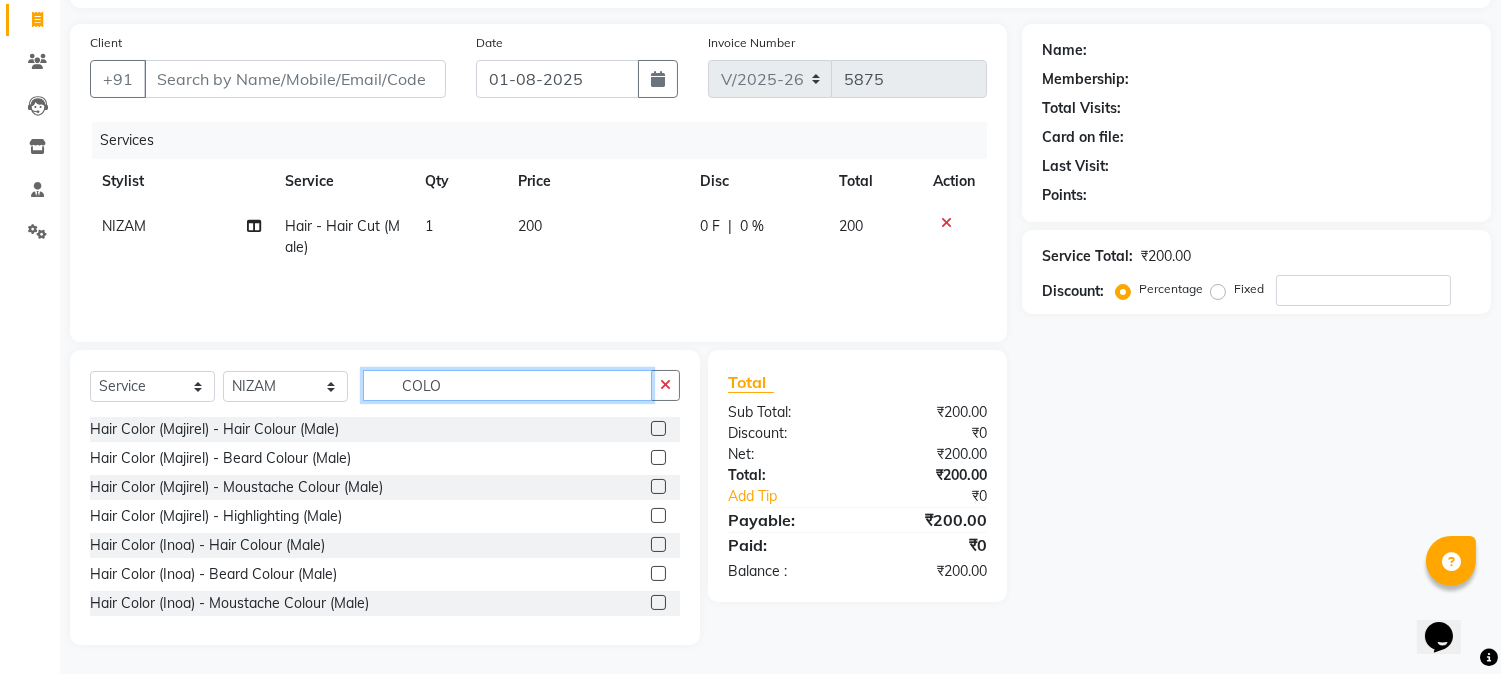 type on "COLO" 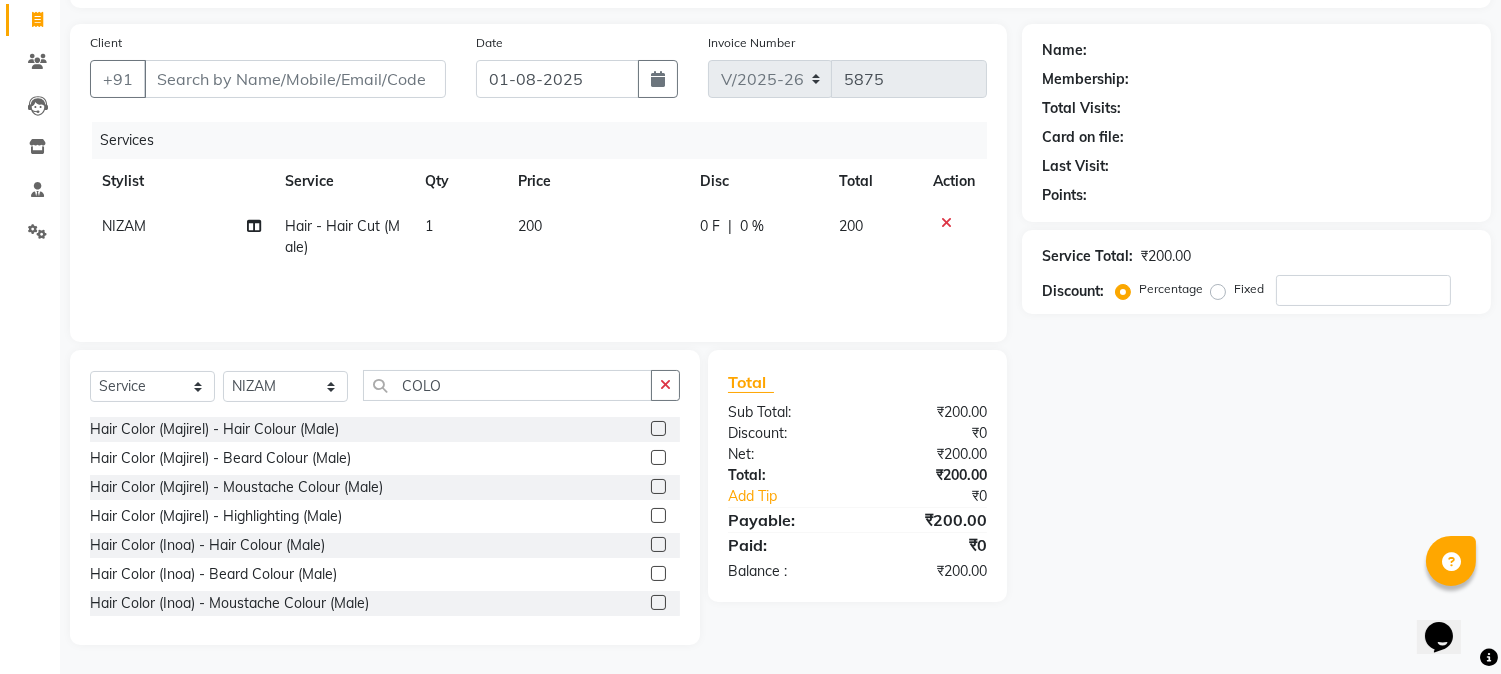 click 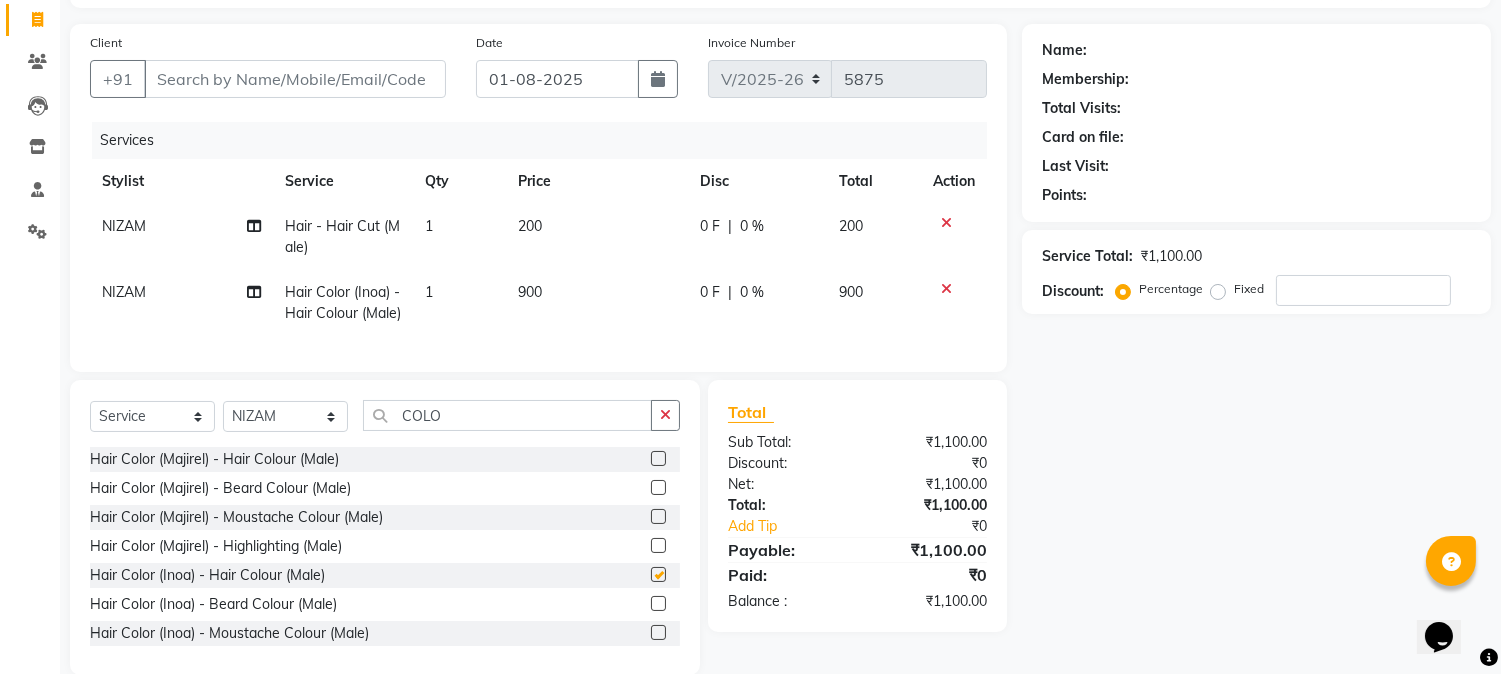 checkbox on "false" 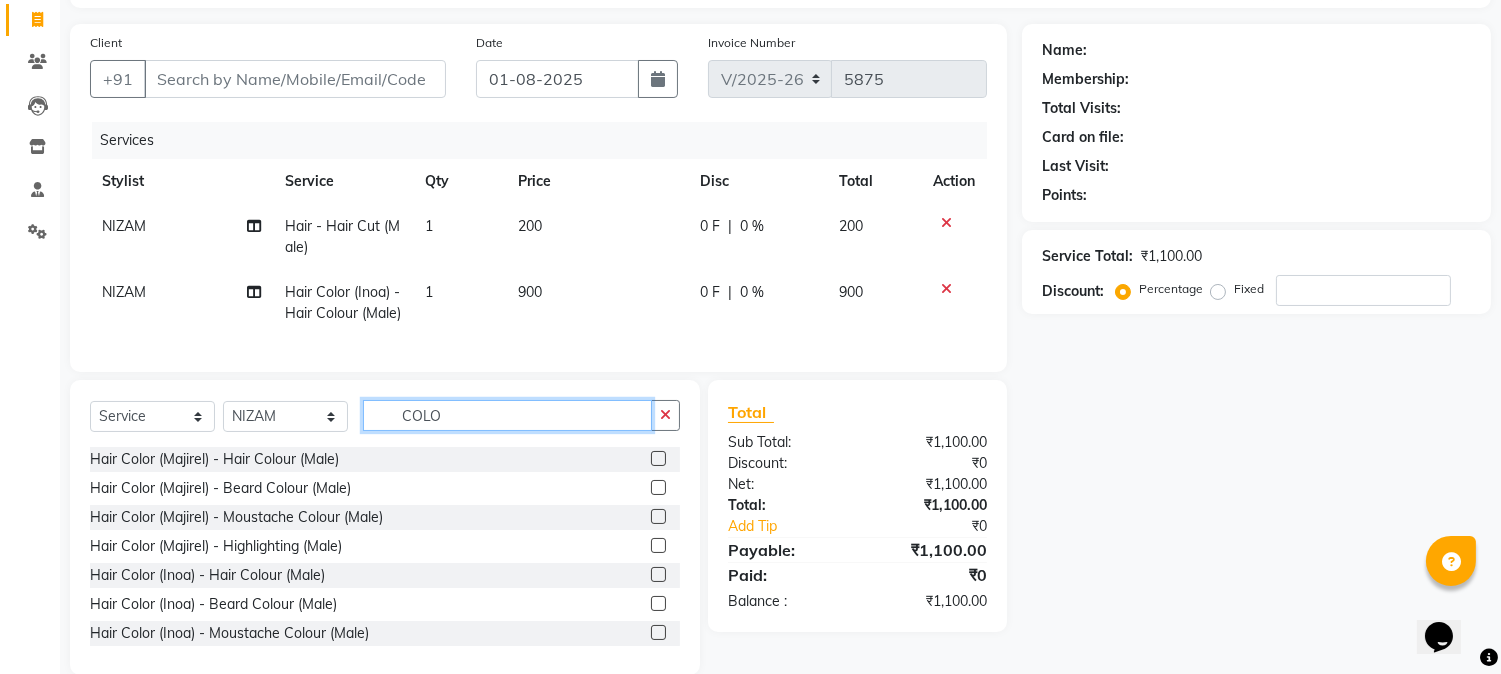 click on "COLO" 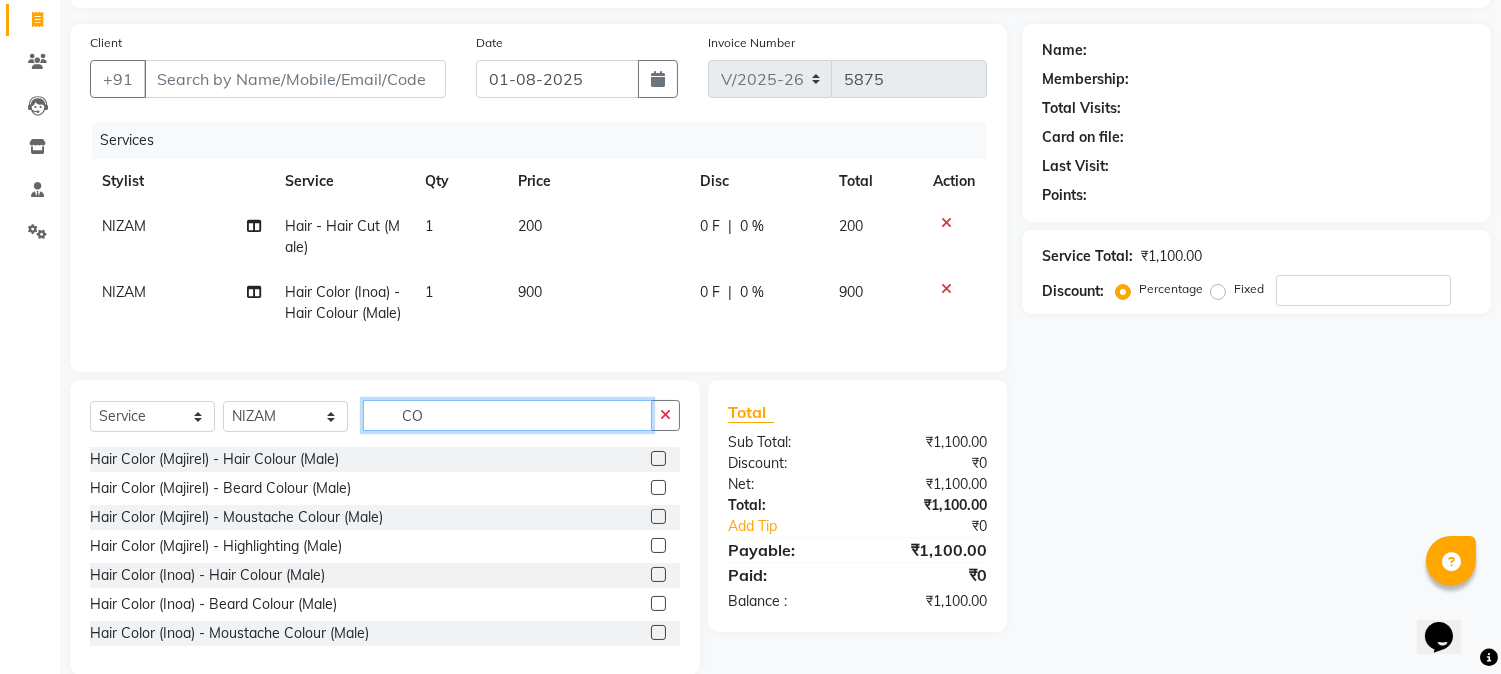 type on "C" 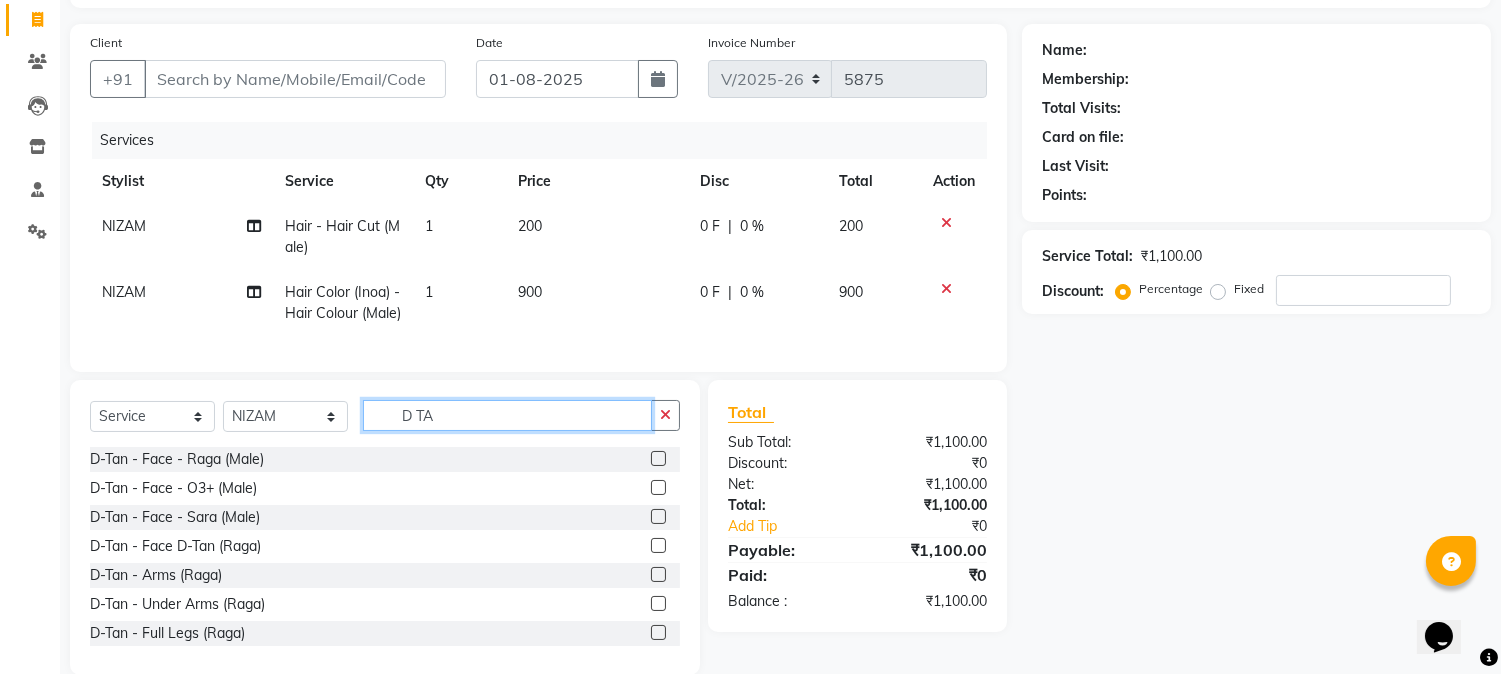 type on "D TA" 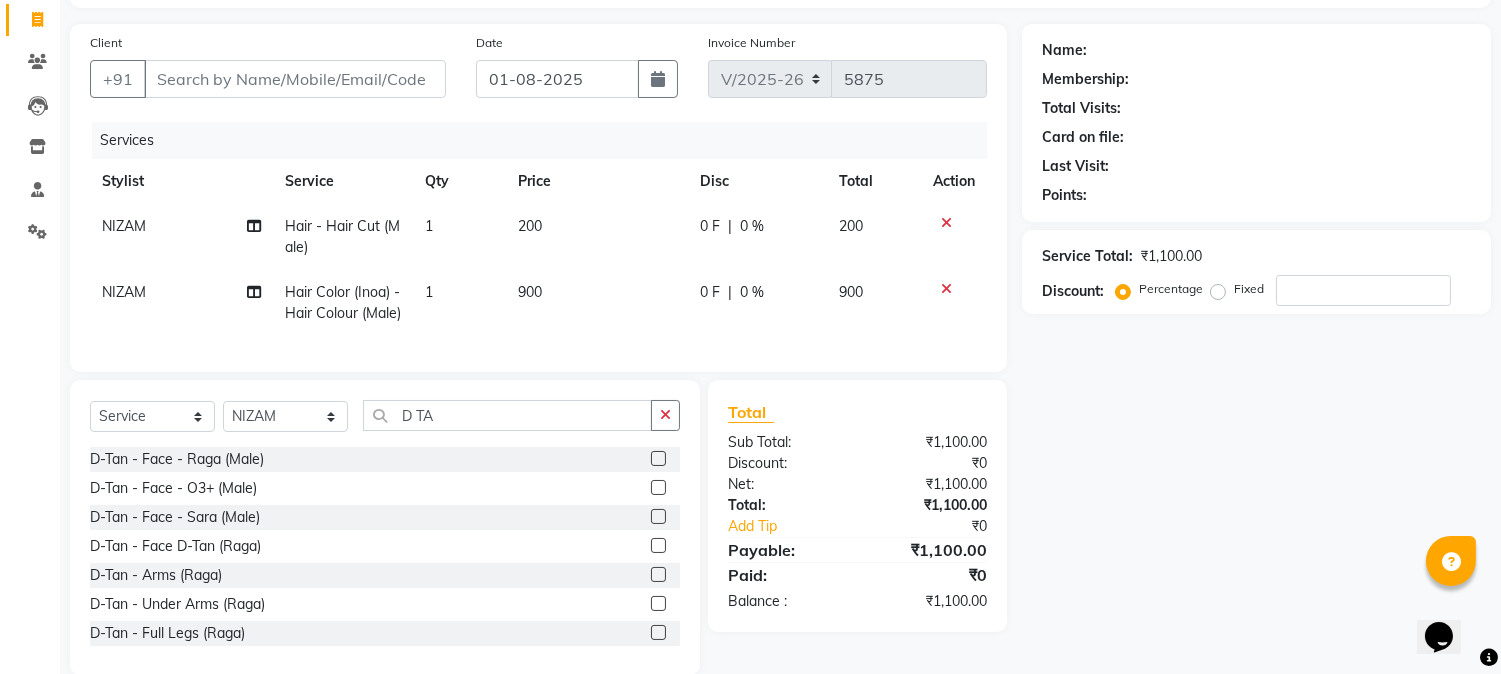 click 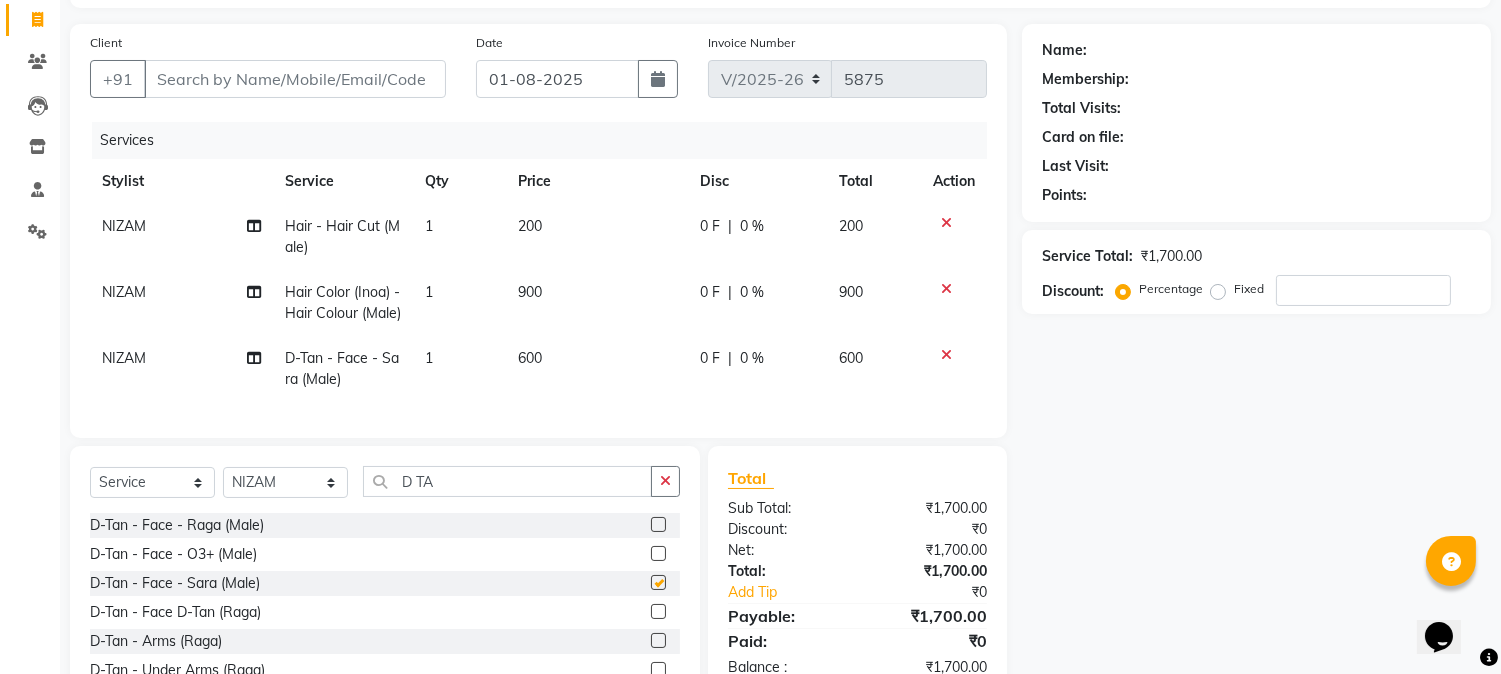 checkbox on "false" 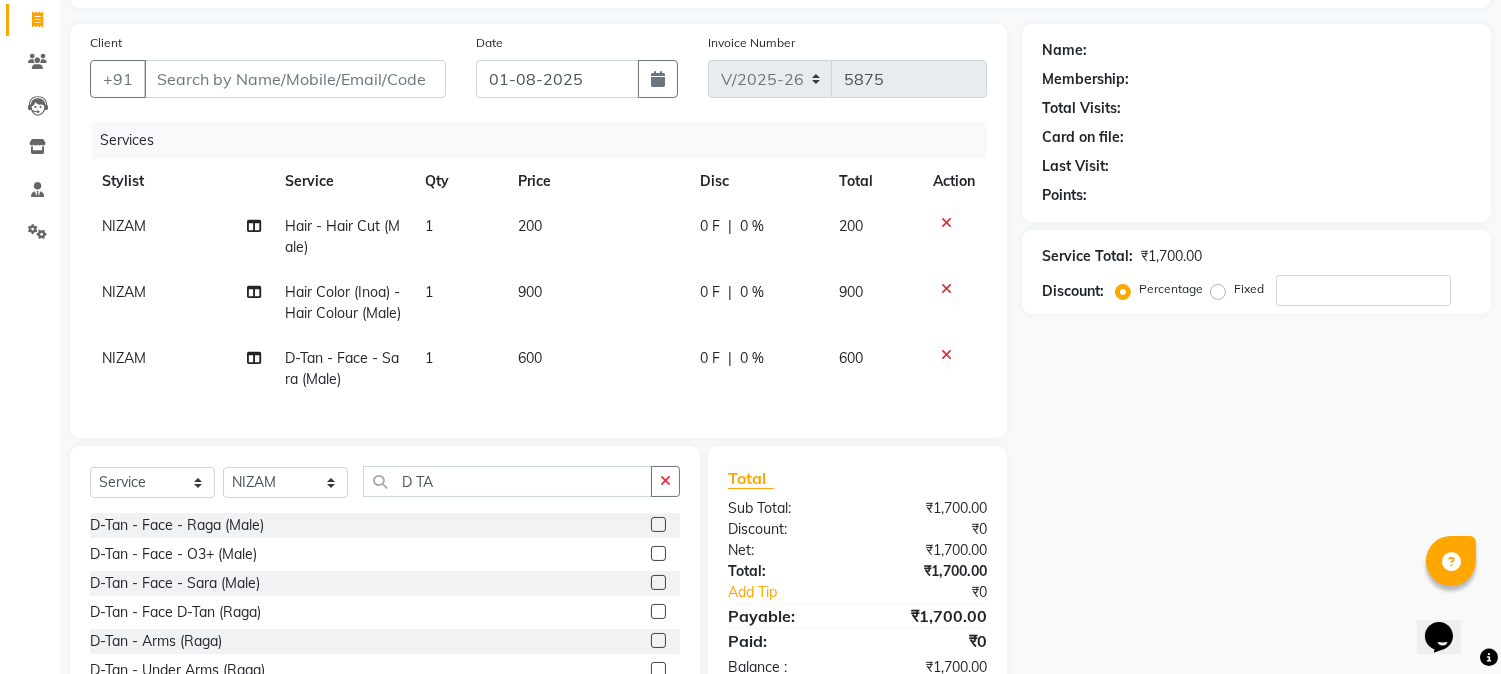 click 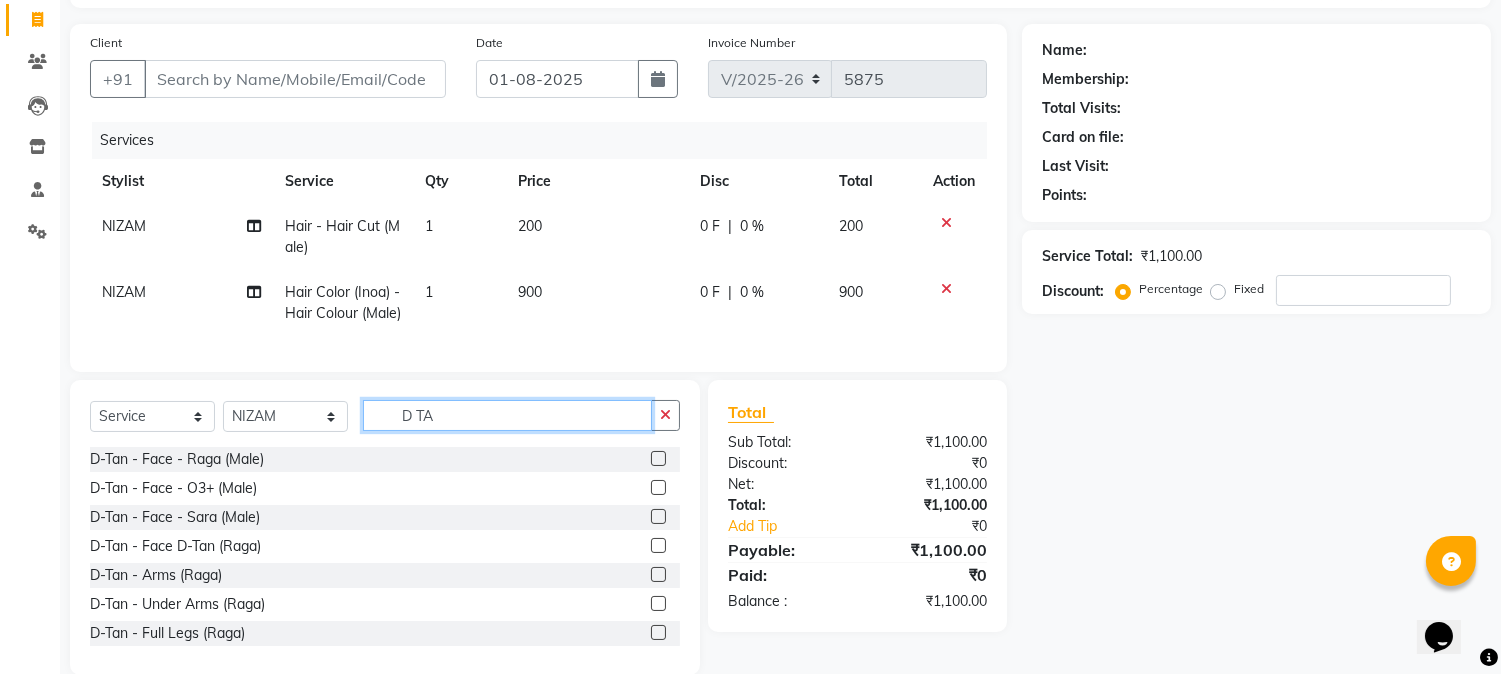 click on "D TA" 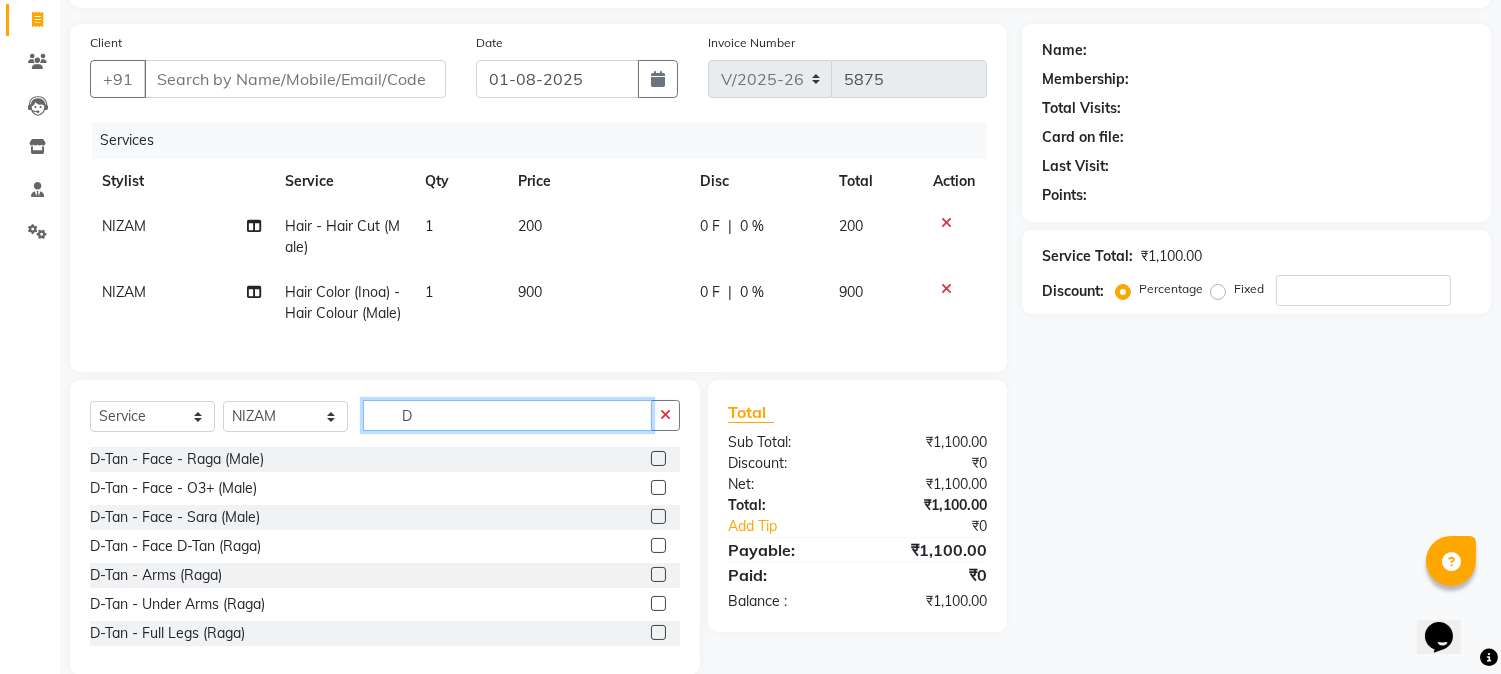 type on "D" 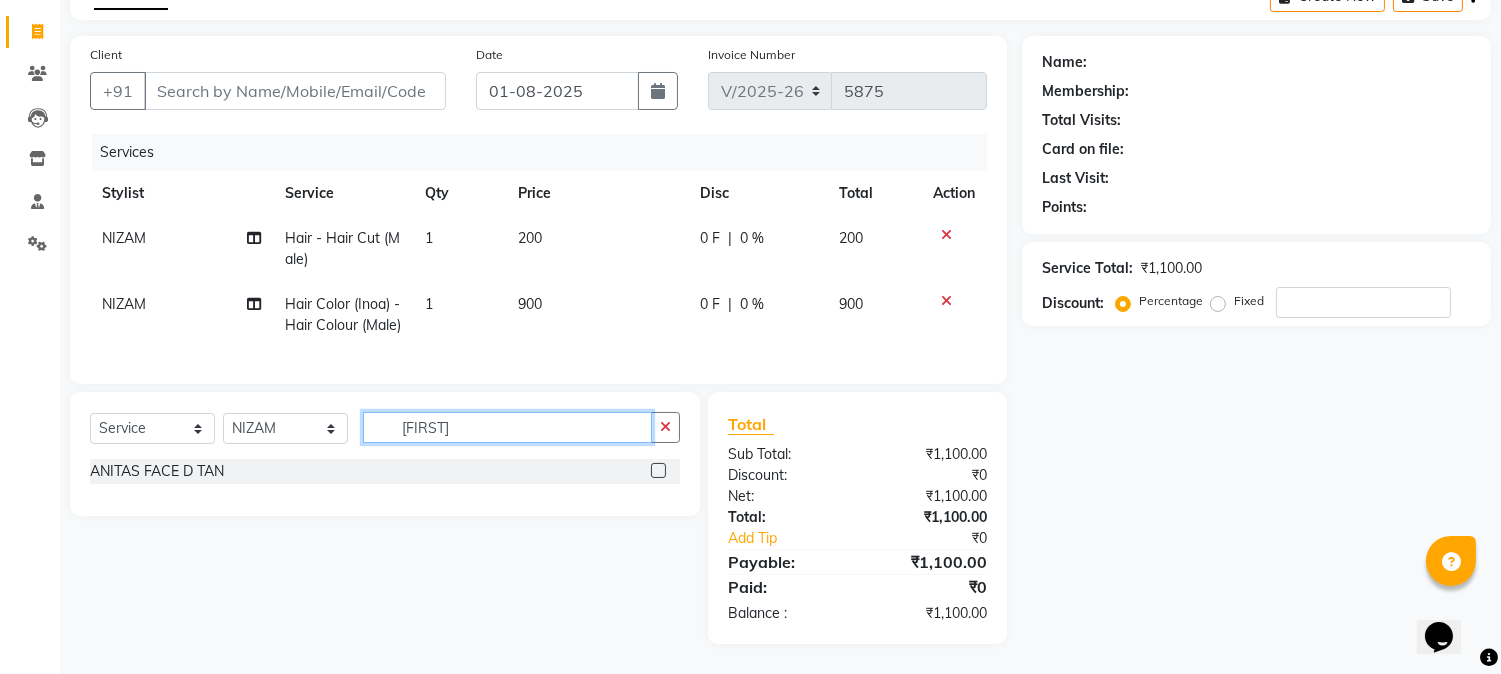 type on "ANITAS" 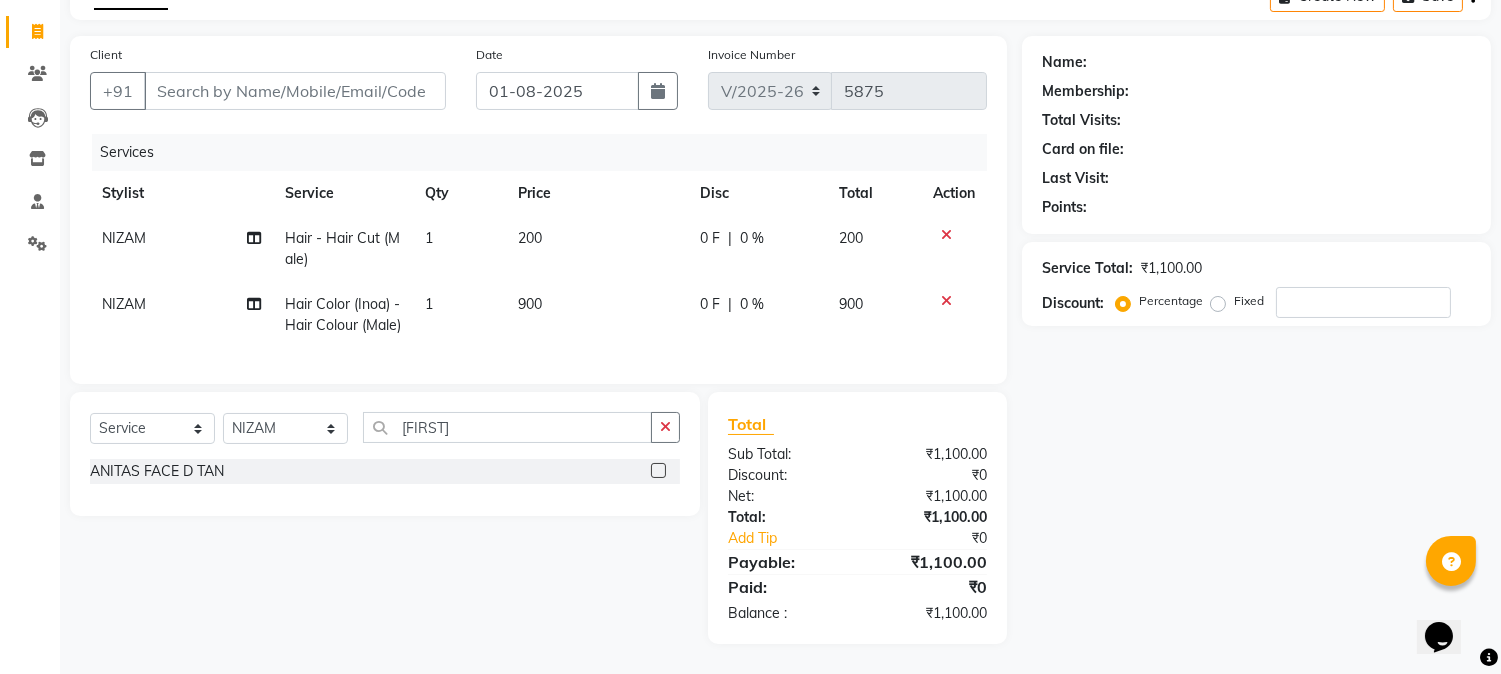 click 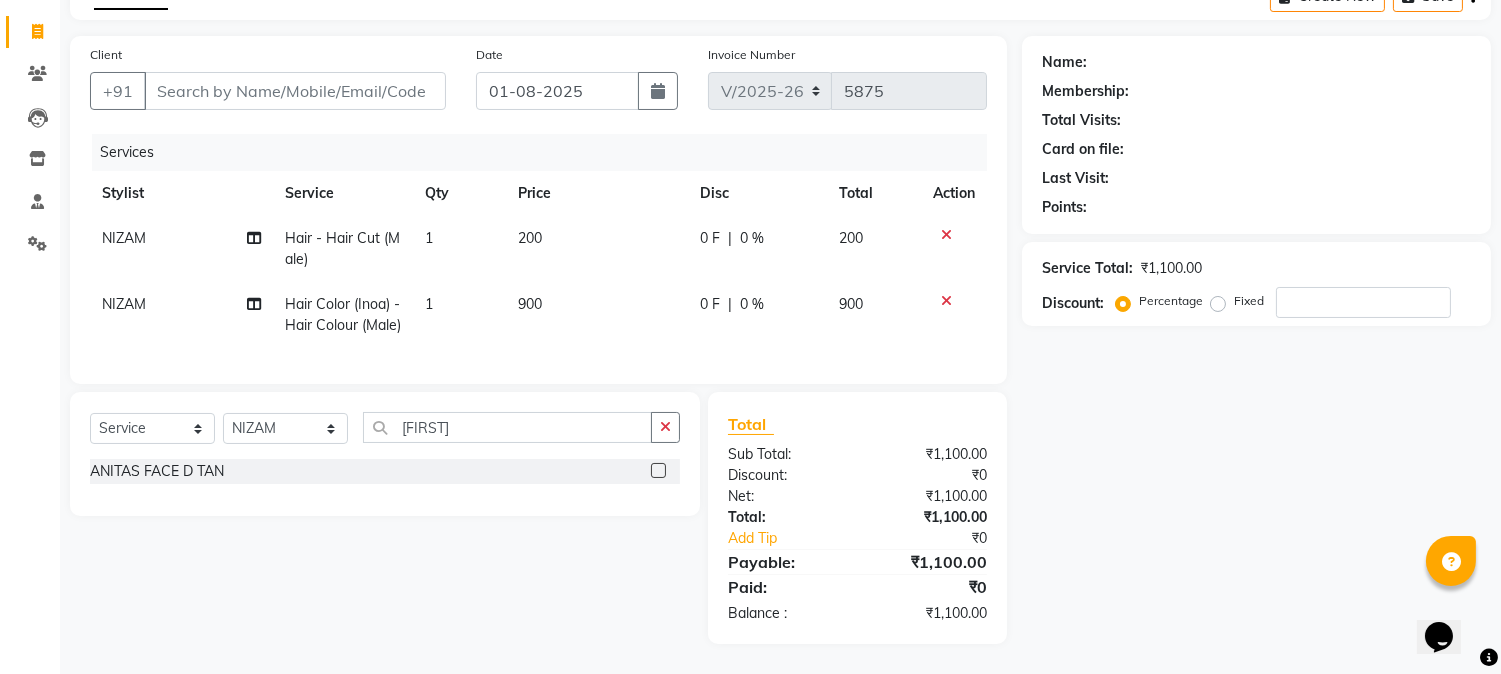 click 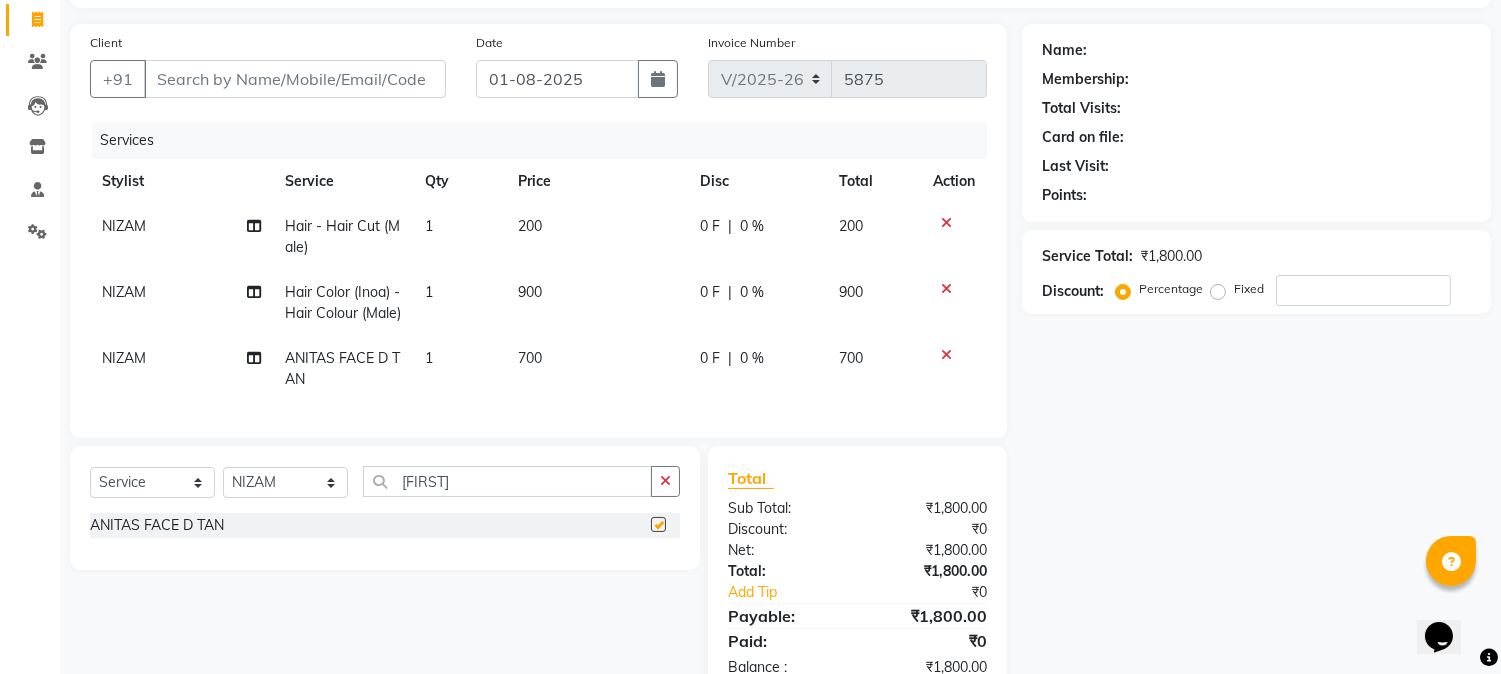 checkbox on "false" 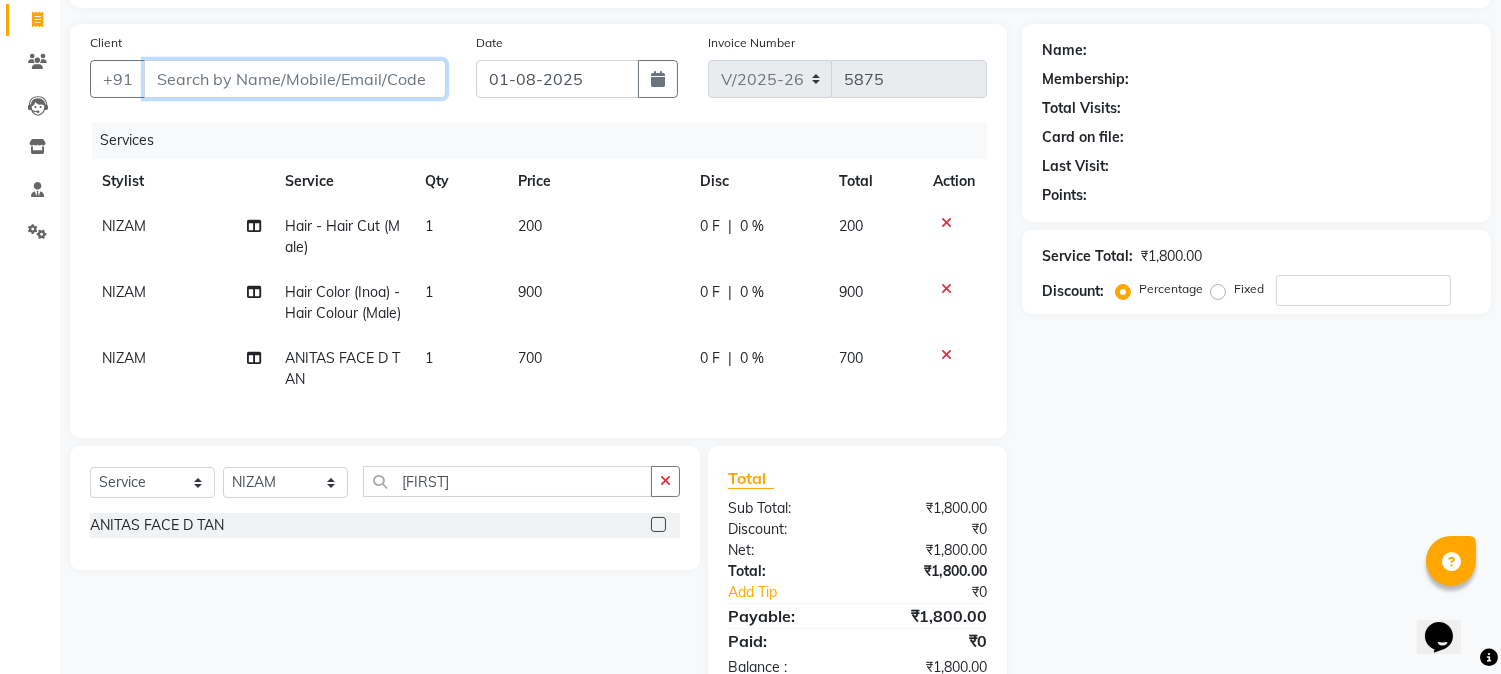 click on "Client" at bounding box center [295, 79] 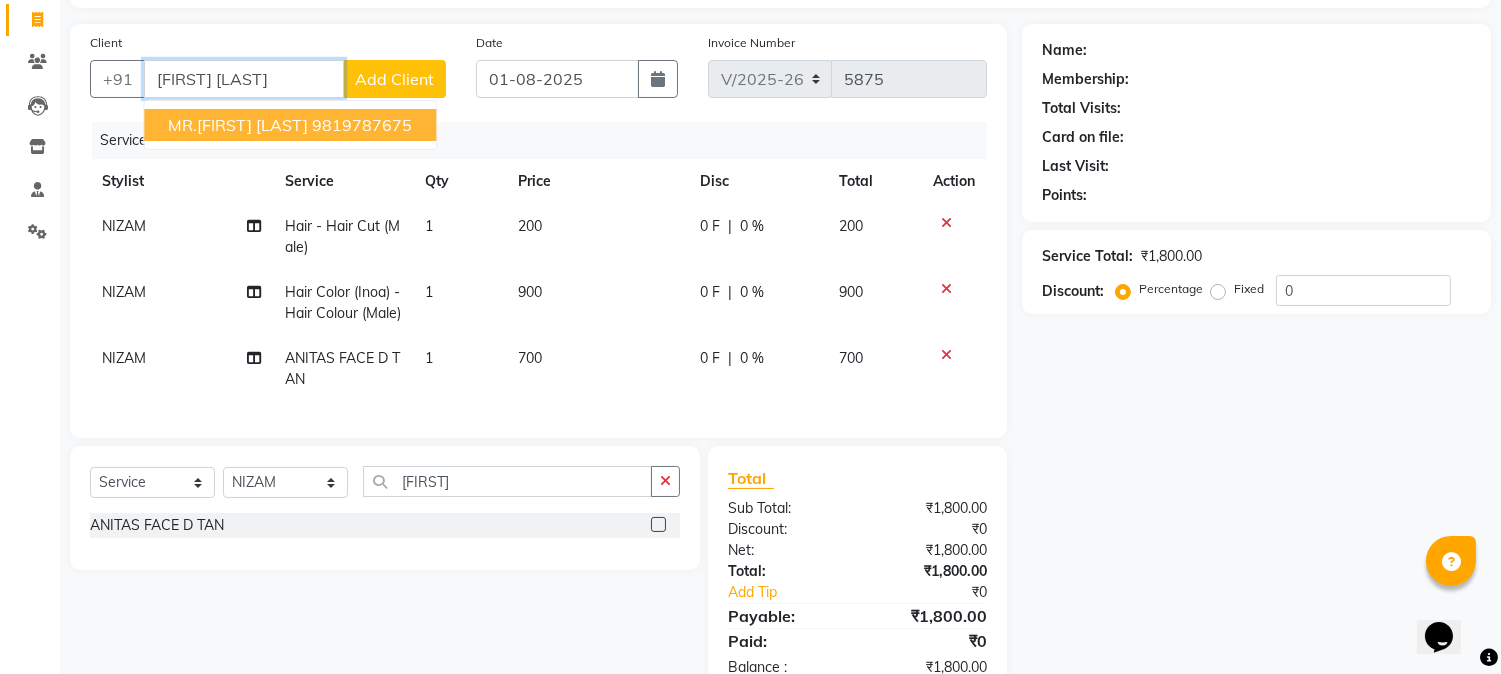 click on "9819787675" at bounding box center [362, 125] 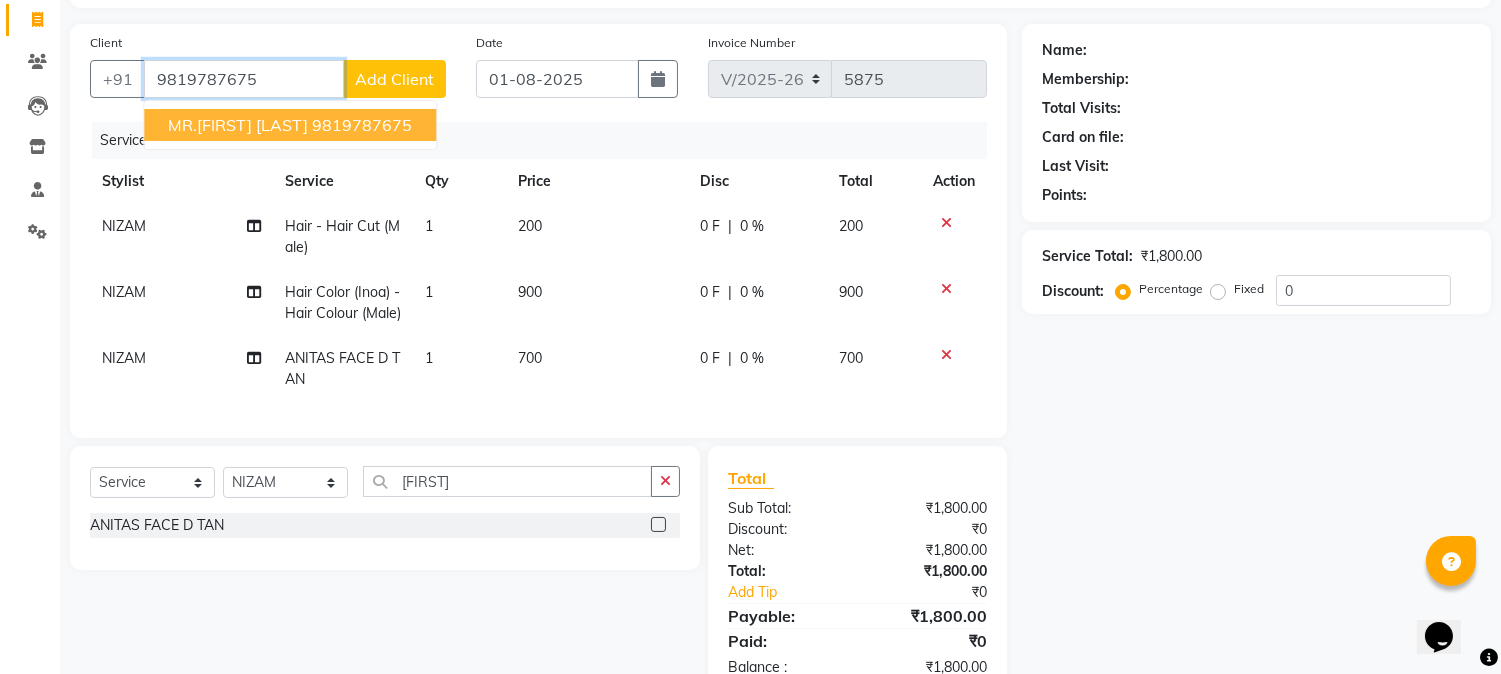 type on "9819787675" 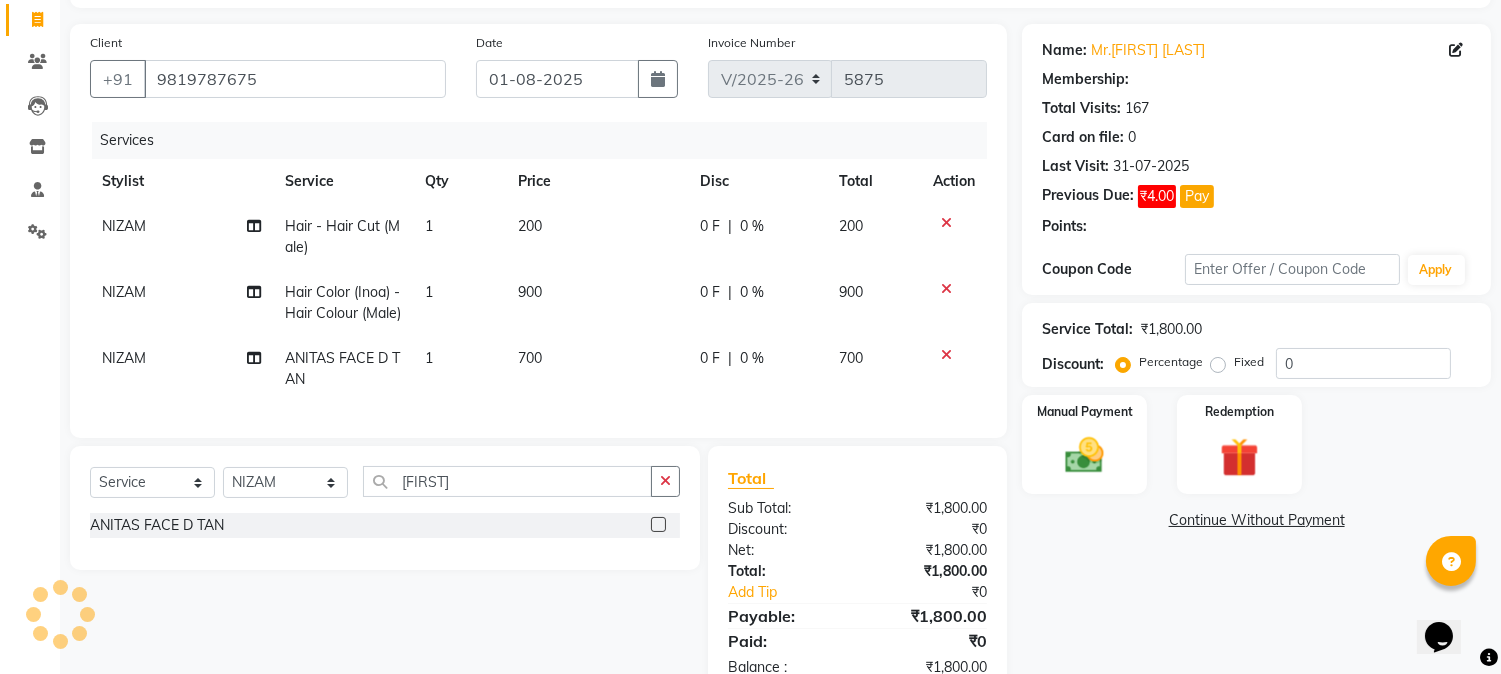 select on "1: Object" 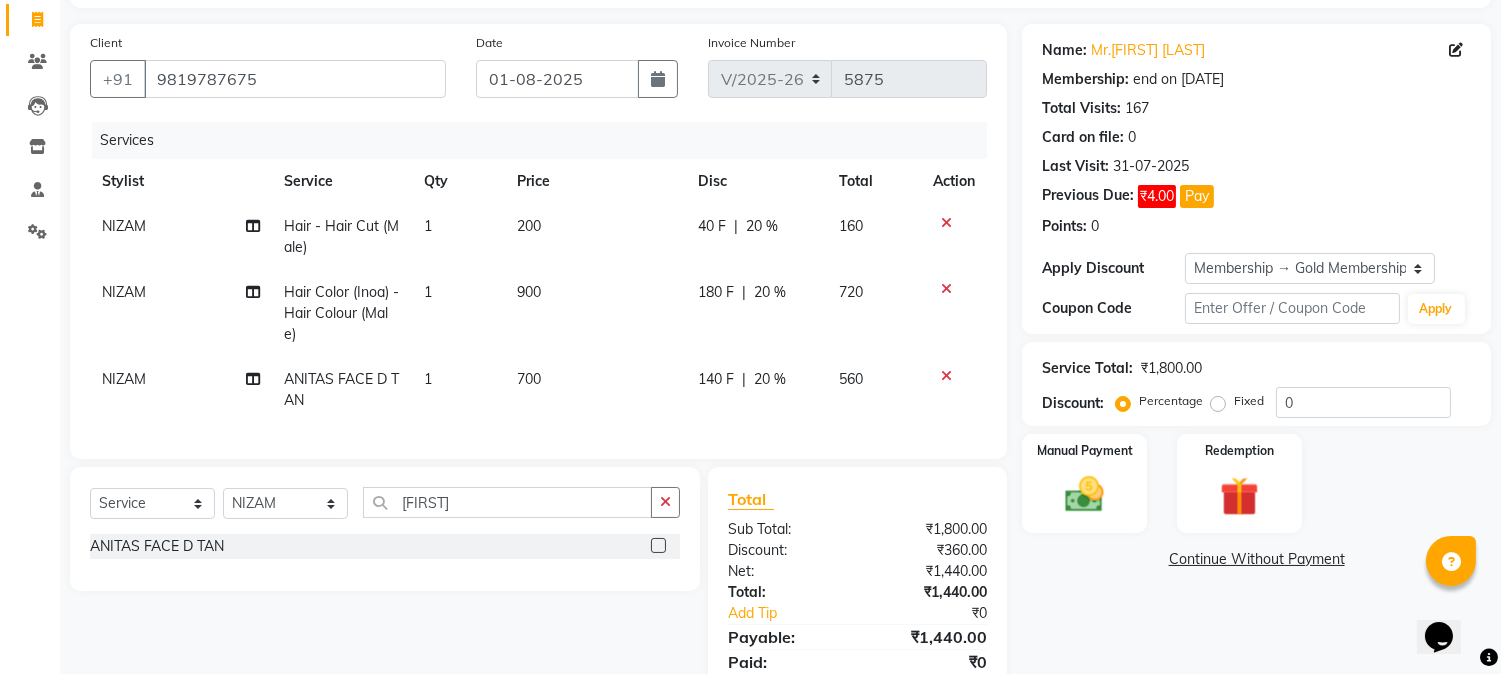type on "20" 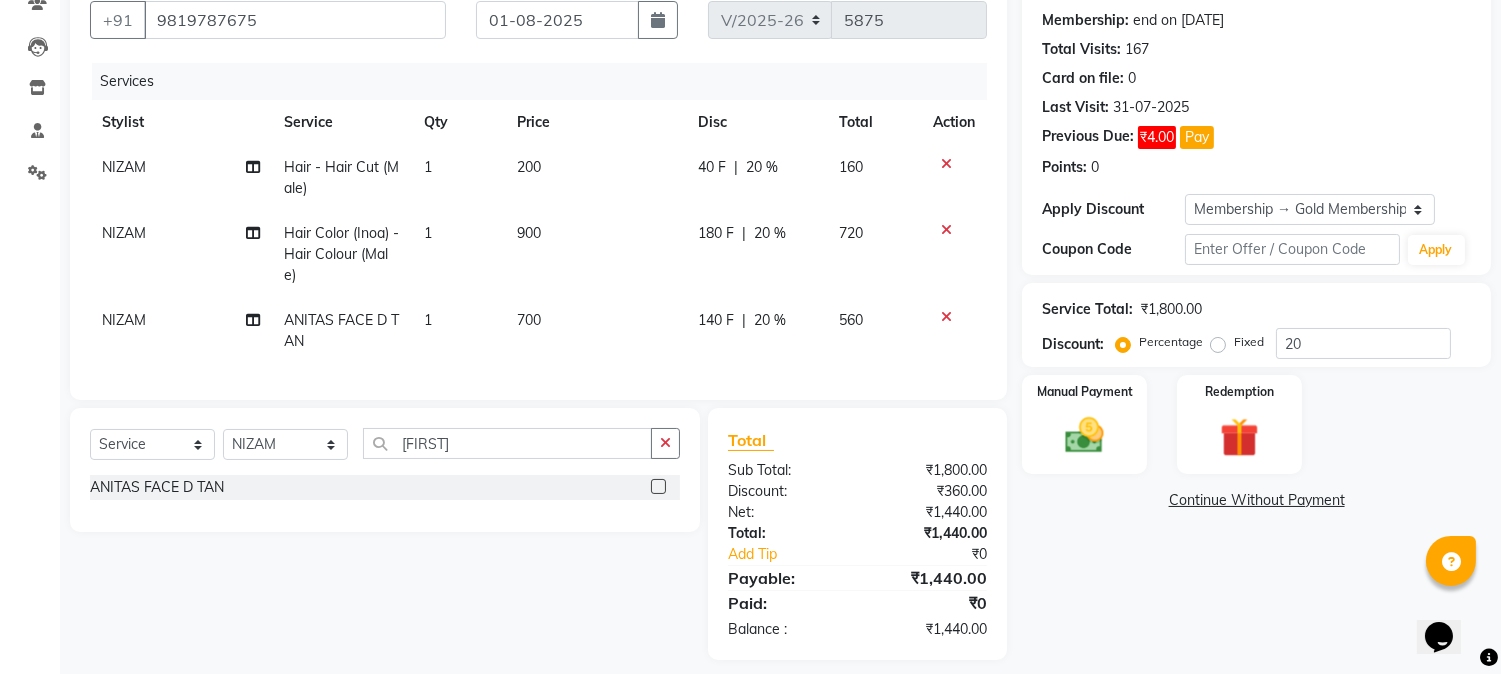 scroll, scrollTop: 217, scrollLeft: 0, axis: vertical 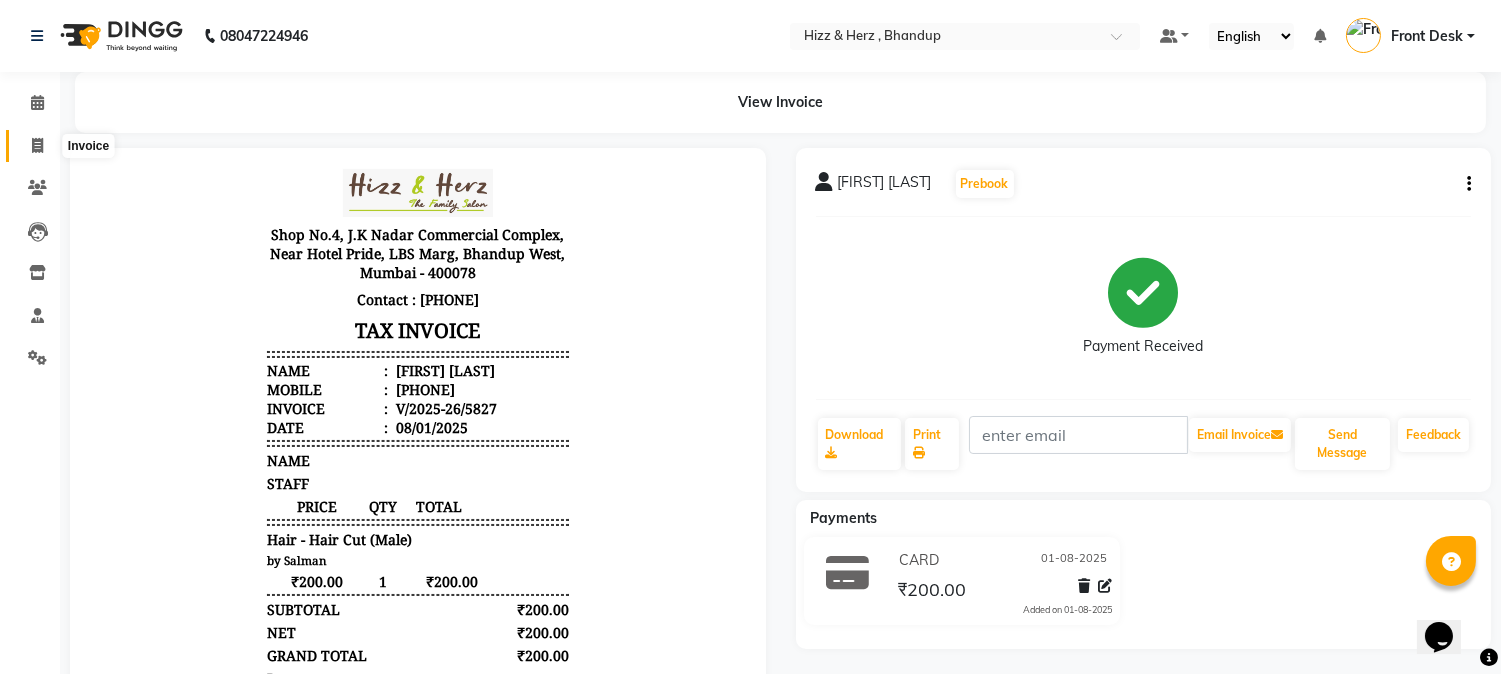 click 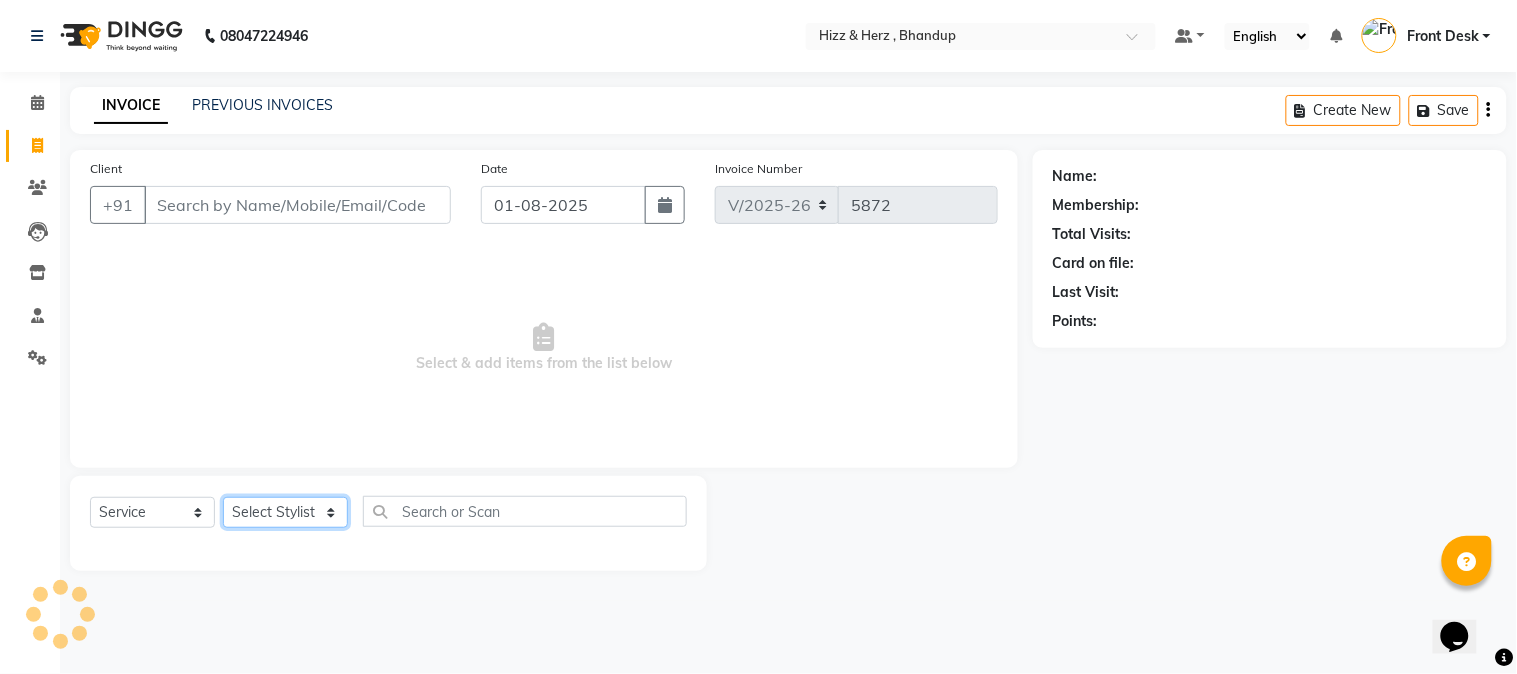 click on "Select Stylist Front Desk Gaurav Sharma HIZZ & HERZ 2 IRFAN AHMAD Jigna Goswami KHALID AHMAD Laxmi Mehboob MOHD PARVEJ NIZAM Salman Sangeeta  SUMITA  VEERENDRA SHARMA" 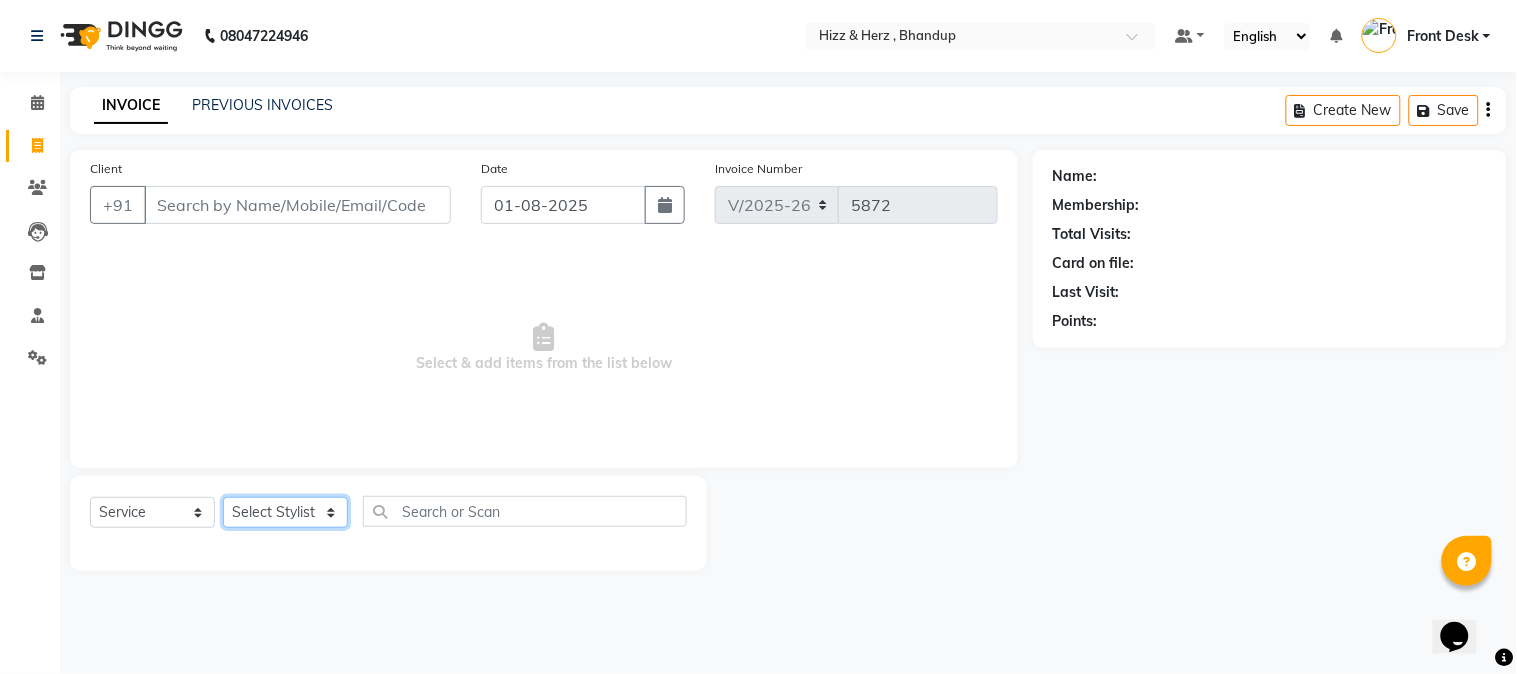 select on "24395" 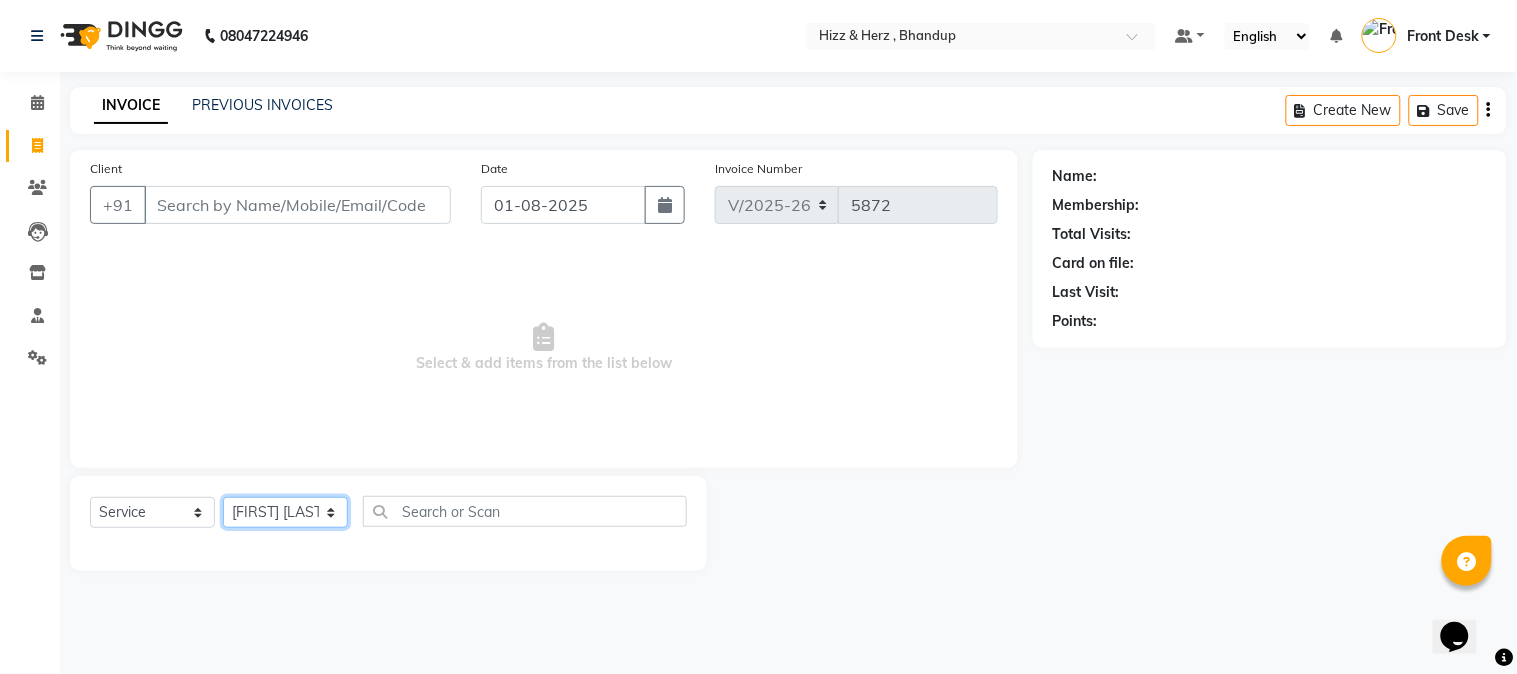 click on "Select Stylist Front Desk Gaurav Sharma HIZZ & HERZ 2 IRFAN AHMAD Jigna Goswami KHALID AHMAD Laxmi Mehboob MOHD PARVEJ NIZAM Salman Sangeeta  SUMITA  VEERENDRA SHARMA" 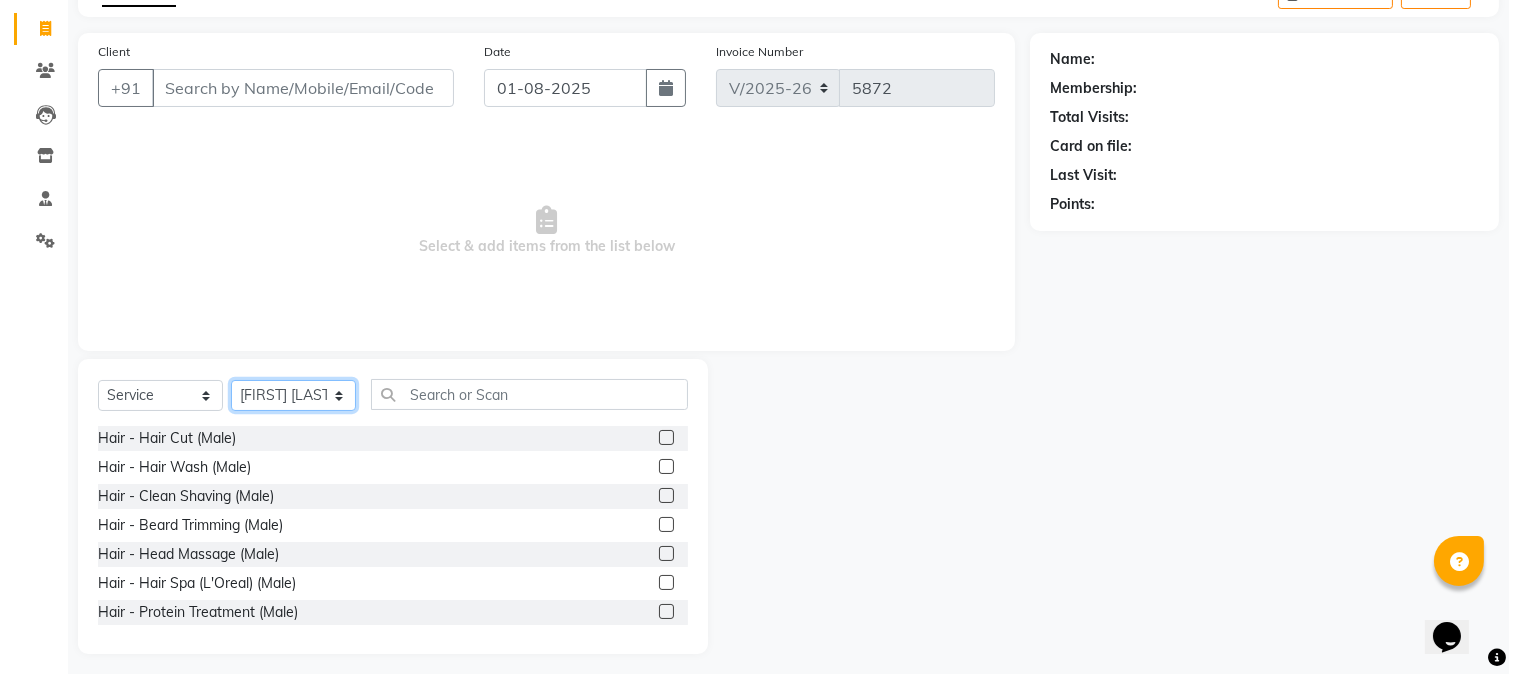 scroll, scrollTop: 126, scrollLeft: 0, axis: vertical 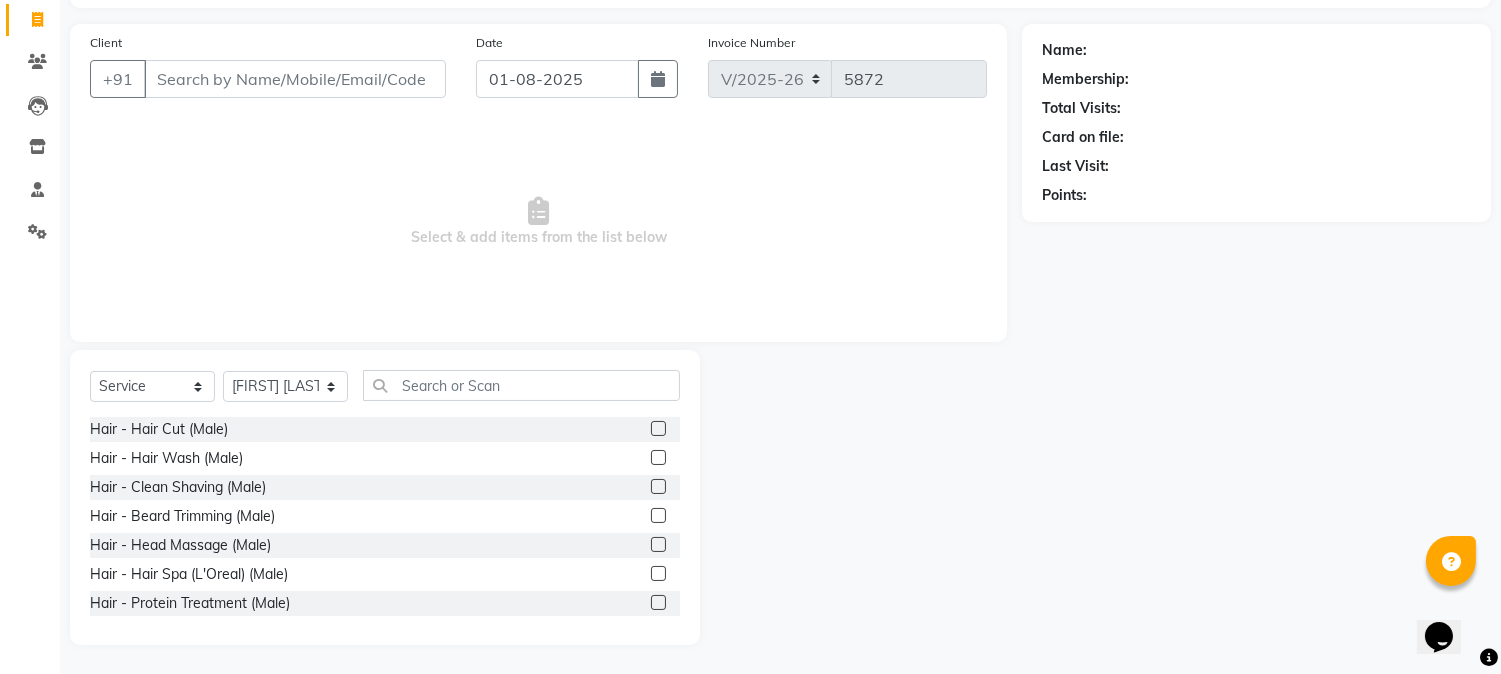 click 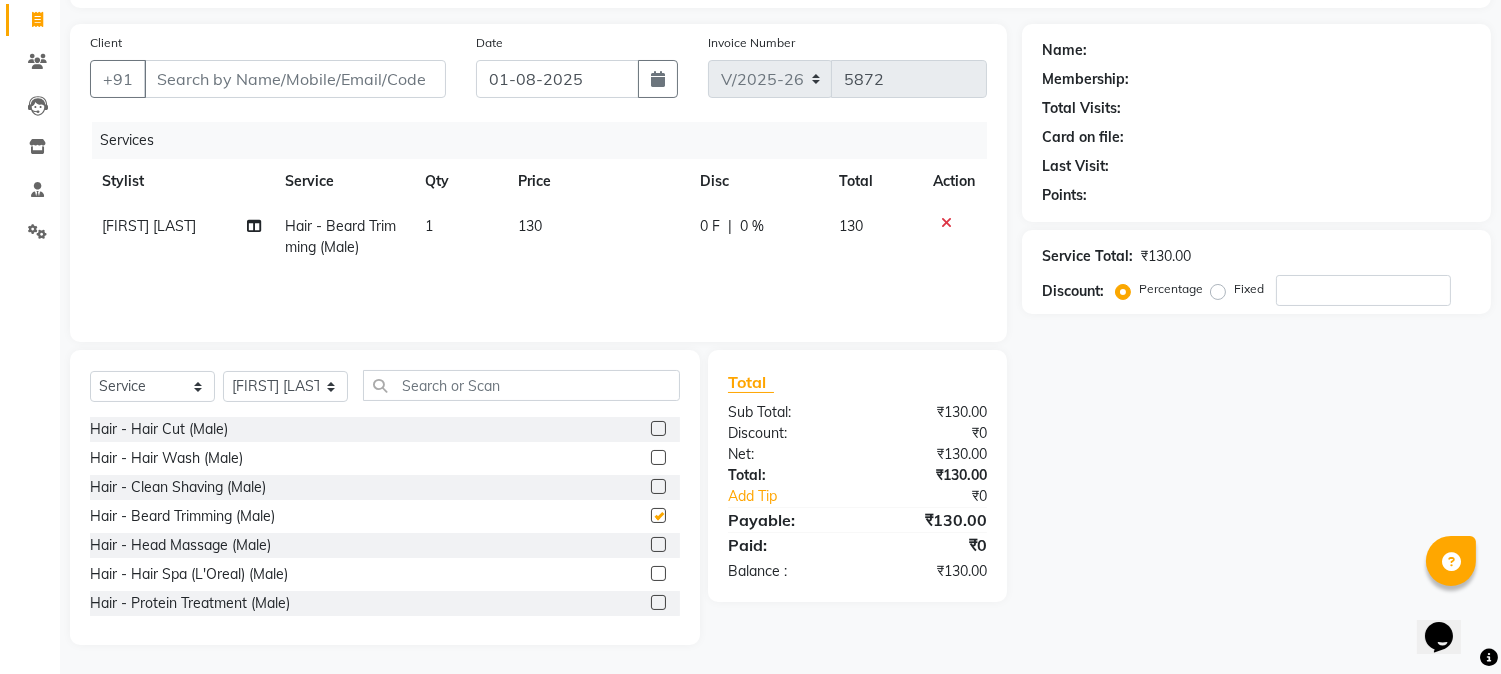 checkbox on "false" 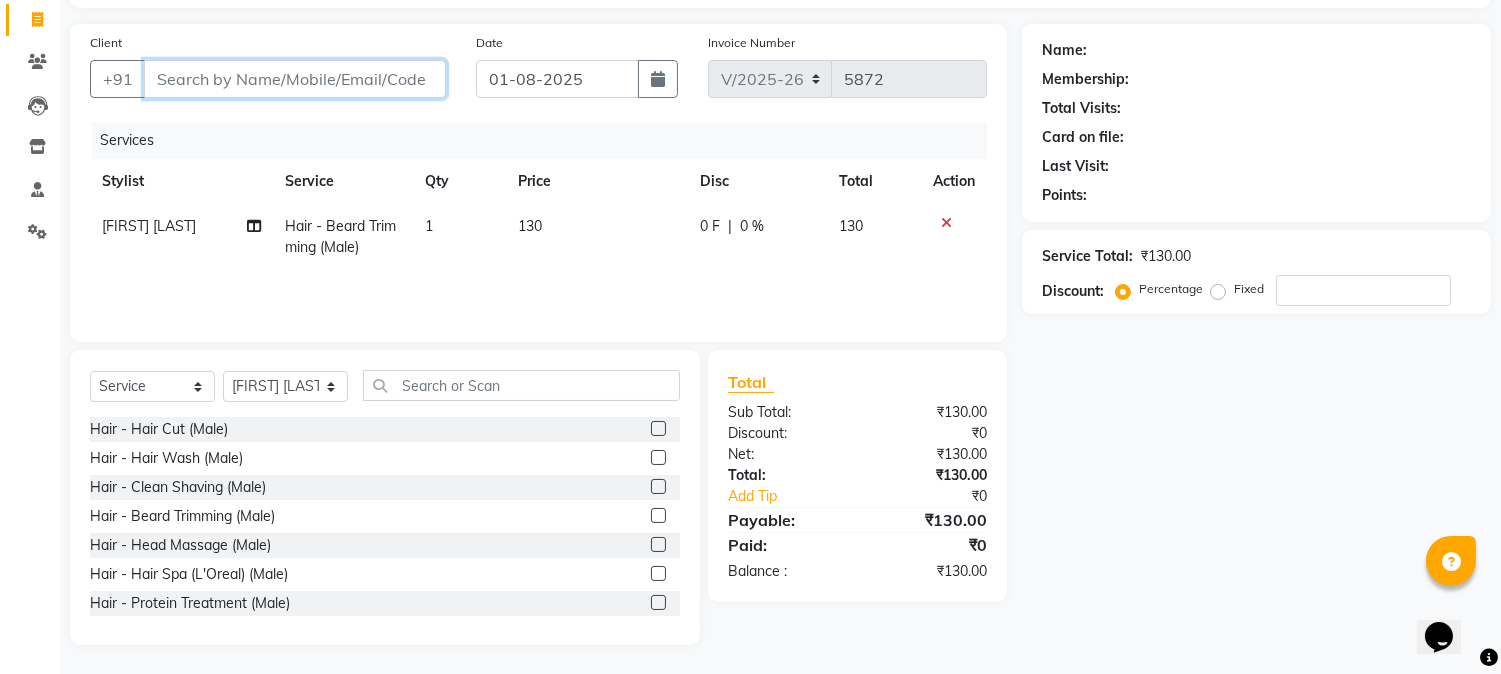 click on "Client" at bounding box center [295, 79] 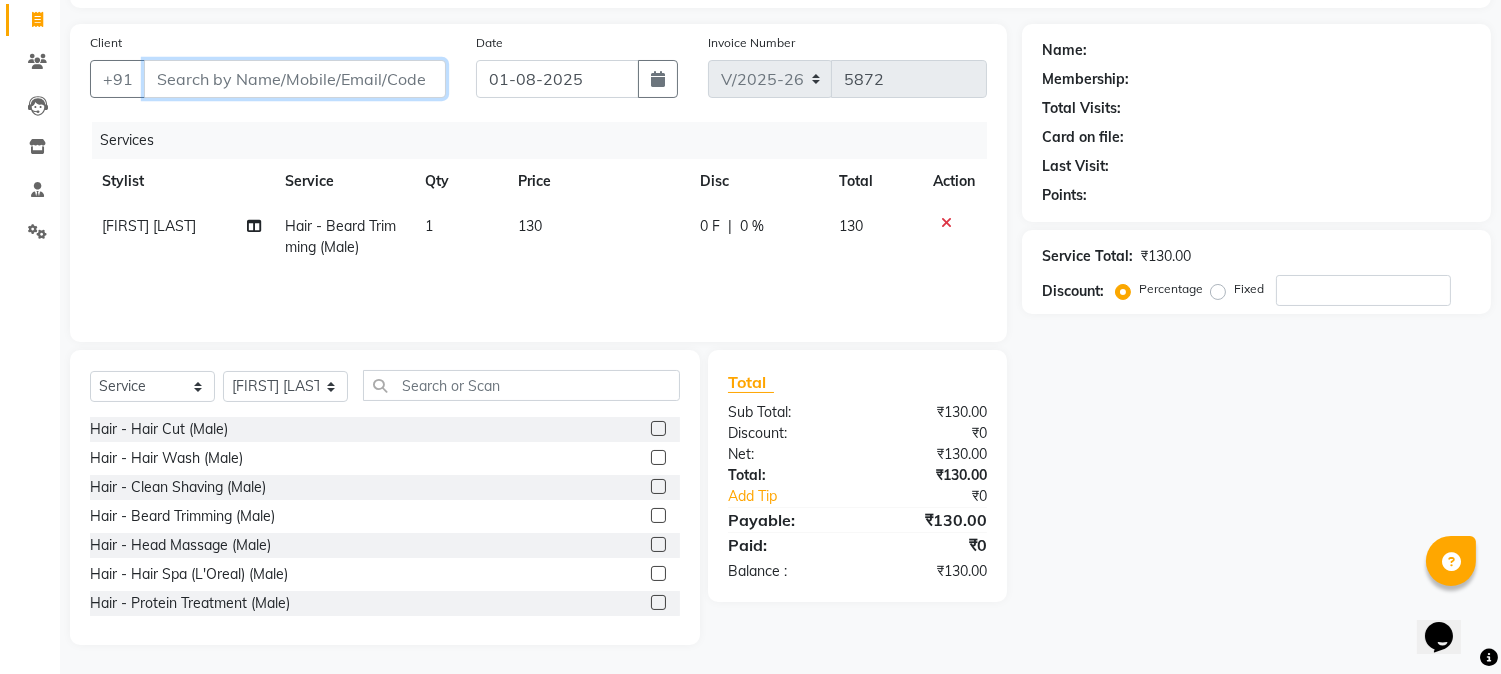 click on "Client" at bounding box center [295, 79] 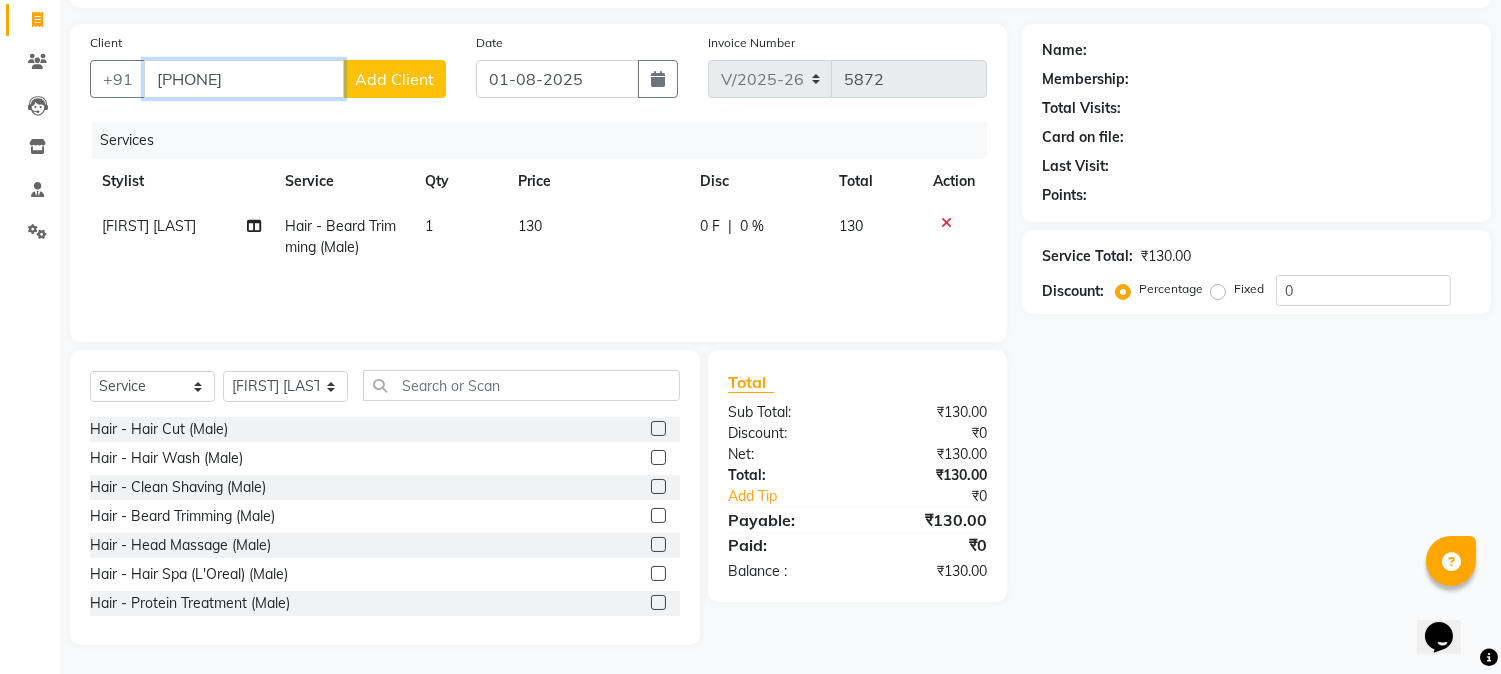 type on "8452822479" 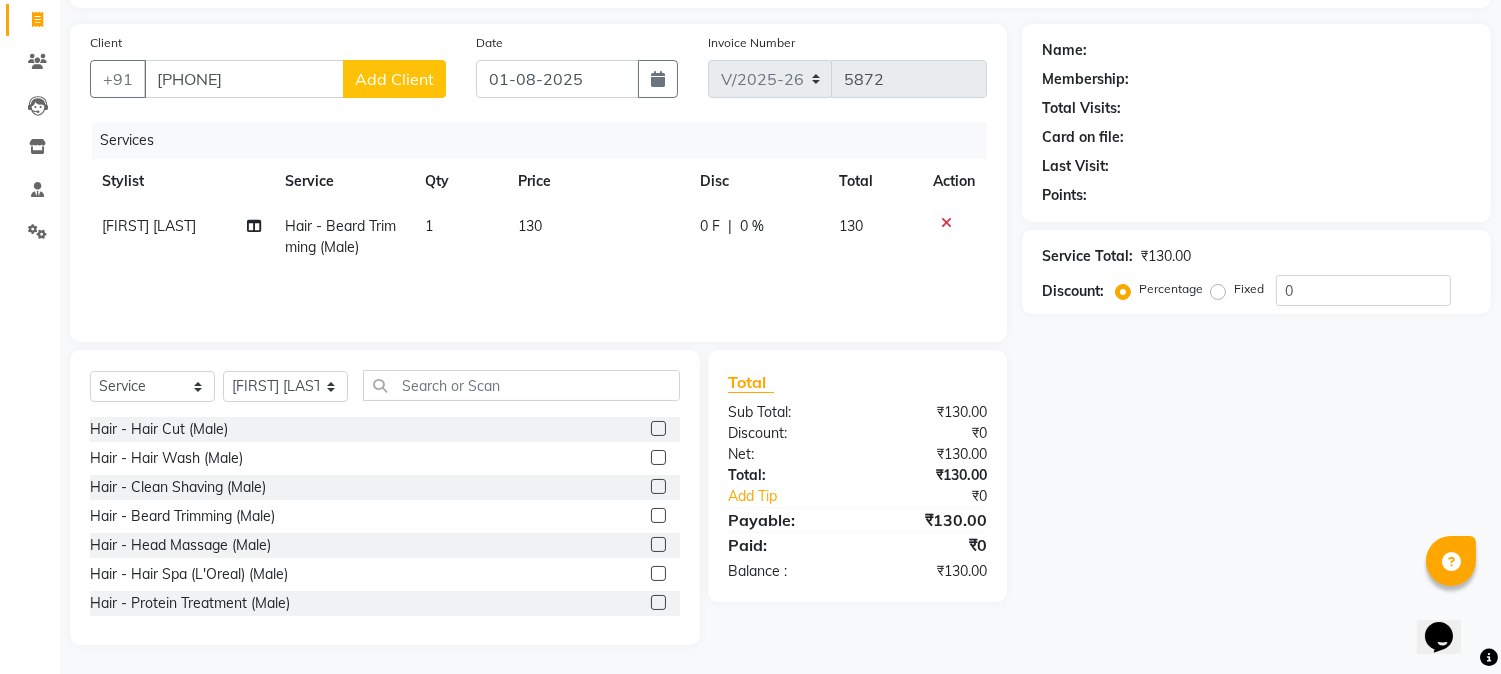 click on "Add Client" 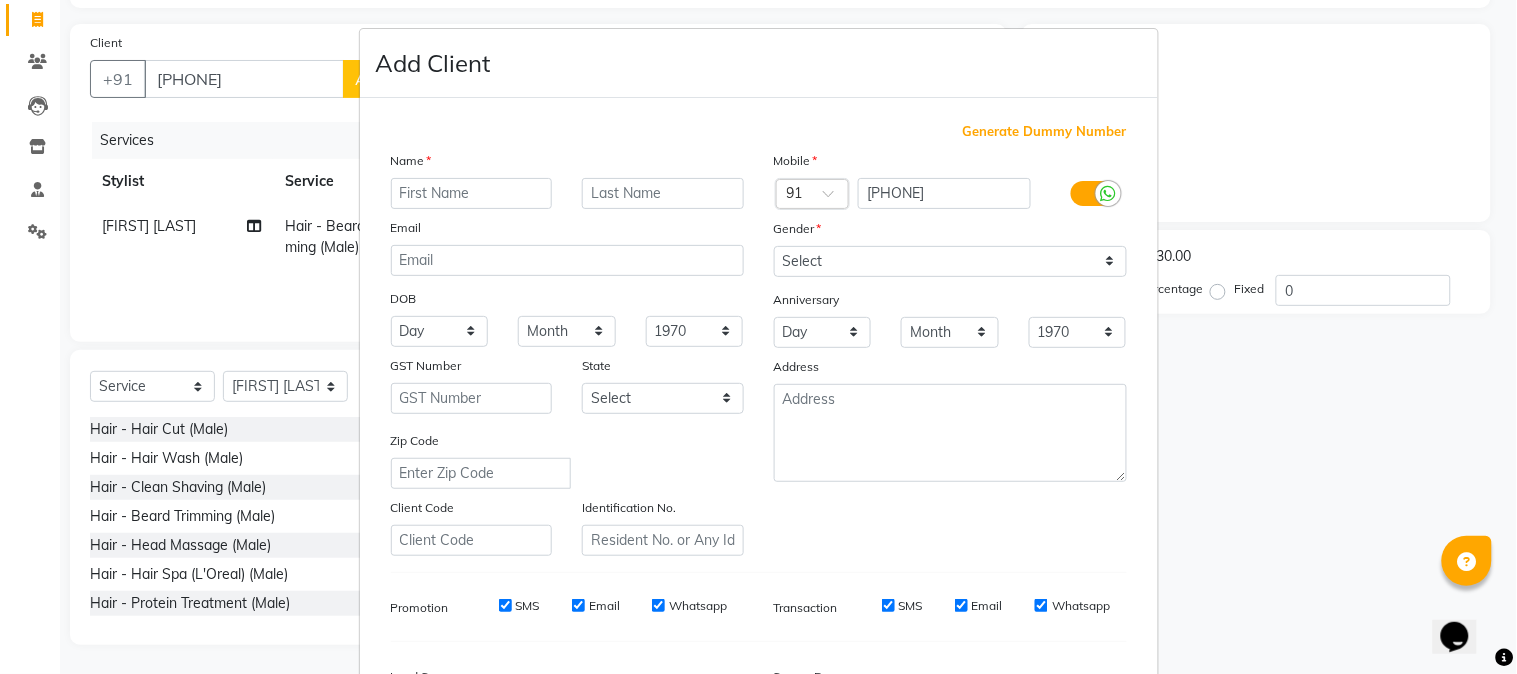 click at bounding box center [472, 193] 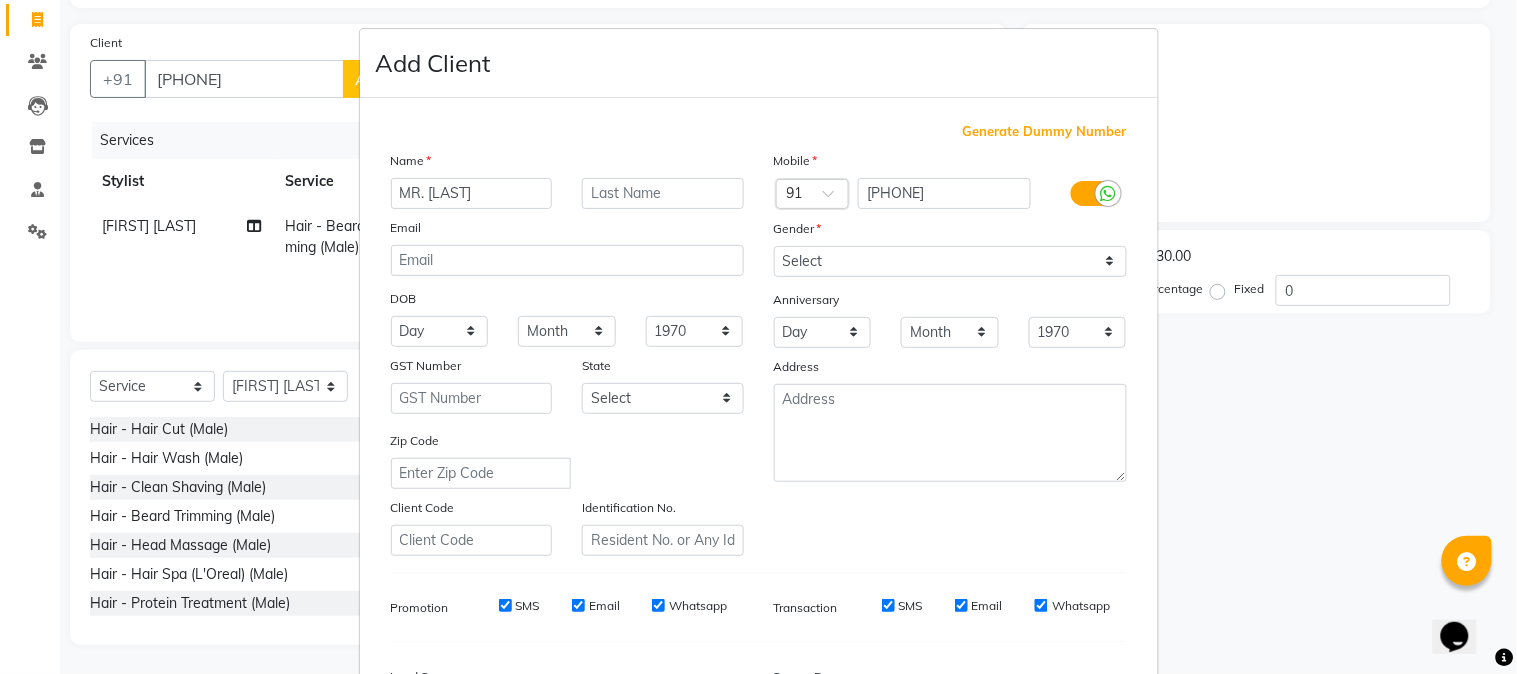 type on "MR. ABHISHEK" 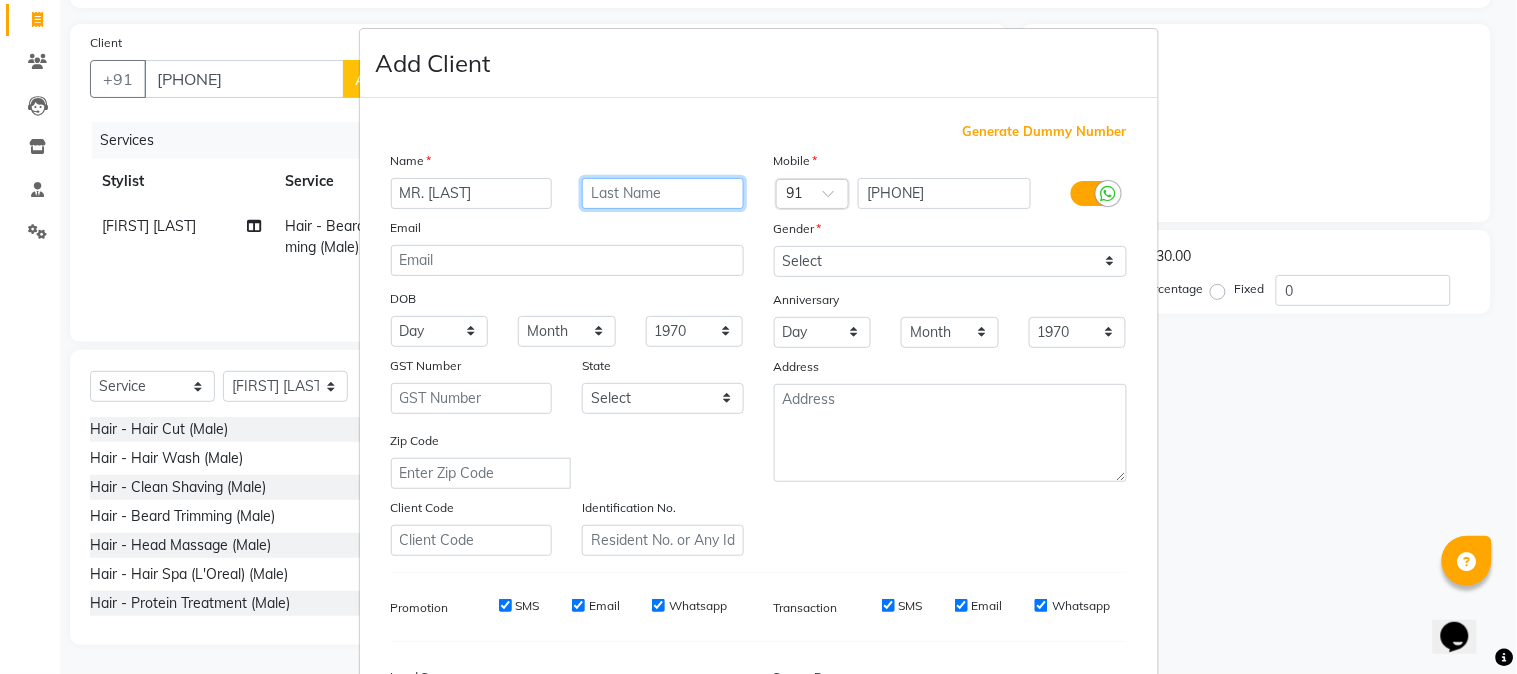 click at bounding box center [663, 193] 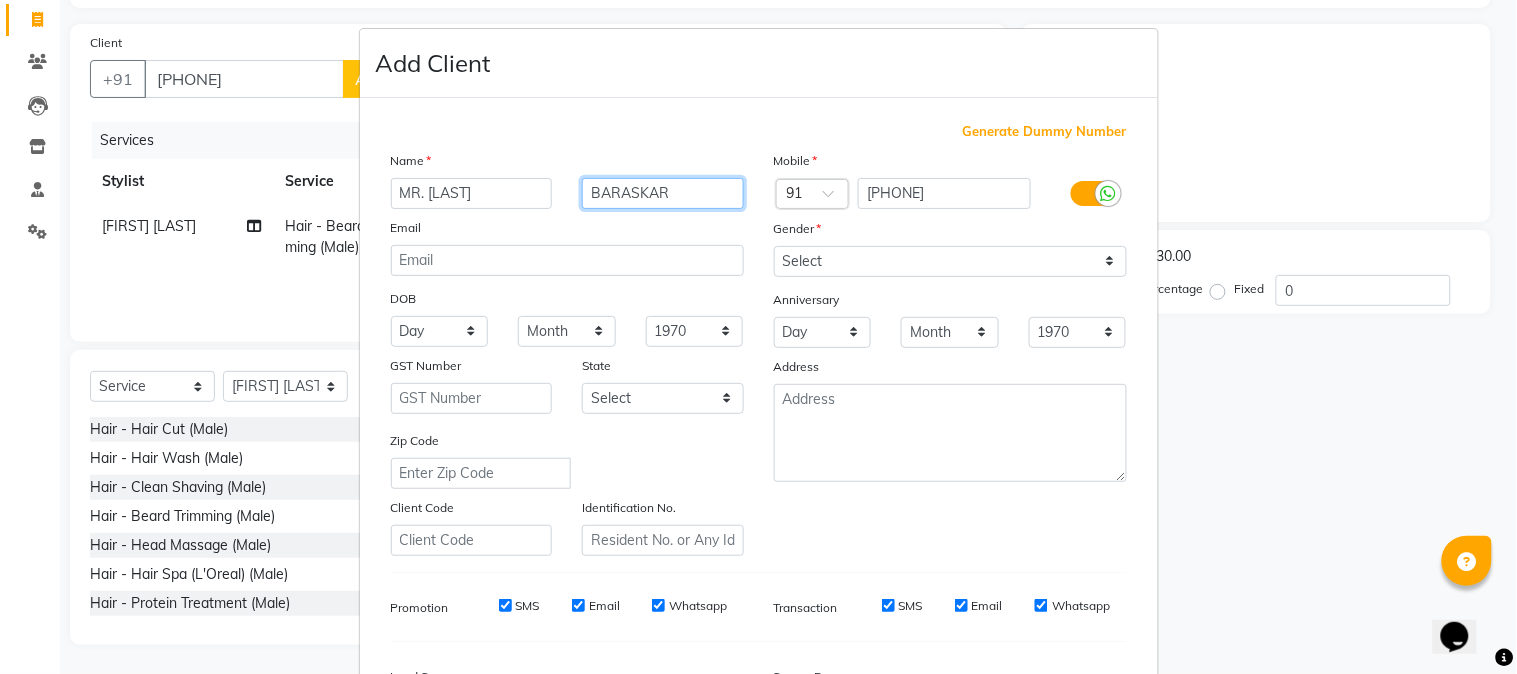 type on "BARASKAR" 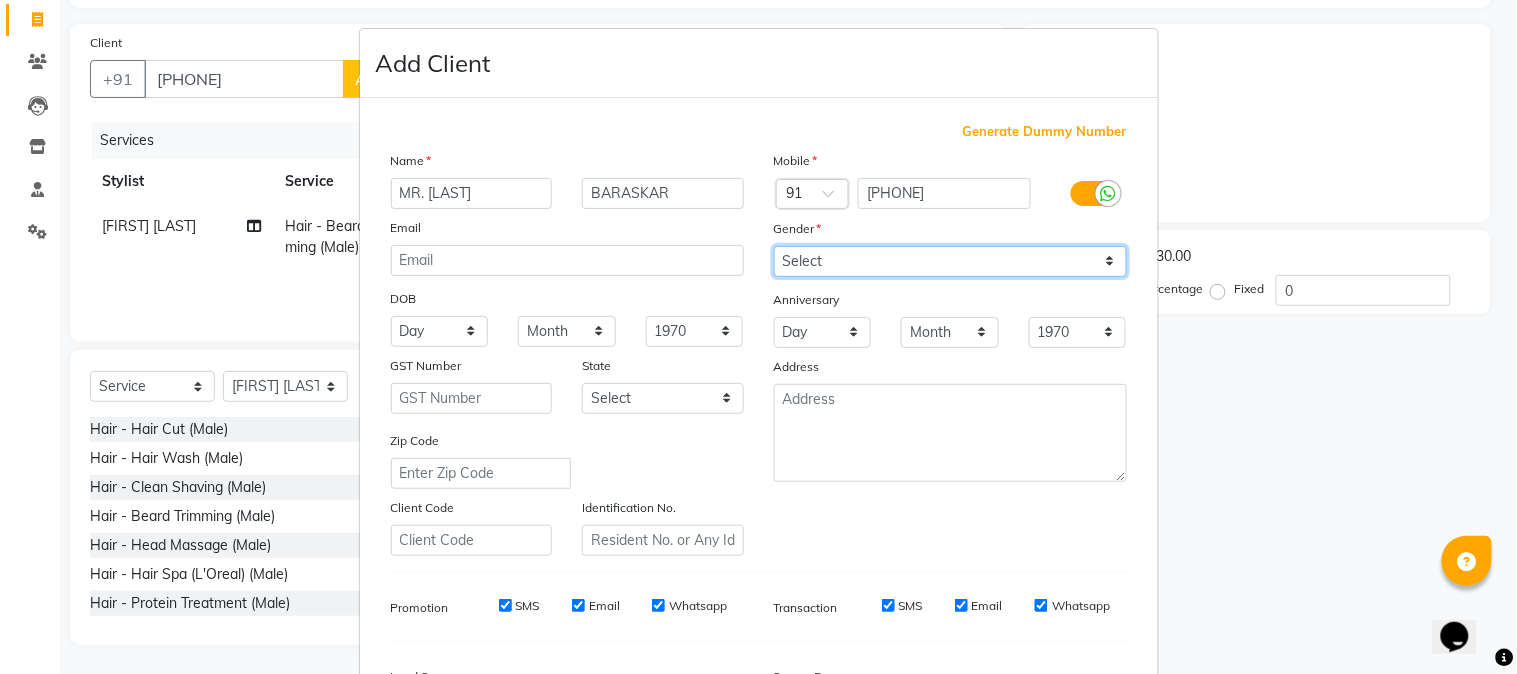 click on "Select Male Female Other Prefer Not To Say" at bounding box center (950, 261) 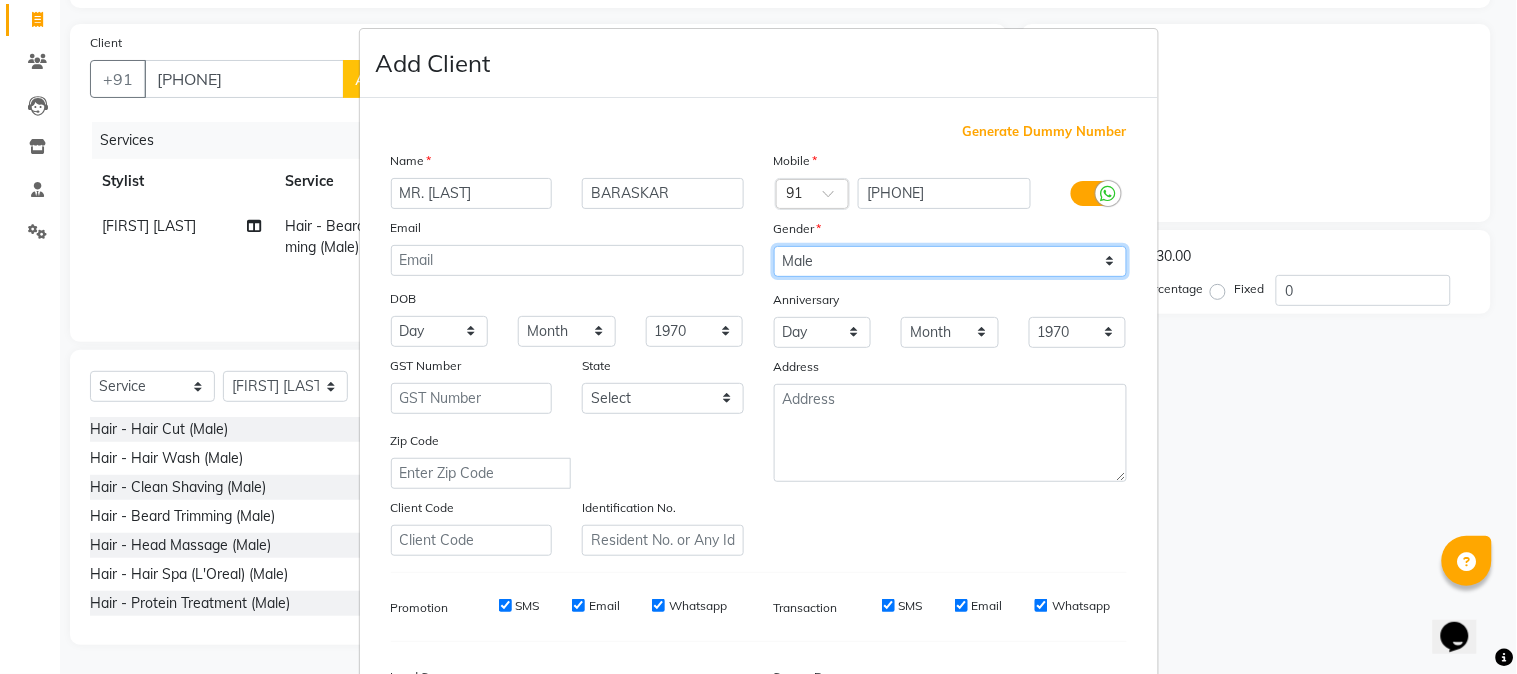 click on "Select Male Female Other Prefer Not To Say" at bounding box center [950, 261] 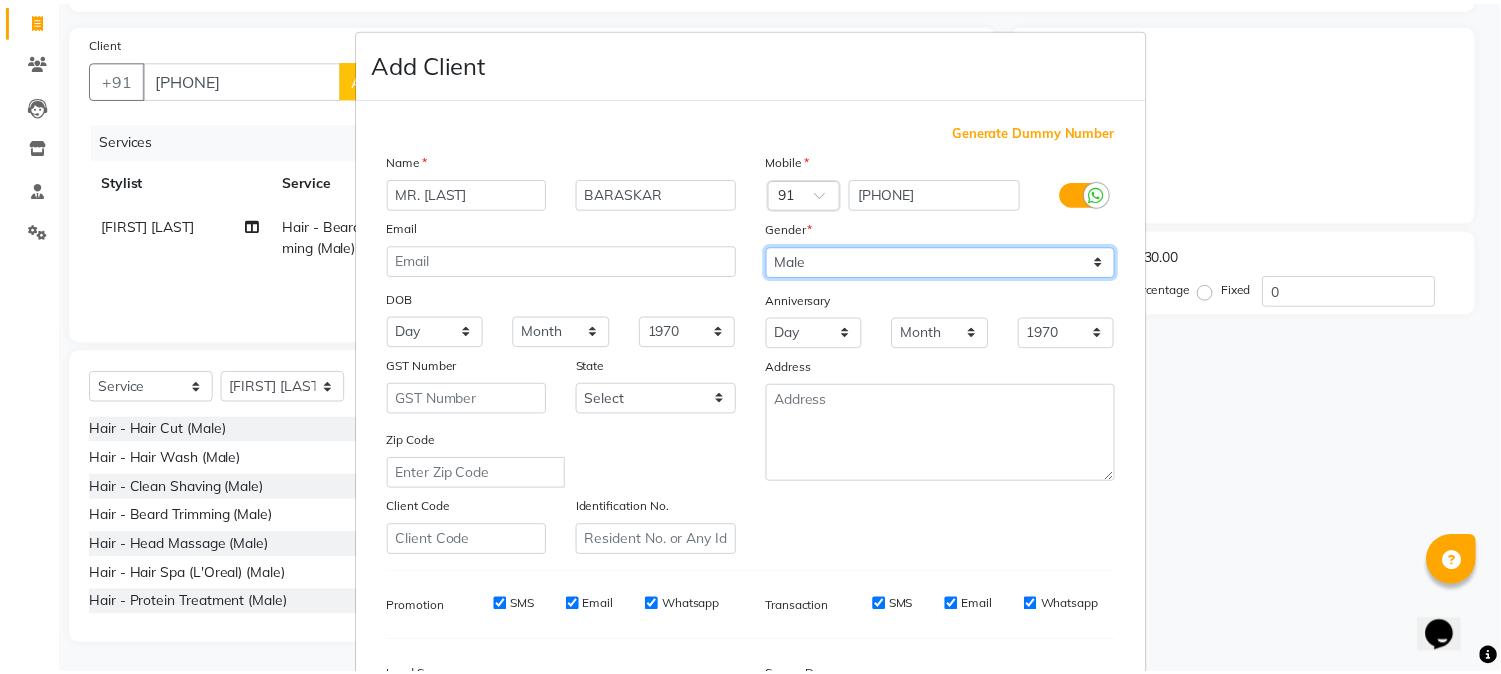 scroll, scrollTop: 250, scrollLeft: 0, axis: vertical 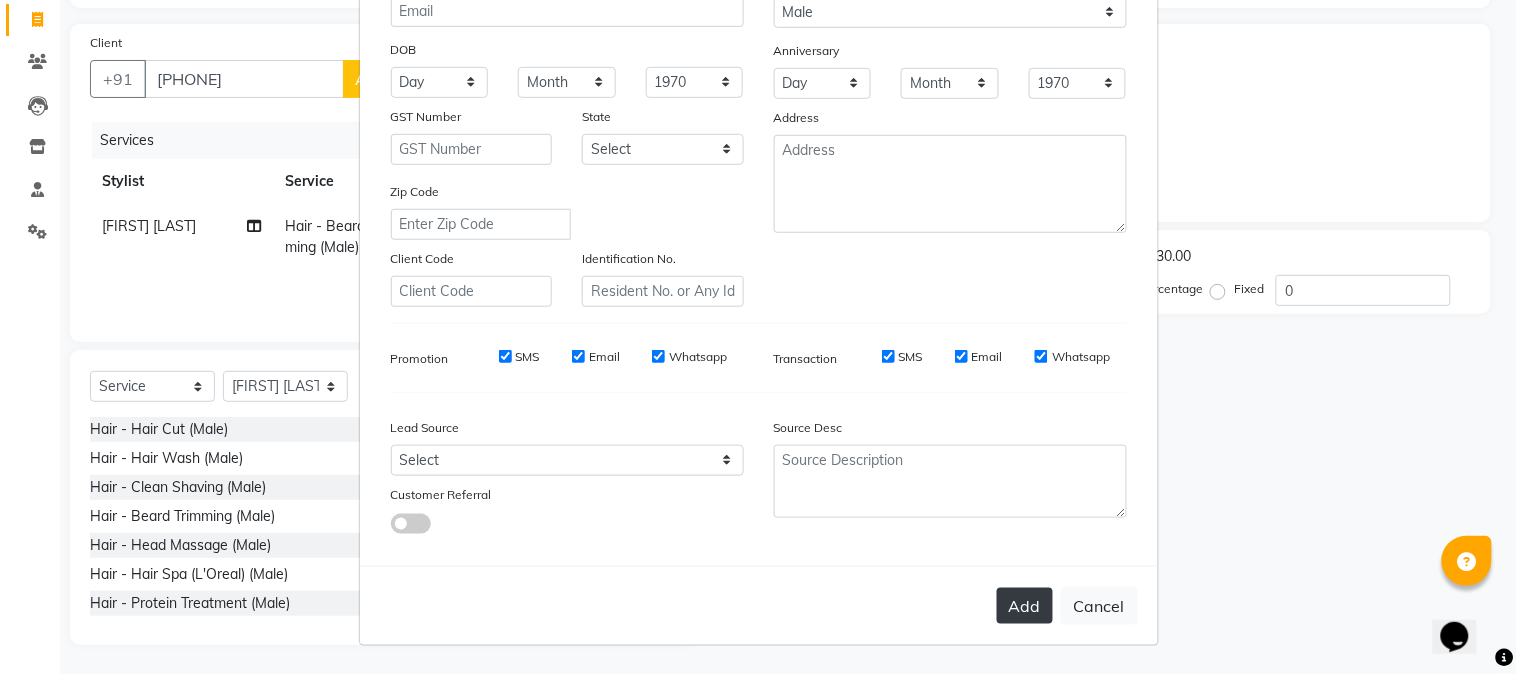 click on "Add" at bounding box center (1025, 606) 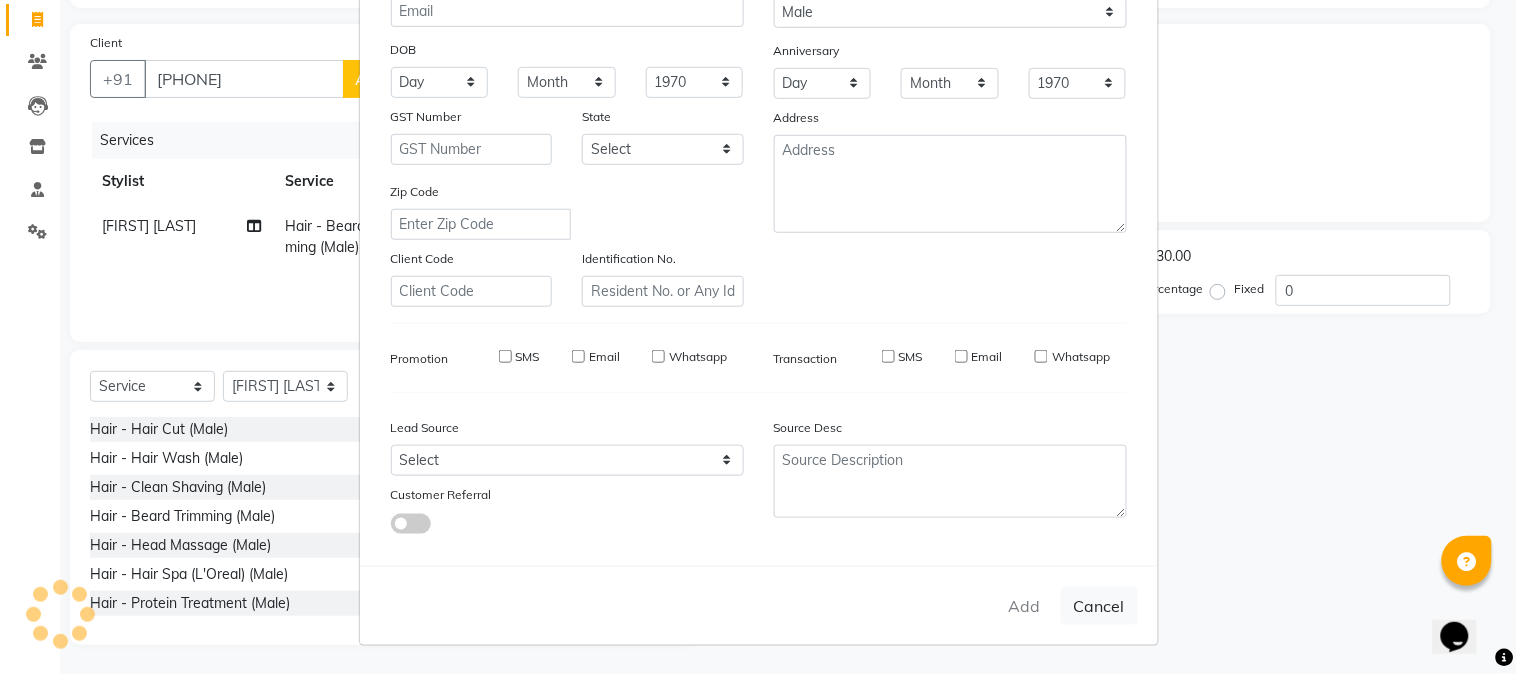 type 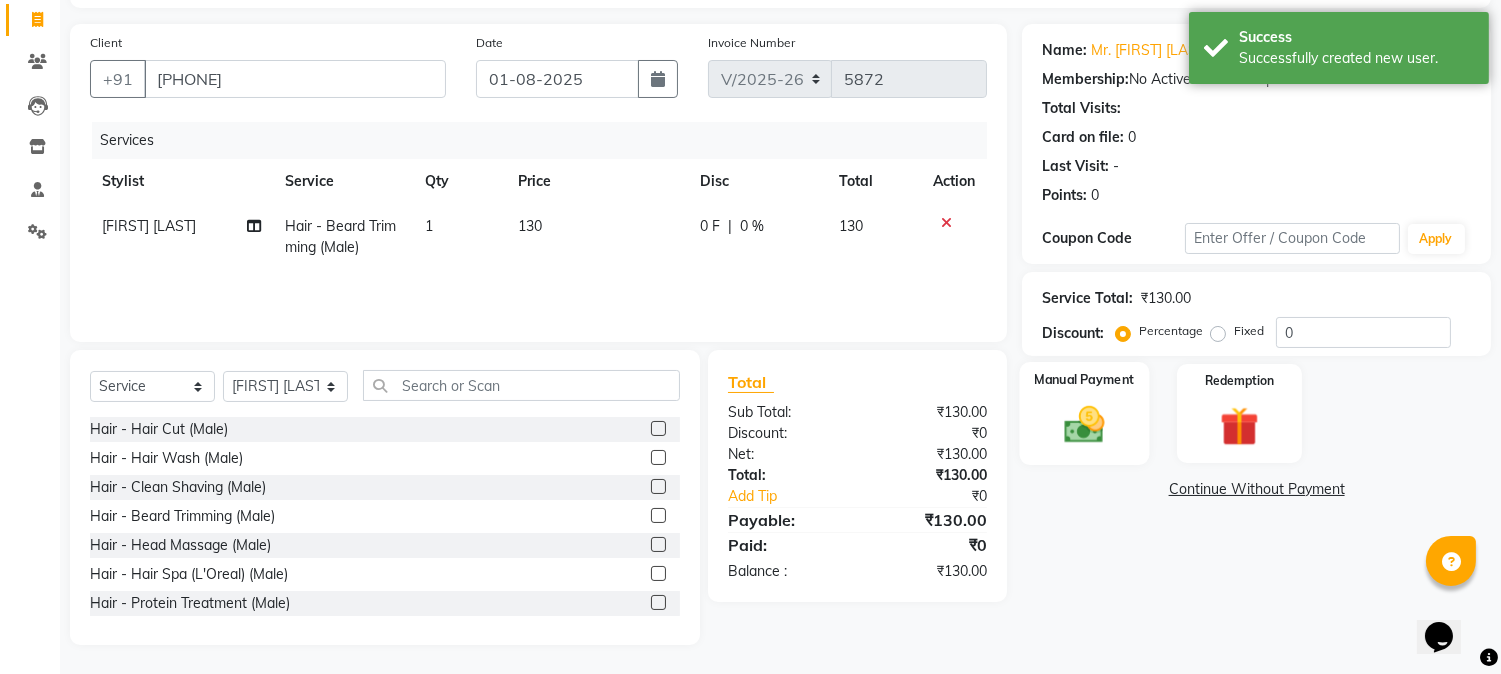 click 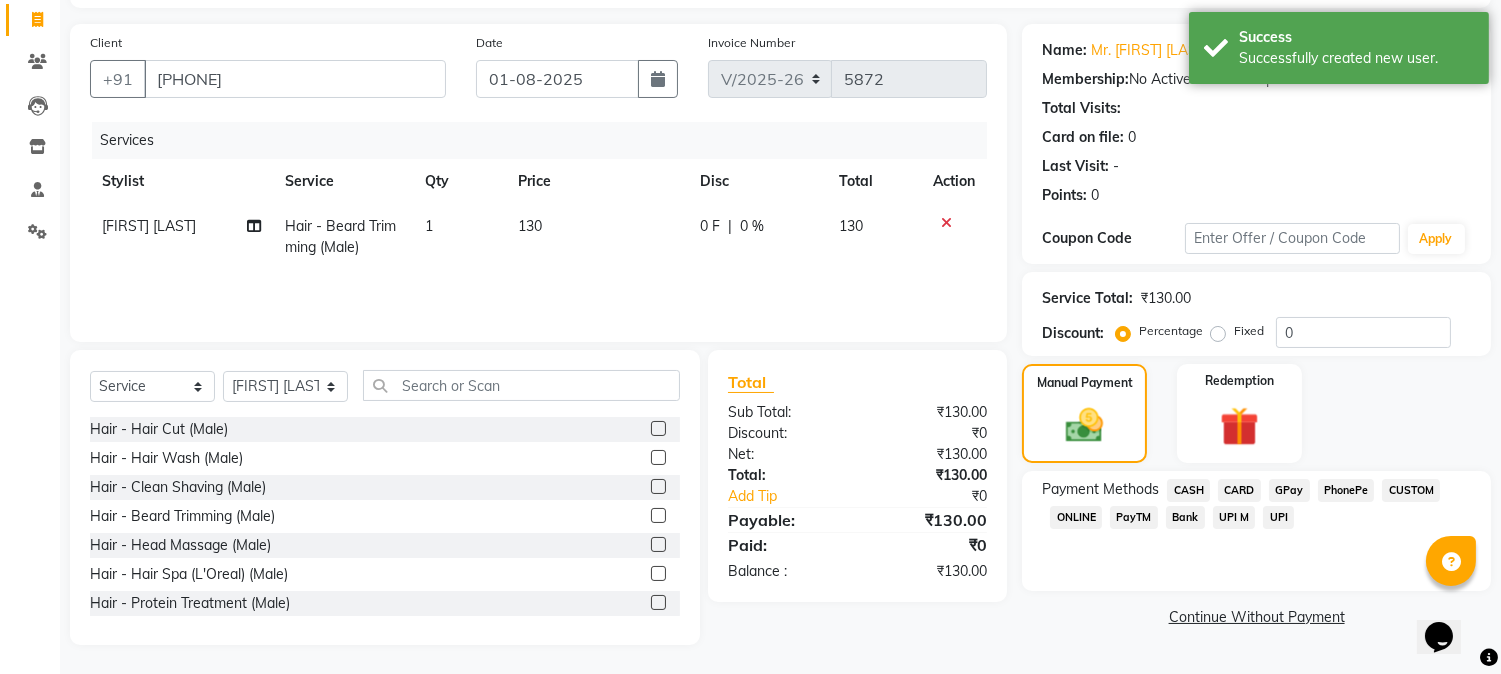 click on "GPay" 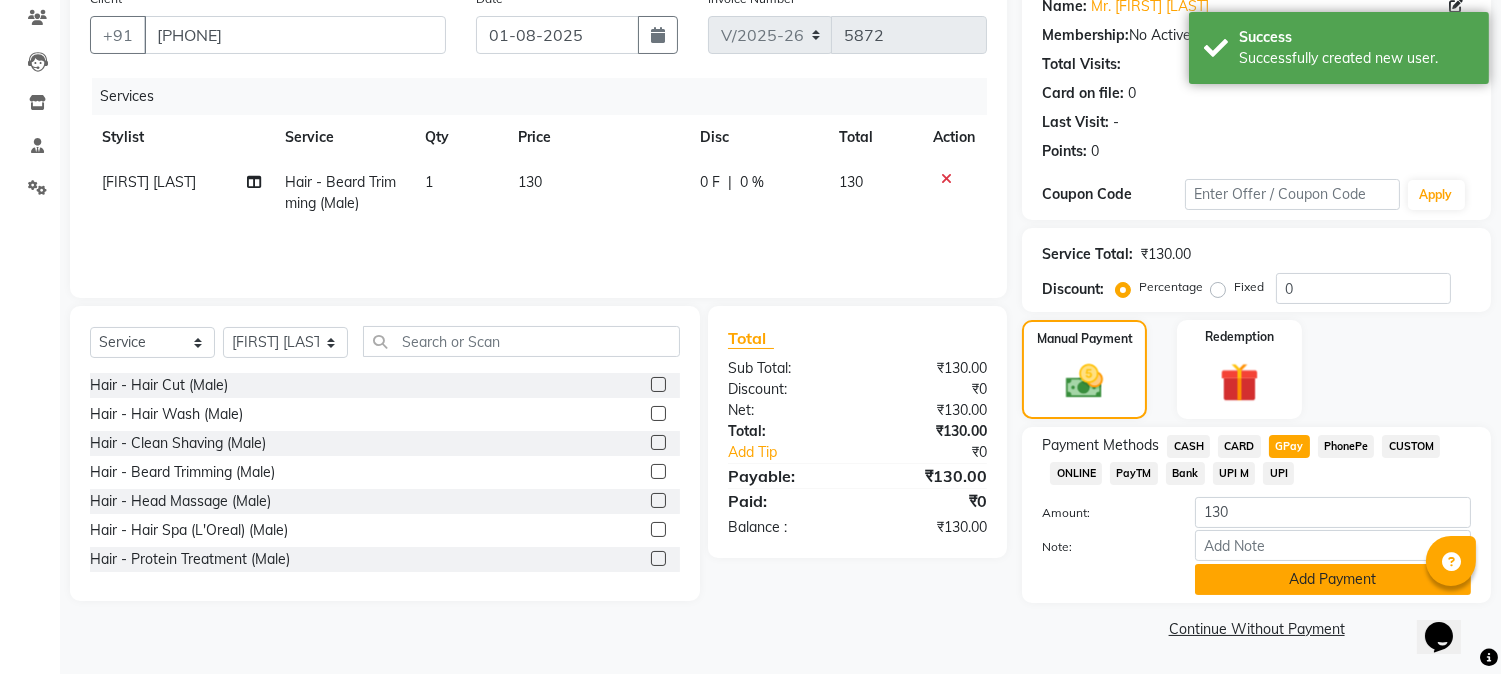 click on "Add Payment" 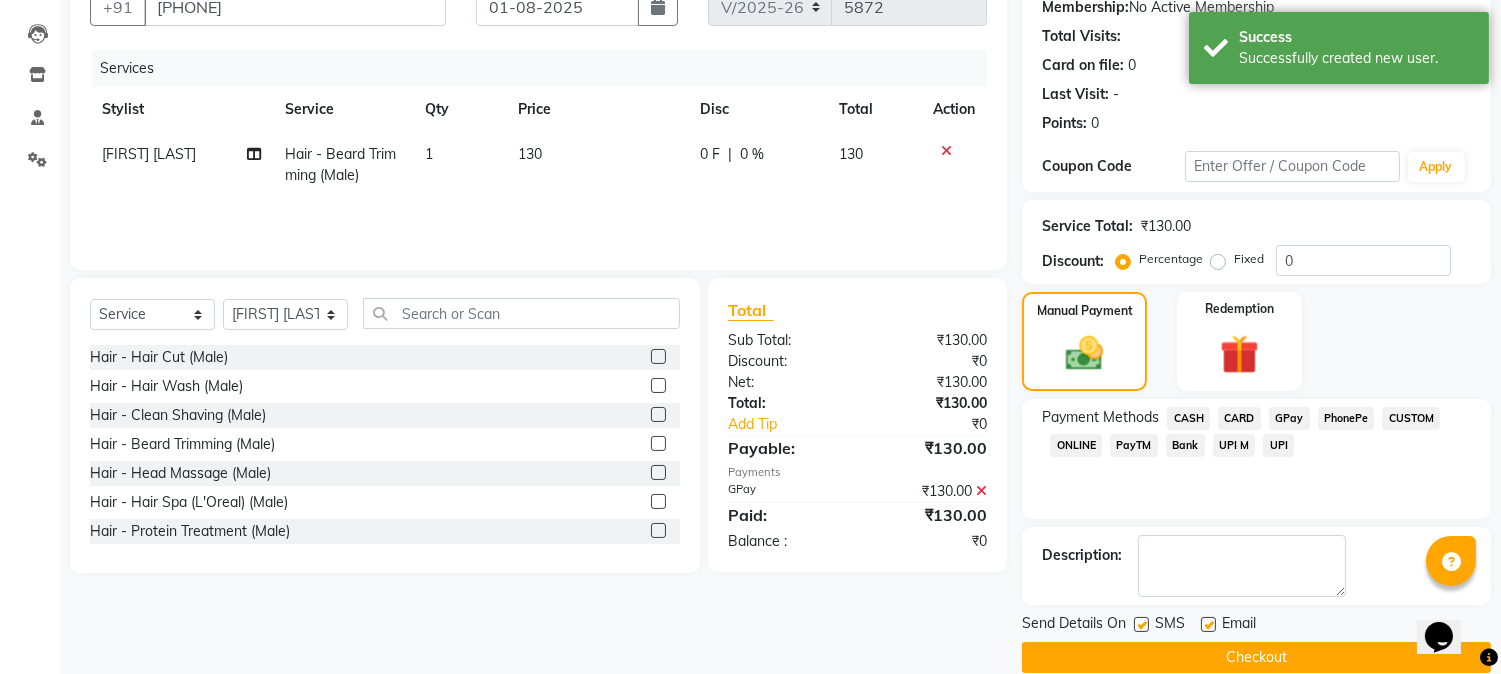 scroll, scrollTop: 225, scrollLeft: 0, axis: vertical 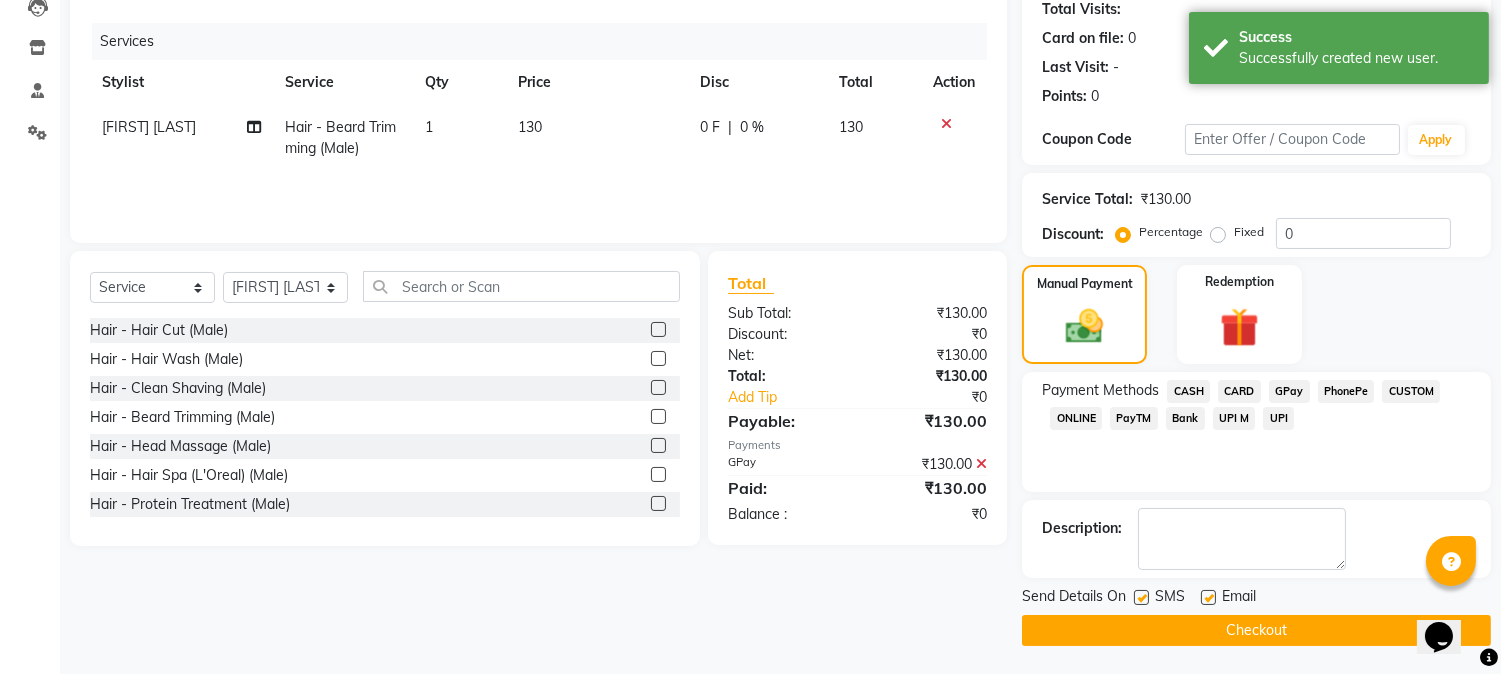 click on "Checkout" 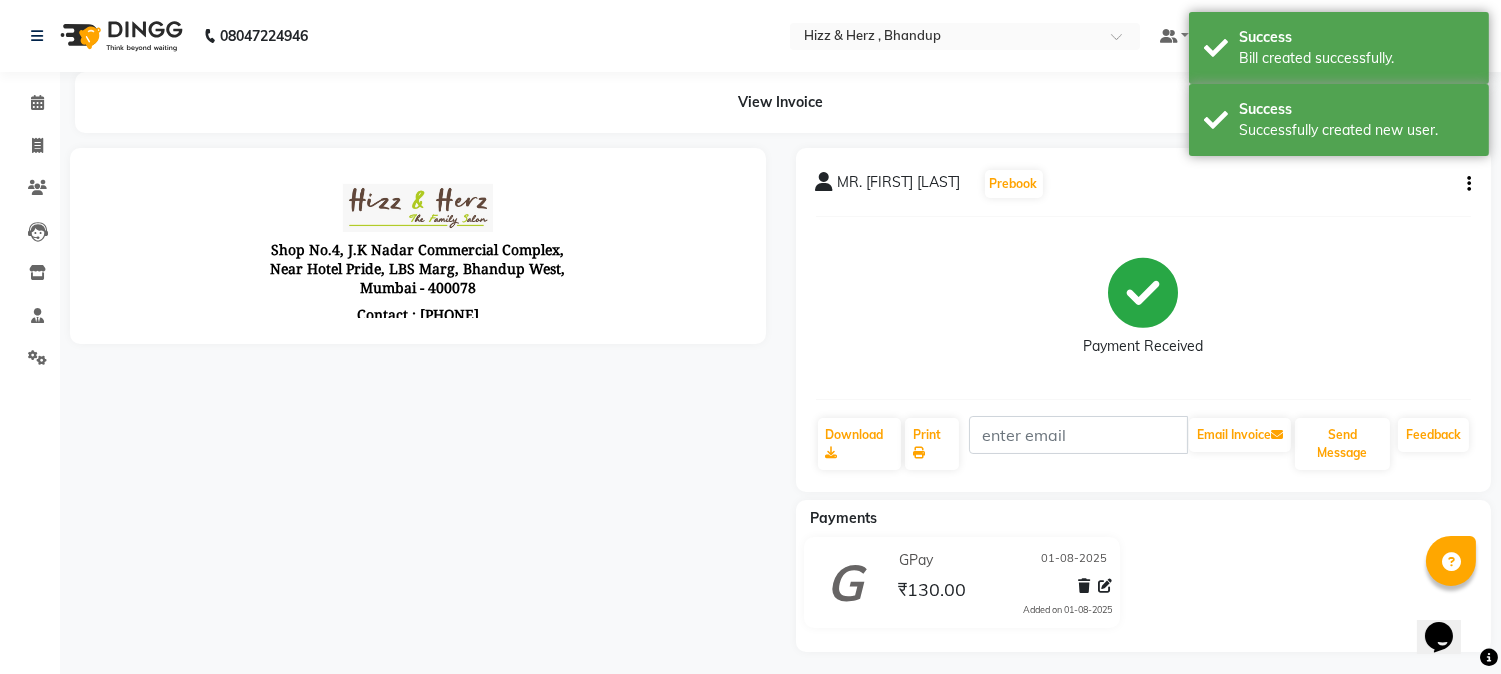 scroll, scrollTop: 0, scrollLeft: 0, axis: both 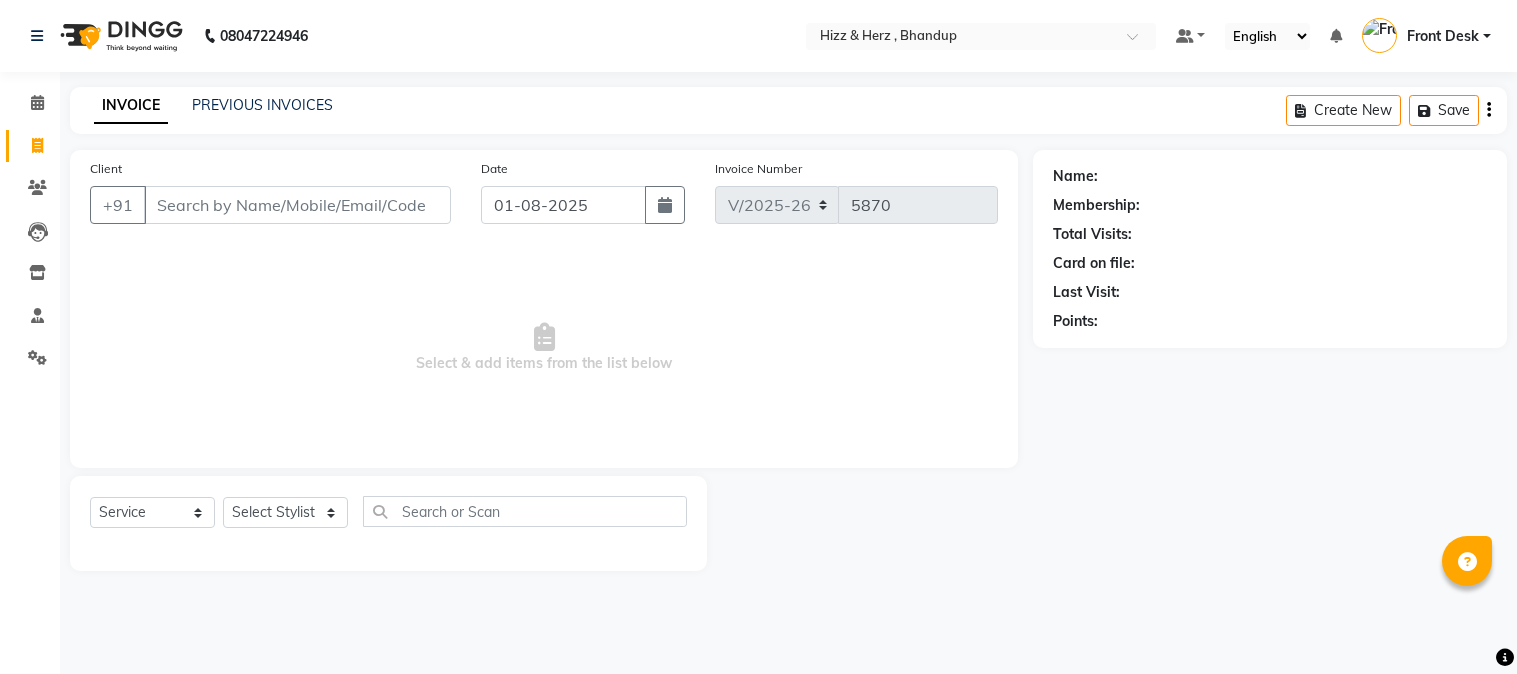 select on "629" 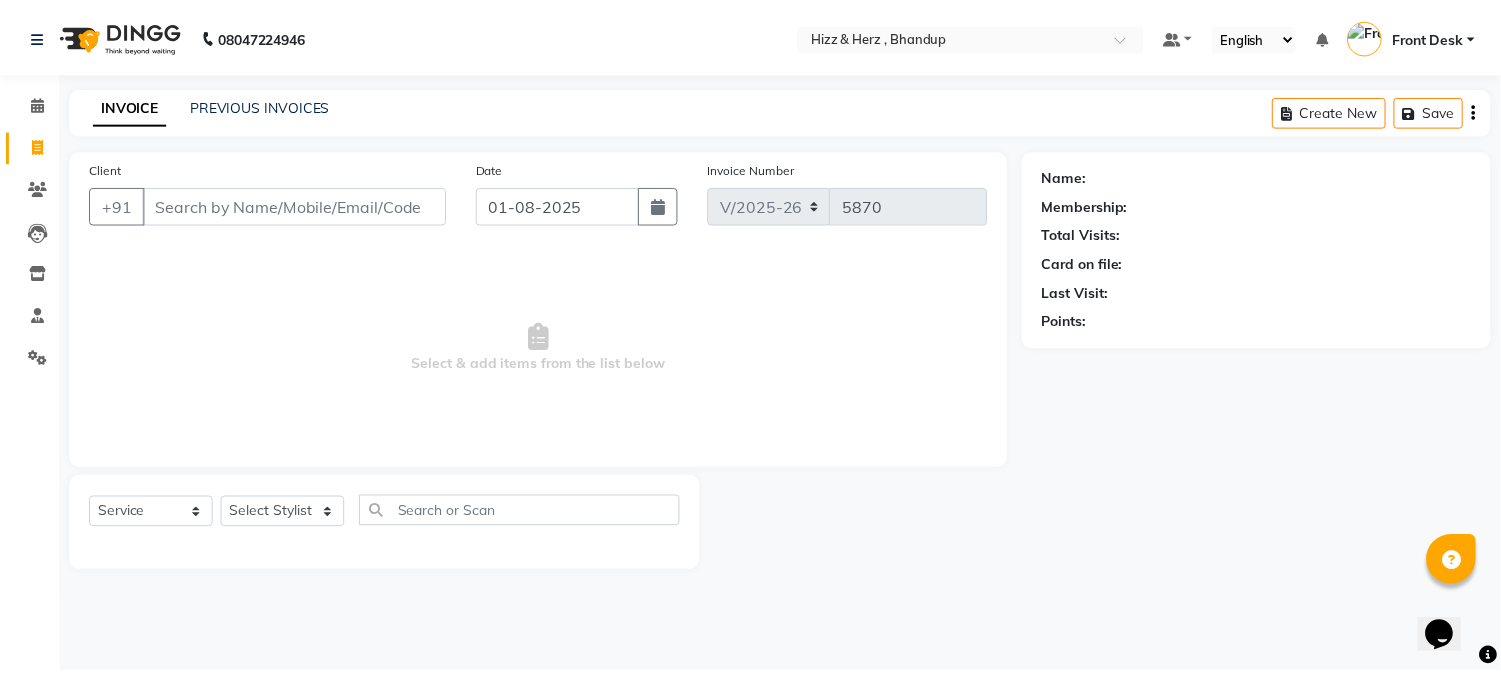 scroll, scrollTop: 0, scrollLeft: 0, axis: both 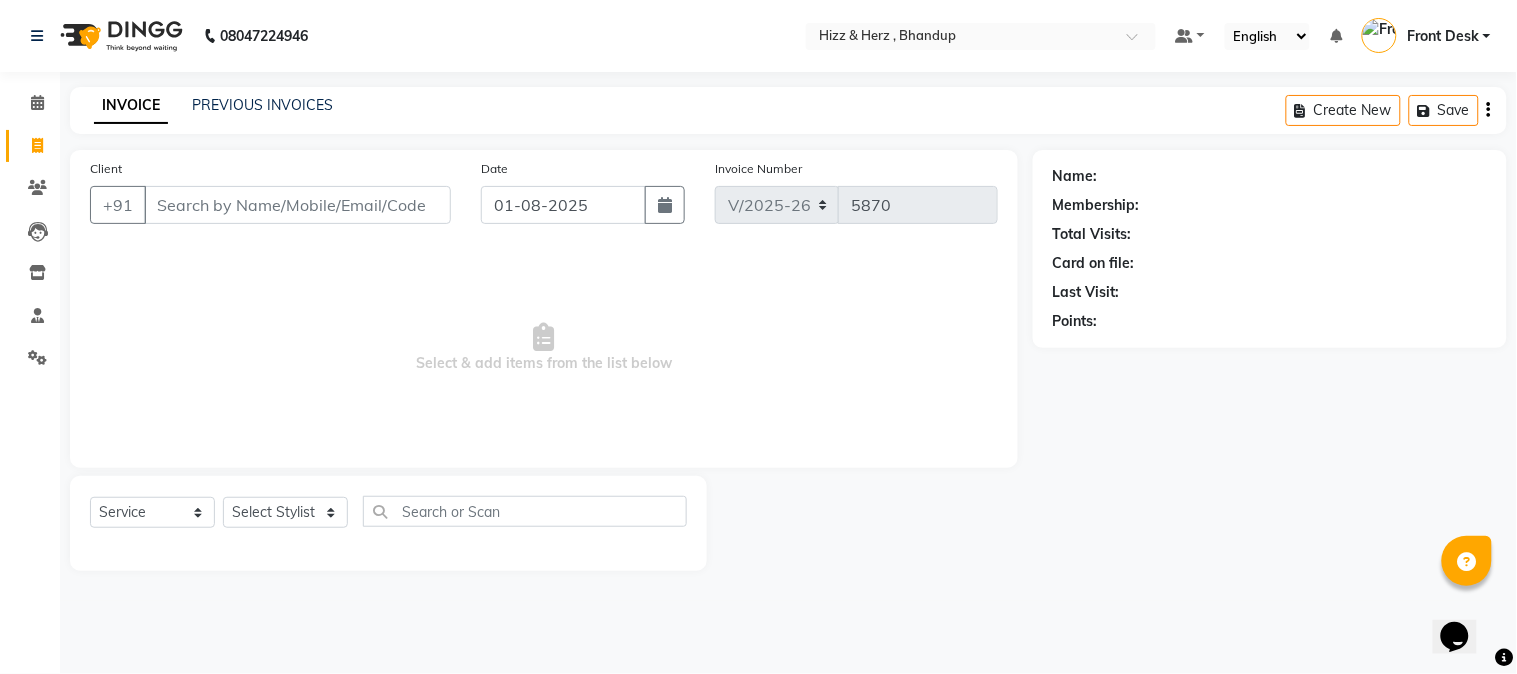 select on "11514" 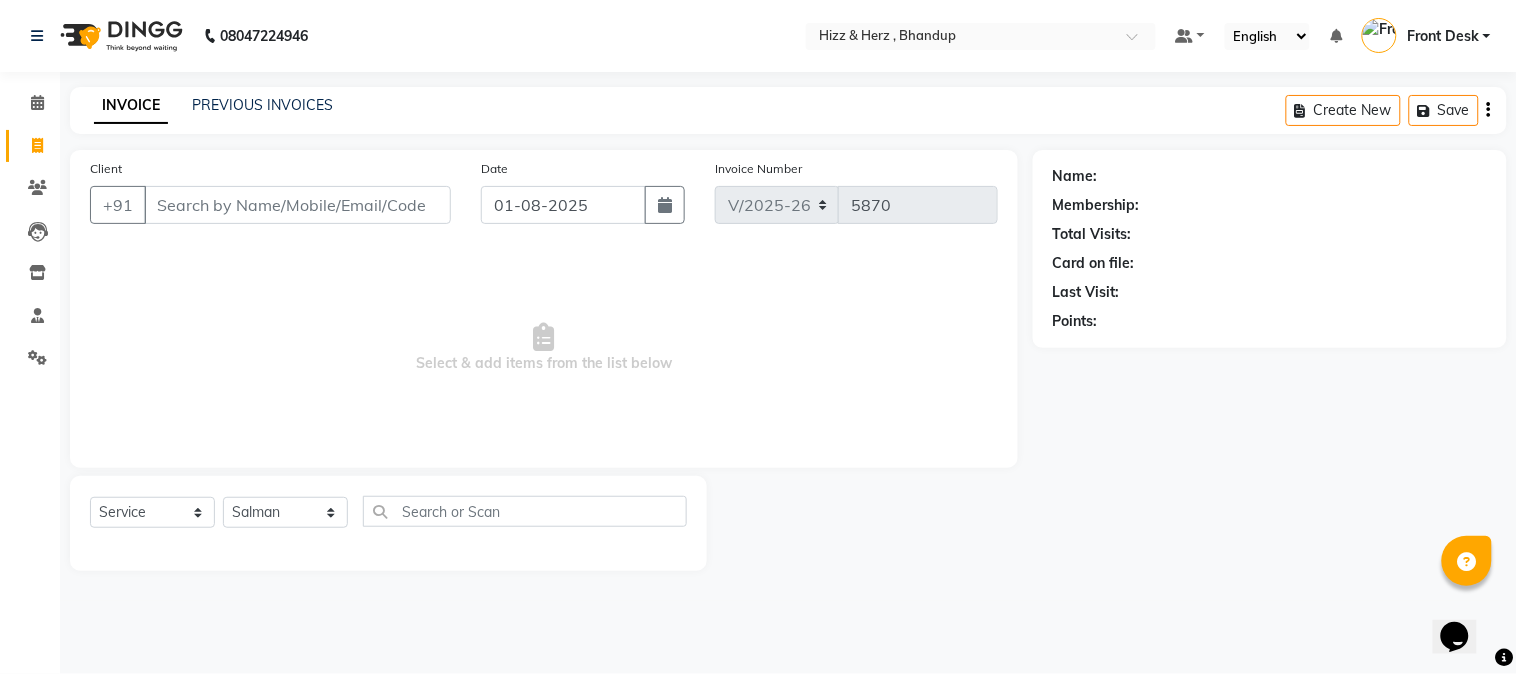 click on "Select Stylist Front Desk Gaurav Sharma HIZZ & HERZ 2 IRFAN AHMAD Jigna Goswami KHALID AHMAD Laxmi Mehboob MOHD PARVEJ NIZAM Salman Sangeeta  SUMITA  VEERENDRA SHARMA" 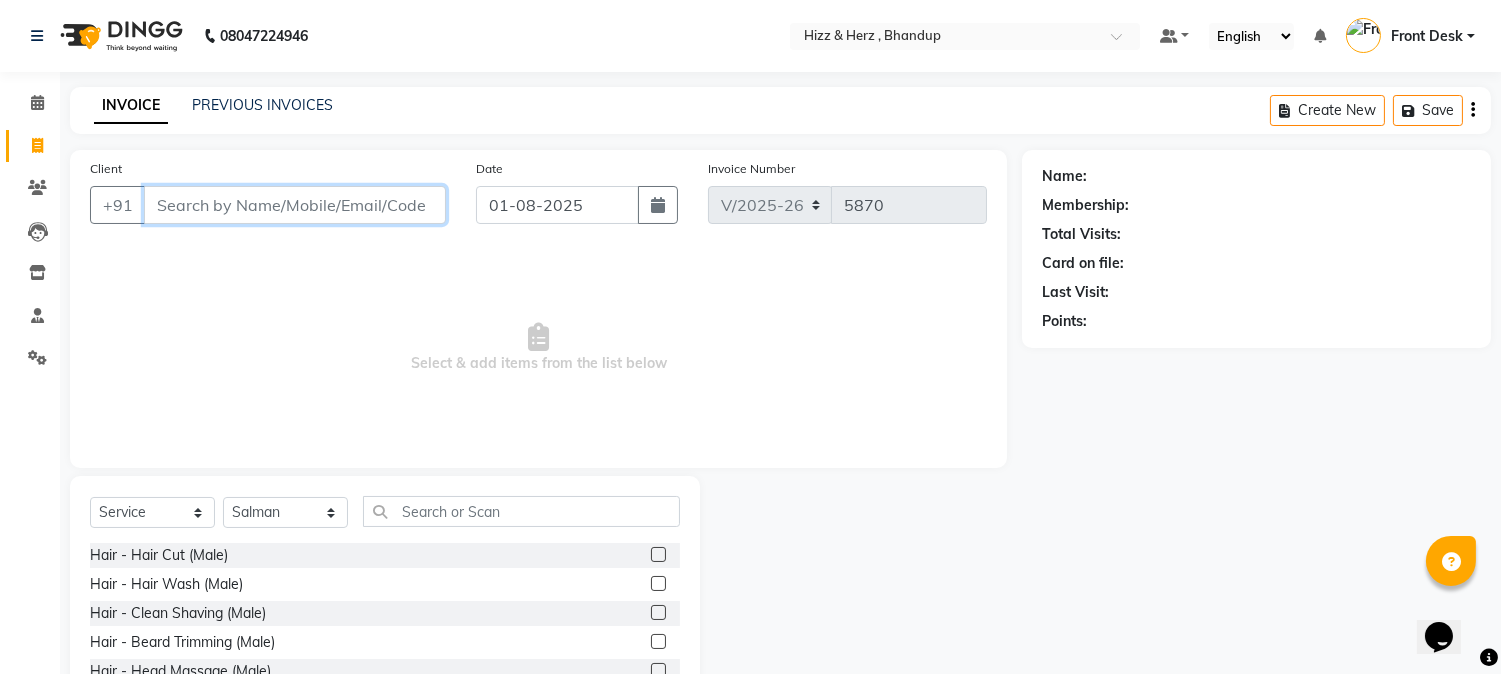 click on "Client" at bounding box center [295, 205] 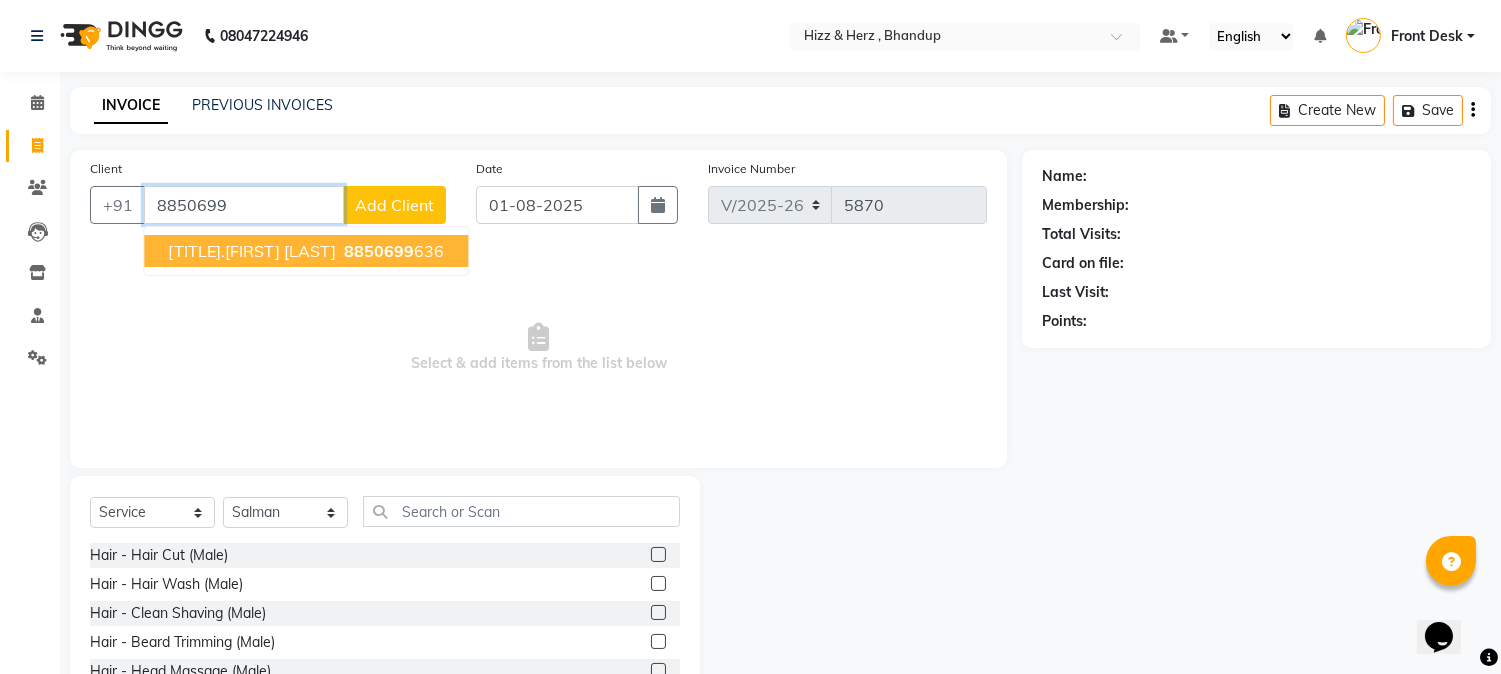 click on "[TITLE].[FIRST] [LAST] [PHONE]" at bounding box center [306, 251] 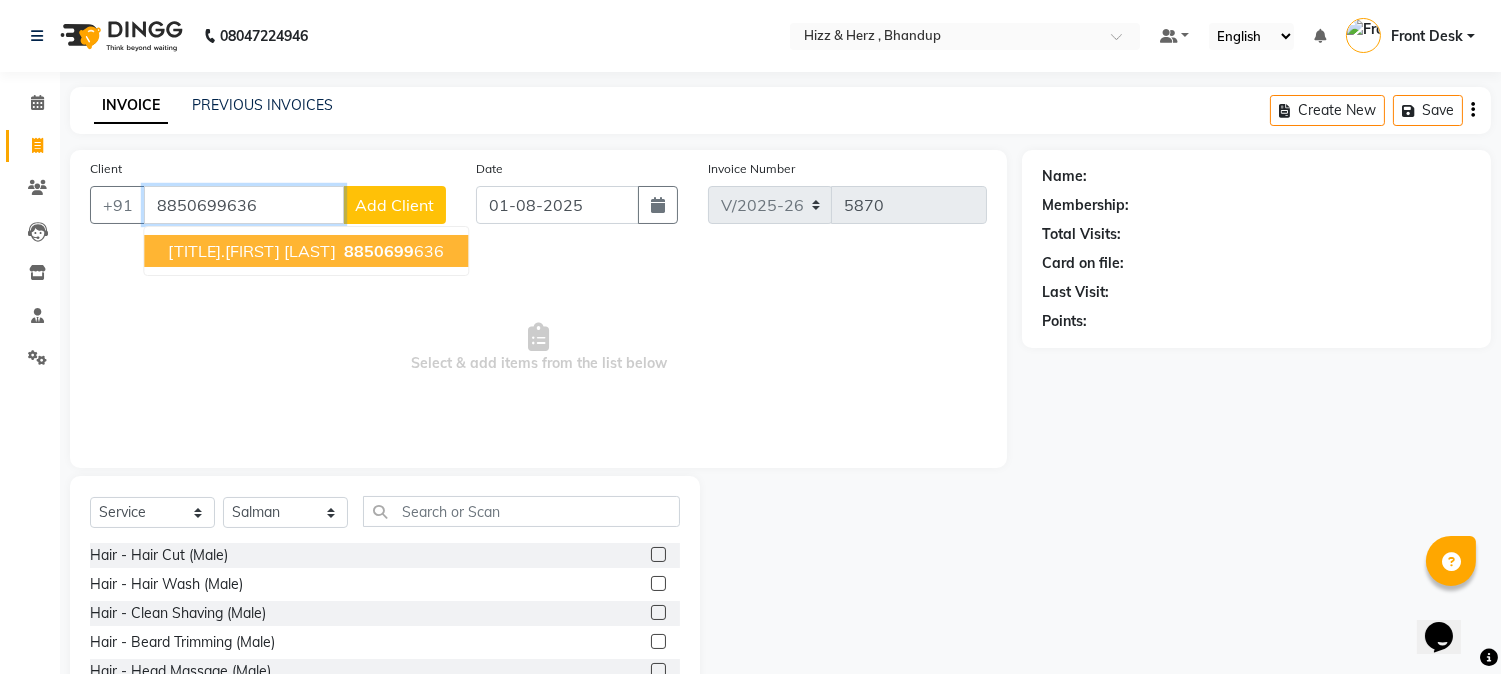 type on "8850699636" 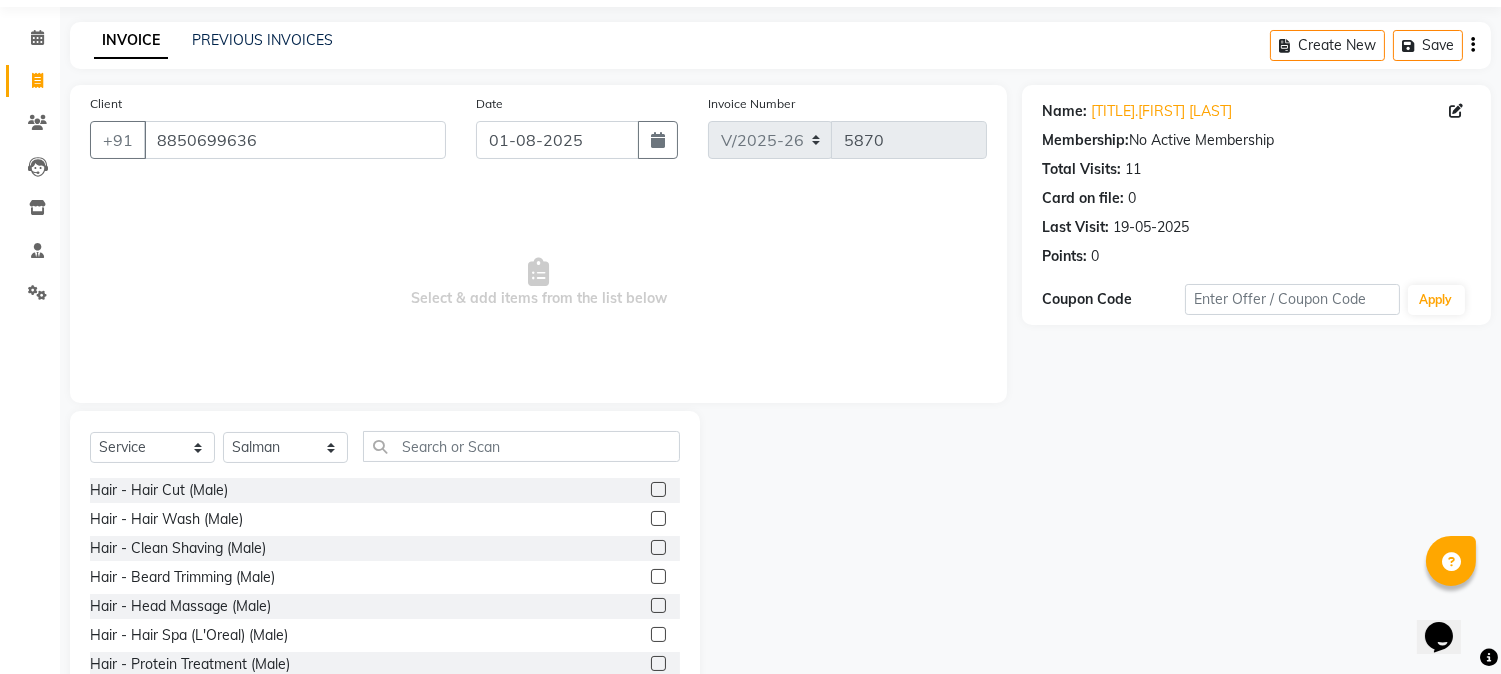 scroll, scrollTop: 126, scrollLeft: 0, axis: vertical 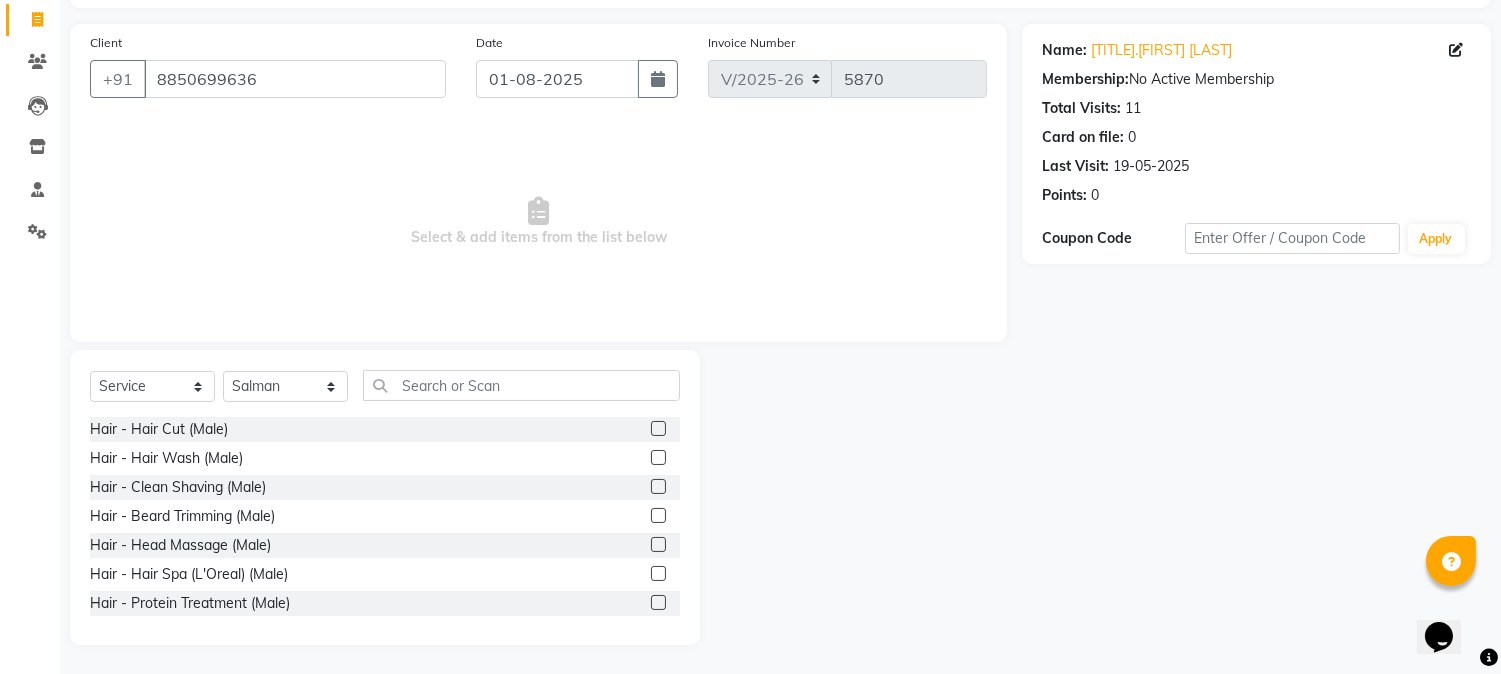 click 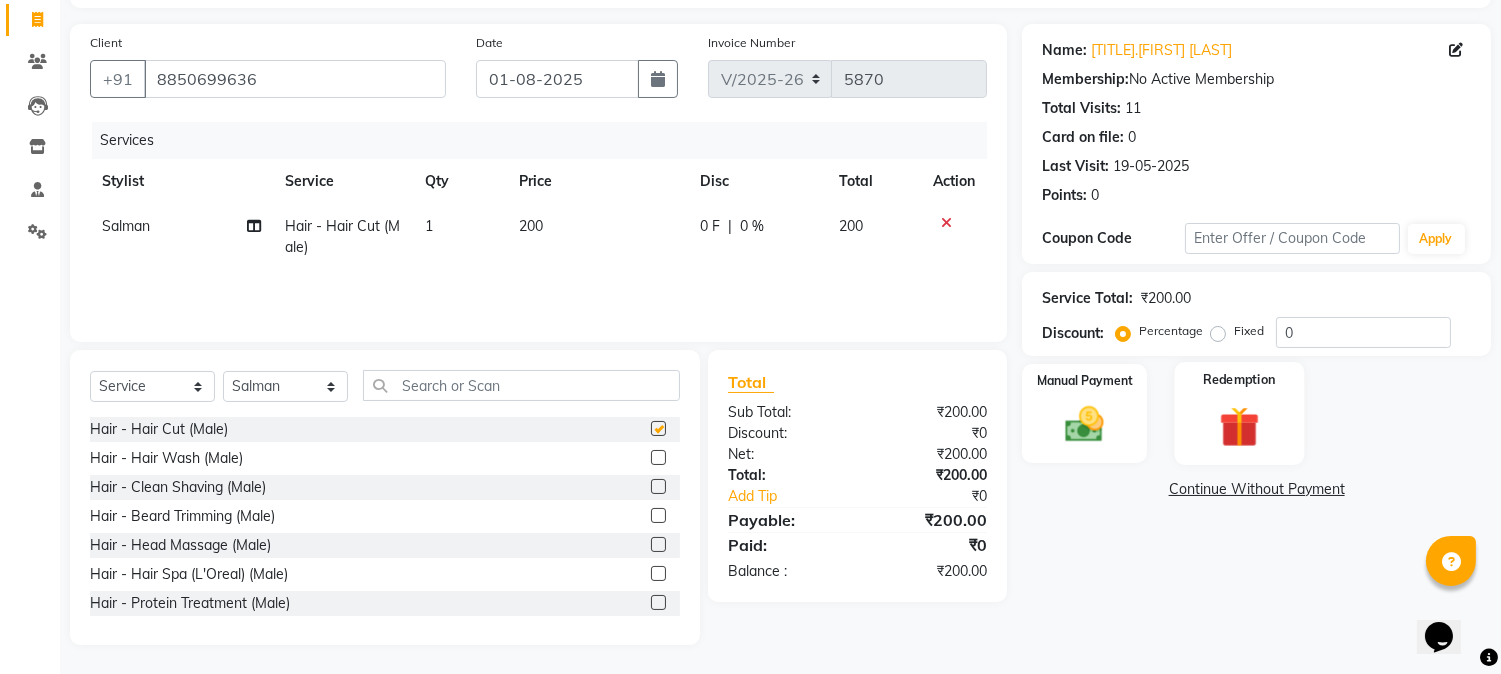checkbox on "false" 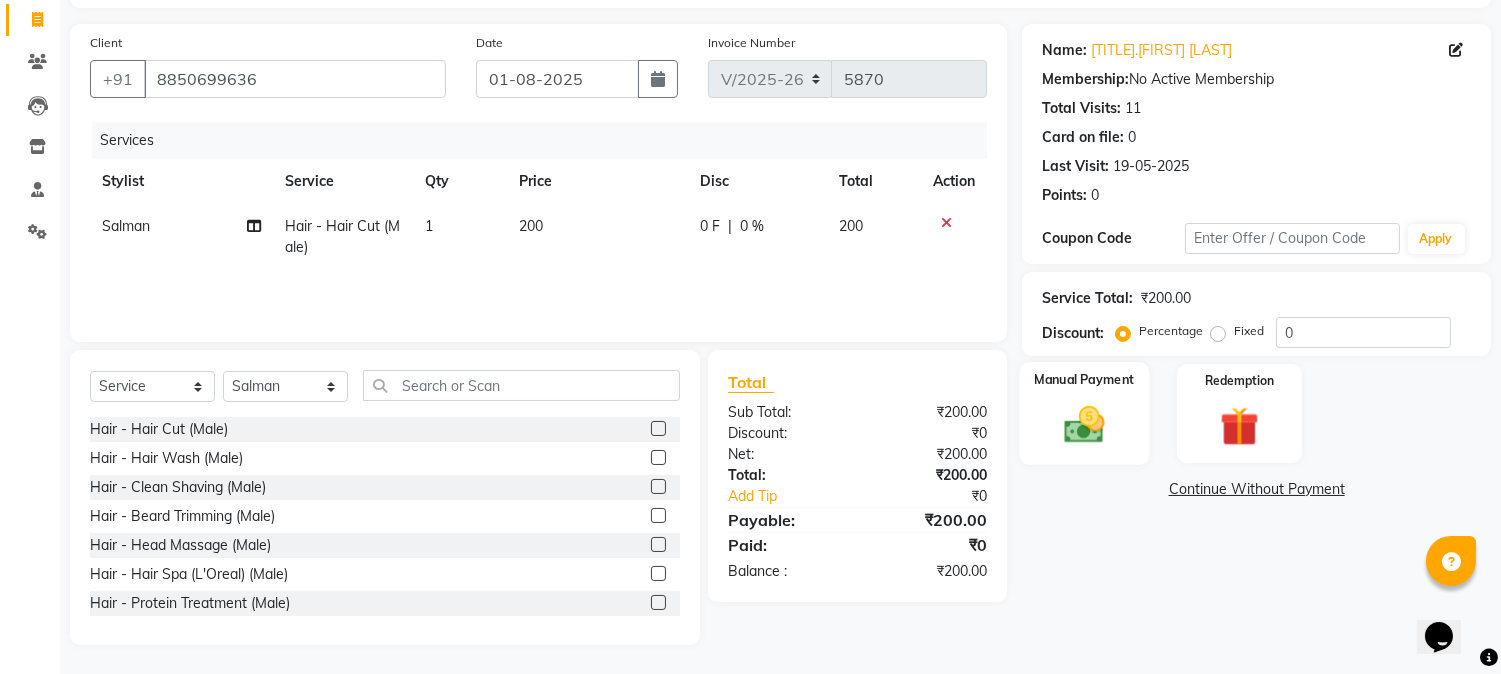 click 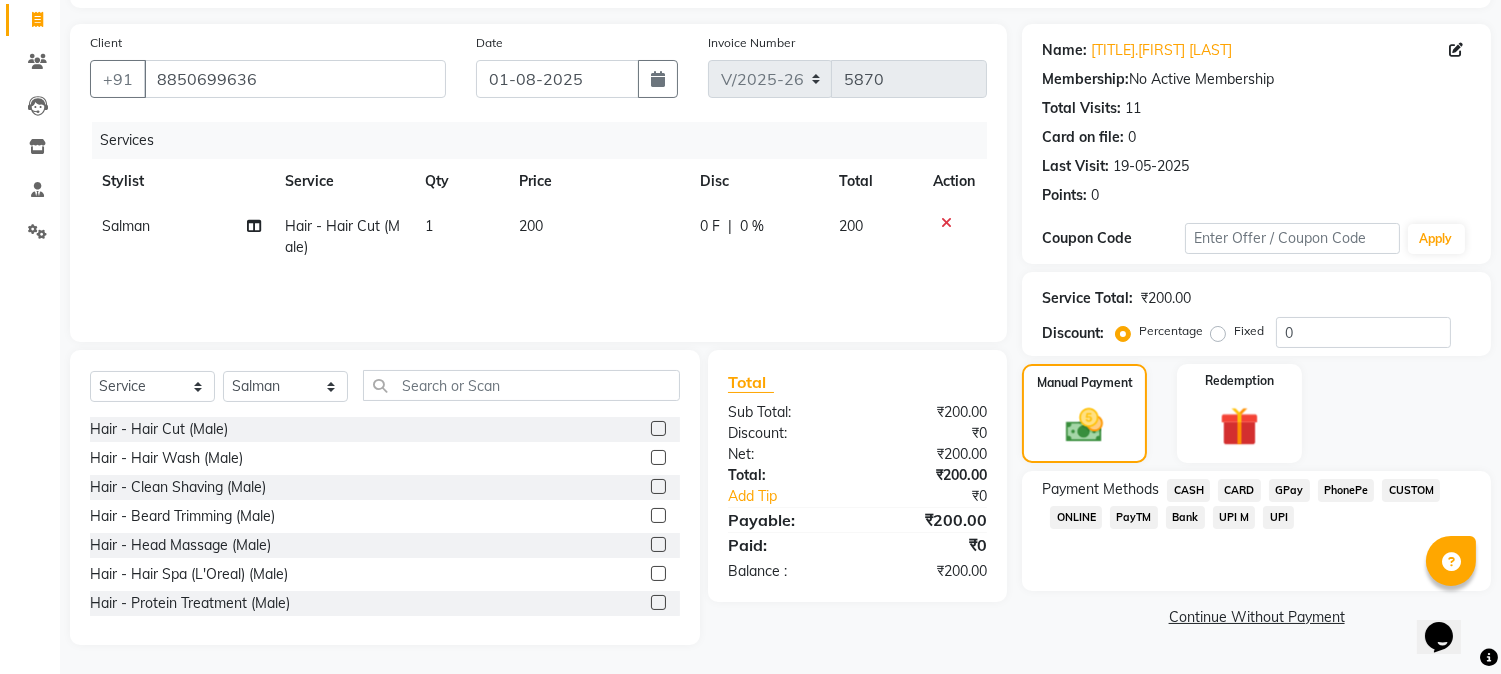 click on "GPay" 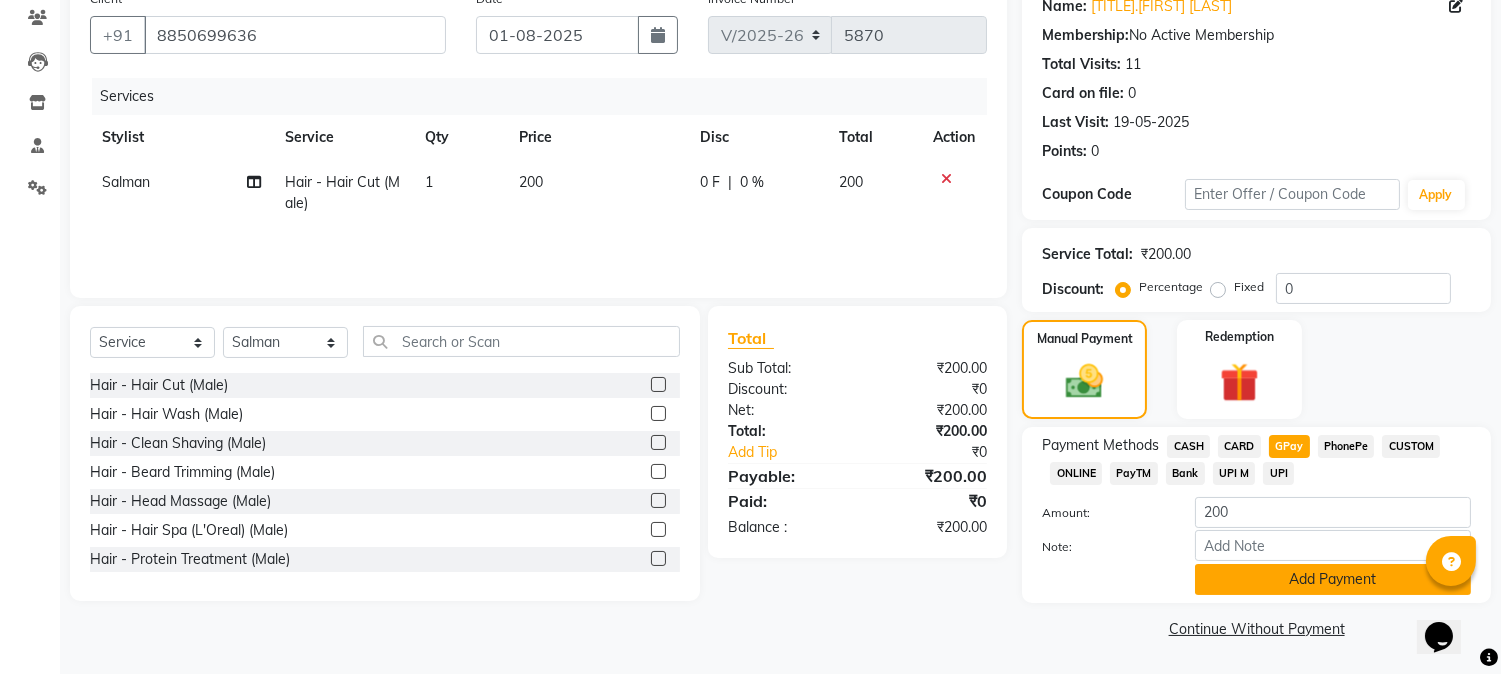 click on "Add Payment" 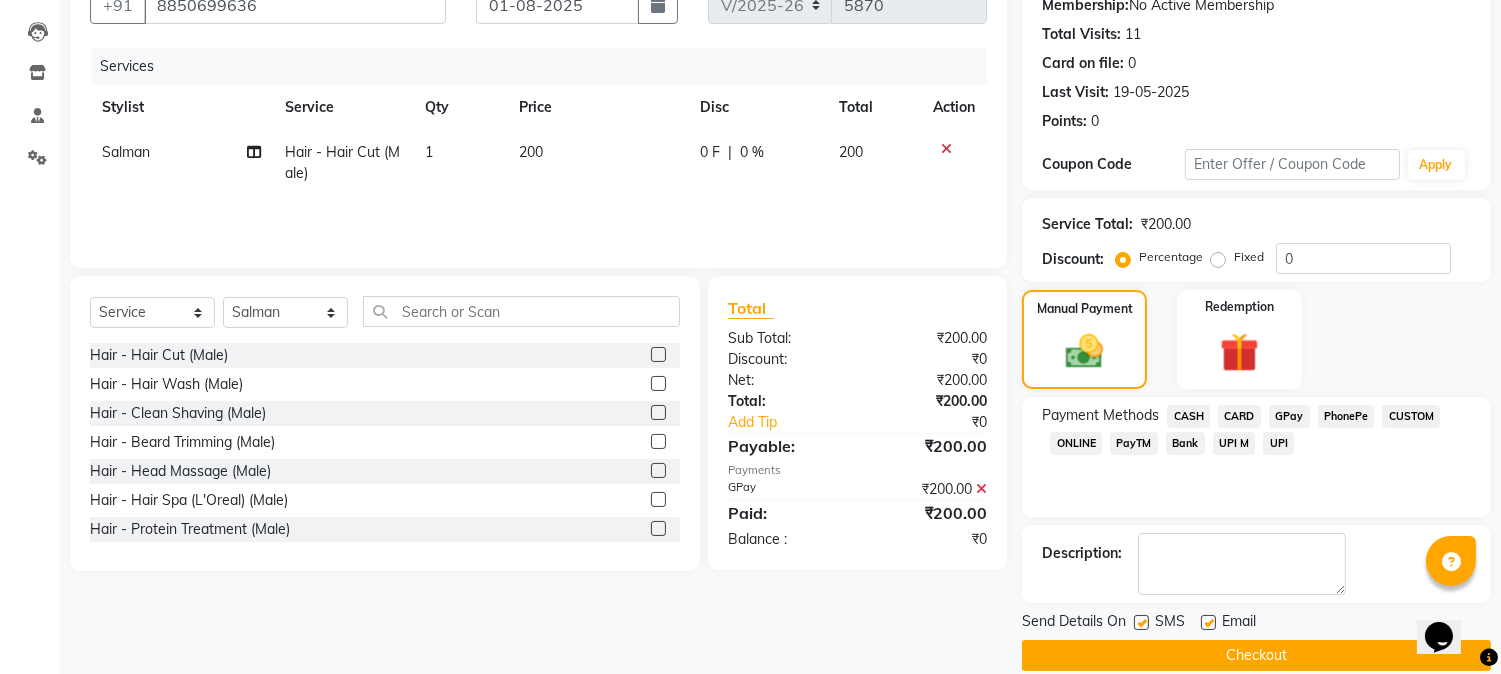 scroll, scrollTop: 225, scrollLeft: 0, axis: vertical 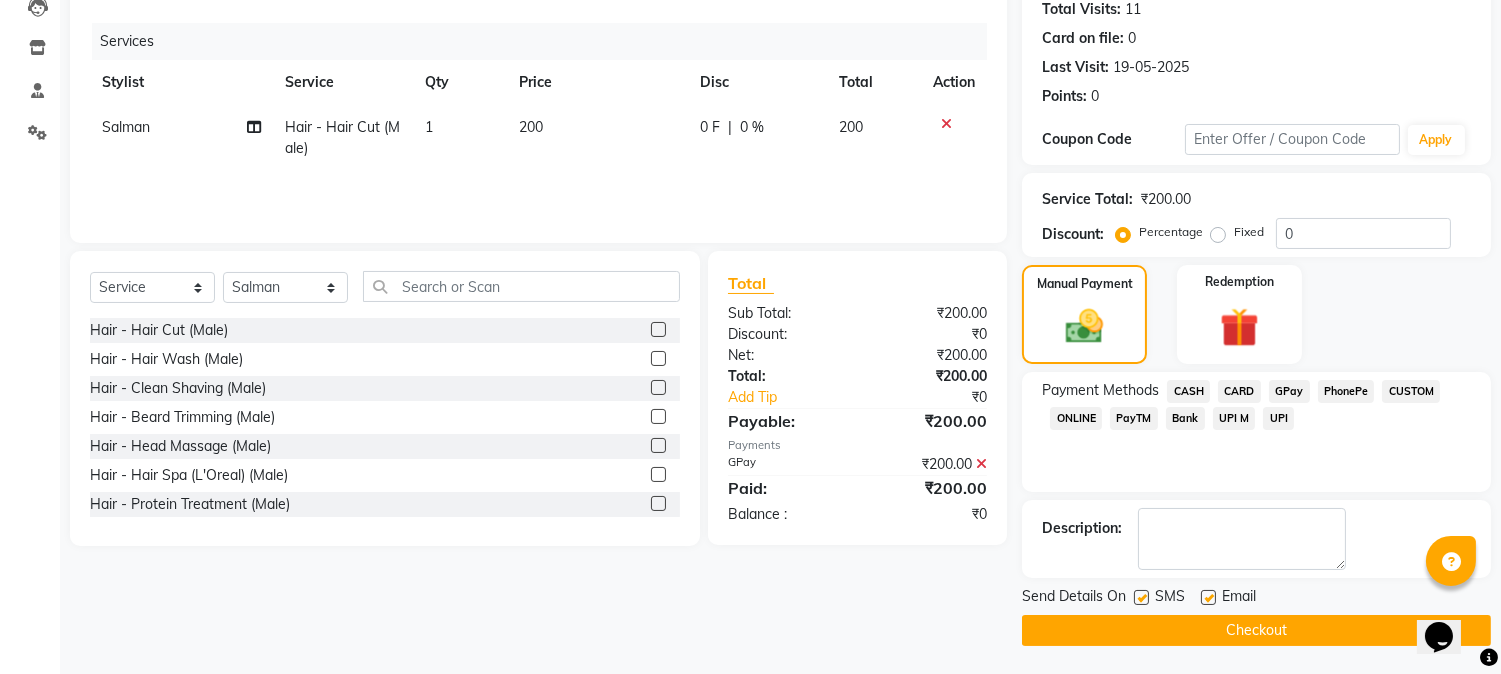 click on "Checkout" 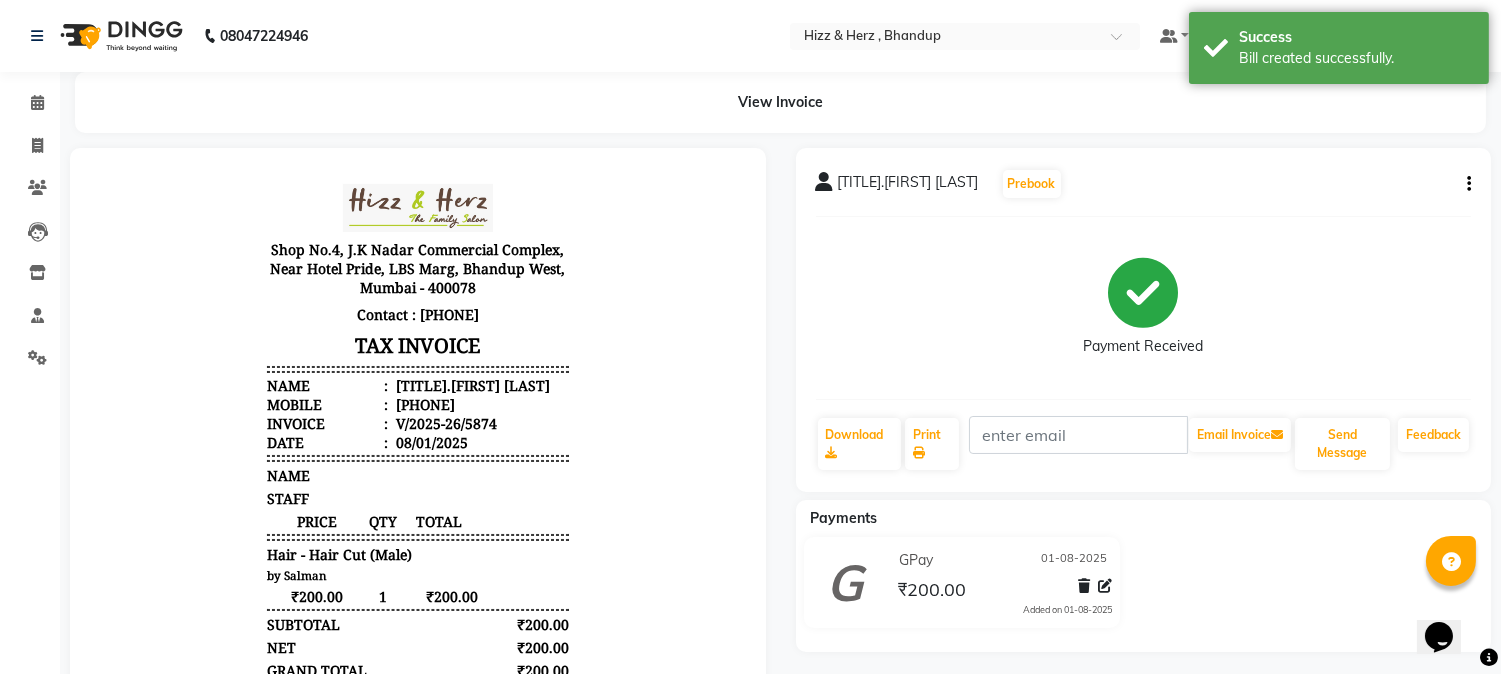 scroll, scrollTop: 0, scrollLeft: 0, axis: both 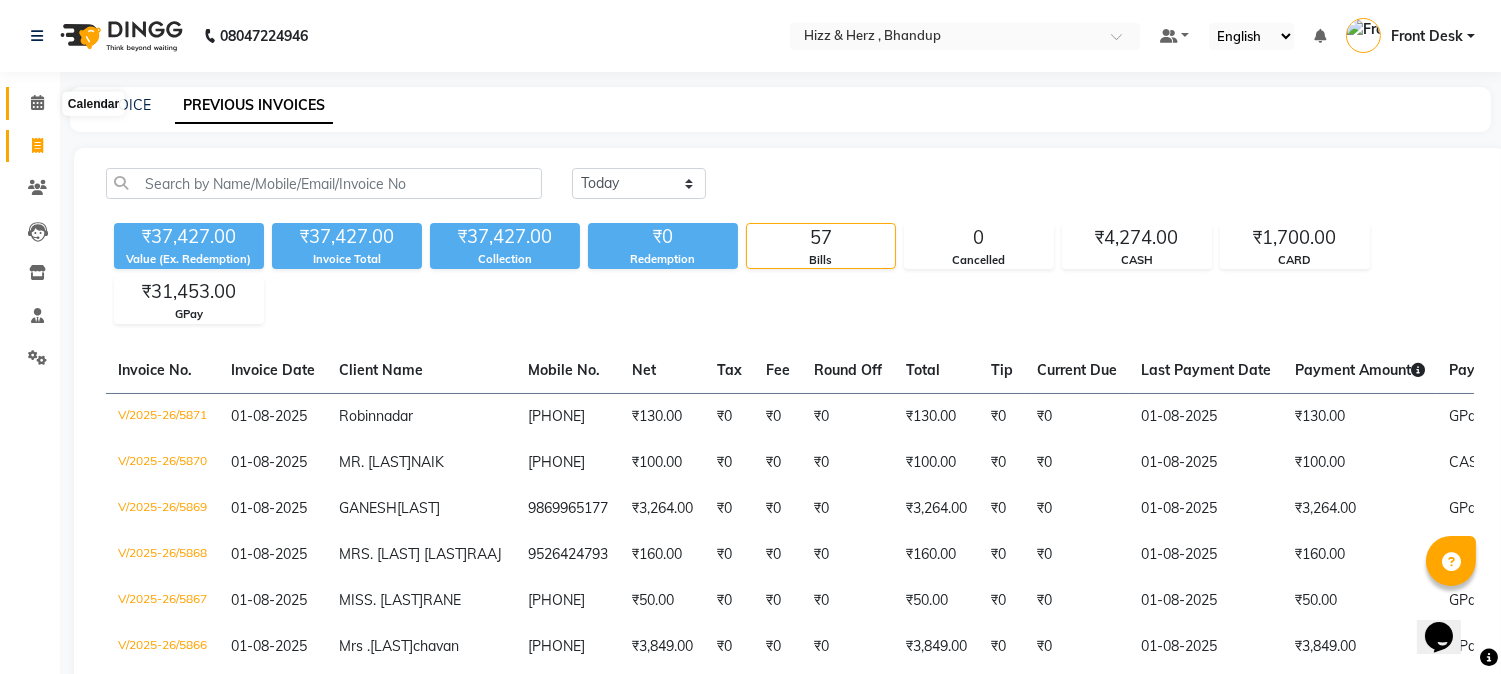 click 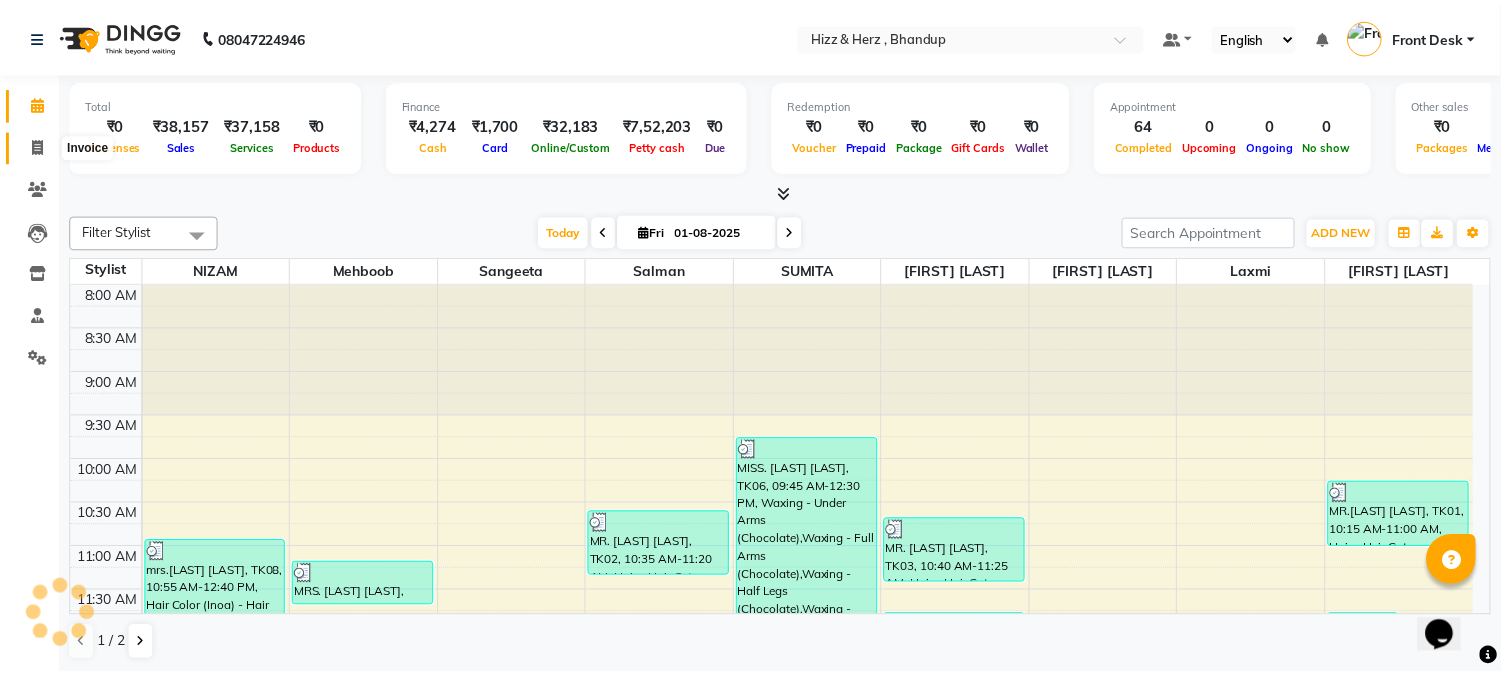 scroll, scrollTop: 0, scrollLeft: 0, axis: both 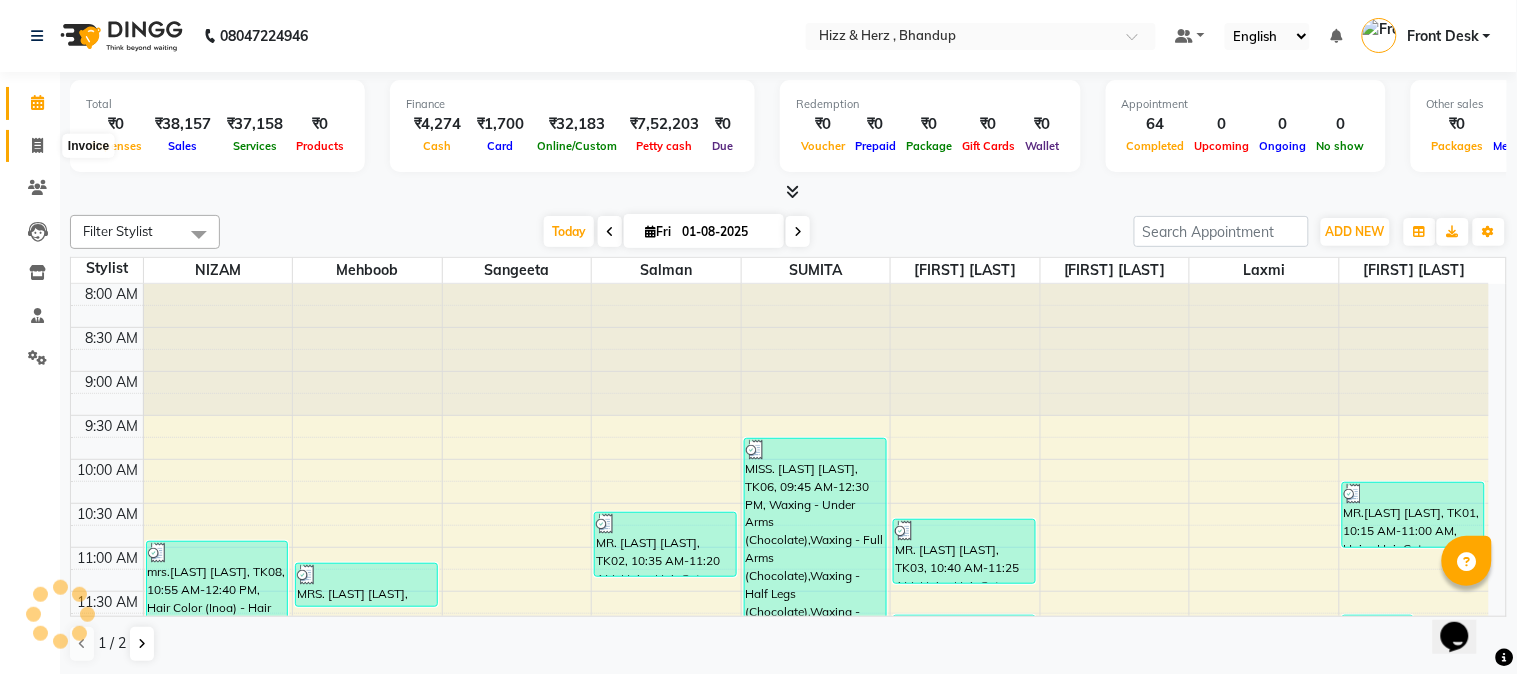 click 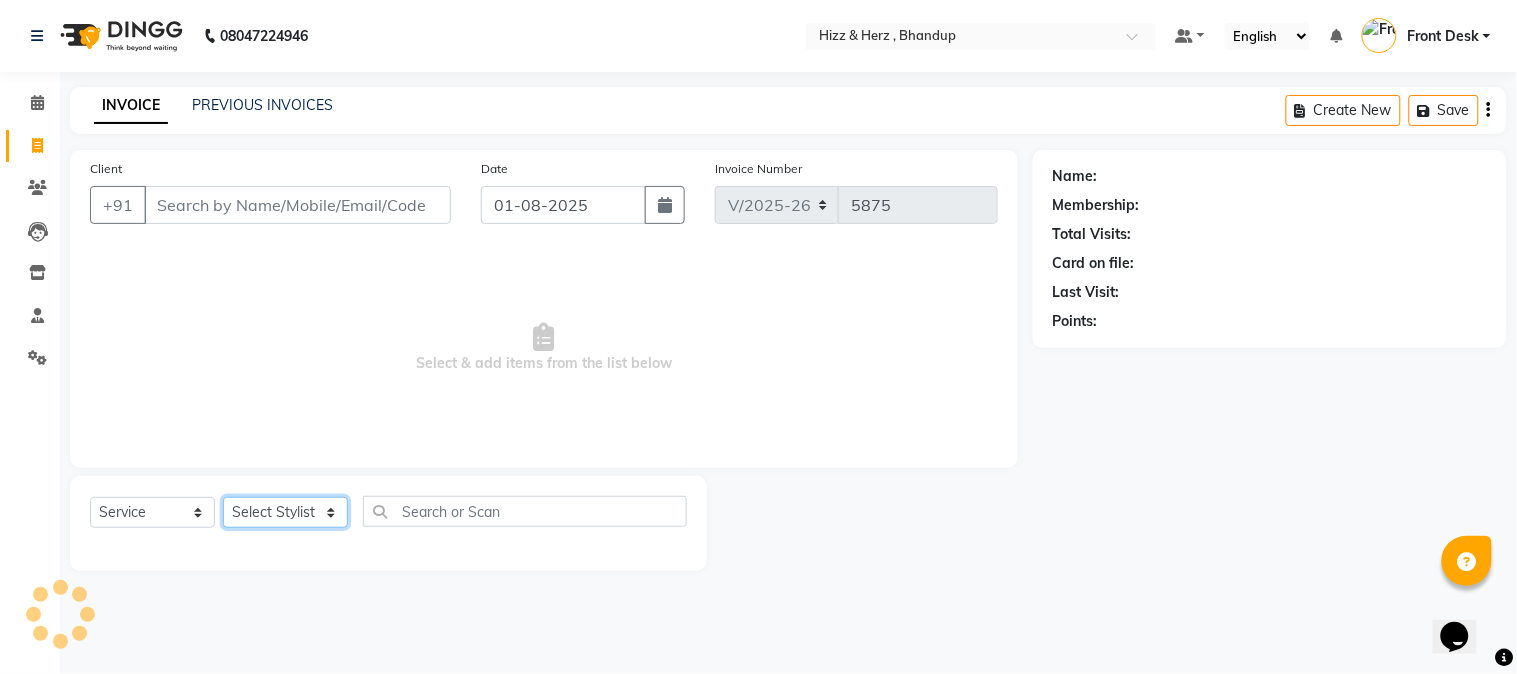 click on "Select Stylist" 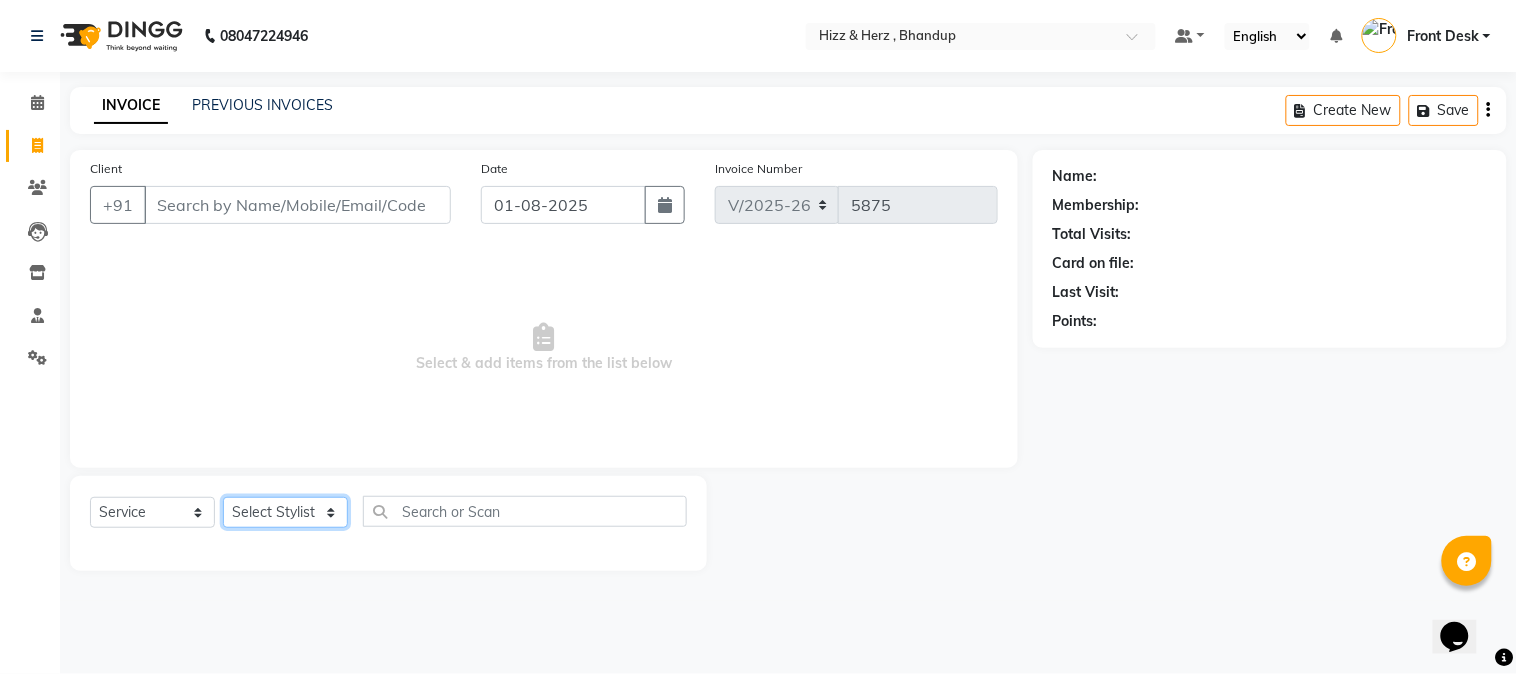 select on "82789" 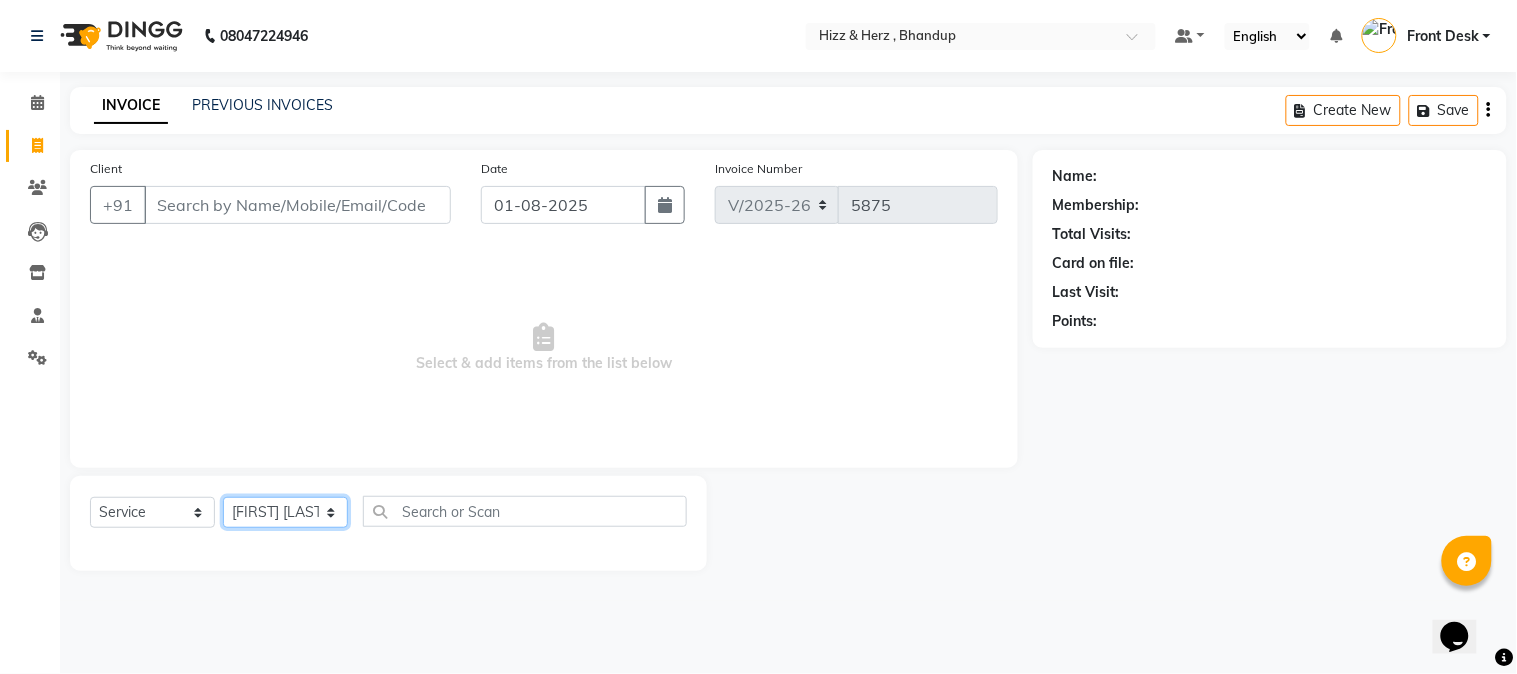 click on "Select Stylist Front Desk Gaurav Sharma HIZZ & HERZ 2 IRFAN AHMAD Jigna Goswami KHALID AHMAD Laxmi Mehboob MOHD PARVEJ NIZAM Salman Sangeeta  SUMITA  VEERENDRA SHARMA" 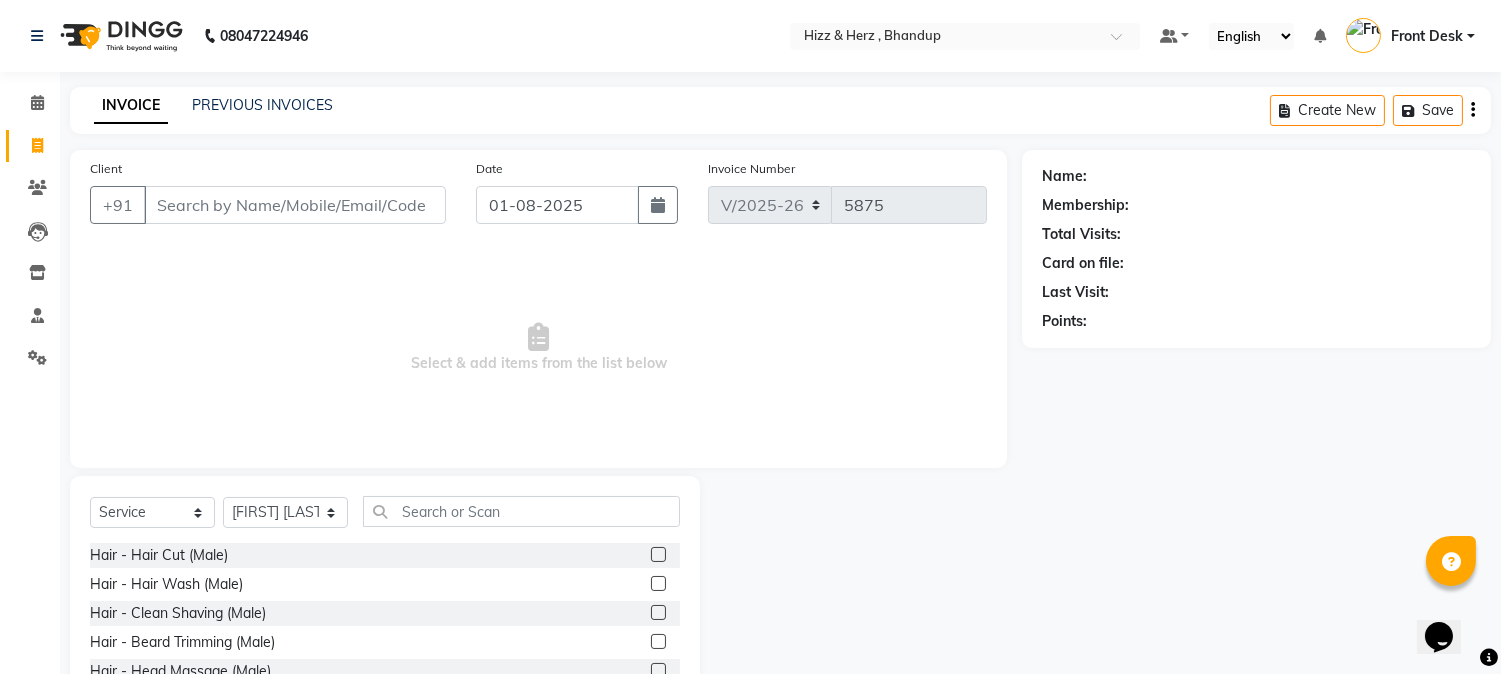 click 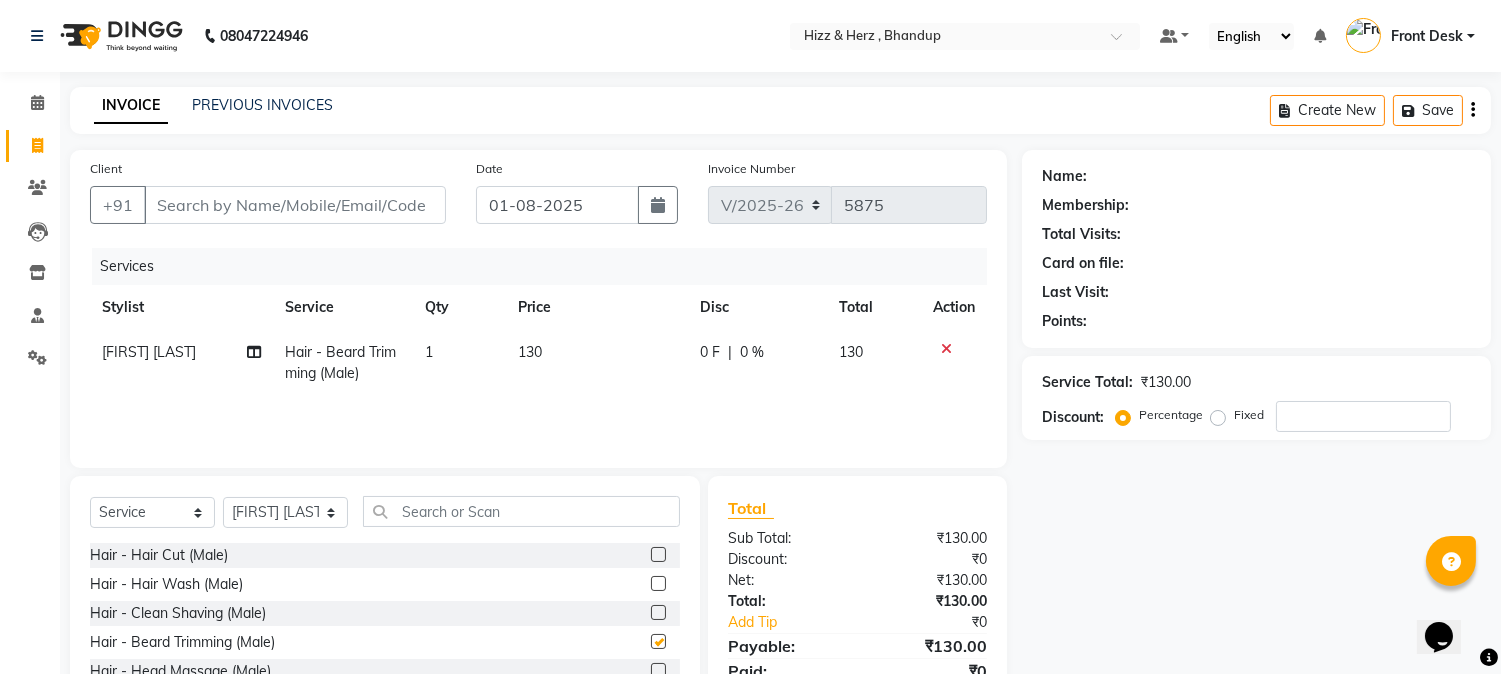 checkbox on "false" 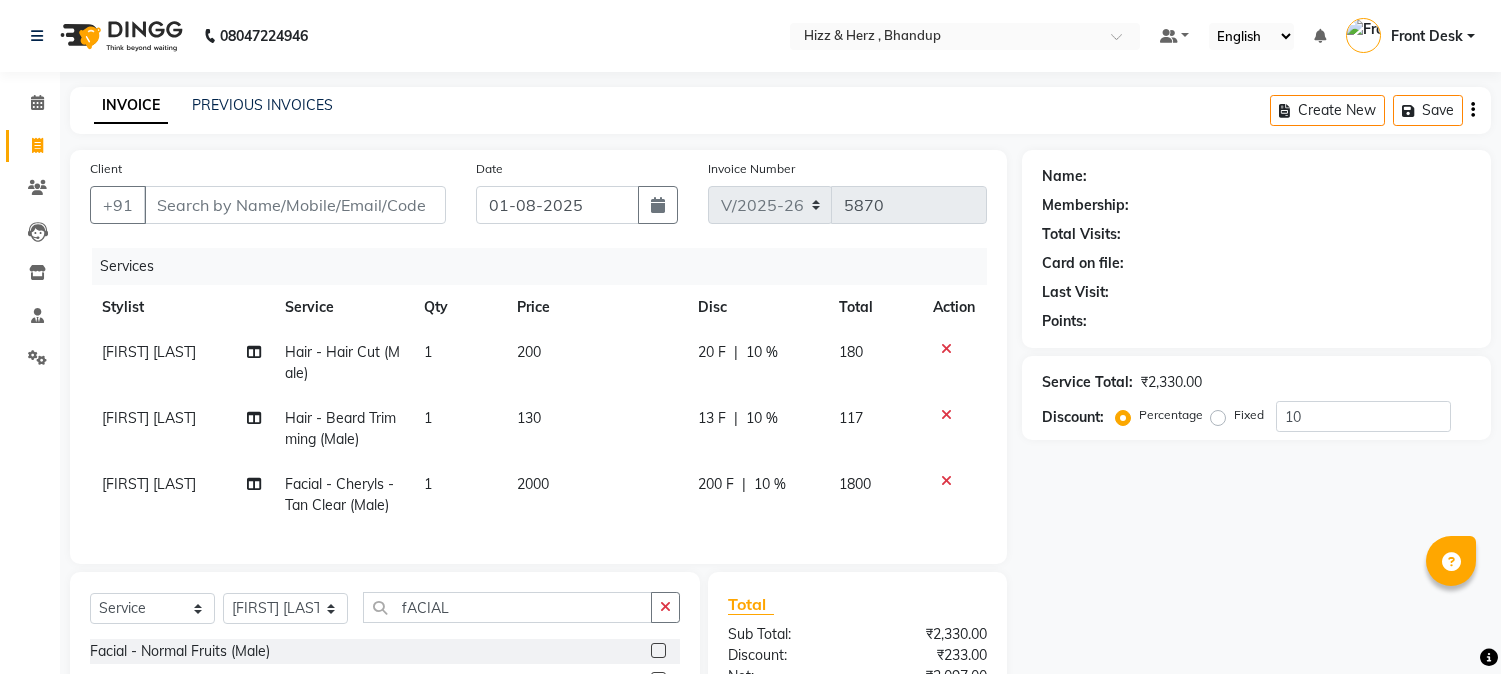 select on "629" 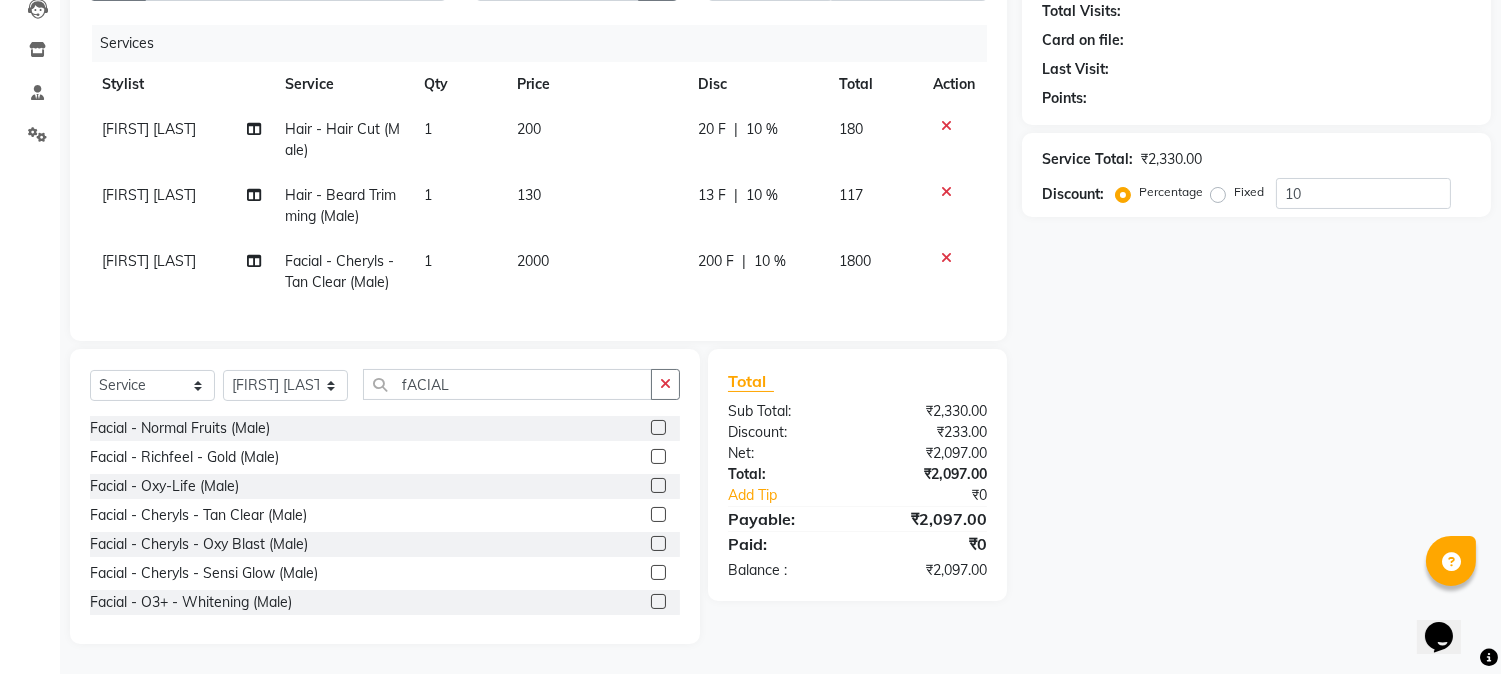 scroll, scrollTop: 0, scrollLeft: 0, axis: both 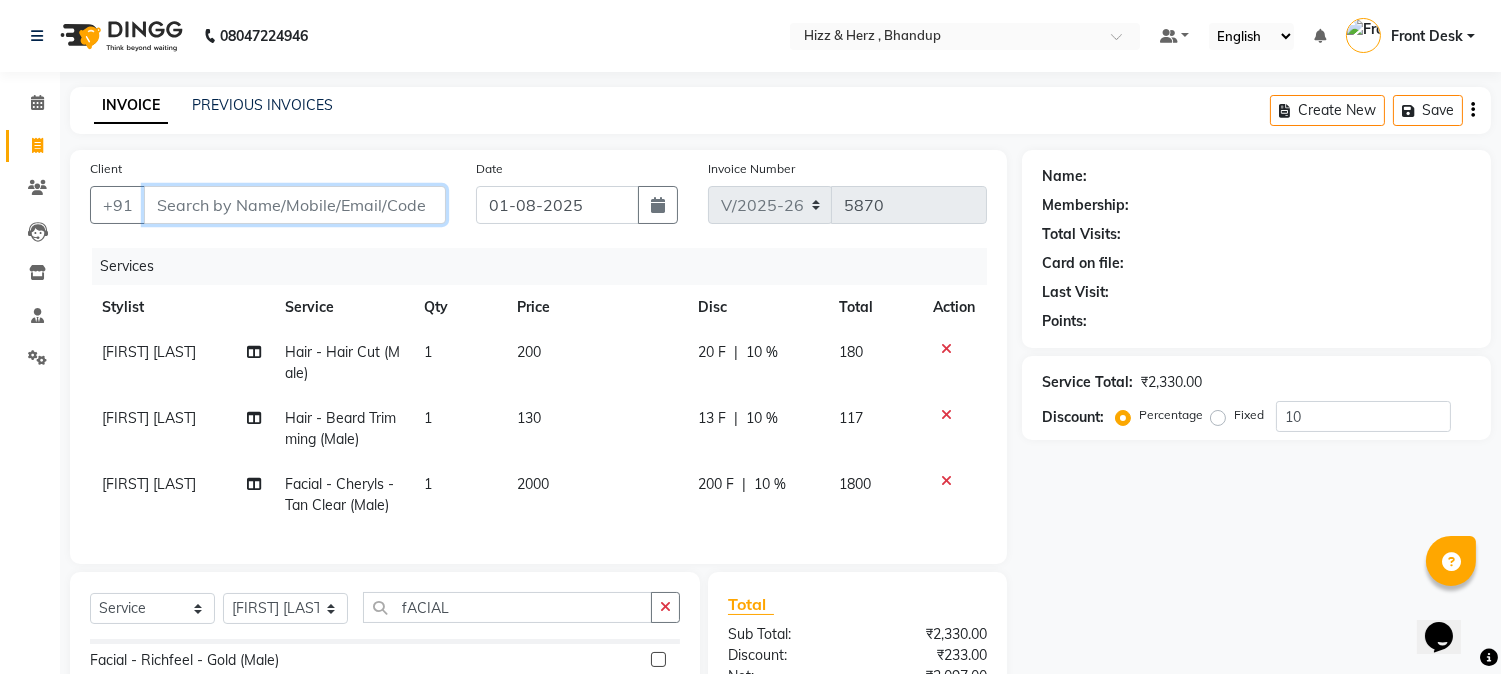click on "Client" at bounding box center [295, 205] 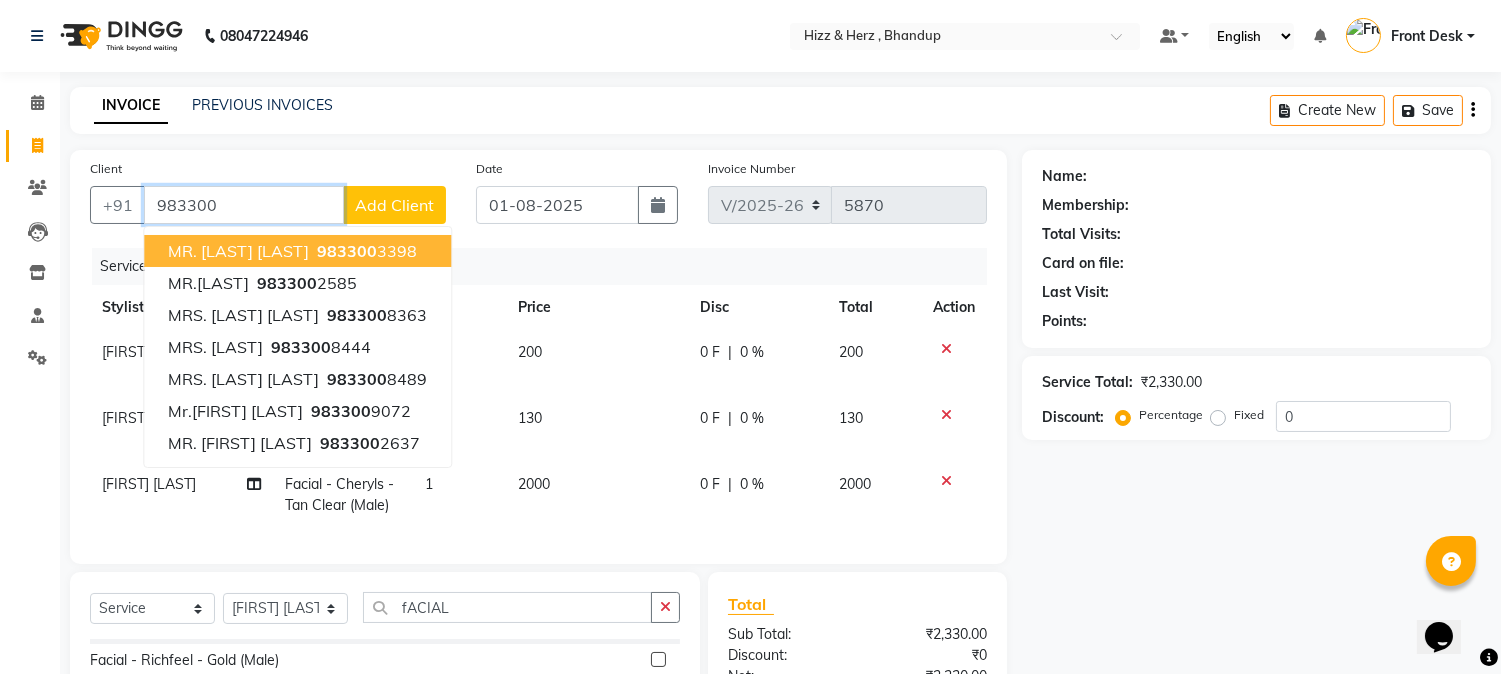 click on "983300 3398" at bounding box center [365, 251] 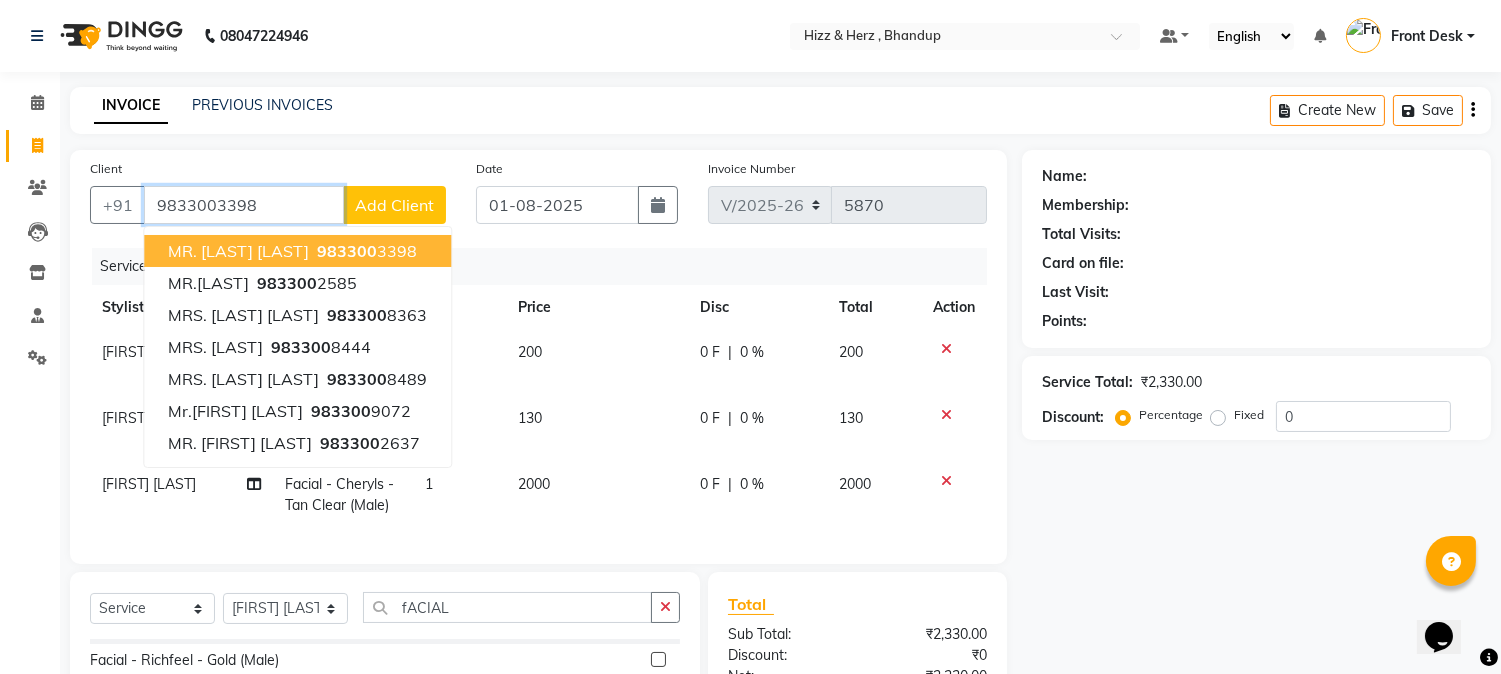 type on "9833003398" 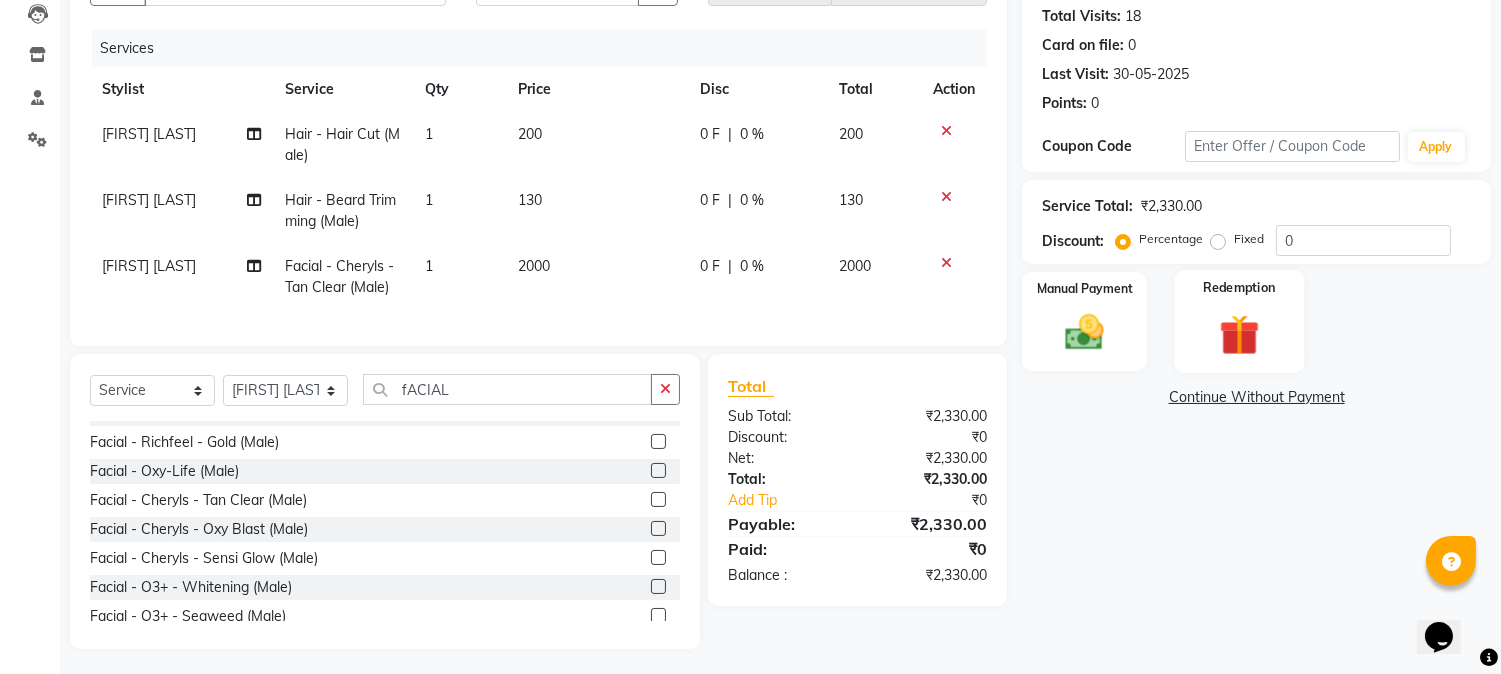 scroll, scrollTop: 240, scrollLeft: 0, axis: vertical 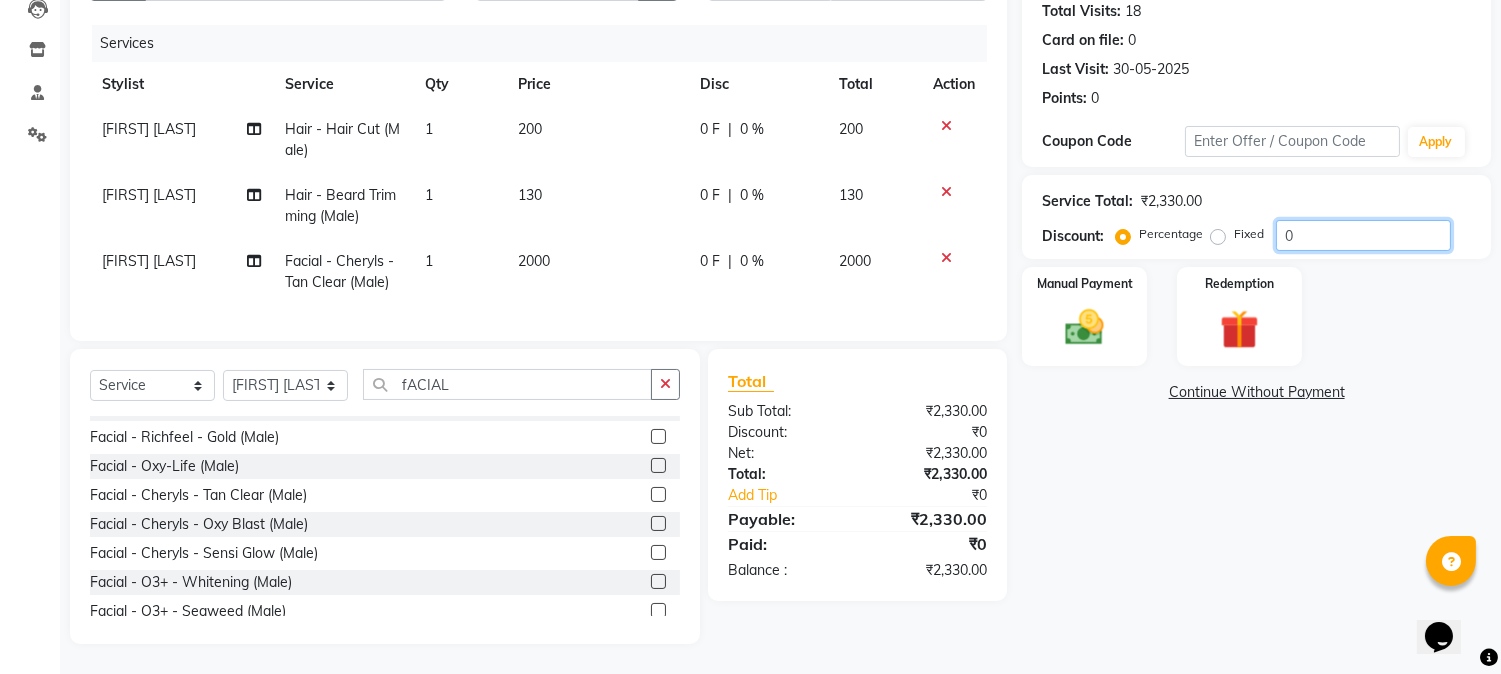 click on "0" 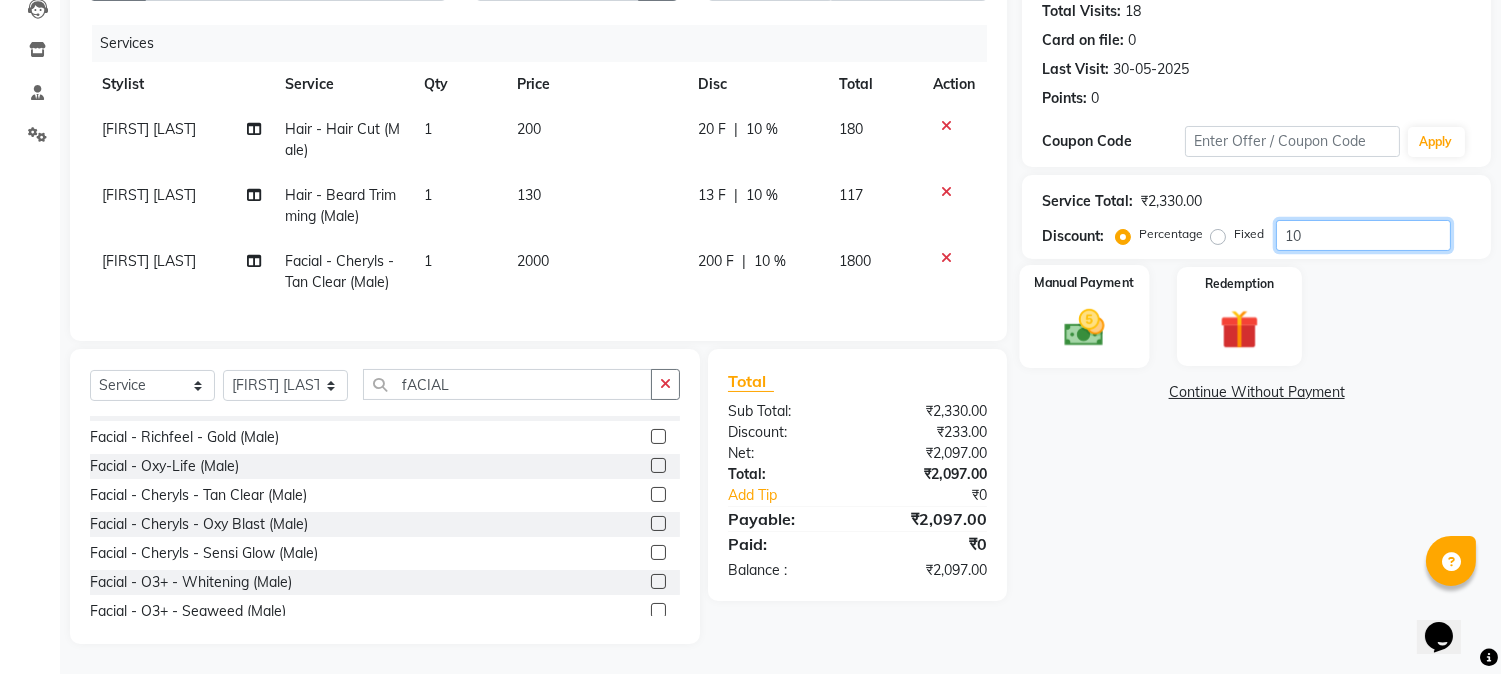 type on "10" 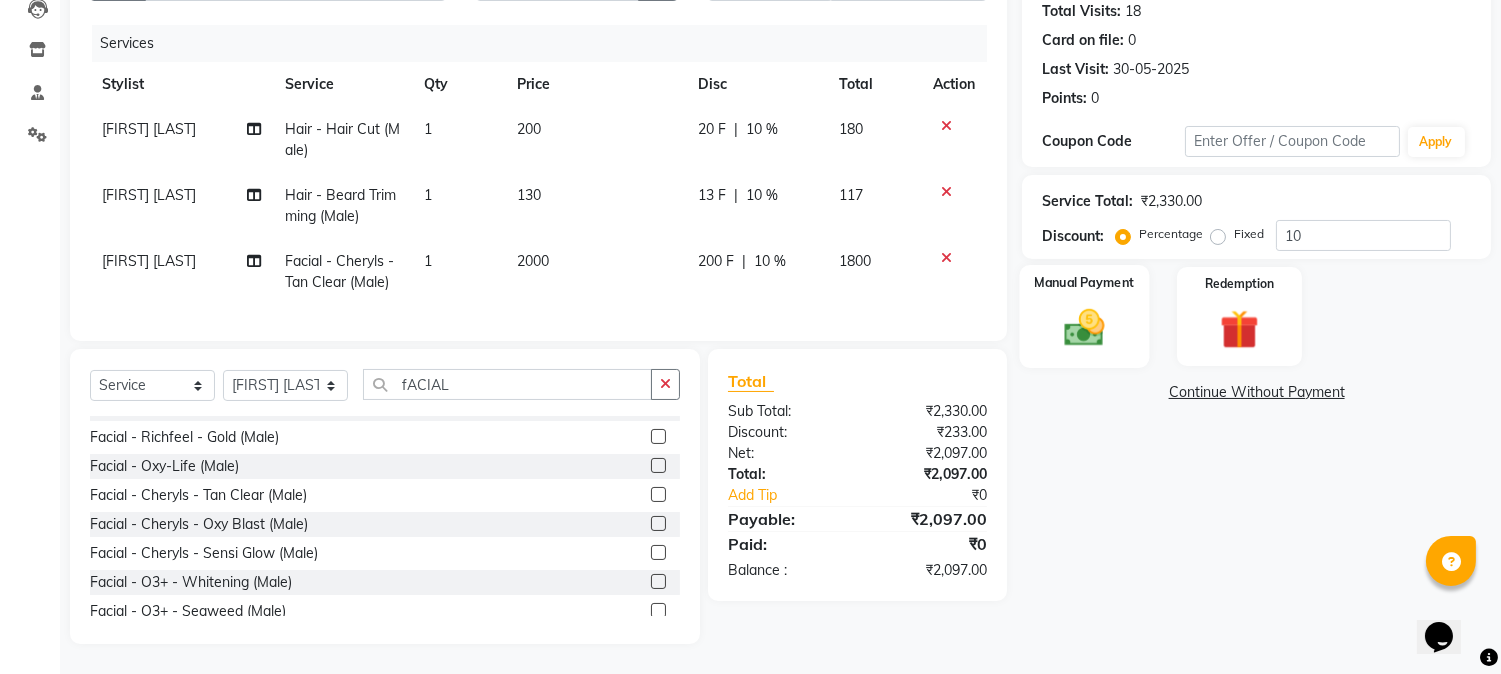 click 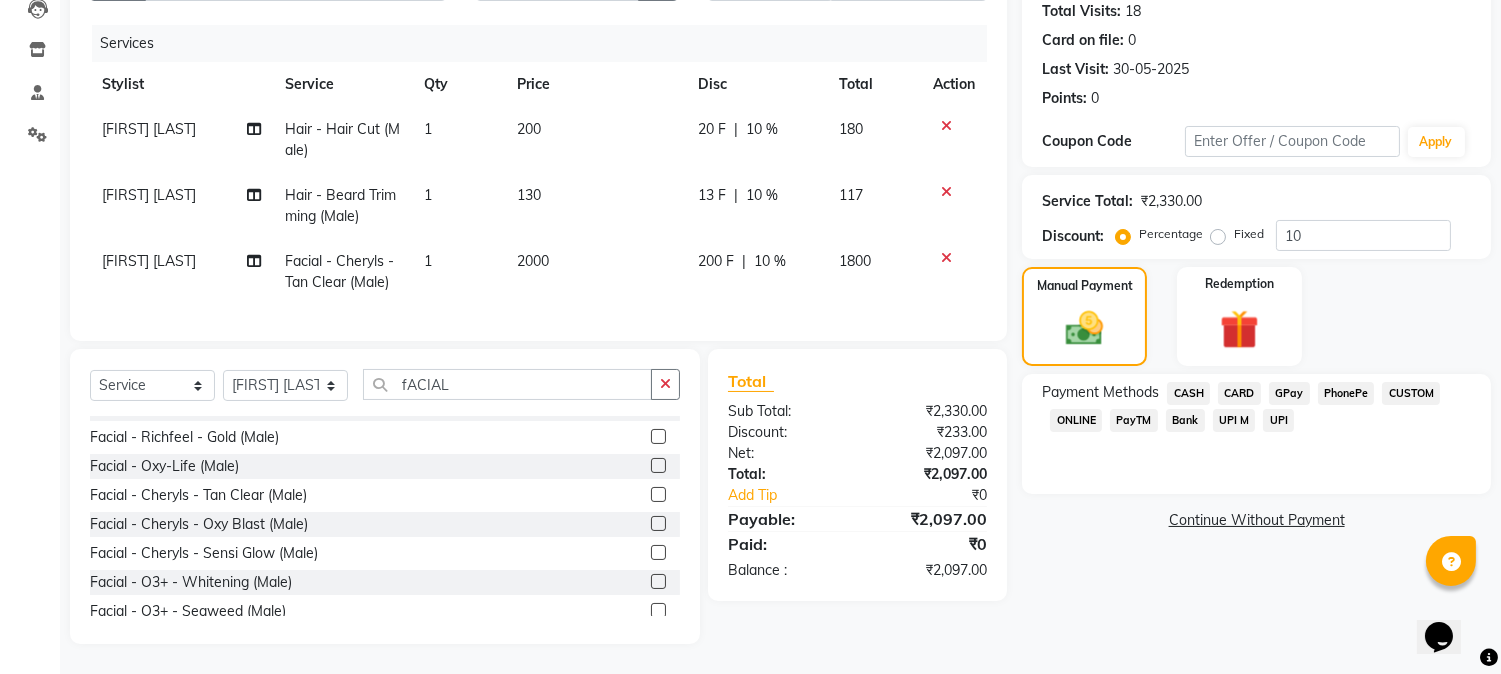 click on "CARD" 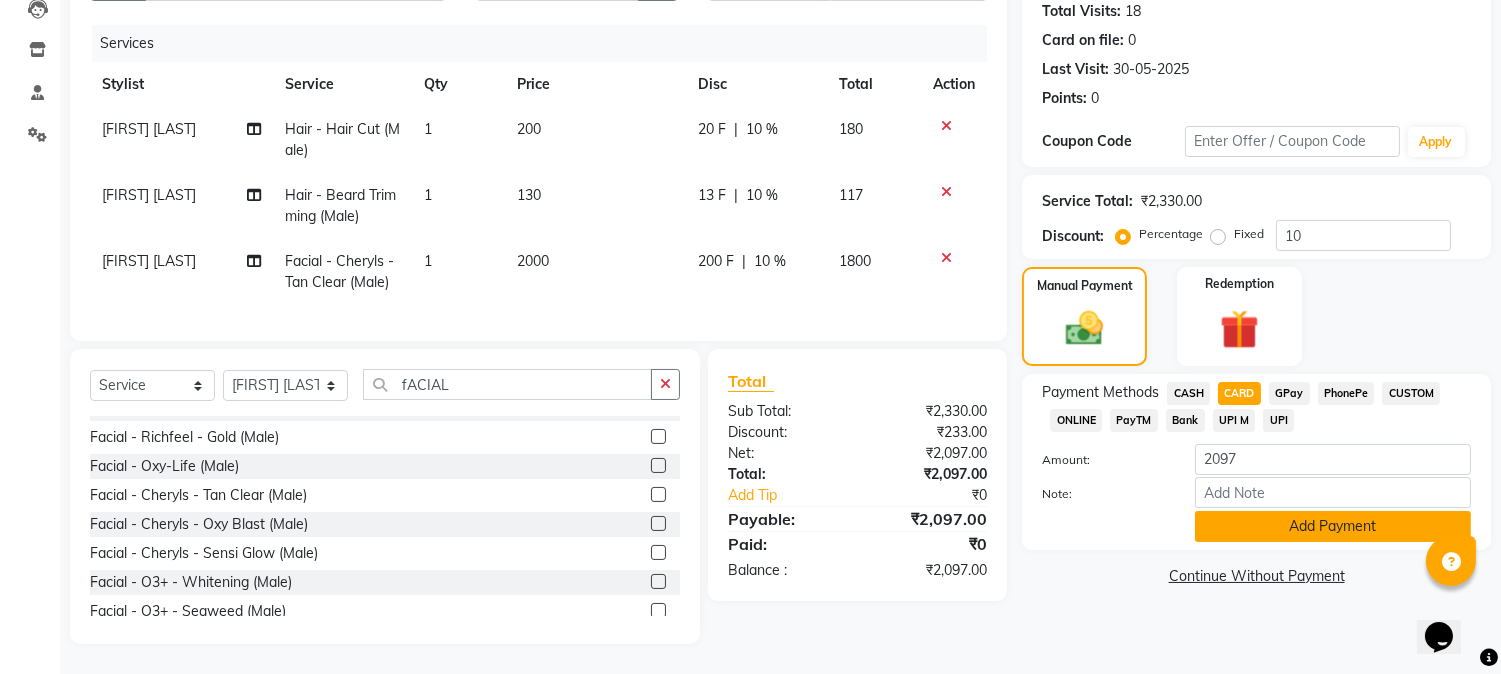 click on "Add Payment" 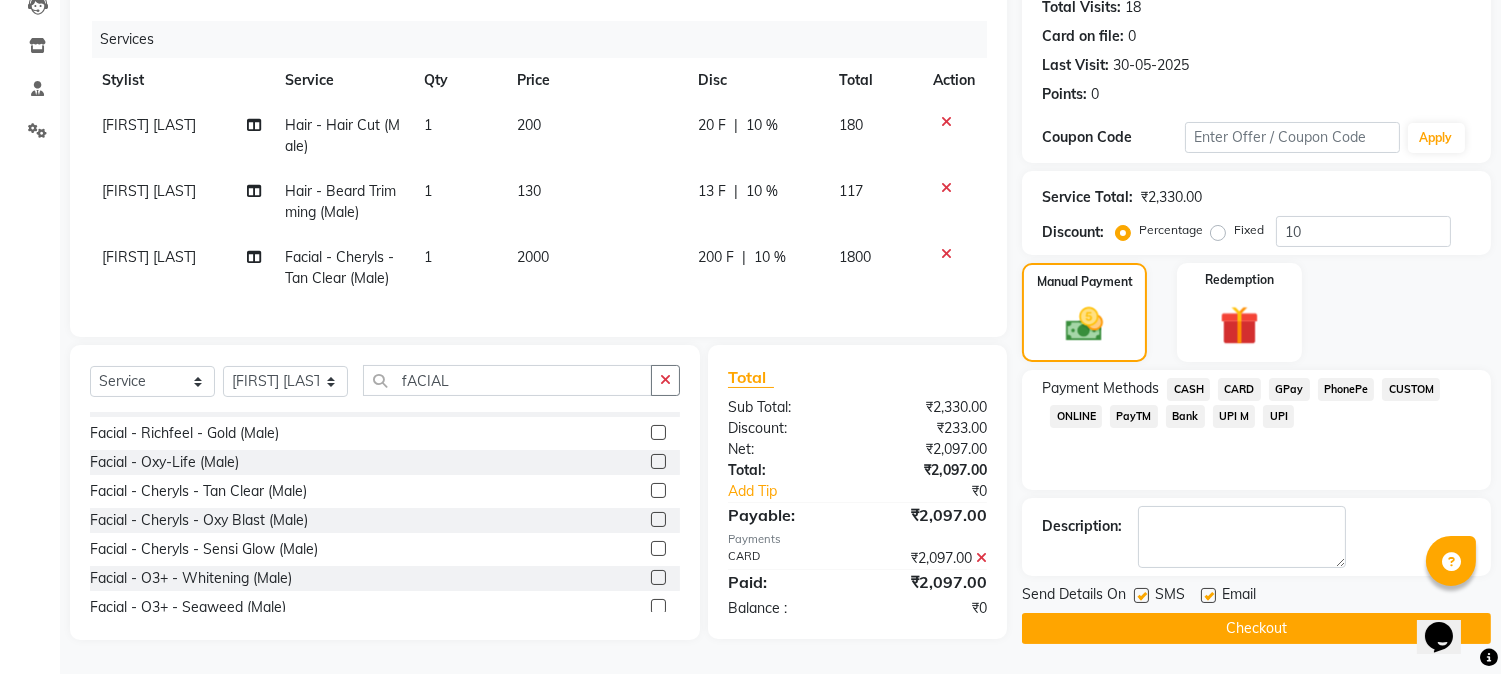 click on "Checkout" 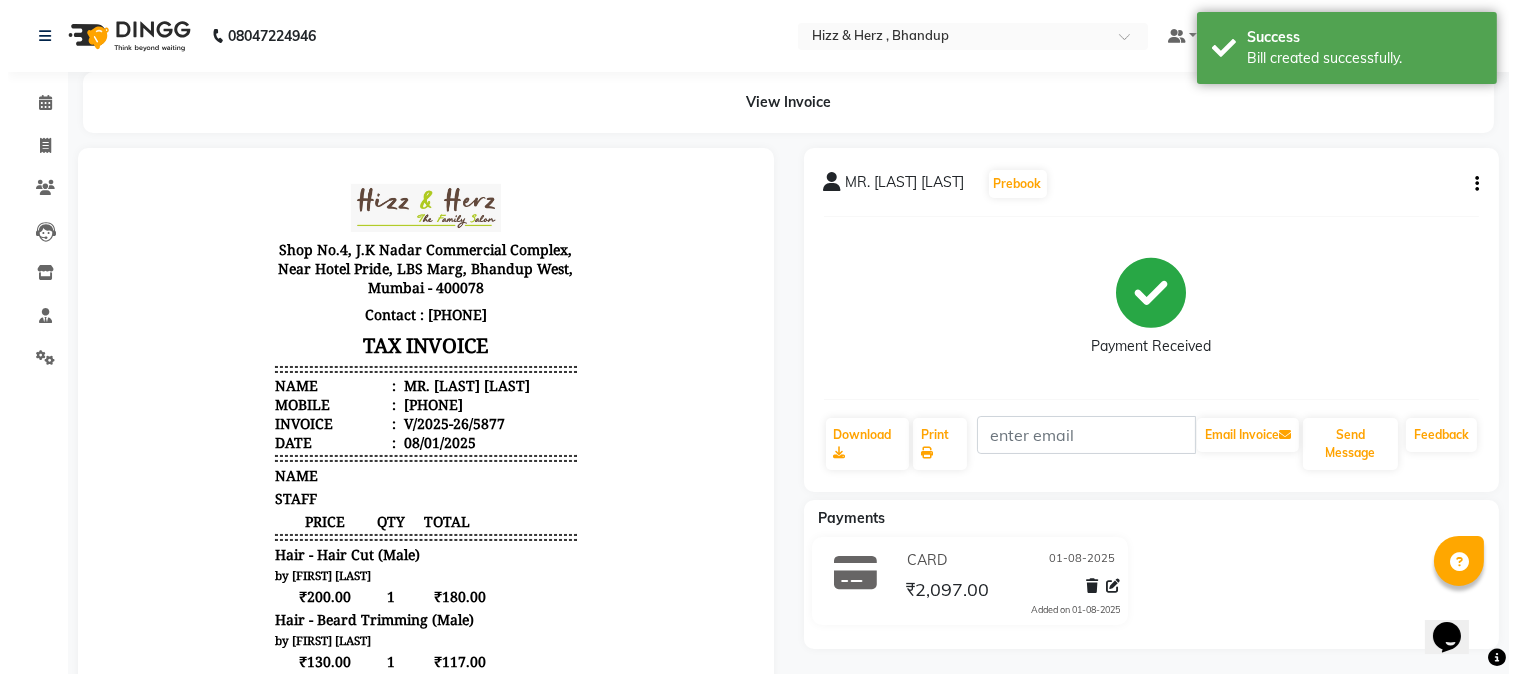 scroll, scrollTop: 0, scrollLeft: 0, axis: both 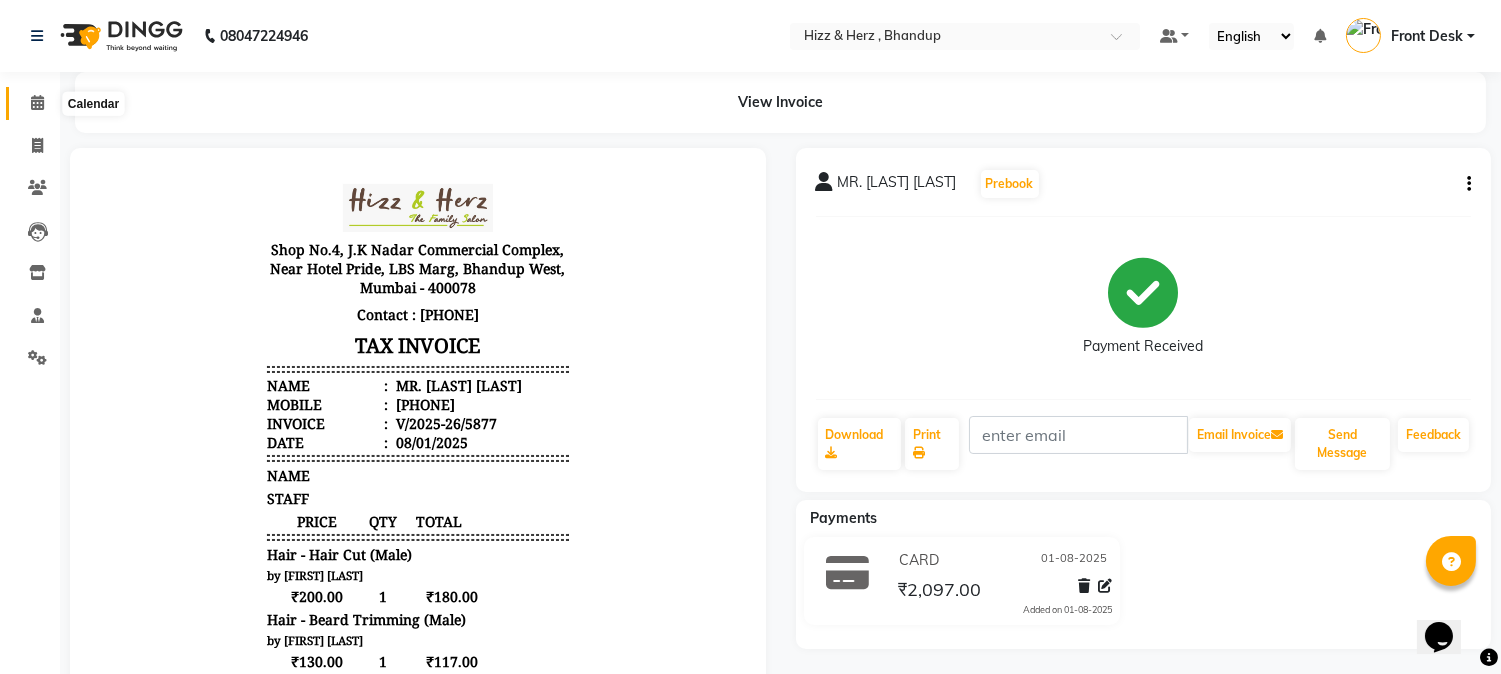 click 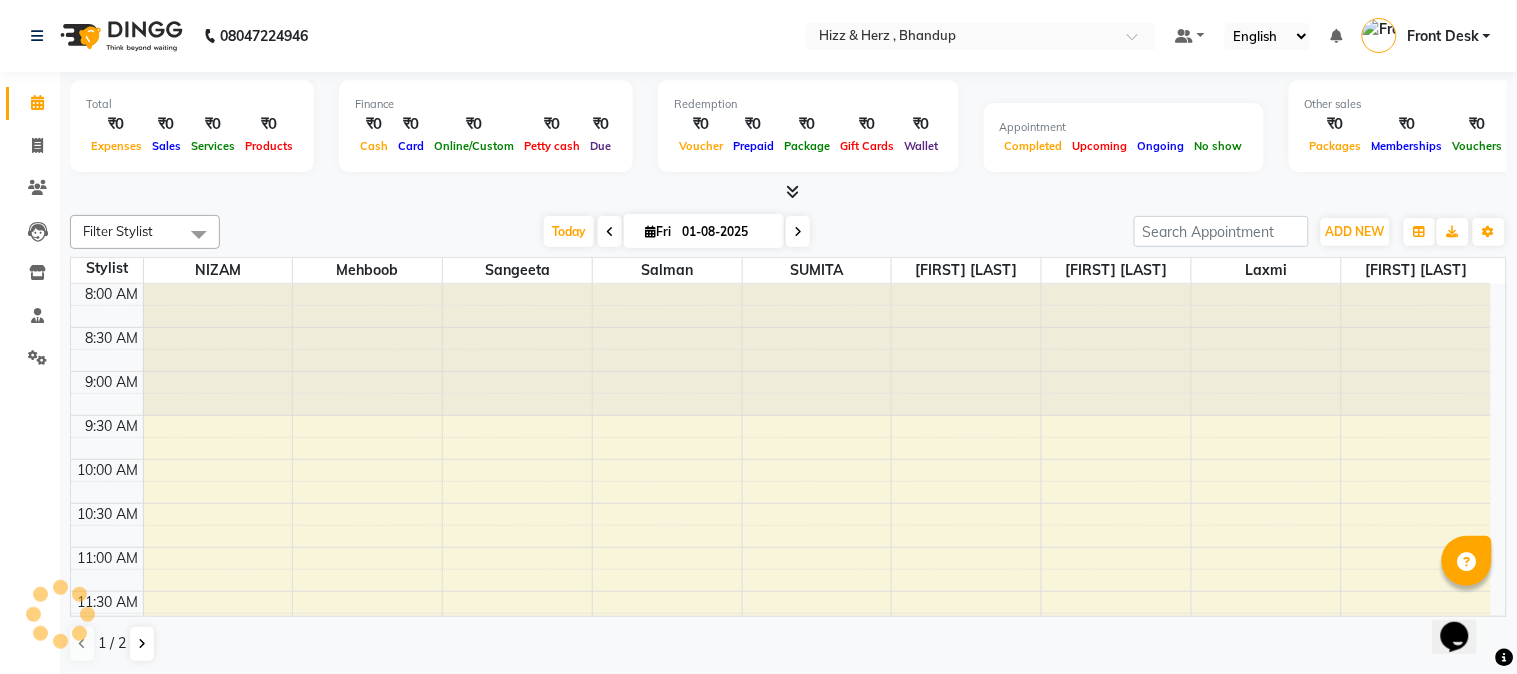 scroll, scrollTop: 0, scrollLeft: 0, axis: both 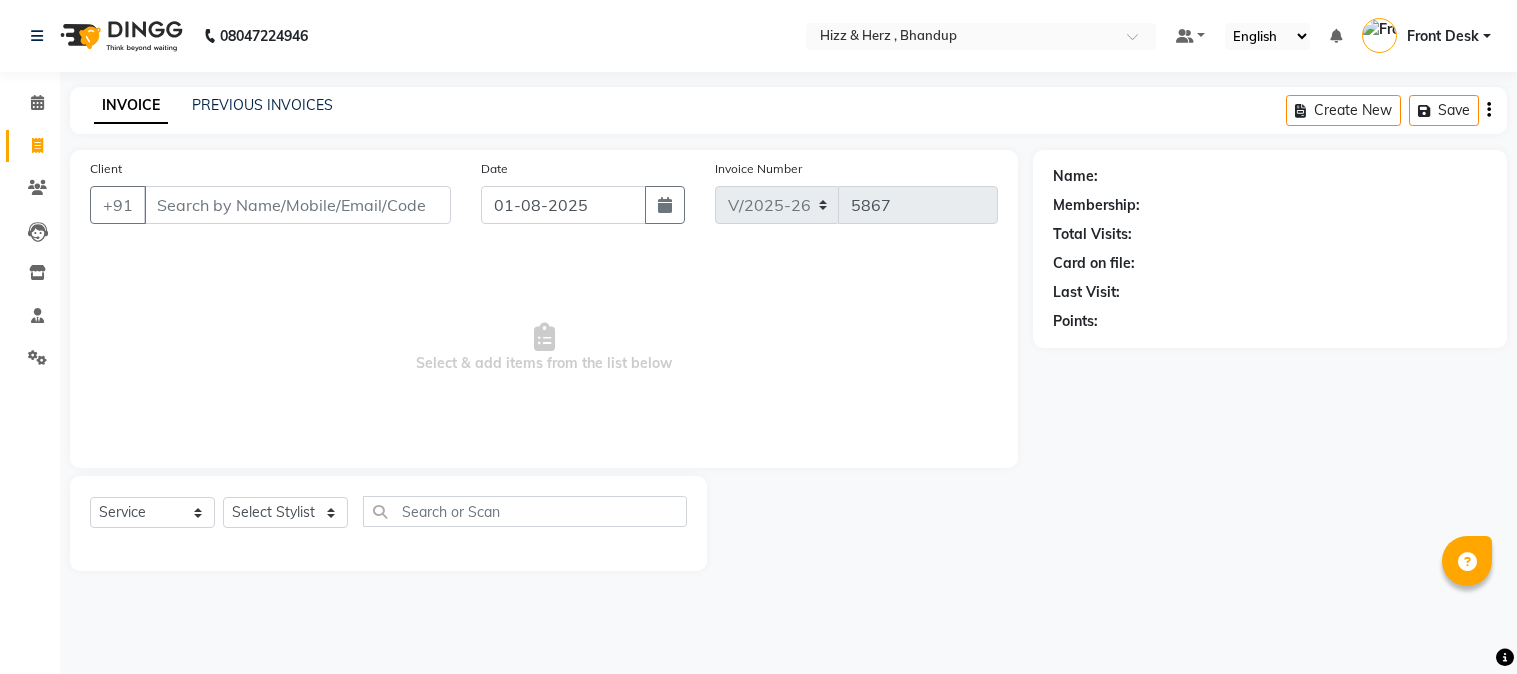 select on "629" 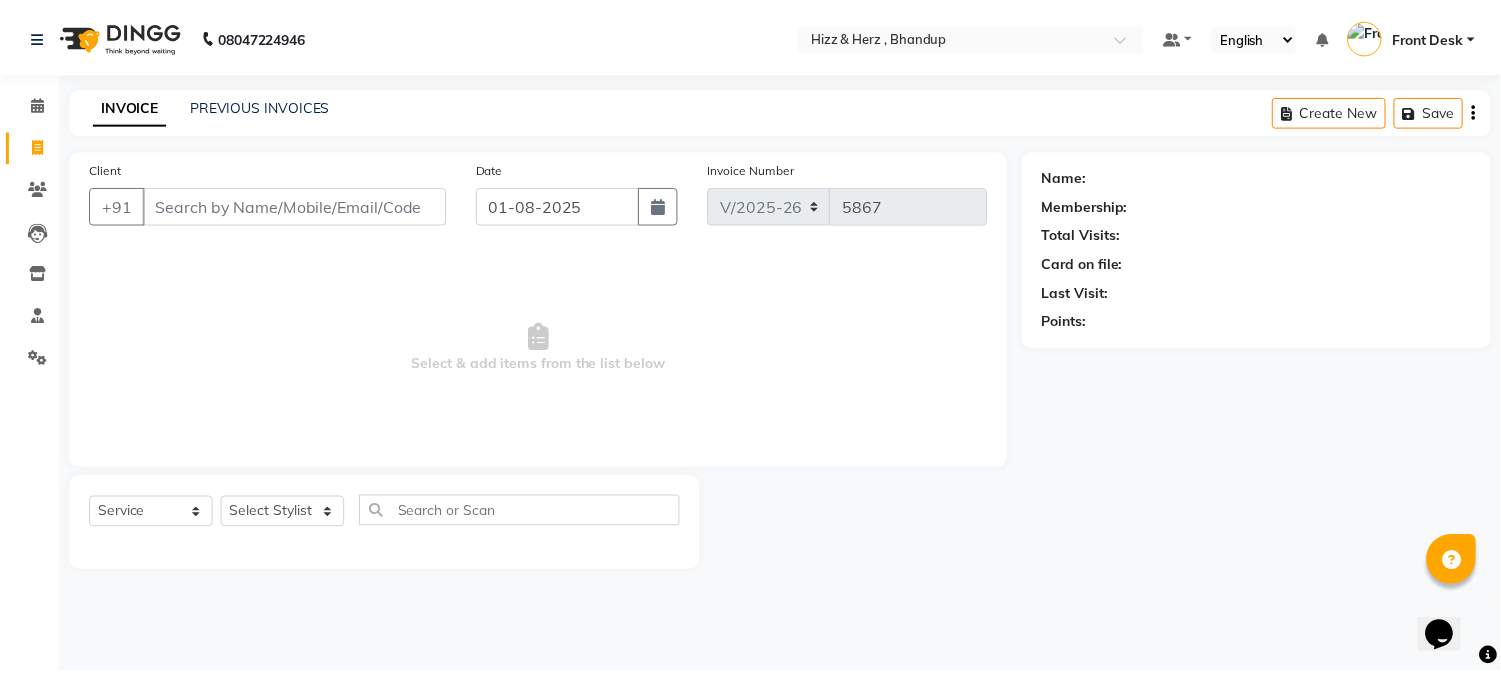scroll, scrollTop: 0, scrollLeft: 0, axis: both 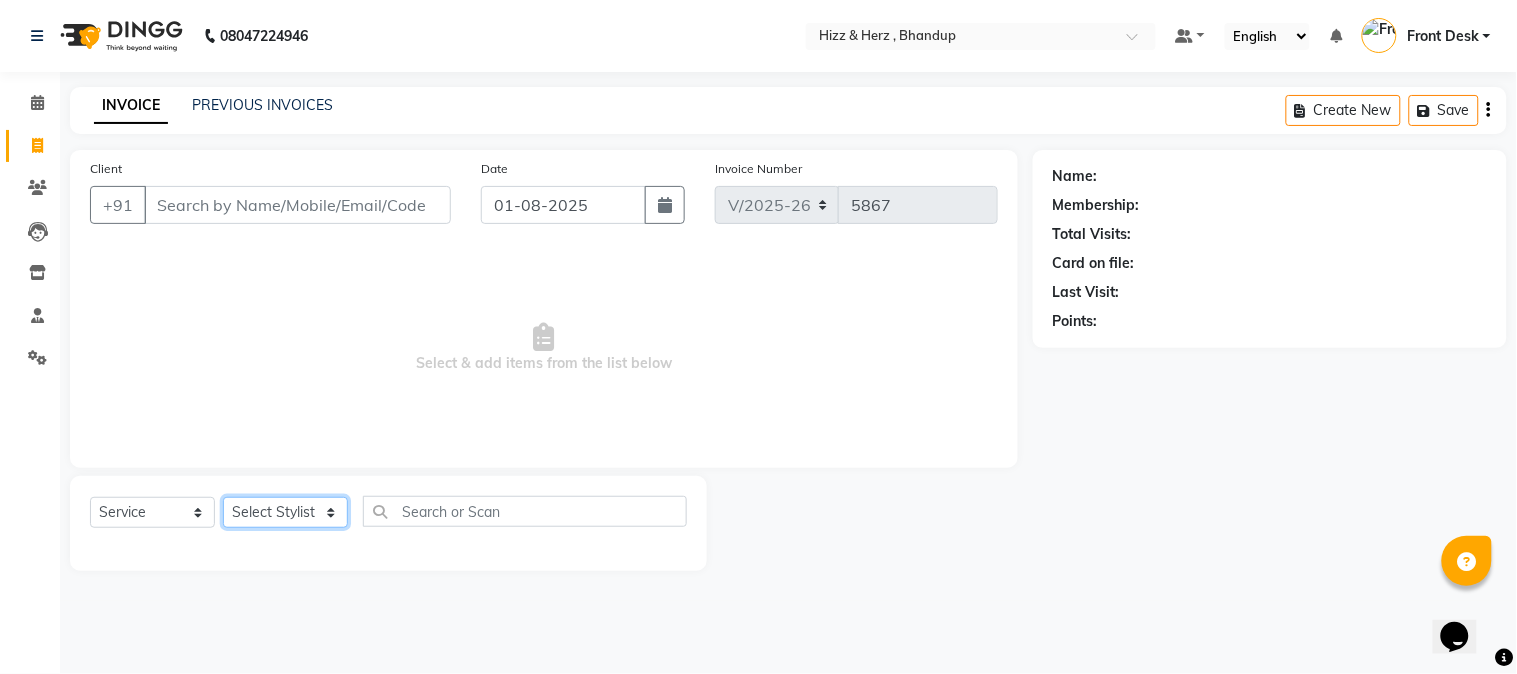 click on "Select Stylist Front Desk Gaurav Sharma HIZZ & HERZ 2 IRFAN AHMAD Jigna Goswami KHALID AHMAD Laxmi Mehboob MOHD PARVEJ NIZAM Salman Sangeeta  SUMITA  VEERENDRA SHARMA" 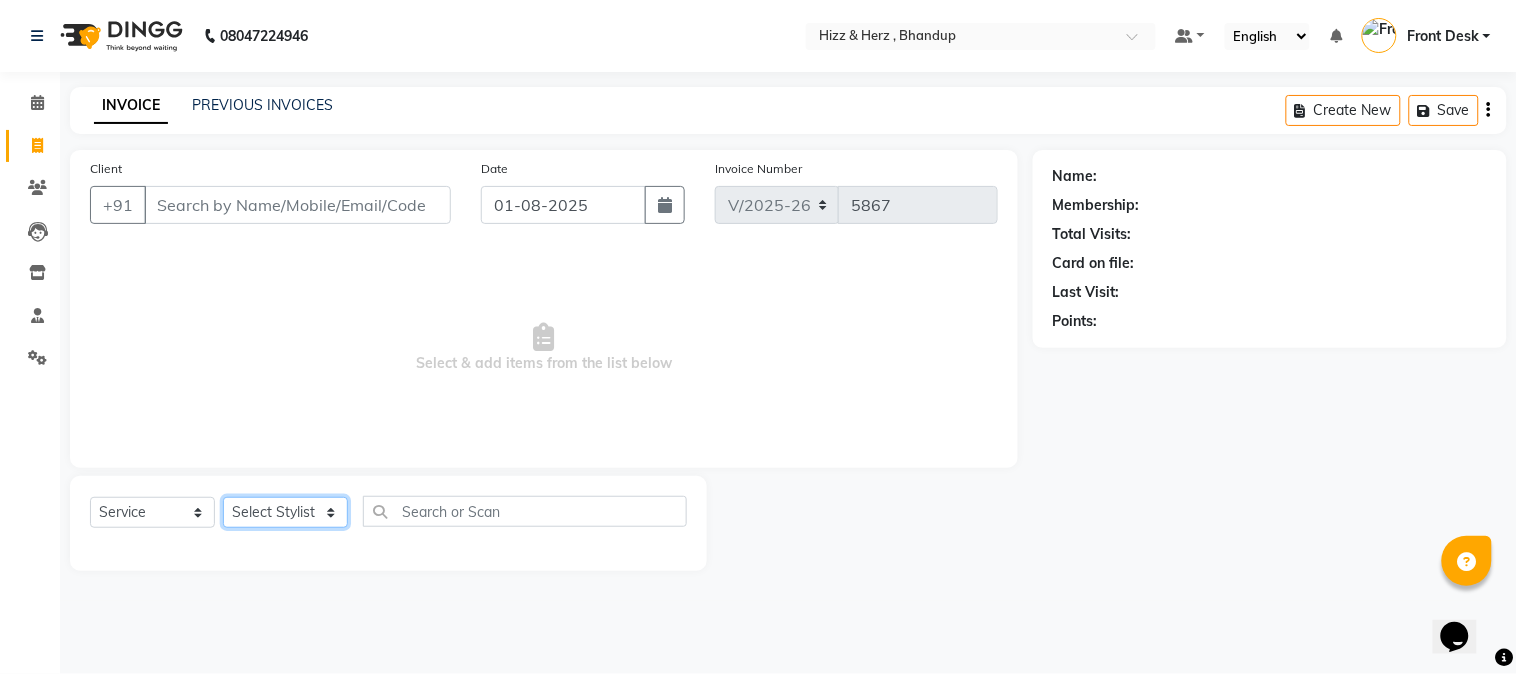 select on "82789" 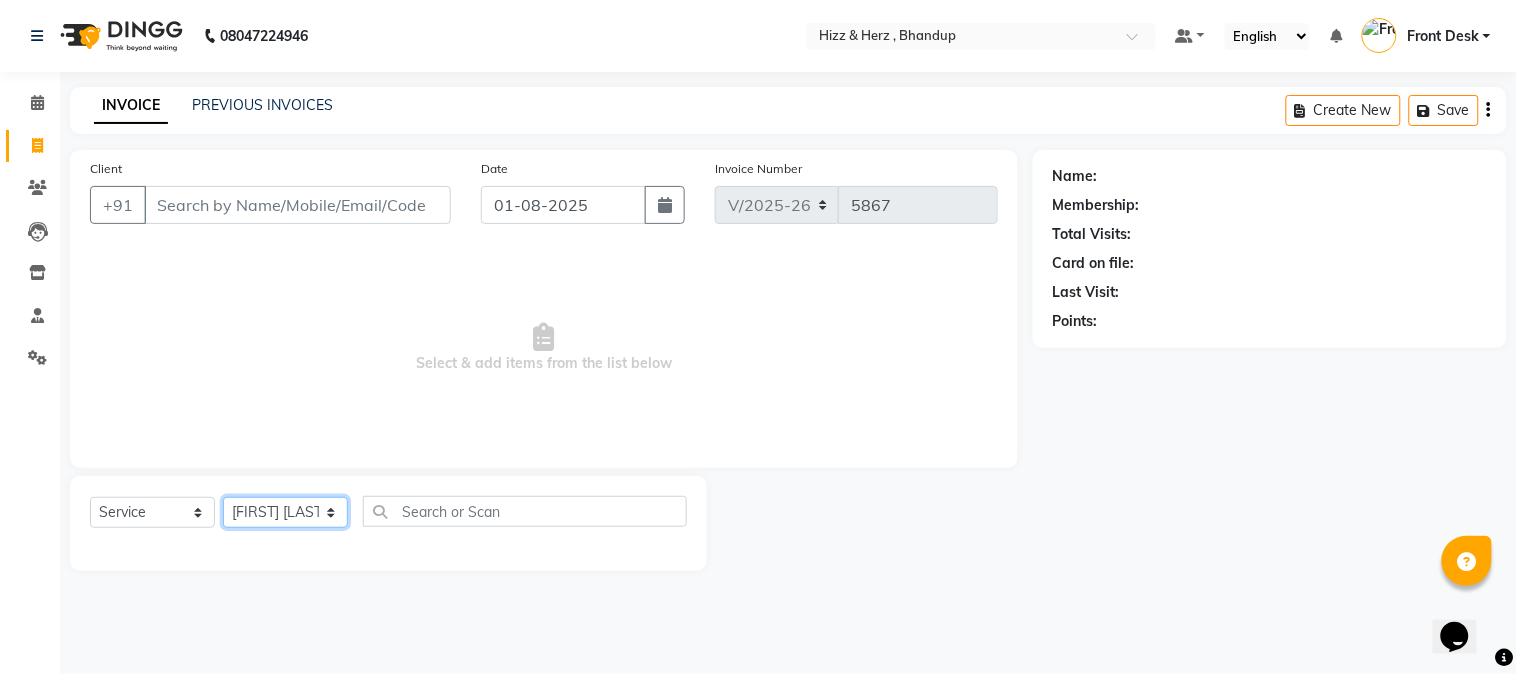click on "Select Stylist Front Desk Gaurav Sharma HIZZ & HERZ 2 IRFAN AHMAD Jigna Goswami KHALID AHMAD Laxmi Mehboob MOHD PARVEJ NIZAM Salman Sangeeta  SUMITA  VEERENDRA SHARMA" 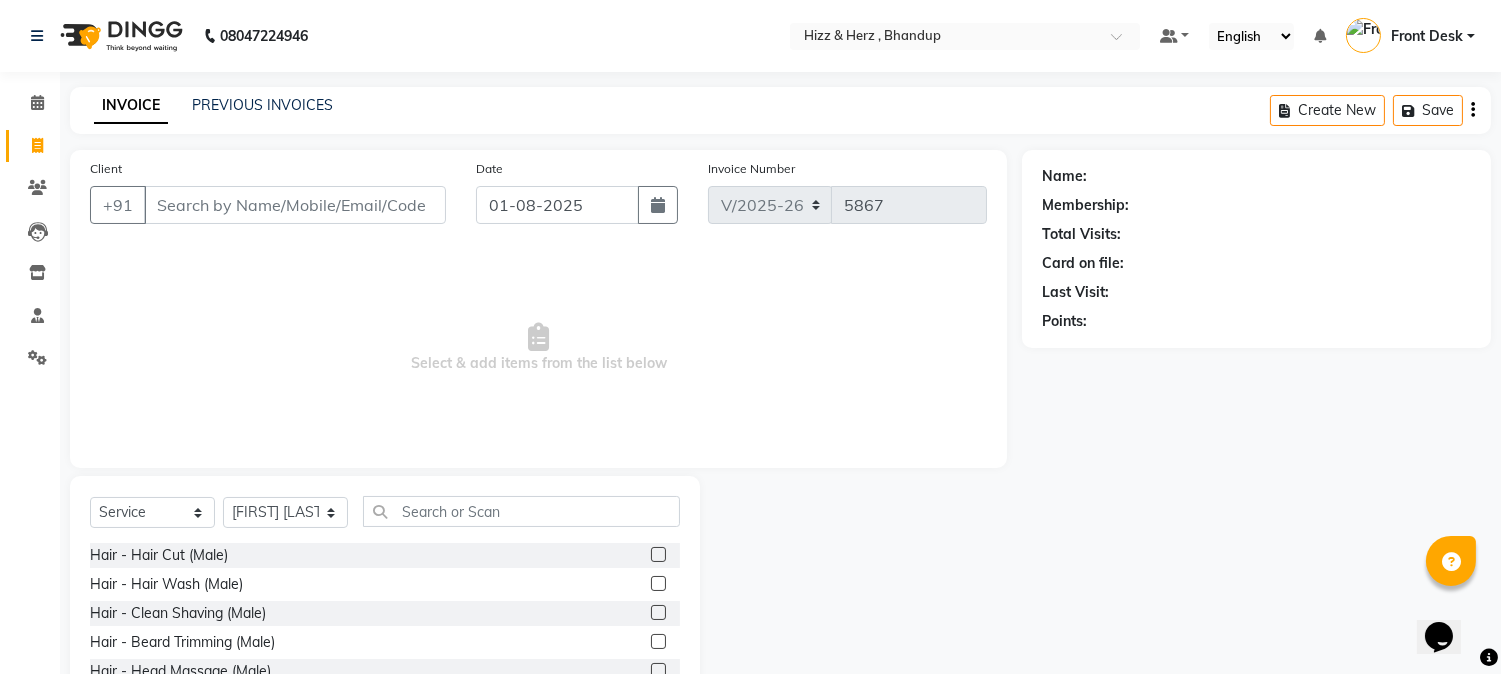 click 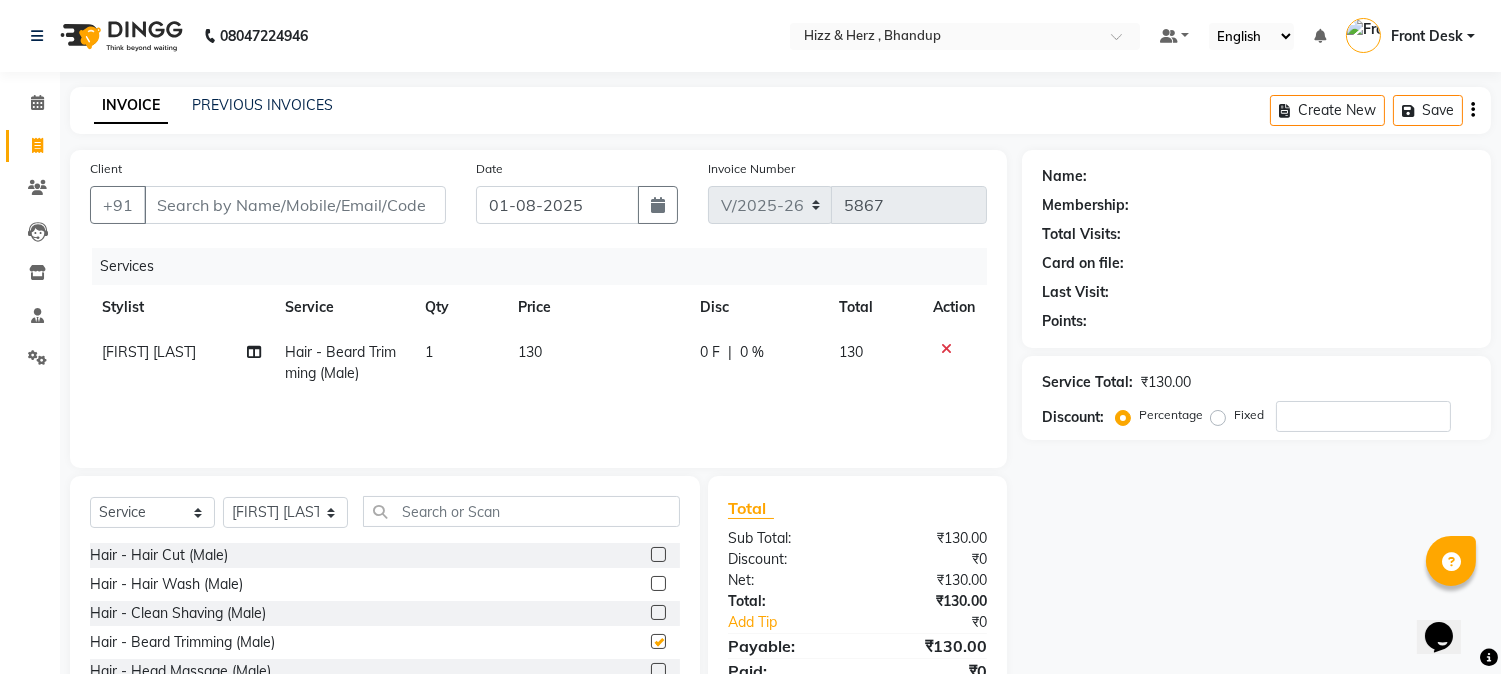 checkbox on "false" 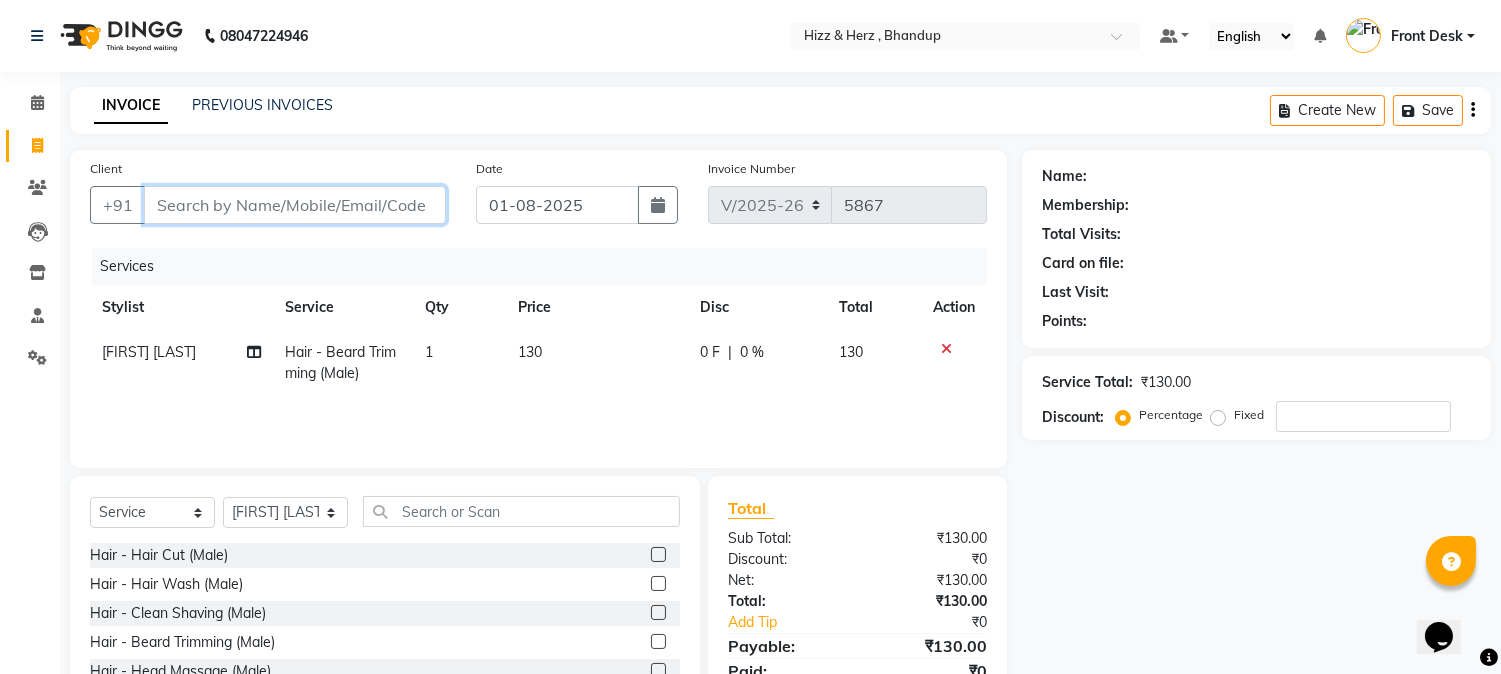 click on "Client" at bounding box center [295, 205] 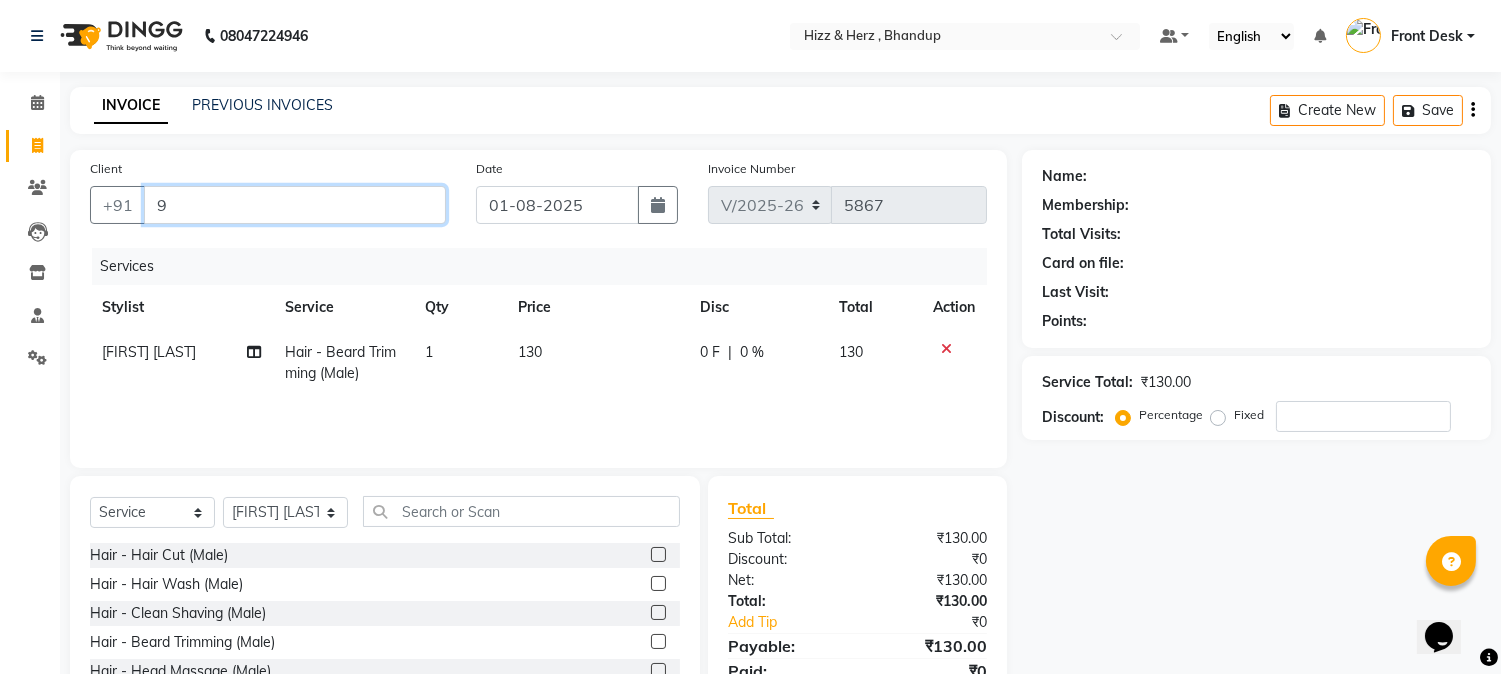 type on "0" 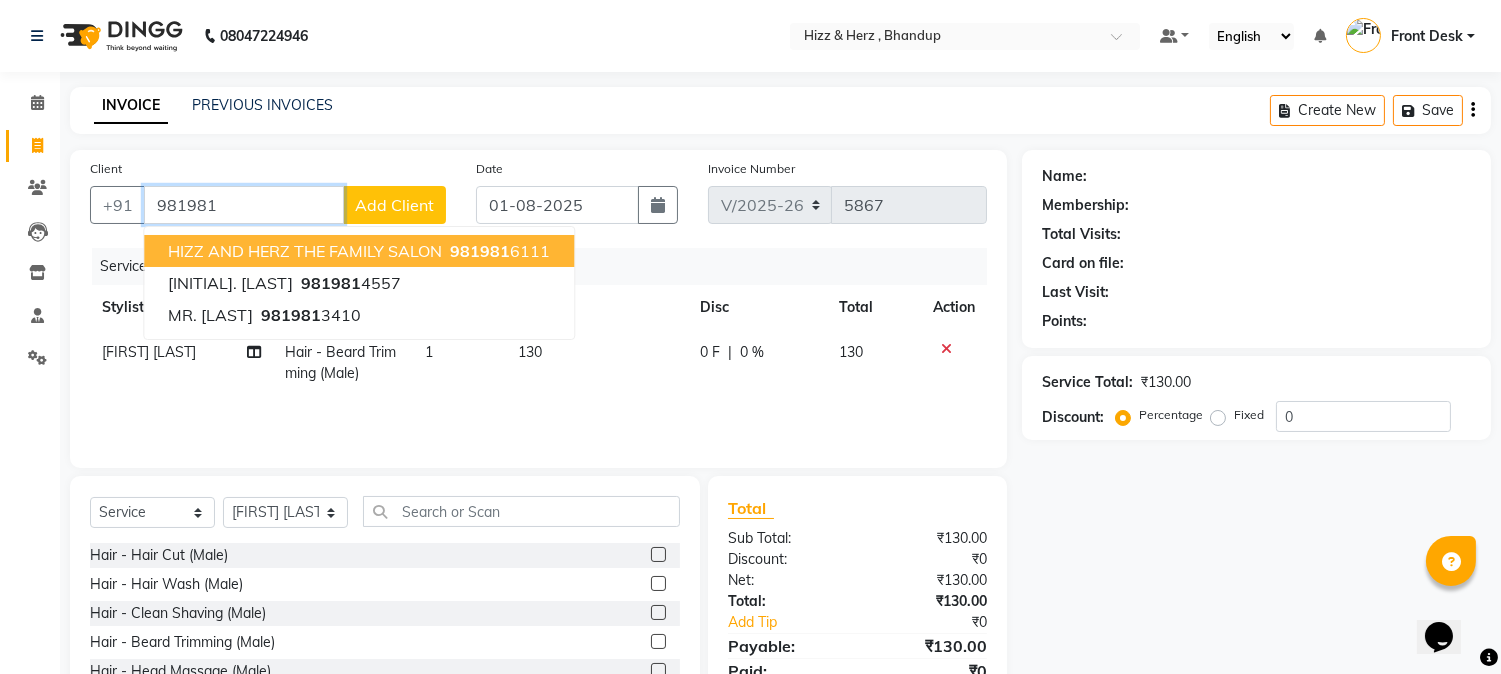 click on "HIZZ AND HERZ THE FAMILY SALON   981981 6111" at bounding box center [359, 251] 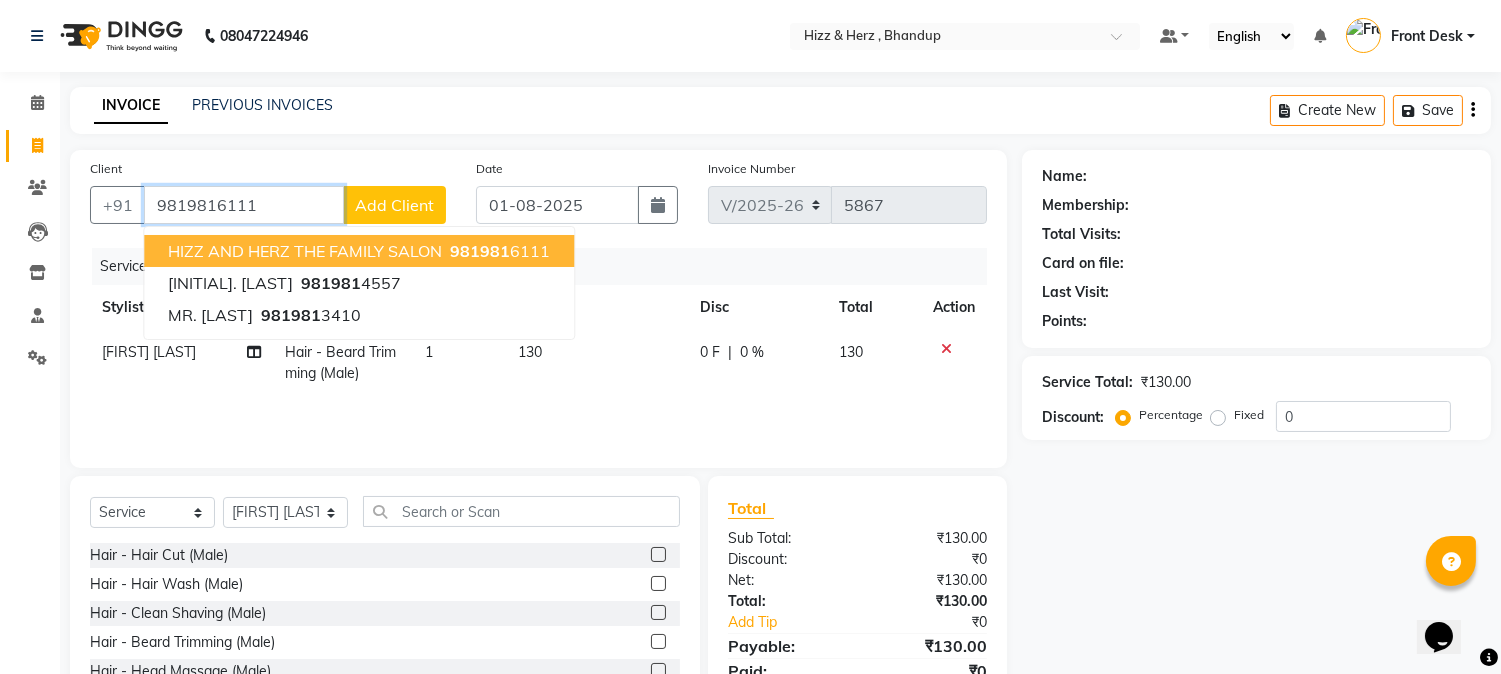 type on "9819816111" 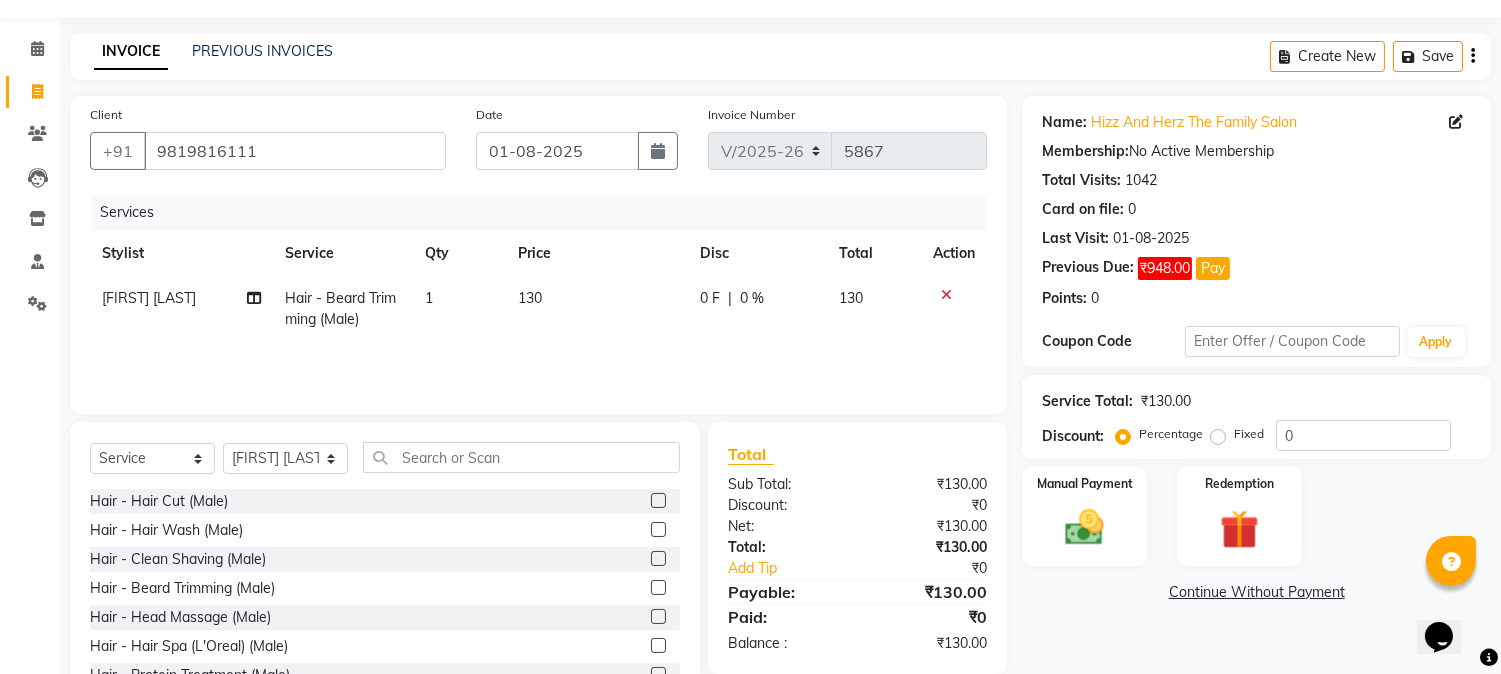 scroll, scrollTop: 126, scrollLeft: 0, axis: vertical 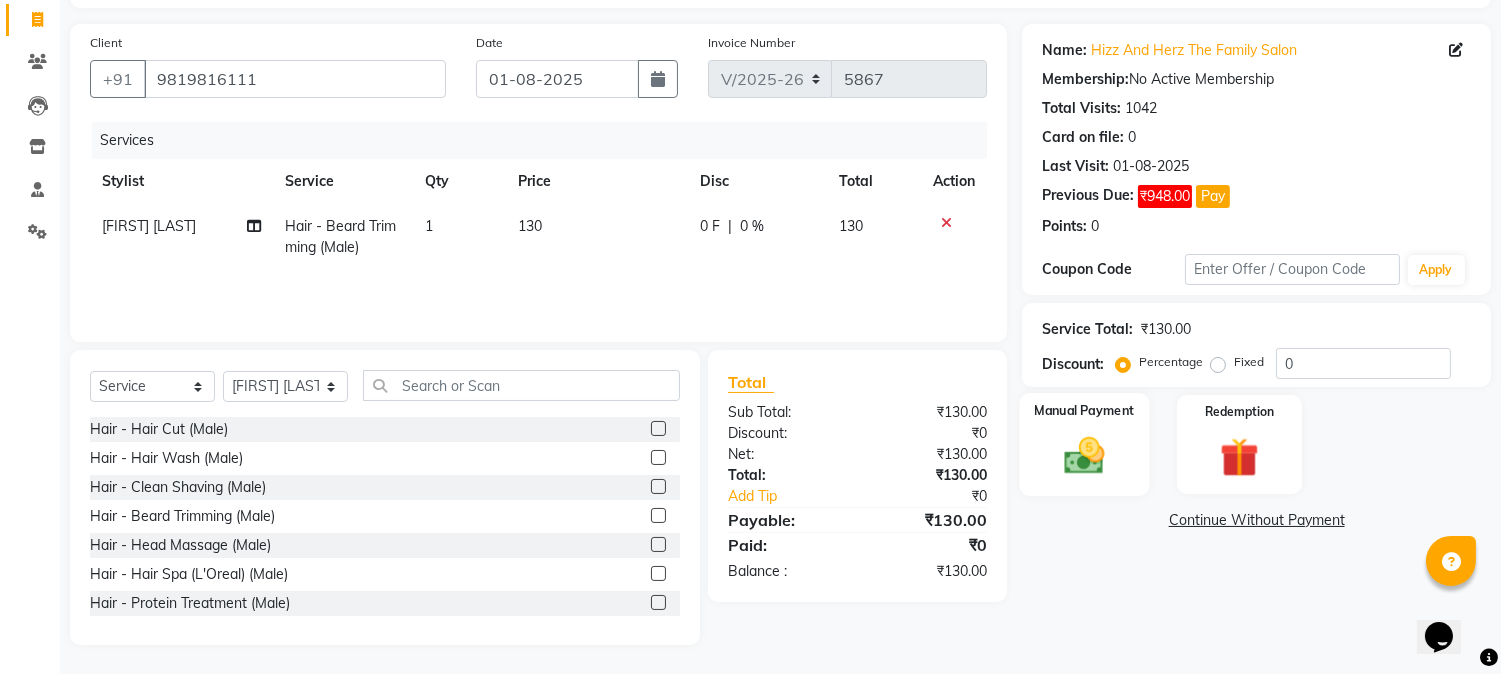 click 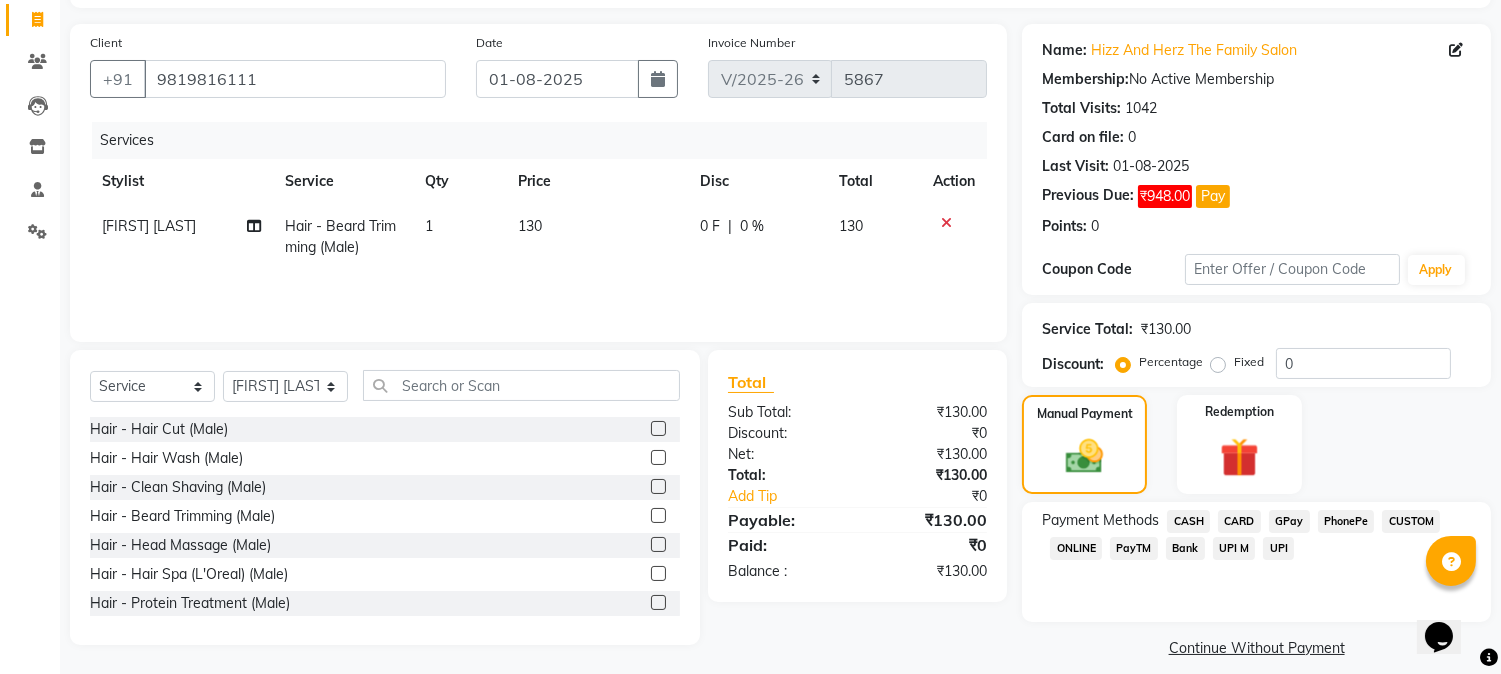 click on "GPay" 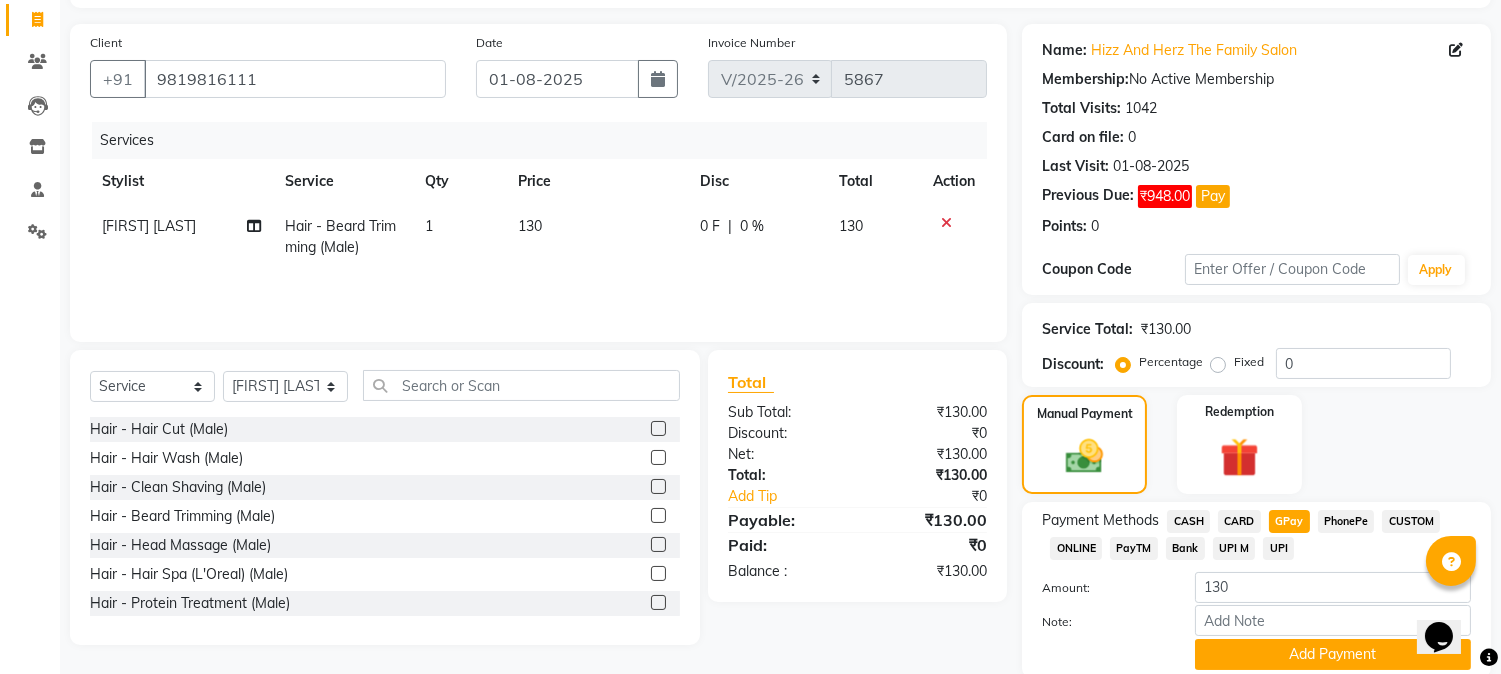 scroll, scrollTop: 201, scrollLeft: 0, axis: vertical 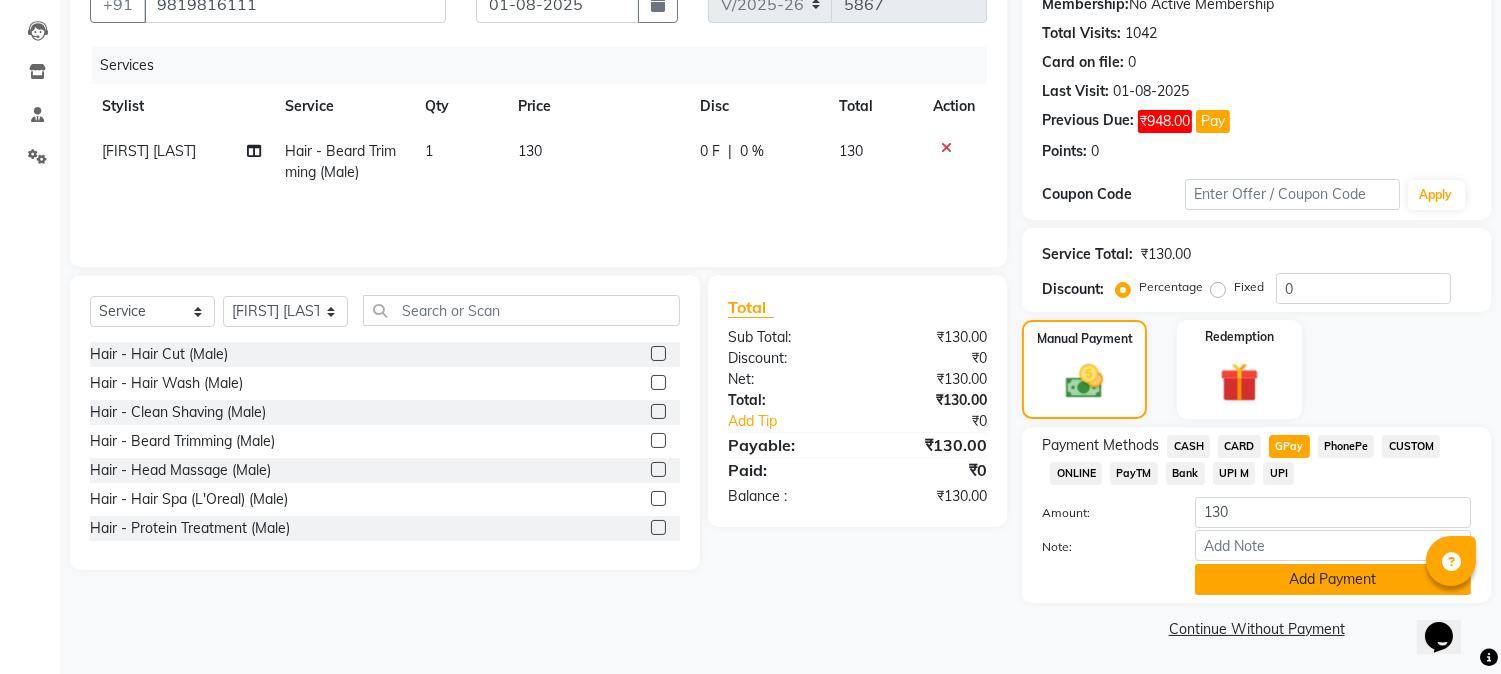 click on "Add Payment" 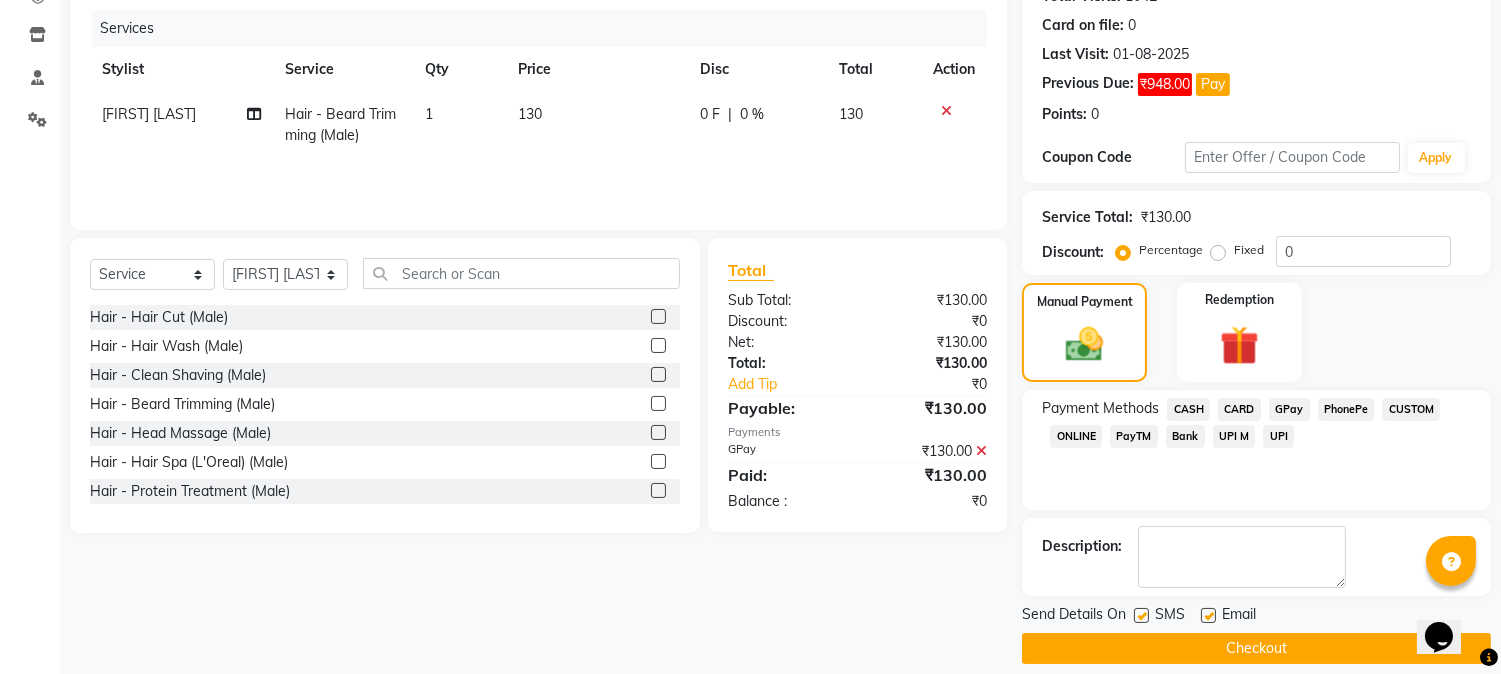 scroll, scrollTop: 257, scrollLeft: 0, axis: vertical 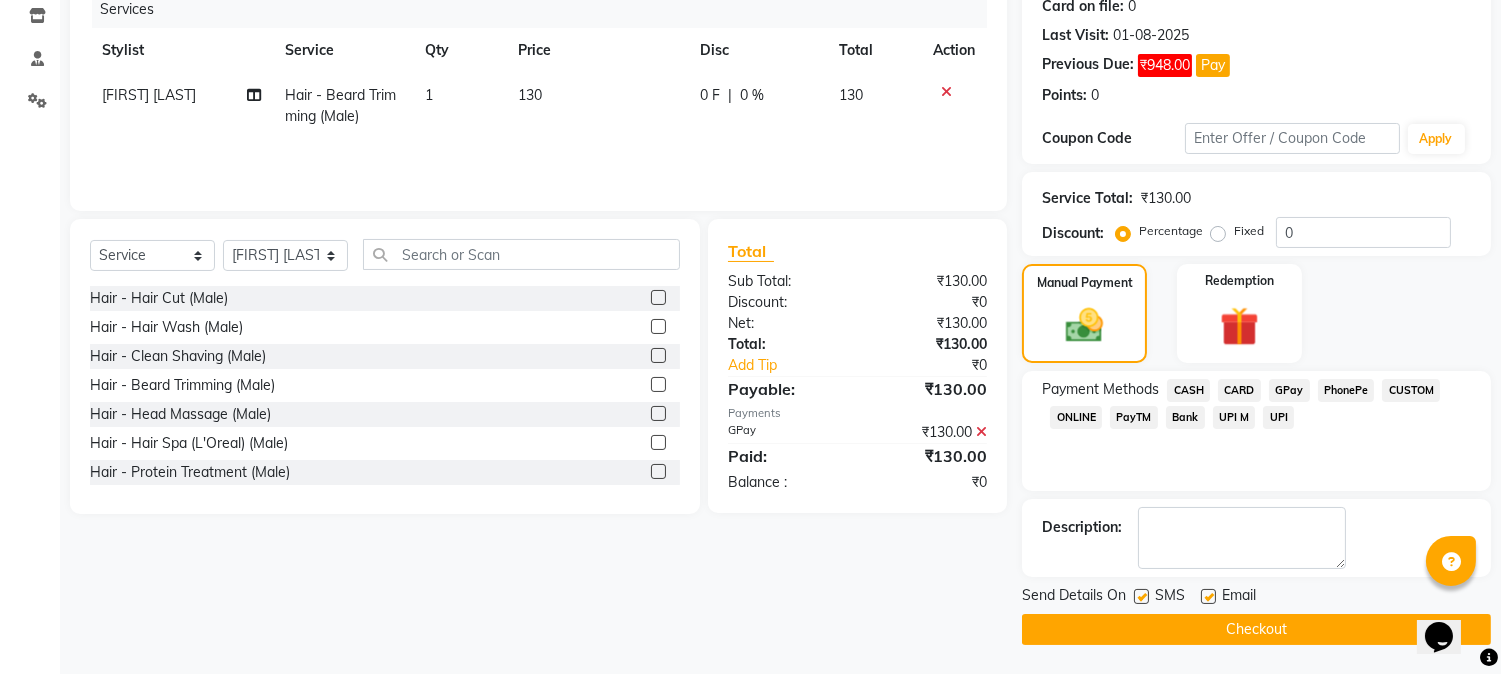 click on "Checkout" 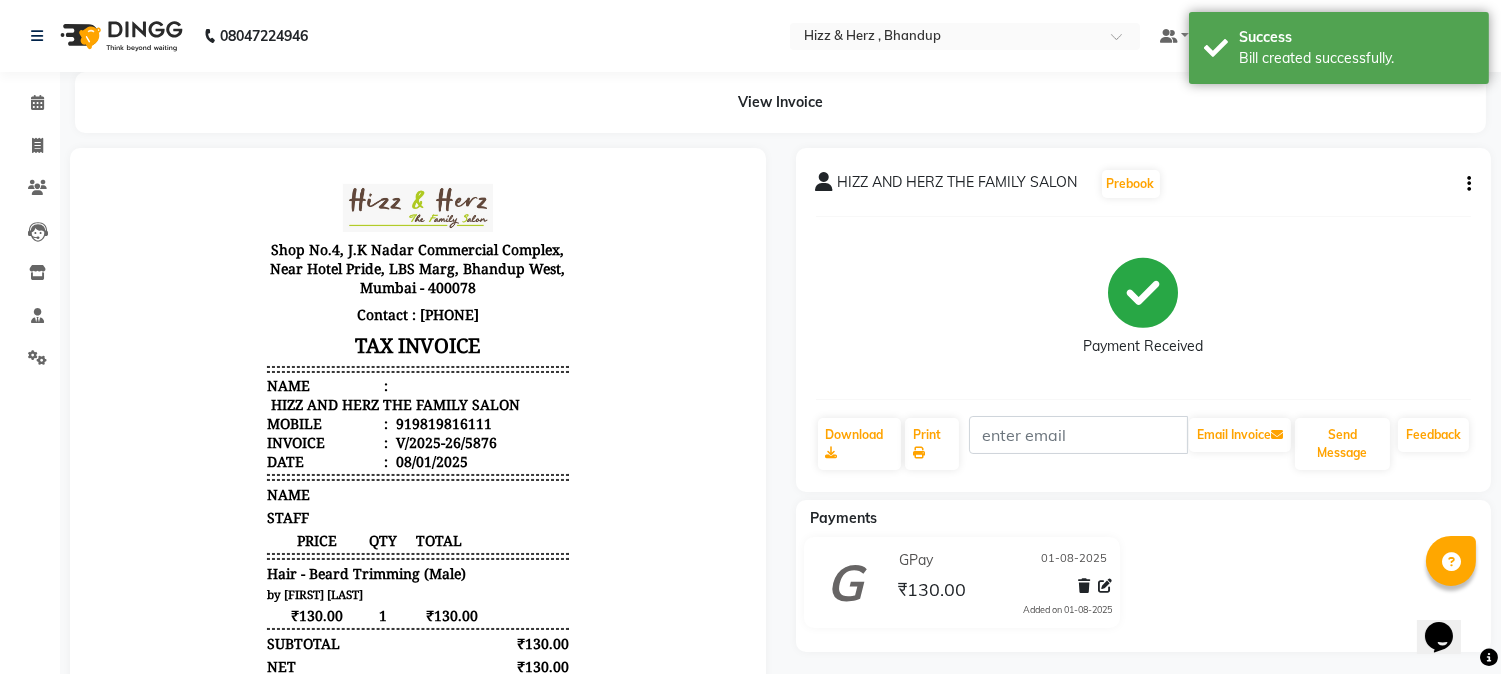 scroll, scrollTop: 0, scrollLeft: 0, axis: both 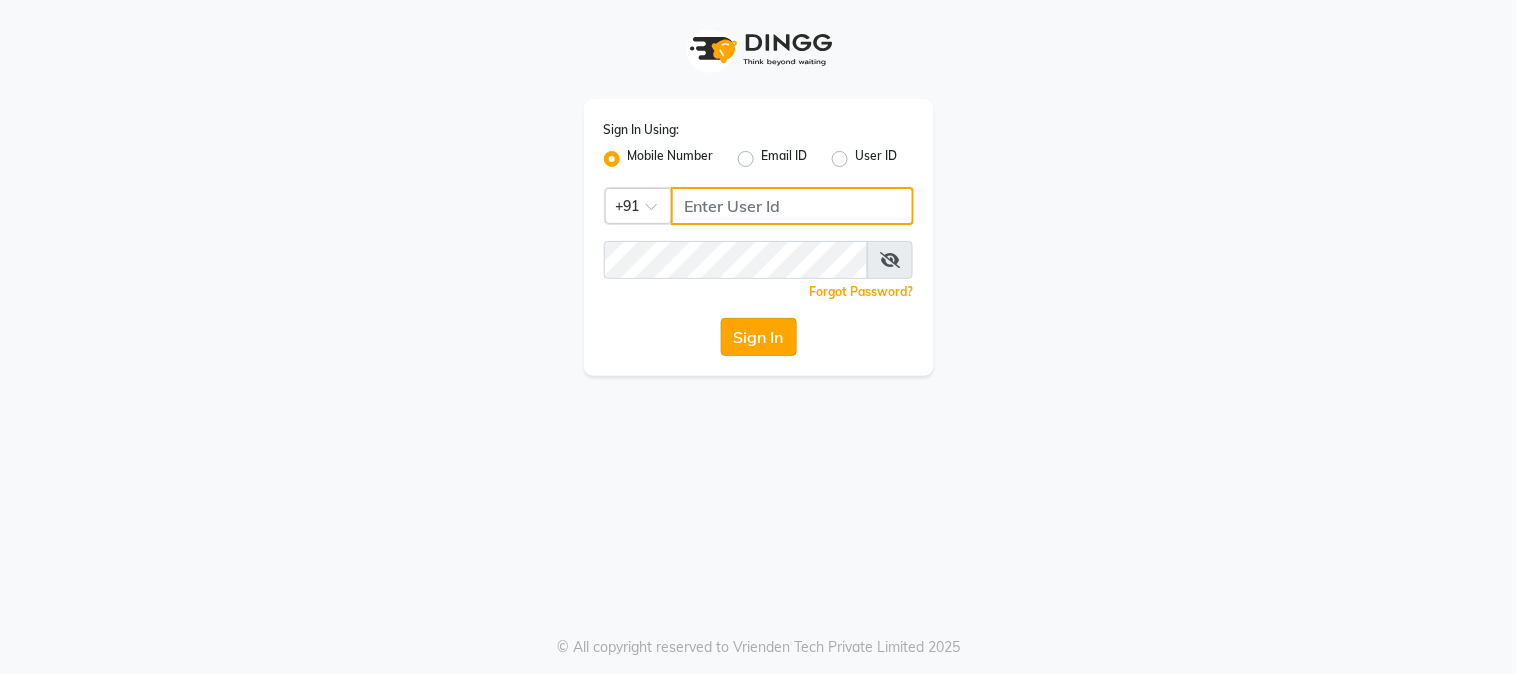 type on "9819816111" 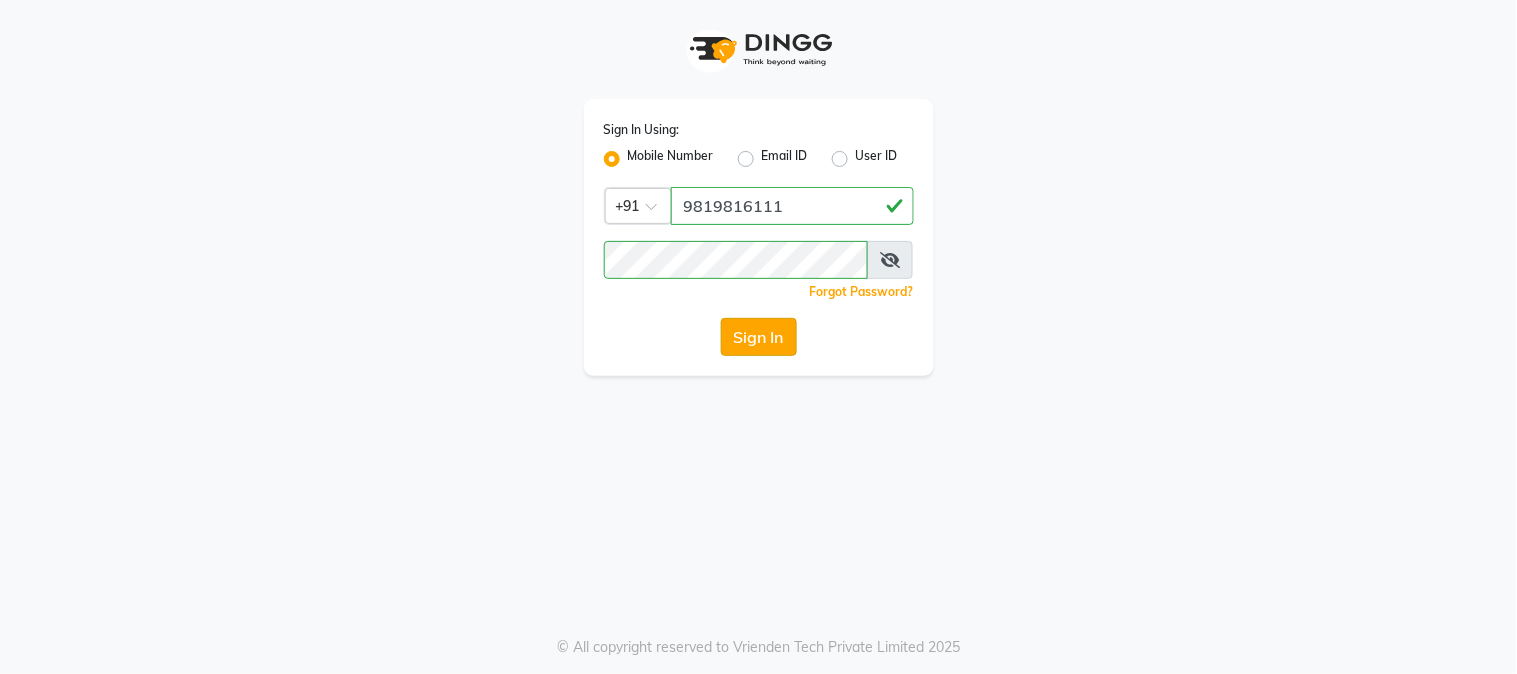 click on "Sign In" 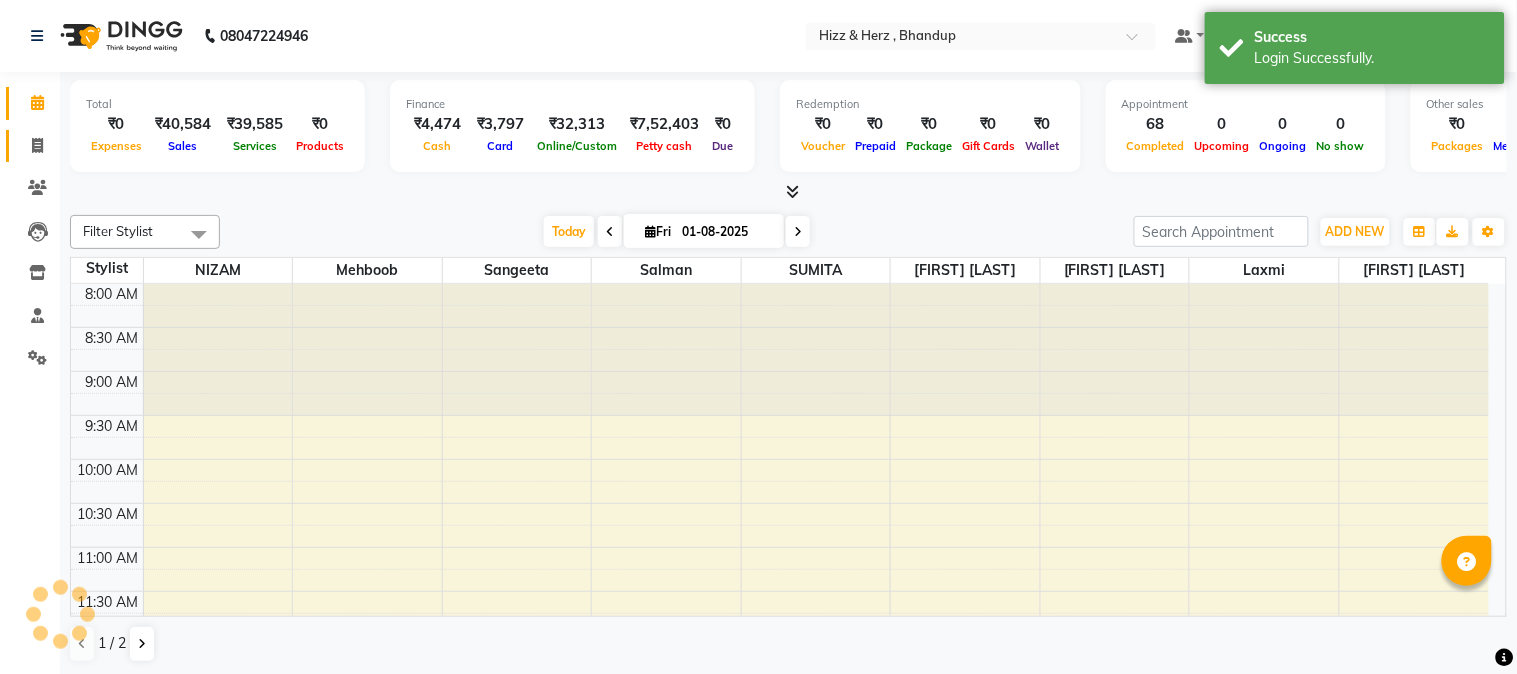scroll, scrollTop: 0, scrollLeft: 0, axis: both 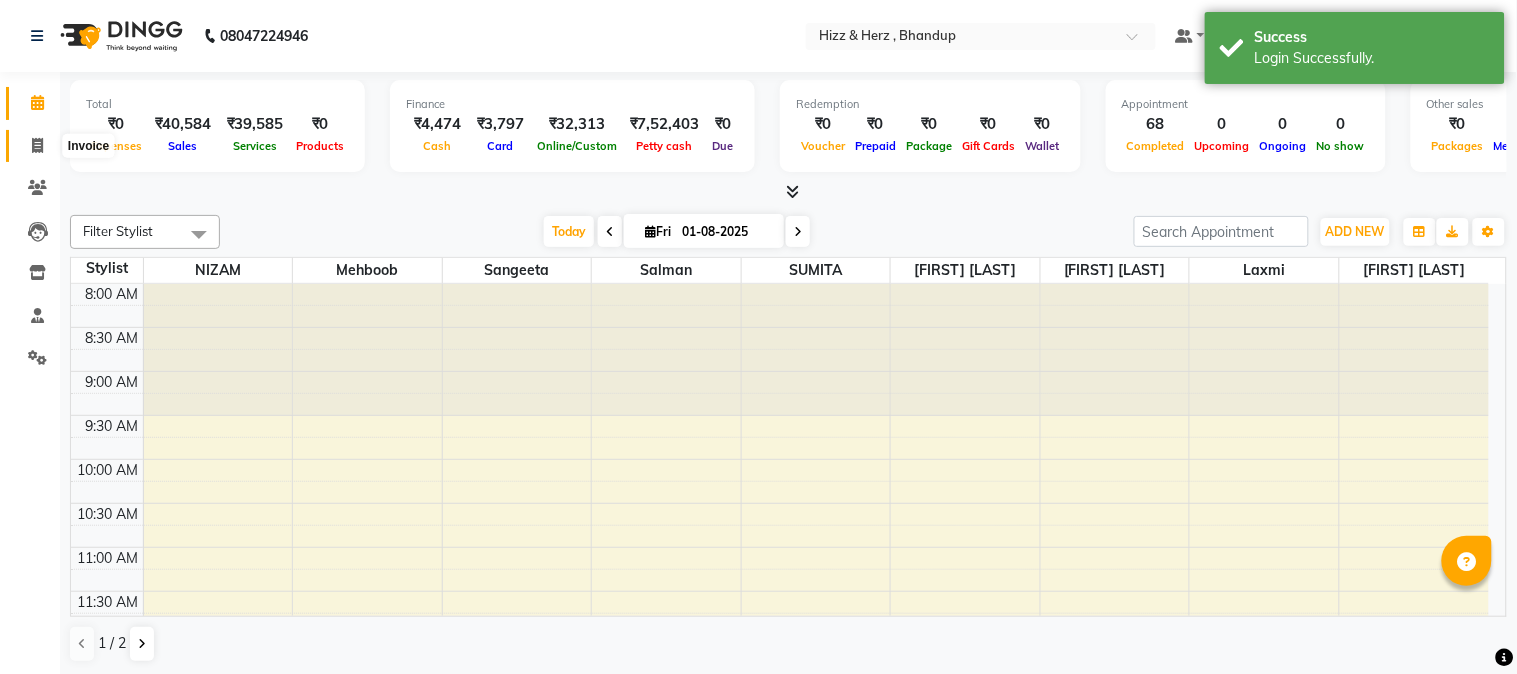 click 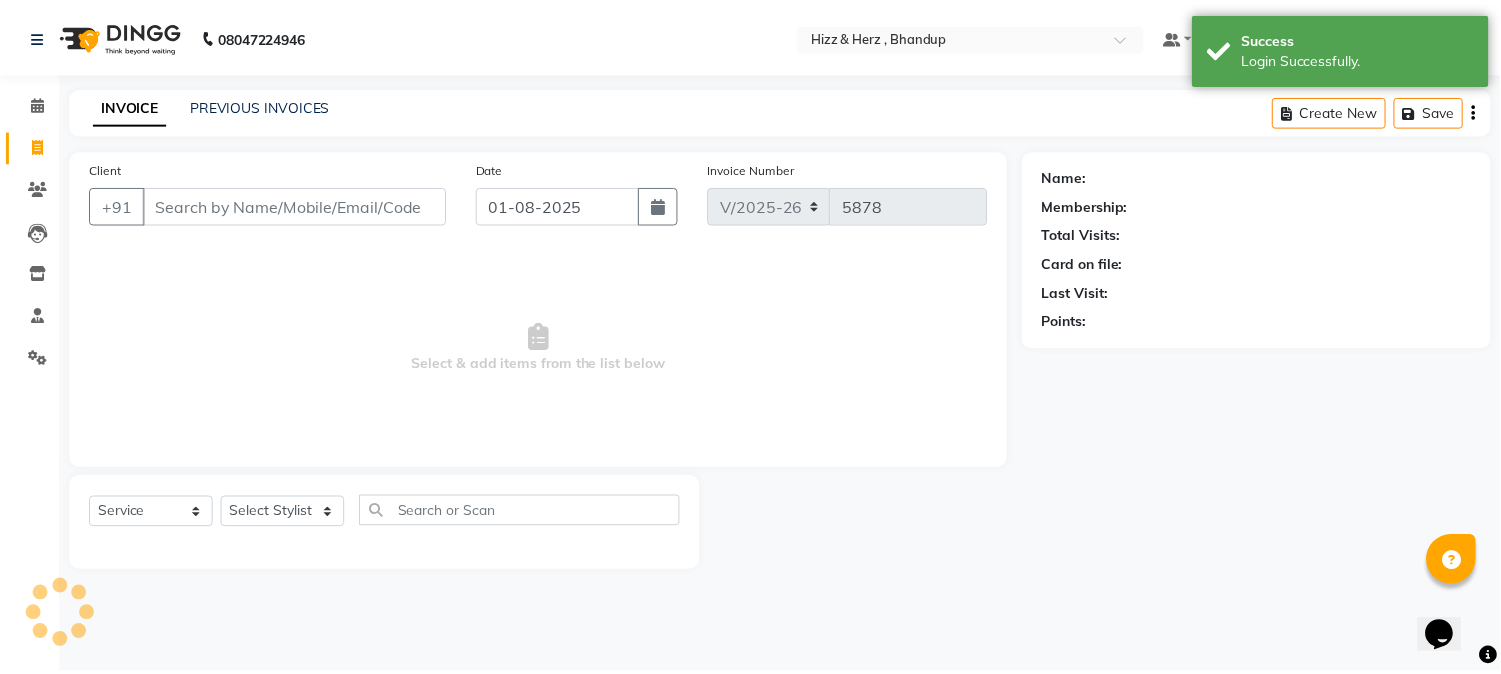 scroll, scrollTop: 0, scrollLeft: 0, axis: both 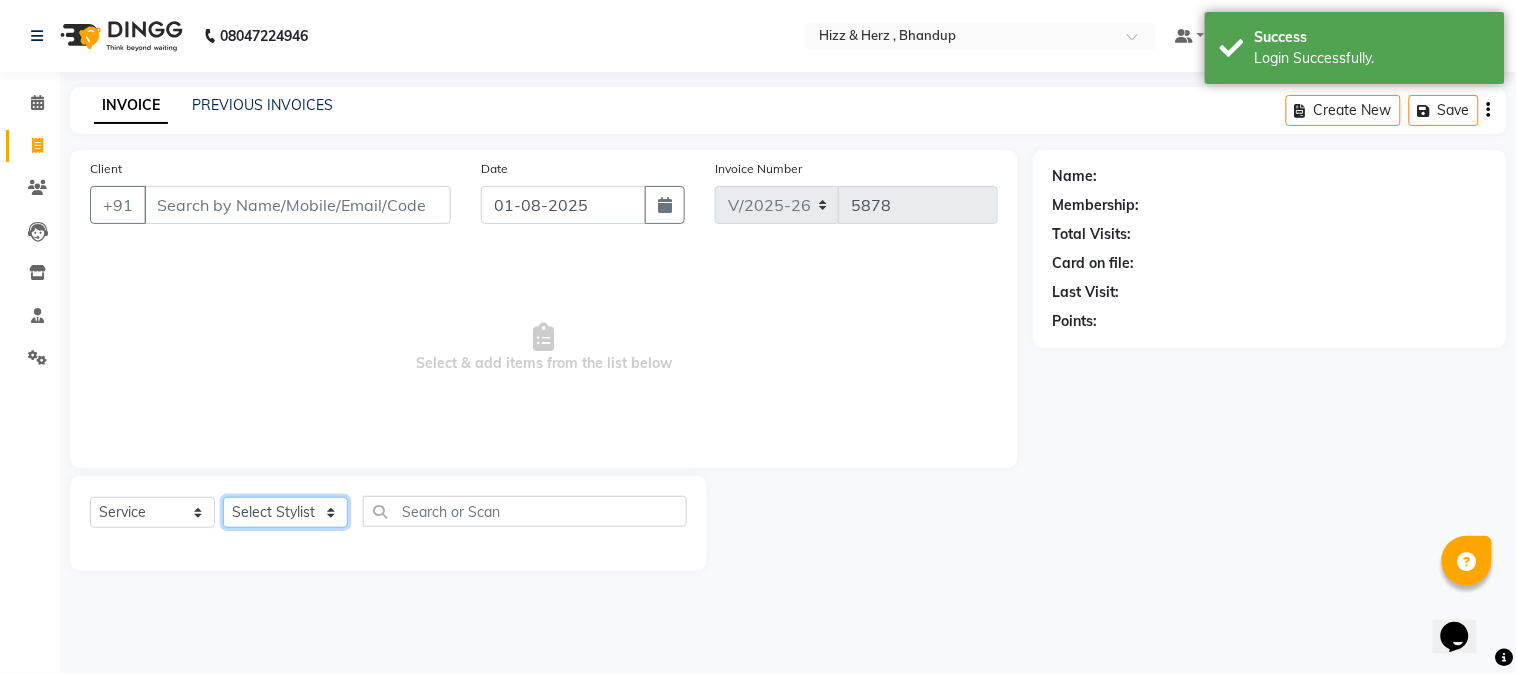 click on "Select Stylist Front Desk Gaurav Sharma HIZZ & HERZ 2 IRFAN AHMAD Jigna Goswami KHALID AHMAD Laxmi Mehboob MOHD PARVEJ NIZAM Salman Sangeeta  SUMITA  VEERENDRA SHARMA" 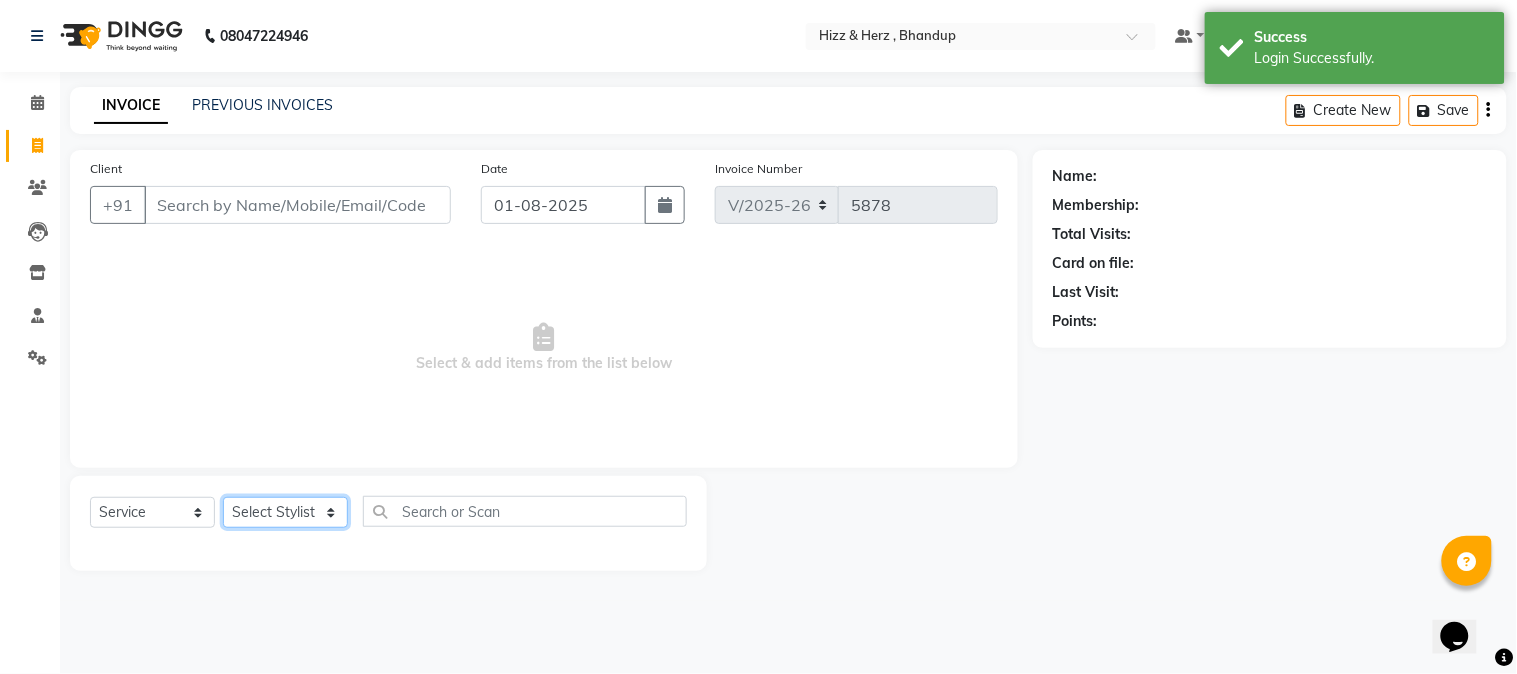 select on "9145" 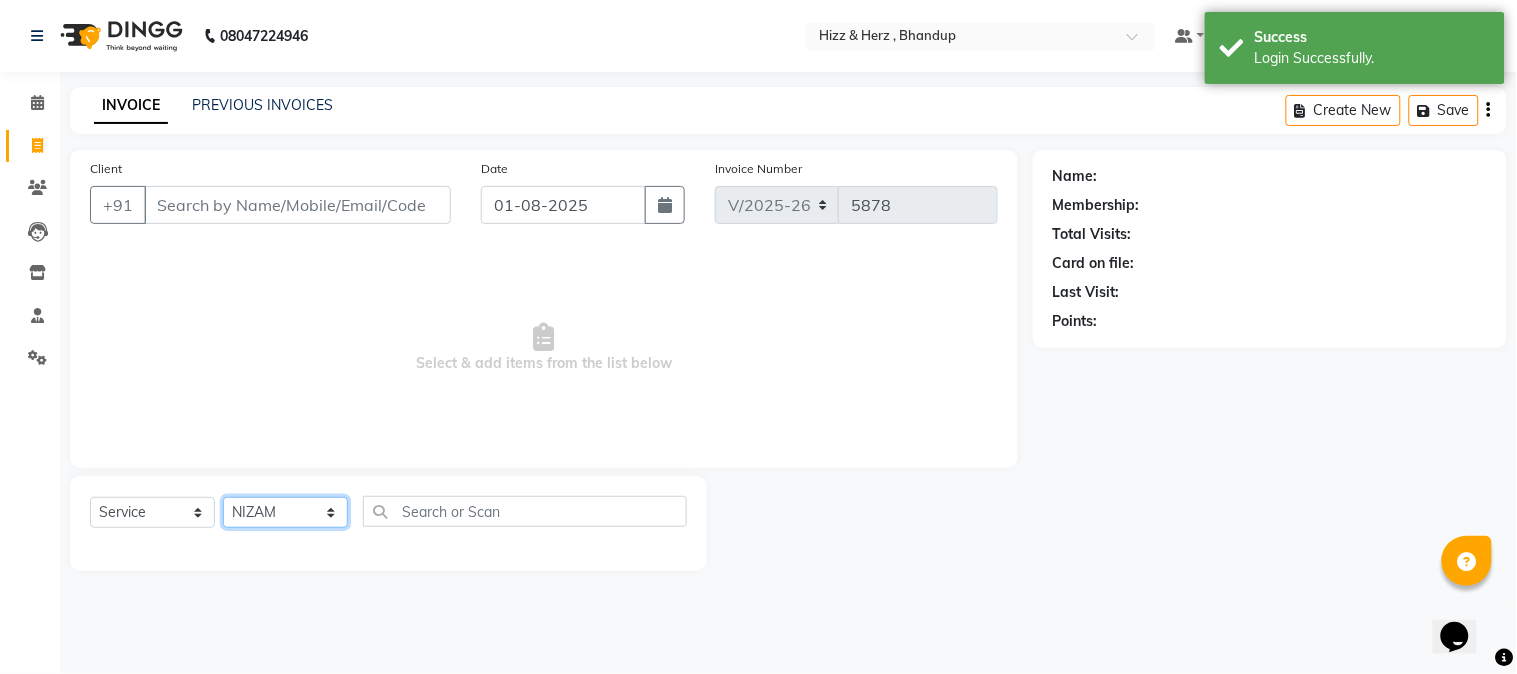 click on "Select Stylist Front Desk Gaurav Sharma HIZZ & HERZ 2 IRFAN AHMAD Jigna Goswami KHALID AHMAD Laxmi Mehboob MOHD PARVEJ NIZAM Salman Sangeeta  SUMITA  VEERENDRA SHARMA" 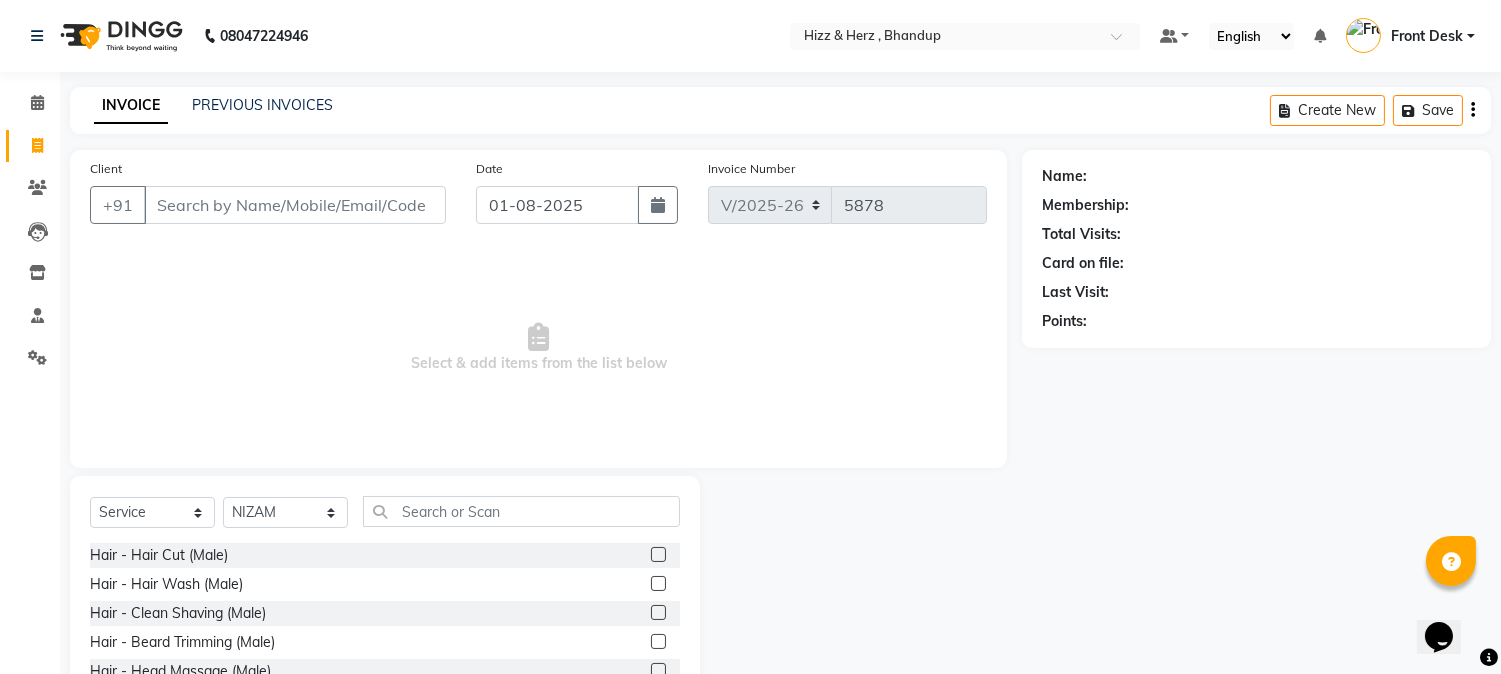 click 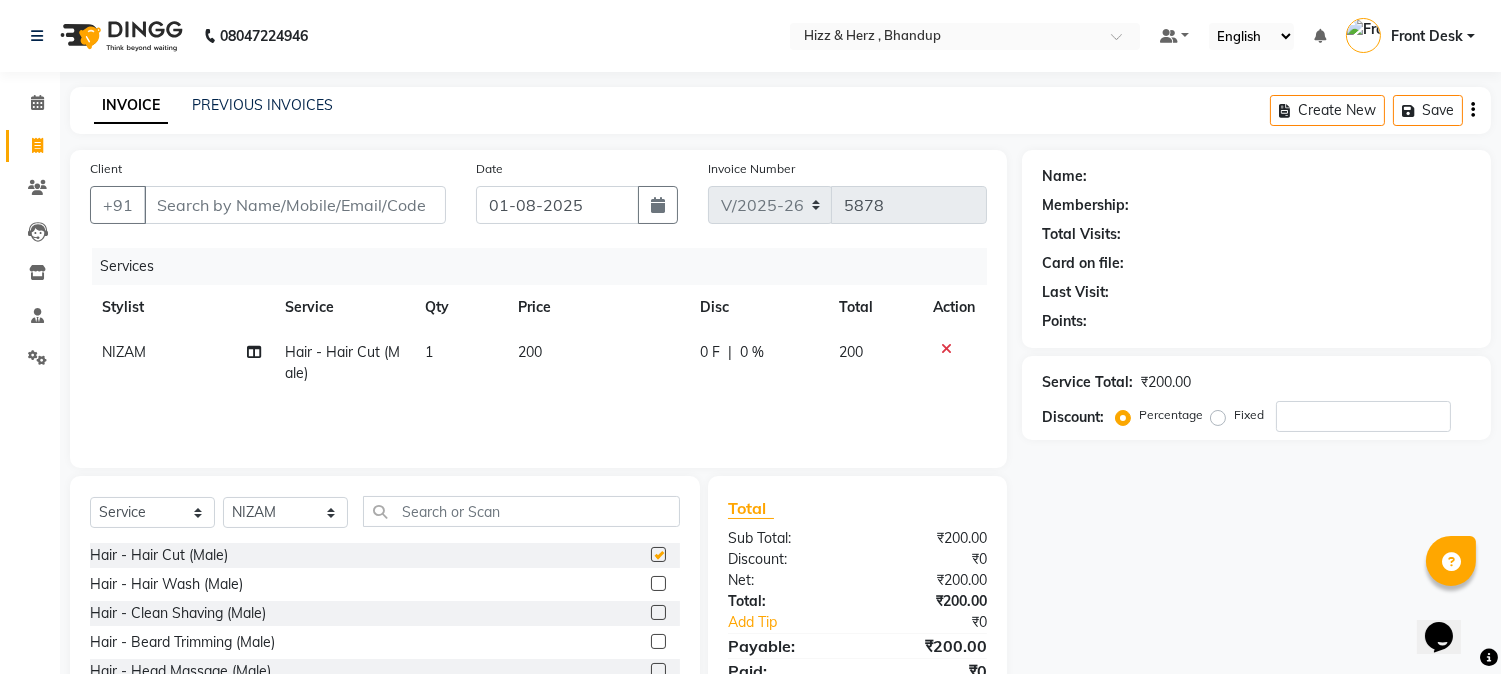 checkbox on "false" 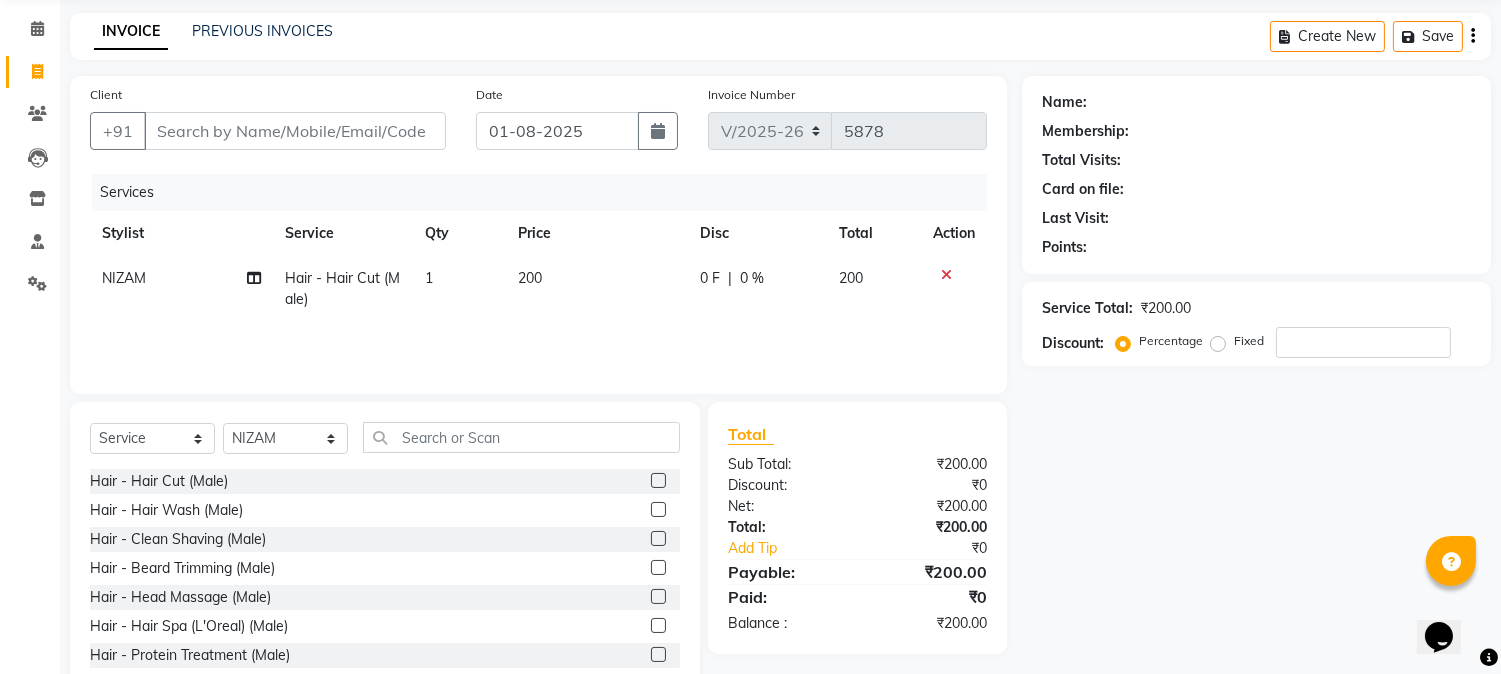 scroll, scrollTop: 126, scrollLeft: 0, axis: vertical 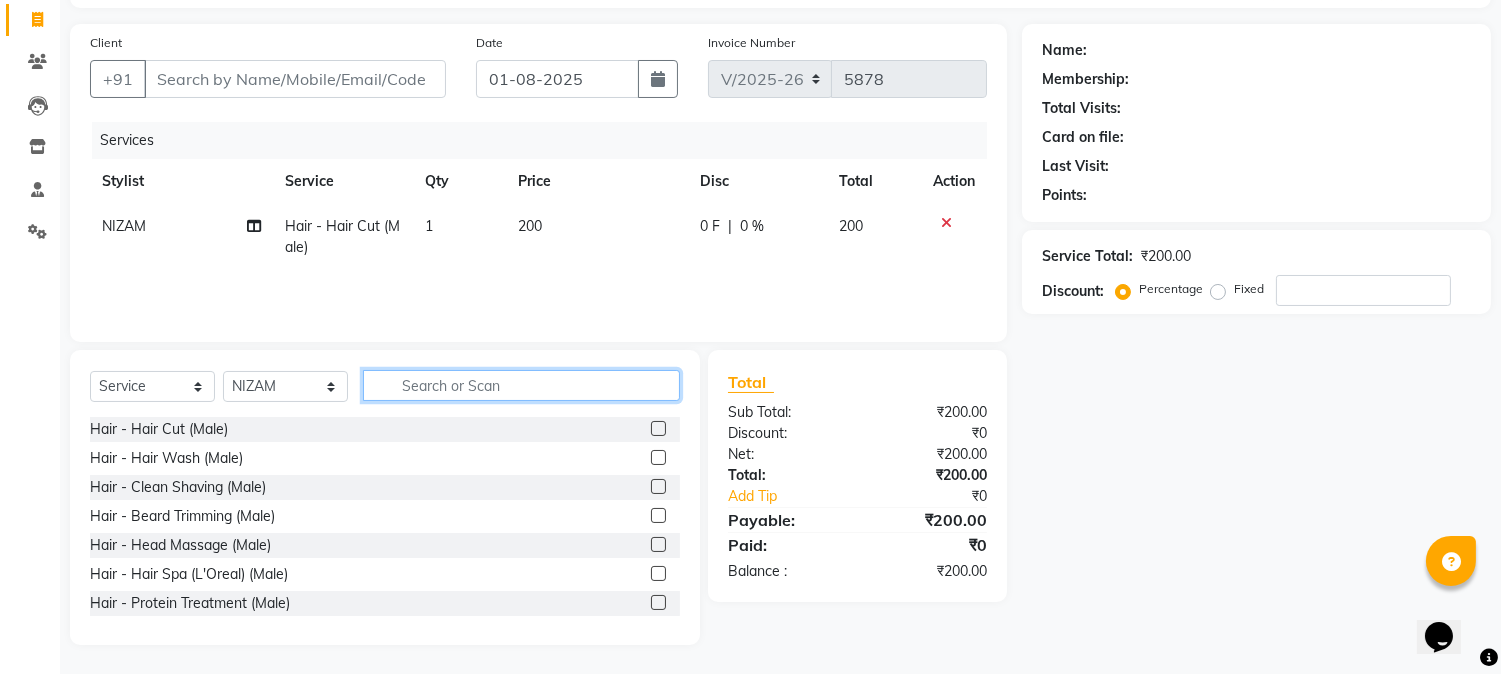 click 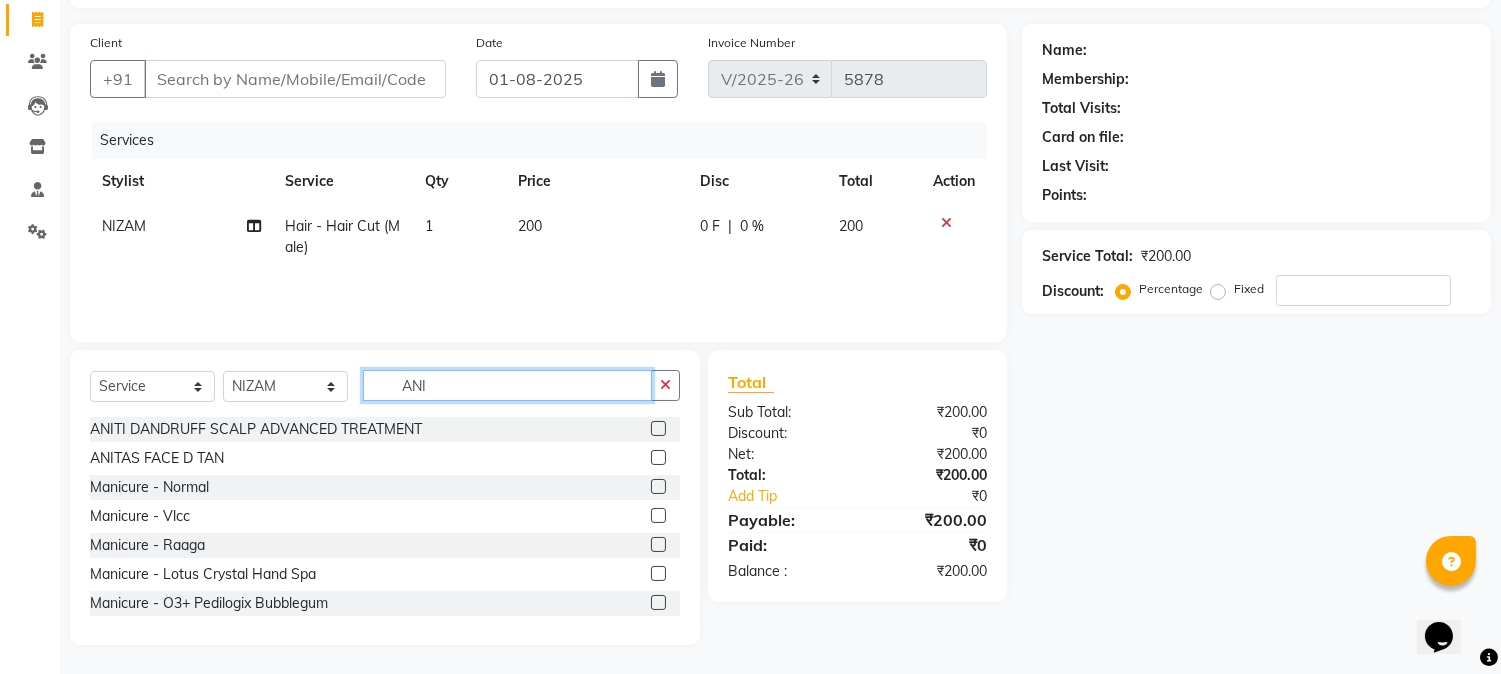 type on "ANI" 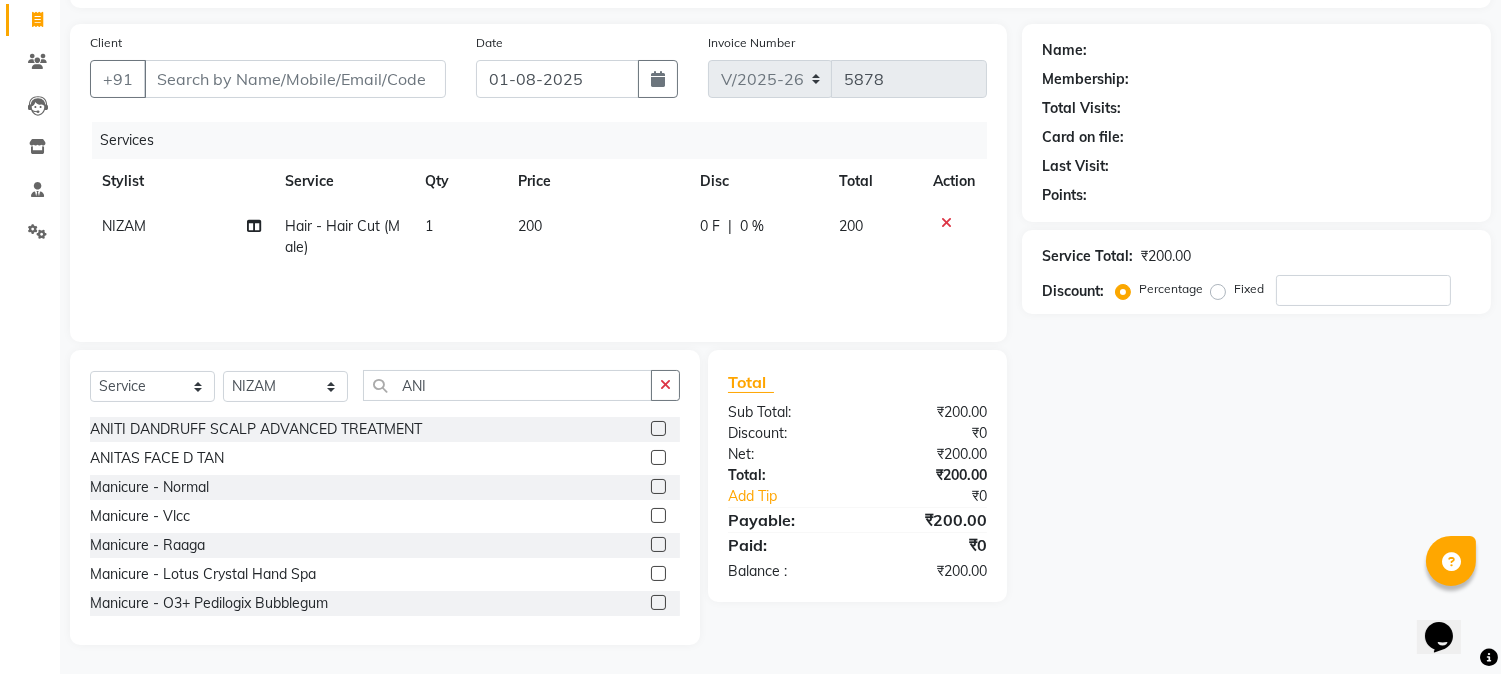 click 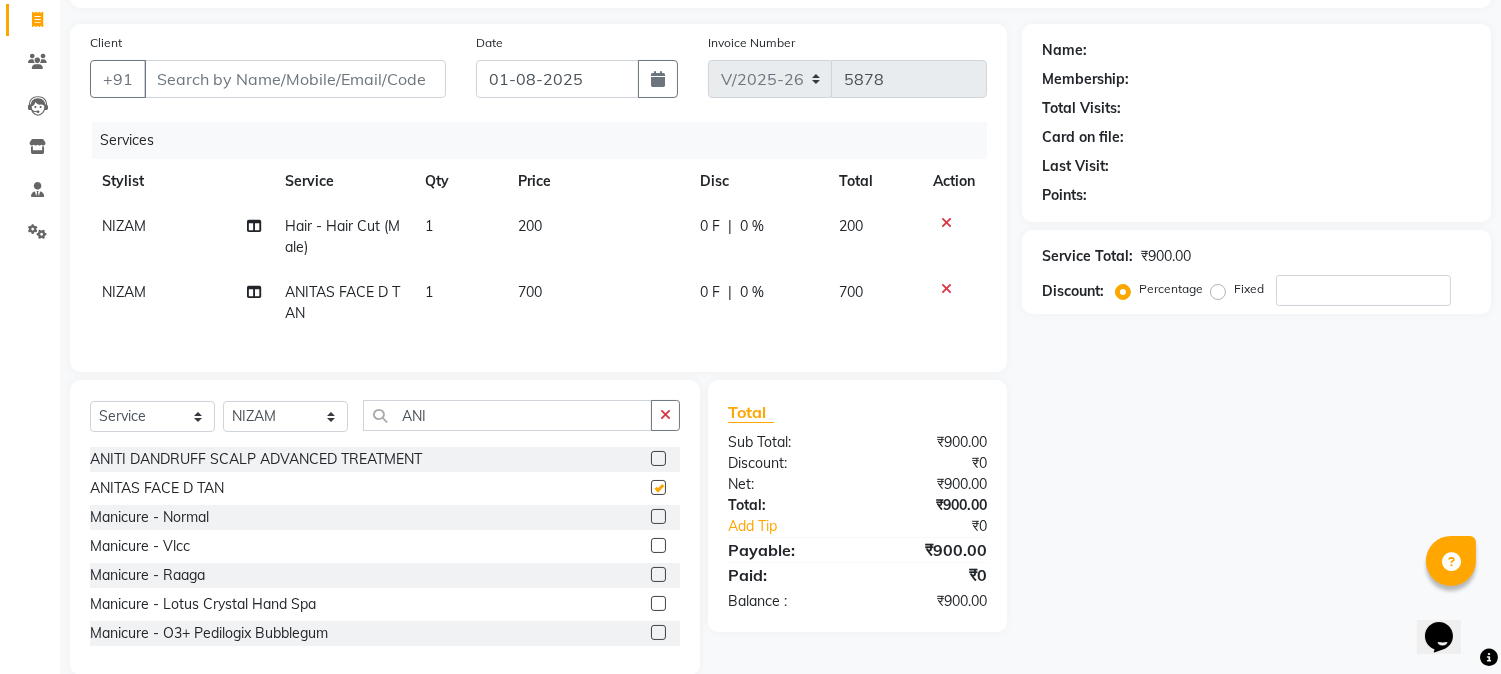 checkbox on "false" 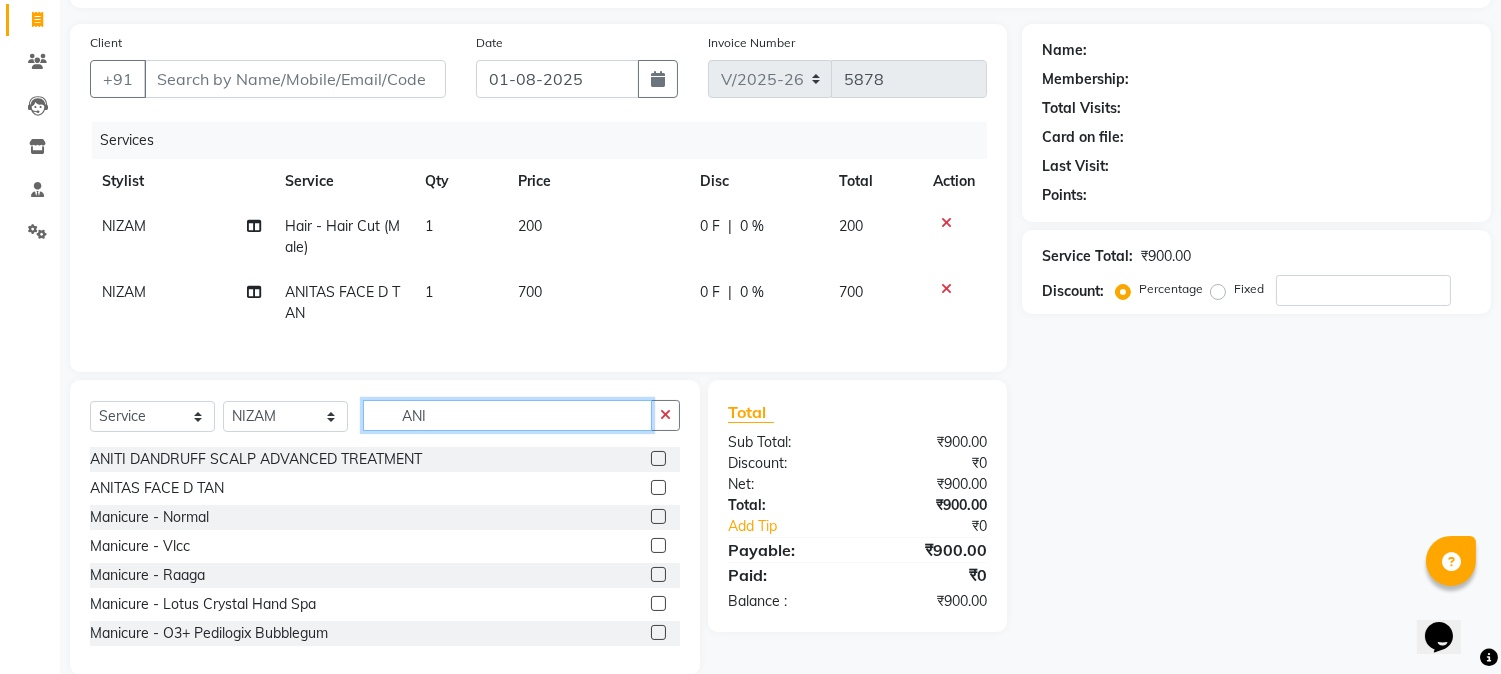 click on "ANI" 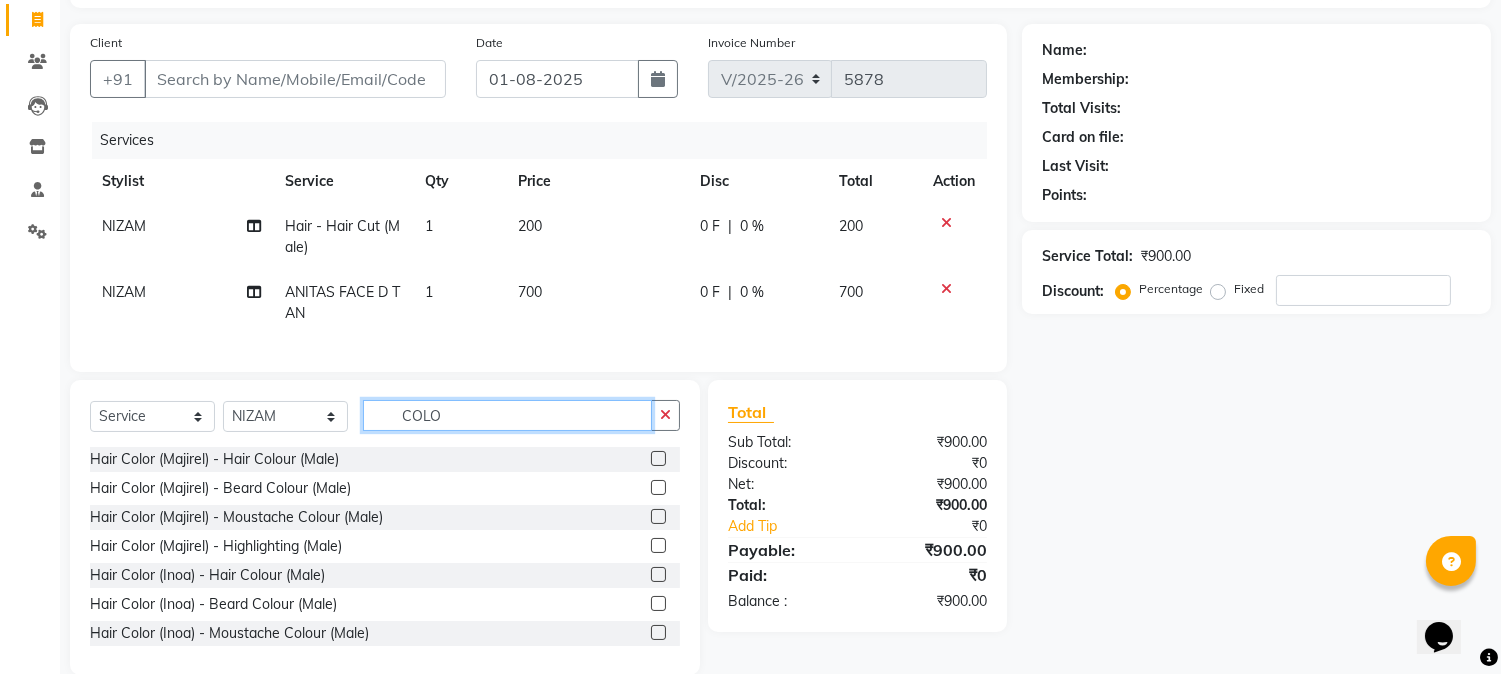 type on "COLO" 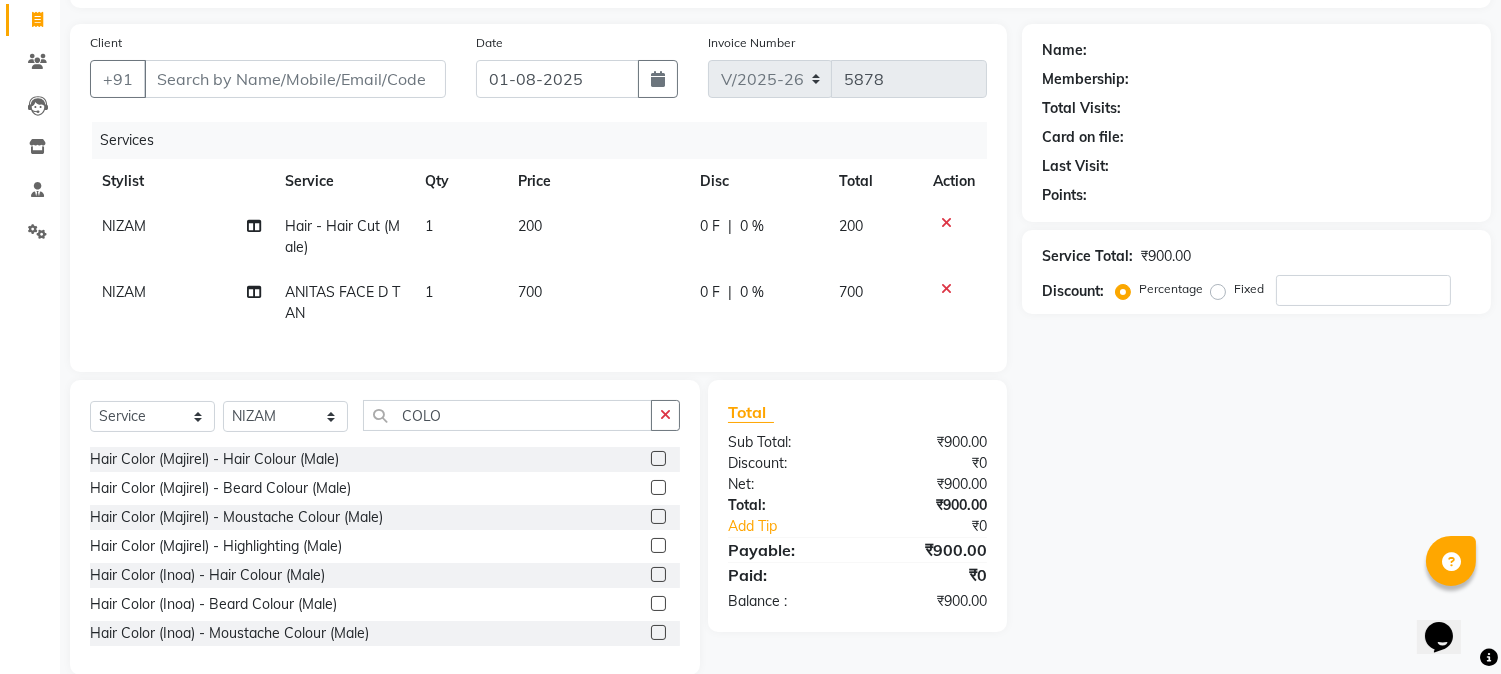 click 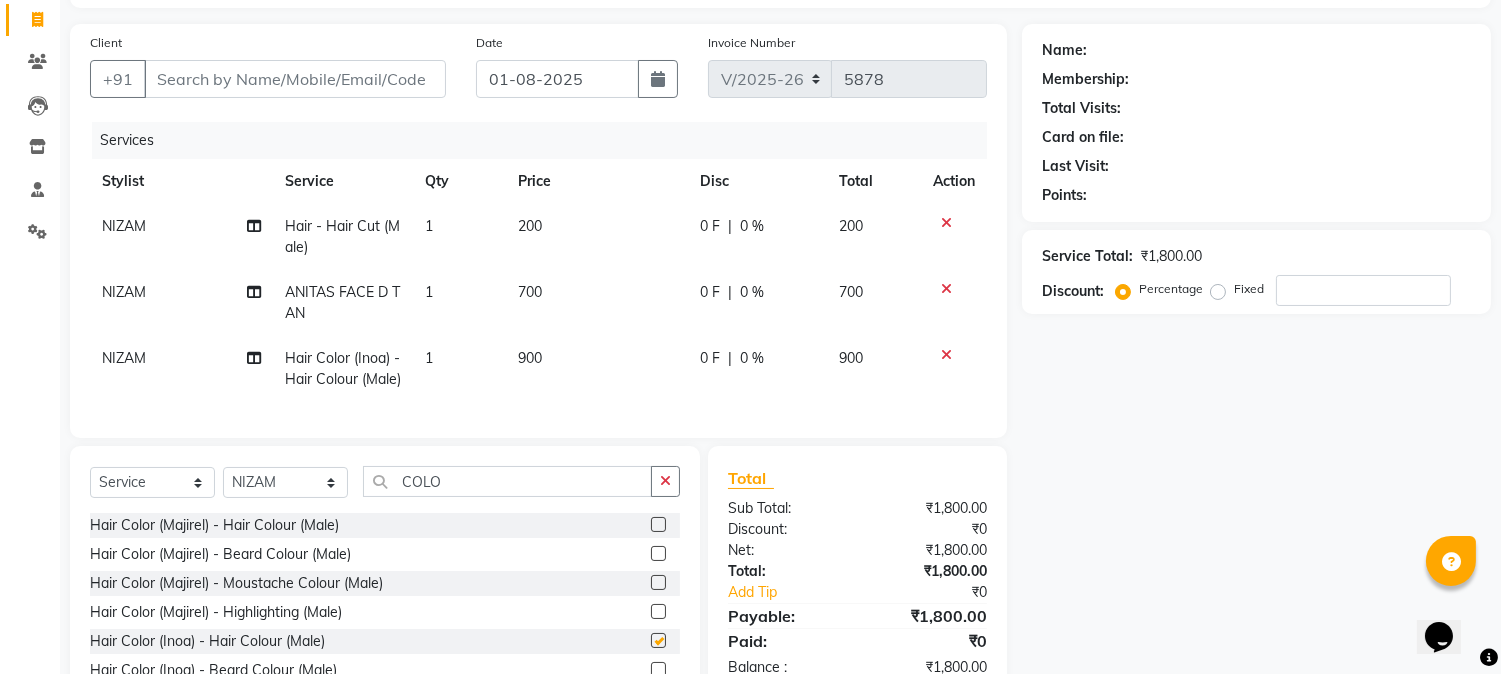 checkbox on "false" 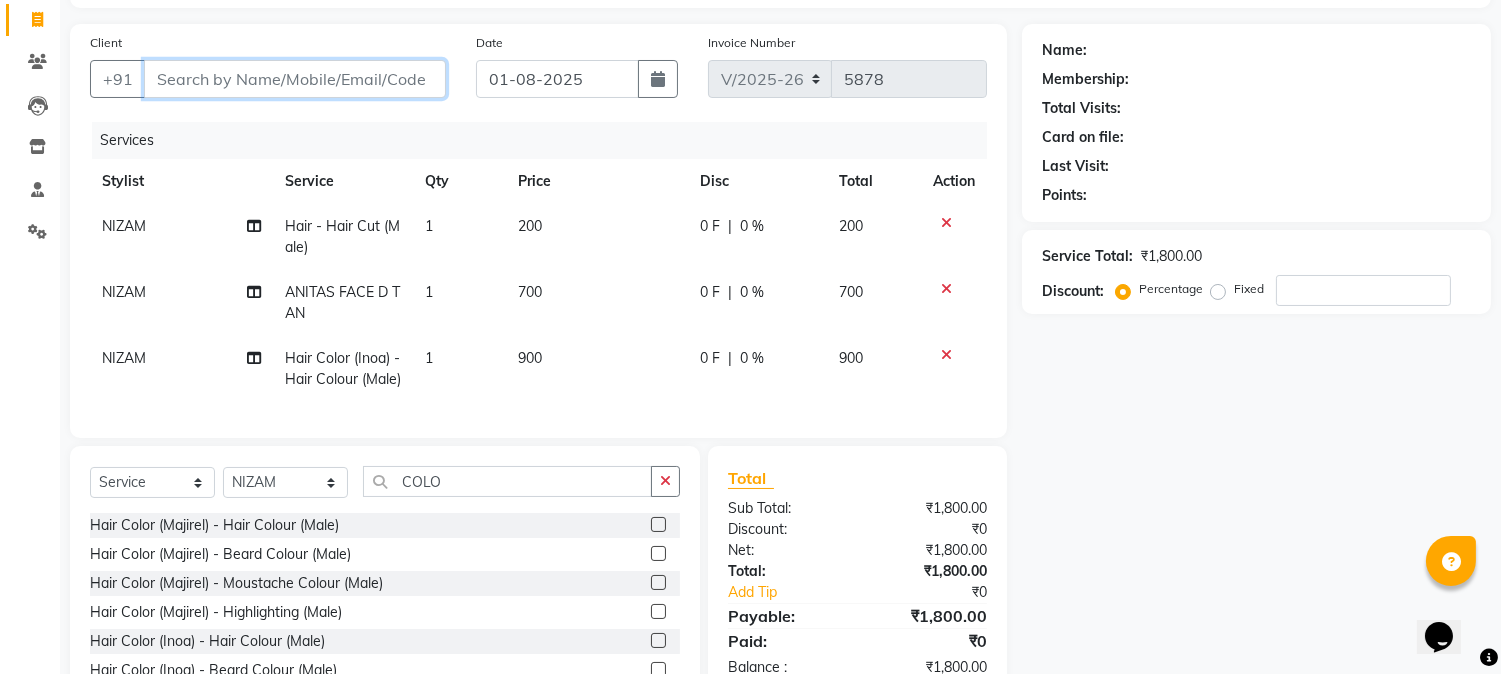 click on "Client" at bounding box center (295, 79) 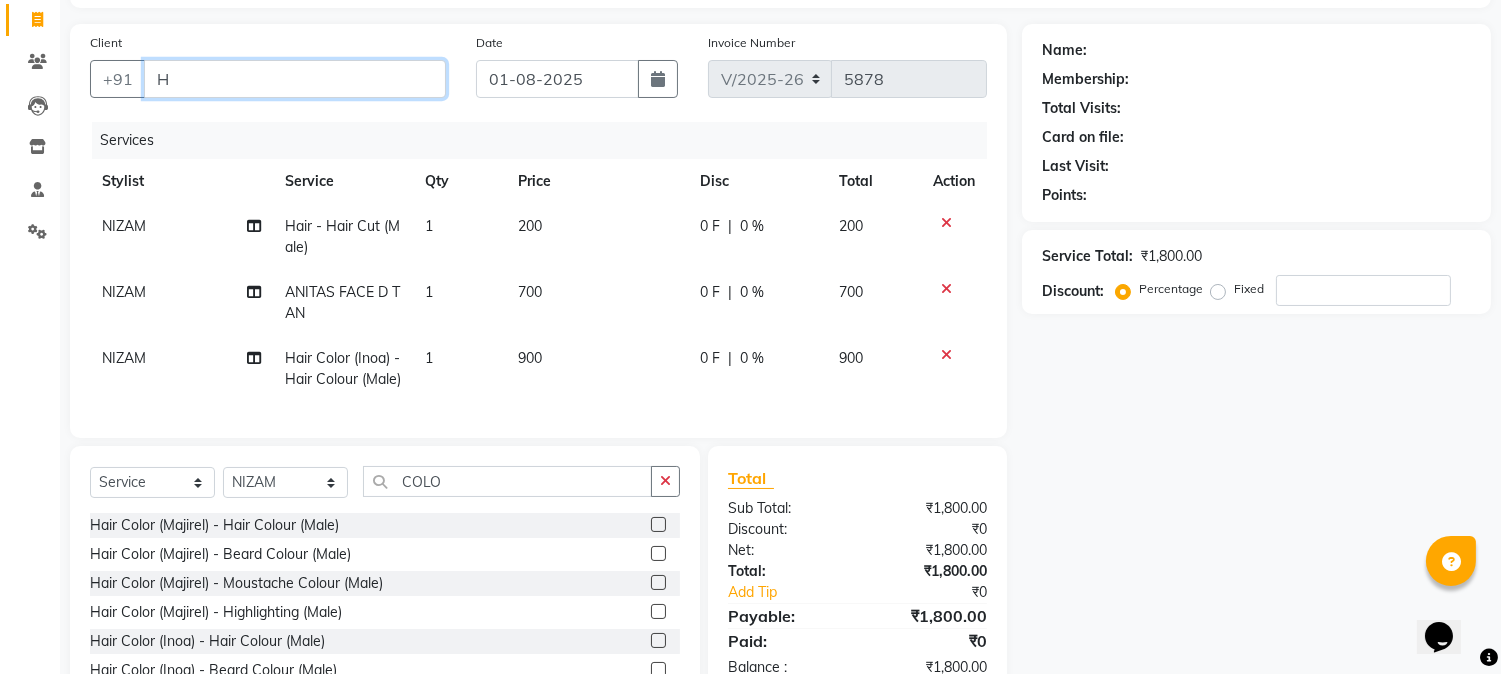 type on "0" 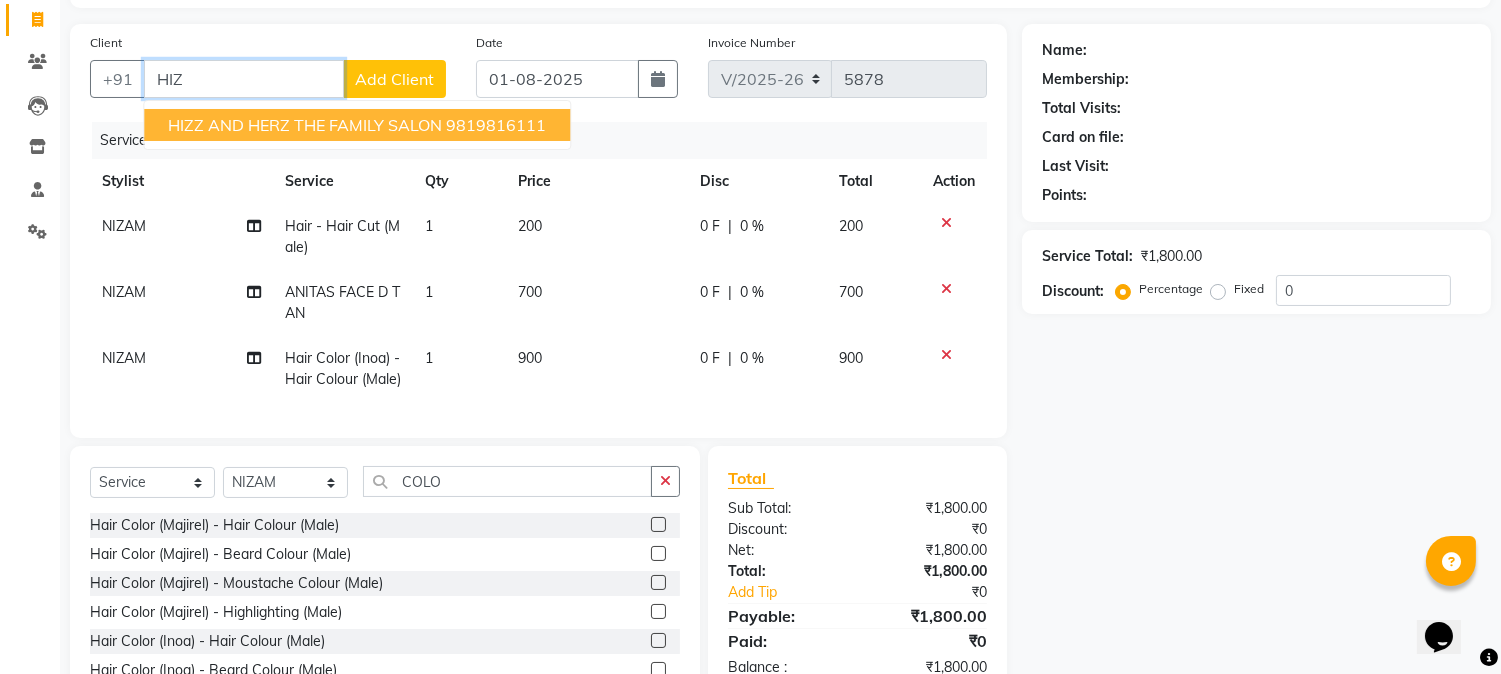 click on "HIZZ AND HERZ THE FAMILY SALON" at bounding box center [305, 125] 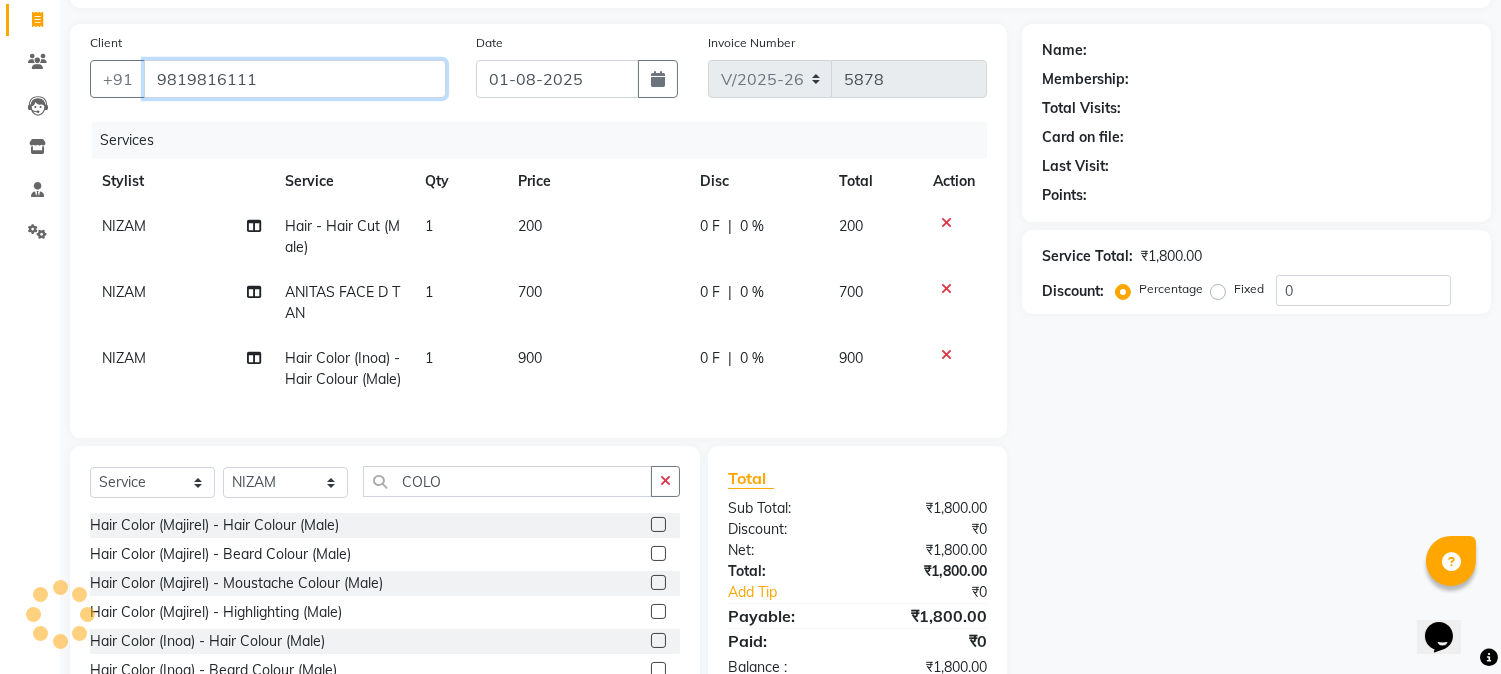 type on "9819816111" 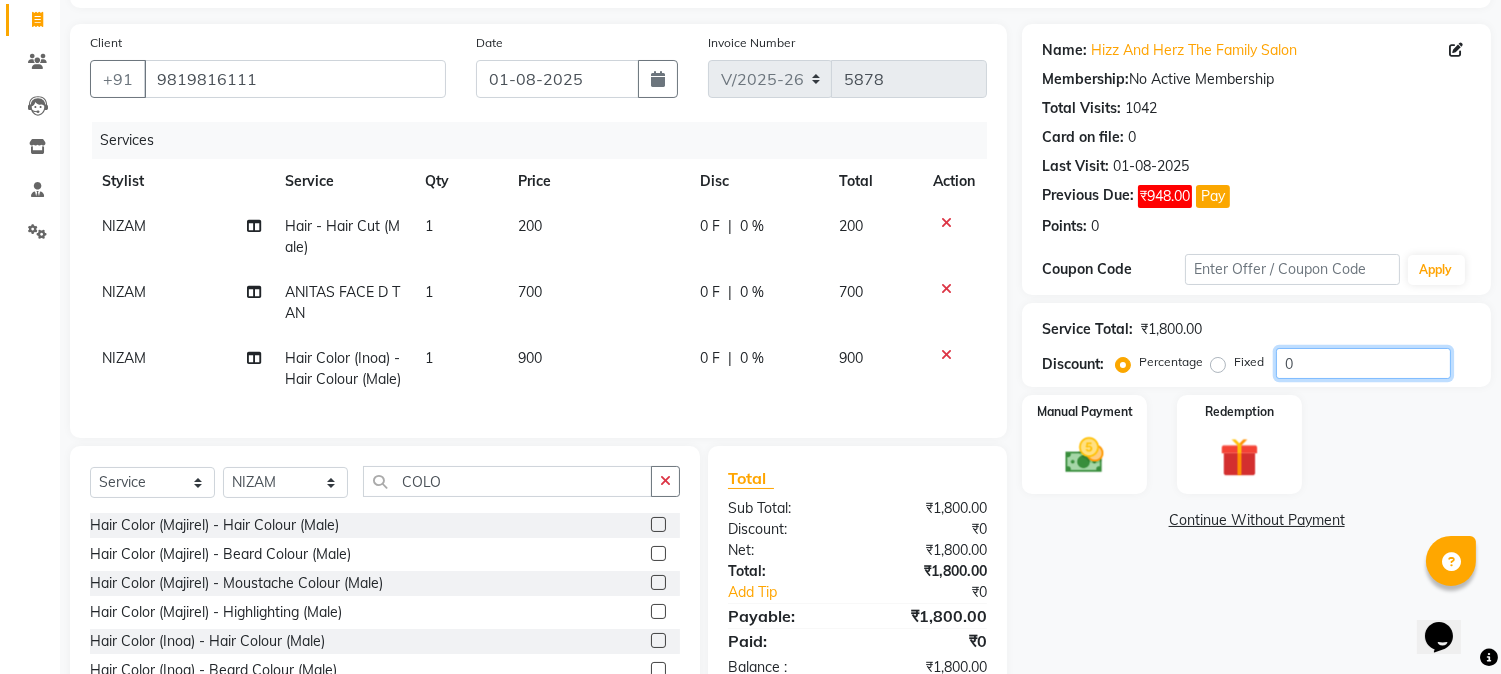 click on "0" 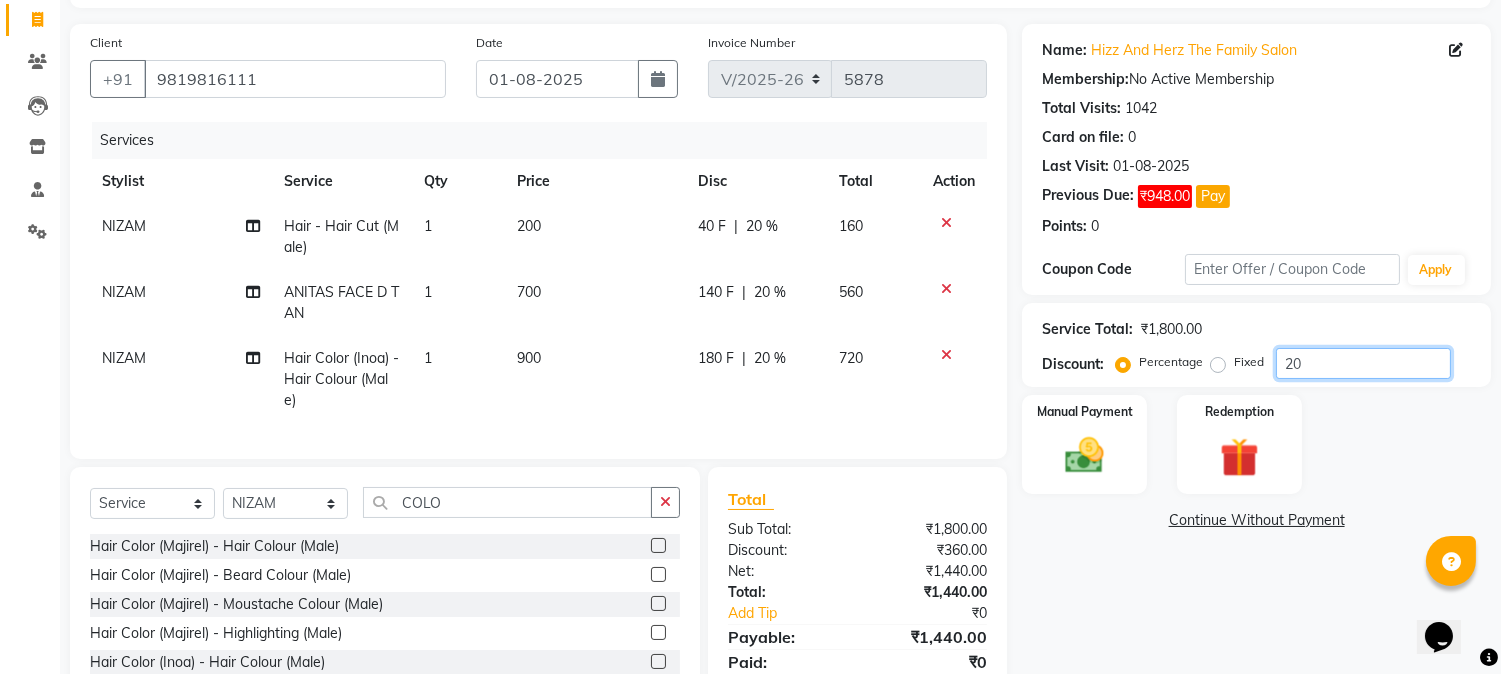 type on "20" 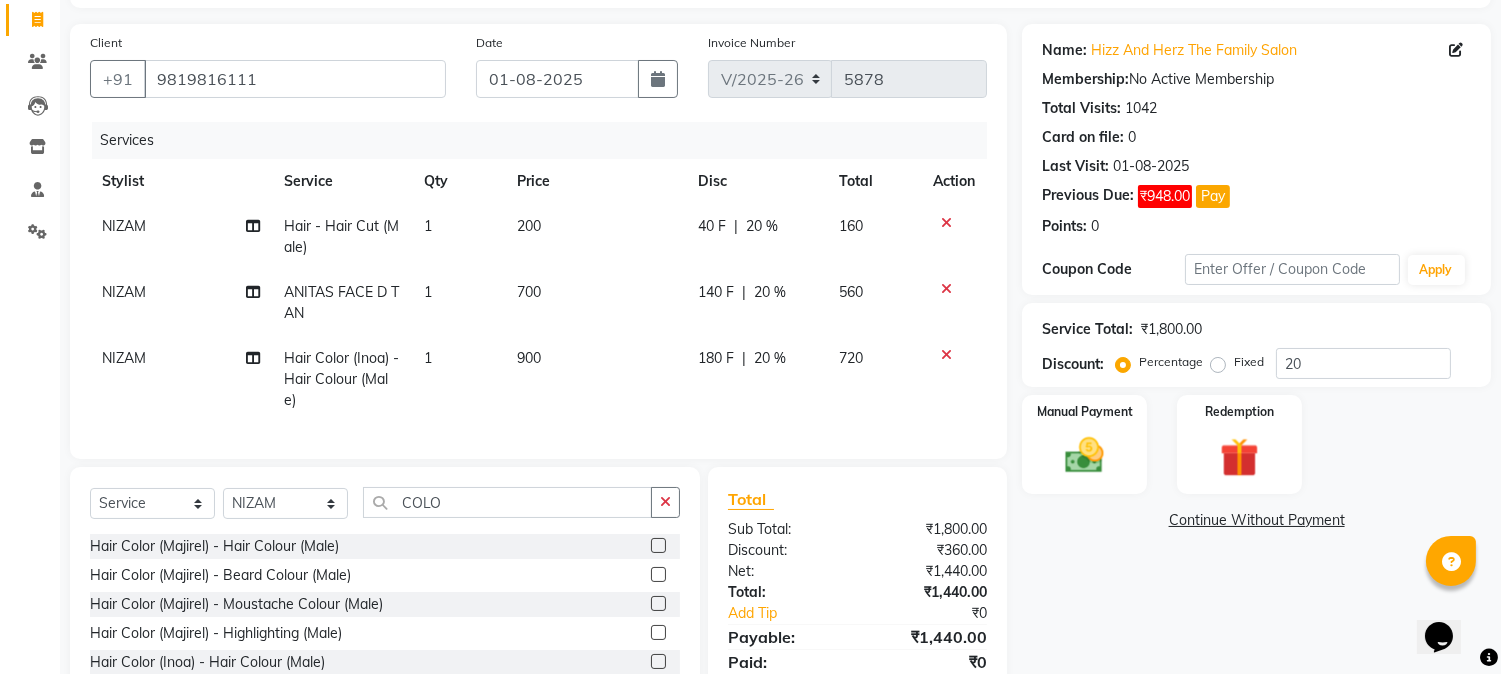 click on "Name: Hizz And Herz The Family Salon Membership:  No Active Membership  Total Visits:  1042 Card on file:  0 Last Visit:   01-08-2025 Previous Due:  ₹948.00 Pay Points:   0  Coupon Code Apply Service Total:  ₹1,800.00  Discount:  Percentage   Fixed  20 Manual Payment Redemption  Continue Without Payment" 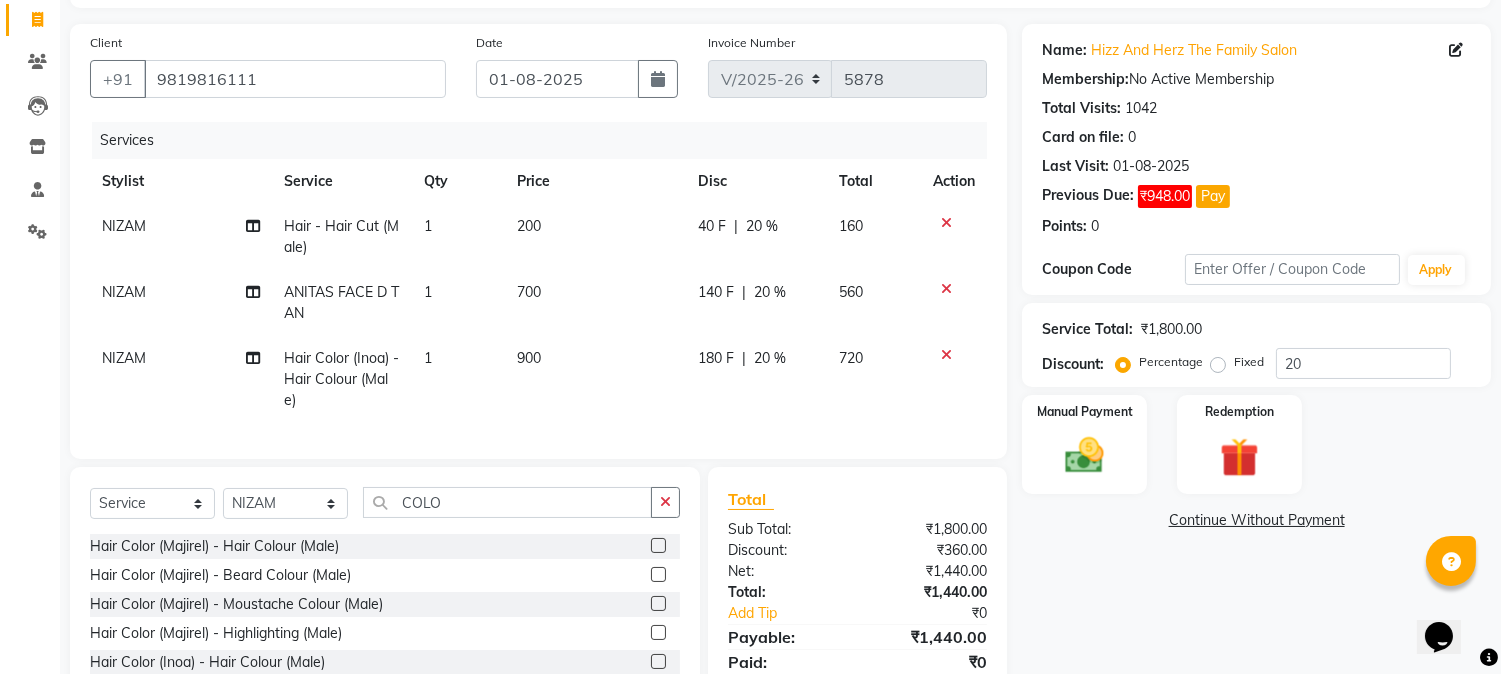 scroll, scrollTop: 260, scrollLeft: 0, axis: vertical 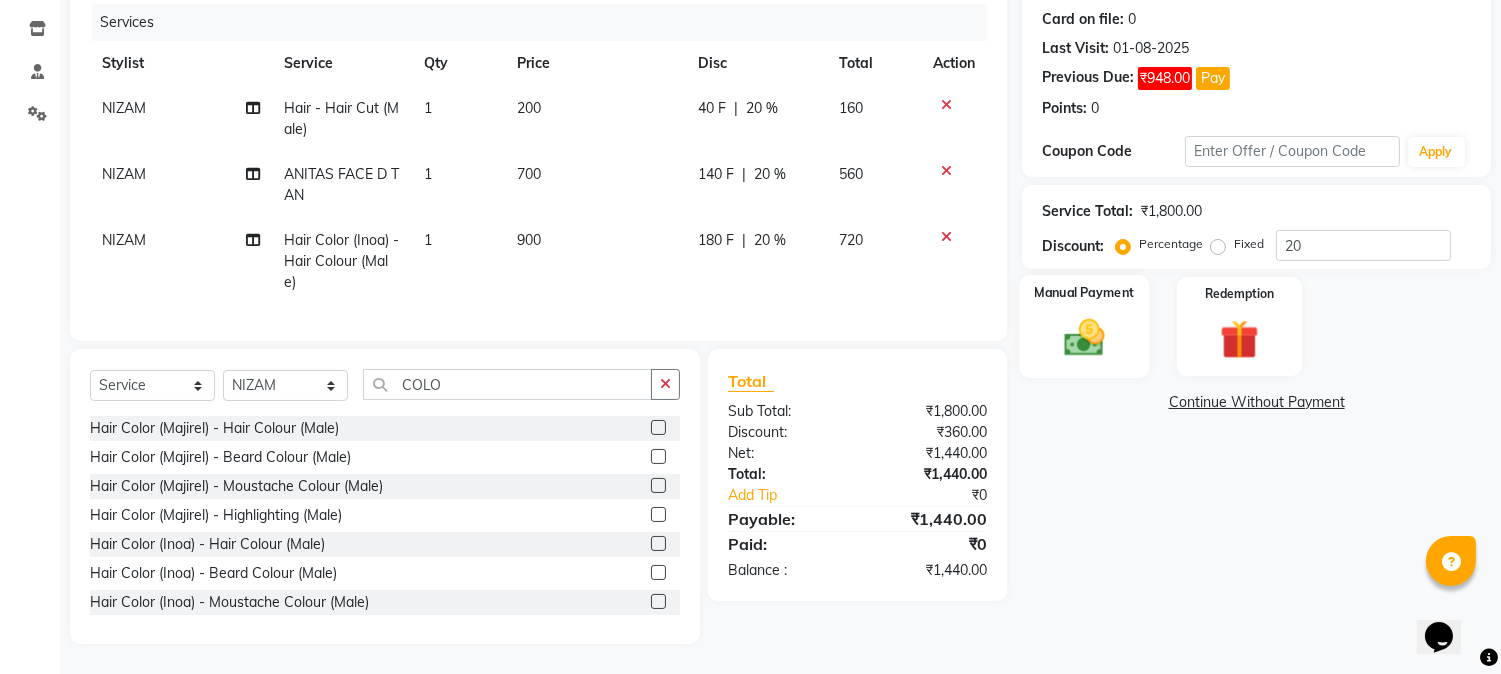 click 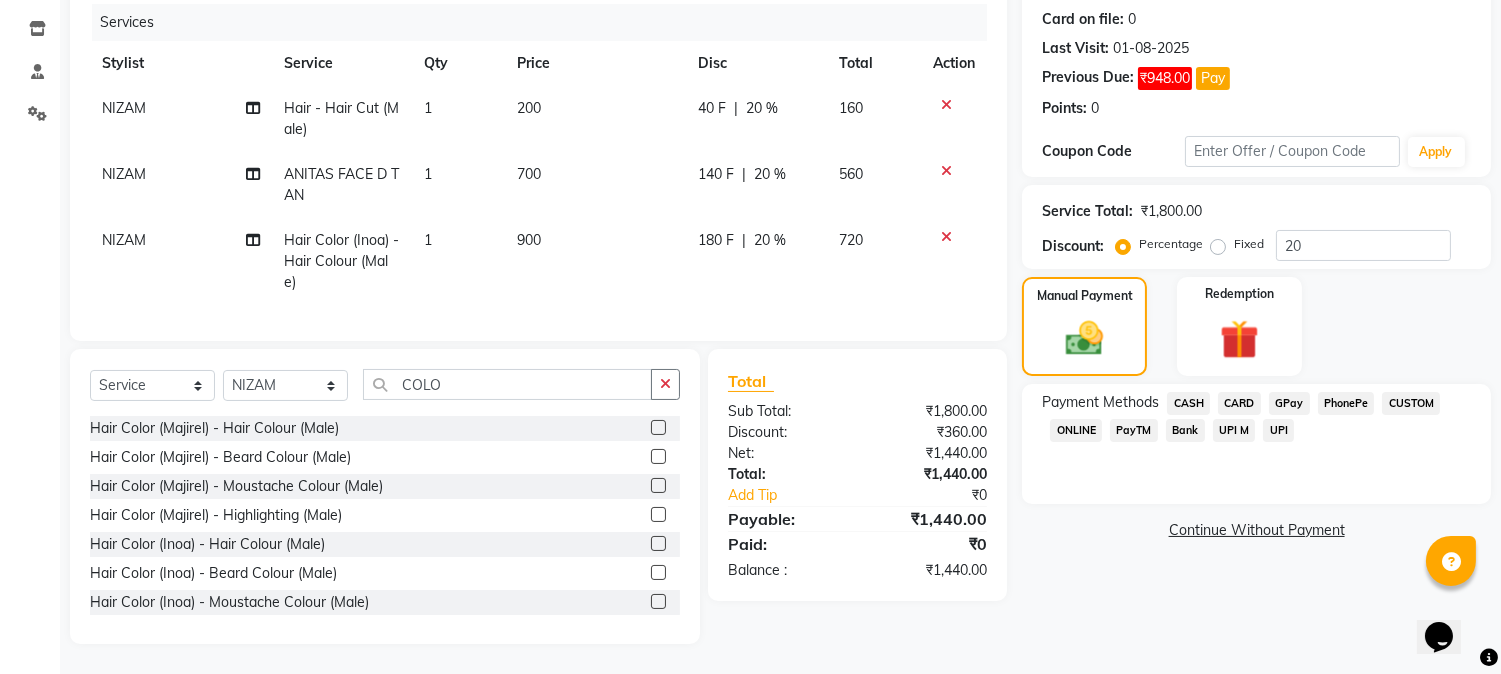 click on "CARD" 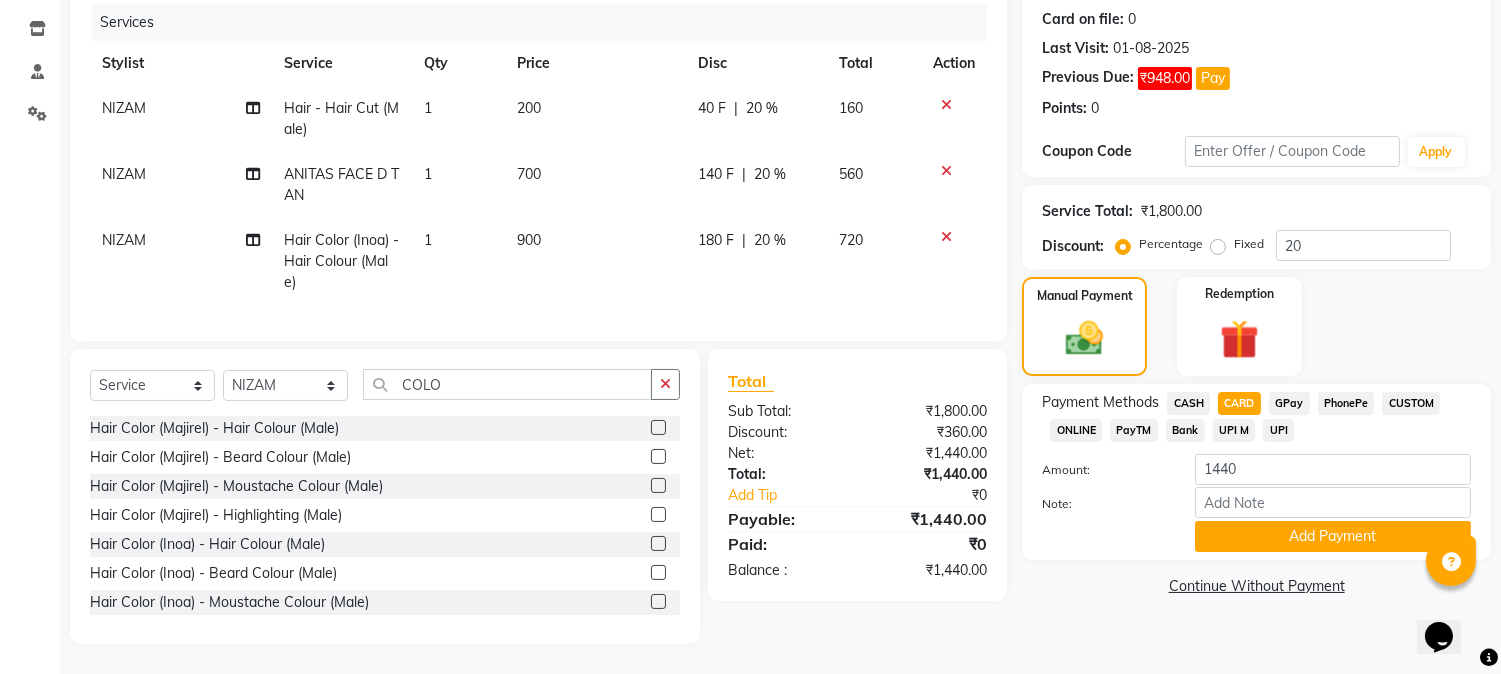 click on "CASH" 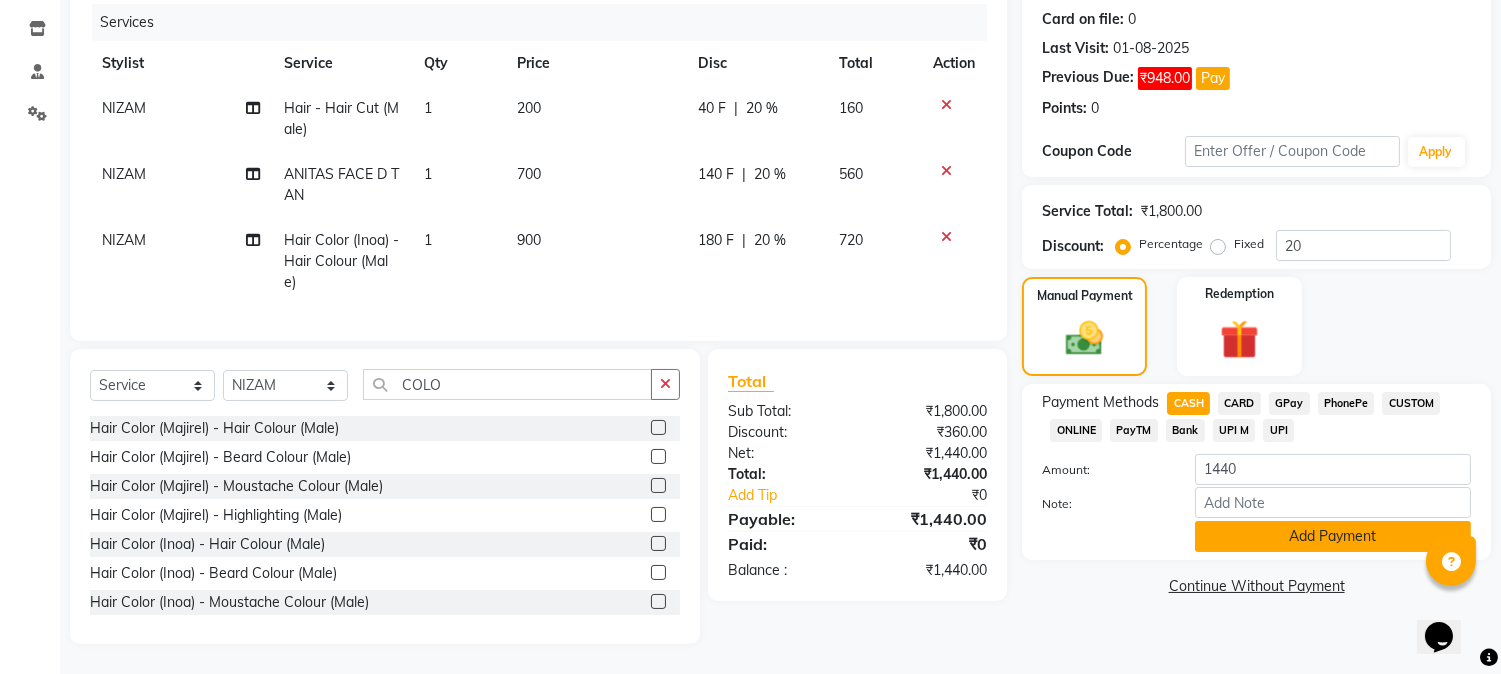 click on "Add Payment" 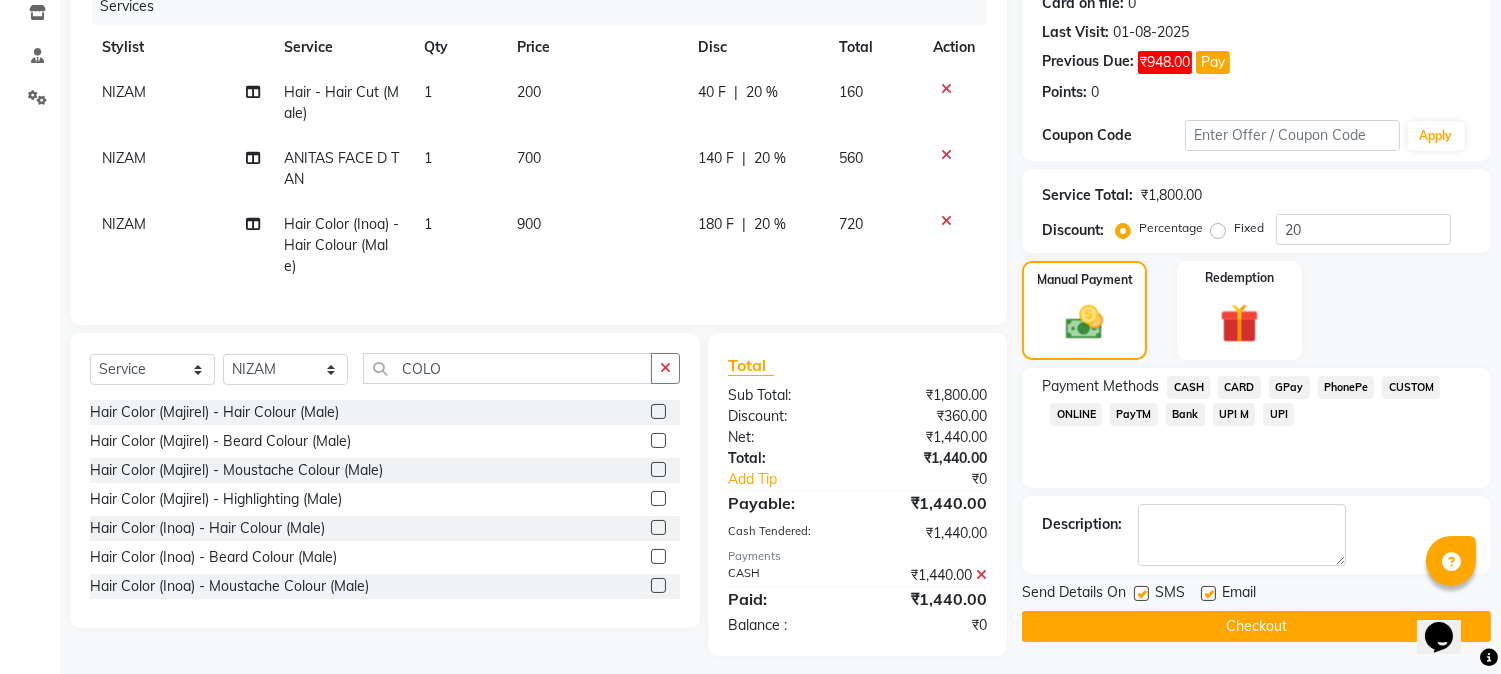 click on "Checkout" 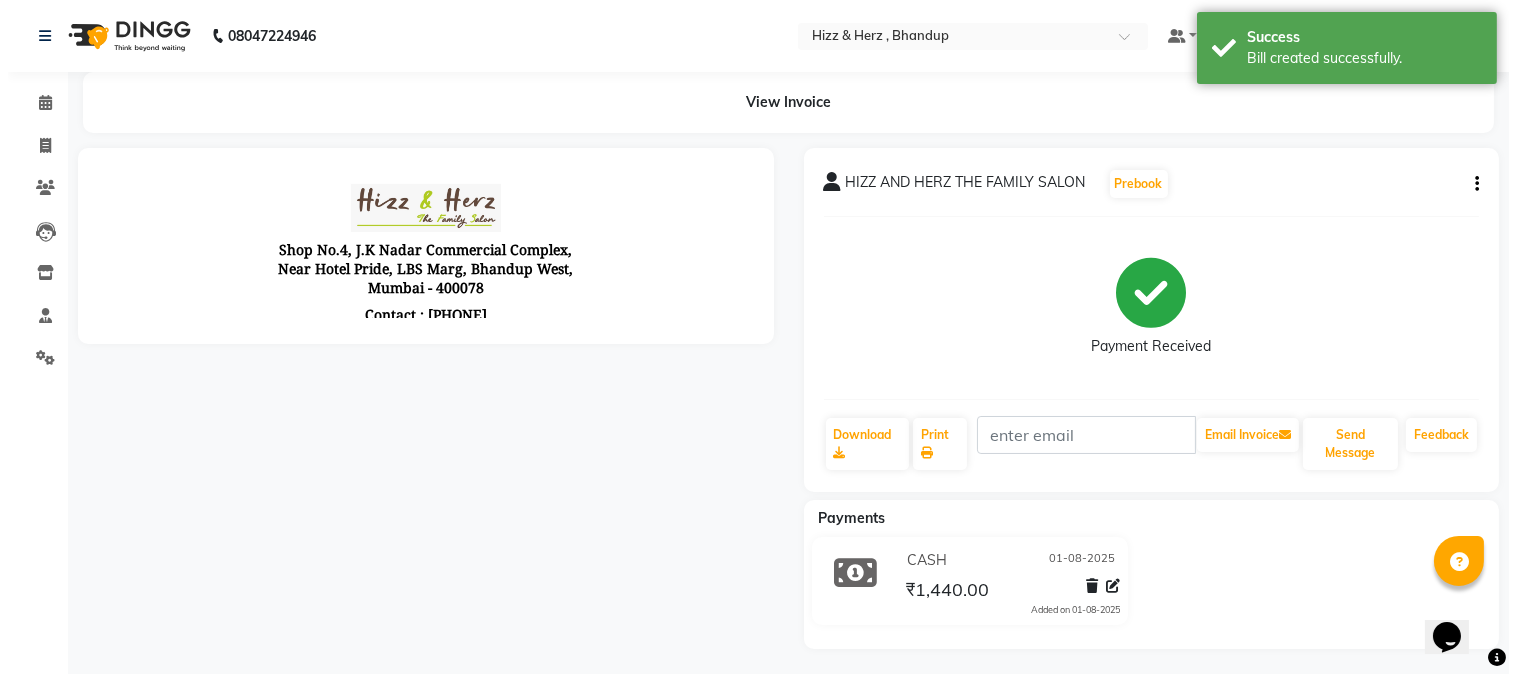 scroll, scrollTop: 0, scrollLeft: 0, axis: both 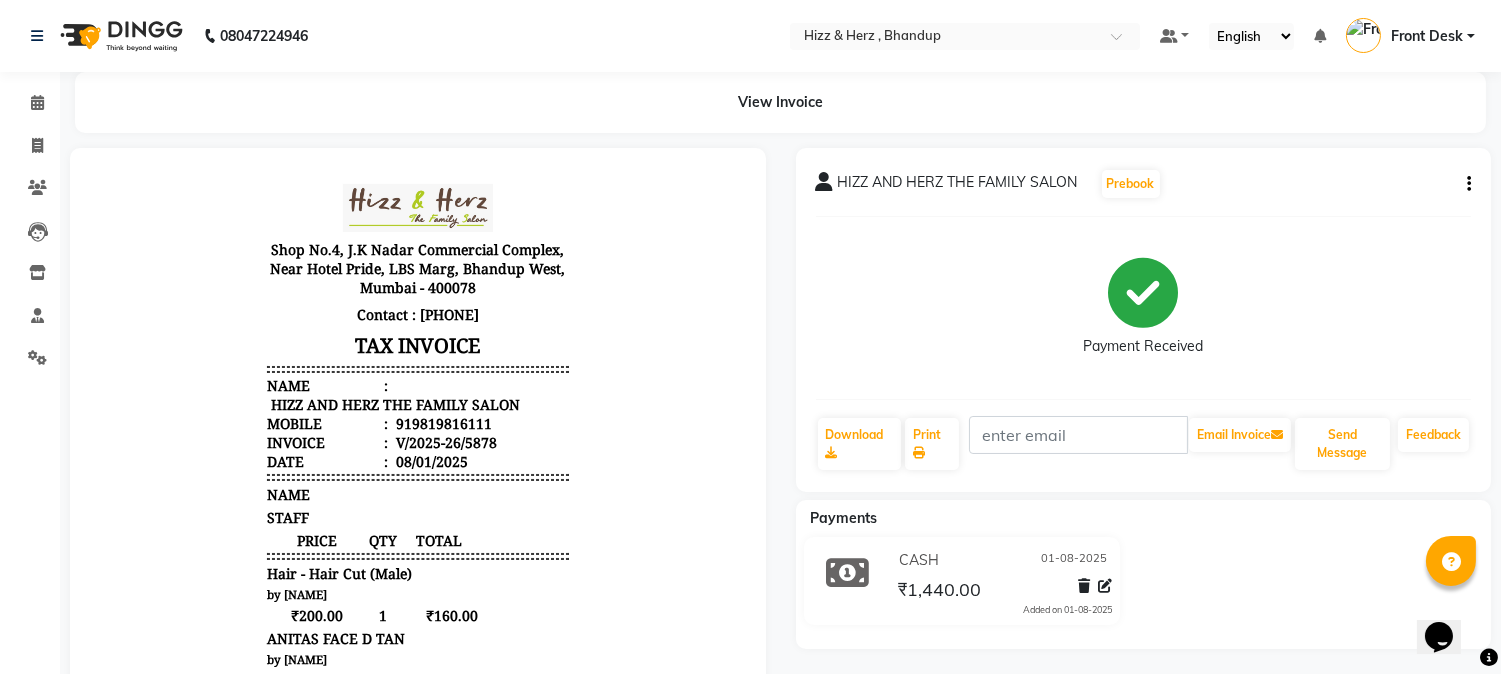 drag, startPoint x: 1008, startPoint y: 606, endPoint x: 991, endPoint y: 717, distance: 112.29426 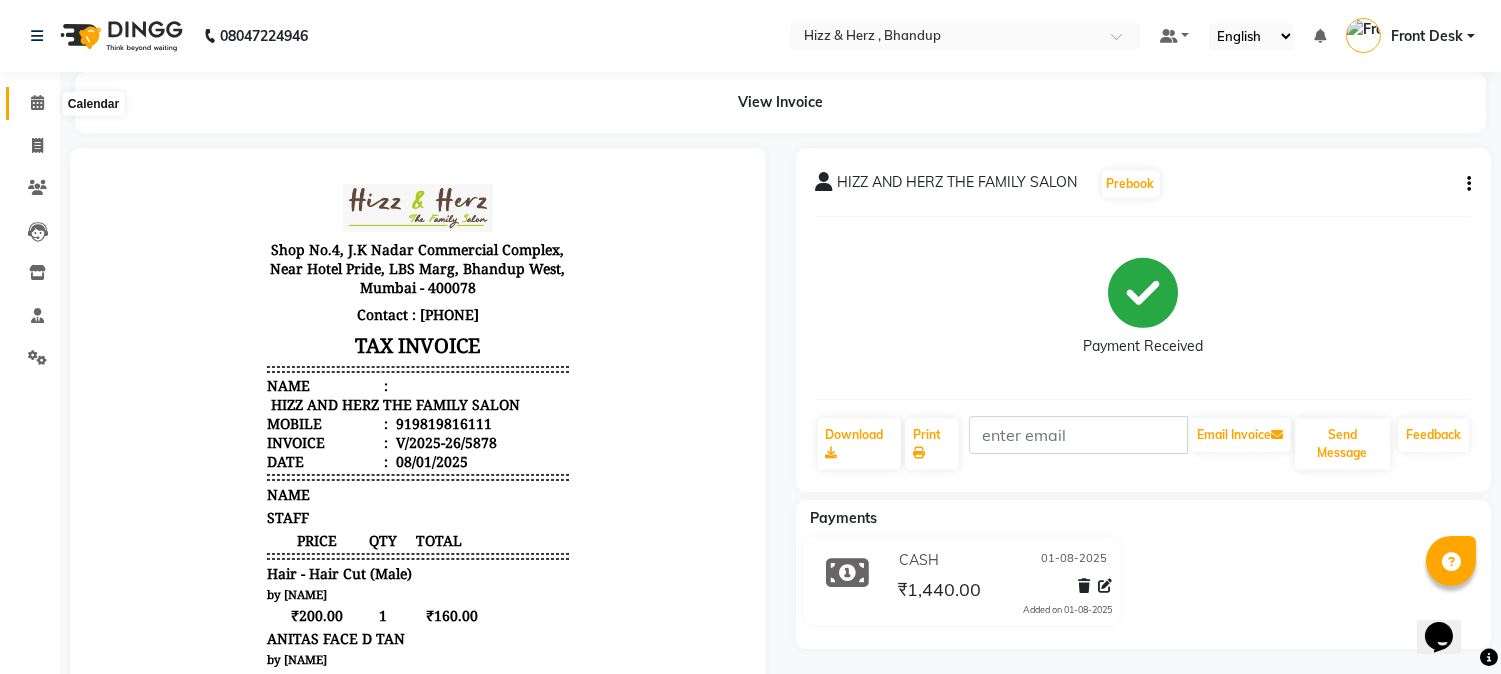 click on "Calendar" 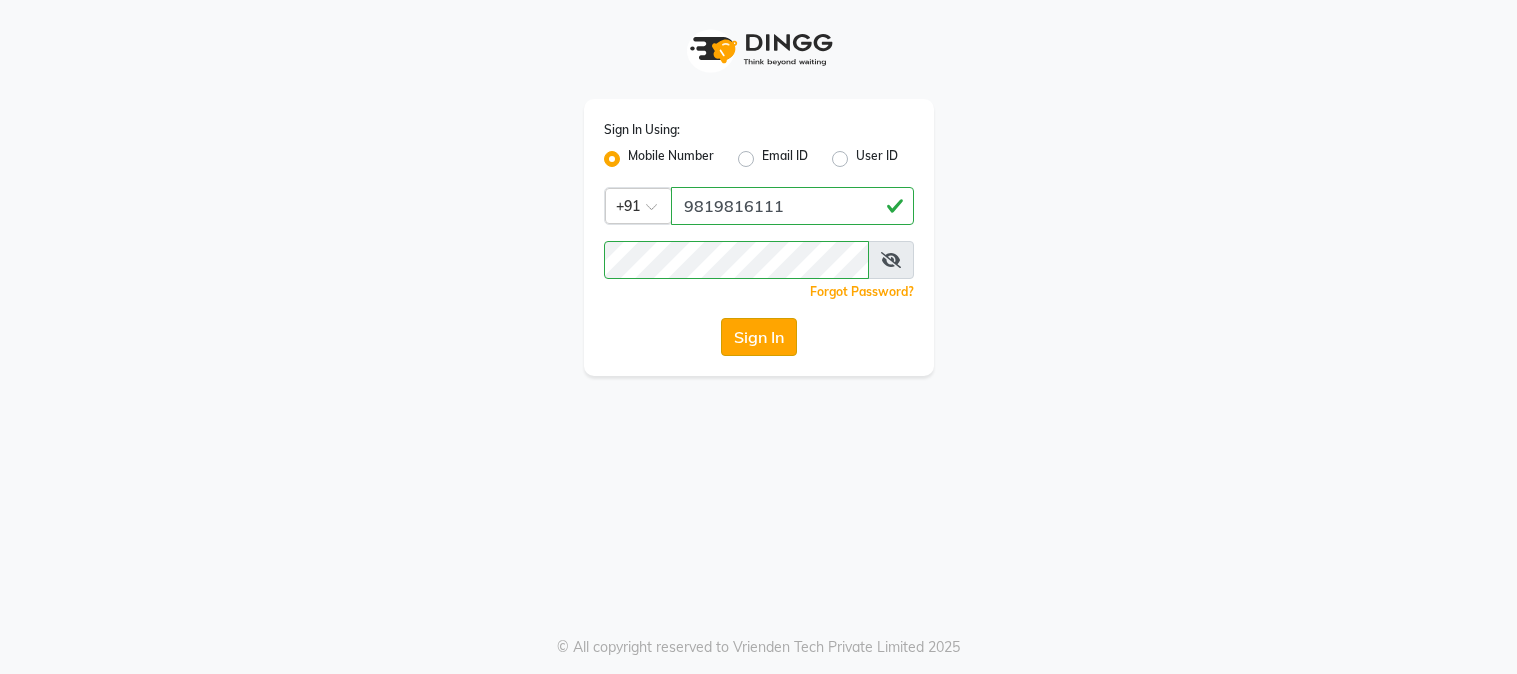 click on "Sign In" 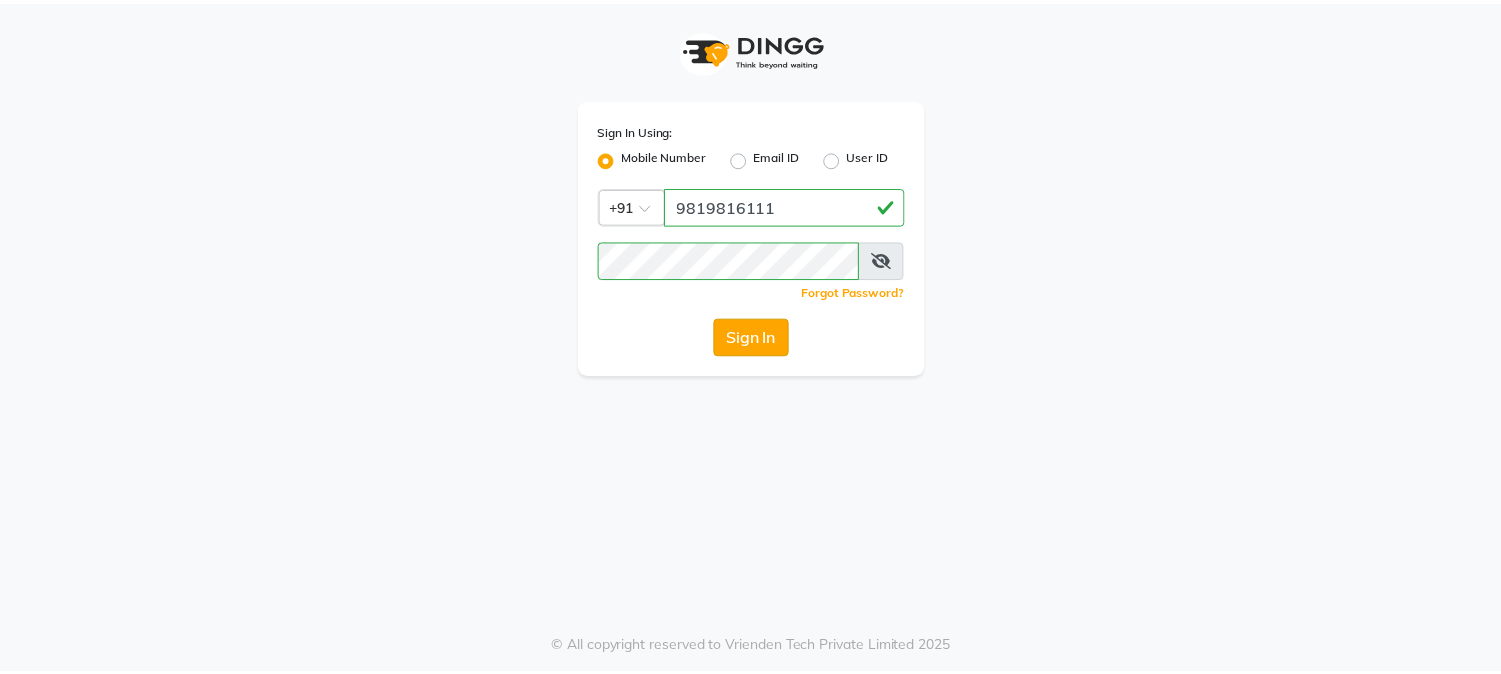 scroll, scrollTop: 0, scrollLeft: 0, axis: both 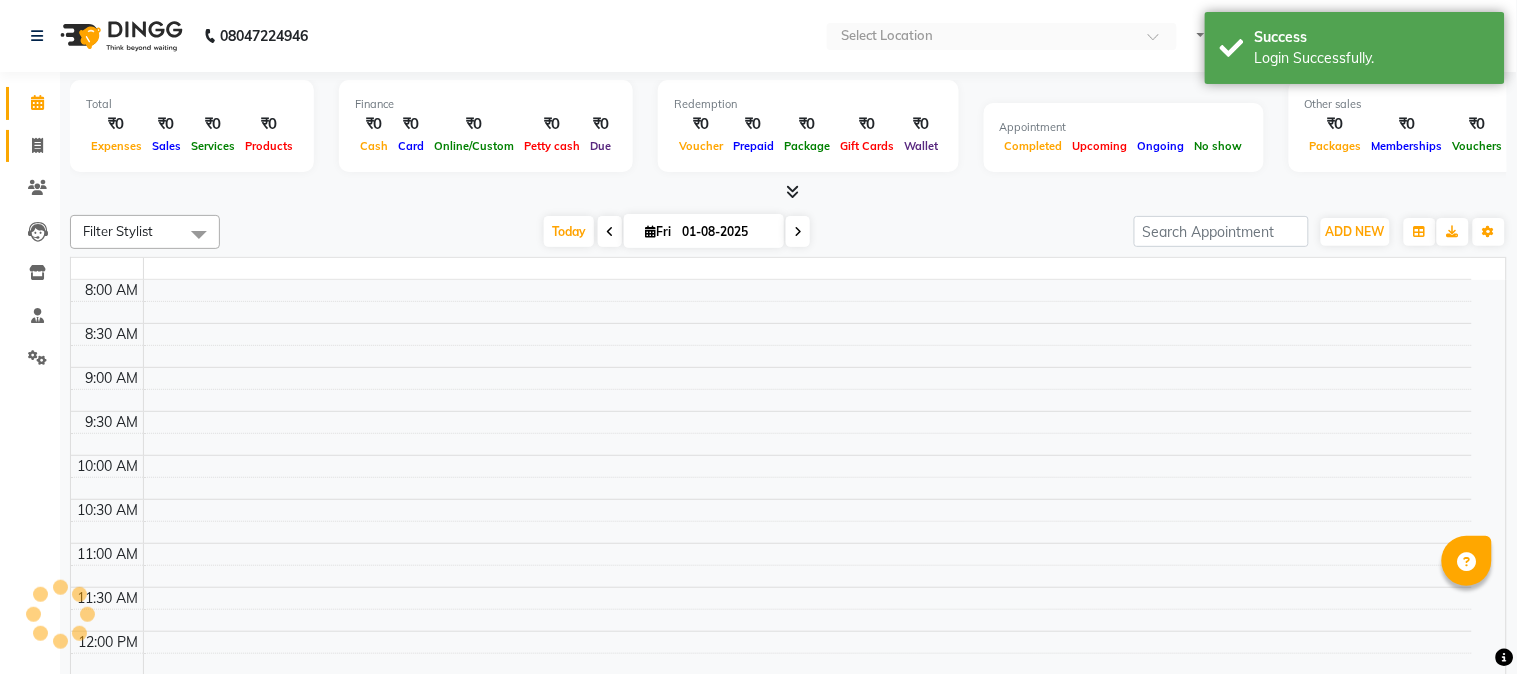 click 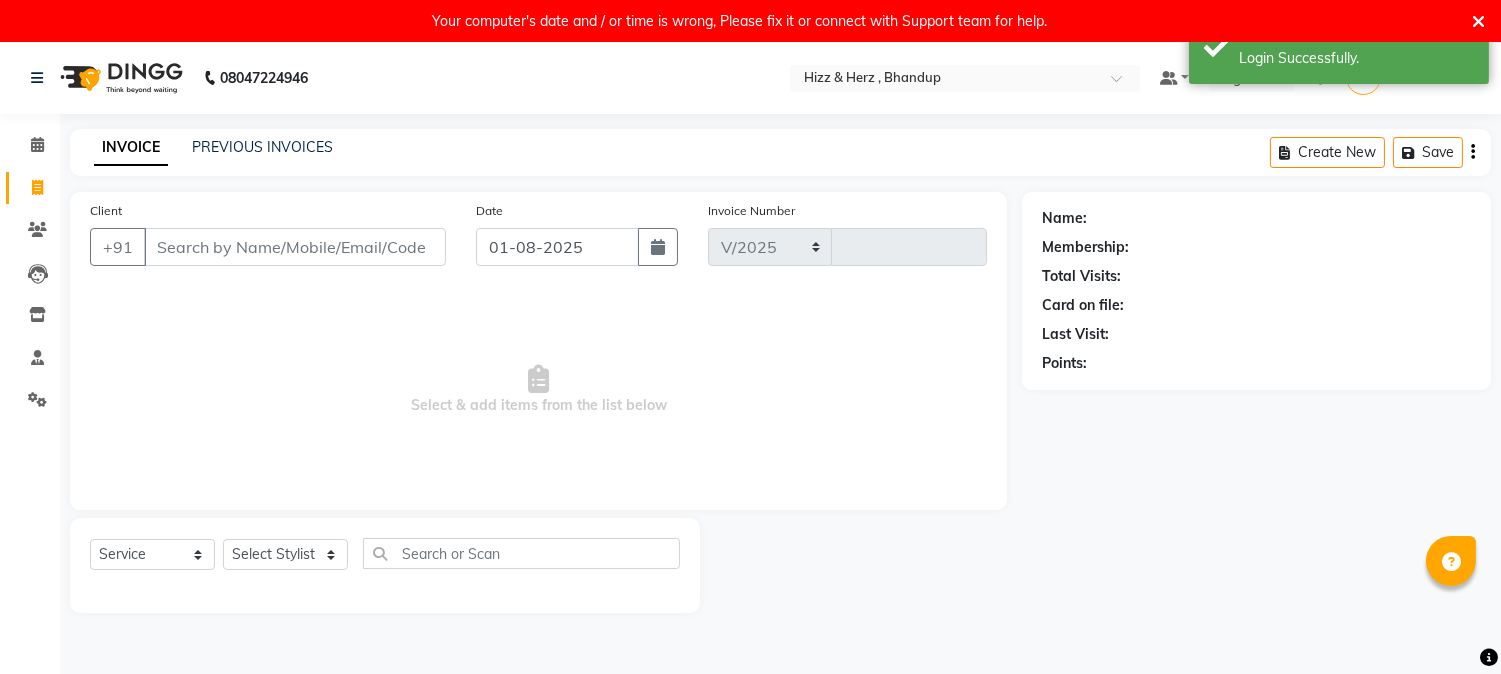 select on "629" 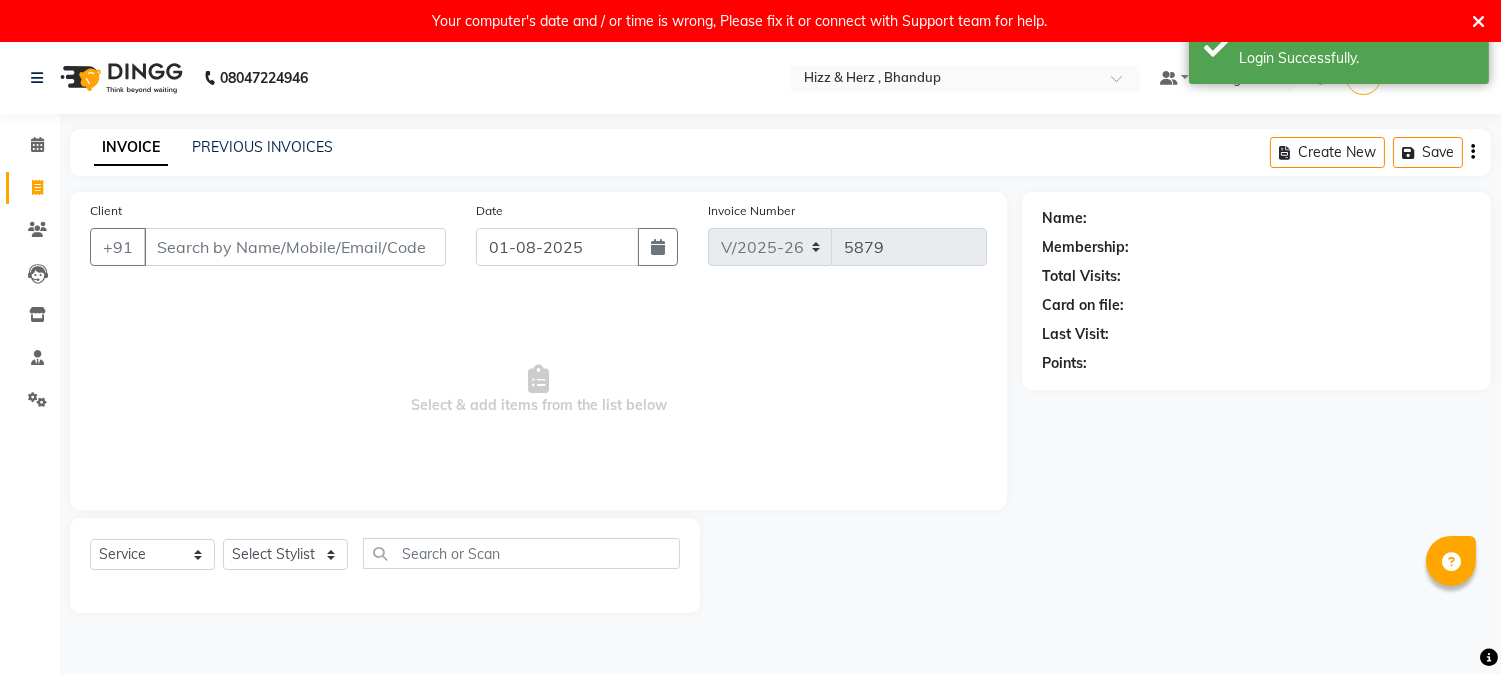 click on "Client" at bounding box center [295, 247] 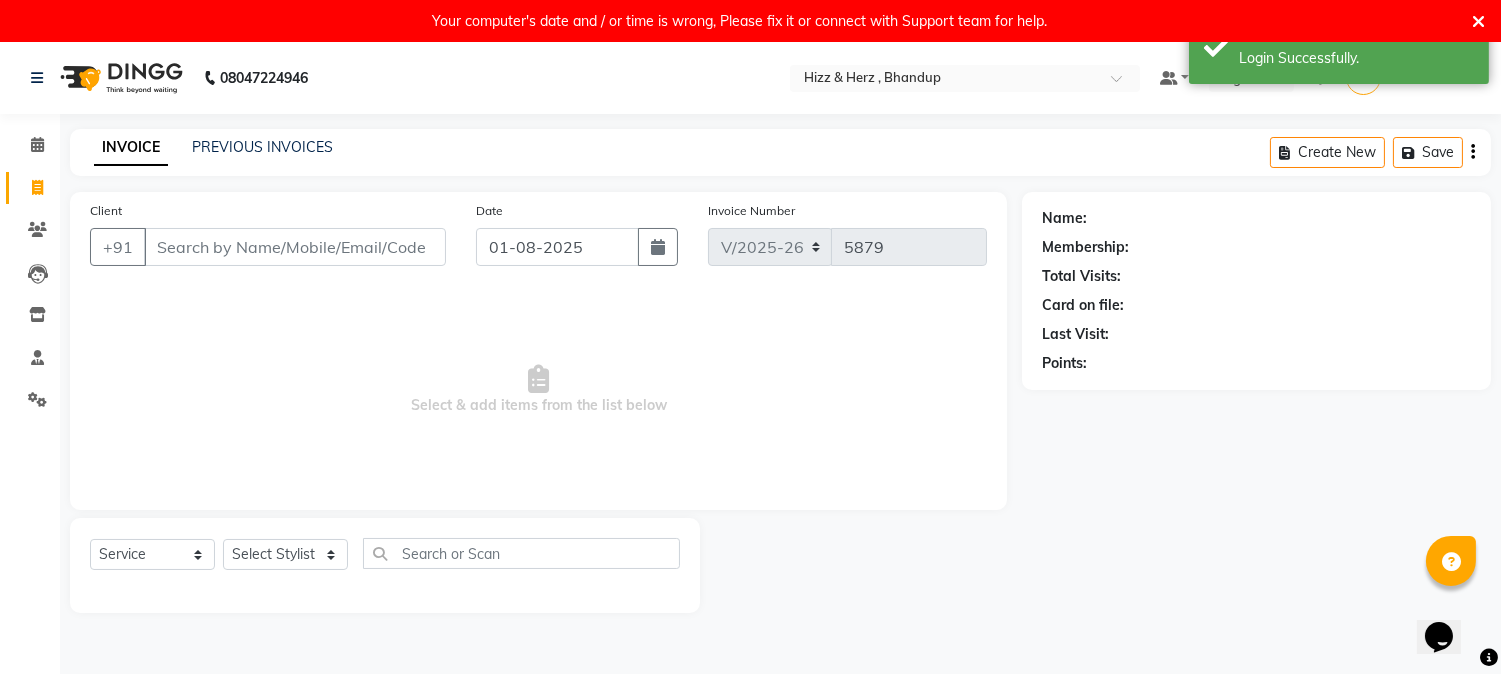 scroll, scrollTop: 0, scrollLeft: 0, axis: both 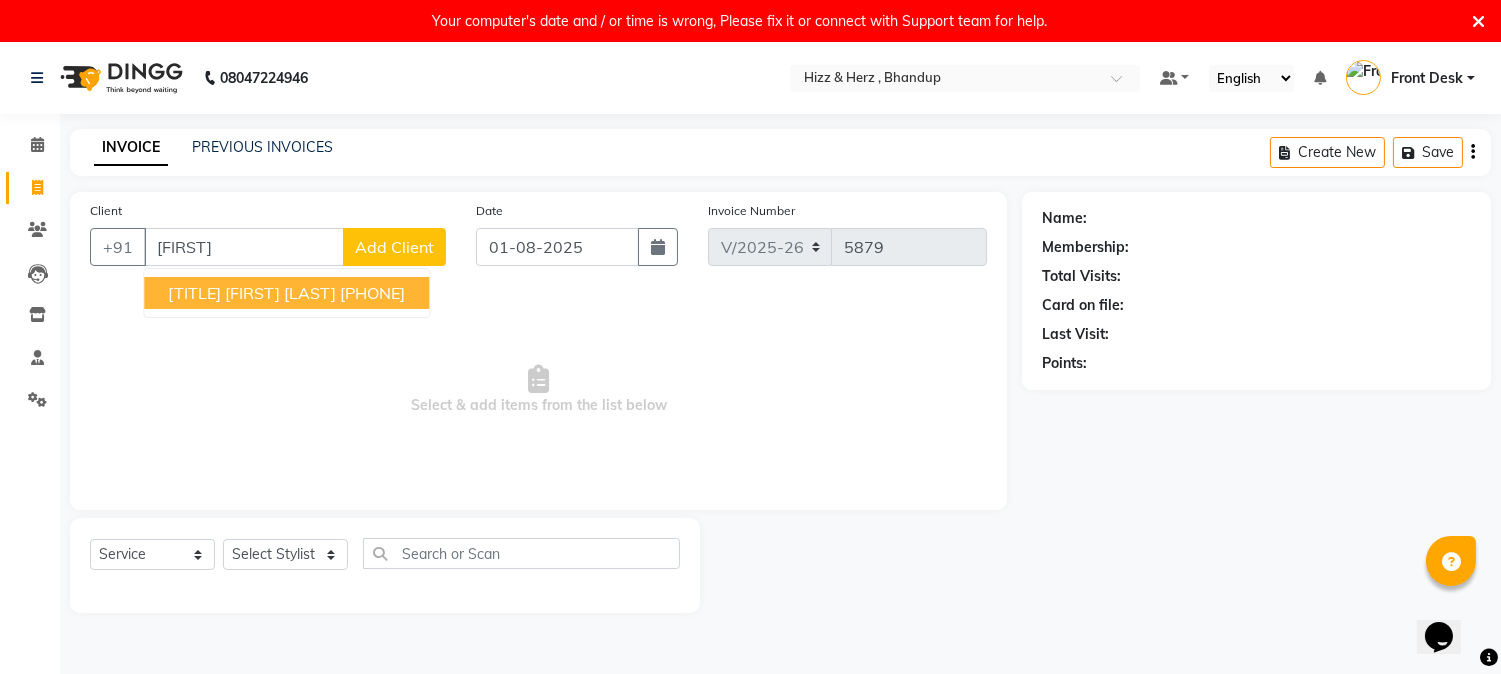 drag, startPoint x: 404, startPoint y: 295, endPoint x: 421, endPoint y: 271, distance: 29.410883 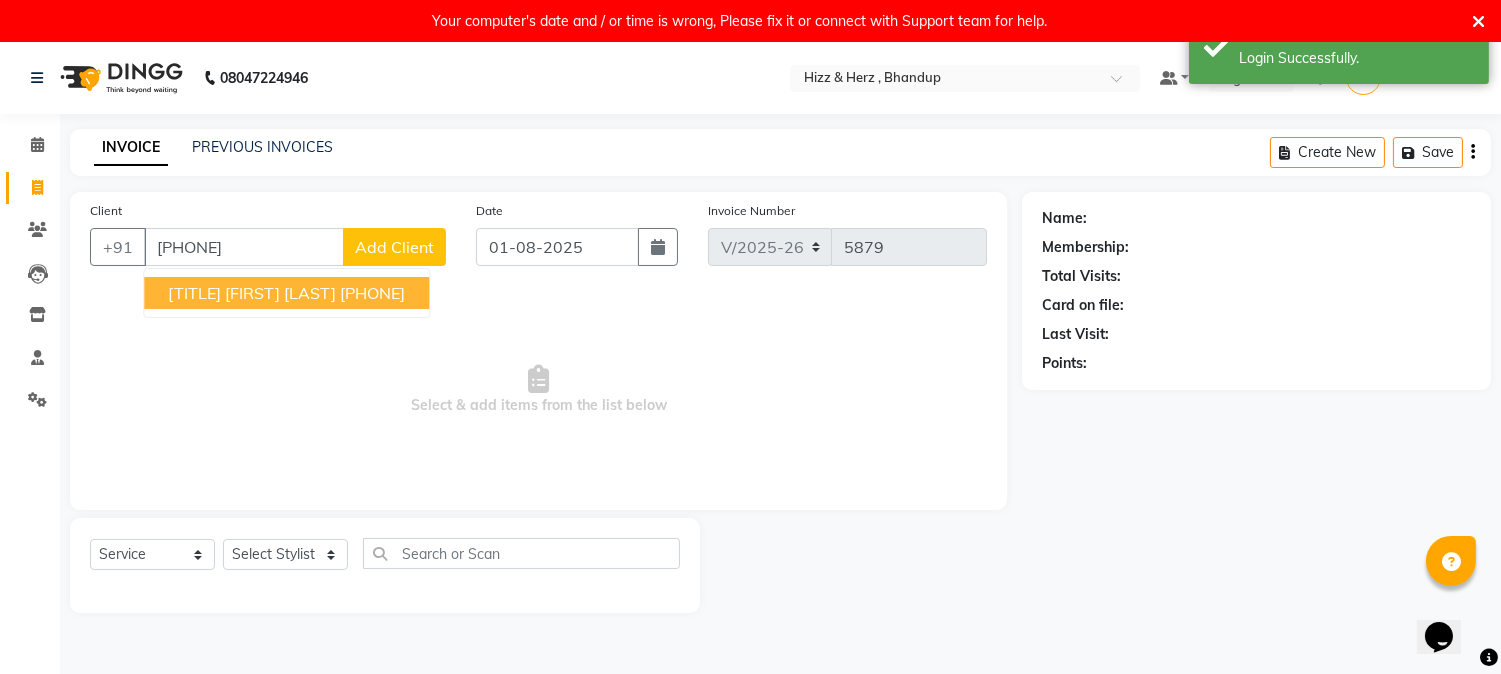 type on "[PHONE]" 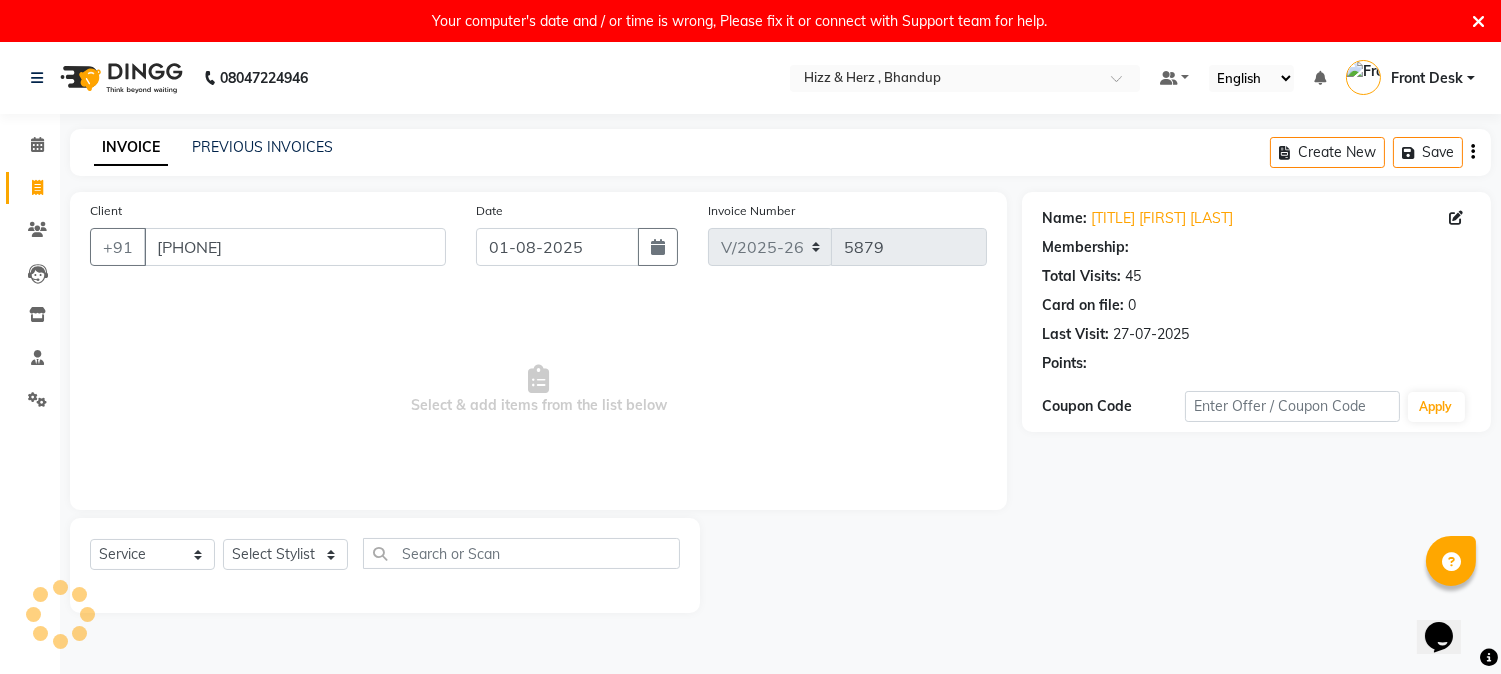 select on "1: Object" 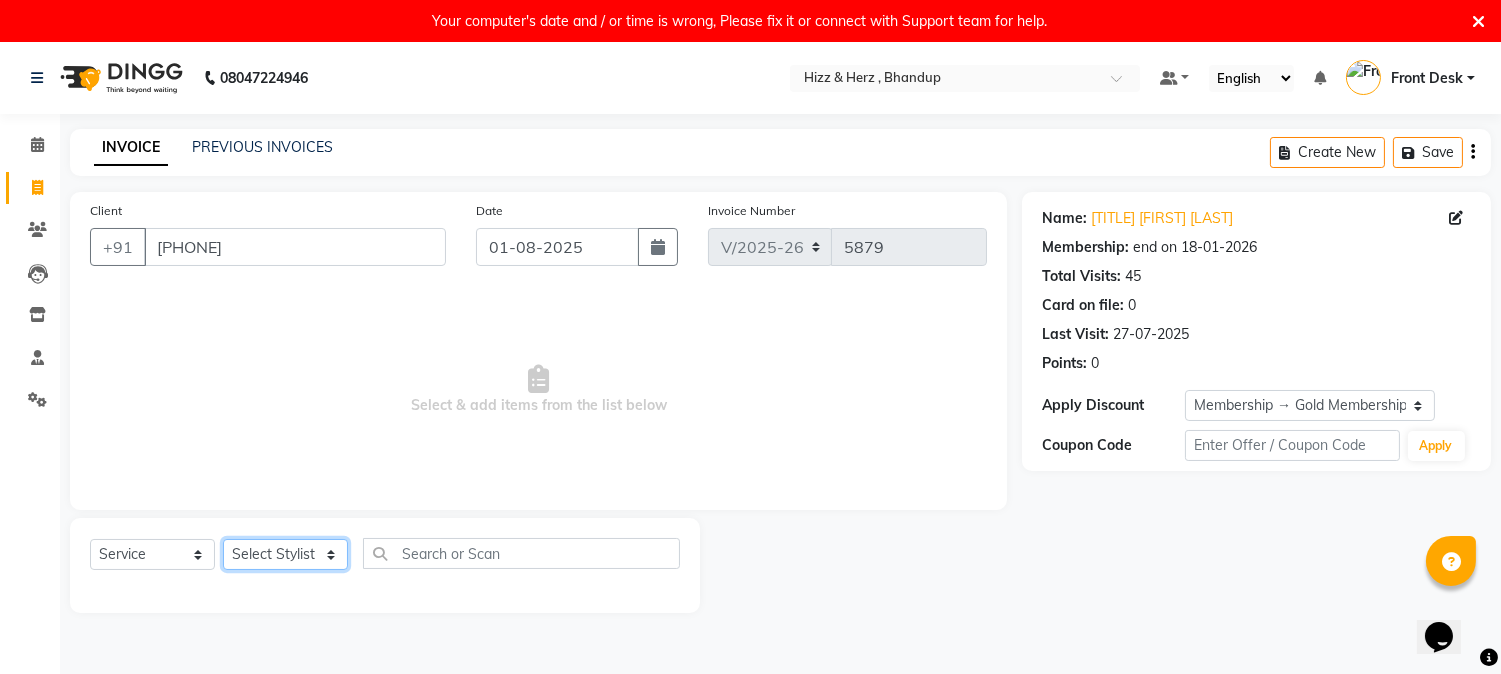 click on "Select Stylist Front Desk Gaurav Sharma HIZZ & HERZ 2 IRFAN AHMAD Jigna Goswami KHALID AHMAD Laxmi Mehboob MOHD PARVEJ NIZAM Salman Sangeeta  SUMITA  VEERENDRA SHARMA" 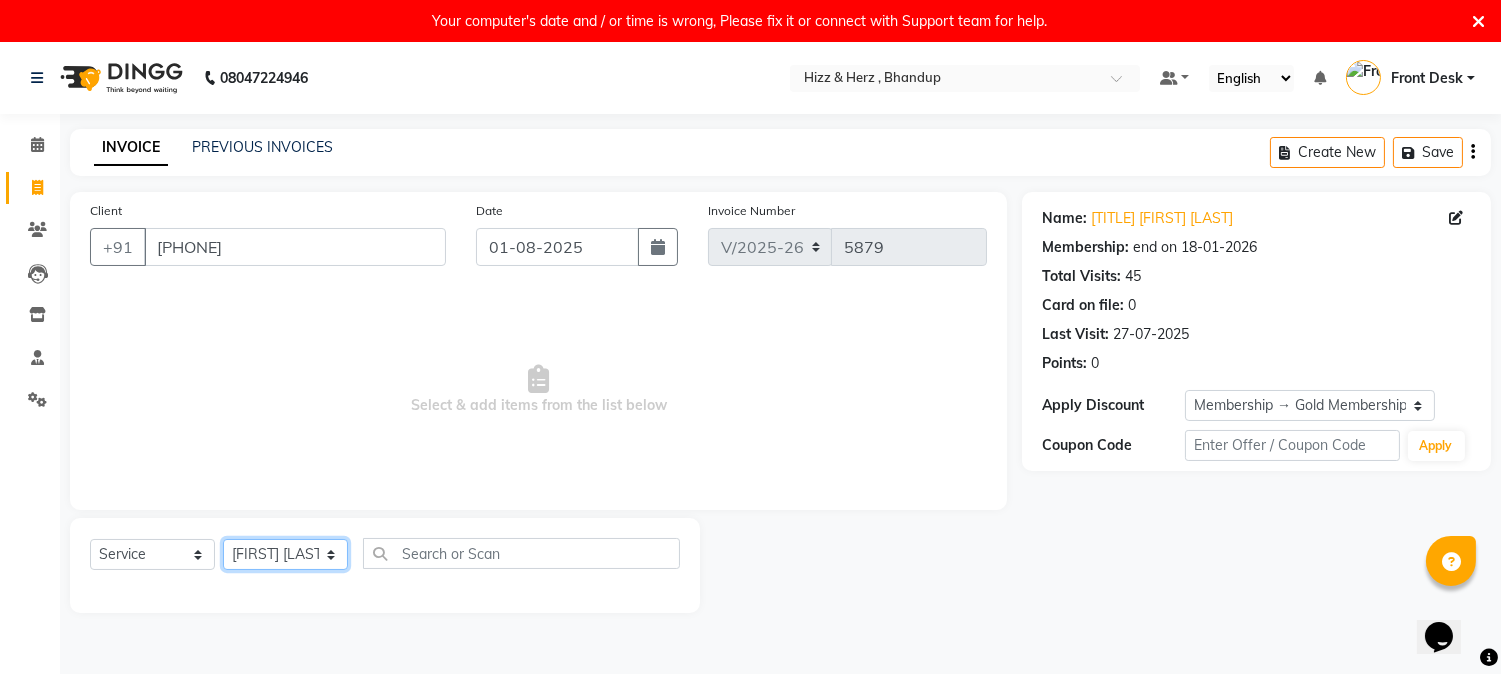 click on "Select Stylist Front Desk Gaurav Sharma HIZZ & HERZ 2 IRFAN AHMAD Jigna Goswami KHALID AHMAD Laxmi Mehboob MOHD PARVEJ NIZAM Salman Sangeeta  SUMITA  VEERENDRA SHARMA" 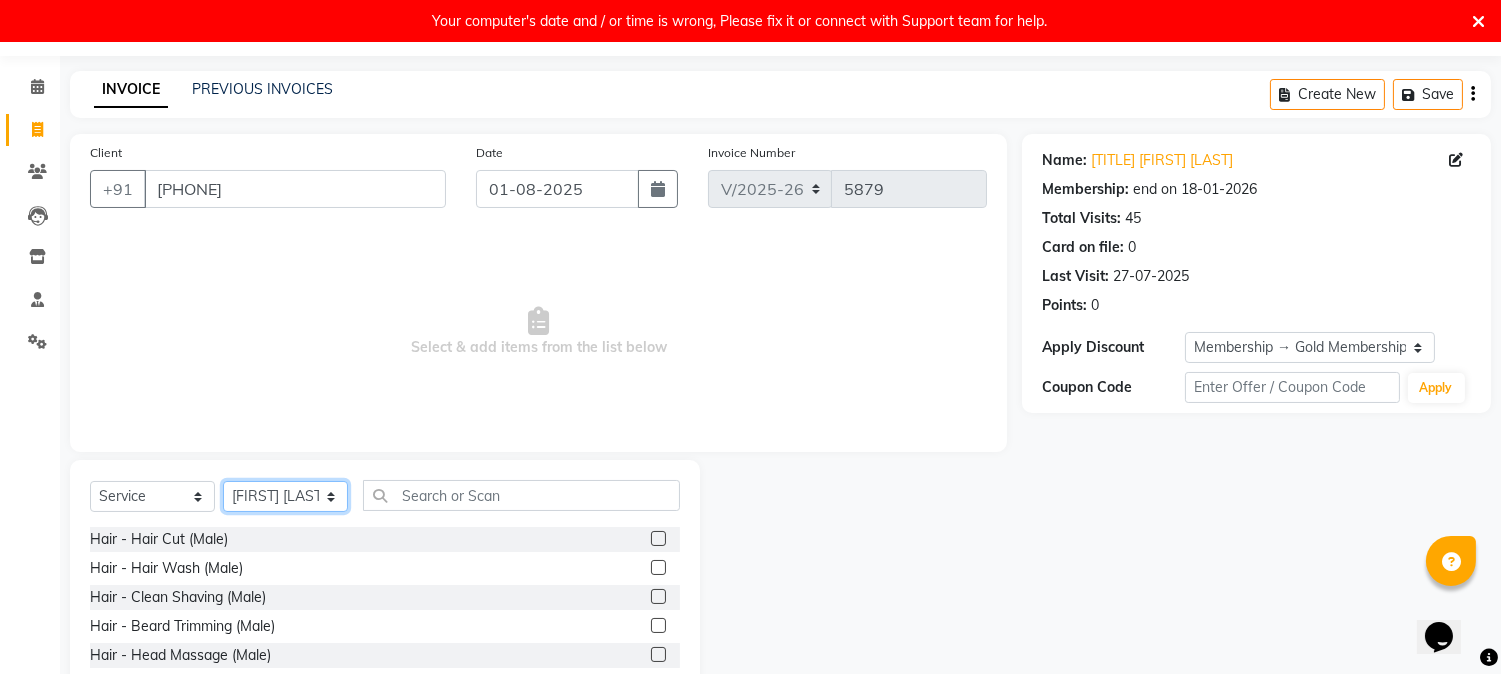 scroll, scrollTop: 111, scrollLeft: 0, axis: vertical 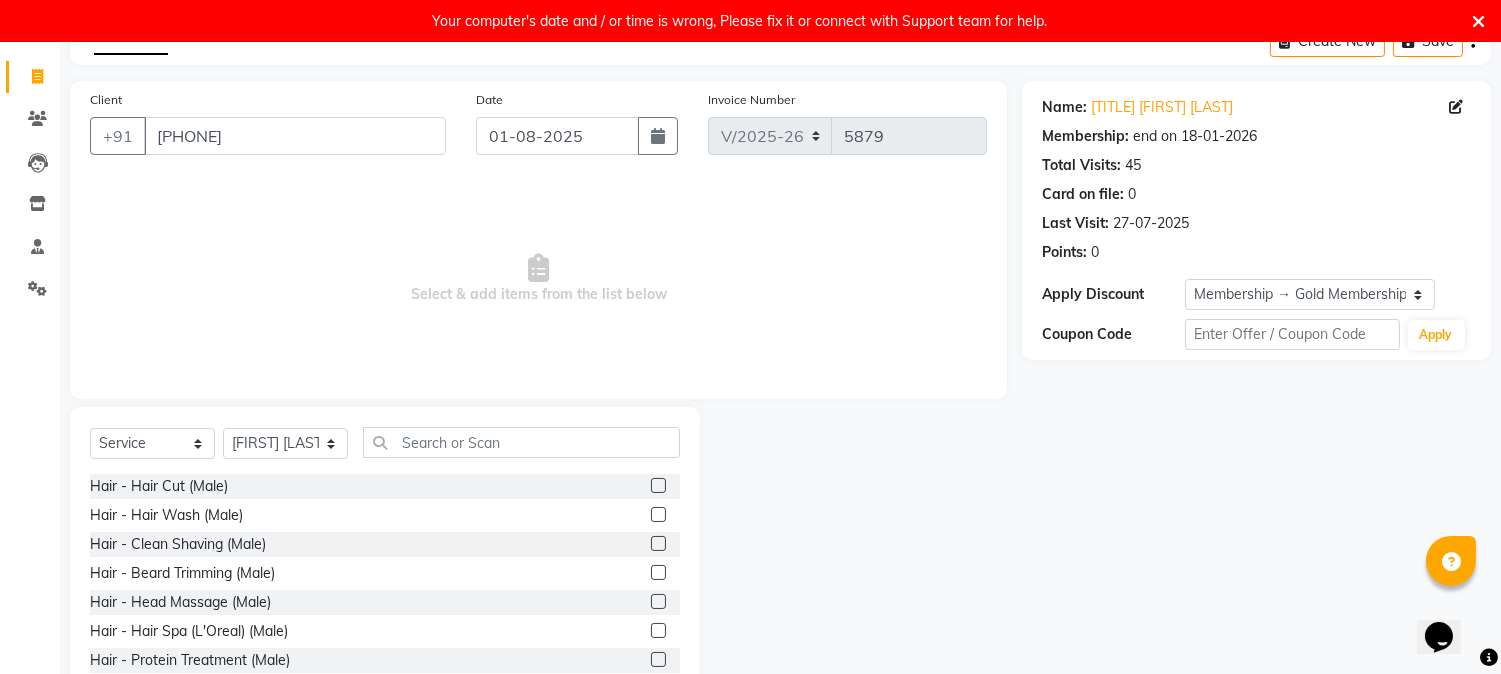 click 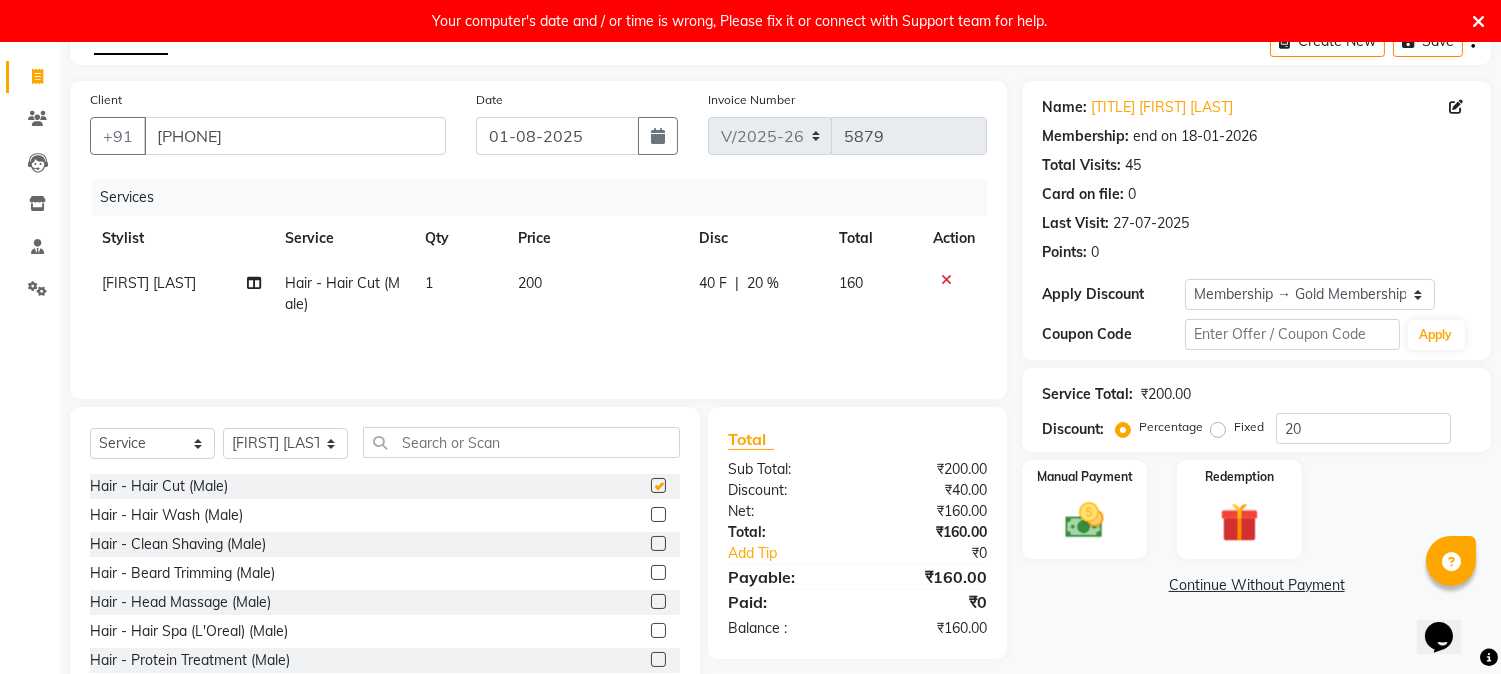 checkbox on "false" 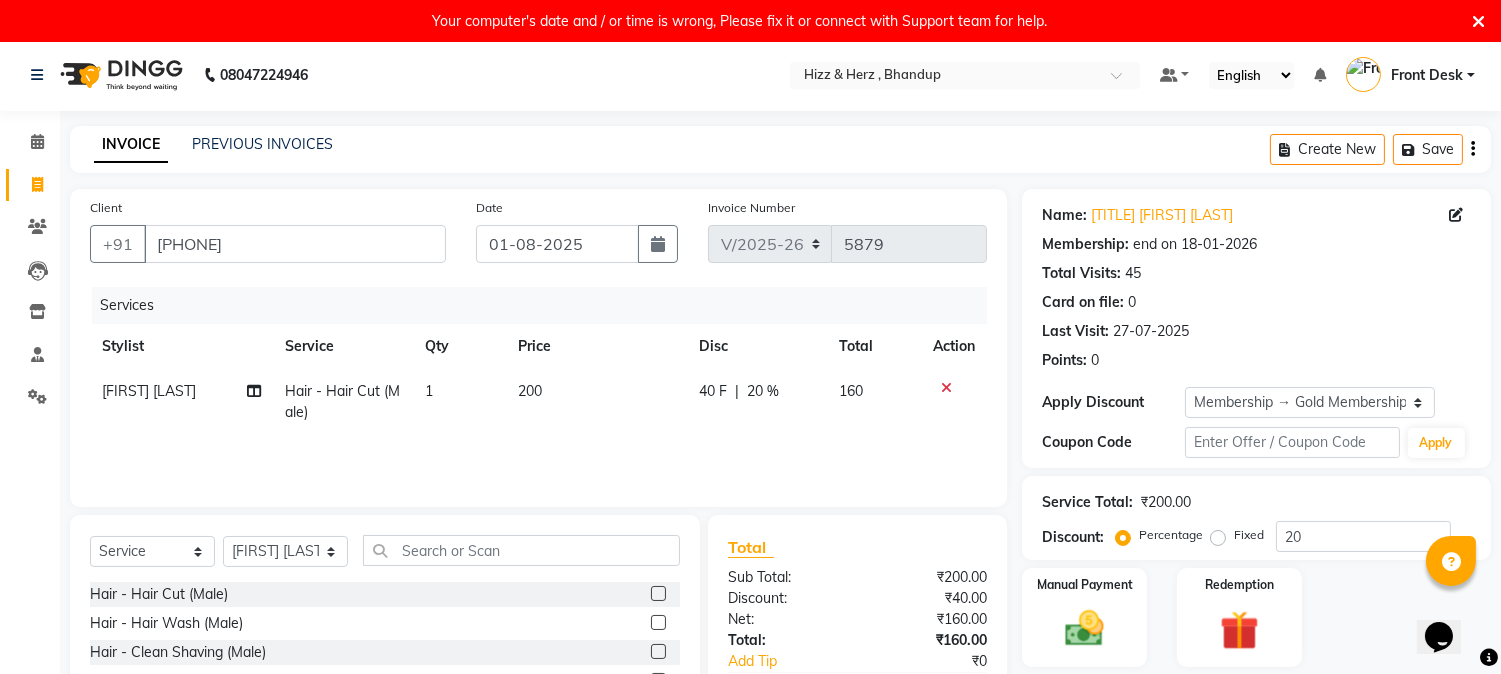 scroll, scrollTop: 0, scrollLeft: 0, axis: both 